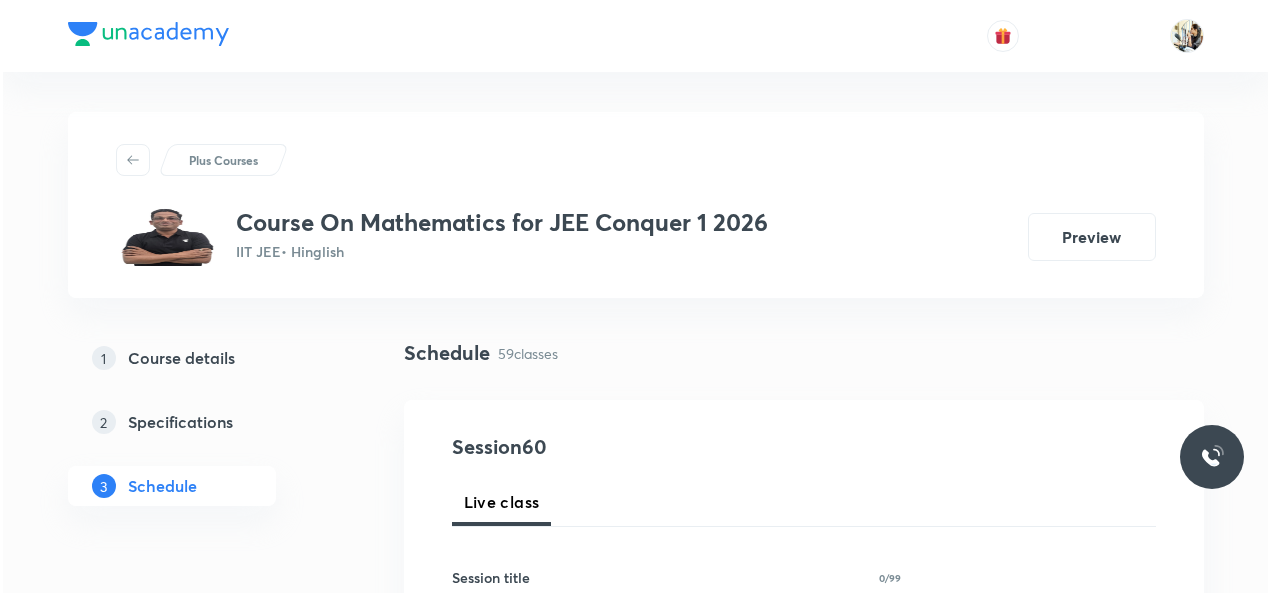 scroll, scrollTop: 466, scrollLeft: 0, axis: vertical 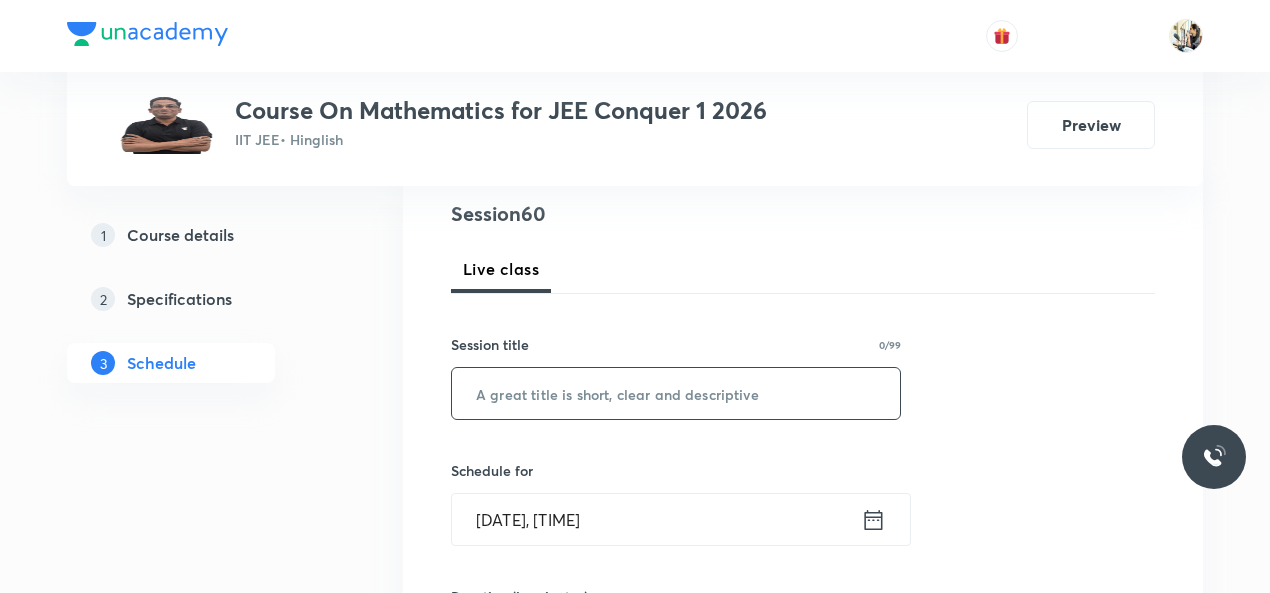 click at bounding box center [676, 393] 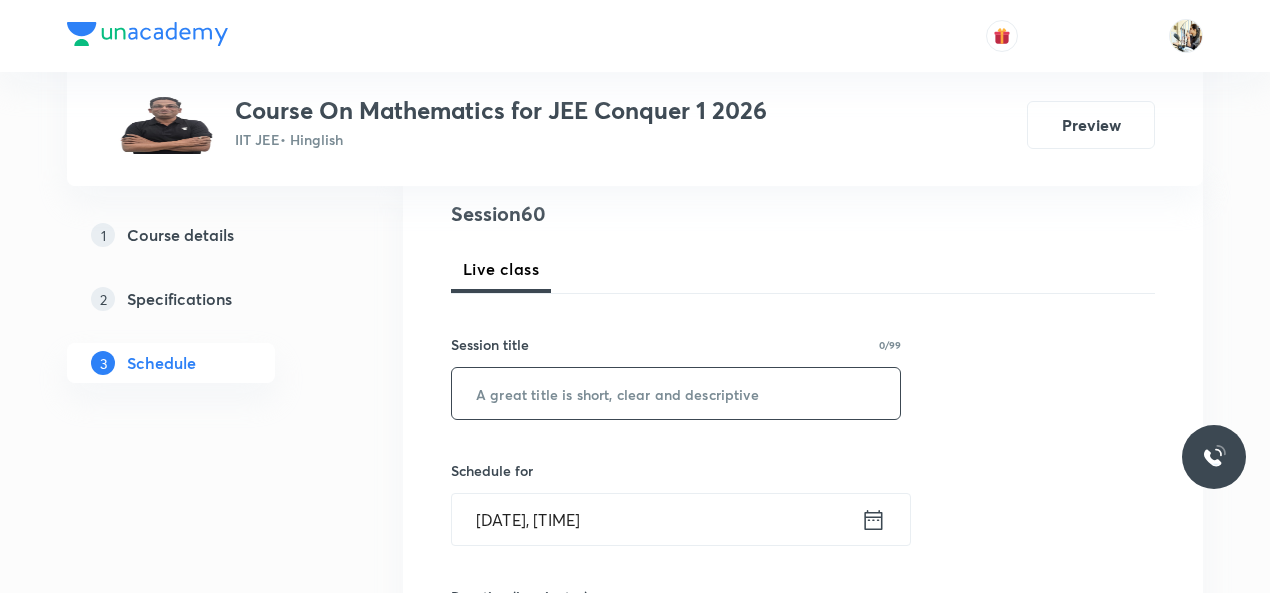 paste on "permutations and combinations" 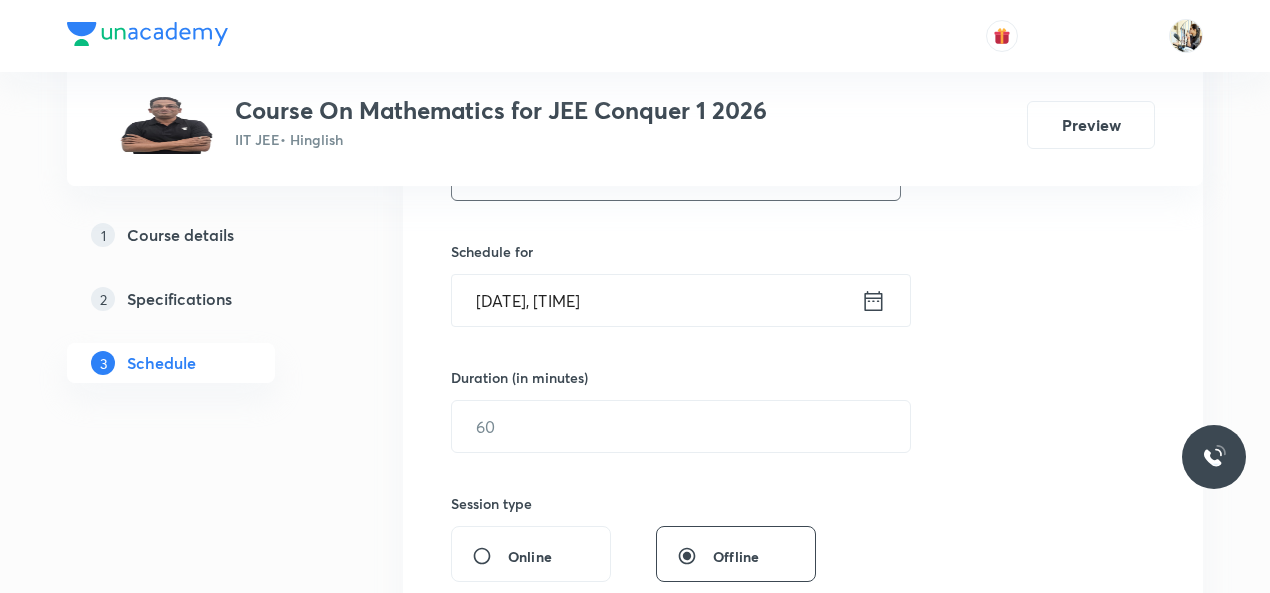 scroll, scrollTop: 466, scrollLeft: 0, axis: vertical 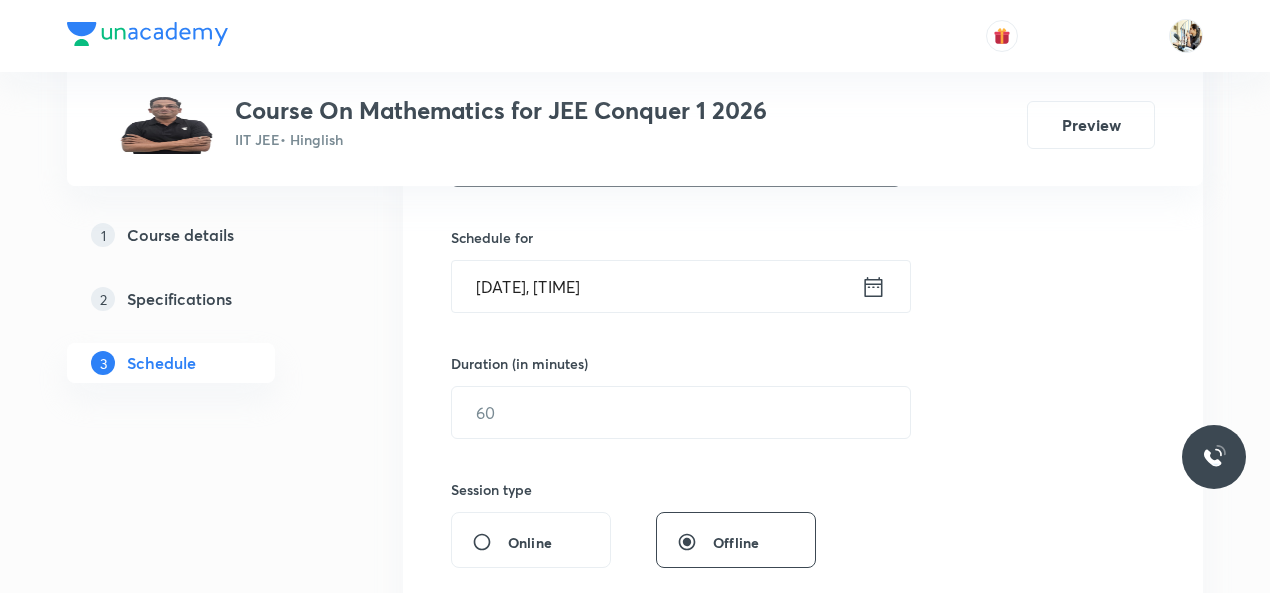 type on "permutations and combinations" 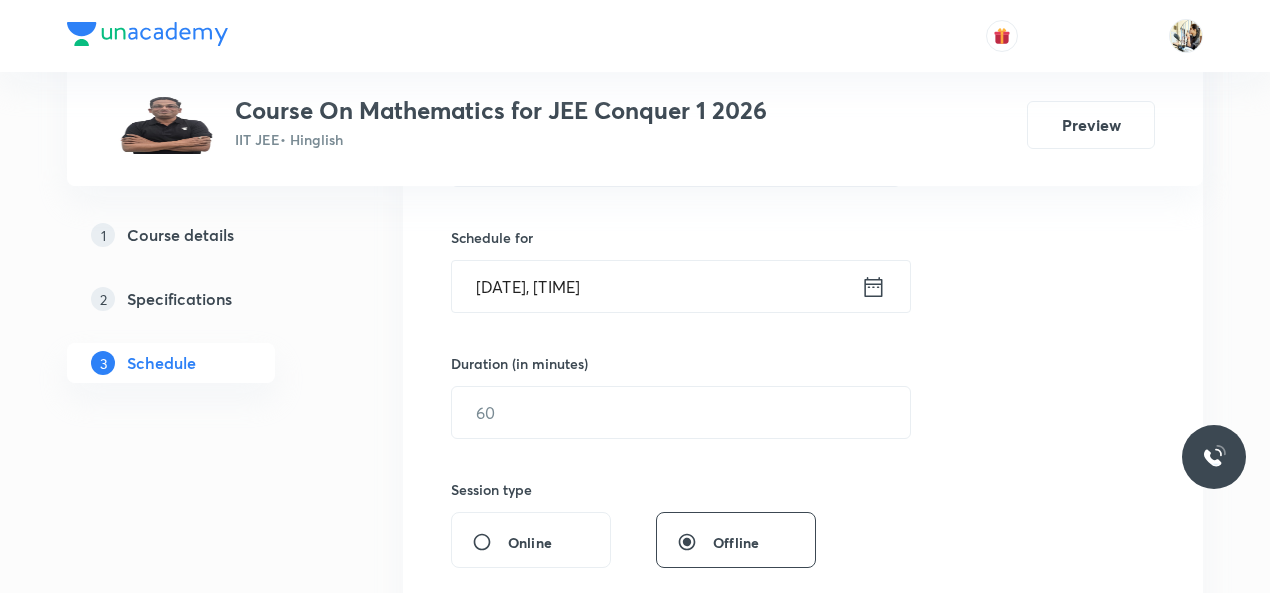 click on "[DATE], [TIME]" at bounding box center [656, 286] 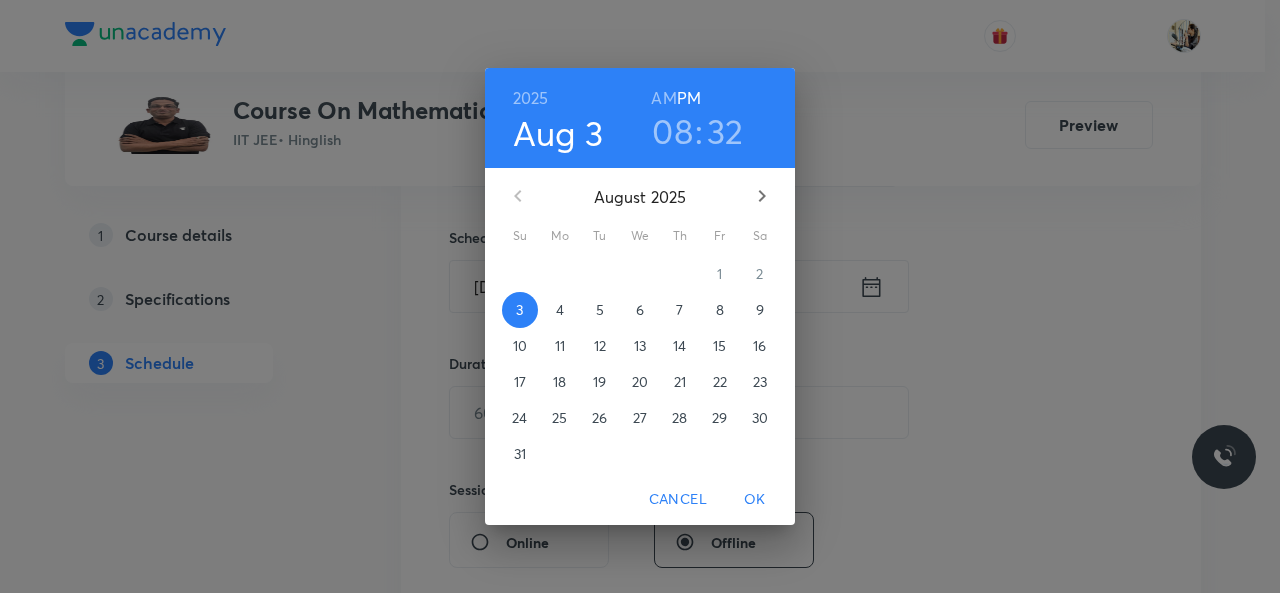 click on "4" at bounding box center [560, 310] 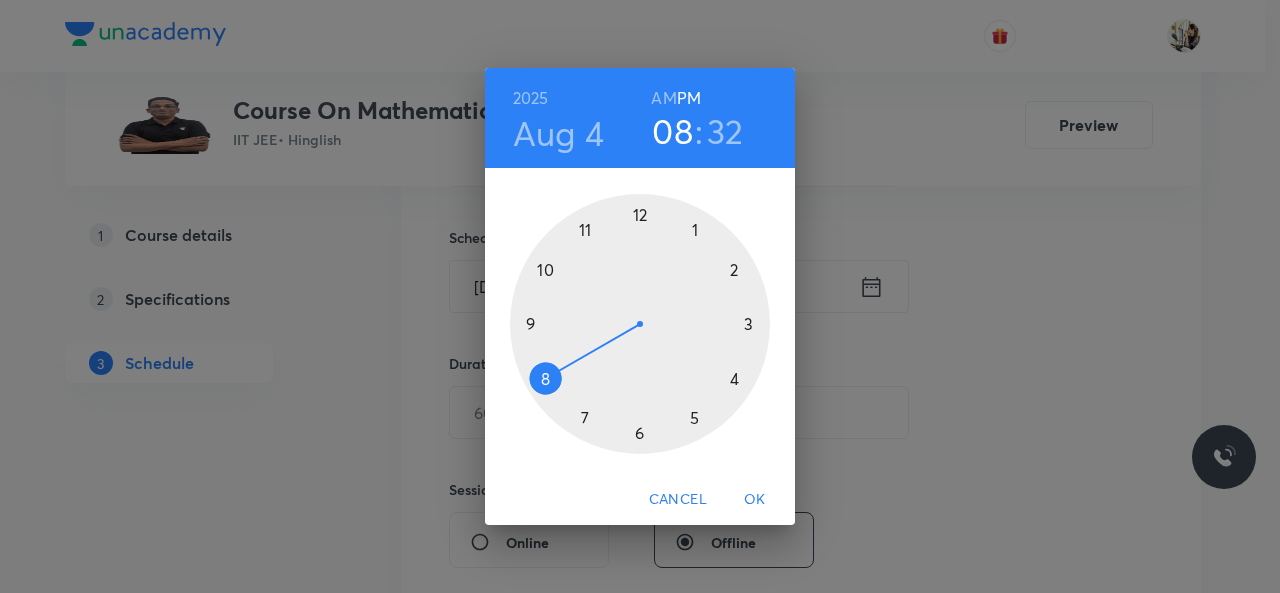 click on "[DATE] [TIME] [TIME] 1 2 3 4 5 6 7 8 9 10 11 12 Cancel OK" at bounding box center (640, 296) 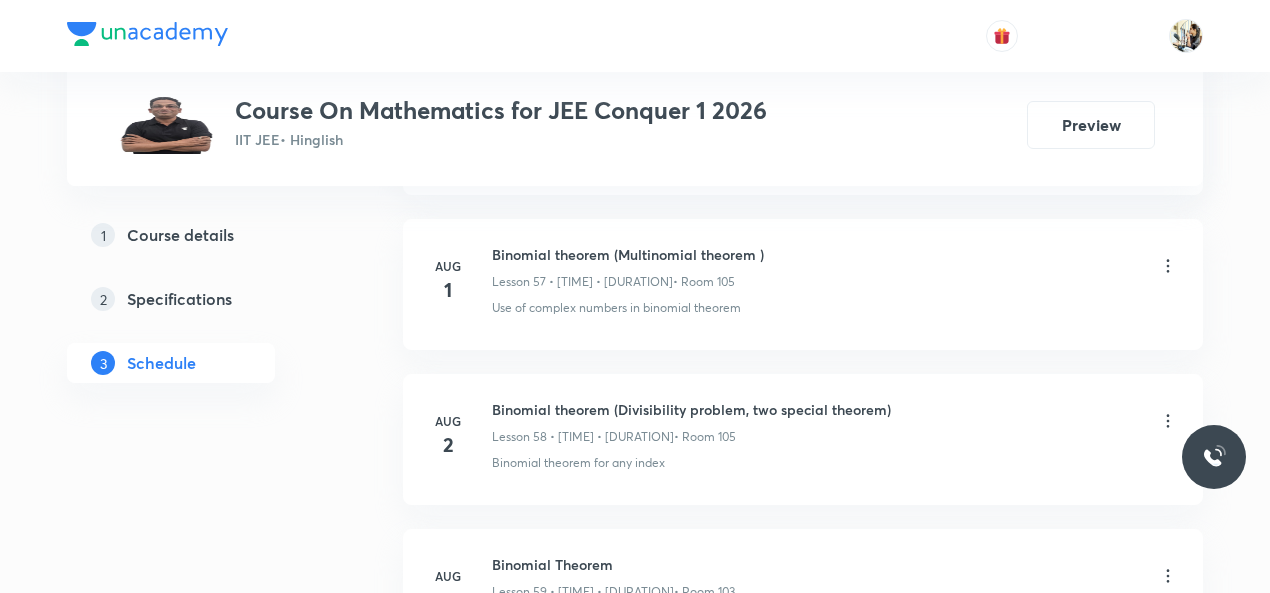 scroll, scrollTop: 9884, scrollLeft: 0, axis: vertical 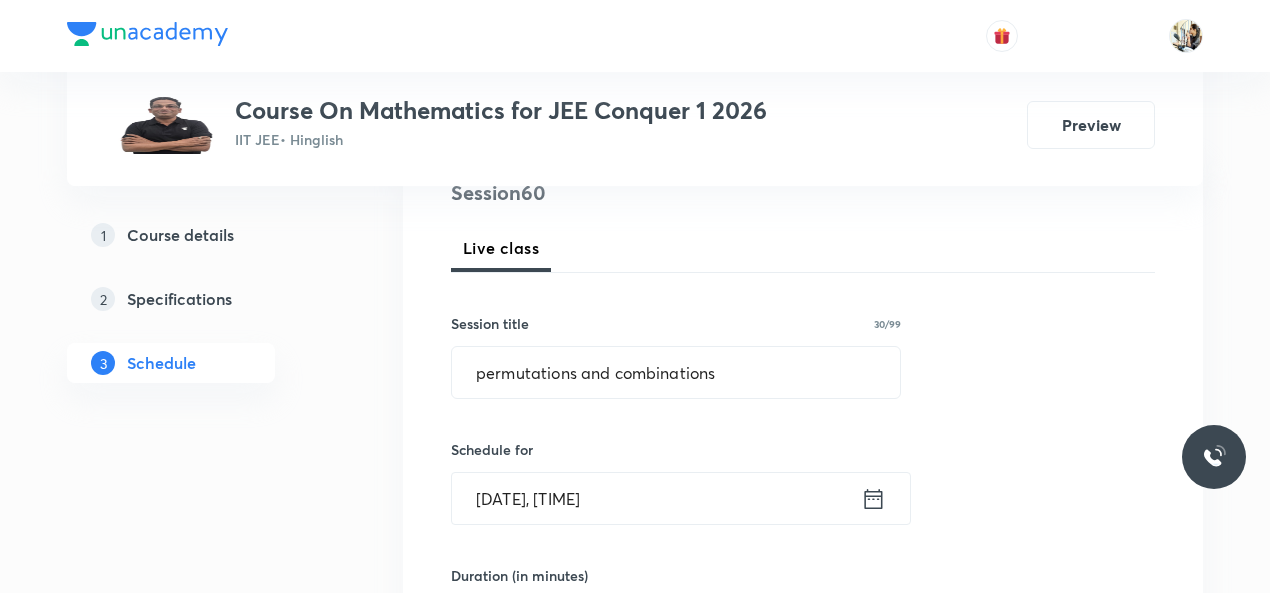 click on "Aug 3, 2025, 8:32 PM" at bounding box center [656, 498] 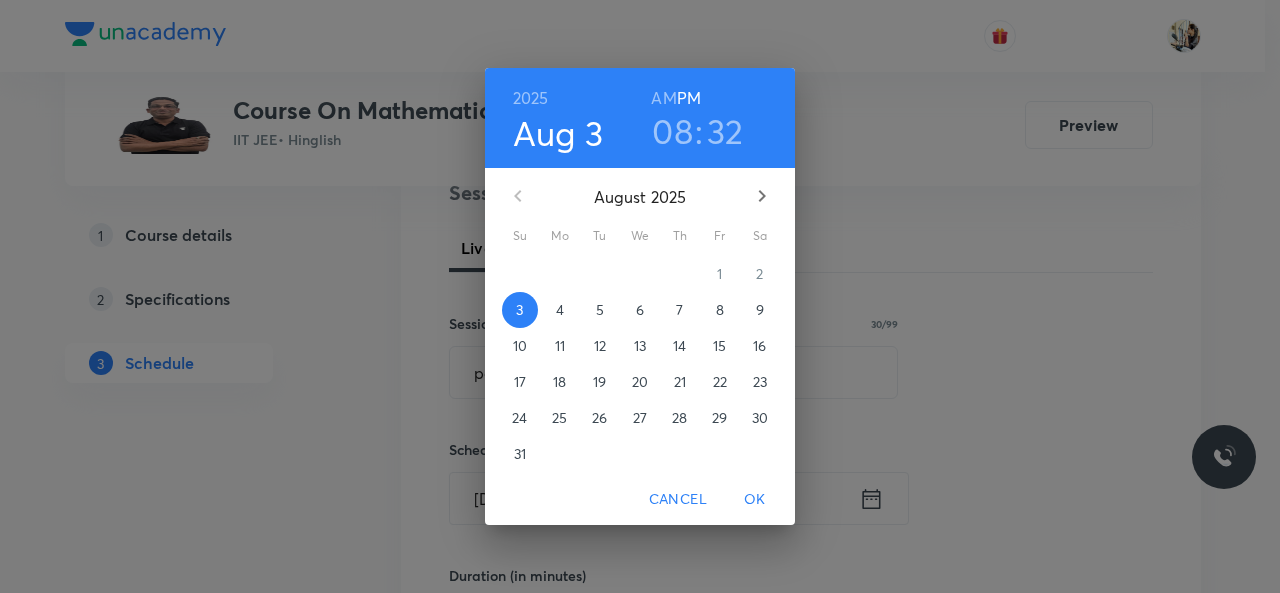 click on "4" at bounding box center (560, 310) 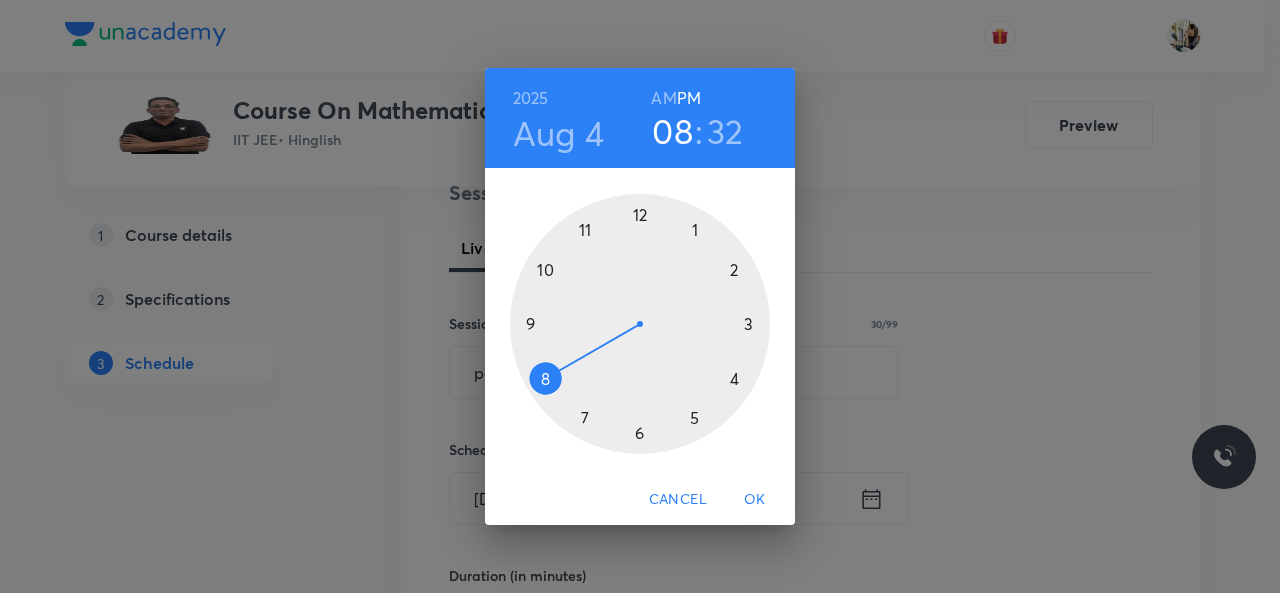 click at bounding box center [640, 324] 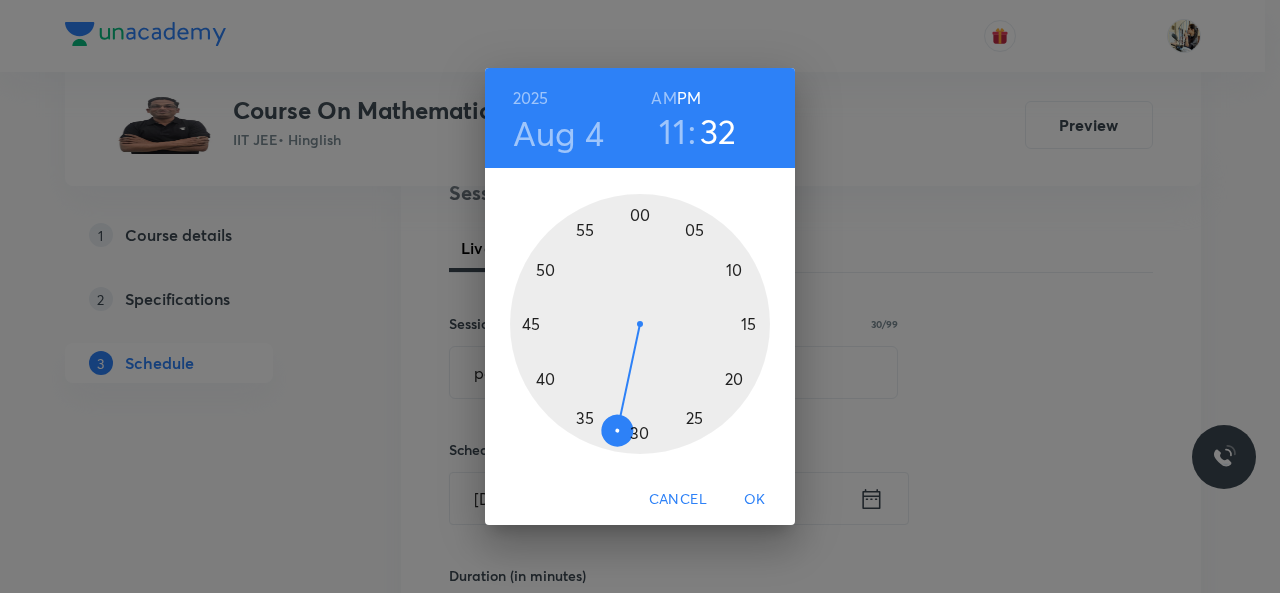 click at bounding box center (640, 324) 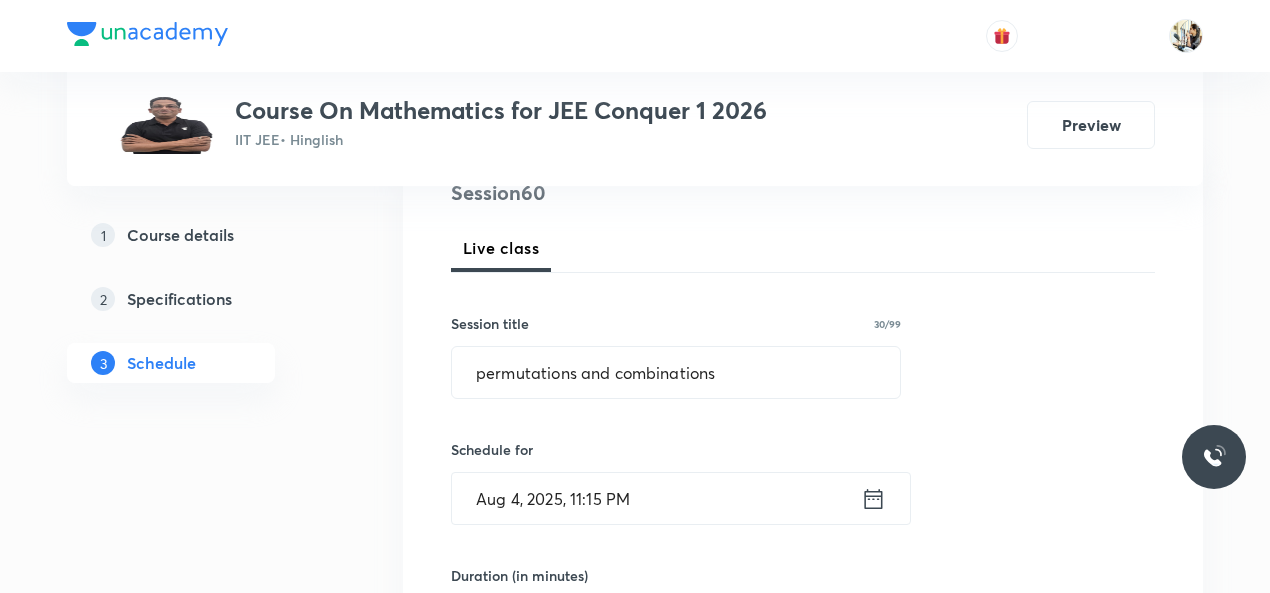 click on "Aug 4, 2025, 11:15 PM" at bounding box center (656, 498) 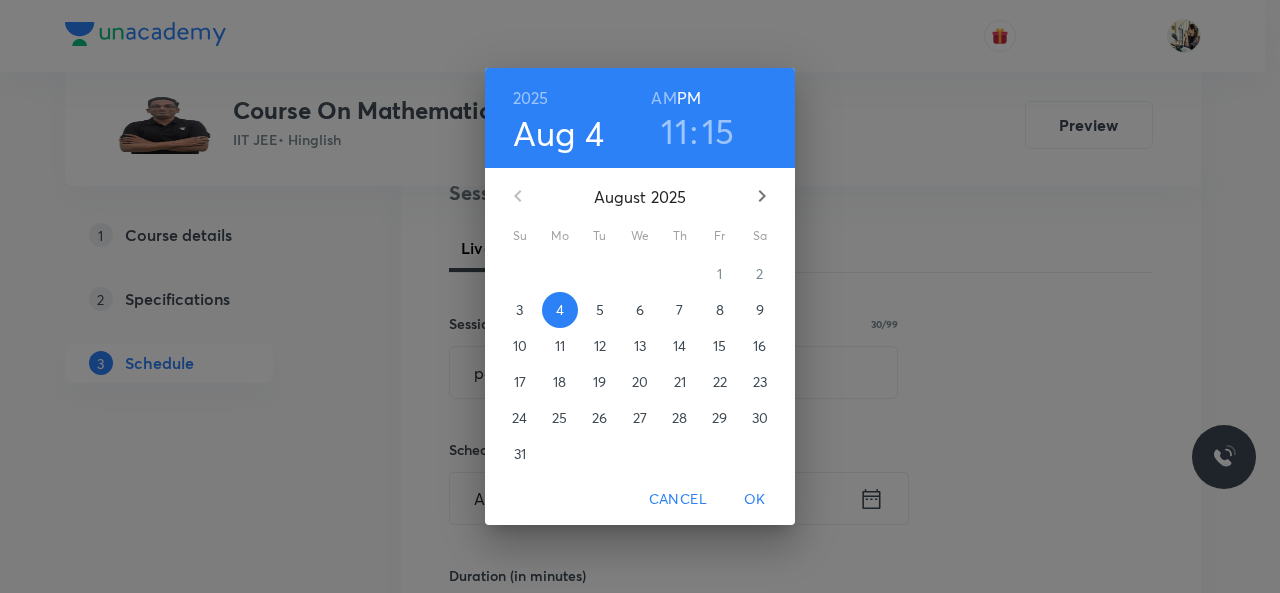 click on "15" at bounding box center (718, 131) 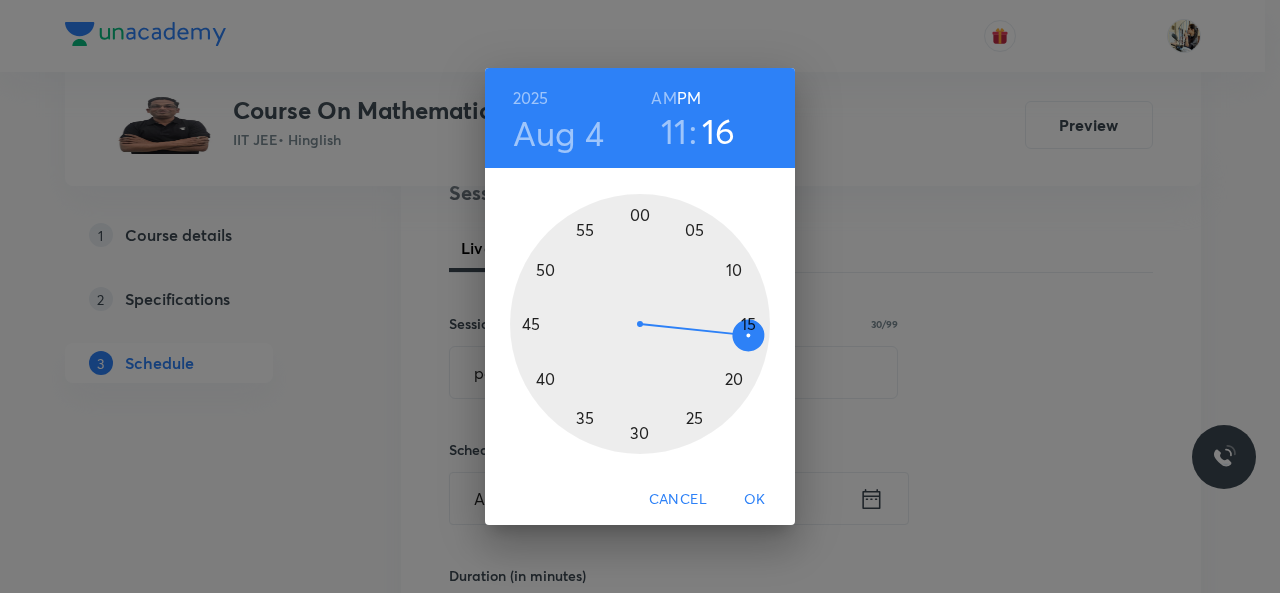click at bounding box center [640, 324] 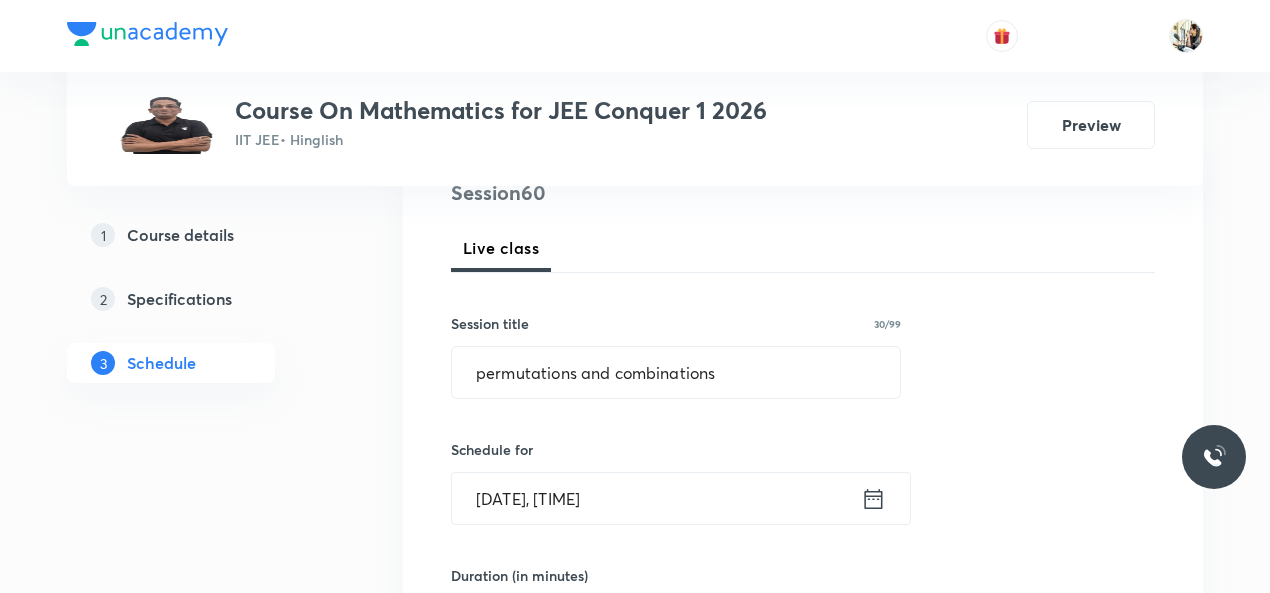 click on "Aug 4, 2025, 11:16 PM" at bounding box center [656, 498] 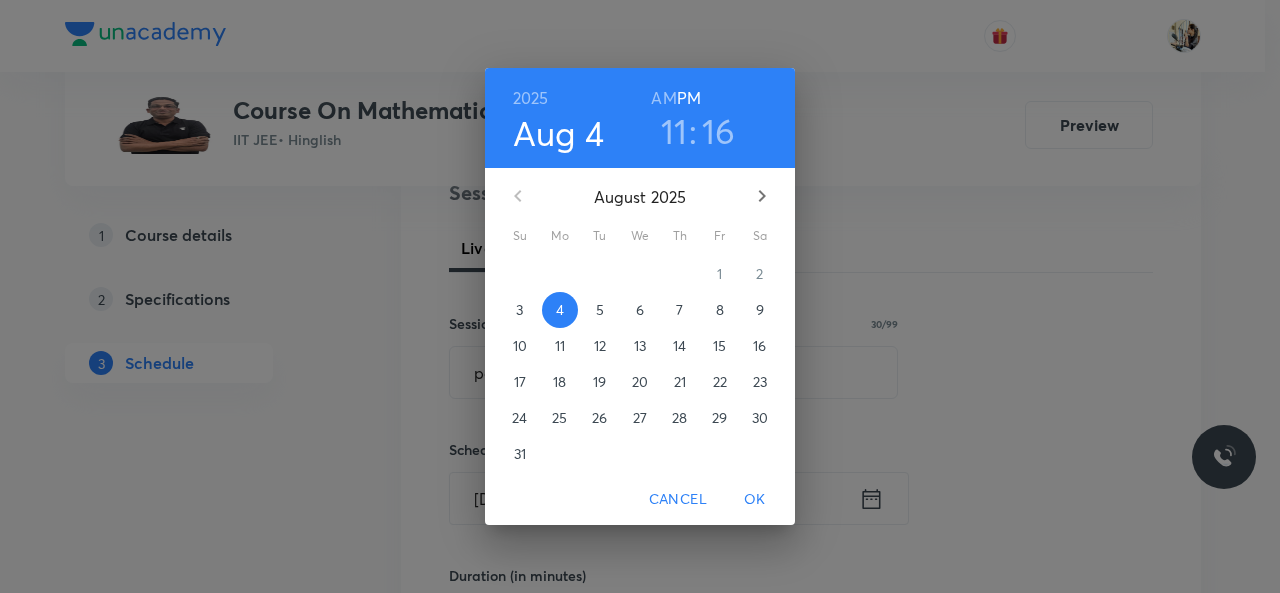 click on "AM" at bounding box center (663, 98) 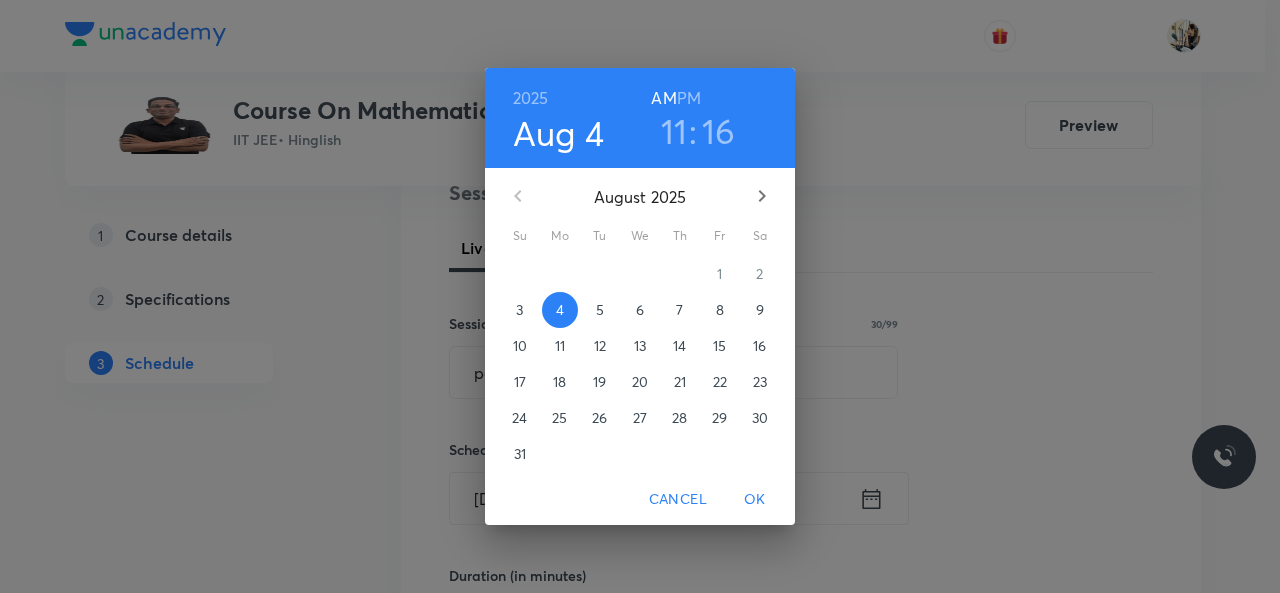 click on "OK" at bounding box center [755, 499] 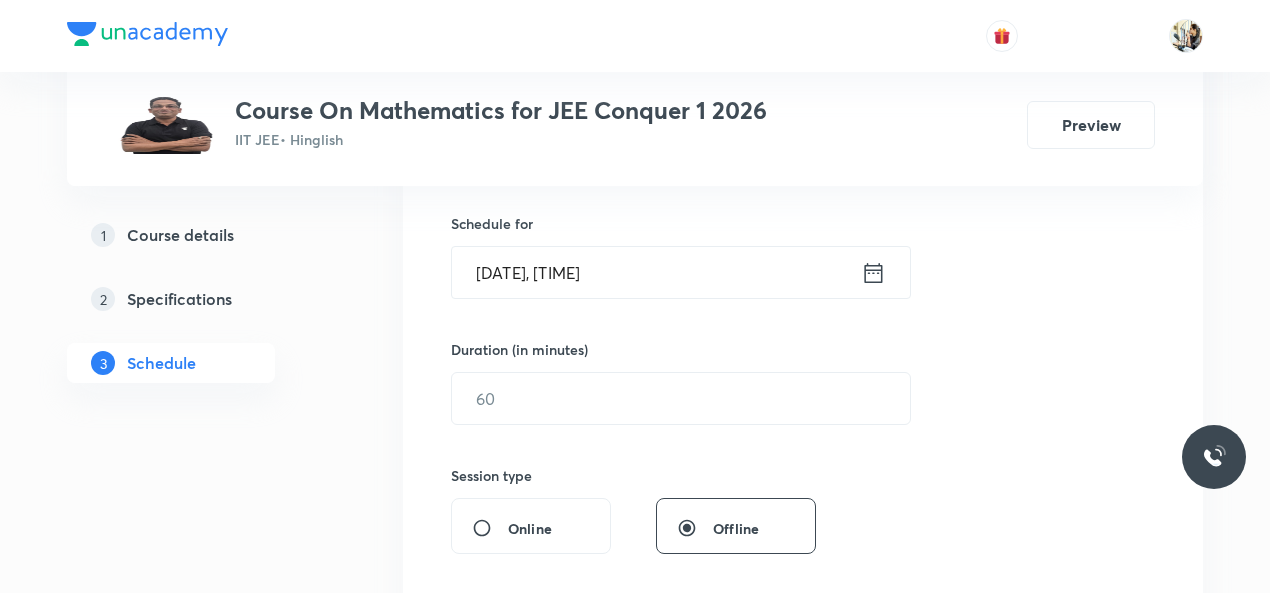 scroll, scrollTop: 487, scrollLeft: 0, axis: vertical 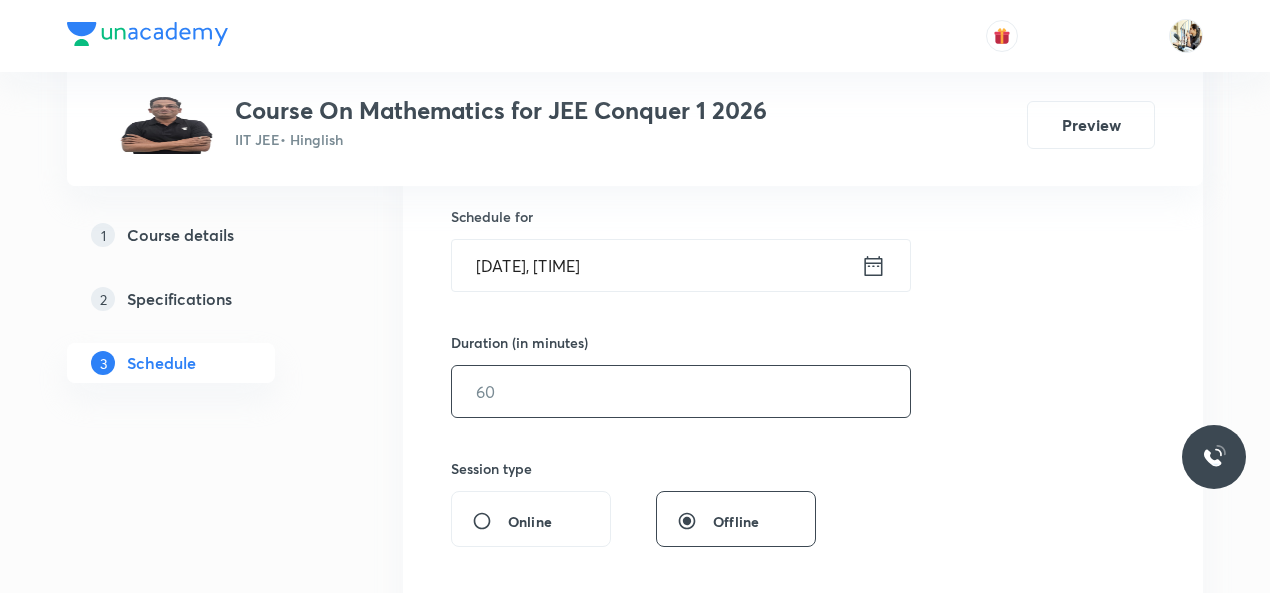 click at bounding box center (681, 391) 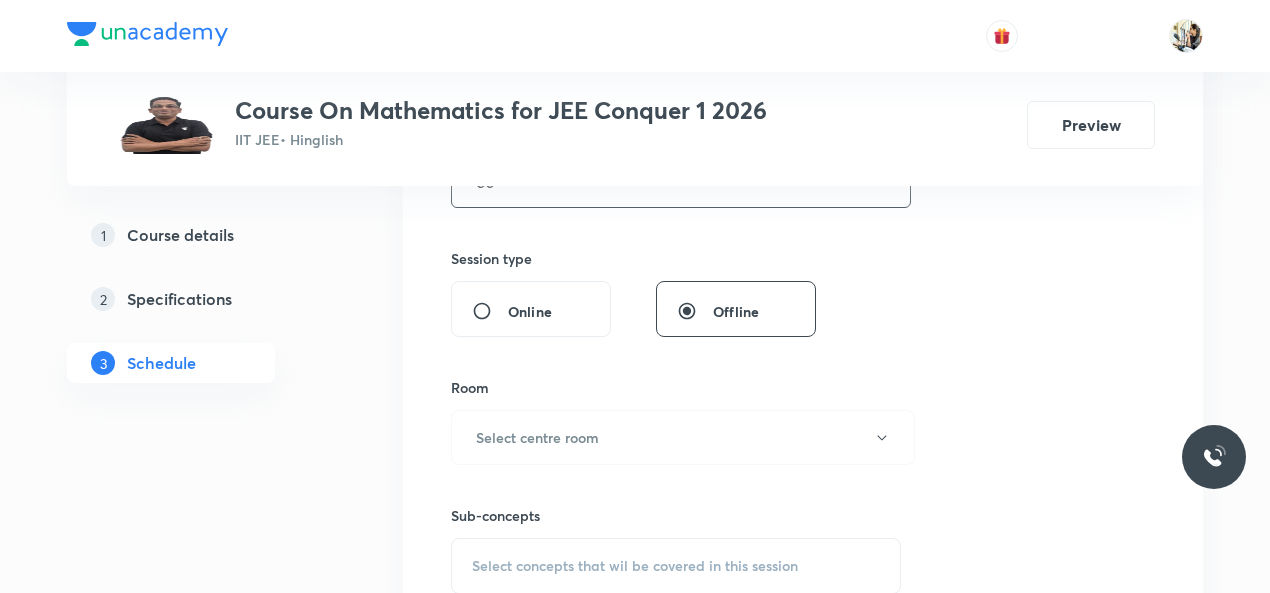 scroll, scrollTop: 720, scrollLeft: 0, axis: vertical 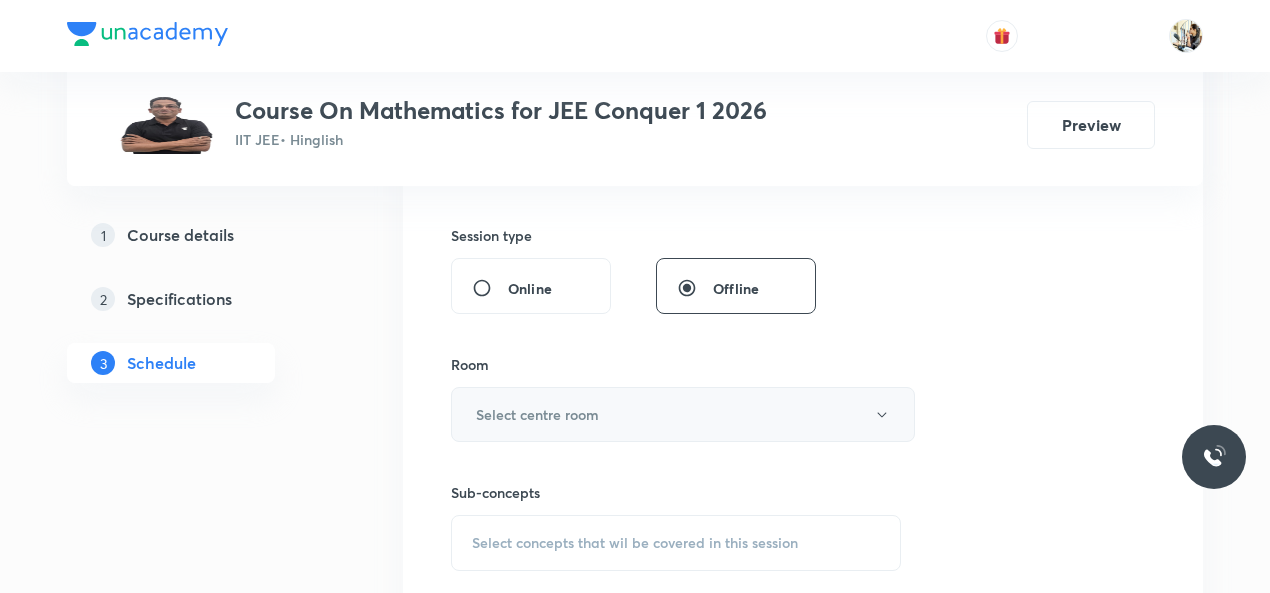 type on "60" 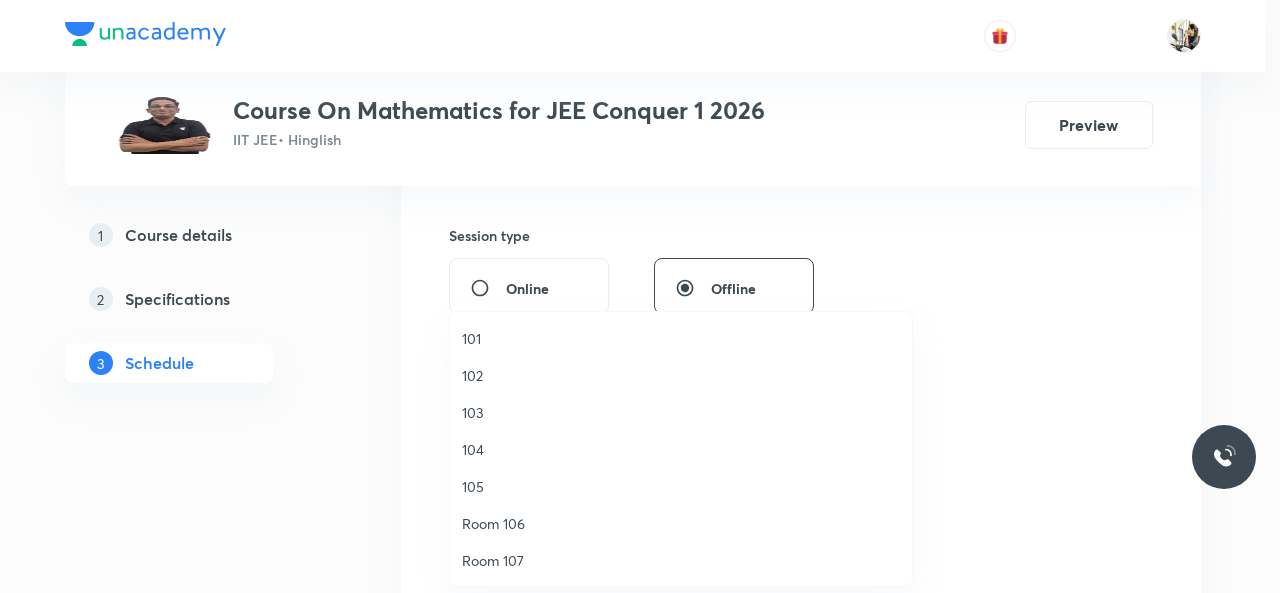 click on "105" at bounding box center (681, 486) 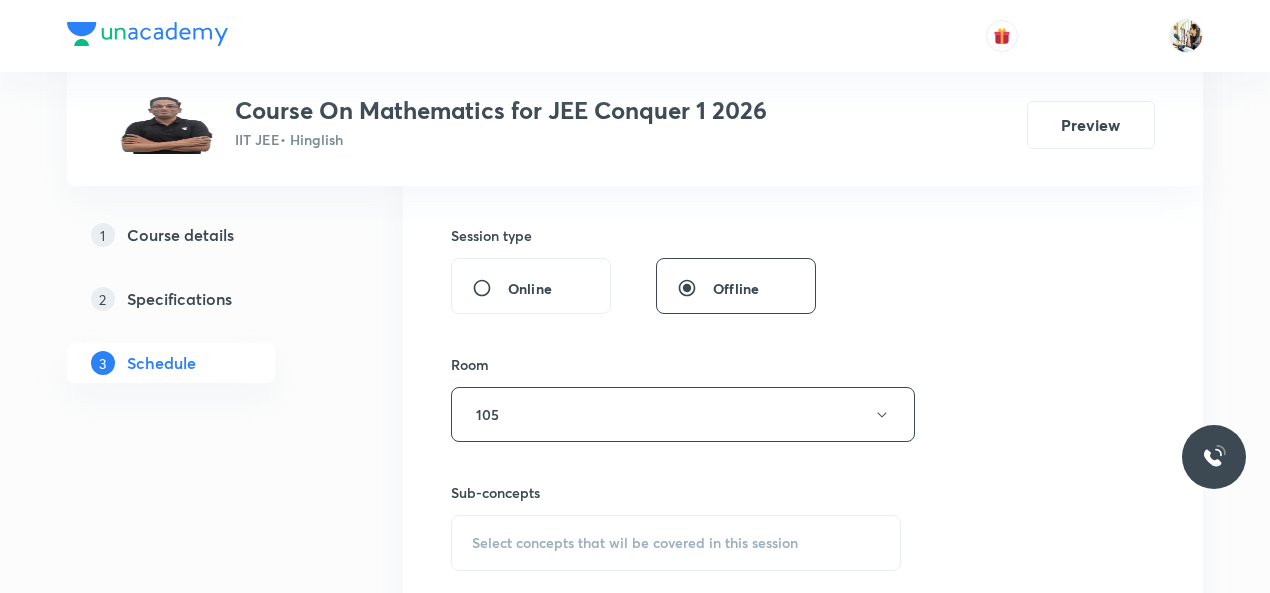 scroll, scrollTop: 954, scrollLeft: 0, axis: vertical 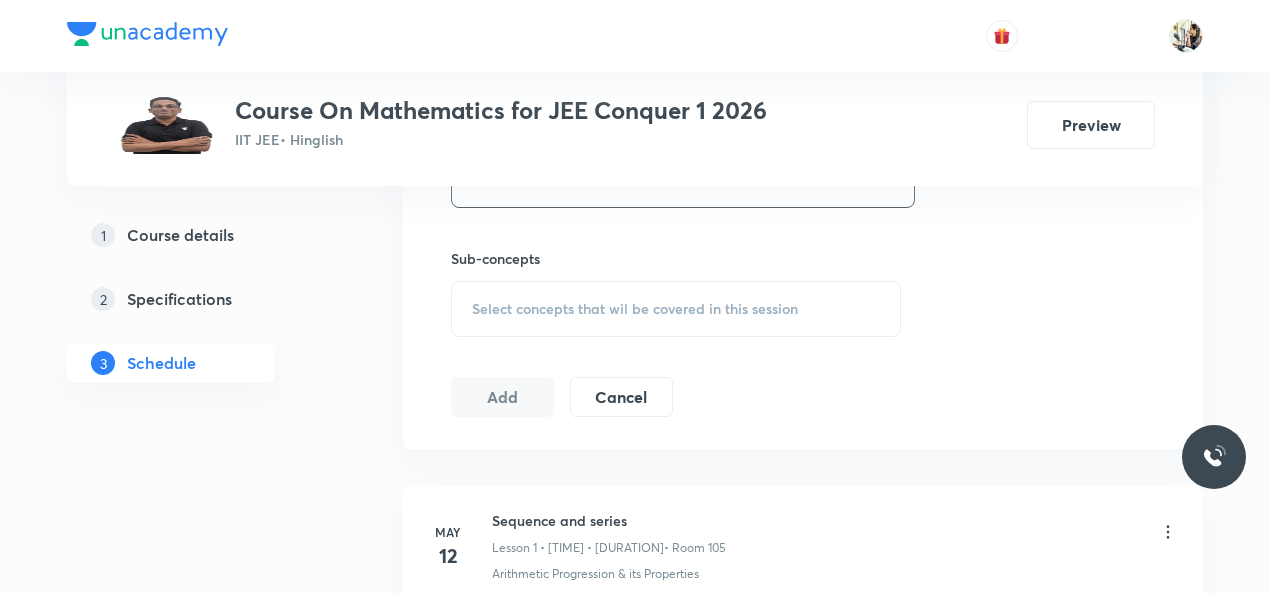 click on "Select concepts that wil be covered in this session" at bounding box center [635, 309] 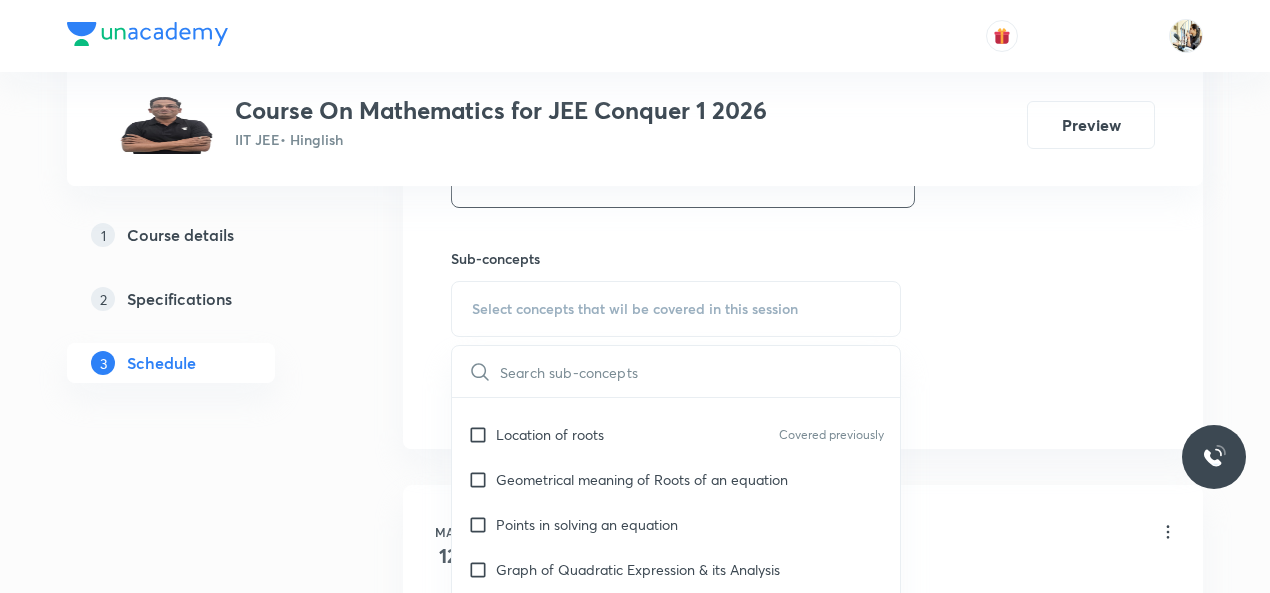 scroll, scrollTop: 233, scrollLeft: 0, axis: vertical 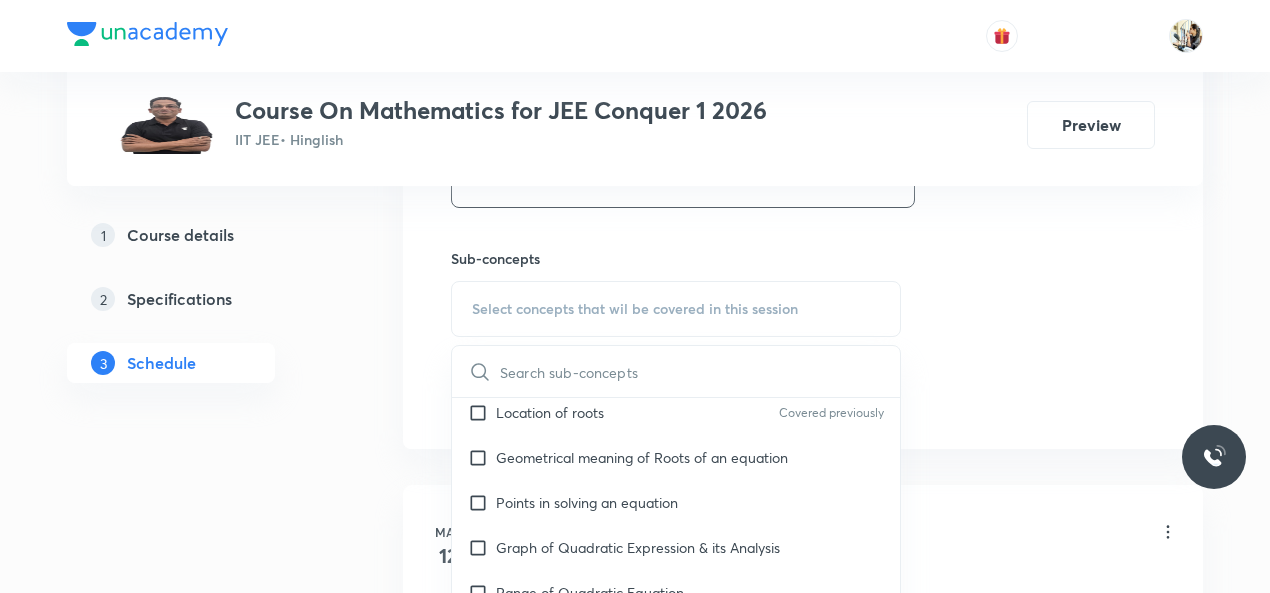 paste on "permutations and combinations" 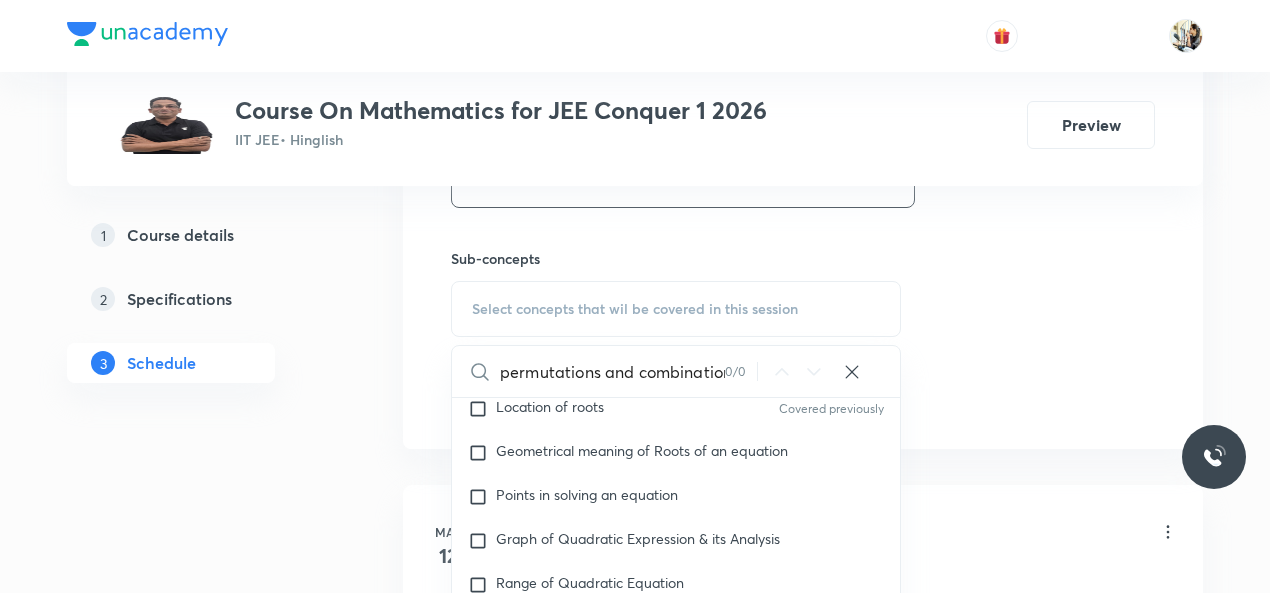 scroll, scrollTop: 0, scrollLeft: 18, axis: horizontal 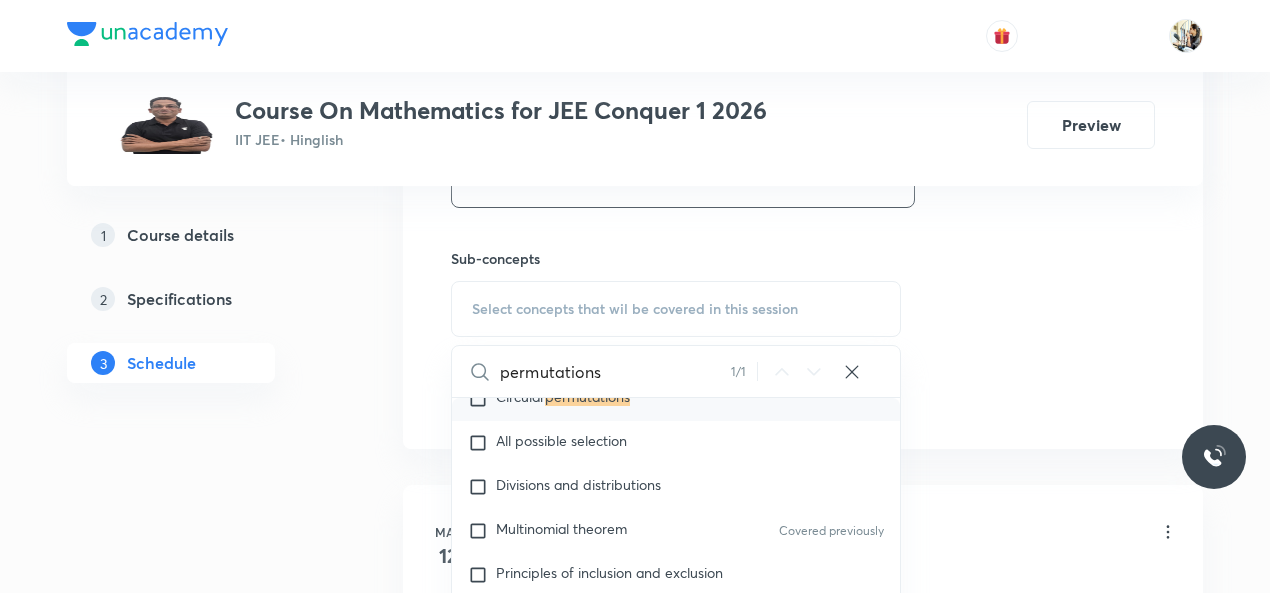 type on "permutations" 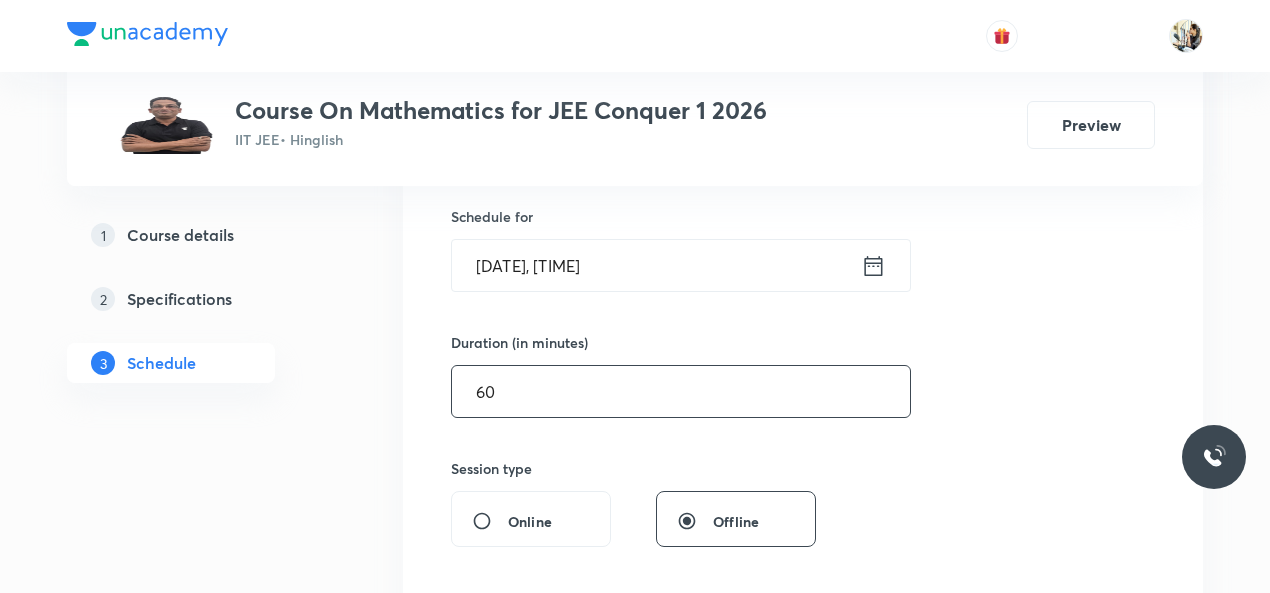 scroll, scrollTop: 254, scrollLeft: 0, axis: vertical 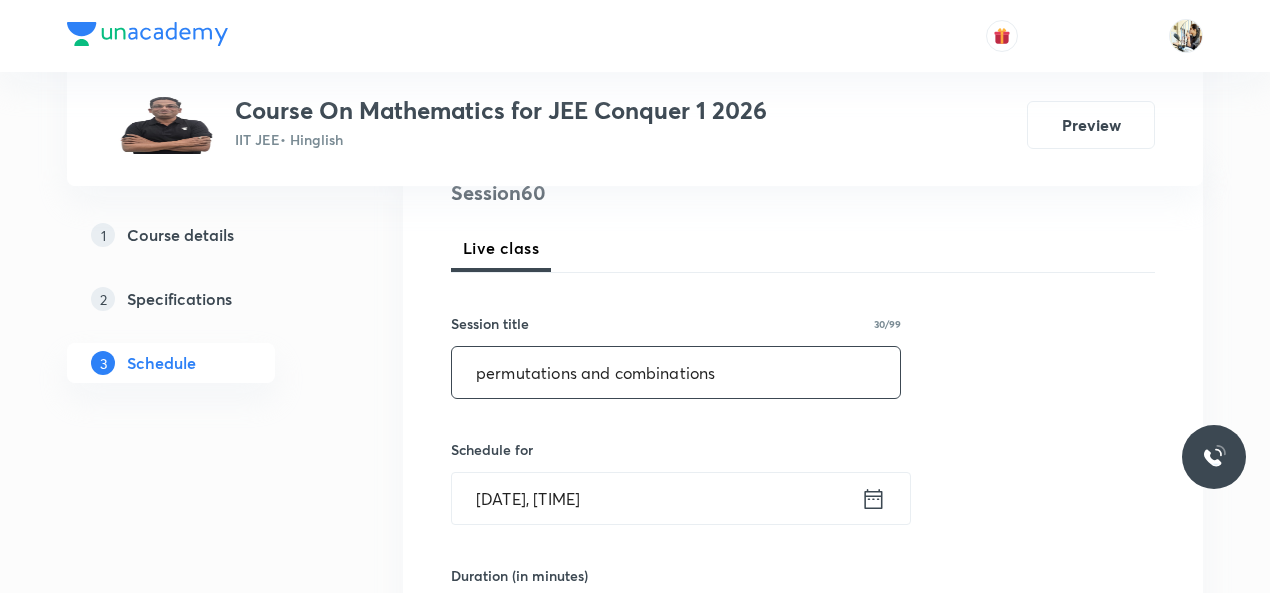 click on "permutations and combinations" at bounding box center (676, 372) 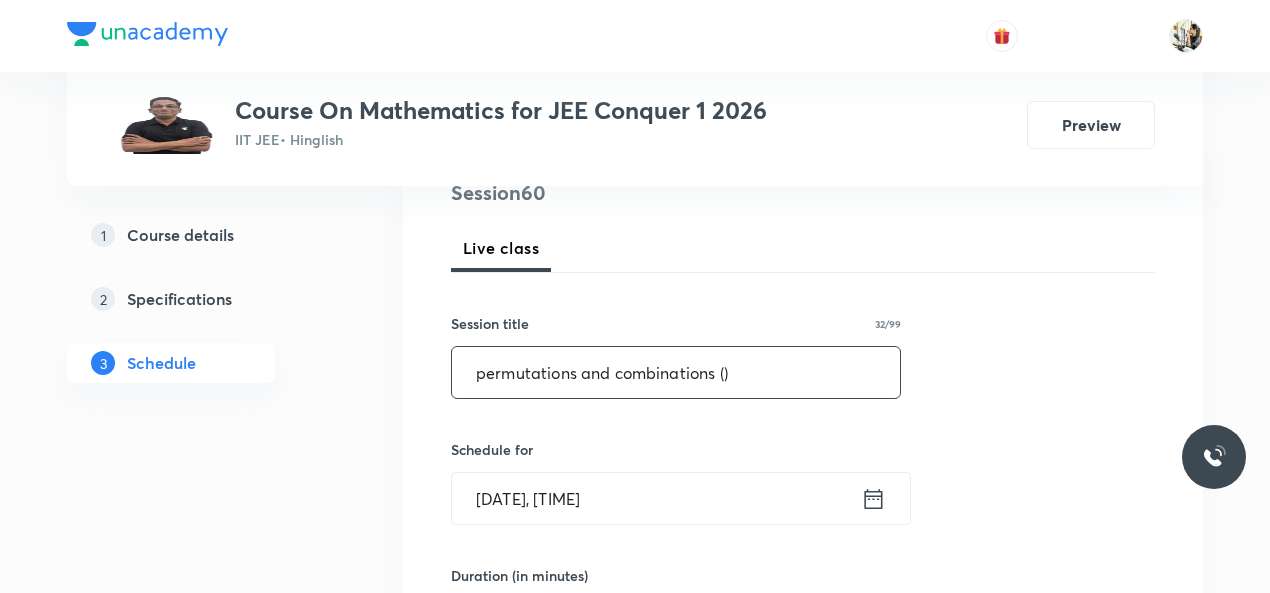paste on "fundamental principle of counting" 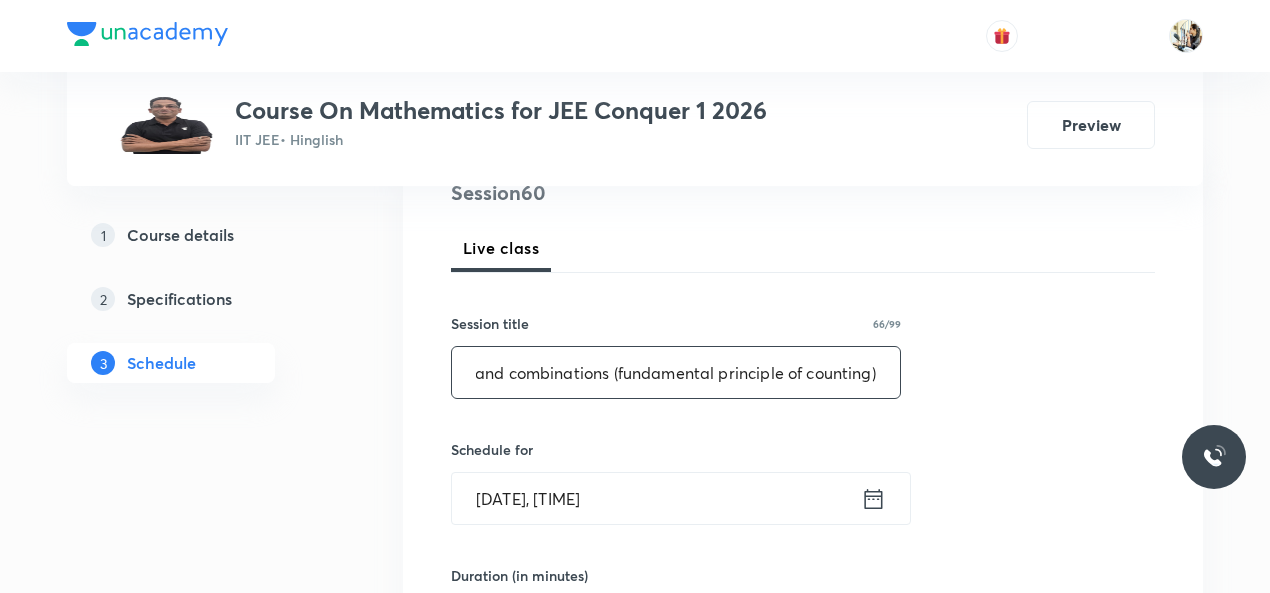 scroll, scrollTop: 0, scrollLeft: 107, axis: horizontal 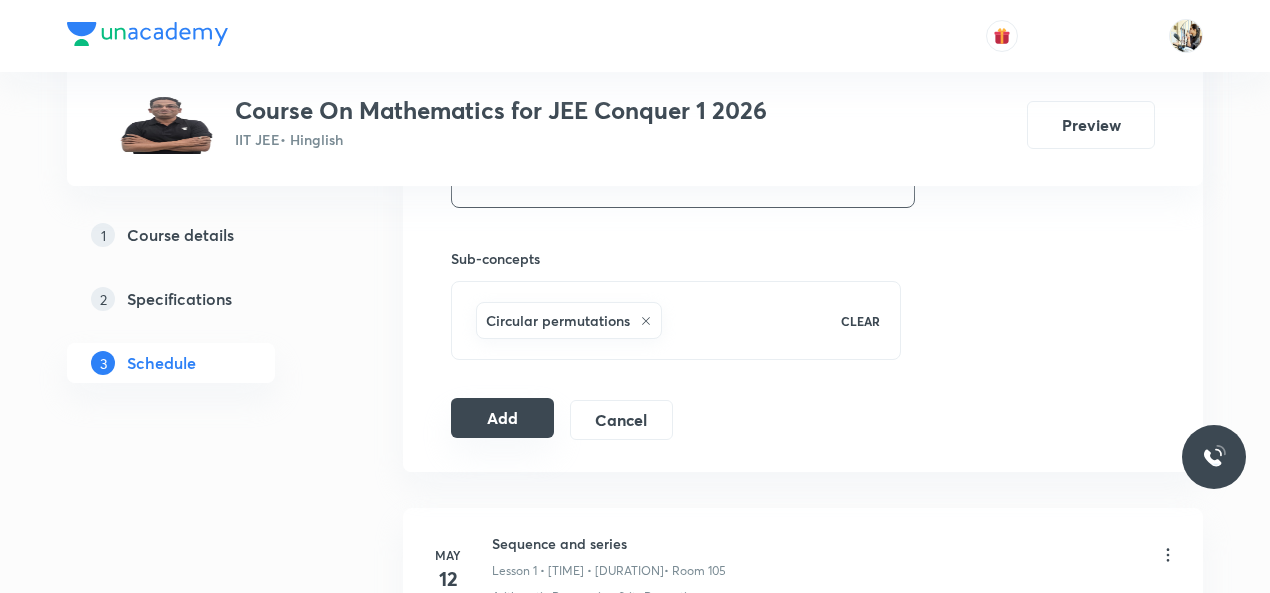 type on "permutations and combinations (fundamental principle of counting)" 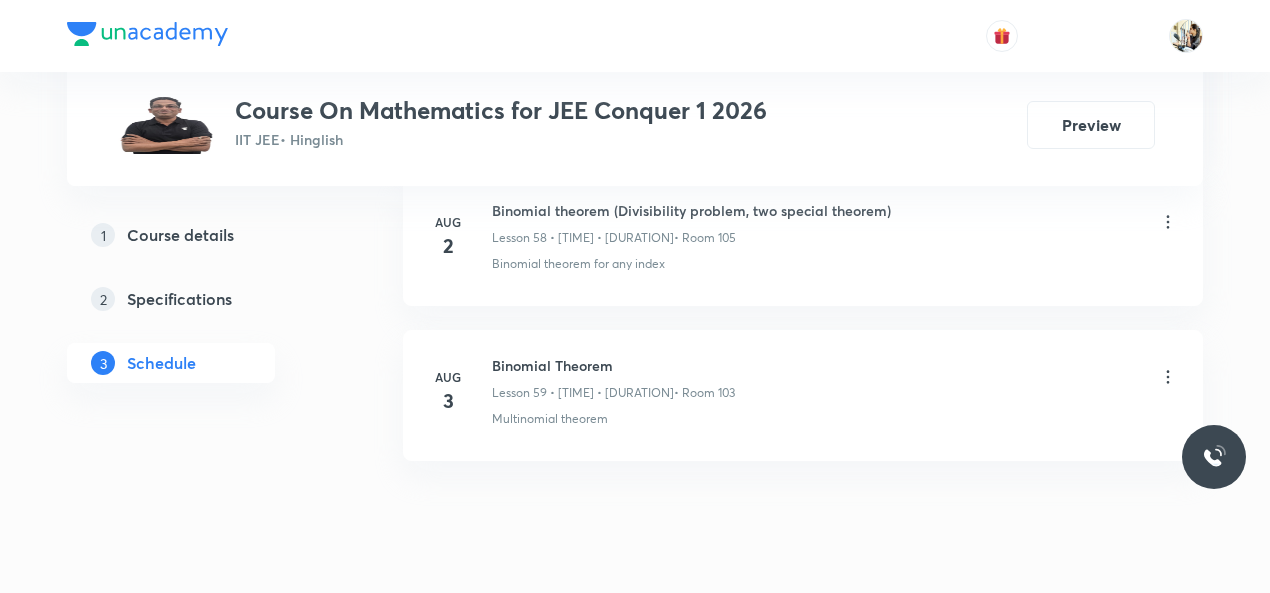 scroll, scrollTop: 9202, scrollLeft: 0, axis: vertical 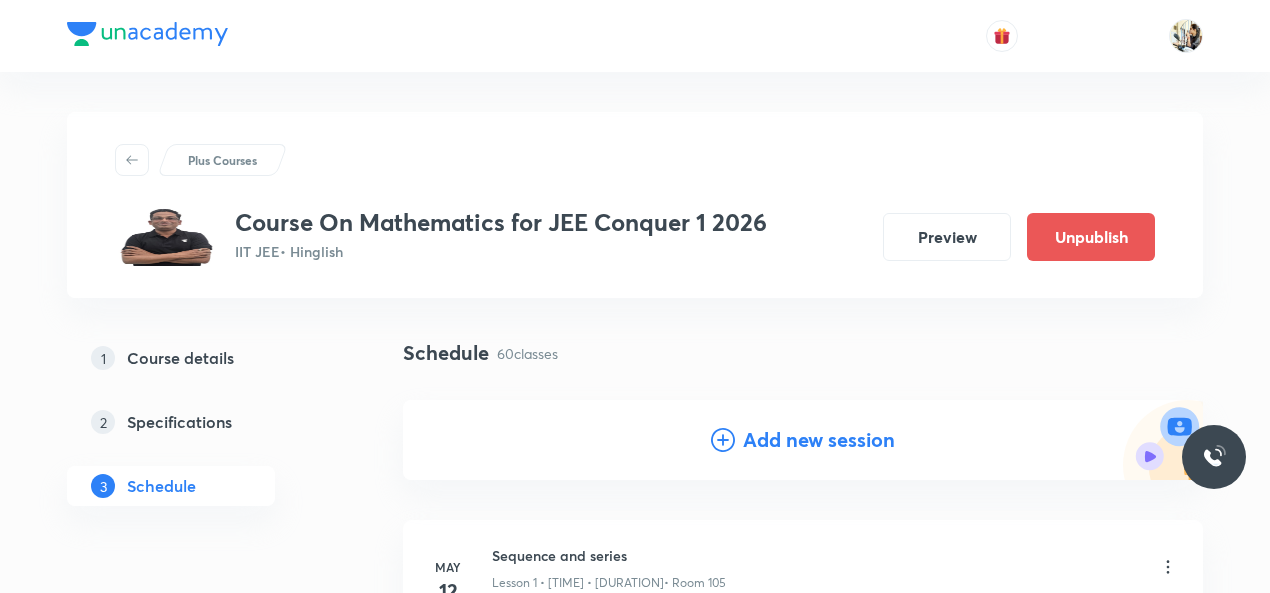 click on "Add new session" at bounding box center (803, 440) 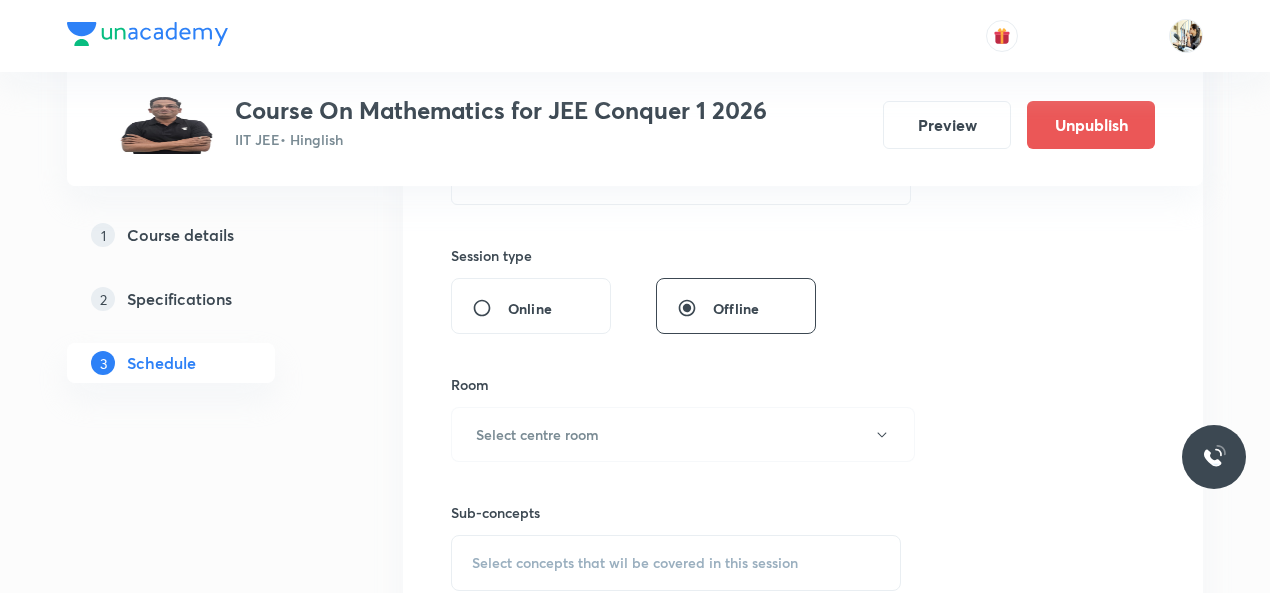 scroll, scrollTop: 233, scrollLeft: 0, axis: vertical 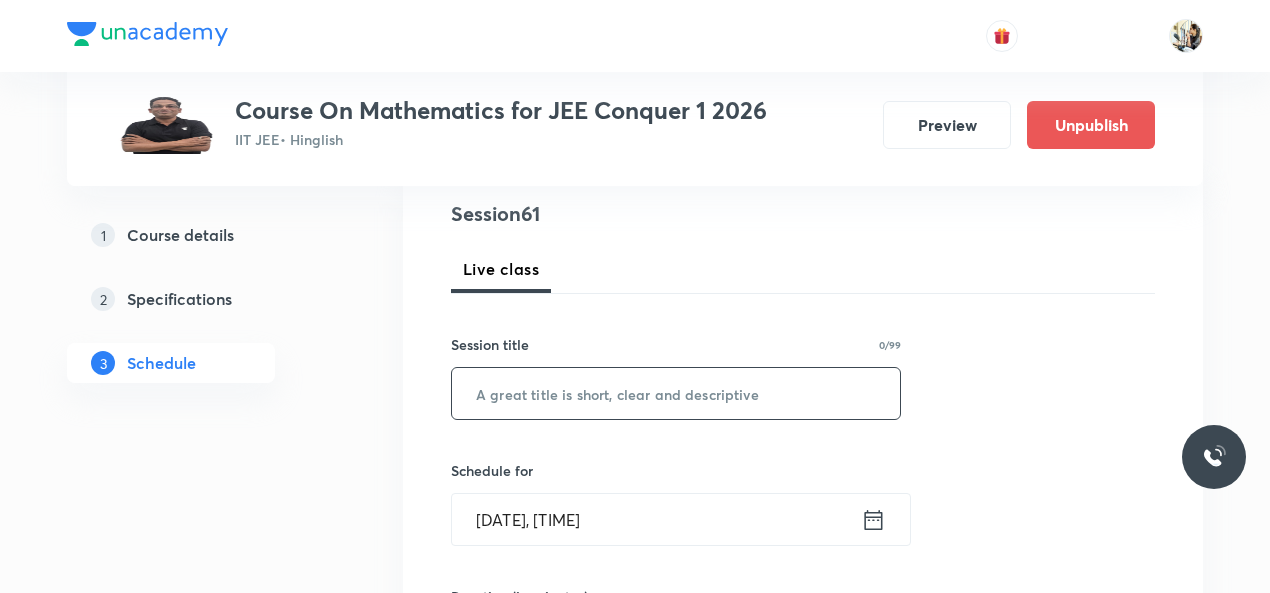 click at bounding box center [676, 393] 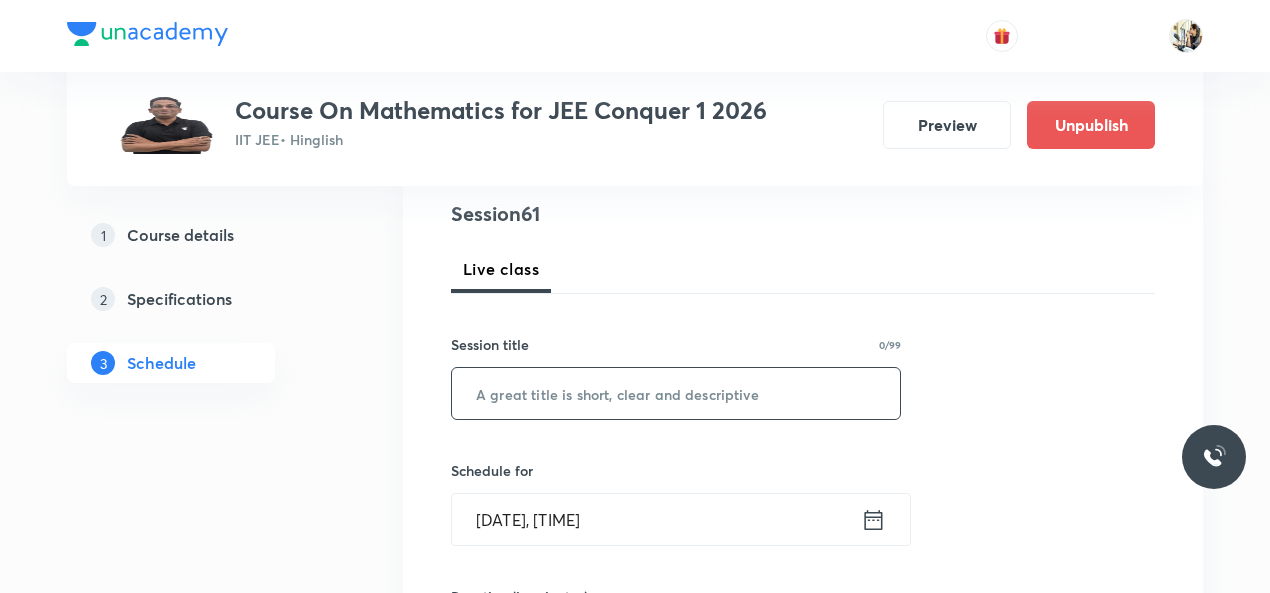 paste on "Permutations and combinations" 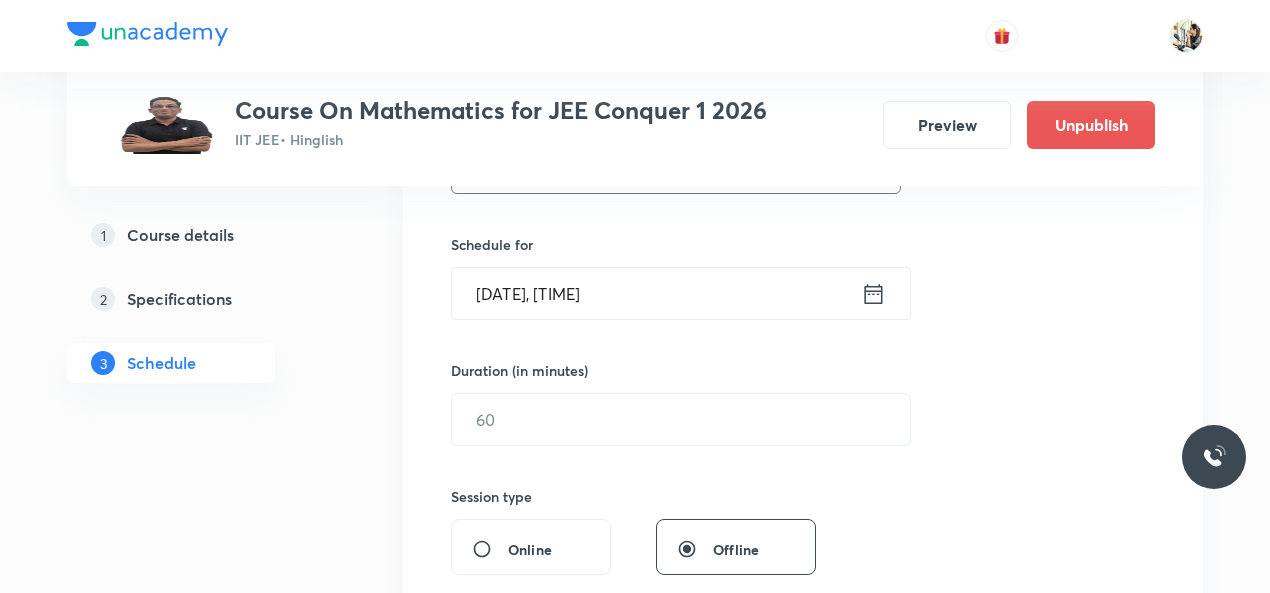 scroll, scrollTop: 466, scrollLeft: 0, axis: vertical 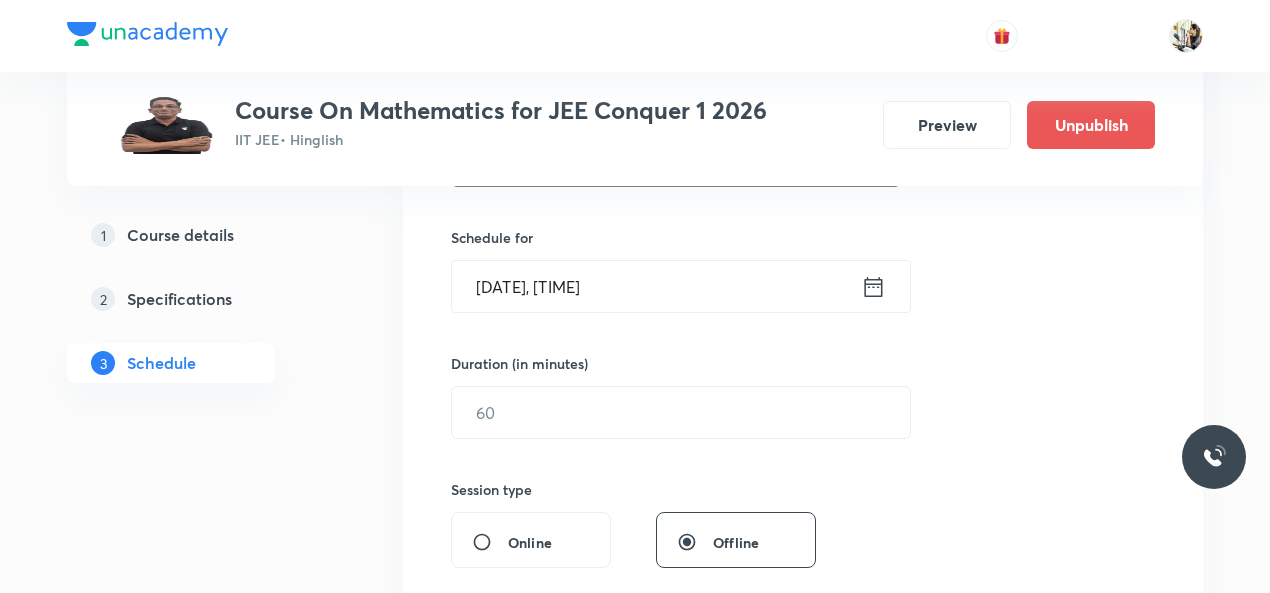 type on "Permutations and combinations" 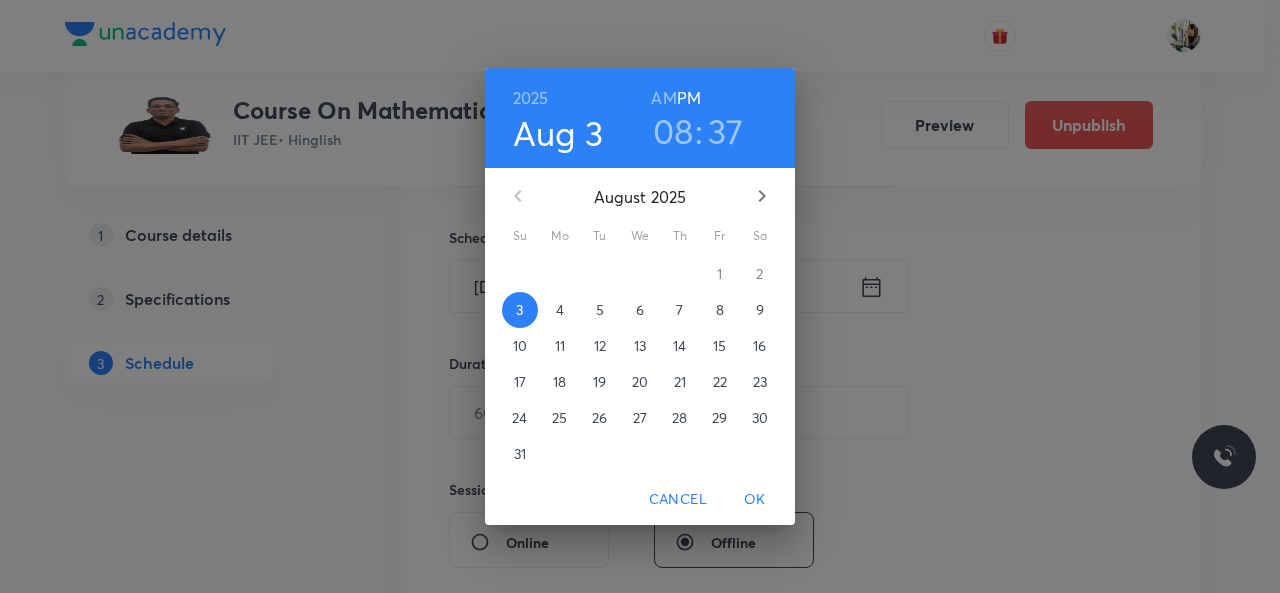 click on "5" at bounding box center (600, 310) 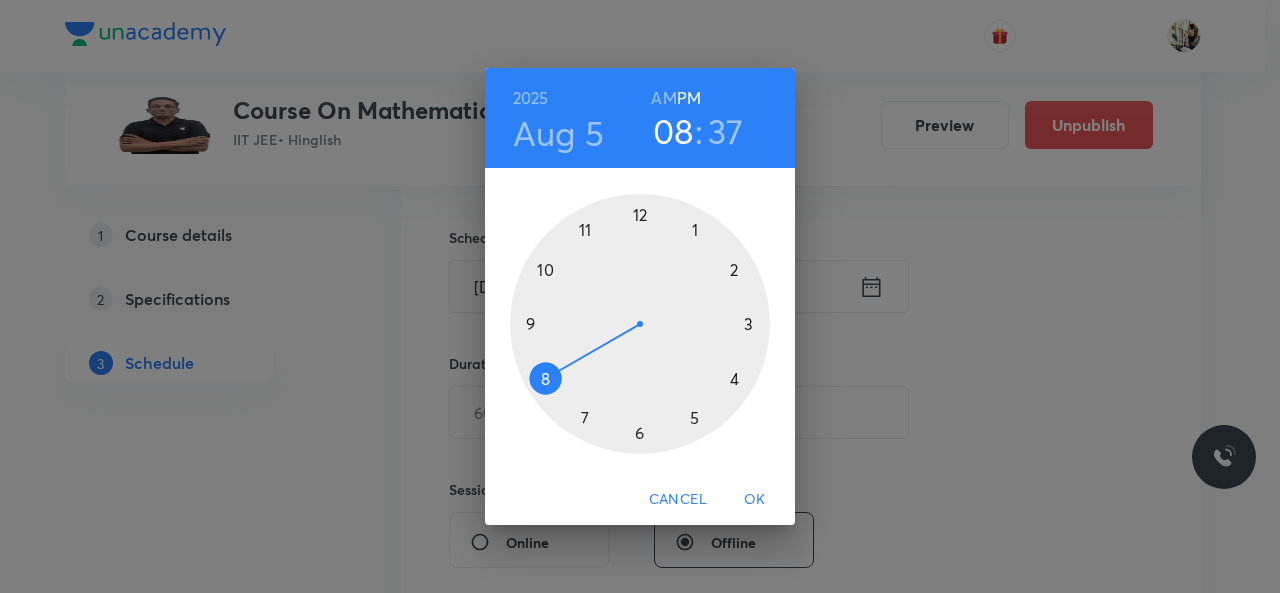 click at bounding box center (640, 324) 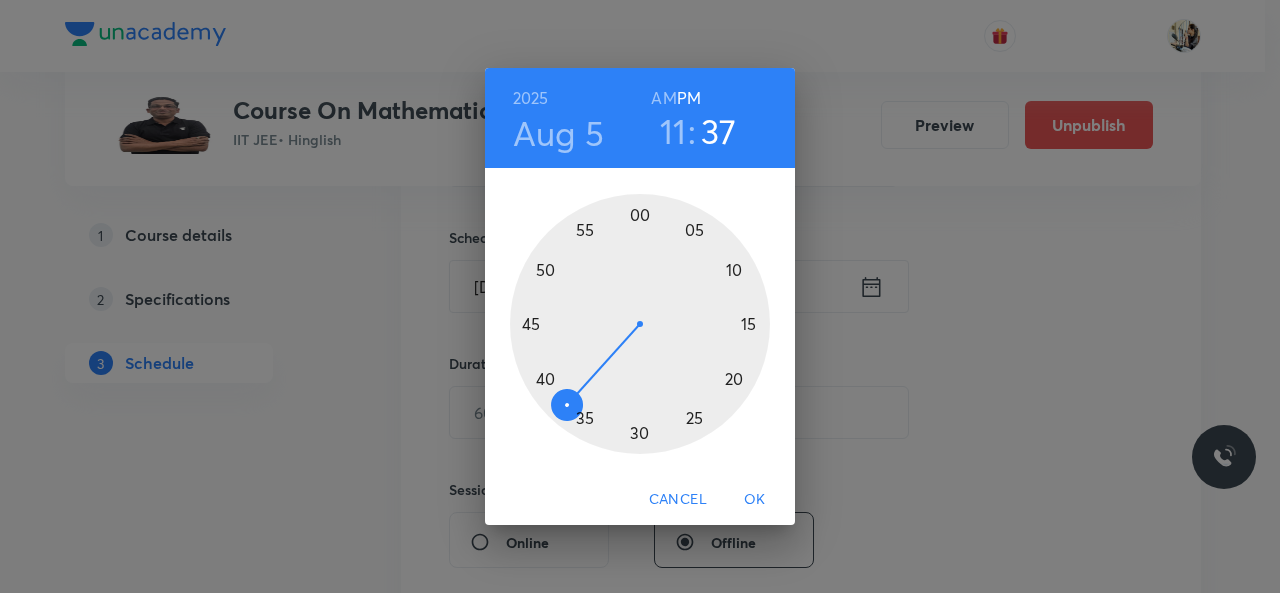 click at bounding box center [640, 324] 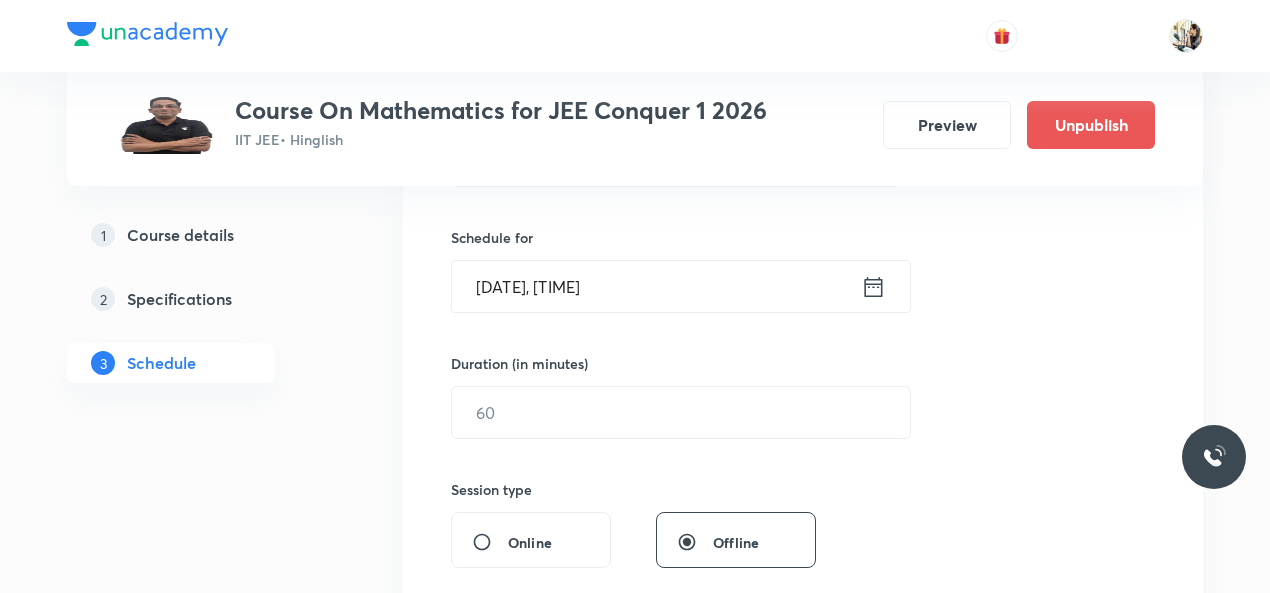 click on "Aug 5, 2025, 11:16 PM" at bounding box center (656, 286) 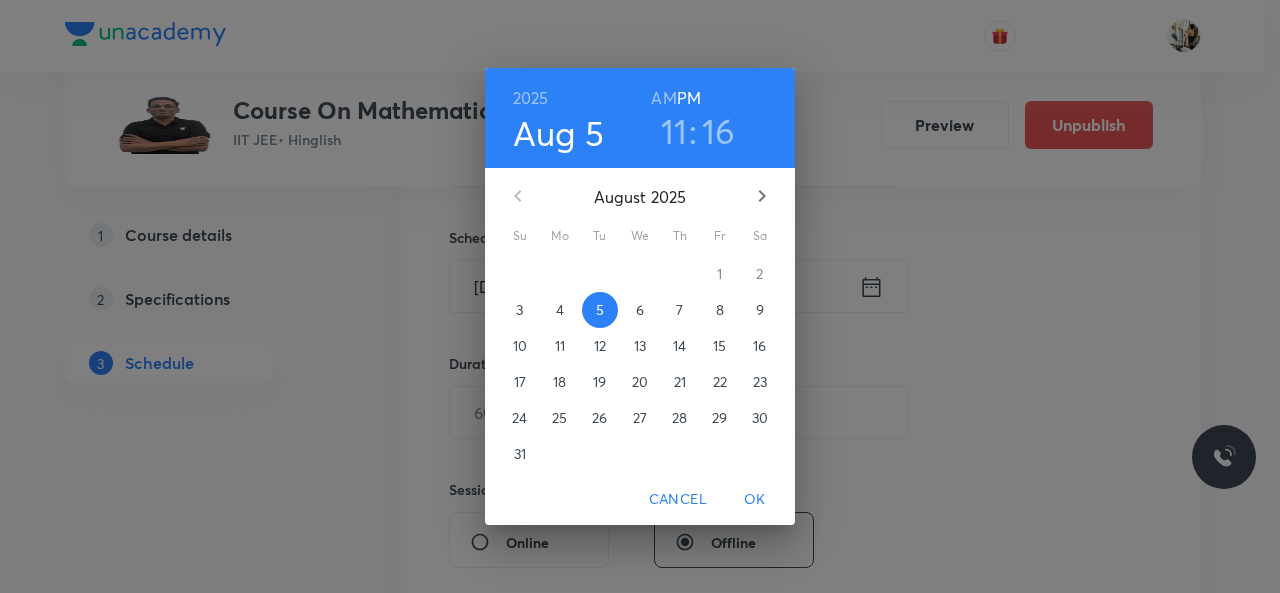 click on "AM" at bounding box center [663, 98] 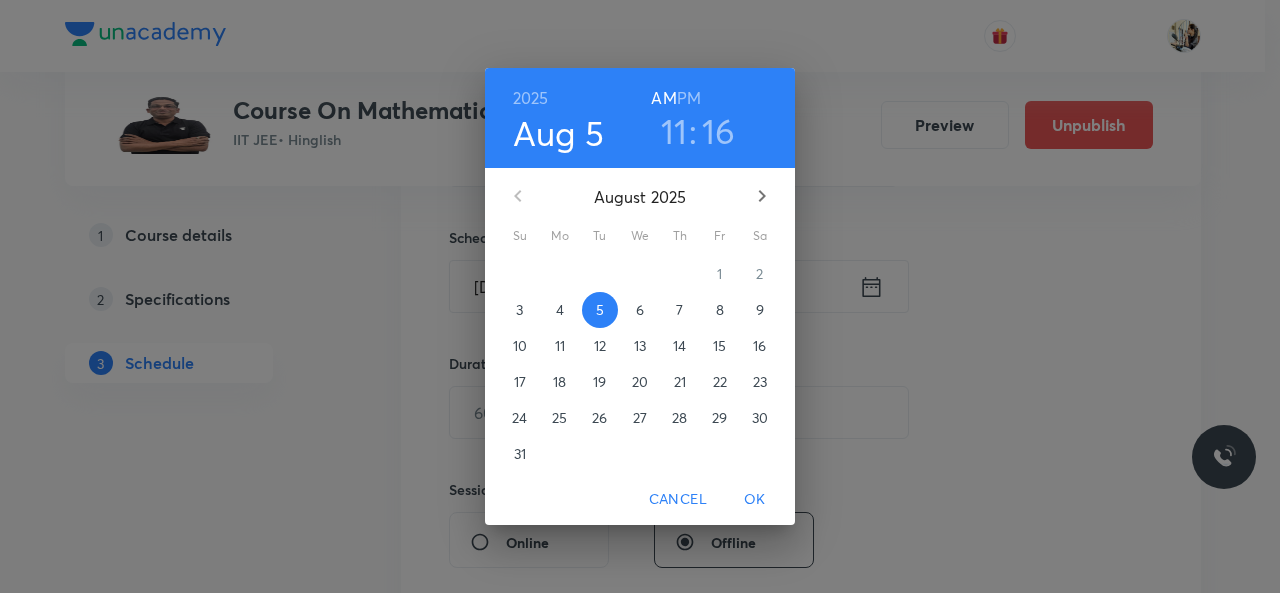 click on "OK" at bounding box center [755, 499] 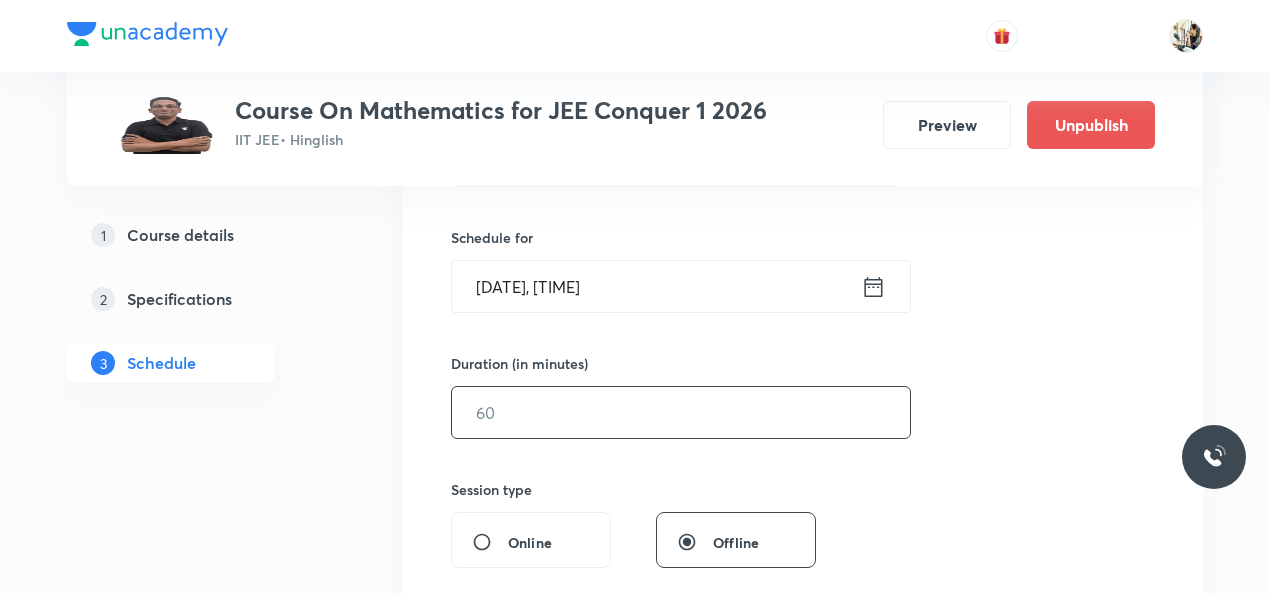 click at bounding box center (681, 412) 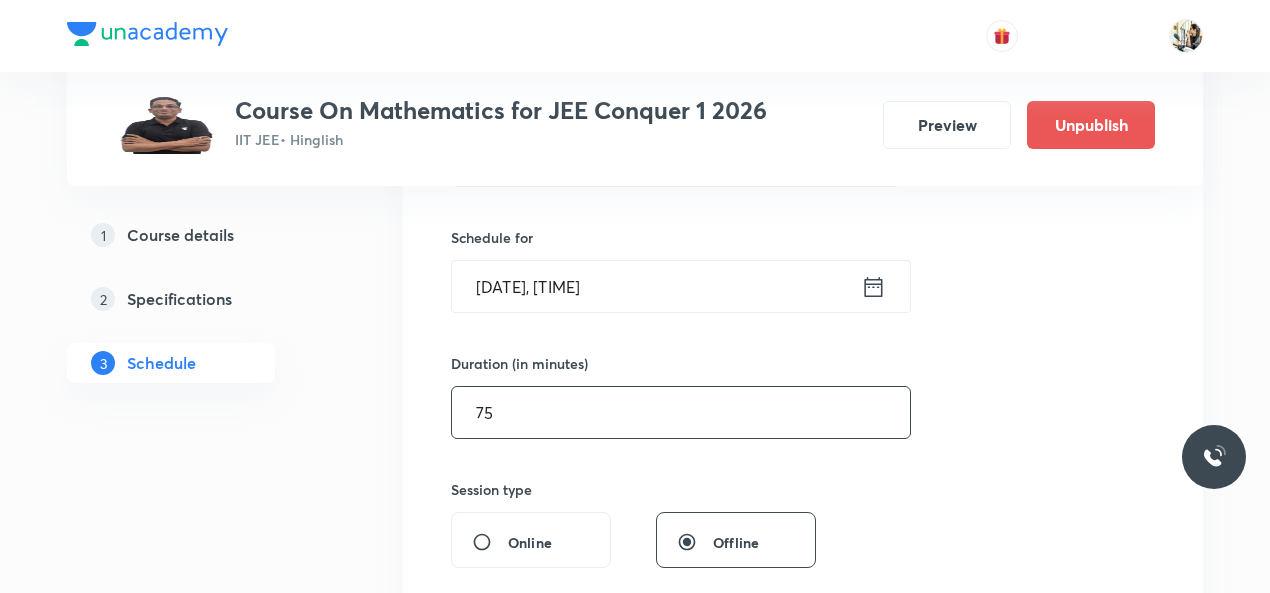scroll, scrollTop: 700, scrollLeft: 0, axis: vertical 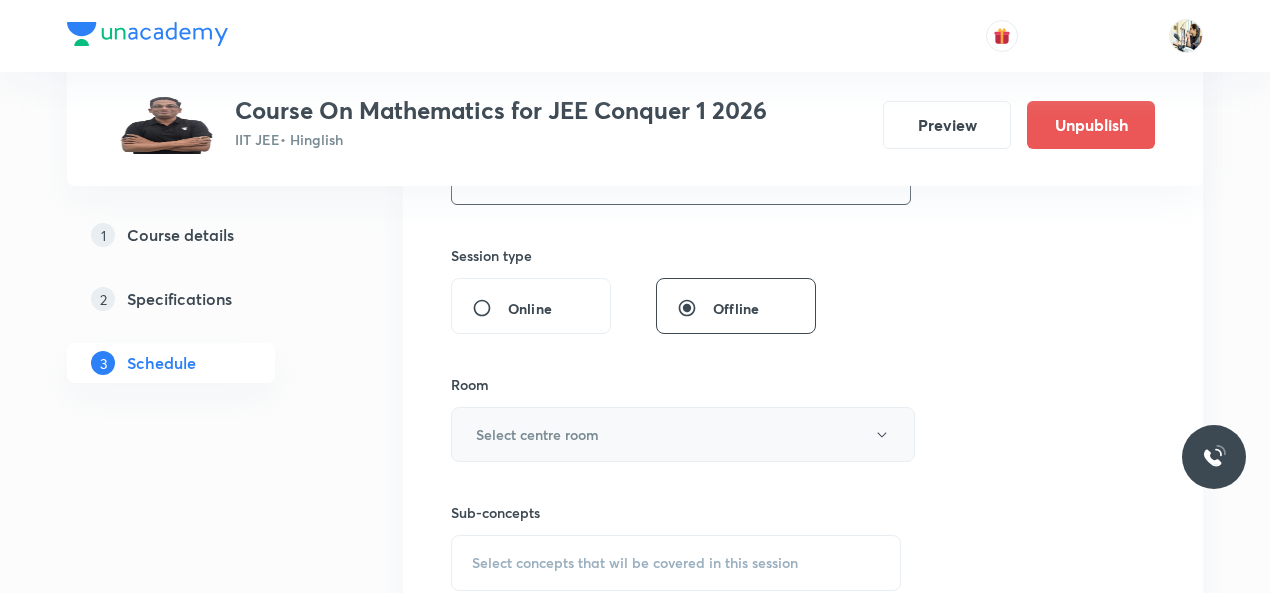 type on "75" 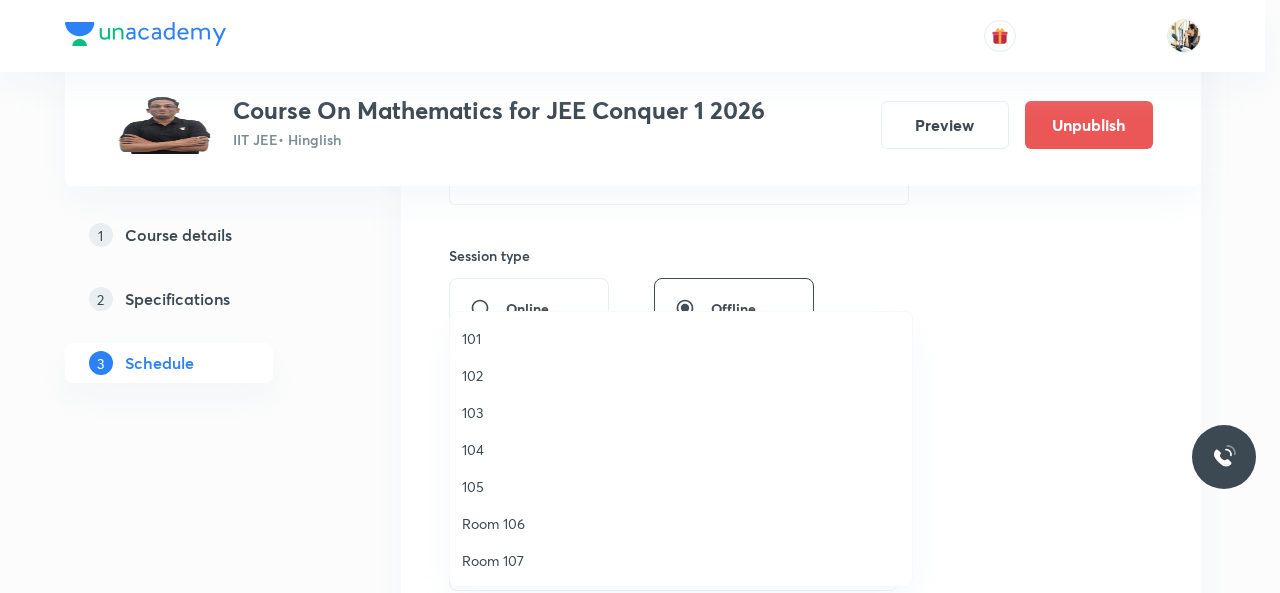 click on "105" at bounding box center [681, 486] 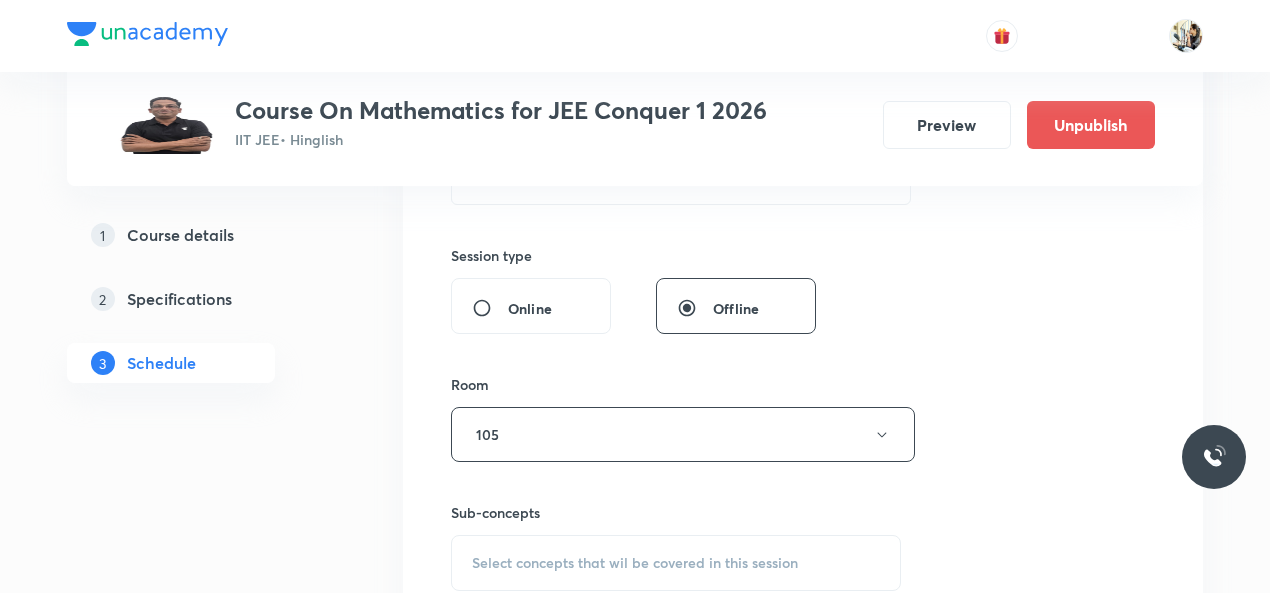 scroll, scrollTop: 933, scrollLeft: 0, axis: vertical 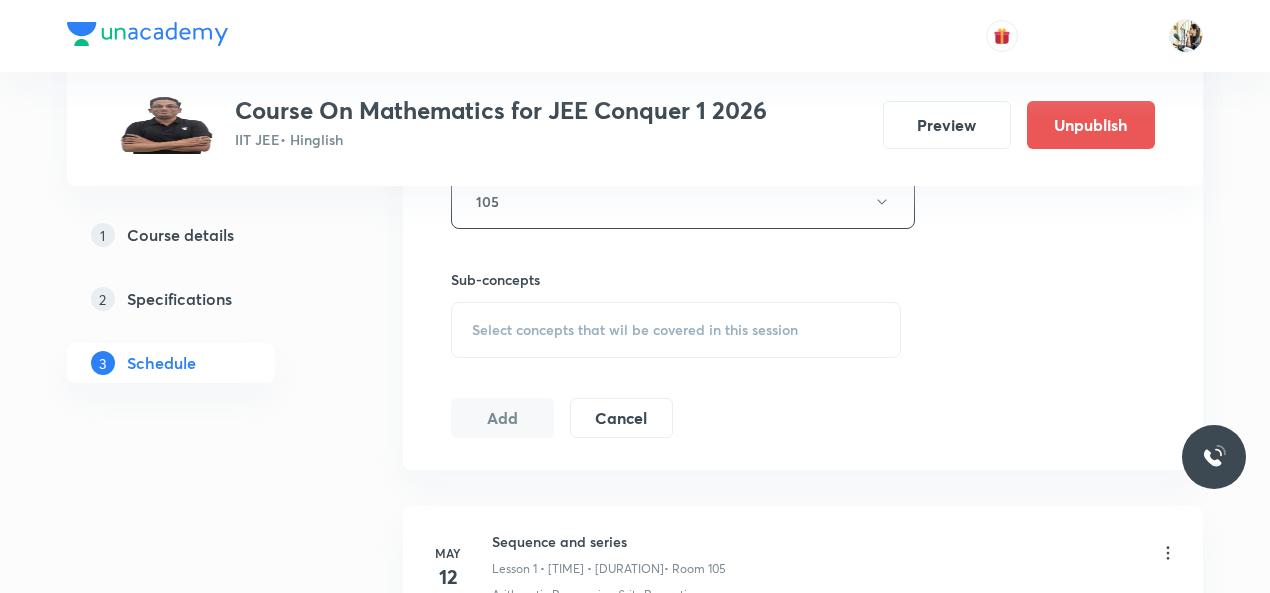 click on "Select concepts that wil be covered in this session" at bounding box center (635, 330) 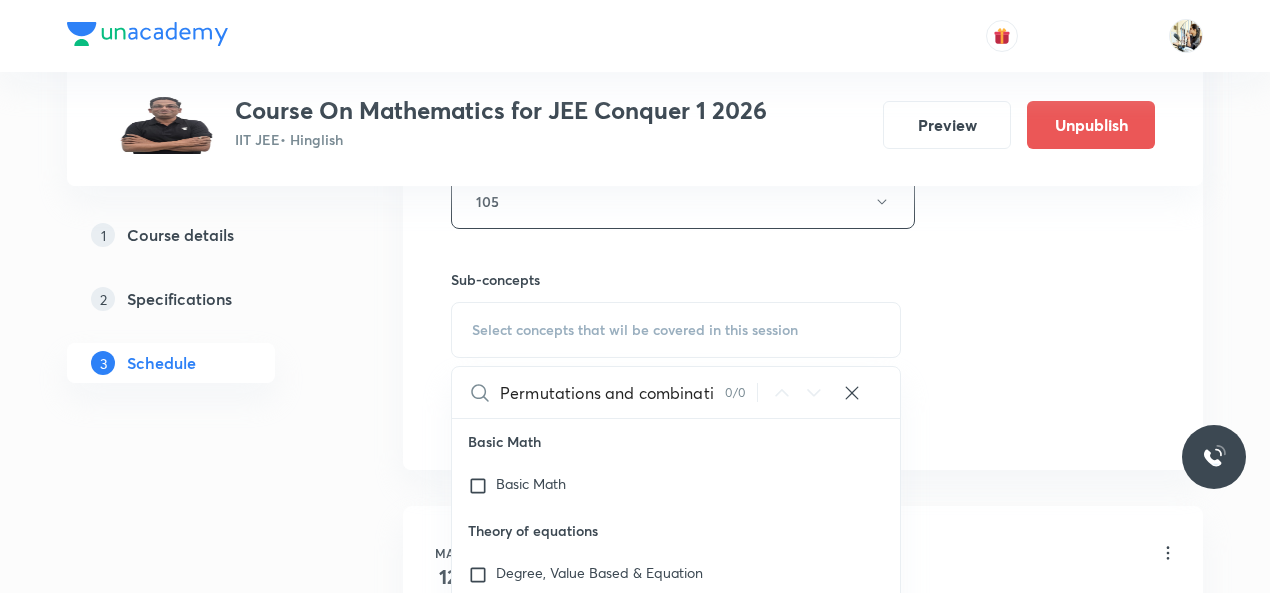 scroll, scrollTop: 0, scrollLeft: 0, axis: both 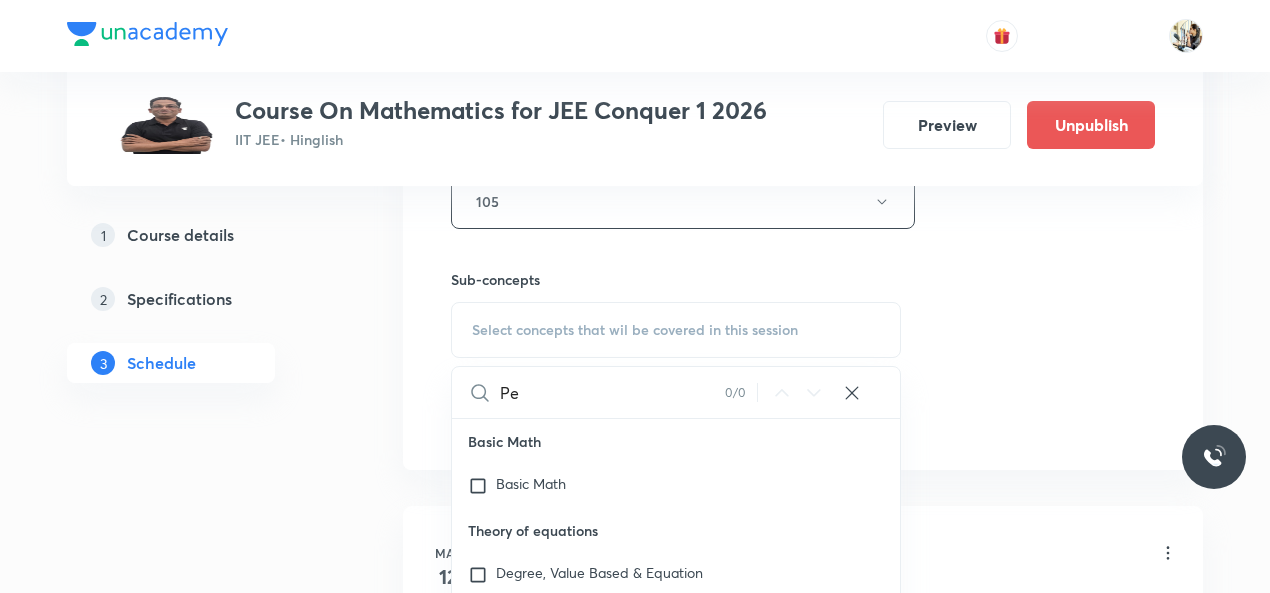 type on "P" 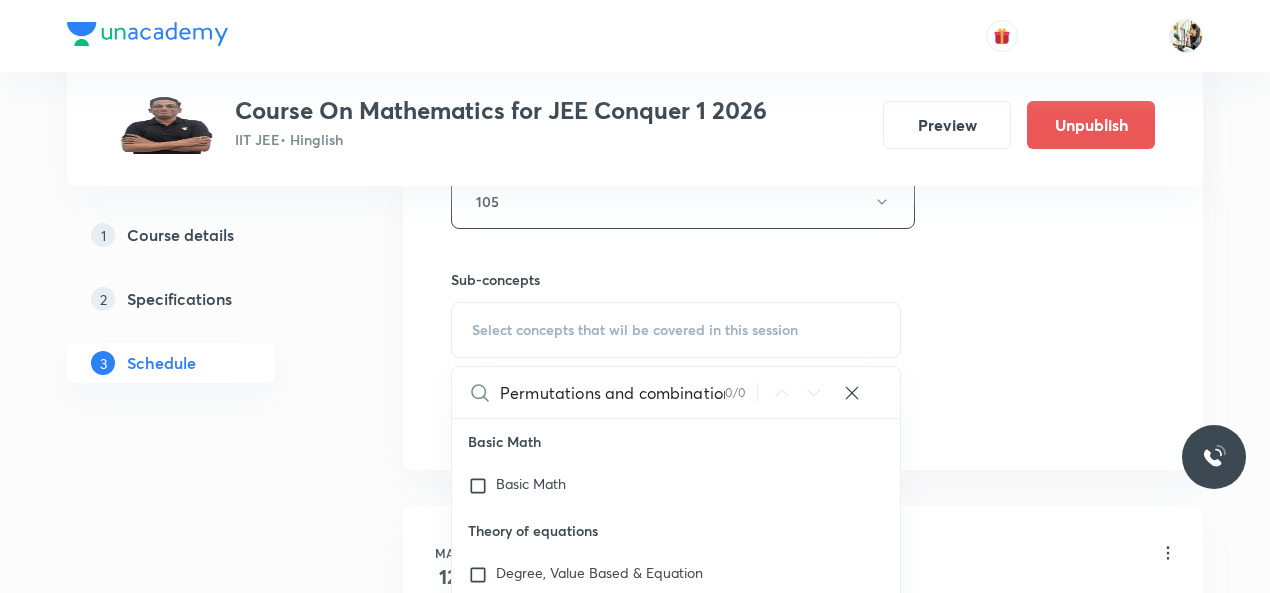scroll, scrollTop: 0, scrollLeft: 18, axis: horizontal 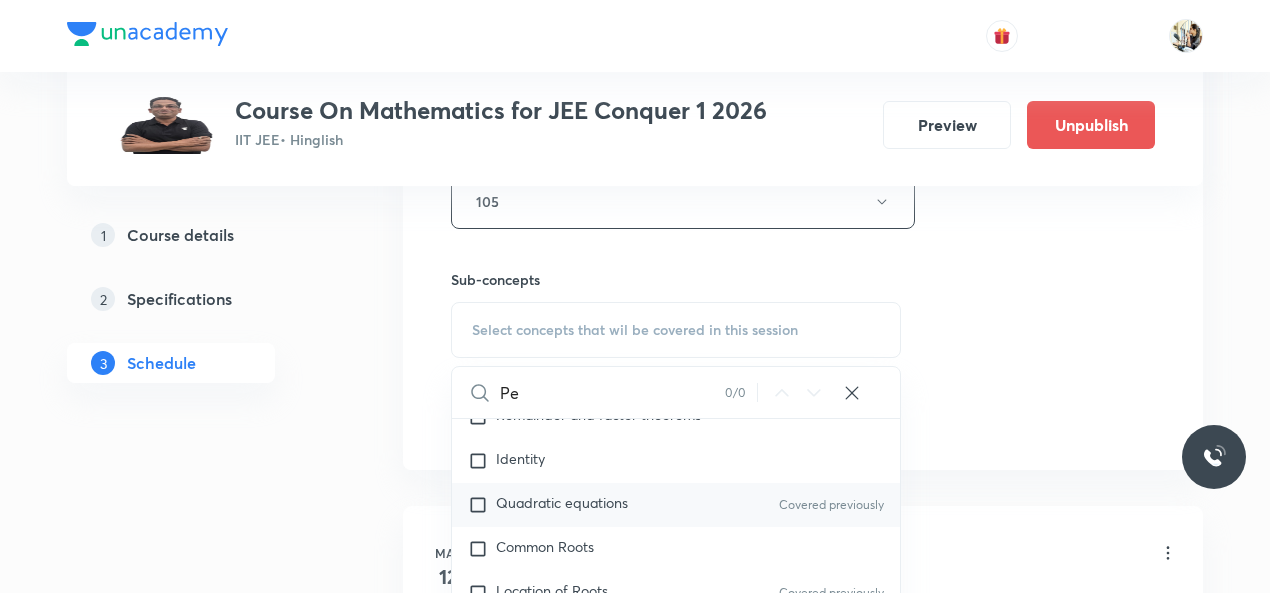 type on "P" 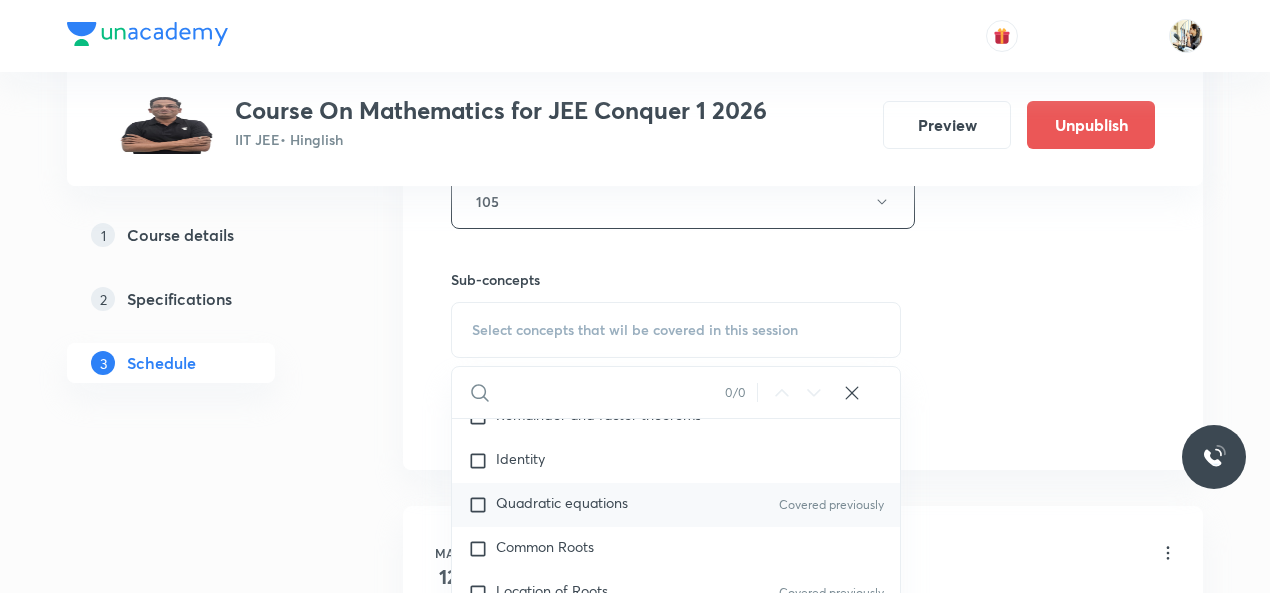 type 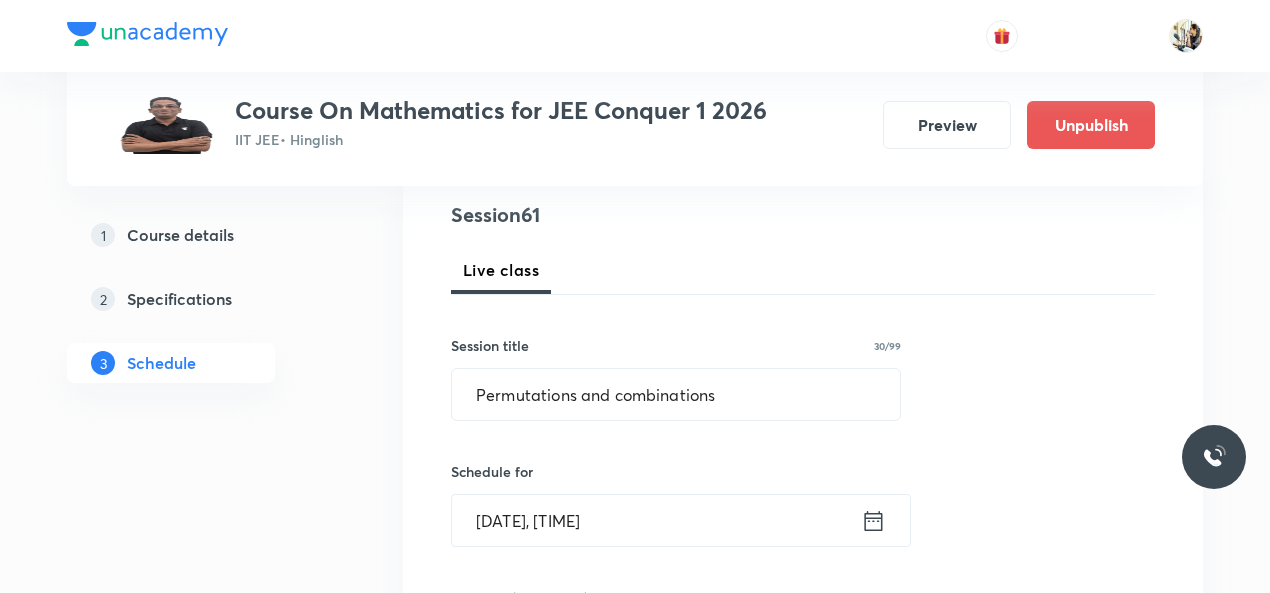 scroll, scrollTop: 233, scrollLeft: 0, axis: vertical 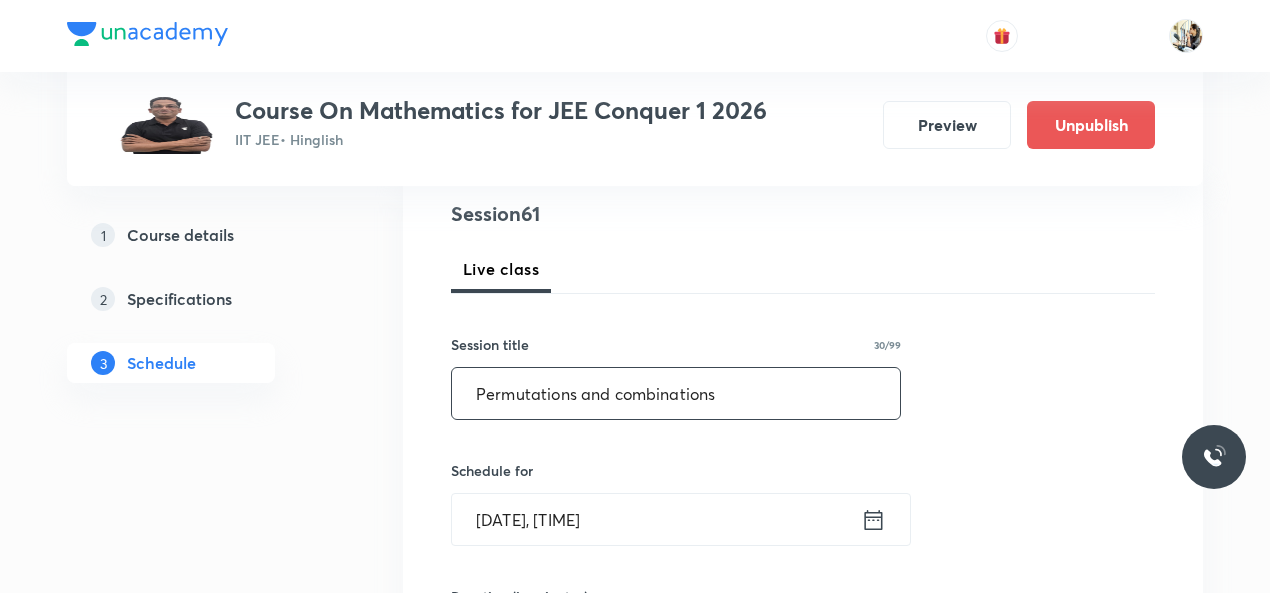 drag, startPoint x: 478, startPoint y: 393, endPoint x: 726, endPoint y: 402, distance: 248.16325 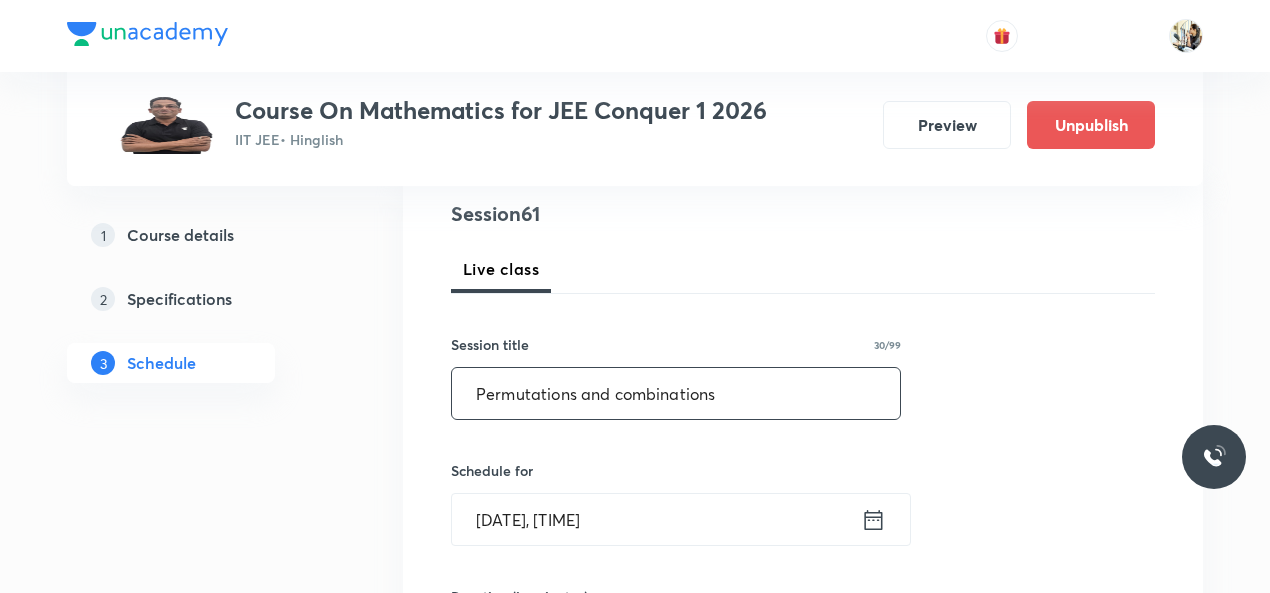 scroll, scrollTop: 933, scrollLeft: 0, axis: vertical 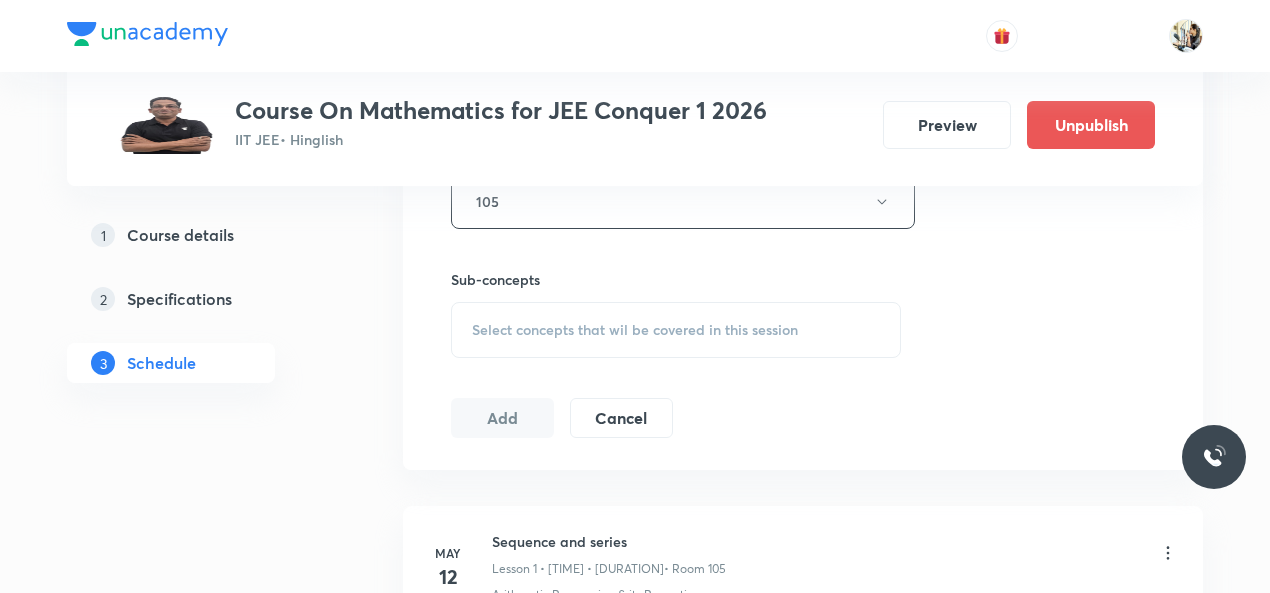 click on "Select concepts that wil be covered in this session" at bounding box center (676, 330) 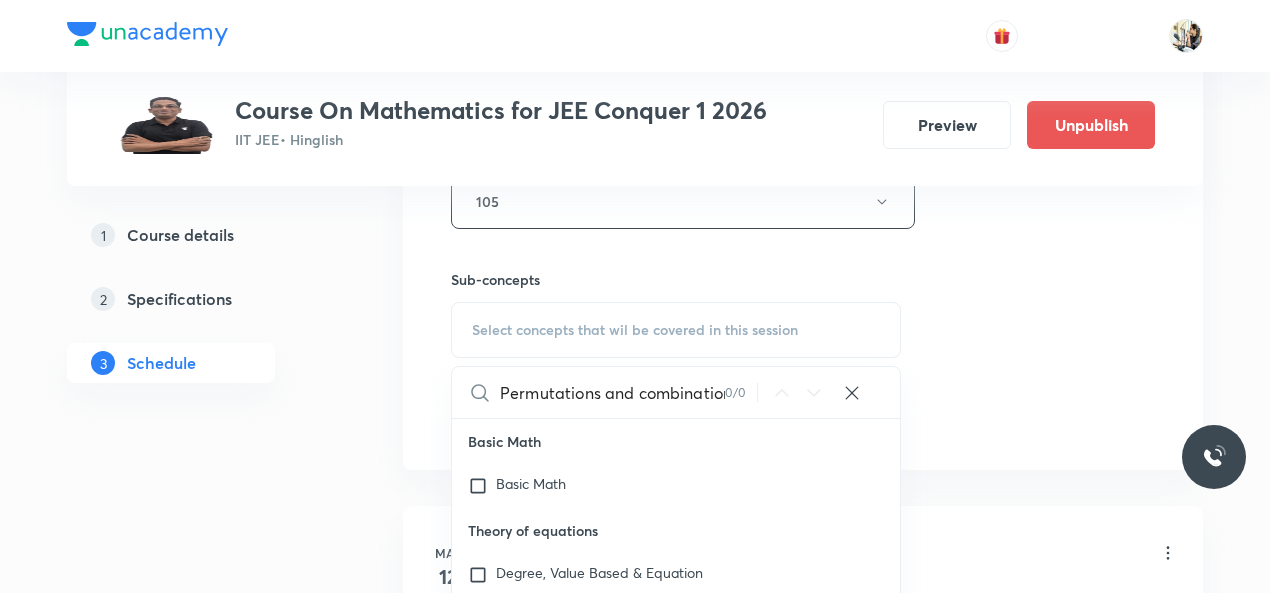 scroll, scrollTop: 0, scrollLeft: 13, axis: horizontal 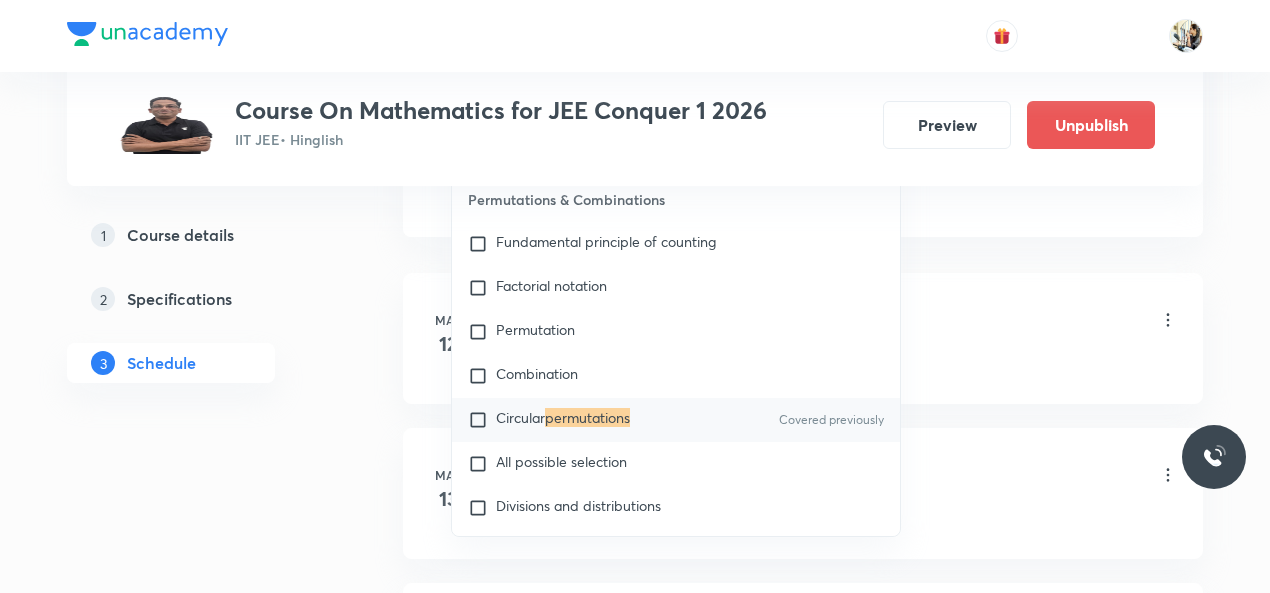 type on "Permutations" 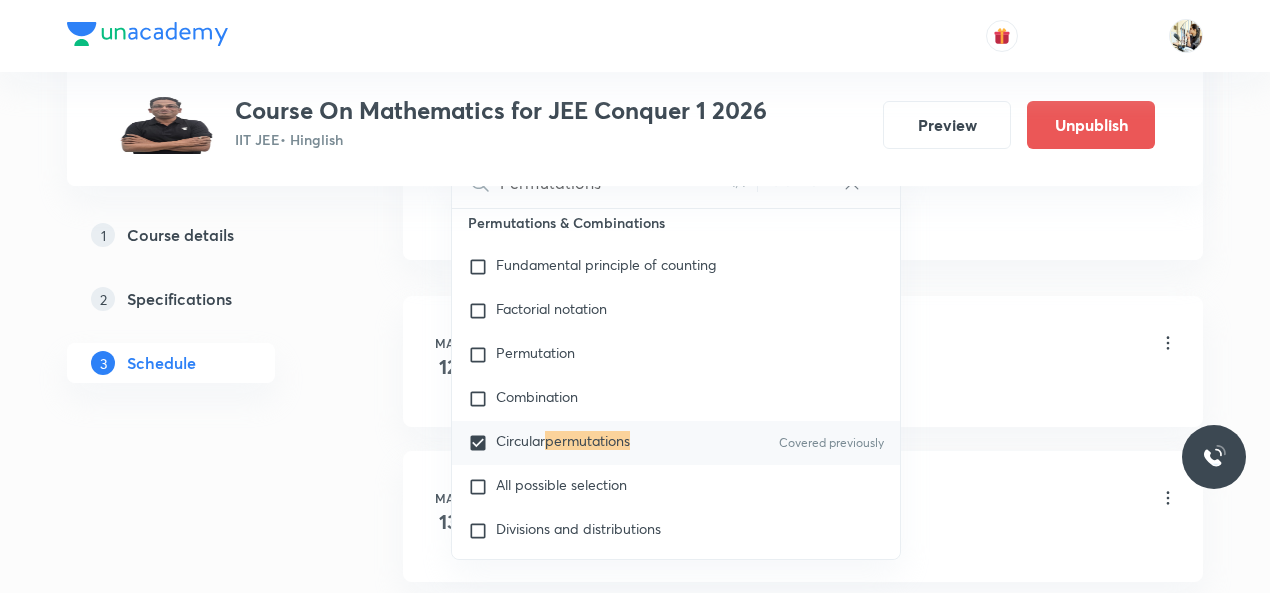 click on "May 12 Sequence and series Lesson 1 • 9:45 AM • 74 min  • Room 105 Arithmetic Progression & its Properties" at bounding box center [803, 361] 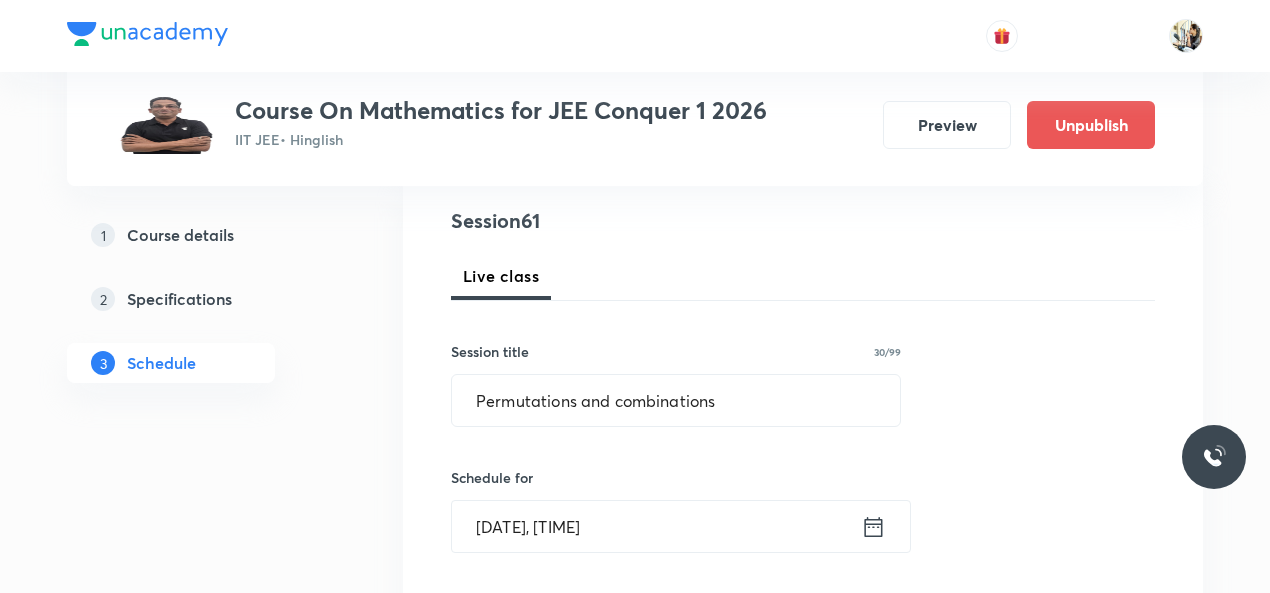 scroll, scrollTop: 233, scrollLeft: 0, axis: vertical 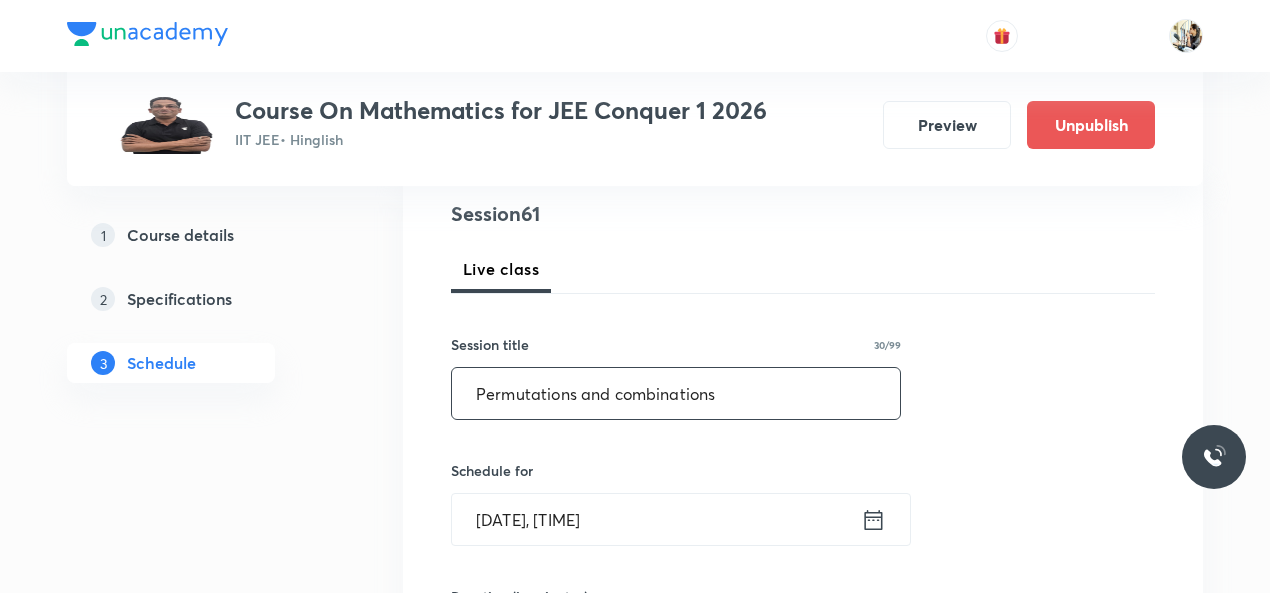 click on "Permutations and combinations" at bounding box center (676, 393) 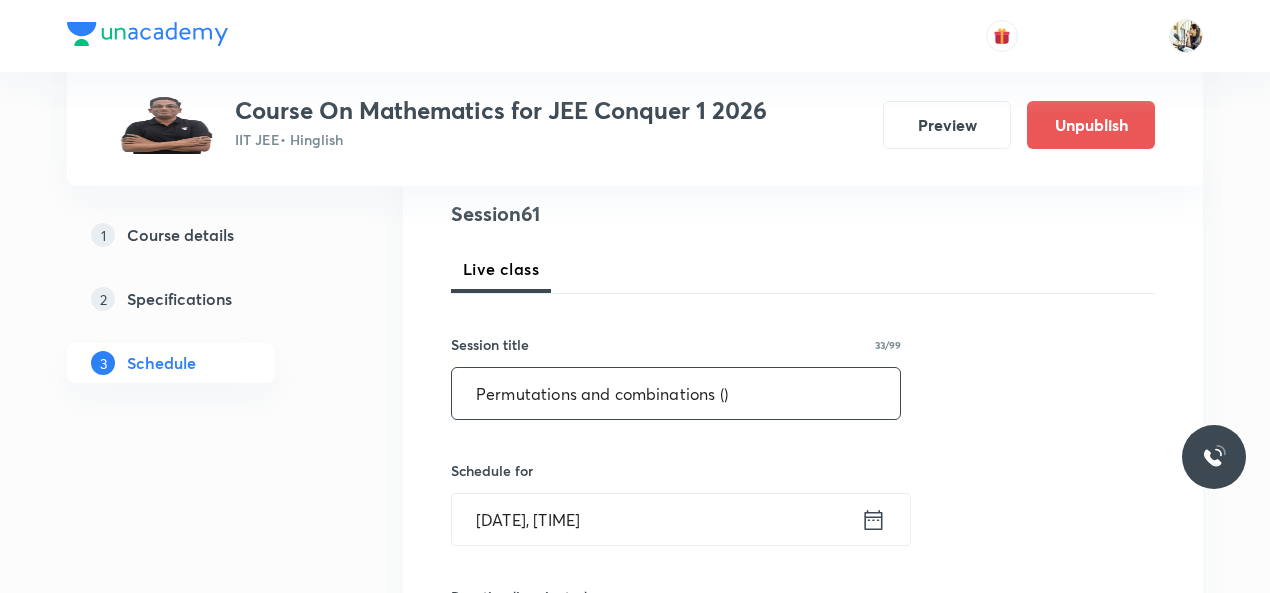 paste on "permutations and permutations under particular conditions" 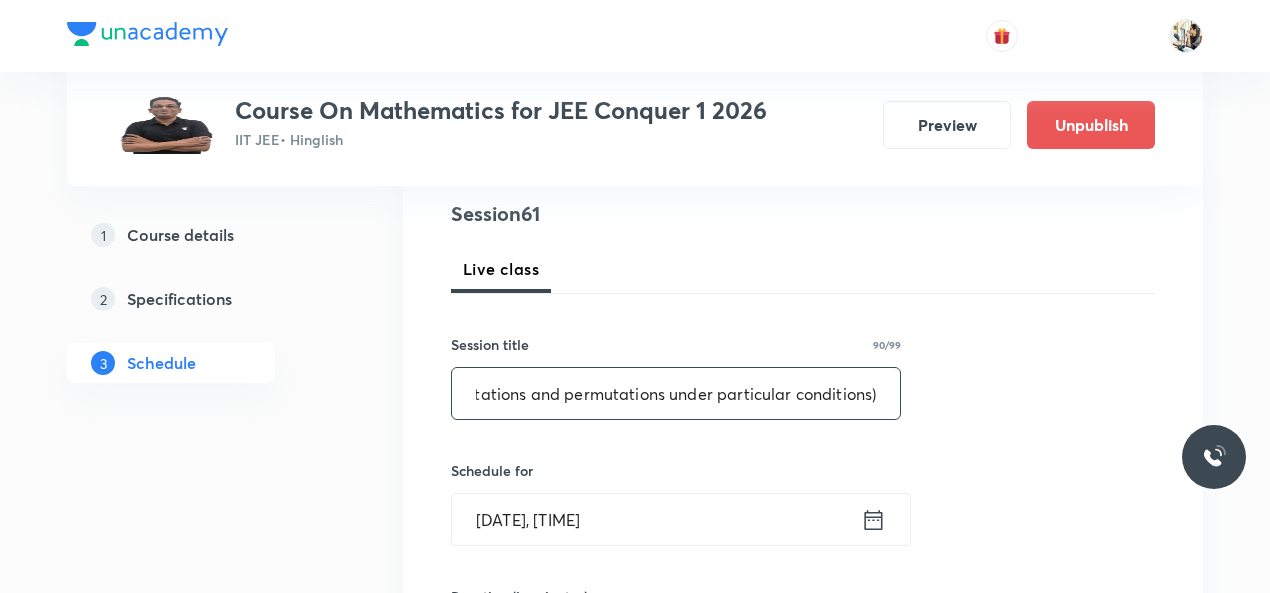 scroll, scrollTop: 0, scrollLeft: 301, axis: horizontal 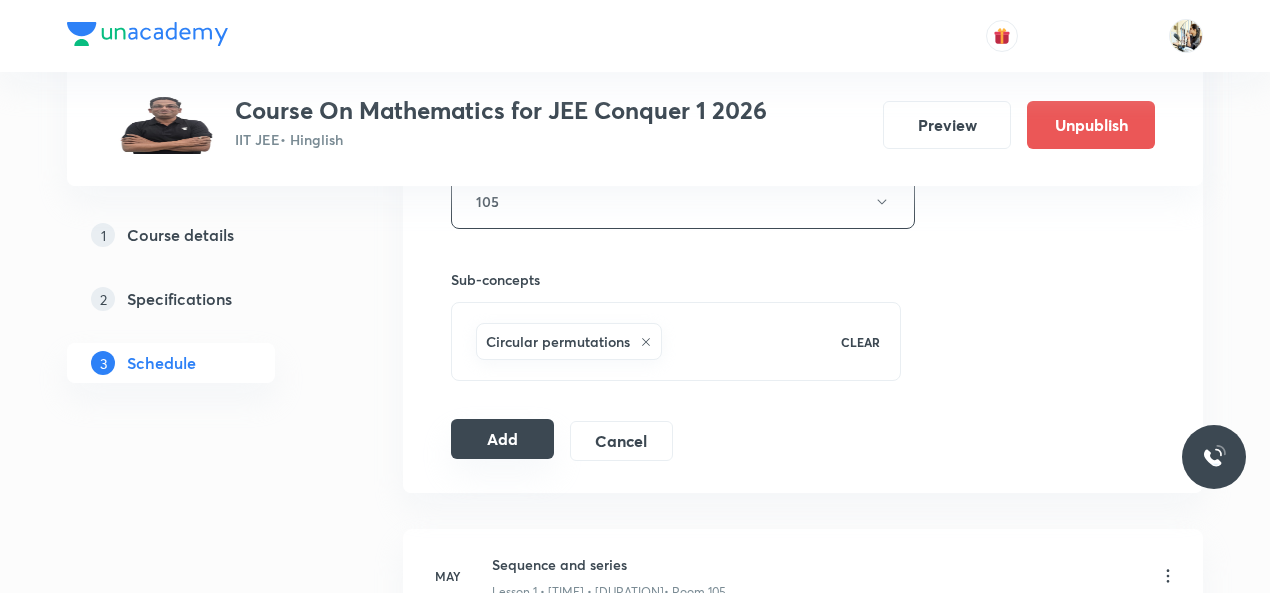 type on "Permutations and combinations (permutations and permutations under particular conditions)" 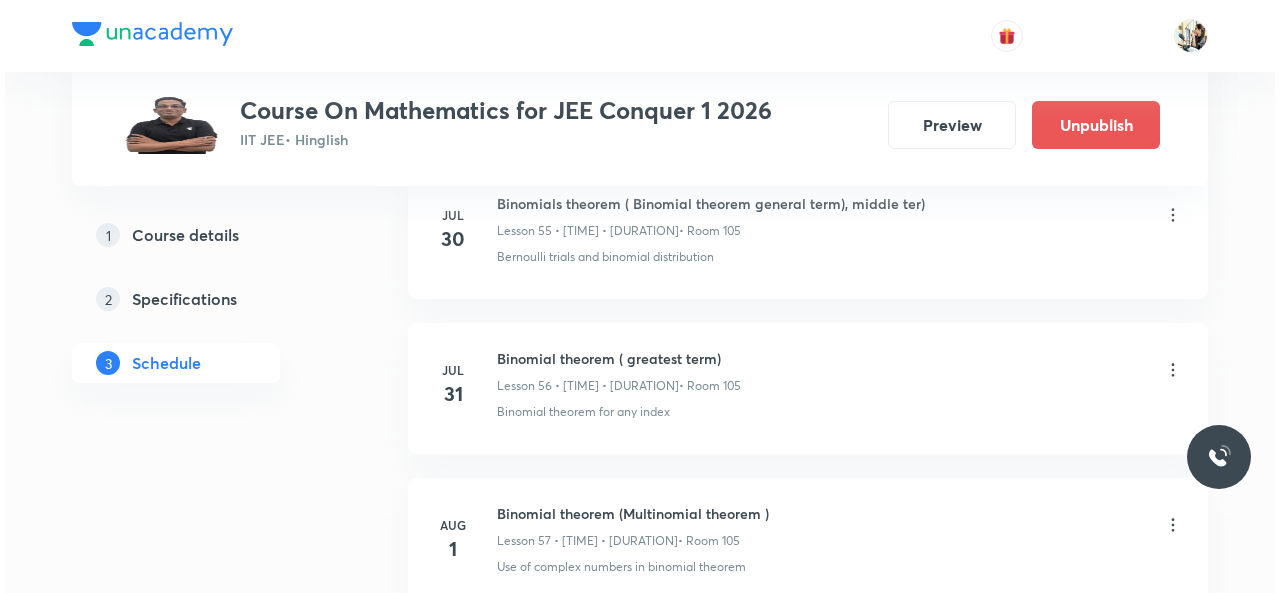scroll, scrollTop: 10294, scrollLeft: 0, axis: vertical 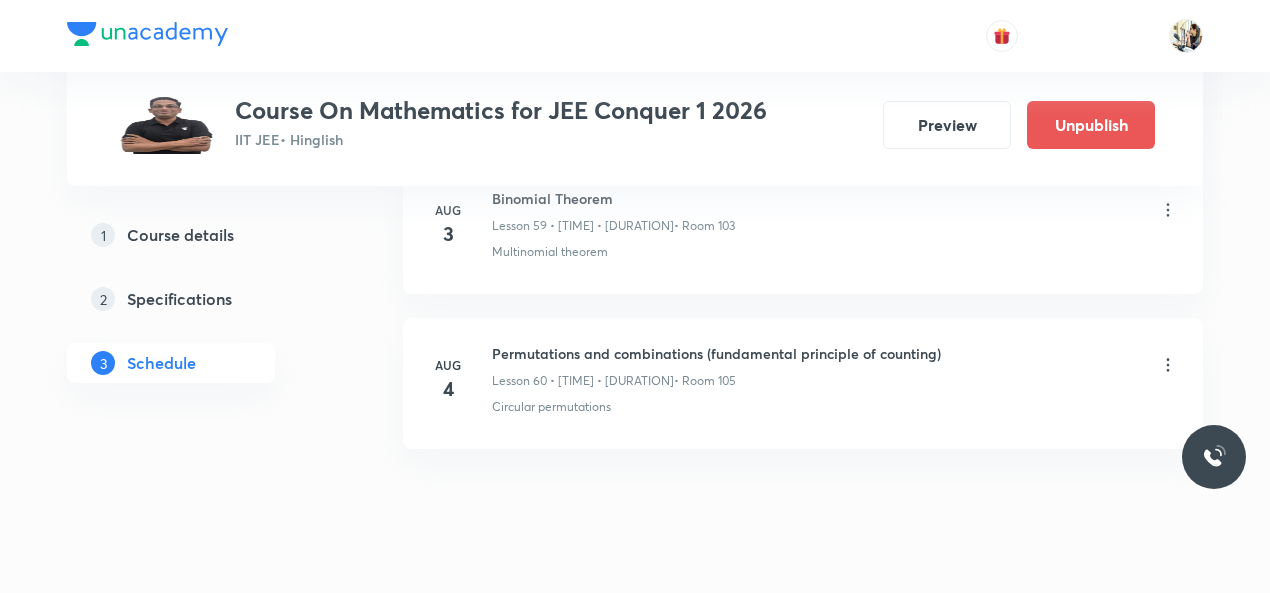 click 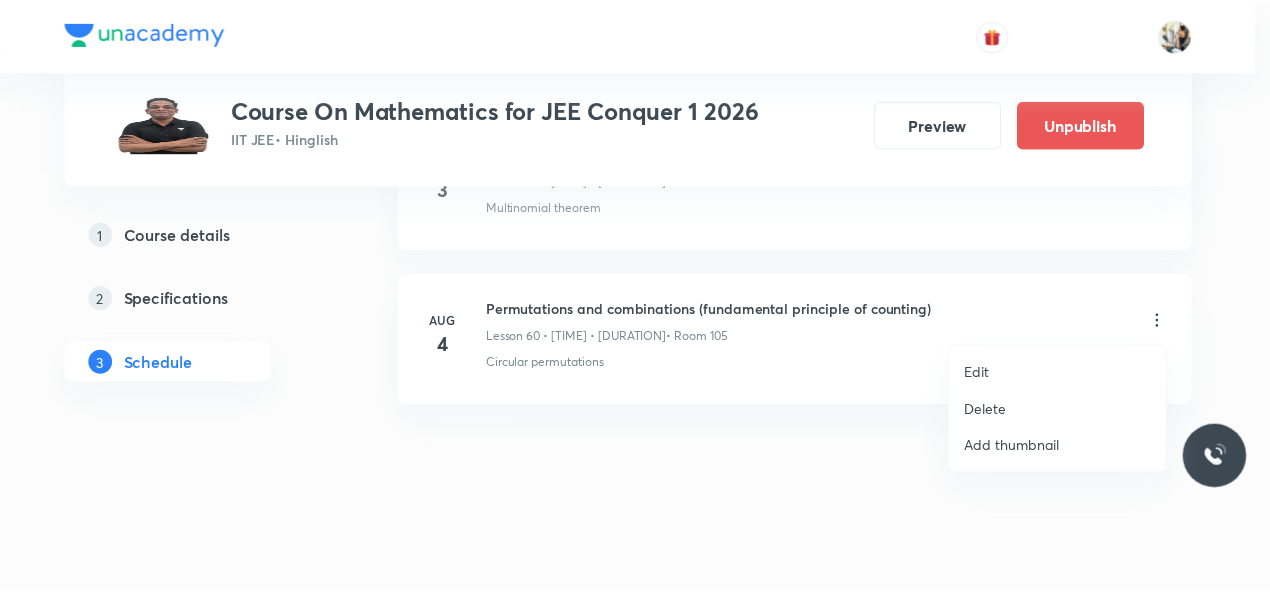 scroll, scrollTop: 9356, scrollLeft: 0, axis: vertical 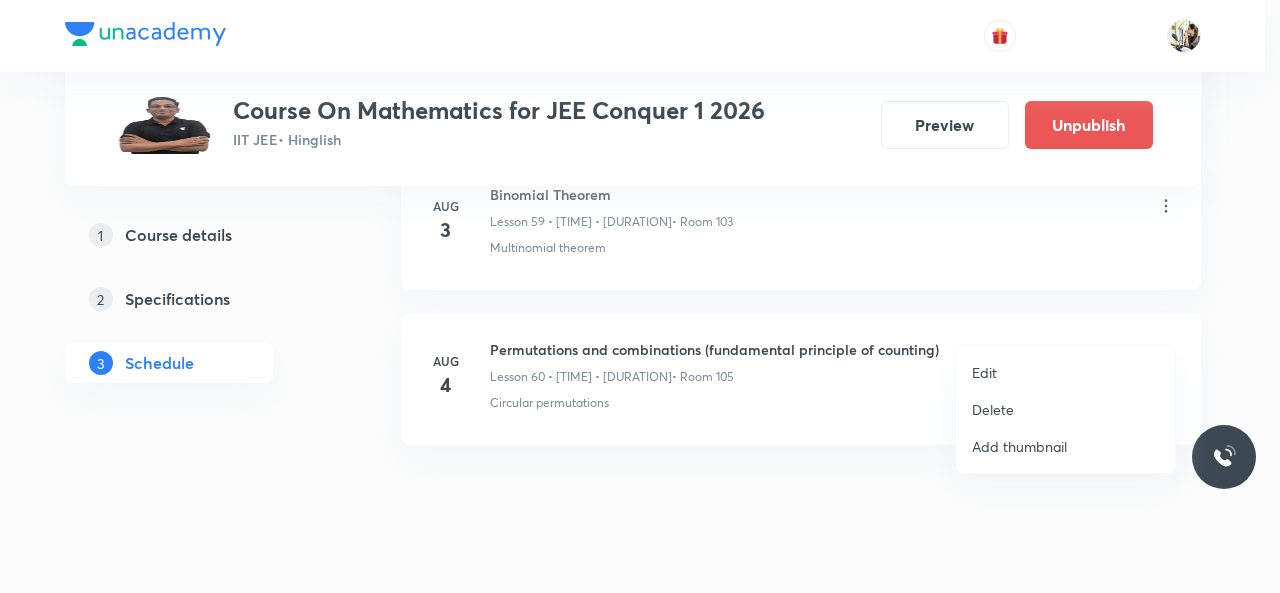 click on "Edit" at bounding box center [1065, 372] 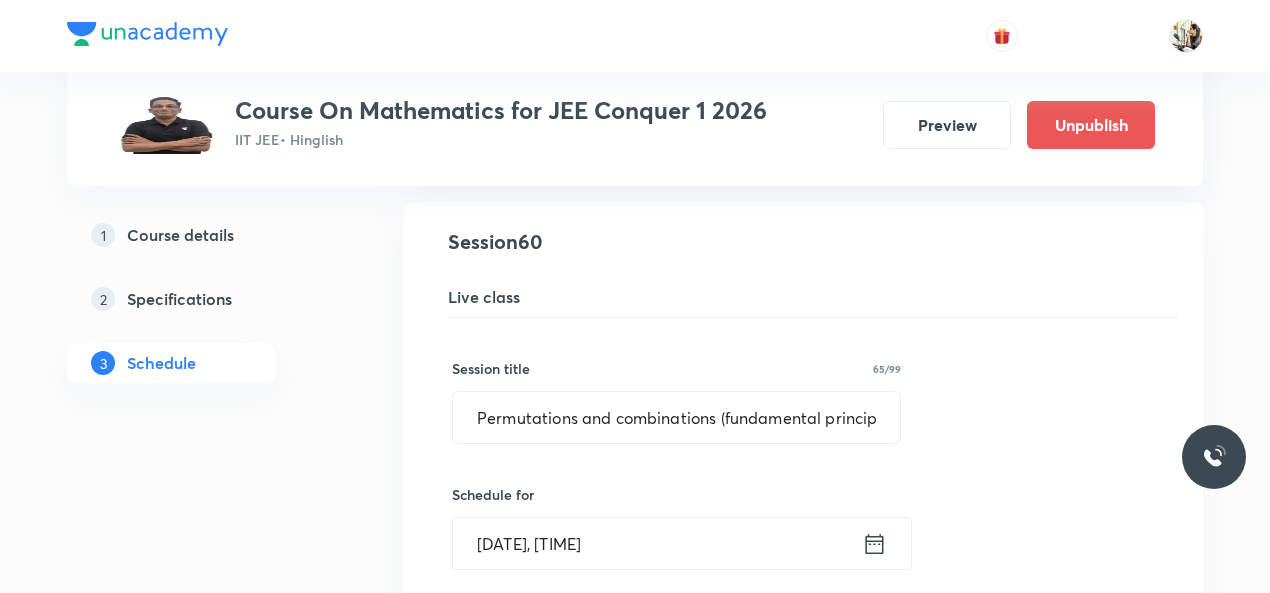 scroll, scrollTop: 9589, scrollLeft: 0, axis: vertical 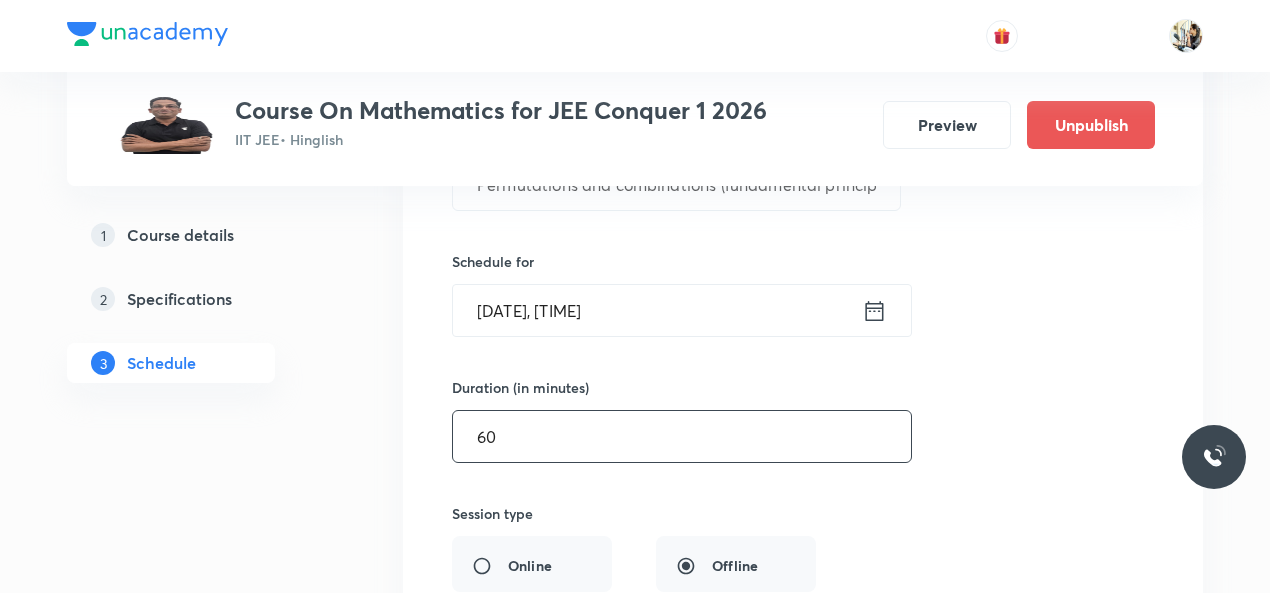 click on "60" at bounding box center [682, 436] 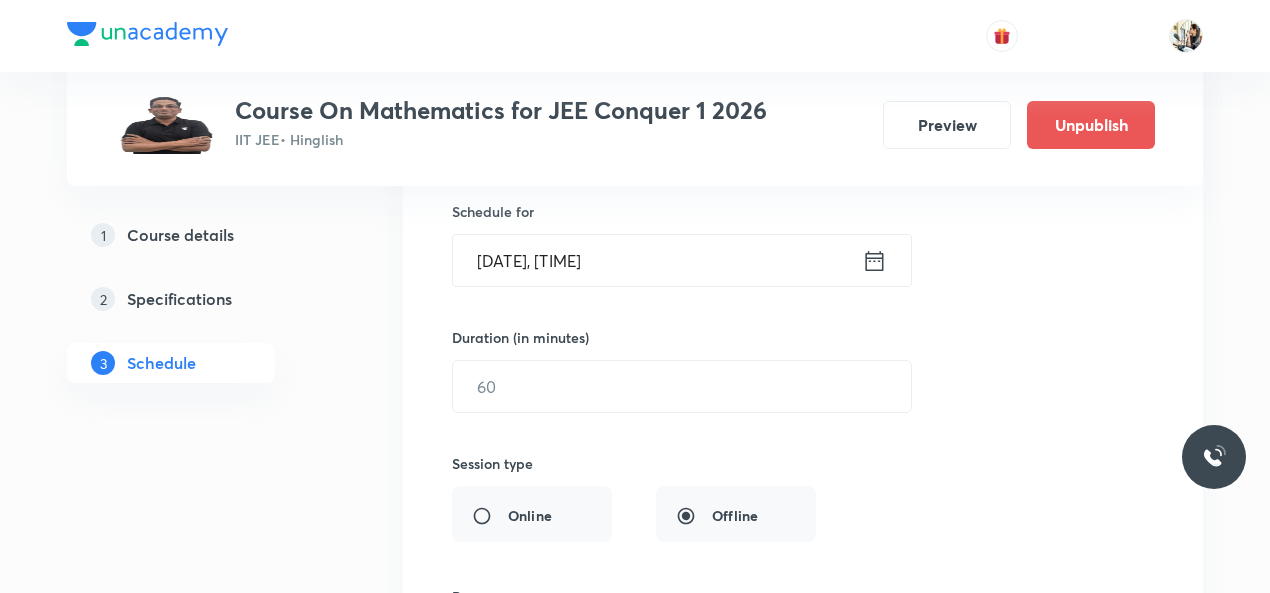 scroll, scrollTop: 9589, scrollLeft: 0, axis: vertical 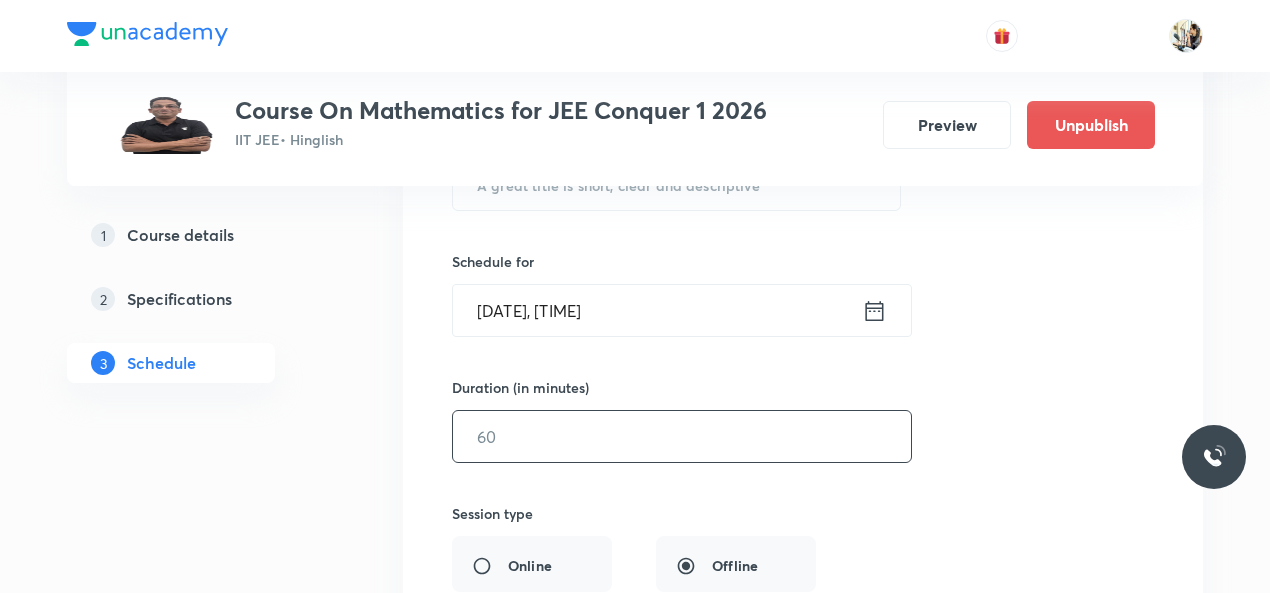 click at bounding box center (682, 436) 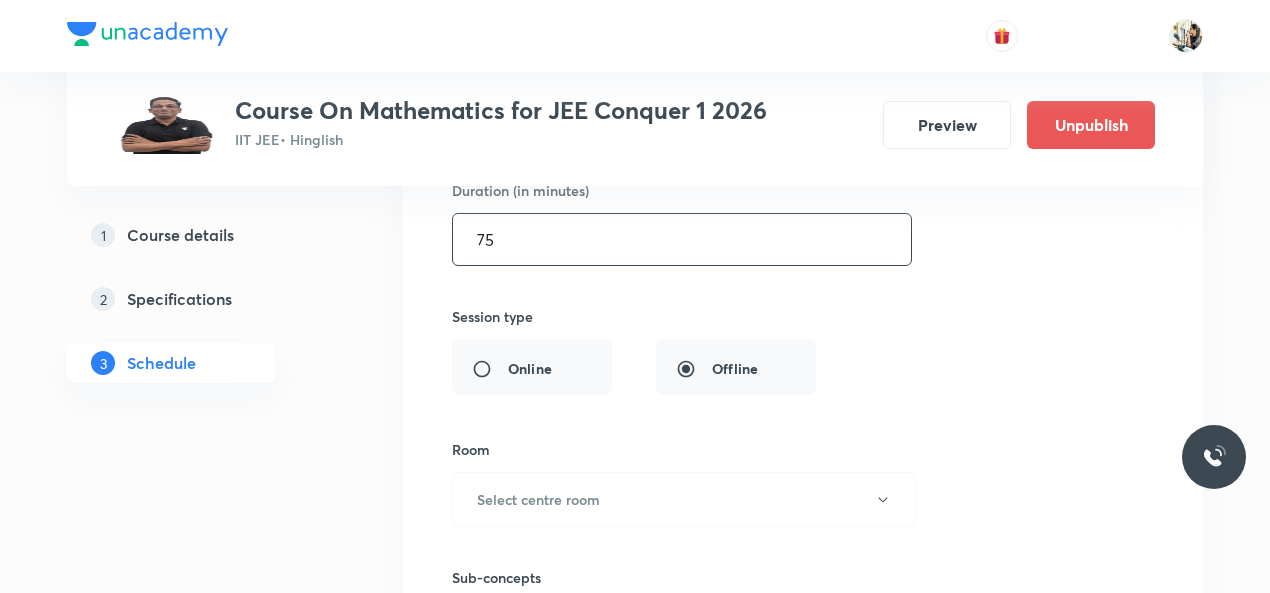 scroll, scrollTop: 9320, scrollLeft: 0, axis: vertical 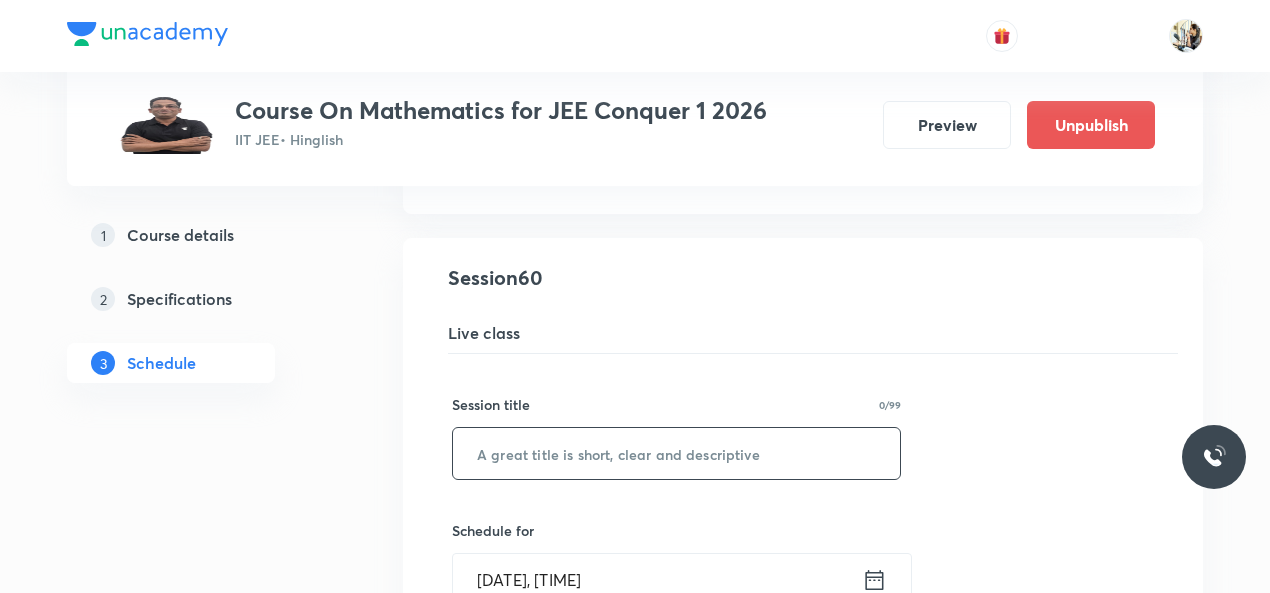 paste 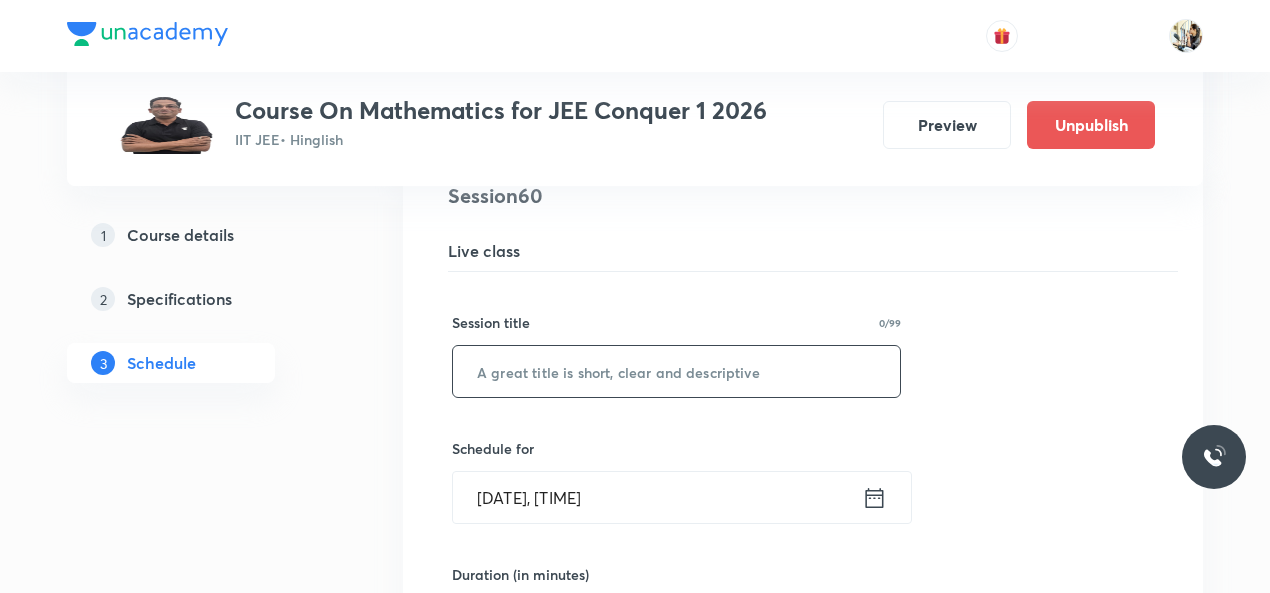 click at bounding box center (676, 371) 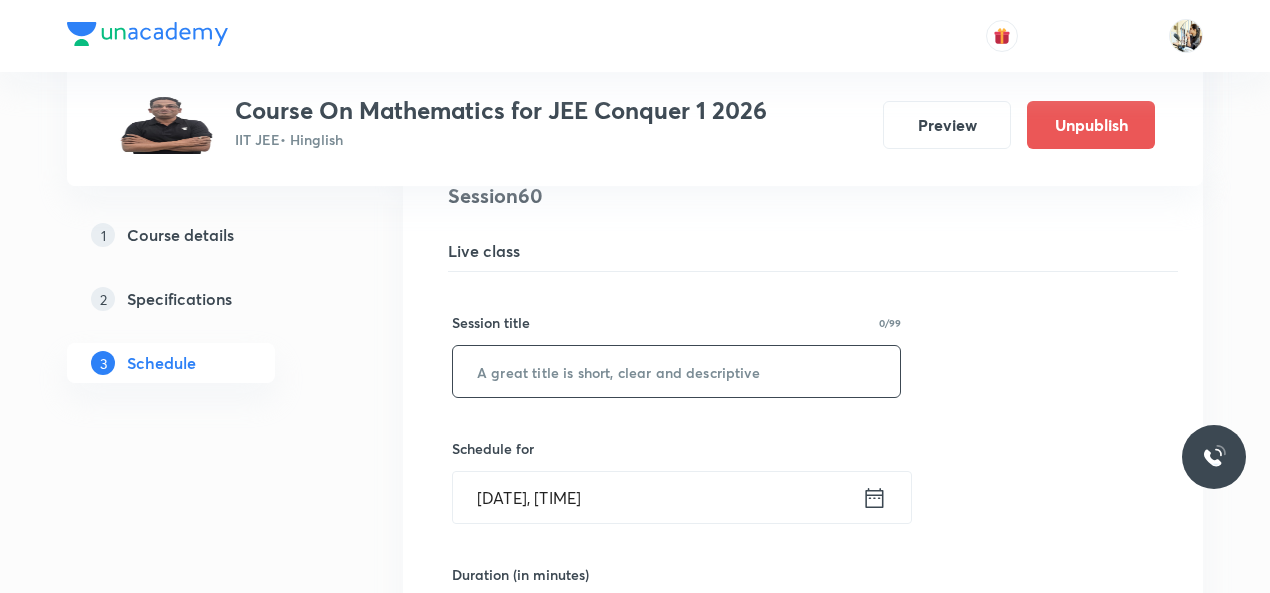 paste on "permutations and combinations" 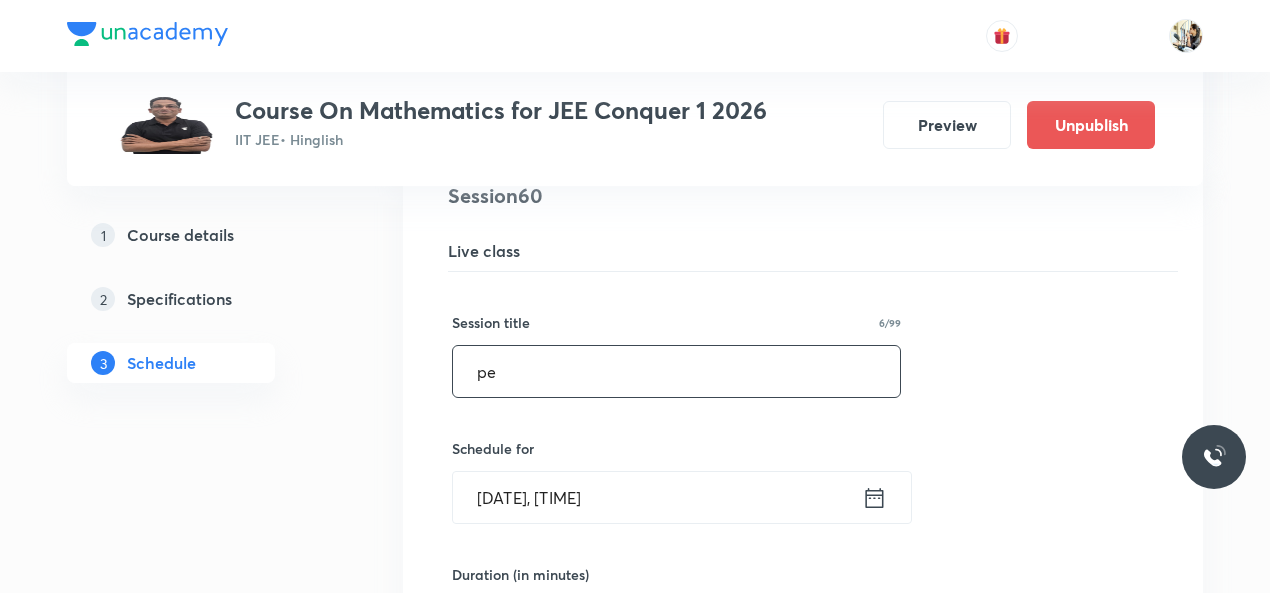 type on "p" 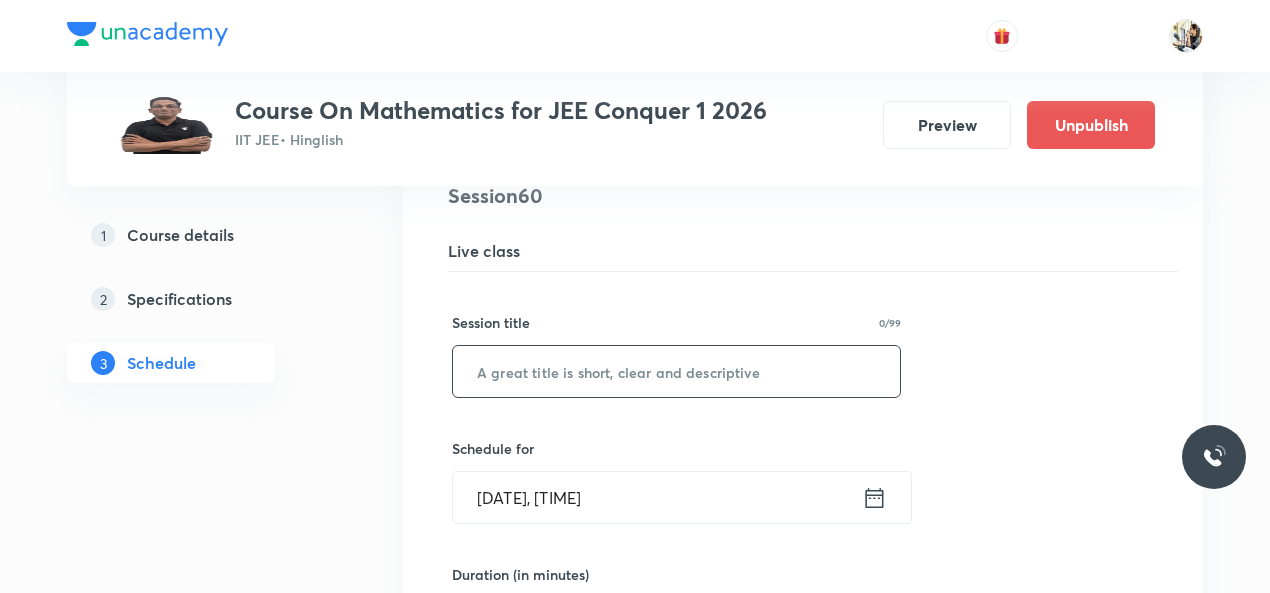 paste on "permutations and combinations" 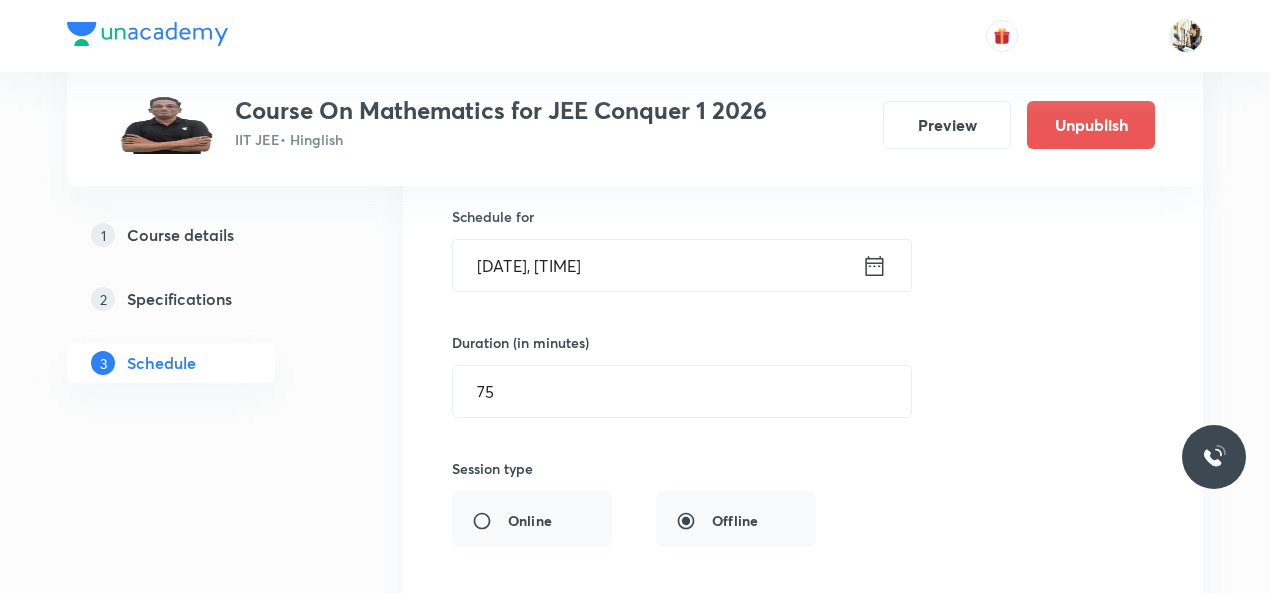 scroll, scrollTop: 9635, scrollLeft: 0, axis: vertical 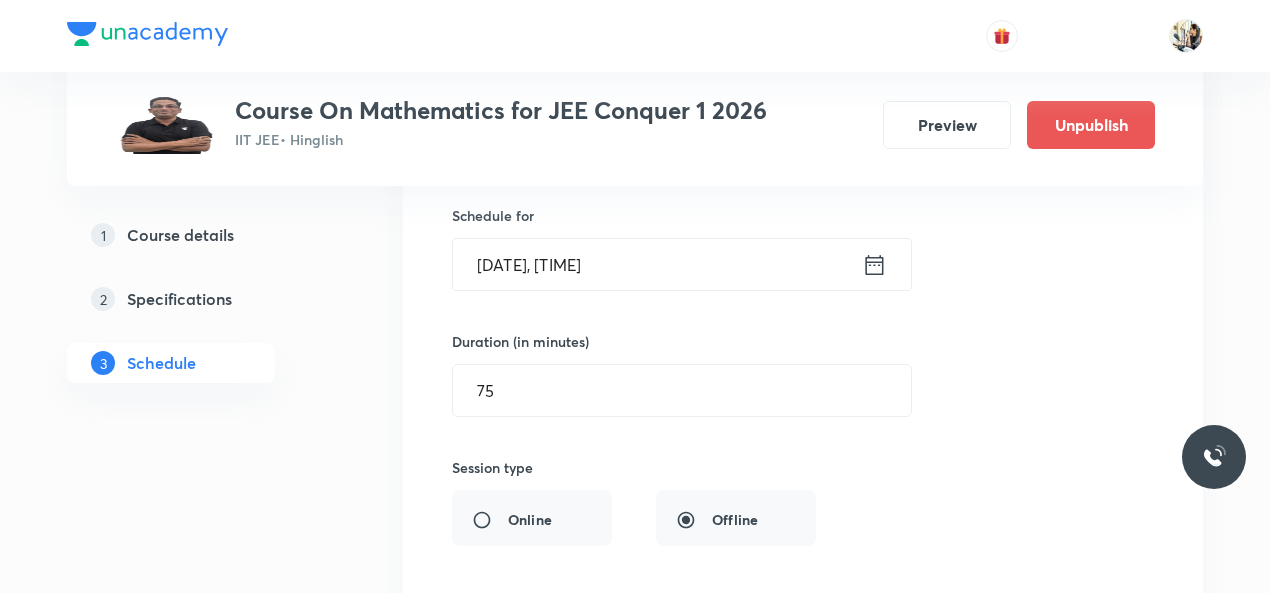 type on "permutations and combinations" 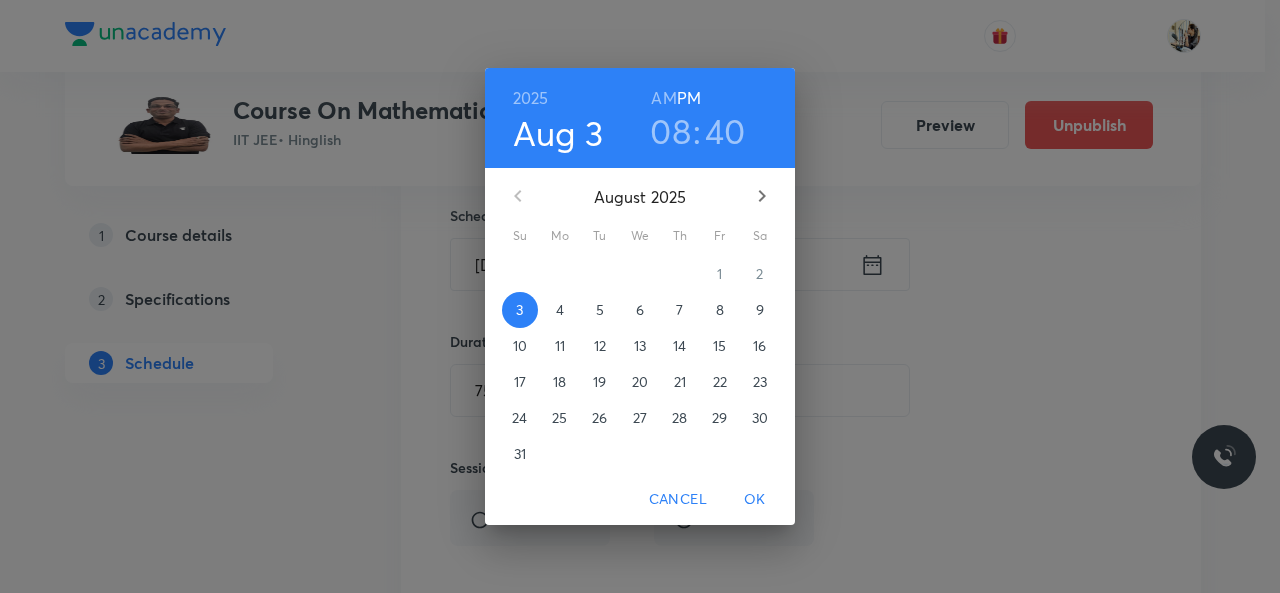 click on "4" at bounding box center (560, 310) 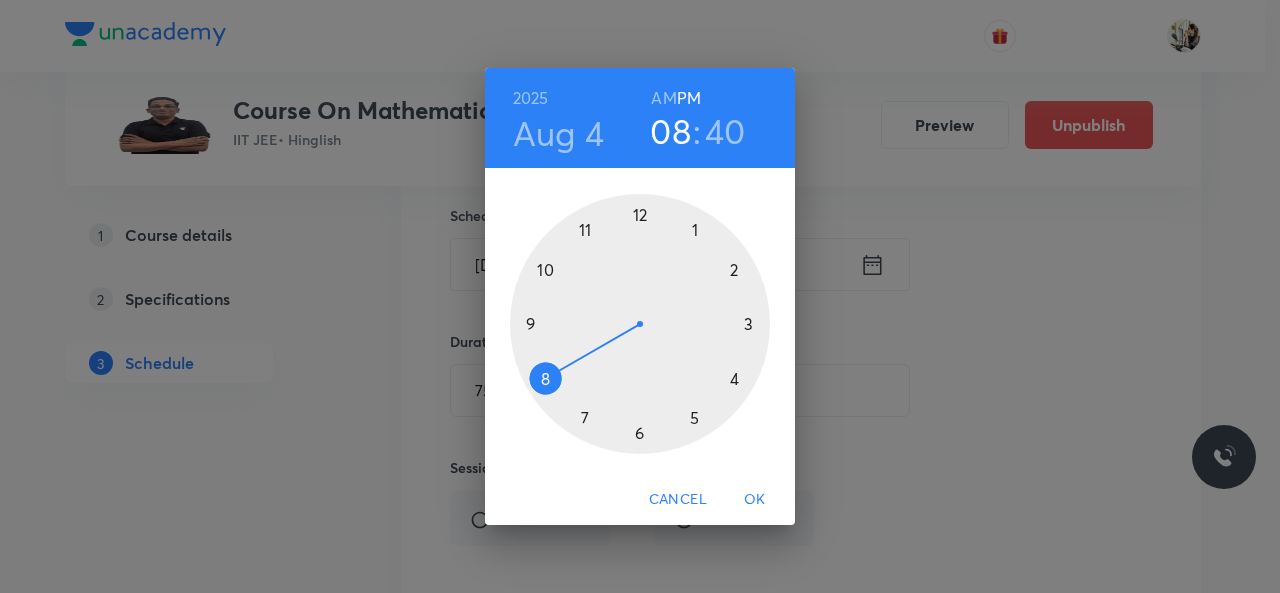 drag, startPoint x: 587, startPoint y: 226, endPoint x: 605, endPoint y: 235, distance: 20.12461 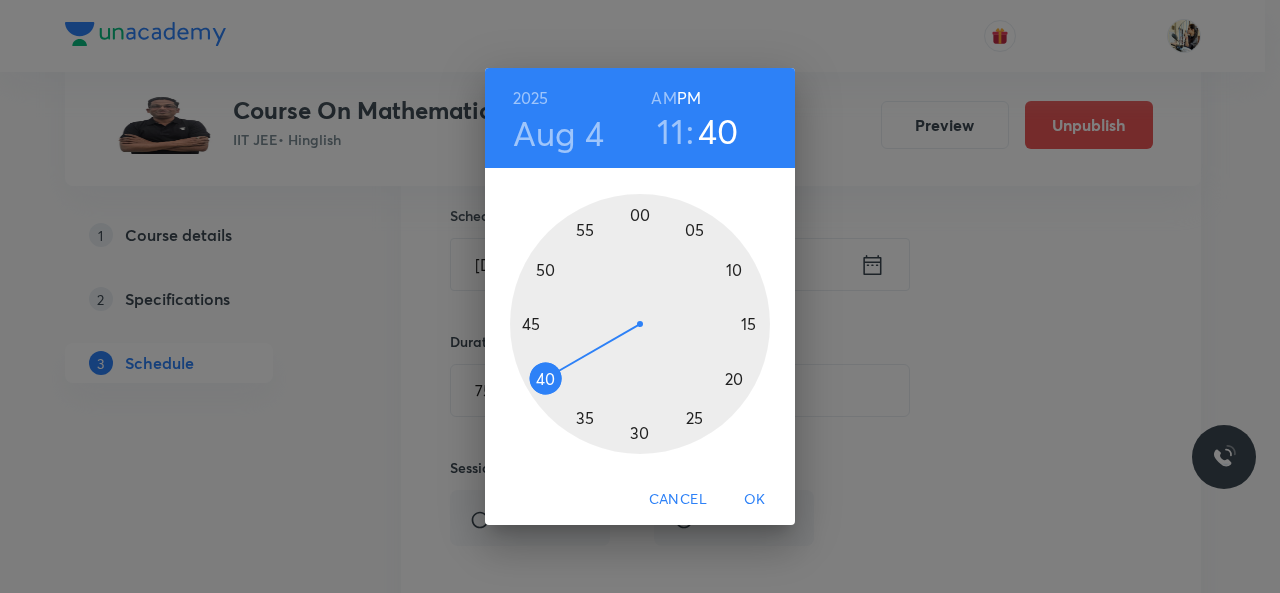 click at bounding box center [640, 324] 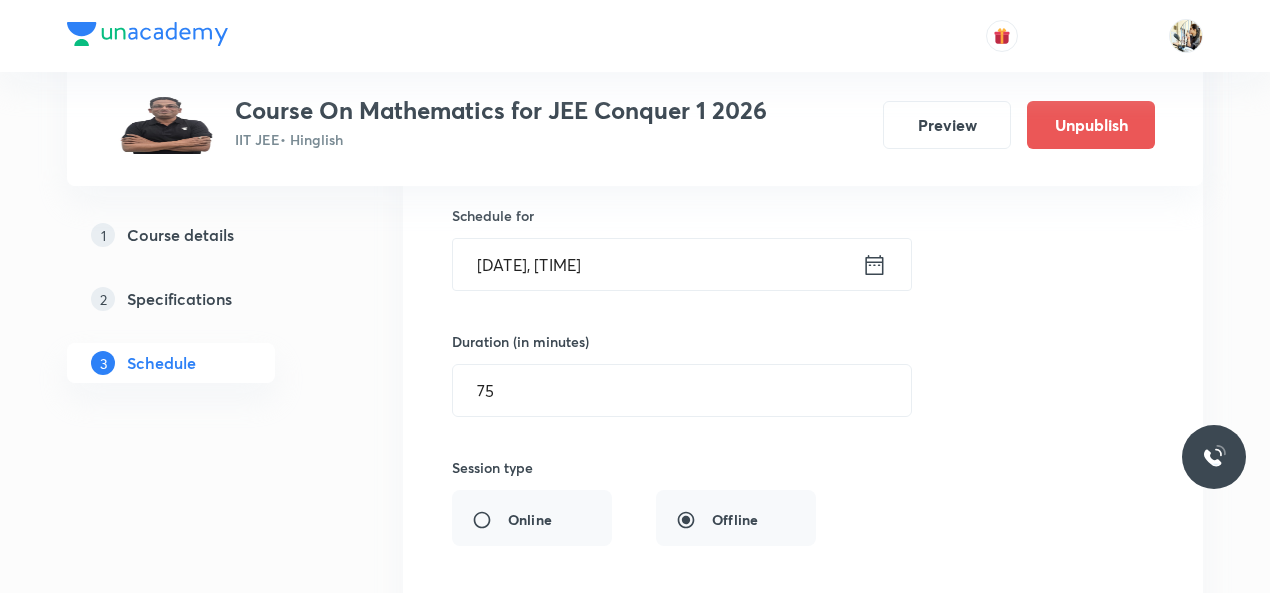 click on "Aug 4, 2025, 11:16 PM" at bounding box center [657, 264] 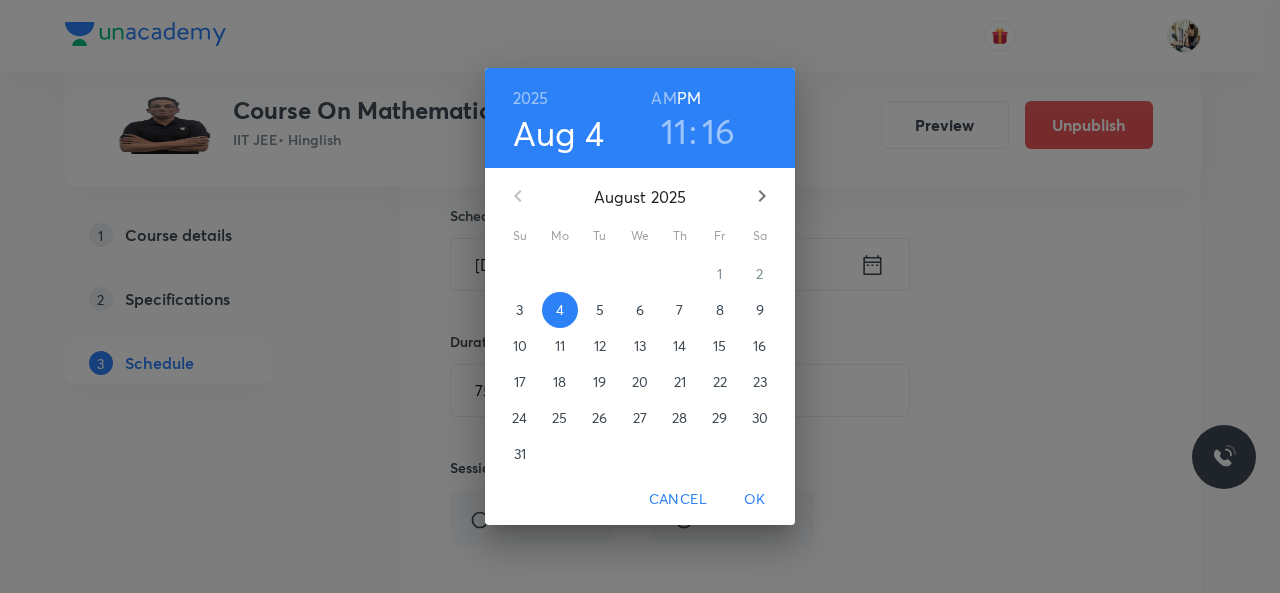 click on "AM" at bounding box center (663, 98) 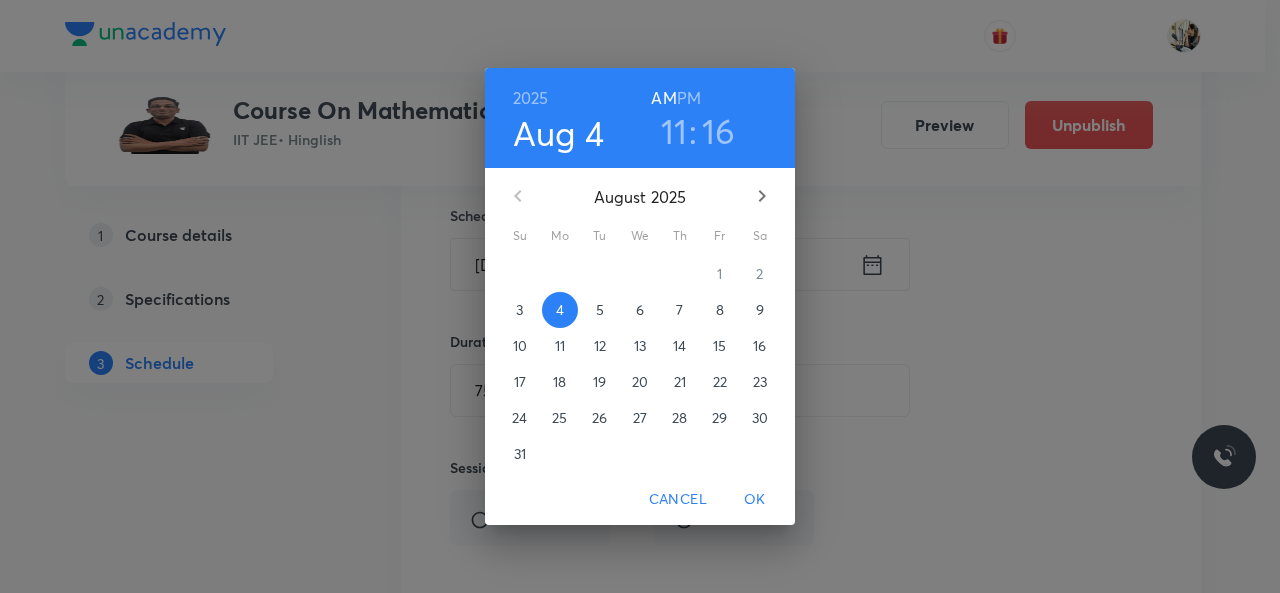 click on "OK" at bounding box center [755, 499] 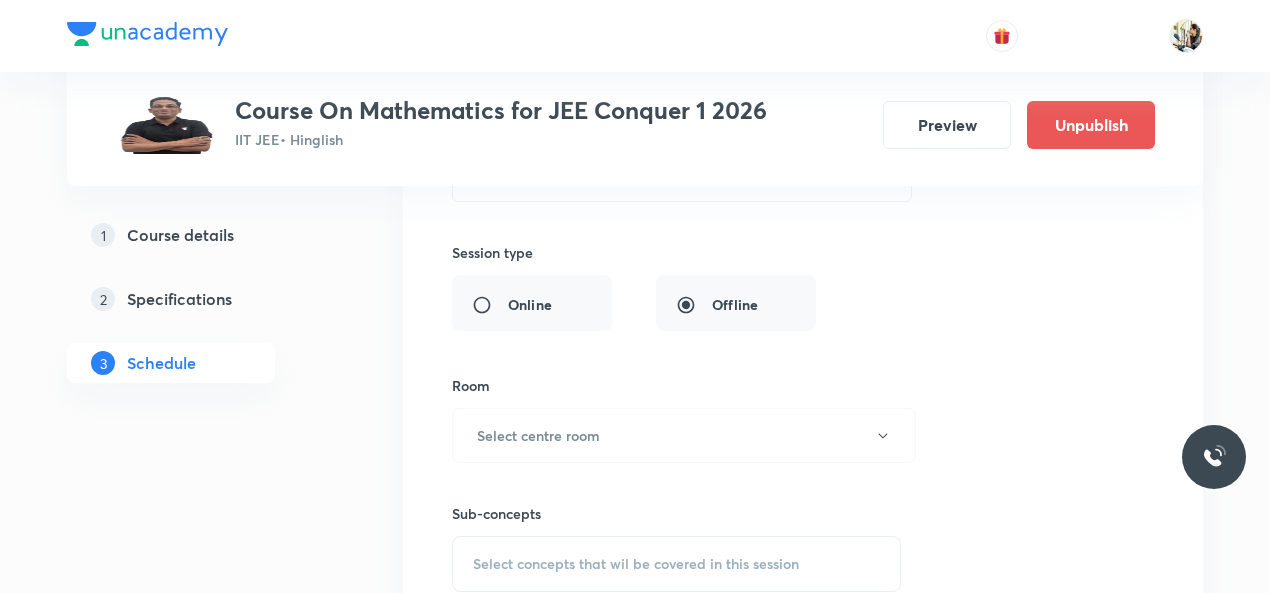 scroll, scrollTop: 9868, scrollLeft: 0, axis: vertical 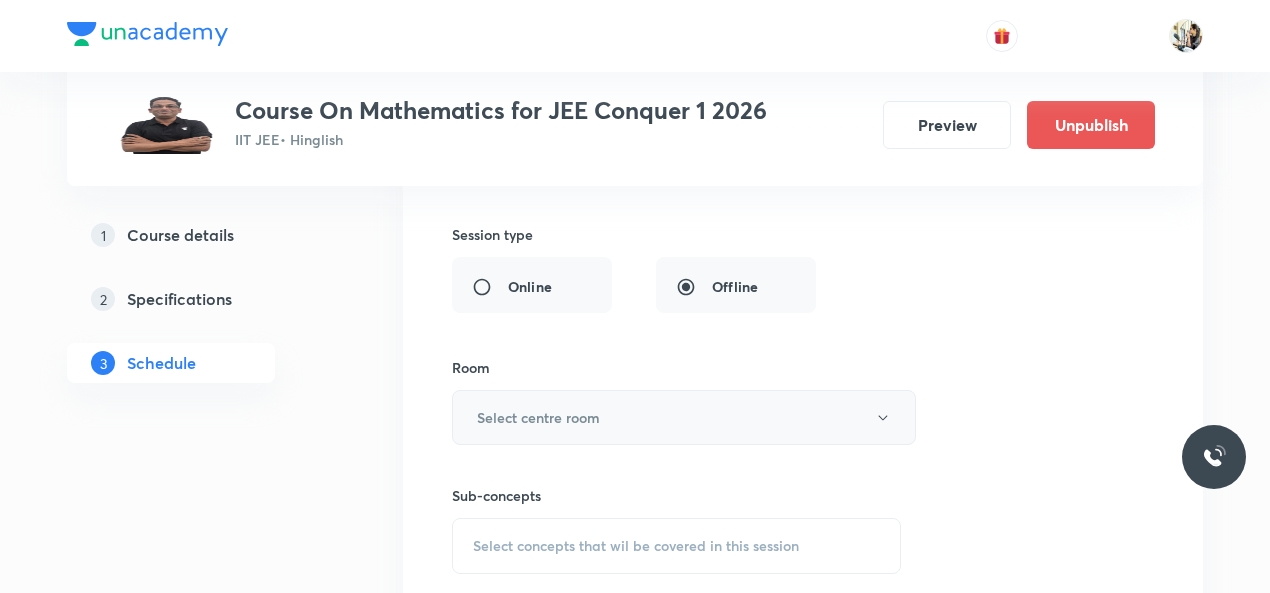 click on "Select centre room" at bounding box center [538, 417] 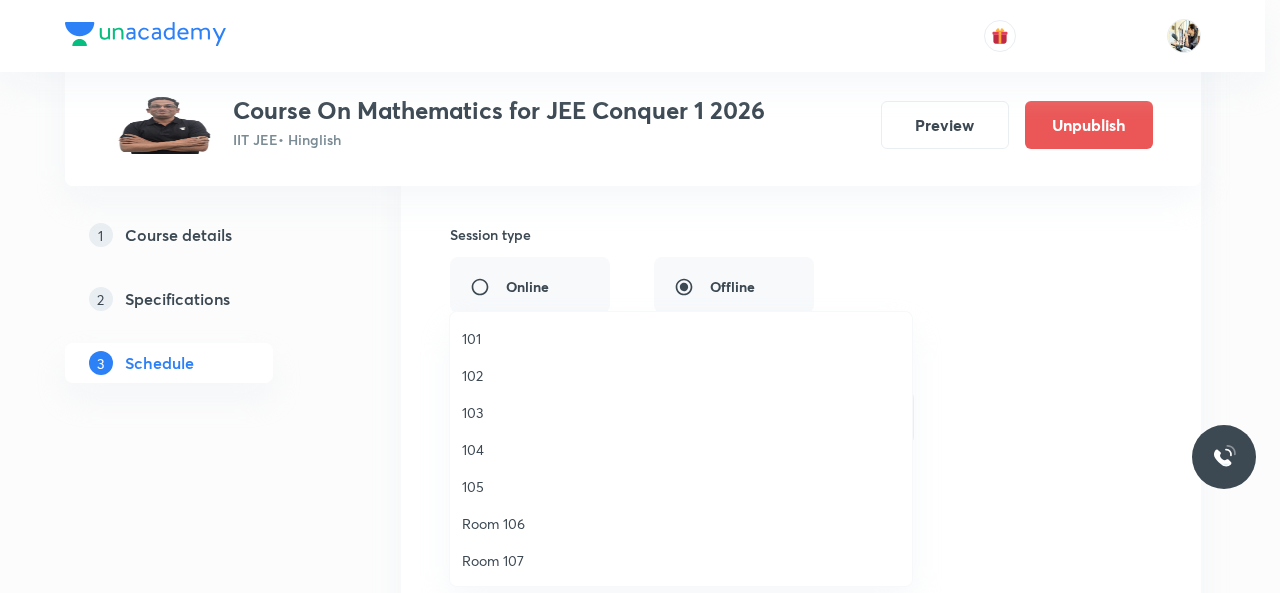click on "105" at bounding box center [681, 486] 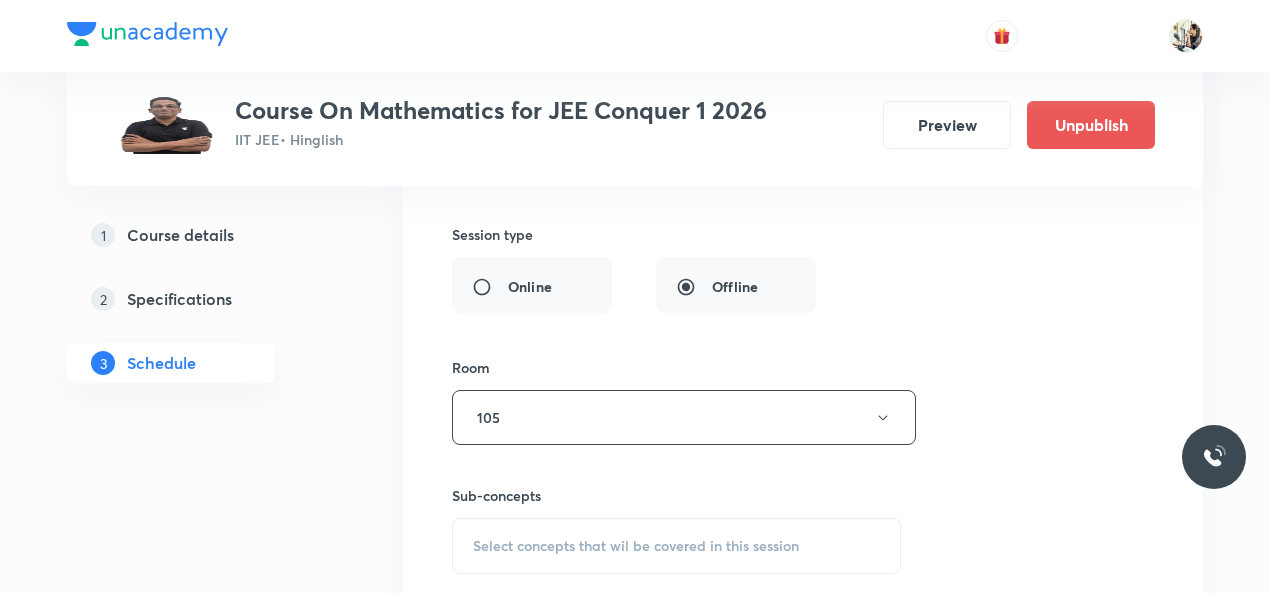 scroll, scrollTop: 10102, scrollLeft: 0, axis: vertical 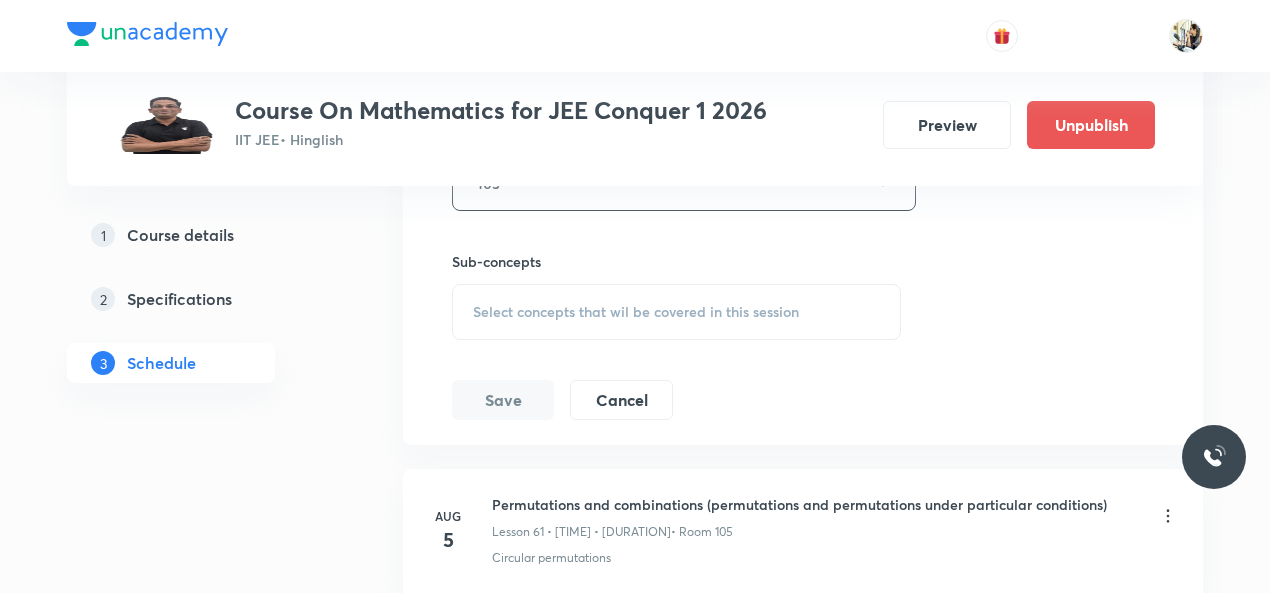 click on "Select concepts that wil be covered in this session" at bounding box center [676, 312] 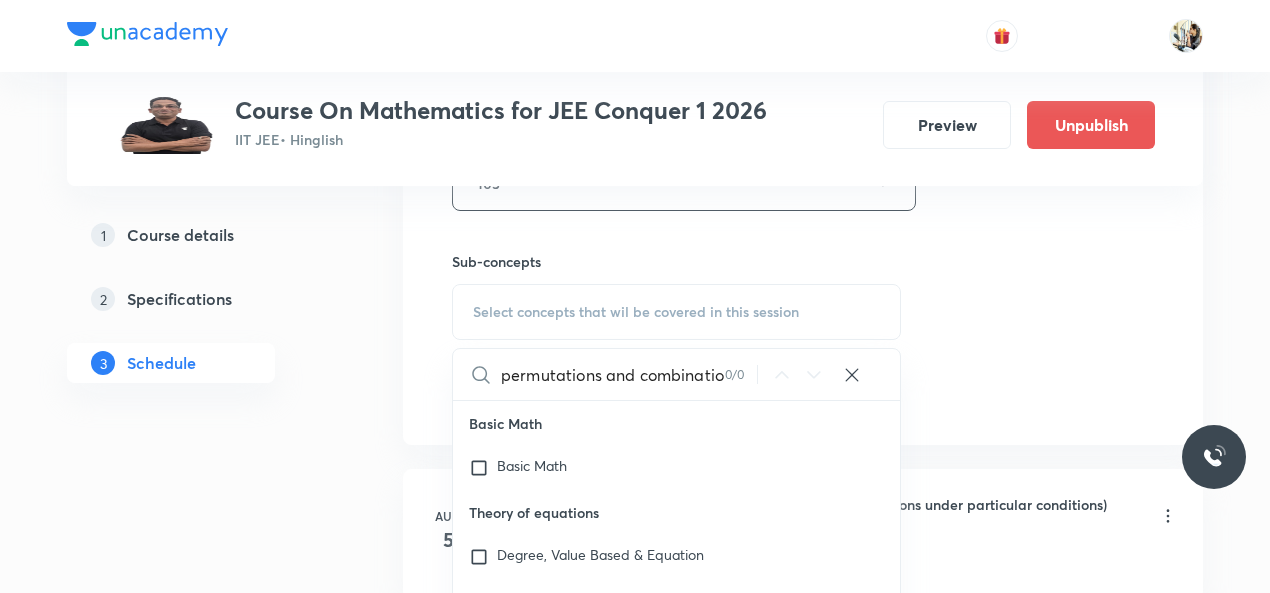 scroll, scrollTop: 0, scrollLeft: 0, axis: both 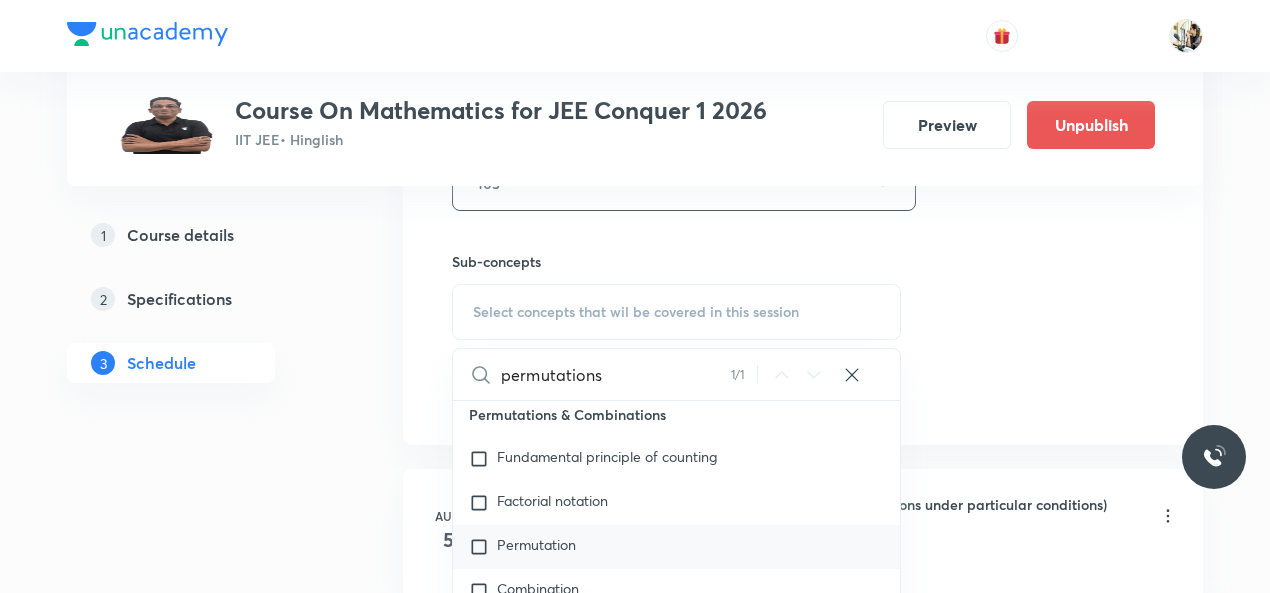 type on "permutations" 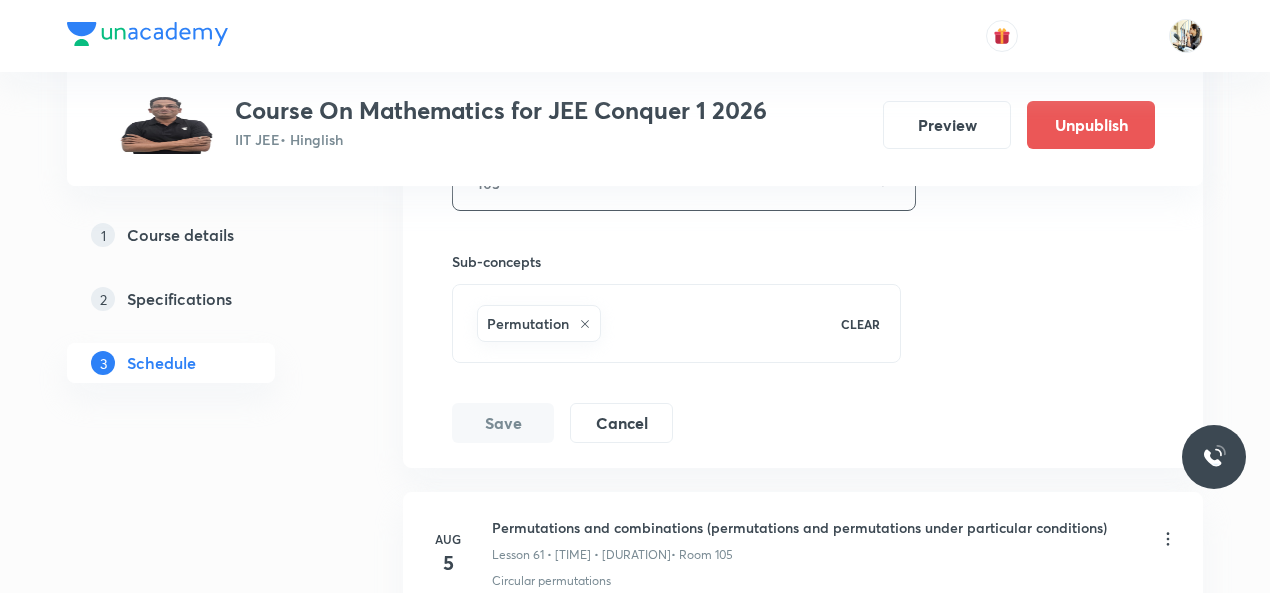 click on "Session title 0/99 ​ Schedule for Aug 3, 2025, 8:40 PM ​ Duration (in minutes) ​   Session type Online Offline Room 105 Sub-concepts Permutation CLEAR Save Cancel" at bounding box center (803, 7) 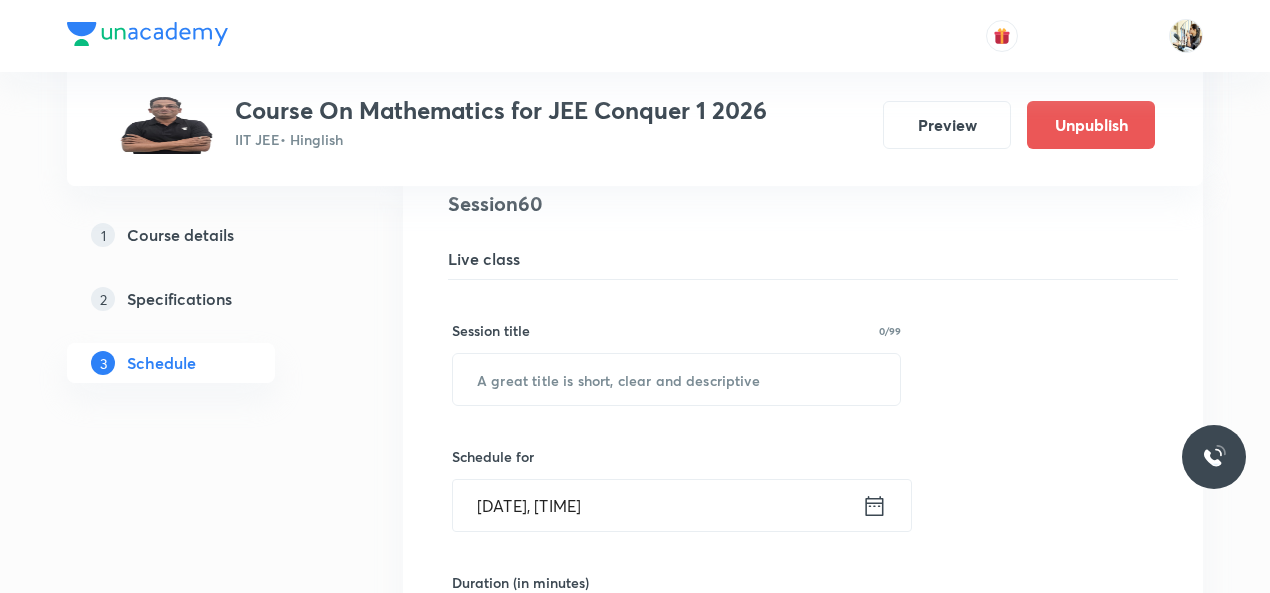 scroll, scrollTop: 9402, scrollLeft: 0, axis: vertical 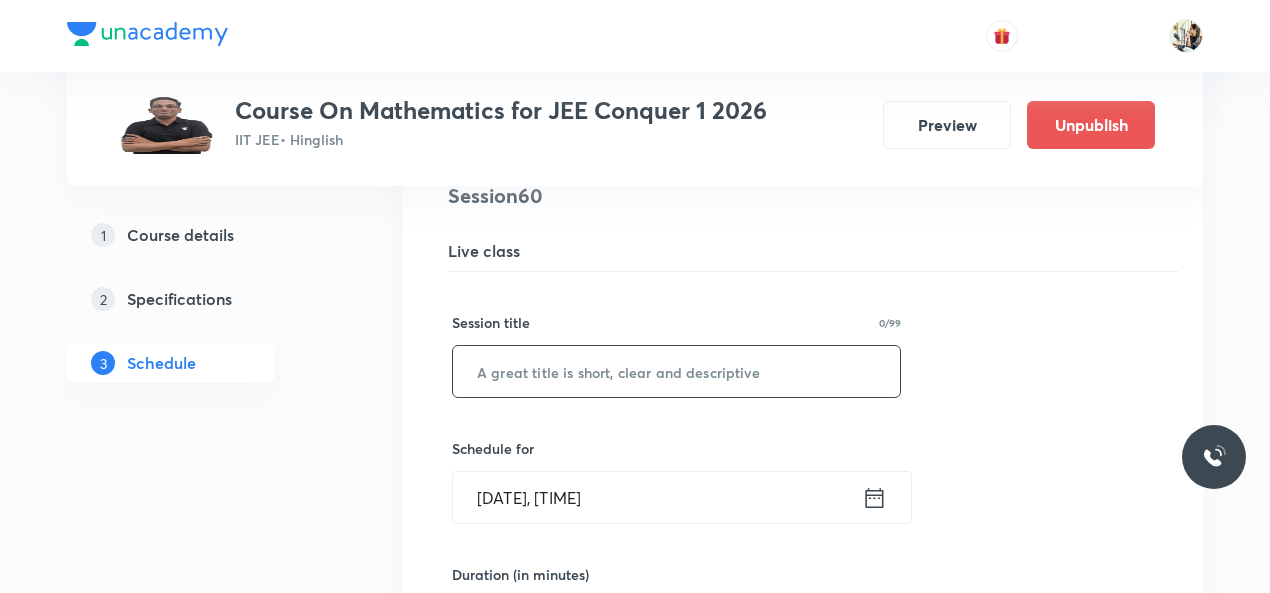 click at bounding box center (676, 371) 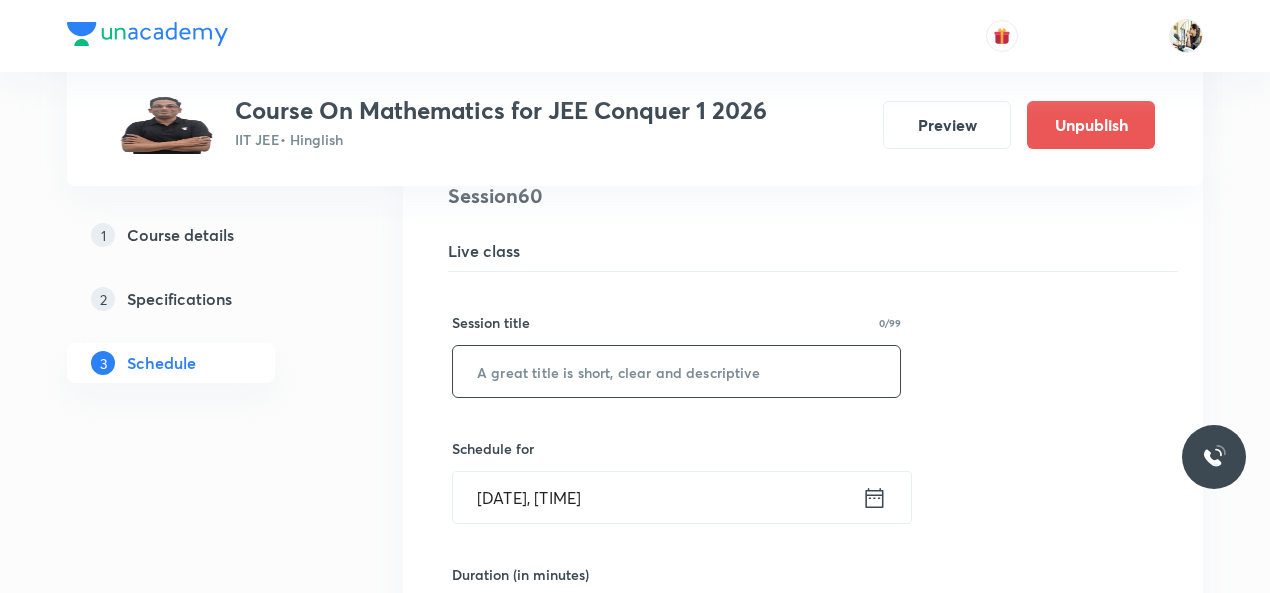 paste on "permutations and combinations" 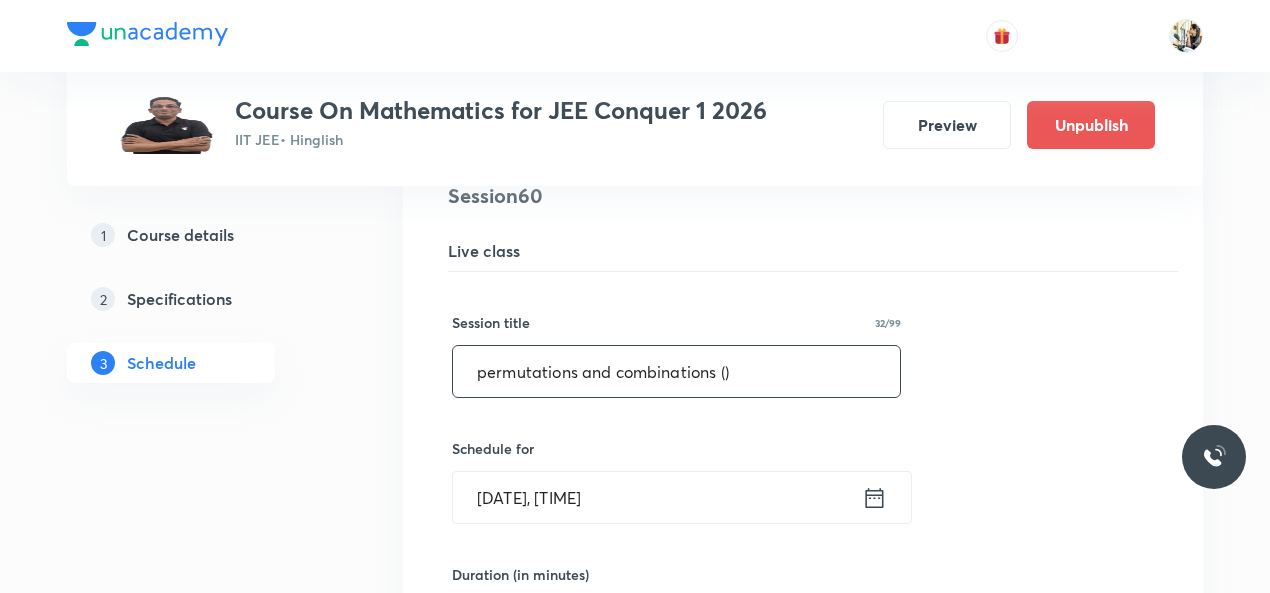 paste on "fundamental principle of counting" 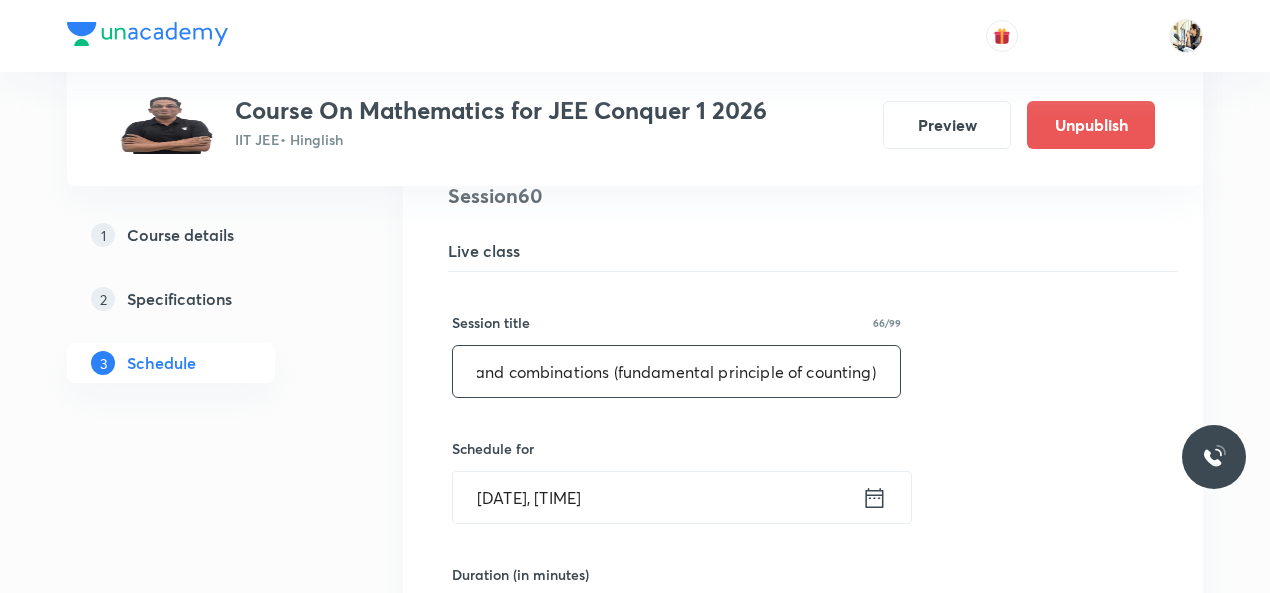 scroll, scrollTop: 0, scrollLeft: 108, axis: horizontal 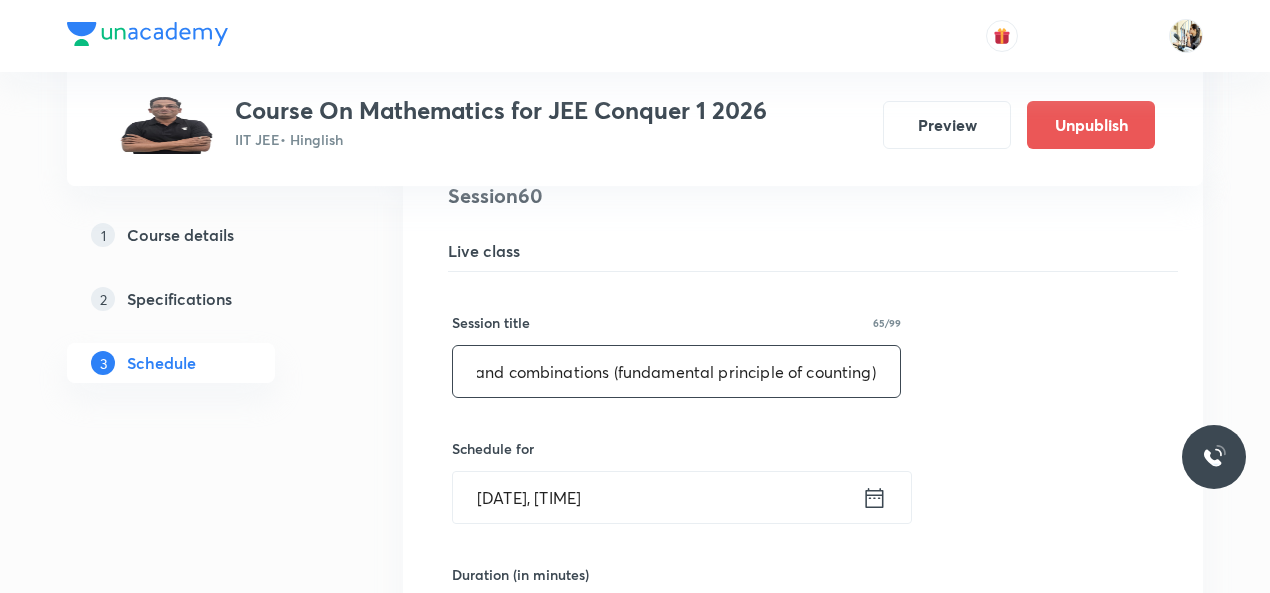 type on "permutations and combinations (fundamental principle of counting)" 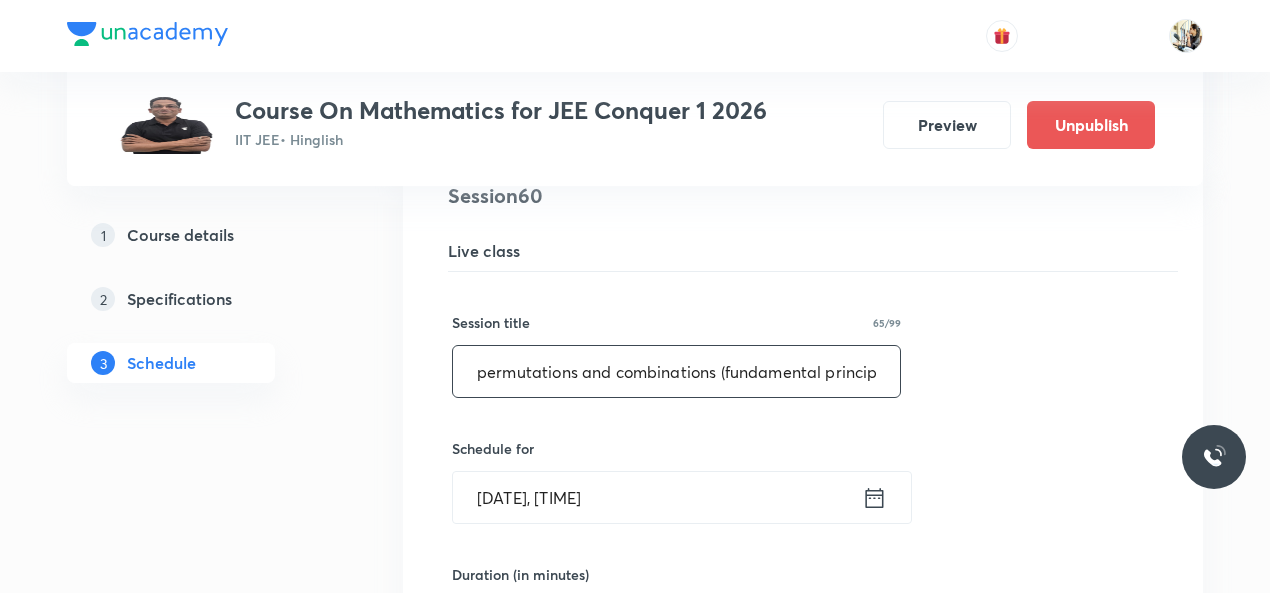 click on "Aug 3, 2025, 8:40 PM" at bounding box center (657, 497) 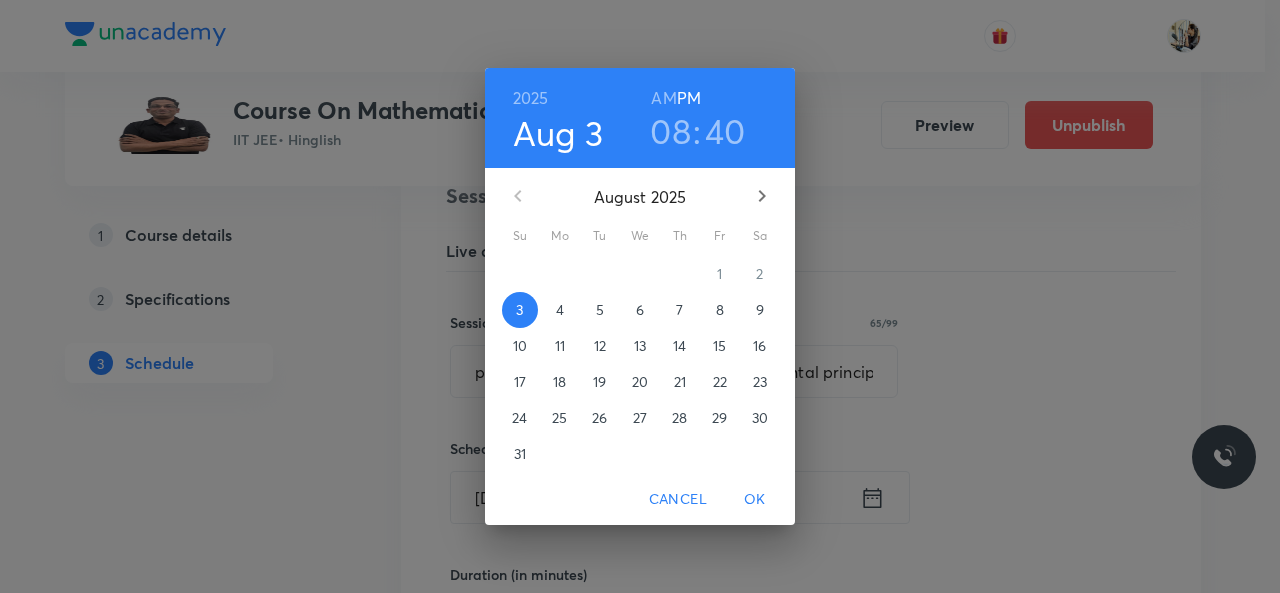 click on "4" at bounding box center (560, 310) 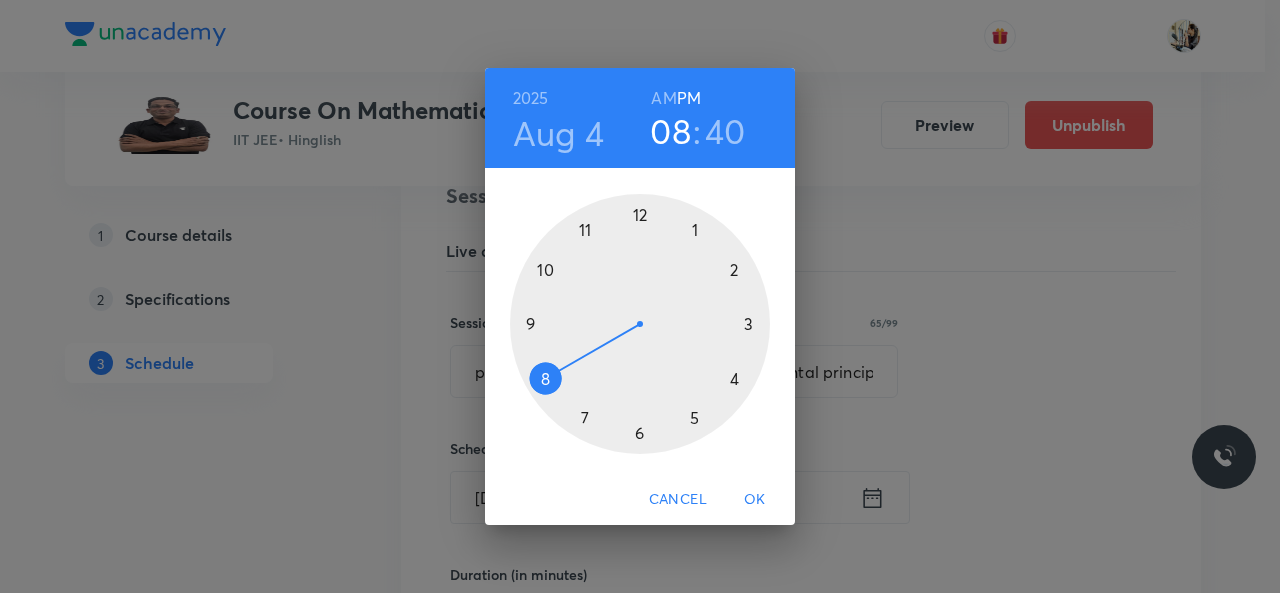 click at bounding box center (640, 324) 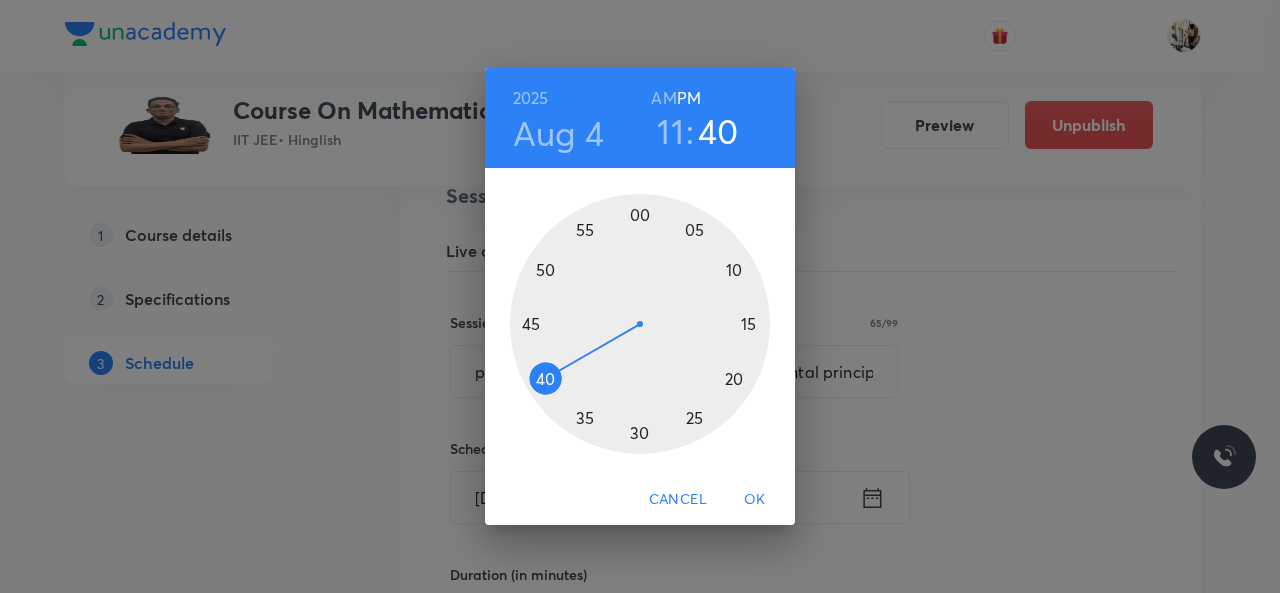 click at bounding box center (640, 324) 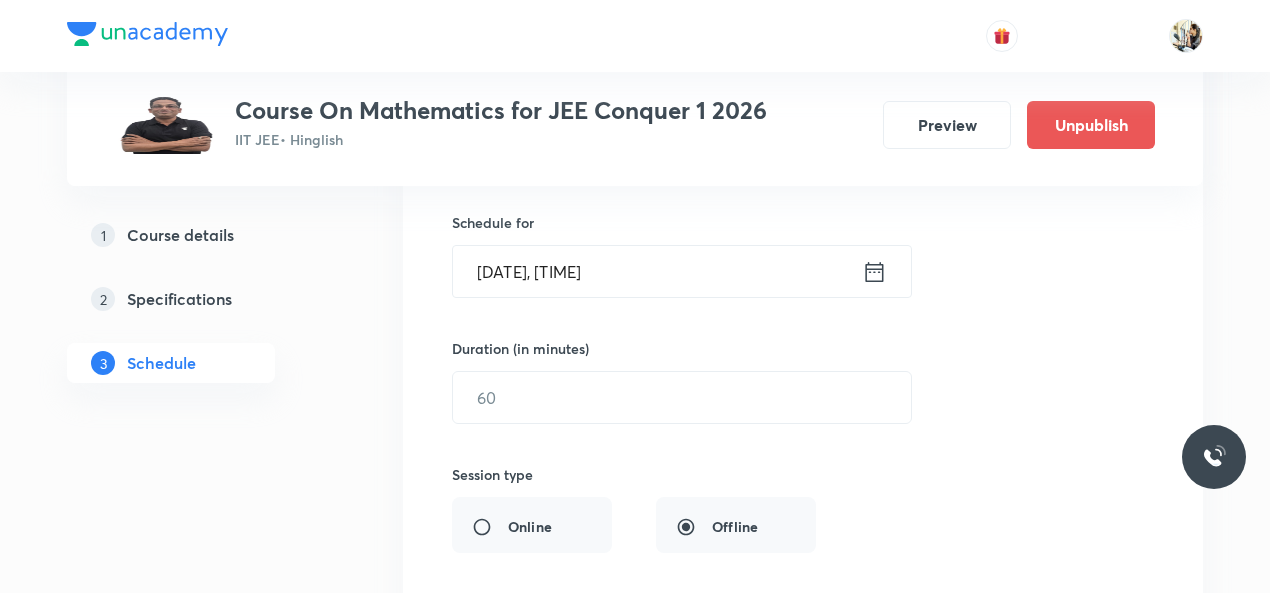 scroll, scrollTop: 9635, scrollLeft: 0, axis: vertical 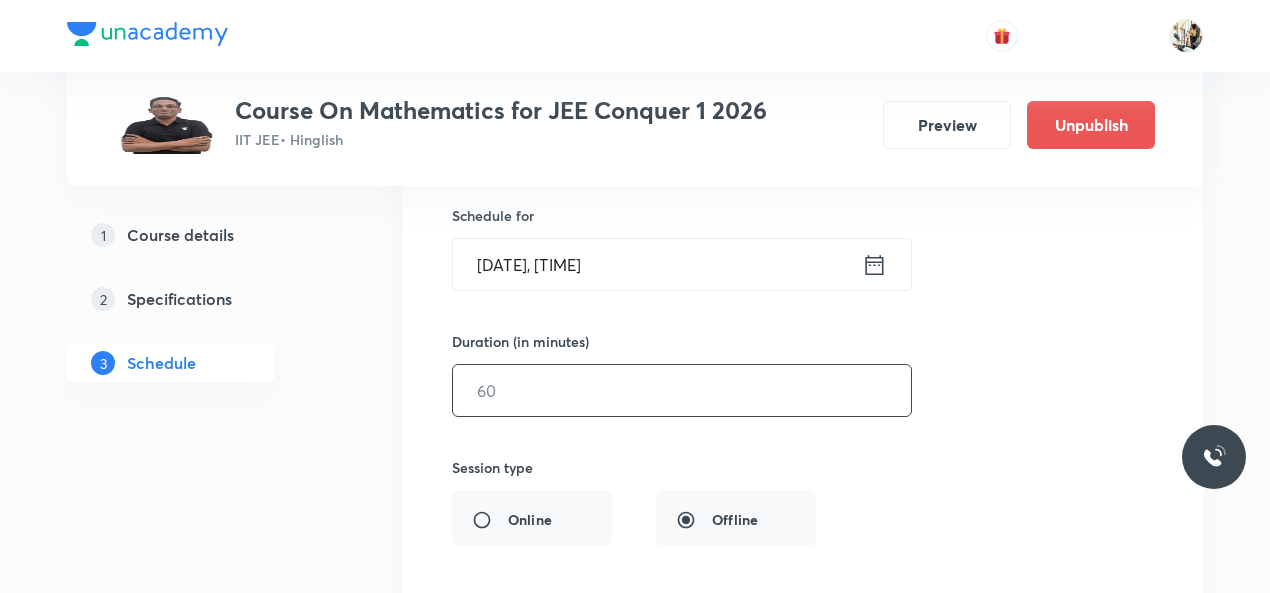 click at bounding box center (682, 390) 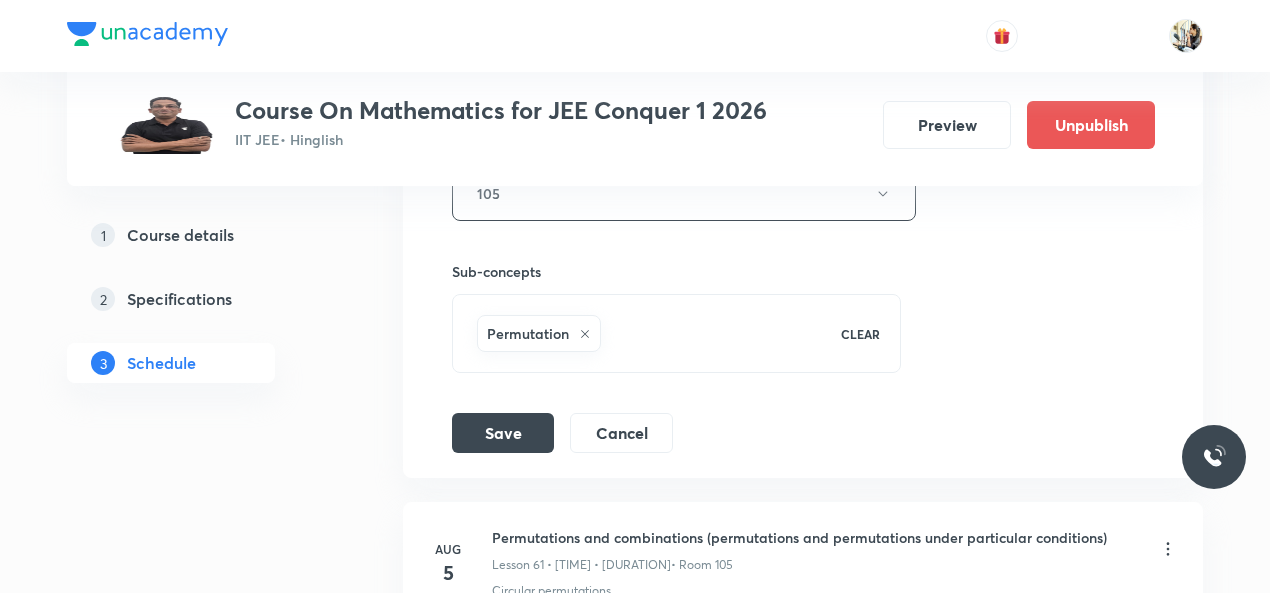 scroll, scrollTop: 10102, scrollLeft: 0, axis: vertical 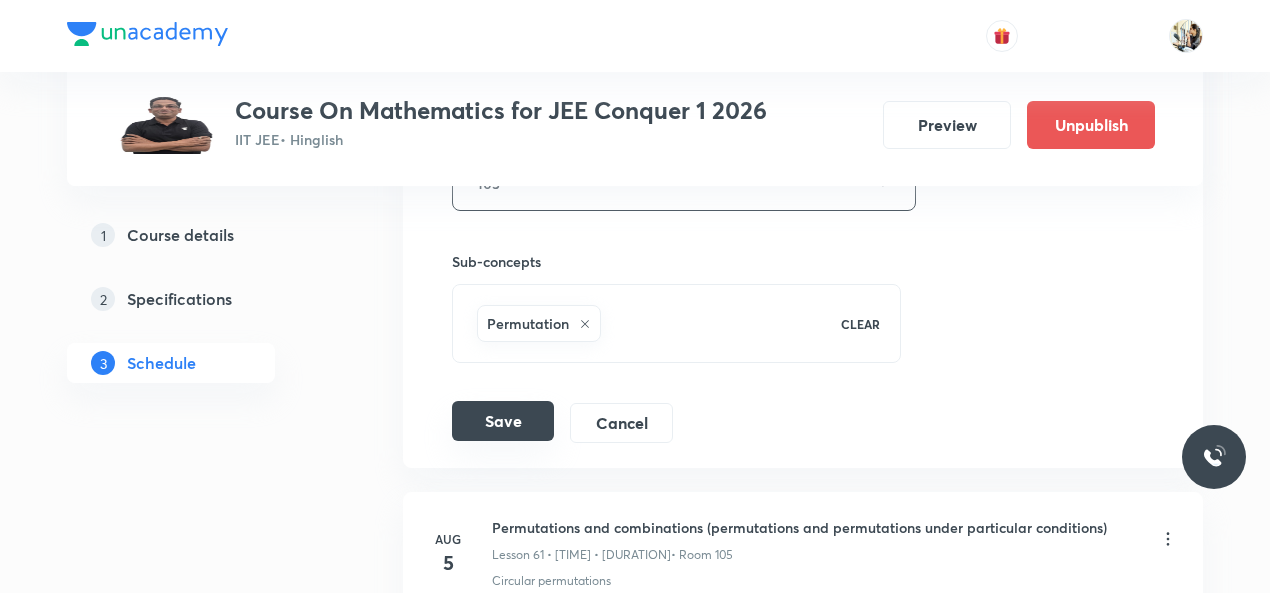 type on "75" 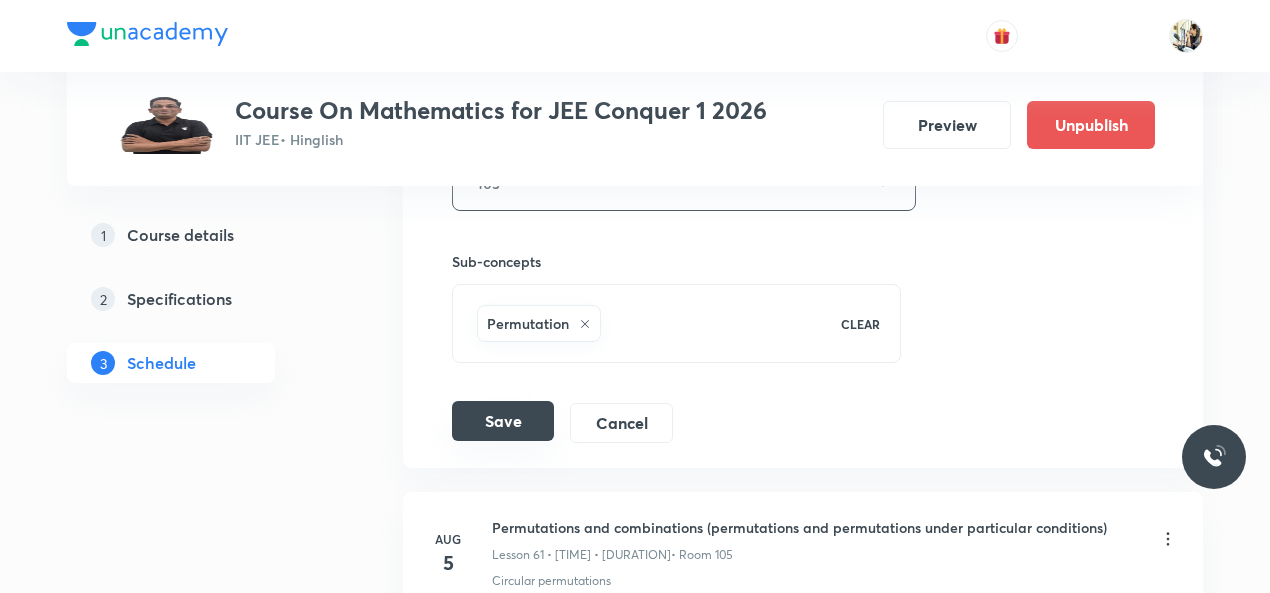 click on "Save" at bounding box center [503, 421] 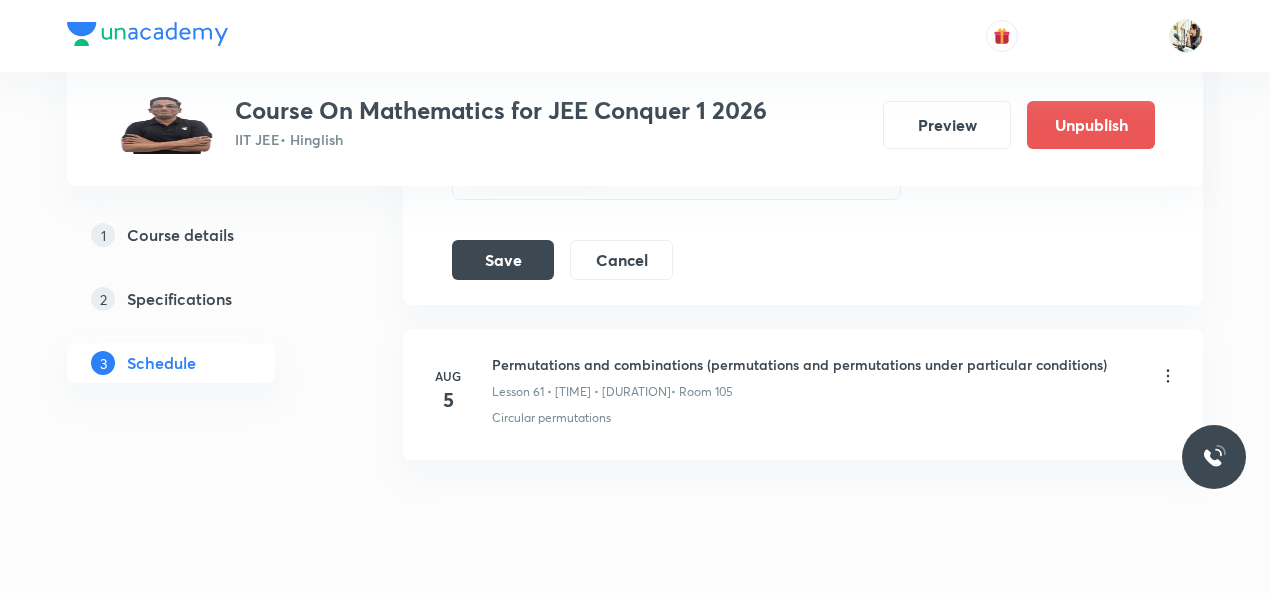 scroll, scrollTop: 10275, scrollLeft: 0, axis: vertical 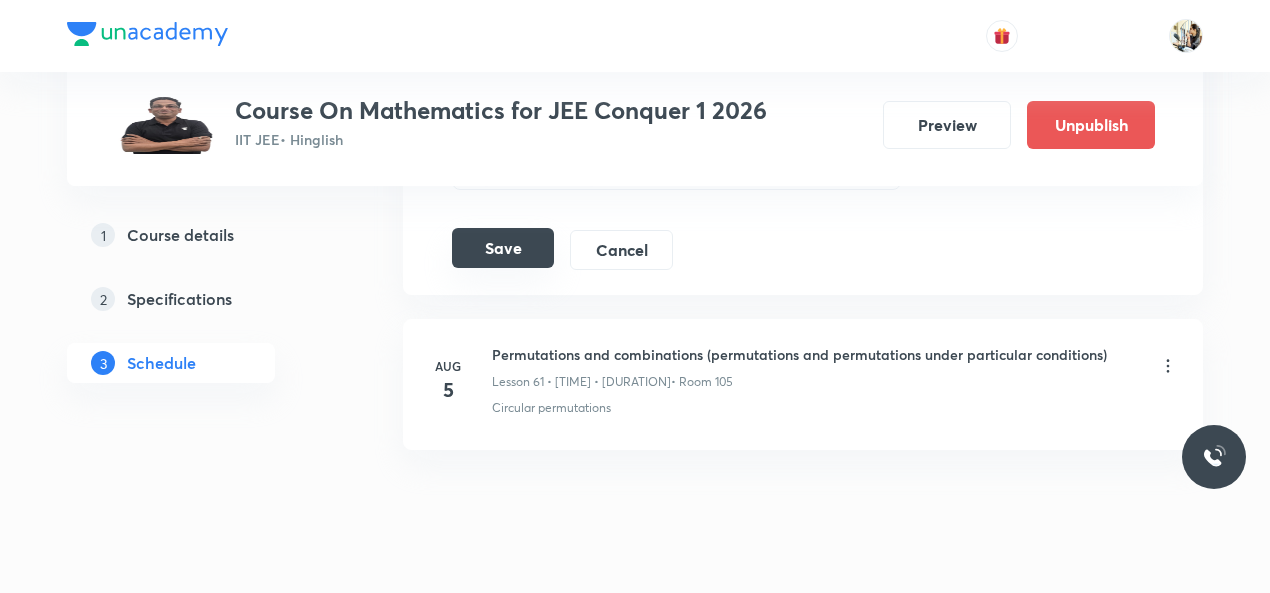 click on "Save" at bounding box center [503, 248] 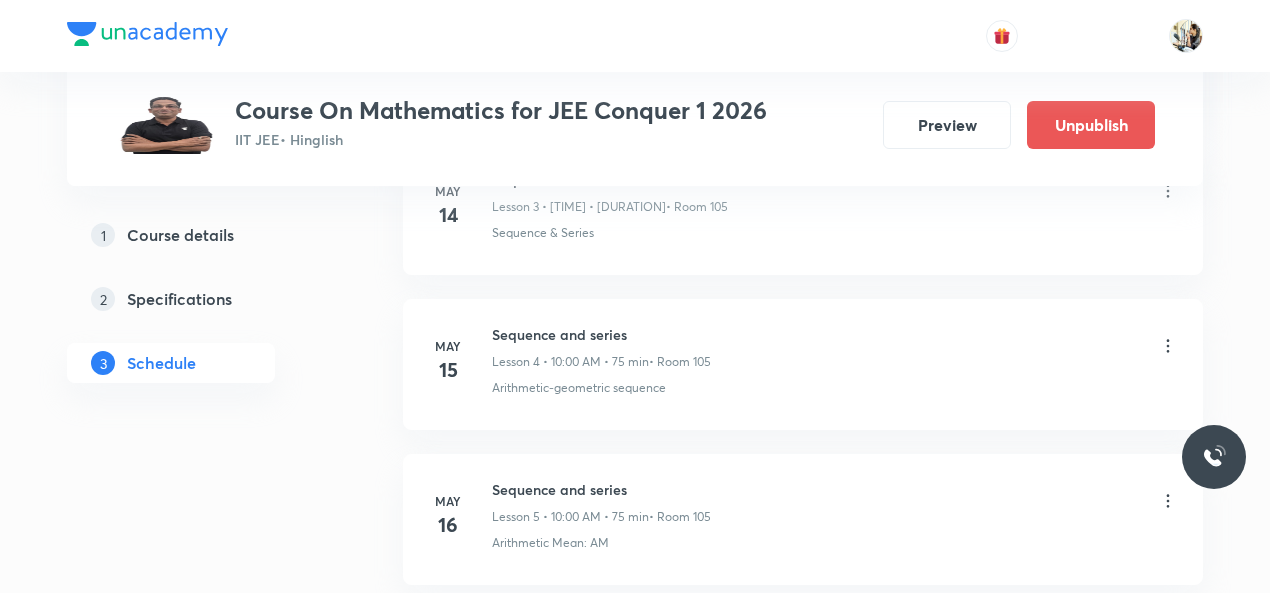 scroll, scrollTop: 0, scrollLeft: 0, axis: both 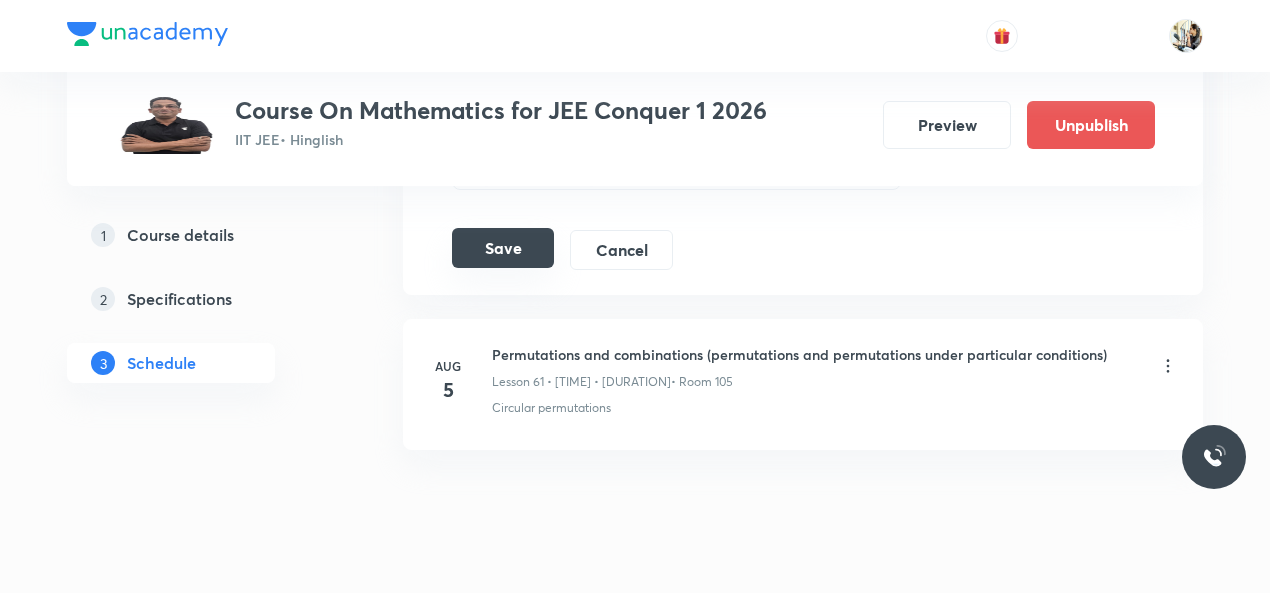 click on "Save" at bounding box center (503, 248) 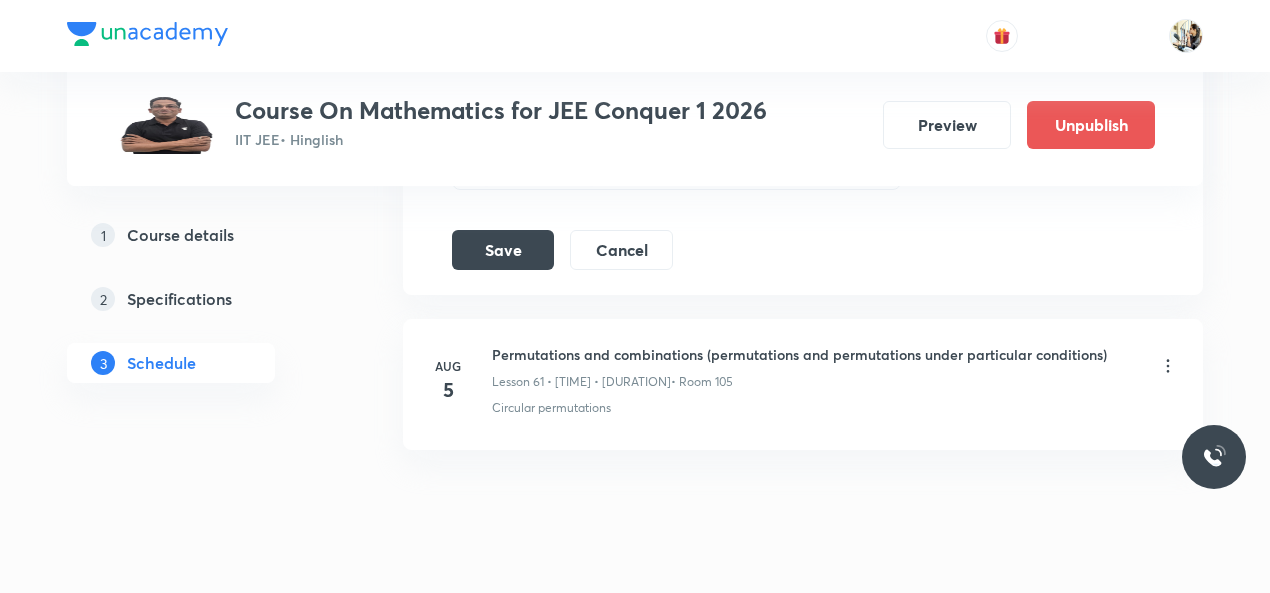 click on "Save" at bounding box center (503, 250) 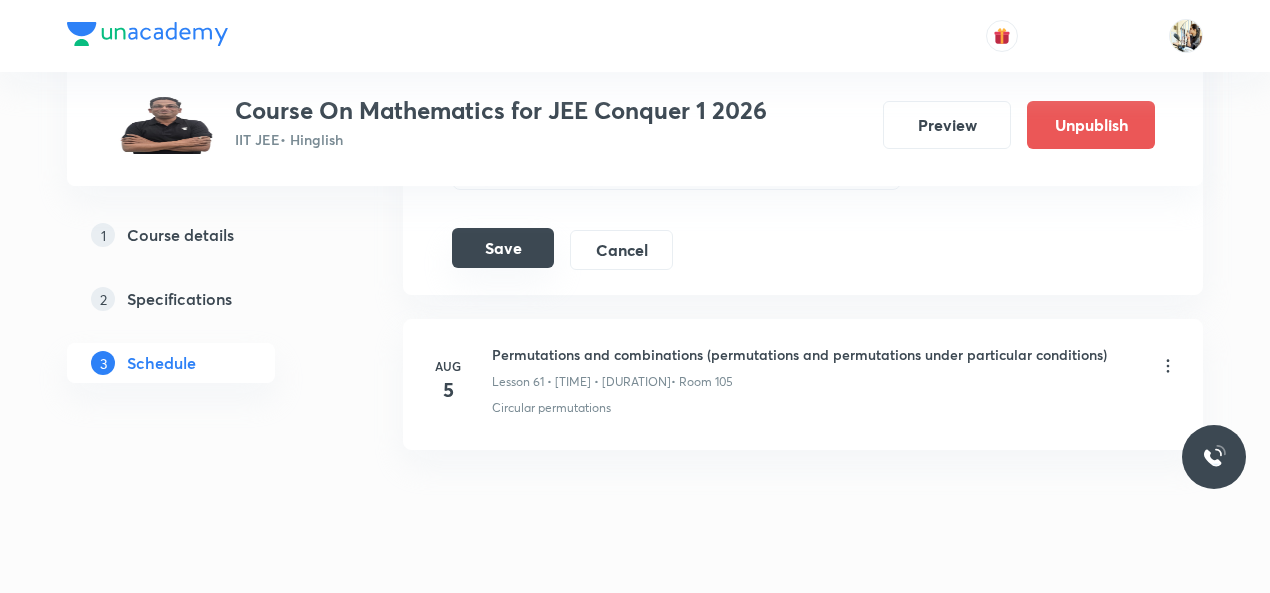 scroll, scrollTop: 10042, scrollLeft: 0, axis: vertical 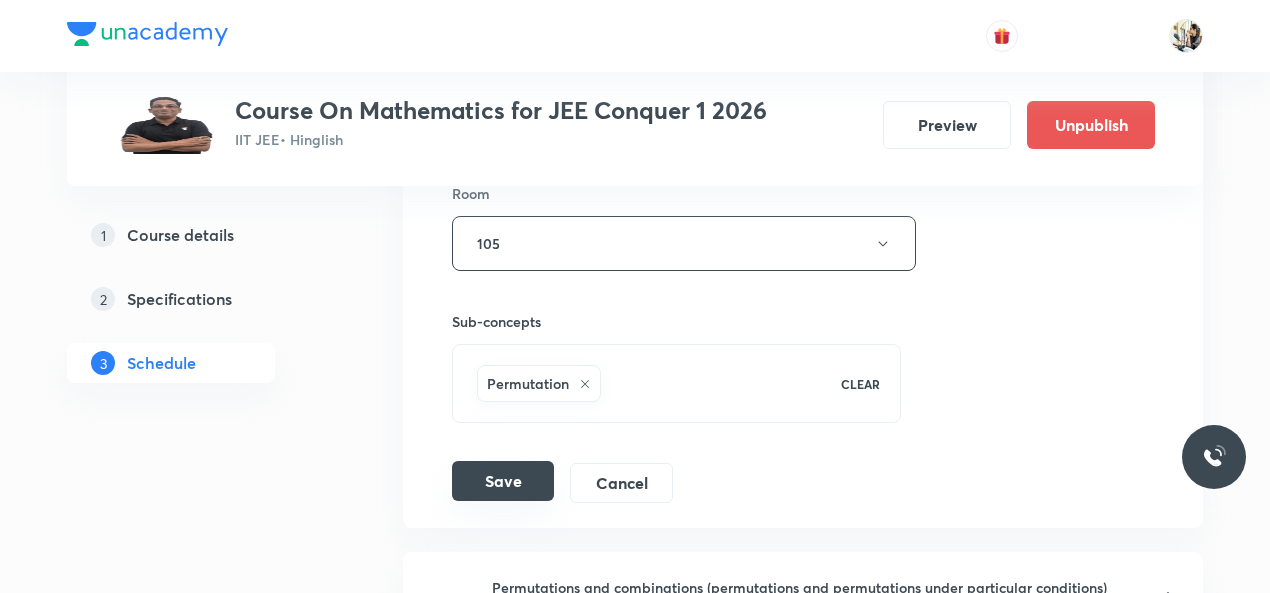 click on "Save" at bounding box center (503, 481) 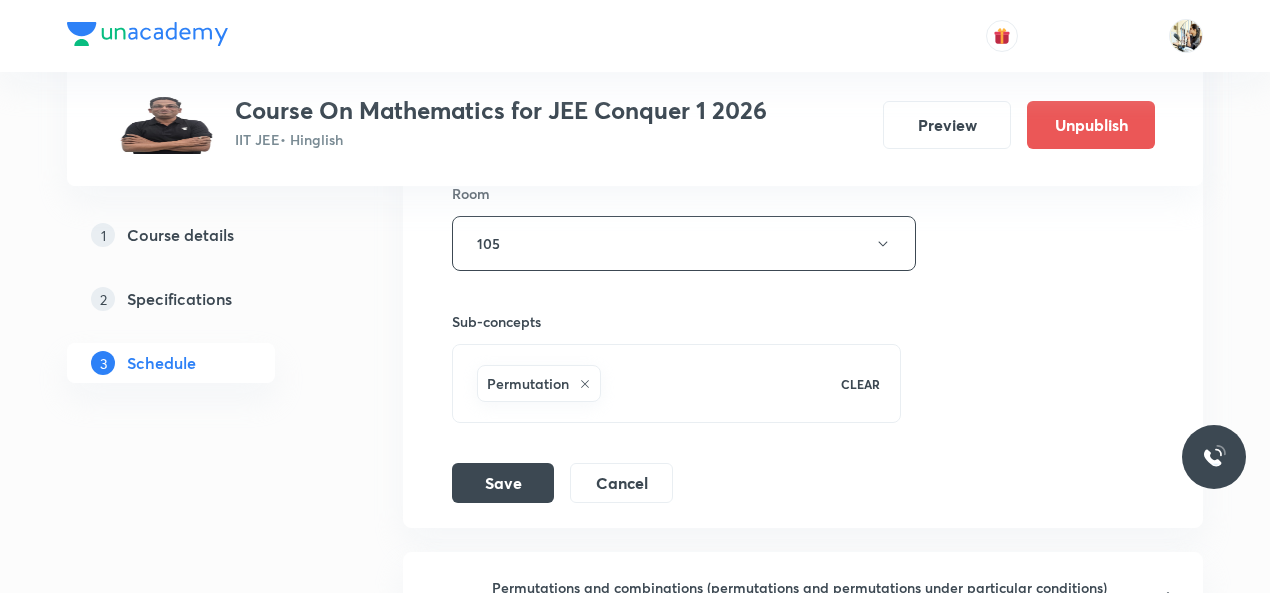 click on "Save" at bounding box center [503, 483] 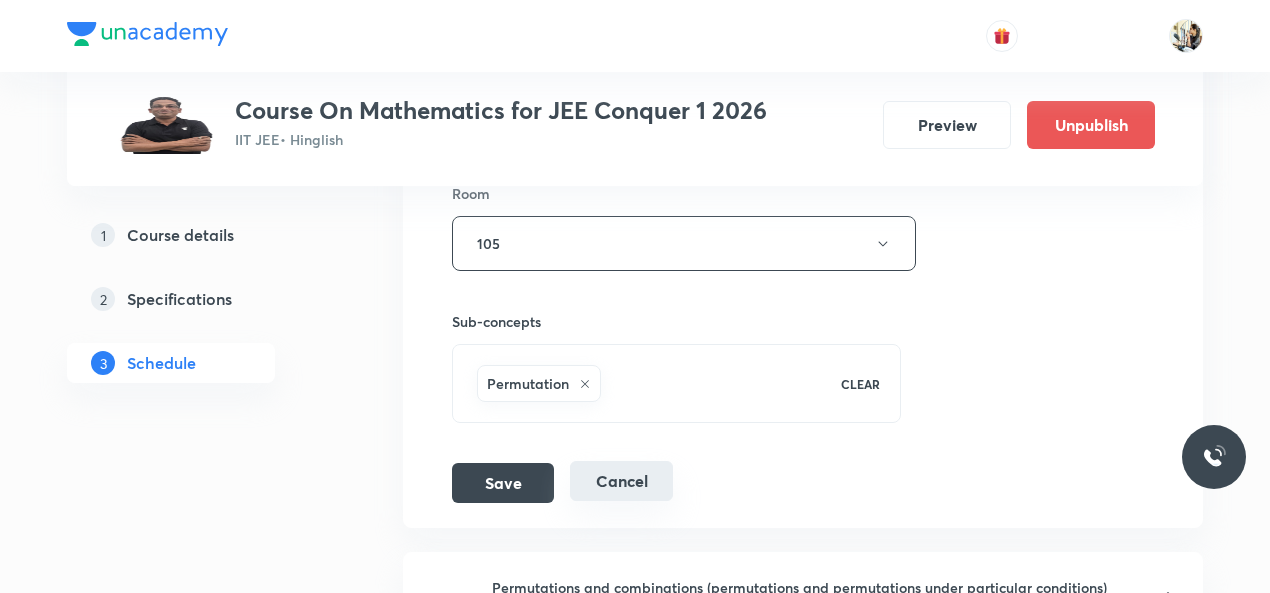 click on "Cancel" at bounding box center [621, 481] 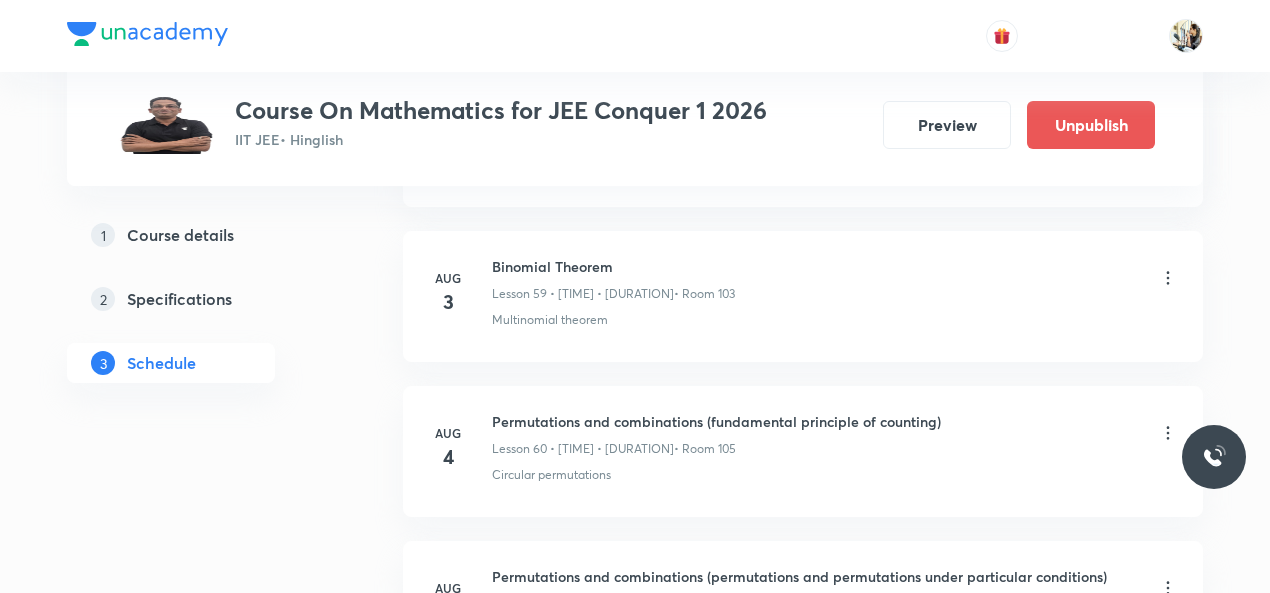 scroll, scrollTop: 9277, scrollLeft: 0, axis: vertical 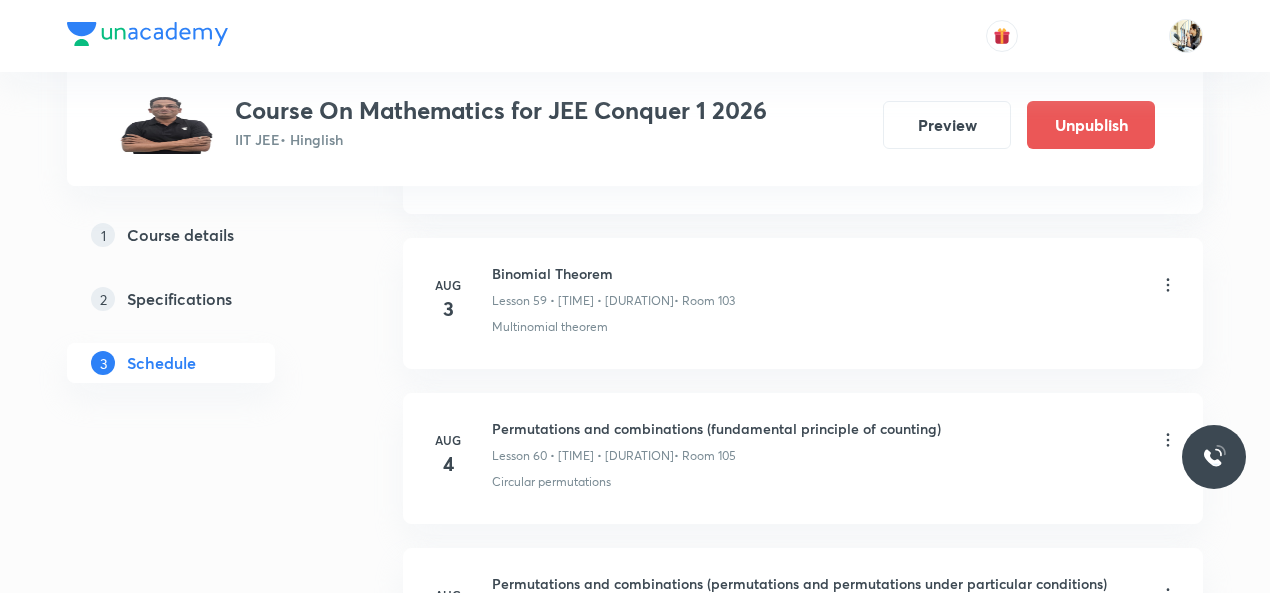 click on "Permutations and combinations (fundamental principle of counting) Lesson 60 • 11:16 AM • 60 min  • Room 105" at bounding box center [835, 441] 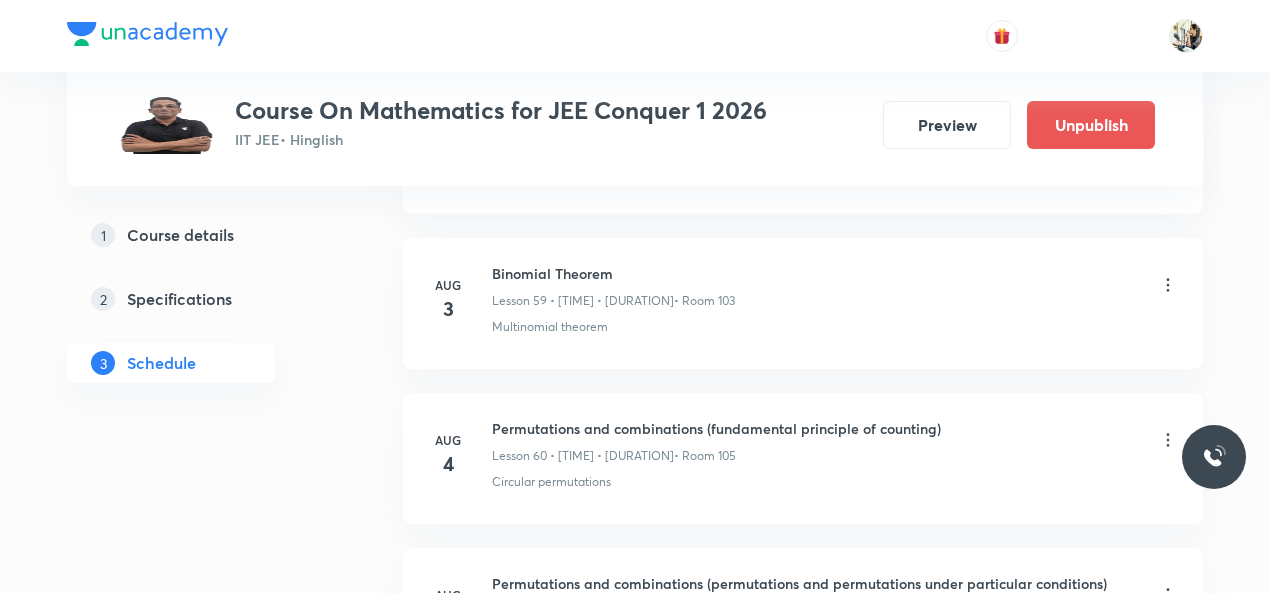 click 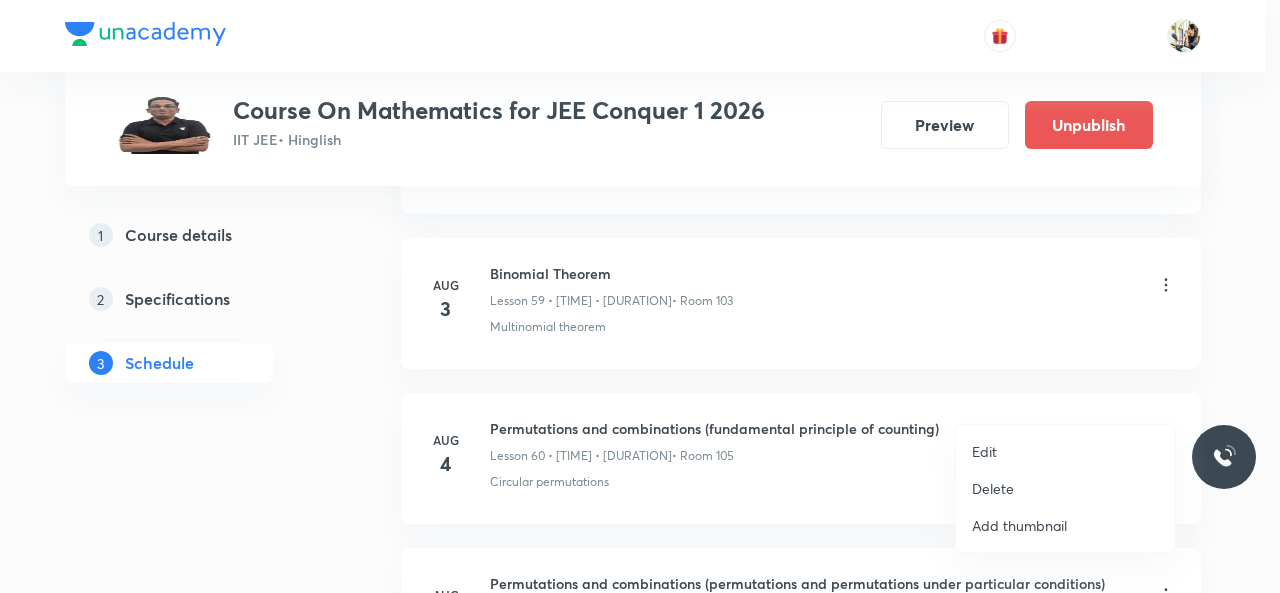 click on "Edit" at bounding box center [984, 451] 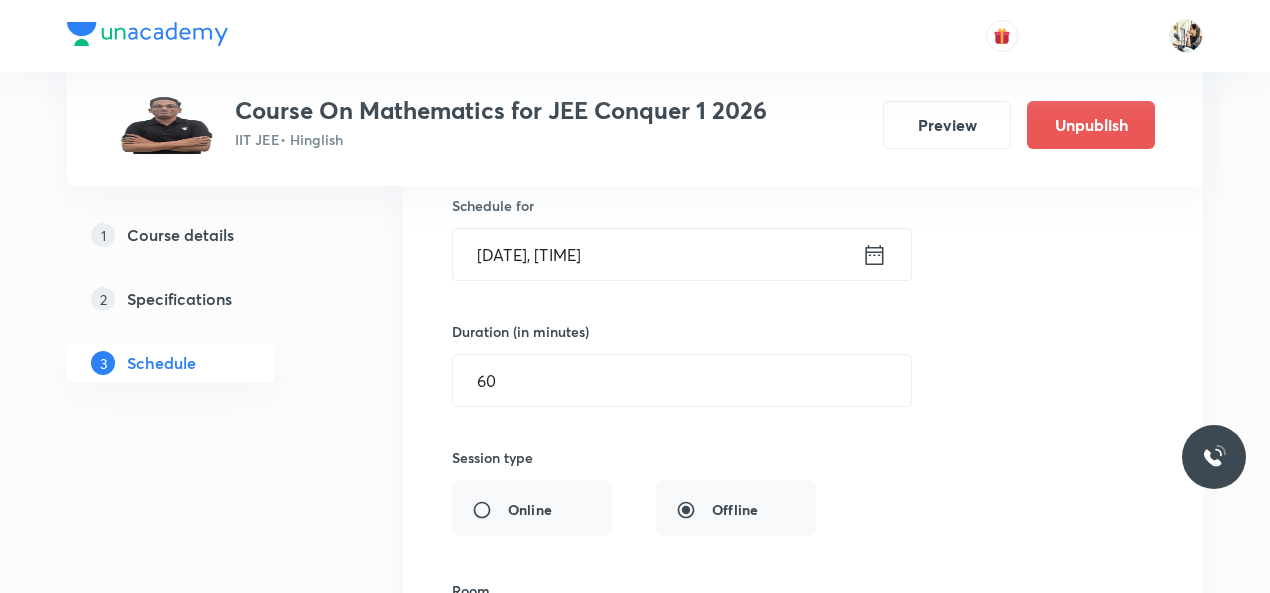scroll, scrollTop: 9744, scrollLeft: 0, axis: vertical 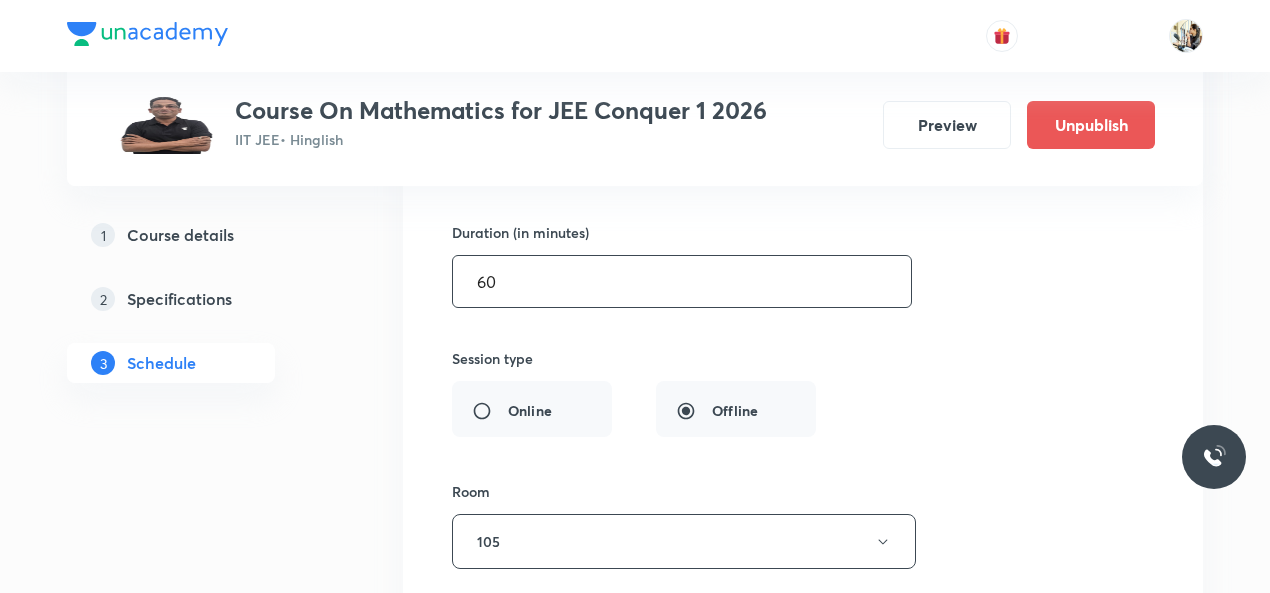 click on "60" at bounding box center (682, 281) 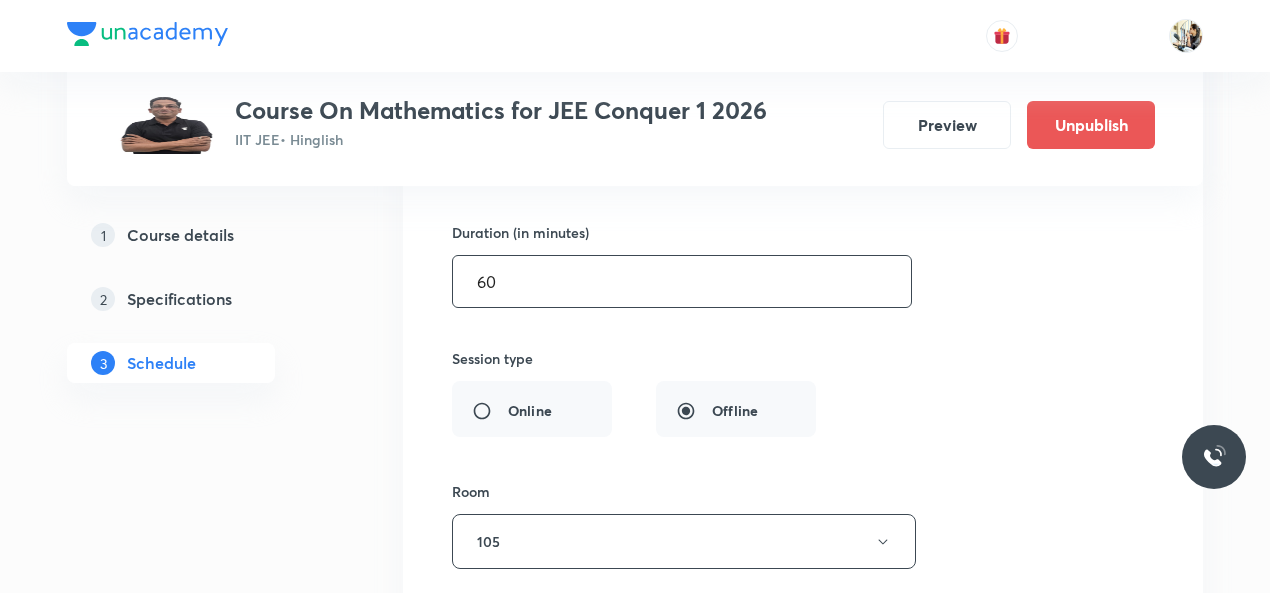 type on "6" 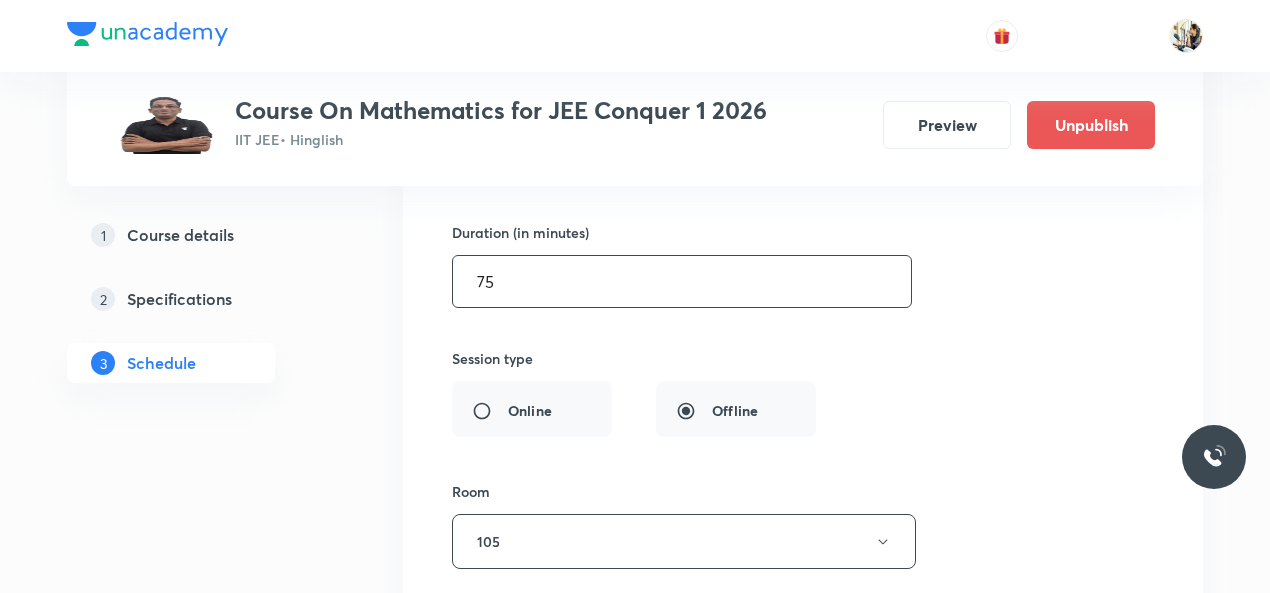 scroll, scrollTop: 10210, scrollLeft: 0, axis: vertical 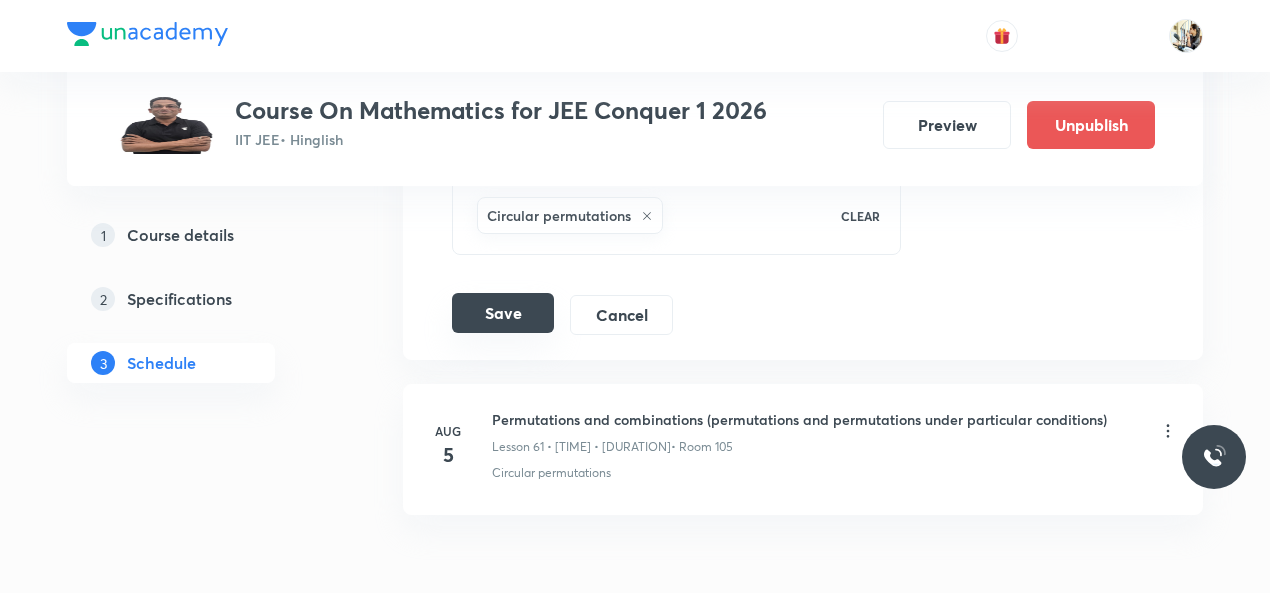type on "75" 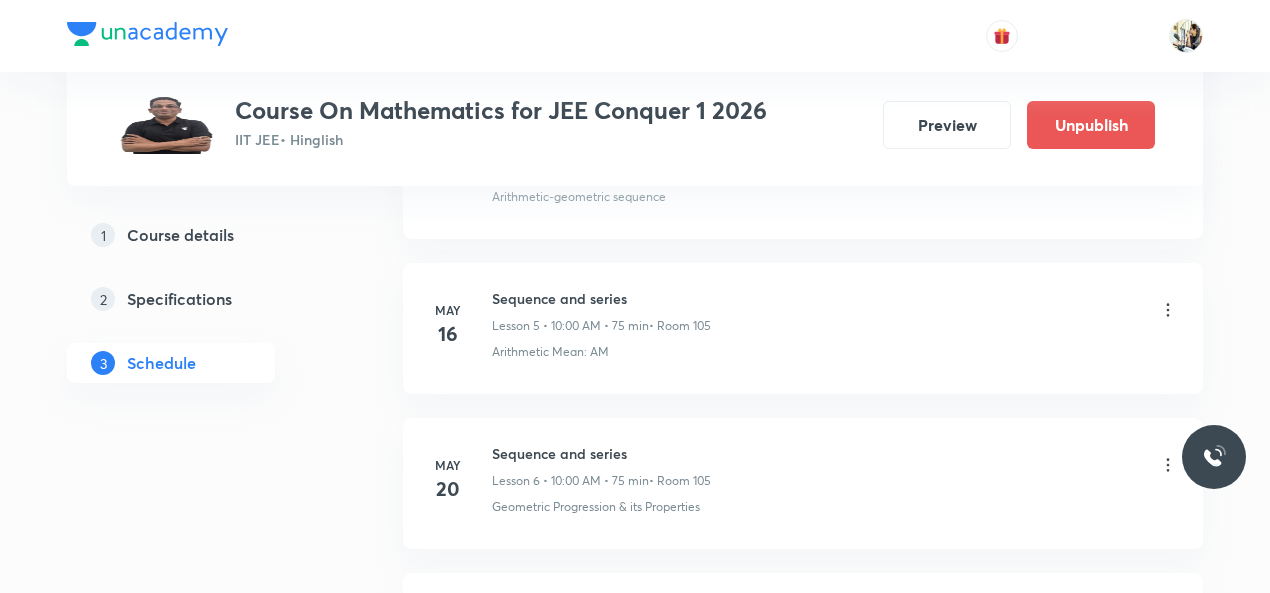 scroll, scrollTop: 177, scrollLeft: 0, axis: vertical 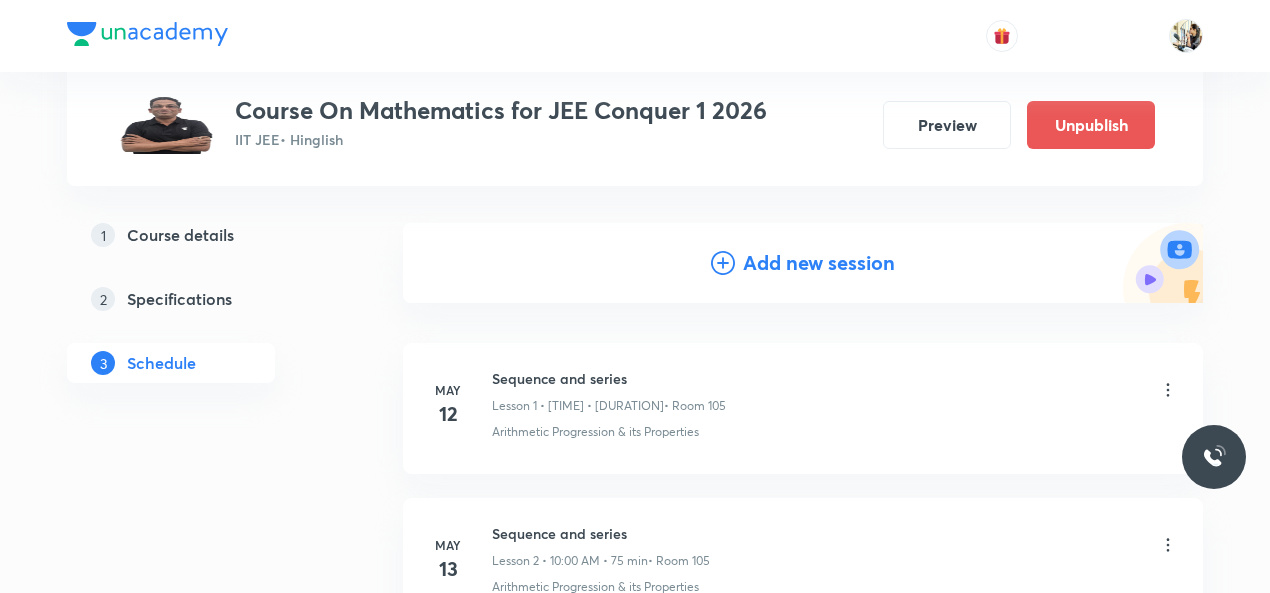 click on "Add new session" at bounding box center [803, 263] 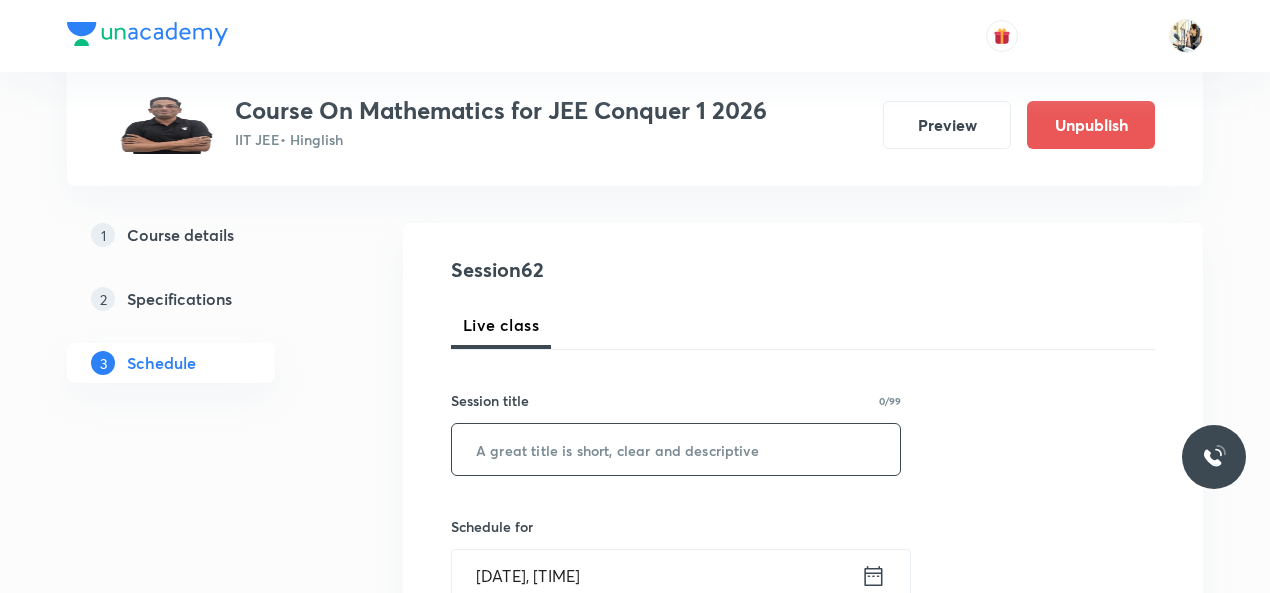 click at bounding box center (676, 449) 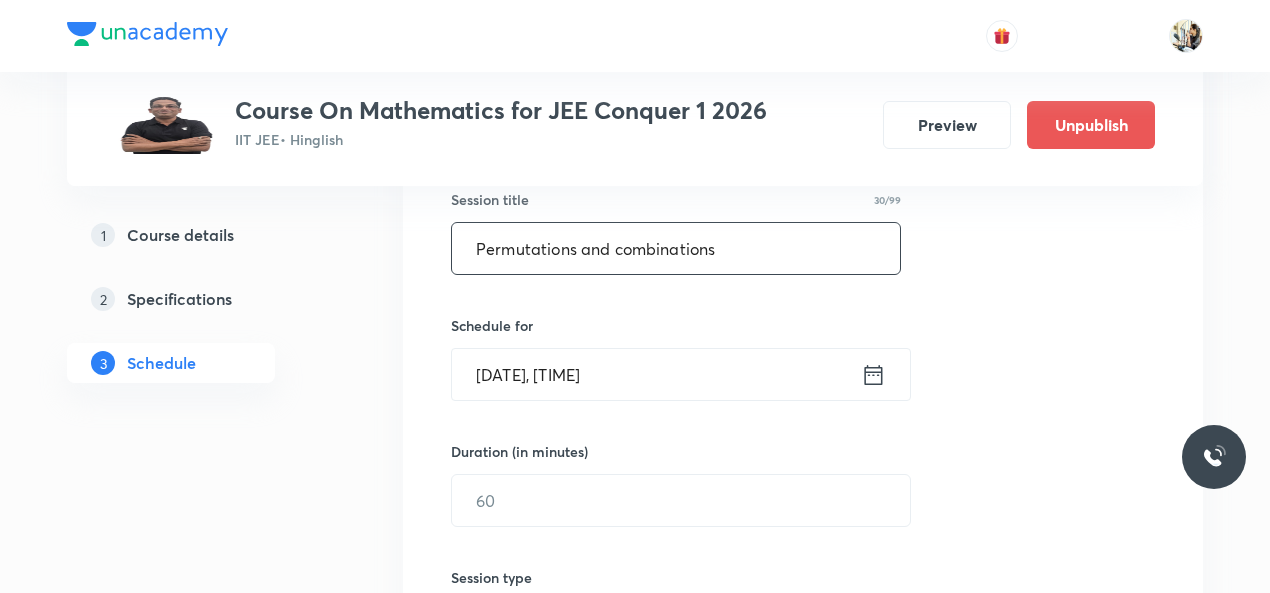 scroll, scrollTop: 410, scrollLeft: 0, axis: vertical 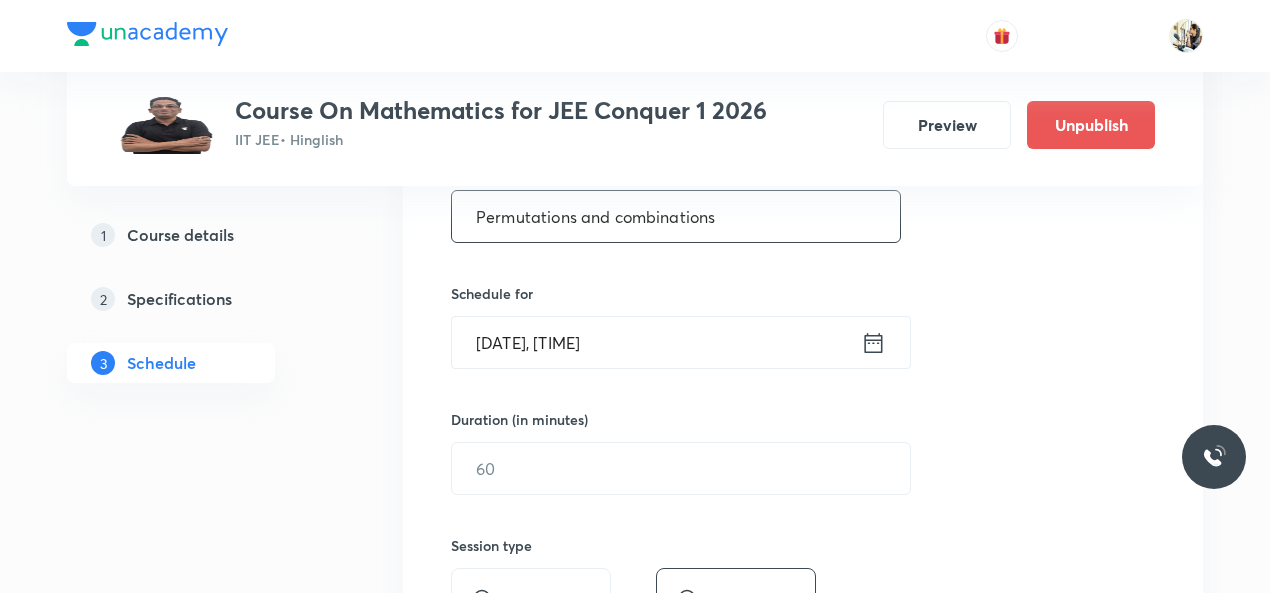 type on "Permutations and combinations" 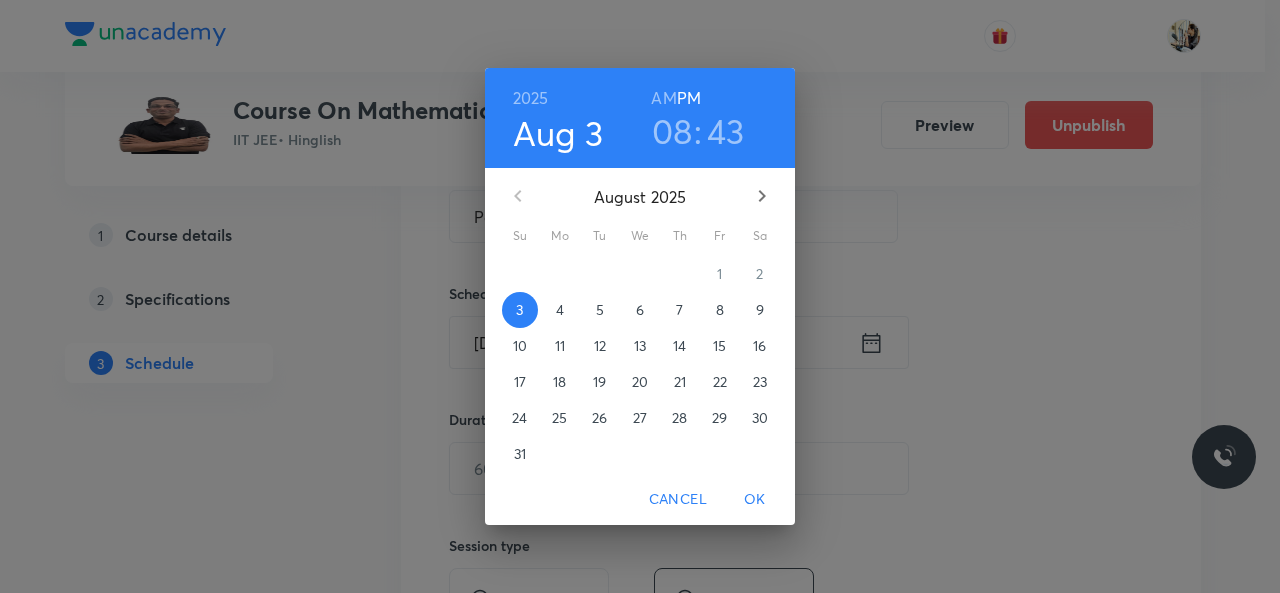 click on "6" at bounding box center (640, 310) 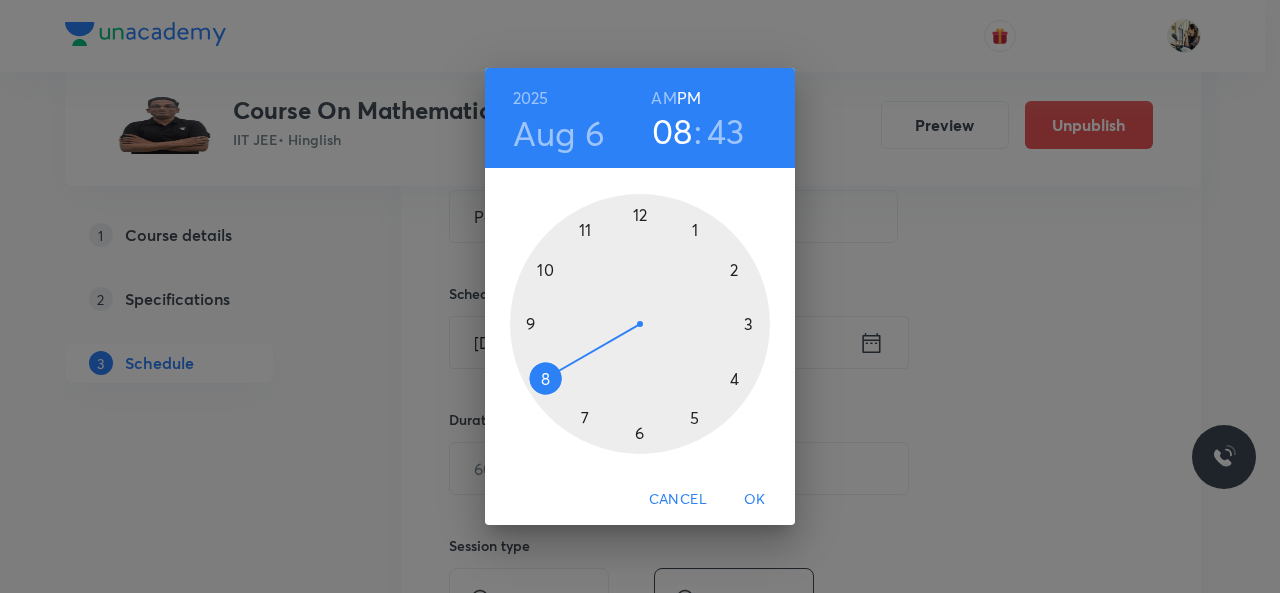 click at bounding box center [640, 324] 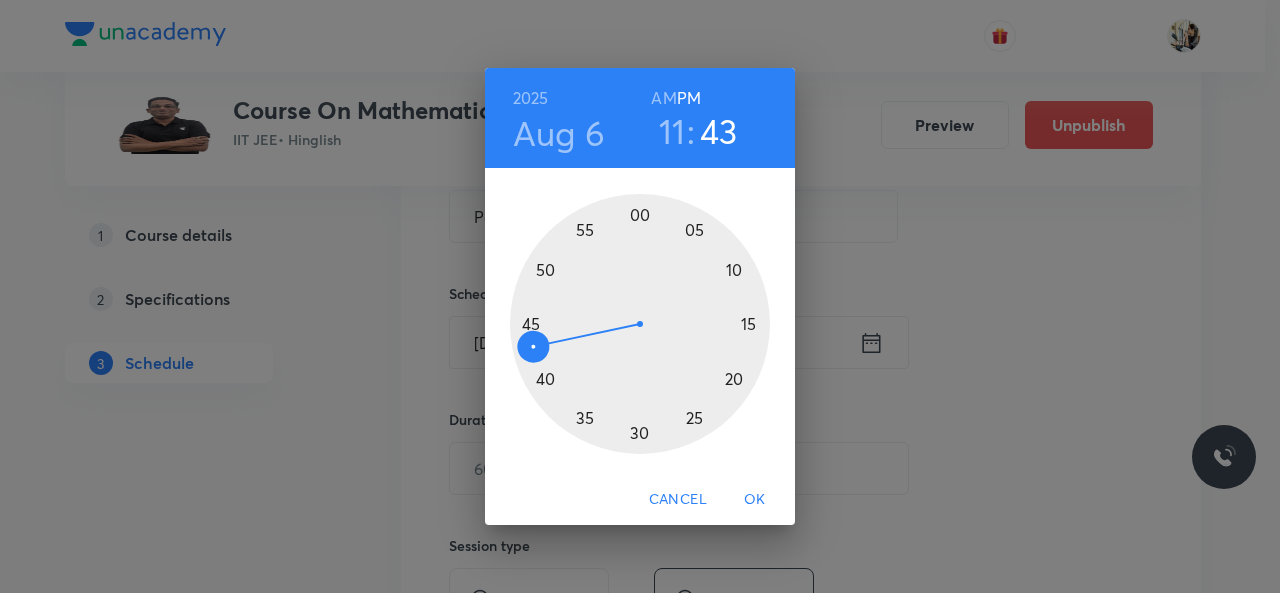 click at bounding box center [640, 324] 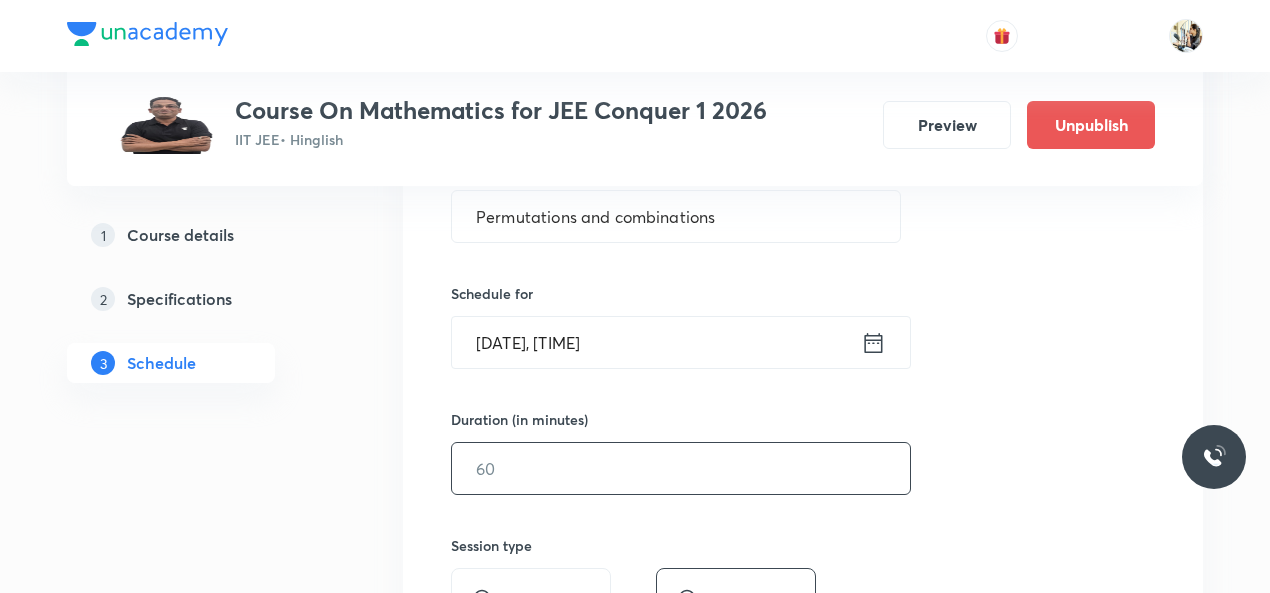 click at bounding box center (681, 468) 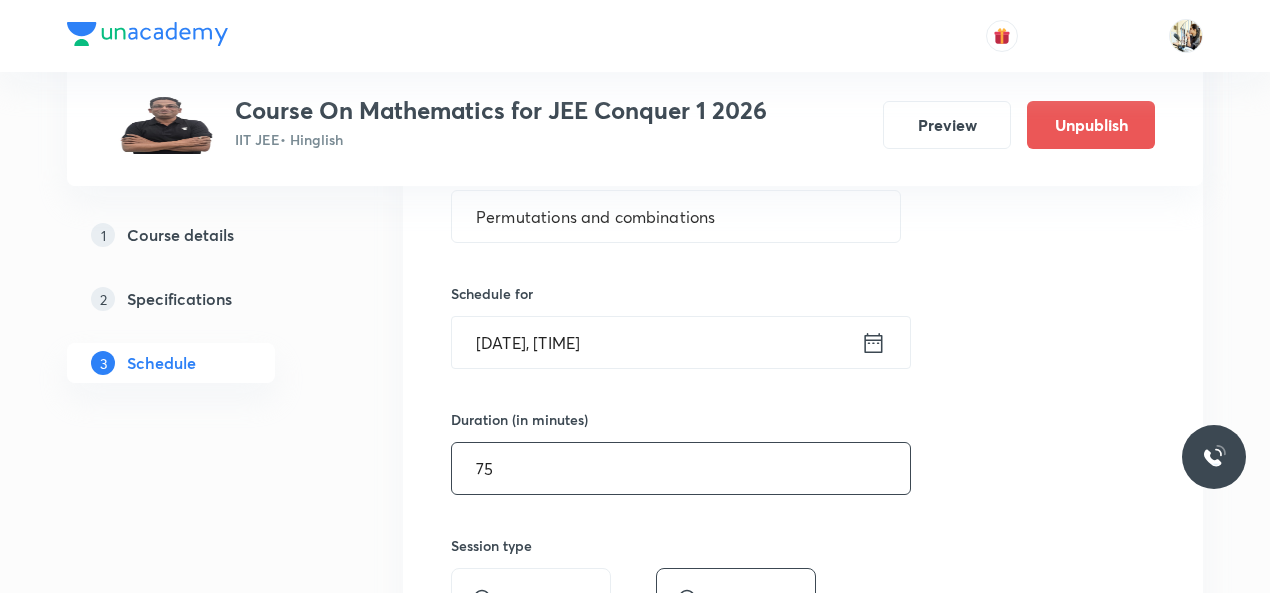 scroll, scrollTop: 644, scrollLeft: 0, axis: vertical 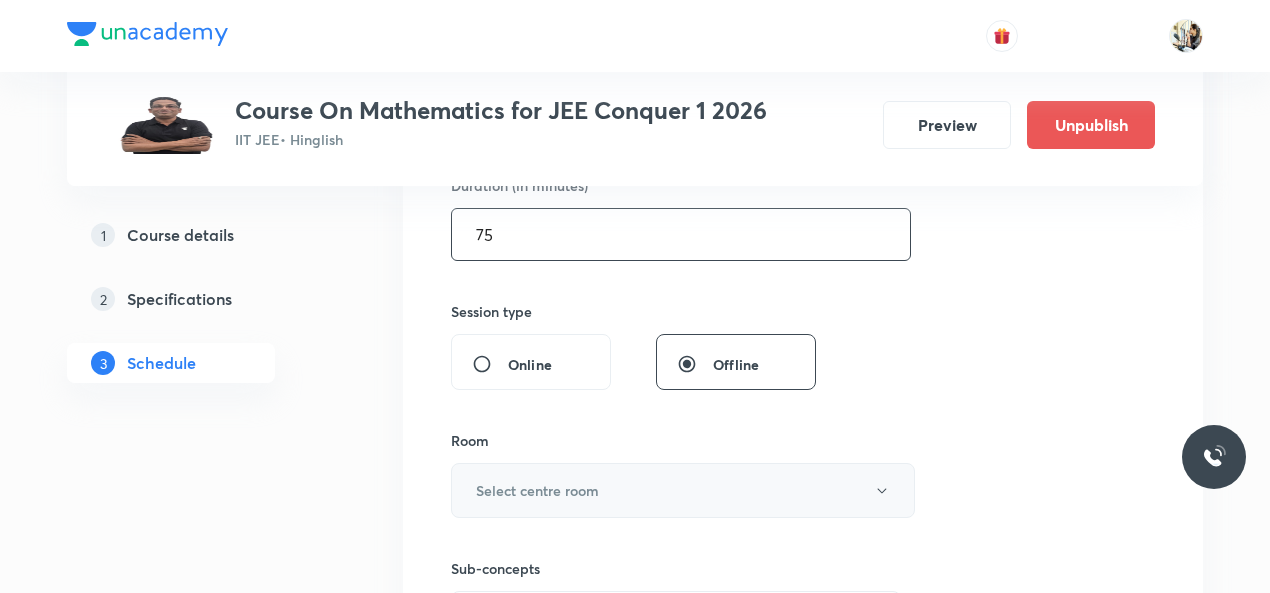 type on "75" 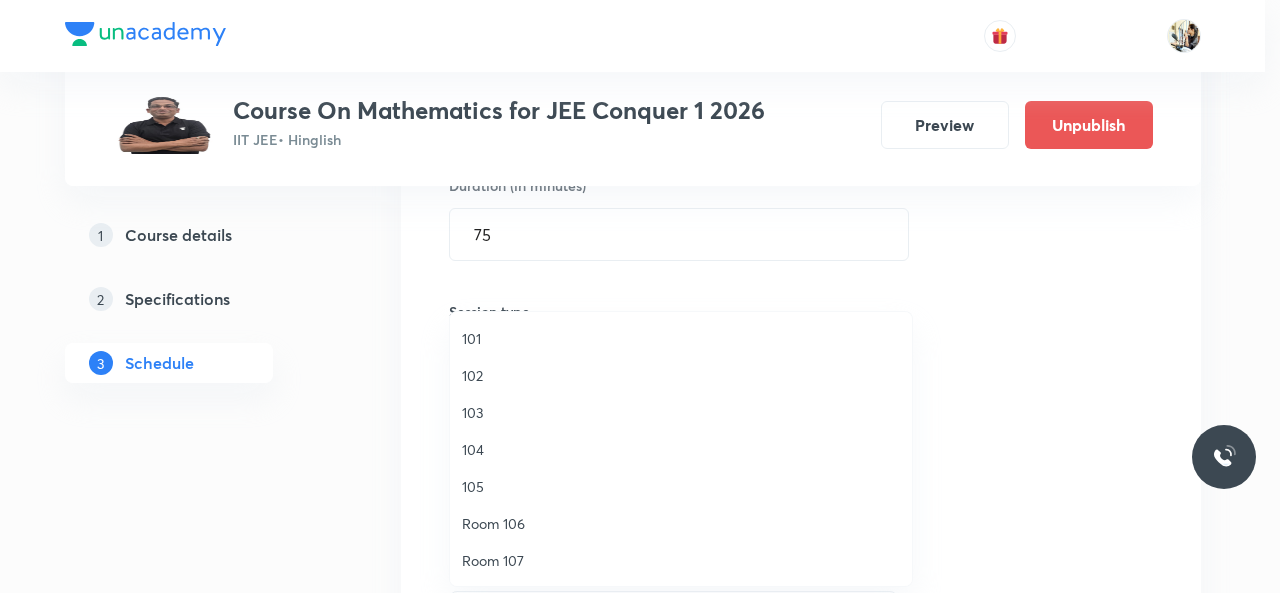 click on "105" at bounding box center [681, 486] 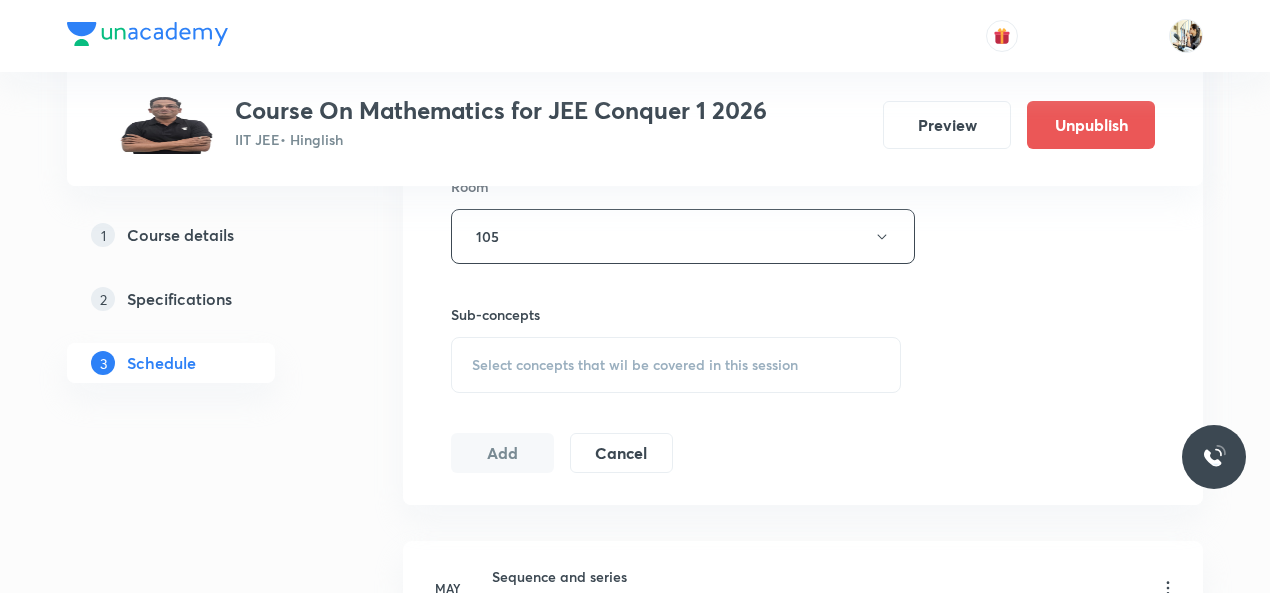 scroll, scrollTop: 877, scrollLeft: 0, axis: vertical 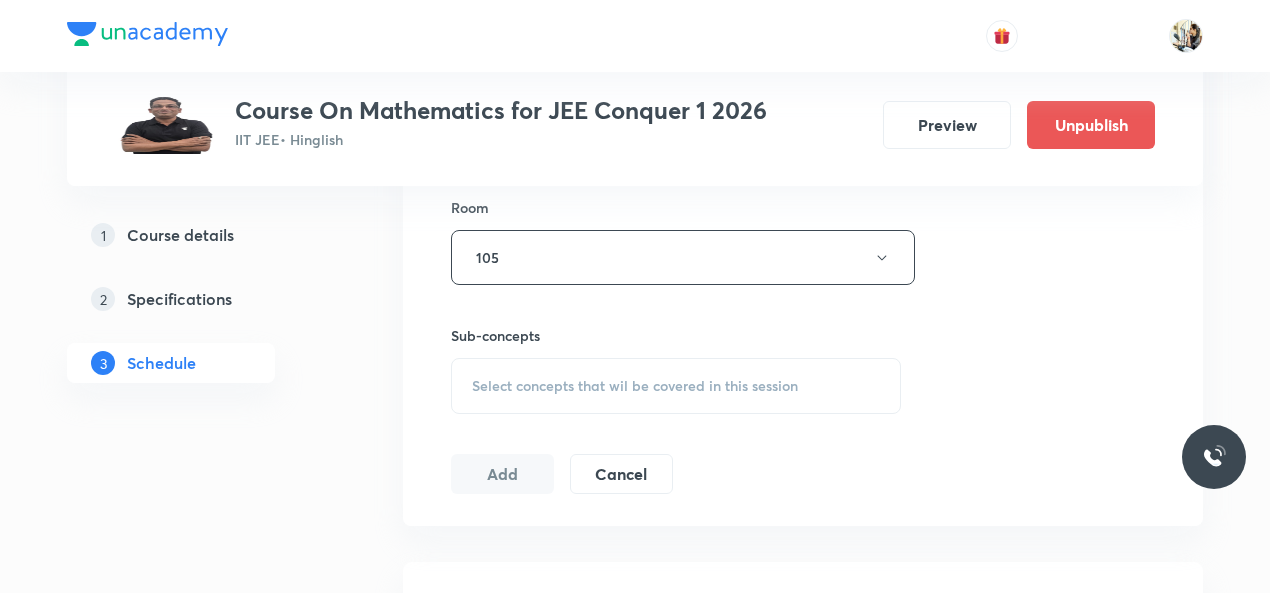 click on "Select concepts that wil be covered in this session" at bounding box center (676, 386) 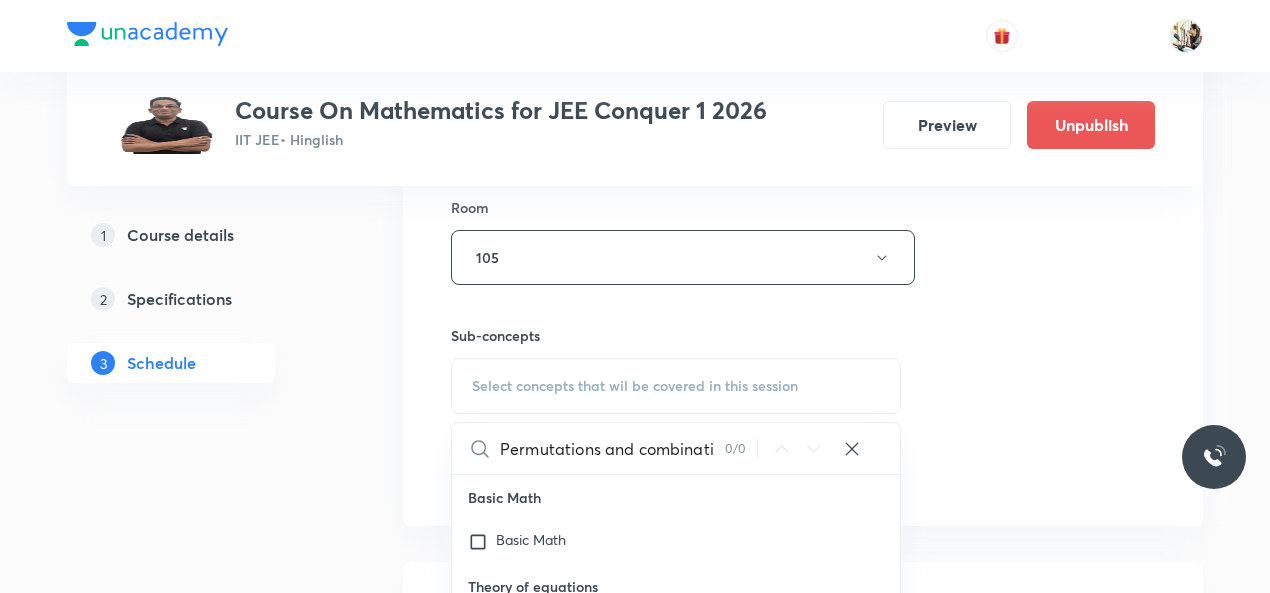 scroll, scrollTop: 0, scrollLeft: 0, axis: both 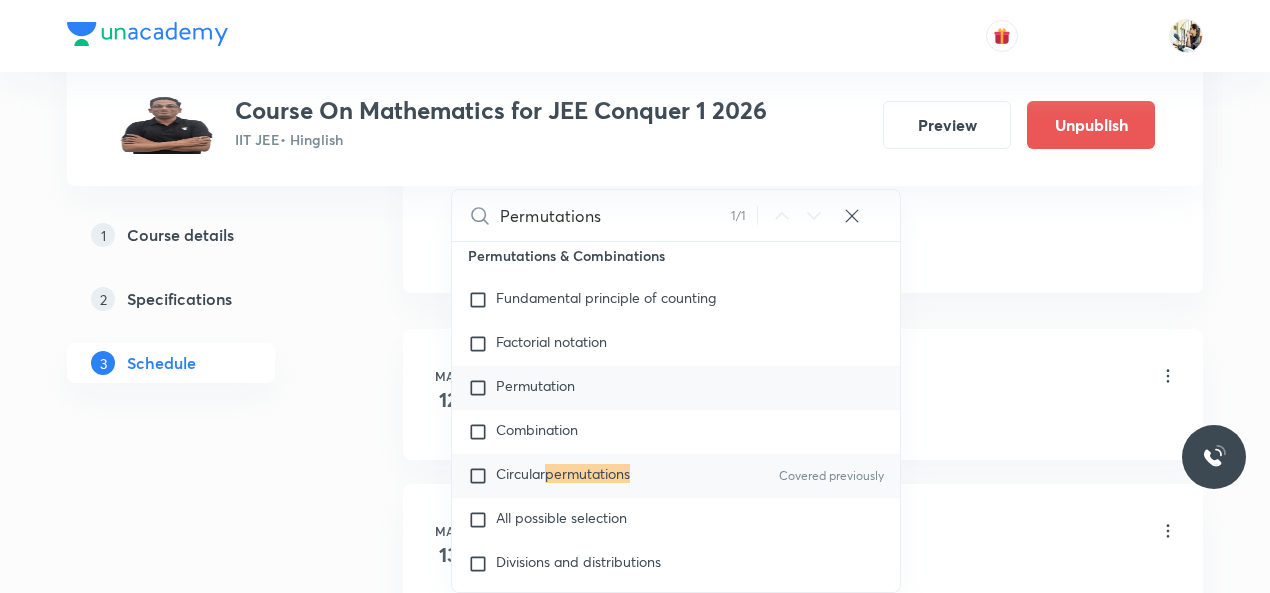 type on "Permutations" 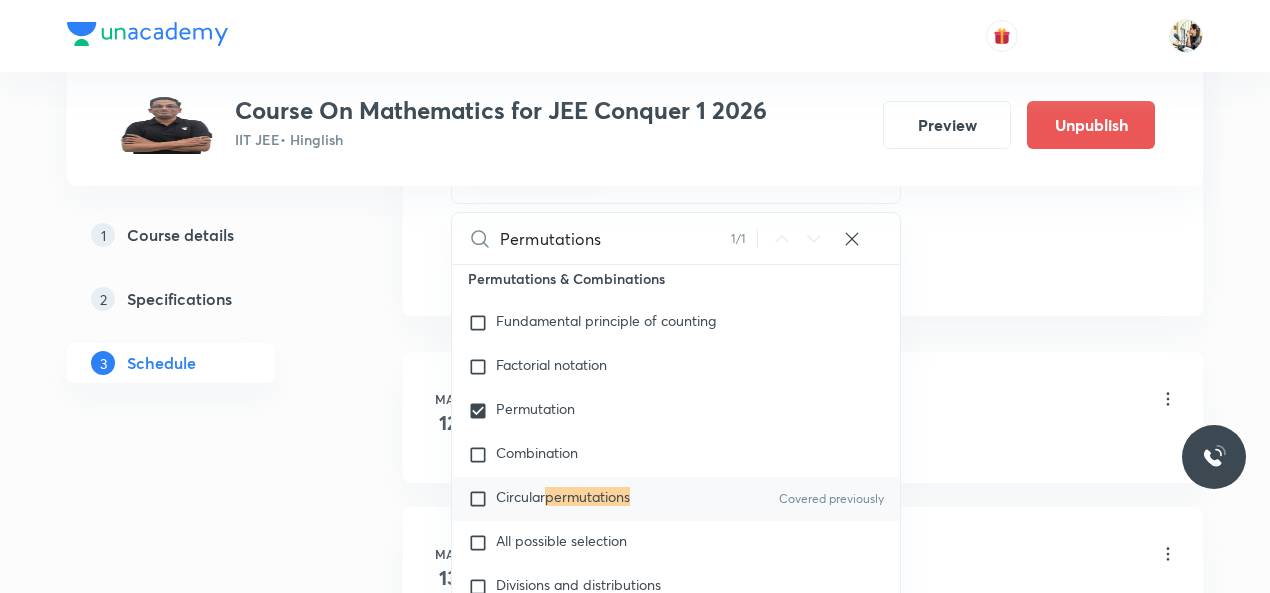 click on "Sequence and series Lesson 1 • 9:45 AM • 74 min  • Room 105" at bounding box center [835, 400] 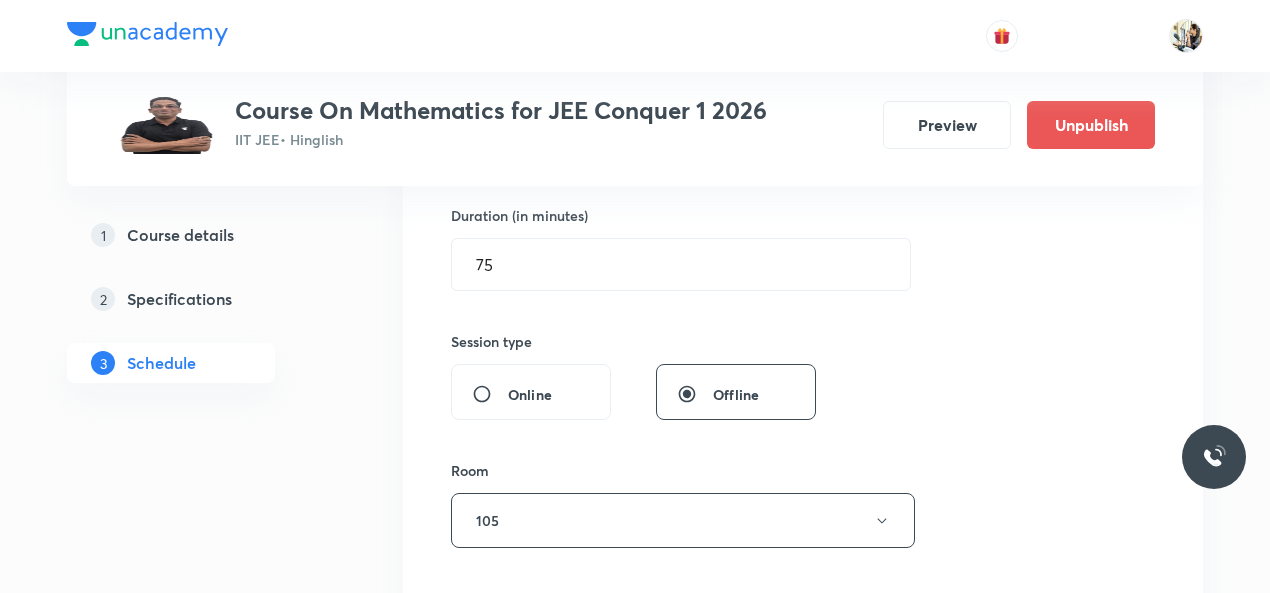 scroll, scrollTop: 410, scrollLeft: 0, axis: vertical 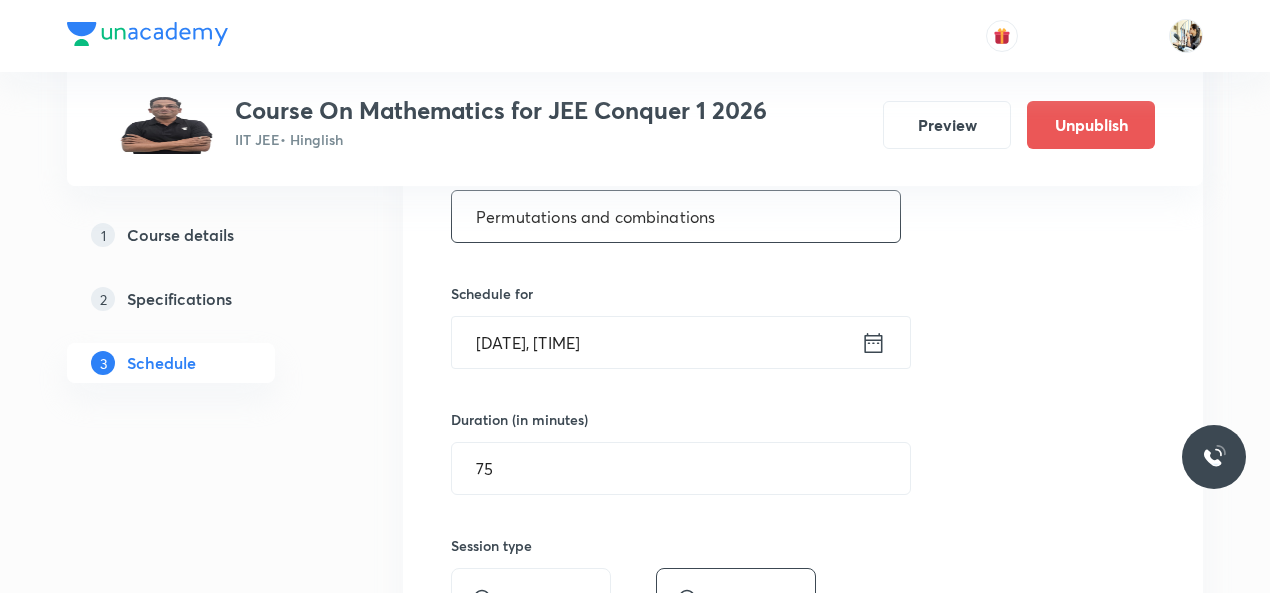 click on "Permutations and combinations" at bounding box center (676, 216) 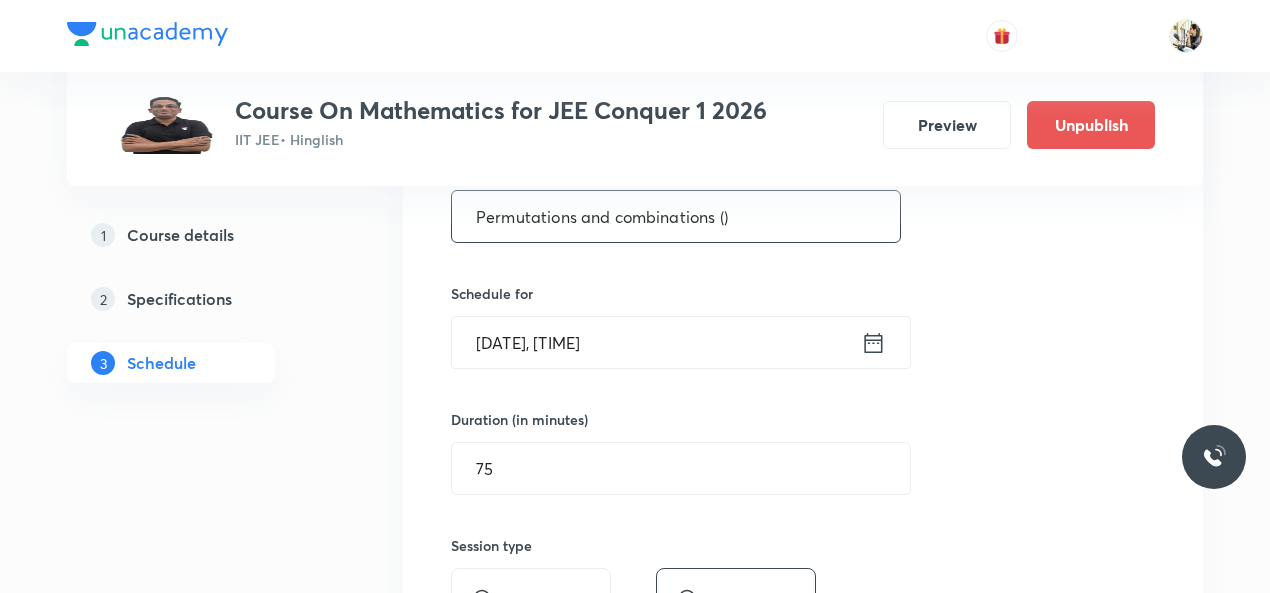 paste on "circular permutations and combinations" 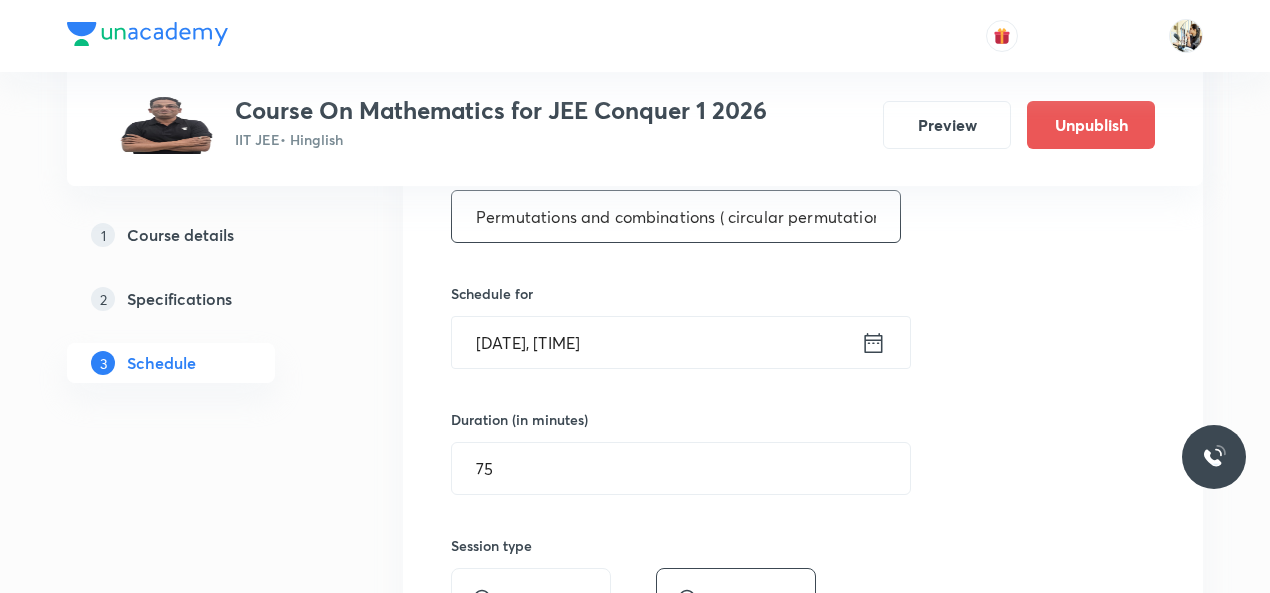 scroll, scrollTop: 0, scrollLeft: 156, axis: horizontal 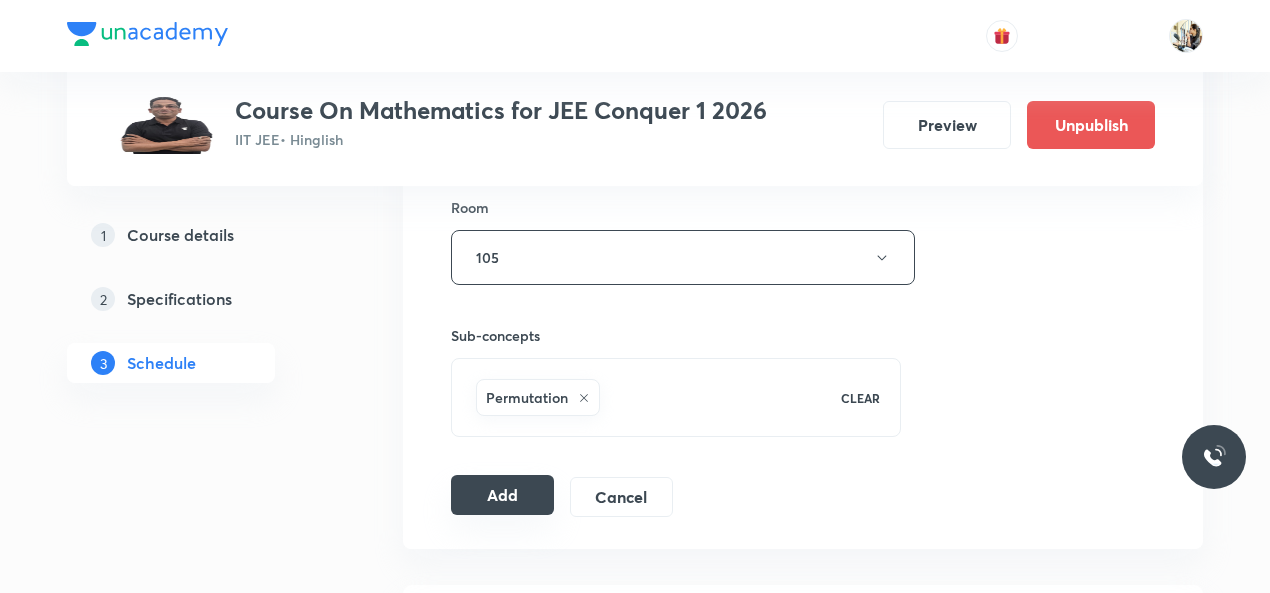 type on "Permutations and combinations ( circular permutations and combinations)" 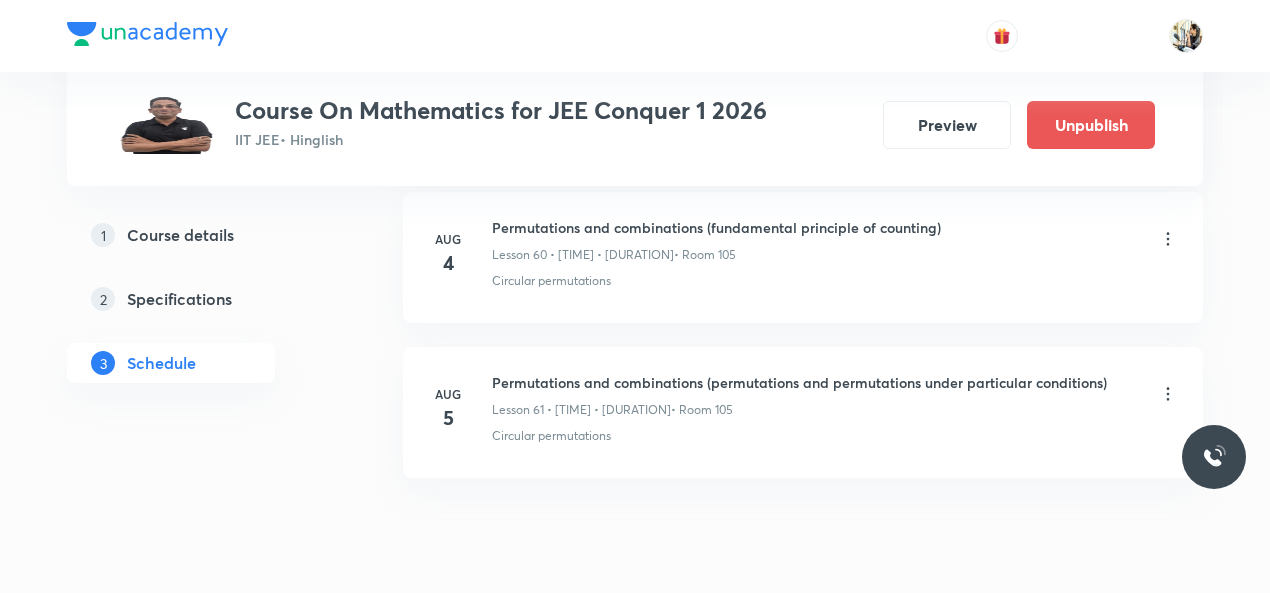 scroll, scrollTop: 10448, scrollLeft: 0, axis: vertical 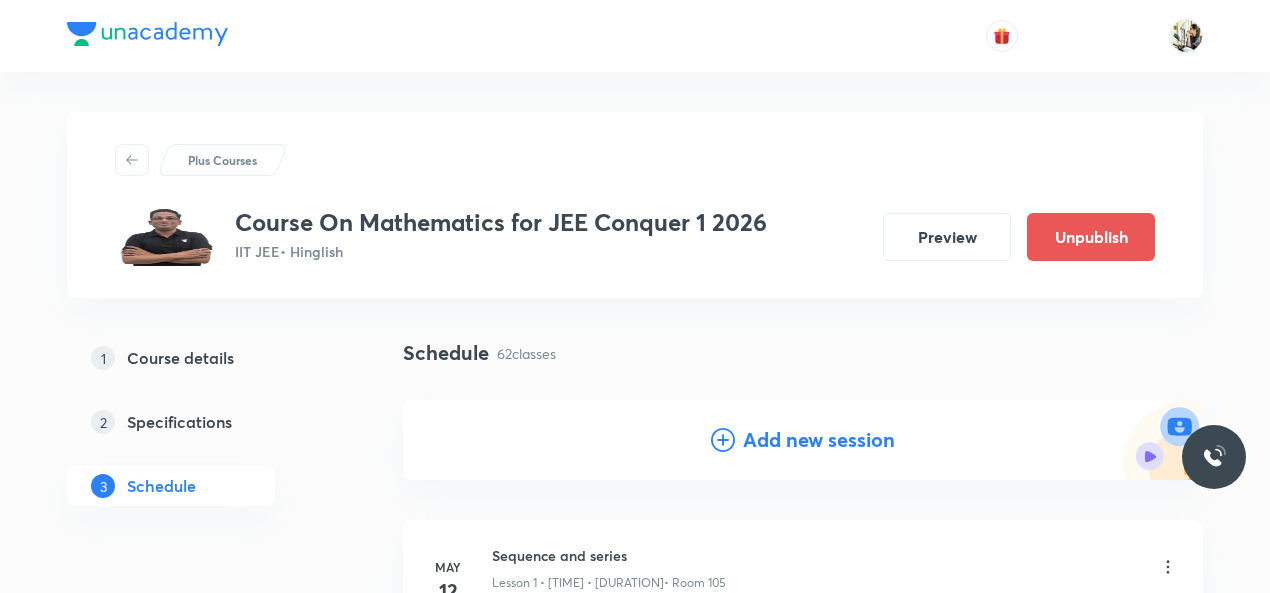 click on "Add new session" at bounding box center (819, 440) 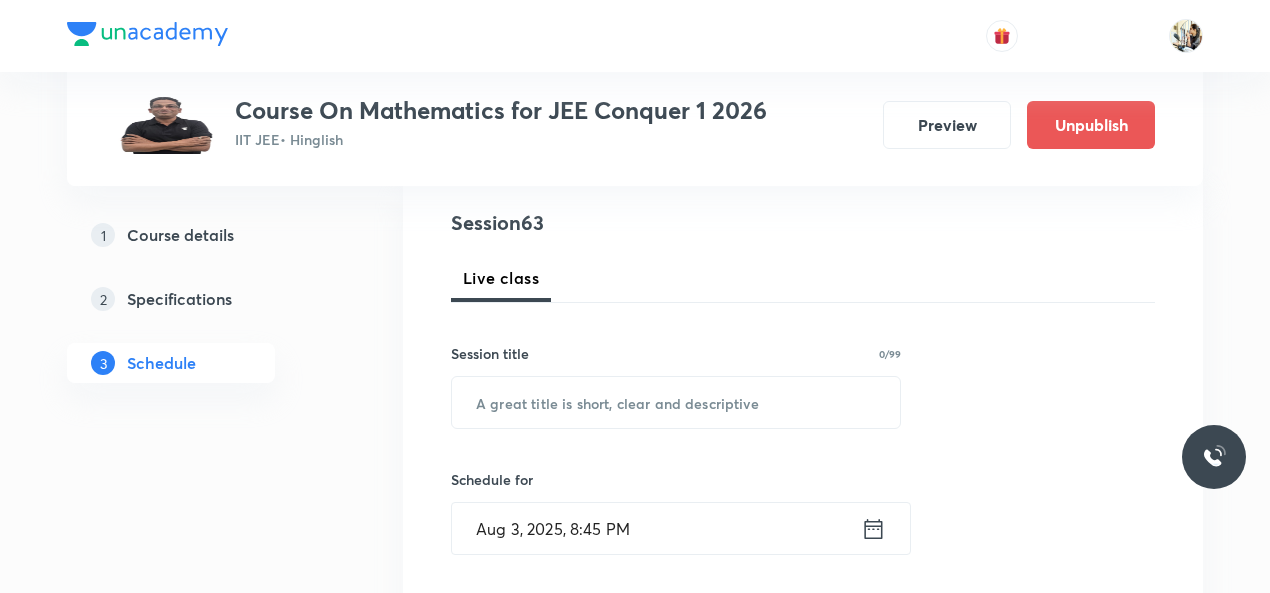 scroll, scrollTop: 233, scrollLeft: 0, axis: vertical 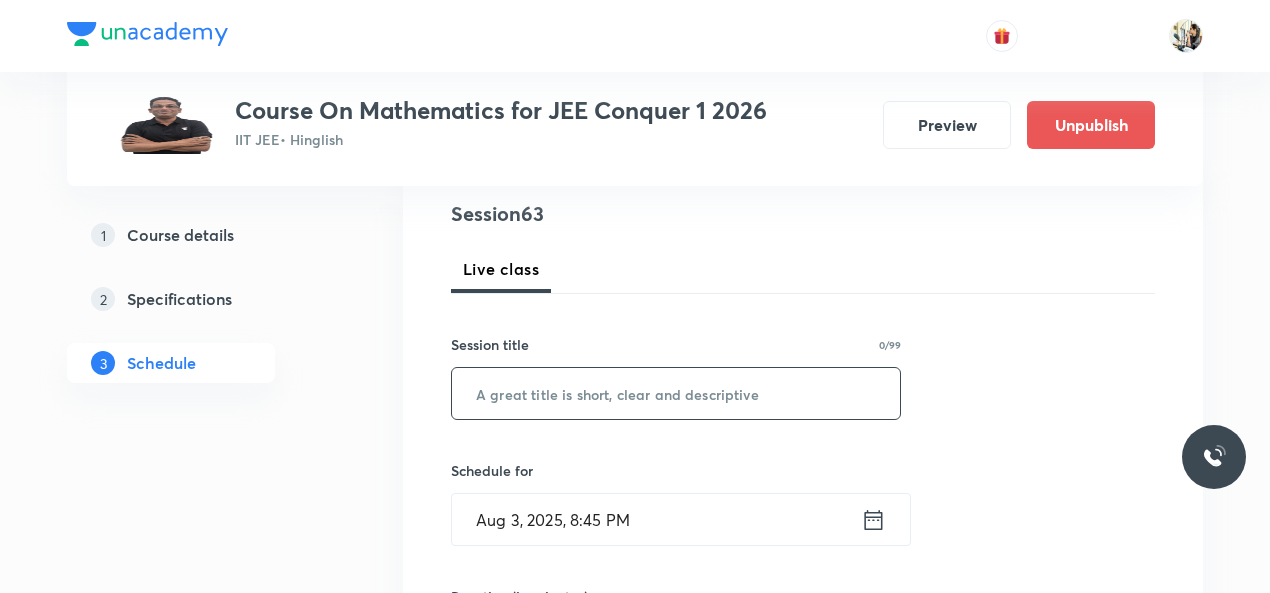 click at bounding box center (676, 393) 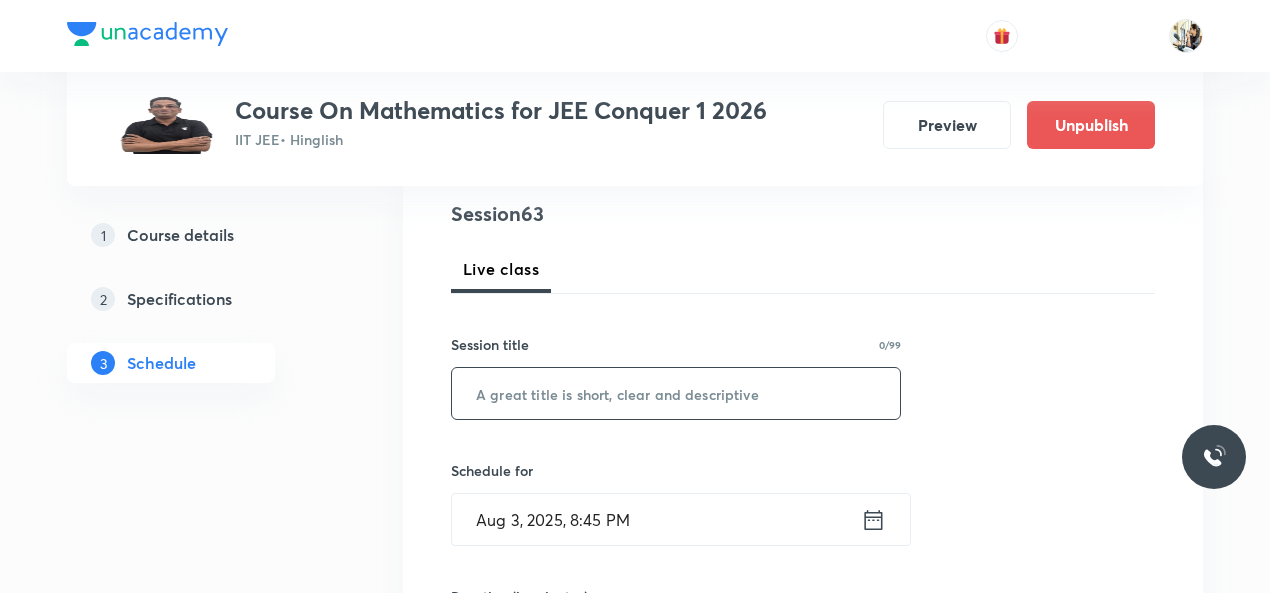 paste on "Permutations and combinations" 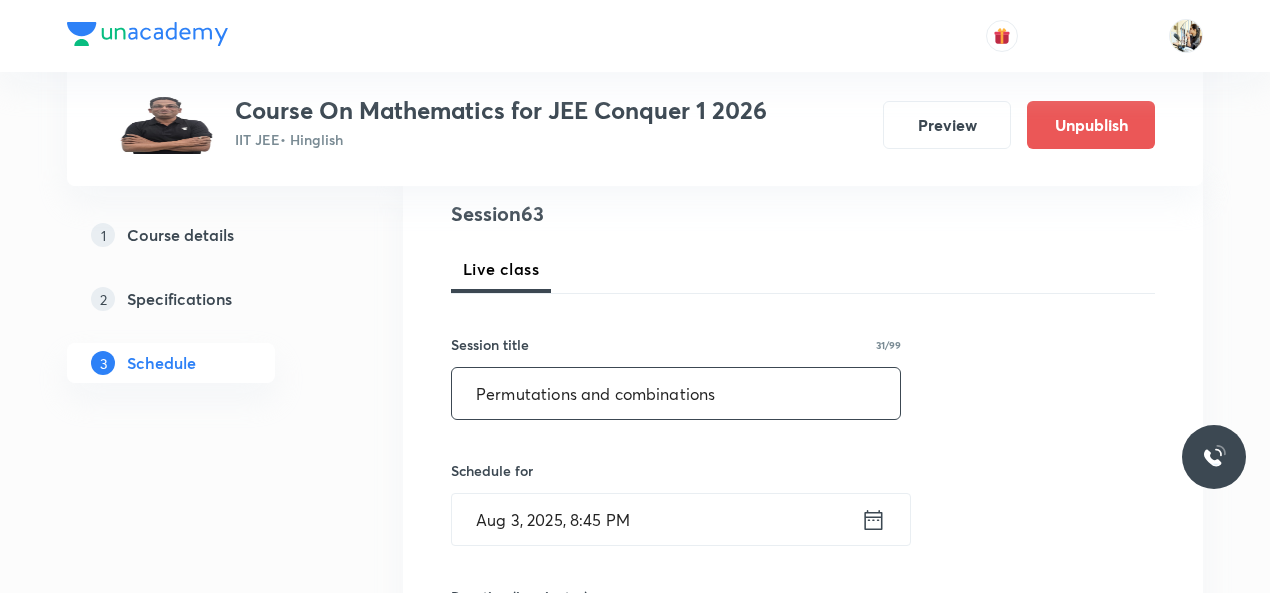 type on "Permutations and combinations" 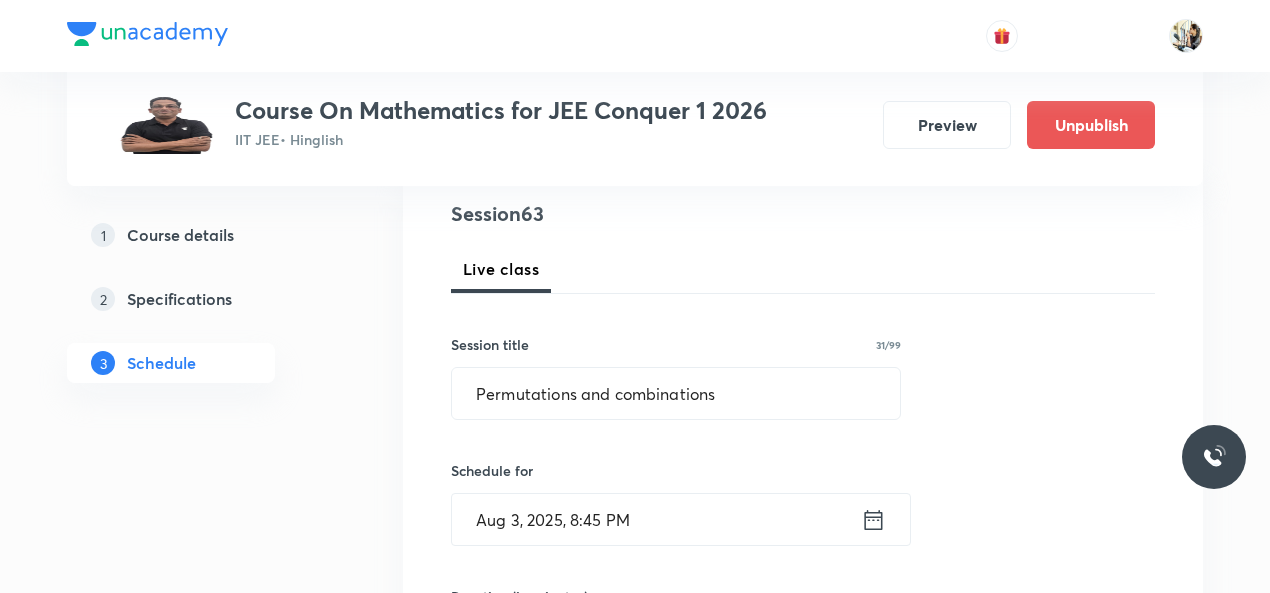 click on "Aug 3, 2025, 8:45 PM" at bounding box center (656, 519) 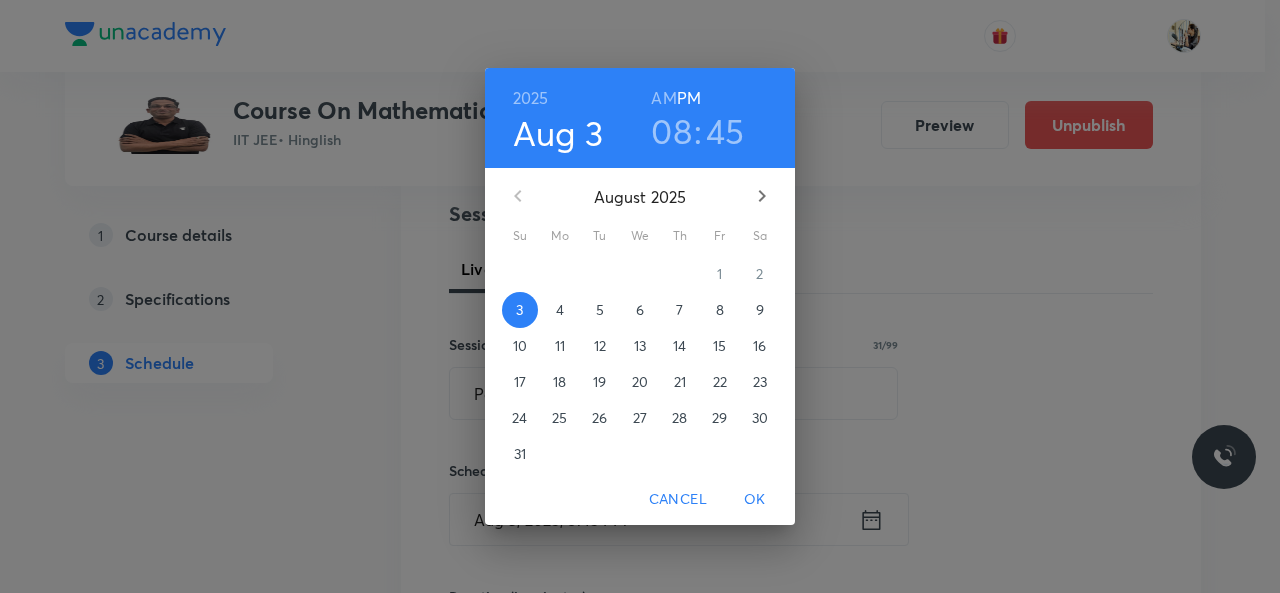 click on "7" at bounding box center (679, 310) 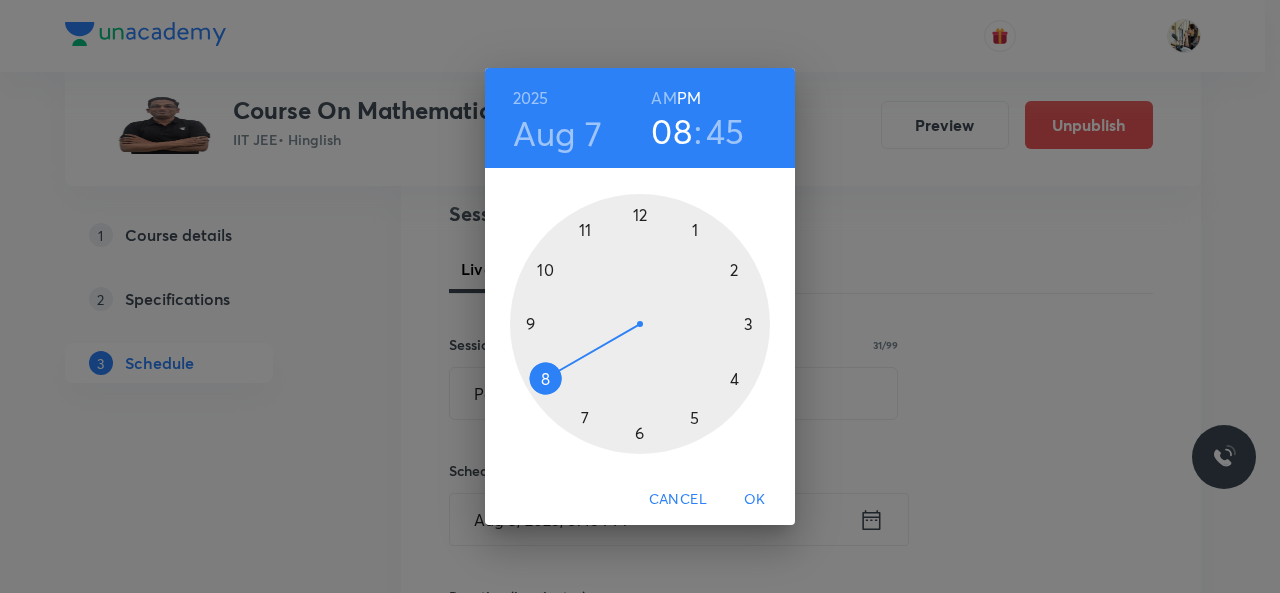 click at bounding box center [640, 324] 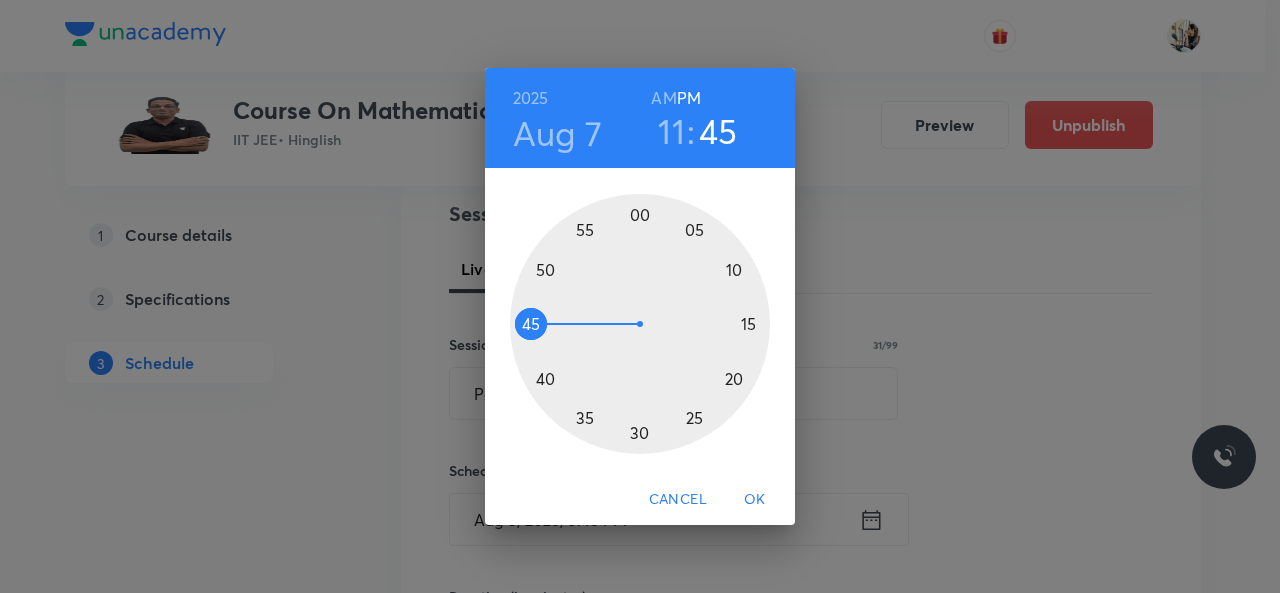 click at bounding box center [640, 324] 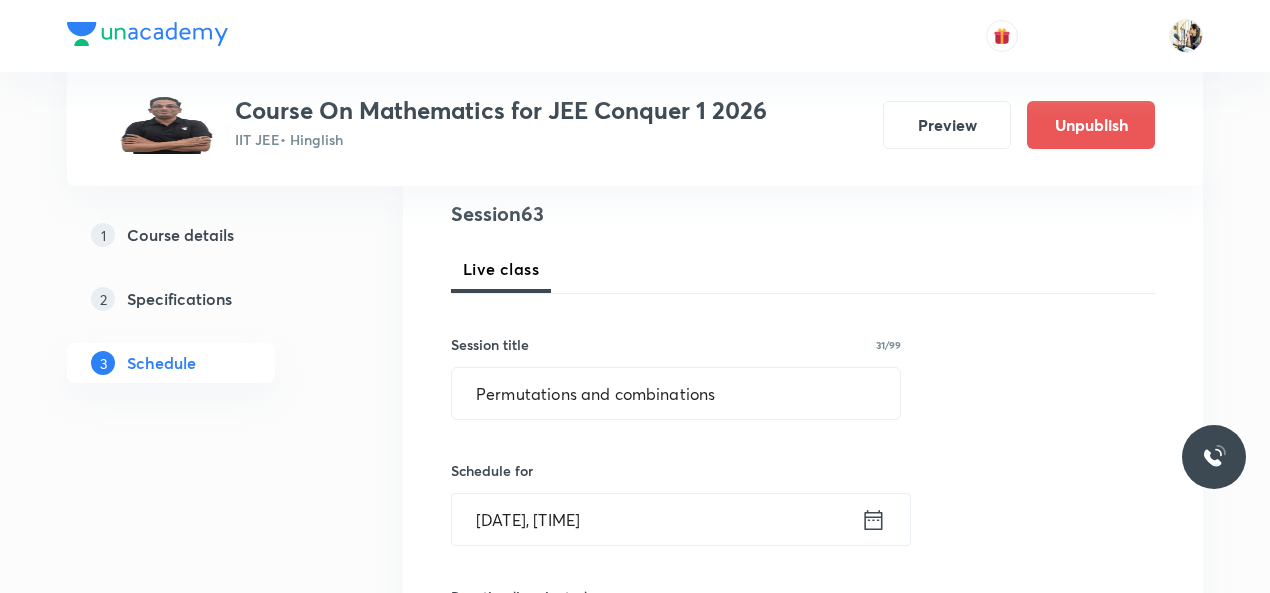 click on "Aug 7, 2025, 11:16 PM" at bounding box center [656, 519] 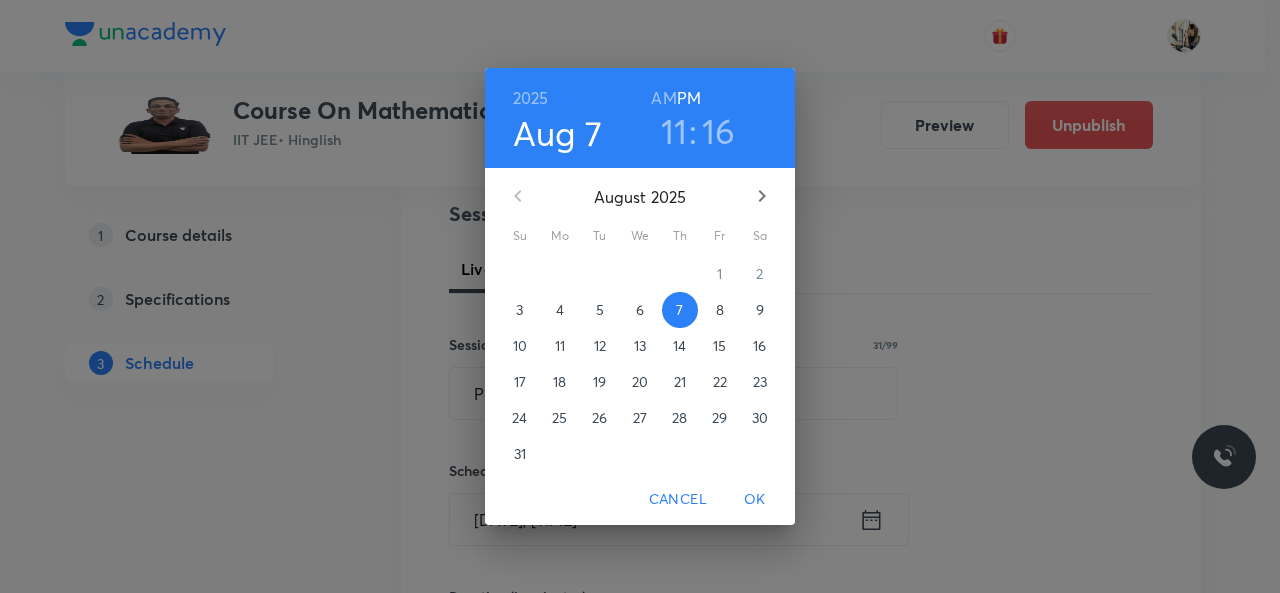 drag, startPoint x: 664, startPoint y: 98, endPoint x: 702, endPoint y: 161, distance: 73.57309 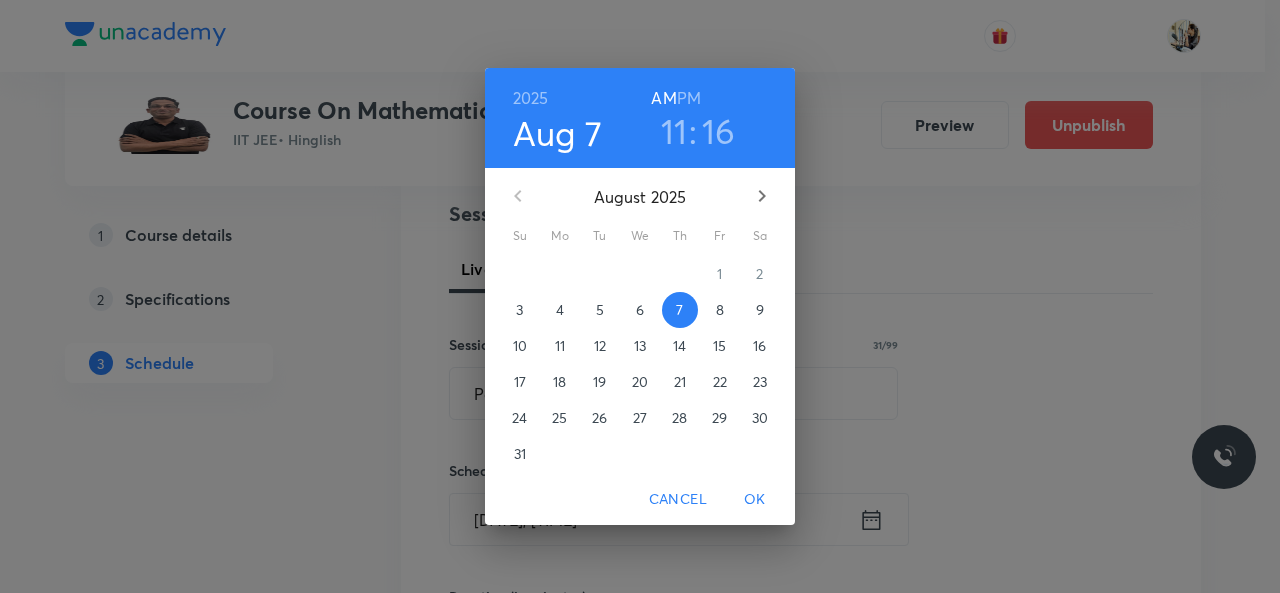 click on "OK" at bounding box center [755, 499] 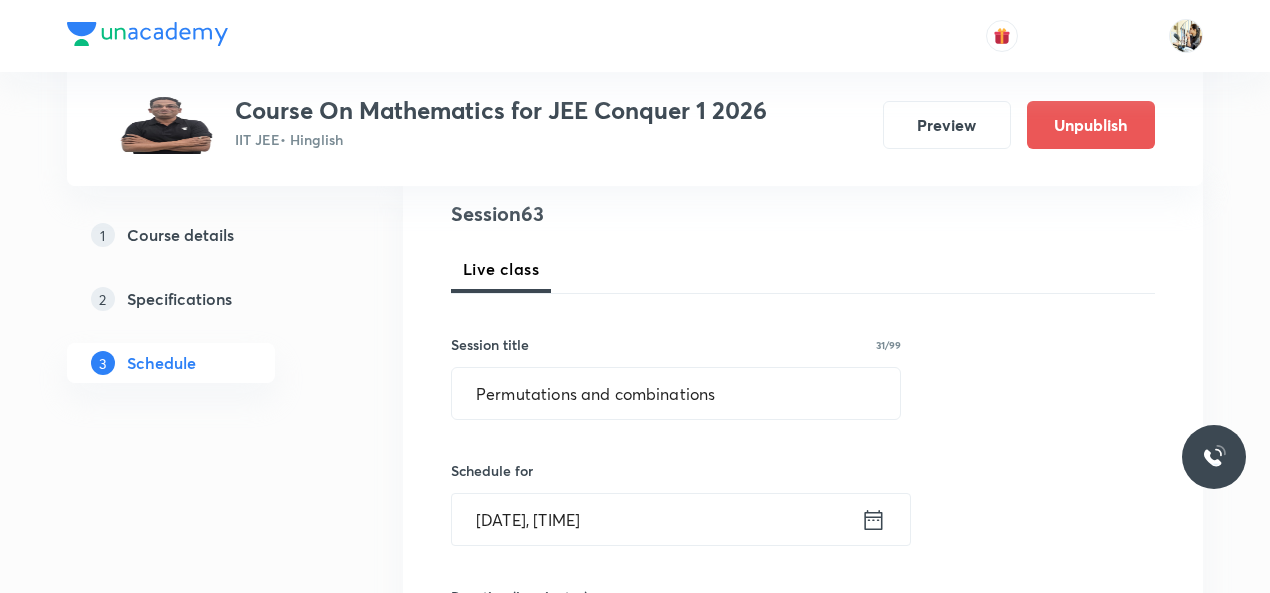 scroll, scrollTop: 466, scrollLeft: 0, axis: vertical 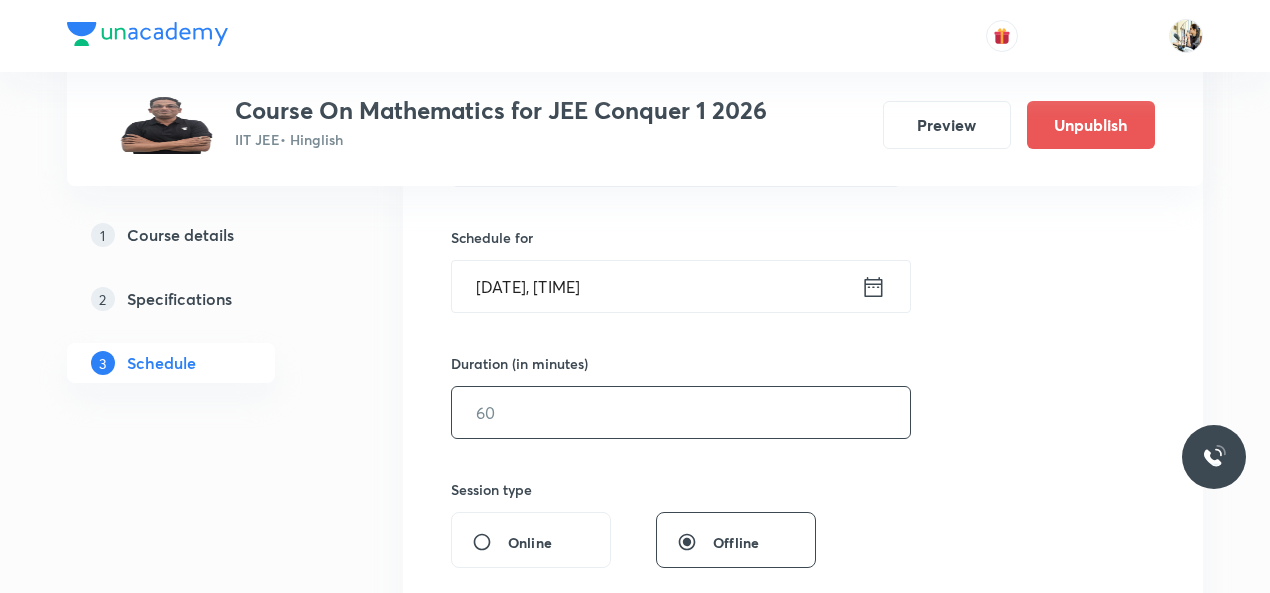 click at bounding box center [681, 412] 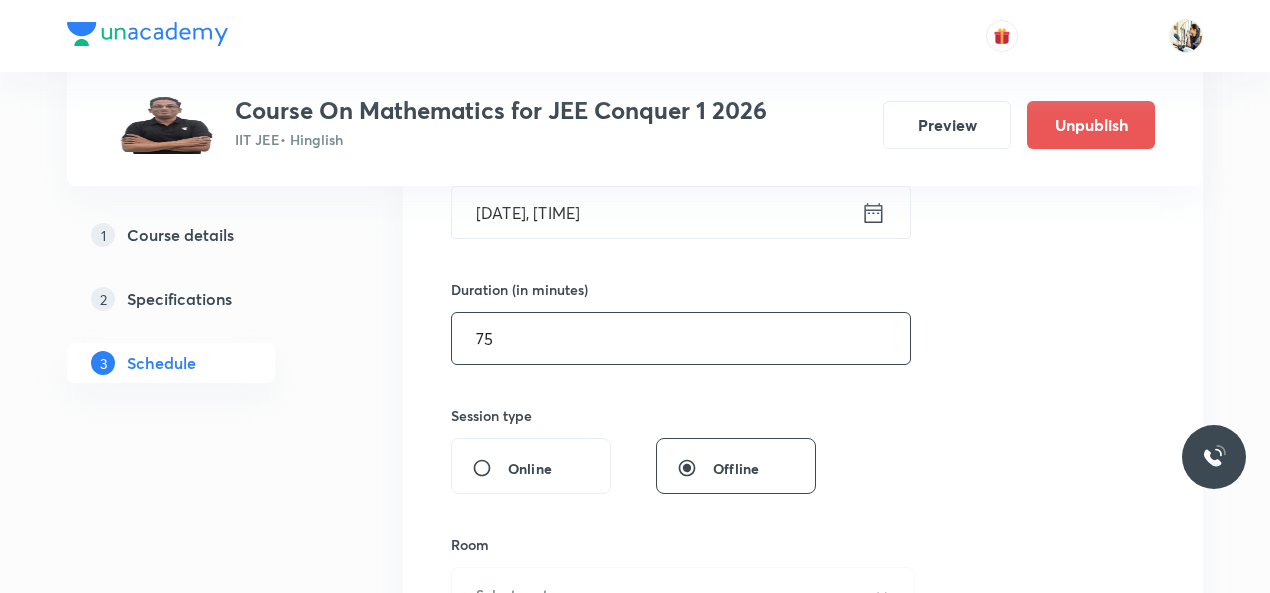 scroll, scrollTop: 700, scrollLeft: 0, axis: vertical 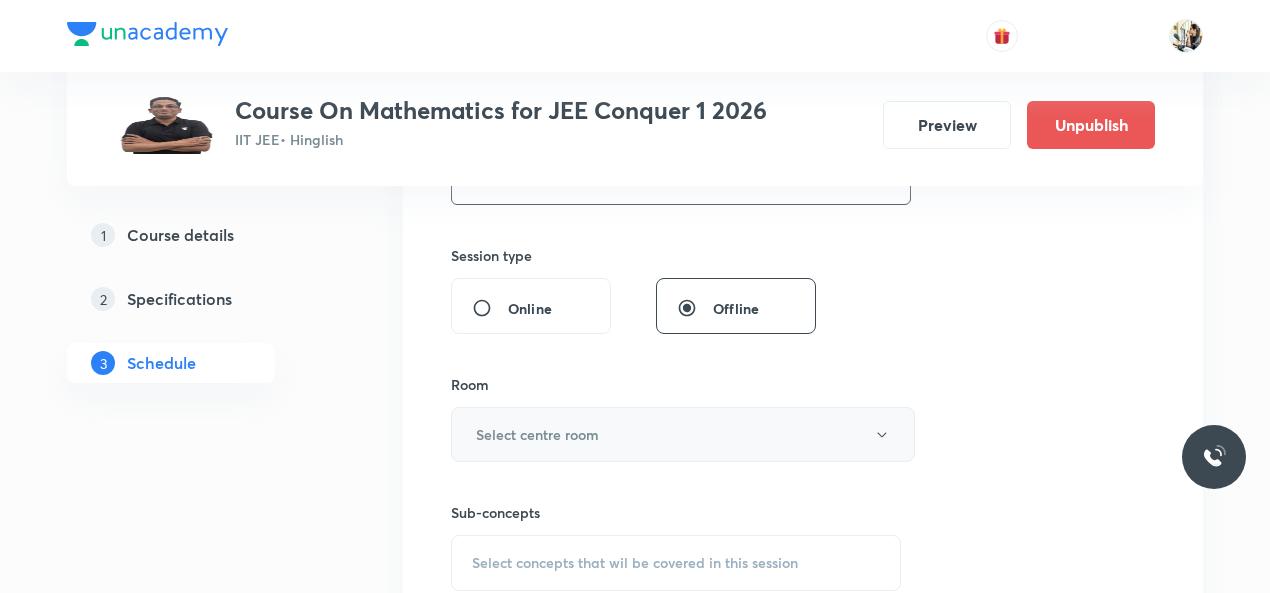 type on "75" 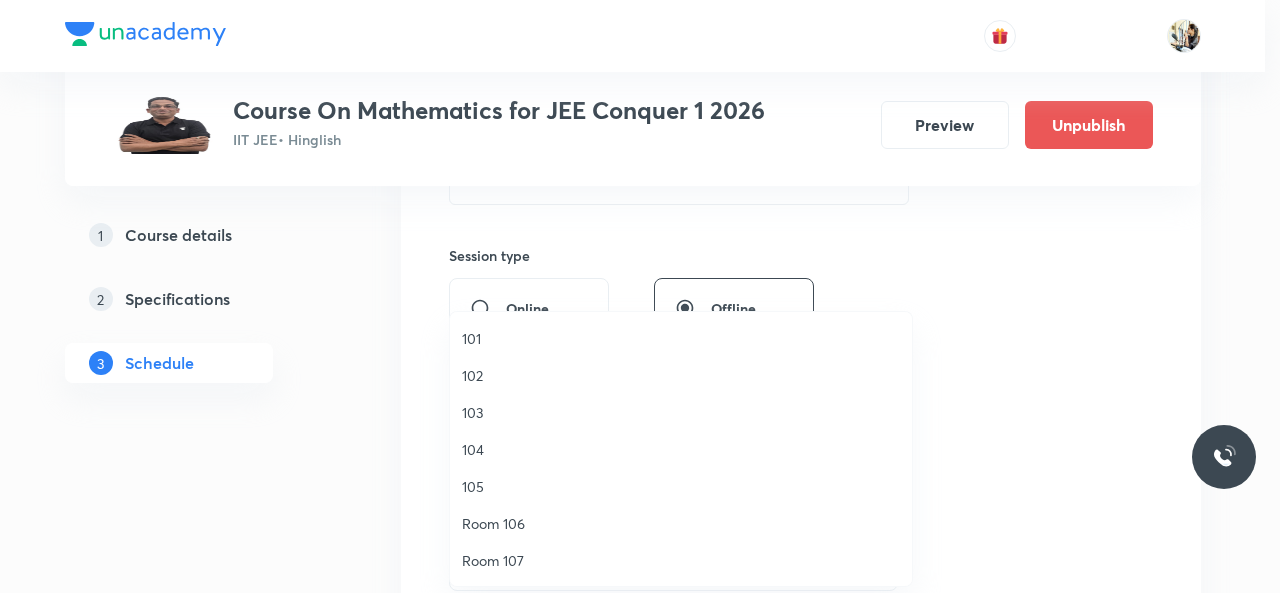 click on "105" at bounding box center (681, 486) 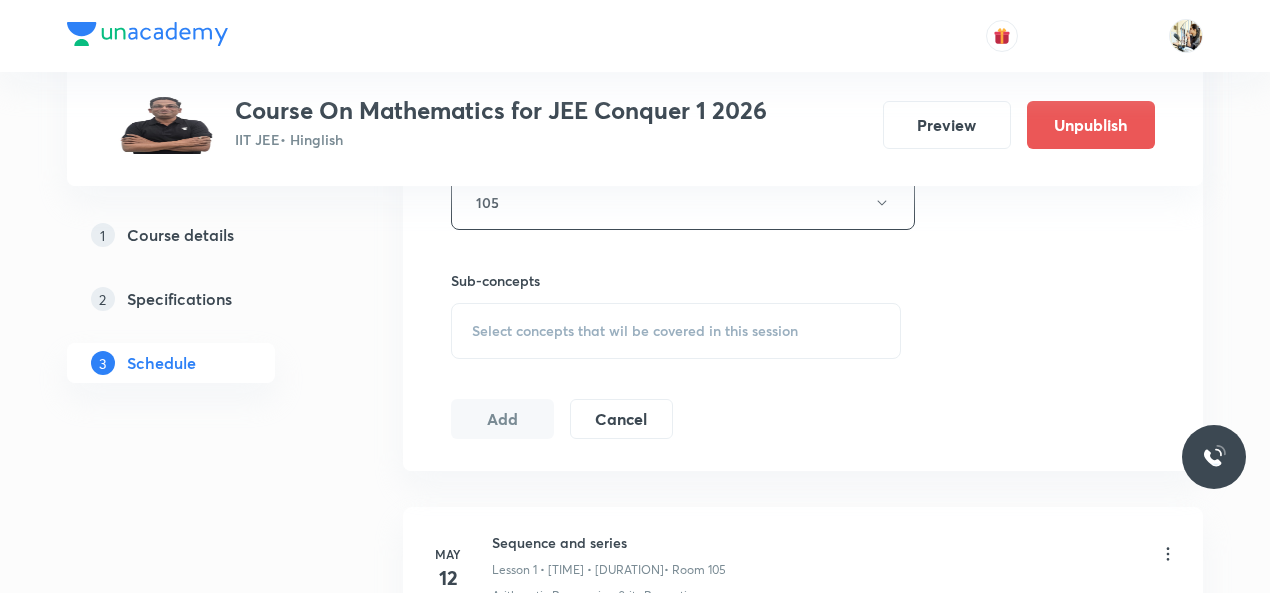 scroll, scrollTop: 933, scrollLeft: 0, axis: vertical 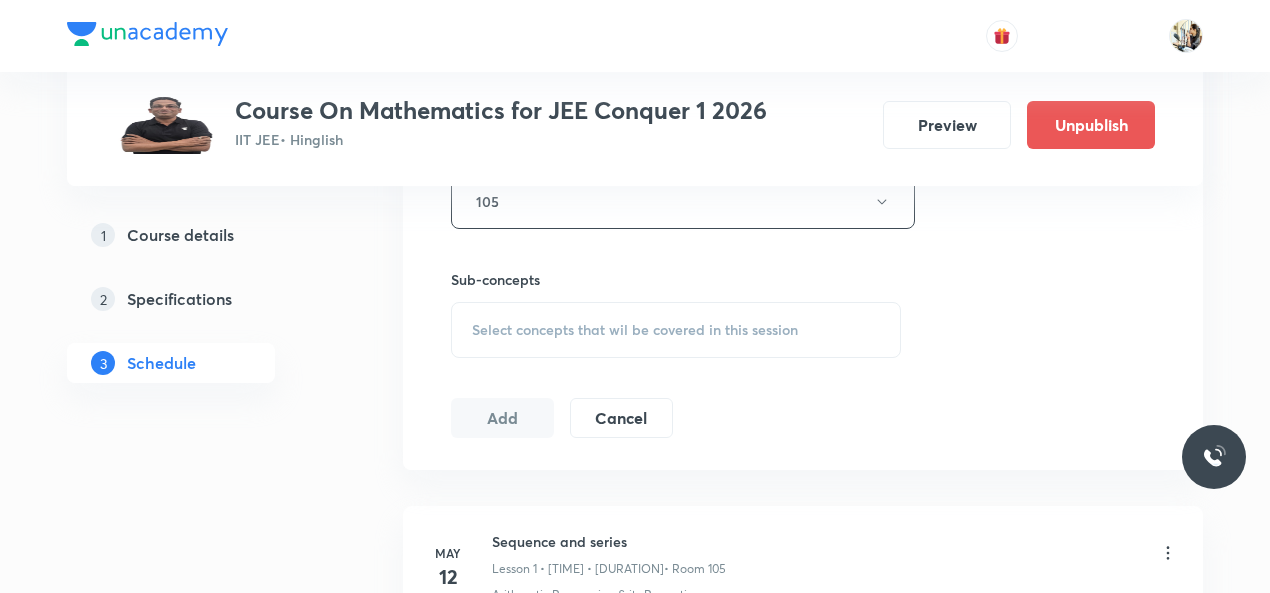 click on "Select concepts that wil be covered in this session" at bounding box center [676, 330] 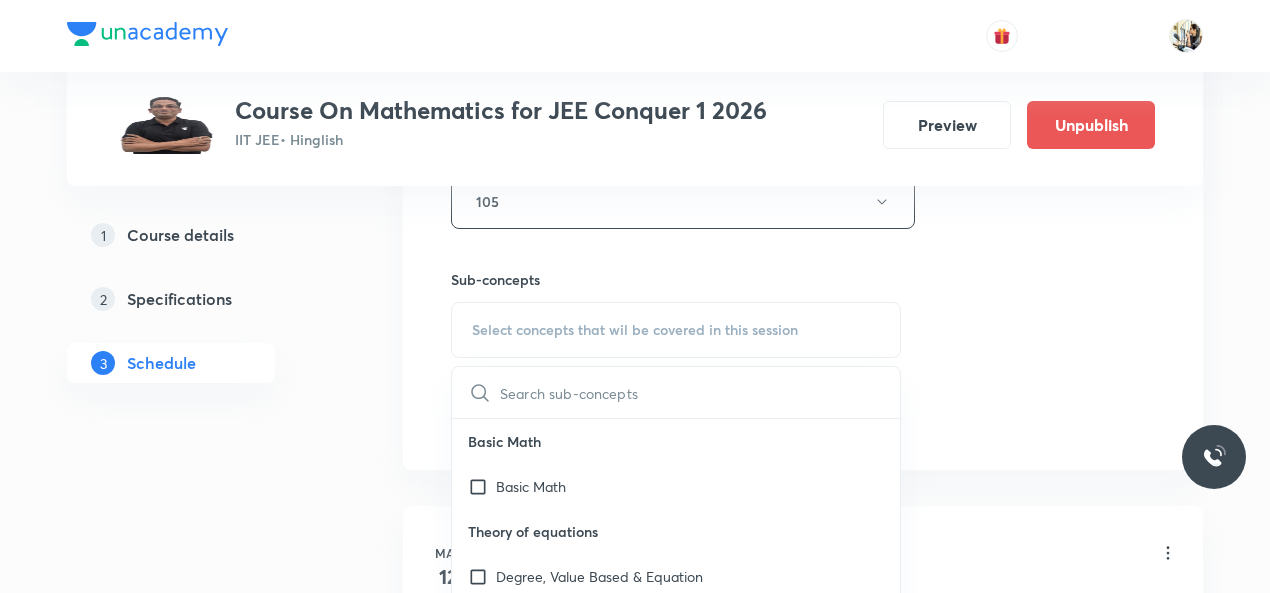 paste on "restricted combinations geometrical problems" 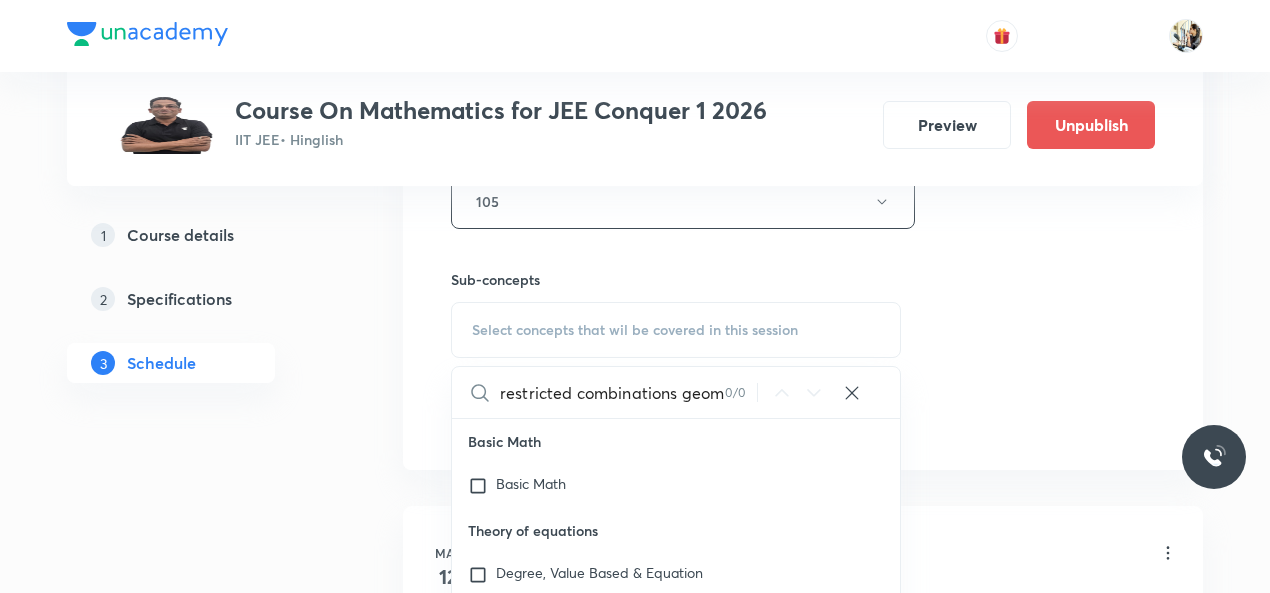scroll, scrollTop: 0, scrollLeft: 0, axis: both 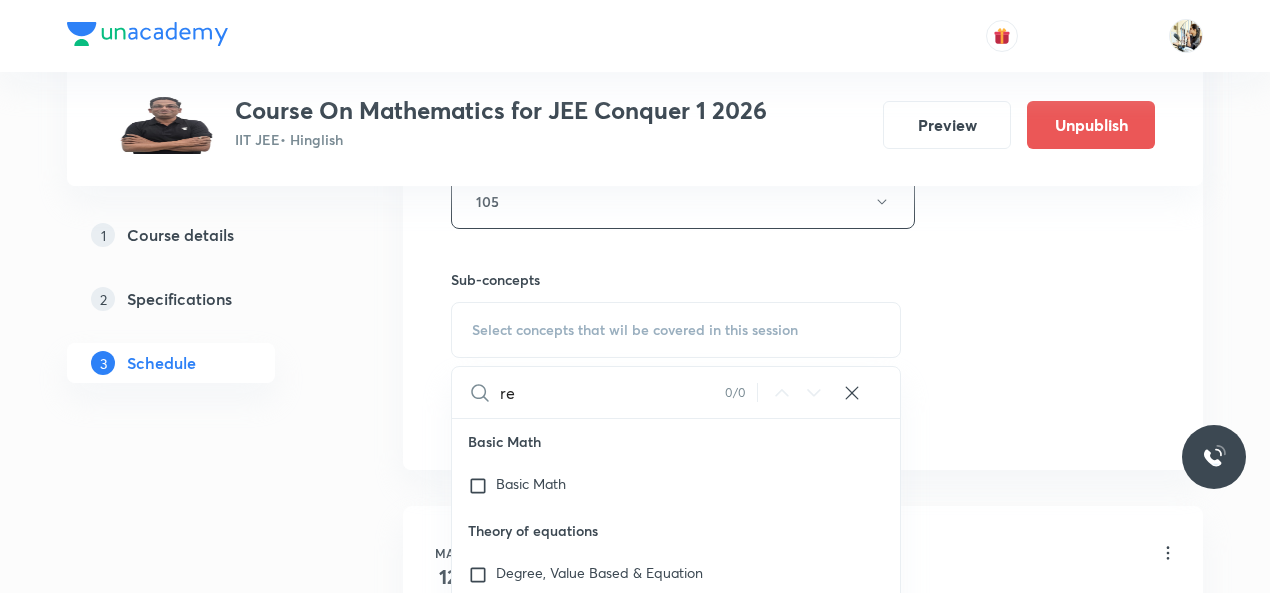 type on "r" 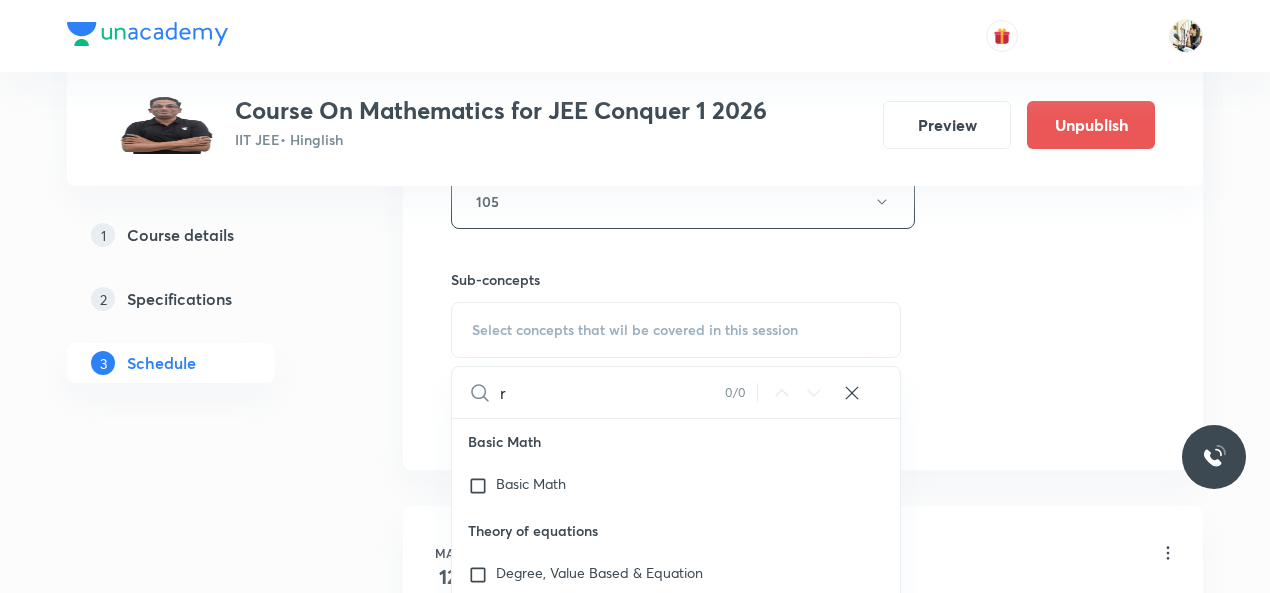 type 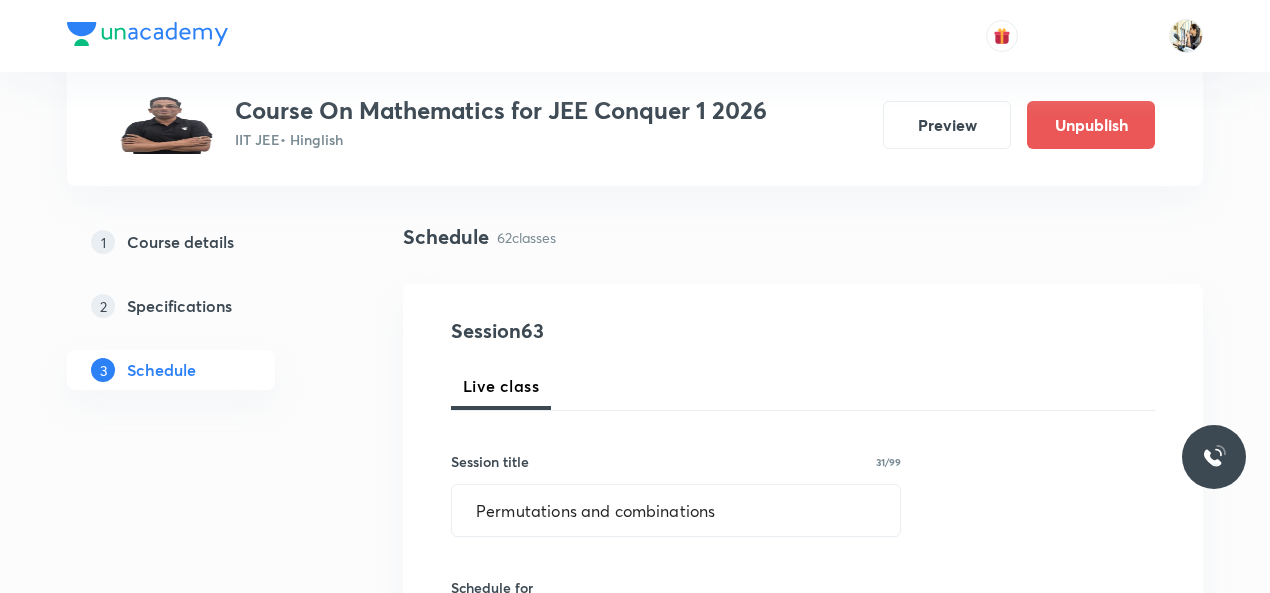 scroll, scrollTop: 233, scrollLeft: 0, axis: vertical 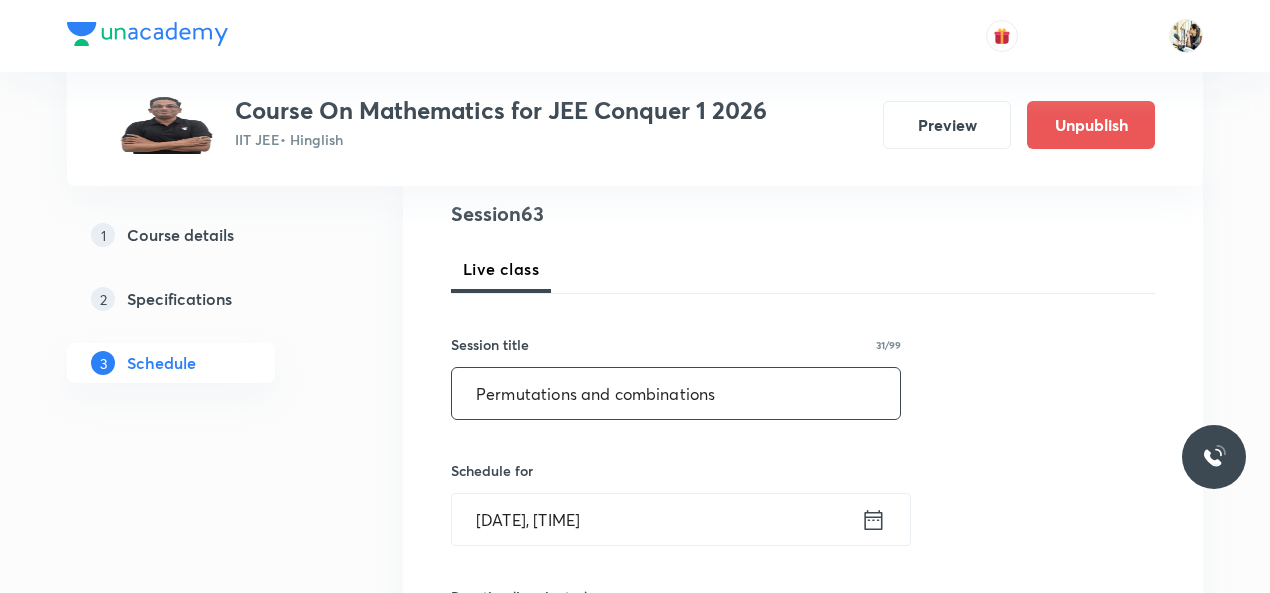 drag, startPoint x: 478, startPoint y: 392, endPoint x: 735, endPoint y: 392, distance: 257 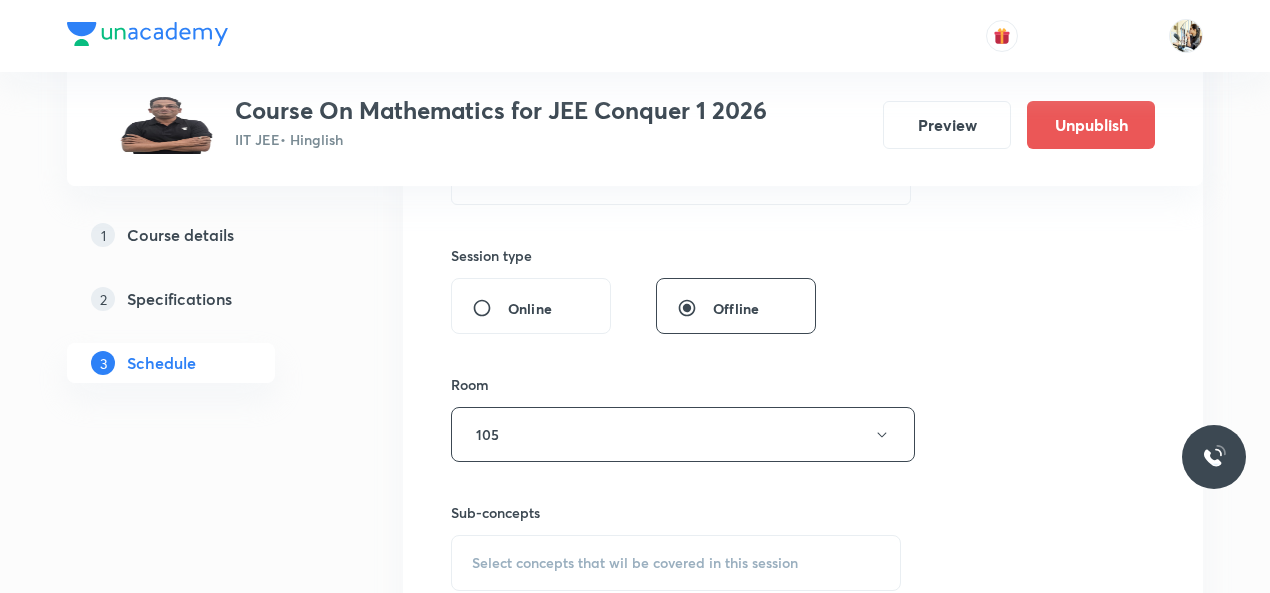 scroll, scrollTop: 933, scrollLeft: 0, axis: vertical 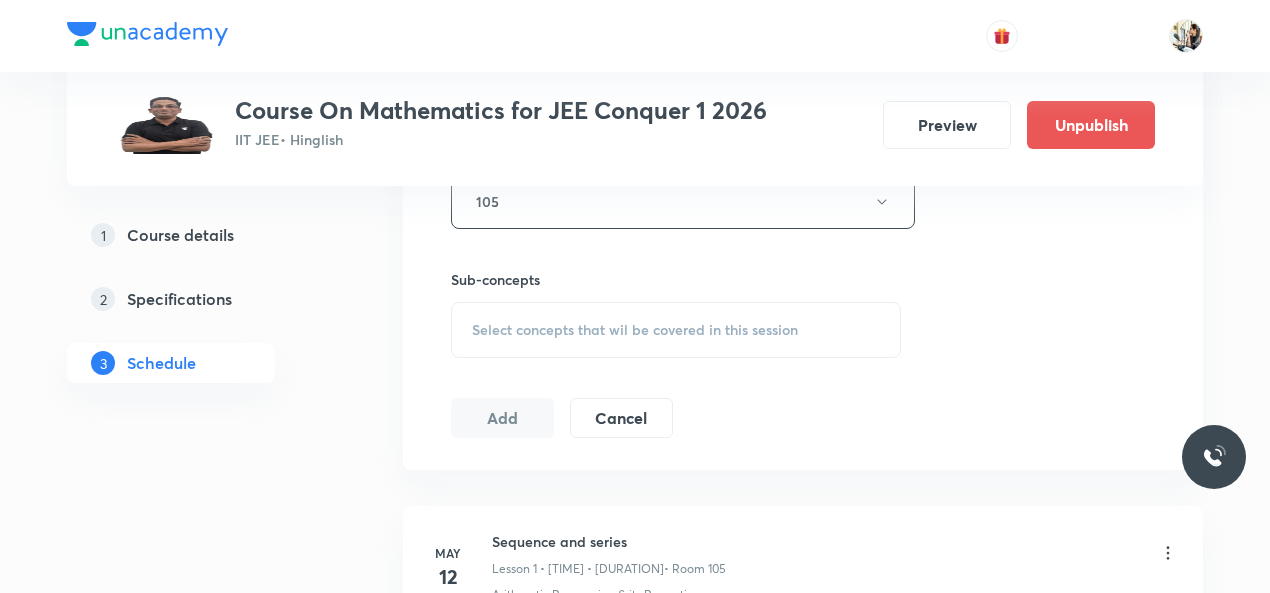 click on "Select concepts that wil be covered in this session" at bounding box center (635, 330) 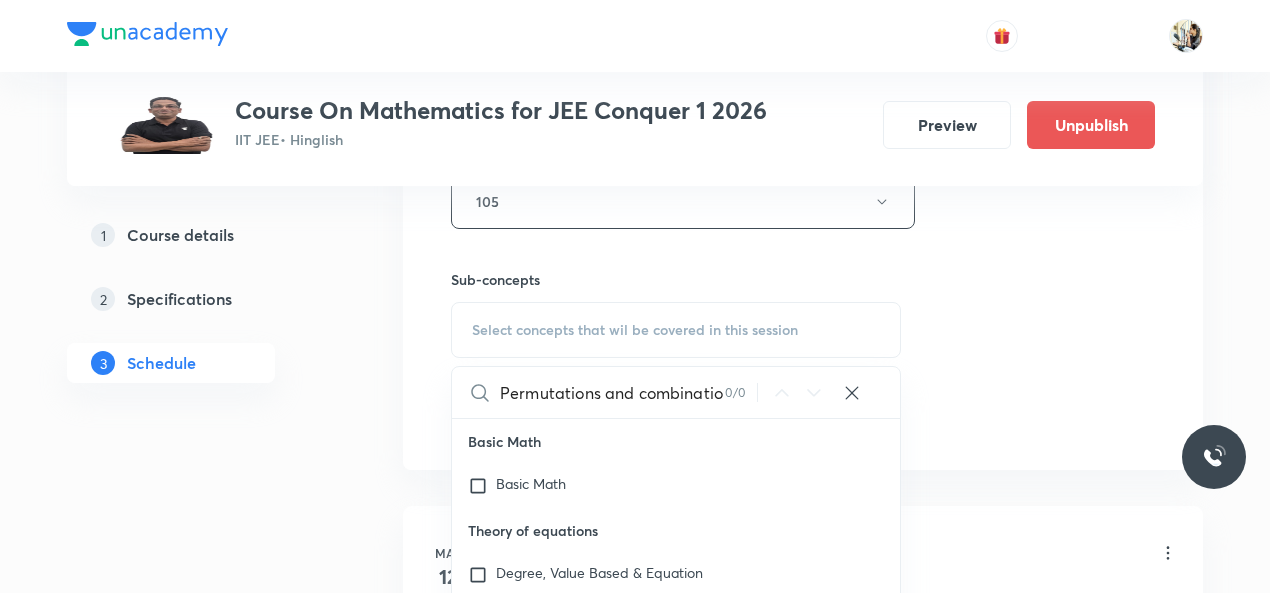 scroll, scrollTop: 0, scrollLeft: 0, axis: both 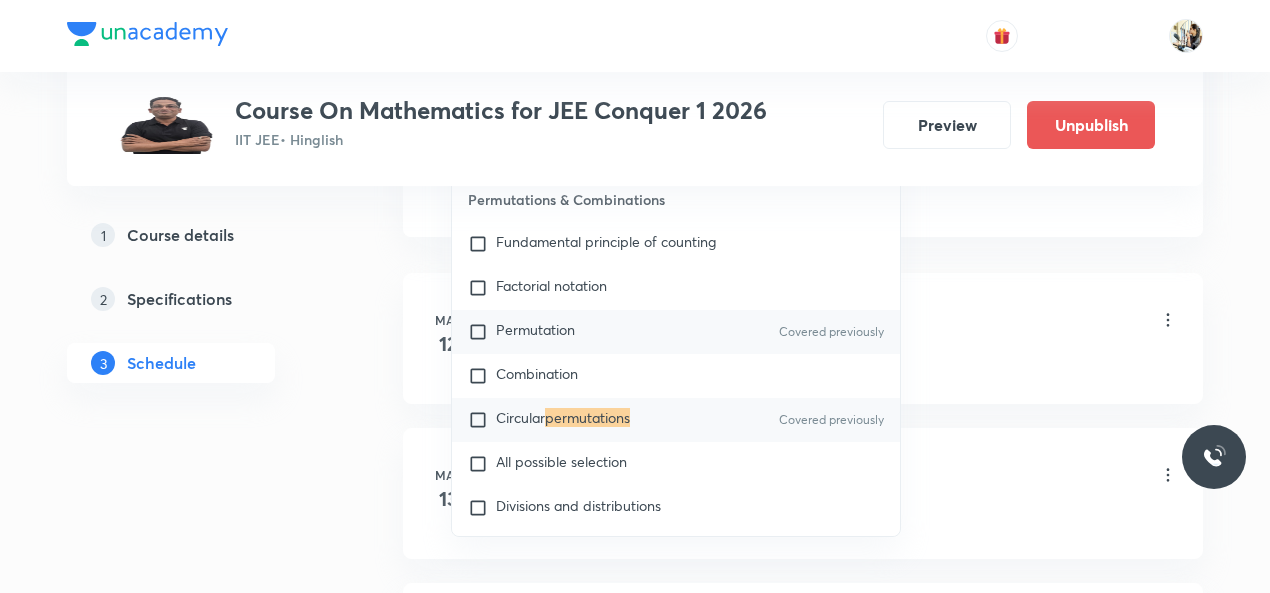 type on "Permutations" 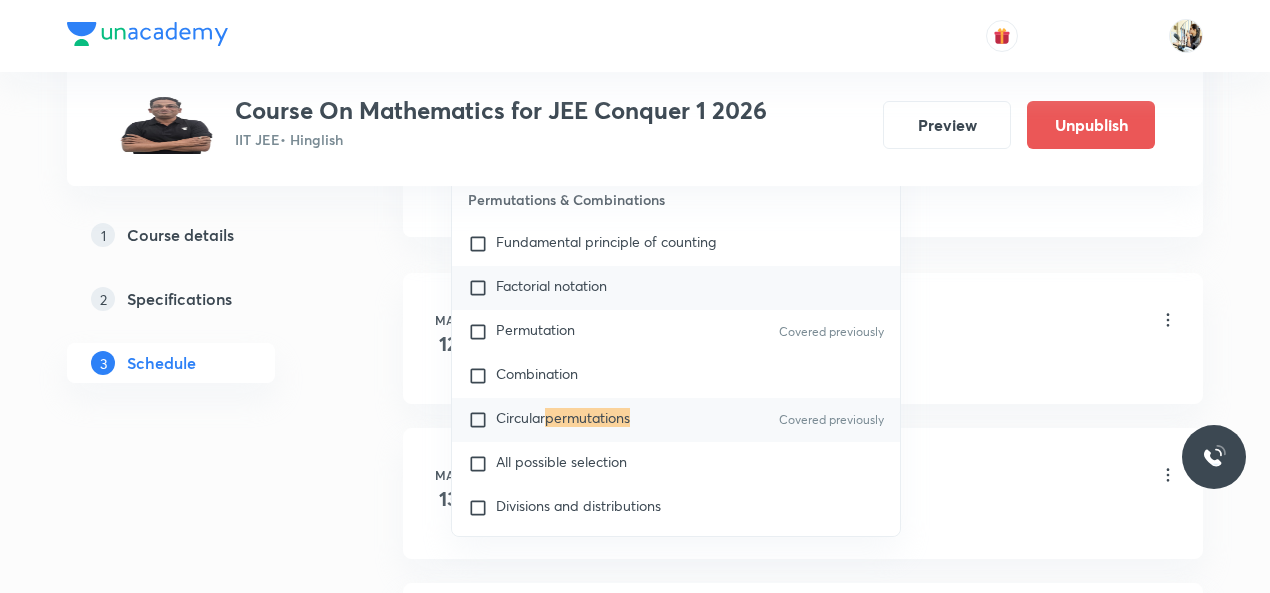 checkbox on "true" 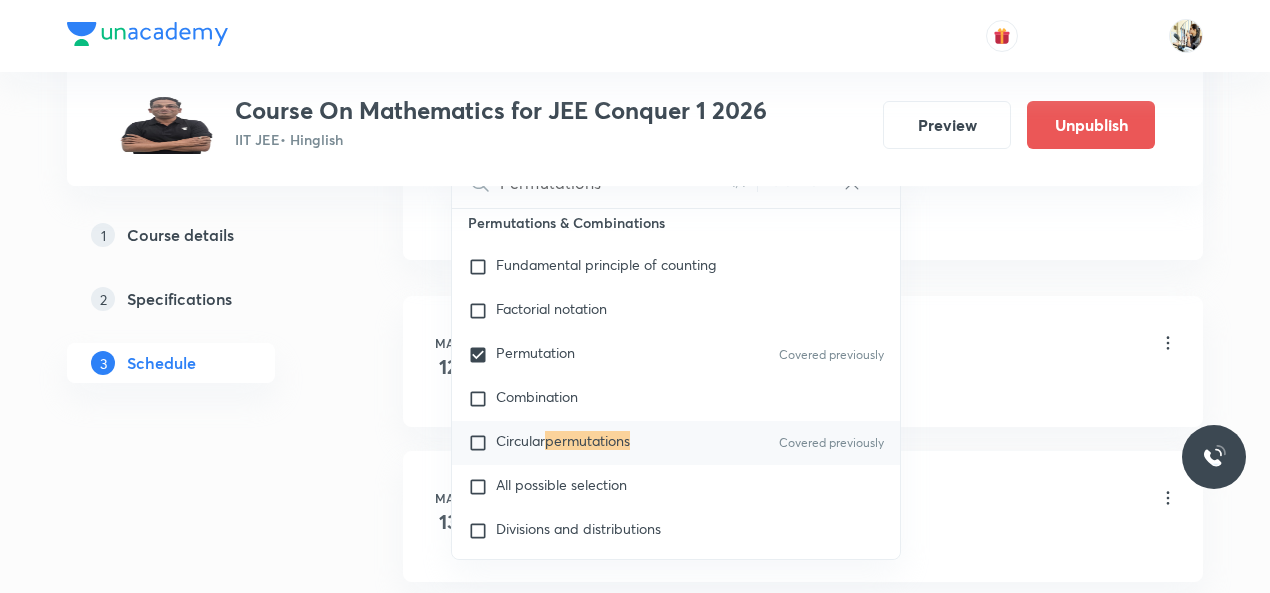click on "Sequence and series Lesson 1 • 9:45 AM • 74 min  • Room 105" at bounding box center [835, 344] 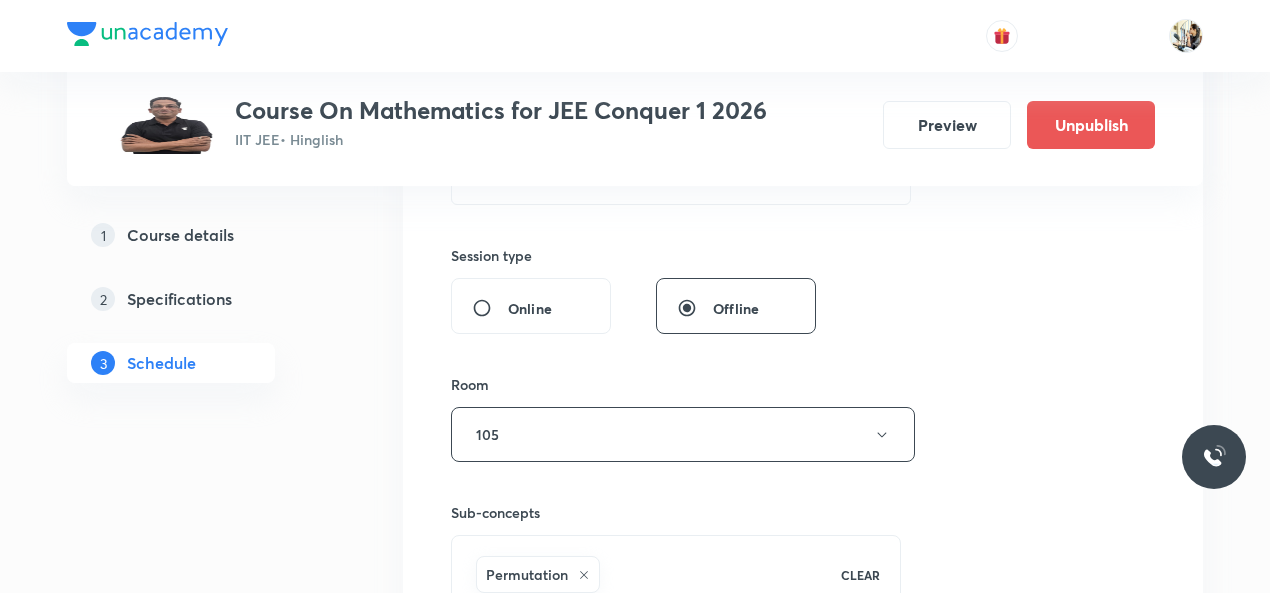scroll, scrollTop: 233, scrollLeft: 0, axis: vertical 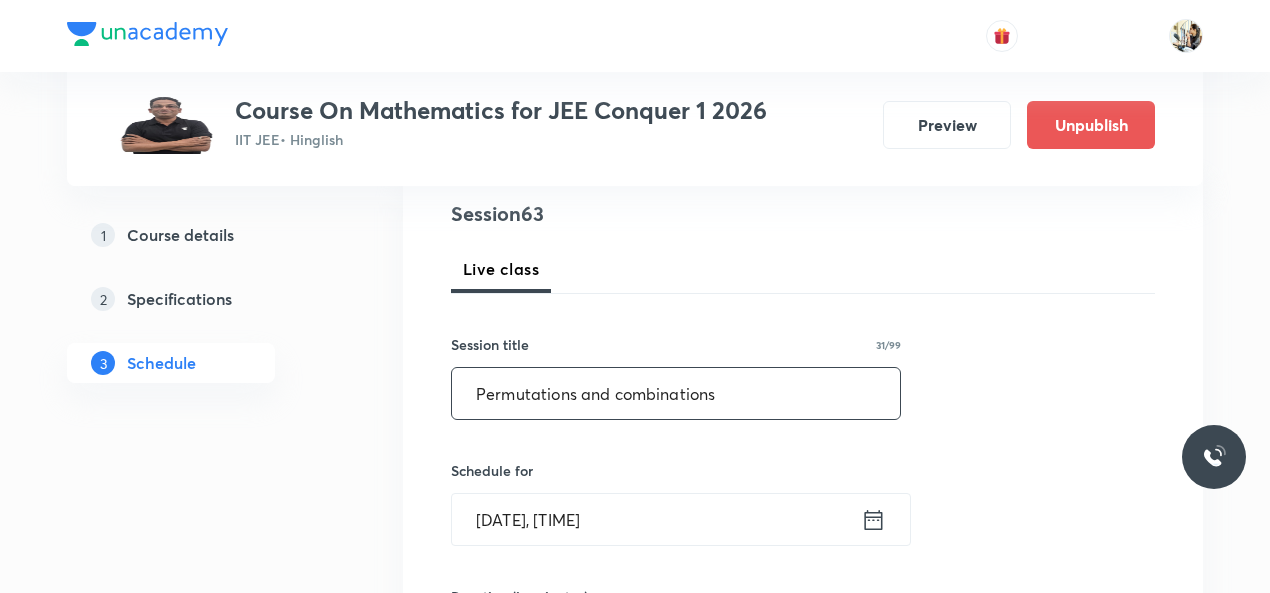 click on "Permutations and combinations" at bounding box center [676, 393] 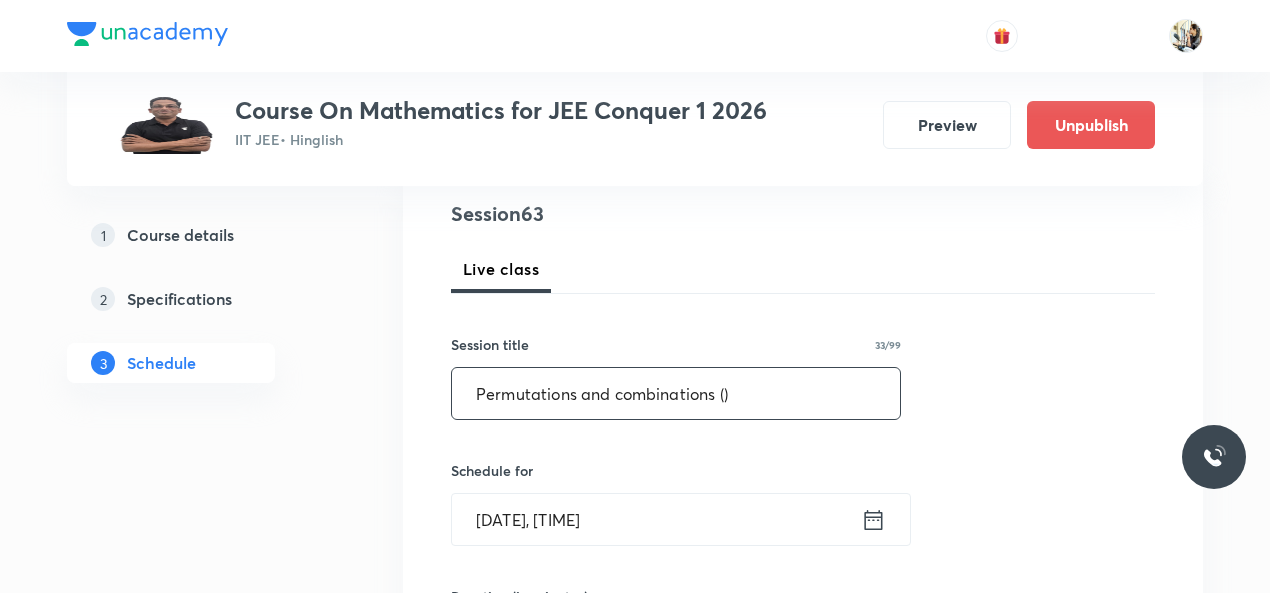 paste on "restricted combinations geometrical problems" 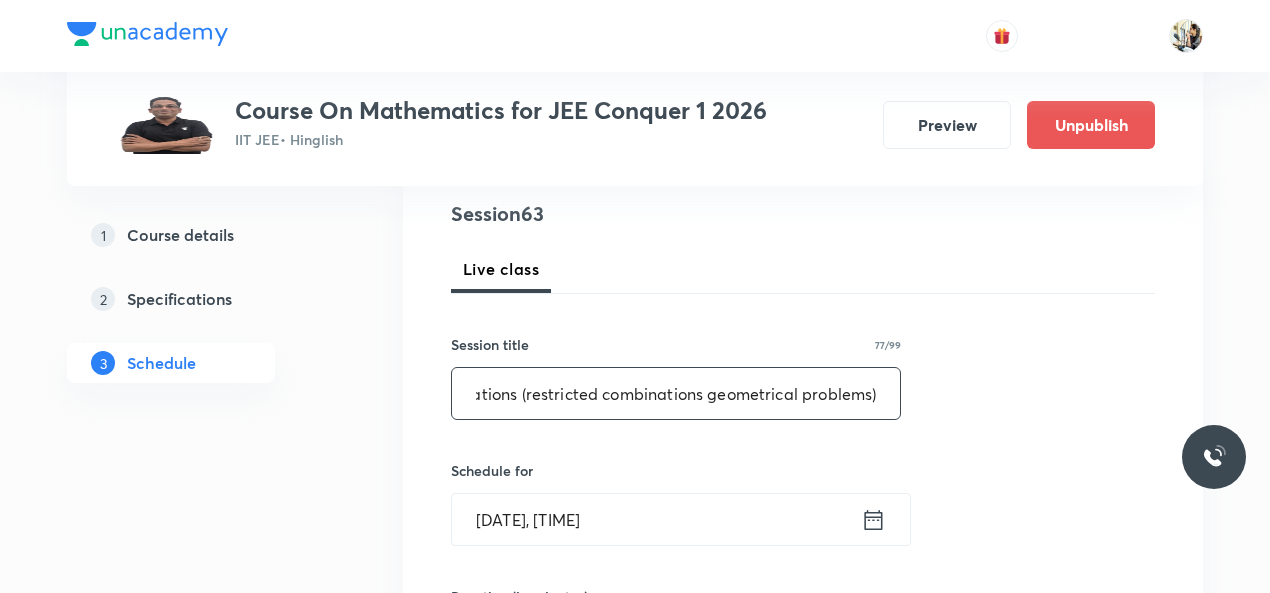 scroll, scrollTop: 0, scrollLeft: 202, axis: horizontal 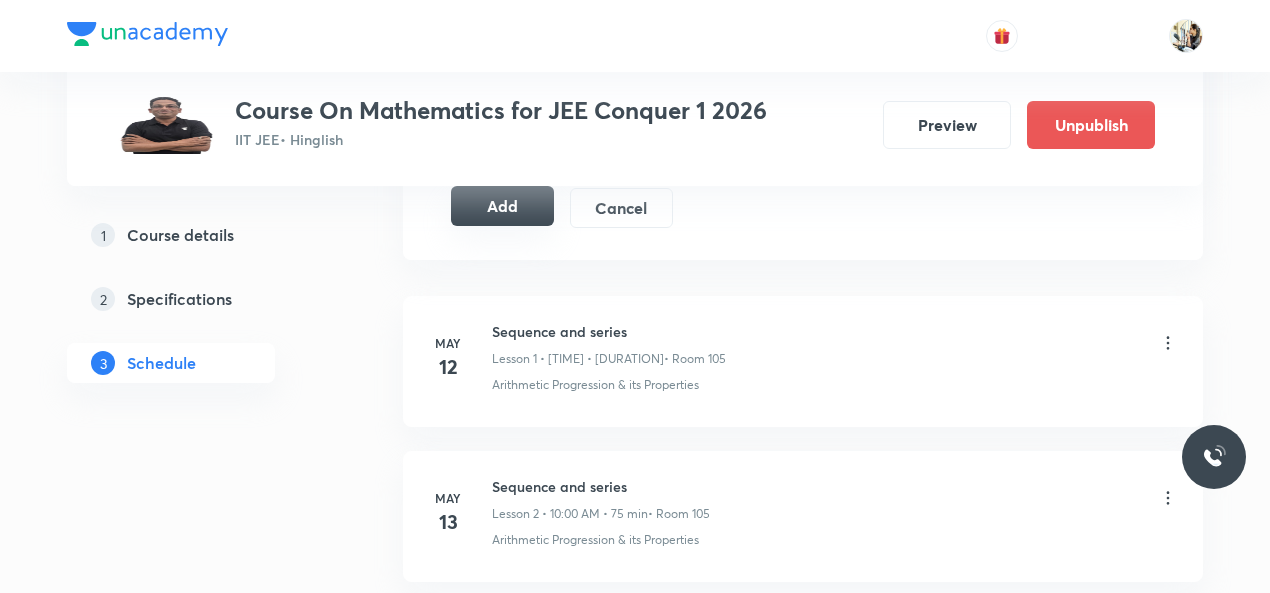 type on "Permutations and combinations (restricted combinations geometrical problems)" 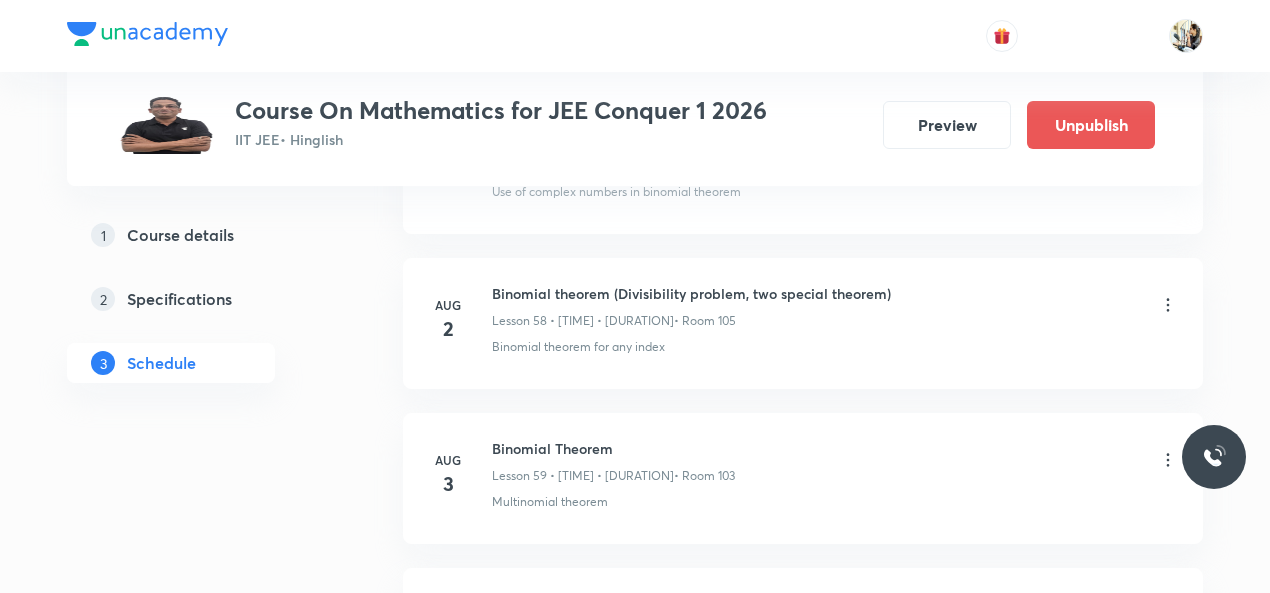 scroll, scrollTop: 10512, scrollLeft: 0, axis: vertical 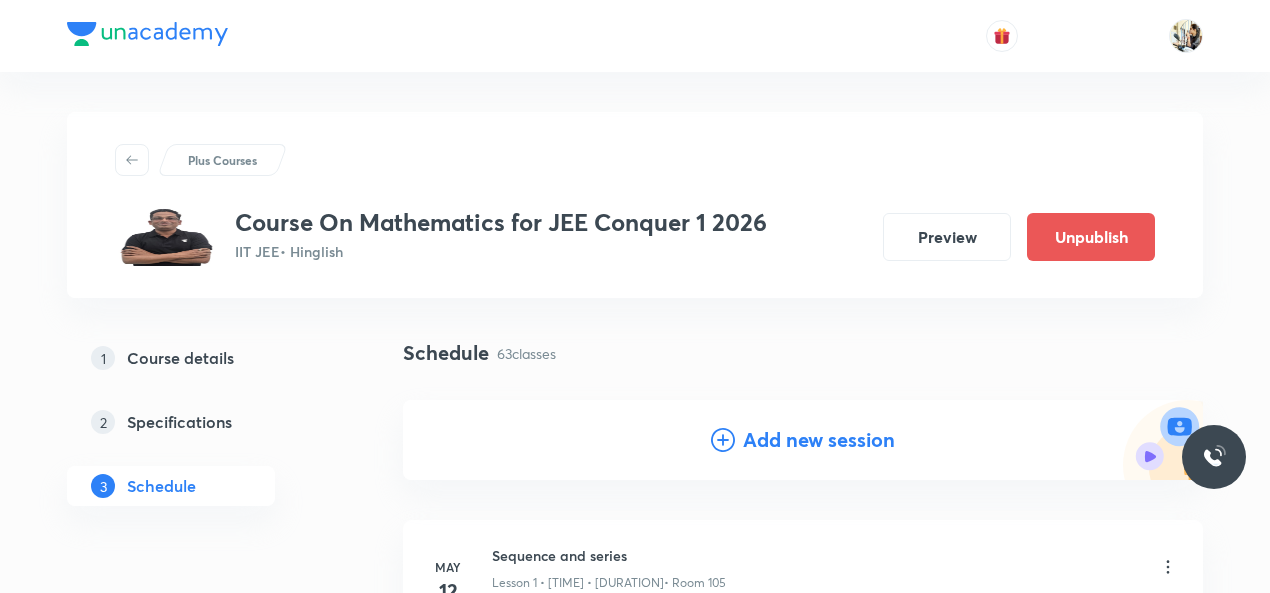 click on "Add new session" at bounding box center (819, 440) 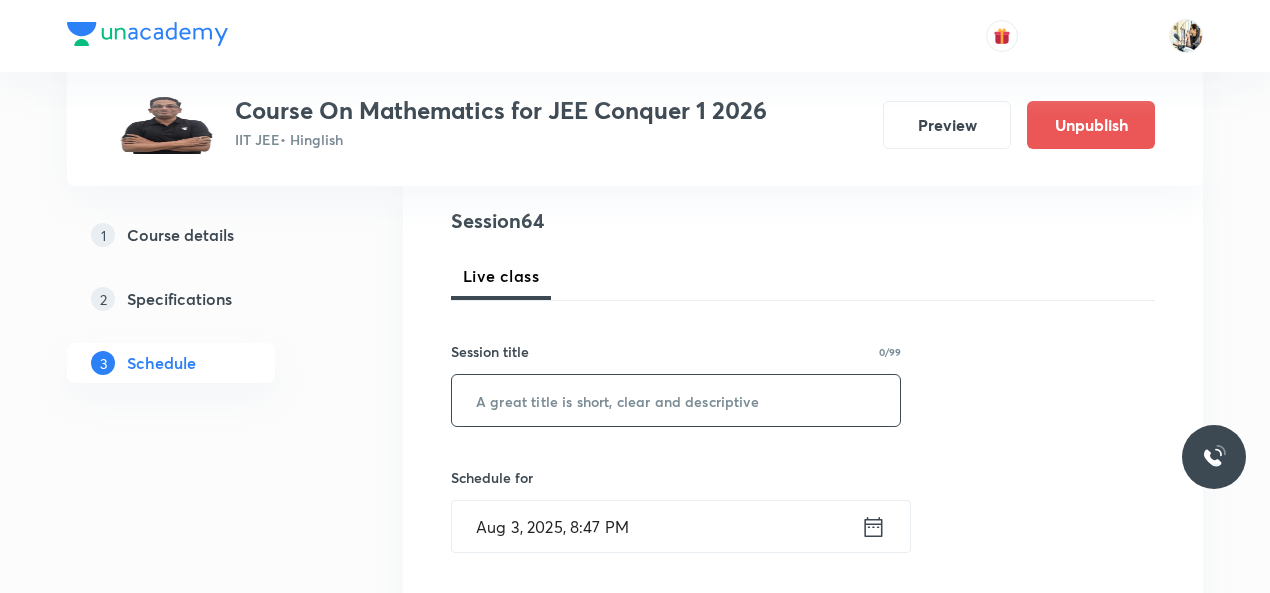 scroll, scrollTop: 233, scrollLeft: 0, axis: vertical 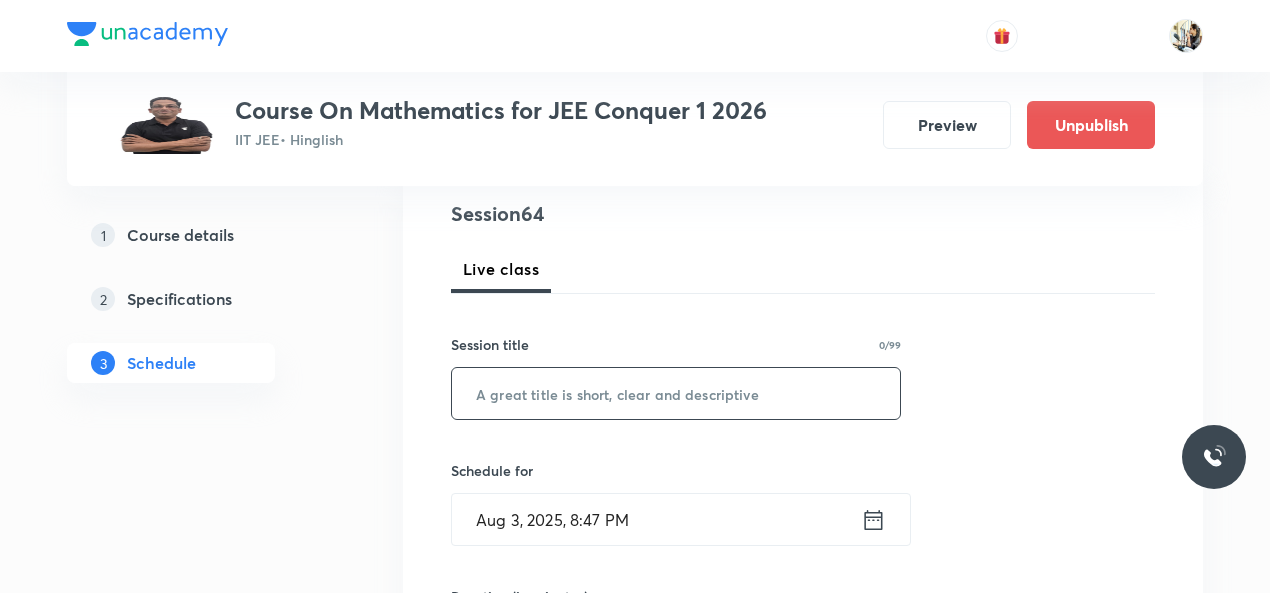 click at bounding box center (676, 393) 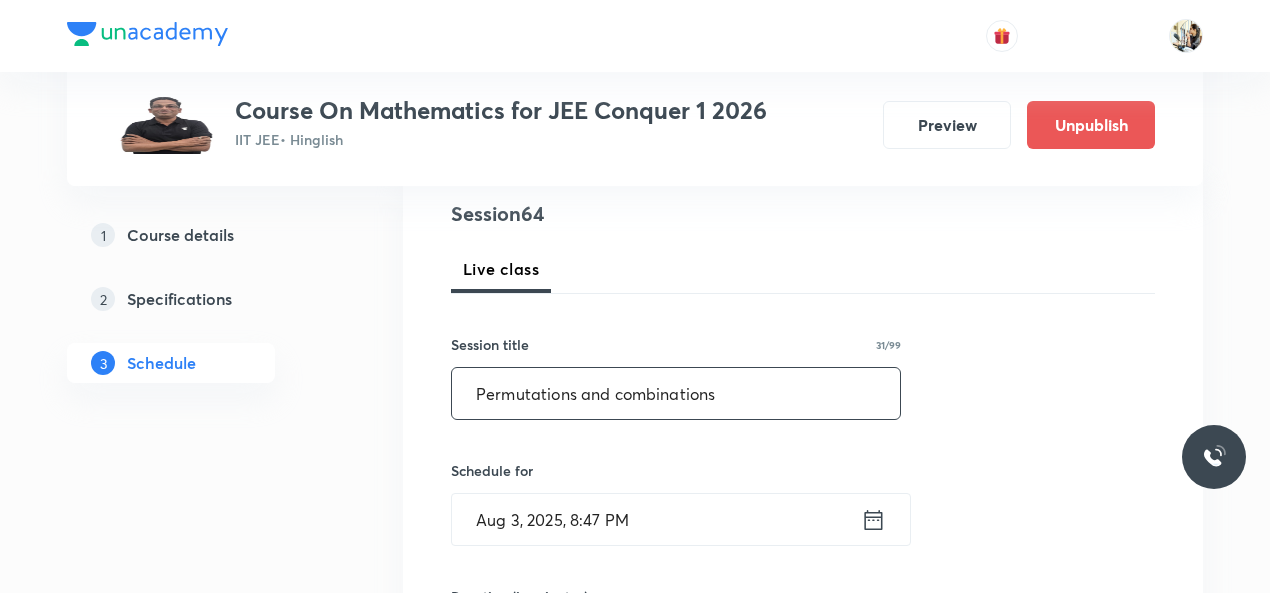 scroll, scrollTop: 466, scrollLeft: 0, axis: vertical 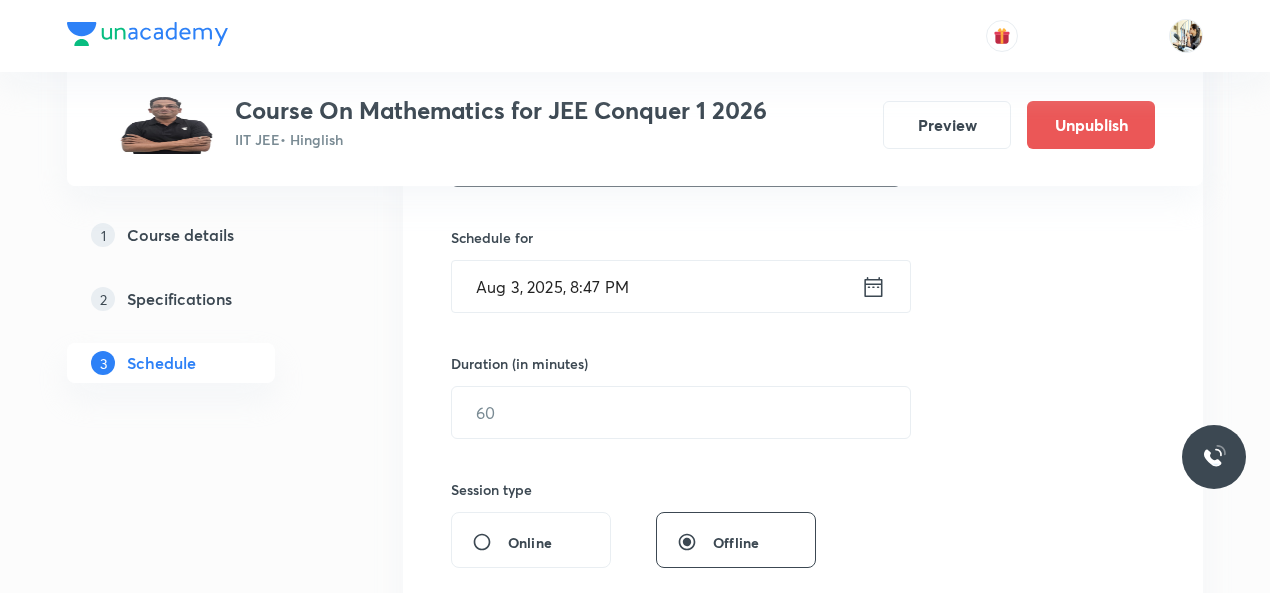 type on "Permutations and combinations" 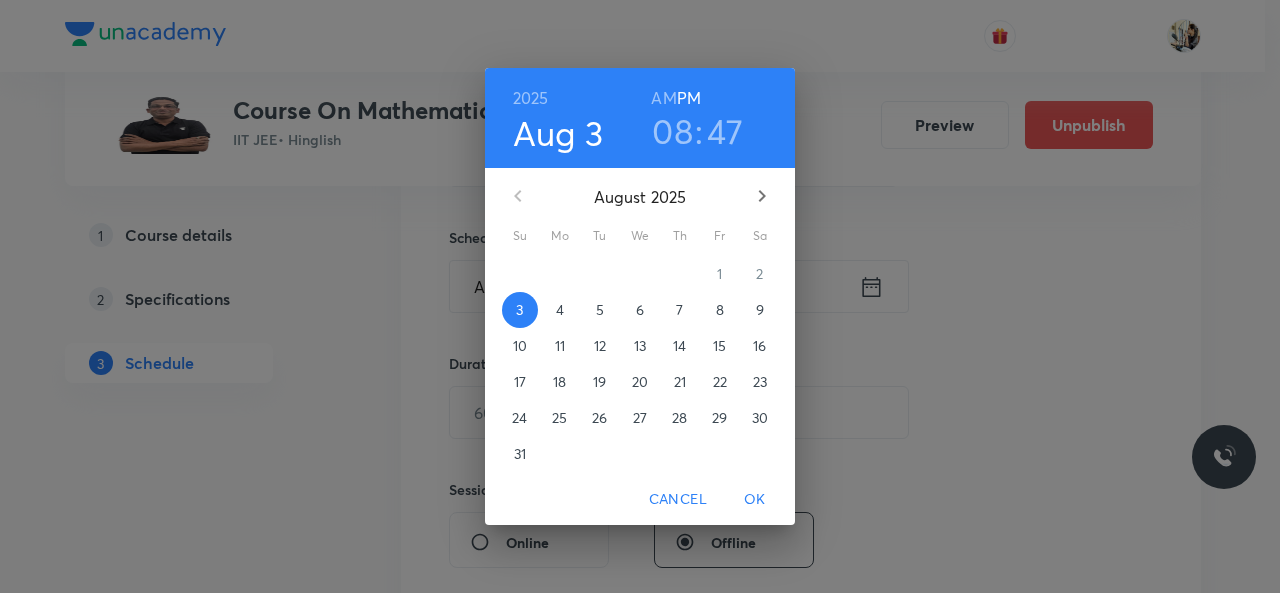 click on "8" at bounding box center [720, 310] 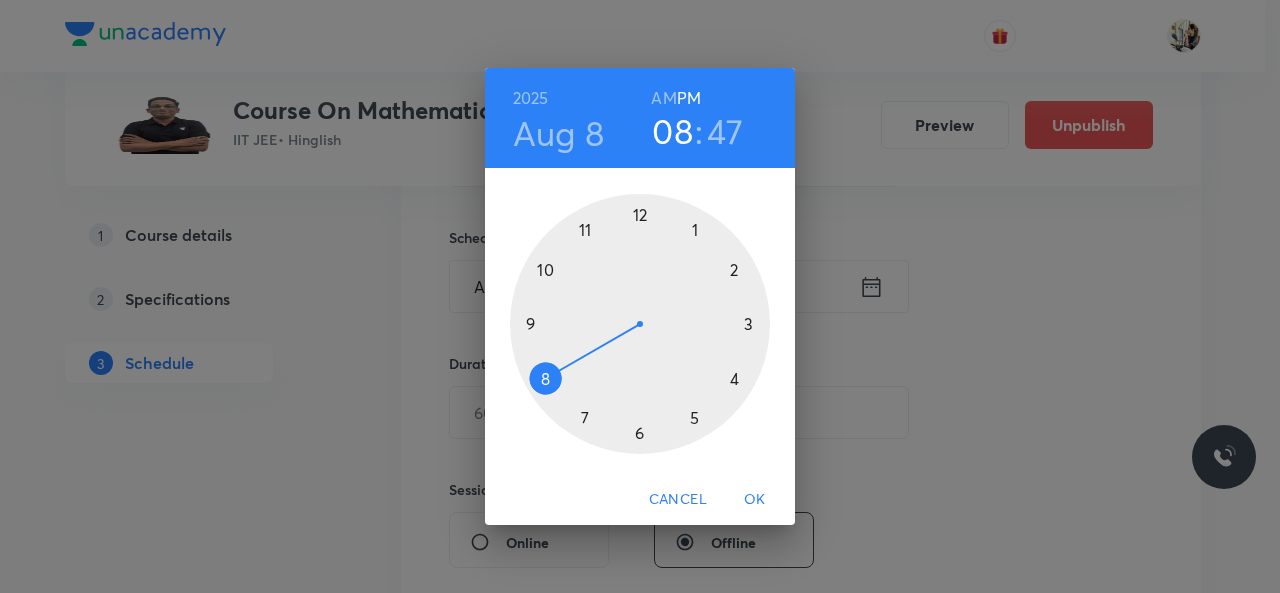 click at bounding box center [640, 324] 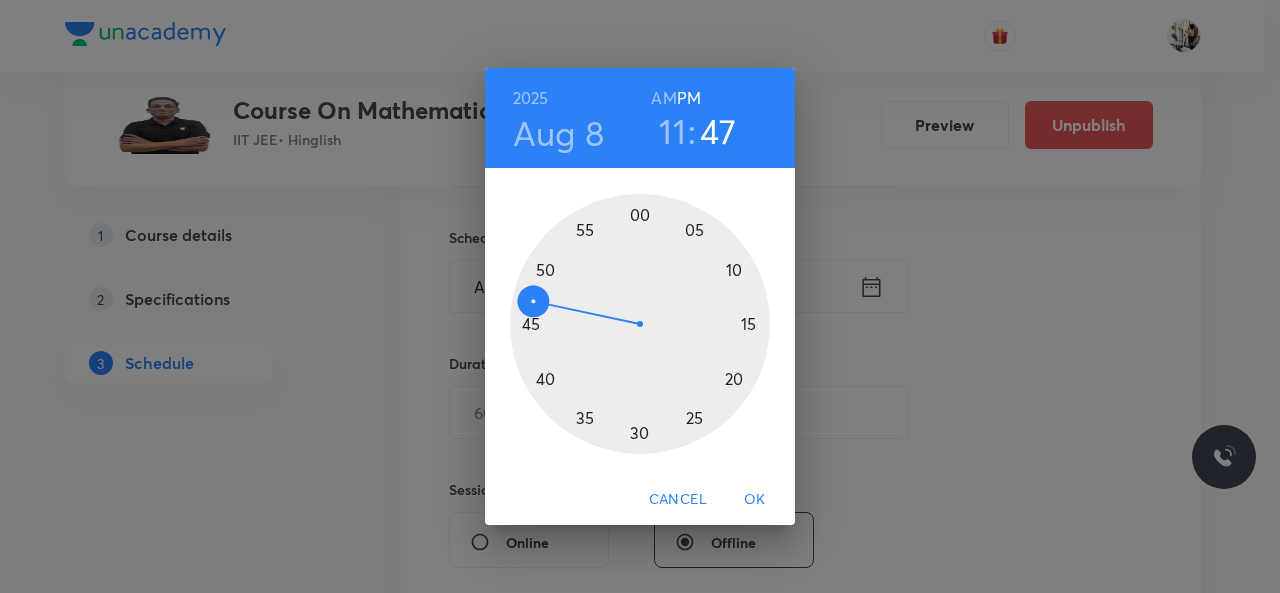 click on "AM" at bounding box center (663, 98) 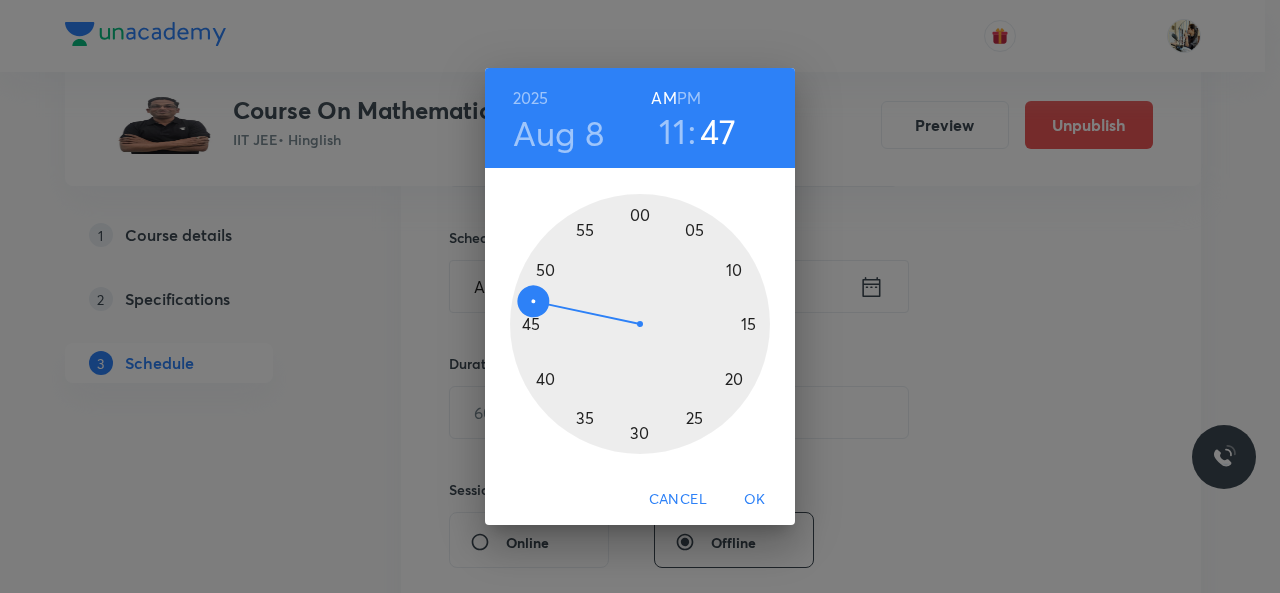 click at bounding box center (640, 324) 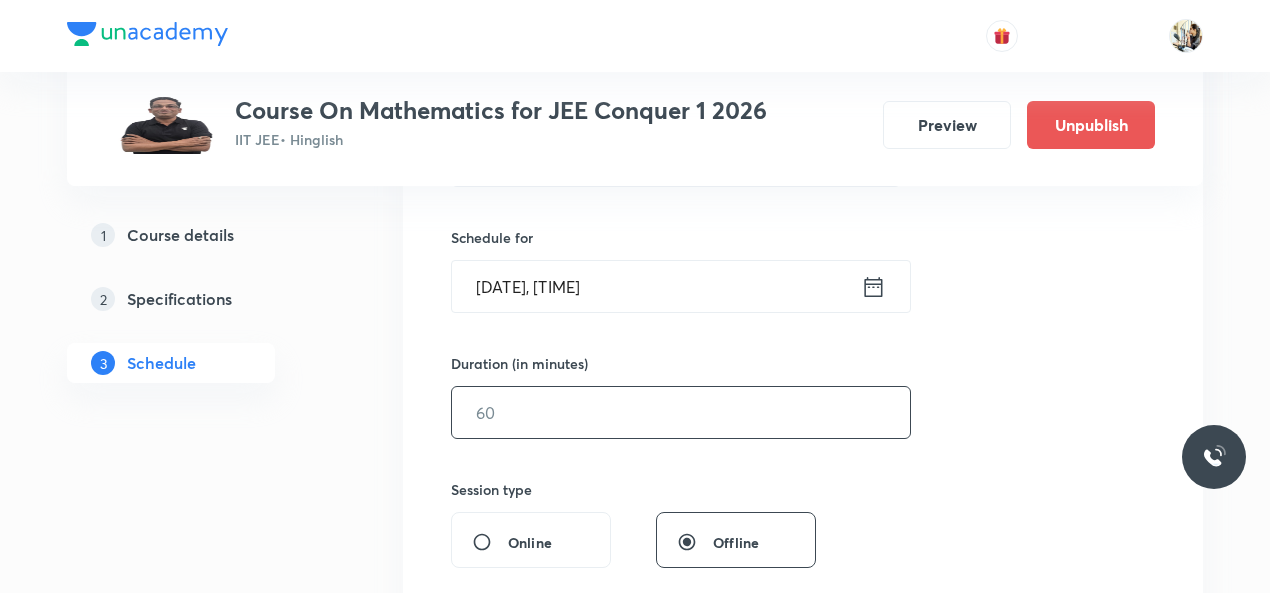 click at bounding box center (681, 412) 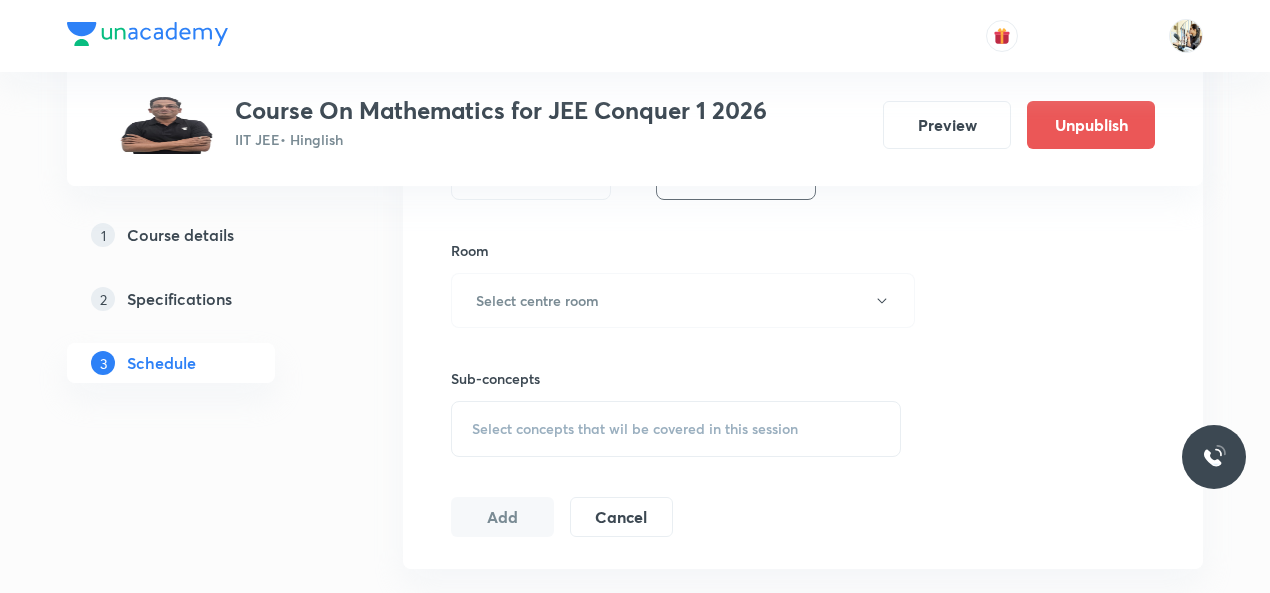 scroll, scrollTop: 933, scrollLeft: 0, axis: vertical 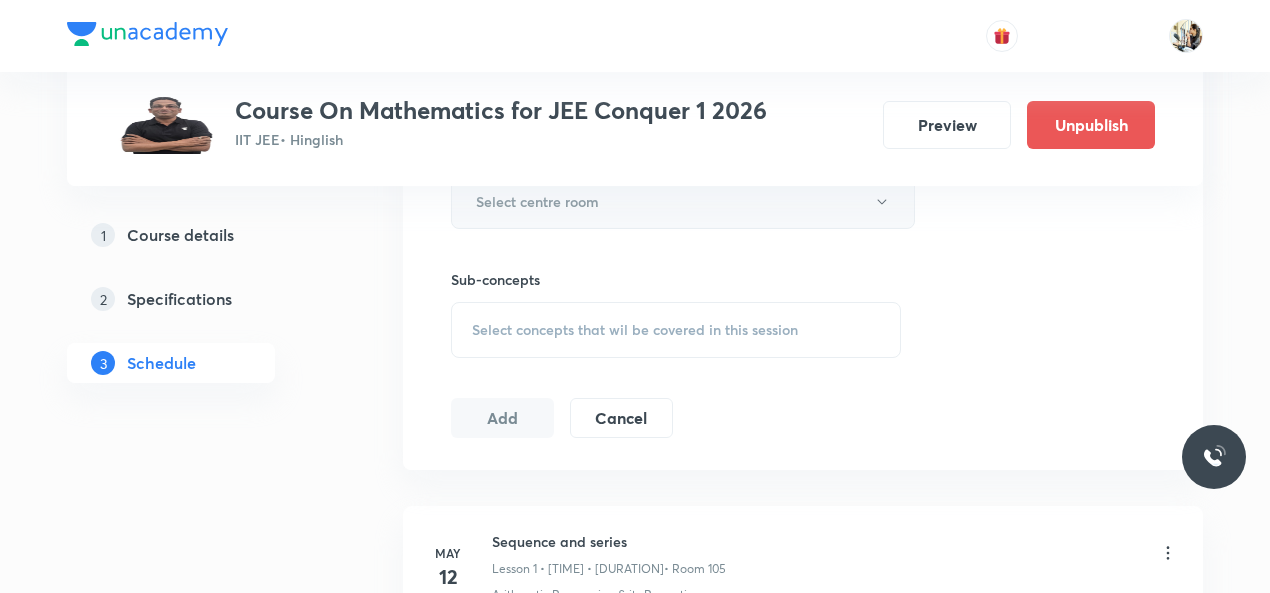 type on "75" 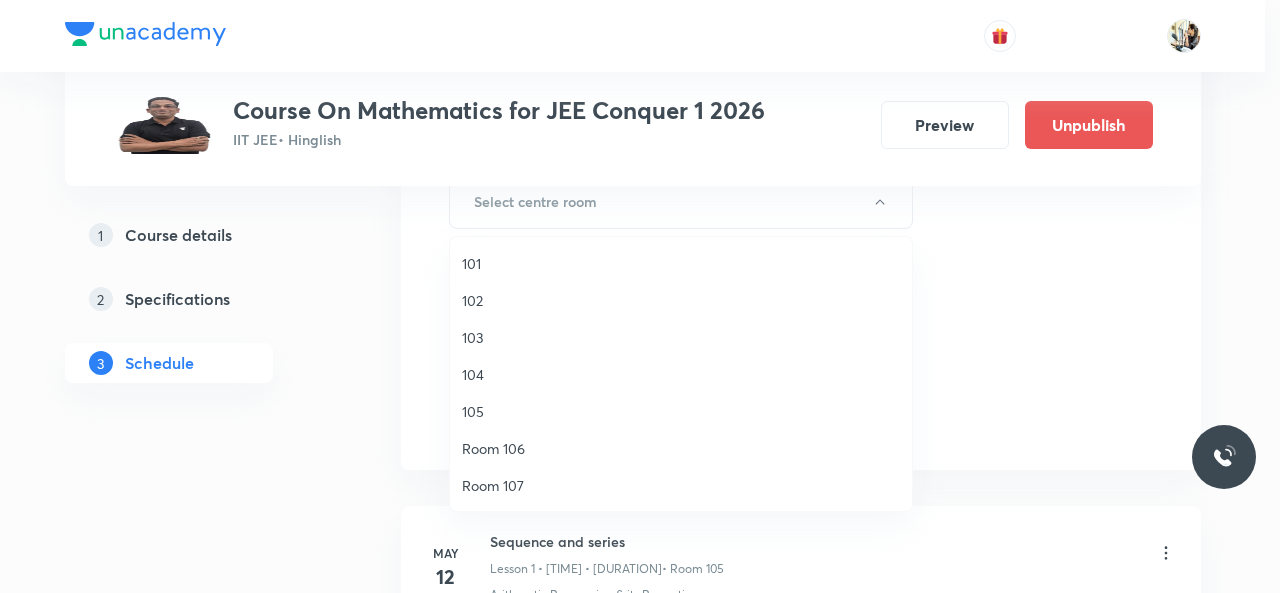 click on "105" at bounding box center [681, 411] 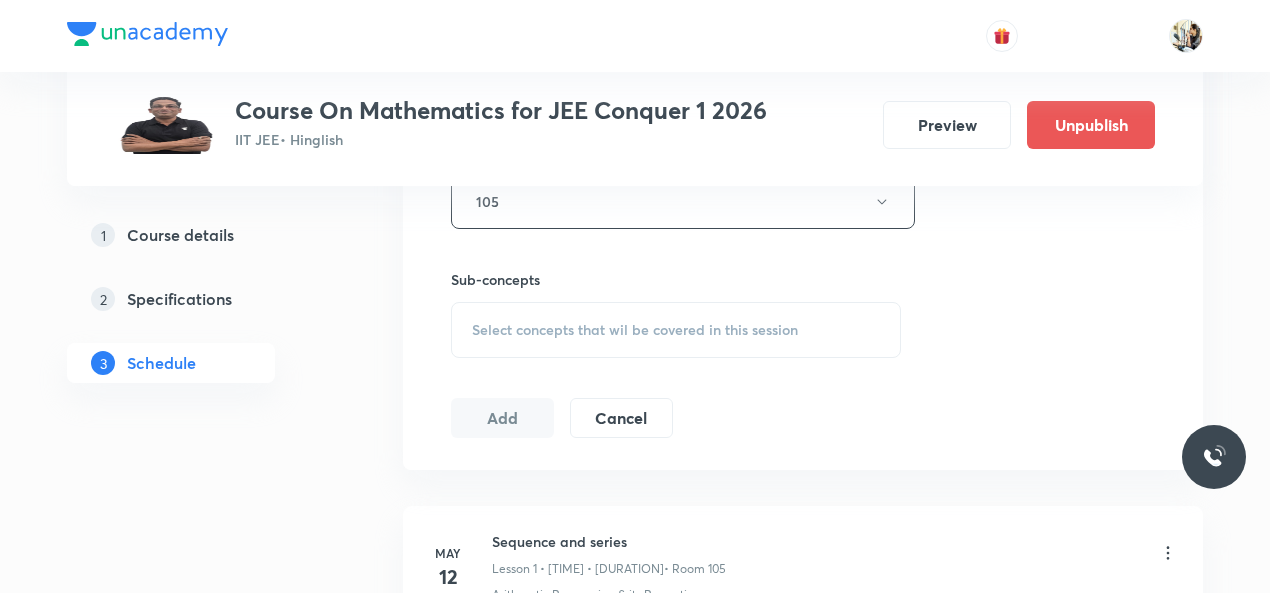 click on "Select concepts that wil be covered in this session" at bounding box center [635, 330] 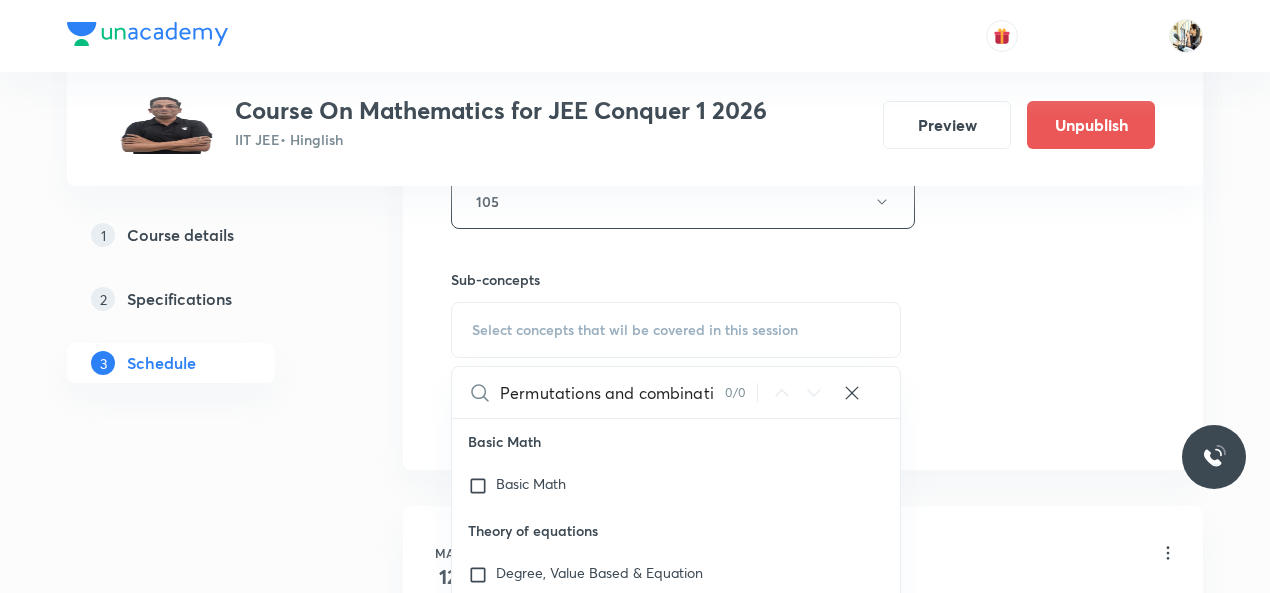 scroll, scrollTop: 0, scrollLeft: 0, axis: both 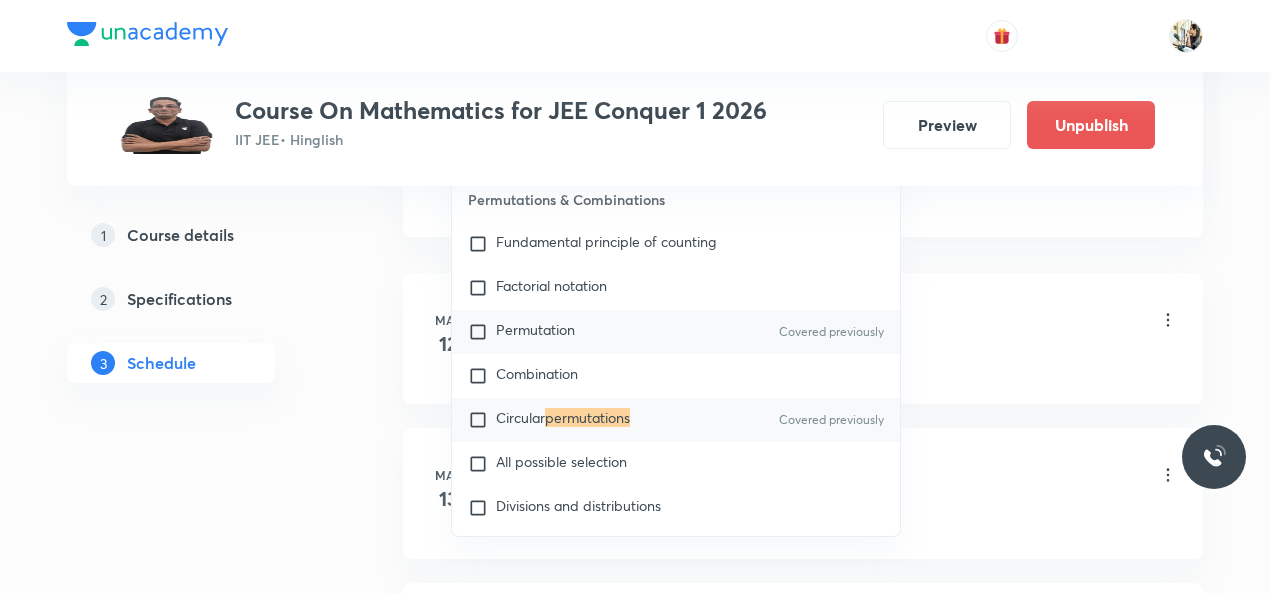 type on "Permutations" 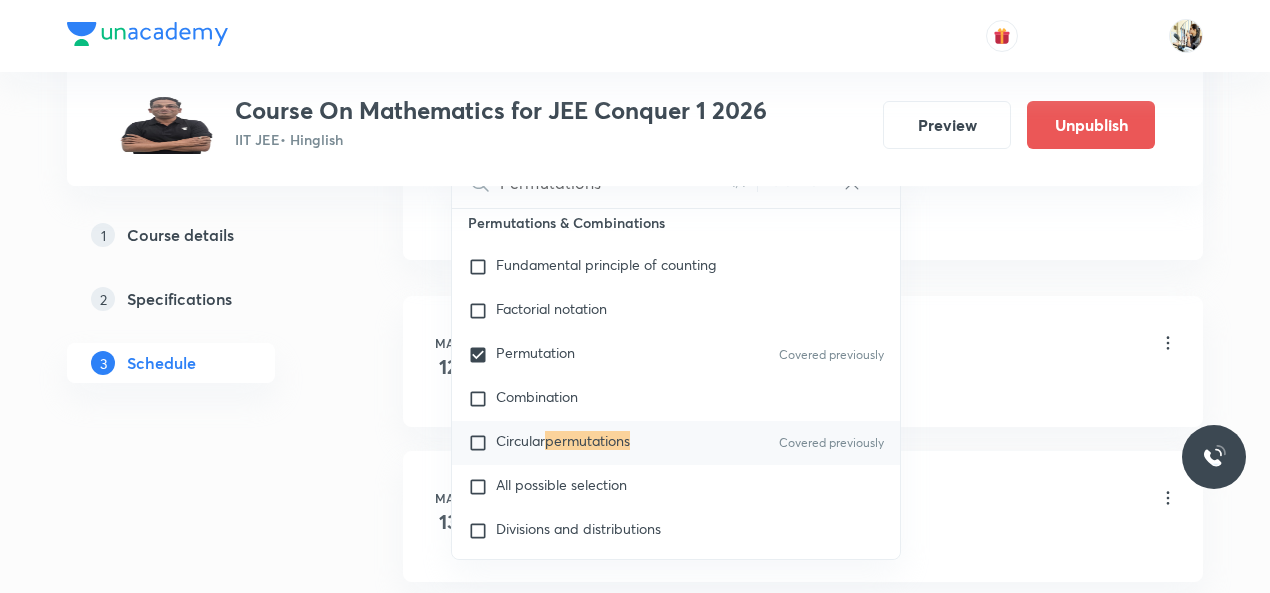 click on "Sequence and series Lesson 1 • 9:45 AM • 74 min  • Room 105" at bounding box center (835, 344) 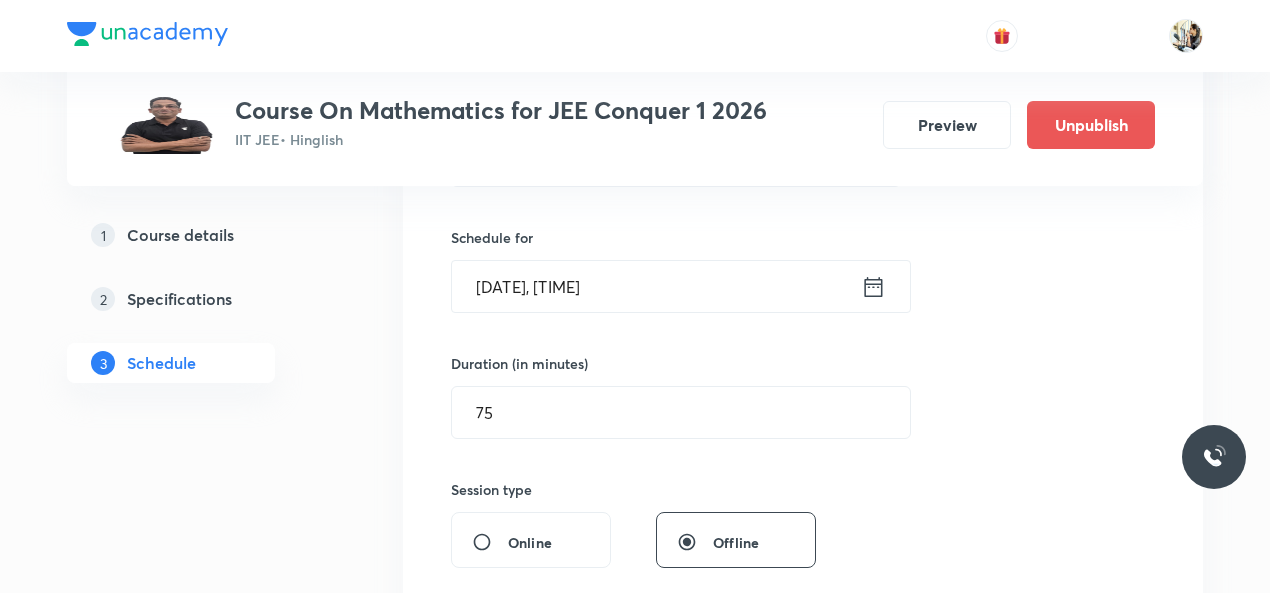 scroll, scrollTop: 233, scrollLeft: 0, axis: vertical 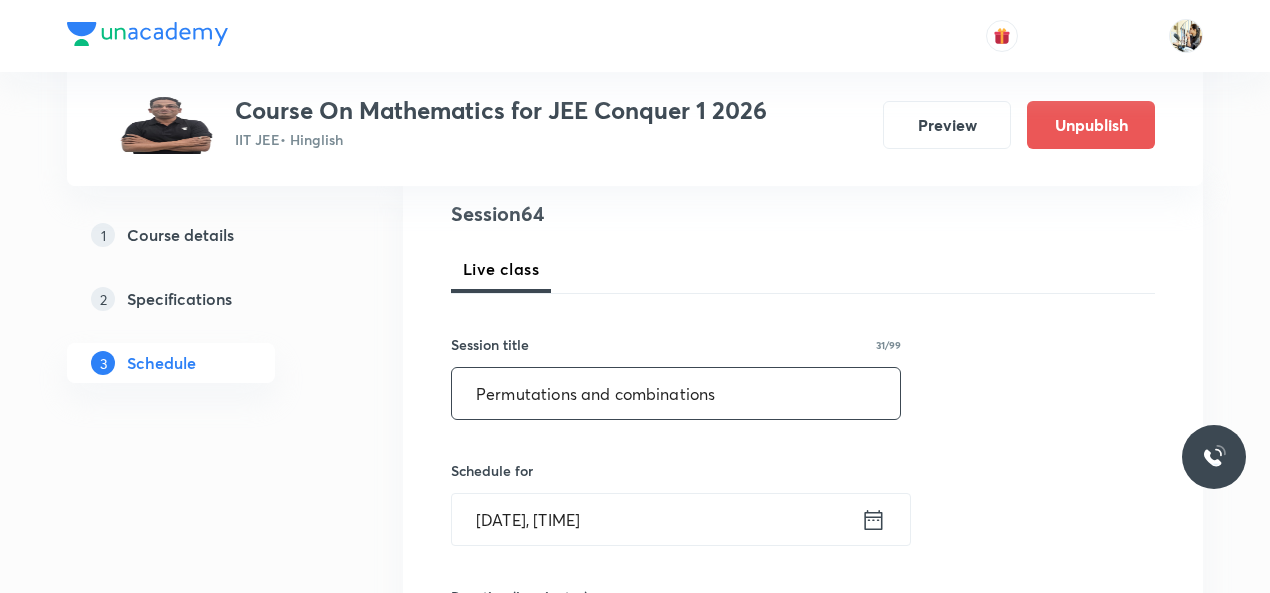 click on "Permutations and combinations" at bounding box center [676, 393] 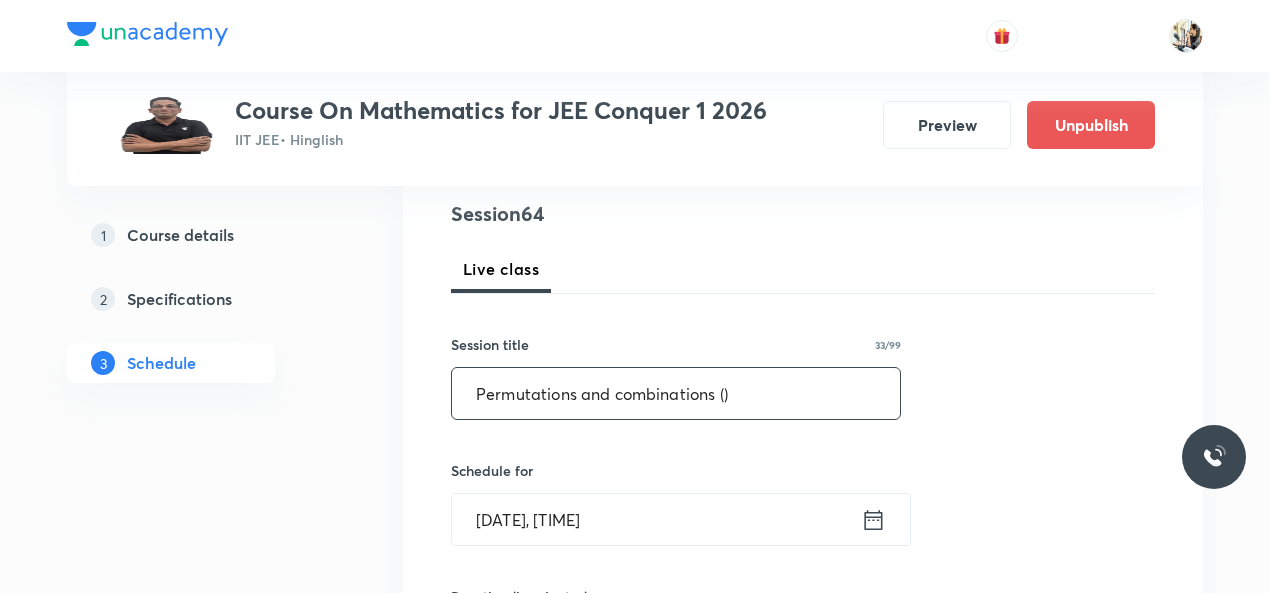 paste on "combinations for identical objects" 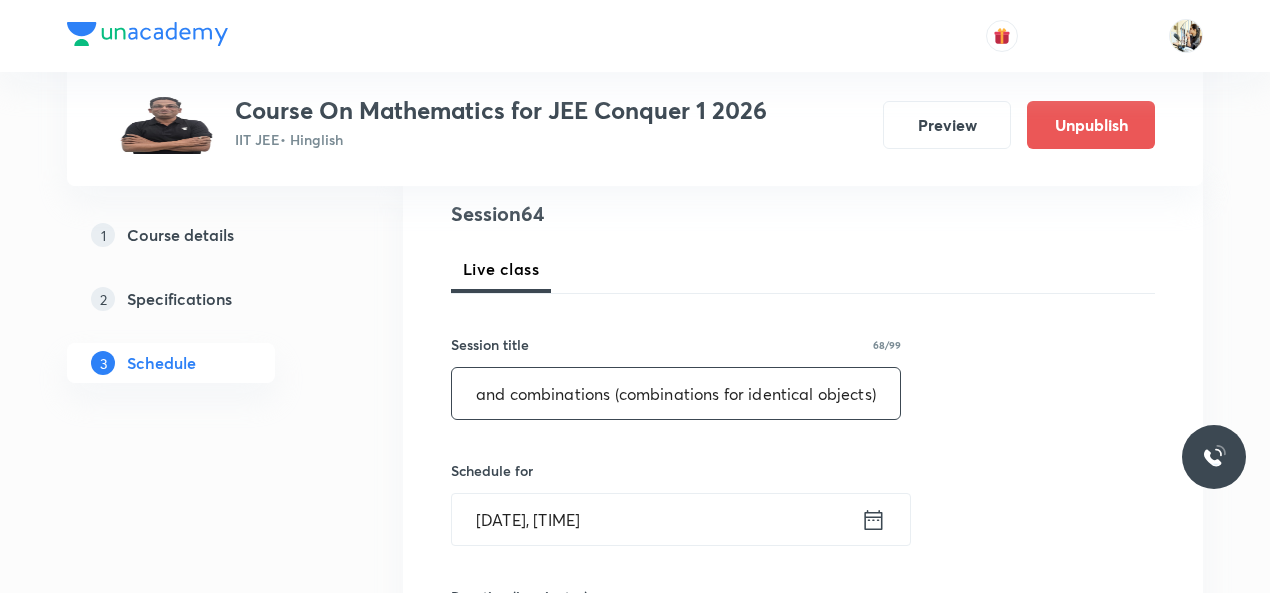 scroll, scrollTop: 0, scrollLeft: 110, axis: horizontal 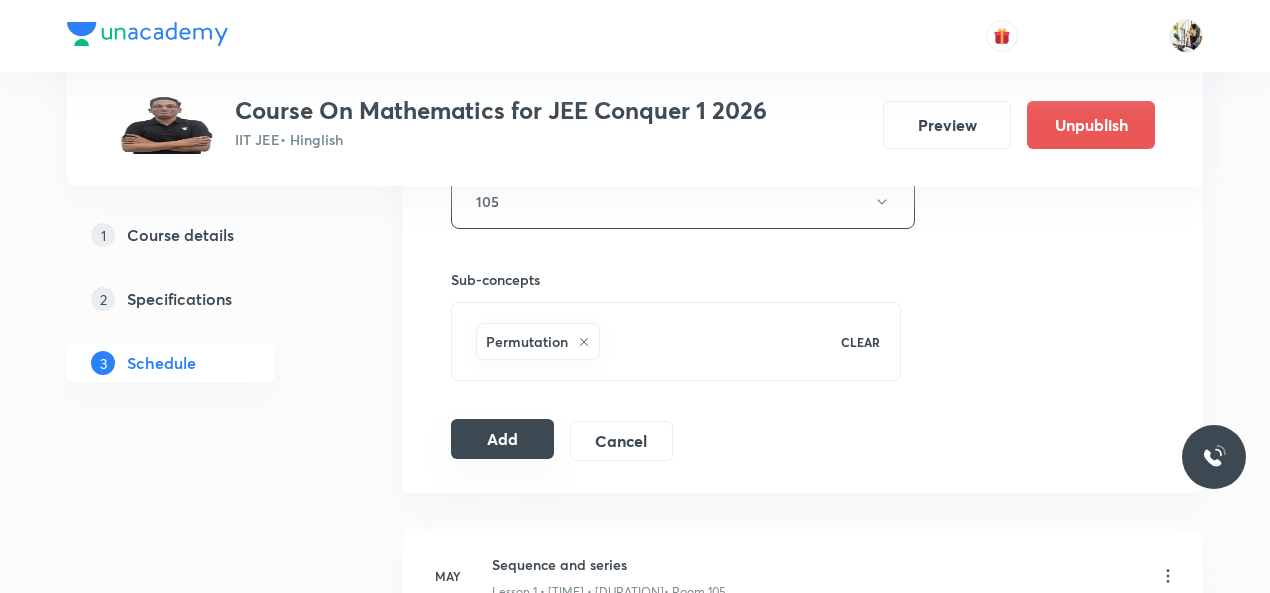 type on "Permutations and combinations (combinations for identical objects)" 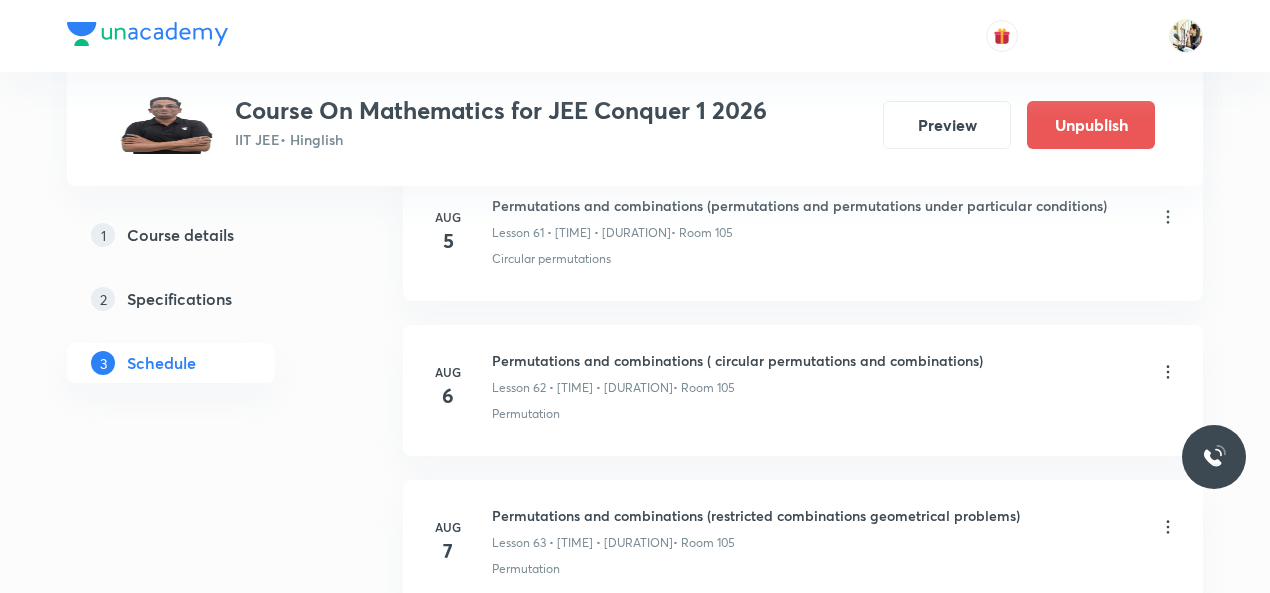 scroll, scrollTop: 10756, scrollLeft: 0, axis: vertical 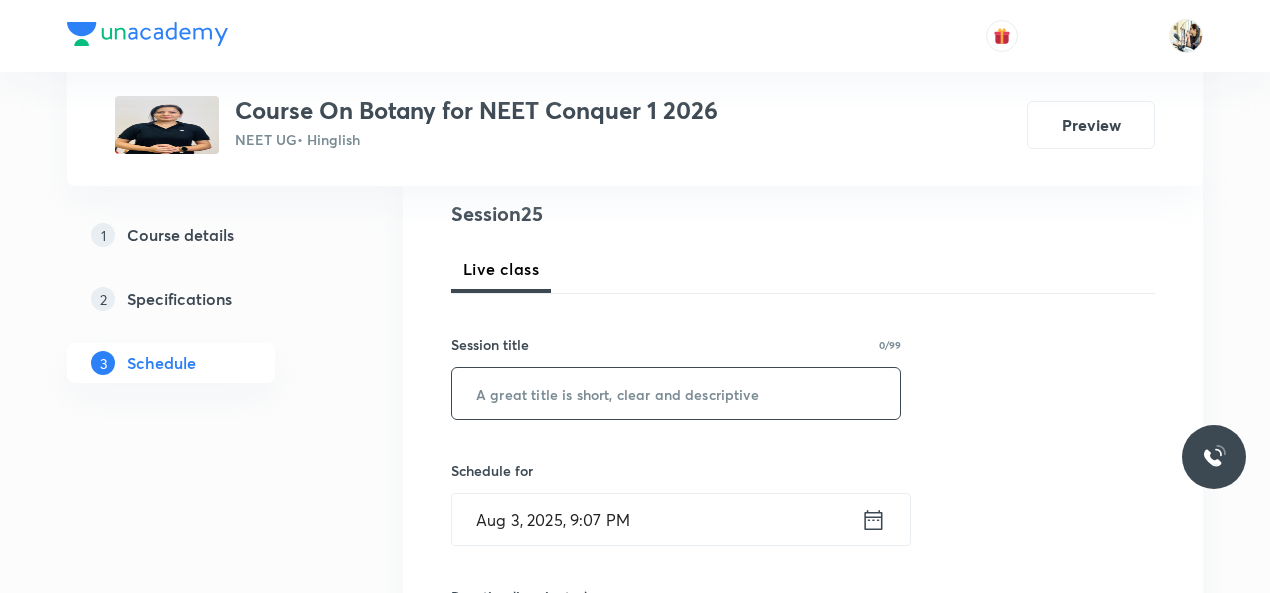 click at bounding box center [676, 393] 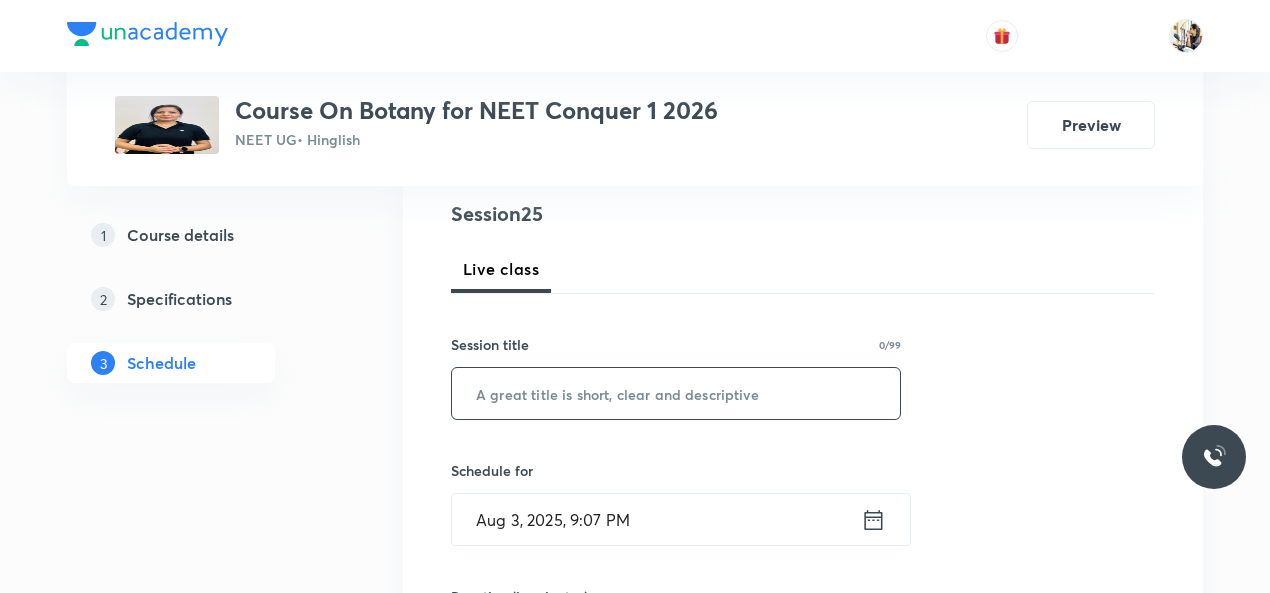 paste on "The biological Classification" 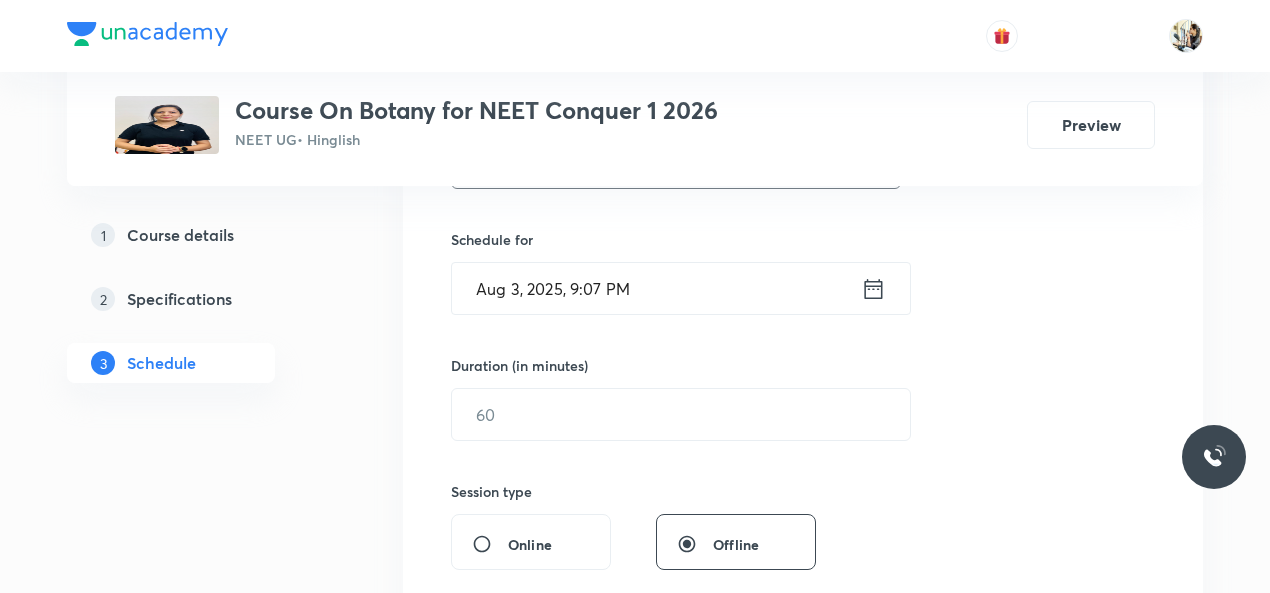 scroll, scrollTop: 466, scrollLeft: 0, axis: vertical 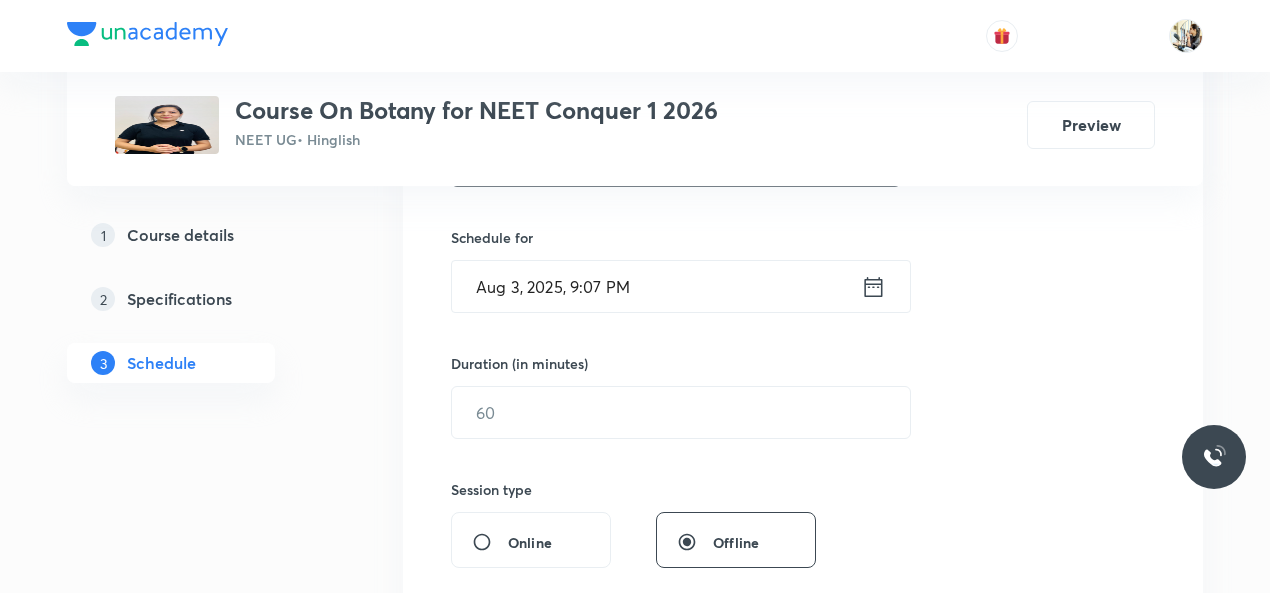 type on "The biological Classification" 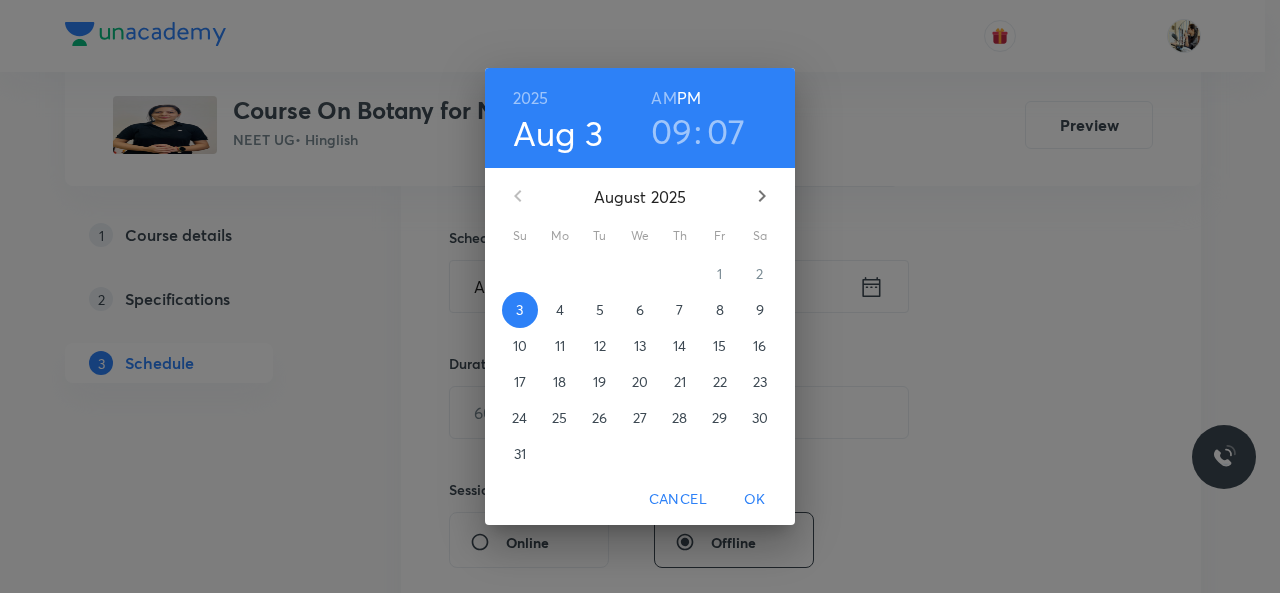 click on "4" at bounding box center (560, 310) 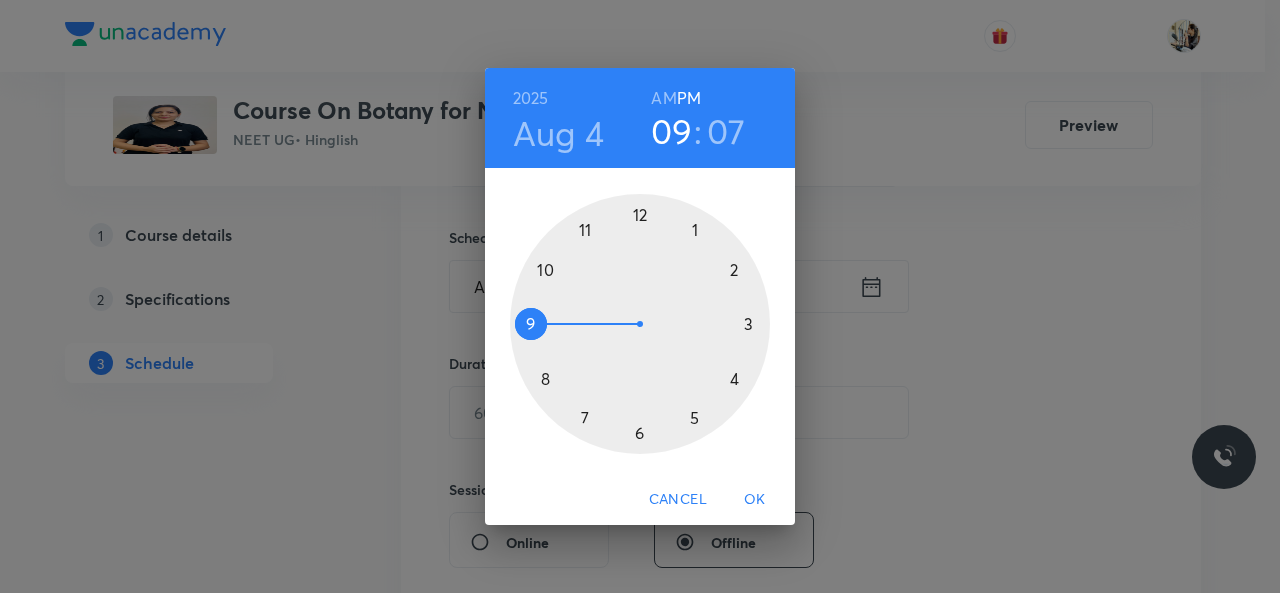 click on "AM" at bounding box center (663, 98) 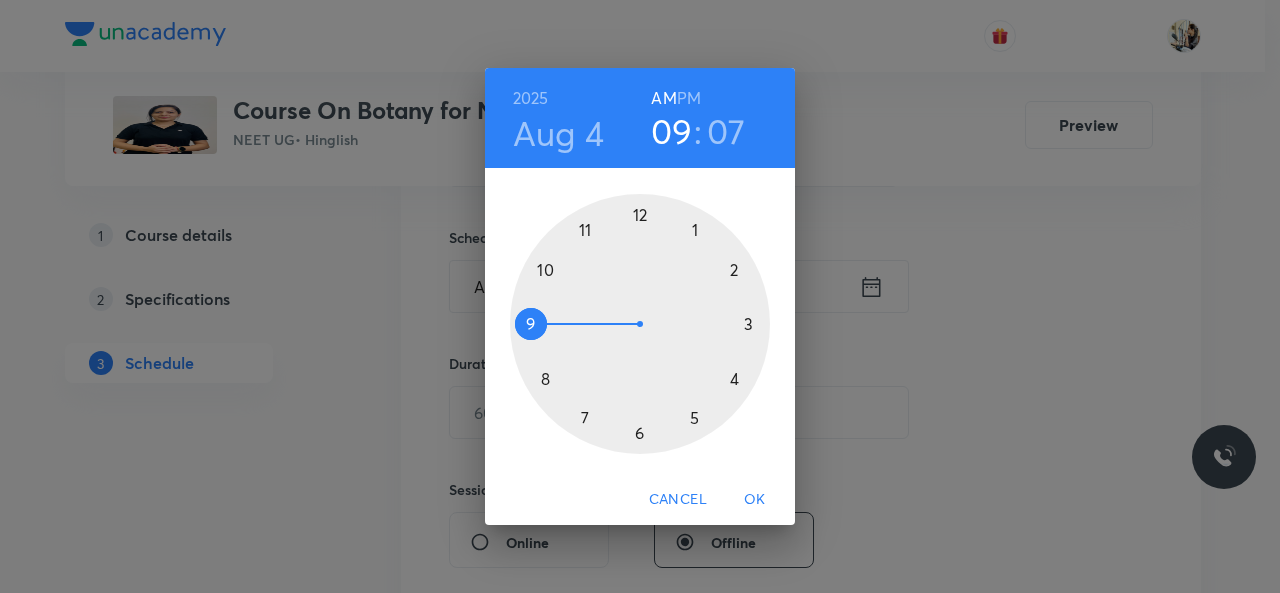 click at bounding box center (640, 324) 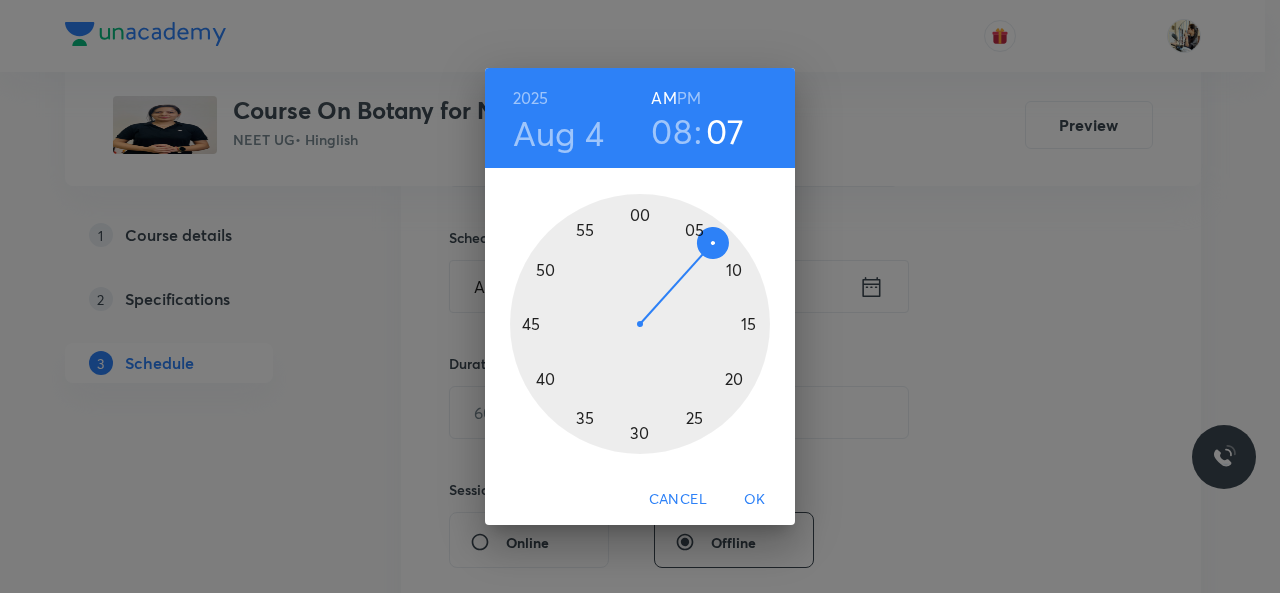 click at bounding box center (640, 324) 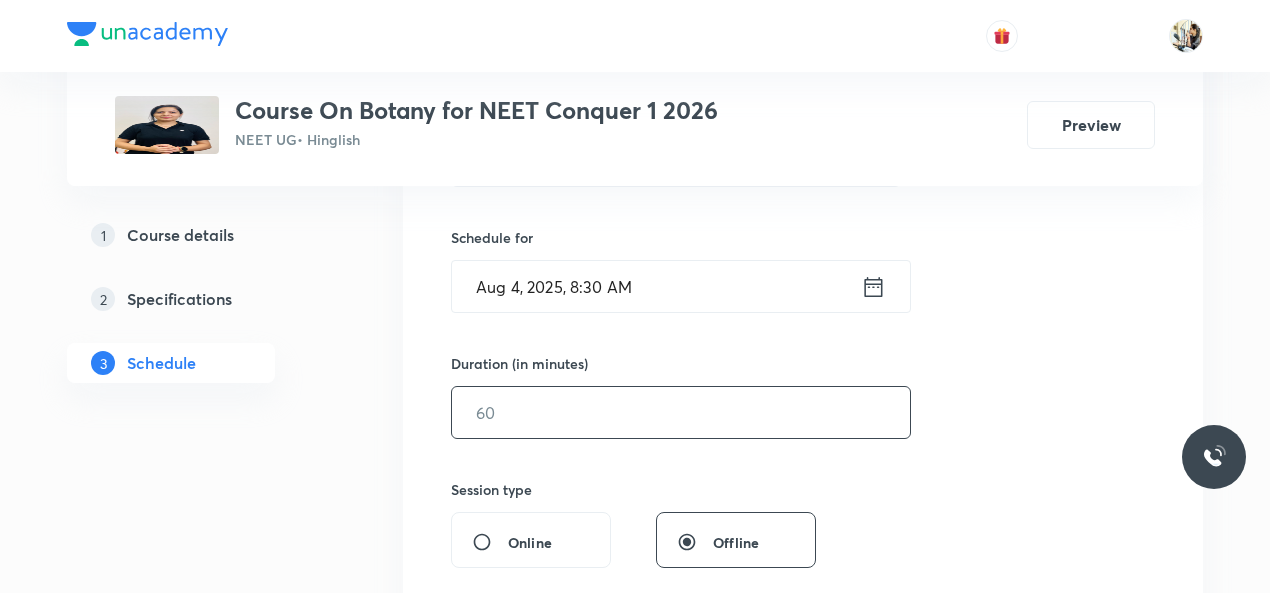 click at bounding box center [681, 412] 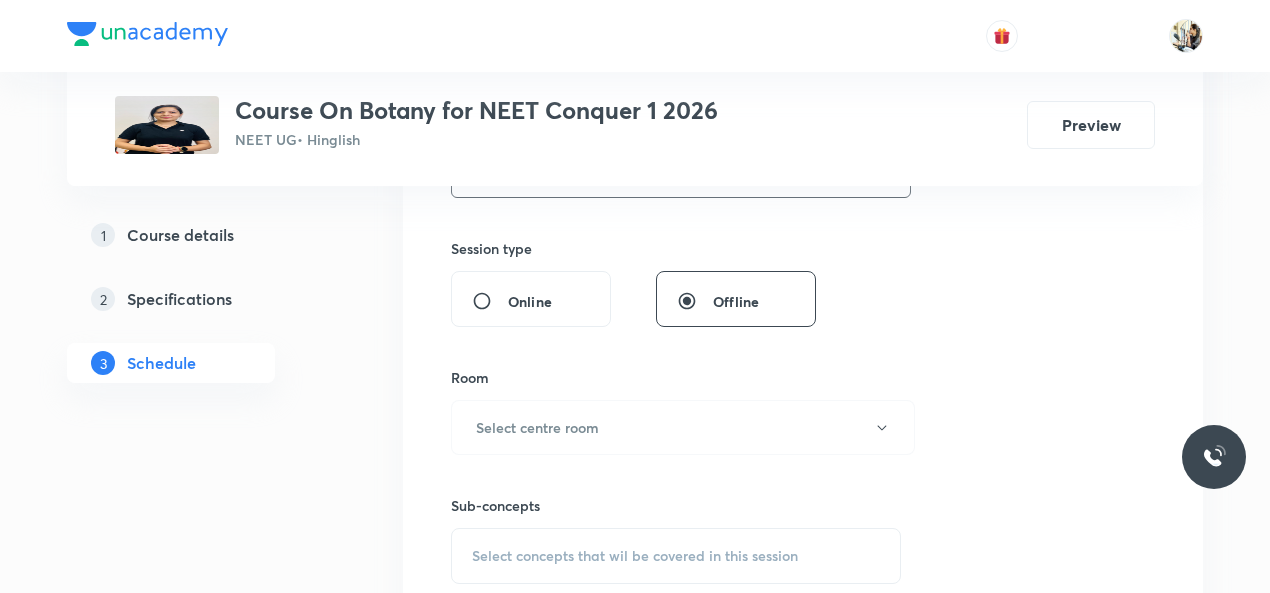scroll, scrollTop: 700, scrollLeft: 0, axis: vertical 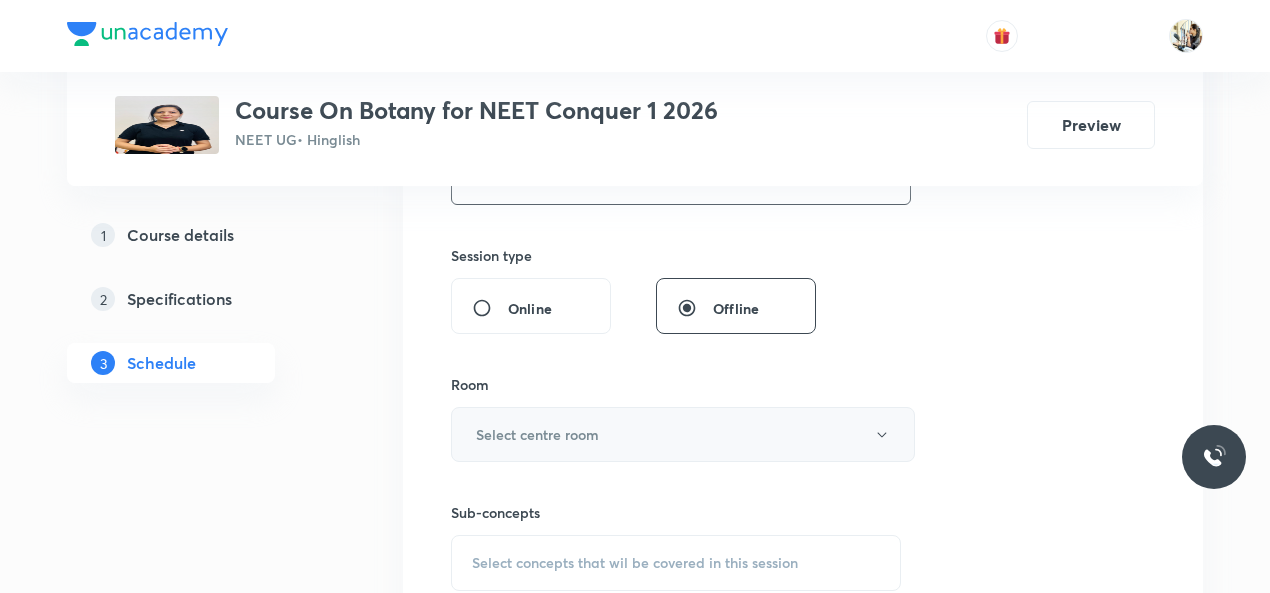 type on "75" 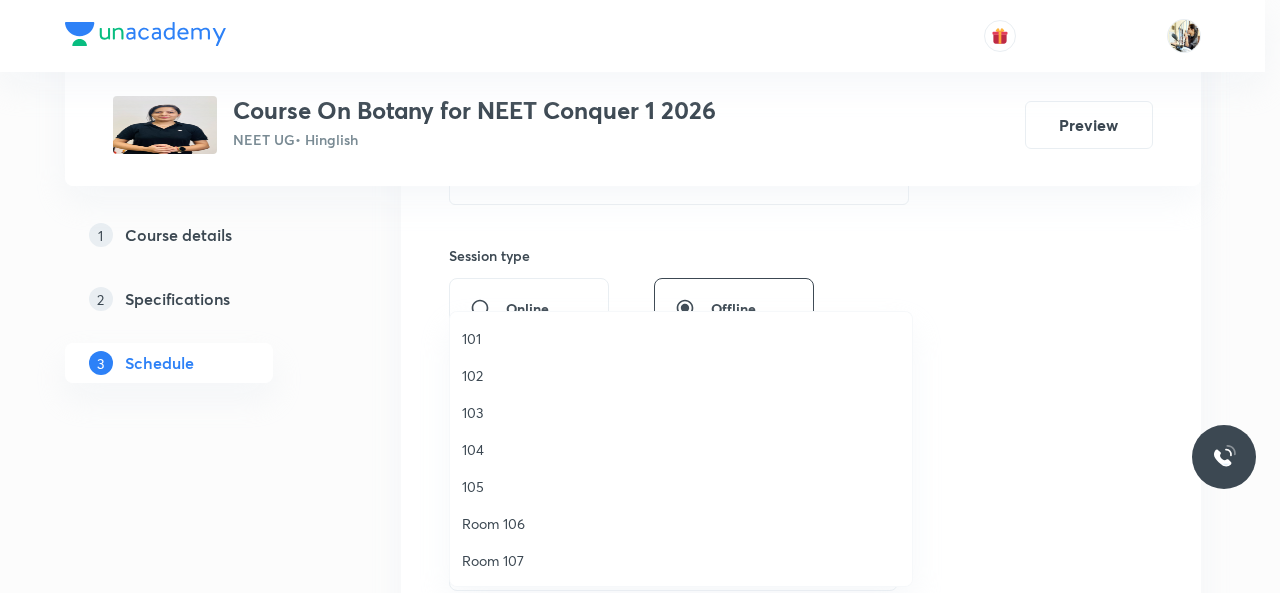 click at bounding box center (640, 296) 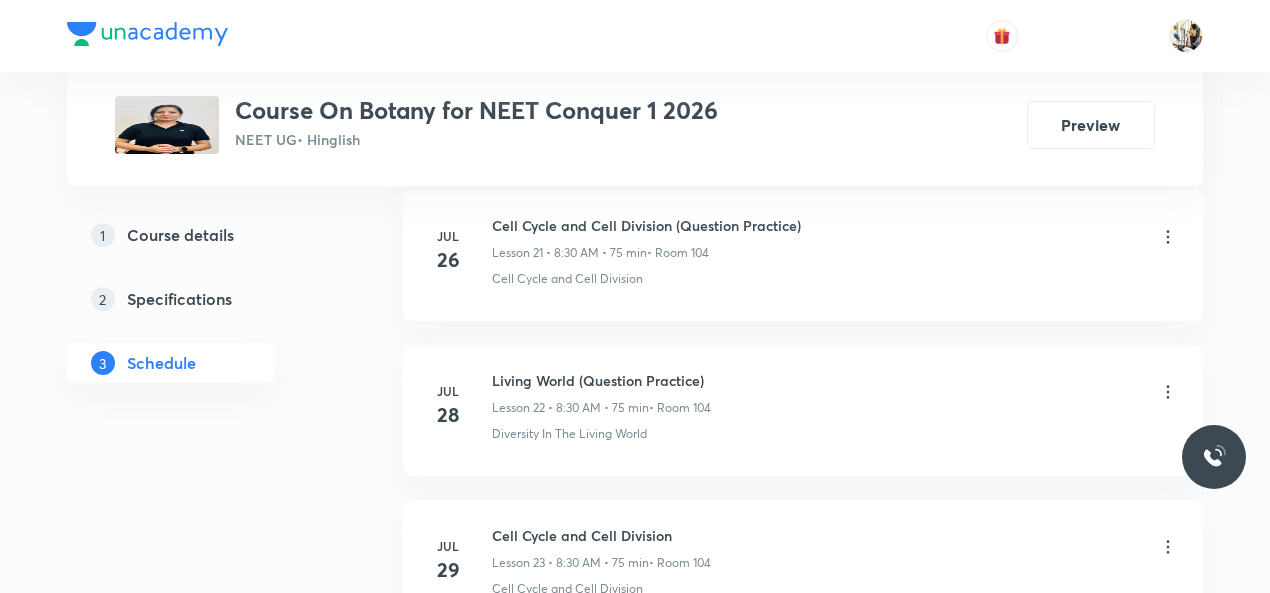 scroll, scrollTop: 4711, scrollLeft: 0, axis: vertical 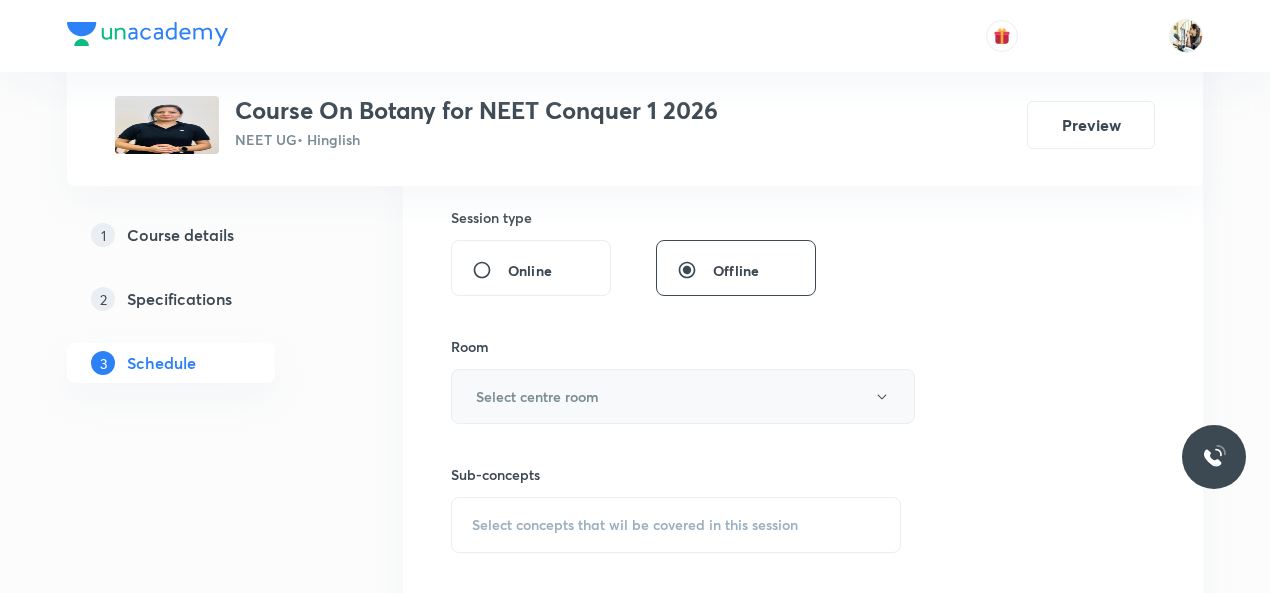 click on "Select centre room" at bounding box center (537, 396) 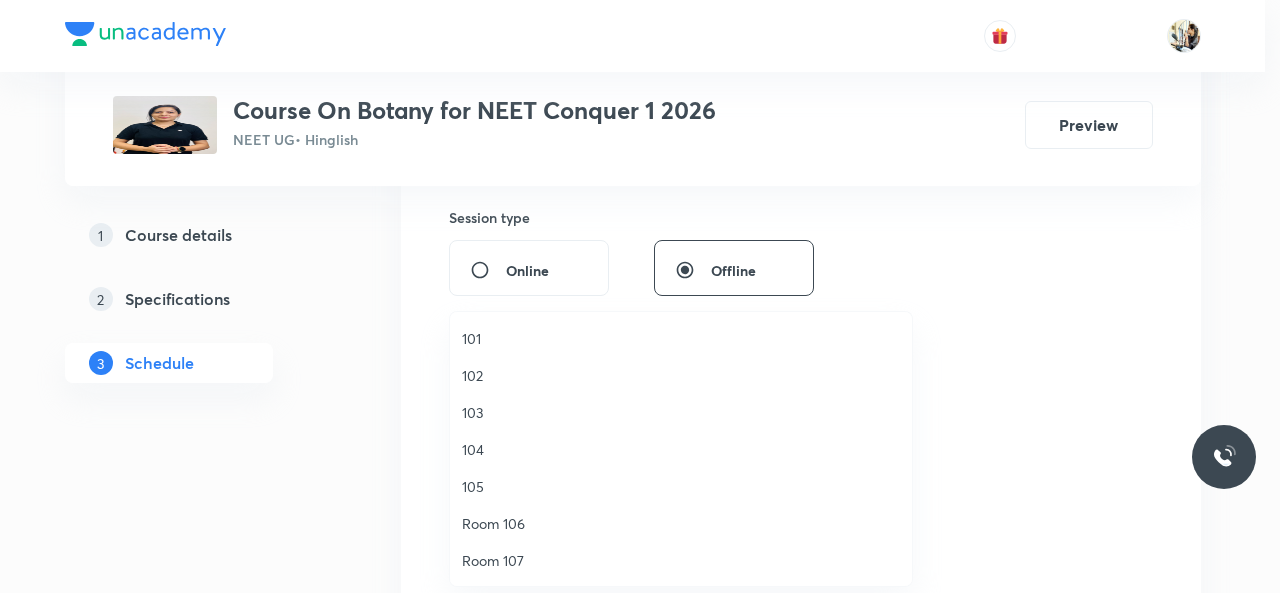 click on "104" at bounding box center (681, 449) 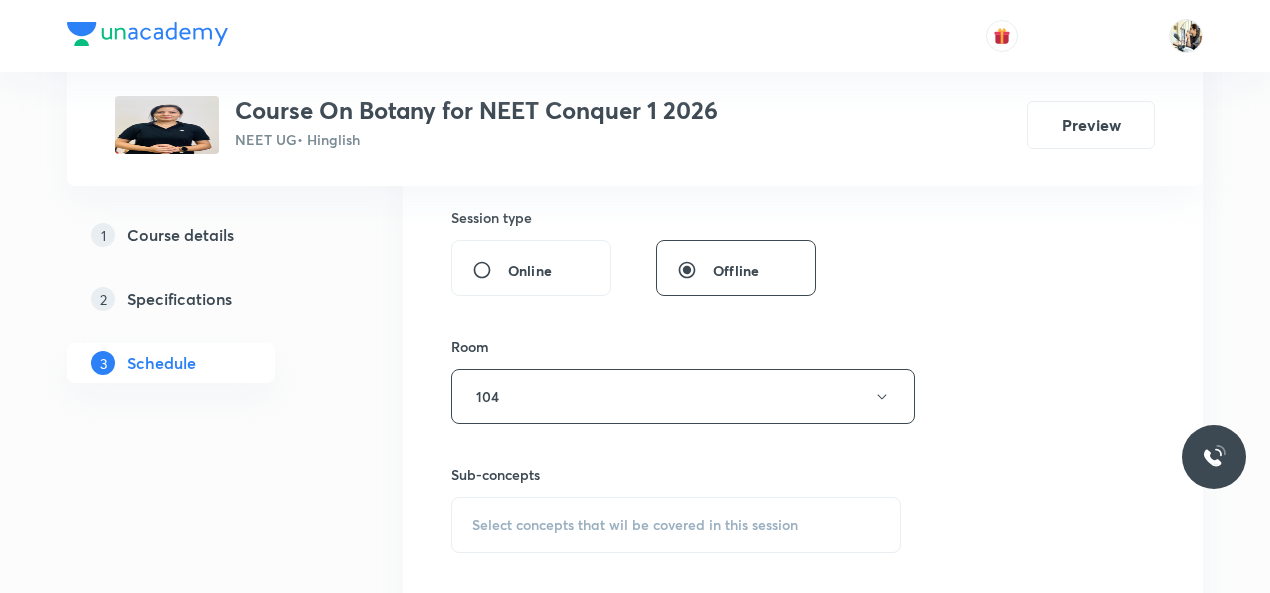 scroll, scrollTop: 972, scrollLeft: 0, axis: vertical 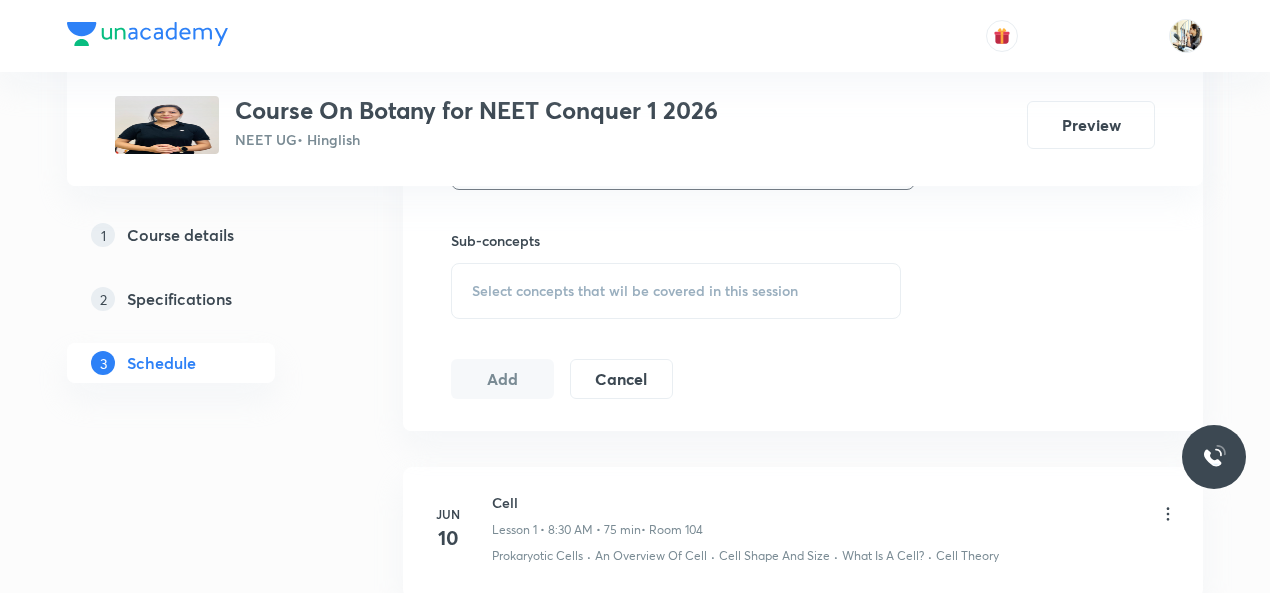 click on "Select concepts that wil be covered in this session" at bounding box center [635, 291] 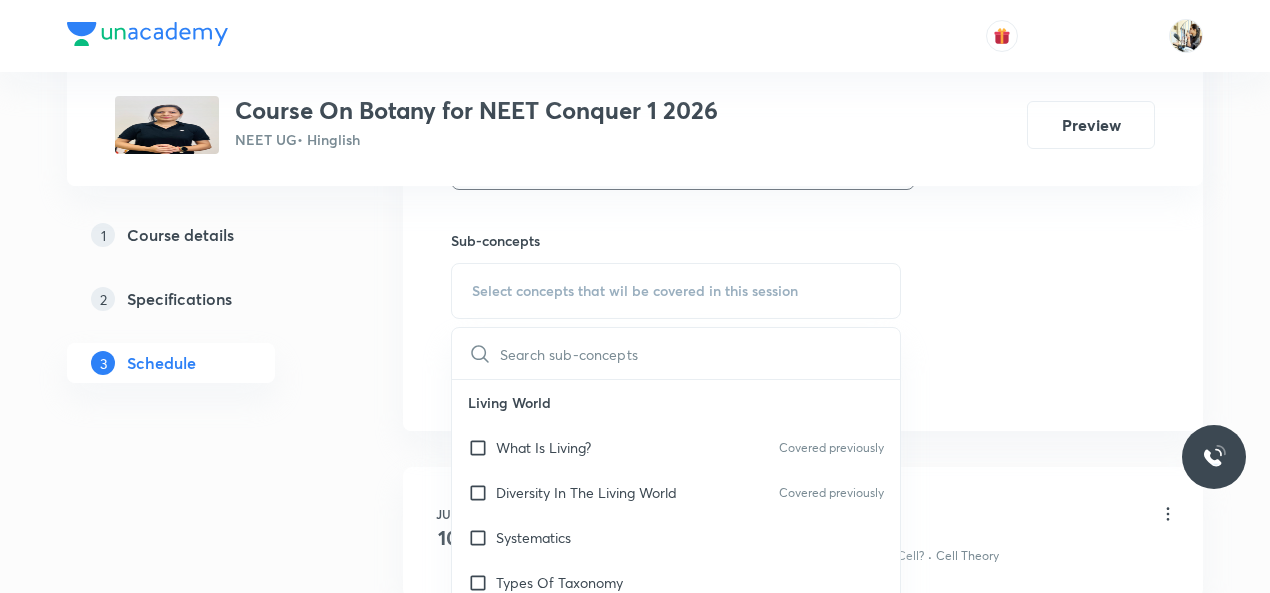 paste on "Types of Classification System" 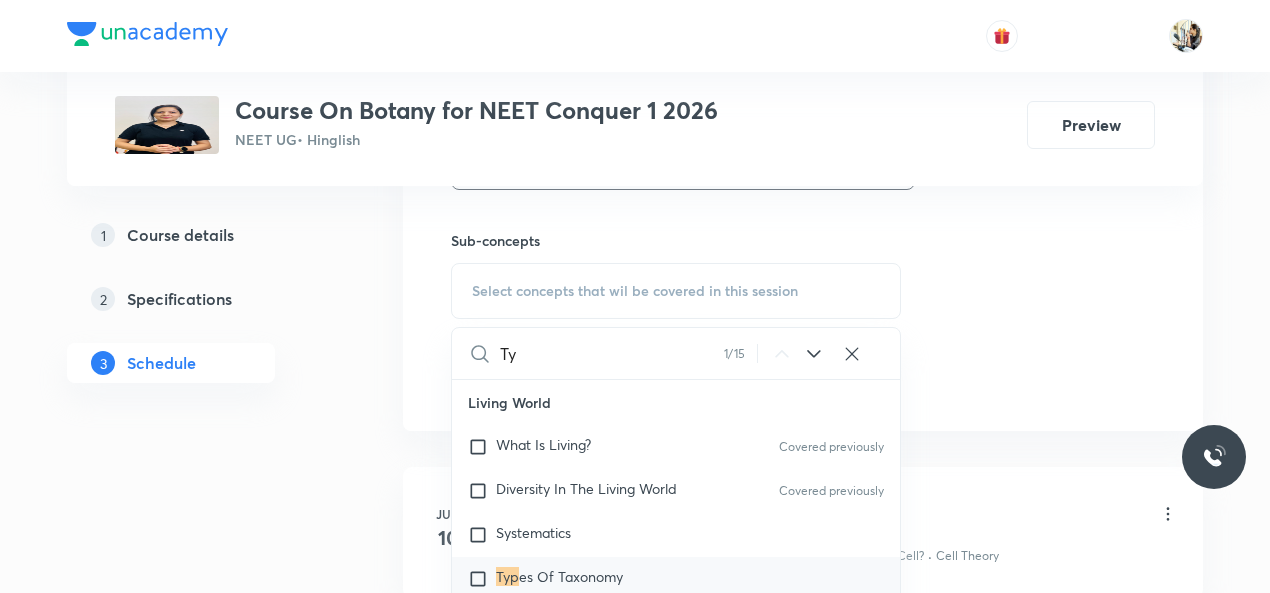 type on "T" 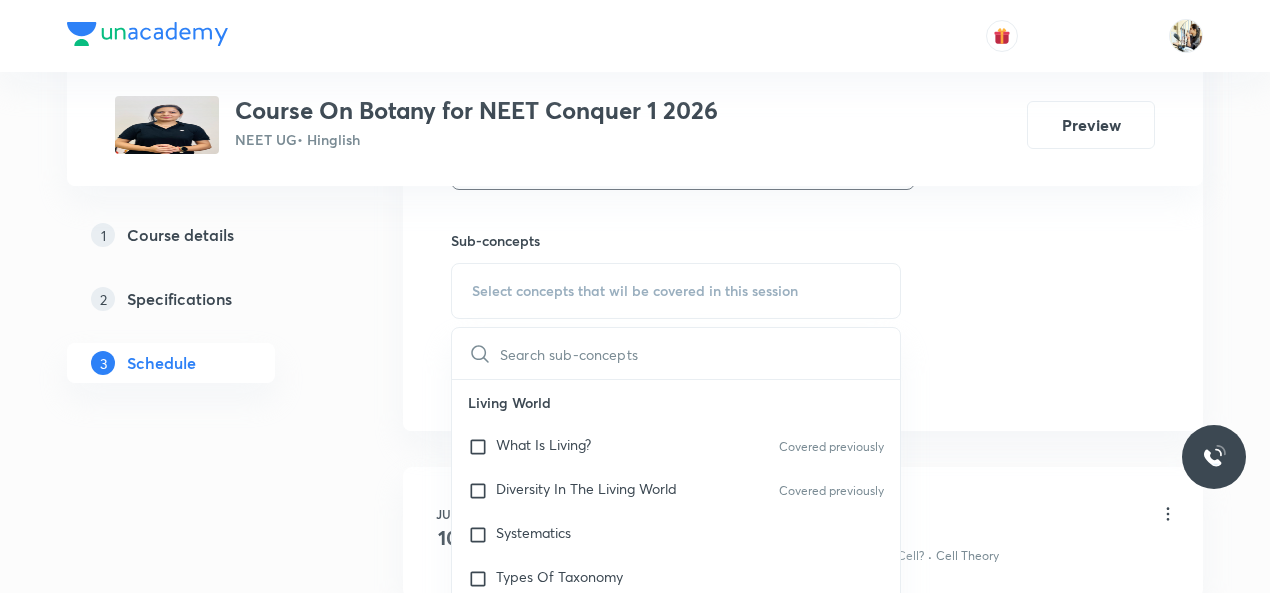 paste on "The biological Classification" 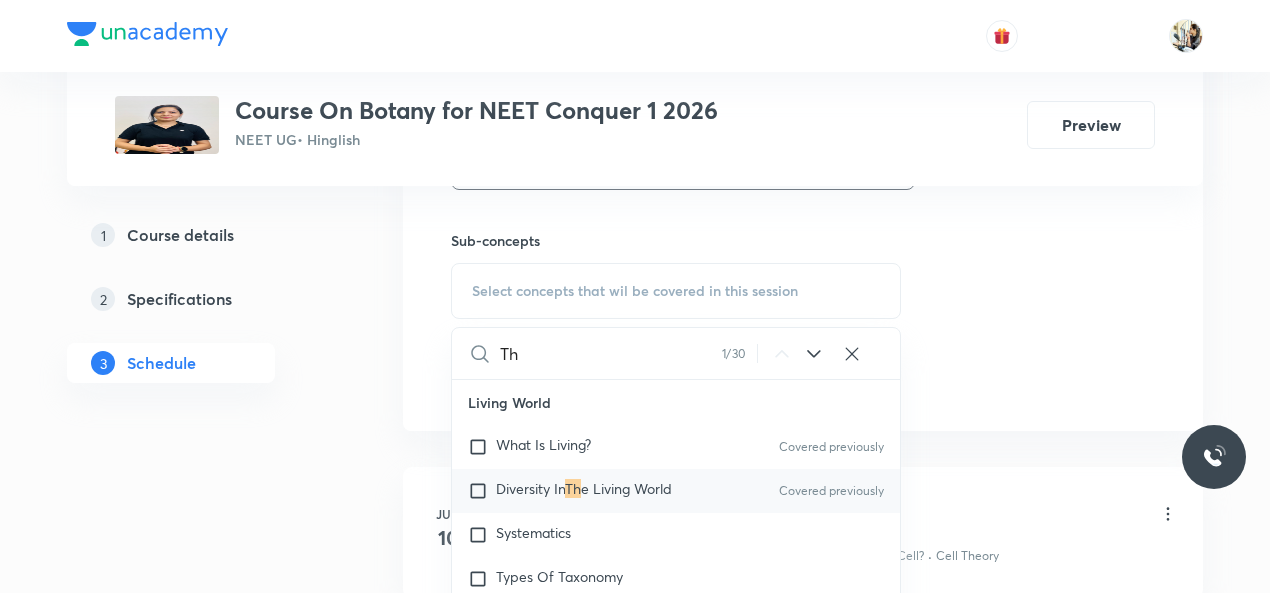 type on "T" 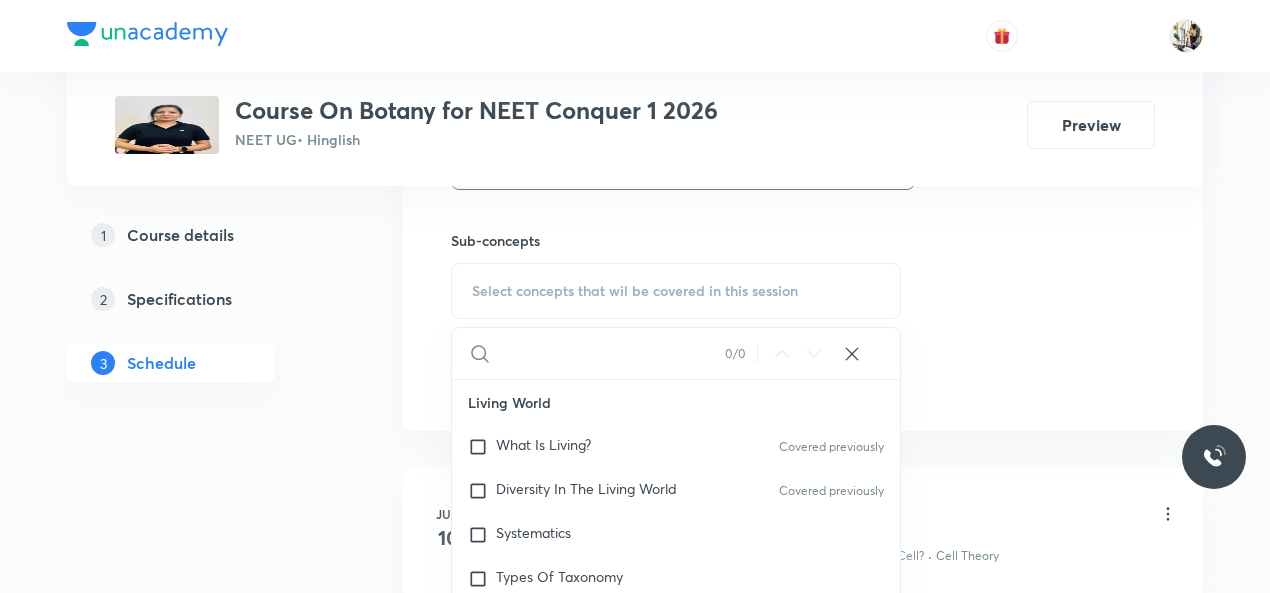 paste on "The biological Classification" 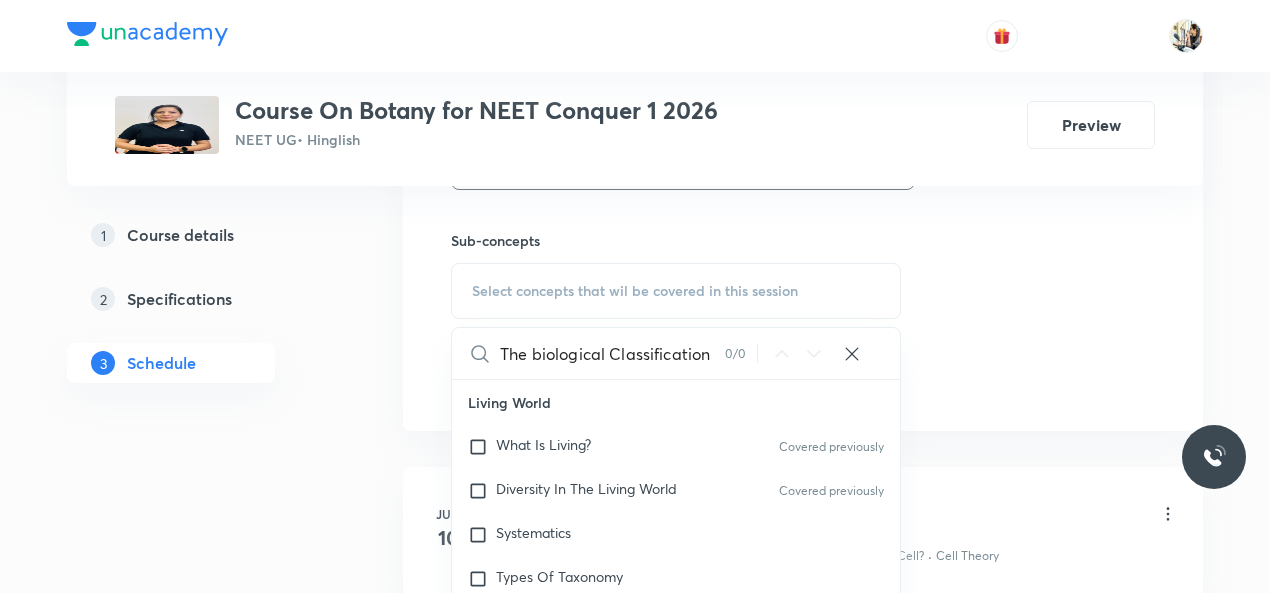 click on "The biological Classification" at bounding box center [612, 353] 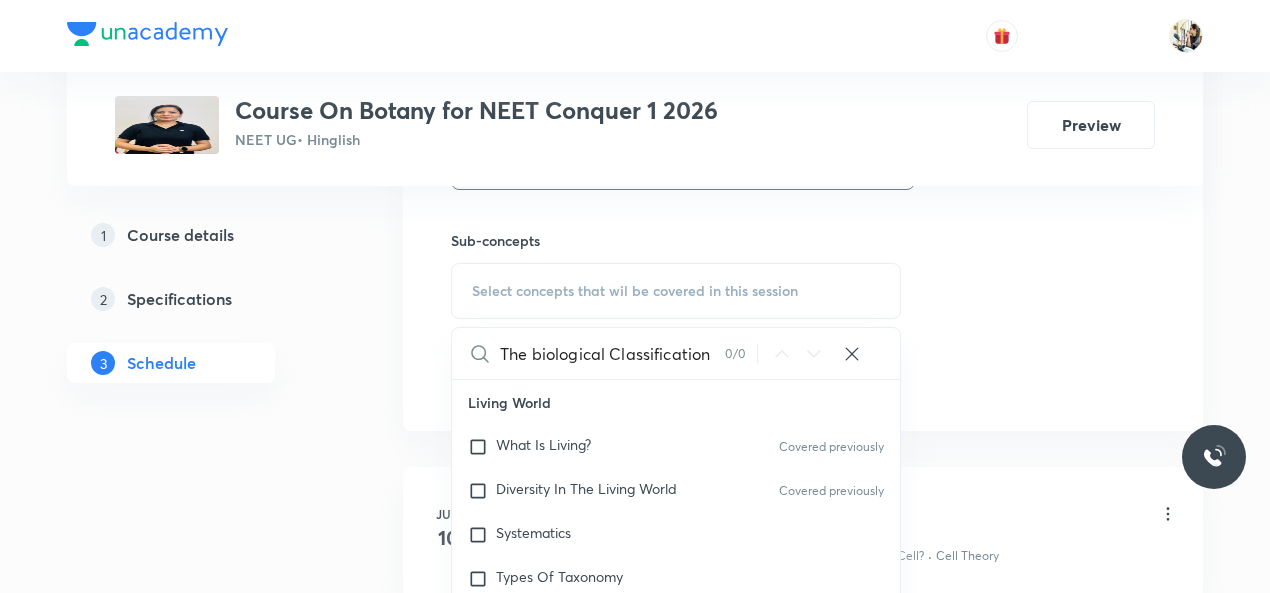 click on "The biological Classification" at bounding box center (612, 353) 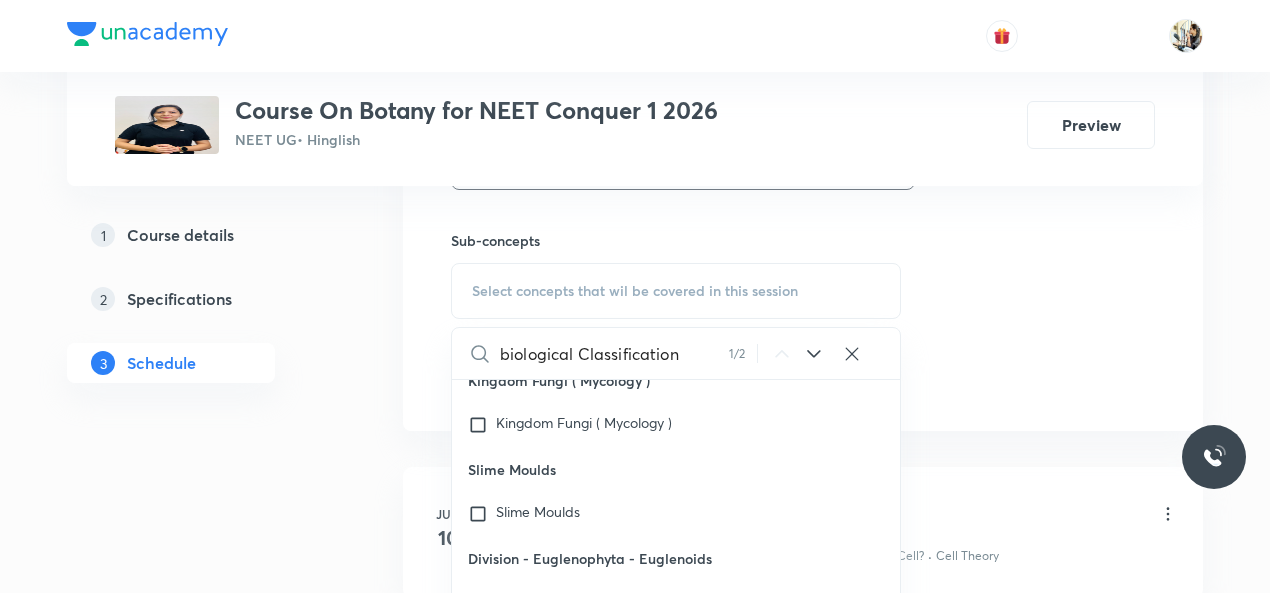 scroll, scrollTop: 23133, scrollLeft: 0, axis: vertical 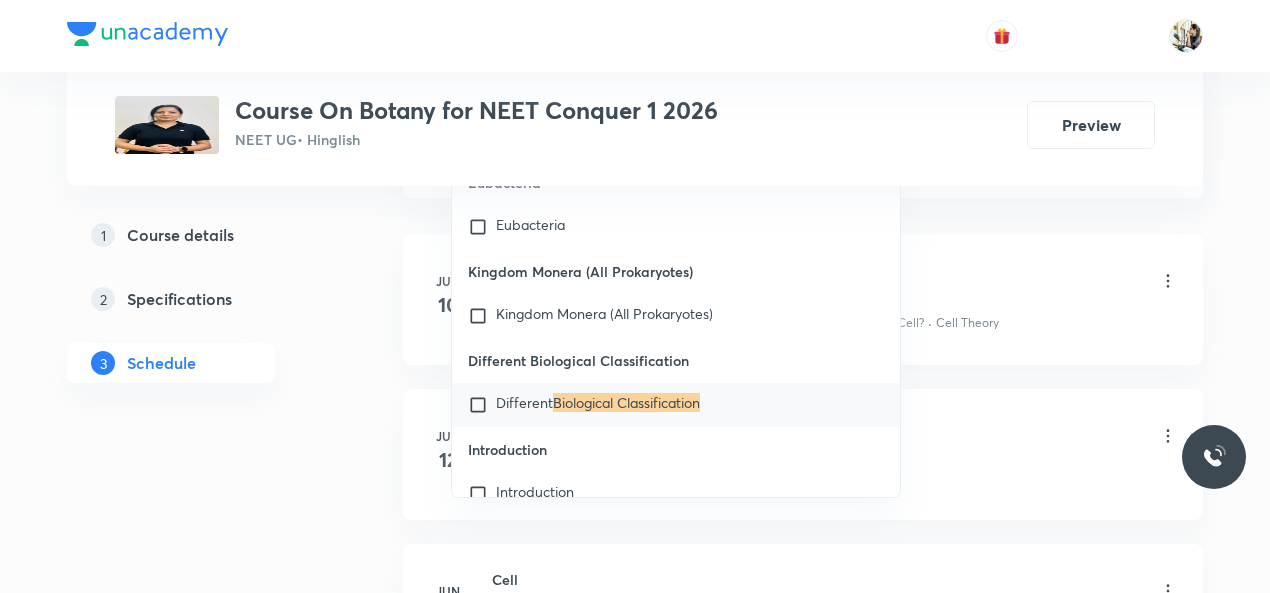 type on "biological Classification" 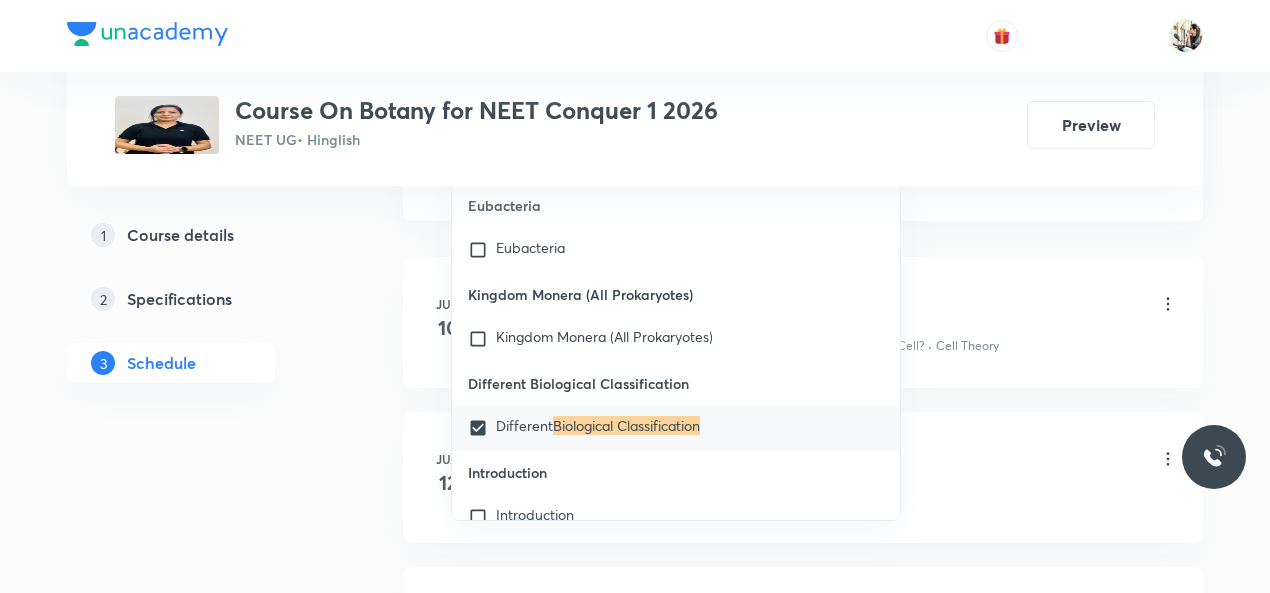 click on "Jun 10 Cell Lesson 1 • 8:30 AM • 75 min  • Room 104 Prokaryotic Cells · An Overview Of Cell · Cell Shape And Size · What Is A Cell? · Cell Theory Jun 12 Cell Lesson 2 • 8:30 AM • 75 min  • Room 104 Prokaryotic Cells Jun 16 Cell Lesson 3 • 11:30 AM • 75 min  • Room 104 Cell Wall Jun 17 Cell Lesson 4 • 11:30 AM • 75 min  • Room 104 Cell Wall · Type of Cell wall Jun 18 Cell ( Endoplasmic Recticulum ) Lesson 5 • 11:30 AM • 75 min  • Room 104 Cell Theory Jun 20 Cell Lesson 6 • 11:30 AM • 75 min  • Room 104 Lysosome Jun 23 Cell Lesson 7 • 11:30 AM • 75 min  • Room 104 Chloroplast Jun 25 Cell Lesson 8 • 11:30 AM • 75 min  • Room 104 Ribosomes Jun 27 Cell [Cytoskelton] Lesson 9 • 11:30 AM • 75 min  • Room 104 Cell Wall Jun 30 Cell Lesson 10 • 11:30 AM • 75 min  • Room 104 Discovery of Nucleus Jul 2 Cell Lesson 11 • 11:30 AM • 75 min  • Room 104 Microbodies Jul 4 Cell ( Question practice ) Lesson 12 • 11:30 AM • 75 min  • Room 104" at bounding box center [803, 2105] 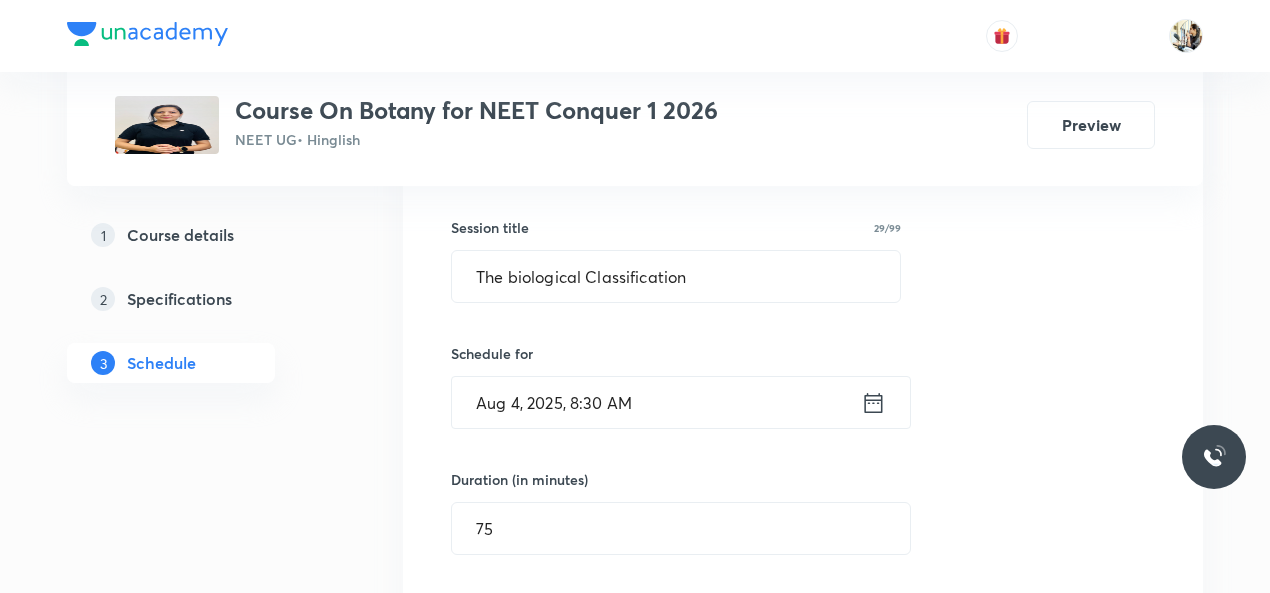 scroll, scrollTop: 272, scrollLeft: 0, axis: vertical 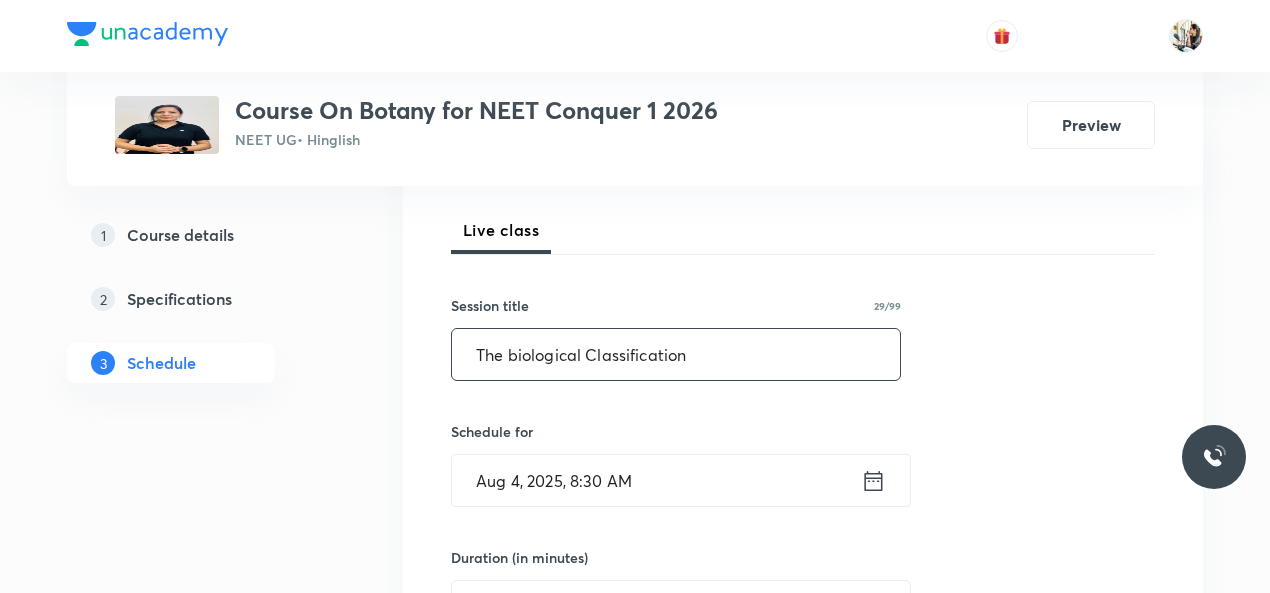 click on "The biological Classification" at bounding box center (676, 354) 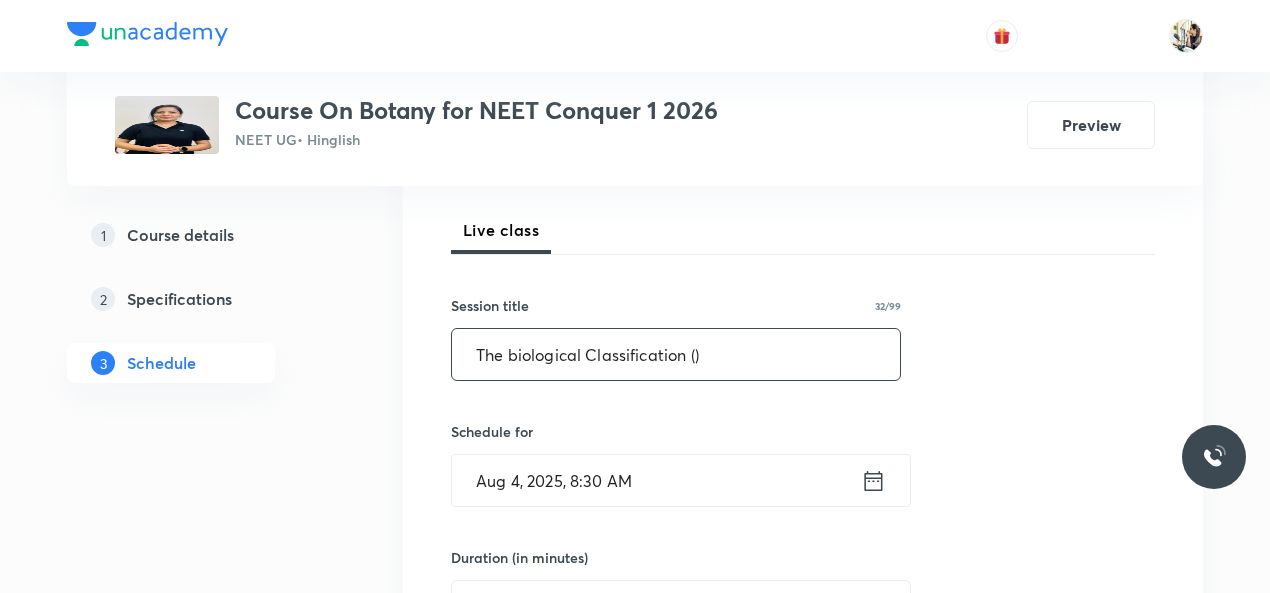 paste on "Types of Classification System" 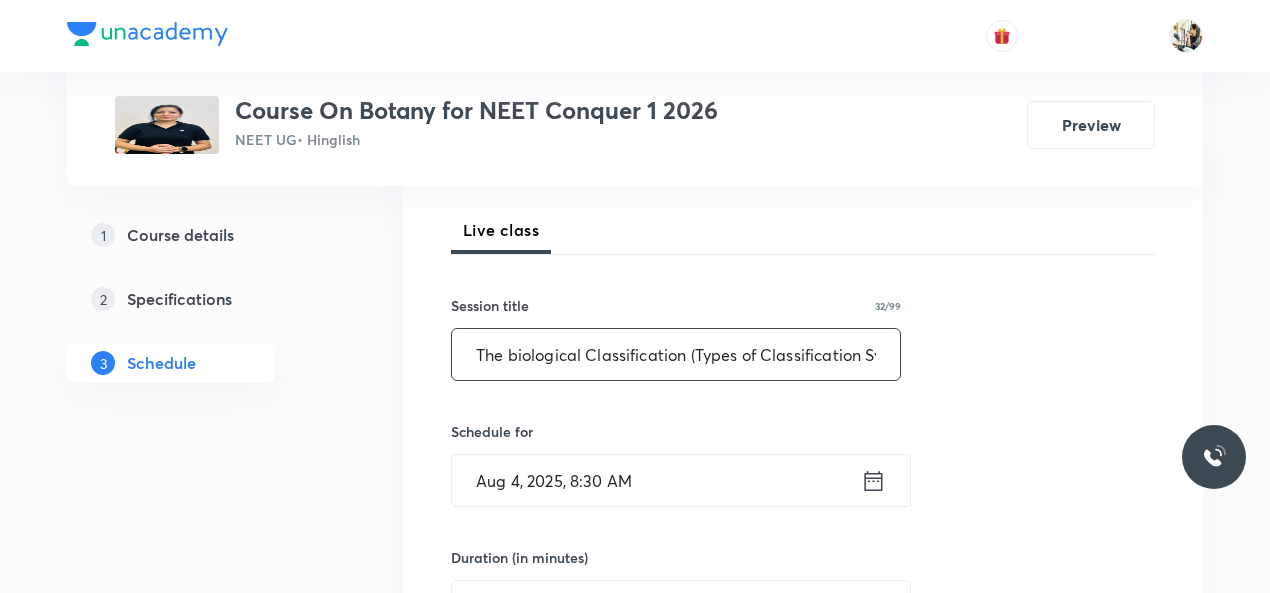 scroll, scrollTop: 0, scrollLeft: 46, axis: horizontal 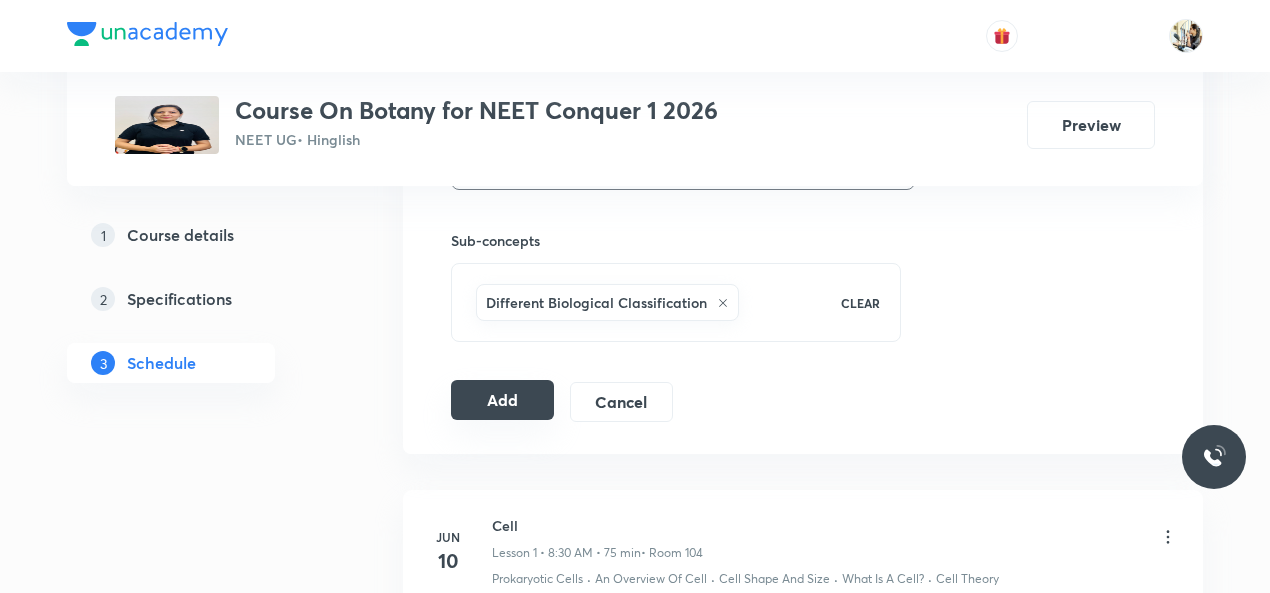 type on "The biological Classification (Types of Classification System)" 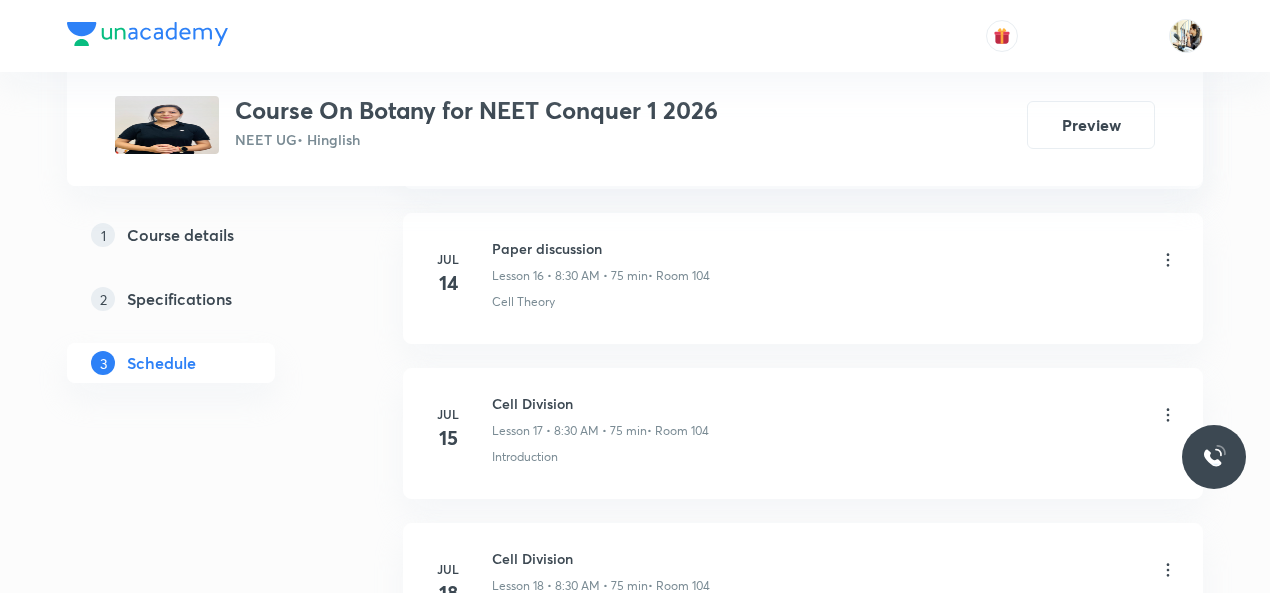 scroll, scrollTop: 4733, scrollLeft: 0, axis: vertical 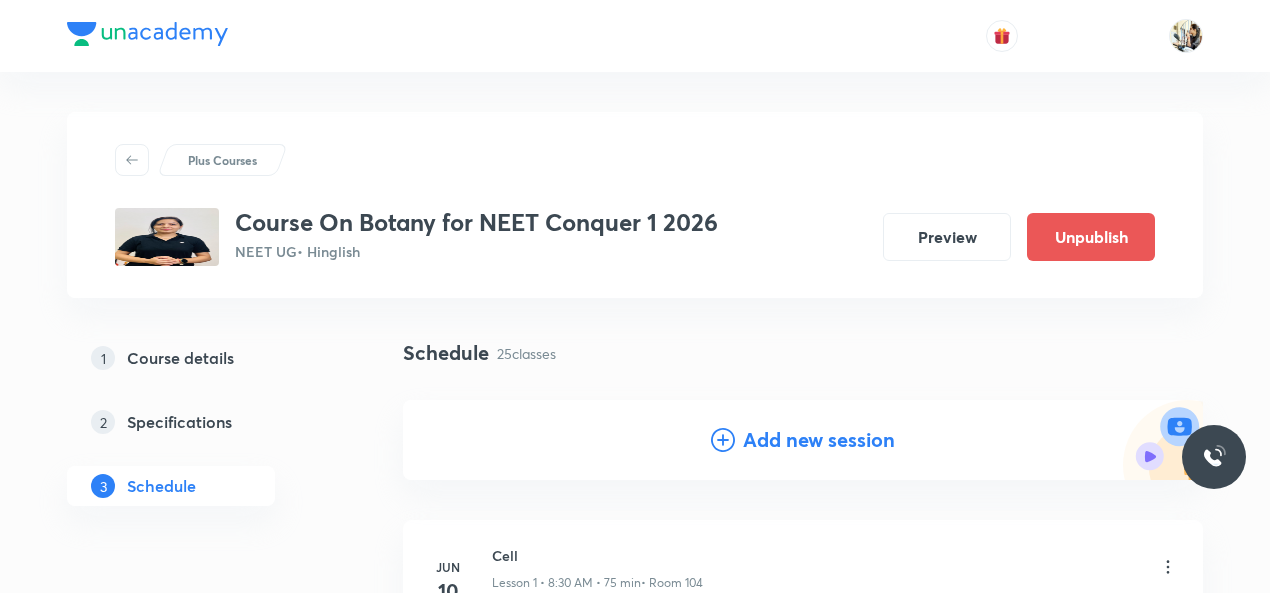 click on "Add new session" at bounding box center [819, 440] 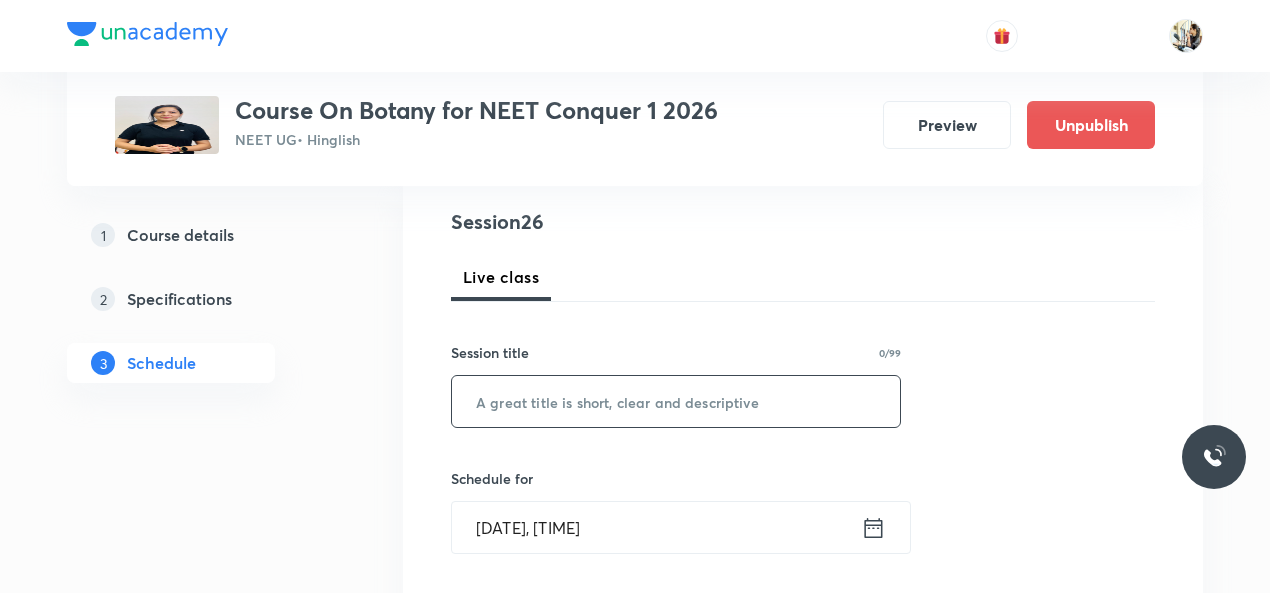 scroll, scrollTop: 233, scrollLeft: 0, axis: vertical 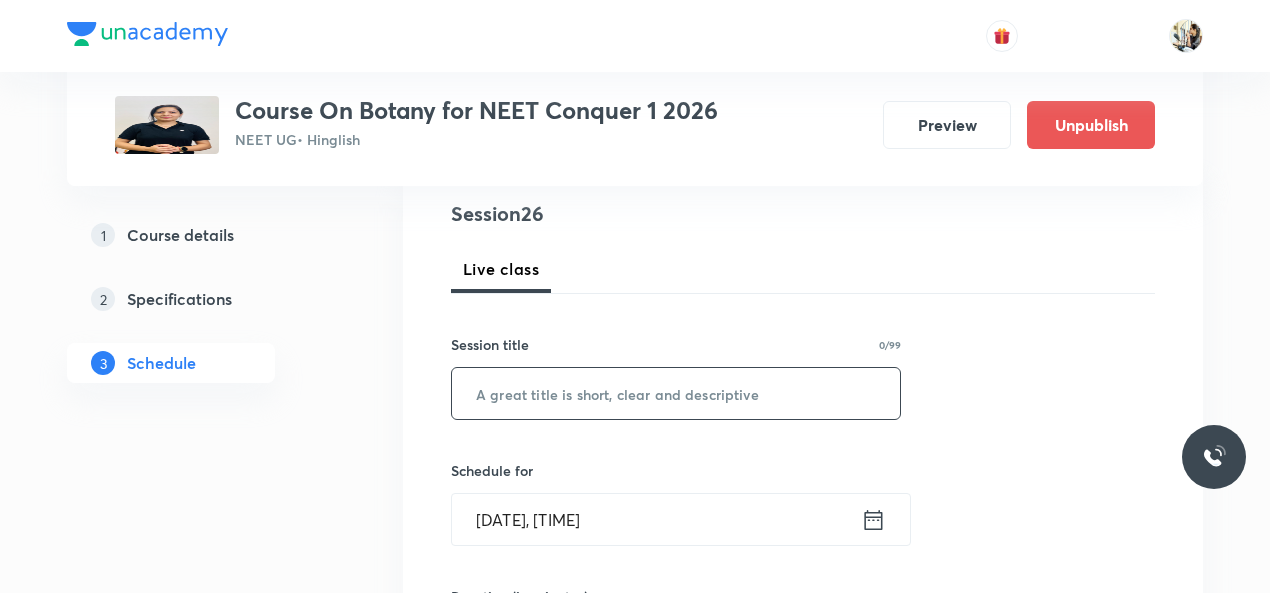 click at bounding box center (676, 393) 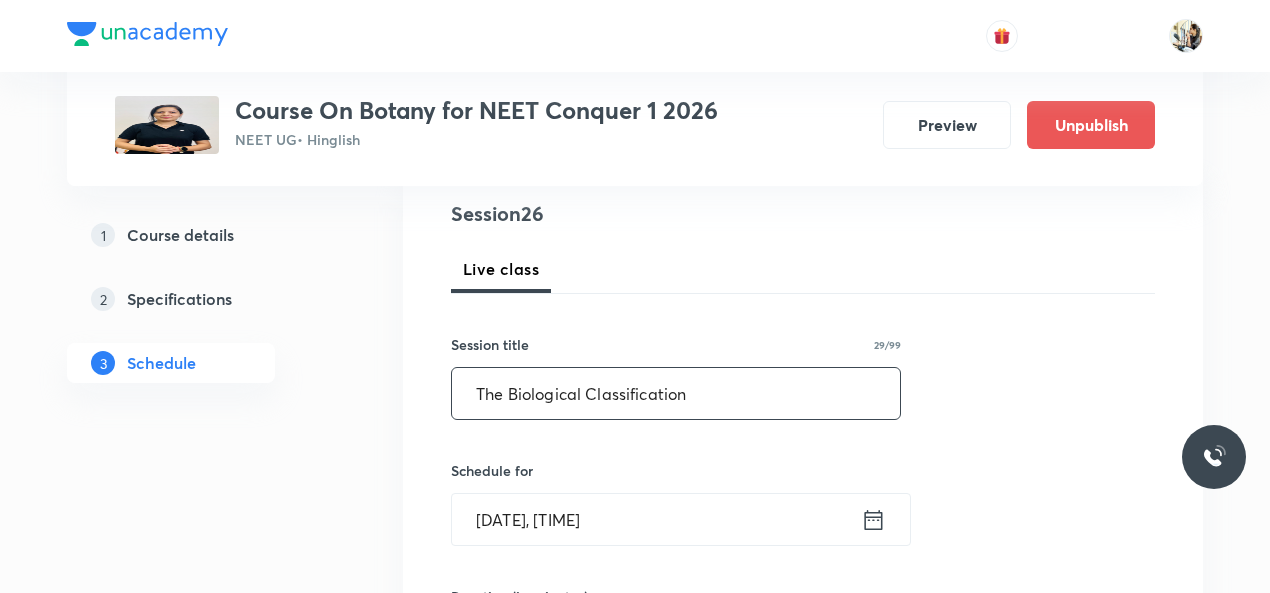 type on "The Biological Classification" 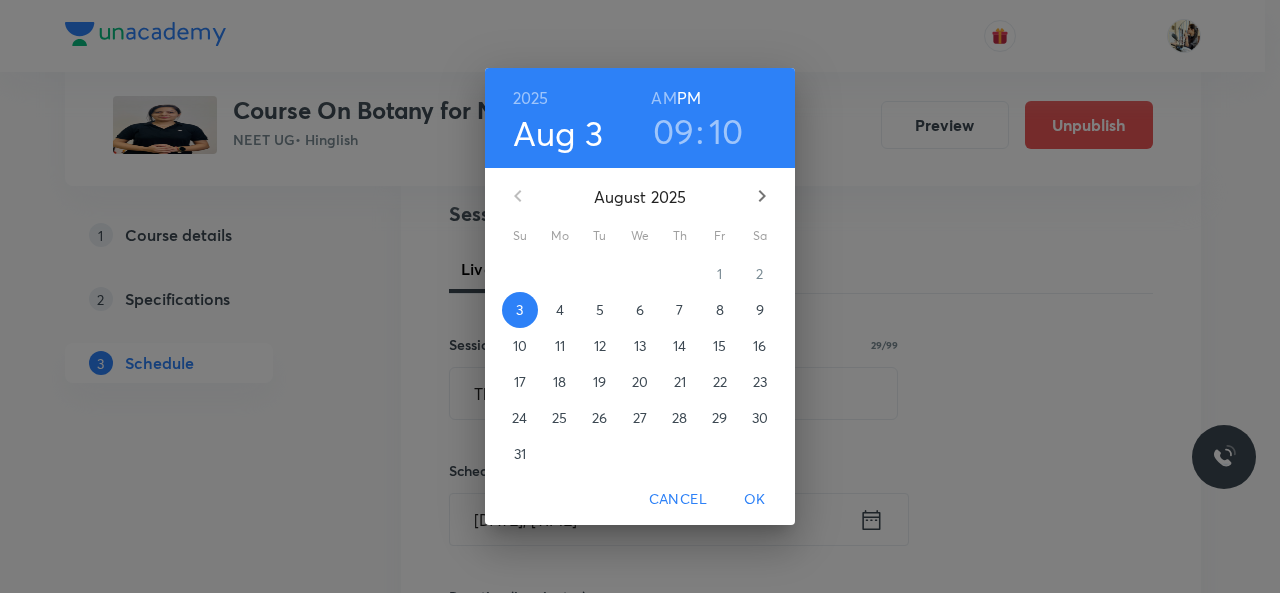click on "5" at bounding box center (600, 310) 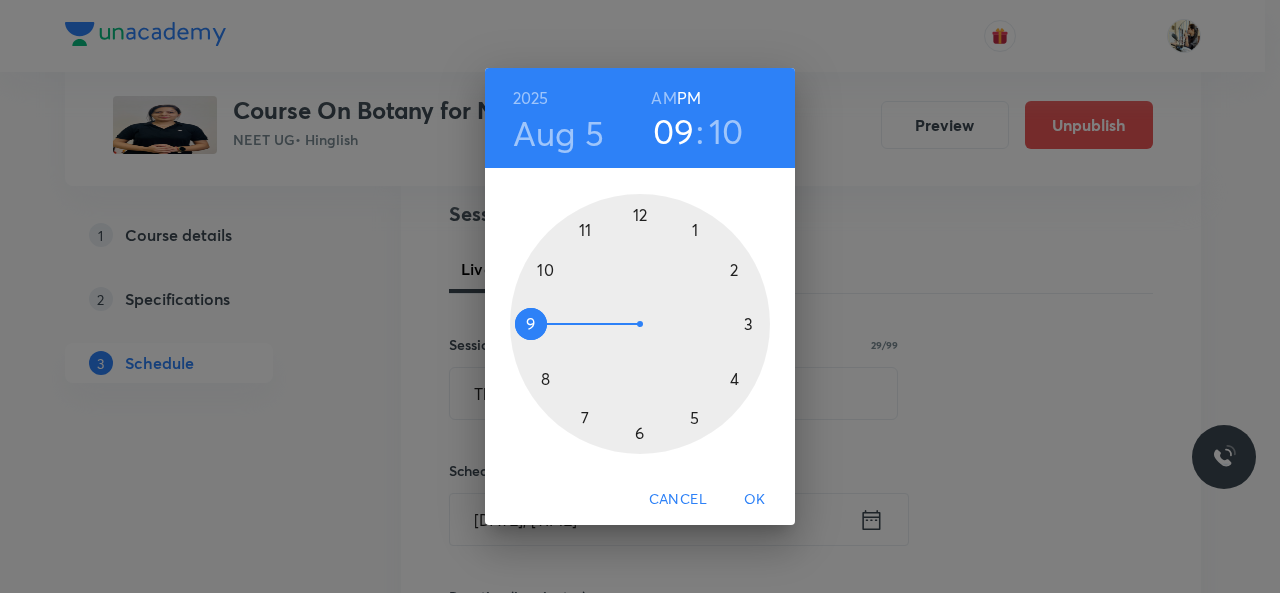 click at bounding box center [640, 324] 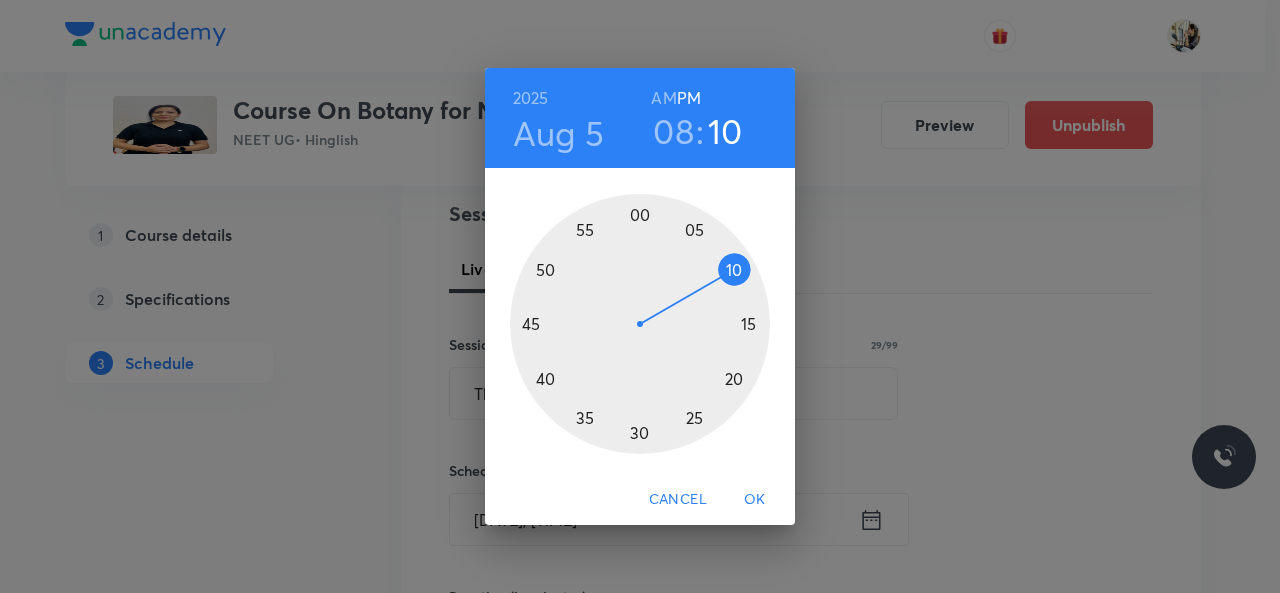 click on "AM" at bounding box center (663, 98) 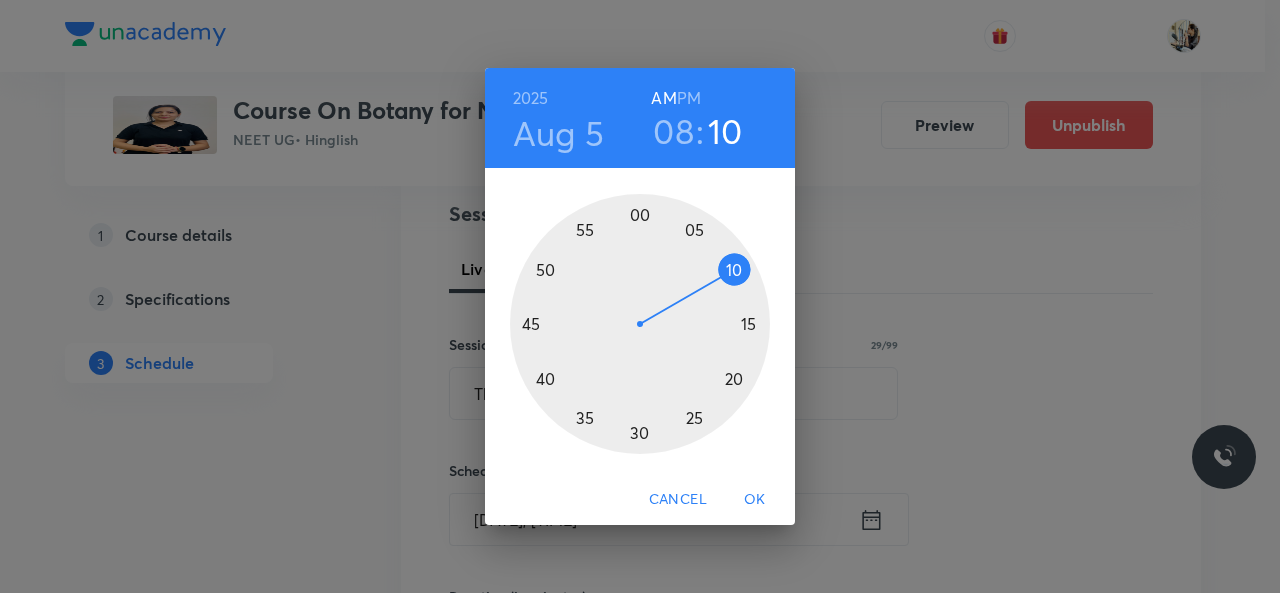 click at bounding box center (640, 324) 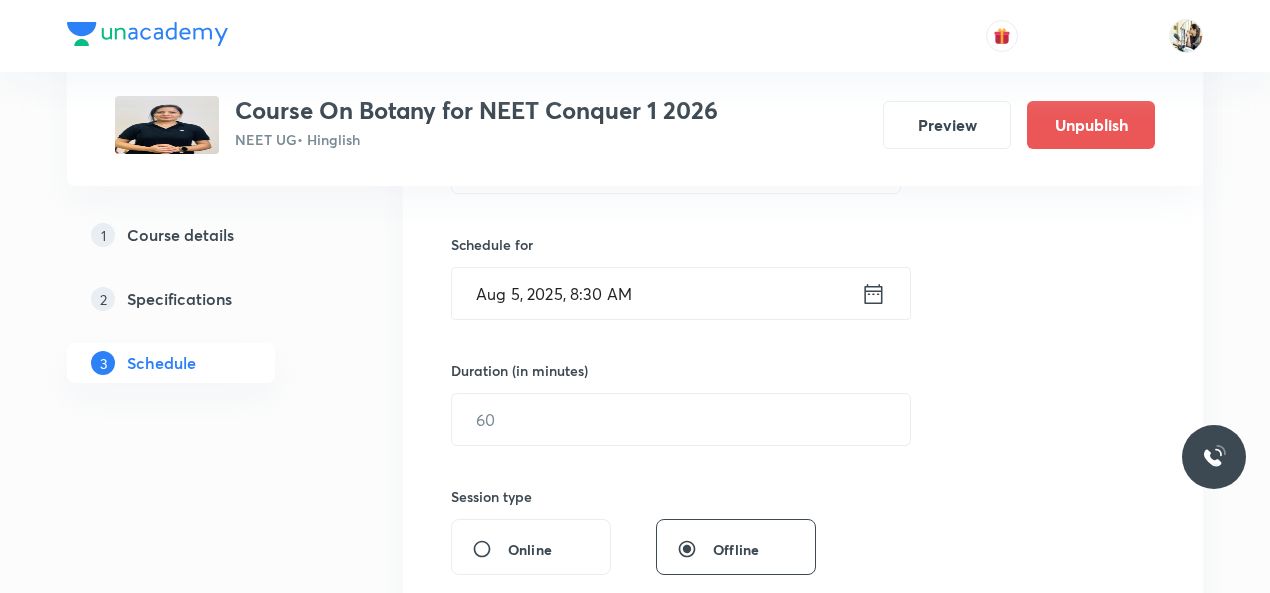 scroll, scrollTop: 466, scrollLeft: 0, axis: vertical 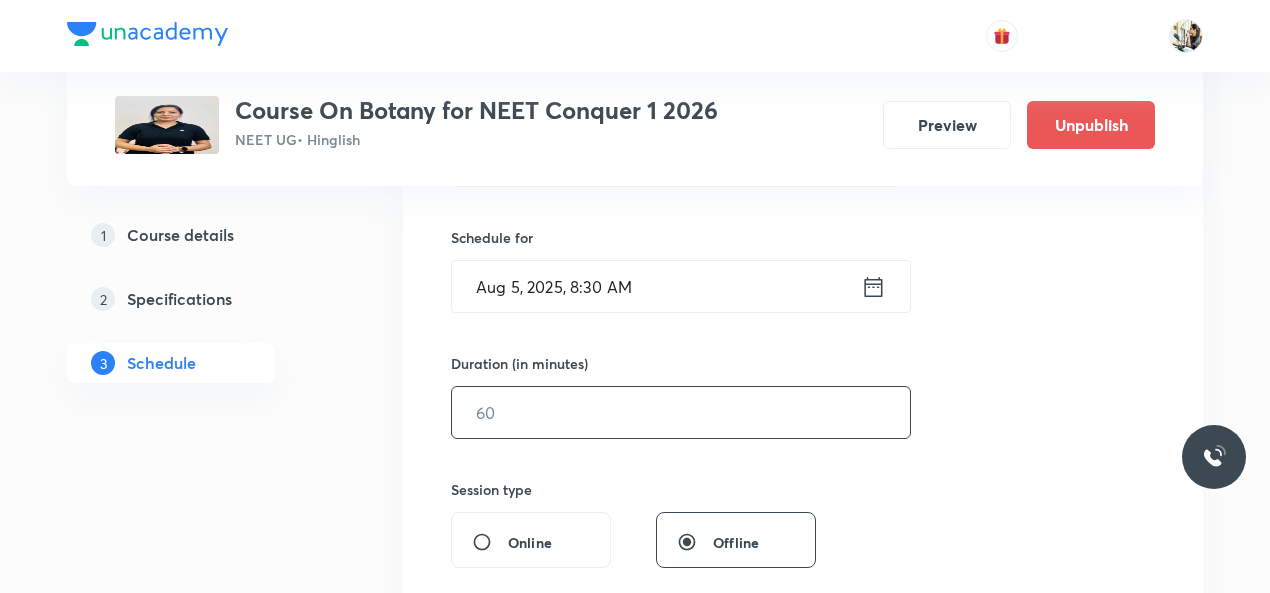 click at bounding box center [681, 412] 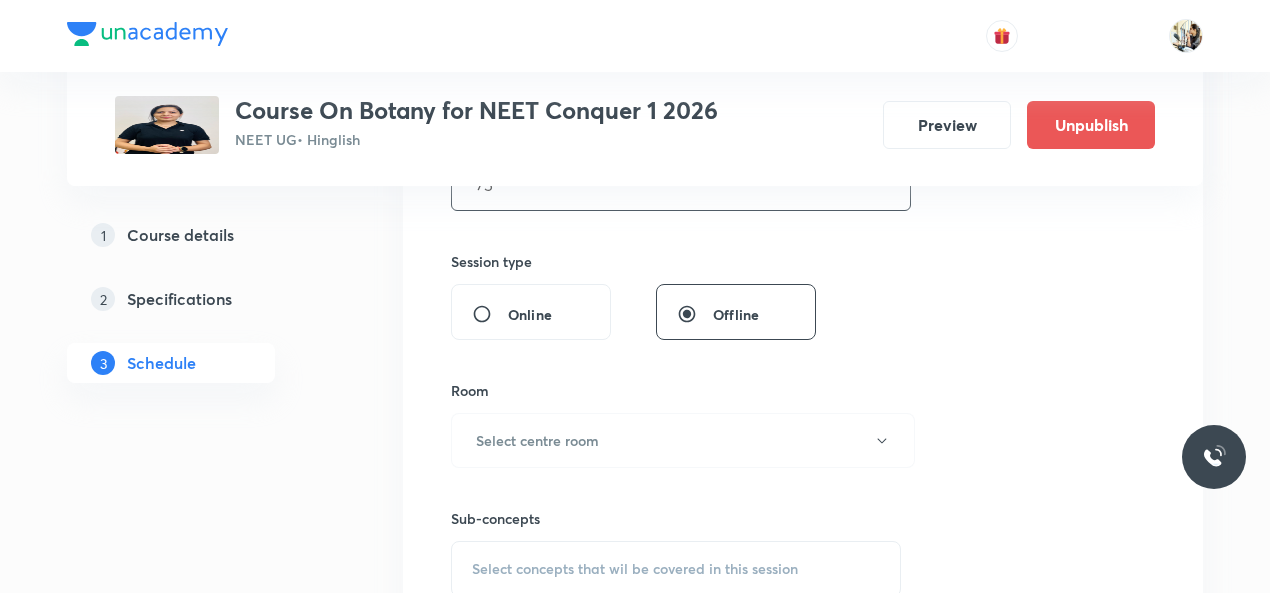 scroll, scrollTop: 700, scrollLeft: 0, axis: vertical 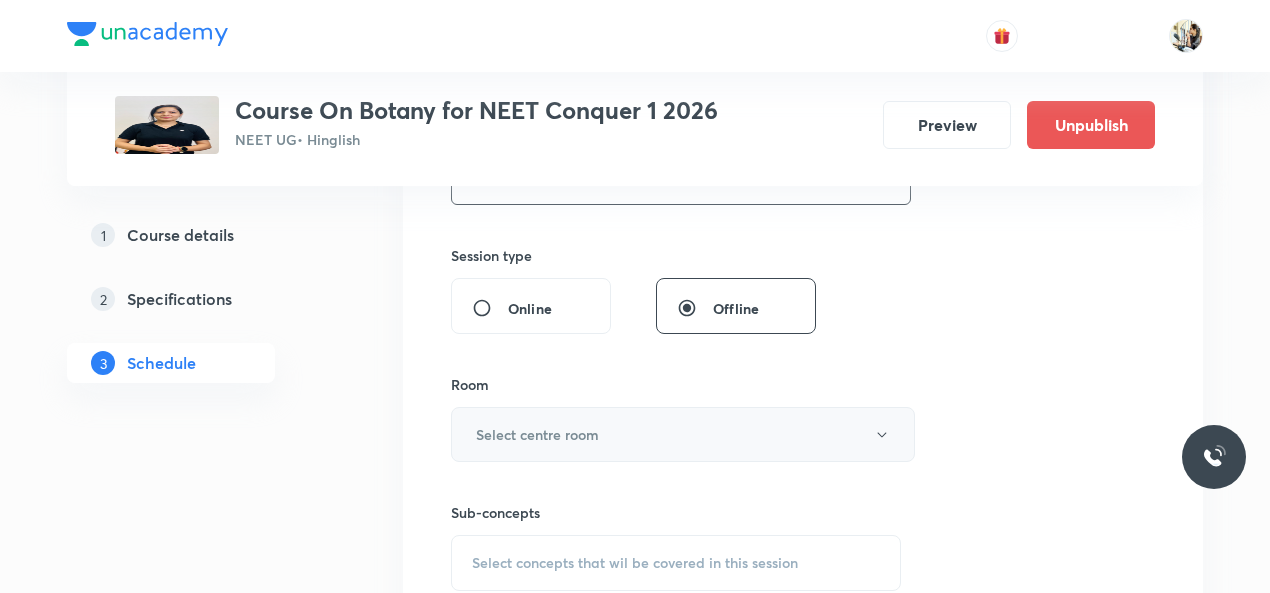 type on "75" 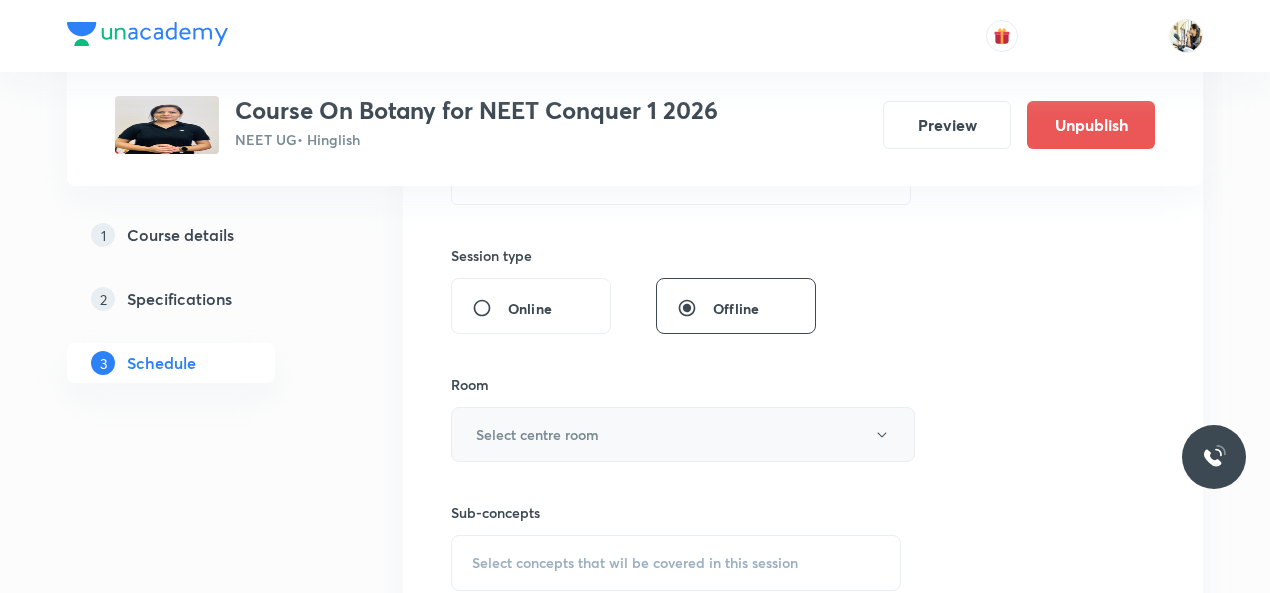 click on "Select centre room" at bounding box center (537, 434) 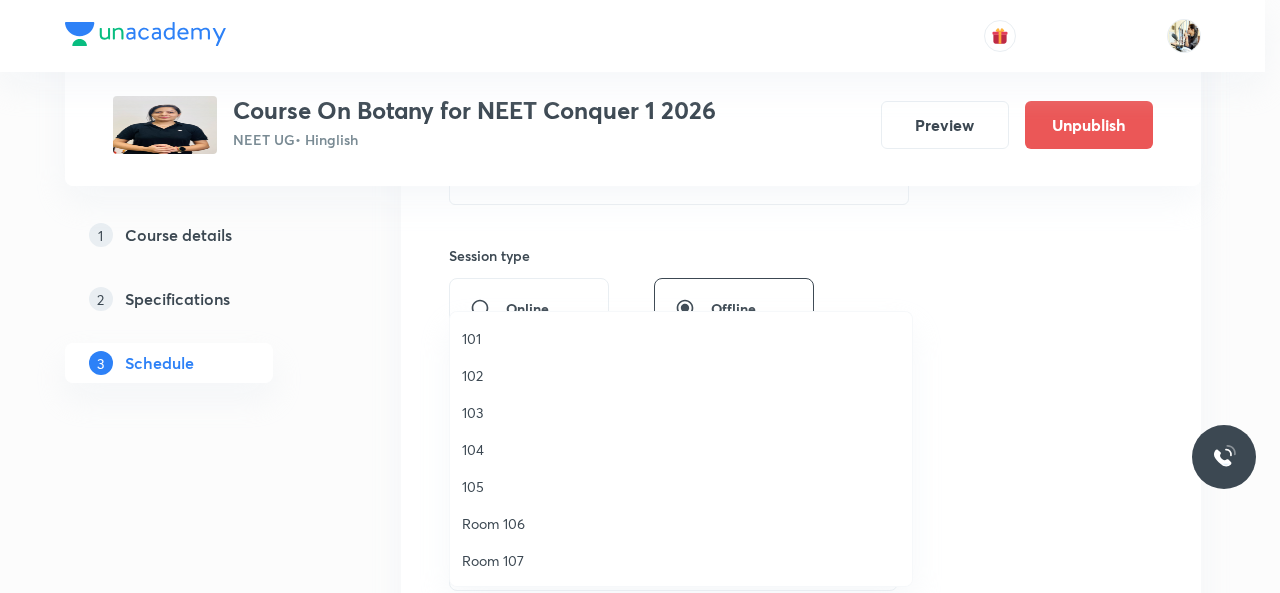 click on "104" at bounding box center [681, 449] 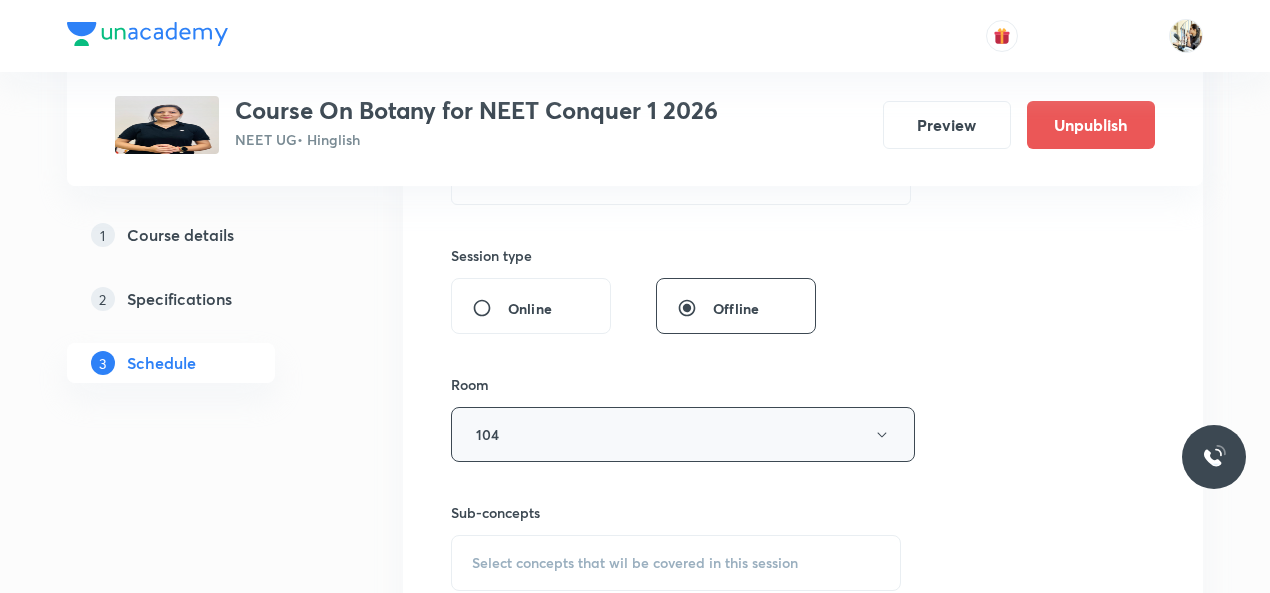 scroll, scrollTop: 933, scrollLeft: 0, axis: vertical 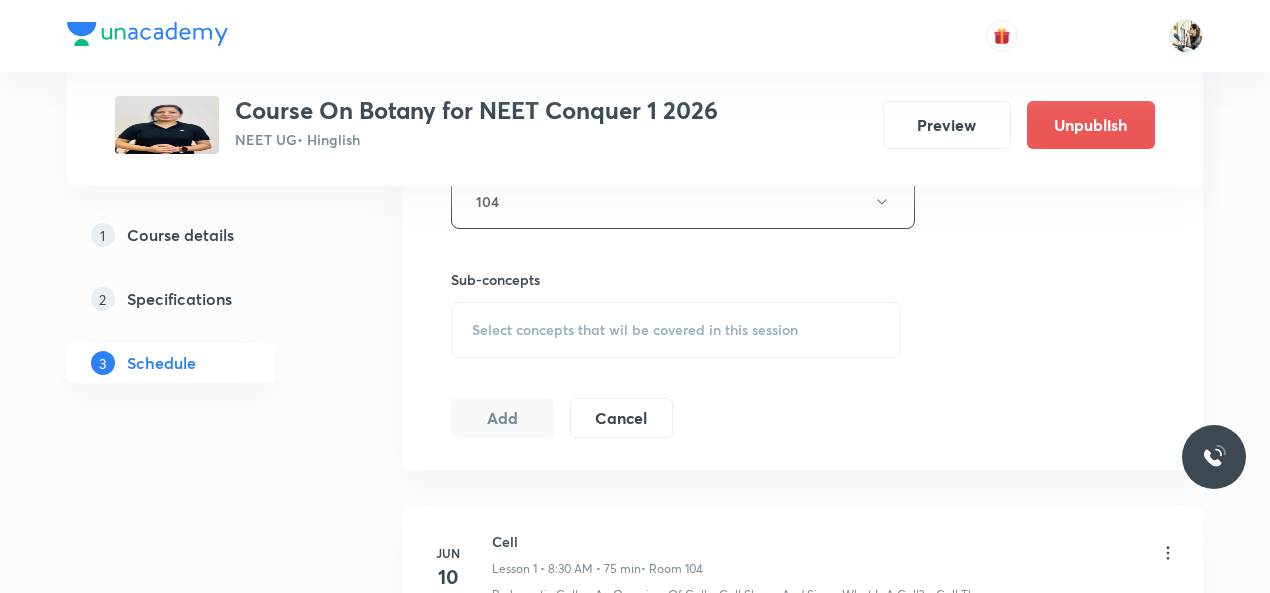 click on "Select concepts that wil be covered in this session" at bounding box center [635, 330] 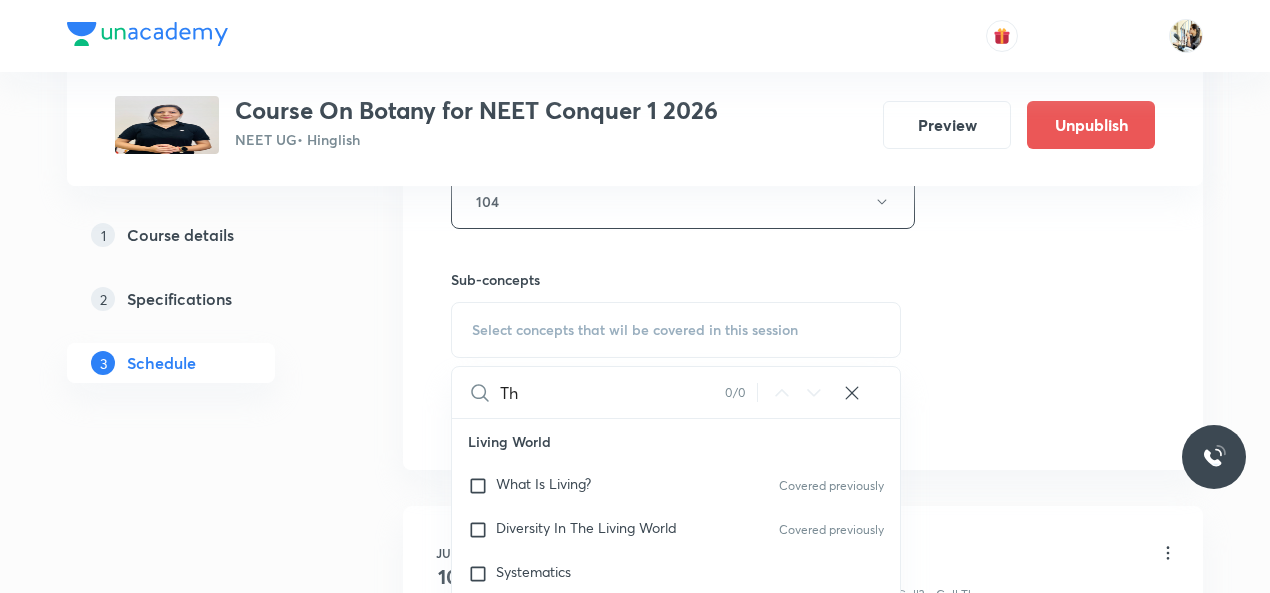 type on "T" 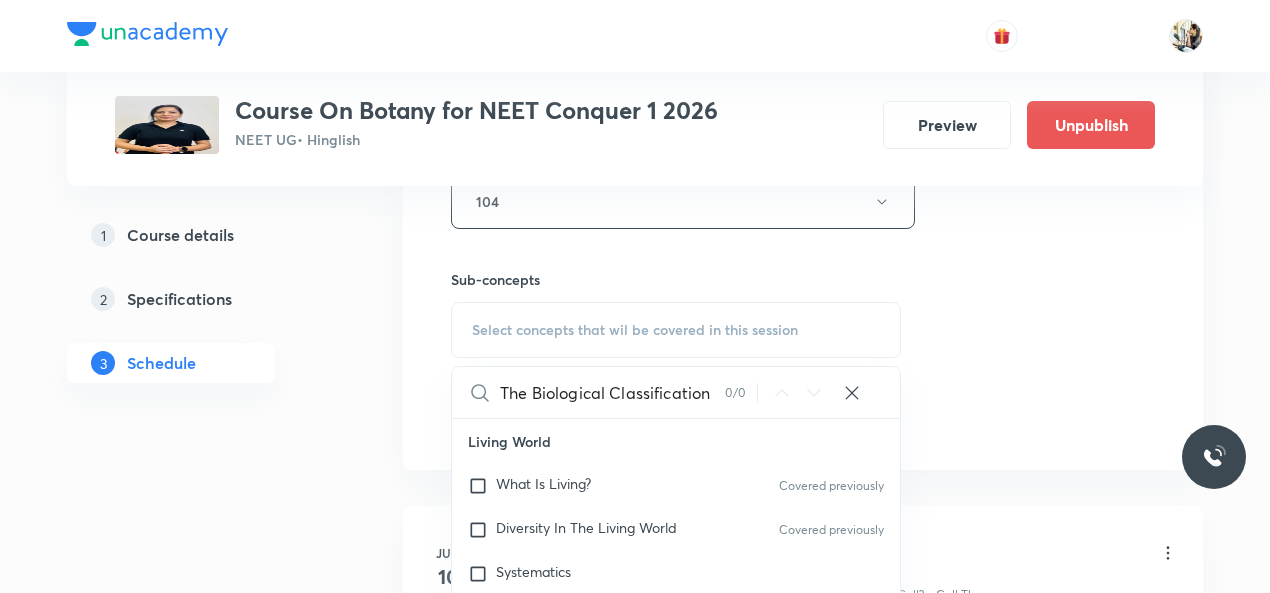 click on "The Biological Classification" at bounding box center [612, 392] 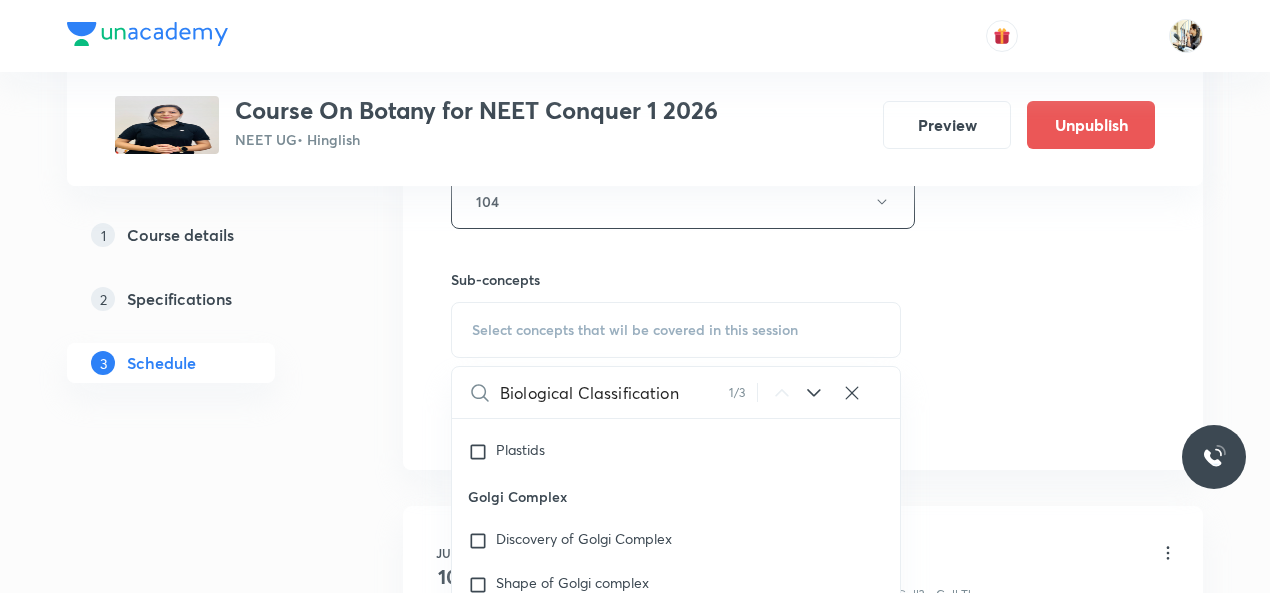 scroll, scrollTop: 23133, scrollLeft: 0, axis: vertical 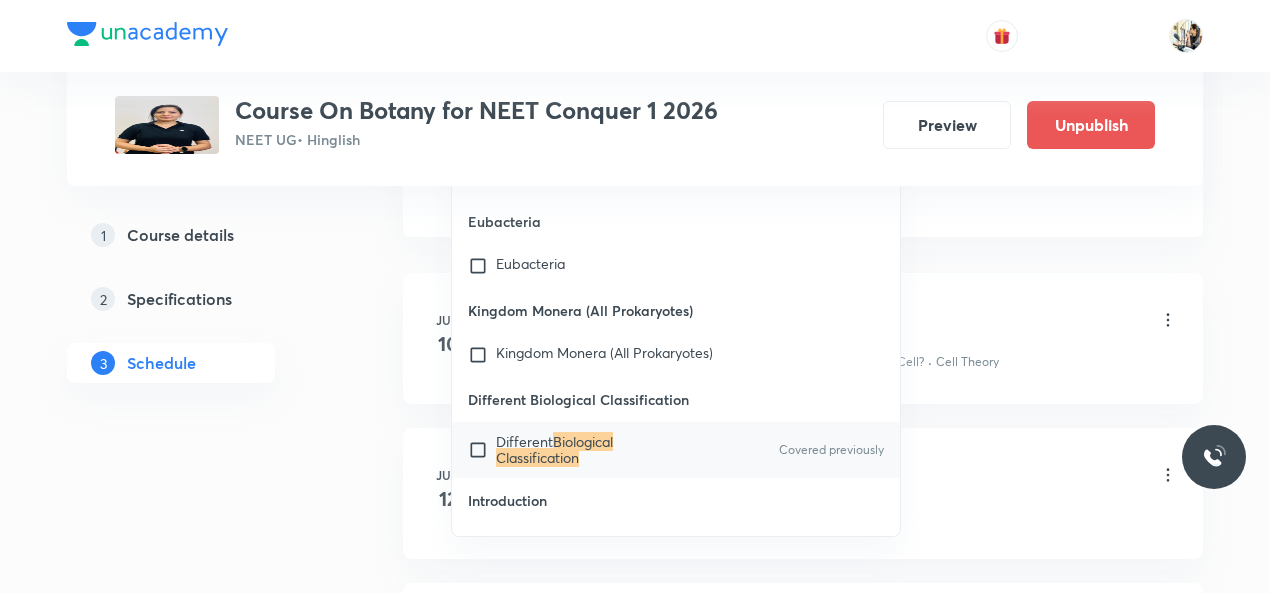 type on "Biological Classification" 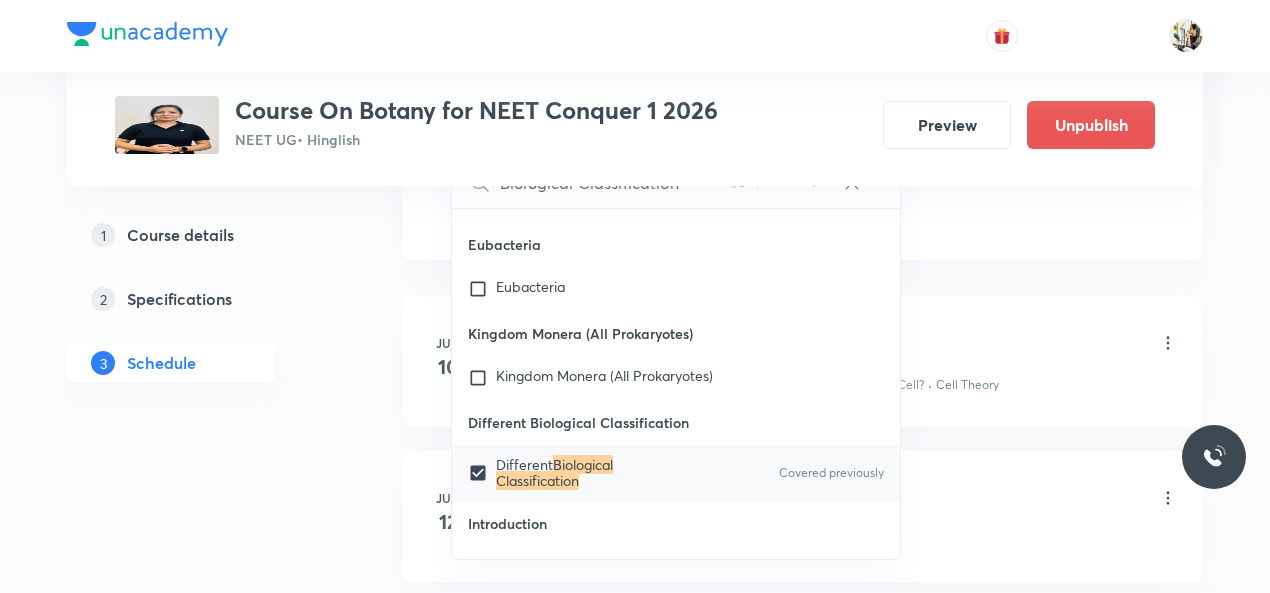 click on "Jun 10 Cell Lesson 1 • 8:30 AM • 75 min  • Room 104 Prokaryotic Cells · An Overview Of Cell · Cell Shape And Size · What Is A Cell? · Cell Theory Jun 12 Cell Lesson 2 • 8:30 AM • 75 min  • Room 104 Prokaryotic Cells Jun 16 Cell Lesson 3 • 11:30 AM • 75 min  • Room 104 Cell Wall Jun 17 Cell Lesson 4 • 11:30 AM • 75 min  • Room 104 Cell Wall · Type of Cell wall Jun 18 Cell ( Endoplasmic Recticulum ) Lesson 5 • 11:30 AM • 75 min  • Room 104 Cell Theory Jun 20 Cell Lesson 6 • 11:30 AM • 75 min  • Room 104 Lysosome Jun 23 Cell Lesson 7 • 11:30 AM • 75 min  • Room 104 Chloroplast Jun 25 Cell Lesson 8 • 11:30 AM • 75 min  • Room 104 Ribosomes Jun 27 Cell [Cytoskelton] Lesson 9 • 11:30 AM • 75 min  • Room 104 Cell Wall Jun 30 Cell Lesson 10 • 11:30 AM • 75 min  • Room 104 Discovery of Nucleus Jul 2 Cell Lesson 11 • 11:30 AM • 75 min  • Room 104 Microbodies Jul 4 Cell ( Question practice ) Lesson 12 • 11:30 AM • 75 min  • Room 104" at bounding box center (803, 2222) 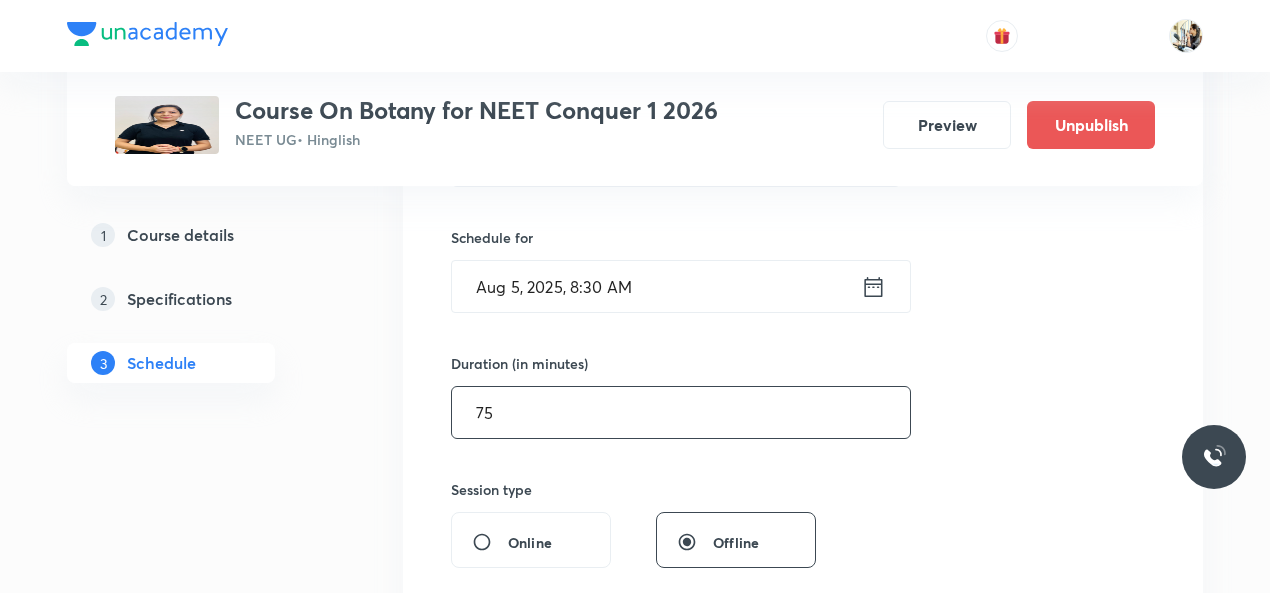scroll, scrollTop: 233, scrollLeft: 0, axis: vertical 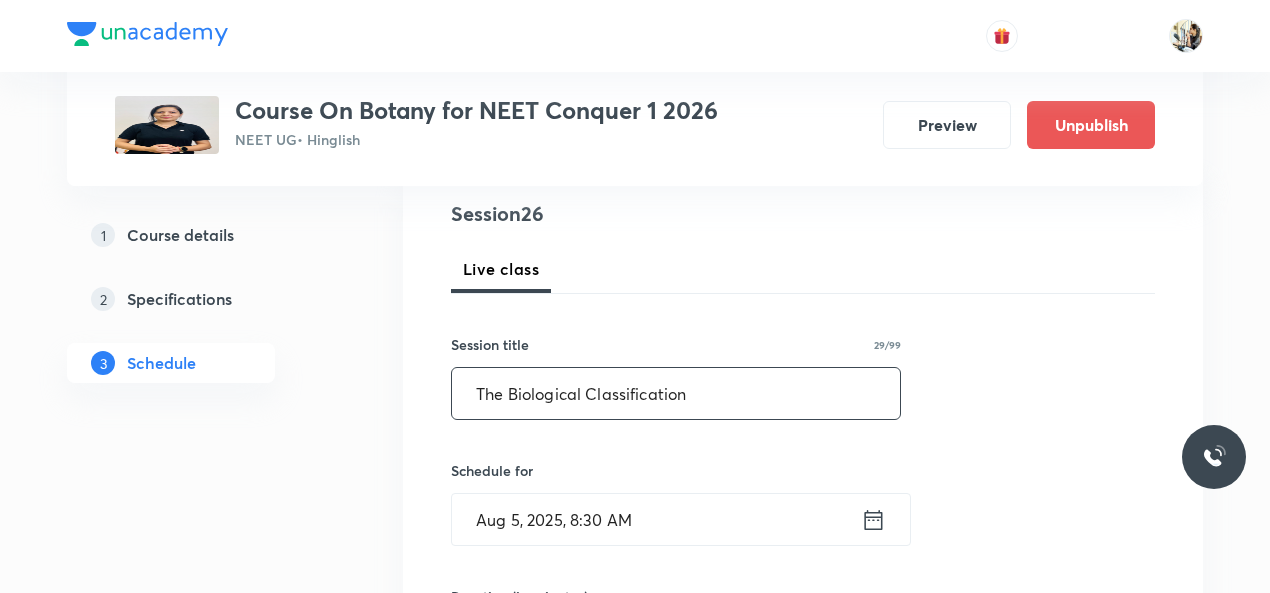 click on "The Biological Classification" at bounding box center (676, 393) 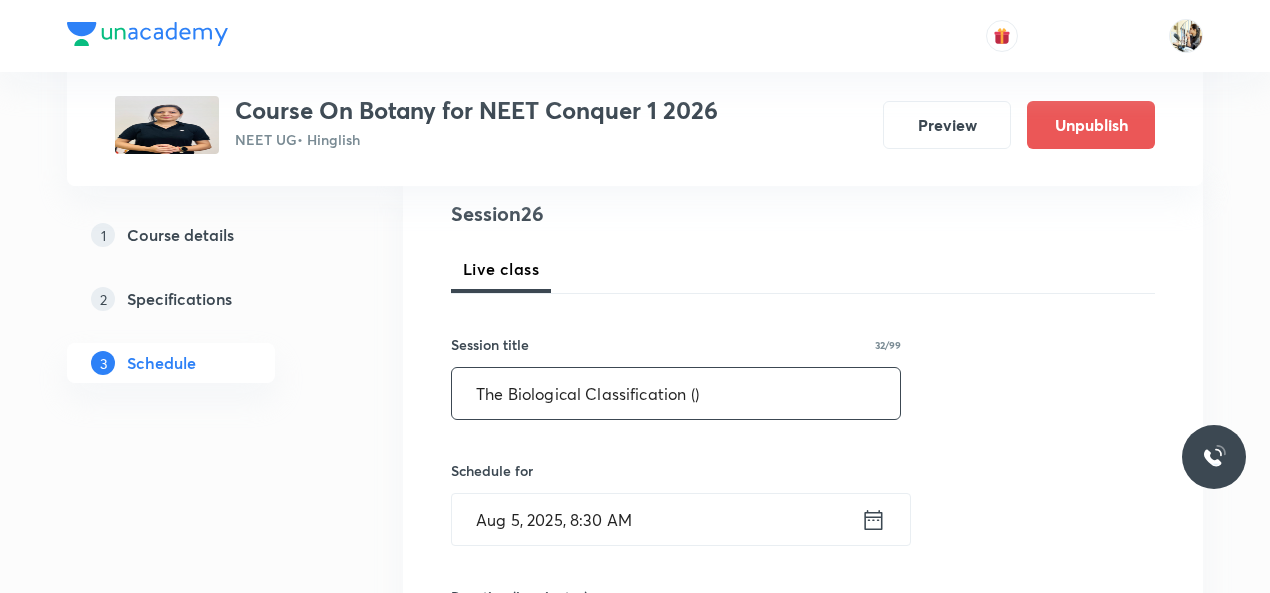 paste on "Monera" 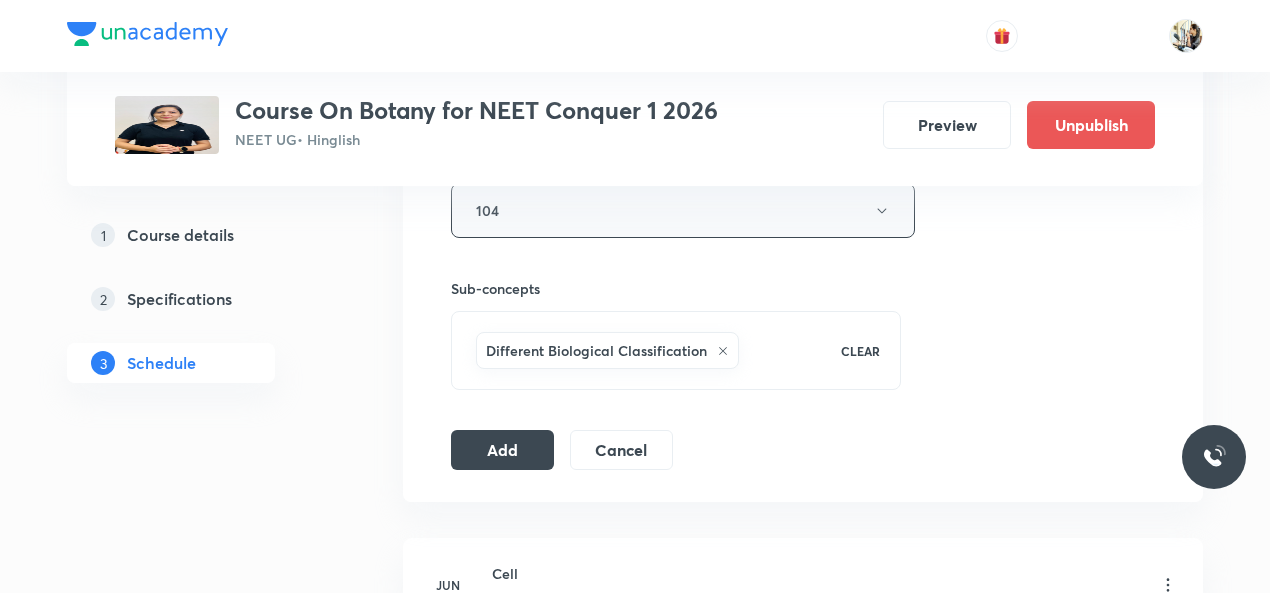scroll, scrollTop: 933, scrollLeft: 0, axis: vertical 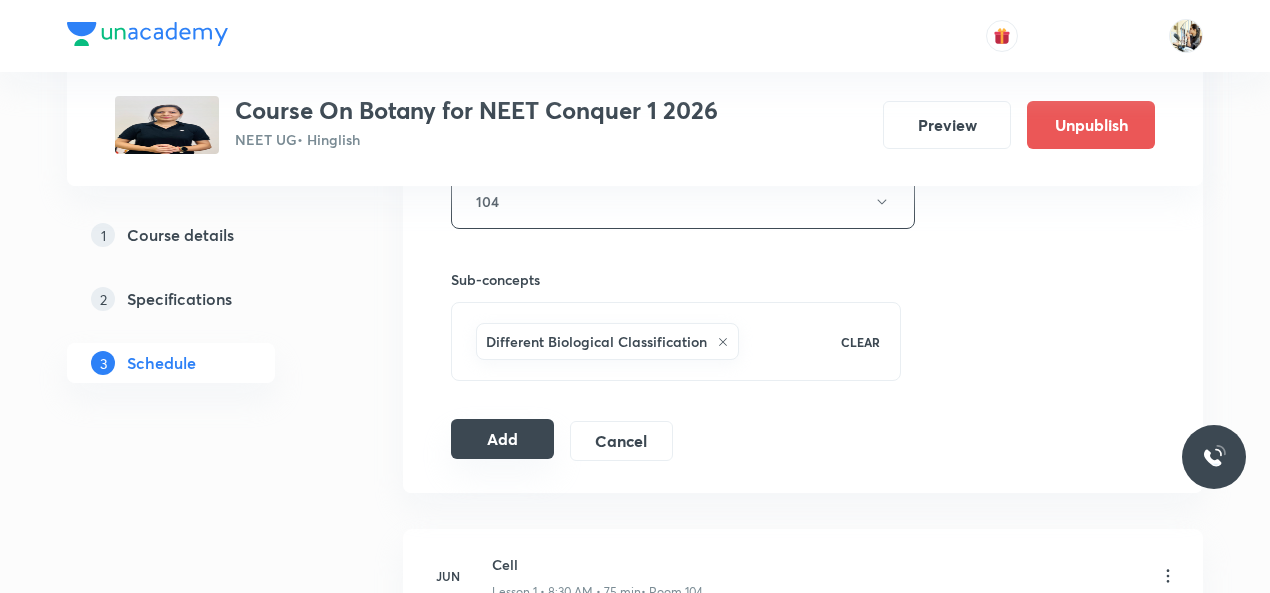 type on "The Biological Classification (Moneran)" 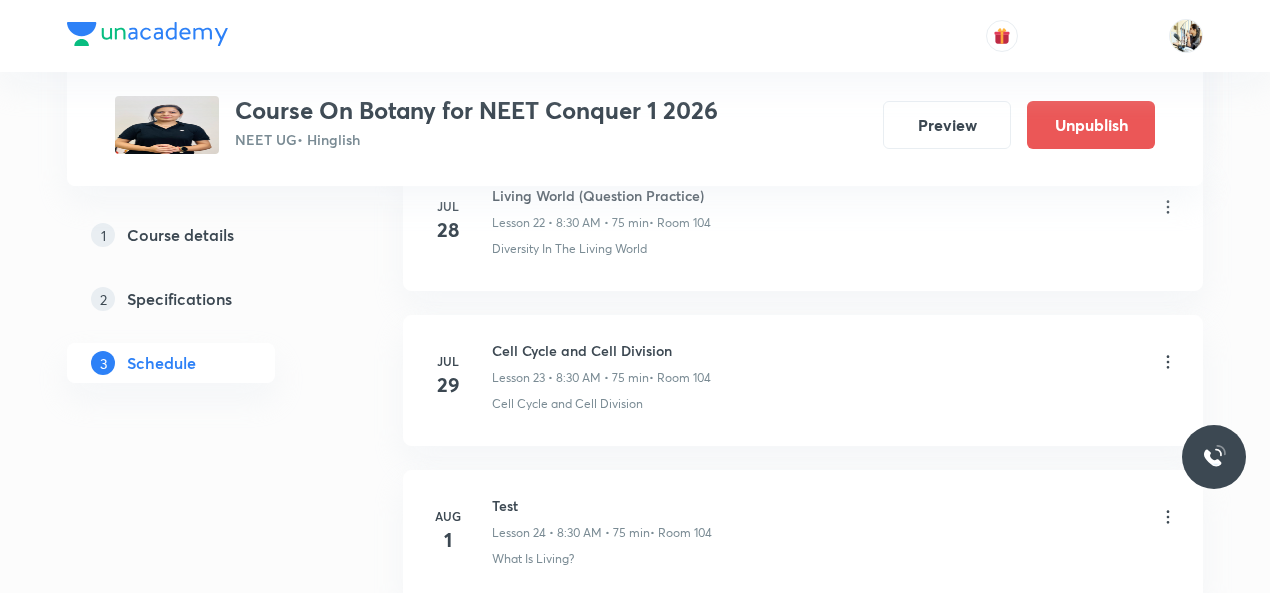 scroll, scrollTop: 4887, scrollLeft: 0, axis: vertical 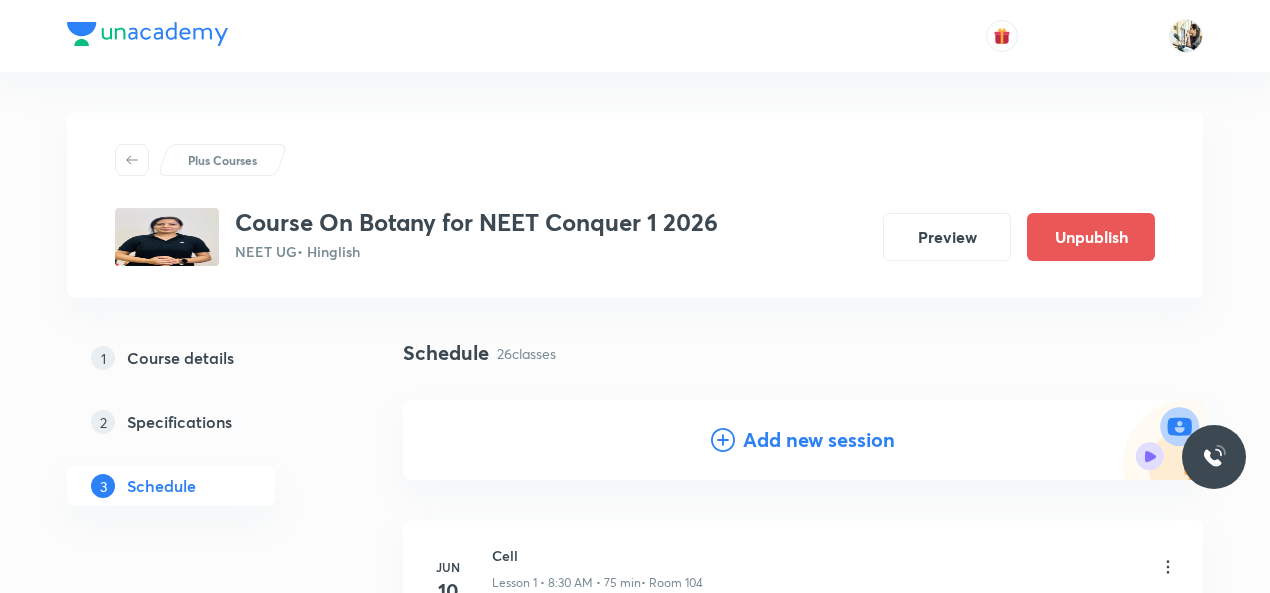 click on "Add new session" at bounding box center (819, 440) 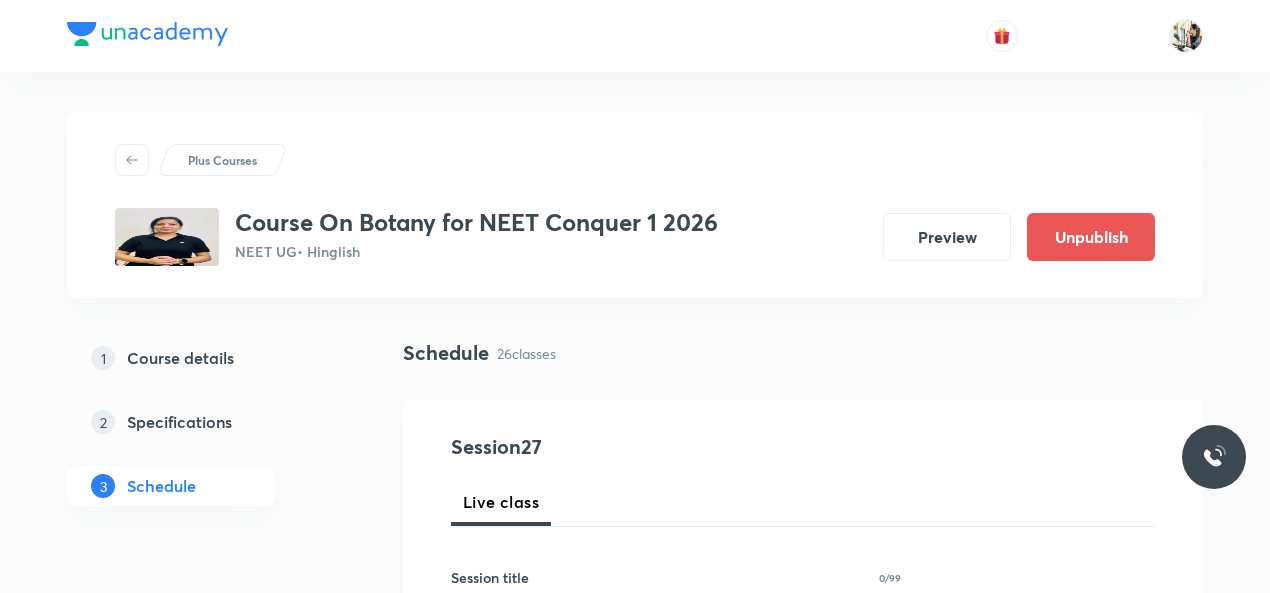 scroll, scrollTop: 466, scrollLeft: 0, axis: vertical 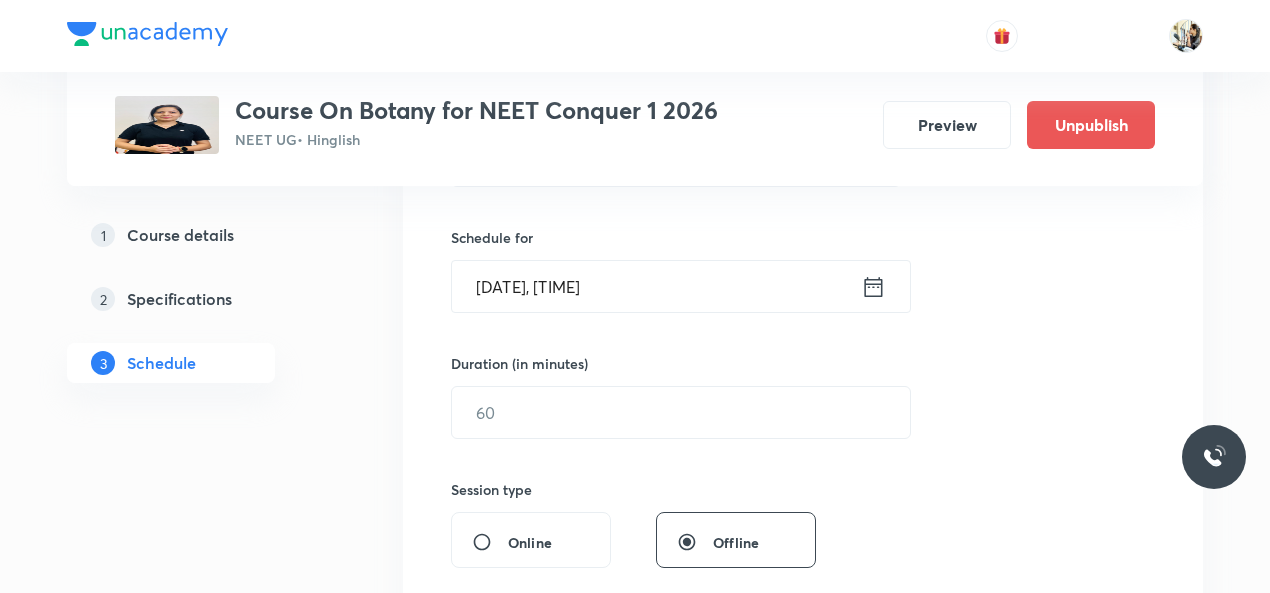 click on "Aug 3, 2025, 9:12 PM" at bounding box center (656, 286) 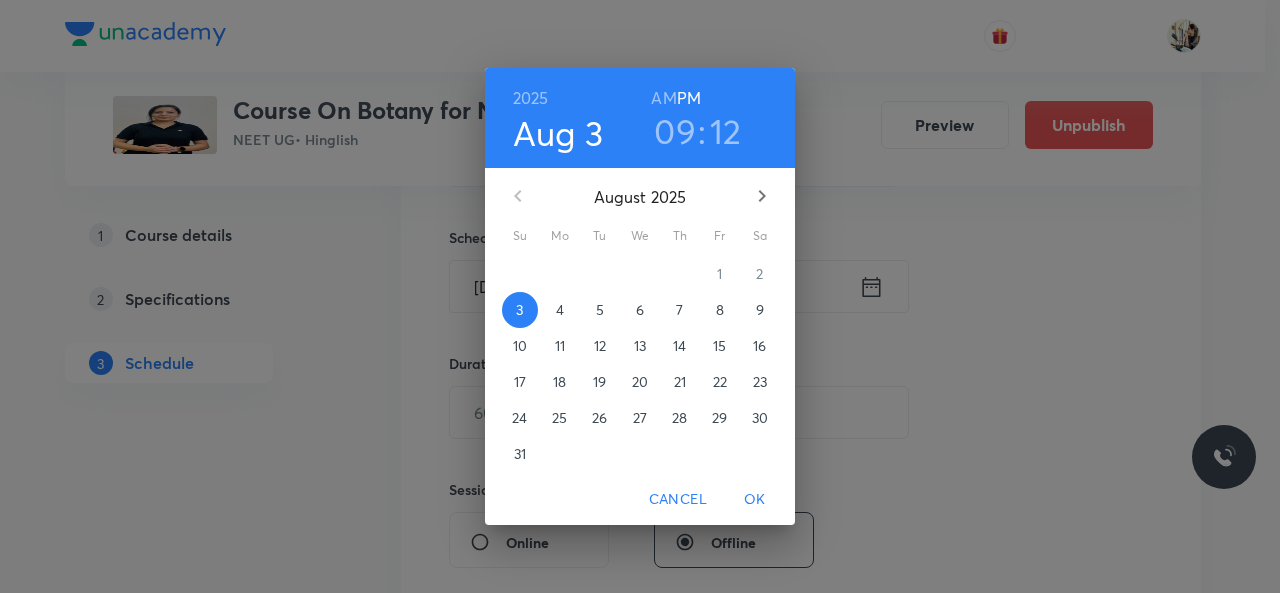 click on "8" at bounding box center (720, 310) 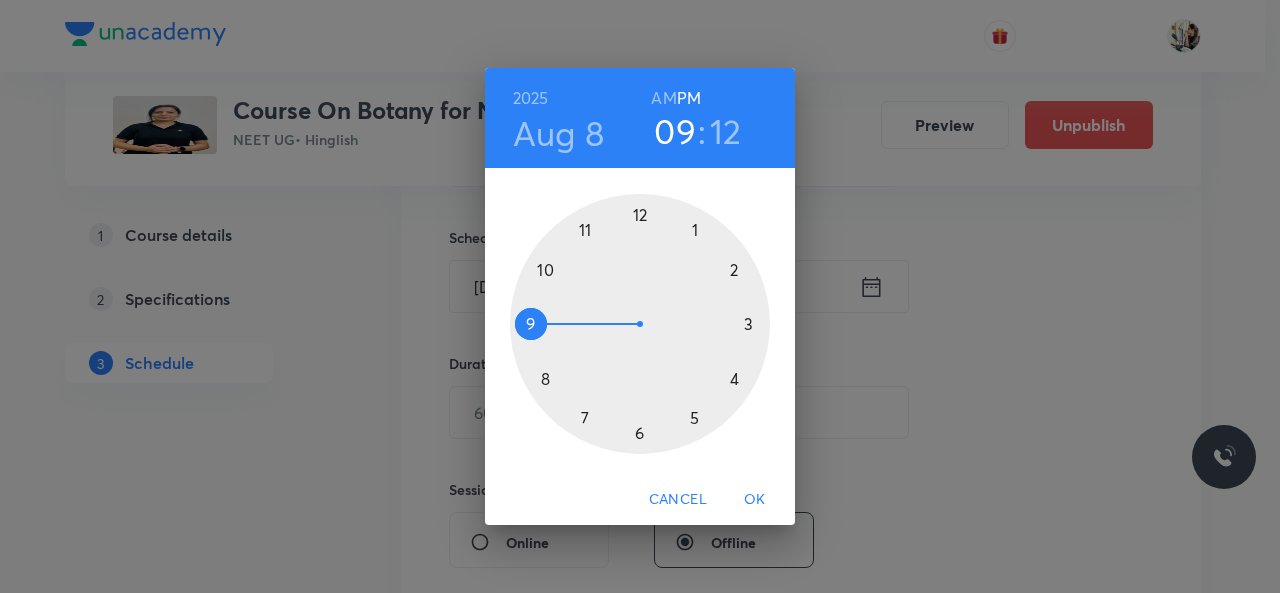 click at bounding box center [640, 324] 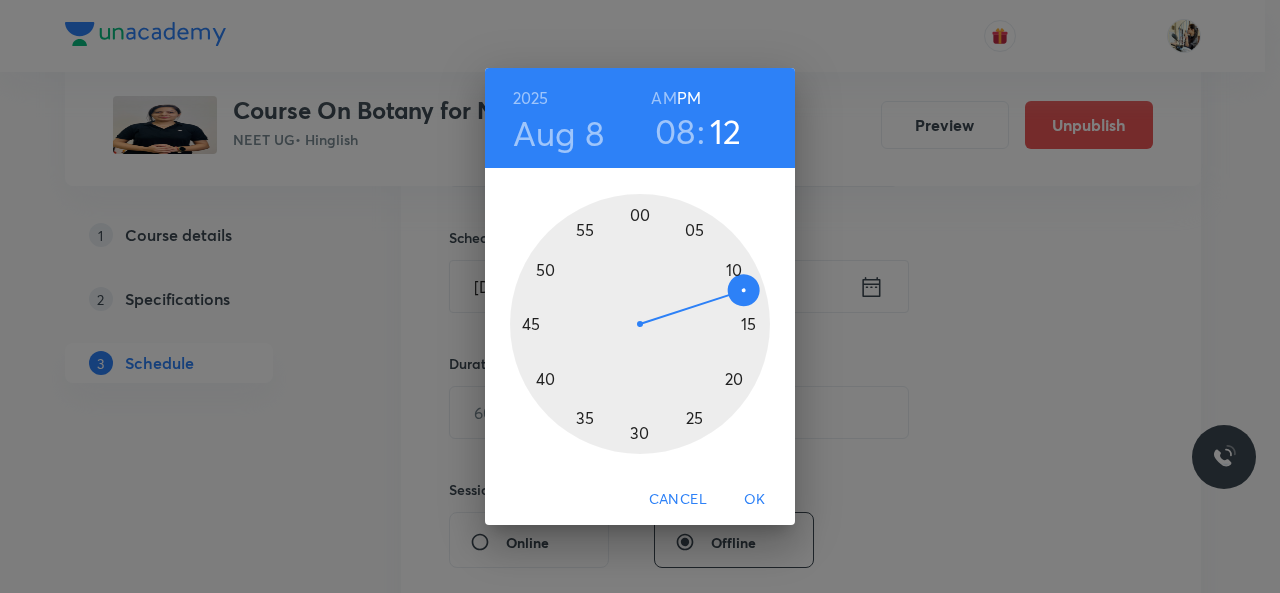 click on "AM" at bounding box center [663, 98] 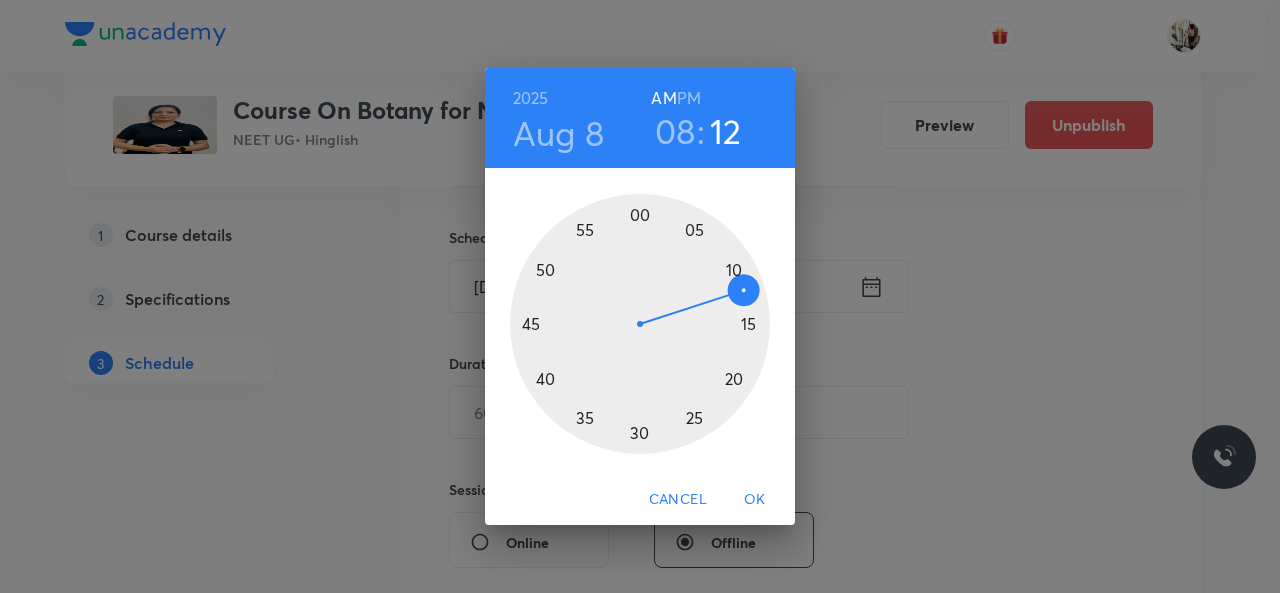 click at bounding box center [640, 324] 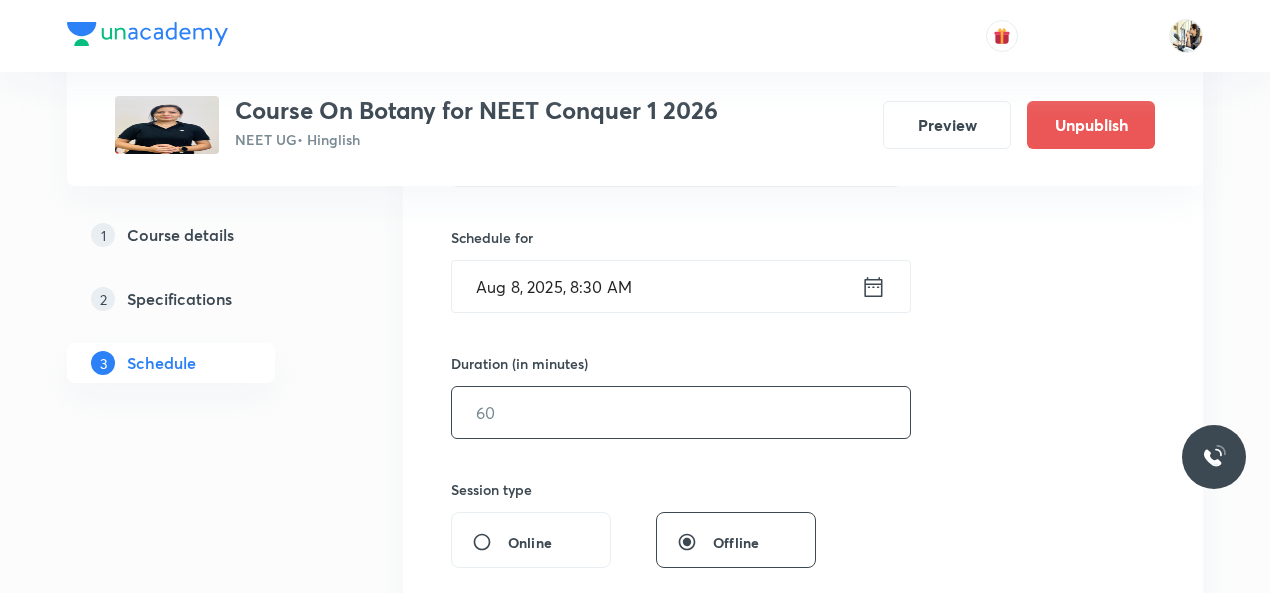 click at bounding box center (681, 412) 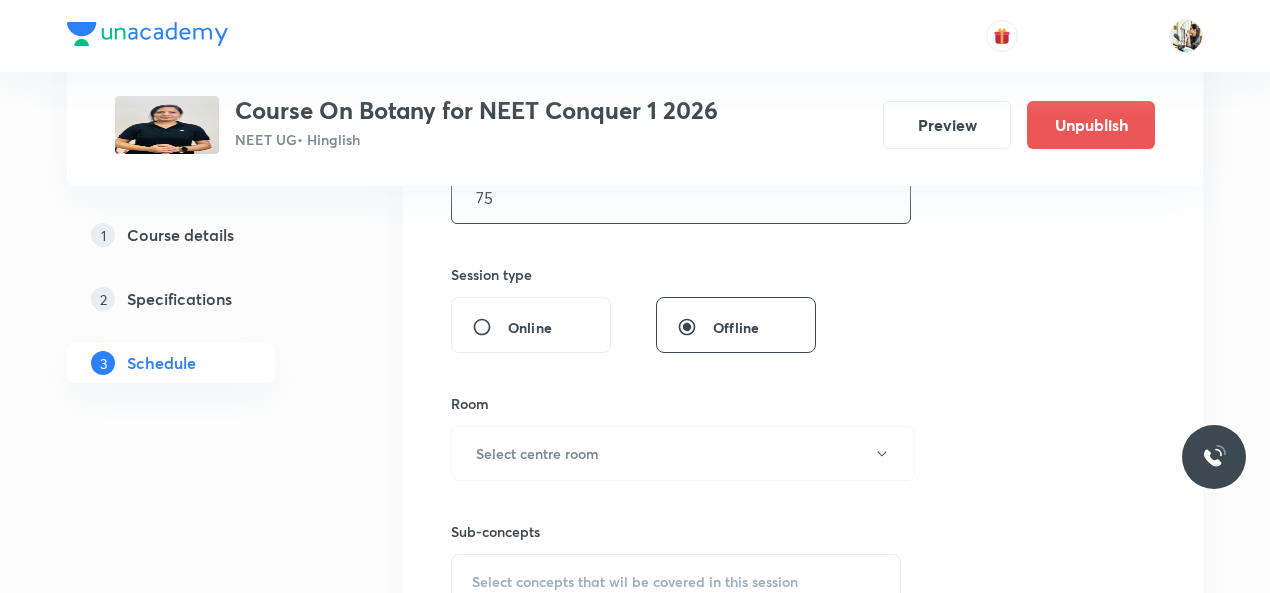 scroll, scrollTop: 700, scrollLeft: 0, axis: vertical 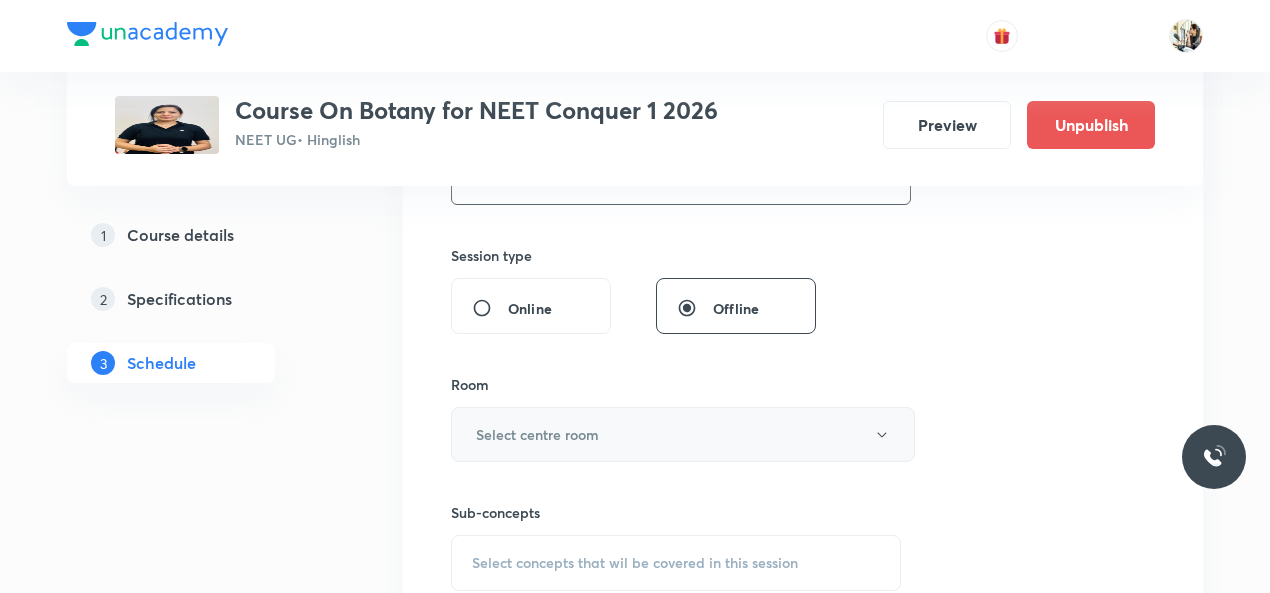 type on "75" 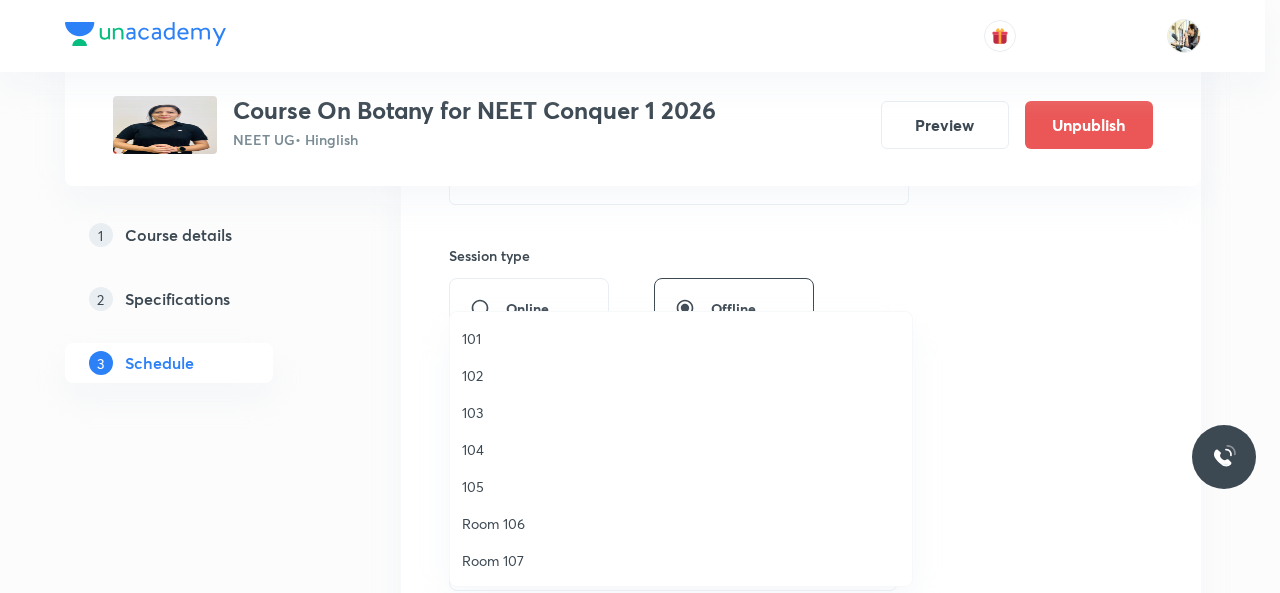 click on "104" at bounding box center [681, 449] 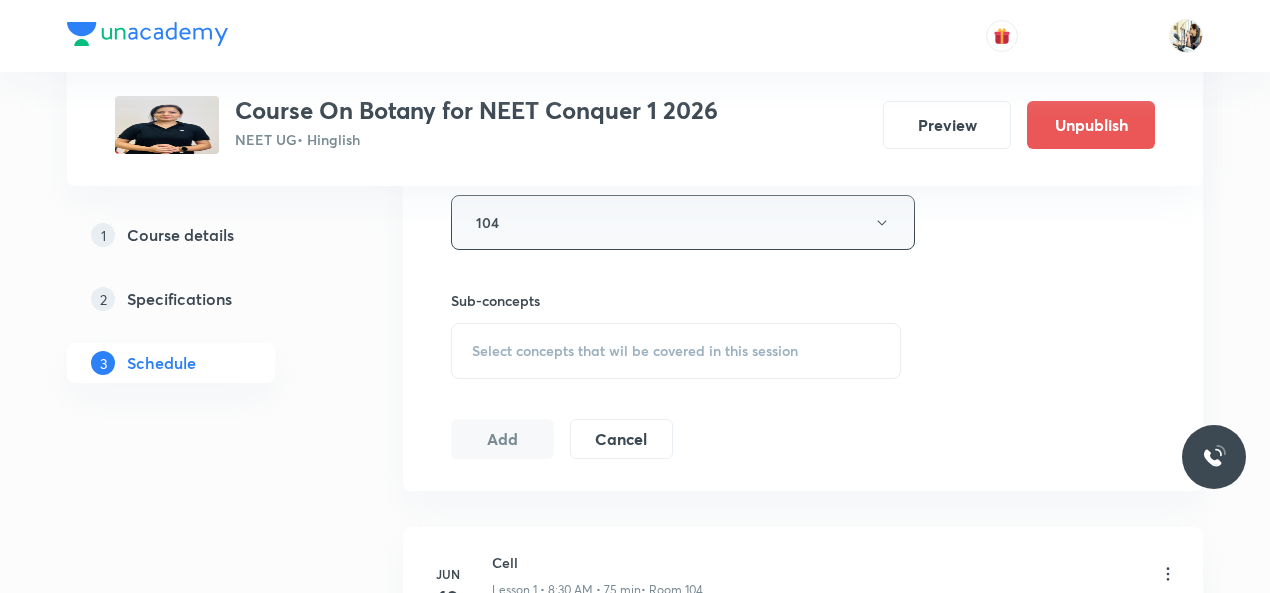 scroll, scrollTop: 933, scrollLeft: 0, axis: vertical 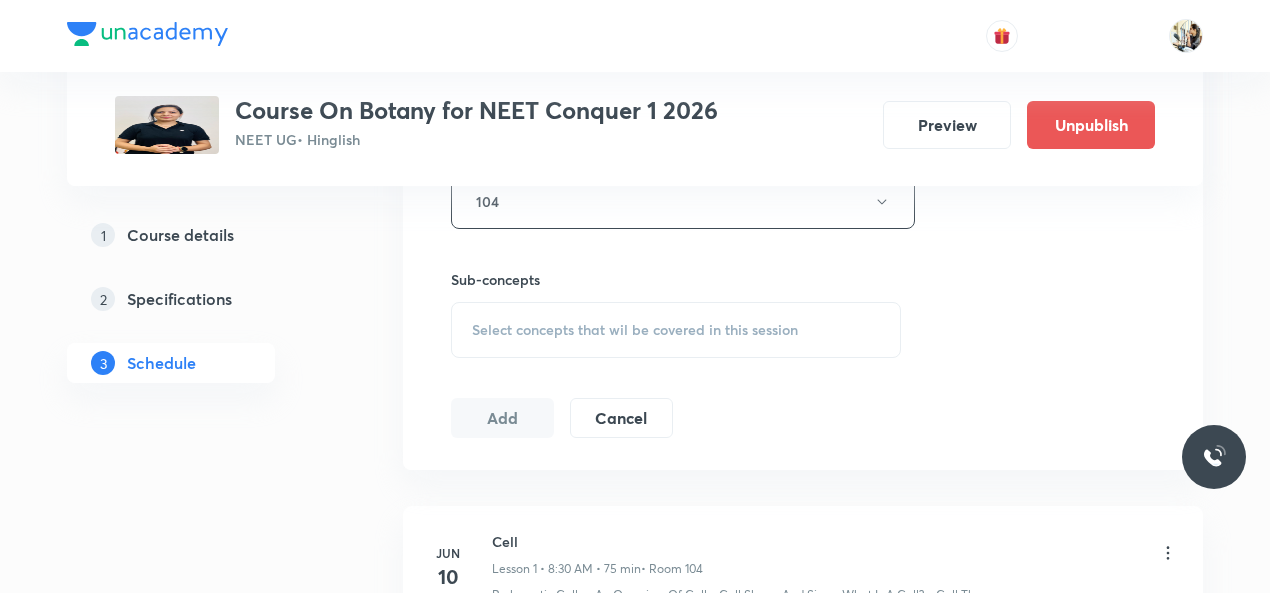click on "Select concepts that wil be covered in this session" at bounding box center [635, 330] 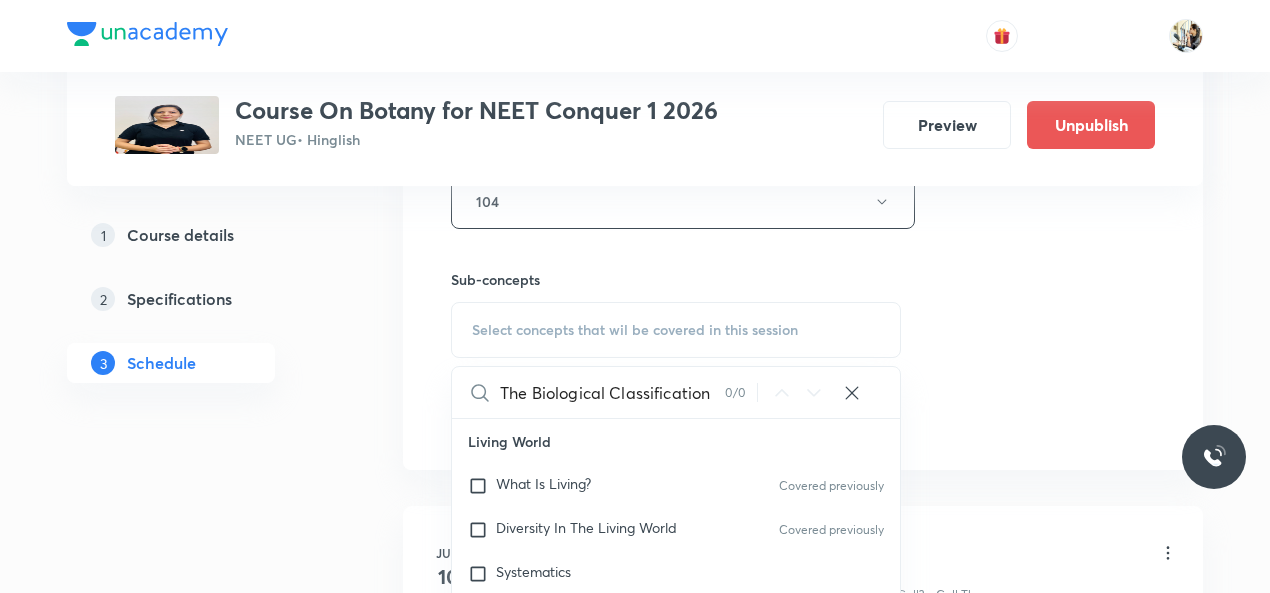 click on "The Biological Classification" at bounding box center [612, 392] 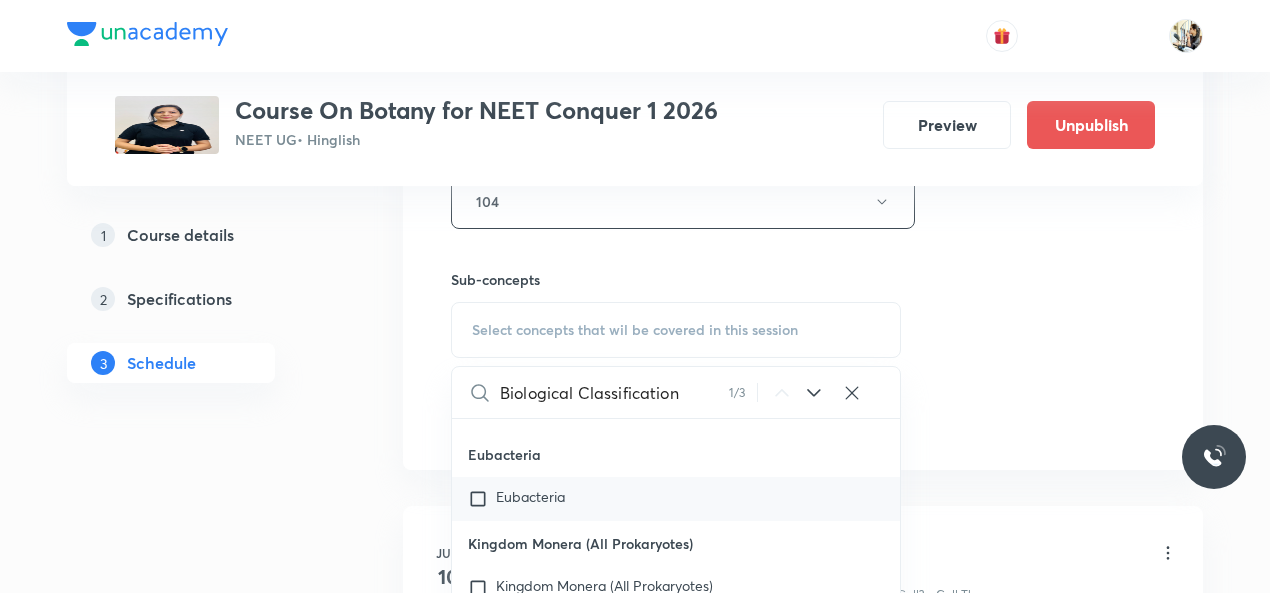 scroll, scrollTop: 23366, scrollLeft: 0, axis: vertical 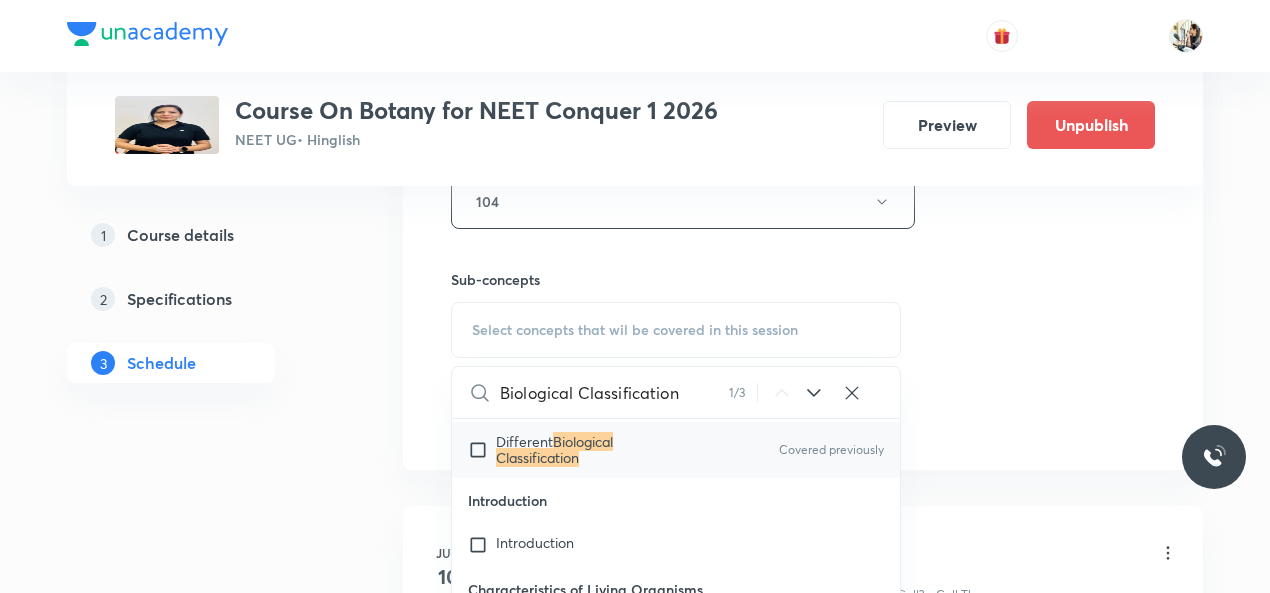 type on "Biological Classification" 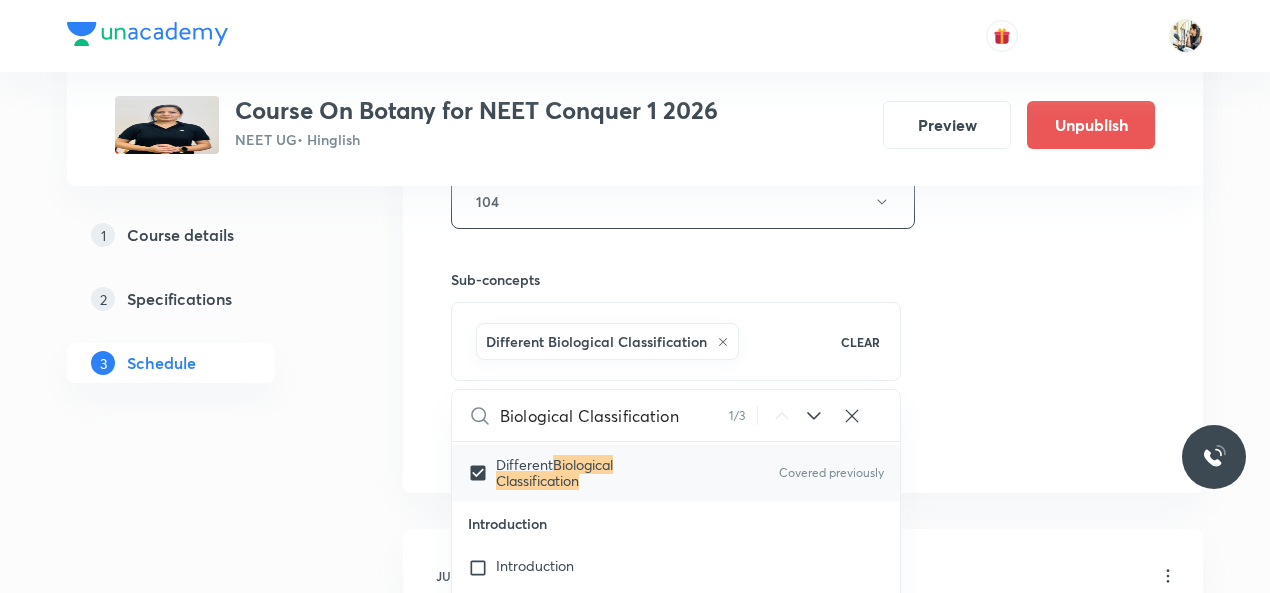 click on "Session  27 Live class Session title 0/99 ​ Schedule for Aug 8, 2025, 8:30 AM ​ Duration (in minutes) 75 ​   Session type Online Offline Room 104 Sub-concepts Different Biological Classification CLEAR Biological Classification 1 / 3 ​ Living World What Is Living? Covered previously Diversity In The Living World Covered previously Systematics Types Of Taxonomy Fundamental Components Of Taxonomy Taxonomic Categories Taxonomical Aids The Three Domains Of Life Biological Nomenclature  Biological Classification System Of Classification Kingdom Monera Kingdom Protista Kingdom Fungi Kingdom Plantae Kingdom Animalia Linchens Mycorrhiza Virus Prions Viroids Plant Kingdom Algae Bryophytes Pteridophytes Gymnosperms Angiosperms Animal Kingdom Basics Of Classification Classification Of Animals Animal Kingdom Animal Diversity Animal Diversity Cell - Unit of Life What Is A Cell? Covered previously Cell Theory Covered previously An Overview Of Cell Covered previously Cell Shape And Size Covered previously Lipids  DNA" at bounding box center [803, -20] 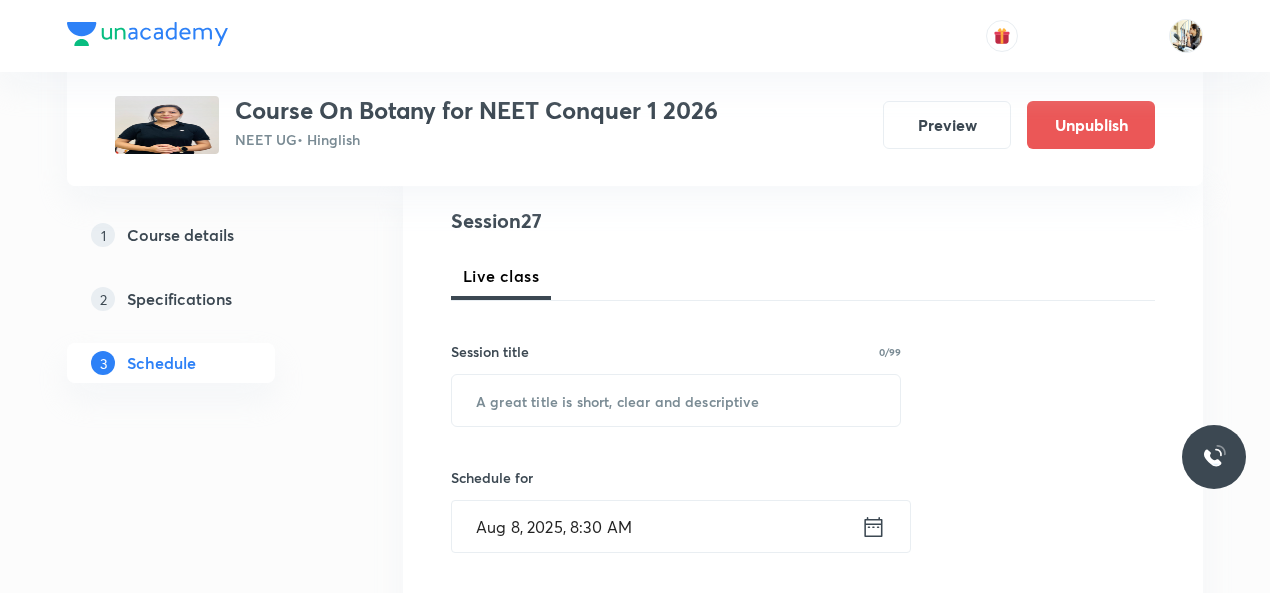 scroll, scrollTop: 233, scrollLeft: 0, axis: vertical 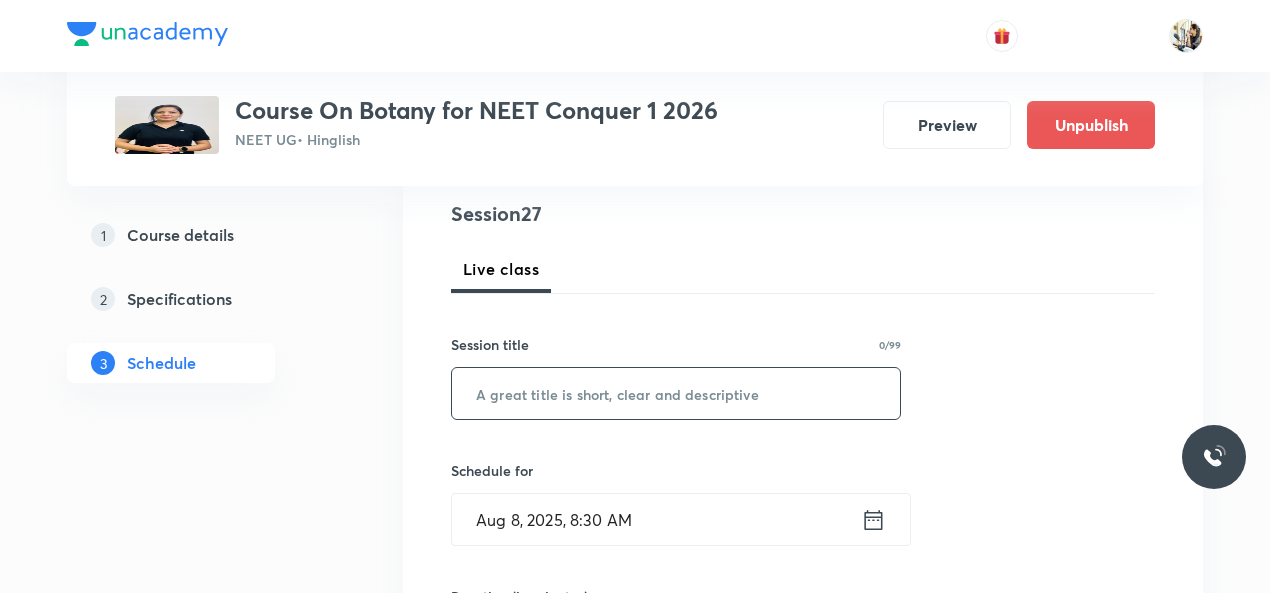 click at bounding box center (676, 393) 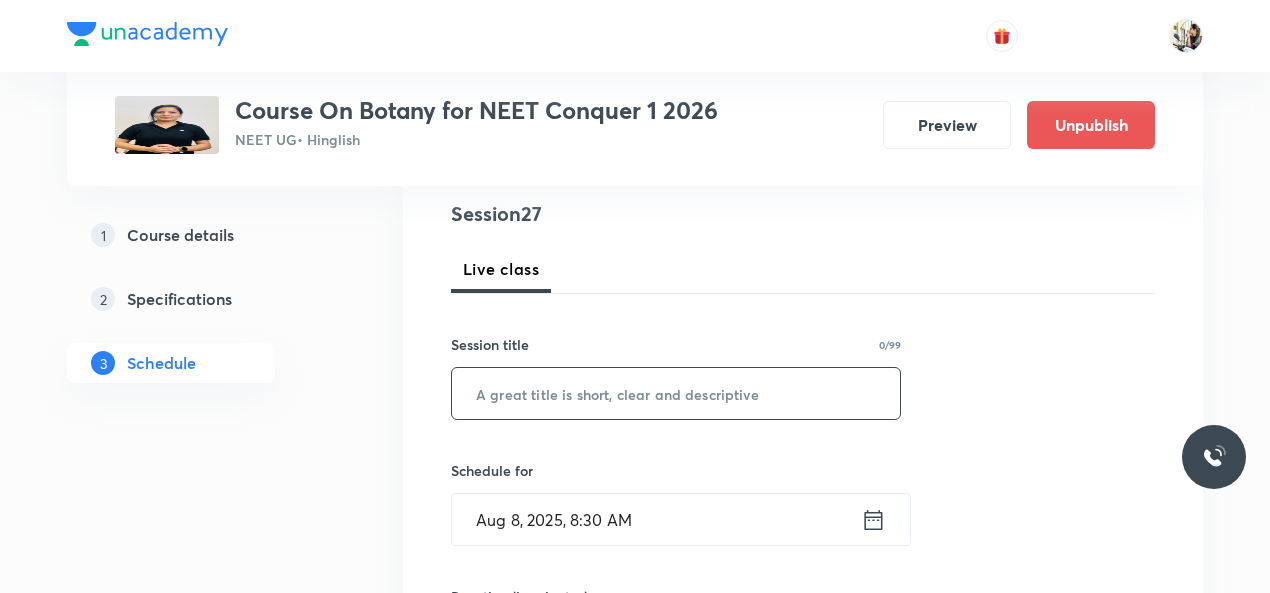 paste on "The Biological Classification" 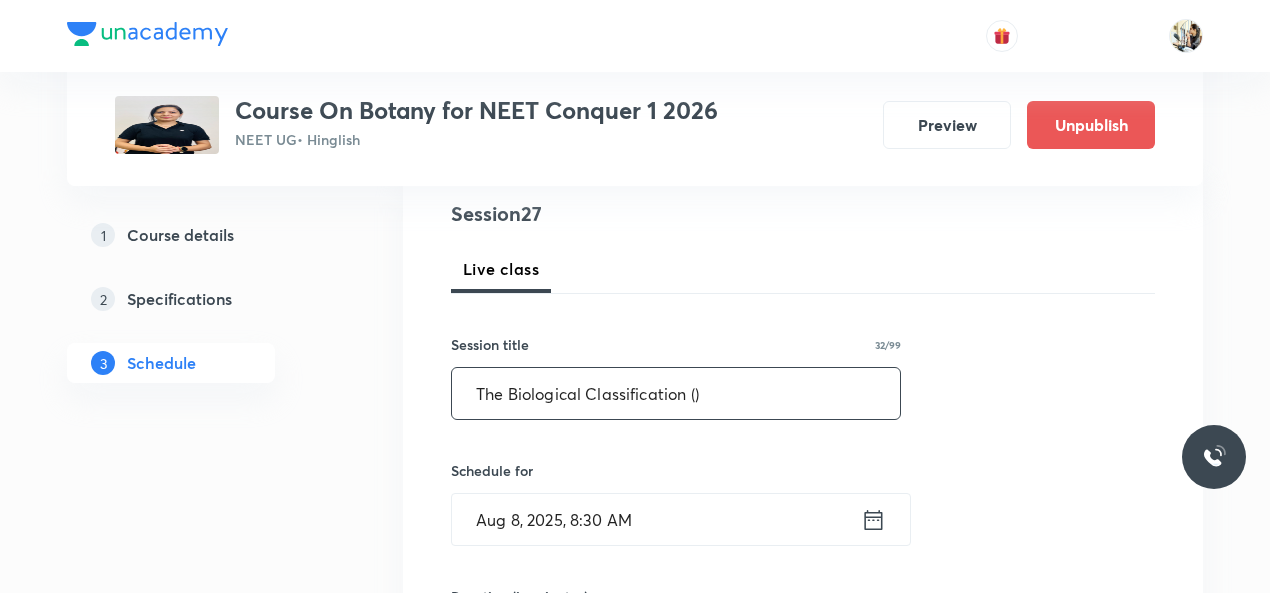 paste on "Monera" 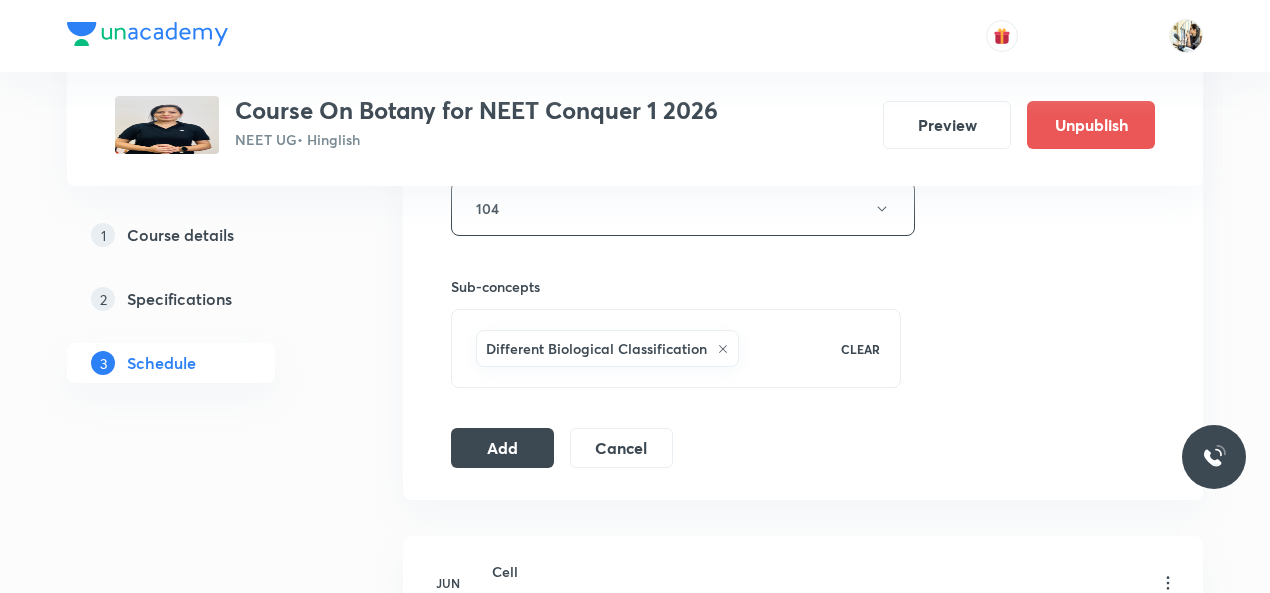 scroll, scrollTop: 933, scrollLeft: 0, axis: vertical 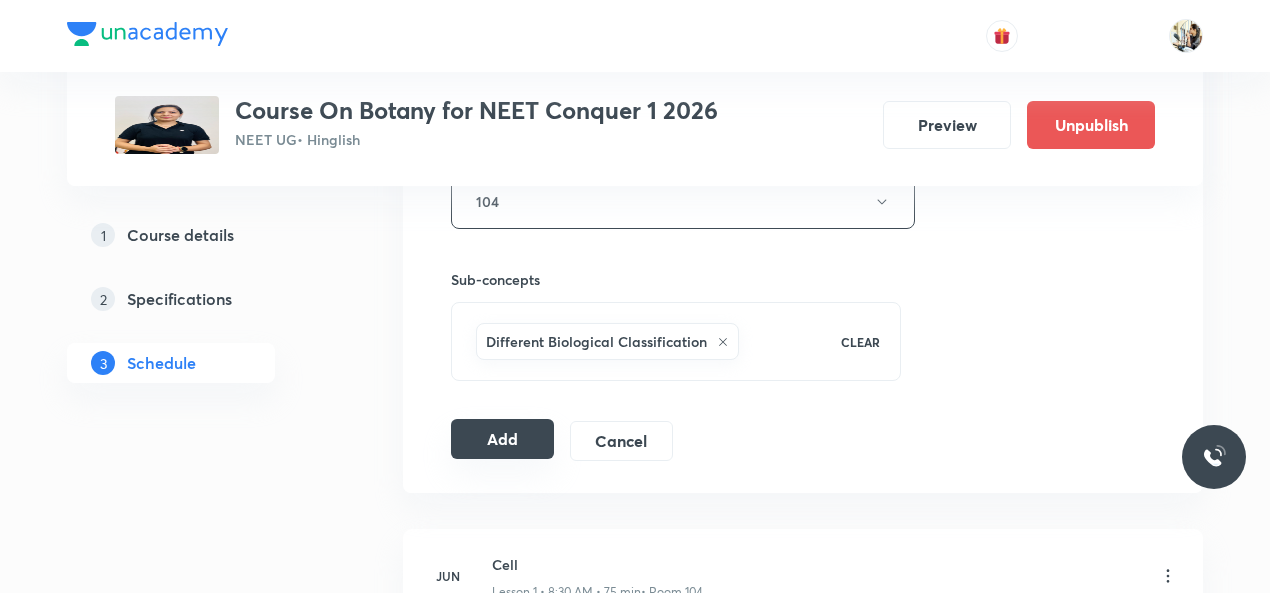 type on "The Biological Classification (Moneran)" 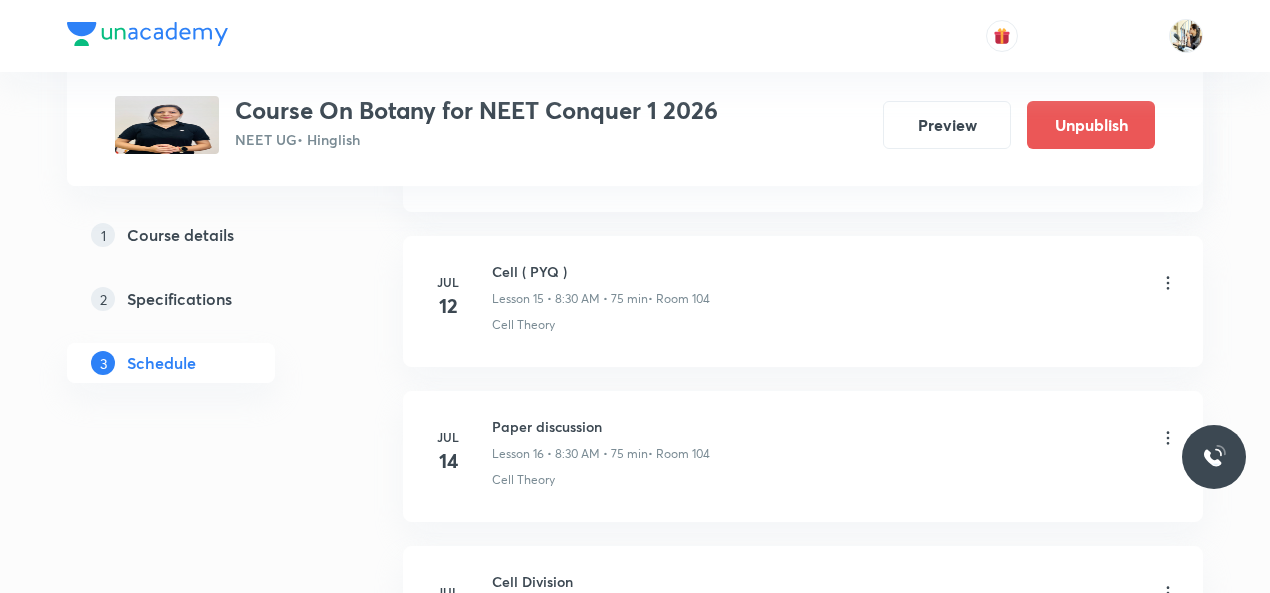 scroll, scrollTop: 5042, scrollLeft: 0, axis: vertical 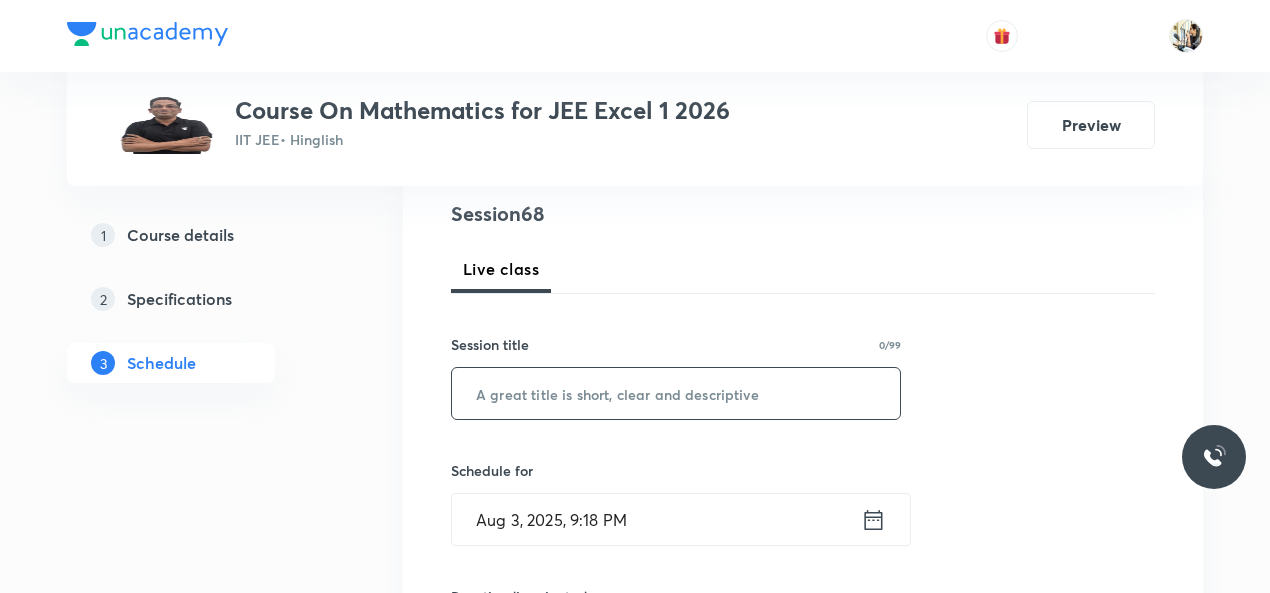 click at bounding box center [676, 393] 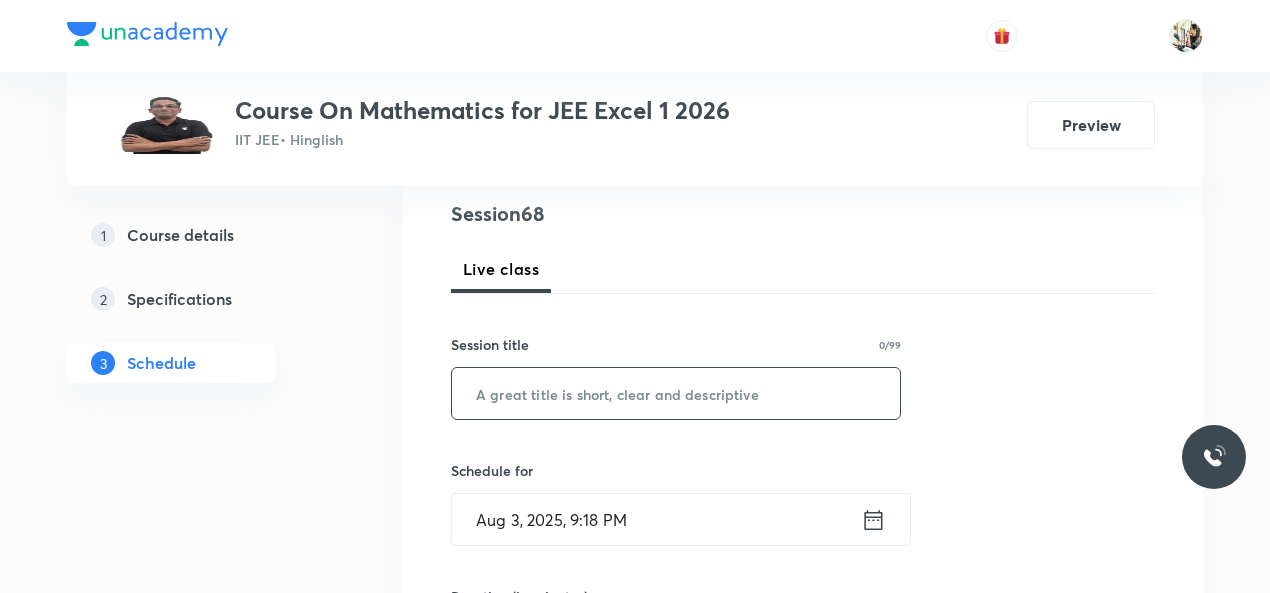paste on "application of derivatives" 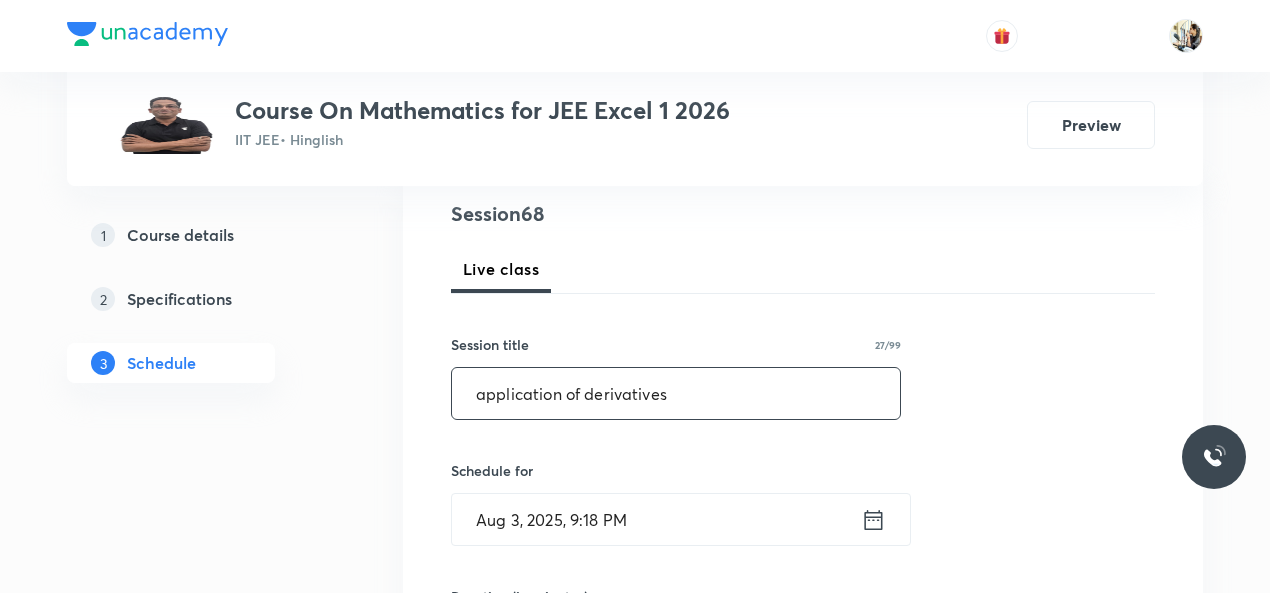 type on "application of derivatives" 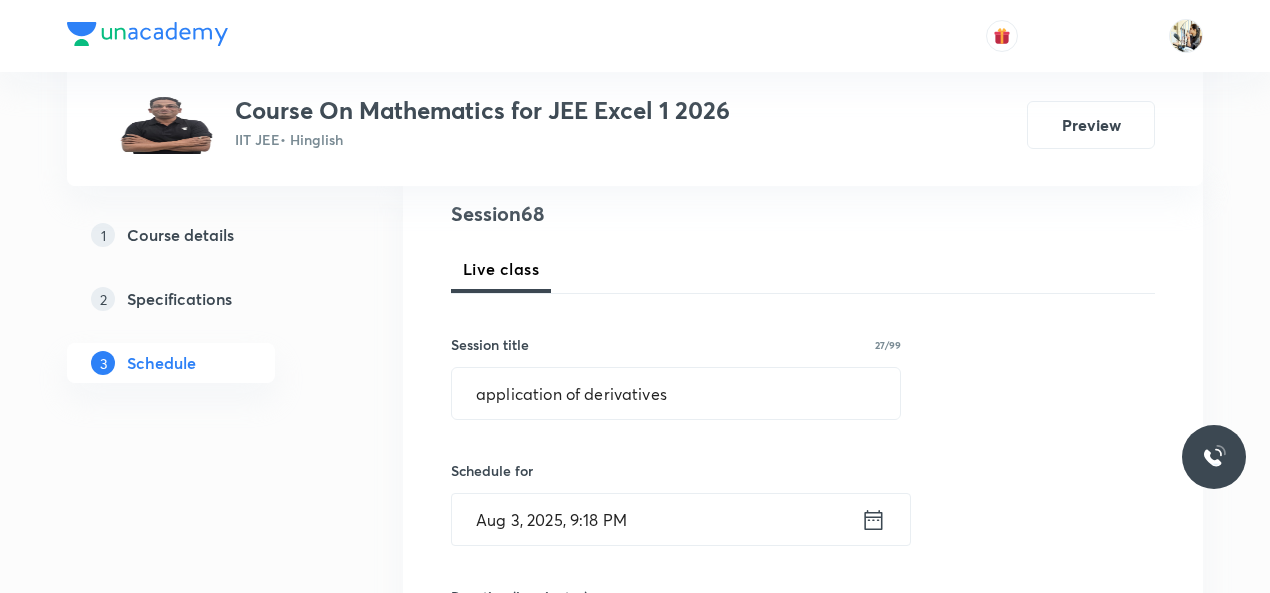 click on "Aug 3, 2025, 9:18 PM" at bounding box center [656, 519] 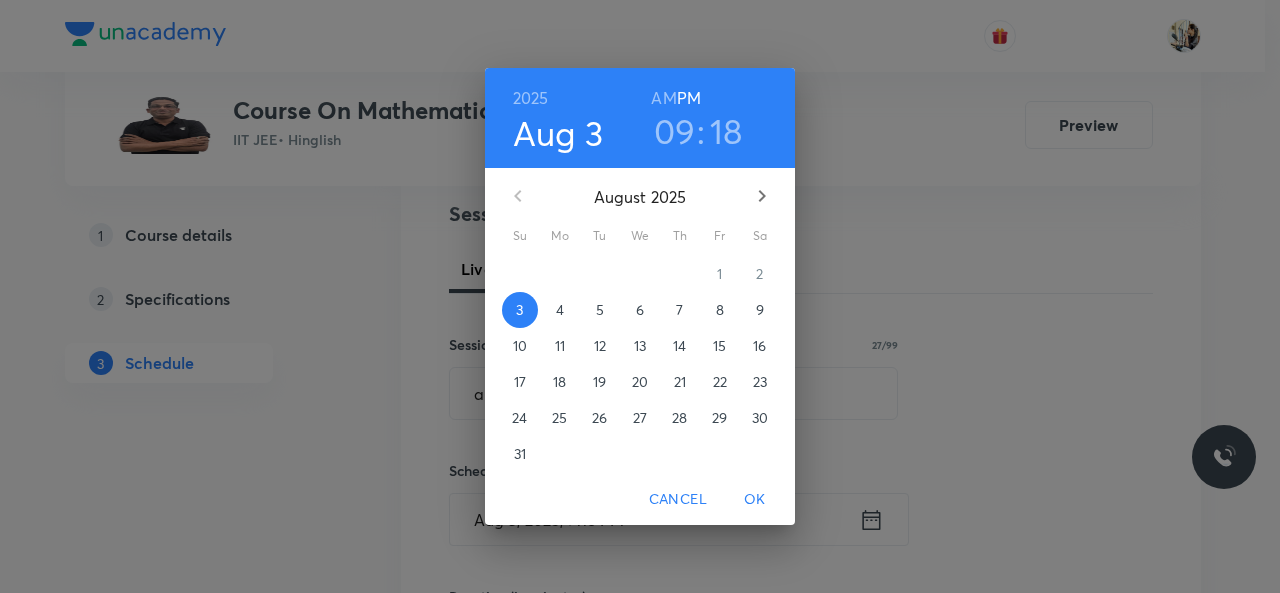 click on "4" at bounding box center [560, 310] 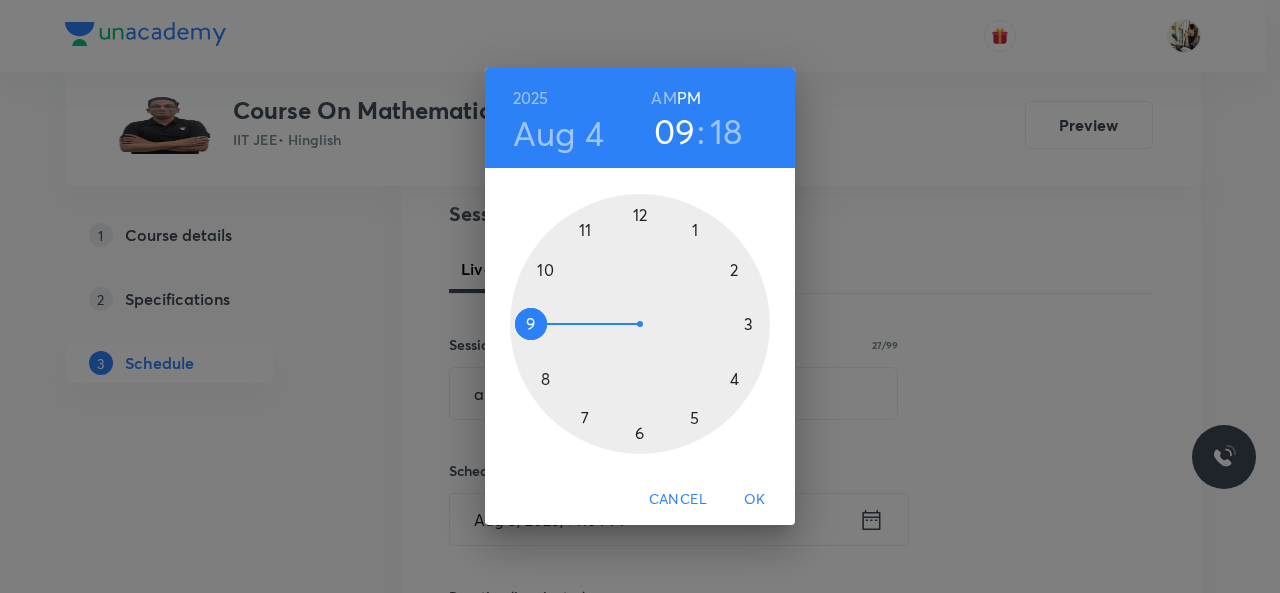 click at bounding box center [640, 324] 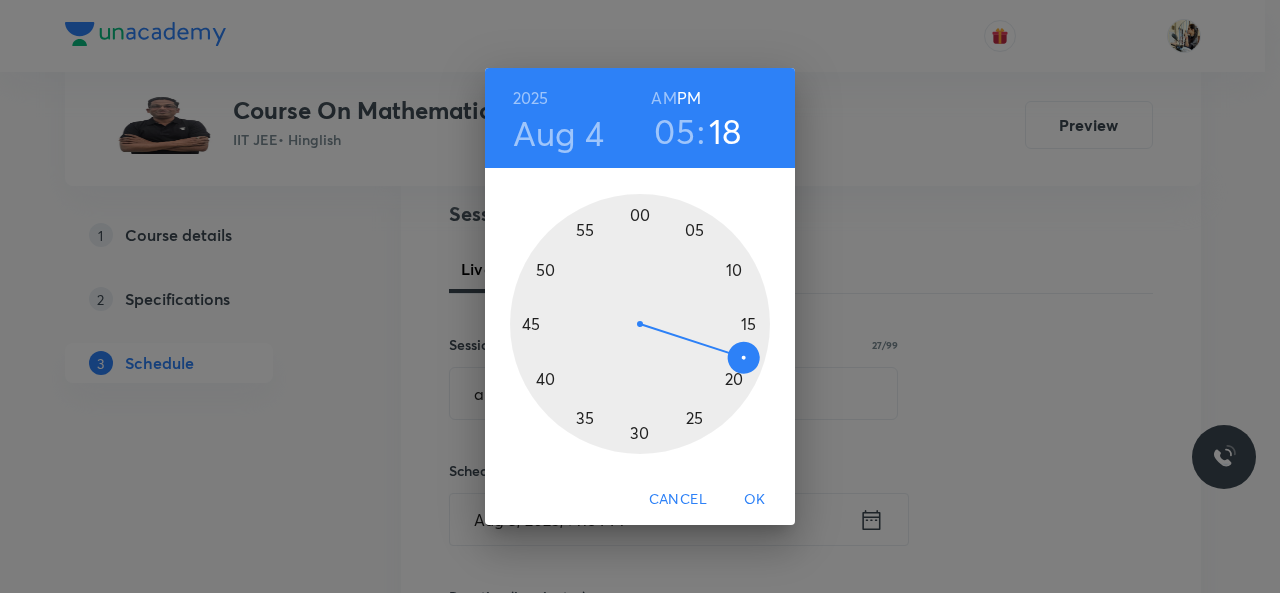 click at bounding box center (640, 324) 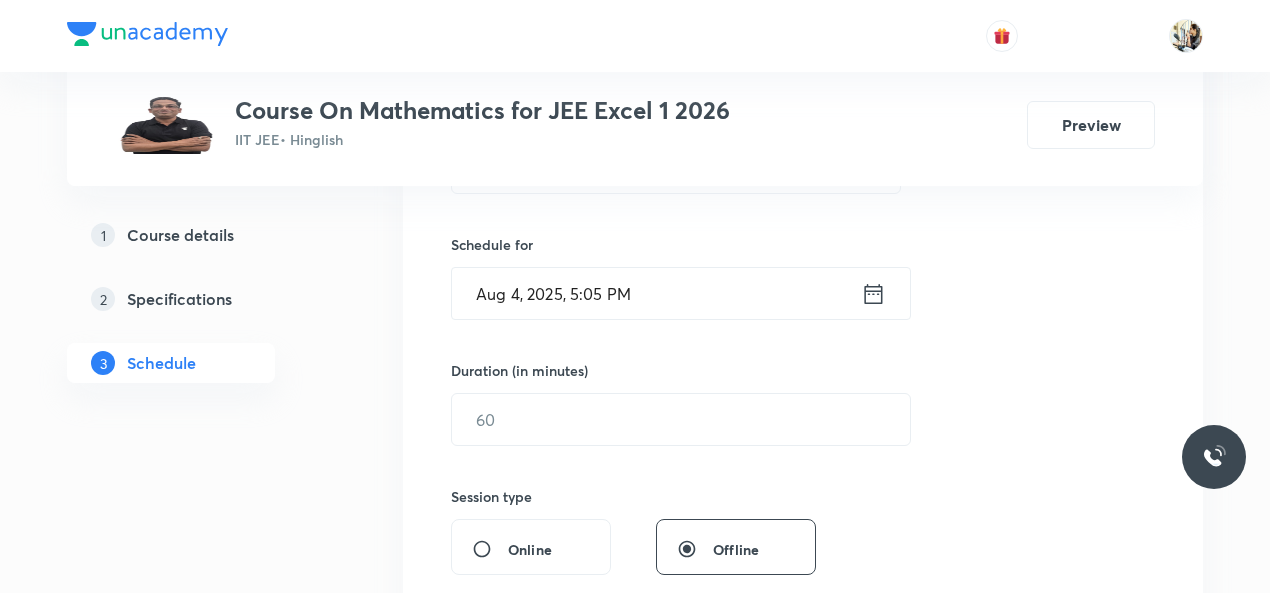 scroll, scrollTop: 466, scrollLeft: 0, axis: vertical 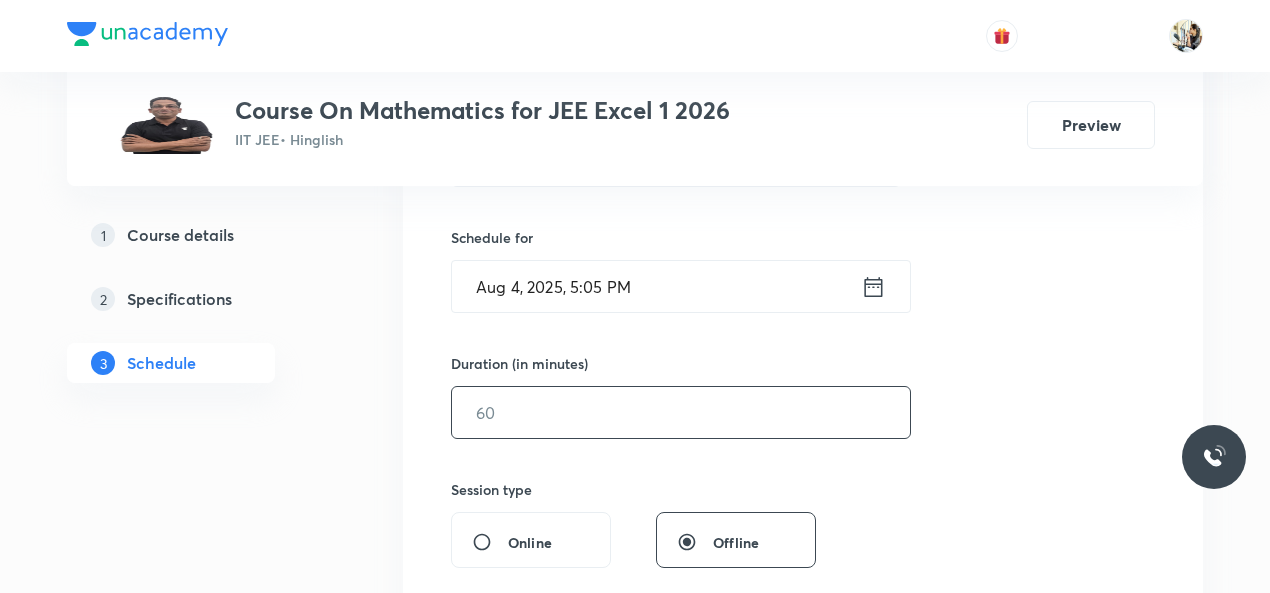 click at bounding box center (681, 412) 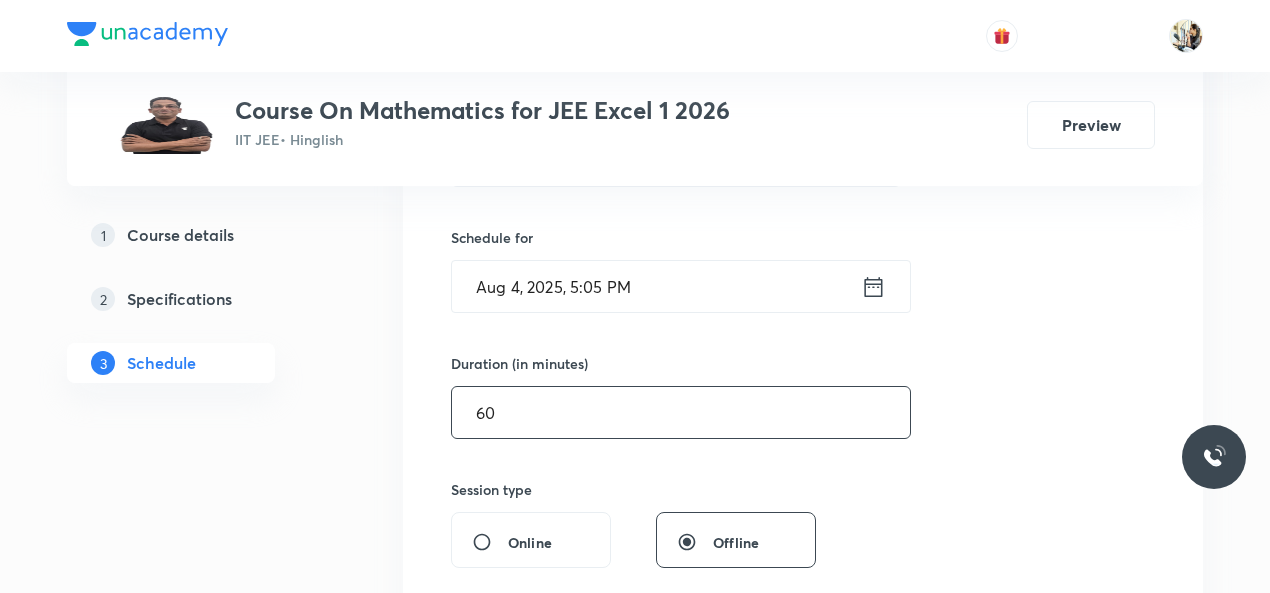 scroll, scrollTop: 700, scrollLeft: 0, axis: vertical 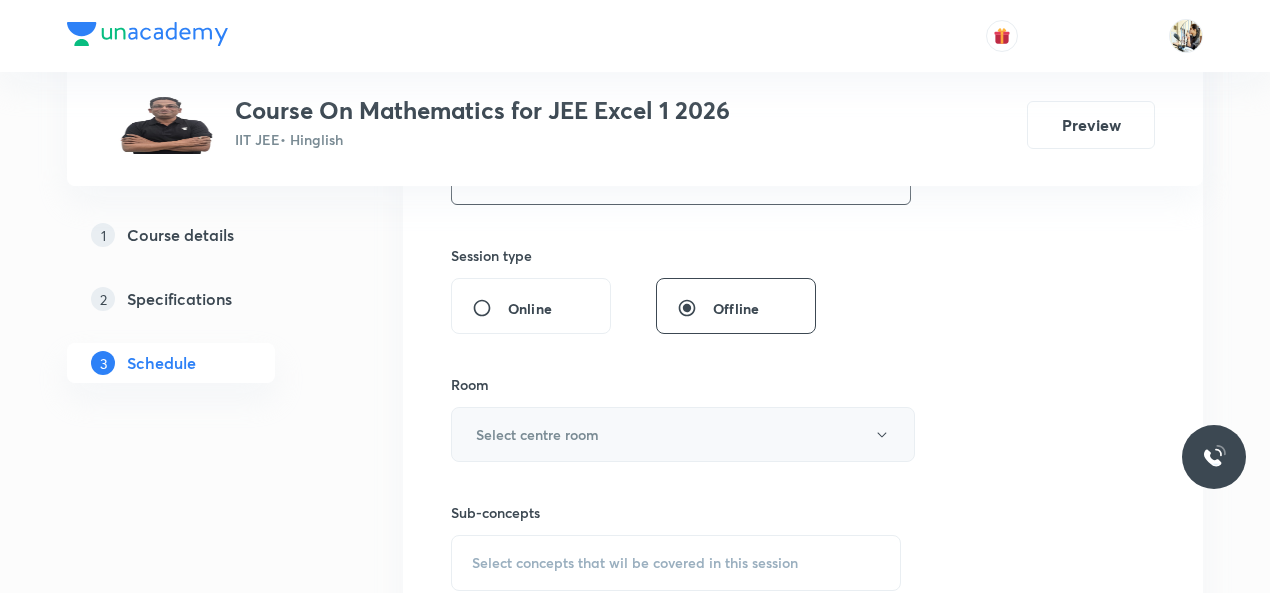 type on "60" 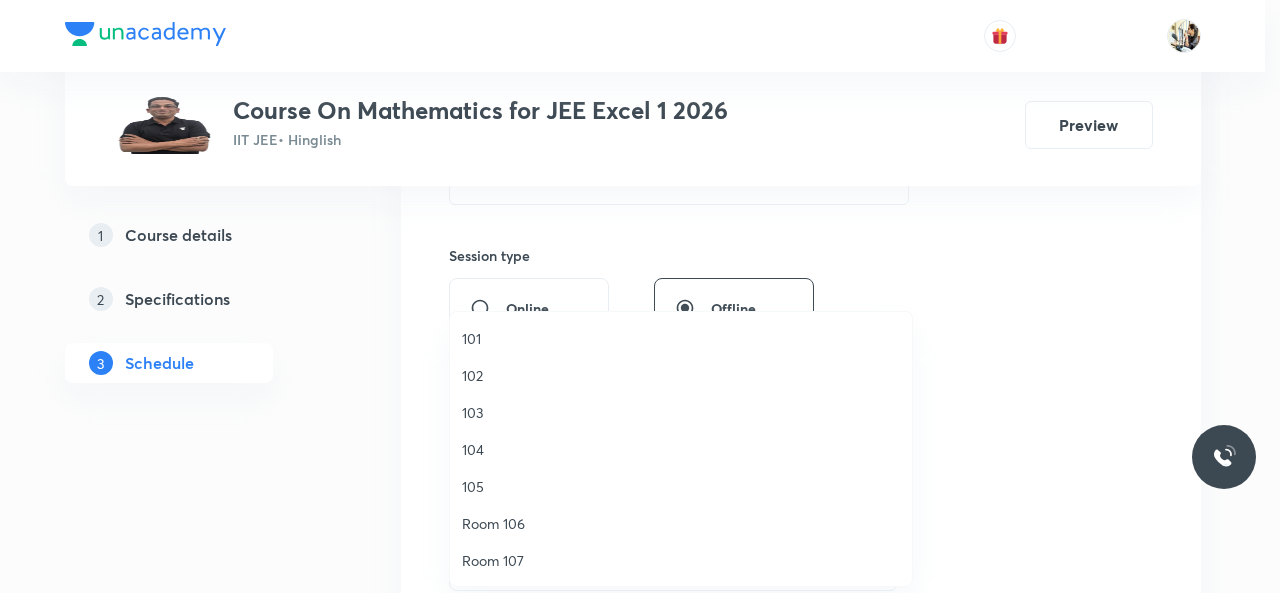 click on "105" at bounding box center [681, 486] 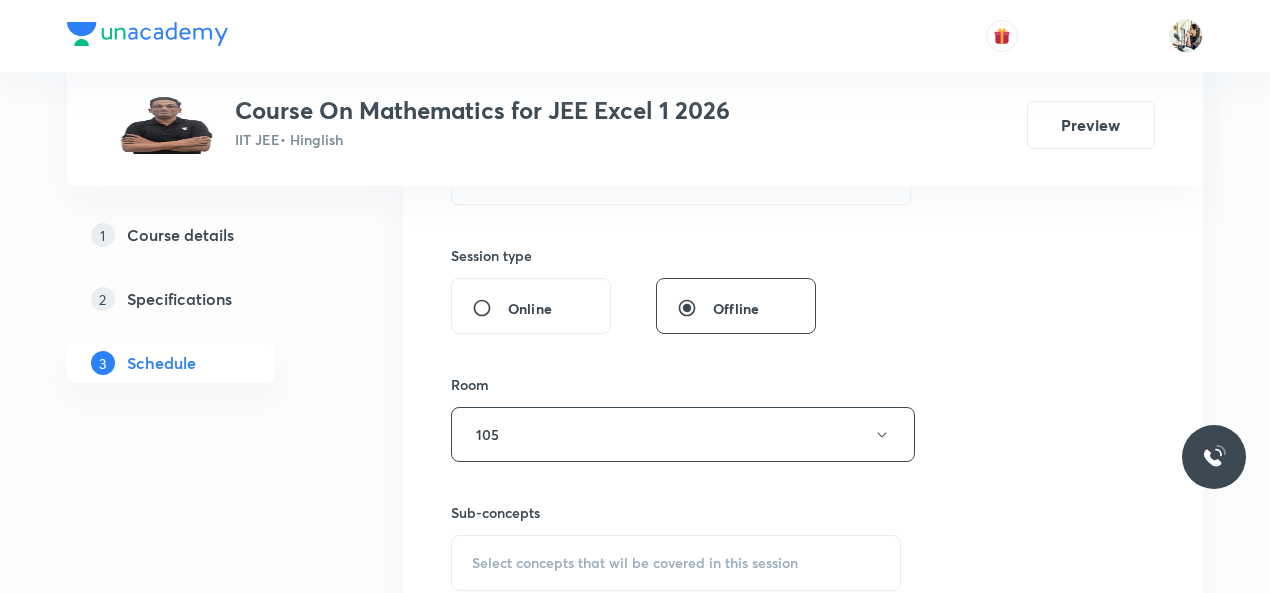 scroll, scrollTop: 933, scrollLeft: 0, axis: vertical 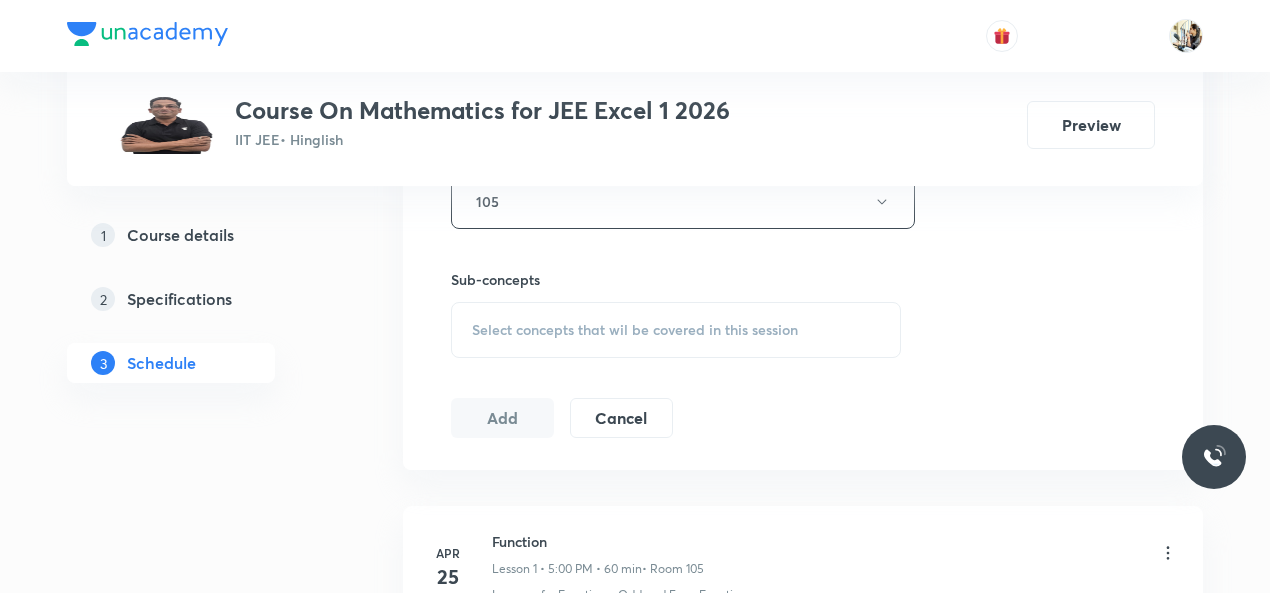 click on "Select concepts that wil be covered in this session" at bounding box center [635, 330] 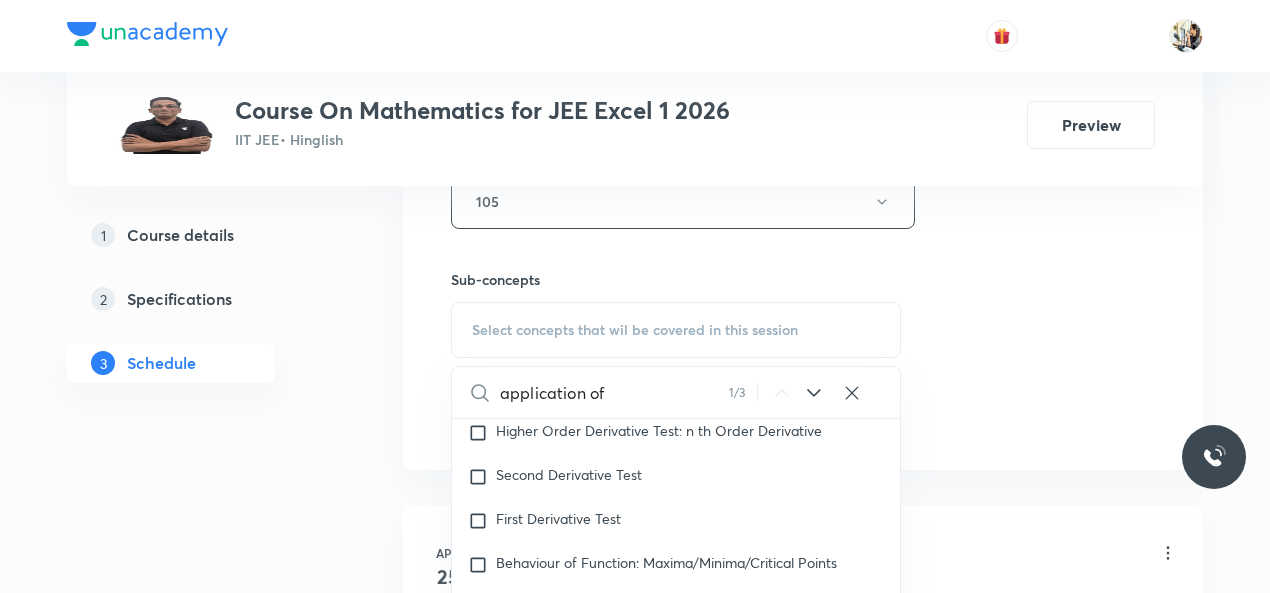 scroll, scrollTop: 779, scrollLeft: 0, axis: vertical 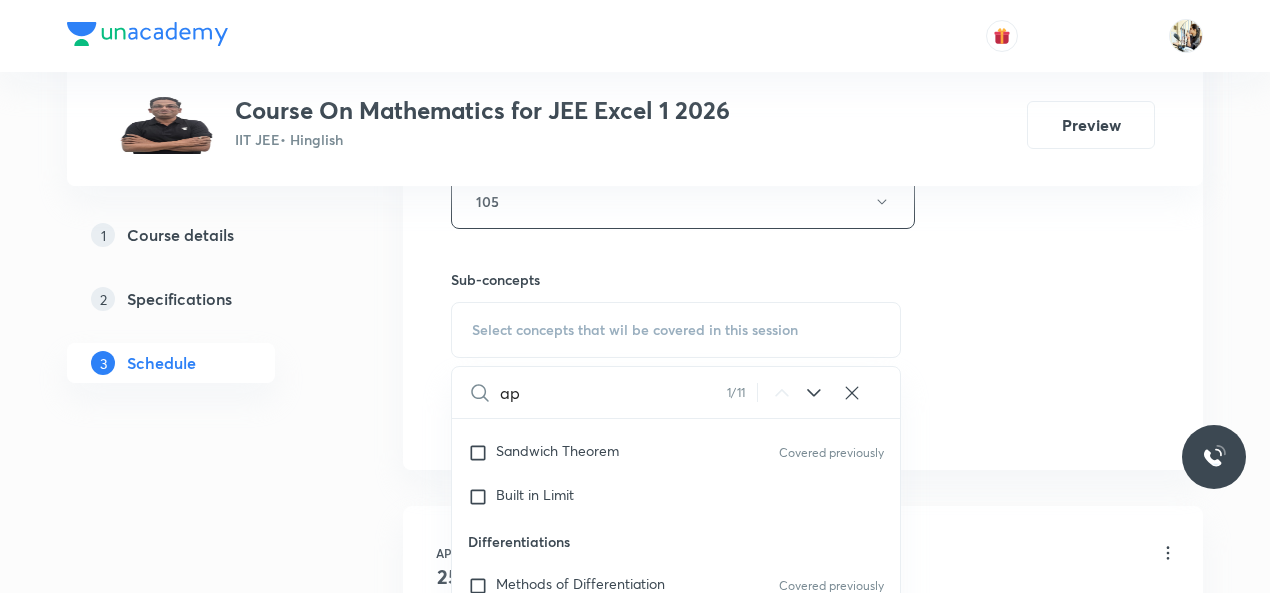 type on "a" 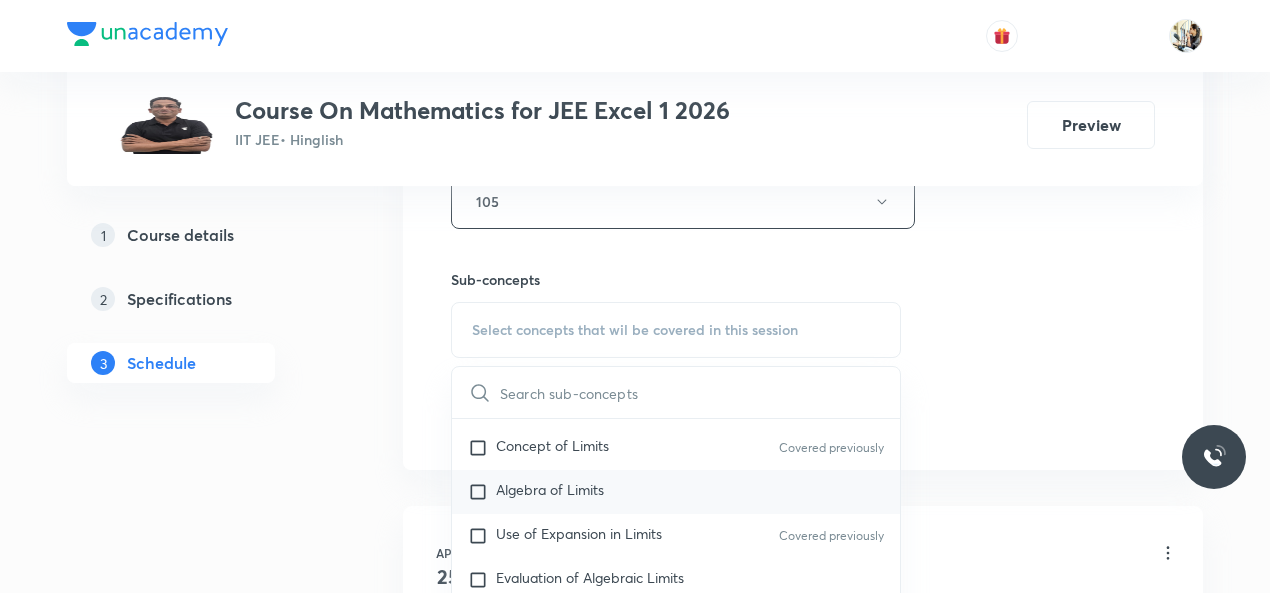 scroll, scrollTop: 0, scrollLeft: 0, axis: both 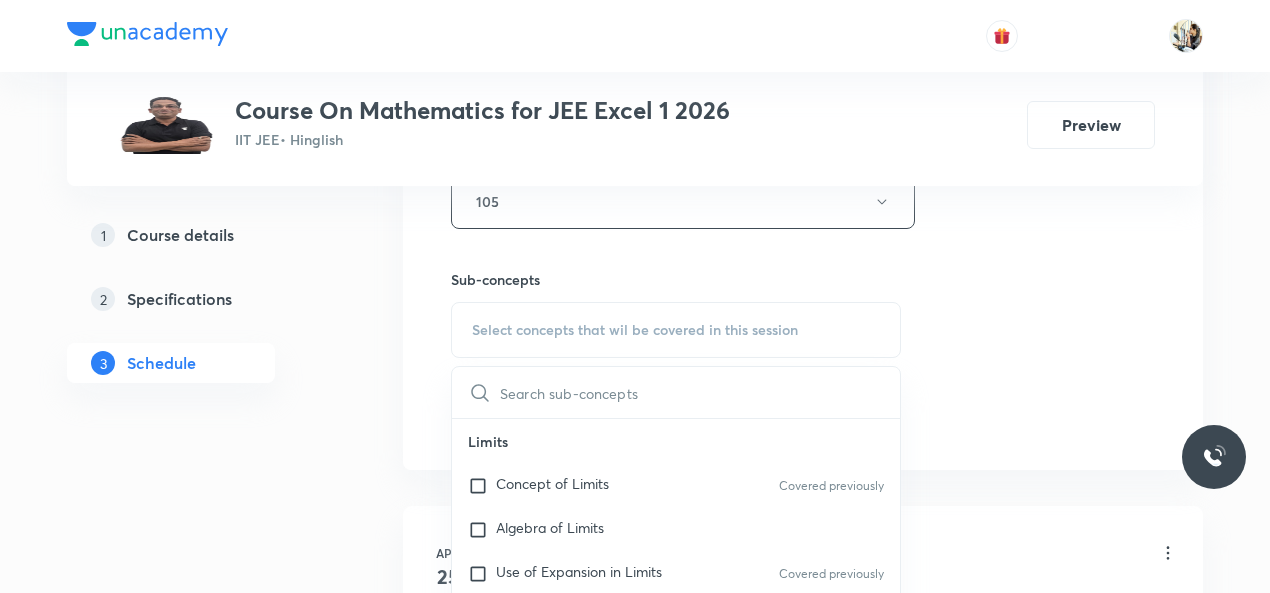 paste on "derivatives" 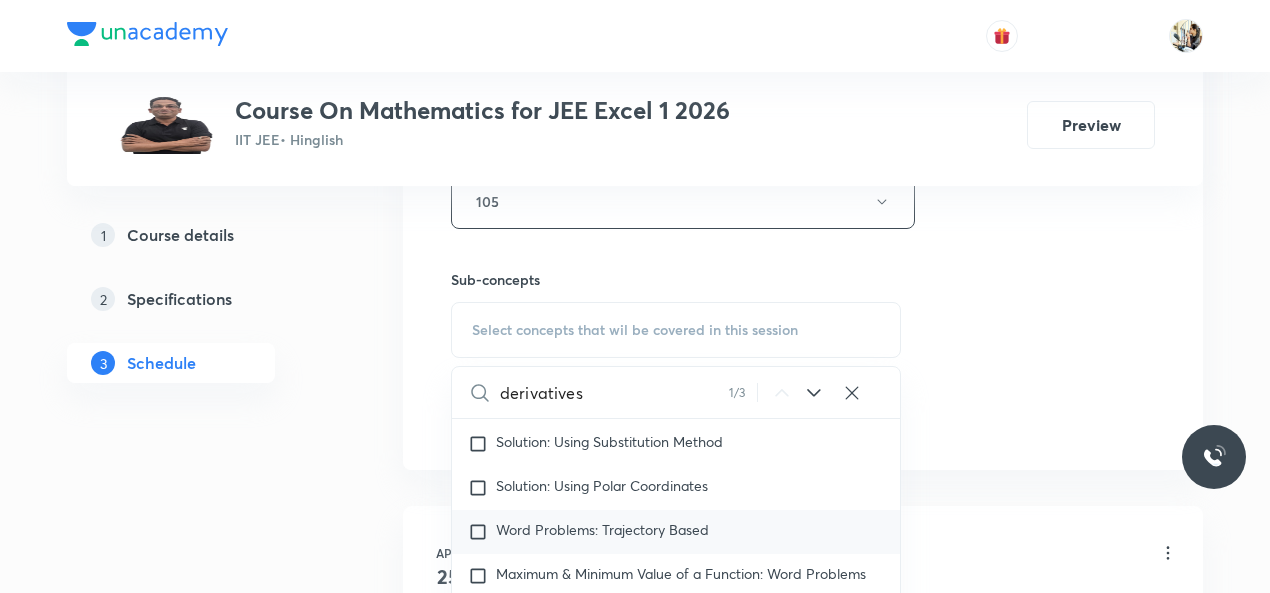 scroll, scrollTop: 3580, scrollLeft: 0, axis: vertical 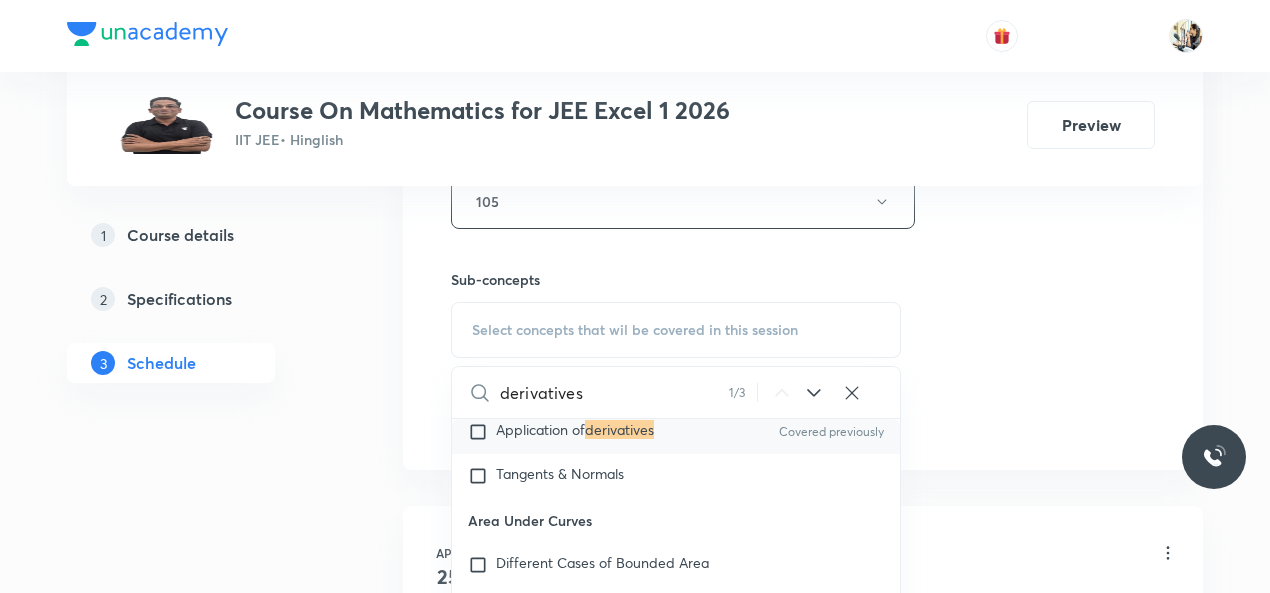 type on "derivatives" 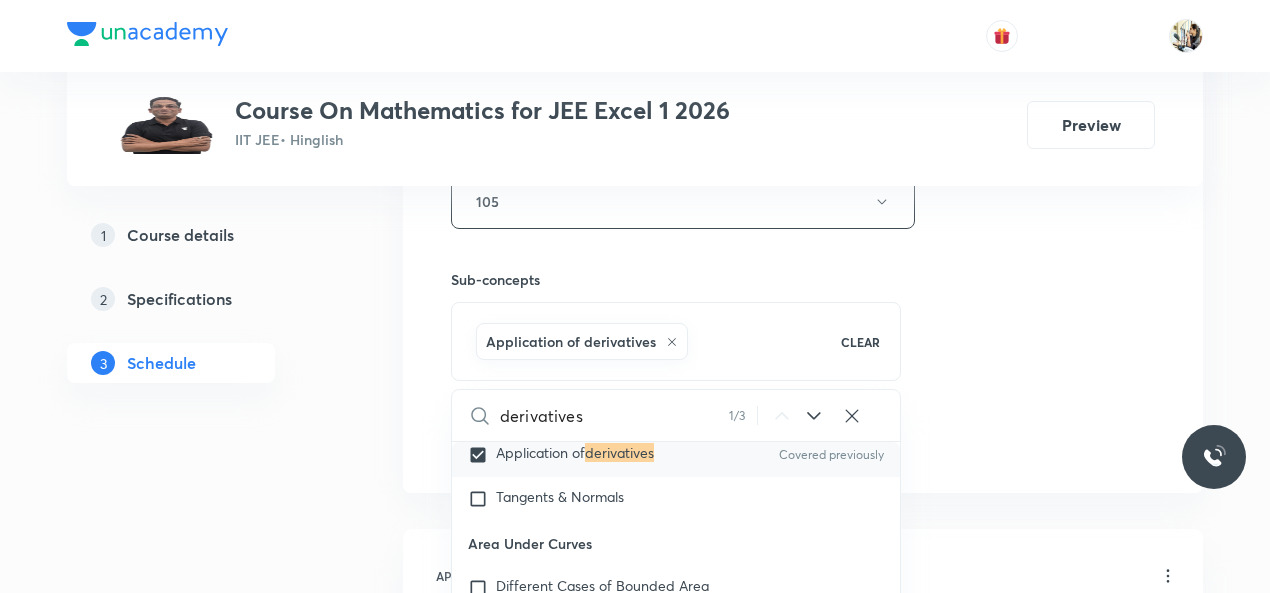 click on "Session  68 Live class Session title 27/99 application of derivatives ​ Schedule for Aug 4, 2025, 5:05 PM ​ Duration (in minutes) 60 ​   Session type Online Offline Room 105 Sub-concepts Application of derivatives CLEAR derivatives 1 / 3 ​ Limits  Concept of Limits Covered previously Algebra of Limits Use of Expansion in Limits Covered previously Evaluation of Algebraic Limits Evaluation of Trigonometric Limits Evaluation of Exponential & Logarithmic Limits Limits of the Form lim (f(x))ᵍ(ˣ) Covered previously L'Hopital's Rule Finding Unknowns When Limit is Given Miscellaneous Sandwich Theorem Covered previously Built in Limit Differentiations Methods of Differentiation Covered previously Errors and Approximations Rate Measure Maxima - Minima Point of Inflection Definition of Maxima & Minima Tests for Local Maximum/Minimum Concept of Global Maximum/Minimum Nature of Roots of Cubic Polynomials Application of Maxima/Minima Solid Geometry Graph Plotting Cauchy's Mean Value Theorem Rolle's Theorems Add" at bounding box center [803, -20] 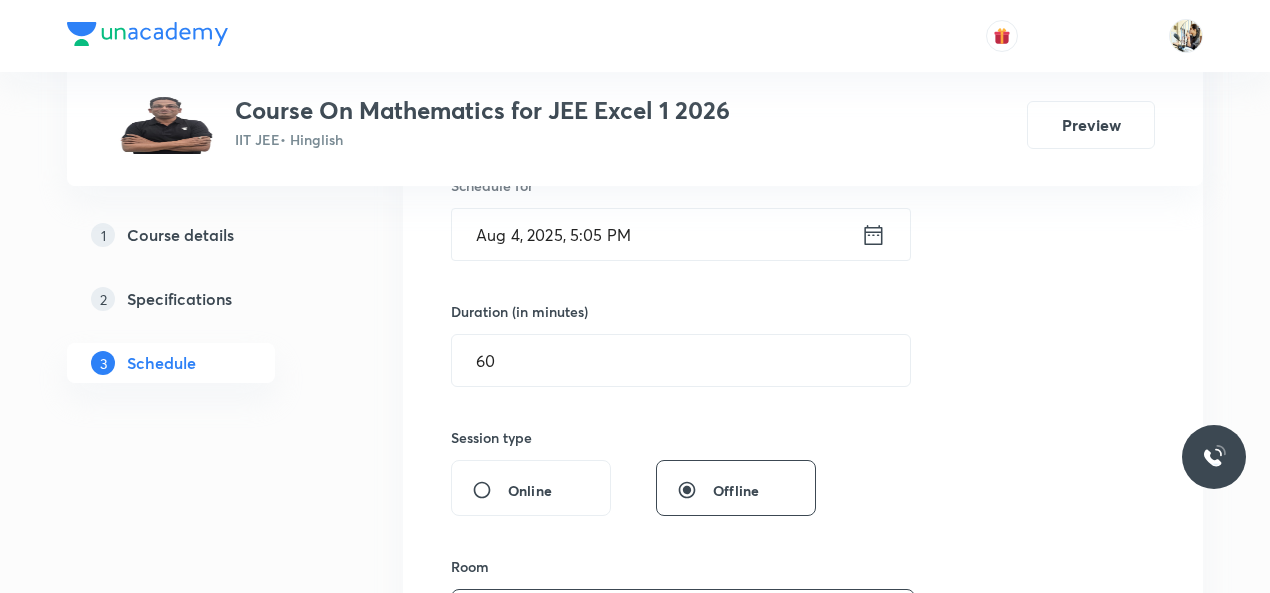 scroll, scrollTop: 233, scrollLeft: 0, axis: vertical 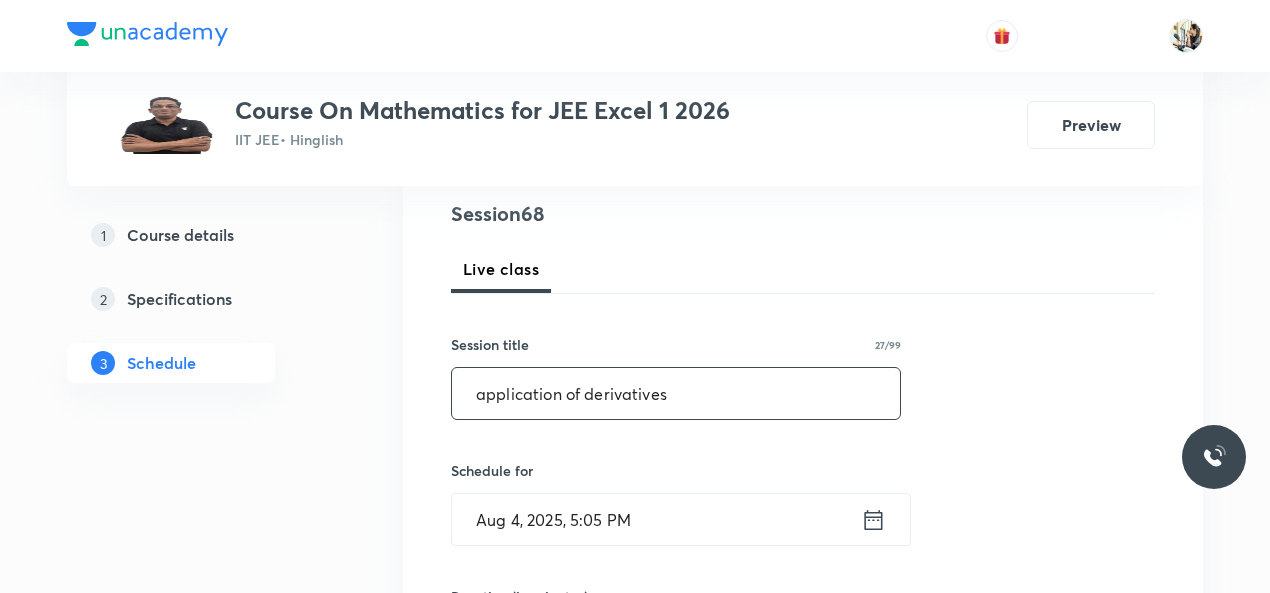 click on "application of derivatives" at bounding box center [676, 393] 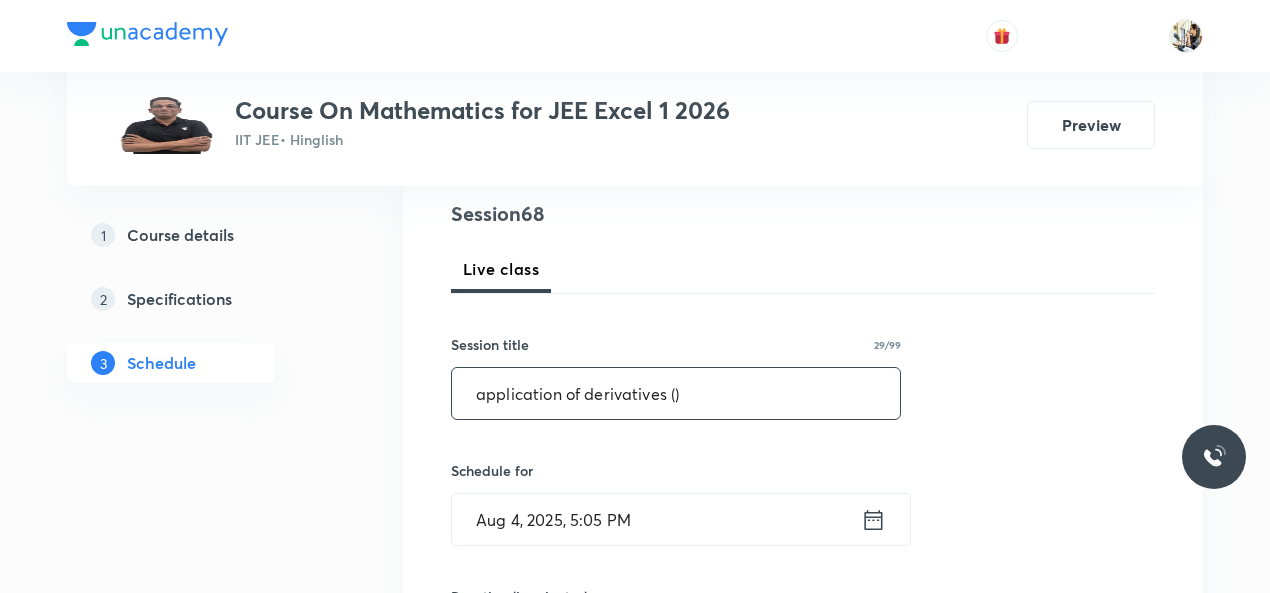 paste on "rate measurement" 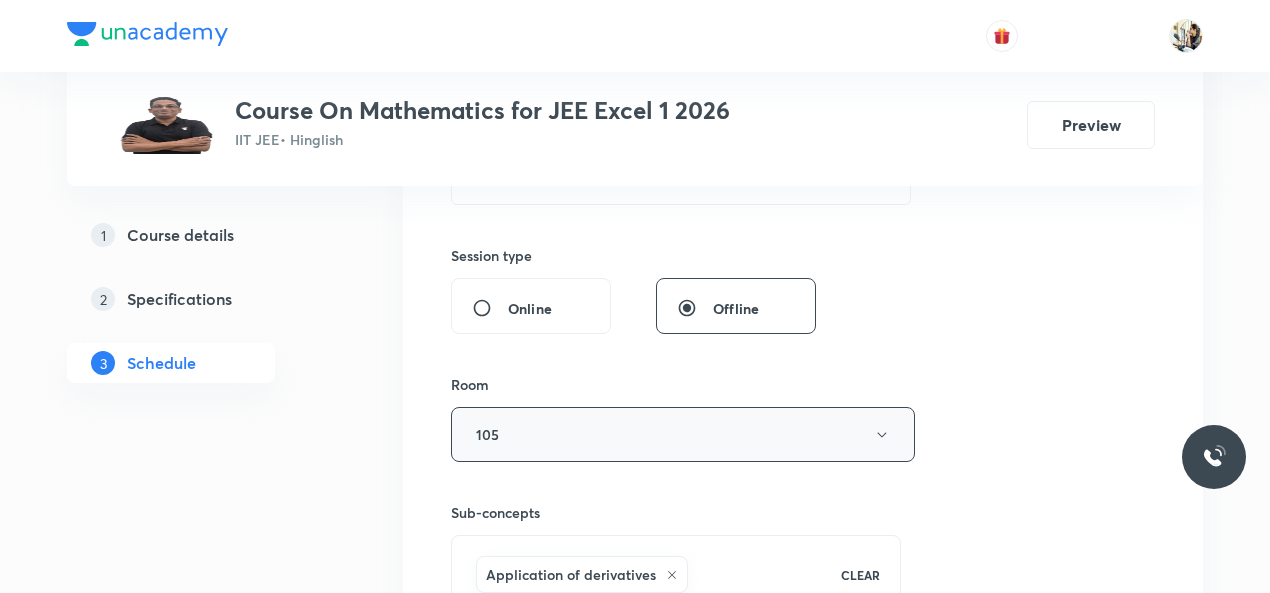 scroll, scrollTop: 933, scrollLeft: 0, axis: vertical 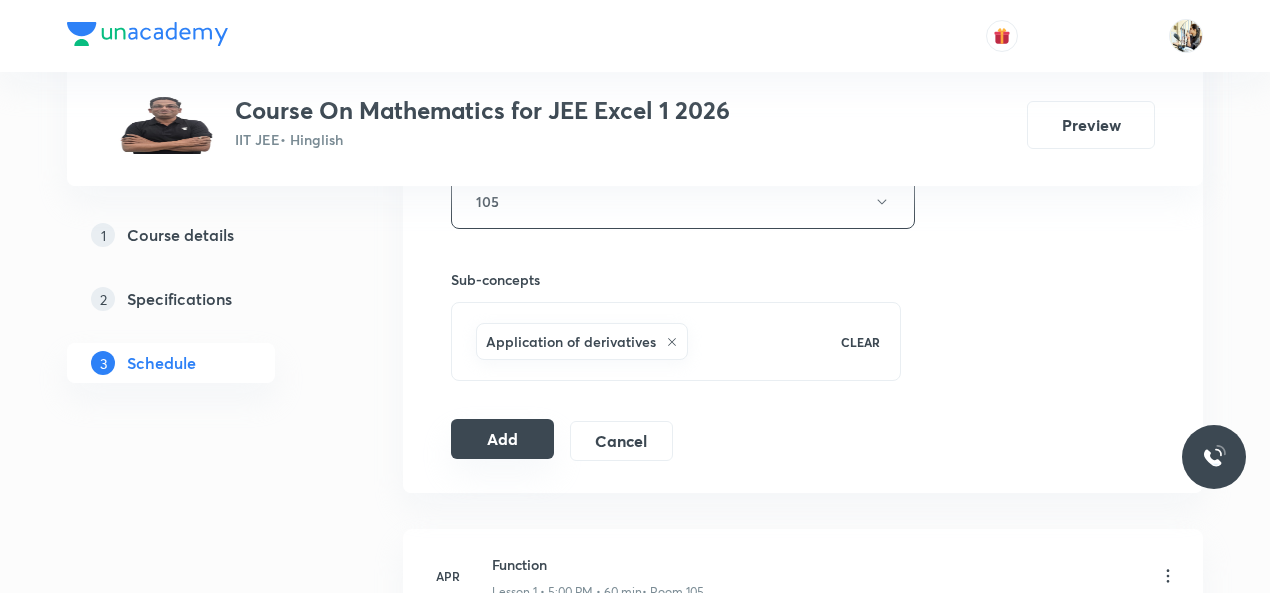 type on "application of derivatives (rate measurement)" 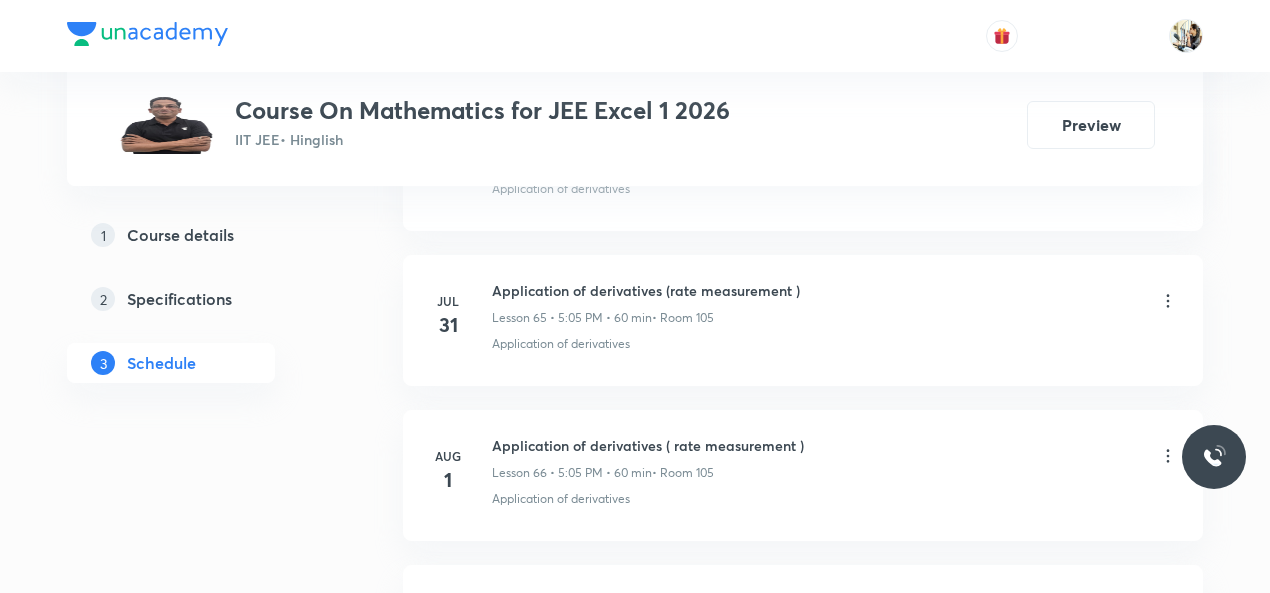 scroll, scrollTop: 11373, scrollLeft: 0, axis: vertical 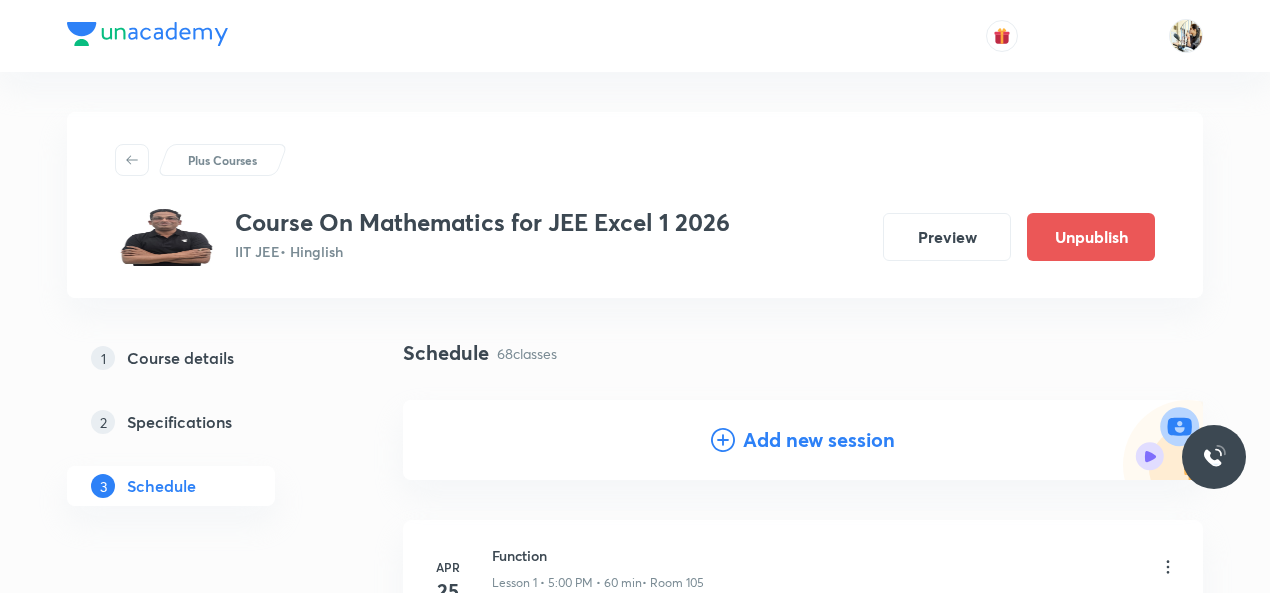 click on "Add new session" at bounding box center (819, 440) 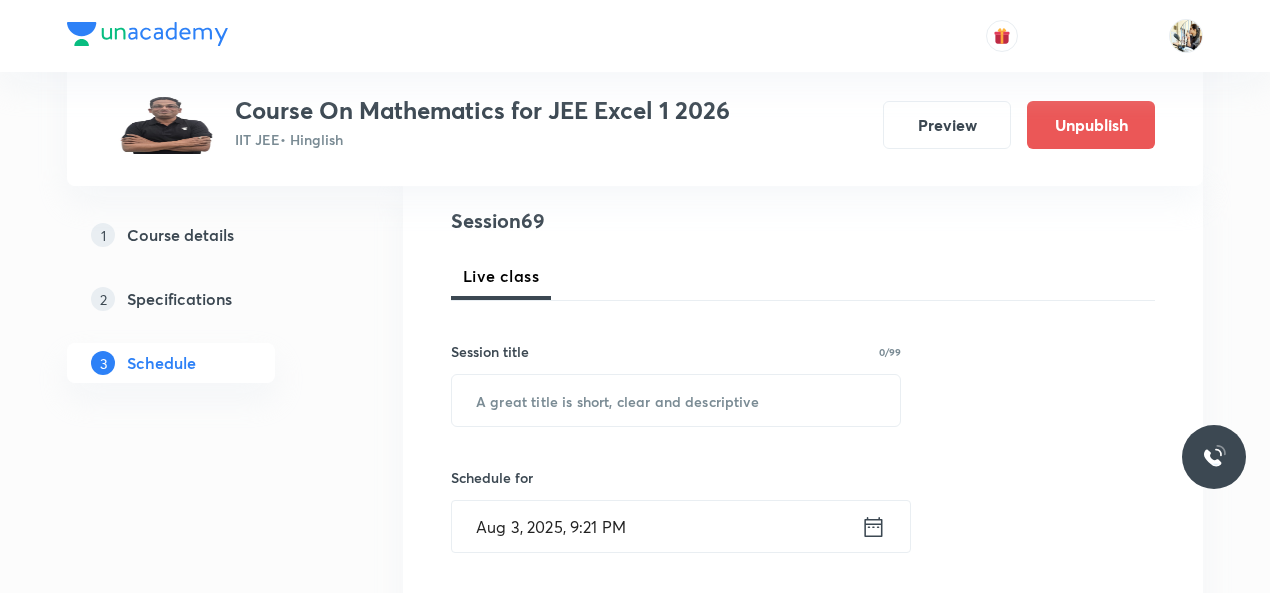scroll, scrollTop: 233, scrollLeft: 0, axis: vertical 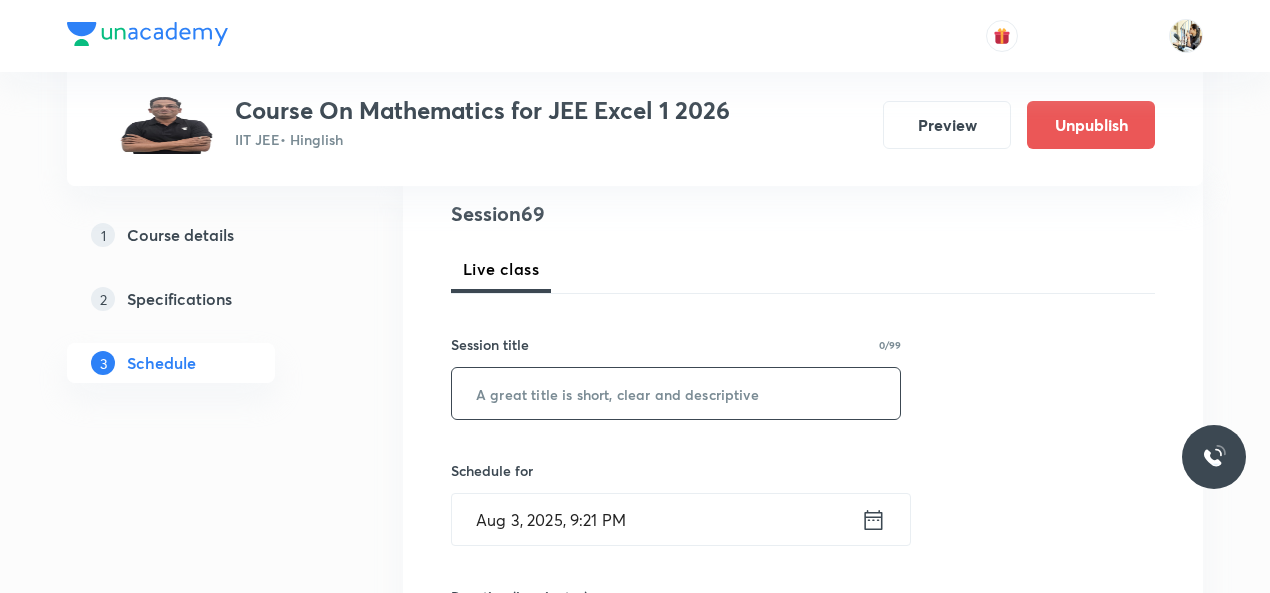 click at bounding box center (676, 393) 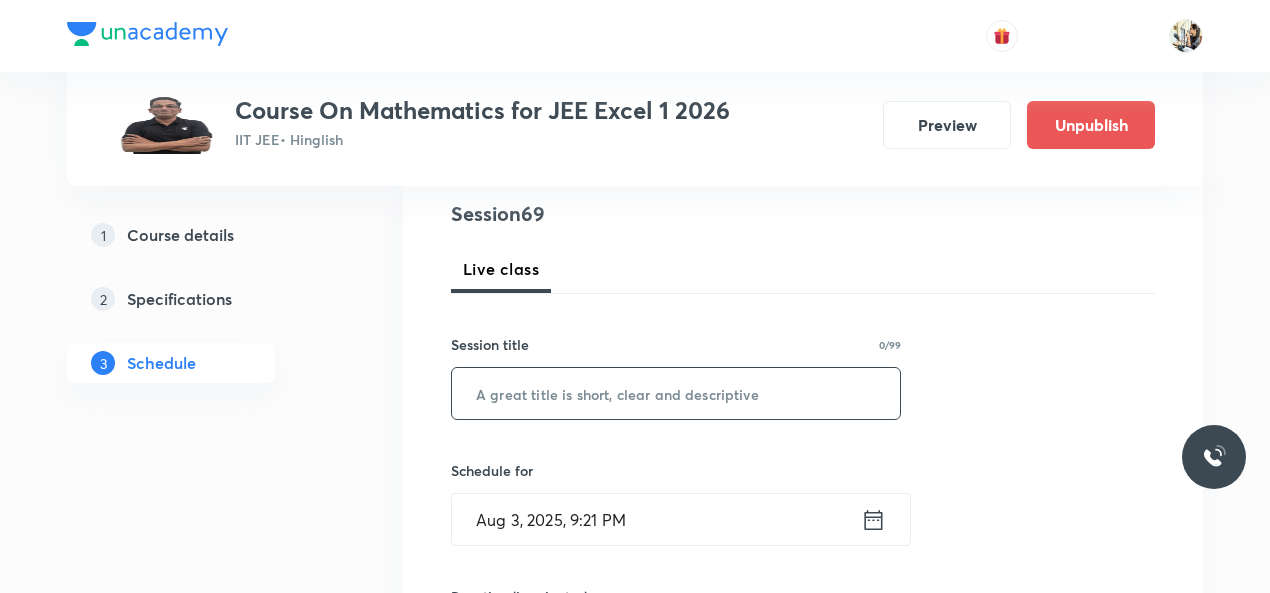 paste on "application of derivatives" 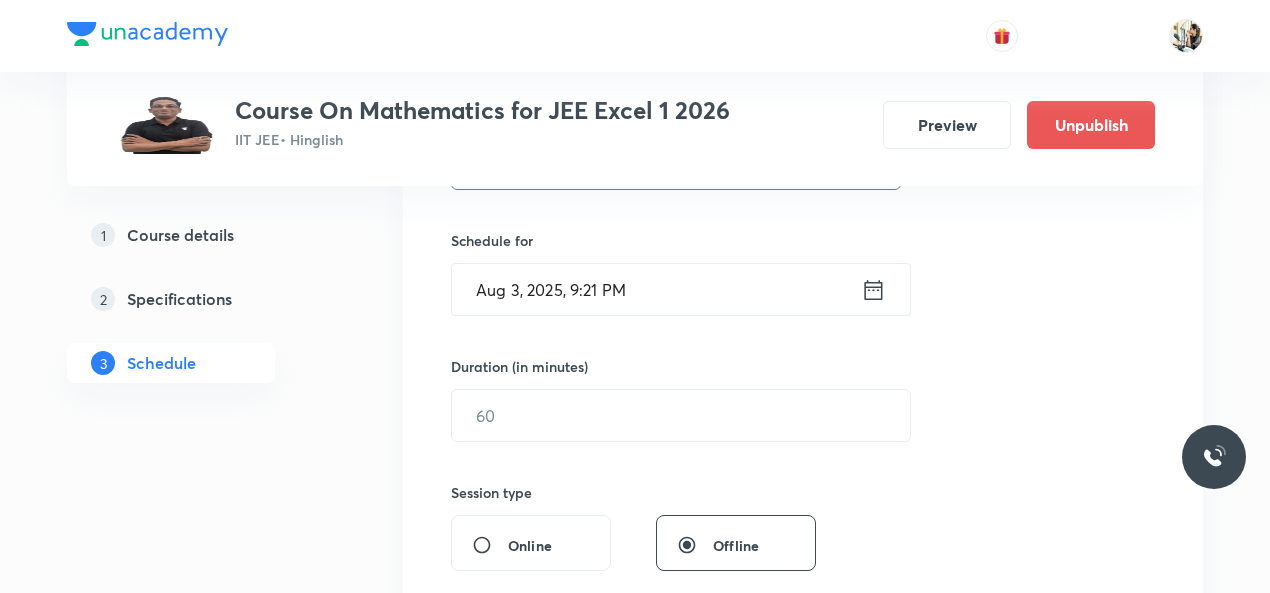 scroll, scrollTop: 466, scrollLeft: 0, axis: vertical 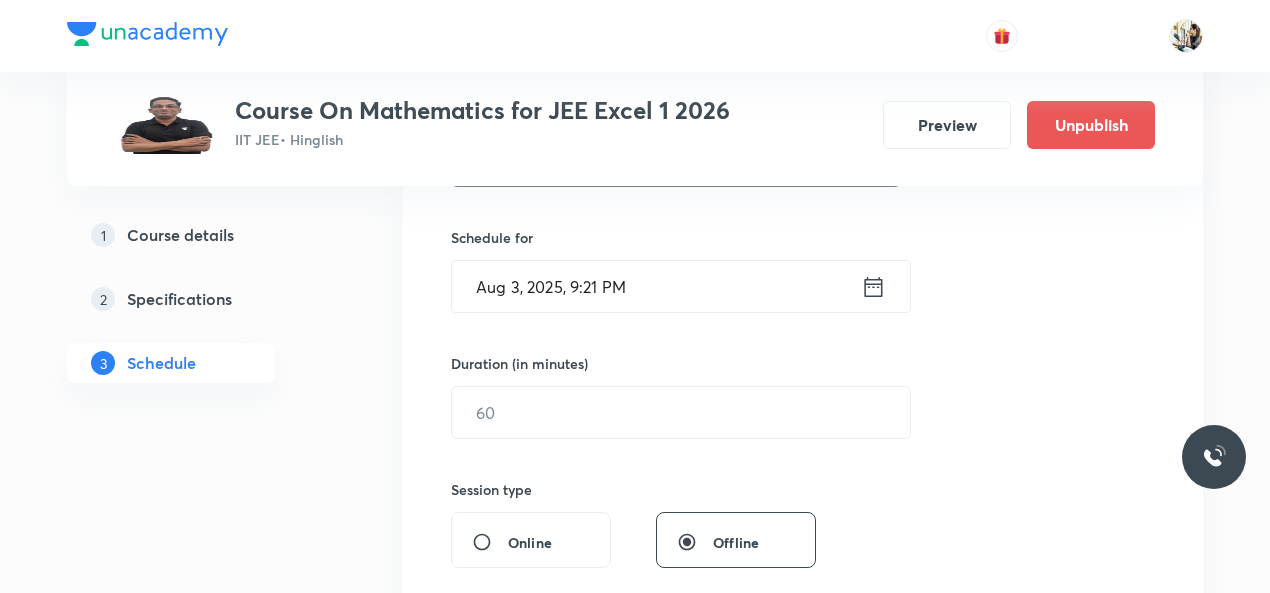 type on "application of derivatives" 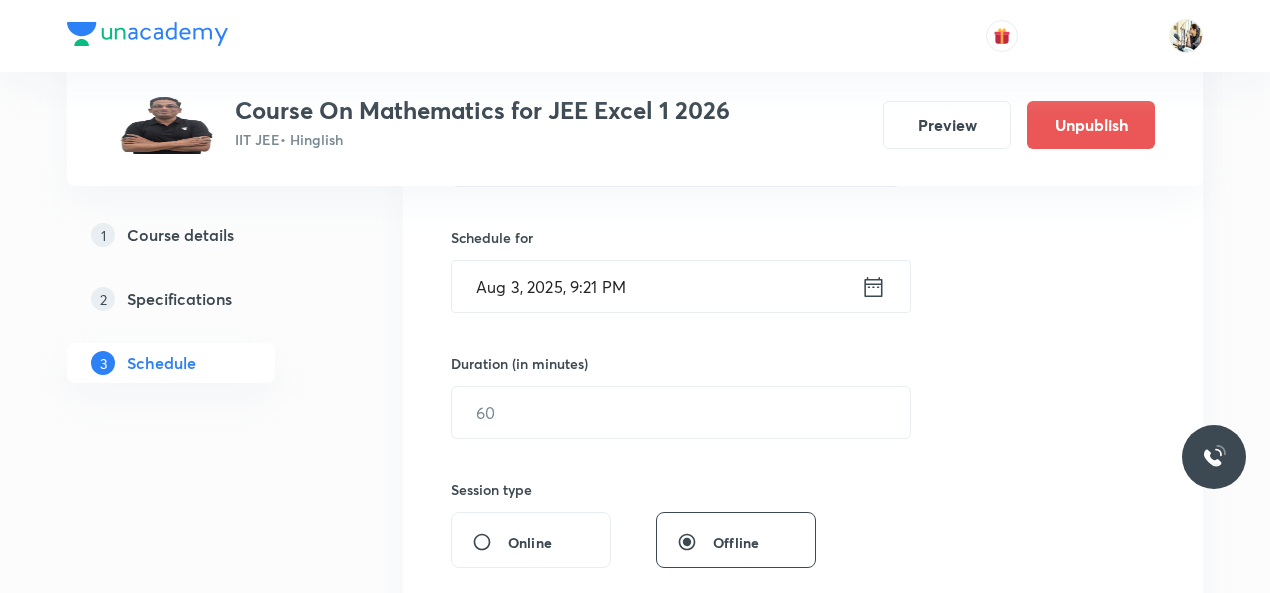 click on "Aug 3, 2025, 9:21 PM" at bounding box center (656, 286) 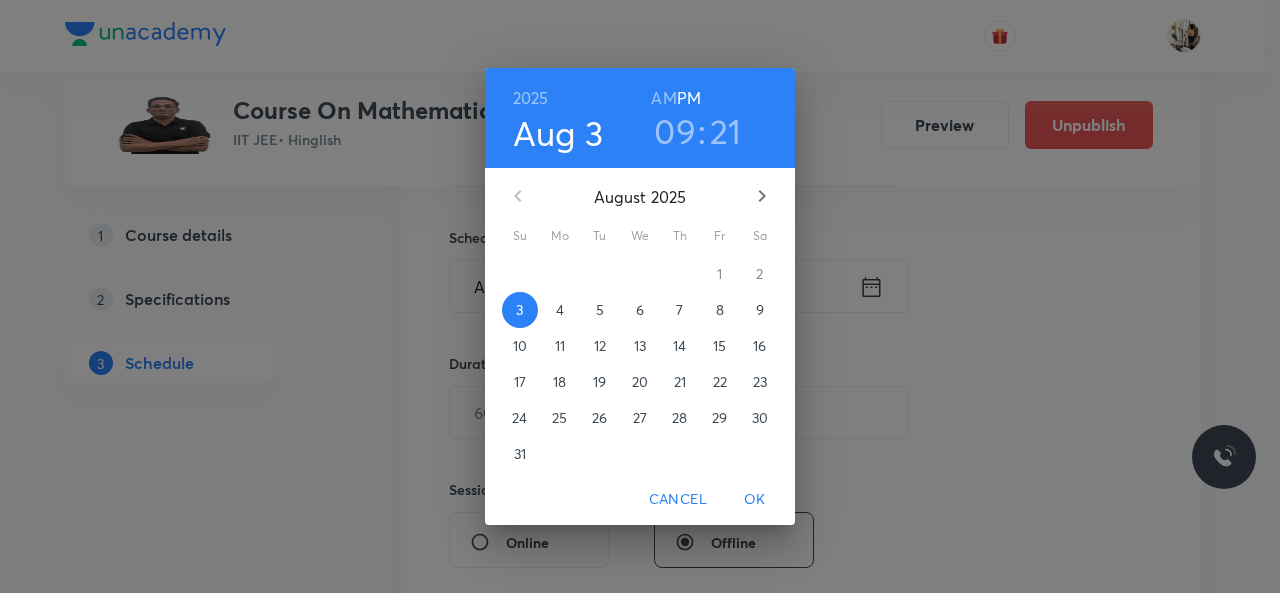 click on "5" at bounding box center (600, 310) 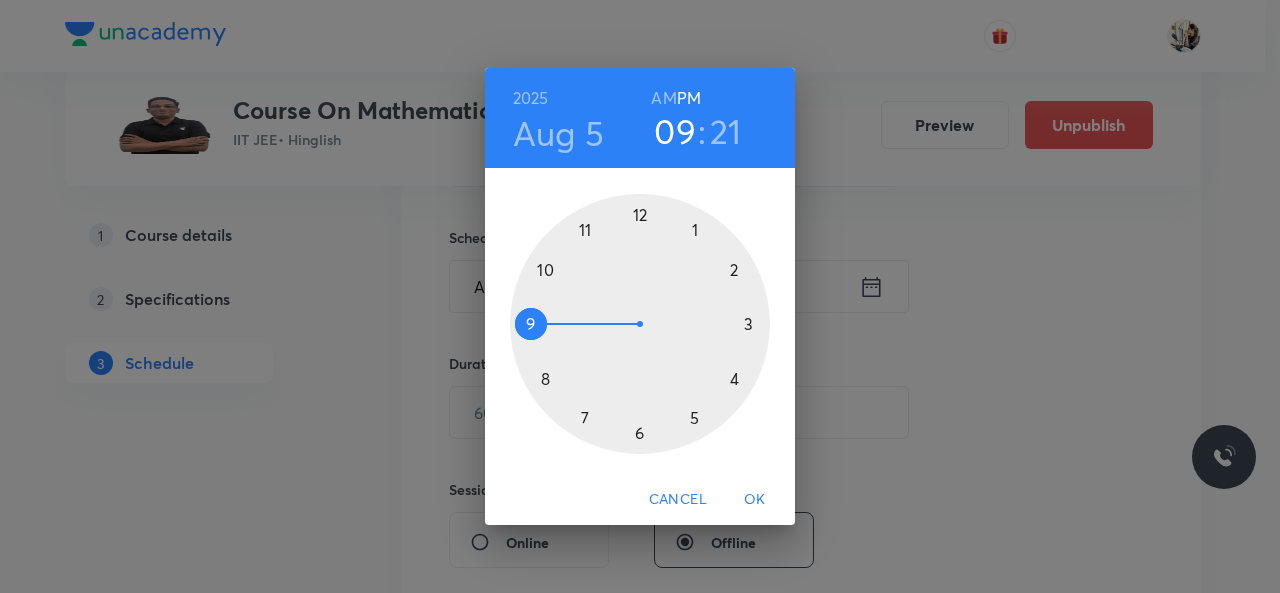 click at bounding box center (640, 324) 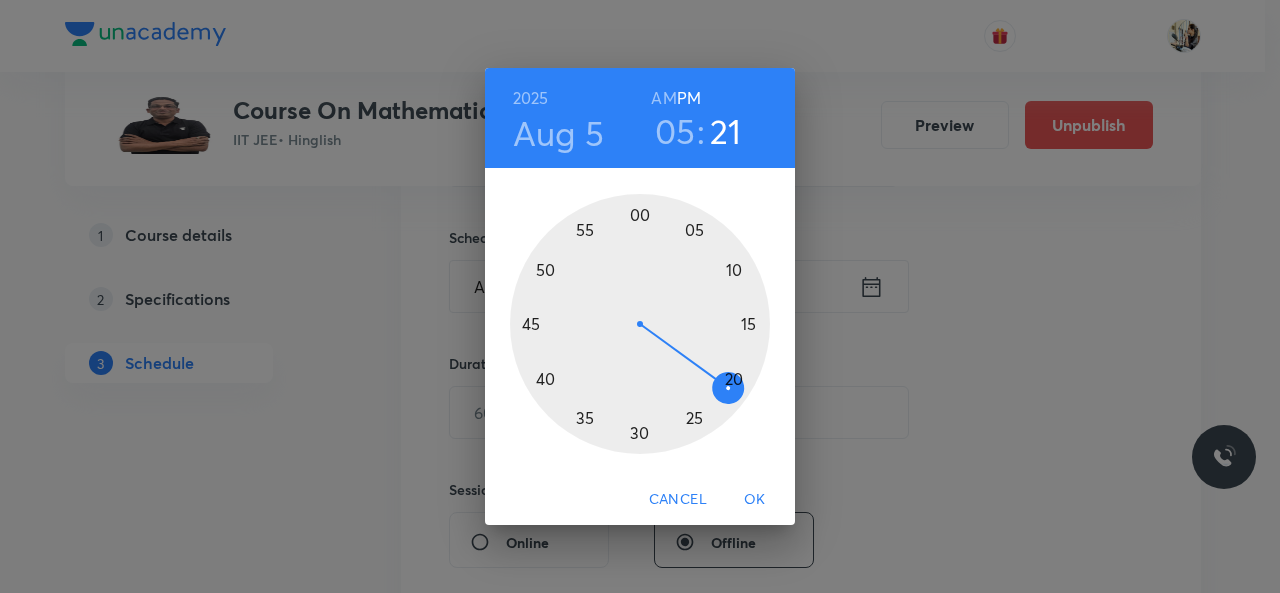 click at bounding box center [640, 324] 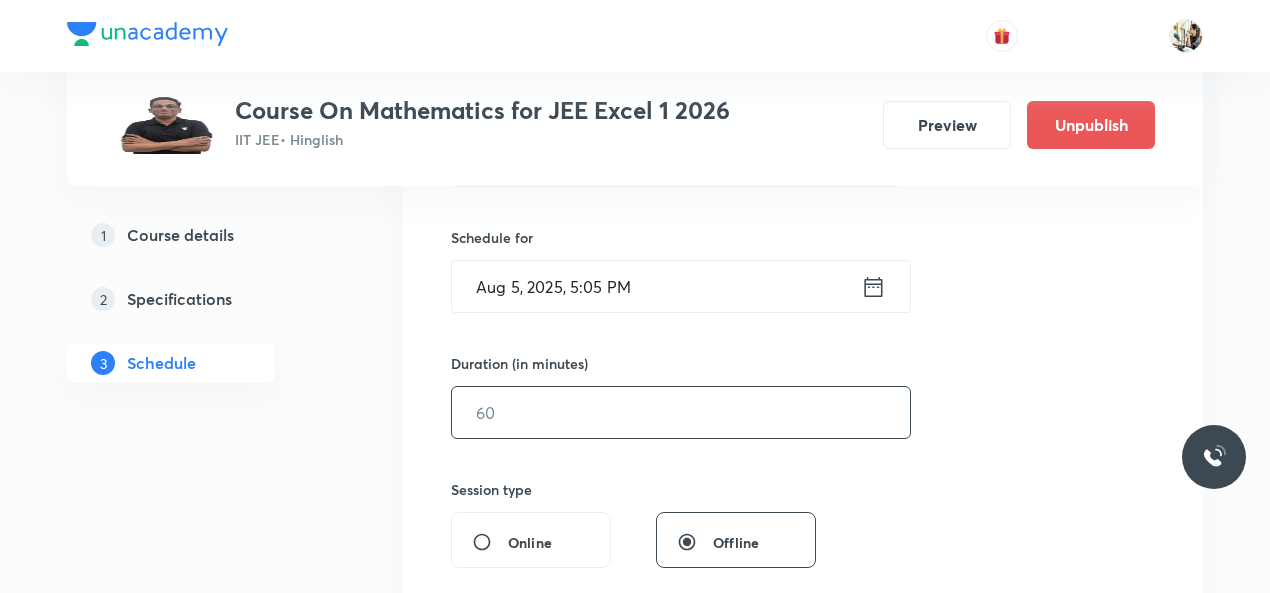 click at bounding box center (681, 412) 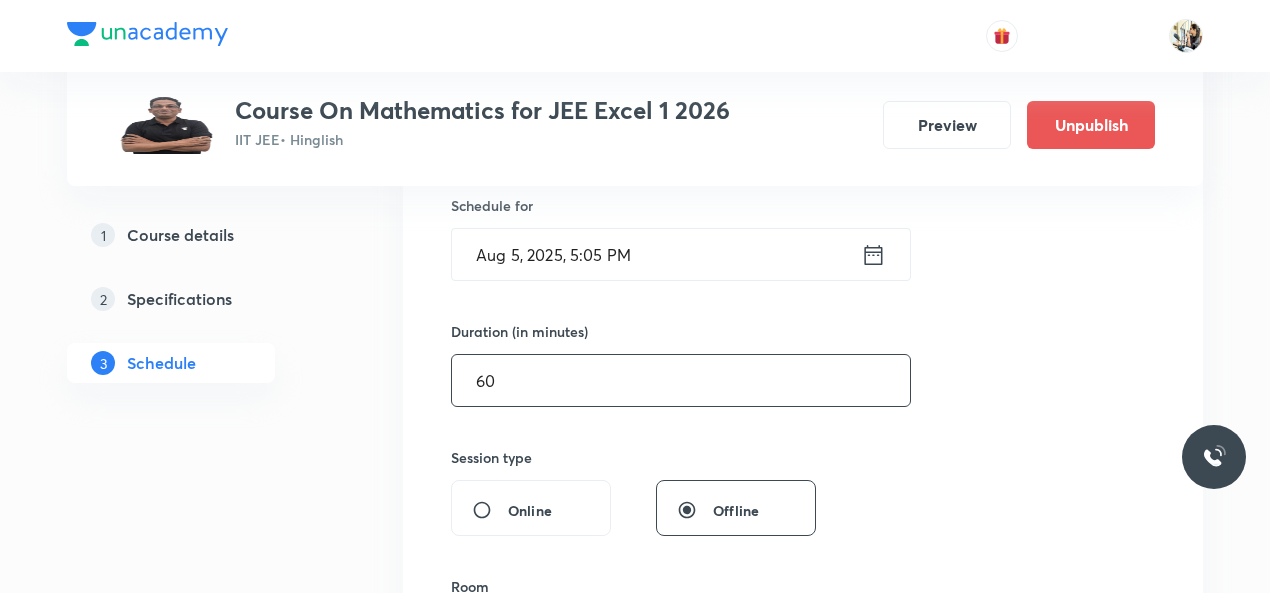 scroll, scrollTop: 700, scrollLeft: 0, axis: vertical 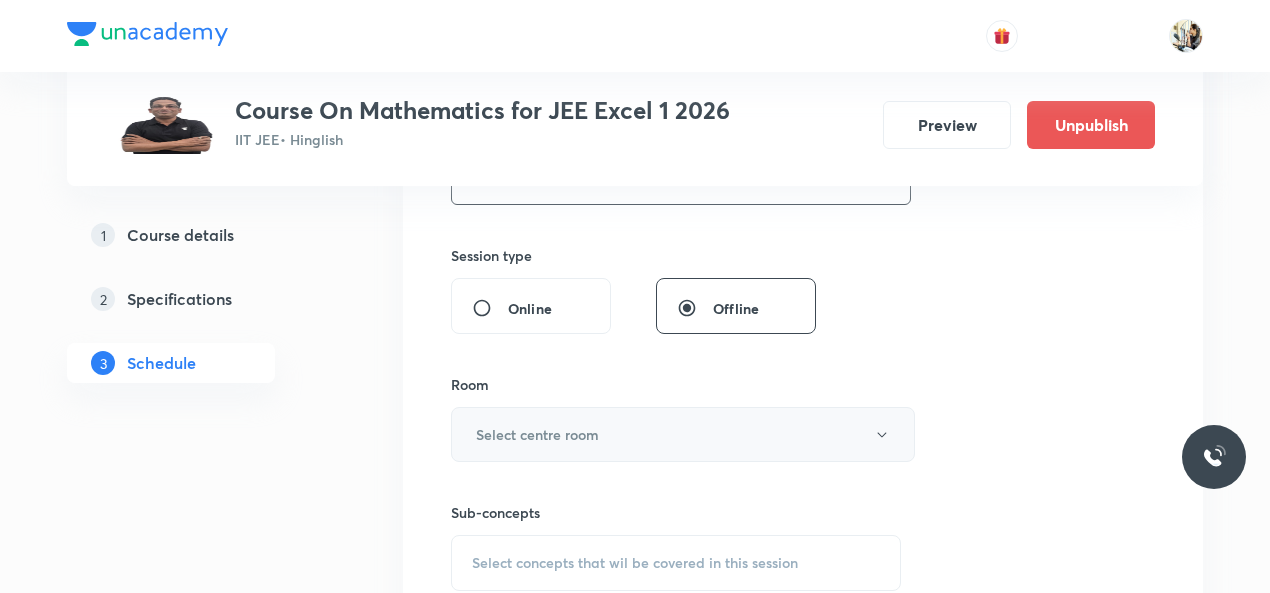 type on "60" 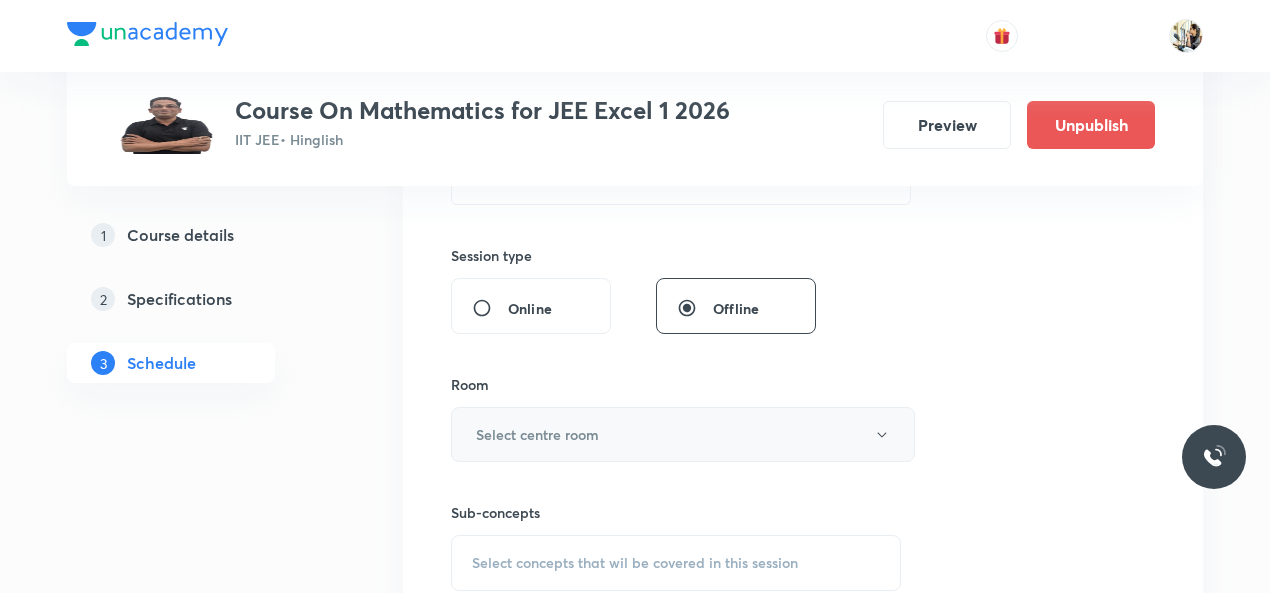 click on "Select centre room" at bounding box center (683, 434) 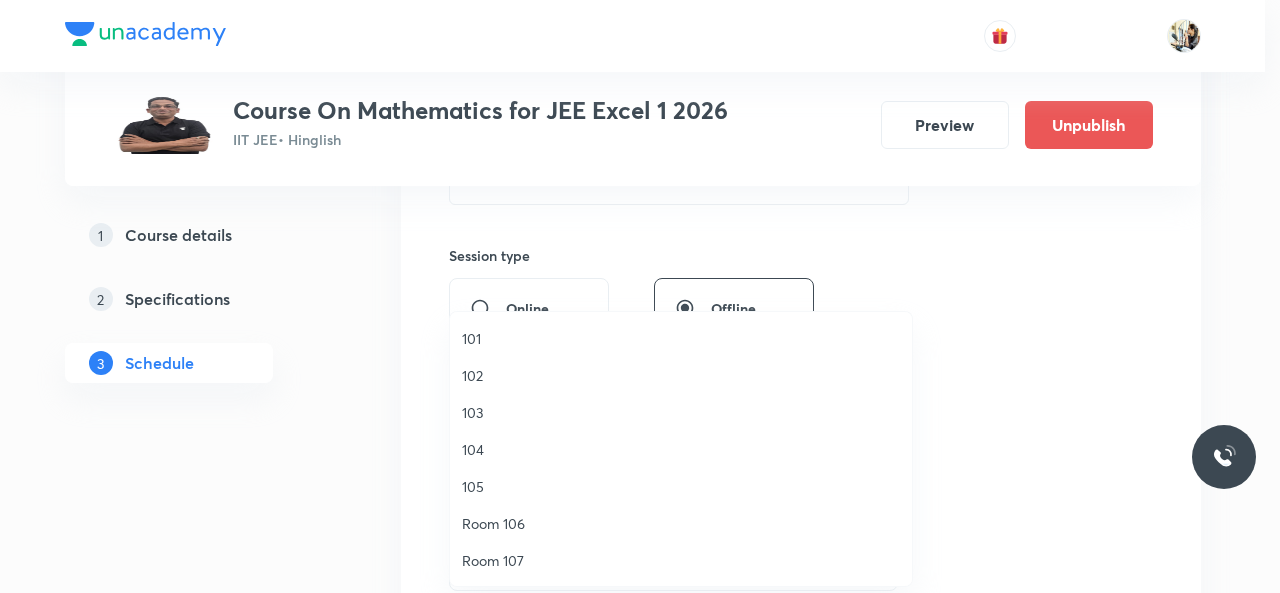click on "105" at bounding box center (681, 486) 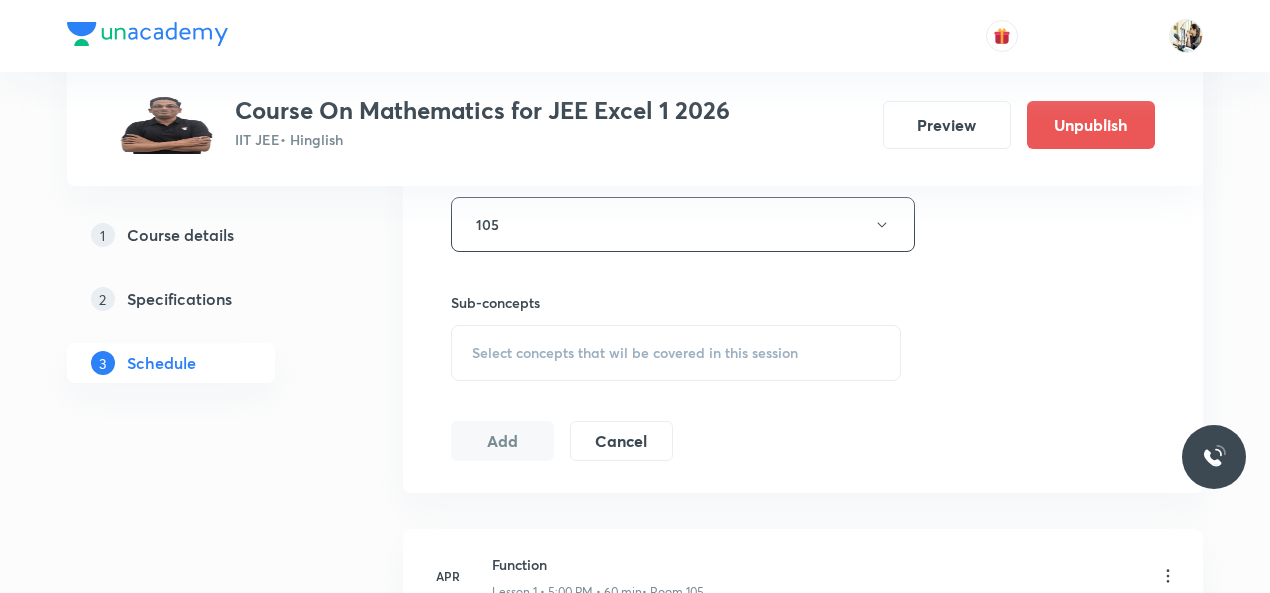 scroll, scrollTop: 933, scrollLeft: 0, axis: vertical 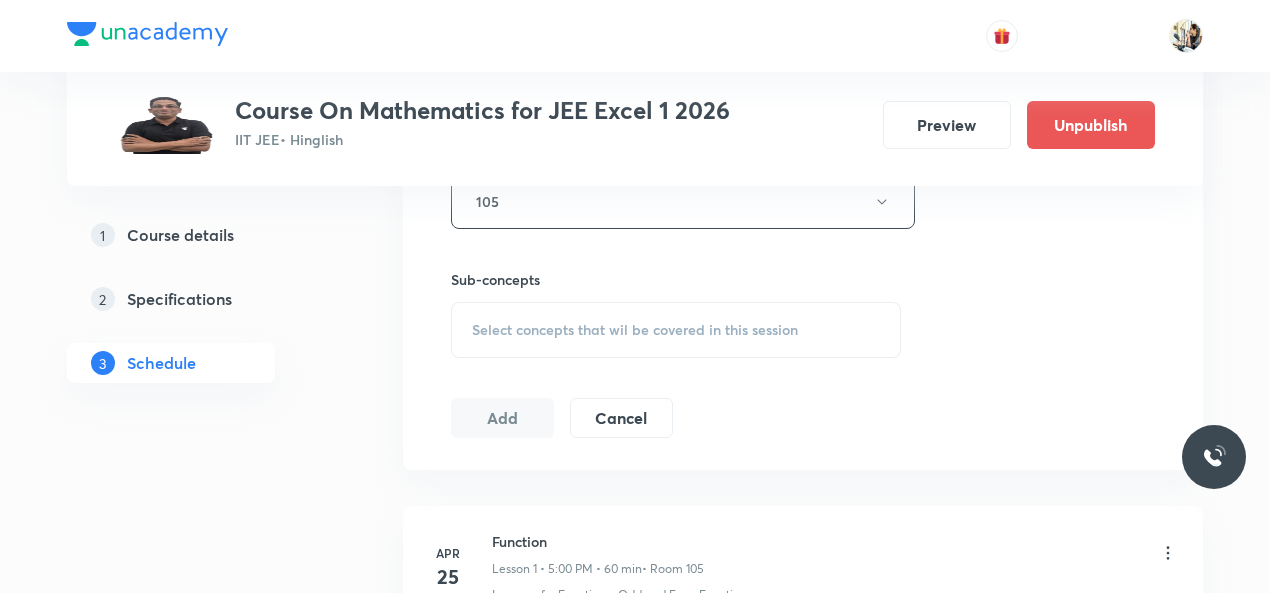 click on "Select concepts that wil be covered in this session" at bounding box center [635, 330] 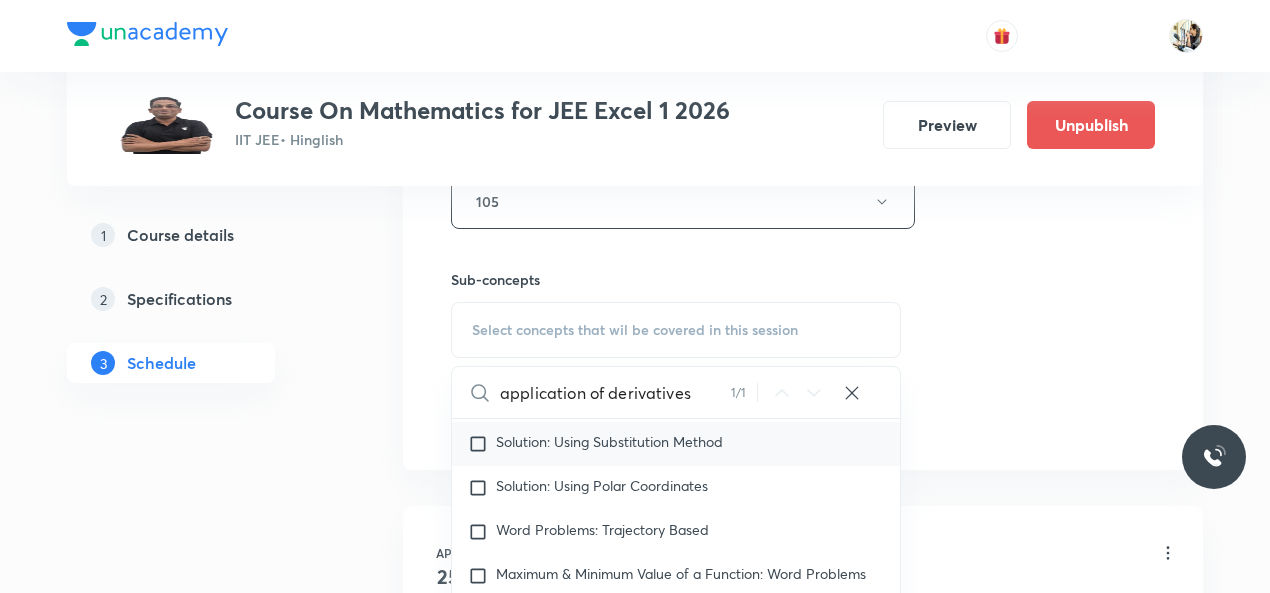 scroll, scrollTop: 3580, scrollLeft: 0, axis: vertical 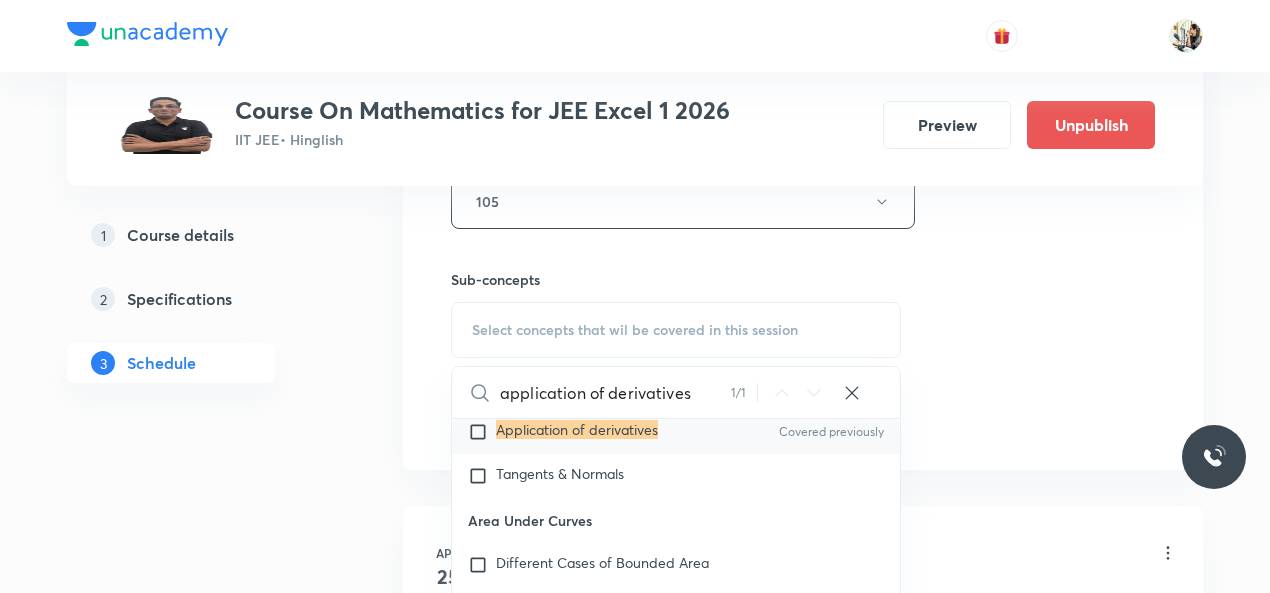 type on "application of derivatives" 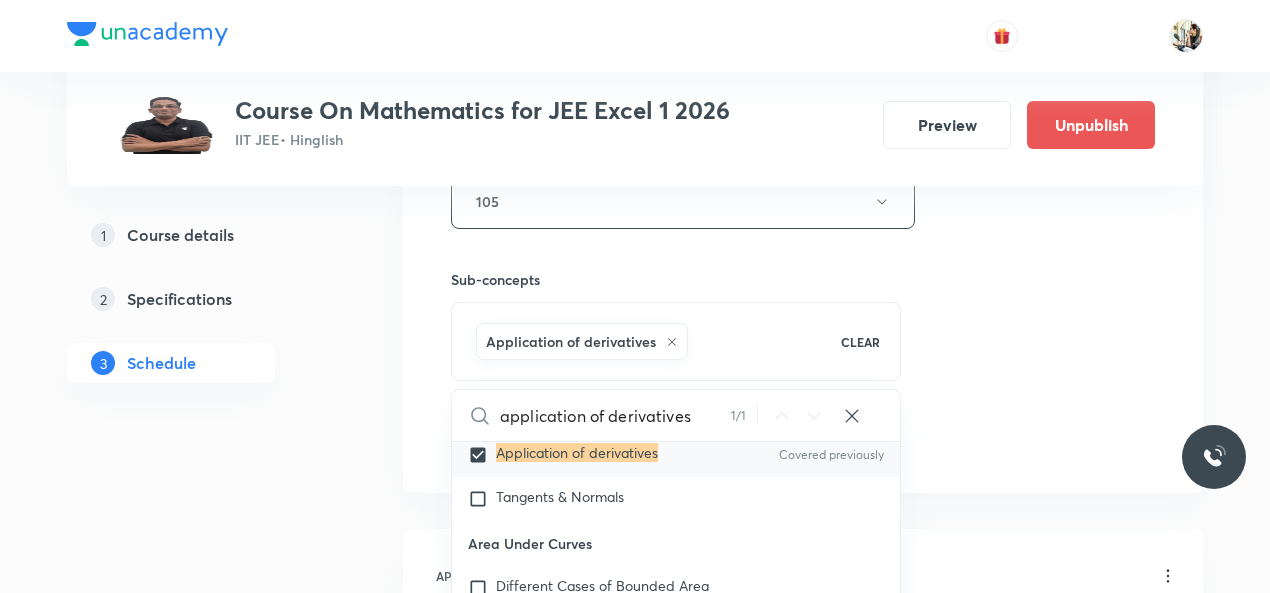 click on "Session  69 Live class Session title 27/99 application of derivatives ​ Schedule for Aug 5, 2025, 5:05 PM ​ Duration (in minutes) 60 ​   Session type Online Offline Room 105 Sub-concepts Application of derivatives CLEAR application of derivatives 1 / 1 ​ Limits  Concept of Limits Covered previously Algebra of Limits Use of Expansion in Limits Covered previously Evaluation of Algebraic Limits Evaluation of Trigonometric Limits Evaluation of Exponential & Logarithmic Limits Limits of the Form lim (f(x))ᵍ(ˣ) Covered previously L'Hopital's Rule Finding Unknowns When Limit is Given Miscellaneous Sandwich Theorem Covered previously Built in Limit Differentiations Methods of Differentiation Covered previously Errors and Approximations Rate Measure Maxima - Minima Point of Inflection Definition of Maxima & Minima Tests for Local Maximum/Minimum Concept of Global Maximum/Minimum Nature of Roots of Cubic Polynomials Application of Maxima/Minima Solid Geometry Graph Plotting Cauchy's Mean Value Theorem Plane" at bounding box center (803, -20) 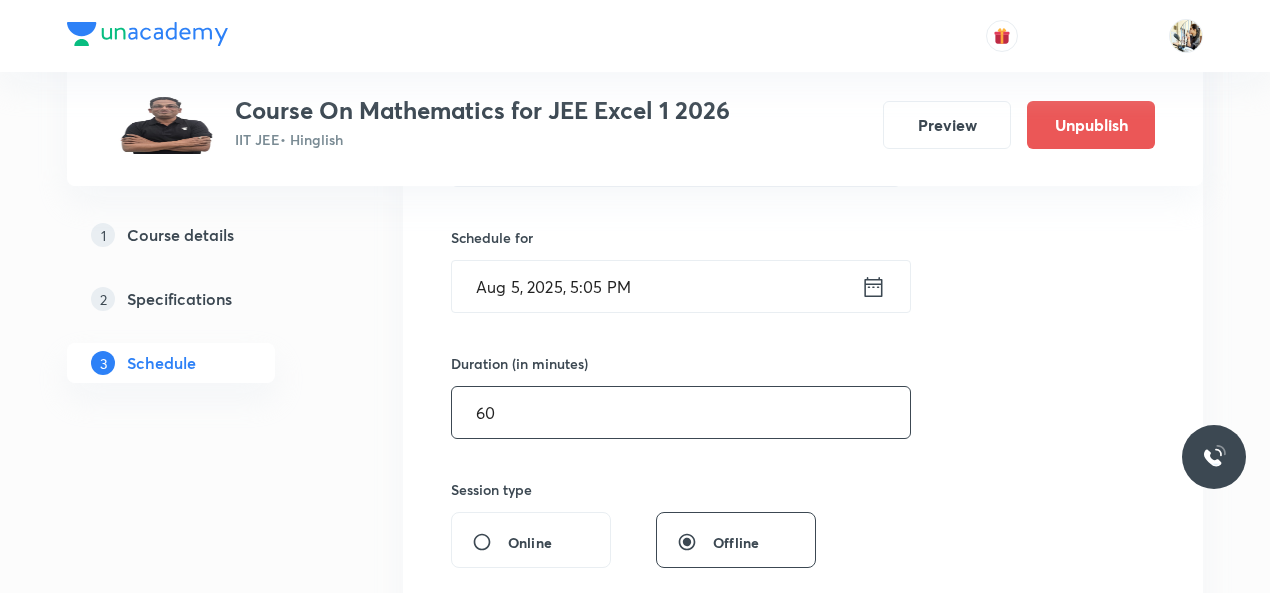 scroll, scrollTop: 233, scrollLeft: 0, axis: vertical 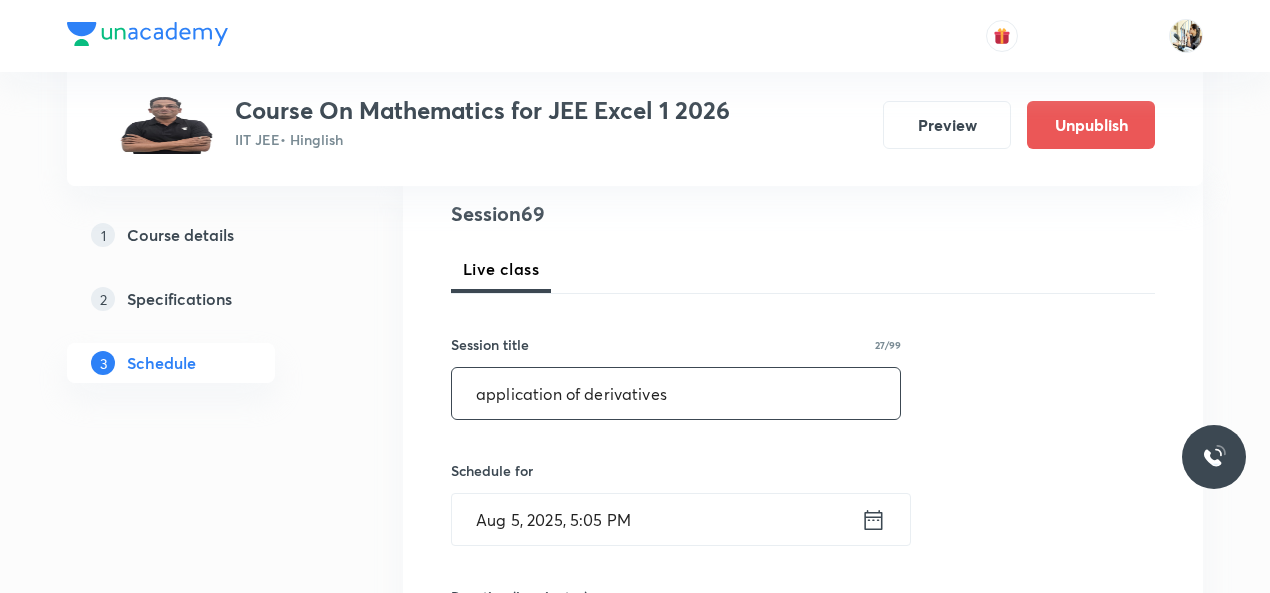 click on "application of derivatives" at bounding box center [676, 393] 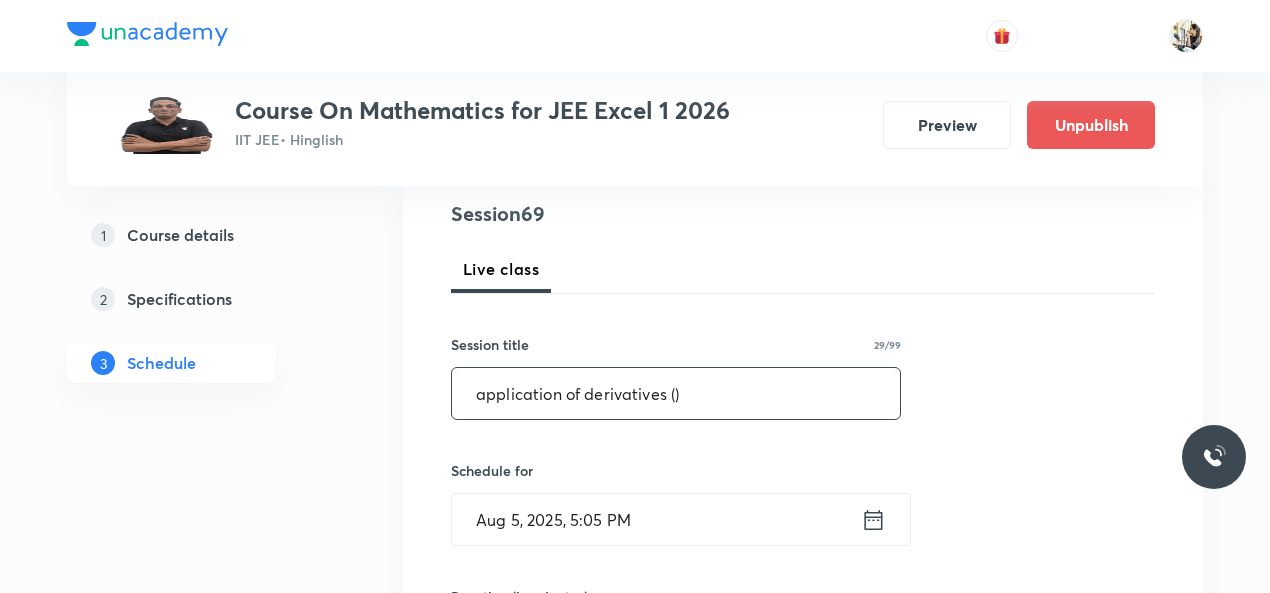 paste on "increasing function" 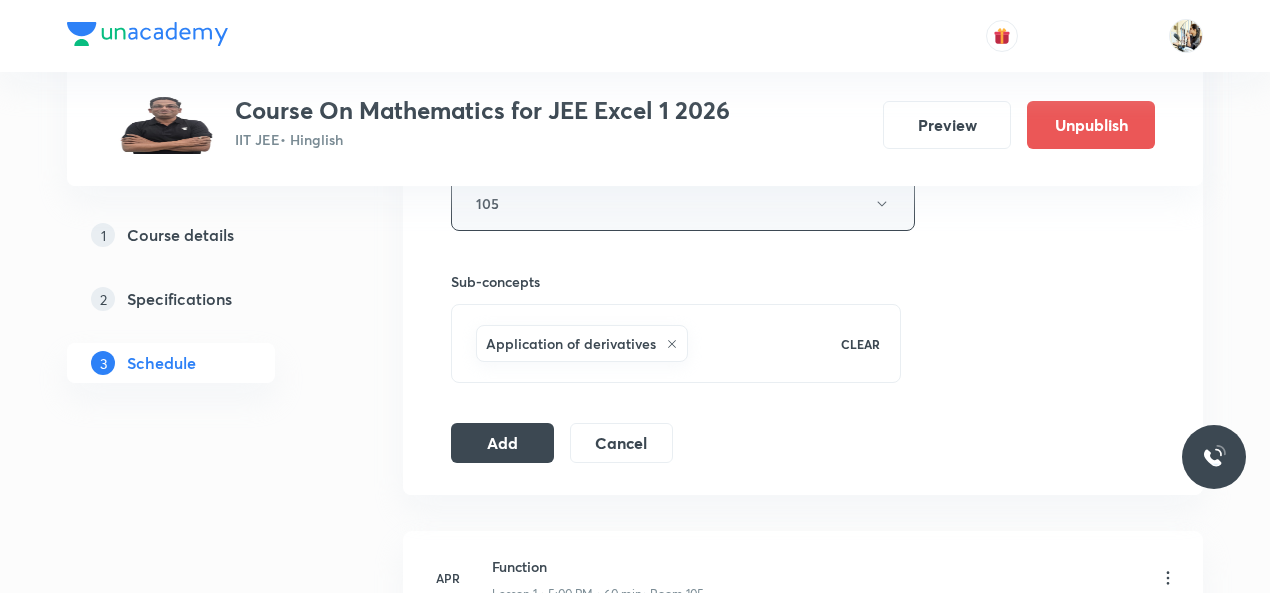 scroll, scrollTop: 933, scrollLeft: 0, axis: vertical 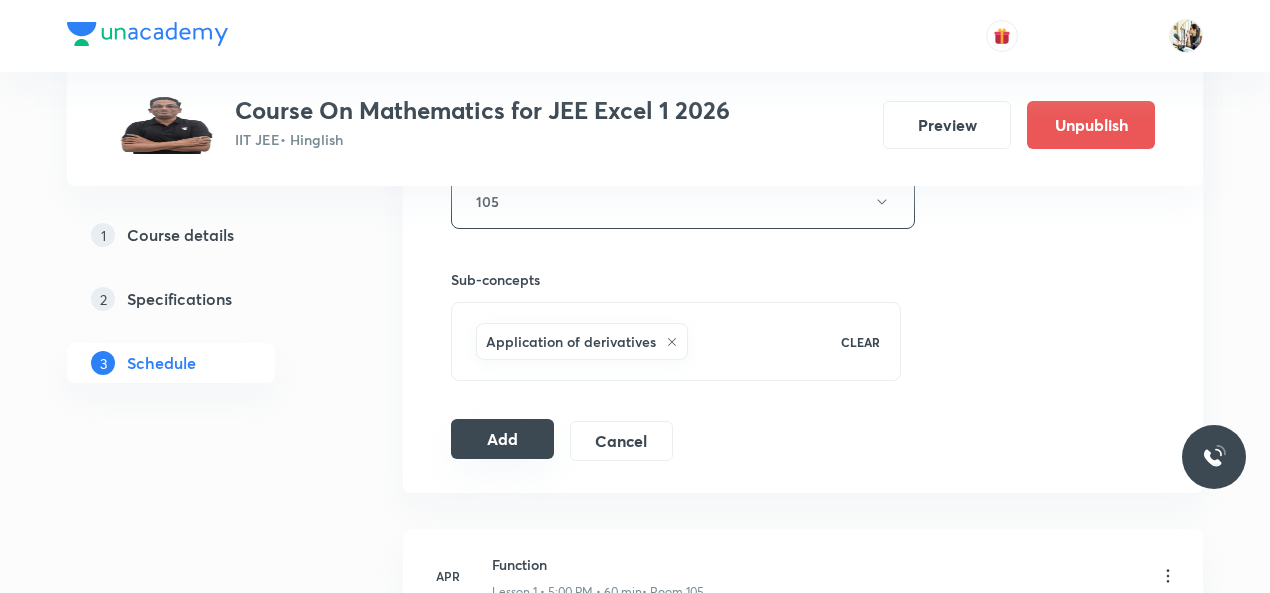 type on "application of derivatives (increasing function)" 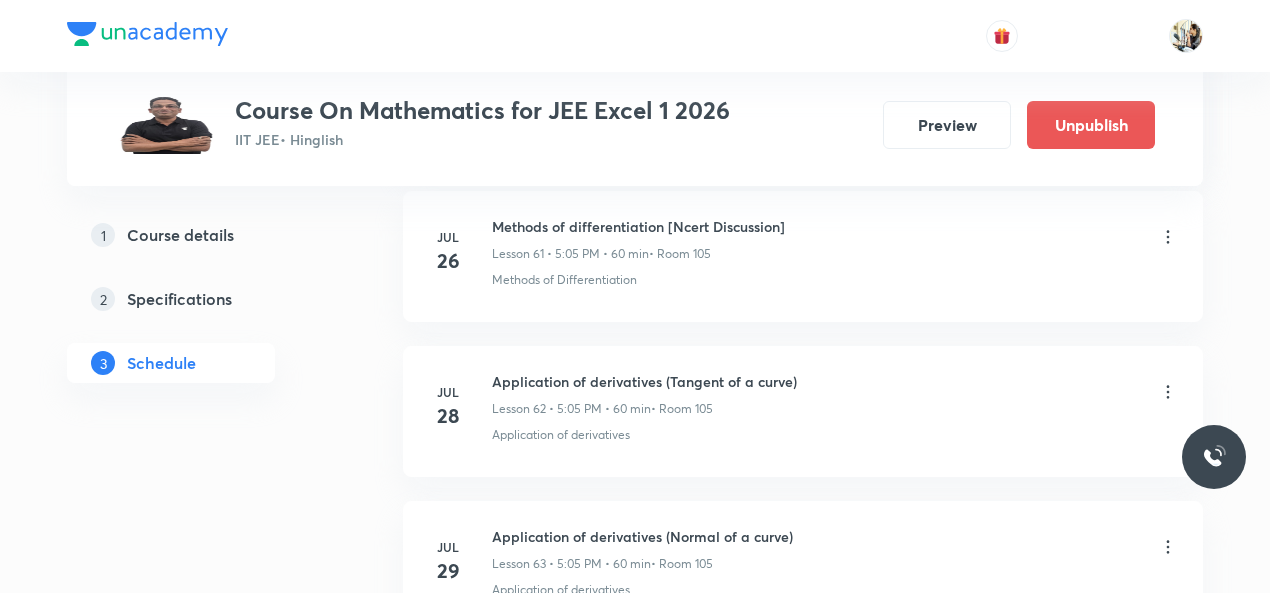 scroll, scrollTop: 11316, scrollLeft: 0, axis: vertical 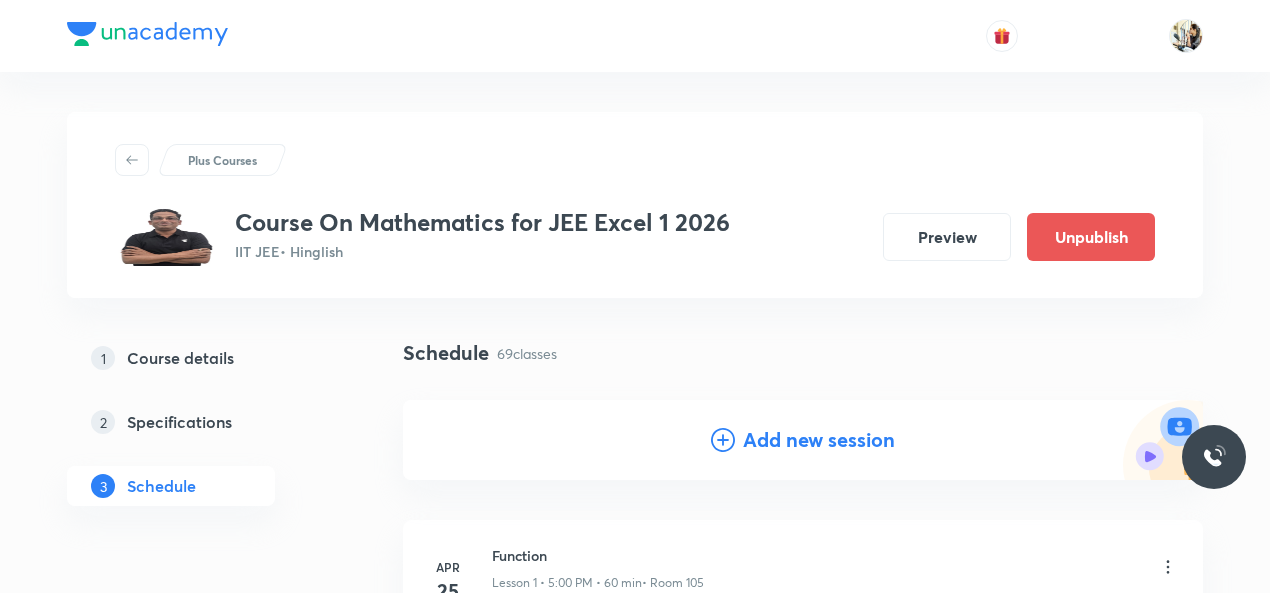 click on "Add new session" at bounding box center (819, 440) 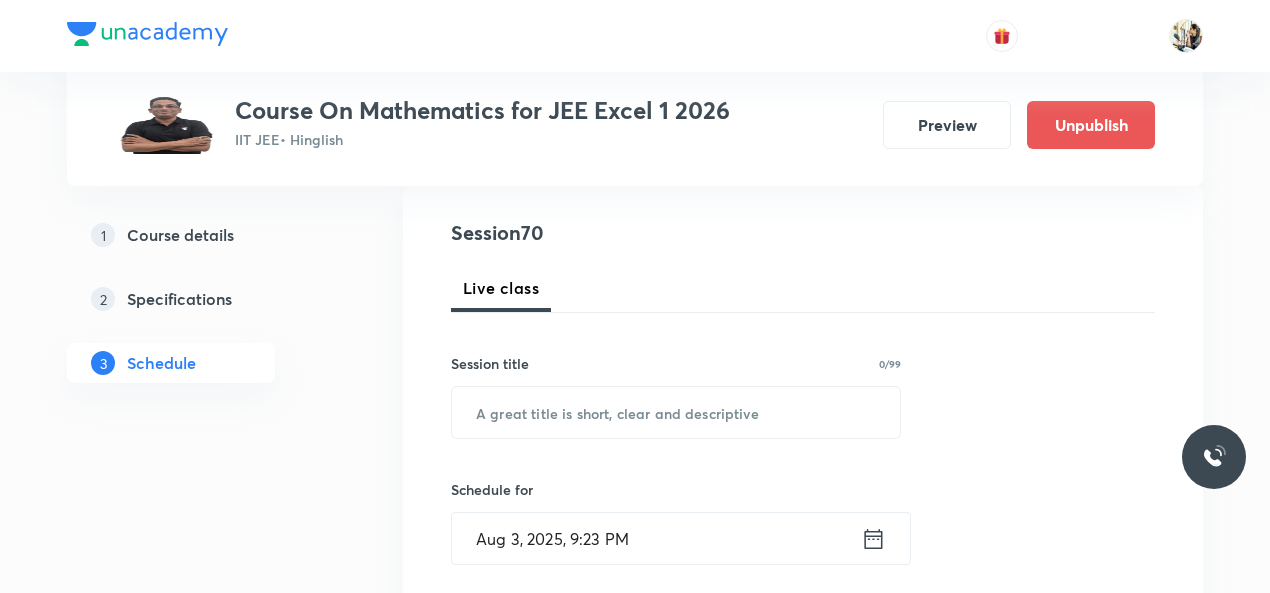 scroll, scrollTop: 233, scrollLeft: 0, axis: vertical 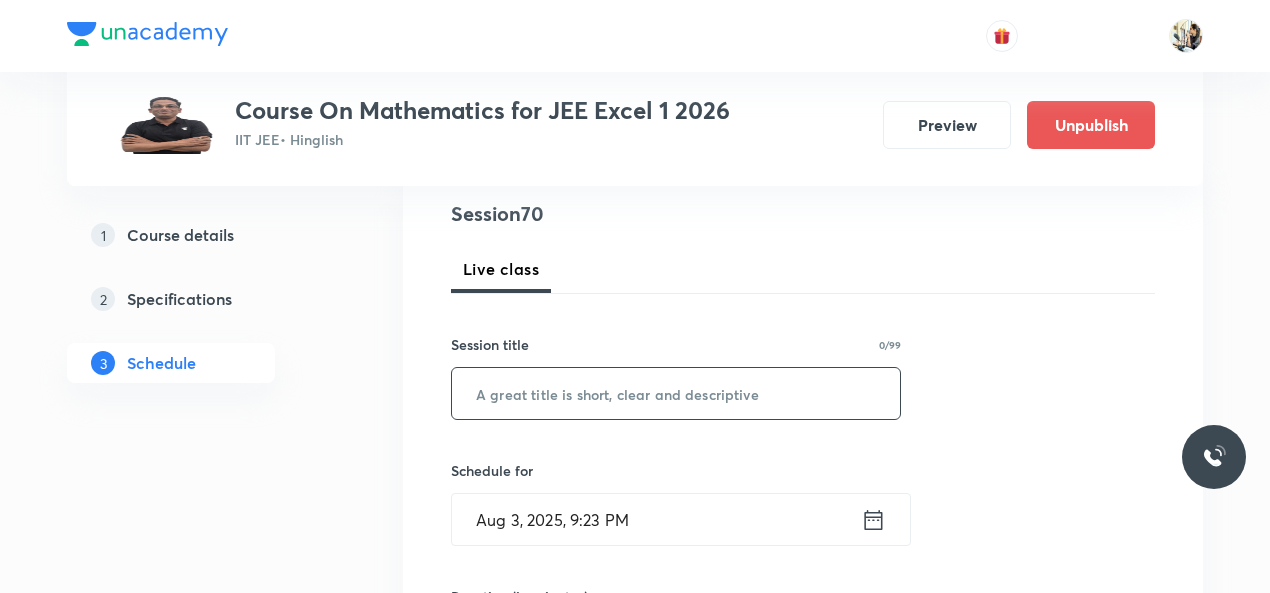 click at bounding box center (676, 393) 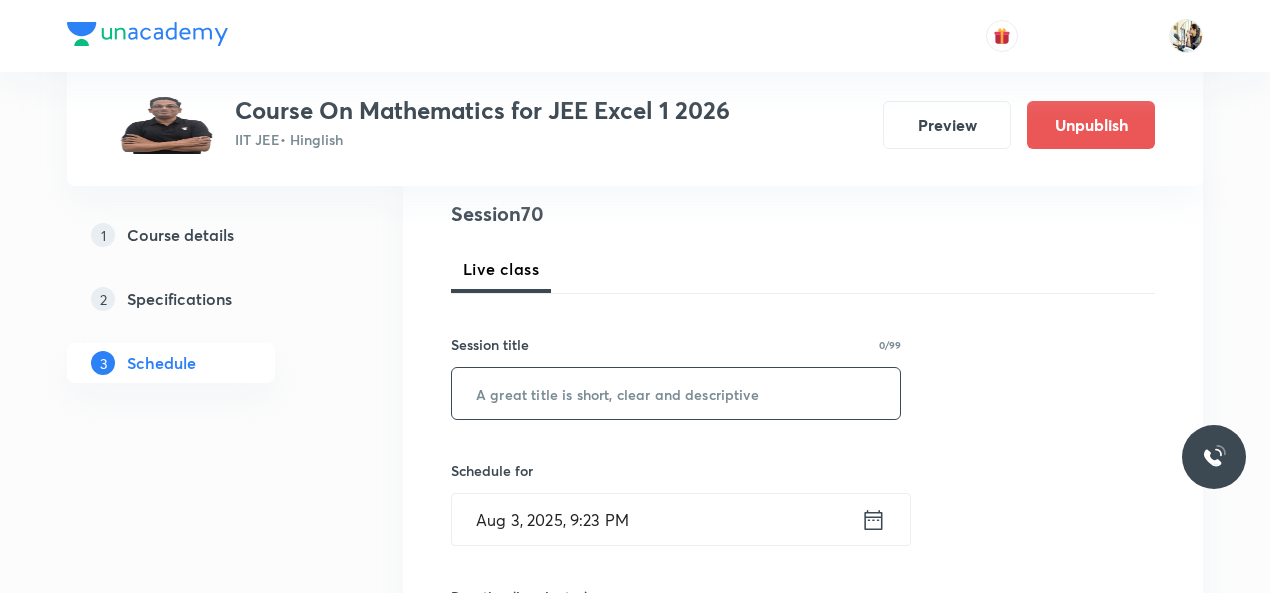 paste on "application of derivatives" 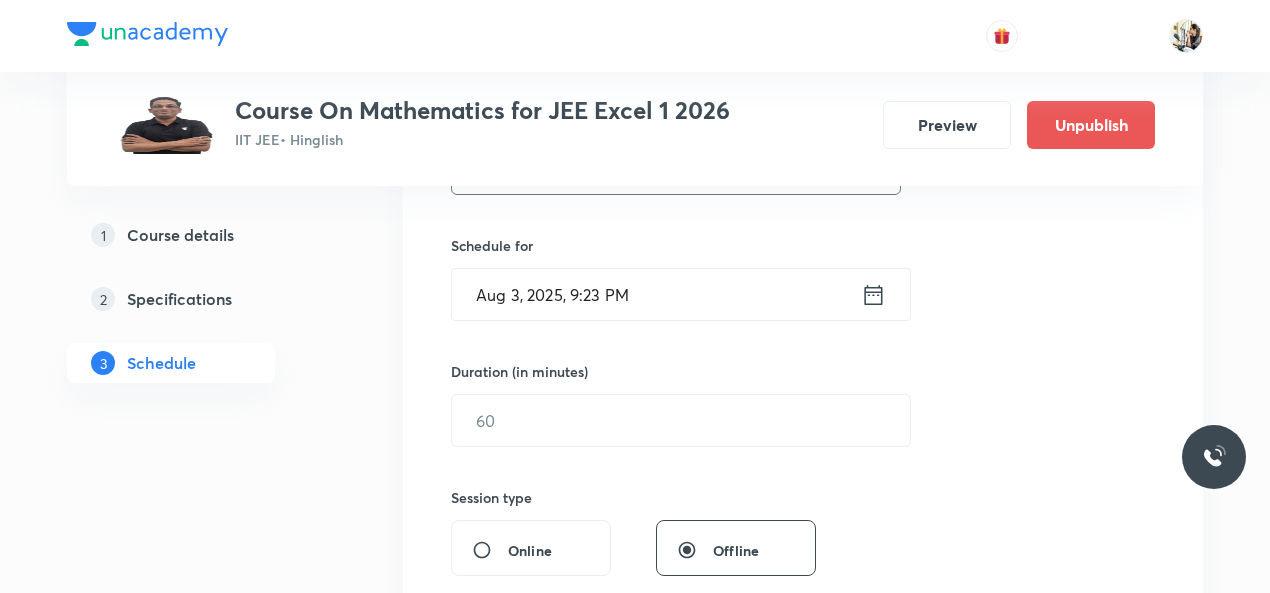 scroll, scrollTop: 466, scrollLeft: 0, axis: vertical 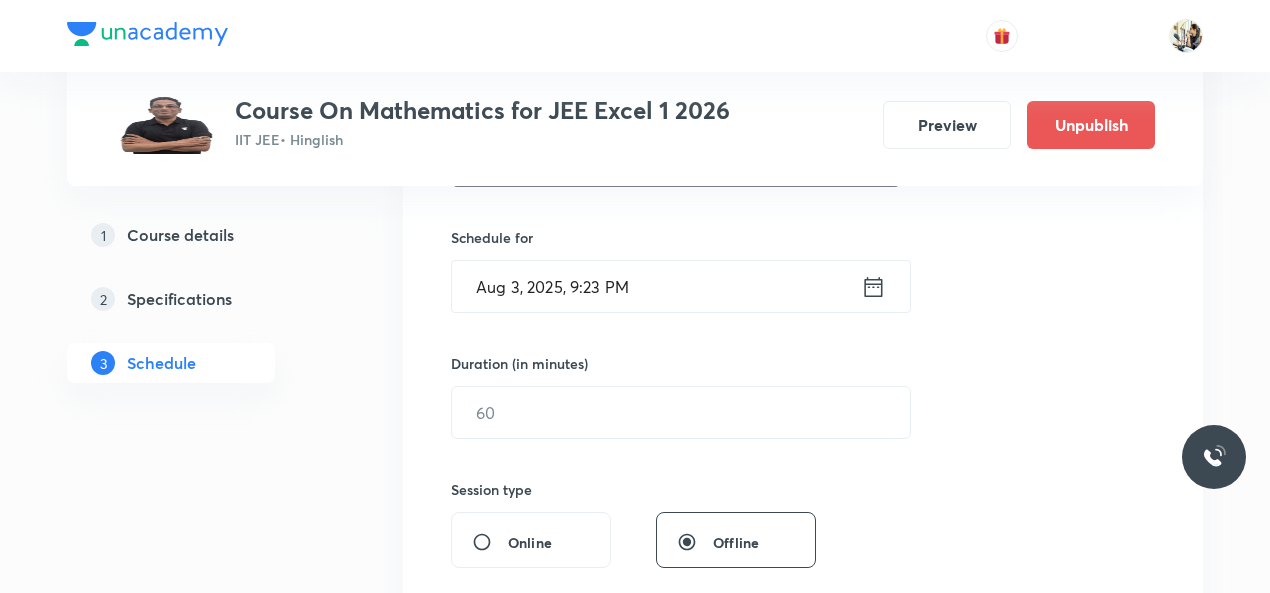 type on "application of derivatives" 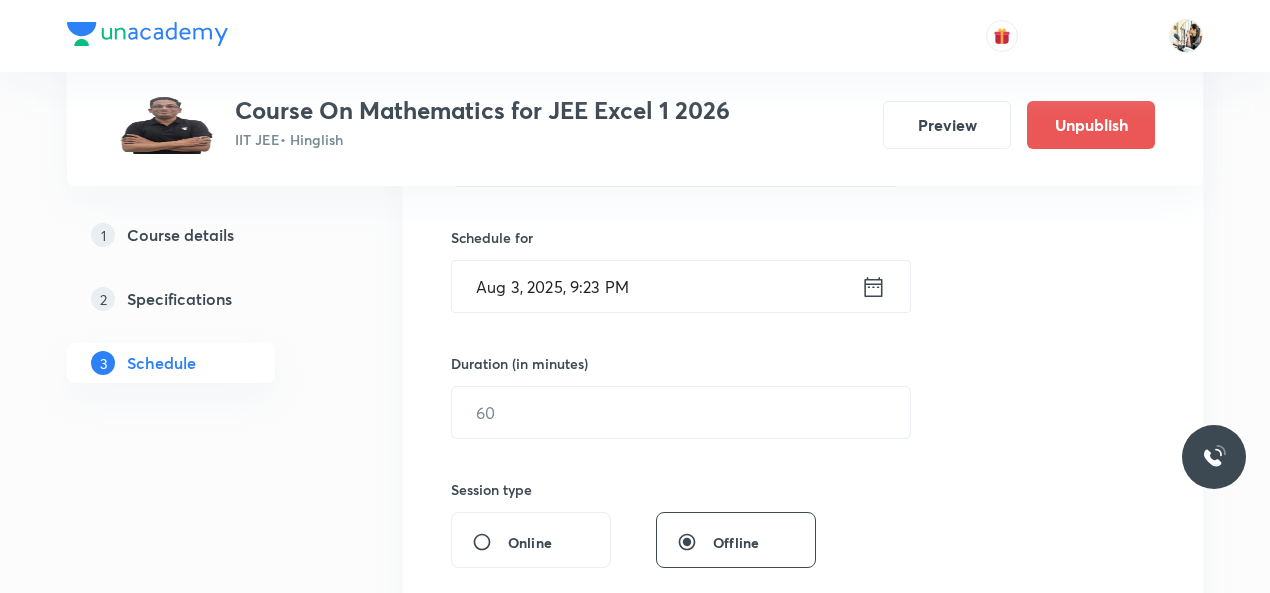 click on "Aug 3, 2025, 9:23 PM" at bounding box center [656, 286] 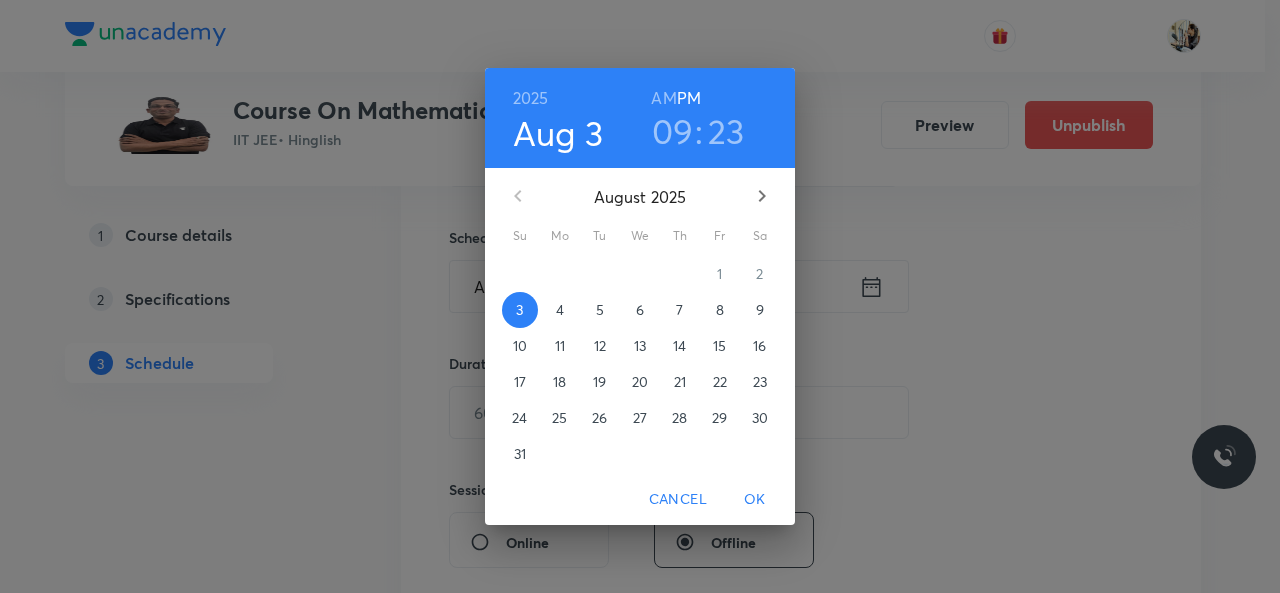 click on "6" at bounding box center (640, 310) 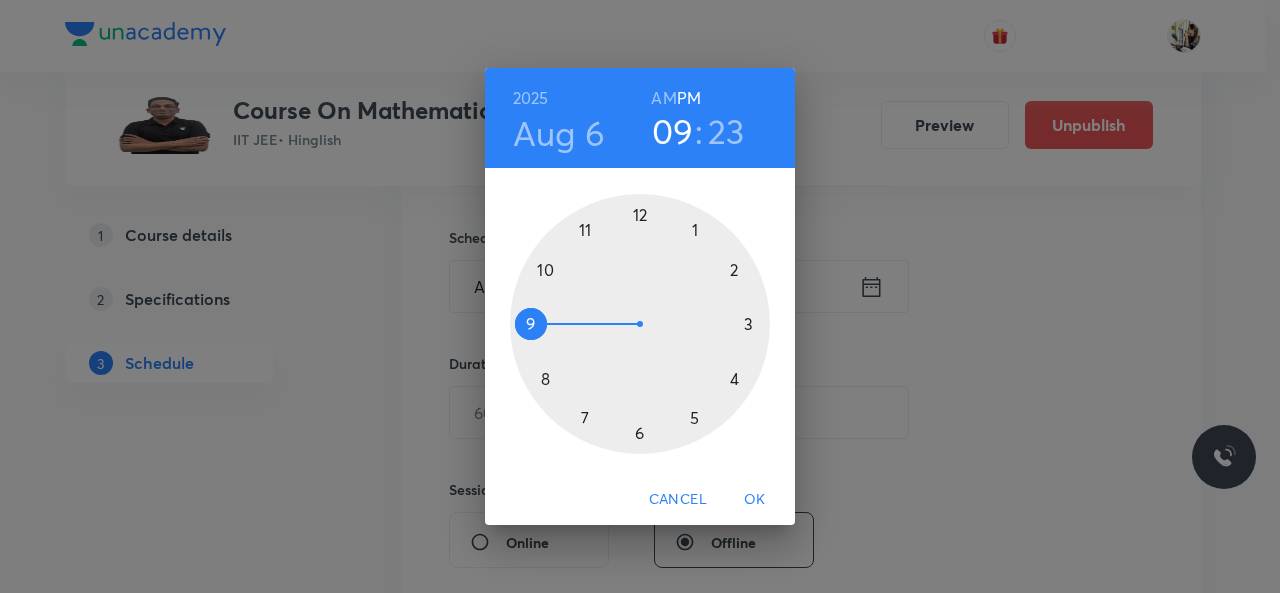click at bounding box center (640, 324) 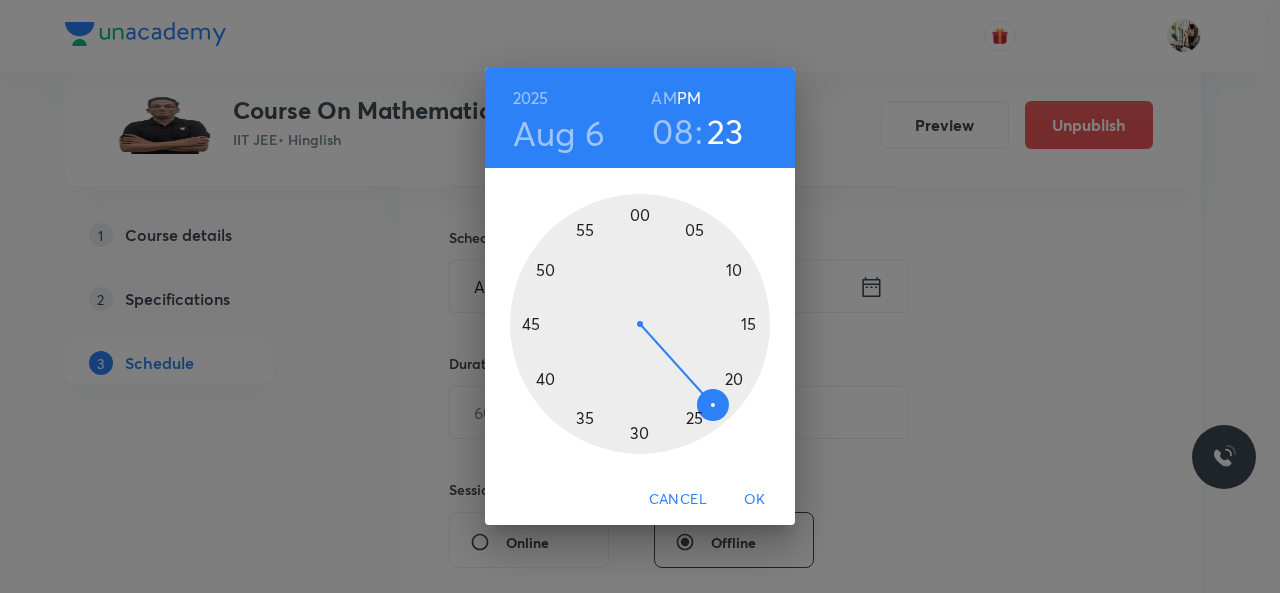 click on "AM" at bounding box center [663, 98] 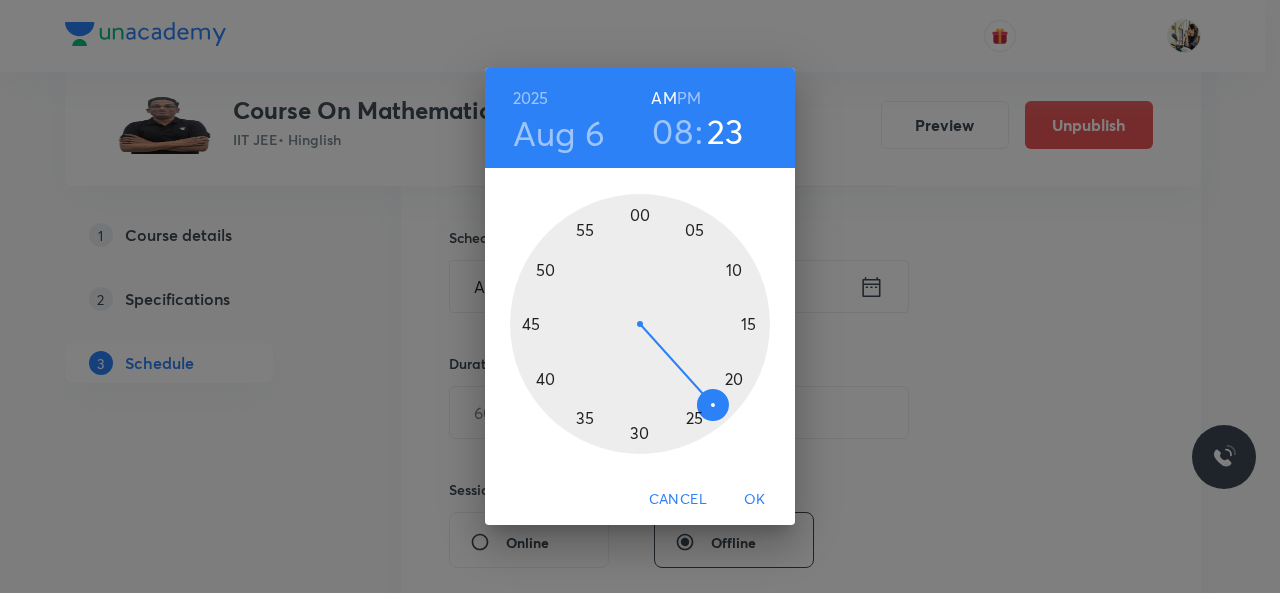 click at bounding box center (640, 324) 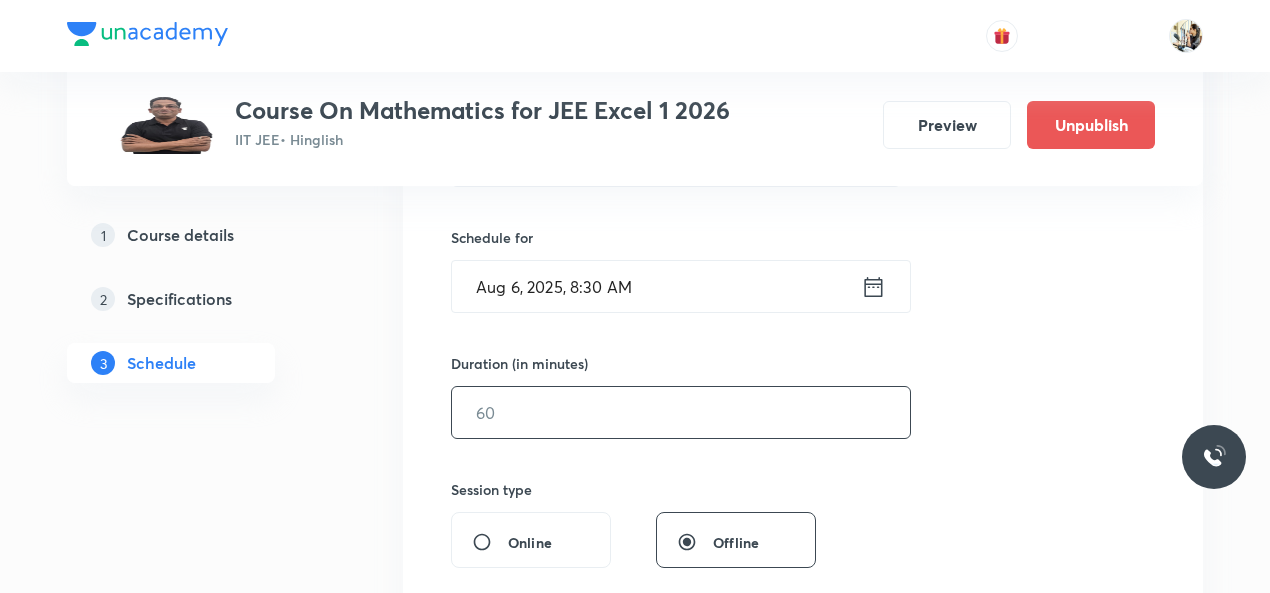 click at bounding box center [681, 412] 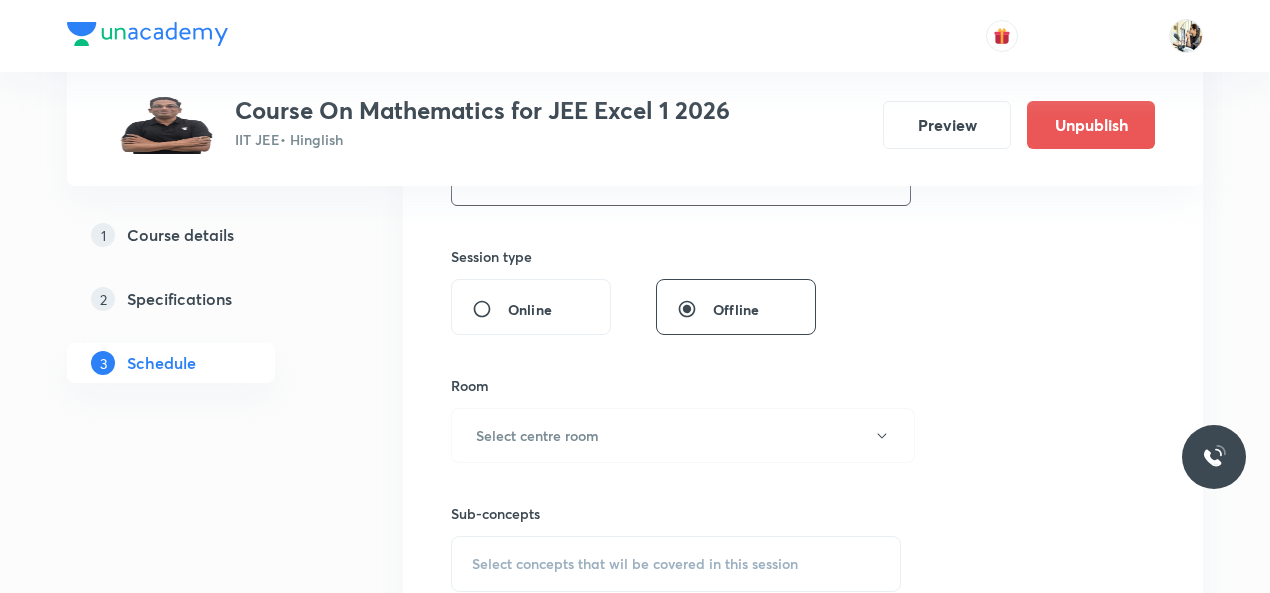 scroll, scrollTop: 700, scrollLeft: 0, axis: vertical 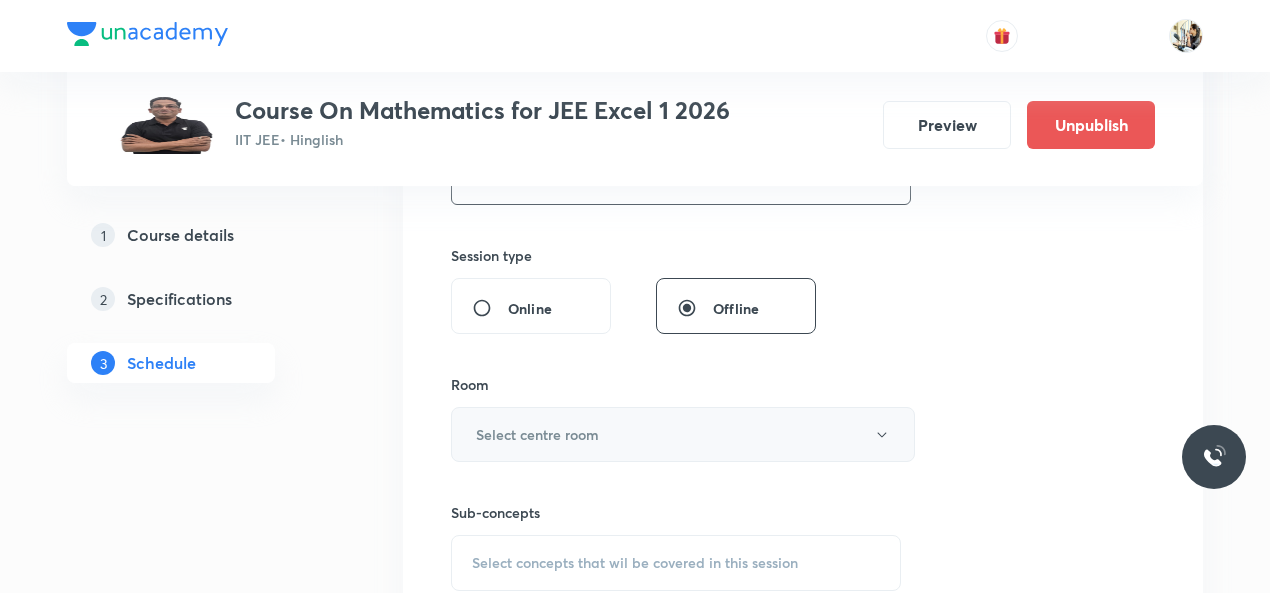 type on "60" 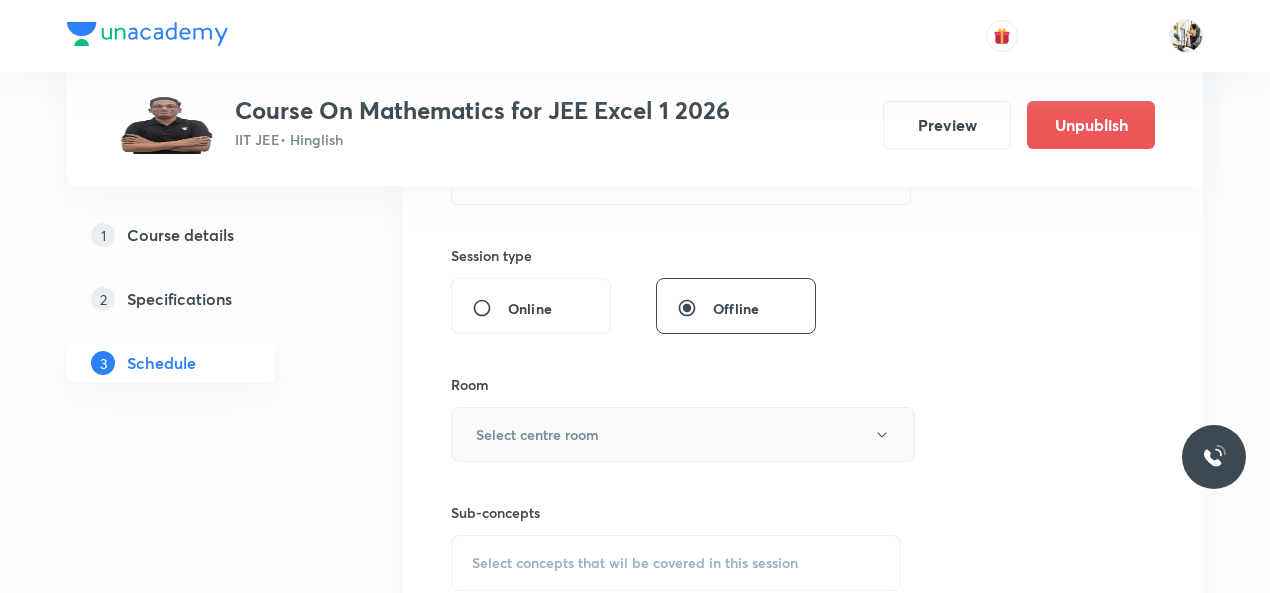 click on "Select centre room" at bounding box center [537, 434] 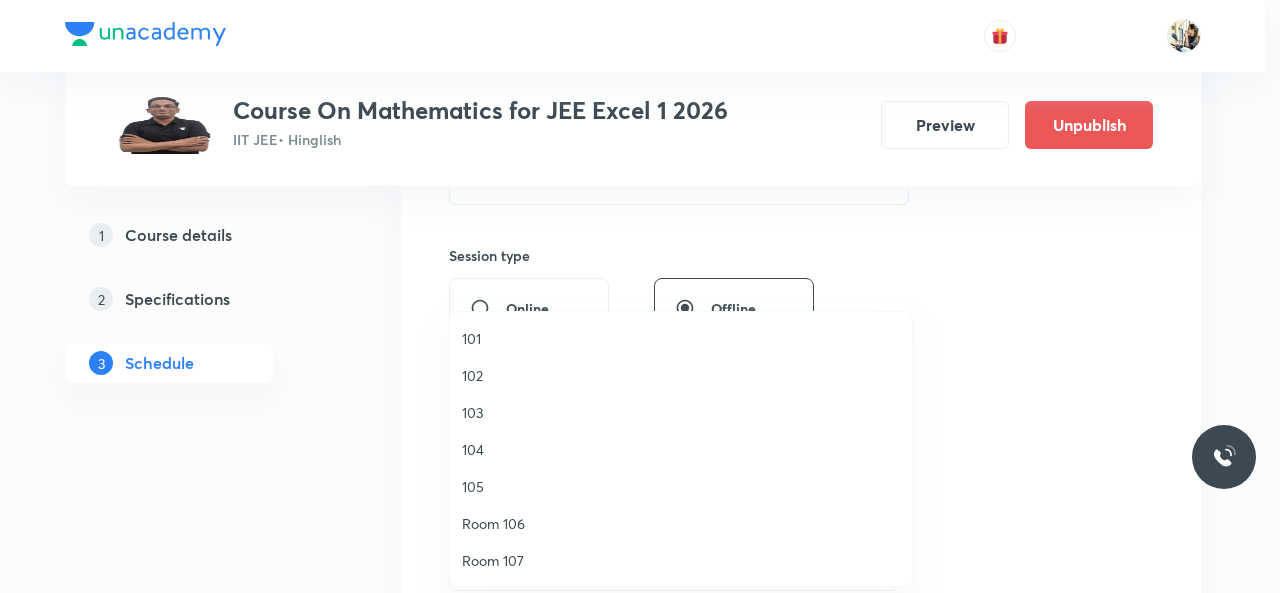 click on "105" at bounding box center [681, 486] 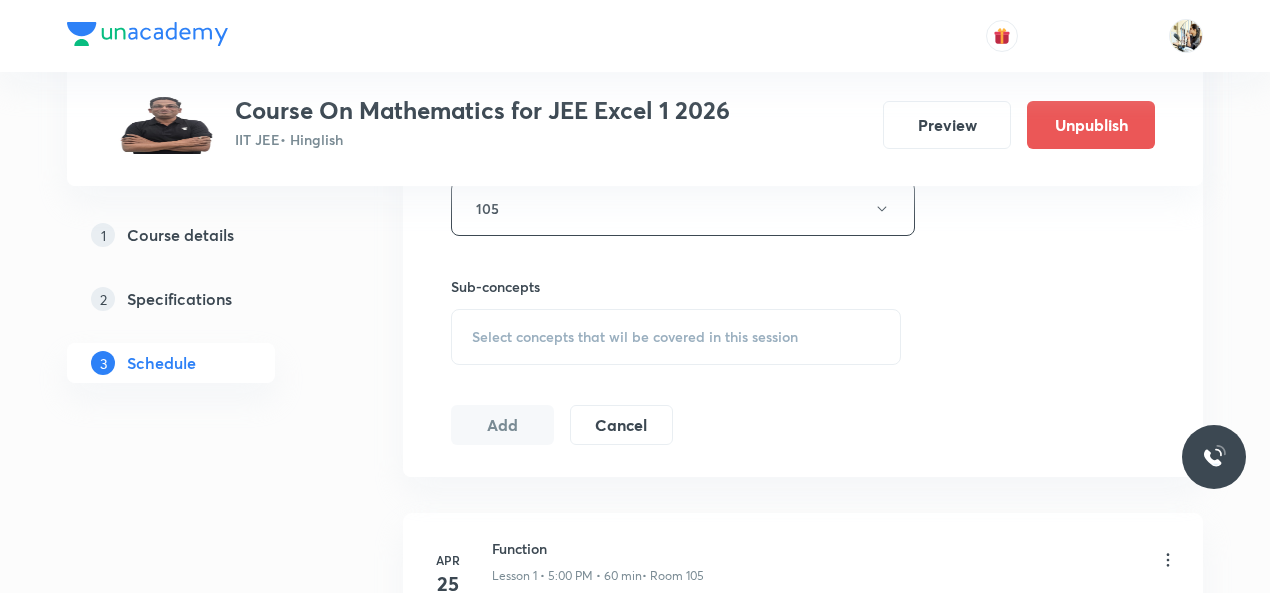 scroll, scrollTop: 933, scrollLeft: 0, axis: vertical 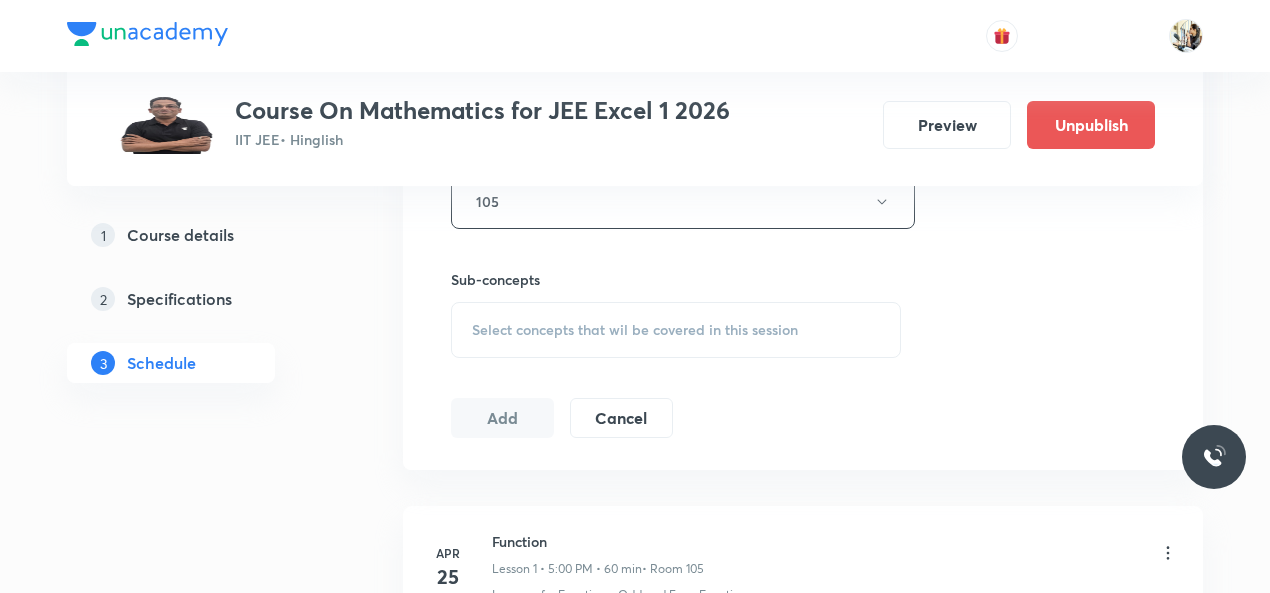 click on "Select concepts that wil be covered in this session" at bounding box center [635, 330] 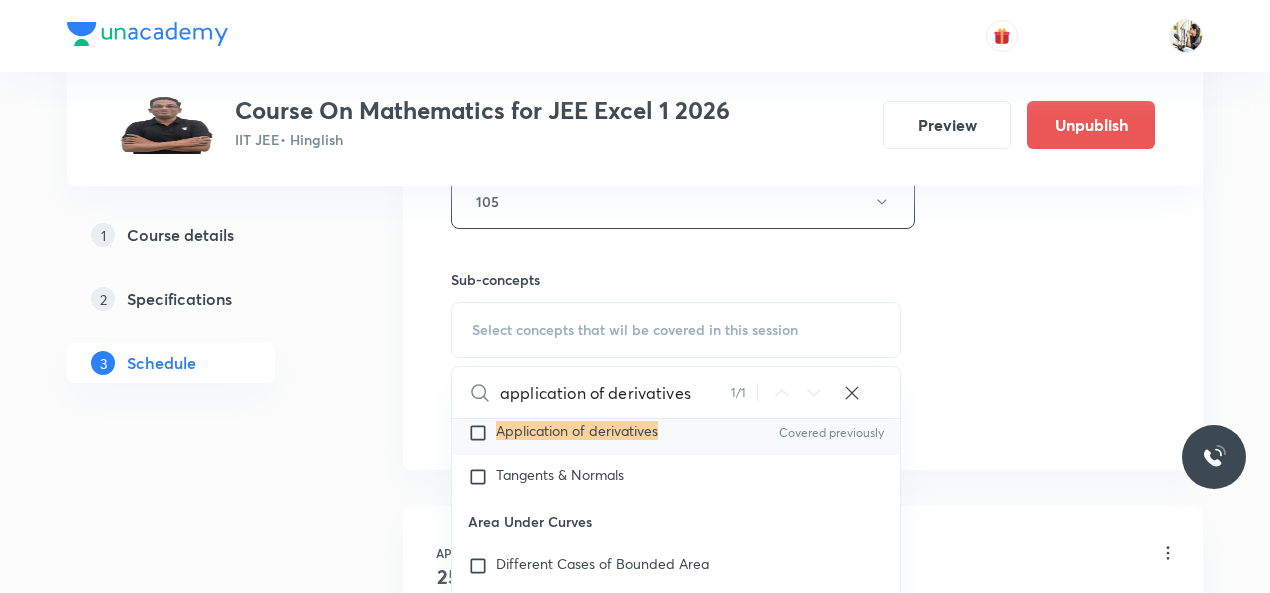 scroll, scrollTop: 3580, scrollLeft: 0, axis: vertical 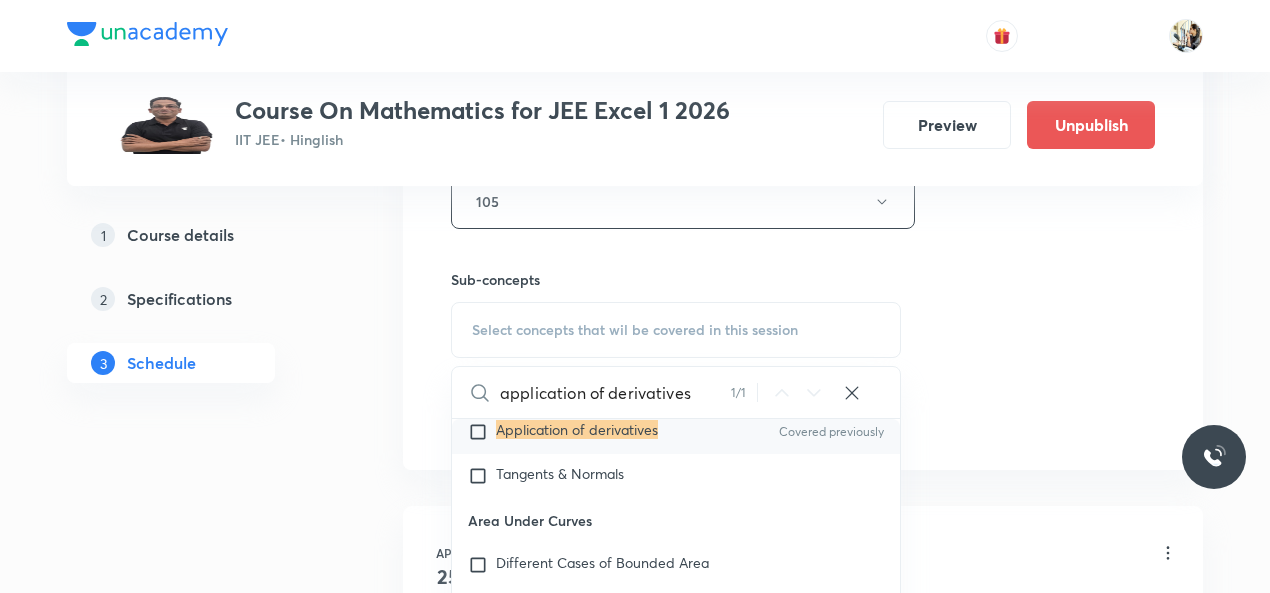 type on "application of derivatives" 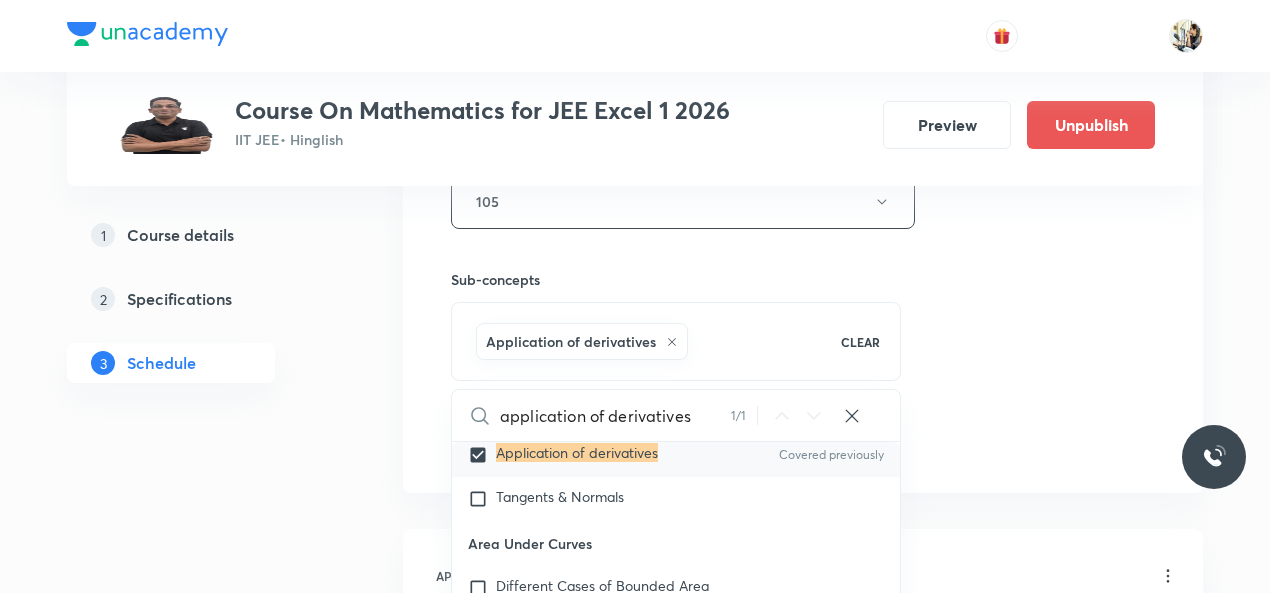 click on "Session  70 Live class Session title 27/99 application of derivatives ​ Schedule for Aug 6, 2025, 8:30 AM ​ Duration (in minutes) 60 ​   Session type Online Offline Room 105 Sub-concepts Application of derivatives CLEAR application of derivatives 1 / 1 ​ Limits  Concept of Limits Covered previously Algebra of Limits Use of Expansion in Limits Covered previously Evaluation of Algebraic Limits Evaluation of Trigonometric Limits Evaluation of Exponential & Logarithmic Limits Limits of the Form lim (f(x))ᵍ(ˣ) Covered previously L'Hopital's Rule Finding Unknowns When Limit is Given Miscellaneous Sandwich Theorem Covered previously Built in Limit Differentiations Methods of Differentiation Covered previously Errors and Approximations Rate Measure Maxima - Minima Point of Inflection Definition of Maxima & Minima Tests for Local Maximum/Minimum Concept of Global Maximum/Minimum Nature of Roots of Cubic Polynomials Application of Maxima/Minima Solid Geometry Graph Plotting Cauchy's Mean Value Theorem Plane" at bounding box center (803, -20) 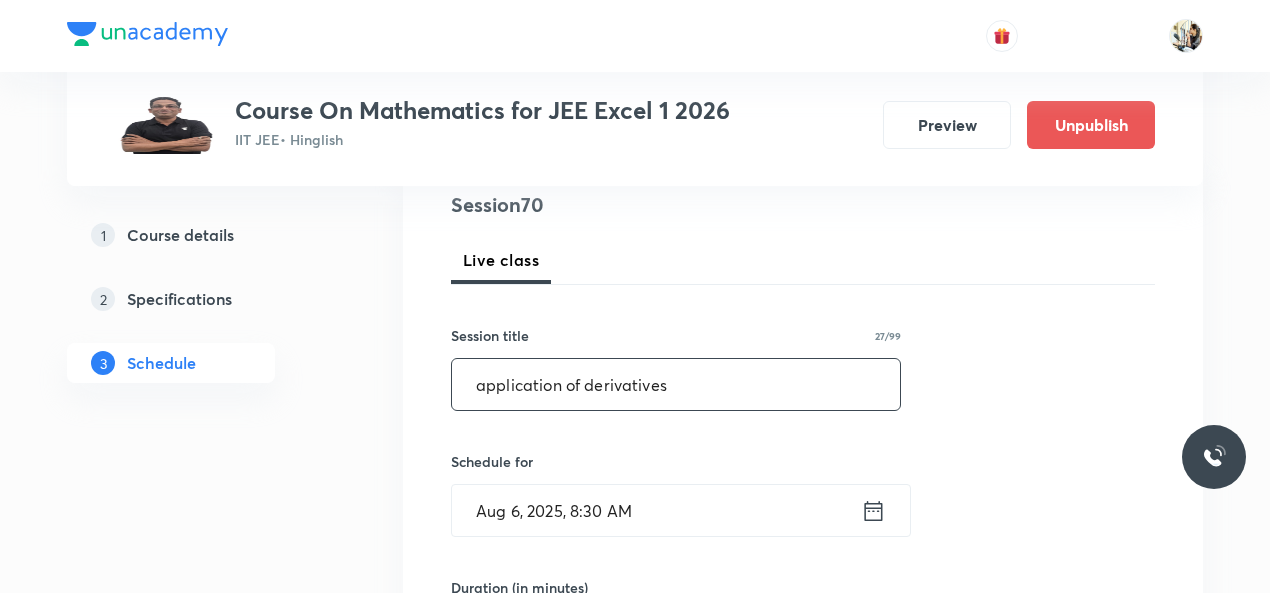 scroll, scrollTop: 233, scrollLeft: 0, axis: vertical 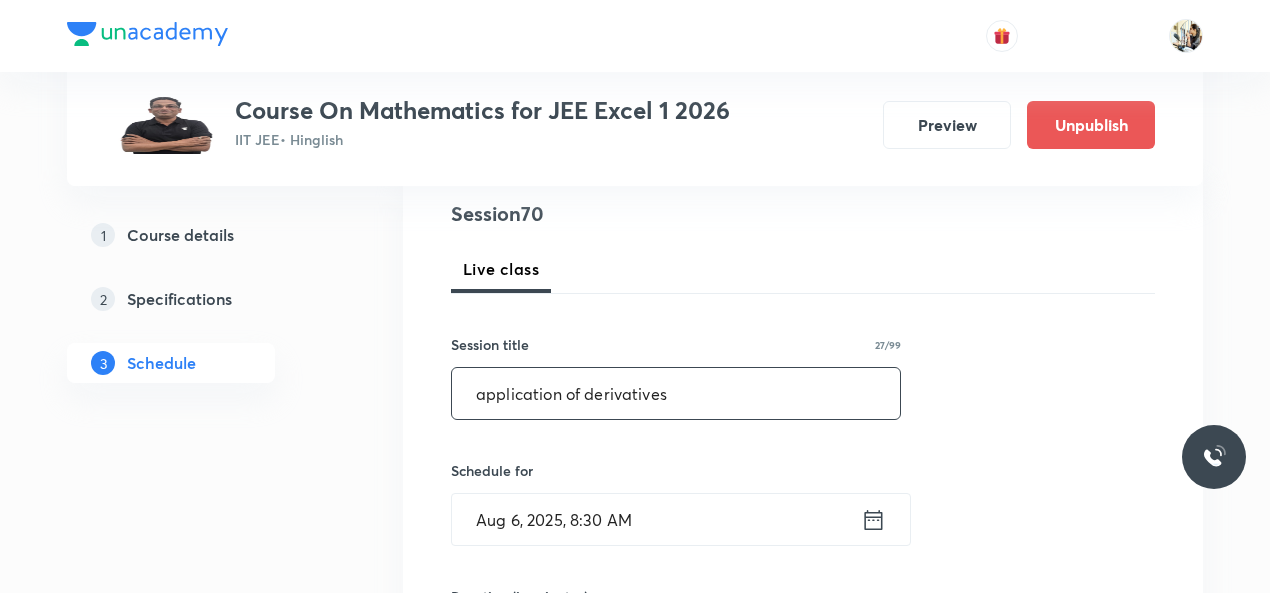 click on "application of derivatives" at bounding box center (676, 393) 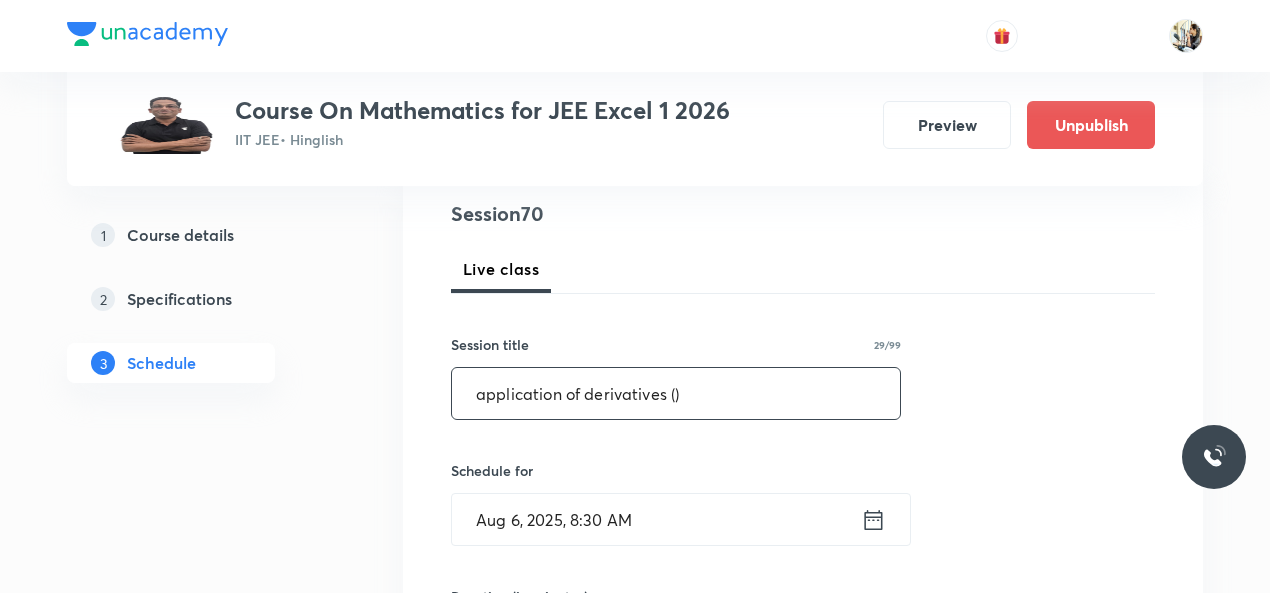 paste on "decreasing  function" 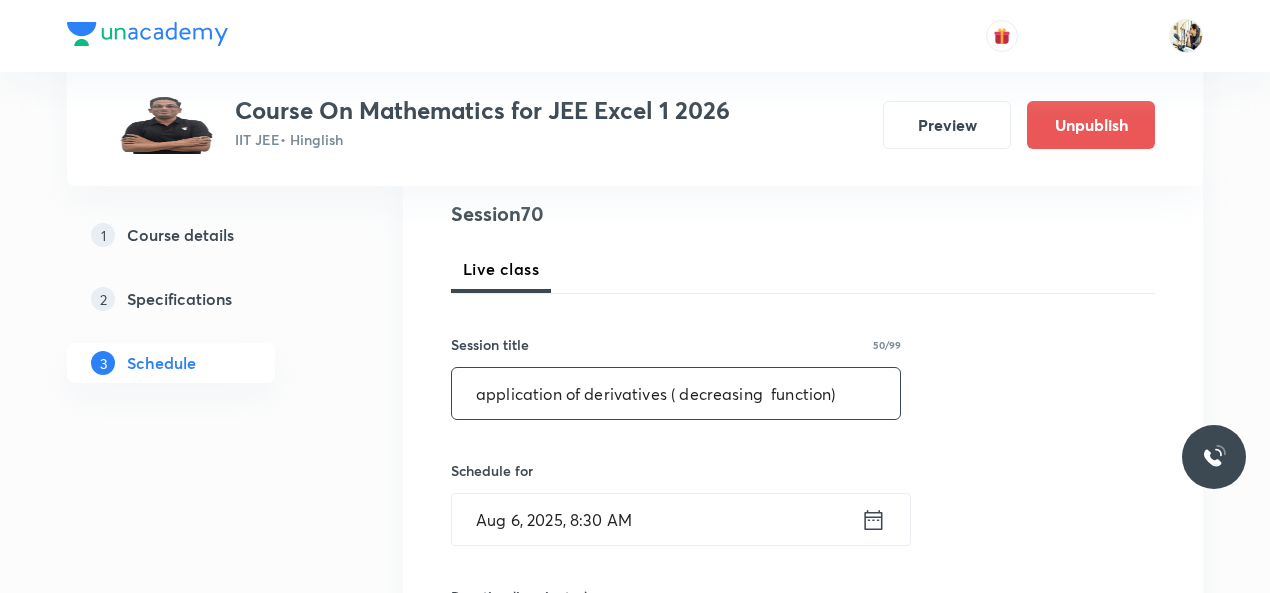 click on "application of derivatives ( decreasing  function)" at bounding box center [676, 393] 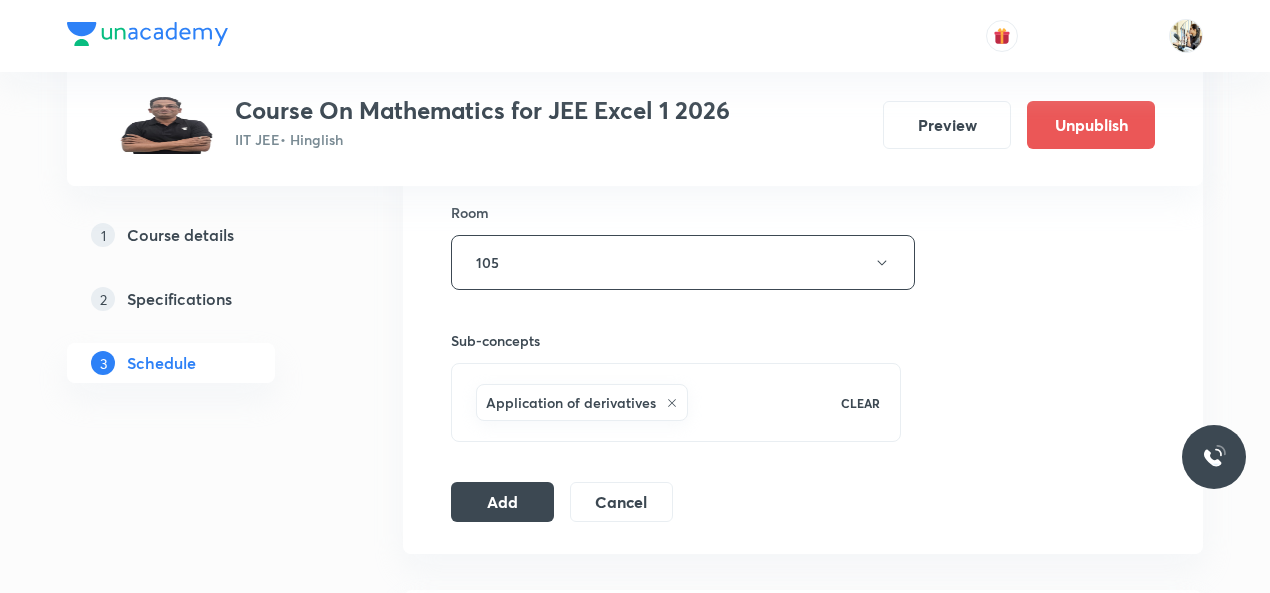scroll, scrollTop: 933, scrollLeft: 0, axis: vertical 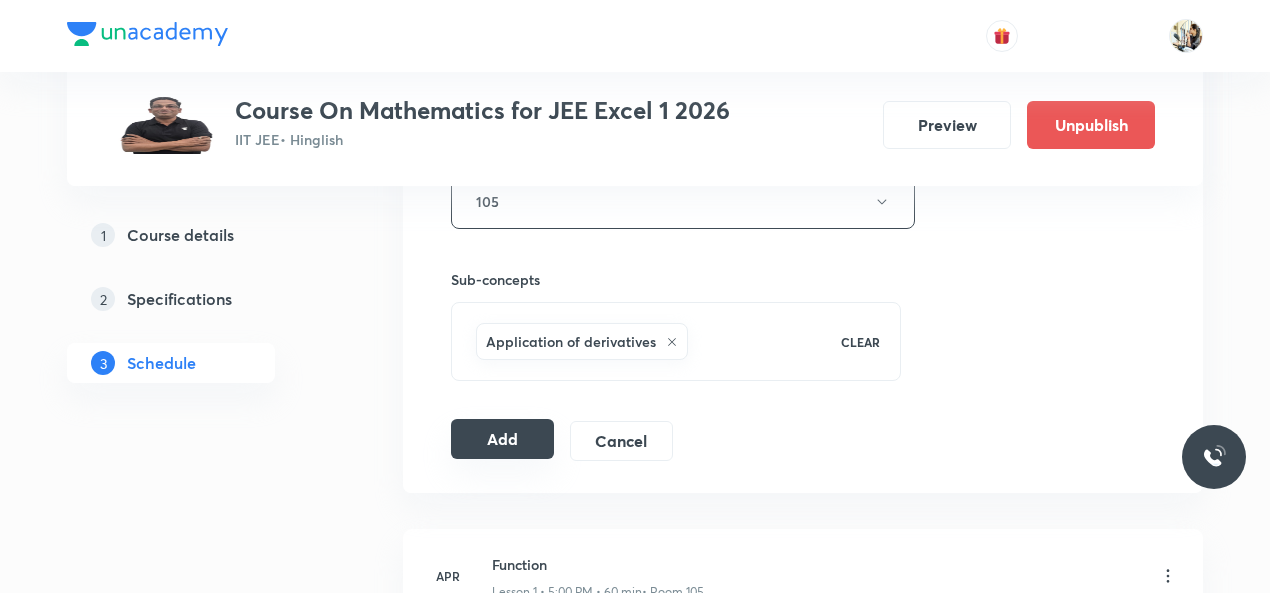 type on "application of derivatives (decreasing  function)" 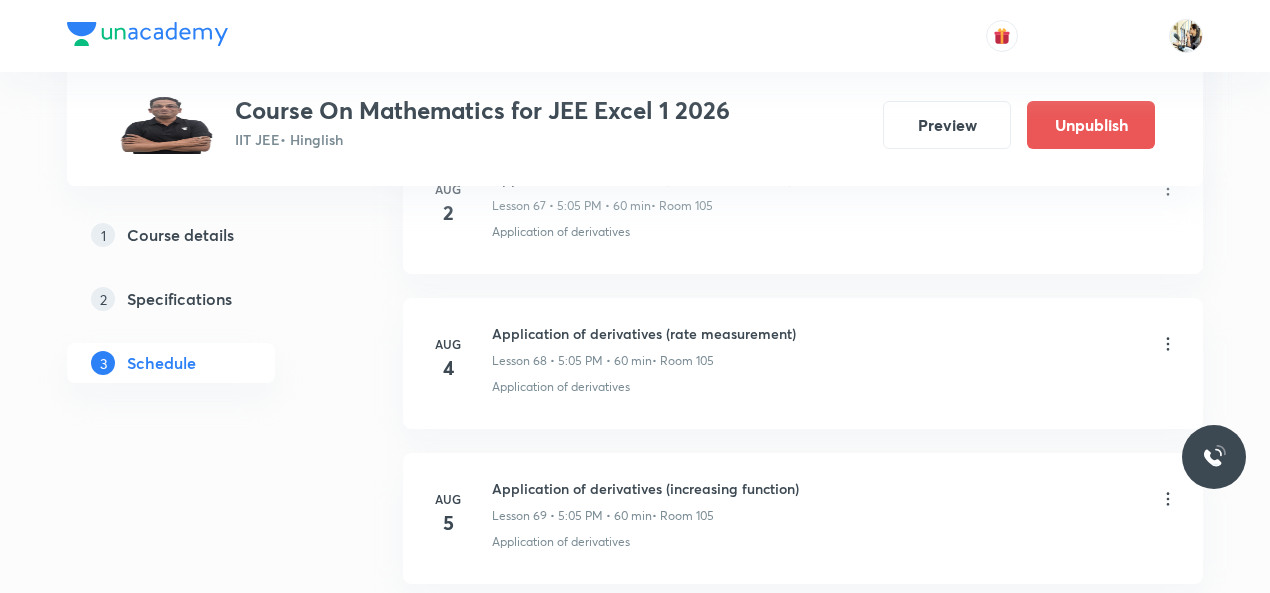 scroll, scrollTop: 11682, scrollLeft: 0, axis: vertical 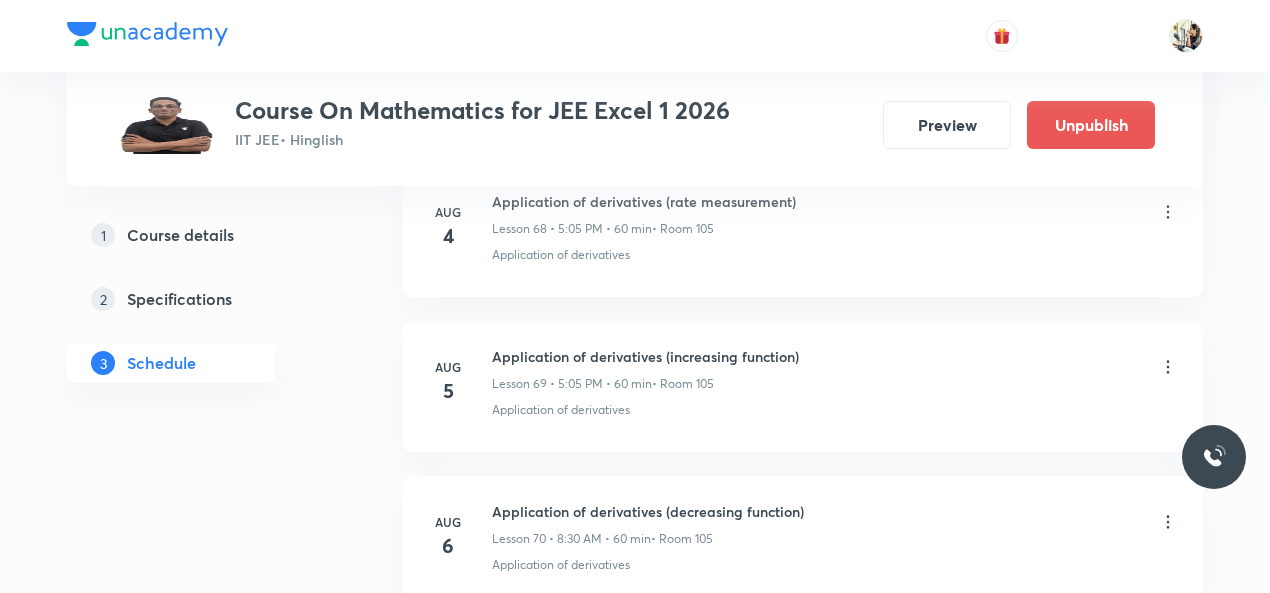 click 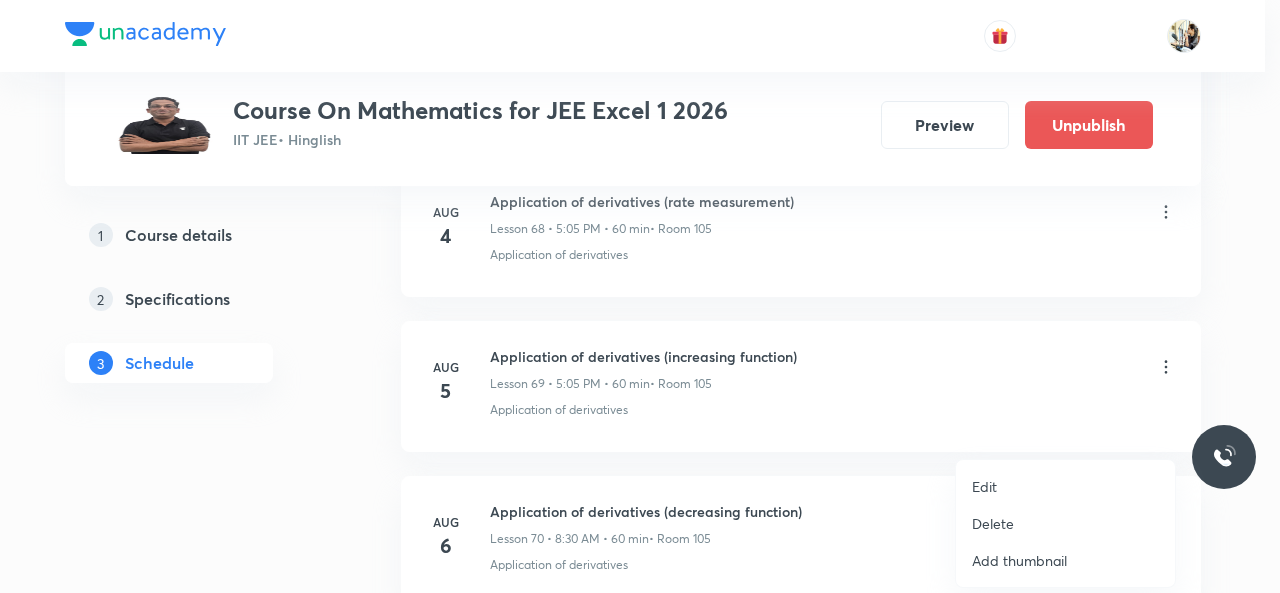 click on "Edit" at bounding box center (984, 486) 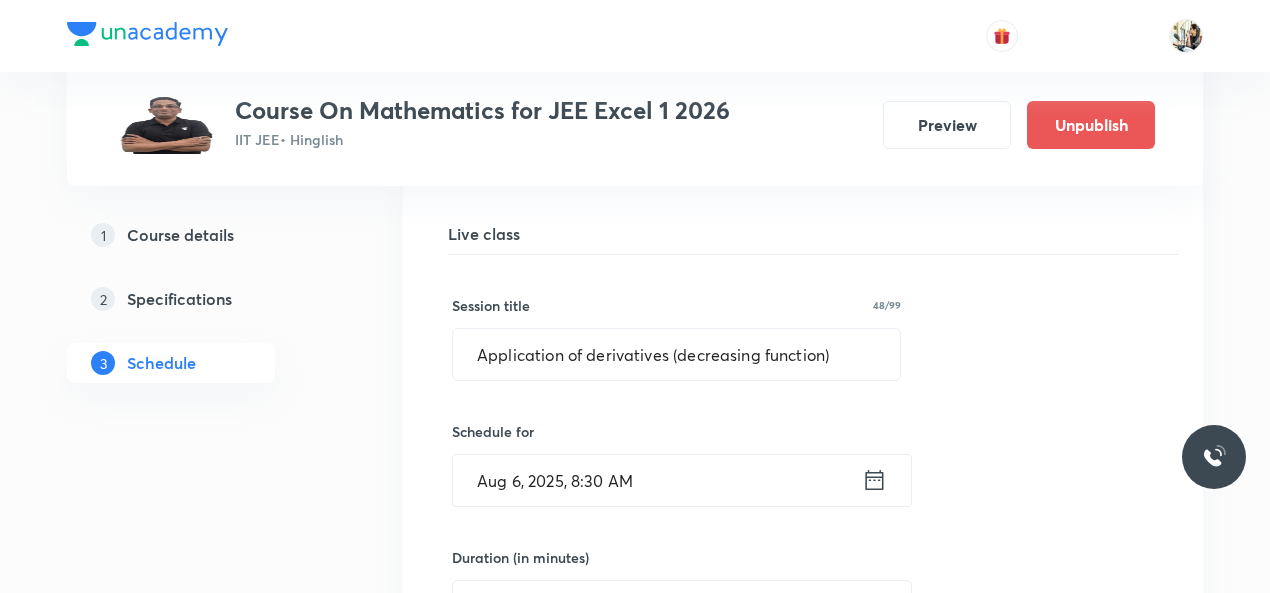 scroll, scrollTop: 10978, scrollLeft: 0, axis: vertical 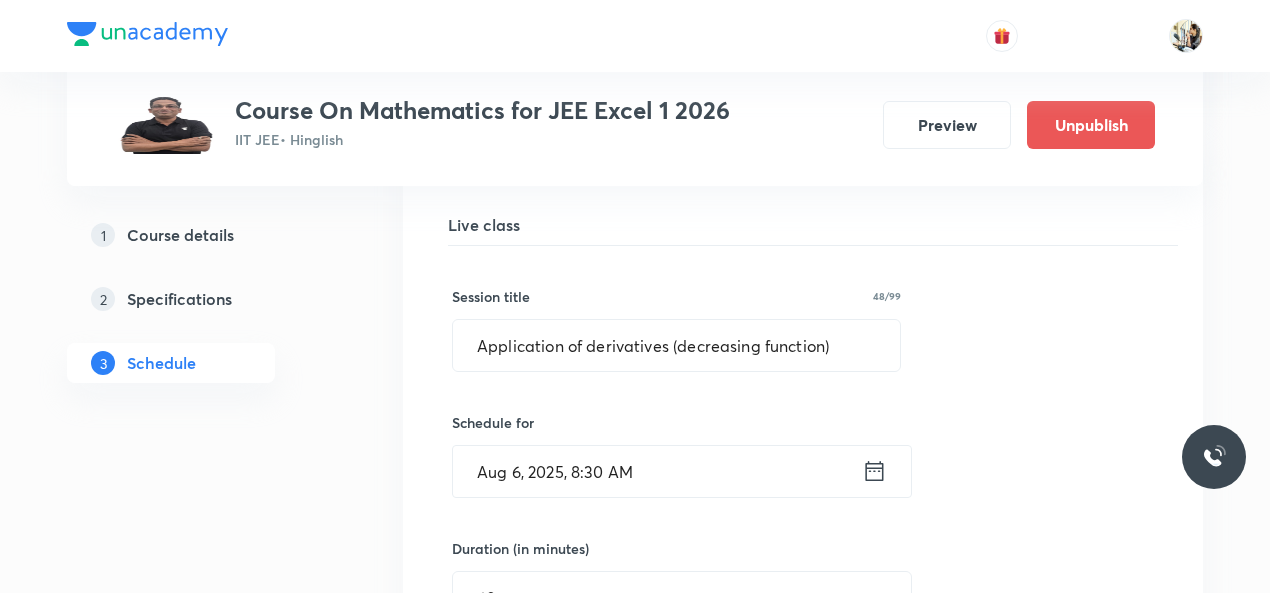 click on "Aug 6, 2025, 8:30 AM" at bounding box center [657, 471] 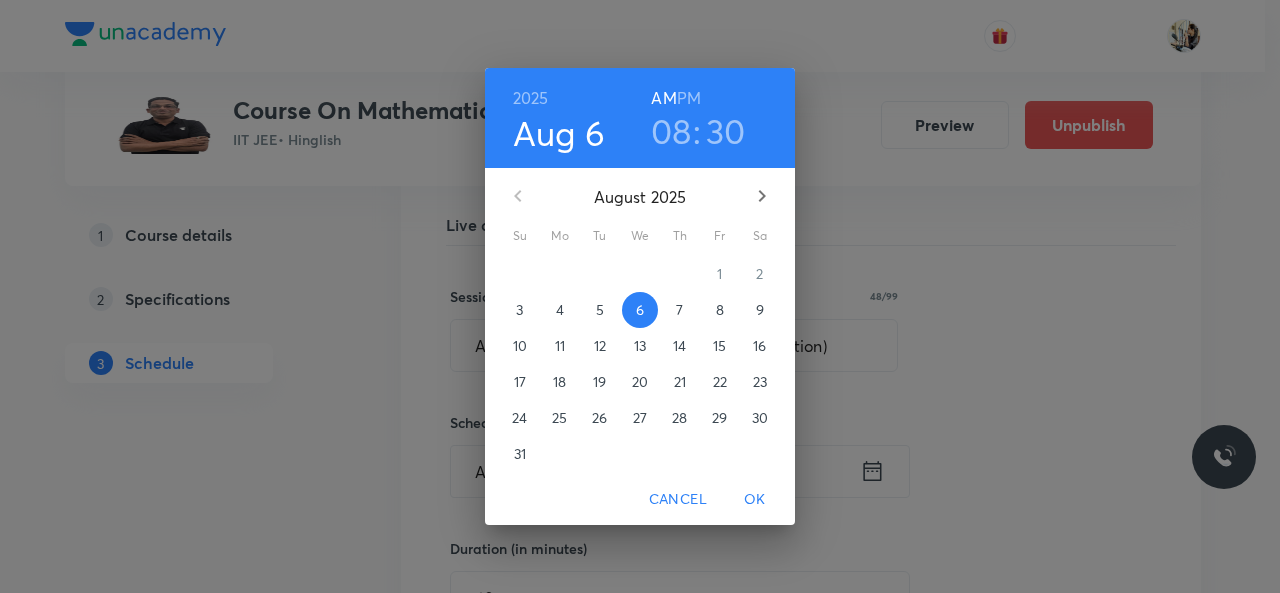 click on "08" at bounding box center [671, 131] 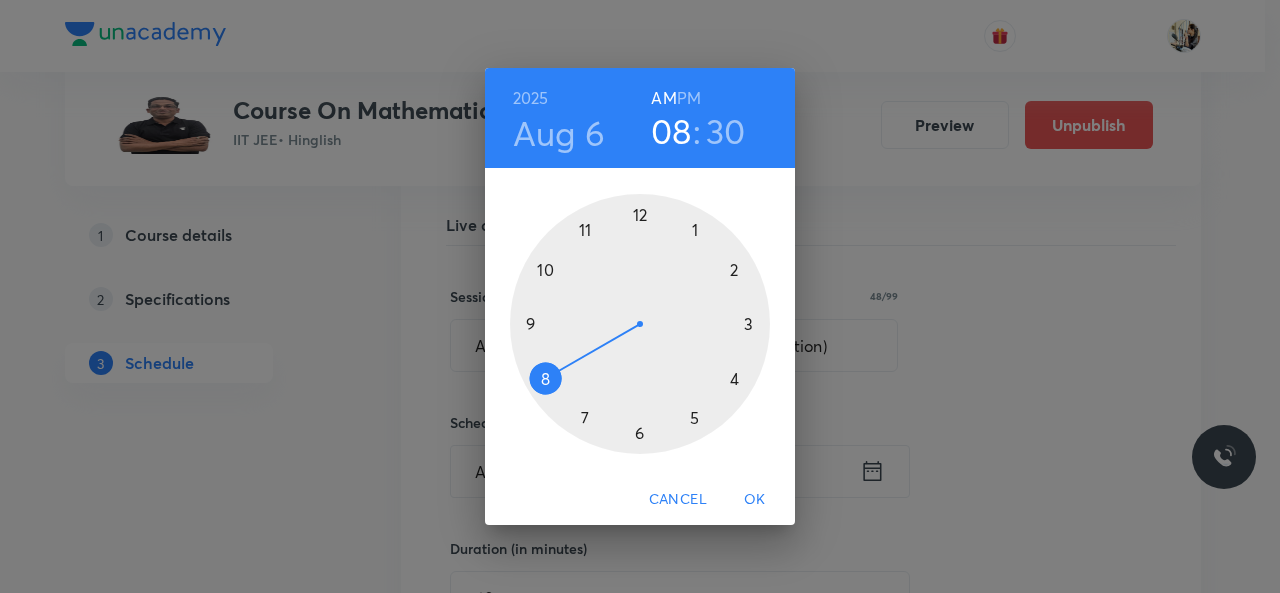 click at bounding box center [640, 324] 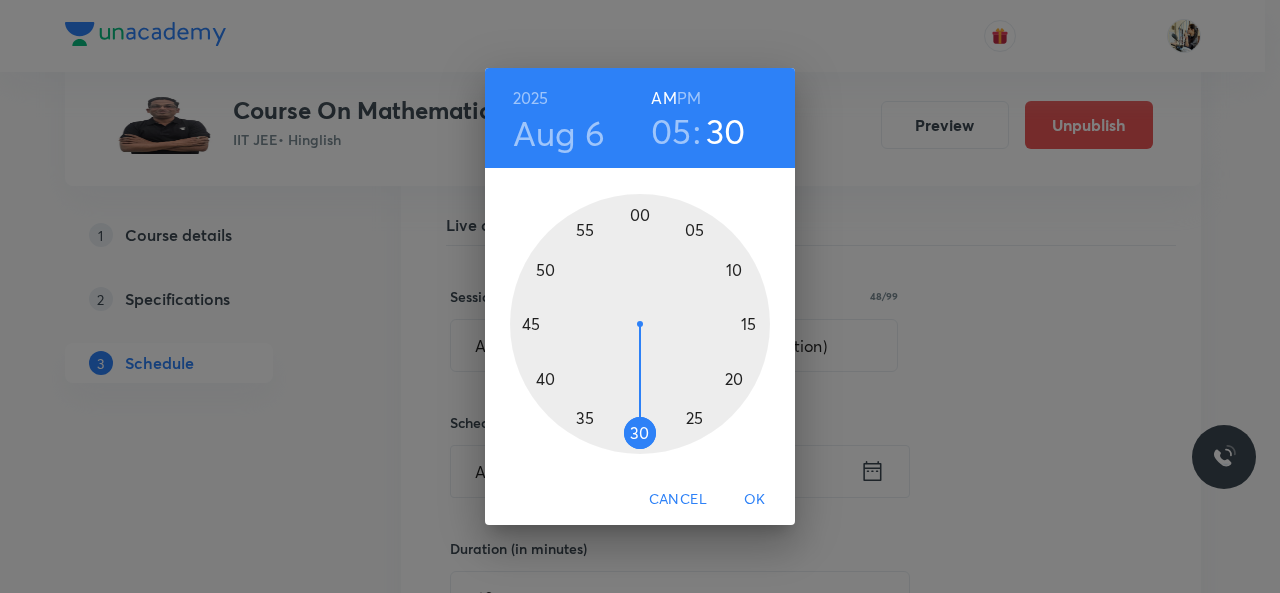 click at bounding box center [640, 324] 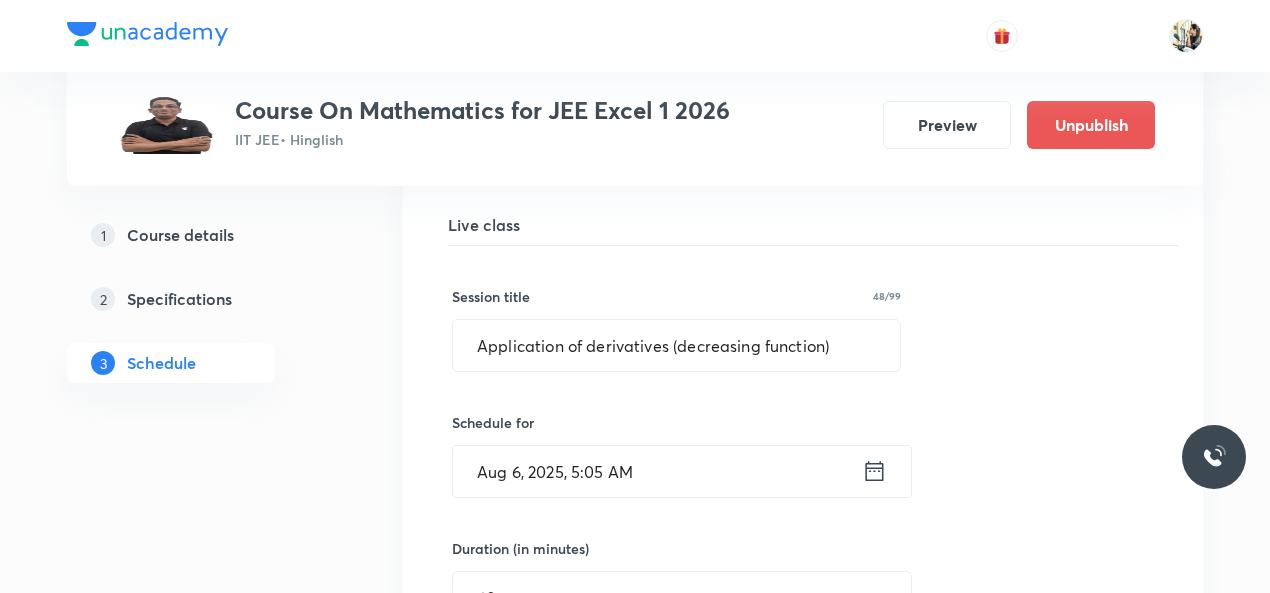 click on "Aug 6, 2025, 5:05 AM" at bounding box center [657, 471] 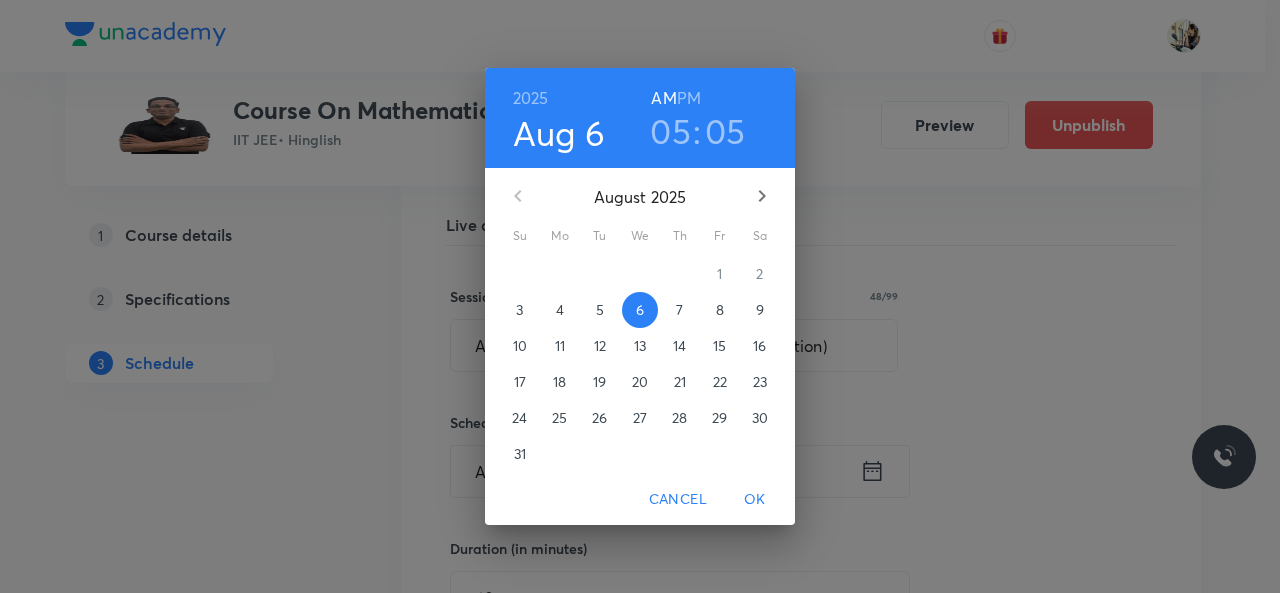 click on "PM" at bounding box center (689, 98) 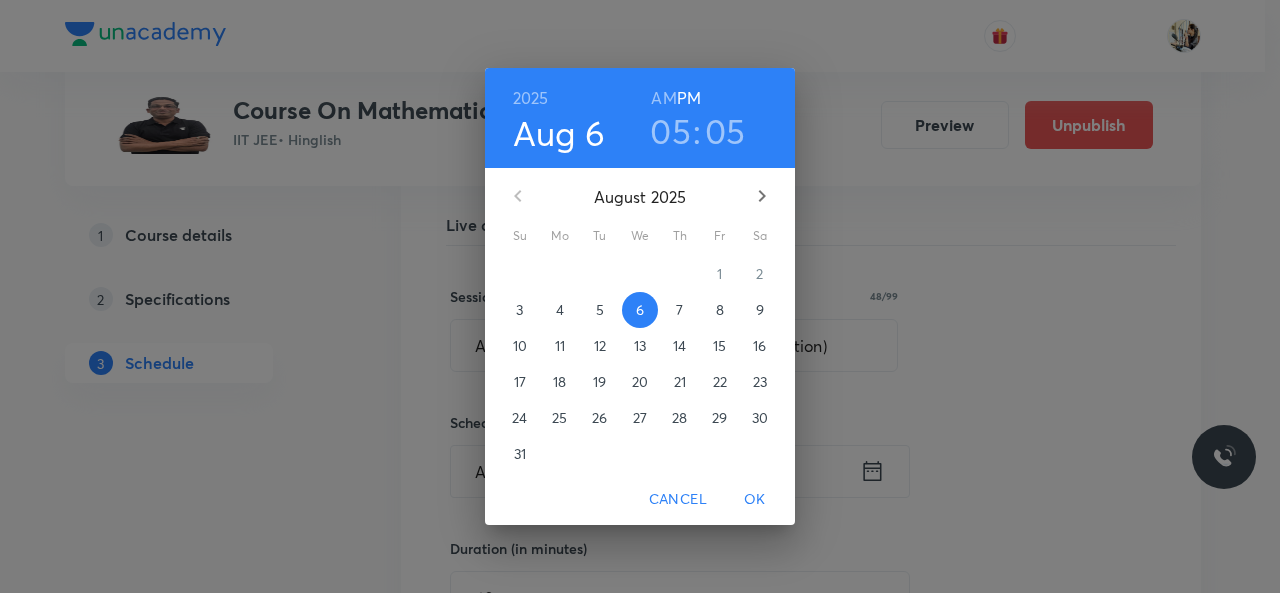 click on "OK" at bounding box center (755, 499) 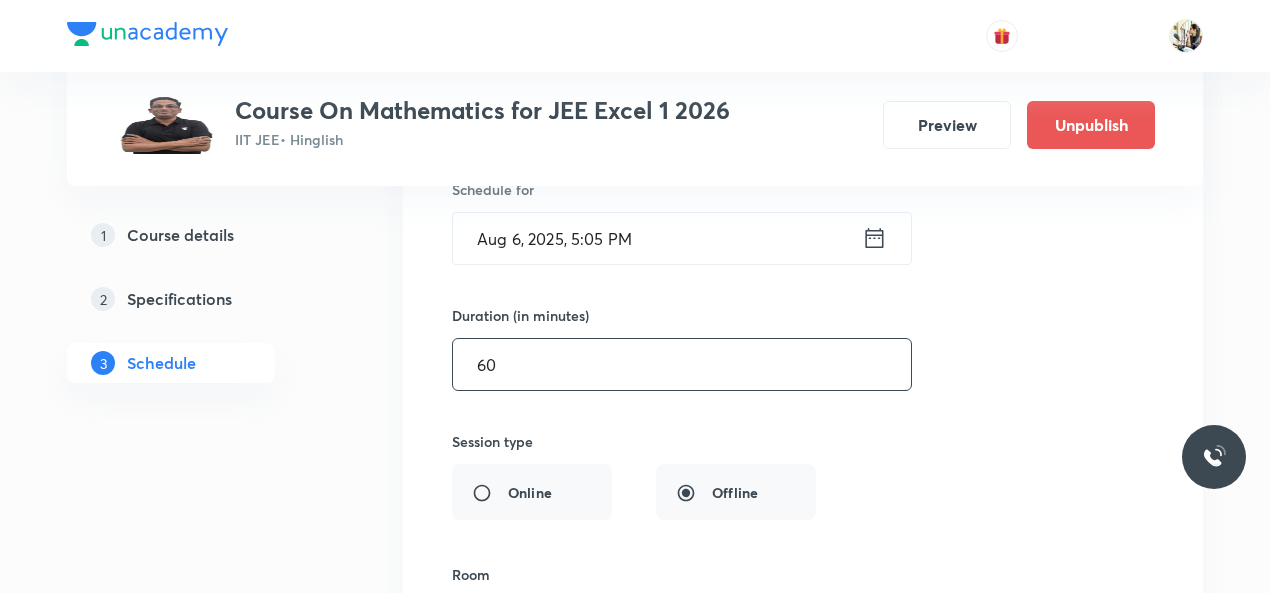 scroll, scrollTop: 11444, scrollLeft: 0, axis: vertical 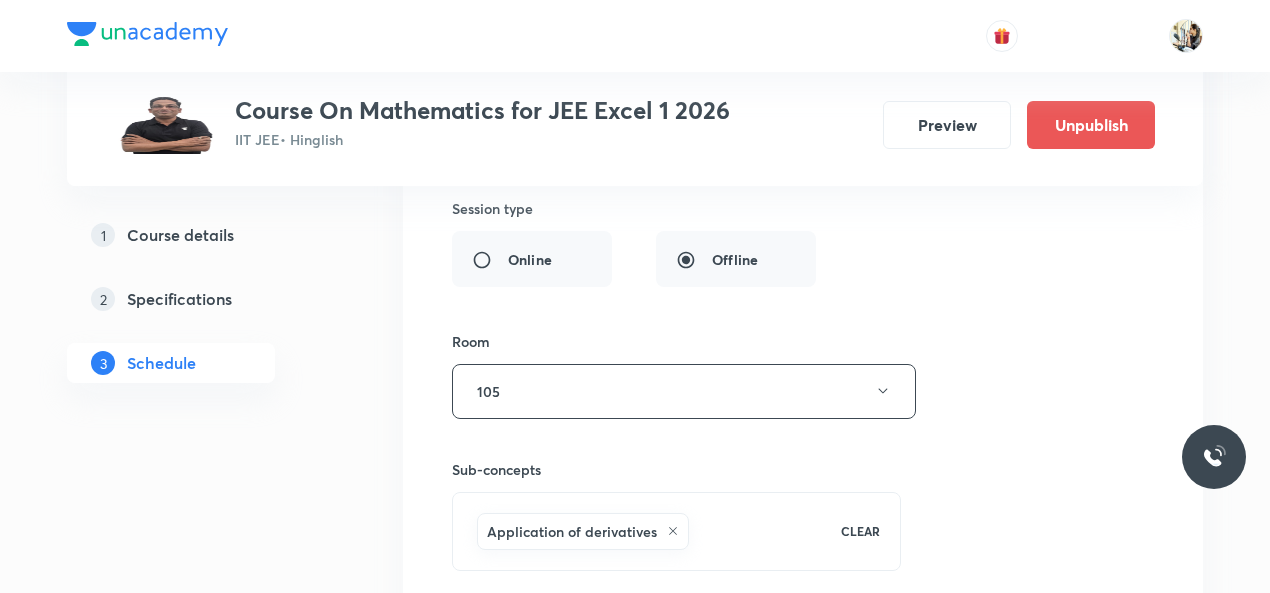 click on "Save" at bounding box center [503, 629] 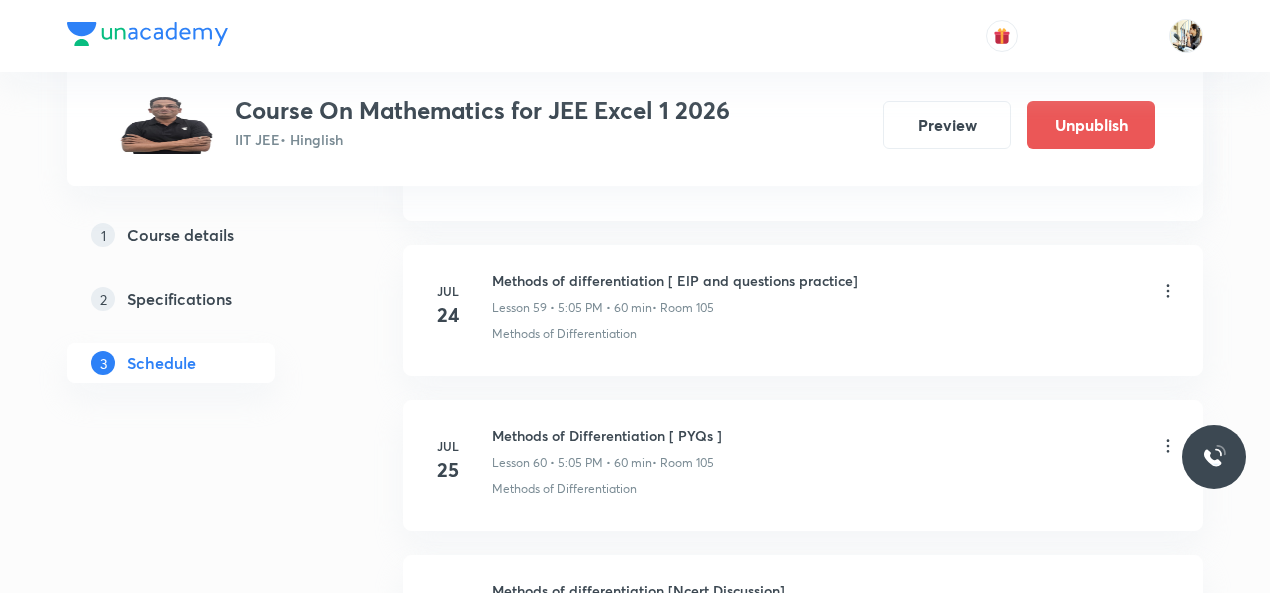 scroll, scrollTop: 9265, scrollLeft: 0, axis: vertical 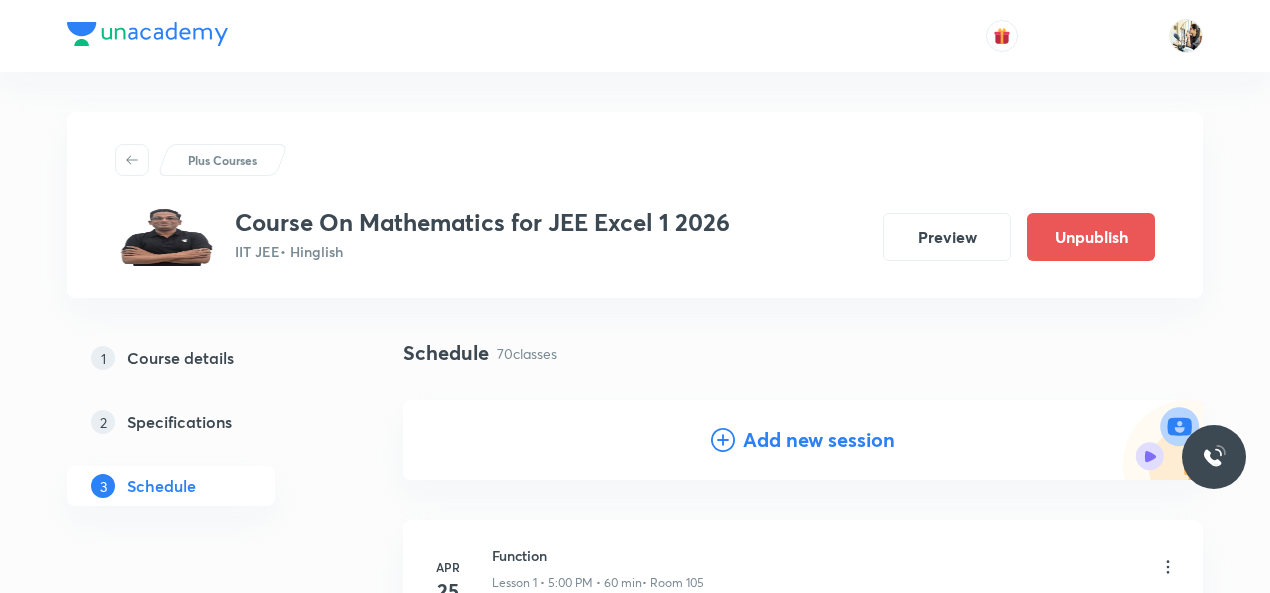click on "Add new session" at bounding box center (819, 440) 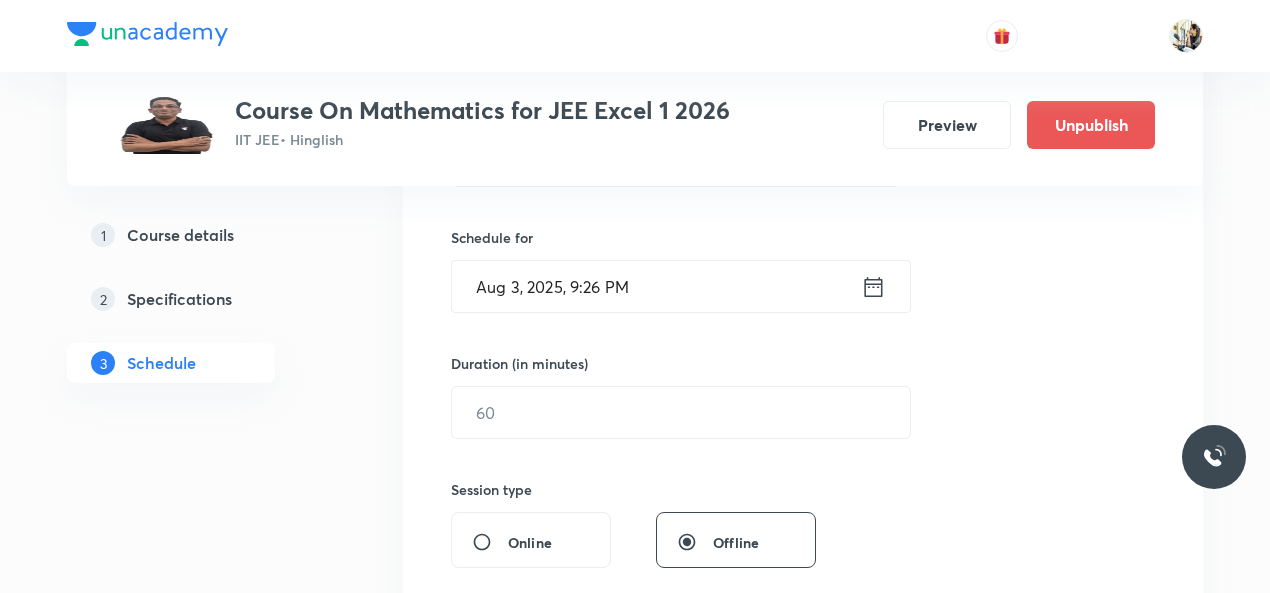 scroll, scrollTop: 233, scrollLeft: 0, axis: vertical 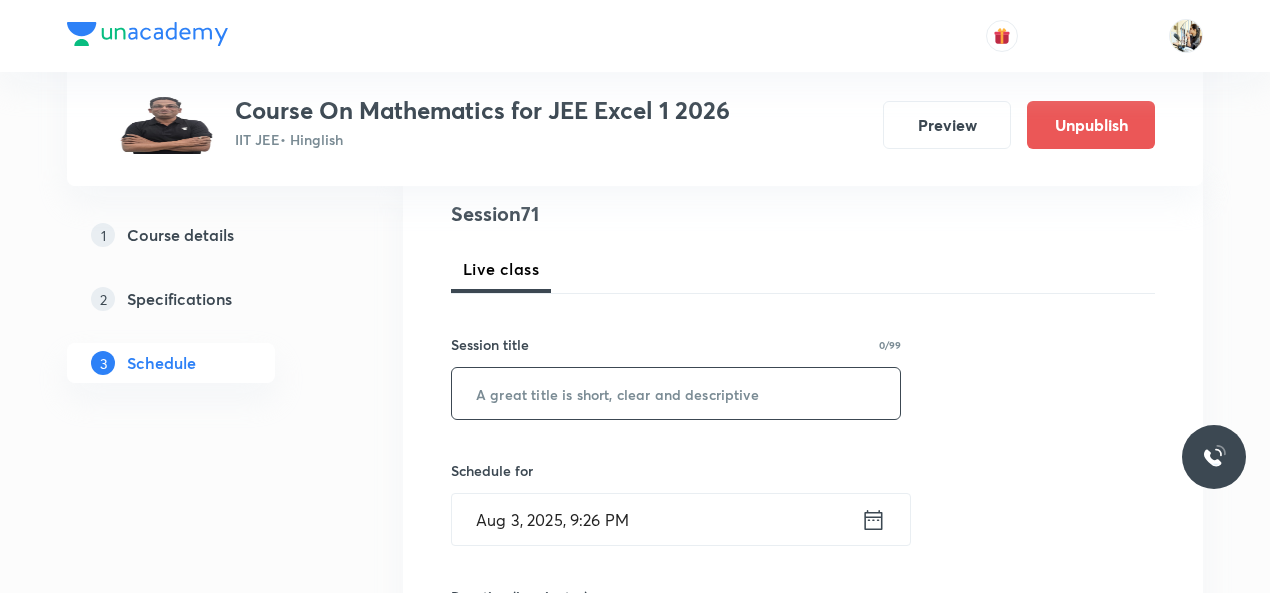 click at bounding box center (676, 393) 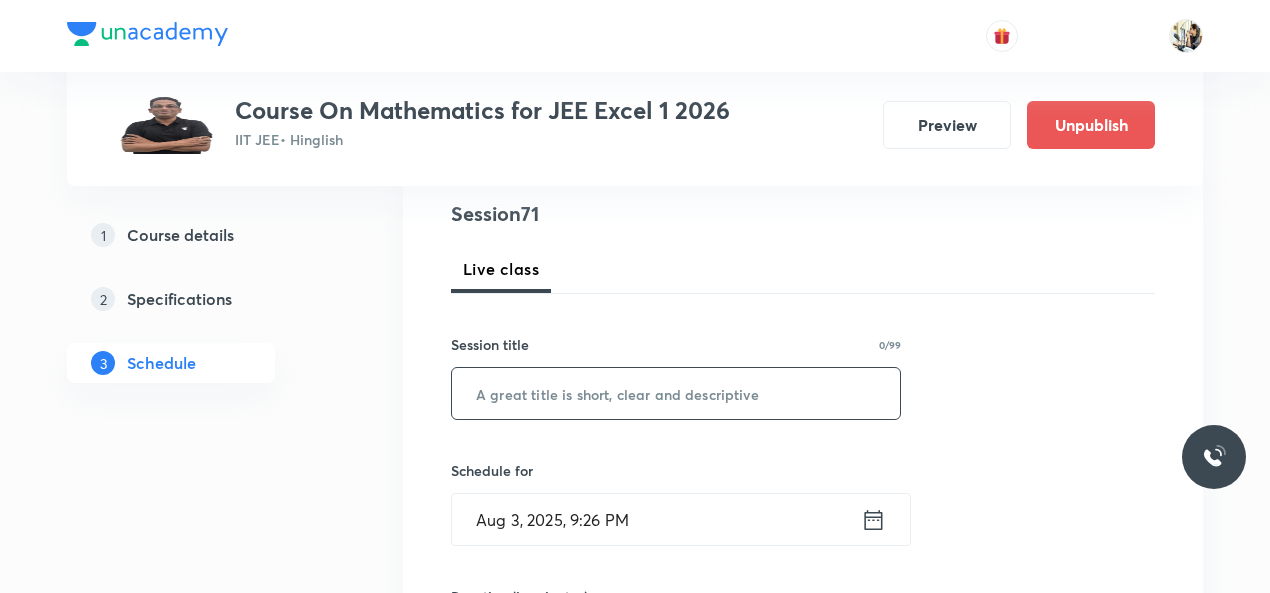 paste on "application of derivatives" 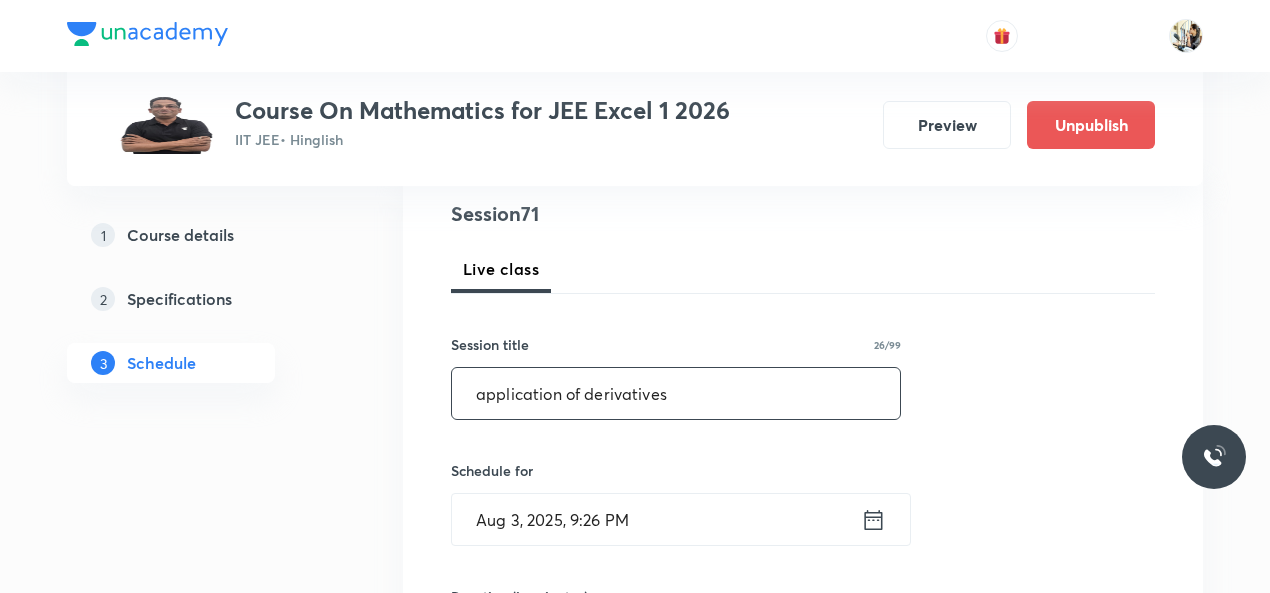 type on "application of derivatives" 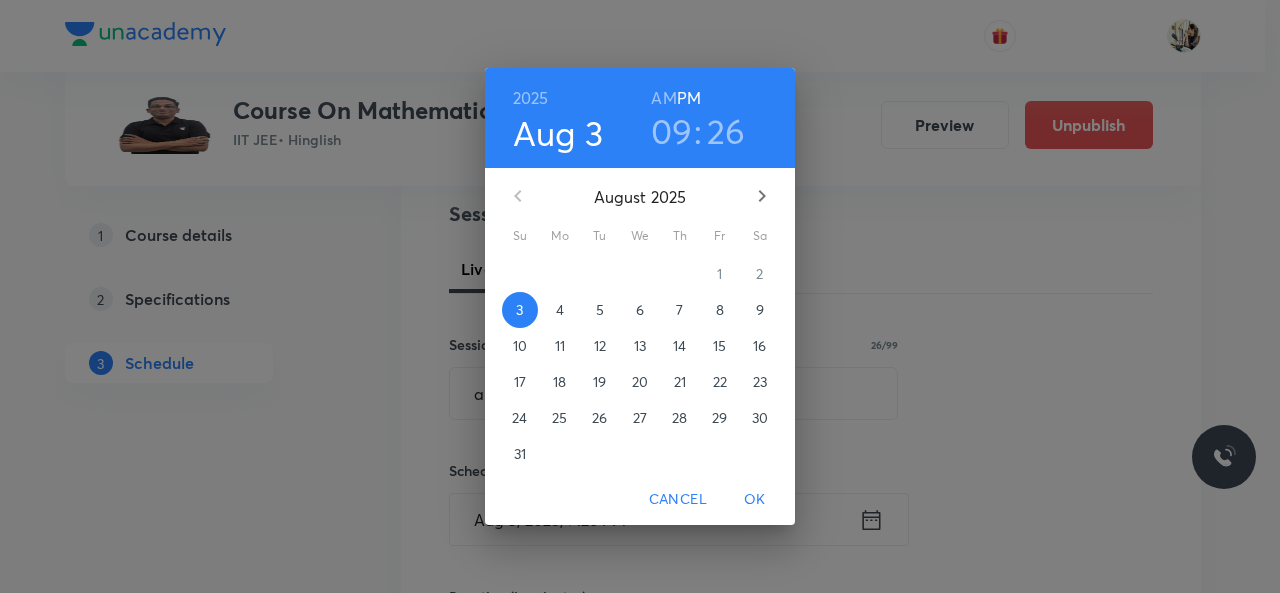 click on "7" at bounding box center [679, 310] 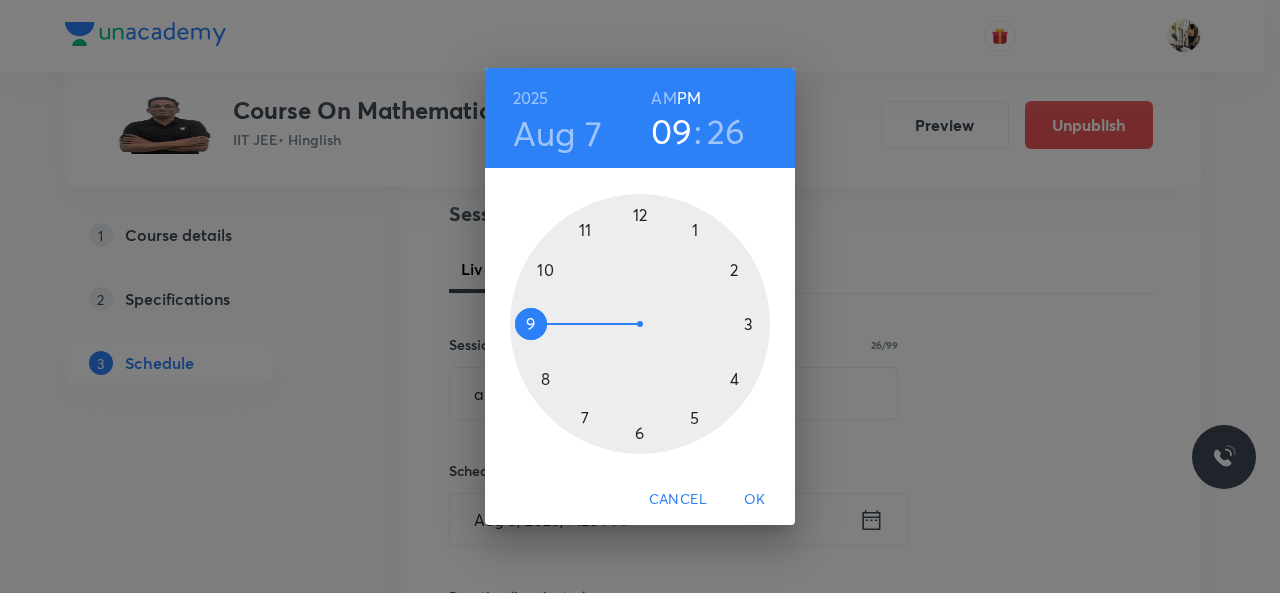 click at bounding box center [640, 324] 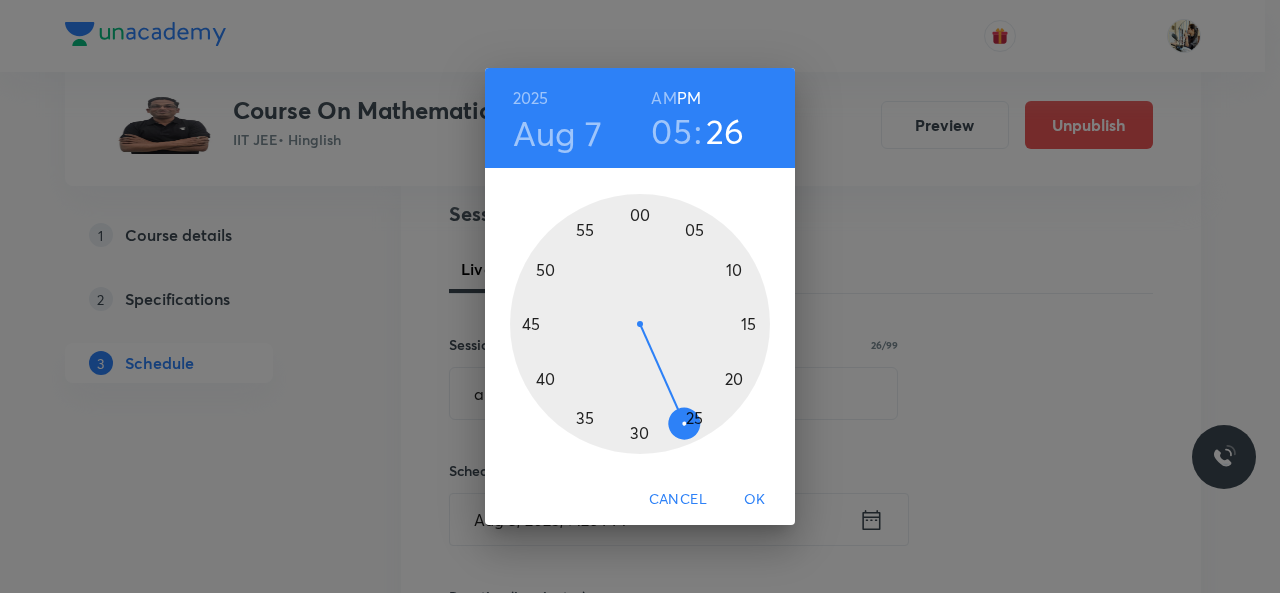 click at bounding box center [640, 324] 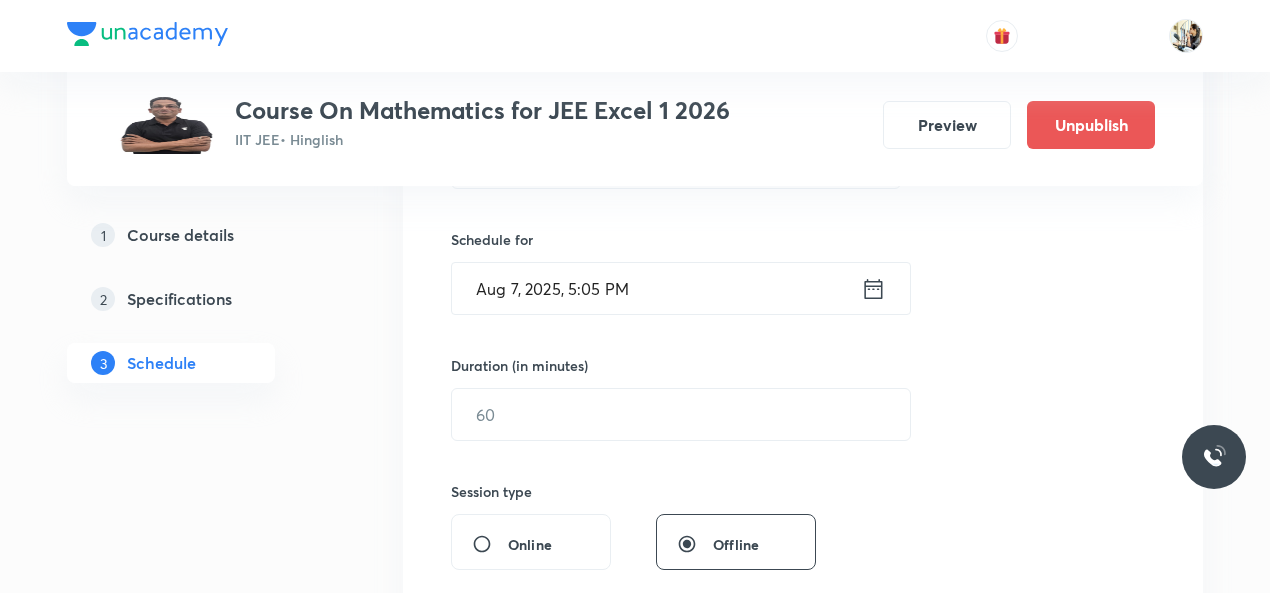 scroll, scrollTop: 466, scrollLeft: 0, axis: vertical 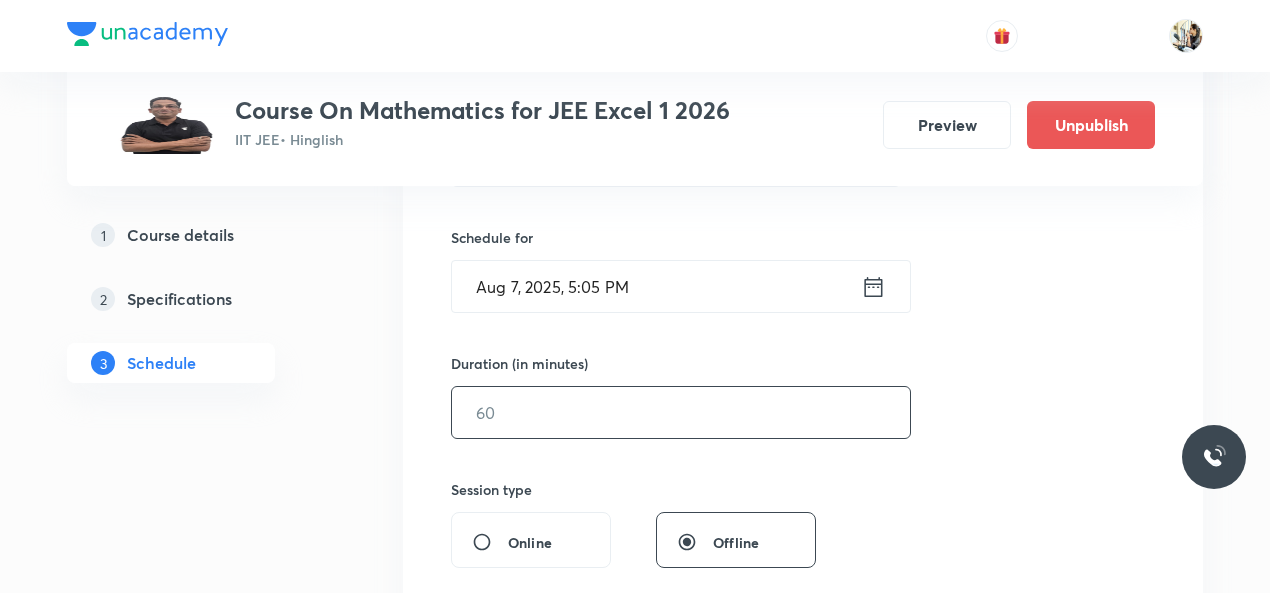 click at bounding box center [681, 412] 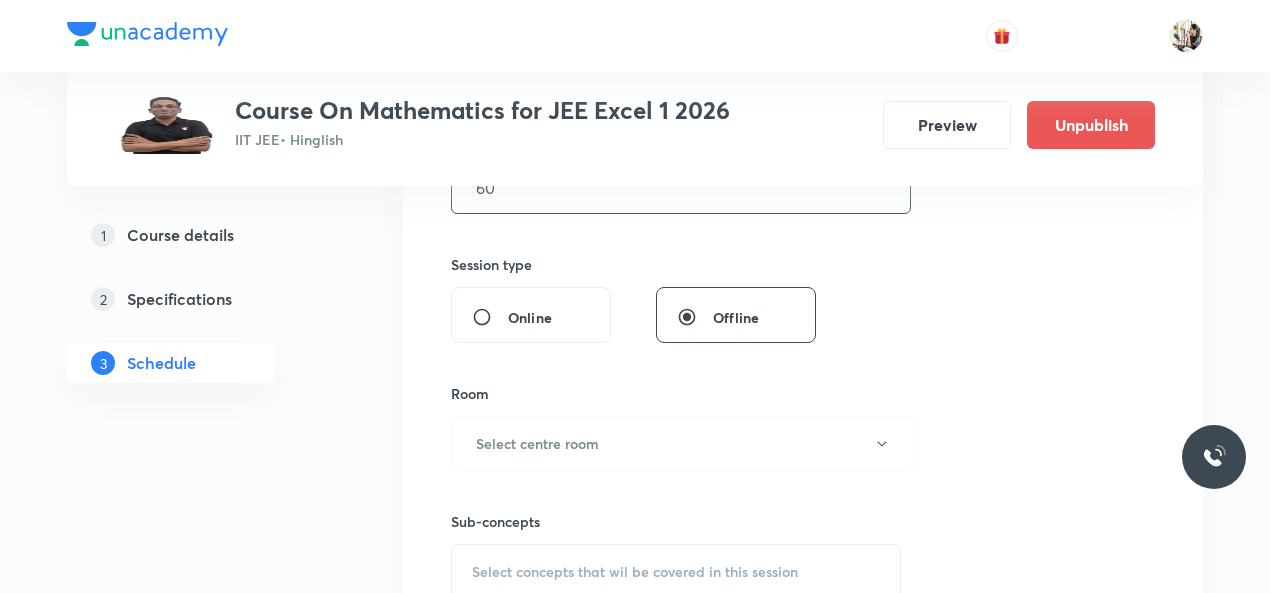scroll, scrollTop: 700, scrollLeft: 0, axis: vertical 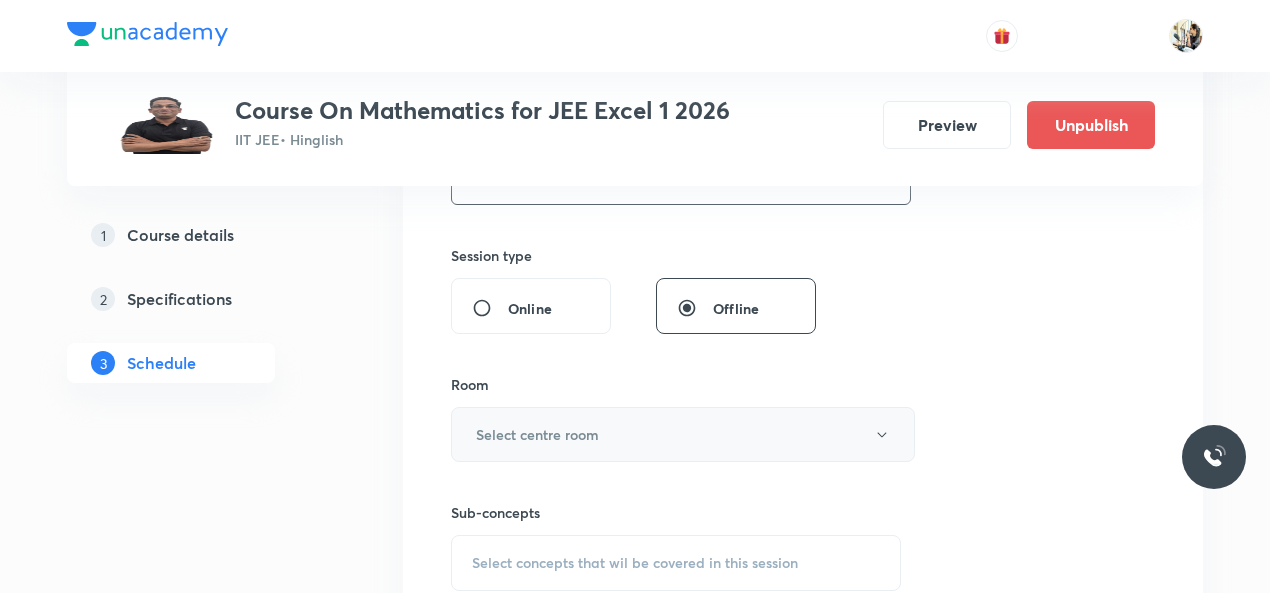 type on "60" 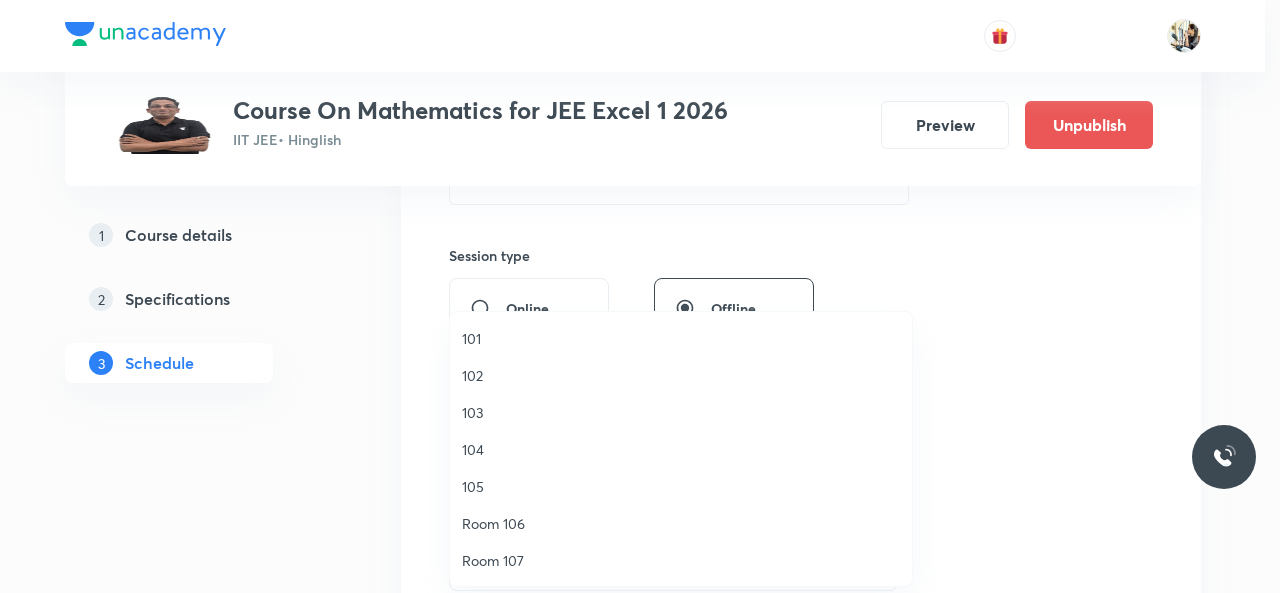 click on "105" at bounding box center (681, 486) 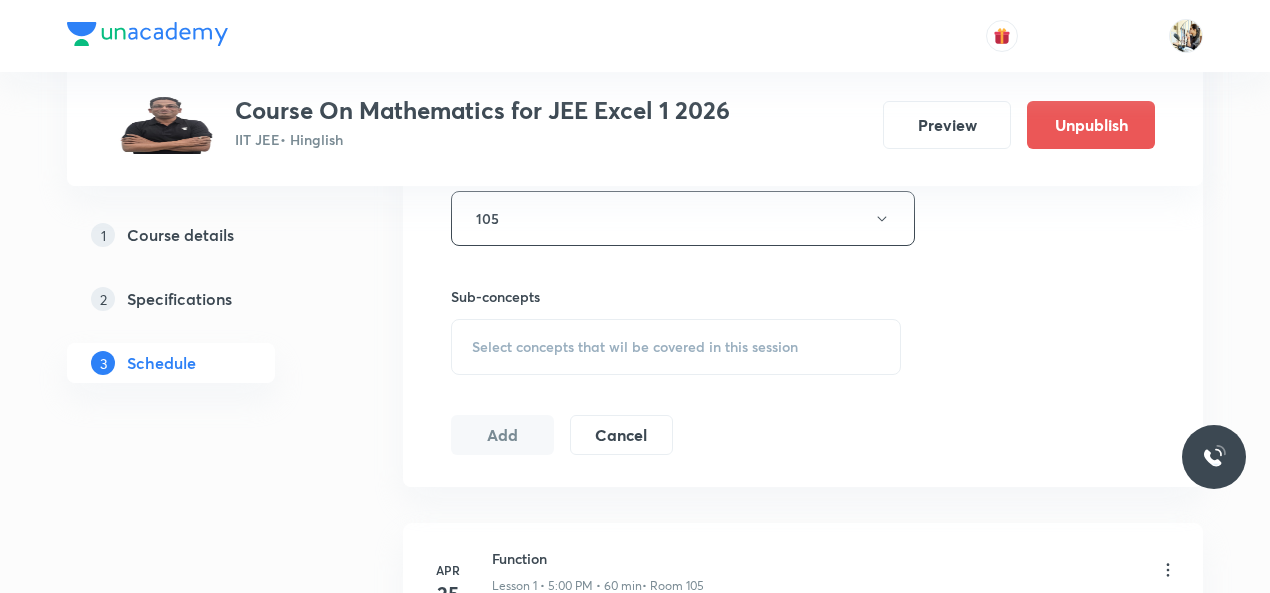 scroll, scrollTop: 933, scrollLeft: 0, axis: vertical 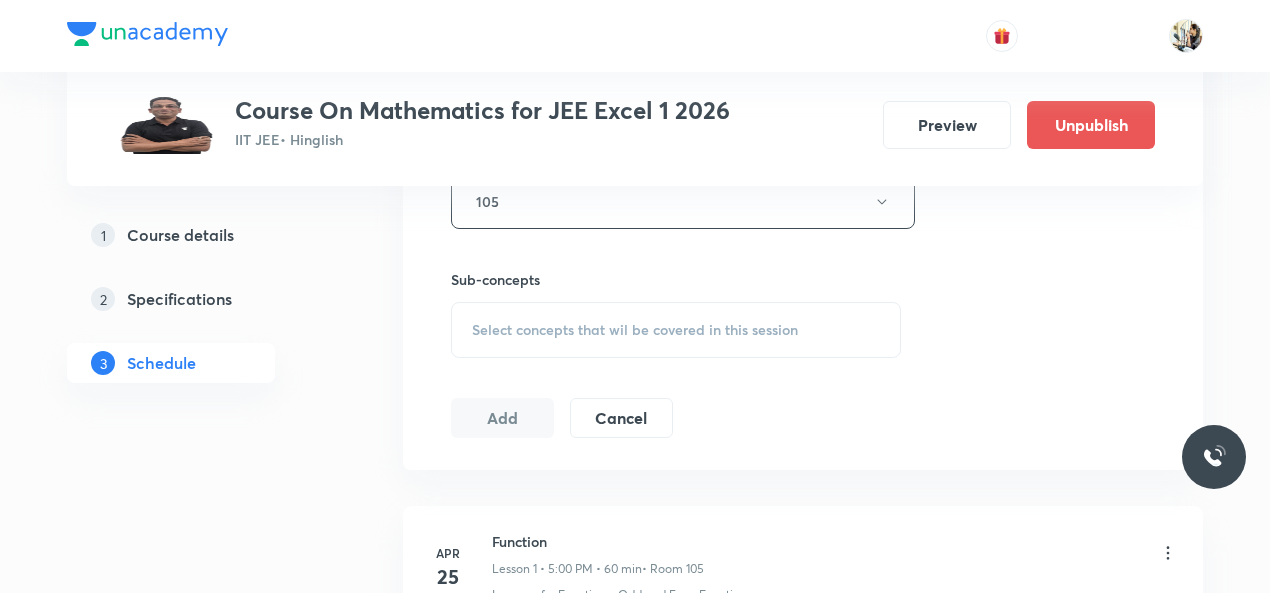 click on "Select concepts that wil be covered in this session" at bounding box center (635, 330) 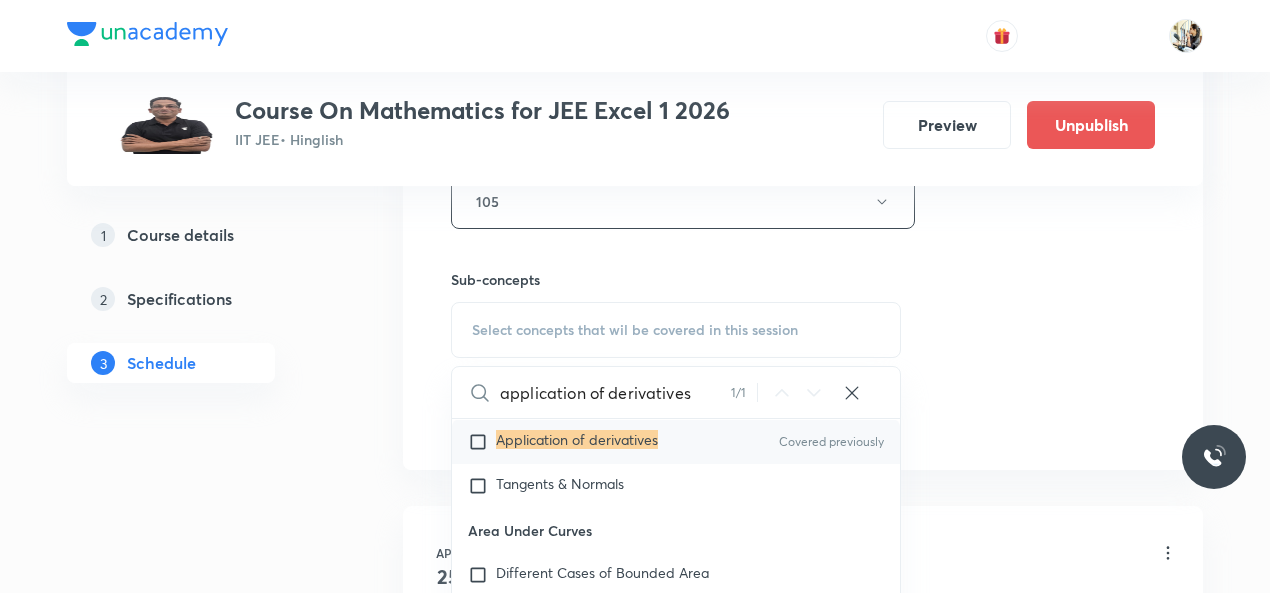 scroll, scrollTop: 3580, scrollLeft: 0, axis: vertical 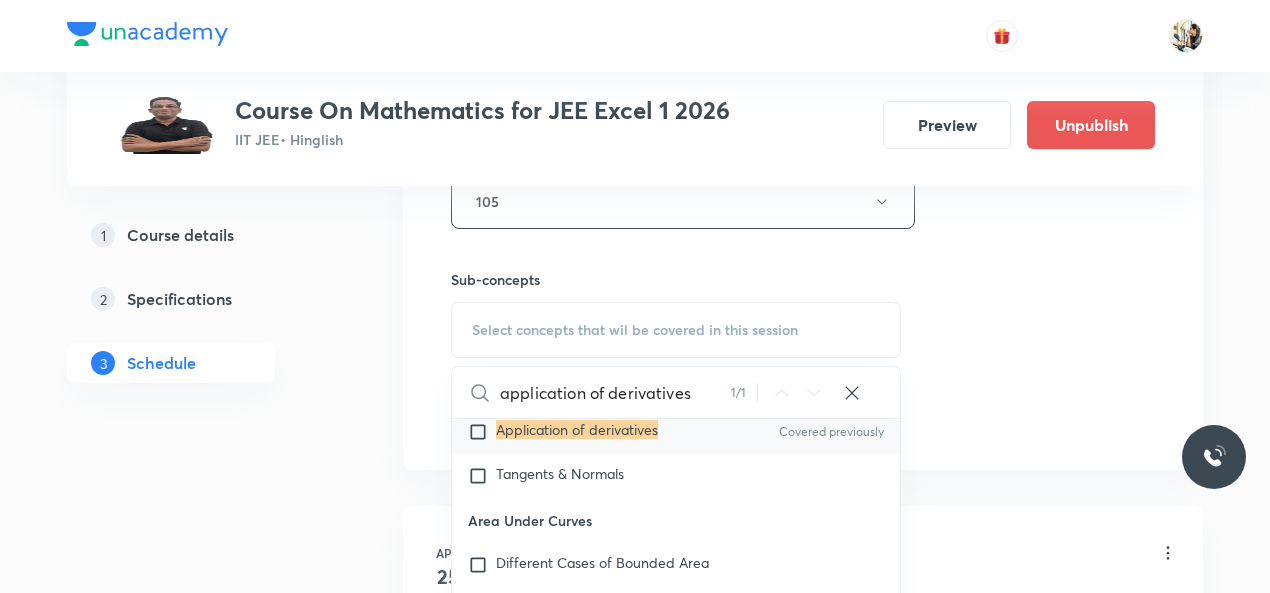 type on "application of derivatives" 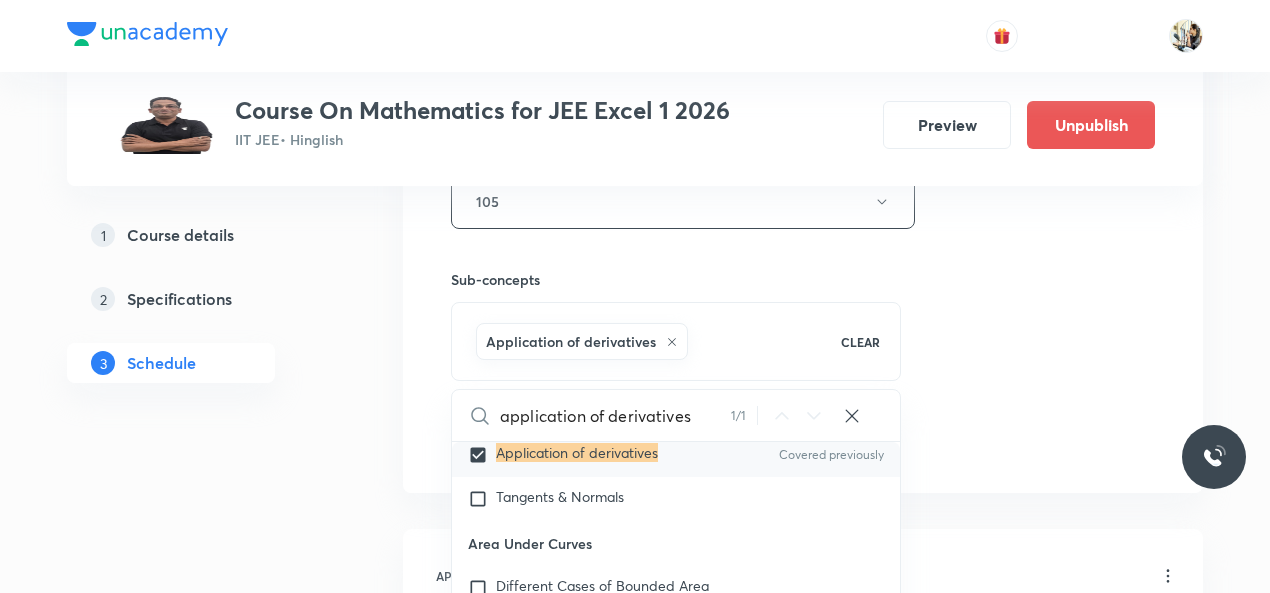 click on "Session  71 Live class Session title 26/99 application of derivatives ​ Schedule for Aug 7, 2025, 5:05 PM ​ Duration (in minutes) 60 ​   Session type Online Offline Room 105 Sub-concepts Application of derivatives CLEAR application of derivatives 1 / 1 ​ Limits  Concept of Limits Covered previously Algebra of Limits Use of Expansion in Limits Covered previously Evaluation of Algebraic Limits Evaluation of Trigonometric Limits Evaluation of Exponential & Logarithmic Limits Limits of the Form lim (f(x))ᵍ(ˣ) Covered previously L'Hopital's Rule Finding Unknowns When Limit is Given Miscellaneous Sandwich Theorem Covered previously Built in Limit Differentiations Methods of Differentiation Covered previously Errors and Approximations Rate Measure Maxima - Minima Point of Inflection Definition of Maxima & Minima Tests for Local Maximum/Minimum Concept of Global Maximum/Minimum Nature of Roots of Cubic Polynomials Application of Maxima/Minima Solid Geometry Graph Plotting Cauchy's Mean Value Theorem Plane" at bounding box center (803, -20) 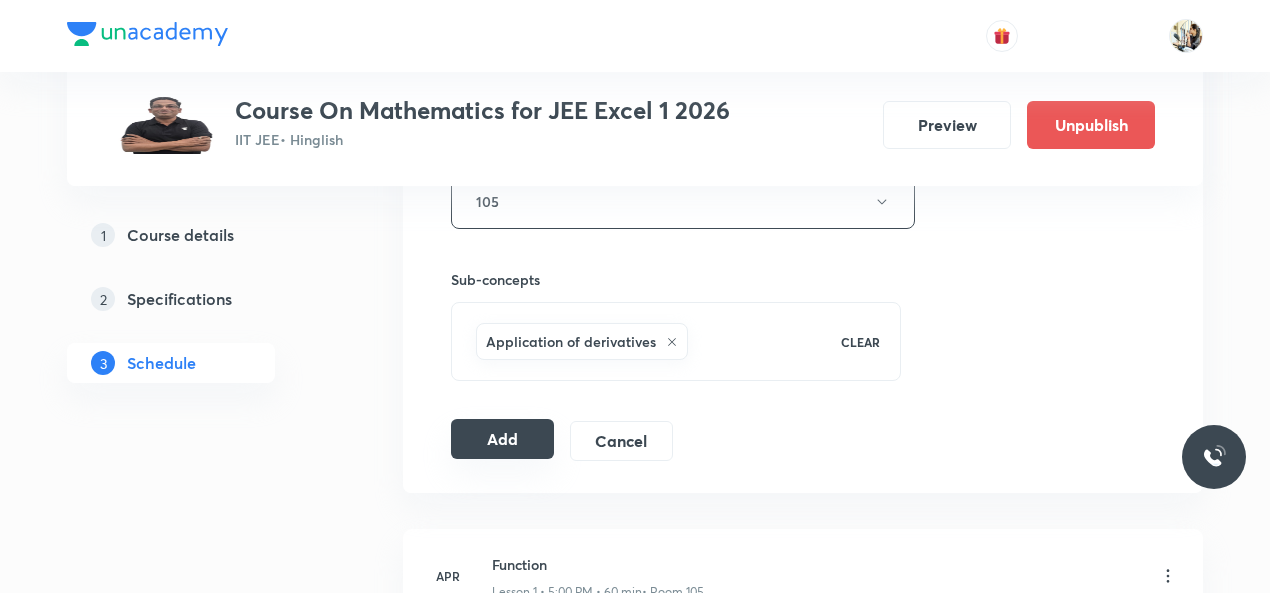 click on "Add" at bounding box center (502, 439) 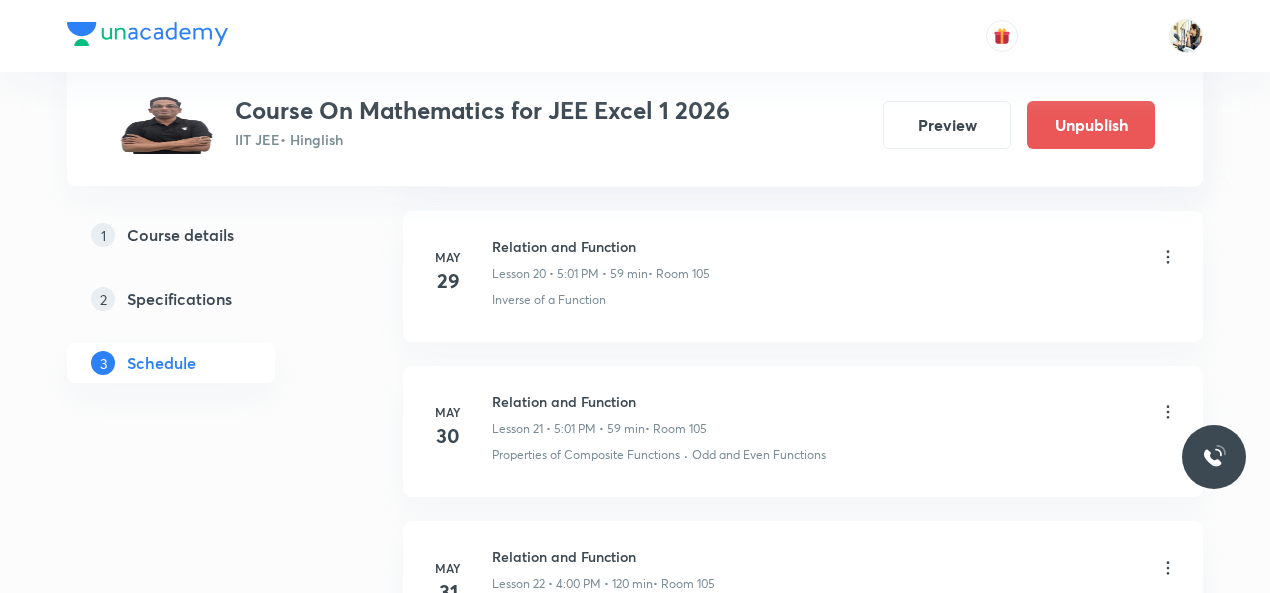 scroll, scrollTop: 3266, scrollLeft: 0, axis: vertical 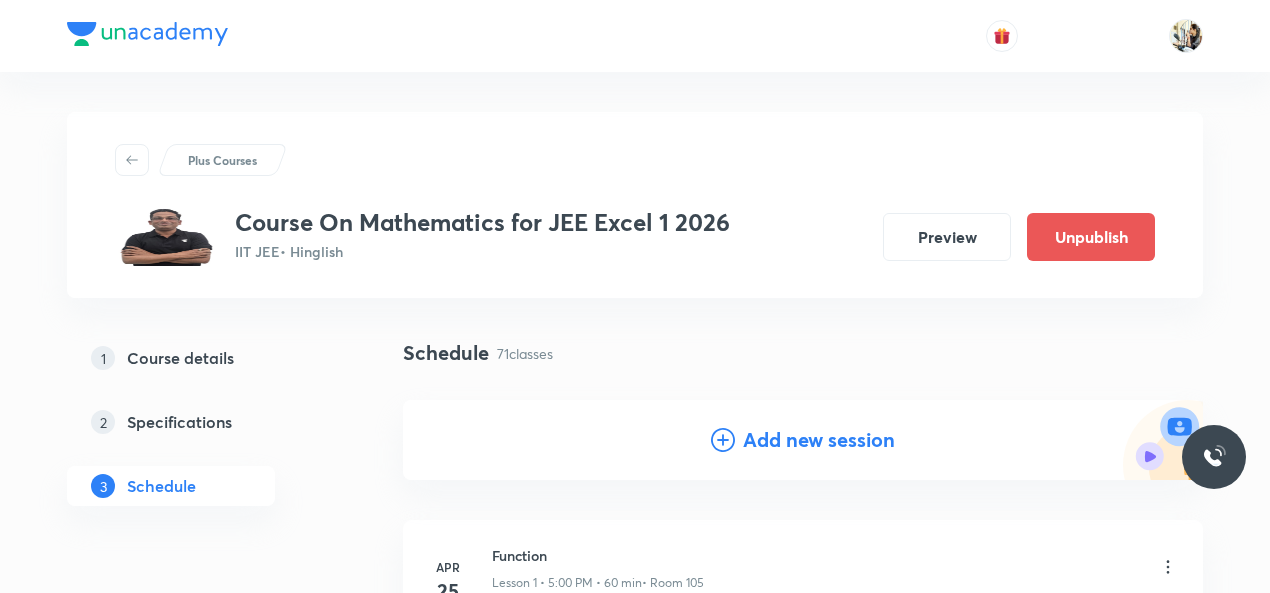 click on "Add new session" at bounding box center [819, 440] 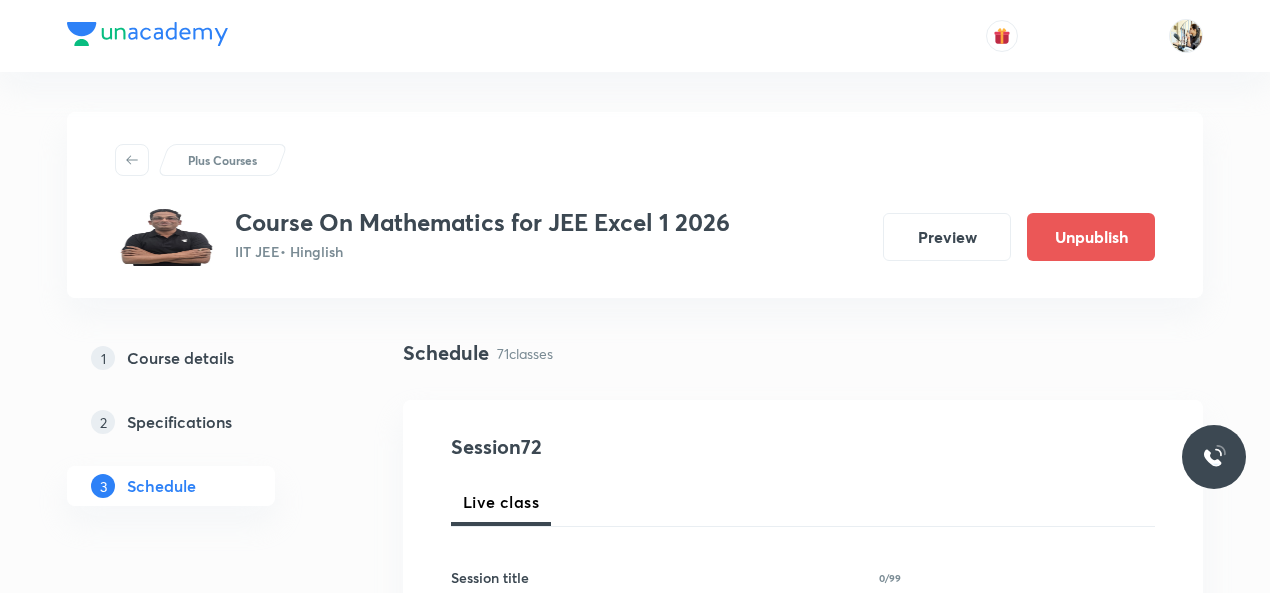 scroll, scrollTop: 233, scrollLeft: 0, axis: vertical 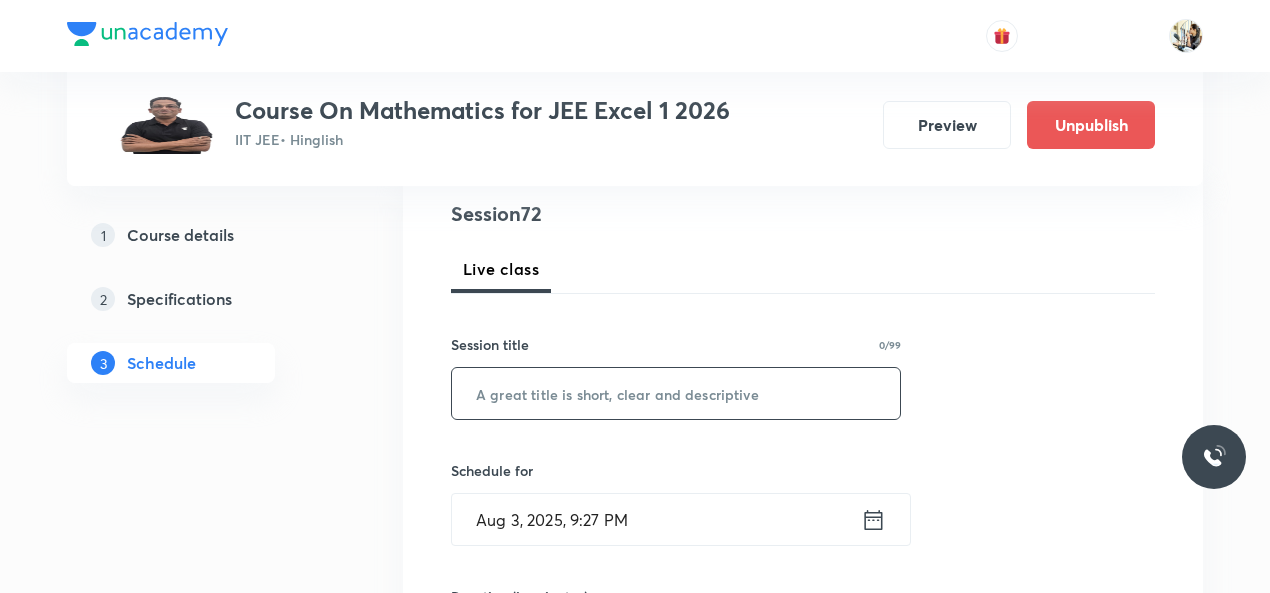 click at bounding box center [676, 393] 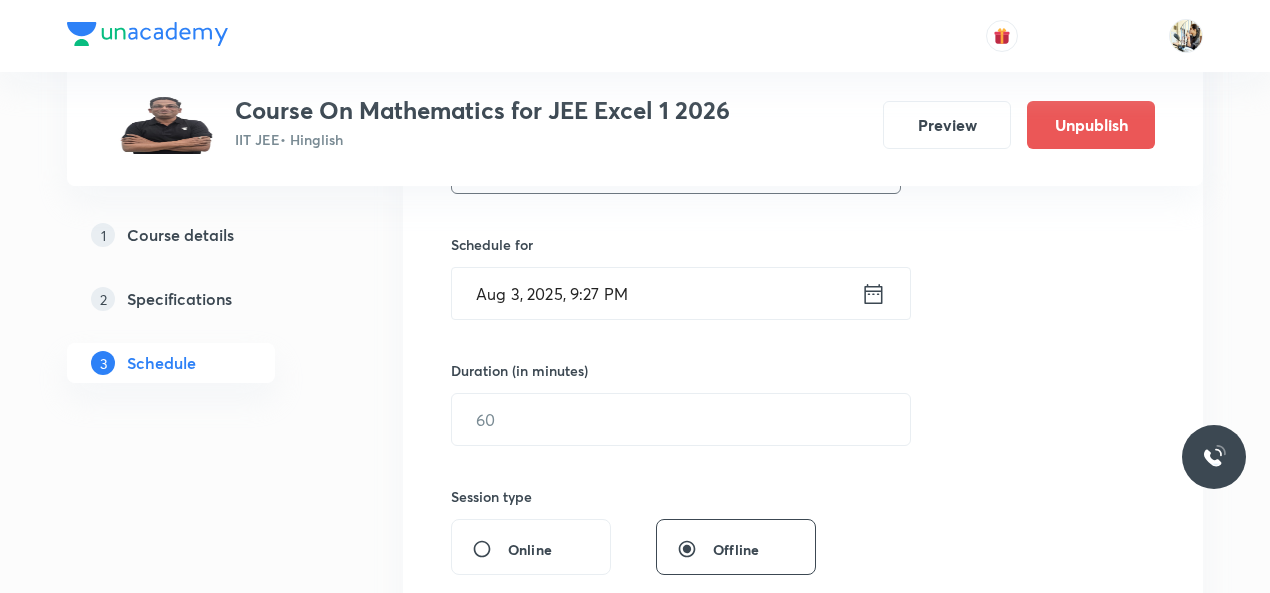 scroll, scrollTop: 466, scrollLeft: 0, axis: vertical 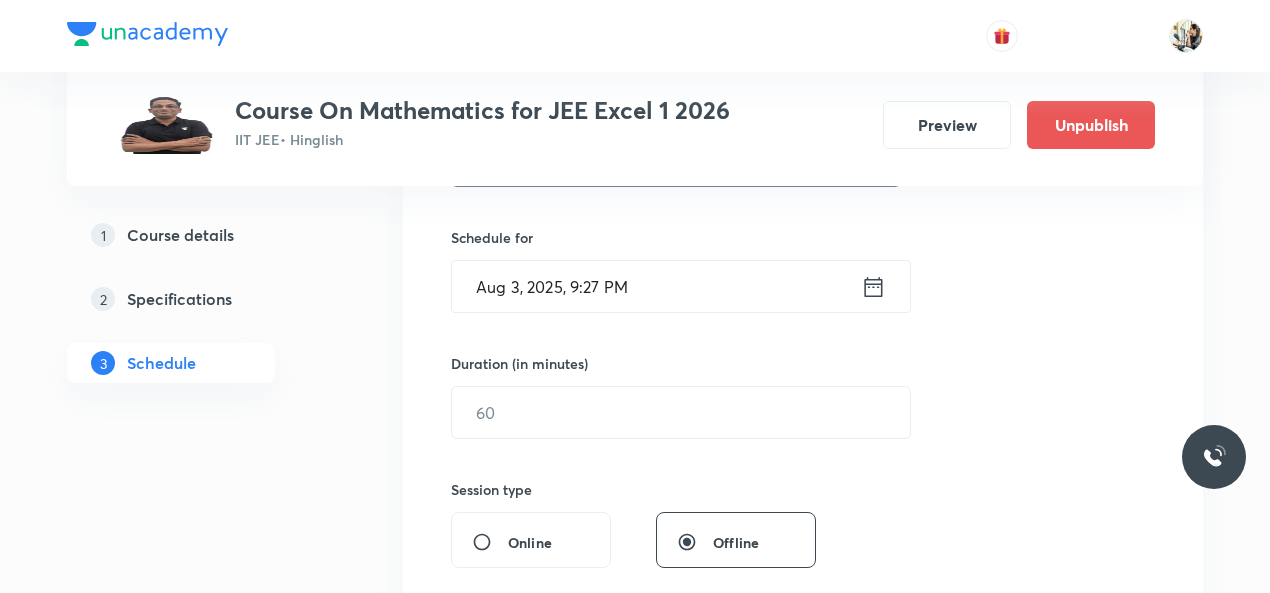 type on "application of derivatives" 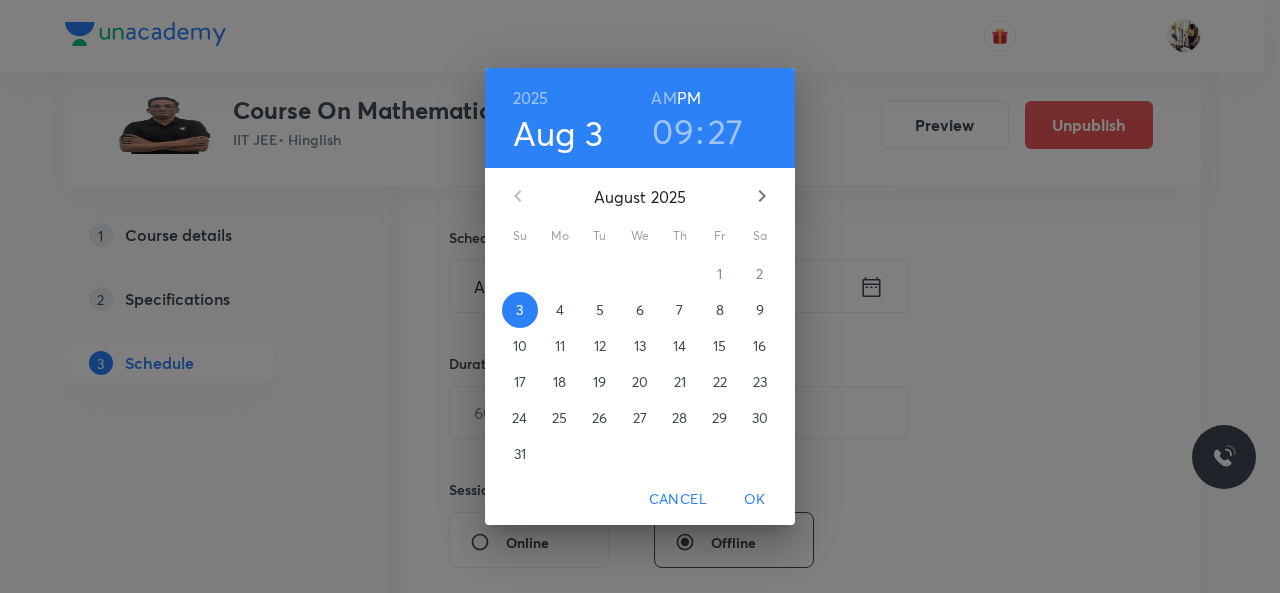 click on "8" at bounding box center (720, 310) 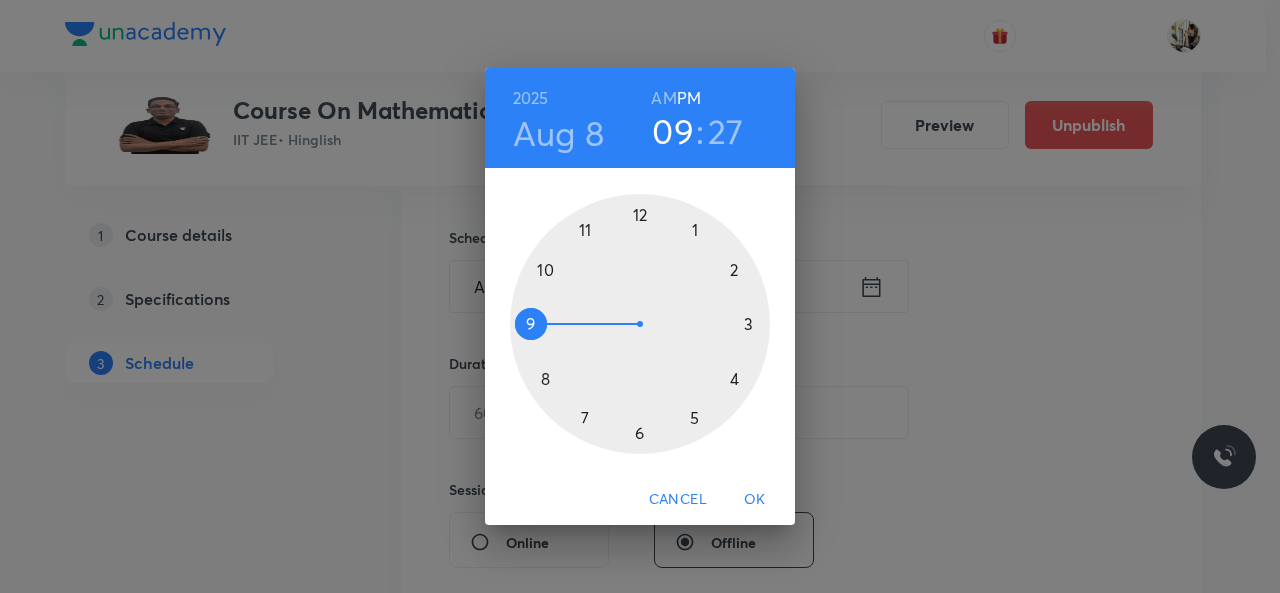 click at bounding box center [640, 324] 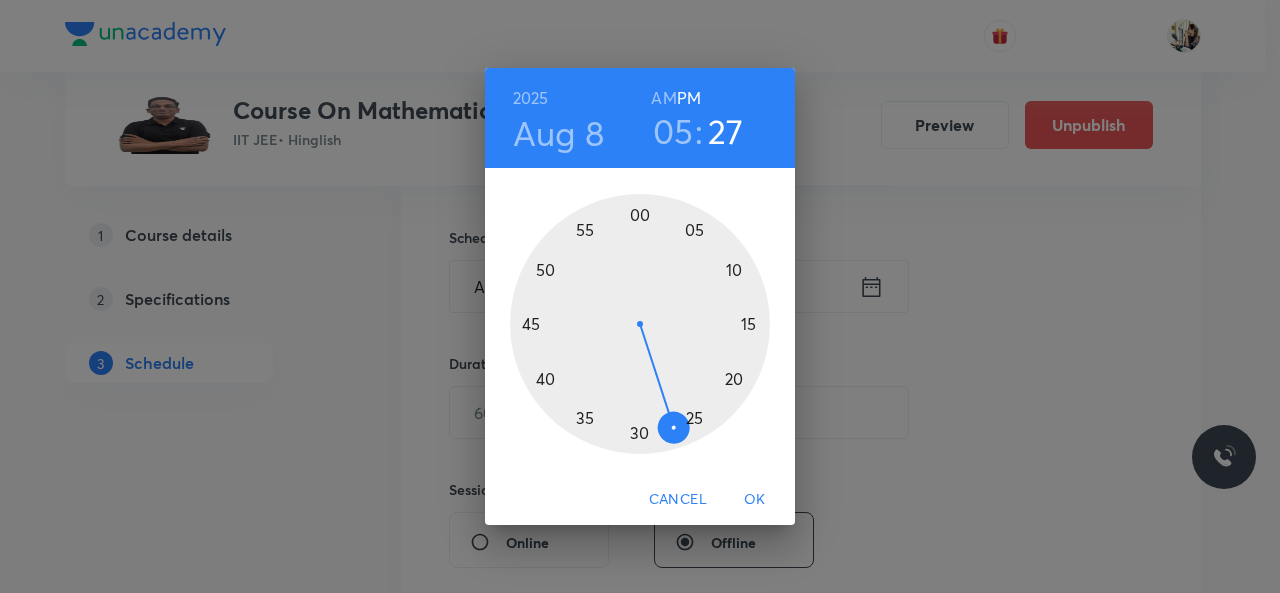 click at bounding box center [640, 324] 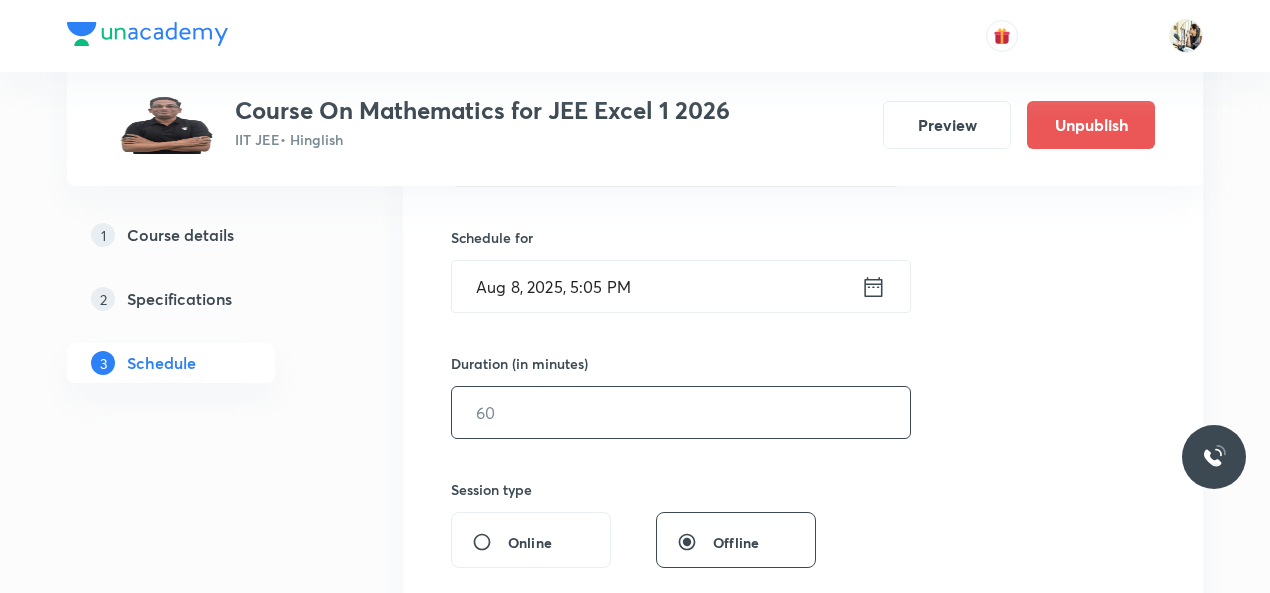 click at bounding box center (681, 412) 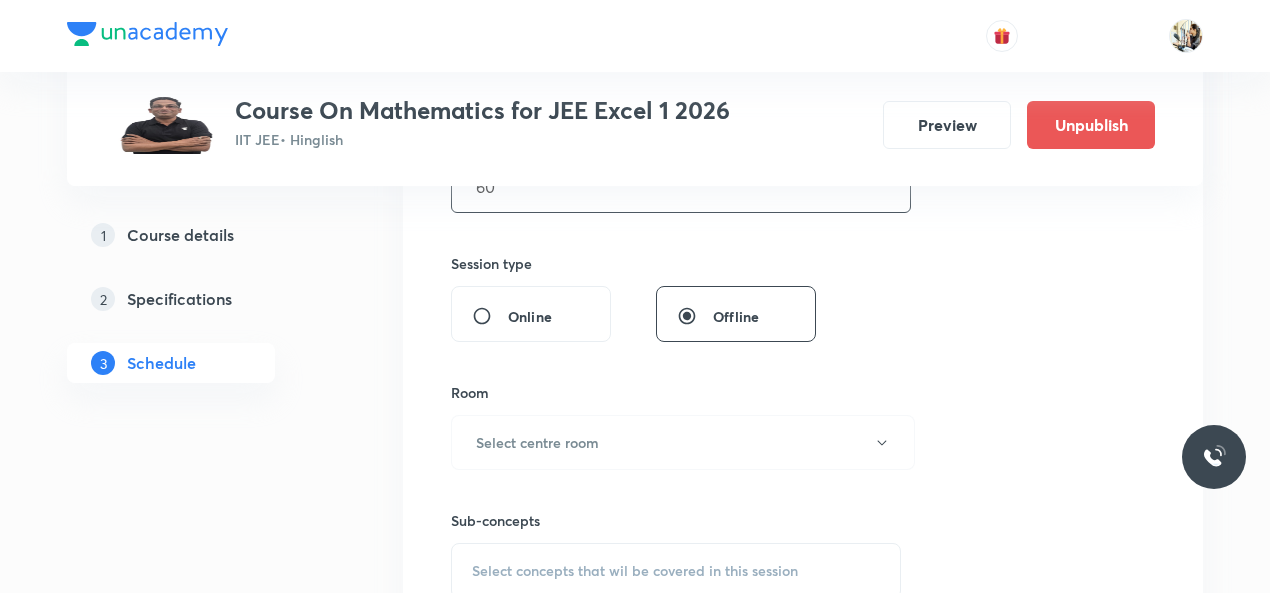 scroll, scrollTop: 700, scrollLeft: 0, axis: vertical 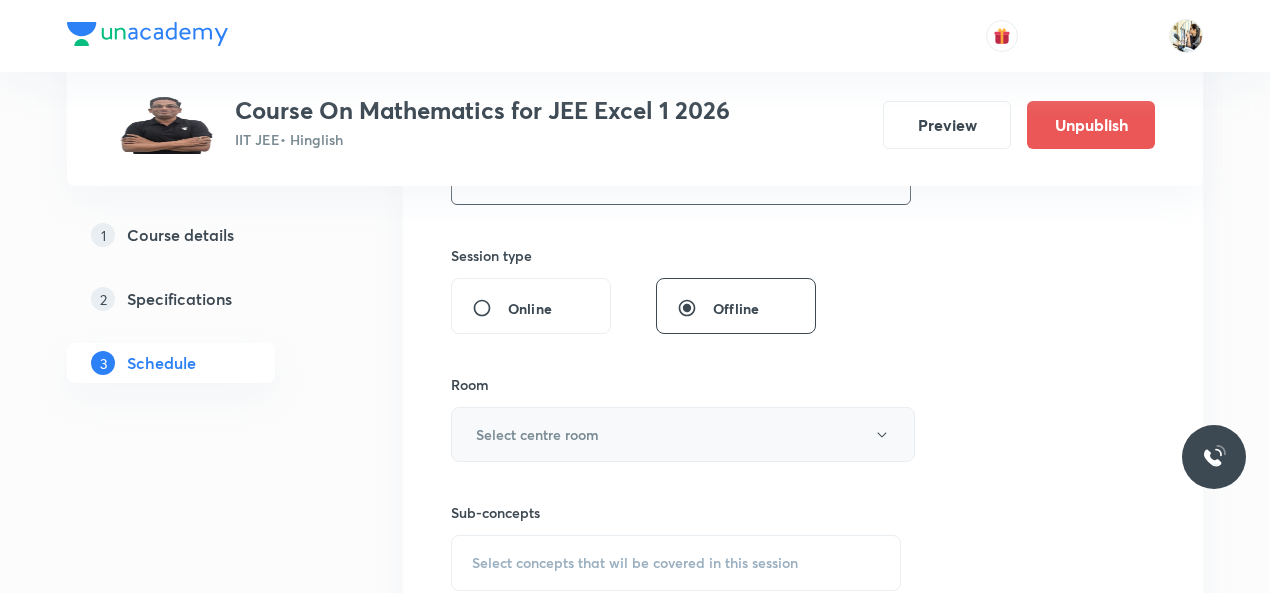 type on "60" 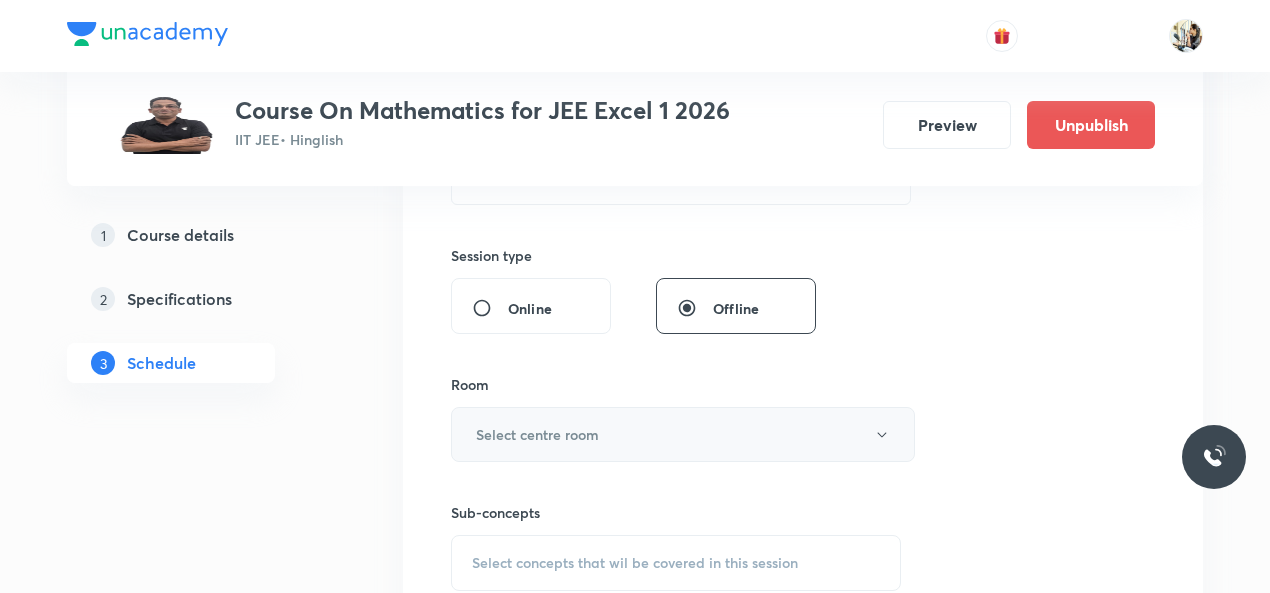 click on "Select centre room" at bounding box center [683, 434] 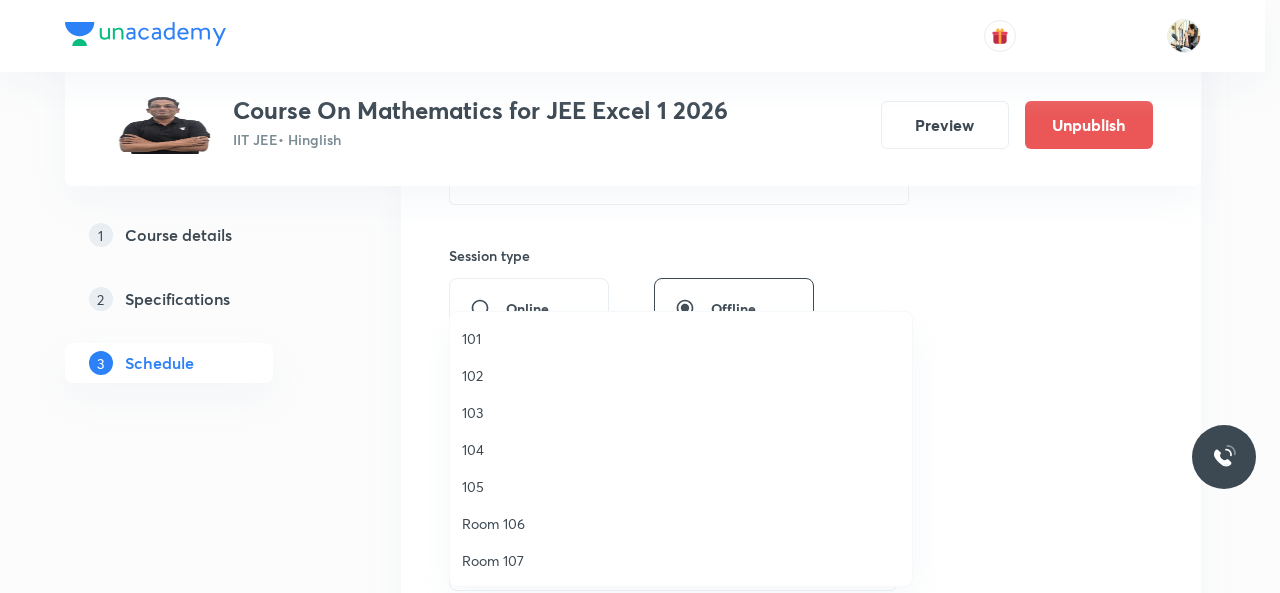 click on "105" at bounding box center (681, 486) 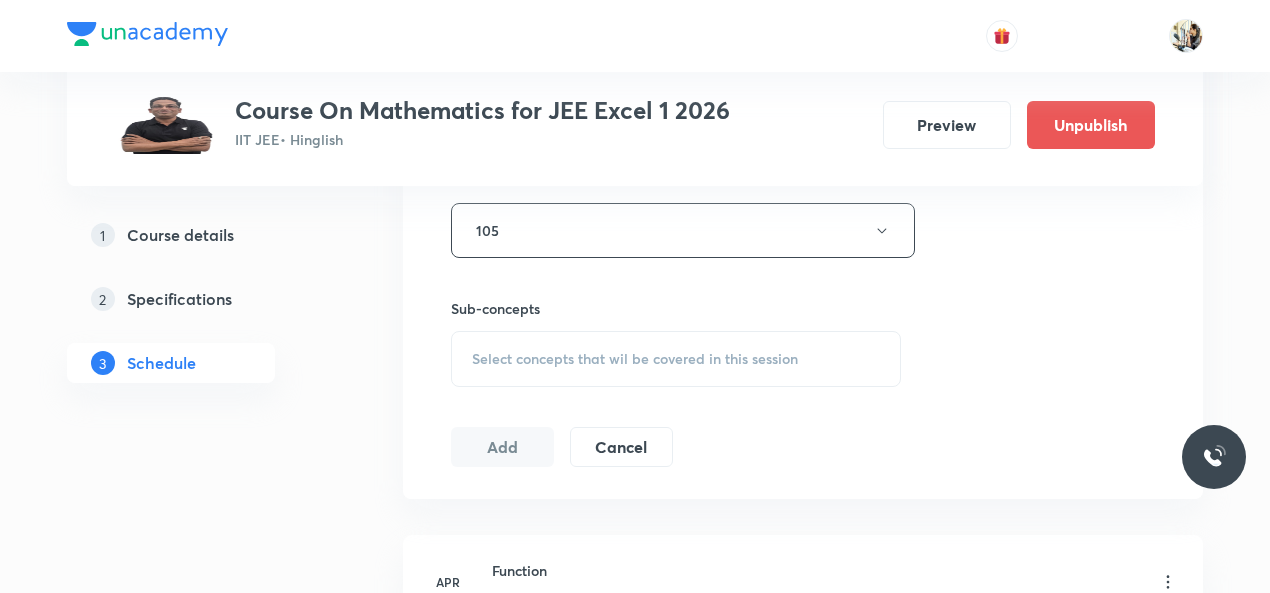 scroll, scrollTop: 933, scrollLeft: 0, axis: vertical 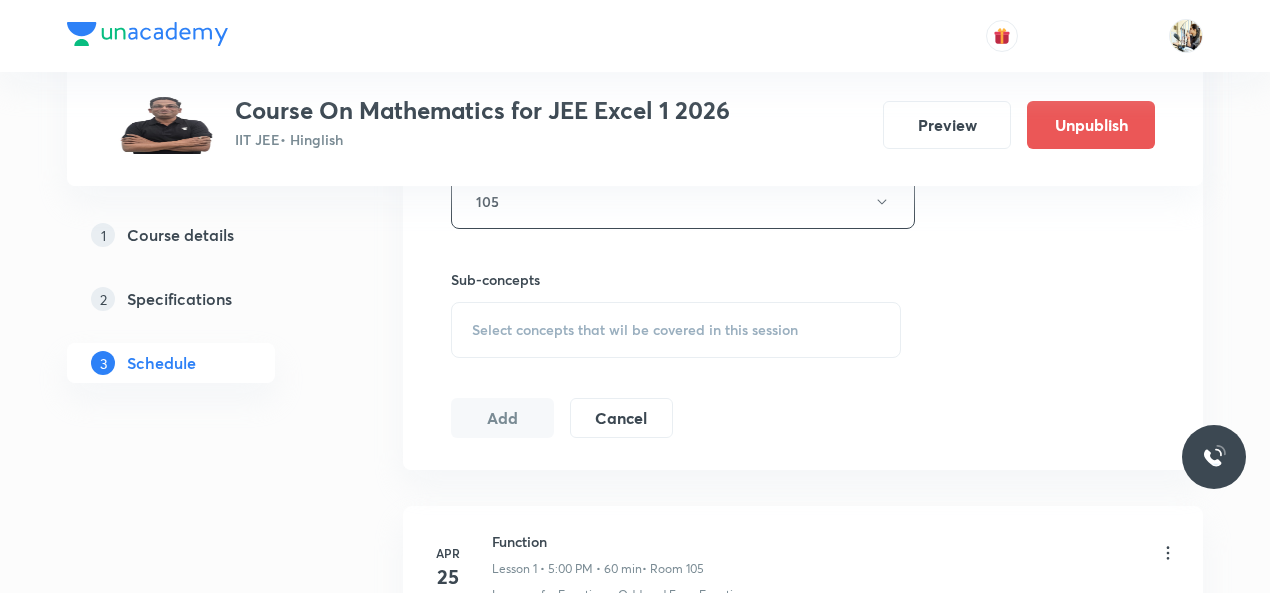click on "Select concepts that wil be covered in this session" at bounding box center (635, 330) 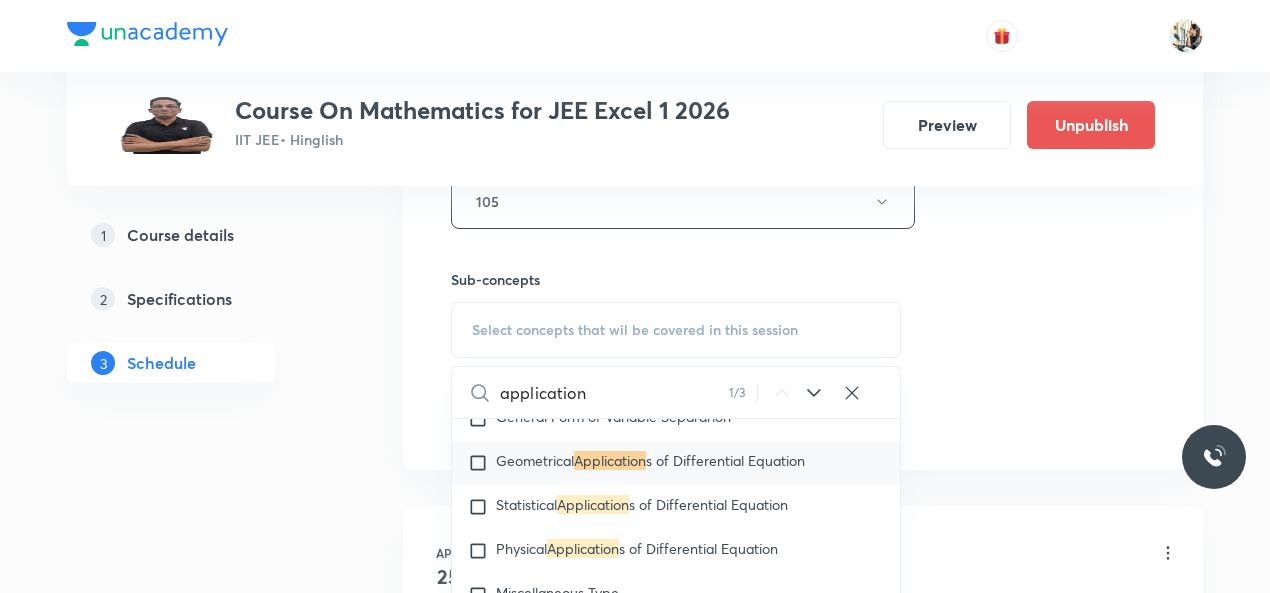 scroll, scrollTop: 2995, scrollLeft: 0, axis: vertical 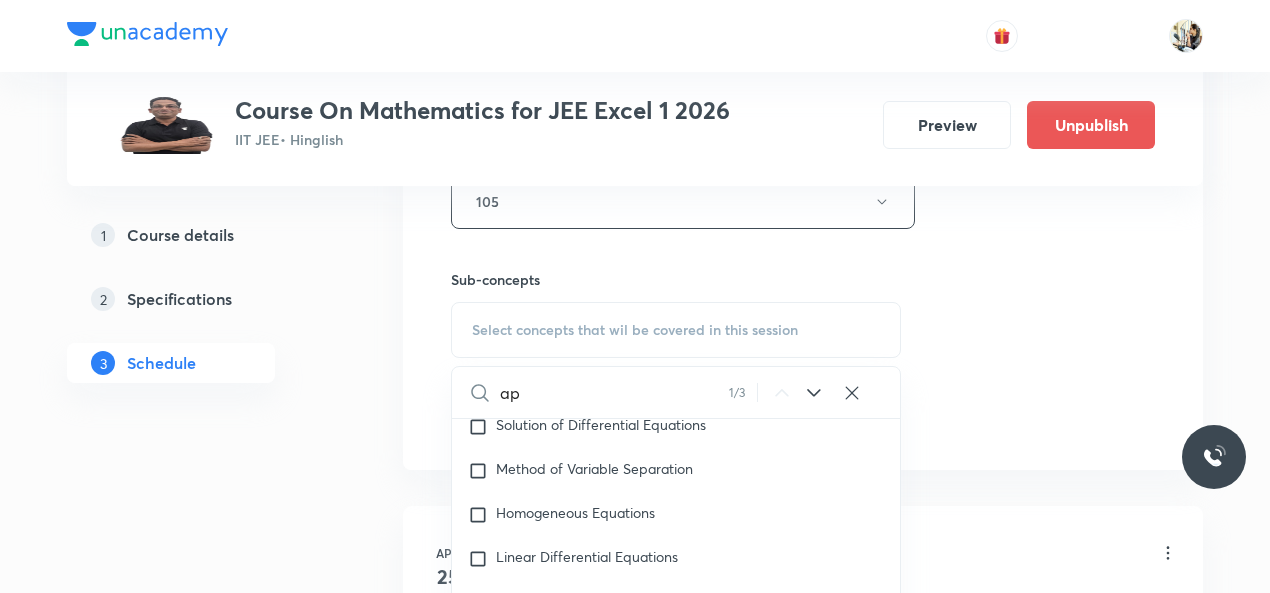 type on "a" 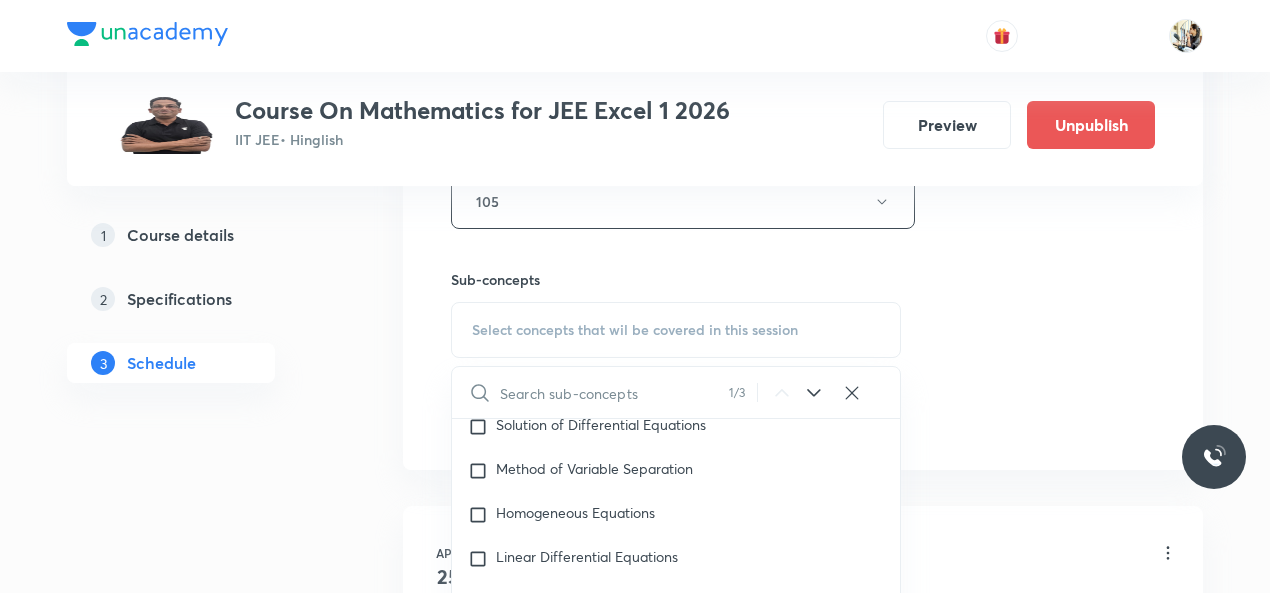 scroll, scrollTop: 2762, scrollLeft: 0, axis: vertical 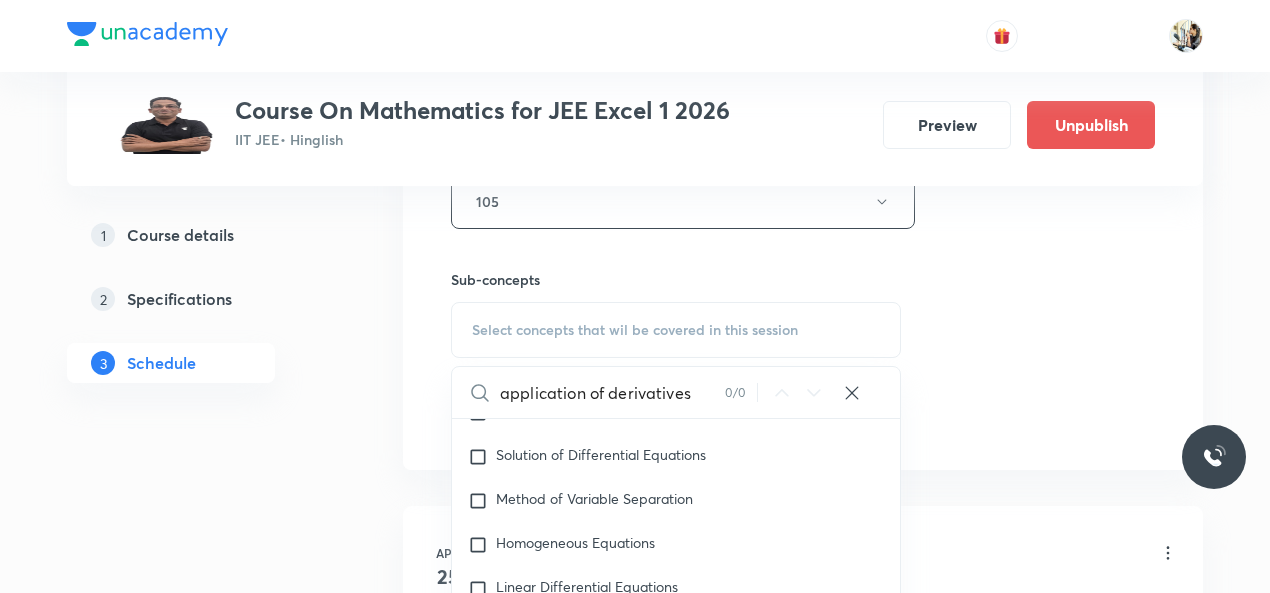 type on "application of derivatives" 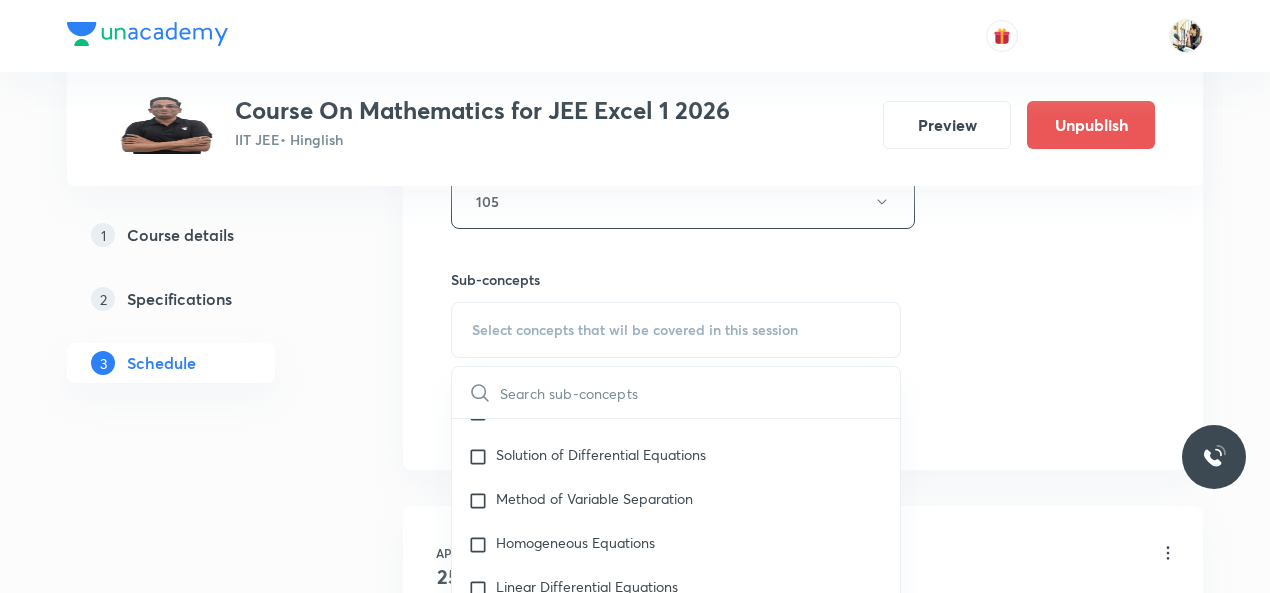 click at bounding box center [700, 392] 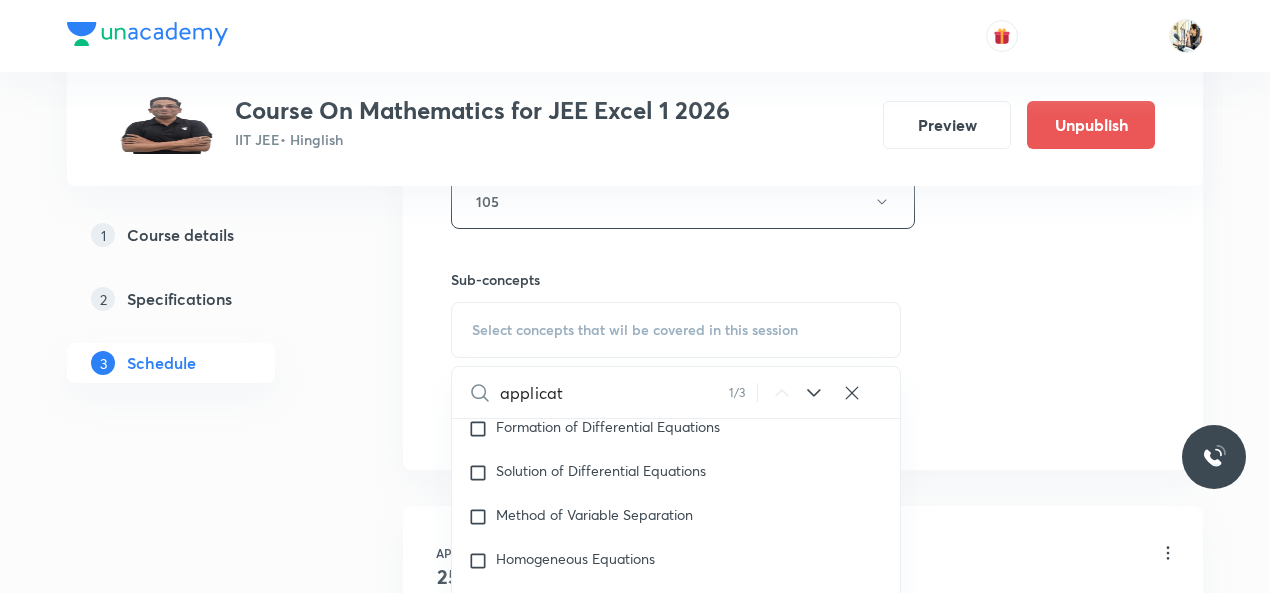 scroll, scrollTop: 2762, scrollLeft: 0, axis: vertical 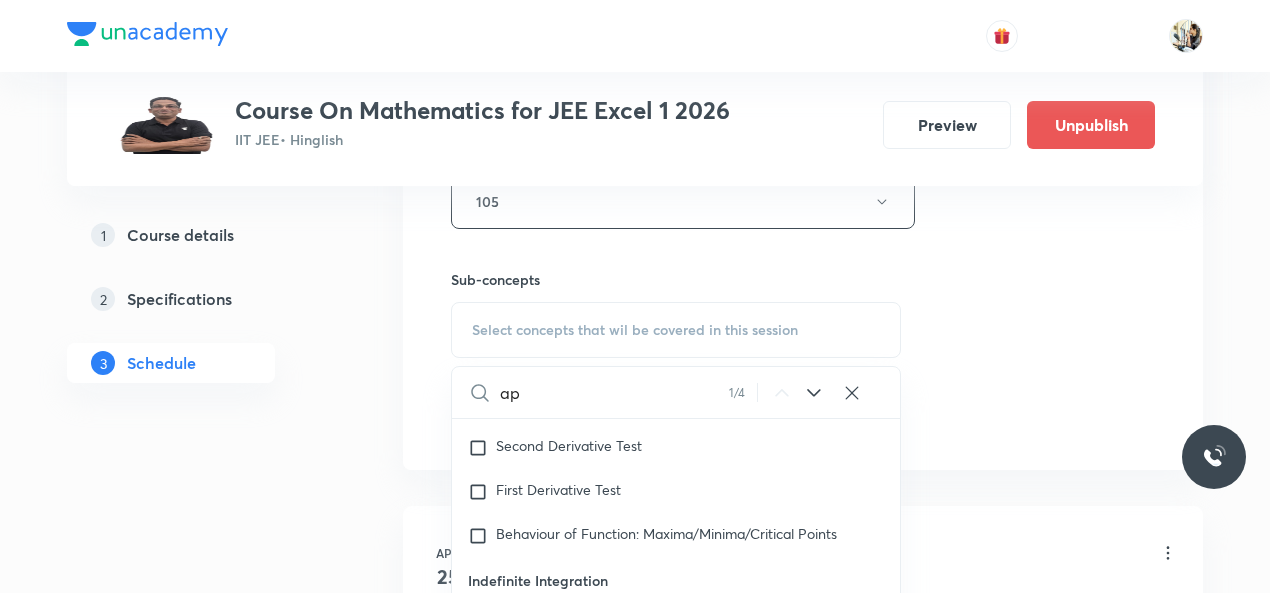 type on "a" 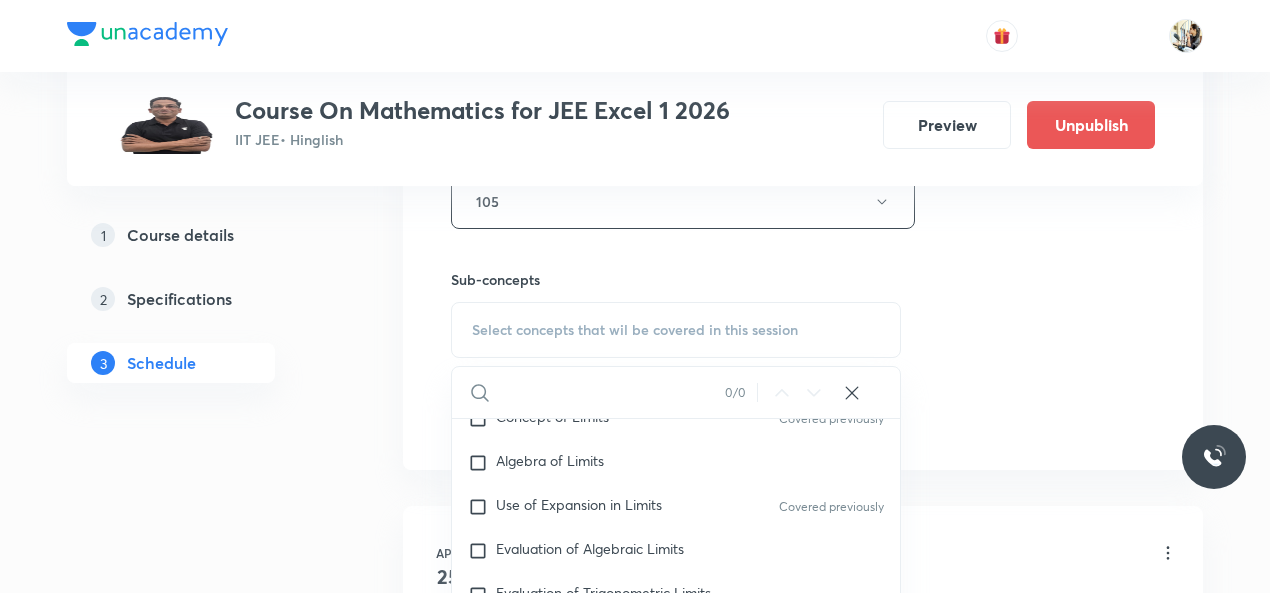 scroll, scrollTop: 0, scrollLeft: 0, axis: both 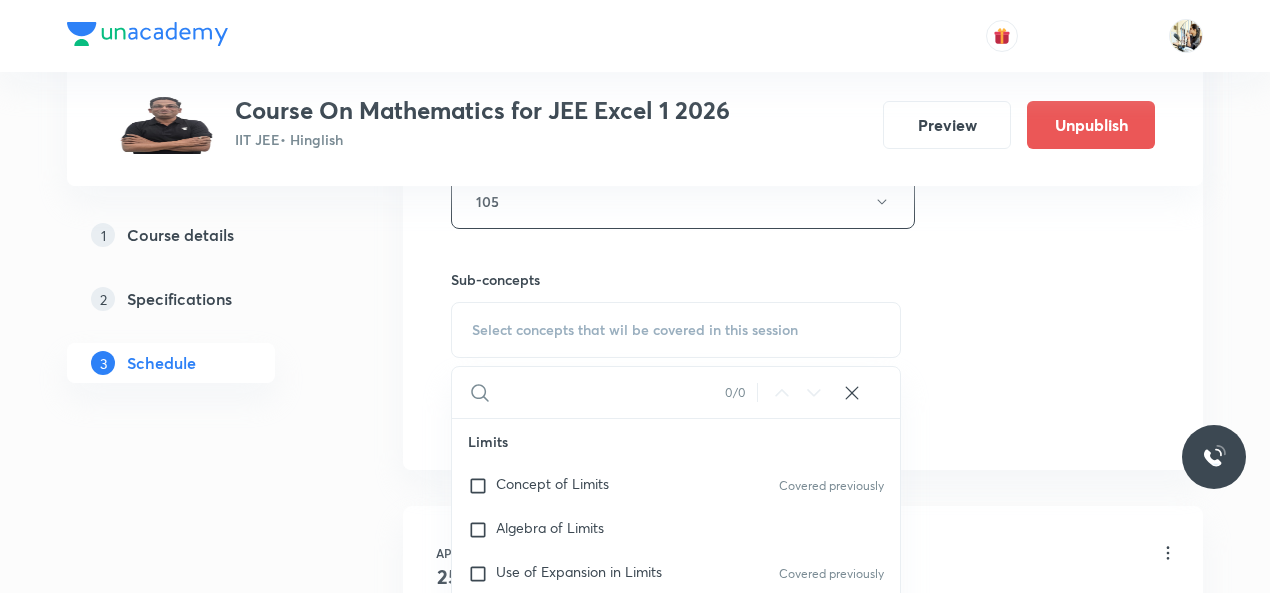 paste on "application of derivatives" 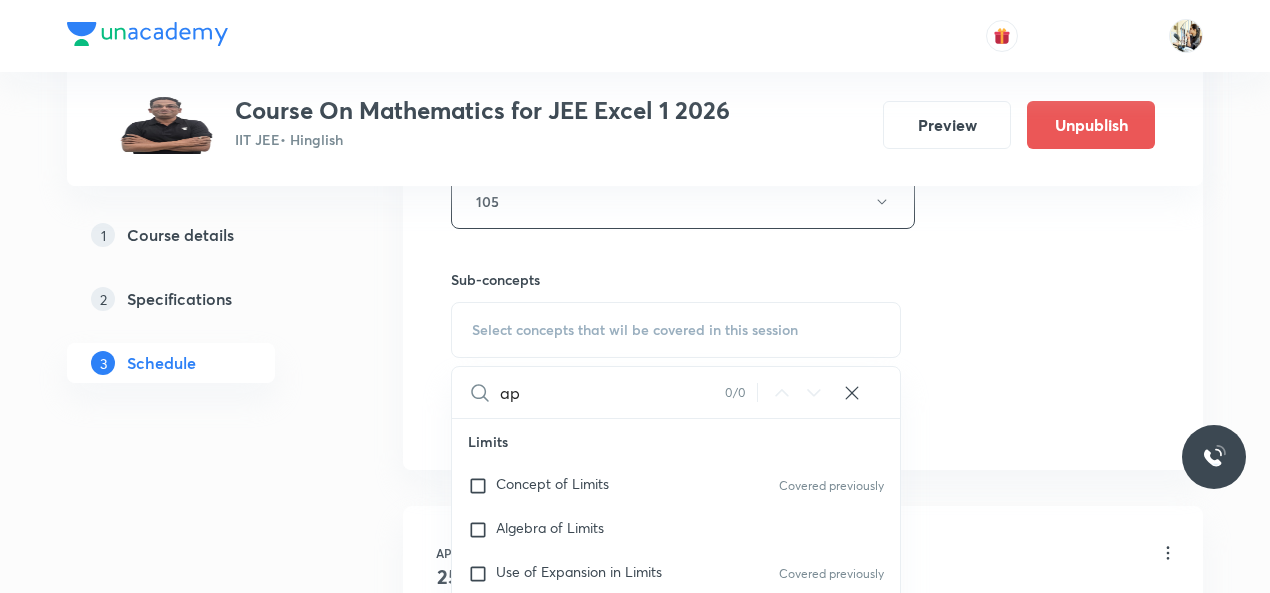 type on "a" 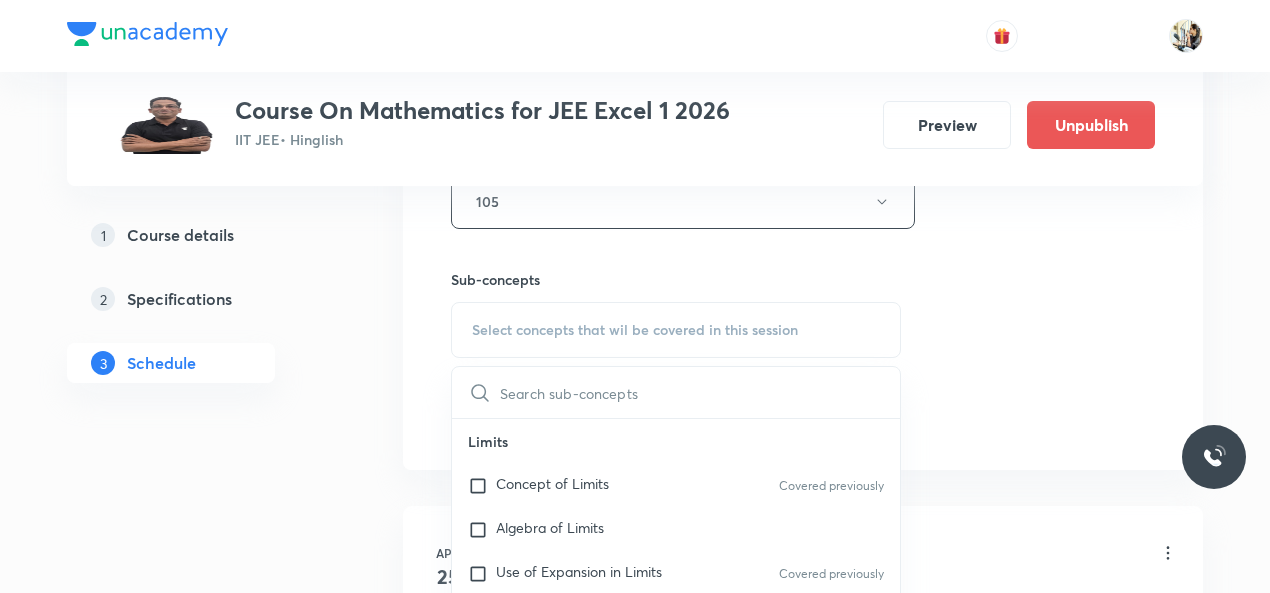paste on "application of derivatives" 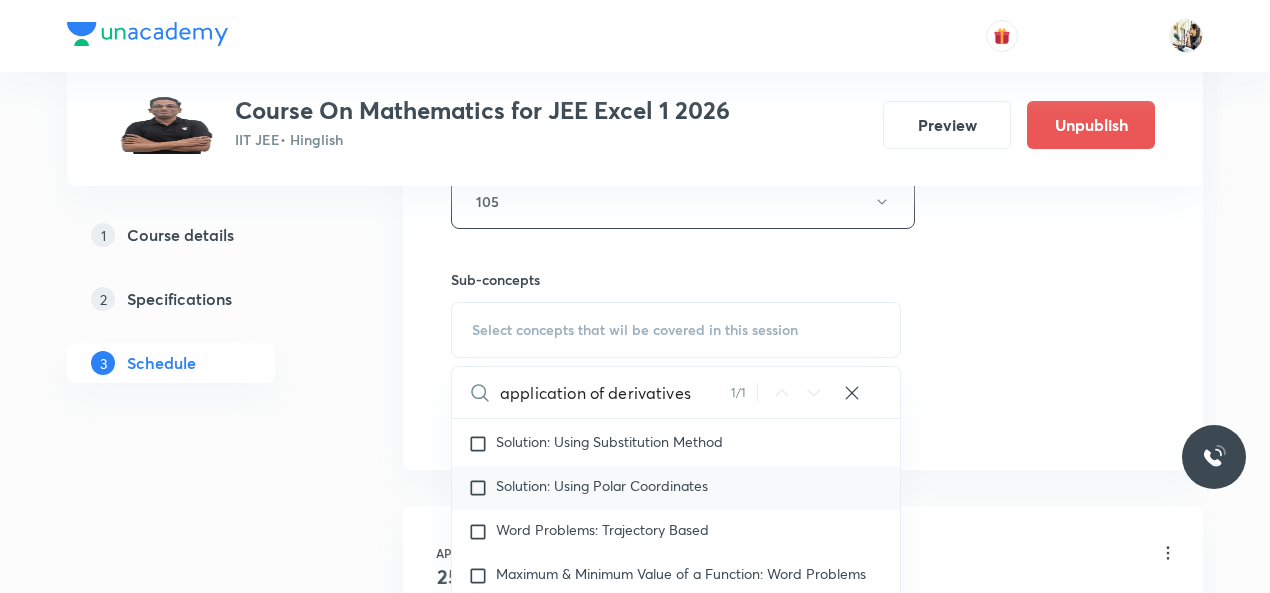 scroll, scrollTop: 3580, scrollLeft: 0, axis: vertical 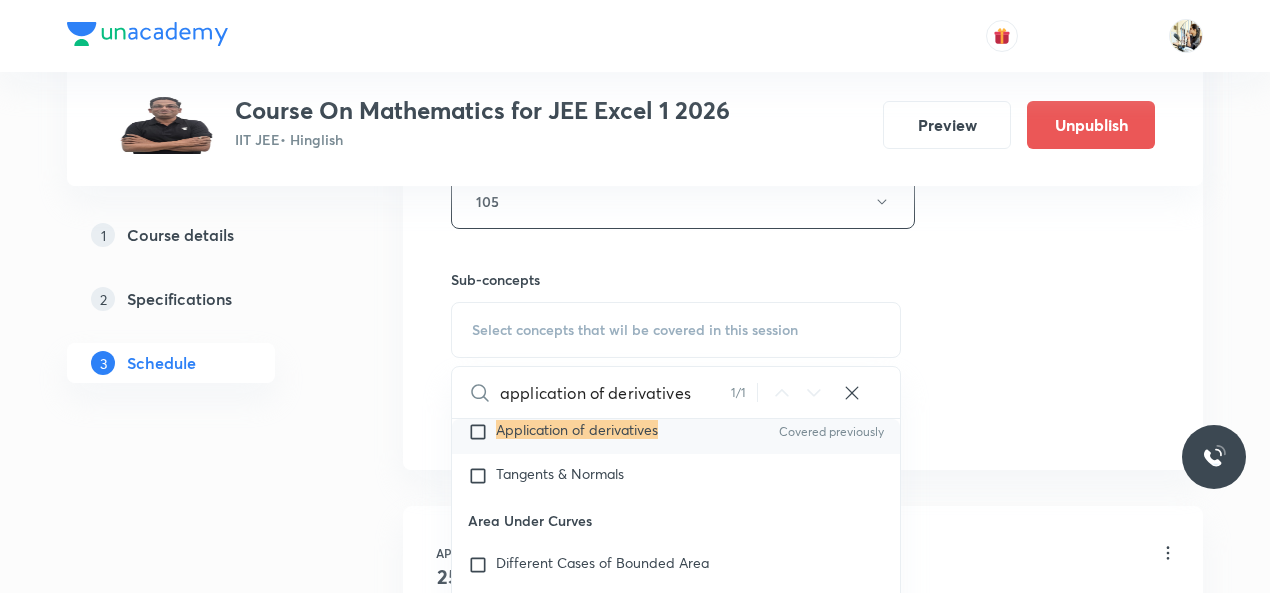 type on "application of derivatives" 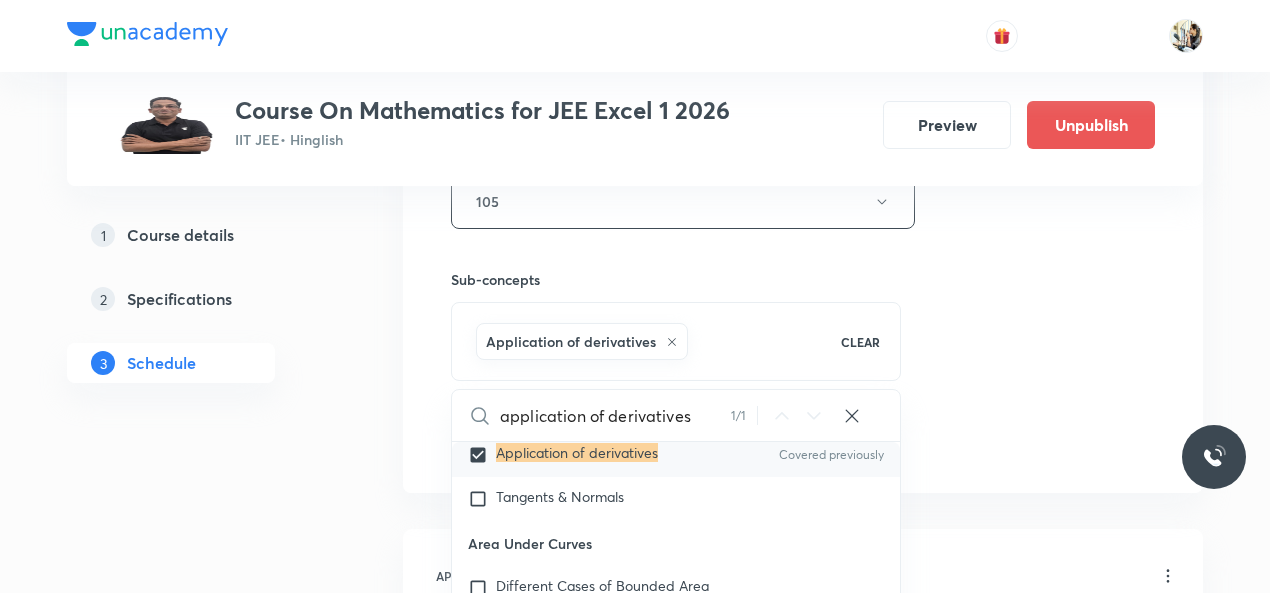 click on "Session  72 Live class Session title 28/99 application of derivatives ​ Schedule for Aug 8, 2025, 5:05 PM ​ Duration (in minutes) 60 ​   Session type Online Offline Room 105 Sub-concepts Application of derivatives CLEAR application of derivatives 1 / 1 ​ Limits  Concept of Limits Covered previously Algebra of Limits Use of Expansion in Limits Covered previously Evaluation of Algebraic Limits Evaluation of Trigonometric Limits Evaluation of Exponential & Logarithmic Limits Limits of the Form lim (f(x))ᵍ(ˣ) Covered previously L'Hopital's Rule Finding Unknowns When Limit is Given Miscellaneous Sandwich Theorem Covered previously Built in Limit Differentiations Methods of Differentiation Covered previously Errors and Approximations Rate Measure Maxima - Minima Point of Inflection Definition of Maxima & Minima Tests for Local Maximum/Minimum Concept of Global Maximum/Minimum Nature of Roots of Cubic Polynomials Application of Maxima/Minima Solid Geometry Graph Plotting Cauchy's Mean Value Theorem Plane" at bounding box center [803, -20] 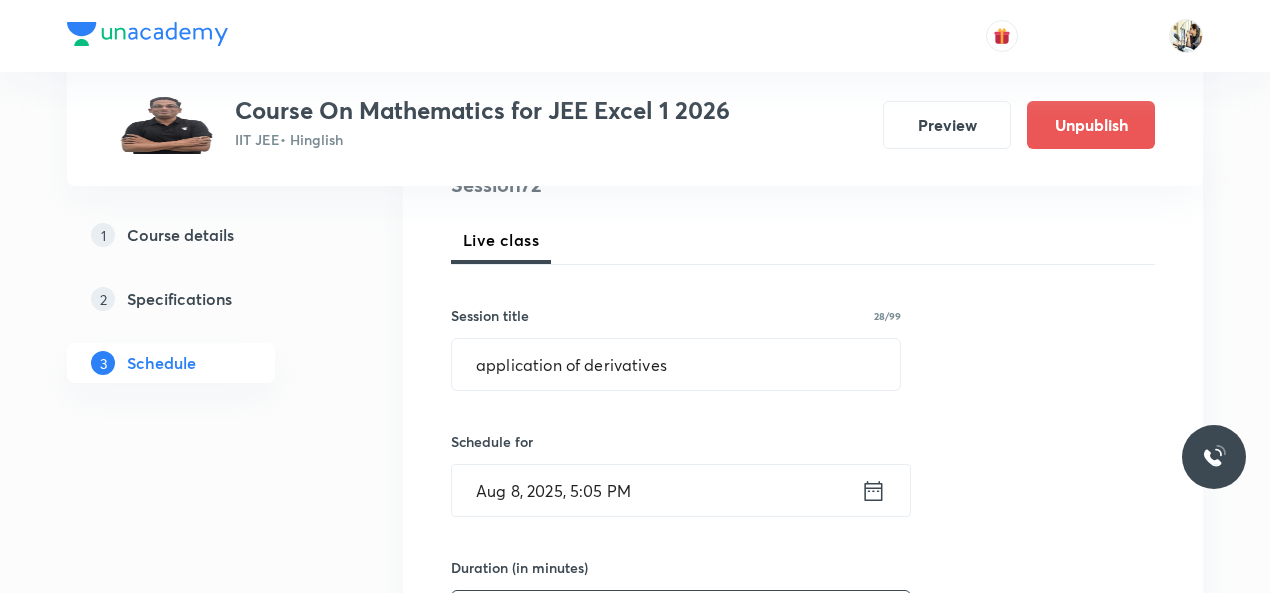 scroll, scrollTop: 233, scrollLeft: 0, axis: vertical 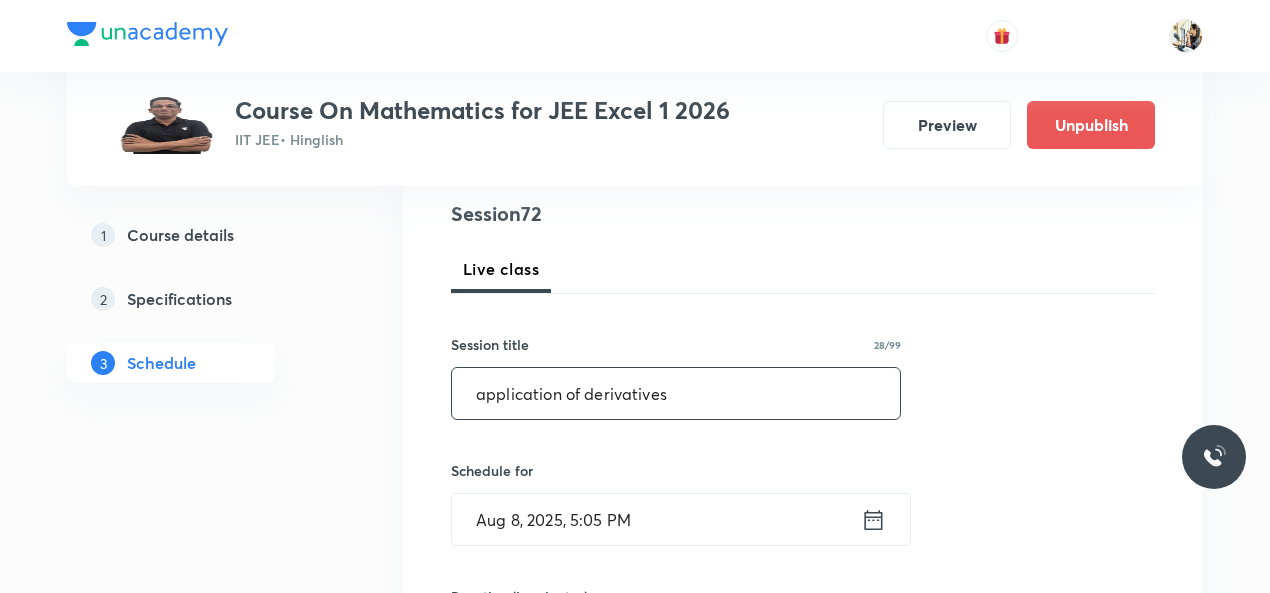 click on "application of derivatives" at bounding box center [676, 393] 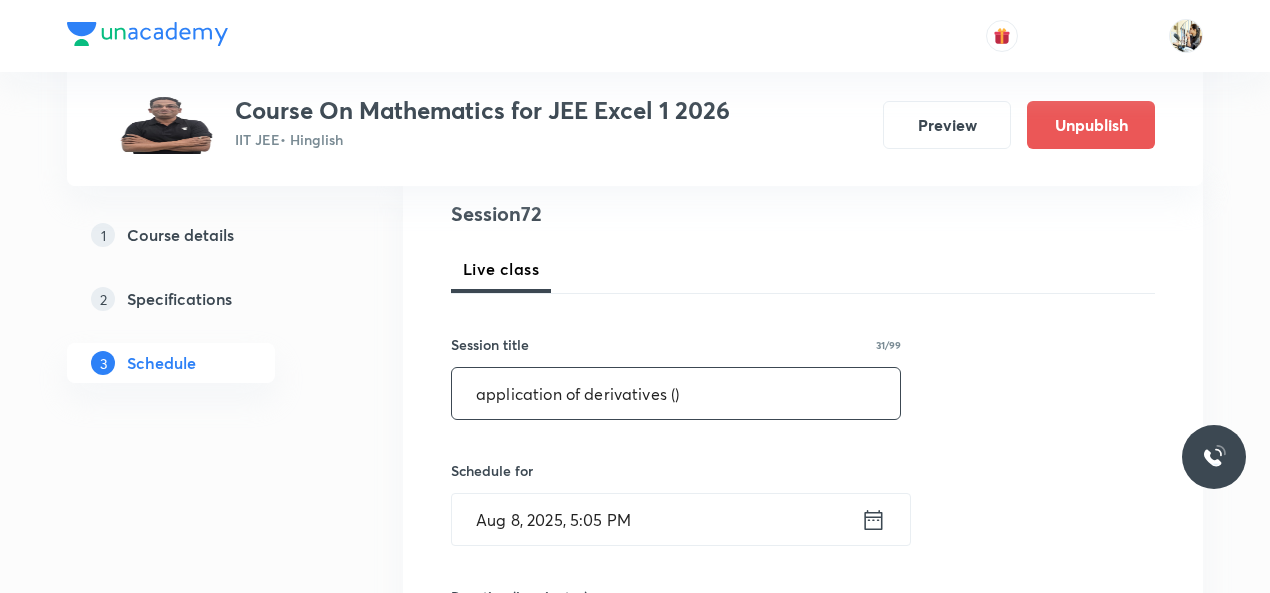 paste on "ELP discussion" 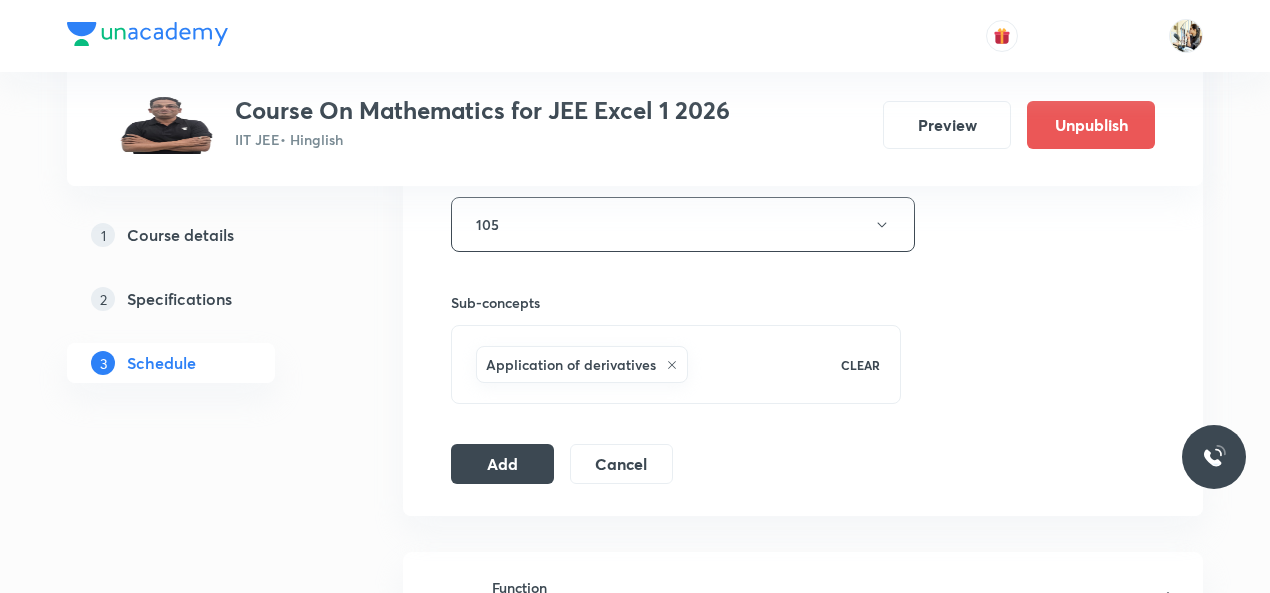 scroll, scrollTop: 933, scrollLeft: 0, axis: vertical 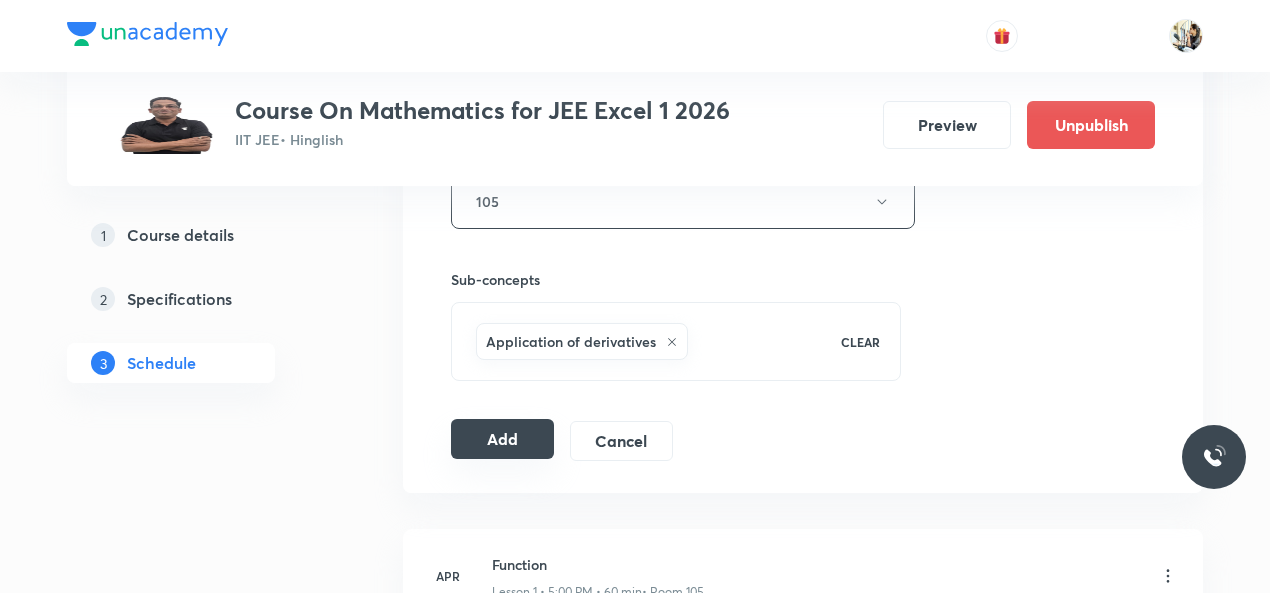 type on "application of derivatives (ELP discussion)" 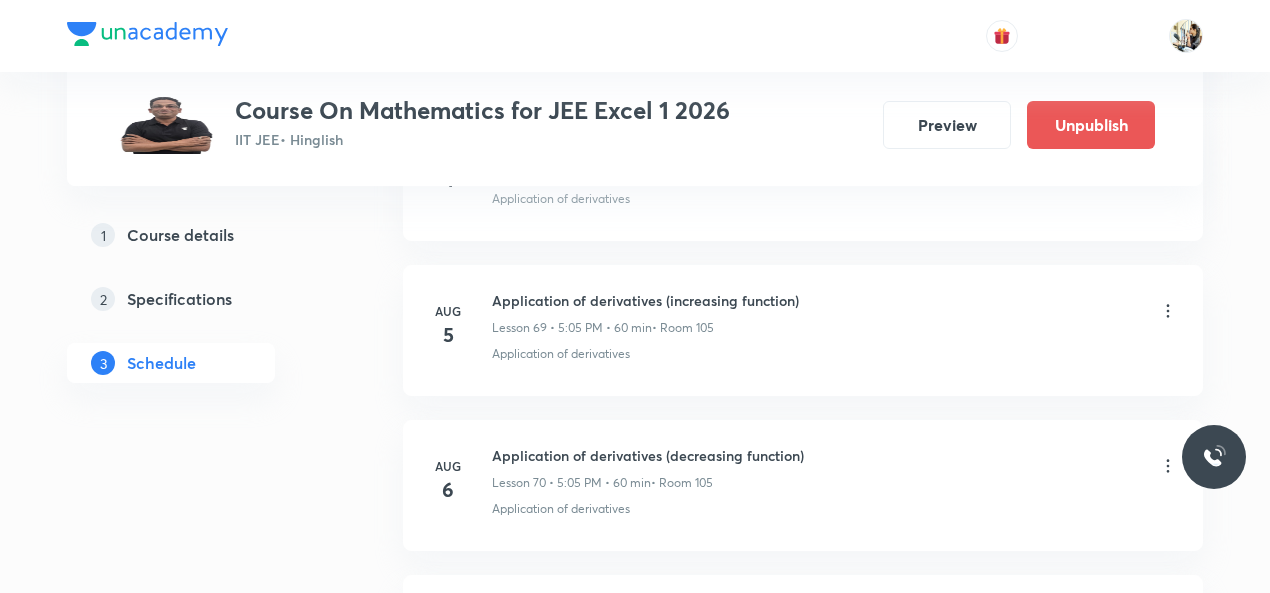 scroll, scrollTop: 11836, scrollLeft: 0, axis: vertical 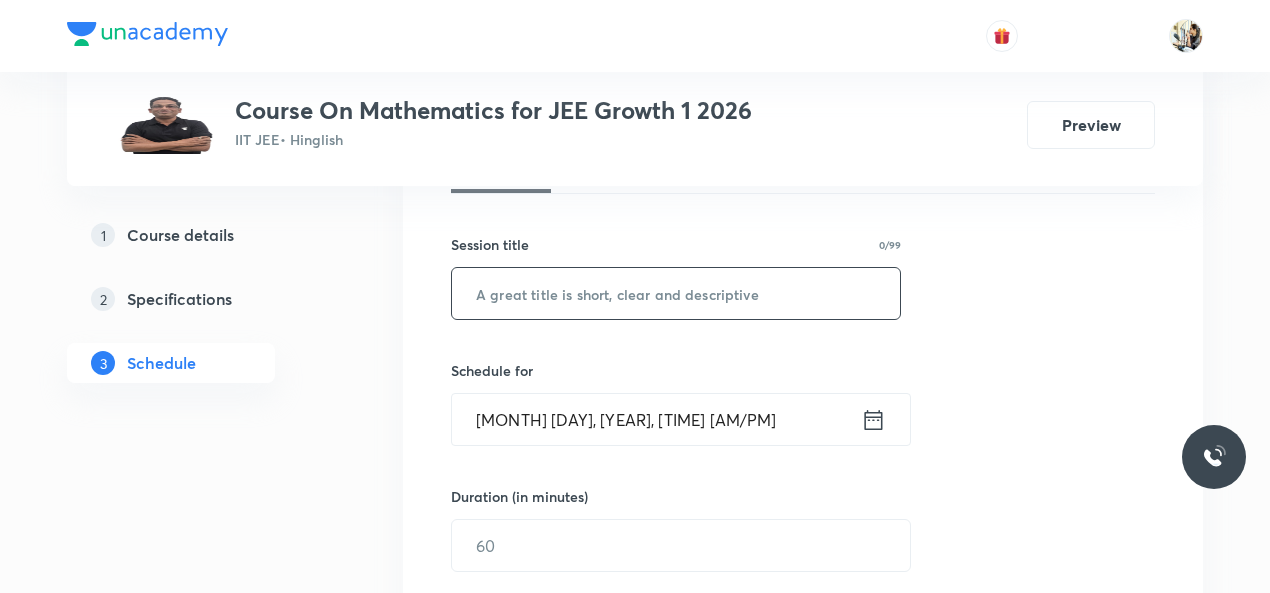 click at bounding box center [676, 293] 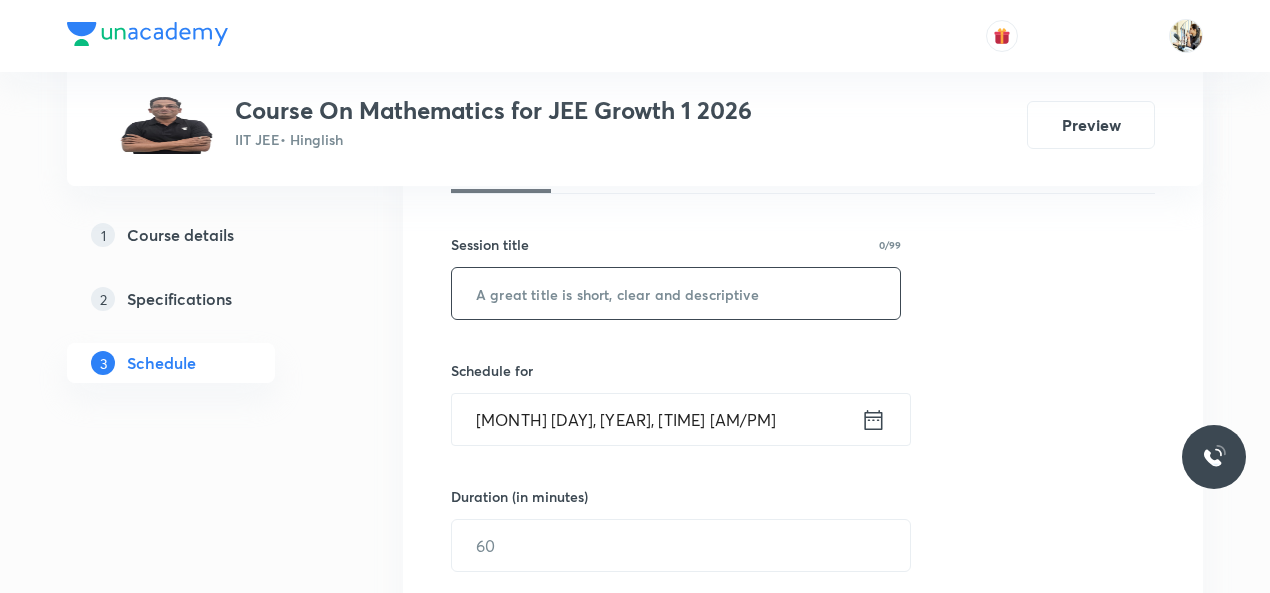 paste on "trigonometry" 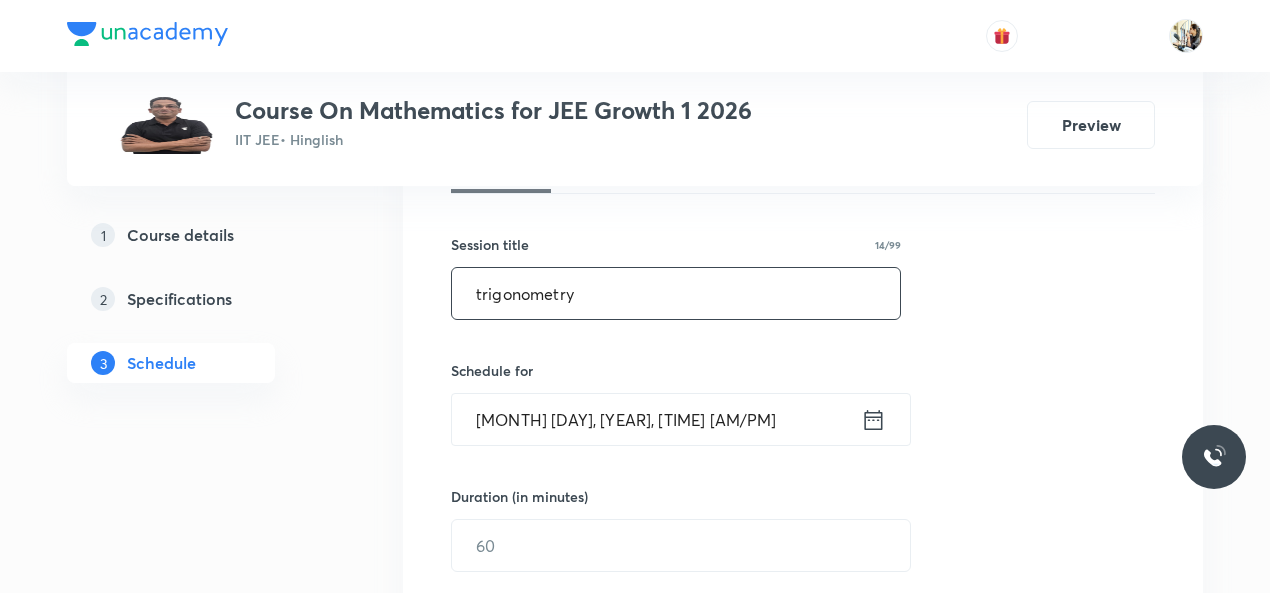 type on "trigonometry" 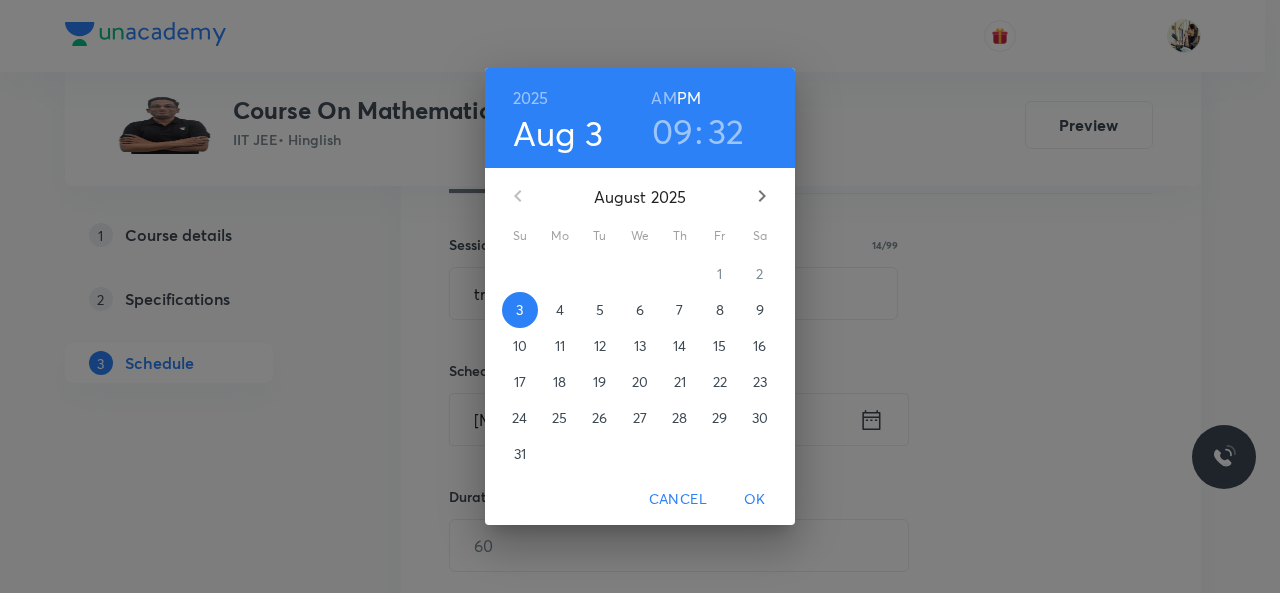 click on "4" at bounding box center (560, 310) 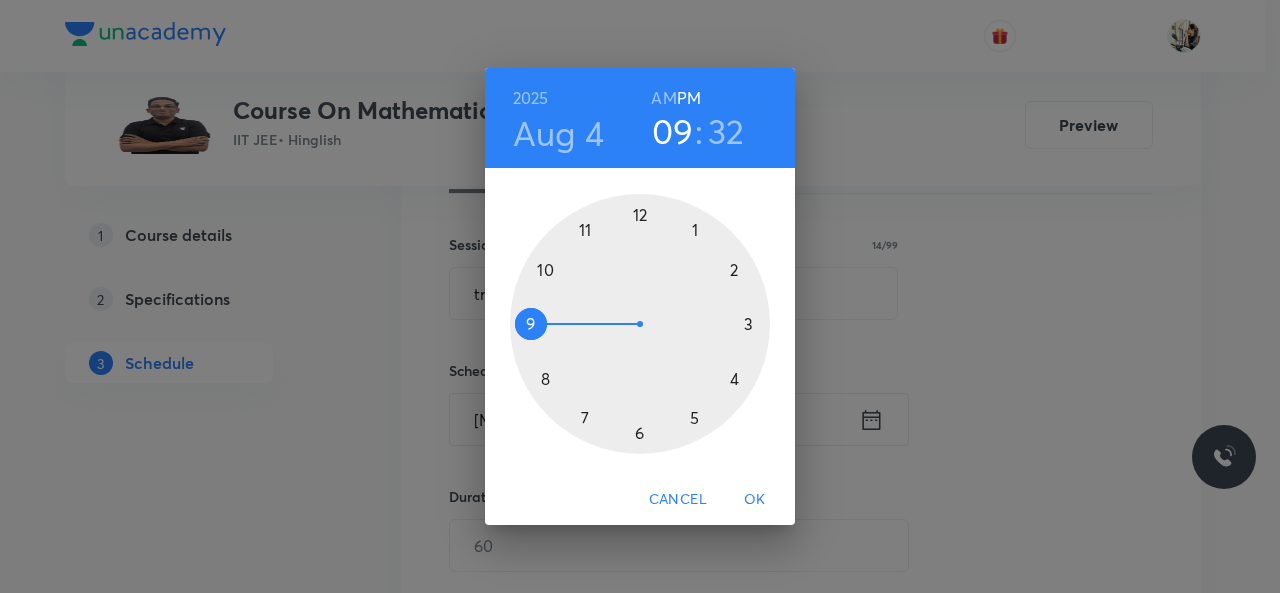 click on "2025 Aug 4 09 : 32 AM PM 1 2 3 4 5 6 7 8 9 10 11 12 Cancel OK" at bounding box center [640, 296] 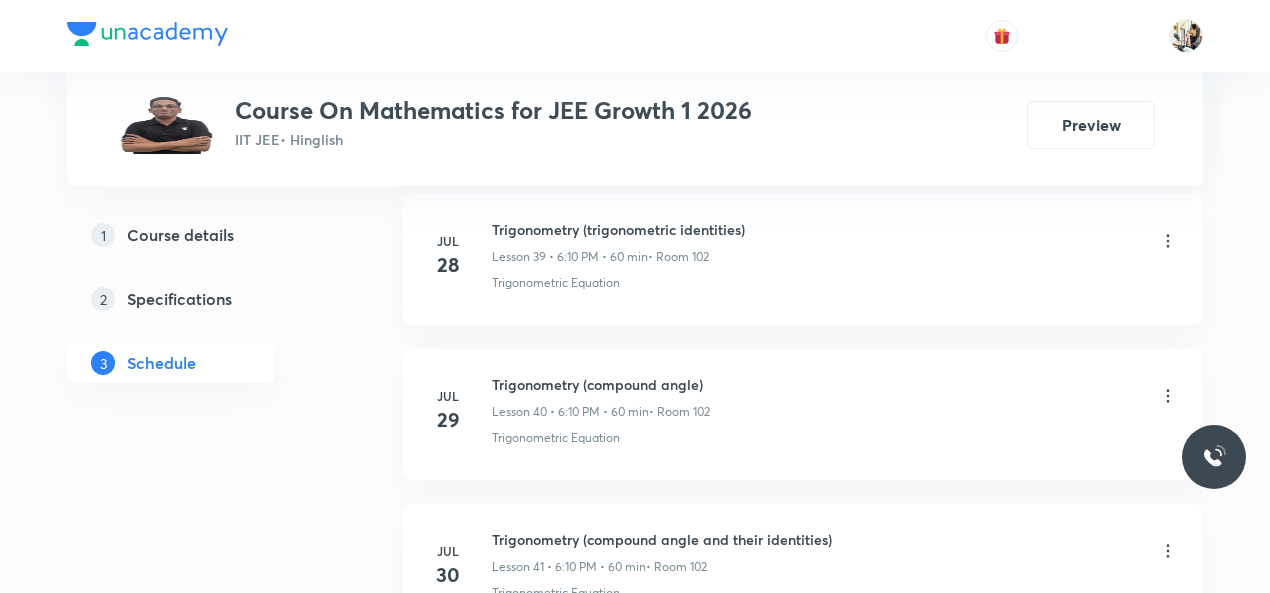 scroll, scrollTop: 7800, scrollLeft: 0, axis: vertical 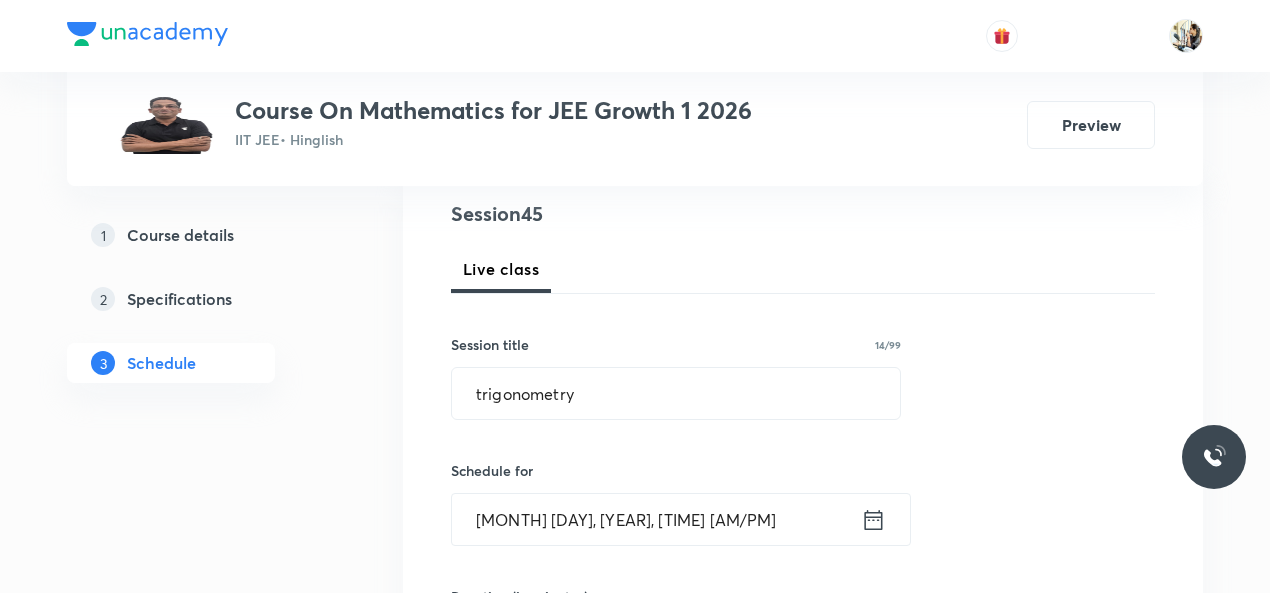 click on "Aug 3, 2025, 9:32 PM" at bounding box center (656, 519) 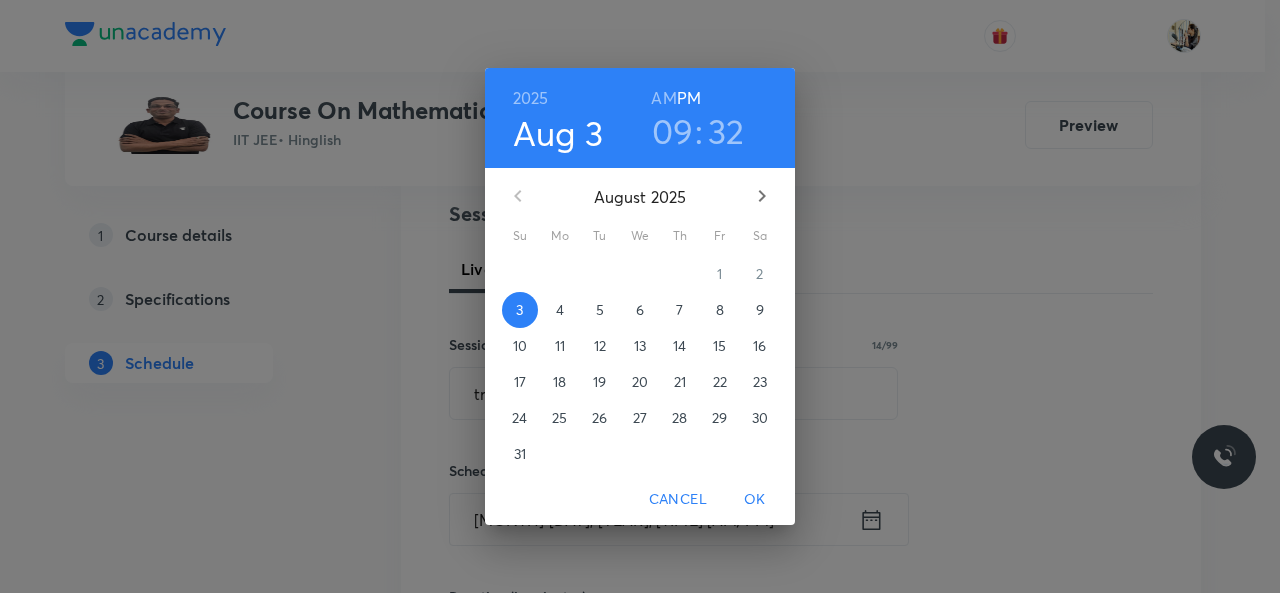 click on "4" at bounding box center (560, 310) 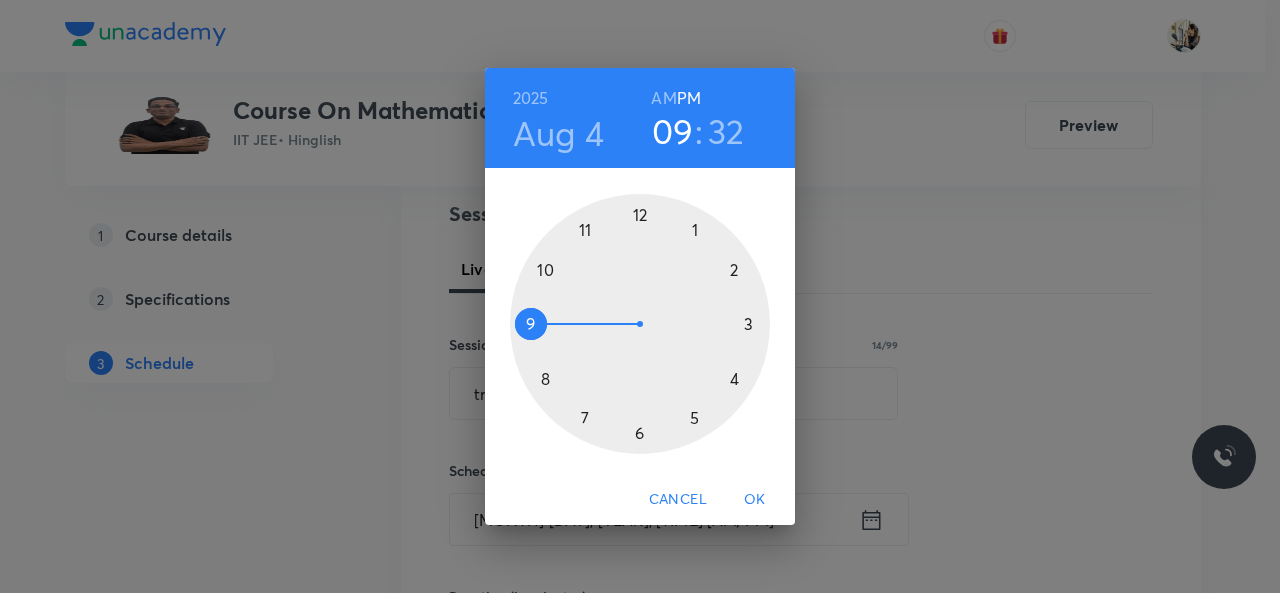 click at bounding box center [640, 324] 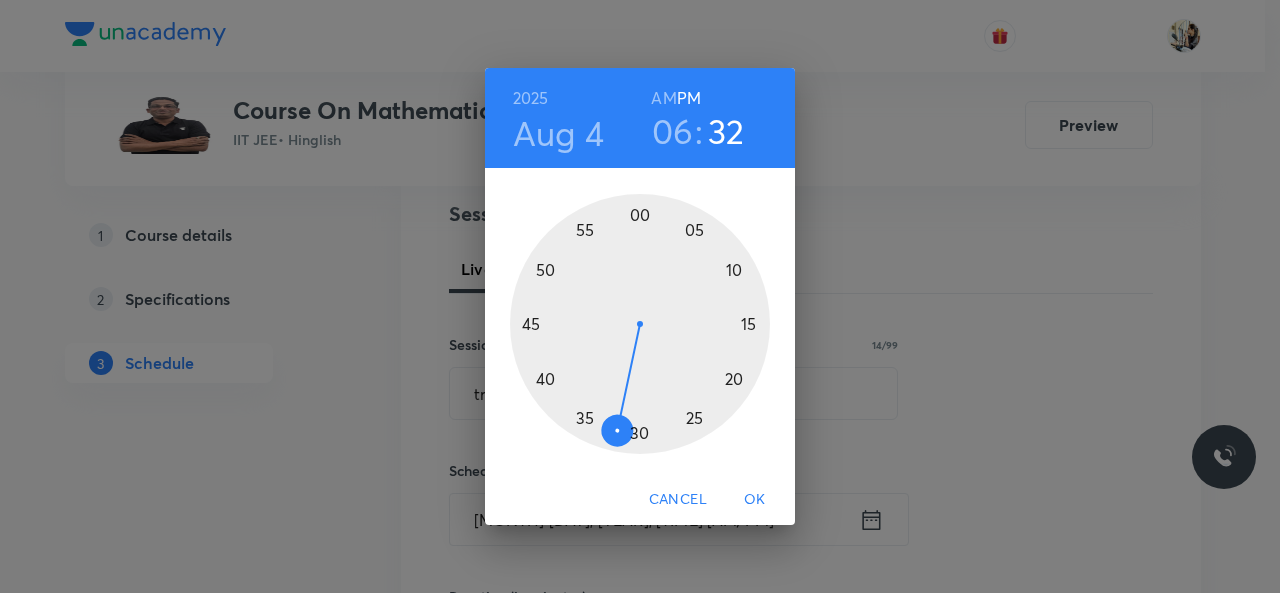 click at bounding box center (640, 324) 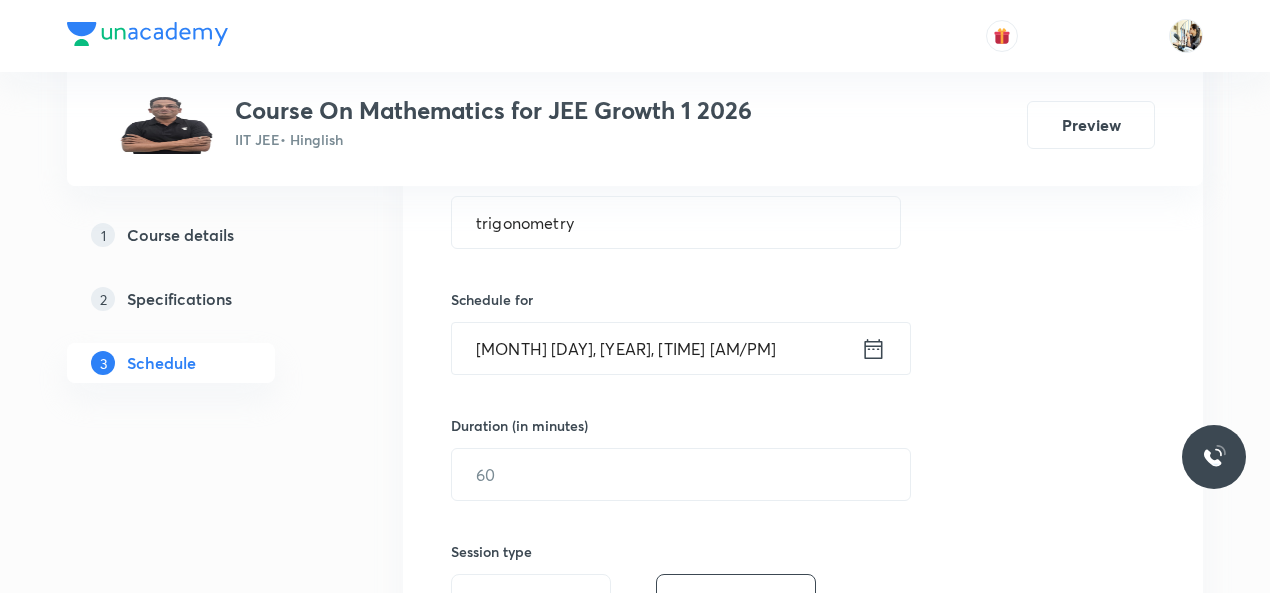 scroll, scrollTop: 466, scrollLeft: 0, axis: vertical 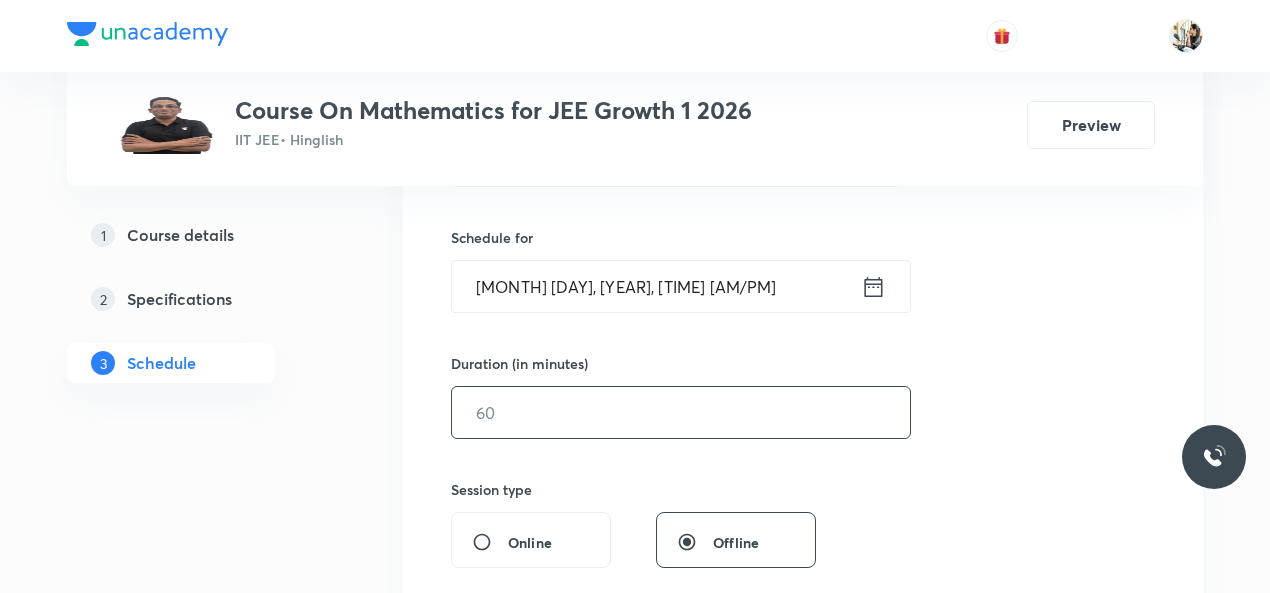 click at bounding box center (681, 412) 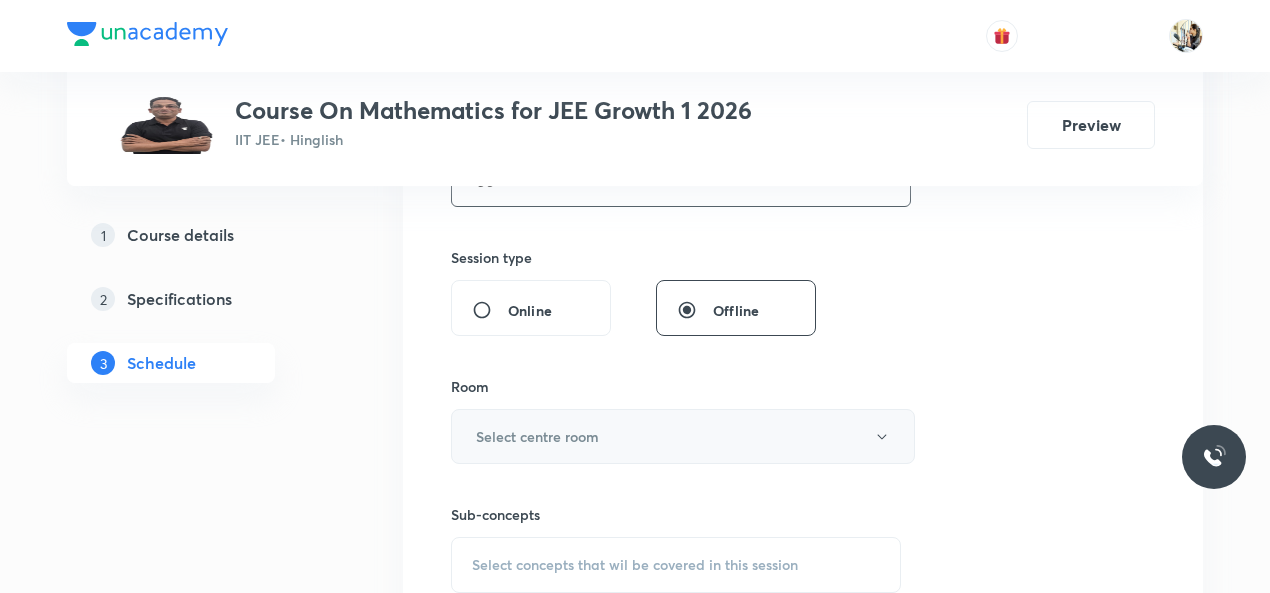 scroll, scrollTop: 700, scrollLeft: 0, axis: vertical 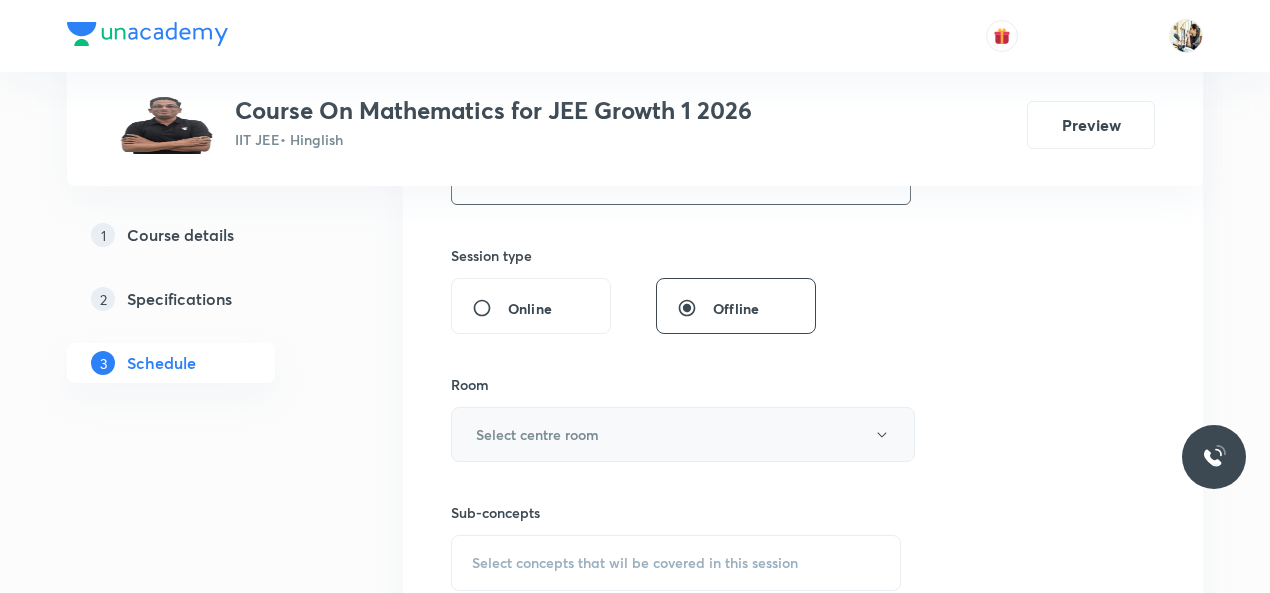 type on "60" 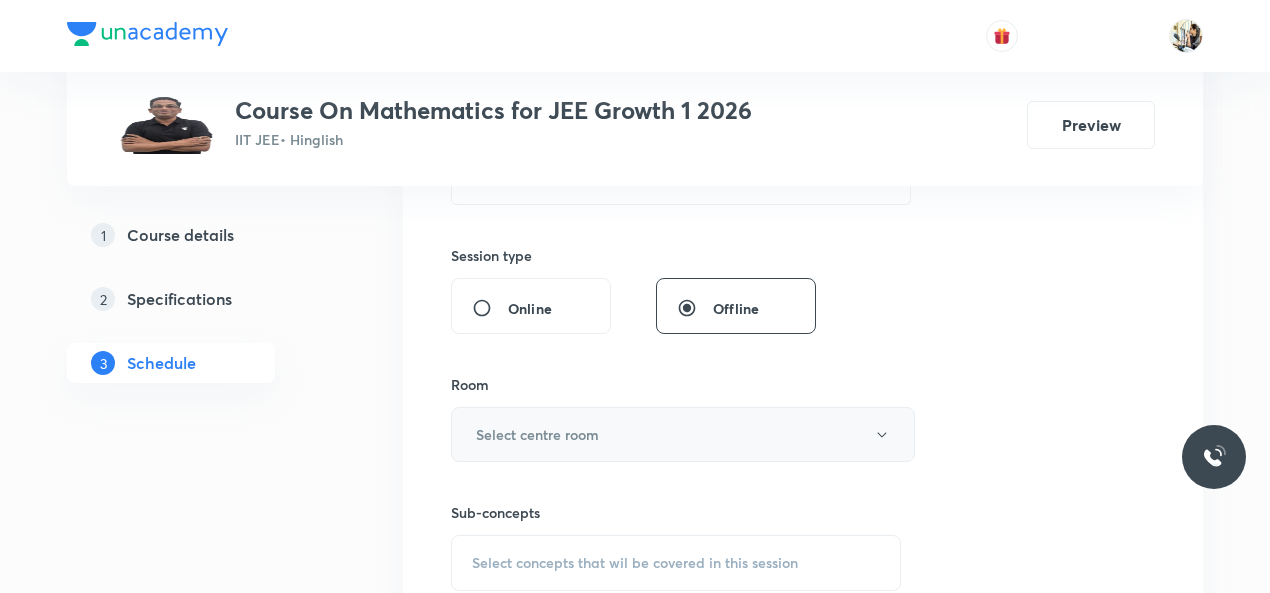click on "Select centre room" at bounding box center [683, 434] 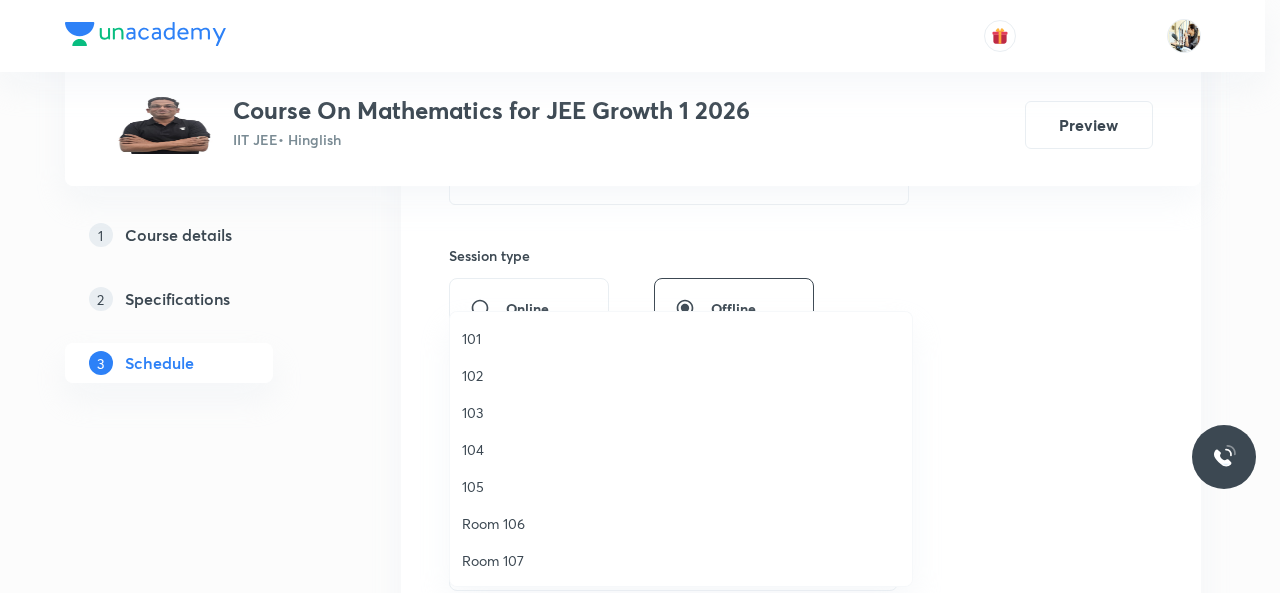 click on "105" at bounding box center (681, 486) 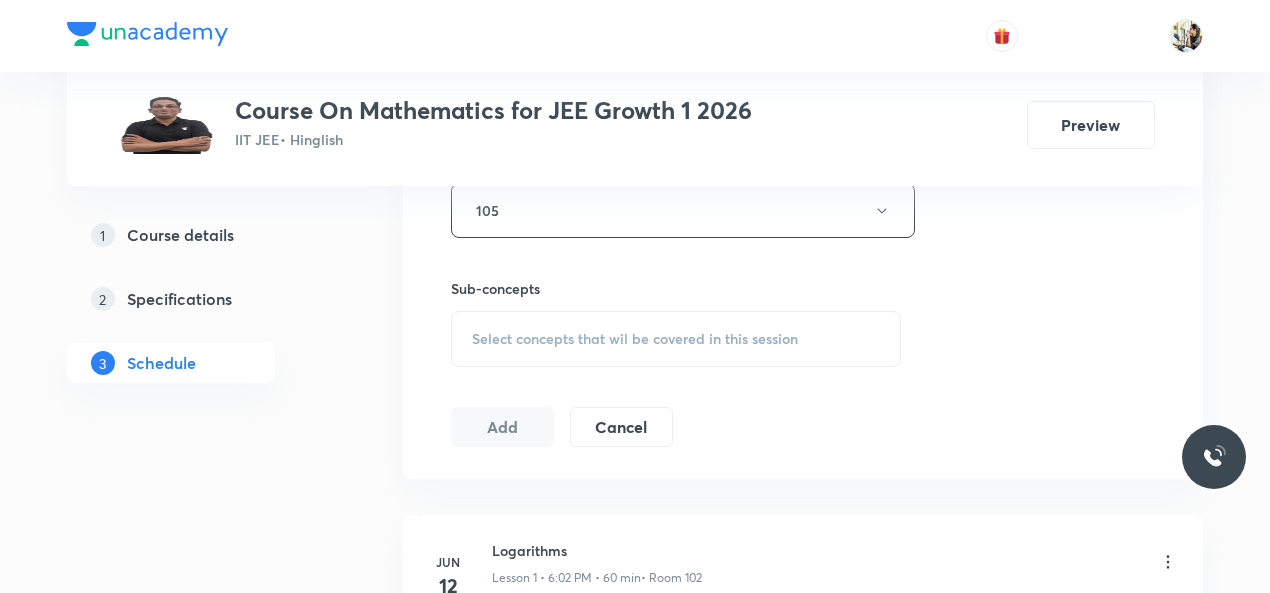 scroll, scrollTop: 933, scrollLeft: 0, axis: vertical 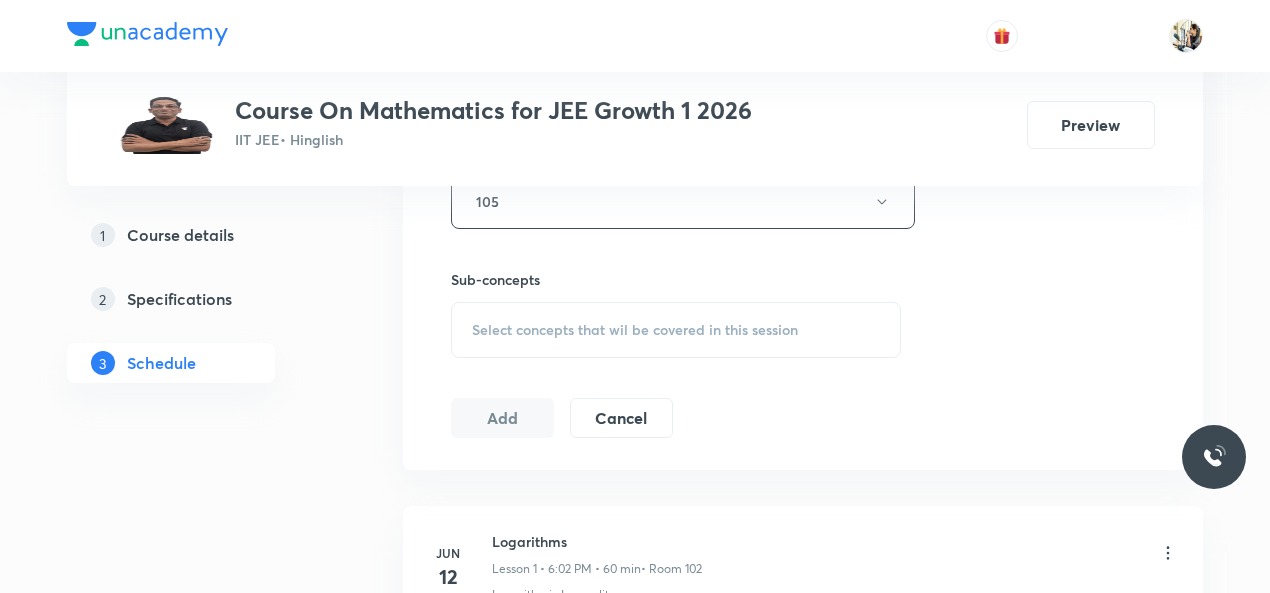 click on "Select concepts that wil be covered in this session" at bounding box center [635, 330] 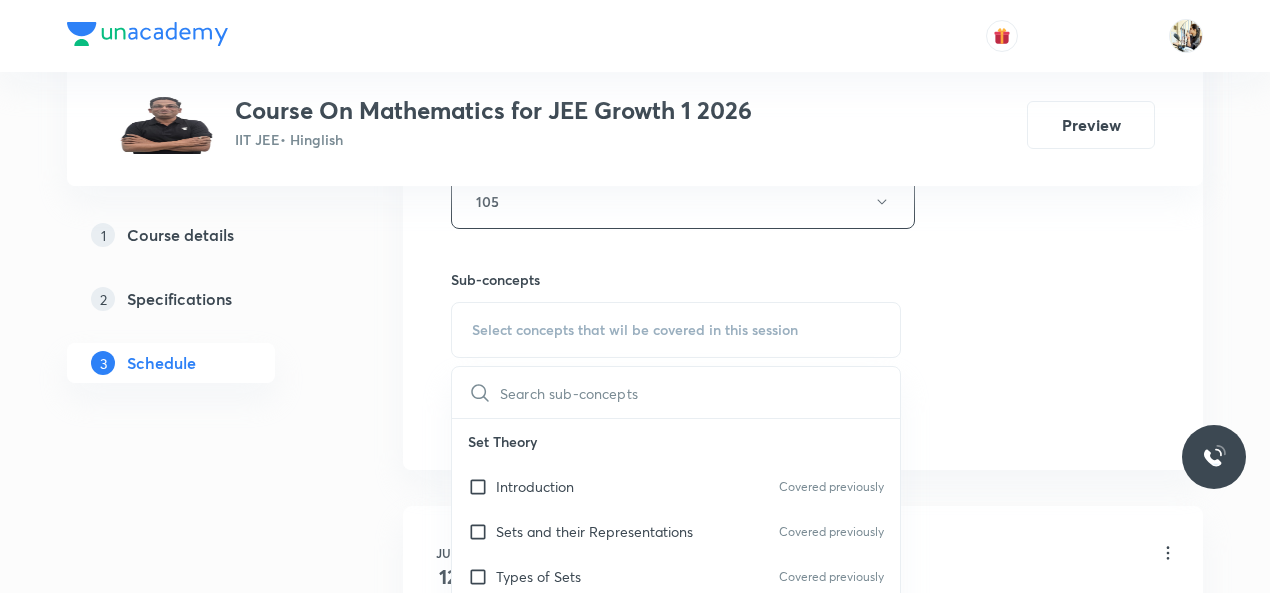 paste on "compound angle and identities" 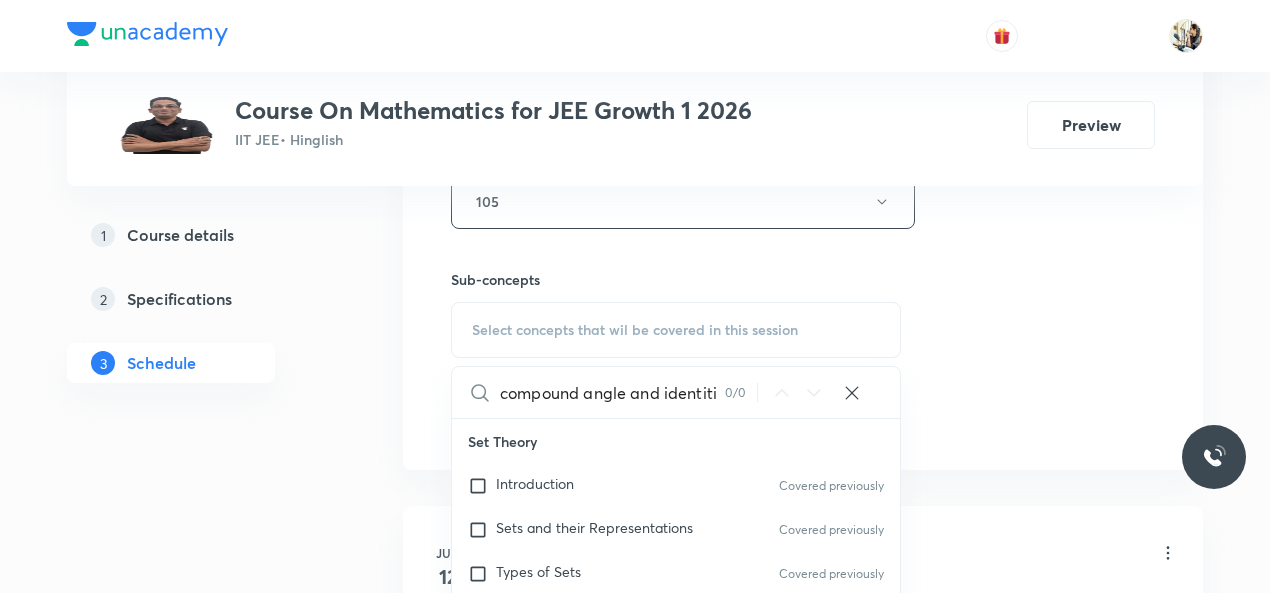 scroll, scrollTop: 0, scrollLeft: 0, axis: both 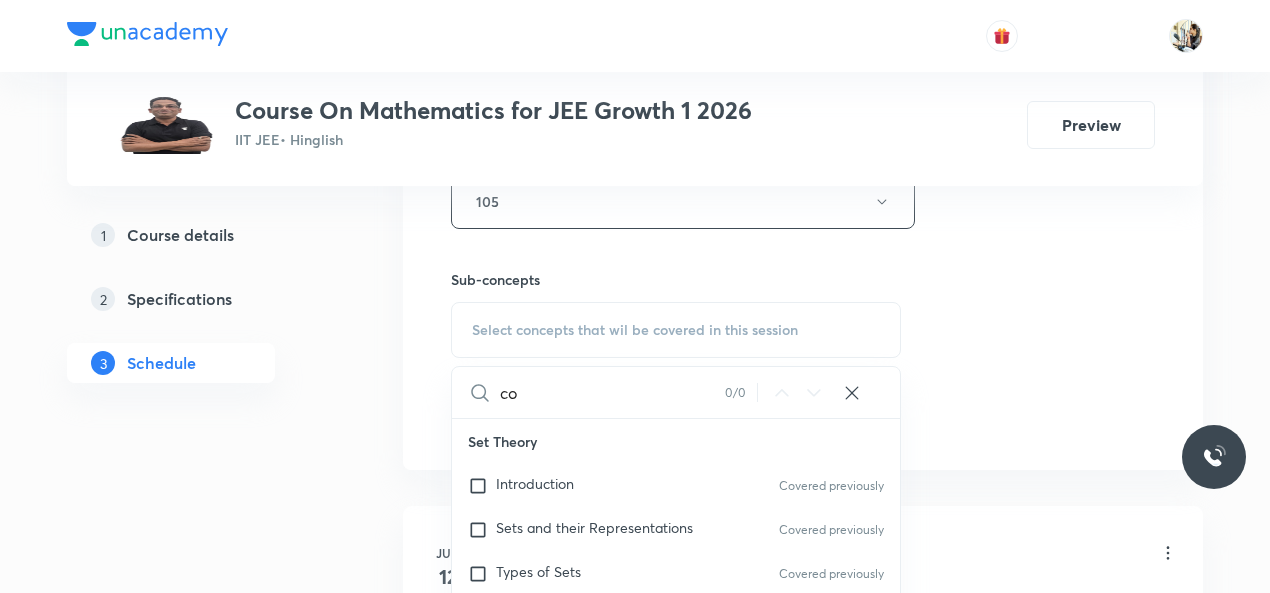 type on "c" 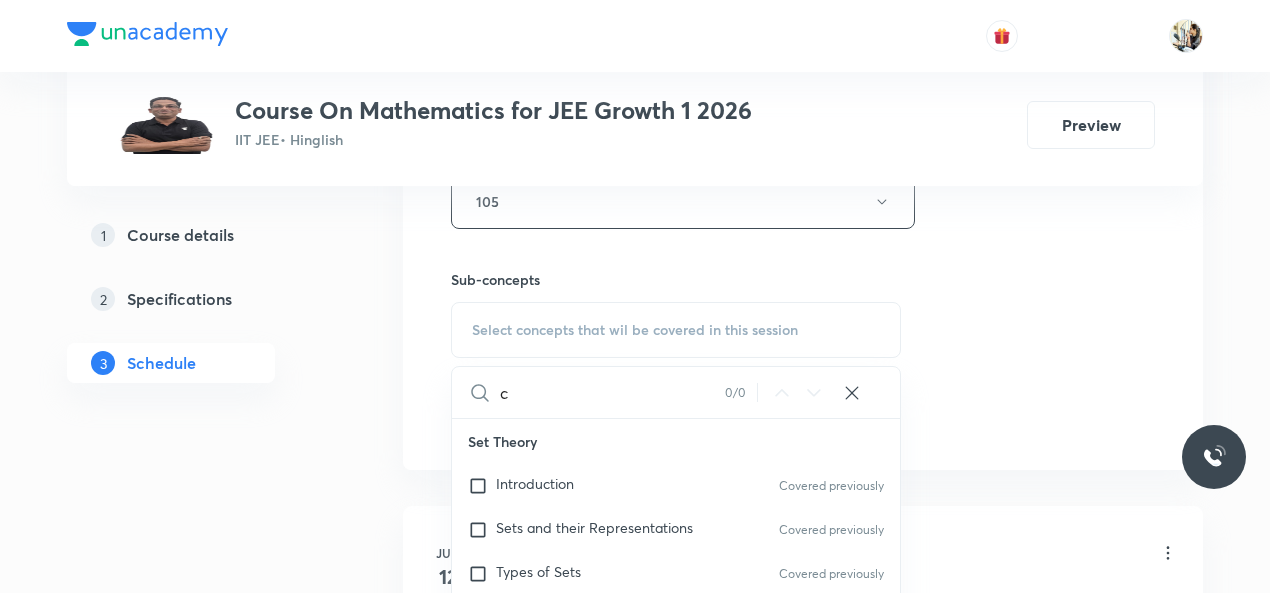 type 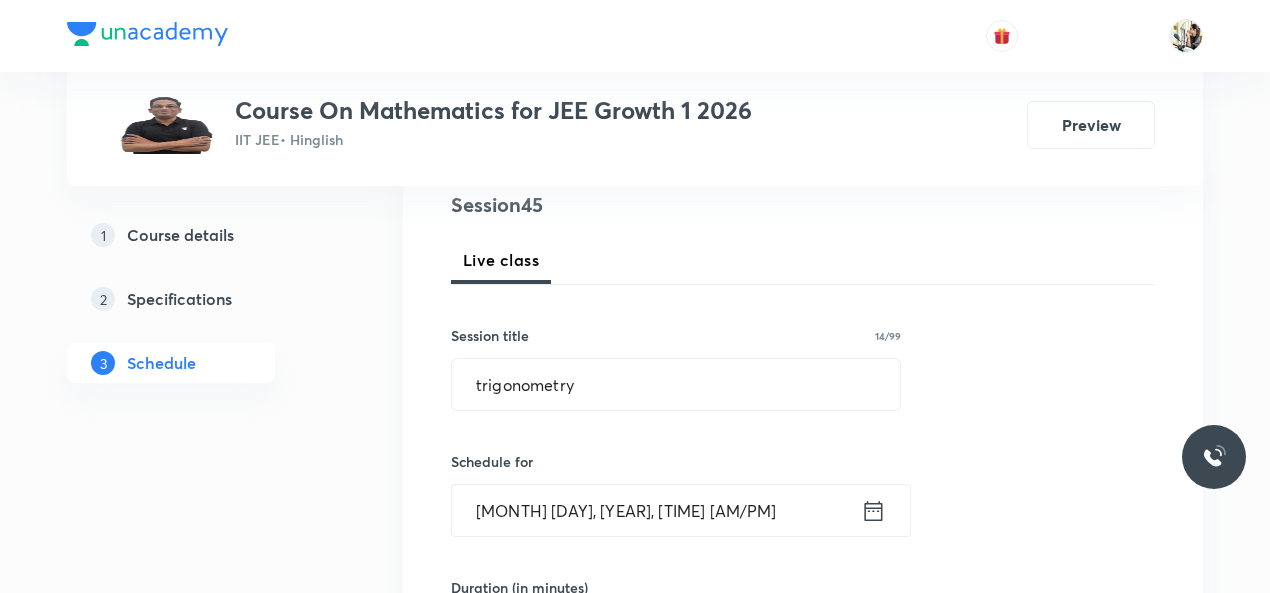 scroll, scrollTop: 233, scrollLeft: 0, axis: vertical 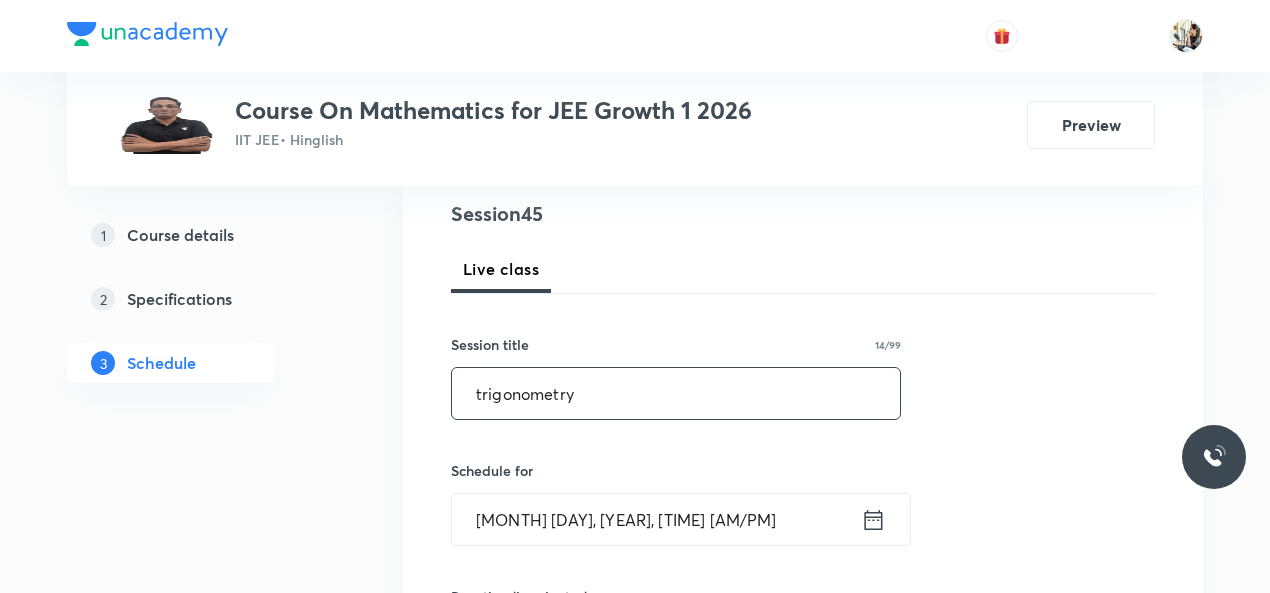 drag, startPoint x: 475, startPoint y: 393, endPoint x: 607, endPoint y: 403, distance: 132.37825 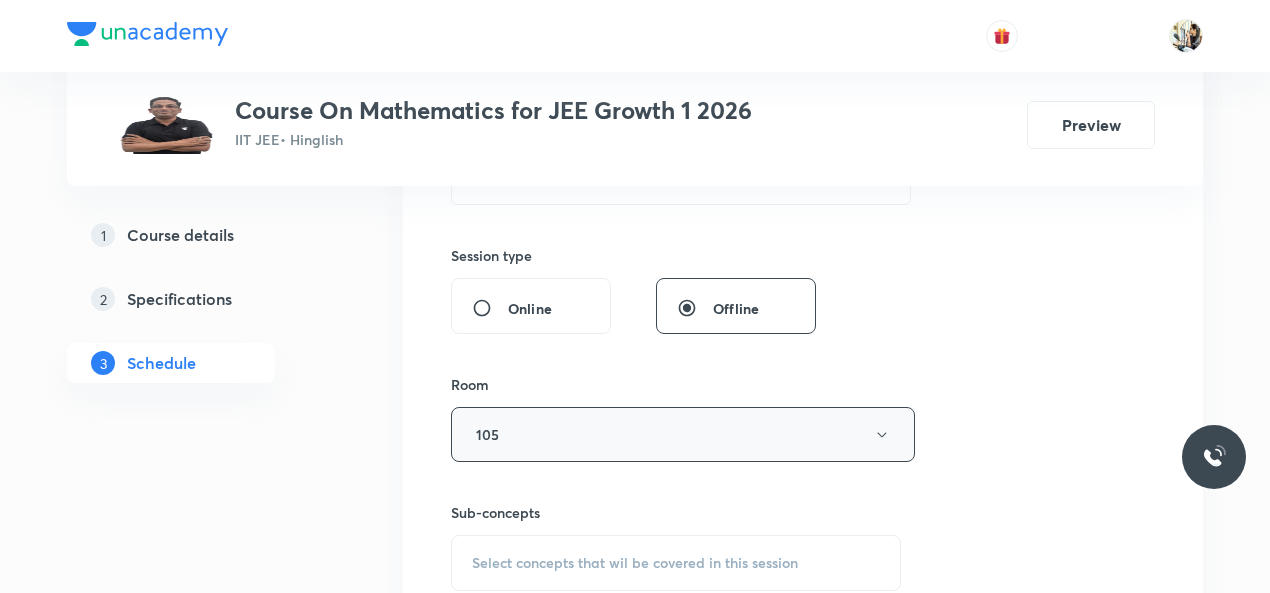 scroll, scrollTop: 933, scrollLeft: 0, axis: vertical 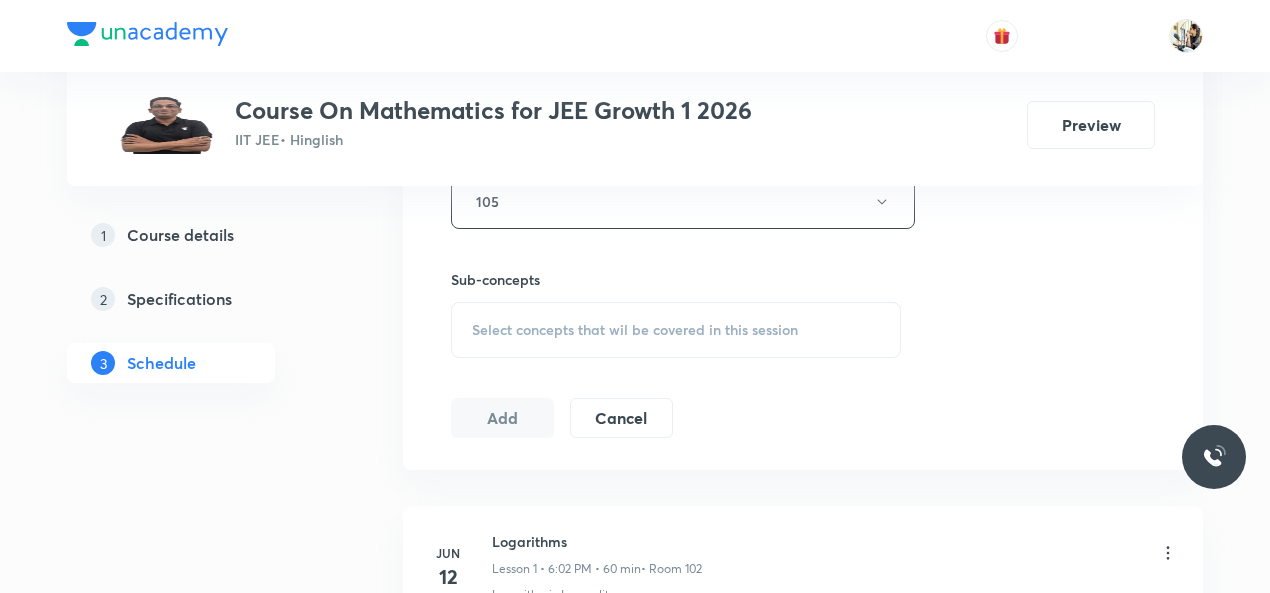 click on "Select concepts that wil be covered in this session" at bounding box center (635, 330) 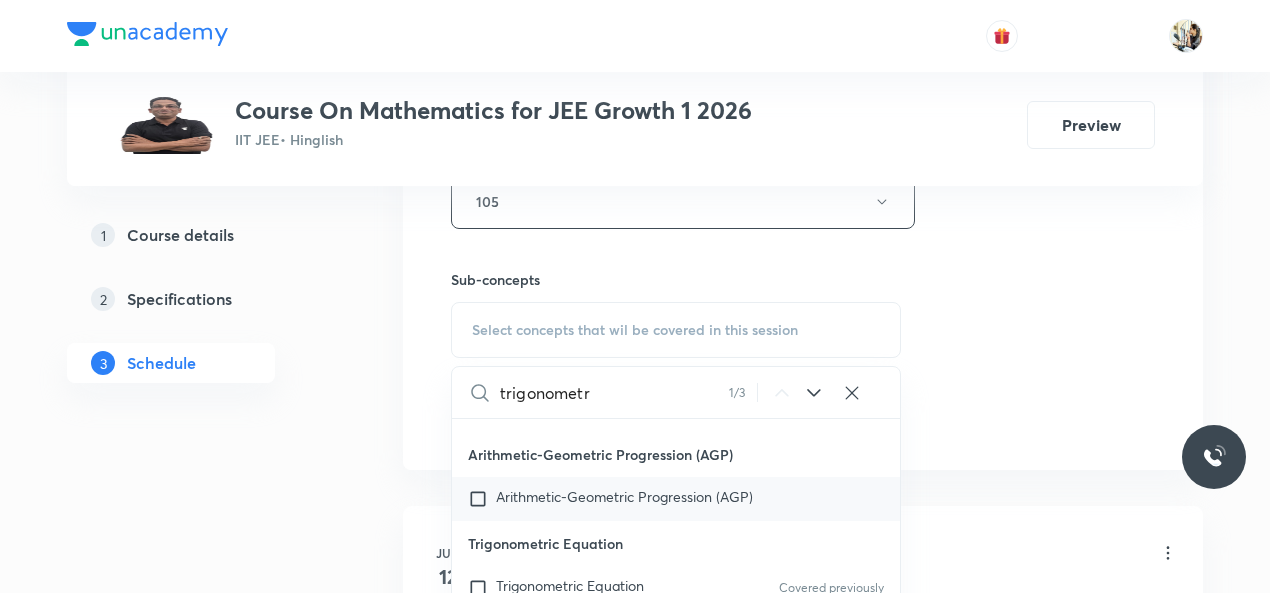 scroll, scrollTop: 7215, scrollLeft: 0, axis: vertical 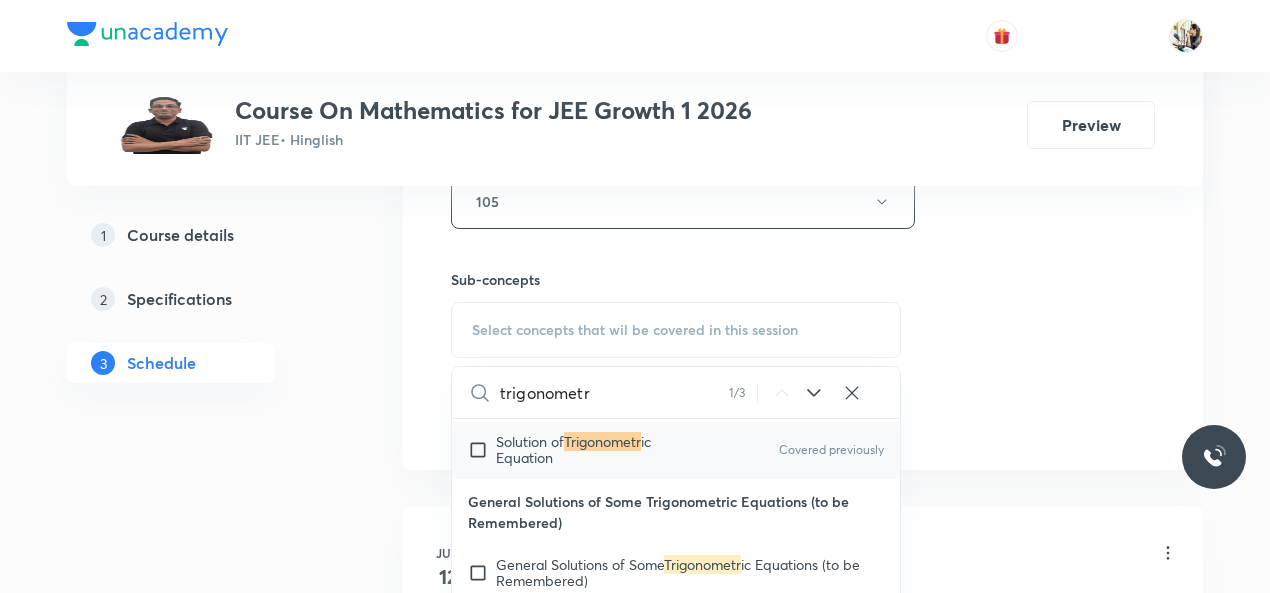 type on "trigonometr" 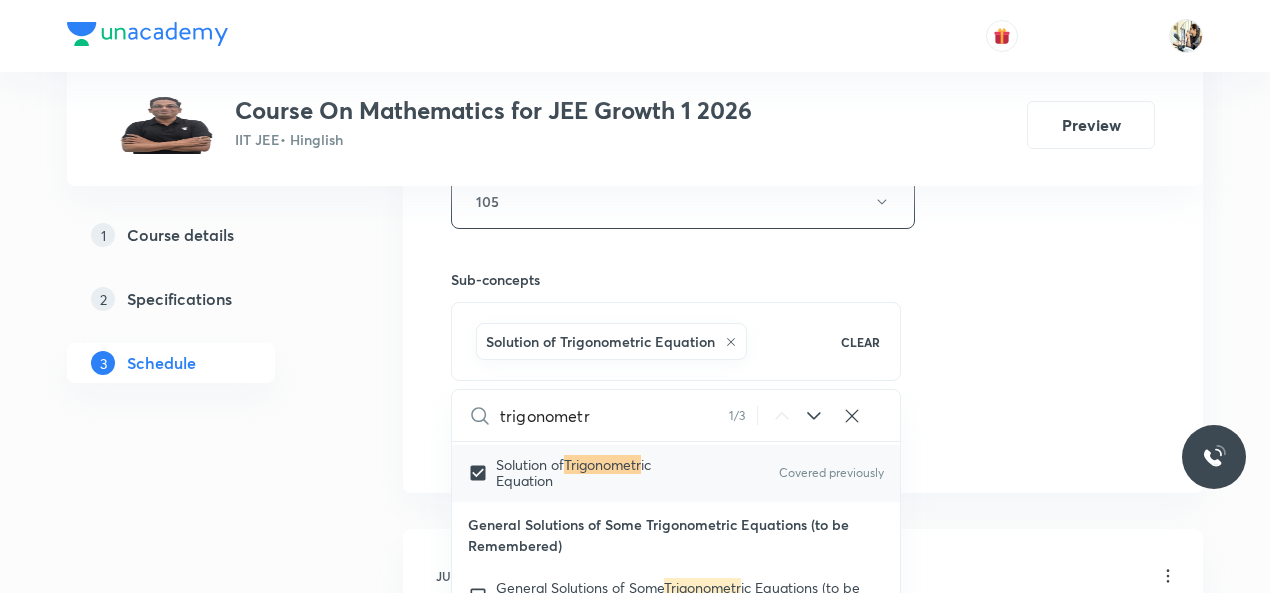 click on "Session  45 Live class Session title 14/99 trigonometry ​ Schedule for Aug 4, 2025, 6:10 PM ​ Duration (in minutes) 60 ​   Session type Online Offline Room 105 Sub-concepts Solution of Trigonometric Equation CLEAR trigonometr 1 / 3 ​ Set Theory Introduction Covered previously Sets and their Representations Covered previously Types of Sets Covered previously Finite and Infinite Sets Equal Sets Subsets Power Set Universal Set Venn Diagrams Covered previously Operations on Sets Covered previously Complement of a Set Practical  Problems on Union and Intersection of Two Sets Relation Types of relations Equivalence relations Inequalities and Modulus Function Constant and Variables Function Intervals Inequalities Generalized Method of Intervals for Solving Inequalities Modulus Function Covered previously Fundamental of Mathematics Fundamentals of Mathematics Covered previously Indices Indices Twin Prime Numbers Twin Prime Numbers Co-Prime Numbers/ Relatively Prime Numbers Composite Numbers Composite Numbers" at bounding box center [803, -20] 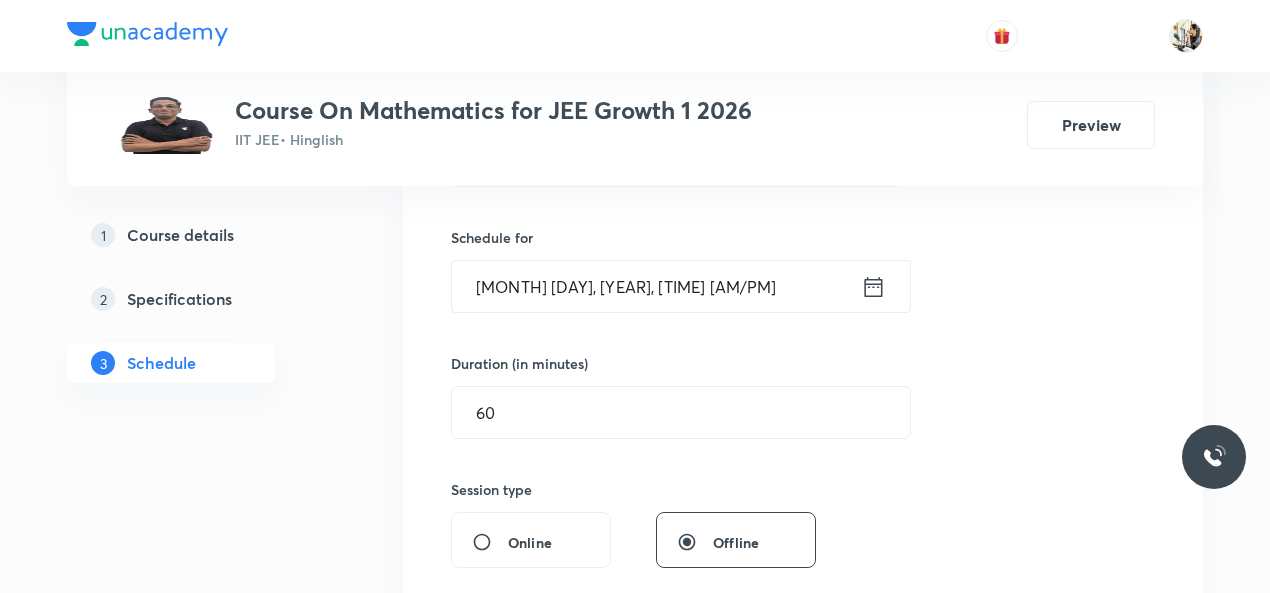 scroll, scrollTop: 233, scrollLeft: 0, axis: vertical 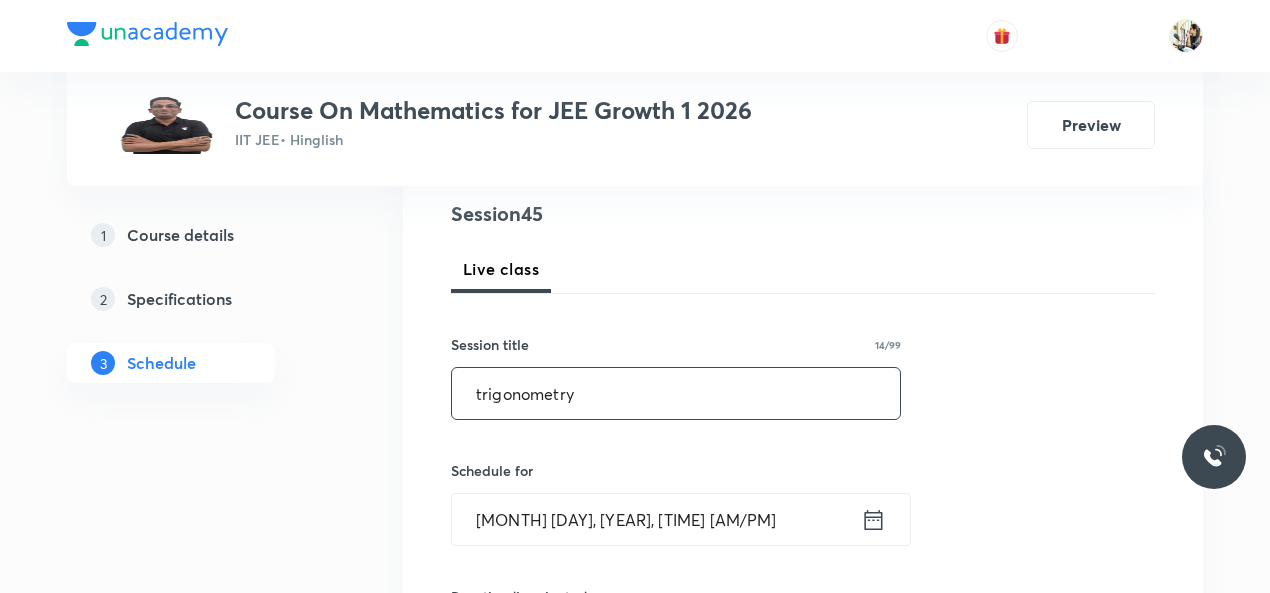 click on "trigonometry" at bounding box center [676, 393] 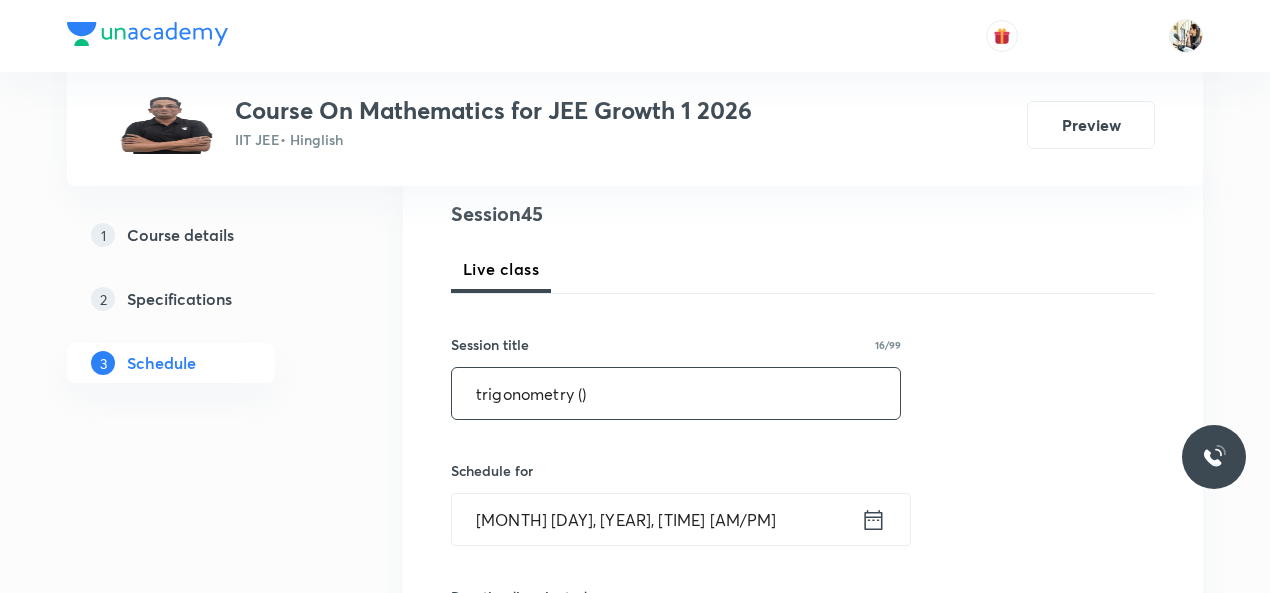 paste on "compound angle and identities" 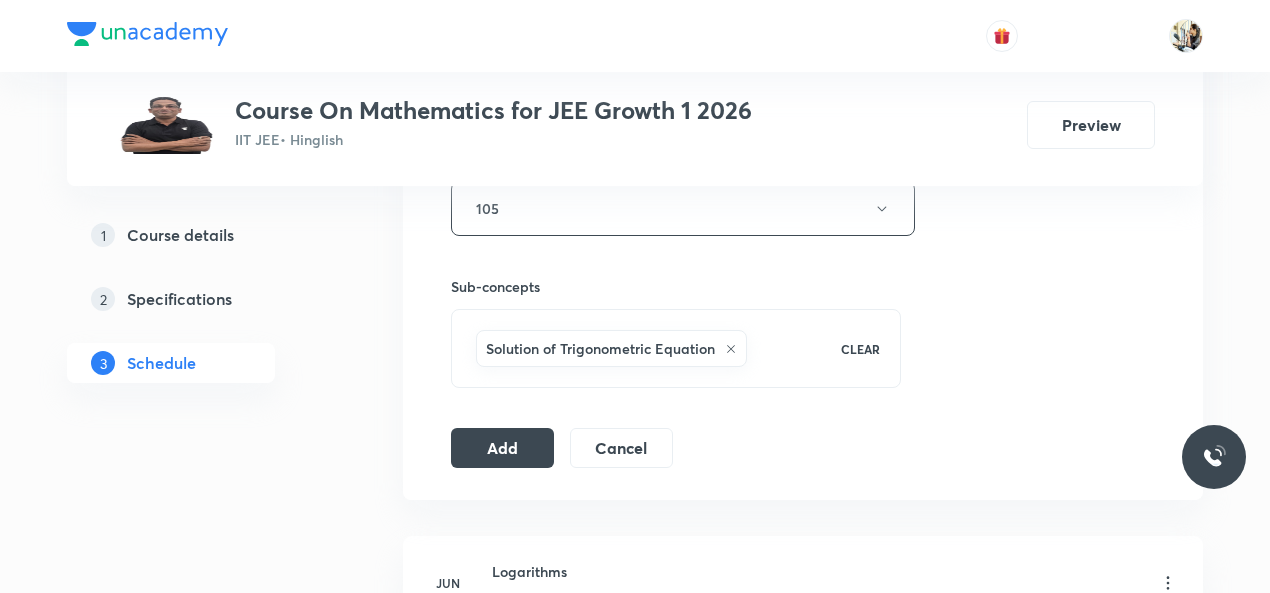scroll, scrollTop: 933, scrollLeft: 0, axis: vertical 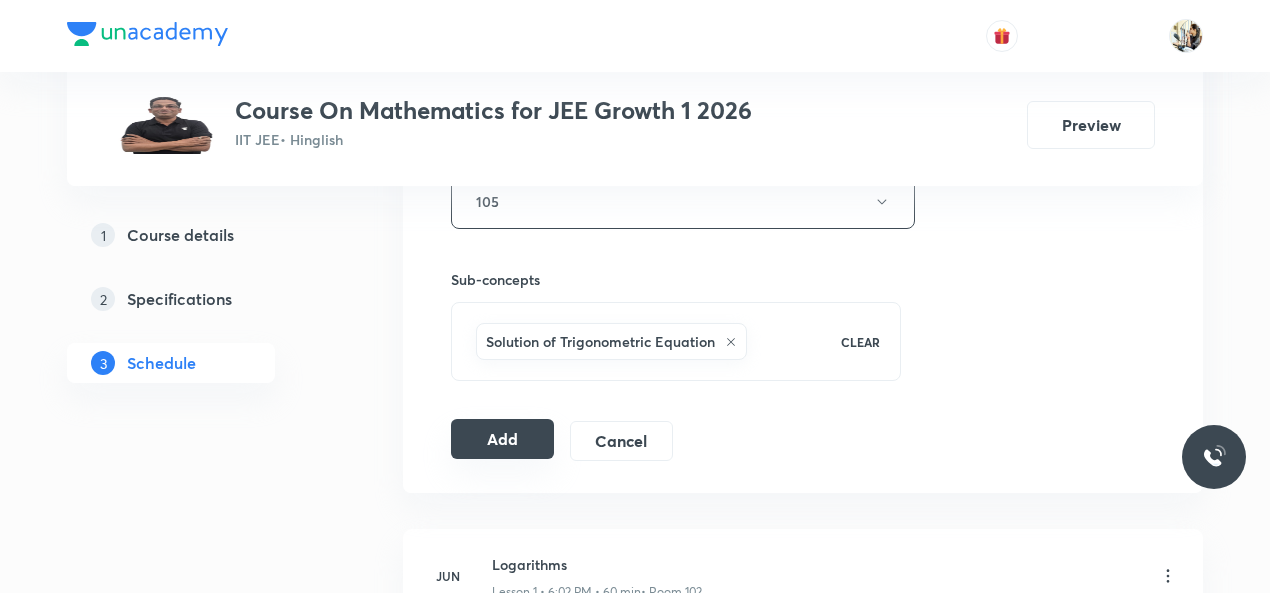 type on "trigonometry (compound angle and identities)" 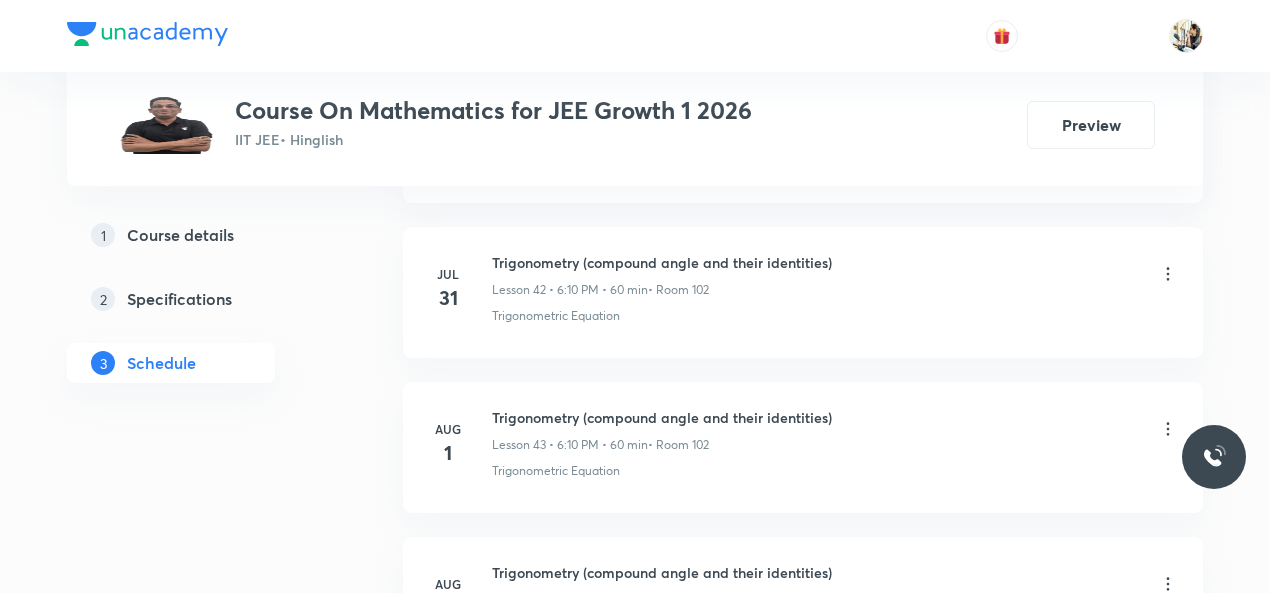 scroll, scrollTop: 7821, scrollLeft: 0, axis: vertical 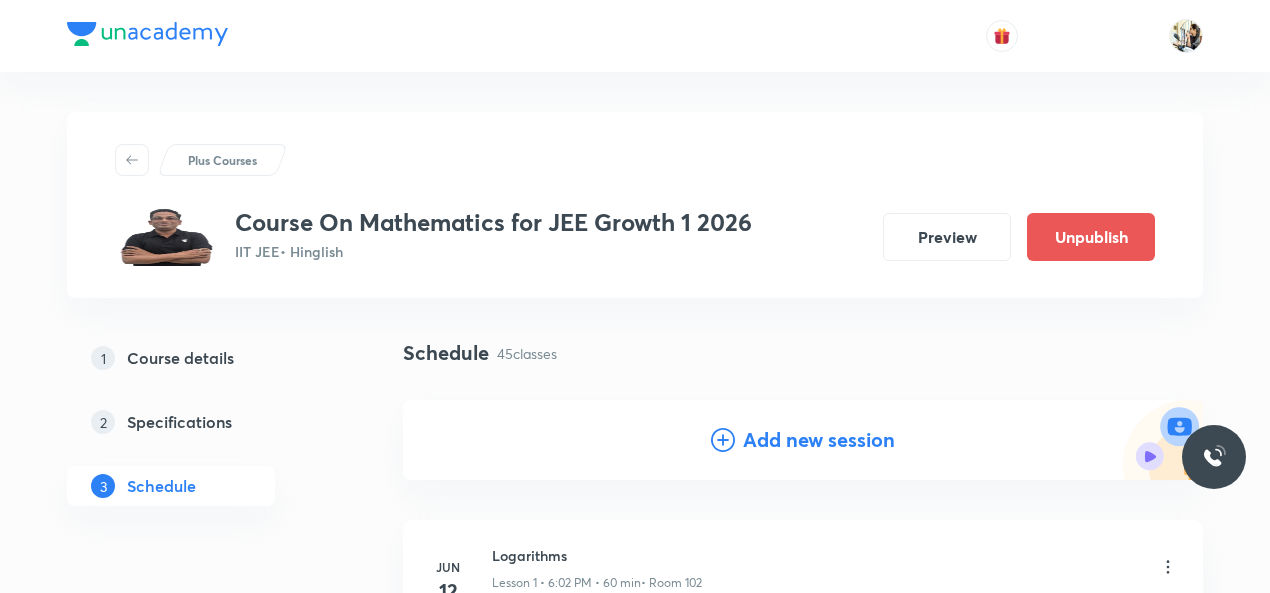 click on "Add new session" at bounding box center (819, 440) 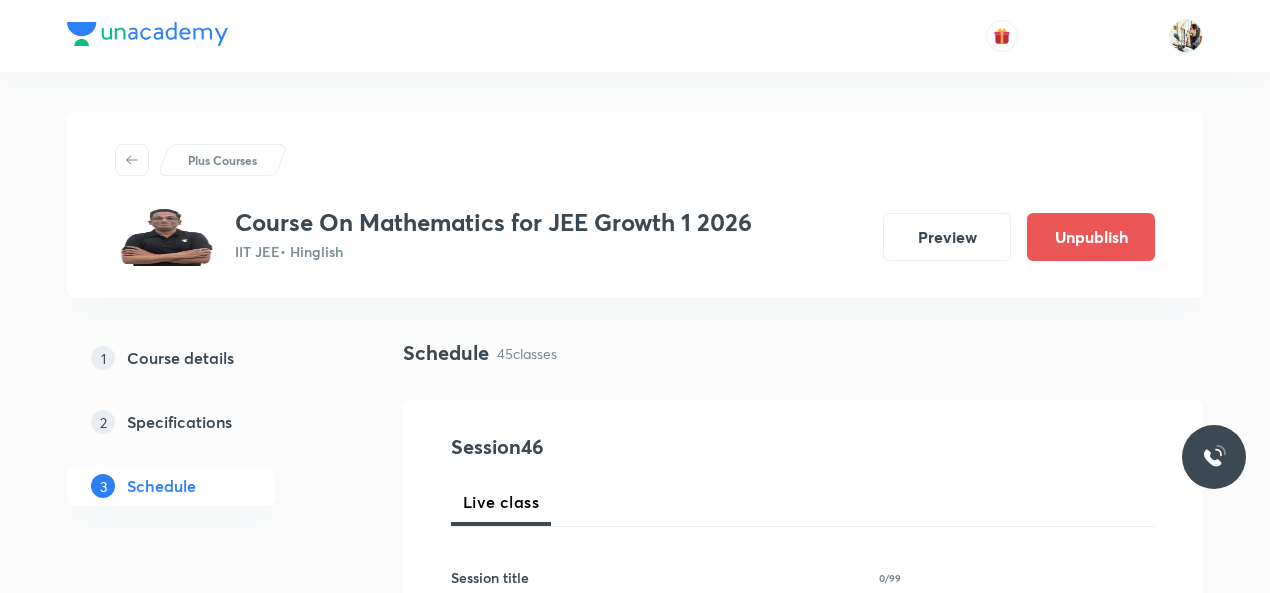 scroll, scrollTop: 233, scrollLeft: 0, axis: vertical 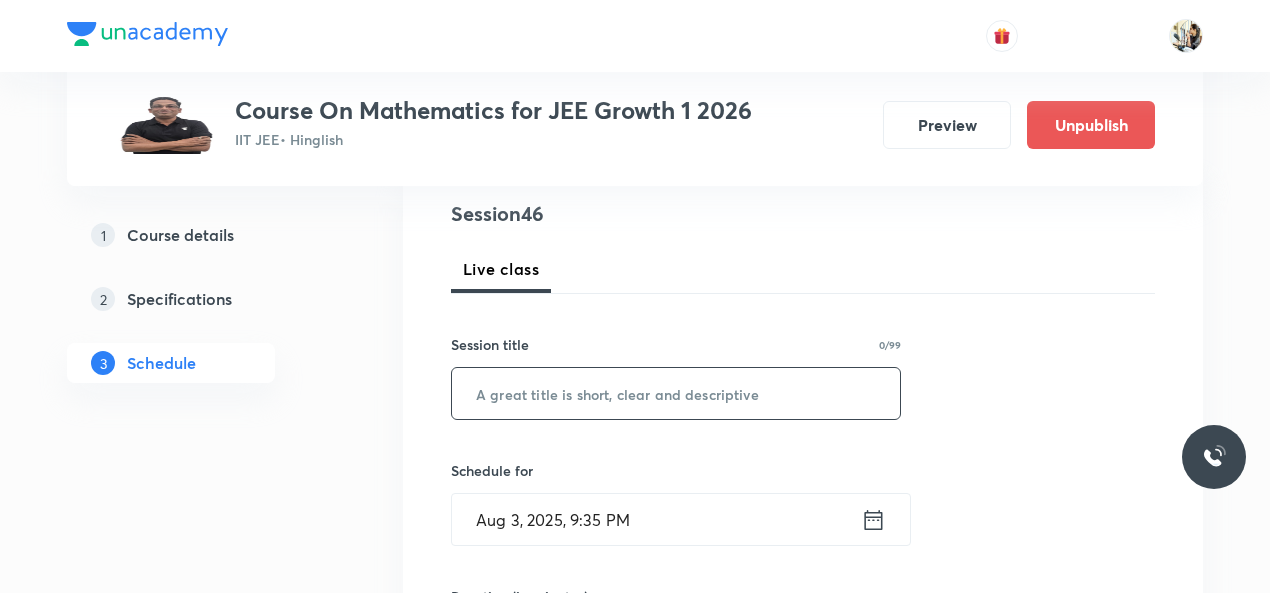 click at bounding box center (676, 393) 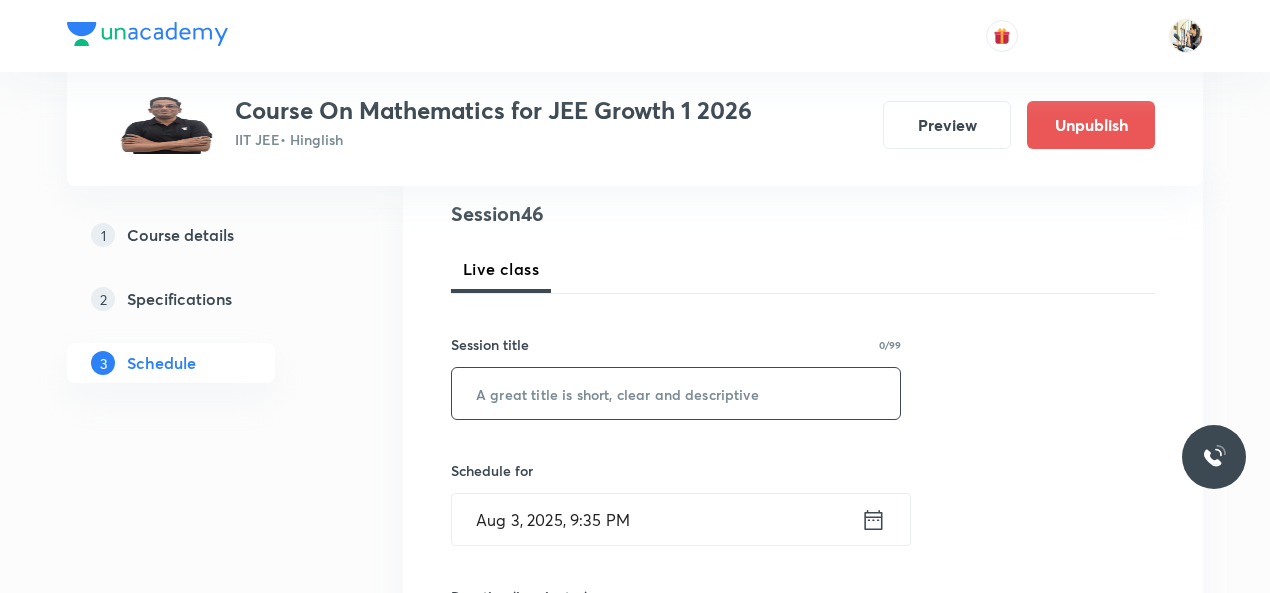 paste on "trigonometry" 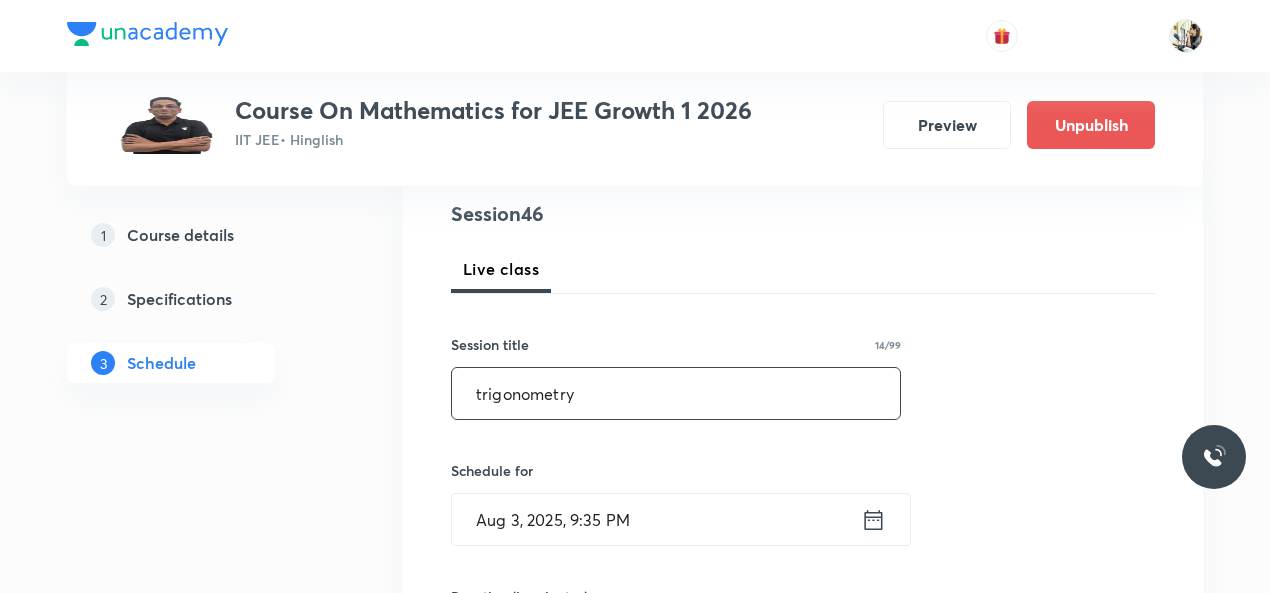 type on "trigonometry" 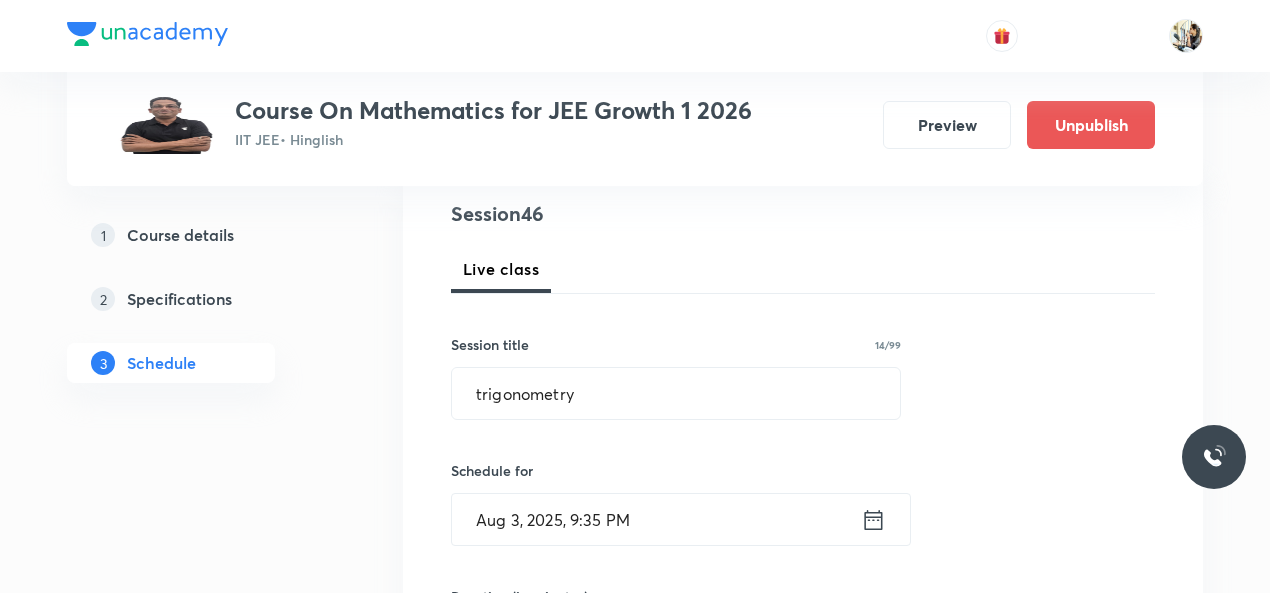 click on "Aug 3, 2025, 9:35 PM" at bounding box center (656, 519) 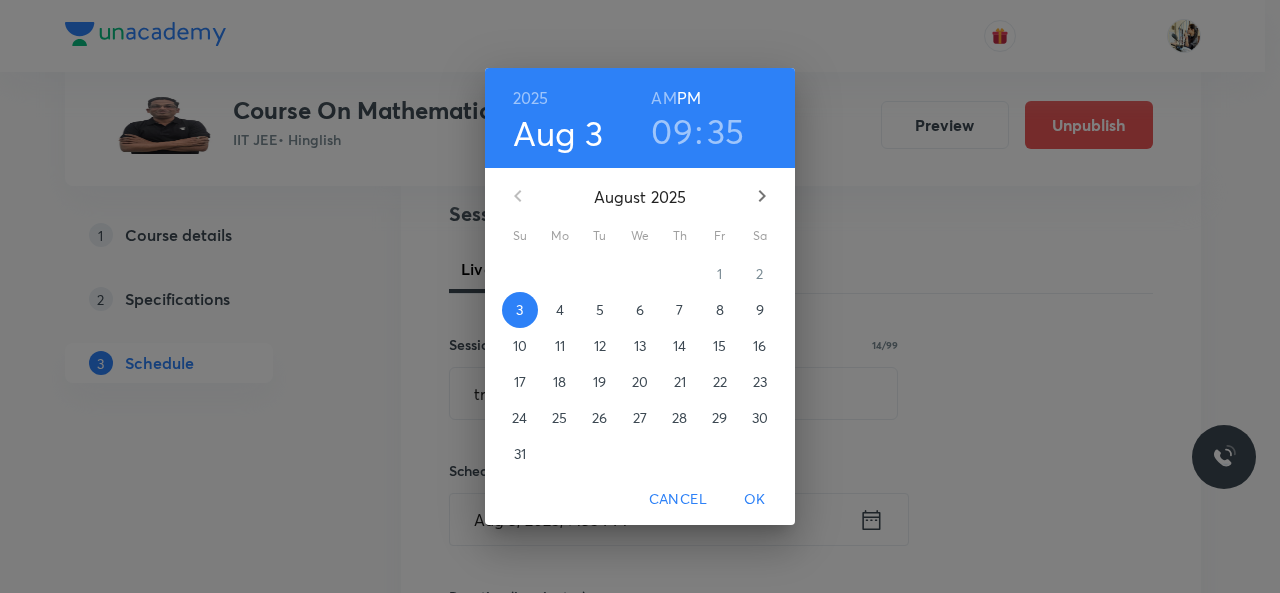 click on "5" at bounding box center (600, 310) 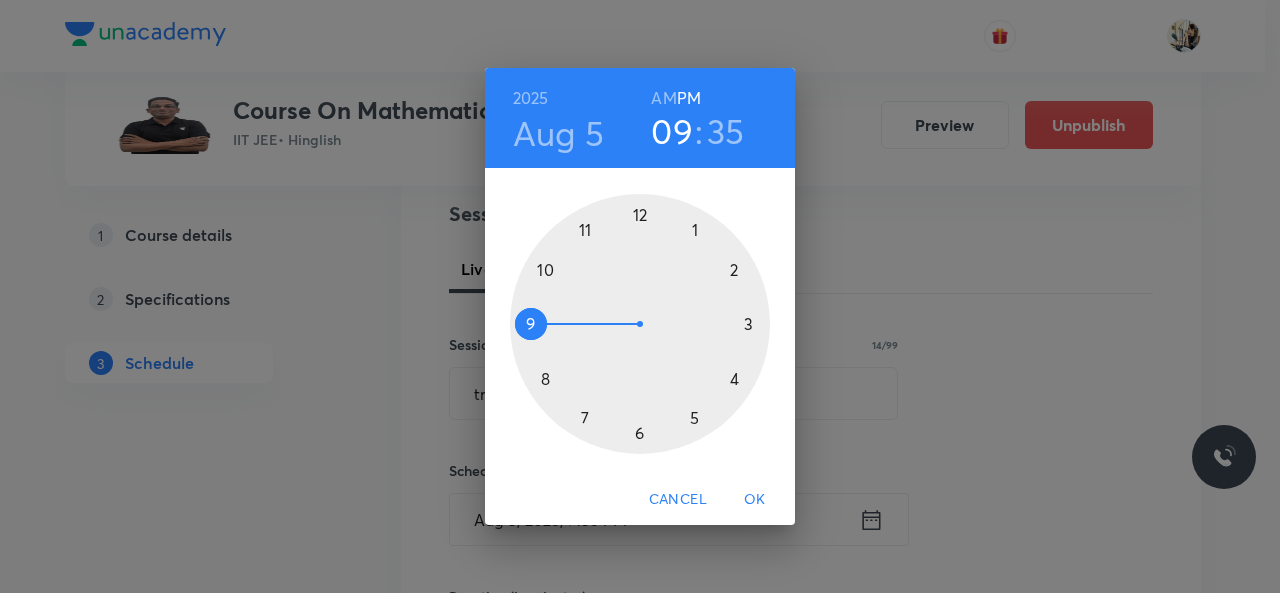click at bounding box center [640, 324] 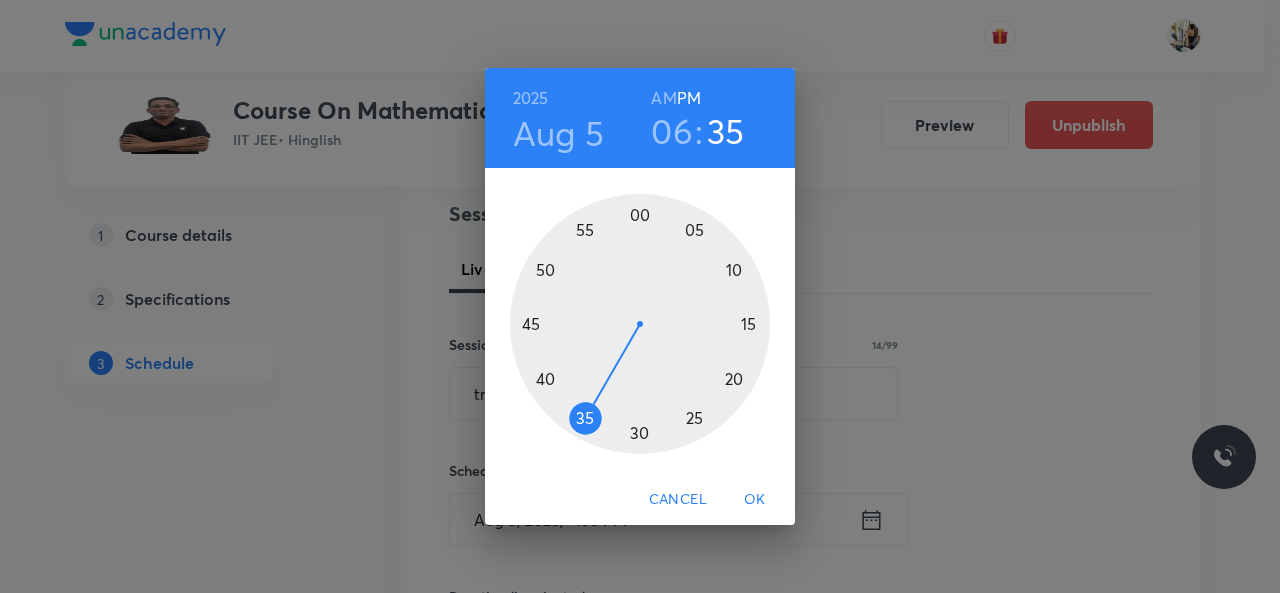 click at bounding box center (640, 324) 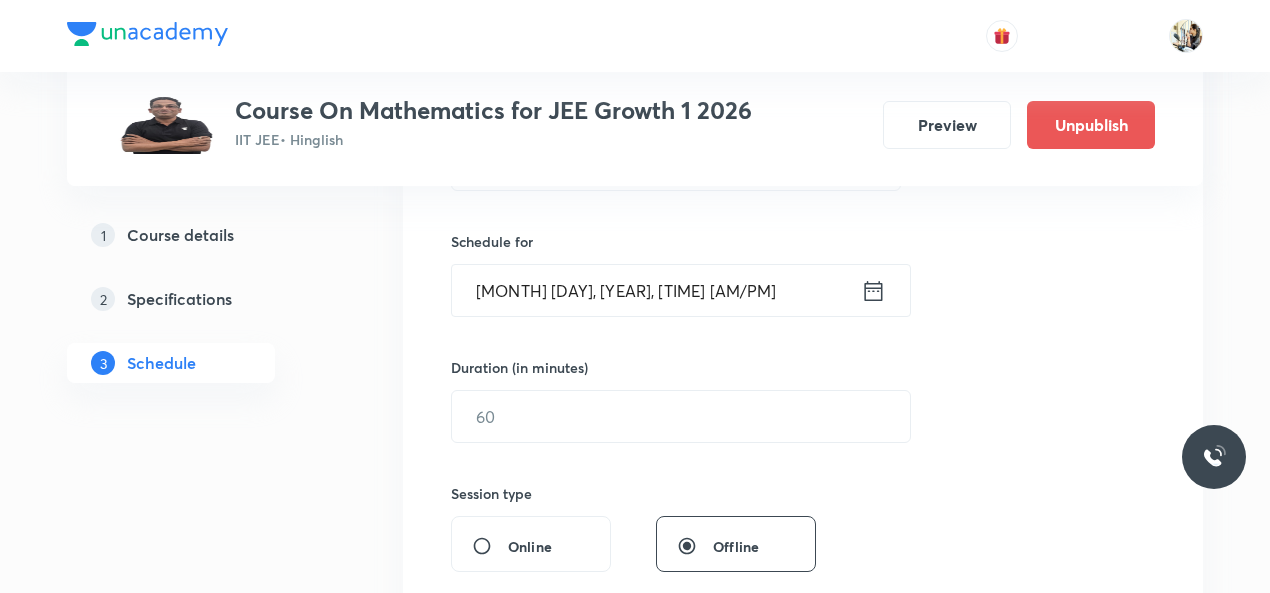 scroll, scrollTop: 466, scrollLeft: 0, axis: vertical 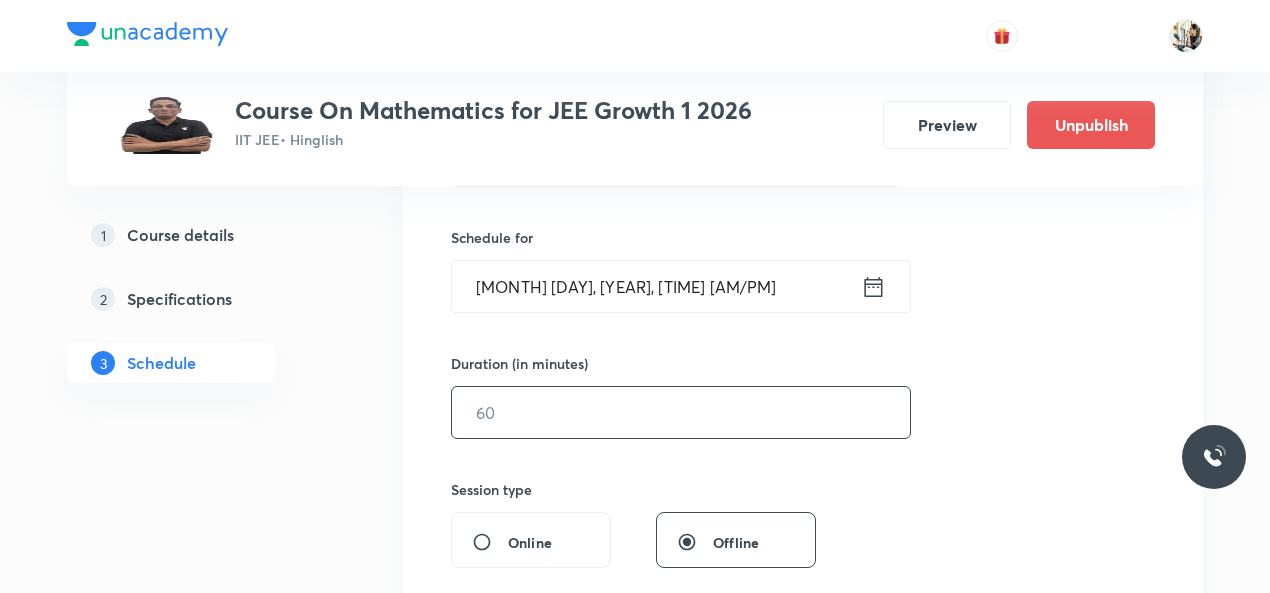 click at bounding box center [681, 412] 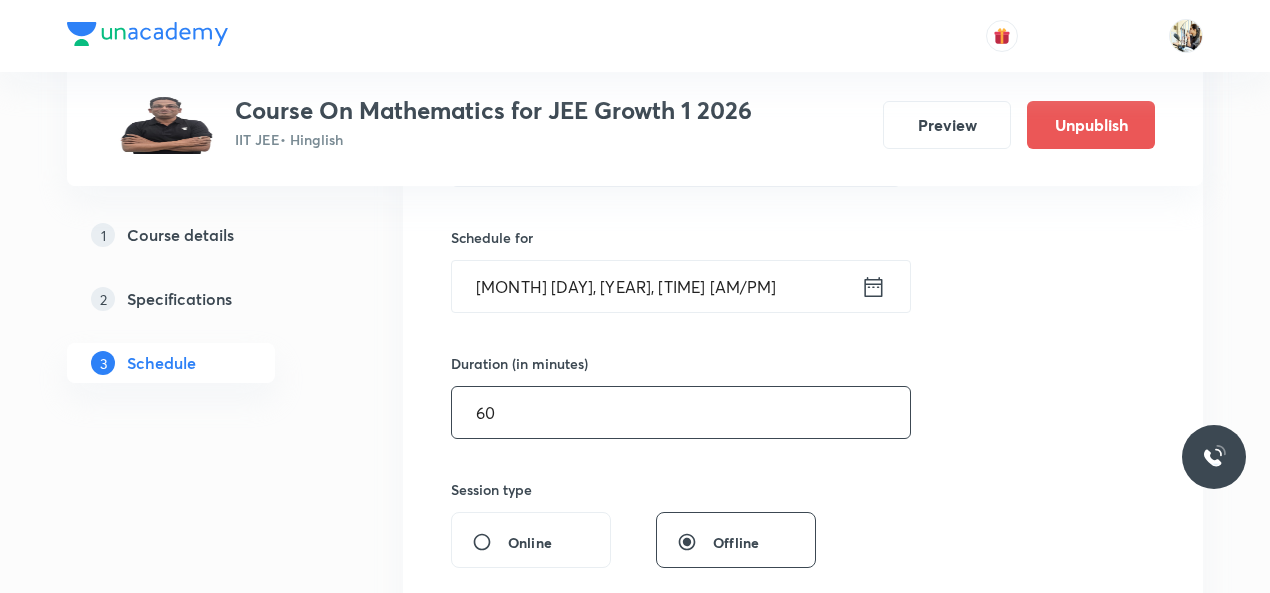 scroll, scrollTop: 700, scrollLeft: 0, axis: vertical 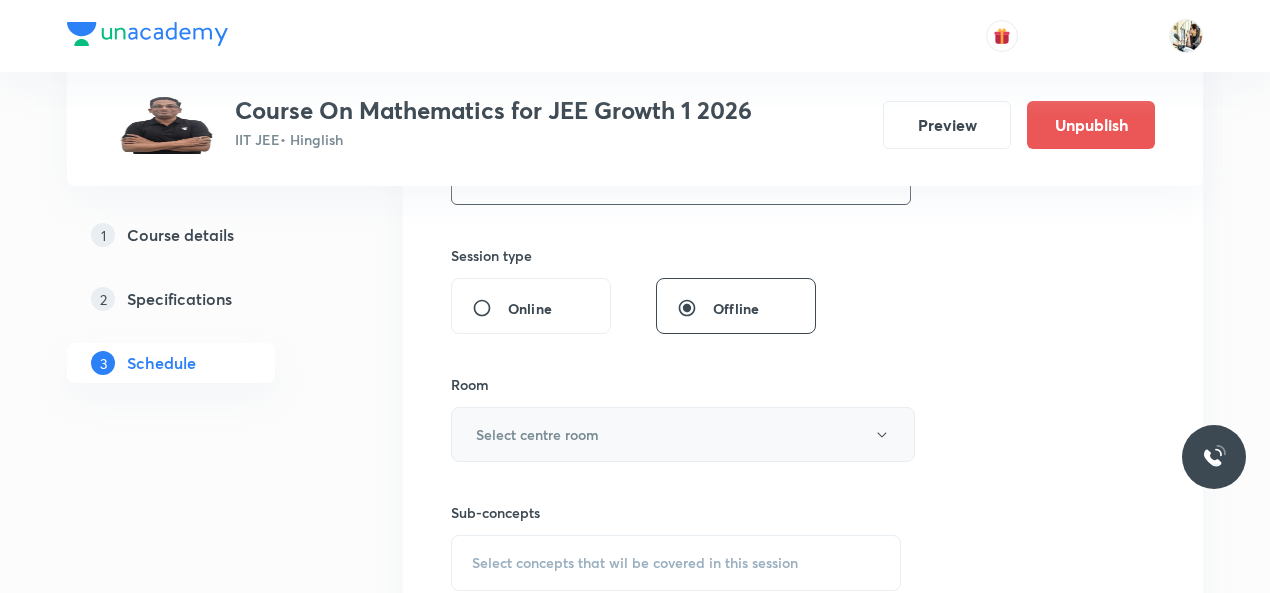type on "60" 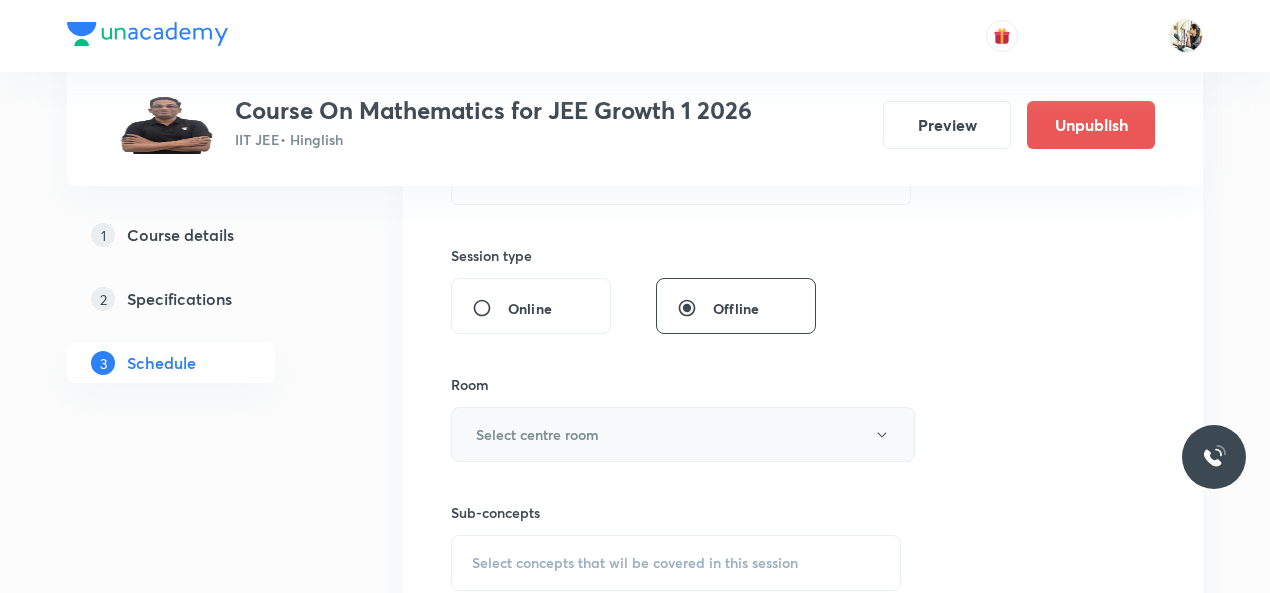 click on "Select centre room" at bounding box center [683, 434] 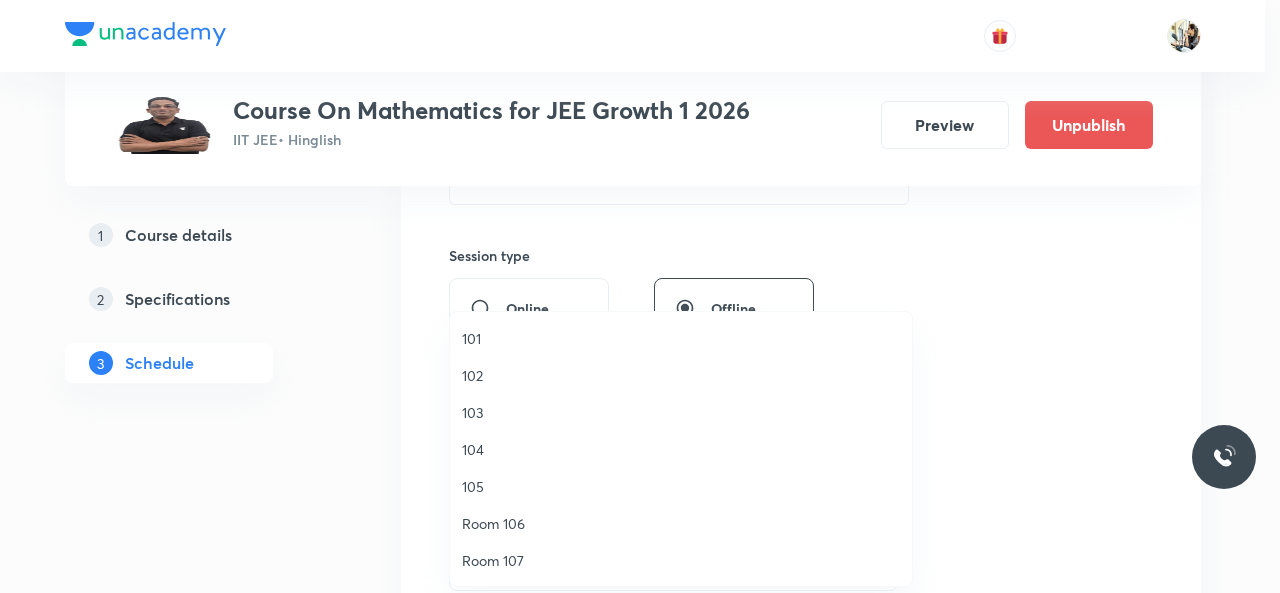 click at bounding box center [640, 296] 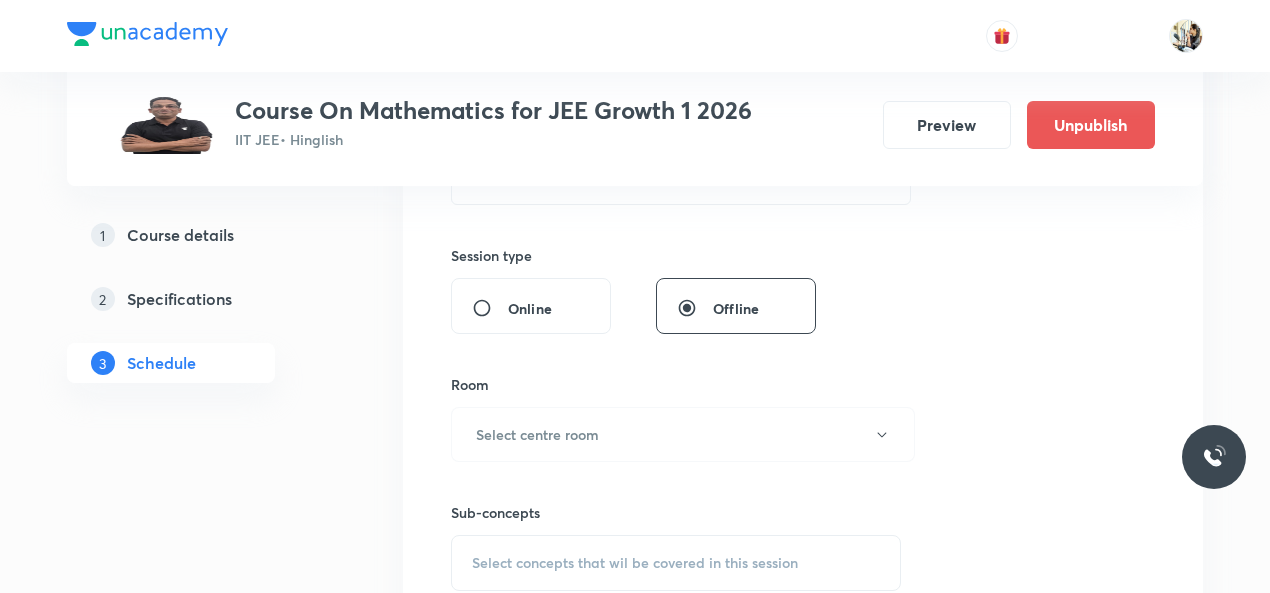 click on "Plus Courses Course On Mathematics for JEE Growth 1 2026 IIT JEE  • Hinglish Preview Unpublish 1 Course details 2 Specifications 3 Schedule Schedule 45  classes Session  46 Live class Session title 14/99 trigonometry ​ Schedule for Aug 5, 2025, 6:10 PM ​ Duration (in minutes) 60 ​   Session type Online Offline Room Select centre room Sub-concepts Select concepts that wil be covered in this session Add Cancel Jun 12 Logarithms Lesson 1 • 6:02 PM • 60 min  • Room 102 Logarithmic Inequality Jun 13 Logarithms Lesson 2 • 6:01 PM • 60 min  • Room 102 Logarithmic Inequality Jun 16 Basic mathematics Lesson 3 • 6:02 PM • 60 min  • Room 102 Modulus Function Jun 17 Basic mathematics Lesson 4 • 6:02 PM • 60 min  • Room 102 Modulus Function Jun 18 Basic mathematics Lesson 5 • 6:02 PM • 60 min  • Room 102 Modulus Function Jun 19 Basic mathematics Lesson 6 • 6:02 PM • 60 min  • Room 102 Modulus Function Jun 20 Basic mathematics Lesson 7 • 6:02 PM • 60 min  • Room 102" at bounding box center [635, 3590] 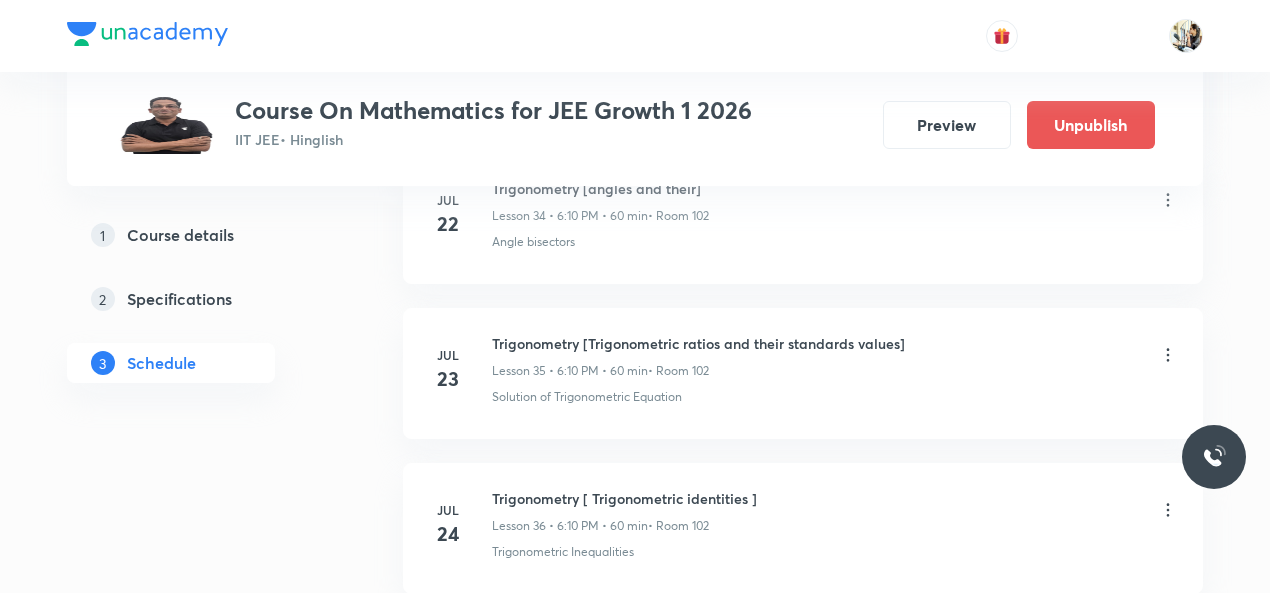 scroll, scrollTop: 7954, scrollLeft: 0, axis: vertical 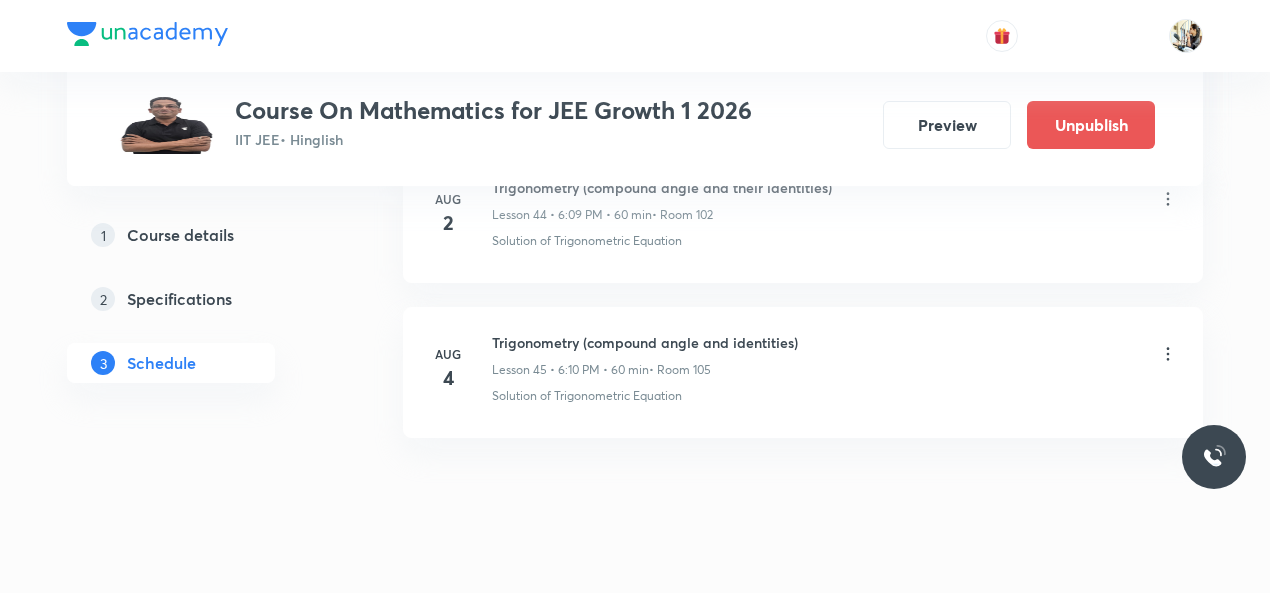 click 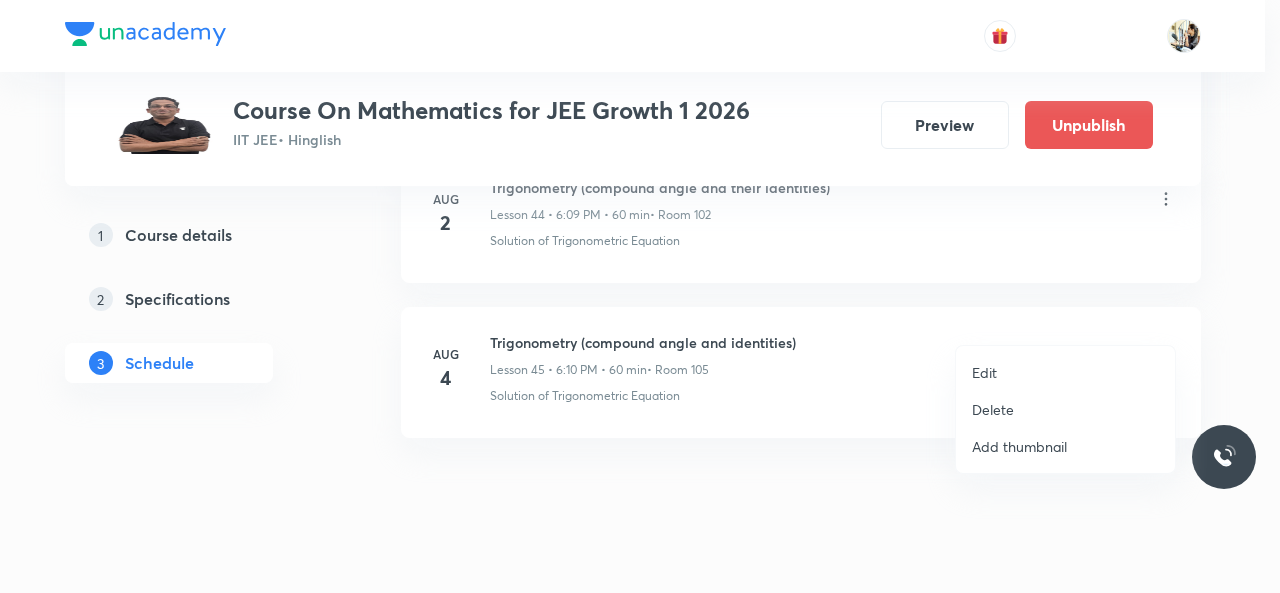 click on "Edit" at bounding box center (1065, 372) 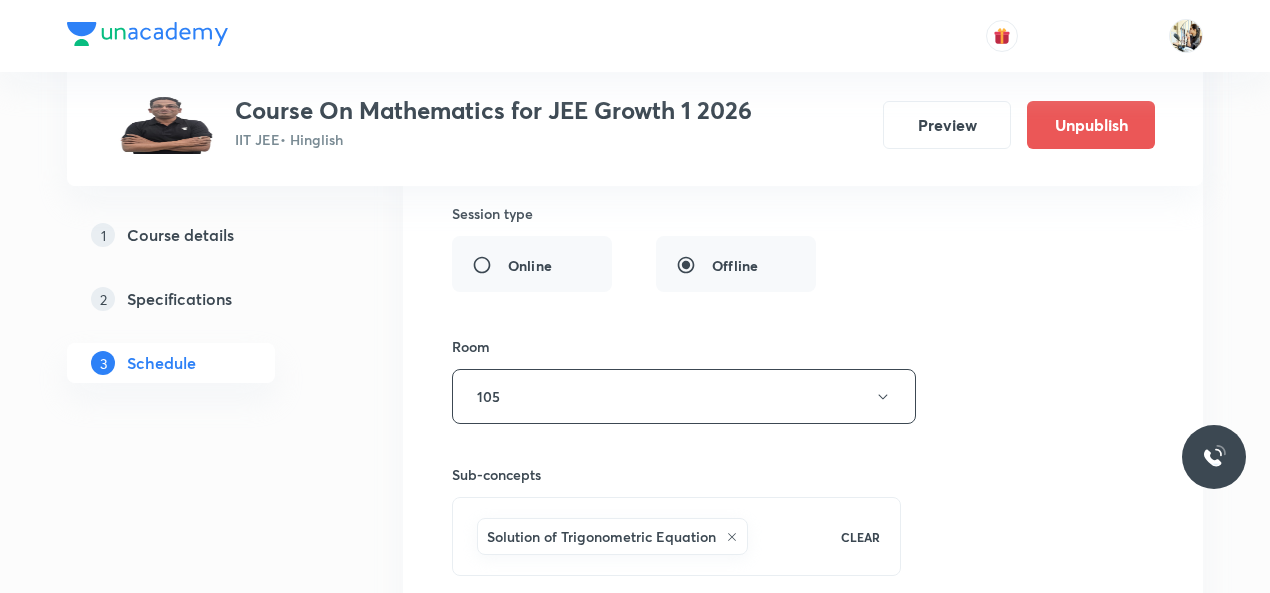 scroll, scrollTop: 7569, scrollLeft: 0, axis: vertical 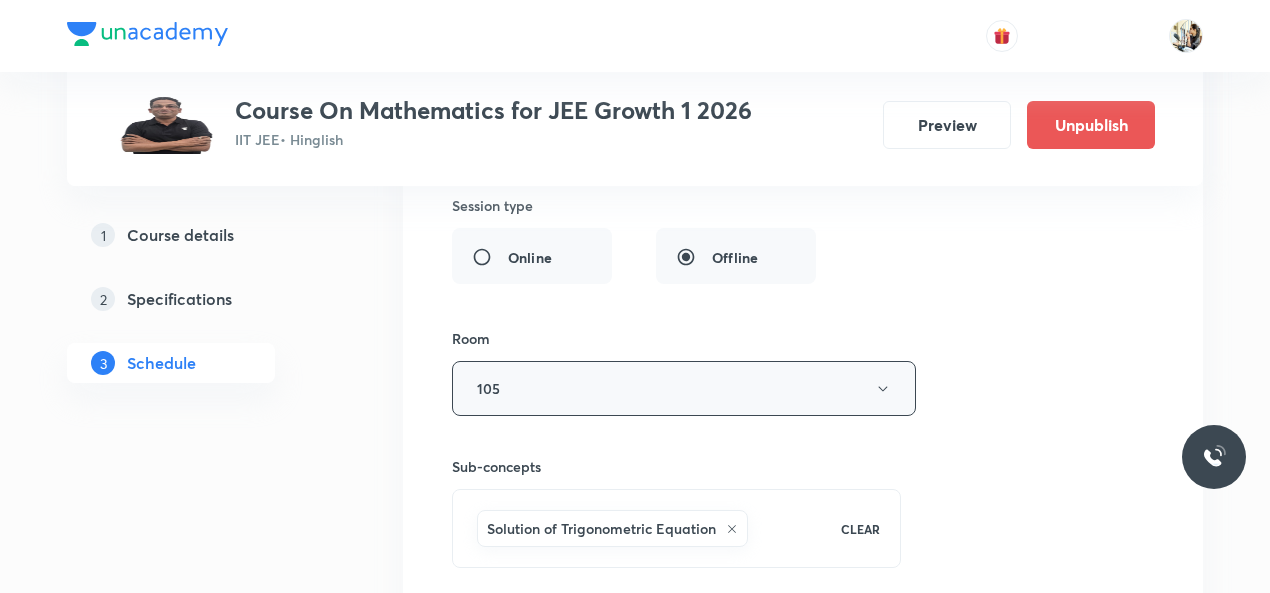 click on "105" at bounding box center (684, 388) 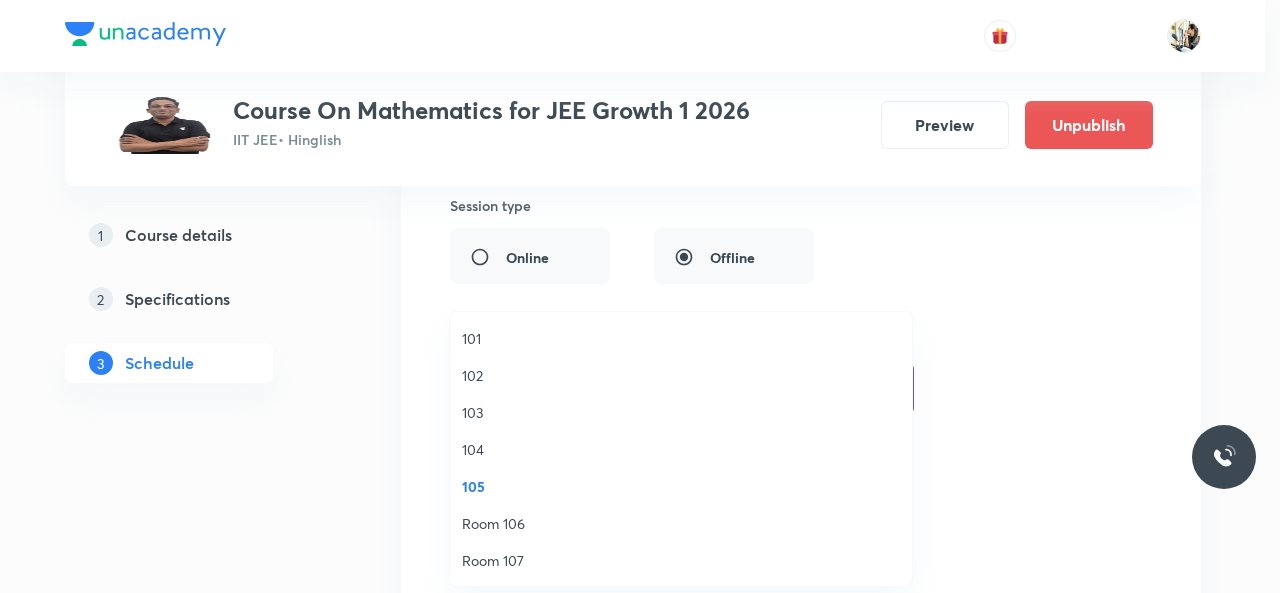 click on "102" at bounding box center [681, 375] 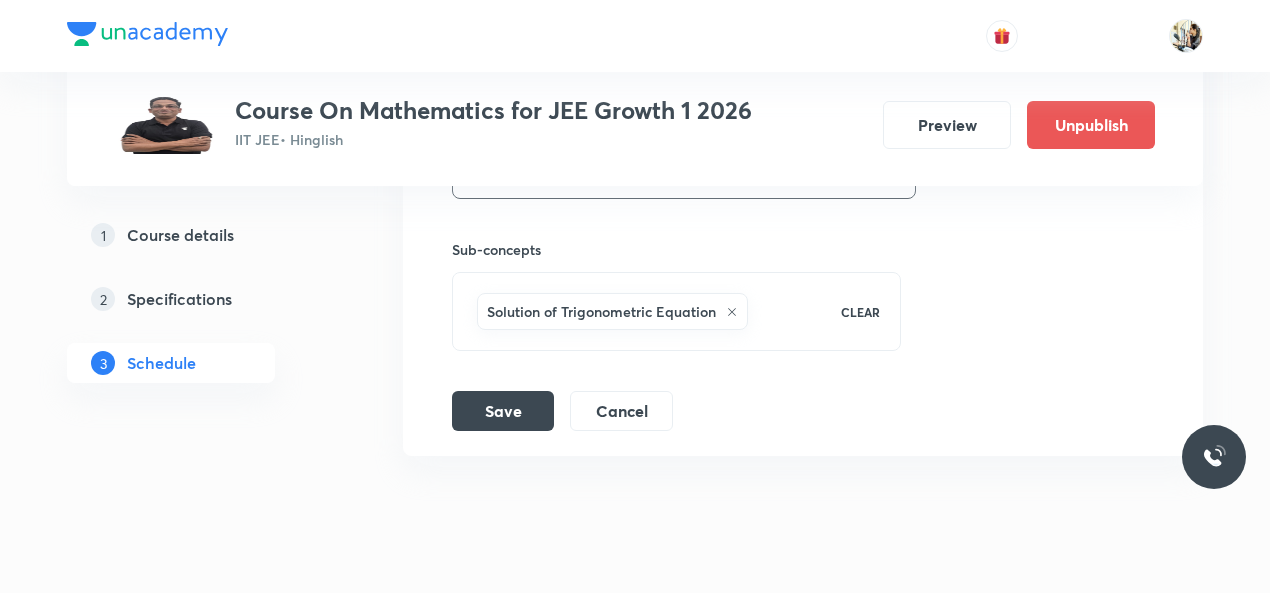 scroll, scrollTop: 7802, scrollLeft: 0, axis: vertical 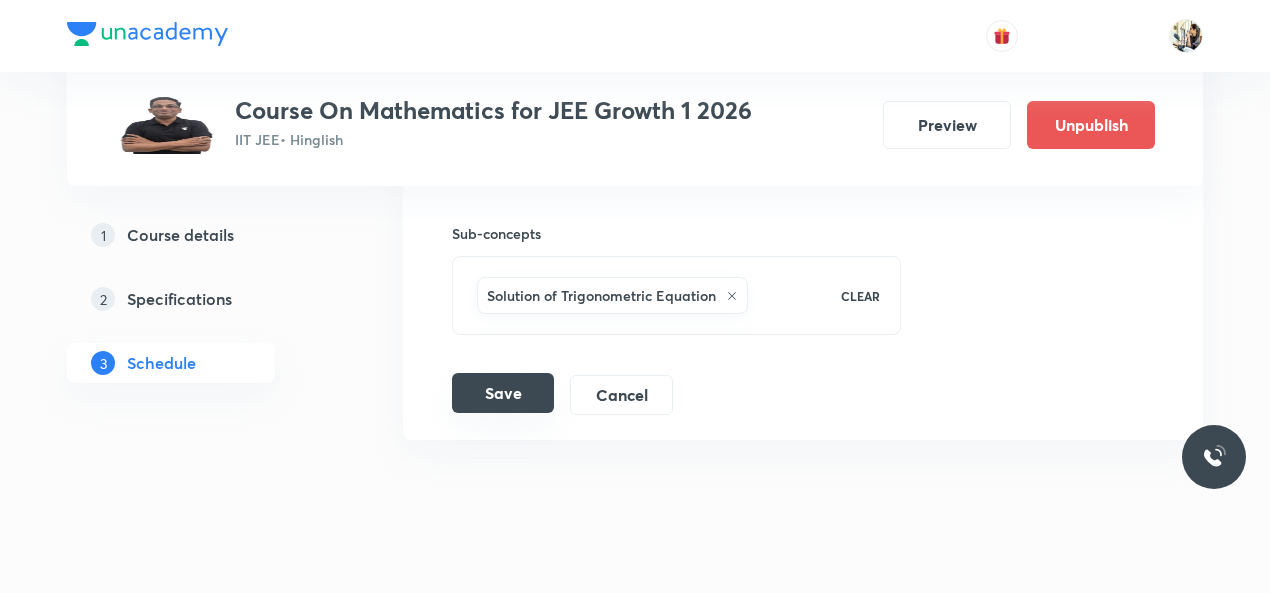 click on "Save" at bounding box center [503, 393] 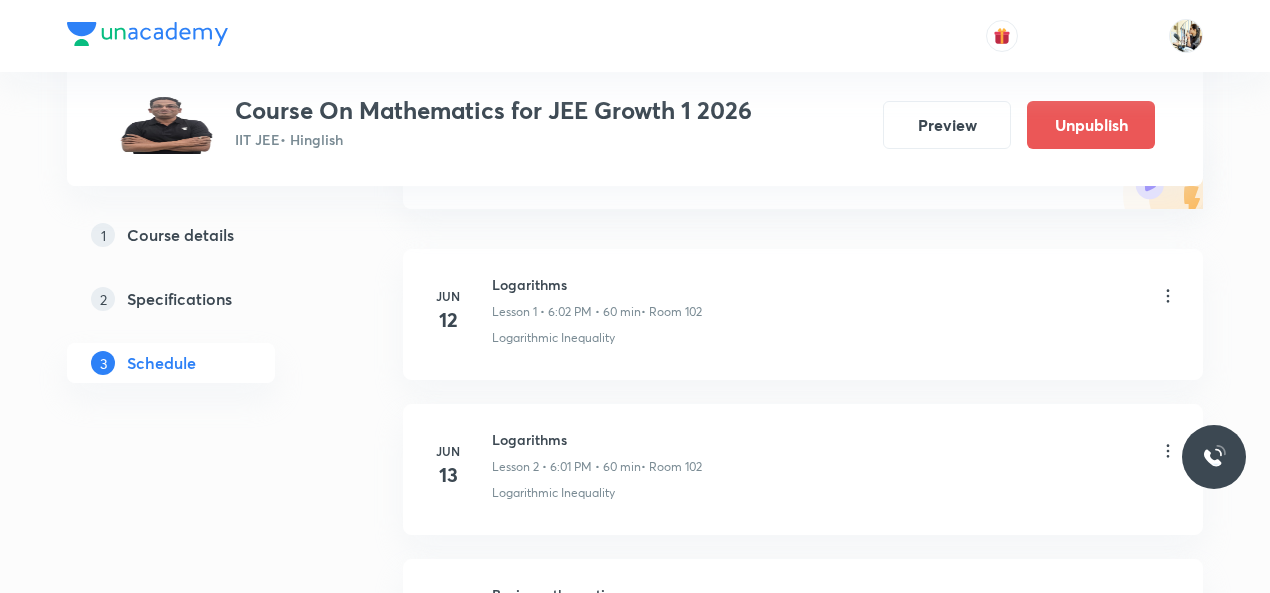 scroll, scrollTop: 0, scrollLeft: 0, axis: both 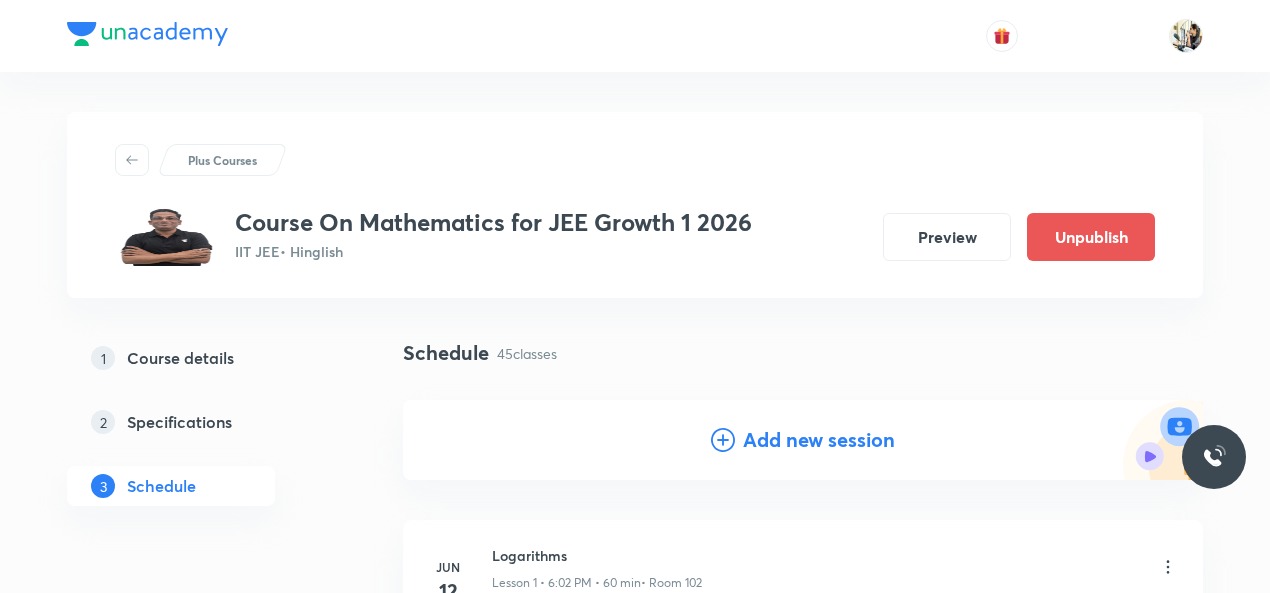 click 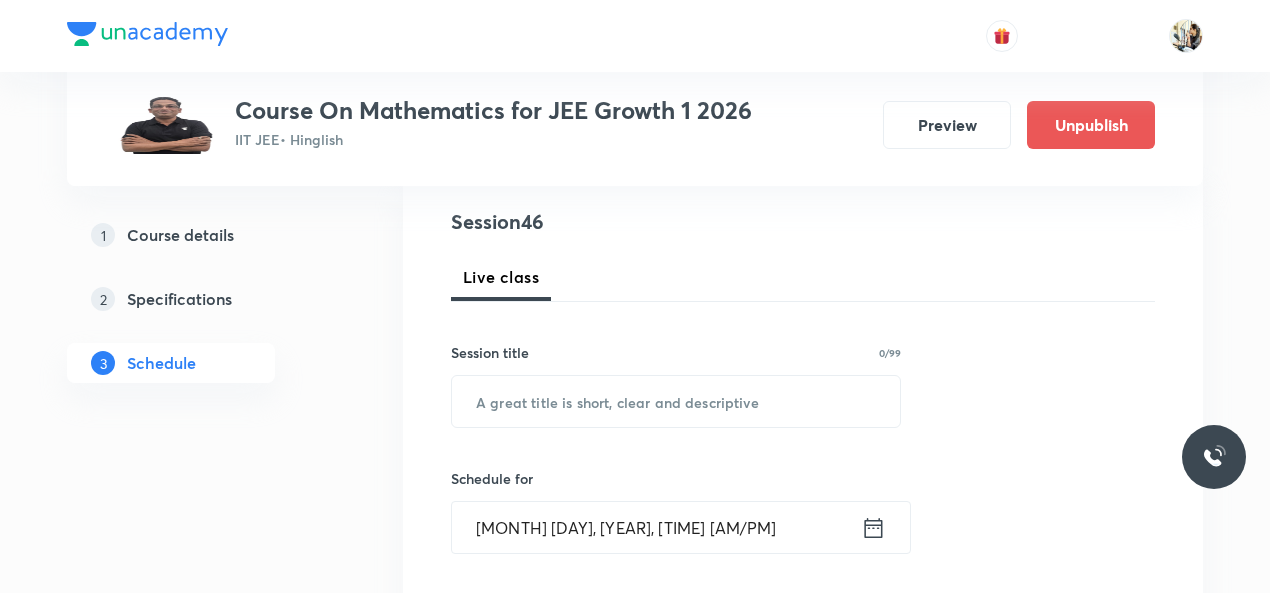 scroll, scrollTop: 233, scrollLeft: 0, axis: vertical 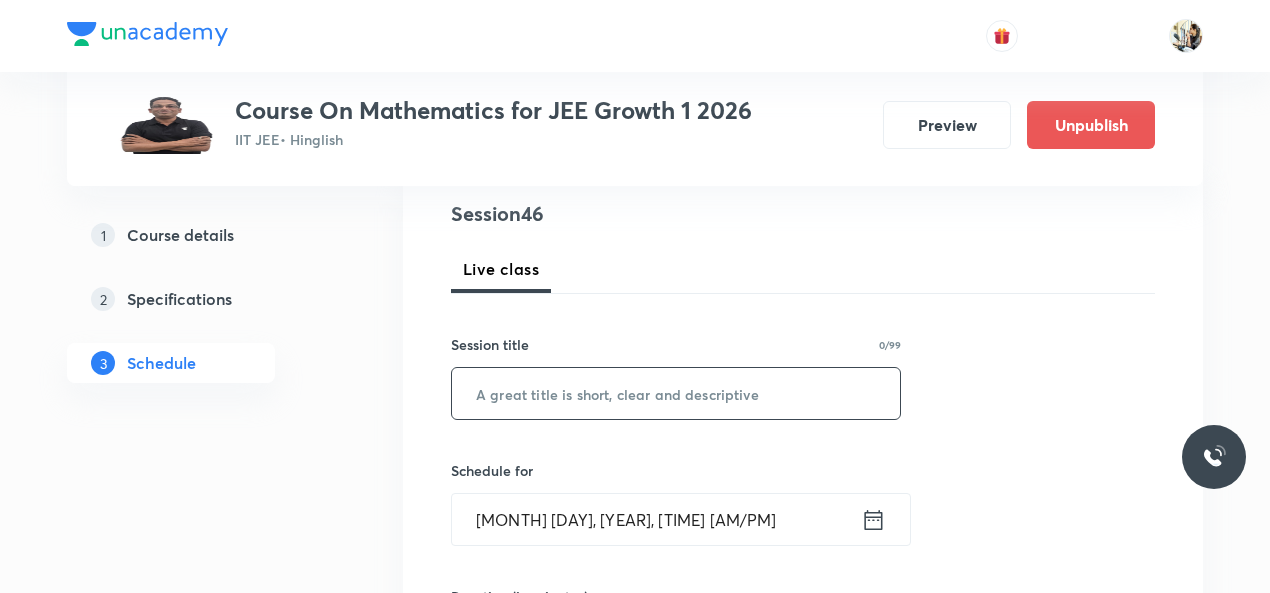 click at bounding box center (676, 393) 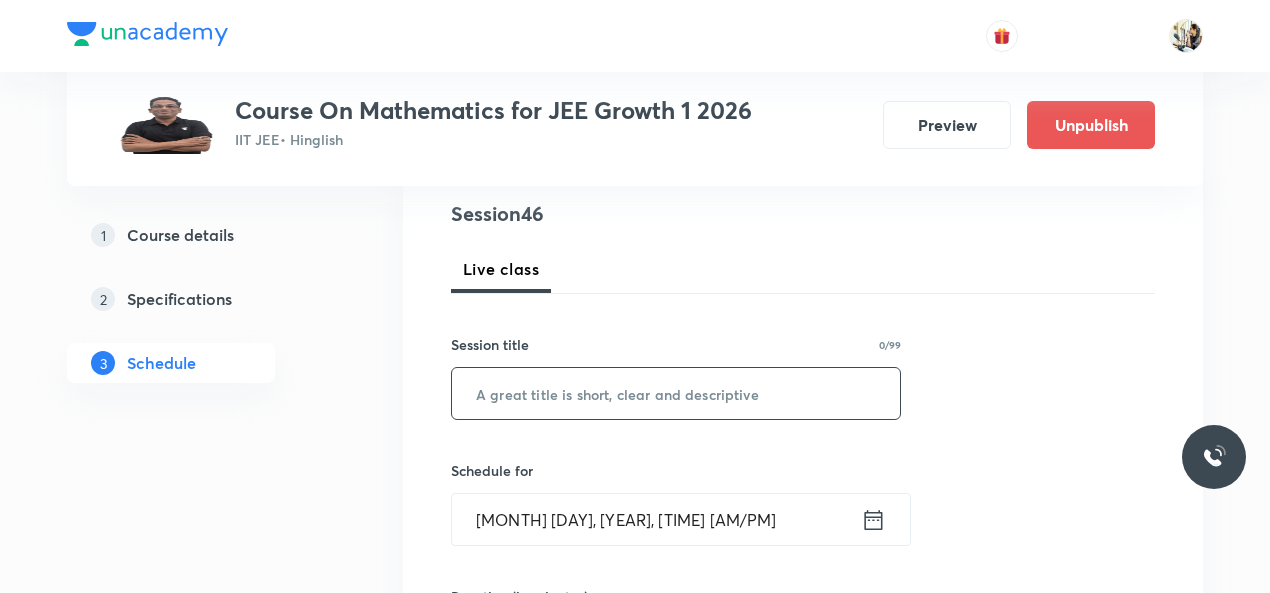 paste on "trigonometry" 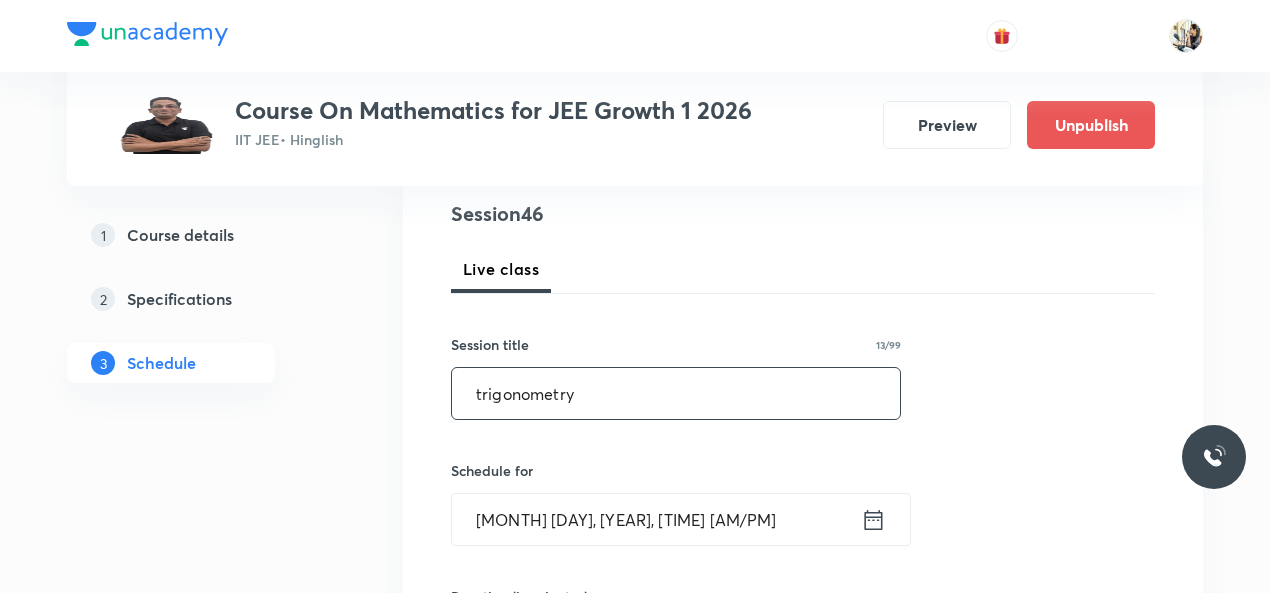 type on "trigonometry" 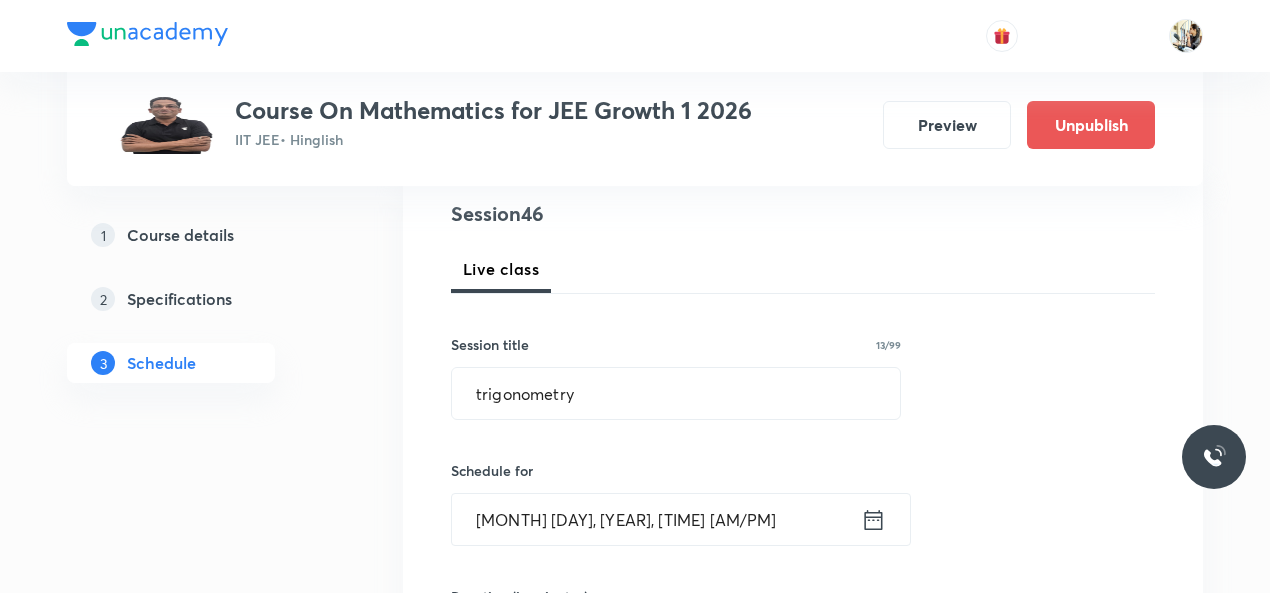 click on "Aug 3, 2025, 9:36 PM" at bounding box center [656, 519] 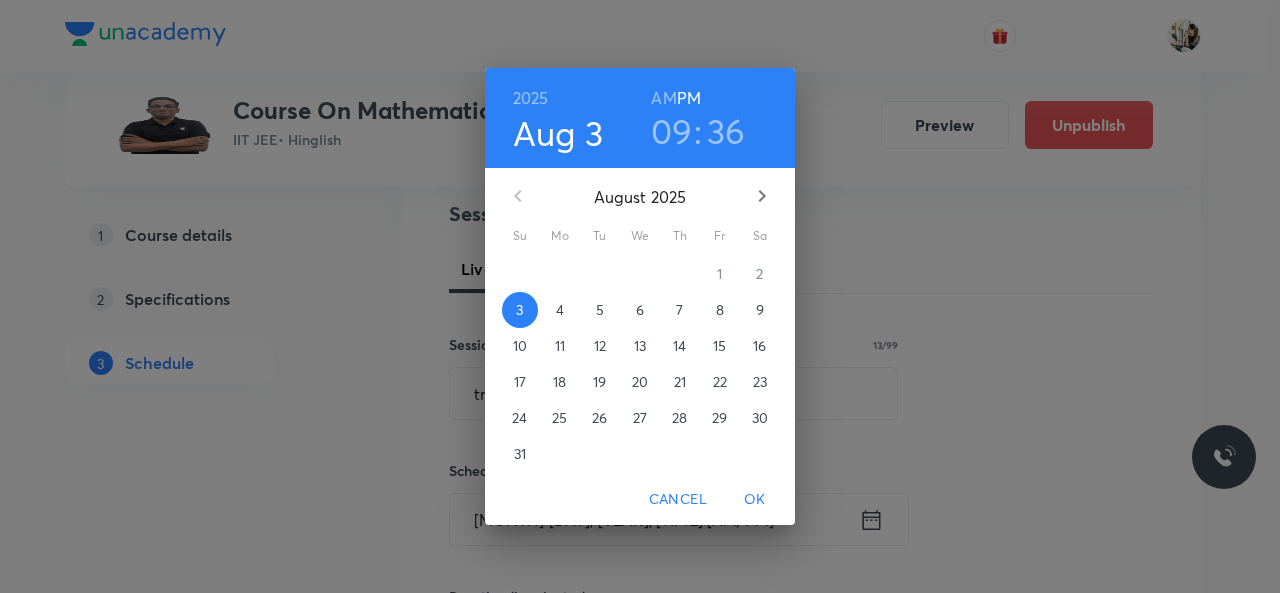 click on "6" at bounding box center (640, 310) 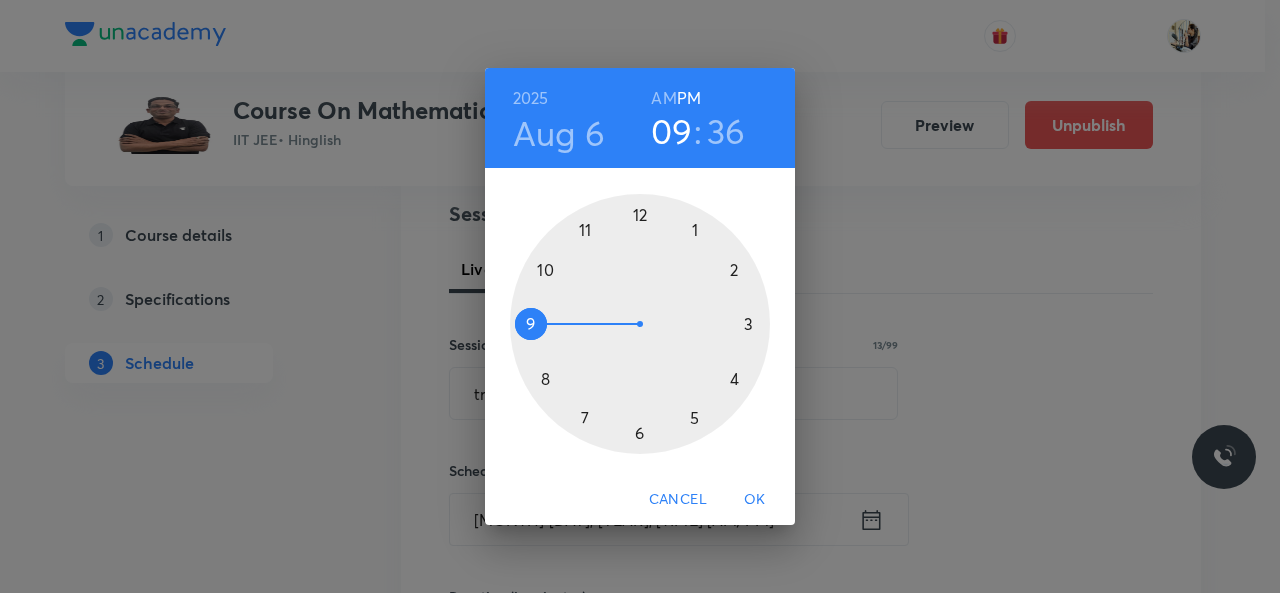 click at bounding box center [640, 324] 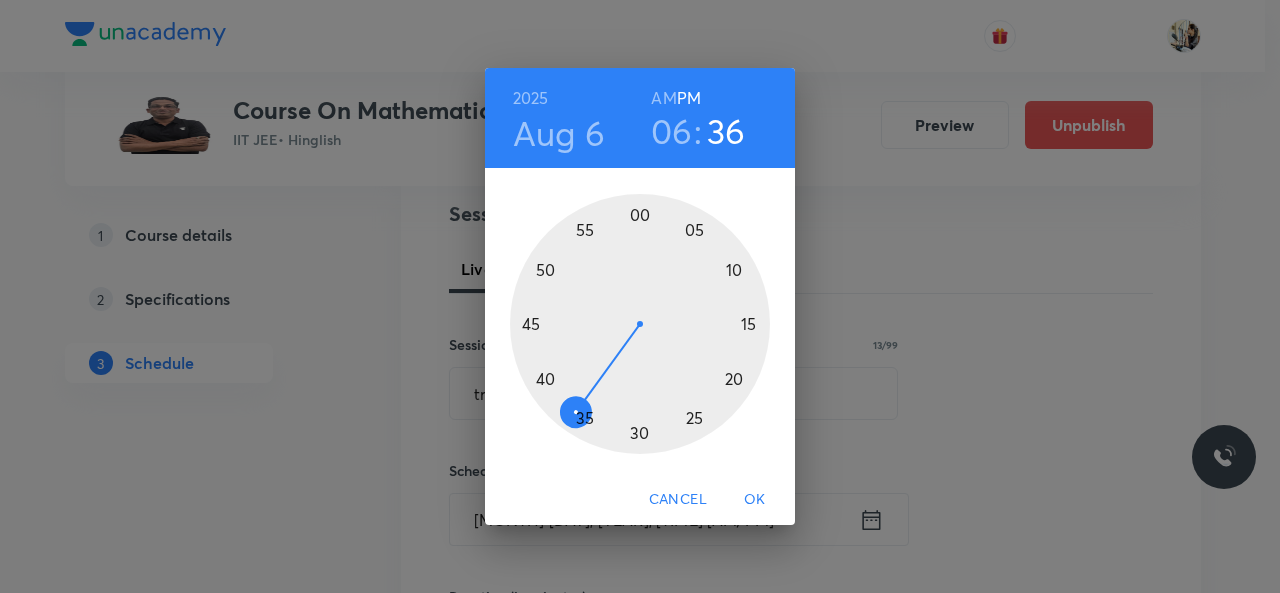 click at bounding box center [640, 324] 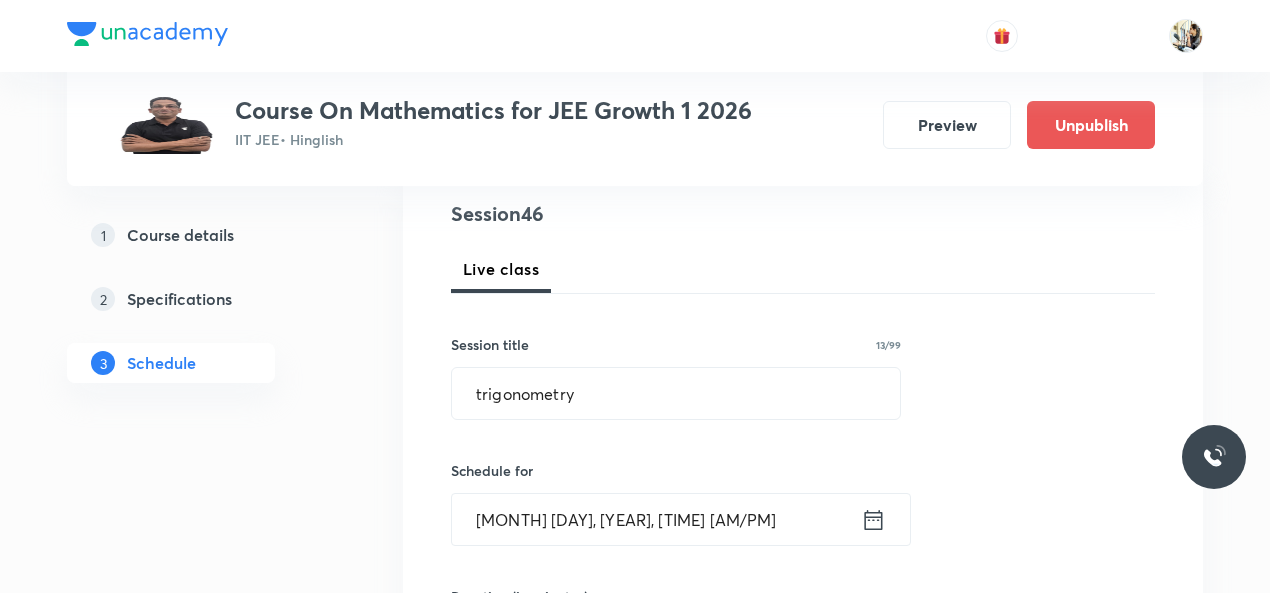scroll, scrollTop: 466, scrollLeft: 0, axis: vertical 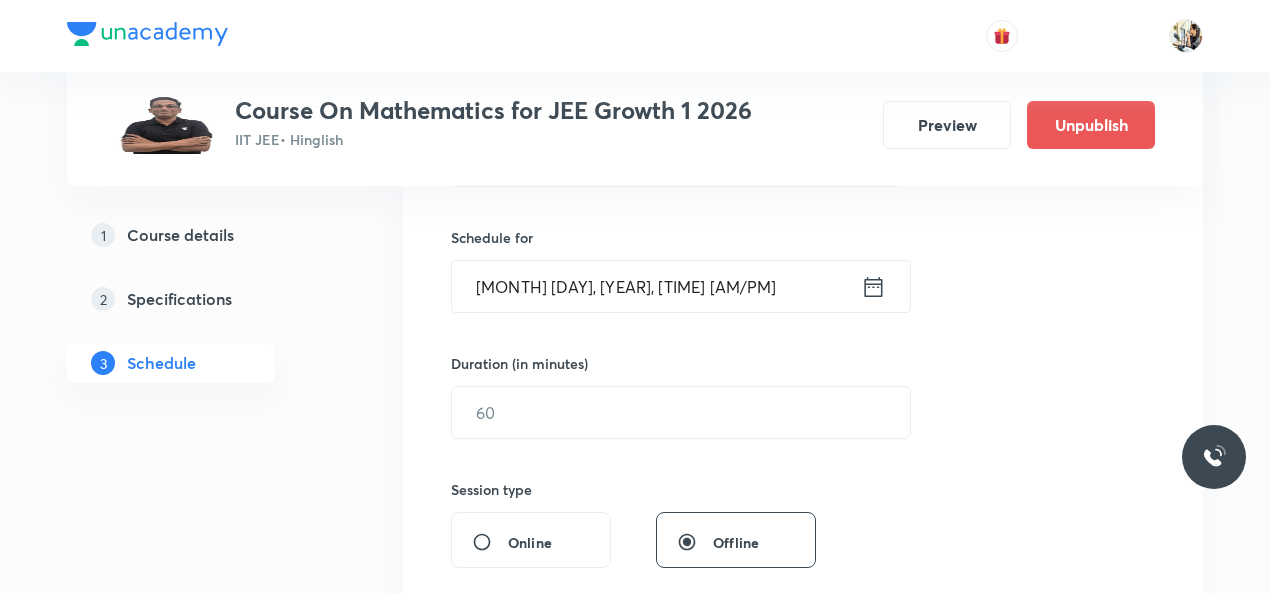 click on "Duration (in minutes) ​" at bounding box center [633, 396] 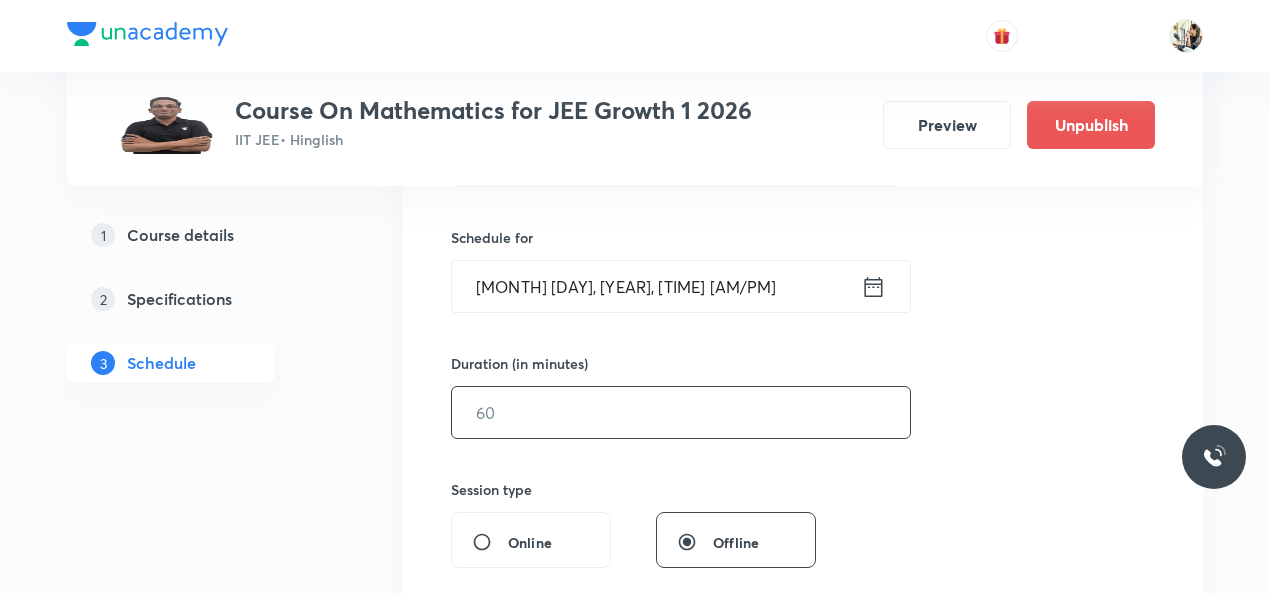 click at bounding box center [681, 412] 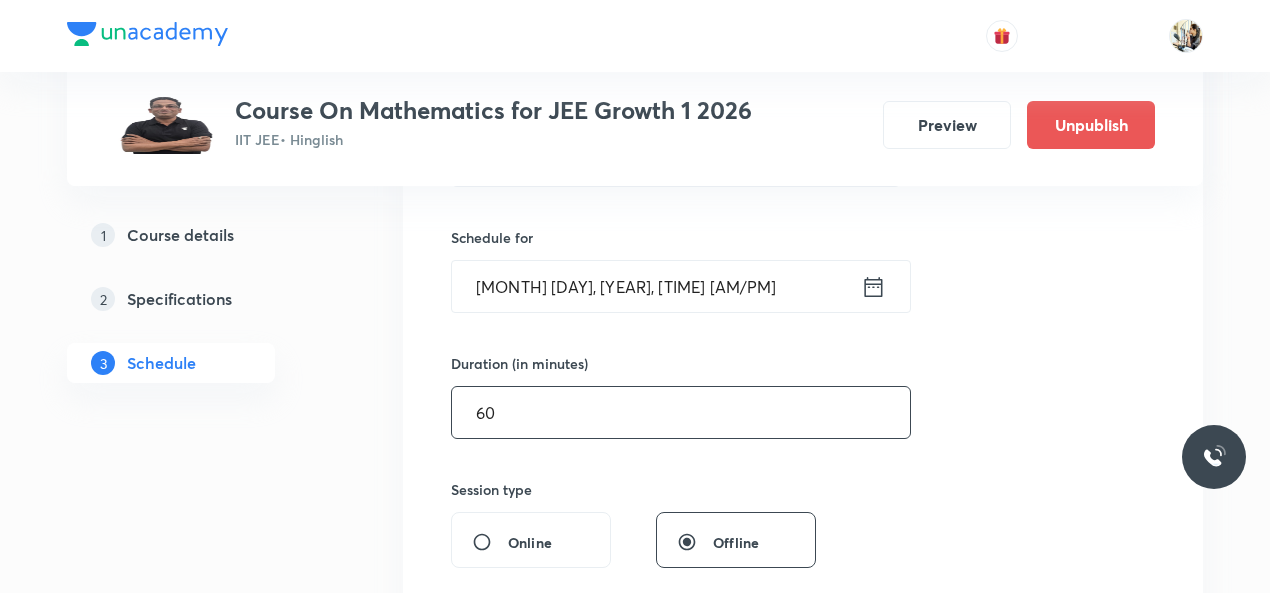 scroll, scrollTop: 700, scrollLeft: 0, axis: vertical 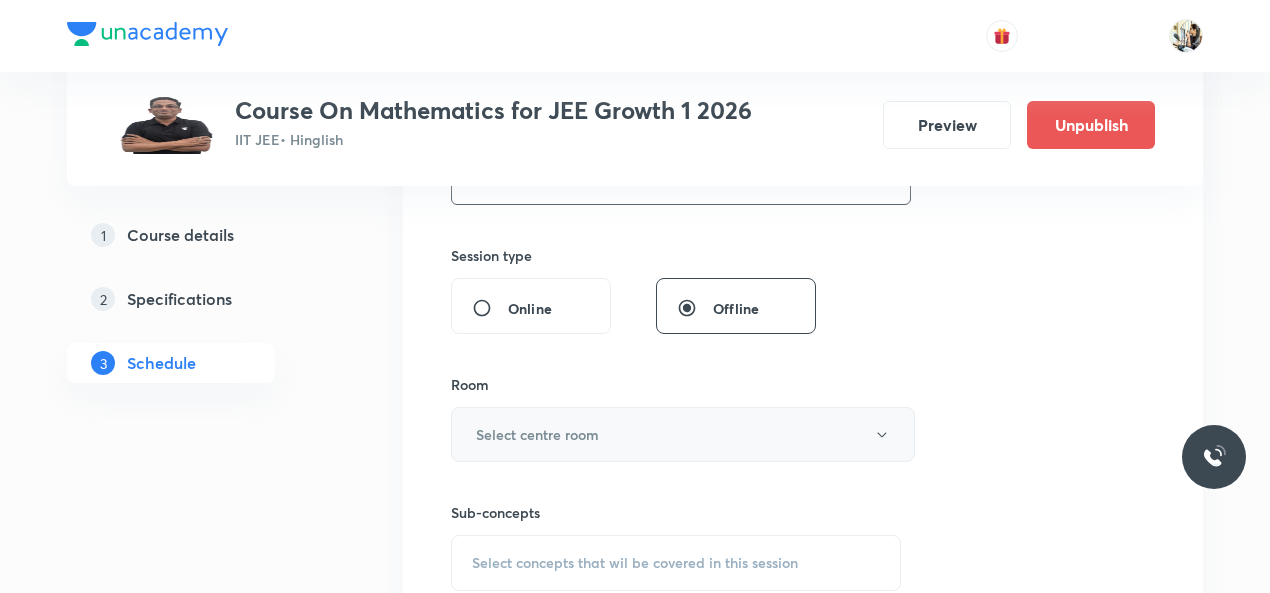 type on "60" 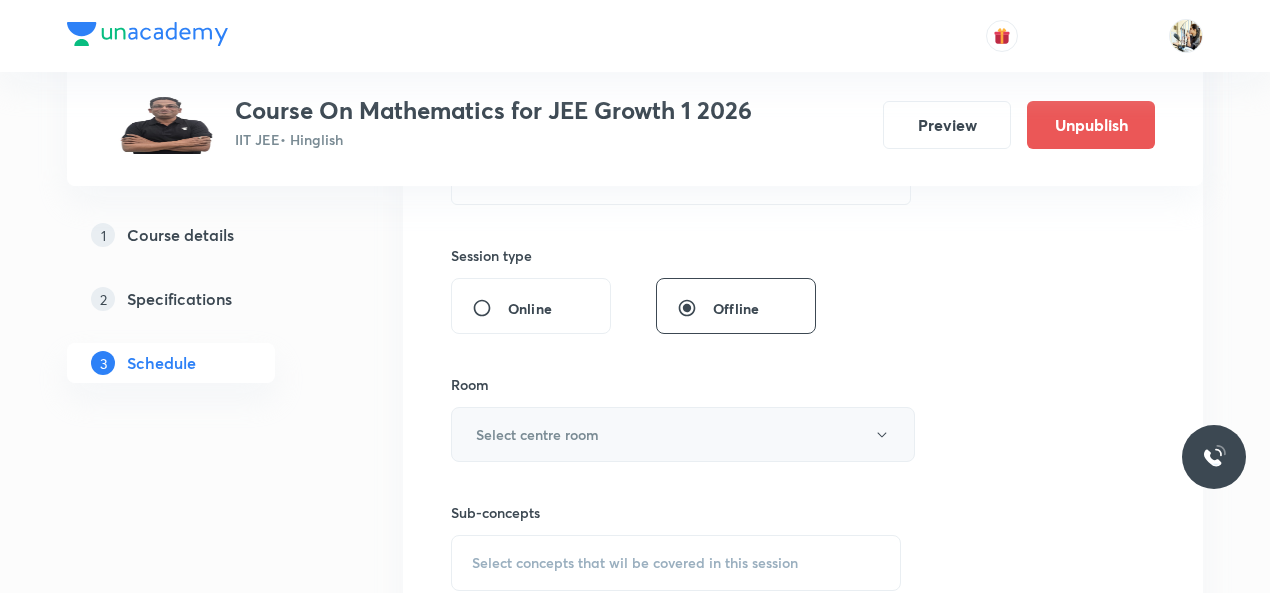 click on "Select centre room" at bounding box center (537, 434) 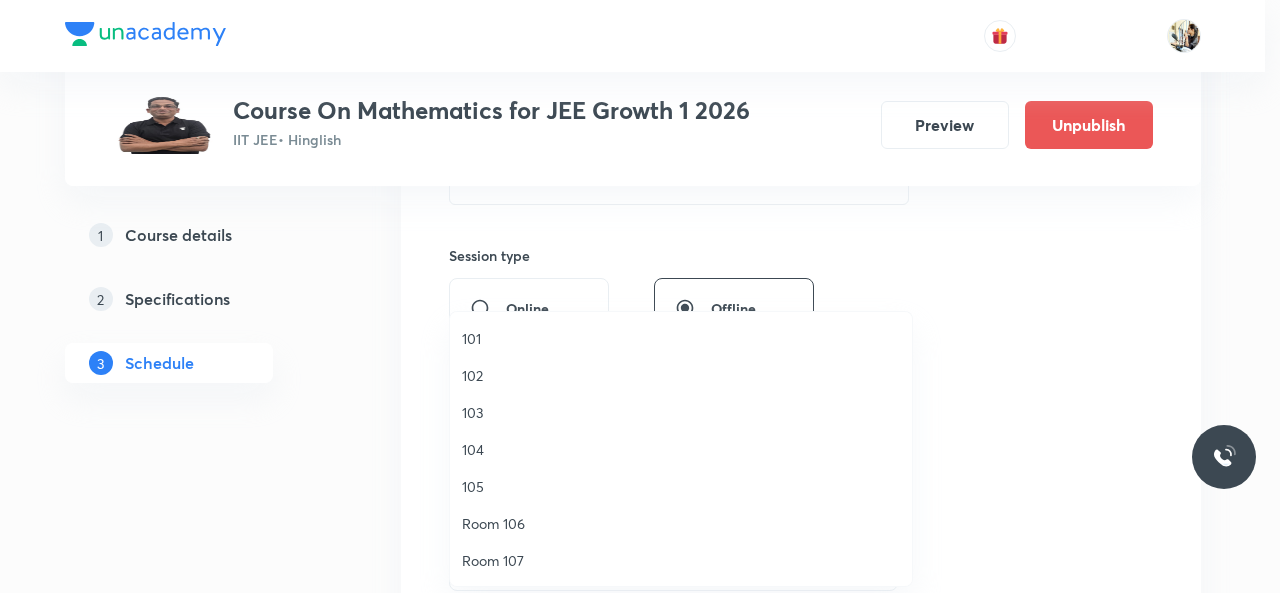 click on "102" at bounding box center [681, 375] 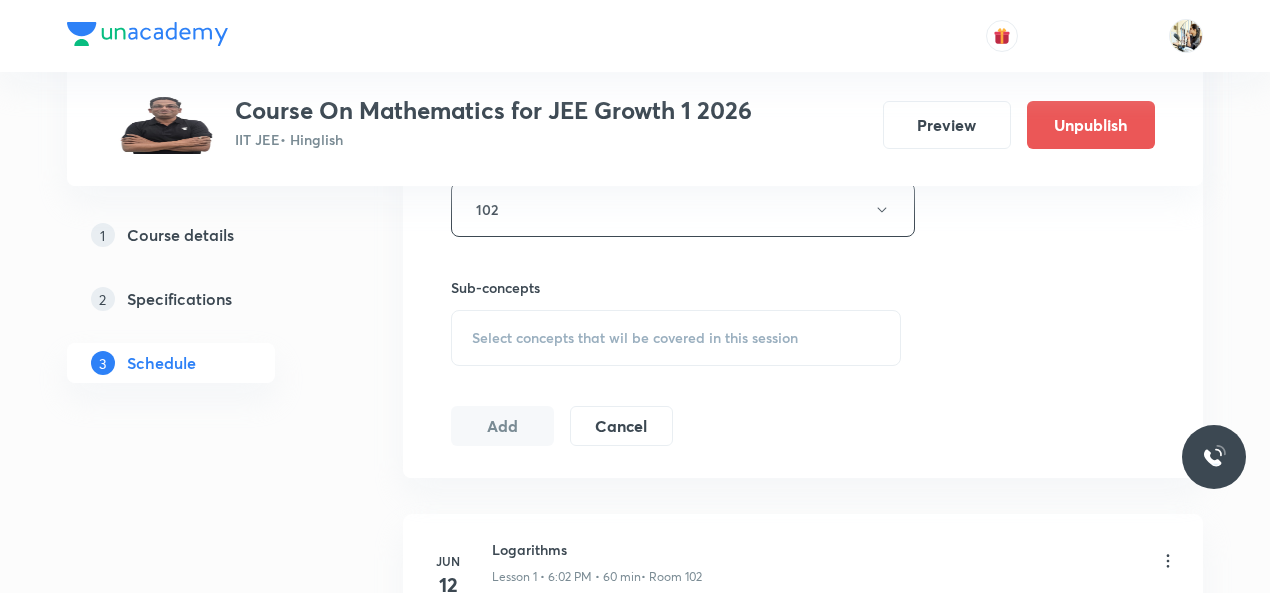 scroll, scrollTop: 933, scrollLeft: 0, axis: vertical 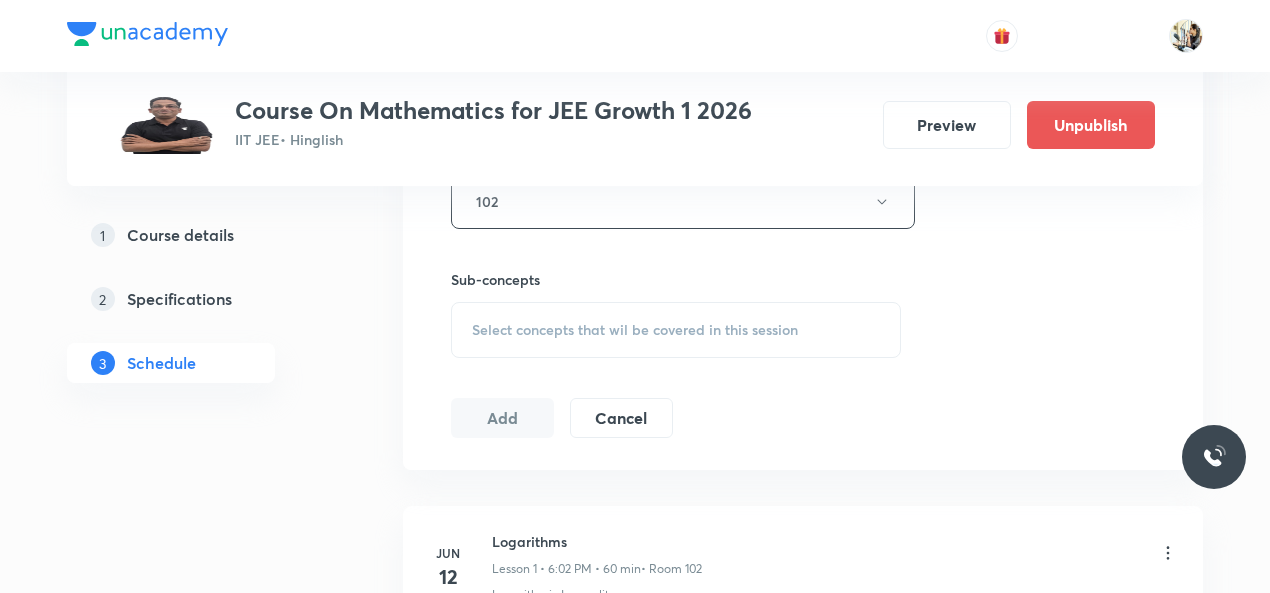 click on "Select concepts that wil be covered in this session" at bounding box center [635, 330] 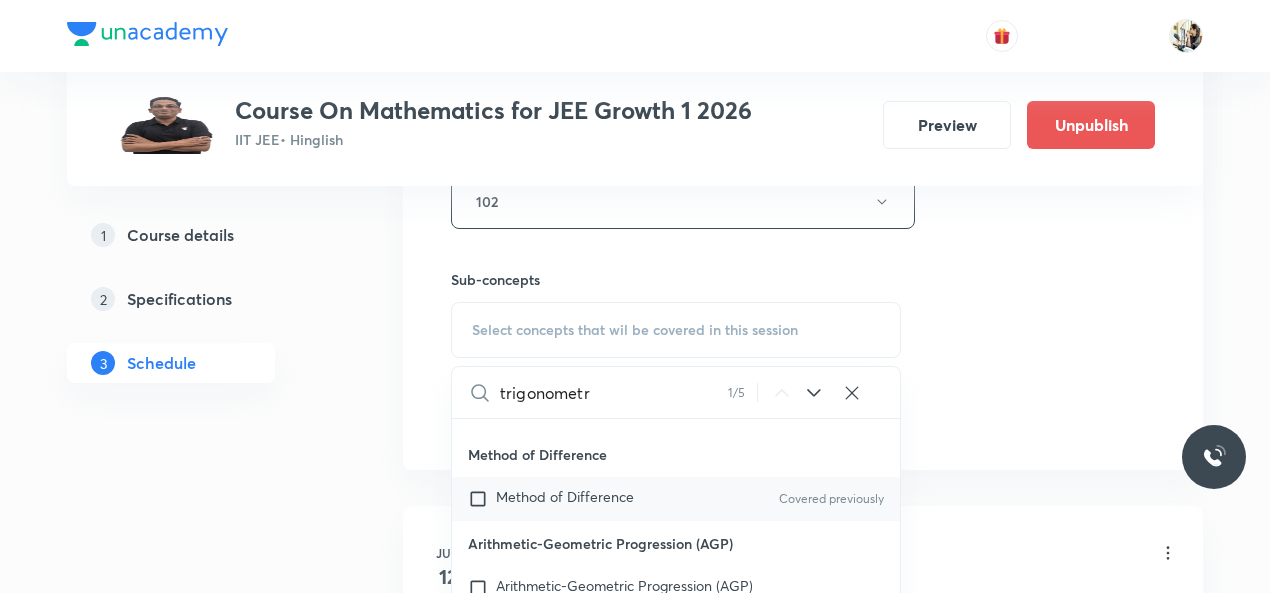 scroll, scrollTop: 7126, scrollLeft: 0, axis: vertical 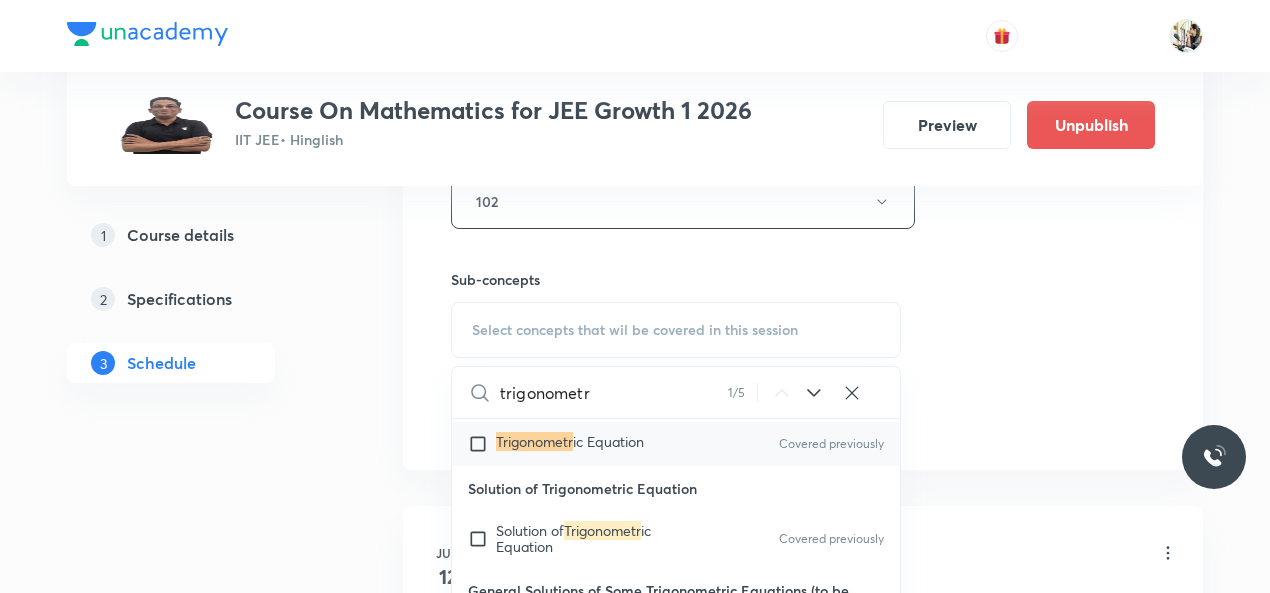 type on "trigonometr" 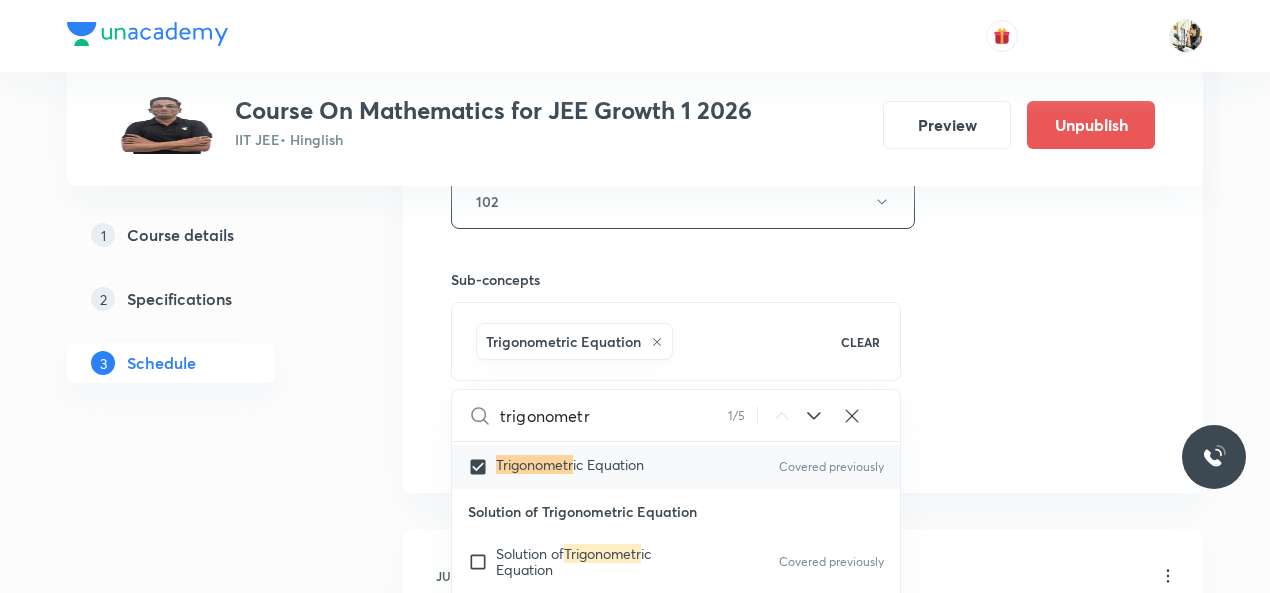click on "Session  46 Live class Session title 13/99 trigonometry ​ Schedule for Aug 6, 2025, 6:10 PM ​ Duration (in minutes) 60 ​   Session type Online Offline Room 102 Sub-concepts Trigonometric Equation CLEAR trigonometr 1 / 5 ​ Set Theory Introduction Covered previously Sets and their Representations Covered previously Types of Sets Covered previously Finite and Infinite Sets Equal Sets Subsets Power Set Universal Set Venn Diagrams Covered previously Operations on Sets Covered previously Complement of a Set Practical  Problems on Union and Intersection of Two Sets Relation Types of relations Equivalence relations Inequalities and Modulus Function Constant and Variables Function Intervals Inequalities Generalized Method of Intervals for Solving Inequalities Modulus Function Covered previously Fundamental of Mathematics Fundamentals of Mathematics Covered previously Indices Indices Twin Prime Numbers Twin Prime Numbers Co-Prime Numbers/ Relatively Prime Numbers Co-Prime Numbers/ Relatively Prime Numbers Slope" at bounding box center (803, -20) 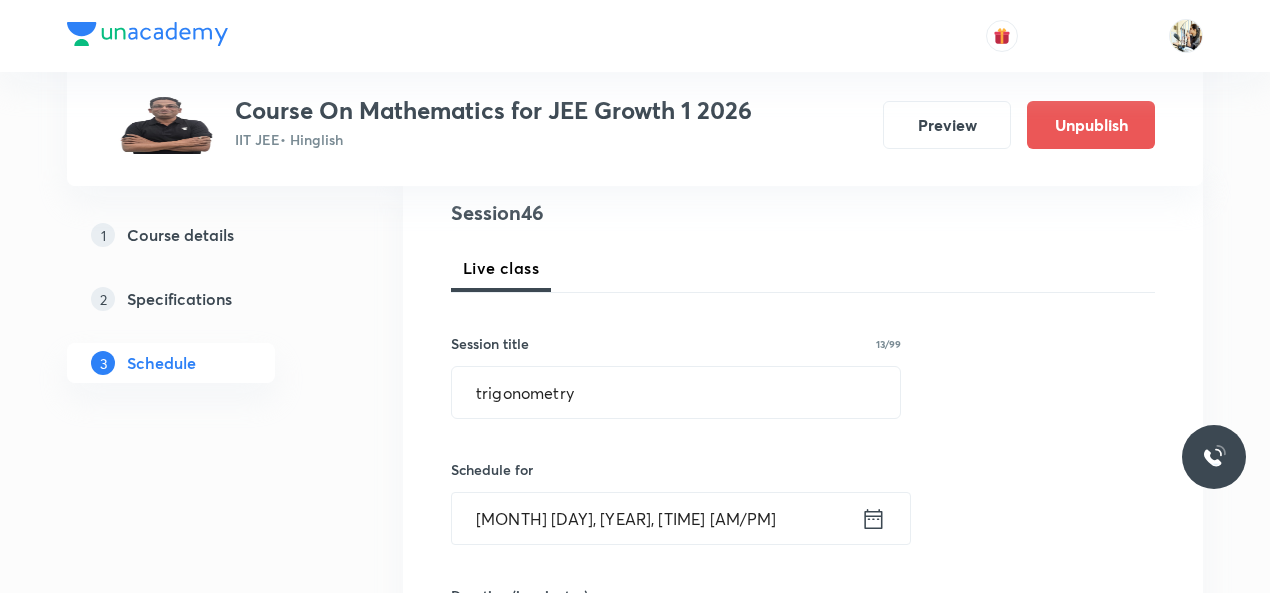 scroll, scrollTop: 233, scrollLeft: 0, axis: vertical 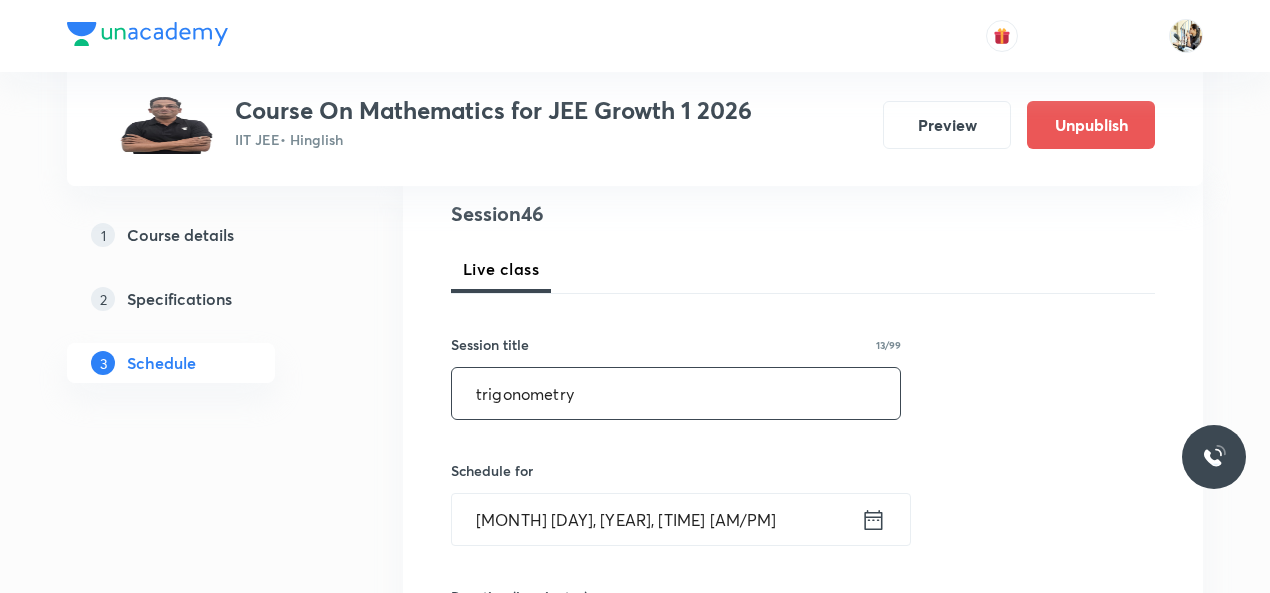 click on "trigonometry" at bounding box center (676, 393) 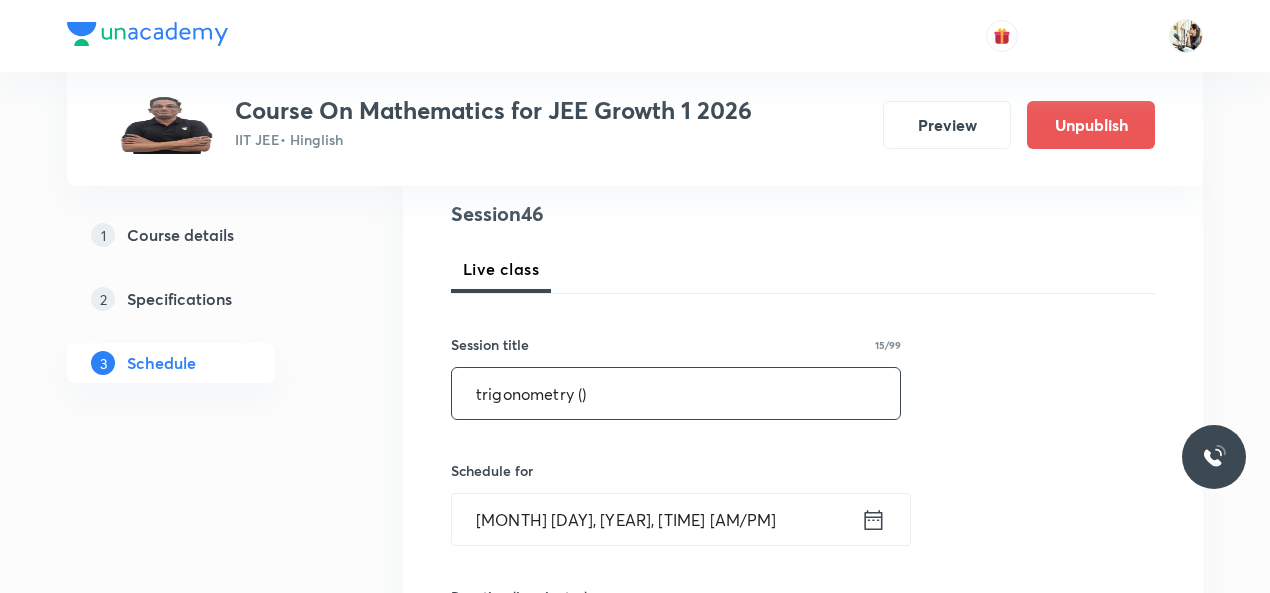 paste on "compound angle and identities" 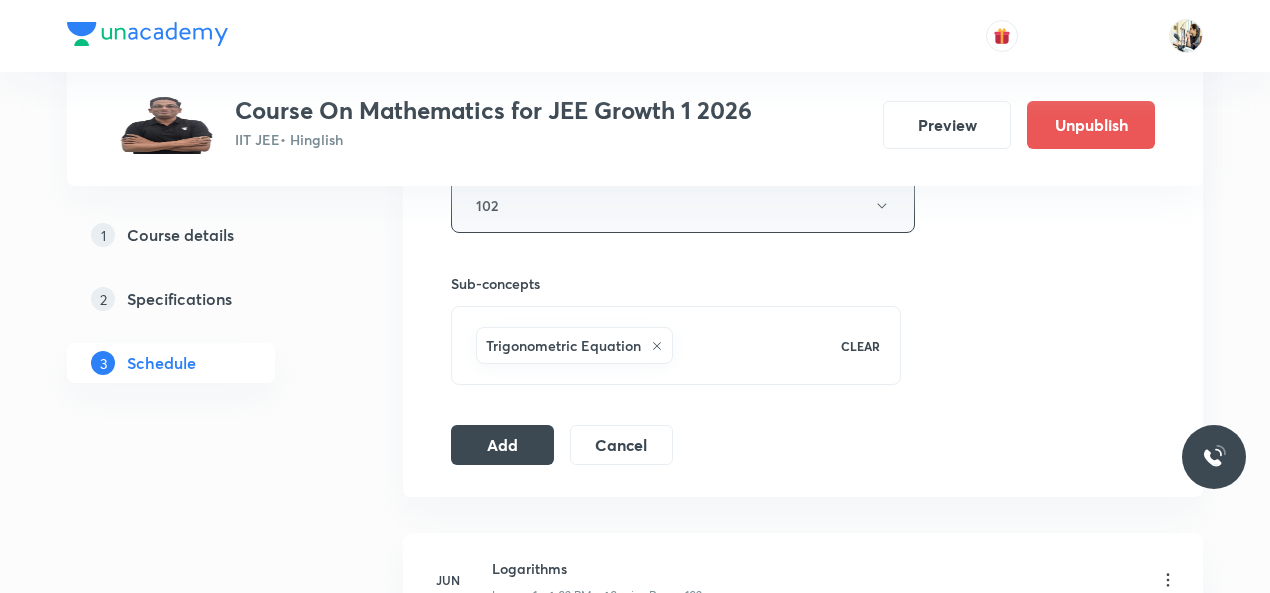 scroll, scrollTop: 933, scrollLeft: 0, axis: vertical 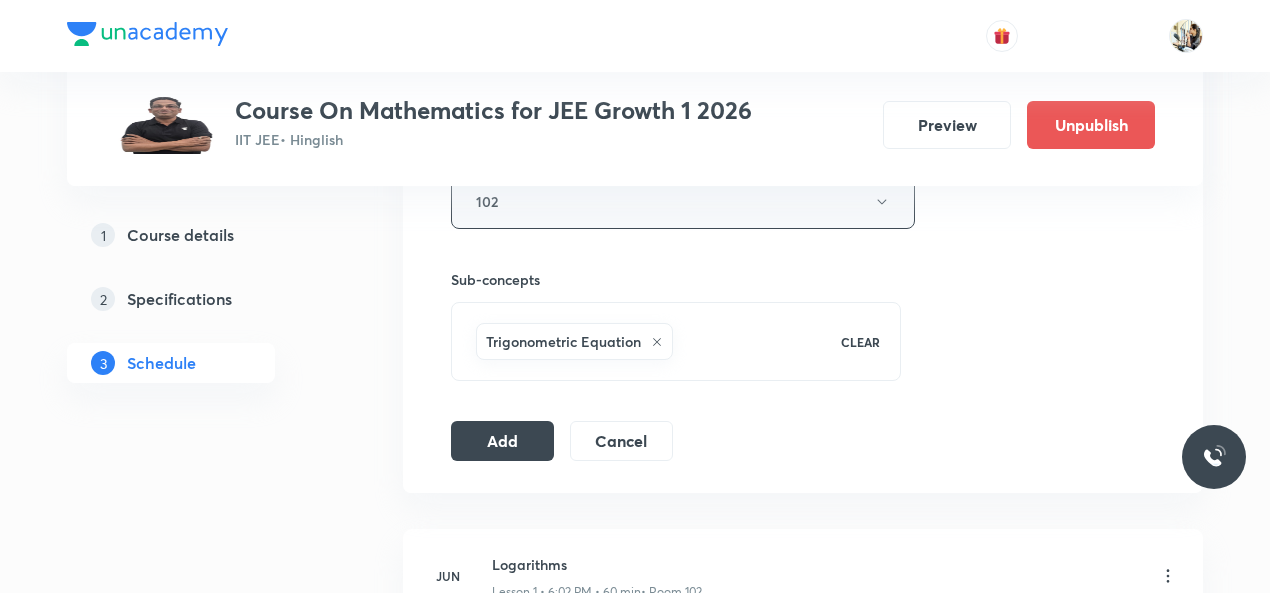 type on "trigonometry (compound angle and identities)" 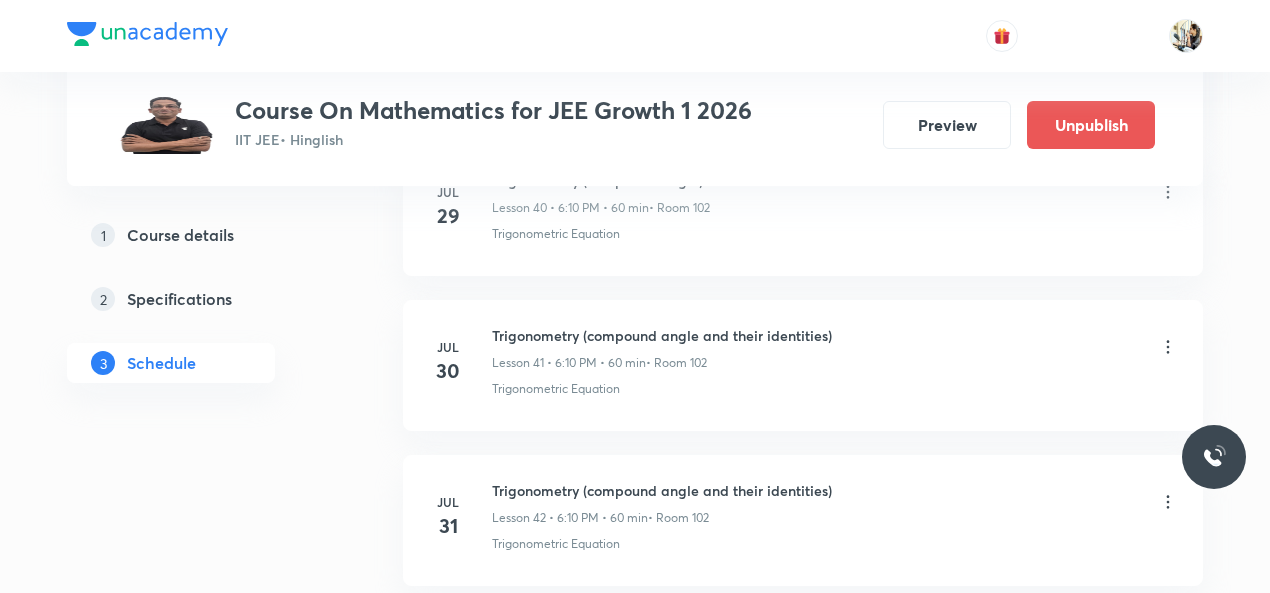 scroll, scrollTop: 7976, scrollLeft: 0, axis: vertical 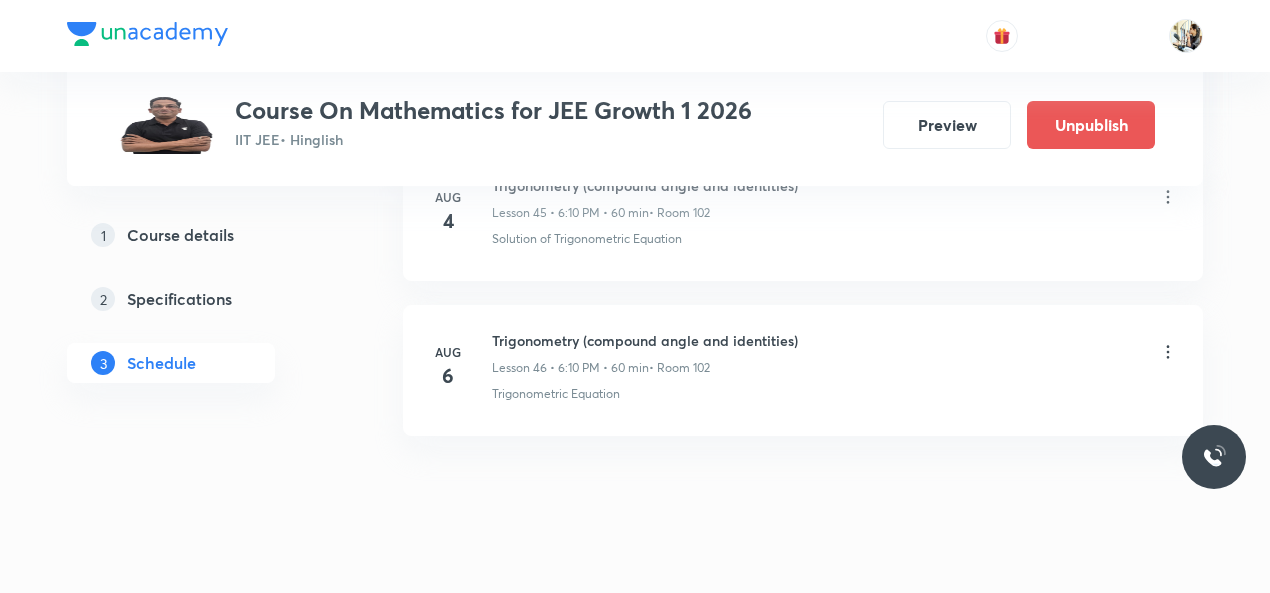 click 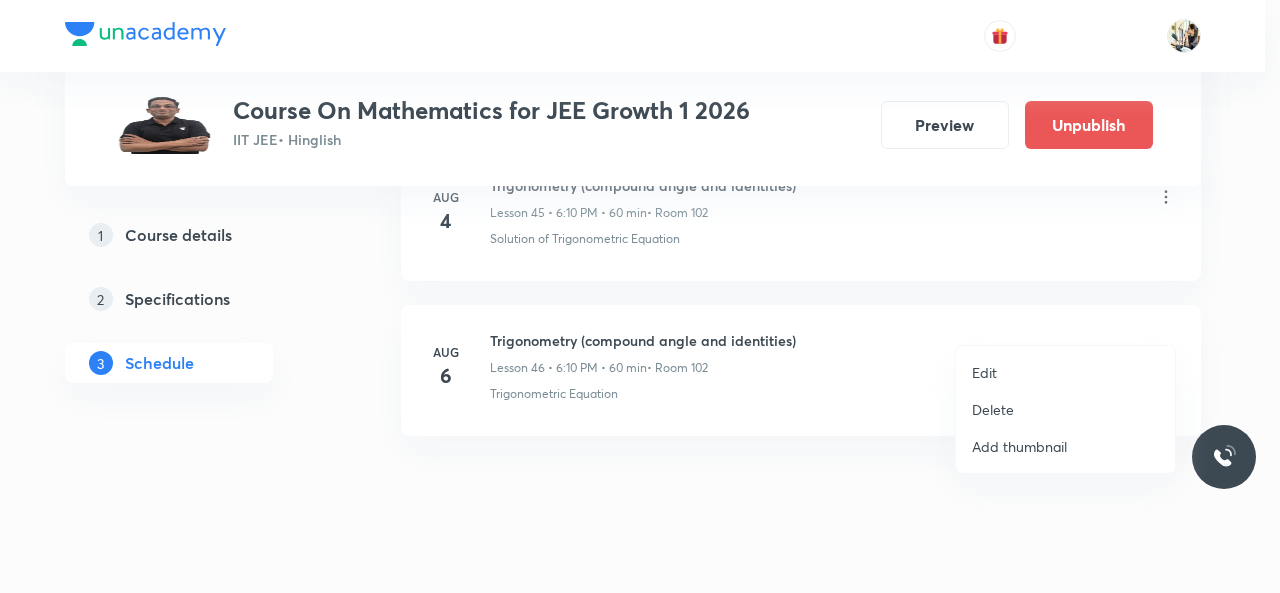 click on "Edit" at bounding box center (984, 372) 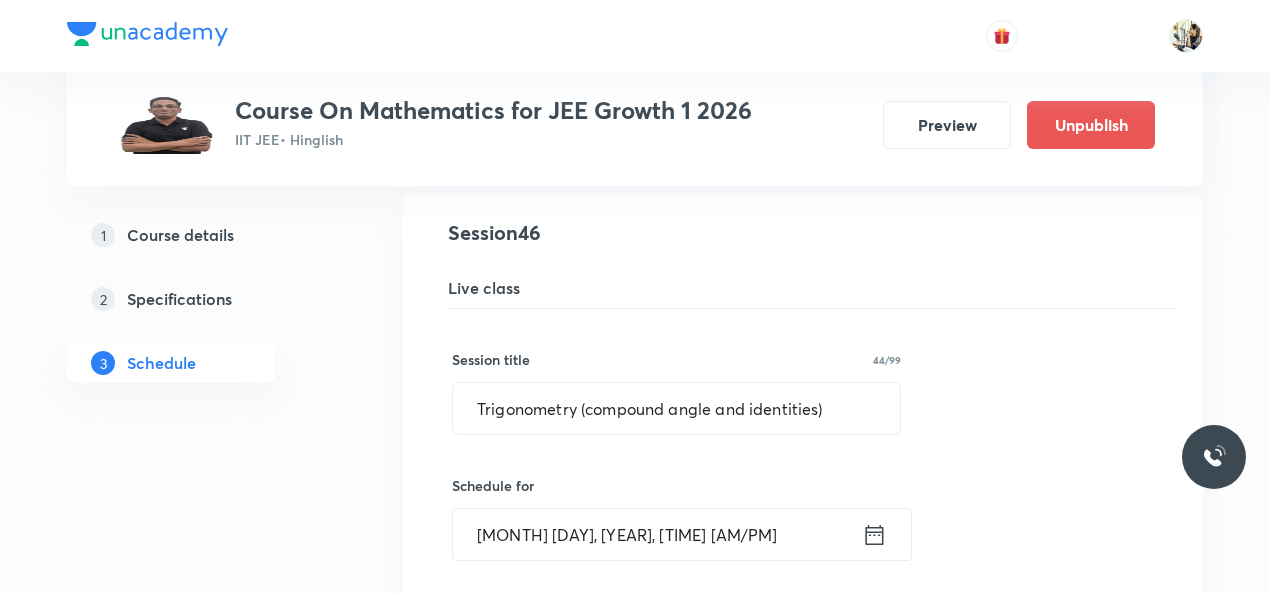 click on "Aug 6, 2025, 6:10 PM" at bounding box center (657, 534) 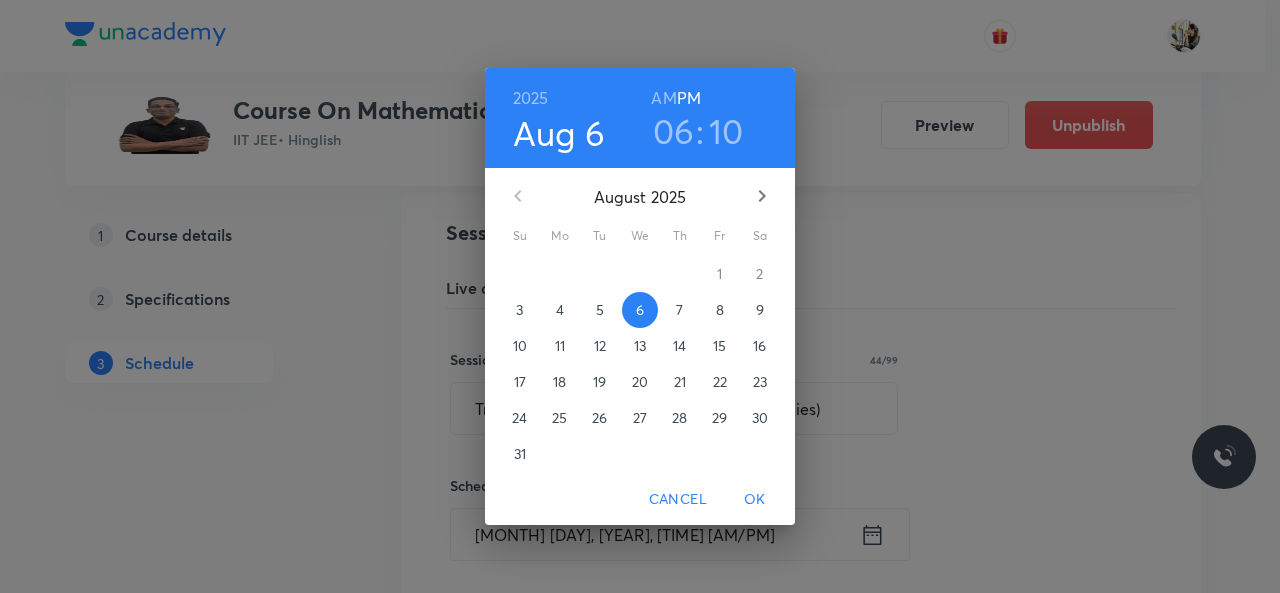click on "5" at bounding box center (600, 310) 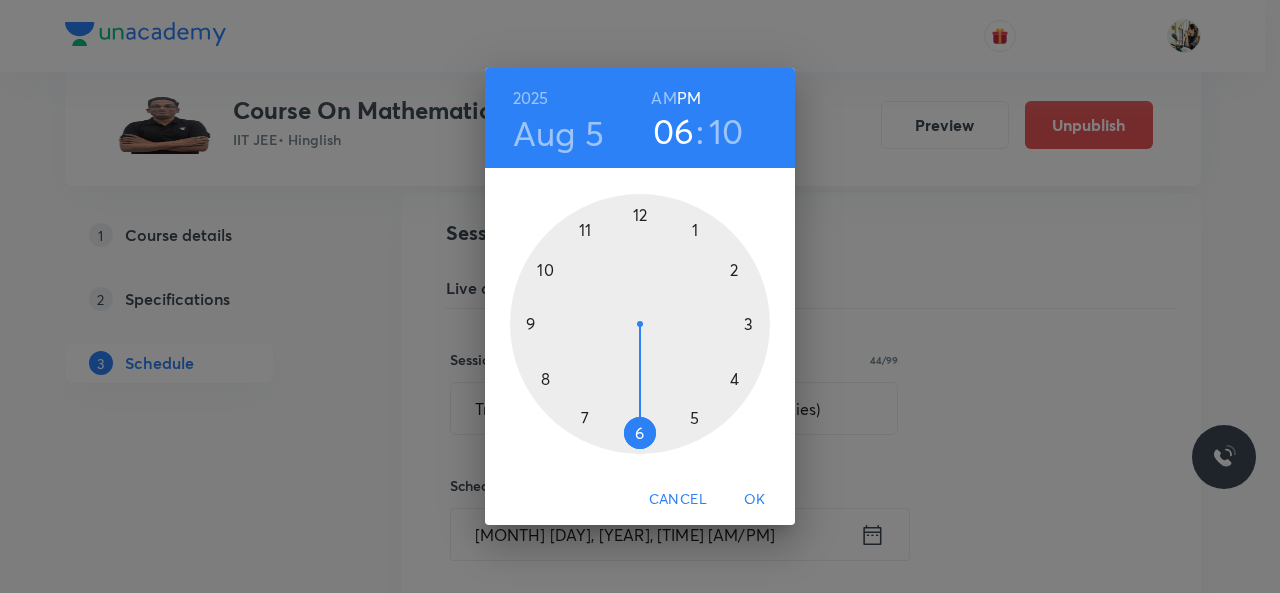 drag, startPoint x: 638, startPoint y: 430, endPoint x: 656, endPoint y: 399, distance: 35.846897 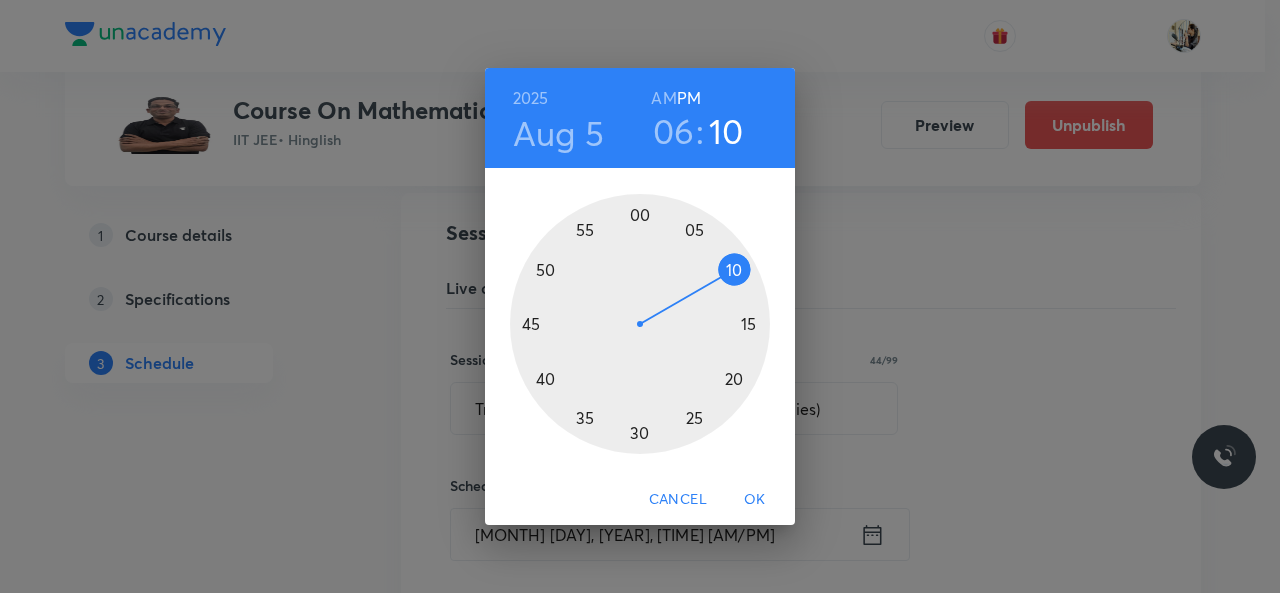 click at bounding box center [640, 324] 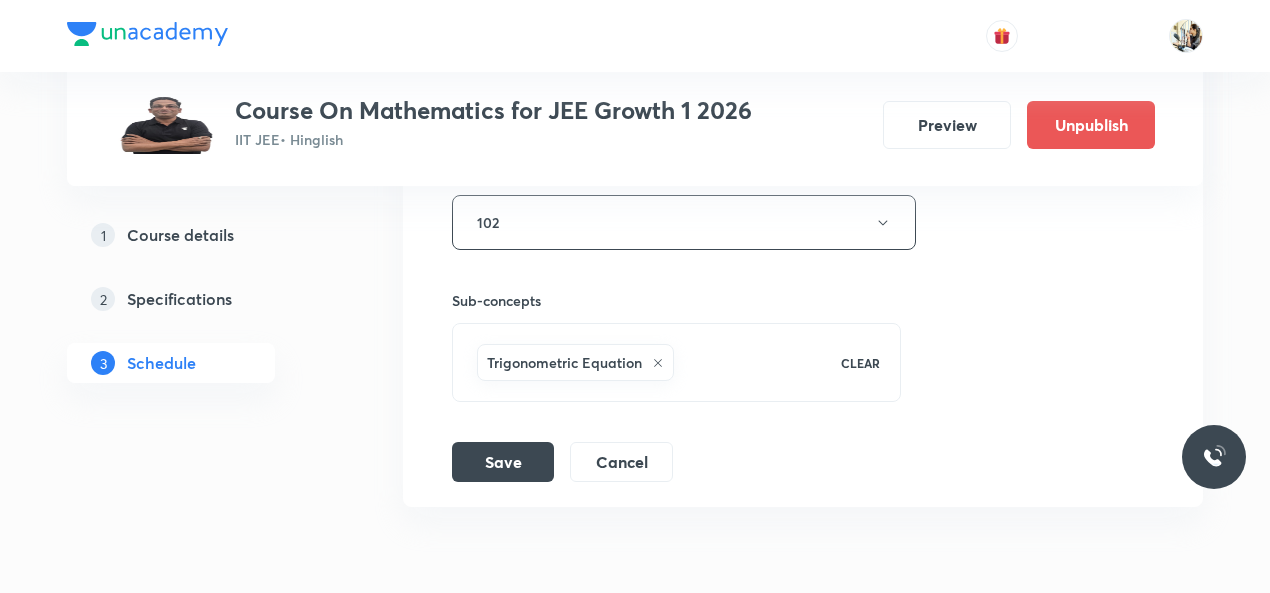 scroll, scrollTop: 7892, scrollLeft: 0, axis: vertical 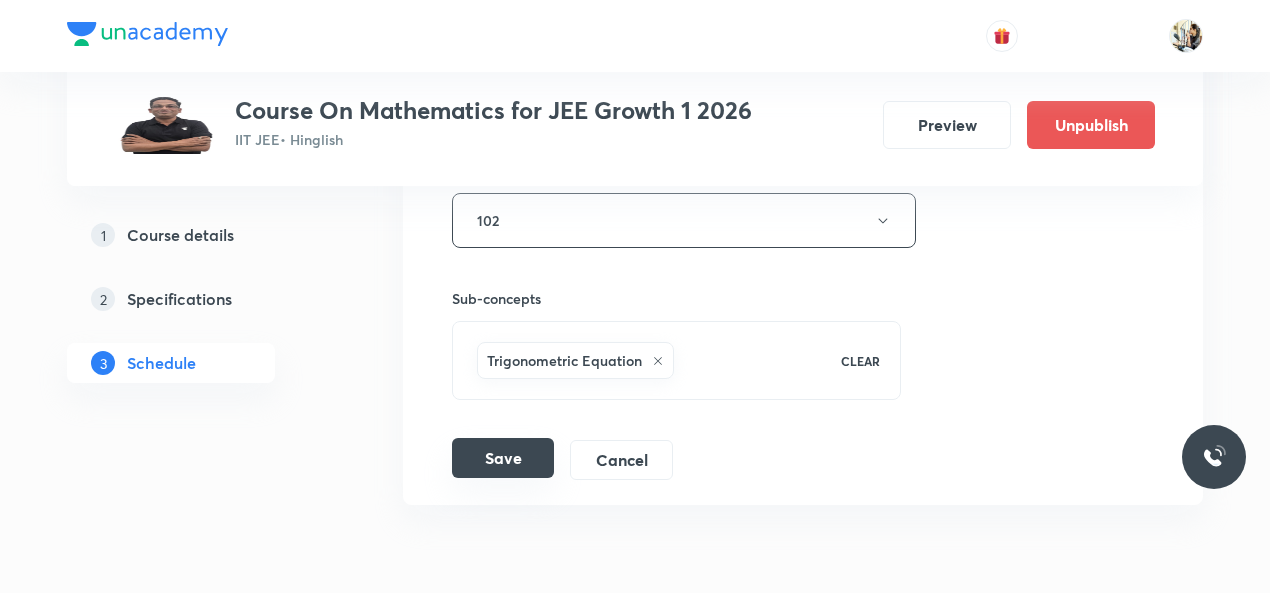 click on "Save" at bounding box center [503, 458] 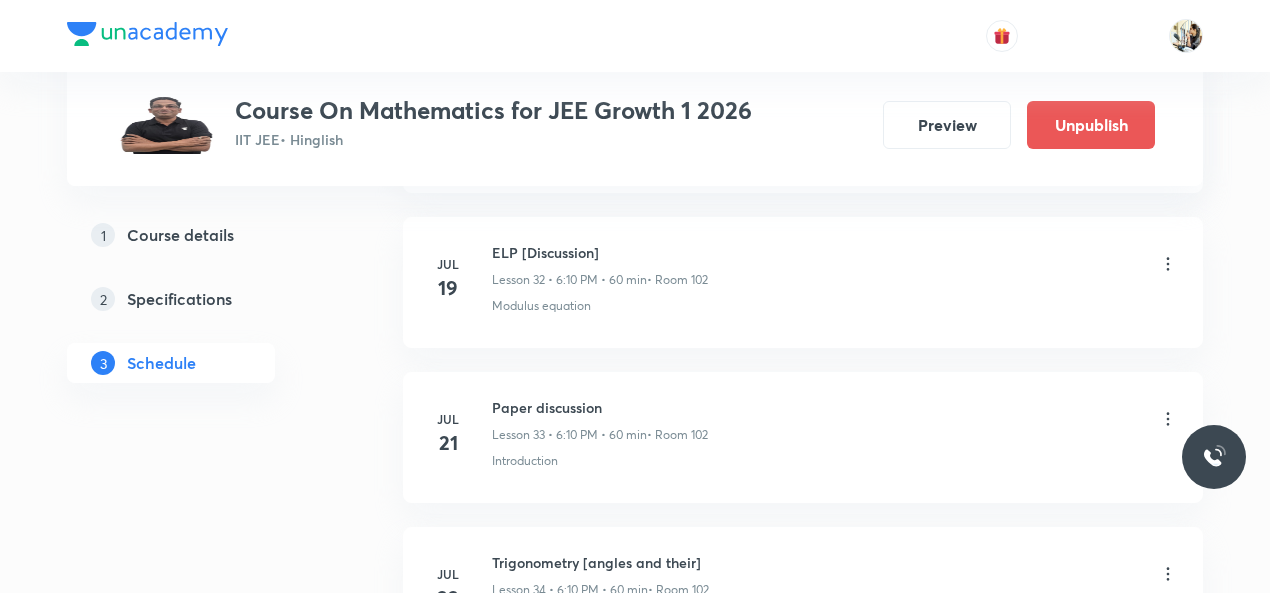scroll, scrollTop: 4859, scrollLeft: 0, axis: vertical 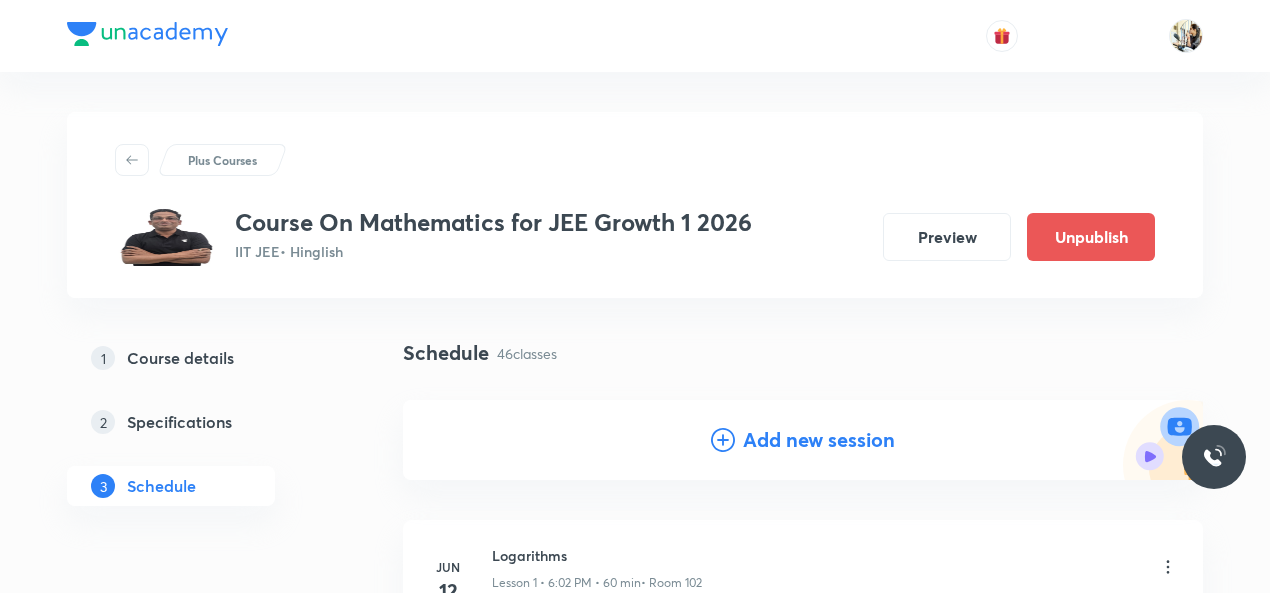 click 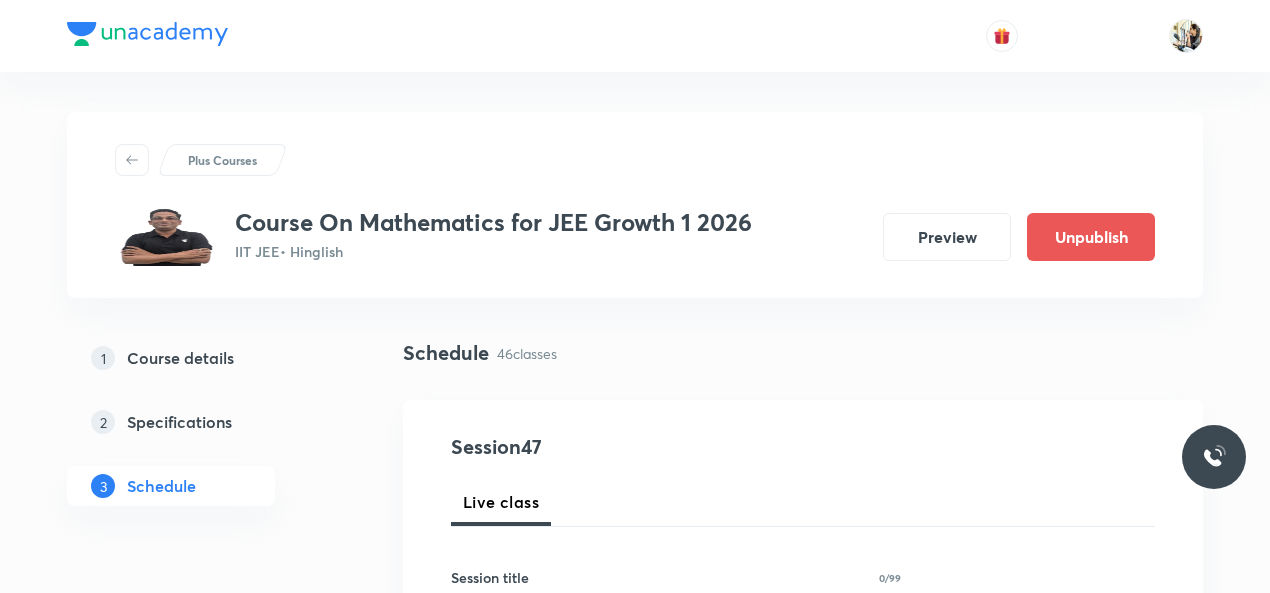 scroll, scrollTop: 233, scrollLeft: 0, axis: vertical 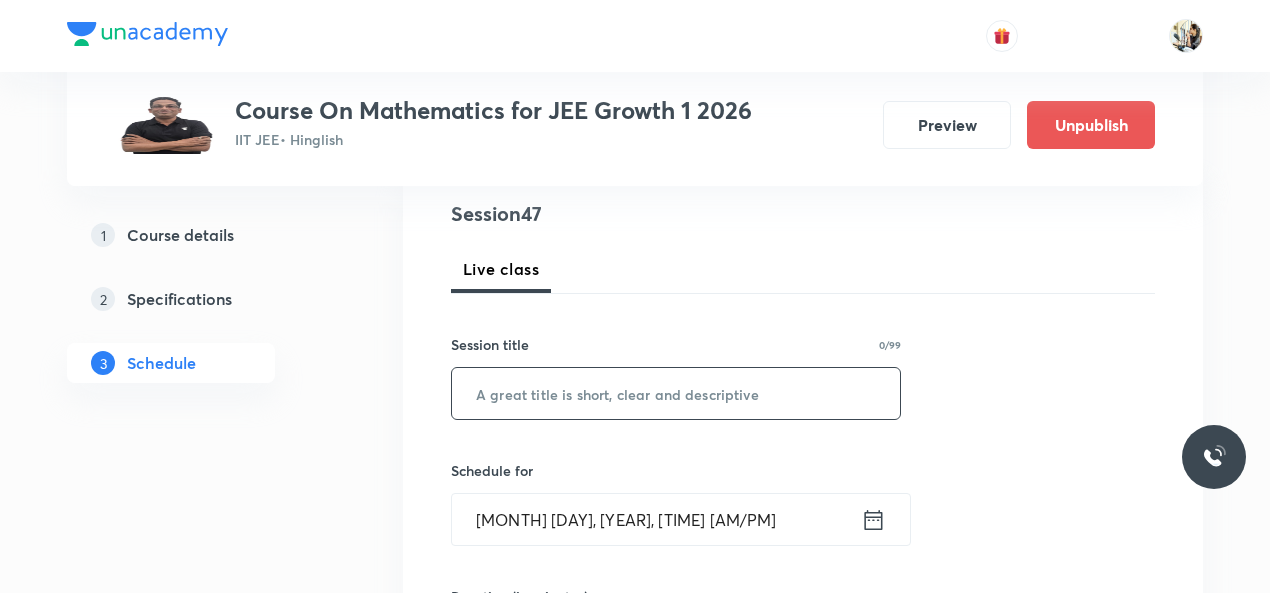 click at bounding box center [676, 393] 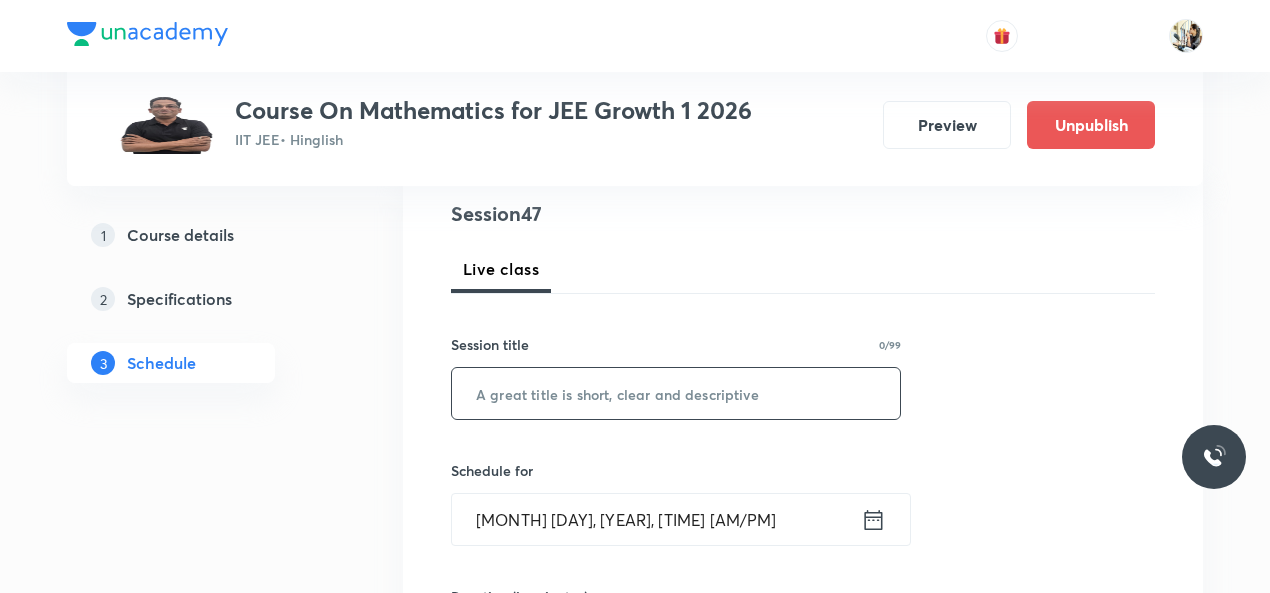 paste on "trigonometry" 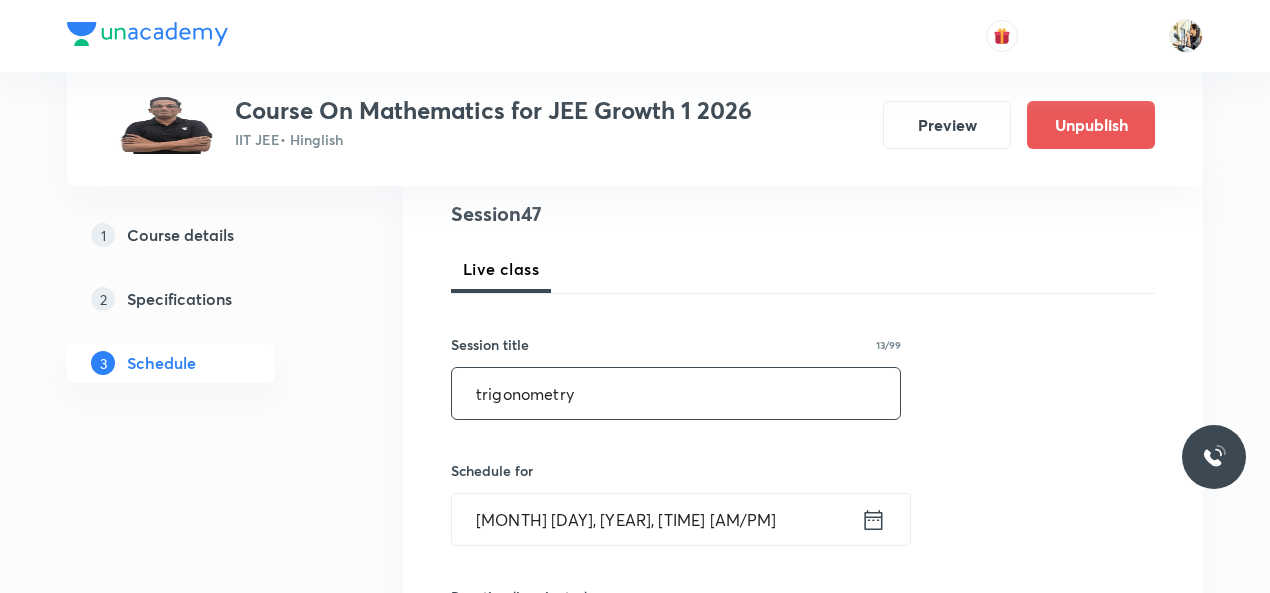 type on "trigonometry" 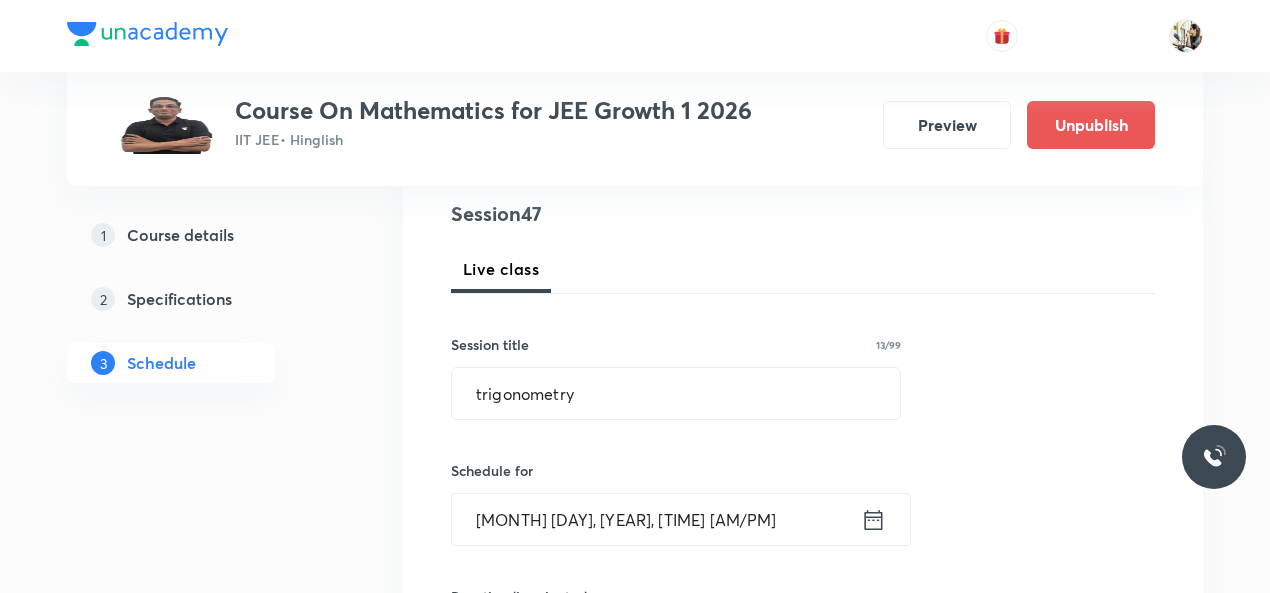 click on "Aug 3, 2025, 9:38 PM" at bounding box center [656, 519] 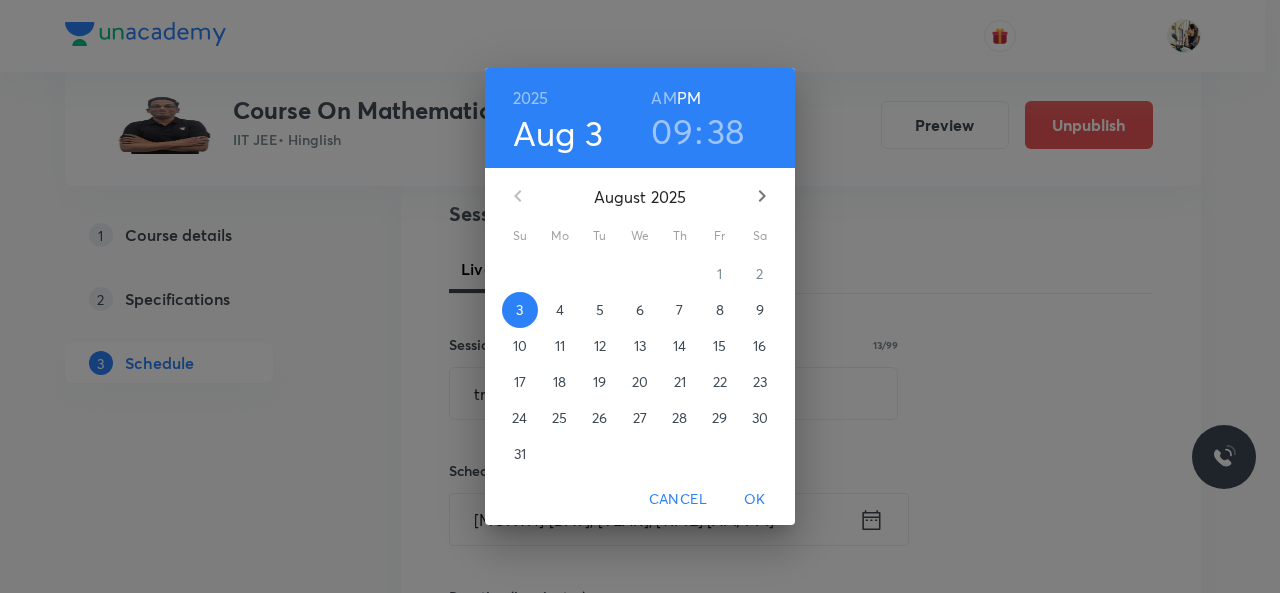 click on "6" at bounding box center [640, 310] 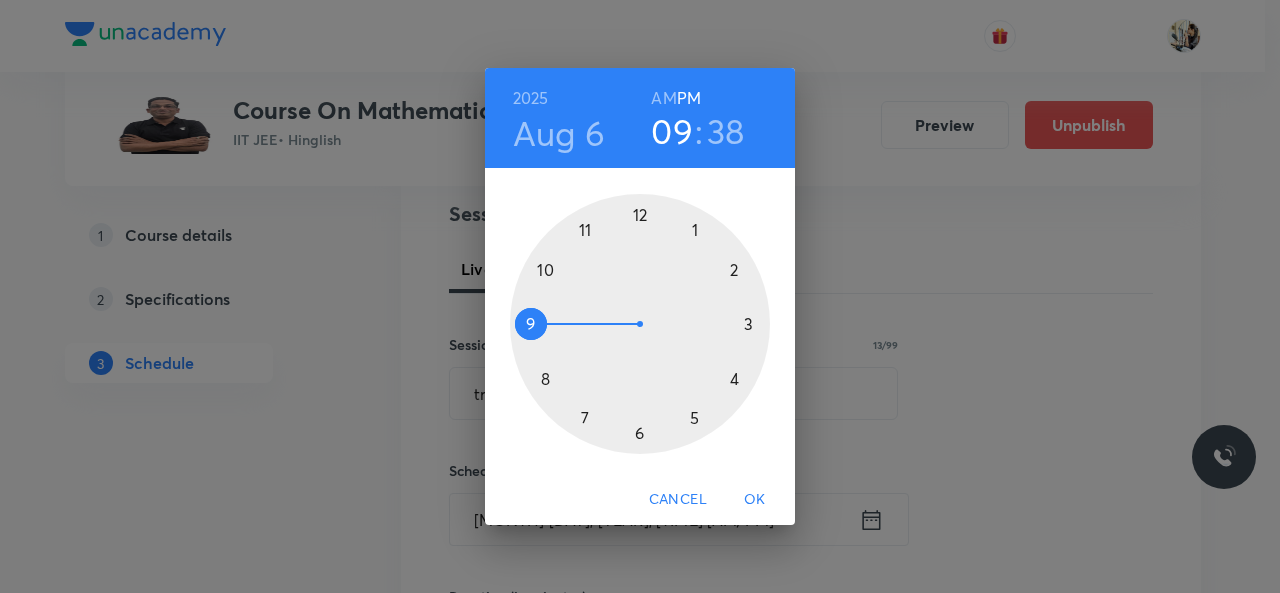 drag, startPoint x: 636, startPoint y: 427, endPoint x: 638, endPoint y: 411, distance: 16.124516 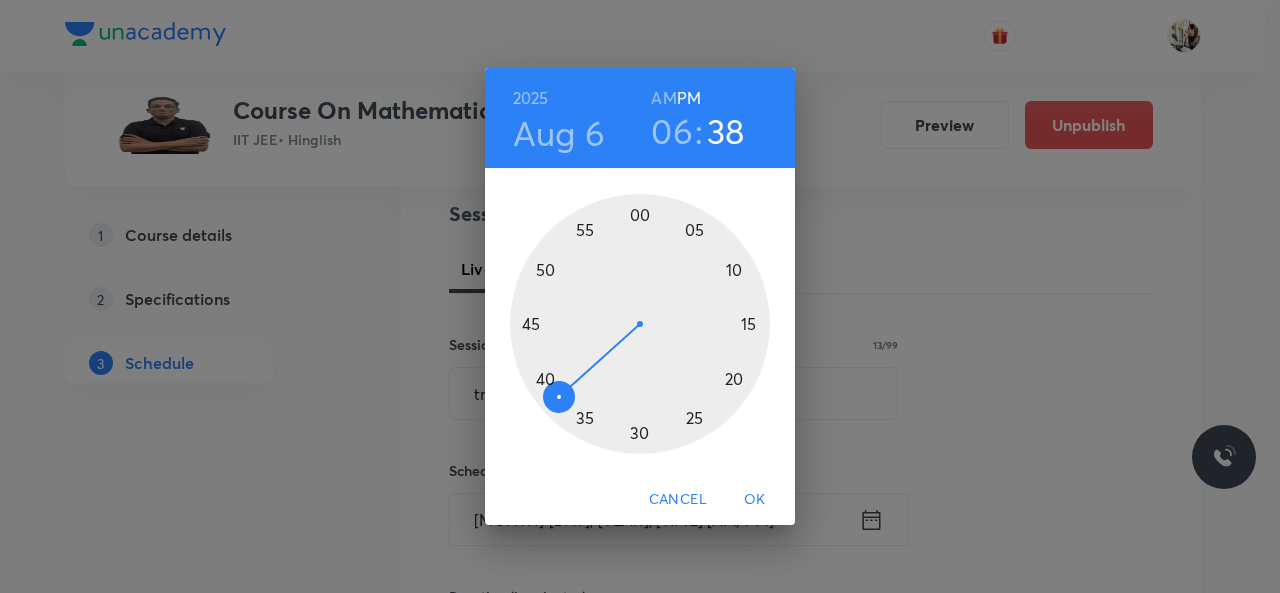 click at bounding box center [640, 324] 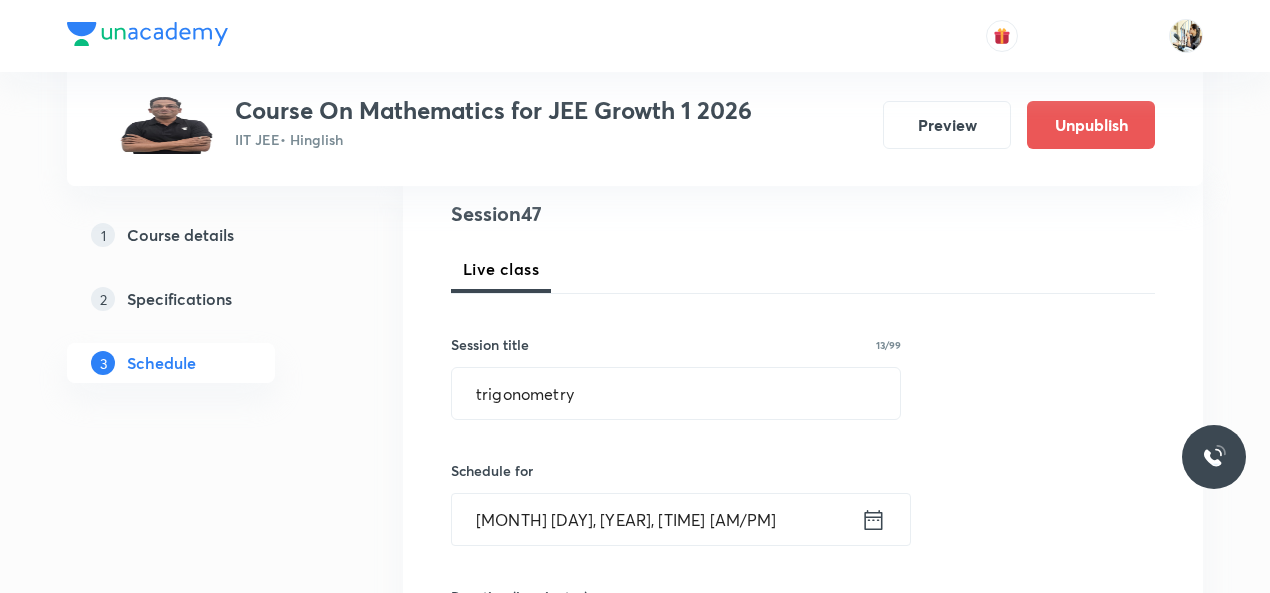 scroll, scrollTop: 466, scrollLeft: 0, axis: vertical 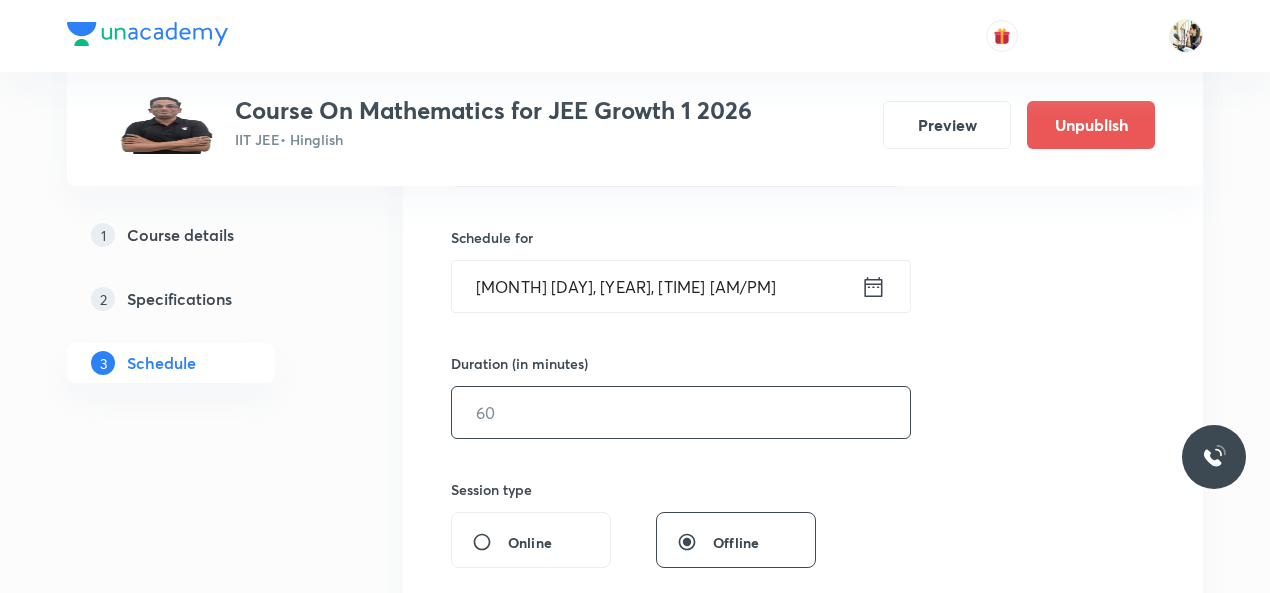 click at bounding box center (681, 412) 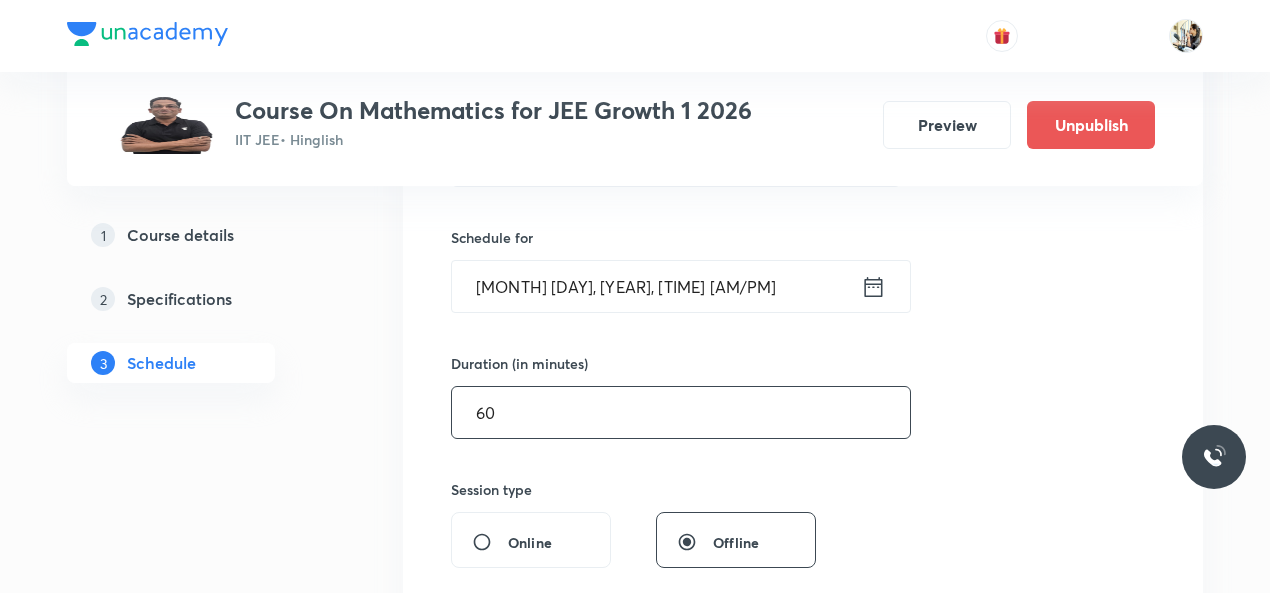 scroll, scrollTop: 700, scrollLeft: 0, axis: vertical 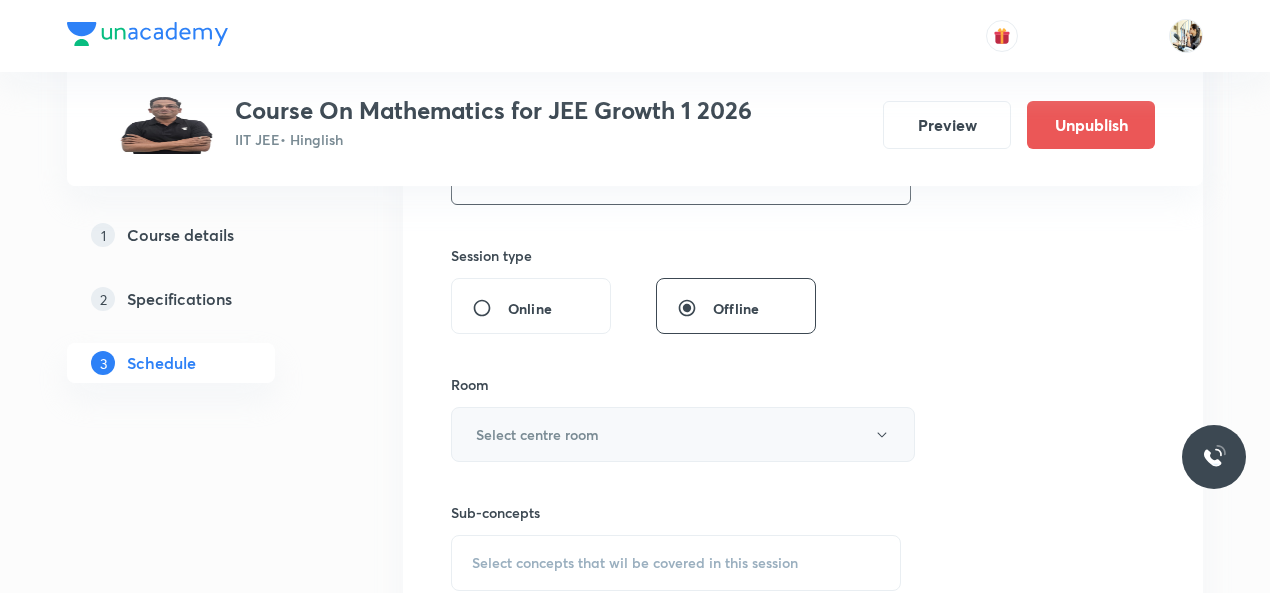 type on "60" 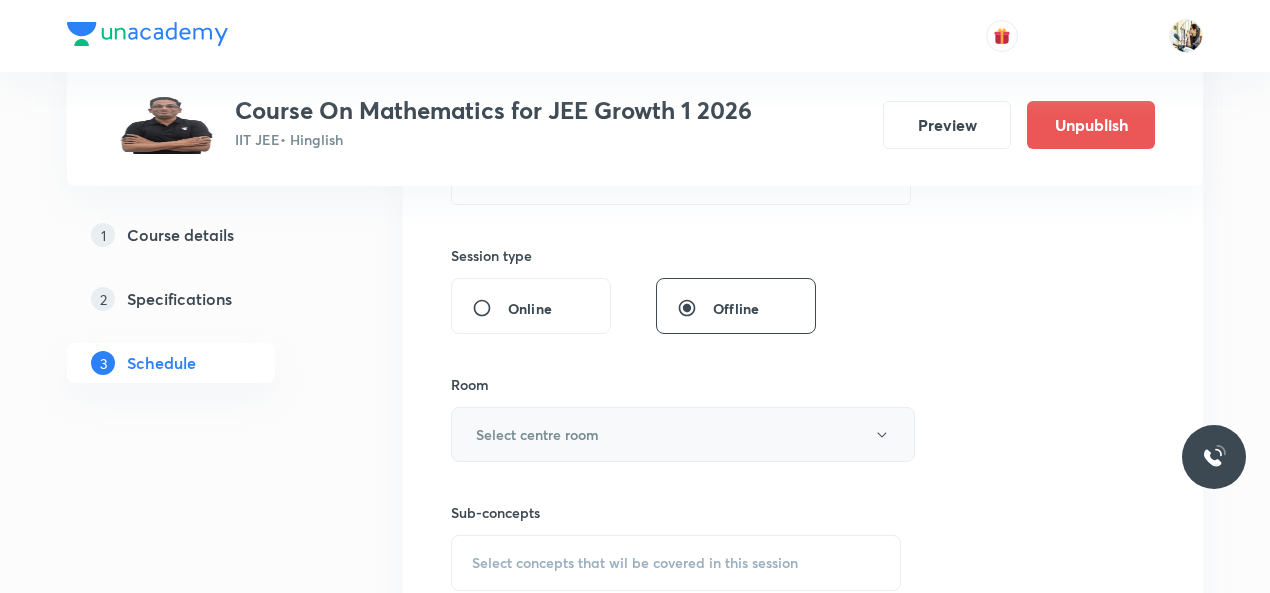 click on "Select centre room" at bounding box center (537, 434) 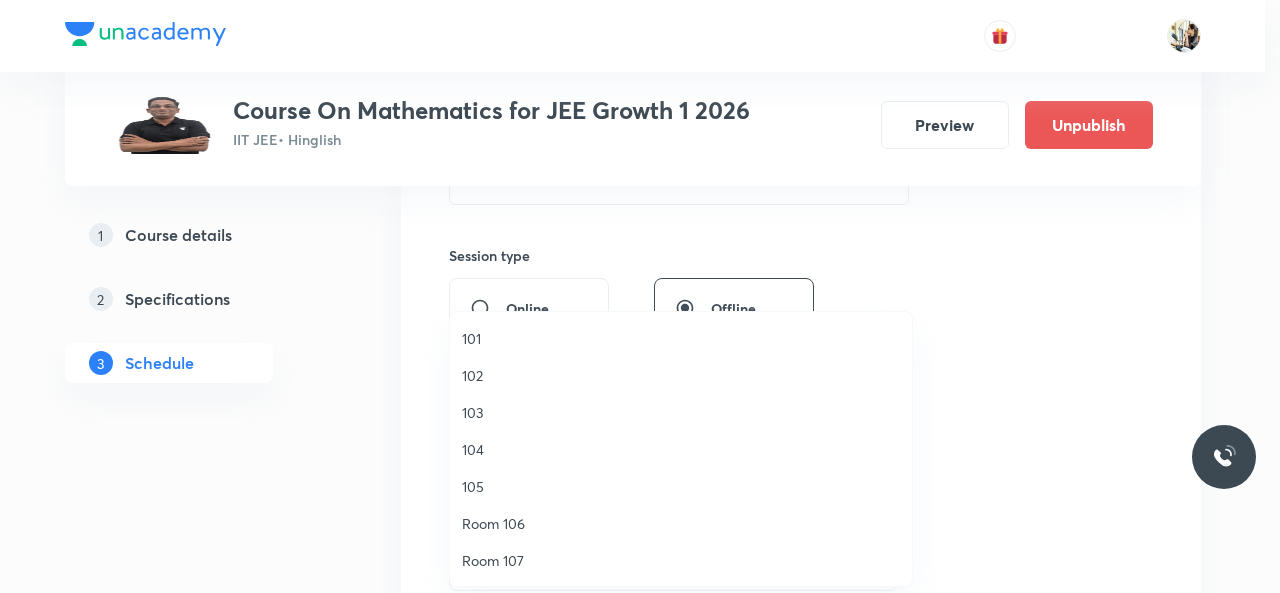 click on "102" at bounding box center (681, 375) 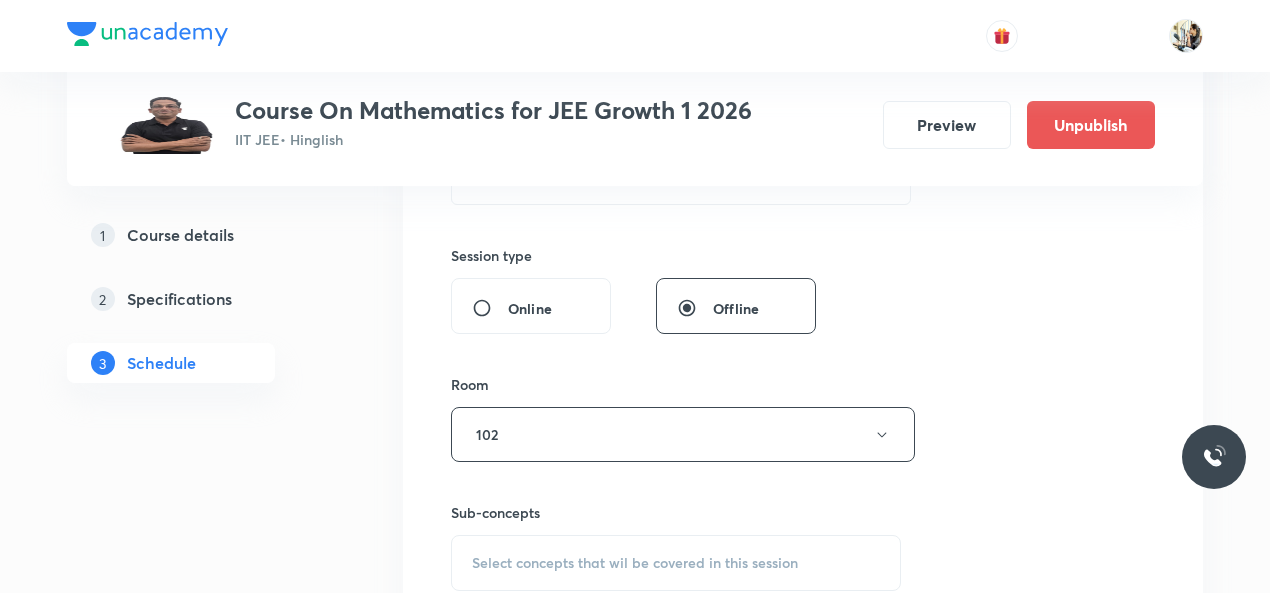scroll, scrollTop: 933, scrollLeft: 0, axis: vertical 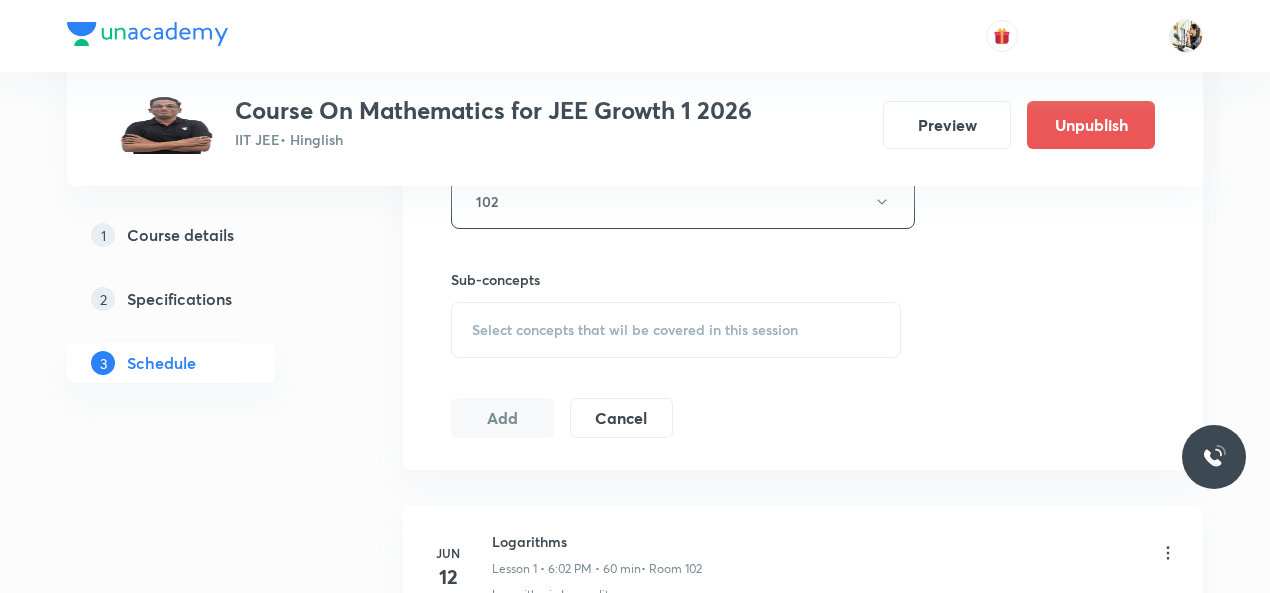click on "Select concepts that wil be covered in this session" at bounding box center (635, 330) 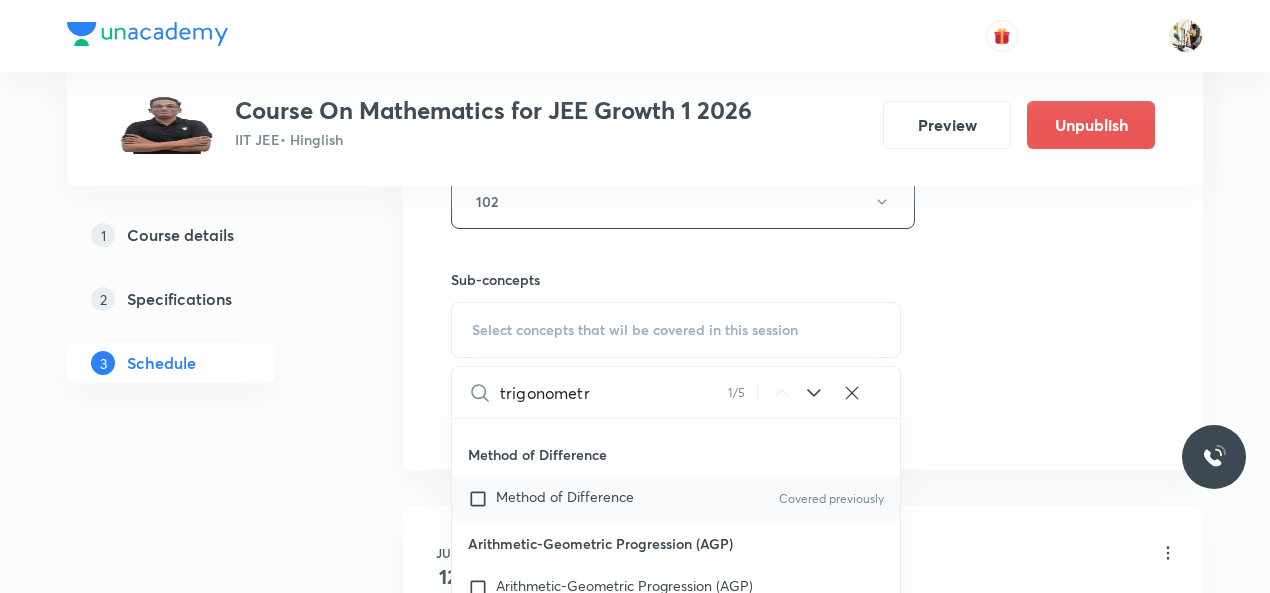 scroll, scrollTop: 7126, scrollLeft: 0, axis: vertical 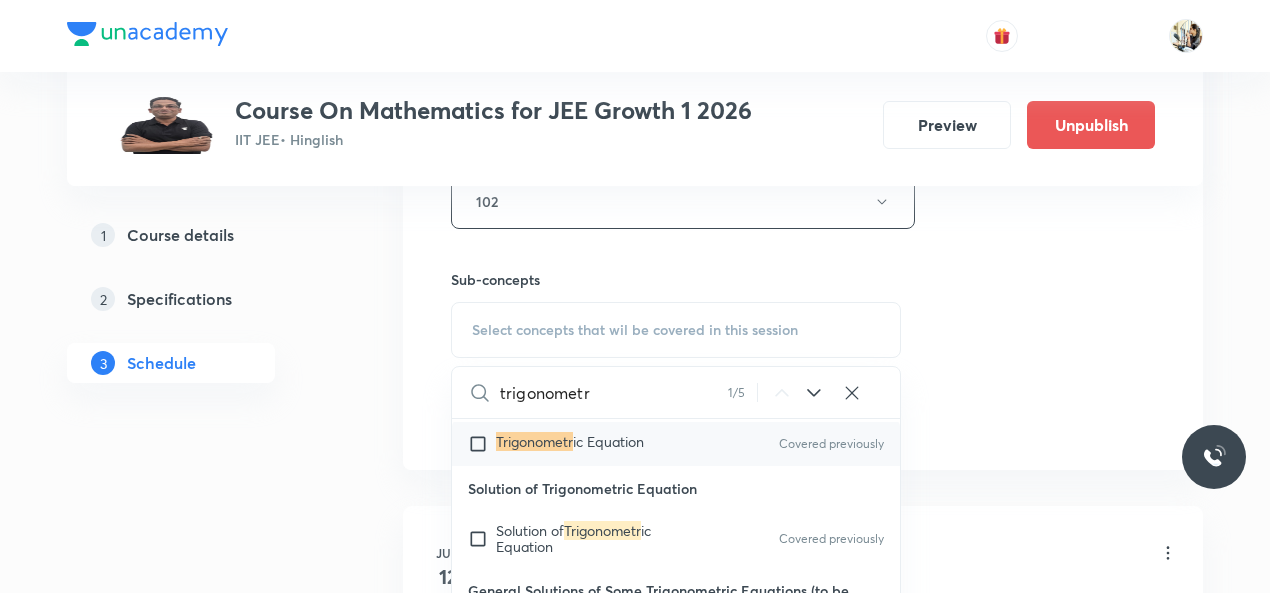 type on "trigonometr" 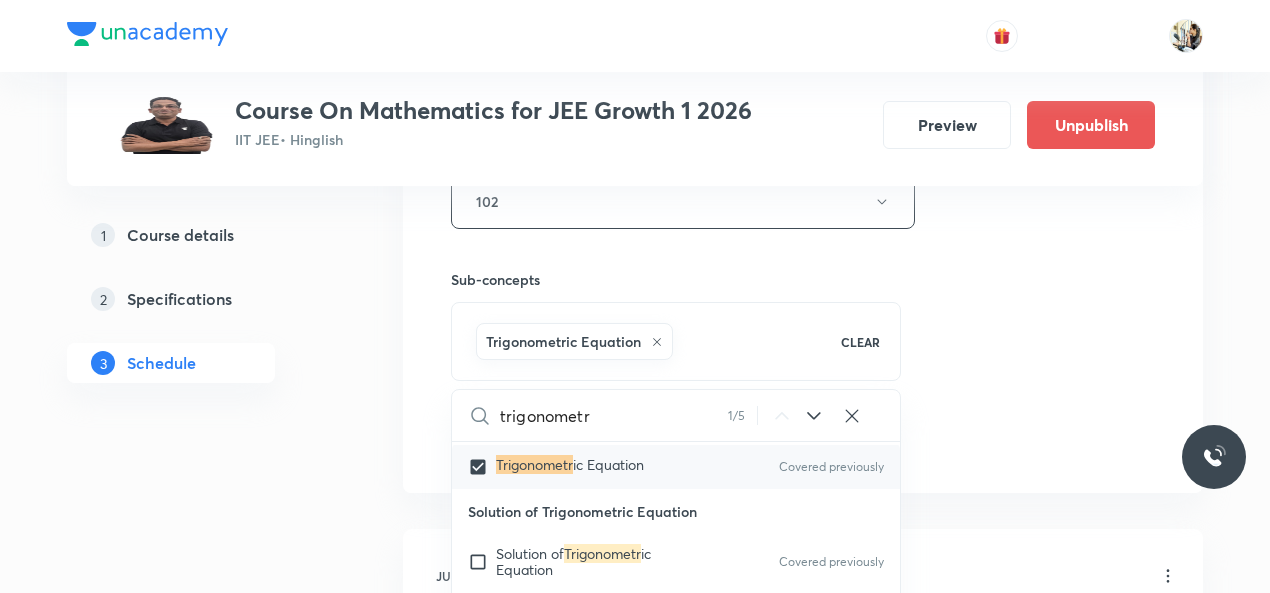 click on "Session  47 Live class Session title 13/99 trigonometry ​ Schedule for Aug 6, 2025, 6:10 PM ​ Duration (in minutes) 60 ​   Session type Online Offline Room 102 Sub-concepts Trigonometric Equation CLEAR trigonometr 1 / 5 ​ Set Theory Introduction Covered previously Sets and their Representations Covered previously Types of Sets Covered previously Finite and Infinite Sets Equal Sets Subsets Power Set Universal Set Venn Diagrams Covered previously Operations on Sets Covered previously Complement of a Set Practical  Problems on Union and Intersection of Two Sets Relation Types of relations Equivalence relations Inequalities and Modulus Function Constant and Variables Function Intervals Inequalities Generalized Method of Intervals for Solving Inequalities Modulus Function Covered previously Fundamental of Mathematics Fundamentals of Mathematics Covered previously Indices Indices Twin Prime Numbers Twin Prime Numbers Co-Prime Numbers/ Relatively Prime Numbers Co-Prime Numbers/ Relatively Prime Numbers Slope" at bounding box center [803, -20] 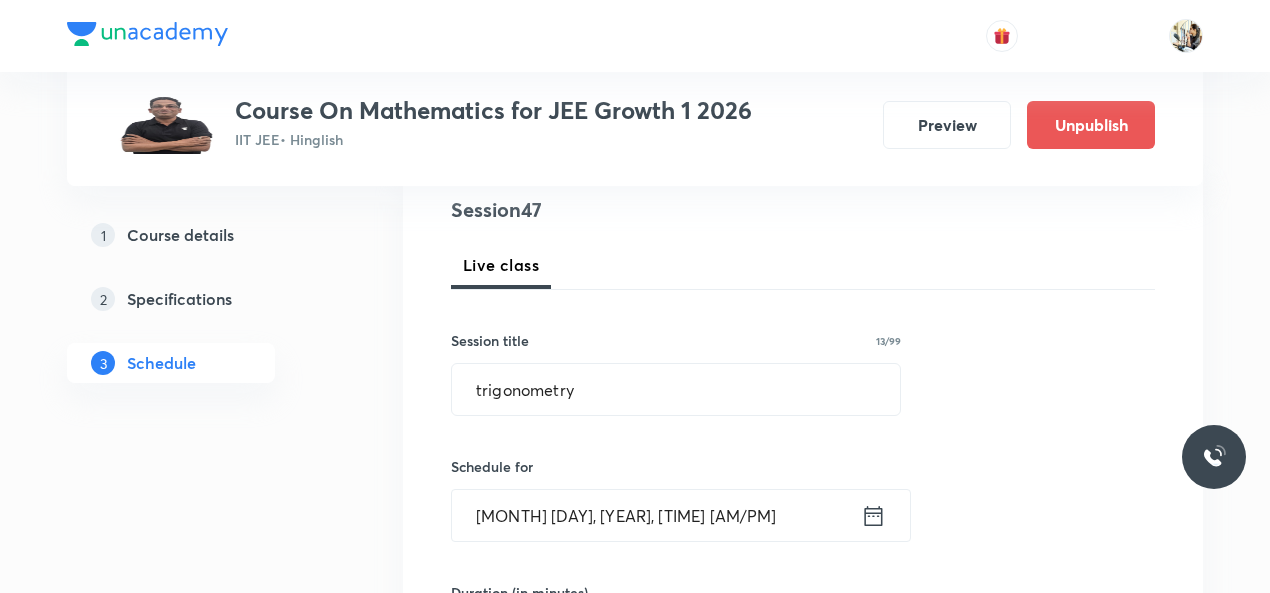 scroll, scrollTop: 233, scrollLeft: 0, axis: vertical 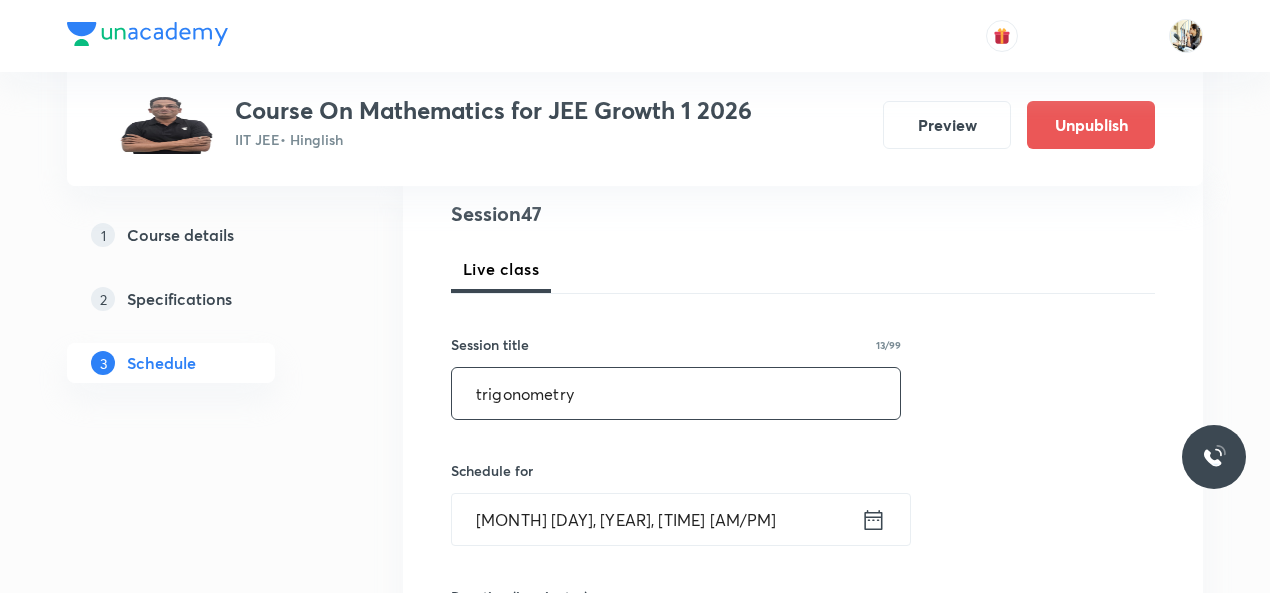 click on "trigonometry" at bounding box center [676, 393] 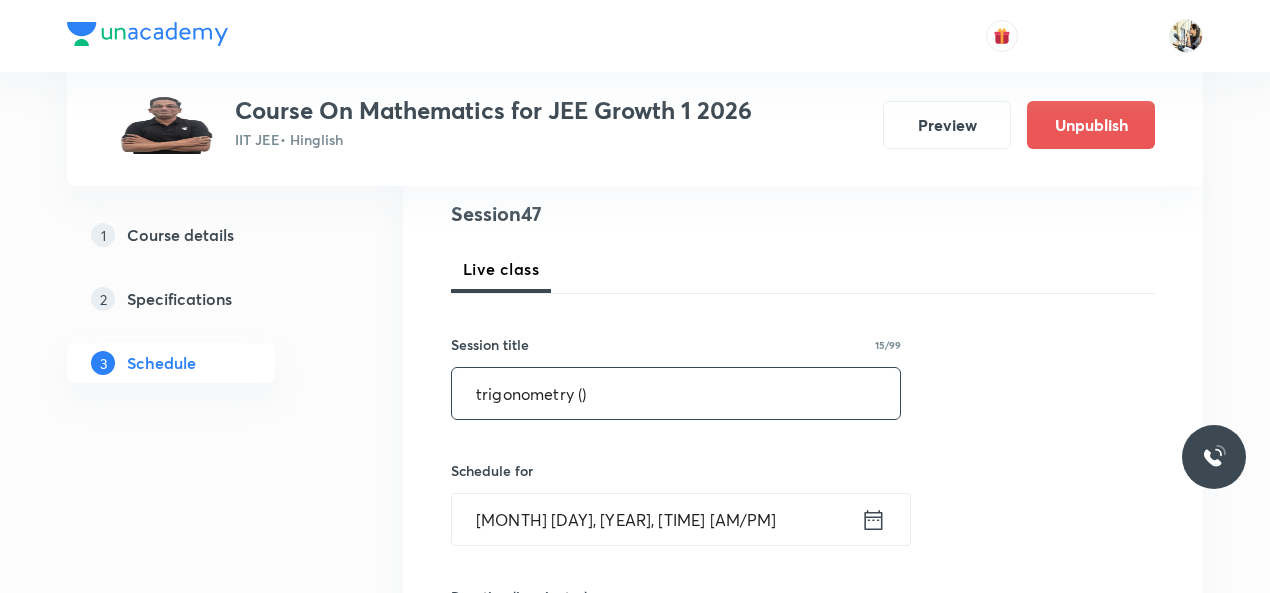 paste on "compound angle and identities" 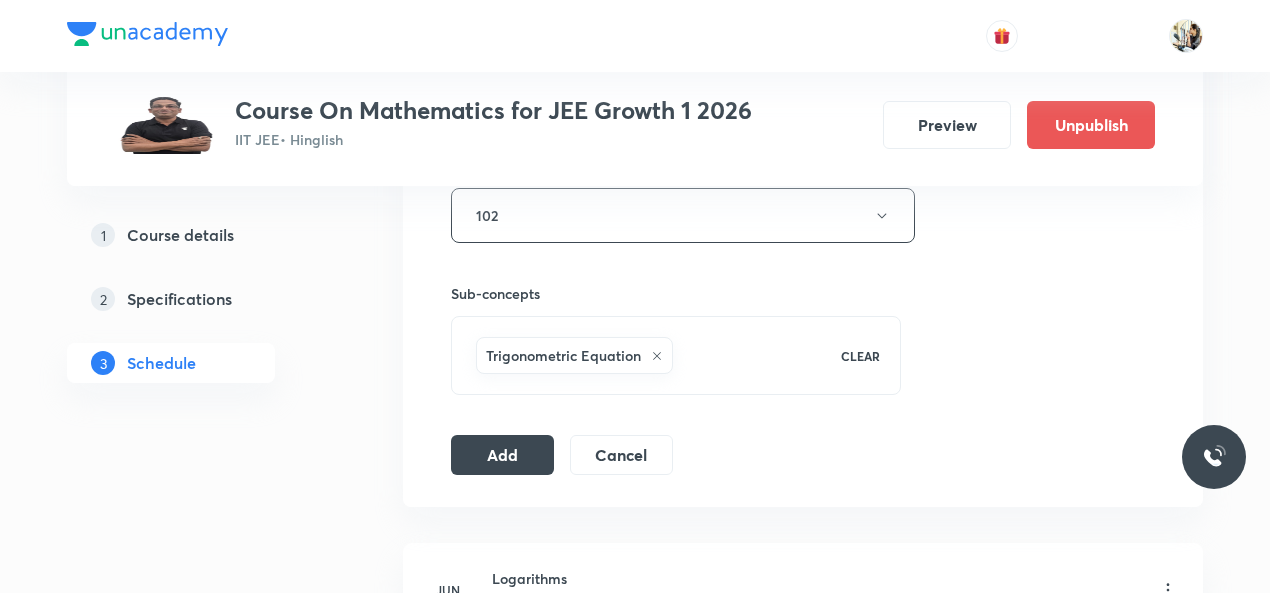 scroll, scrollTop: 933, scrollLeft: 0, axis: vertical 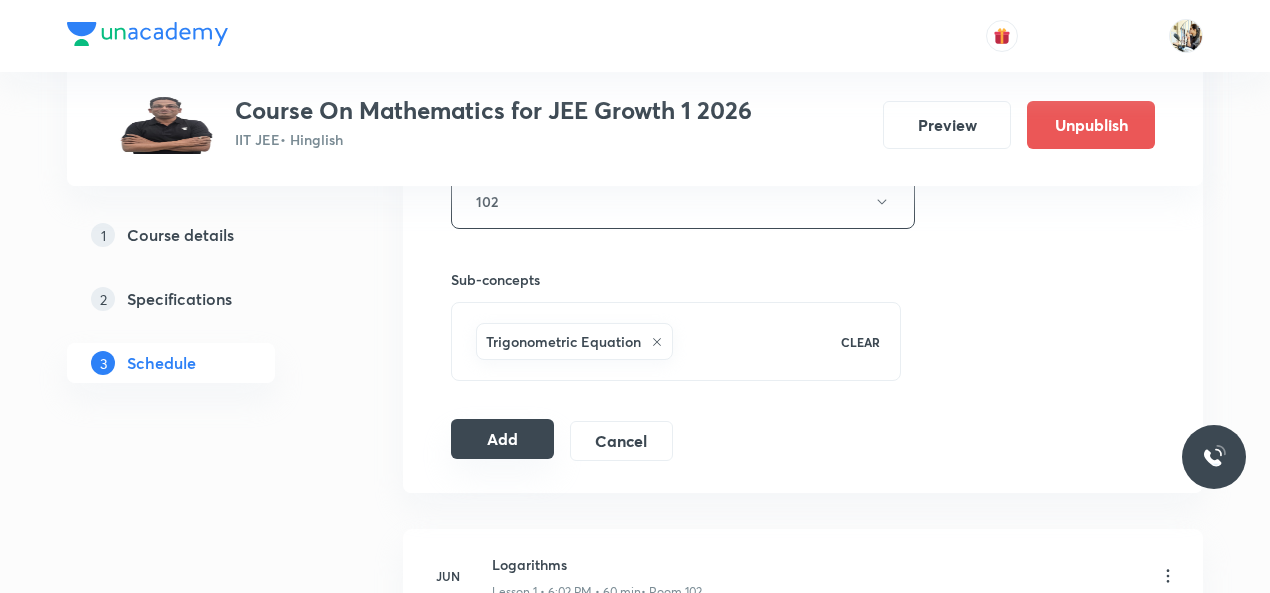type on "trigonometry (compound angle and identities)" 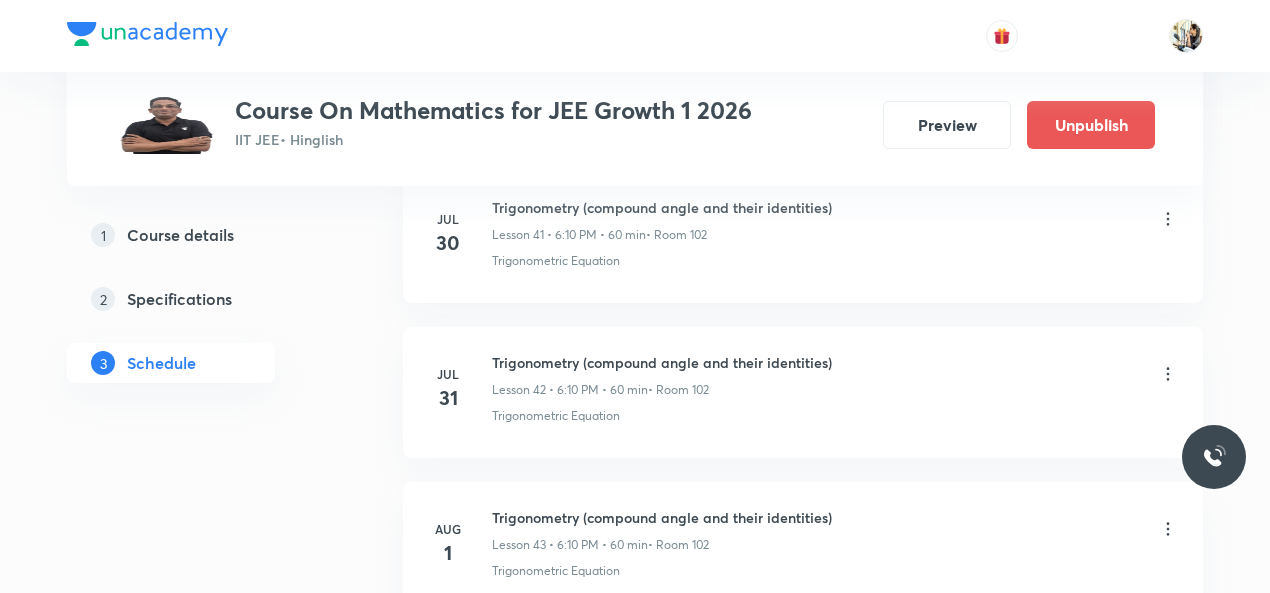 scroll, scrollTop: 8130, scrollLeft: 0, axis: vertical 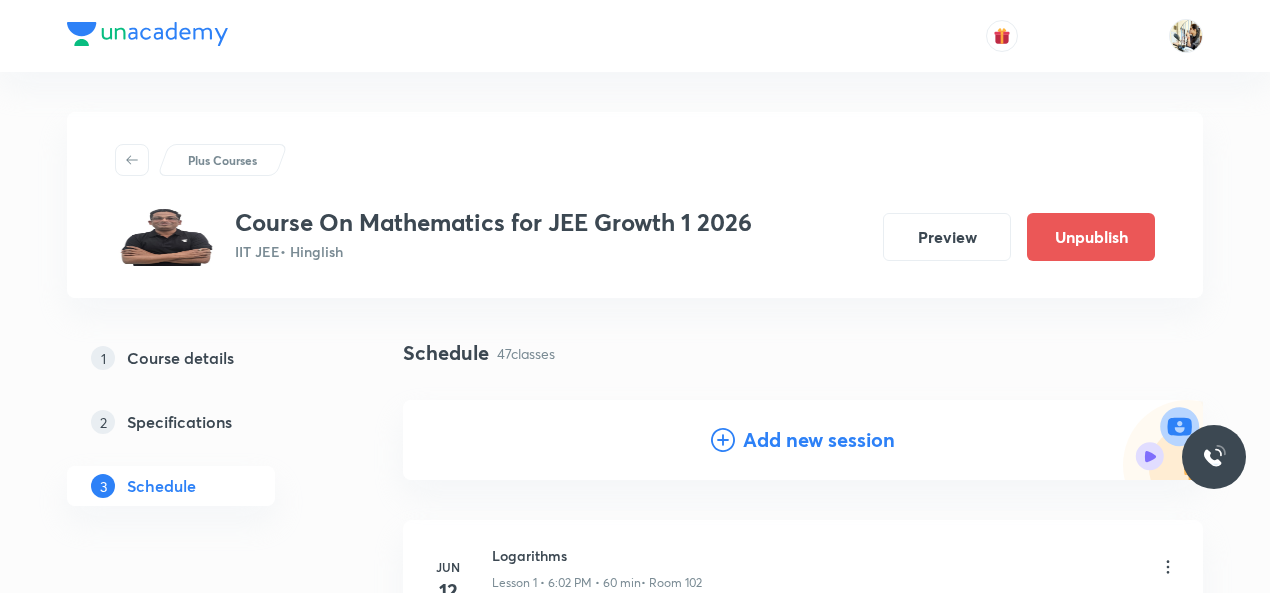 click on "Add new session" at bounding box center (819, 440) 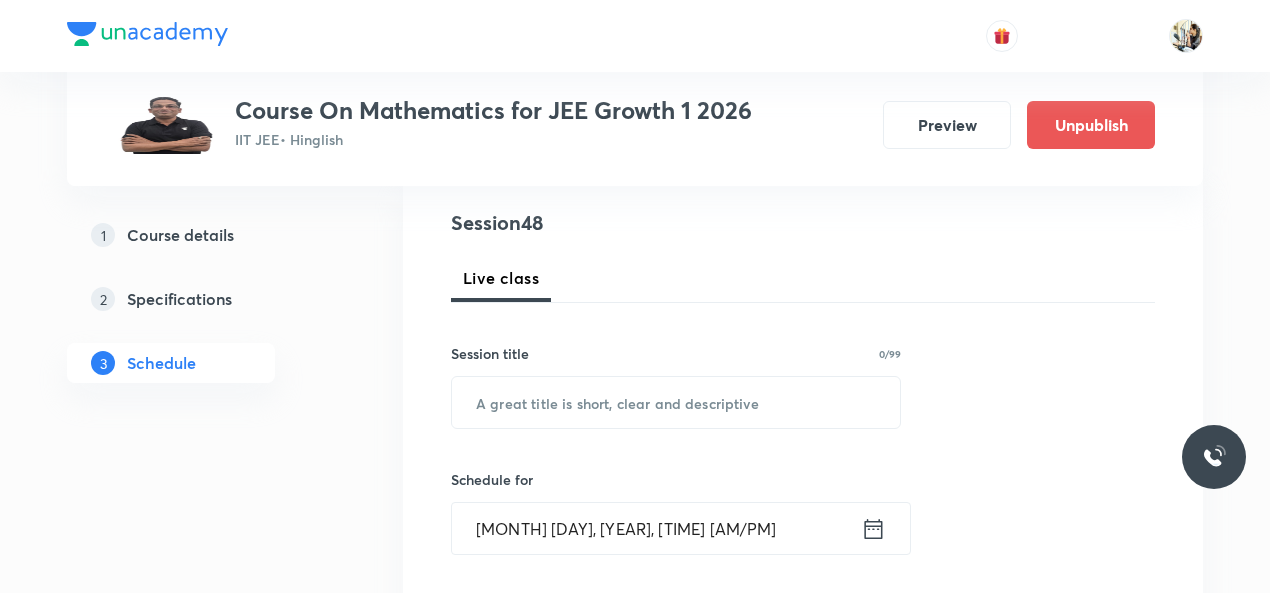 scroll, scrollTop: 233, scrollLeft: 0, axis: vertical 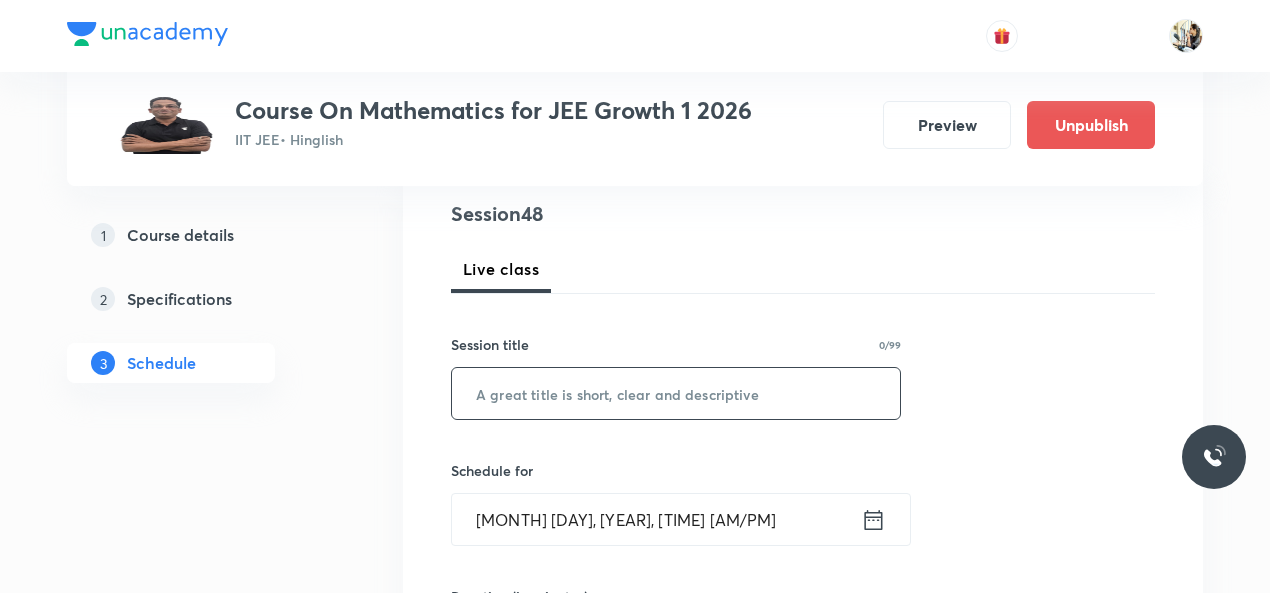 click at bounding box center [676, 393] 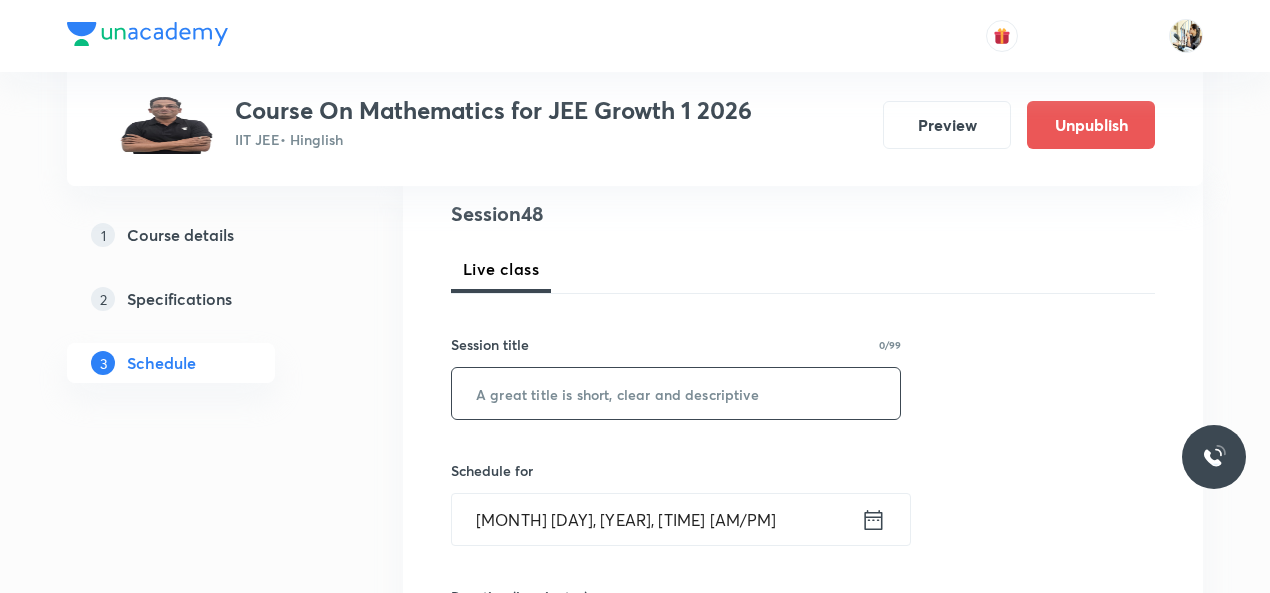 paste on "trigonometry" 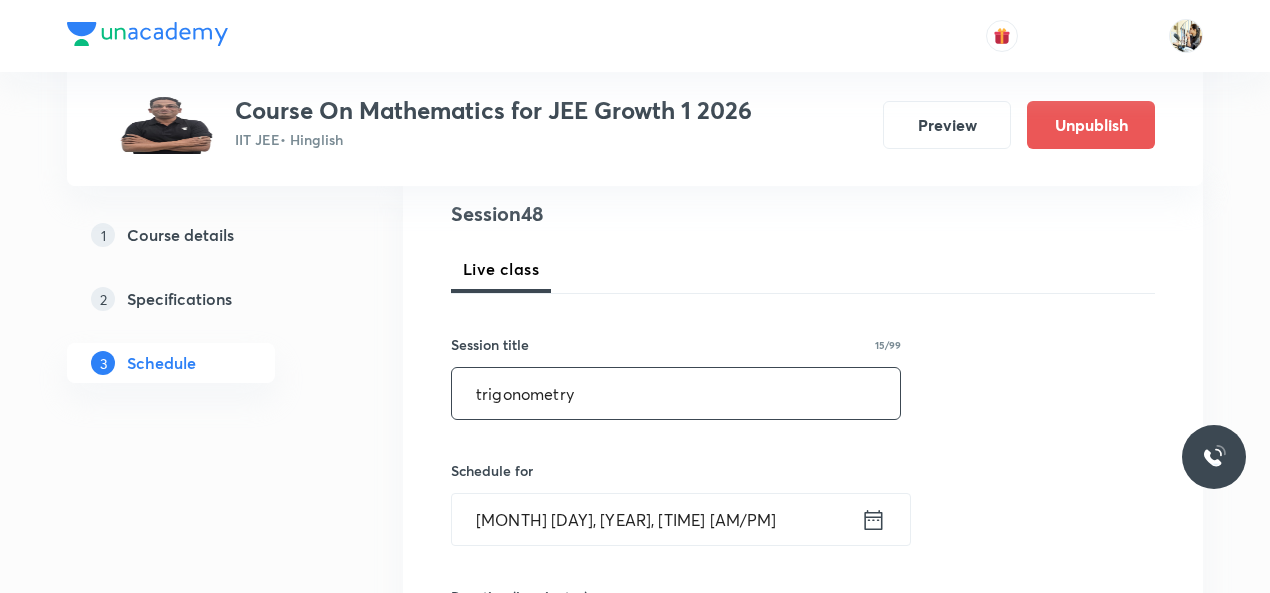 scroll, scrollTop: 466, scrollLeft: 0, axis: vertical 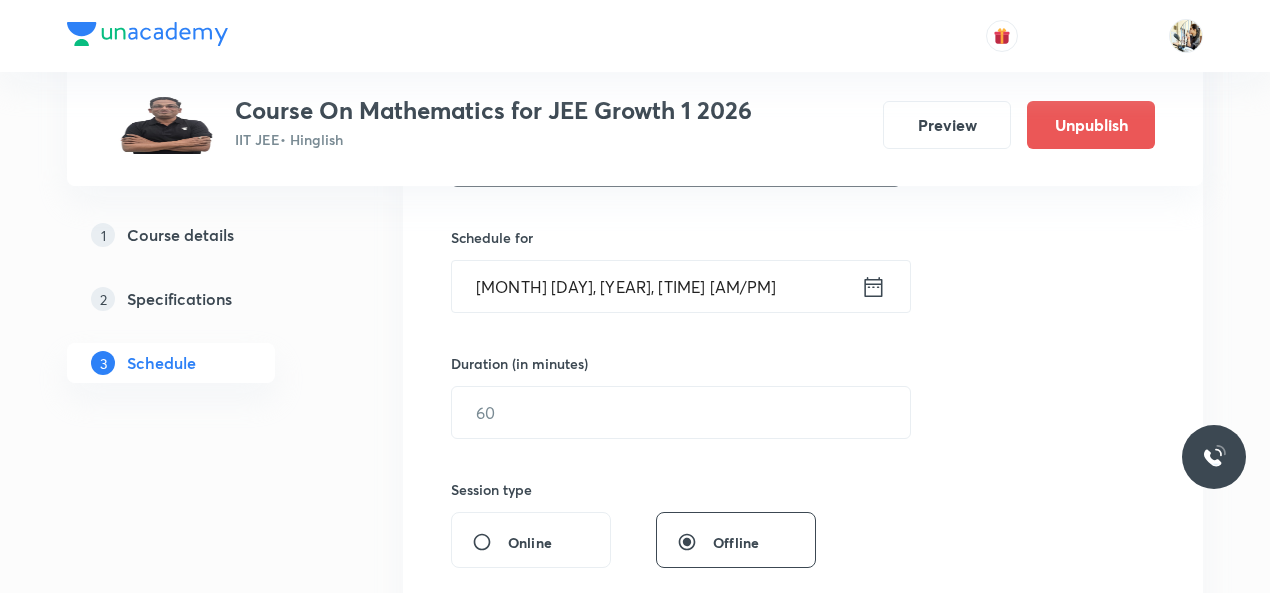 type on "trigonometry" 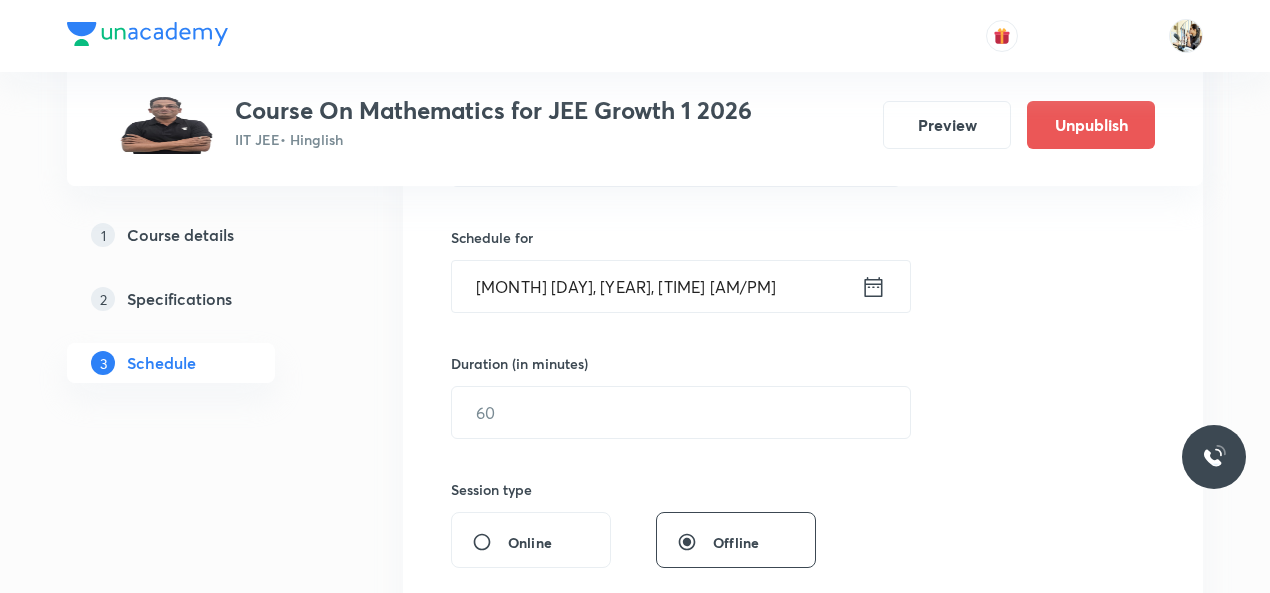 click on "Aug 3, 2025, 9:40 PM" at bounding box center (656, 286) 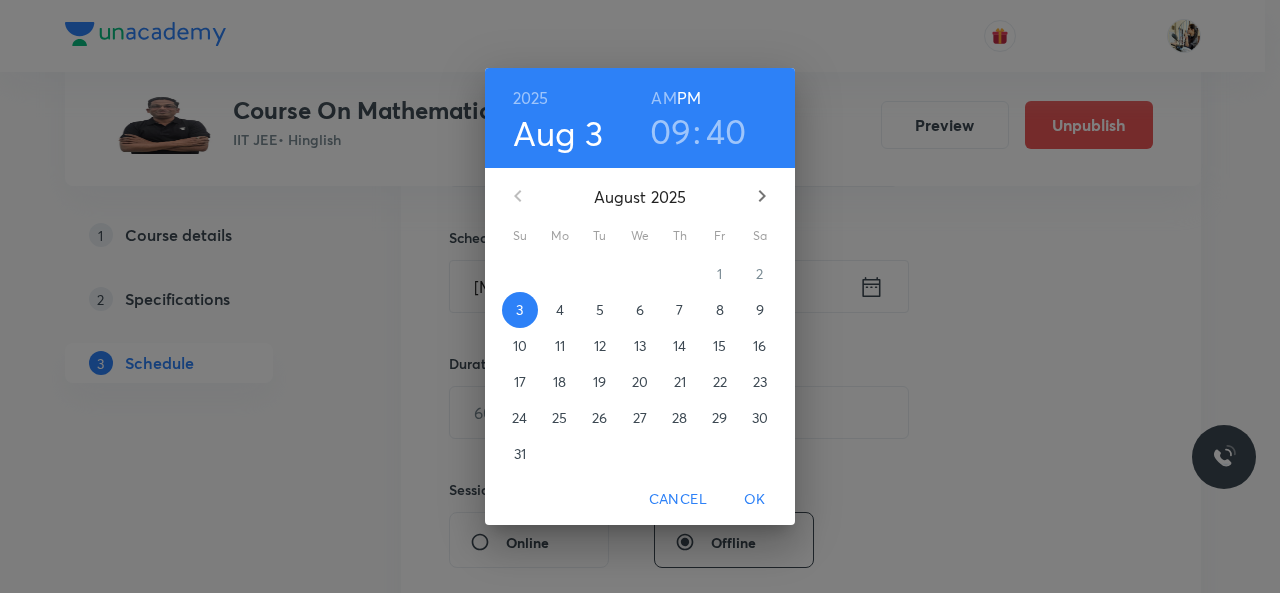 click on "7" at bounding box center [680, 310] 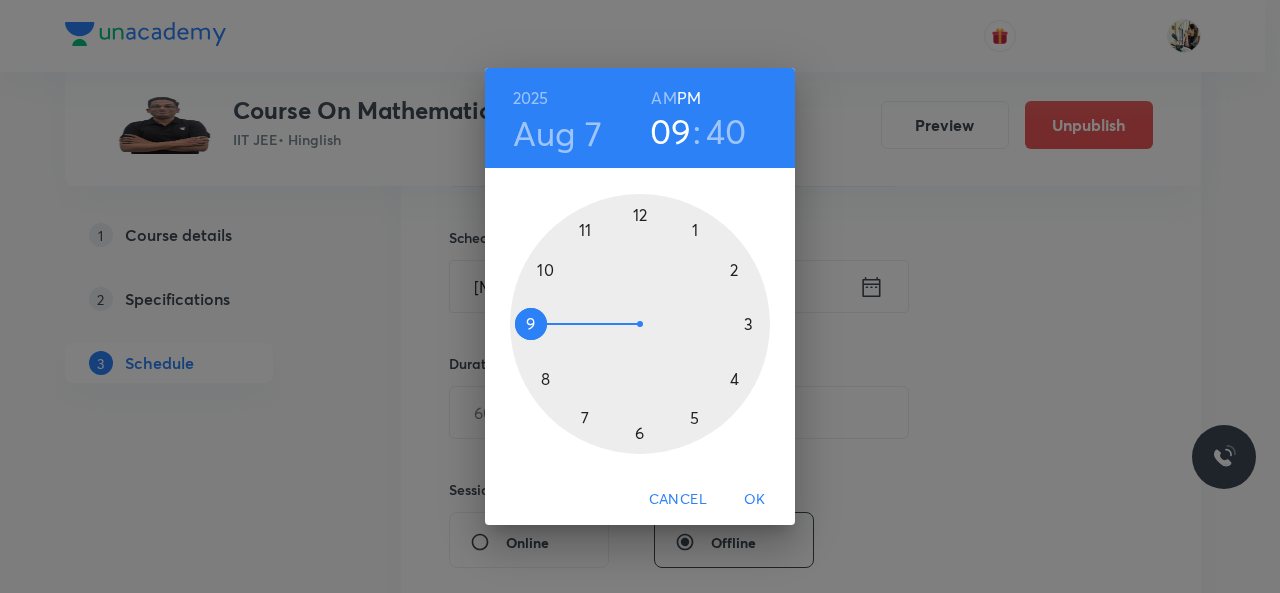 drag, startPoint x: 637, startPoint y: 431, endPoint x: 703, endPoint y: 341, distance: 111.60645 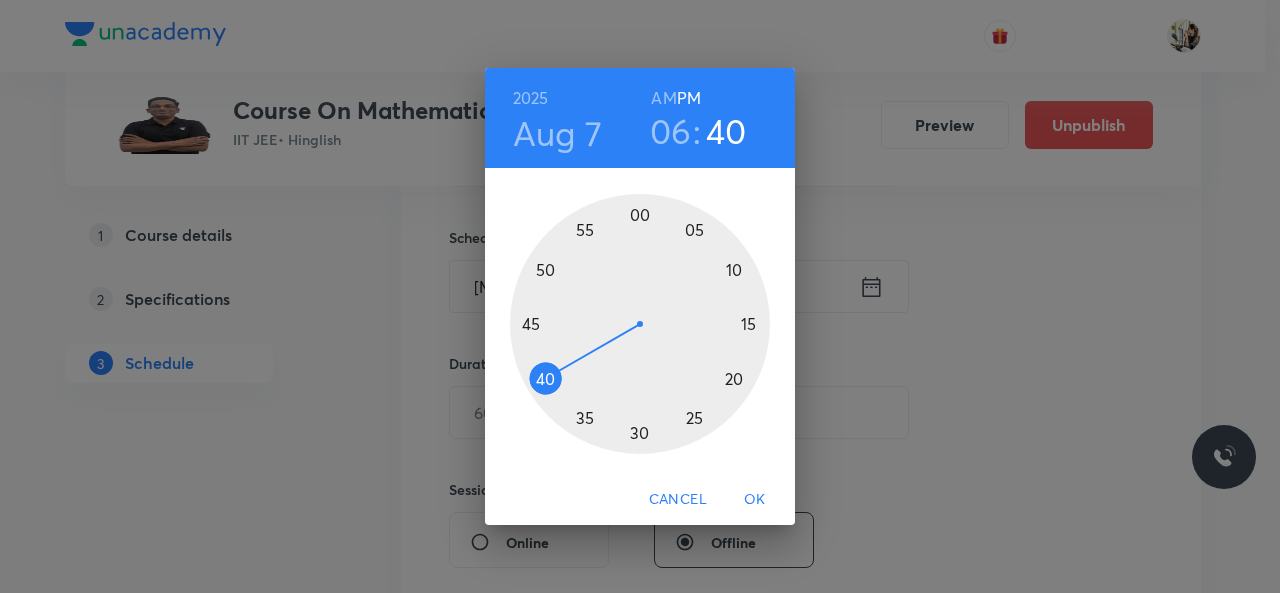 click at bounding box center (640, 324) 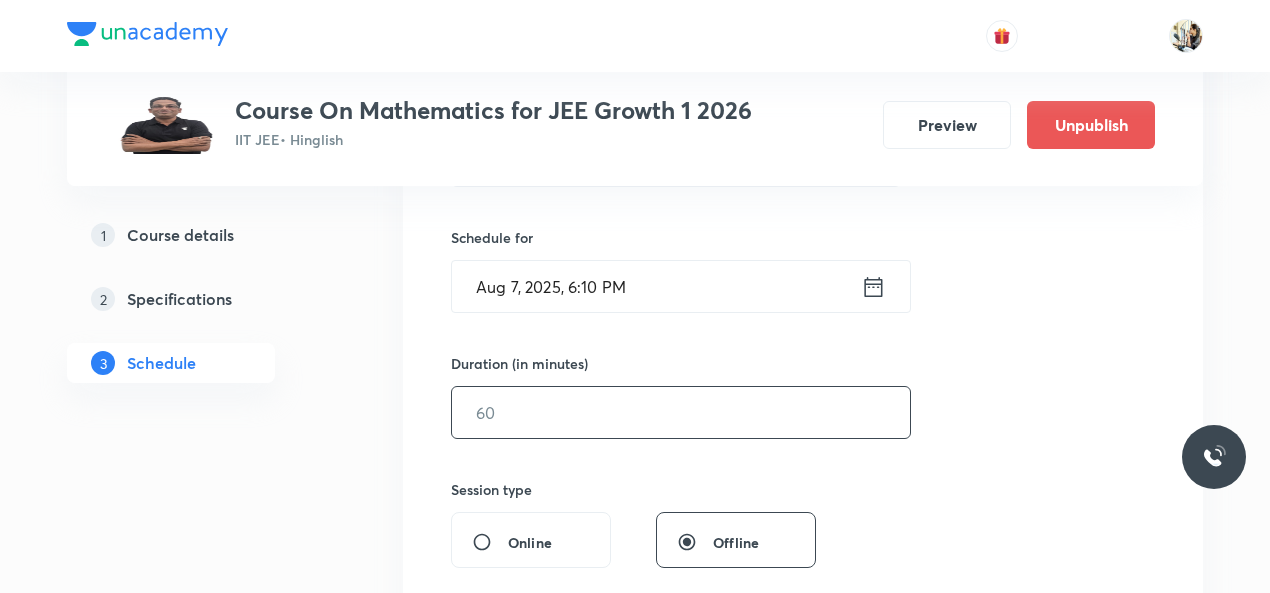 click at bounding box center [681, 412] 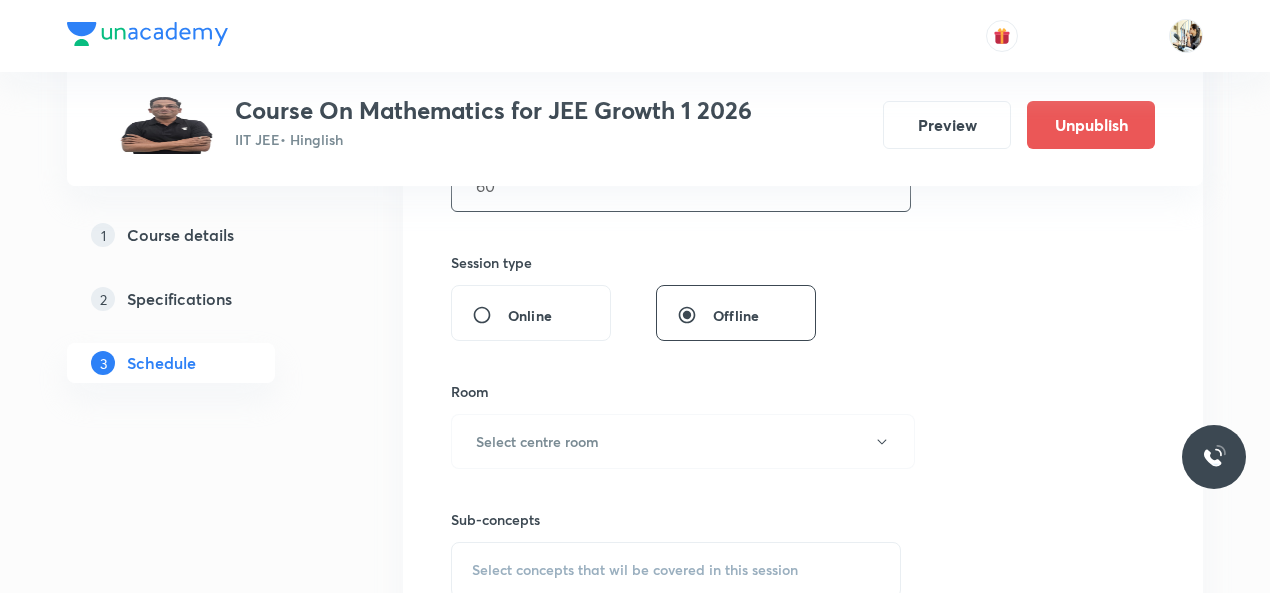 scroll, scrollTop: 700, scrollLeft: 0, axis: vertical 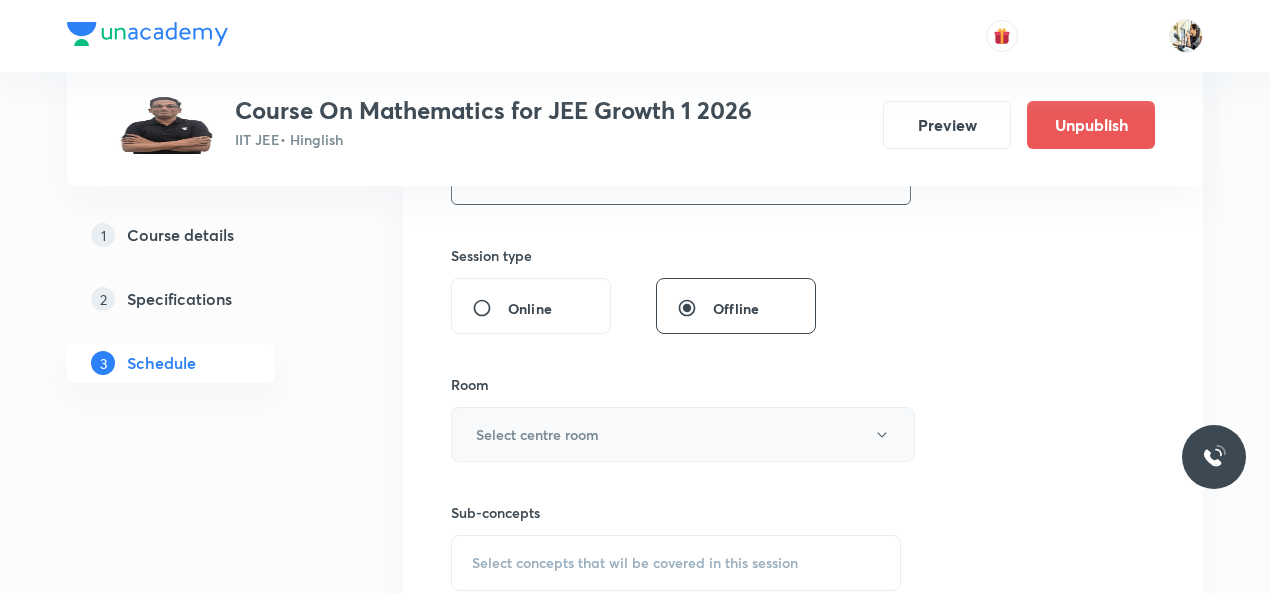 type on "60" 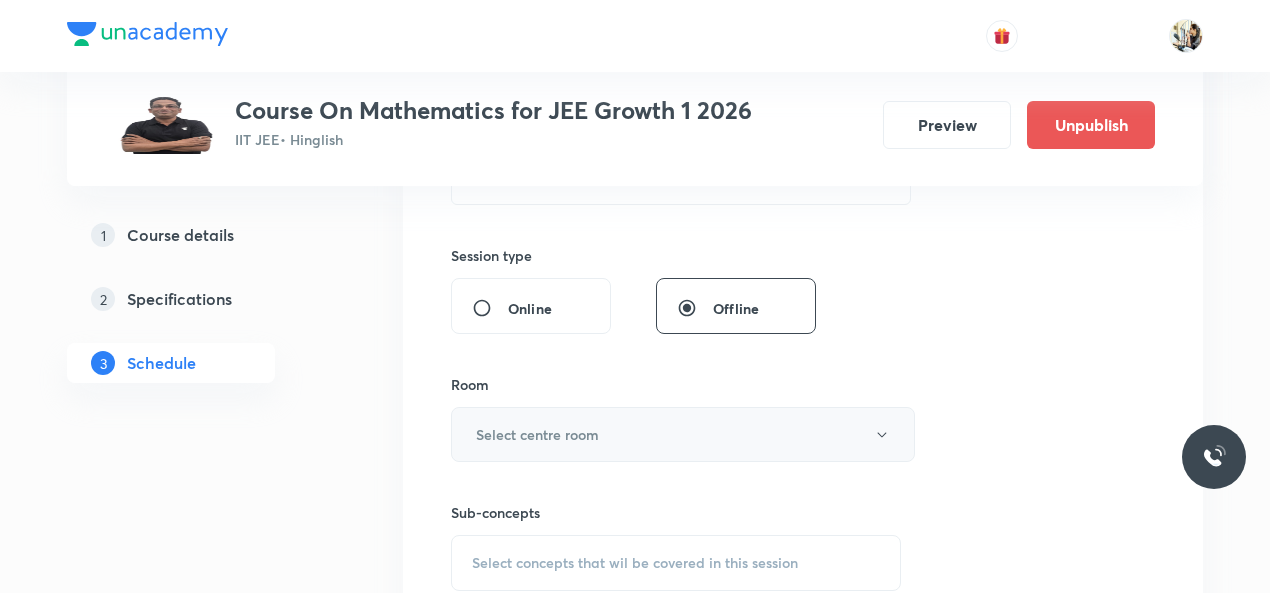 click on "Select centre room" at bounding box center [537, 434] 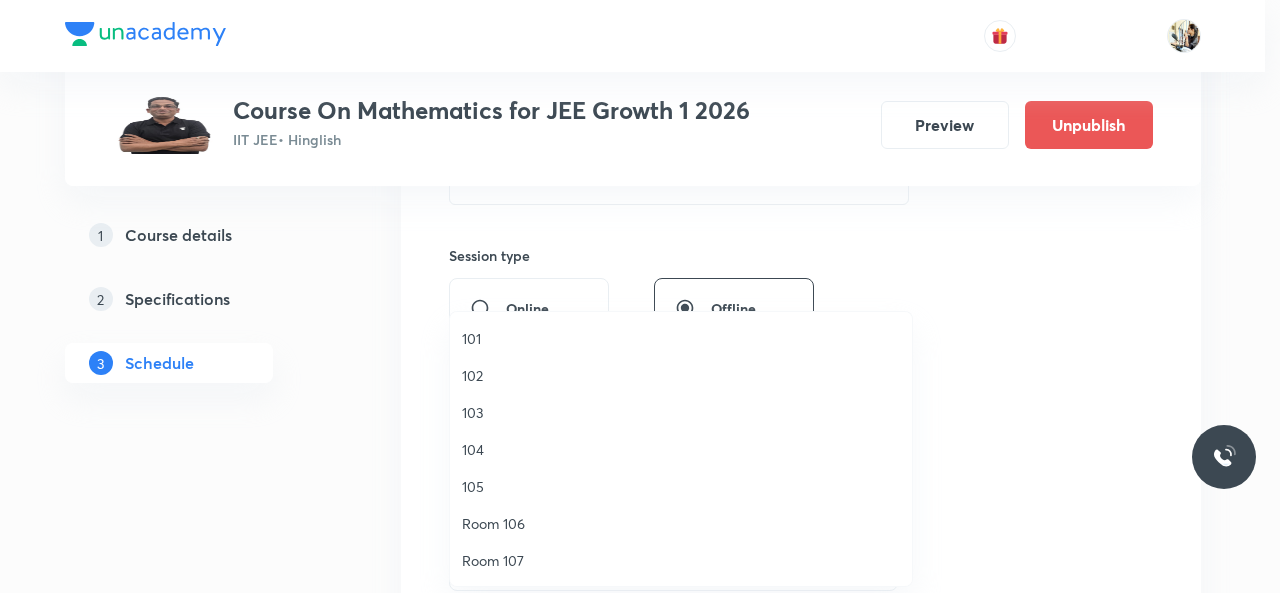 click on "102" at bounding box center [681, 375] 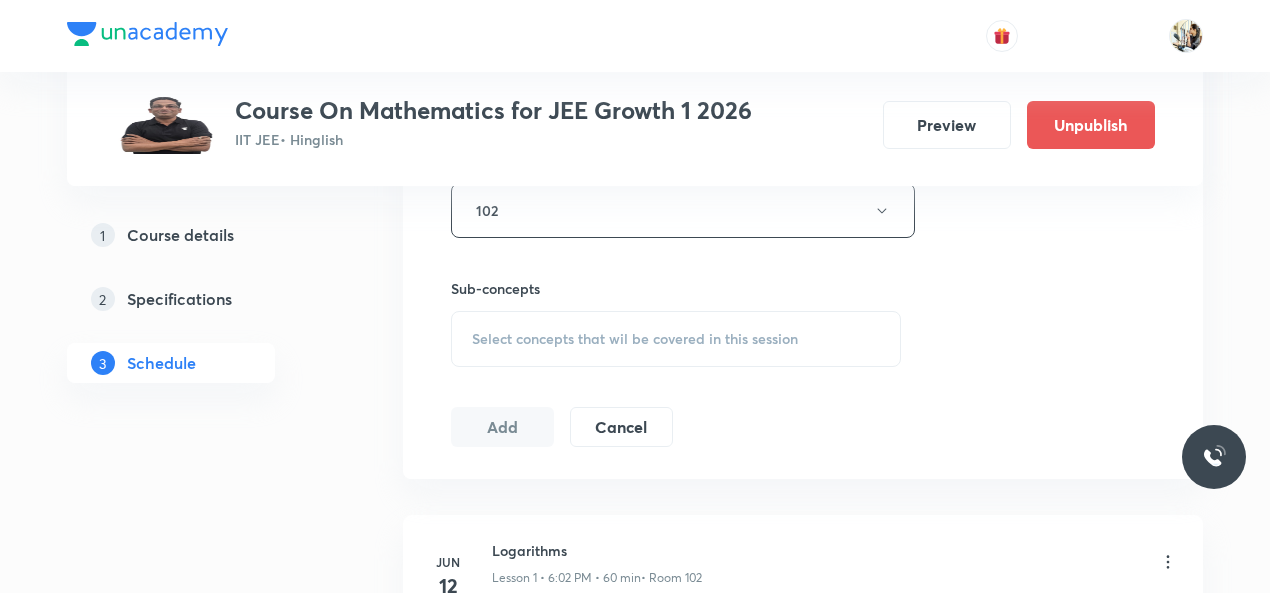 scroll, scrollTop: 933, scrollLeft: 0, axis: vertical 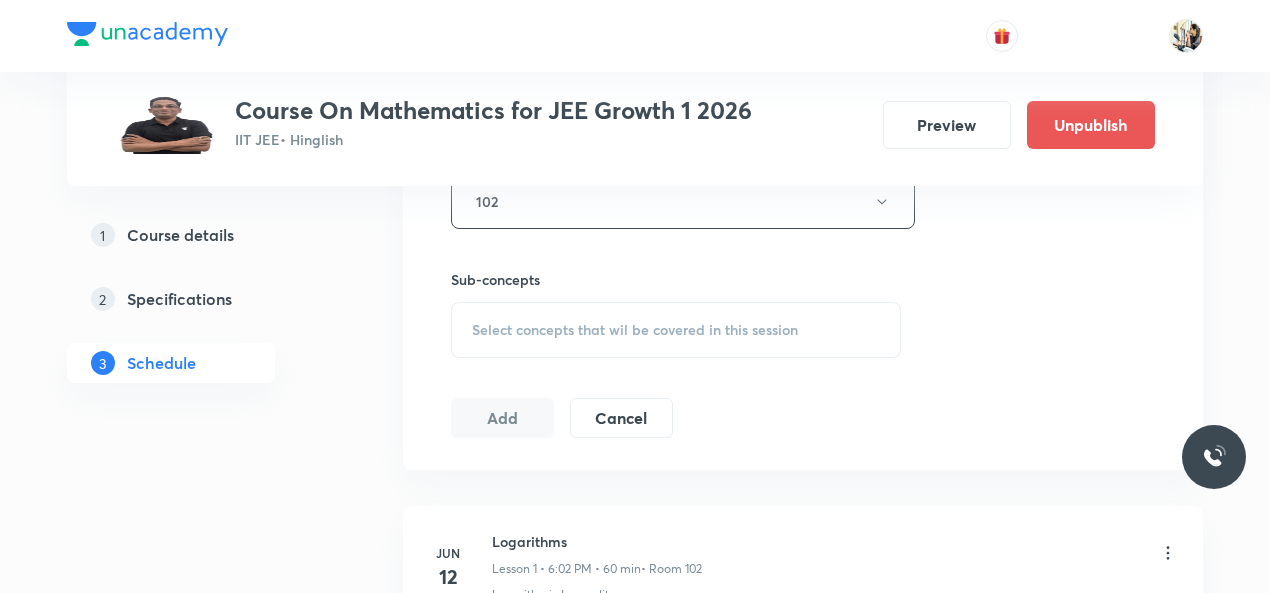 click on "Select concepts that wil be covered in this session" at bounding box center [635, 330] 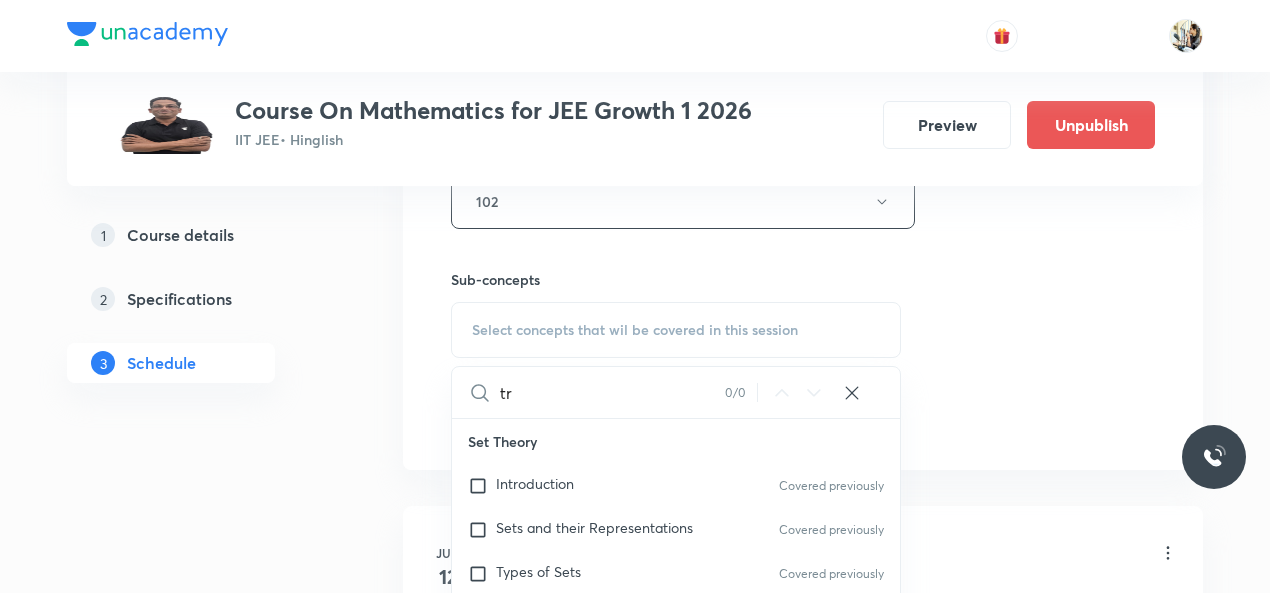 type on "t" 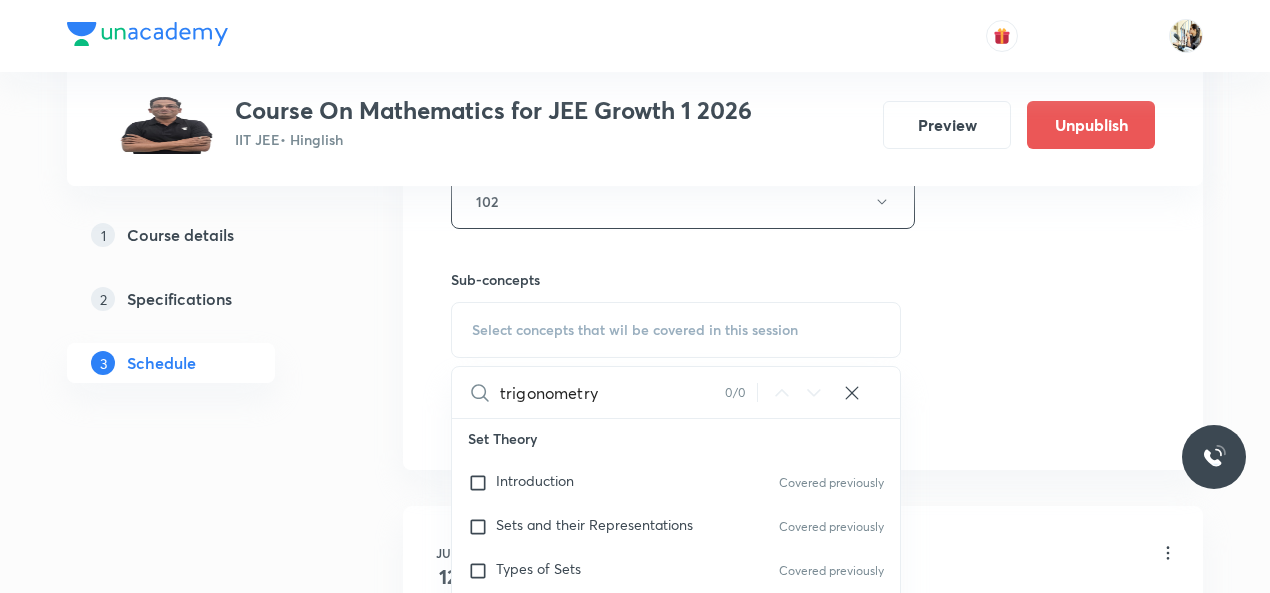 scroll, scrollTop: 0, scrollLeft: 0, axis: both 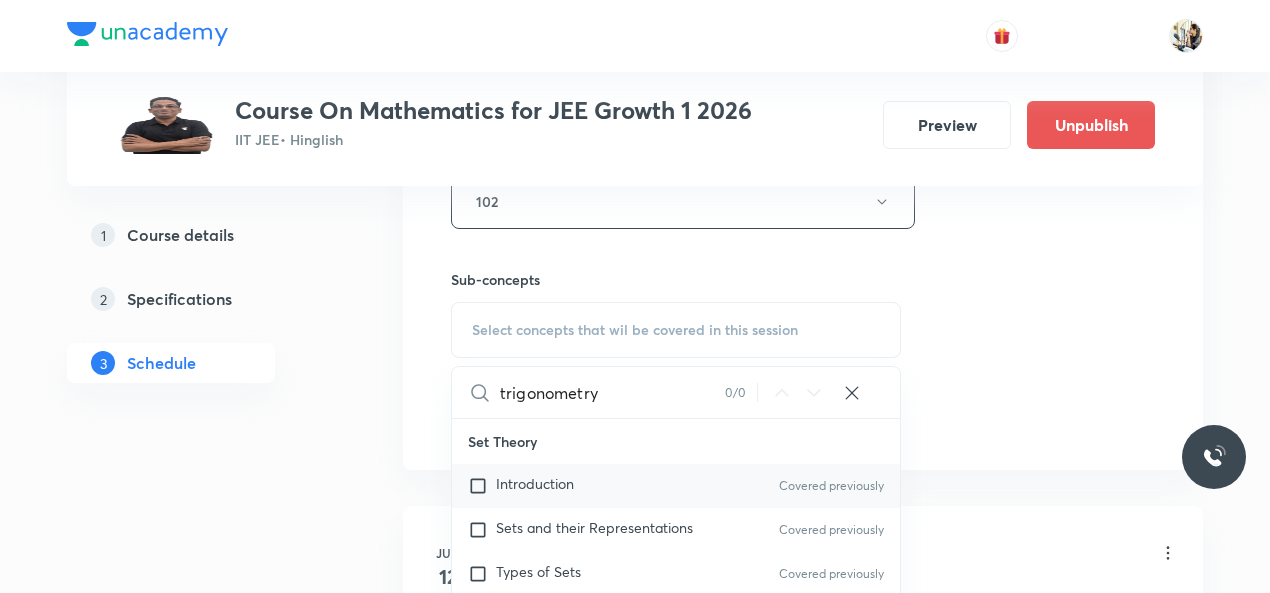 type on "trigonometry" 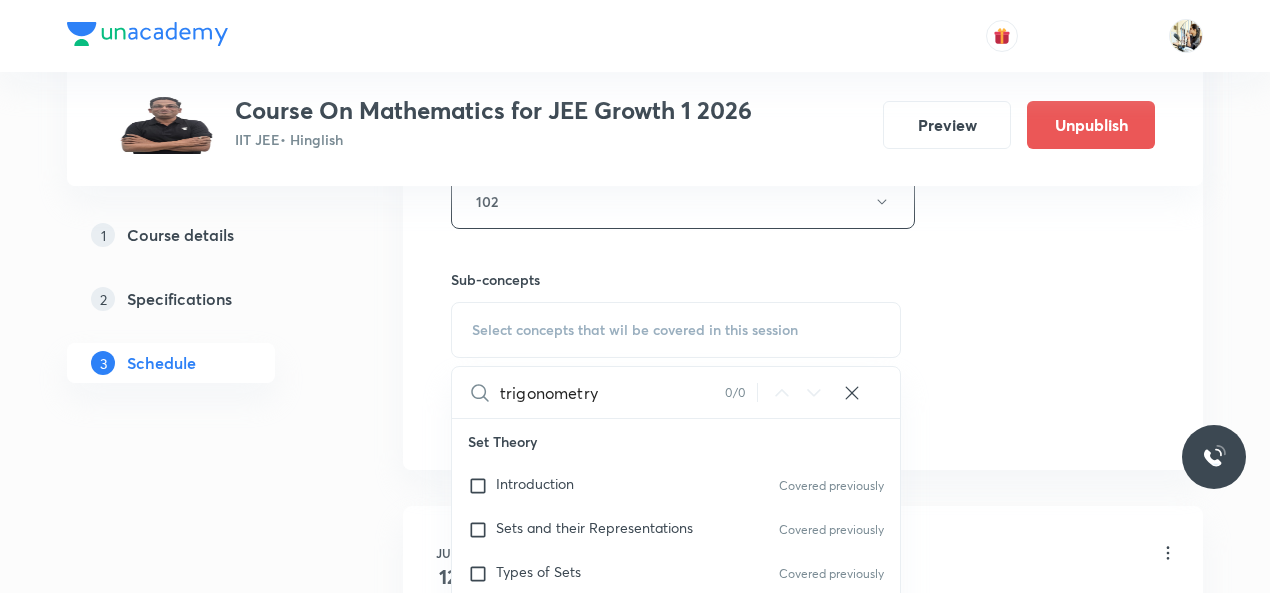 drag, startPoint x: 474, startPoint y: 473, endPoint x: 567, endPoint y: 476, distance: 93.04838 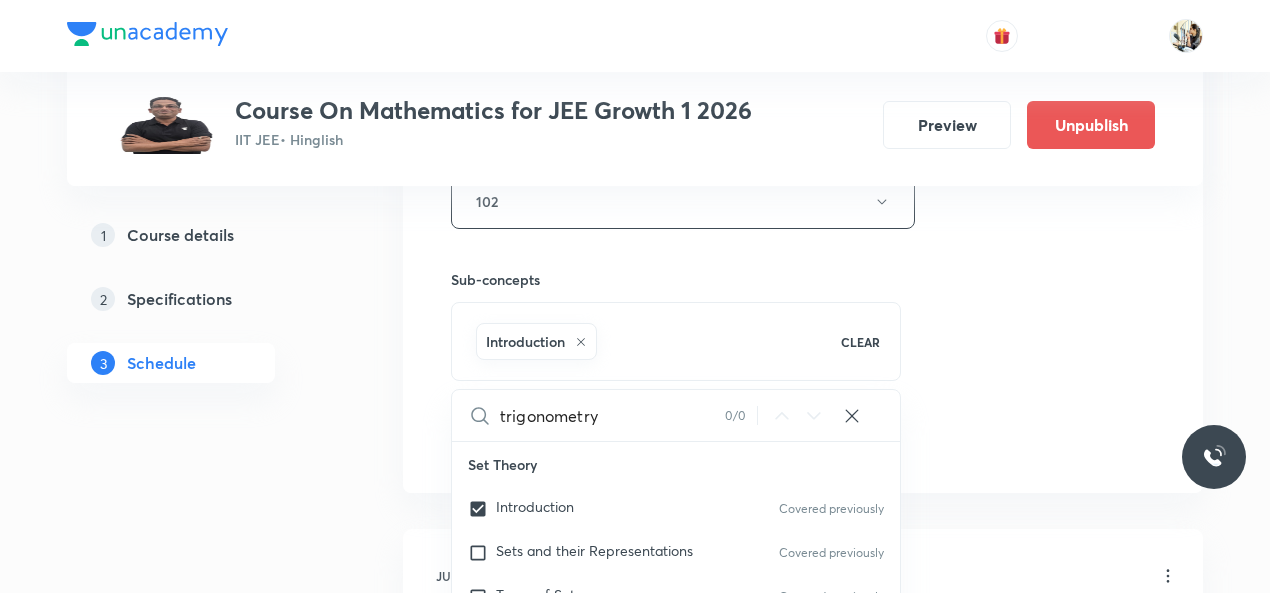 click on "Session  48 Live class Session title 15/99 trigonometry ​ Schedule for Aug 7, 2025, 6:10 PM ​ Duration (in minutes) 60 ​   Session type Online Offline Room 102 Sub-concepts Introduction CLEAR trigonometry 0 / 0 ​ Set Theory Introduction Covered previously Sets and their Representations Covered previously Types of Sets Covered previously Finite and Infinite Sets Equal Sets Subsets Power Set Universal Set Venn Diagrams Covered previously Operations on Sets Covered previously Complement of a Set Practical  Problems on Union and Intersection of Two Sets Relation Types of relations Equivalence relations Inequalities and Modulus Function Constant and Variables Function Intervals Inequalities Generalized Method of Intervals for Solving Inequalities Modulus Function Covered previously Fundamental of Mathematics Fundamentals of Mathematics Covered previously Indices Indices Twin Prime Numbers Twin Prime Numbers Co-Prime Numbers/ Relatively Prime Numbers Co-Prime Numbers/ Relatively Prime Numbers Prime Numbers" at bounding box center (803, -20) 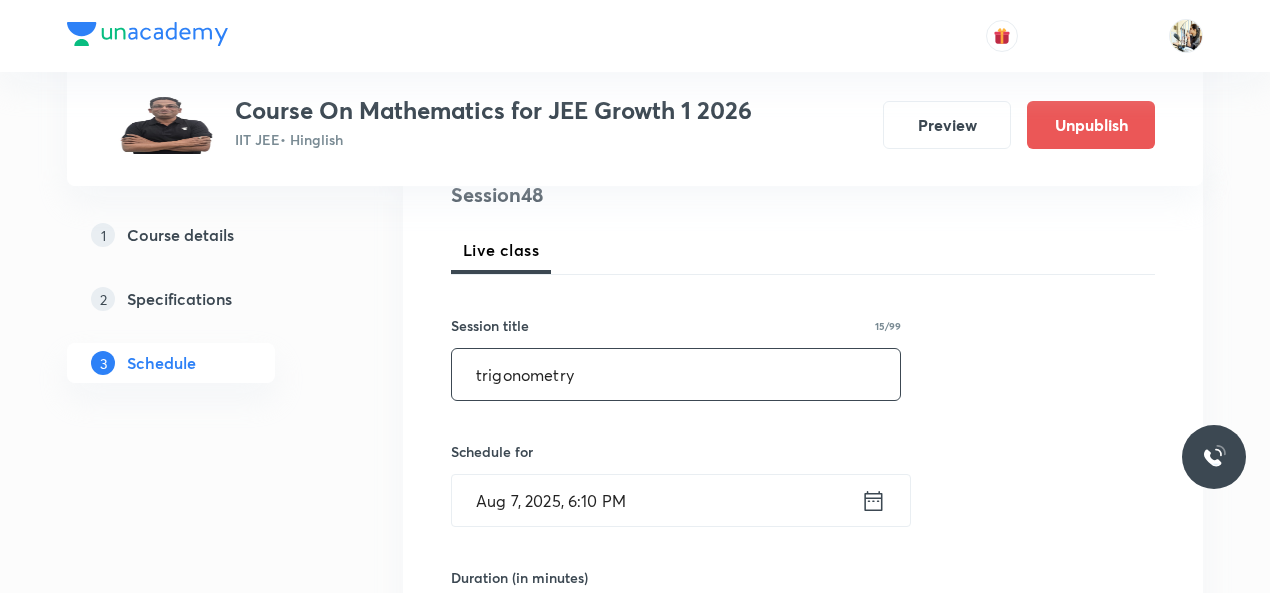scroll, scrollTop: 233, scrollLeft: 0, axis: vertical 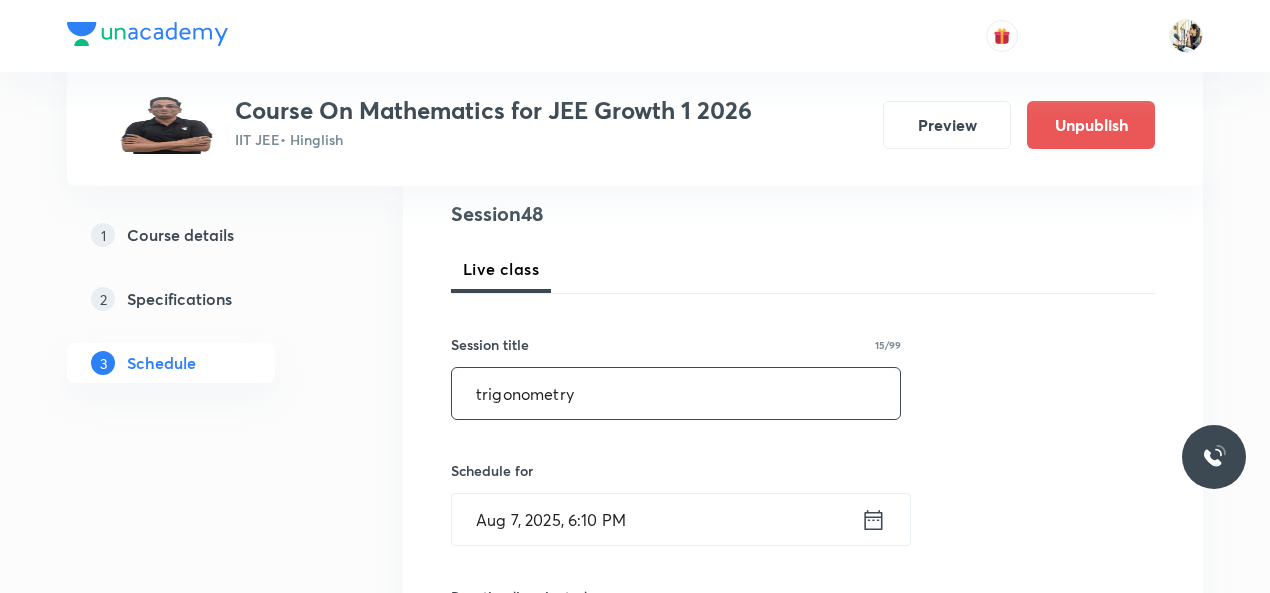 click on "trigonometry" at bounding box center (676, 393) 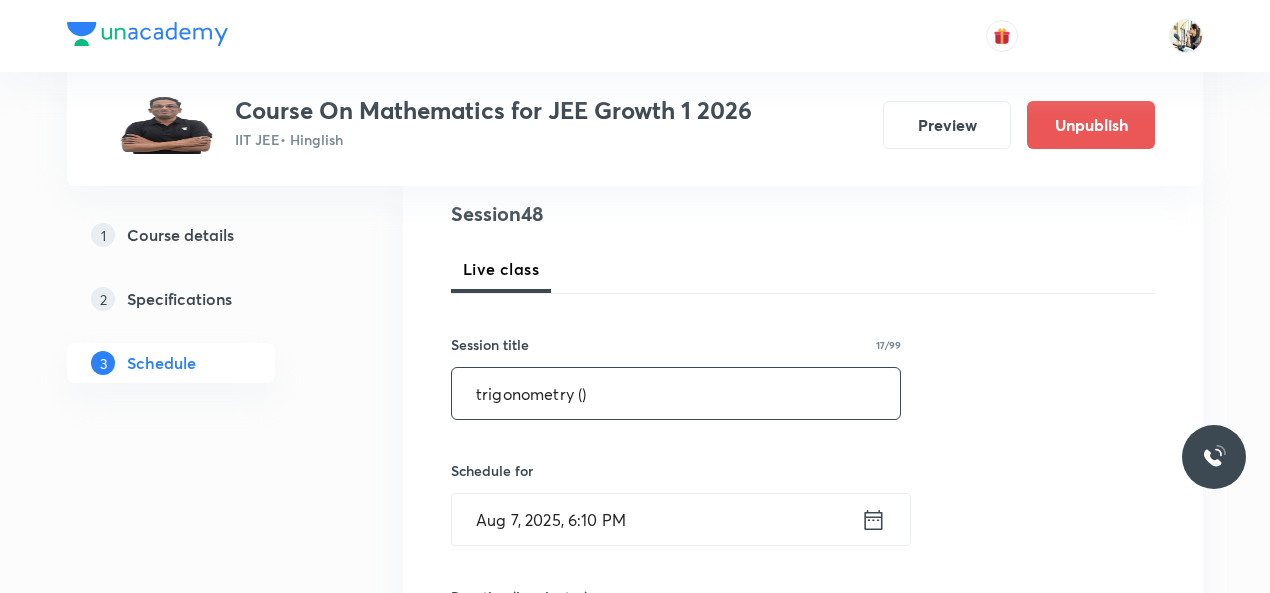 paste on "compound angle and identities" 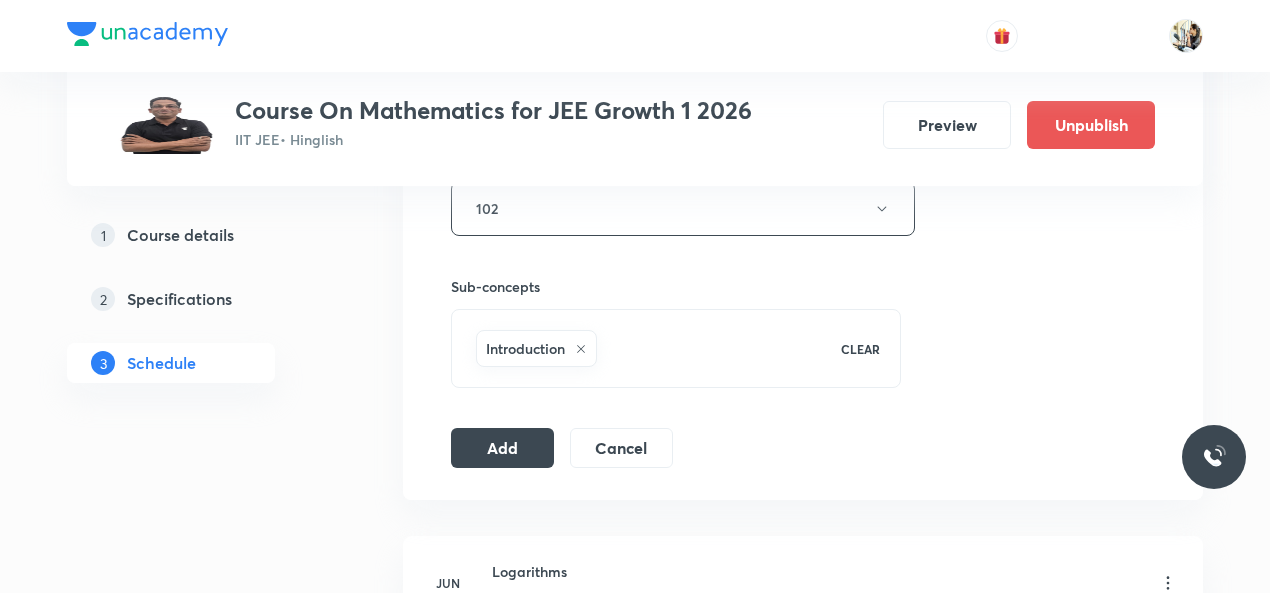 scroll, scrollTop: 933, scrollLeft: 0, axis: vertical 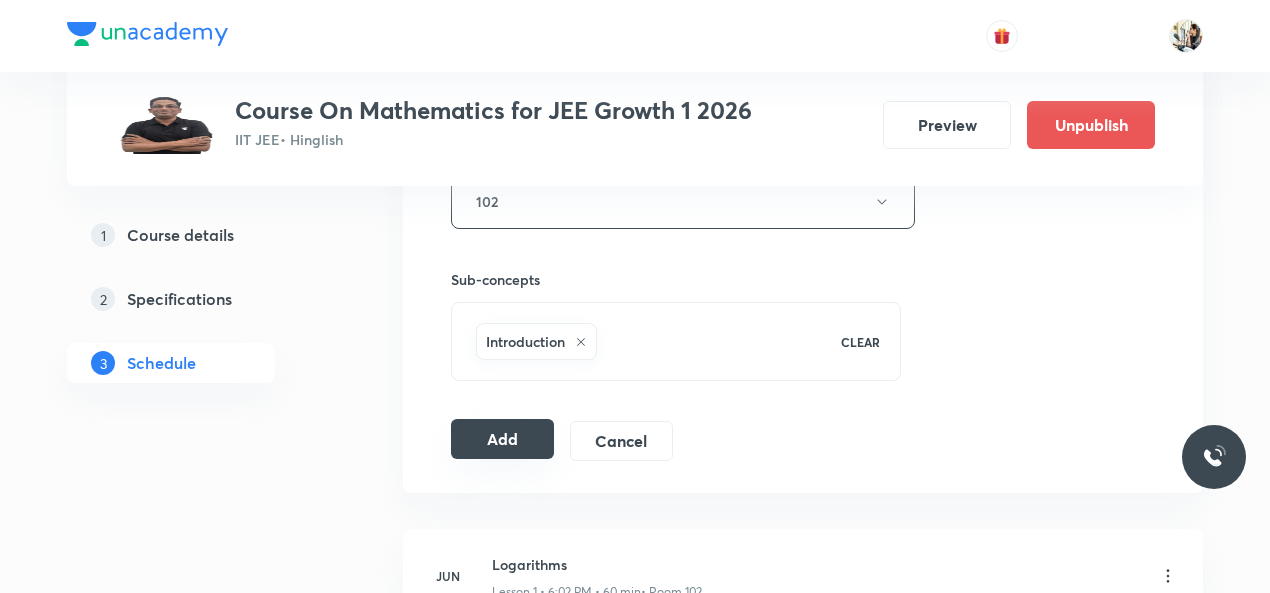 type on "trigonometry ( compound angle and identities)" 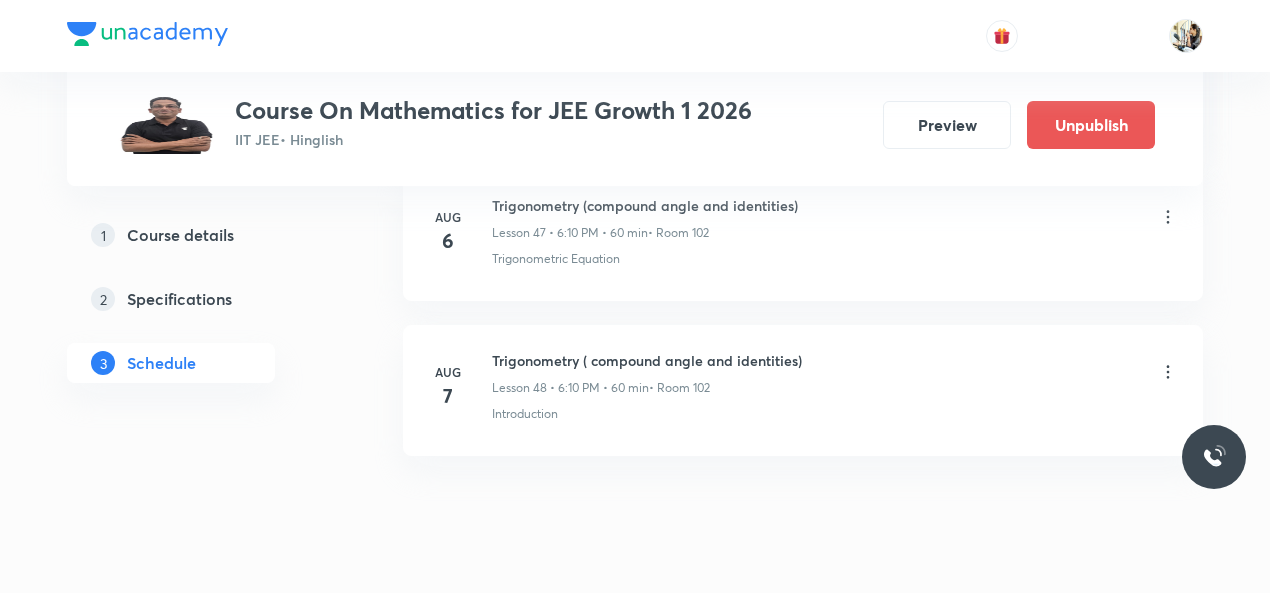 scroll, scrollTop: 7501, scrollLeft: 0, axis: vertical 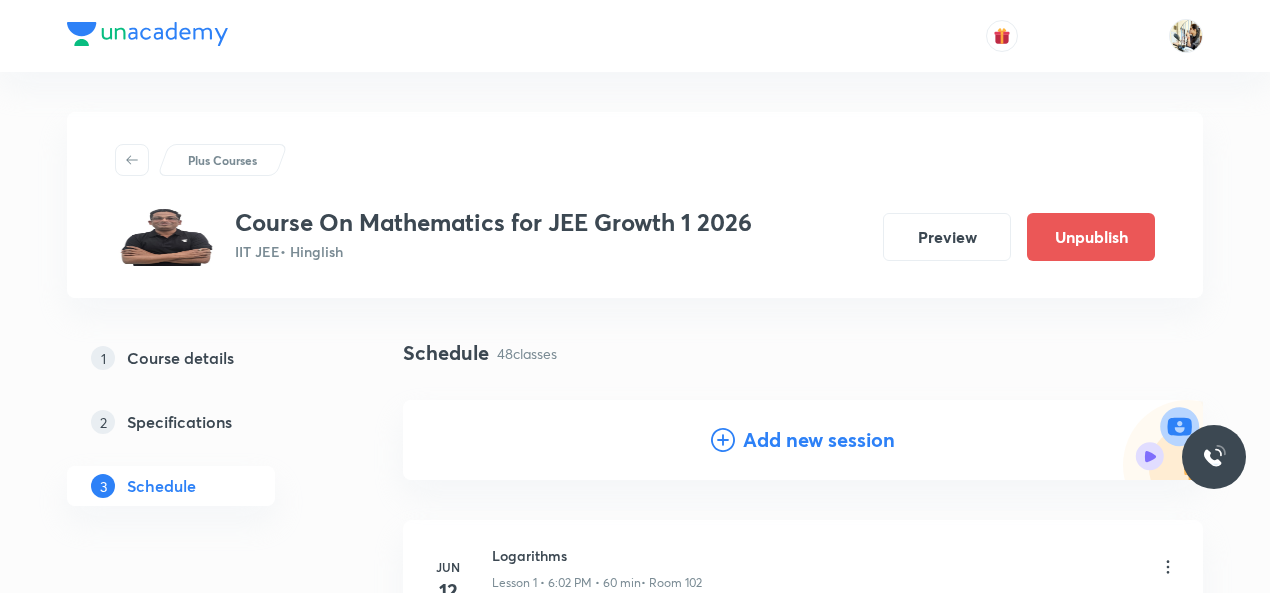 click on "Add new session" at bounding box center (819, 440) 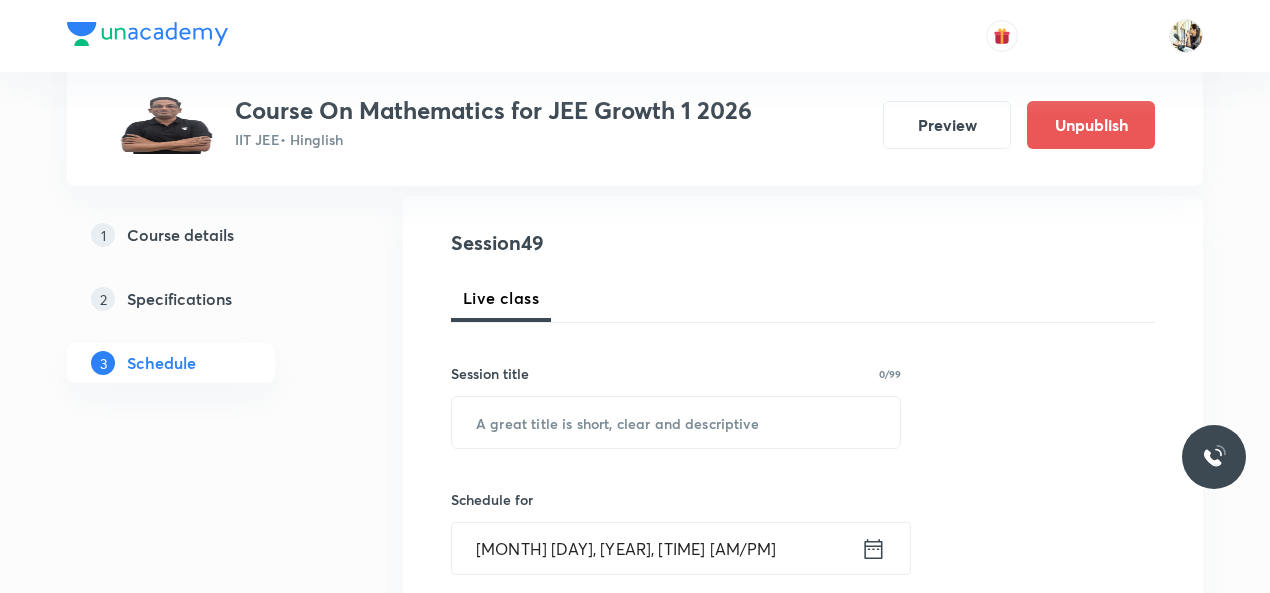 scroll, scrollTop: 233, scrollLeft: 0, axis: vertical 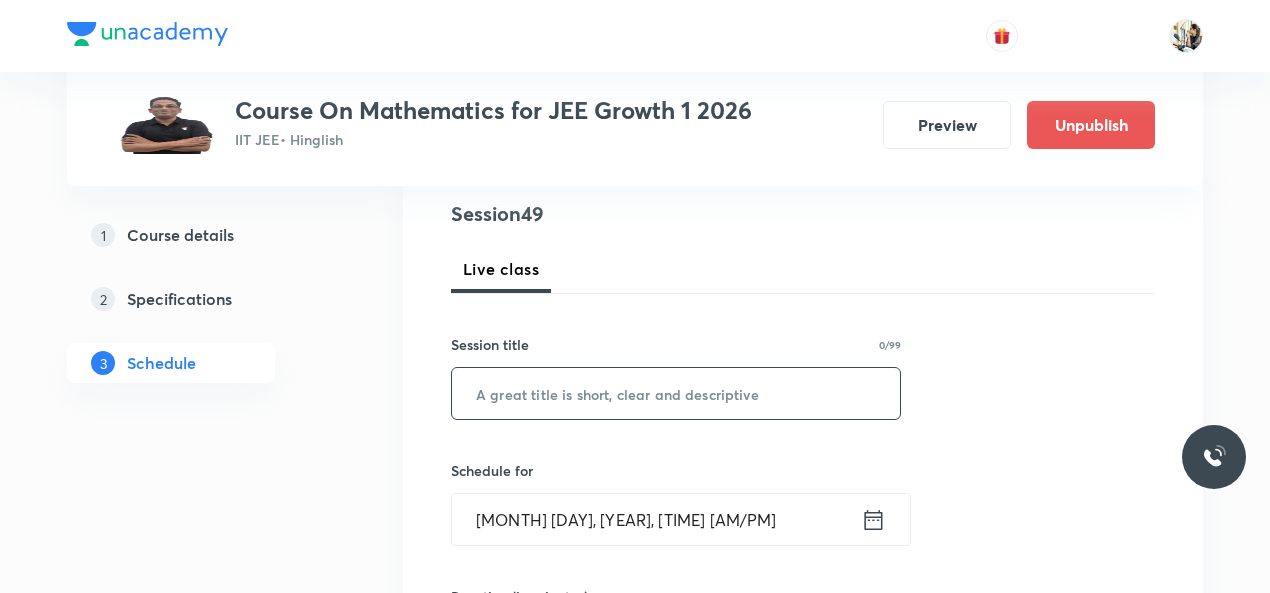click at bounding box center [676, 393] 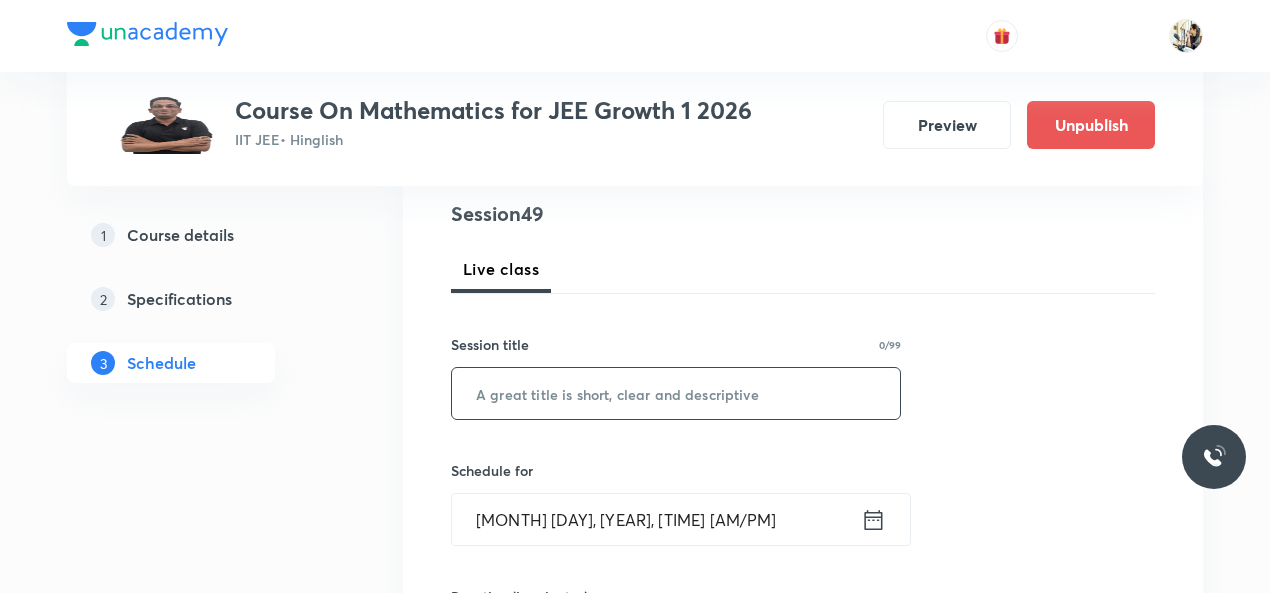 paste on "trigonometry" 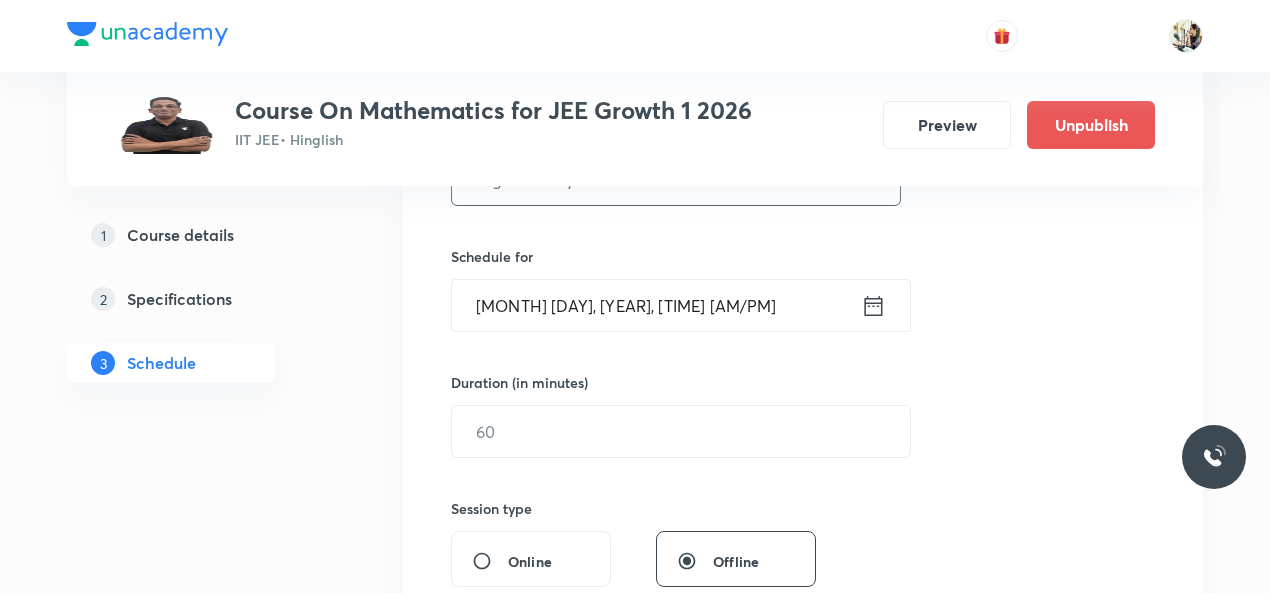 scroll, scrollTop: 466, scrollLeft: 0, axis: vertical 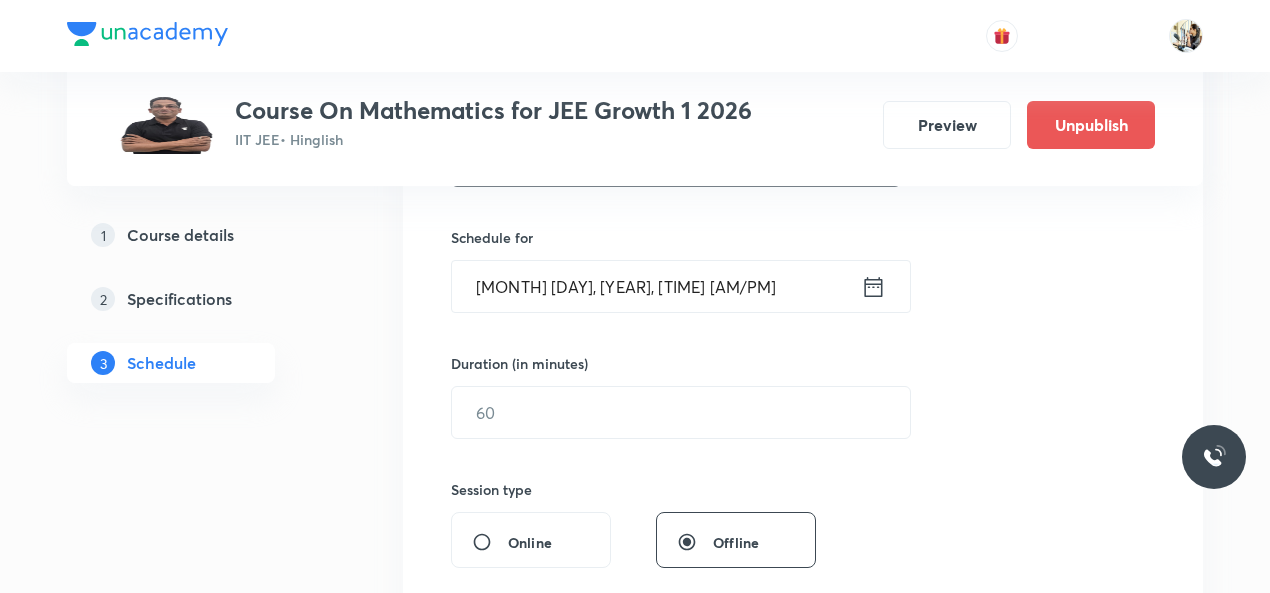 type on "trigonometry" 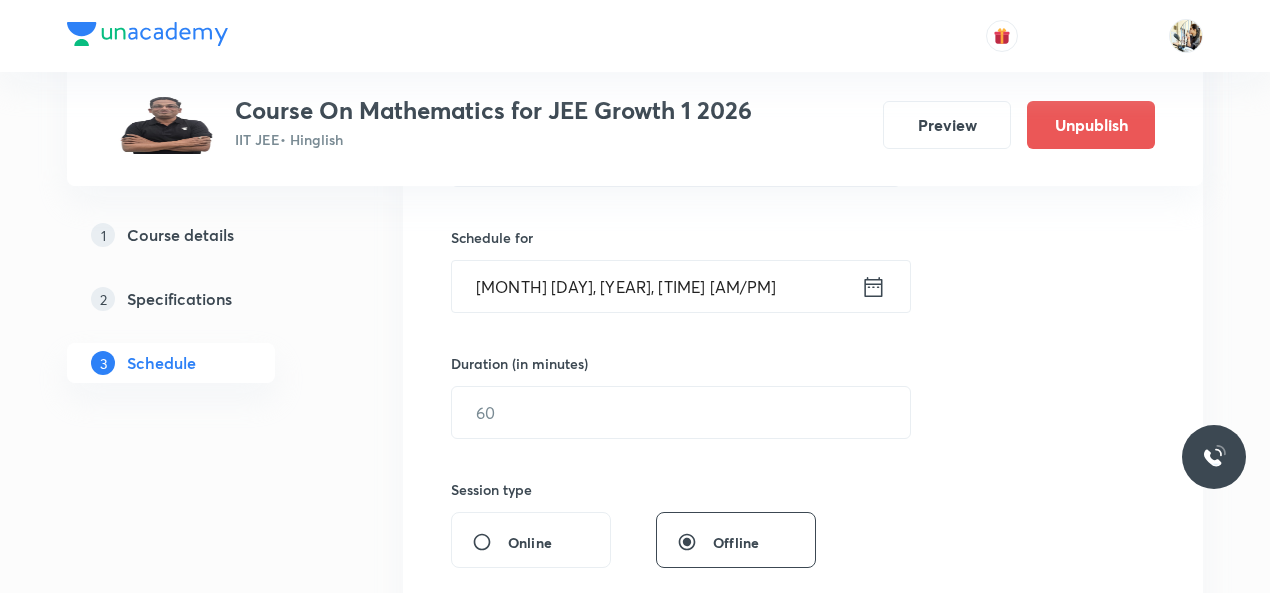 click on "Aug 3, 2025, 9:41 PM" at bounding box center [656, 286] 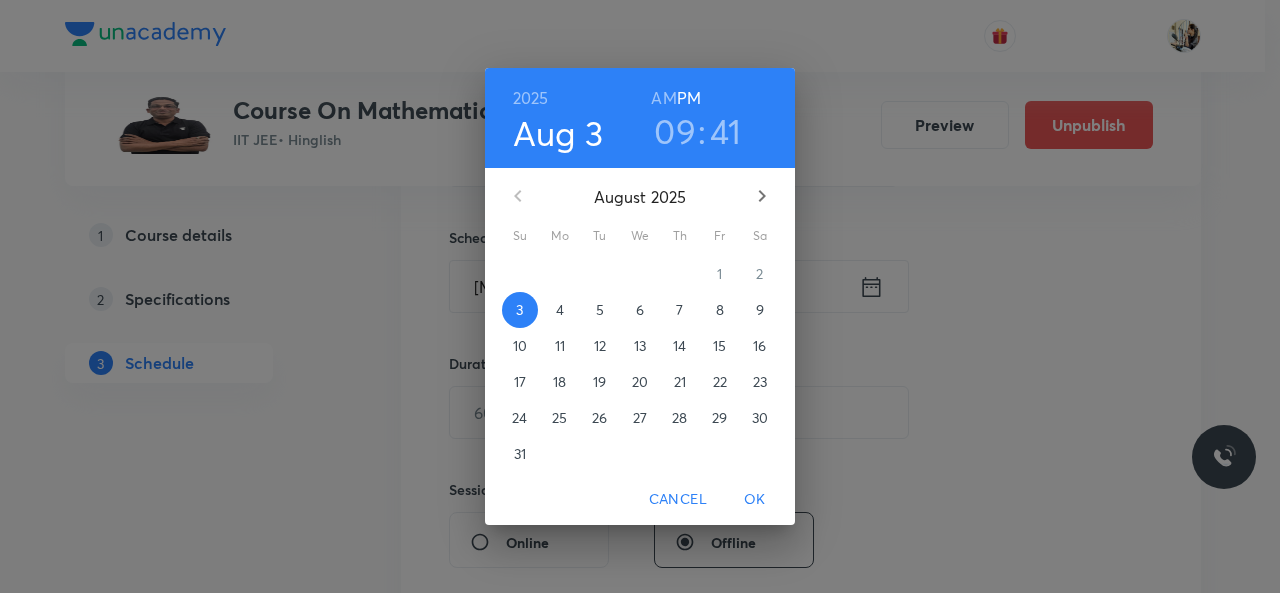 click on "8" at bounding box center [720, 310] 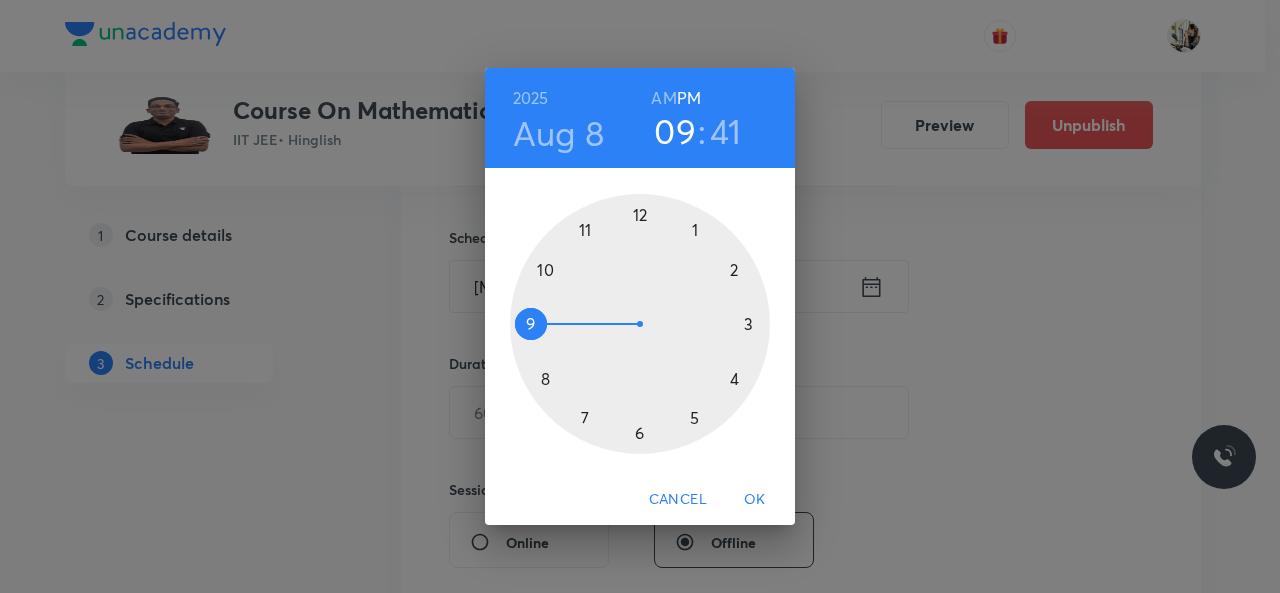 drag, startPoint x: 639, startPoint y: 431, endPoint x: 710, endPoint y: 327, distance: 125.92458 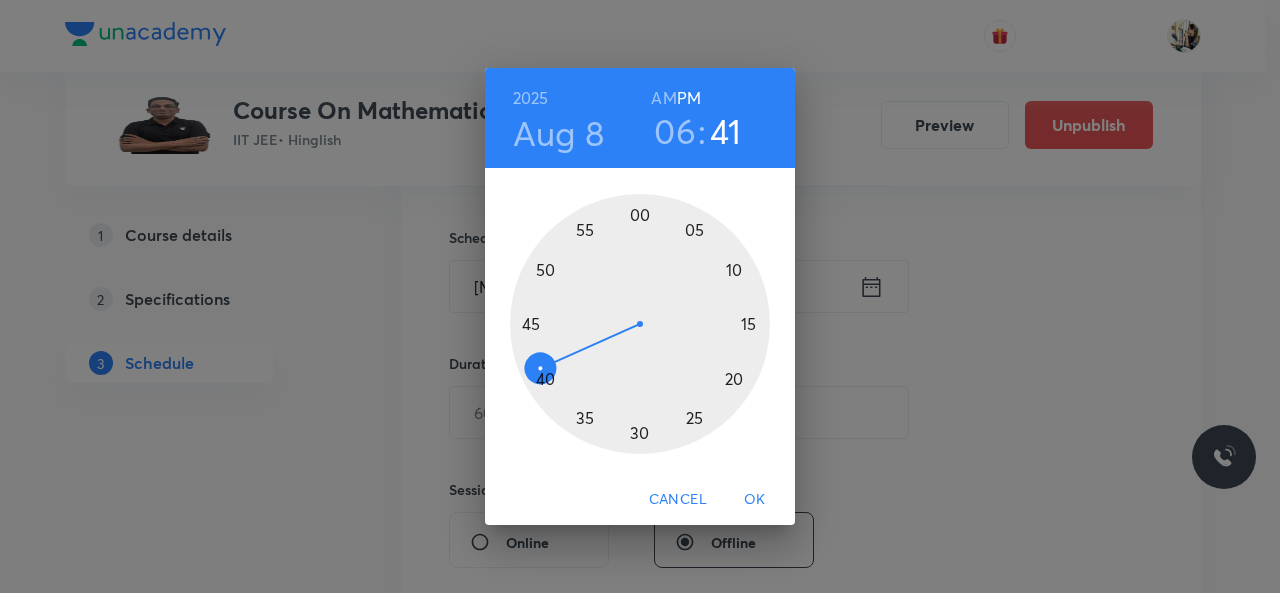 click at bounding box center [640, 324] 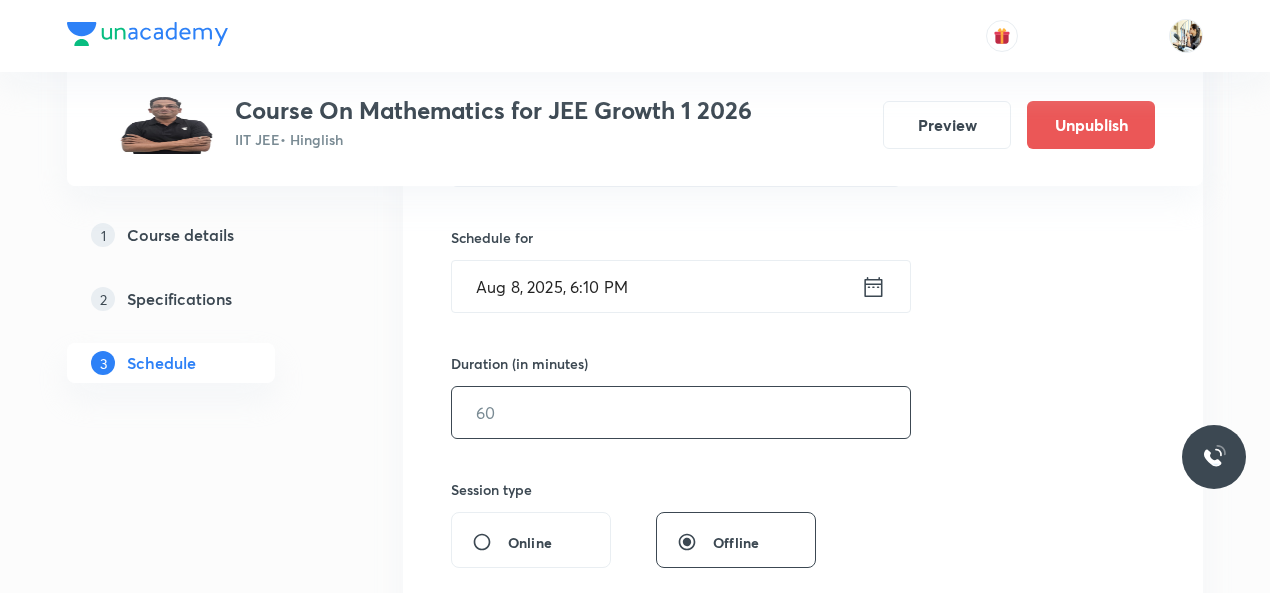 click at bounding box center (681, 412) 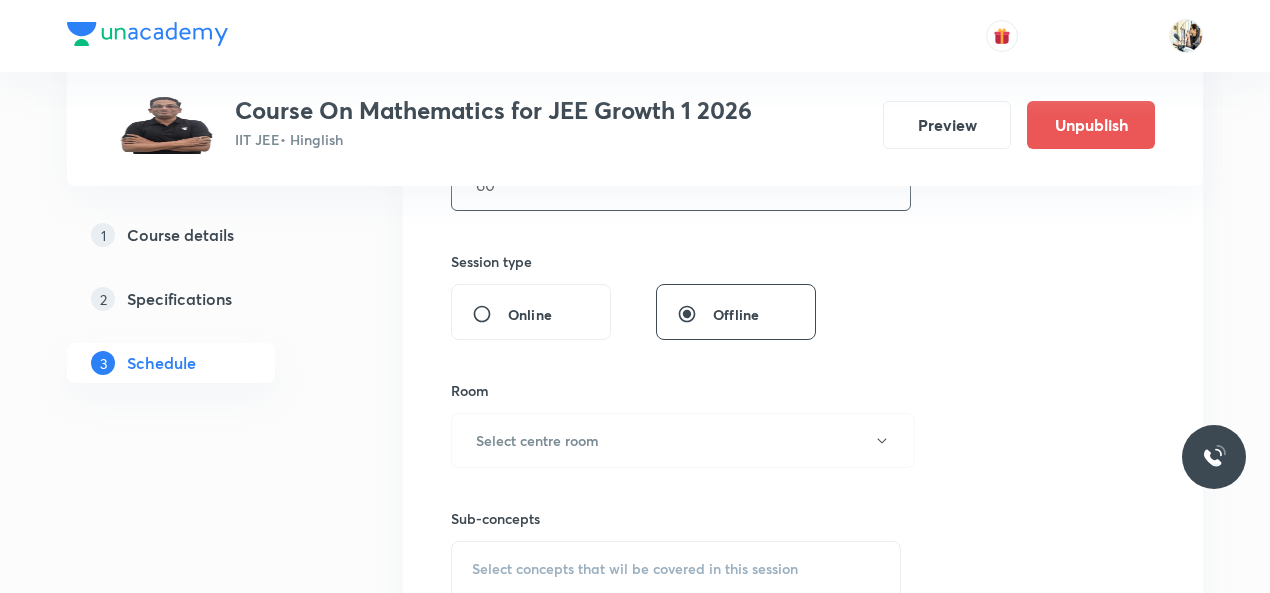 scroll, scrollTop: 700, scrollLeft: 0, axis: vertical 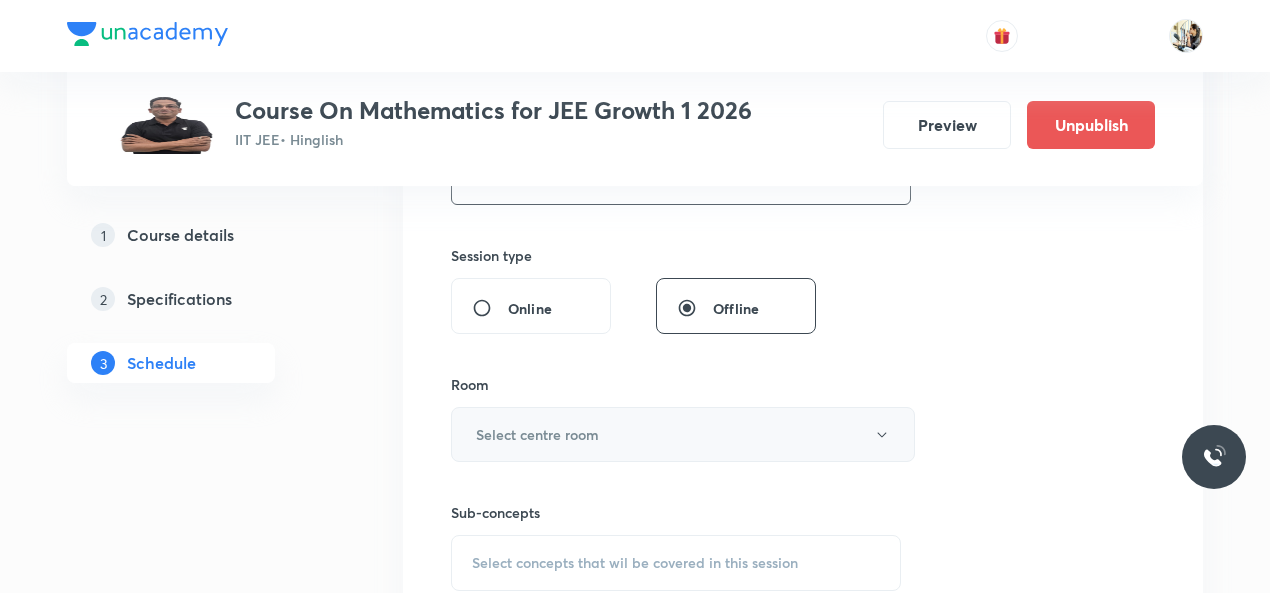 type on "60" 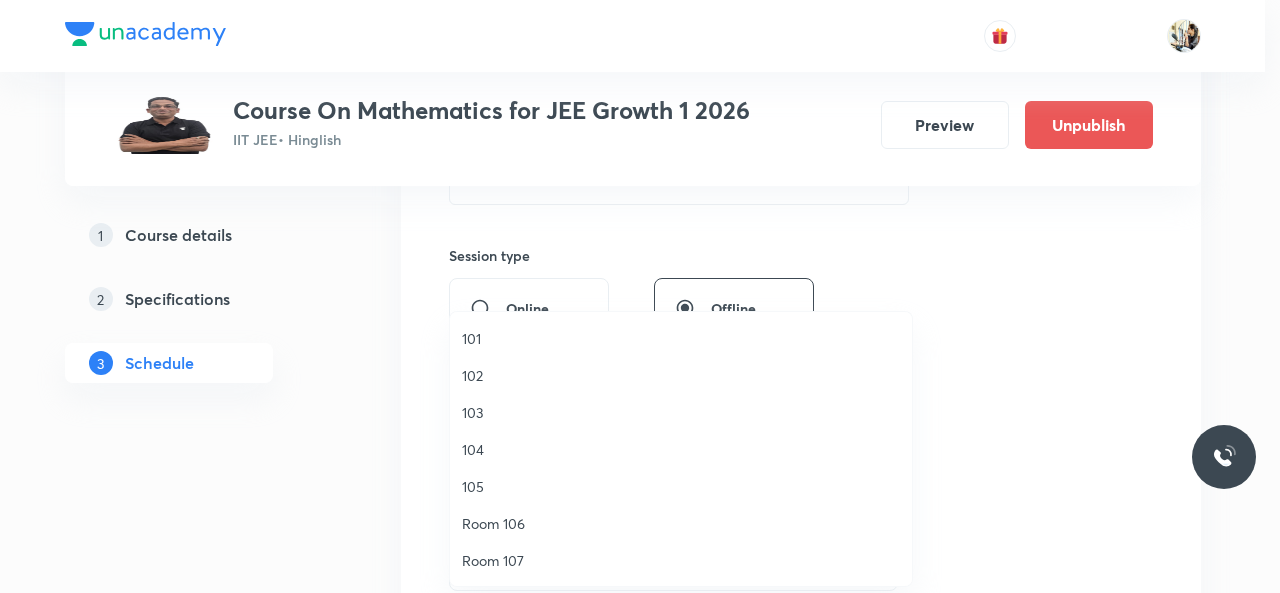 click on "105" at bounding box center [681, 486] 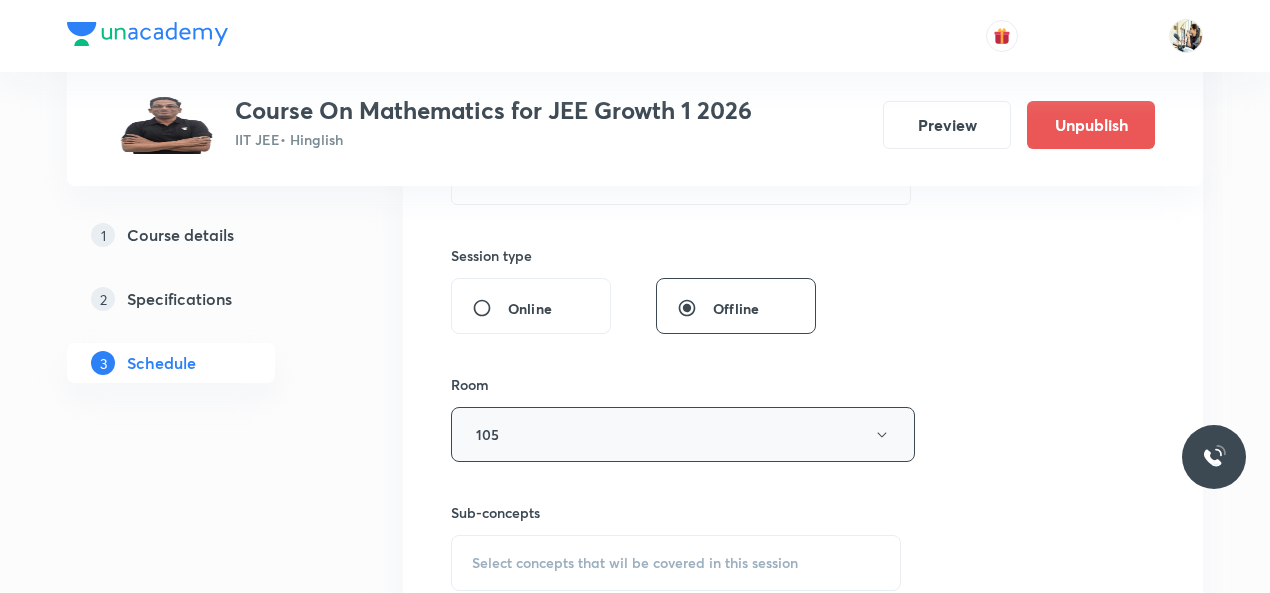 click on "105" at bounding box center [683, 434] 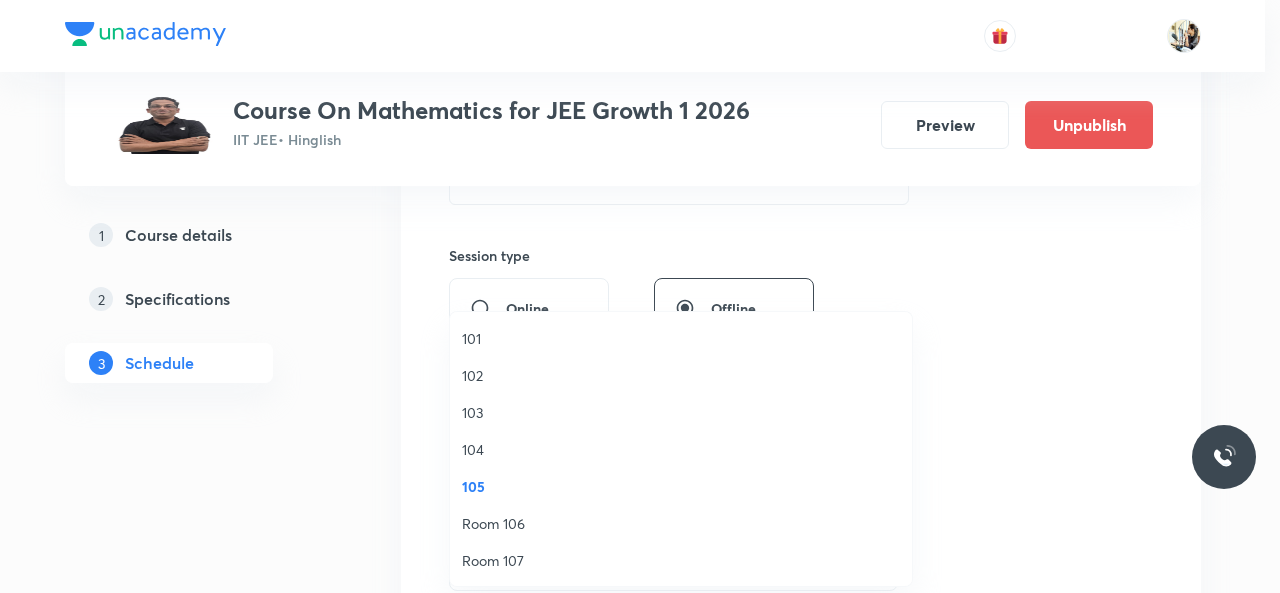 click on "102" at bounding box center (681, 375) 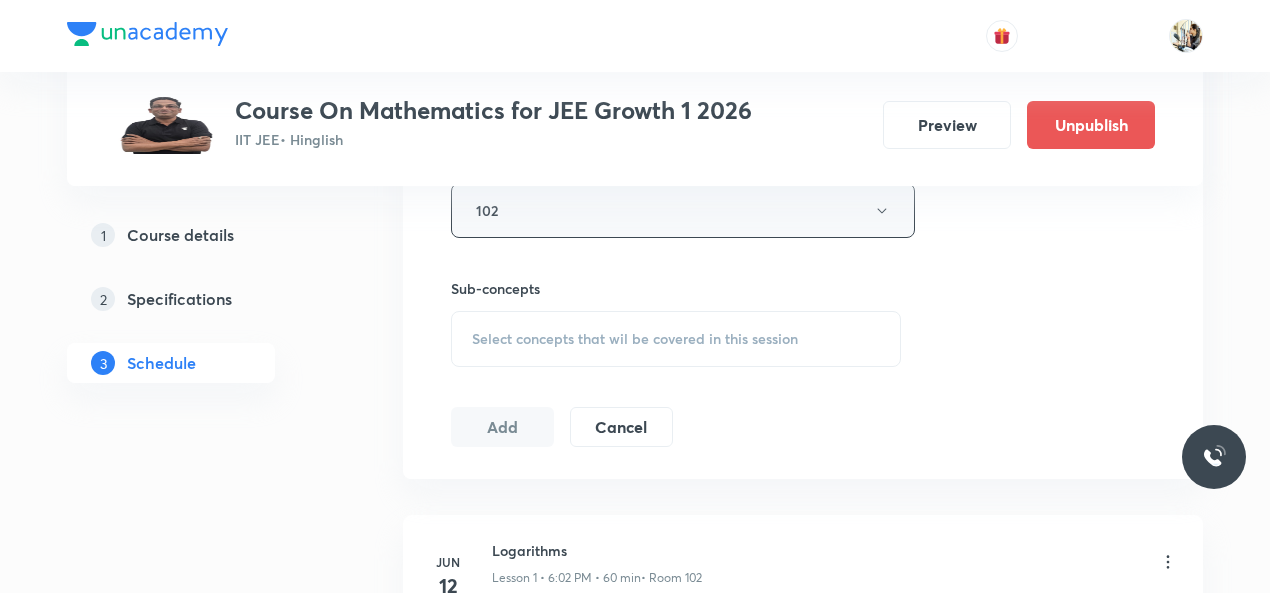 scroll, scrollTop: 933, scrollLeft: 0, axis: vertical 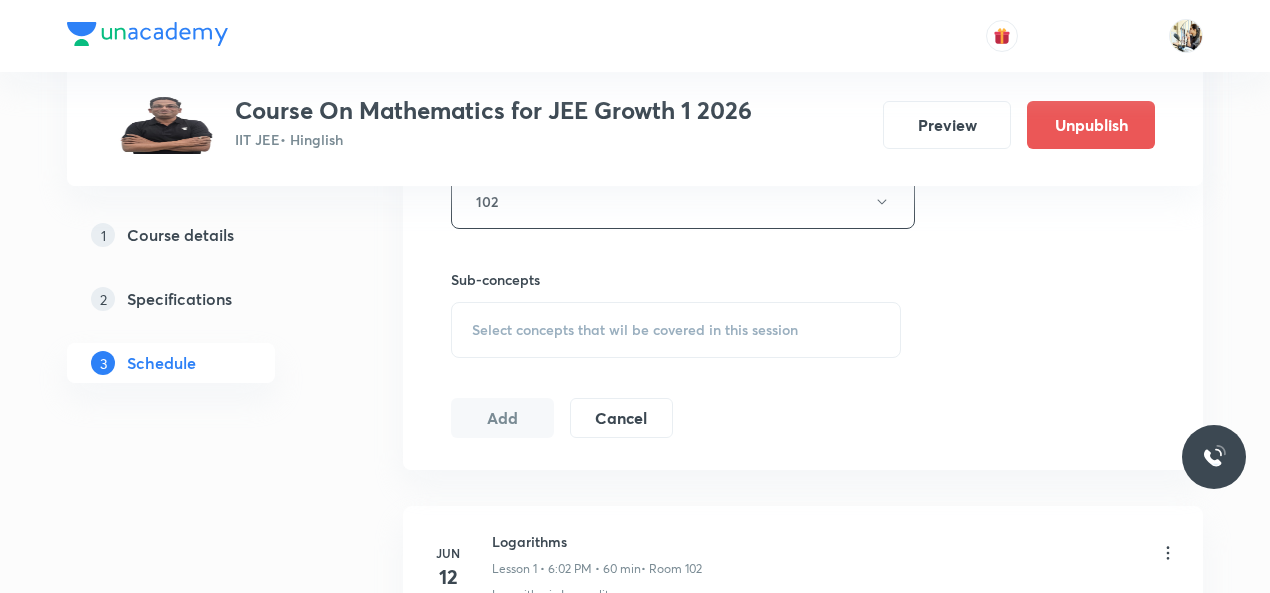 click on "Select concepts that wil be covered in this session" at bounding box center (635, 330) 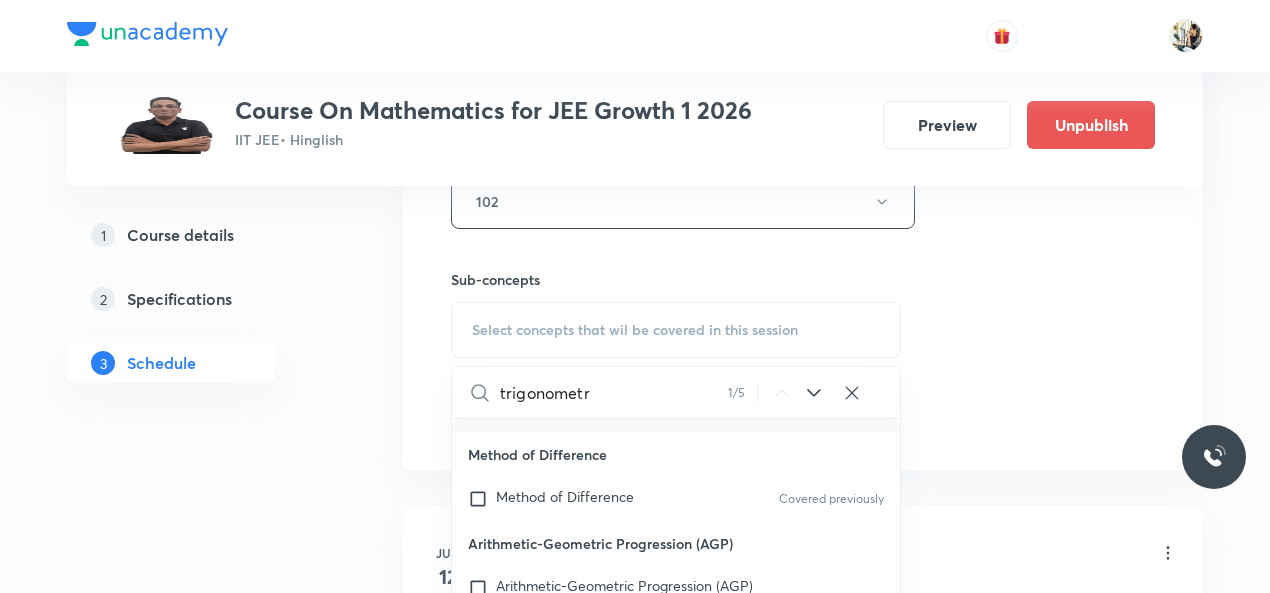 scroll, scrollTop: 7126, scrollLeft: 0, axis: vertical 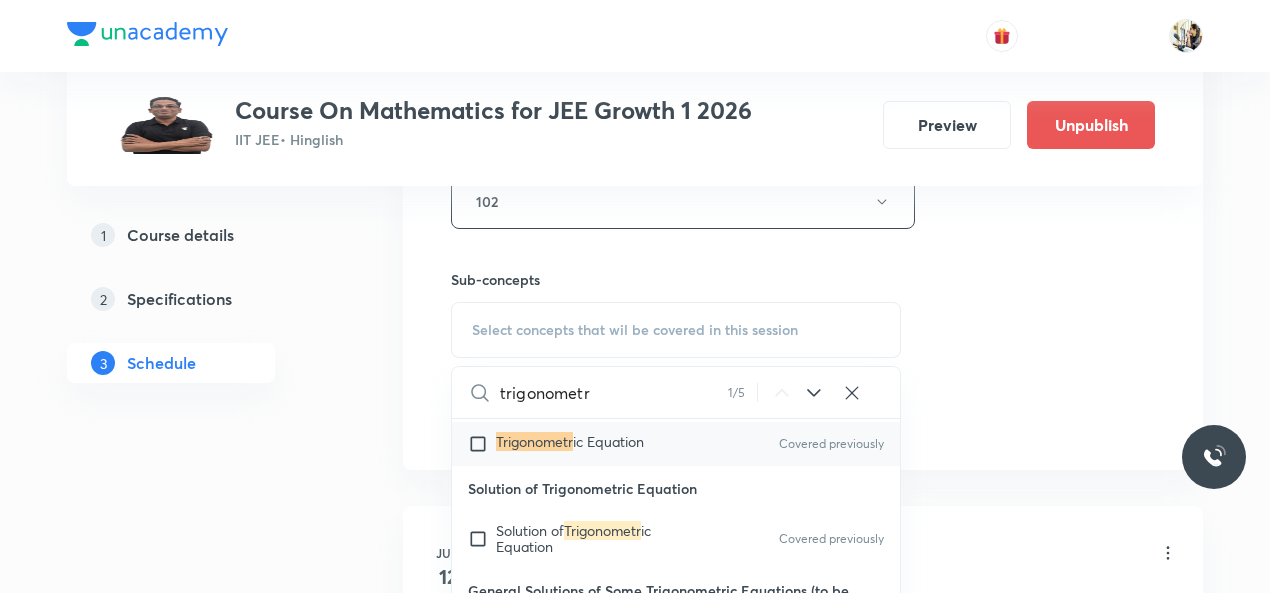 type on "trigonometr" 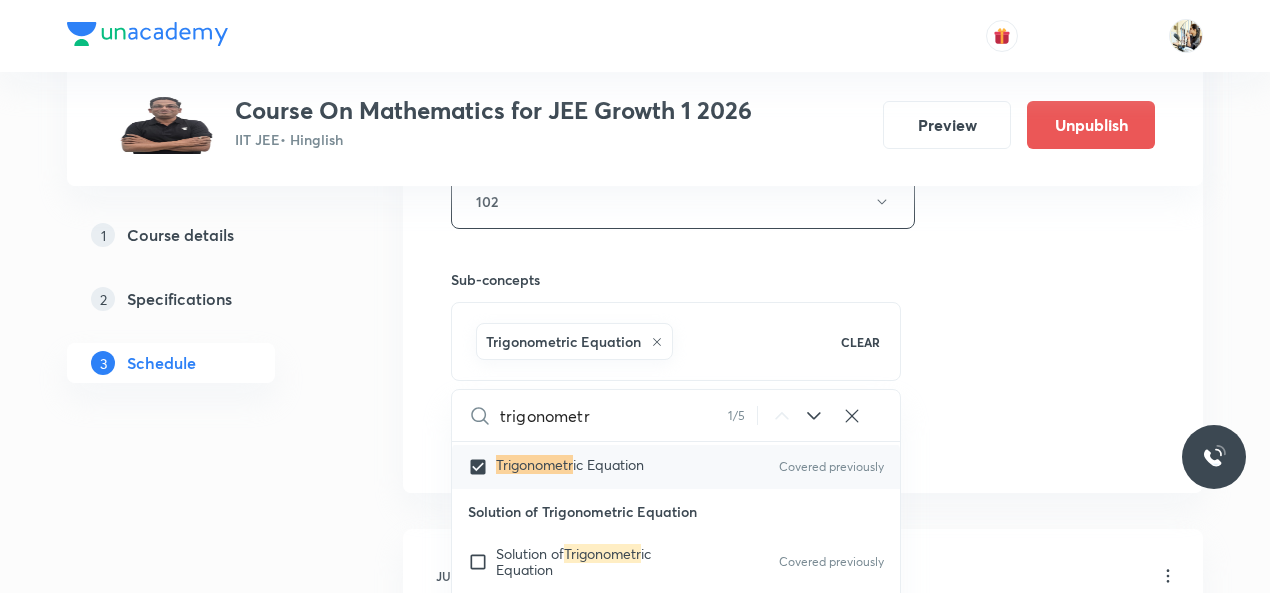 click on "Session  49 Live class Session title 13/99 trigonometry ​ Schedule for Aug 8, 2025, 6:10 PM ​ Duration (in minutes) 60 ​   Session type Online Offline Room 102 Sub-concepts Trigonometric Equation CLEAR trigonometr 1 / 5 ​ Set Theory Introduction Covered previously Sets and their Representations Covered previously Types of Sets Covered previously Finite and Infinite Sets Equal Sets Subsets Power Set Universal Set Venn Diagrams Covered previously Operations on Sets Covered previously Complement of a Set Practical  Problems on Union and Intersection of Two Sets Relation Types of relations Equivalence relations Inequalities and Modulus Function Constant and Variables Function Intervals Inequalities Generalized Method of Intervals for Solving Inequalities Modulus Function Covered previously Fundamental of Mathematics Fundamentals of Mathematics Covered previously Indices Indices Twin Prime Numbers Twin Prime Numbers Co-Prime Numbers/ Relatively Prime Numbers Co-Prime Numbers/ Relatively Prime Numbers Slope" at bounding box center (803, -20) 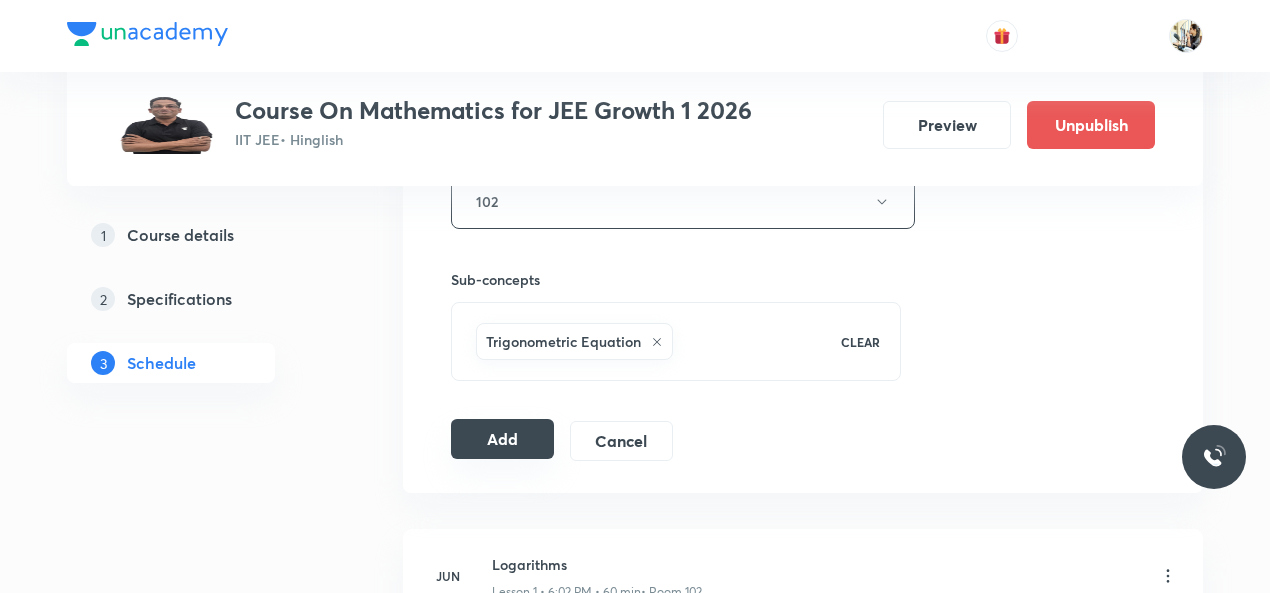 click on "Add" at bounding box center [502, 439] 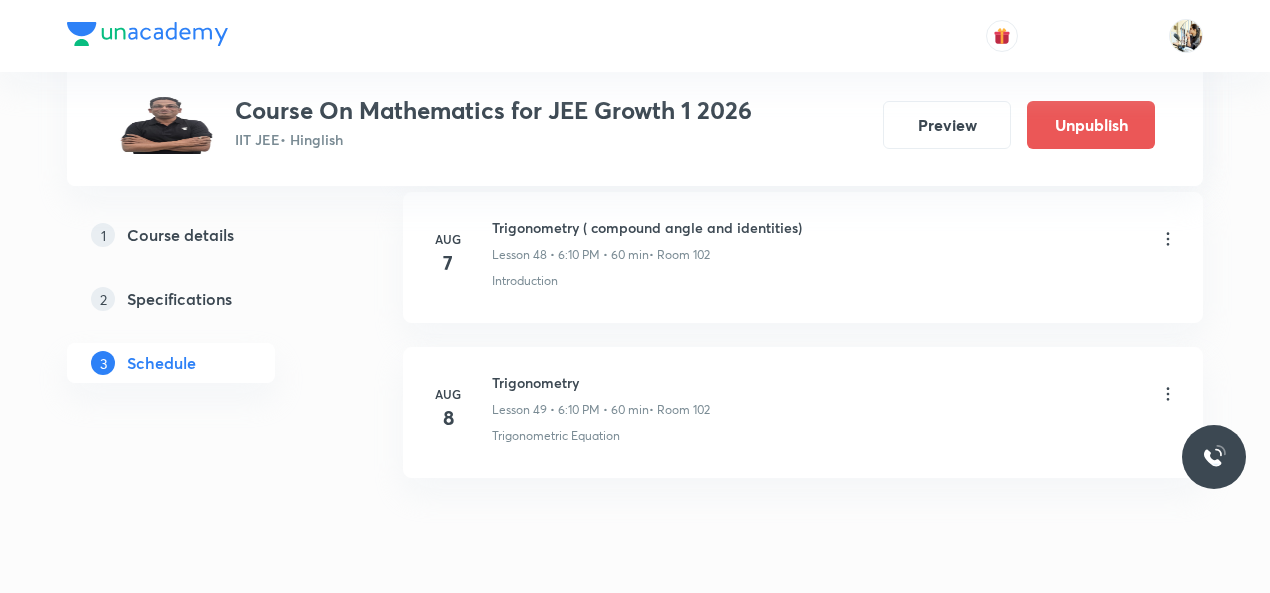 scroll, scrollTop: 7655, scrollLeft: 0, axis: vertical 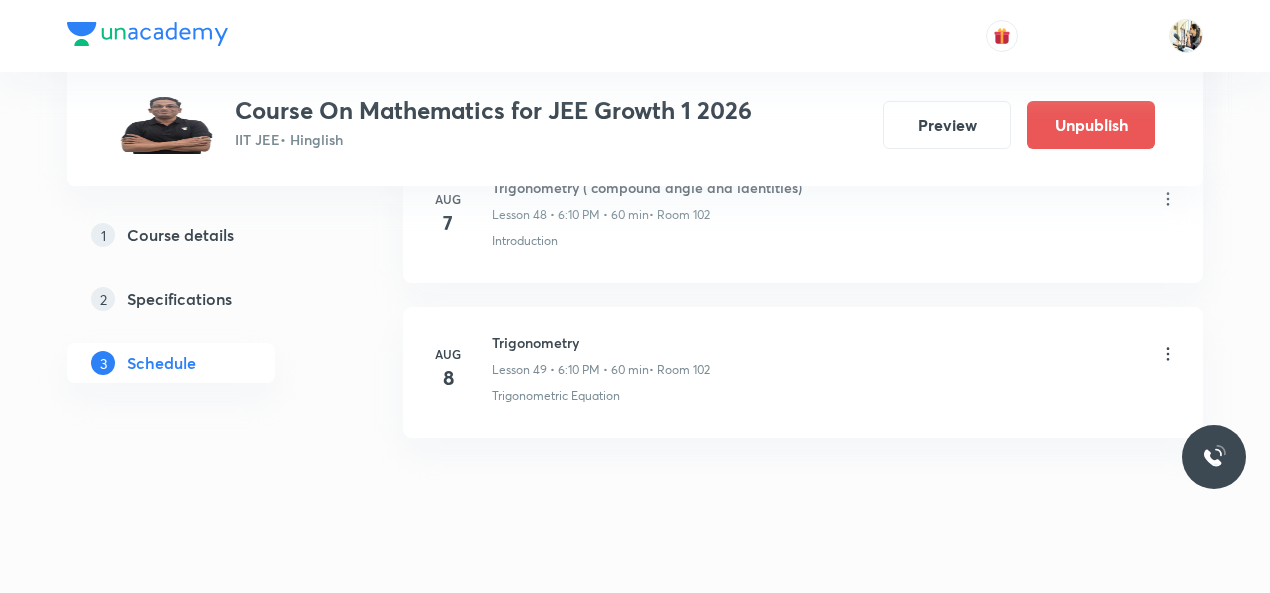 click 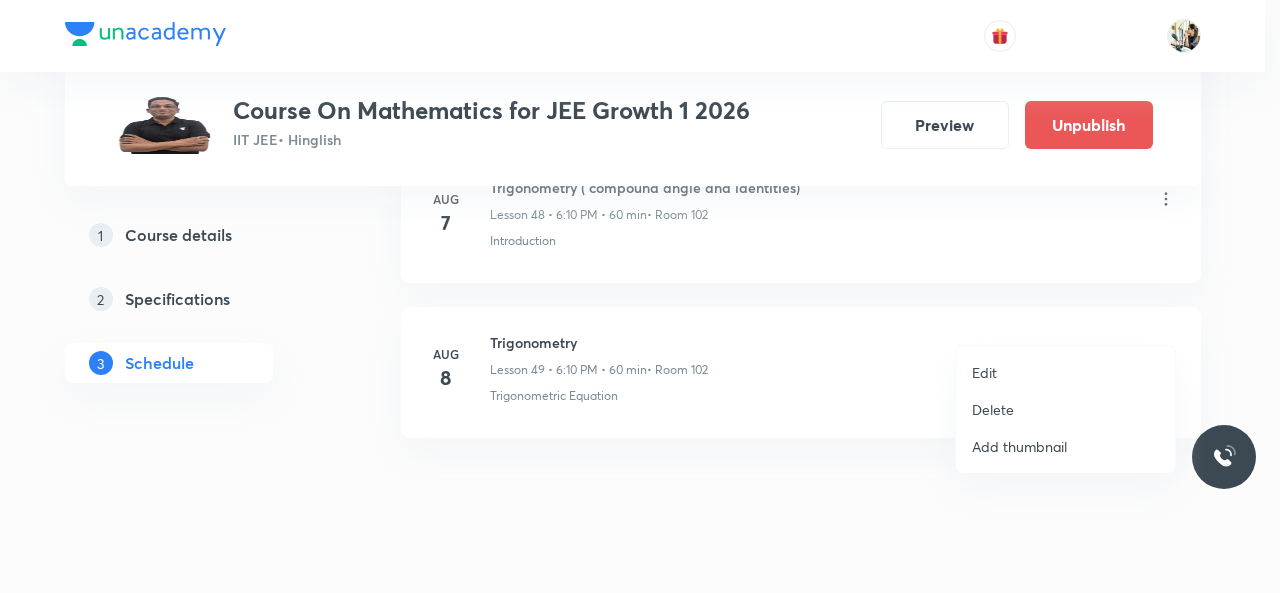 click on "Edit" at bounding box center (984, 372) 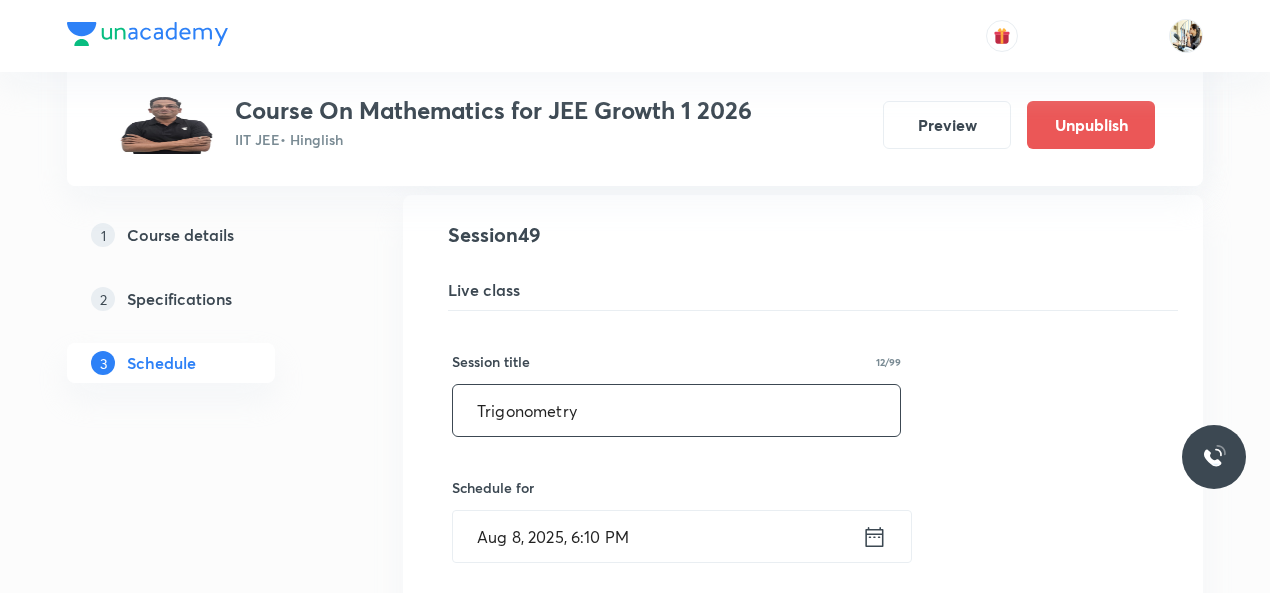 click on "Trigonometry" at bounding box center (676, 410) 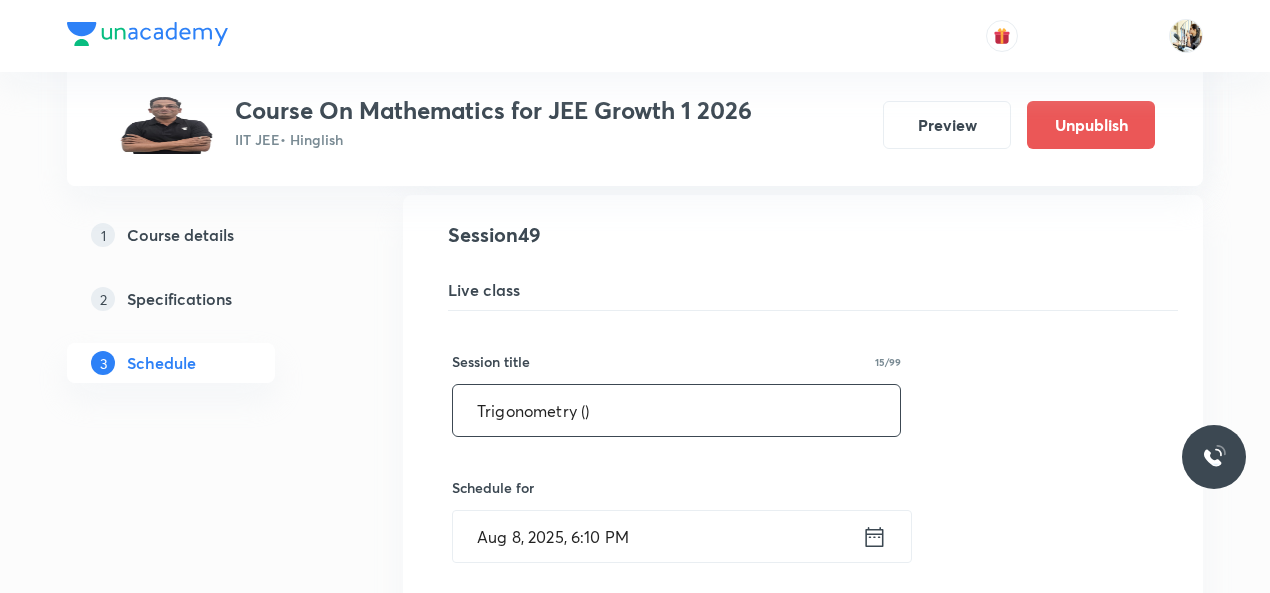 paste on "compound angle and identities" 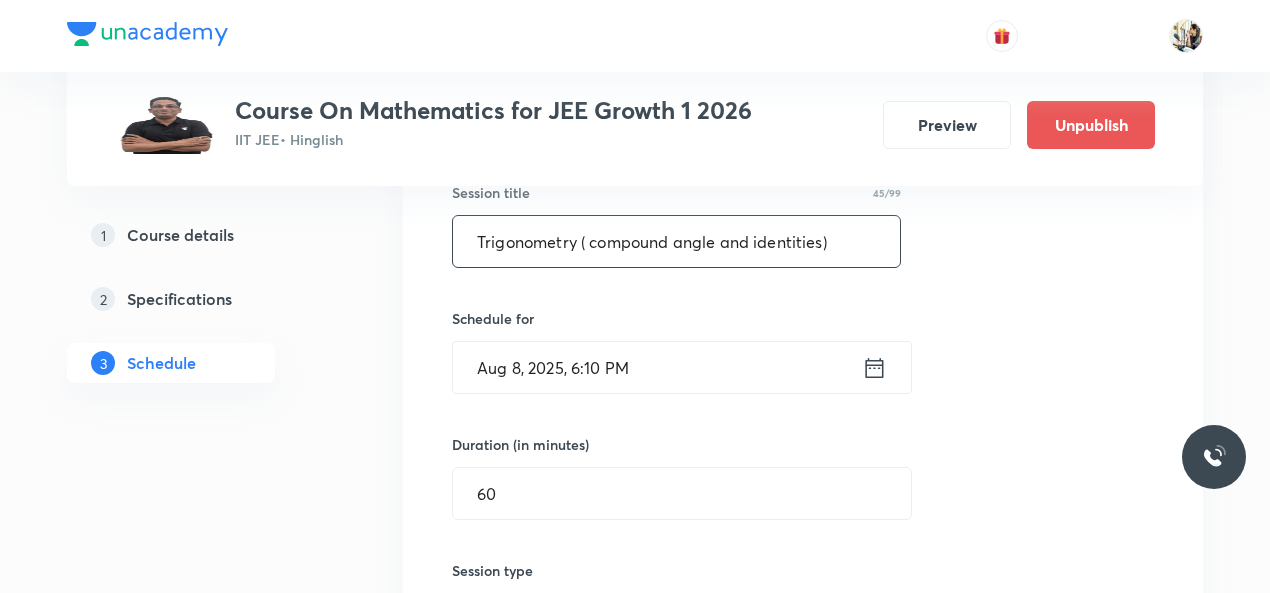 scroll, scrollTop: 8355, scrollLeft: 0, axis: vertical 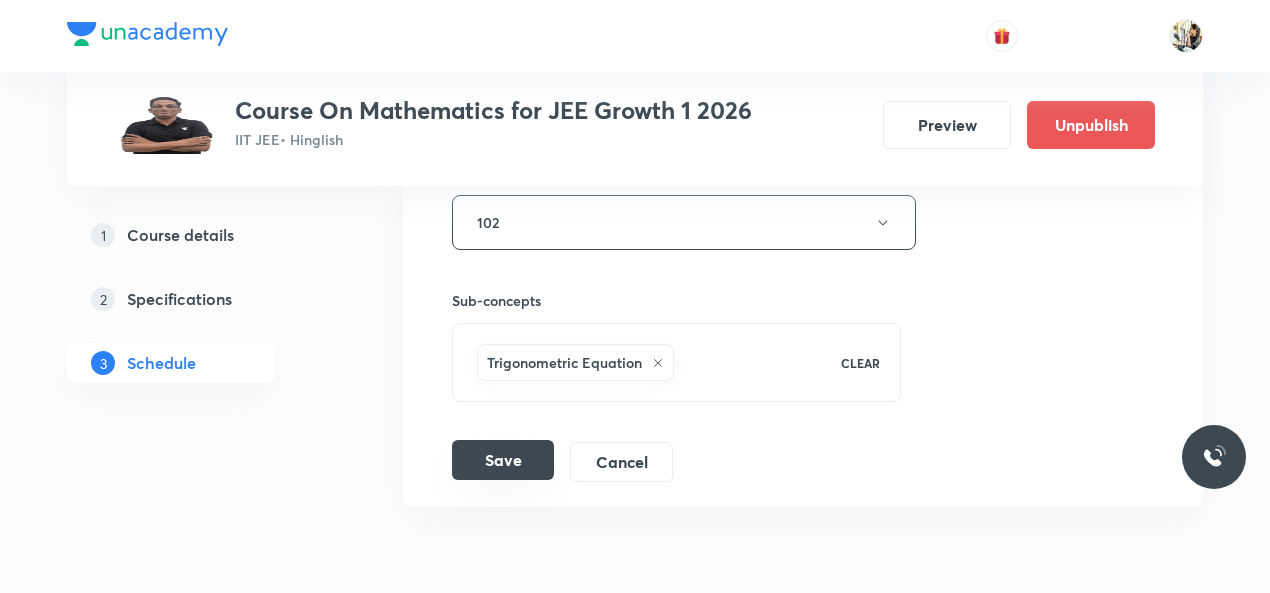 type on "Trigonometry ( compound angle and identities)" 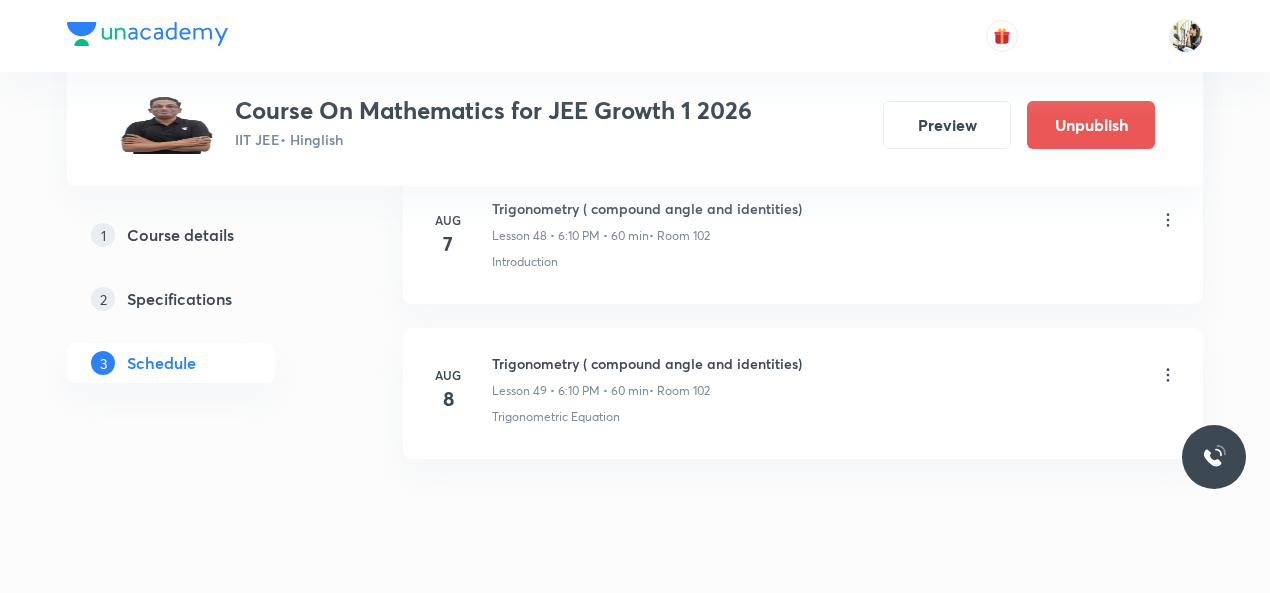scroll, scrollTop: 7655, scrollLeft: 0, axis: vertical 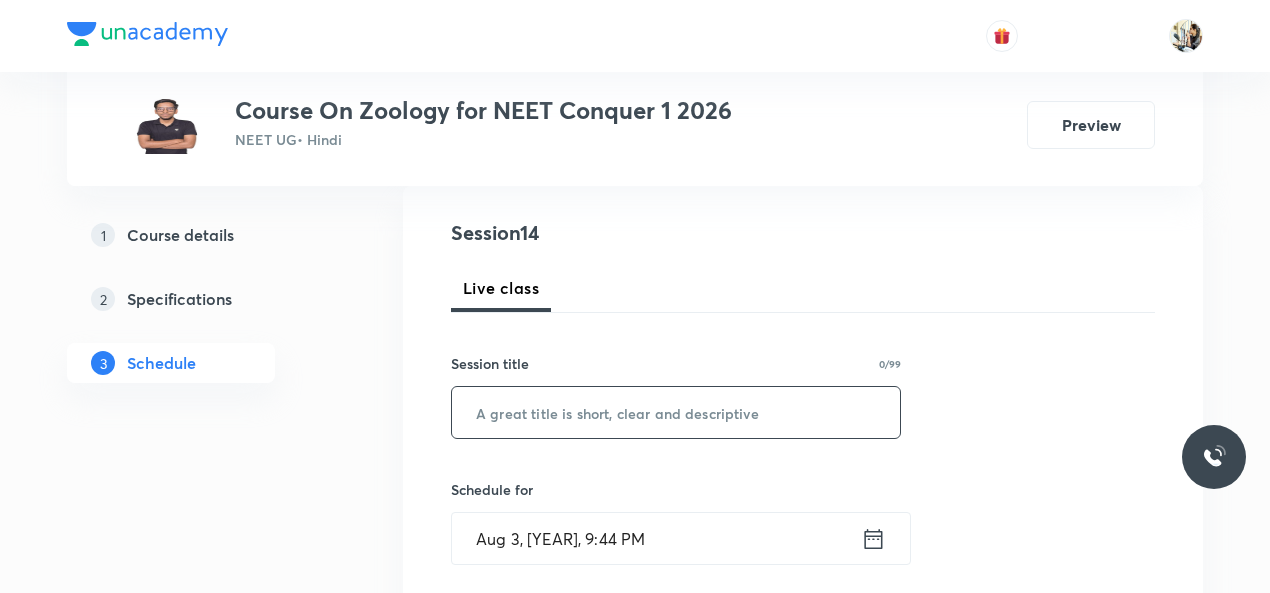 click at bounding box center [676, 412] 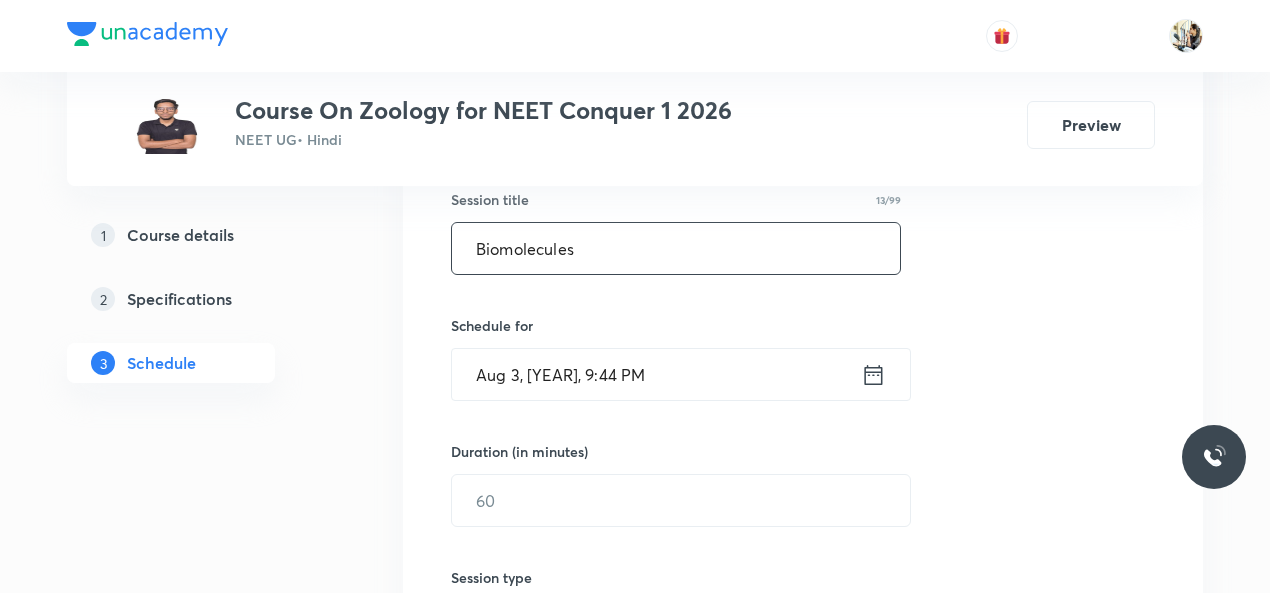 scroll, scrollTop: 447, scrollLeft: 0, axis: vertical 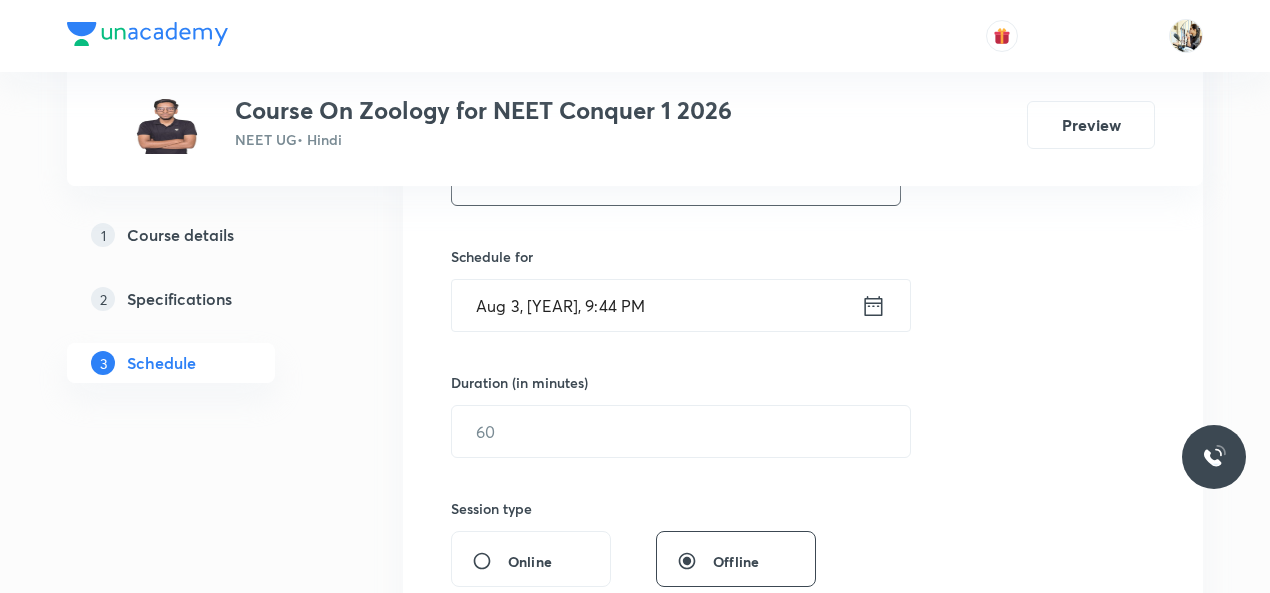 type on "Biomolecules" 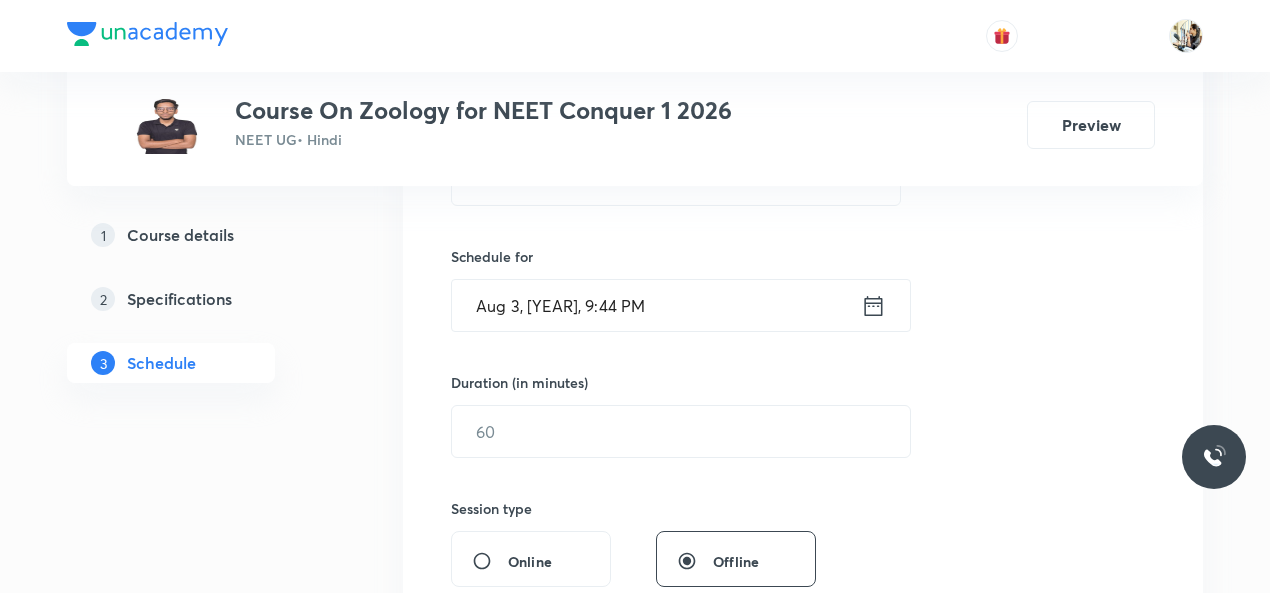 click on "Aug 3, 2025, 9:44 PM" at bounding box center (656, 305) 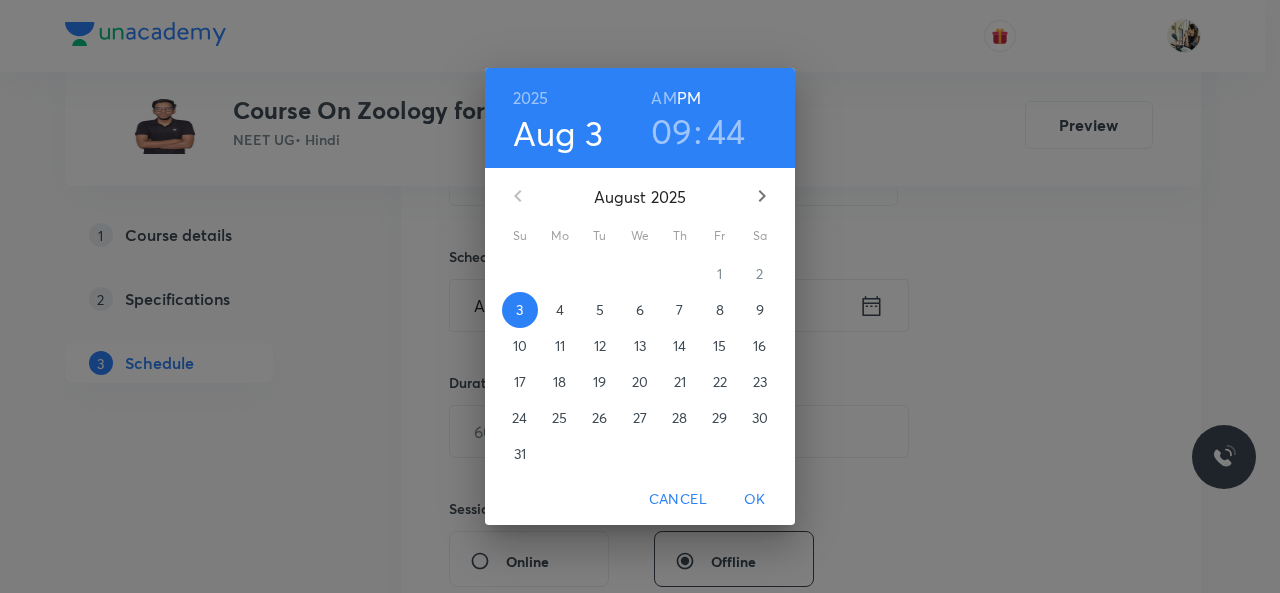 click on "4" at bounding box center [560, 310] 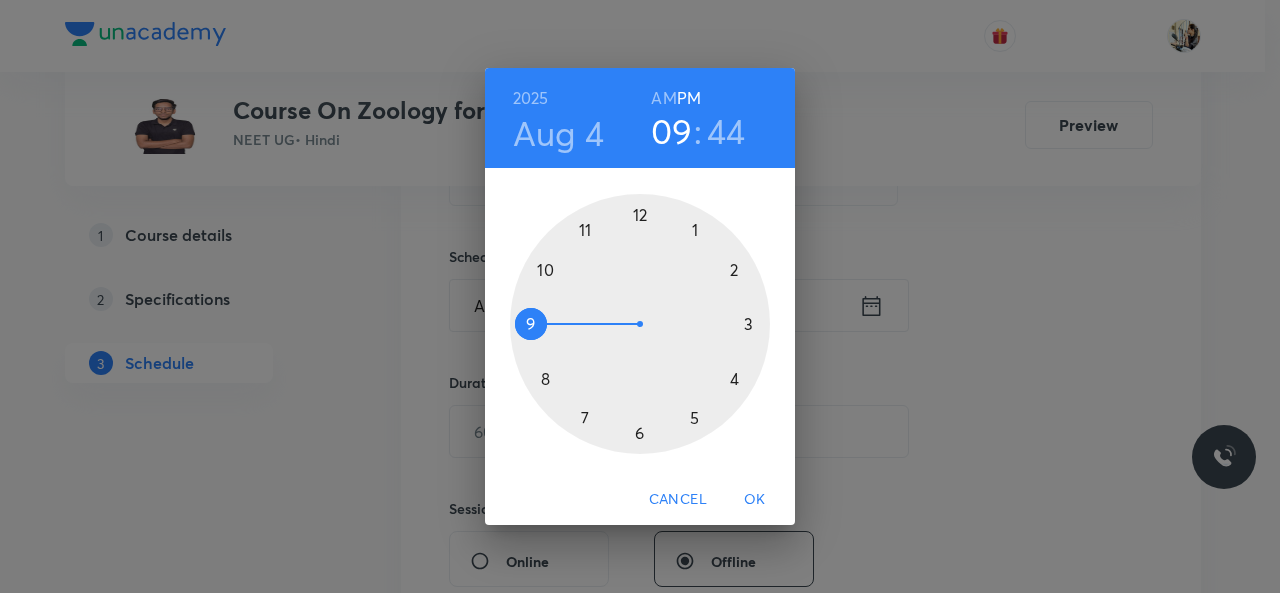 click on "2025 Aug 4 09 : 44 AM PM 1 2 3 4 5 6 7 8 9 10 11 12 Cancel OK" at bounding box center [640, 296] 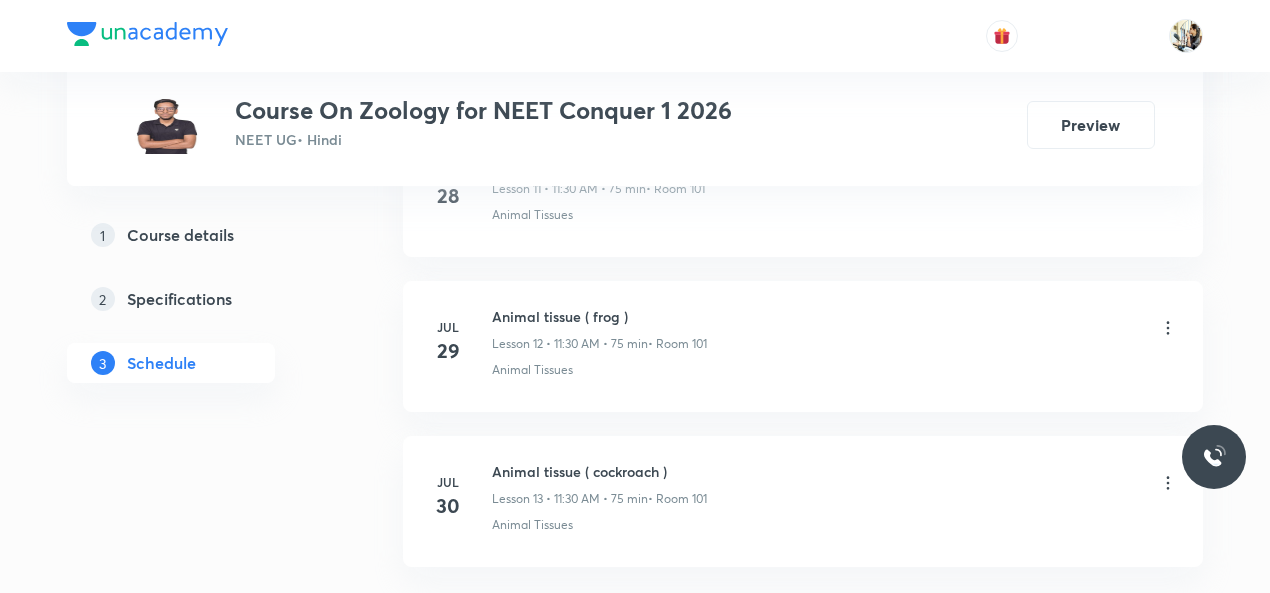 scroll, scrollTop: 3014, scrollLeft: 0, axis: vertical 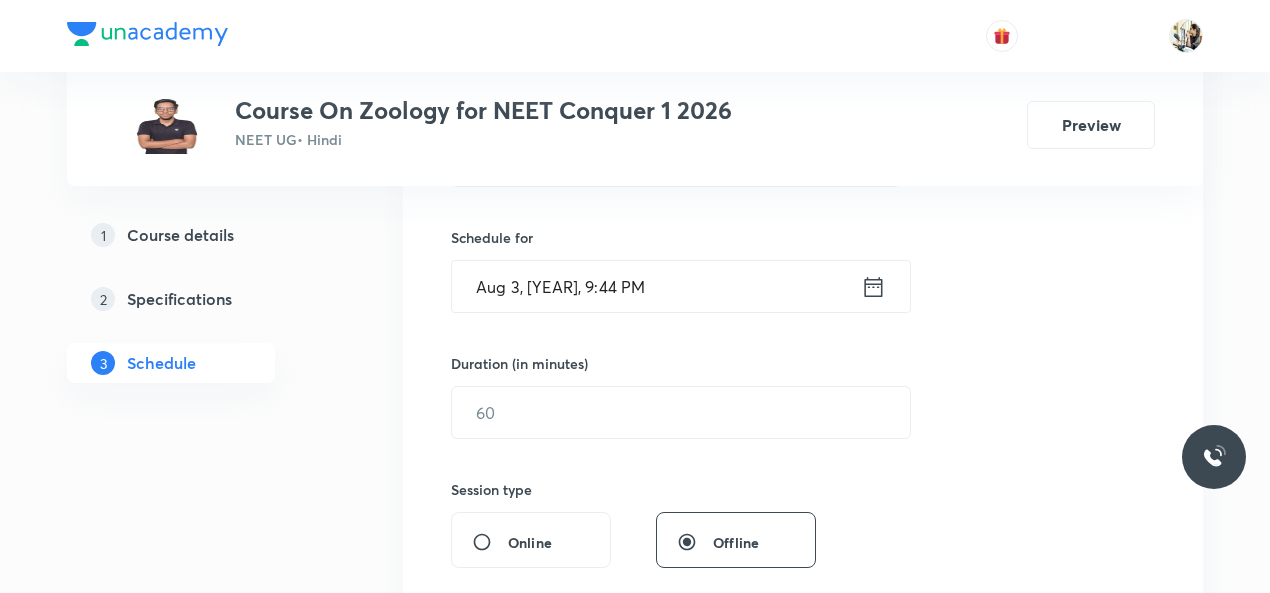 click on "Aug 3, 2025, 9:44 PM" at bounding box center [656, 286] 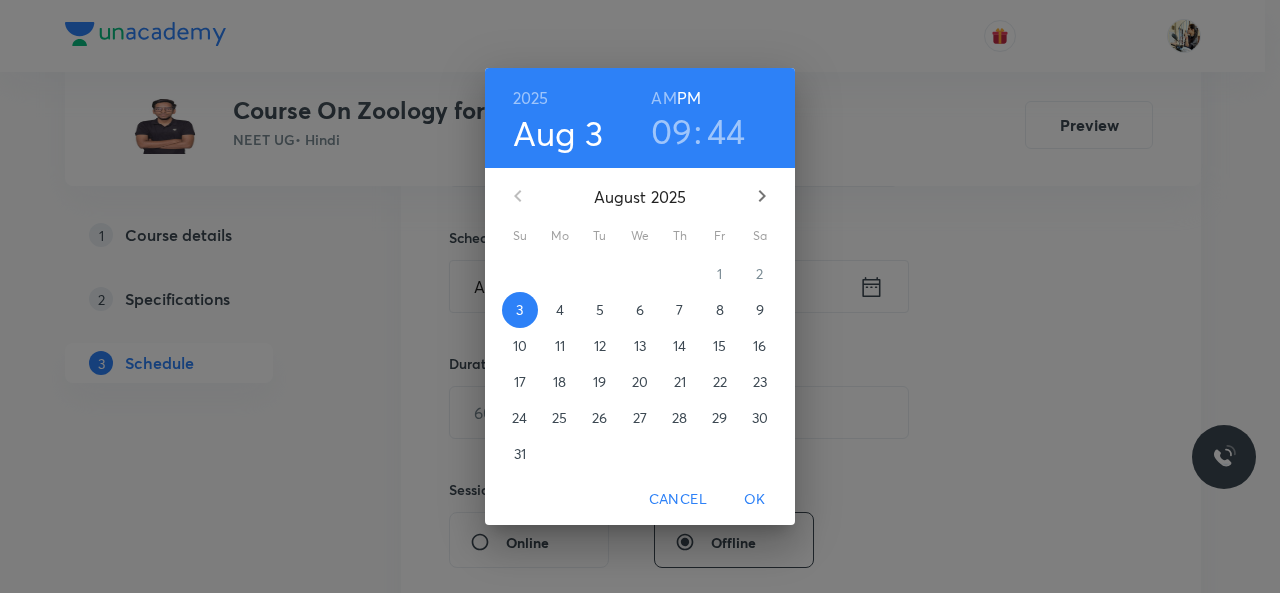 click on "4" at bounding box center [560, 310] 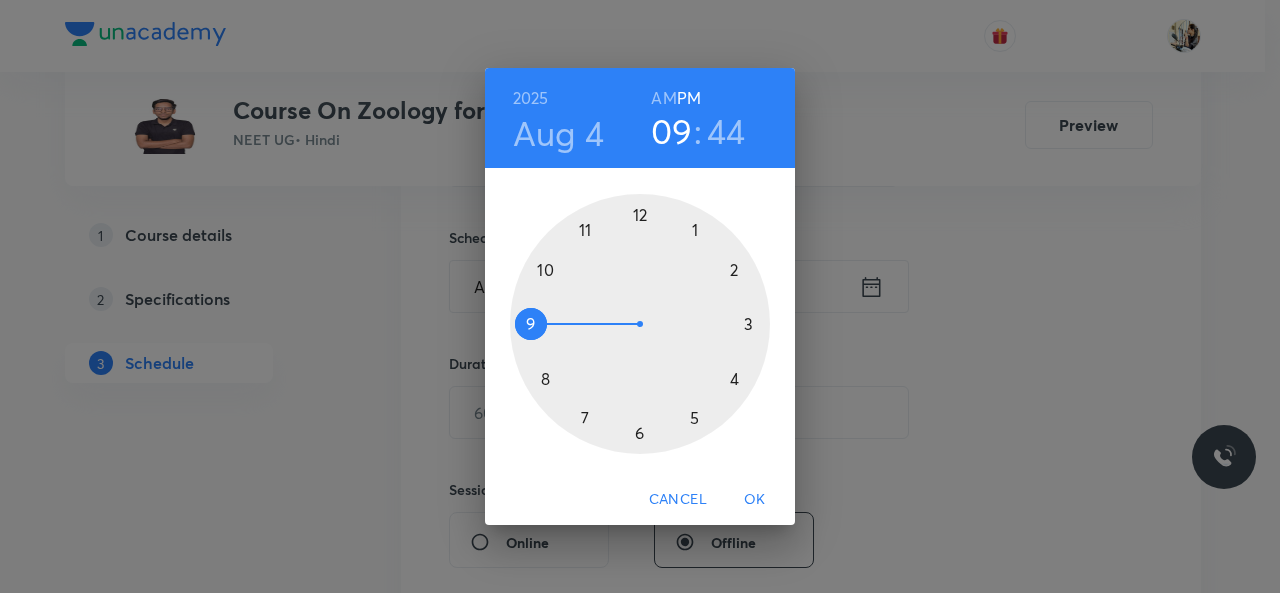 click at bounding box center (640, 324) 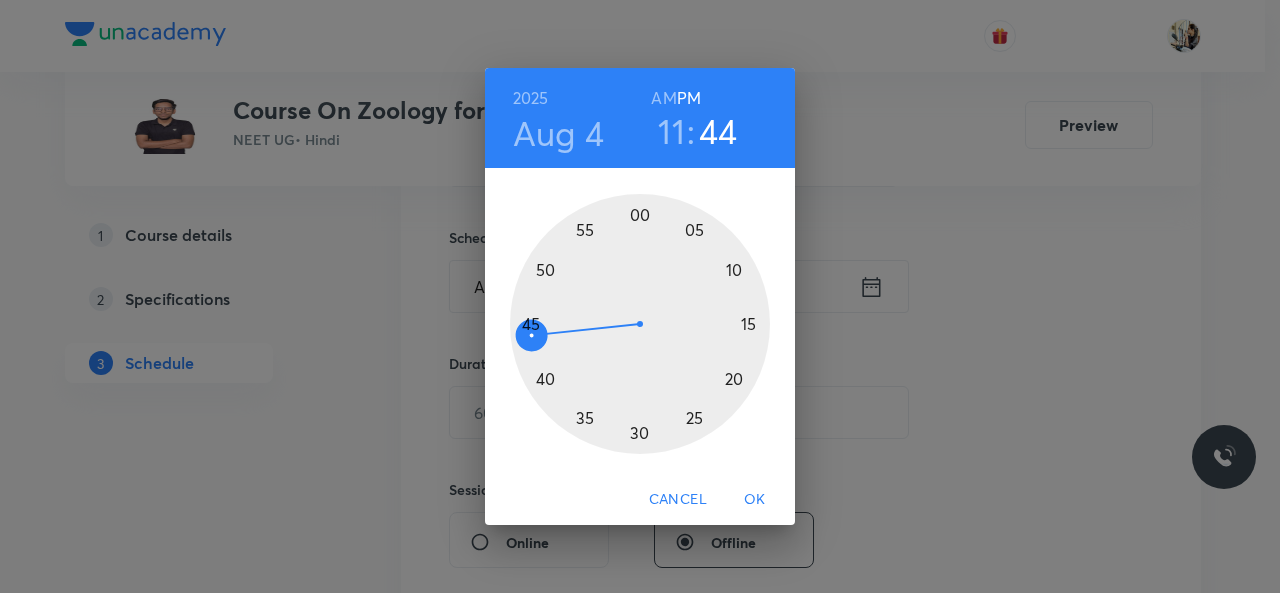 drag, startPoint x: 660, startPoint y: 91, endPoint x: 674, endPoint y: 137, distance: 48.08326 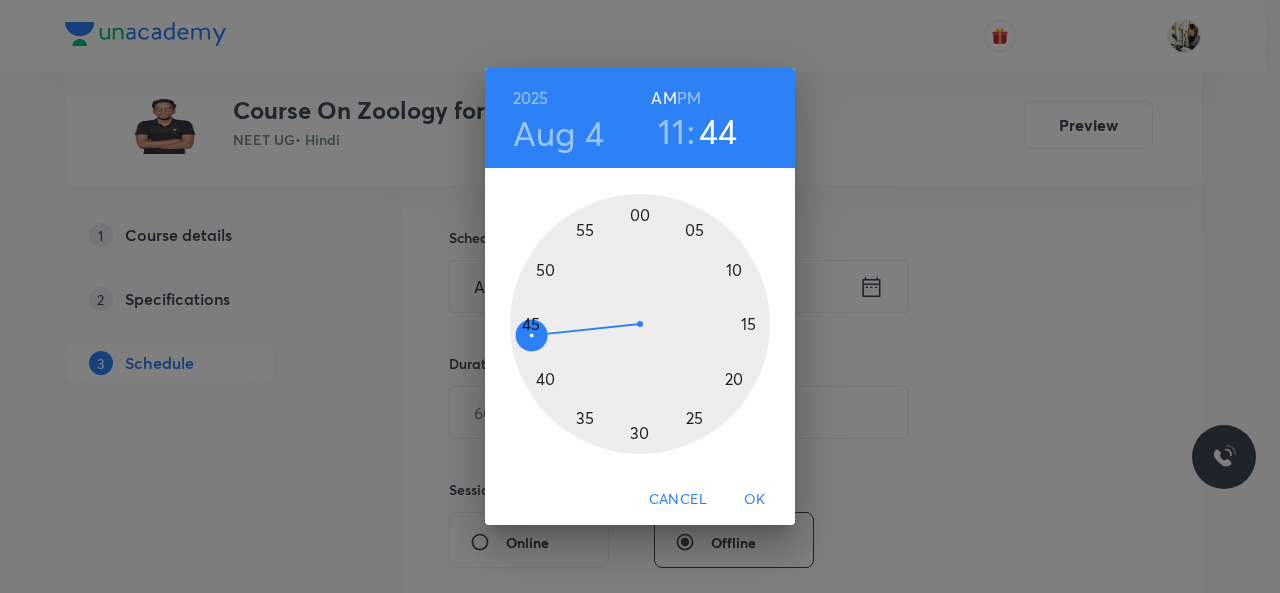 click at bounding box center [640, 324] 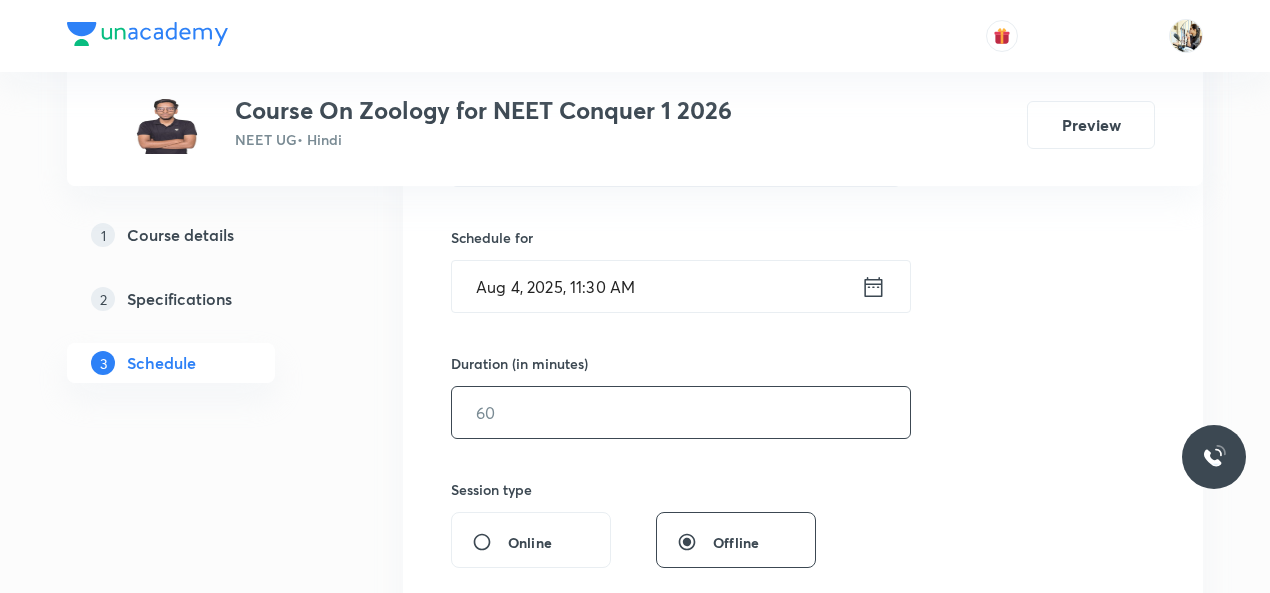 click at bounding box center [681, 412] 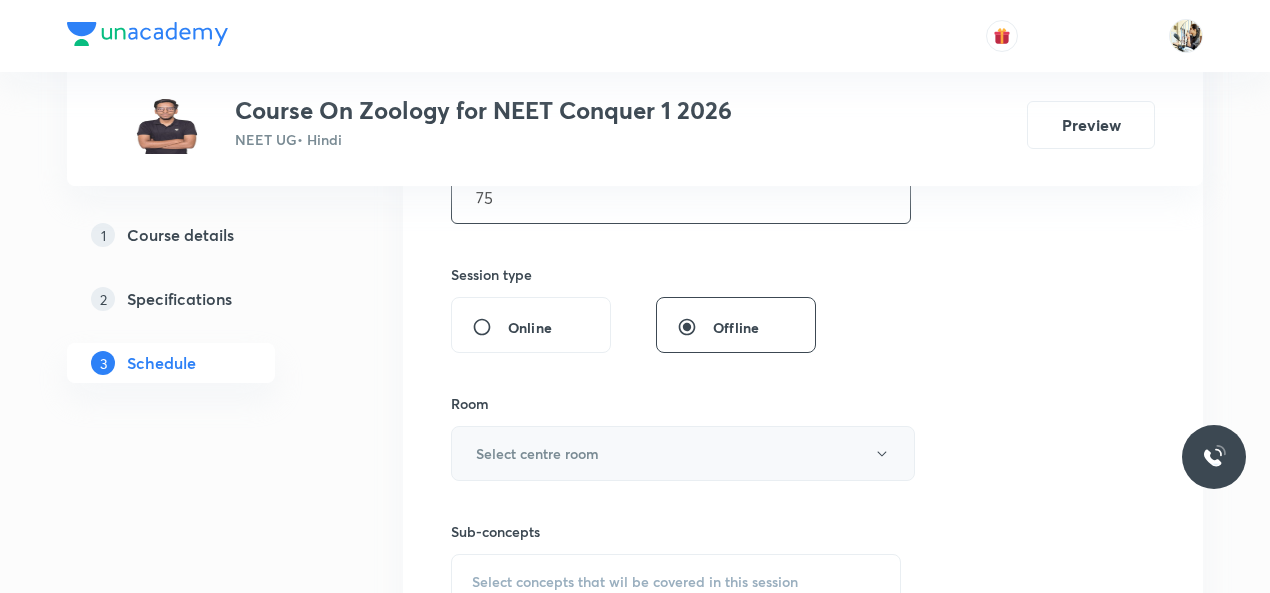 scroll, scrollTop: 700, scrollLeft: 0, axis: vertical 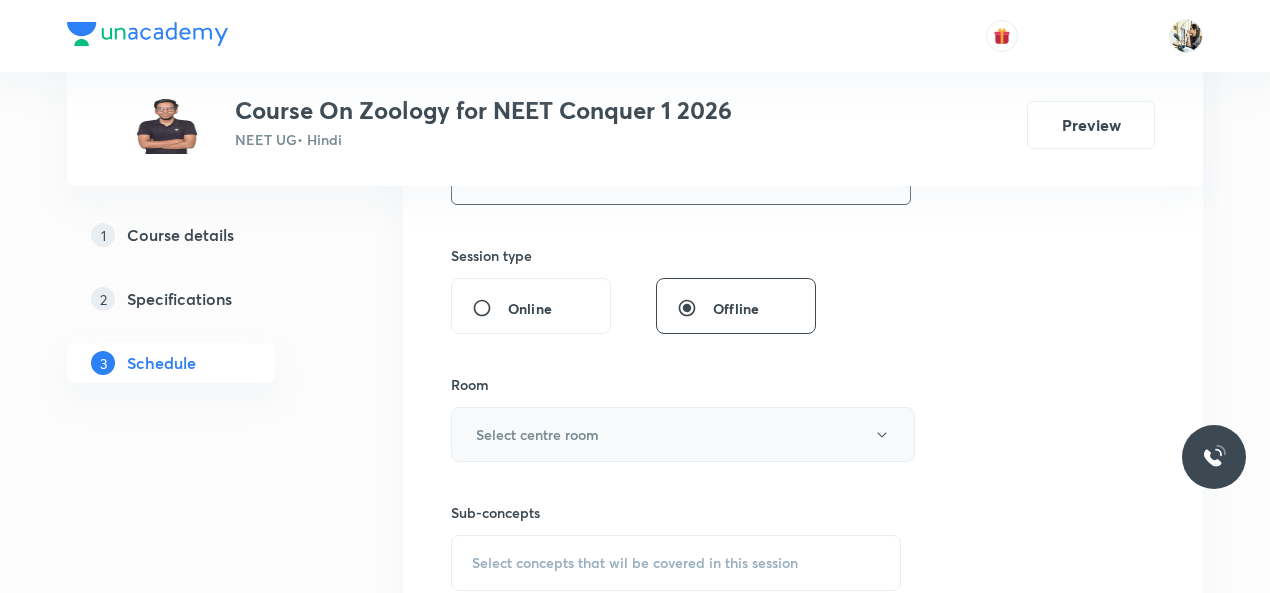 type on "75" 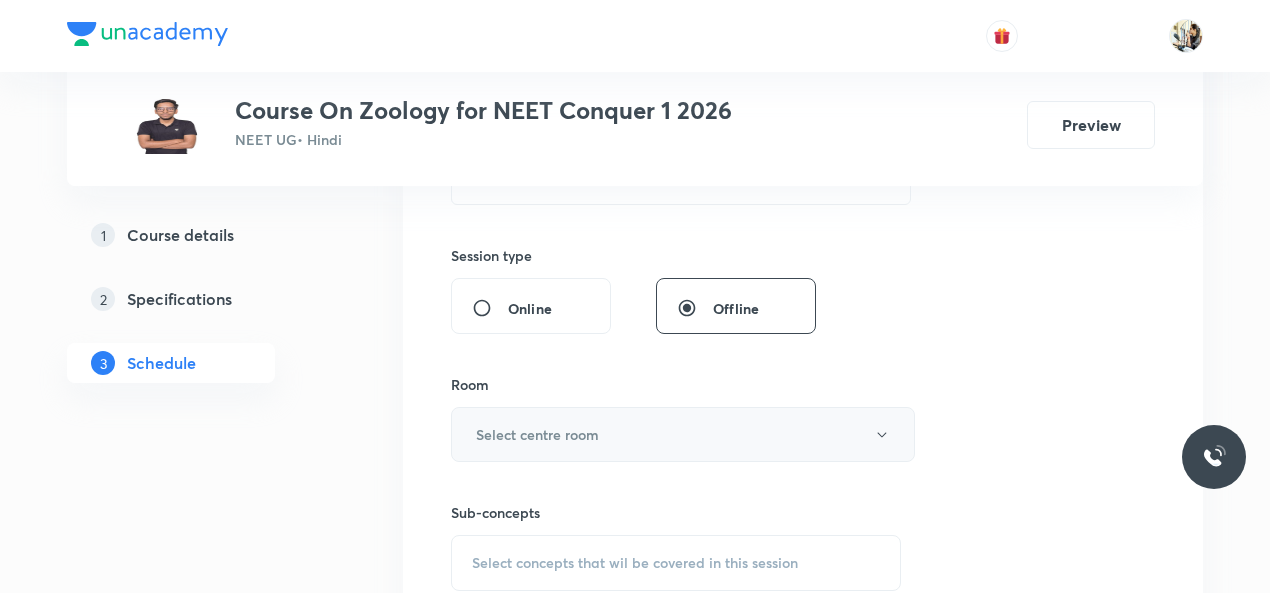 click on "Select centre room" at bounding box center [683, 434] 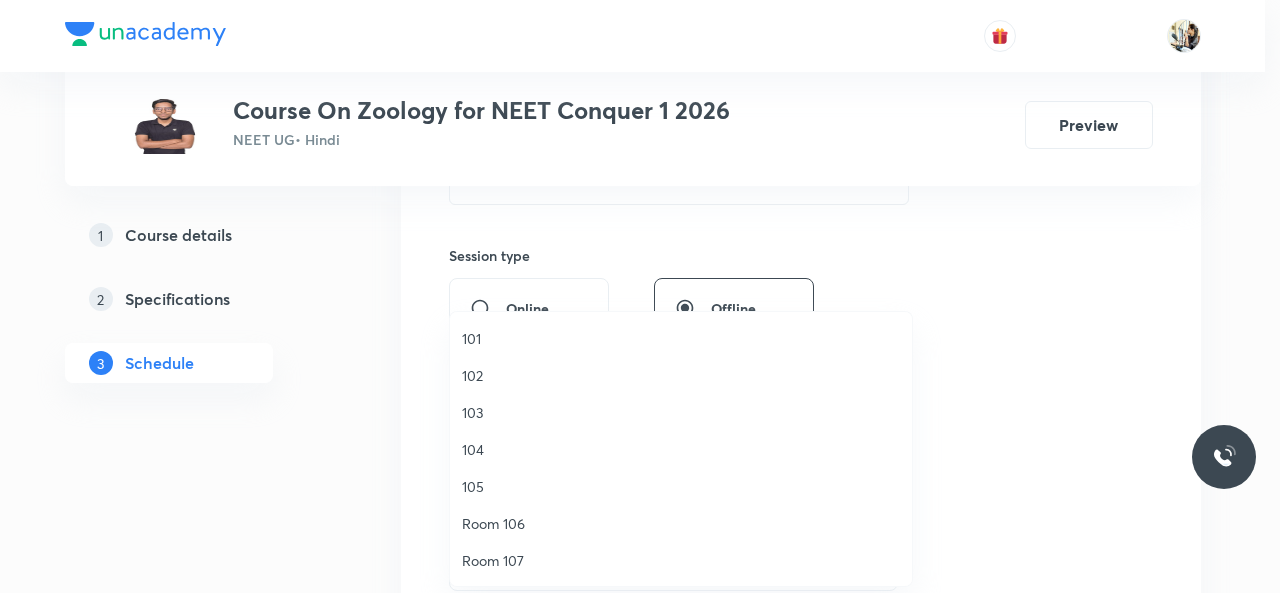 click on "101" at bounding box center [681, 338] 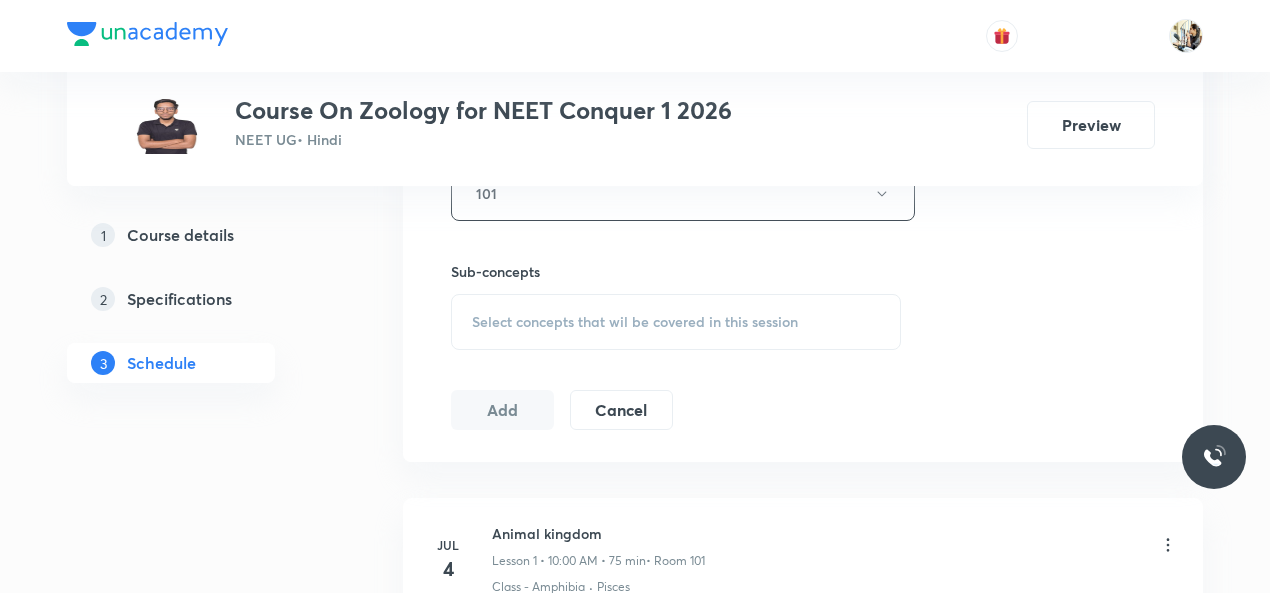 scroll, scrollTop: 933, scrollLeft: 0, axis: vertical 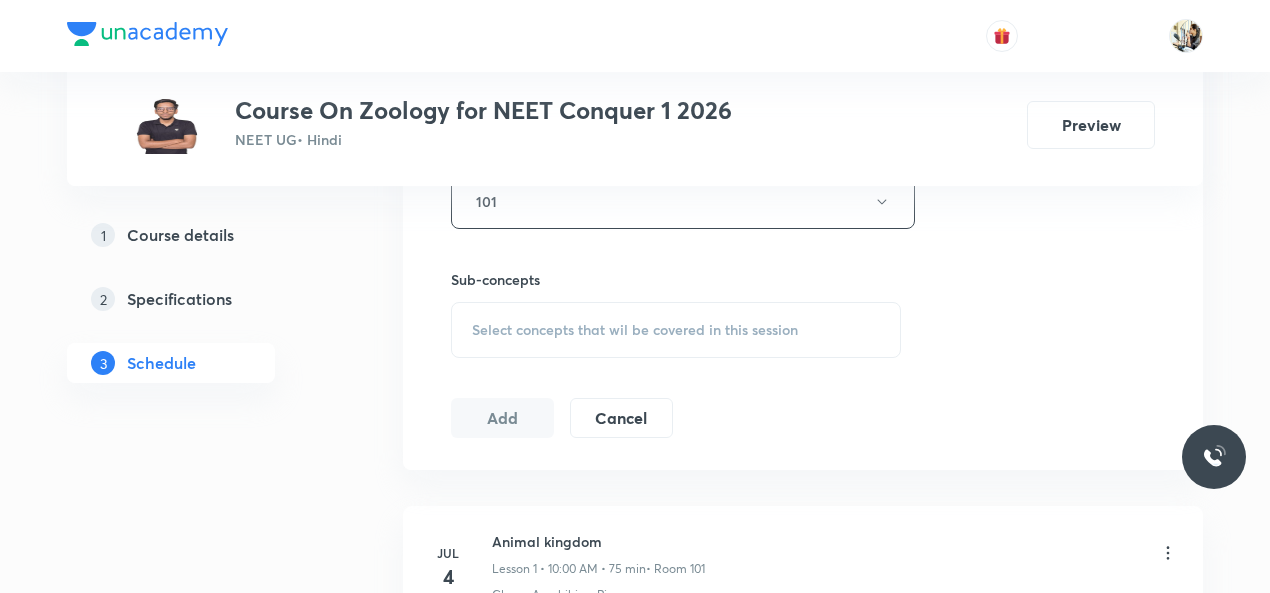click on "Select concepts that wil be covered in this session" at bounding box center [635, 330] 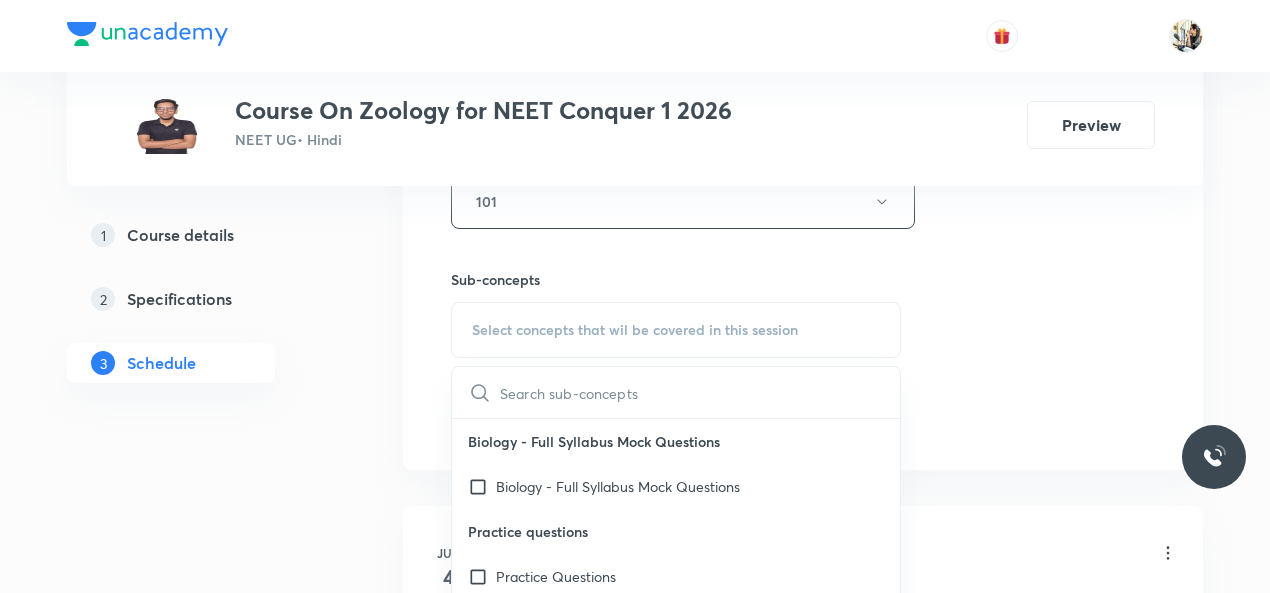 paste on "Carbohydrates" 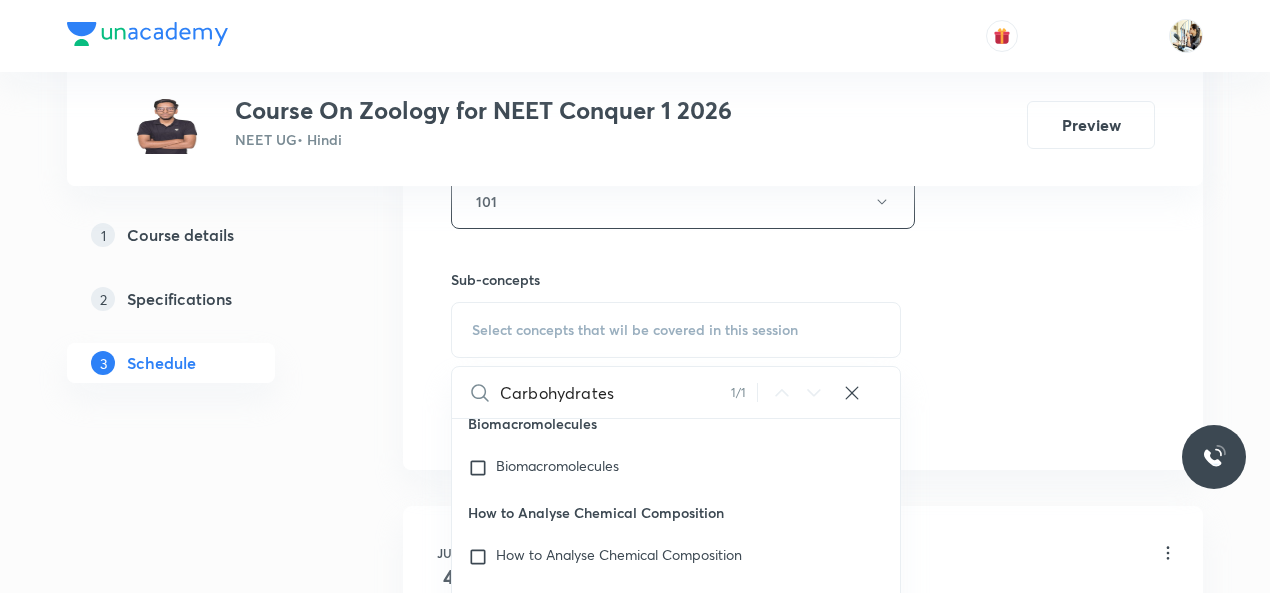 scroll, scrollTop: 39752, scrollLeft: 0, axis: vertical 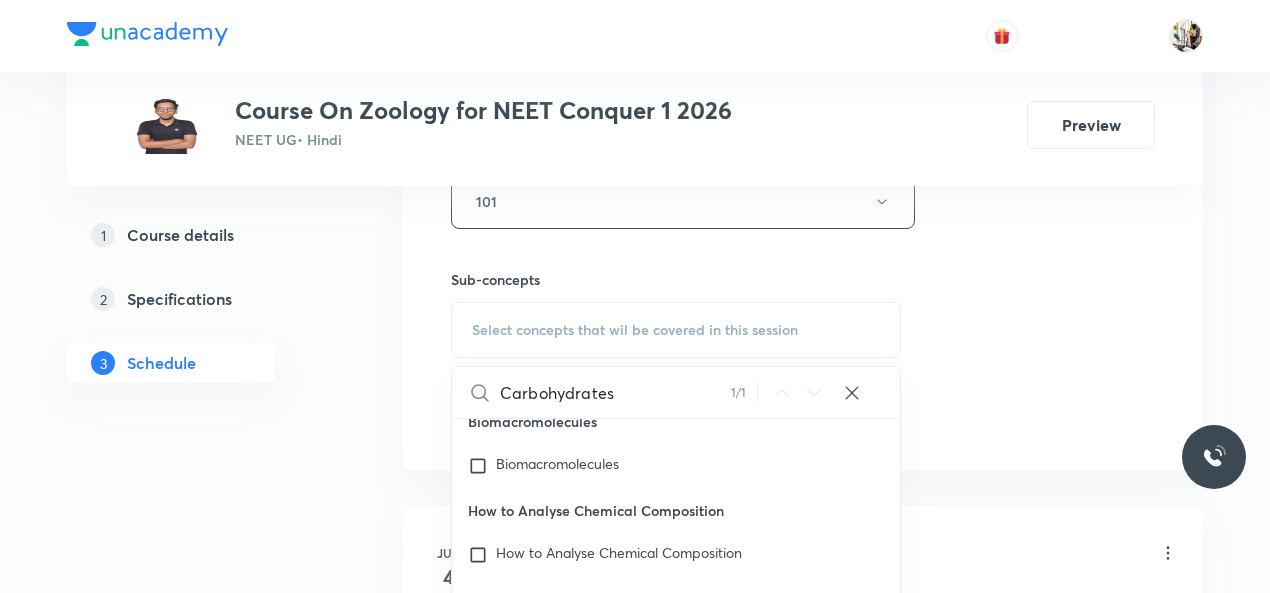 type on "Carbohydrates" 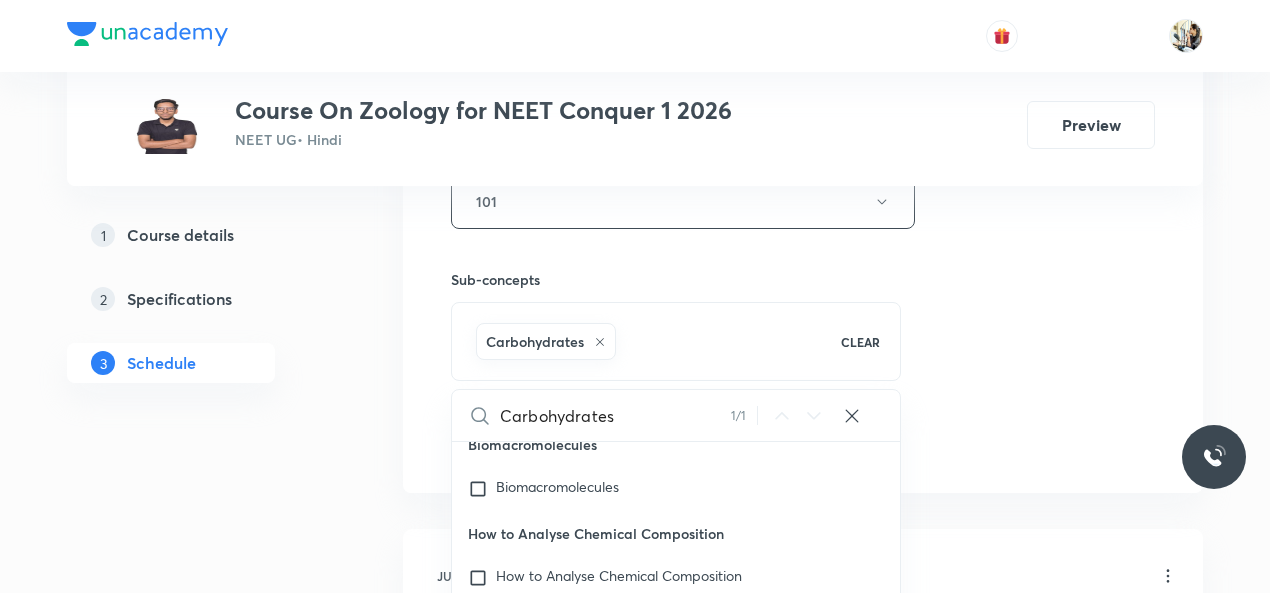 click on "Session  14 Live class Session title 13/99 Biomolecules ​ Schedule for Aug 4, 2025, 11:30 AM ​ Duration (in minutes) 75 ​   Session type Online Offline Room 101 Sub-concepts Carbohydrates CLEAR Carbohydrates 1 / 1 ​ Biology - Full Syllabus Mock Questions Biology - Full Syllabus Mock Questions Practice questions Practice Questions Biology Previous Year Questions Maths Previous Year Questions Morphology - Flowering Plants Plant Morphology Root Types Of Roots Stem Types Of Stem  Leaf Inflorescence Flower Fruit Seed Semi-Technical Description Of A Typical Flowering Plant Description Of Some Important Families Anatomy - Flowering Plants The Tissues  Tissue System Anatomy Of Dicotyledonous And Monocotyledonous Plants Secondary Growth Structural Organisation in Animals Animal Tissues Covered previously Organ And Organ System Earthworm Cockroach Frogs Structural Organization in Animals Cockroach General Features  Frog General Features Digestion & Absorption Alimentary Canal Digestive Glands Digestion Of Food" at bounding box center [803, -20] 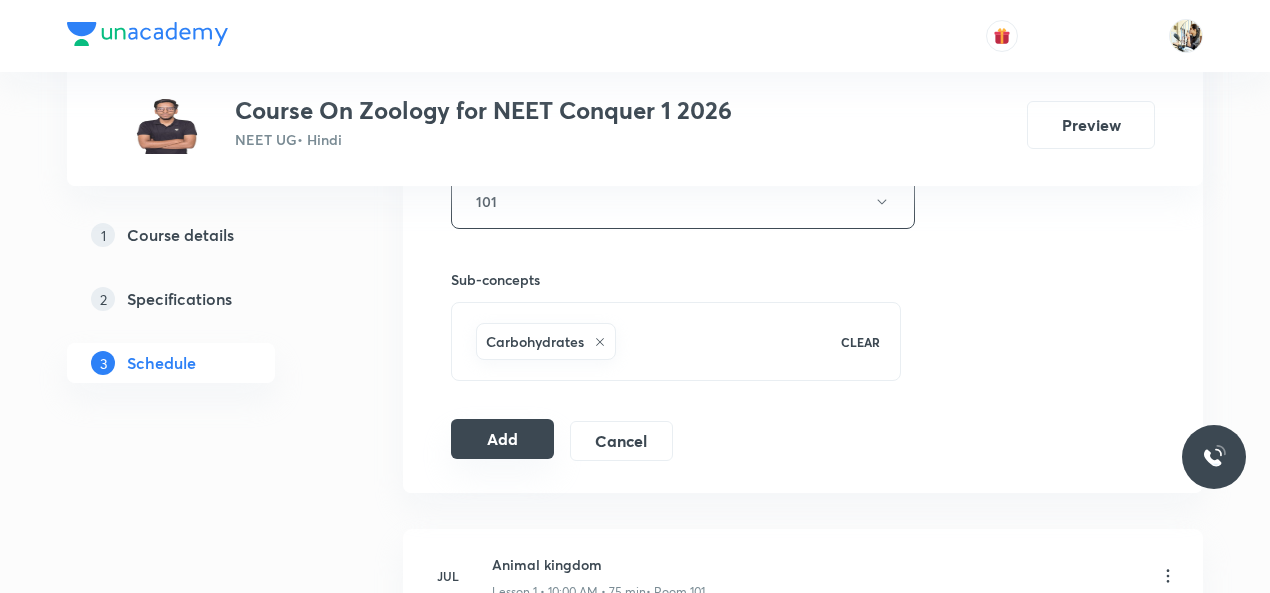 click on "Add" at bounding box center (502, 439) 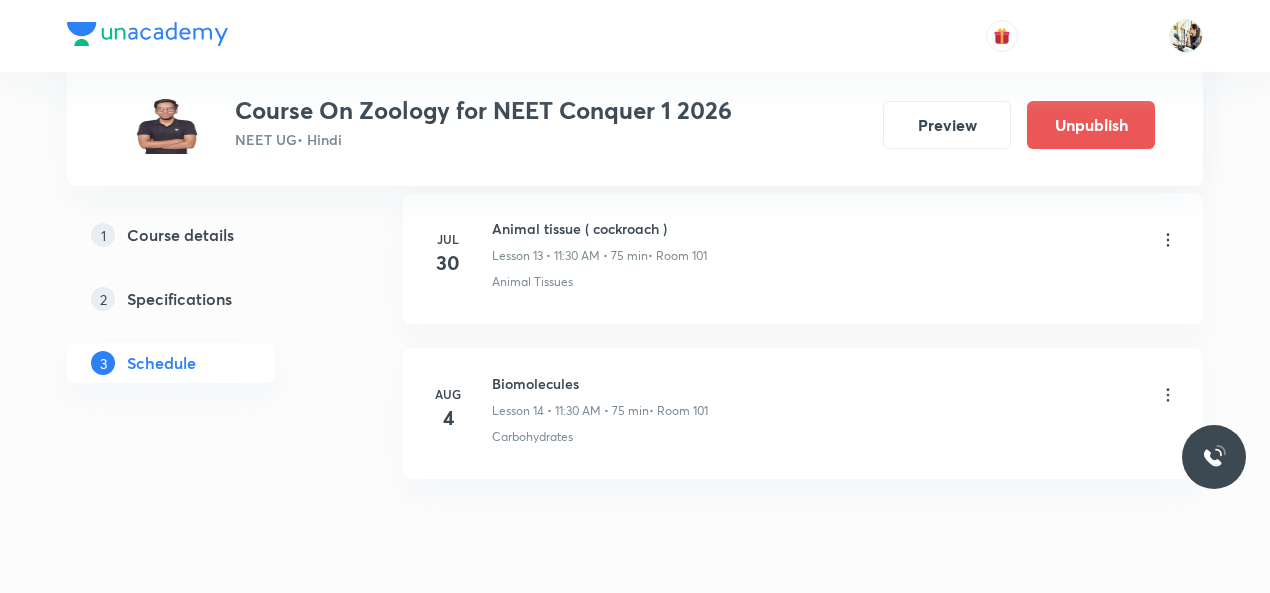 scroll, scrollTop: 2252, scrollLeft: 0, axis: vertical 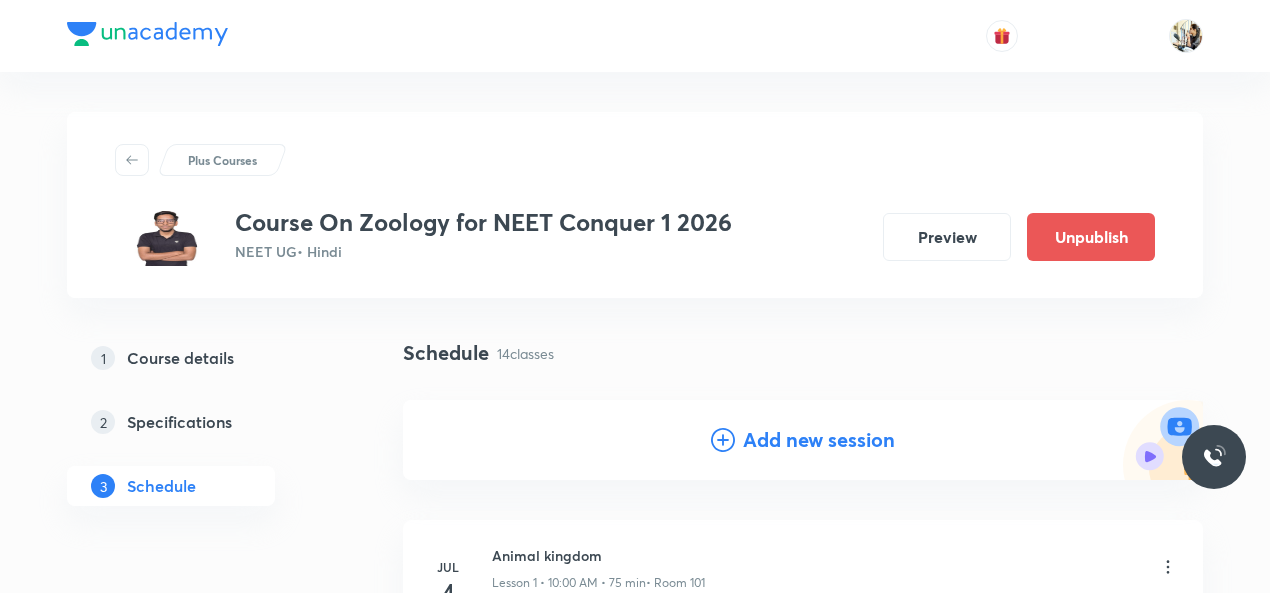 click on "Add new session" at bounding box center [819, 440] 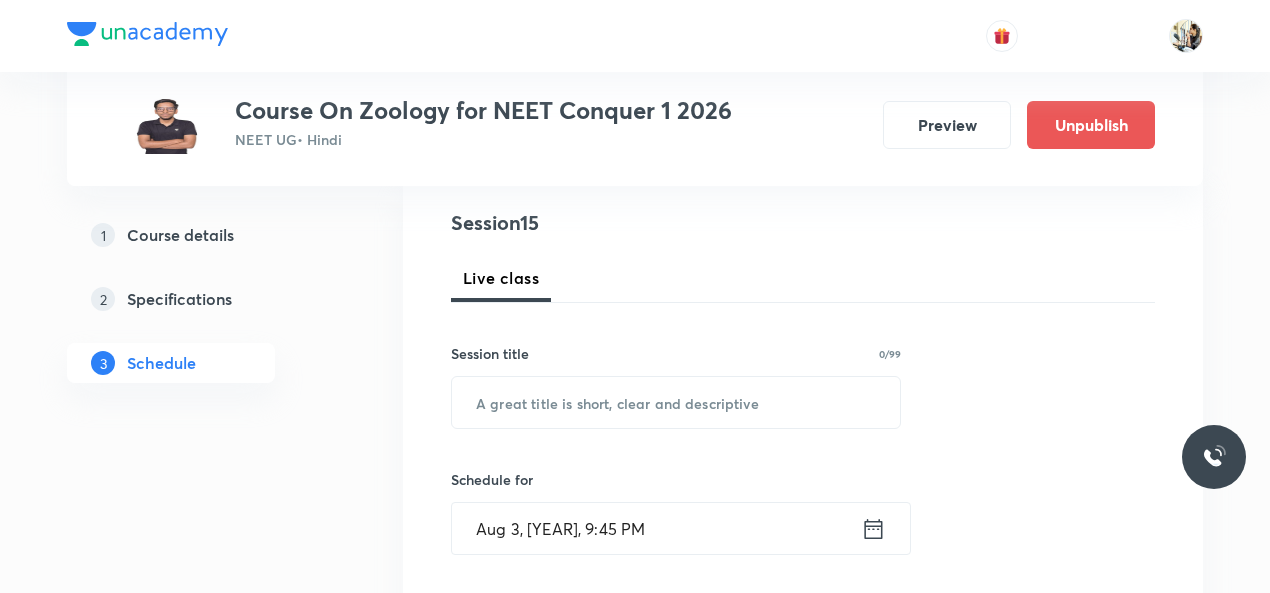 scroll, scrollTop: 233, scrollLeft: 0, axis: vertical 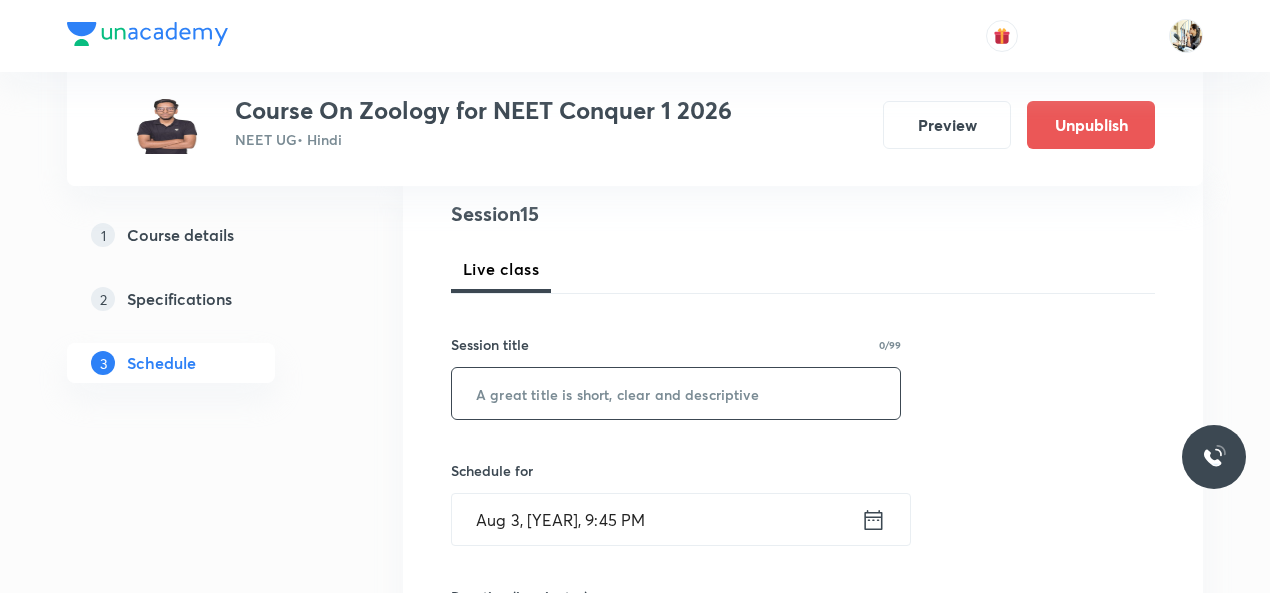 click at bounding box center [676, 393] 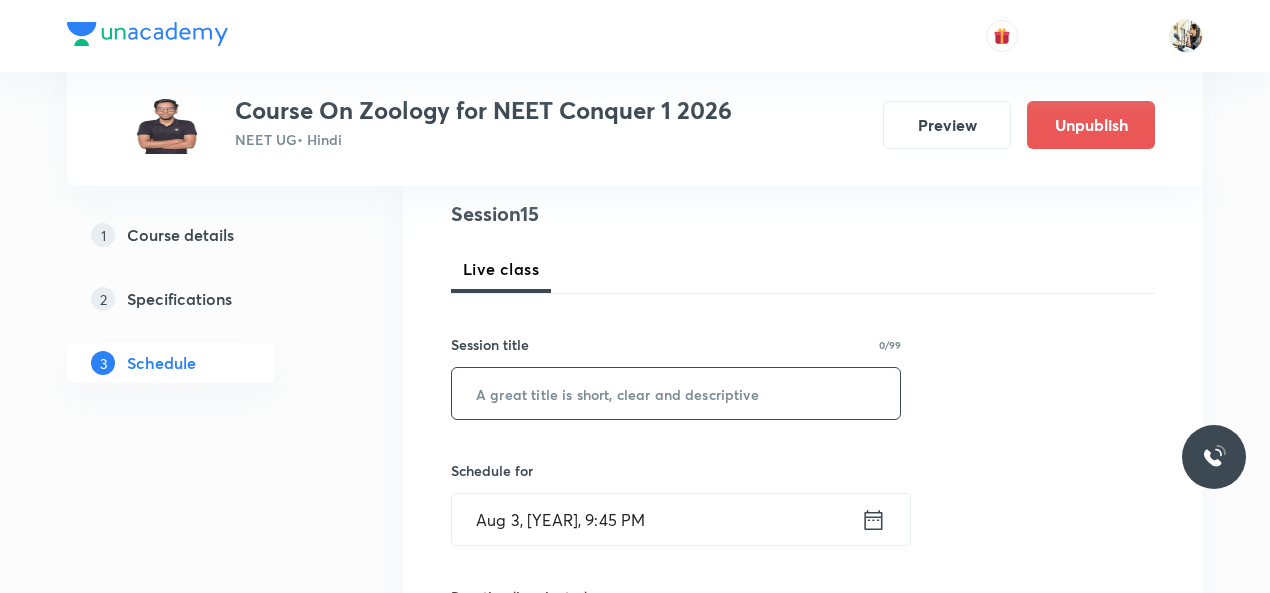 paste on "Biomolecules" 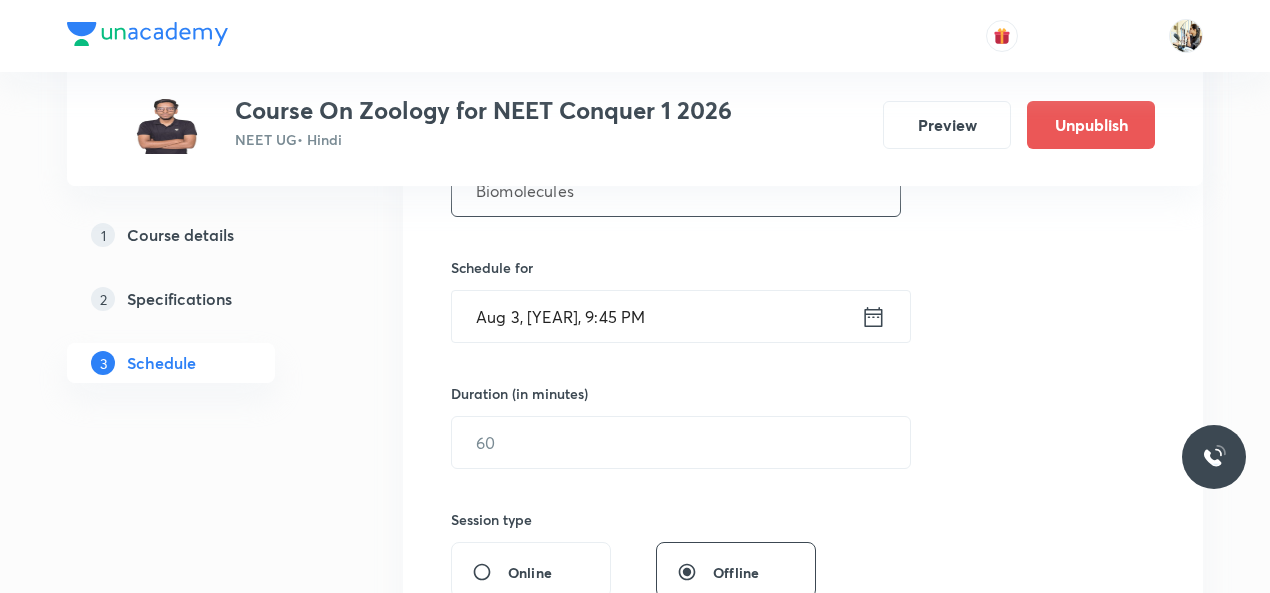 scroll, scrollTop: 466, scrollLeft: 0, axis: vertical 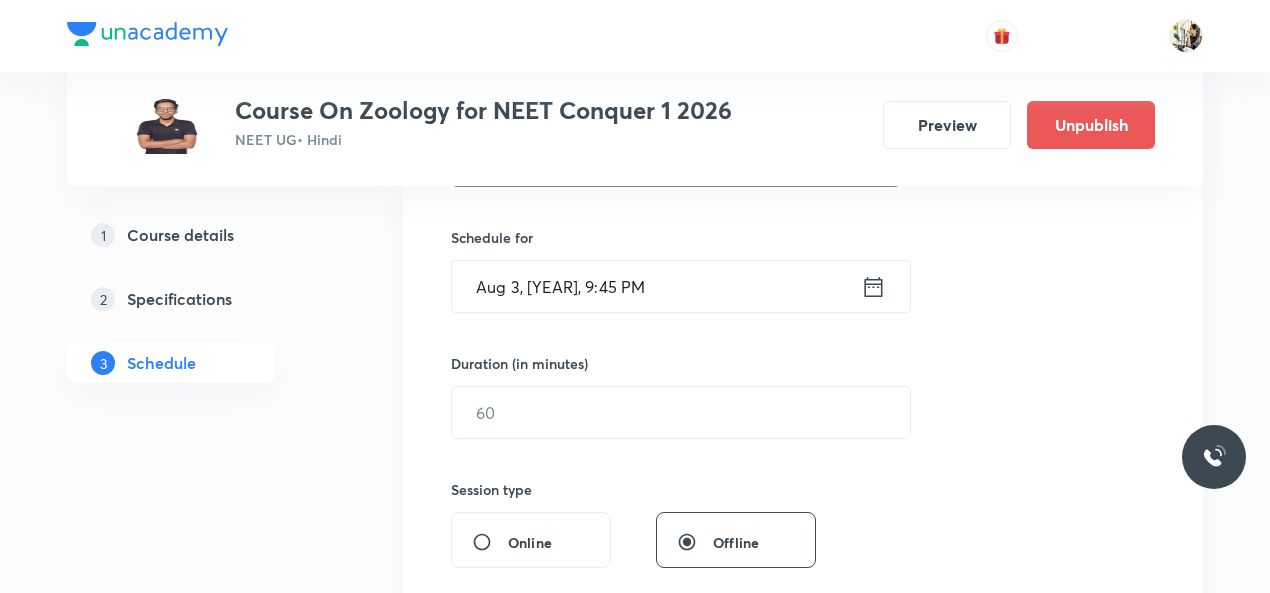 type on "Biomolecules" 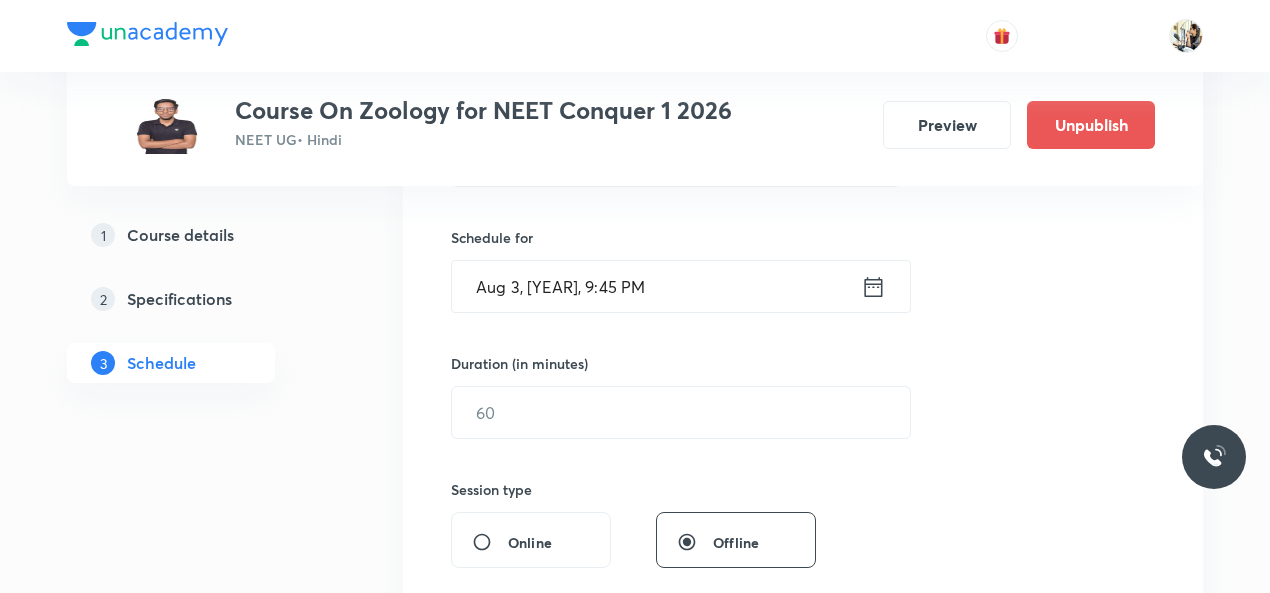 click on "Aug 3, 2025, 9:45 PM" at bounding box center [656, 286] 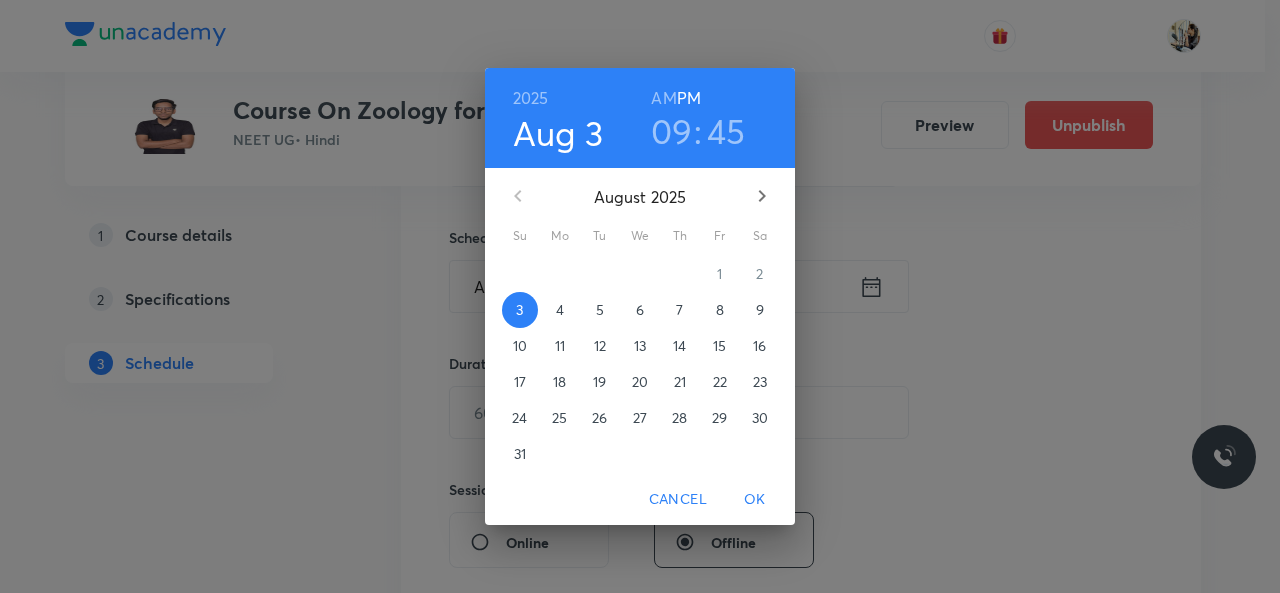 click on "5" at bounding box center (600, 310) 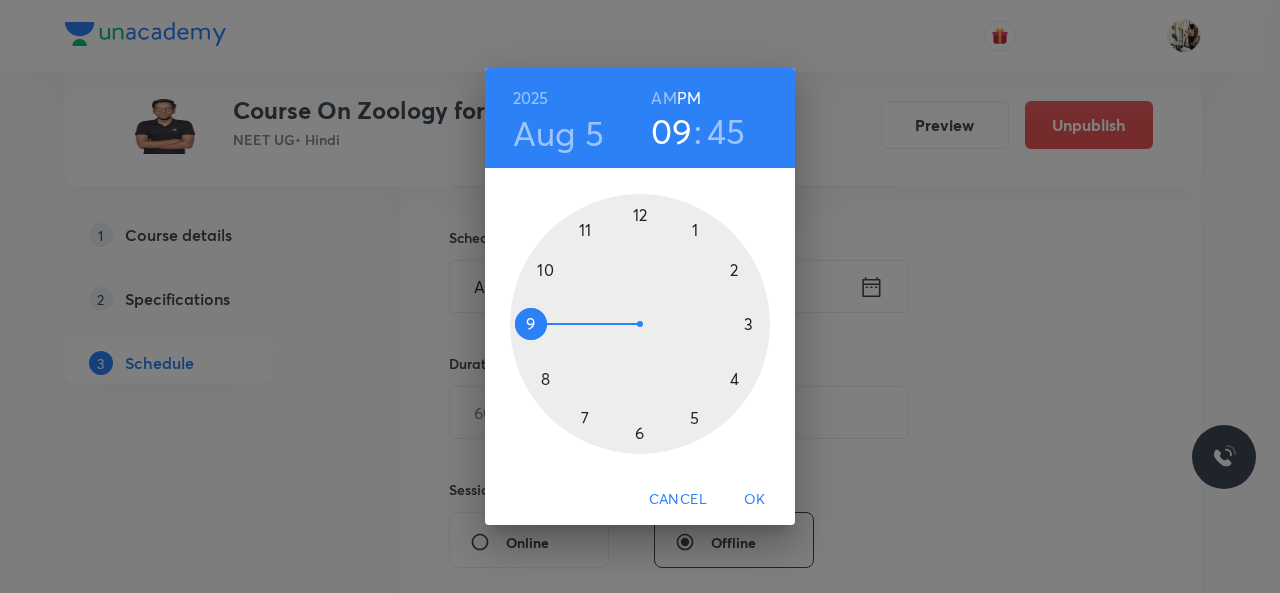 click at bounding box center [640, 324] 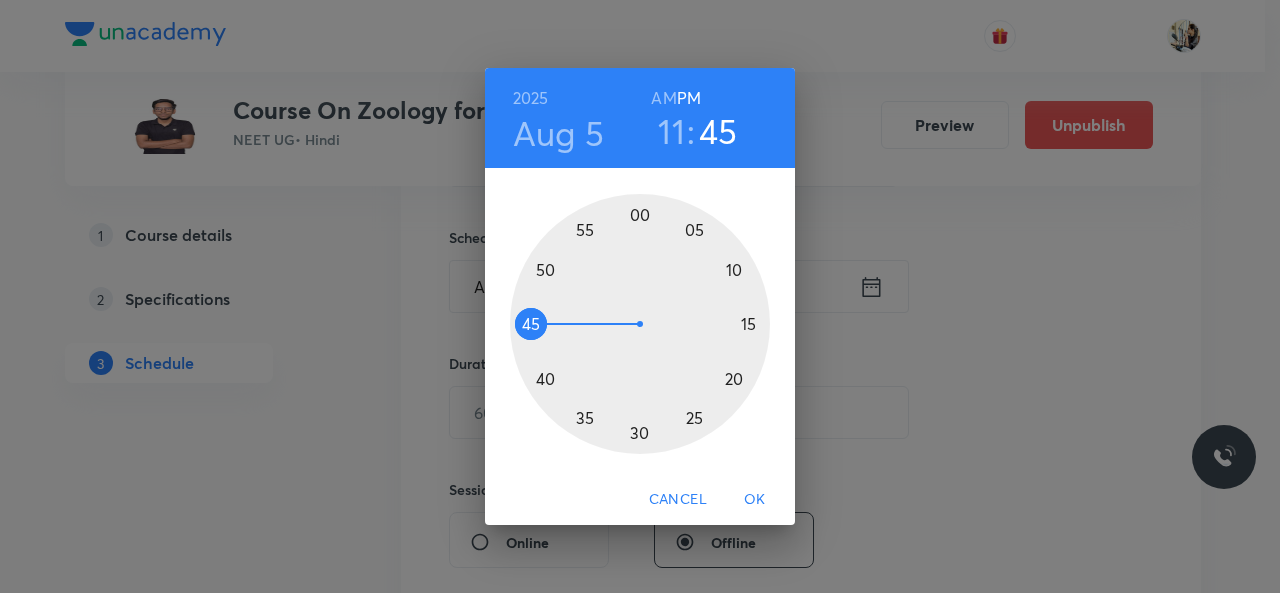 click on "AM" at bounding box center (663, 98) 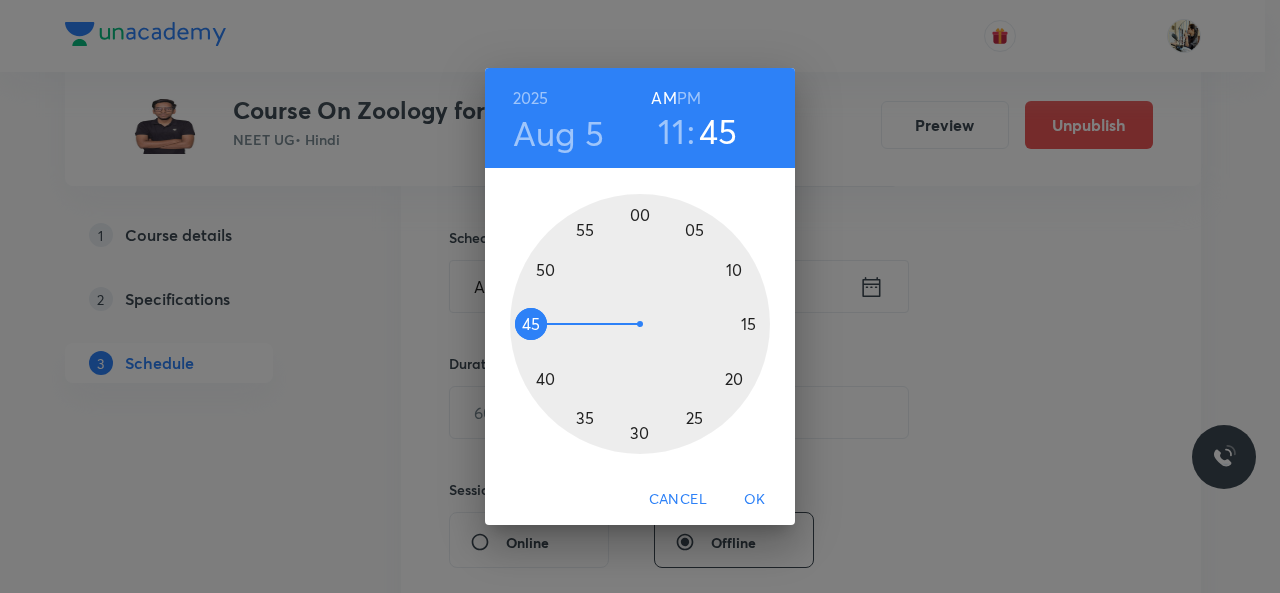 click at bounding box center [640, 324] 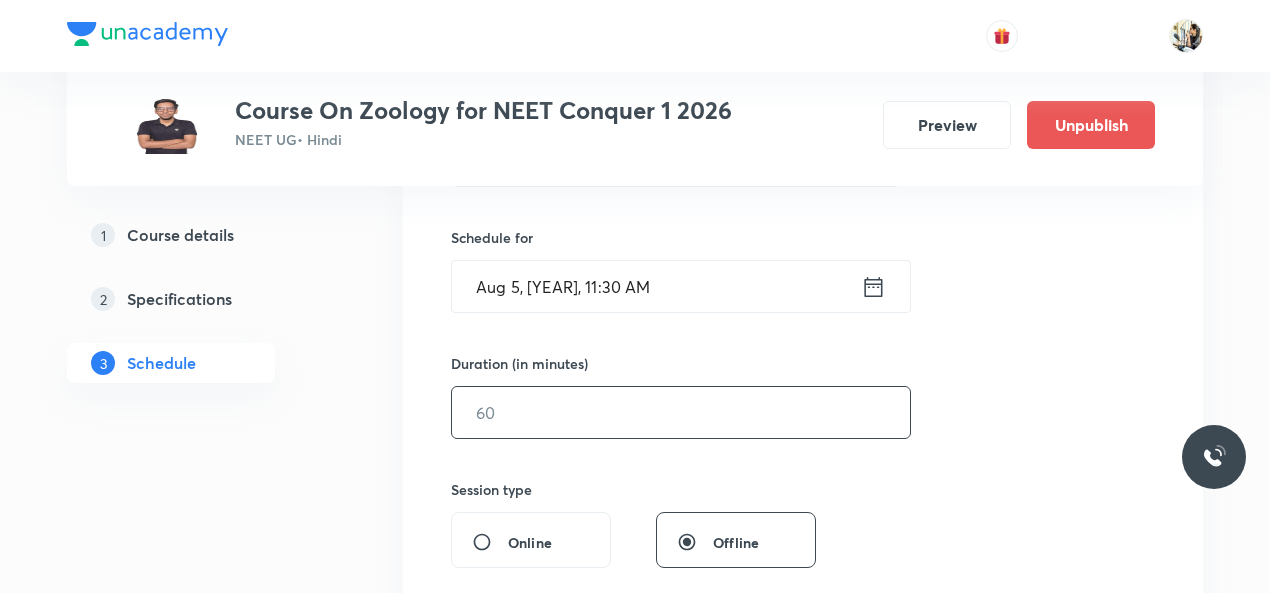 click at bounding box center [681, 412] 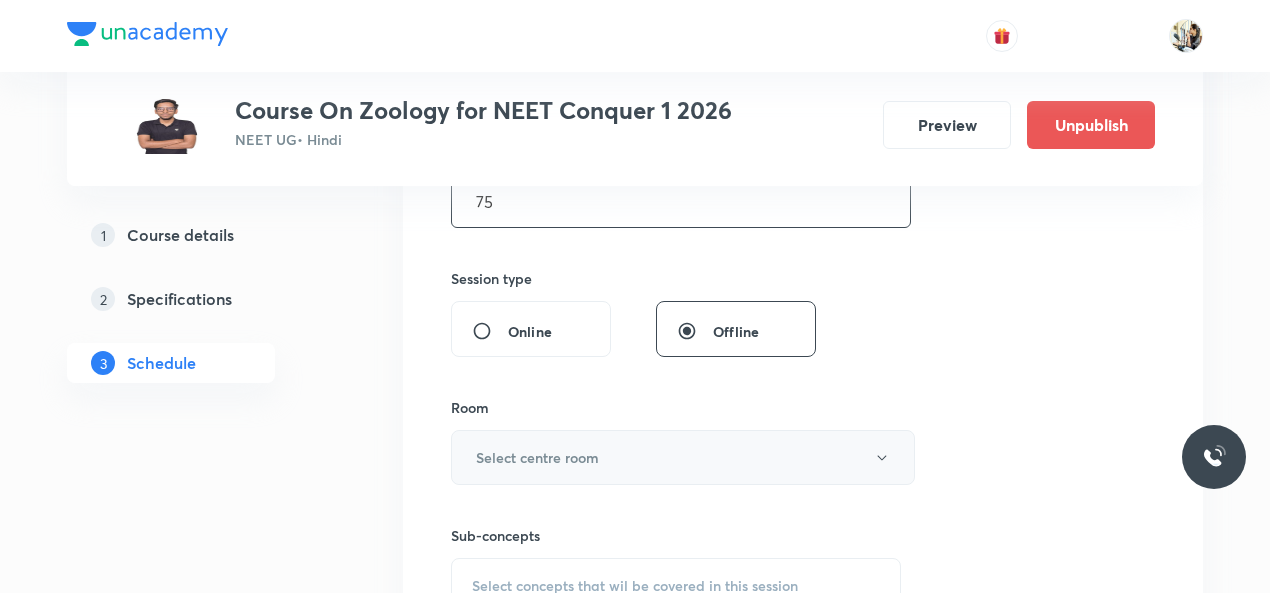 scroll, scrollTop: 700, scrollLeft: 0, axis: vertical 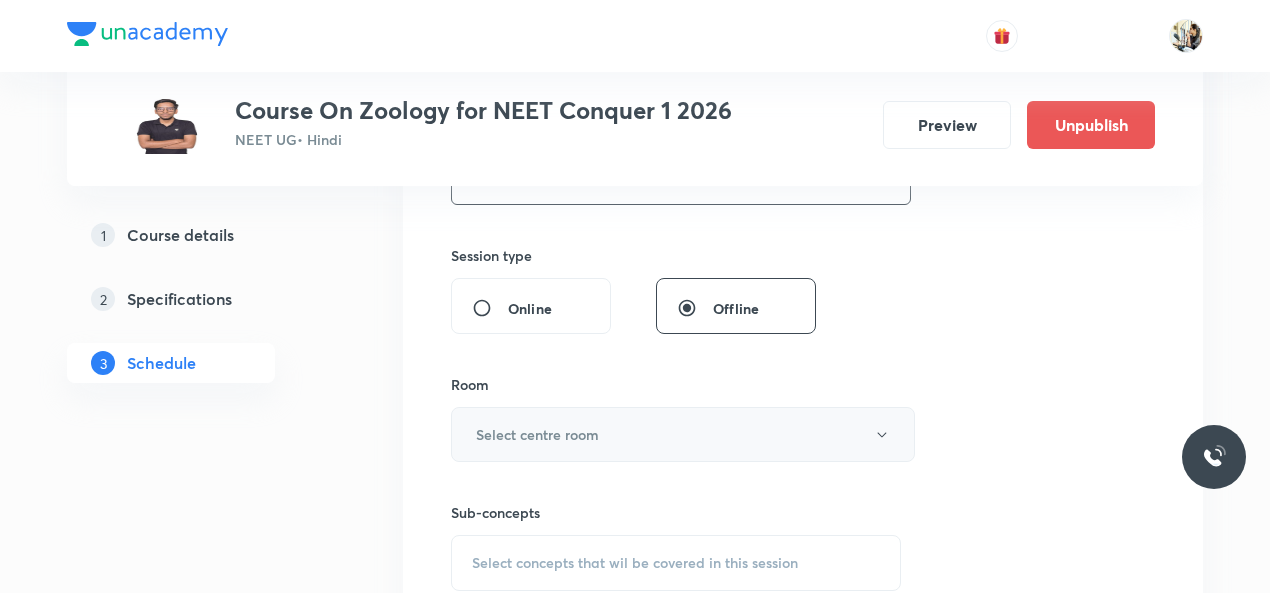 type on "75" 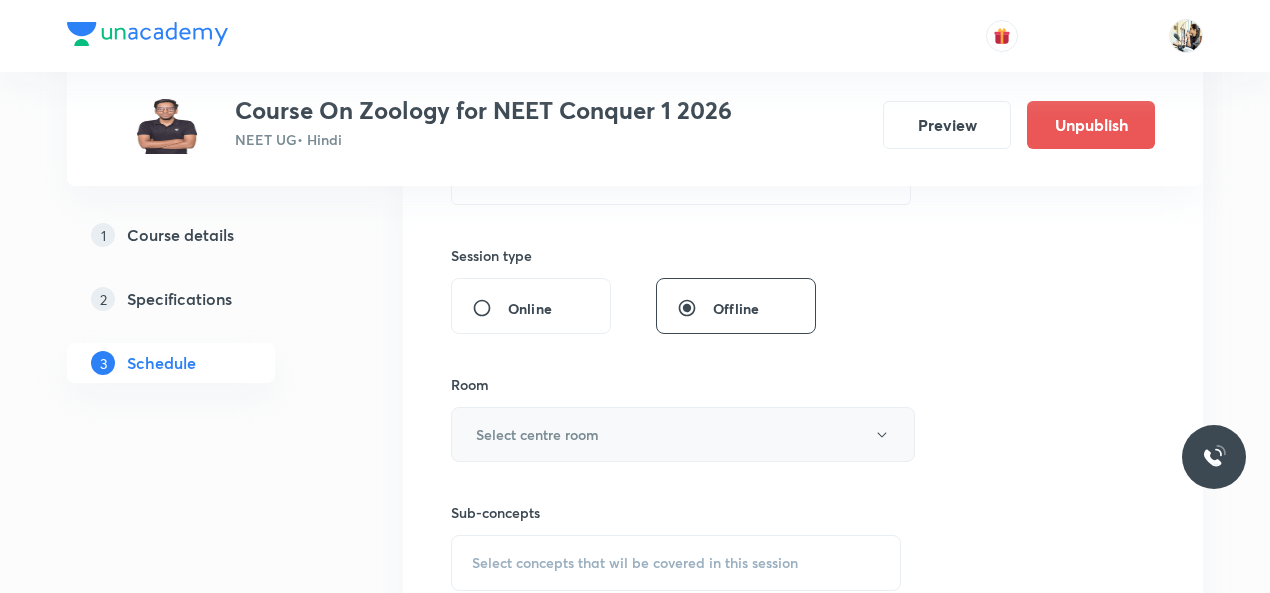 click on "Select centre room" at bounding box center (537, 434) 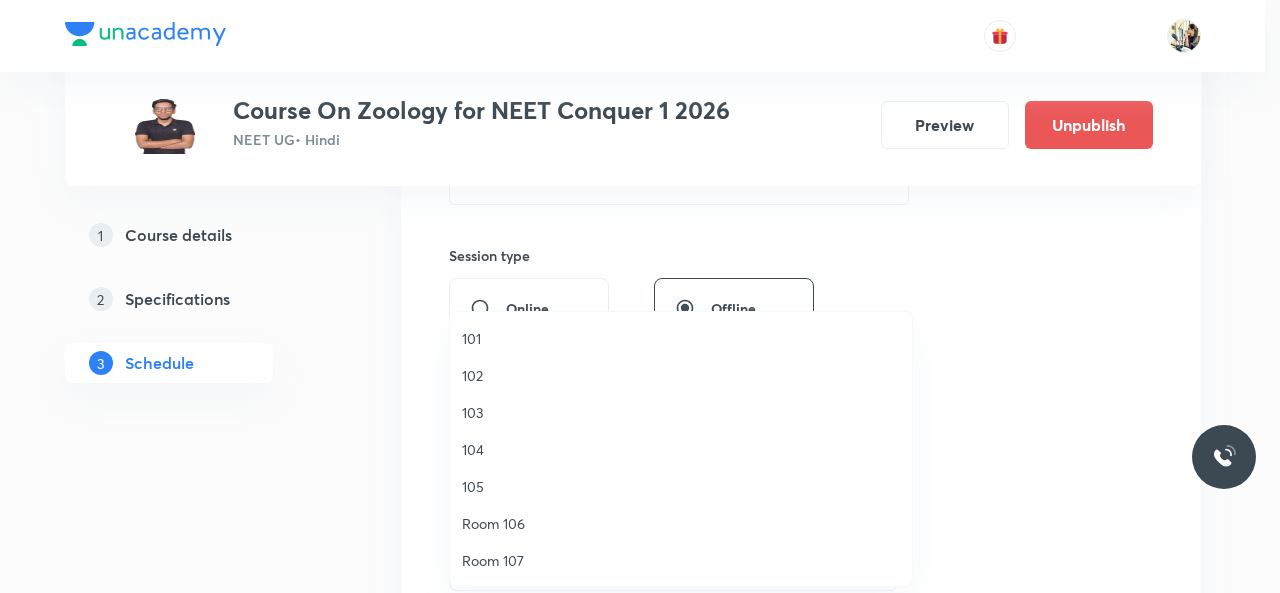 drag, startPoint x: 465, startPoint y: 336, endPoint x: 540, endPoint y: 377, distance: 85.47514 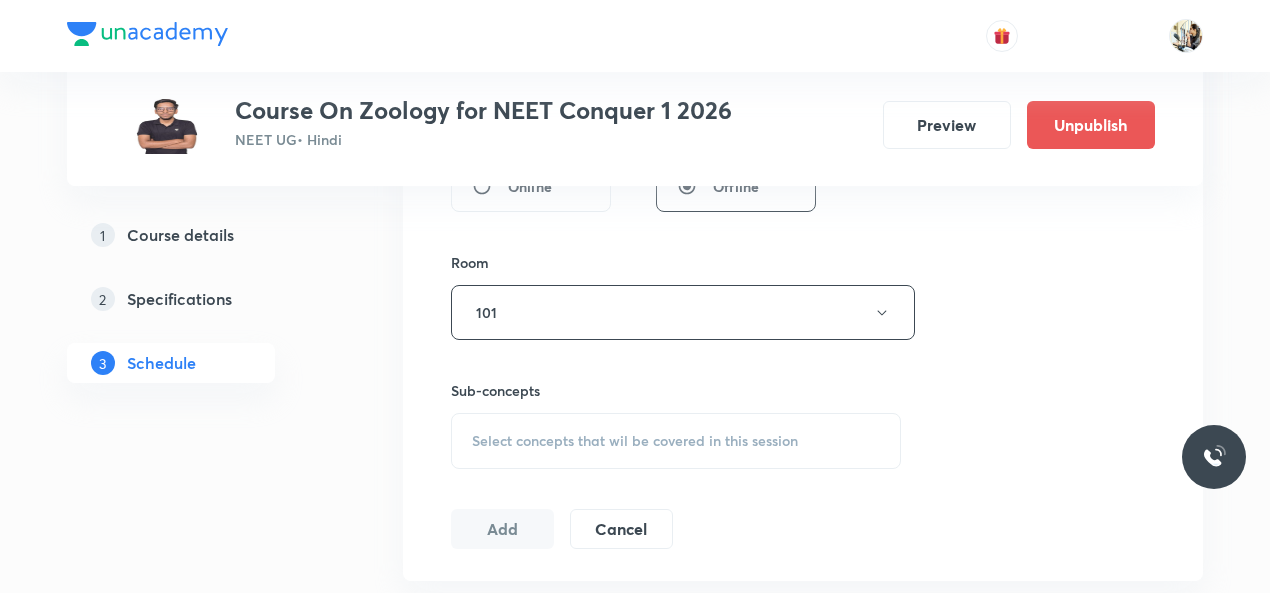 scroll, scrollTop: 933, scrollLeft: 0, axis: vertical 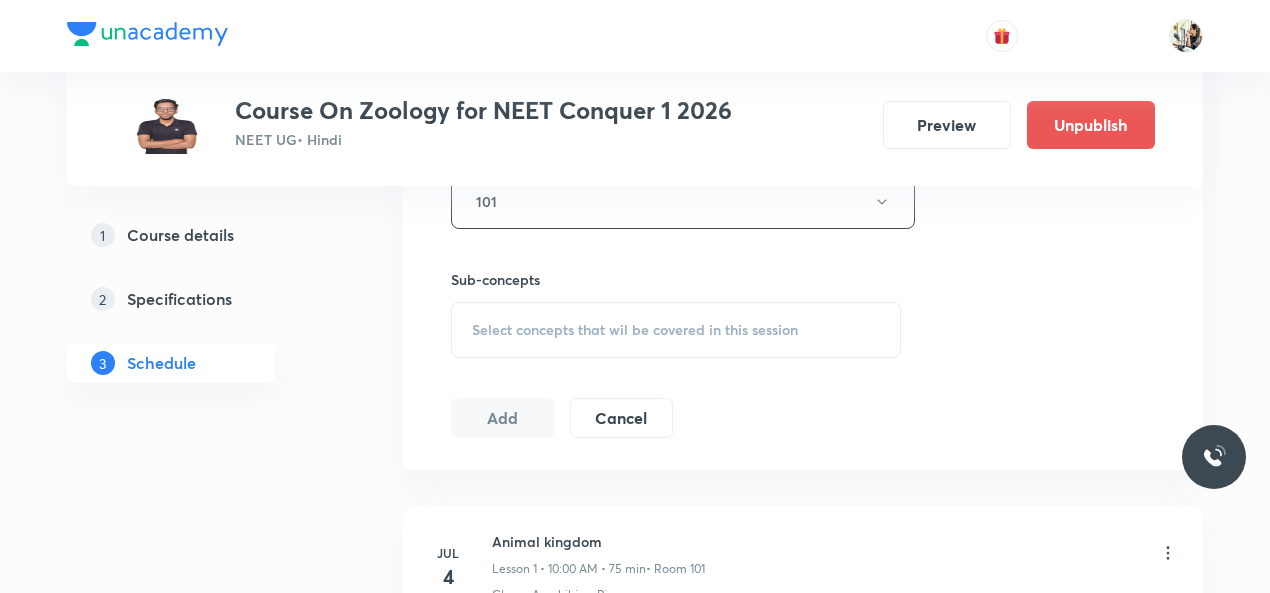 drag, startPoint x: 533, startPoint y: 325, endPoint x: 565, endPoint y: 361, distance: 48.166378 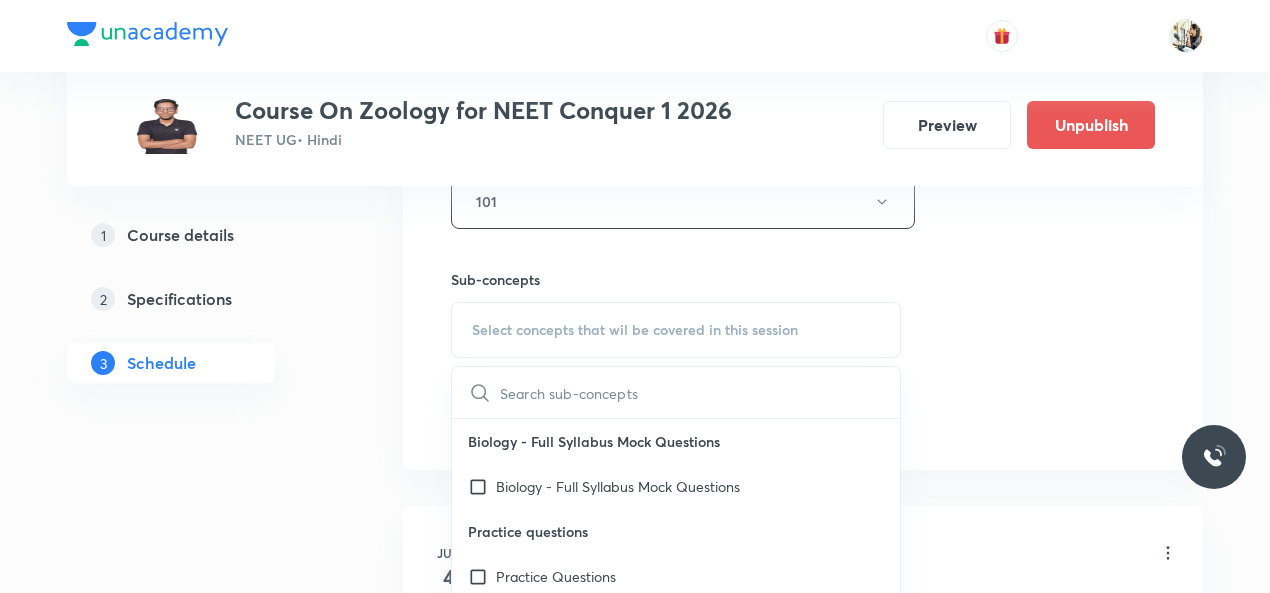 paste on "carbohydrates" 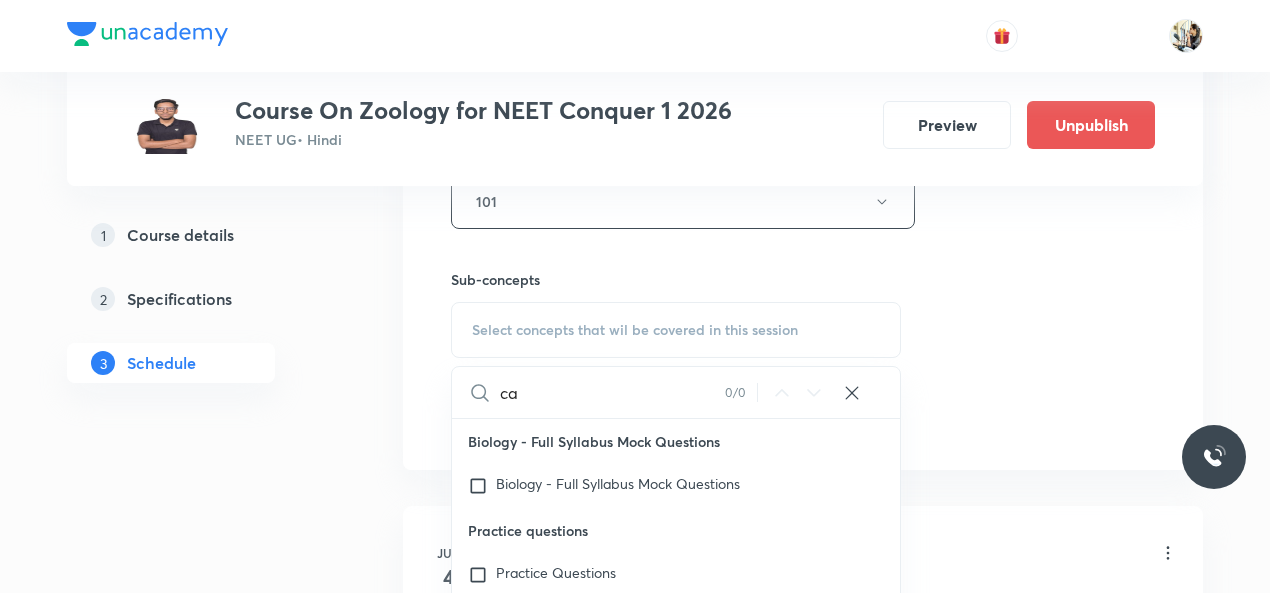 type on "c" 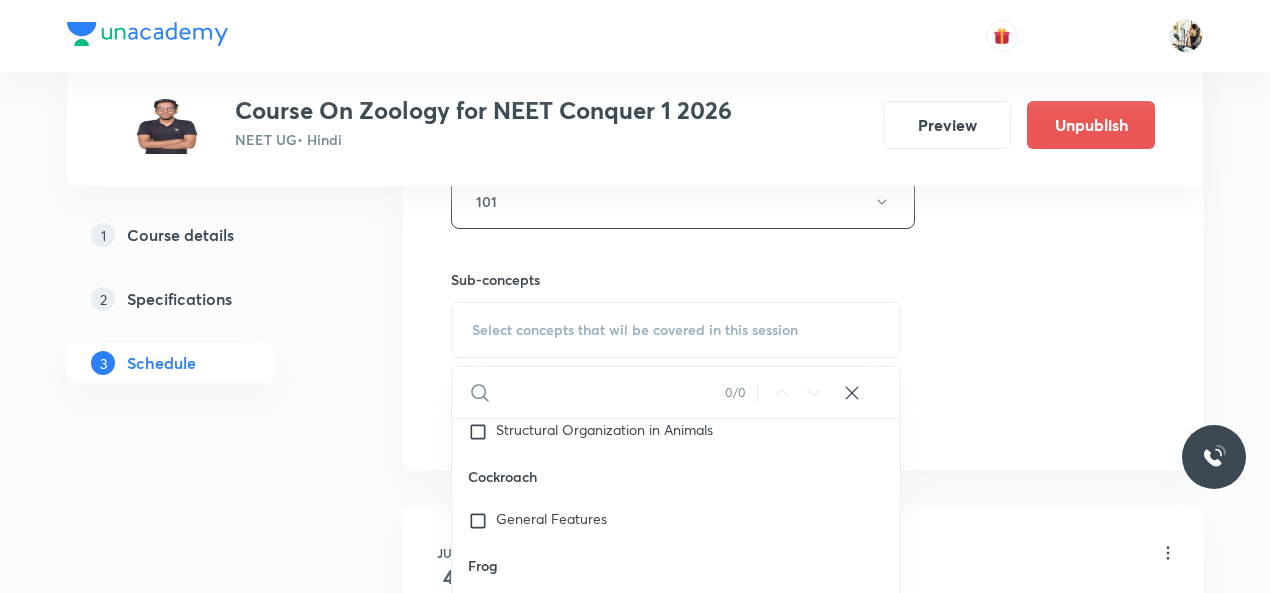 scroll, scrollTop: 1369, scrollLeft: 0, axis: vertical 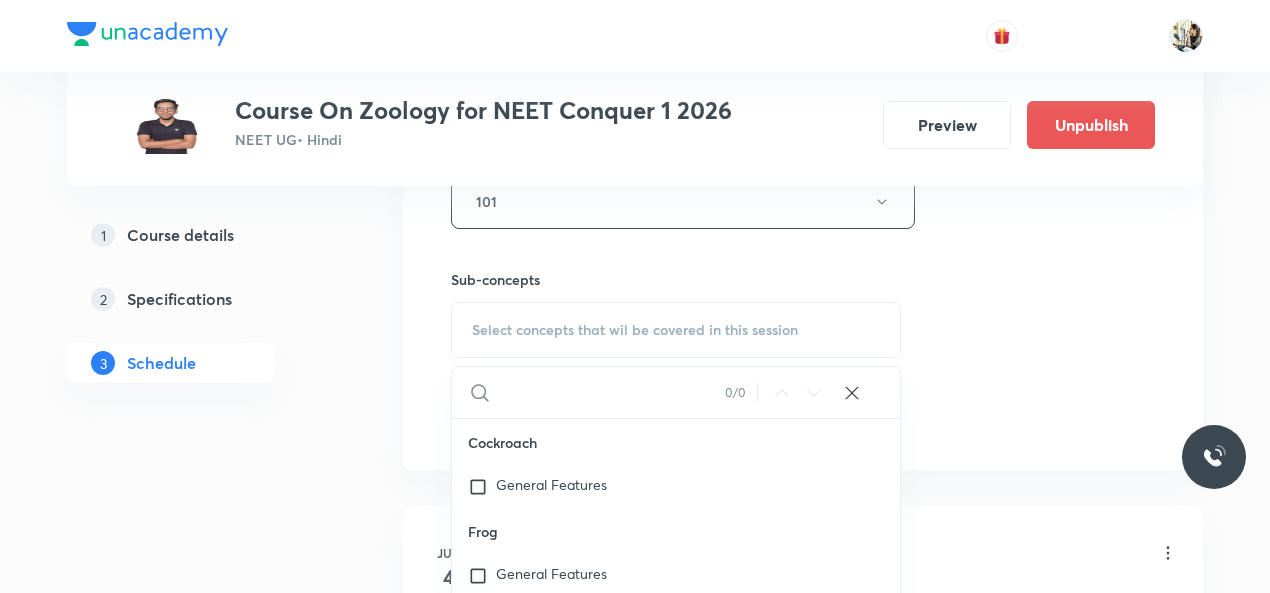 paste on "Carbohydrates" 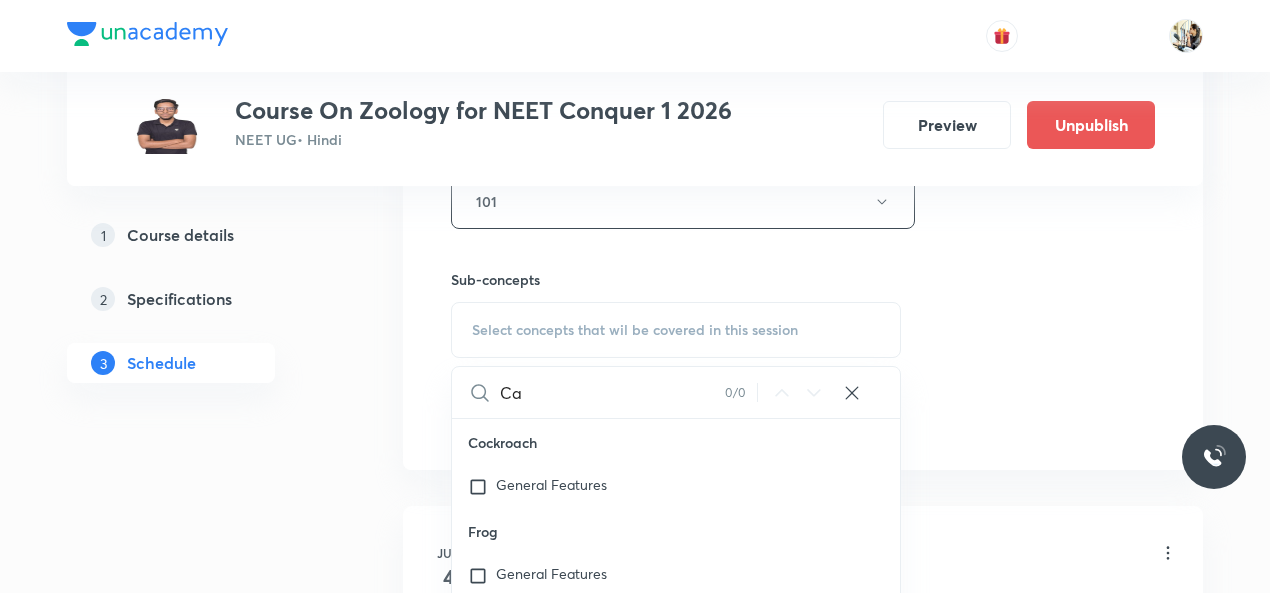 type on "C" 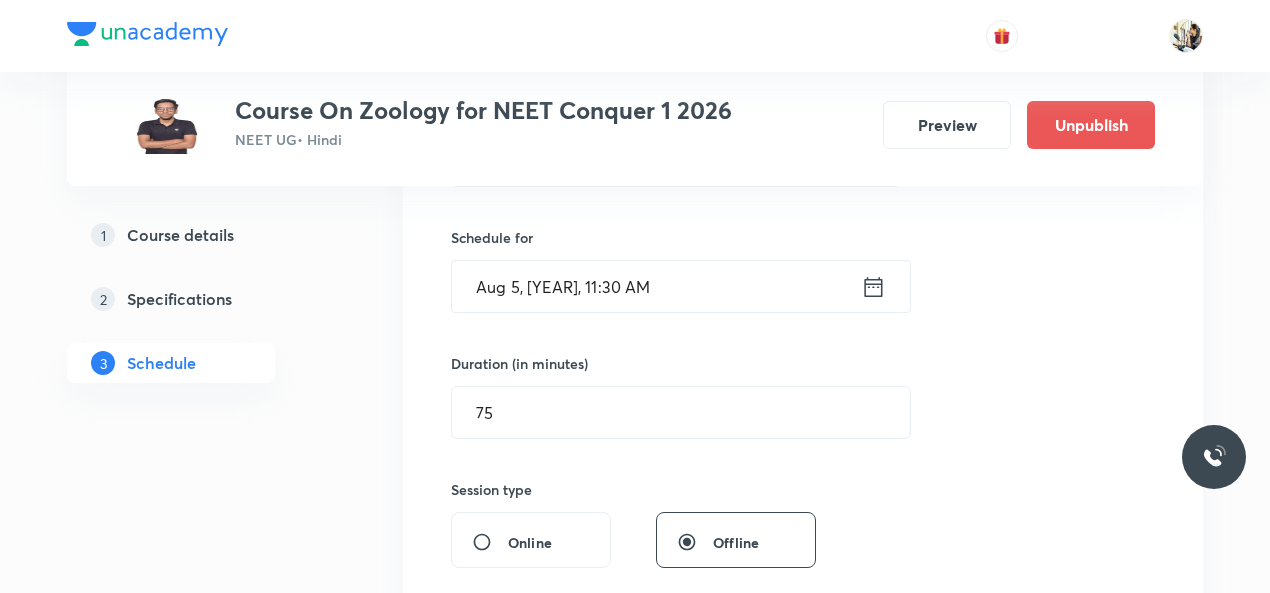 scroll, scrollTop: 233, scrollLeft: 0, axis: vertical 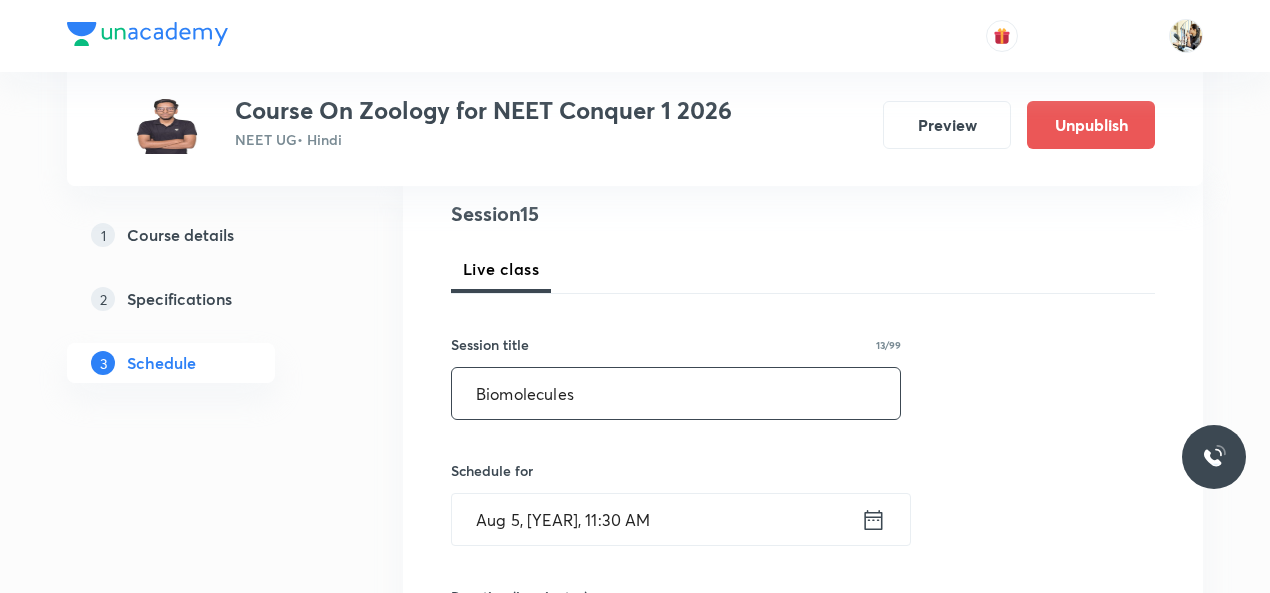 type 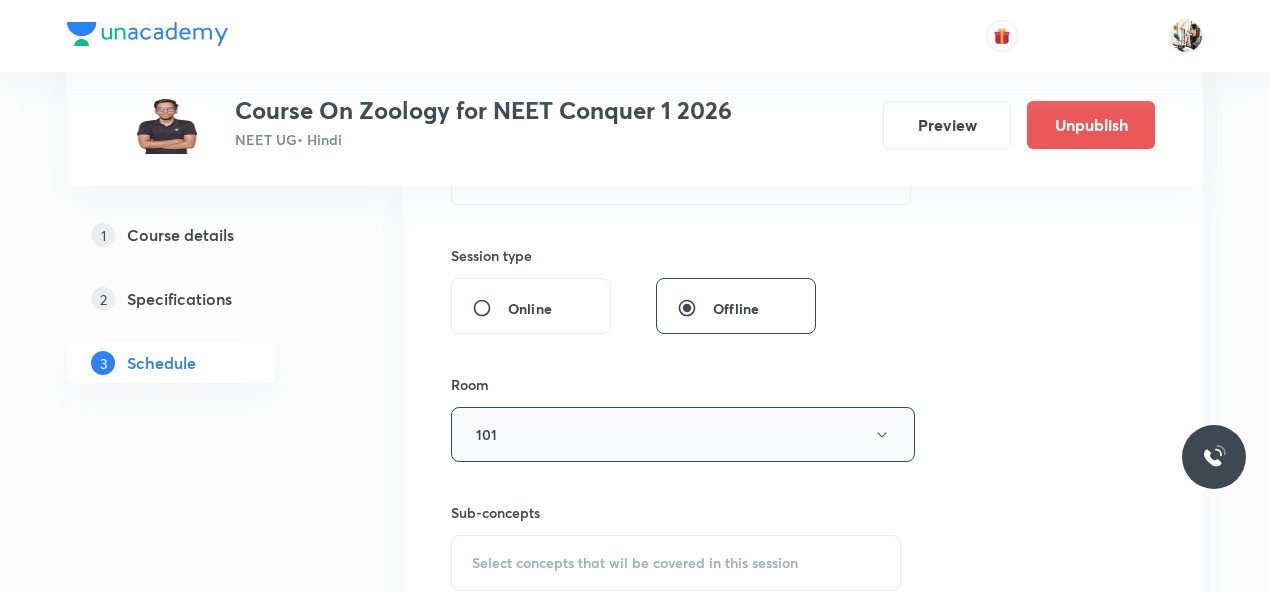 scroll, scrollTop: 933, scrollLeft: 0, axis: vertical 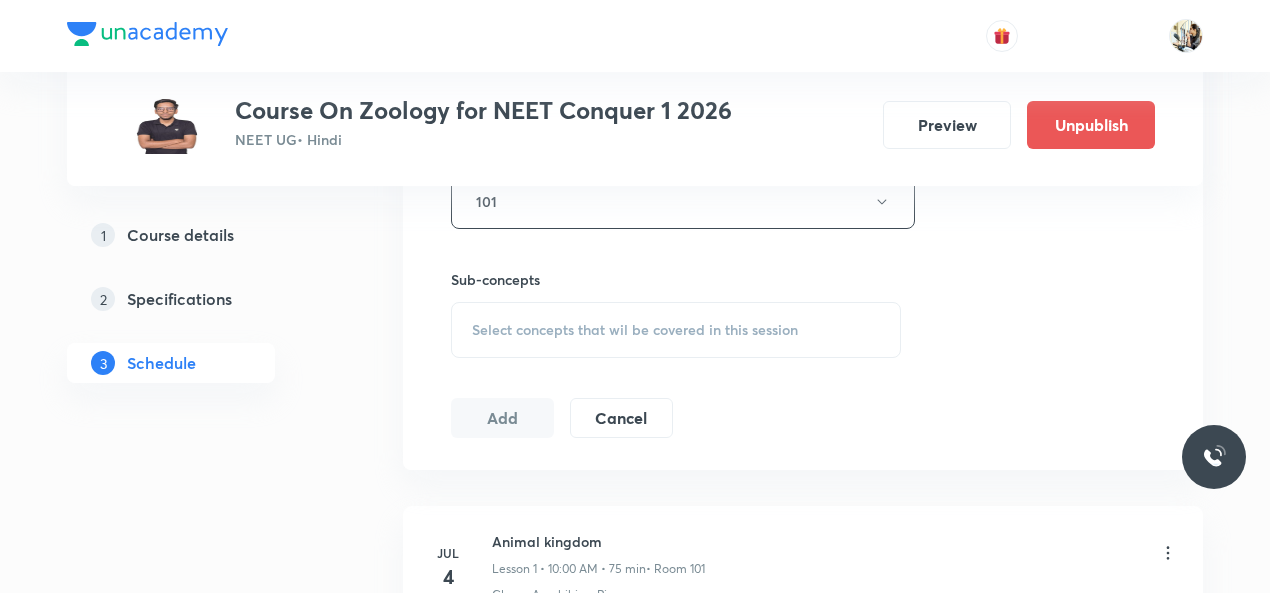 click on "Select concepts that wil be covered in this session" at bounding box center [676, 330] 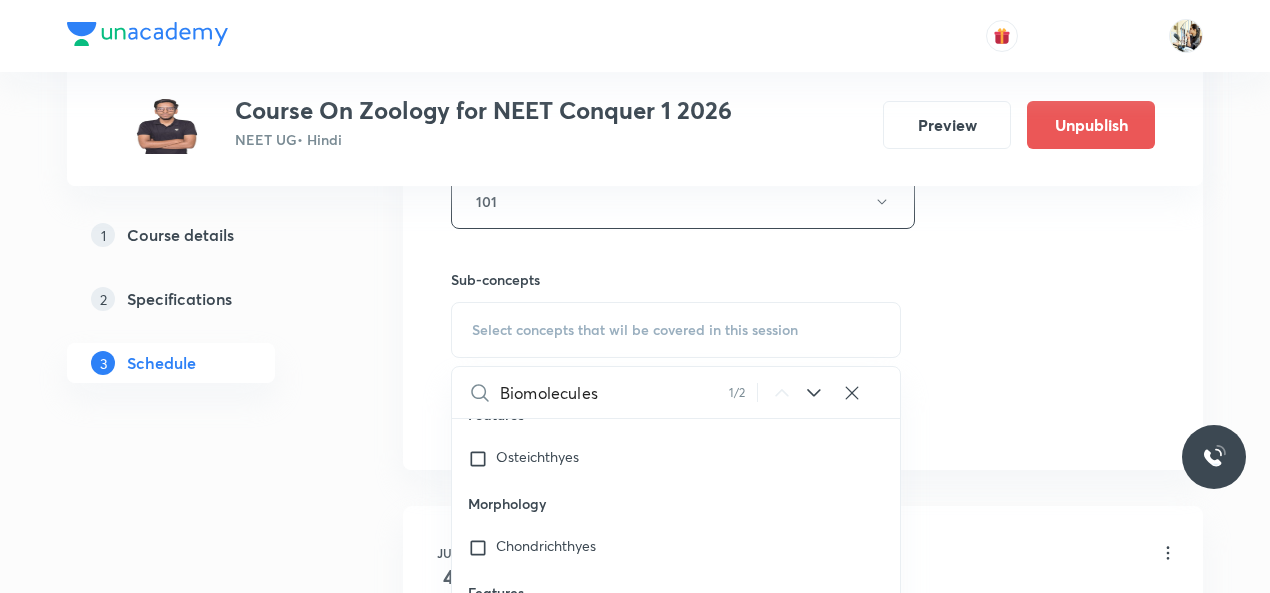 scroll, scrollTop: 46298, scrollLeft: 0, axis: vertical 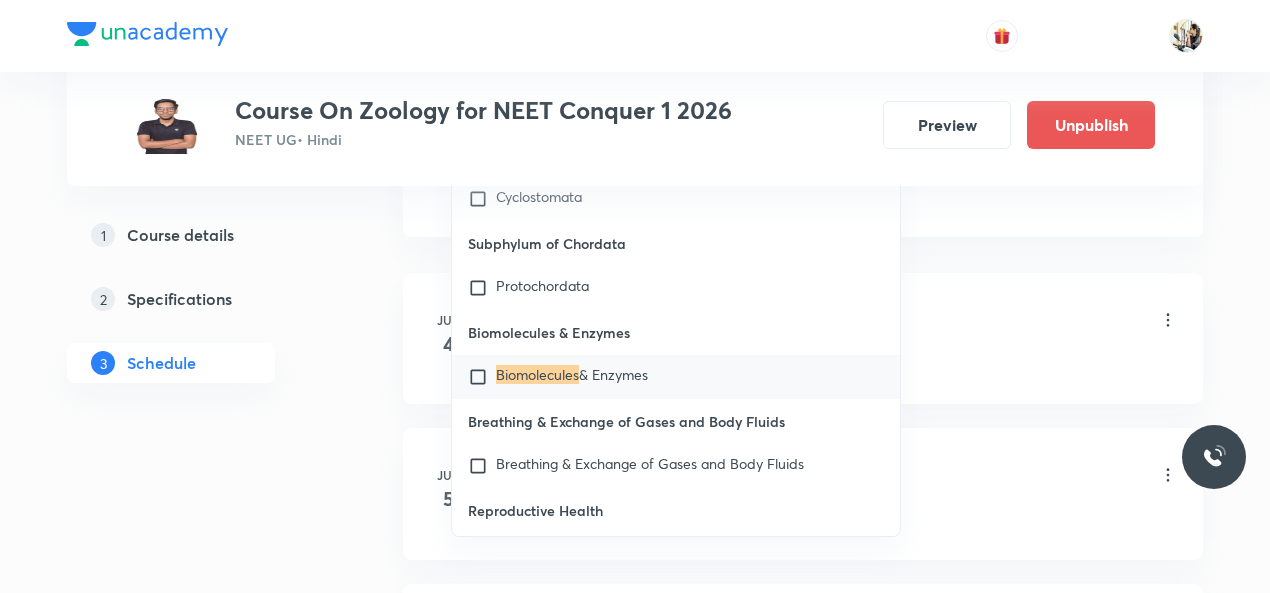 type on "Biomolecules" 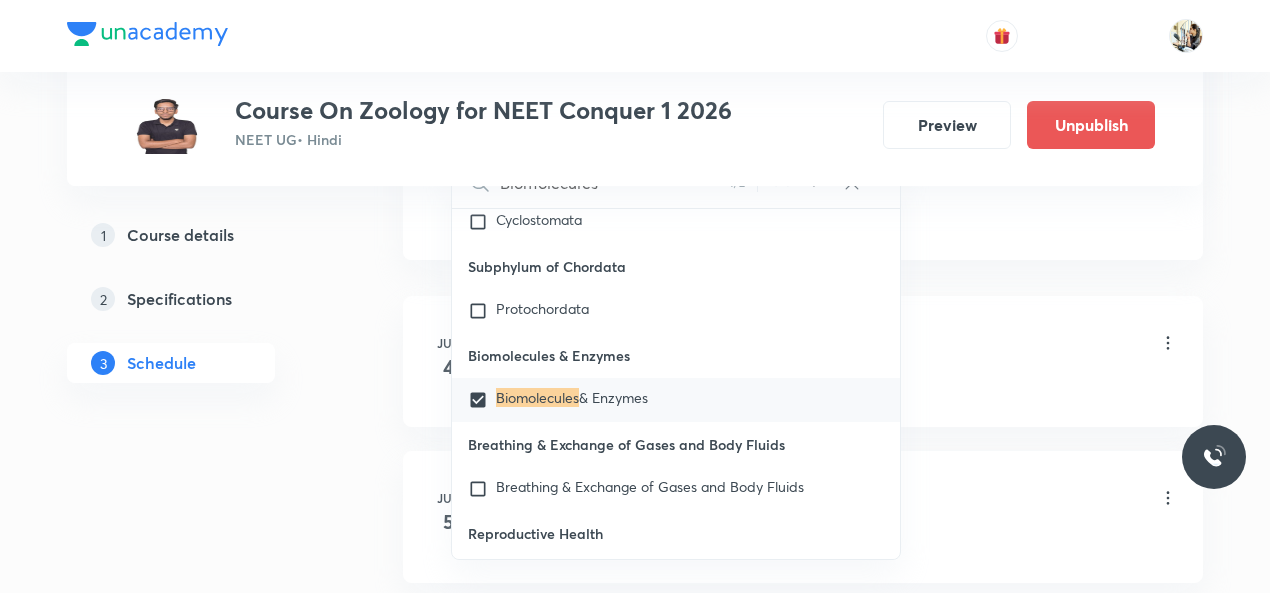 click on "Jul 4 Animal kingdom Lesson 1 • 10:00 AM • 75 min  • Room 101 Class - Amphibia · Pisces" at bounding box center [803, 361] 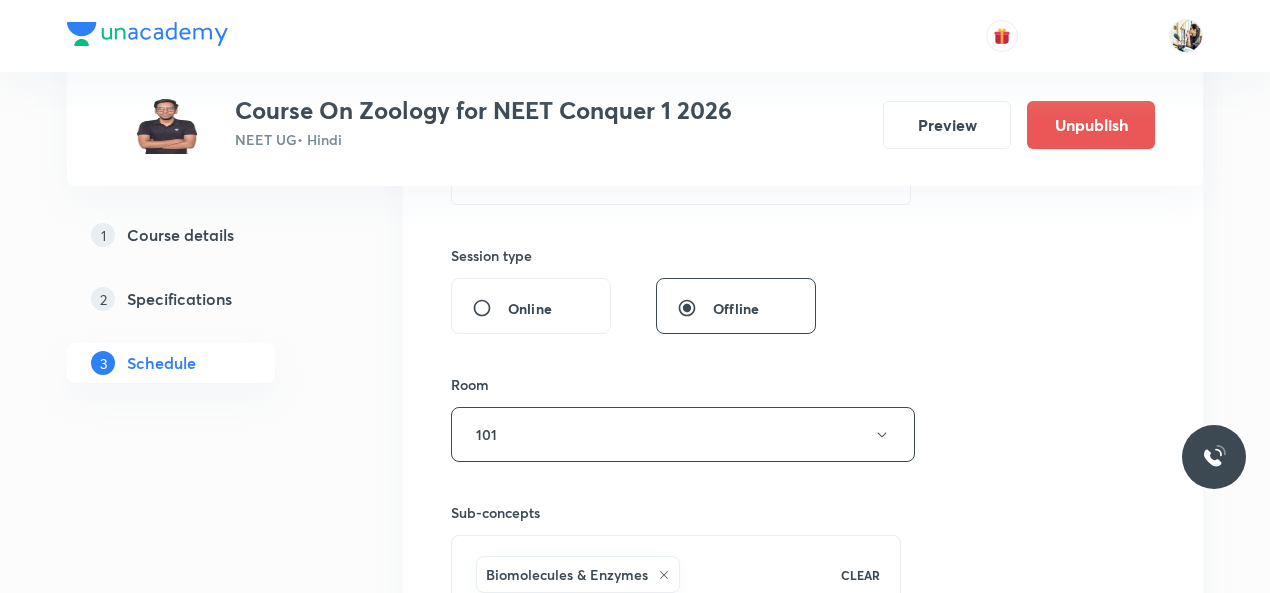 scroll, scrollTop: 233, scrollLeft: 0, axis: vertical 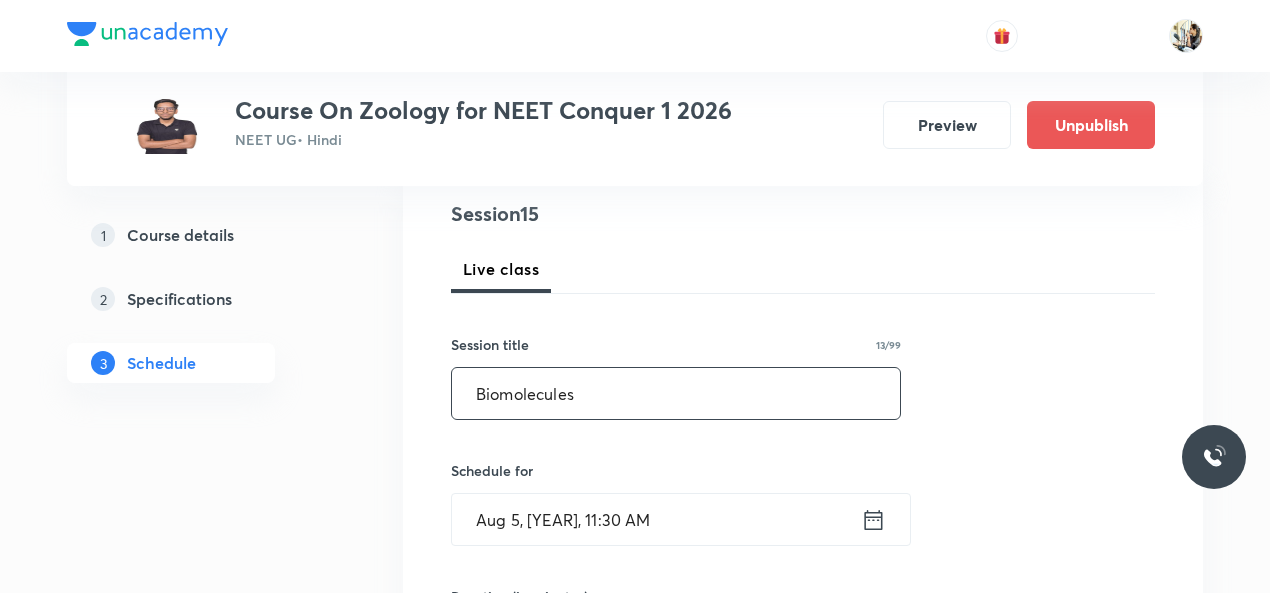 click on "Biomolecules" at bounding box center (676, 393) 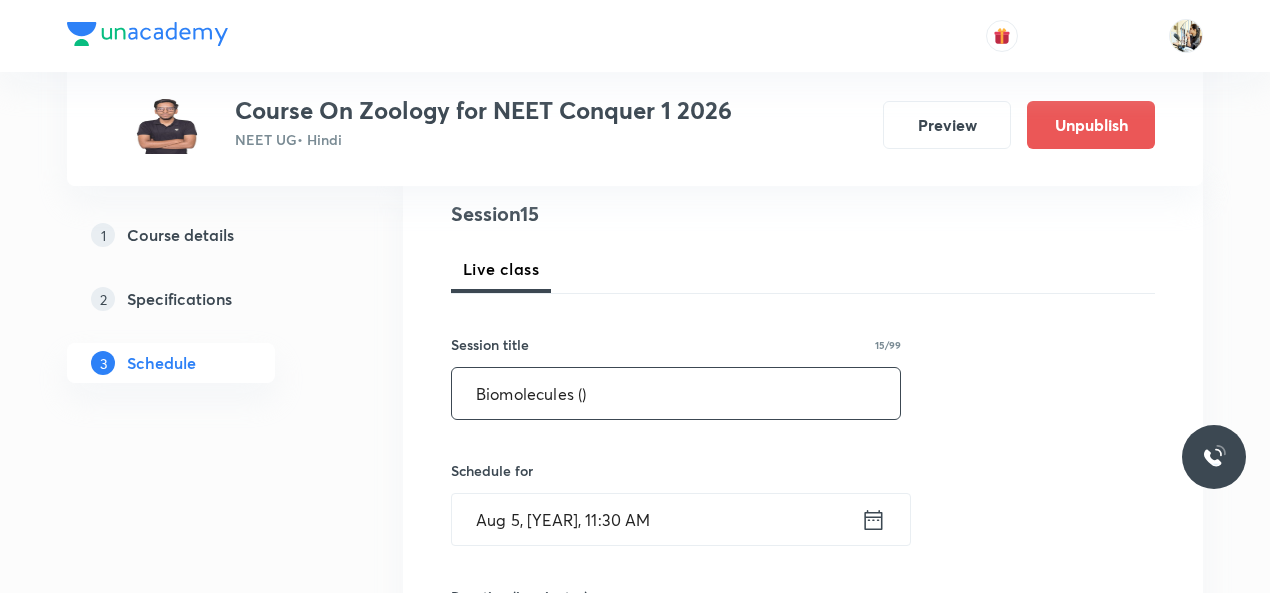 paste on "Carbohydrates" 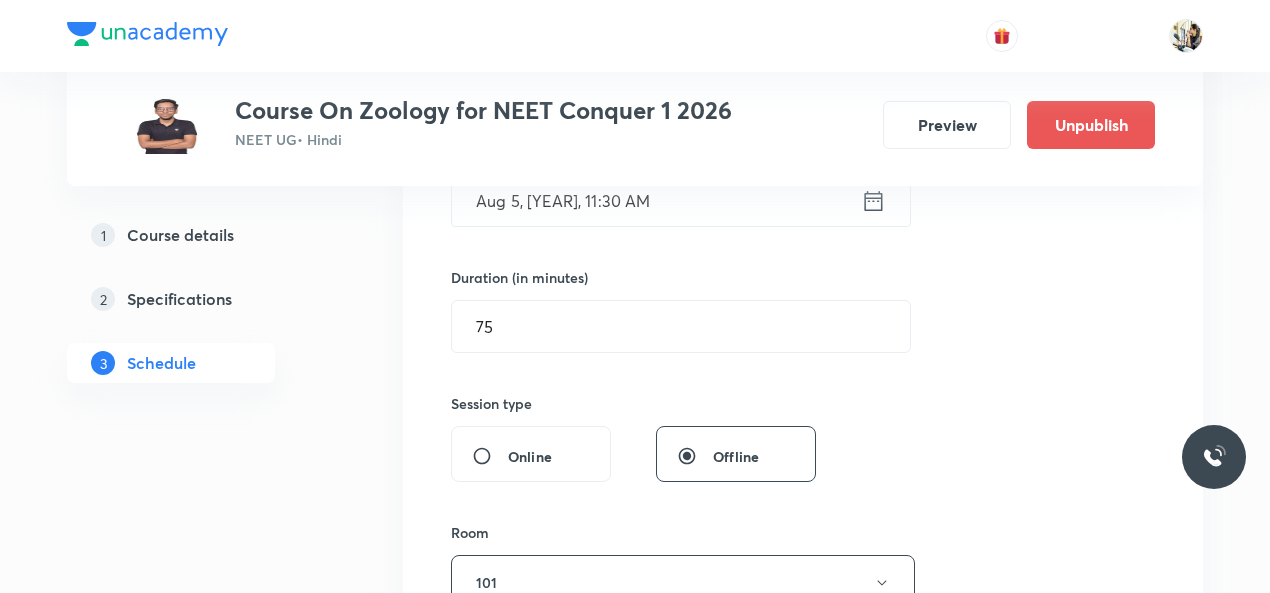 scroll, scrollTop: 933, scrollLeft: 0, axis: vertical 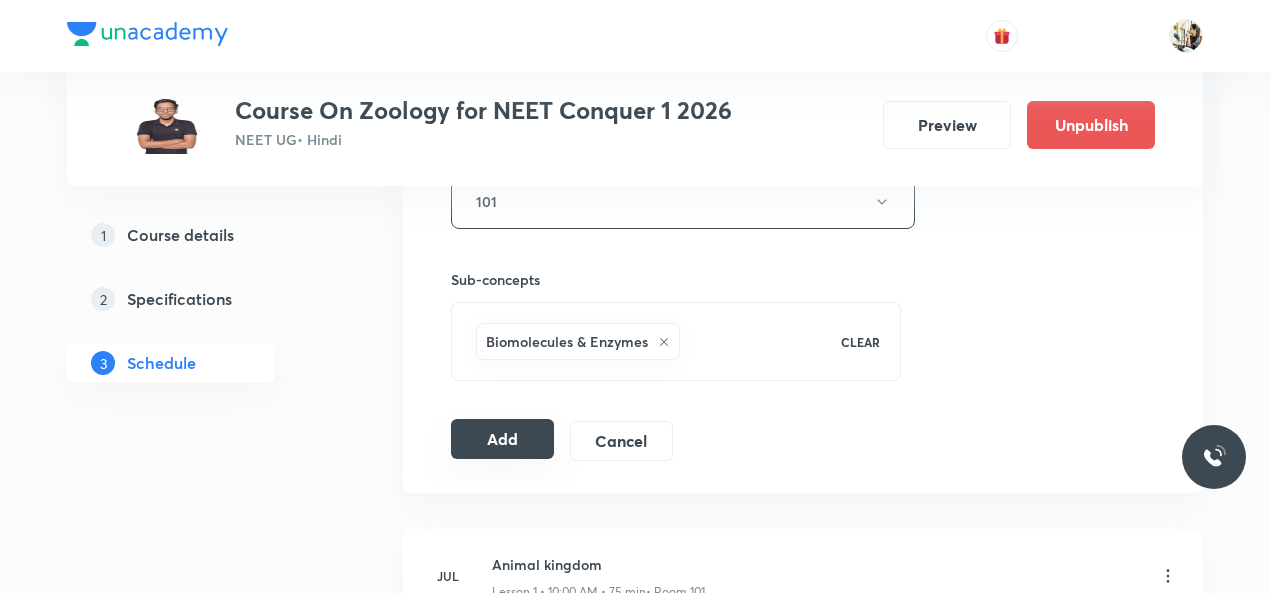 type on "Biomolecules ( Carbohydrates )" 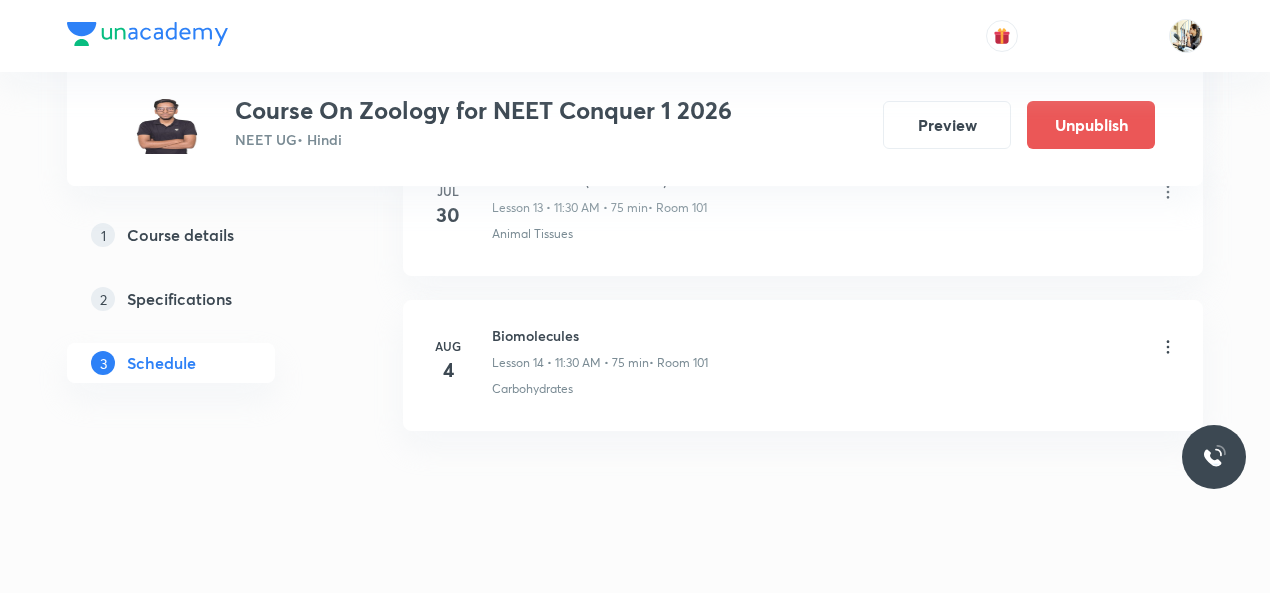 scroll, scrollTop: 3190, scrollLeft: 0, axis: vertical 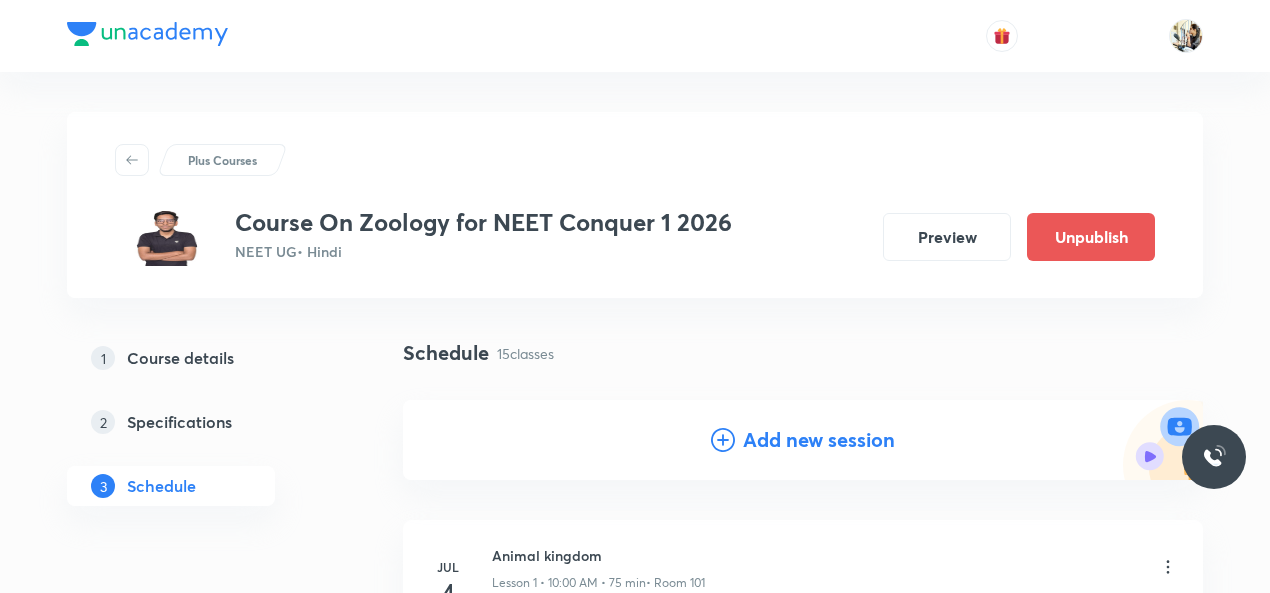 click on "Add new session" at bounding box center (819, 440) 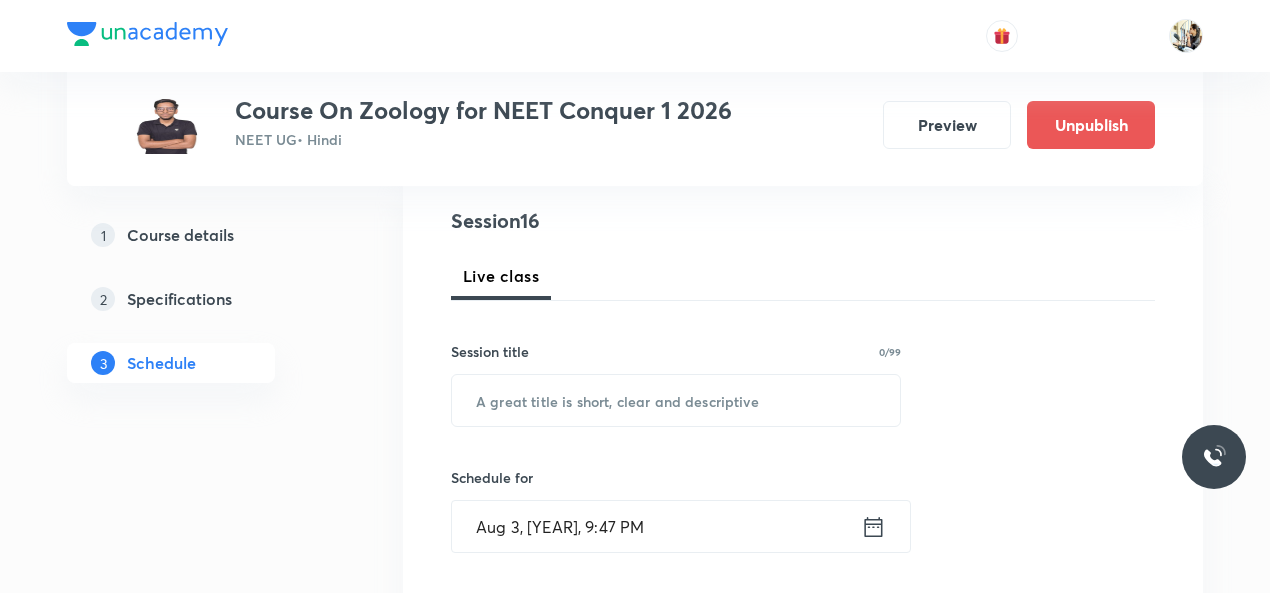 scroll, scrollTop: 233, scrollLeft: 0, axis: vertical 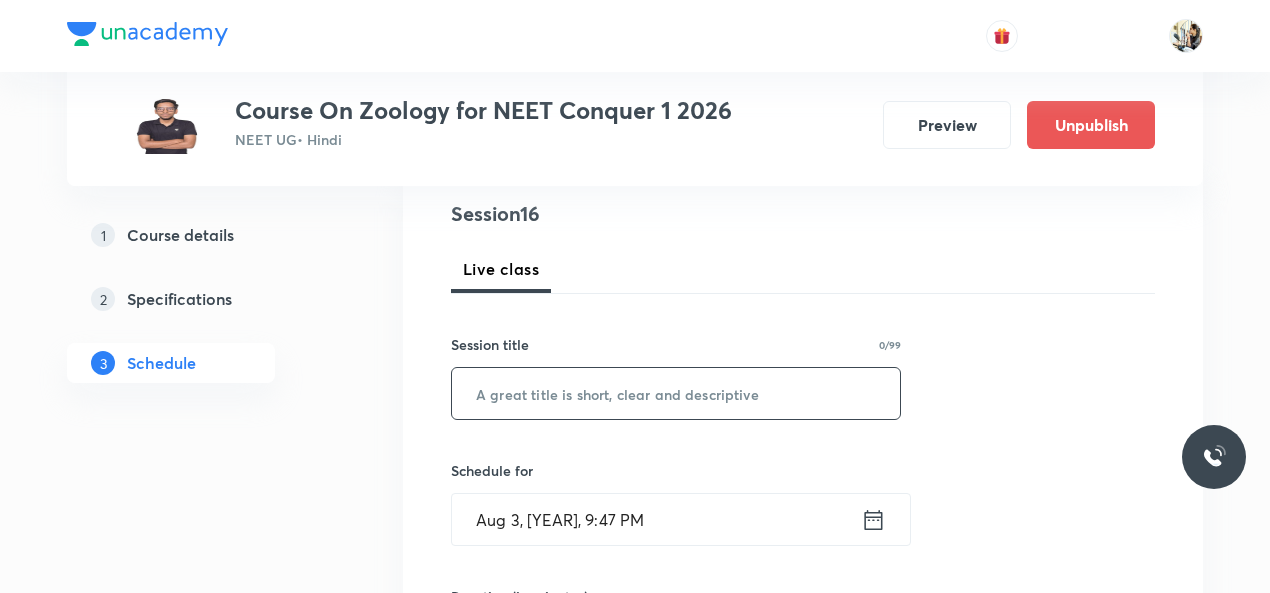 click at bounding box center [676, 393] 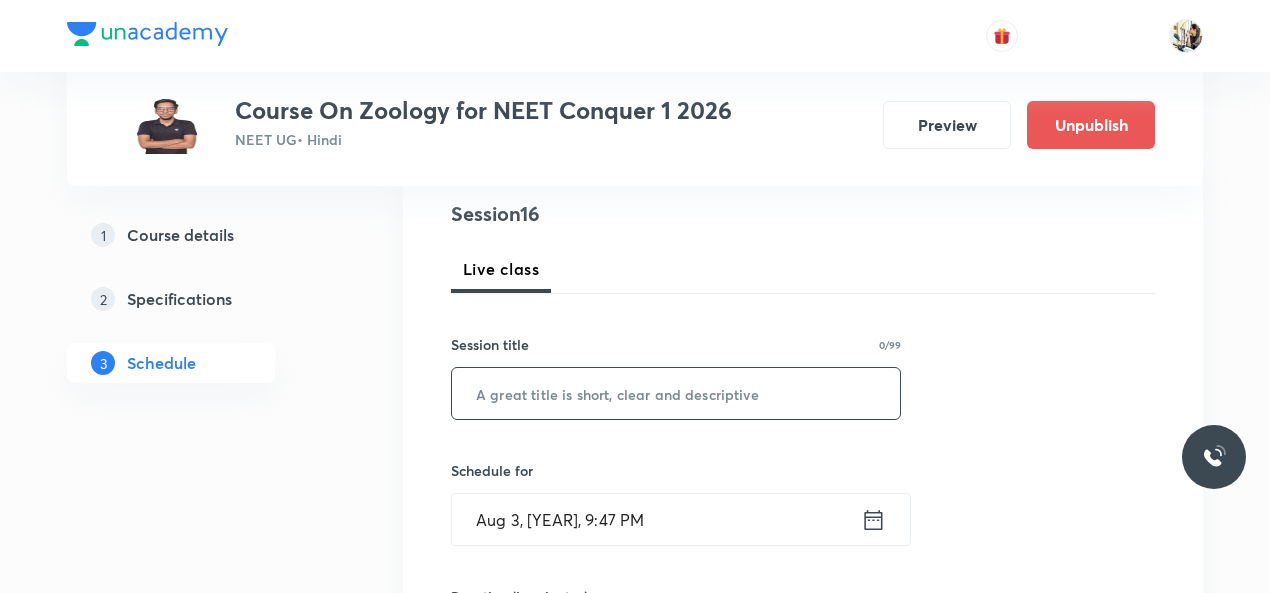paste on "Biomolecules" 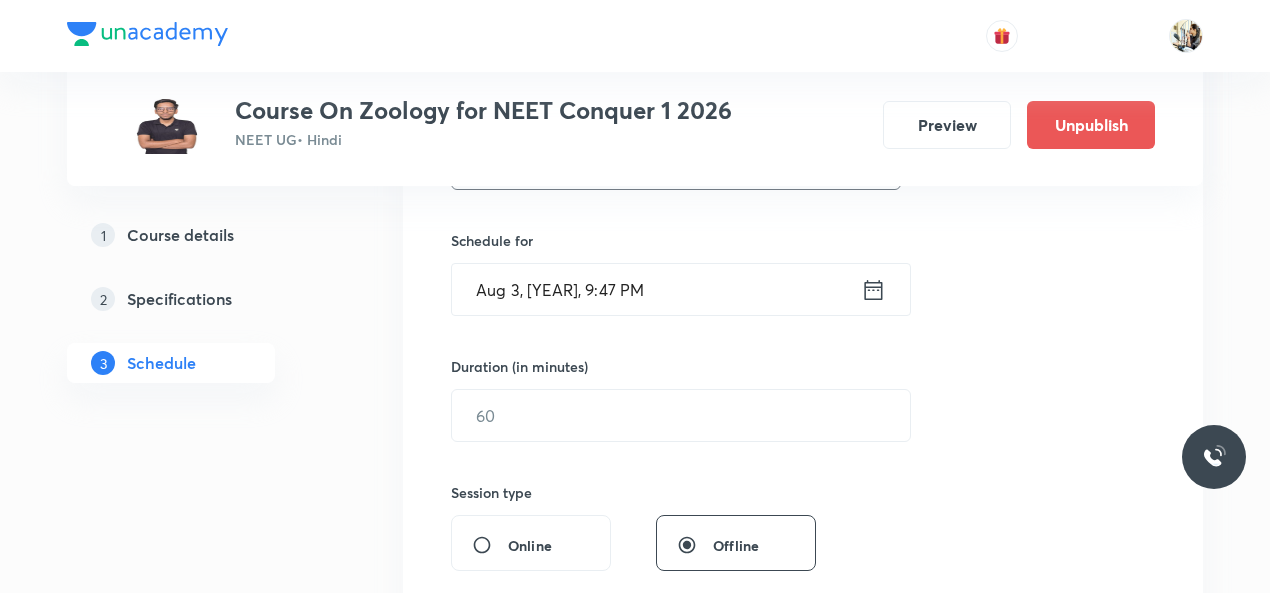 scroll, scrollTop: 466, scrollLeft: 0, axis: vertical 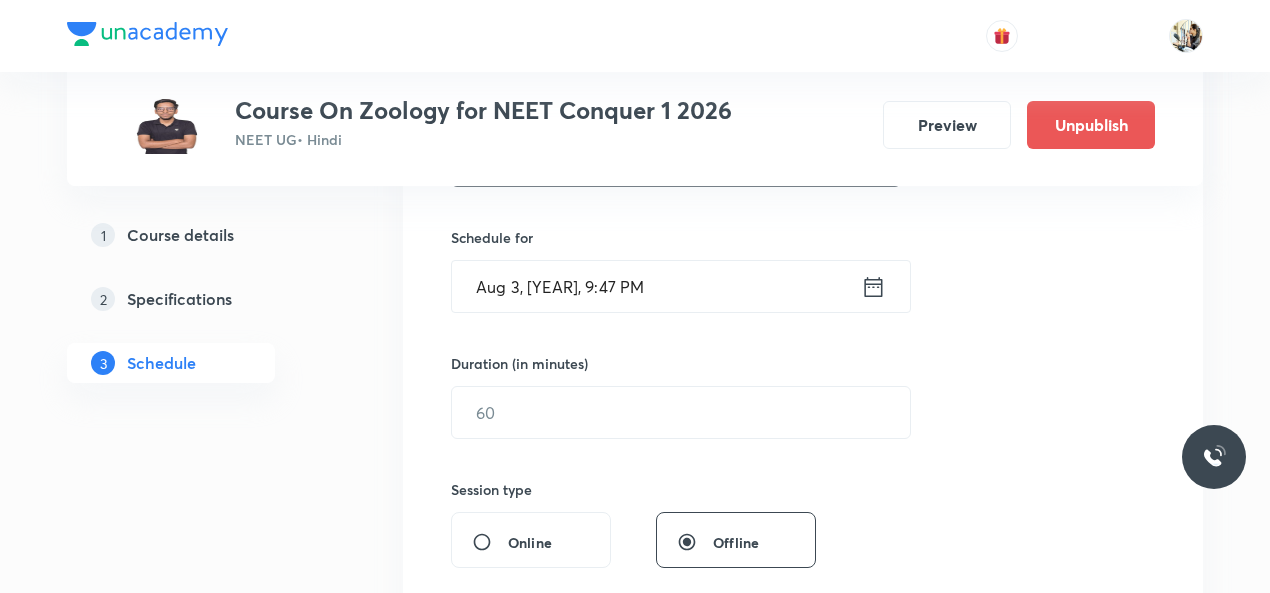 type on "Biomolecules" 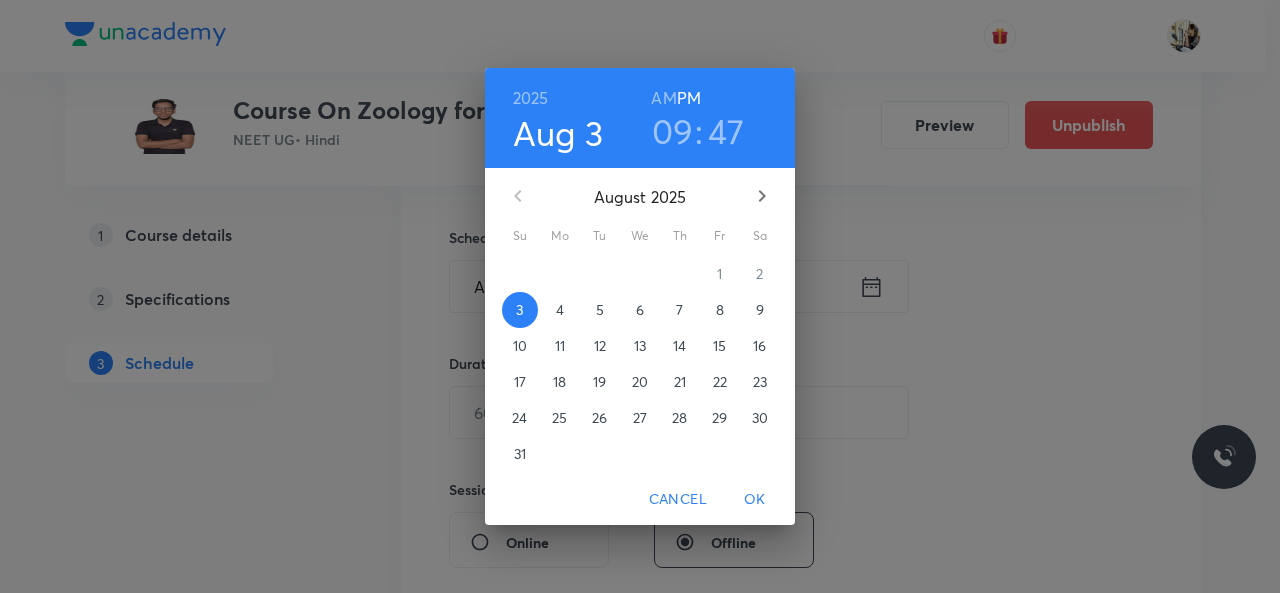 click on "6" at bounding box center [640, 310] 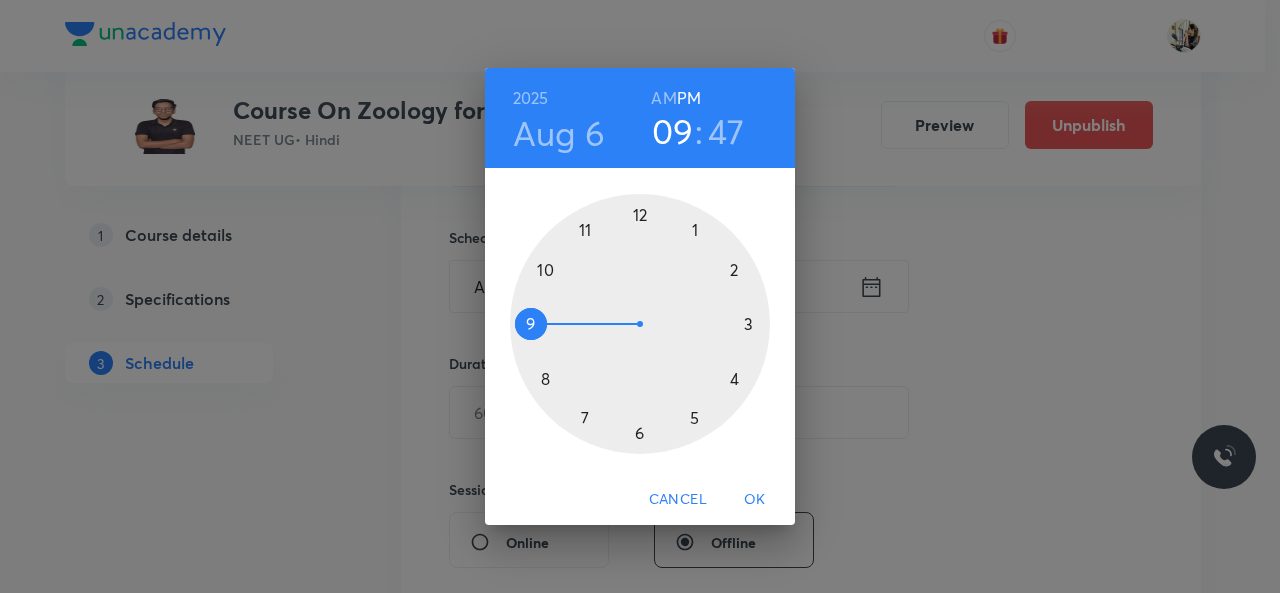 drag, startPoint x: 586, startPoint y: 225, endPoint x: 600, endPoint y: 266, distance: 43.32436 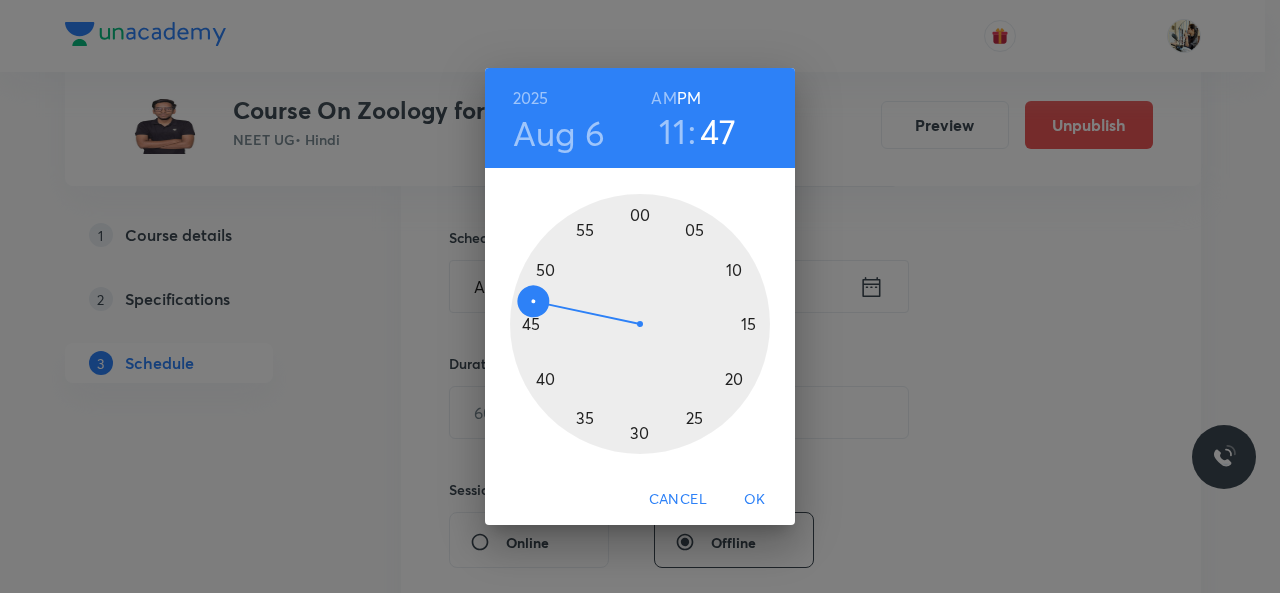 drag, startPoint x: 662, startPoint y: 98, endPoint x: 662, endPoint y: 184, distance: 86 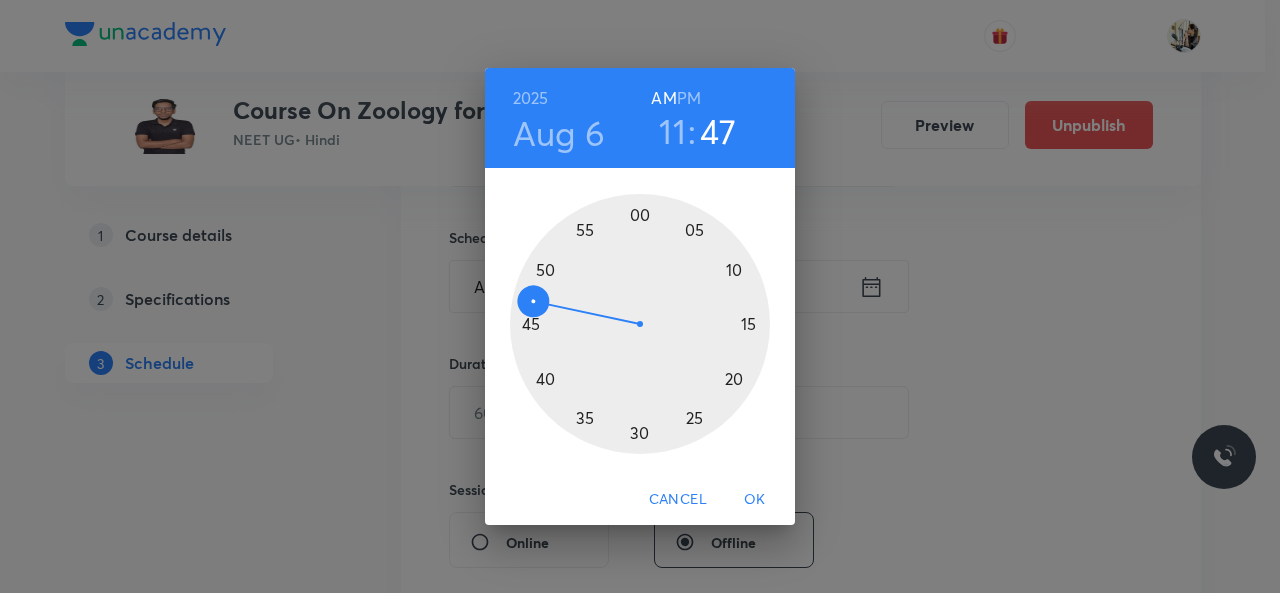 click at bounding box center [640, 324] 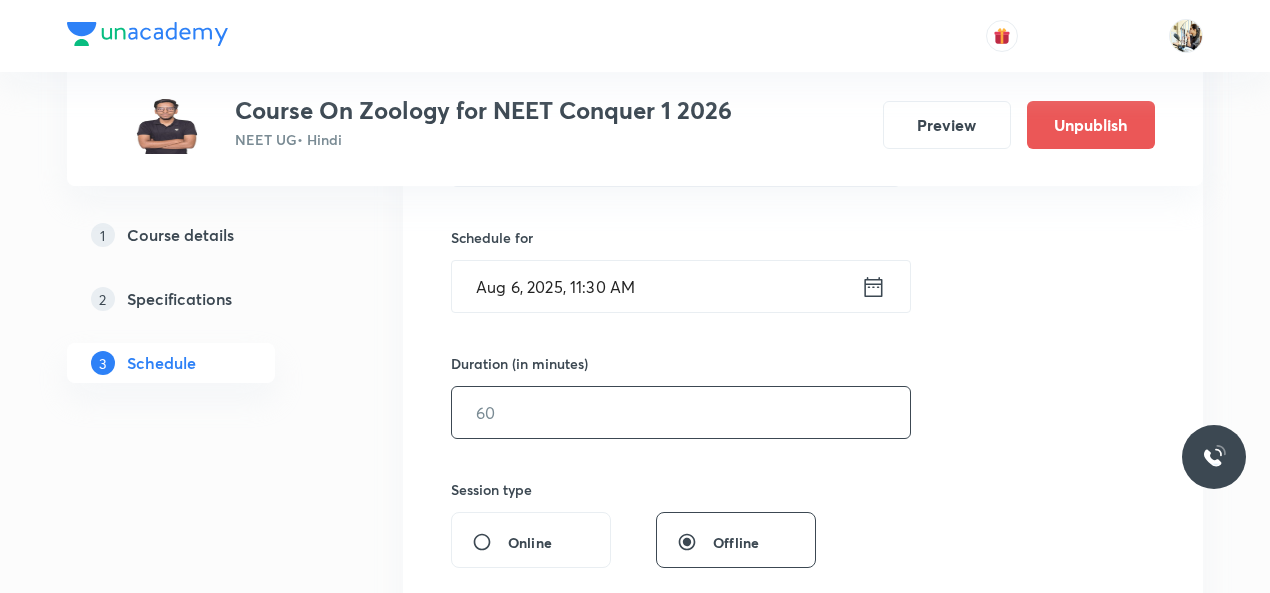 click at bounding box center [681, 412] 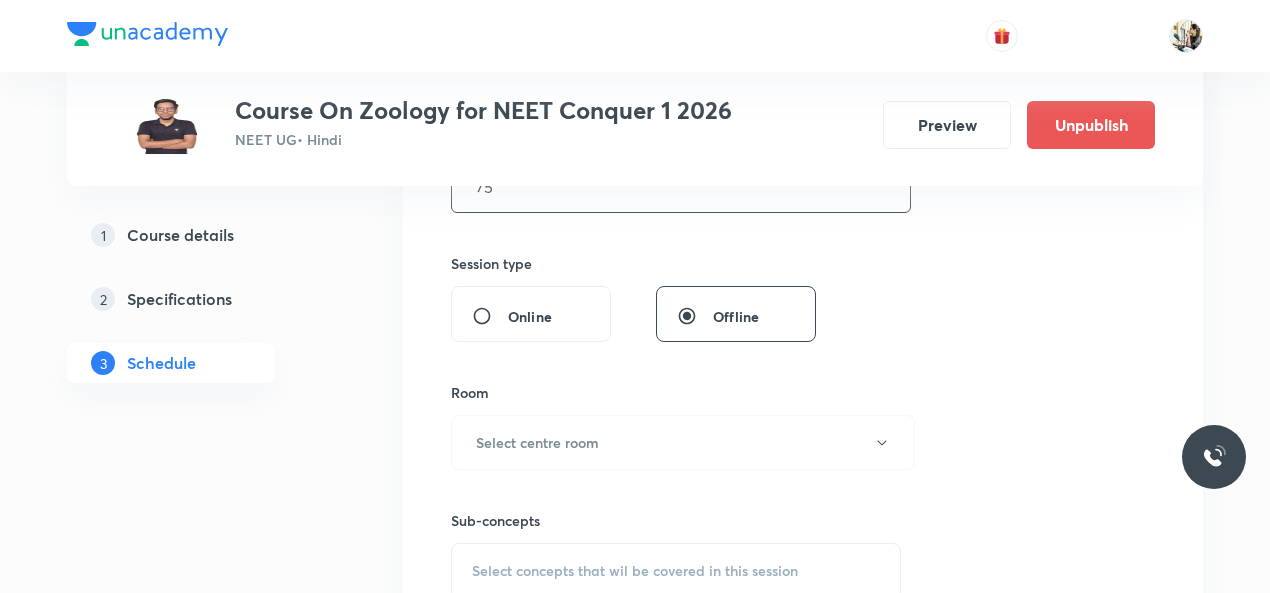 scroll, scrollTop: 700, scrollLeft: 0, axis: vertical 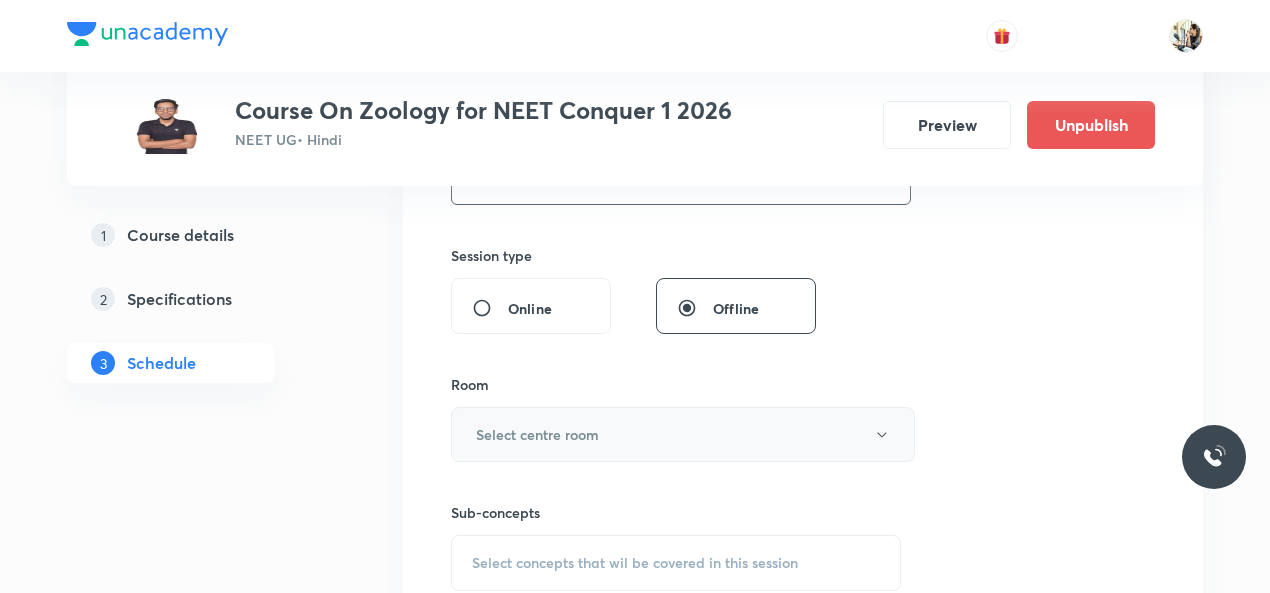 type on "75" 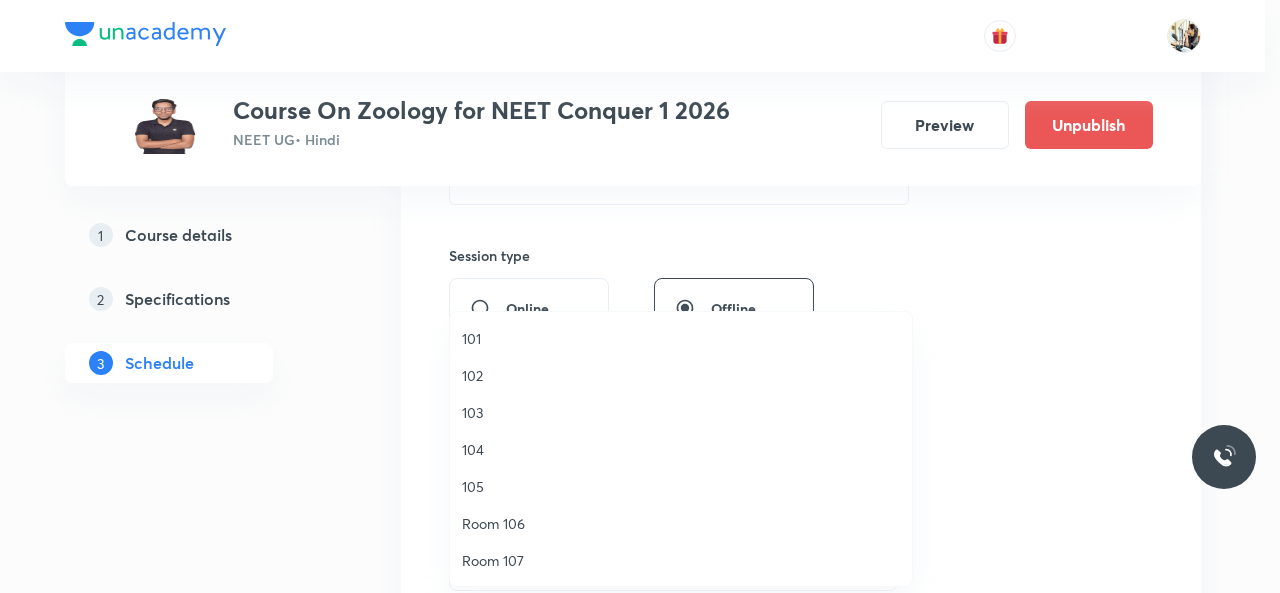 click on "101" at bounding box center (681, 338) 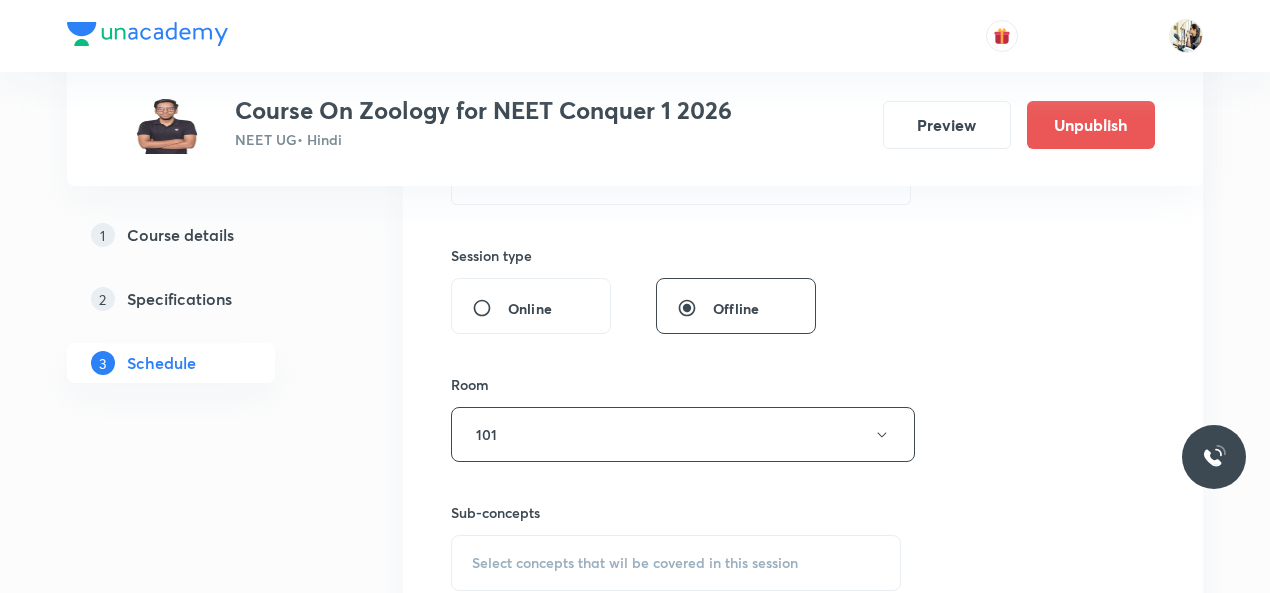 scroll, scrollTop: 933, scrollLeft: 0, axis: vertical 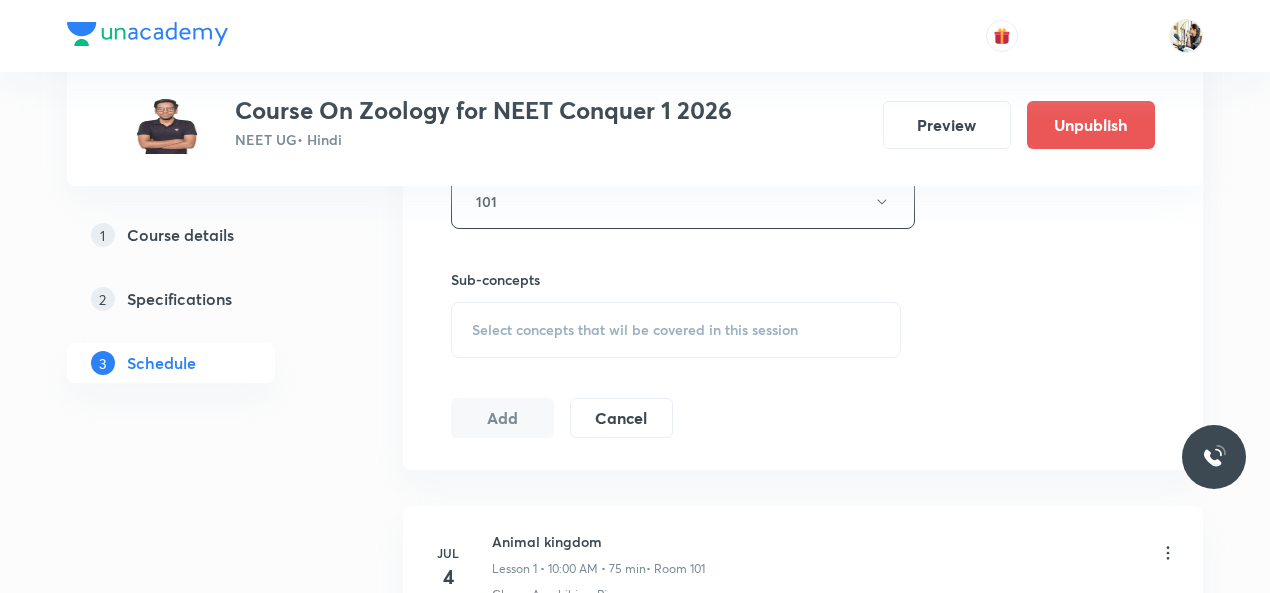 click on "Select concepts that wil be covered in this session" at bounding box center (635, 330) 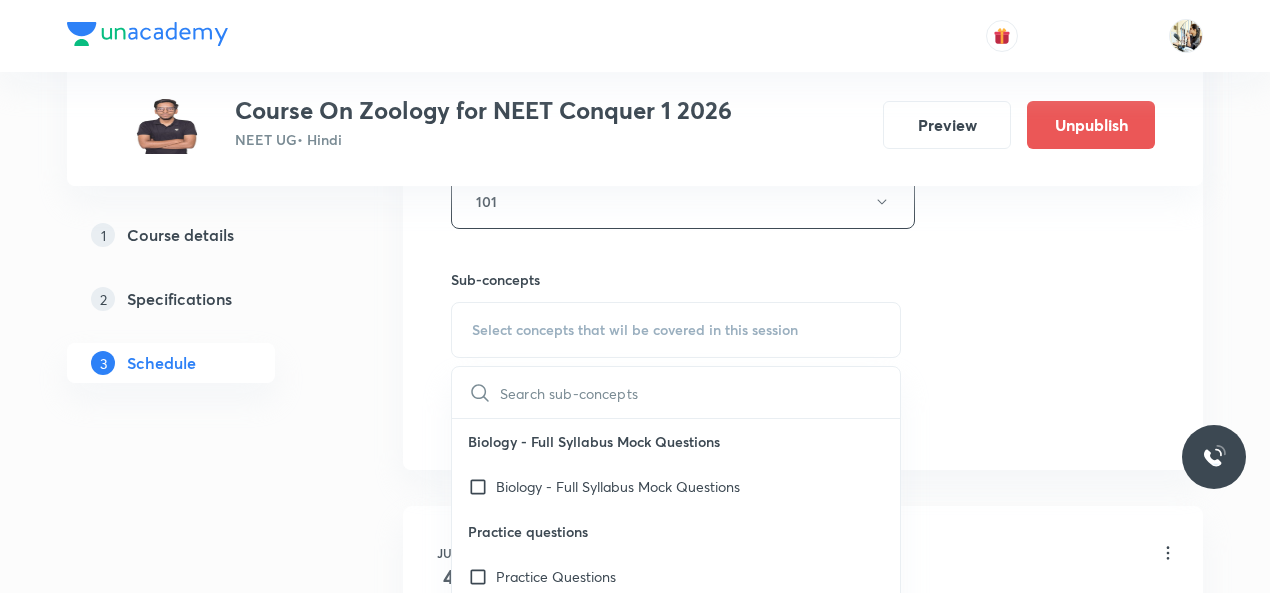 paste on "Proteins" 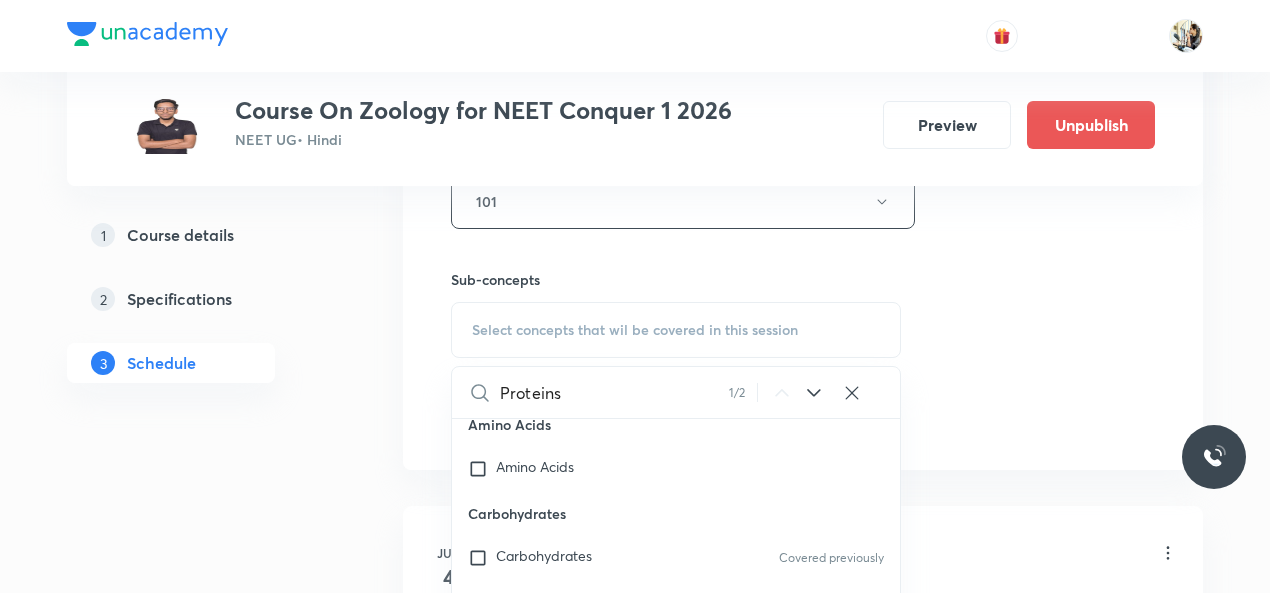 scroll, scrollTop: 39574, scrollLeft: 0, axis: vertical 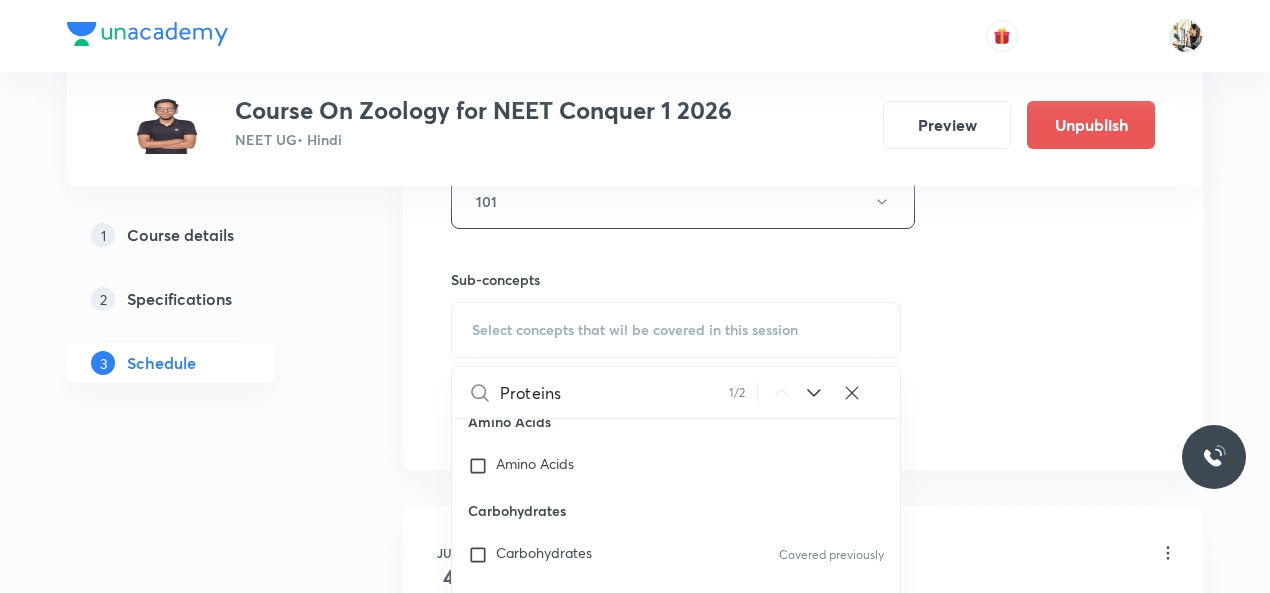type on "Proteins" 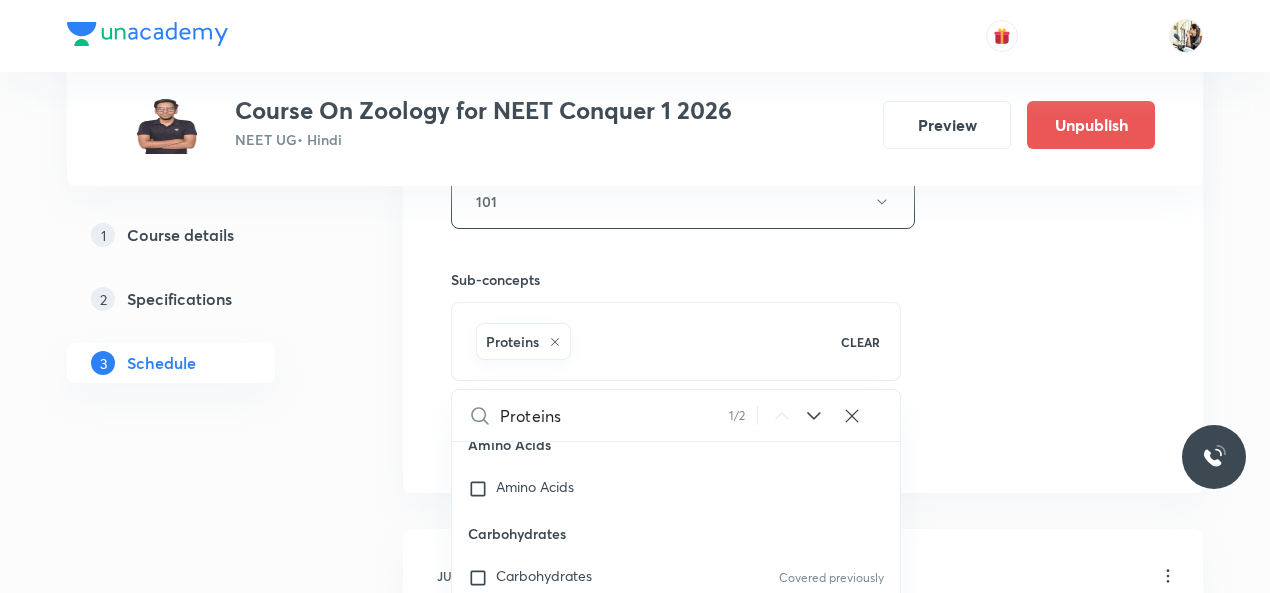 drag, startPoint x: 1071, startPoint y: 453, endPoint x: 1056, endPoint y: 461, distance: 17 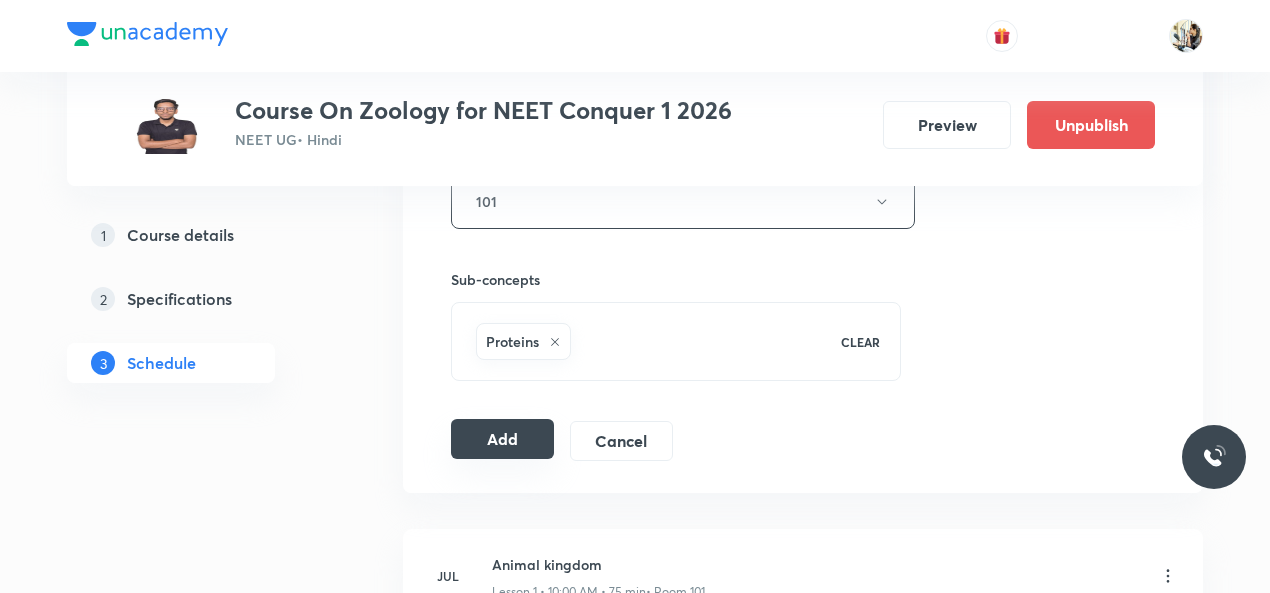 click on "Add" at bounding box center [502, 439] 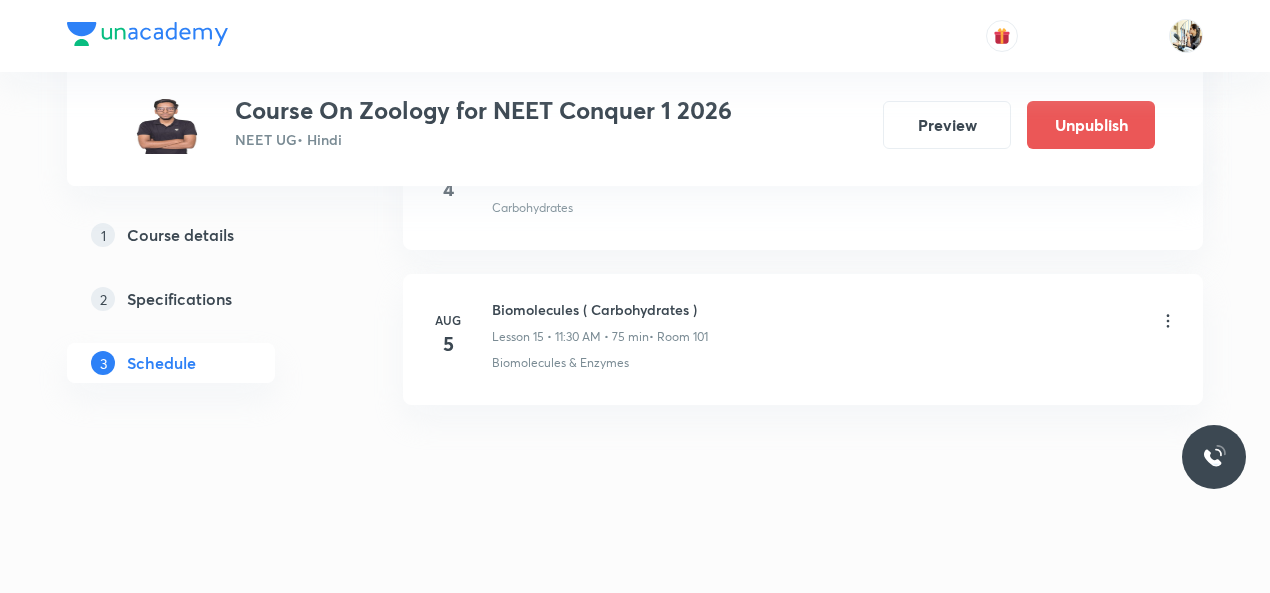 scroll, scrollTop: 2406, scrollLeft: 0, axis: vertical 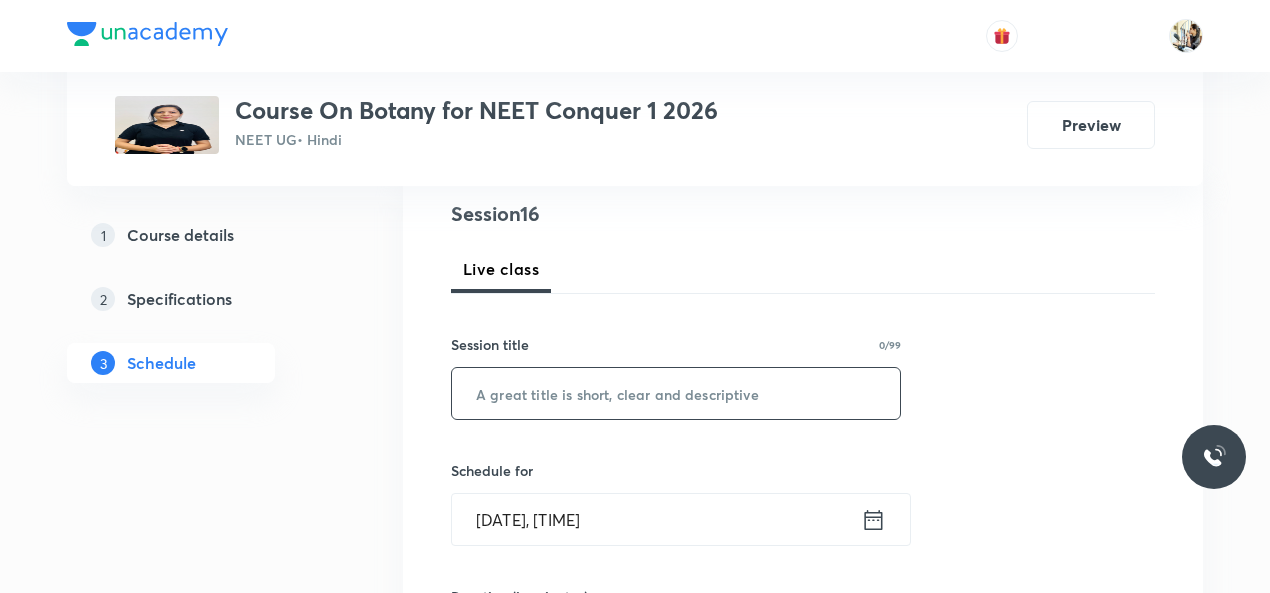 click at bounding box center (676, 393) 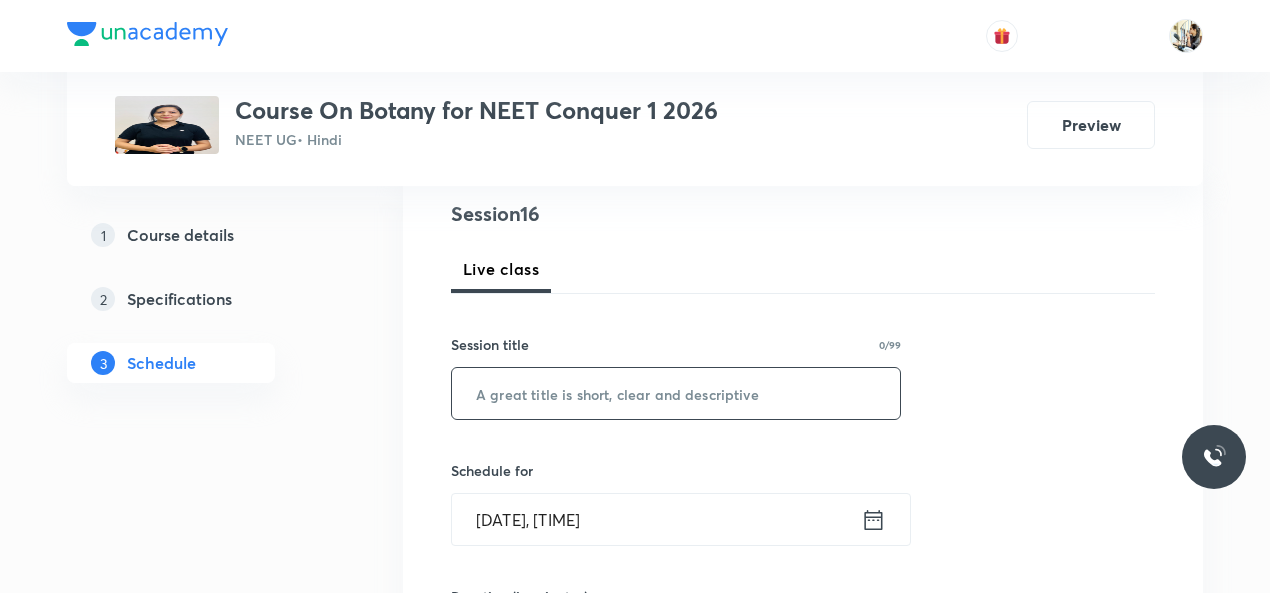 paste on "The Biological Classification" 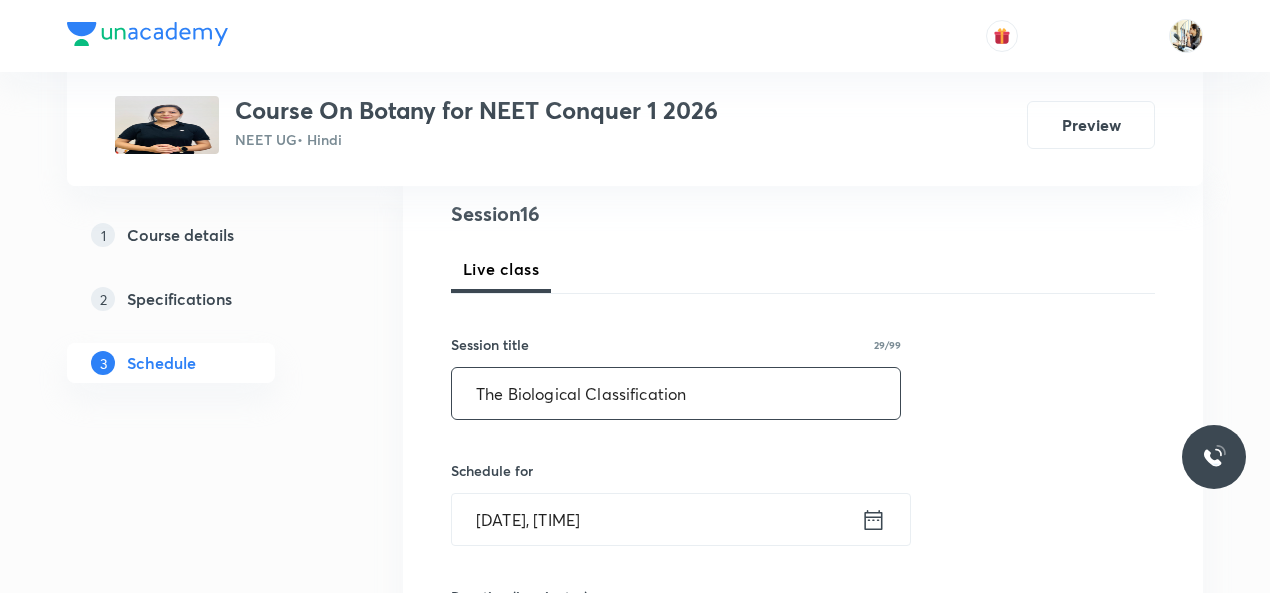 scroll, scrollTop: 466, scrollLeft: 0, axis: vertical 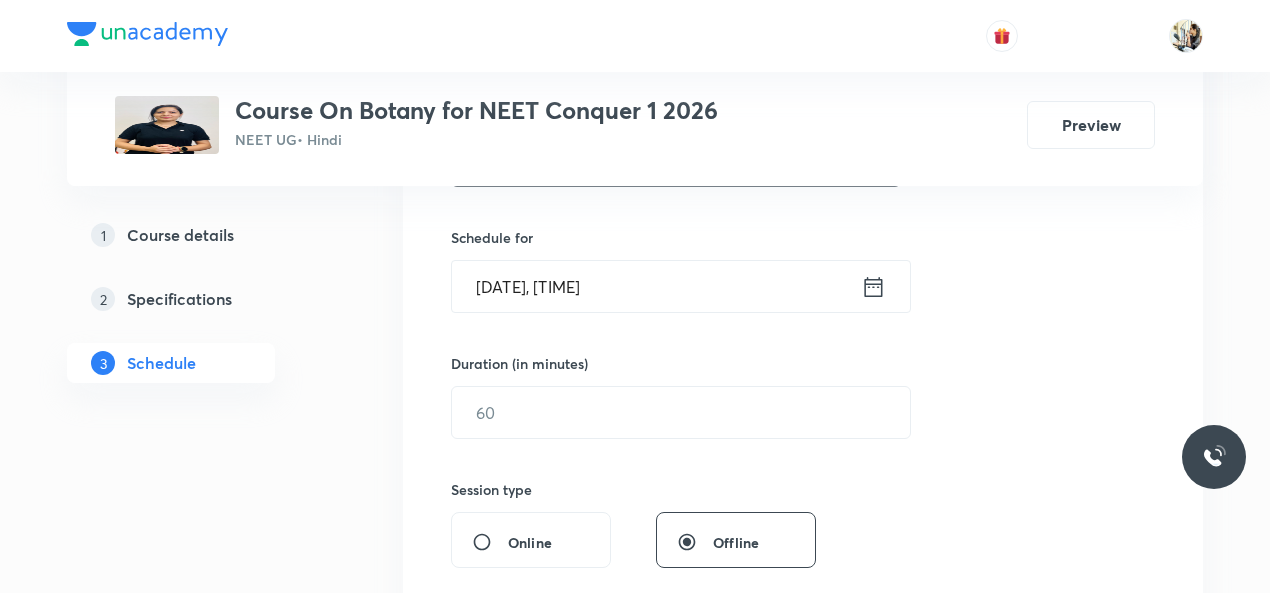 type on "The Biological Classification" 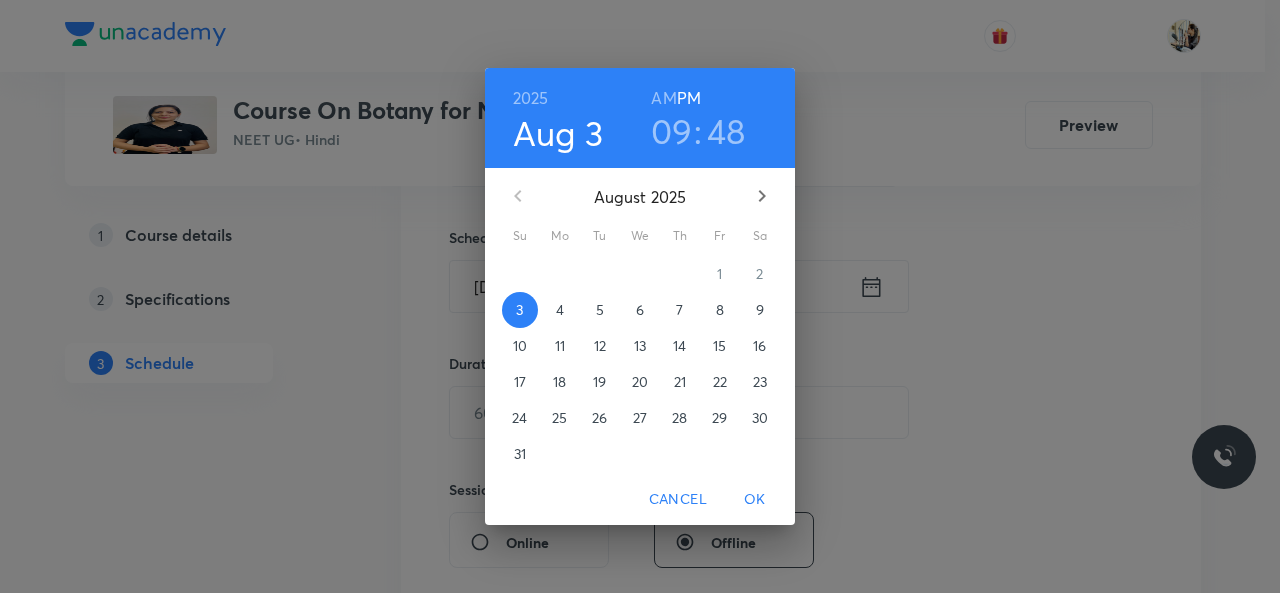 click on "7" at bounding box center (680, 310) 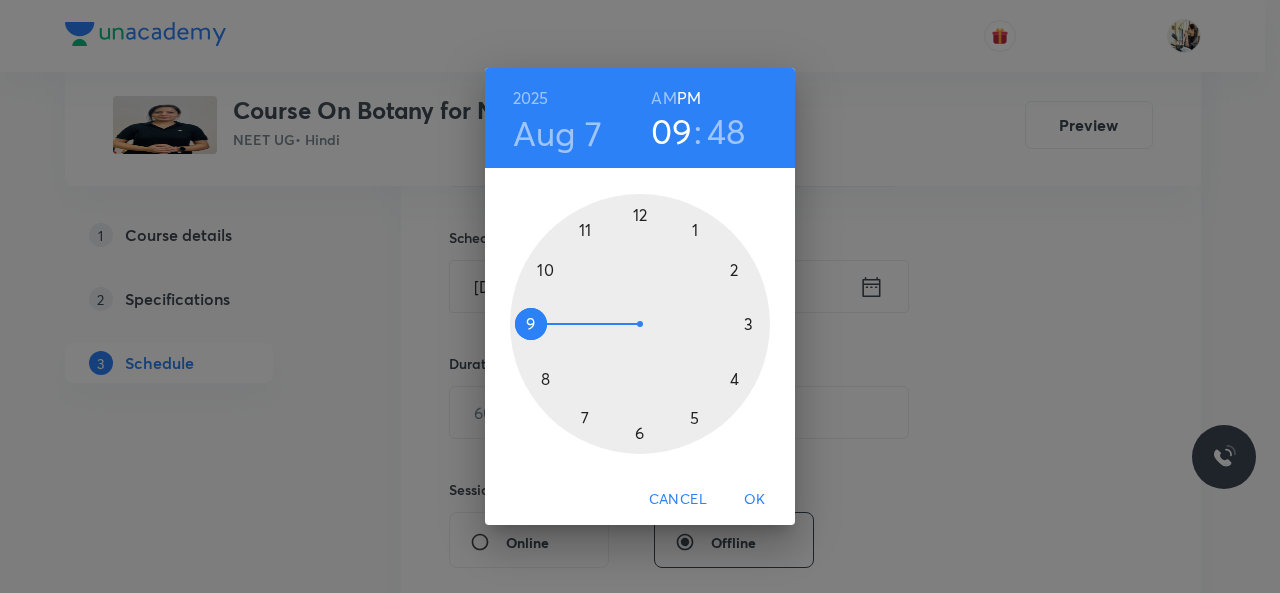 click at bounding box center [640, 324] 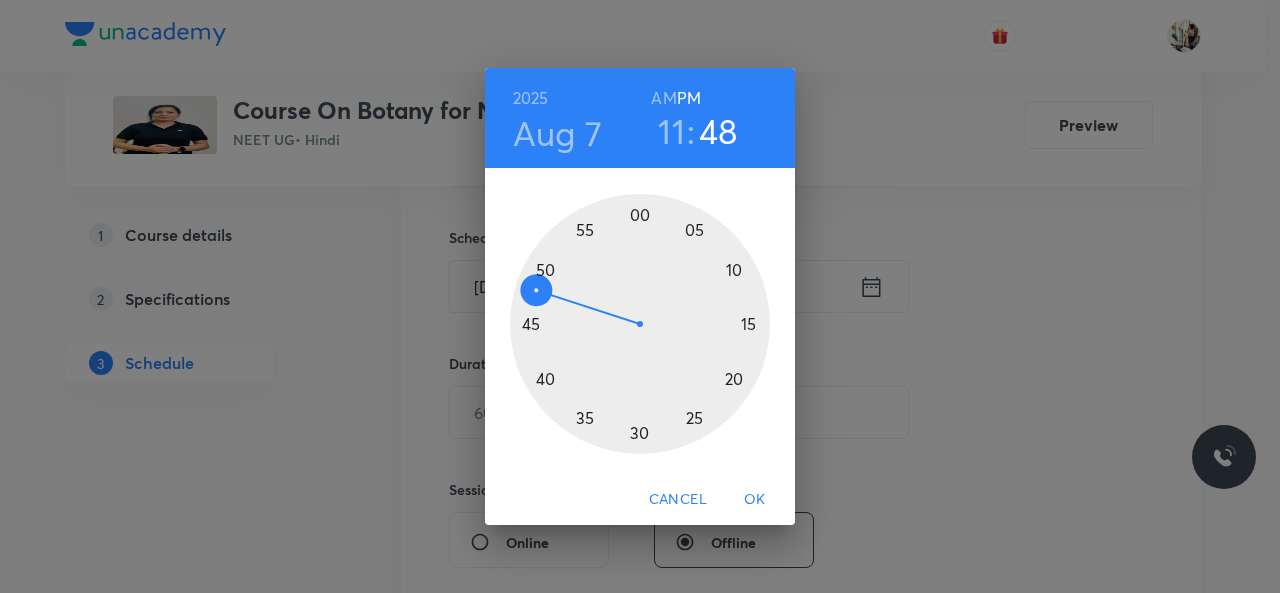 click at bounding box center [640, 324] 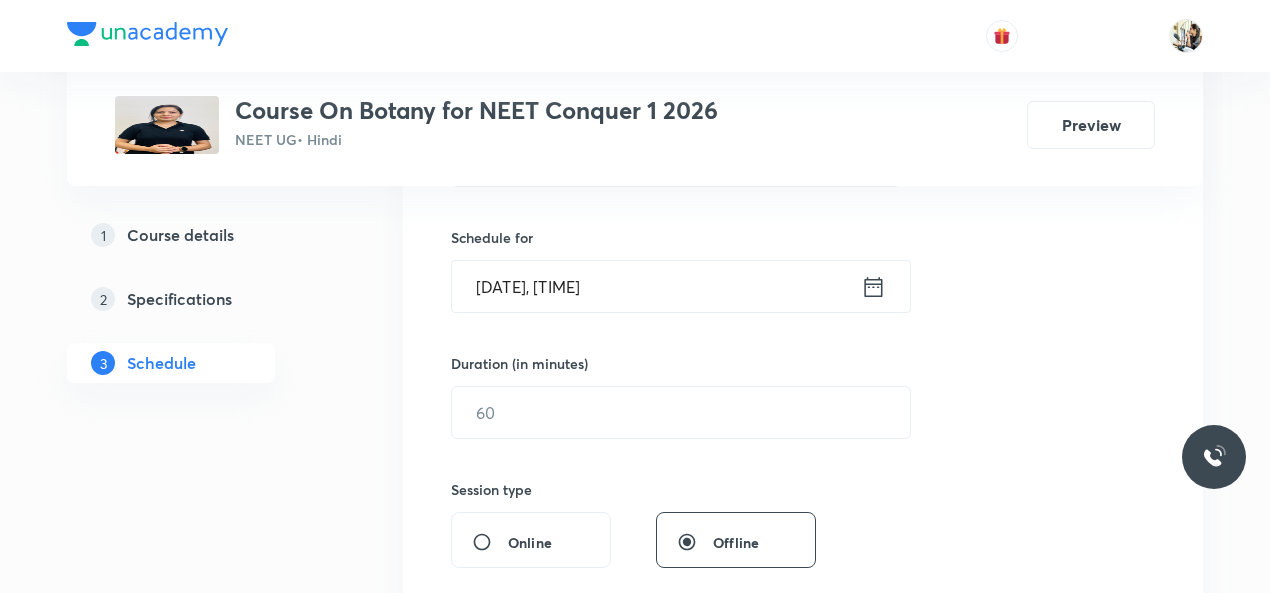 click on "[DATE], [TIME]" at bounding box center (656, 286) 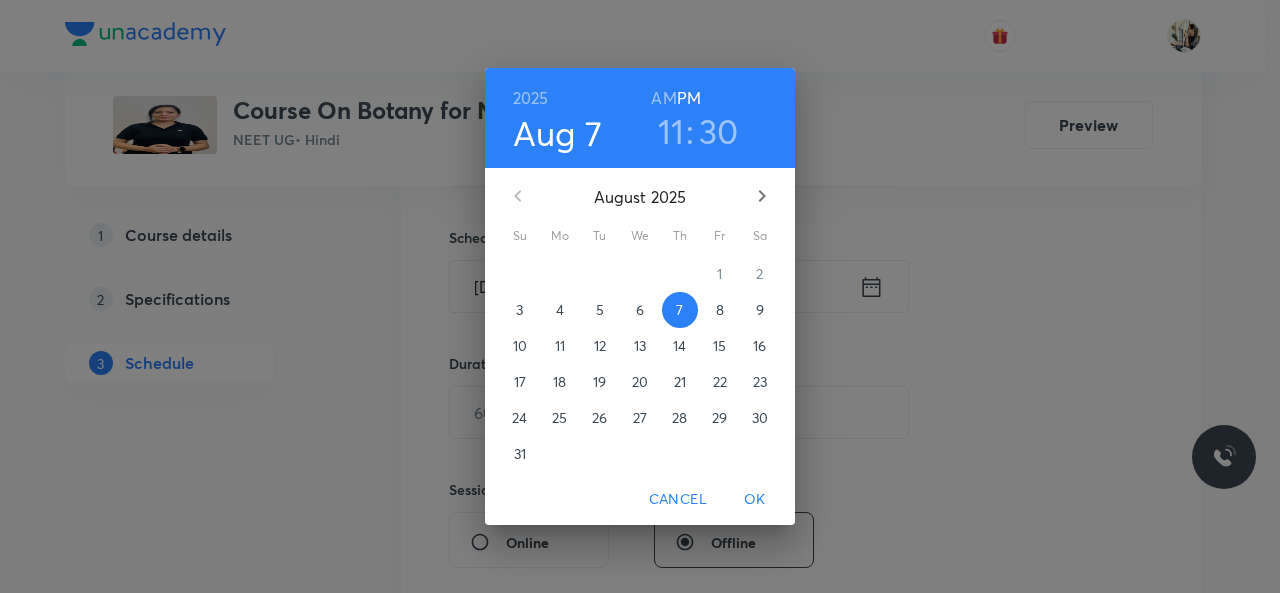 click on "AM" at bounding box center (663, 98) 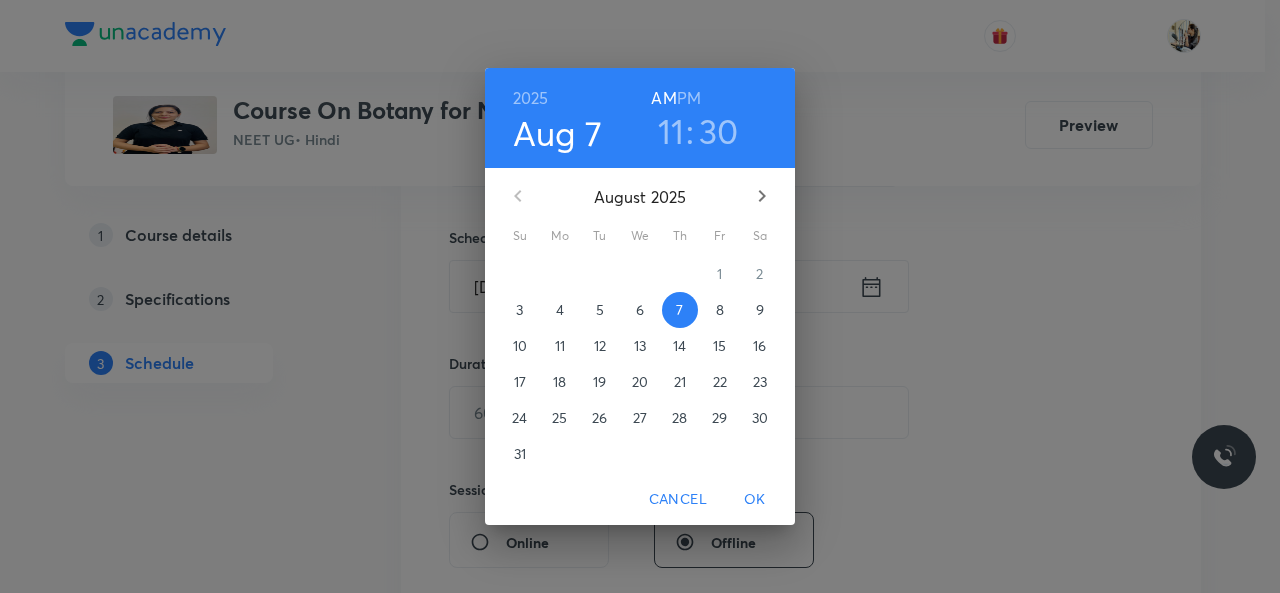 click on "OK" at bounding box center (755, 499) 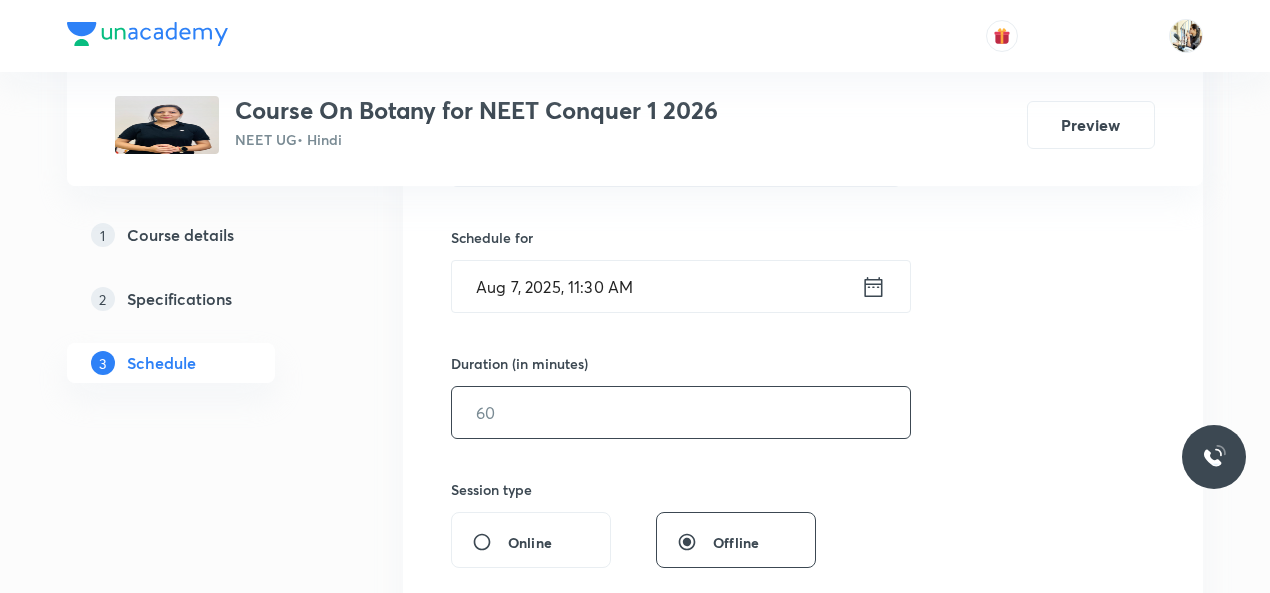click at bounding box center [681, 412] 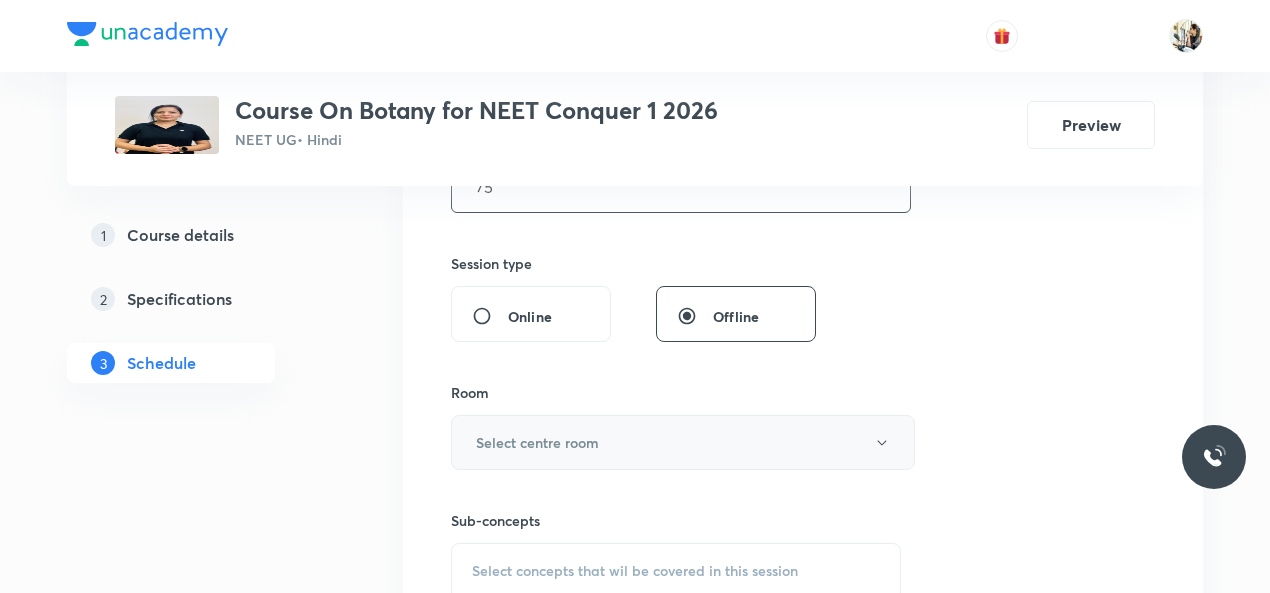 scroll, scrollTop: 700, scrollLeft: 0, axis: vertical 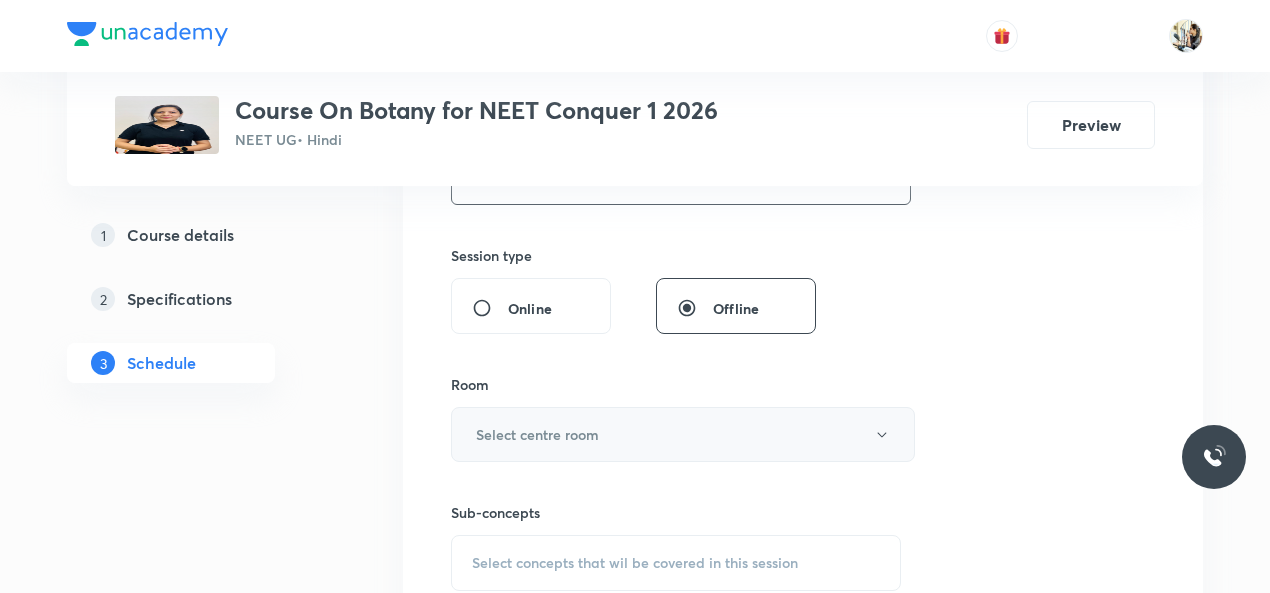 type on "75" 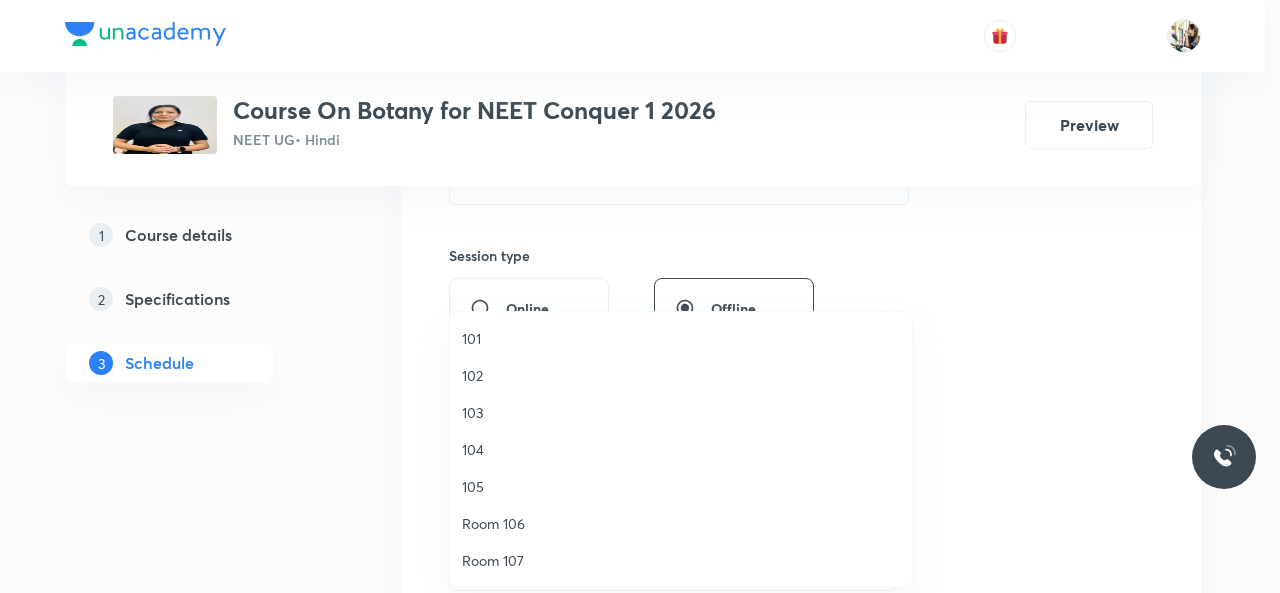 click on "101" at bounding box center (681, 338) 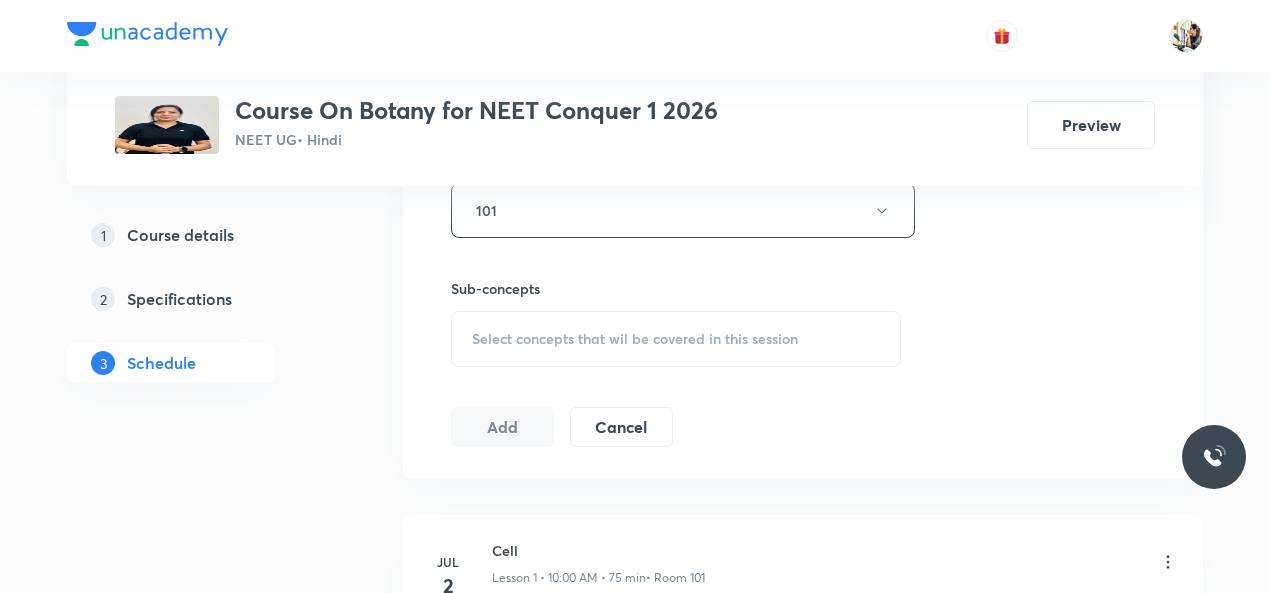 scroll, scrollTop: 933, scrollLeft: 0, axis: vertical 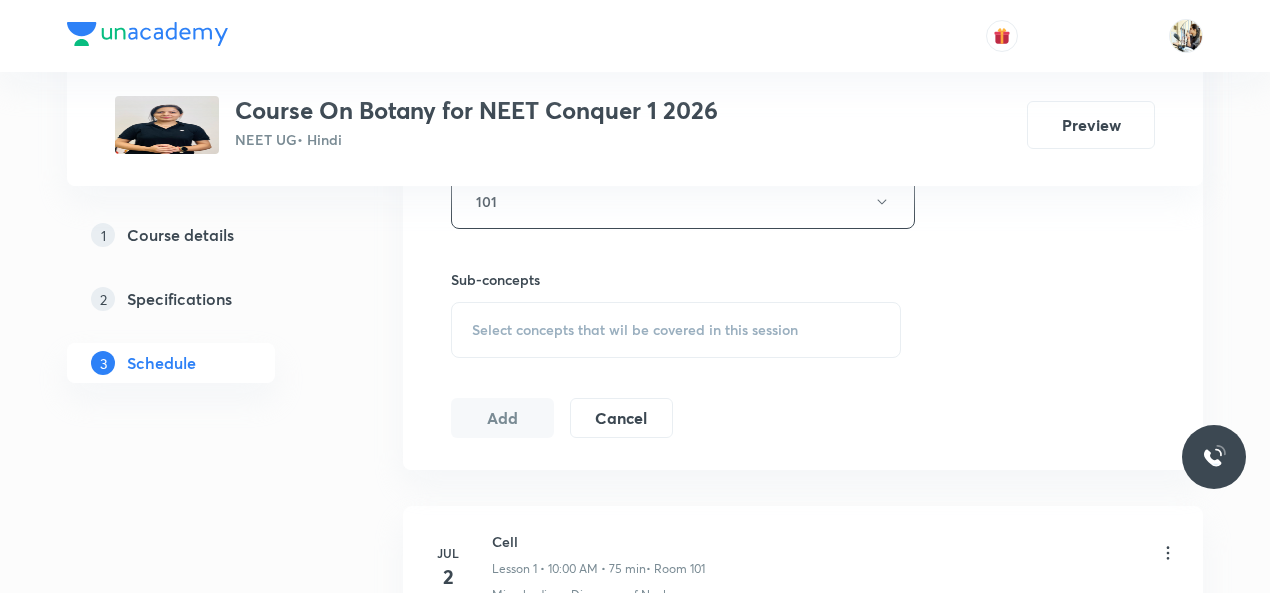 click on "Select concepts that wil be covered in this session" at bounding box center [635, 330] 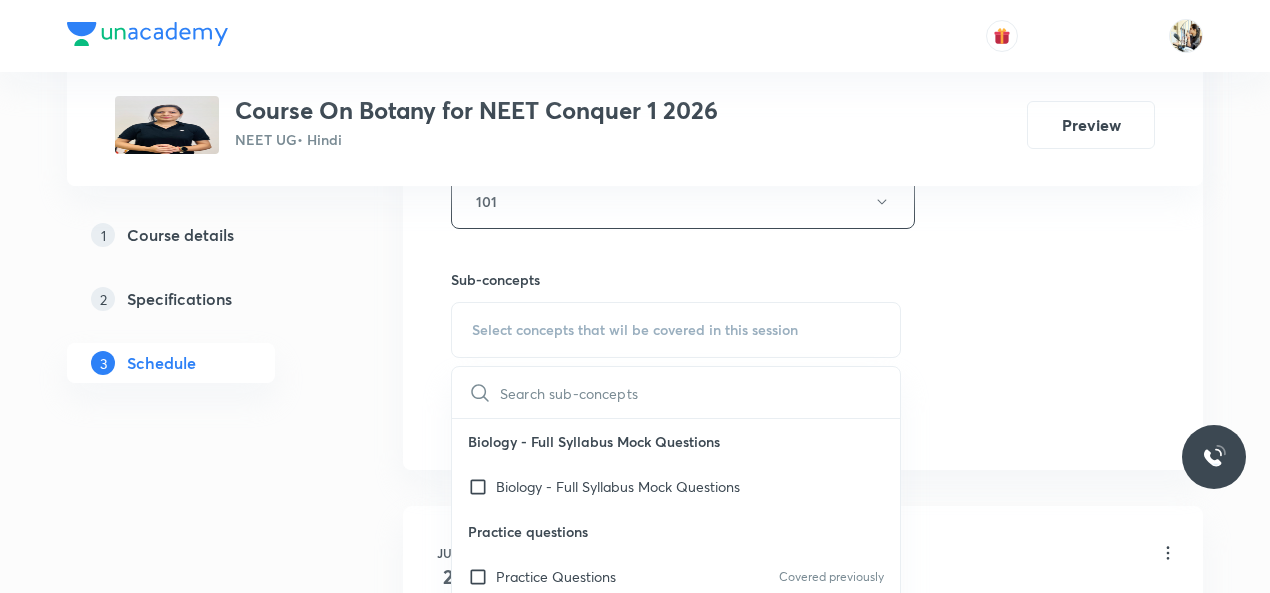 paste on "Types of Classification System" 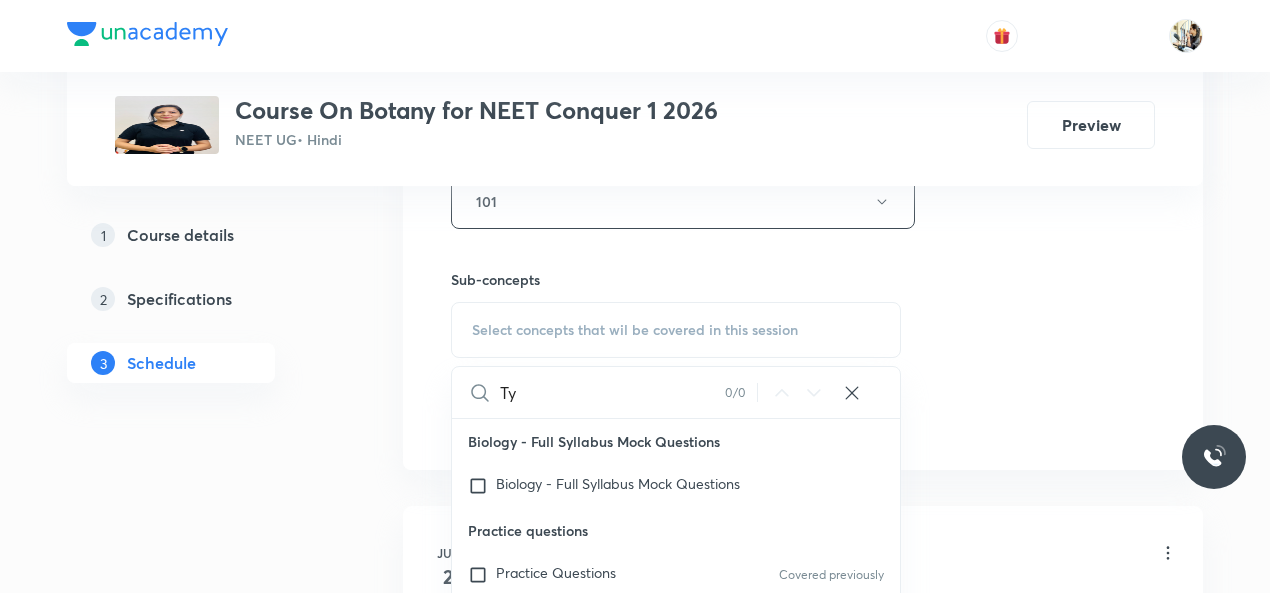 type on "T" 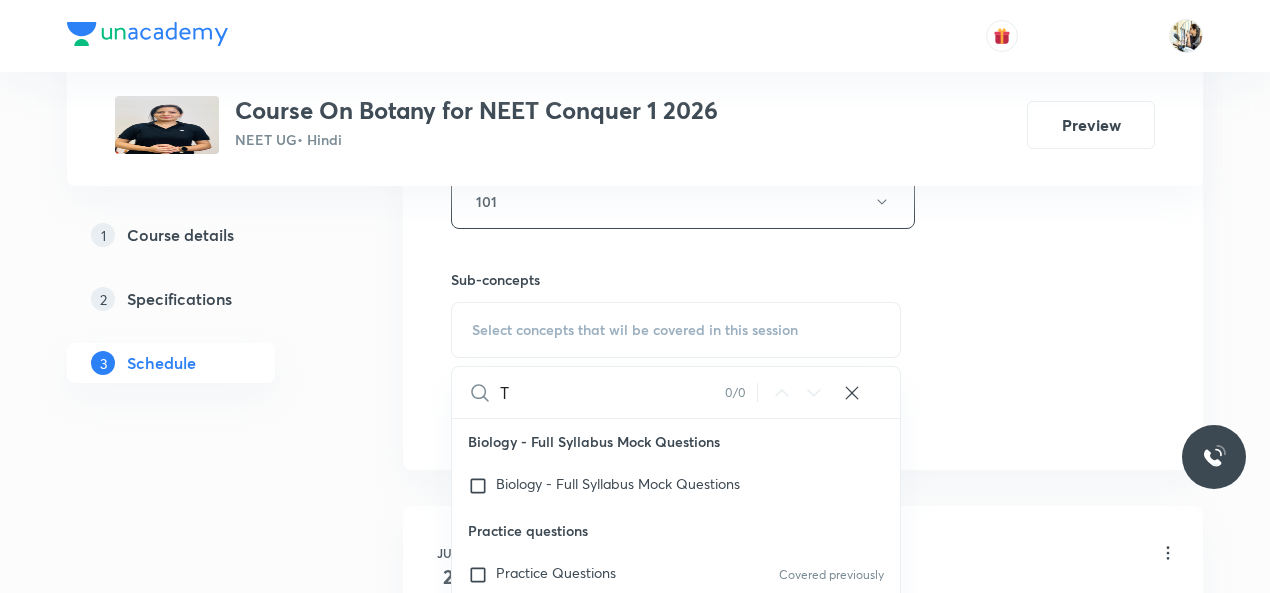 type 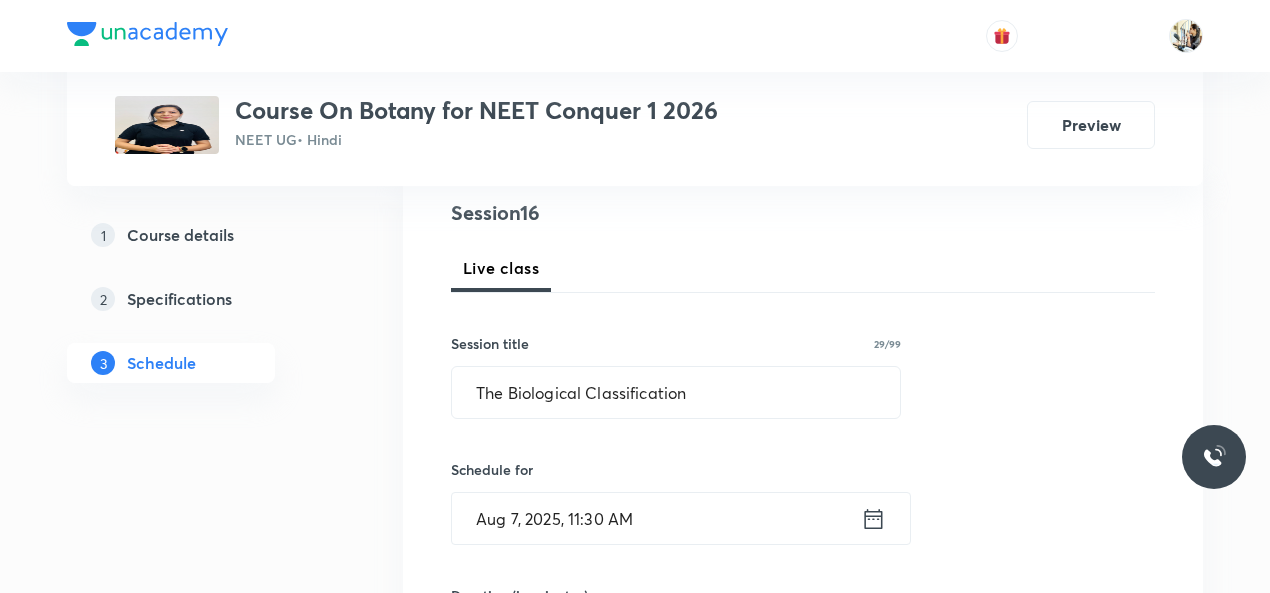 scroll, scrollTop: 233, scrollLeft: 0, axis: vertical 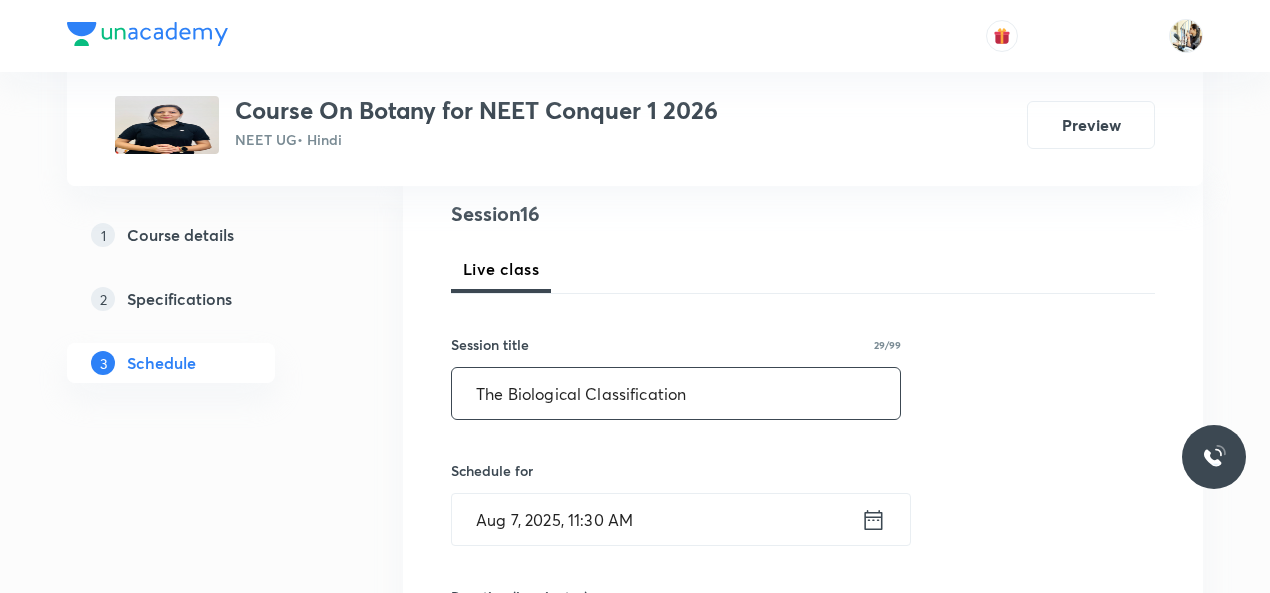 drag, startPoint x: 476, startPoint y: 390, endPoint x: 693, endPoint y: 399, distance: 217.18655 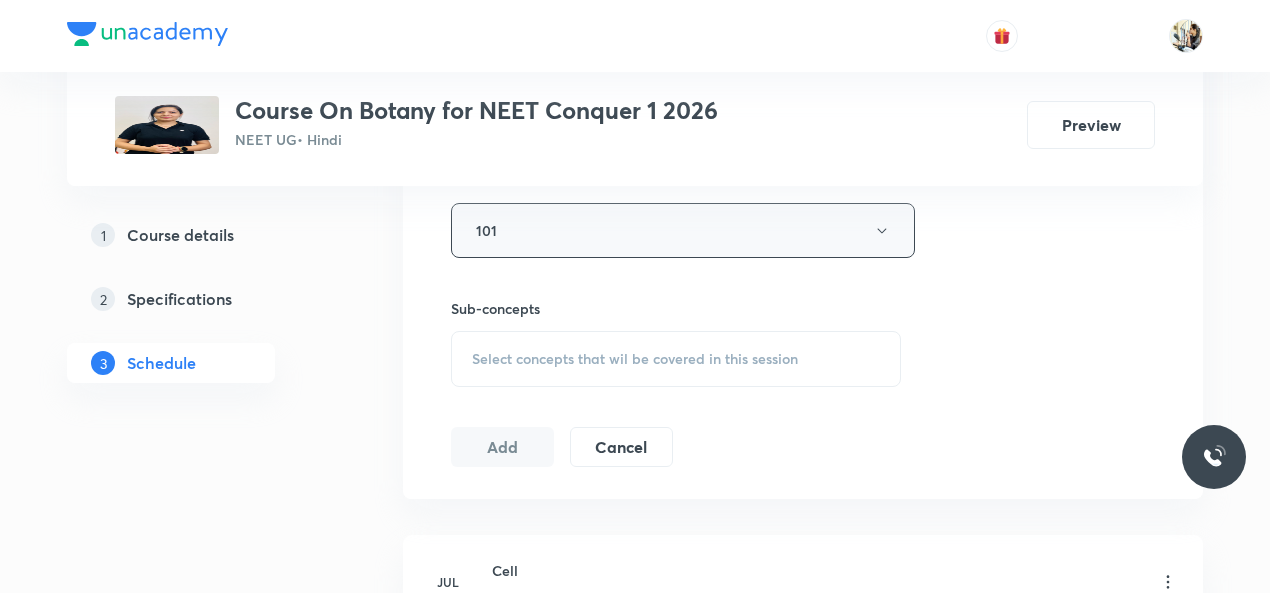scroll, scrollTop: 933, scrollLeft: 0, axis: vertical 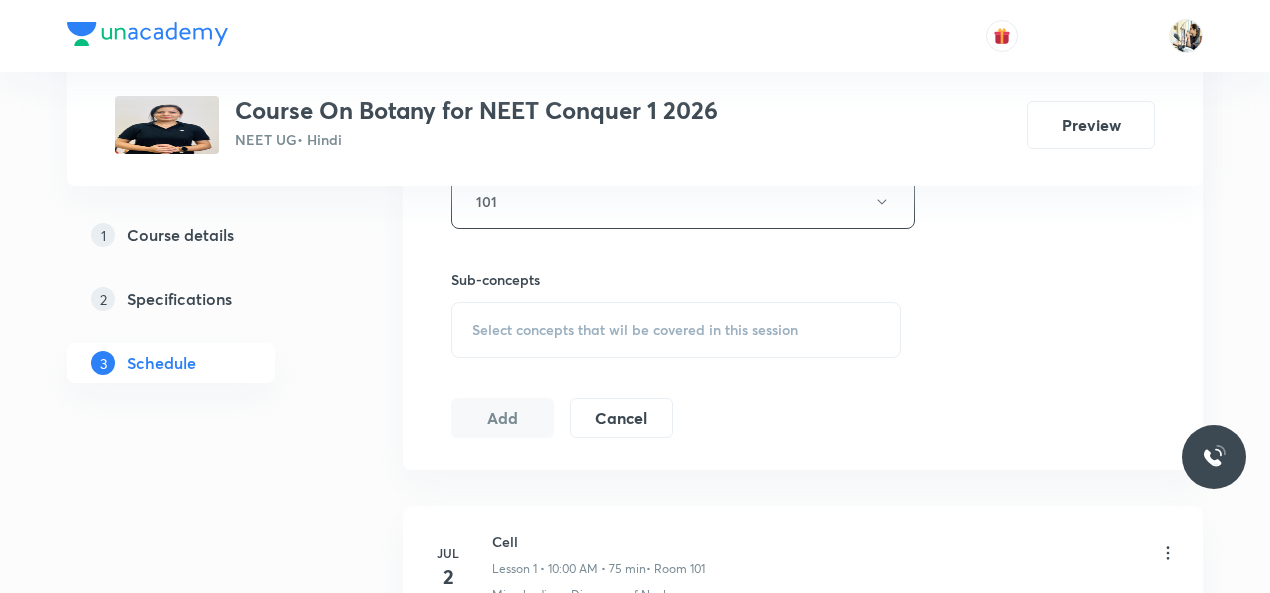 click on "Select concepts that wil be covered in this session" at bounding box center (635, 330) 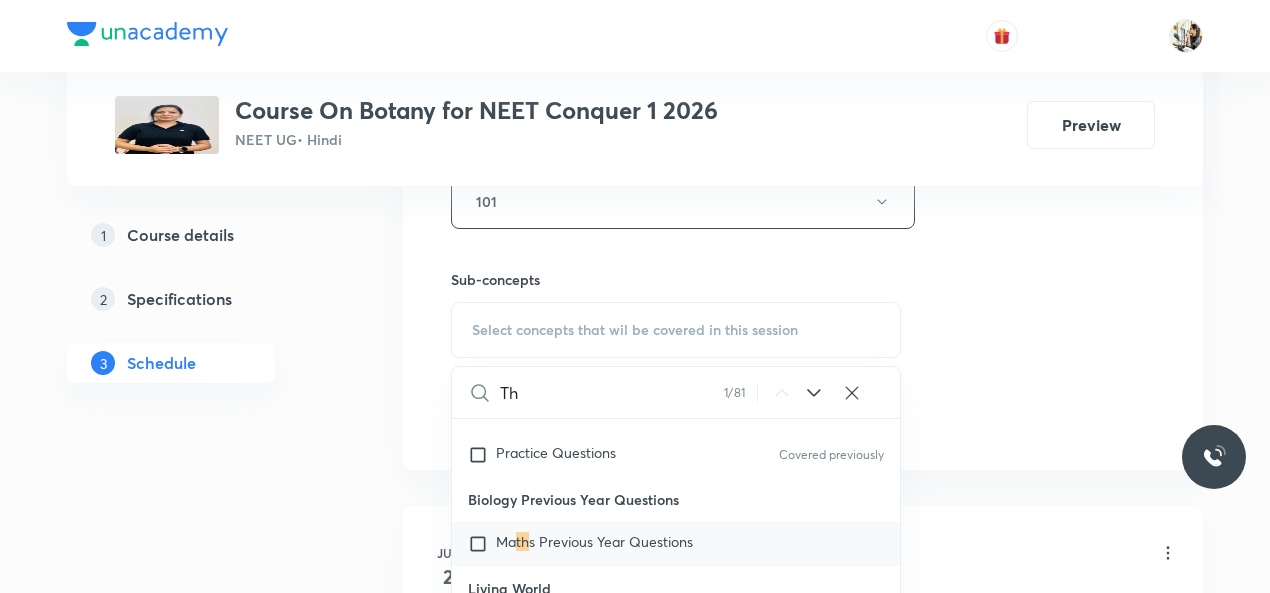 scroll, scrollTop: 55, scrollLeft: 0, axis: vertical 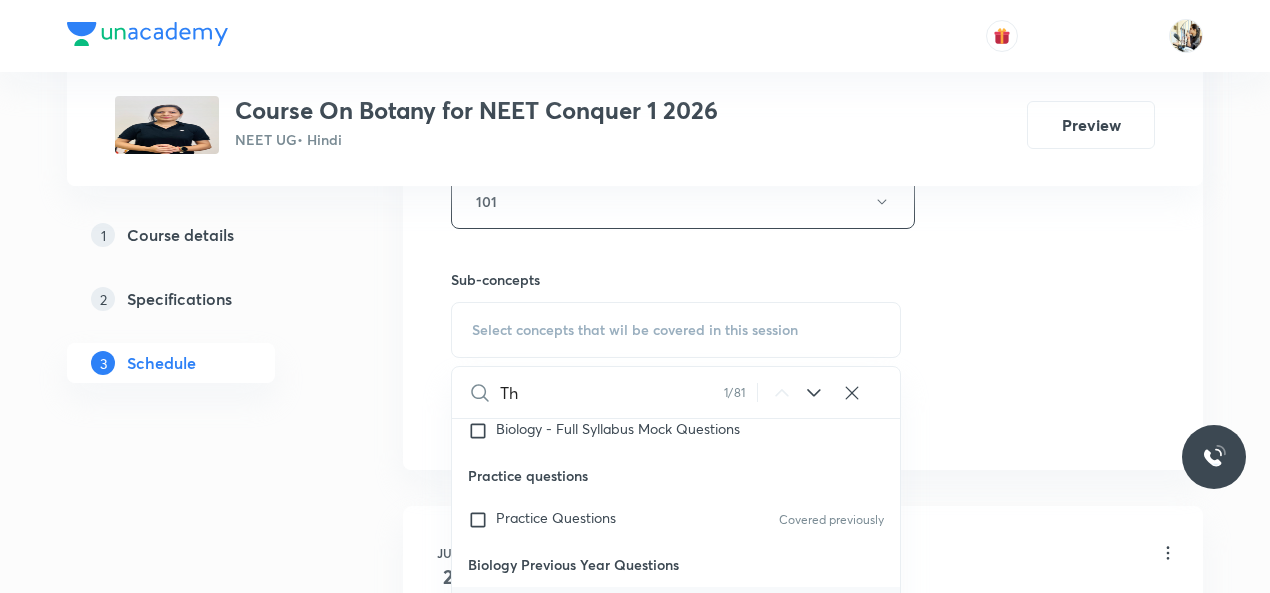 type on "T" 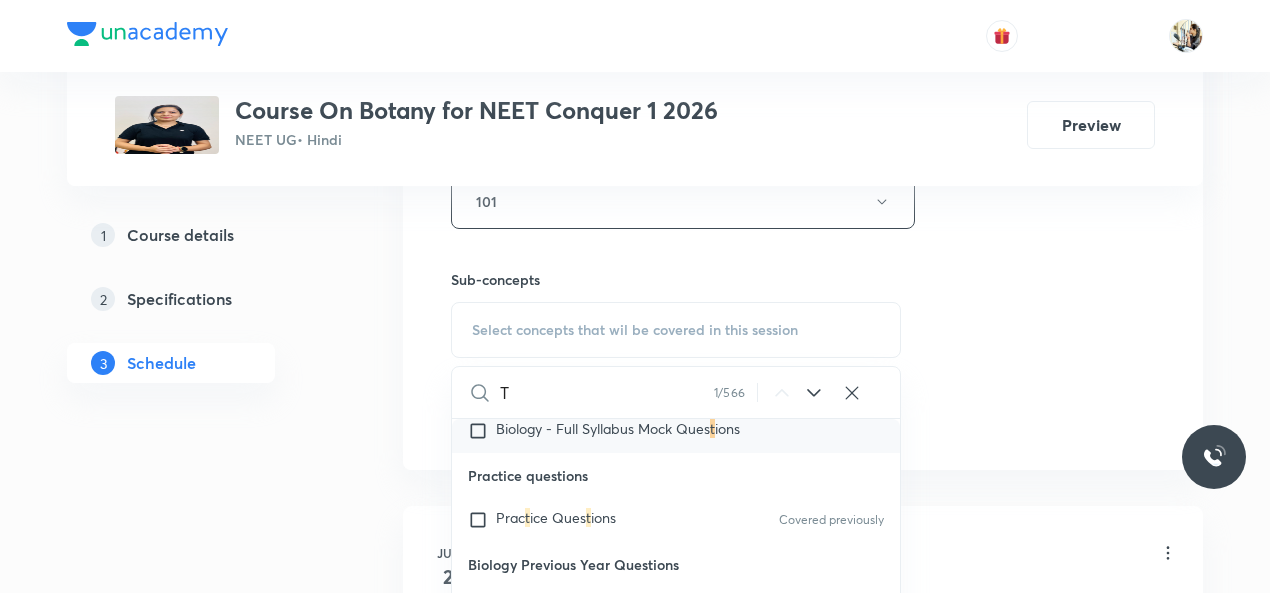 scroll, scrollTop: 0, scrollLeft: 0, axis: both 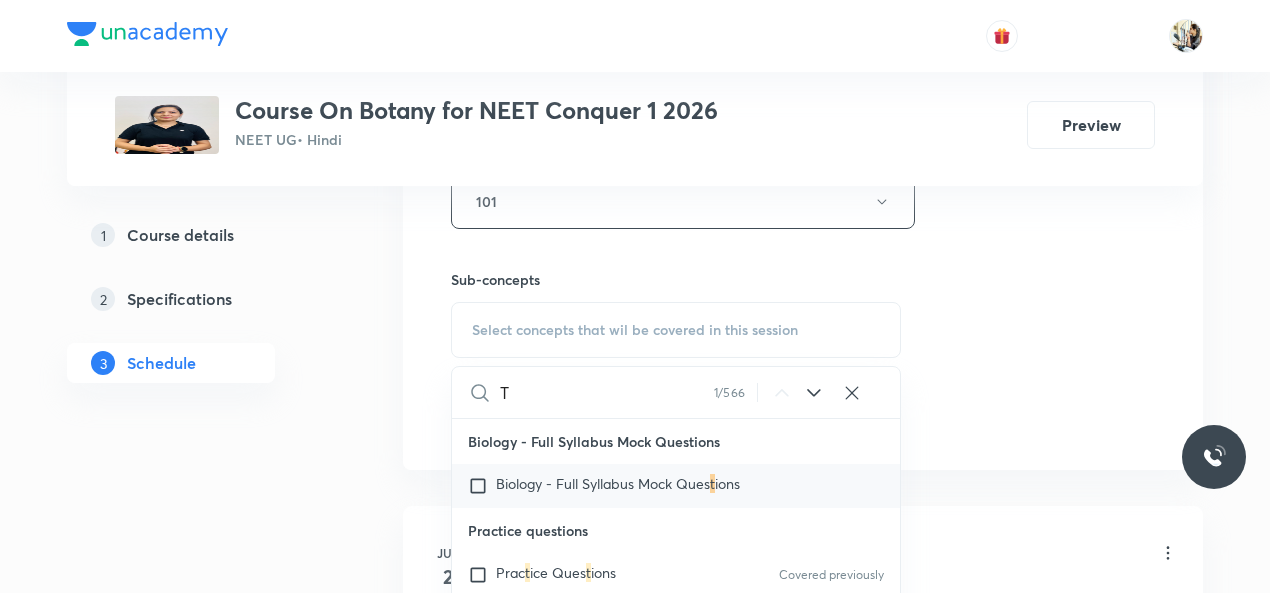 type 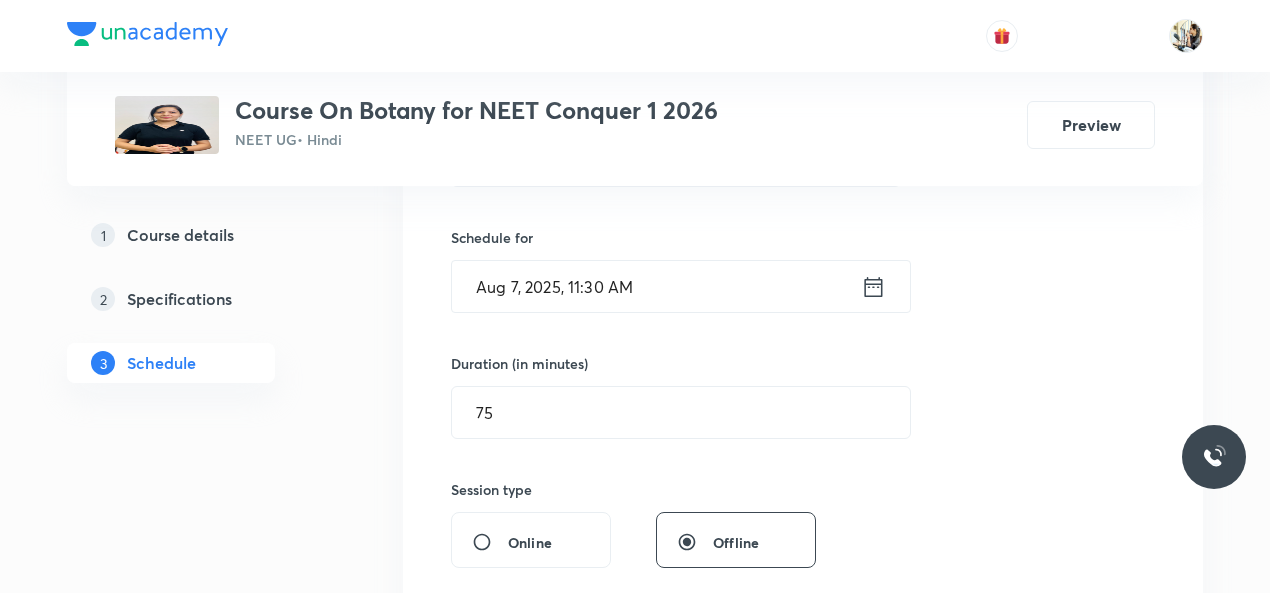 scroll, scrollTop: 233, scrollLeft: 0, axis: vertical 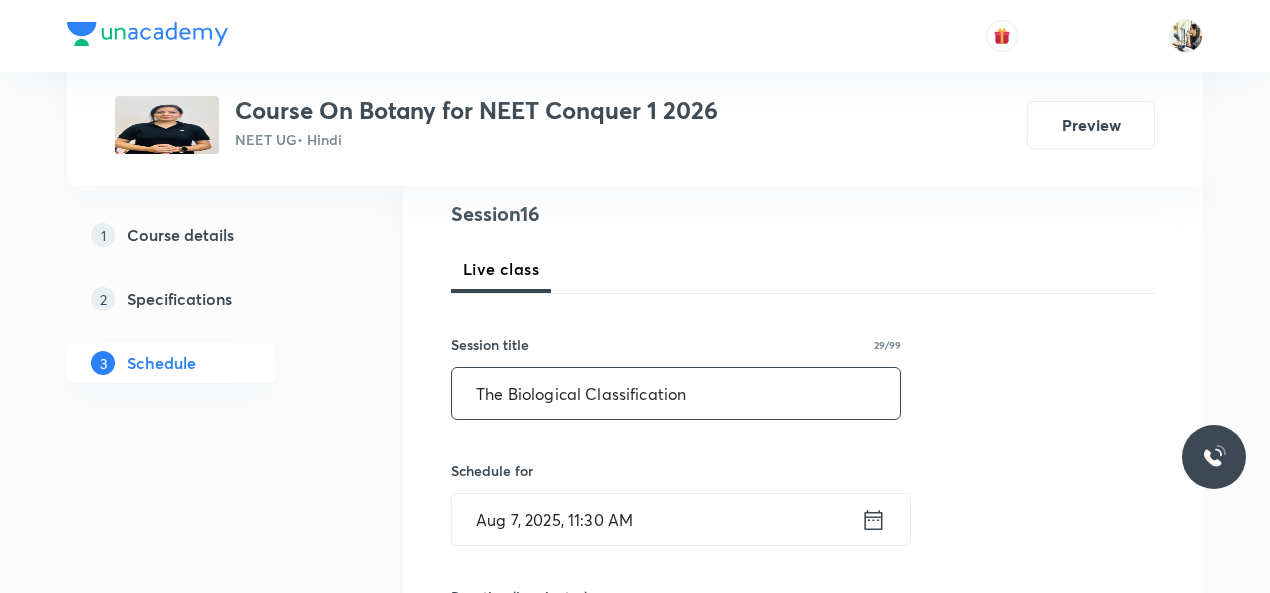drag, startPoint x: 509, startPoint y: 393, endPoint x: 682, endPoint y: 391, distance: 173.01157 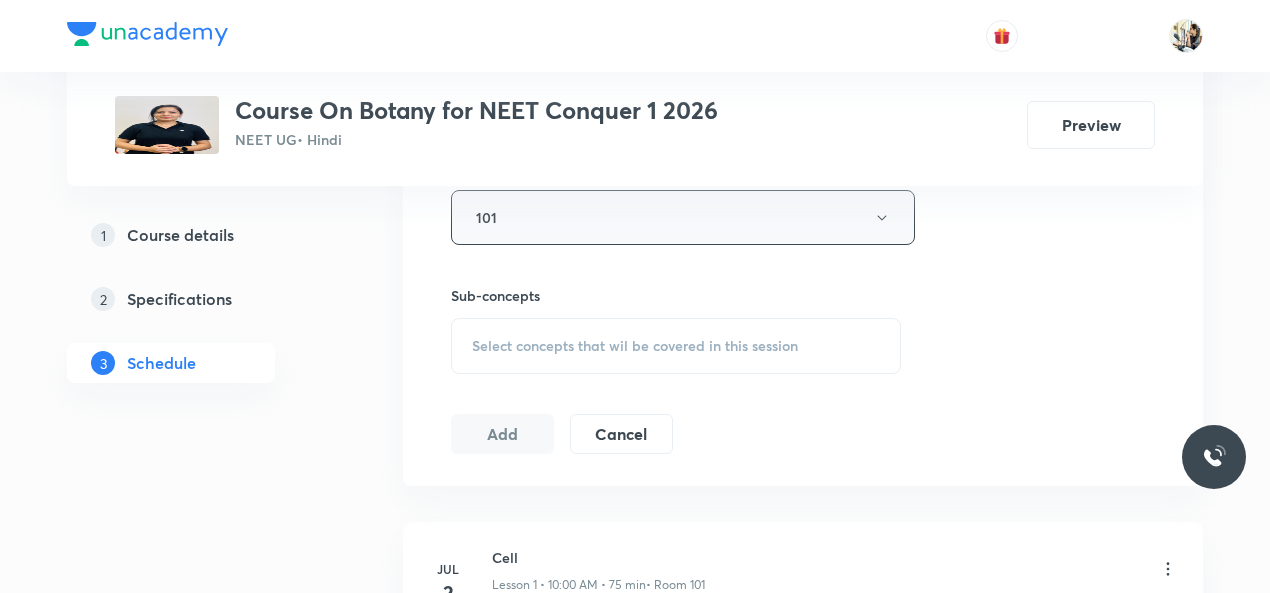 scroll, scrollTop: 933, scrollLeft: 0, axis: vertical 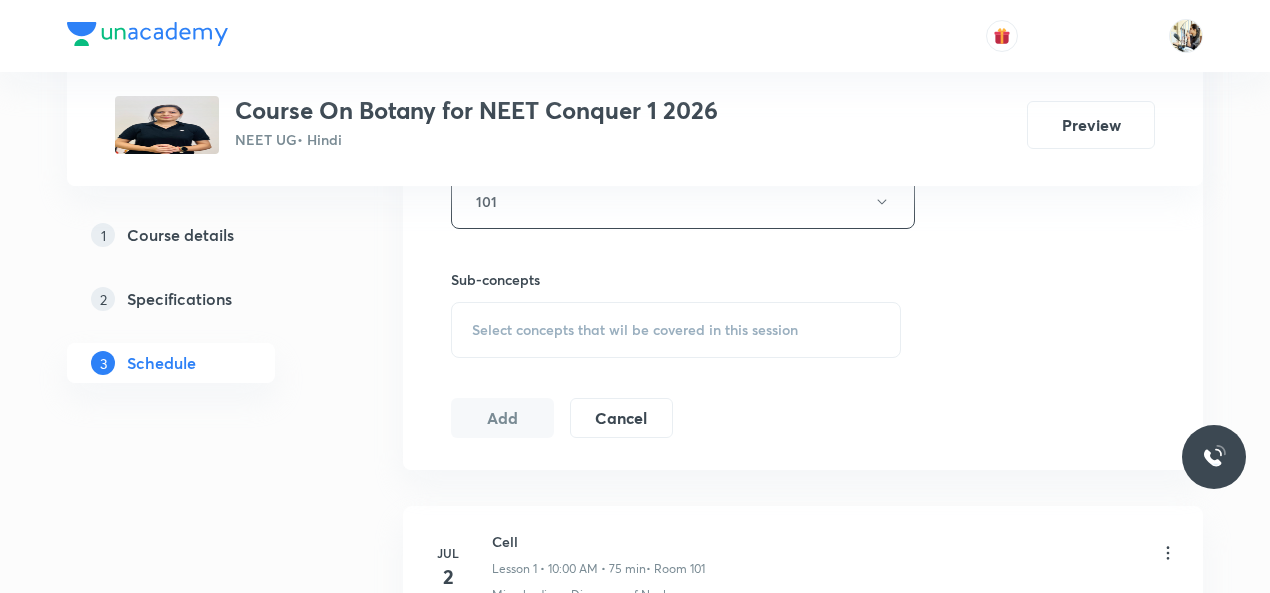 click on "Select concepts that wil be covered in this session" at bounding box center (635, 330) 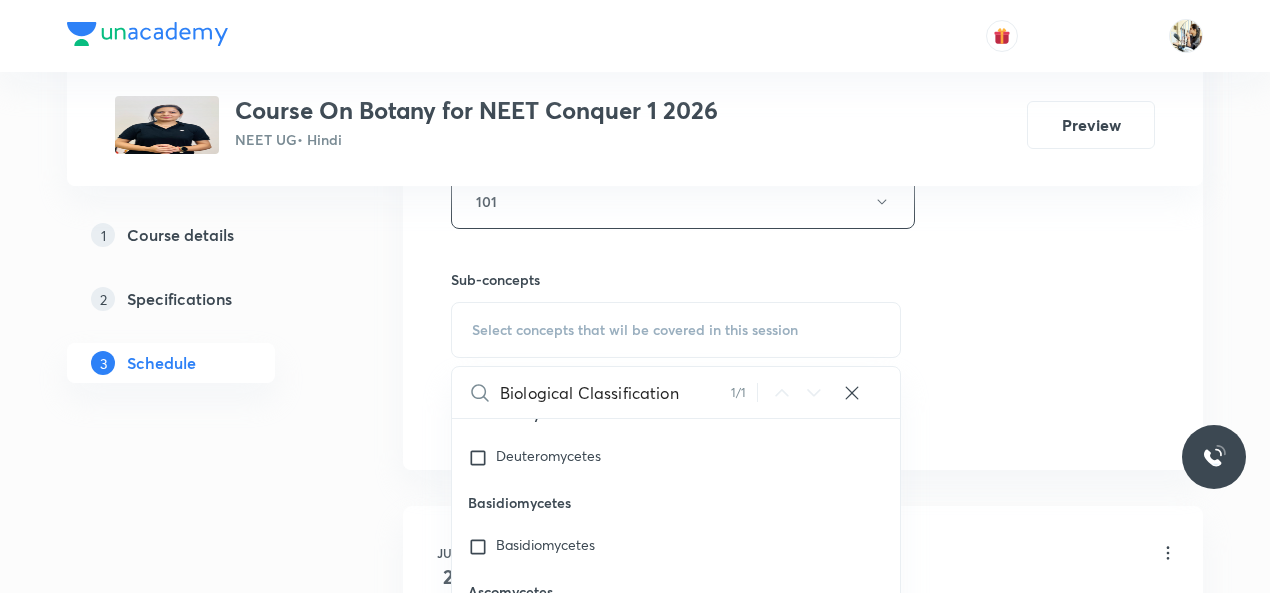 scroll, scrollTop: 22298, scrollLeft: 0, axis: vertical 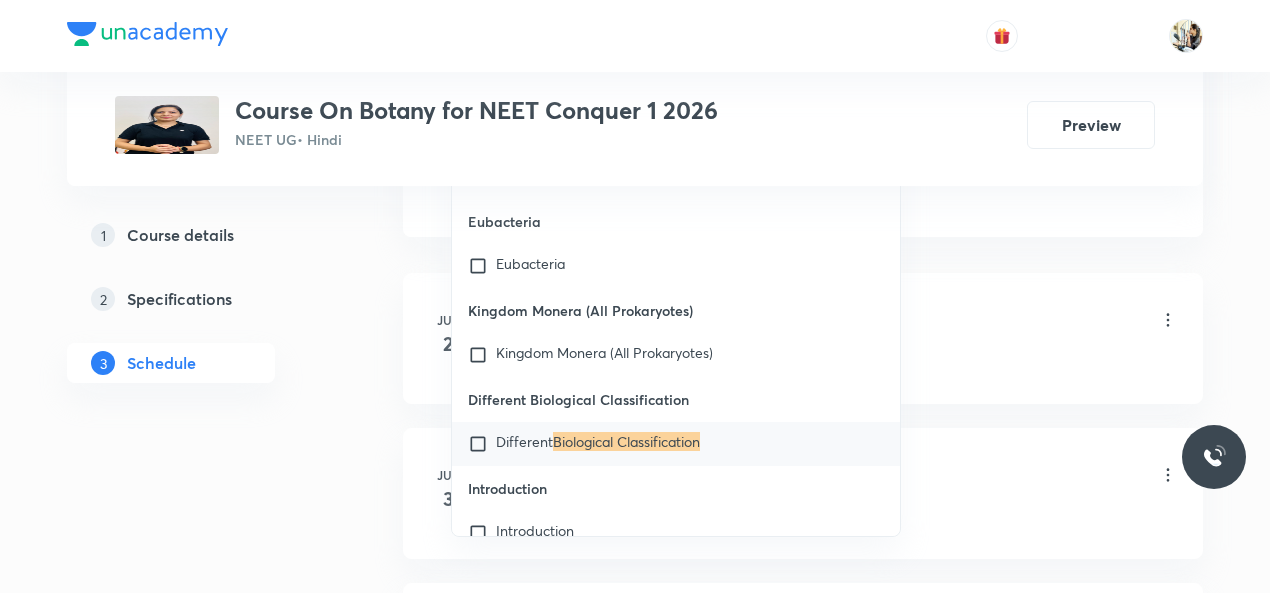 type on "Biological Classification" 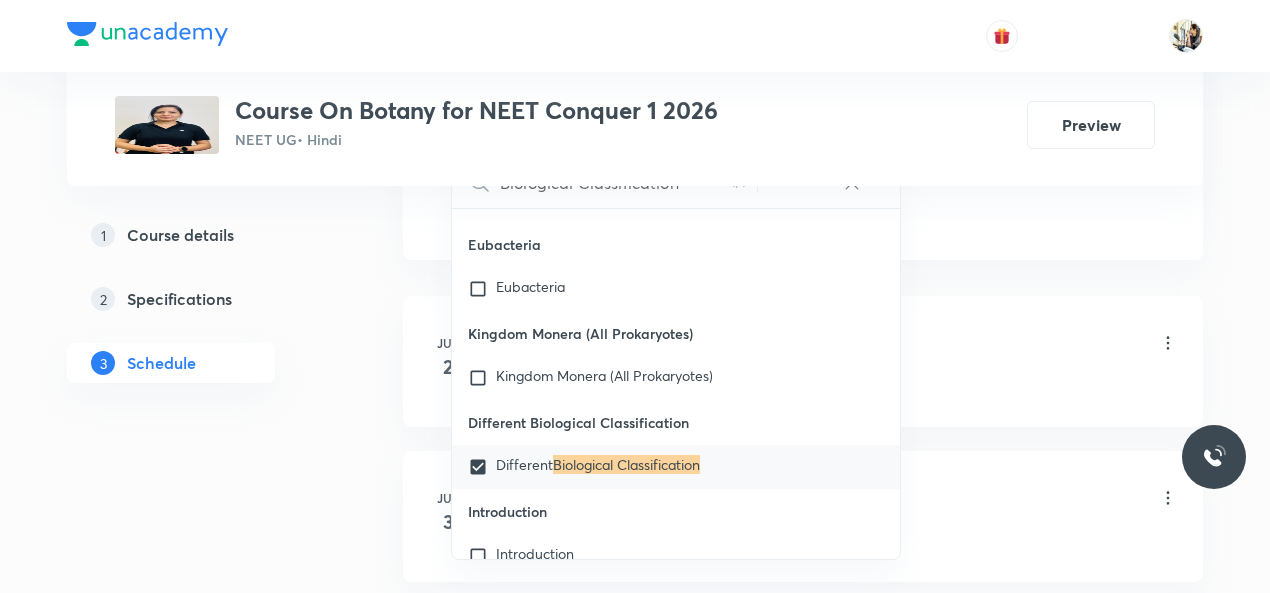 click on "Cell Lesson 1 • [TIME] • 75 min  • Room 101" at bounding box center [835, 344] 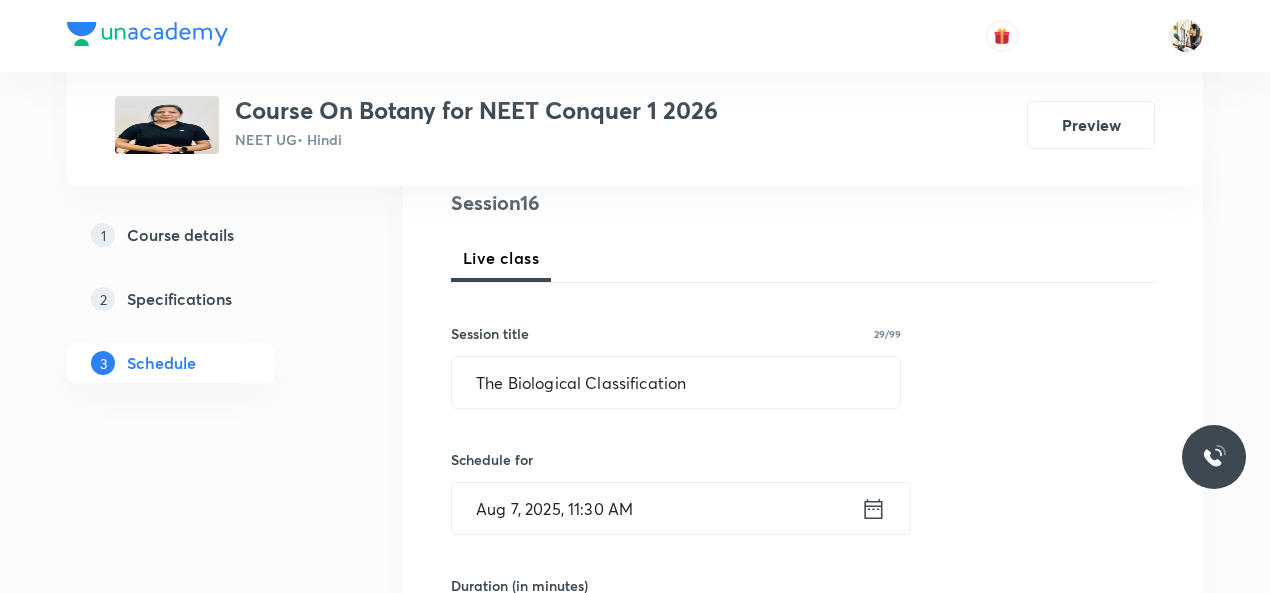 scroll, scrollTop: 233, scrollLeft: 0, axis: vertical 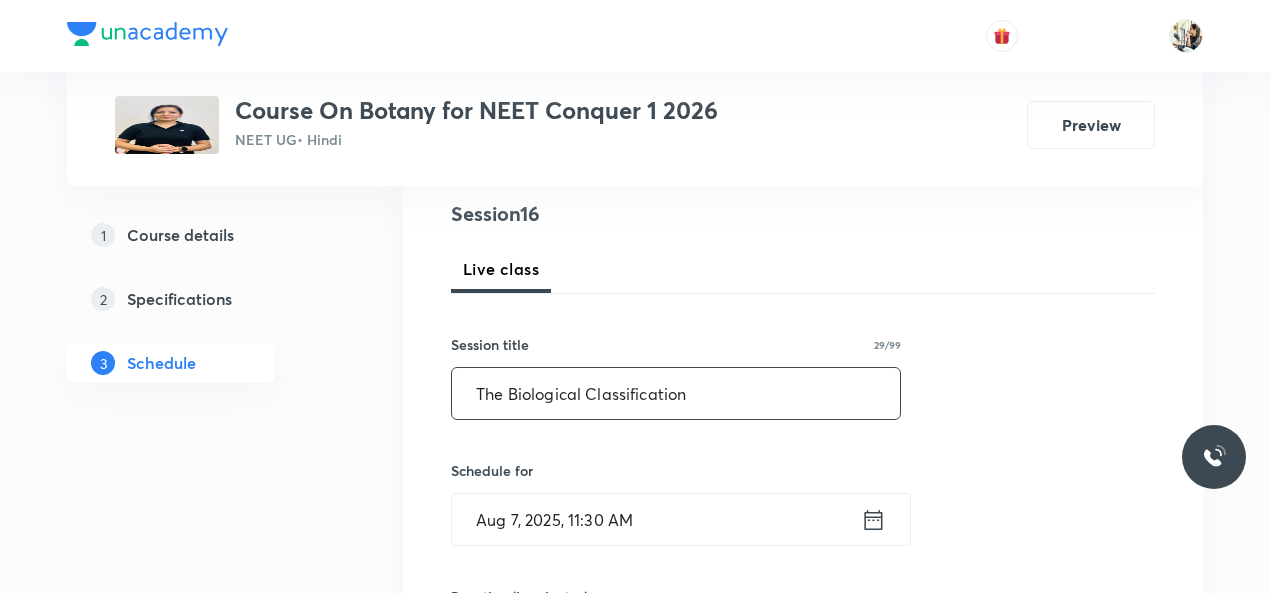 click on "The Biological Classification" at bounding box center (676, 393) 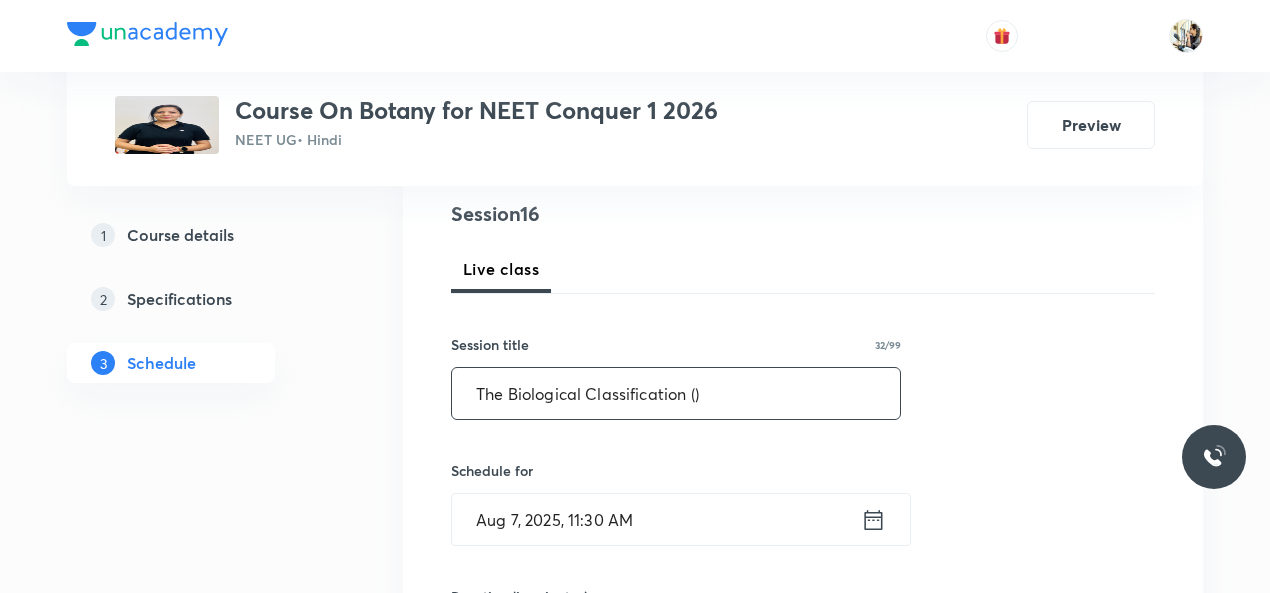 paste on "Types of Classification System" 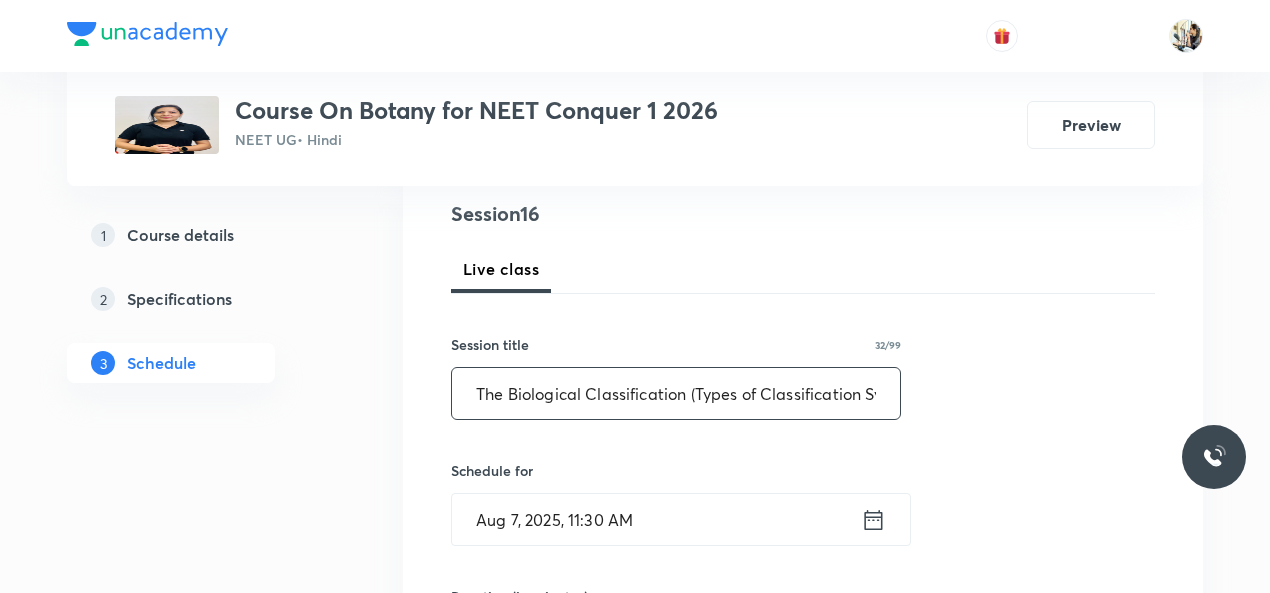 scroll, scrollTop: 0, scrollLeft: 46, axis: horizontal 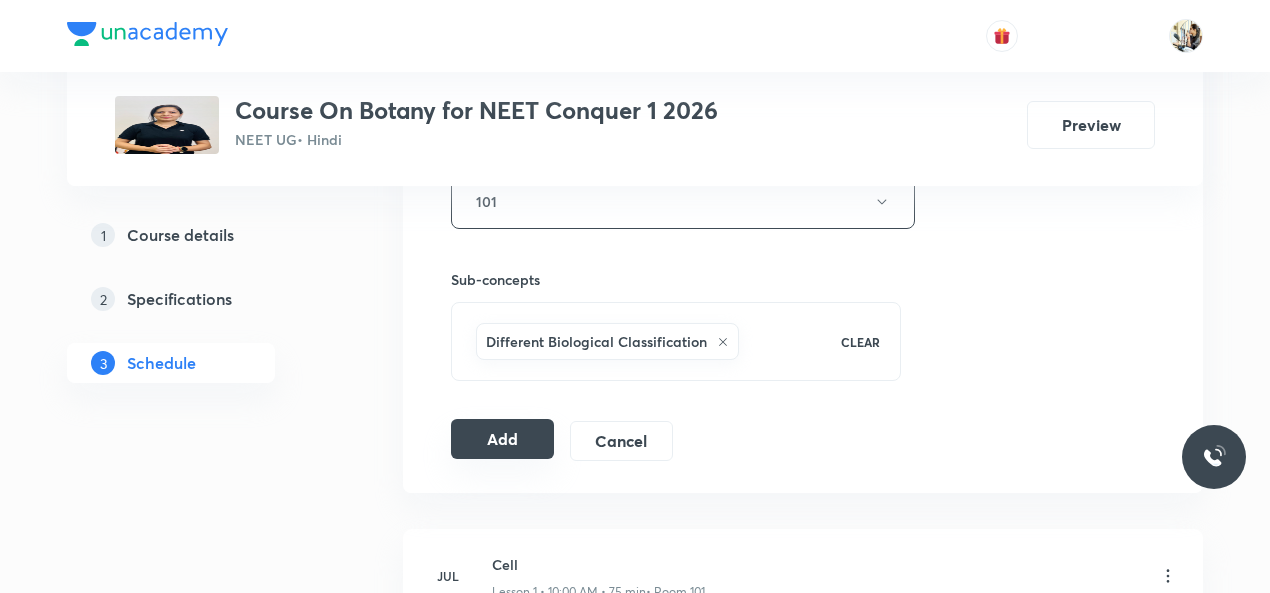 type on "The Biological Classification (Types of Classification System)" 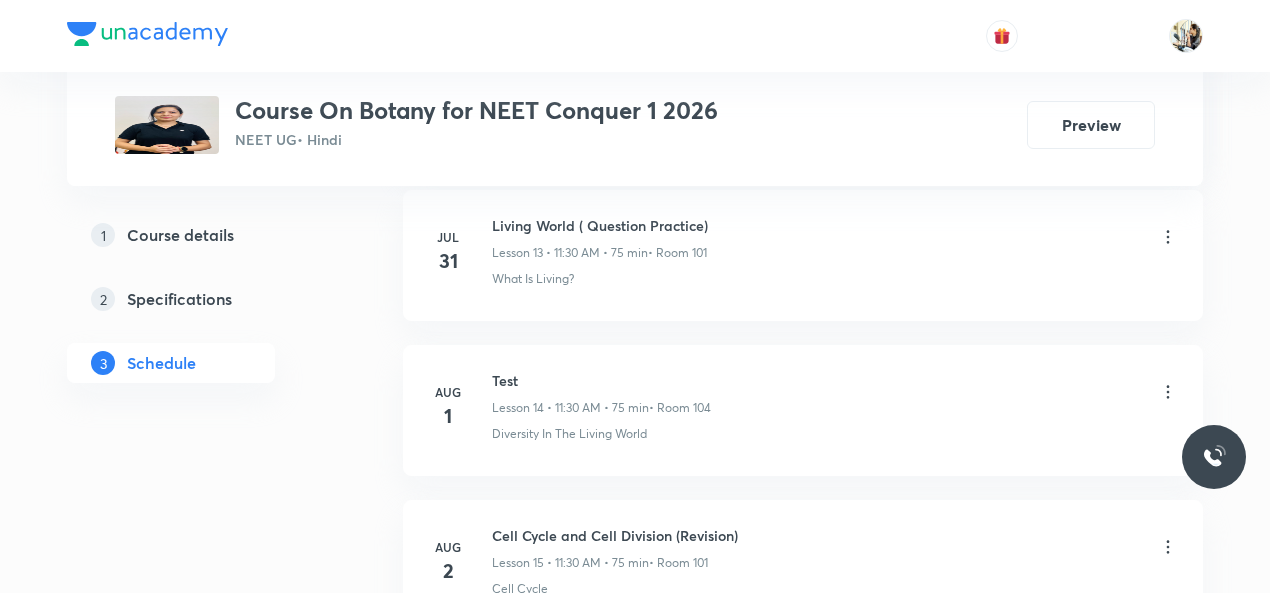 scroll, scrollTop: 3344, scrollLeft: 0, axis: vertical 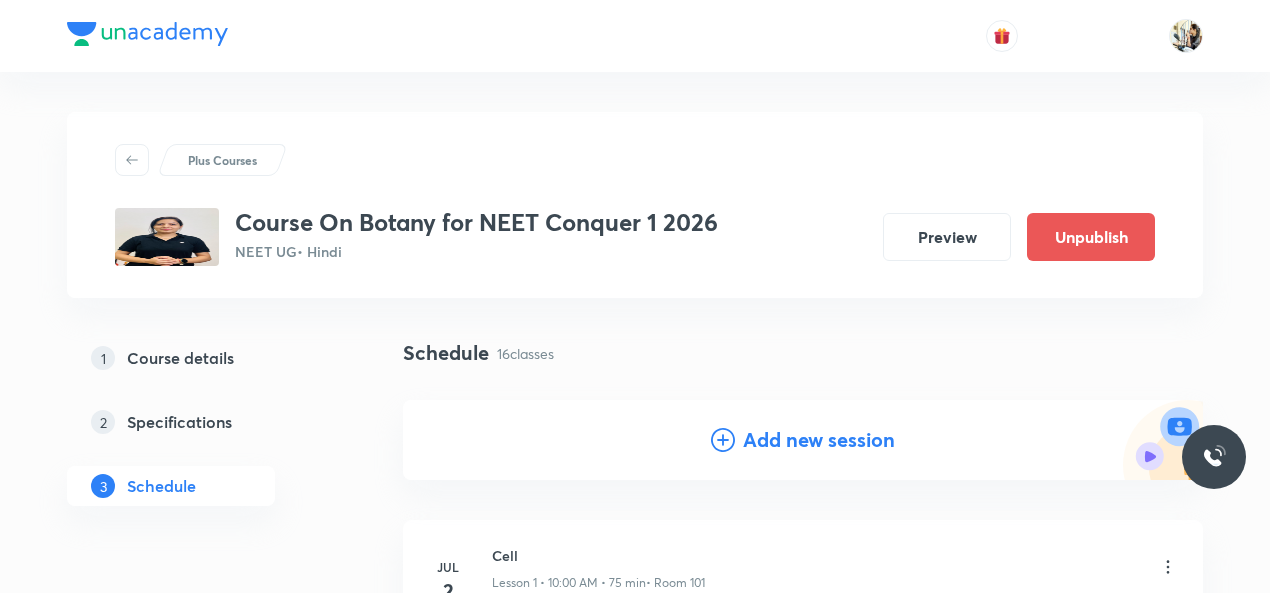 click on "Add new session" at bounding box center (803, 440) 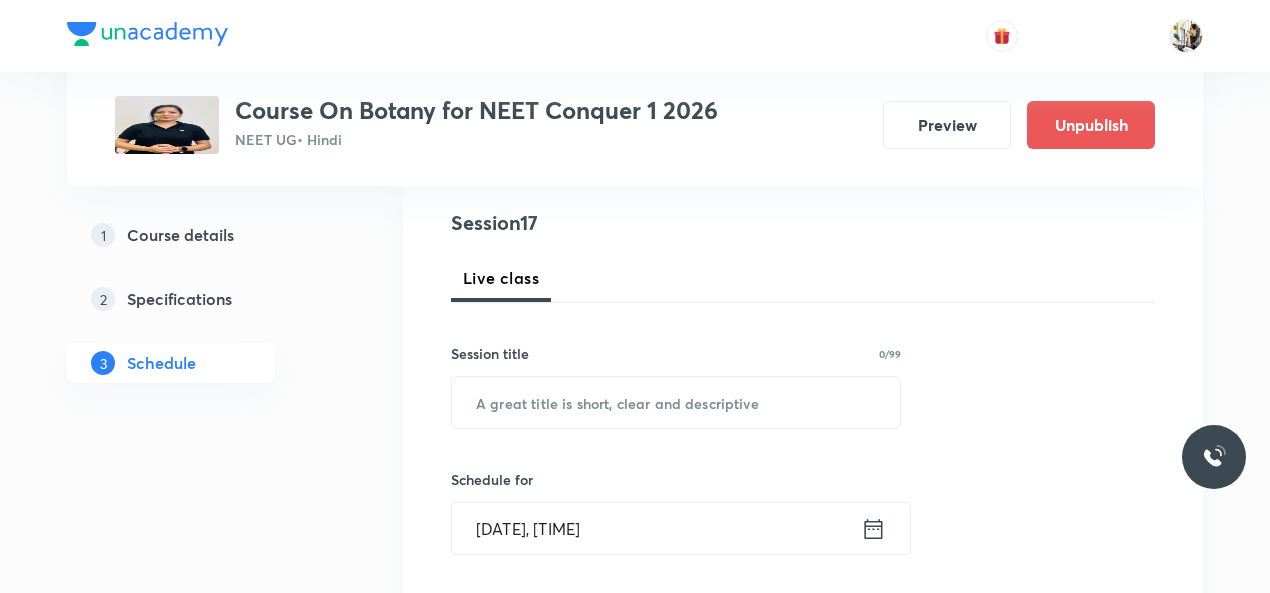 scroll, scrollTop: 233, scrollLeft: 0, axis: vertical 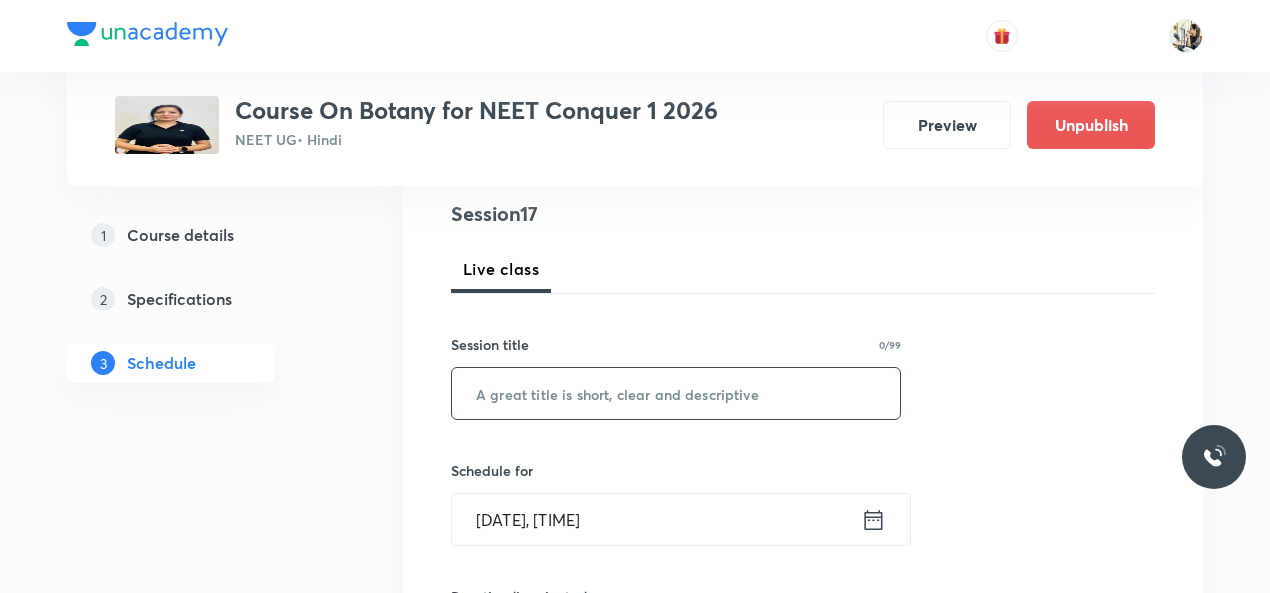 click at bounding box center (676, 393) 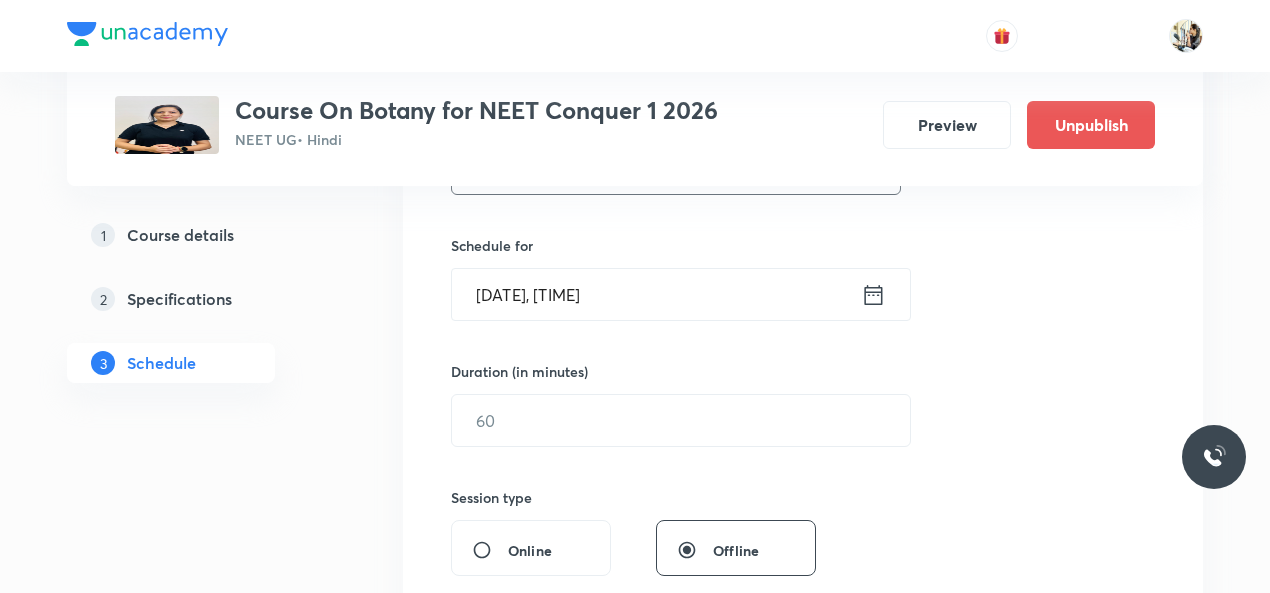 scroll, scrollTop: 466, scrollLeft: 0, axis: vertical 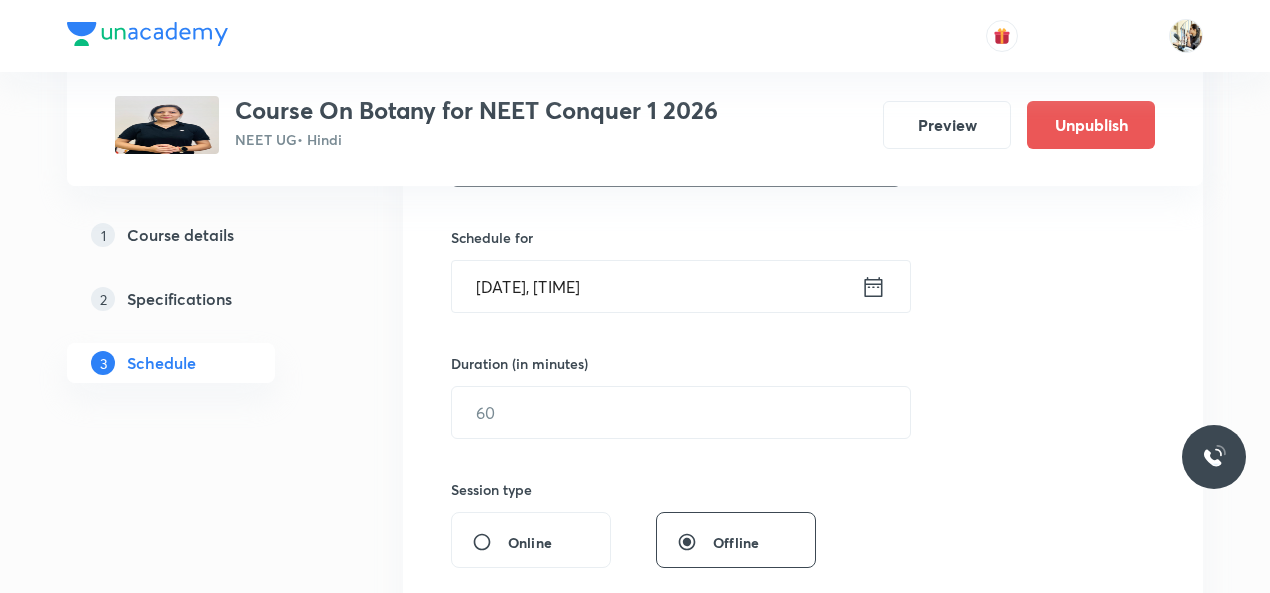 type on "The biological Classification" 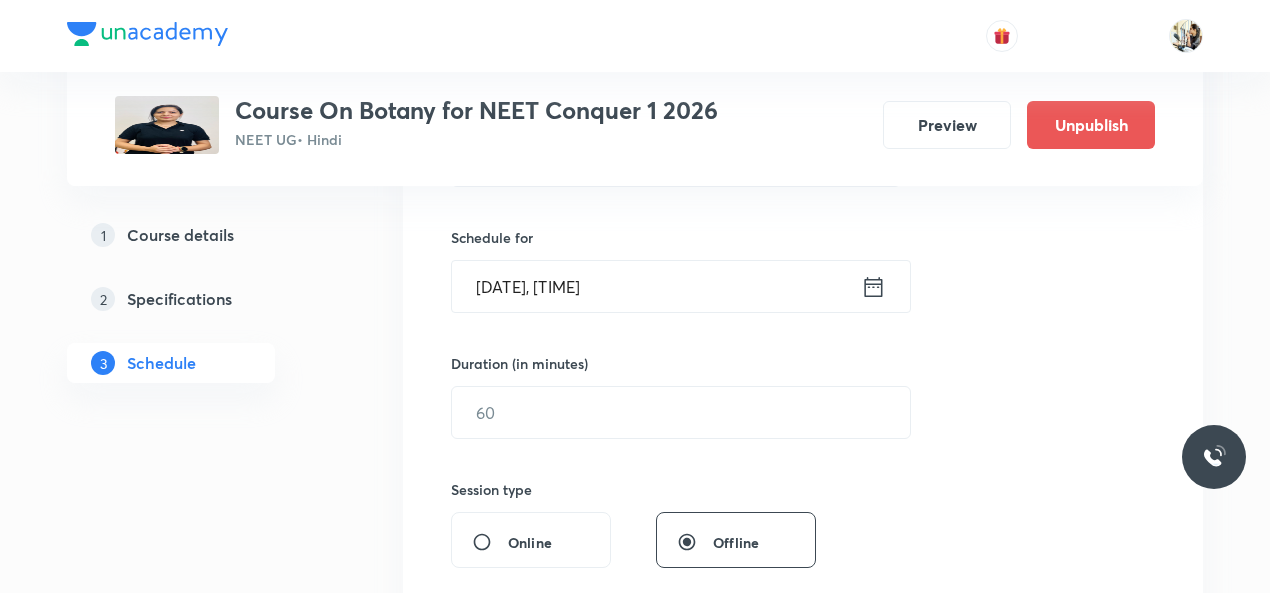 click on "[DATE], [TIME]" at bounding box center (656, 286) 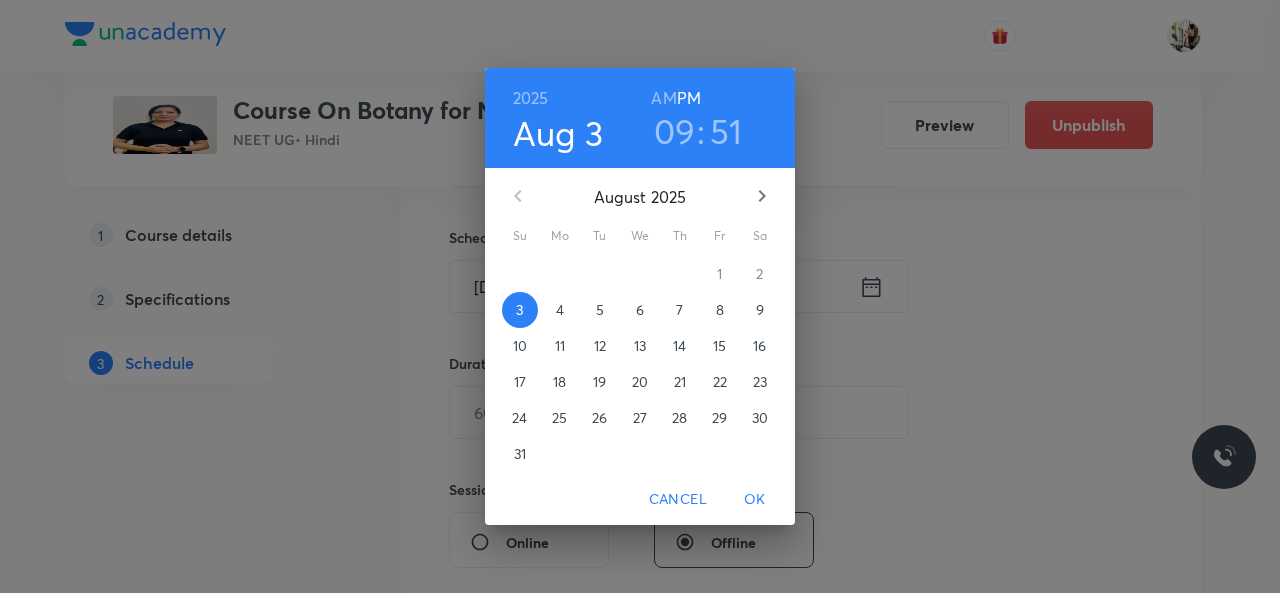 click on "8" at bounding box center (720, 310) 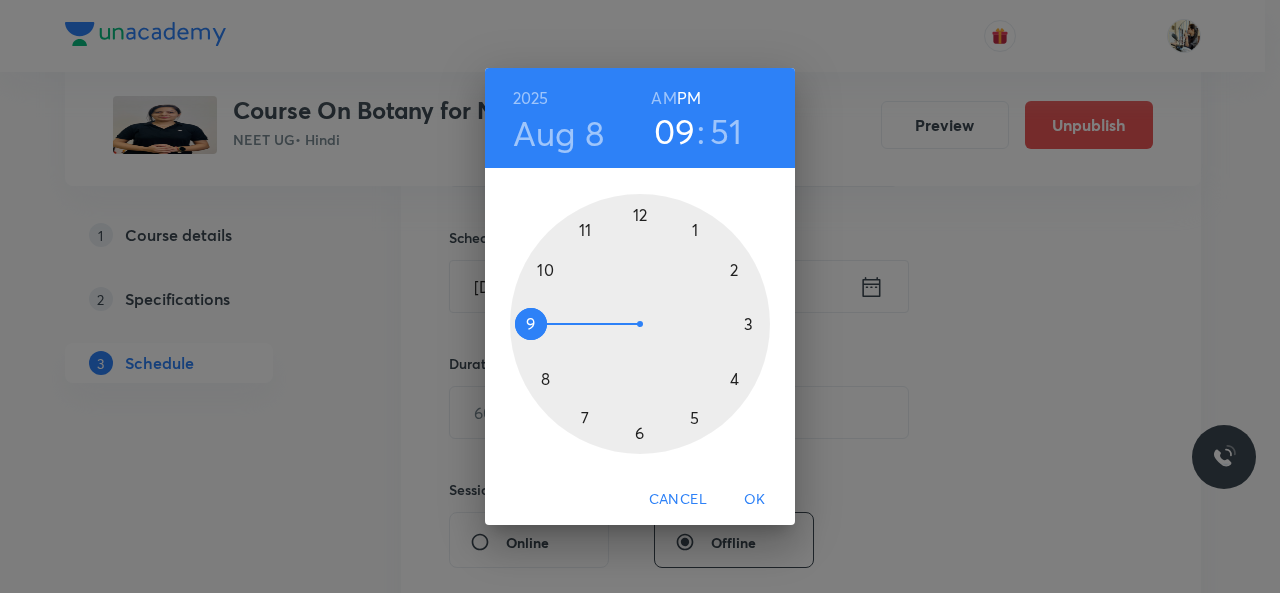 click at bounding box center (640, 324) 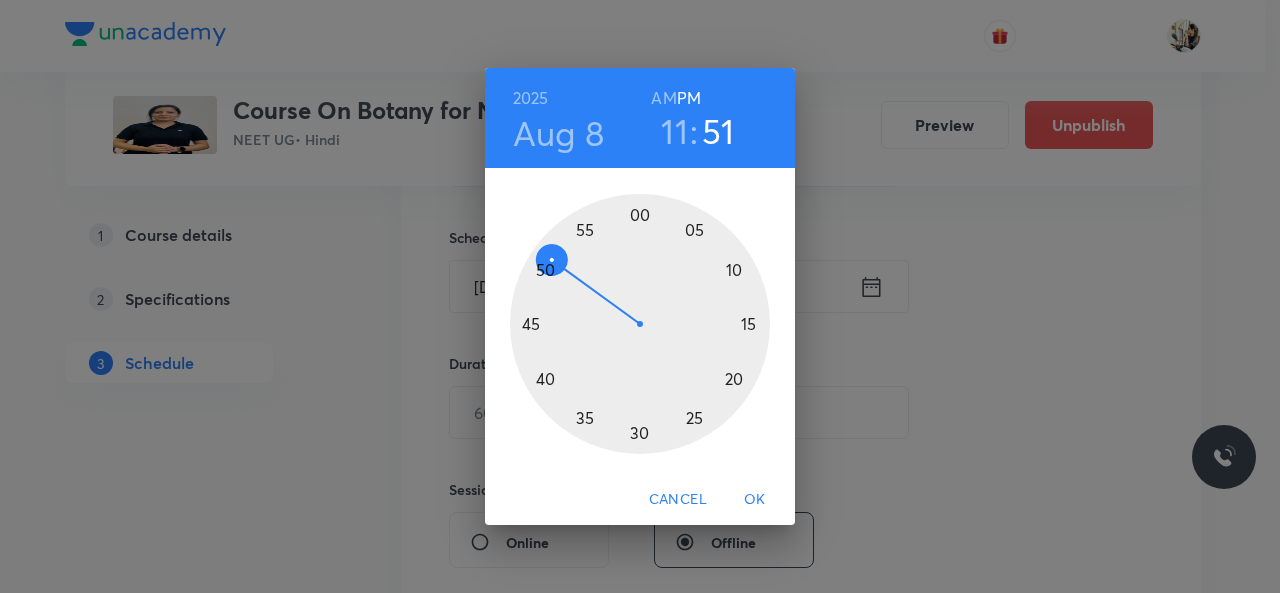 drag, startPoint x: 663, startPoint y: 93, endPoint x: 662, endPoint y: 185, distance: 92.00543 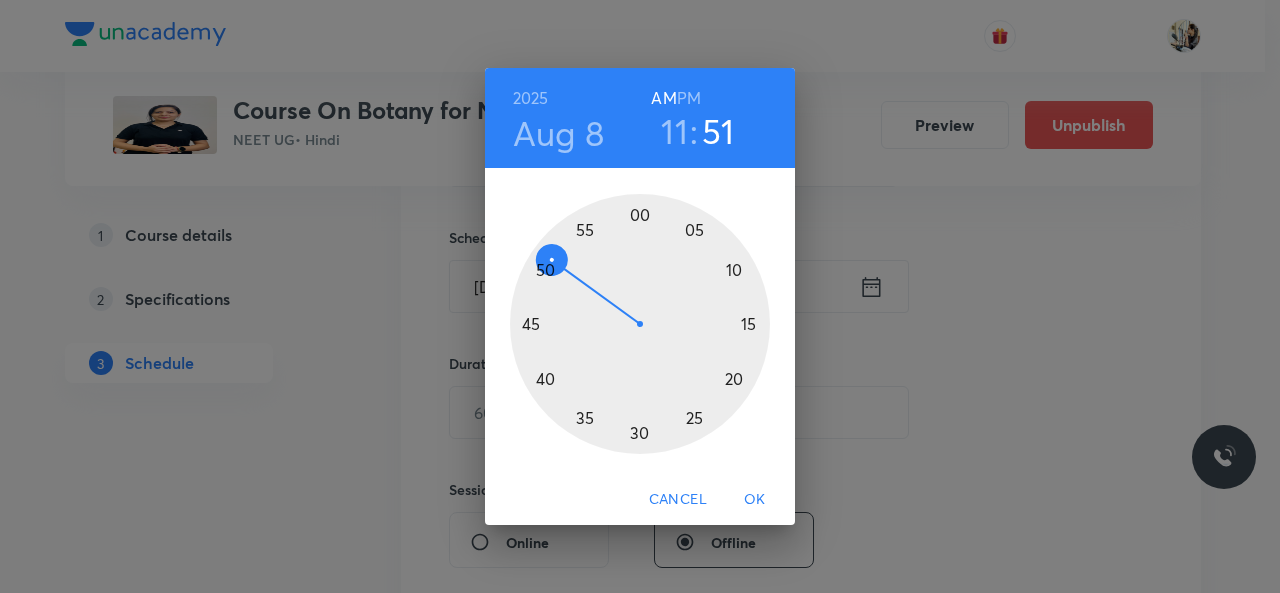 click at bounding box center [640, 324] 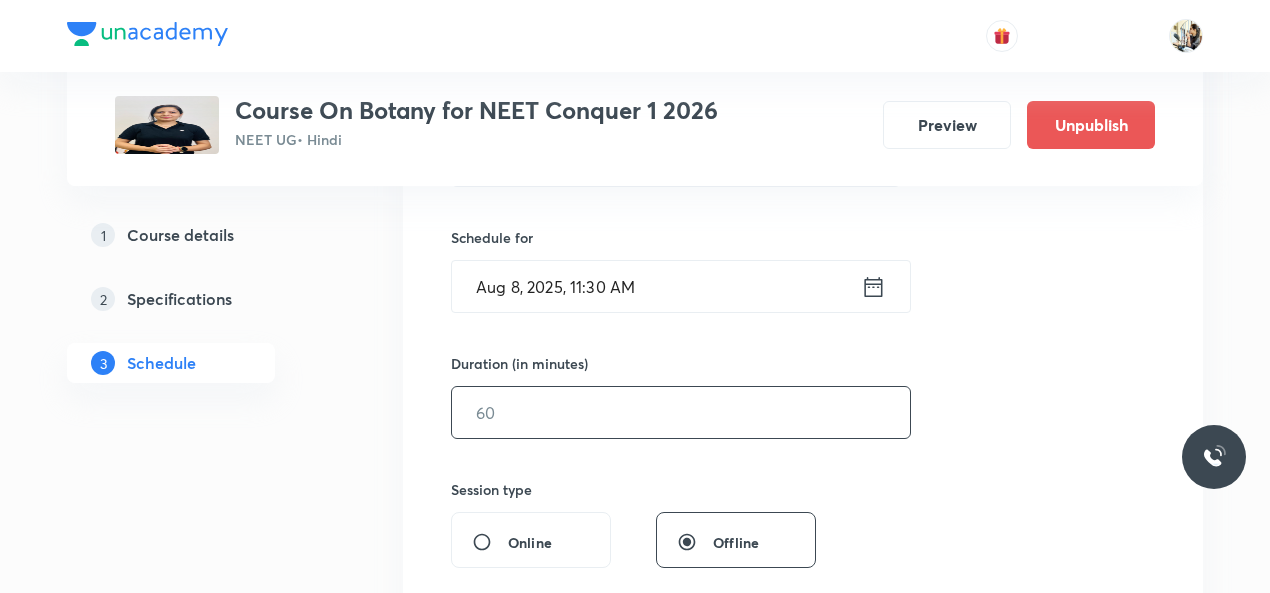 drag, startPoint x: 532, startPoint y: 429, endPoint x: 536, endPoint y: 419, distance: 10.770329 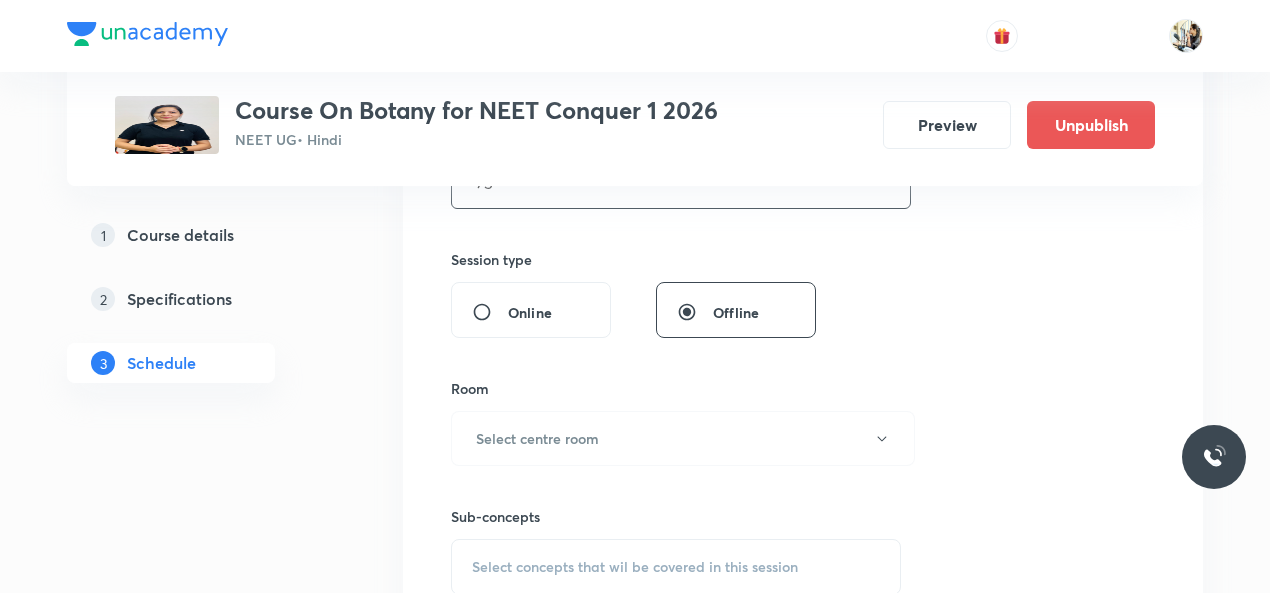 scroll, scrollTop: 700, scrollLeft: 0, axis: vertical 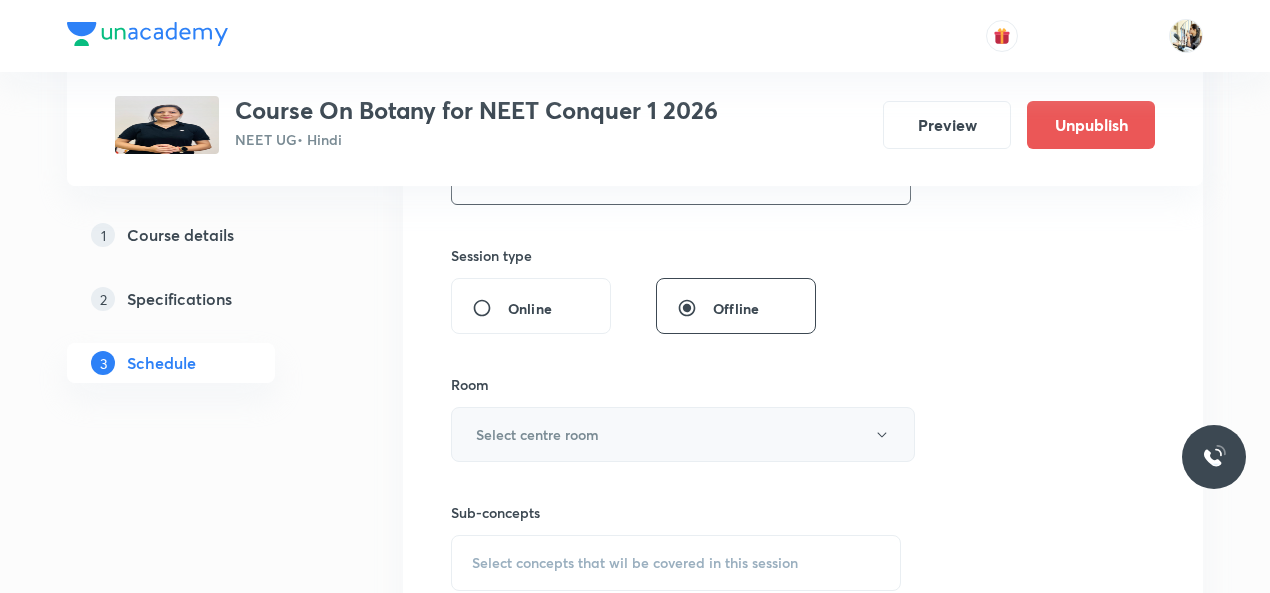 type on "75" 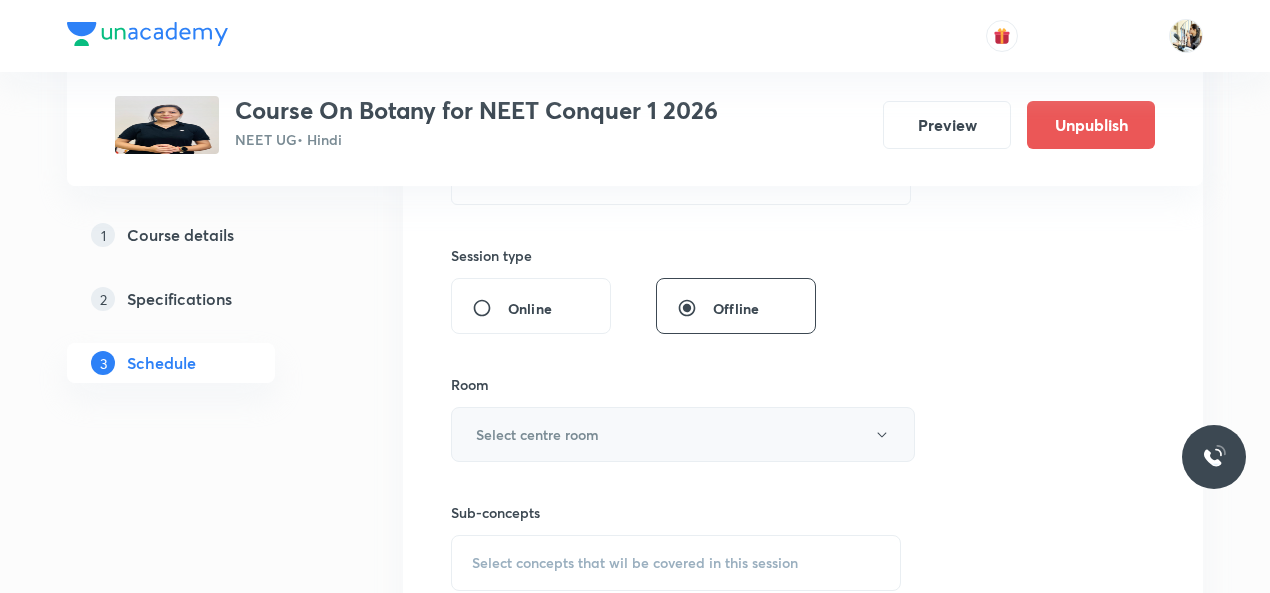 click on "Select centre room" at bounding box center [537, 434] 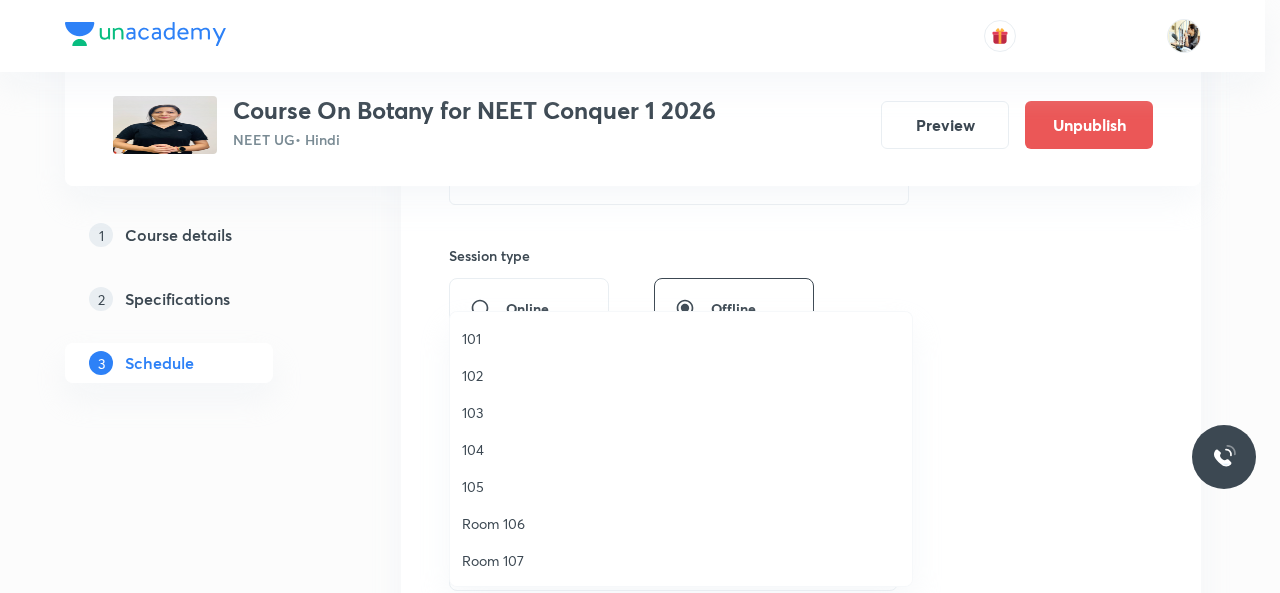 drag, startPoint x: 461, startPoint y: 331, endPoint x: 488, endPoint y: 342, distance: 29.15476 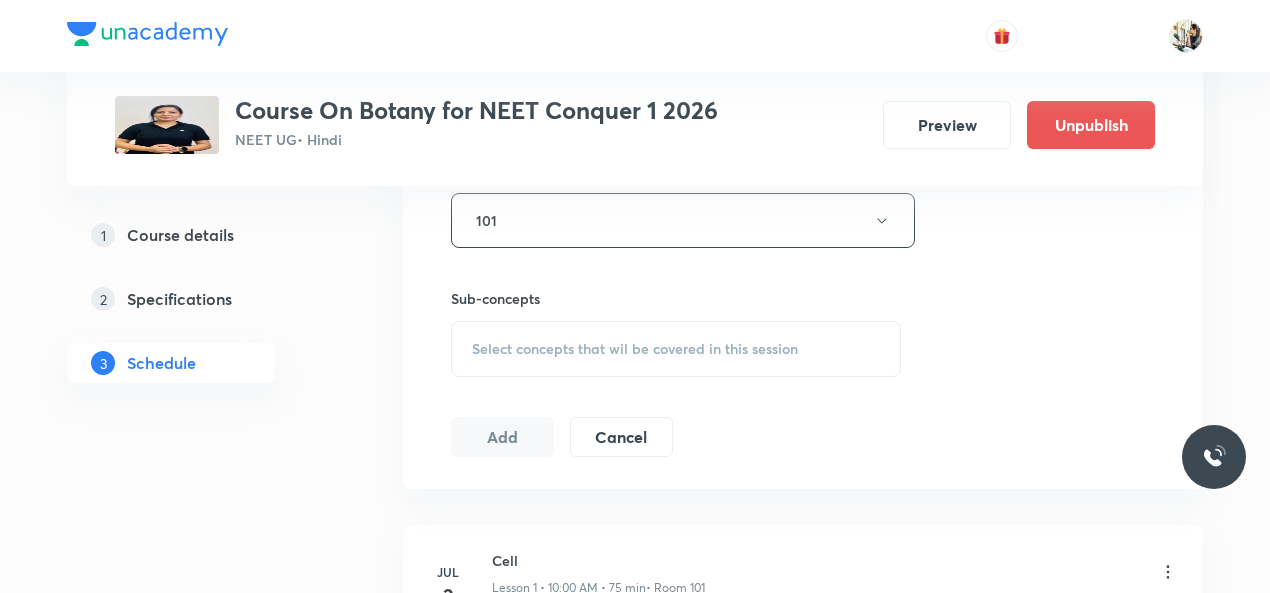 scroll, scrollTop: 933, scrollLeft: 0, axis: vertical 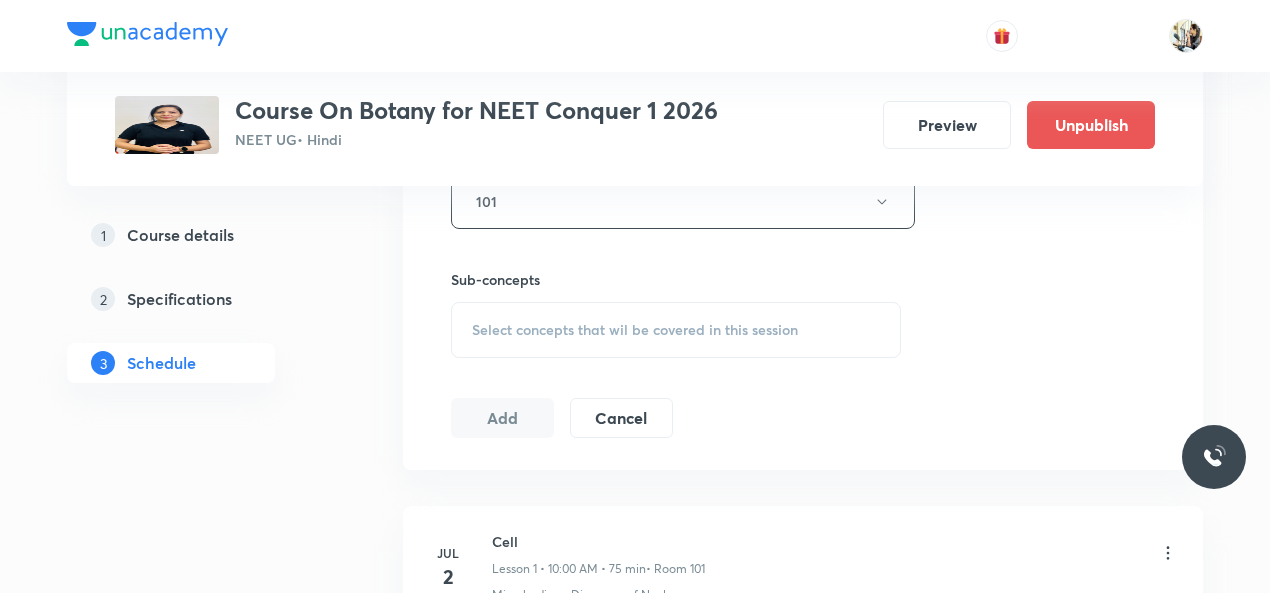 click on "Select concepts that wil be covered in this session" at bounding box center (635, 330) 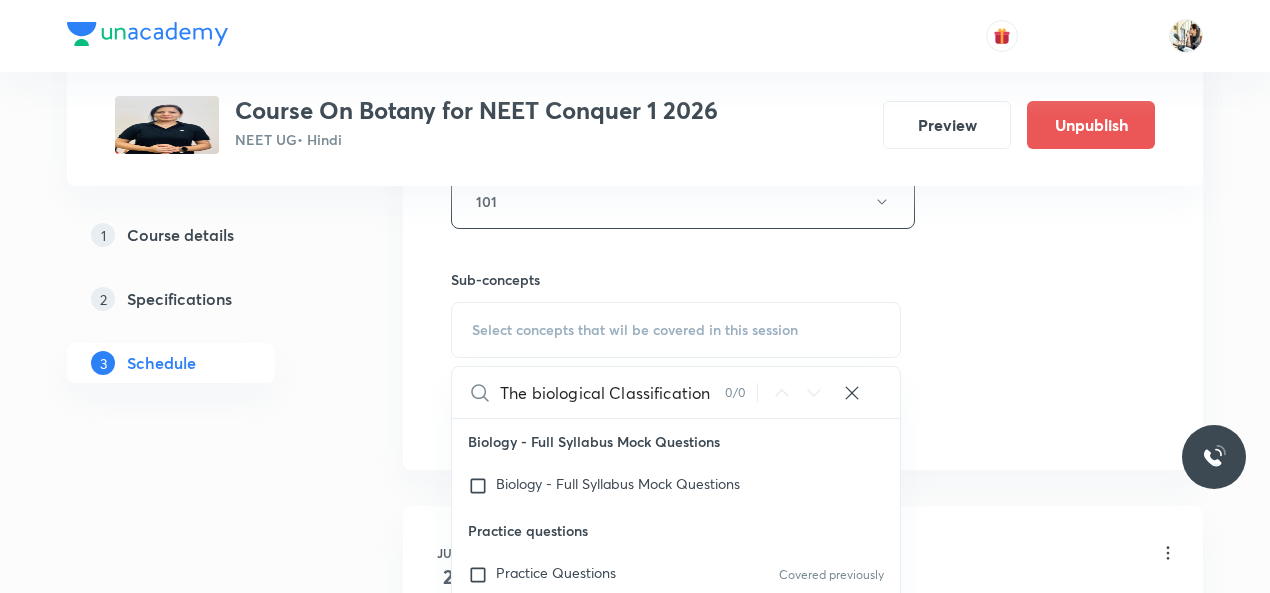 click on "The biological Classification" at bounding box center (612, 392) 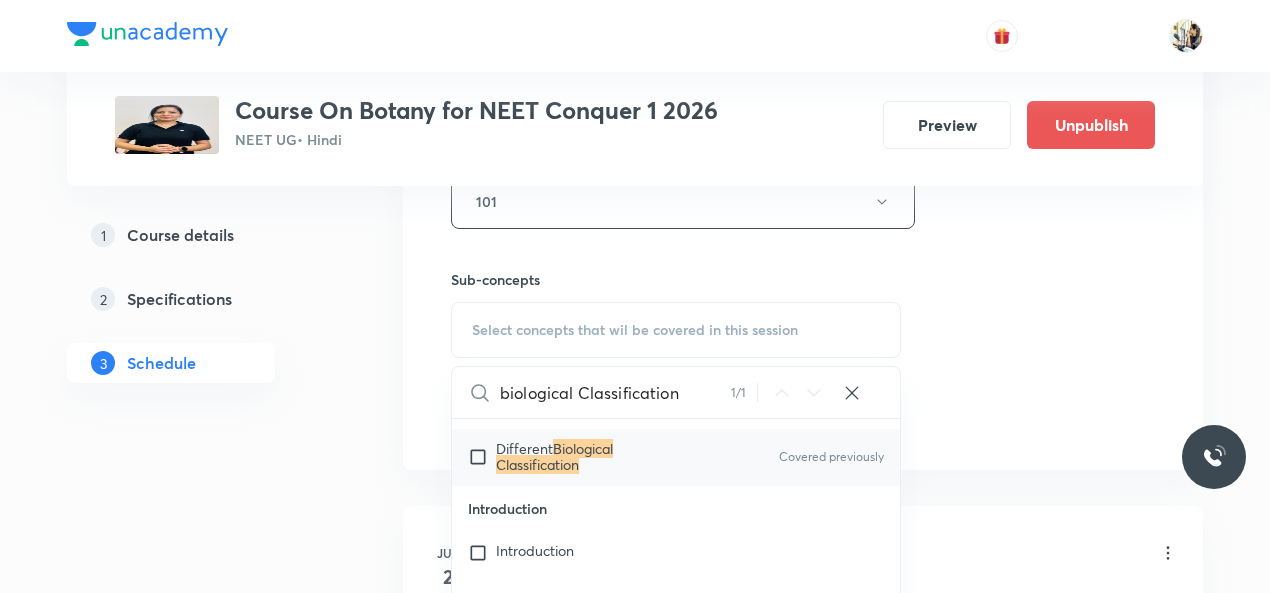 scroll, scrollTop: 22531, scrollLeft: 0, axis: vertical 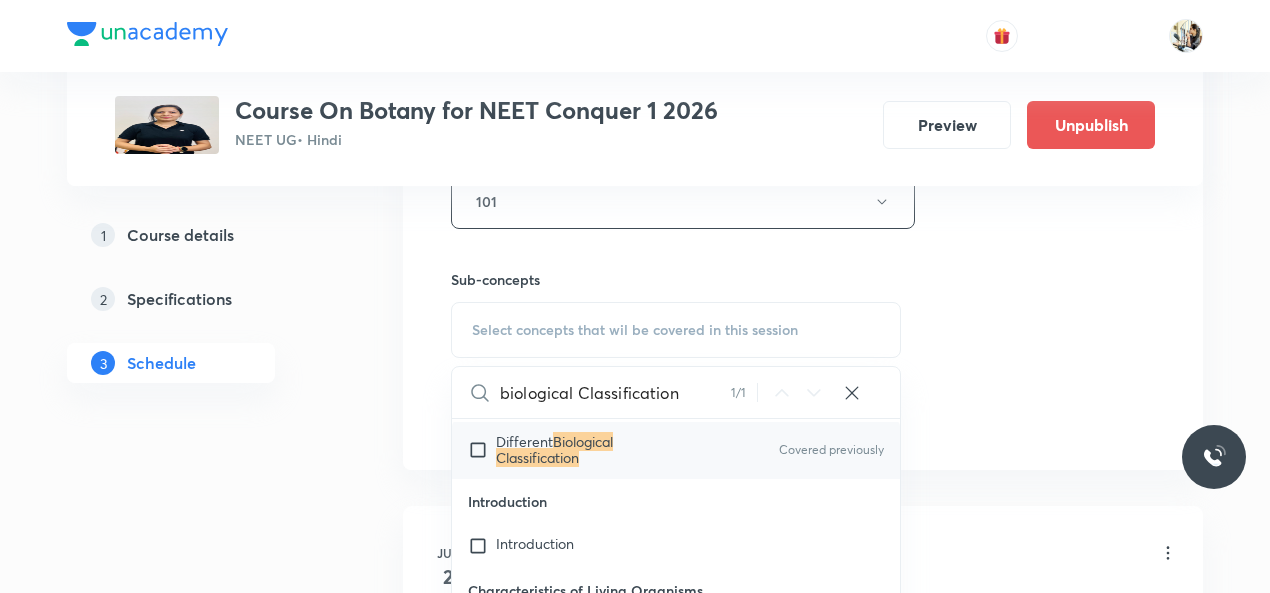 type on "biological Classification" 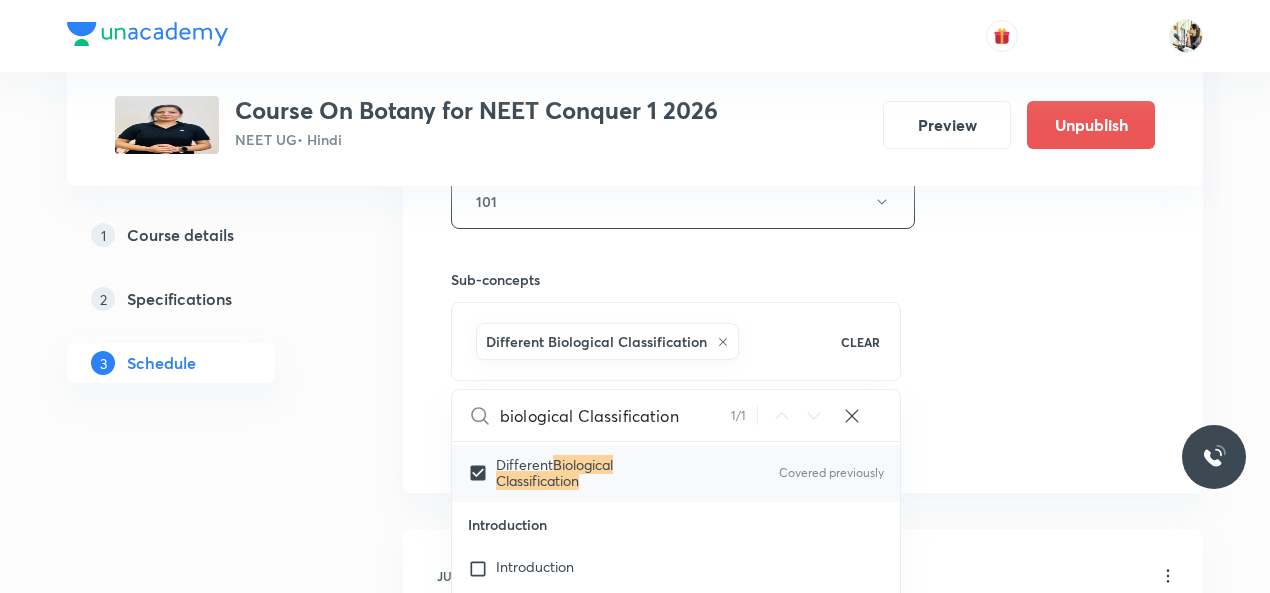click on "Session  17 Live class Session title 29/99 The biological Classification ​ Schedule for [DATE], [TIME] ​ Duration (in minutes) 75 ​   Session type Online Offline Room 101 Sub-concepts Different Biological Classification CLEAR biological Classification 1 / 1 ​ Biology - Full Syllabus Mock Questions Biology - Full Syllabus Mock Questions Practice questions Practice Questions Covered previously Biology Previous Year Questions Maths Previous Year Questions Living World What Is Living? Covered previously Diversity In The Living World Covered previously Systematics Types Of Taxonomy Fundamental Components Of Taxonomy Taxonomic Categories Taxonomical Aids The Three Domains Of Life Biological Nomenclature  Biological Classification System Of Classification Kingdom Monera Kingdom Protista Kingdom Fungi Kingdom Plantae Kingdom Animalia Linchens Mycorrhiza Virus Prions Viroids Plant Kingdom Algae Bryophytes Pteridophytes Gymnosperms Angiosperms Animal Kingdom Basics Of Classification Animal Kingdom Lipids" at bounding box center (803, -20) 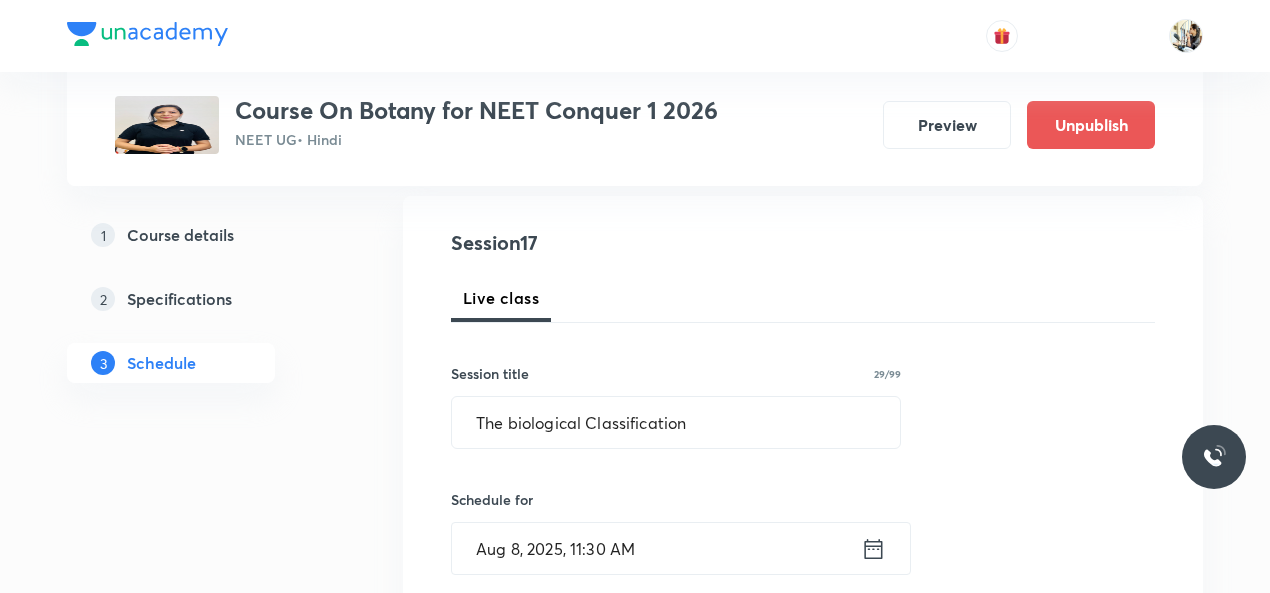 scroll, scrollTop: 233, scrollLeft: 0, axis: vertical 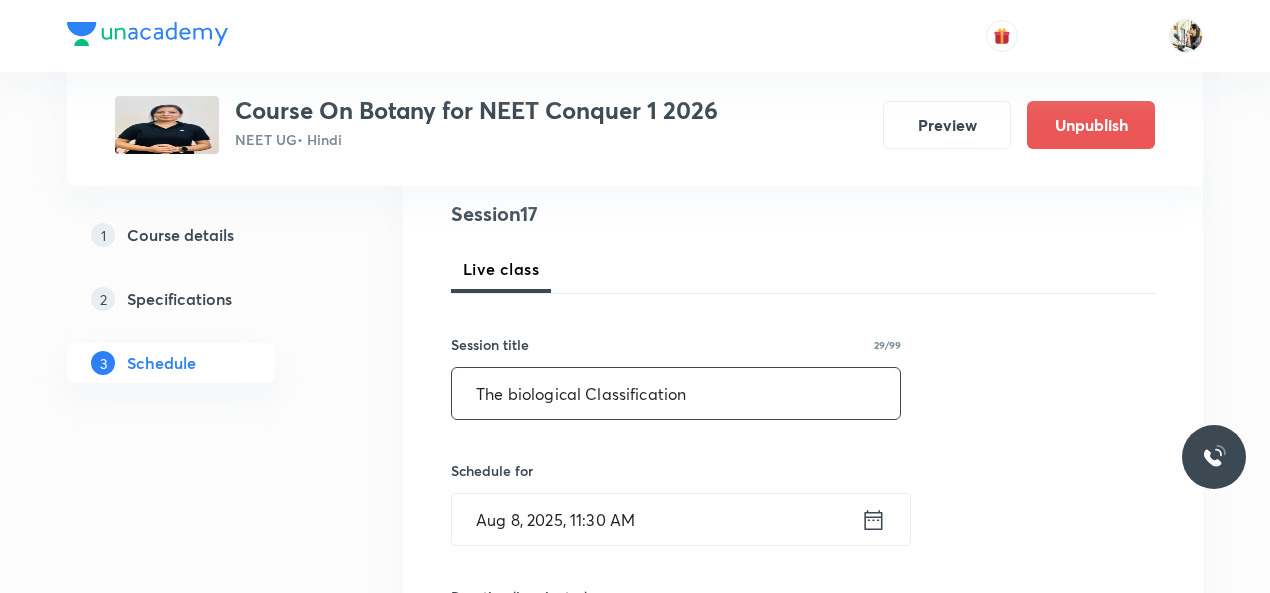 click on "The biological Classification" at bounding box center (676, 393) 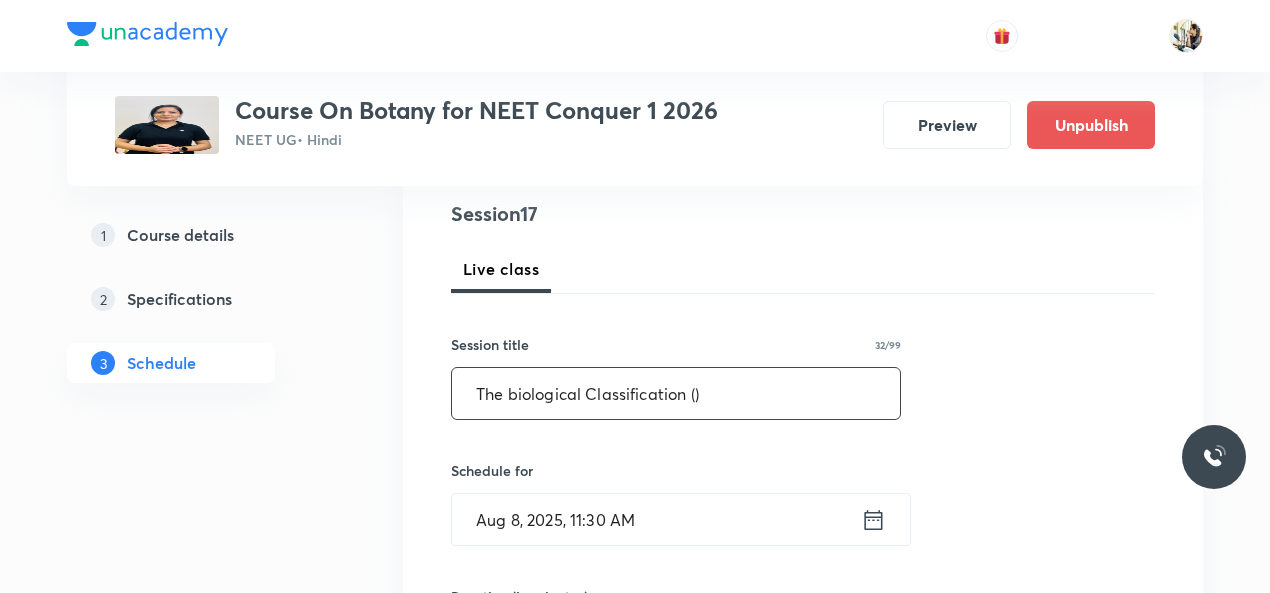 paste on "Monera" 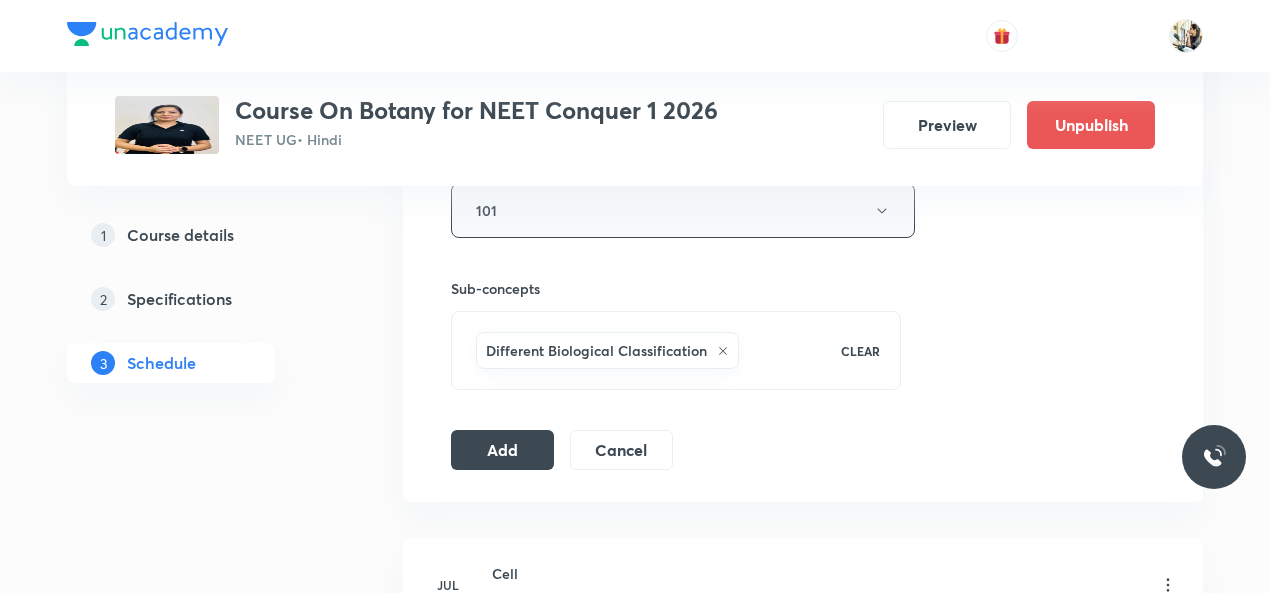 scroll, scrollTop: 933, scrollLeft: 0, axis: vertical 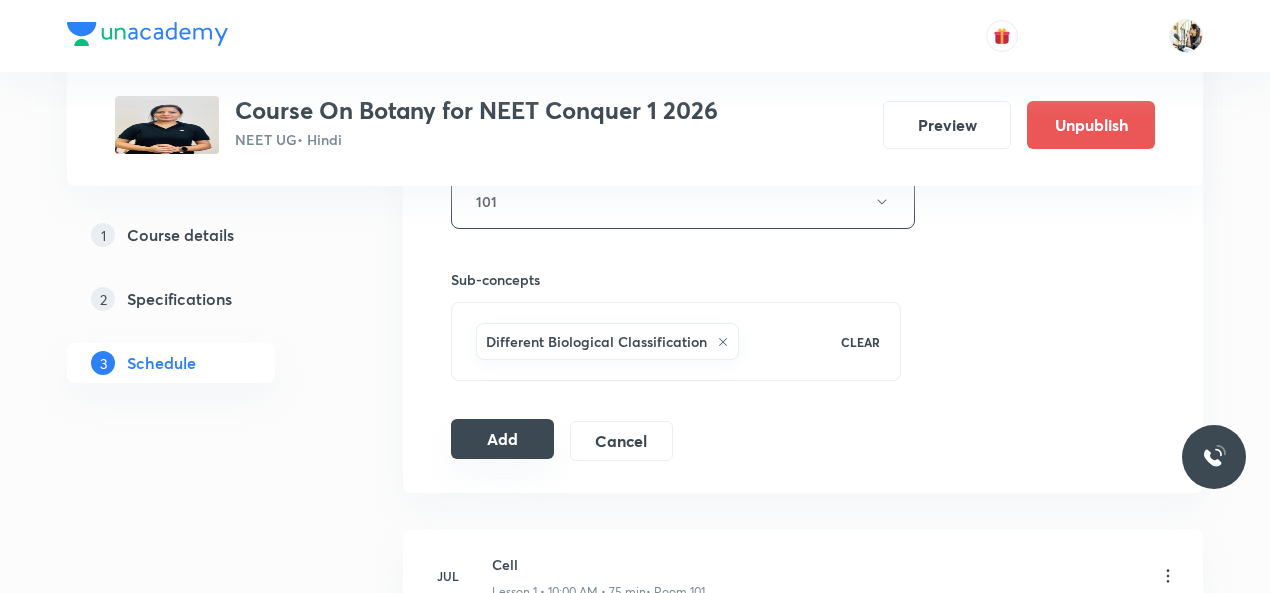 type on "The biological Classification ( Moneran)" 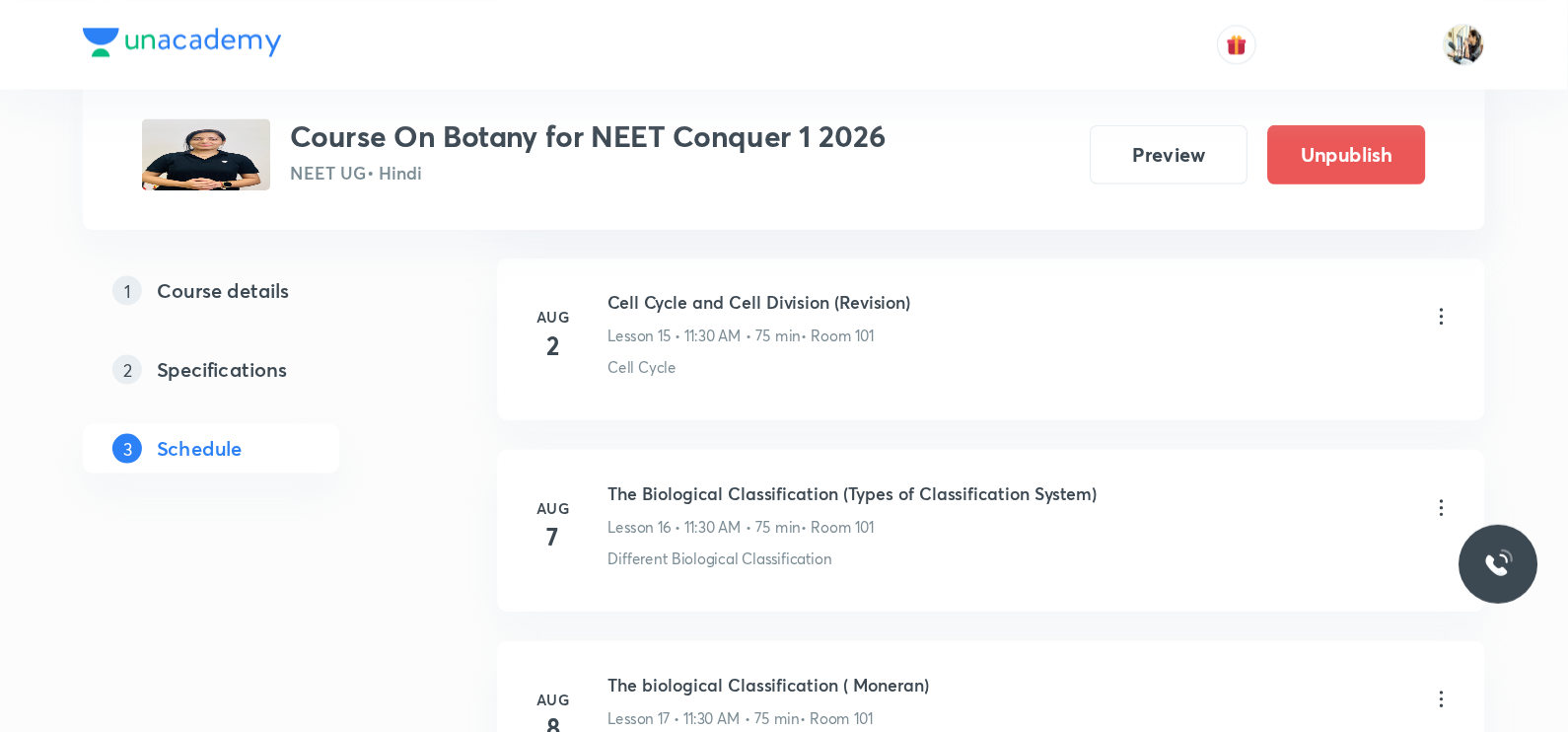 scroll, scrollTop: 2448, scrollLeft: 0, axis: vertical 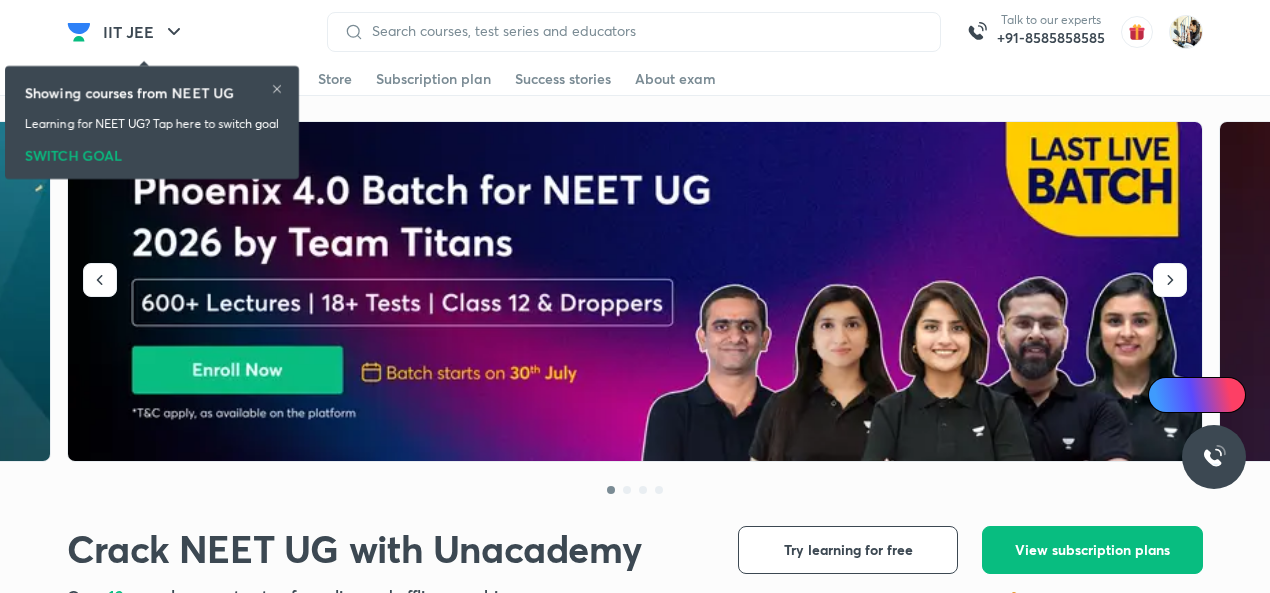 click at bounding box center (634, 32) 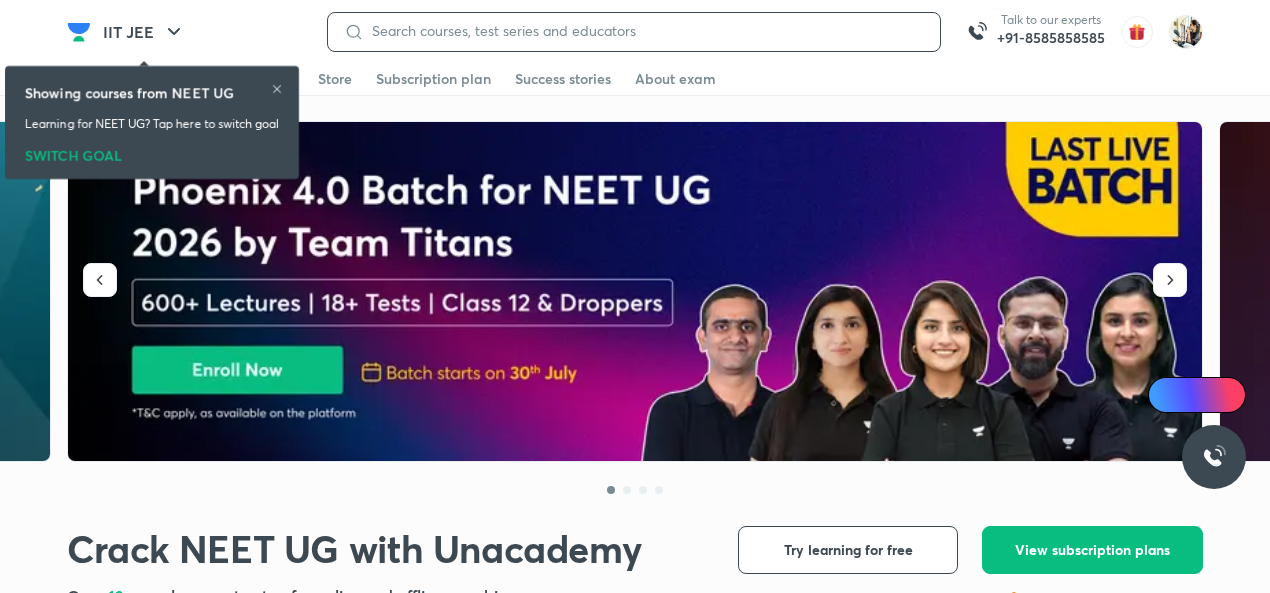 click at bounding box center [644, 31] 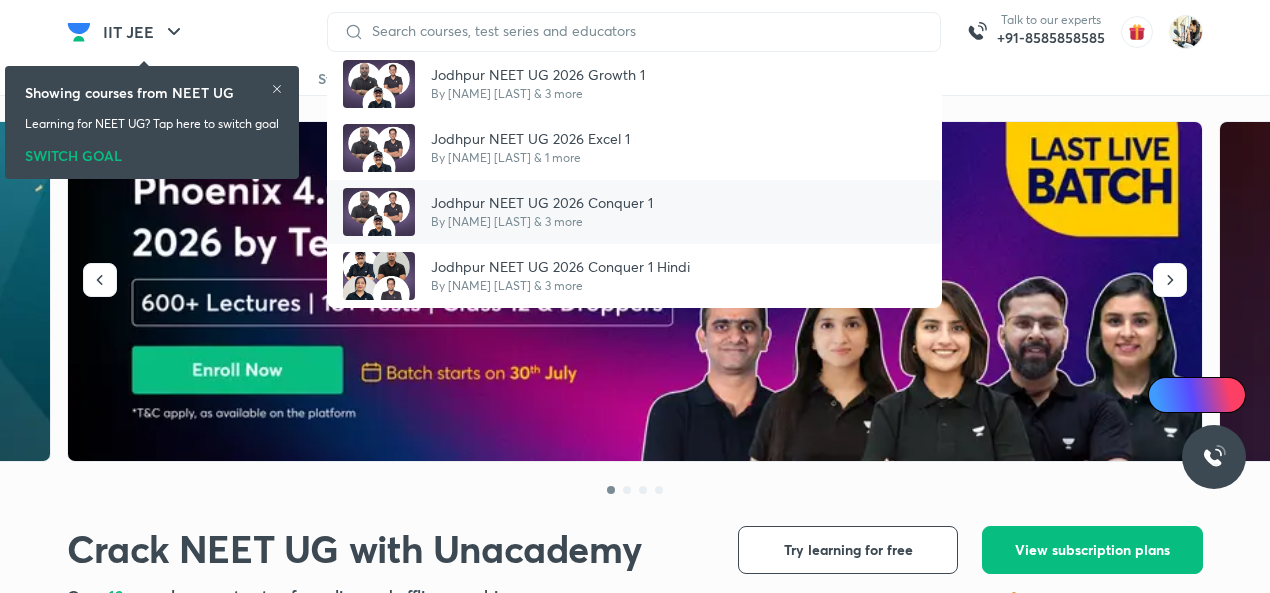 click on "Jodhpur NEET UG 2026 Conquer 1" at bounding box center [542, 202] 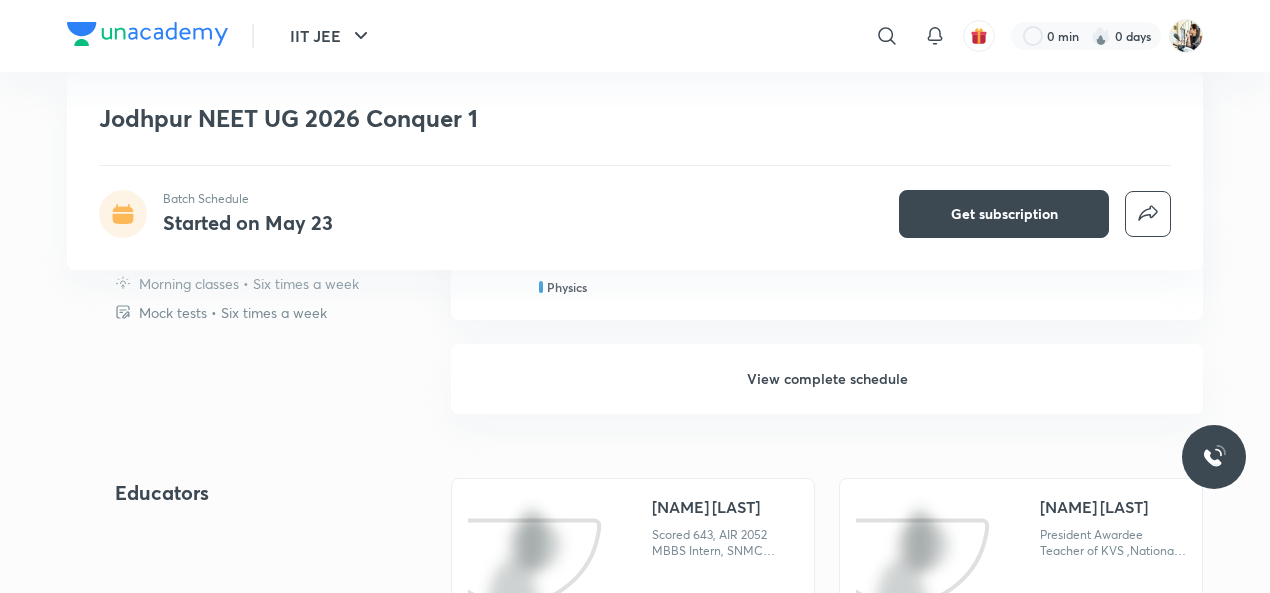 scroll, scrollTop: 1400, scrollLeft: 0, axis: vertical 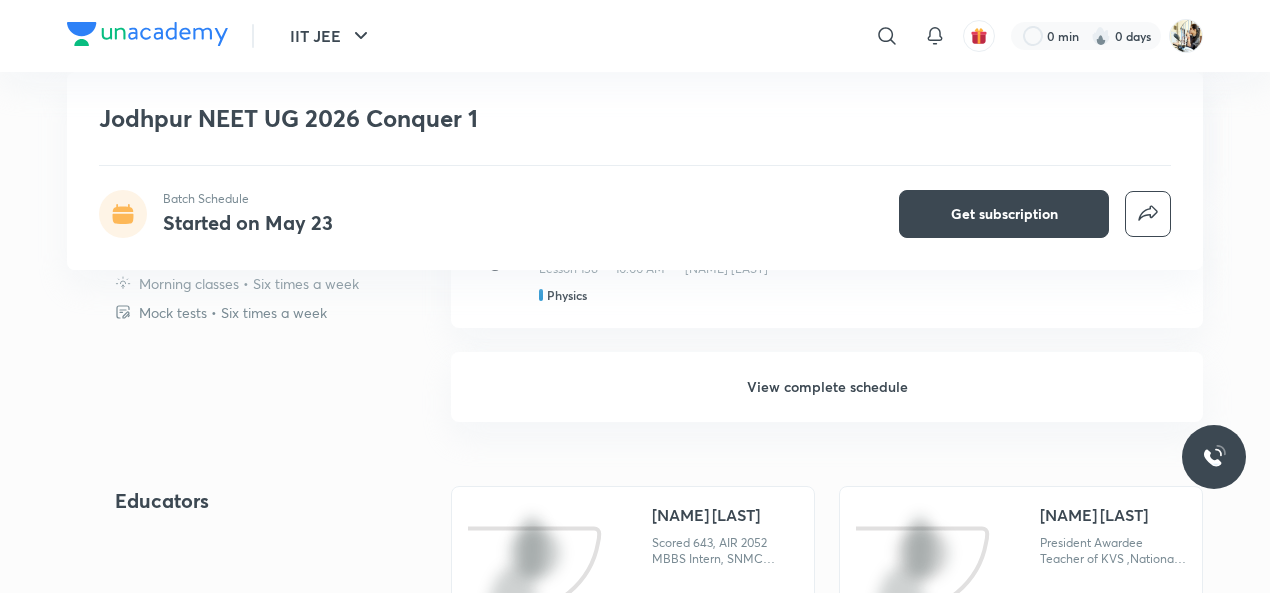 click on "View complete schedule" at bounding box center [827, 387] 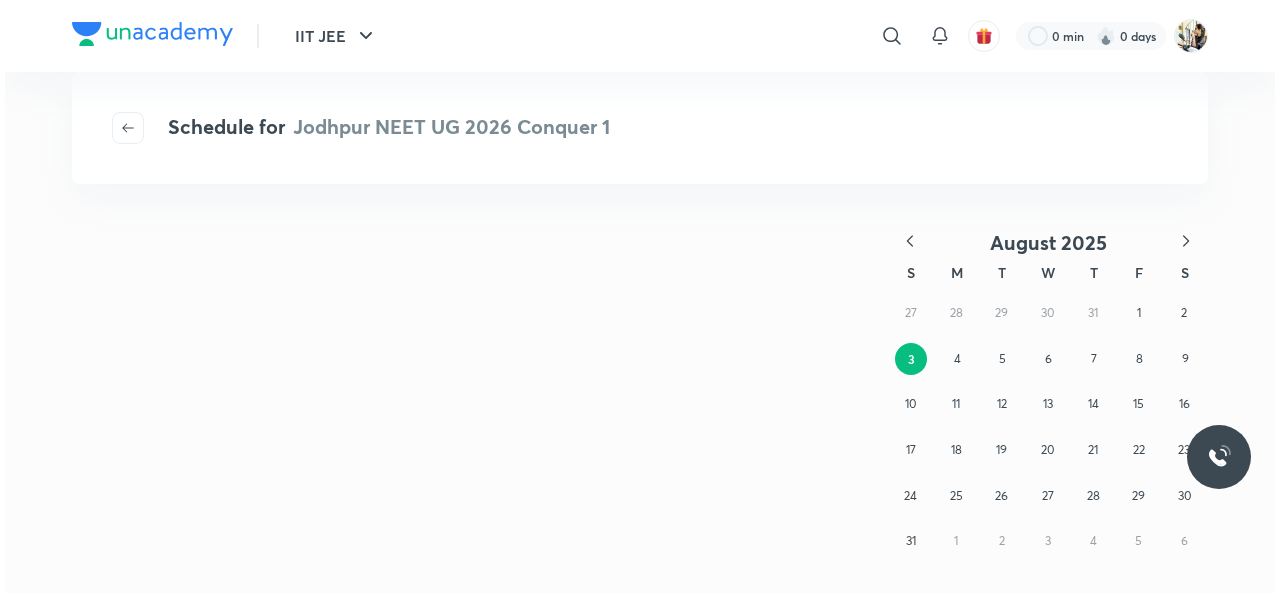 scroll, scrollTop: 0, scrollLeft: 0, axis: both 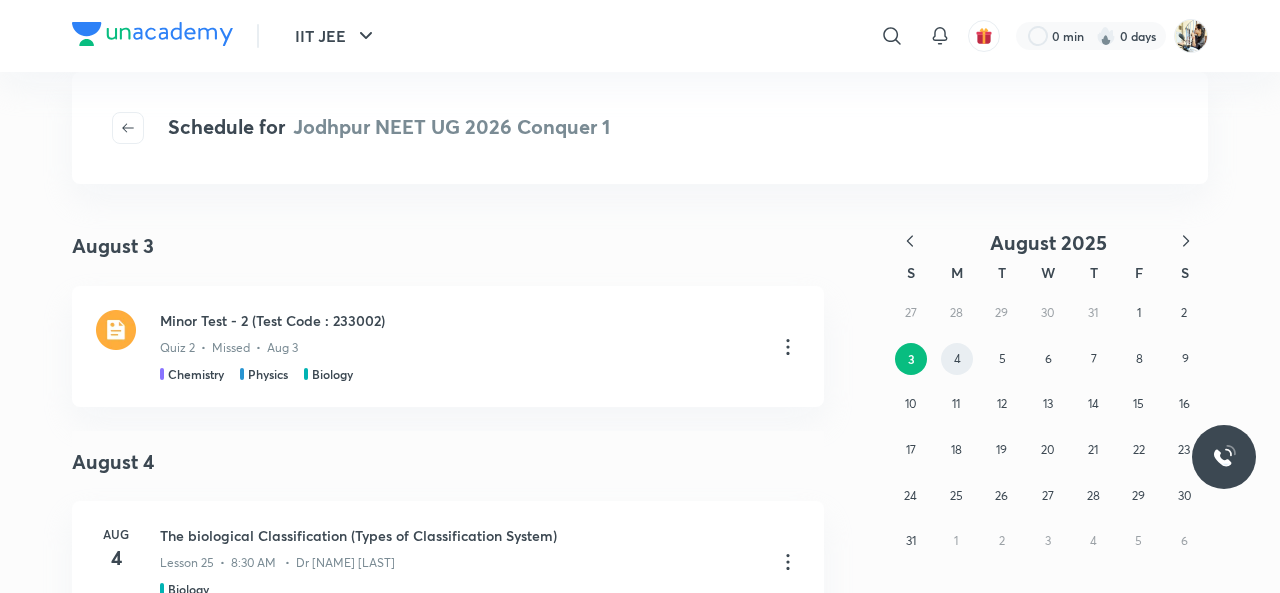 click on "4" at bounding box center (957, 359) 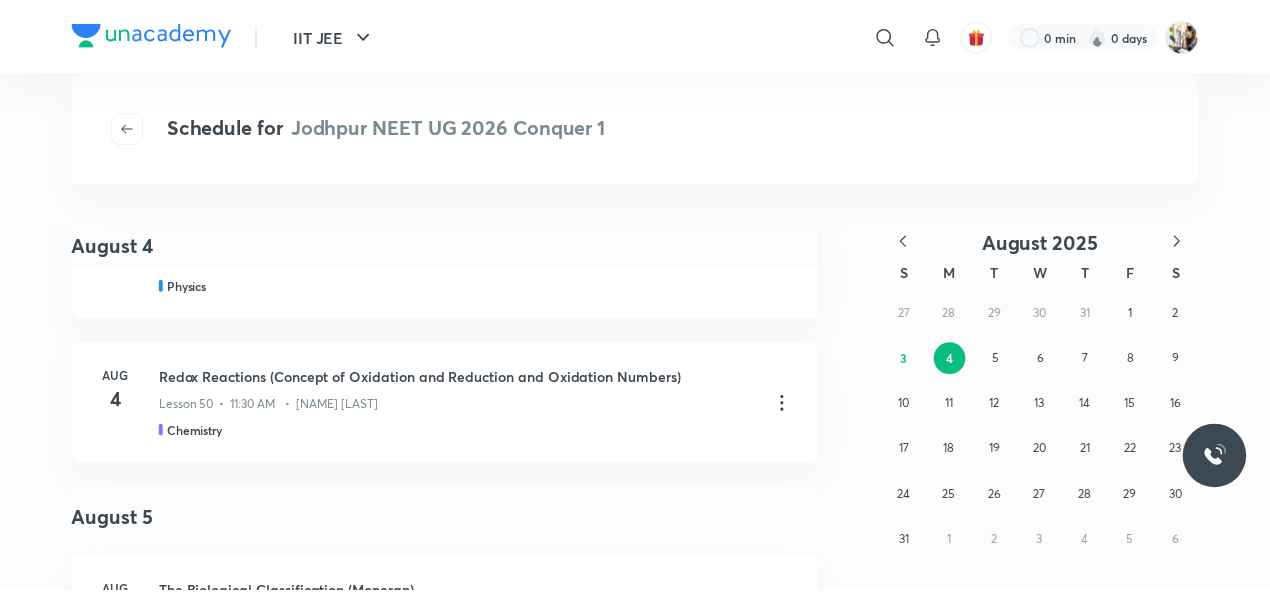 scroll, scrollTop: 0, scrollLeft: 0, axis: both 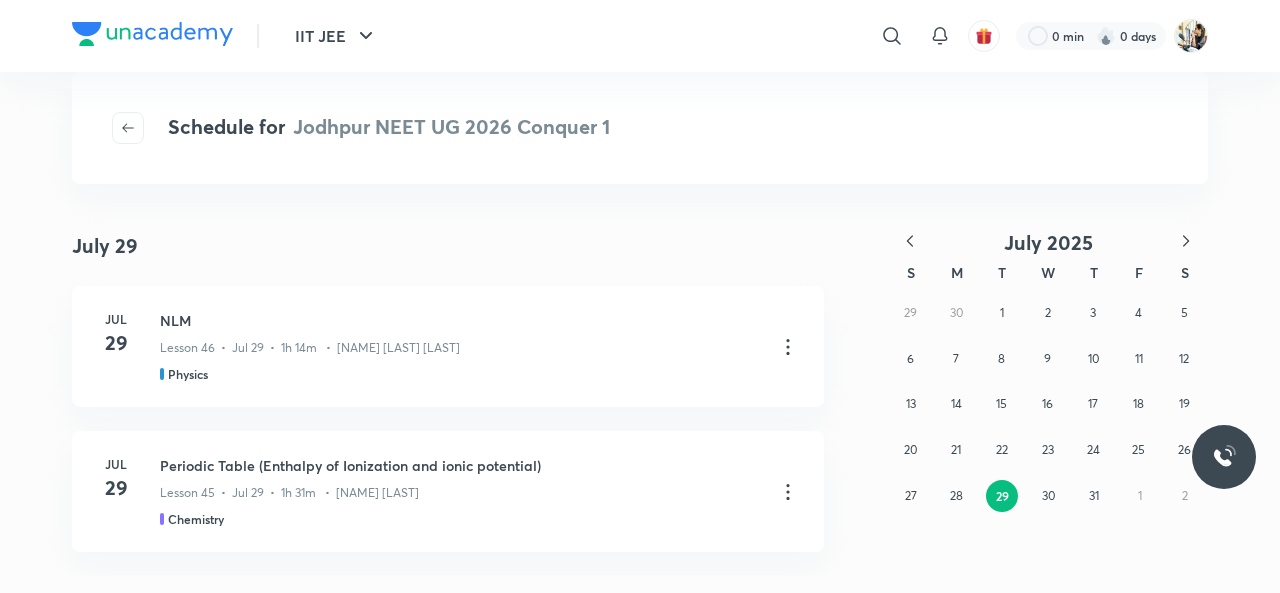 drag, startPoint x: 1184, startPoint y: 236, endPoint x: 1097, endPoint y: 334, distance: 131.04579 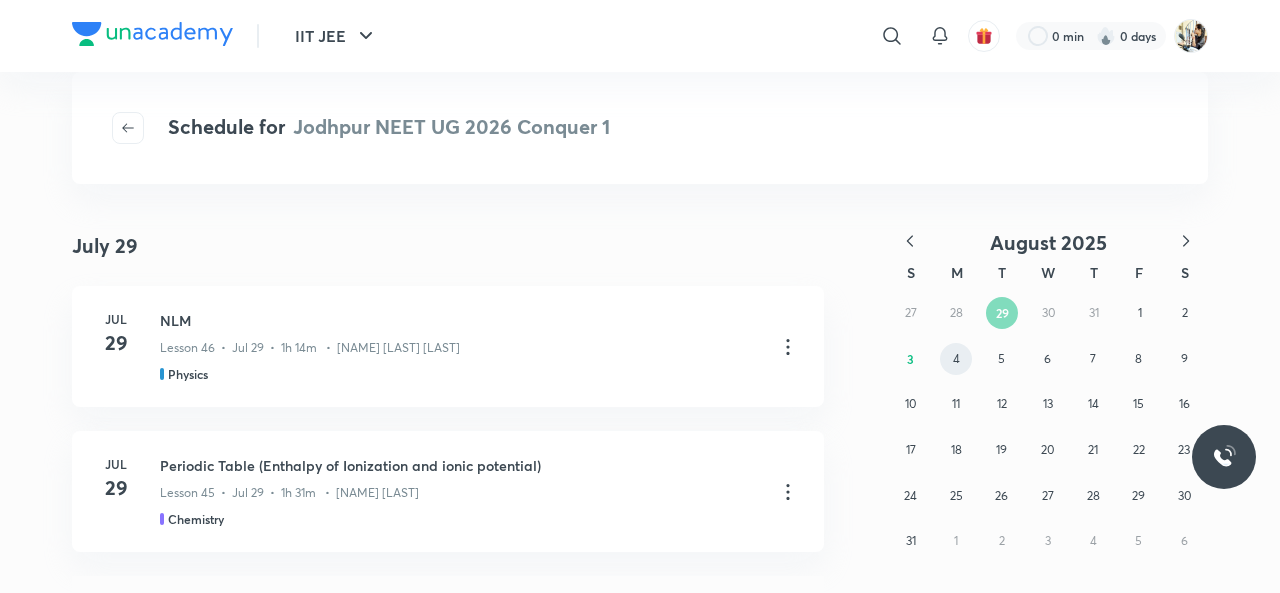 click on "4" at bounding box center (956, 358) 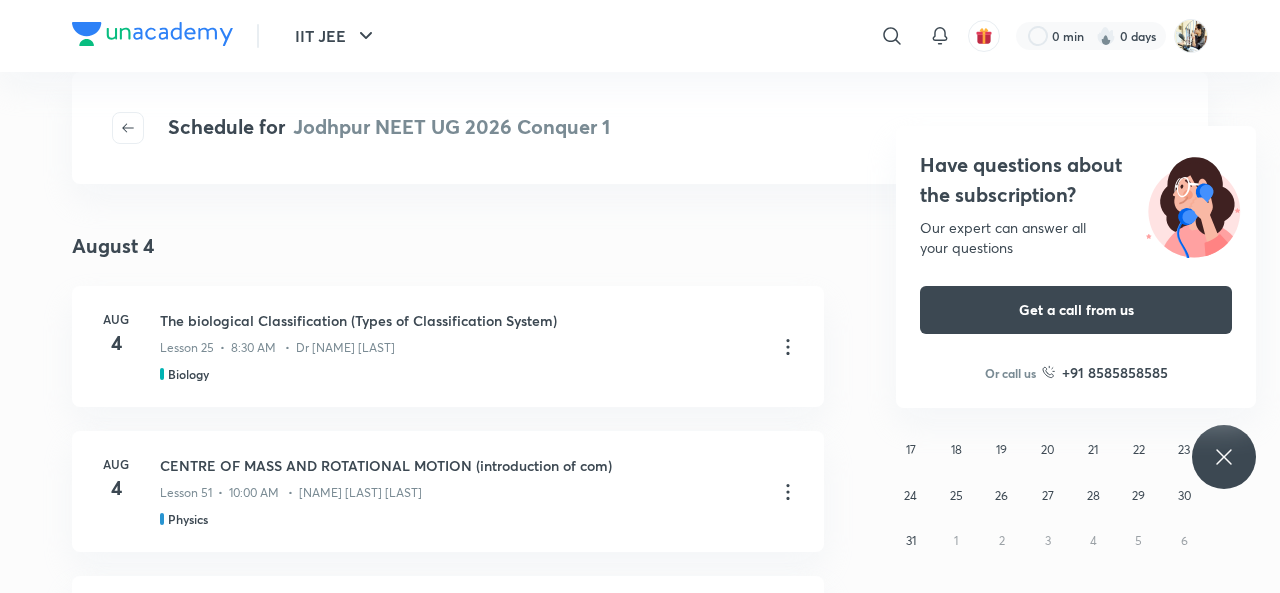 click on "Have questions about the subscription? Our expert can answer all your questions Get a call from us Or call us +91 8585858585" at bounding box center [1224, 457] 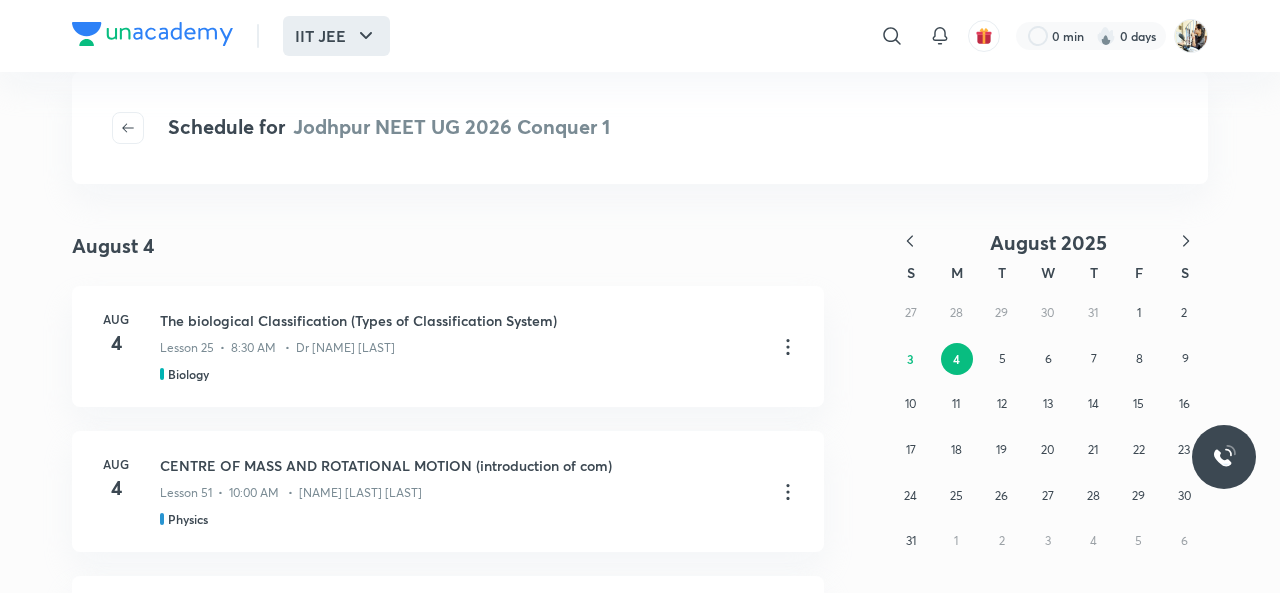 click on "IIT JEE" at bounding box center [336, 36] 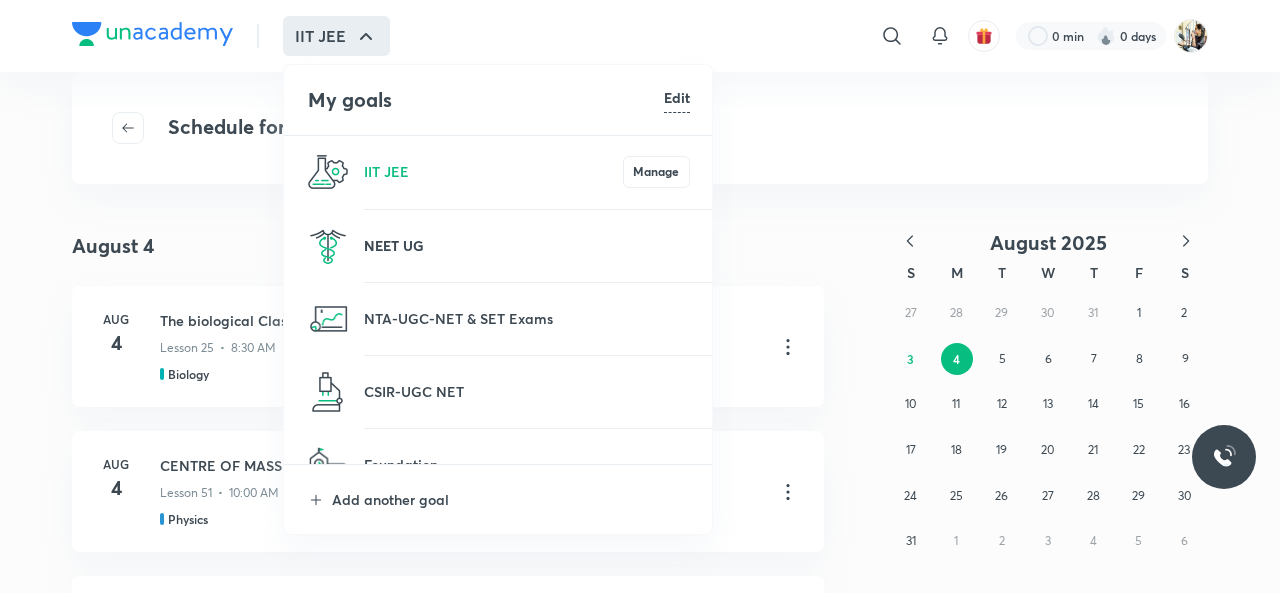 click on "NEET UG" at bounding box center (527, 245) 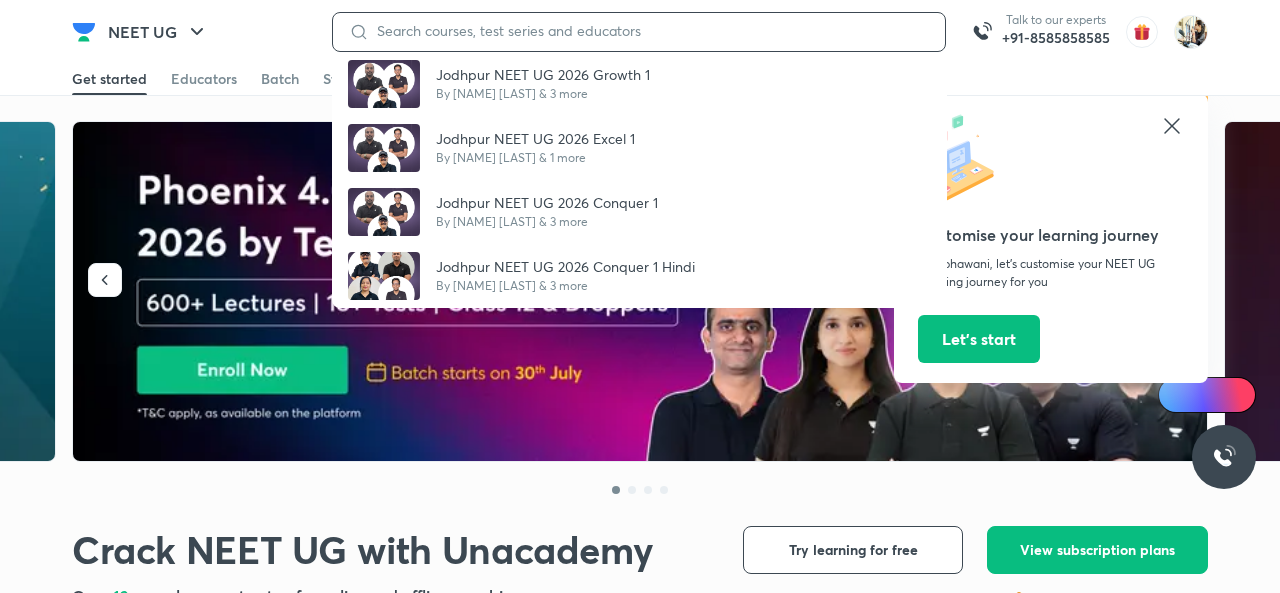click at bounding box center [649, 31] 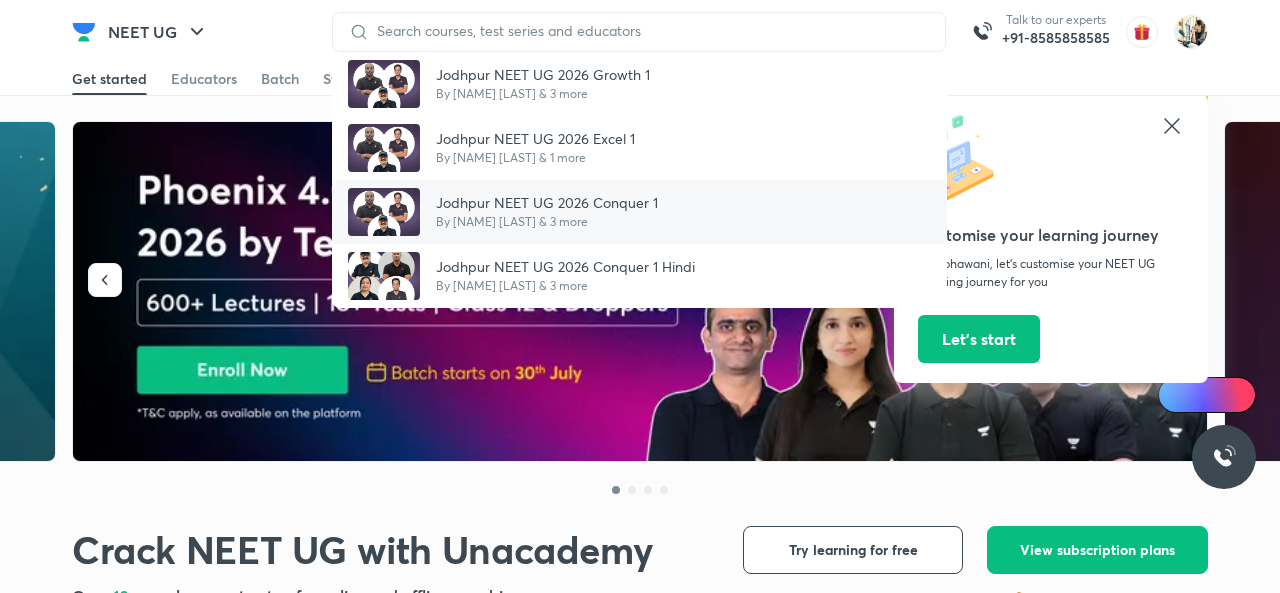 click on "Jodhpur NEET UG 2026 Conquer 1" at bounding box center [547, 202] 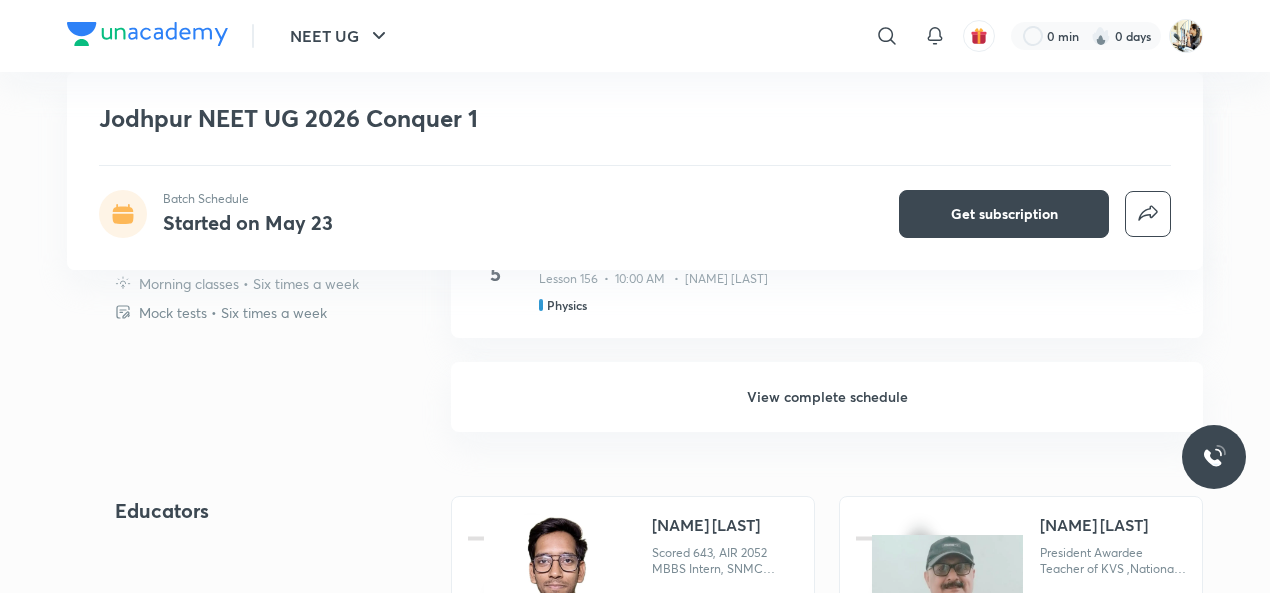 scroll, scrollTop: 1400, scrollLeft: 0, axis: vertical 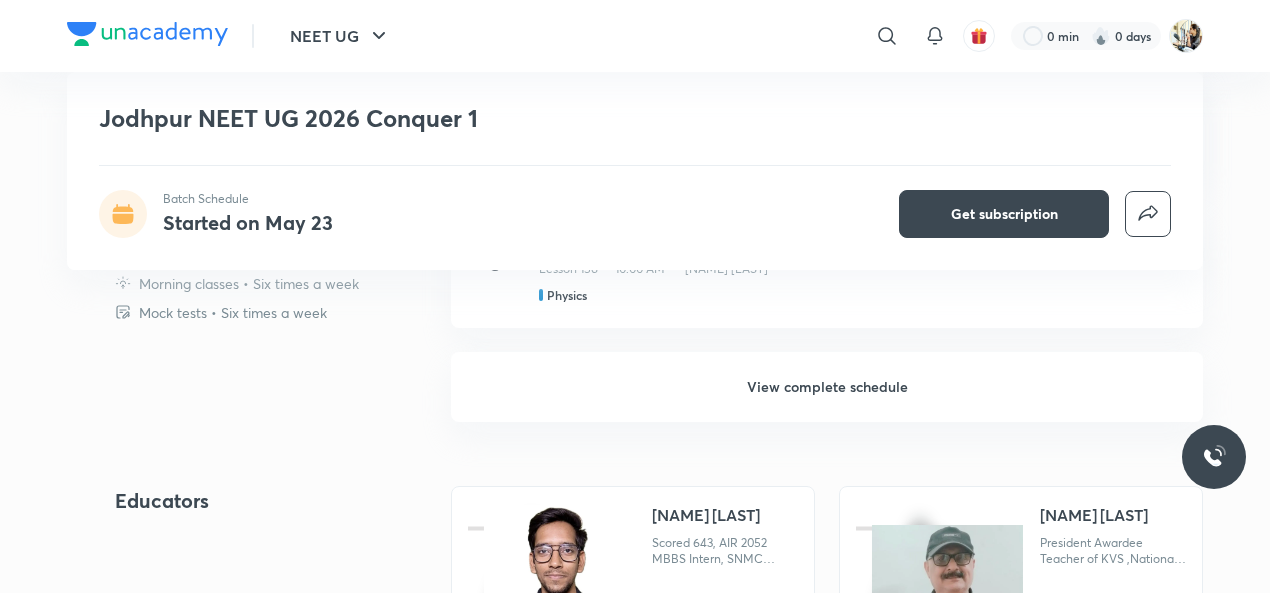 click on "View complete schedule" at bounding box center (827, 387) 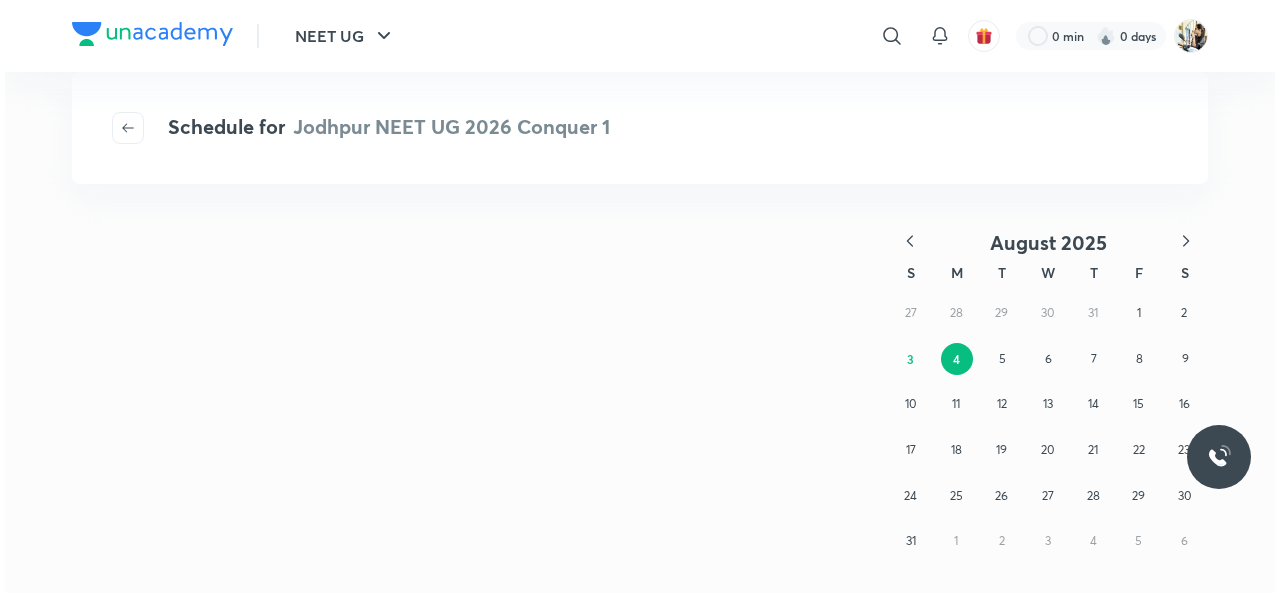 scroll, scrollTop: 0, scrollLeft: 0, axis: both 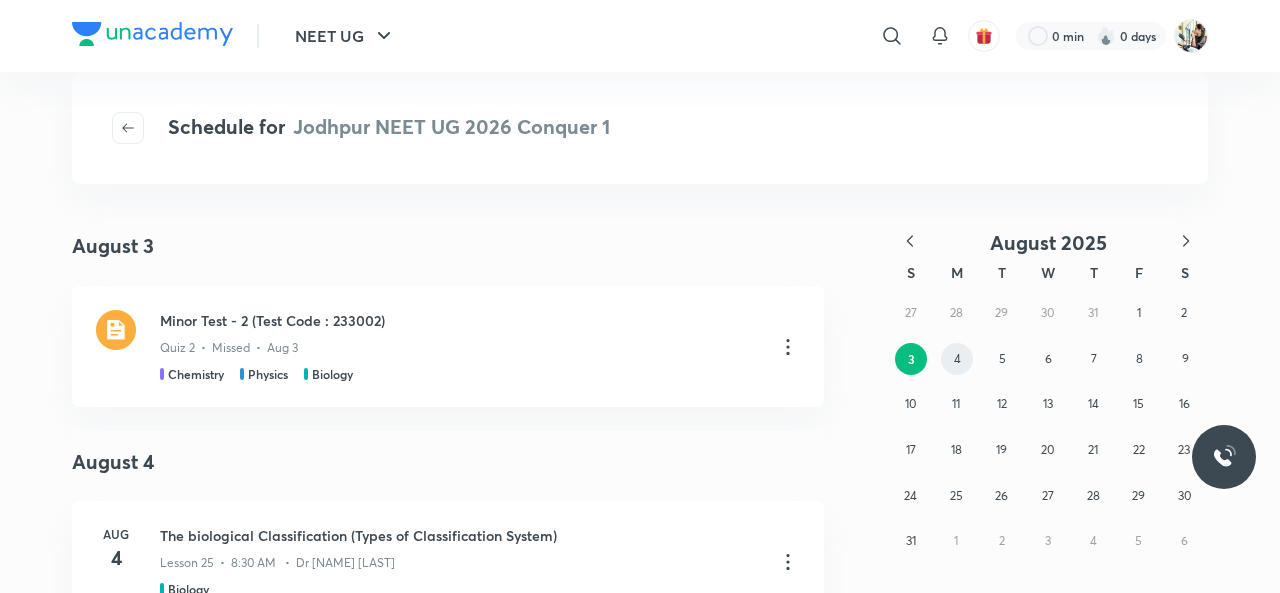 click on "4" at bounding box center (957, 358) 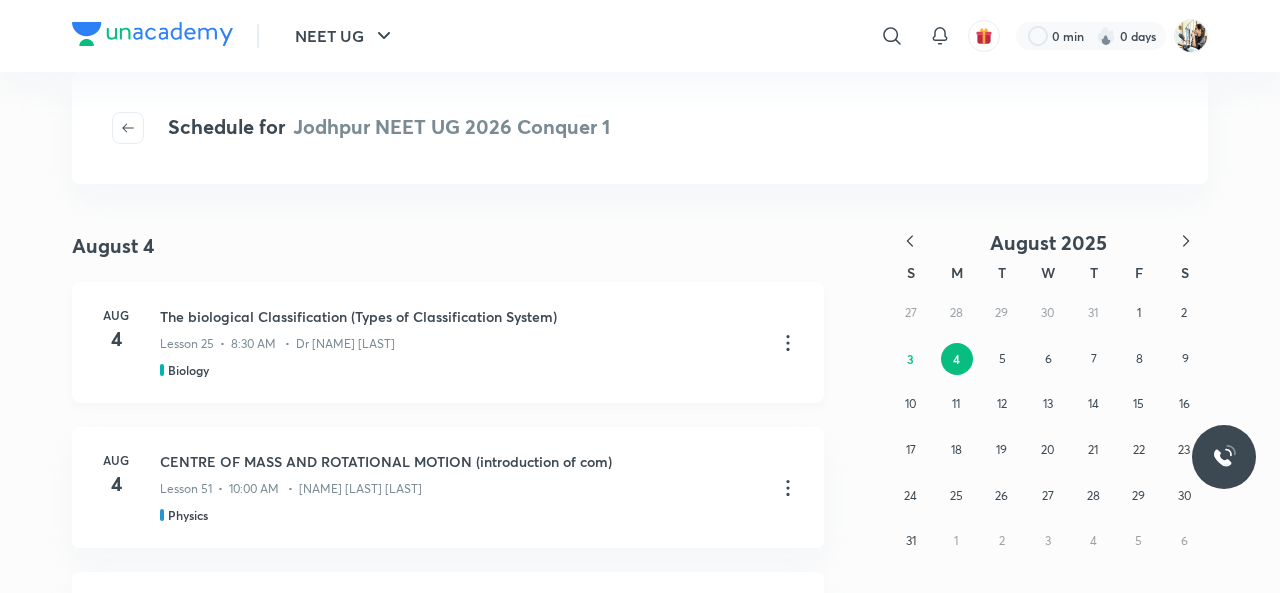 scroll, scrollTop: 5190, scrollLeft: 0, axis: vertical 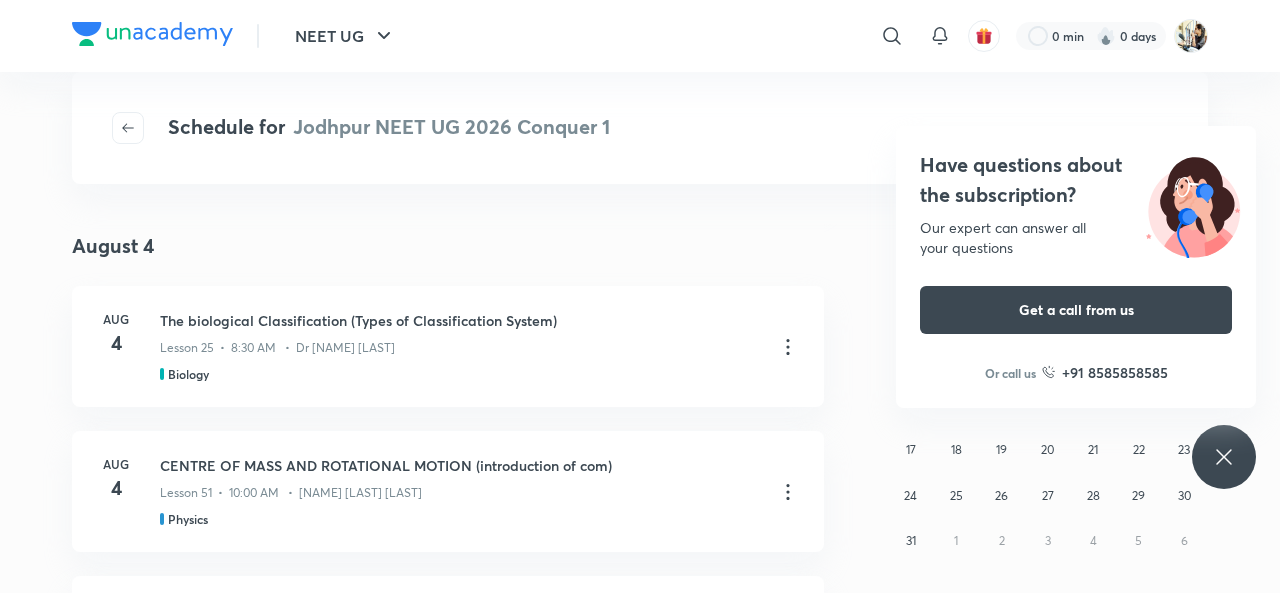 click 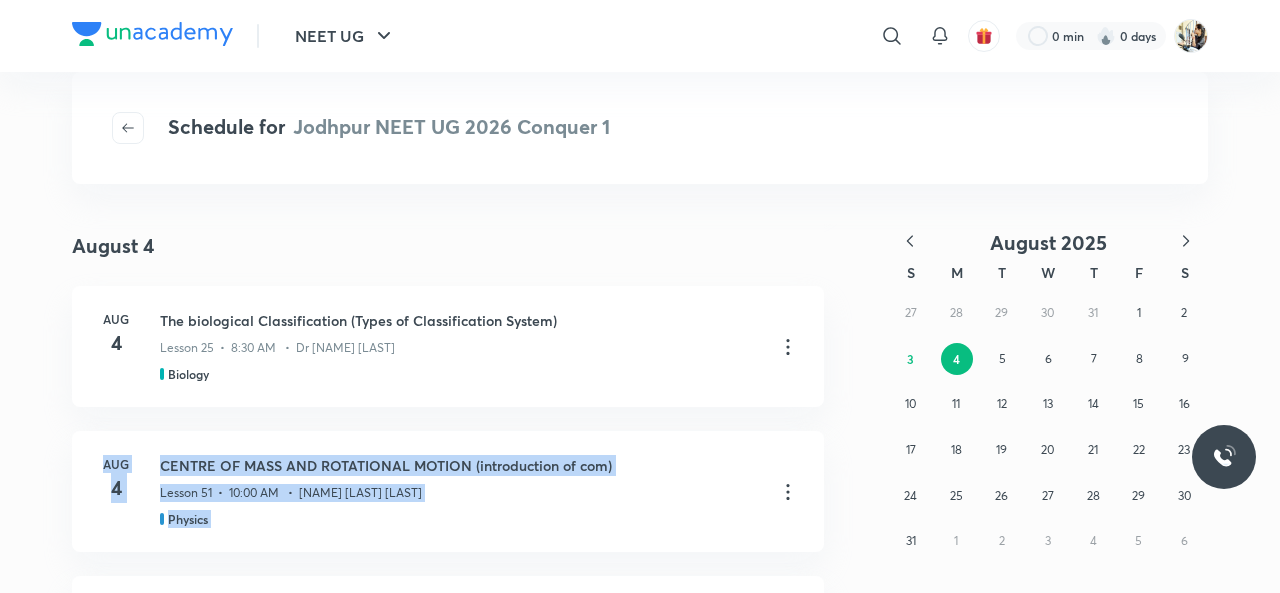 scroll, scrollTop: 5423, scrollLeft: 0, axis: vertical 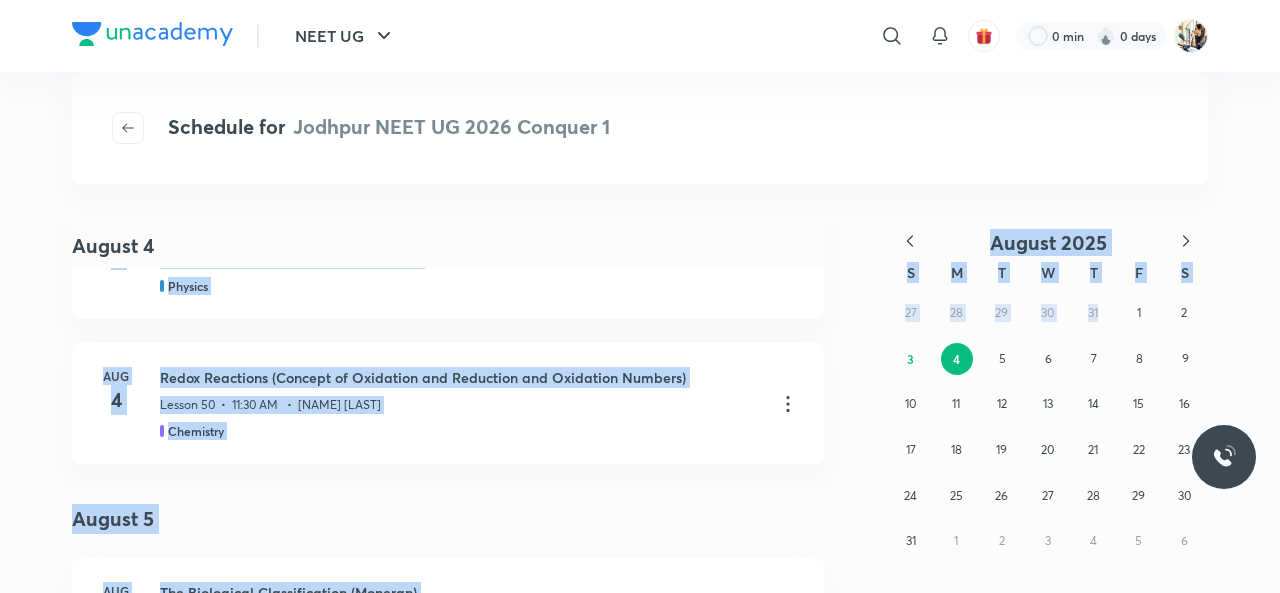 drag, startPoint x: 819, startPoint y: 282, endPoint x: 1115, endPoint y: 329, distance: 299.7082 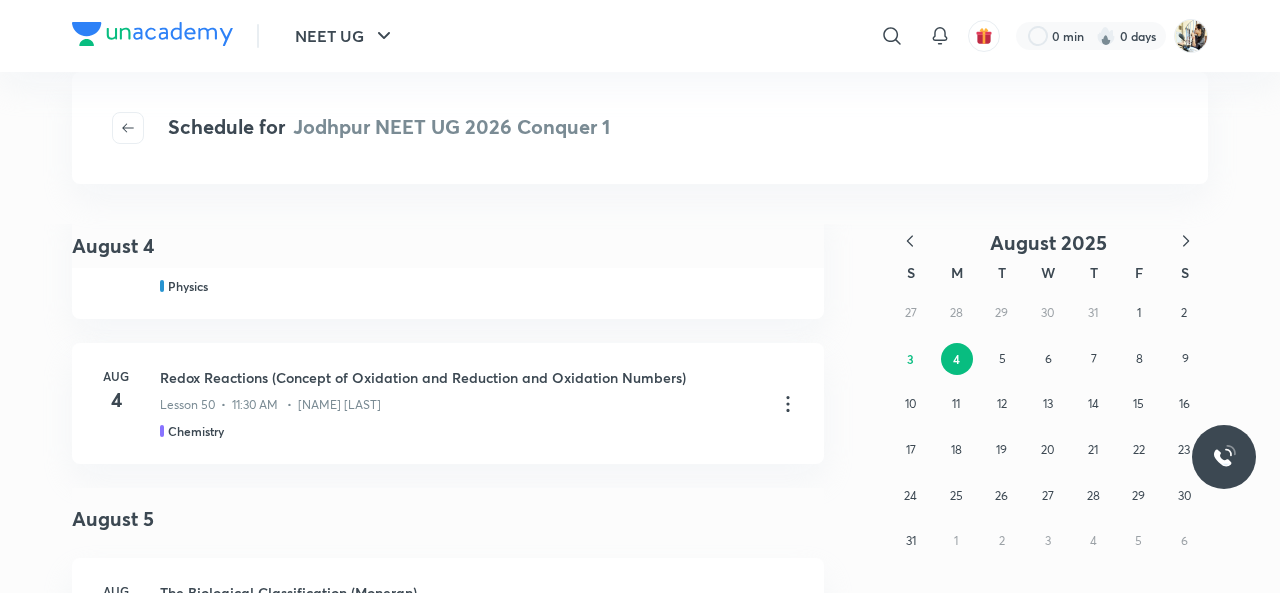 scroll, scrollTop: 5656, scrollLeft: 0, axis: vertical 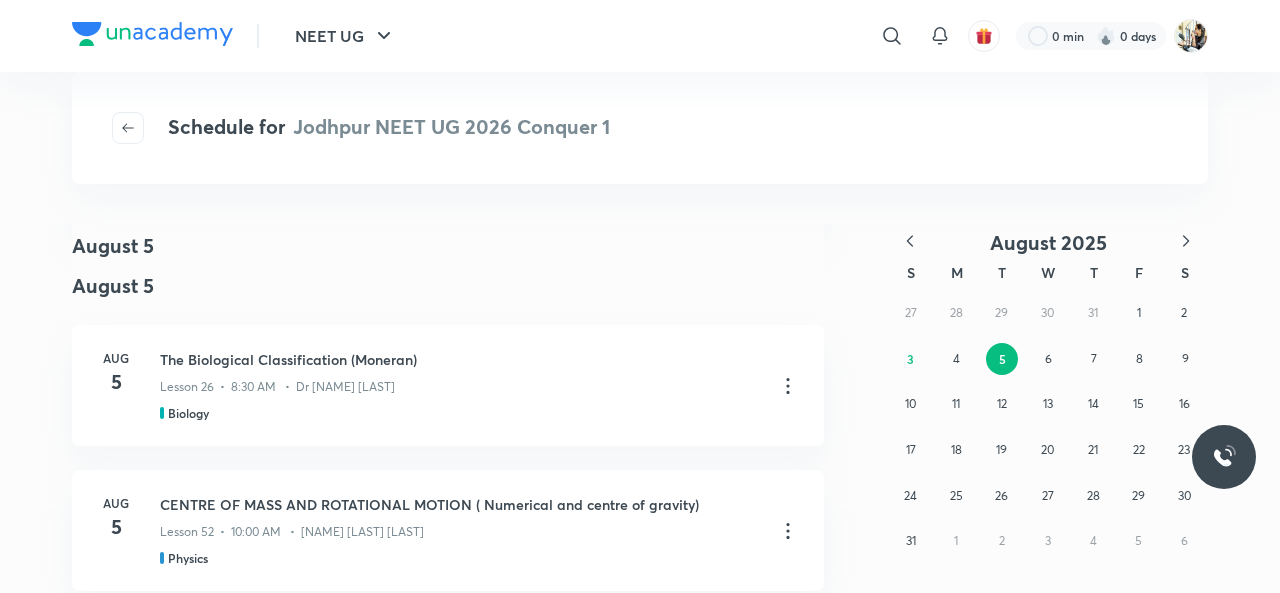 click on "August 2025 S M T W T F S 27 28 29 30 31 1 2 3 4 5 6 7 8 9 10 11 12 13 14 15 16 17 18 19 20 21 22 23 24 25 26 27 28 29 30 31 1 2 3 4 5 6" at bounding box center (1000, -1713) 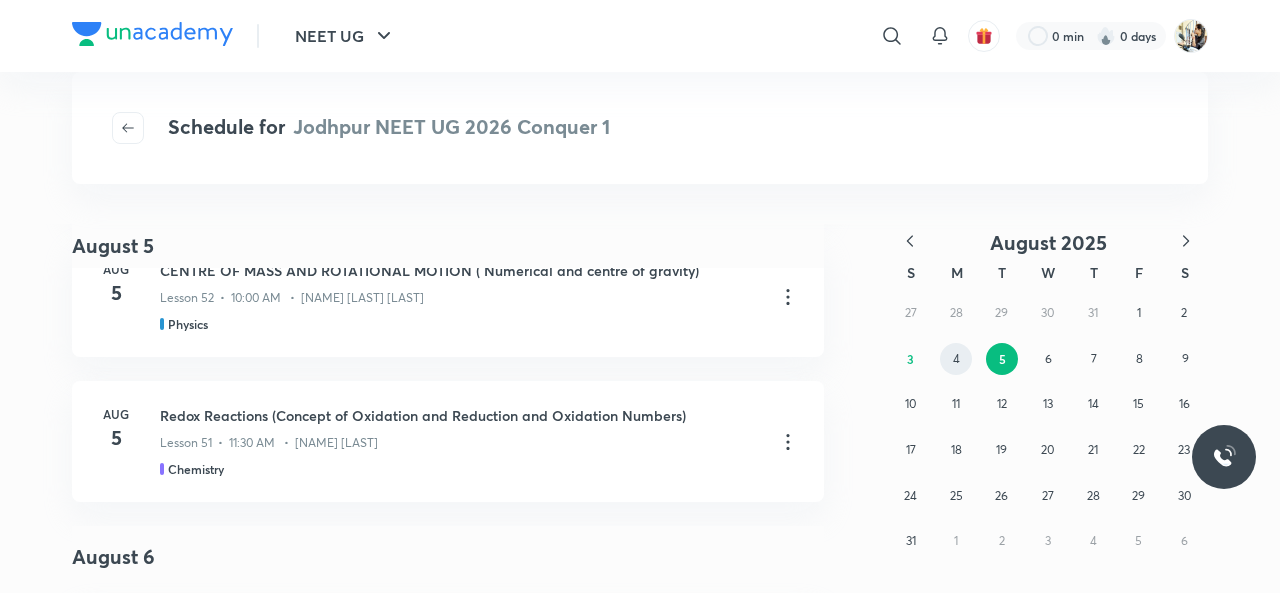 click on "4" at bounding box center [956, 359] 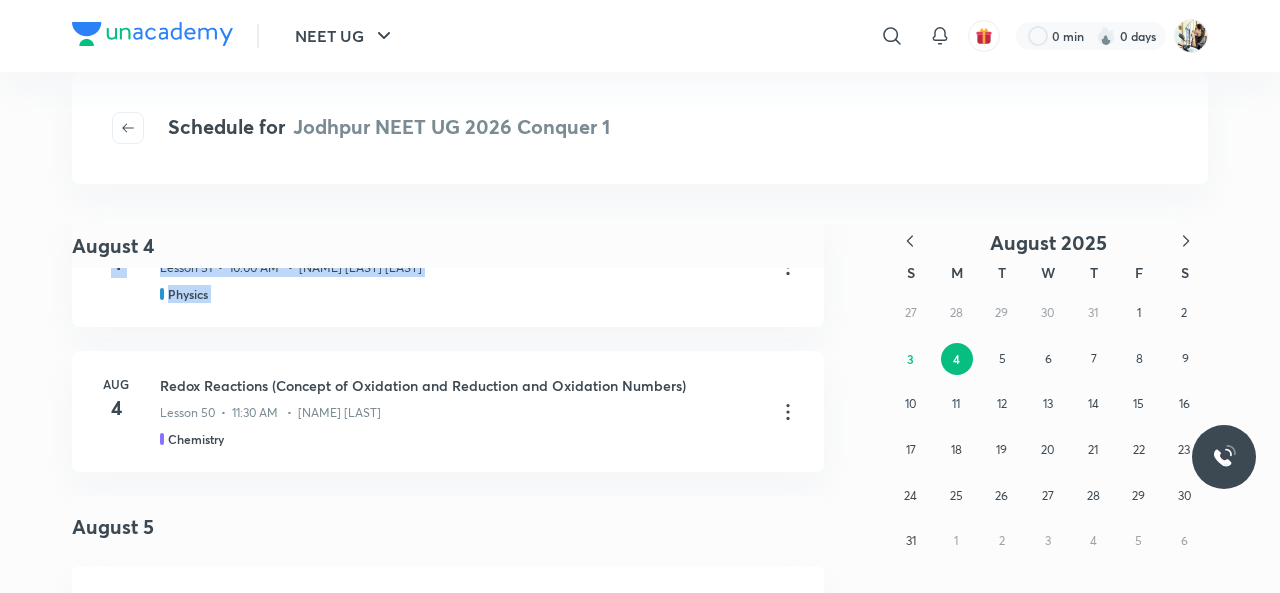 scroll, scrollTop: 233, scrollLeft: 0, axis: vertical 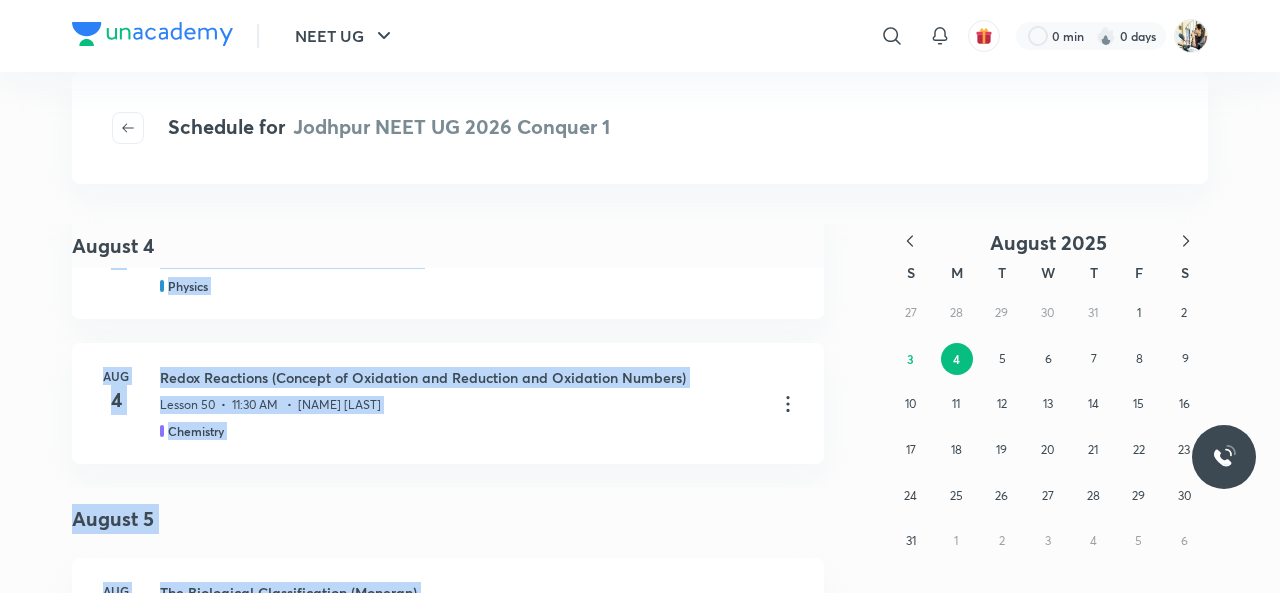 drag, startPoint x: 803, startPoint y: 258, endPoint x: 837, endPoint y: 305, distance: 58.00862 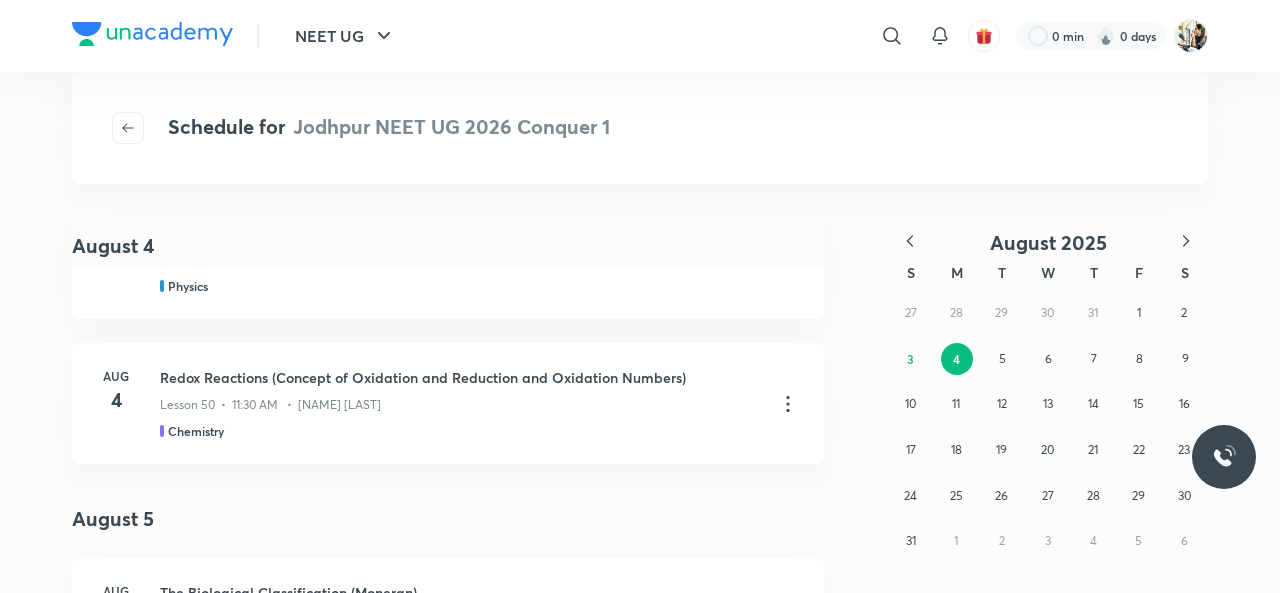 click on "Schedule for Jodhpur NEET UG 2026 Conquer 1" at bounding box center [640, 128] 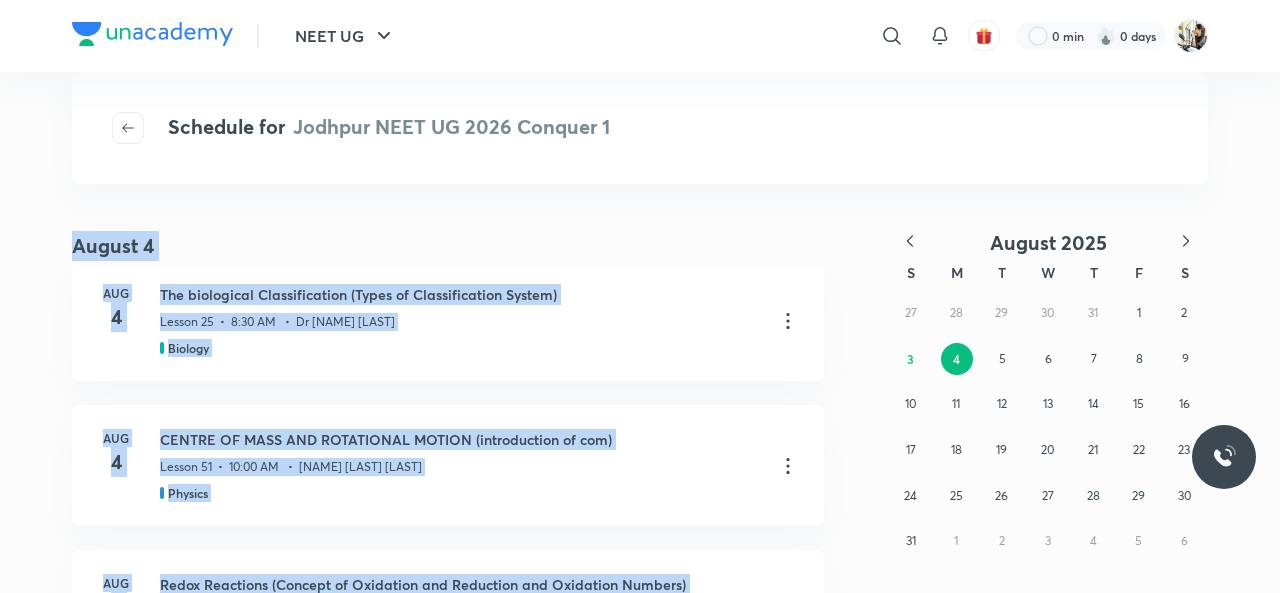 scroll, scrollTop: 0, scrollLeft: 0, axis: both 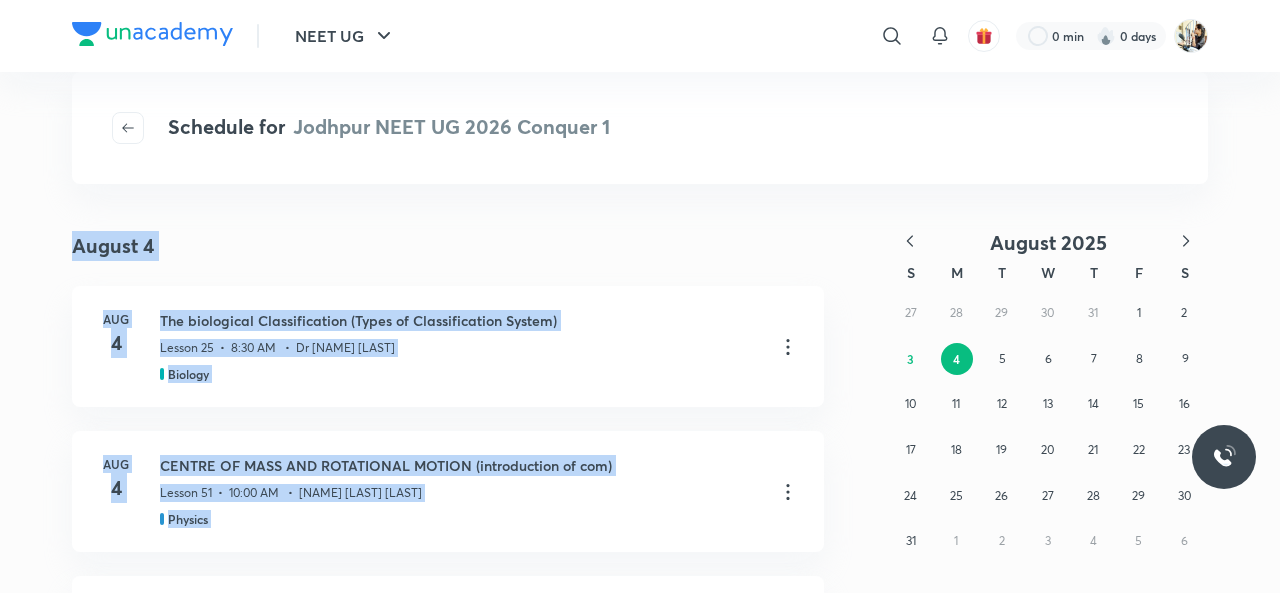 drag, startPoint x: 791, startPoint y: 131, endPoint x: 886, endPoint y: 355, distance: 243.31256 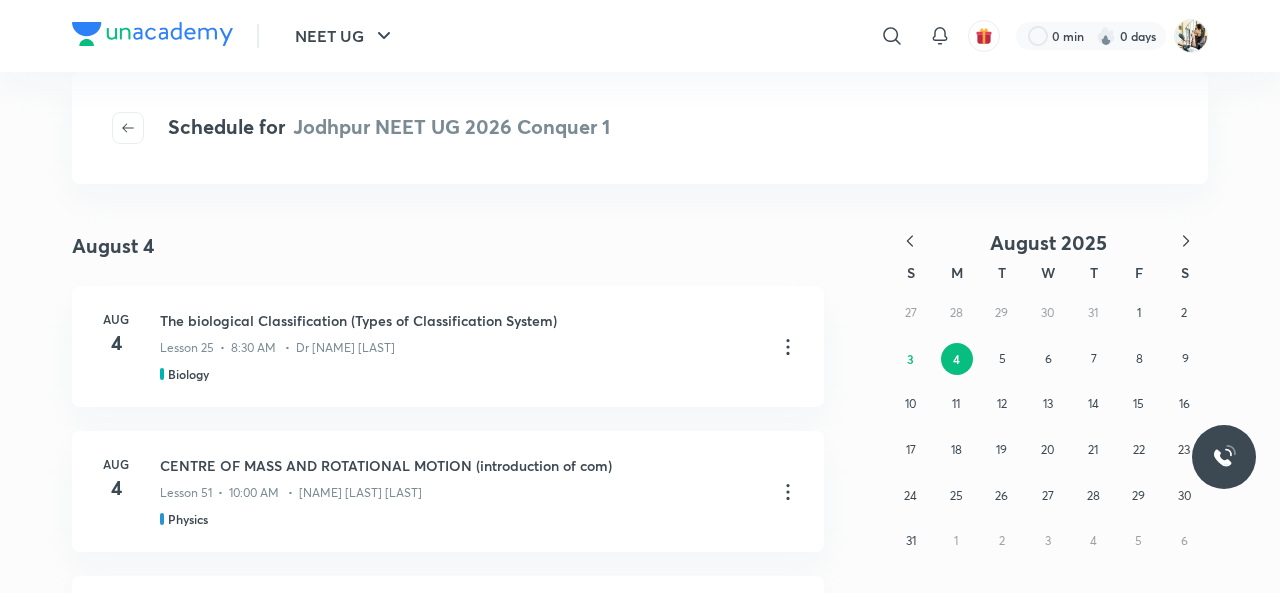 drag, startPoint x: 870, startPoint y: 500, endPoint x: 828, endPoint y: 238, distance: 265.34506 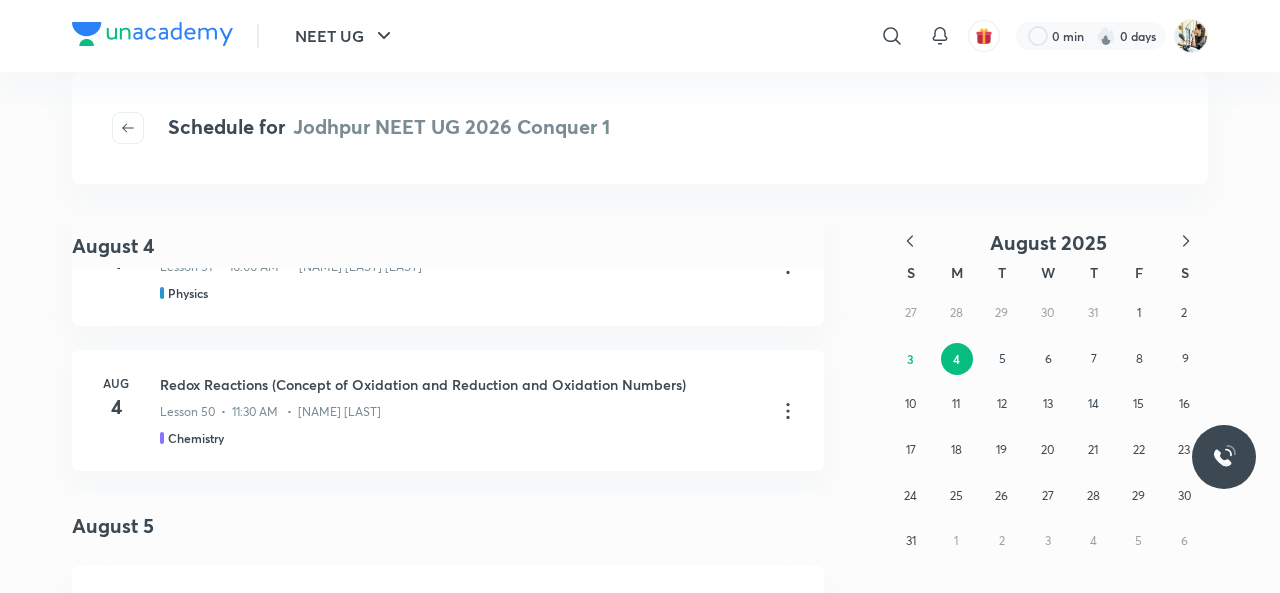 scroll, scrollTop: 233, scrollLeft: 0, axis: vertical 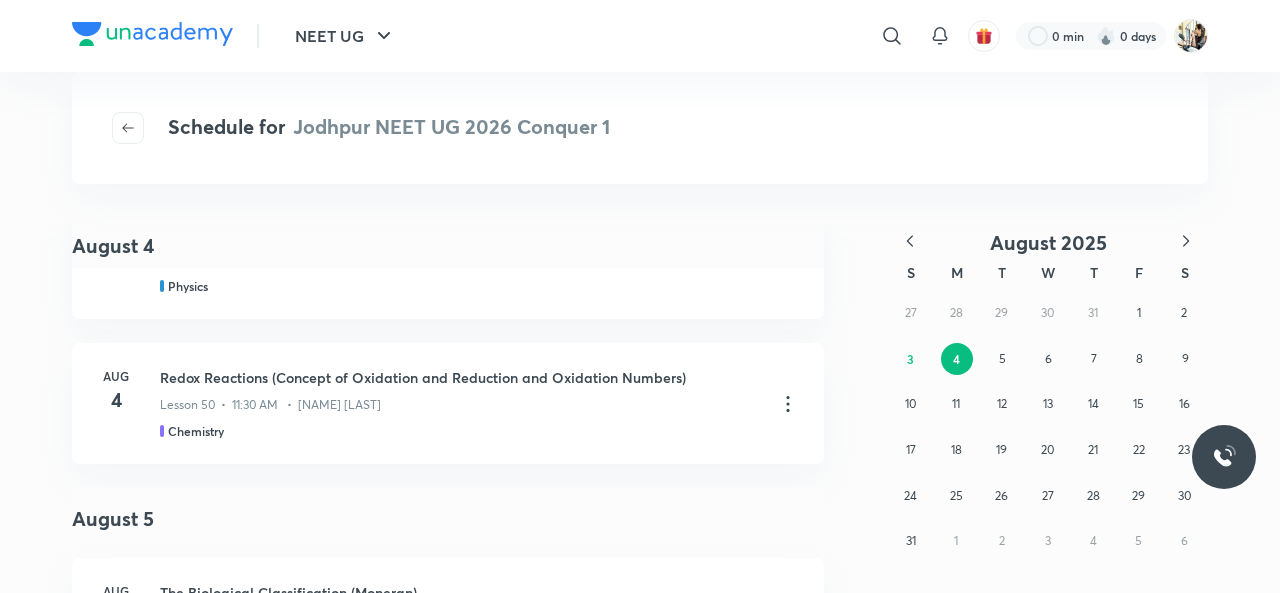click on "August 2025 S M T W T F S 27 28 29 30 31 1 2 3 4 5 6 7 8 9 10 11 12 13 14 15 16 17 18 19 20 21 22 23 24 25 26 27 28 29 30 31 1 2 3 4 5 6" at bounding box center [1000, 1115] 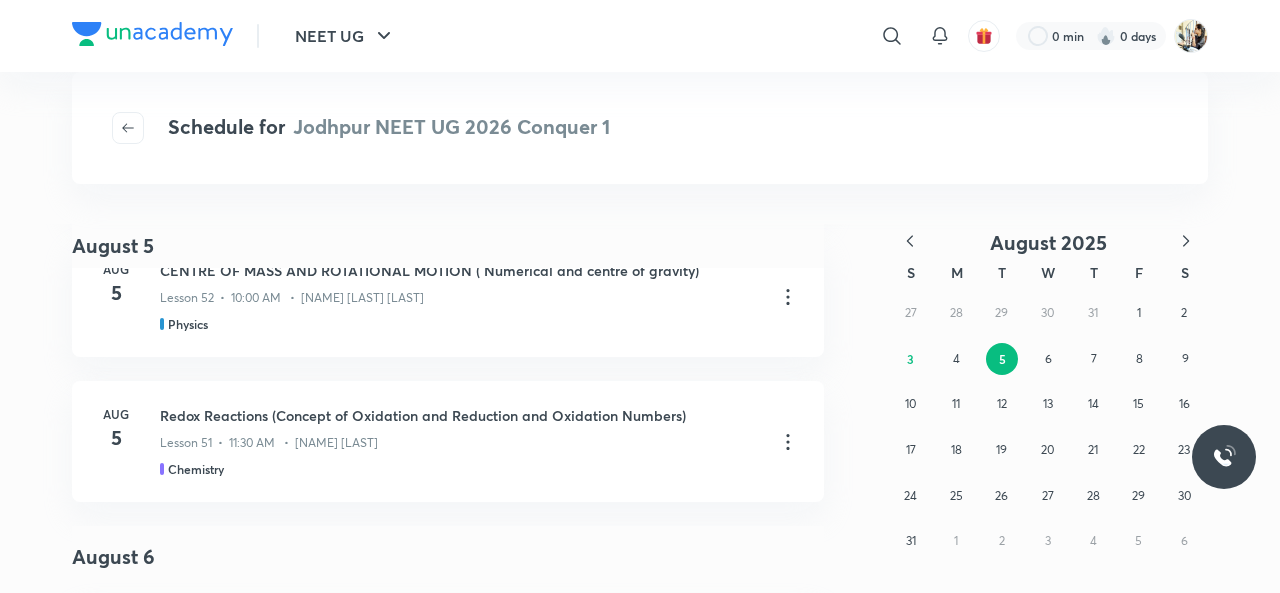 scroll, scrollTop: 233, scrollLeft: 0, axis: vertical 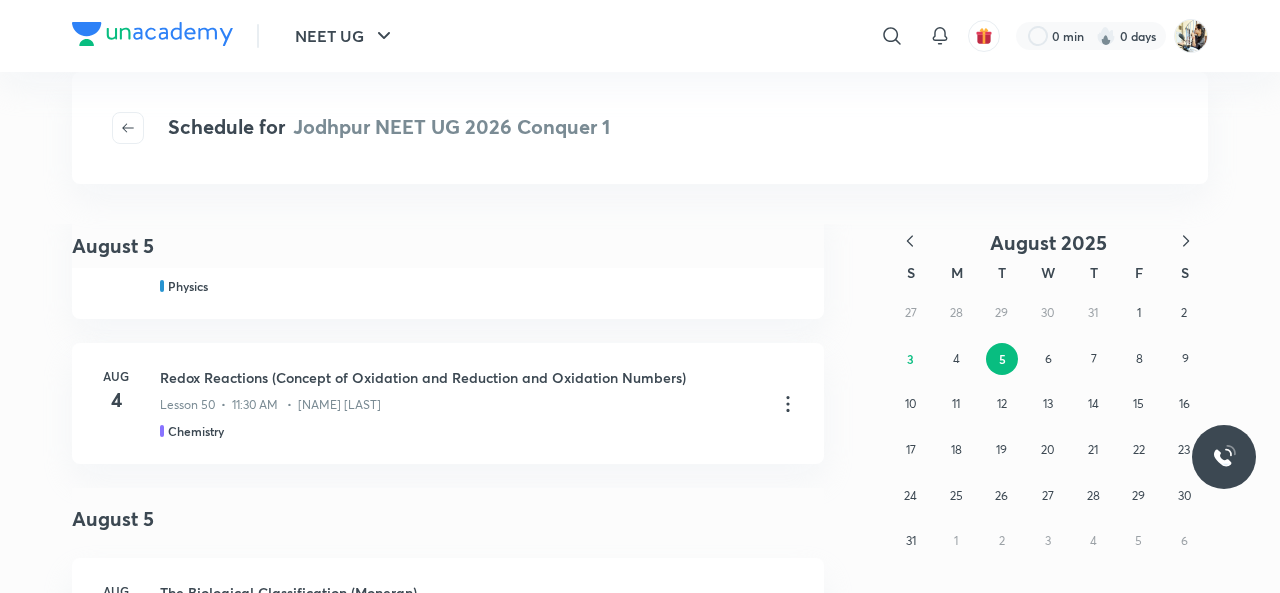 drag, startPoint x: 881, startPoint y: 243, endPoint x: 812, endPoint y: 133, distance: 129.84991 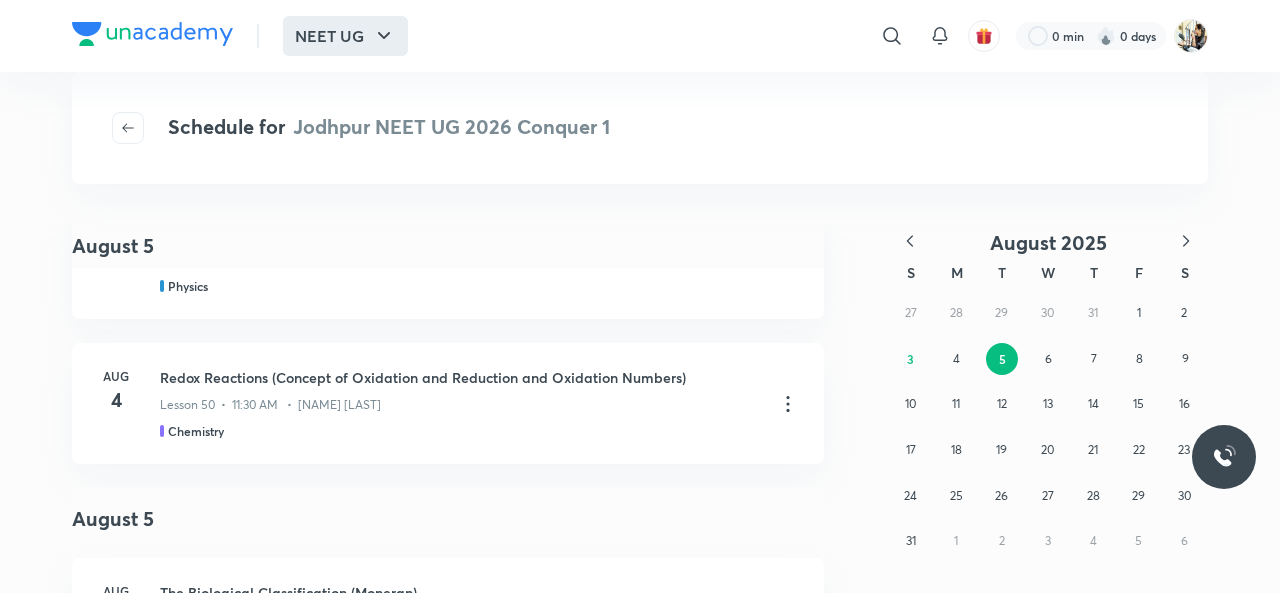 click 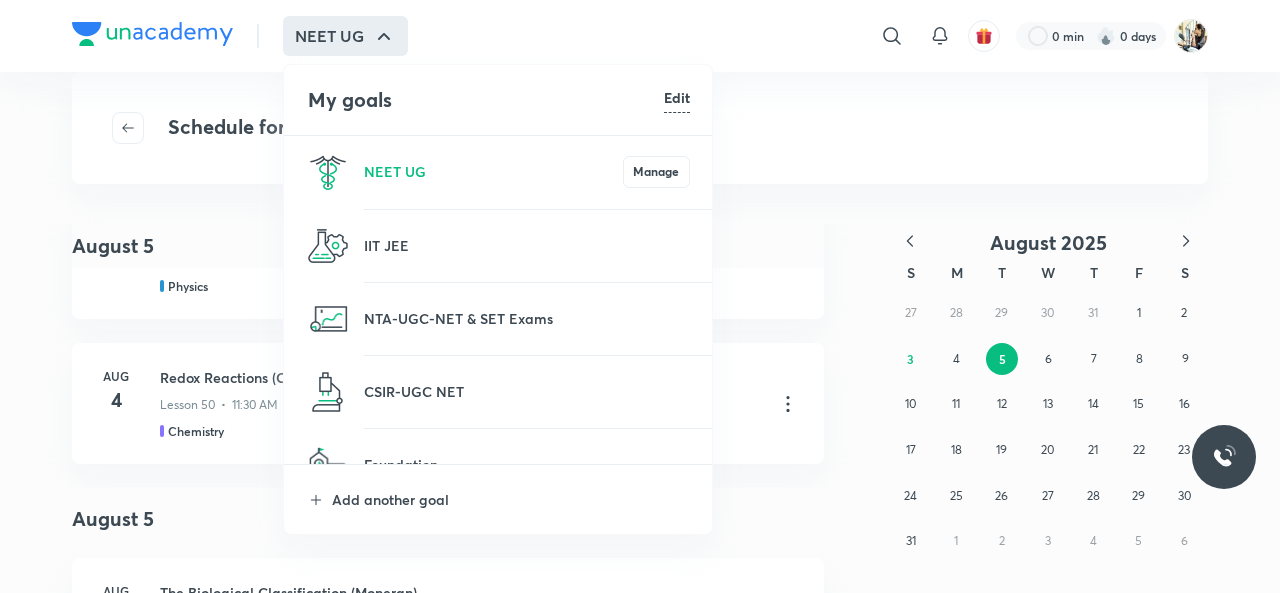 click at bounding box center [640, 296] 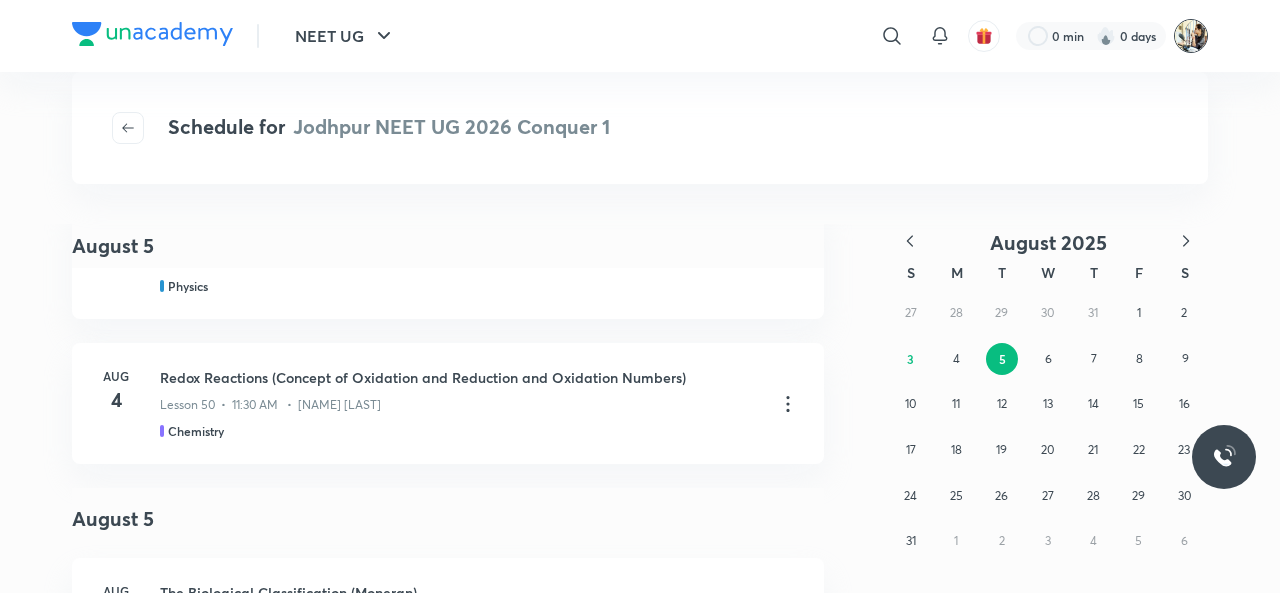 click at bounding box center (1191, 36) 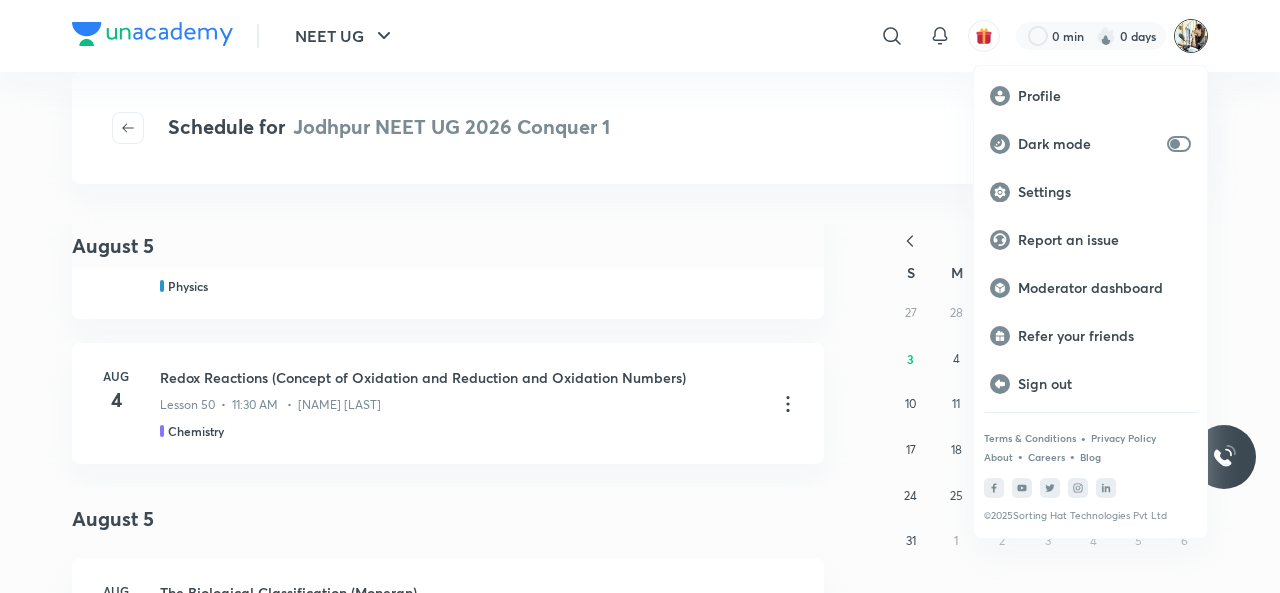 drag, startPoint x: 781, startPoint y: 204, endPoint x: 809, endPoint y: 208, distance: 28.284271 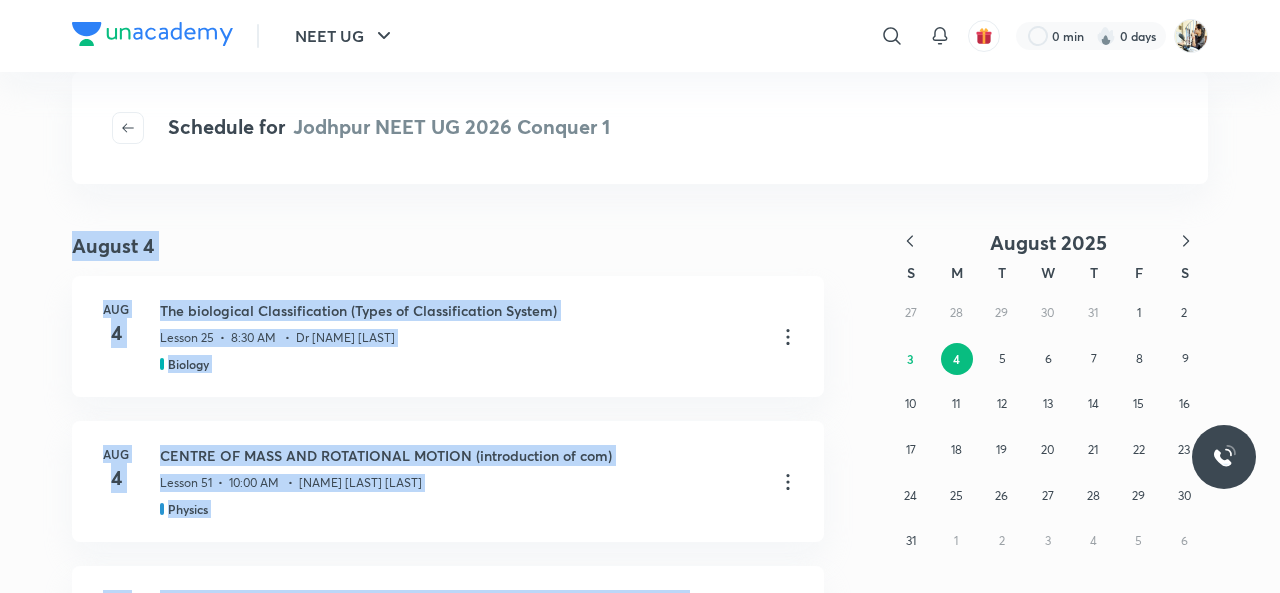 scroll, scrollTop: 0, scrollLeft: 0, axis: both 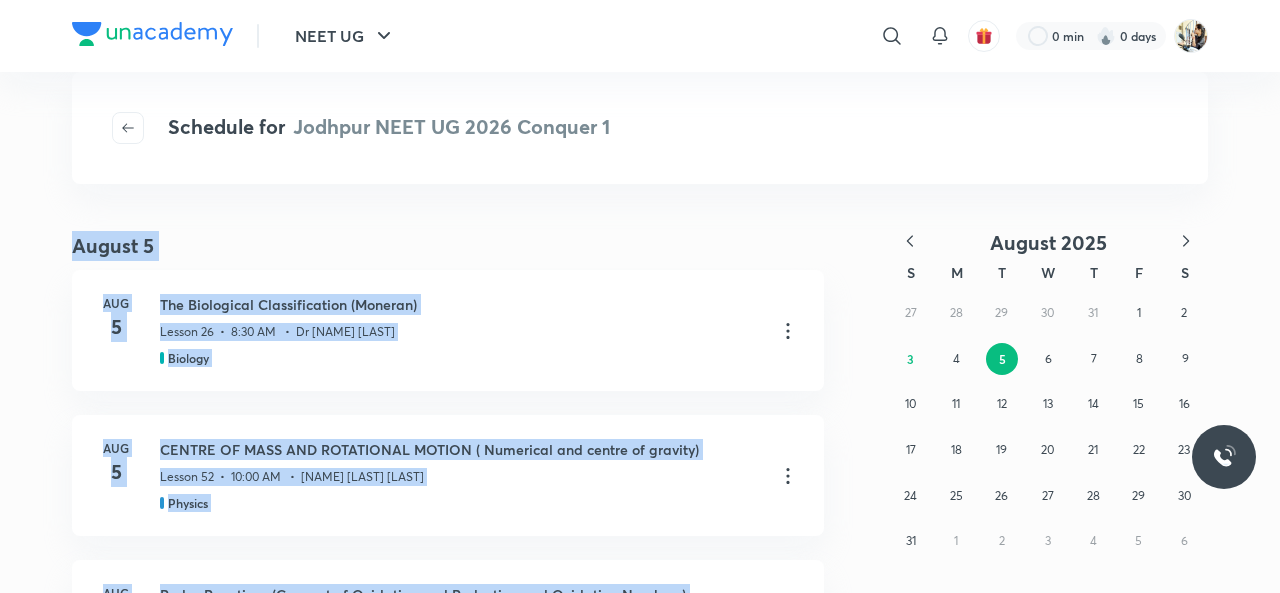 drag, startPoint x: 702, startPoint y: 74, endPoint x: 847, endPoint y: 414, distance: 369.6282 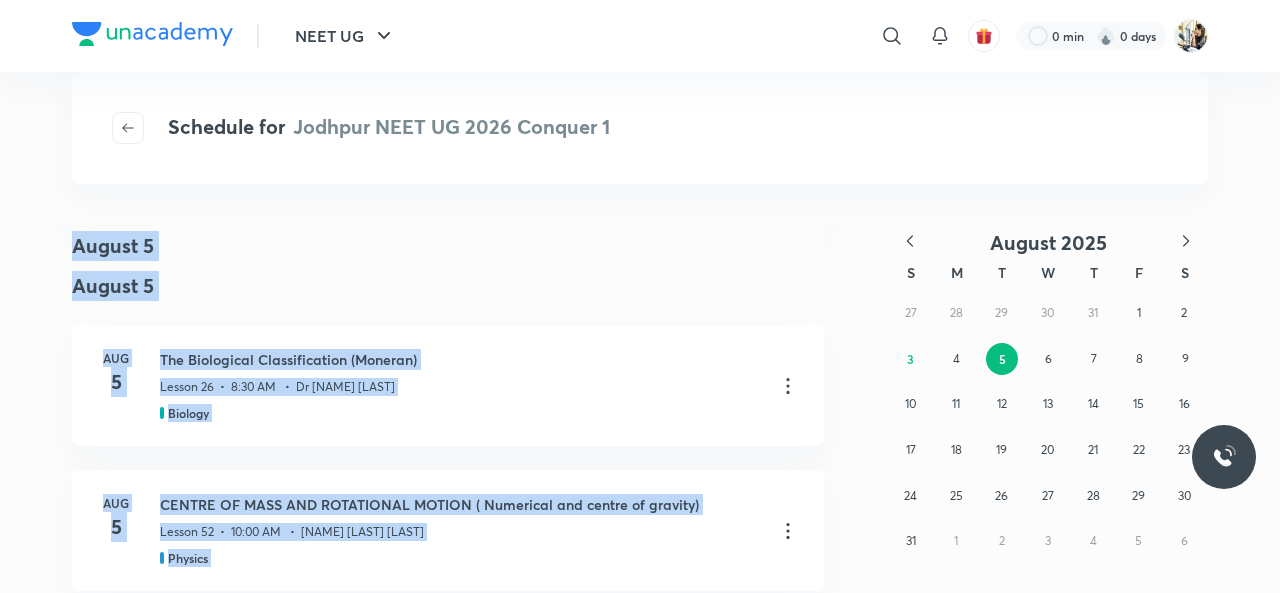 click on "Schedule for Jodhpur NEET UG 2026 Conquer 1" at bounding box center (640, 128) 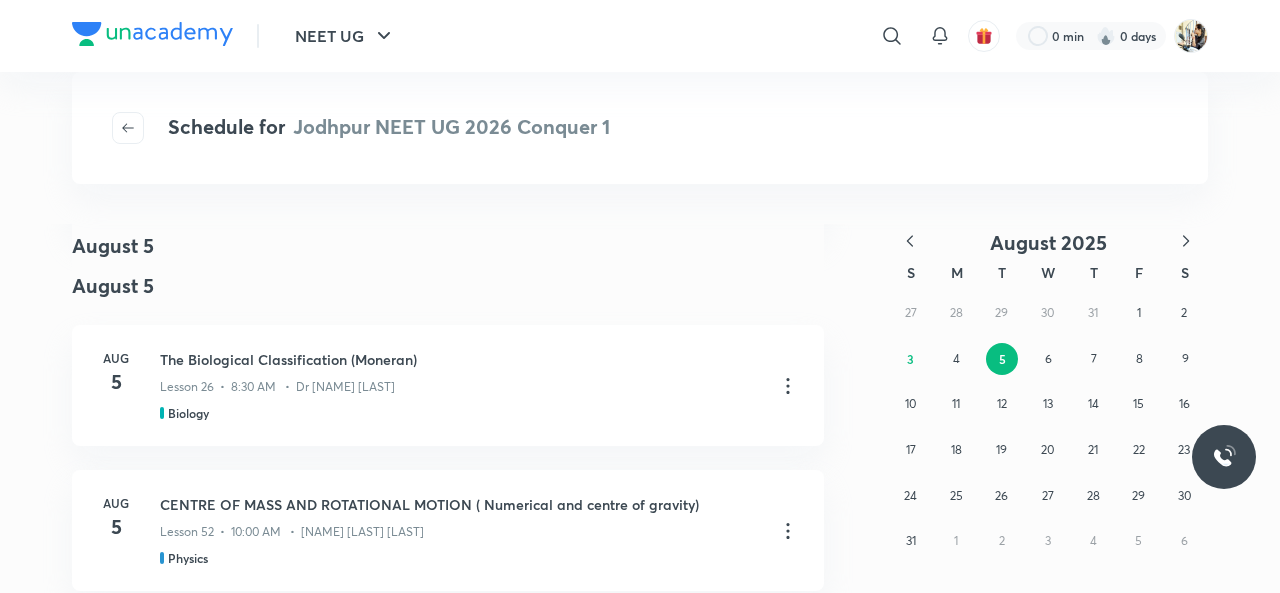 click on "Schedule for Jodhpur NEET UG 2026 Conquer 1" at bounding box center (640, 128) 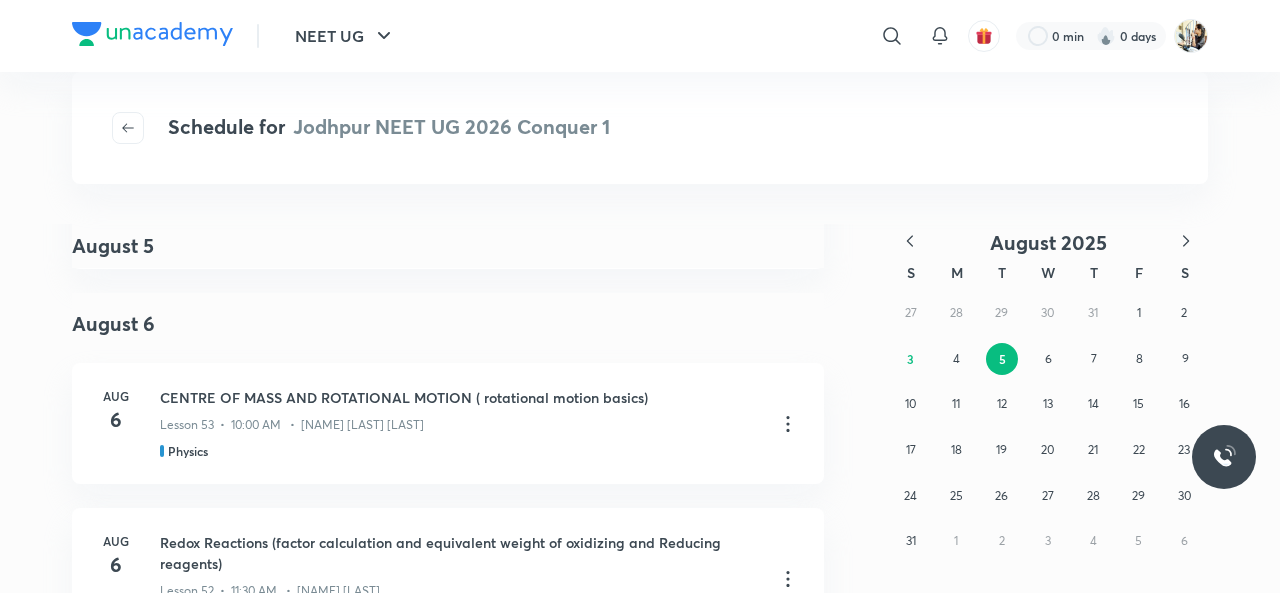 scroll, scrollTop: 1400, scrollLeft: 0, axis: vertical 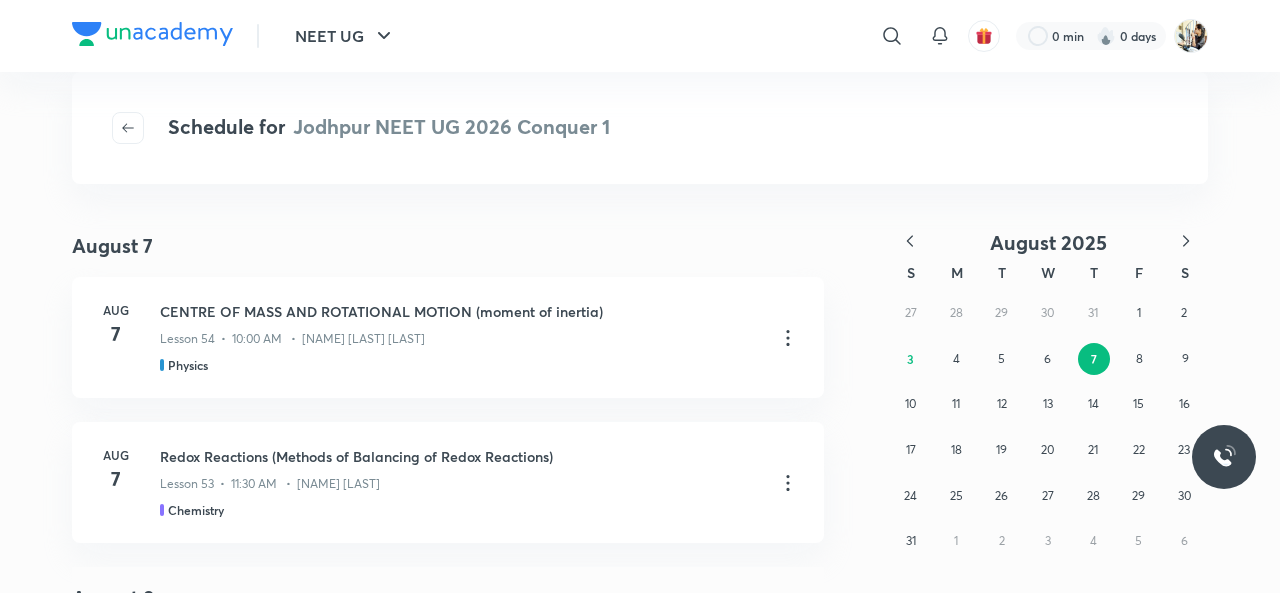 drag, startPoint x: 882, startPoint y: 555, endPoint x: 811, endPoint y: 218, distance: 344.39804 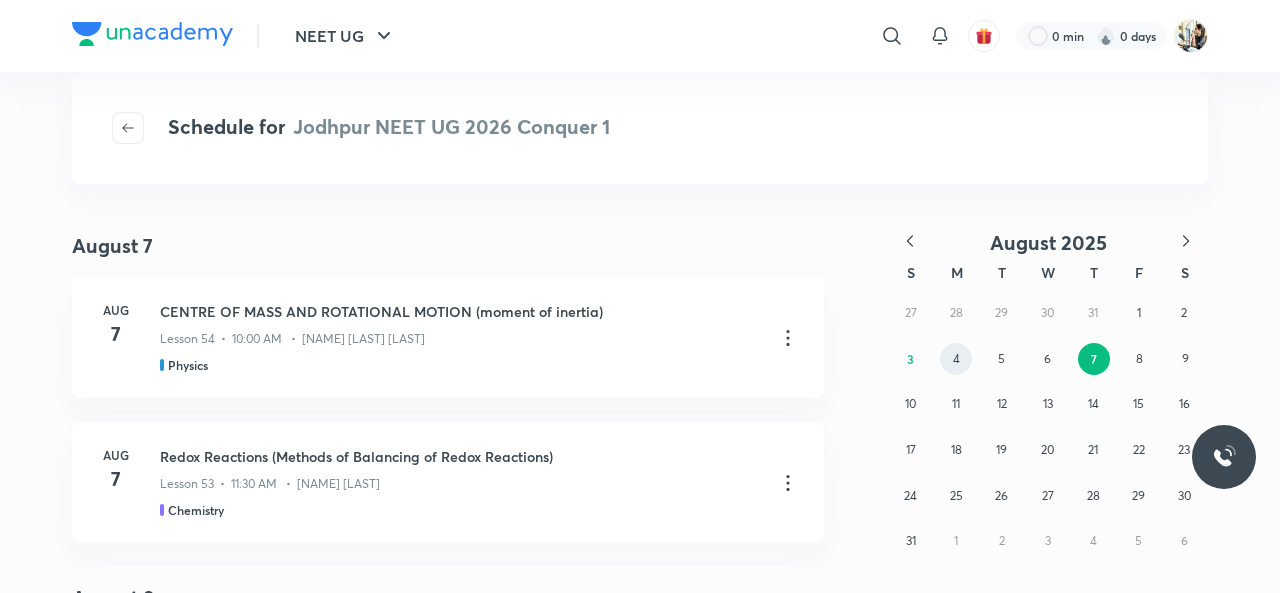 click on "4" at bounding box center (956, 358) 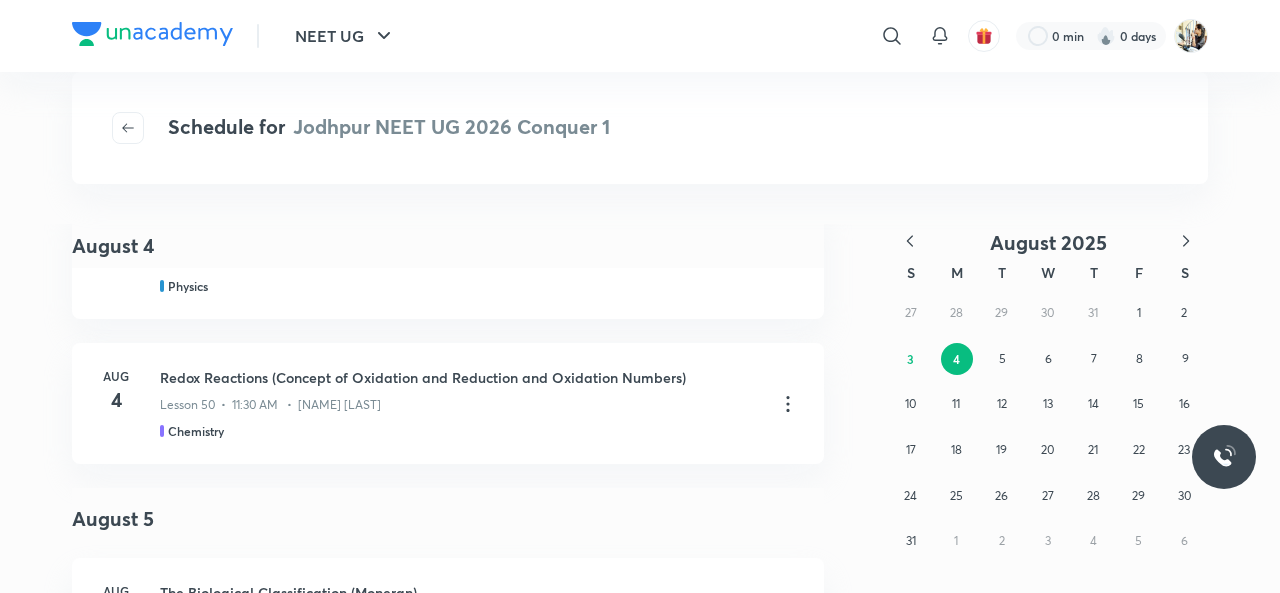 scroll, scrollTop: 0, scrollLeft: 0, axis: both 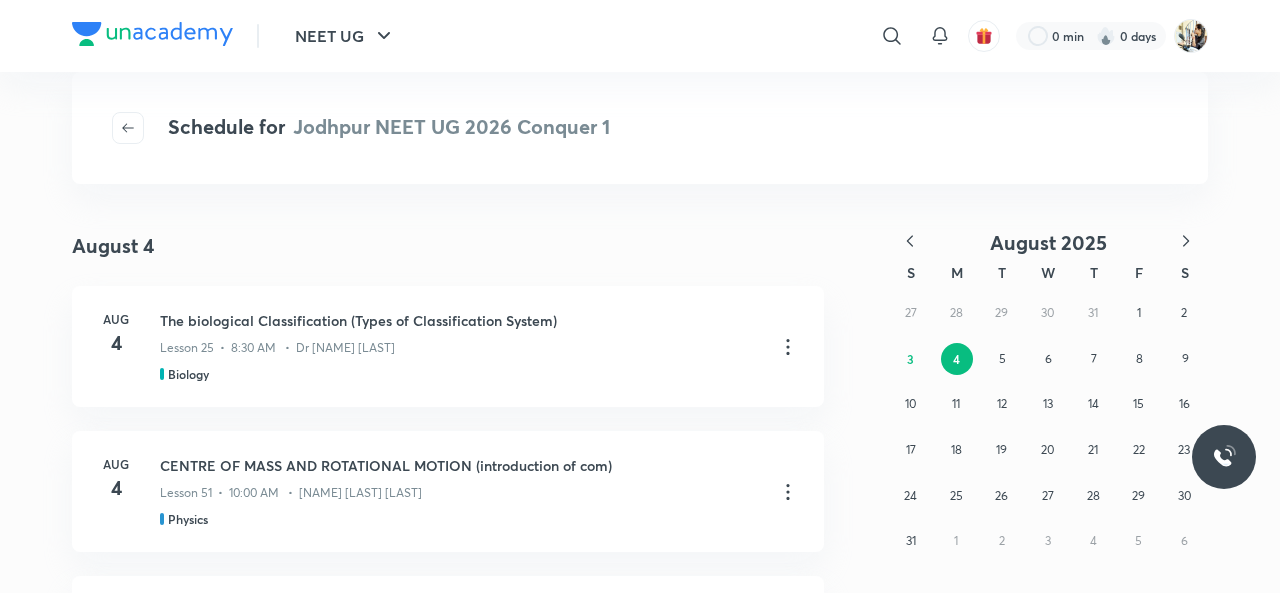 drag, startPoint x: 848, startPoint y: 360, endPoint x: 862, endPoint y: 358, distance: 14.142136 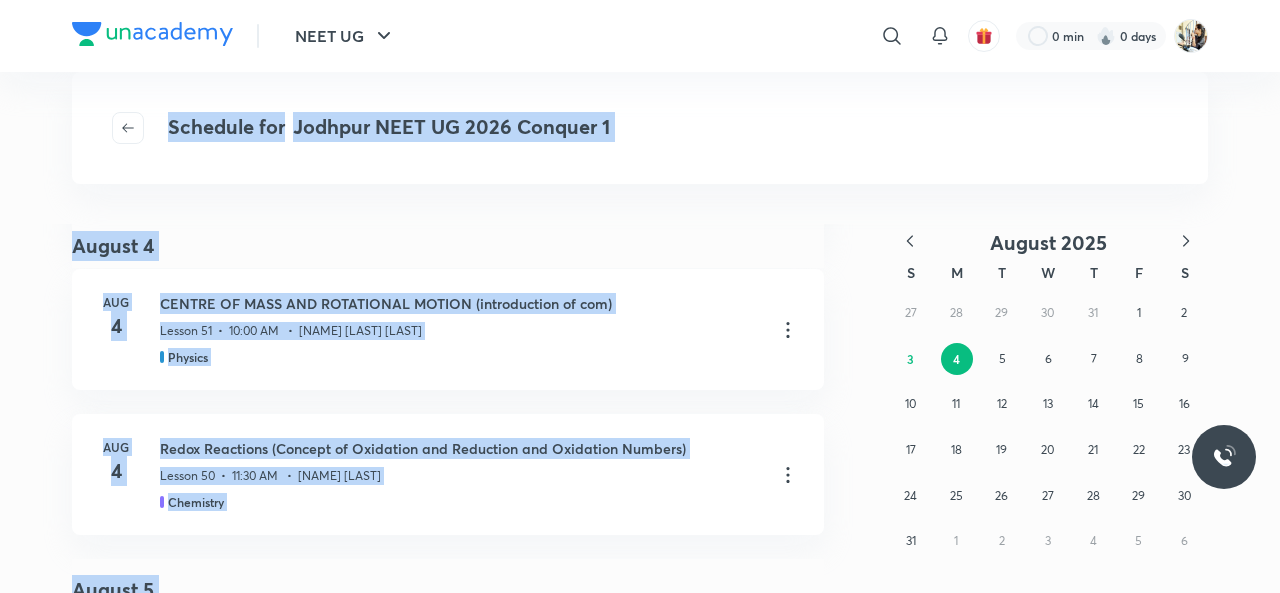 scroll, scrollTop: 233, scrollLeft: 0, axis: vertical 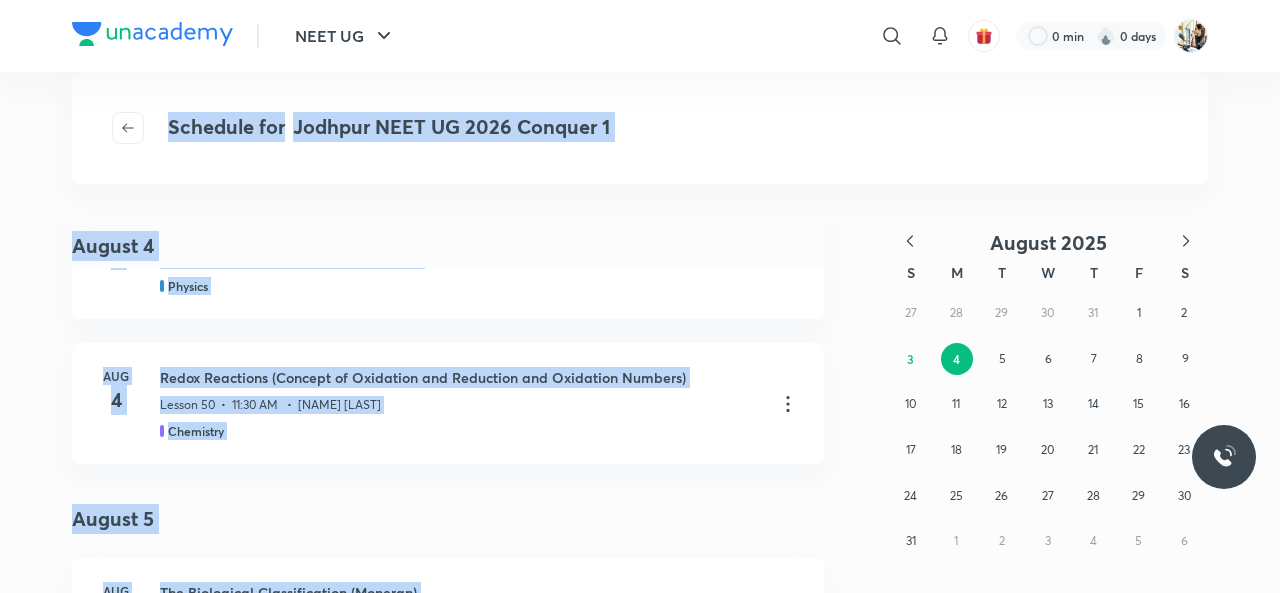 drag, startPoint x: 1220, startPoint y: 192, endPoint x: 1191, endPoint y: 264, distance: 77.62087 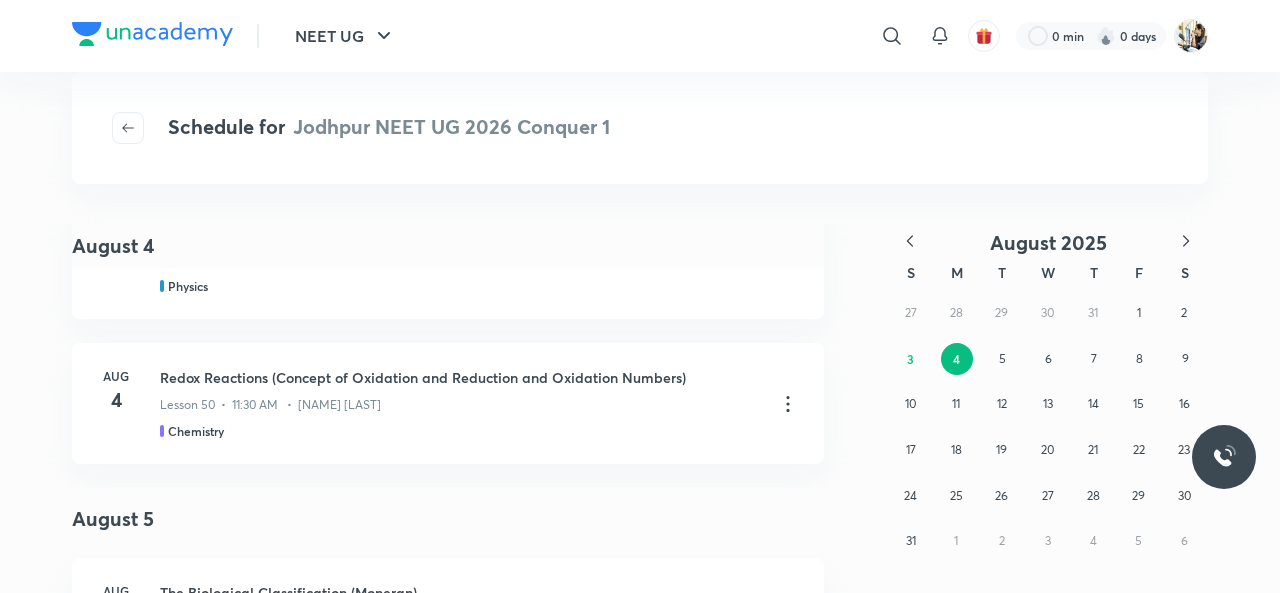 click on "Schedule for Jodhpur NEET UG 2026 Conquer 1 August 4 August 4 Aug 4 The biological Classification (Types of Classification System) Lesson 25  •   8:30 AM   •   Dr [LAST] [LAST] Biology Aug 4 CENTRE OF MASS AND ROTATIONAL MOTION (introduction of com) Lesson 51  •   10:00 AM   •   [FIRST] [LAST] Physics Aug 4 Redox Reactions (Concept of Oxidation and Reduction and Oxidation Numbers) Lesson 50  •   11:30 AM   •   [FIRST] [LAST] Chemistry August 5 Aug 5 The Biological Classification (Moneran) Lesson 26  •   8:30 AM   •   Dr [LAST] [LAST] Biology Aug 5 CENTRE OF MASS AND ROTATIONAL MOTION ( Numerical and centre of gravity) Lesson 52  •   10:00 AM   •   [FIRST] [LAST] Physics Aug 5 Redox Reactions (Concept of Oxidation and Reduction and Oxidation Numbers) Lesson 51  •   11:30 AM   •   [FIRST] [LAST] Chemistry August 6 Aug 6 CENTRE OF MASS AND ROTATIONAL MOTION ( rotational motion basics) Lesson 53  •   10:00 AM   •   [FIRST] [LAST] 6" at bounding box center [640, 332] 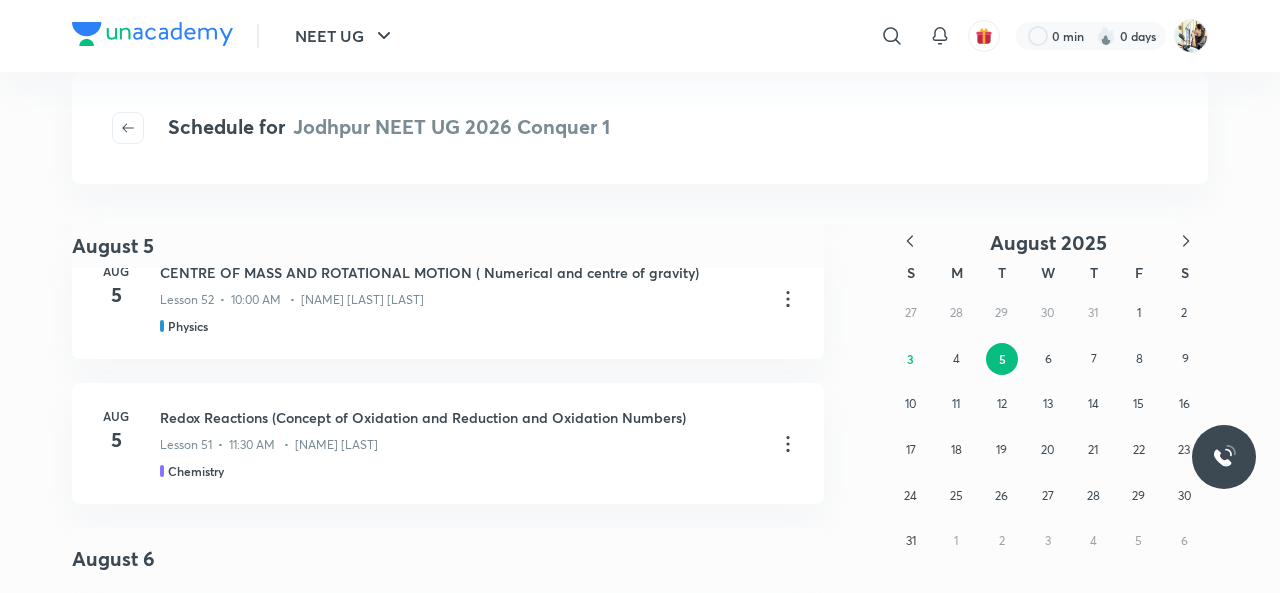 scroll, scrollTop: 700, scrollLeft: 0, axis: vertical 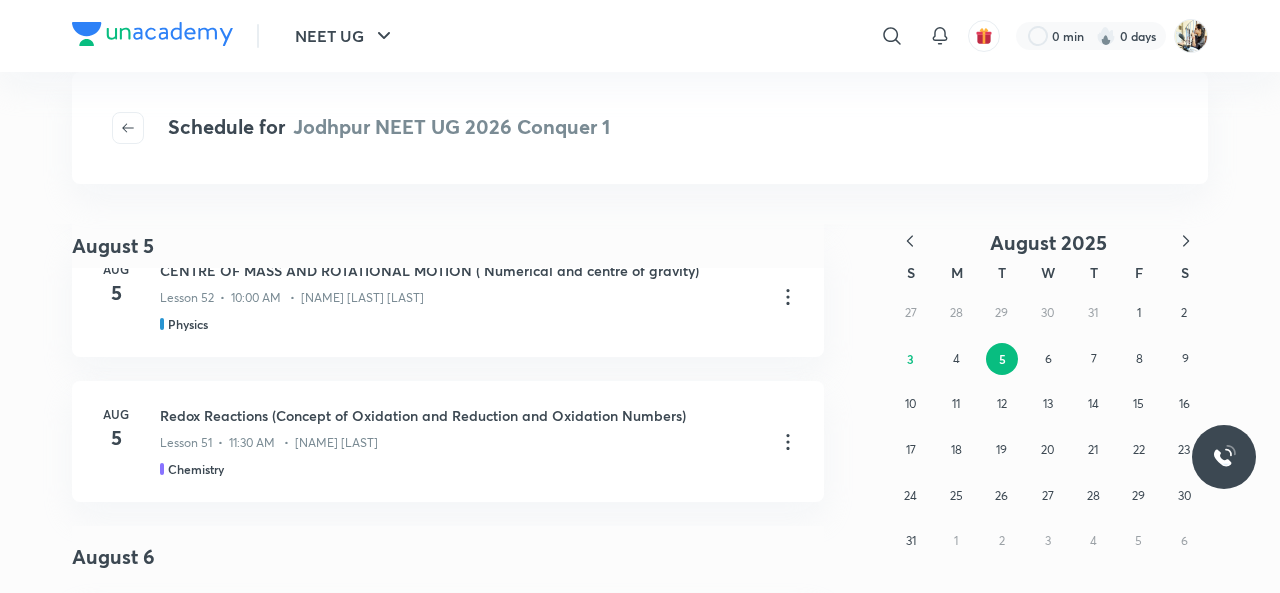 drag, startPoint x: 744, startPoint y: 227, endPoint x: 778, endPoint y: 234, distance: 34.713108 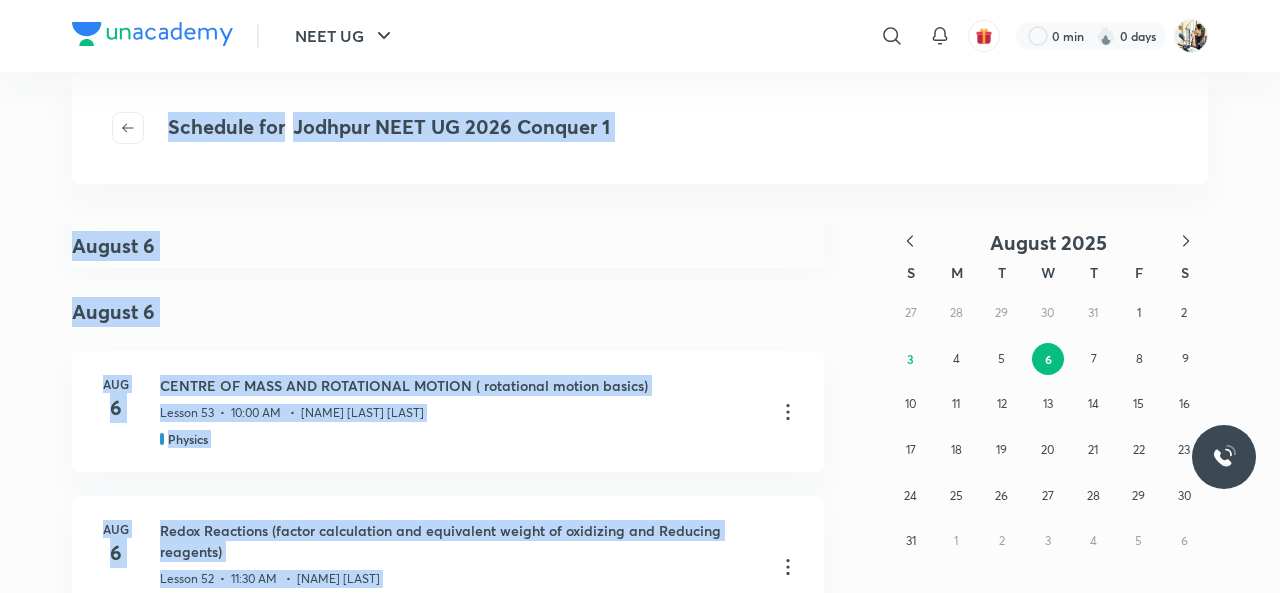 scroll, scrollTop: 688, scrollLeft: 0, axis: vertical 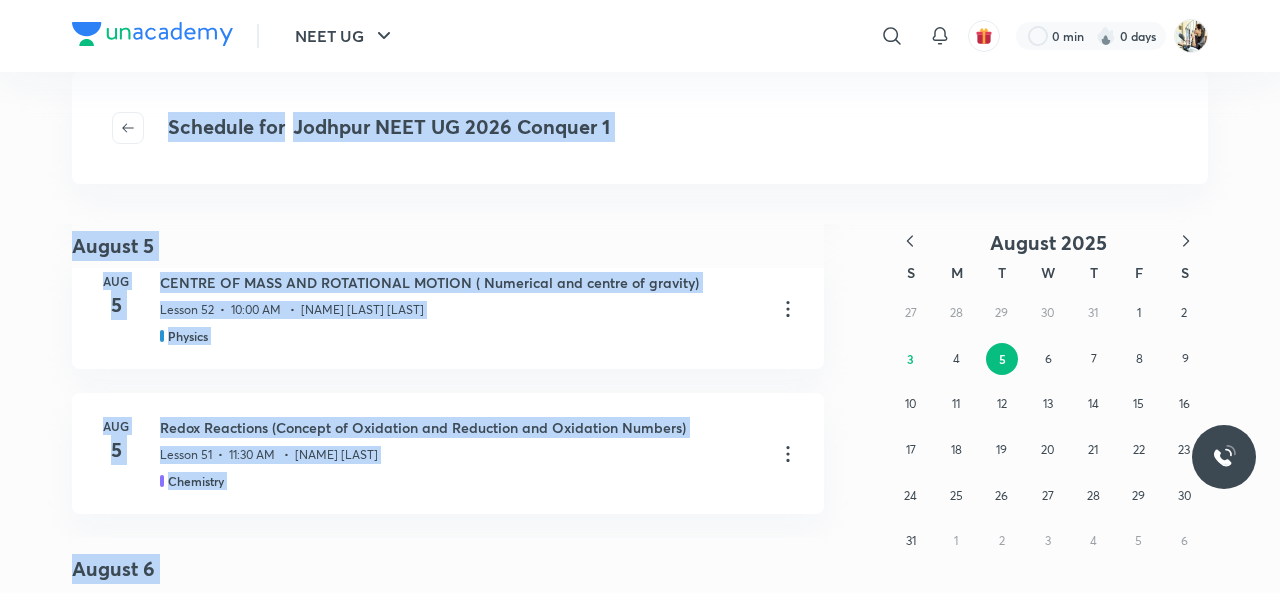 drag, startPoint x: 837, startPoint y: 215, endPoint x: 849, endPoint y: 285, distance: 71.021126 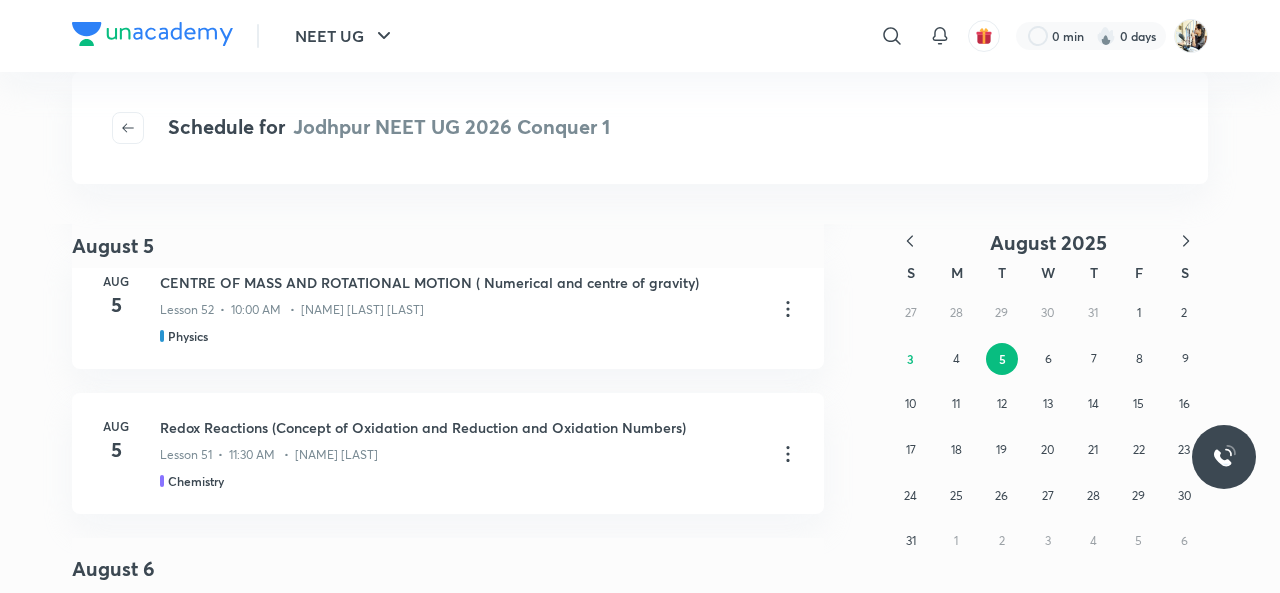 click on "Schedule for Jodhpur NEET UG 2026 Conquer 1 August 5 August 4 Aug 4 The biological Classification (Types of Classification System) Lesson 25  •  8:30 AM   •  Dr [NAME] [LAST] Biology Aug 4 CENTRE OF MASS AND ROTATIONAL MOTION (introduction of com) Lesson 51  •  10:00 AM   •  [NAME] [LAST] [LAST] Physics Aug 4 Redox Reactions (Concept of Oxidation and Reduction and Oxidation Numbers) Lesson 50  •  11:30 AM   •  [NAME] [LAST] Chemistry August 5 Aug 5 The Biological Classification (Moneran) Lesson 26  •  8:30 AM   •  Dr [NAME] [LAST] Biology Aug 5 CENTRE OF MASS AND ROTATIONAL MOTION ( Numerical and centre of gravity) Lesson 52  •  10:00 AM   •  [NAME] [LAST] [LAST] Physics Aug 5 Redox Reactions (Concept of Oxidation and Reduction and Oxidation Numbers) Lesson 51  •  11:30 AM   •  [NAME] [LAST] Chemistry August 6 Aug 6 CENTRE OF MASS AND ROTATIONAL MOTION ( rotational motion basics) Lesson 53  •  10:00 AM   •  [NAME] [LAST] [LAST] 6" at bounding box center (640, 332) 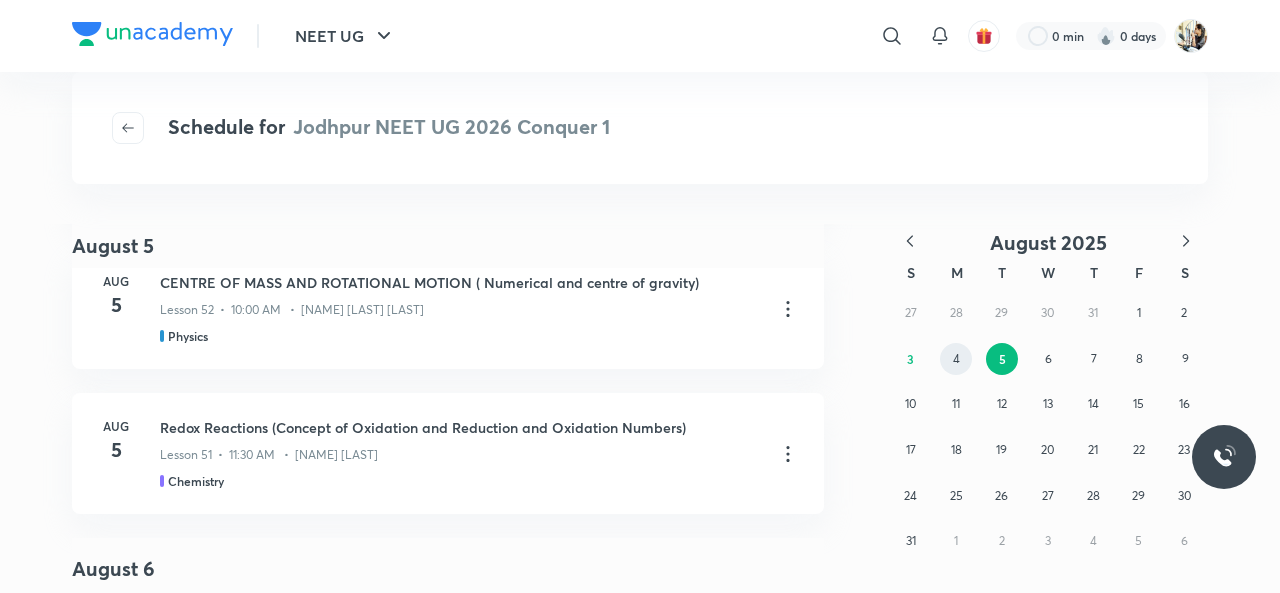 click on "4" at bounding box center [956, 359] 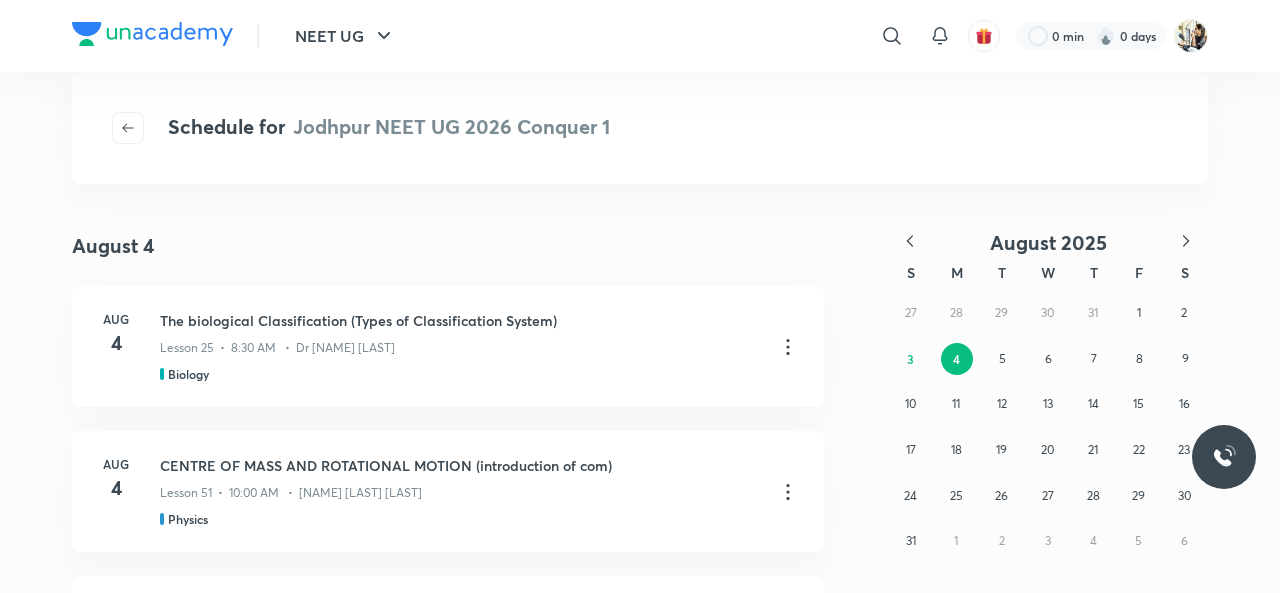 type 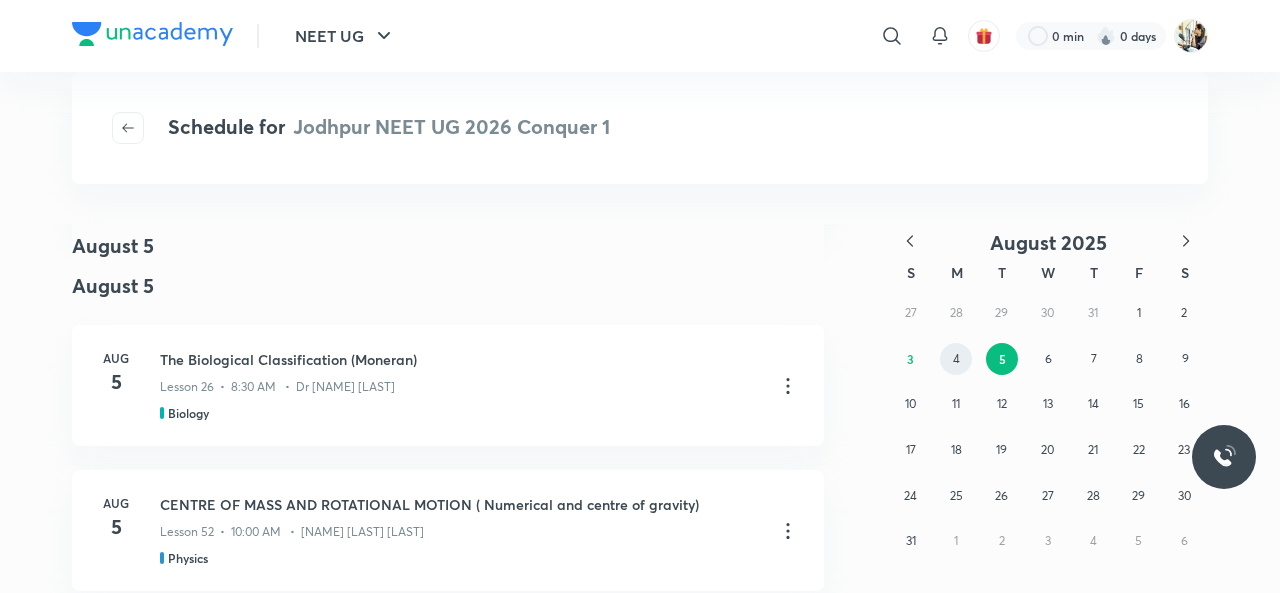 scroll, scrollTop: 233, scrollLeft: 0, axis: vertical 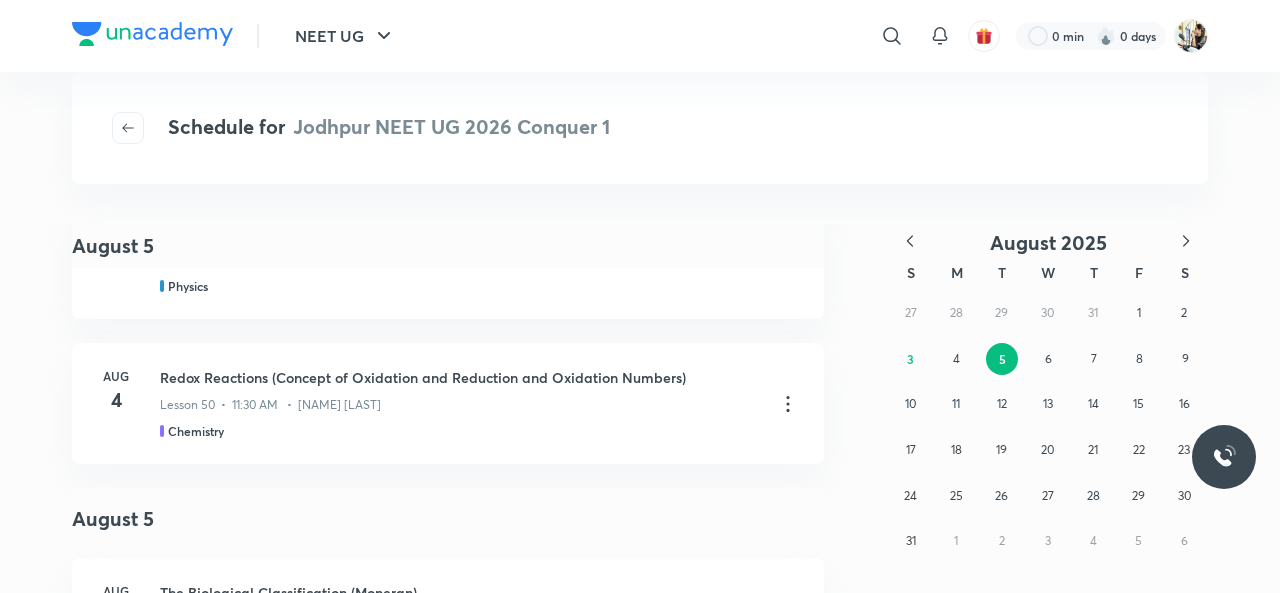 click on "Schedule for Jodhpur NEET UG 2026 Conquer 1" at bounding box center (640, 128) 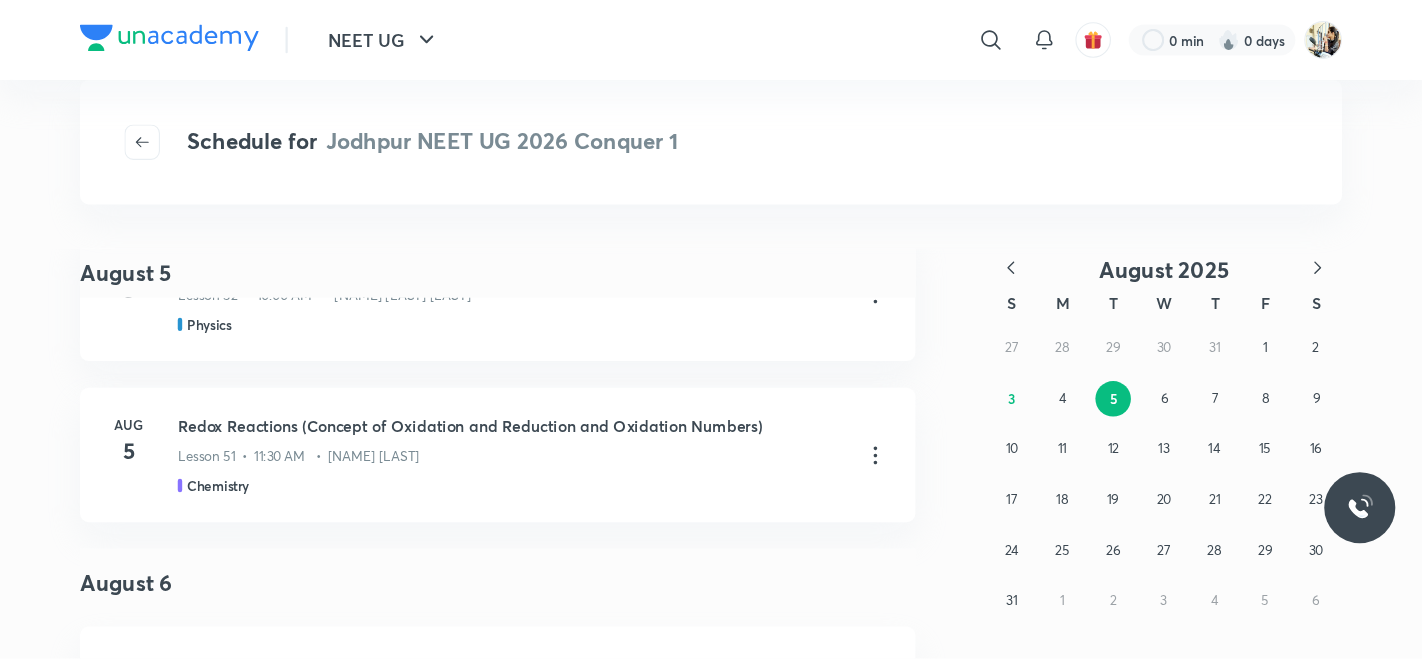 scroll, scrollTop: 700, scrollLeft: 0, axis: vertical 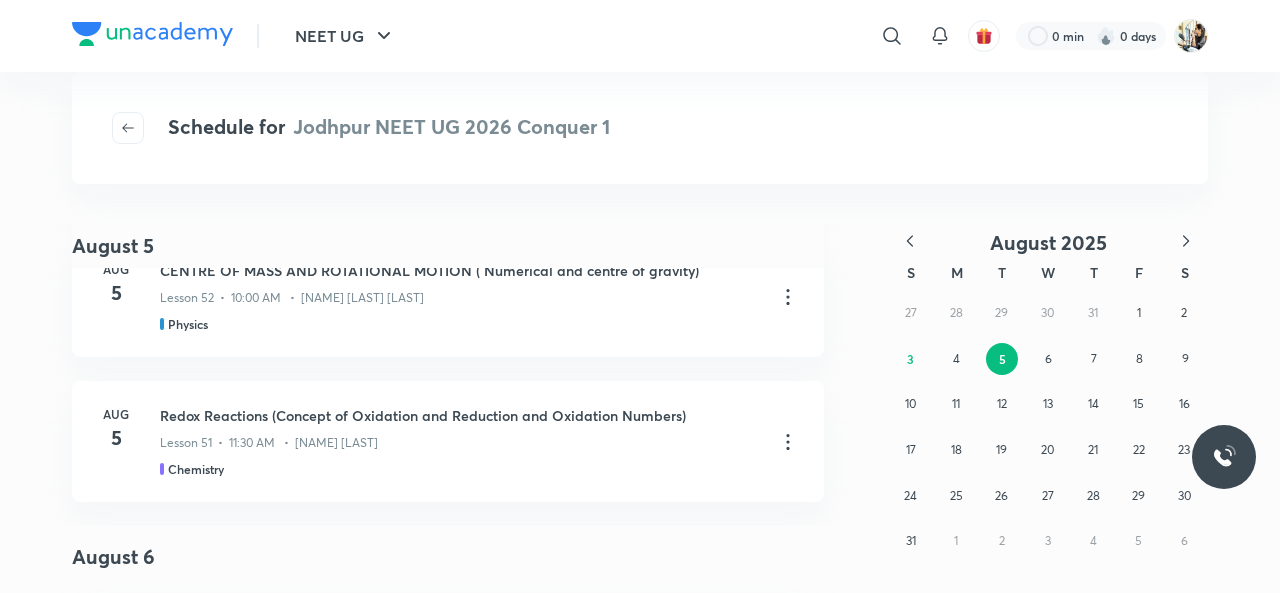 click on "Schedule for Jodhpur NEET UG 2026 Conquer 1" at bounding box center (640, 128) 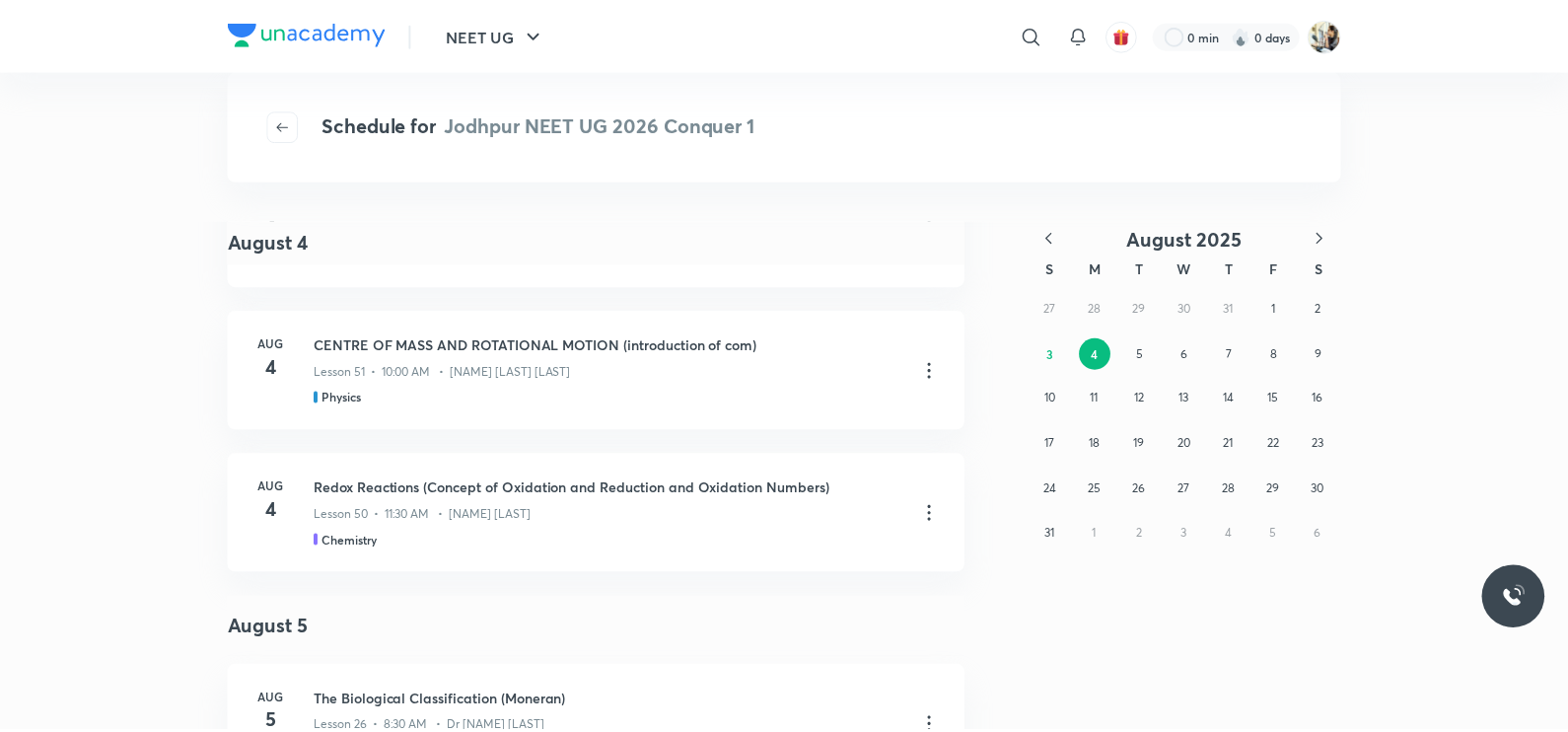 scroll, scrollTop: 0, scrollLeft: 0, axis: both 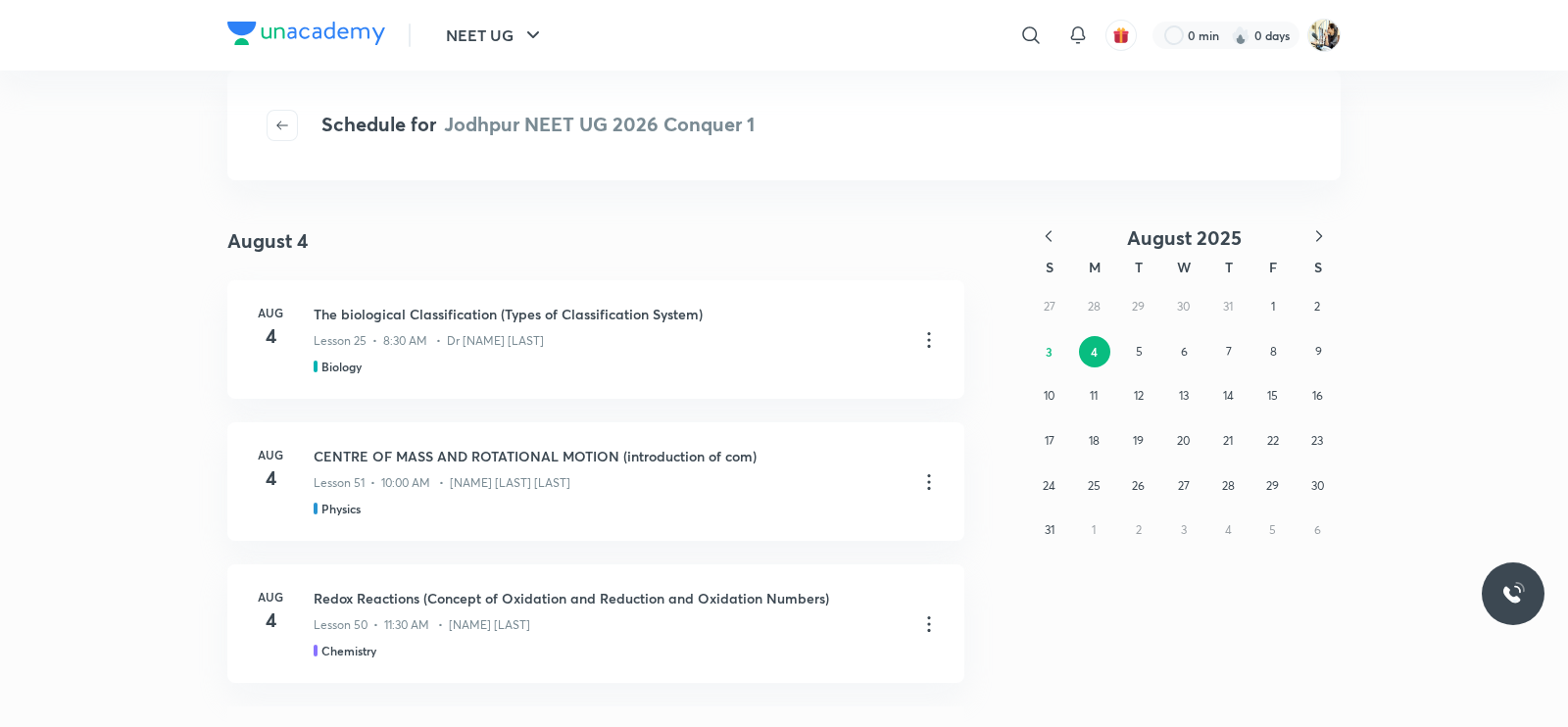 click on "Schedule for Jodhpur NEET UG 2026 Conquer 1" at bounding box center [784, 125] 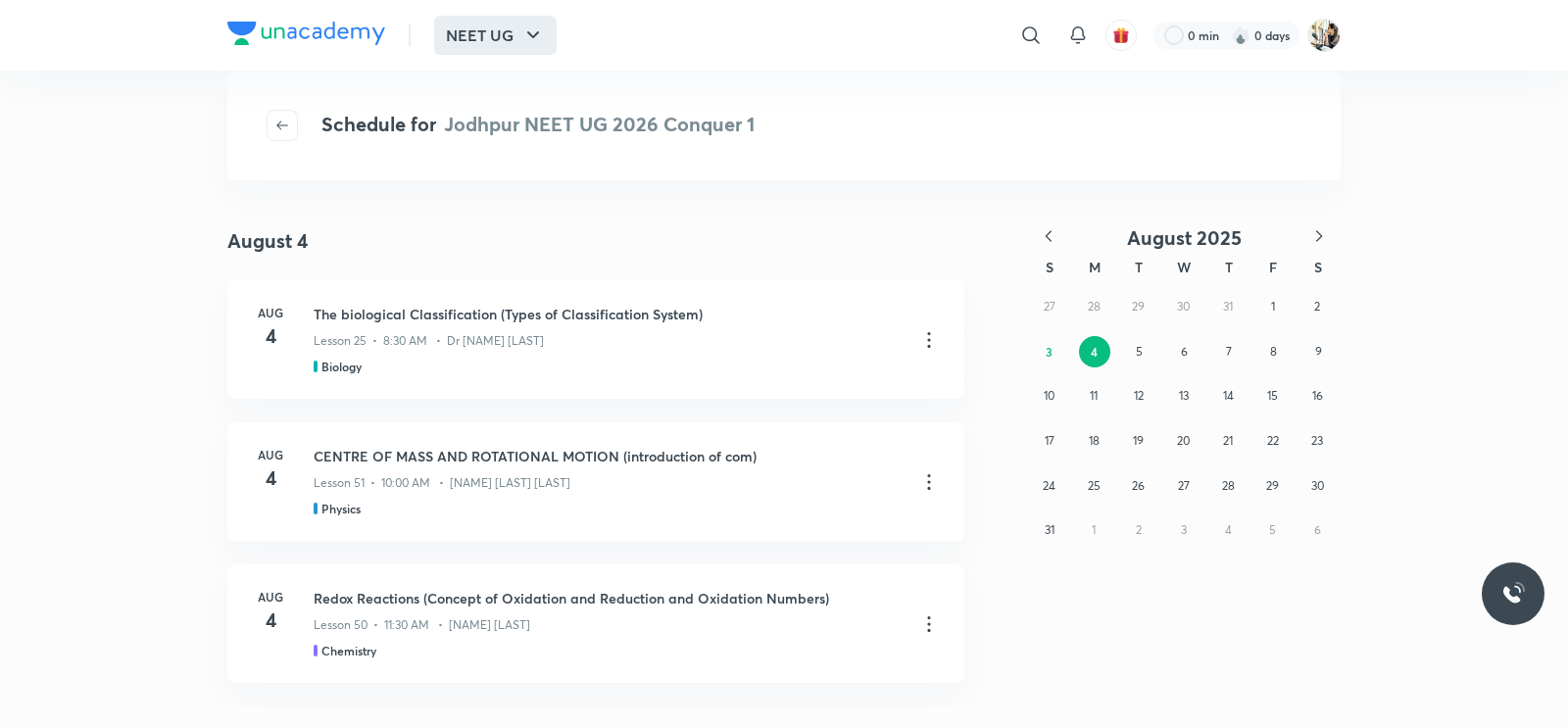 click on "NEET UG" at bounding box center (495, 35) 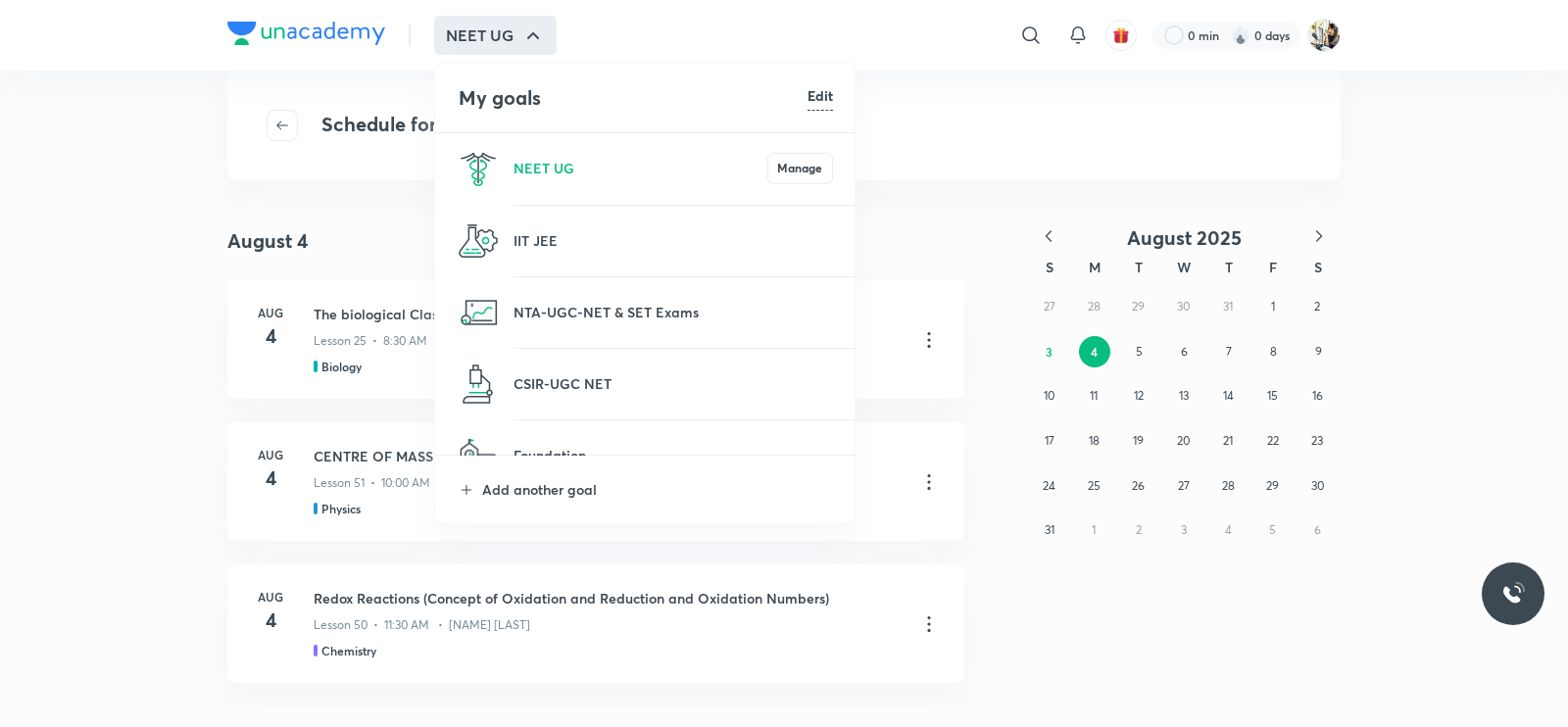 click on "IIT JEE" at bounding box center [646, 241] 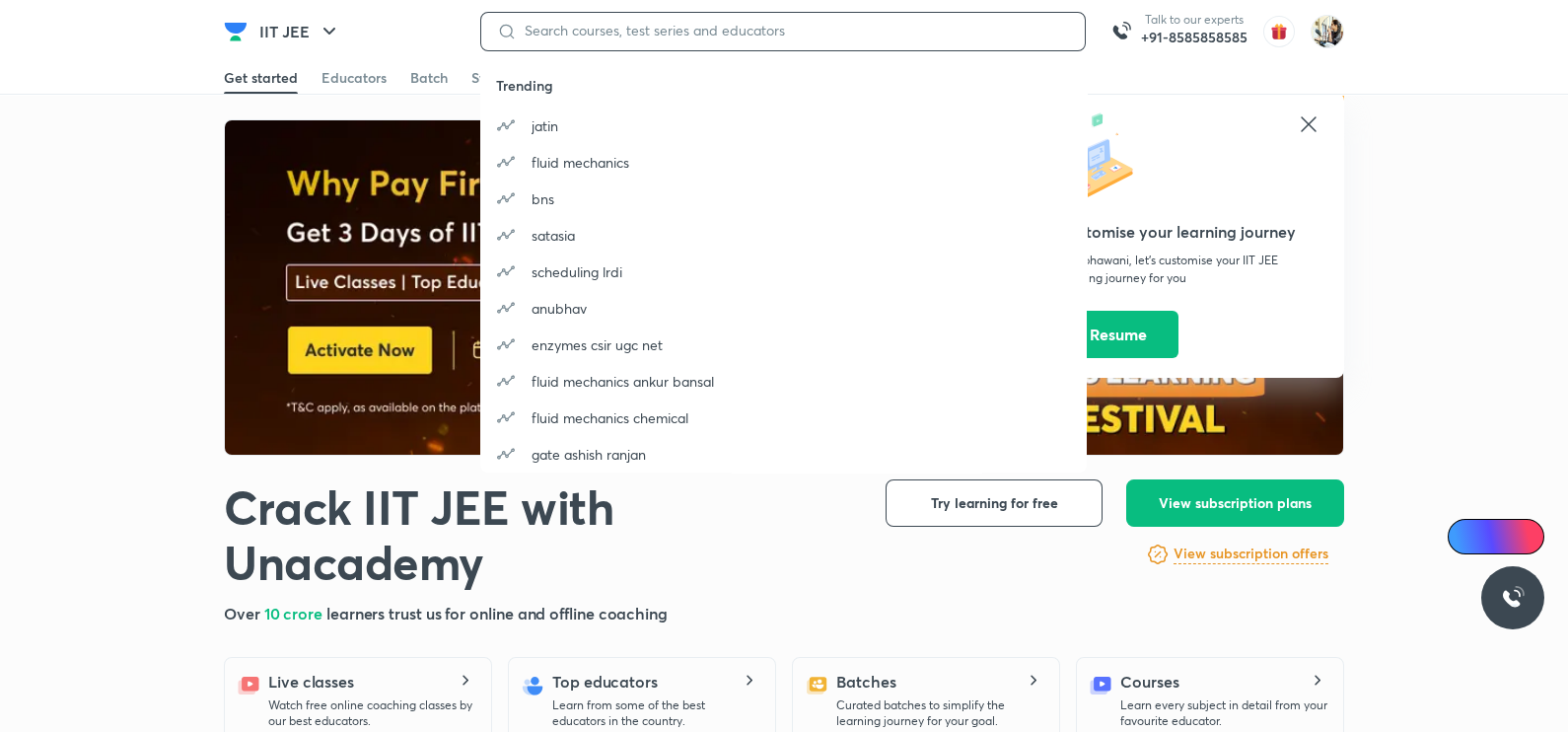 click at bounding box center [793, 31] 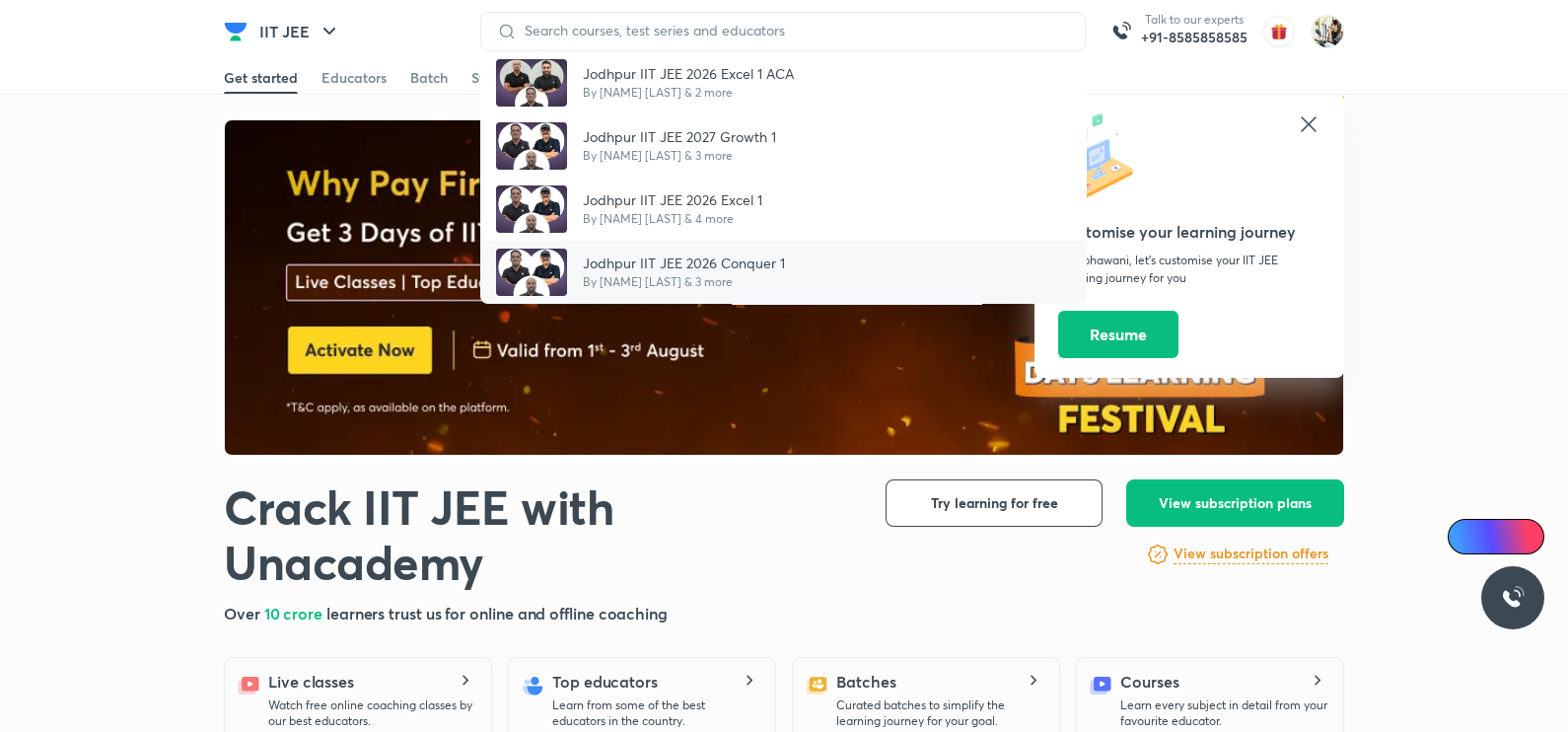 click on "Jodhpur IIT JEE 2026 Conquer 1" at bounding box center (683, 262) 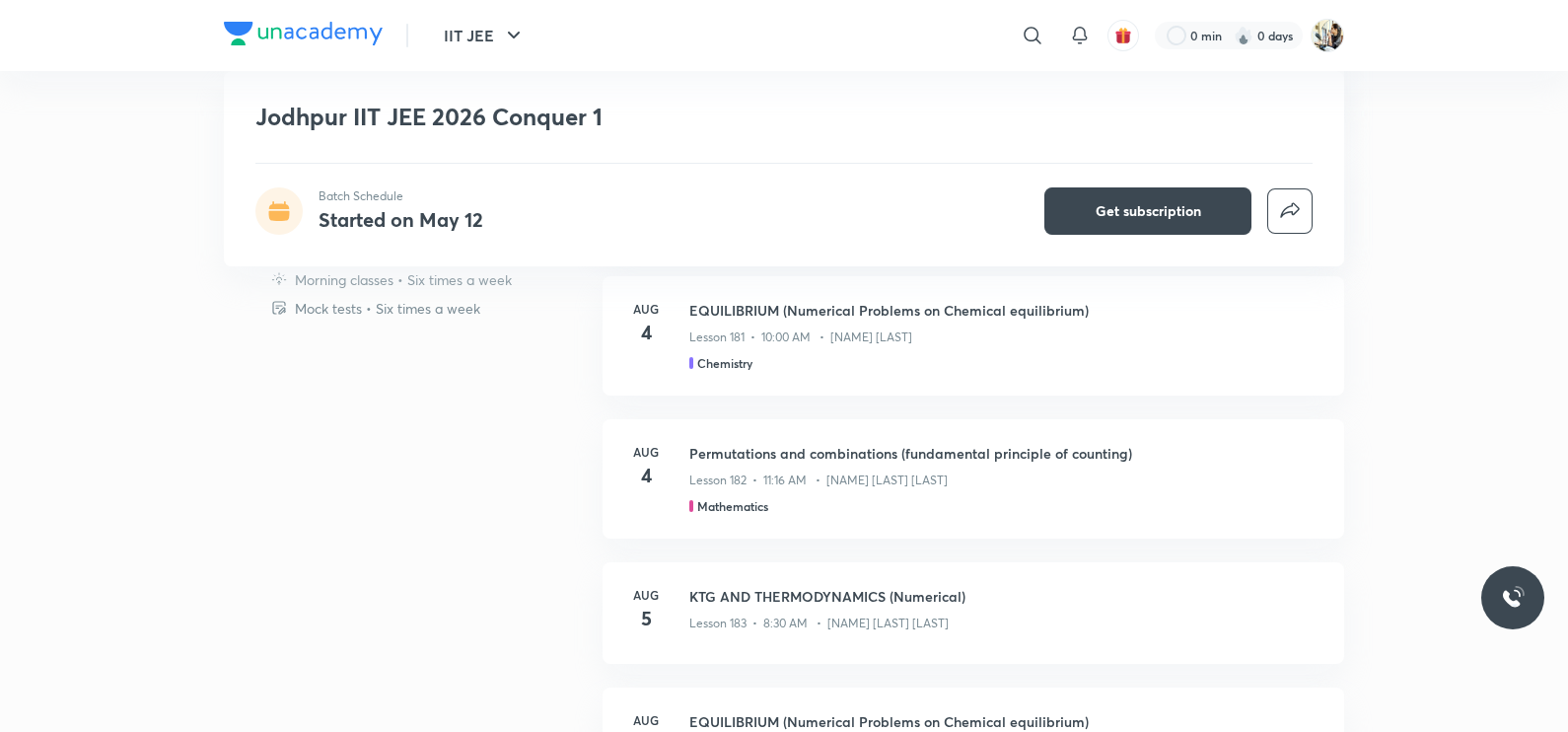 scroll, scrollTop: 1150, scrollLeft: 0, axis: vertical 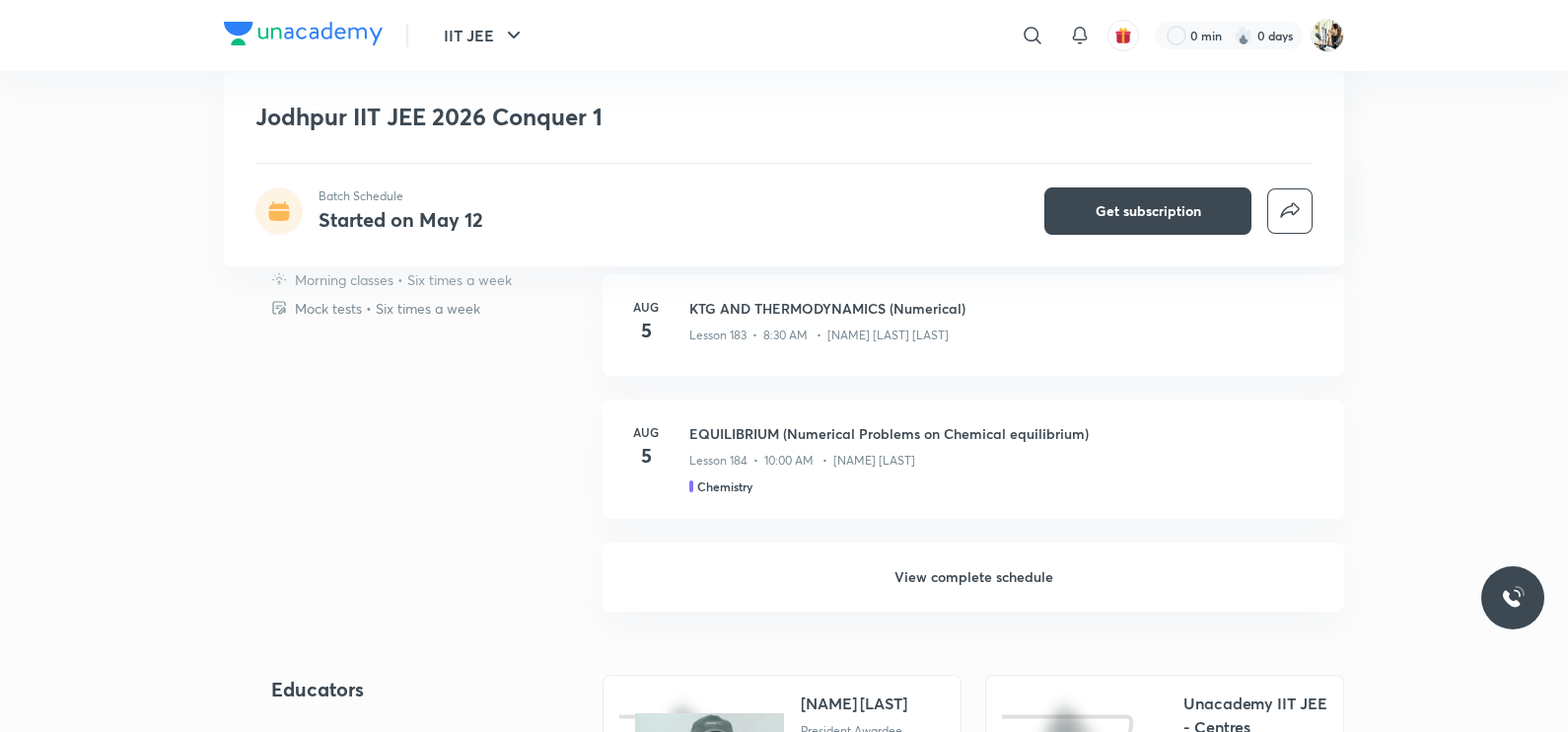 click on "View complete schedule" at bounding box center (973, 577) 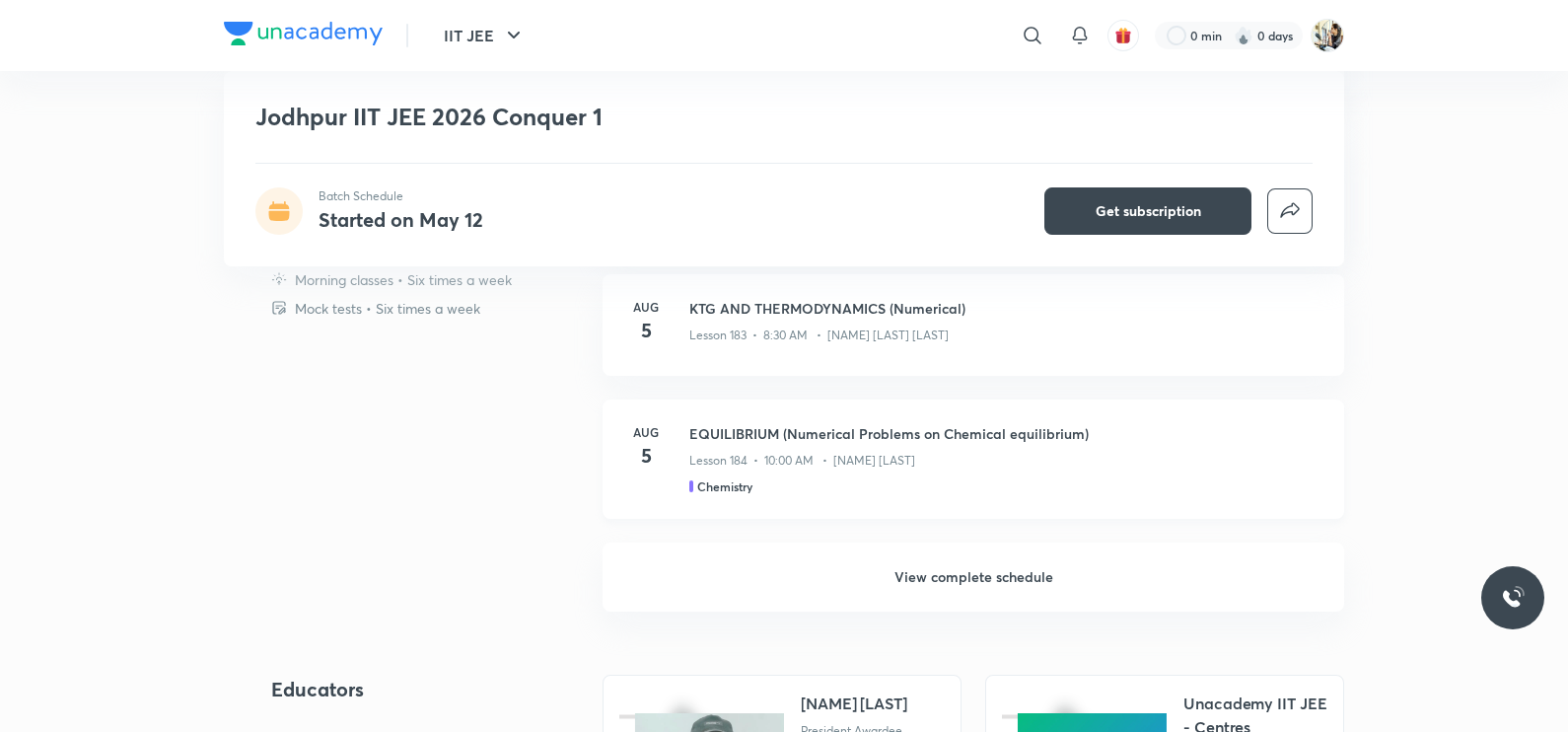 scroll, scrollTop: 0, scrollLeft: 0, axis: both 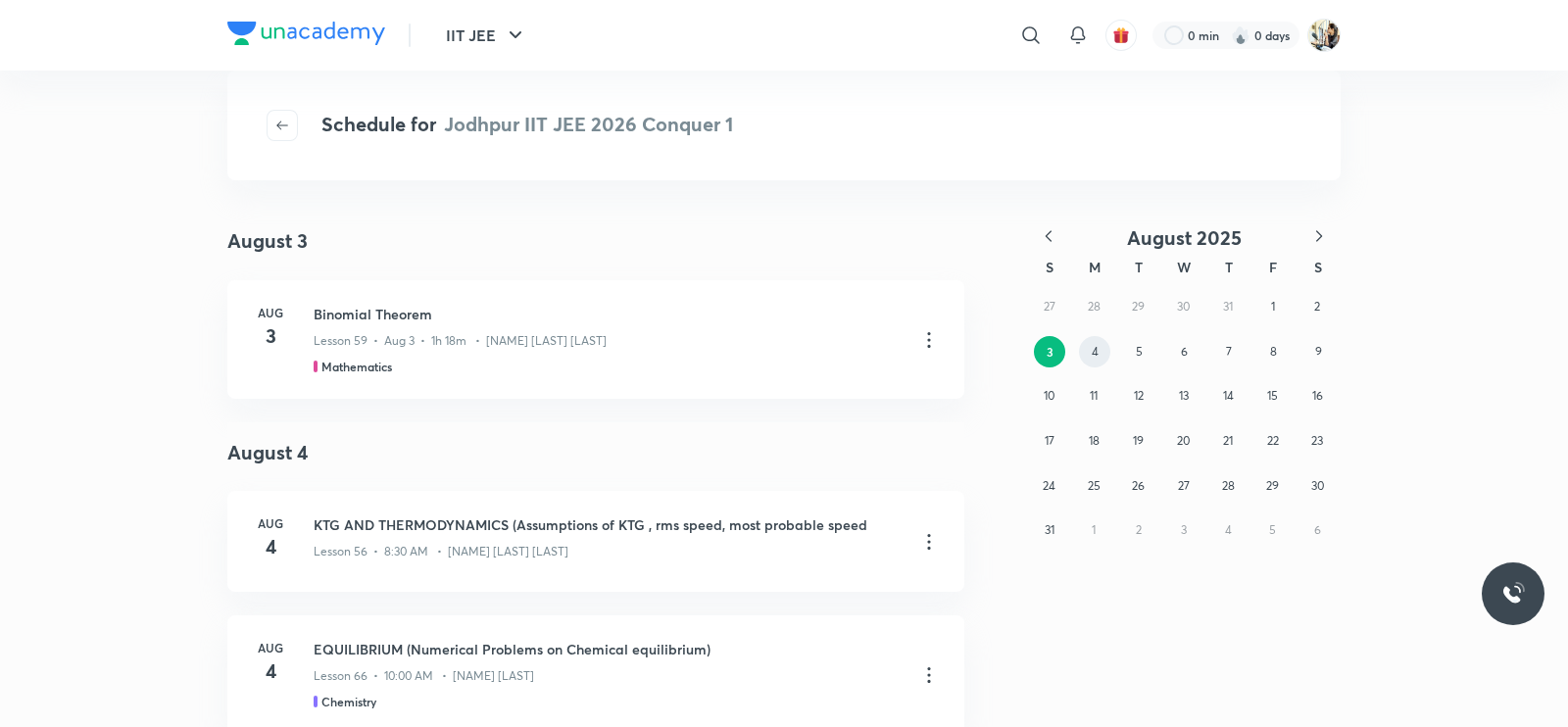 click on "4" at bounding box center [1095, 352] 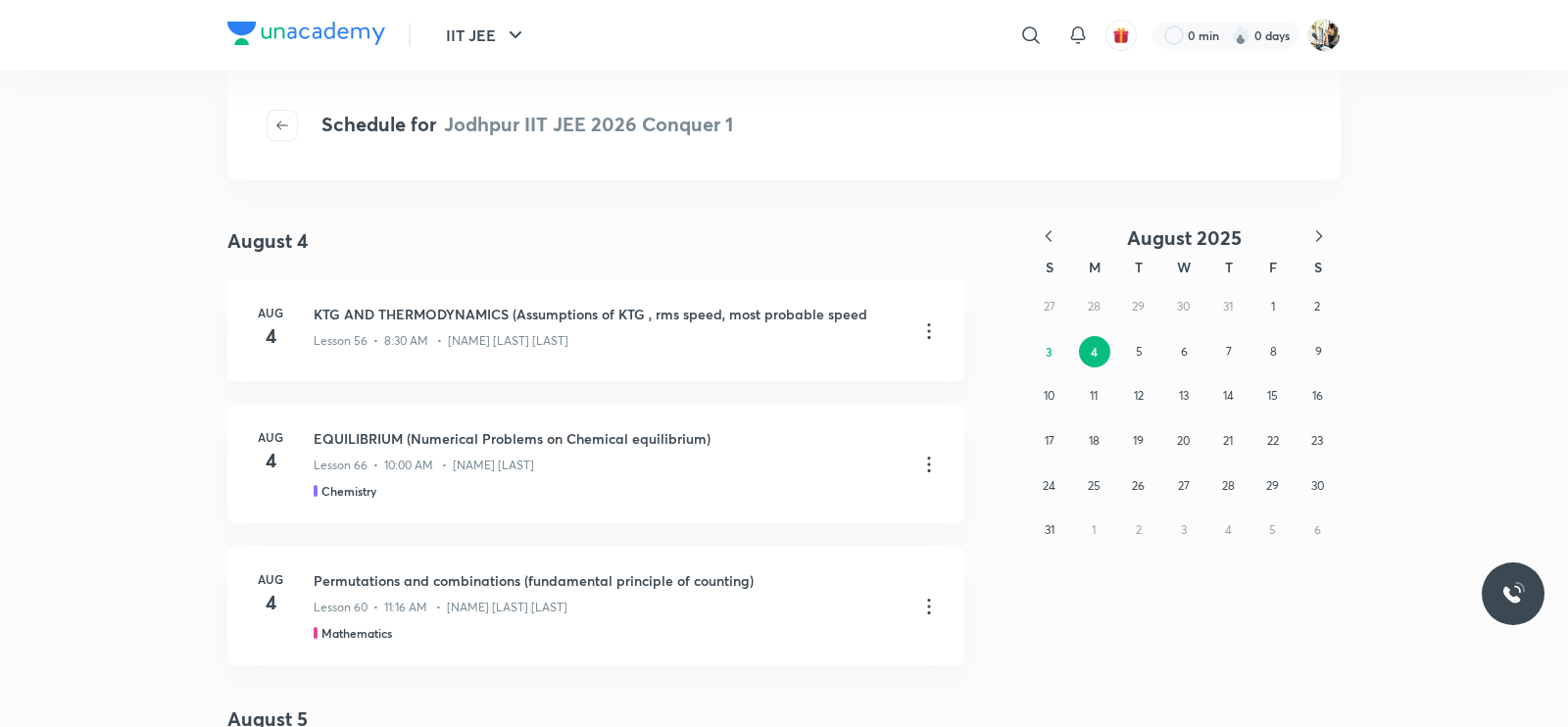 type 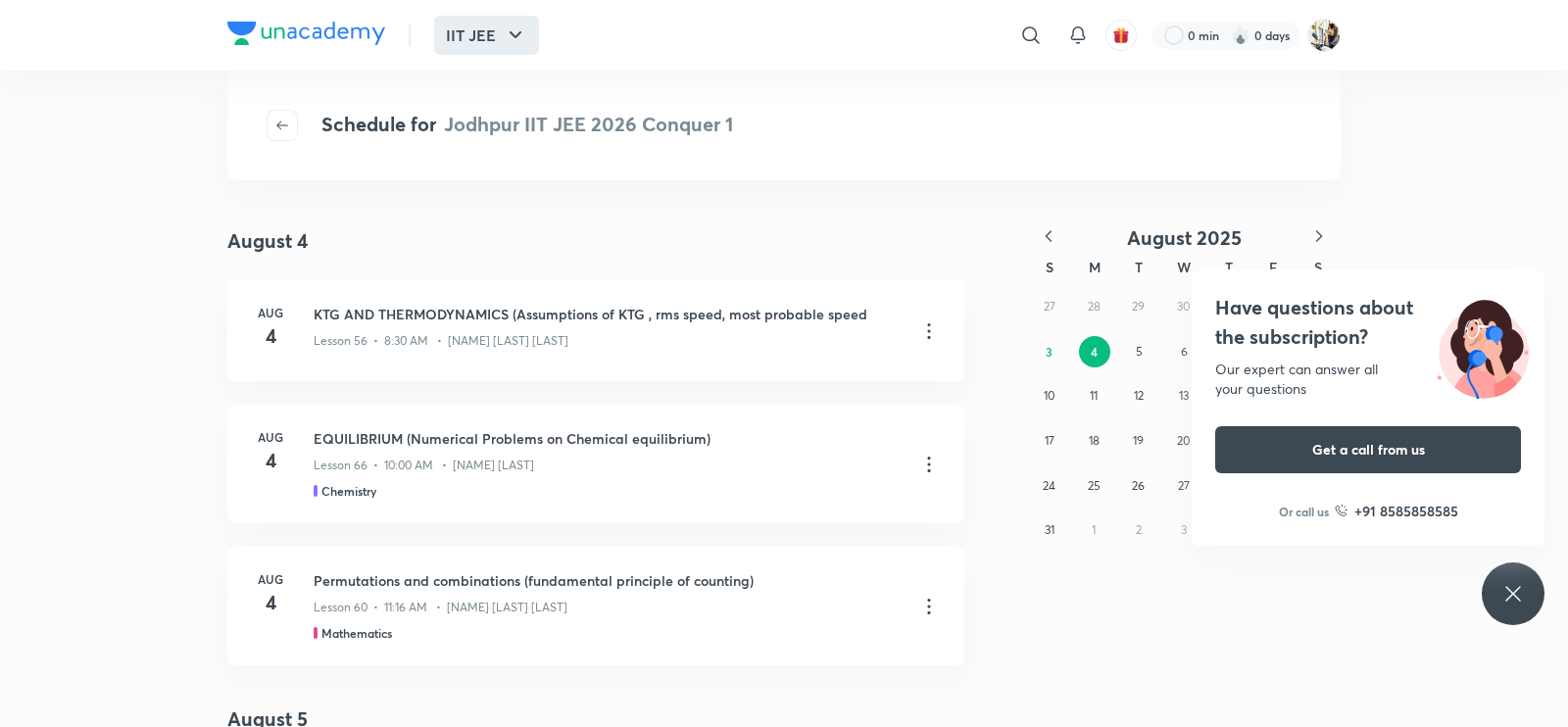 click 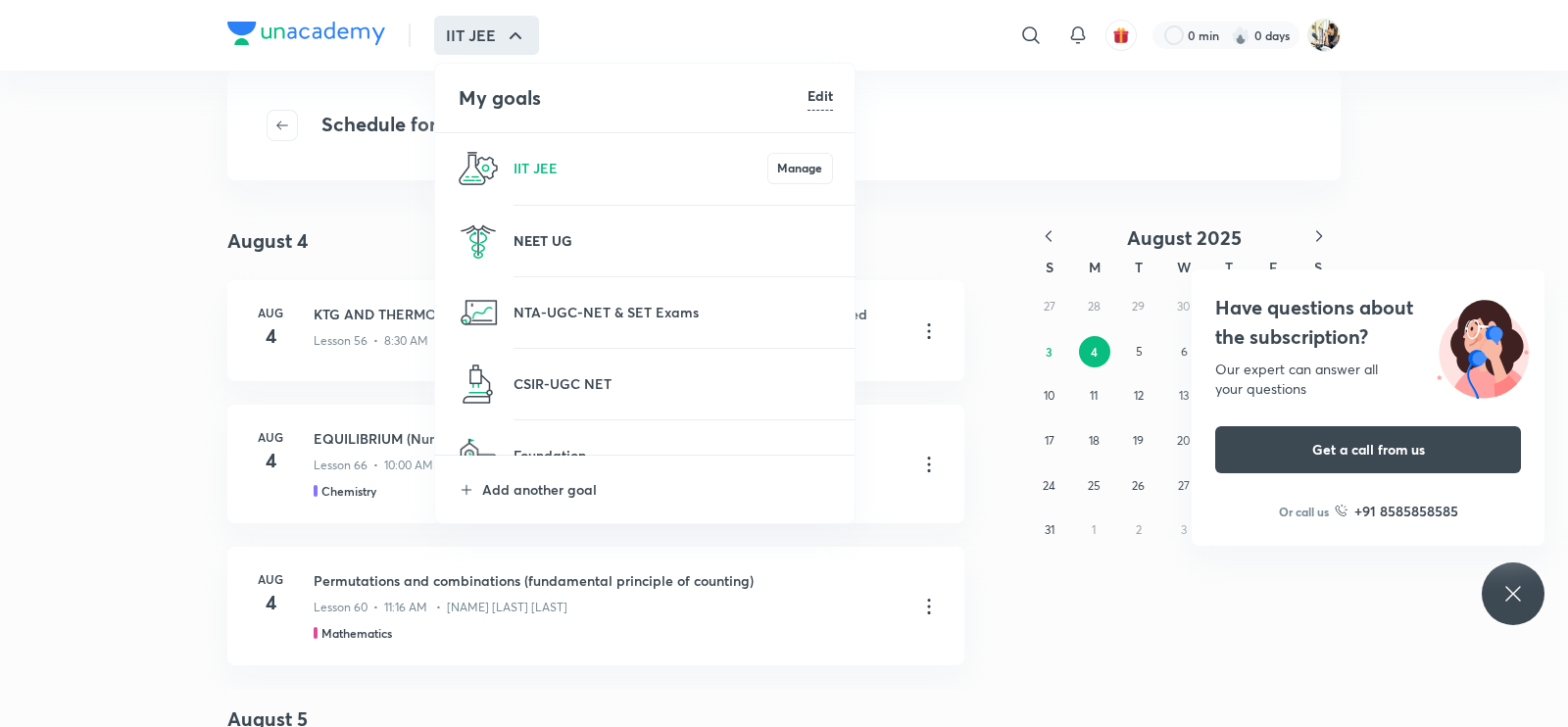 click on "NEET UG" at bounding box center [673, 240] 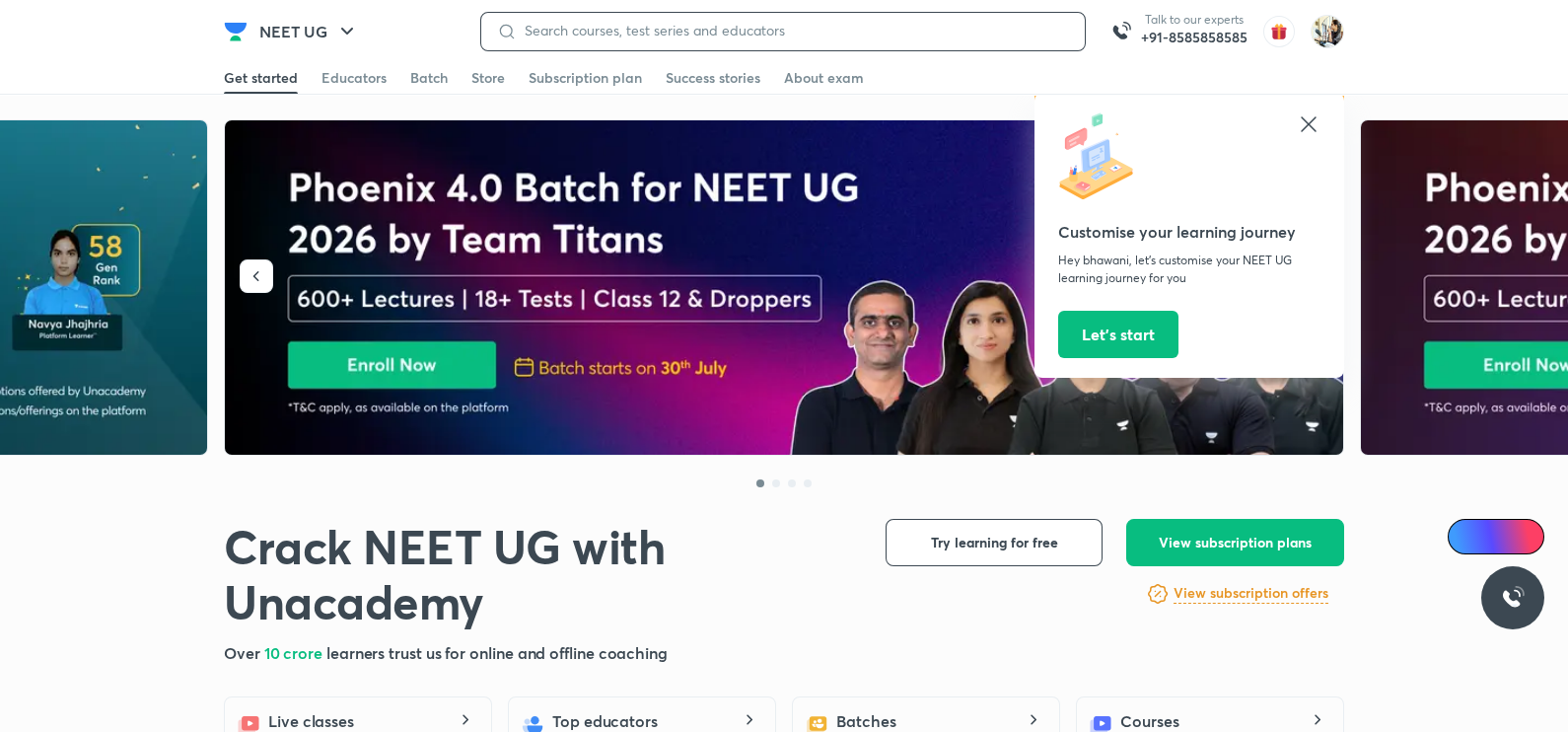 click at bounding box center (793, 31) 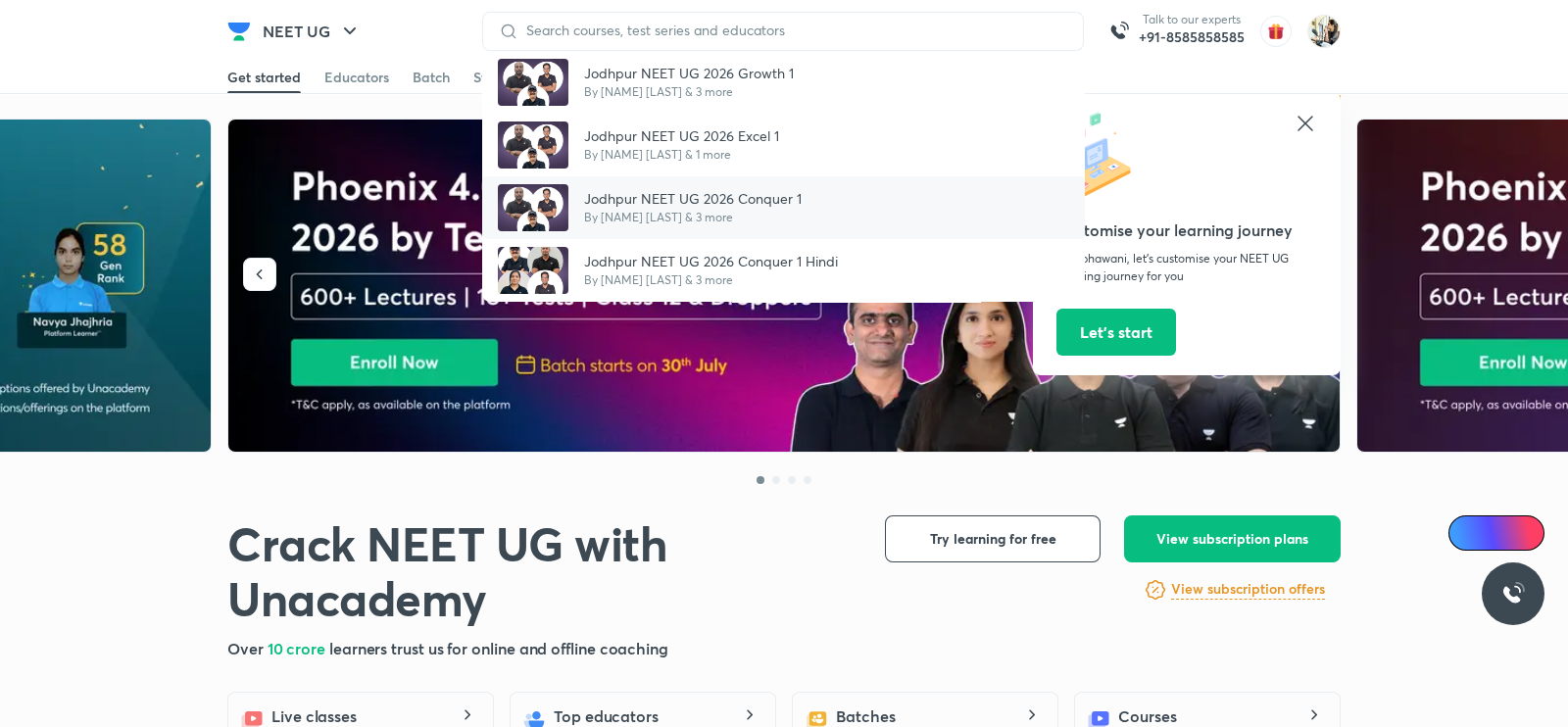 click on "Jodhpur NEET UG 2026 Conquer 1" at bounding box center (693, 198) 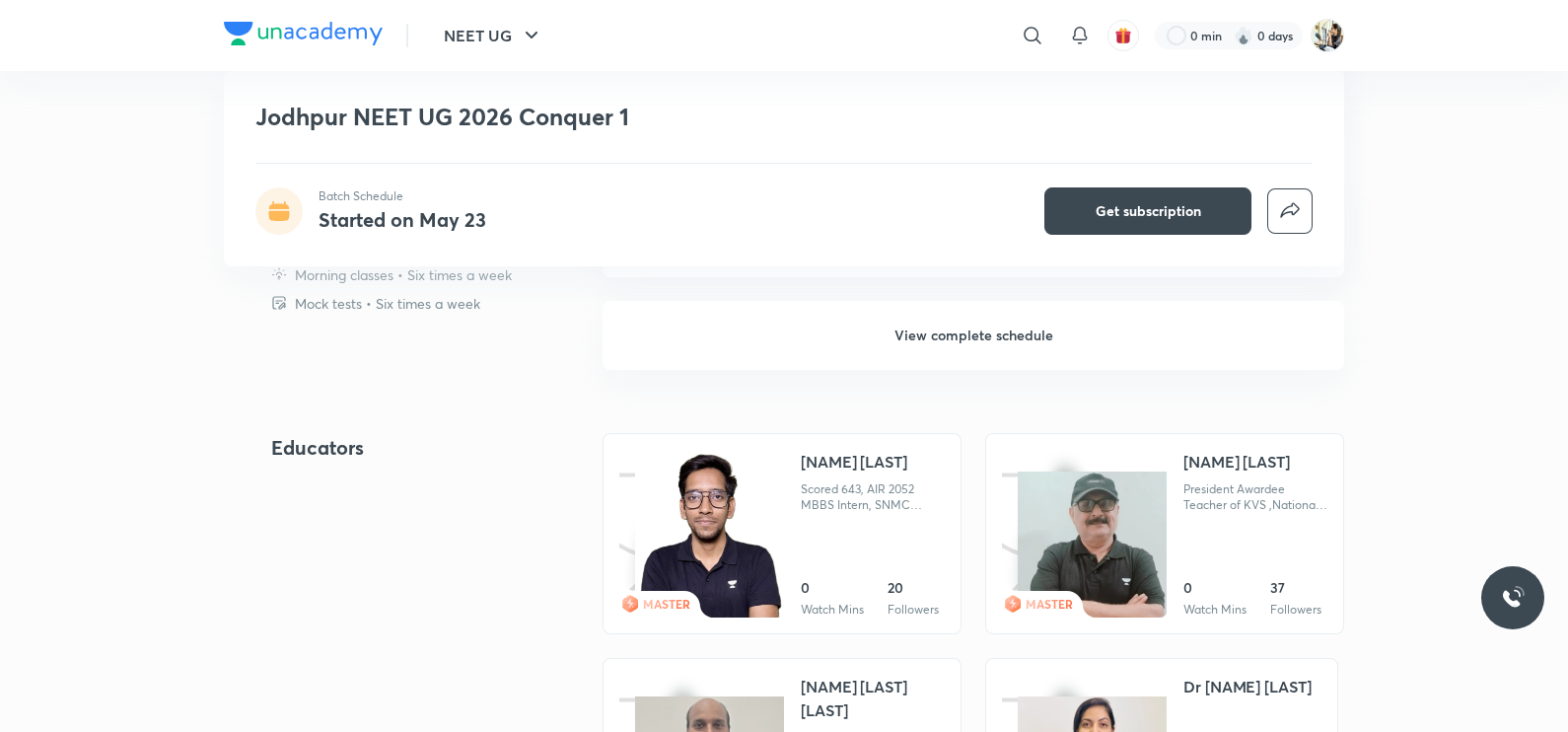 scroll, scrollTop: 1438, scrollLeft: 0, axis: vertical 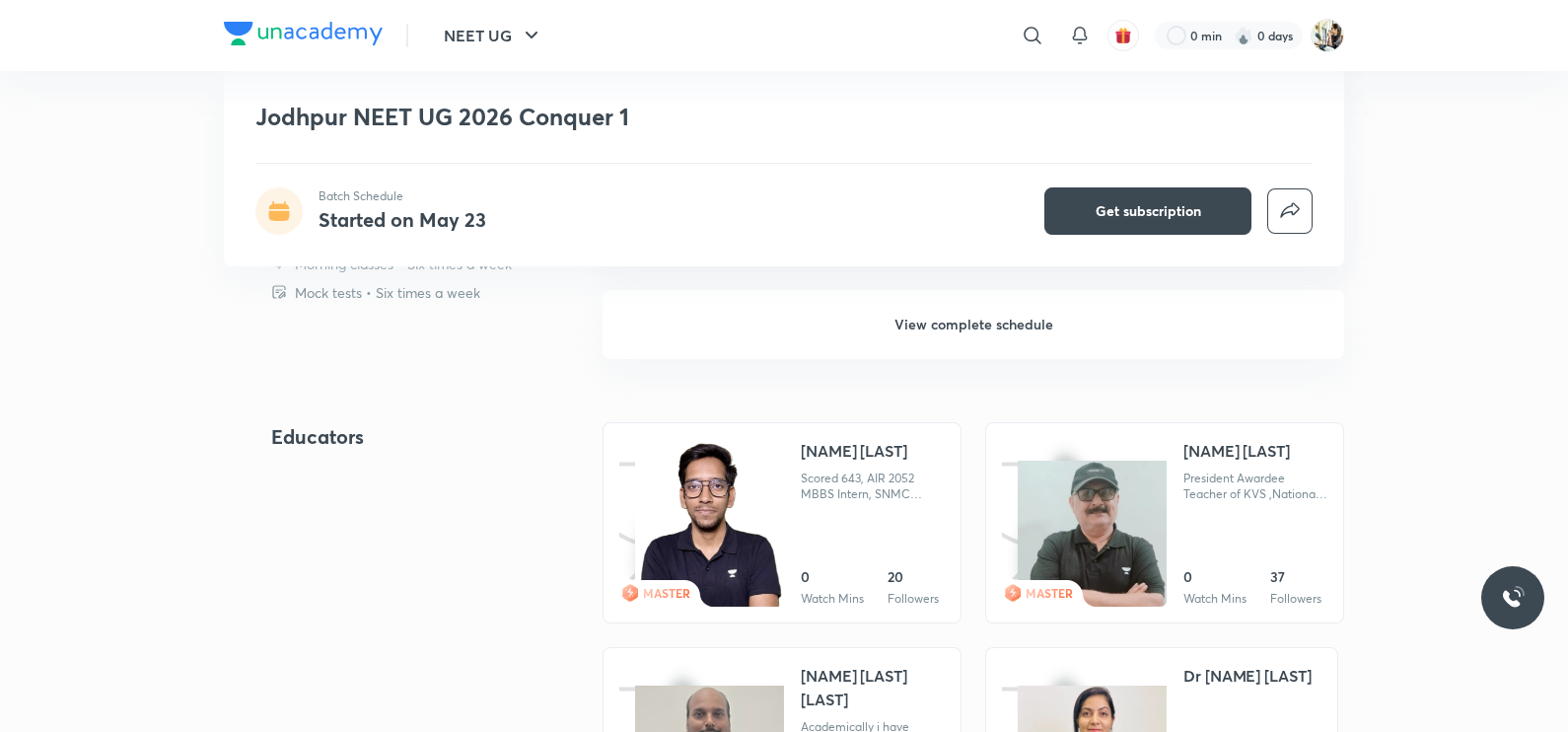 click on "View complete schedule" at bounding box center (973, 325) 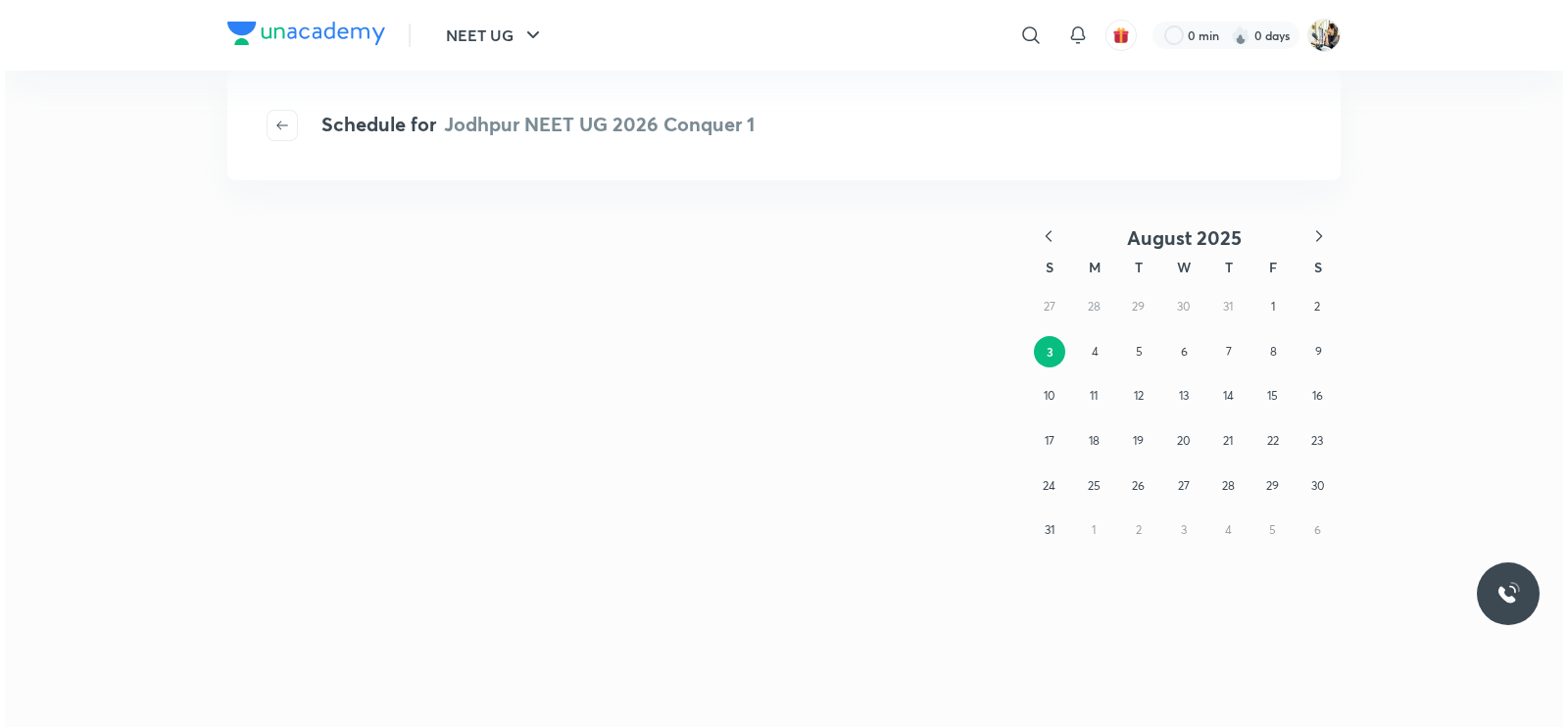 scroll, scrollTop: 0, scrollLeft: 0, axis: both 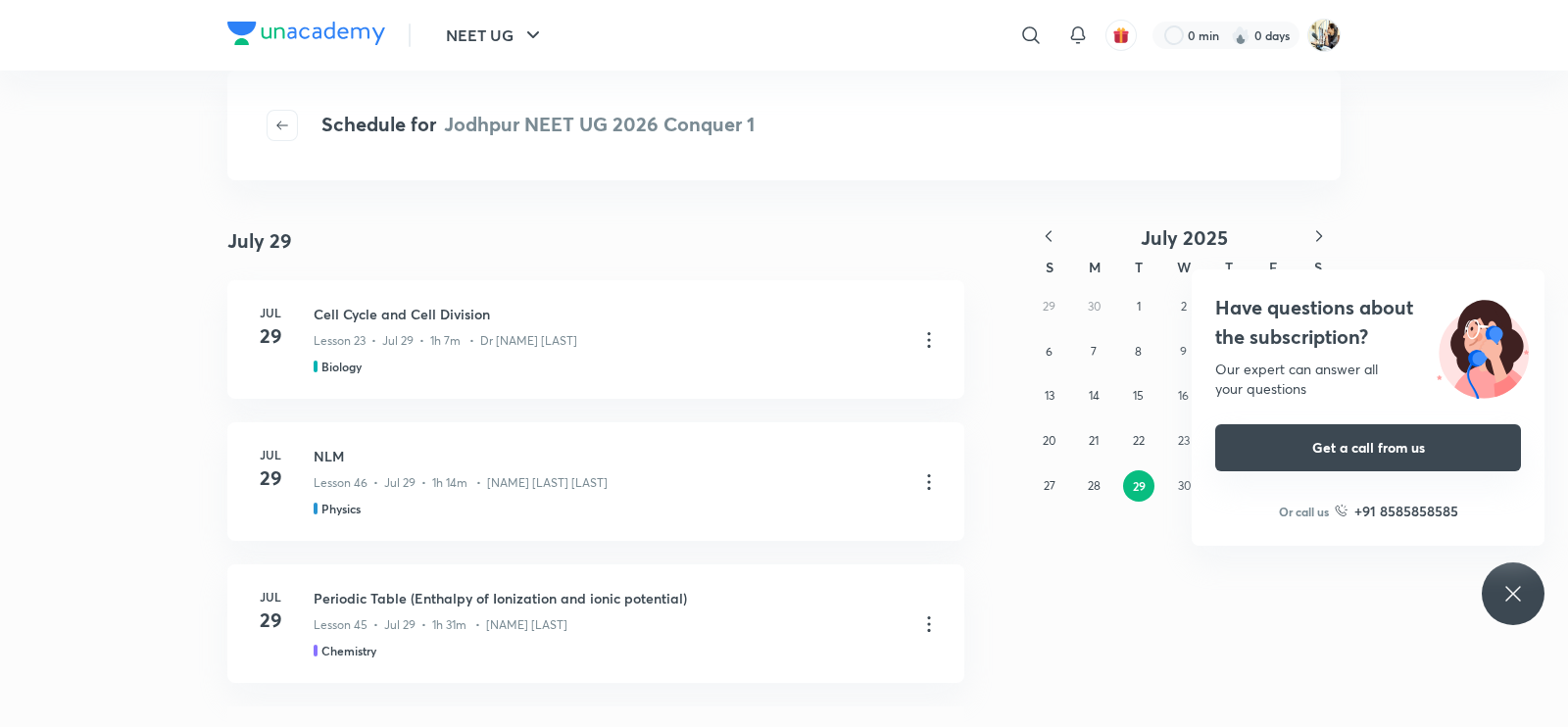 drag, startPoint x: 1308, startPoint y: 227, endPoint x: 1411, endPoint y: 434, distance: 231.20986 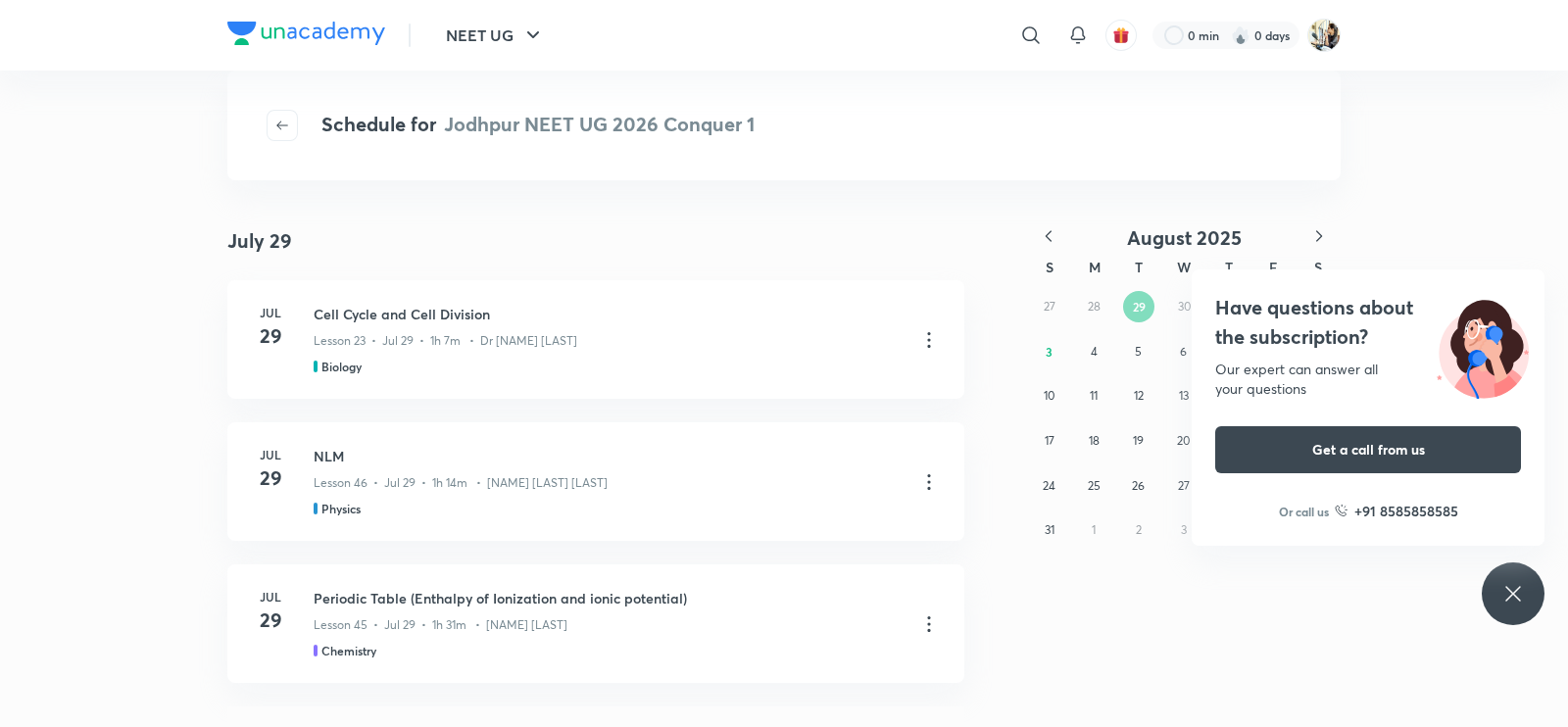 drag, startPoint x: 1507, startPoint y: 575, endPoint x: 1401, endPoint y: 446, distance: 166.96407 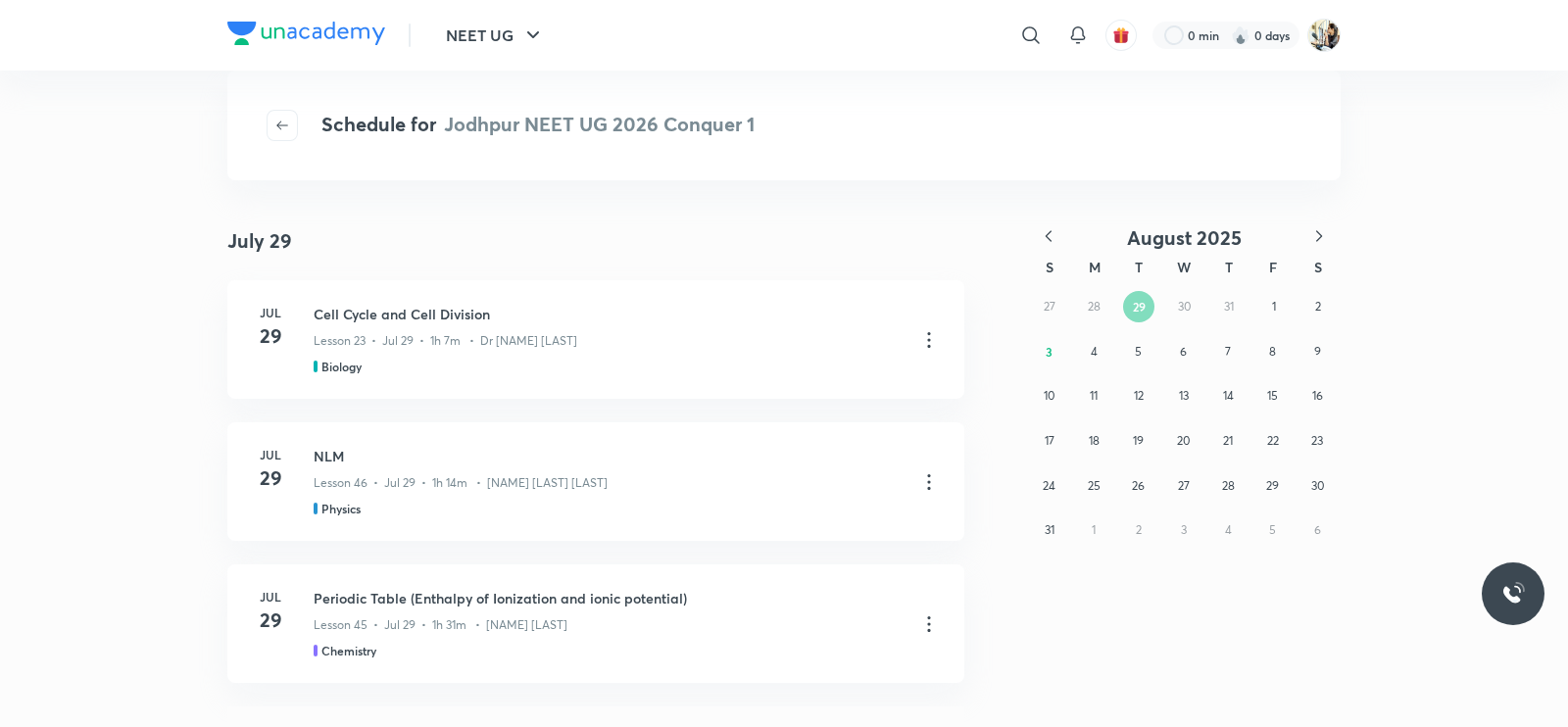 click at bounding box center [1319, 237] 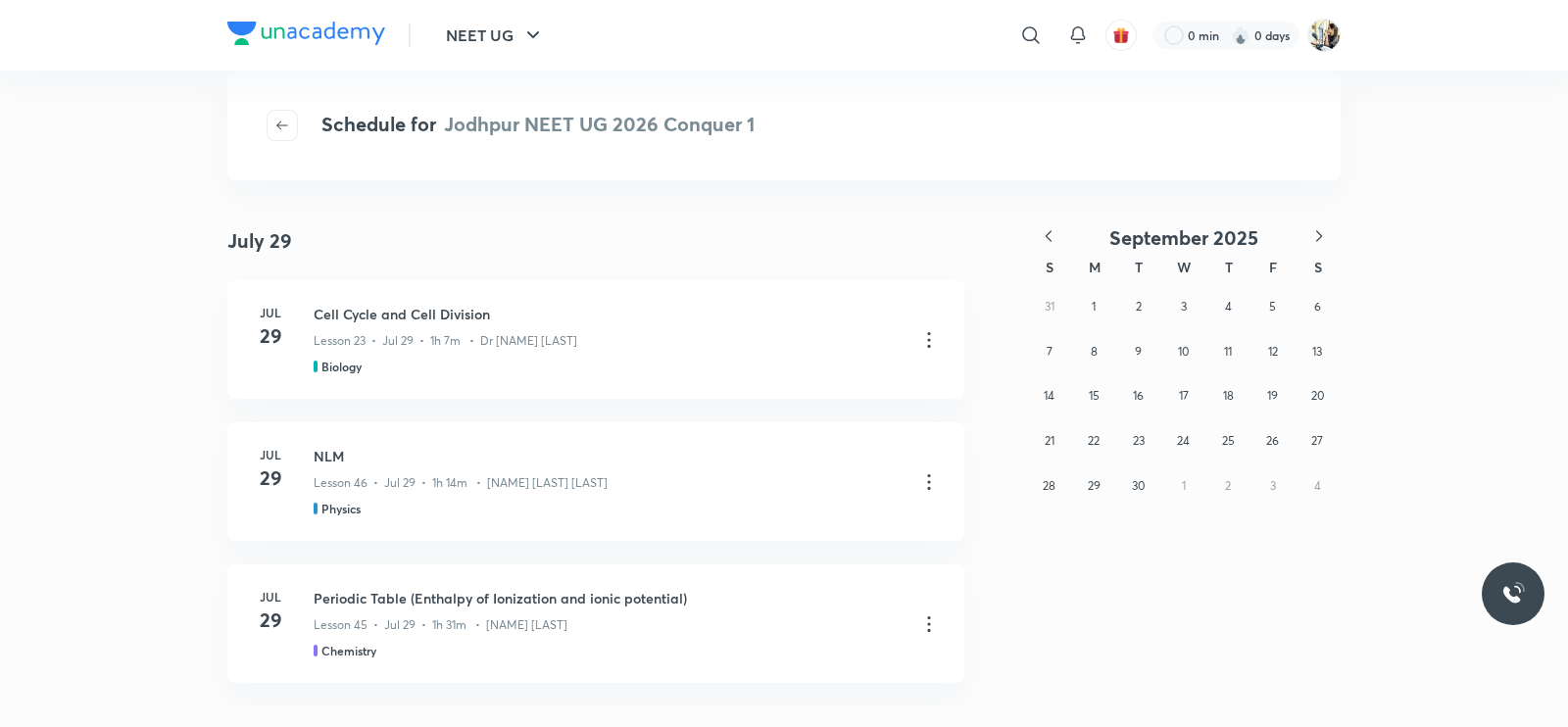 click 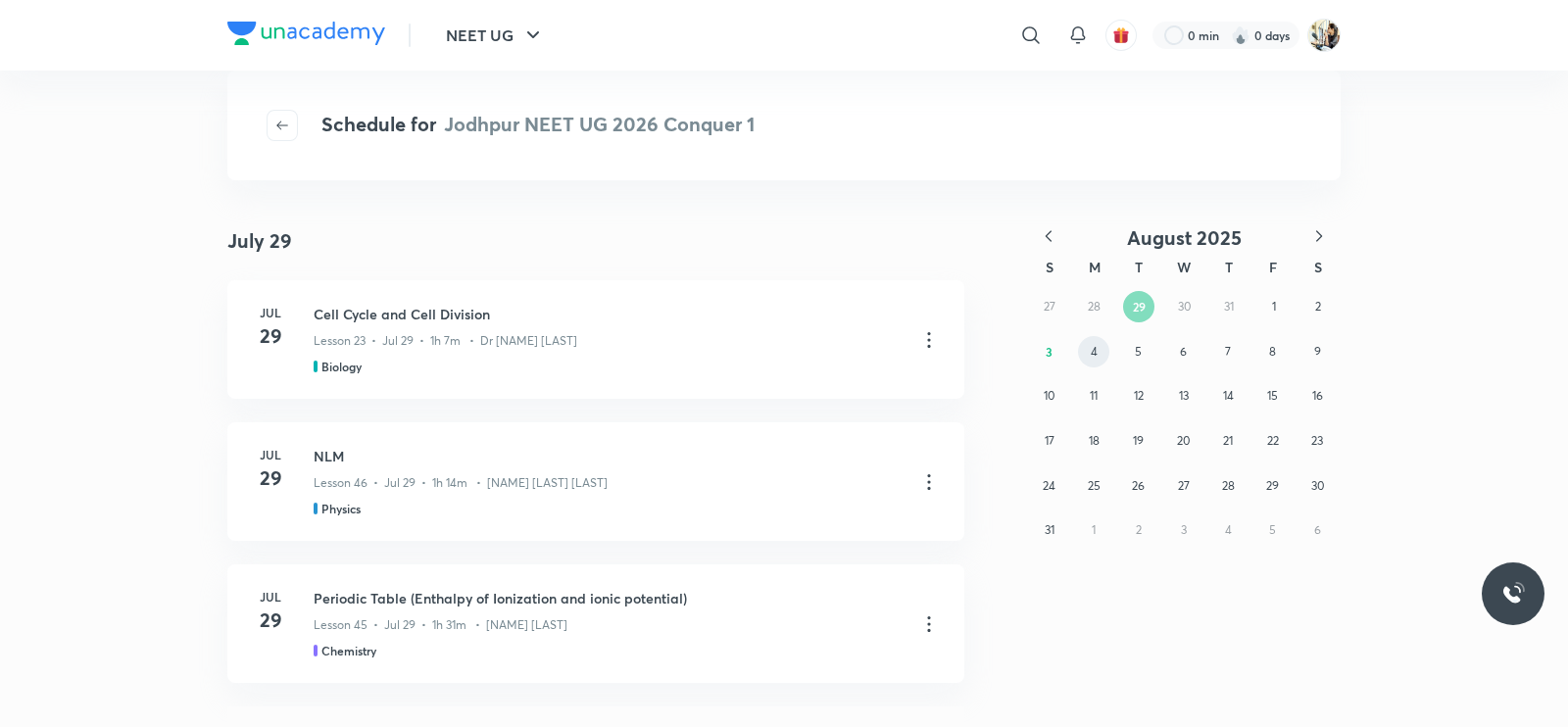 click on "4" at bounding box center (1094, 352) 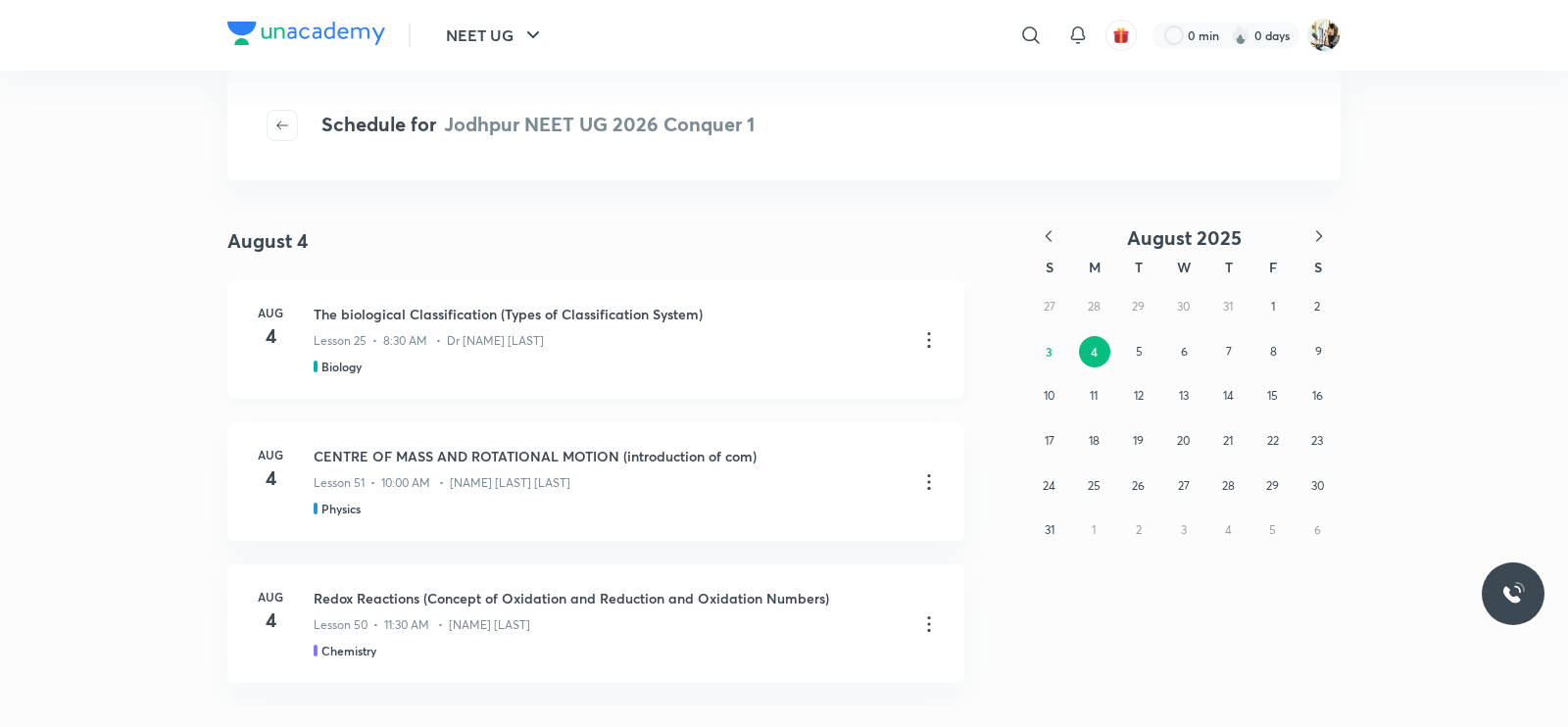 type 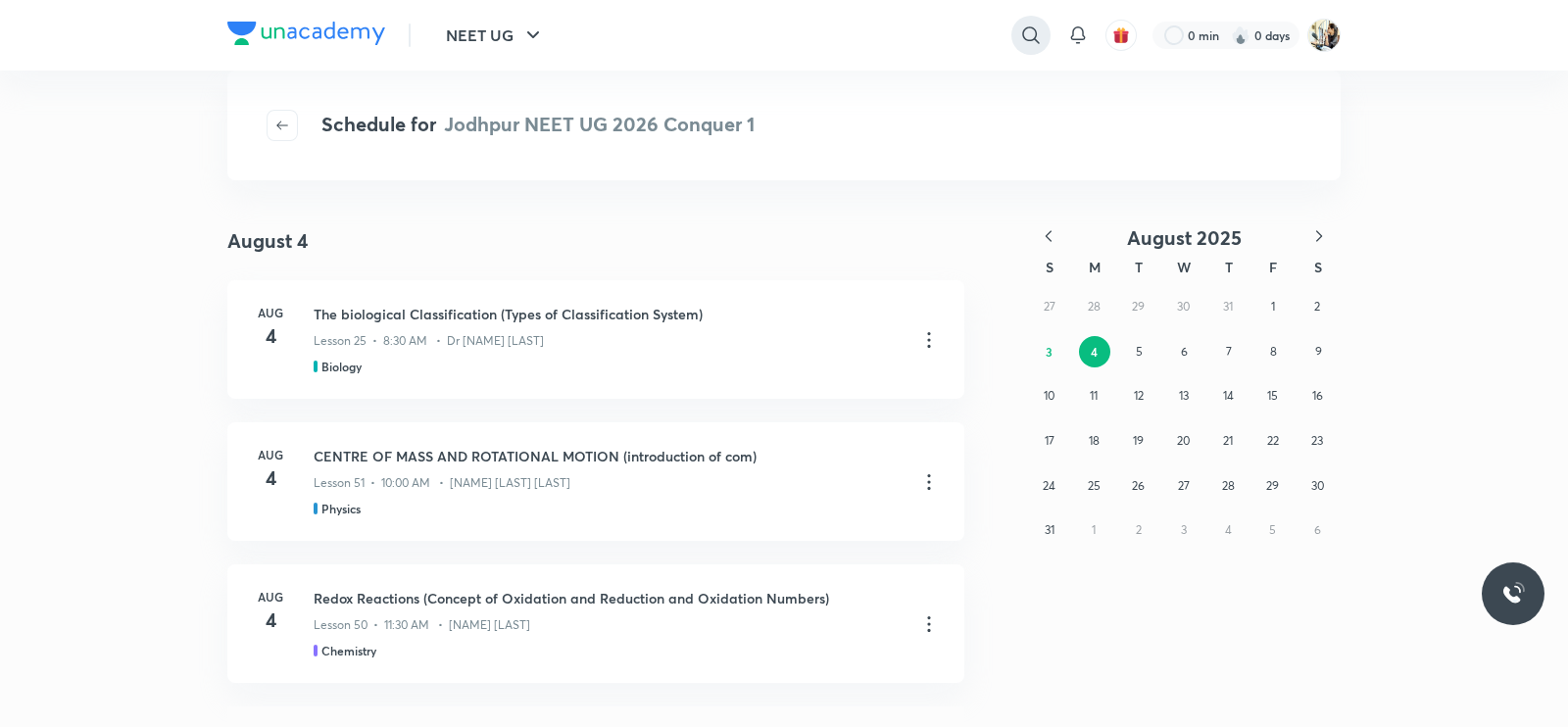 click 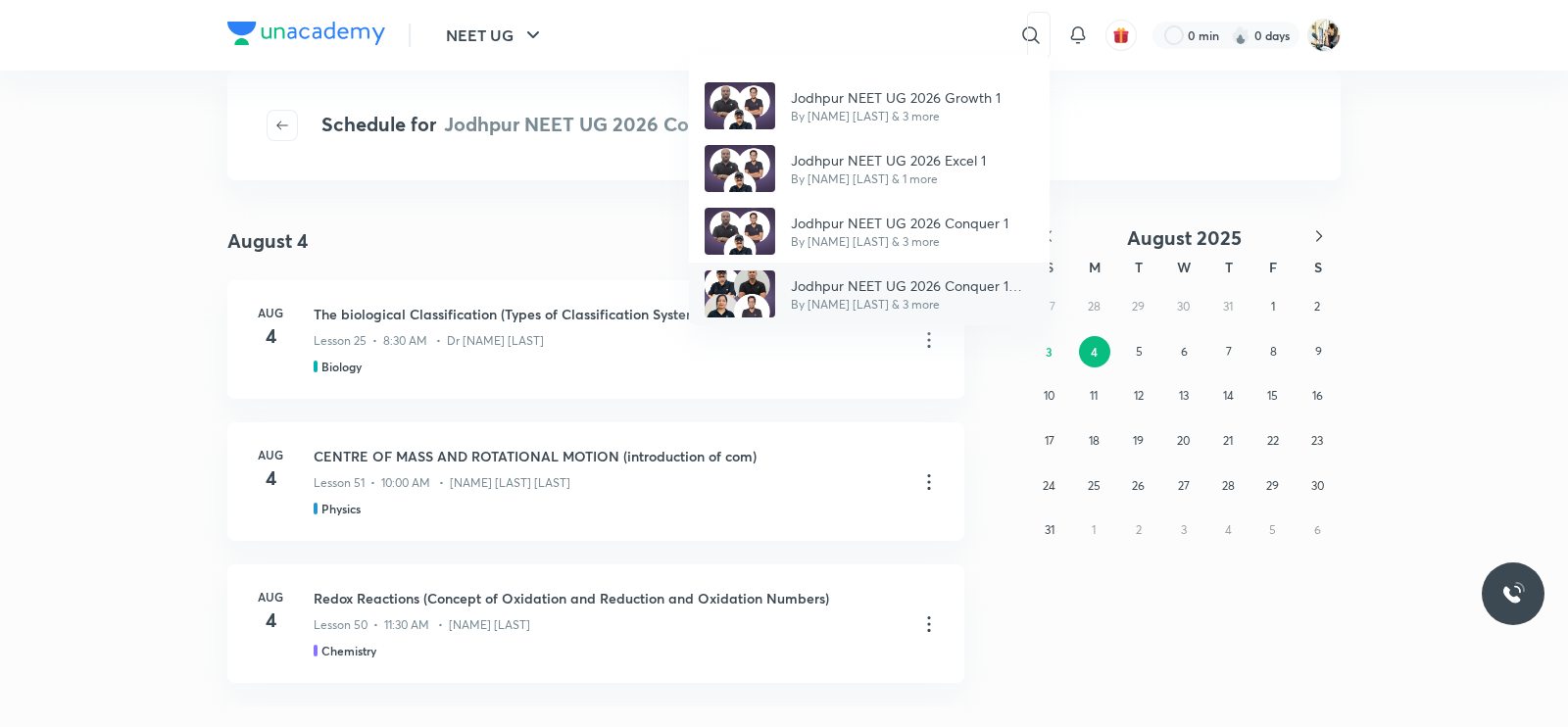 click on "Jodhpur NEET UG 2026 Conquer 1 Hindi" at bounding box center (912, 285) 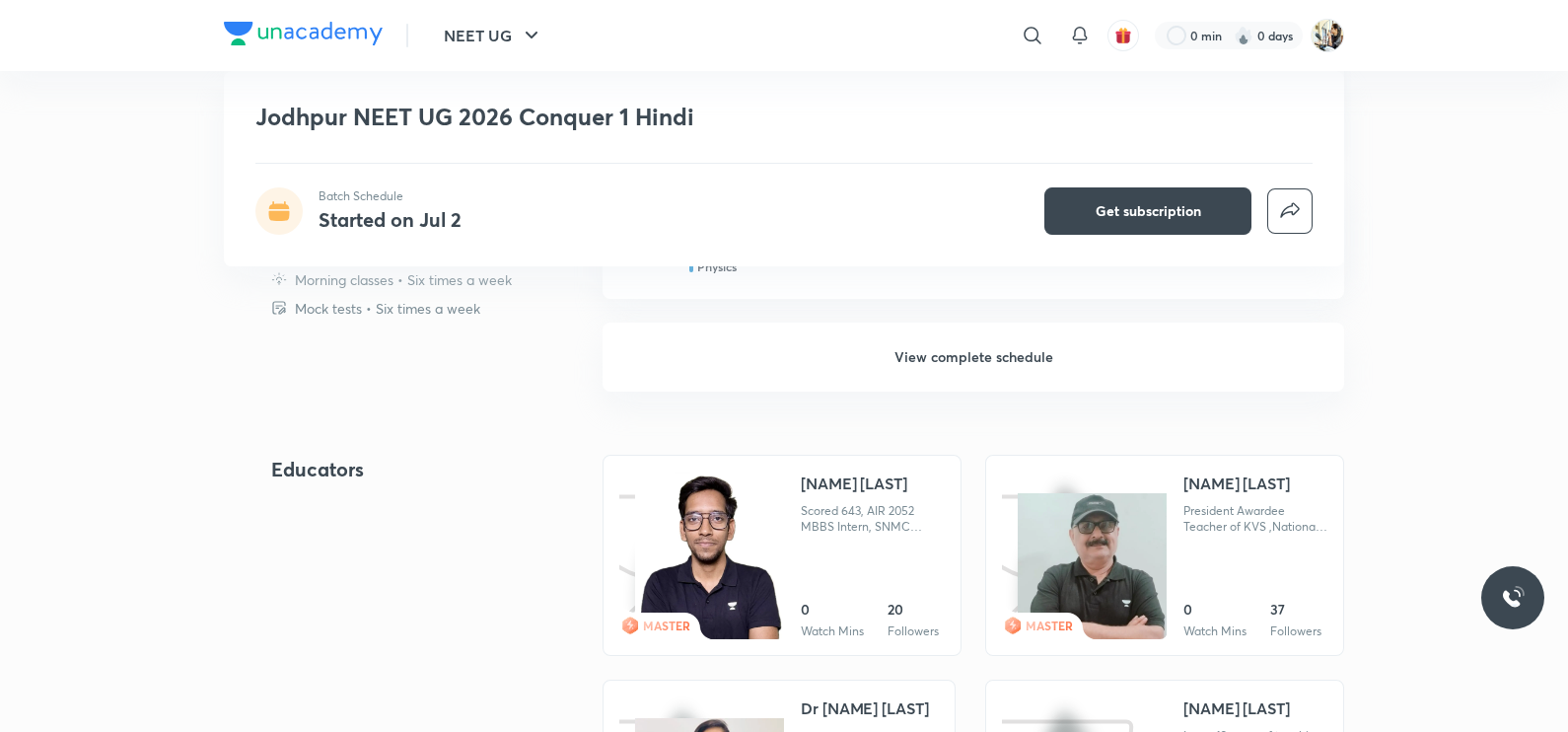 scroll, scrollTop: 1438, scrollLeft: 0, axis: vertical 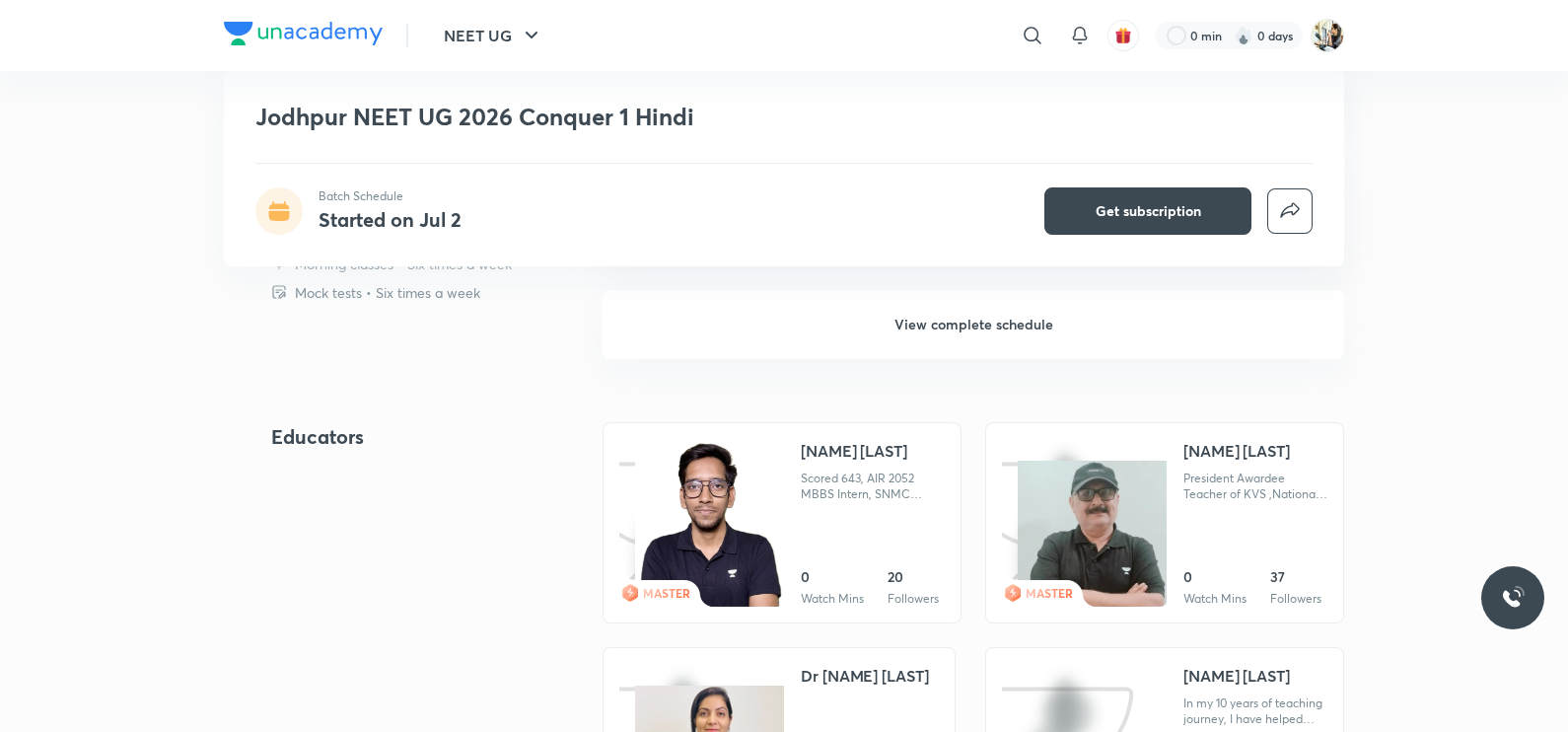 click on "View complete schedule" at bounding box center (973, 325) 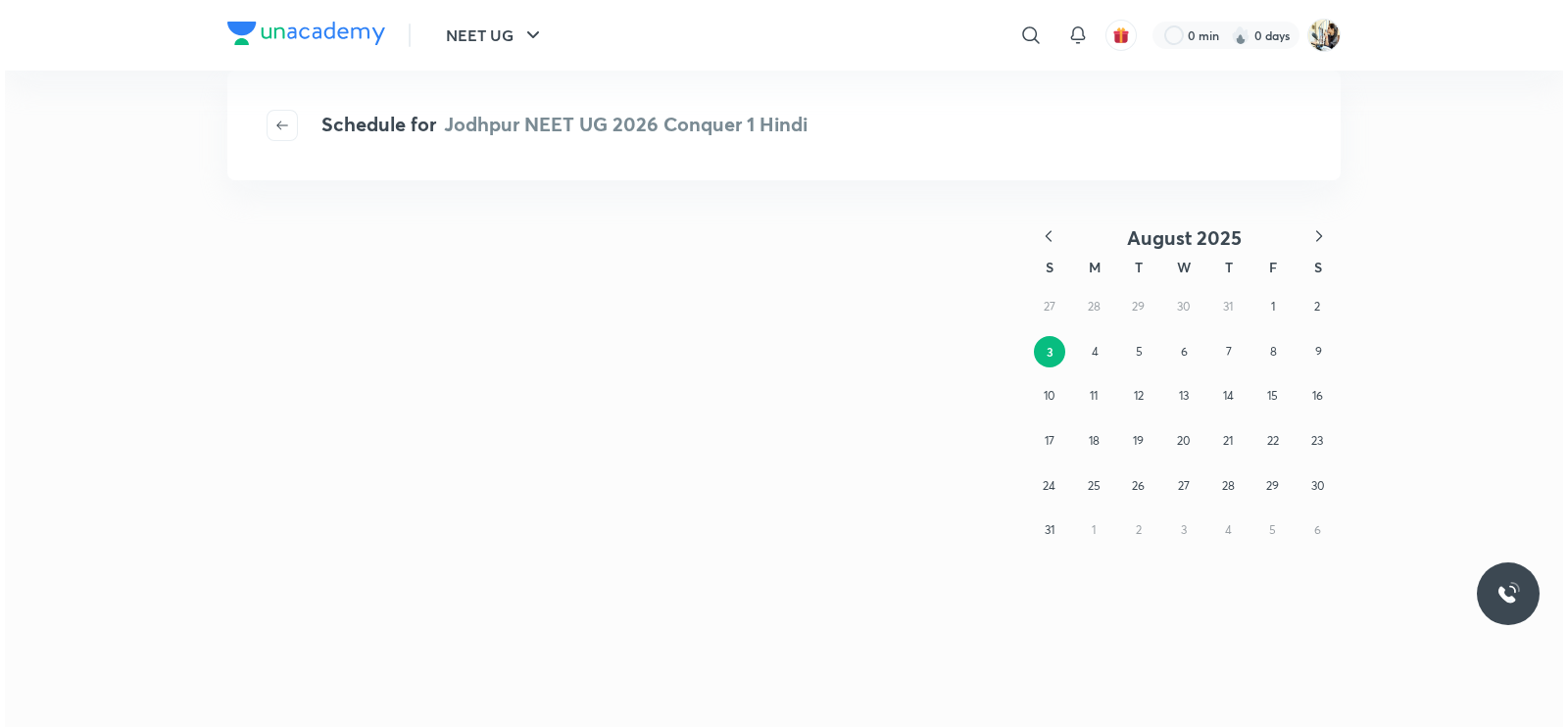 scroll, scrollTop: 0, scrollLeft: 0, axis: both 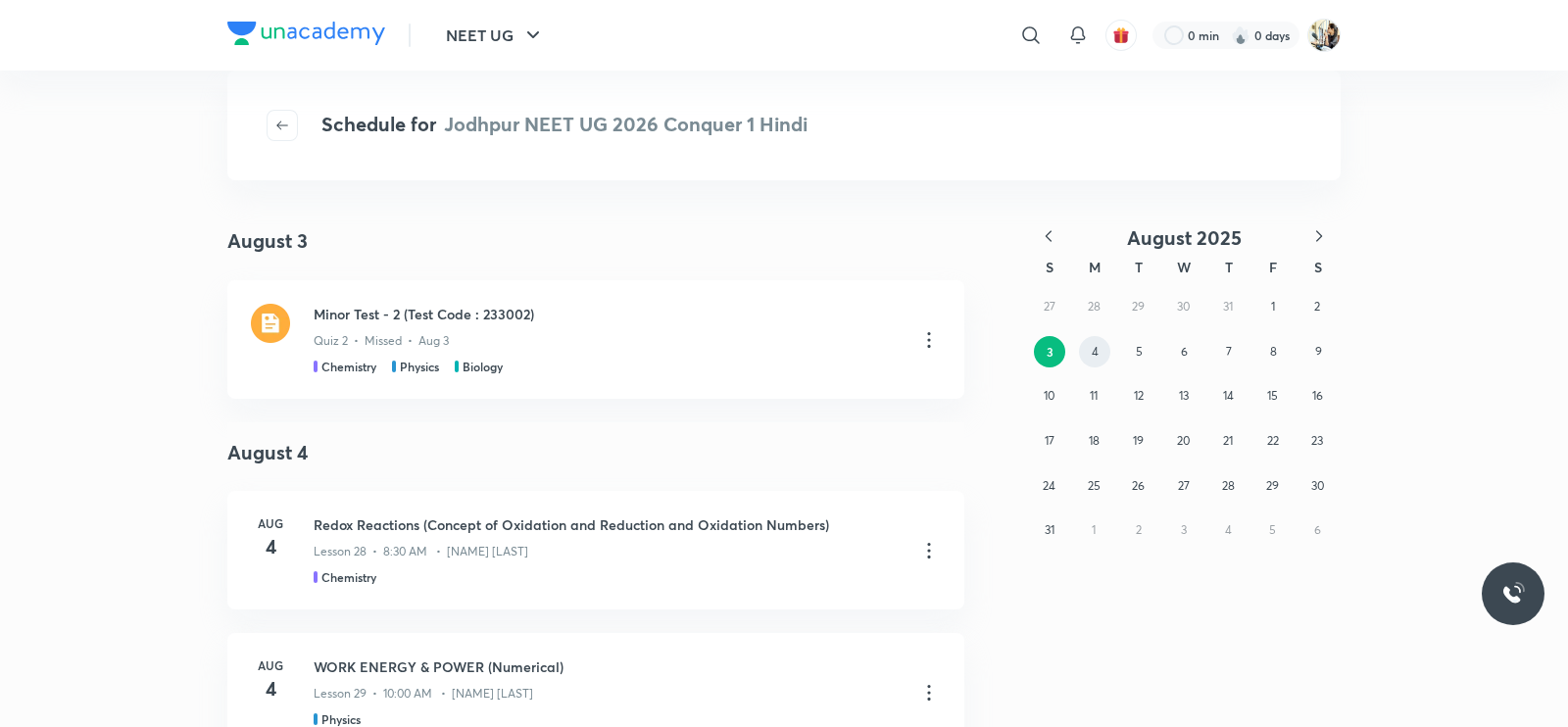 click on "4" at bounding box center [1095, 352] 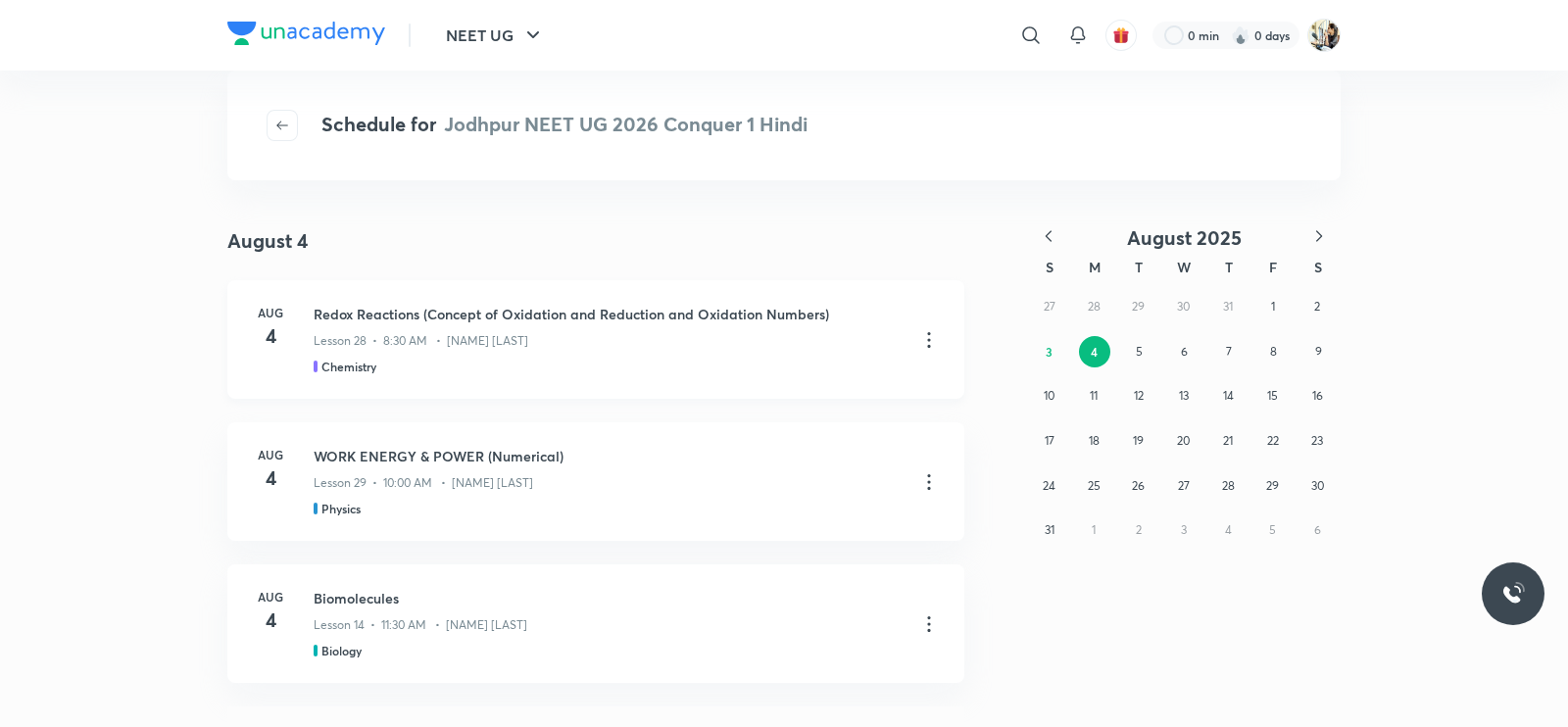 type 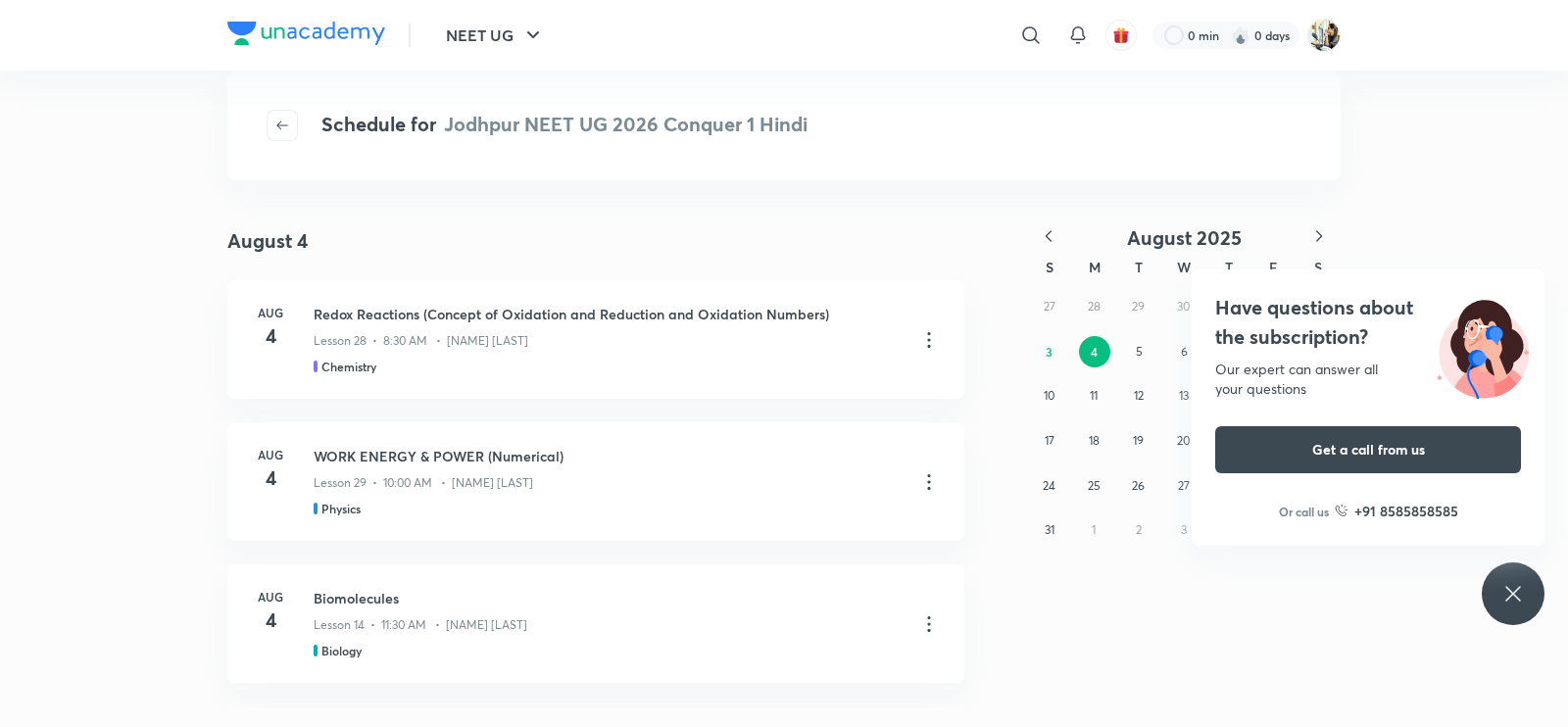 click 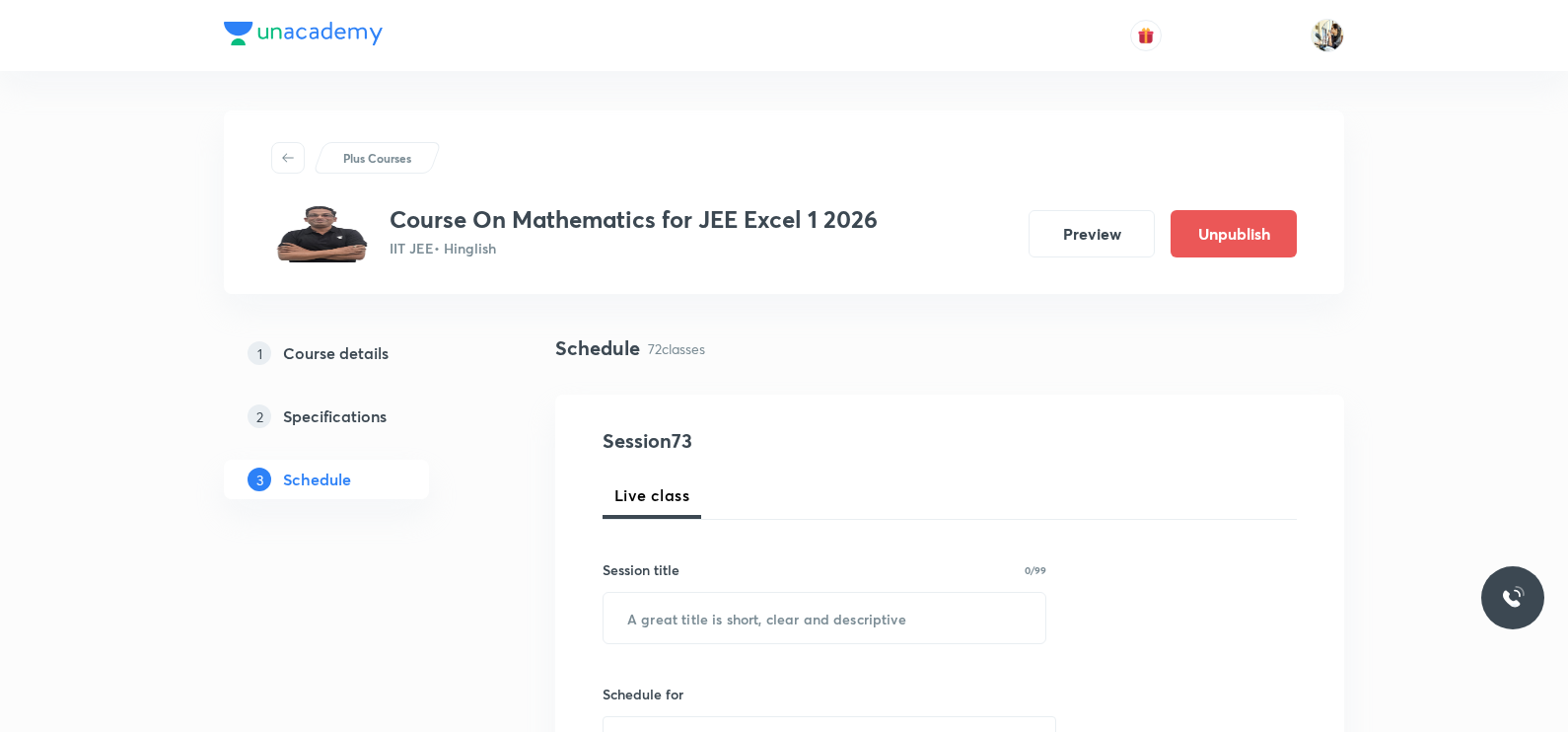 click on "Plus Courses Course On Mathematics for JEE Excel 1 2026 IIT JEE  • Hinglish Preview Unpublish 1 Course details 2 Specifications 3 Schedule Schedule 72  classes Session  73 Live class Session title 0/99 ​ Schedule for [DATE], [TIME] ​ Duration (in minutes) ​   Session type Online Offline Room Select centre room Sub-concepts Select concepts that wil be covered in this session Add Cancel Apr 25 Function Lesson 1 • 5:00 PM • 60 min  • Room 105 Inverse of a Function · Odd and Even Functions May 8 Function Lesson 2 • 6:45 PM • 15 min  • Room 105 Basic Algebraic Function May 9 Matrices and Determinant Lesson 3 • 5:01 PM • 59 min  • Room 105 Special Type of Matrices May 12 Matrices and Determinant Lesson 4 • 5:00 PM • 60 min  • Room 105 Special Type of Matrices May 13 Relation and function Lesson 5 • 5:05 PM • 60 min  • Room 105 Representation of Function May 14 Relation and function Lesson 6 • 5:01 PM • 59 min  • Room 105 Representation of Function May 15 May" at bounding box center (784, 6298) 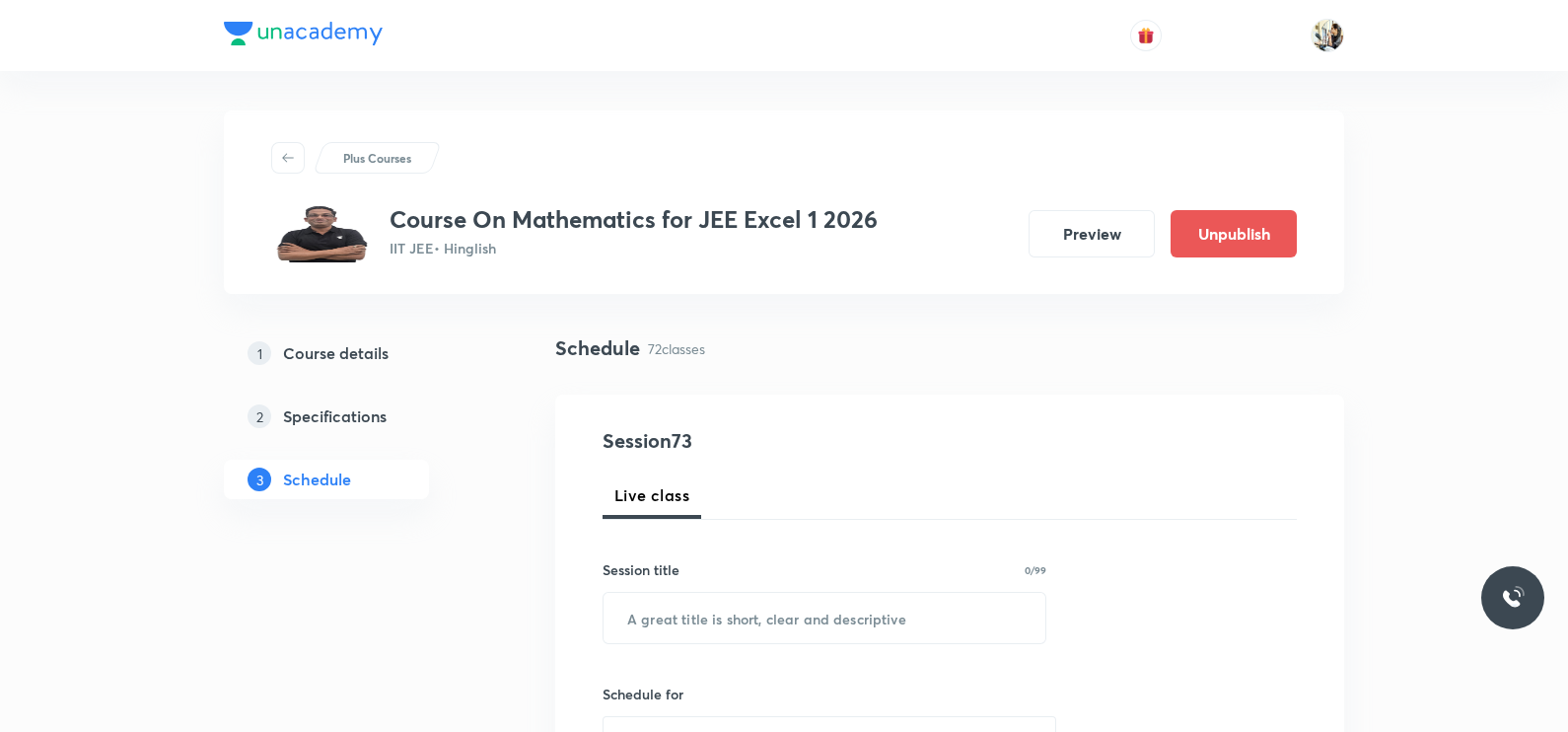 scroll, scrollTop: 0, scrollLeft: 0, axis: both 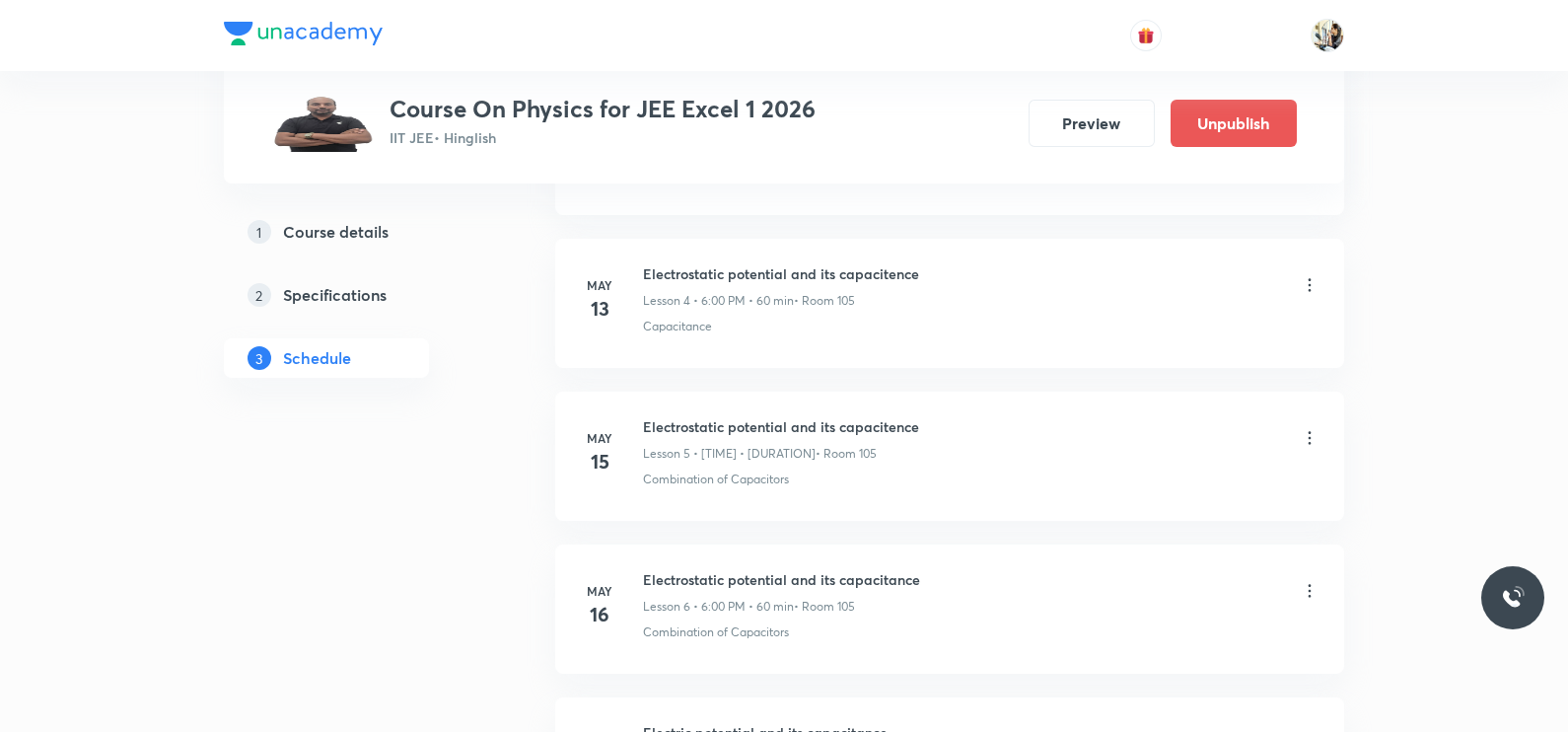 click on "Plus Courses Course On Physics for JEE Excel 1 2026 IIT JEE  • Hinglish Preview Unpublish 1 Course details 2 Specifications 3 Schedule Schedule 68  classes Session  69 Live class Session title 0/99 ​ Schedule for [DATE], [TIME] ​ Duration (in minutes) ​   Session type Online Offline Room Select centre room Sub-concepts Select concepts that wil be covered in this session Add Cancel Apr 28 Electric Potential Lesson 1 • [TIME] • [DURATION]  • Room 105 Potential Due to Point Charge, Ring, and Disc · Electric Potential May 9 Electric Potential and its Capacitance Lesson 2 • [TIME] • [DURATION]  • Room 105 Electric Potential Energy & its Conservation May 12 Electric potential and its capacitence Lesson 3 • [TIME] • [DURATION]  • Room 105 Potential Due to Hollow Sphere and Solid Sphere May 13 Electrostatic potential and its capacitence Lesson 4 • [TIME] • [DURATION]  • Room 105 Capacitance May 15 Electrostatic potential and its capacitence Lesson 5 • [TIME] • [DURATION] May 16 May 19" at bounding box center [784, 4351] 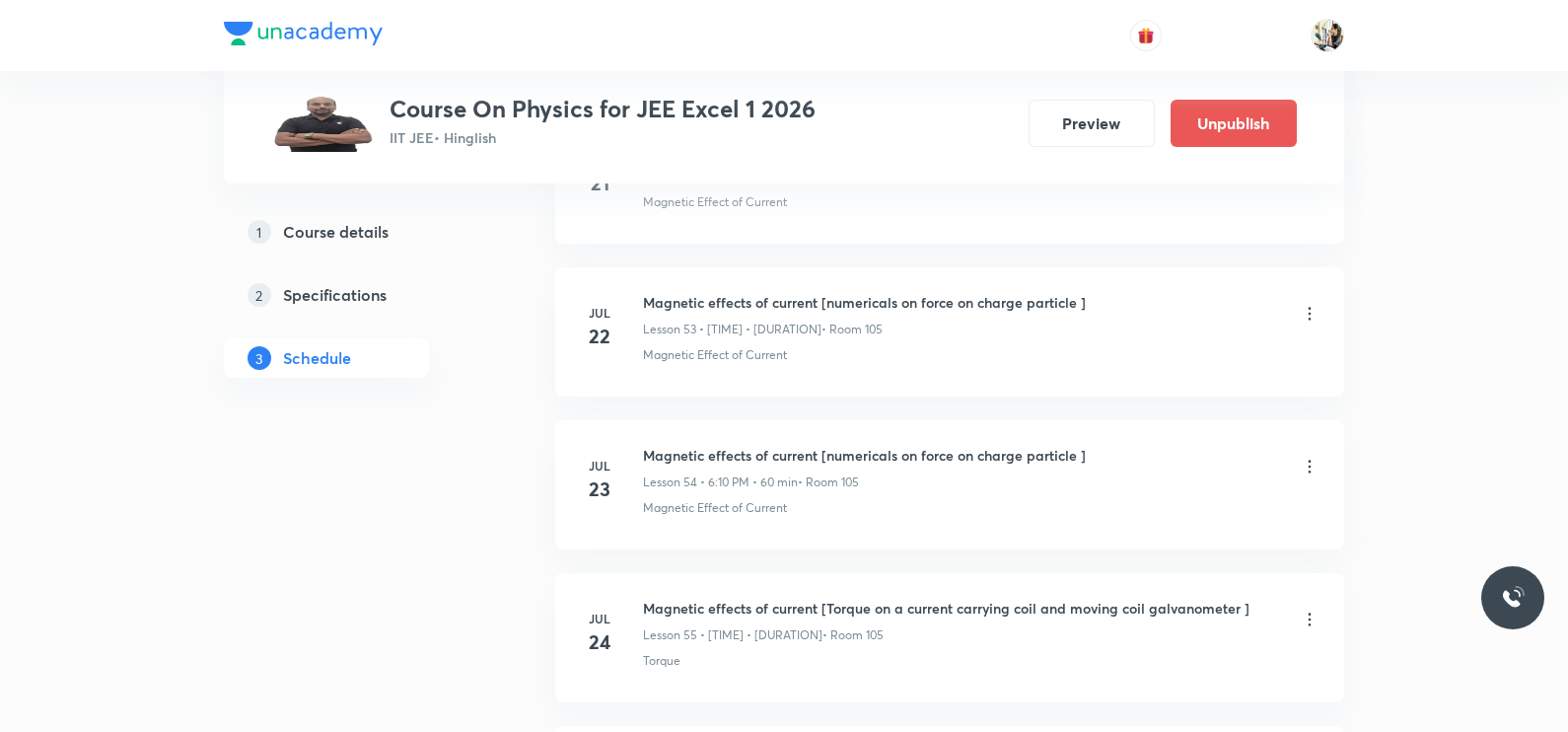 scroll, scrollTop: 11223, scrollLeft: 0, axis: vertical 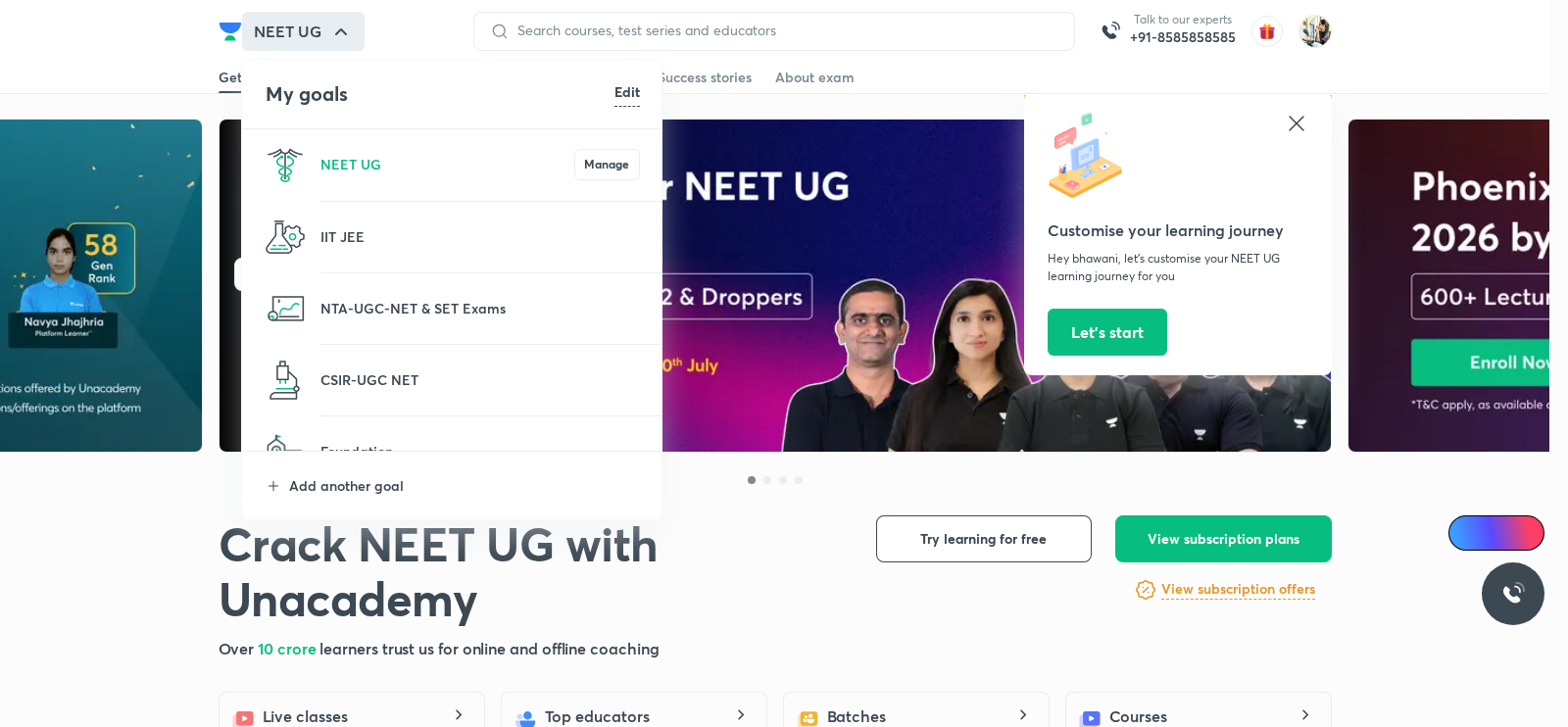 click at bounding box center [784, 364] 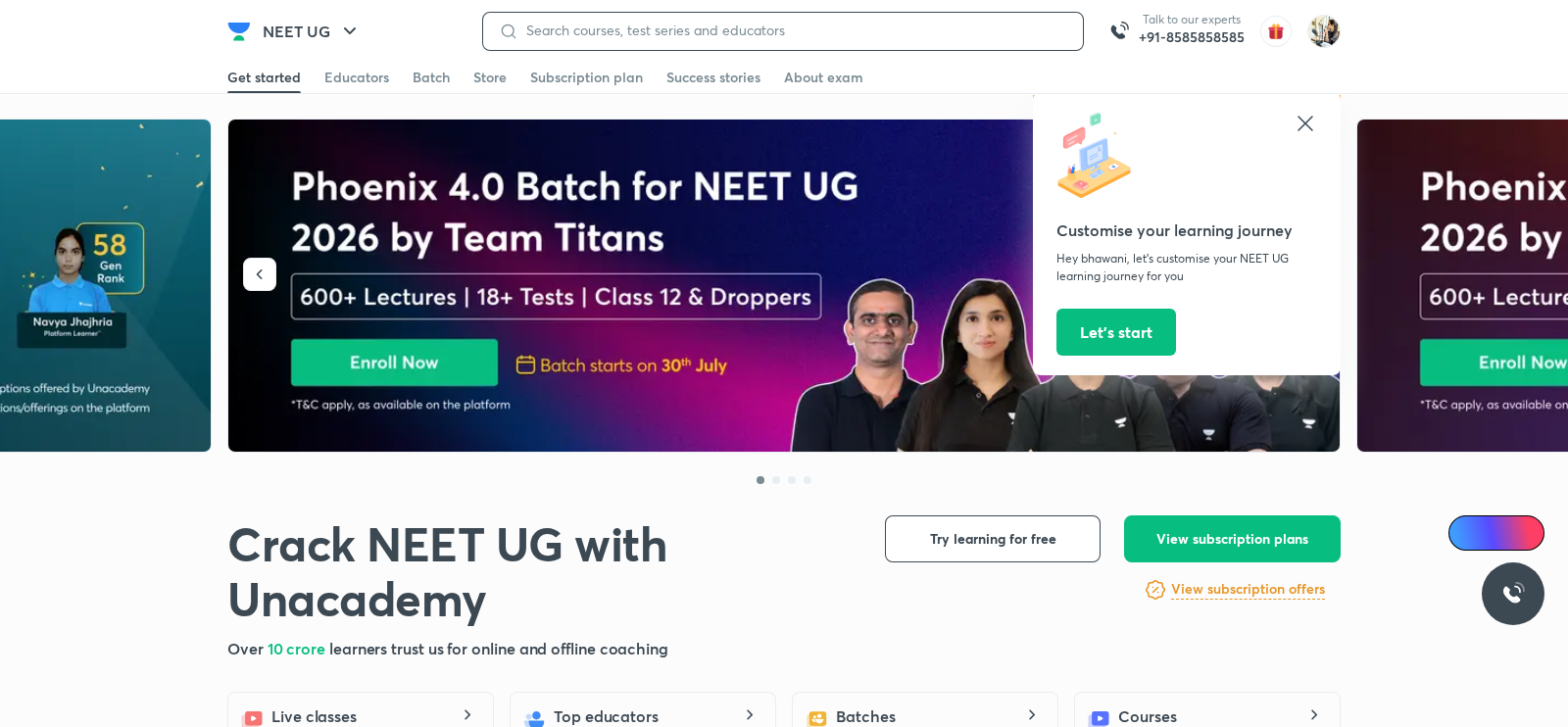 click at bounding box center (793, 30) 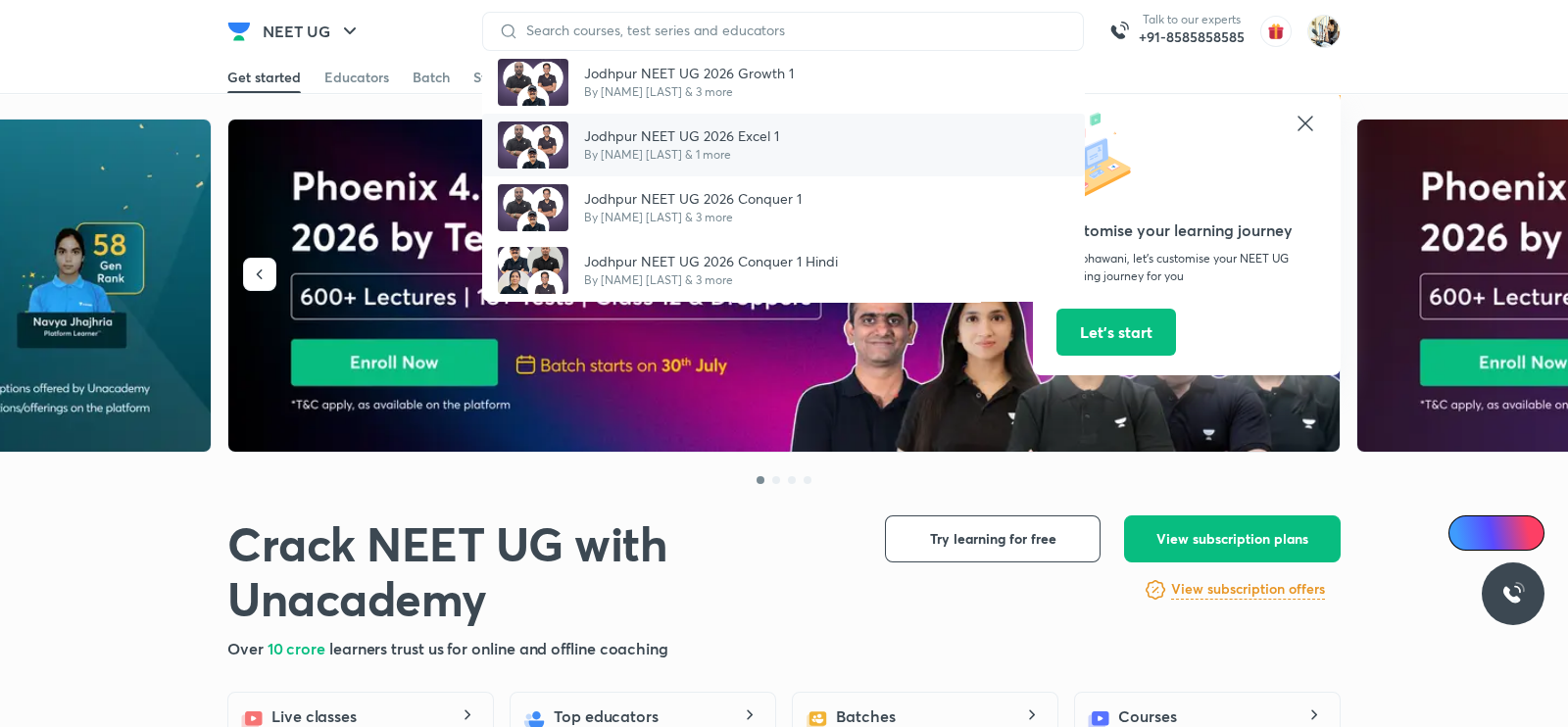 click on "Jodhpur NEET UG 2026 Excel 1" at bounding box center (681, 135) 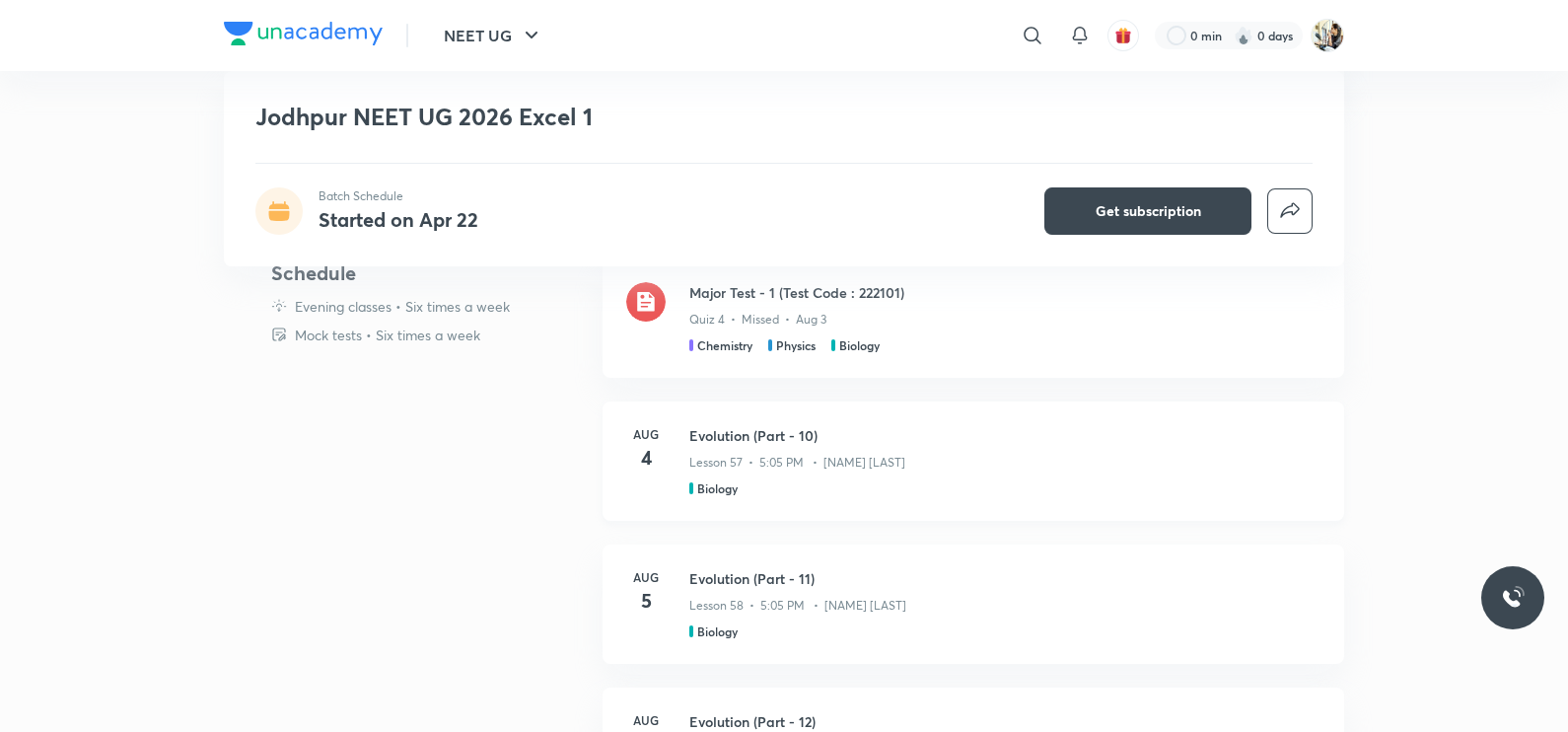 scroll, scrollTop: 862, scrollLeft: 0, axis: vertical 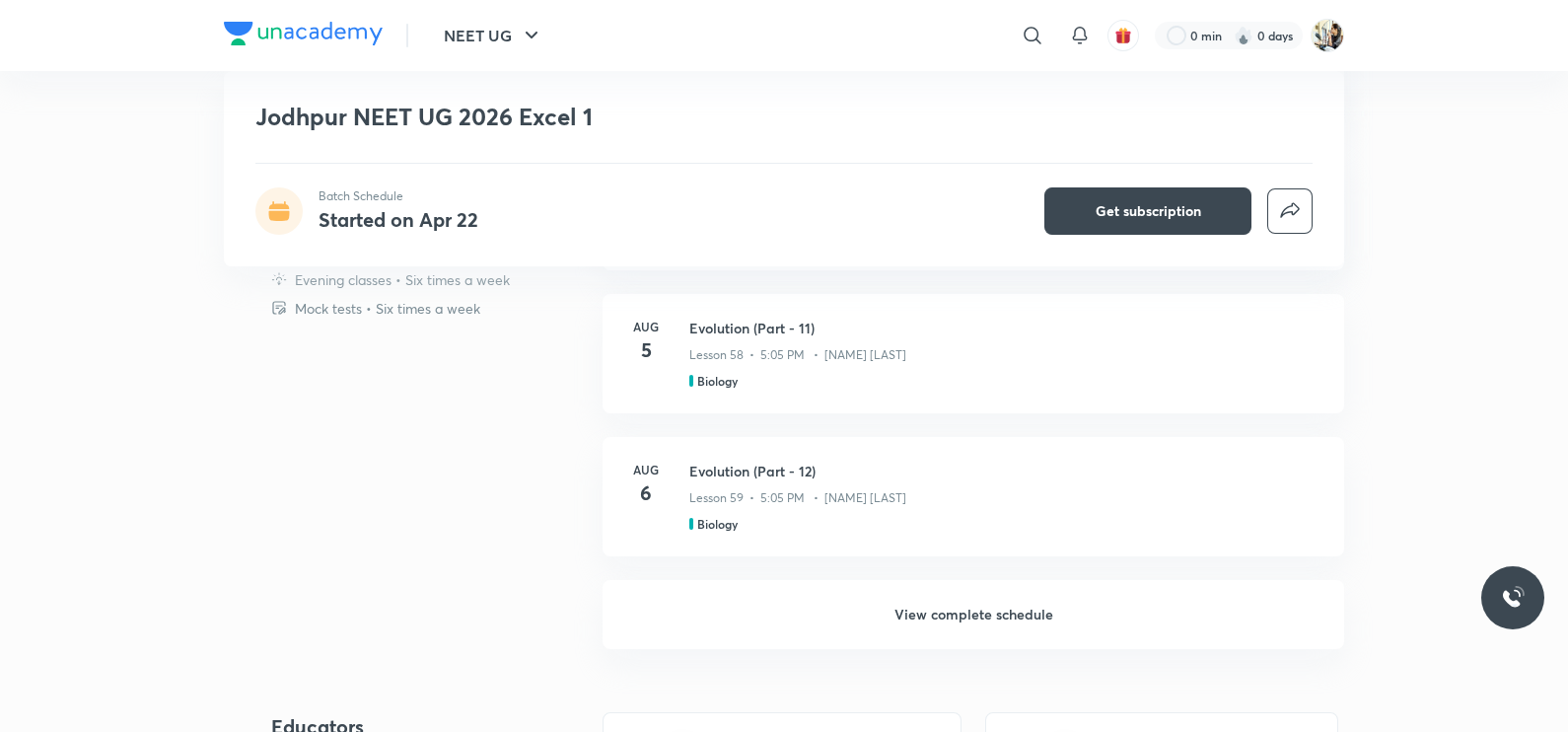 click on "View complete schedule" at bounding box center [973, 615] 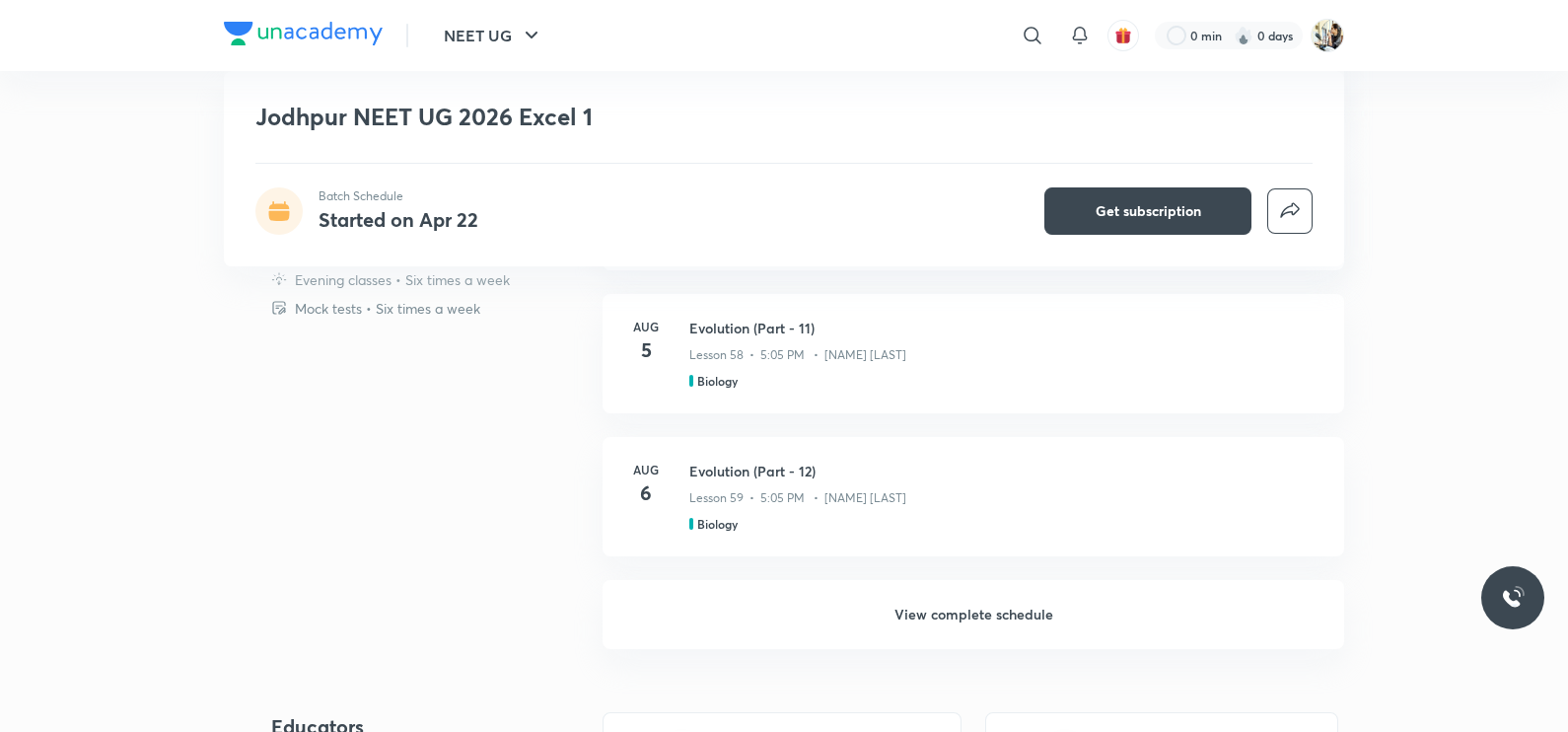 scroll, scrollTop: 0, scrollLeft: 0, axis: both 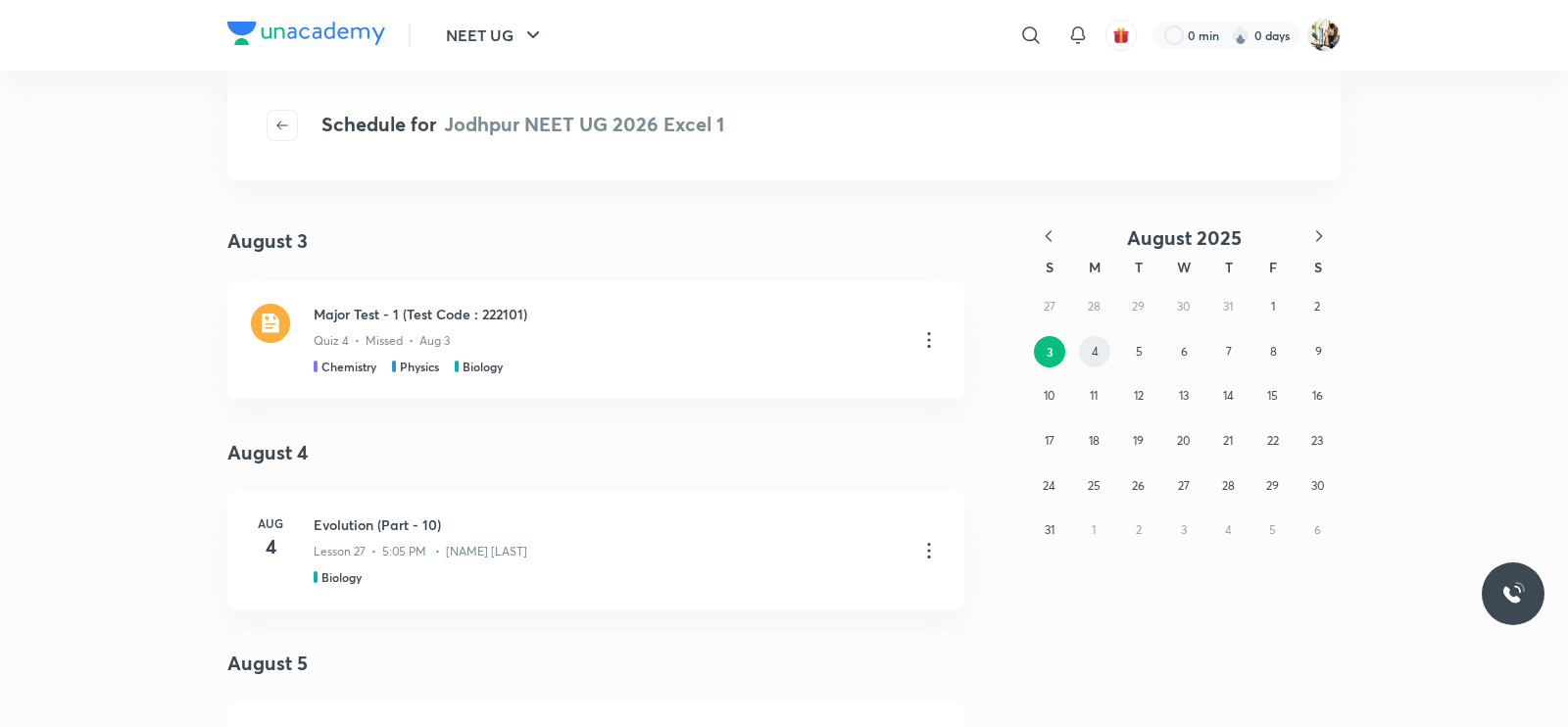 click on "4" at bounding box center [1095, 352] 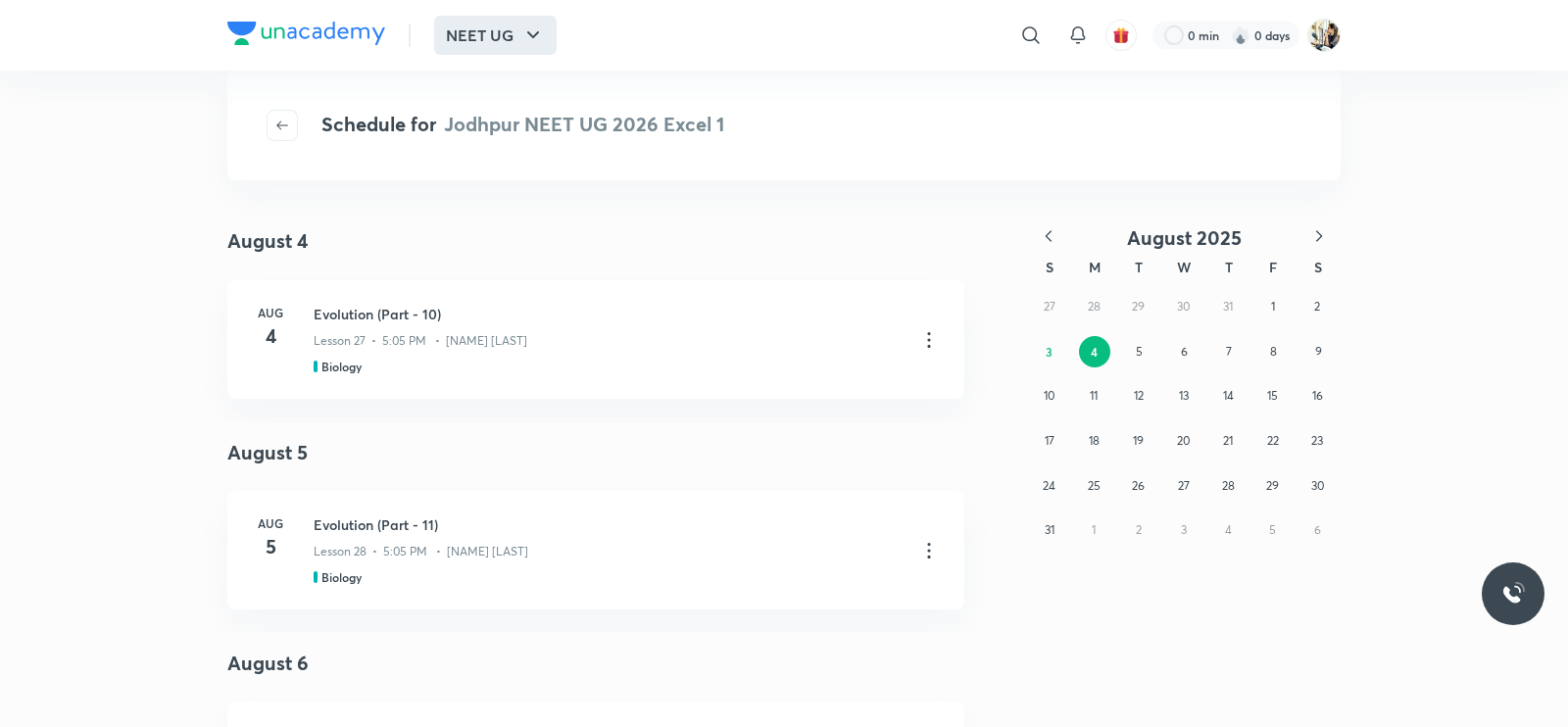 click on "NEET UG" at bounding box center [495, 35] 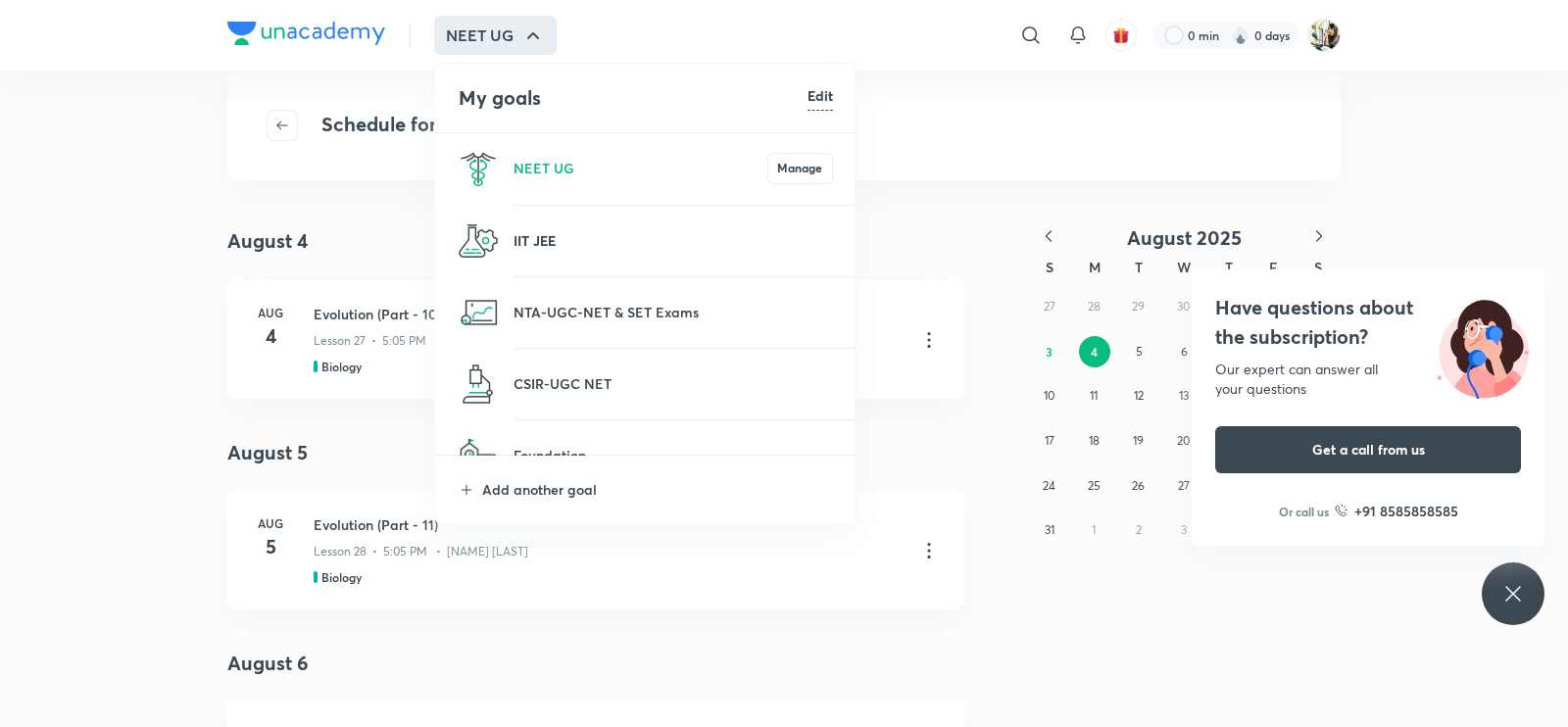 click on "IIT JEE" at bounding box center [673, 240] 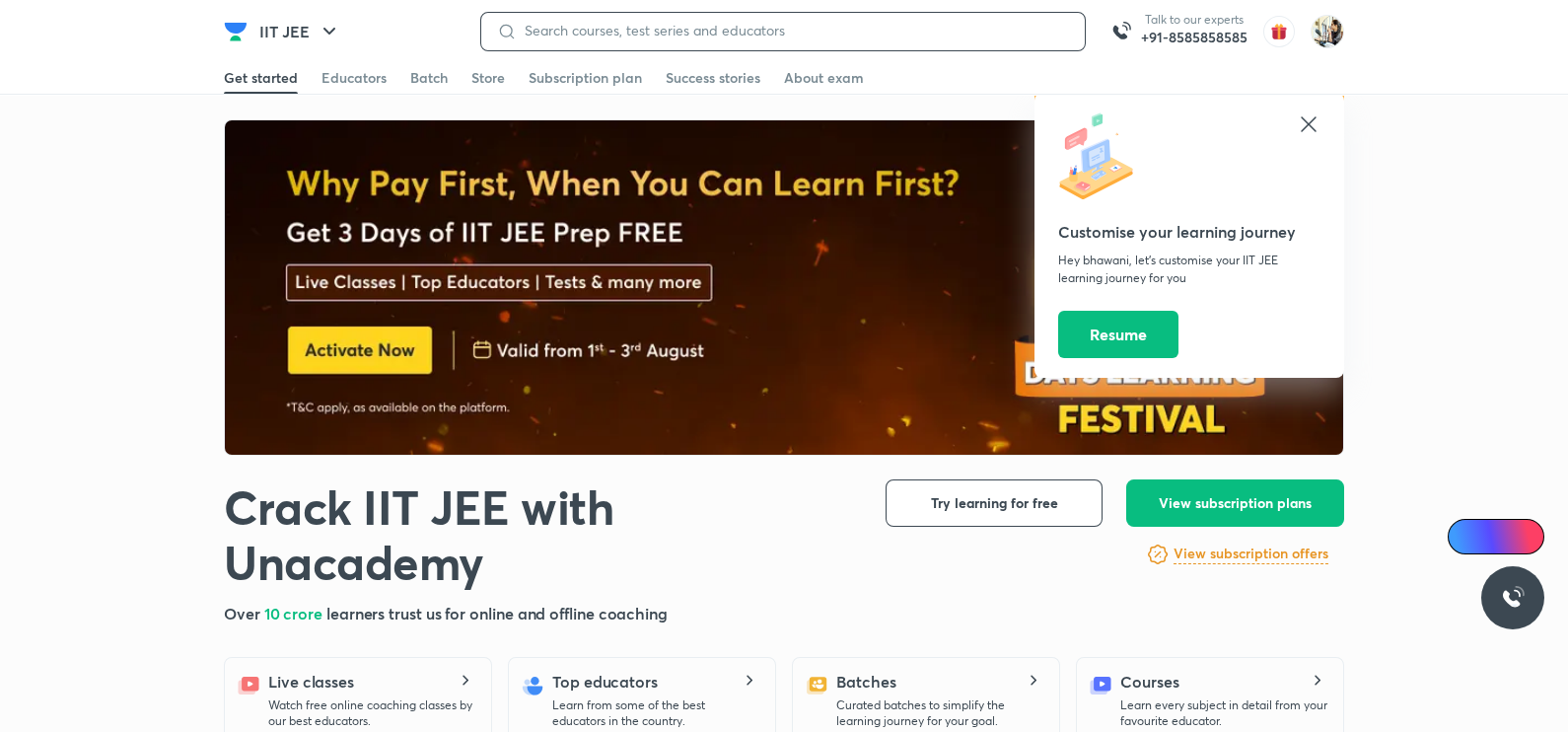 click at bounding box center [793, 31] 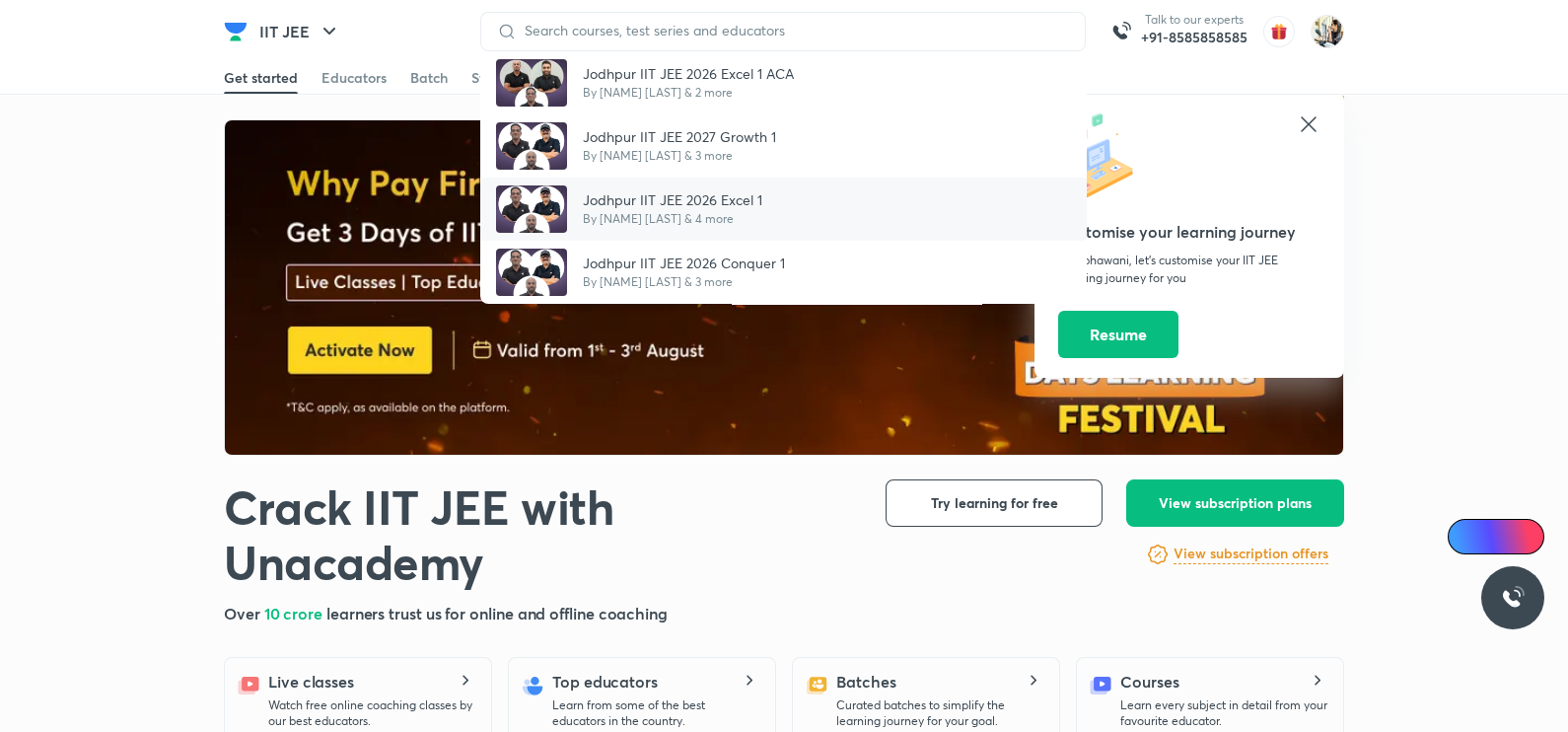 click on "Jodhpur IIT JEE 2026 Excel 1" at bounding box center (673, 199) 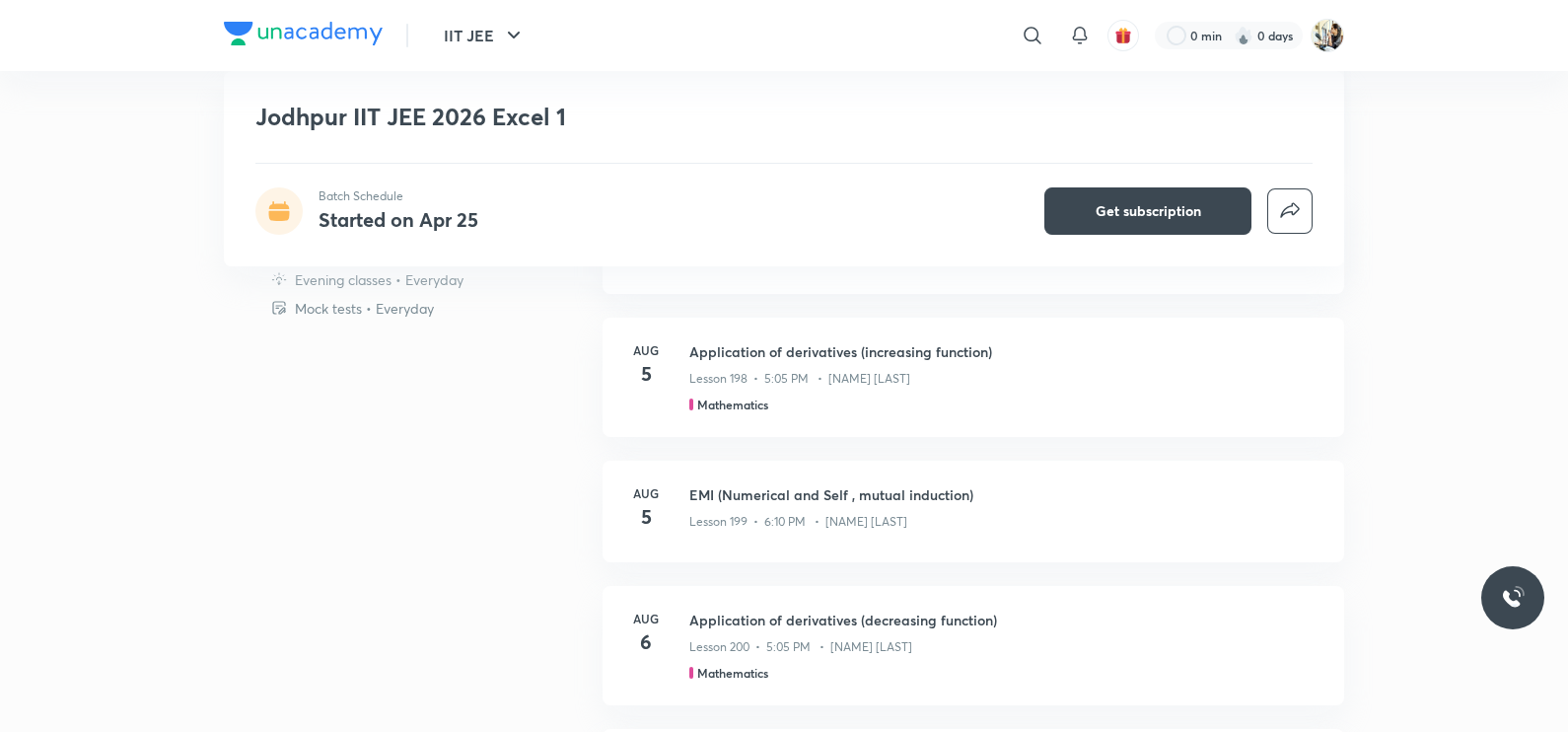 scroll, scrollTop: 1150, scrollLeft: 0, axis: vertical 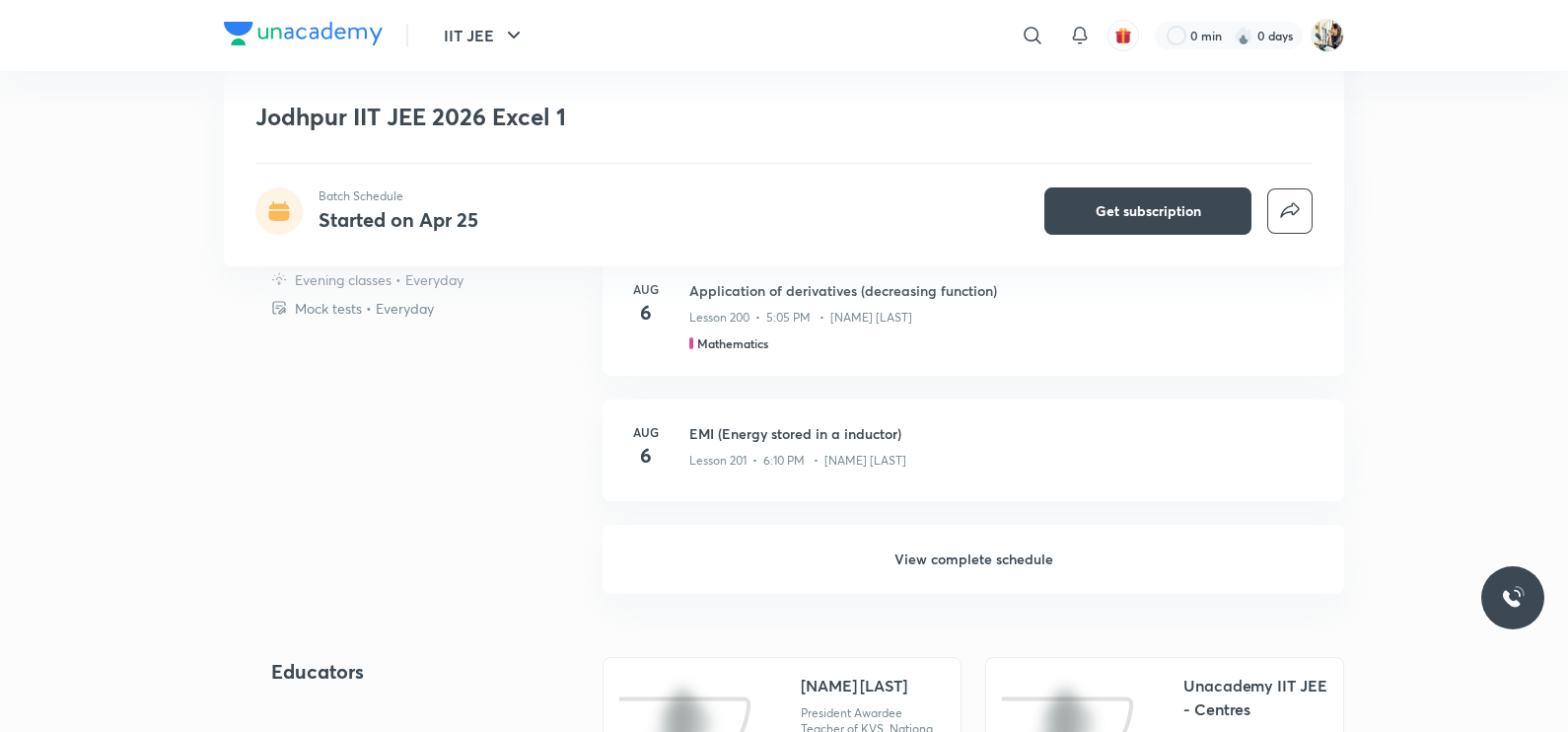drag, startPoint x: 951, startPoint y: 552, endPoint x: 963, endPoint y: 537, distance: 19.209373 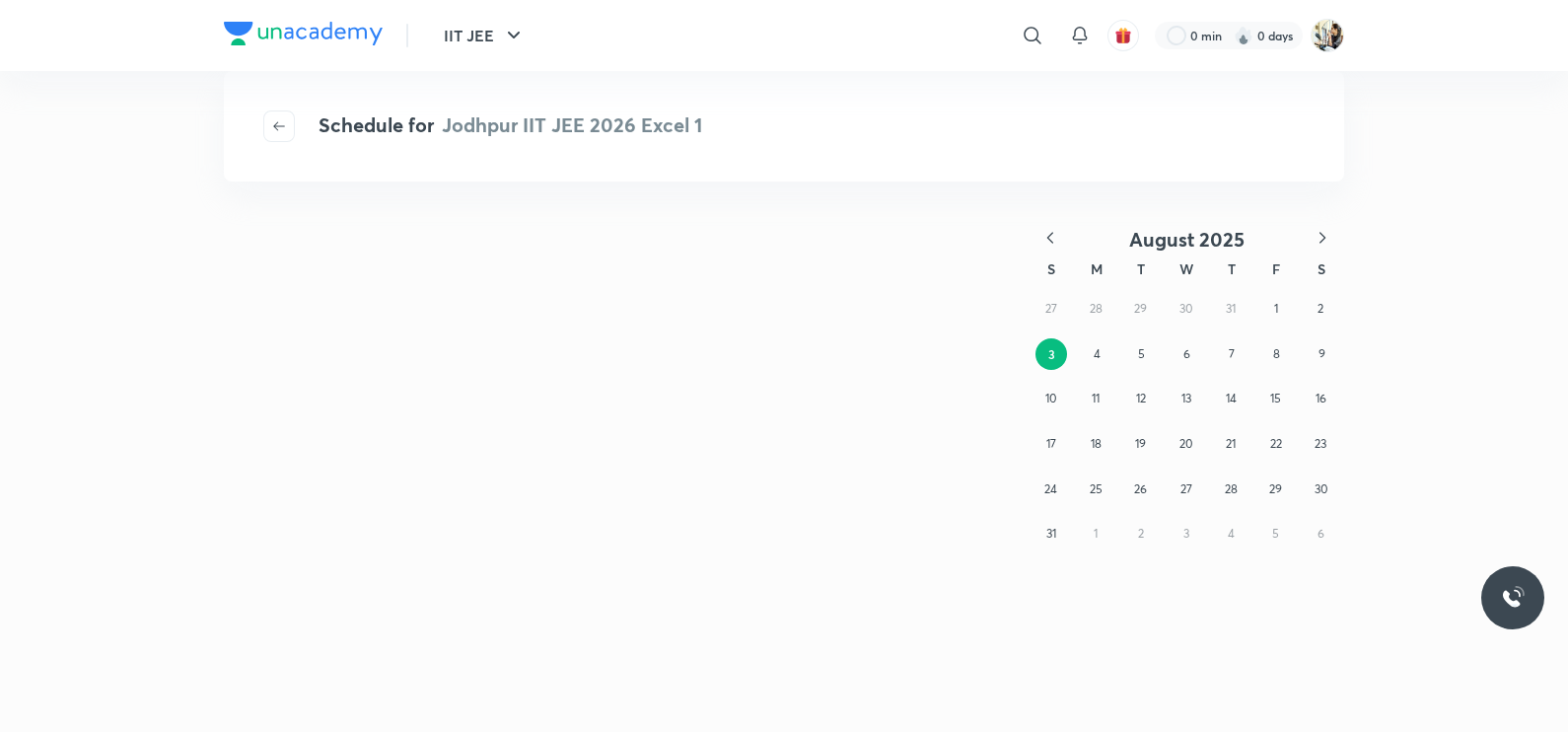 scroll, scrollTop: 0, scrollLeft: 0, axis: both 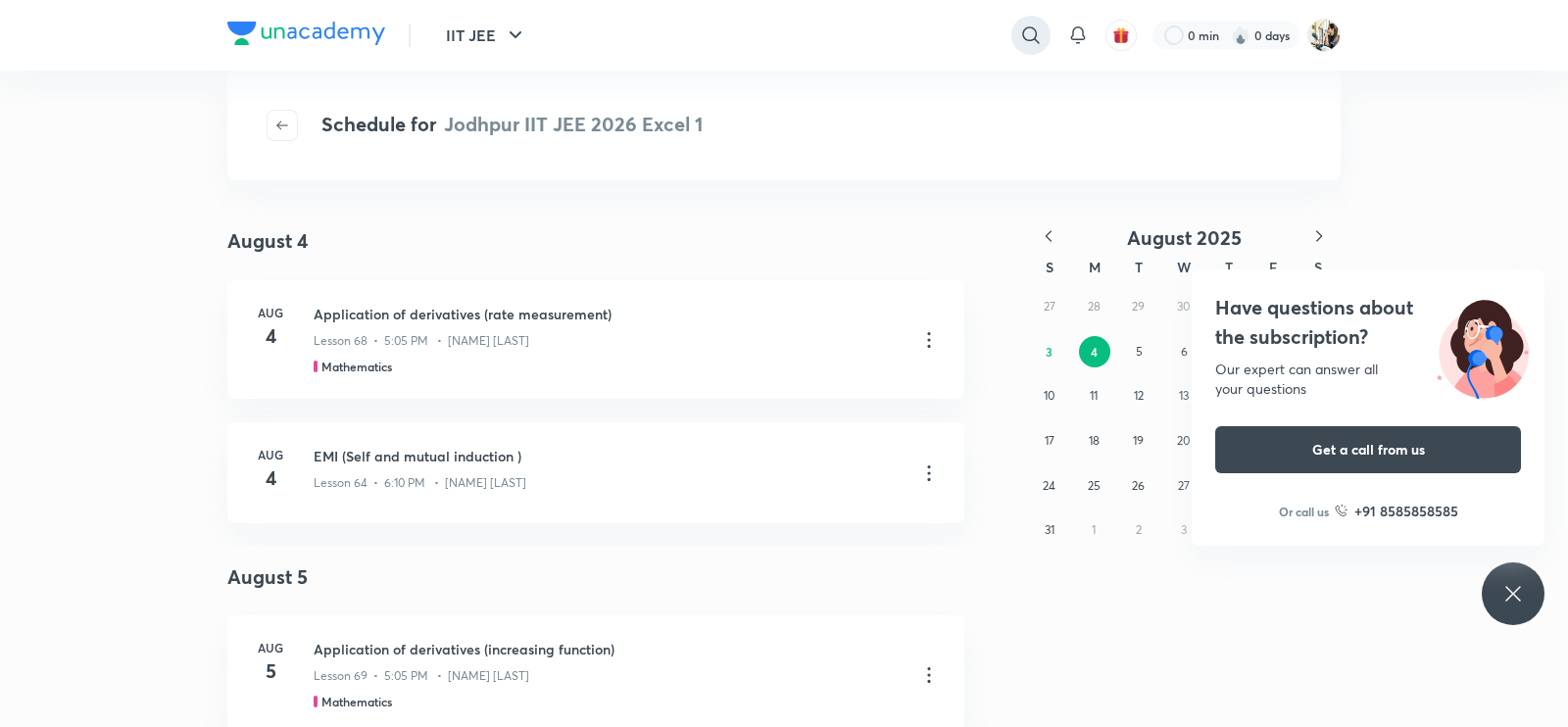 click 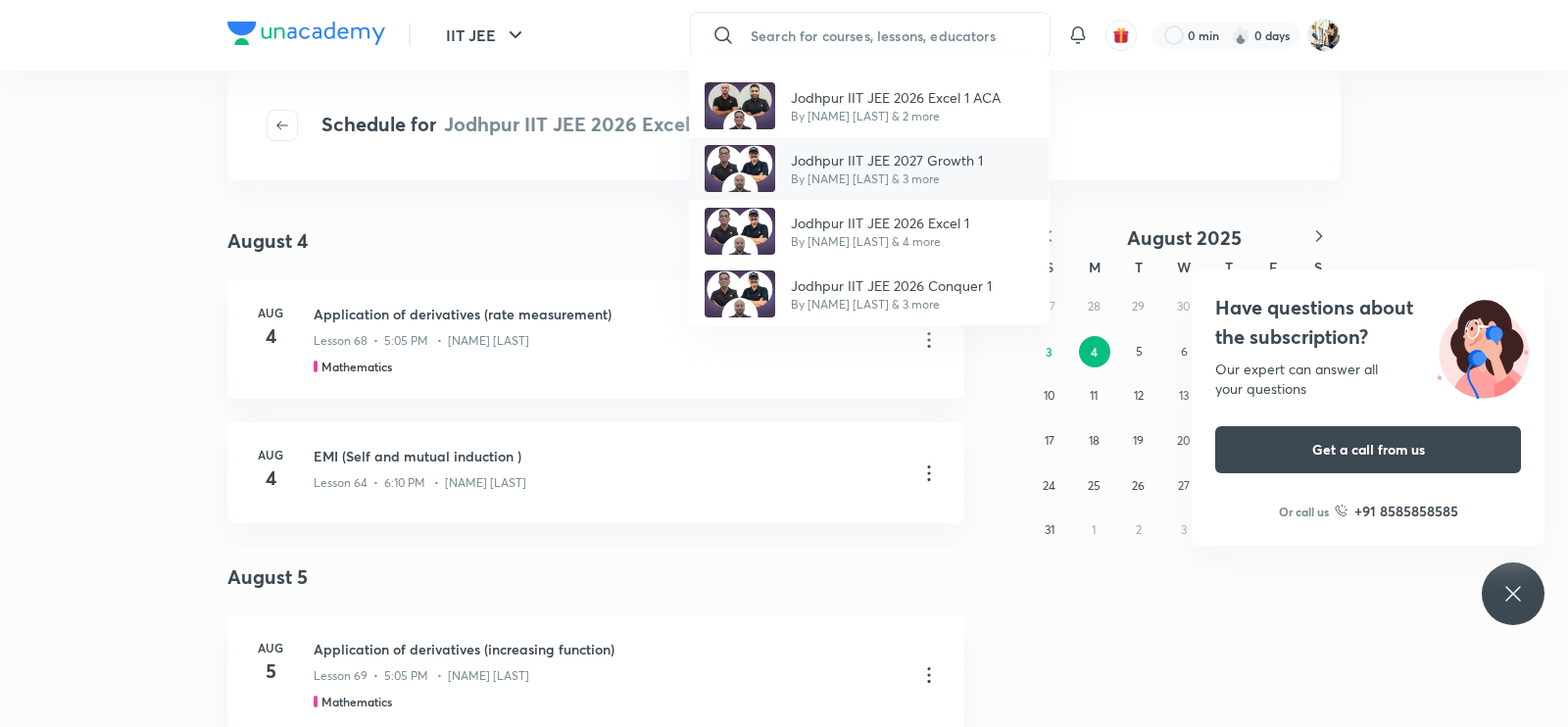 click on "By Pankaj Soral & 3 more" at bounding box center [887, 179] 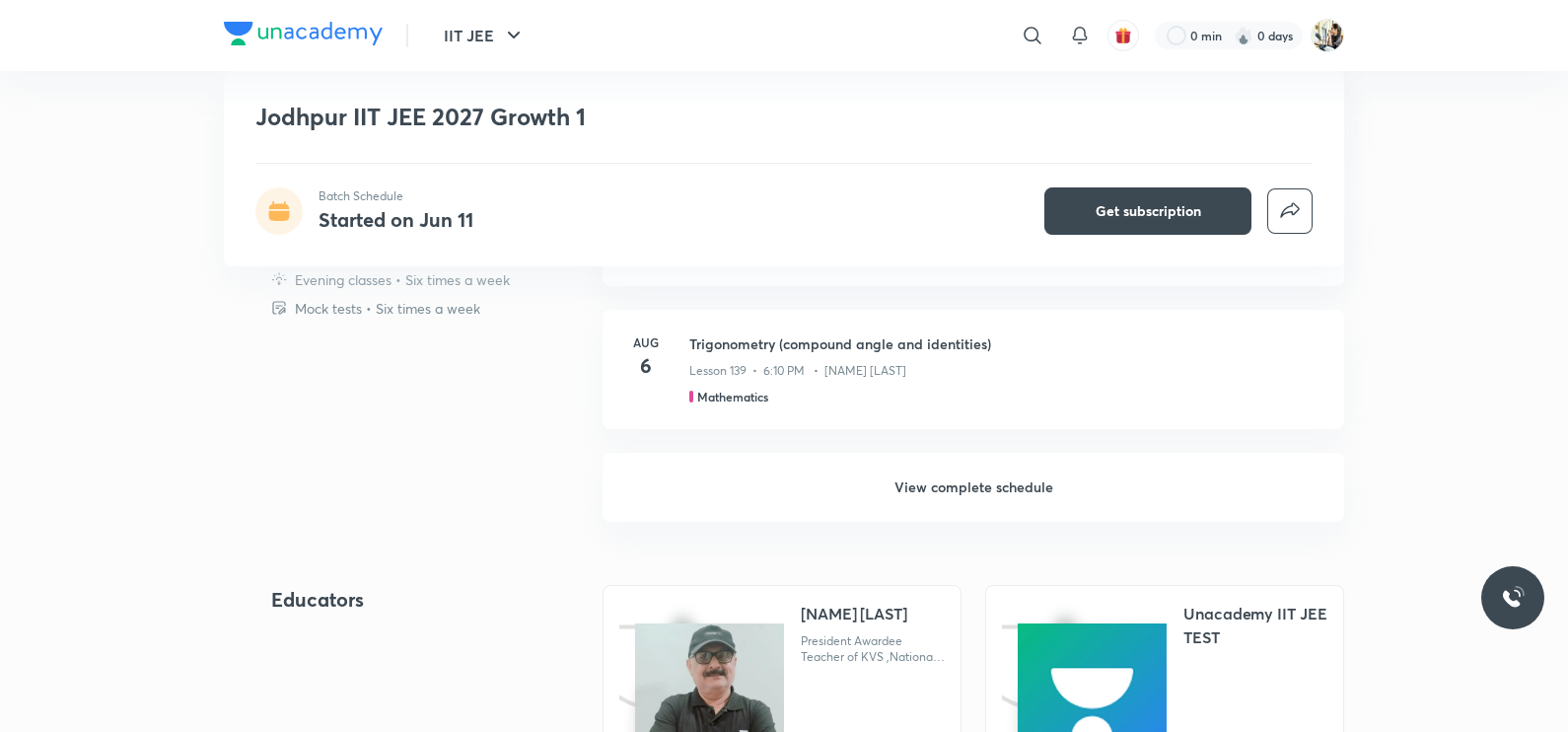 scroll, scrollTop: 1150, scrollLeft: 0, axis: vertical 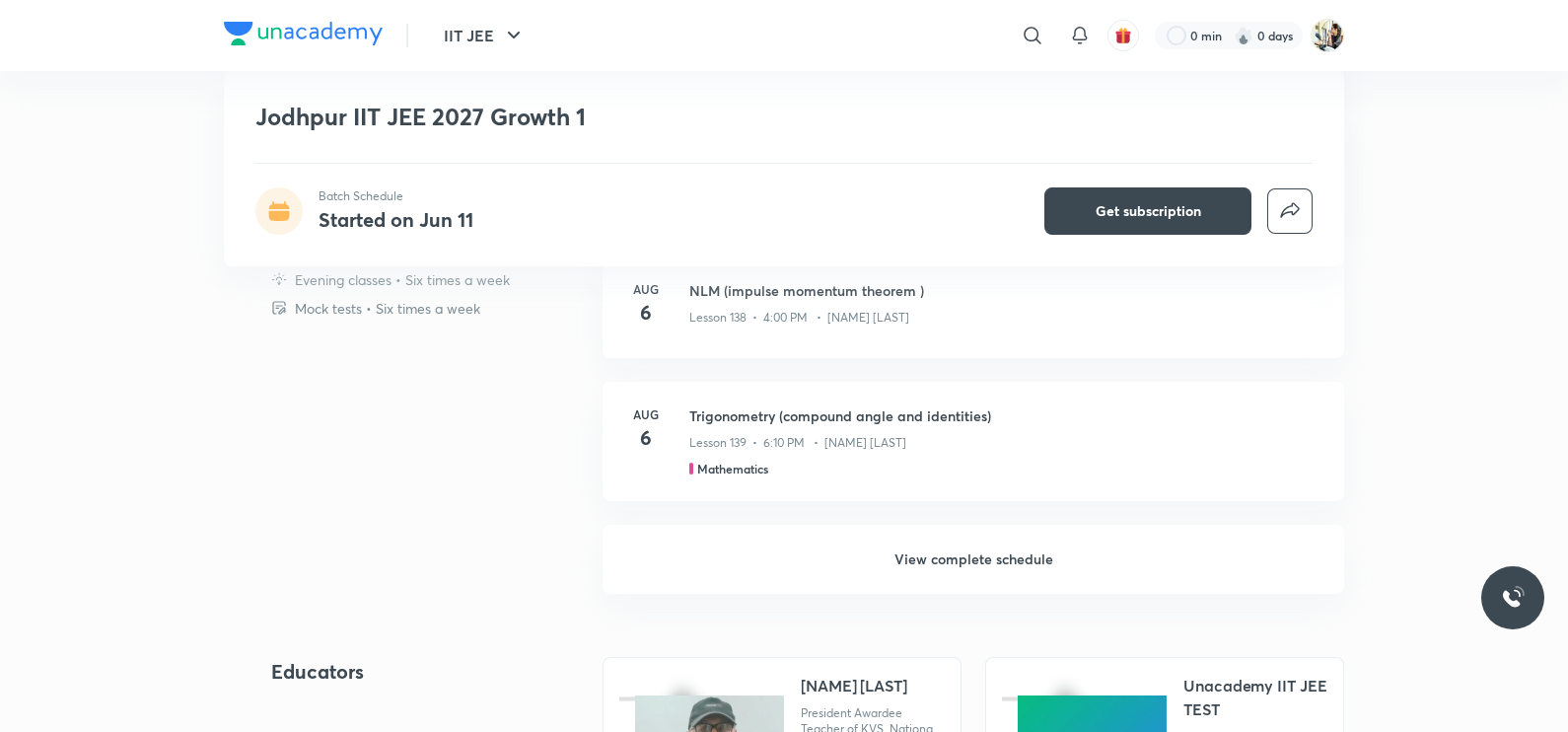 drag, startPoint x: 940, startPoint y: 558, endPoint x: 929, endPoint y: 547, distance: 15.55635 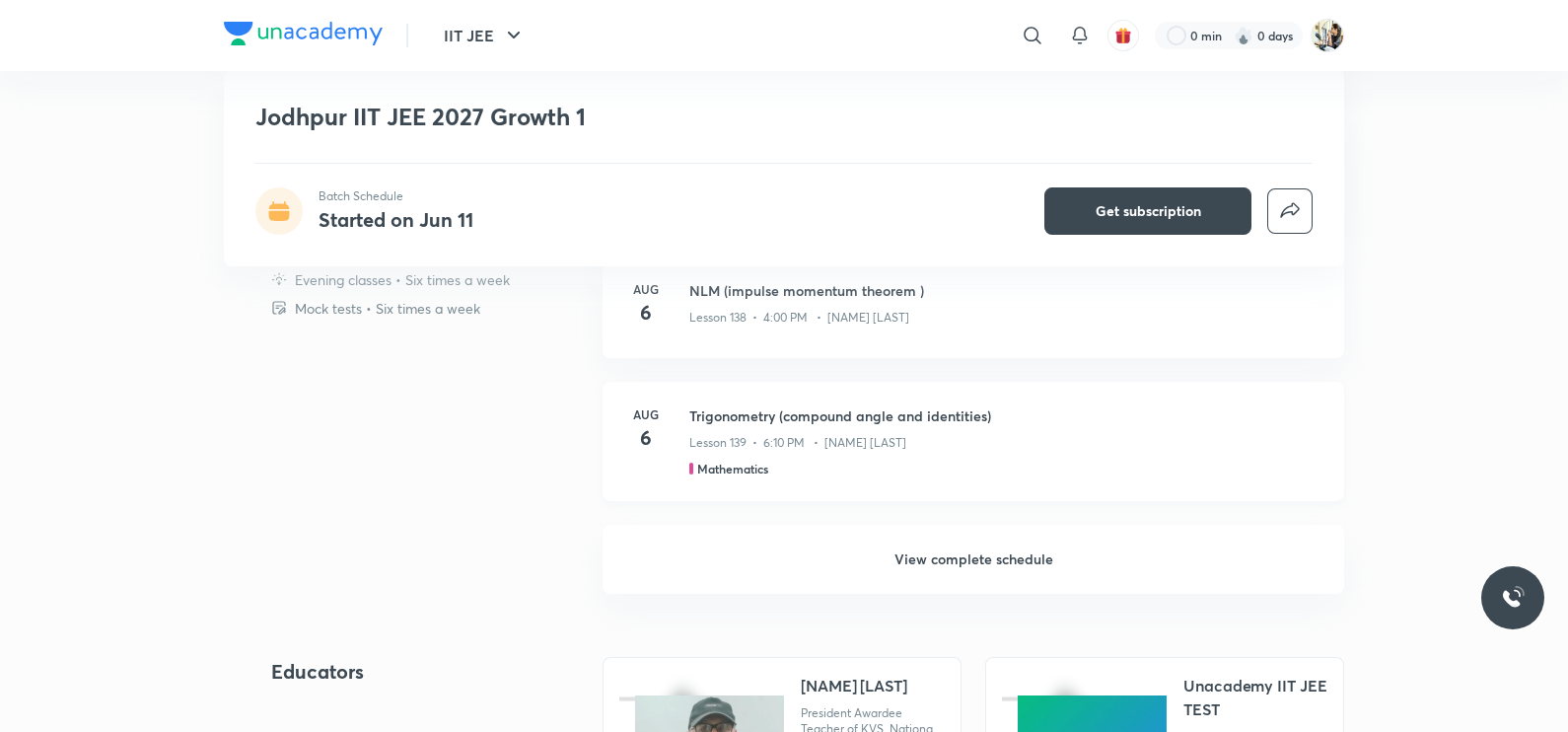 scroll, scrollTop: 0, scrollLeft: 0, axis: both 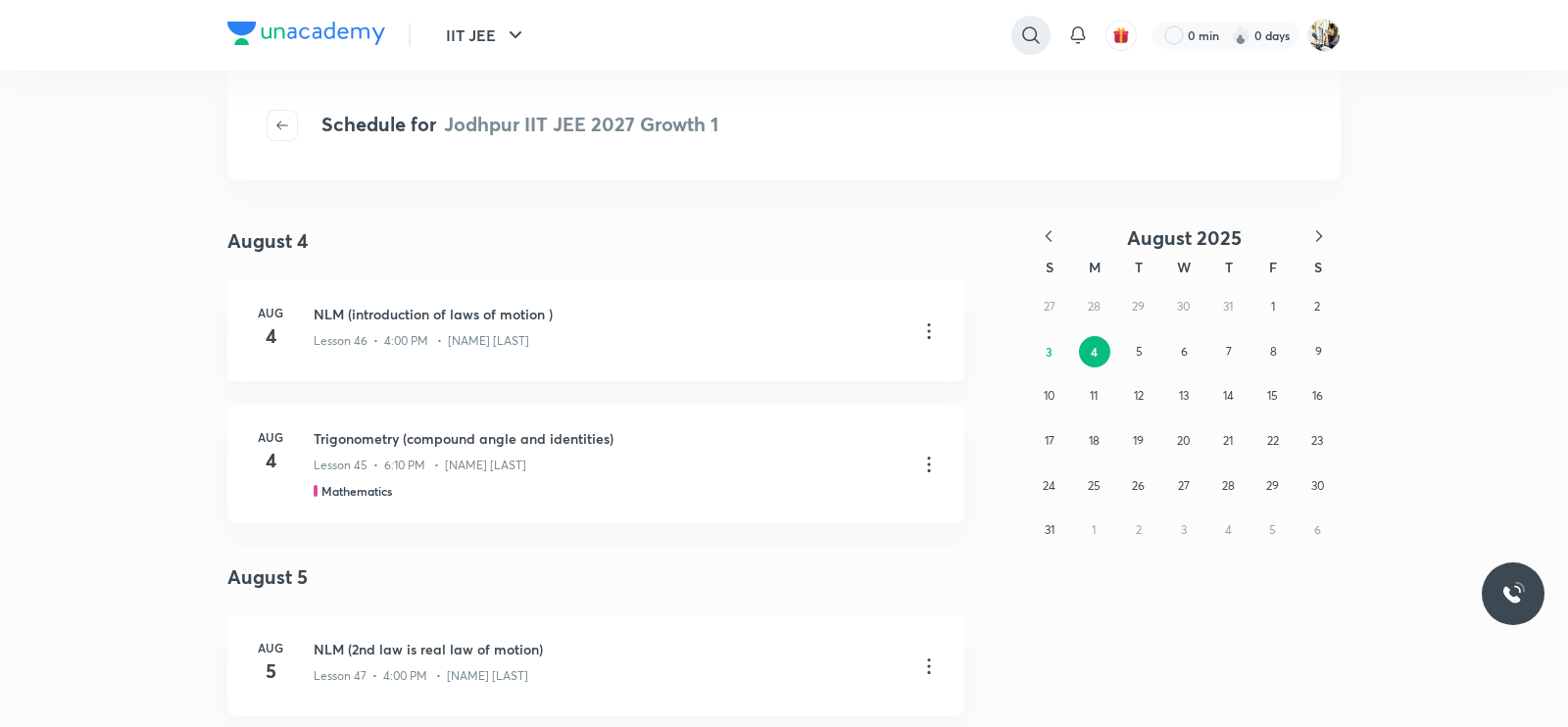 click 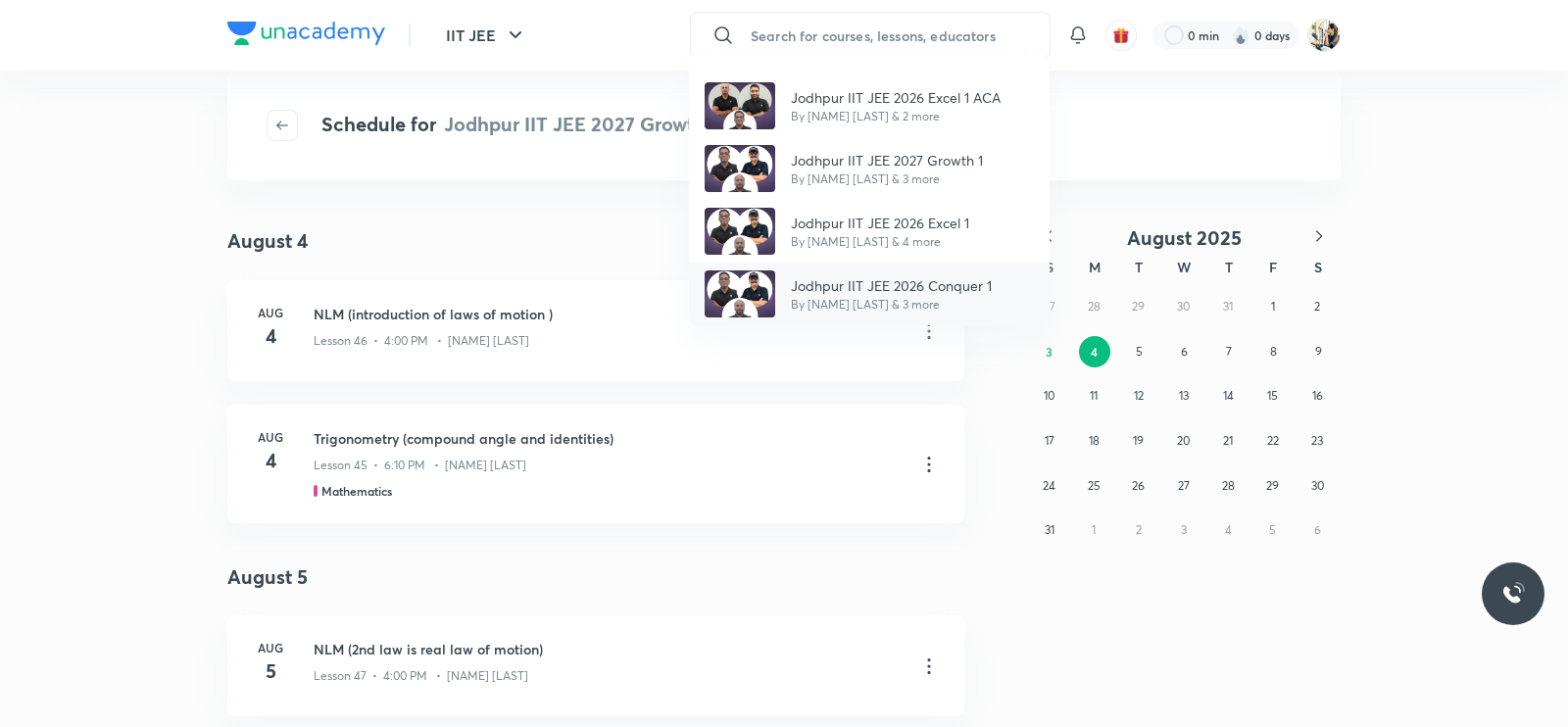 click on "Jodhpur IIT JEE 2026 Conquer 1" at bounding box center [891, 285] 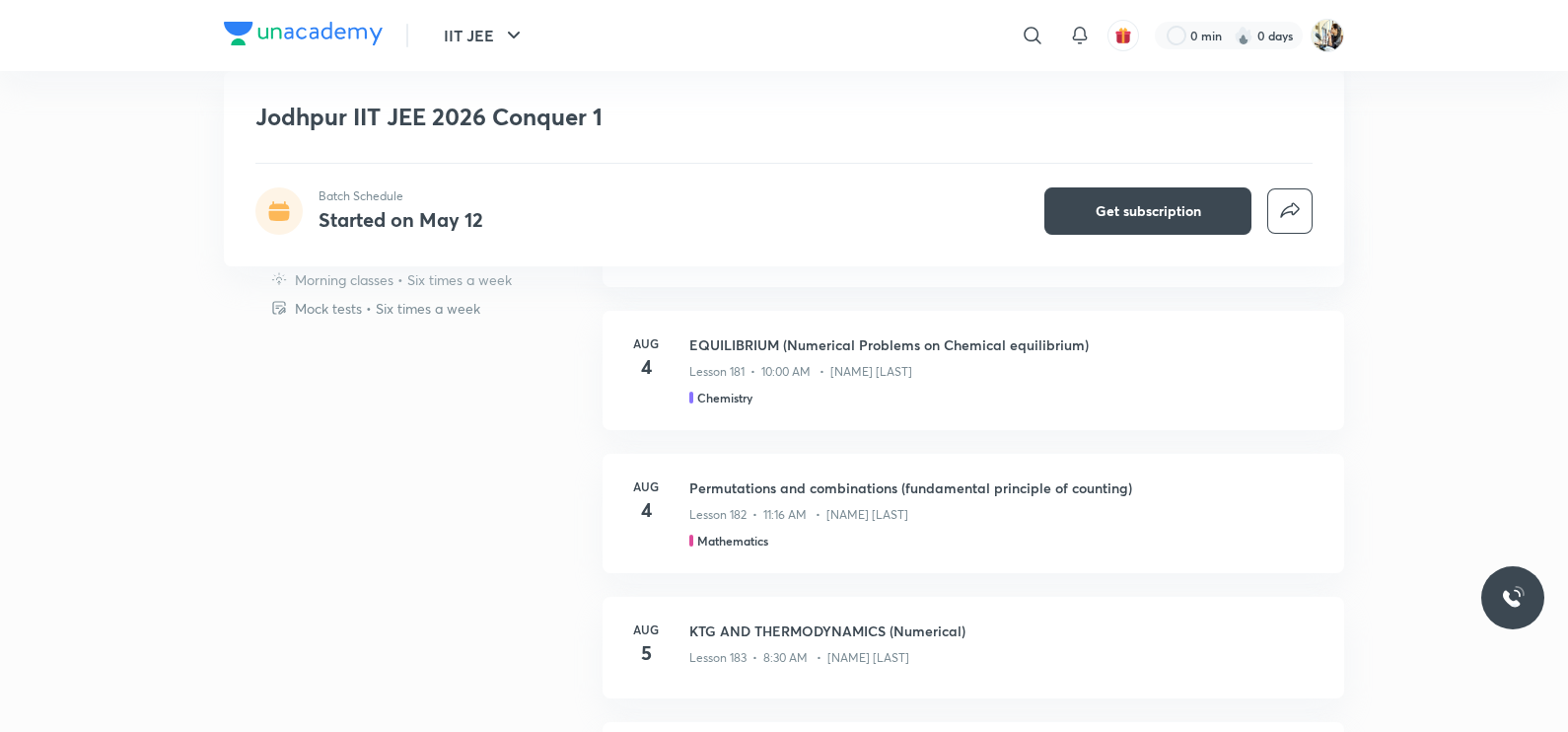 scroll, scrollTop: 1150, scrollLeft: 0, axis: vertical 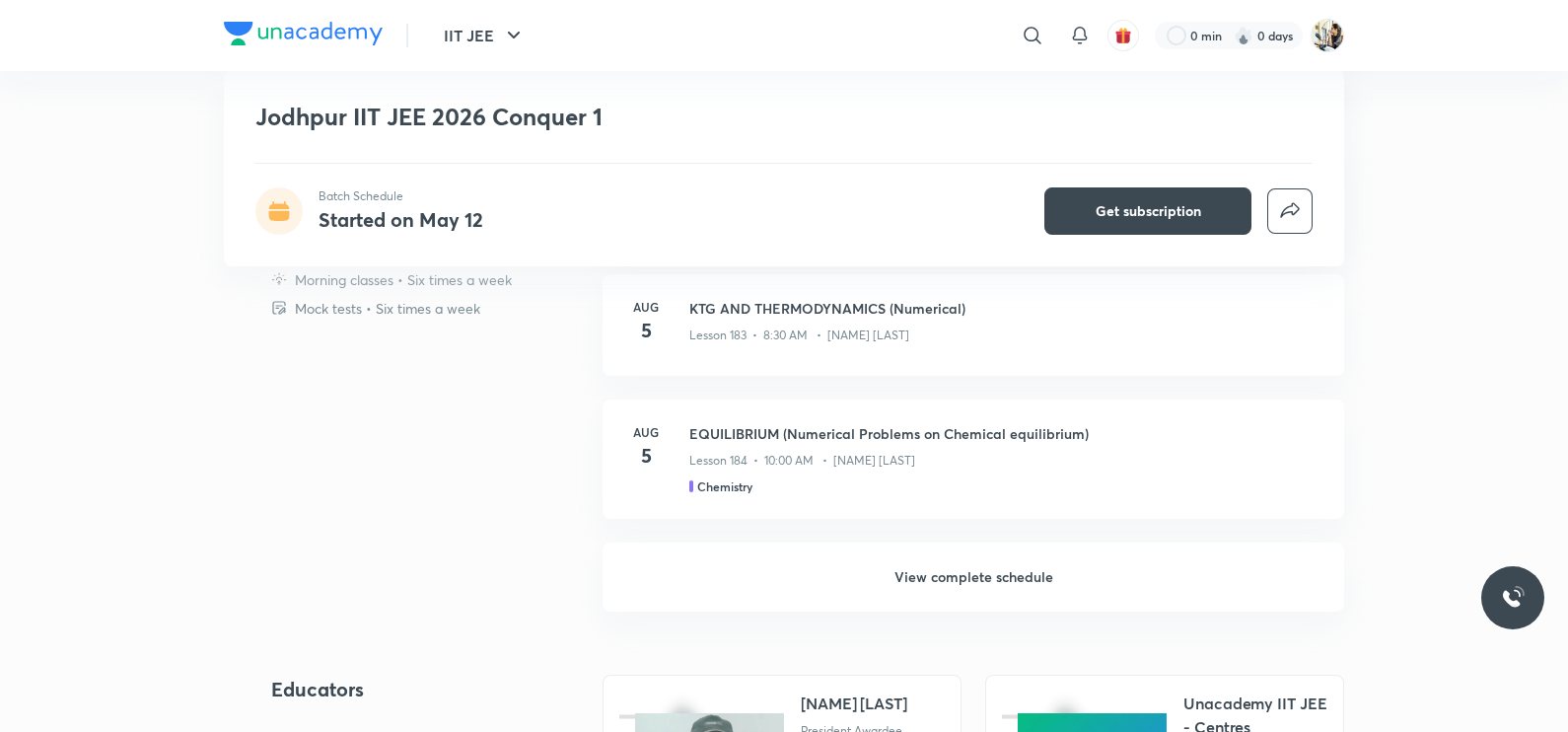 click on "View complete schedule" at bounding box center [973, 577] 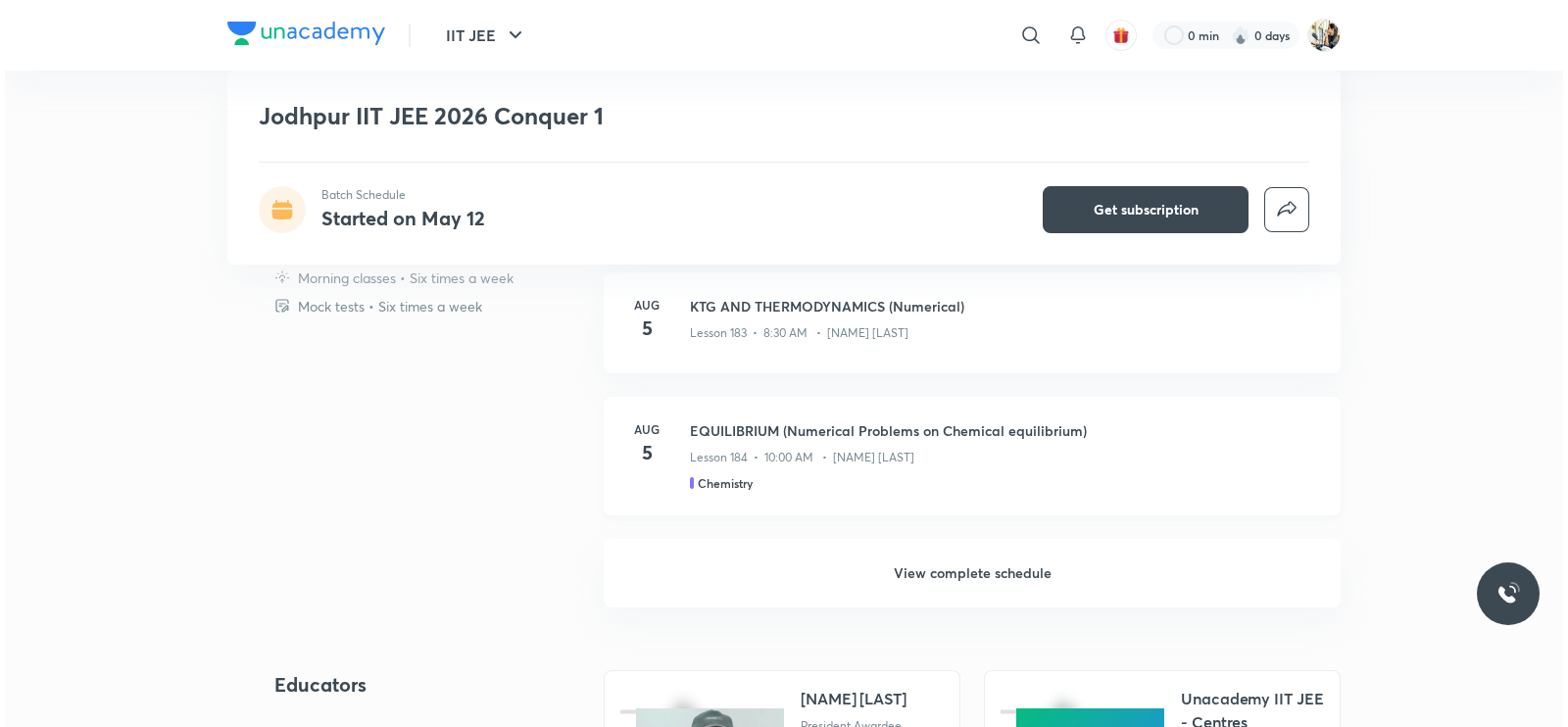 scroll, scrollTop: 0, scrollLeft: 0, axis: both 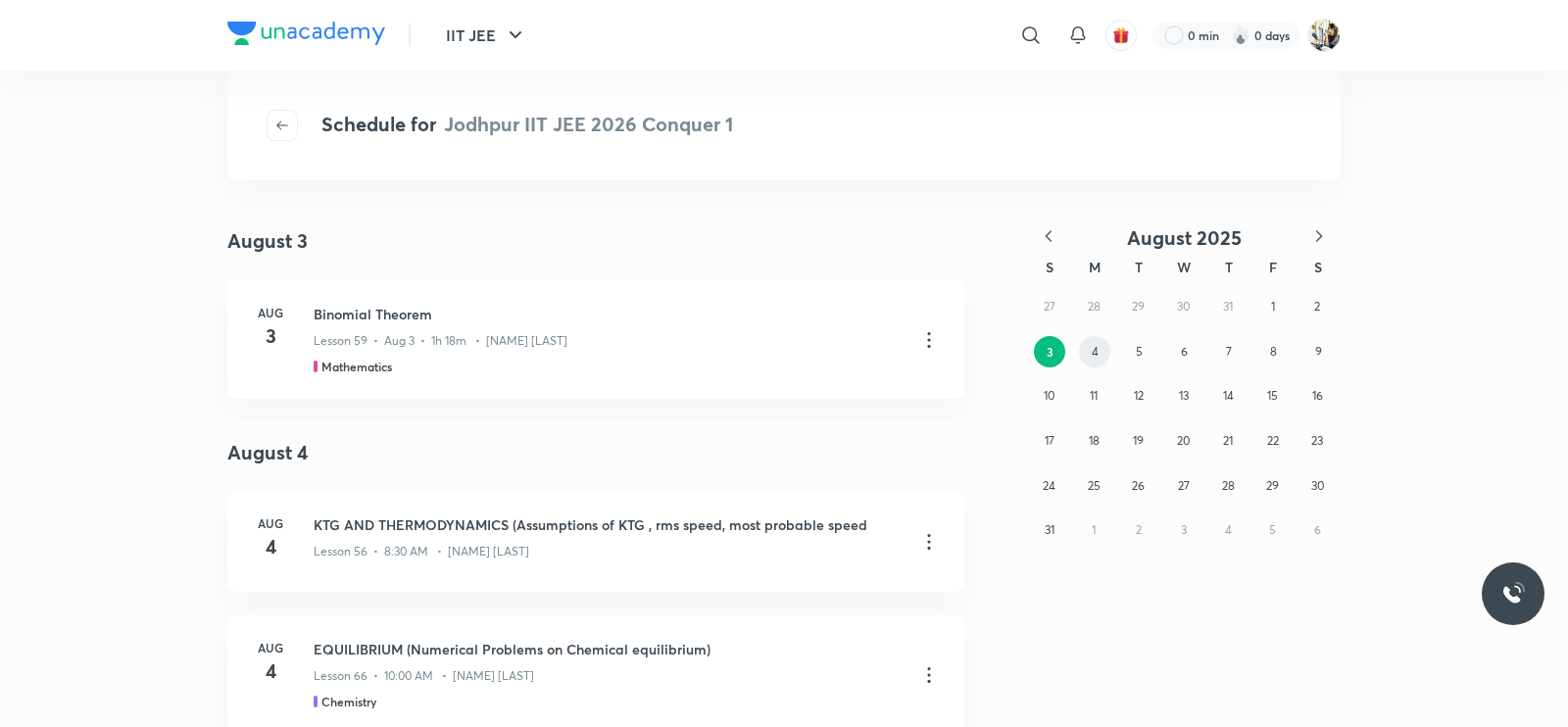 click on "4" at bounding box center (1095, 351) 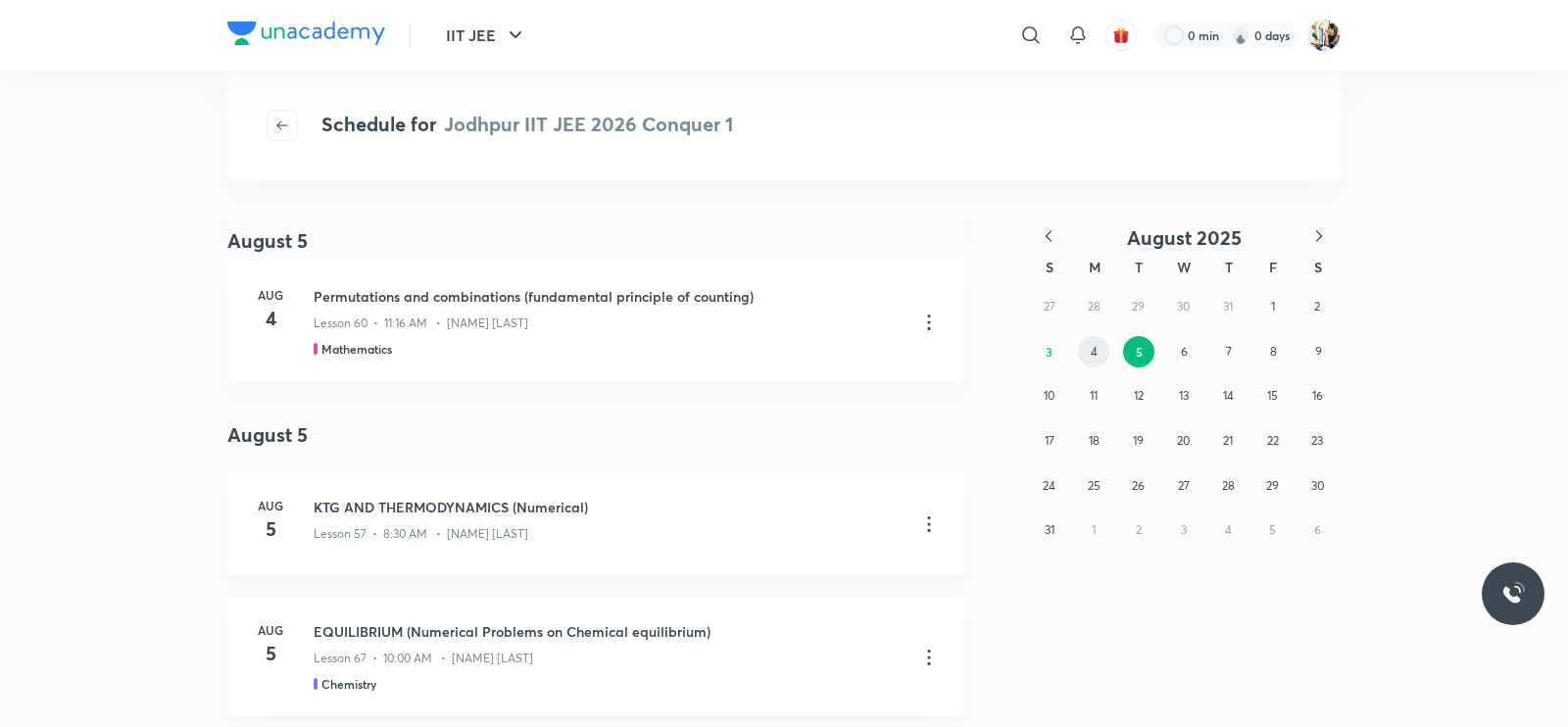 scroll, scrollTop: 5514, scrollLeft: 0, axis: vertical 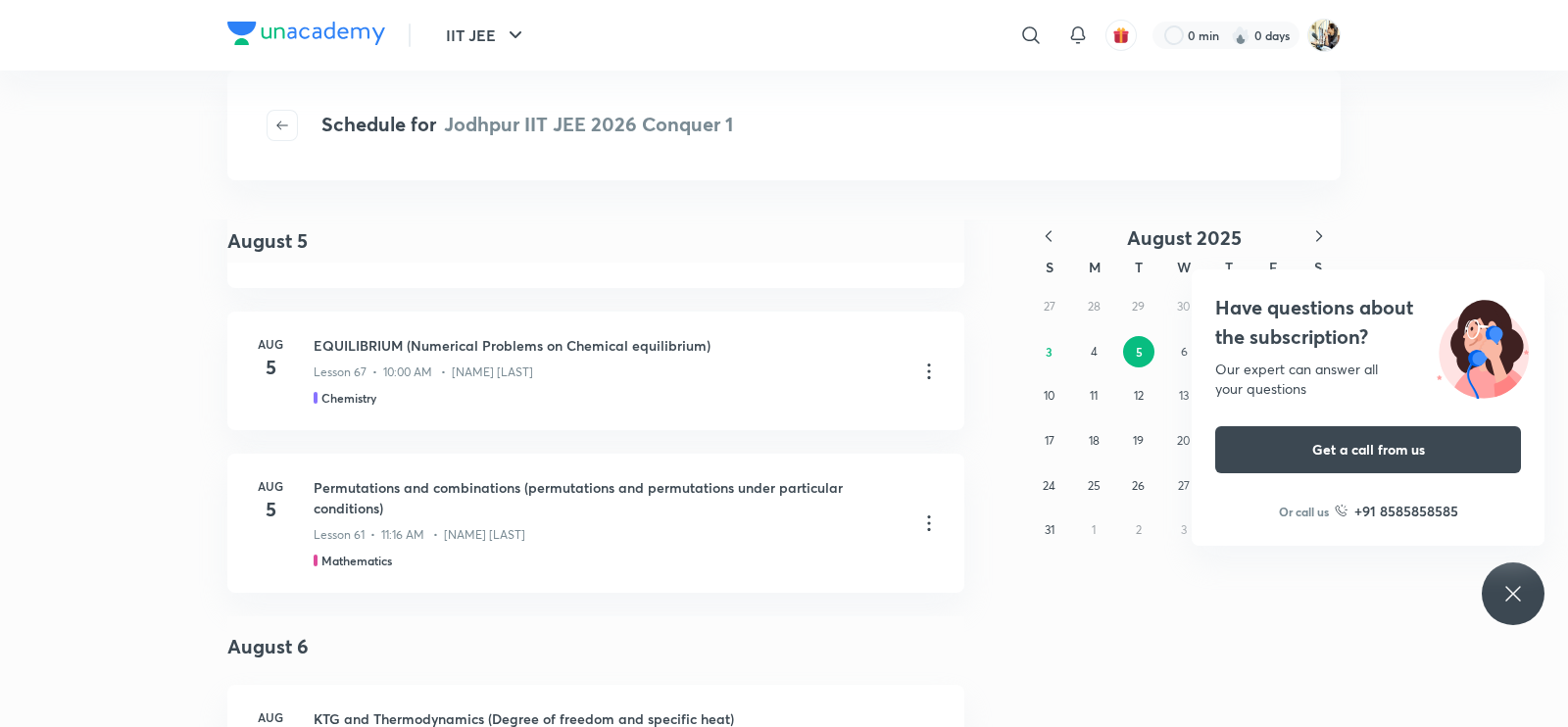 click 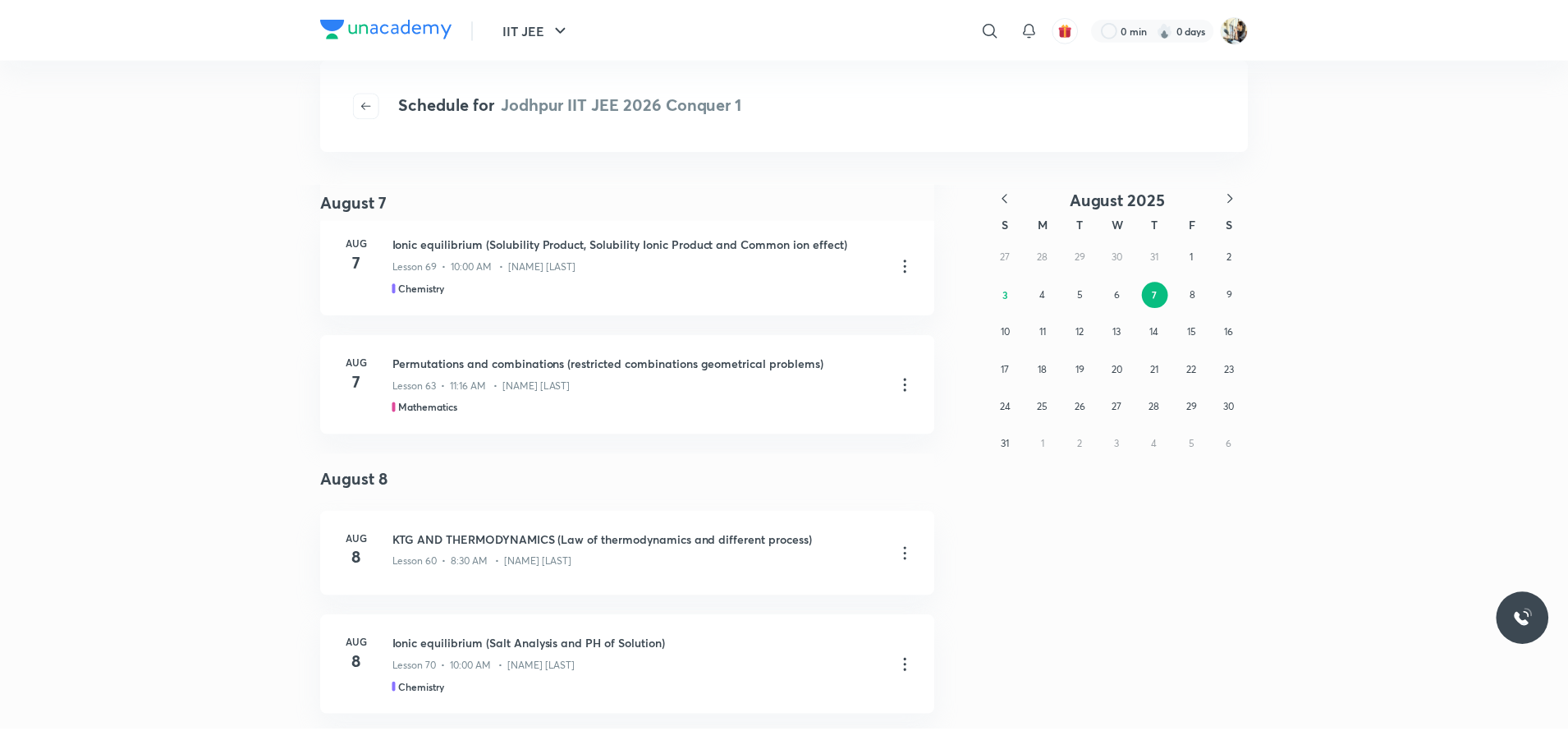 scroll, scrollTop: 5627, scrollLeft: 0, axis: vertical 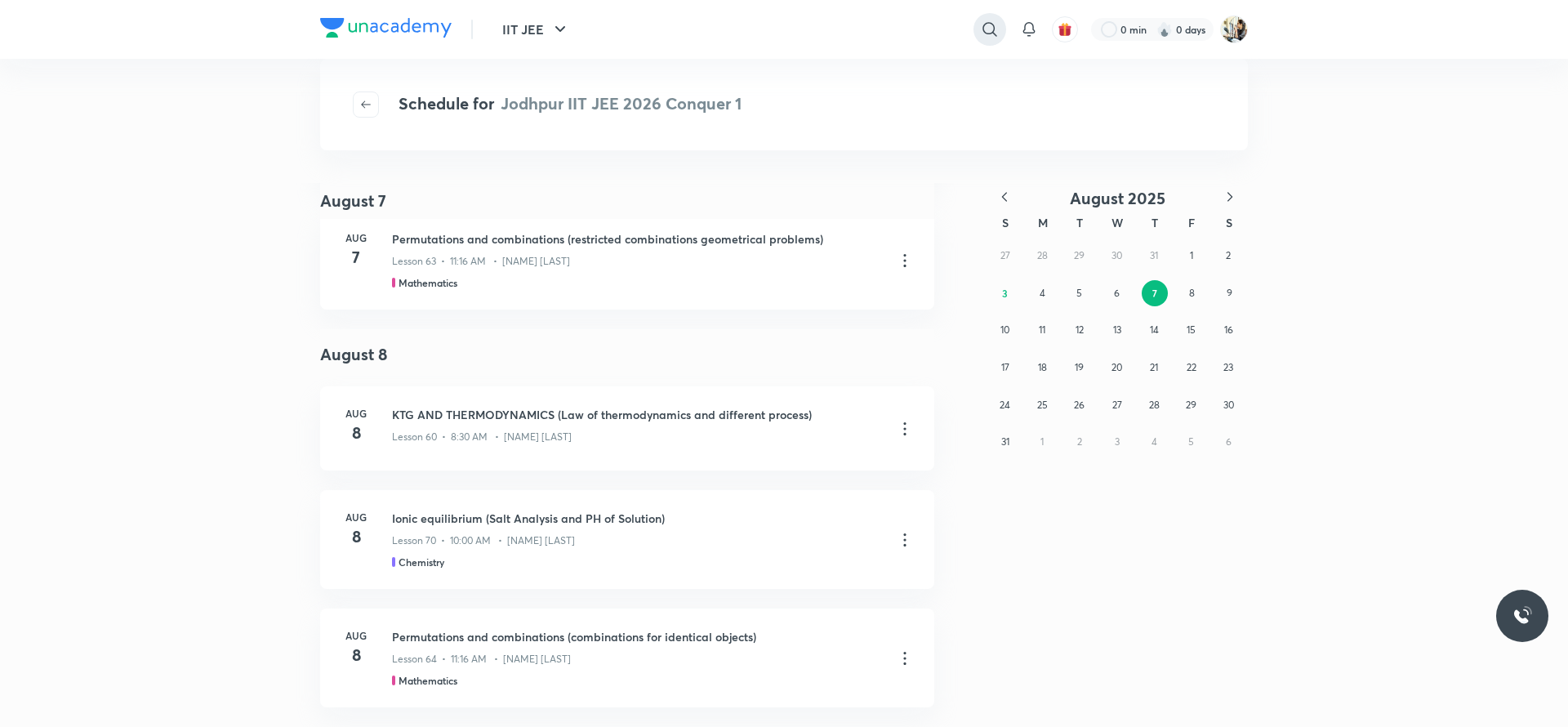 click 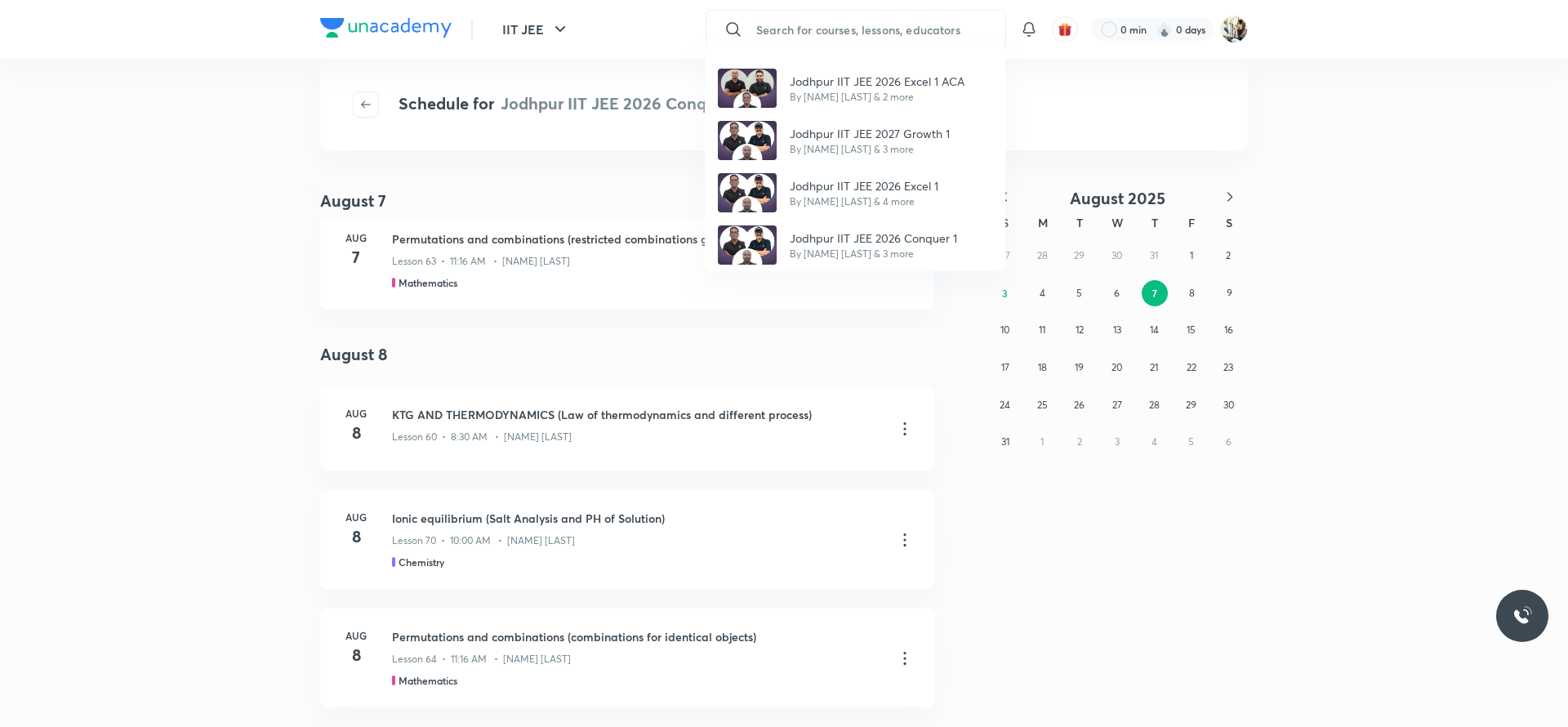 click on "Jodhpur IIT JEE 2026 Excel 1 ACA By Ashwini Kumar & 2 more Jodhpur IIT JEE 2027 Growth 1 By Pankaj Soral & 3 more Jodhpur IIT JEE 2026 Excel 1 By Pankaj Soral & 4 more Jodhpur IIT JEE 2026 Conquer 1 By Pankaj Soral & 3 more" at bounding box center [784, 364] 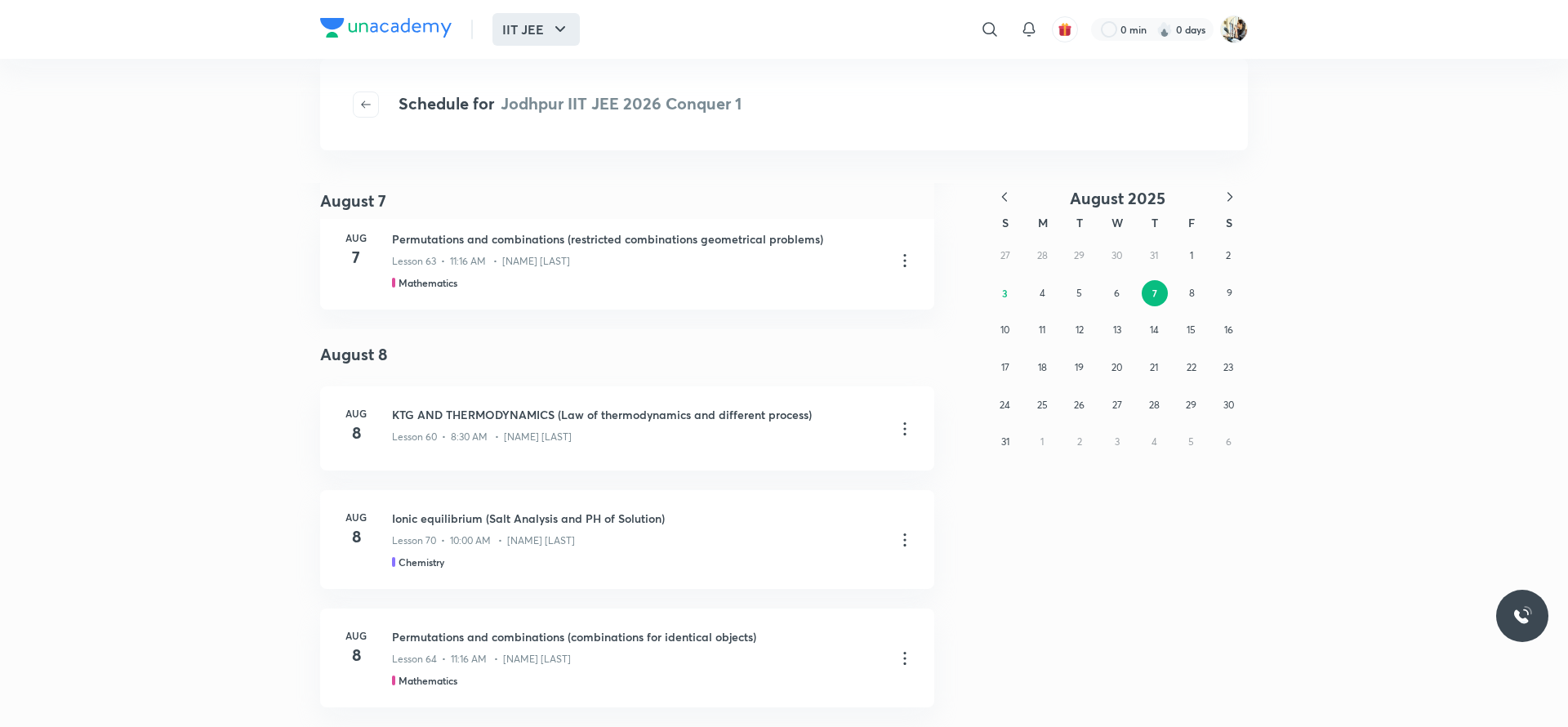 click on "IIT JEE" at bounding box center (536, 29) 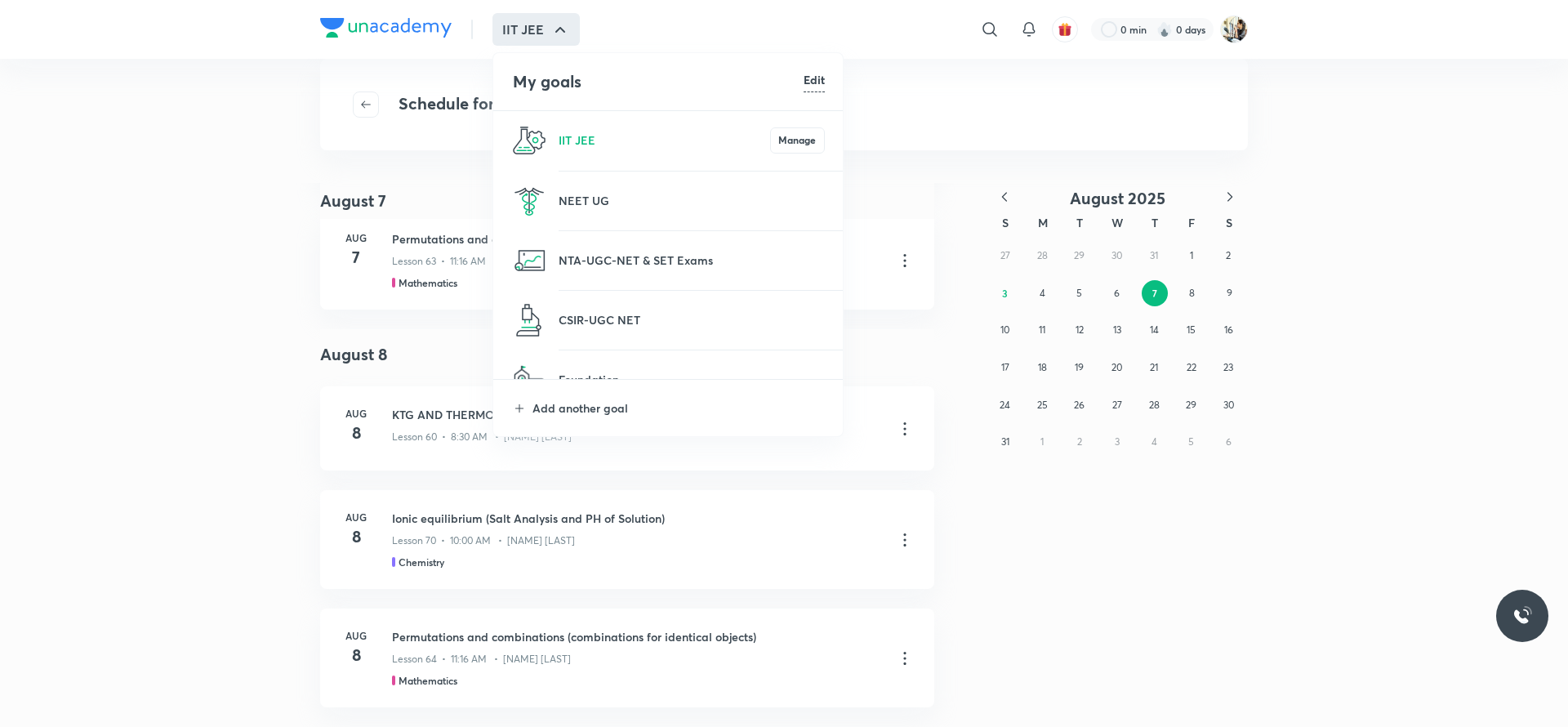 drag, startPoint x: 571, startPoint y: 203, endPoint x: 844, endPoint y: 127, distance: 283.38137 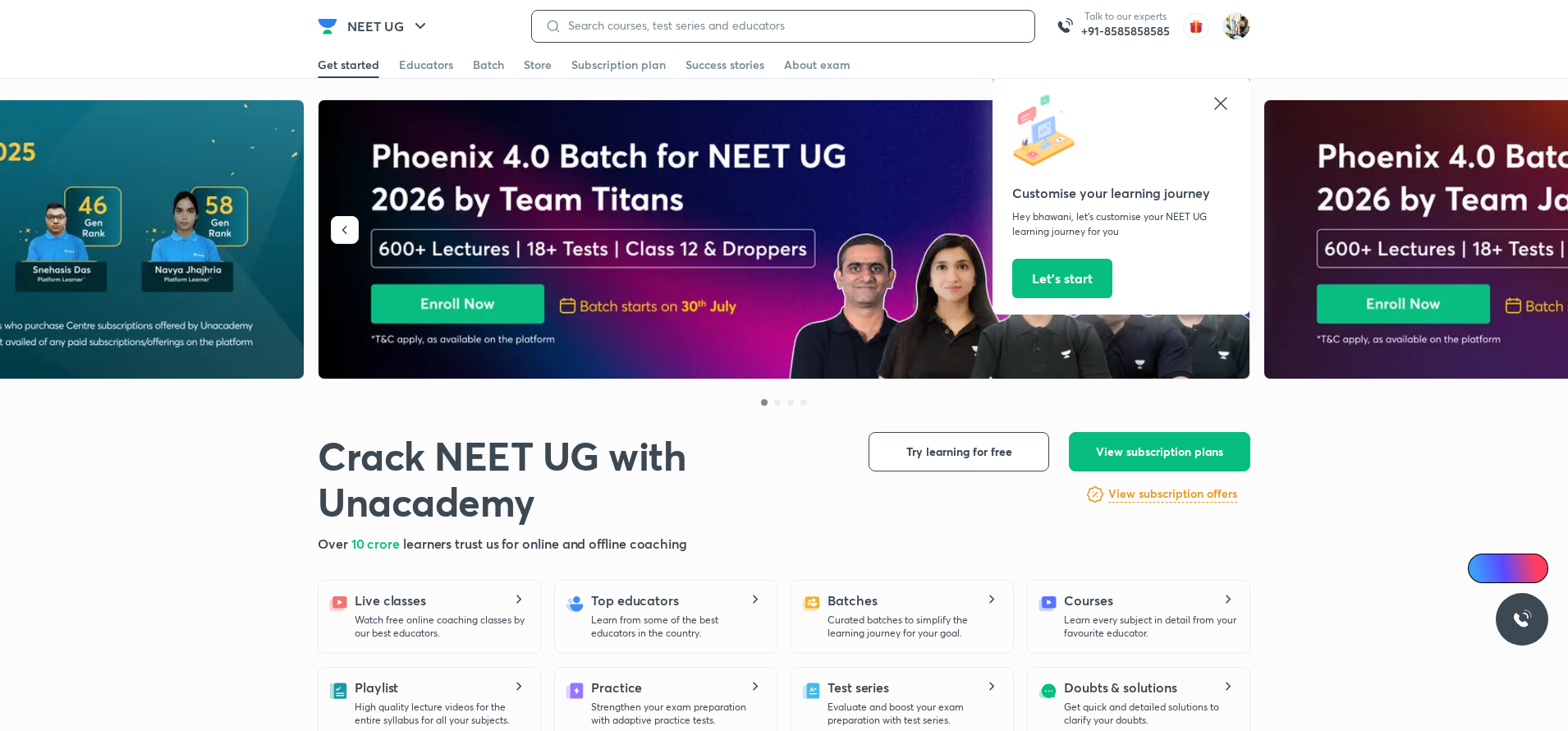 click at bounding box center [791, 25] 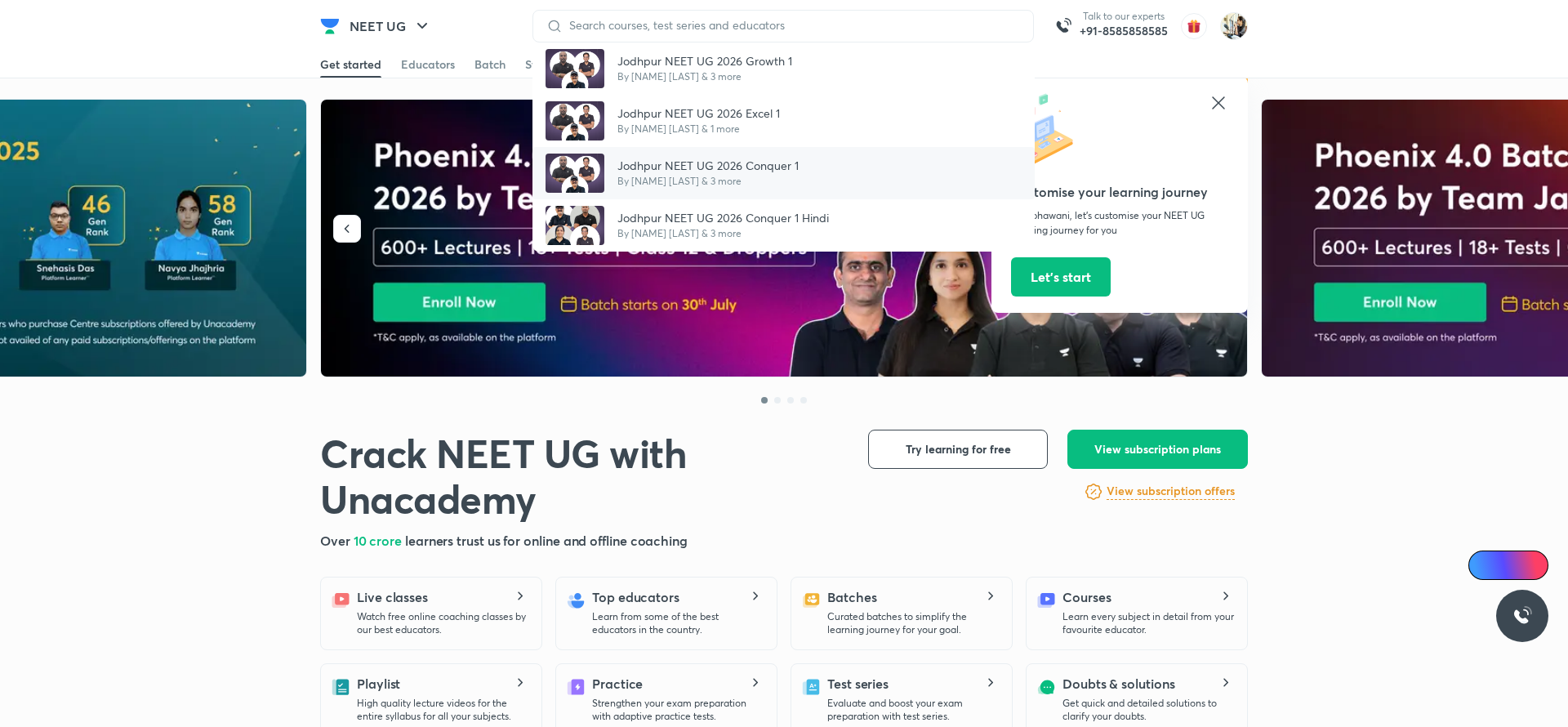 click on "Jodhpur NEET UG 2026 Conquer 1" at bounding box center [708, 165] 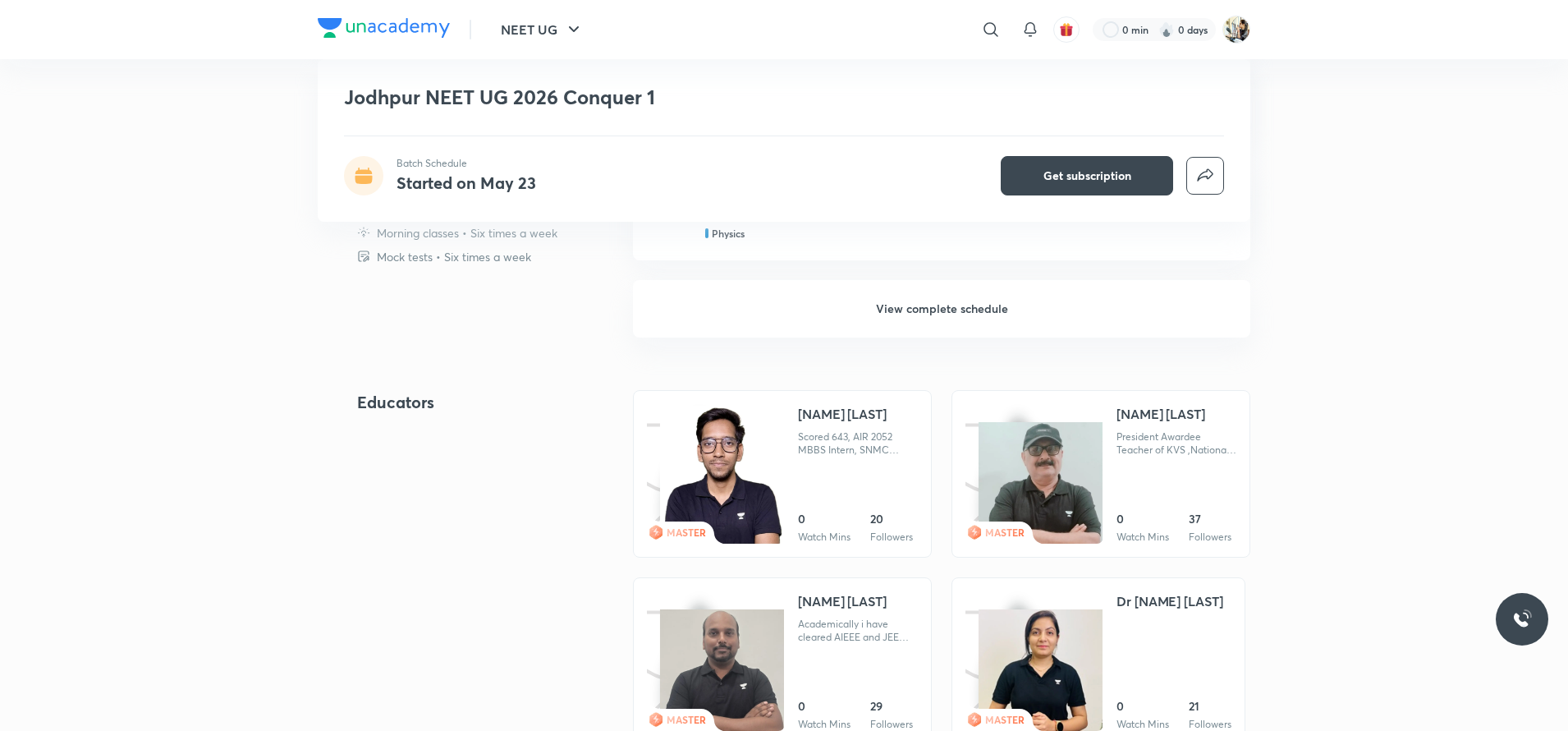 scroll, scrollTop: 1150, scrollLeft: 0, axis: vertical 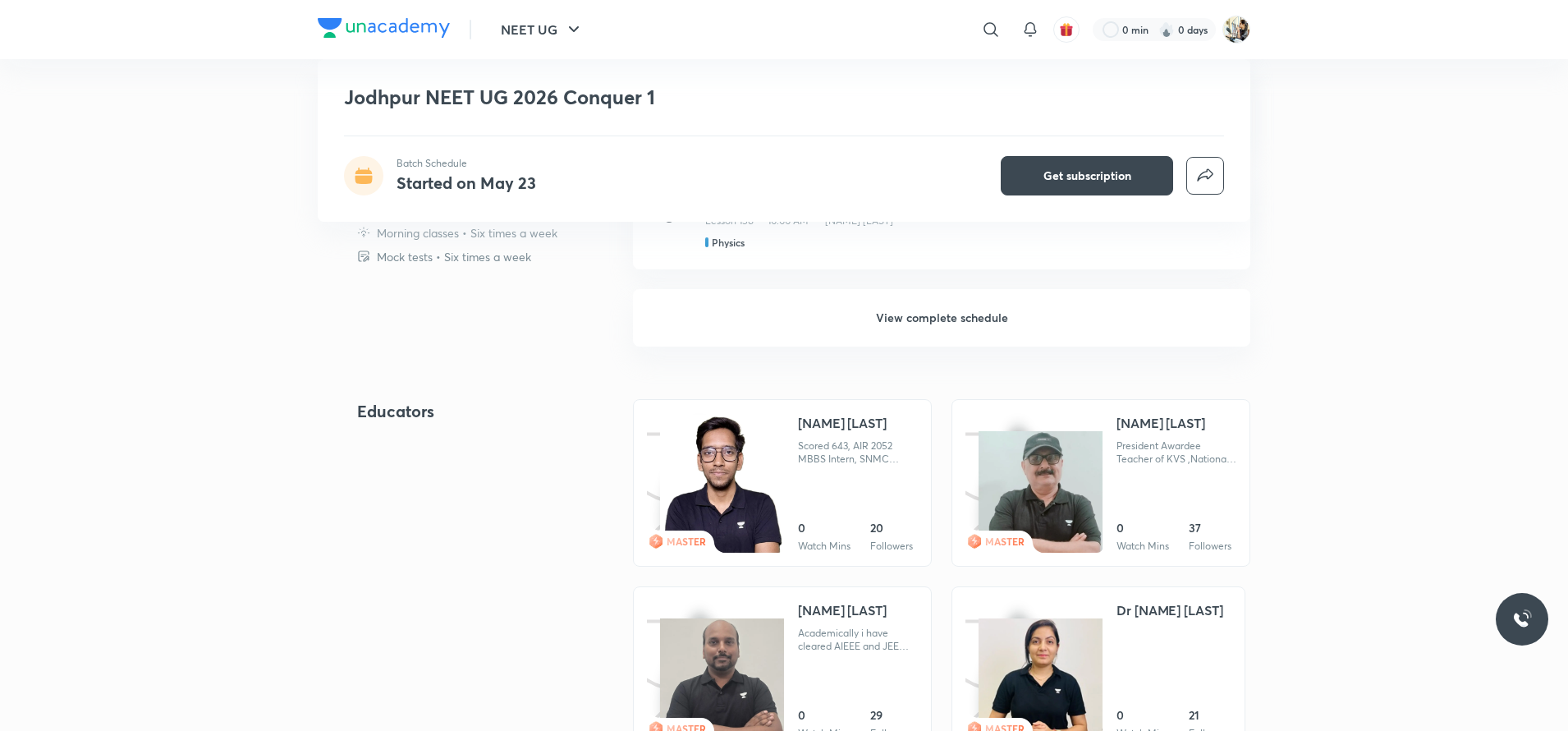 click on "View complete schedule" at bounding box center [942, 318] 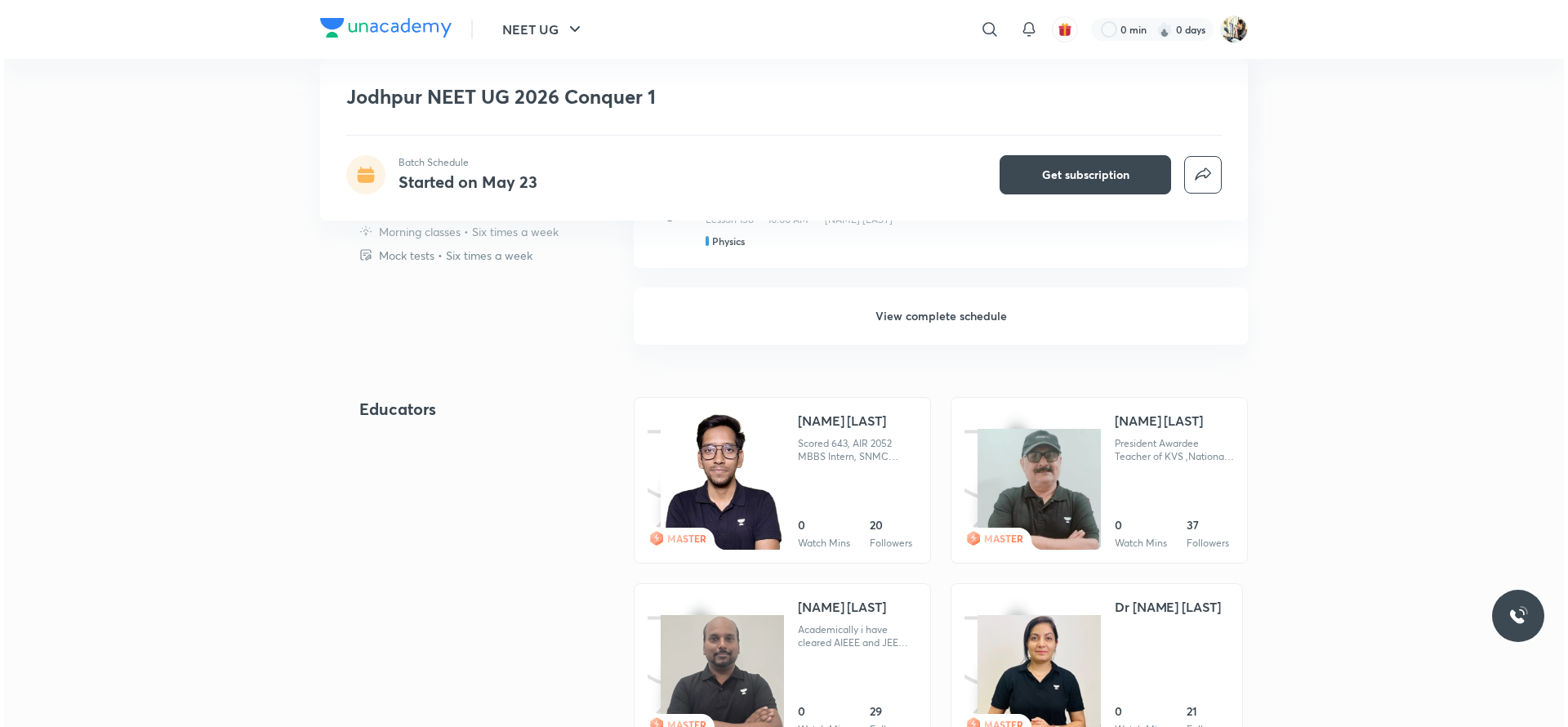 scroll, scrollTop: 0, scrollLeft: 0, axis: both 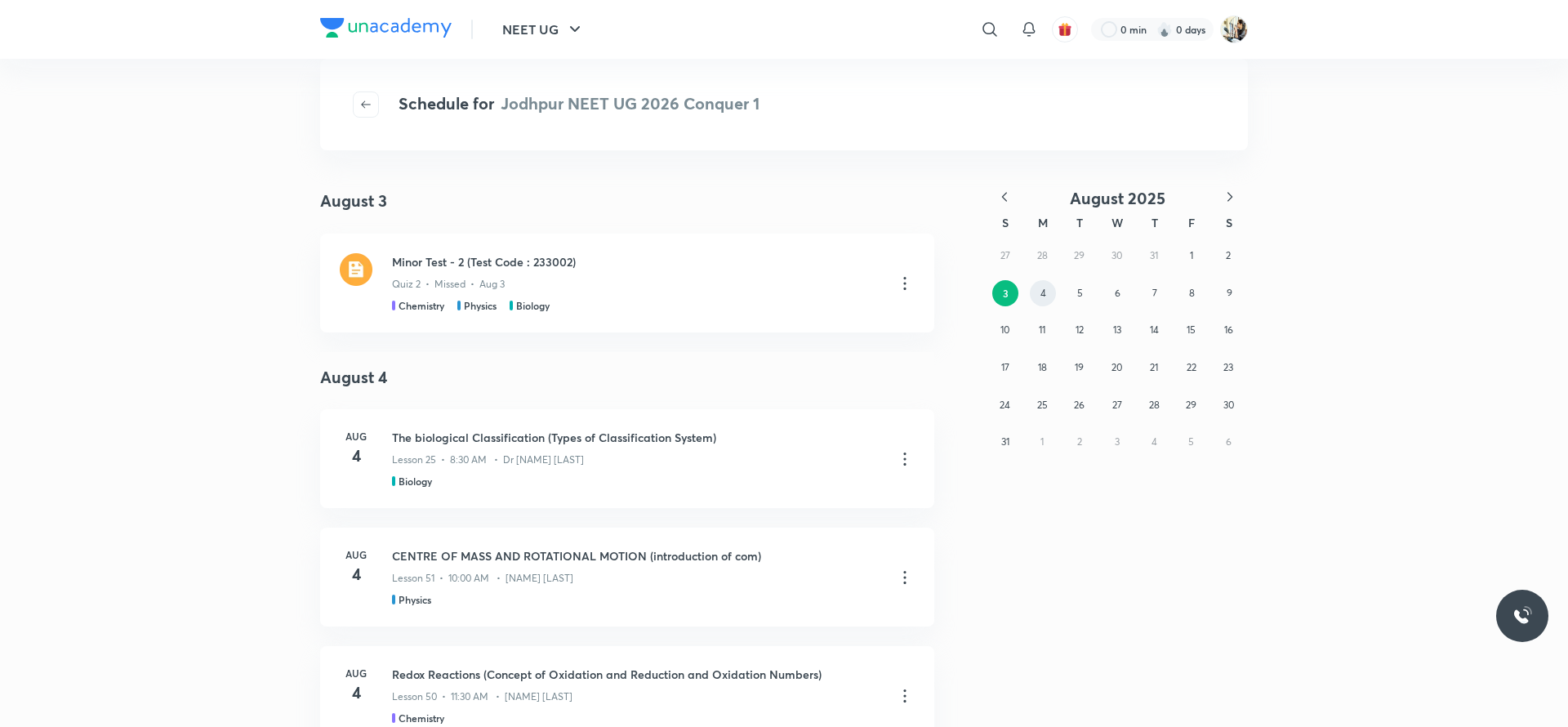 click on "4" at bounding box center [1043, 293] 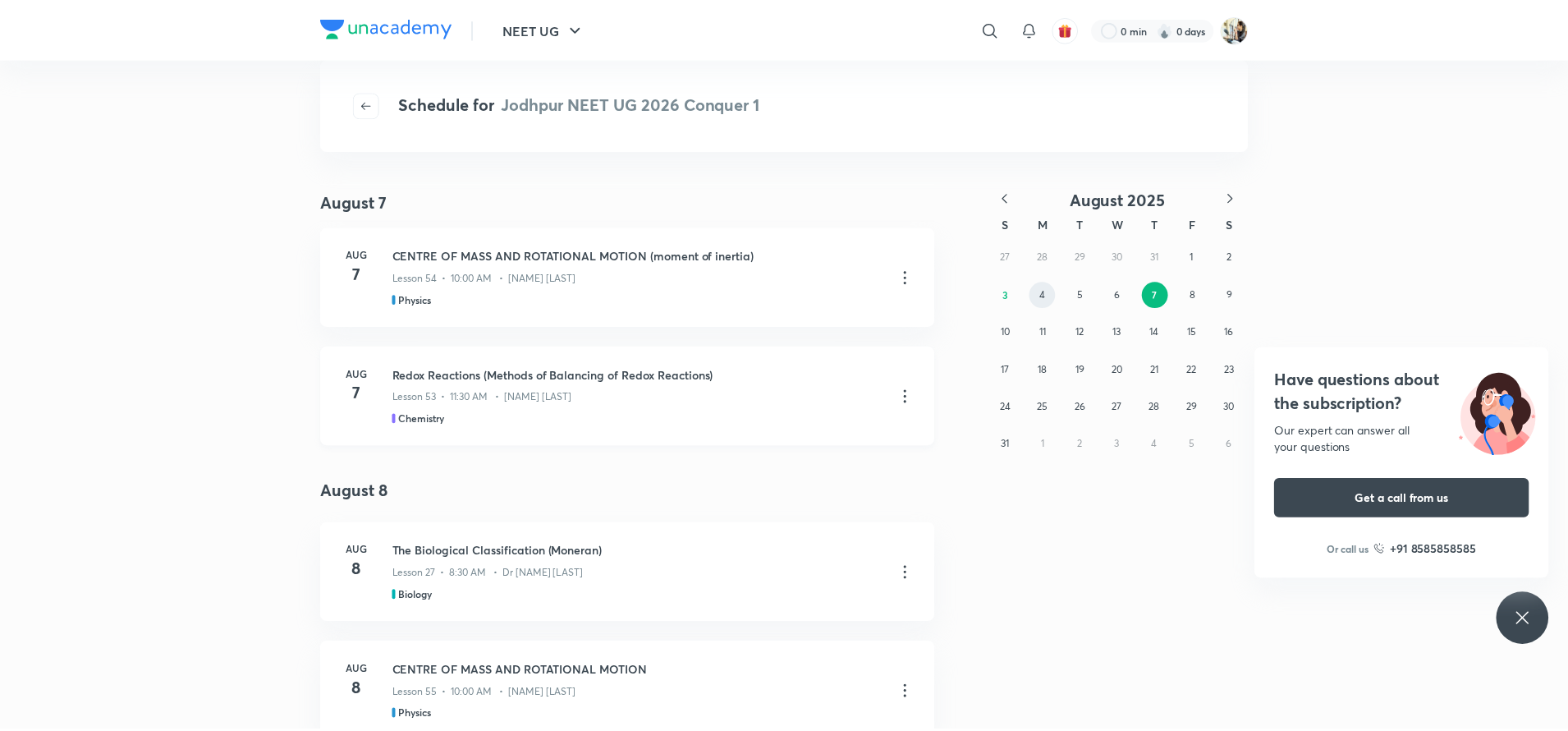 scroll, scrollTop: 1318, scrollLeft: 0, axis: vertical 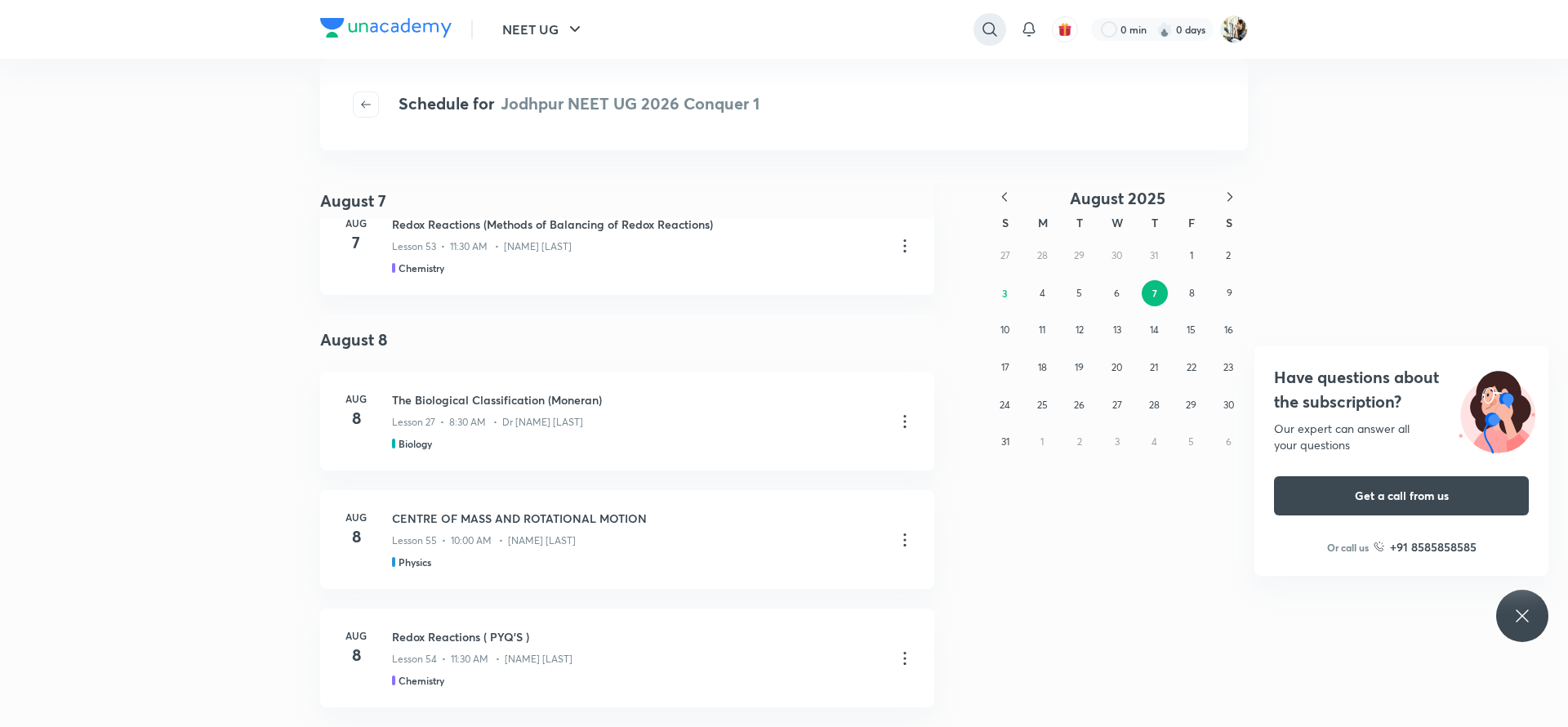 click 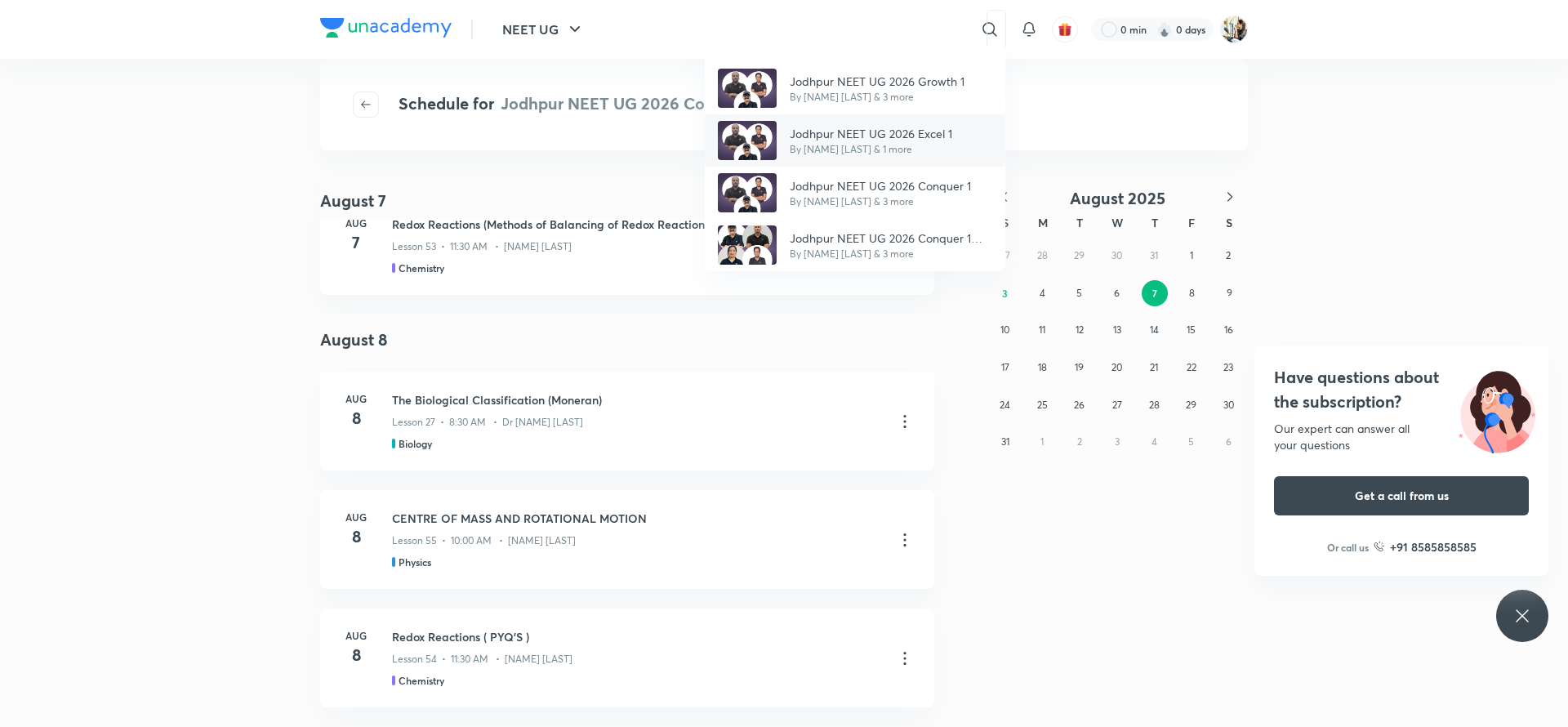 click on "Jodhpur NEET UG 2026 Excel 1" at bounding box center [871, 133] 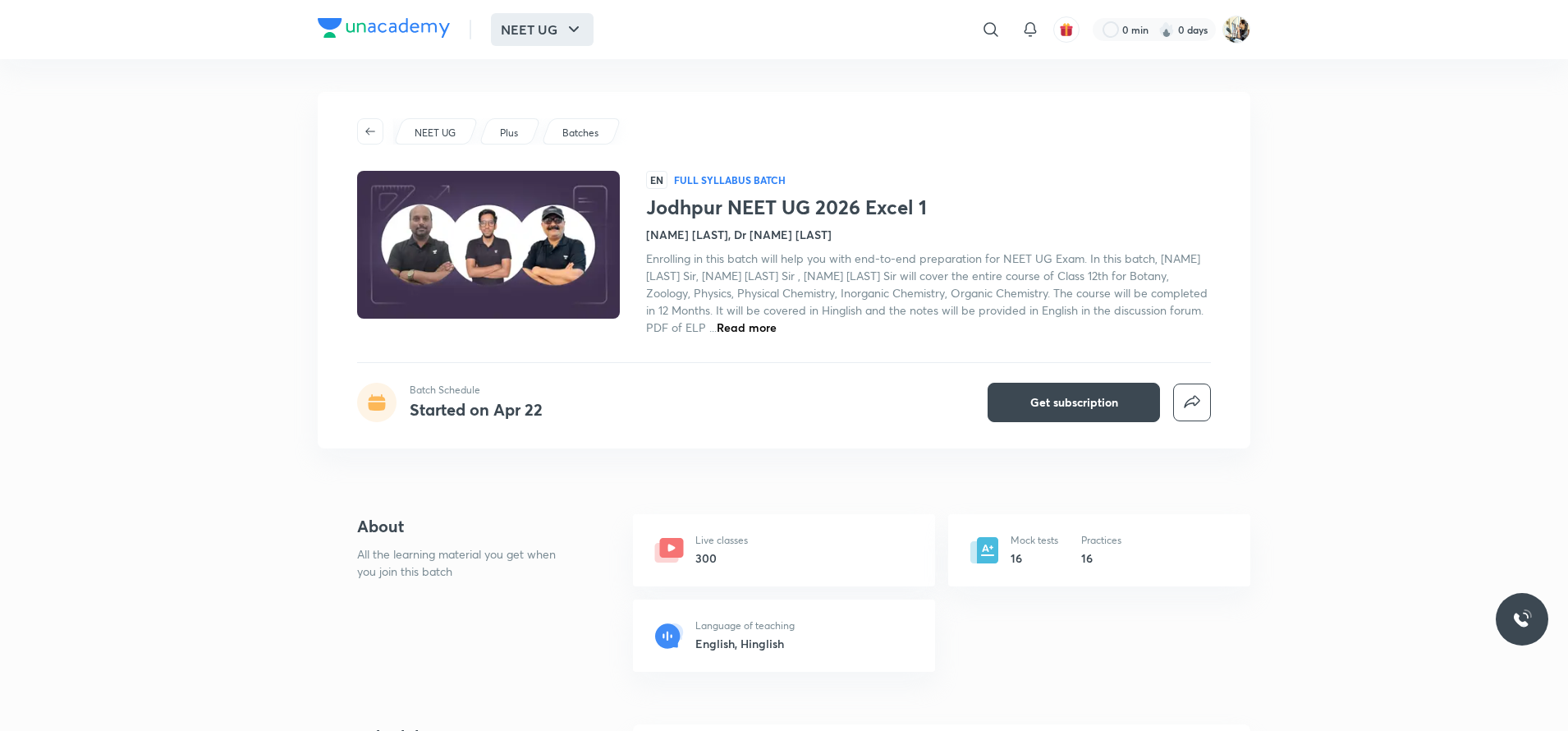 click on "NEET UG" at bounding box center [542, 30] 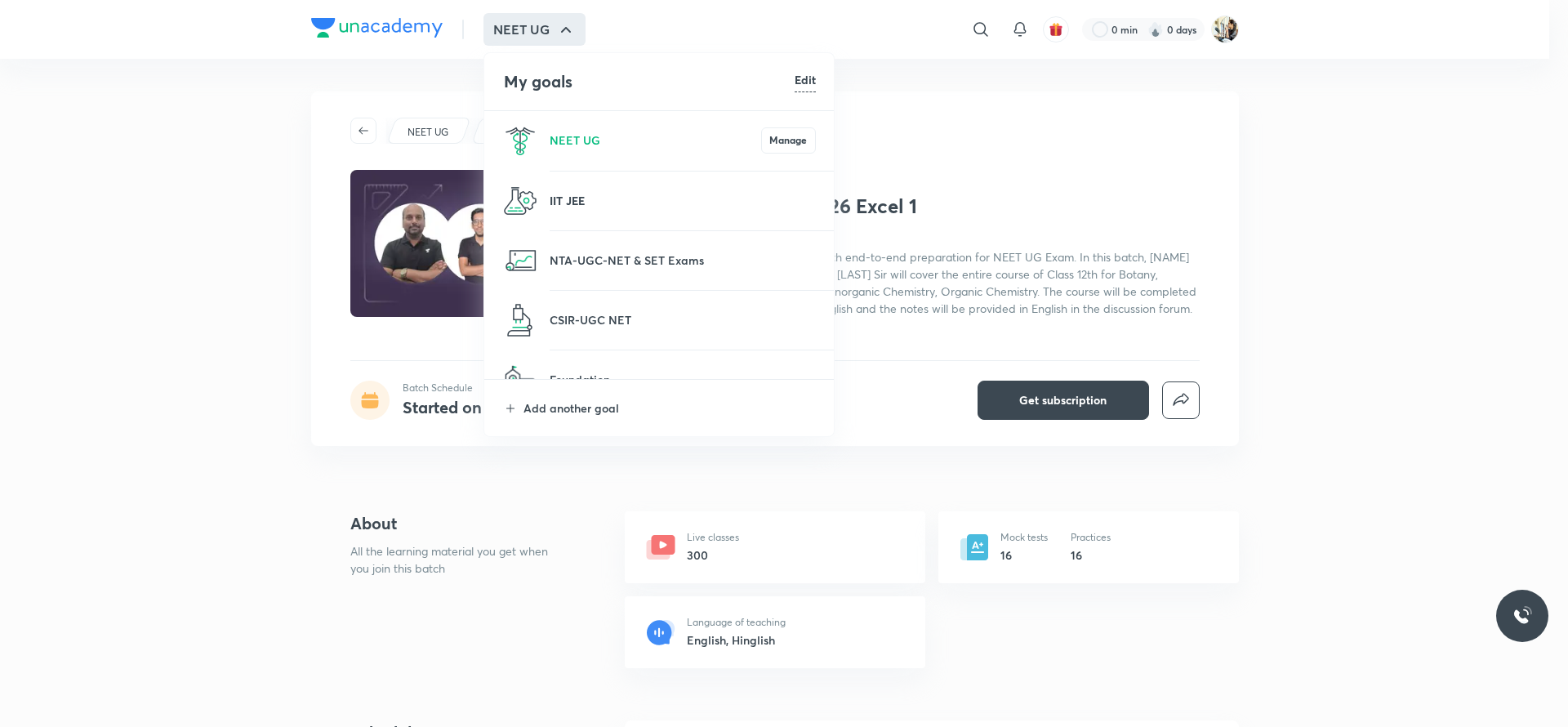 click on "IIT JEE" at bounding box center [683, 200] 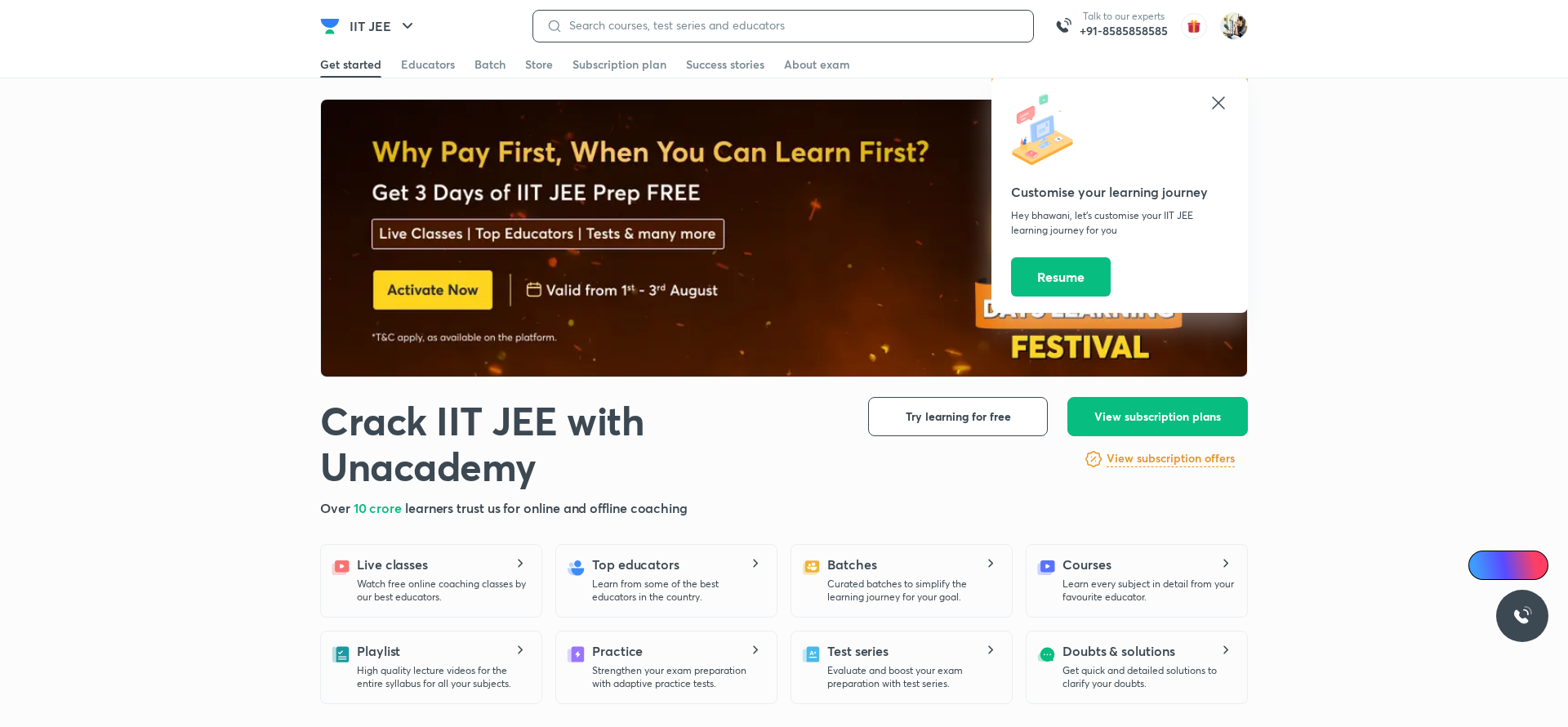 click at bounding box center (791, 25) 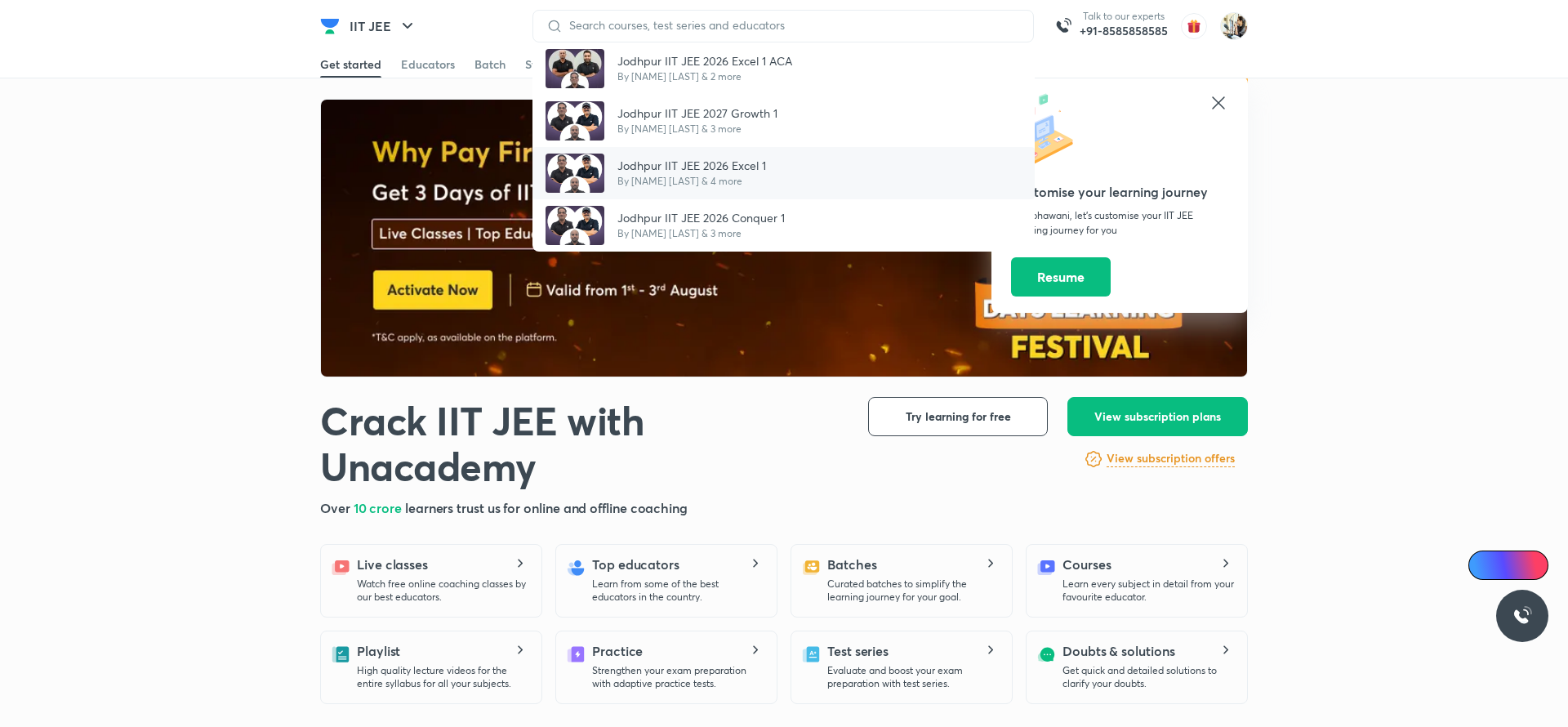 click on "Jodhpur IIT JEE 2026 Excel 1" at bounding box center (692, 165) 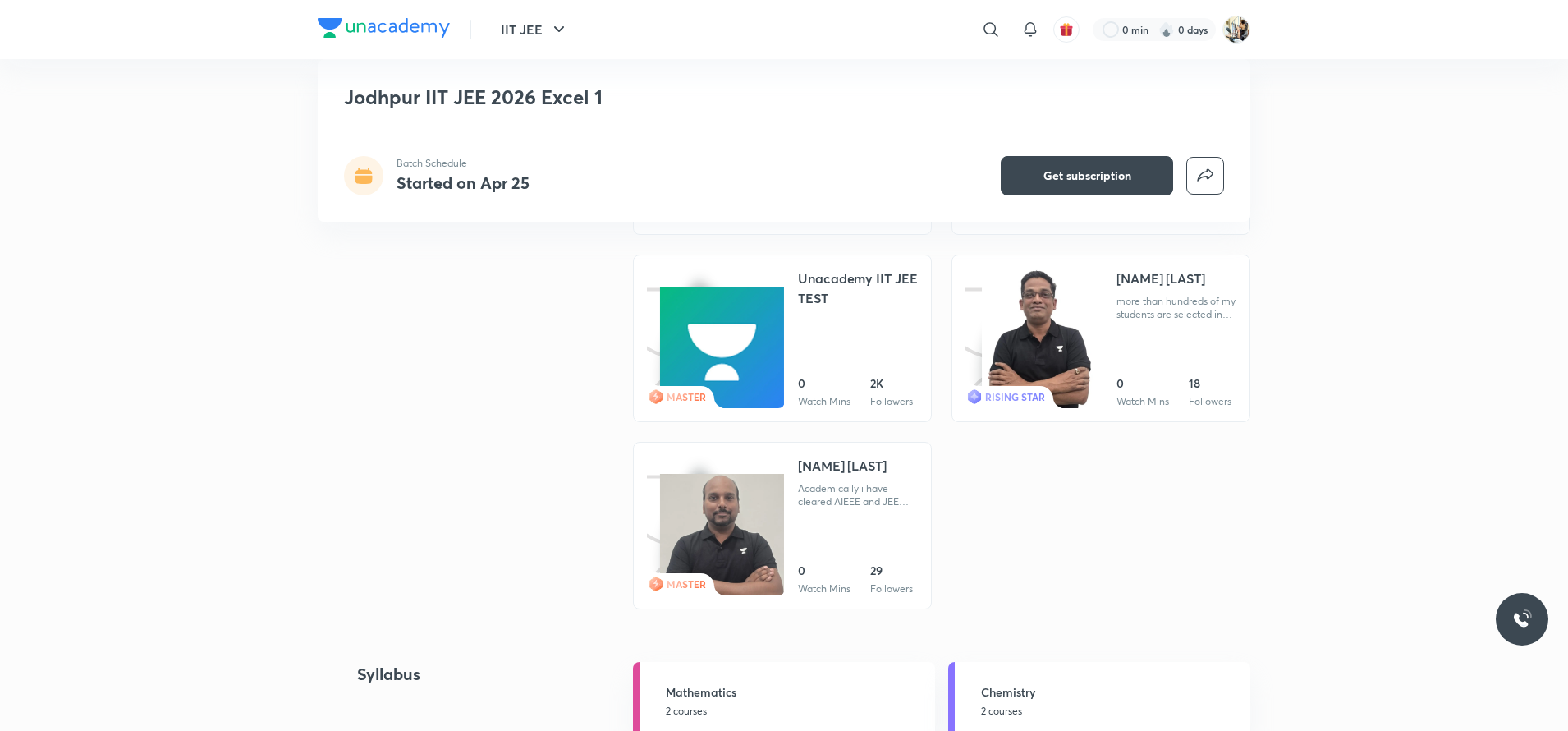 scroll, scrollTop: 862, scrollLeft: 0, axis: vertical 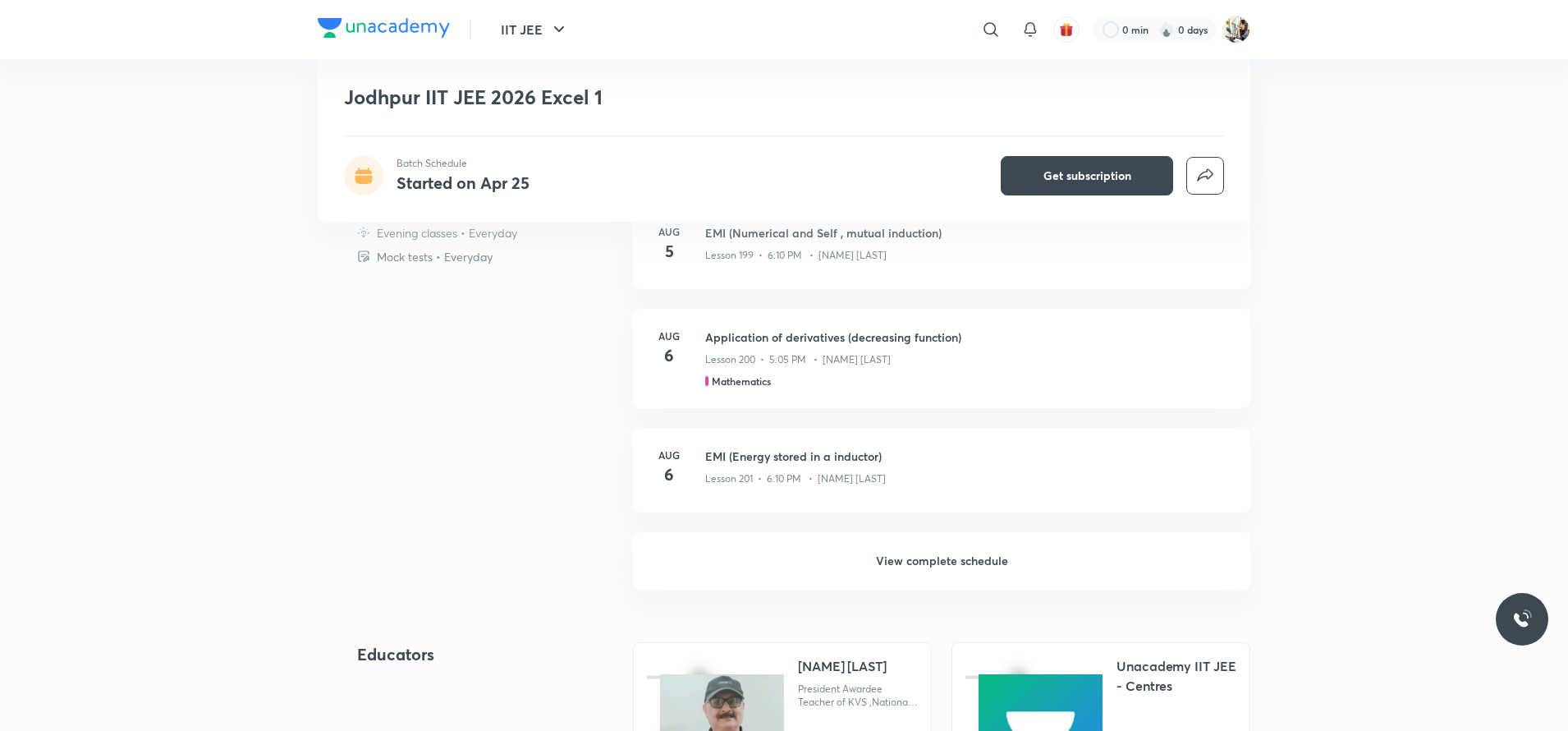 click on "View complete schedule" at bounding box center [942, 561] 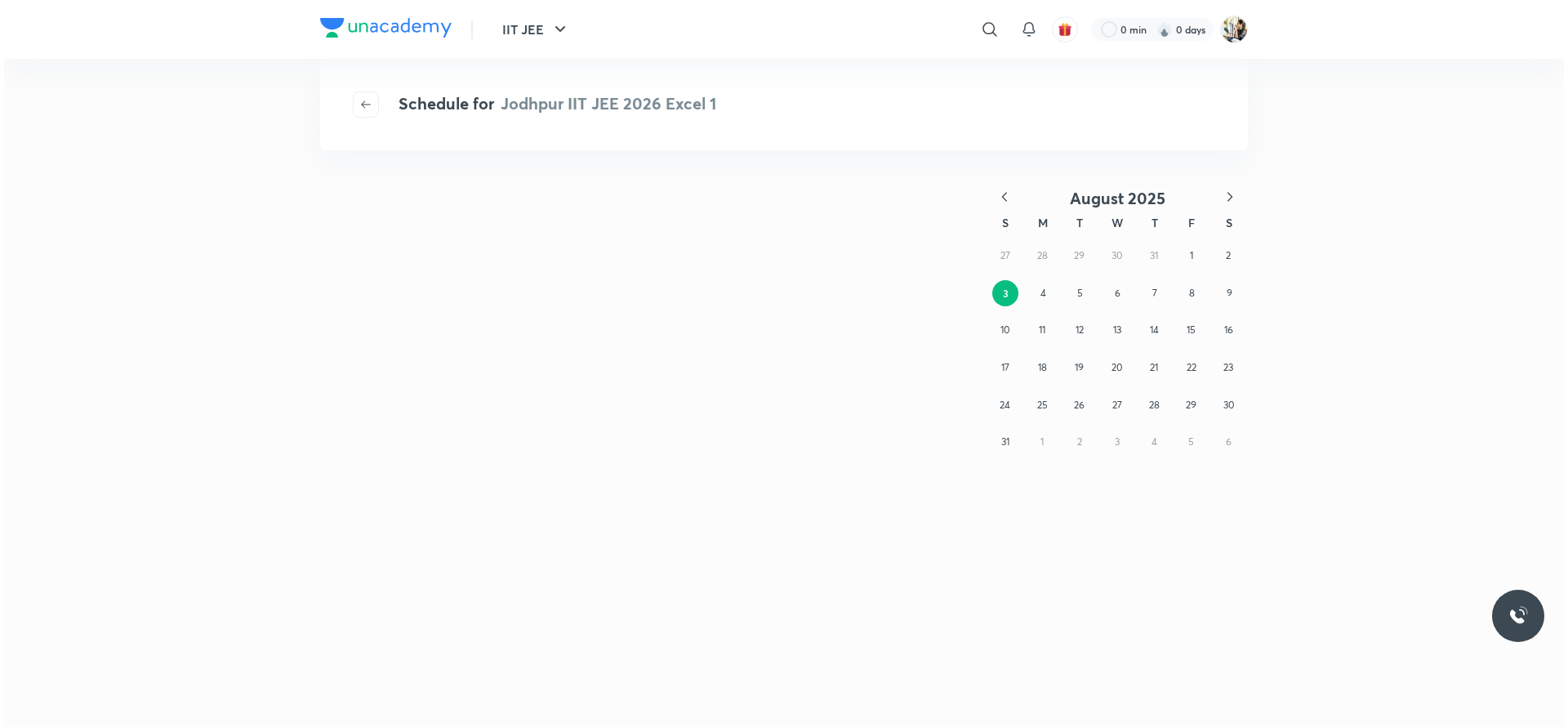 scroll, scrollTop: 0, scrollLeft: 0, axis: both 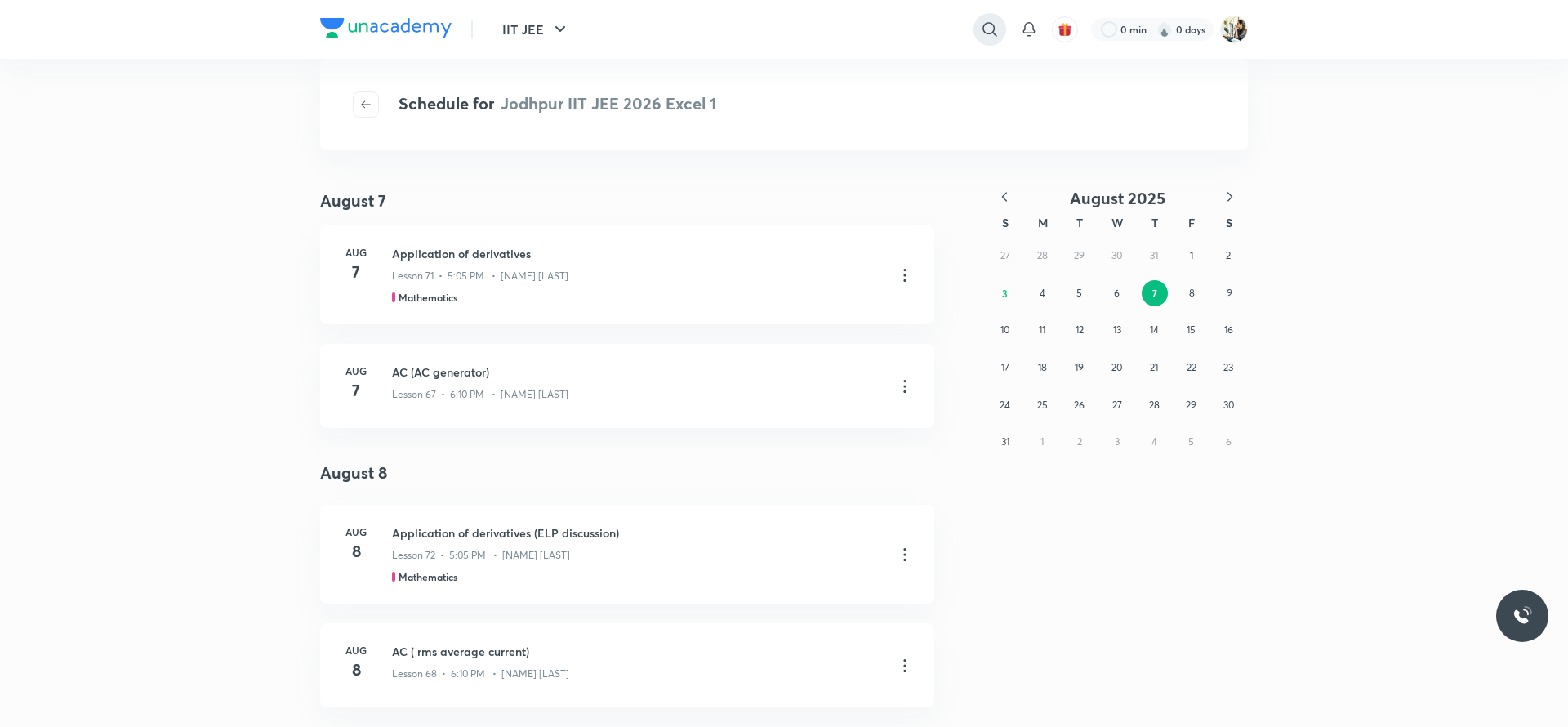 click 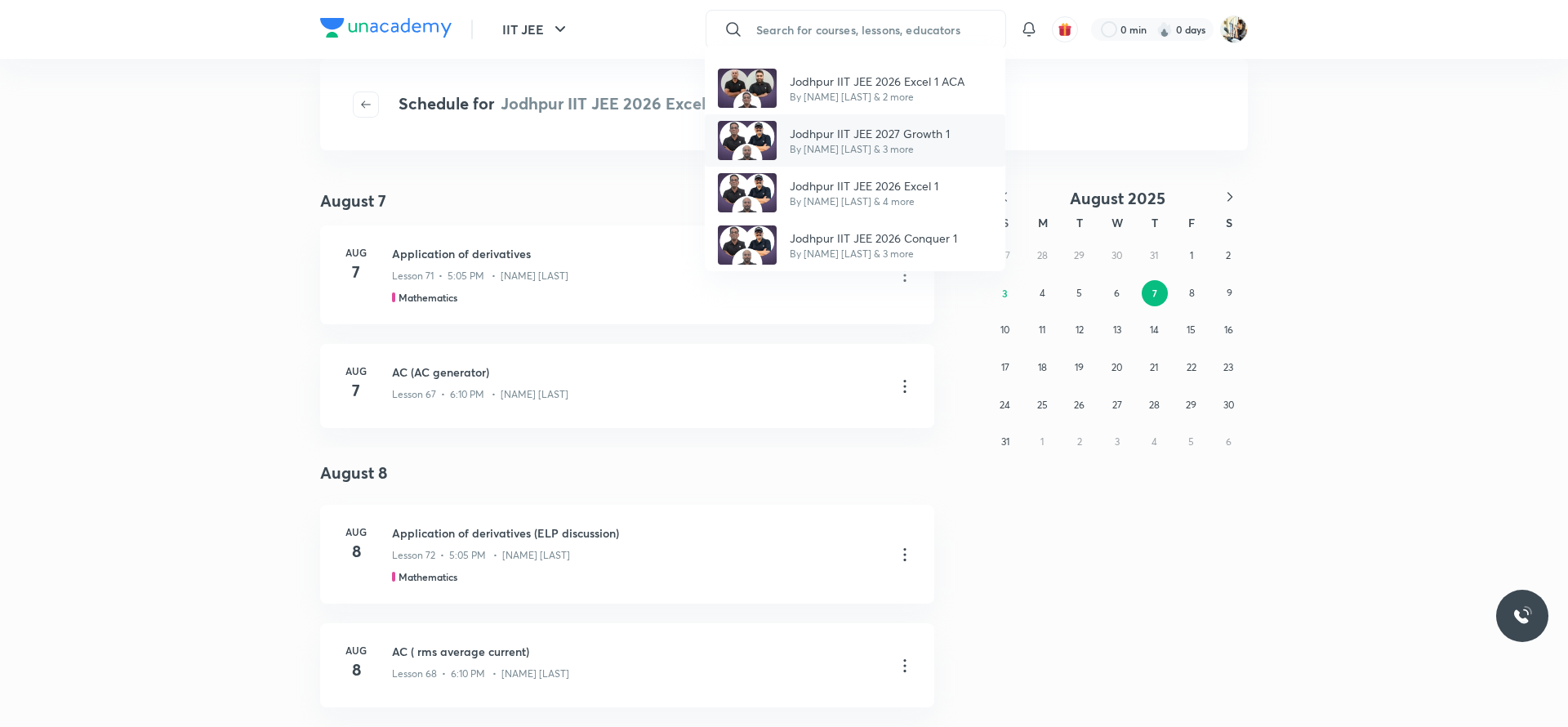 click on "By Pankaj Soral & 3 more" at bounding box center [870, 149] 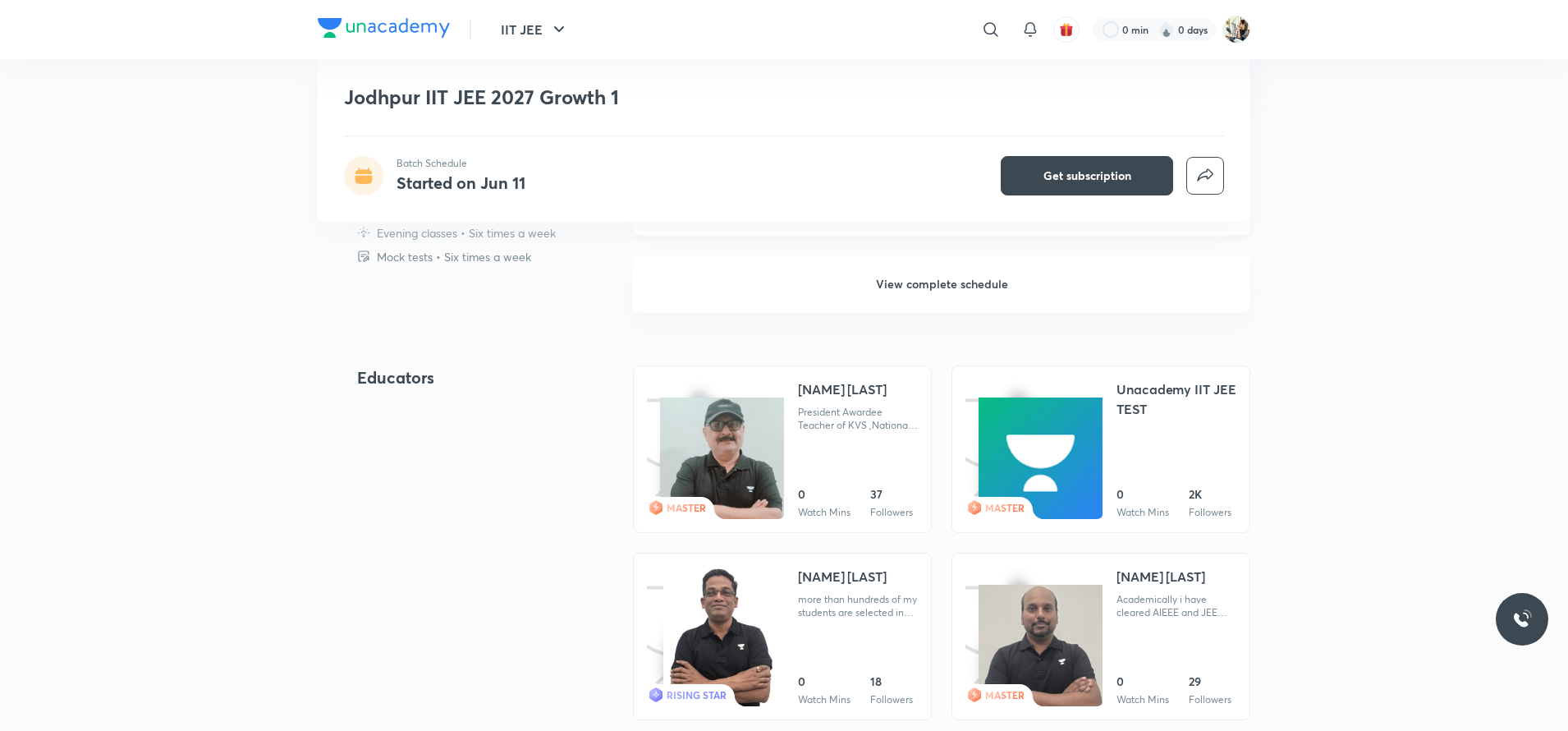 scroll, scrollTop: 1150, scrollLeft: 0, axis: vertical 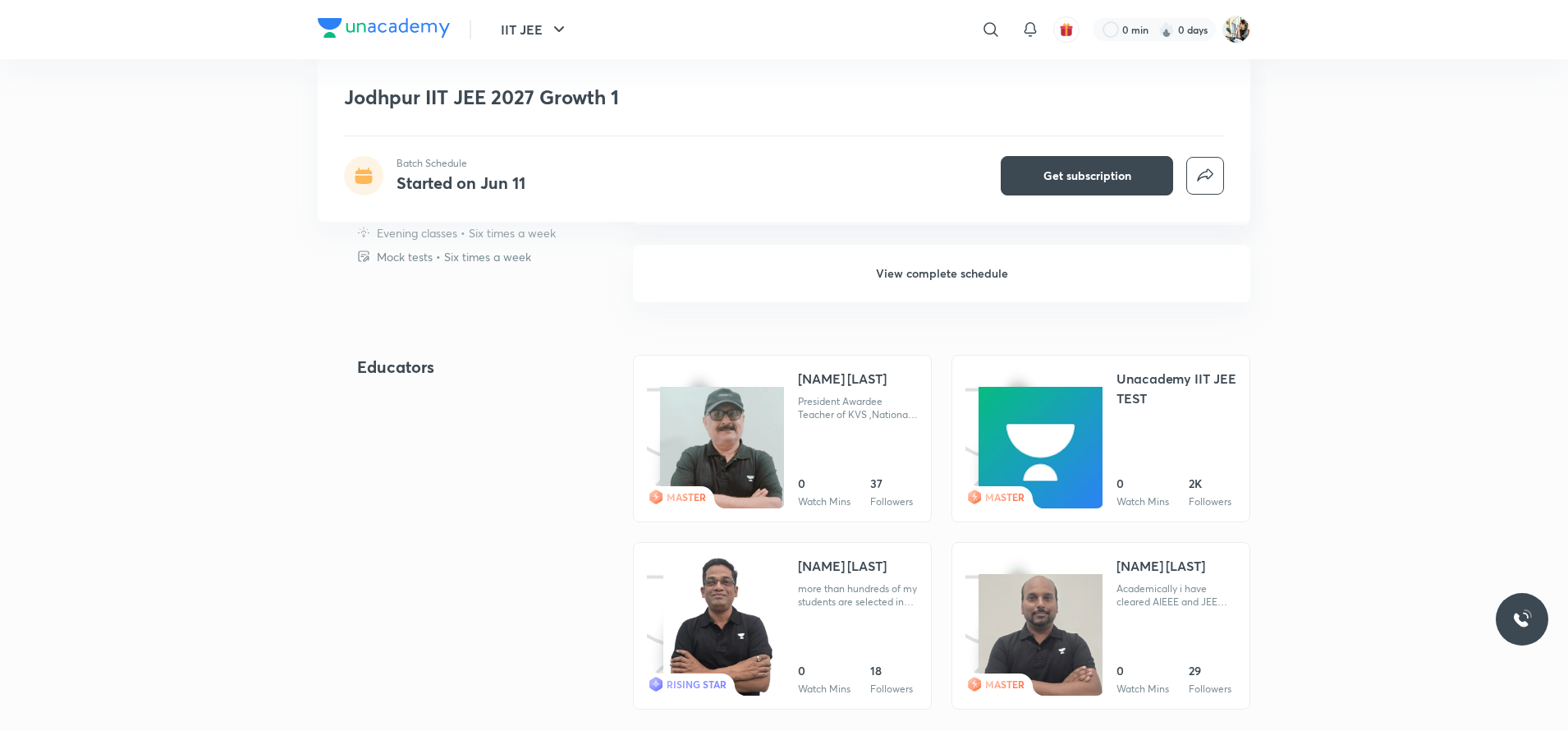click on "View complete schedule" at bounding box center [942, 274] 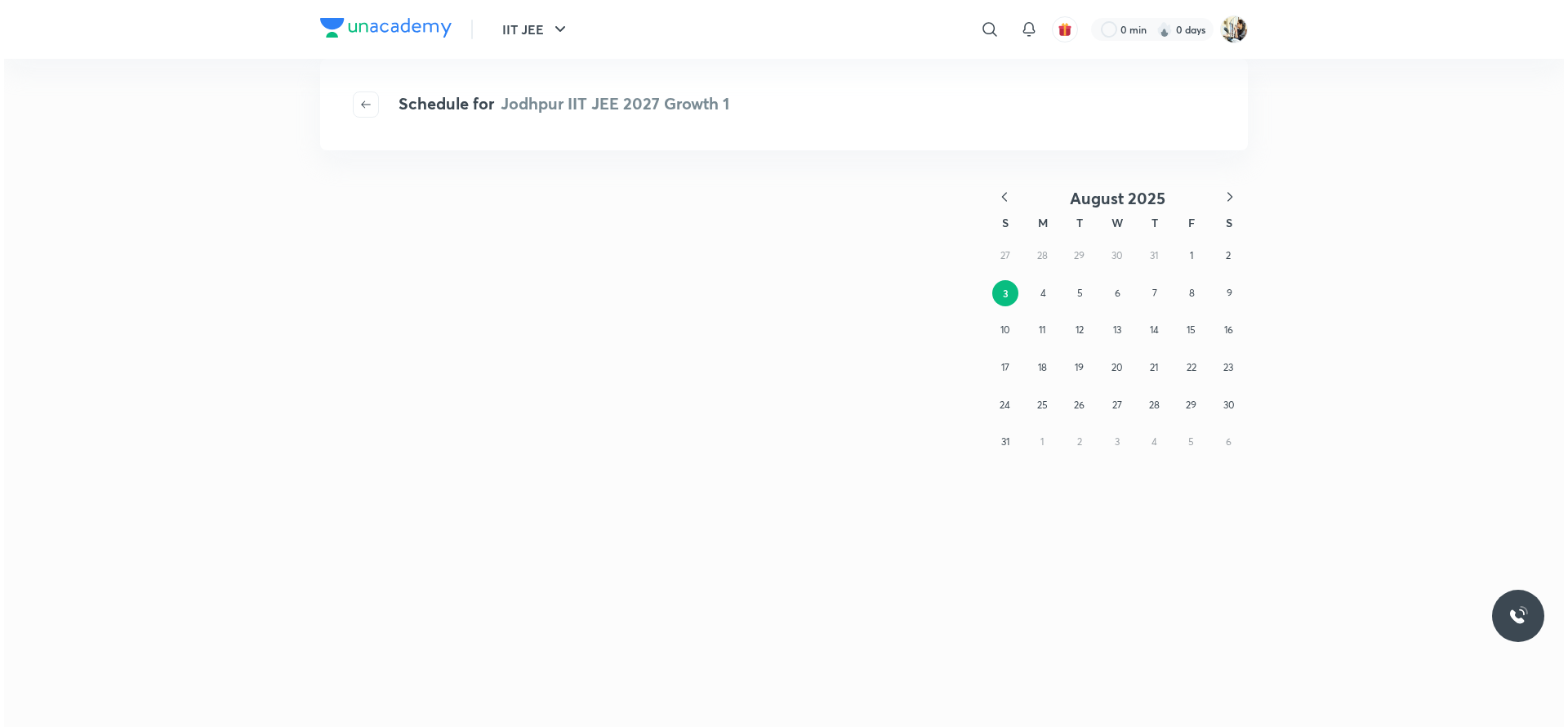 scroll, scrollTop: 0, scrollLeft: 0, axis: both 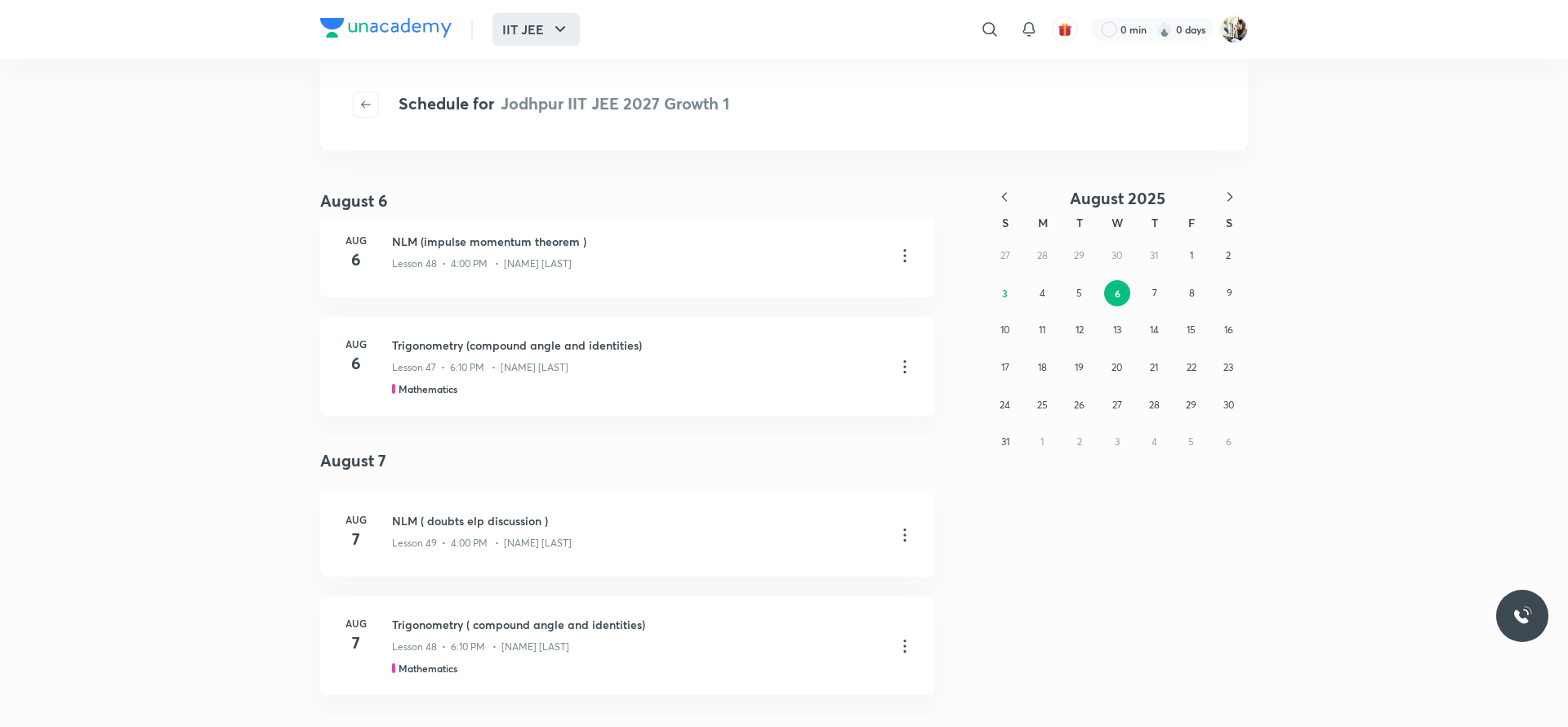 click on "IIT JEE" at bounding box center [536, 29] 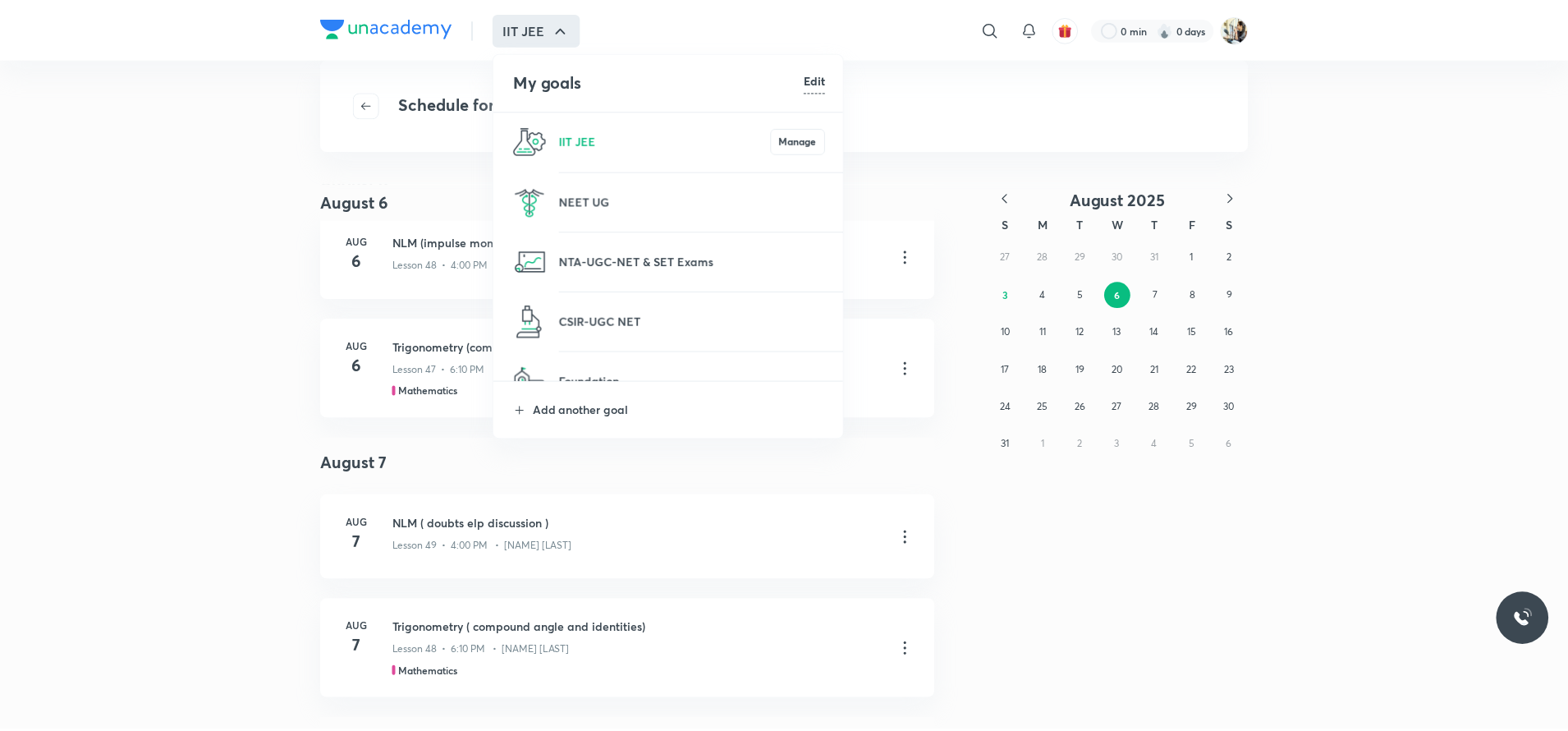 scroll, scrollTop: 90, scrollLeft: 0, axis: vertical 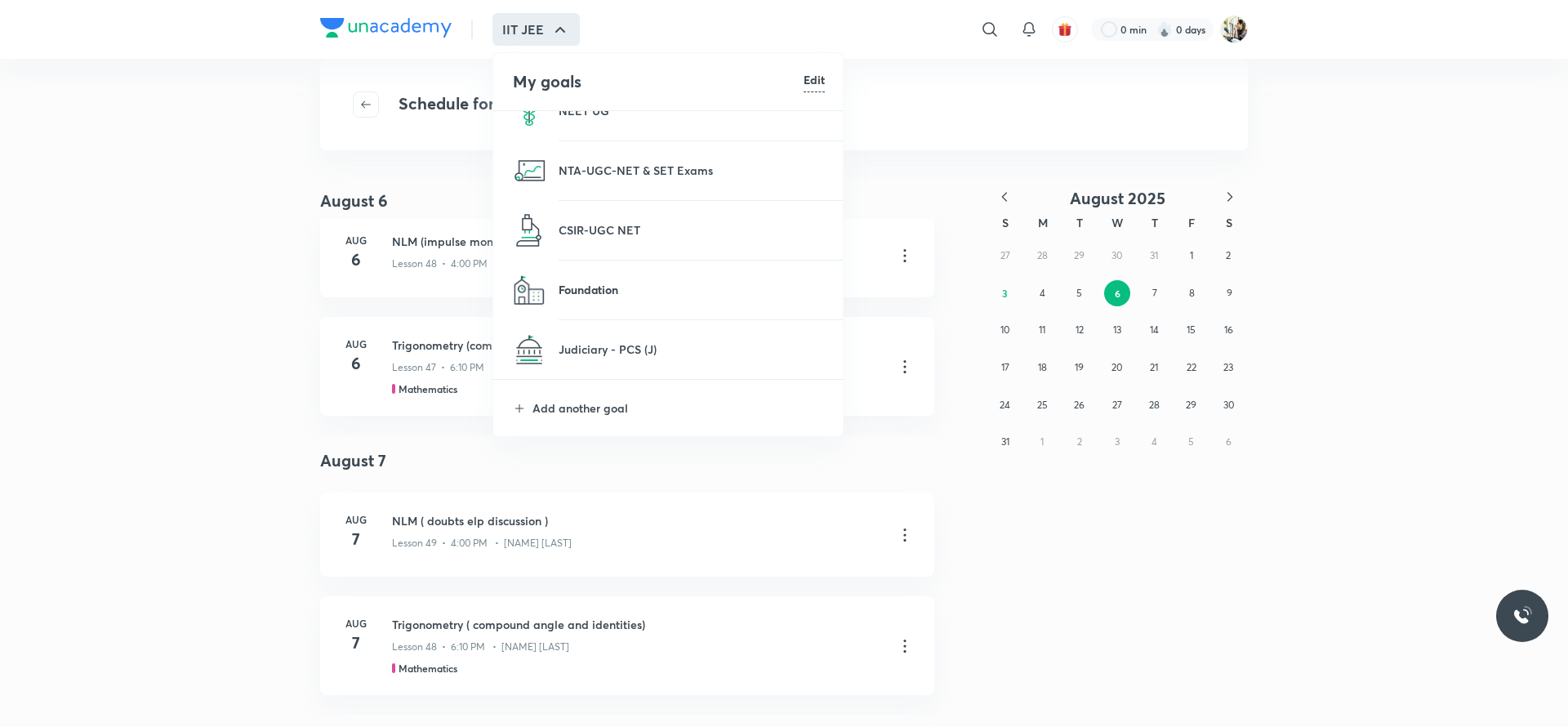 click on "Foundation" at bounding box center (692, 289) 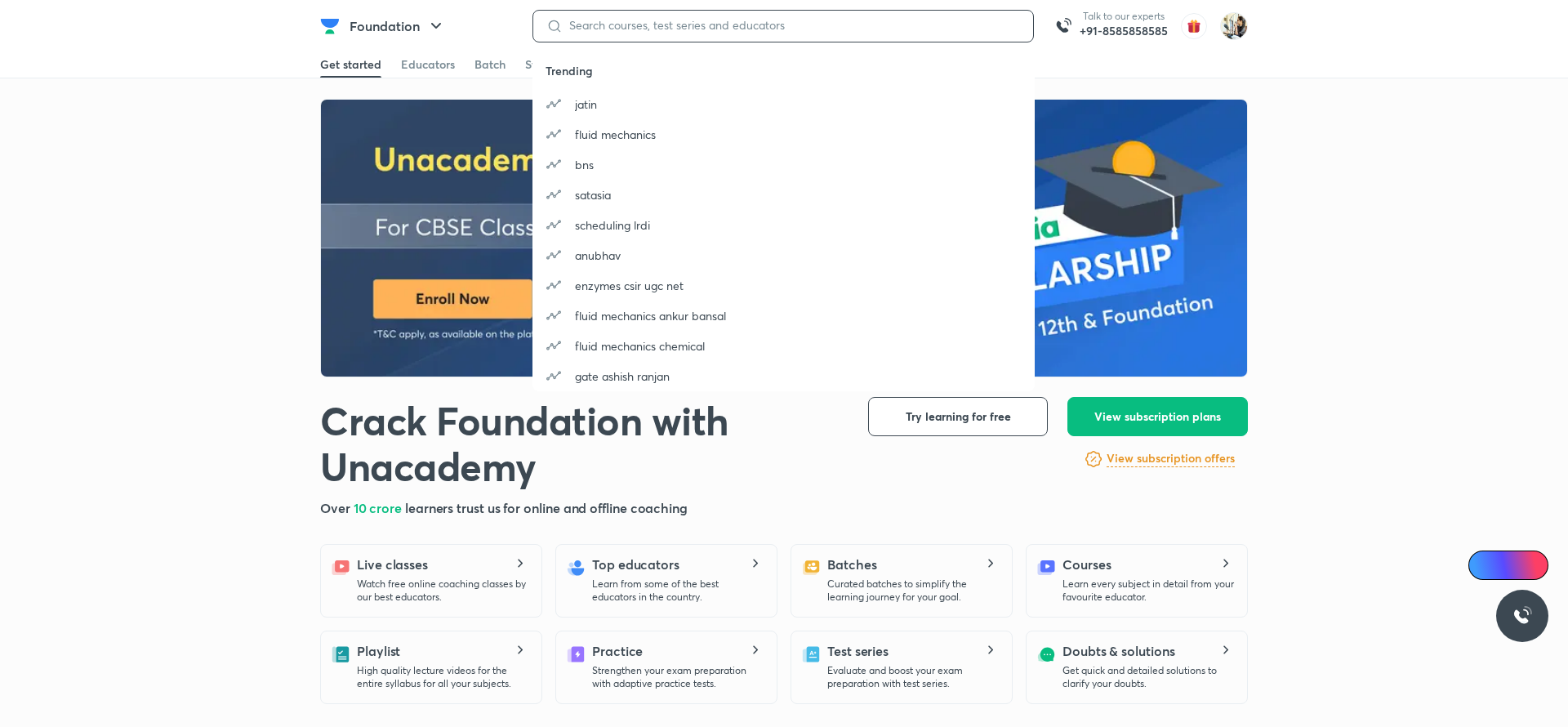 click at bounding box center (791, 25) 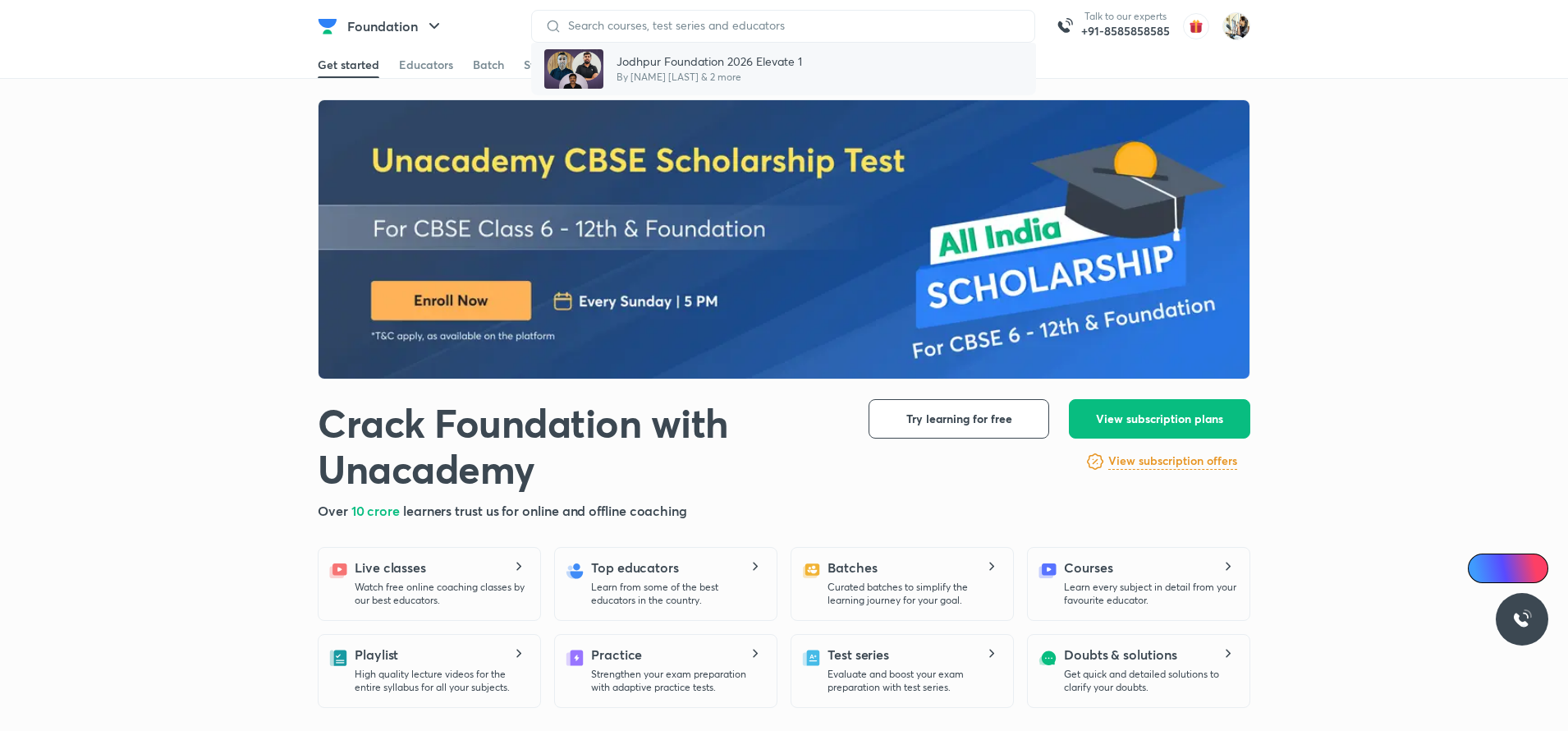 click on "Jodhpur Foundation 2026 Elevate 1" at bounding box center [709, 61] 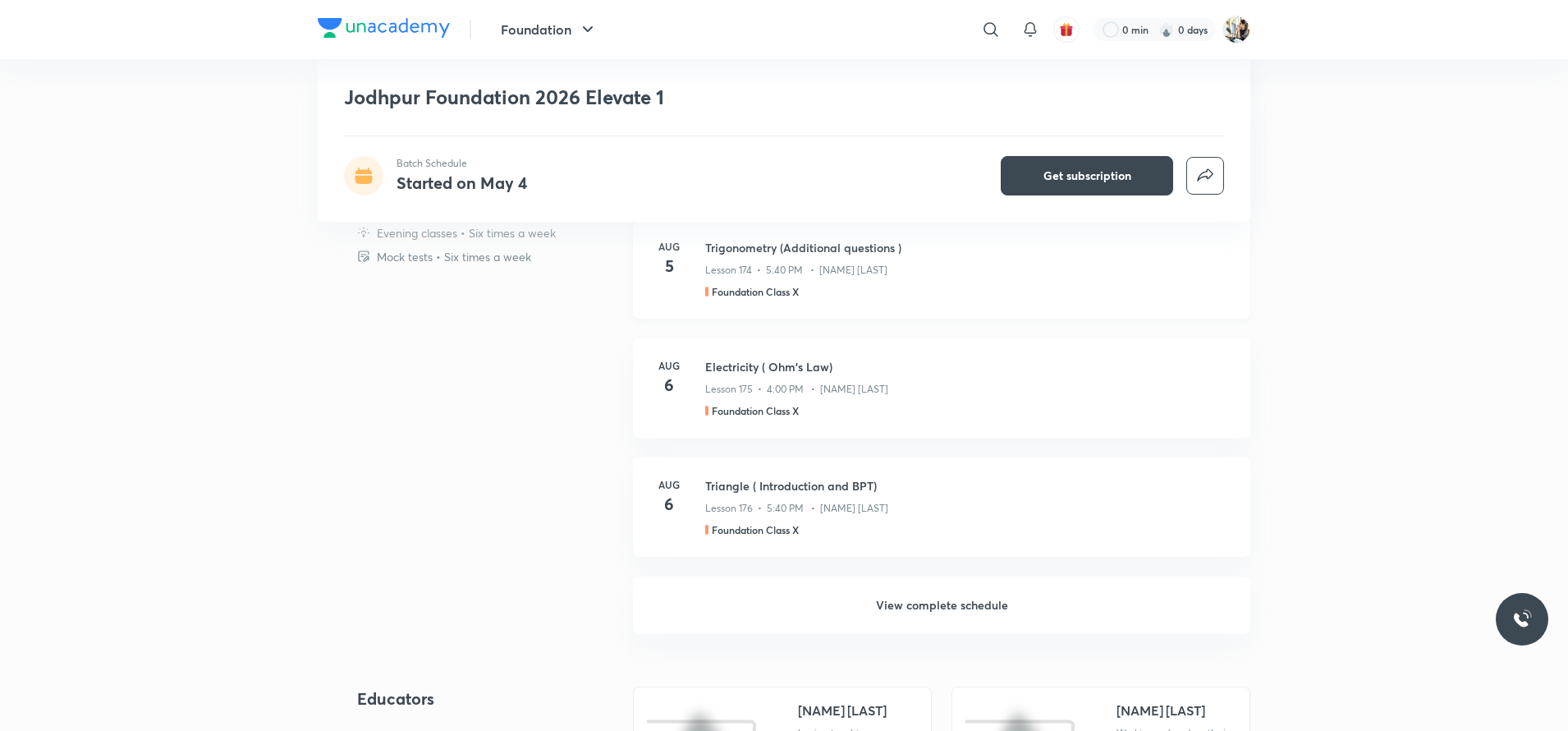 scroll, scrollTop: 1150, scrollLeft: 0, axis: vertical 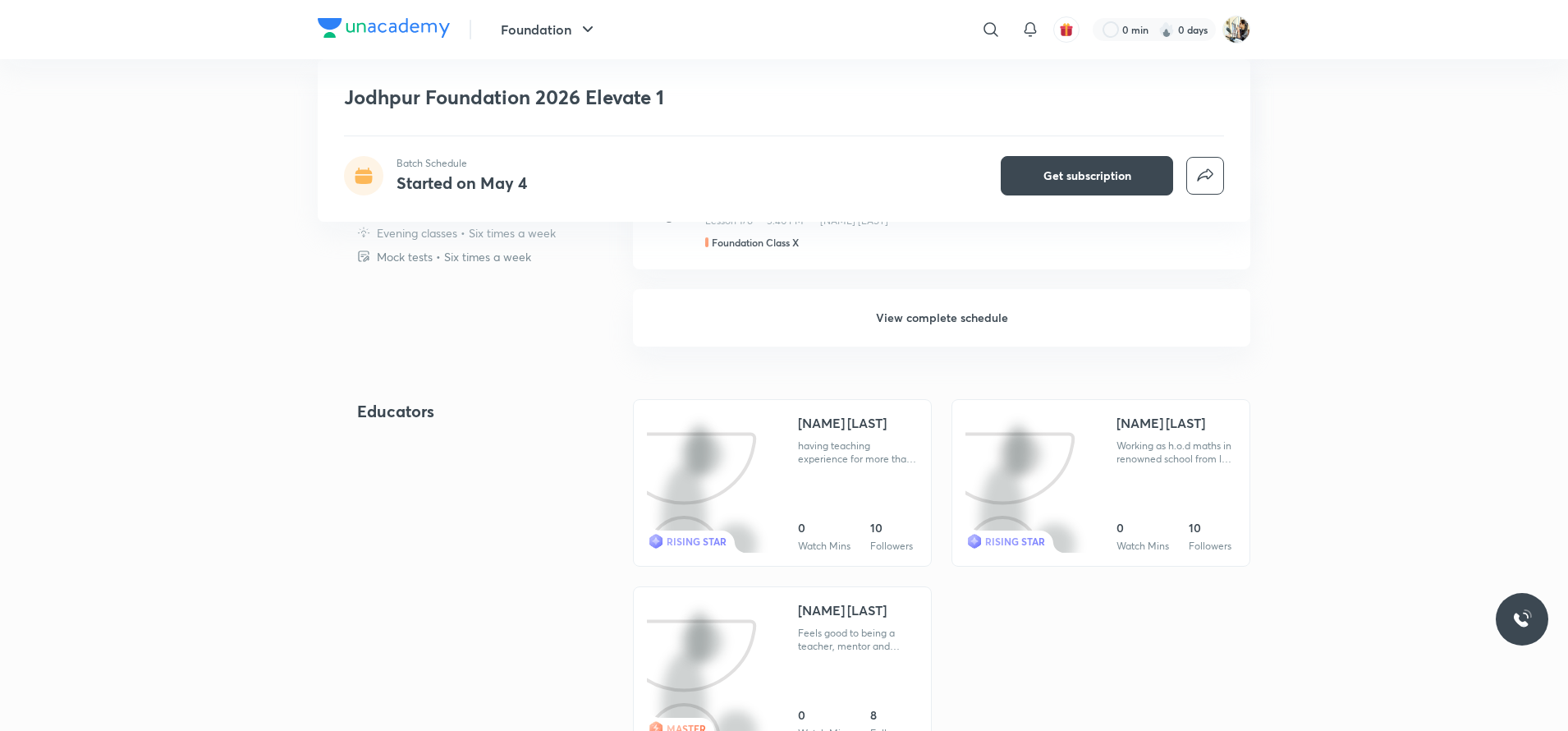 click on "View complete schedule" at bounding box center [942, 318] 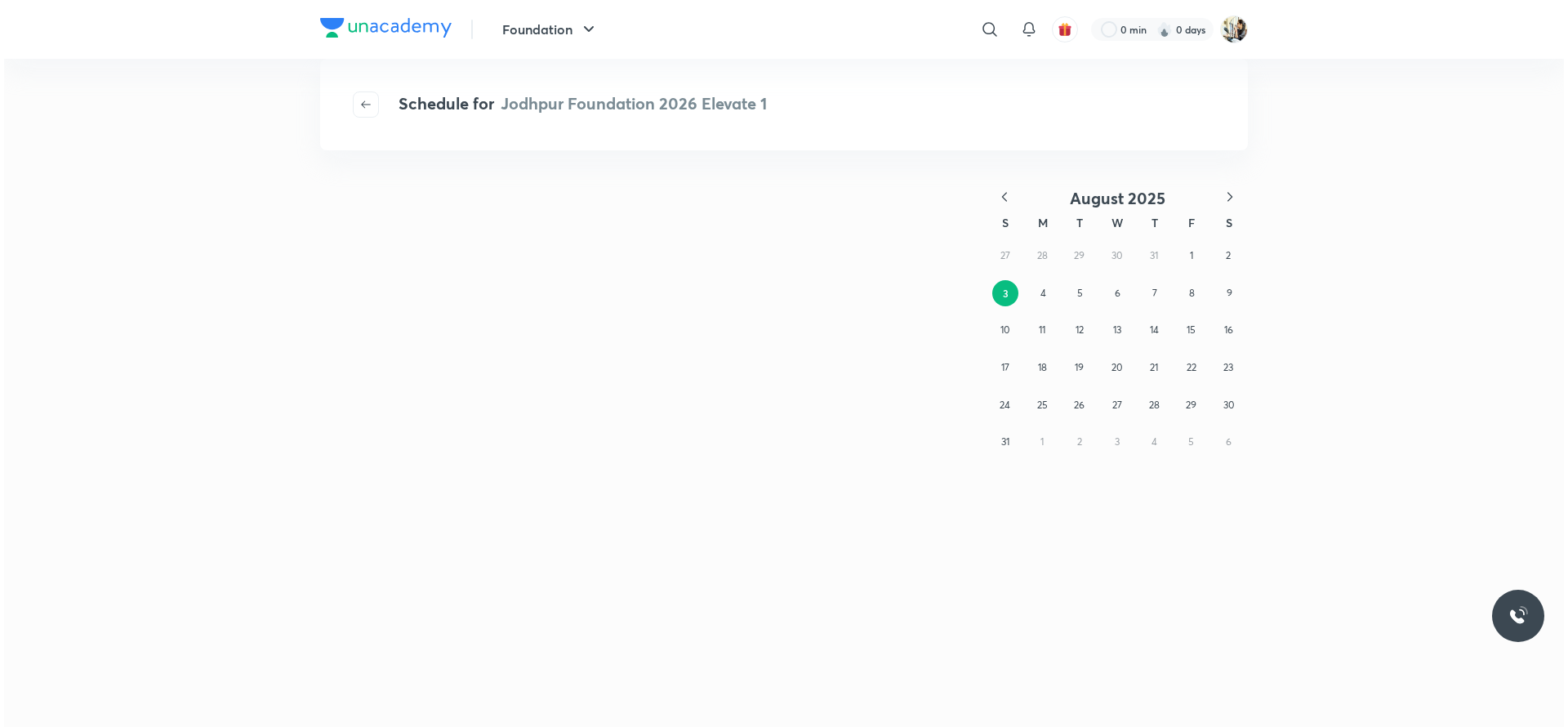 scroll, scrollTop: 0, scrollLeft: 0, axis: both 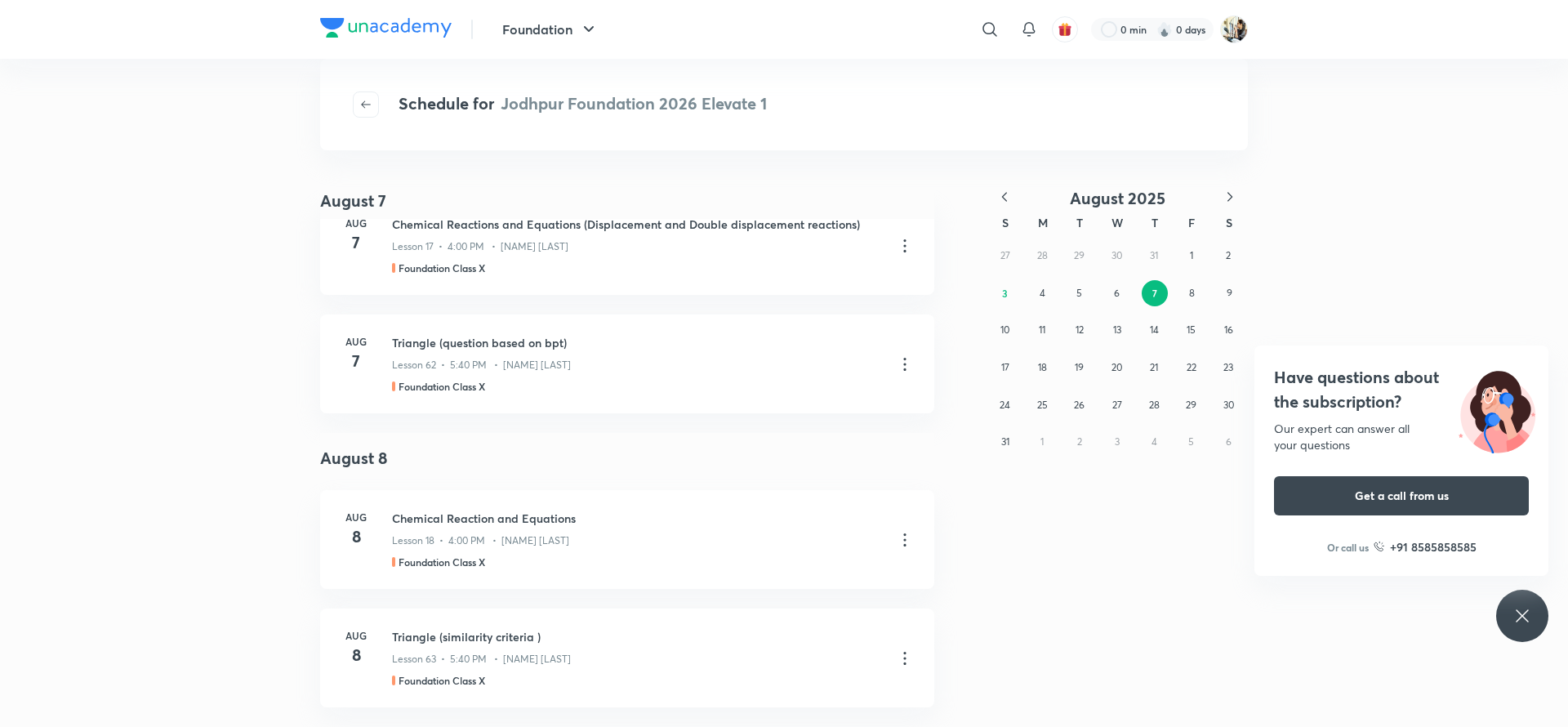 click 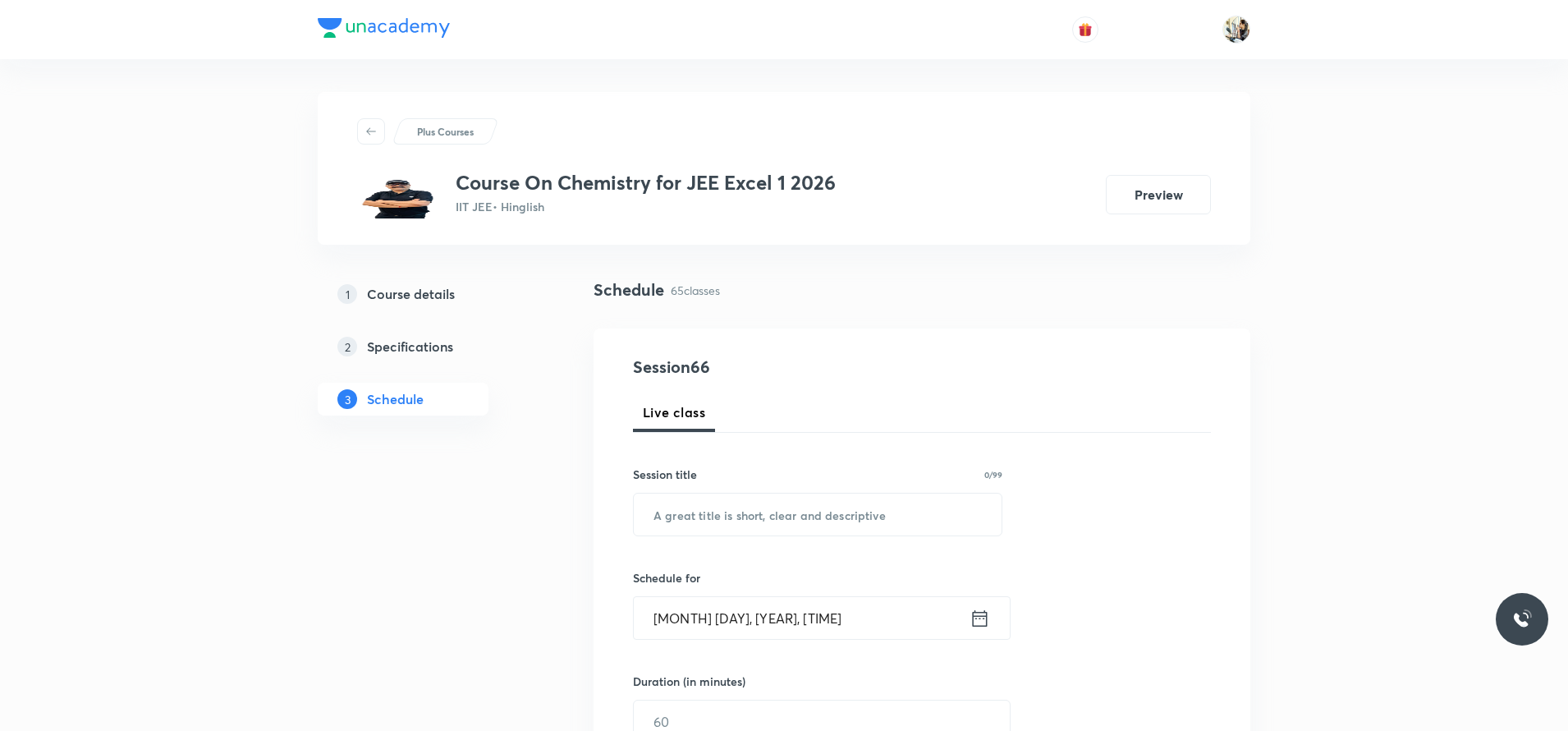 scroll, scrollTop: 0, scrollLeft: 0, axis: both 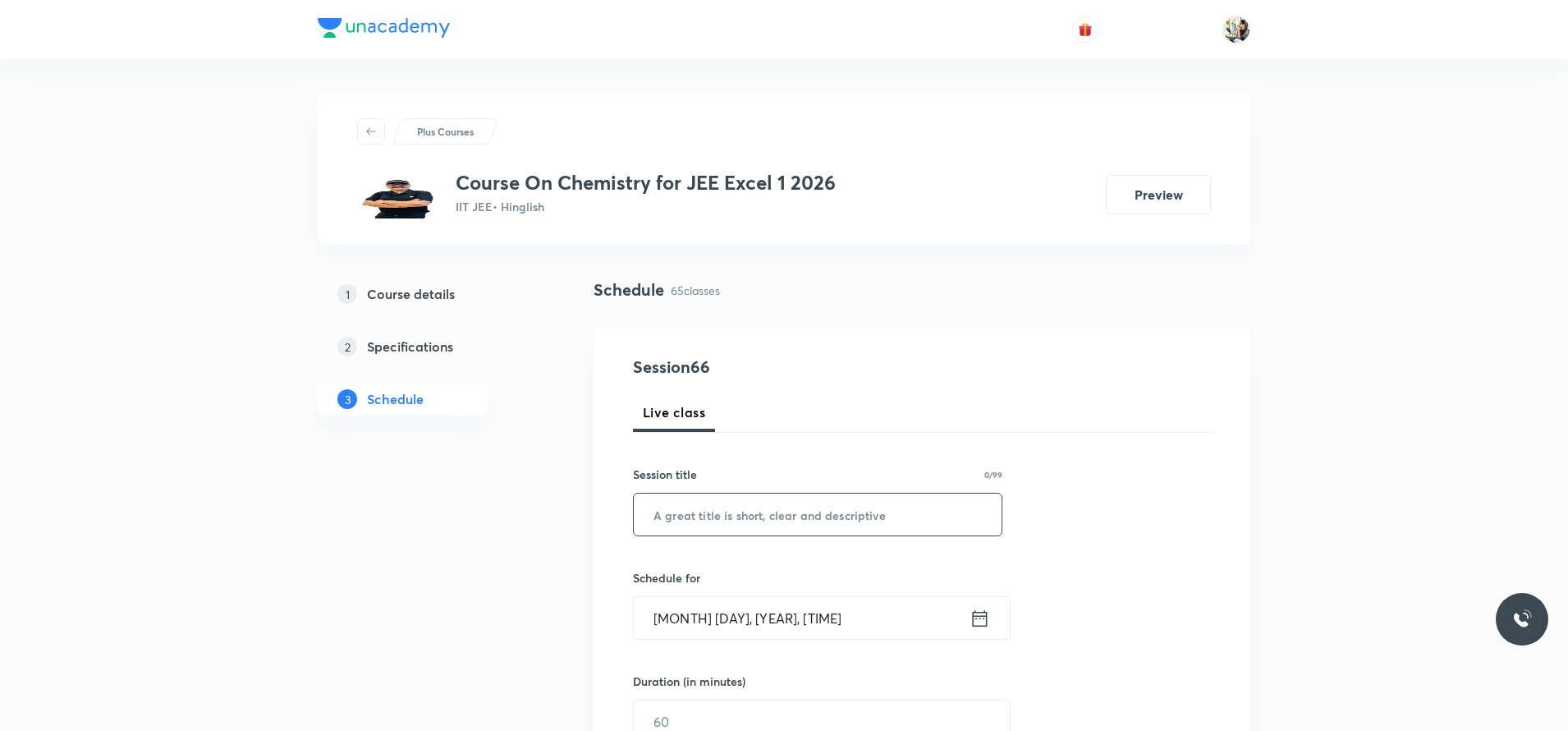 click at bounding box center [818, 514] 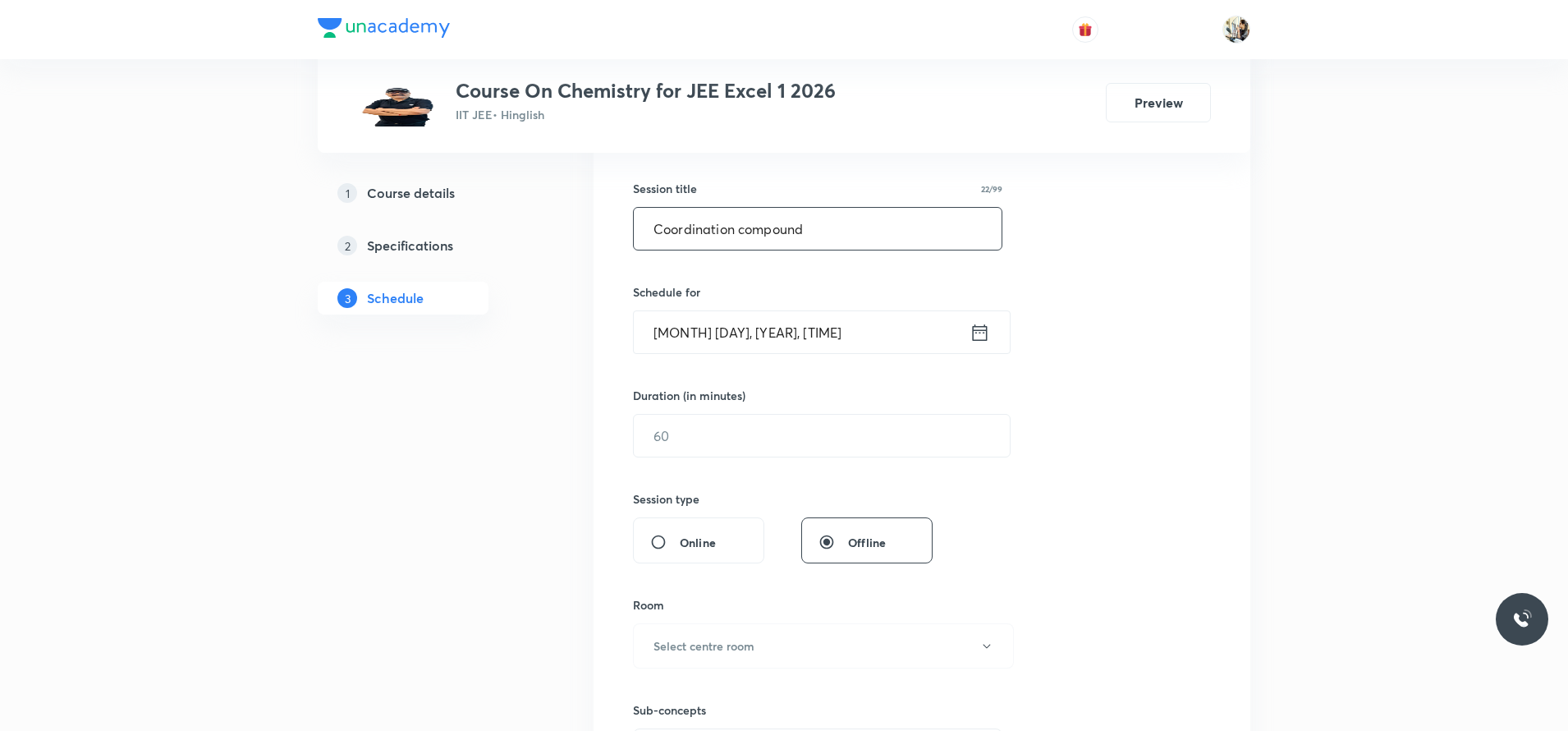 scroll, scrollTop: 287, scrollLeft: 0, axis: vertical 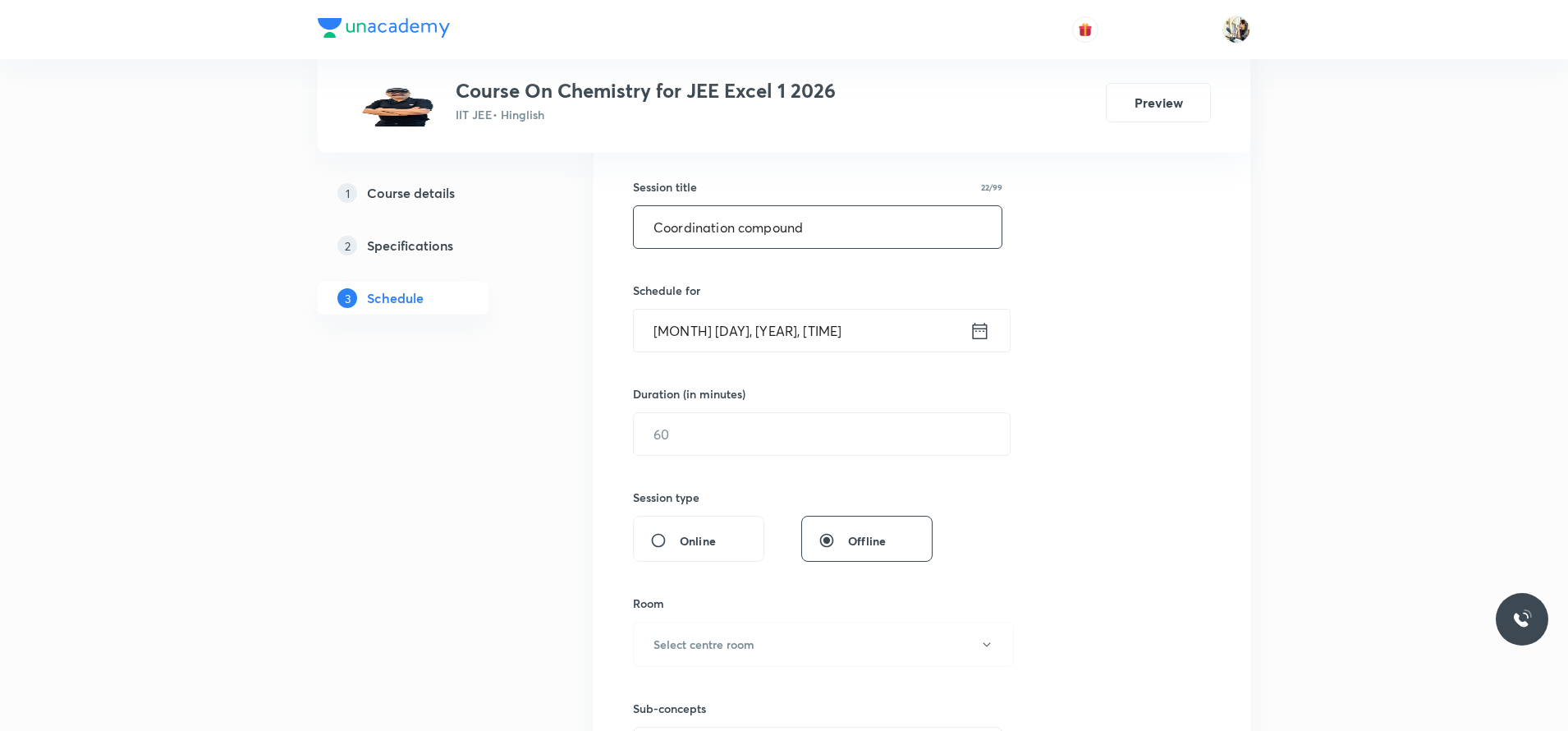 type on "Coordination compound" 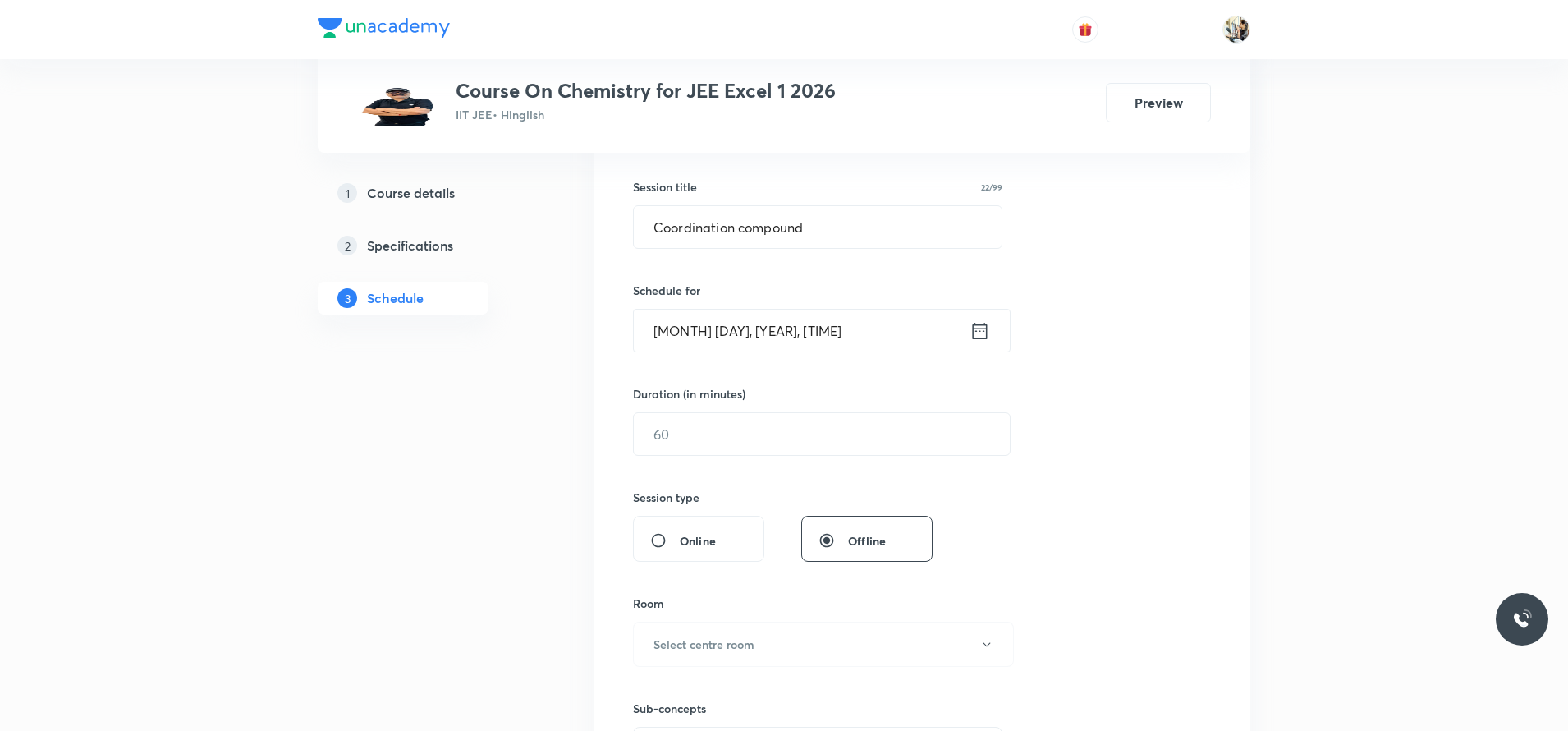 click on "[MONTH] [DAY], [YEAR], [TIME]" at bounding box center [801, 330] 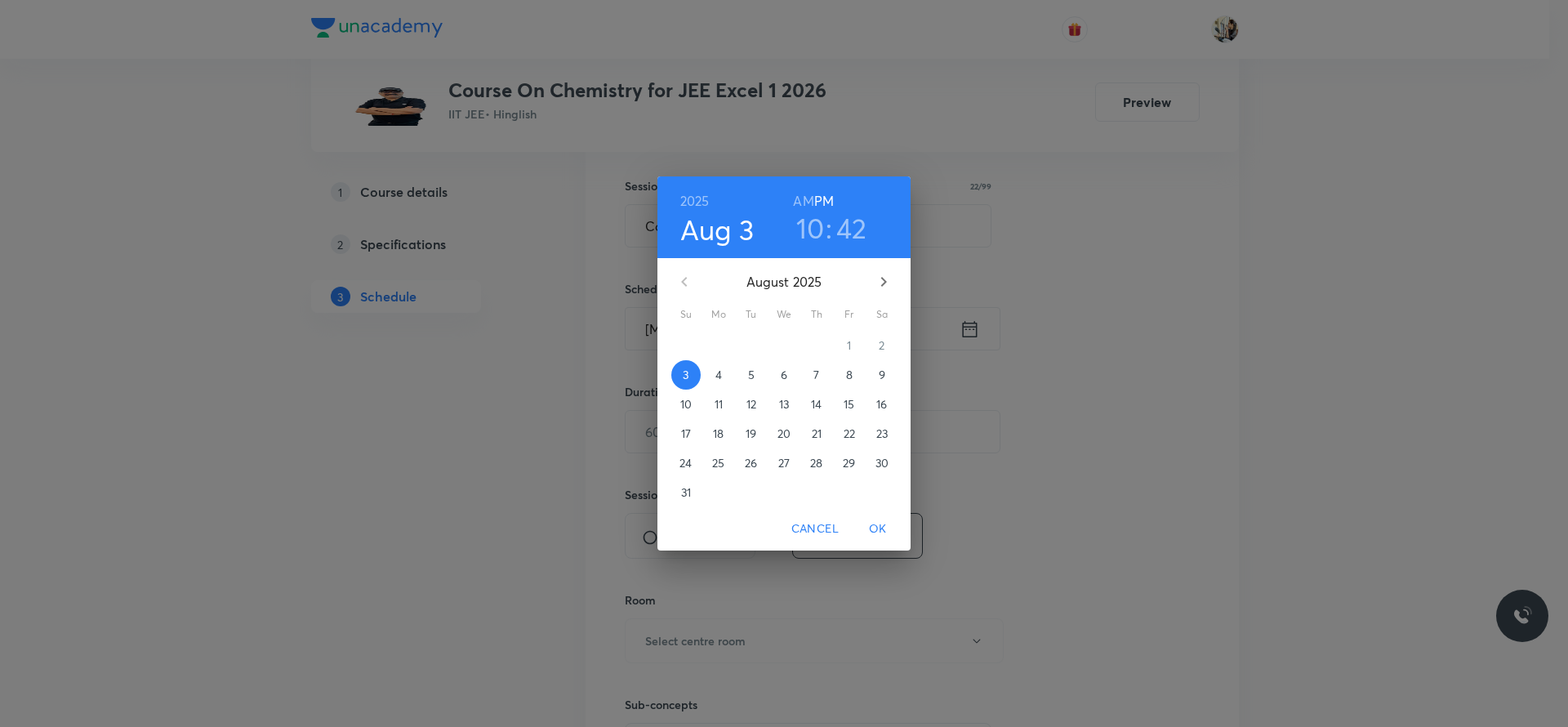click on "4" at bounding box center [719, 375] 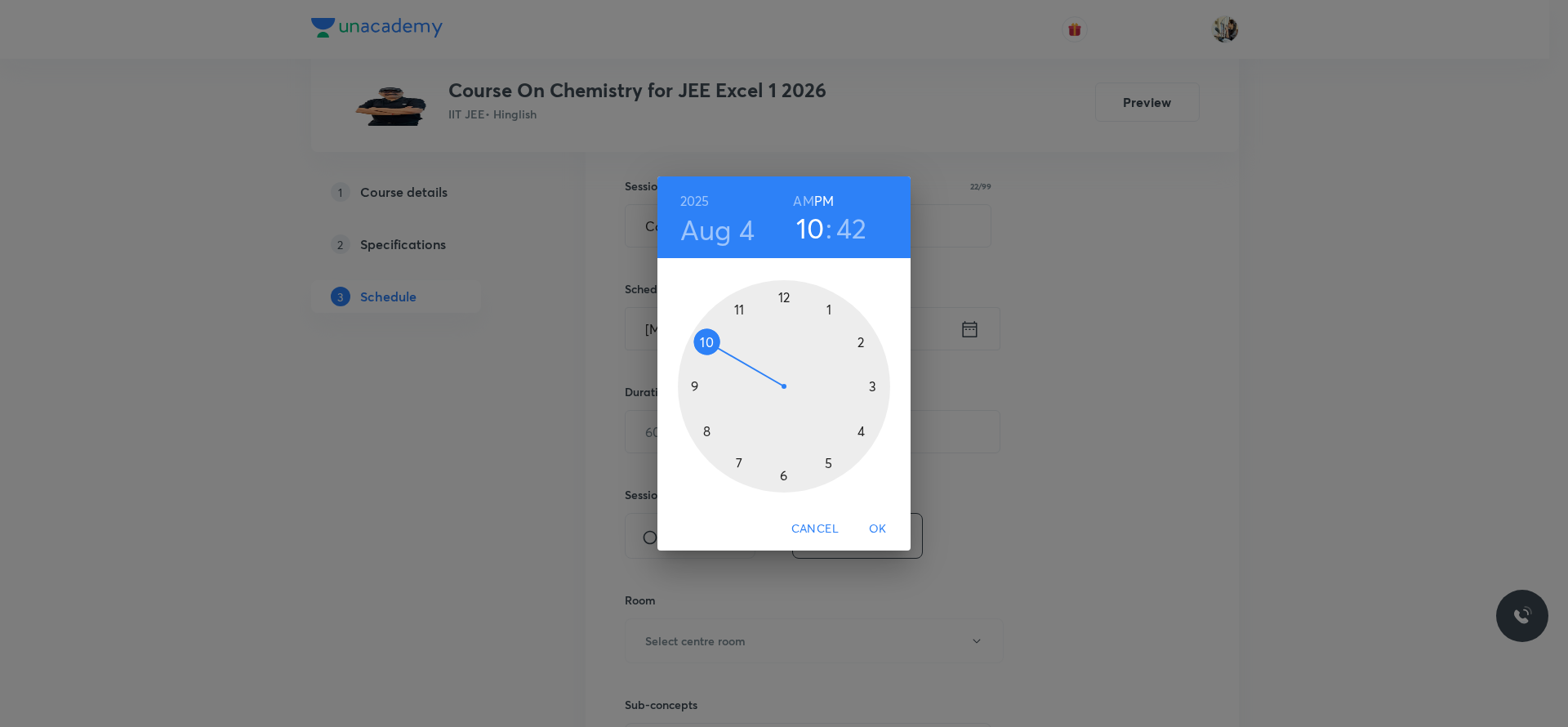 drag, startPoint x: 1266, startPoint y: 379, endPoint x: 1266, endPoint y: 404, distance: 25 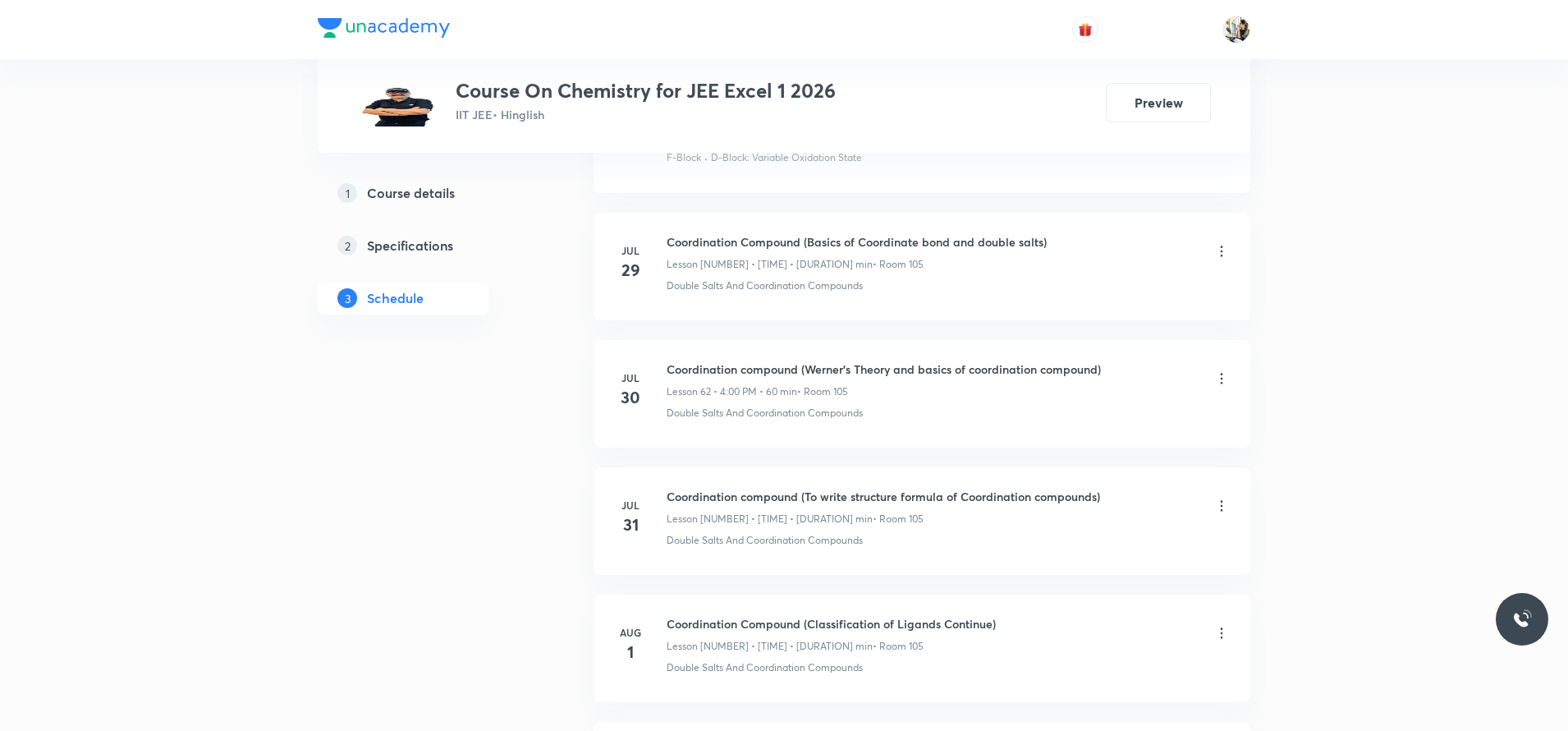 scroll, scrollTop: 8866, scrollLeft: 0, axis: vertical 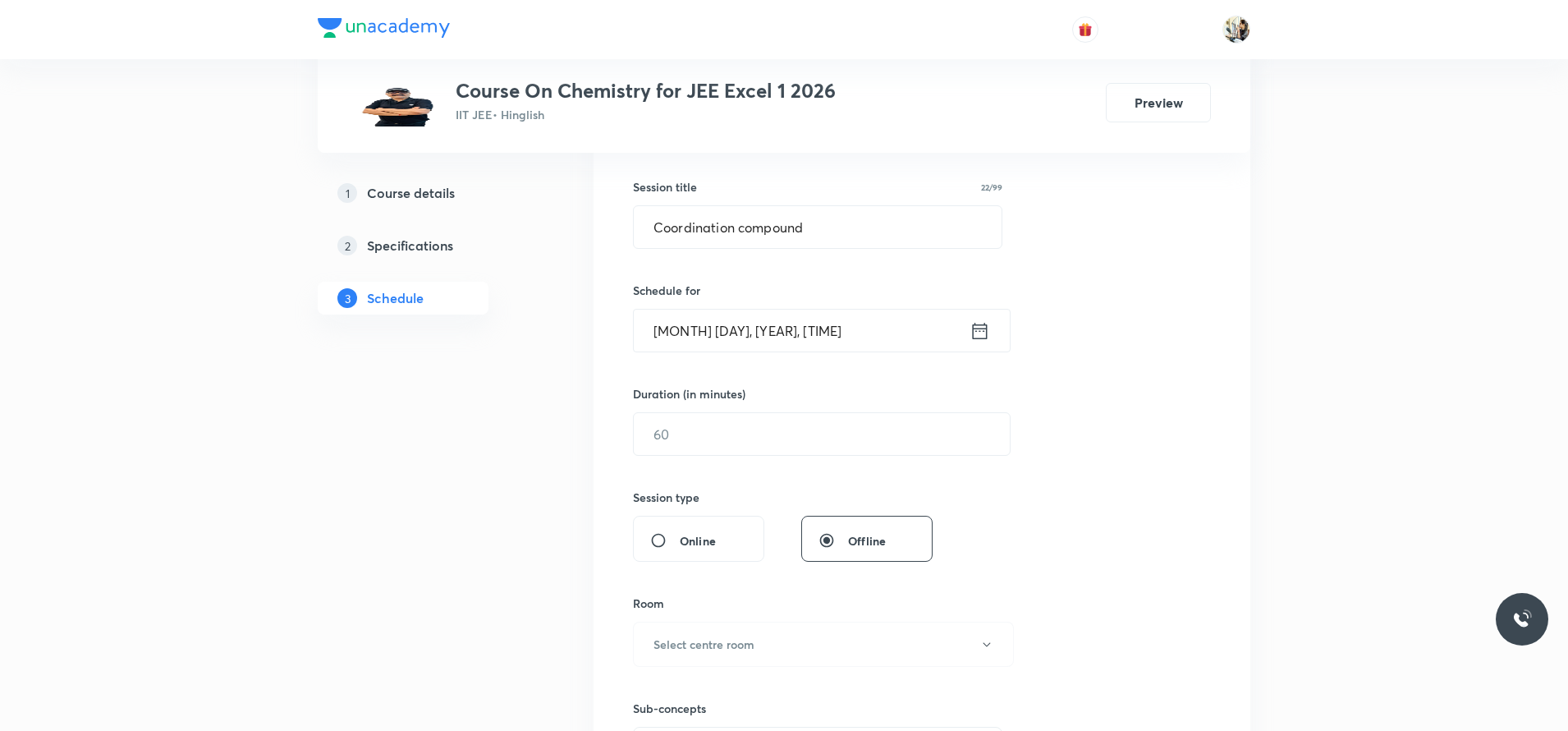 click on "[MONTH] [DAY], [YEAR], [TIME]" at bounding box center [801, 330] 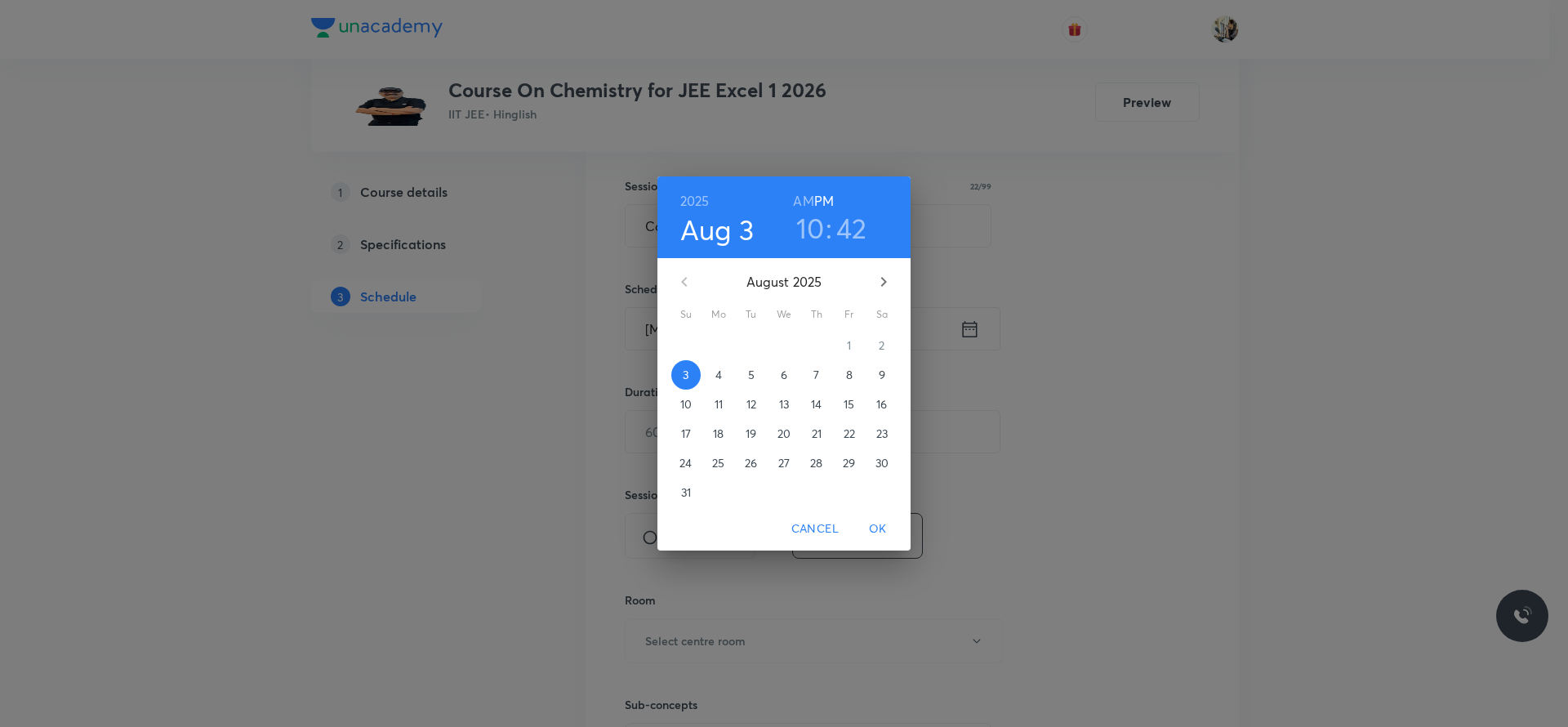 click on "4" at bounding box center [719, 375] 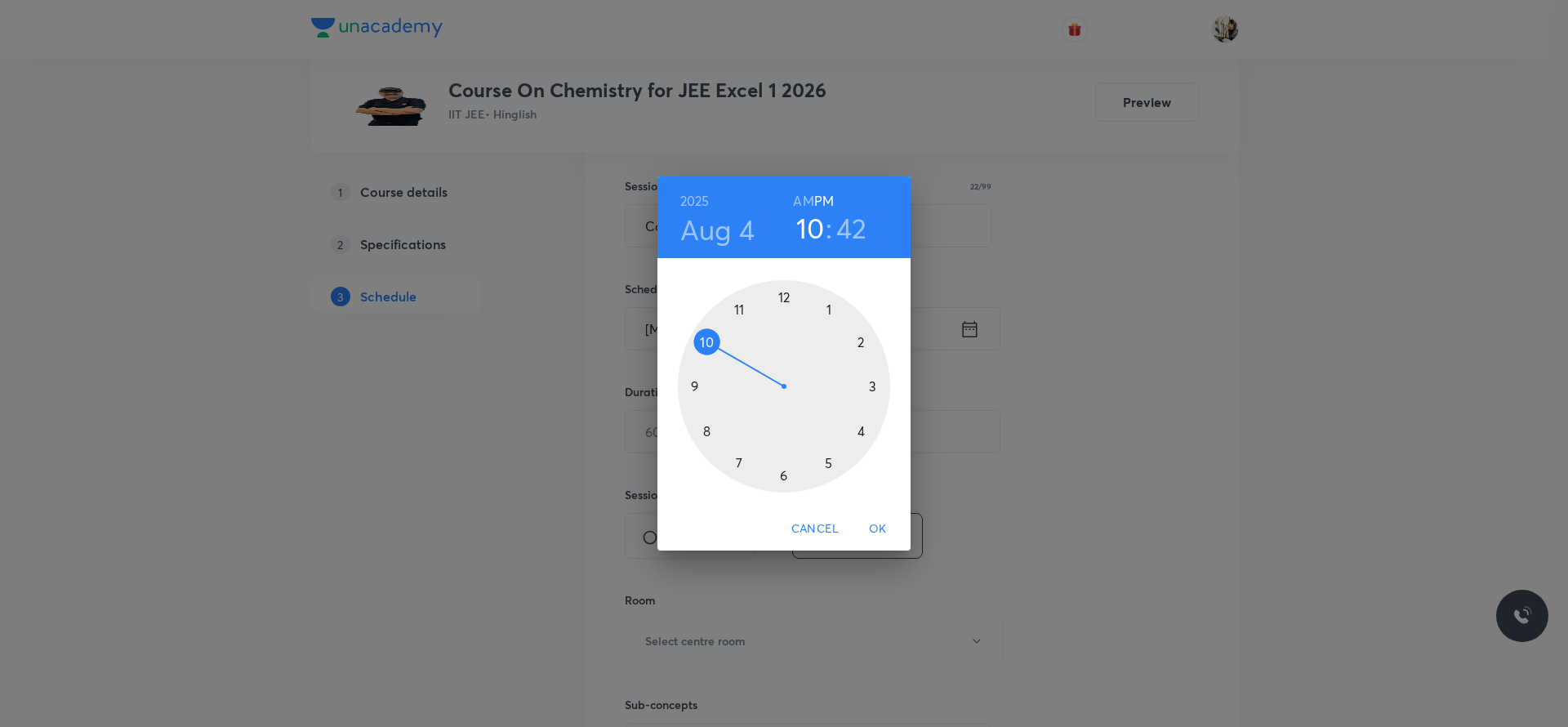 click at bounding box center (784, 386) 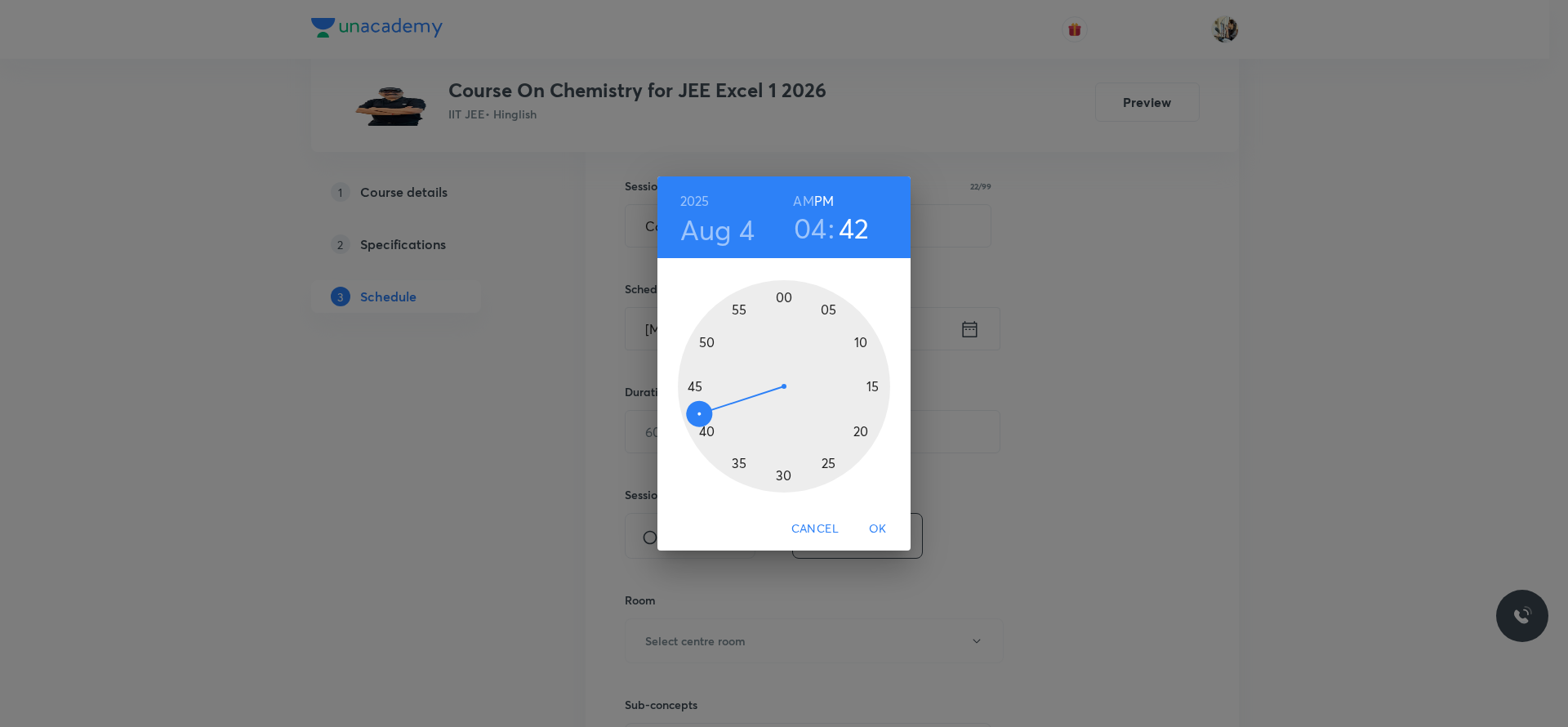 click at bounding box center (784, 386) 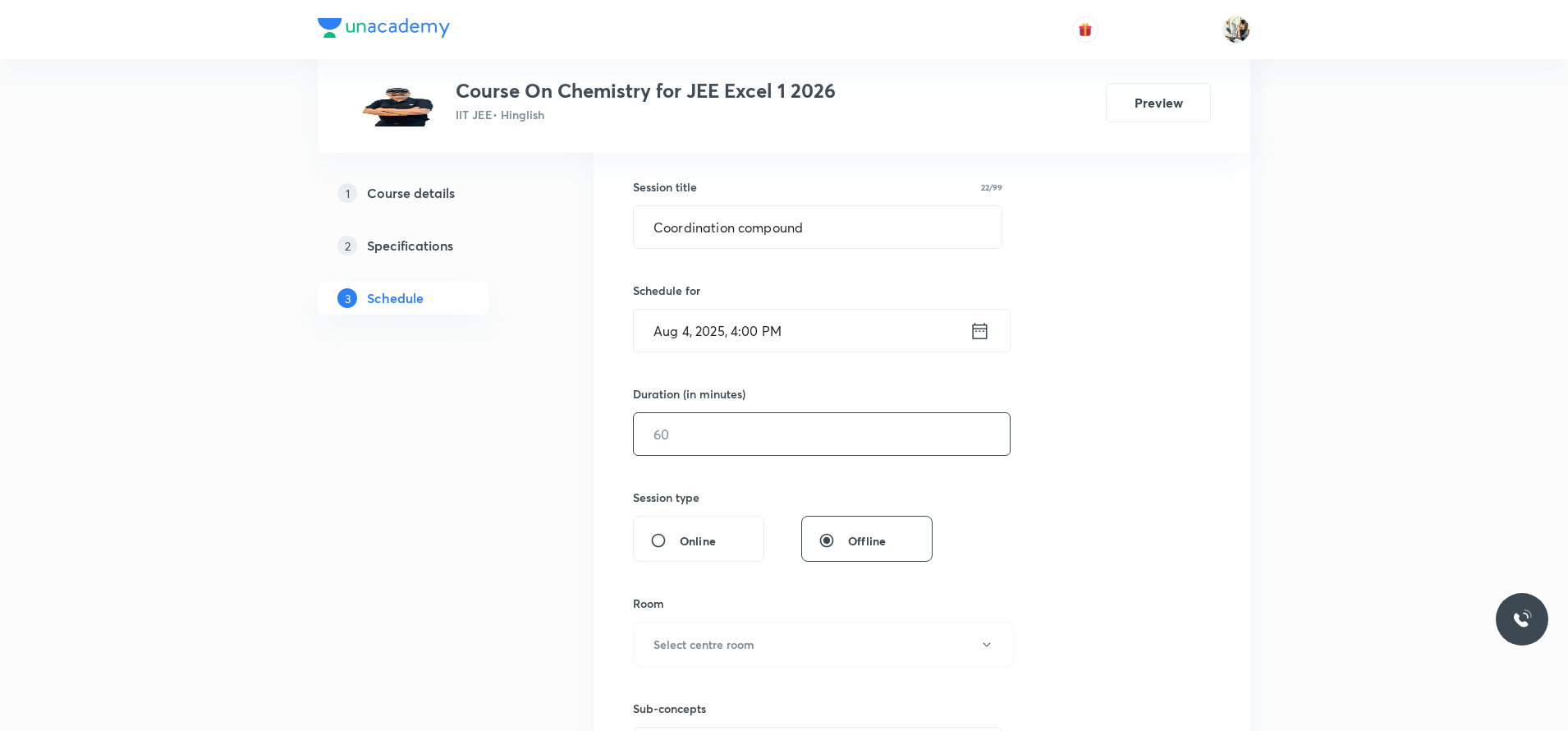 click at bounding box center [822, 434] 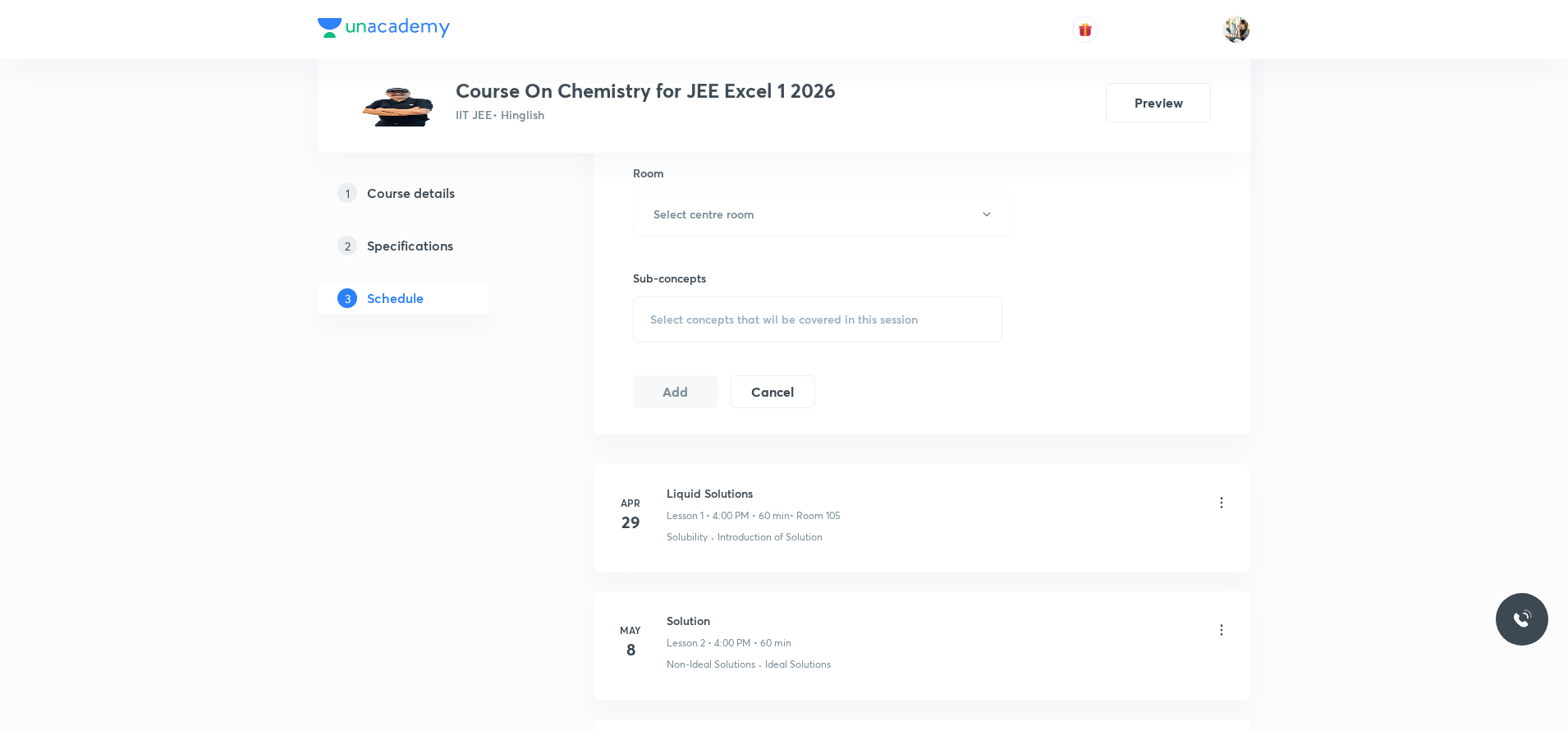 scroll, scrollTop: 575, scrollLeft: 0, axis: vertical 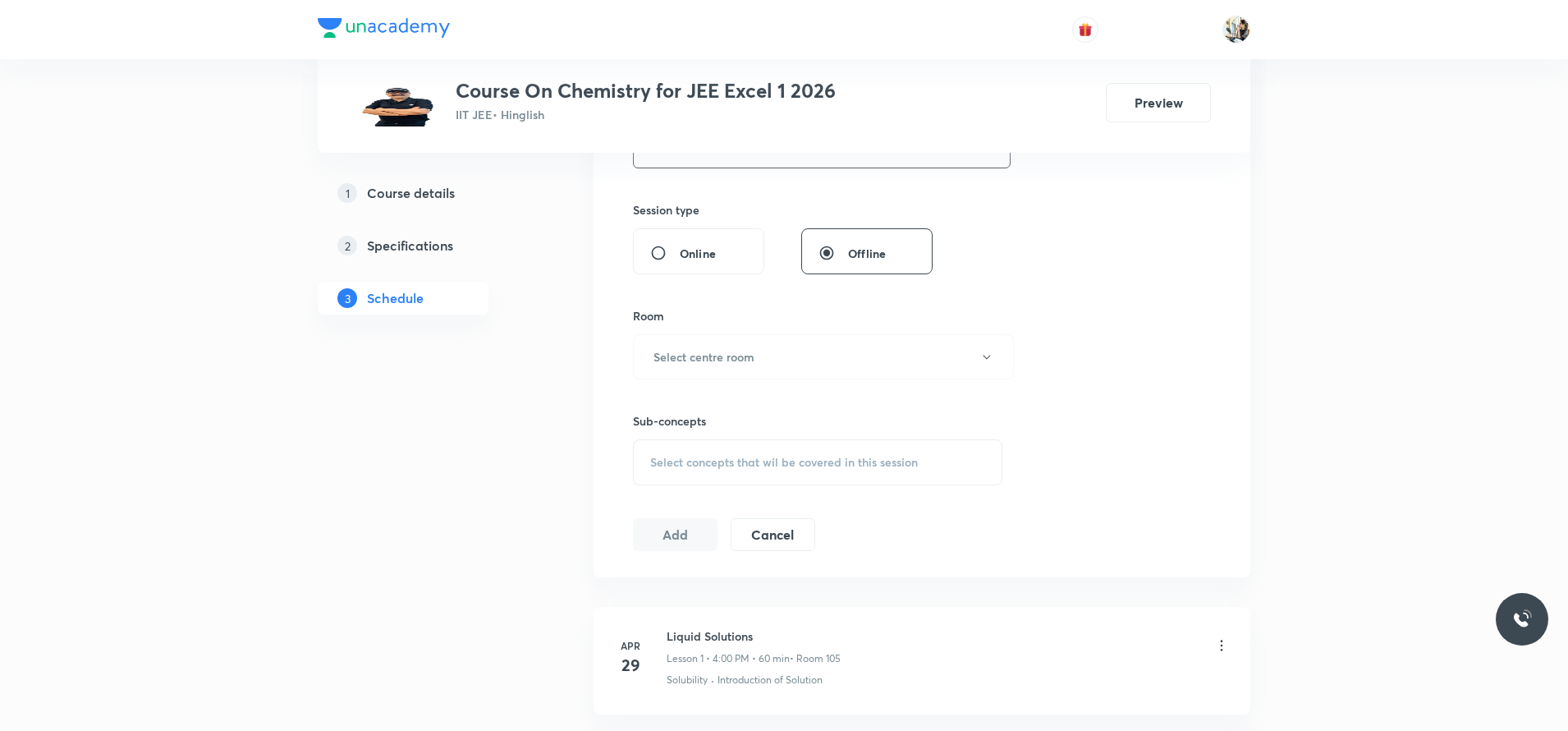 type on "60" 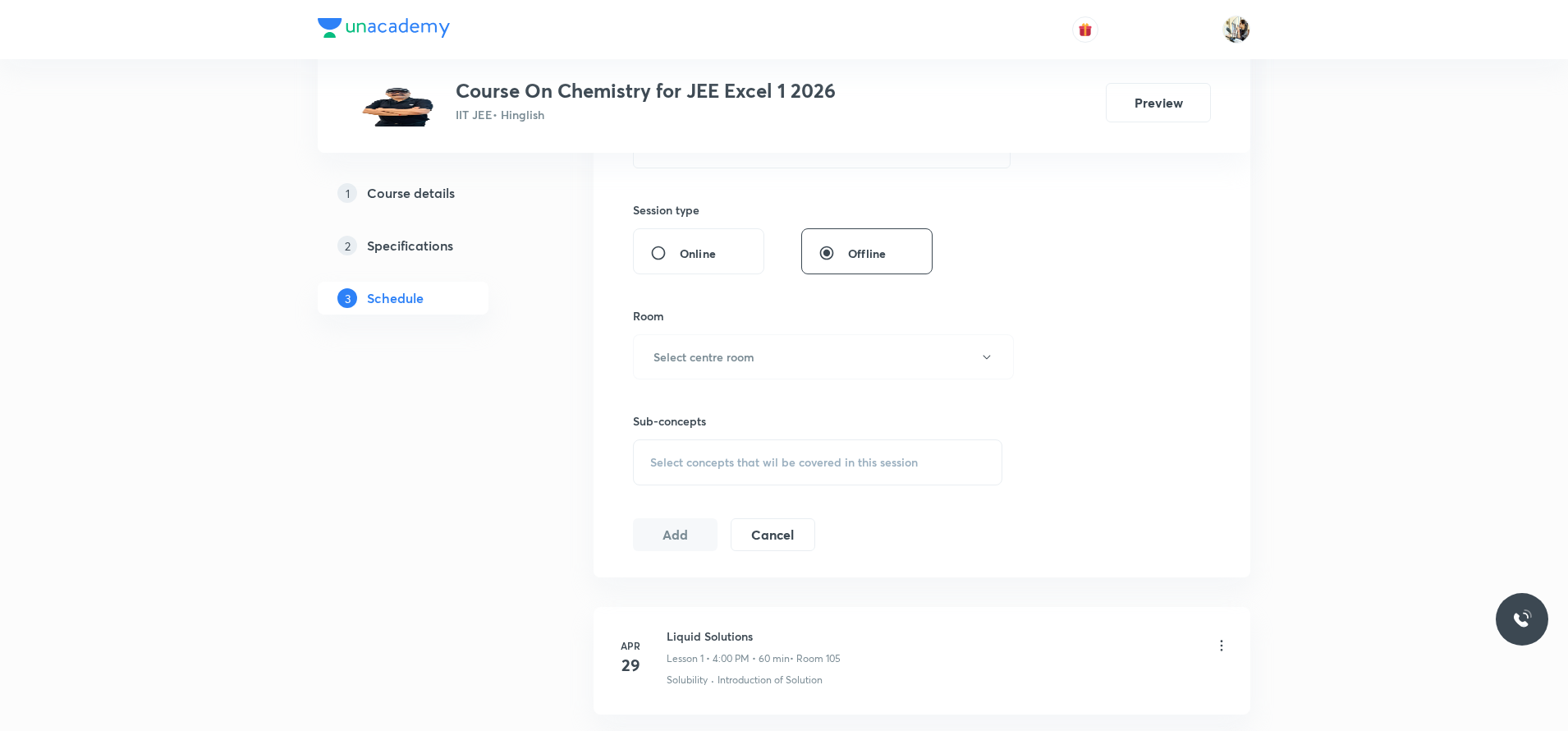 click on "Select concepts that wil be covered in this session" at bounding box center (784, 462) 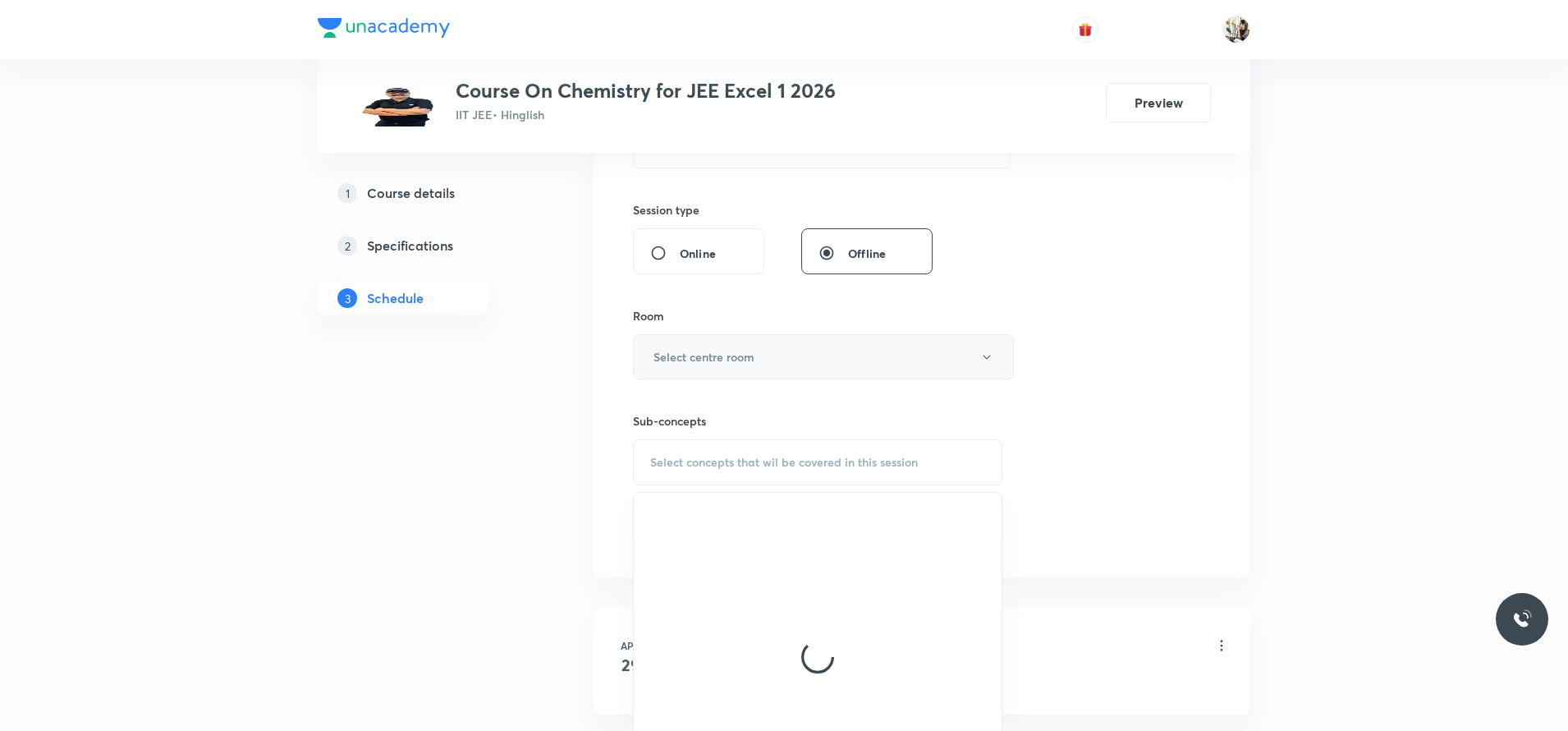 click on "Select centre room" at bounding box center [823, 356] 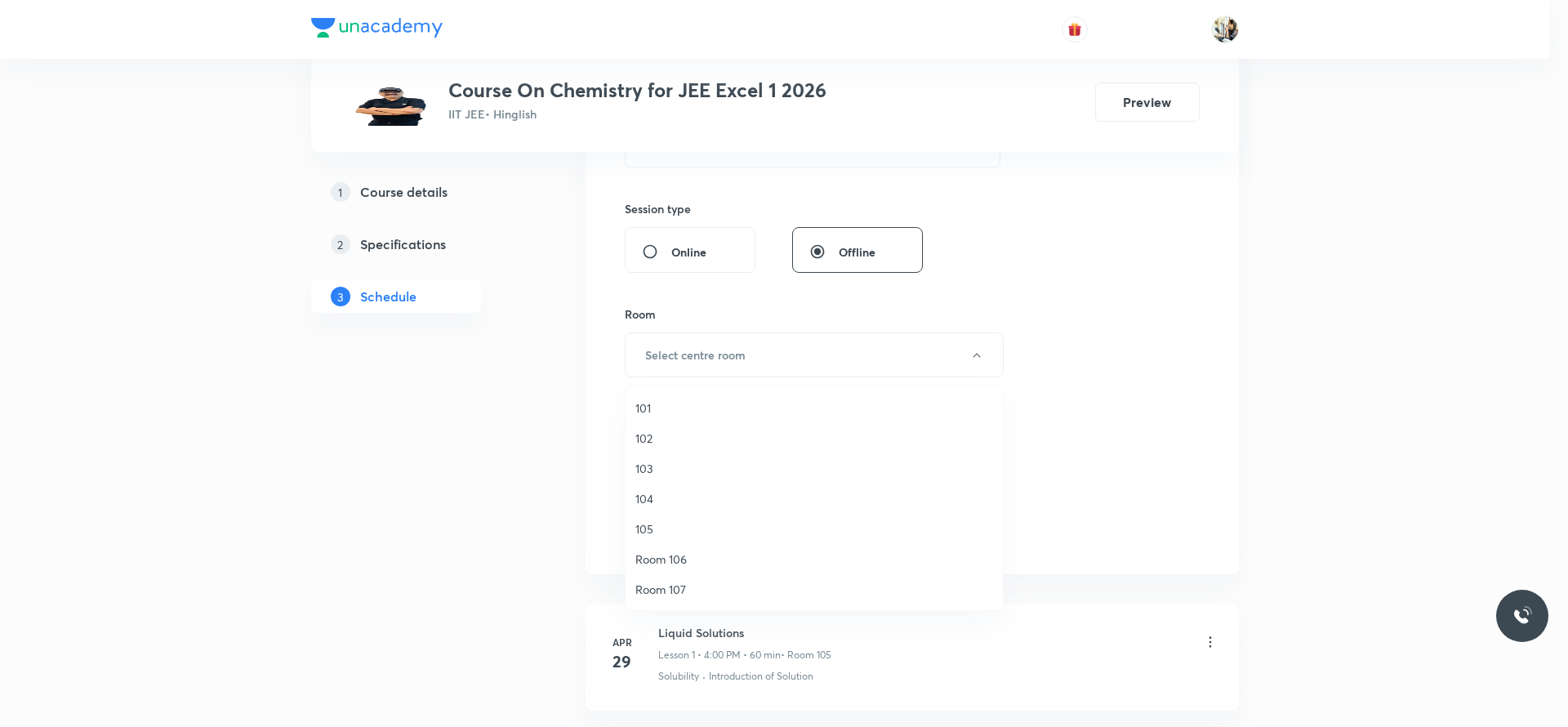 click at bounding box center (784, 364) 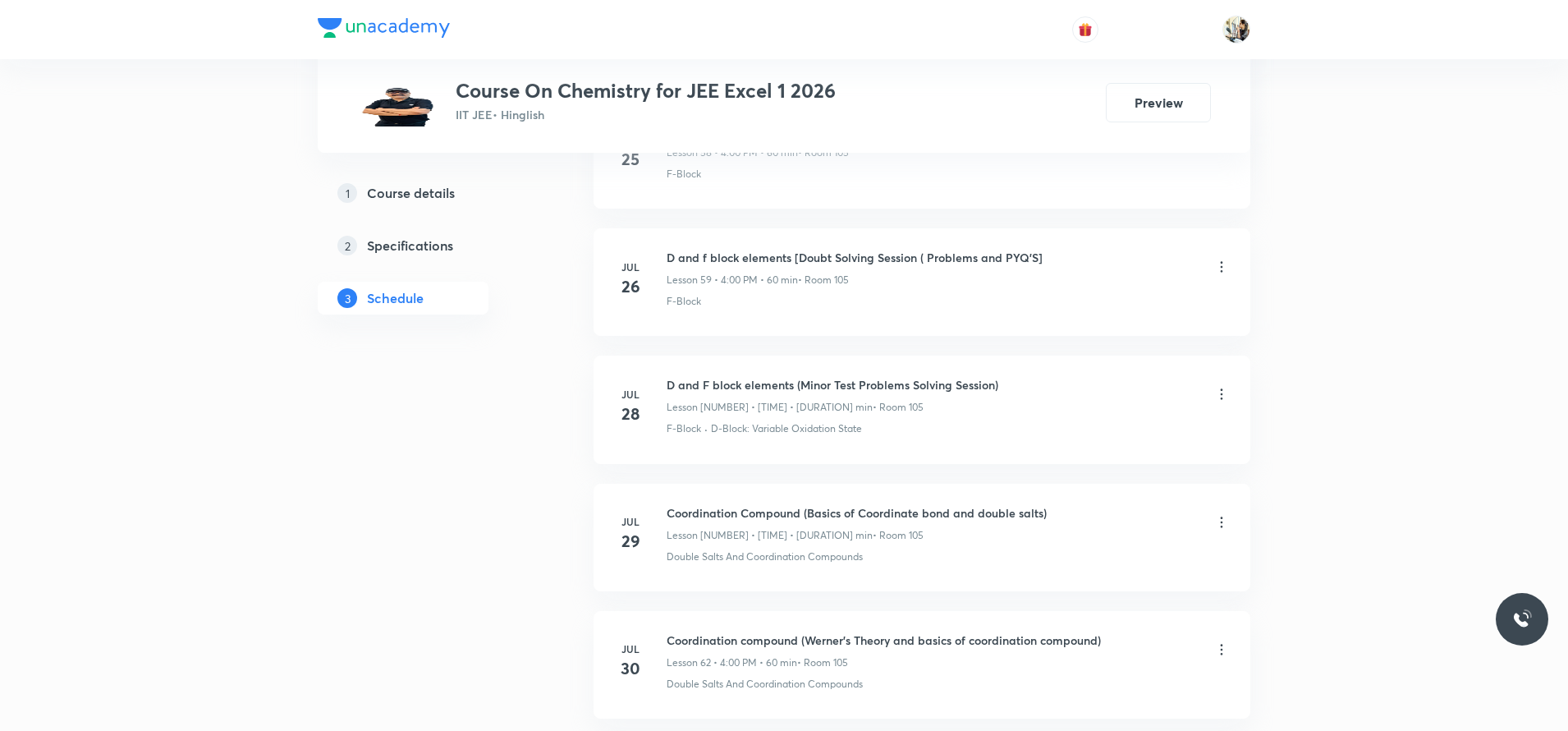 scroll, scrollTop: 8866, scrollLeft: 0, axis: vertical 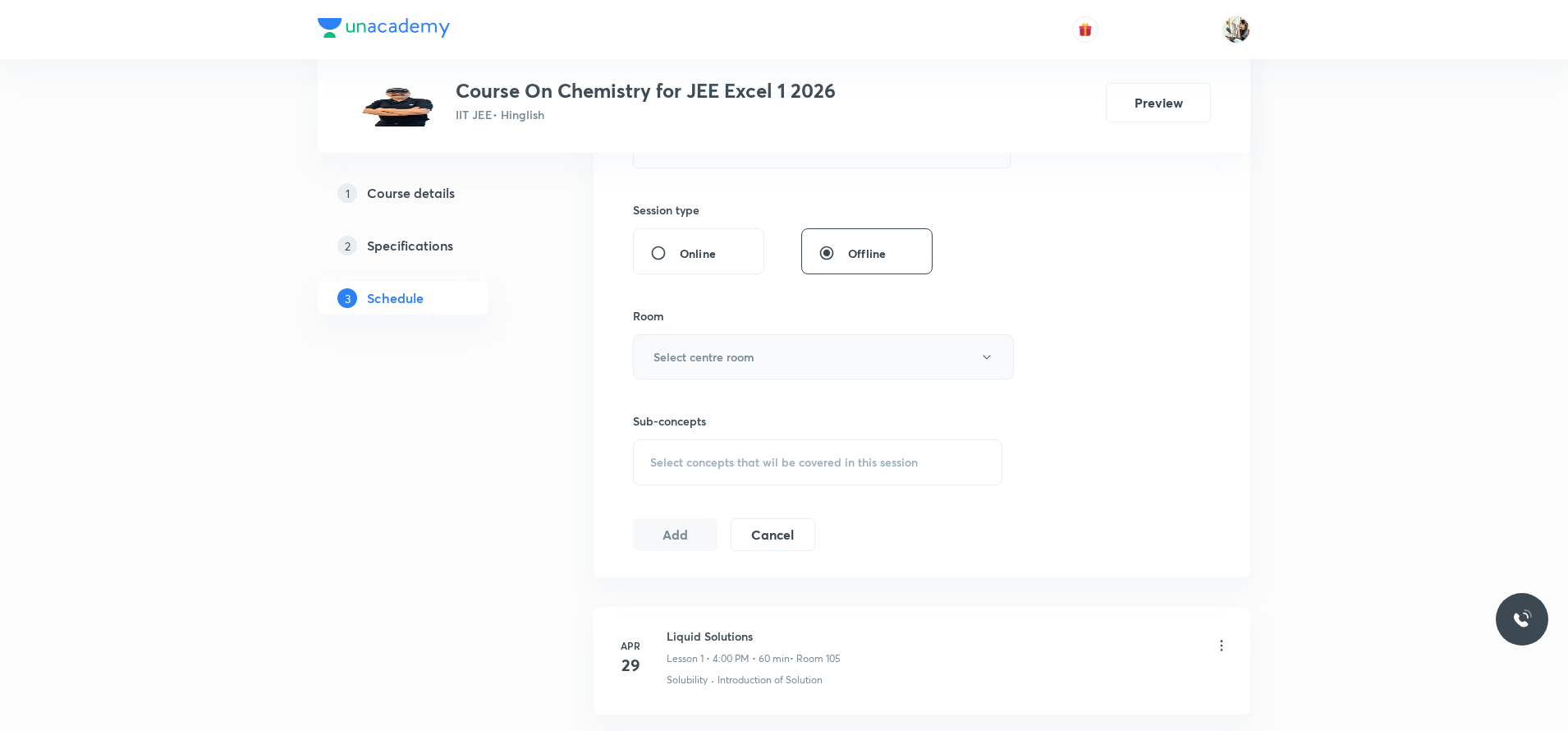 click on "Select centre room" at bounding box center (704, 356) 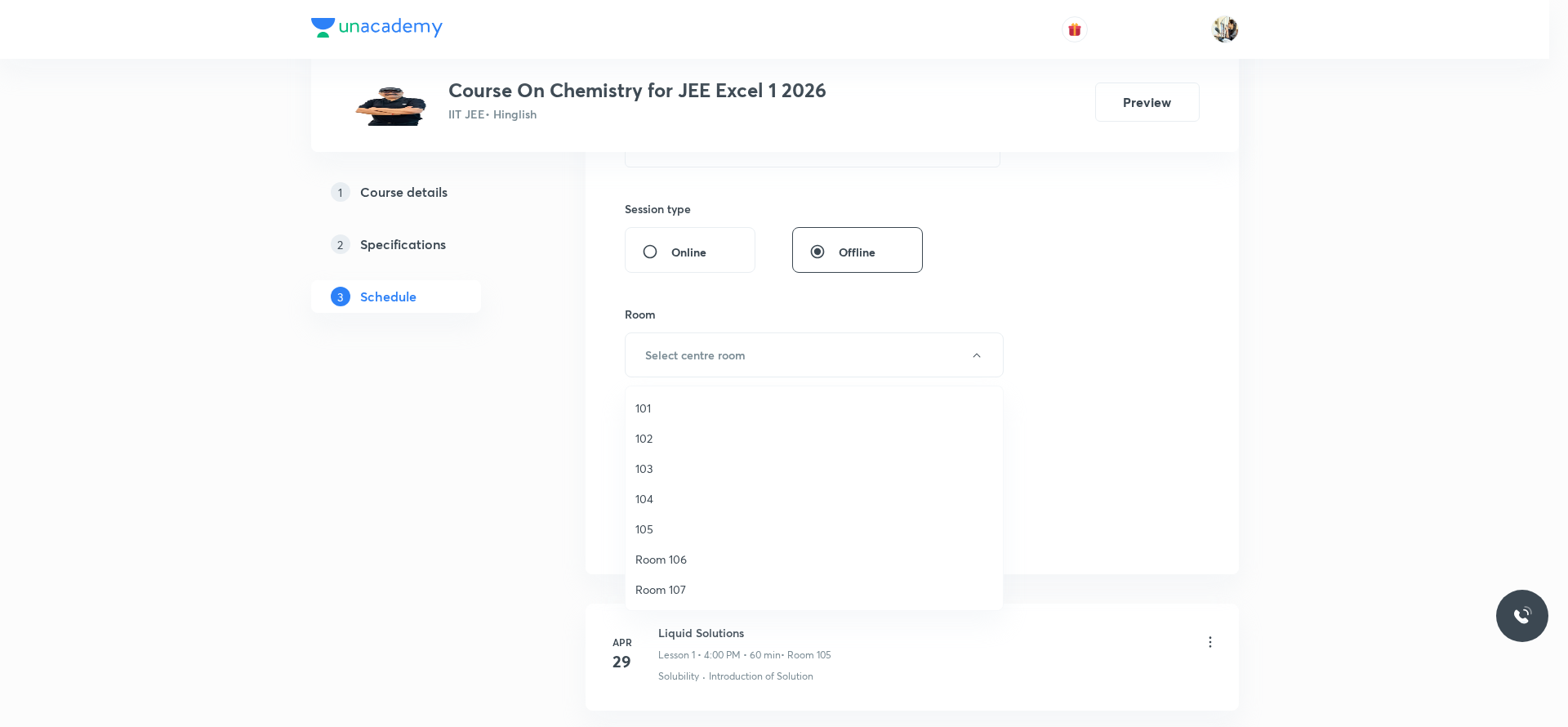 click on "105" at bounding box center [814, 529] 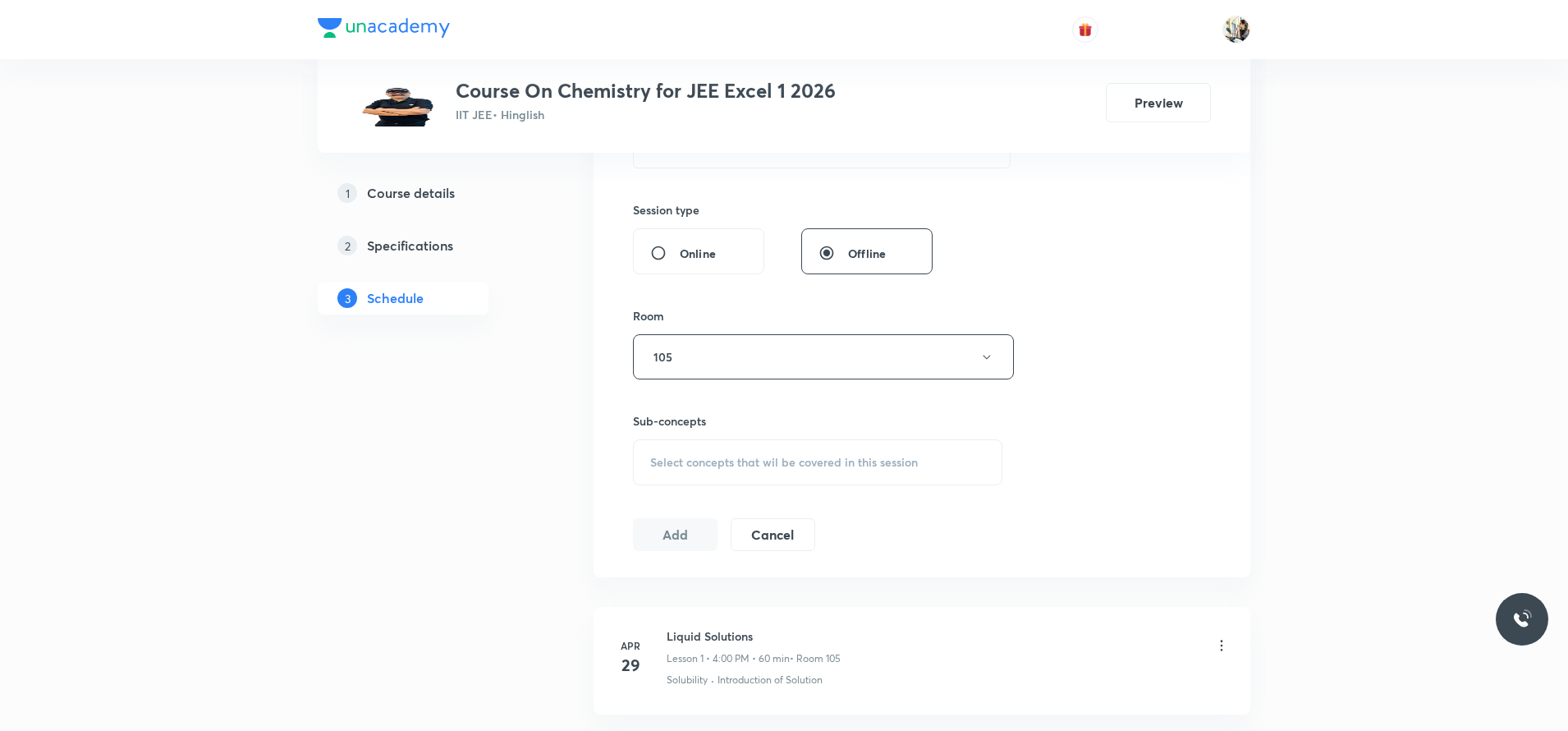click on "Select concepts that wil be covered in this session" at bounding box center (784, 462) 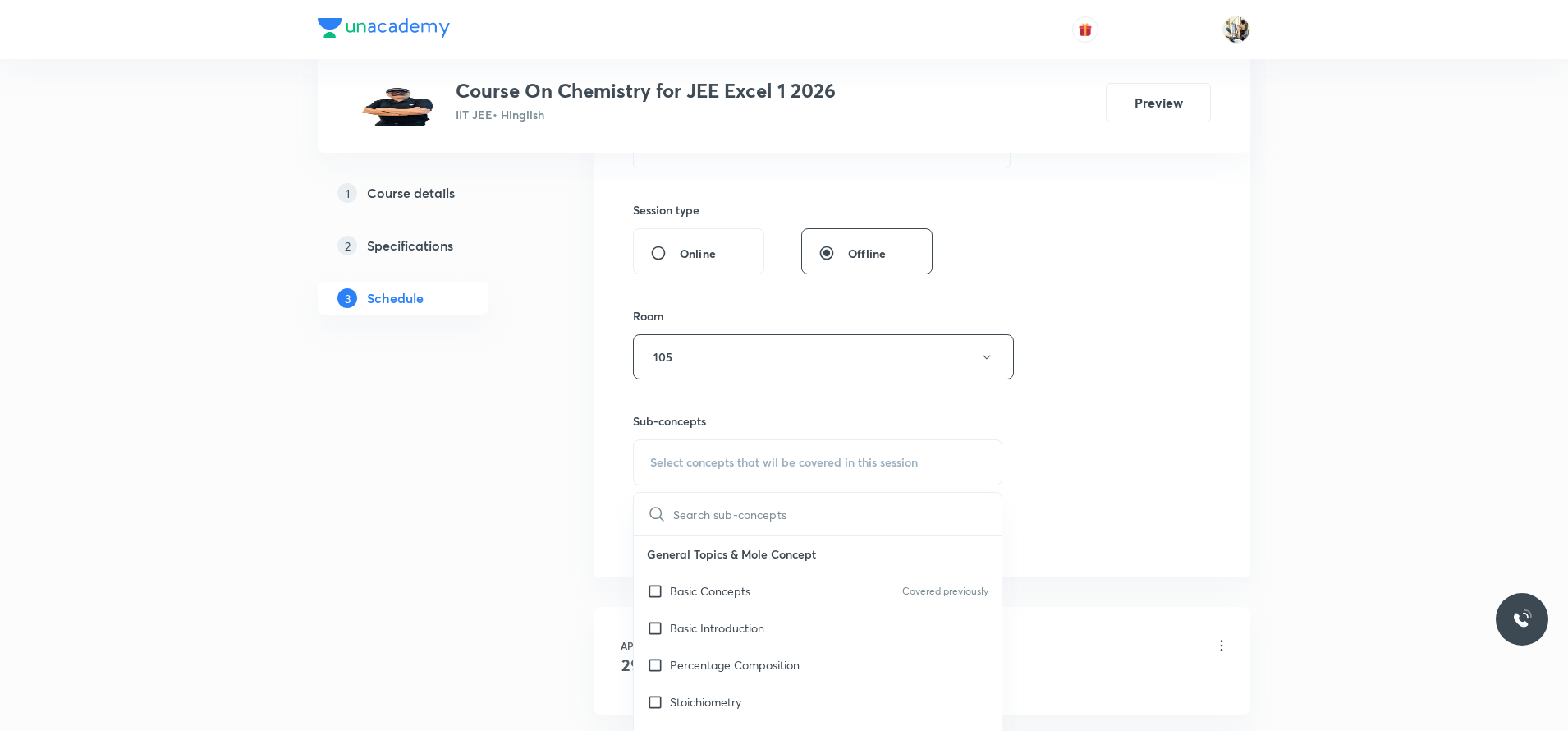 paste on "Classification of Ligands" 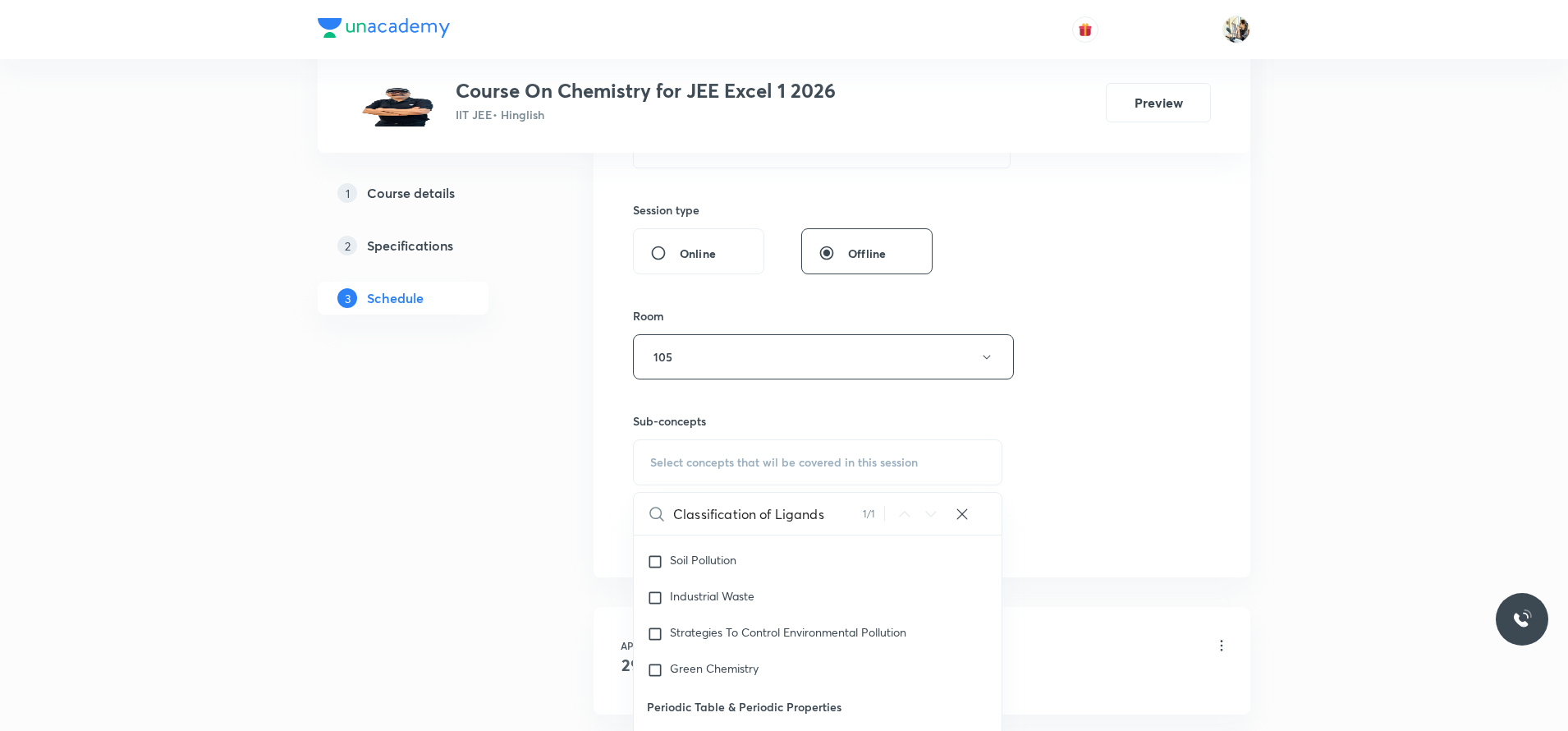 scroll, scrollTop: 21900, scrollLeft: 0, axis: vertical 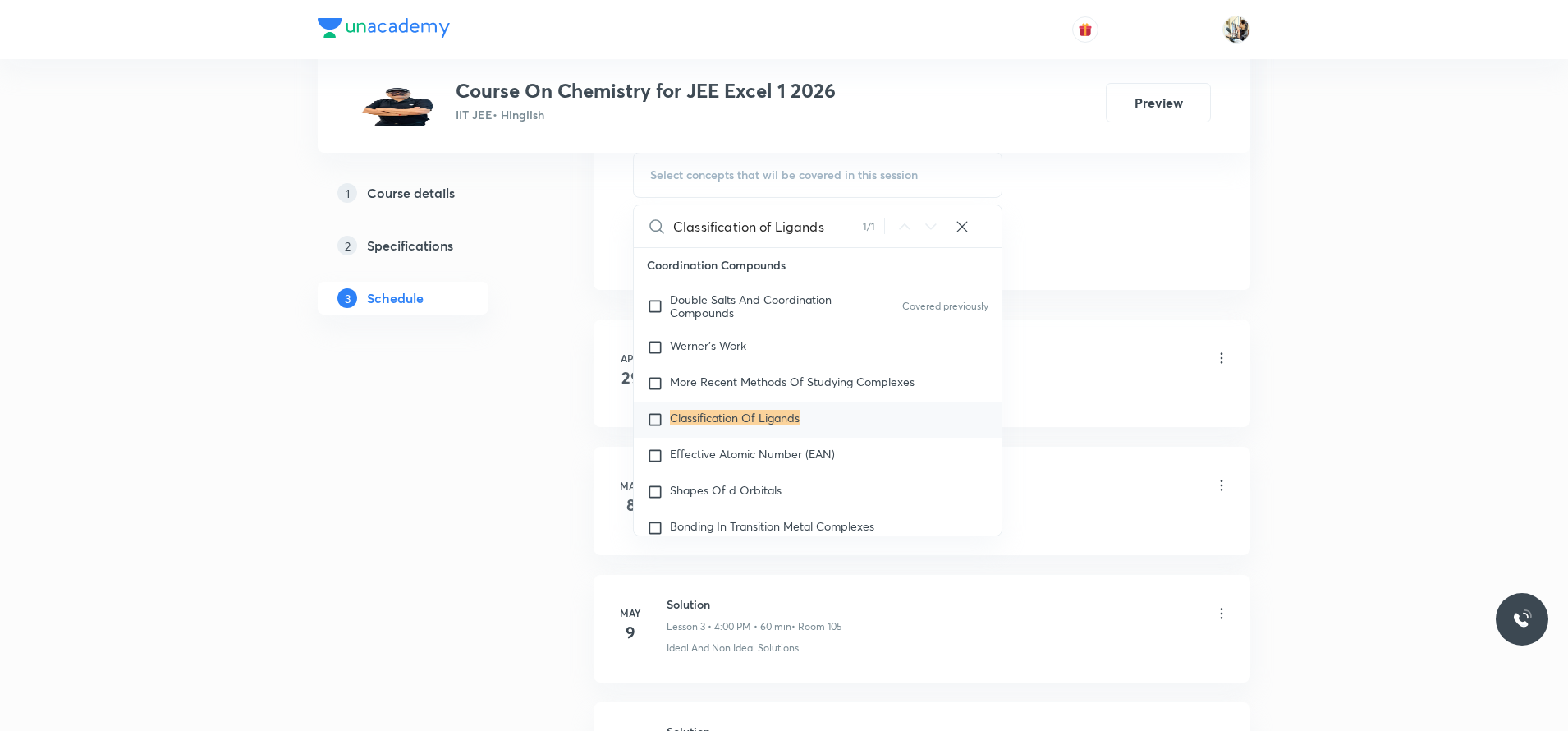 type on "Classification of Ligands" 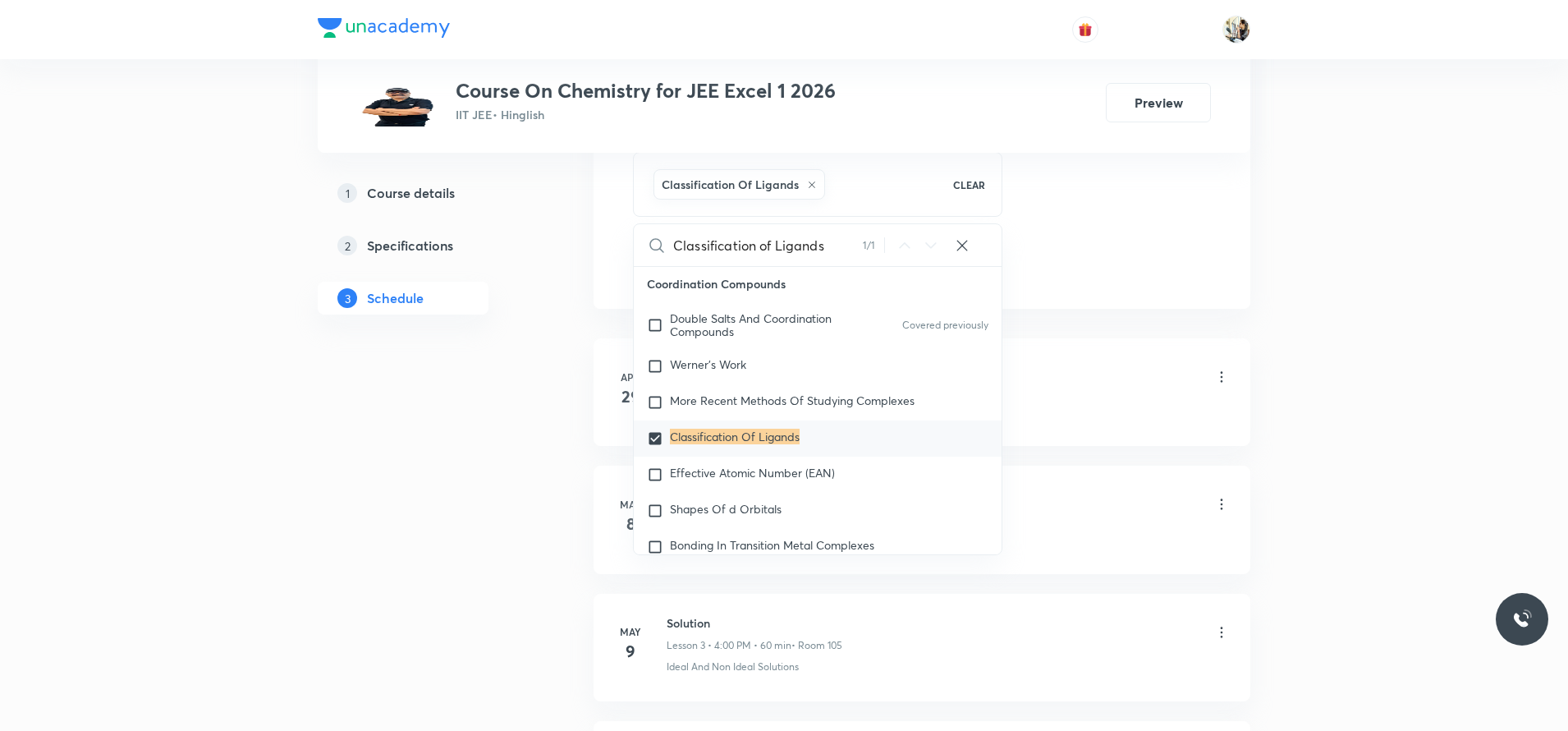 click on "[MONTH] [DAY] Liquid Solutions Lesson [NUMBER] • [TIME] • [DURATION] min  • Room [NUMBER] Solubility · Introduction of Solution [MONTH] [DAY] Solution Lesson [NUMBER] • [TIME] • [DURATION] min Non-Ideal Solutions · Ideal Solutions [MONTH] [DAY] Solution Lesson [NUMBER] • [TIME] • [DURATION] min  • Room [NUMBER] Ideal And Non Ideal Solutions [MONTH] [DAY] Solutions Lesson [NUMBER] • [TIME] • [DURATION] min  • Room [NUMBER] Colligative Properties And Determination Of Molar Mass [MONTH] [DAY] Solution Lesson [NUMBER] • [TIME] • [DURATION] min  • Room [NUMBER] Colligative Properties And Determination Of Molar Mass [MONTH] [DAY] Solution Lesson [NUMBER] • [TIME] • [DURATION] min  • Room [NUMBER] Elevation in Boiling point [MONTH] [DAY] Solution Lesson [NUMBER] • [TIME] • [DURATION] min  • Room [NUMBER] Elevation in Boiling point · Depression in freezing point [MONTH] [DAY] Solution Lesson [NUMBER] • [TIME] • [DURATION] min  • Room [NUMBER] Osmosis & Osmotic pressure [MONTH] [DAY] Solution Lesson [NUMBER] • [TIME] • [DURATION] min  • Room [NUMBER] Van't Hoff Factor (I) [MONTH] [DAY] [MONTH] [DAY]" at bounding box center (922, 4468) 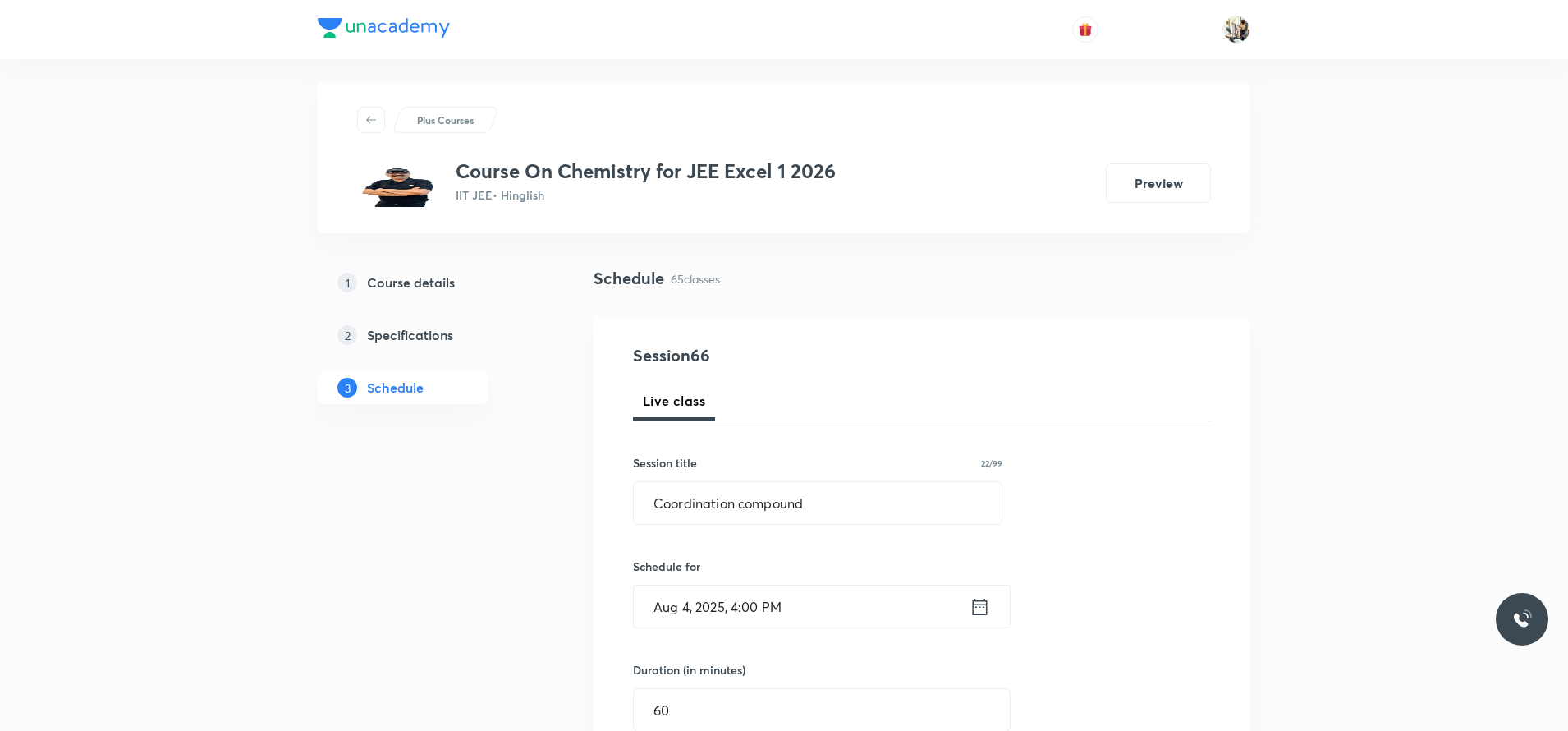 scroll, scrollTop: 0, scrollLeft: 0, axis: both 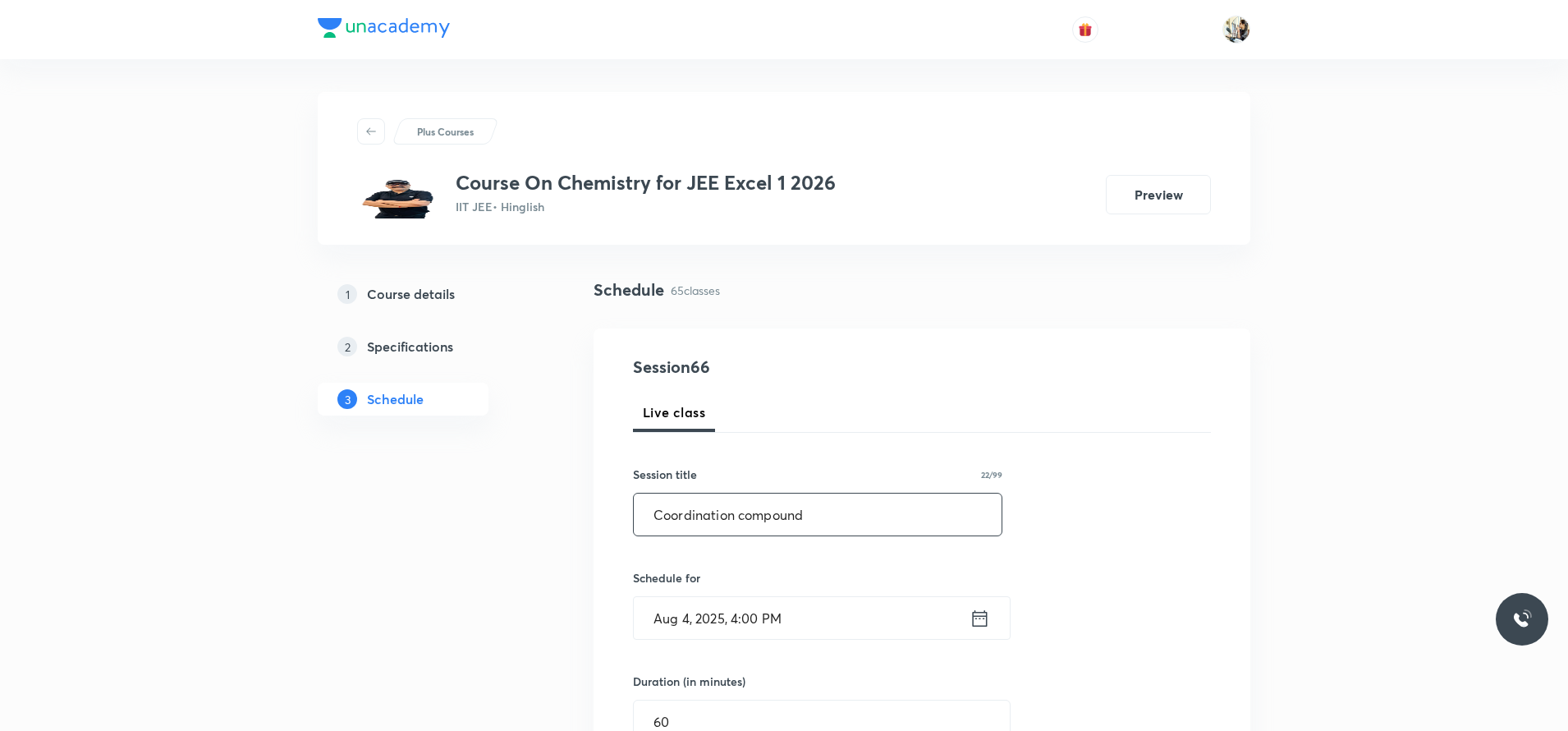 click on "Coordination compound" at bounding box center (818, 514) 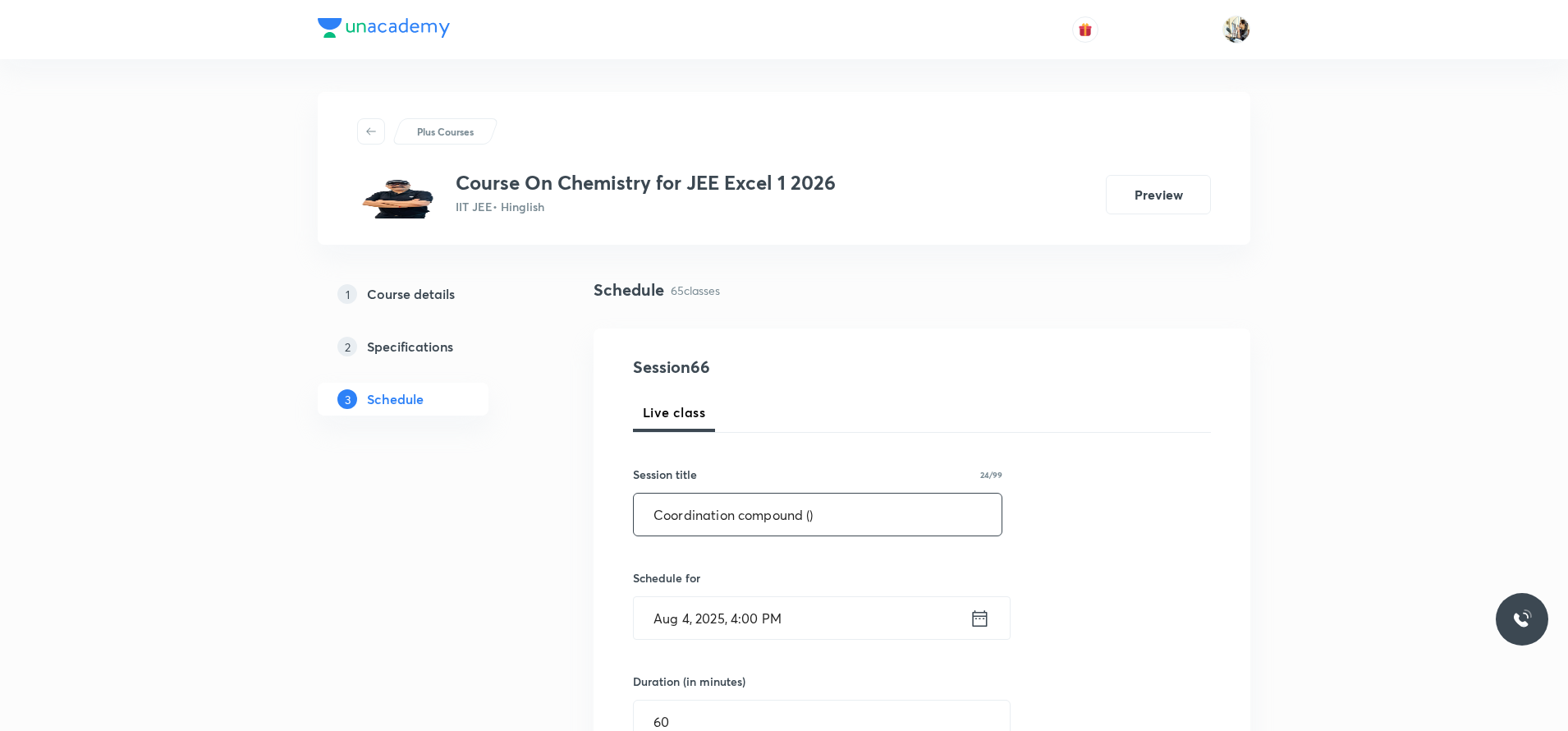 paste on "Classification of Ligands" 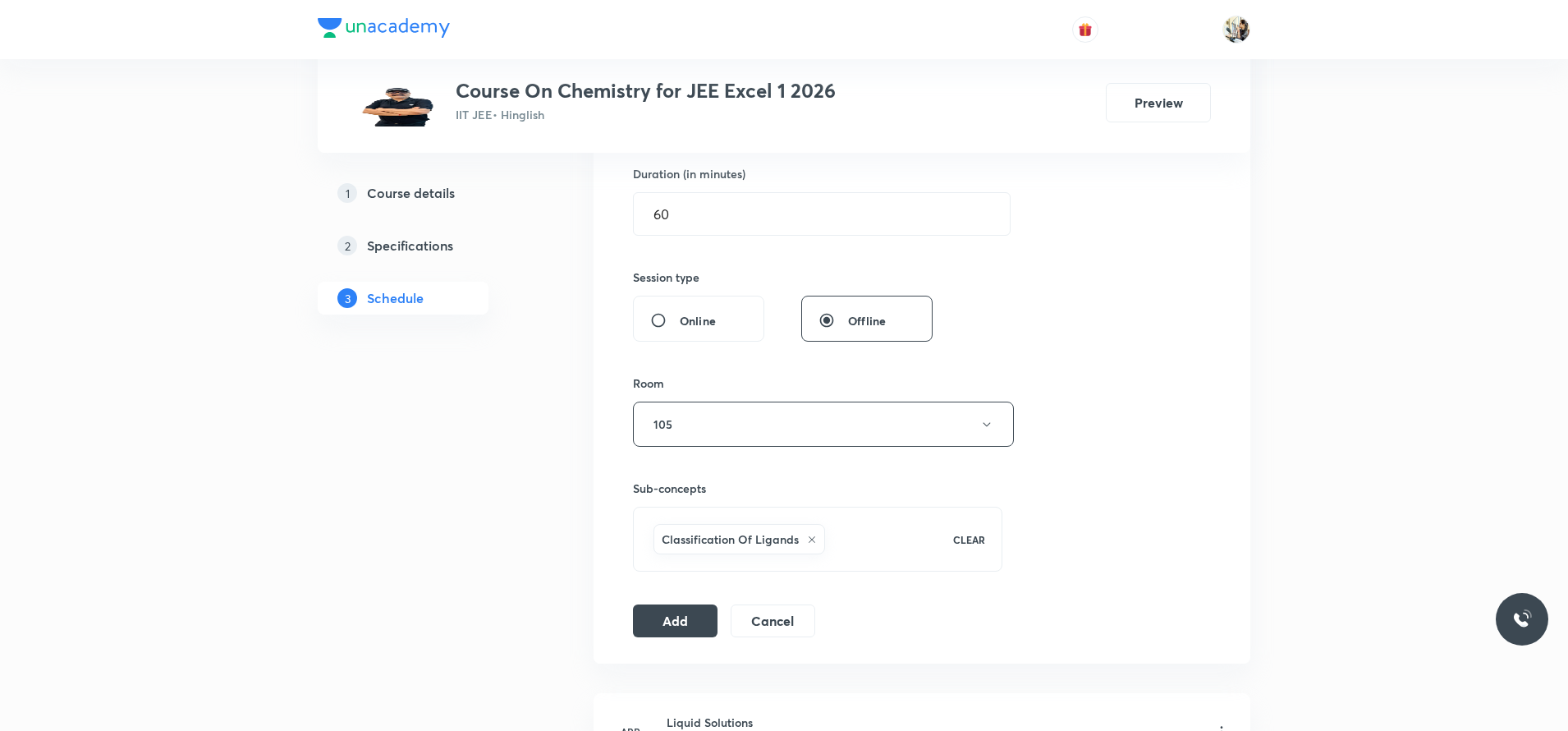 scroll, scrollTop: 575, scrollLeft: 0, axis: vertical 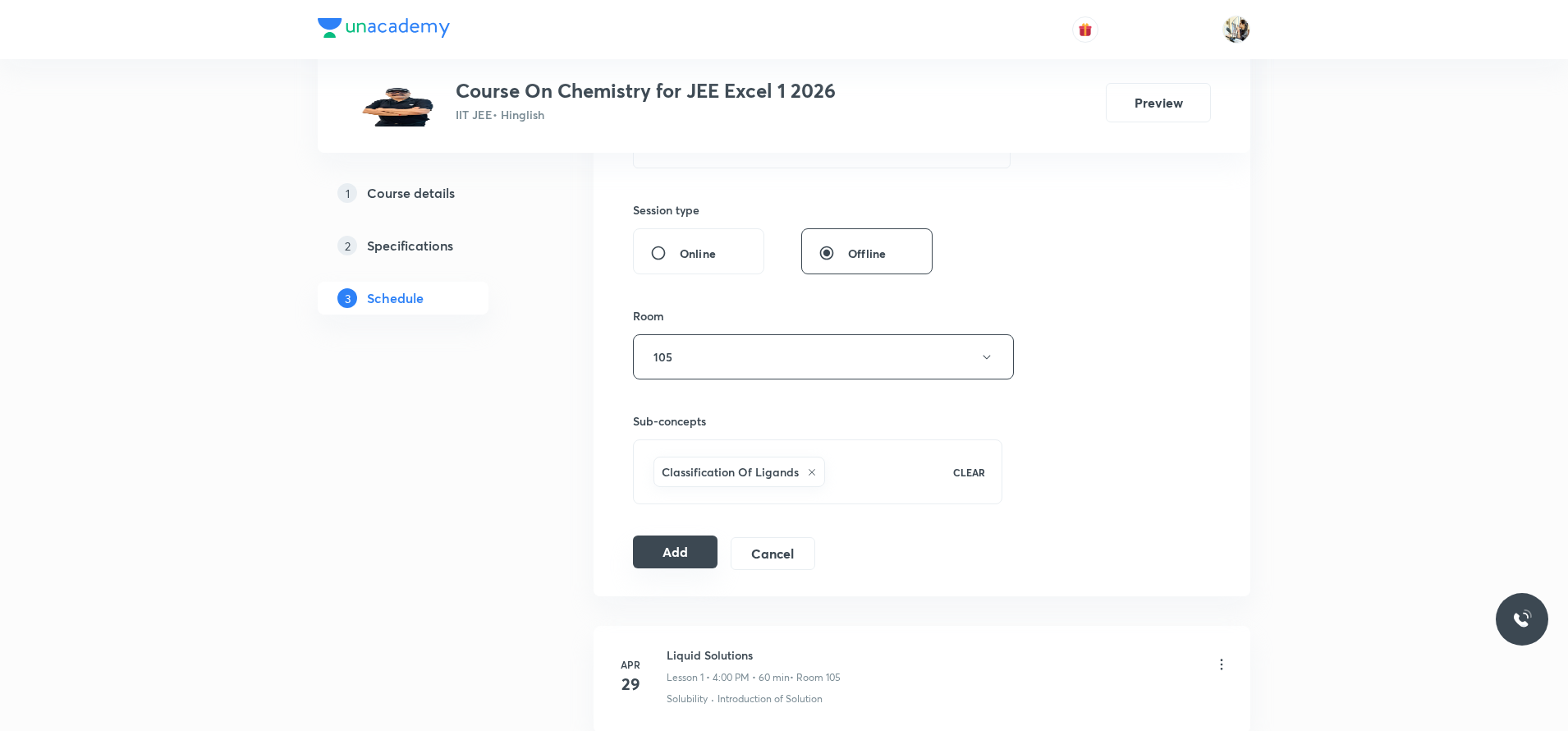 type on "Coordination compound (Classification of Ligands)" 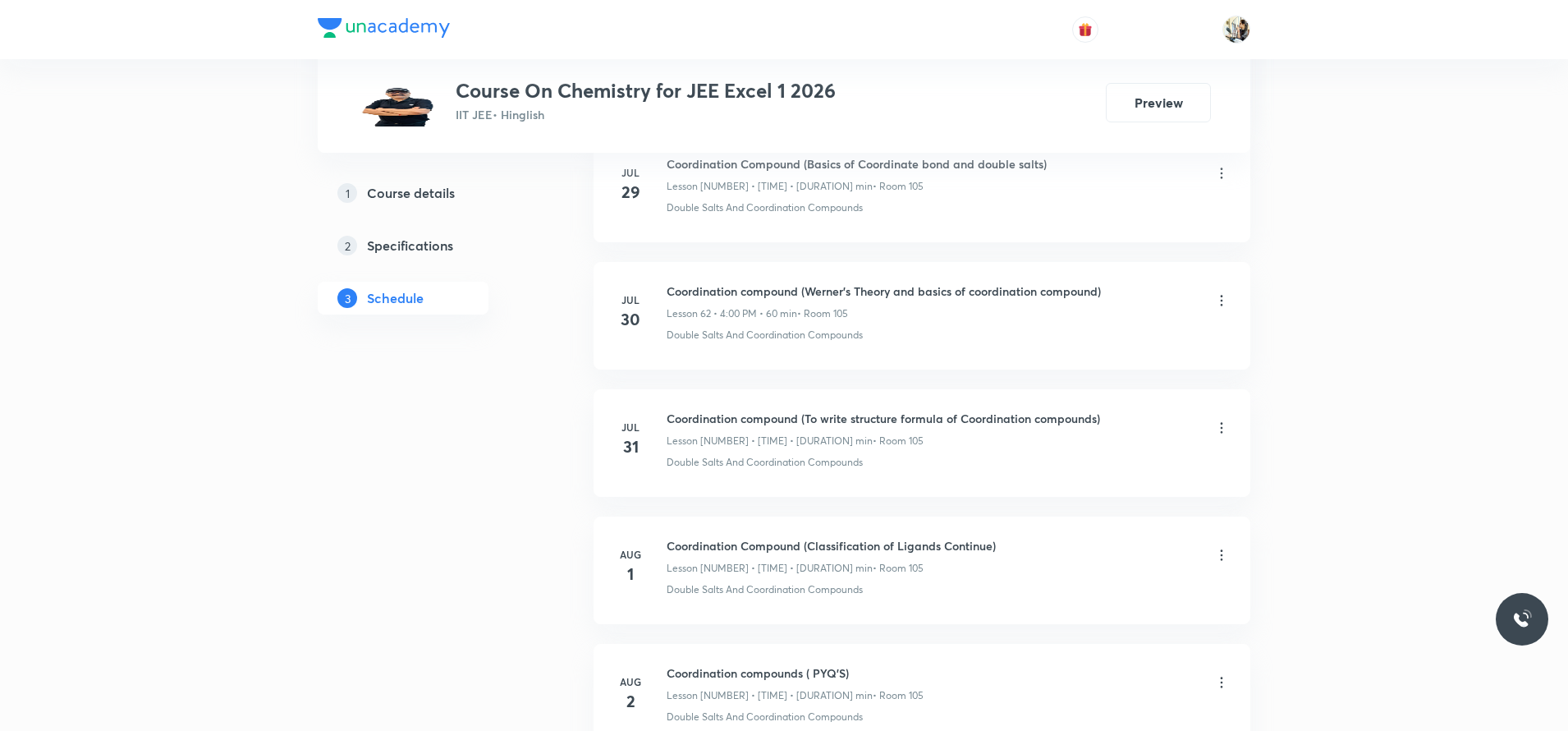 scroll, scrollTop: 8885, scrollLeft: 0, axis: vertical 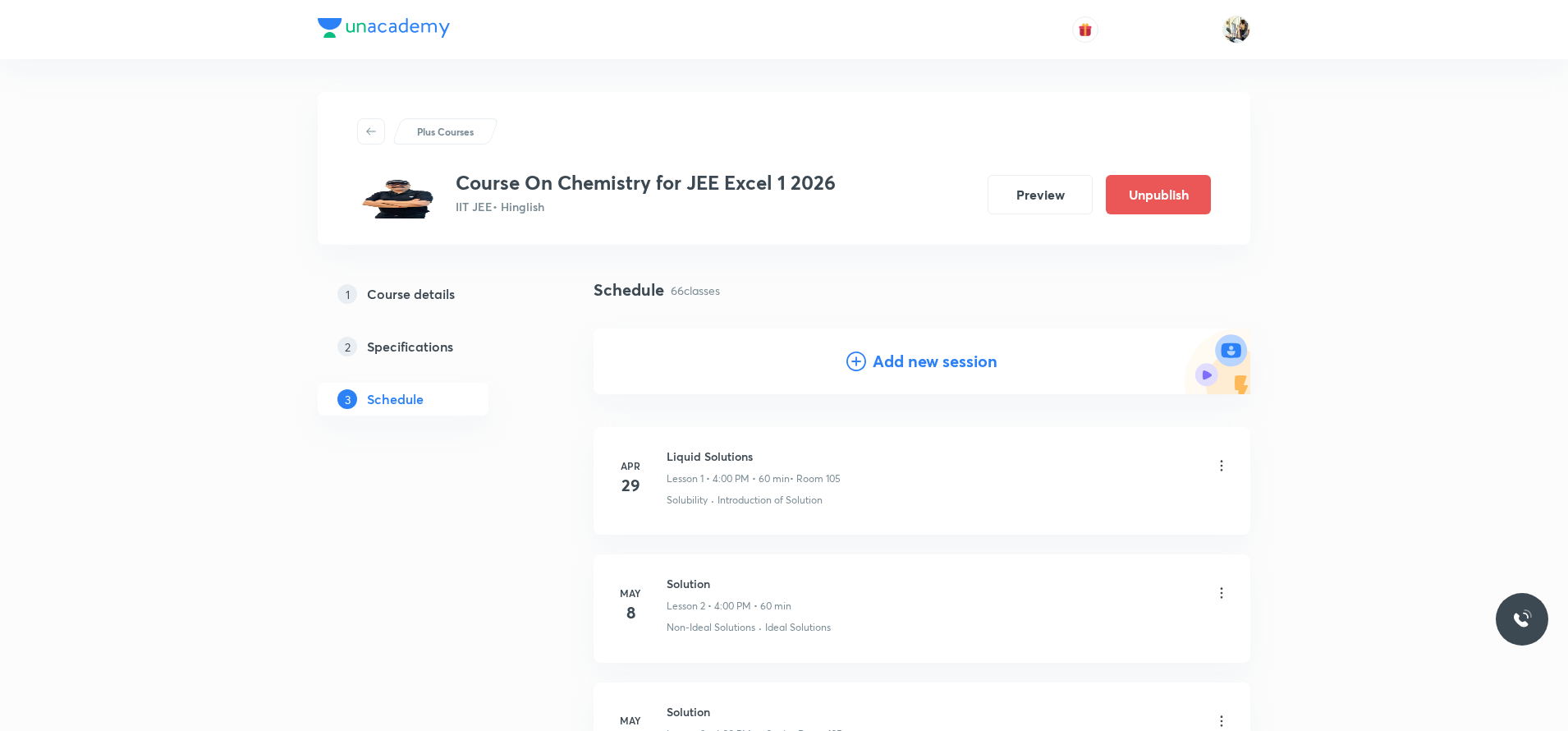 click on "Add new session" at bounding box center (935, 361) 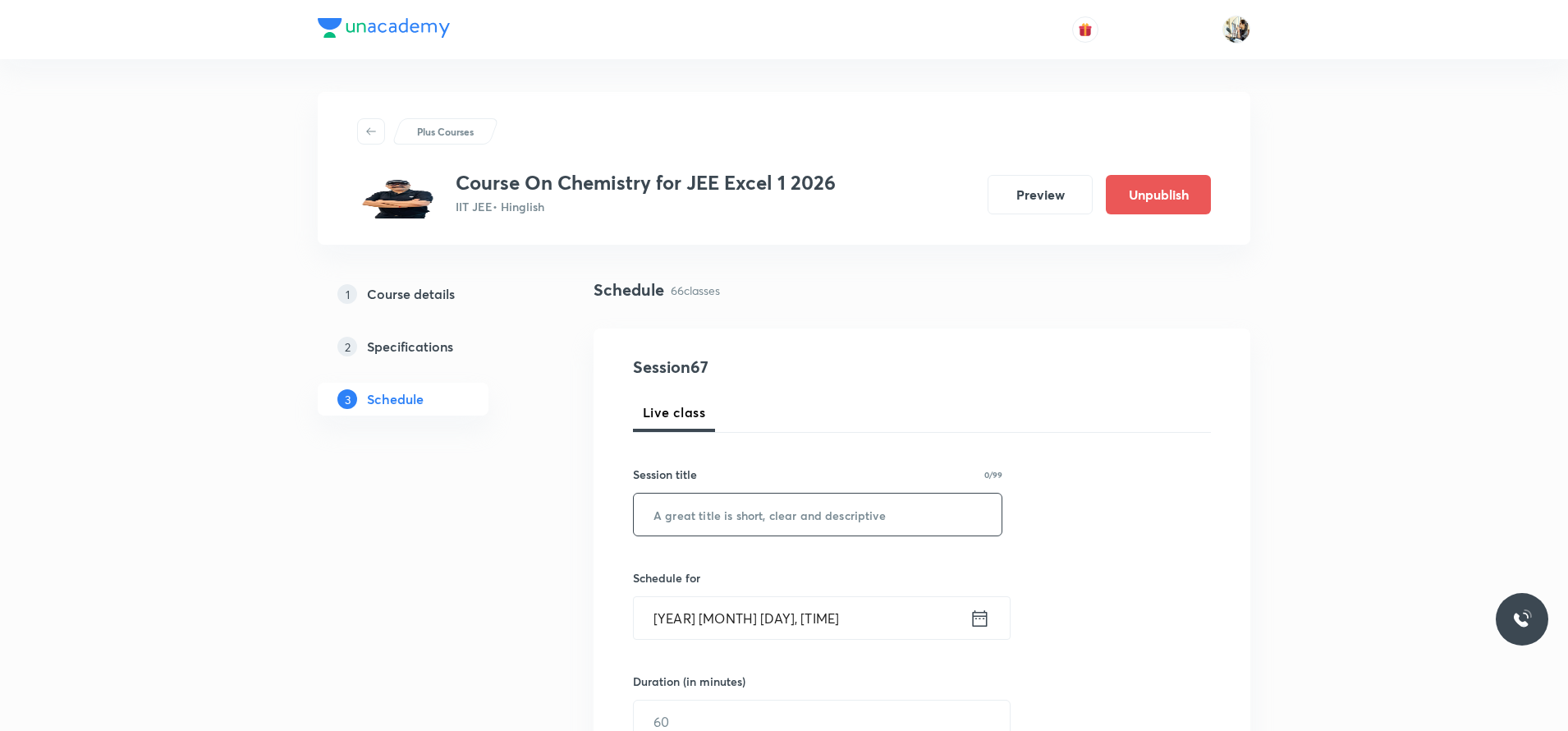 click at bounding box center [818, 514] 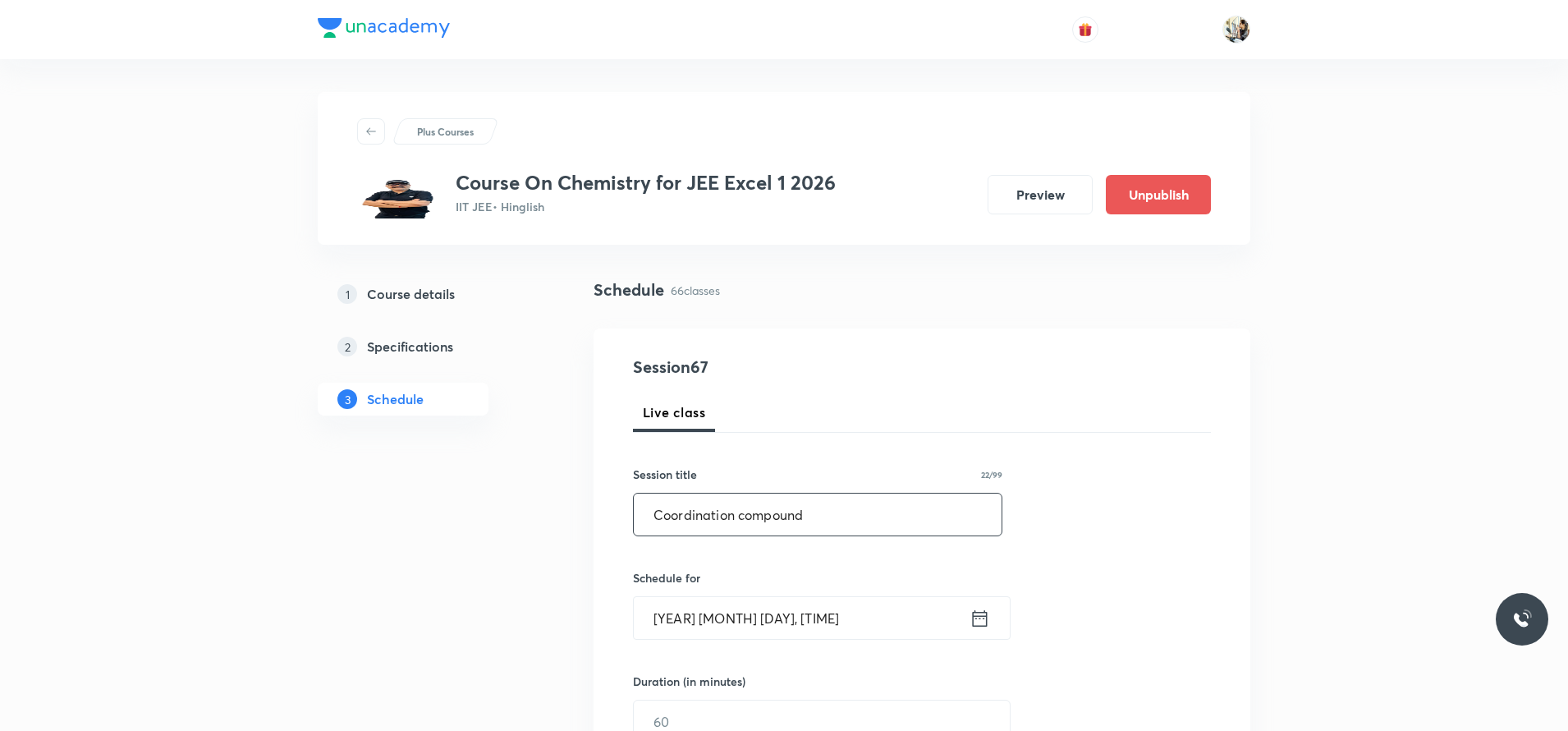 scroll, scrollTop: 287, scrollLeft: 0, axis: vertical 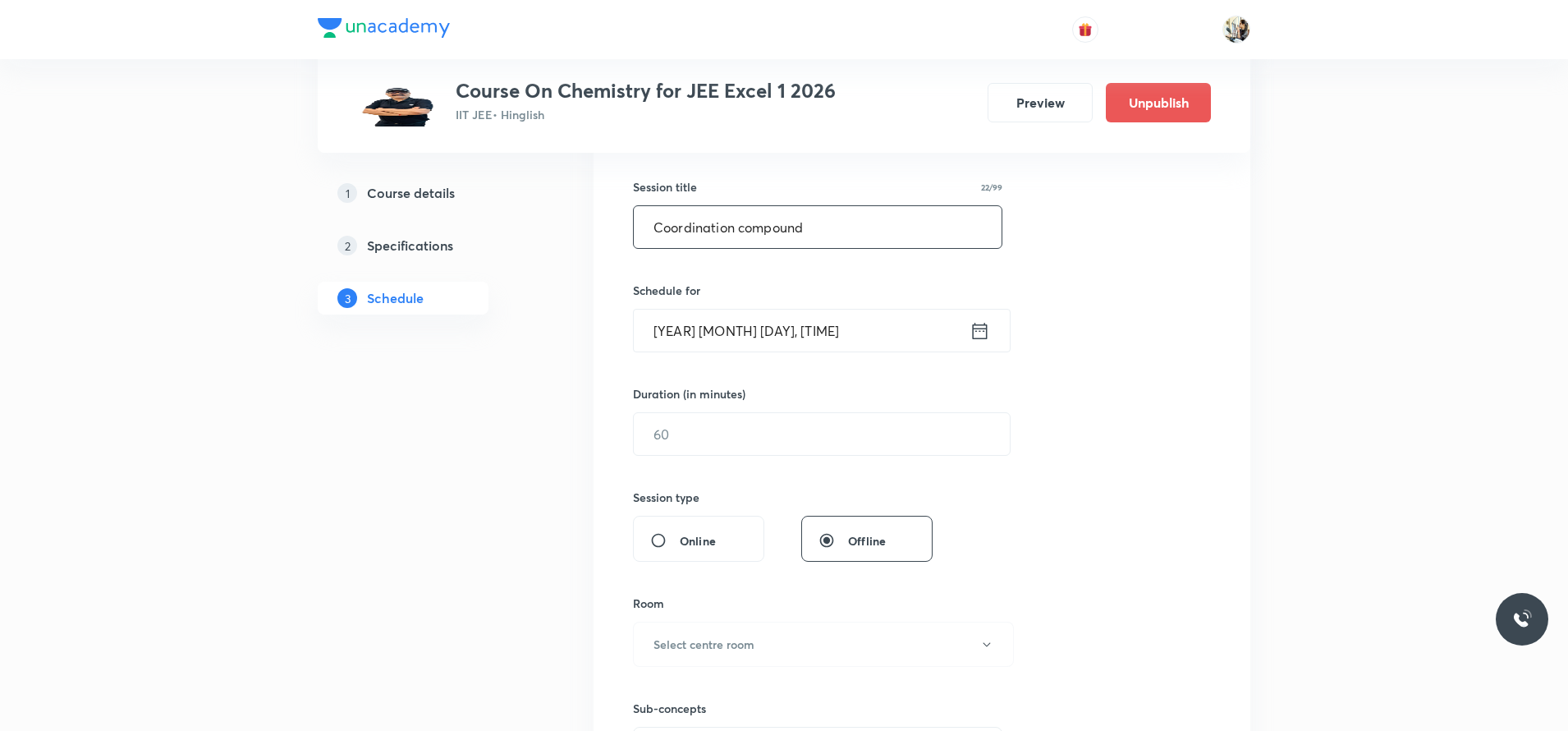 type on "Coordination compound" 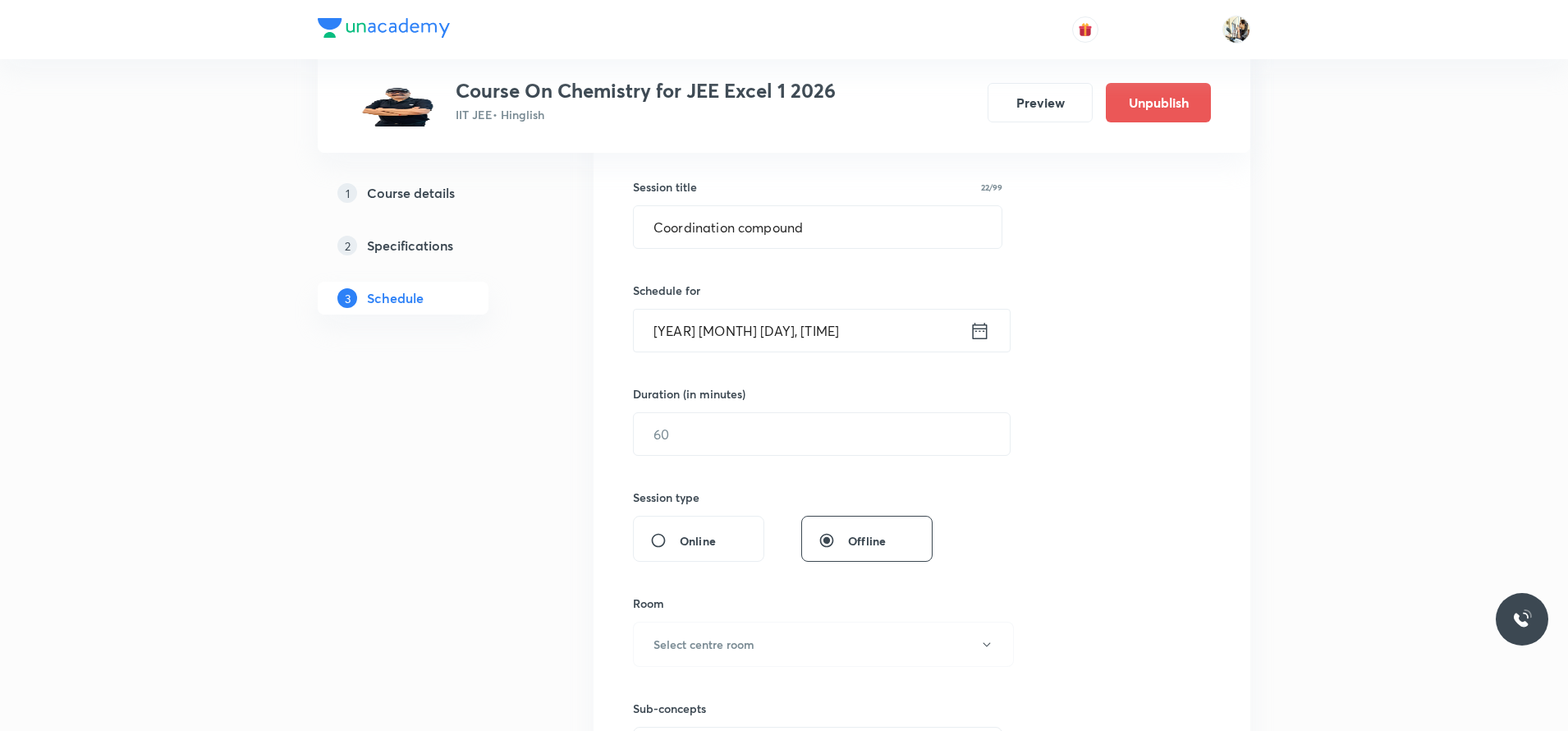 click on "[YEAR] [MONTH] [DAY], [TIME]" at bounding box center (801, 330) 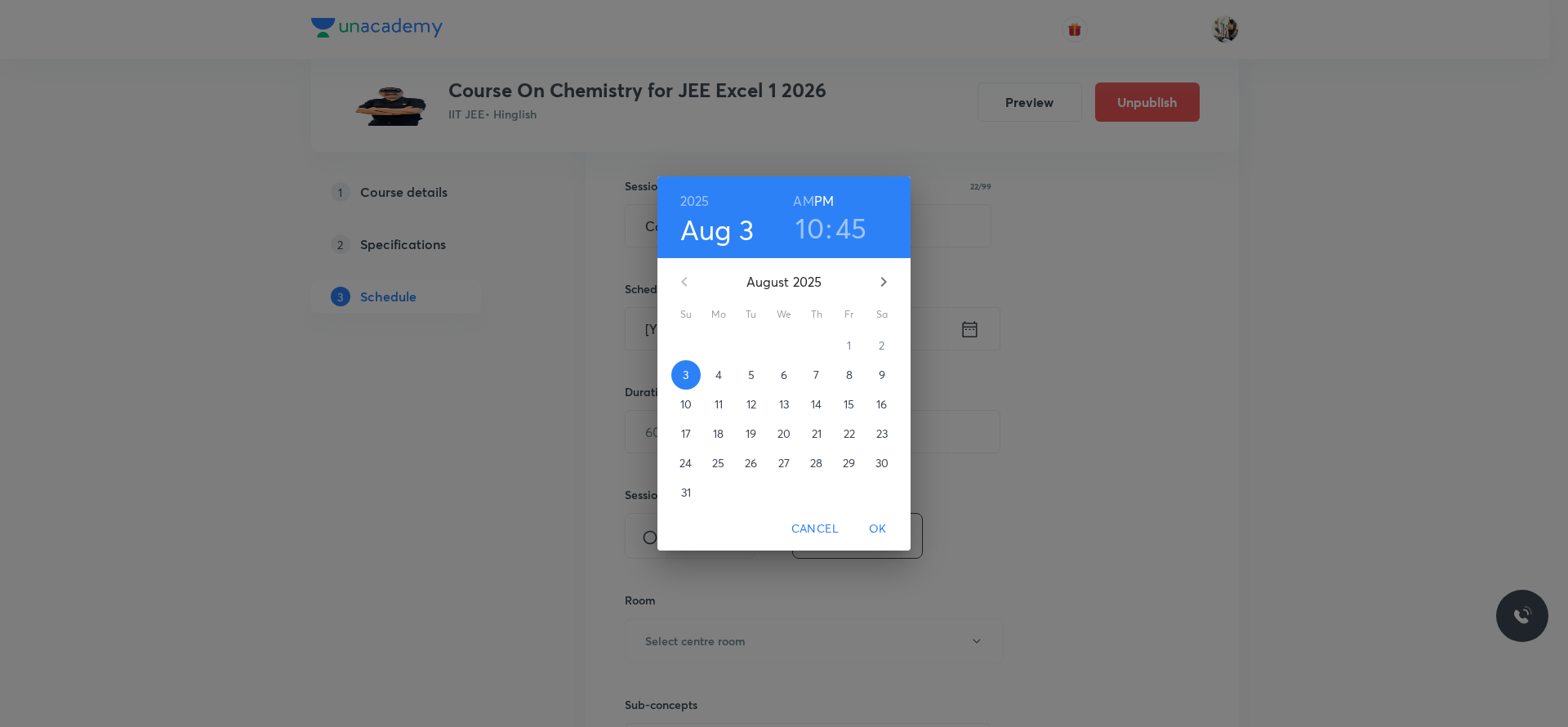 click on "5" at bounding box center [751, 375] 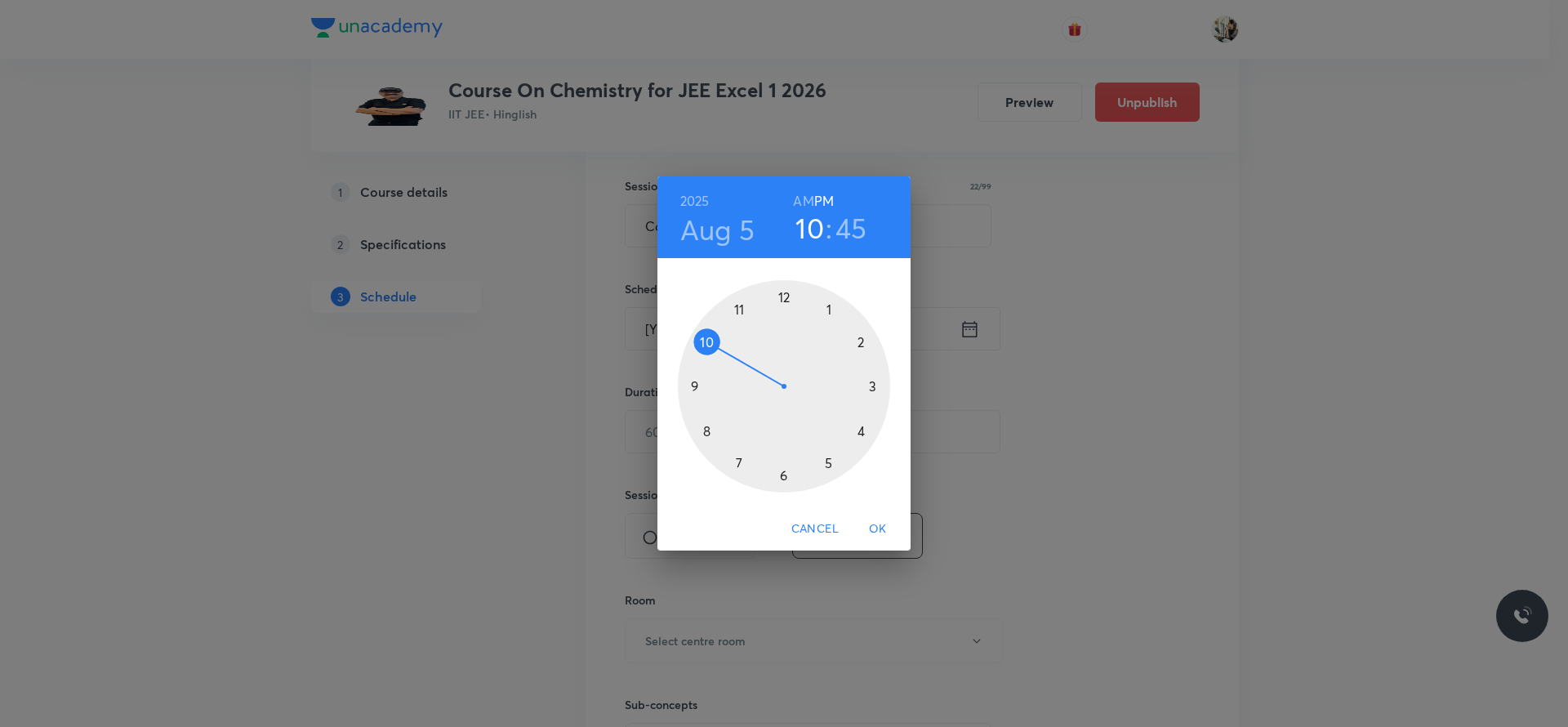 click at bounding box center (784, 386) 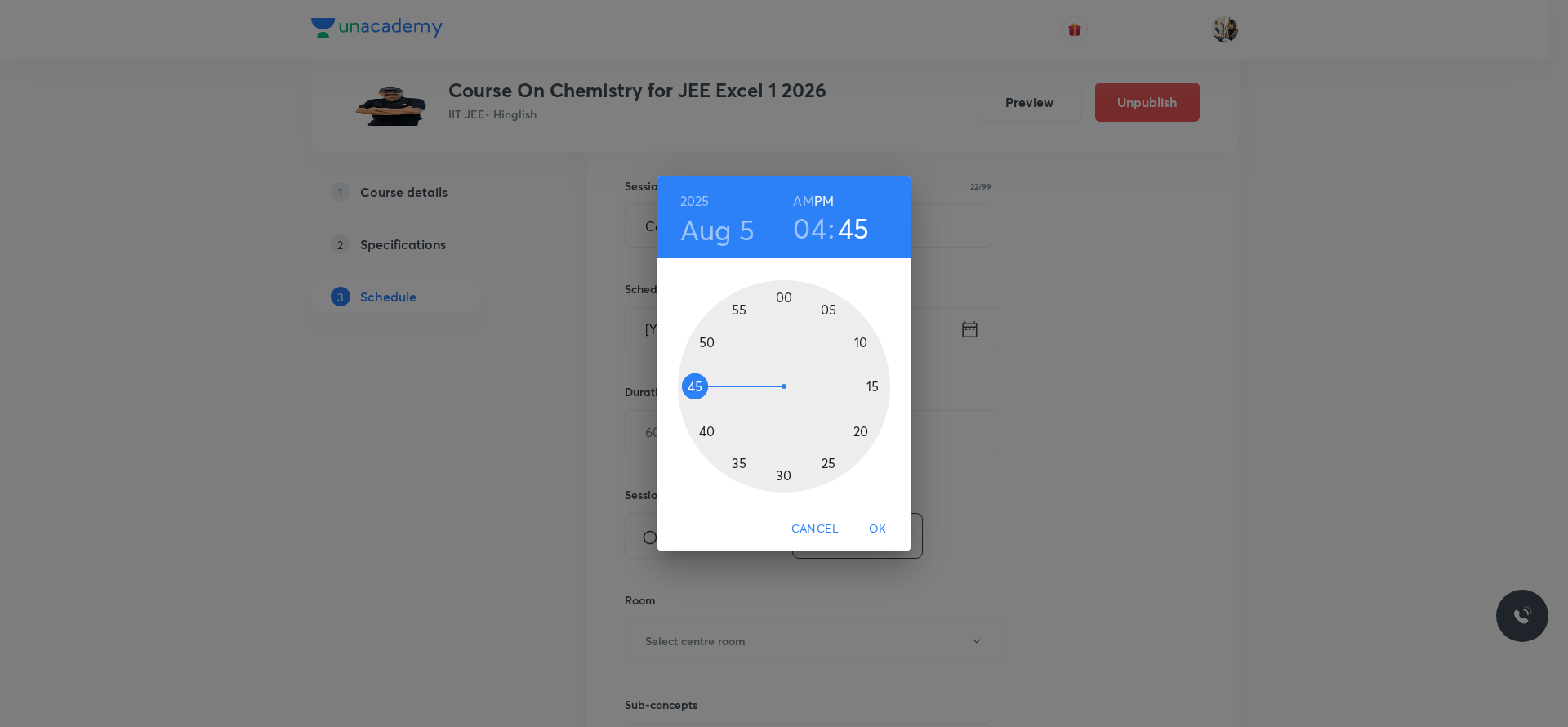 click at bounding box center [784, 386] 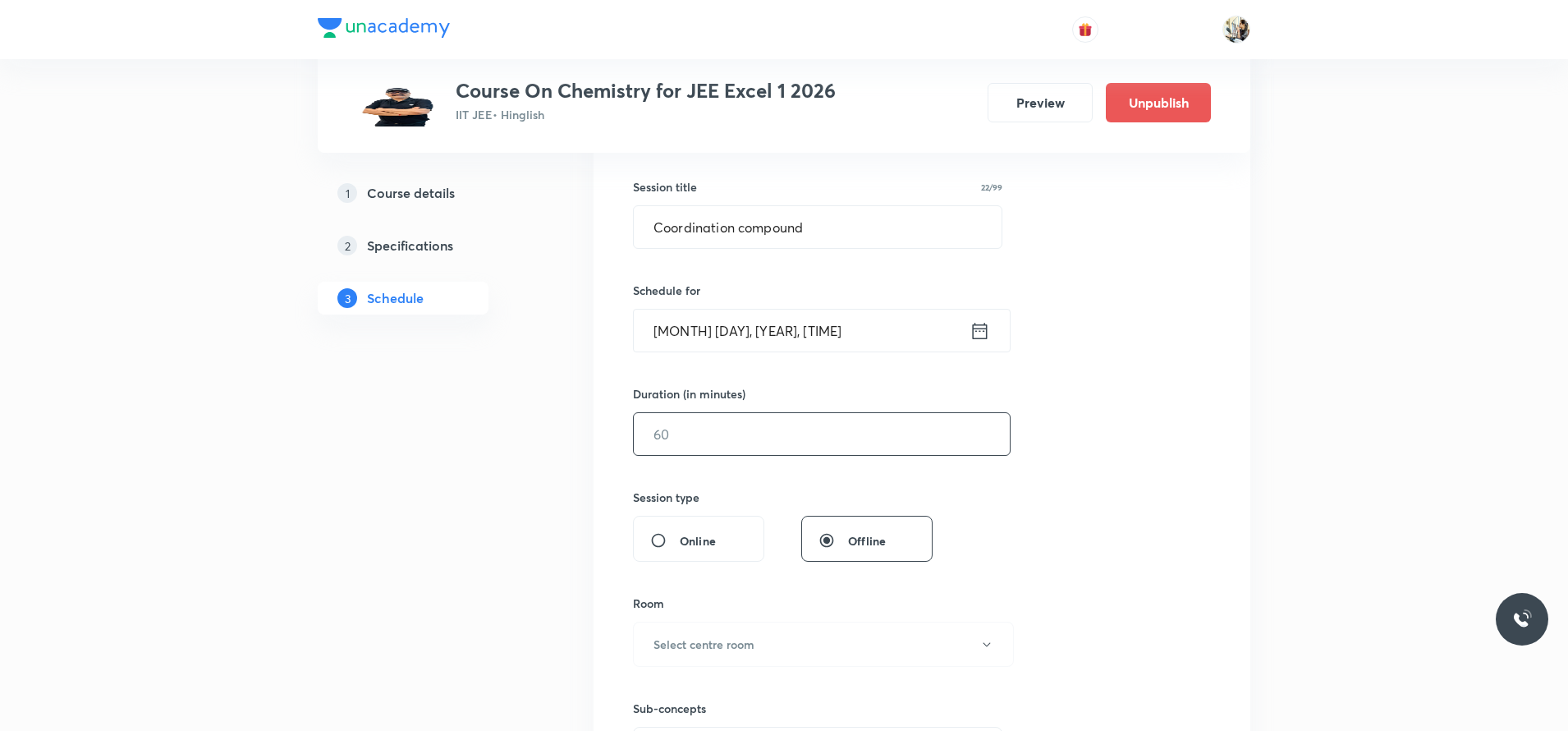 click at bounding box center (822, 434) 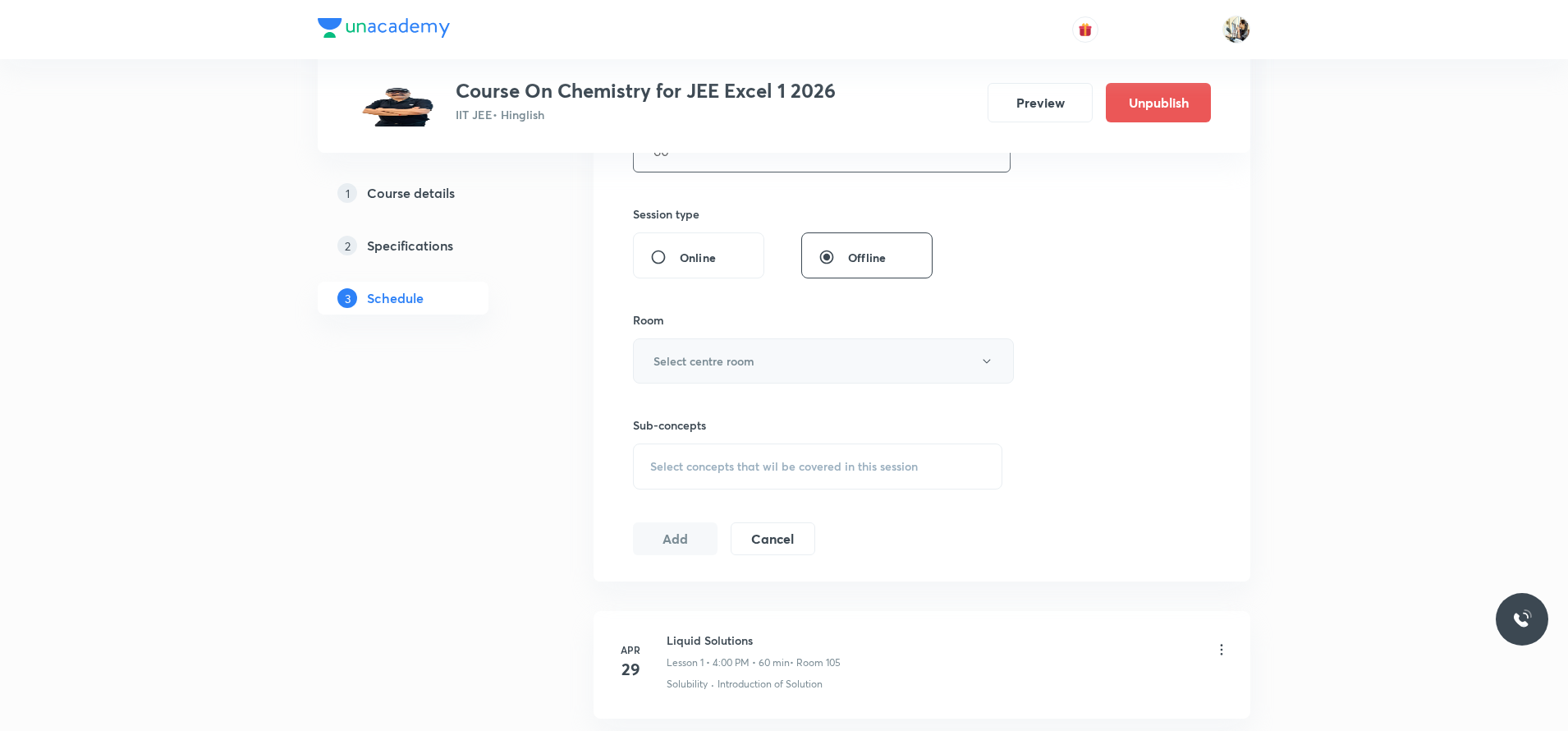 scroll, scrollTop: 575, scrollLeft: 0, axis: vertical 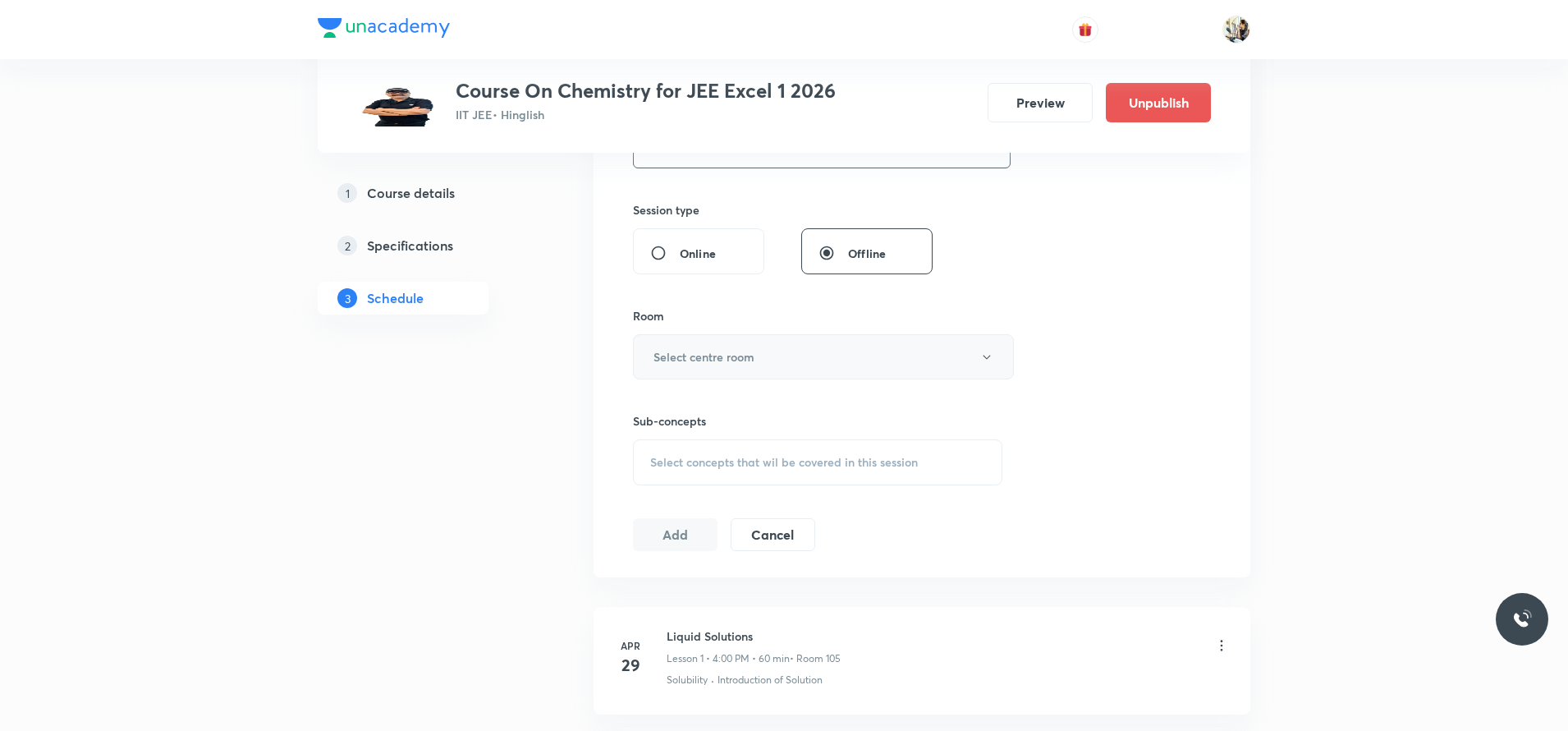 type on "60" 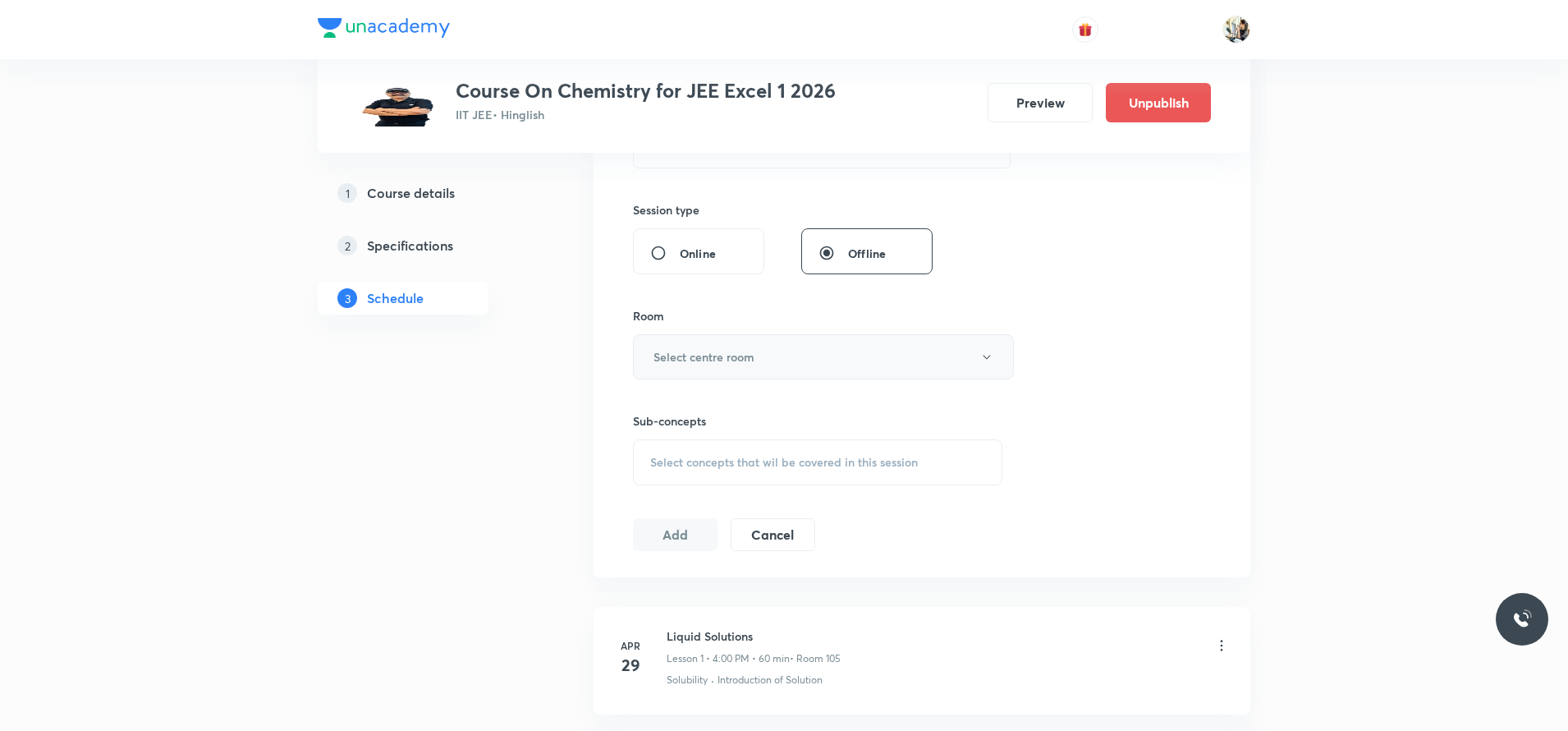 click on "Select centre room" at bounding box center (823, 356) 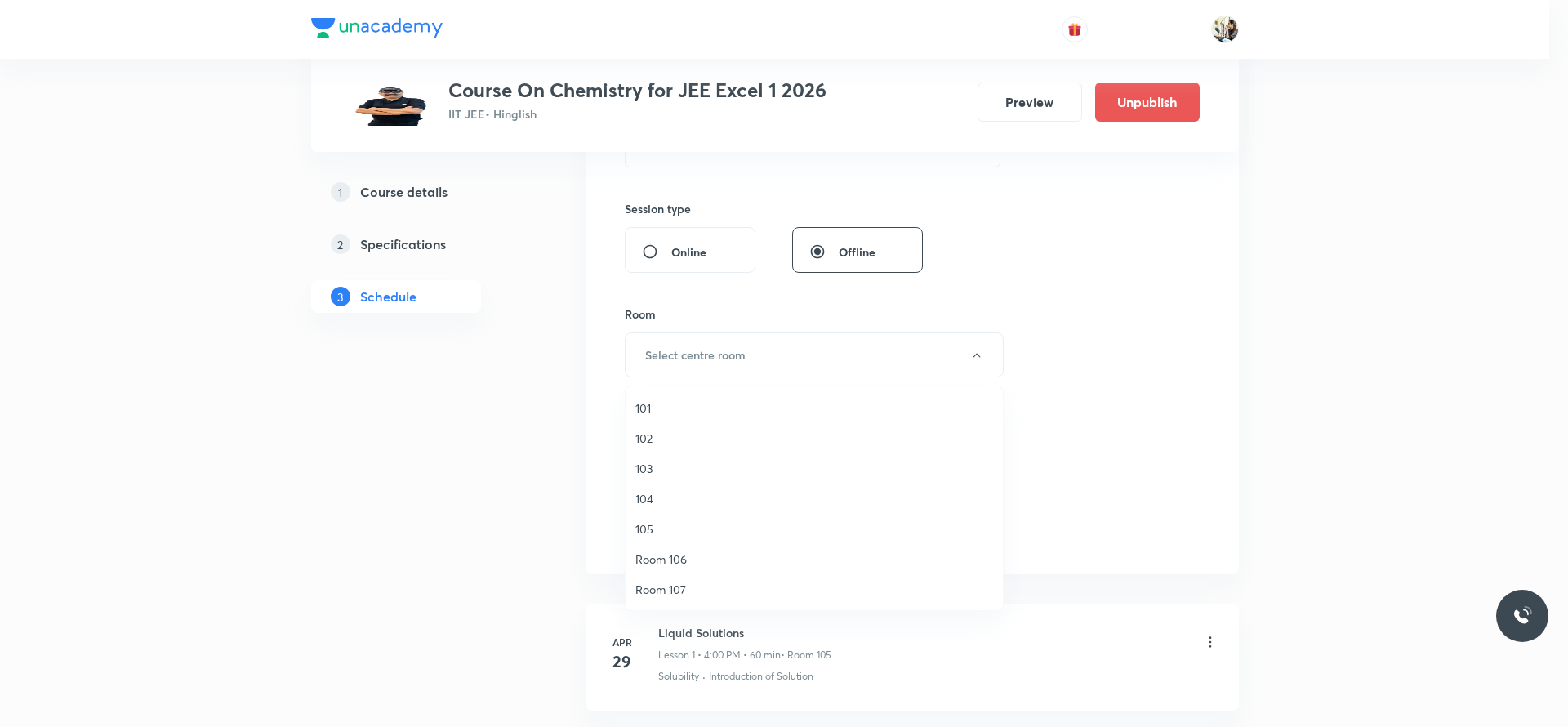 click on "105" at bounding box center (814, 529) 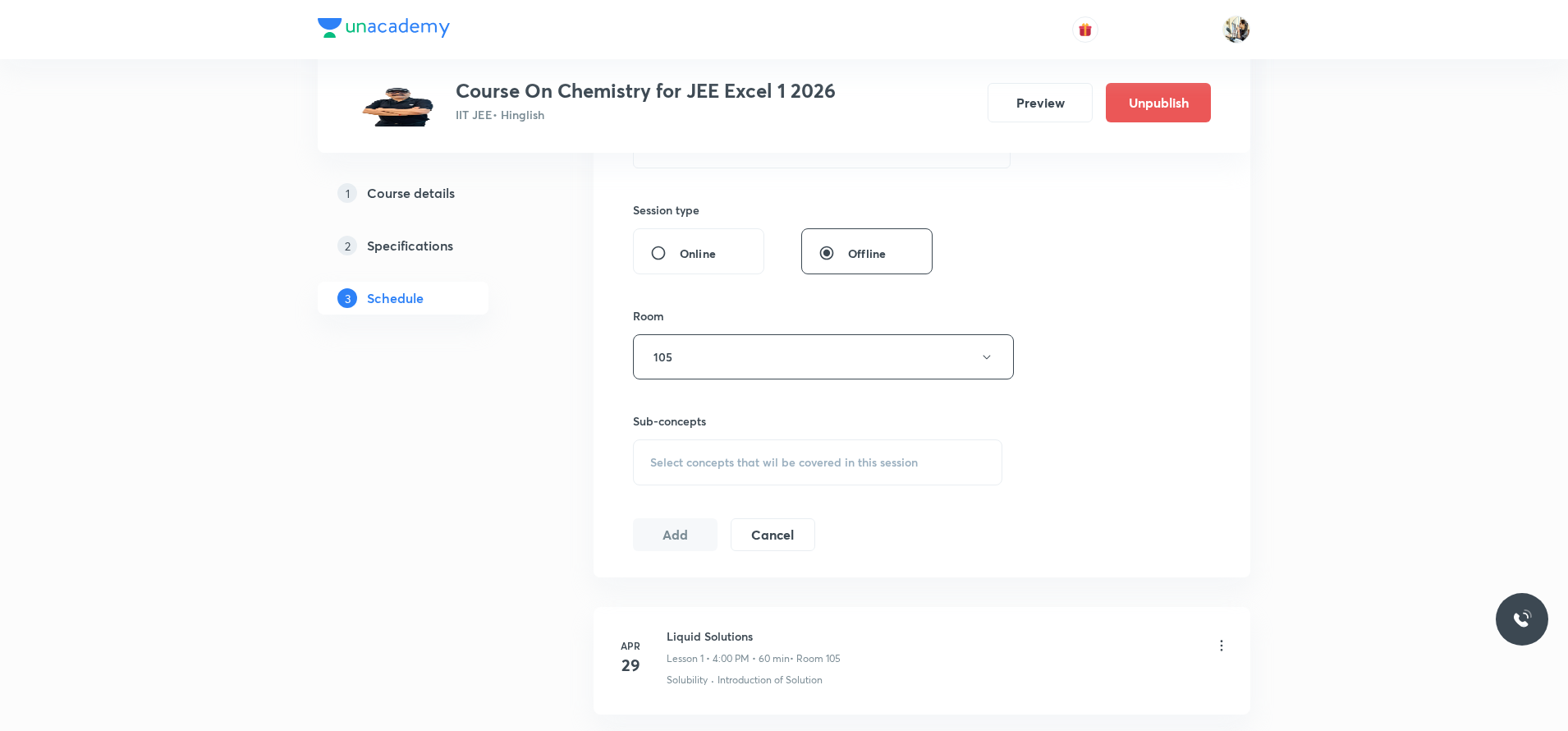 click on "Select concepts that wil be covered in this session" at bounding box center (784, 462) 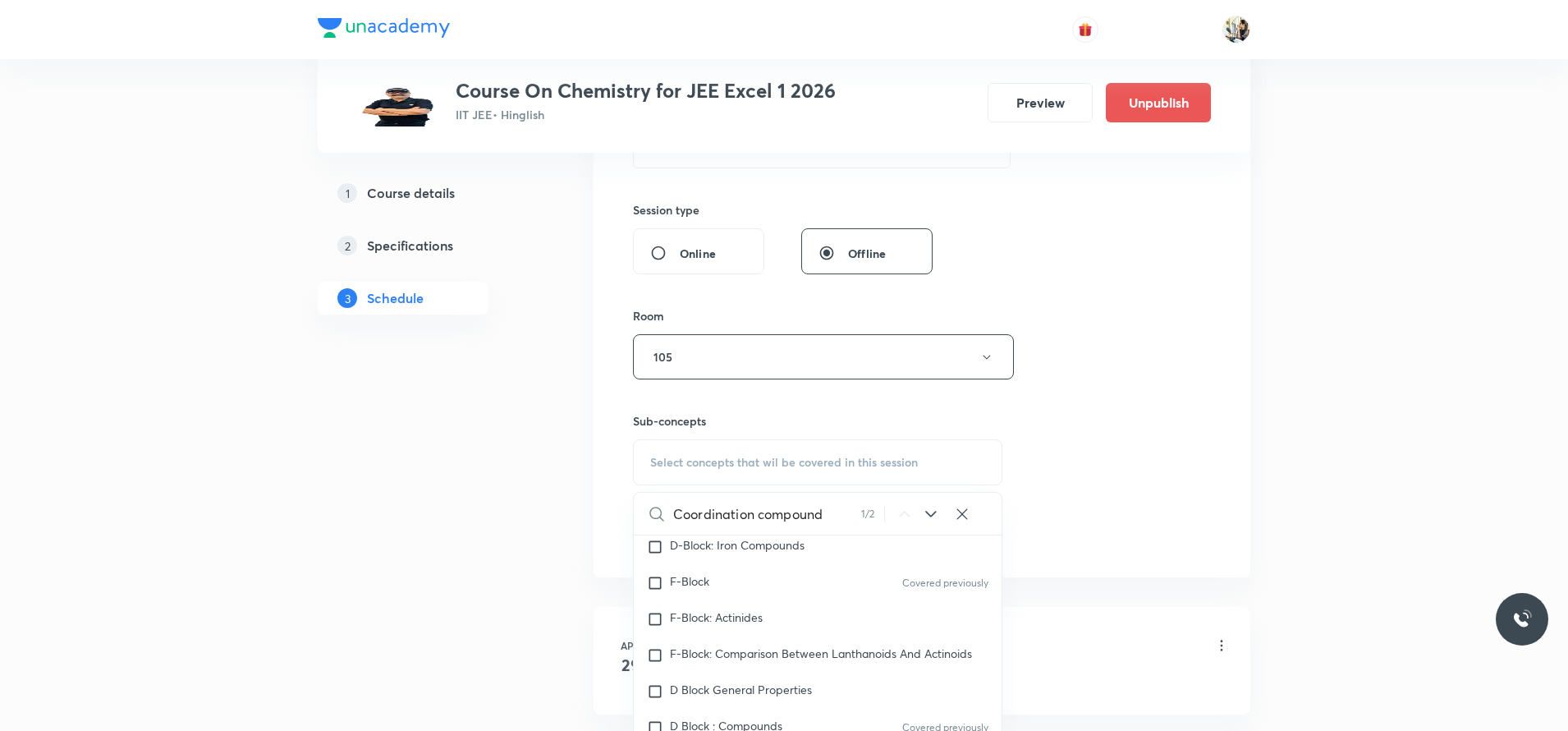 scroll, scrollTop: 21206, scrollLeft: 0, axis: vertical 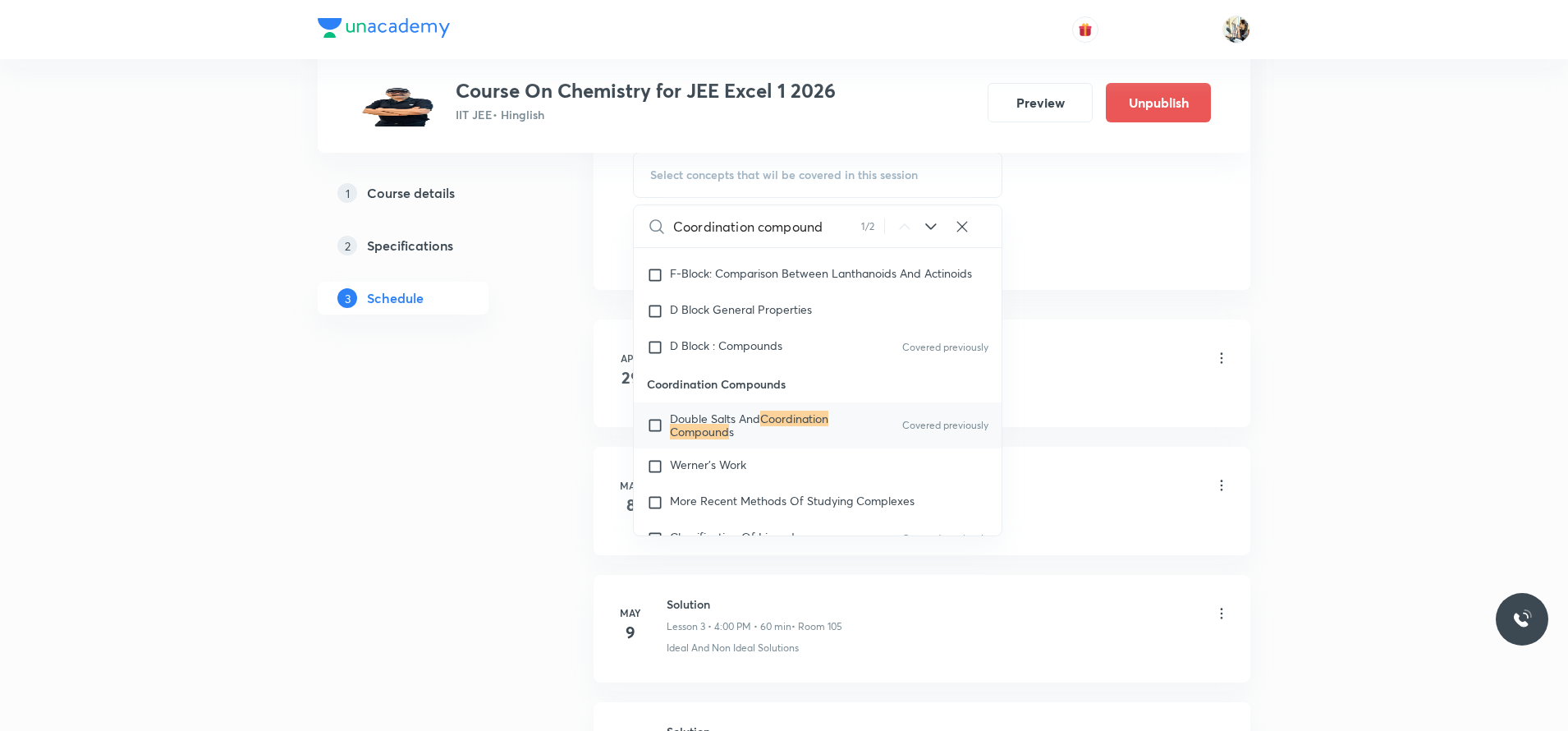 type on "Coordination compound" 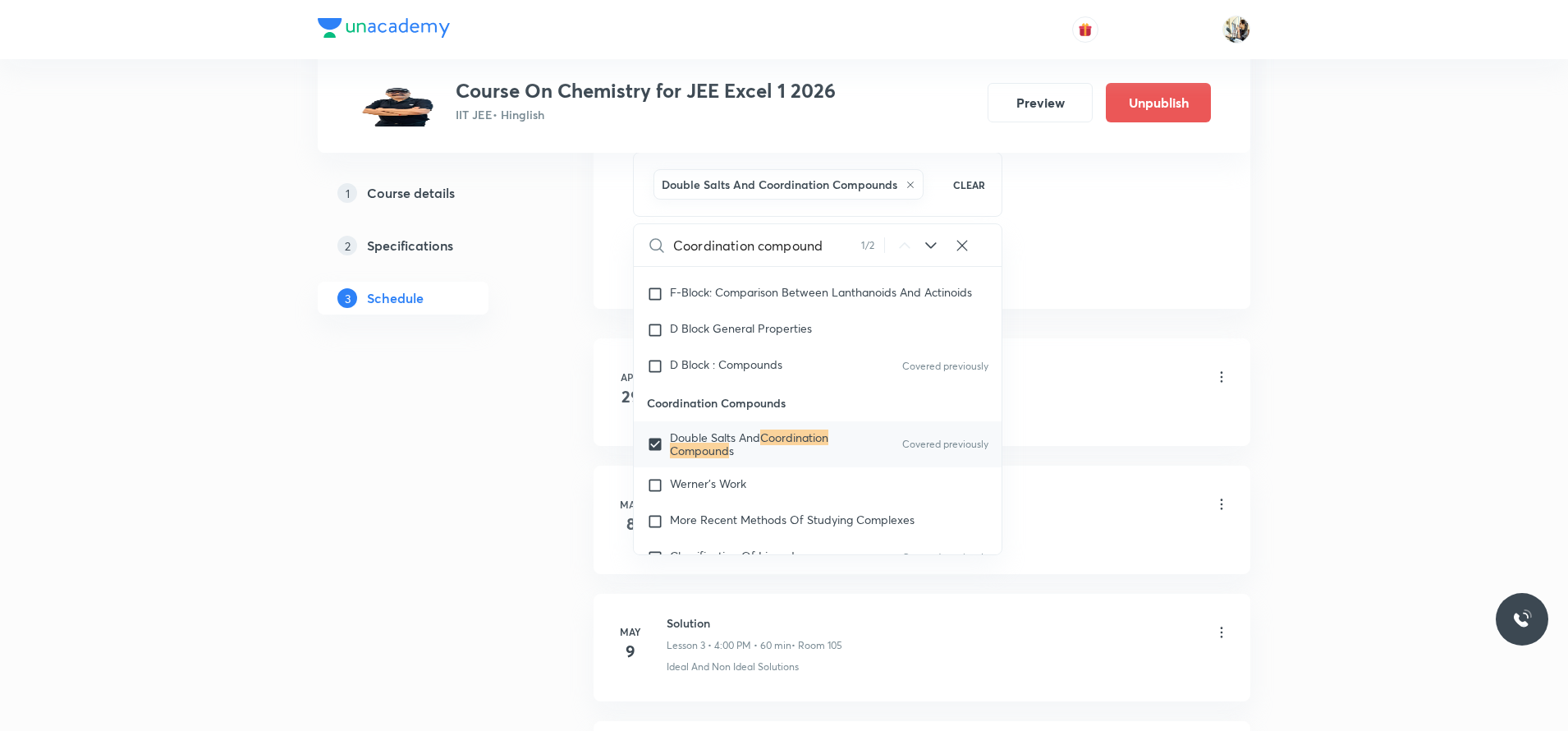 click on "Solubility · Introduction of Solution" at bounding box center (948, 411) 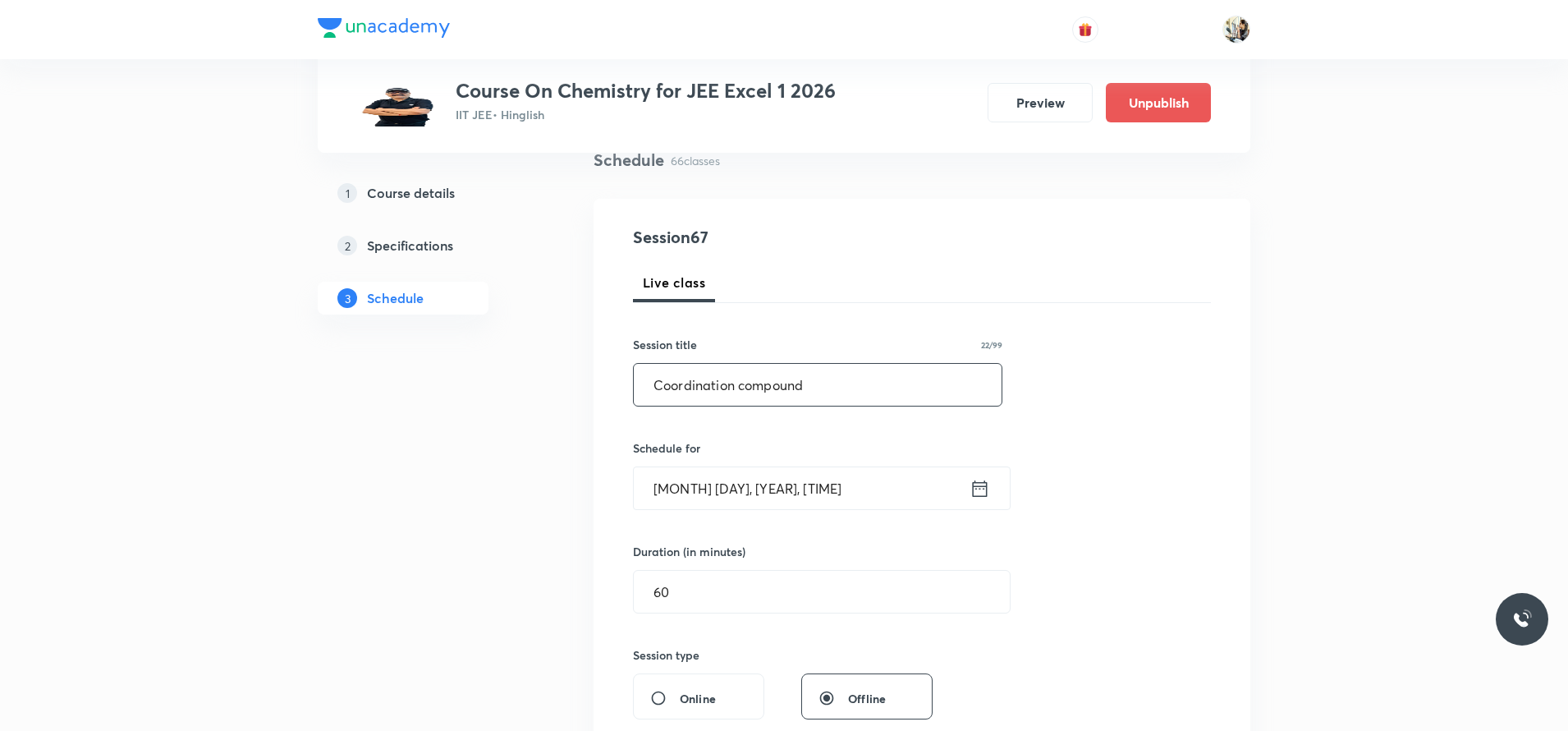 scroll, scrollTop: 0, scrollLeft: 0, axis: both 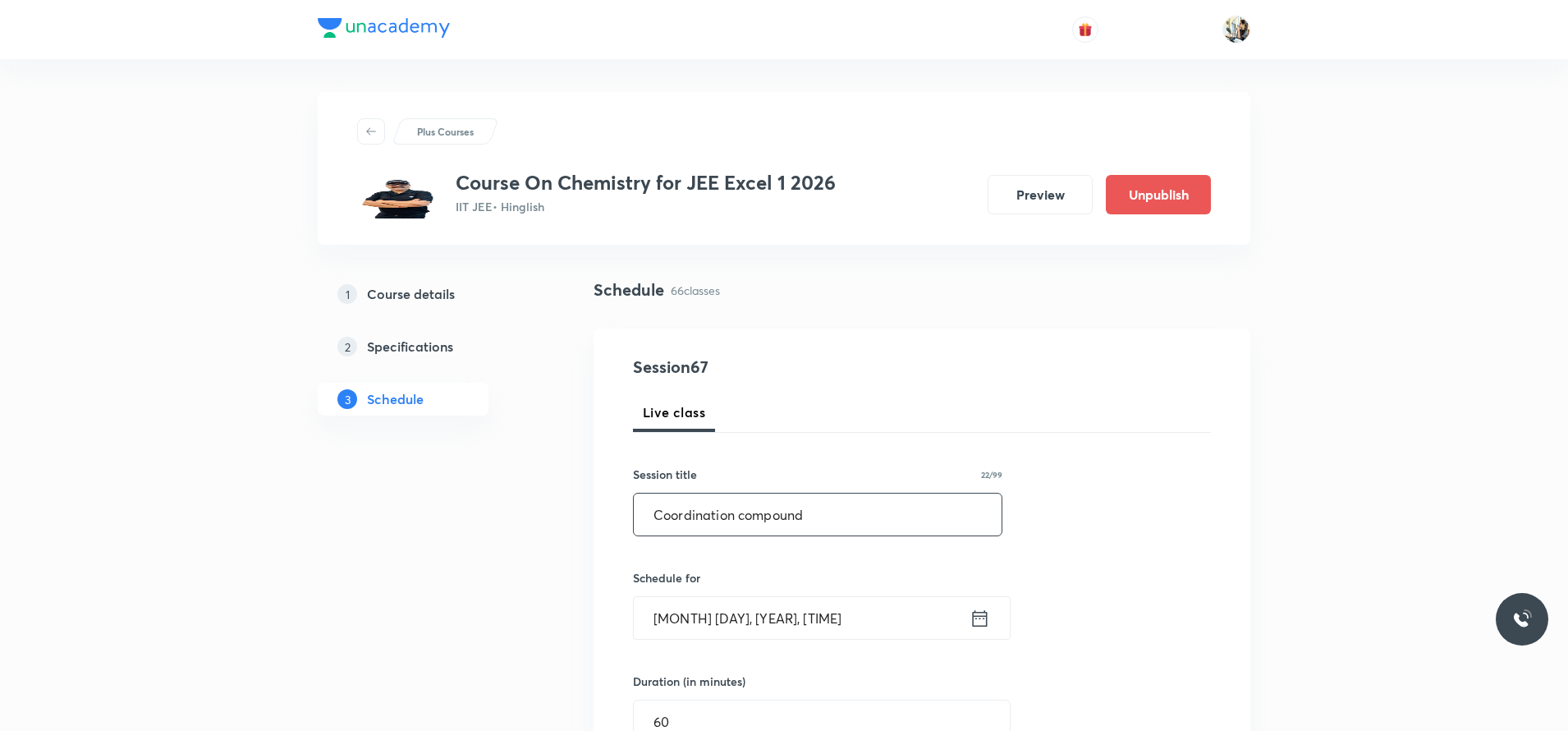 click on "Coordination compound" at bounding box center (818, 514) 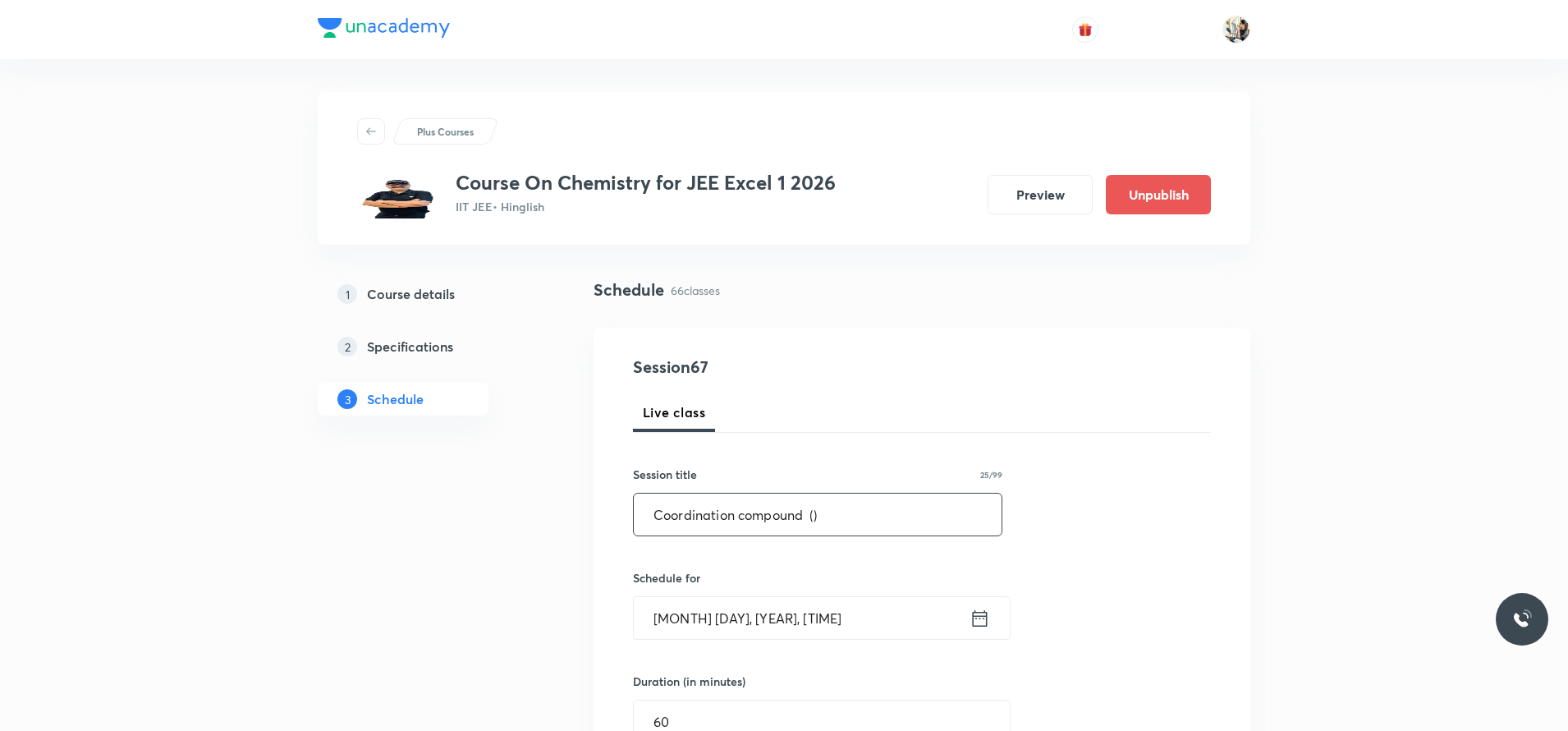 paste on "IUPAC Nomenclature of complex compounds" 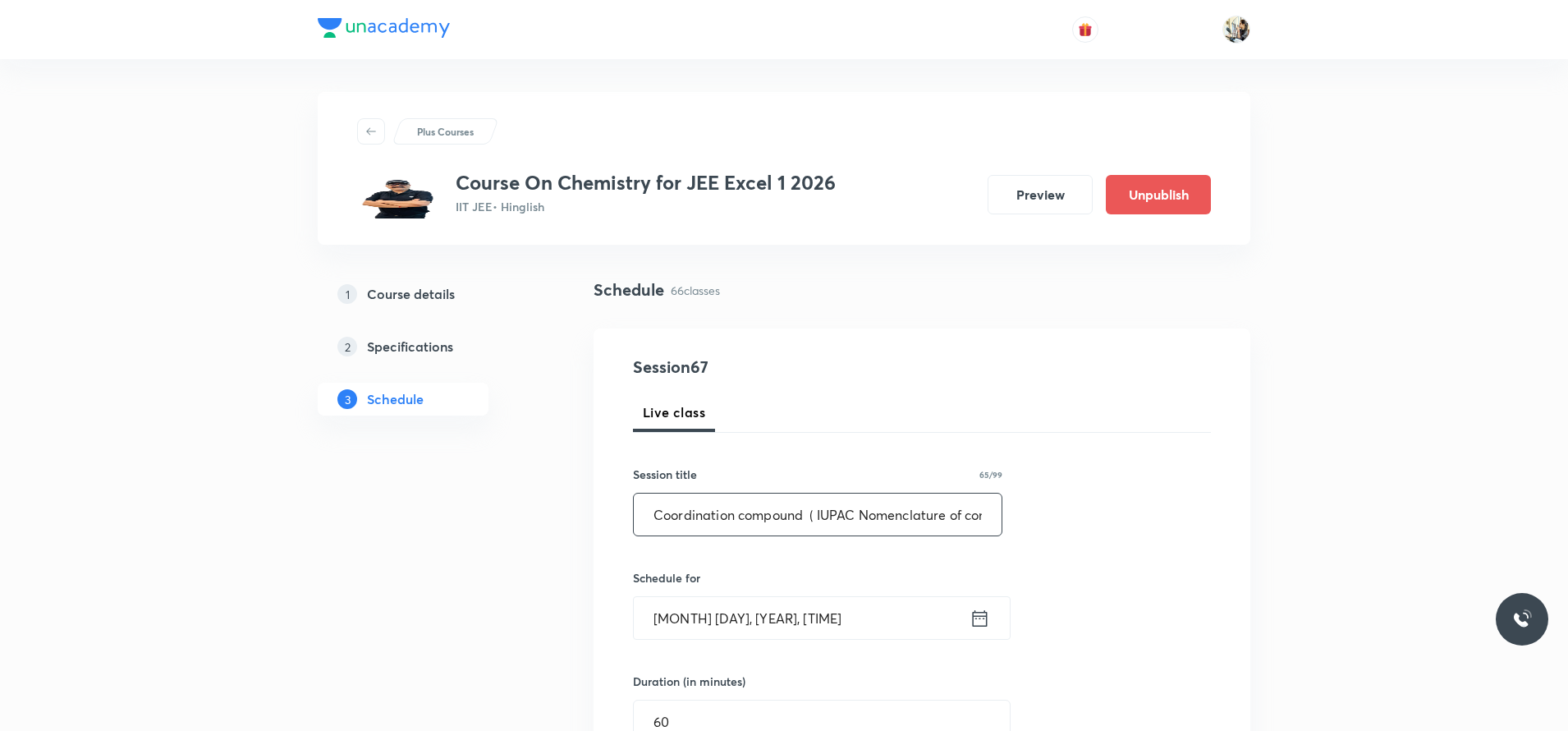 scroll, scrollTop: 0, scrollLeft: 115, axis: horizontal 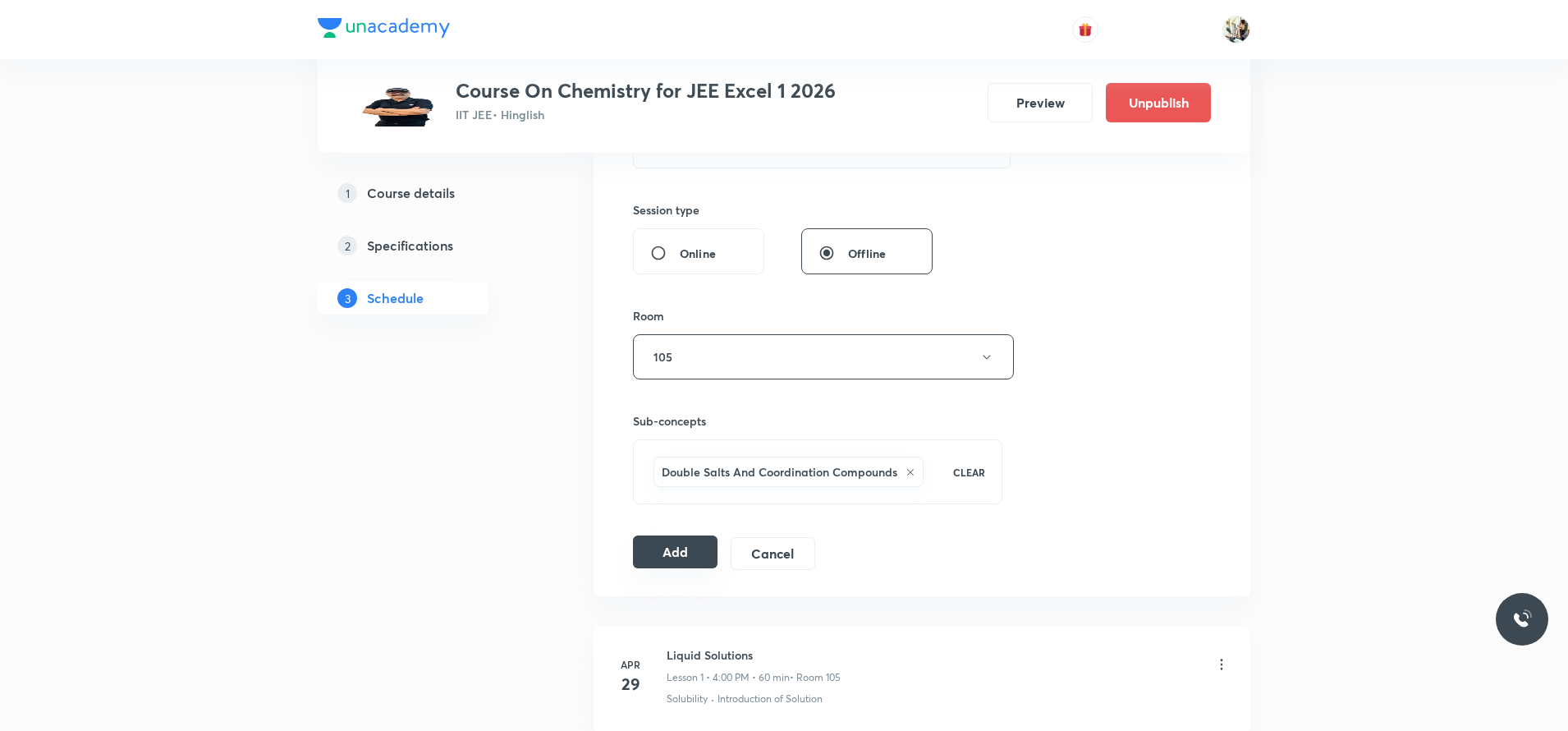 type on "Coordination compound  ( IUPAC Nomenclature of complex compounds)" 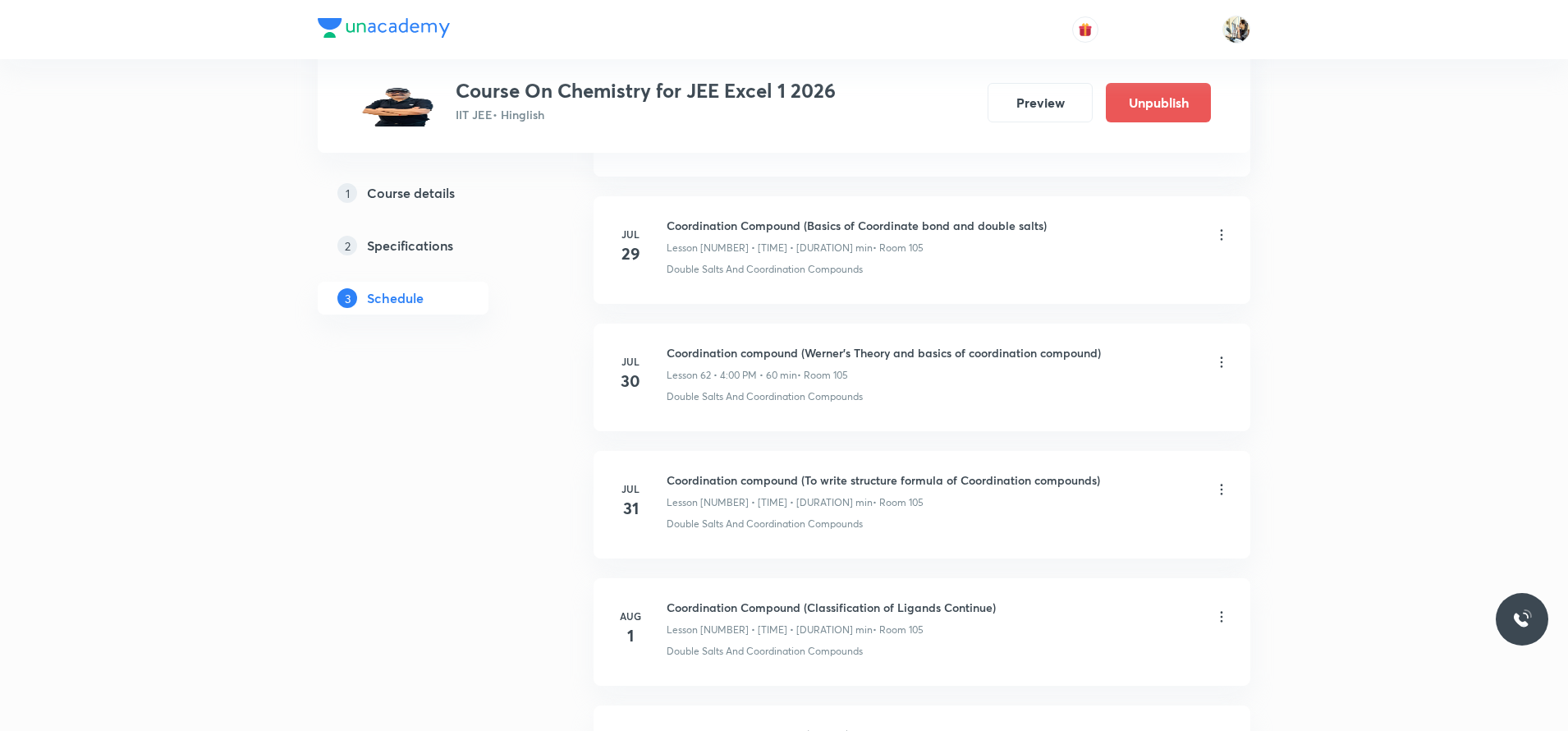 scroll, scrollTop: 9012, scrollLeft: 0, axis: vertical 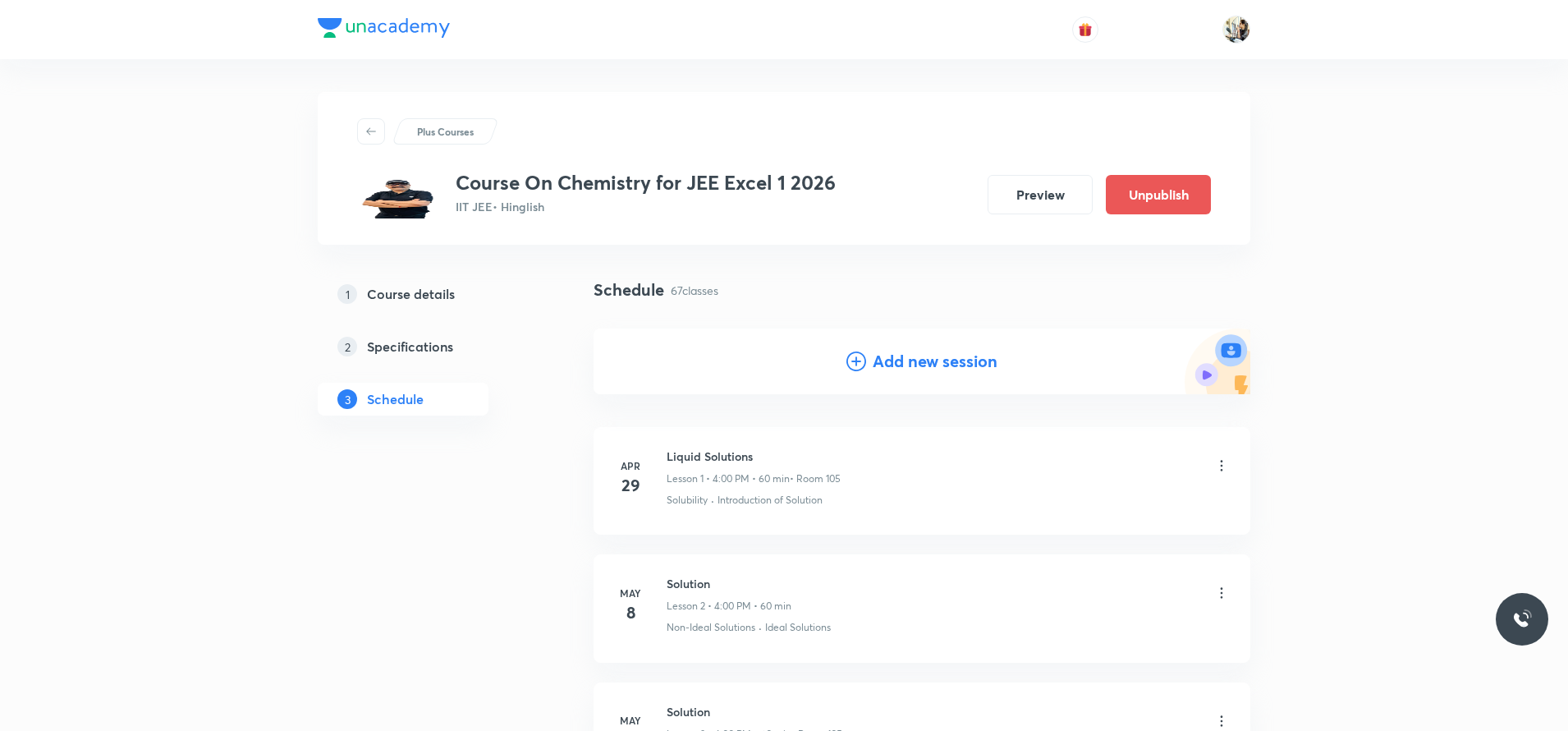 click on "Add new session" at bounding box center [935, 361] 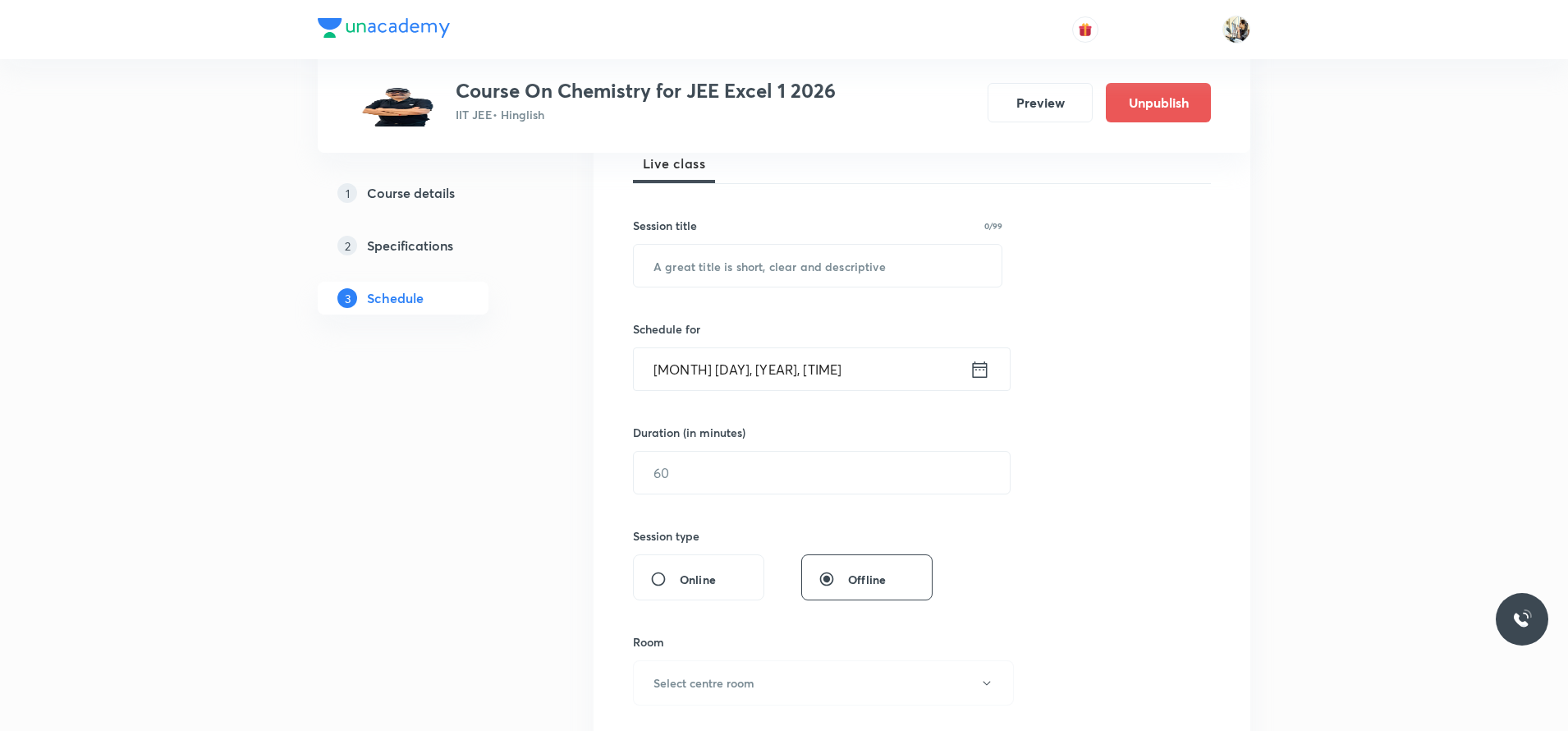 scroll, scrollTop: 287, scrollLeft: 0, axis: vertical 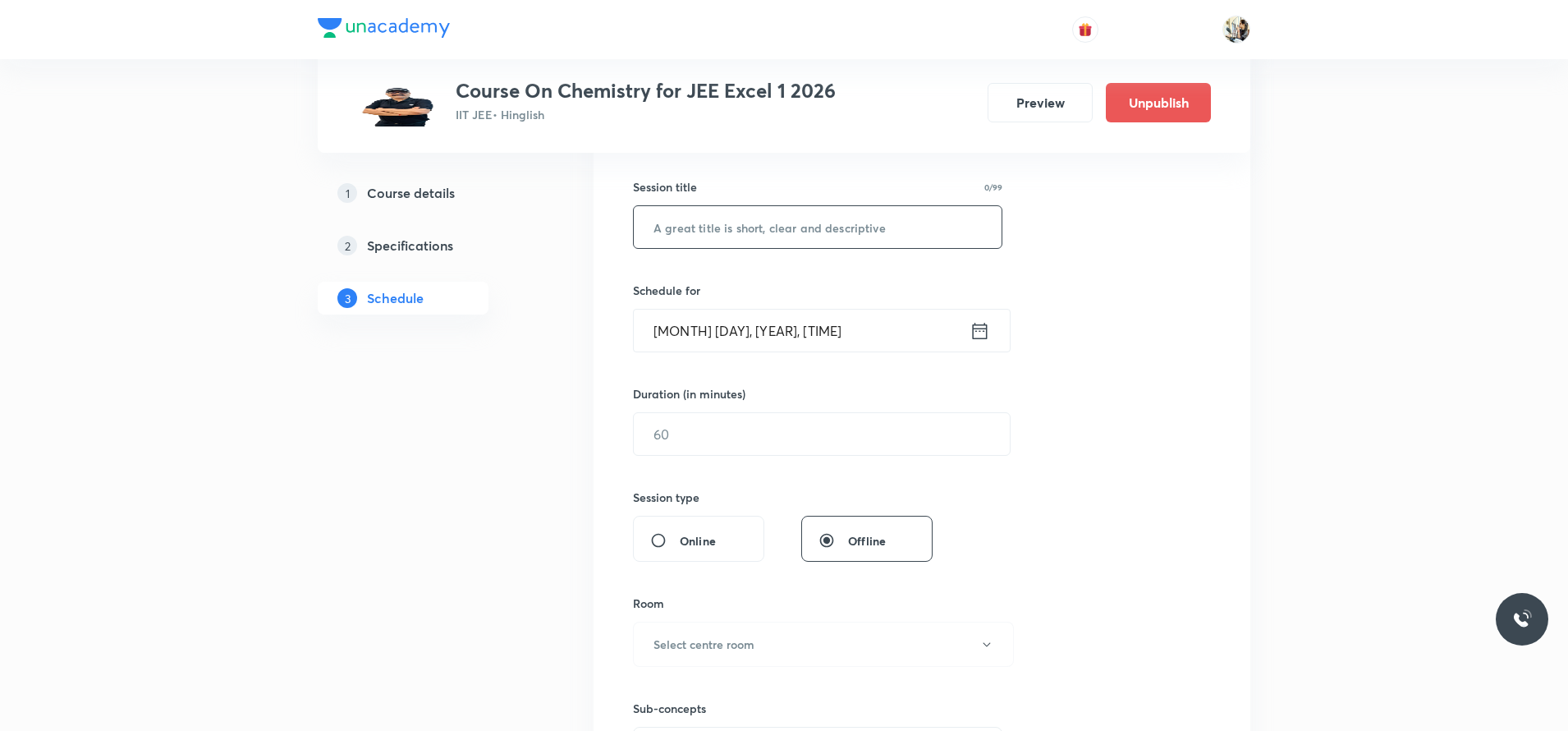 click at bounding box center (818, 227) 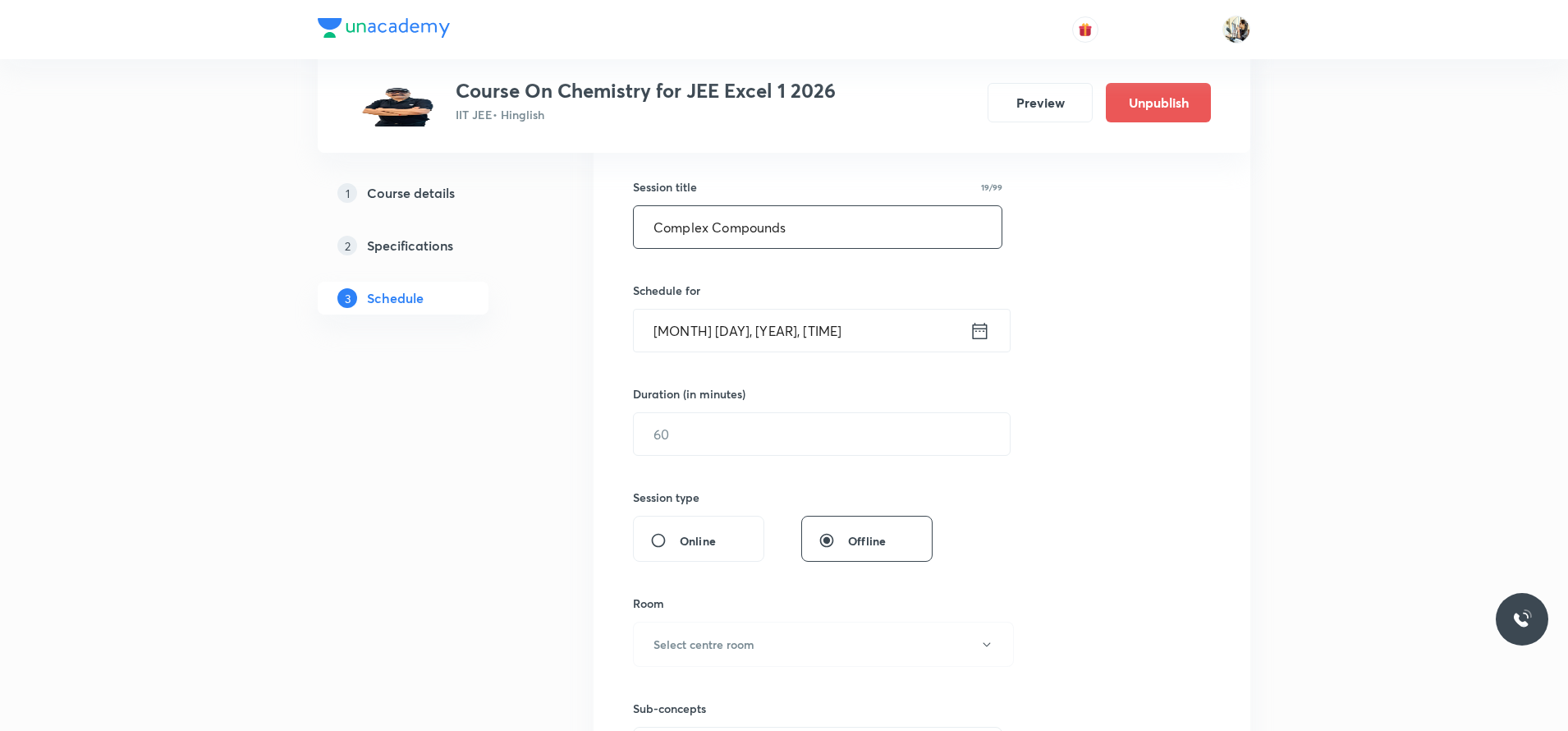 type on "Complex Compounds" 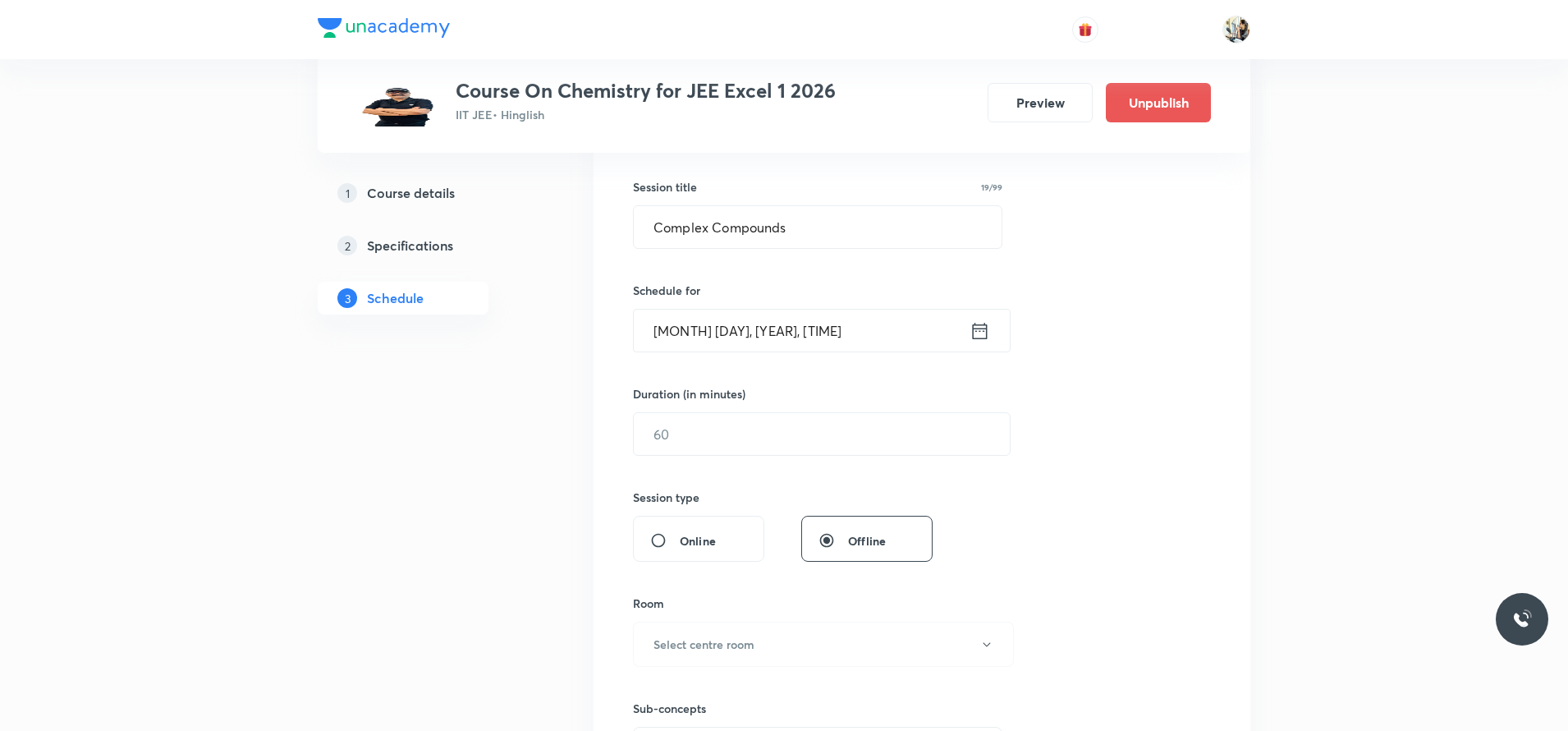 click on "Aug 3, 2025, 10:46 PM" at bounding box center (801, 330) 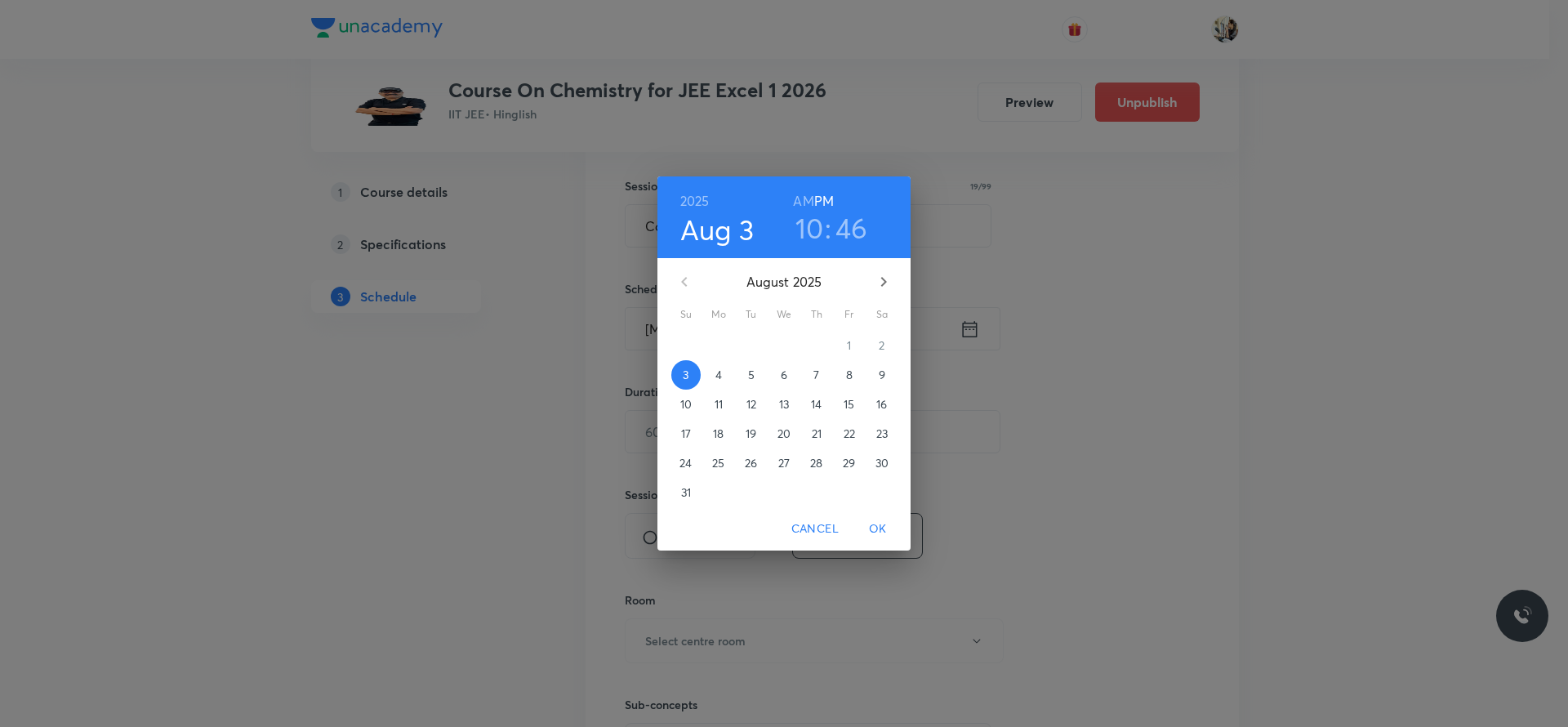 click on "6" at bounding box center (784, 375) 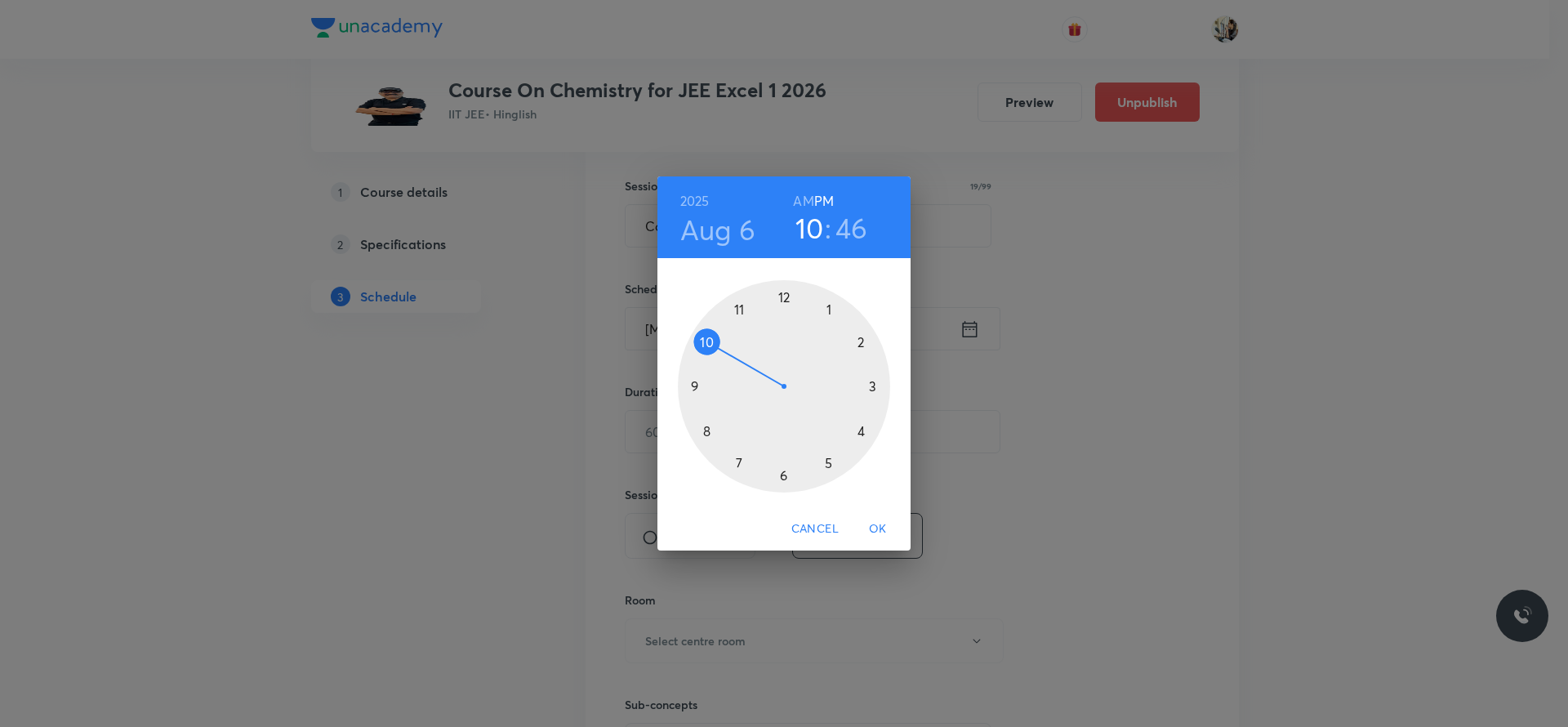 click at bounding box center [784, 386] 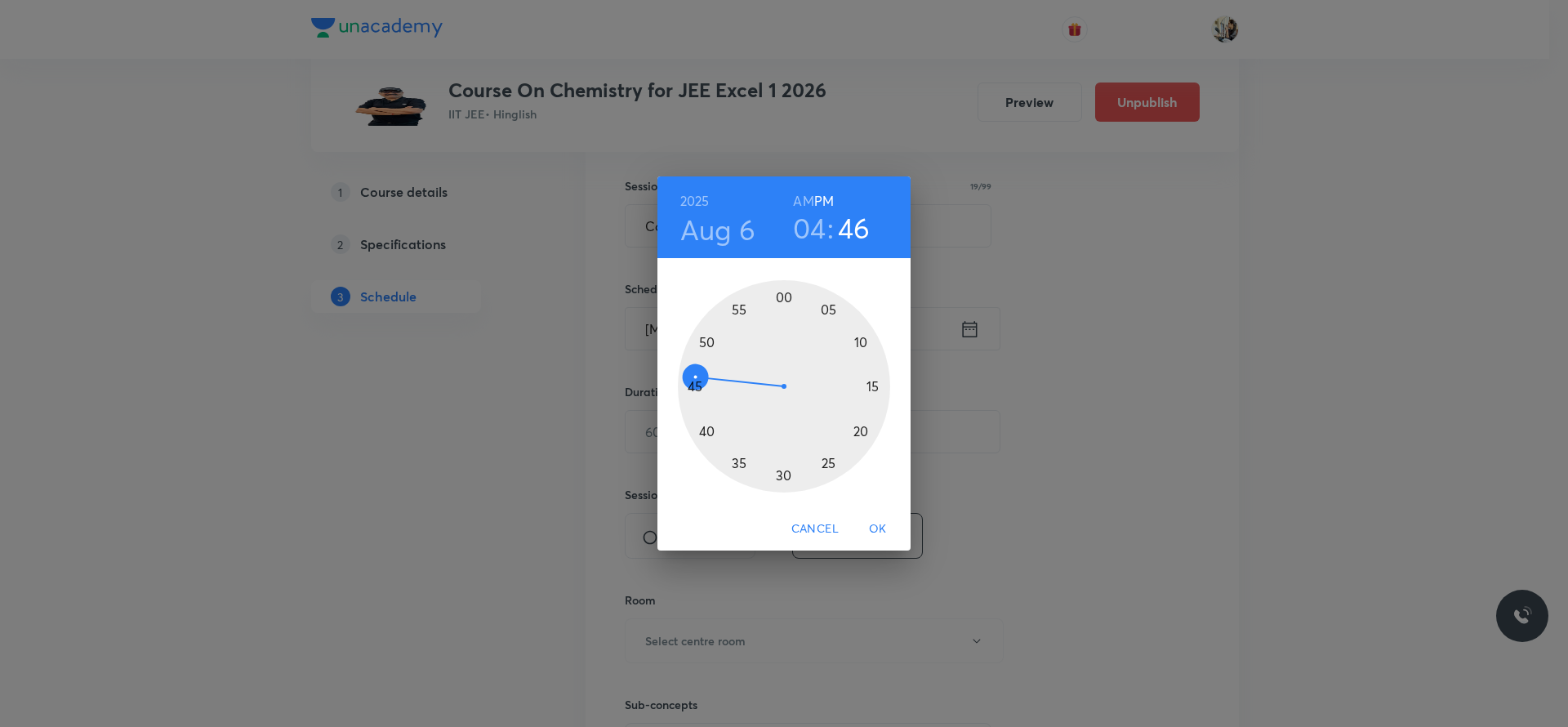 click at bounding box center (784, 386) 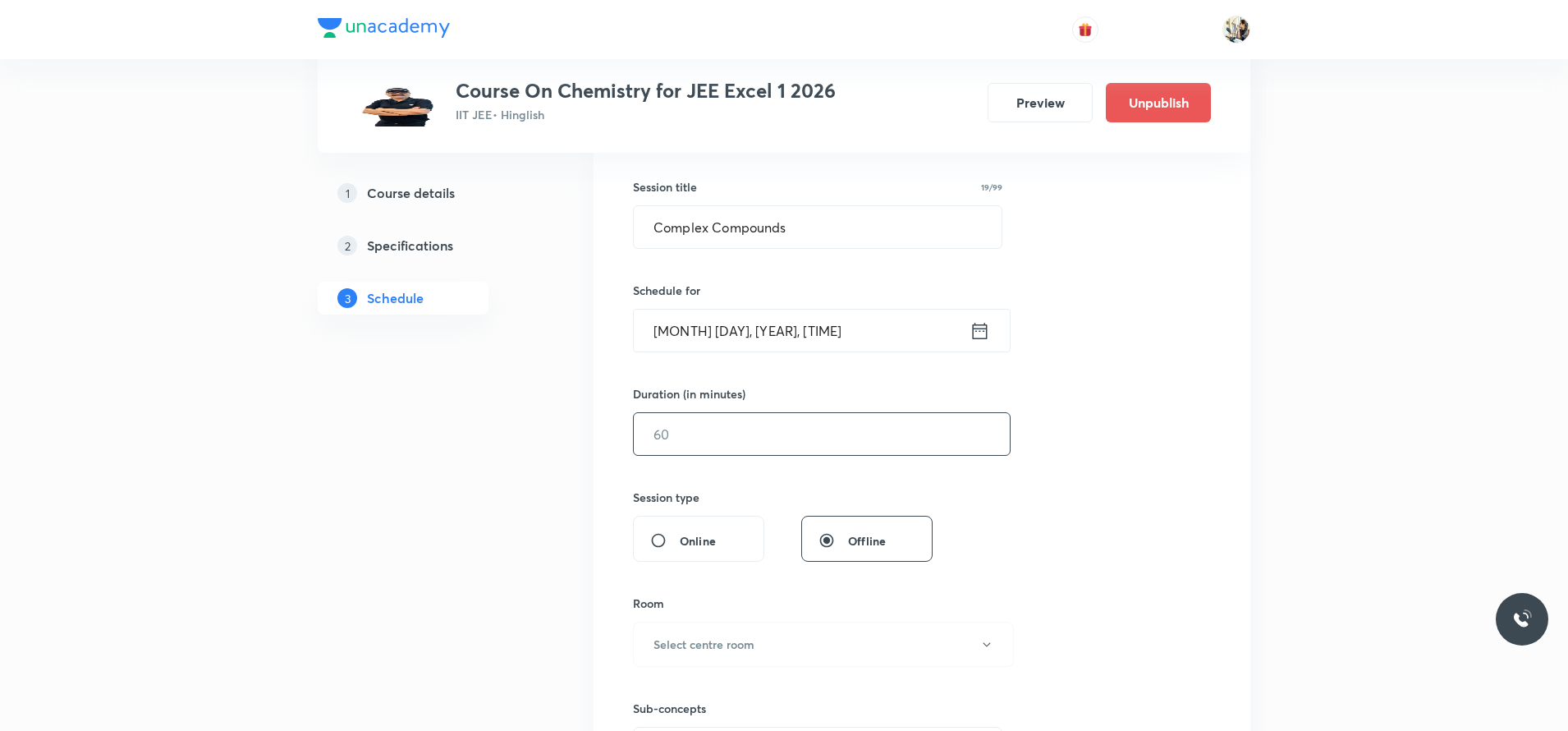 click at bounding box center [822, 434] 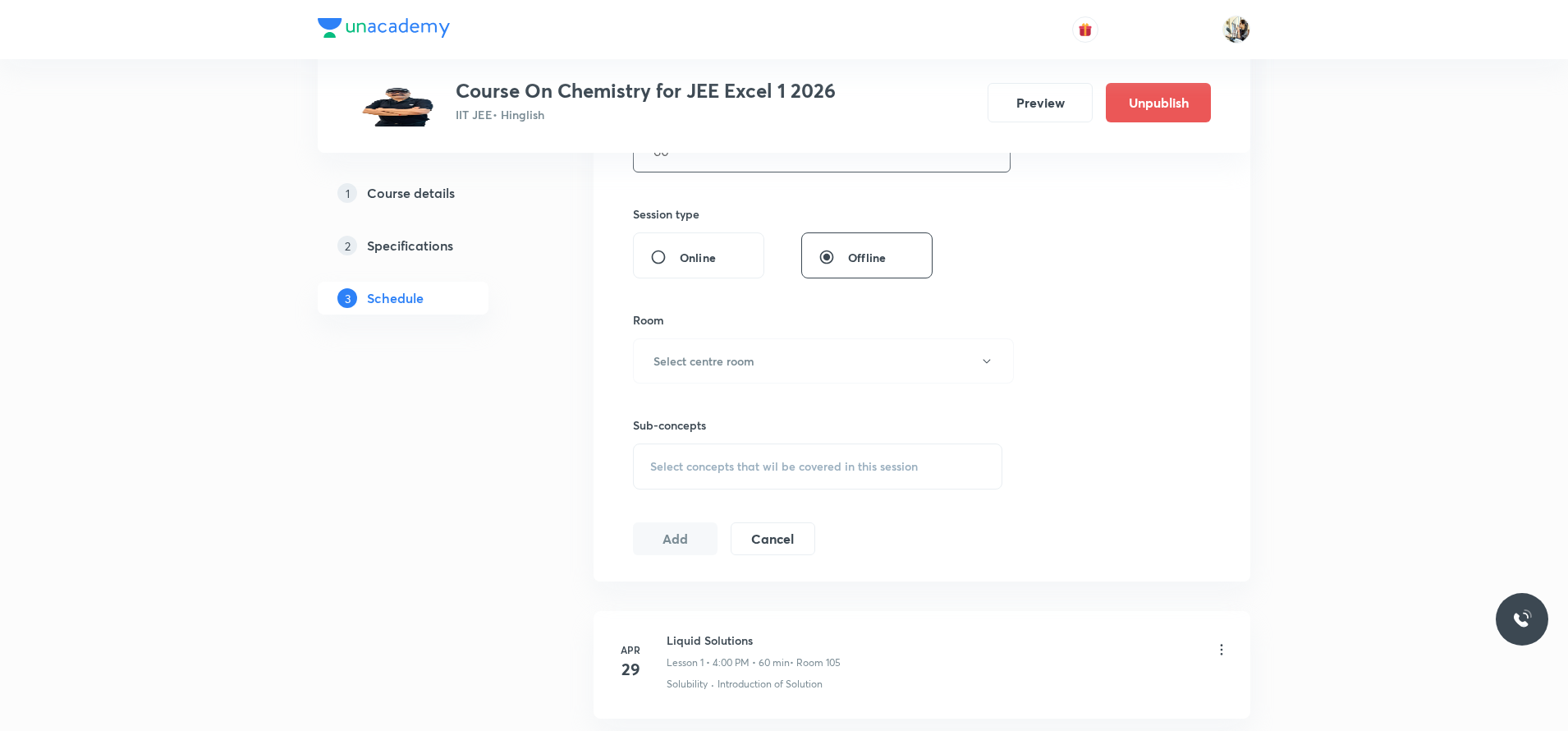 scroll, scrollTop: 575, scrollLeft: 0, axis: vertical 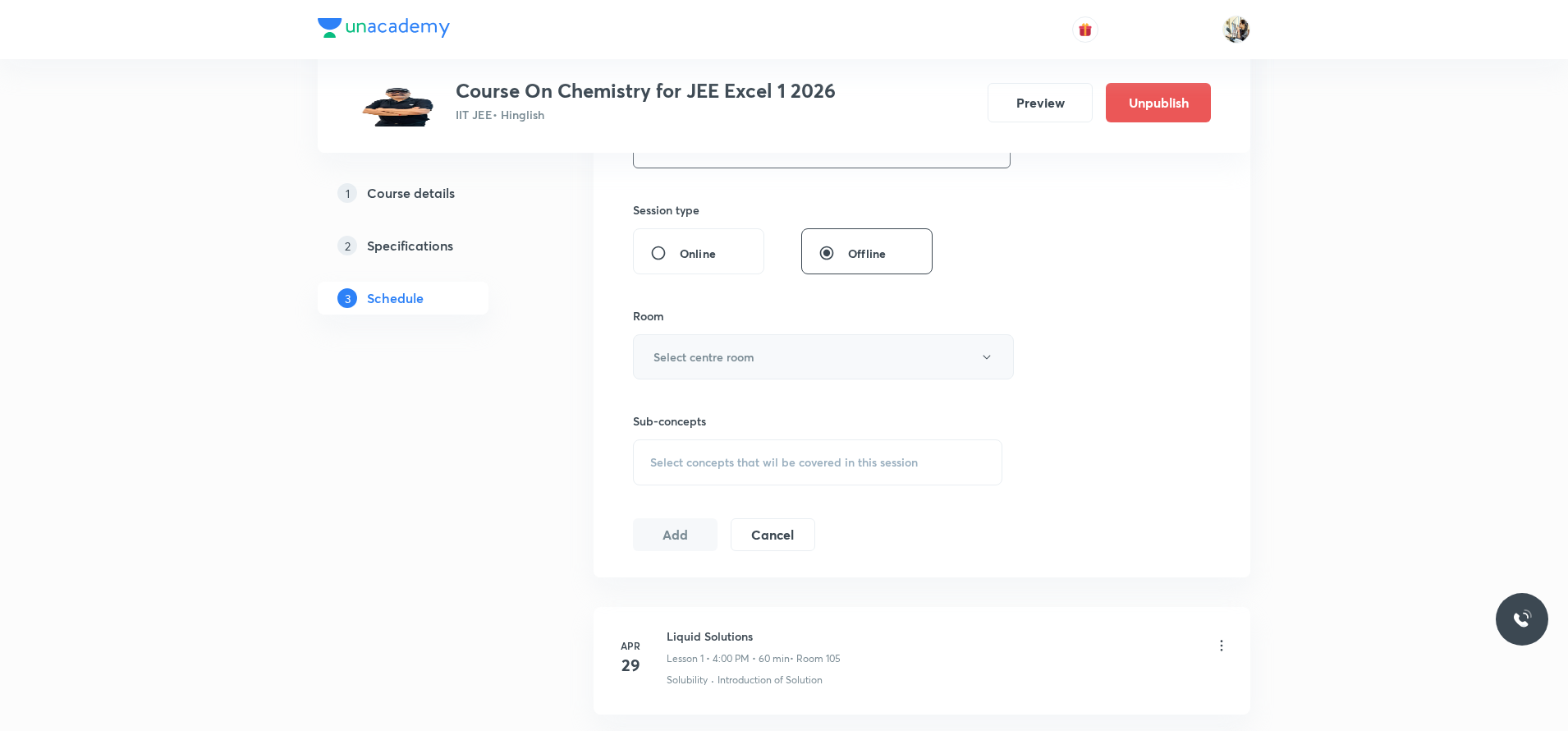 type on "60" 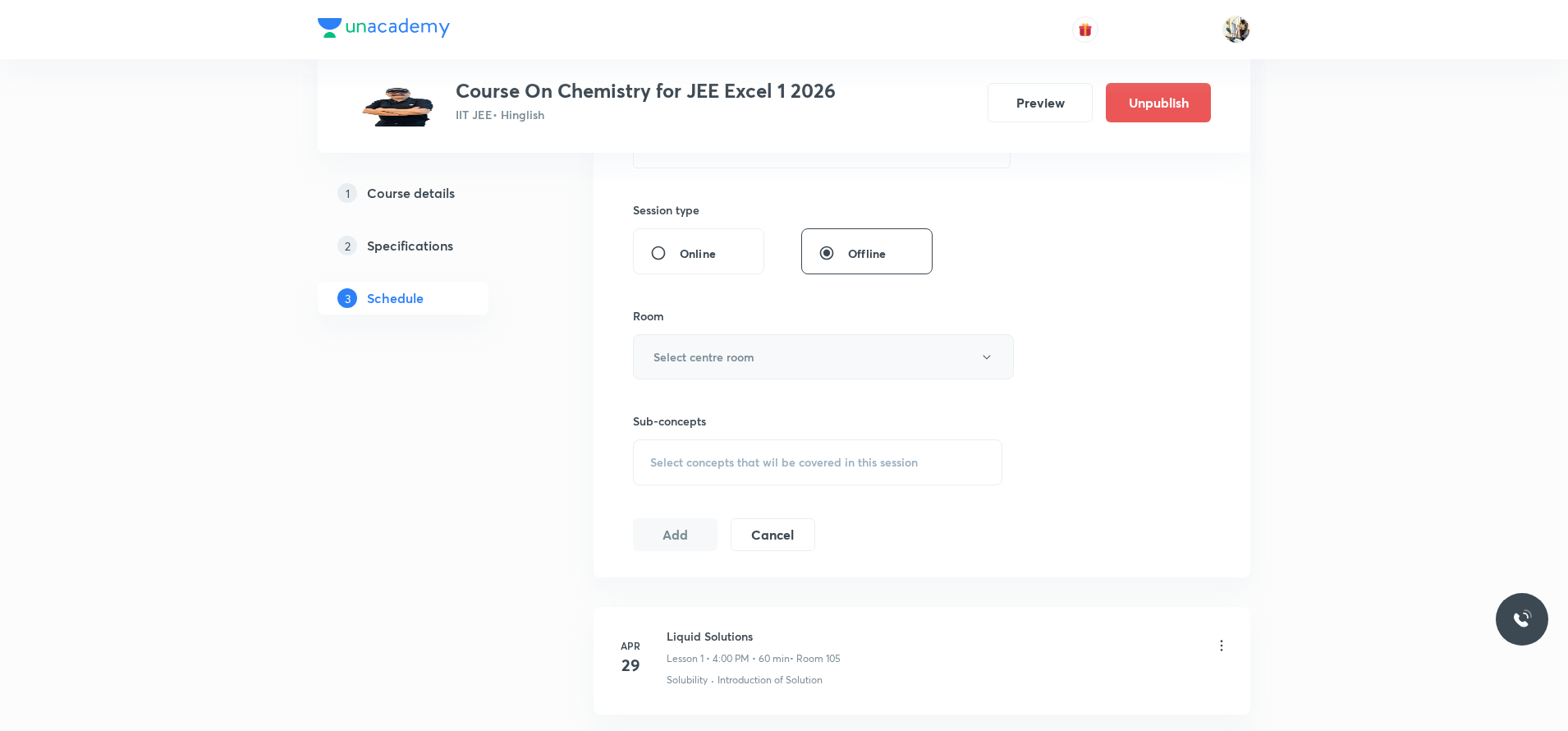 click on "Select centre room" at bounding box center [704, 356] 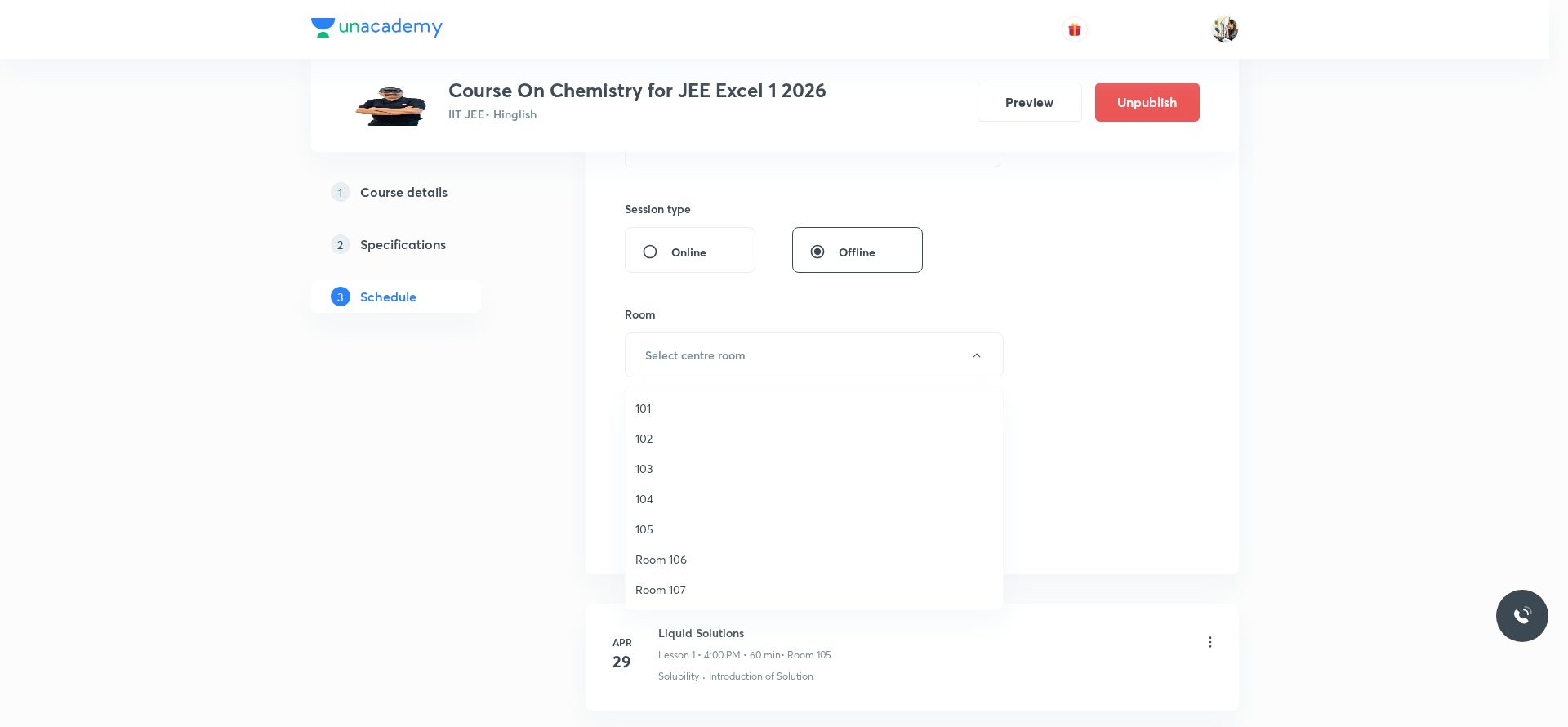click on "105" at bounding box center (814, 529) 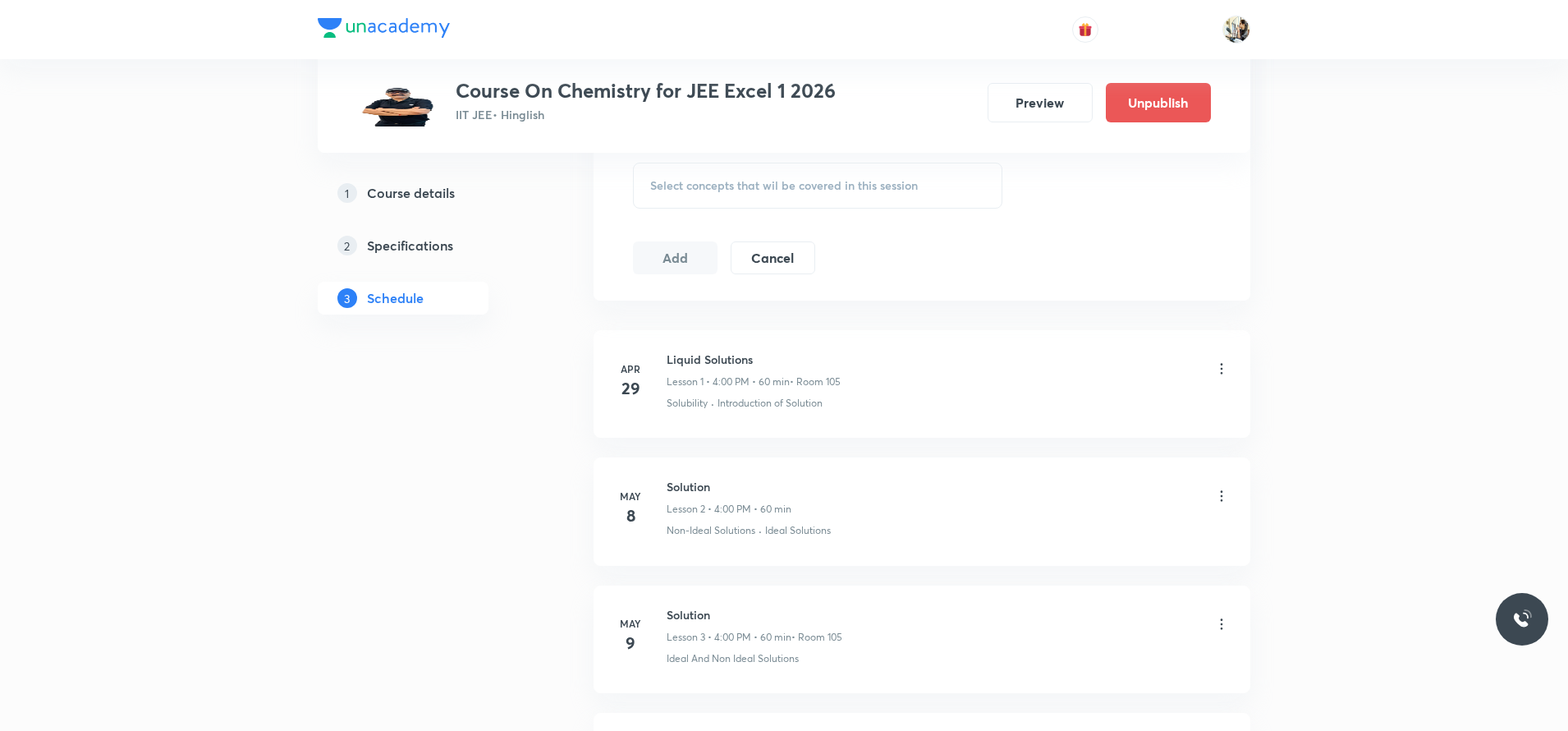scroll, scrollTop: 862, scrollLeft: 0, axis: vertical 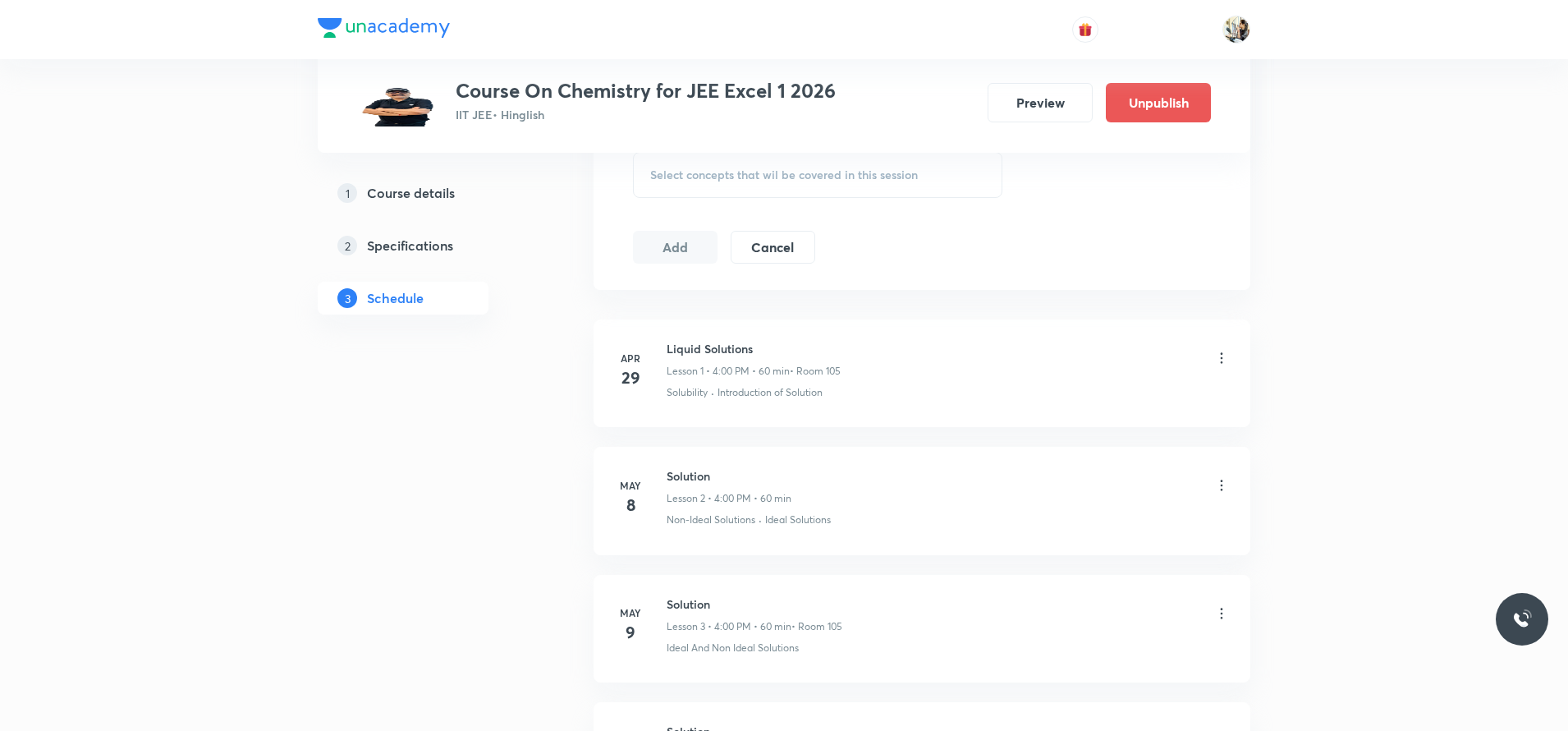 click on "Select concepts that wil be covered in this session" at bounding box center [784, 175] 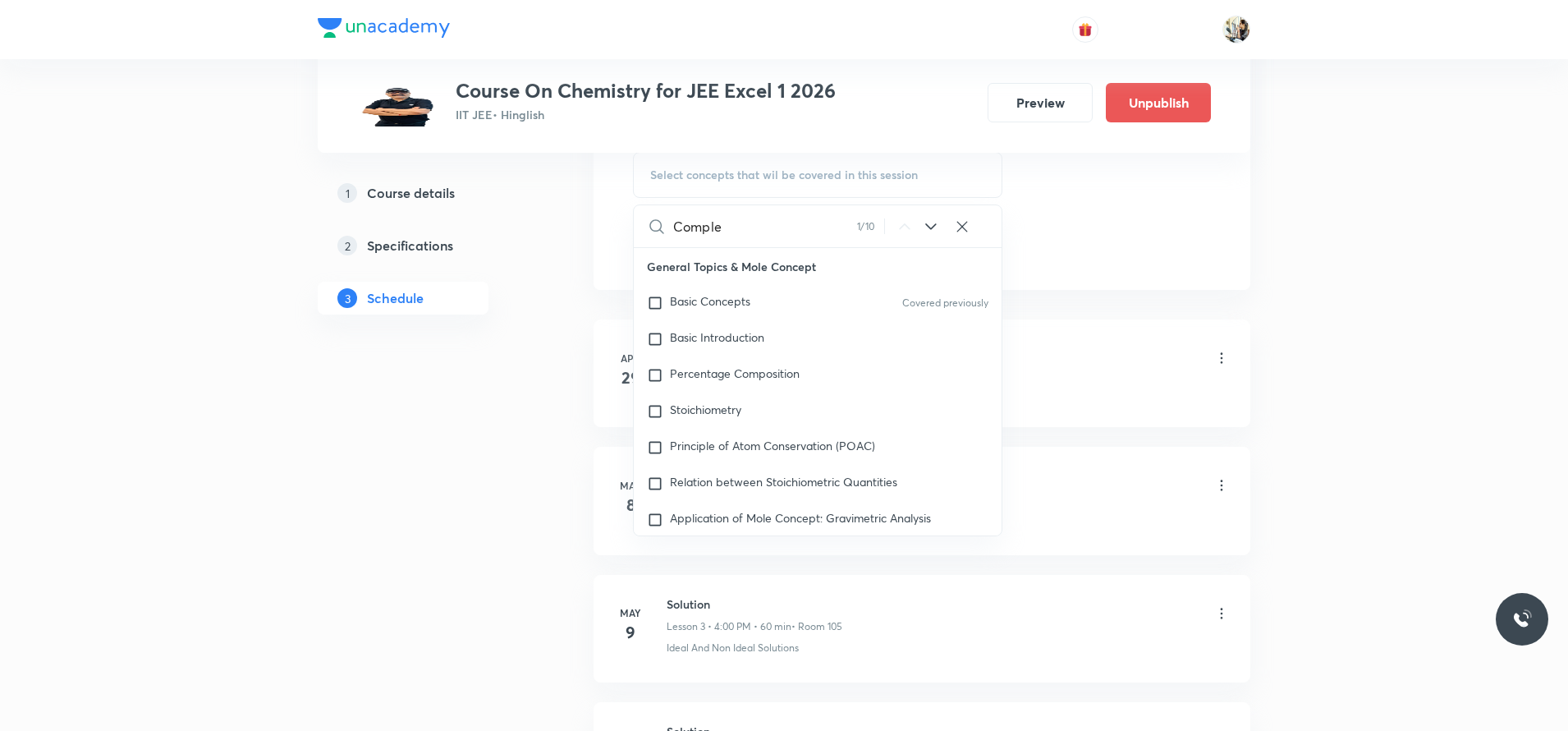 scroll, scrollTop: 7567, scrollLeft: 0, axis: vertical 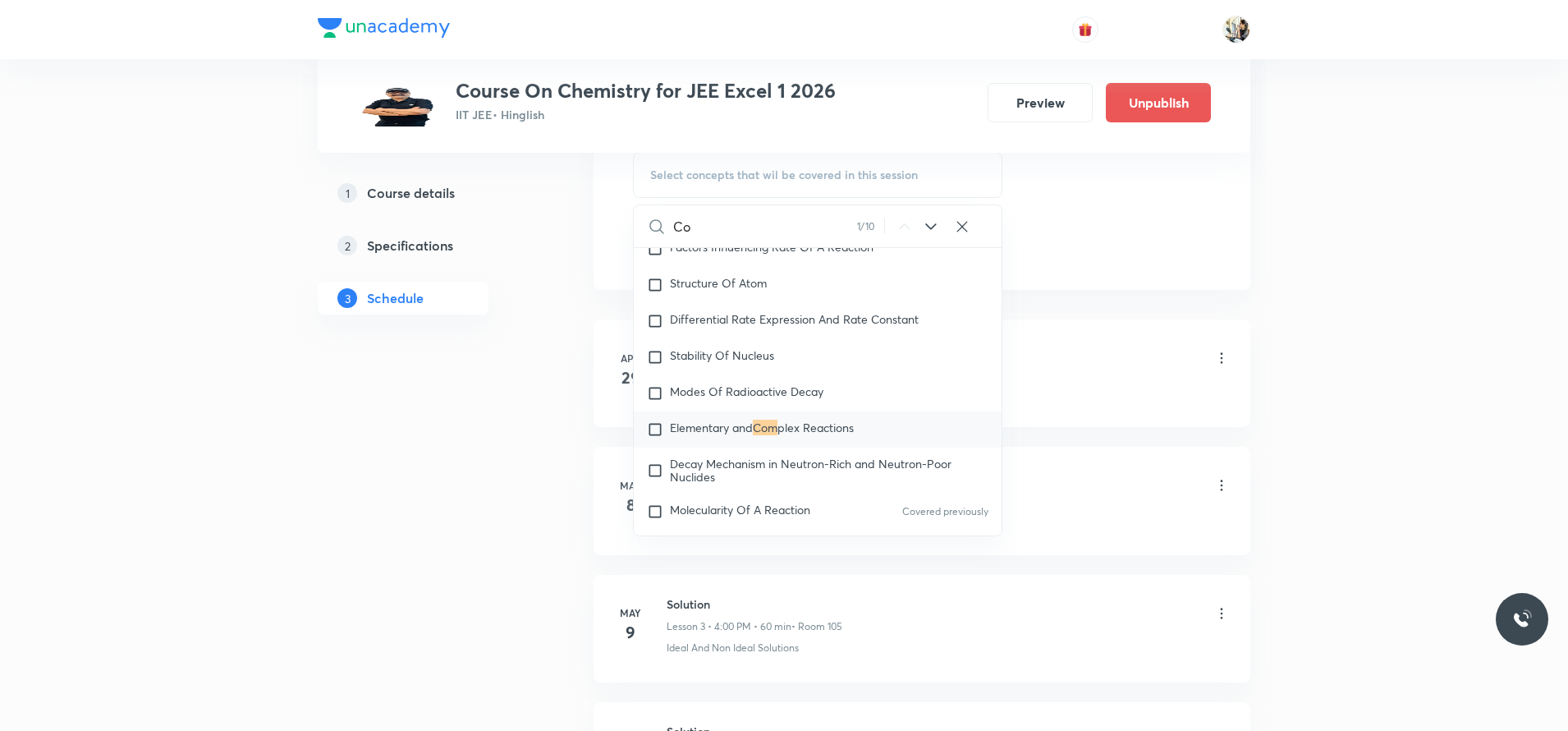 type on "C" 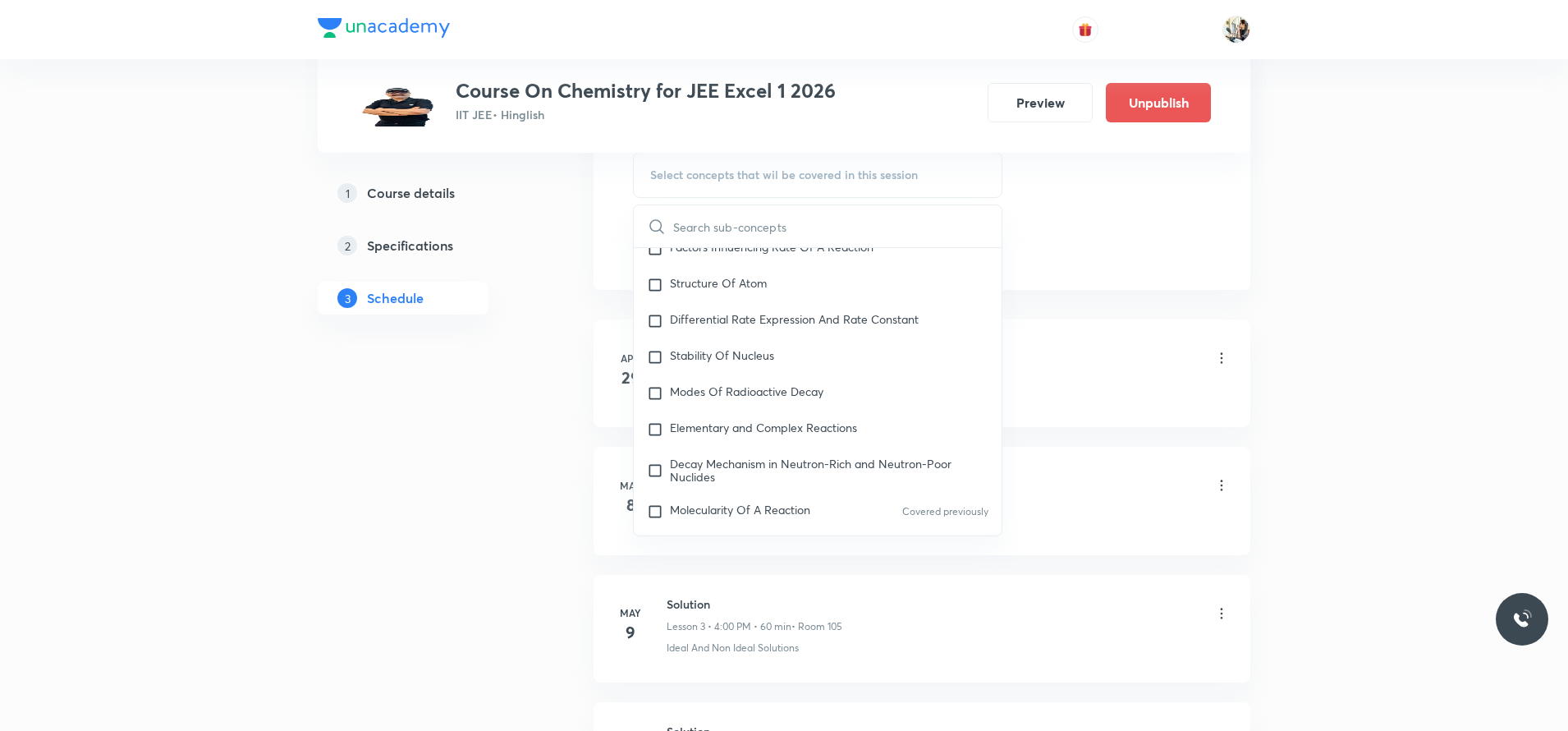 scroll, scrollTop: 0, scrollLeft: 0, axis: both 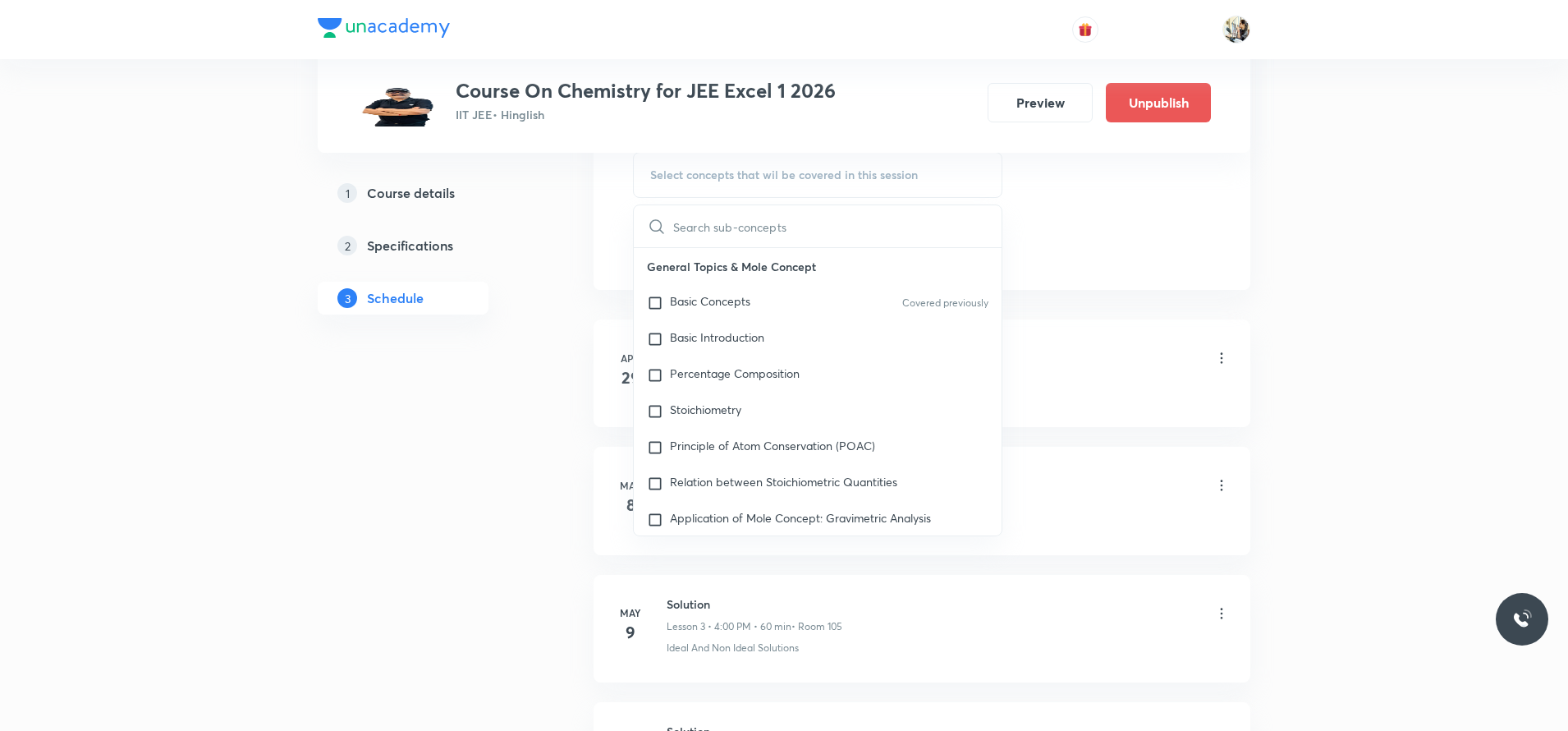 paste on "Complex Compounds" 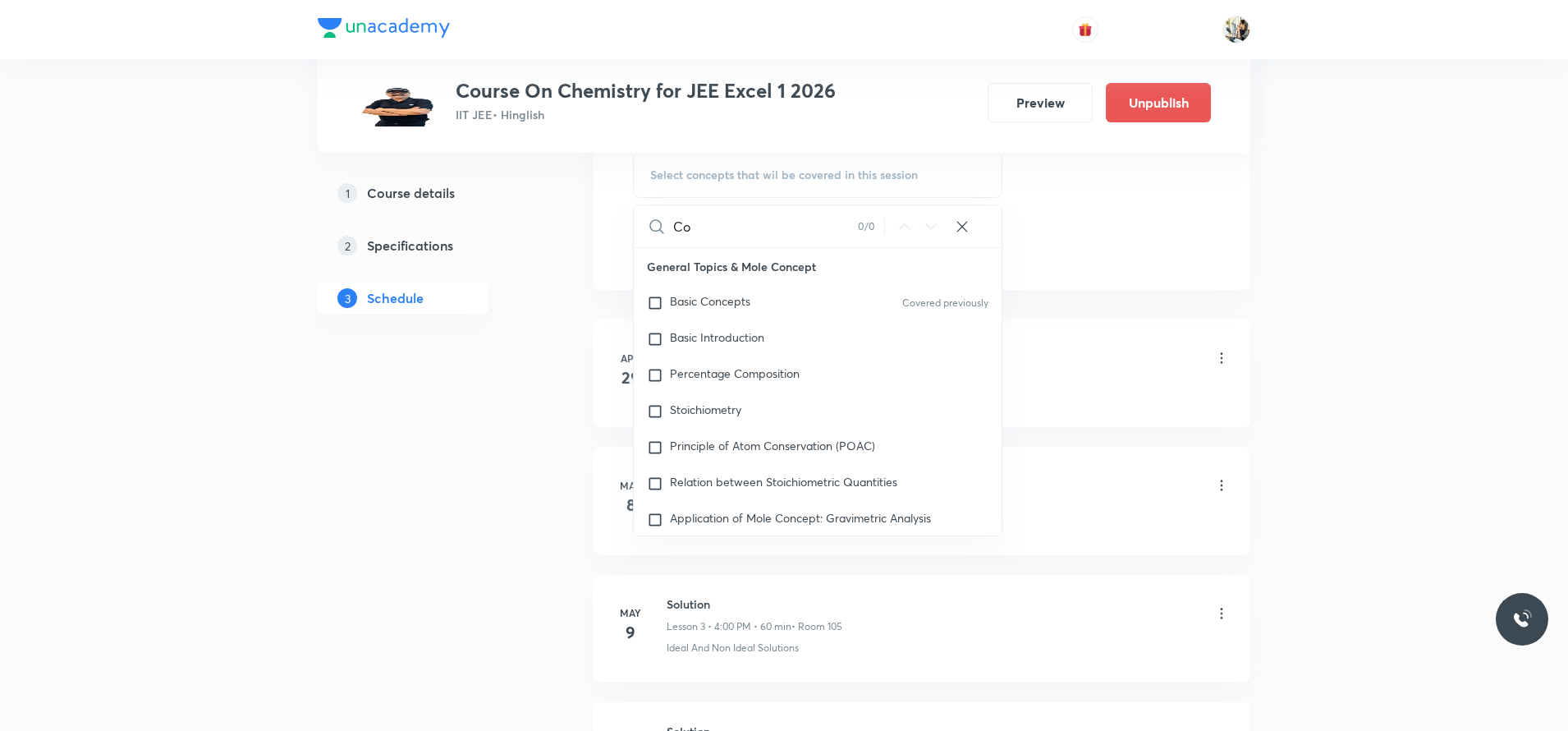 type on "C" 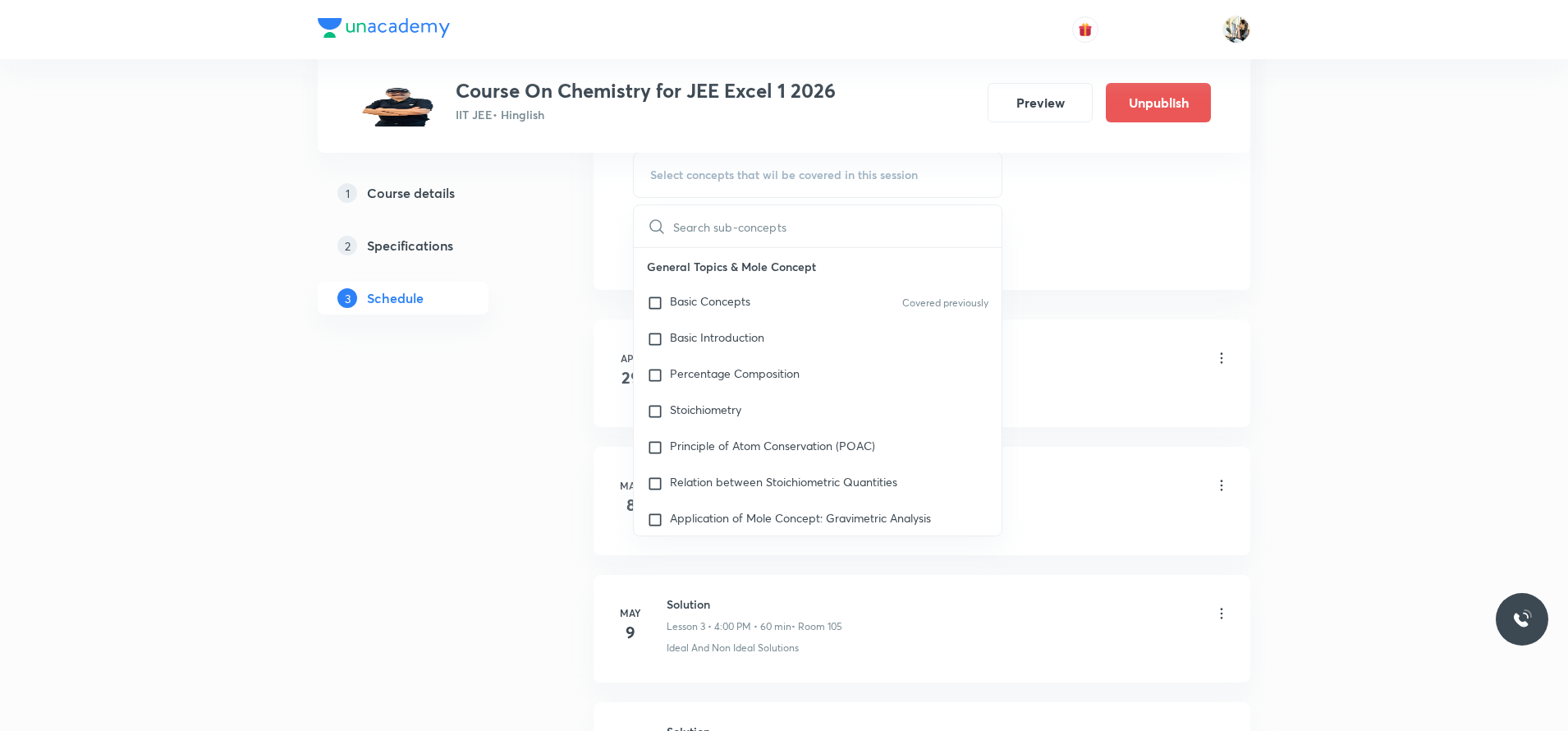 paste on "Coordination compound" 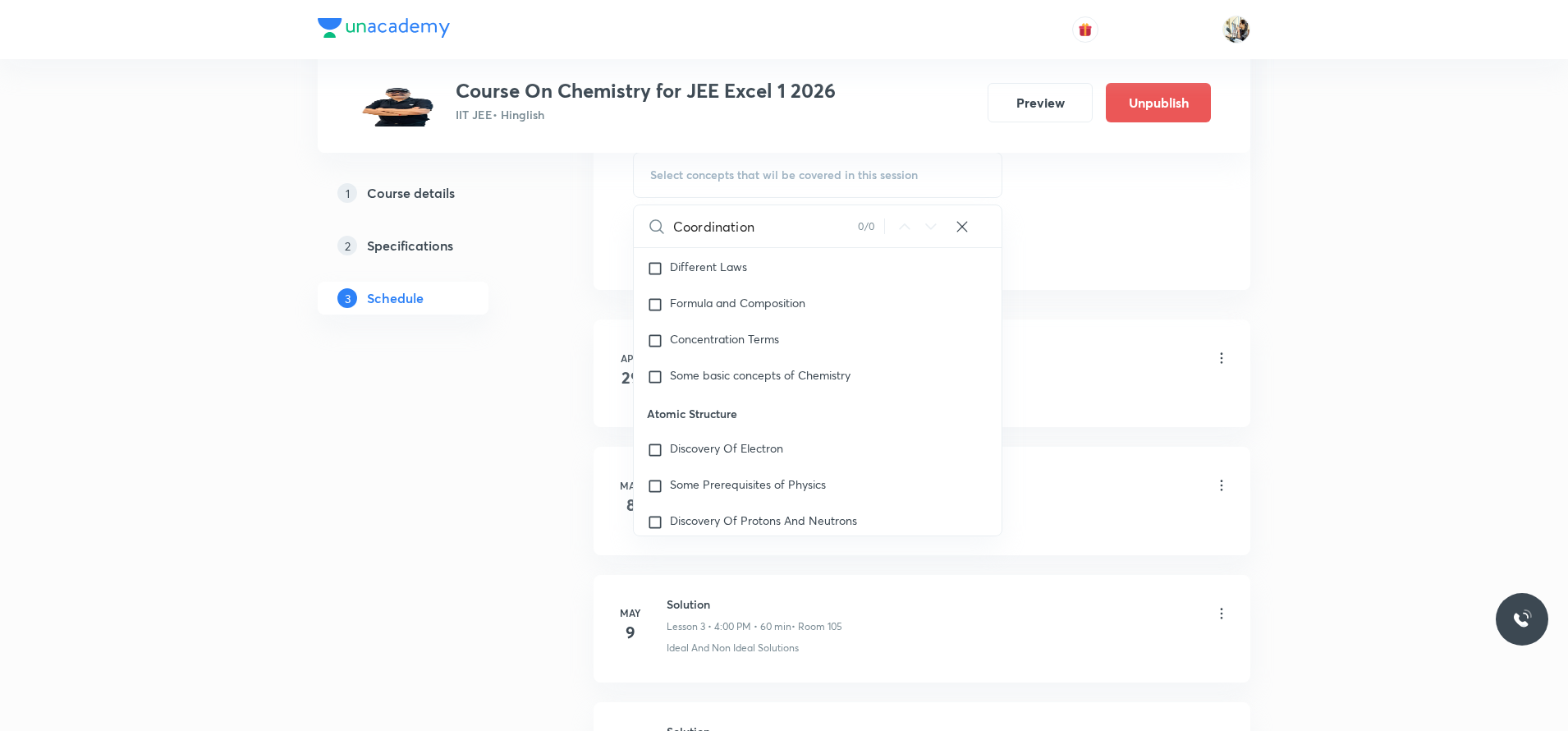 scroll, scrollTop: 575, scrollLeft: 0, axis: vertical 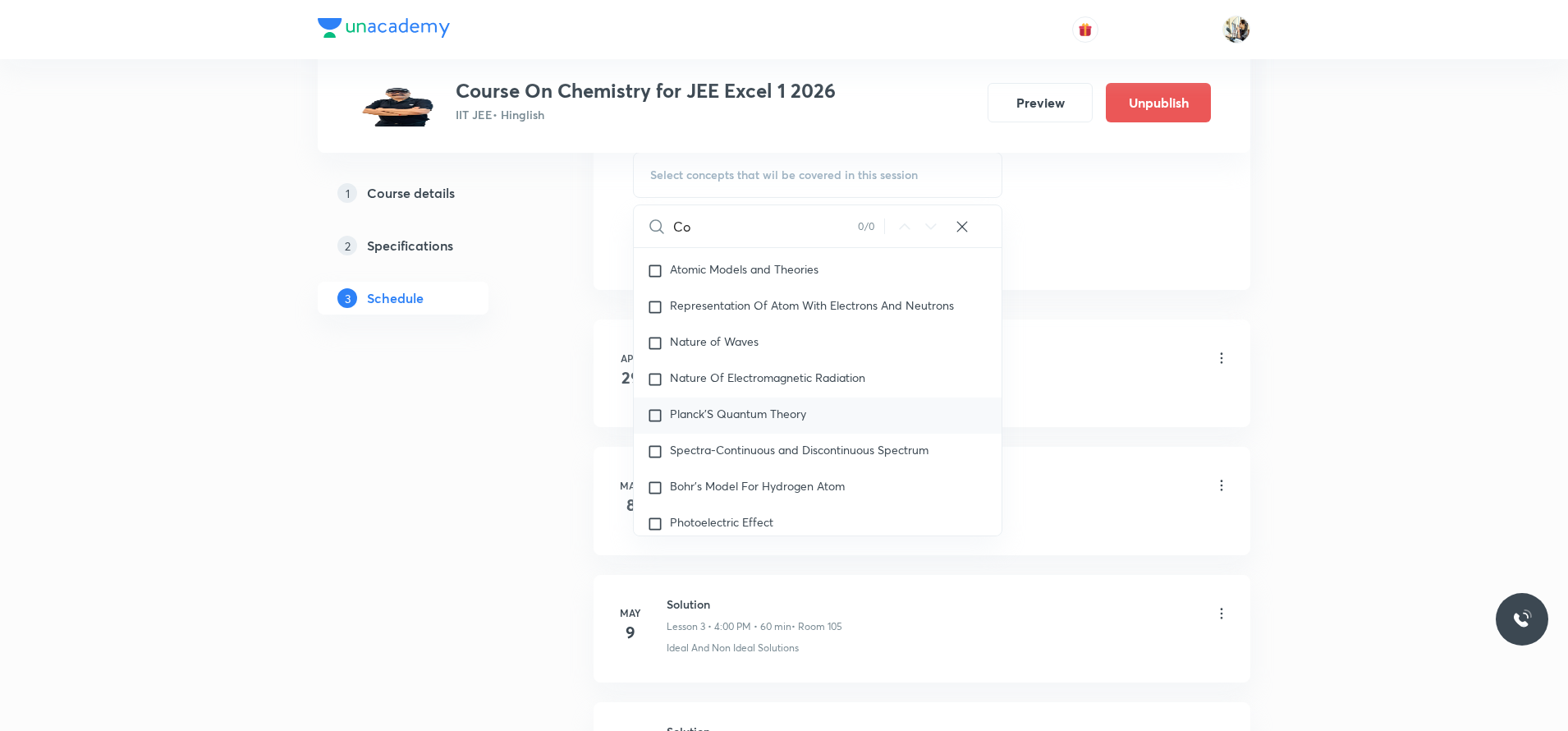 type on "C" 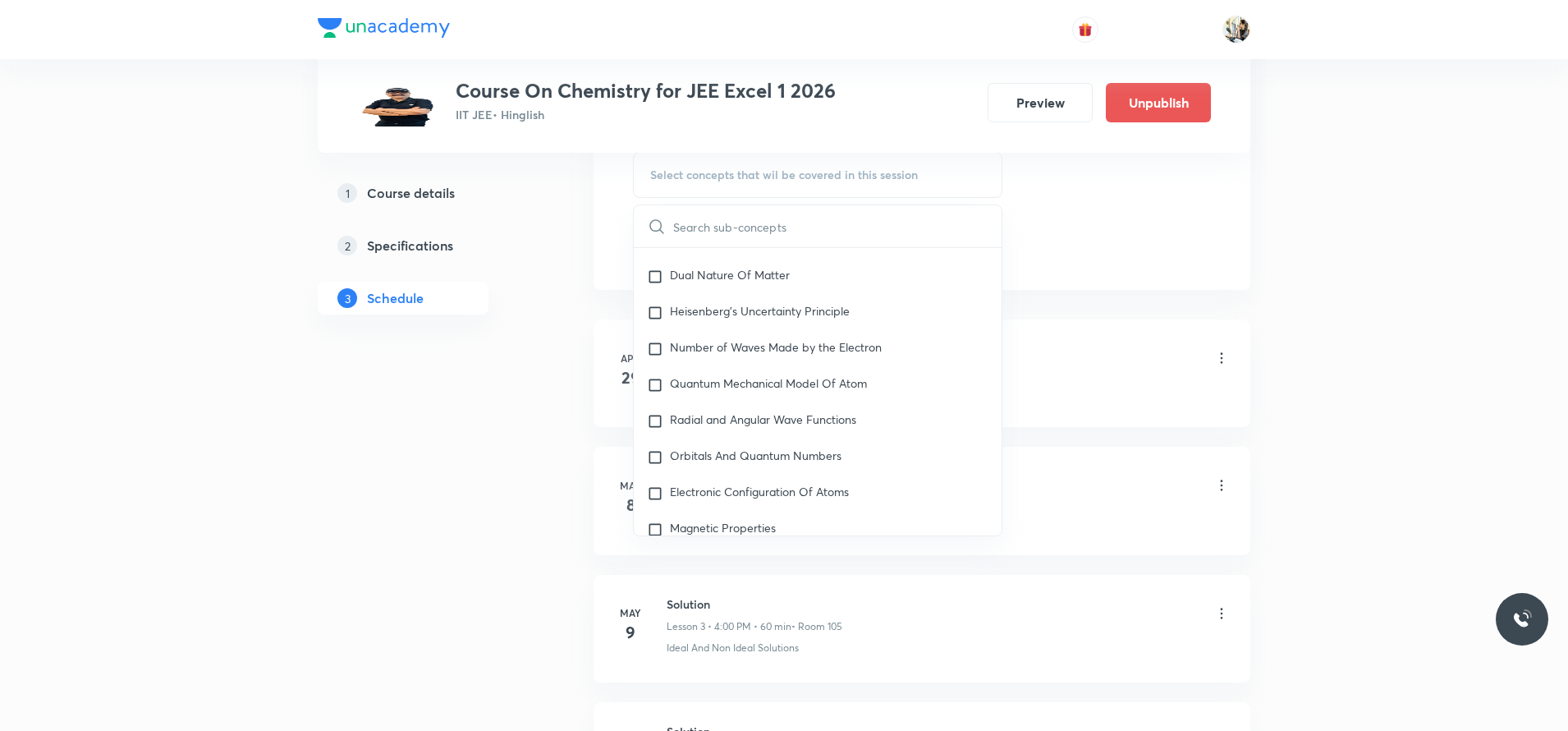 scroll, scrollTop: 862, scrollLeft: 0, axis: vertical 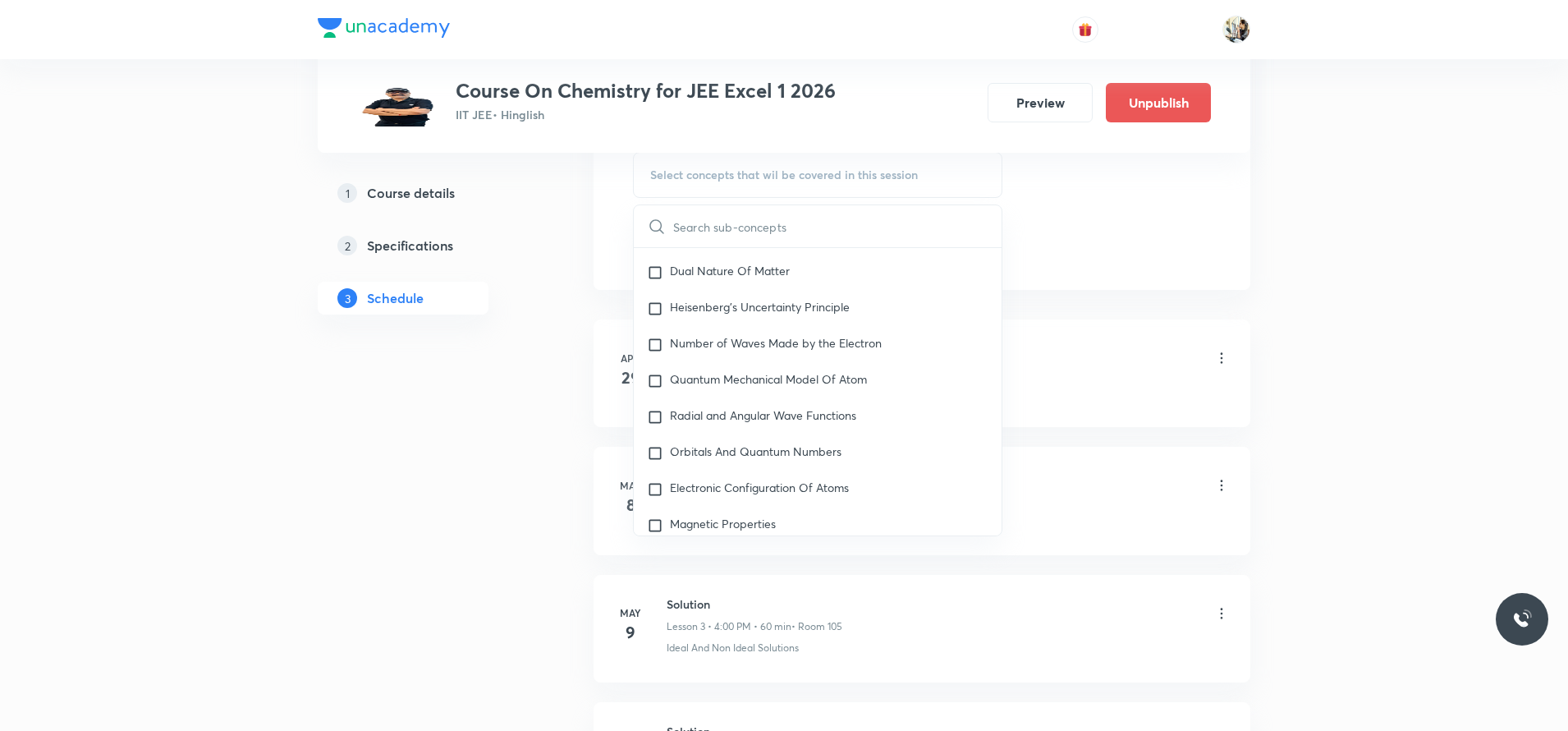 paste on "Coordination compound" 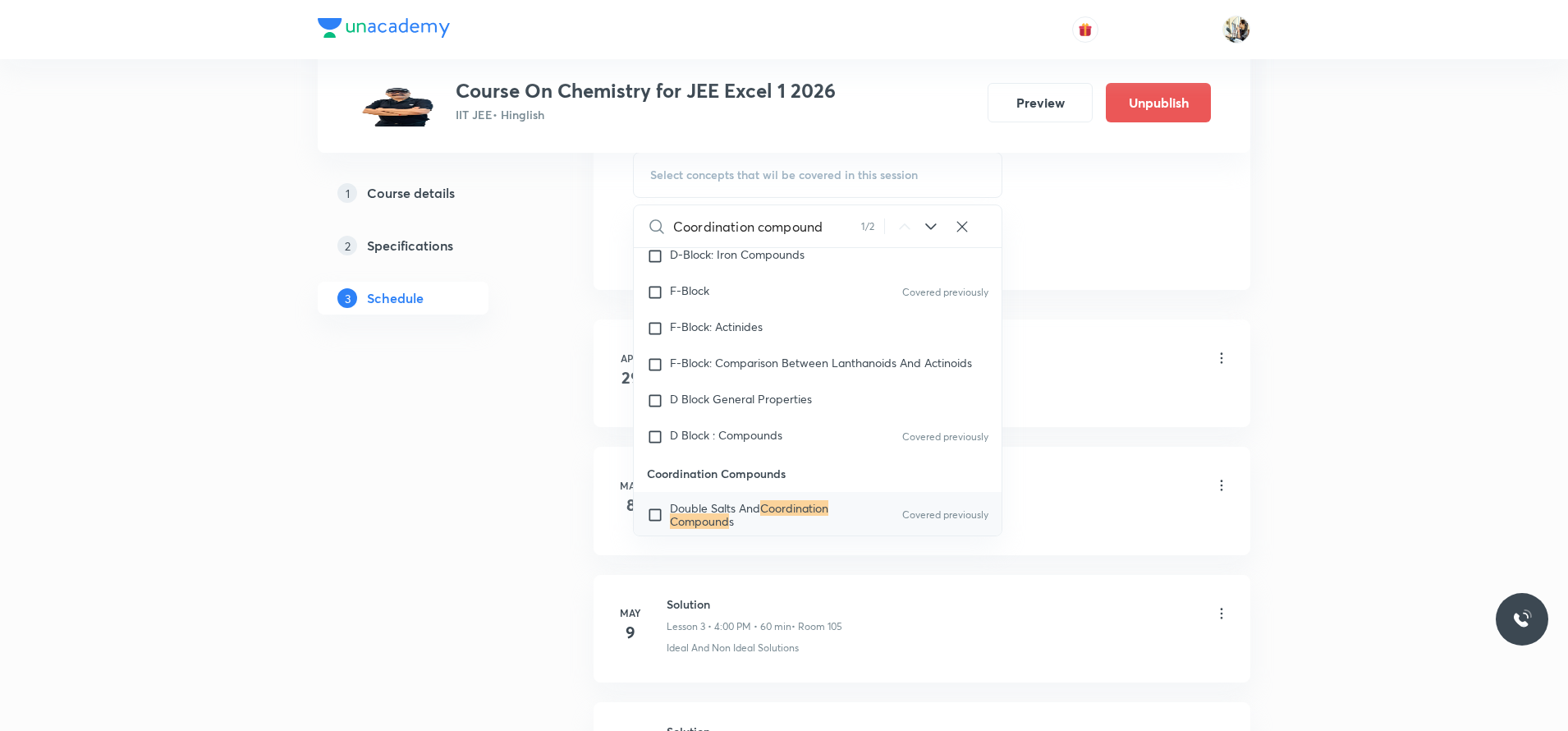 scroll, scrollTop: 21206, scrollLeft: 0, axis: vertical 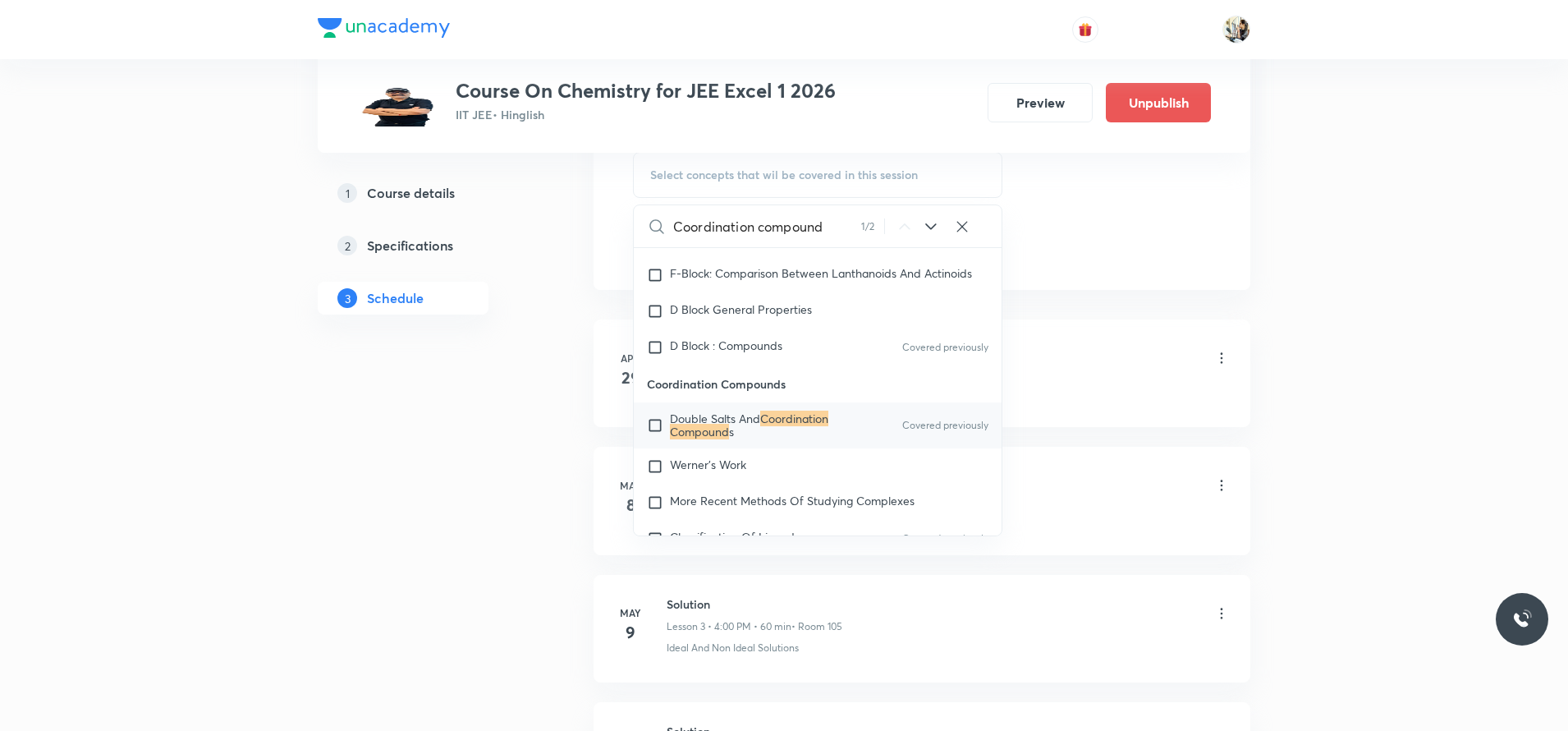 type on "Coordination compound" 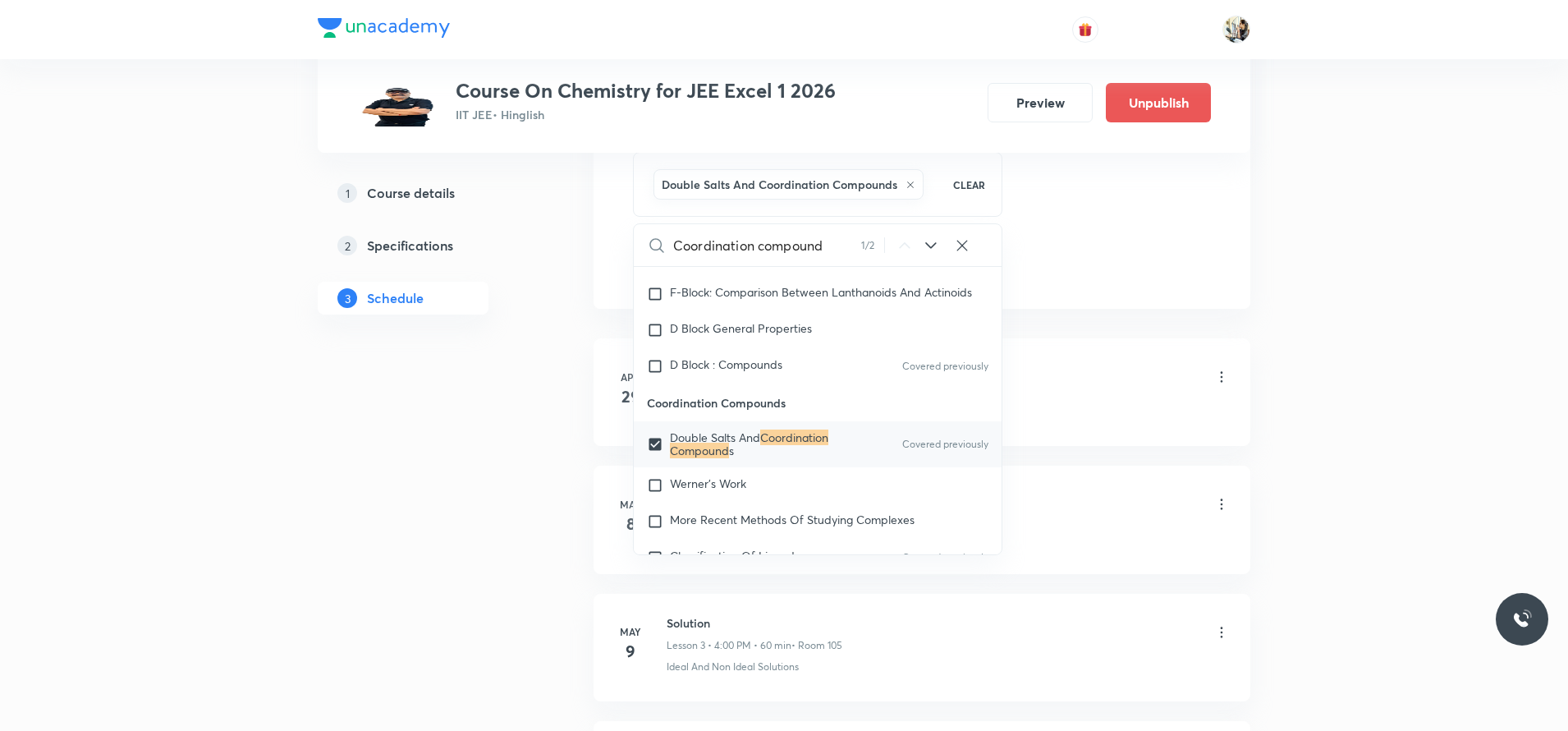 click on "Apr 29 Liquid Solutions Lesson 1 • 4:00 PM • 60 min  • Room 105 Solubility · Introduction of Solution" at bounding box center (922, 392) 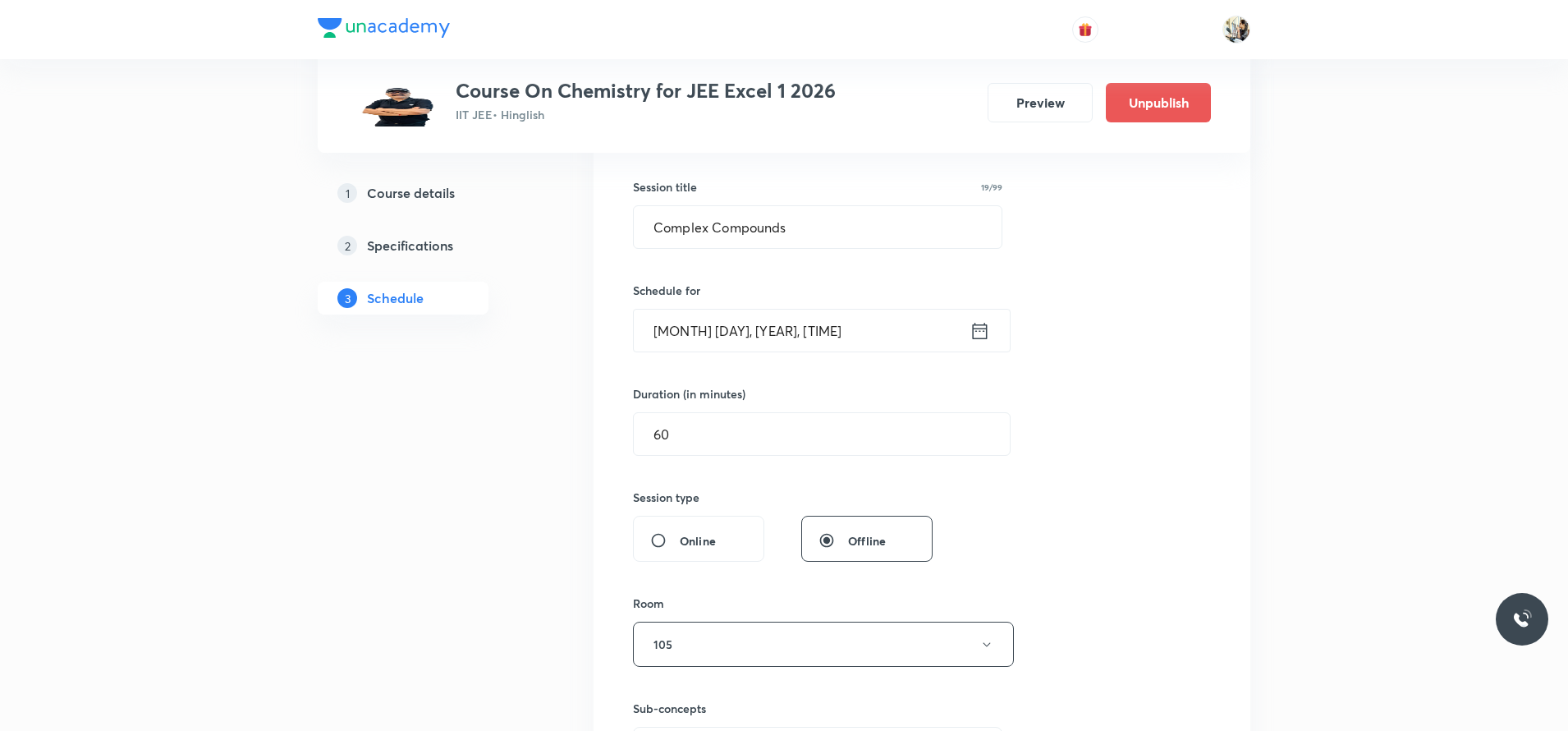 scroll, scrollTop: 0, scrollLeft: 0, axis: both 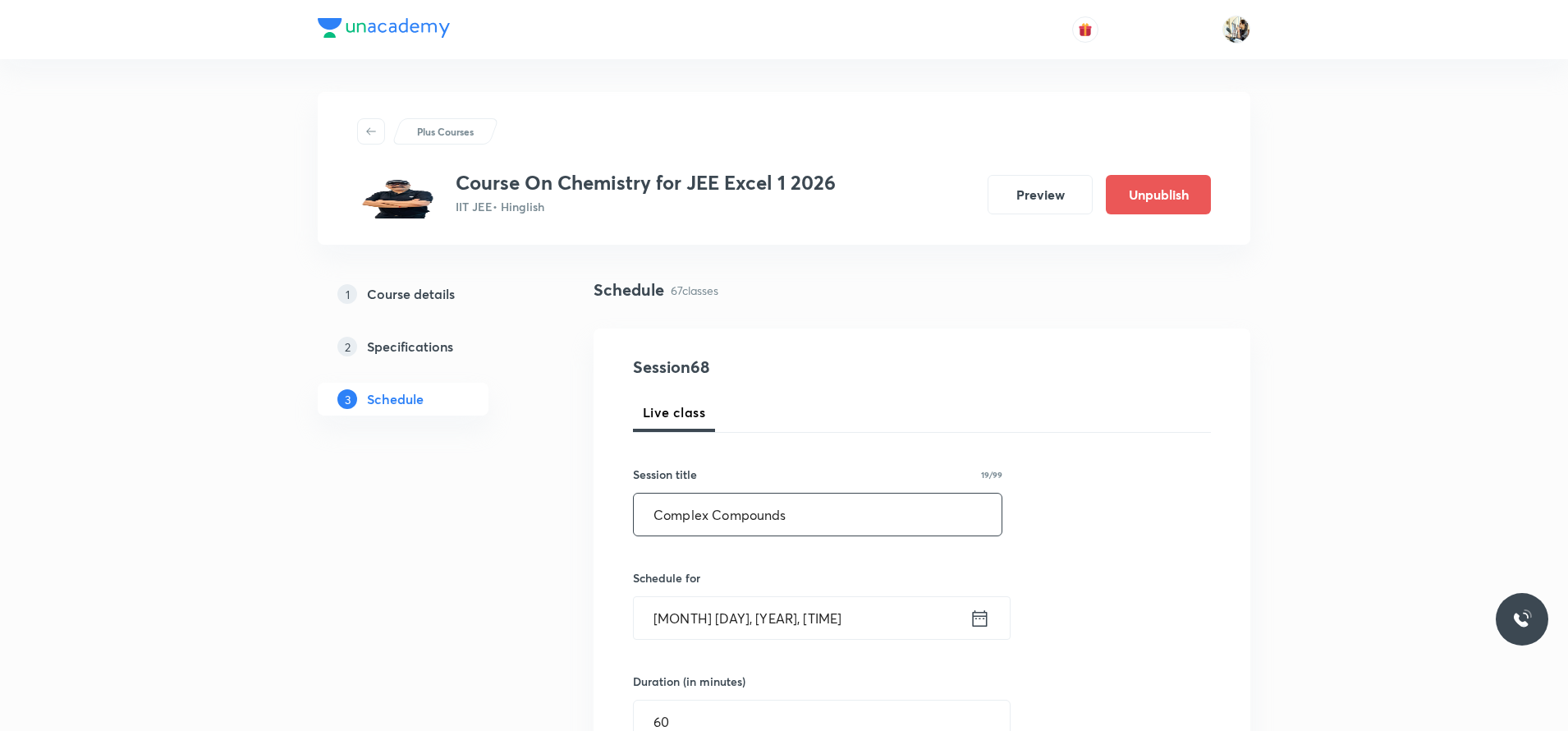 click on "Complex Compounds" at bounding box center (818, 514) 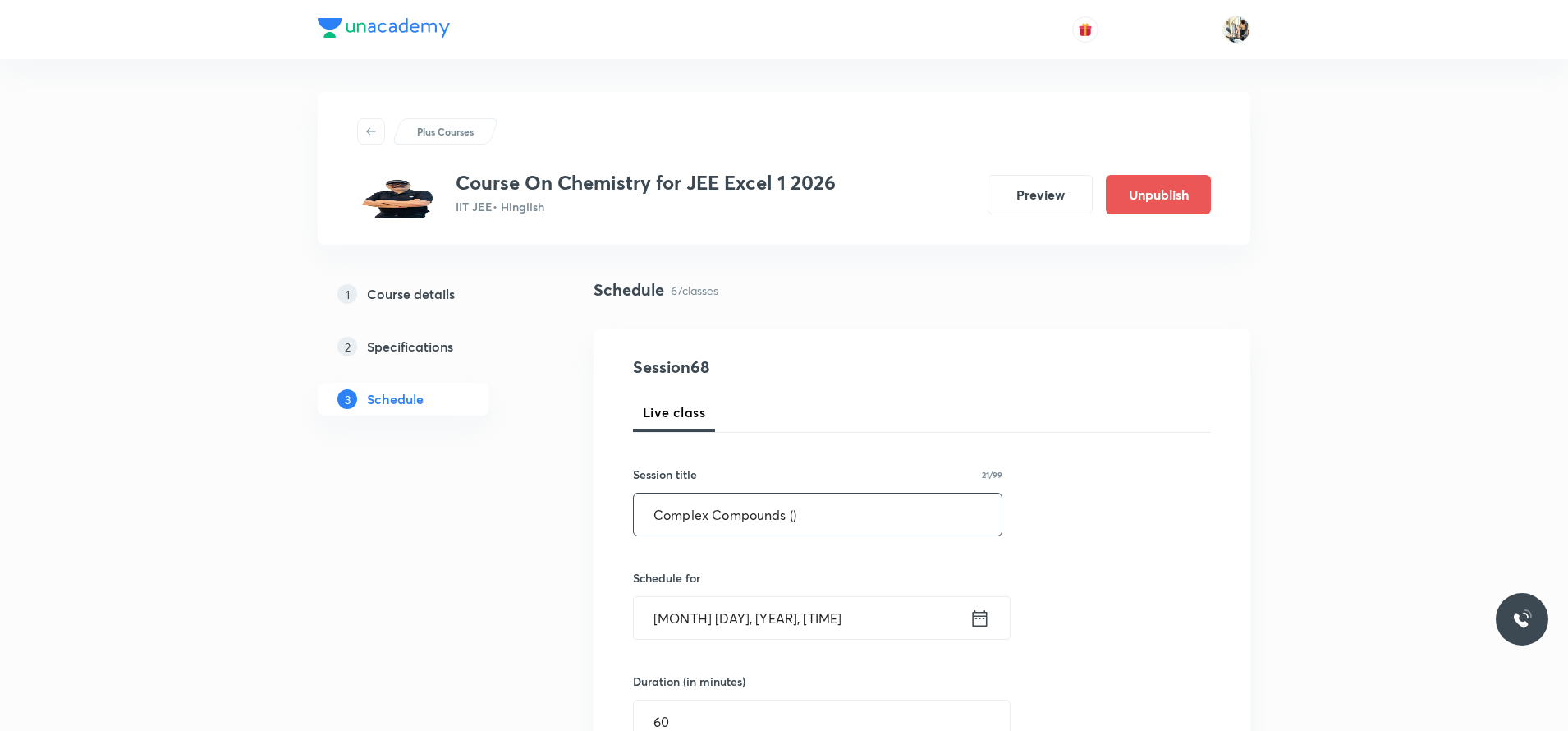 paste on "VBT and Hybridization of Complex compounds" 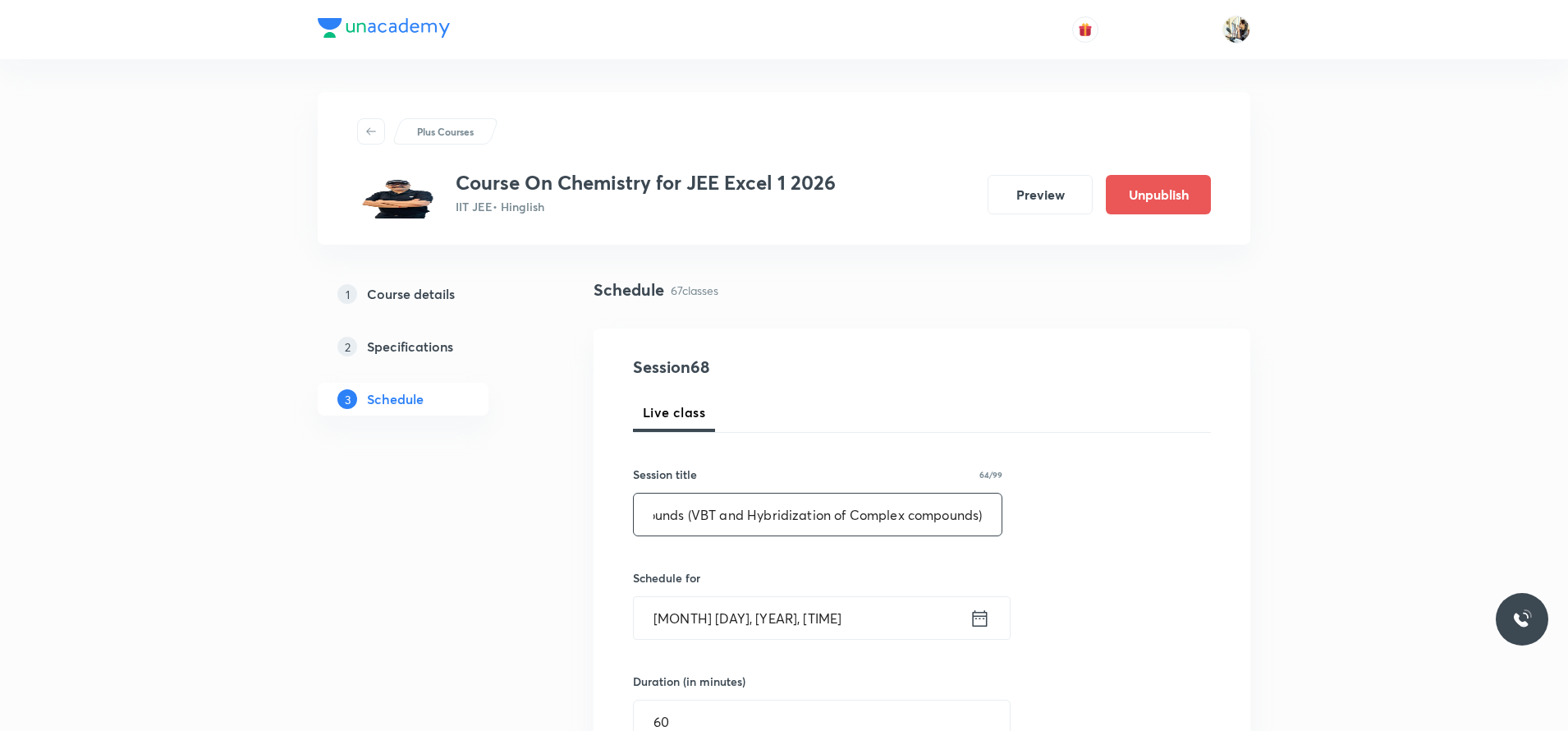 scroll, scrollTop: 0, scrollLeft: 108, axis: horizontal 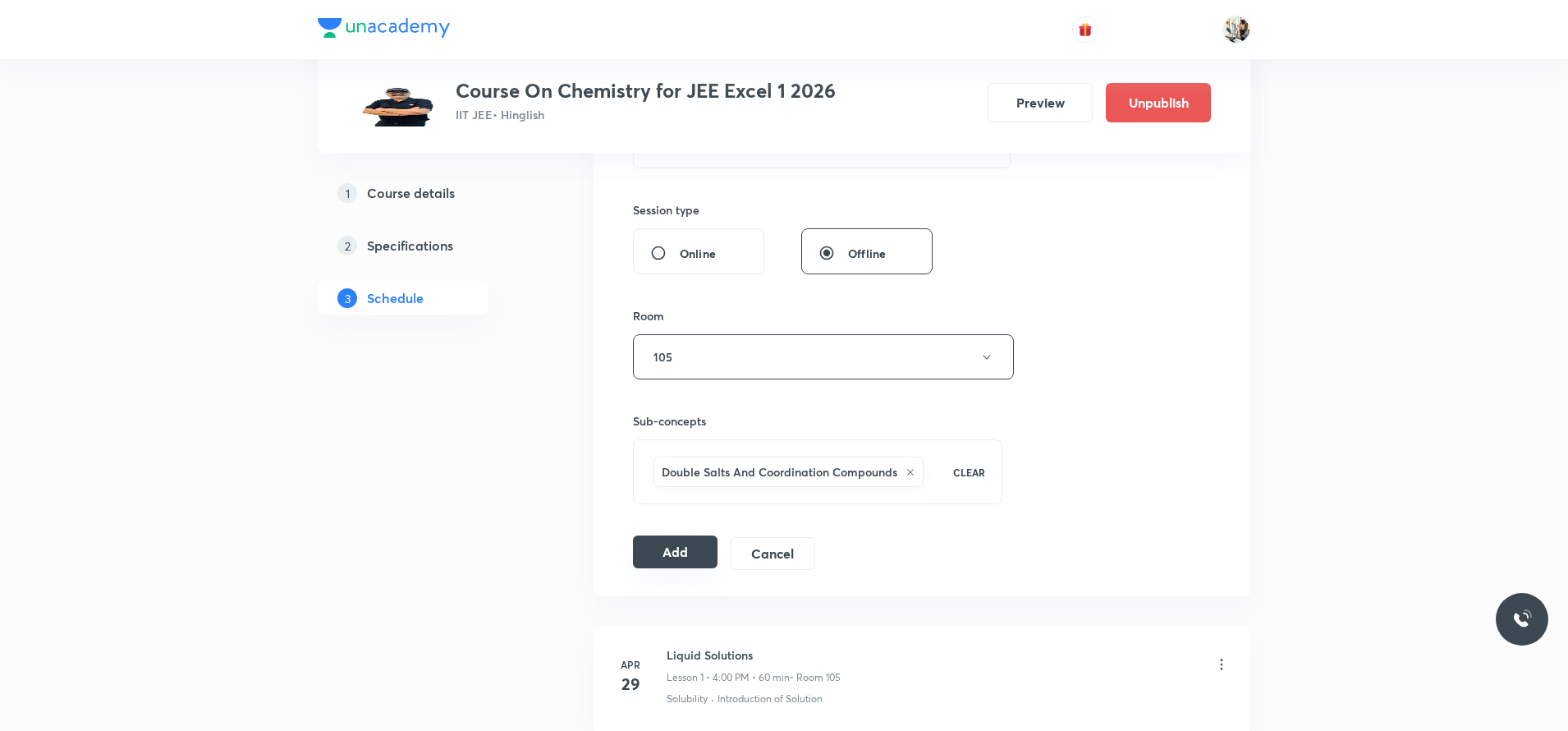 type on "Complex Compounds (VBT and Hybridization of Complex compounds)" 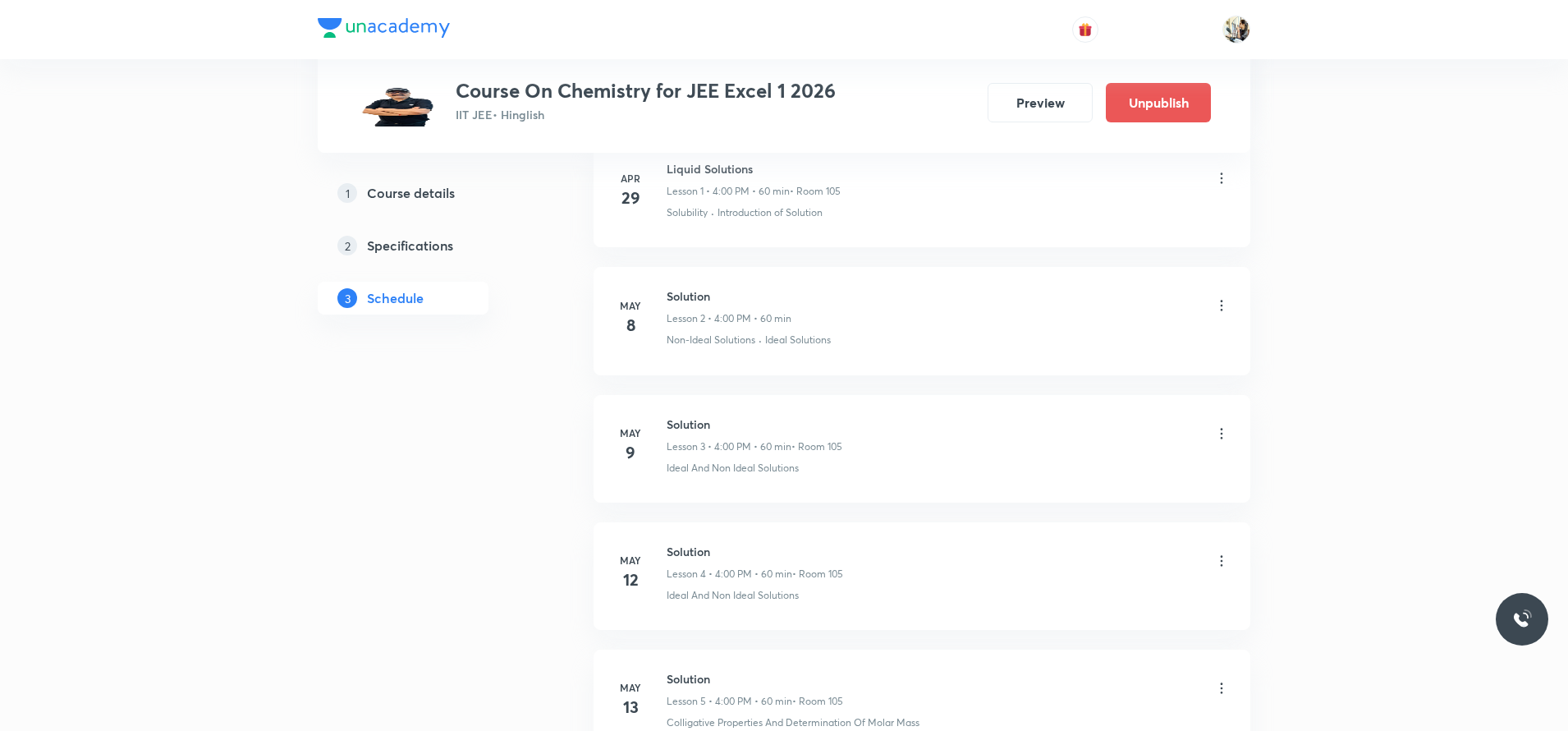 scroll, scrollTop: 0, scrollLeft: 0, axis: both 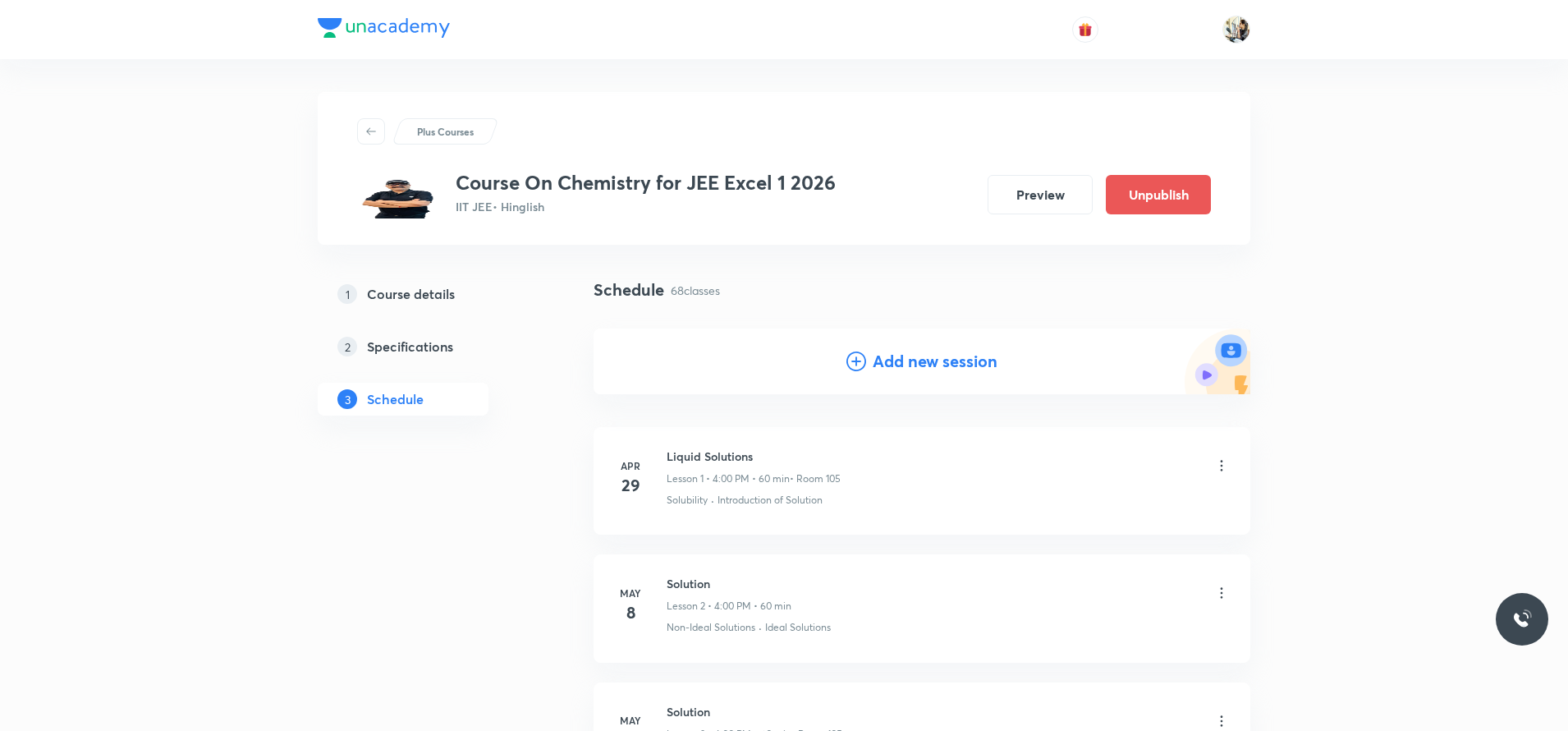 click on "Add new session" at bounding box center (935, 361) 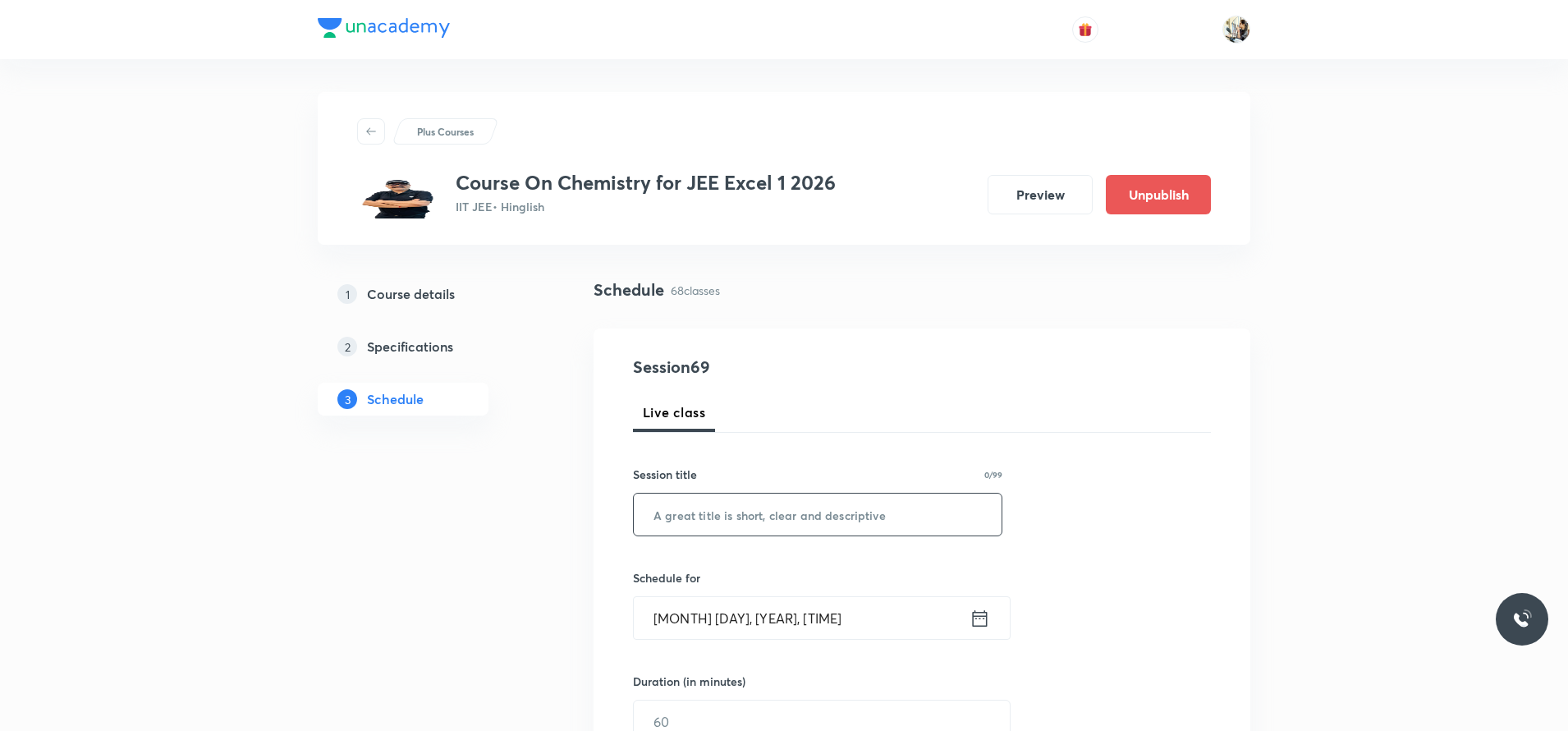 click at bounding box center (818, 514) 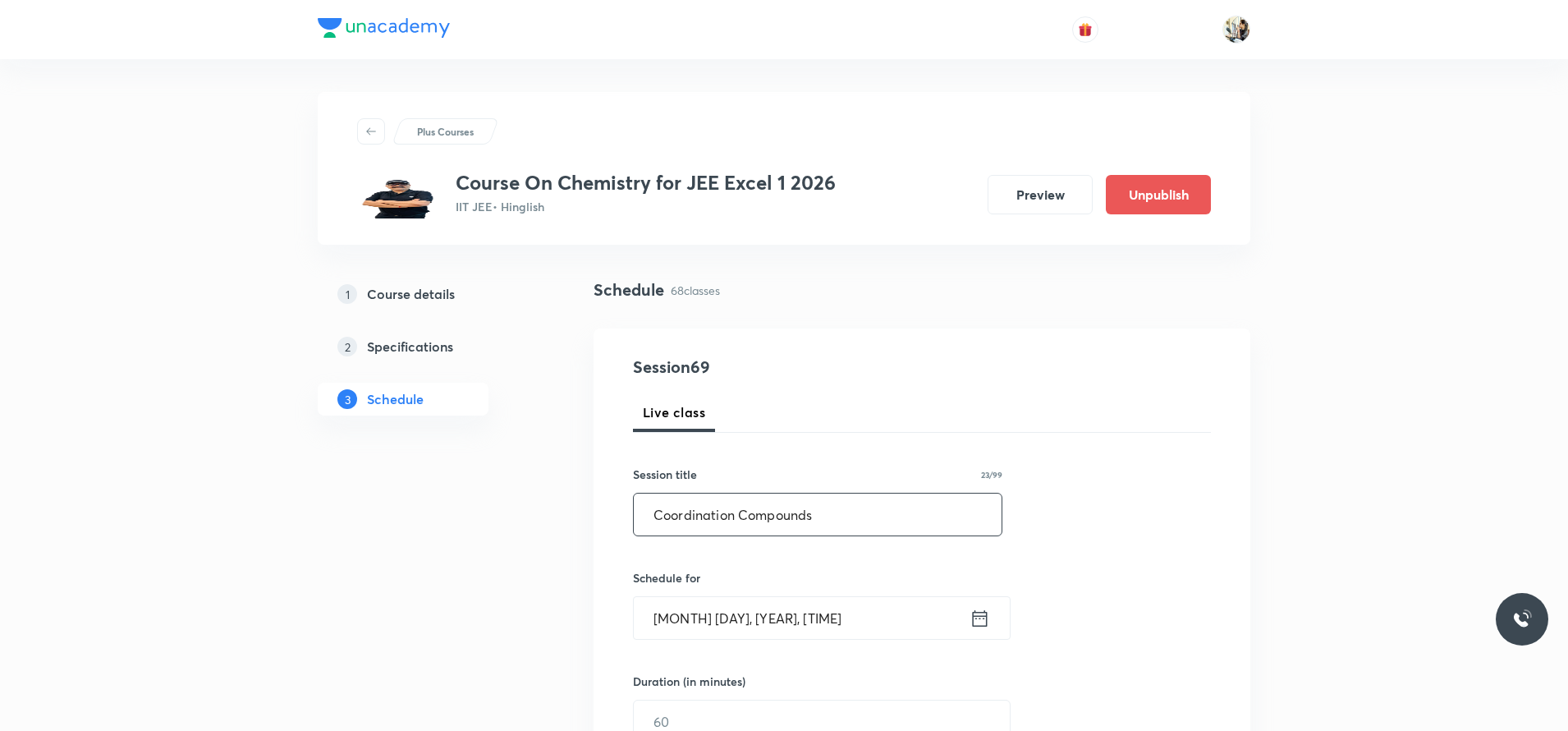 type on "Coordination Compounds" 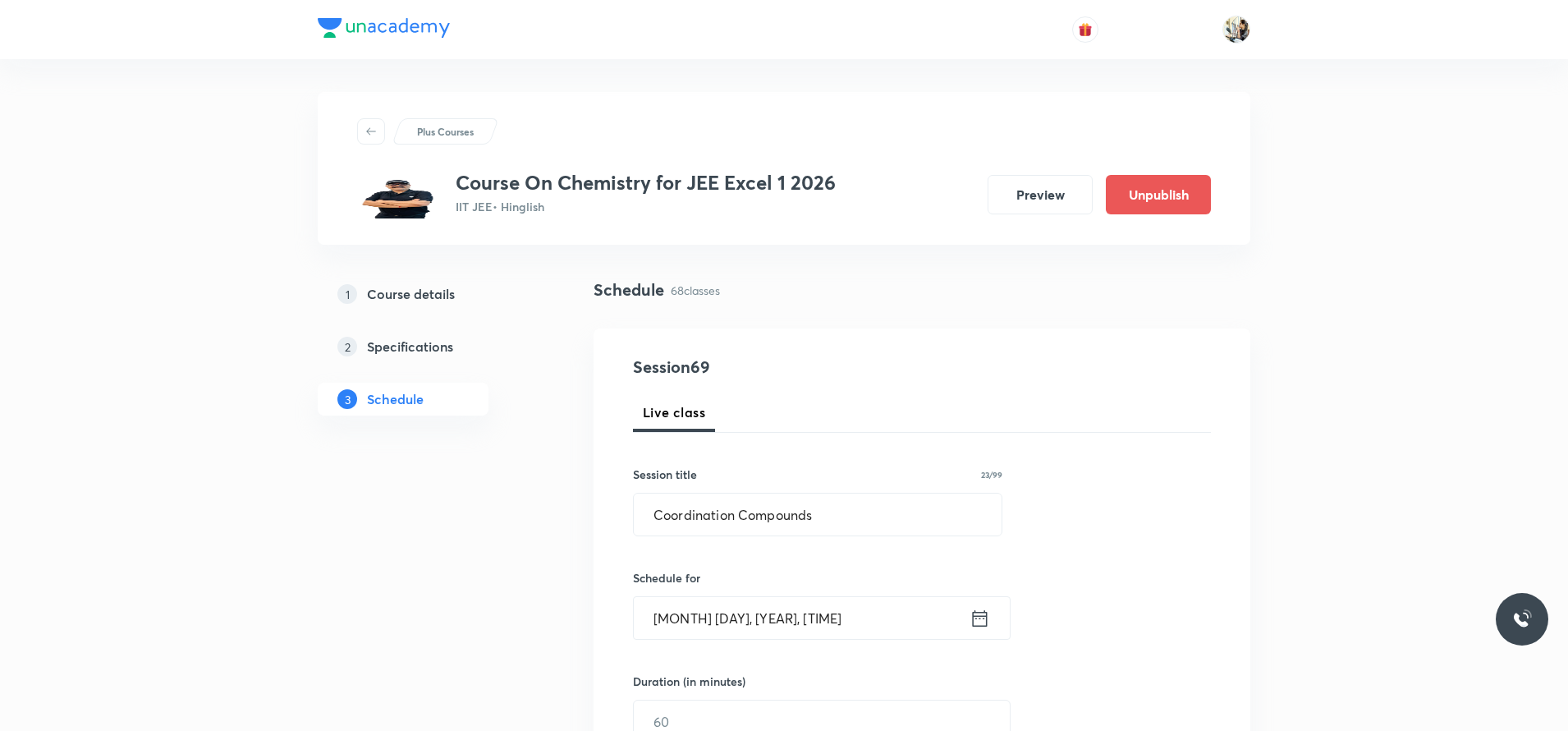 click on "Aug 3, 2025, 10:49 PM" at bounding box center [801, 618] 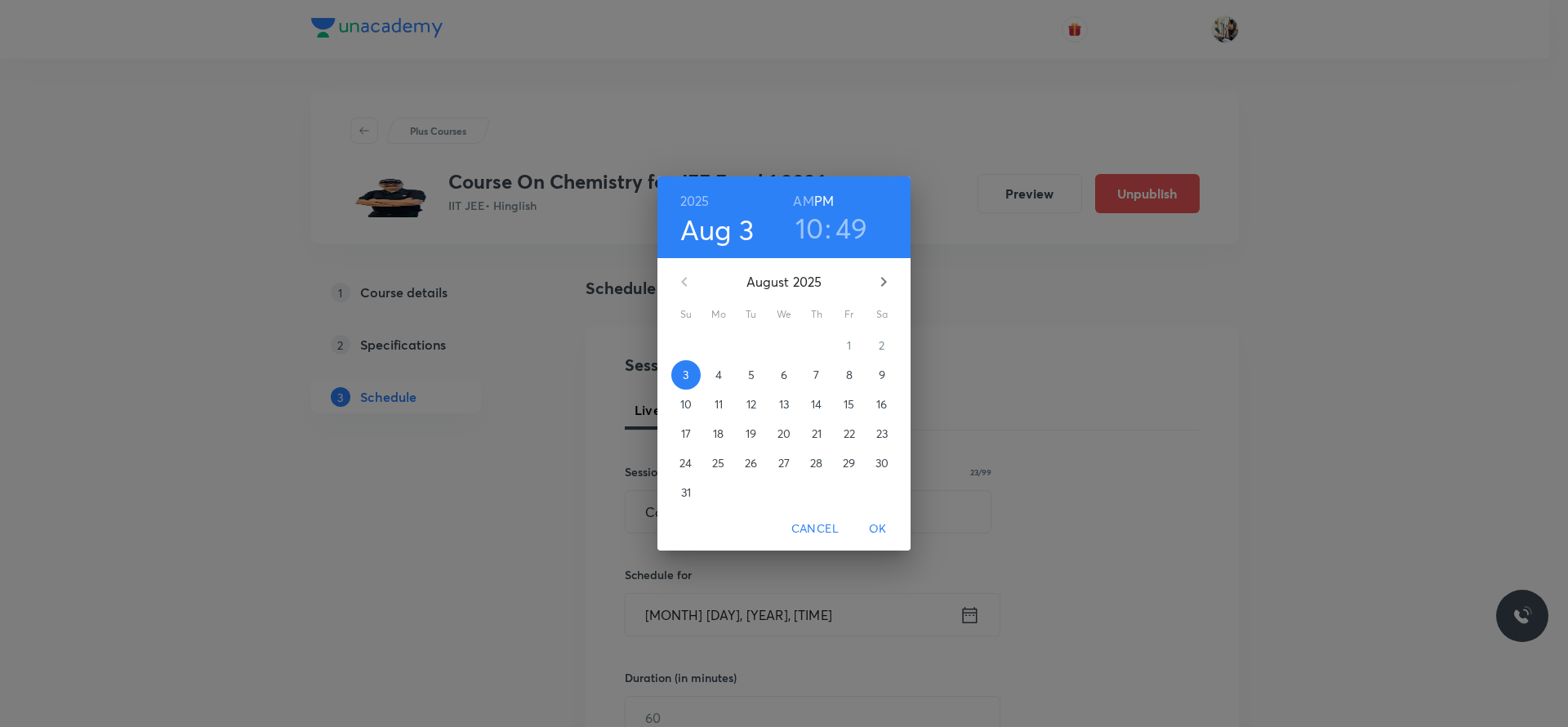 drag, startPoint x: 1130, startPoint y: 424, endPoint x: 1147, endPoint y: 443, distance: 25.495098 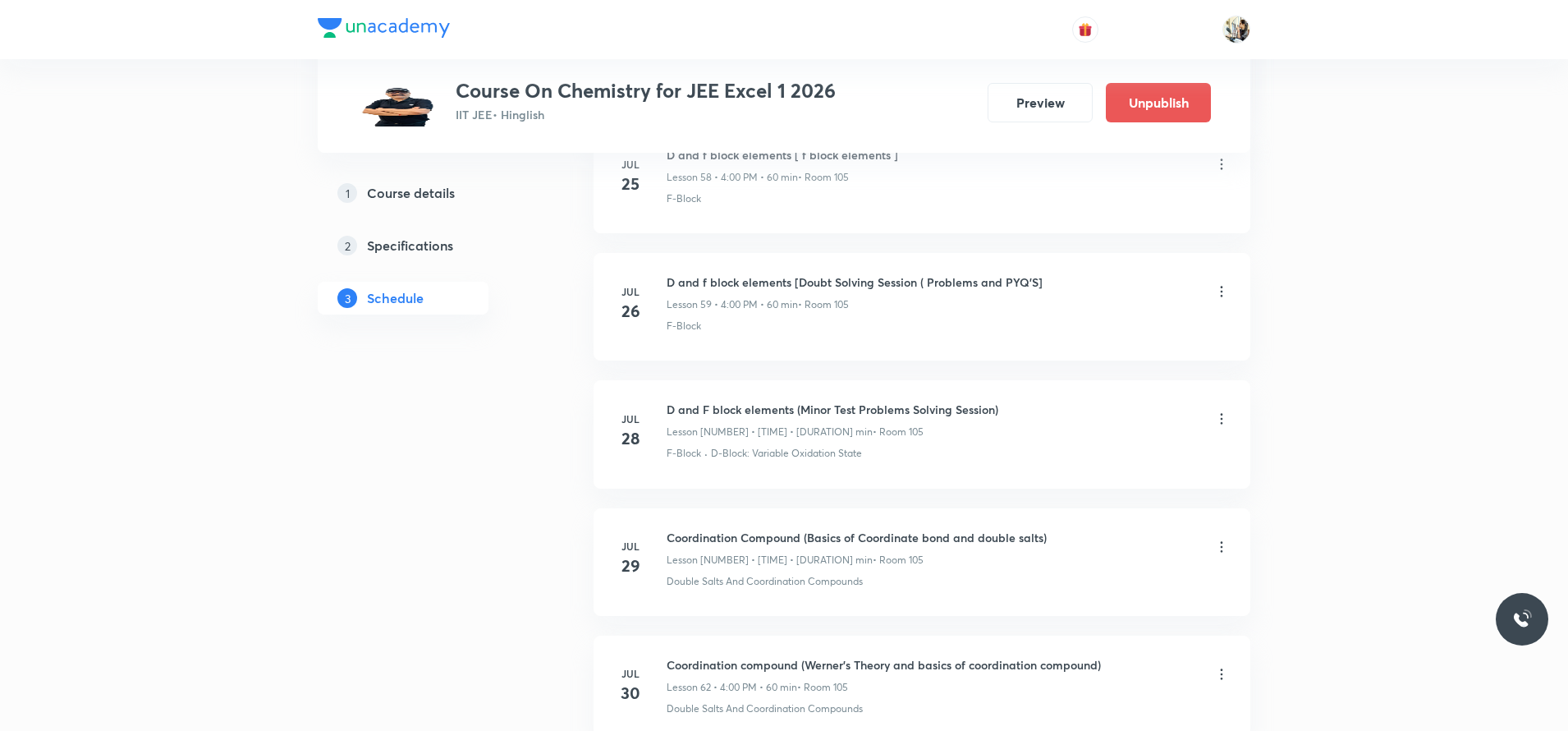 scroll, scrollTop: 9248, scrollLeft: 0, axis: vertical 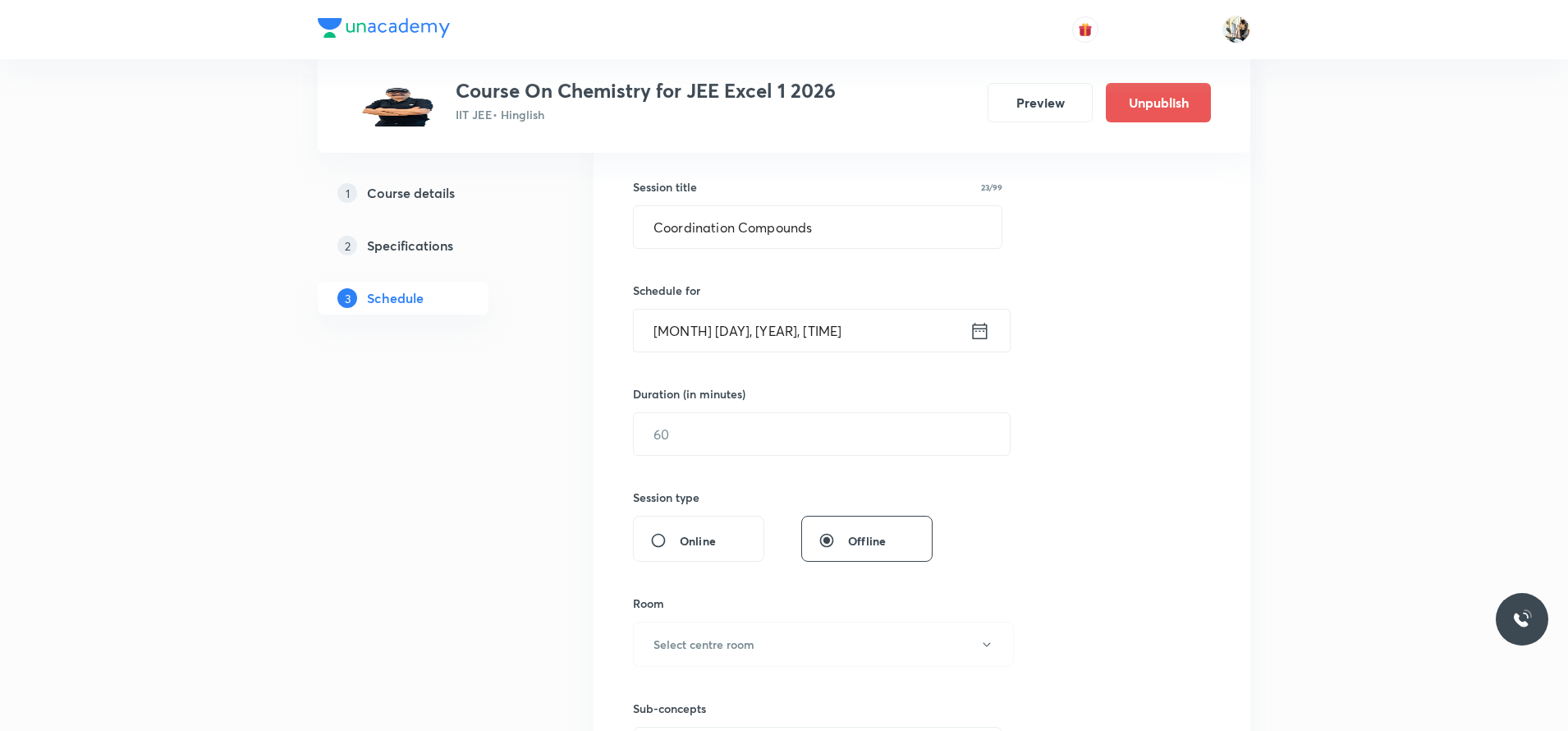 click on "Aug 3, 2025, 10:49 PM" at bounding box center [801, 330] 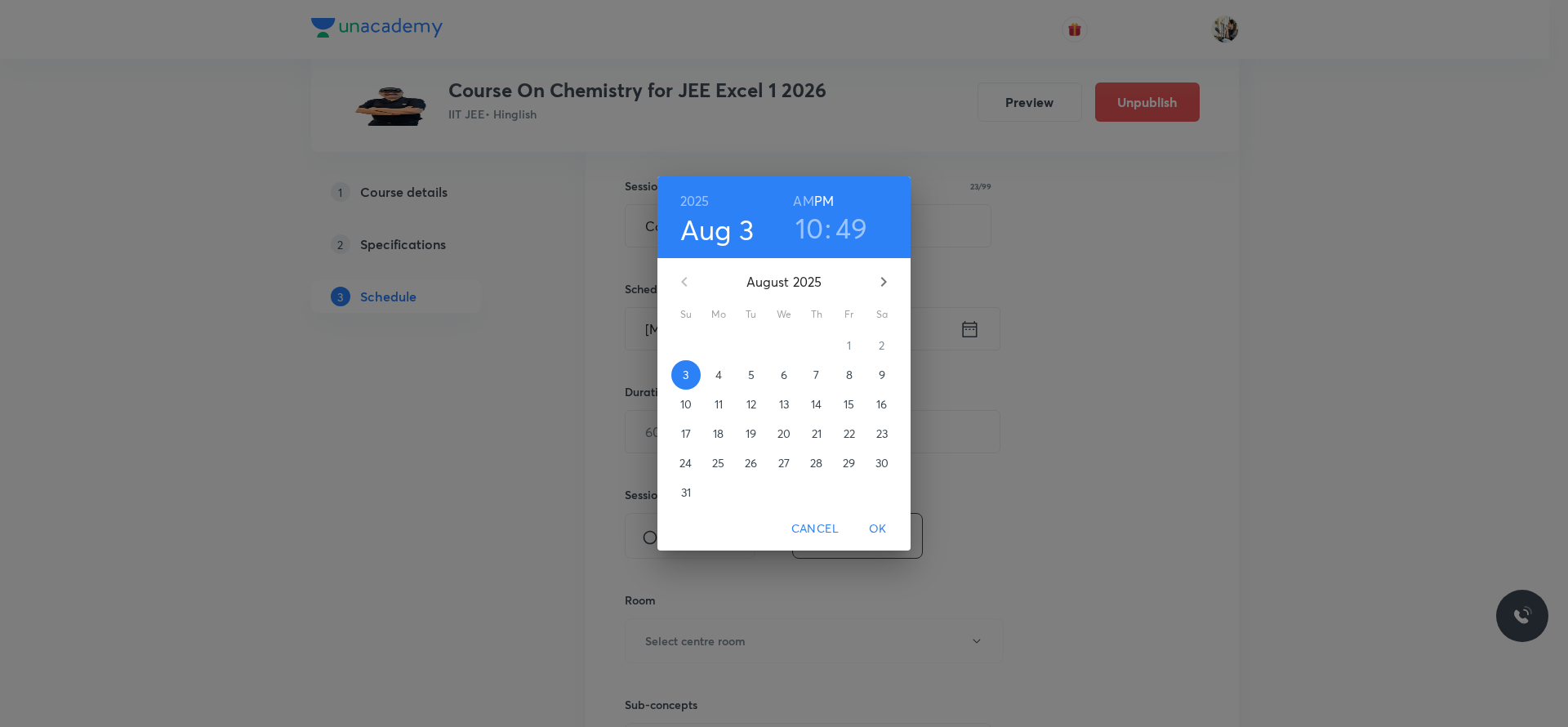 click on "7" at bounding box center (817, 375) 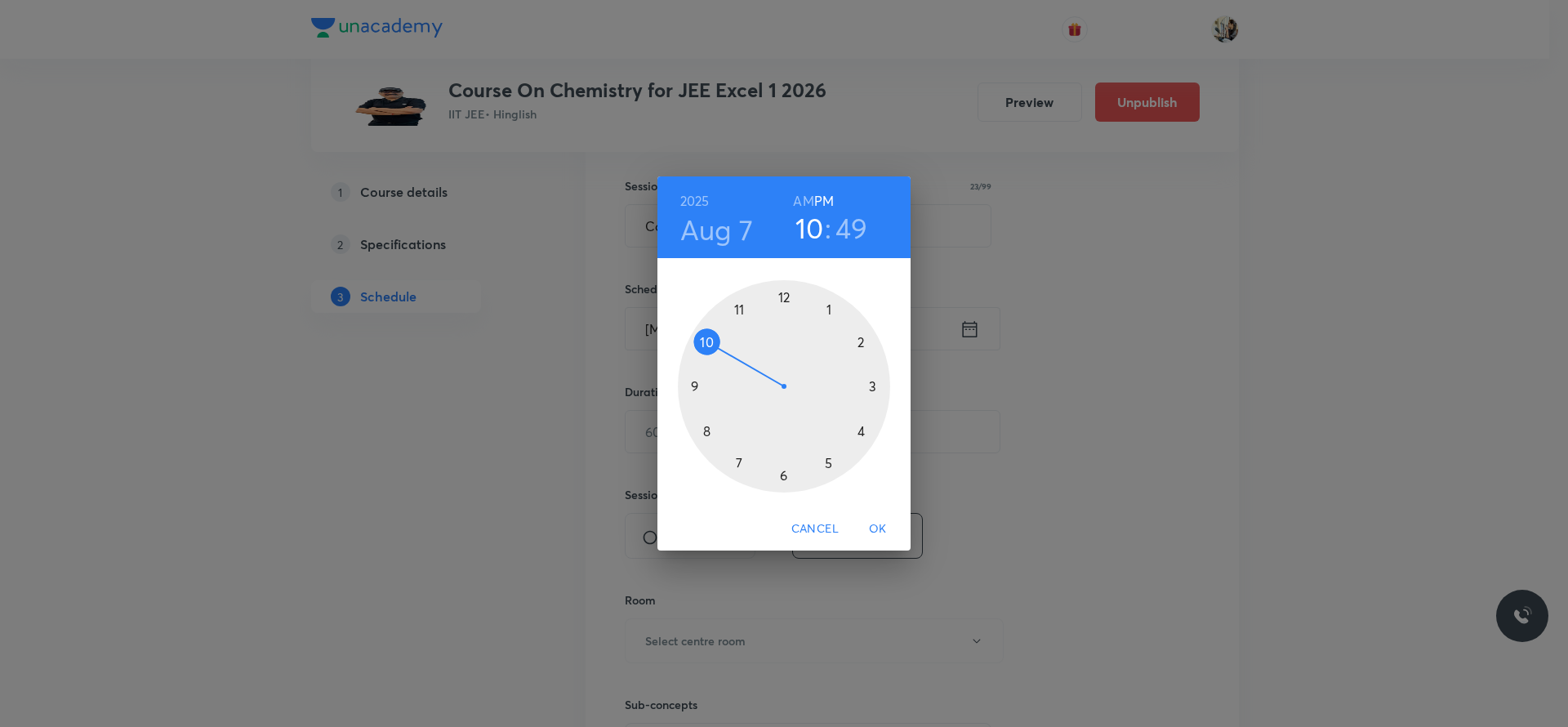 click at bounding box center [784, 386] 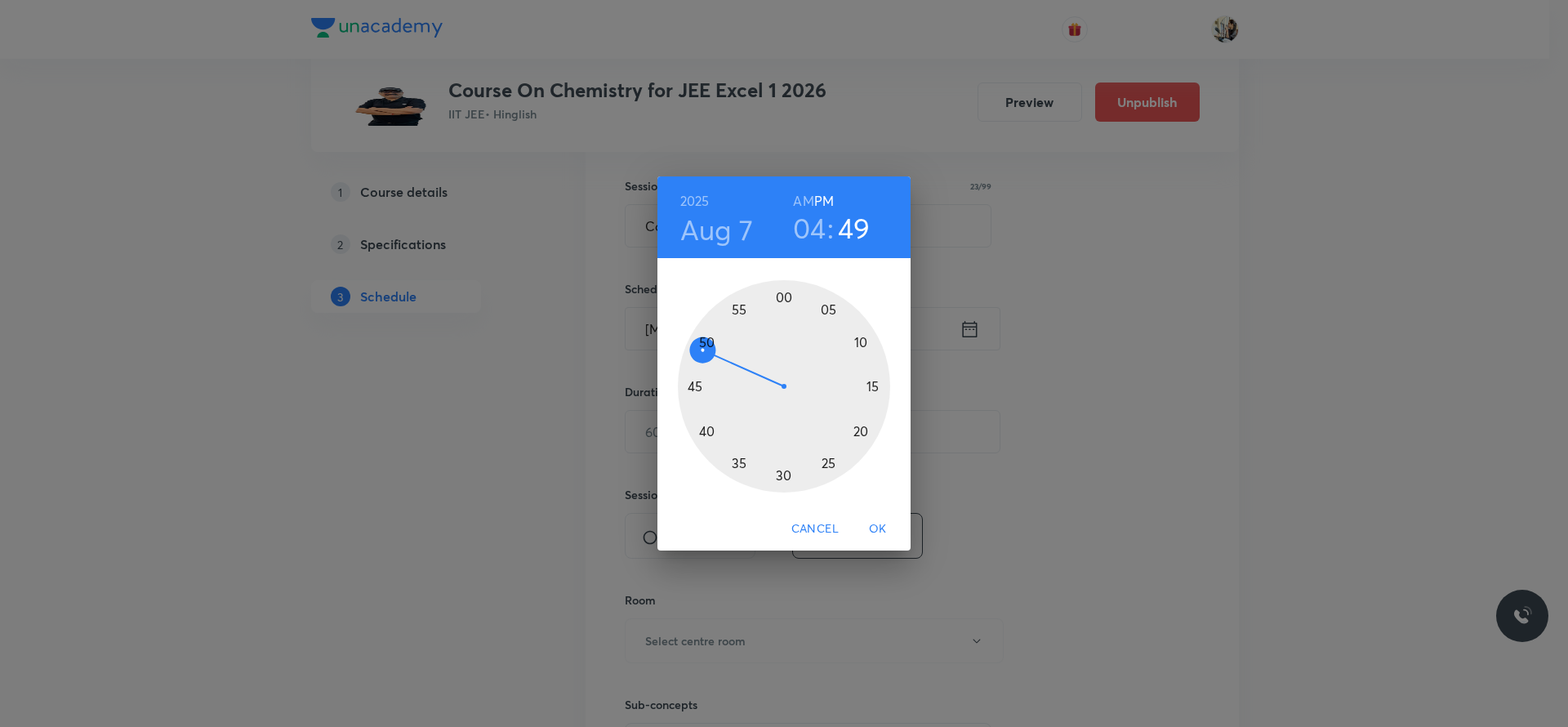 click at bounding box center [784, 386] 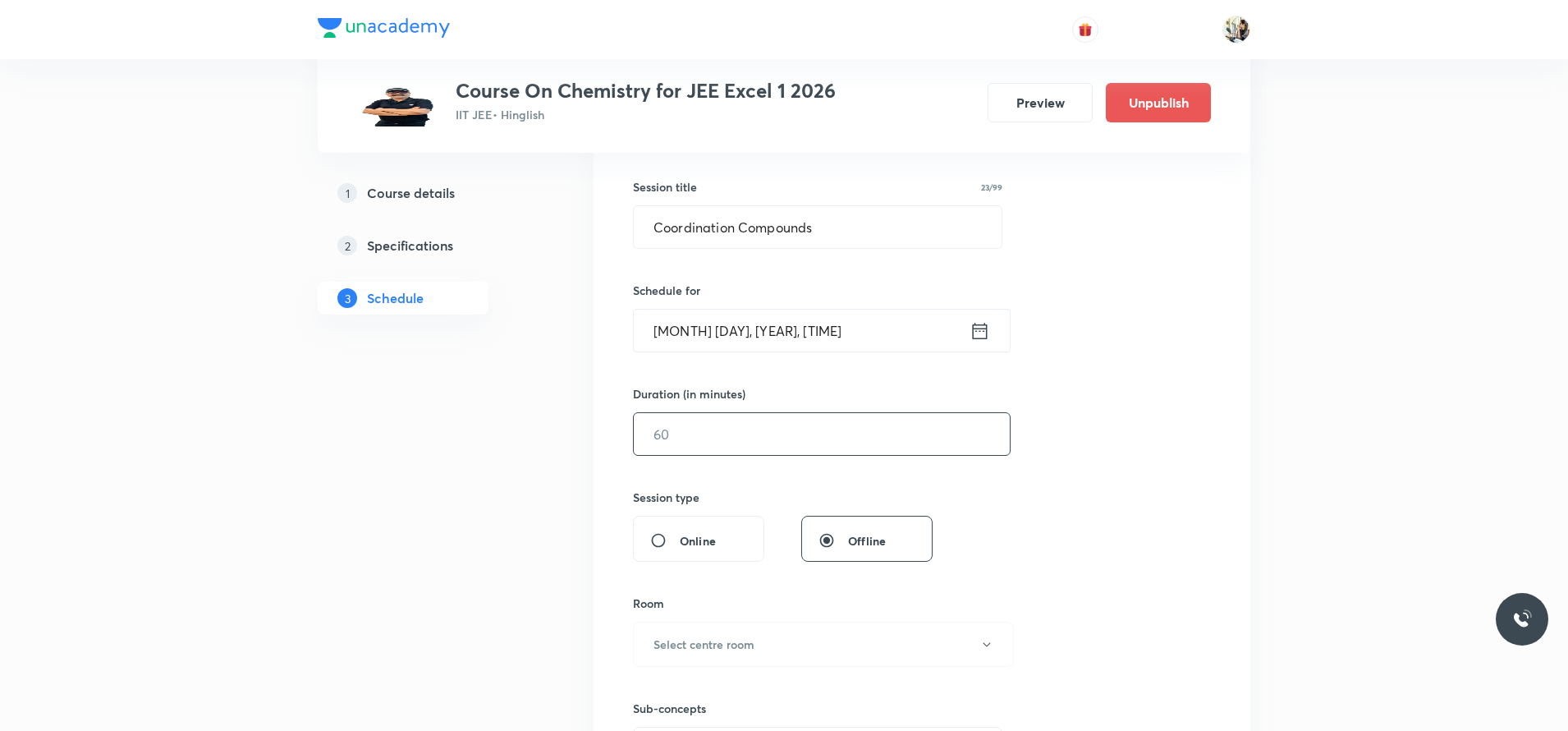 click at bounding box center (822, 434) 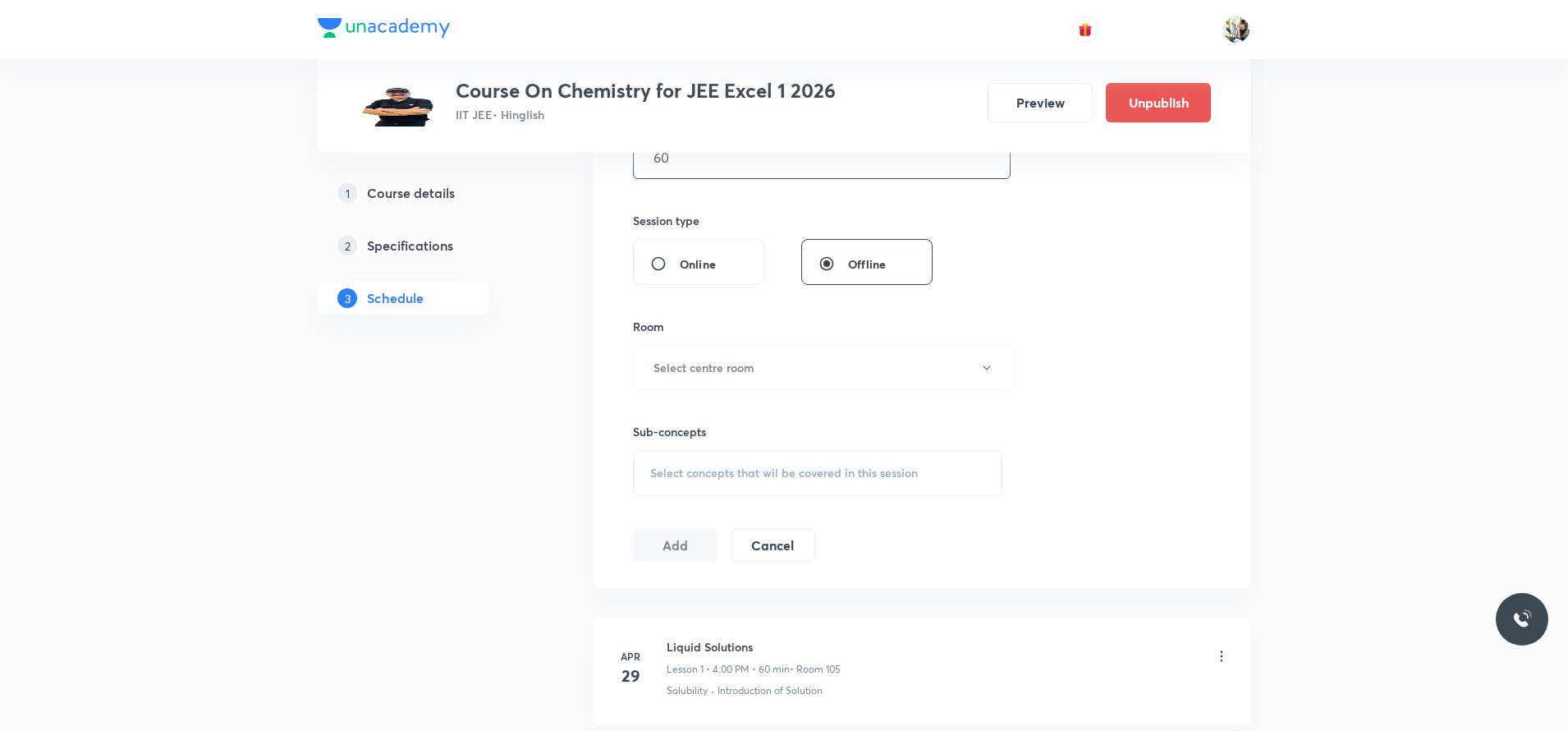 scroll, scrollTop: 575, scrollLeft: 0, axis: vertical 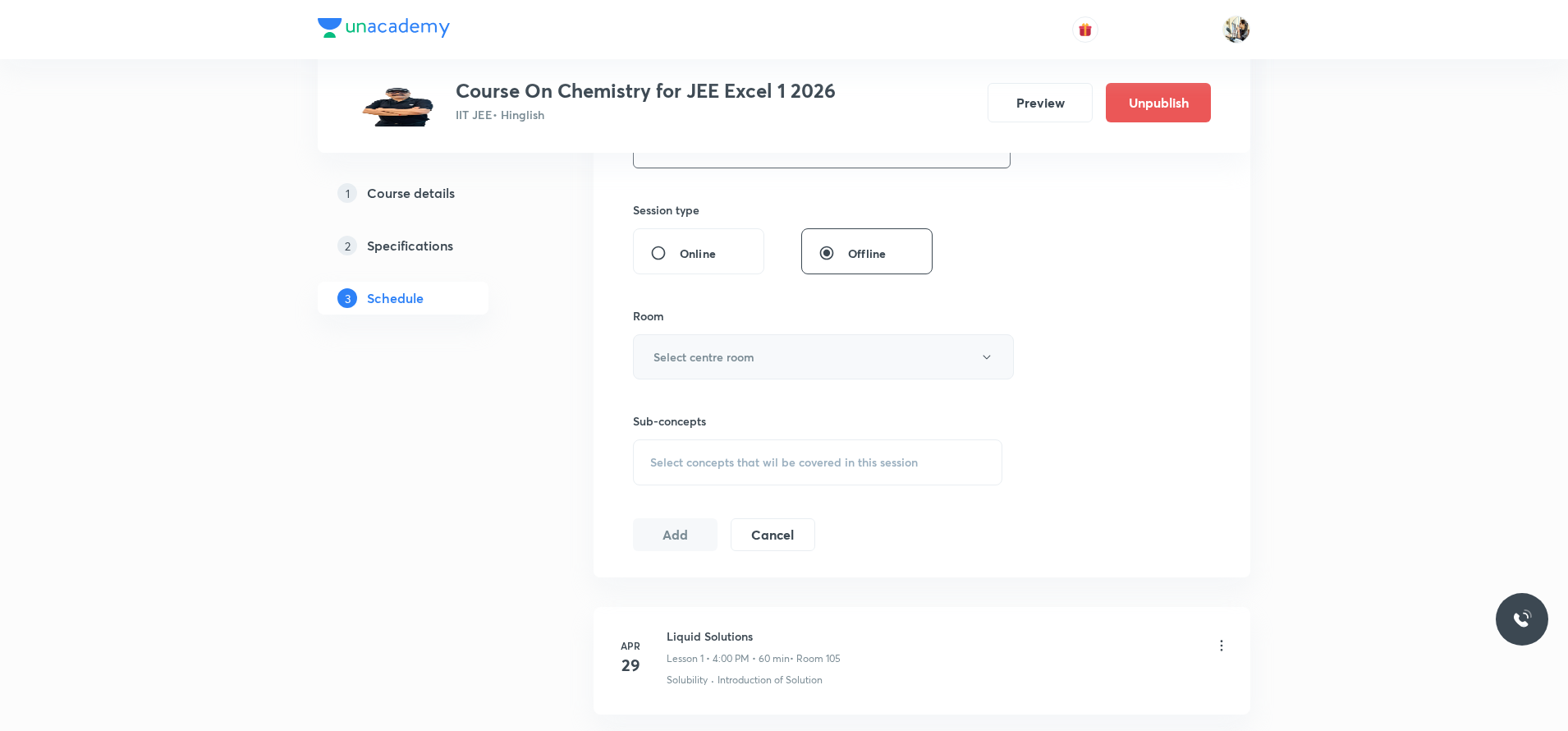 type on "60" 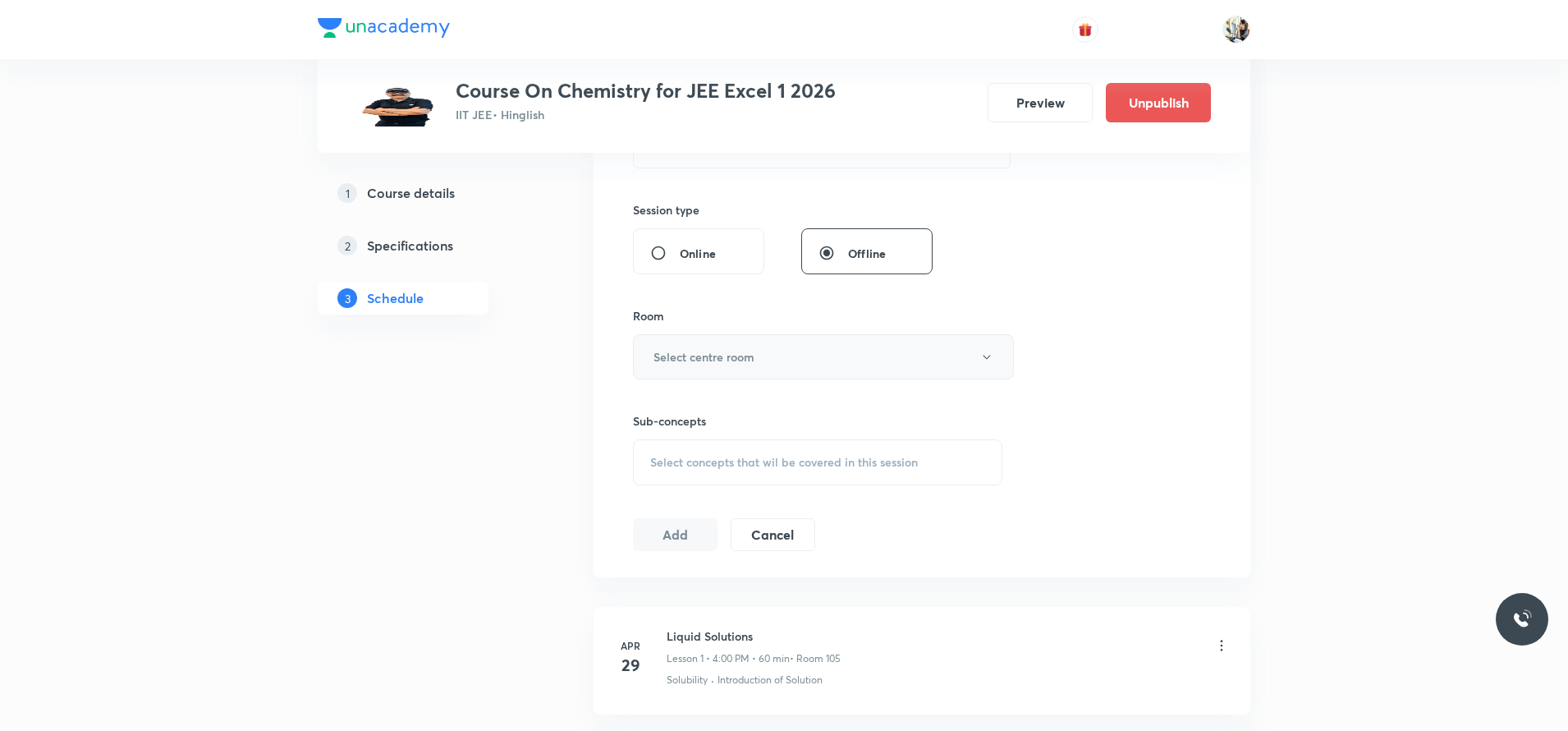 click on "Select centre room" at bounding box center [823, 356] 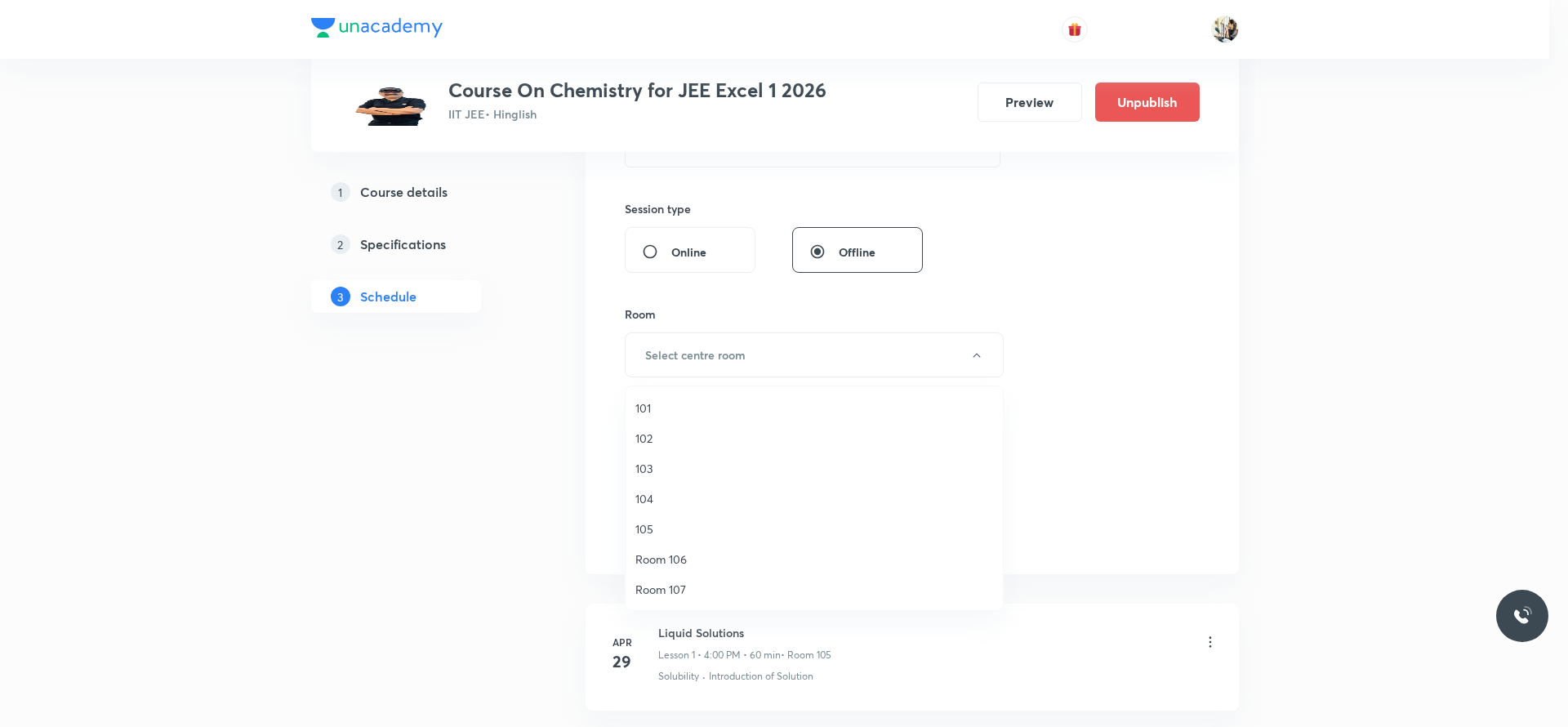 click on "105" at bounding box center (814, 529) 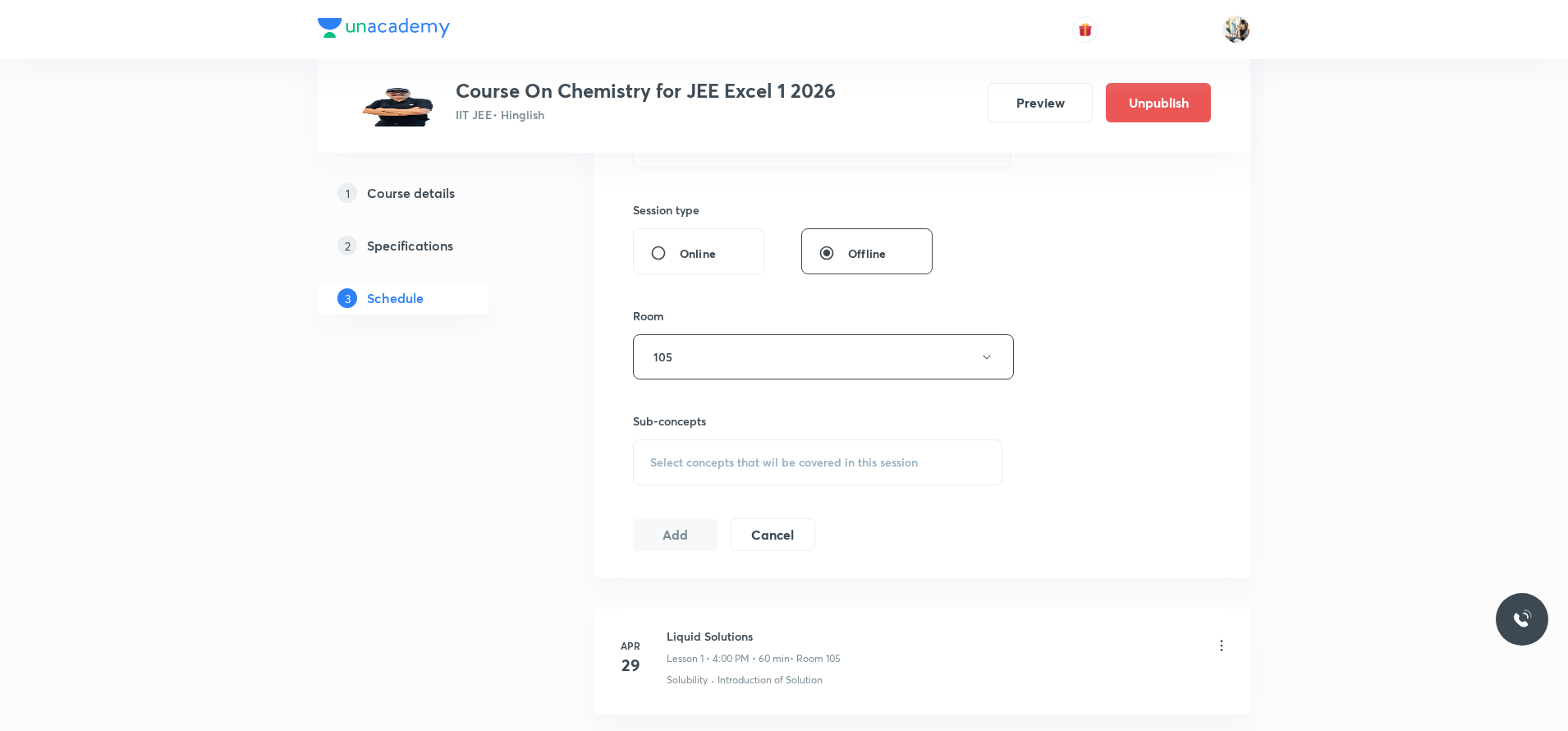 click on "Select concepts that wil be covered in this session" at bounding box center [818, 462] 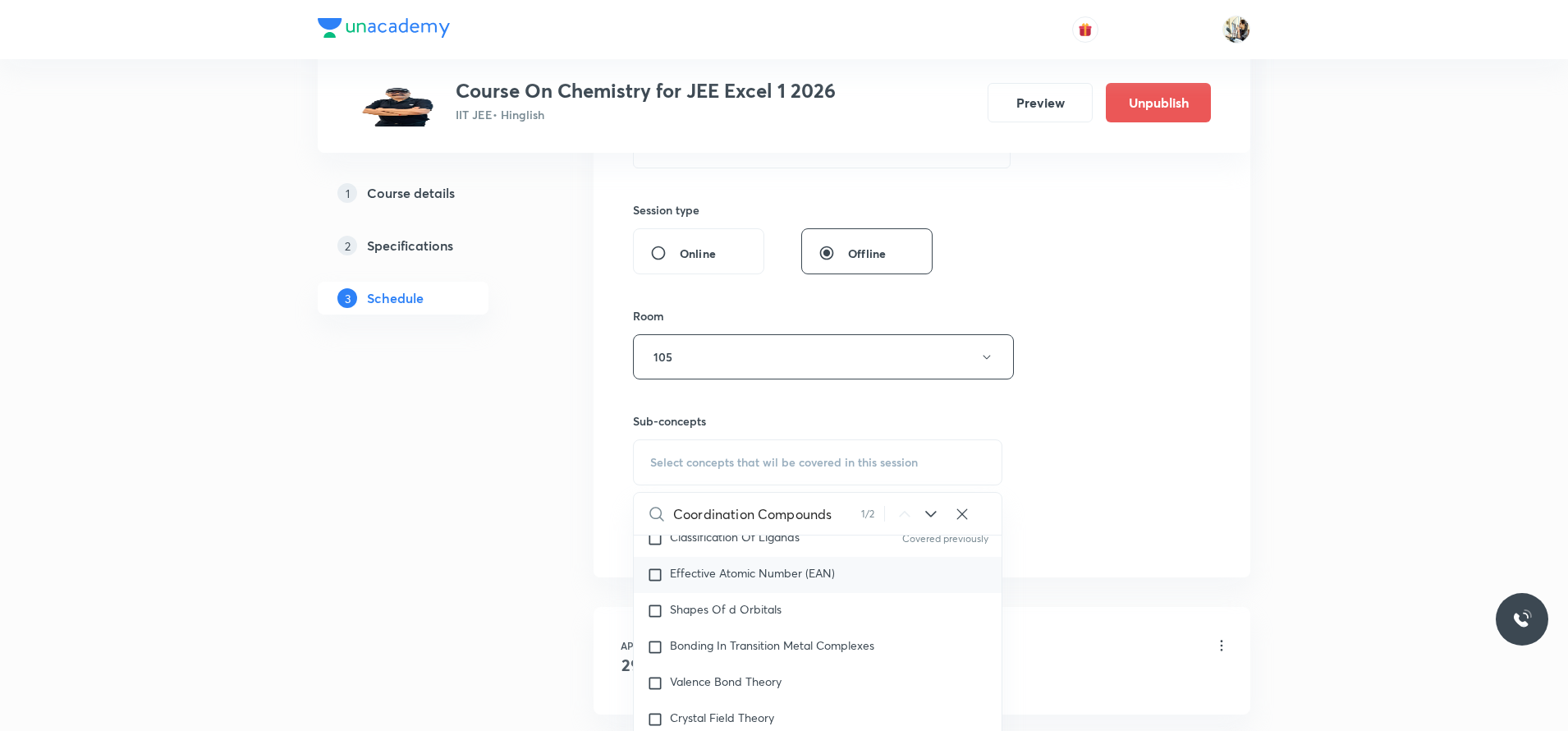 scroll, scrollTop: 21781, scrollLeft: 0, axis: vertical 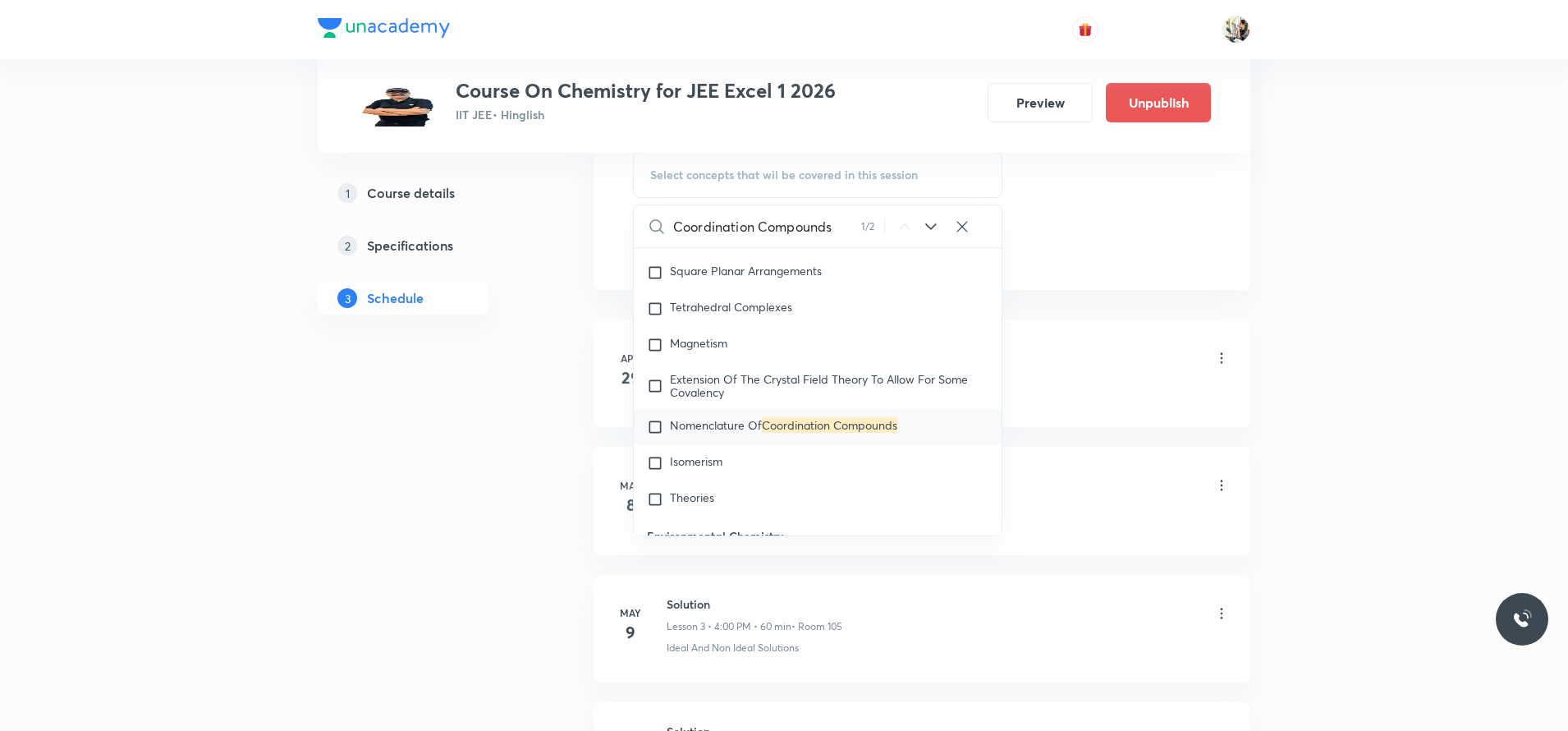 type on "Coordination Compounds" 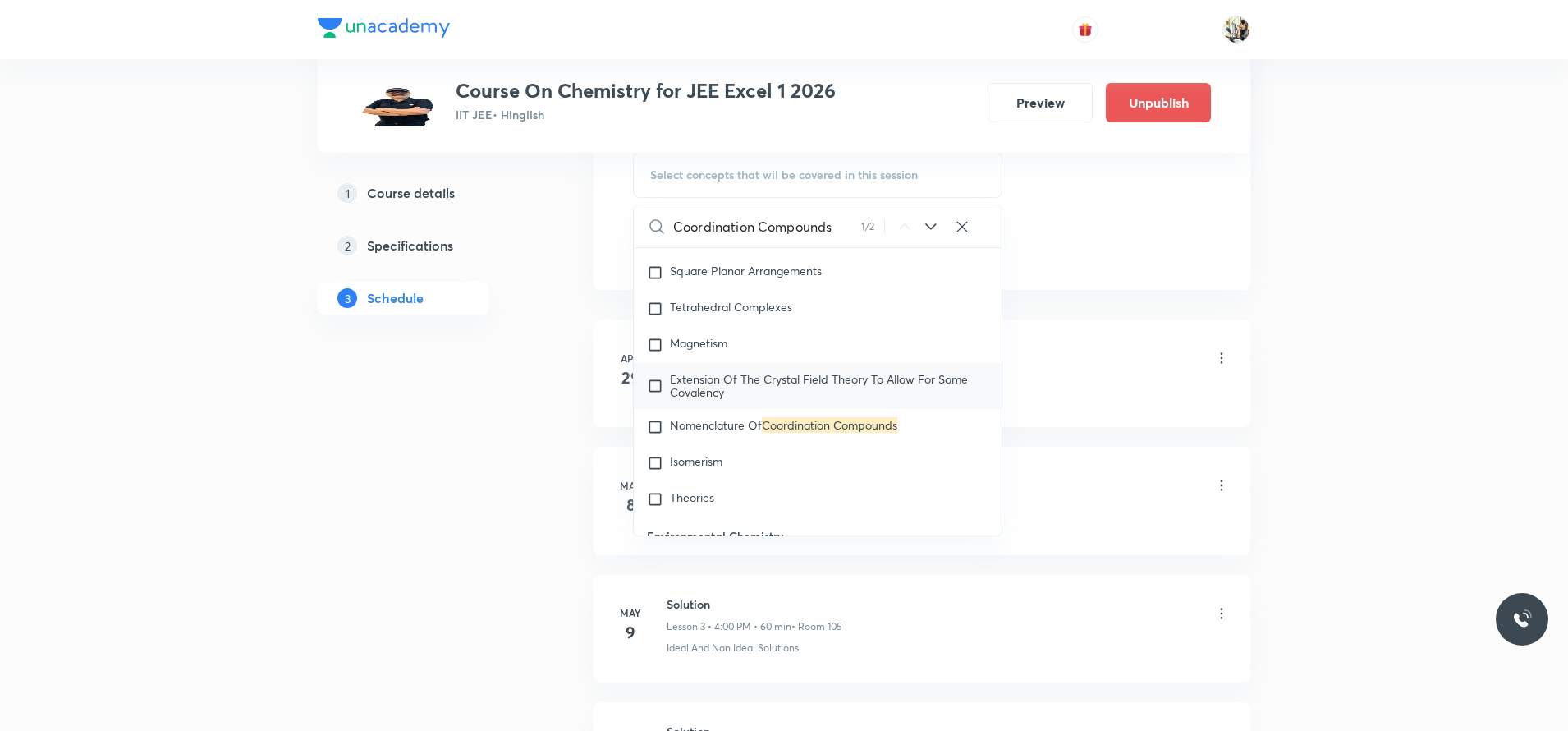 drag, startPoint x: 644, startPoint y: 467, endPoint x: 696, endPoint y: 467, distance: 52 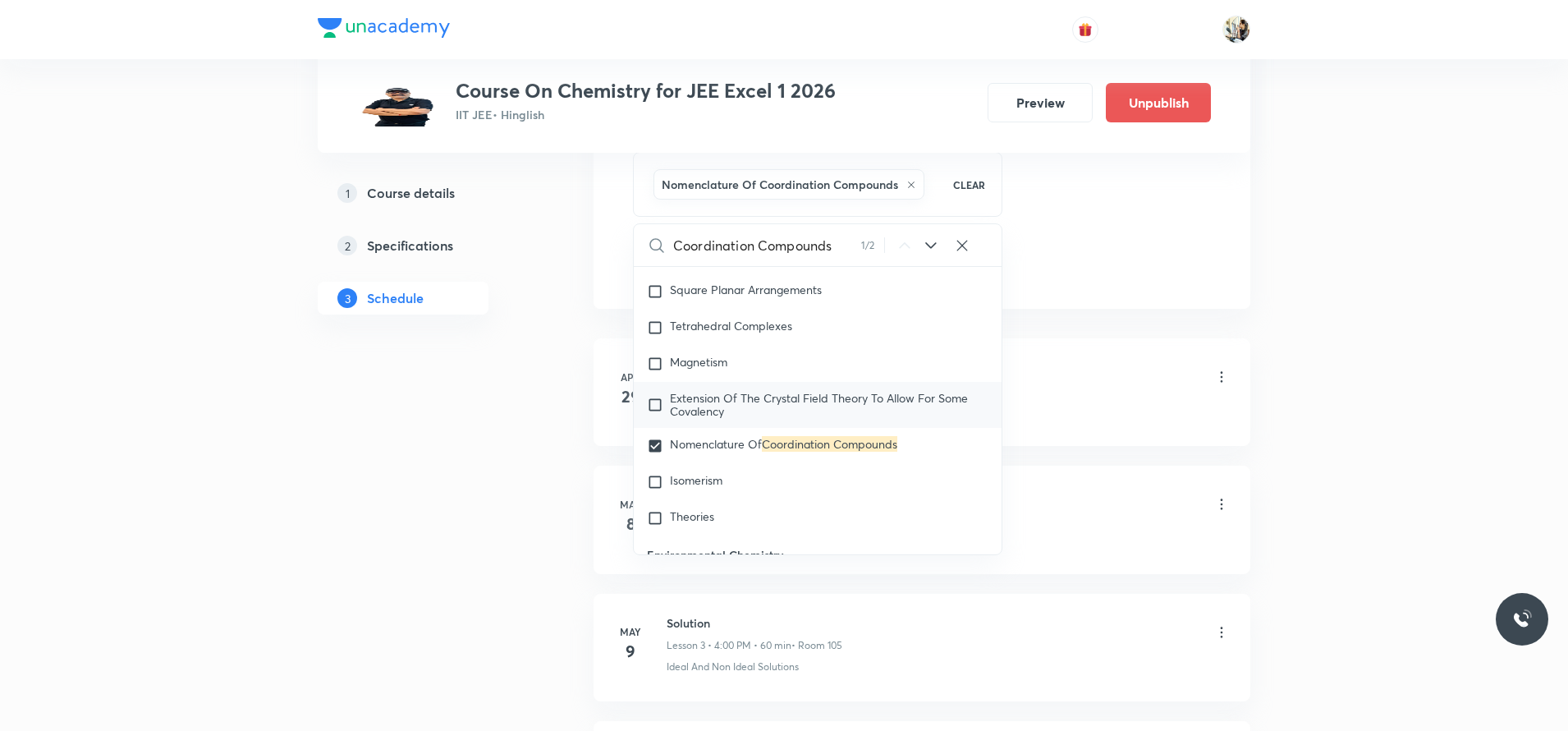 checkbox on "true" 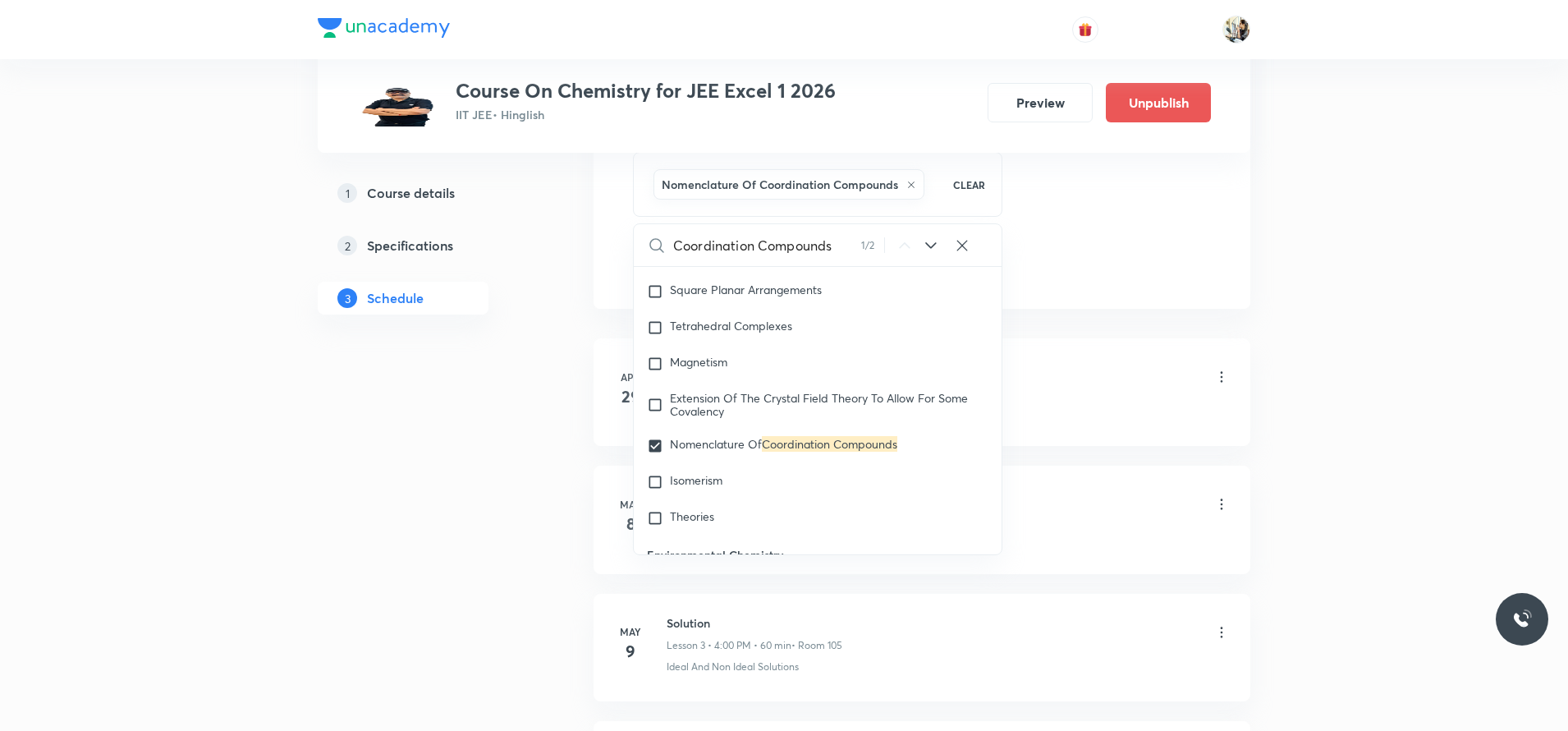 click on "Plus Courses Course On Chemistry for JEE Excel 1 2026 IIT JEE  • Hinglish Preview Unpublish 1 Course details 2 Specifications 3 Schedule Schedule 68  classes Session  69 Live class Session title 23/99 Coordination Compounds ​ Schedule for Aug 7, 2025, 4:00 PM ​ Duration (in minutes) 60 ​   Session type Online Offline Room 105 Sub-concepts Nomenclature Of Coordination Compounds CLEAR Coordination Compounds 1 / 2 ​ General Topics & Mole Concept Basic Concepts Covered previously Basic Introduction Percentage Composition Stoichiometry Principle of Atom Conservation (POAC) Relation between Stoichiometric Quantities Application of Mole Concept: Gravimetric Analysis Different Laws Formula and Composition Concentration Terms Some basic concepts of Chemistry Atomic Structure Discovery Of Electron Some Prerequisites of Physics Discovery Of Protons And Neutrons Atomic Models and Theories  Representation Of Atom With Electrons And Neutrons Nature of Waves Nature Of Electromagnetic Radiation Photoelectric Effect" at bounding box center [784, 4136] 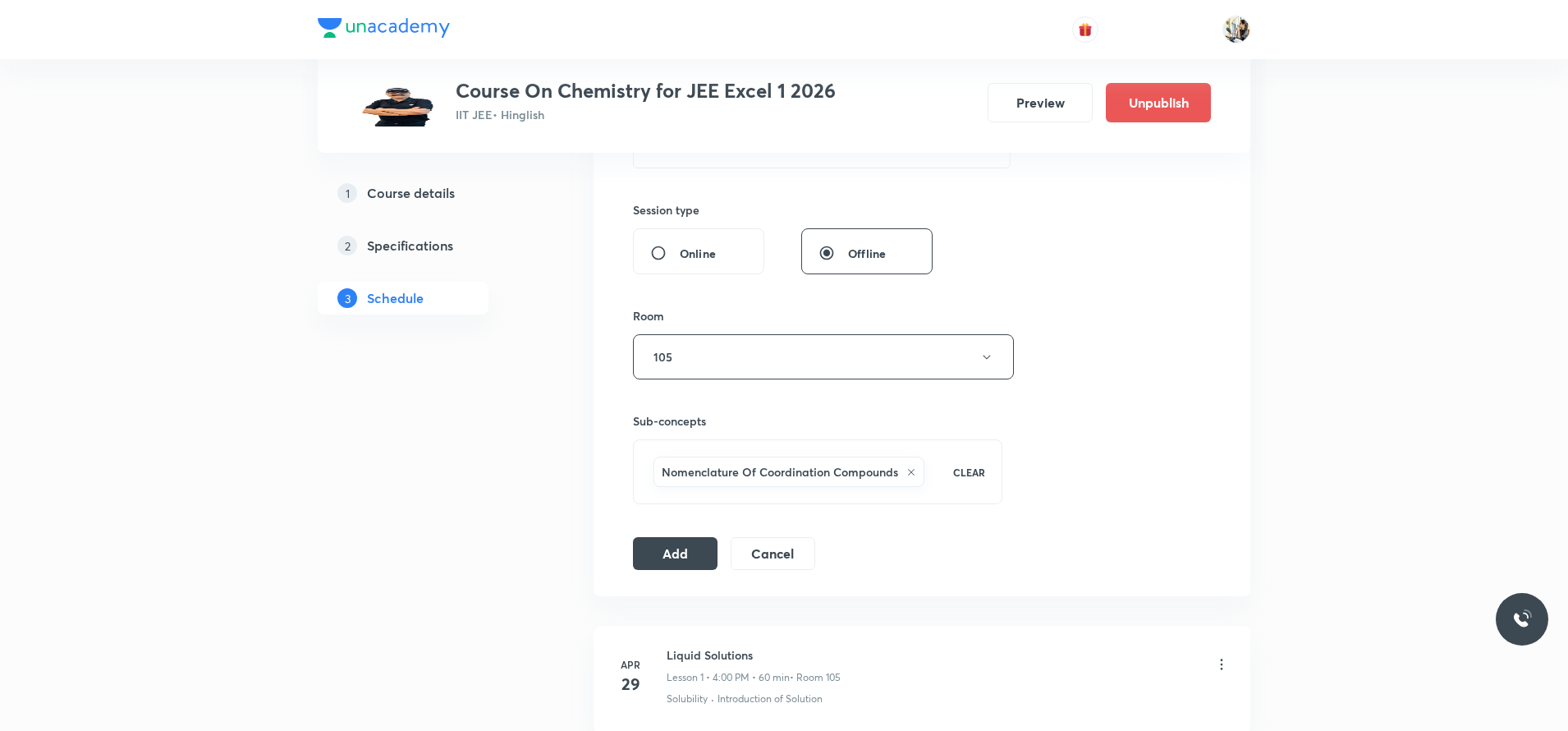 scroll, scrollTop: 0, scrollLeft: 0, axis: both 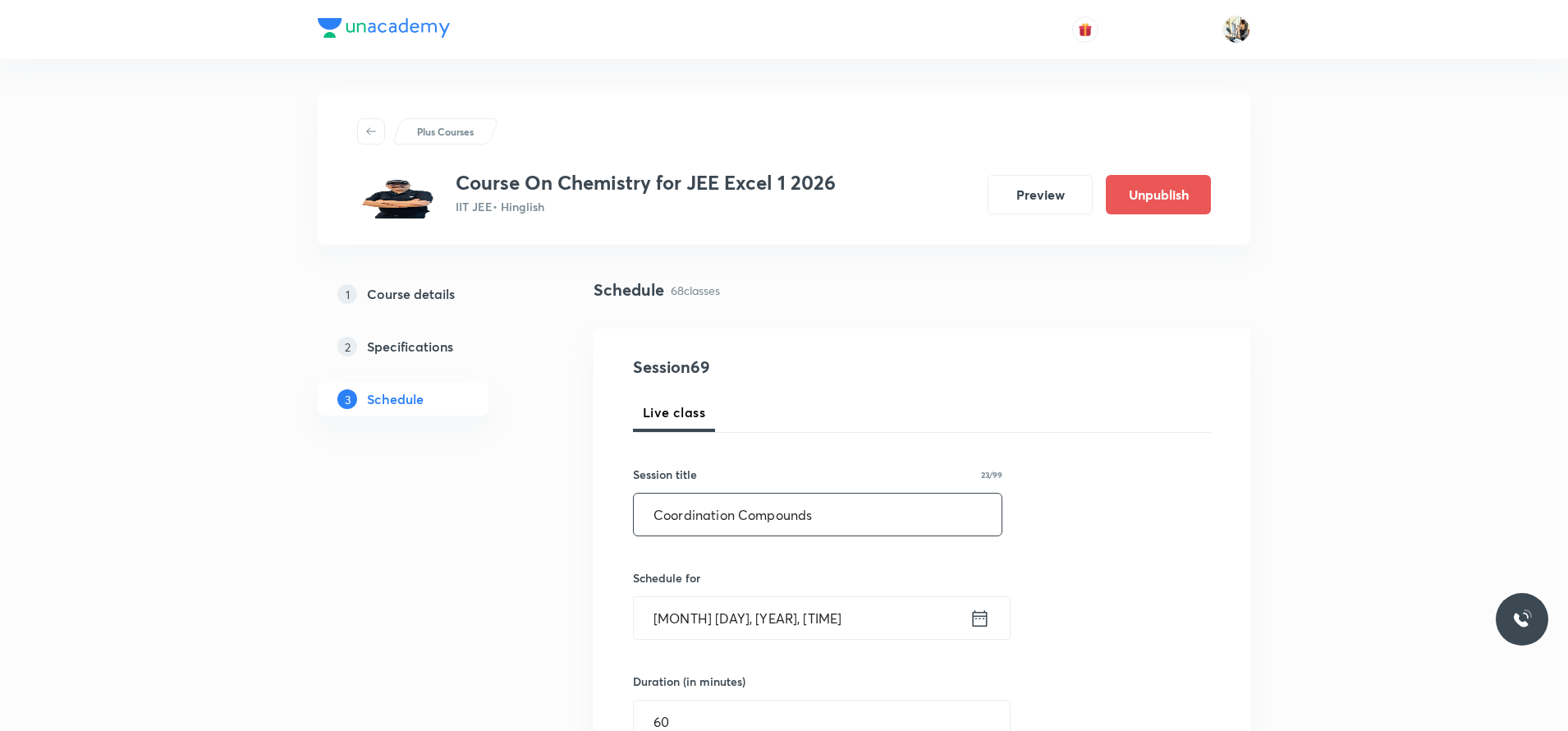 click on "Coordination Compounds" at bounding box center (818, 514) 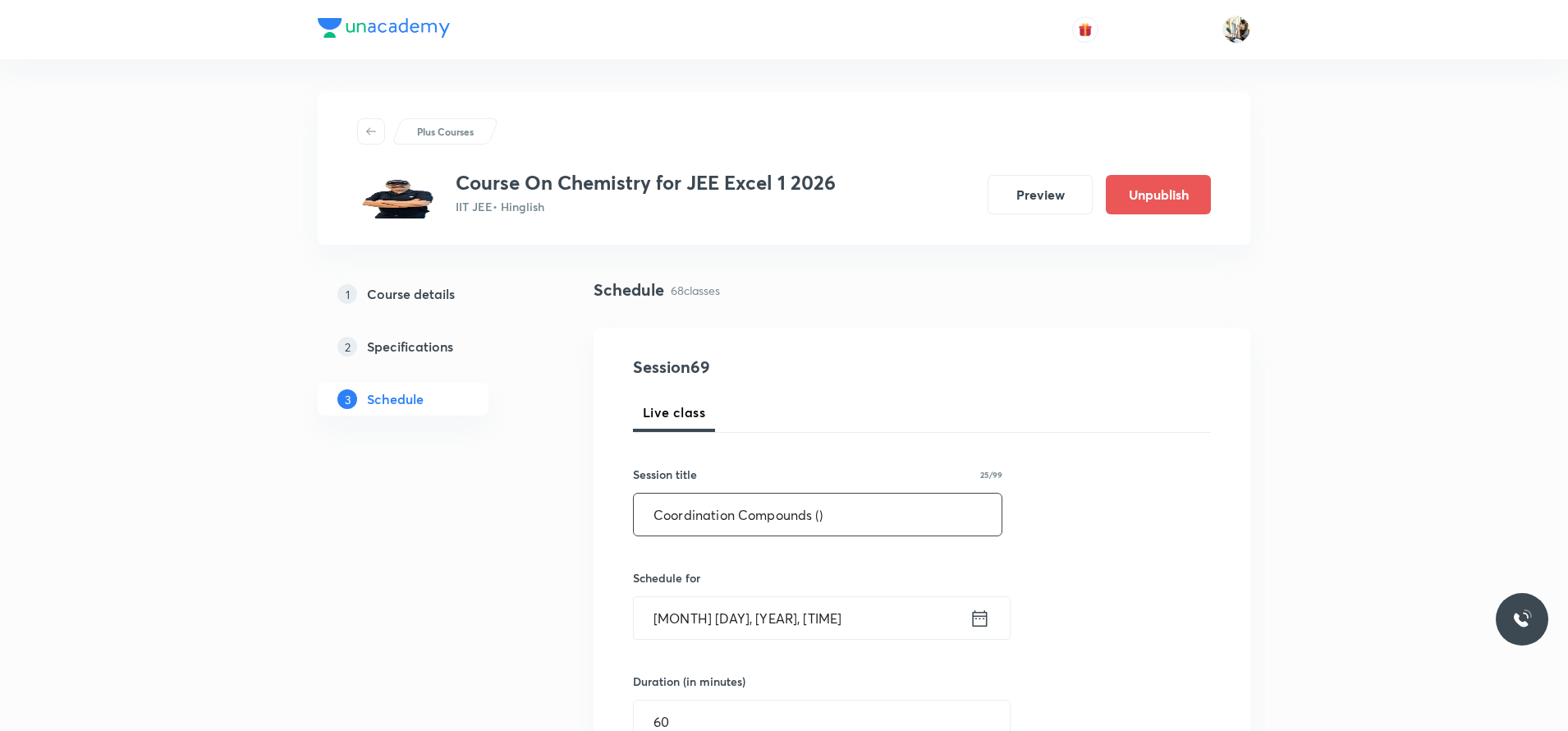 paste on "CFT" 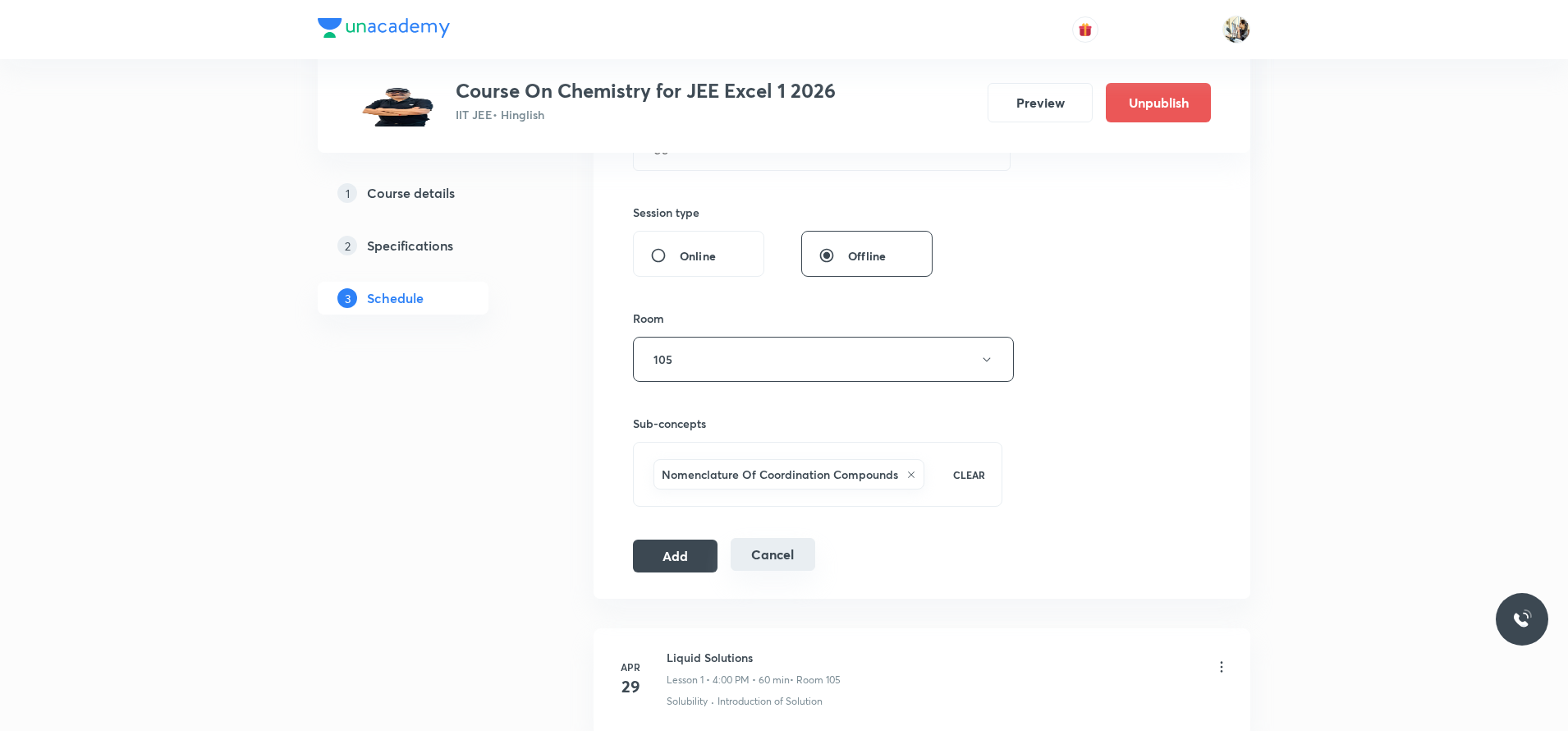 scroll, scrollTop: 575, scrollLeft: 0, axis: vertical 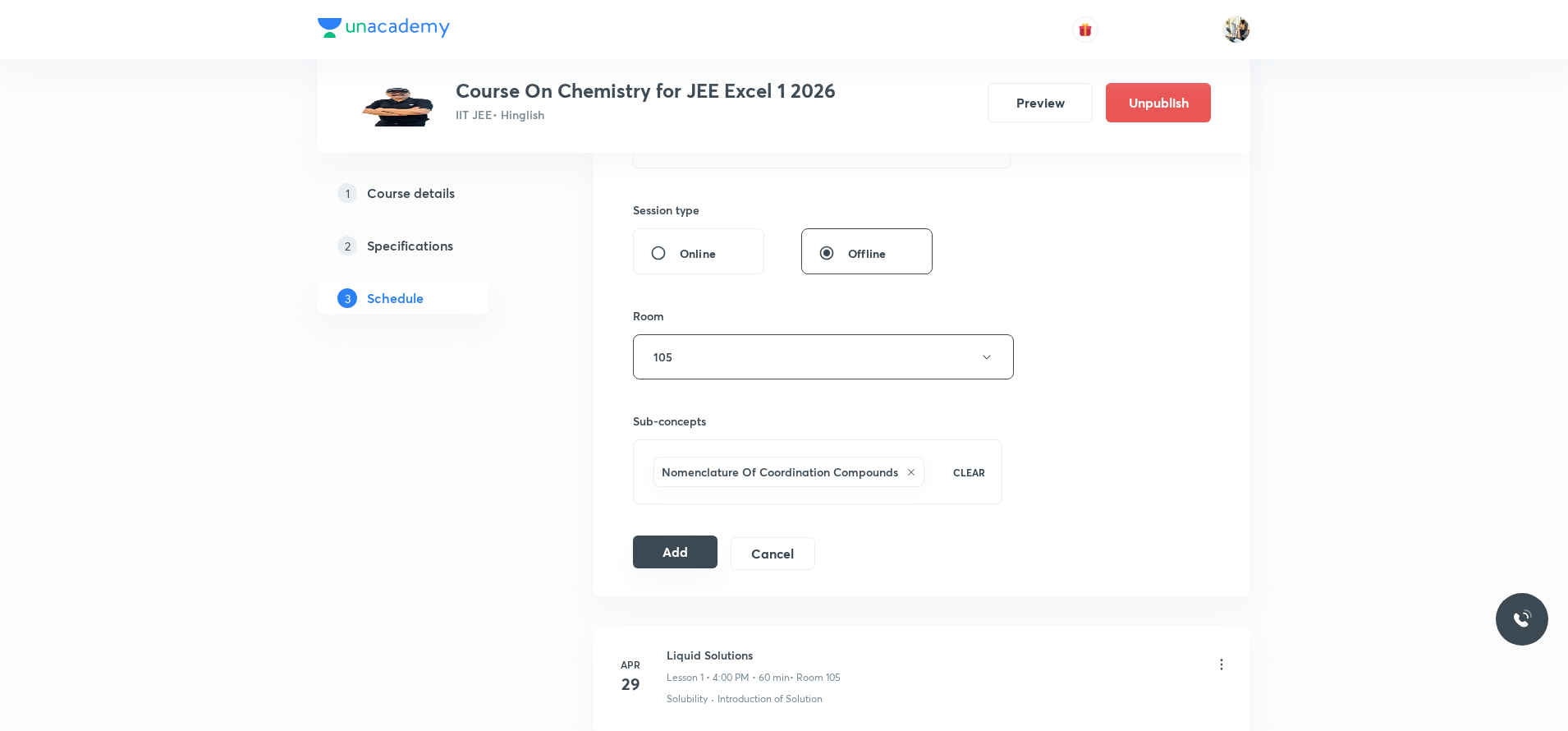 type on "Coordination Compounds (CFT)" 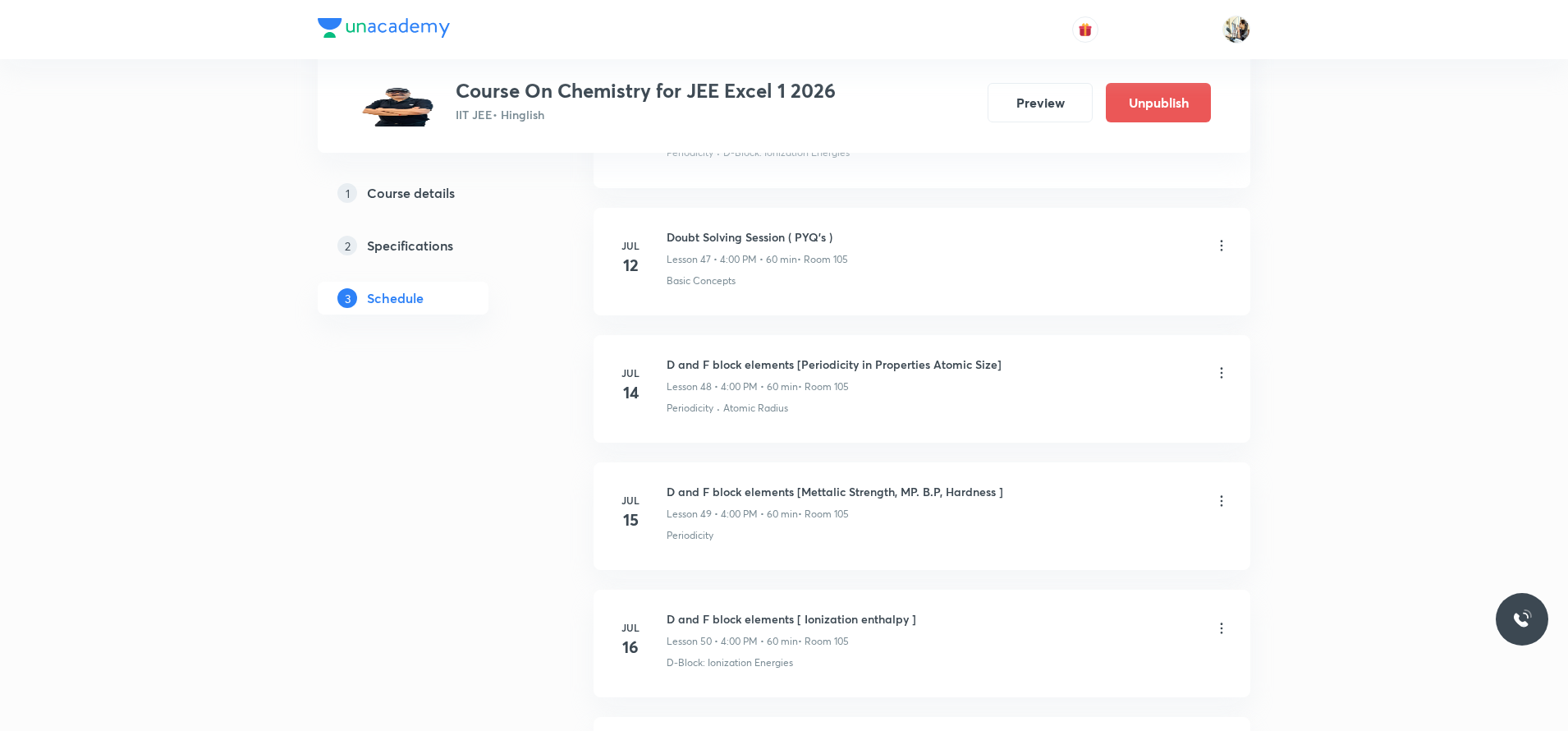 scroll, scrollTop: 5905, scrollLeft: 0, axis: vertical 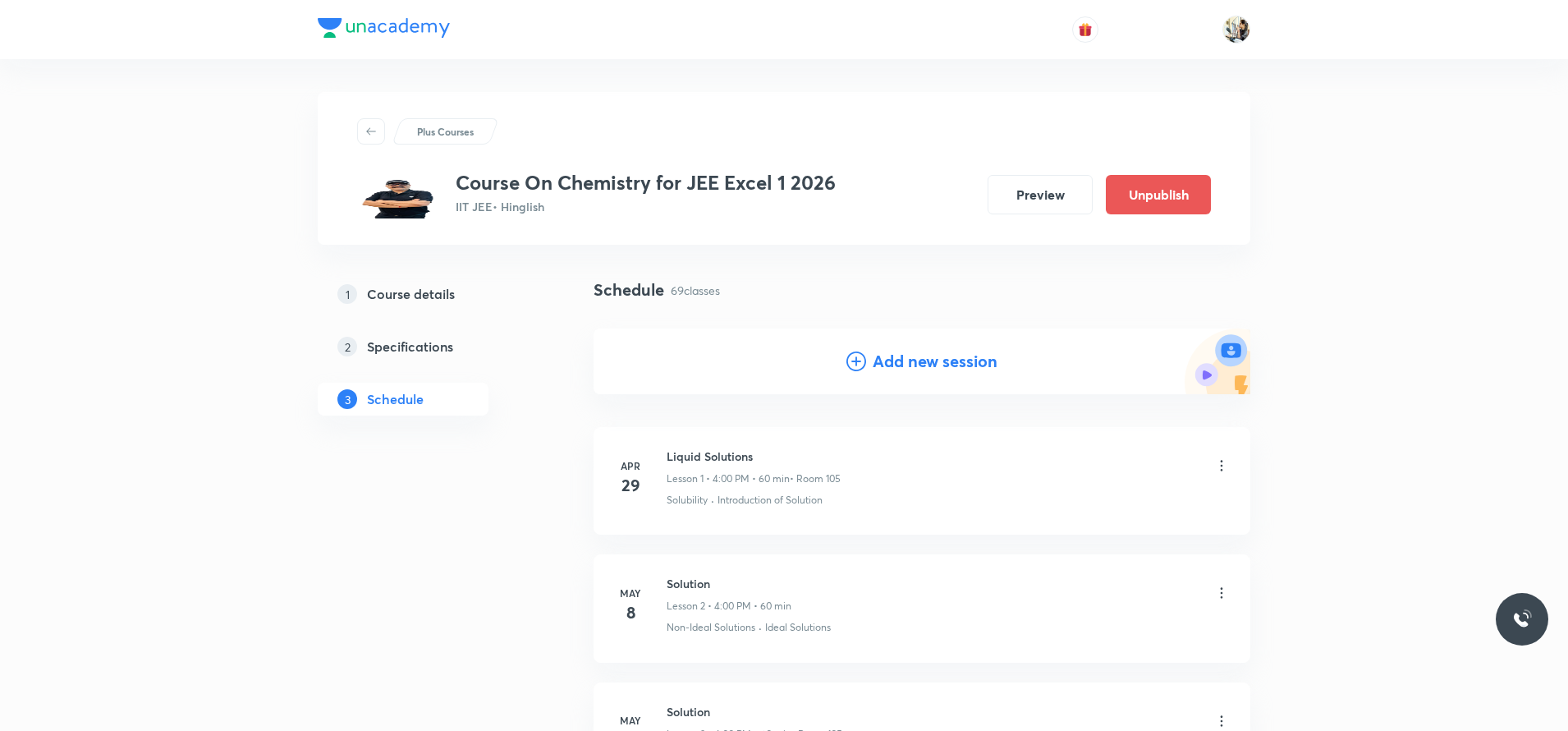 click on "Add new session" at bounding box center [935, 361] 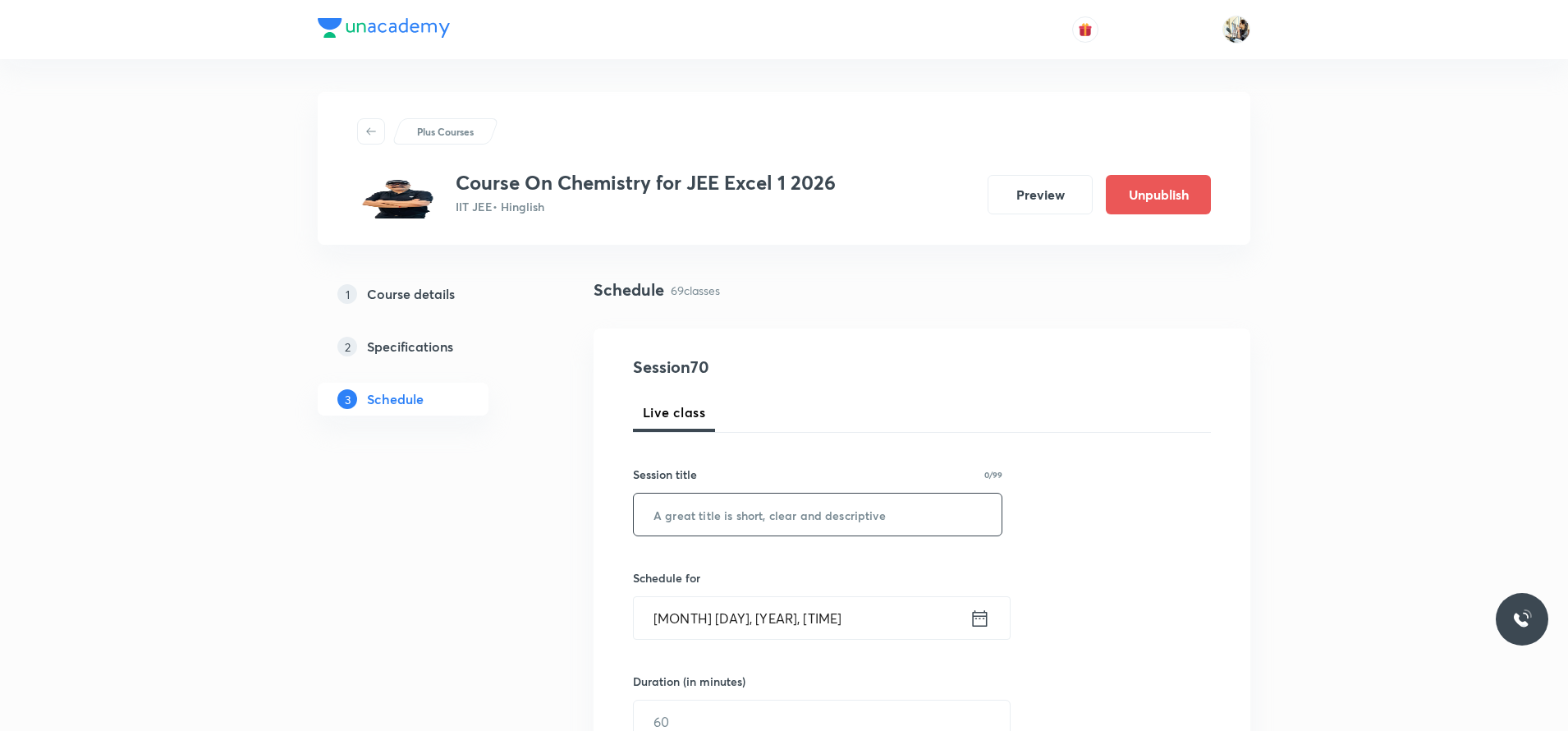 click at bounding box center [818, 514] 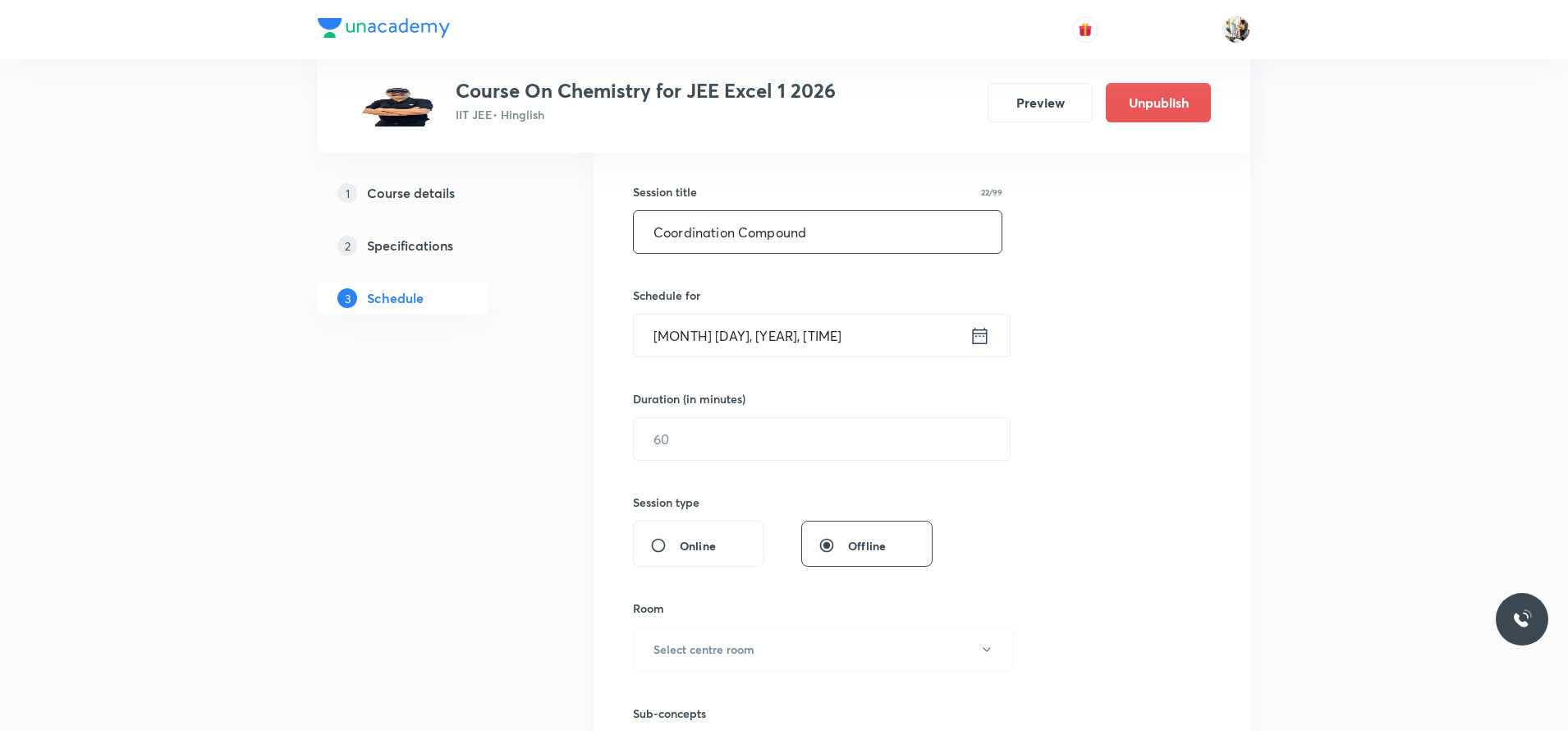 scroll, scrollTop: 287, scrollLeft: 0, axis: vertical 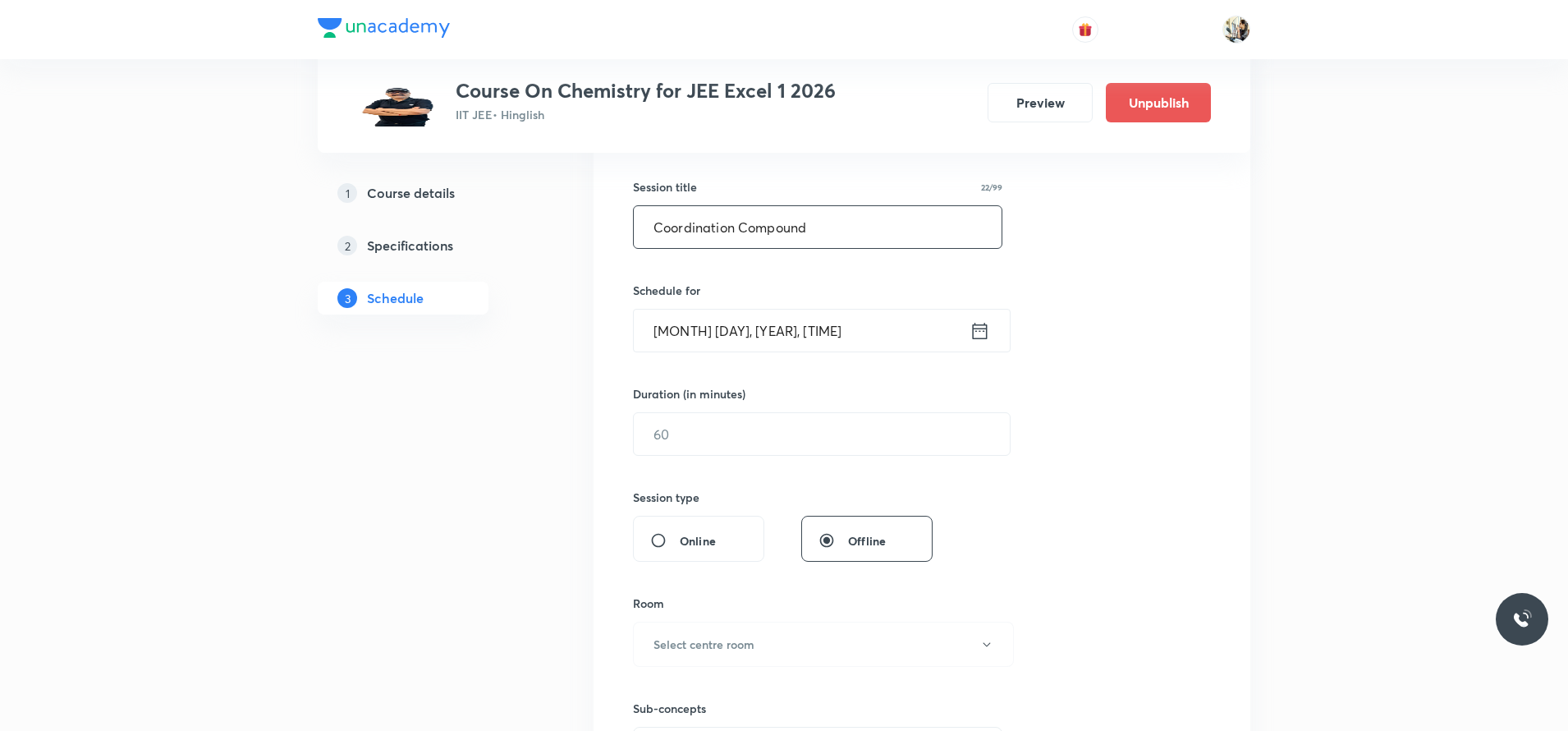 type on "Coordination Compound" 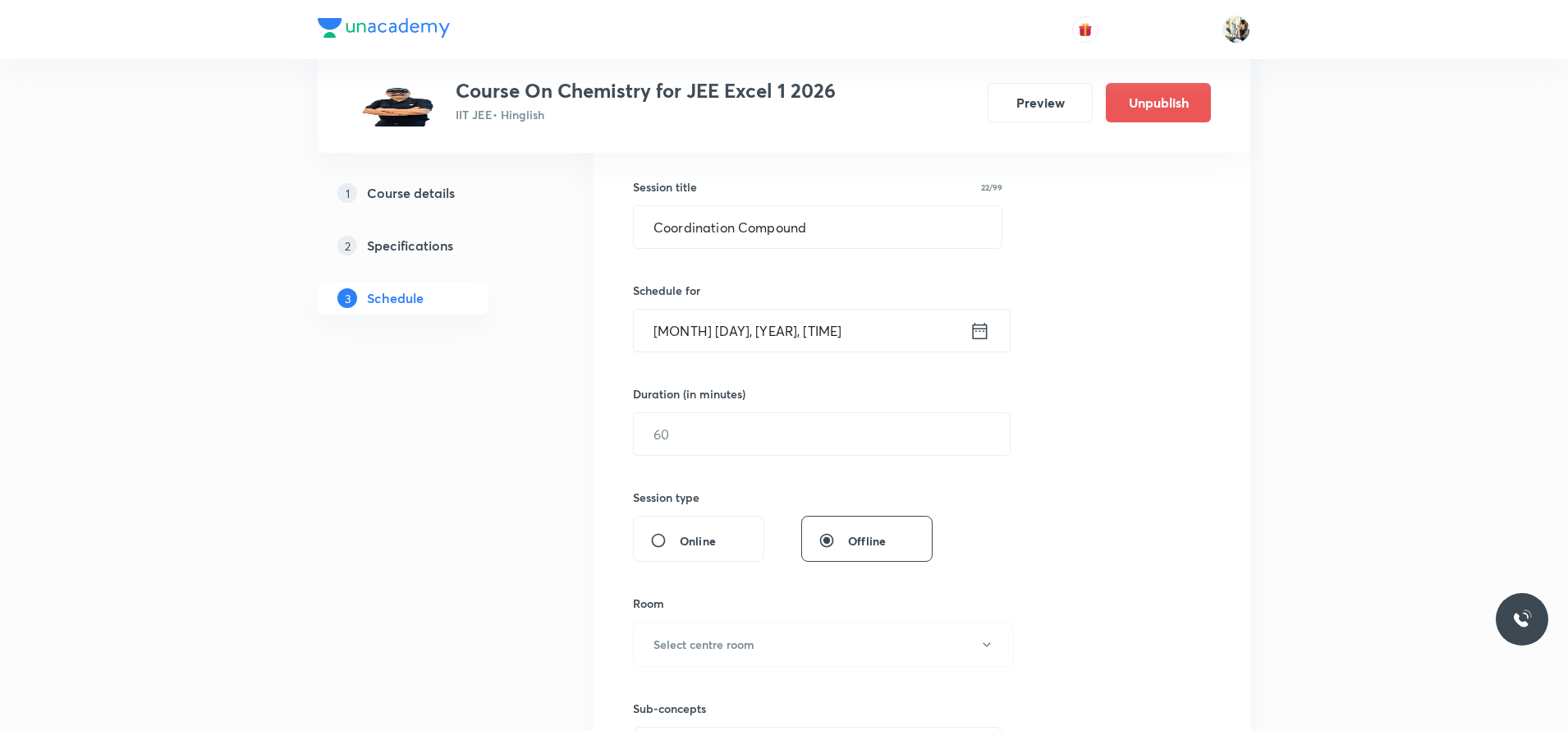 click on "Aug 3, 2025, 10:51 PM" at bounding box center [801, 330] 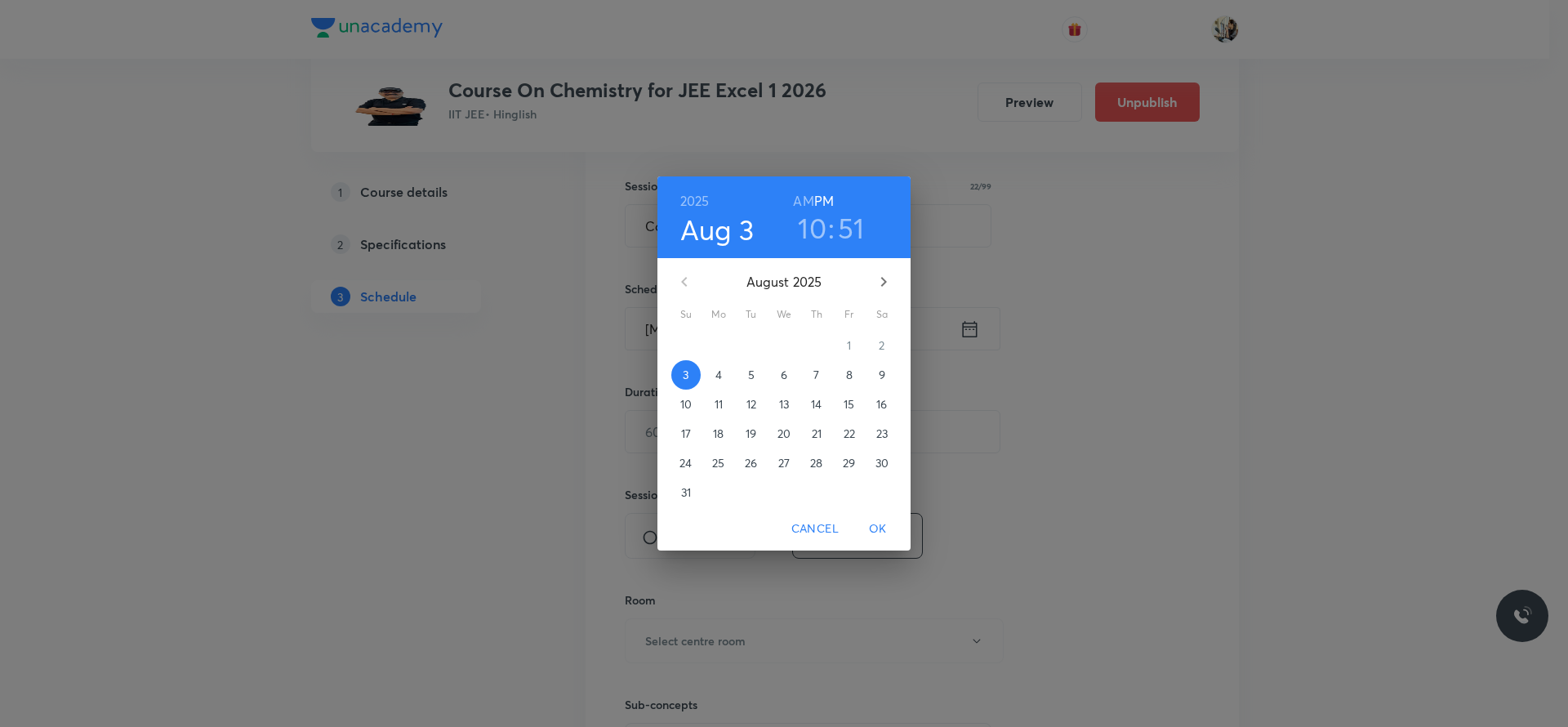 click on "8" at bounding box center [849, 375] 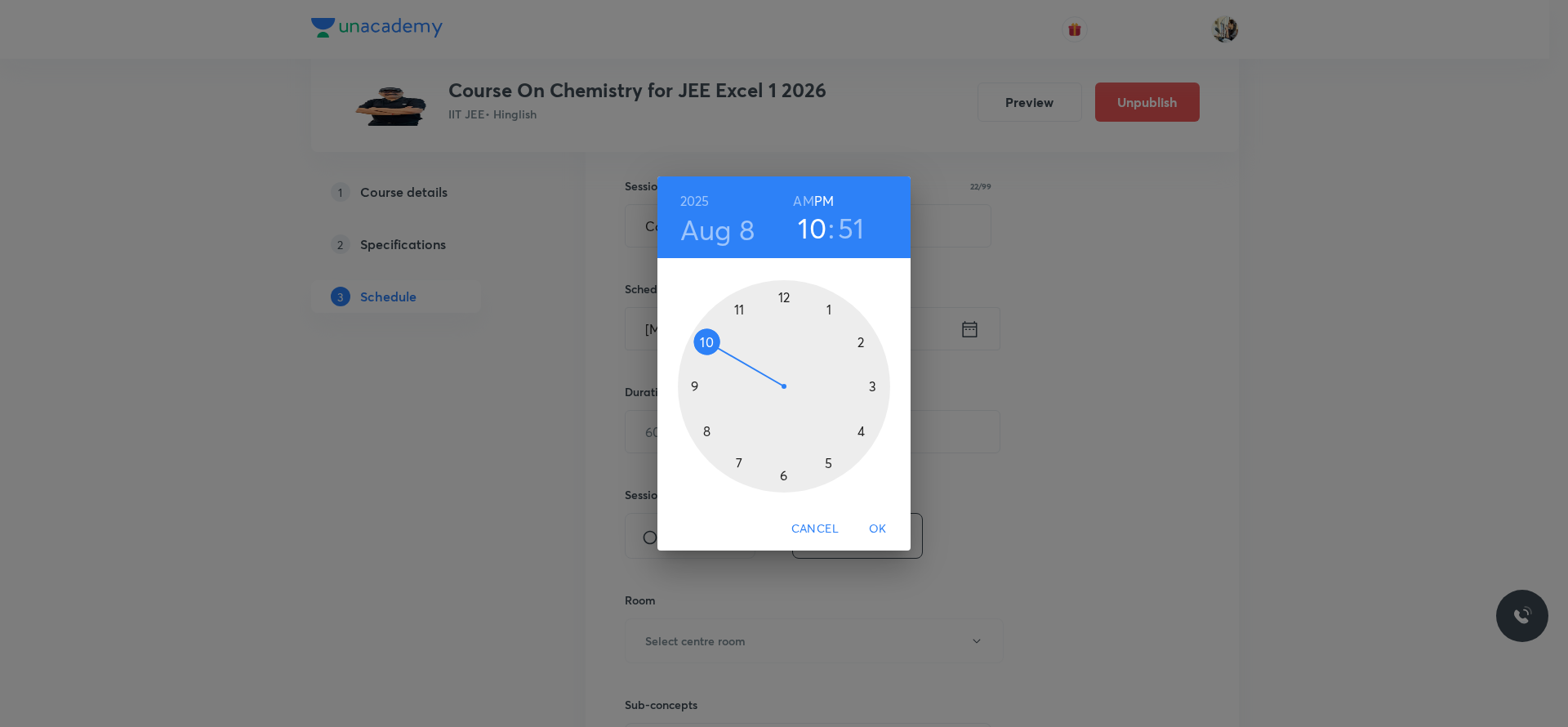 click at bounding box center (784, 386) 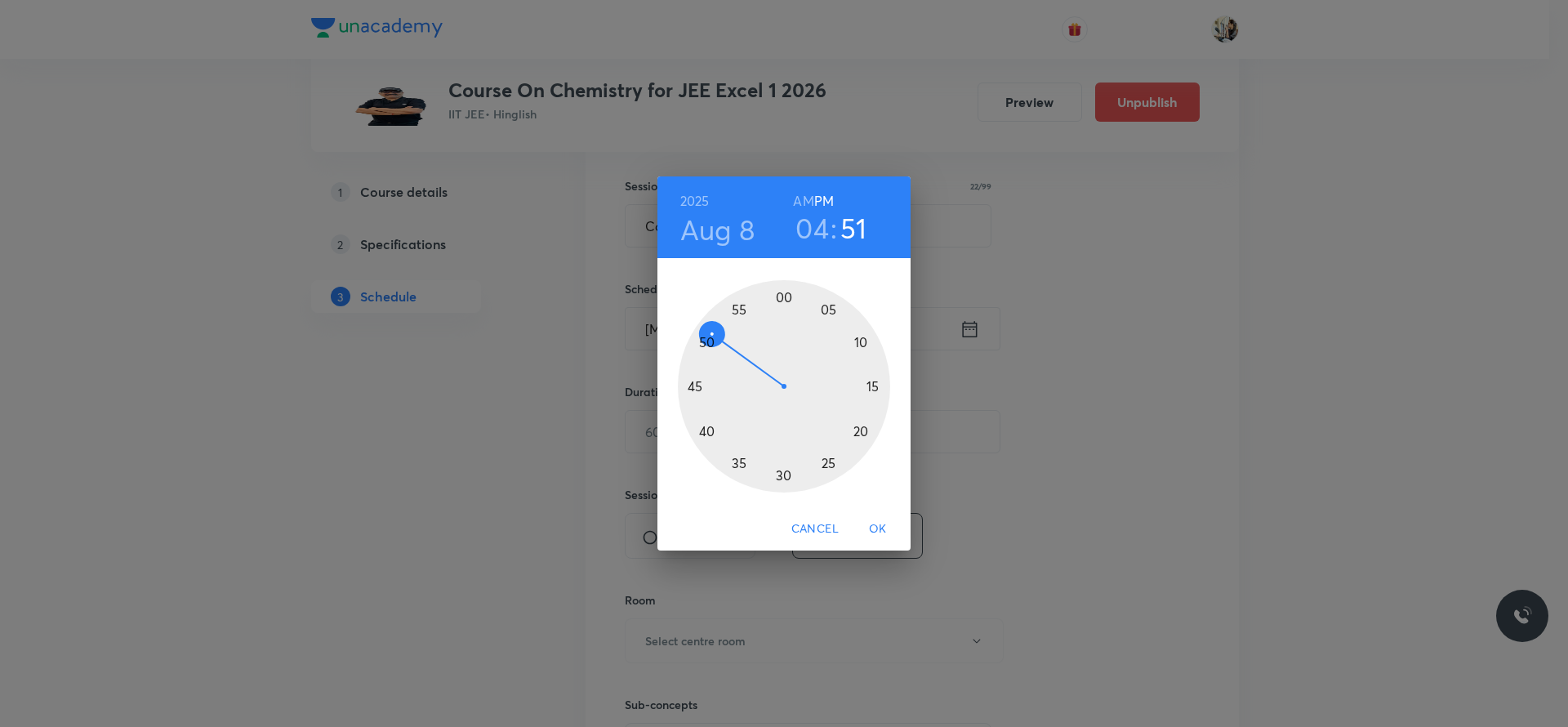 drag, startPoint x: 782, startPoint y: 291, endPoint x: 791, endPoint y: 296, distance: 10.29563 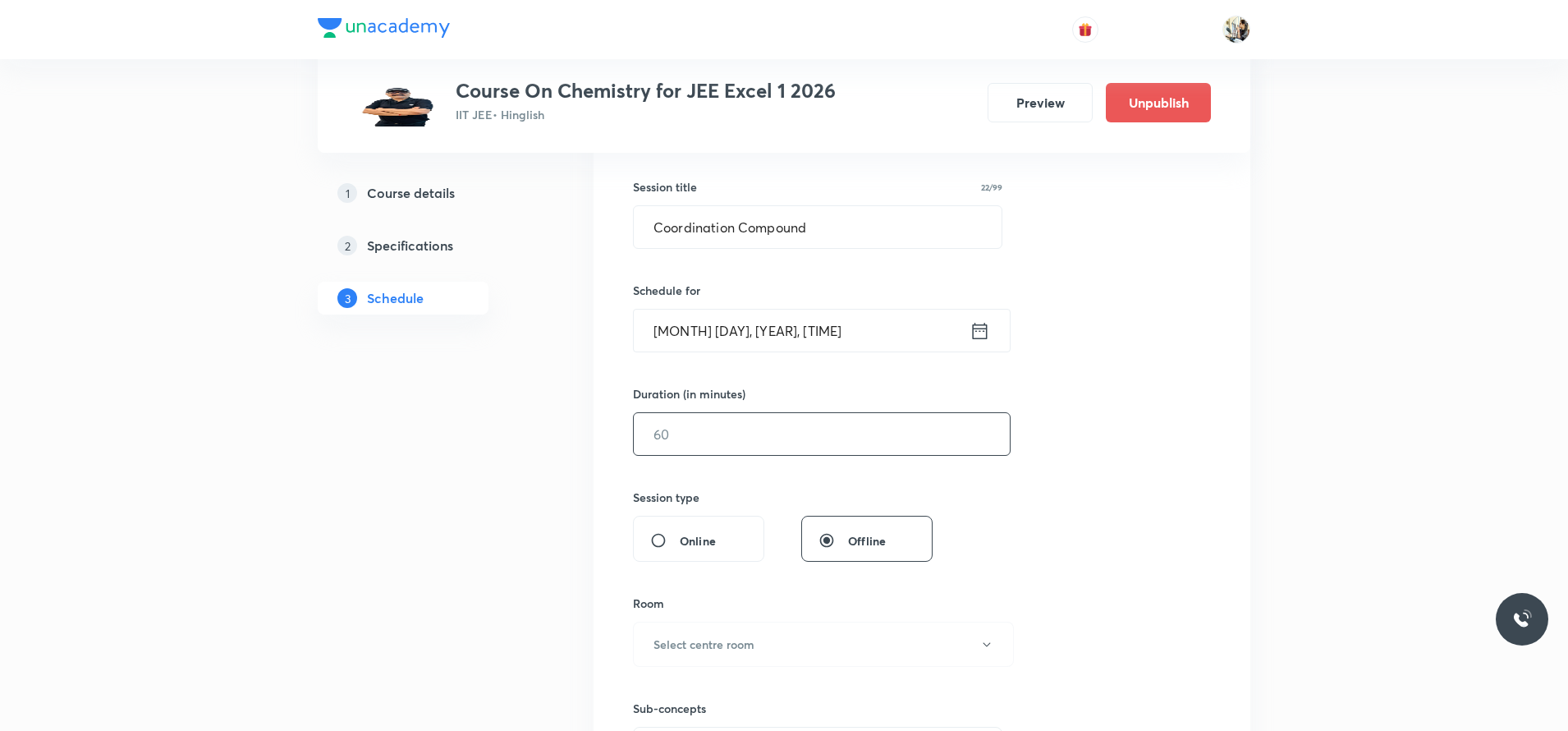 click at bounding box center (822, 434) 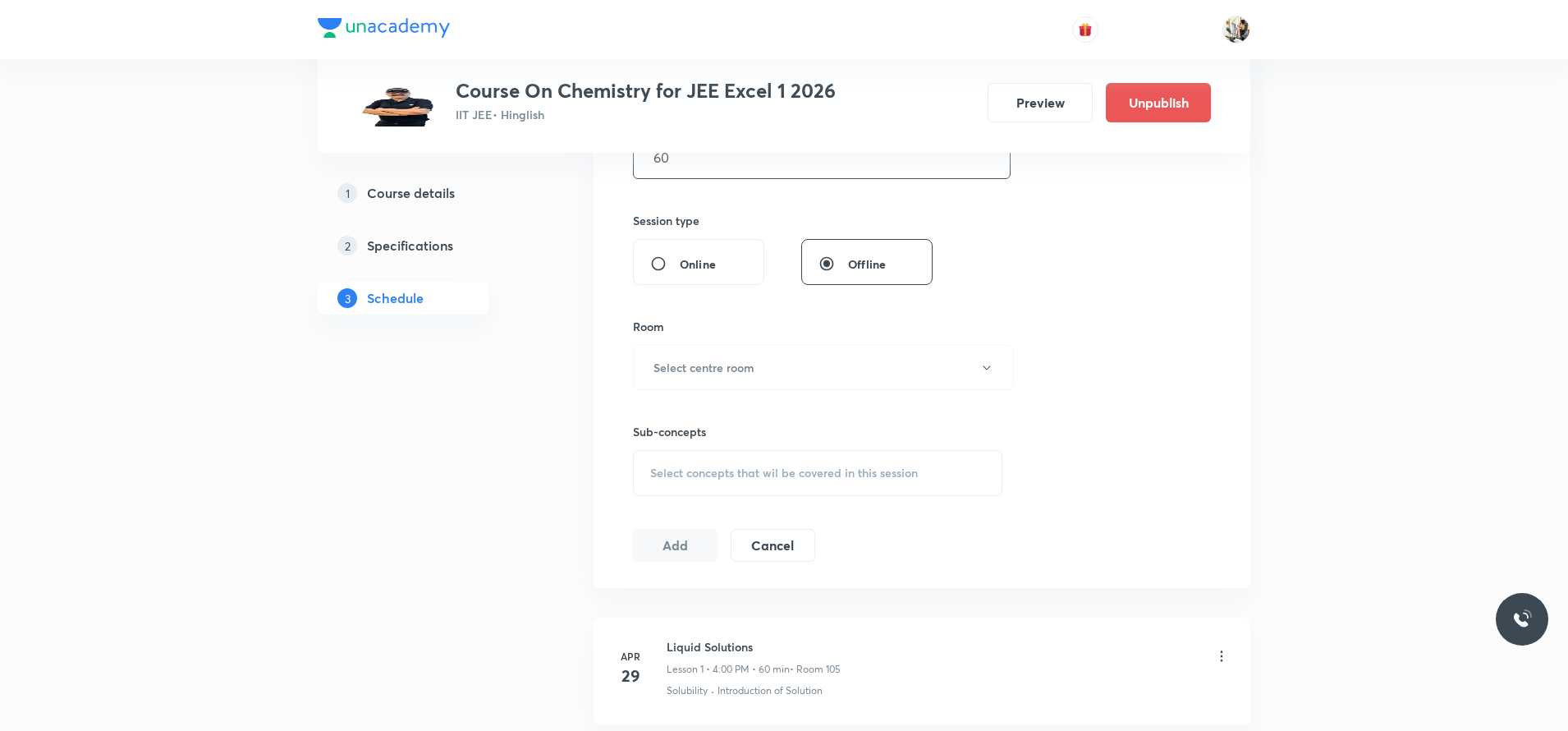 scroll, scrollTop: 575, scrollLeft: 0, axis: vertical 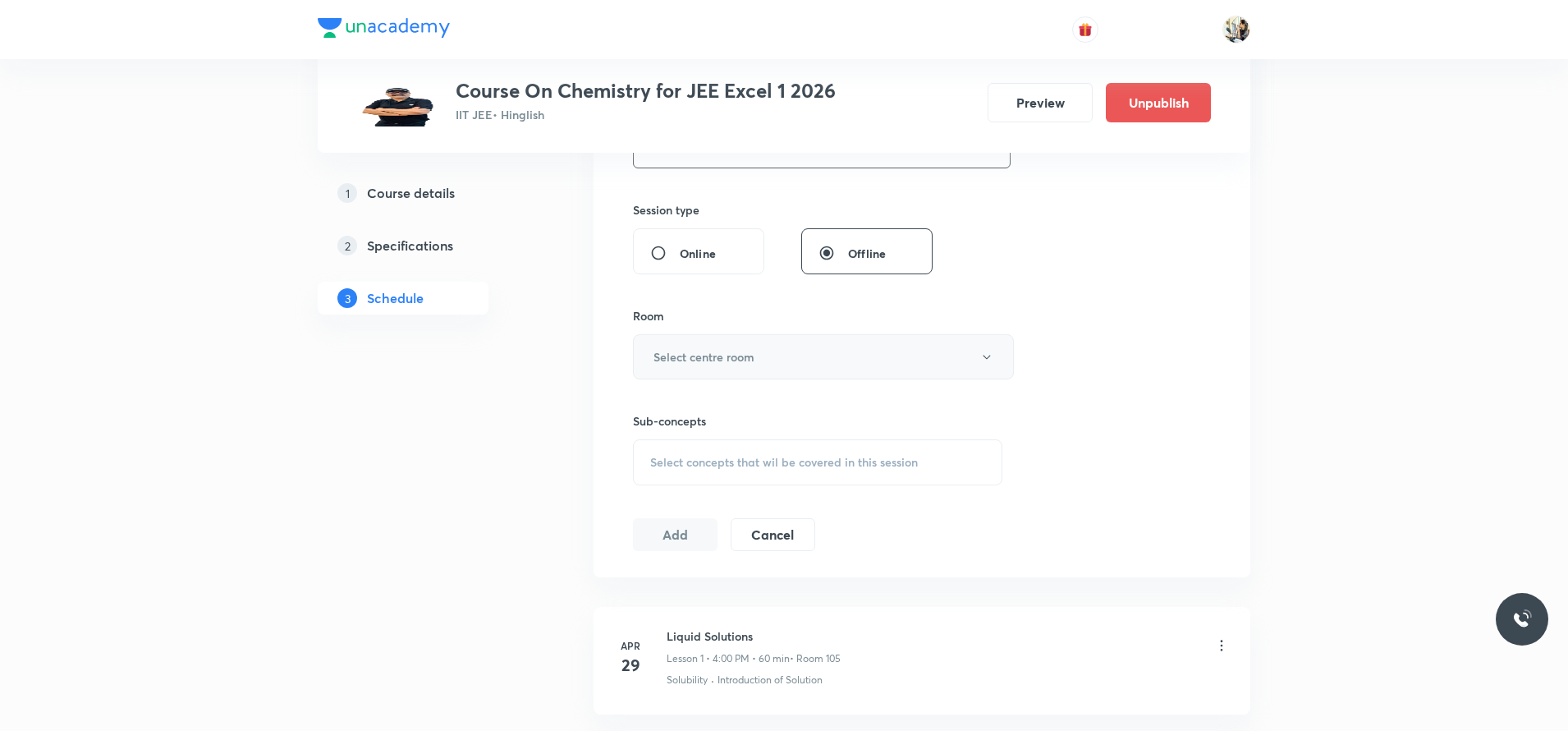 type on "60" 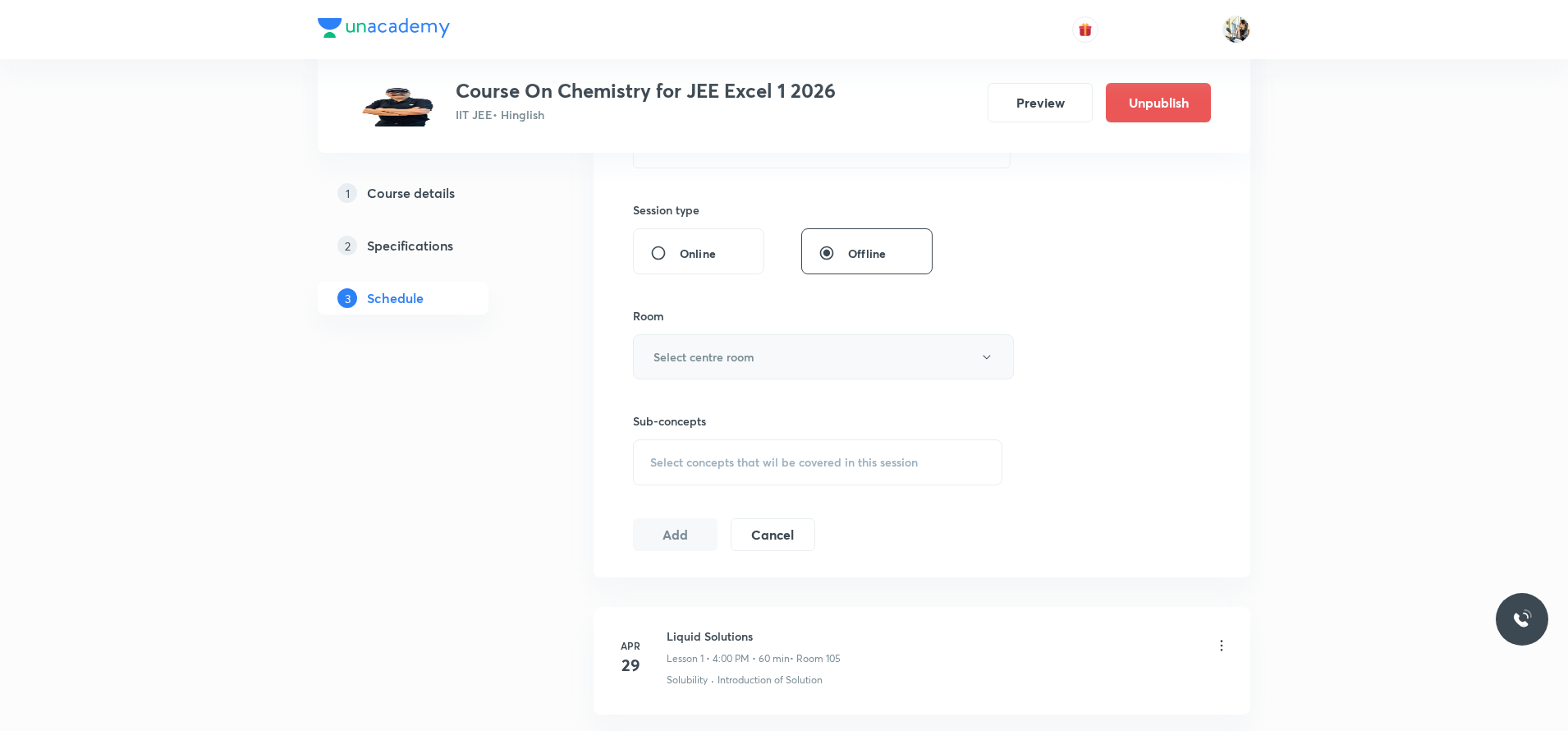 click on "Select centre room" at bounding box center (704, 356) 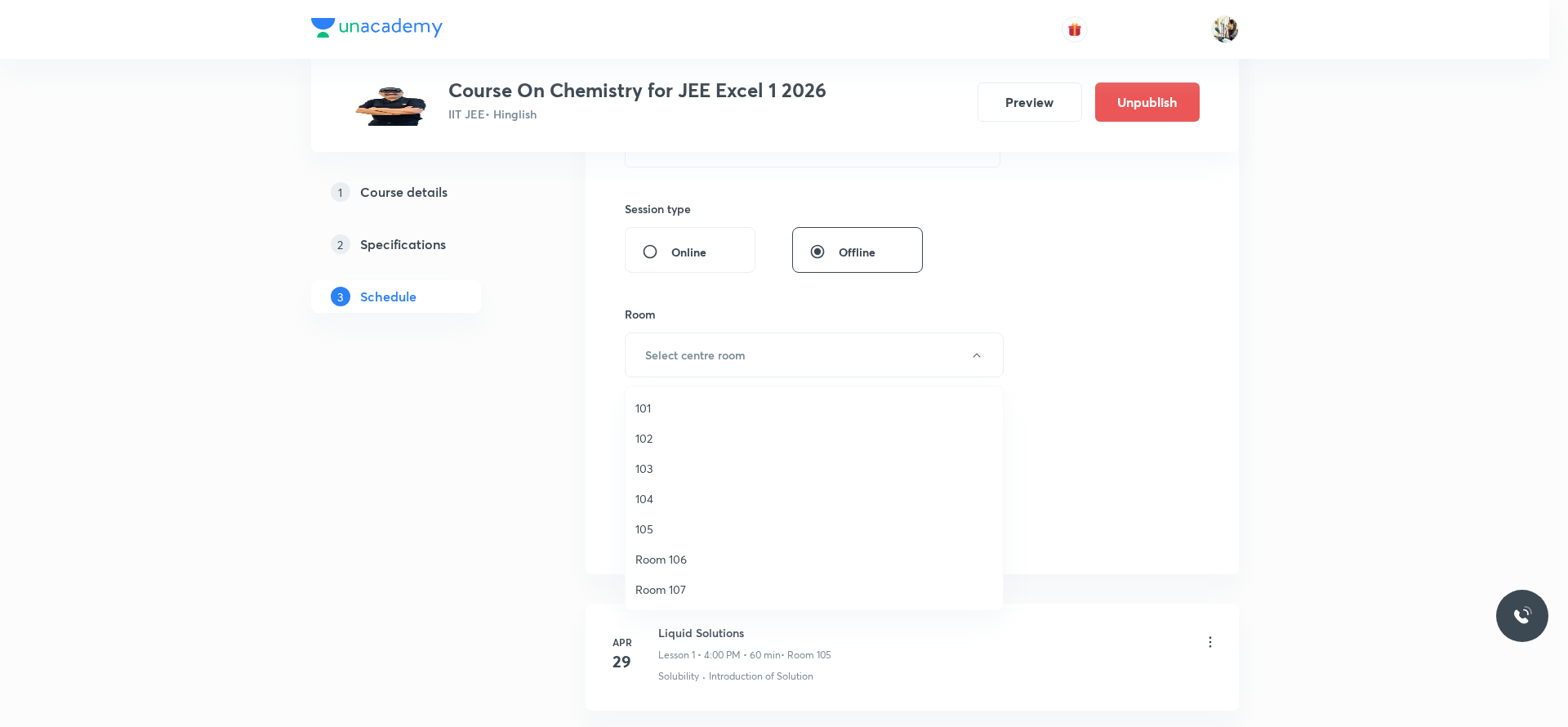 click on "105" at bounding box center [814, 529] 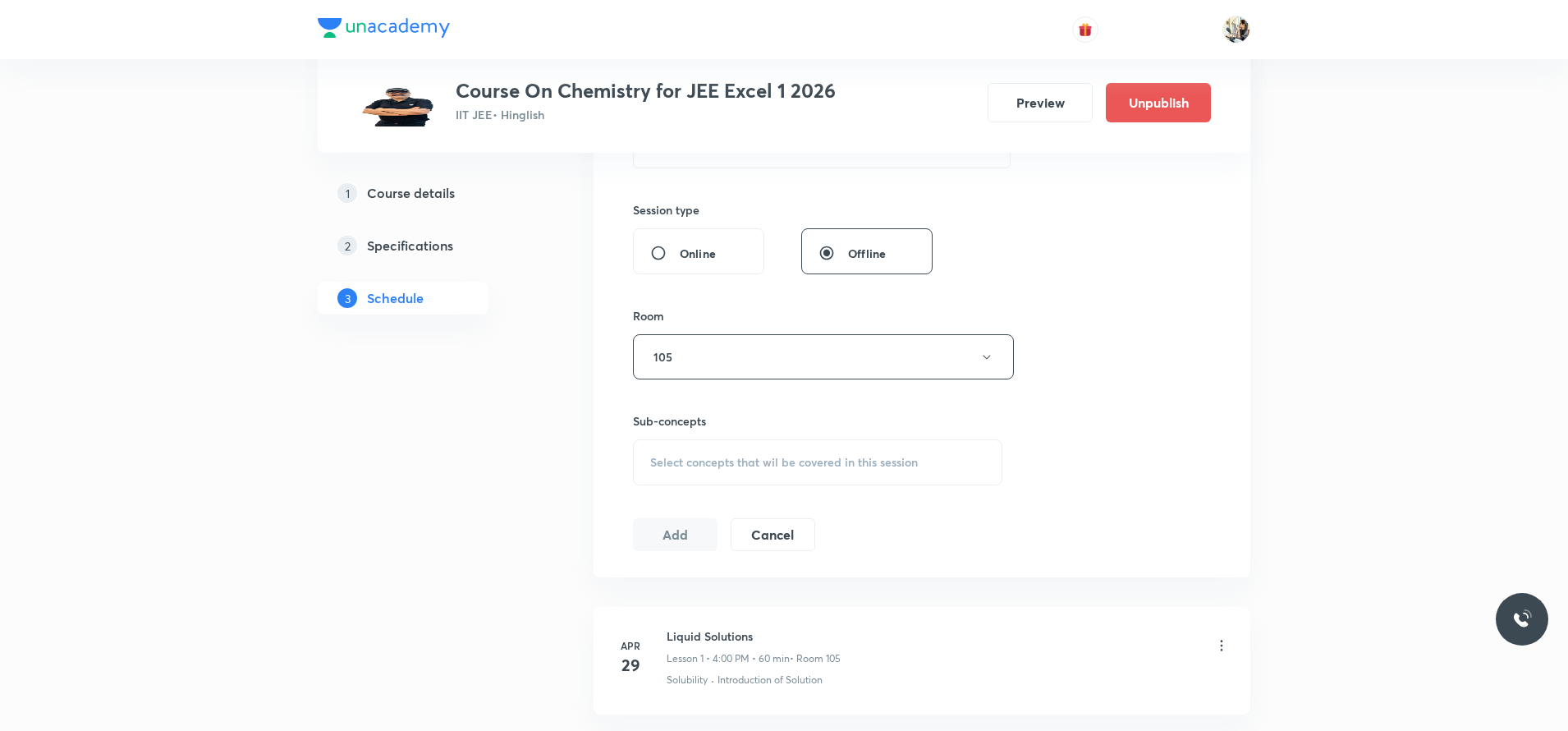 click on "Select concepts that wil be covered in this session" at bounding box center (784, 462) 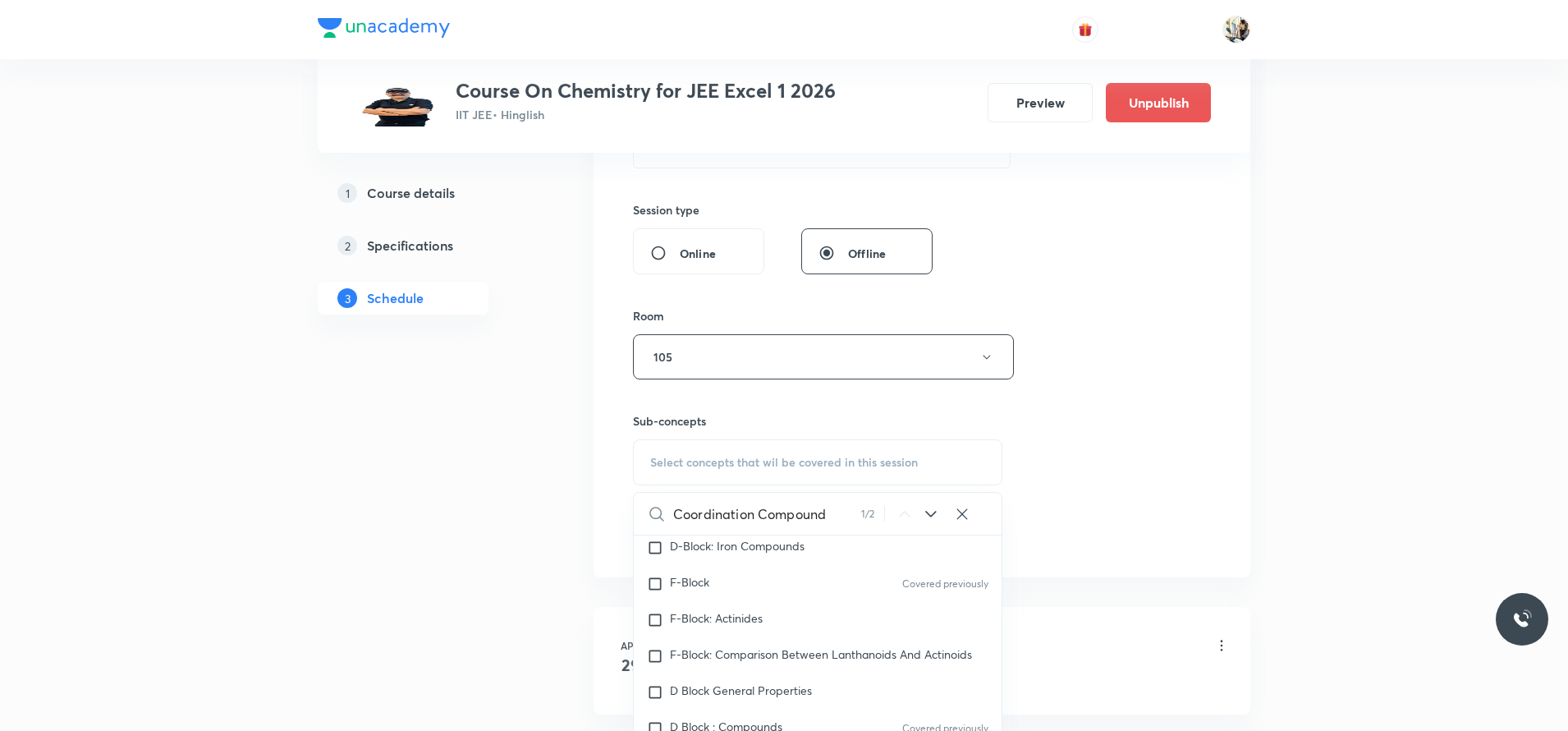 scroll, scrollTop: 21206, scrollLeft: 0, axis: vertical 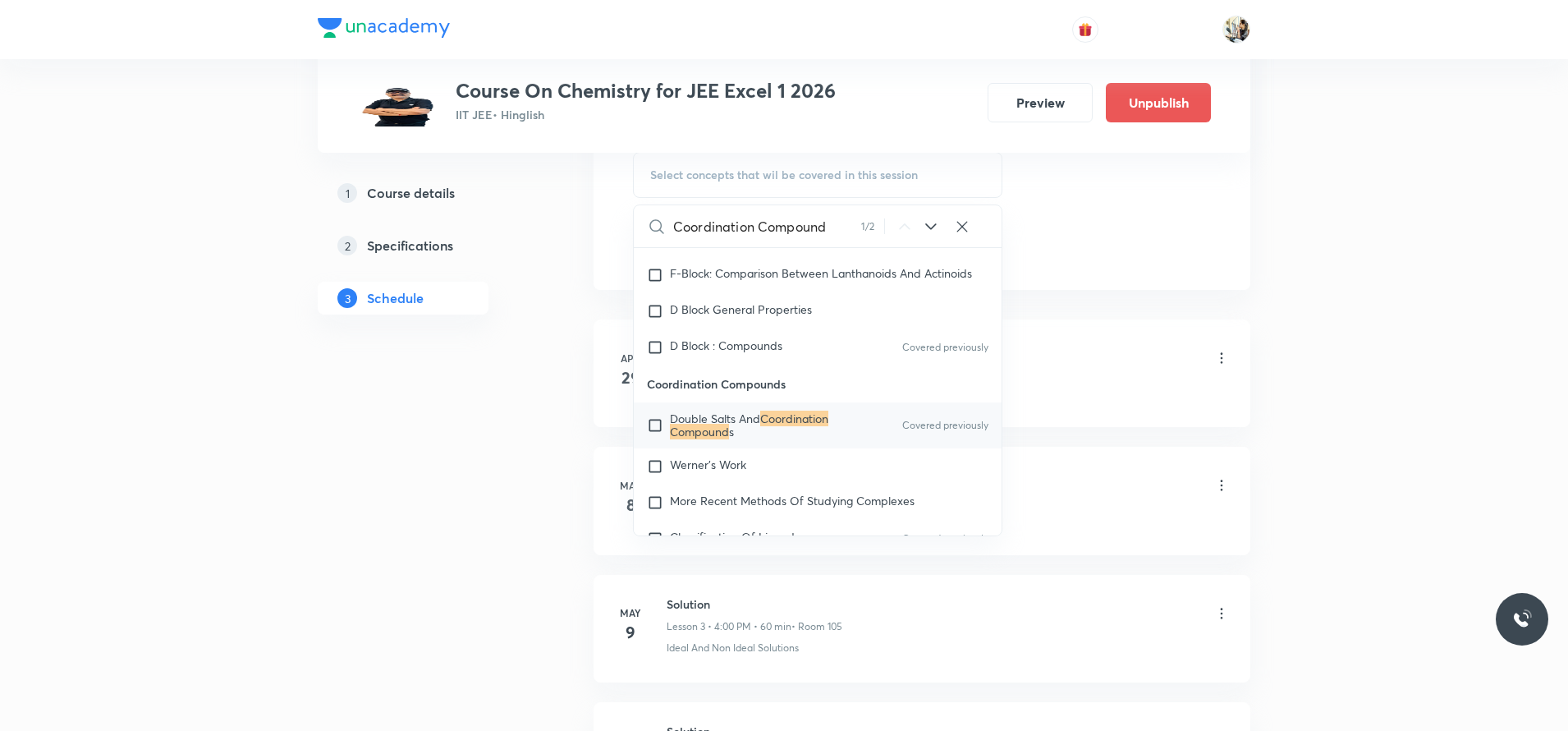 type on "Coordination Compound" 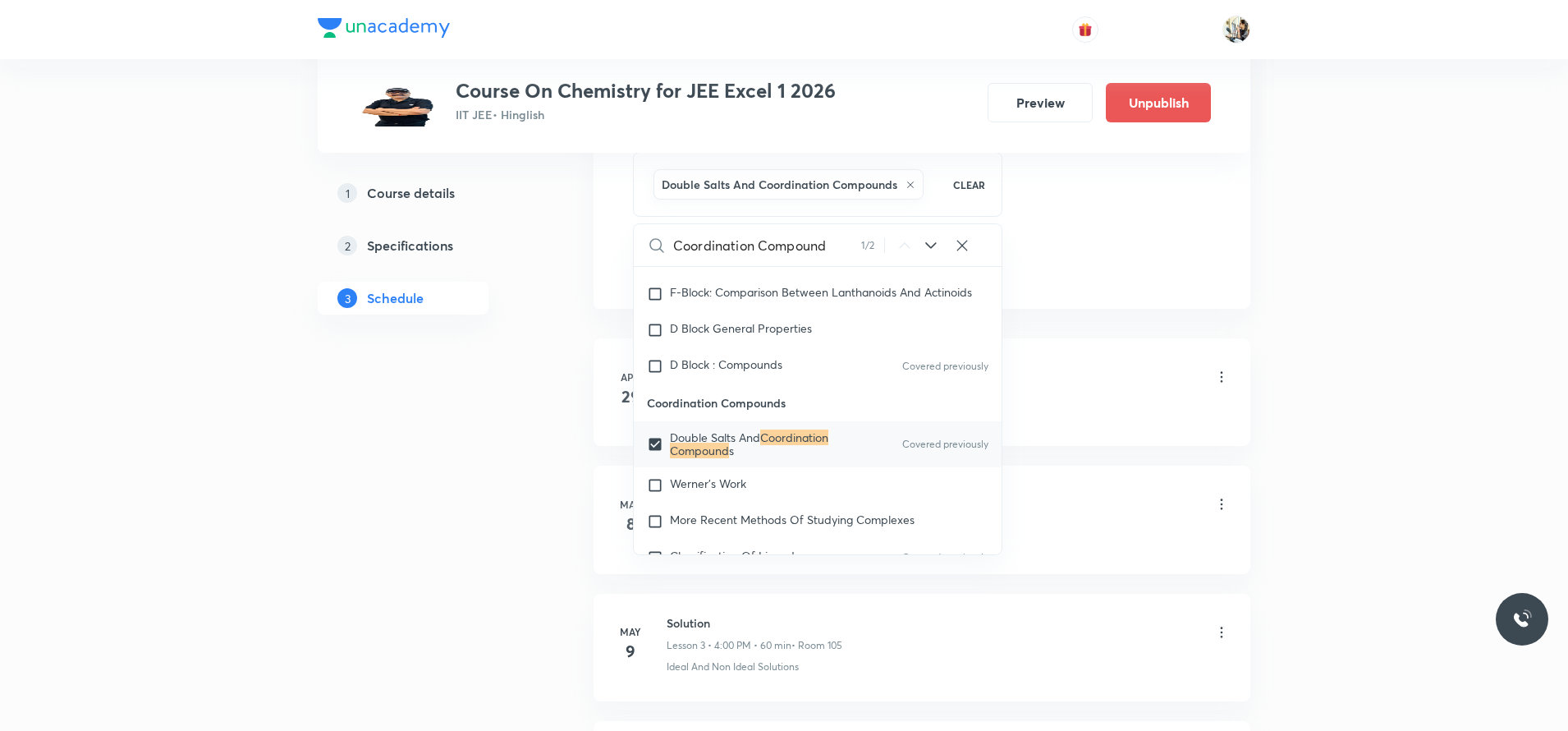 click on "Apr 29 Liquid Solutions Lesson 1 • 4:00 PM • 60 min  • Room 105 Solubility · Introduction of Solution" at bounding box center [922, 392] 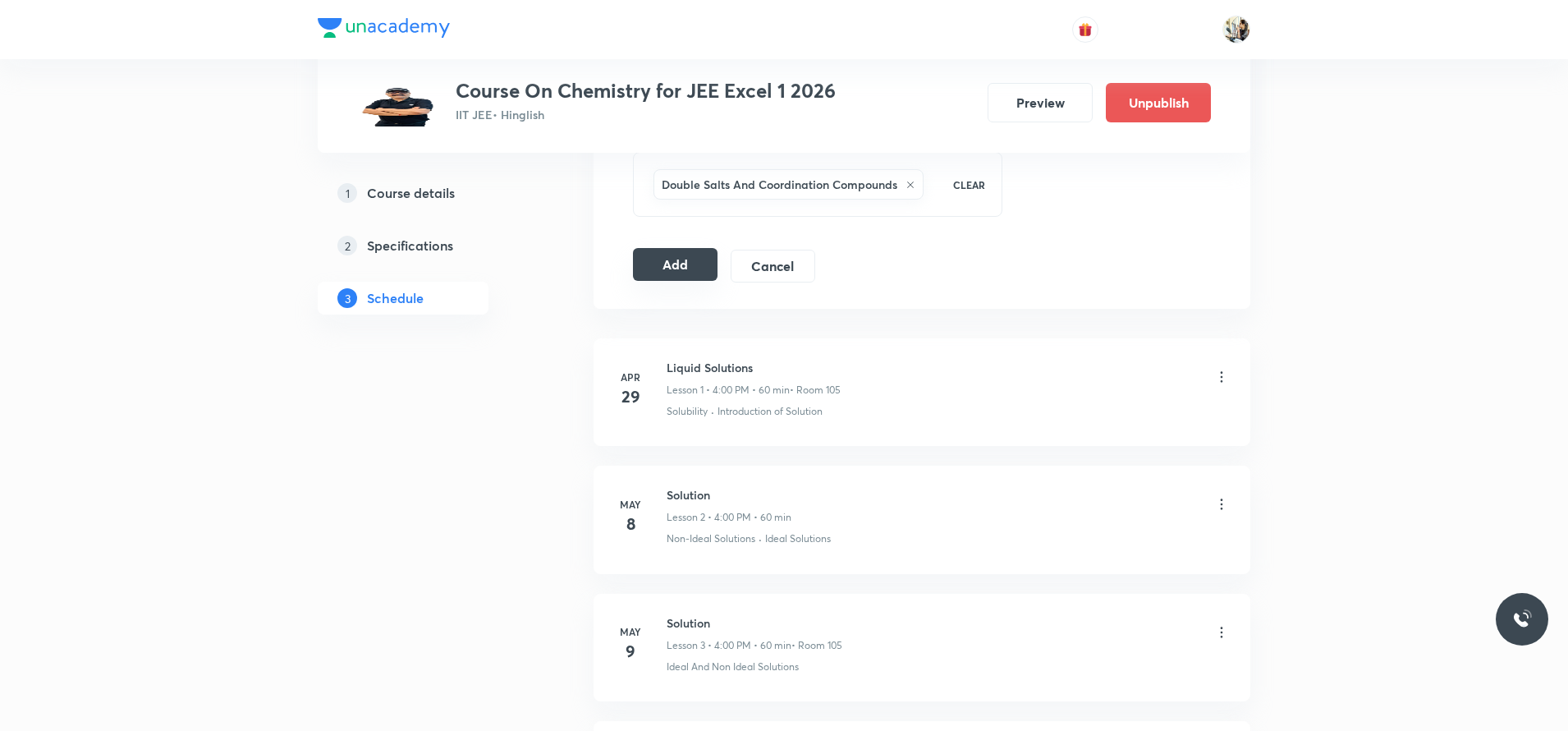 click on "Add" at bounding box center (675, 264) 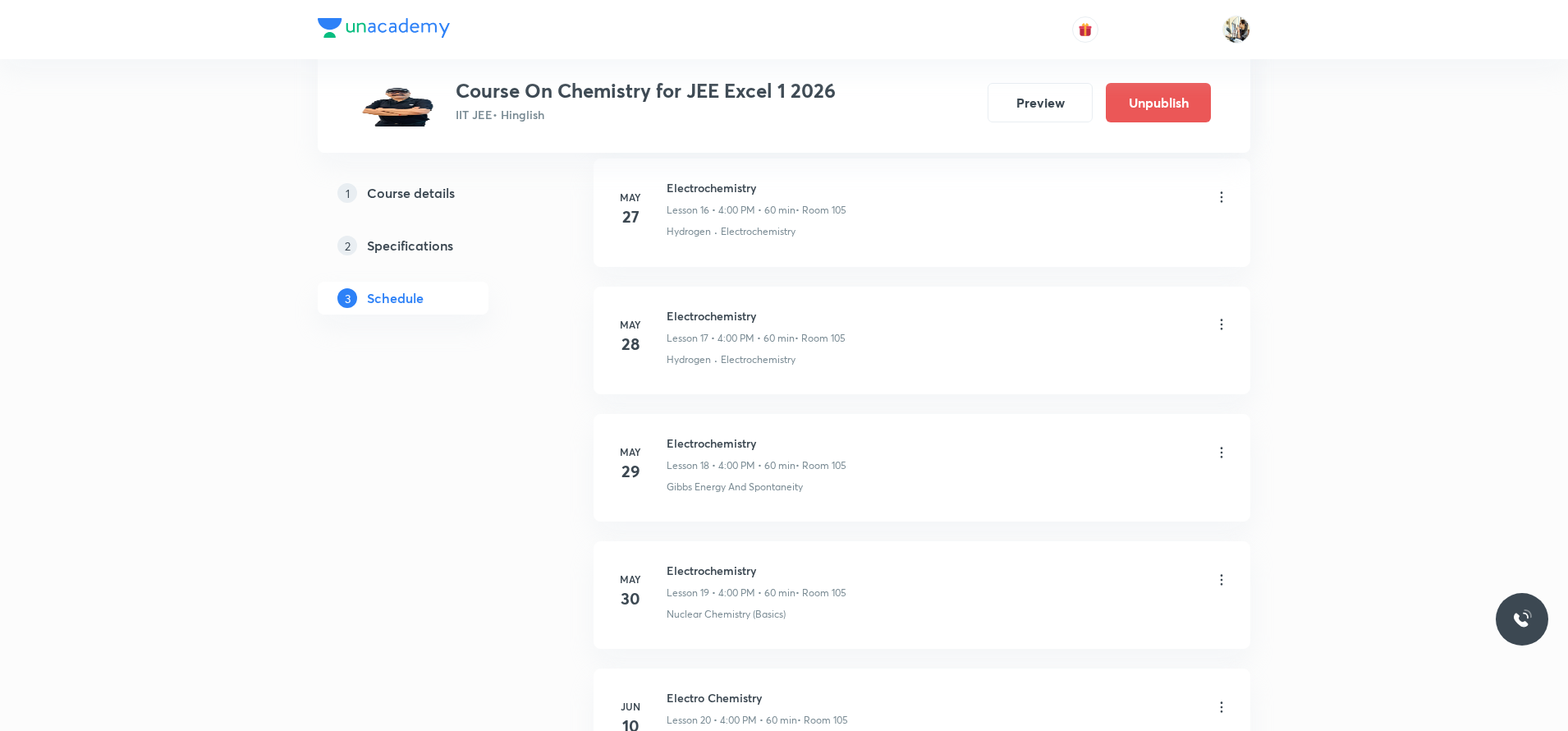 scroll, scrollTop: 3162, scrollLeft: 0, axis: vertical 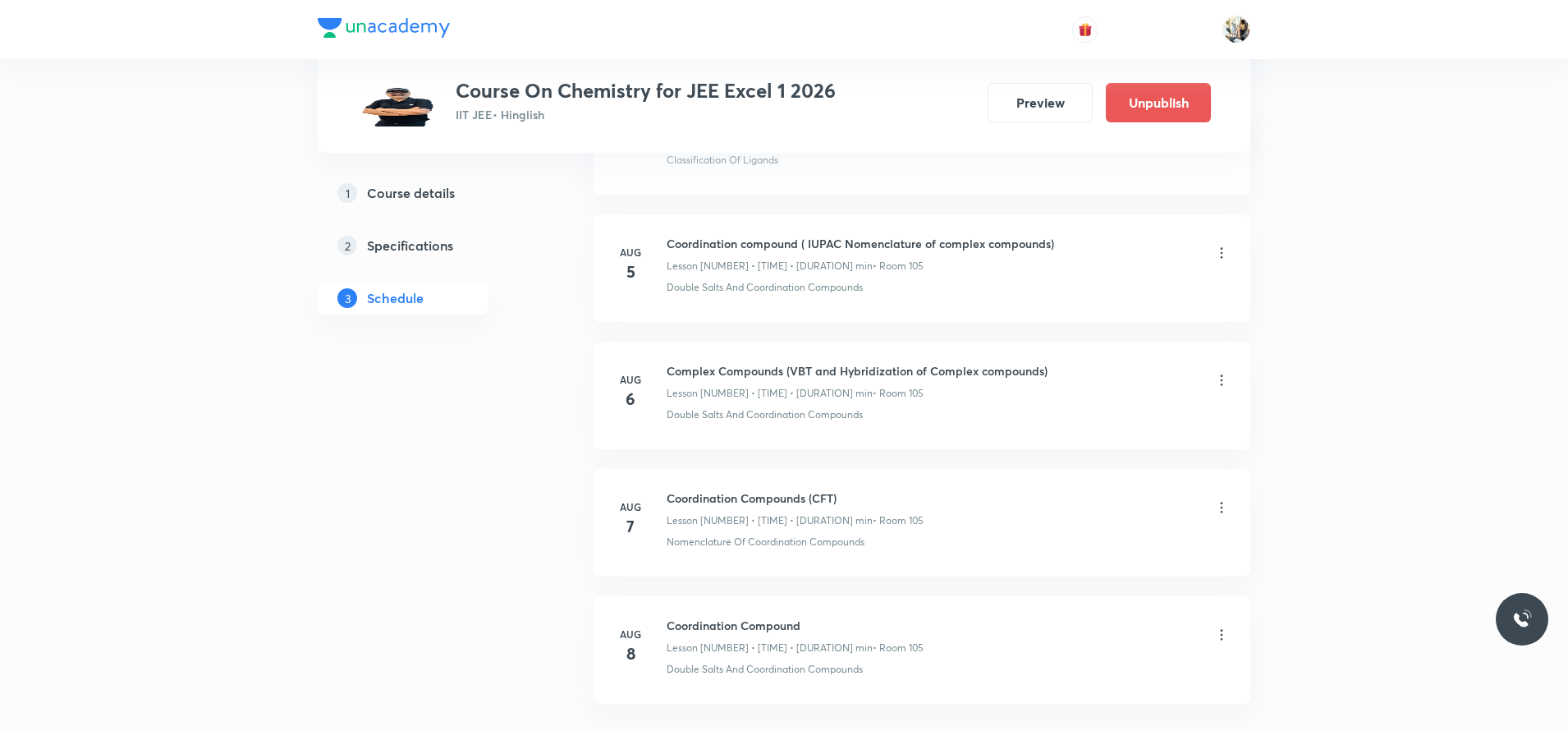 click 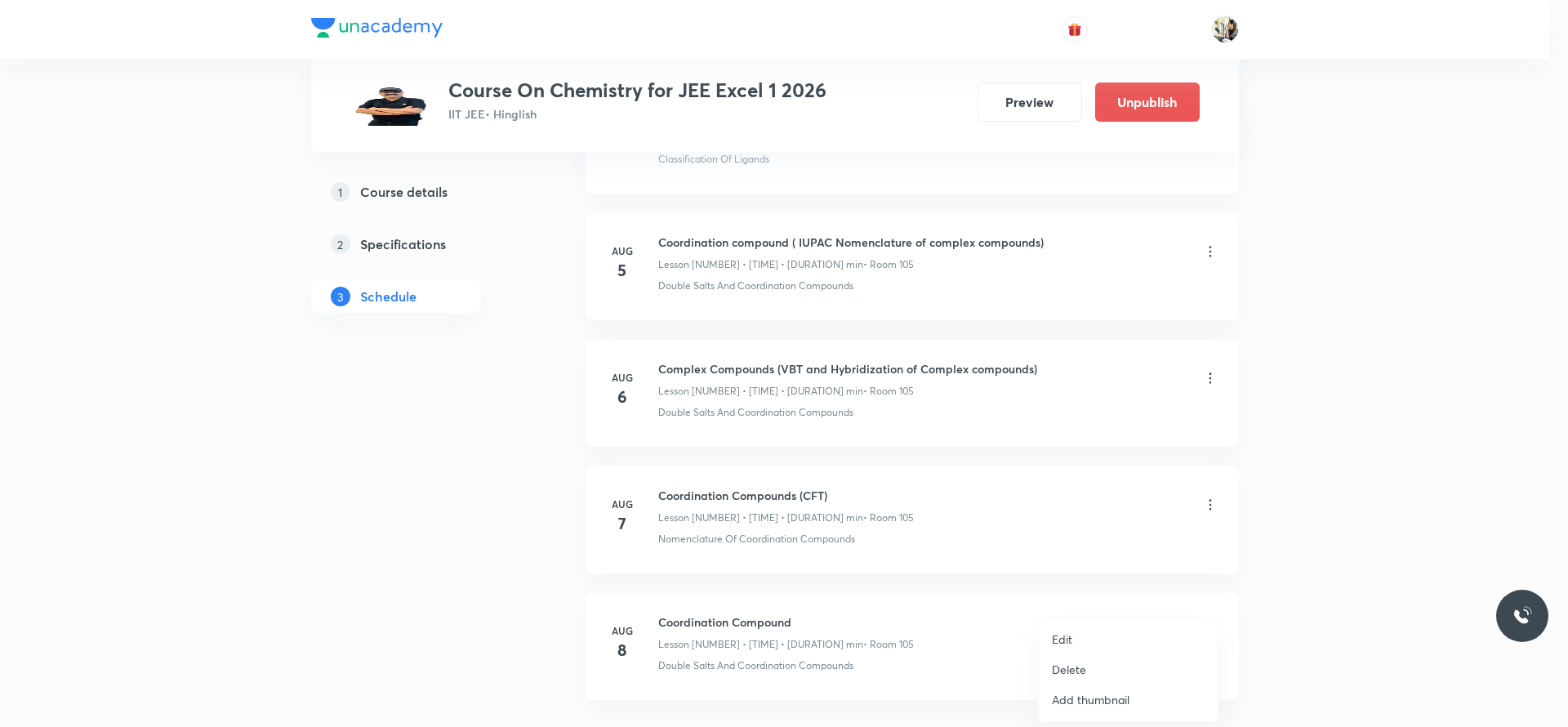 click on "Edit" at bounding box center [1128, 639] 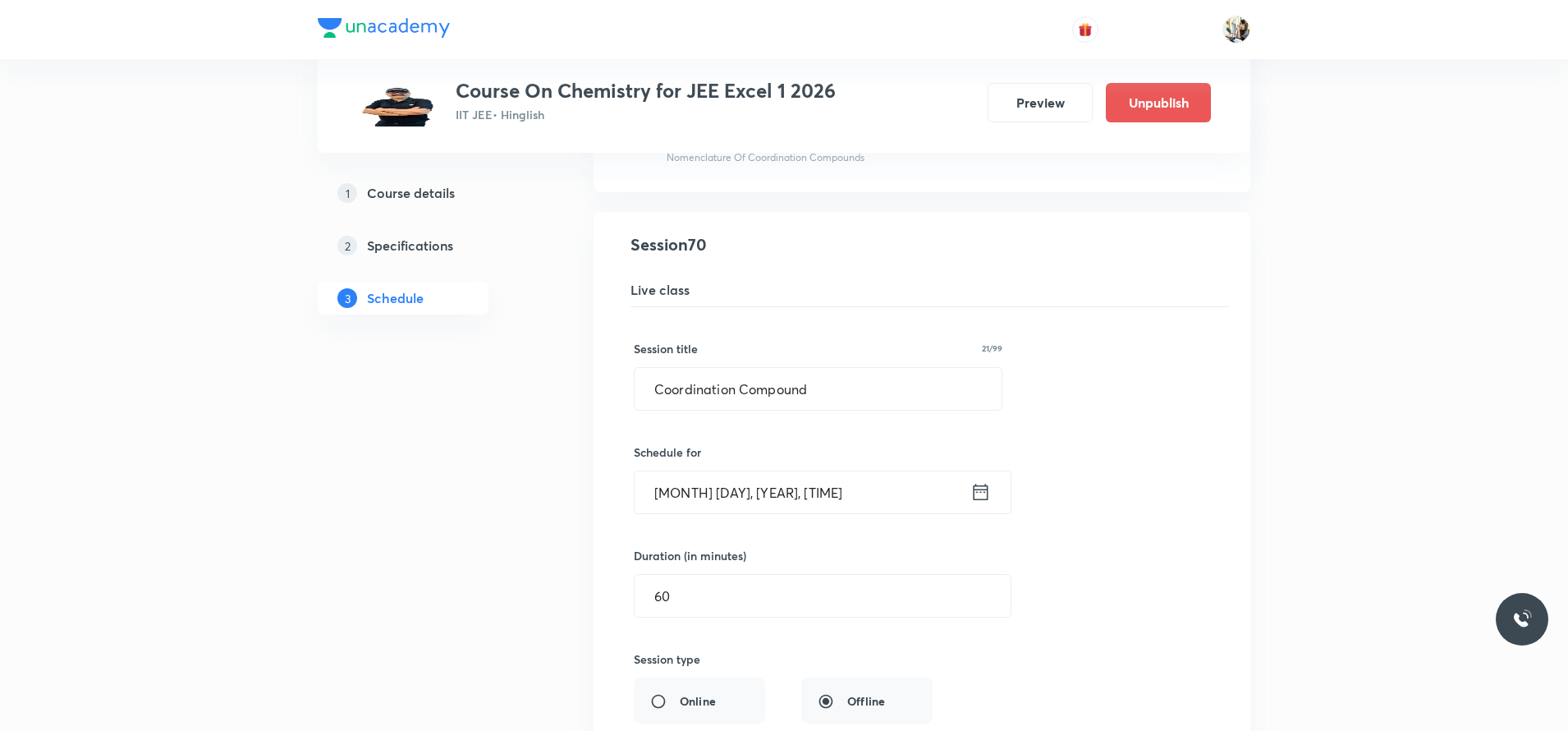 scroll, scrollTop: 8908, scrollLeft: 0, axis: vertical 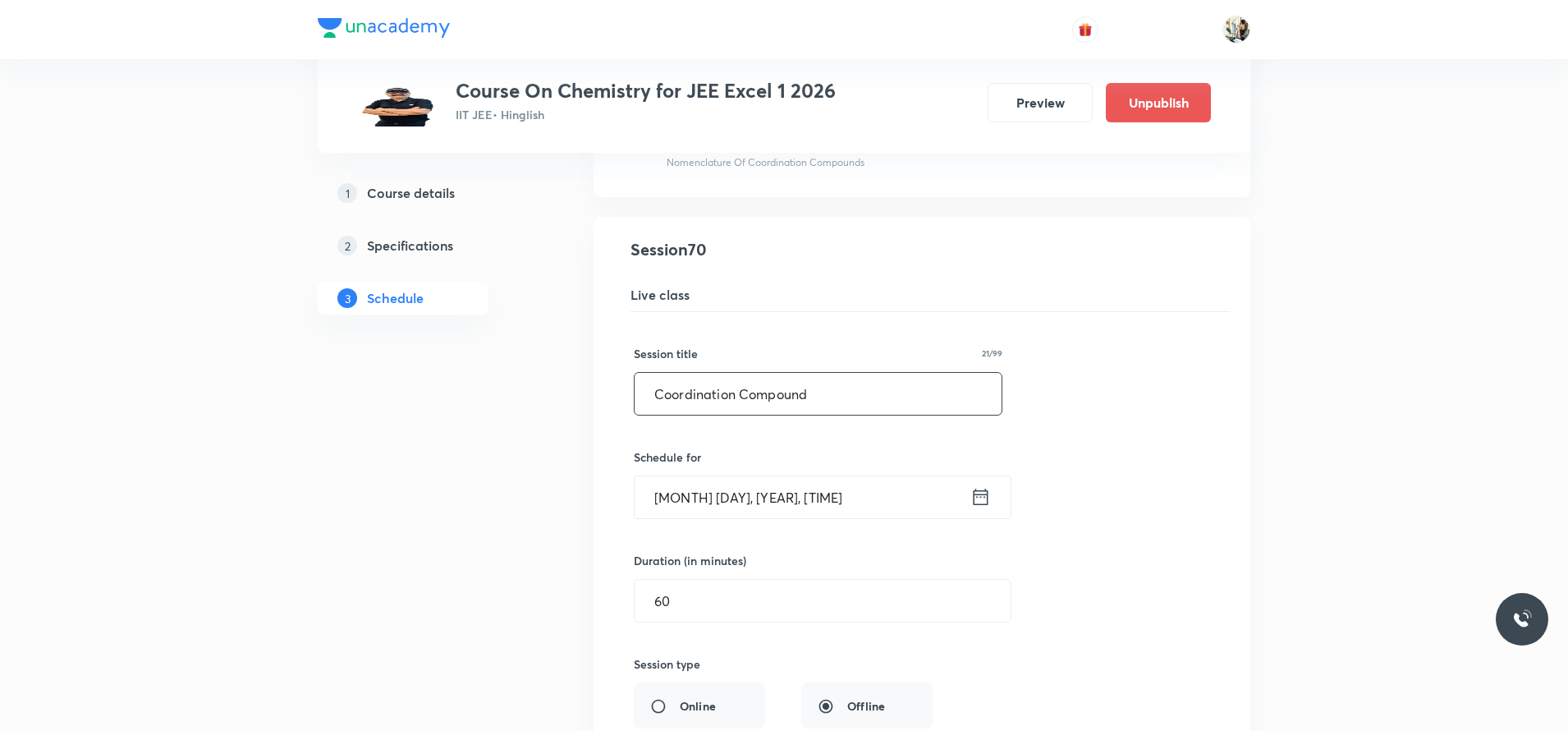 click on "Coordination Compound" at bounding box center (818, 393) 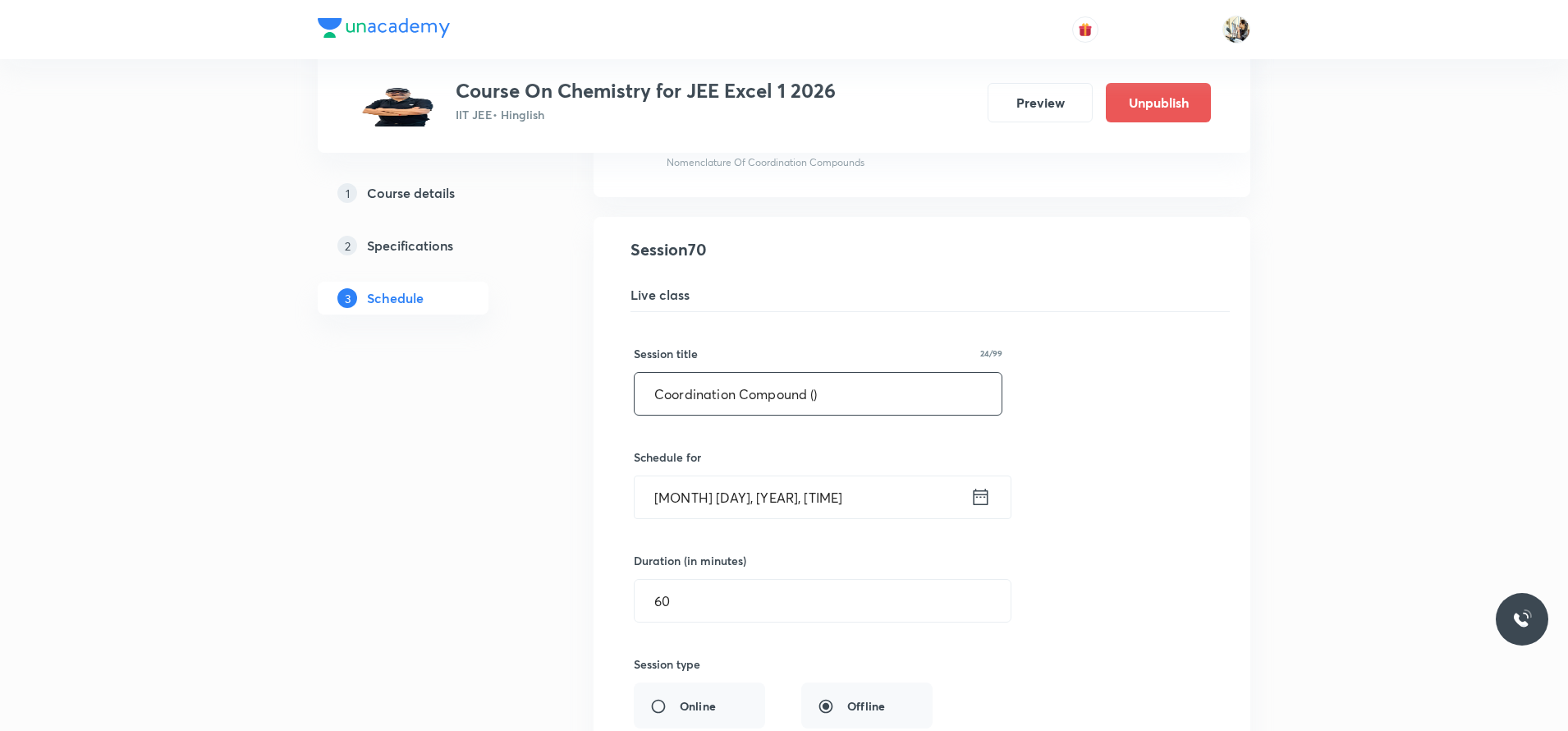 paste on "Coordination Compound" 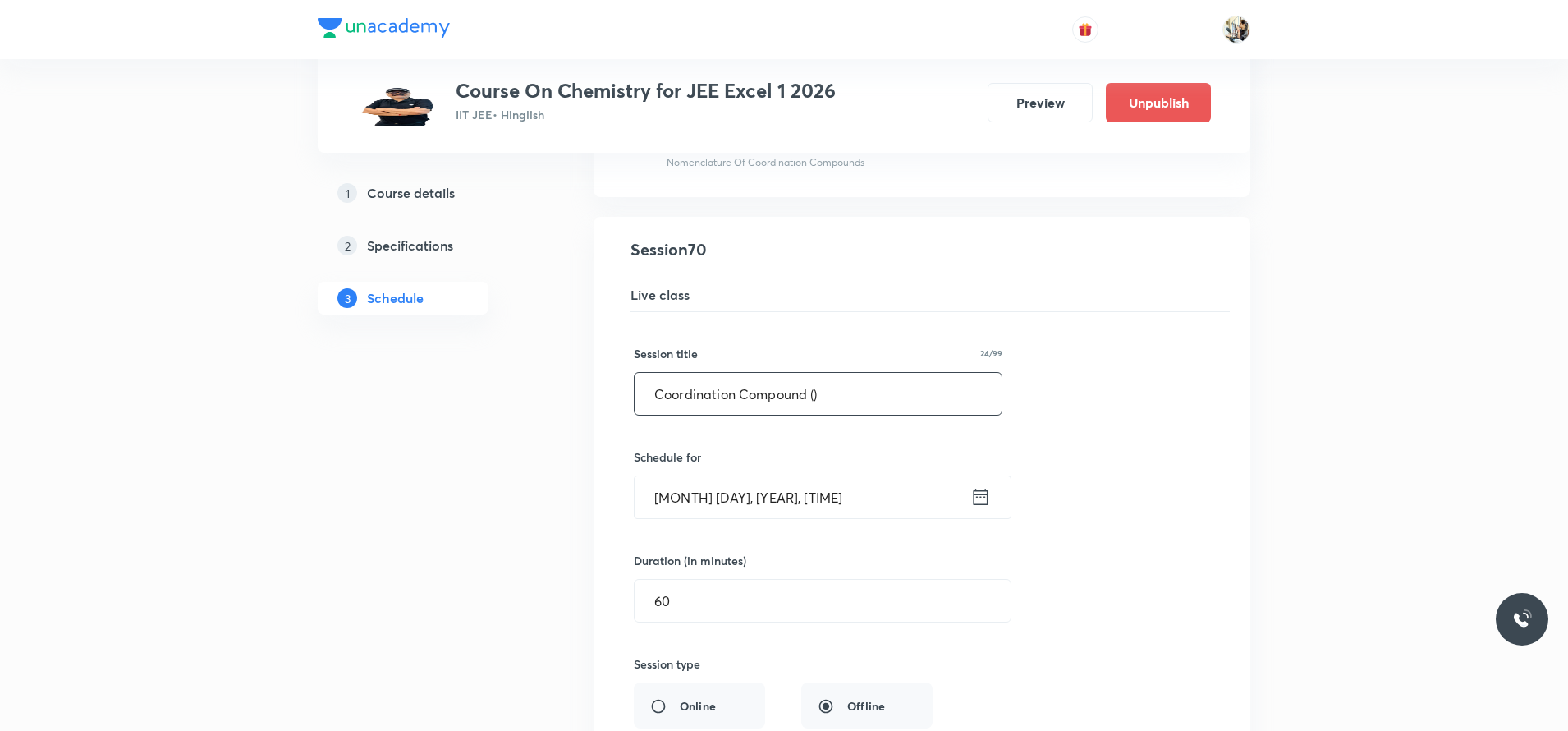 paste on "PYQ'S" 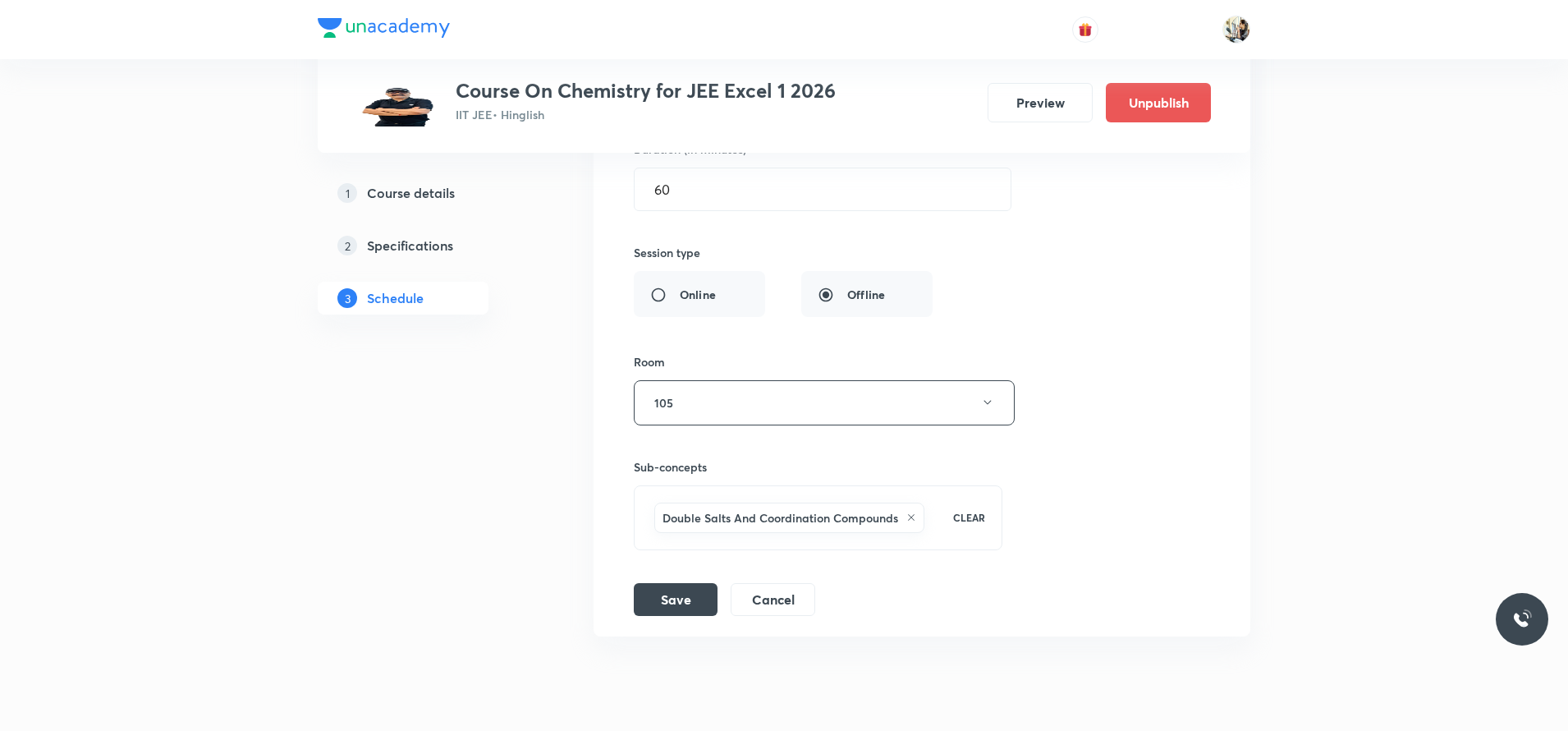 scroll, scrollTop: 9379, scrollLeft: 0, axis: vertical 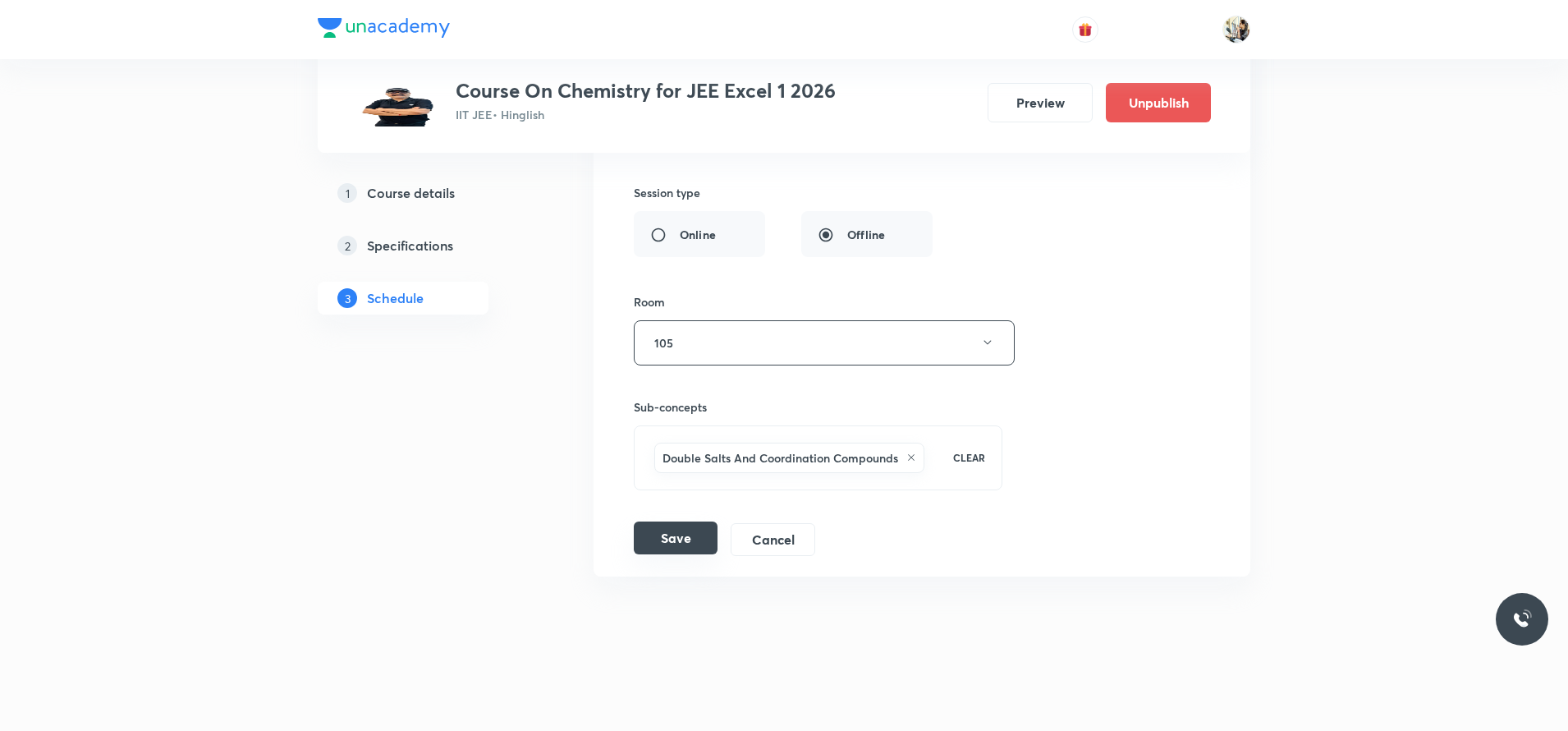 type on "Coordination Compound ( PYQ'S )" 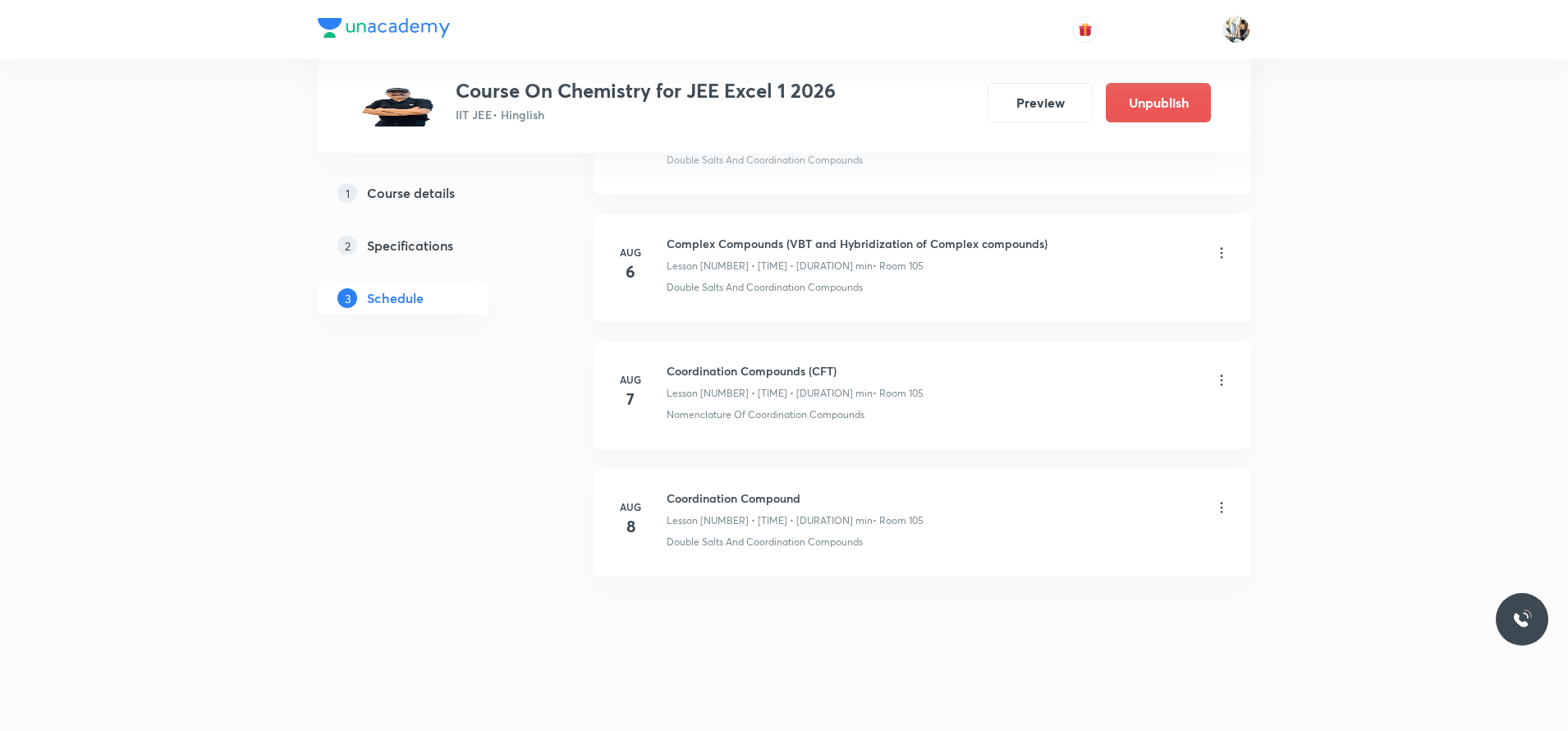 scroll, scrollTop: 8747, scrollLeft: 0, axis: vertical 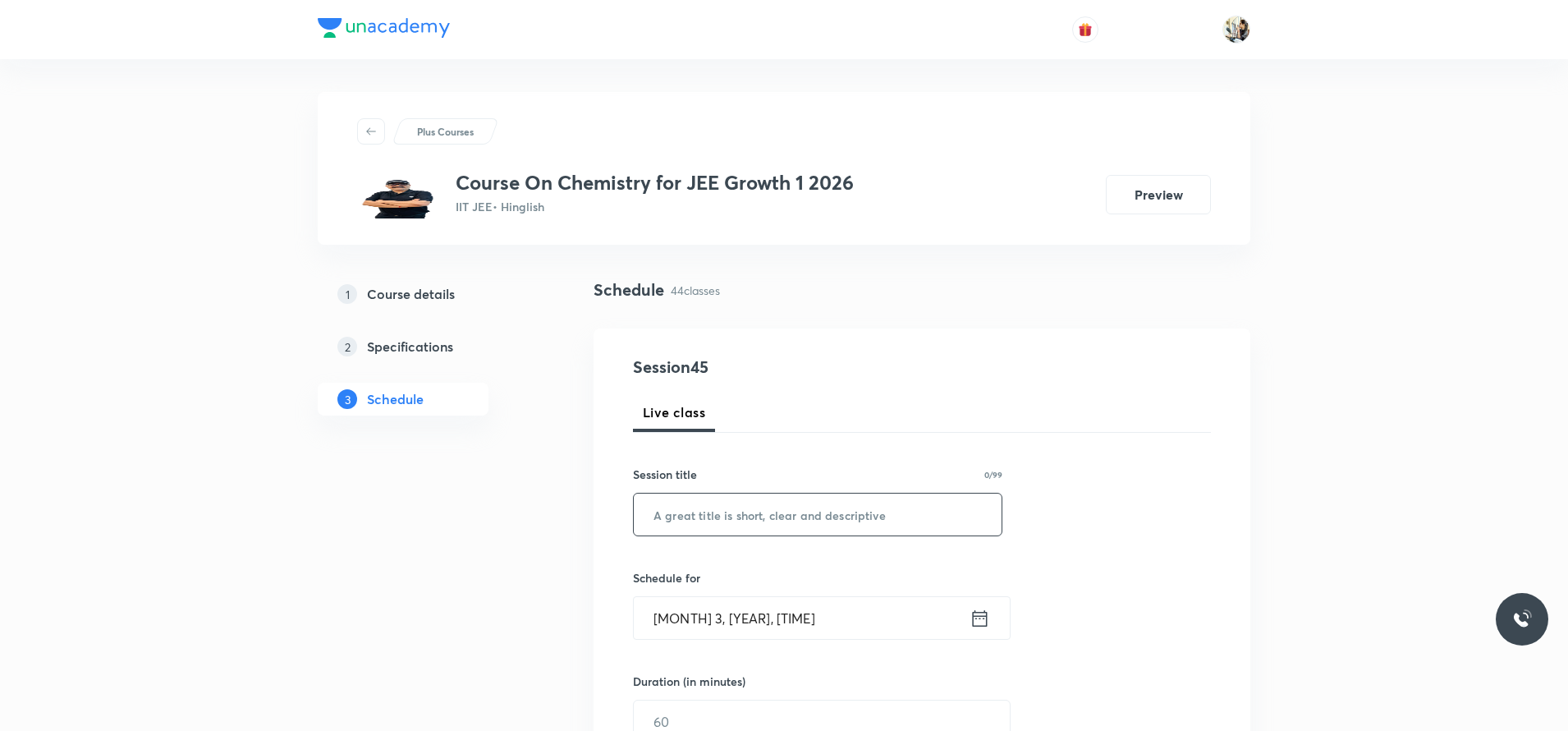 click at bounding box center [818, 514] 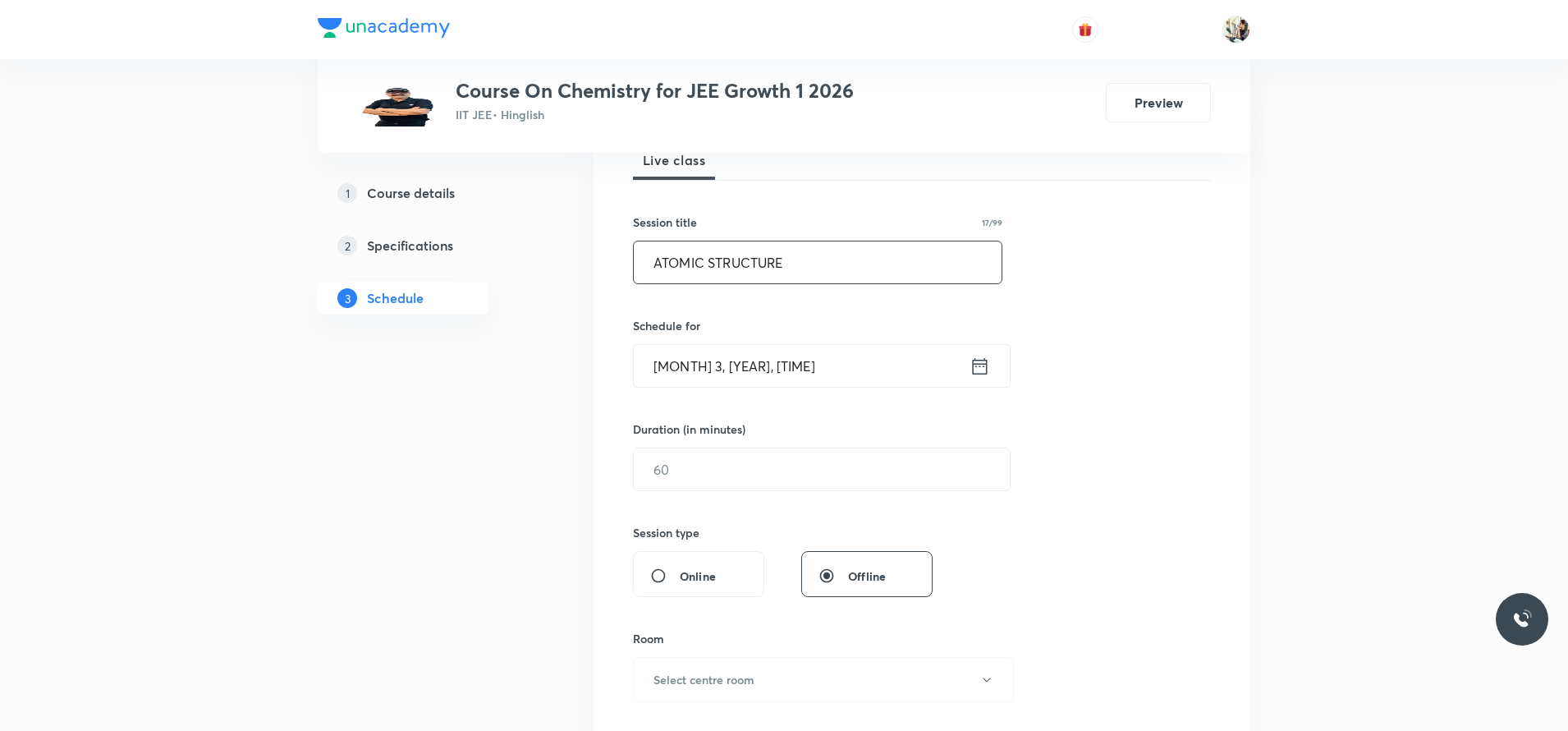 scroll, scrollTop: 287, scrollLeft: 0, axis: vertical 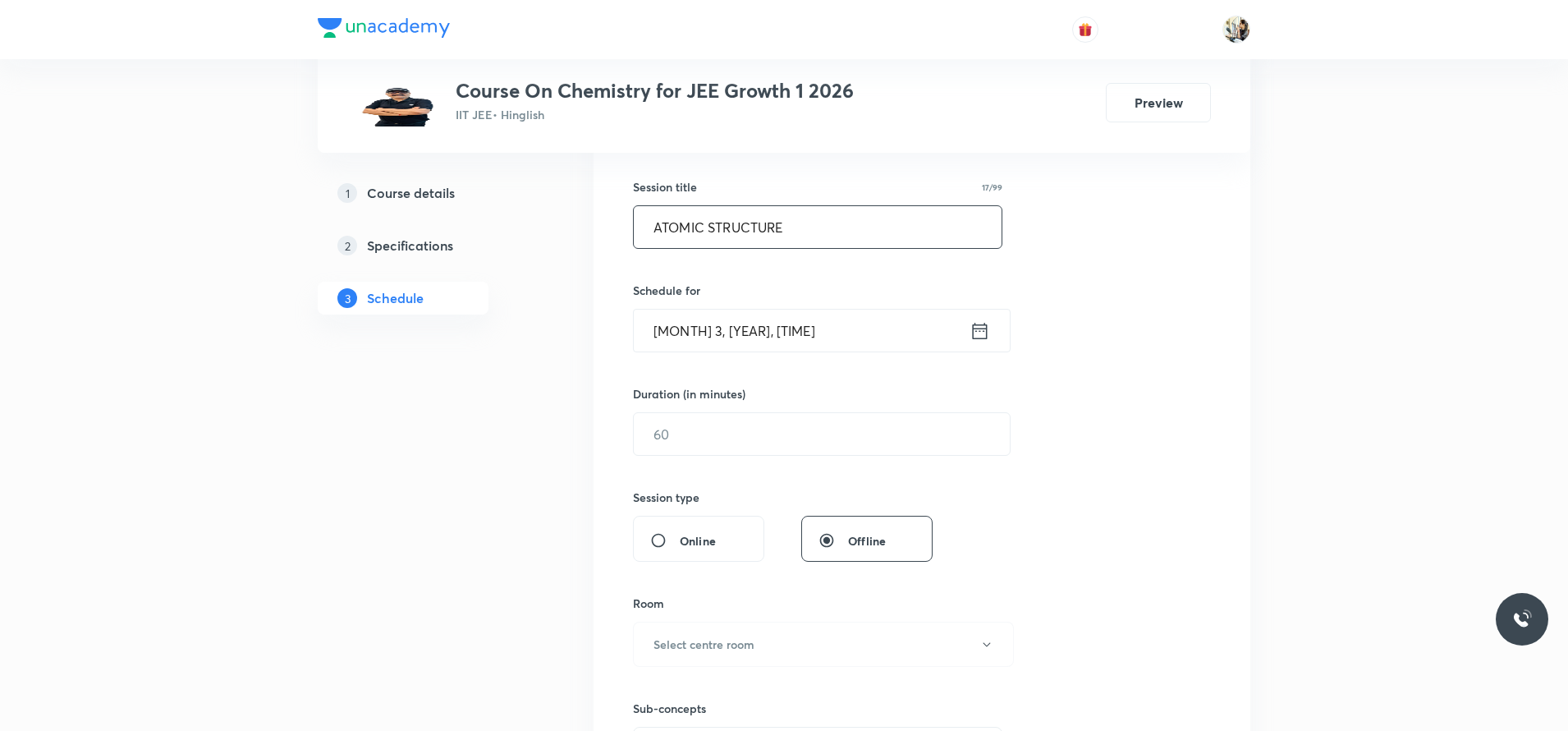type on "ATOMIC STRUCTURE" 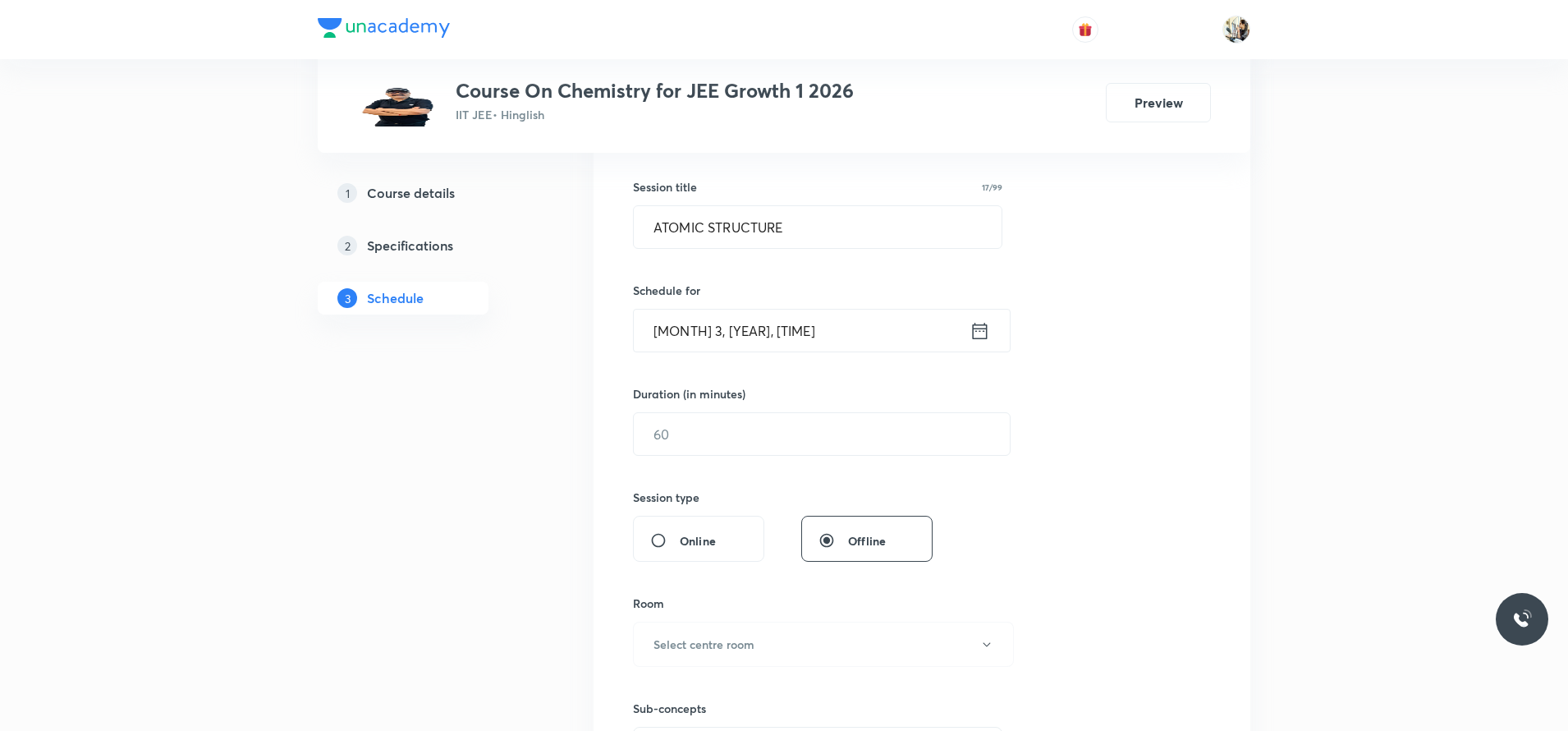 click on "[MONTH] 3, [YEAR], [TIME]" at bounding box center (801, 330) 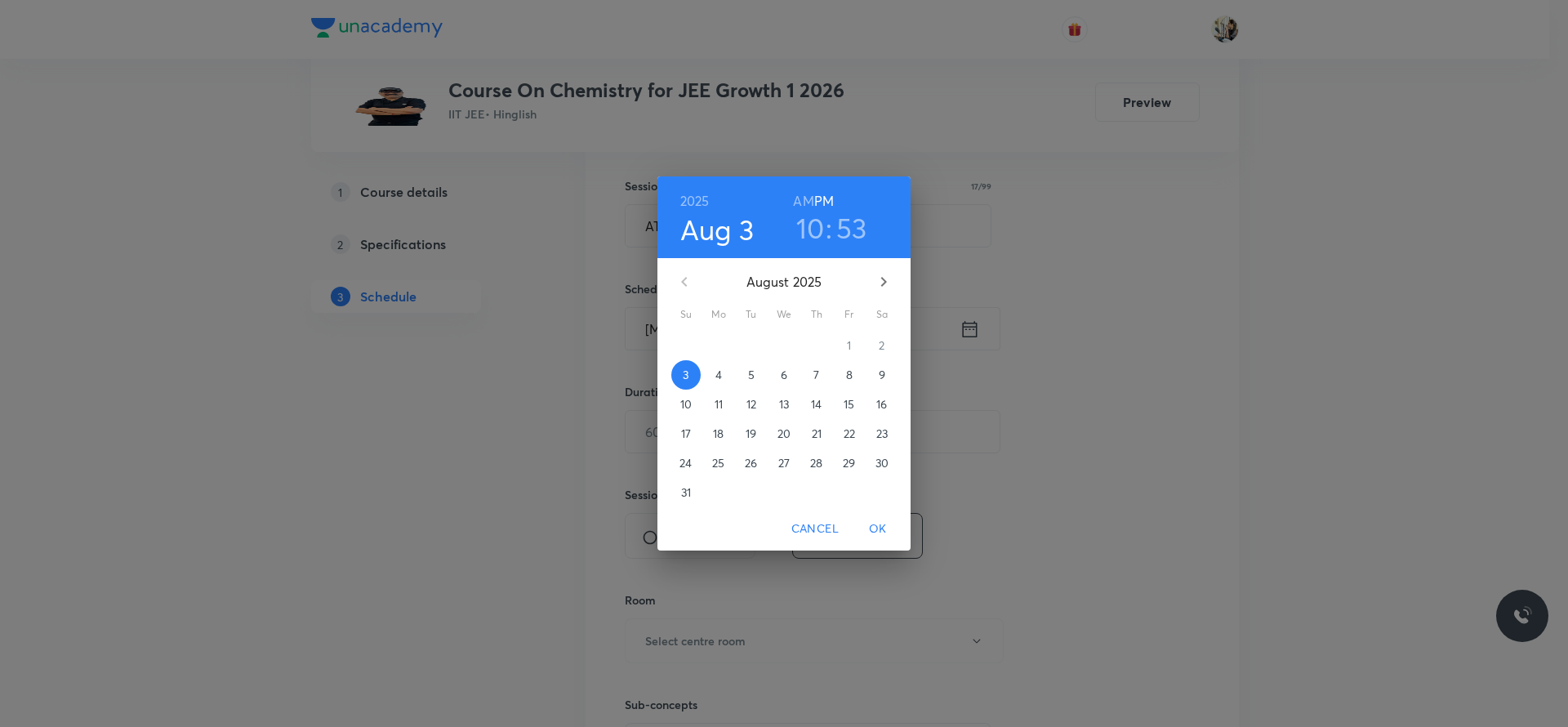 click on "4" at bounding box center [719, 375] 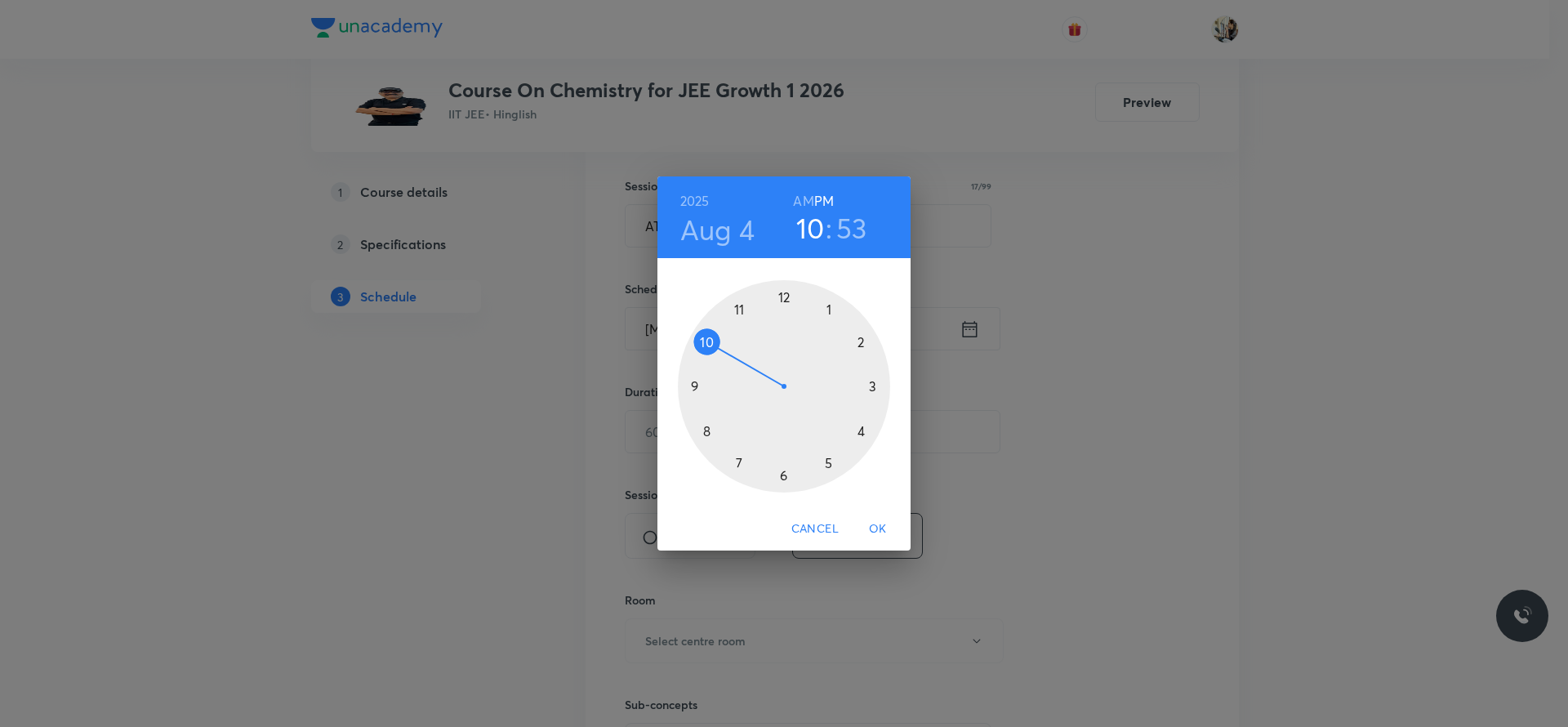 click on "[YEAR] [MONTH] 4 [TIME] [TIME] 1 2 3 4 5 6 7 8 9 10 11 12 Cancel OK" at bounding box center (784, 364) 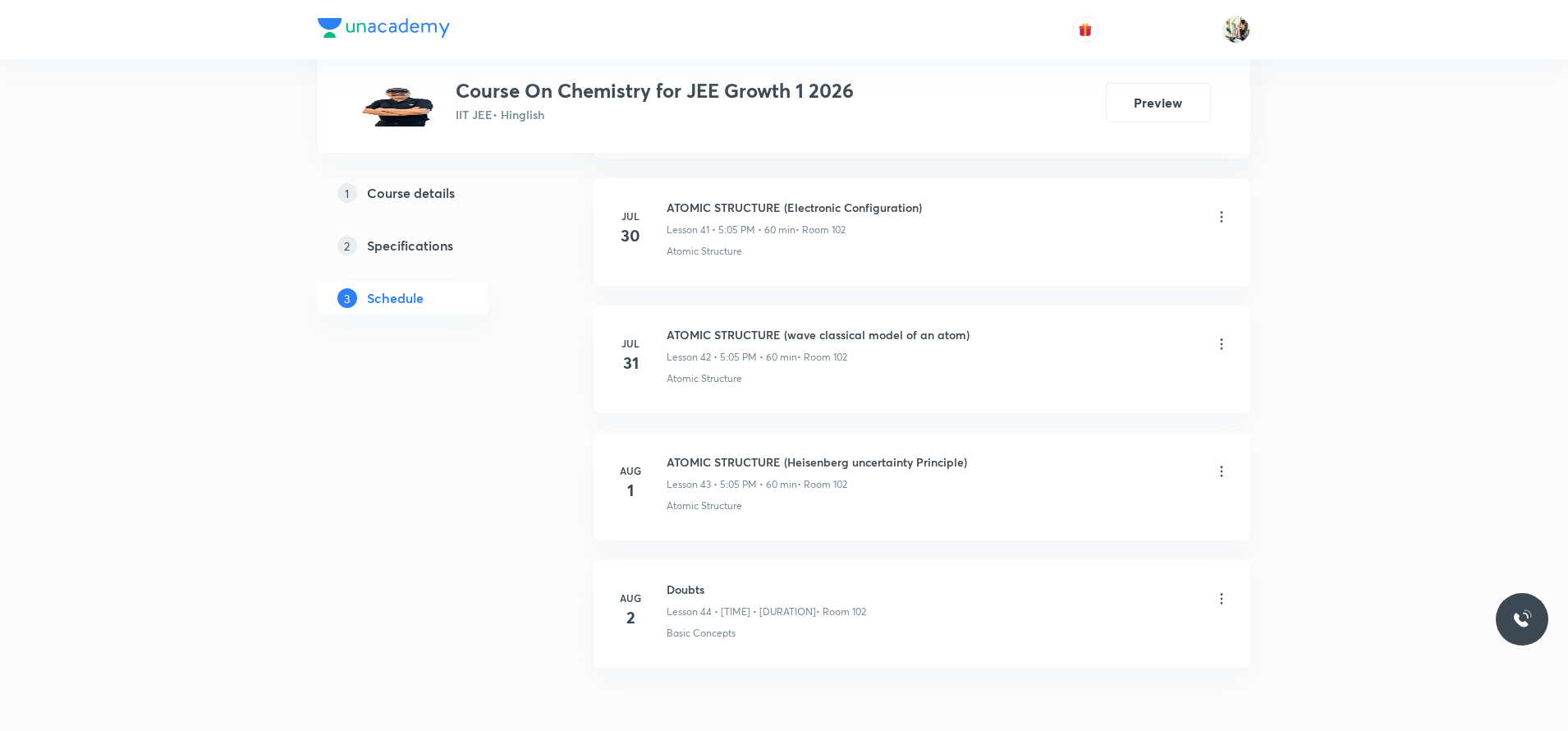scroll, scrollTop: 6188, scrollLeft: 0, axis: vertical 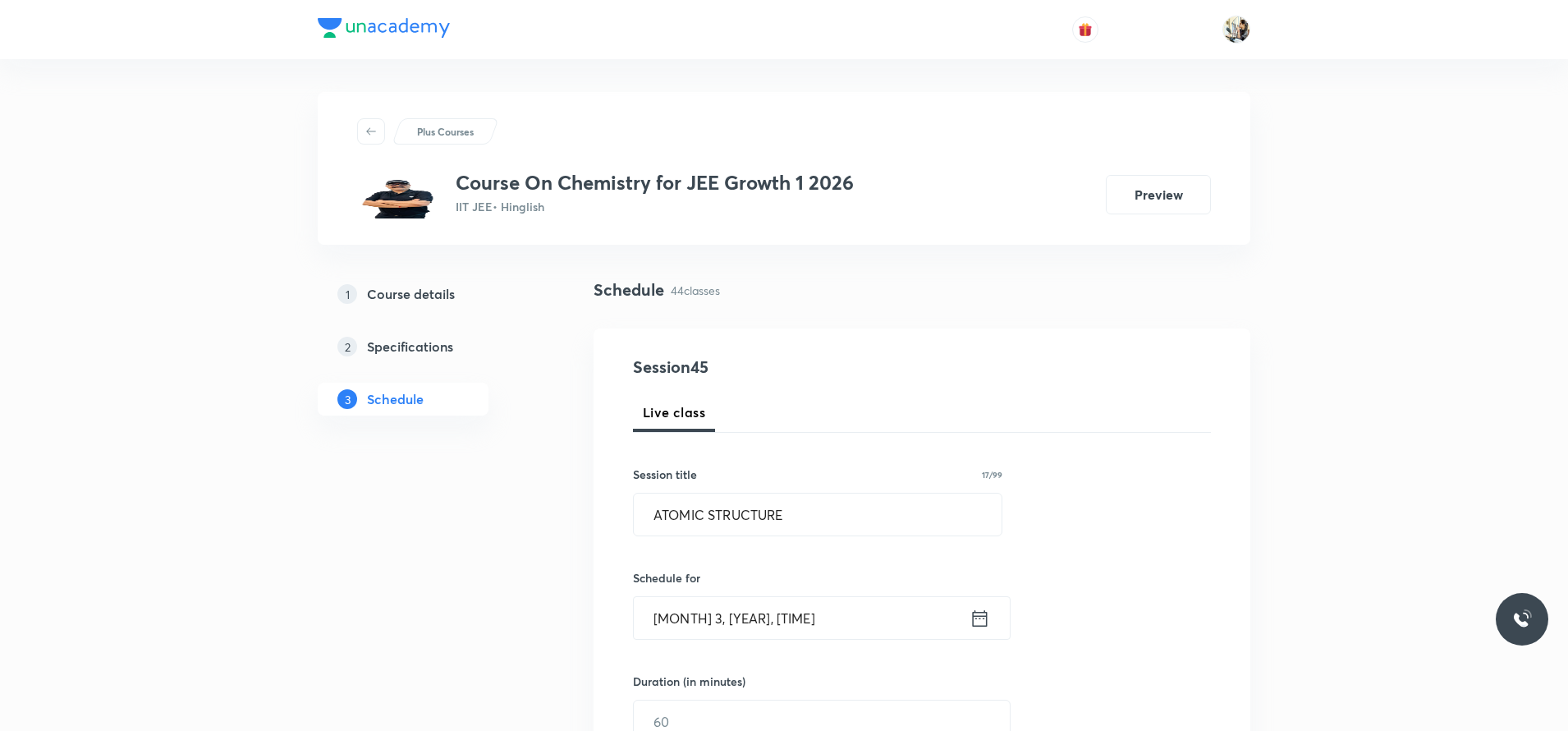 click on "[MONTH] 3, [YEAR], [TIME]" at bounding box center [801, 618] 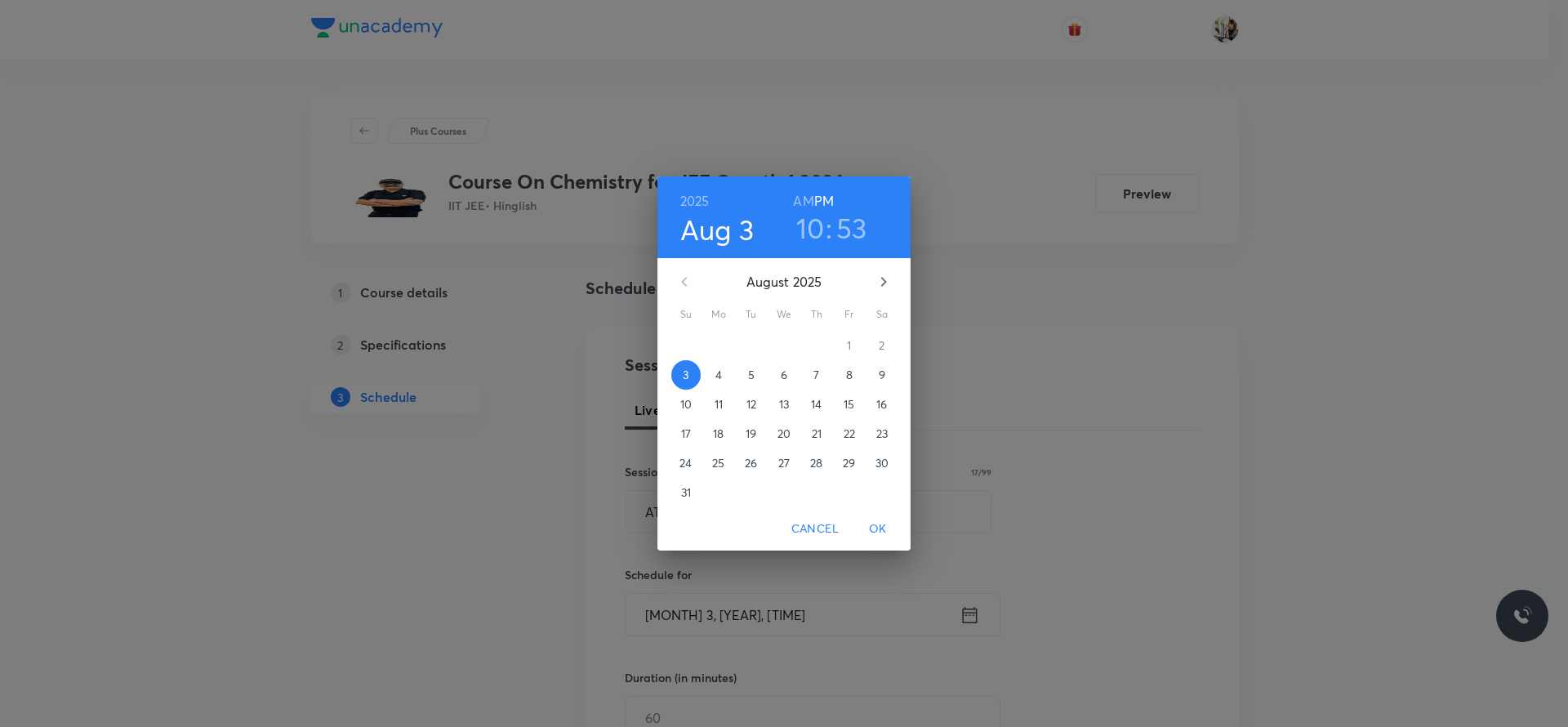 click on "4" at bounding box center [719, 375] 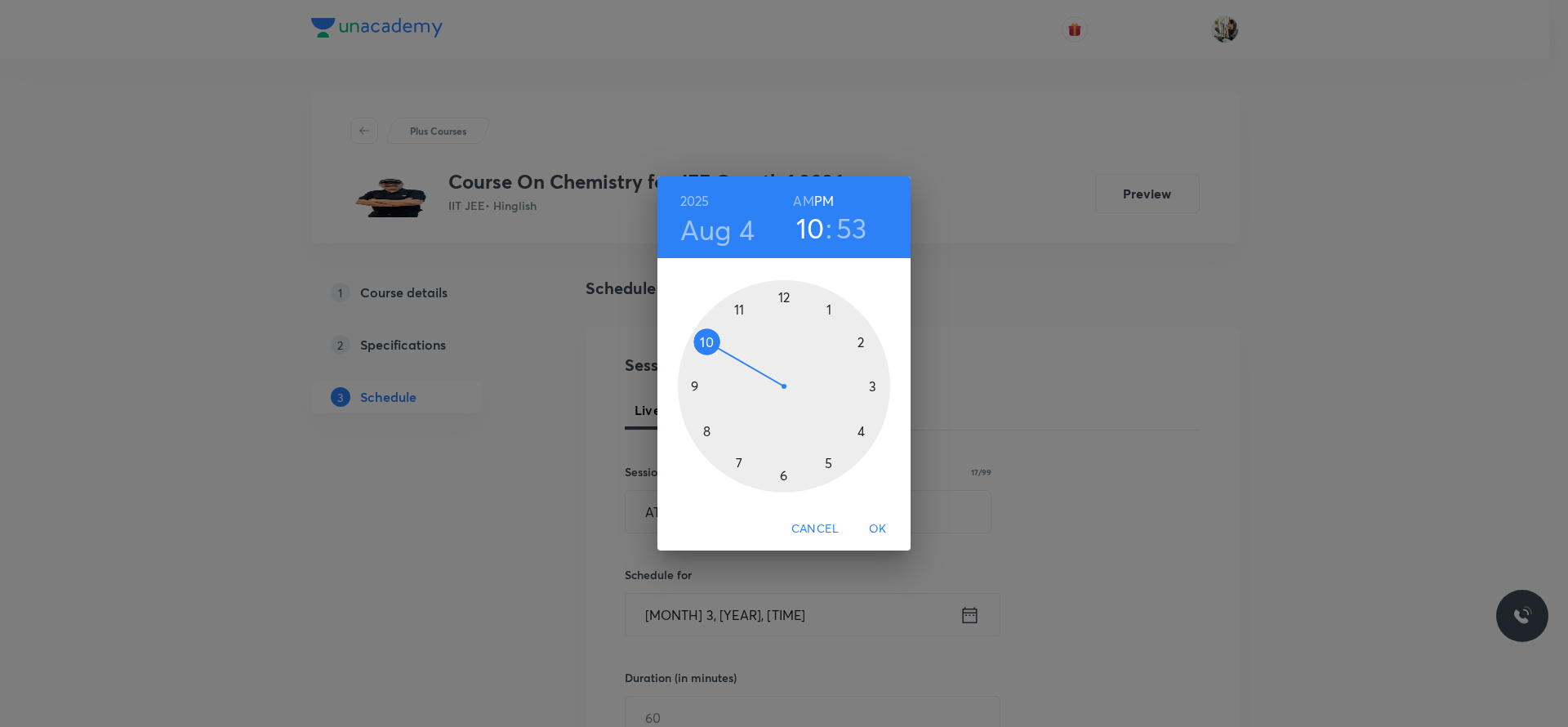 drag, startPoint x: 825, startPoint y: 459, endPoint x: 846, endPoint y: 382, distance: 79.81228 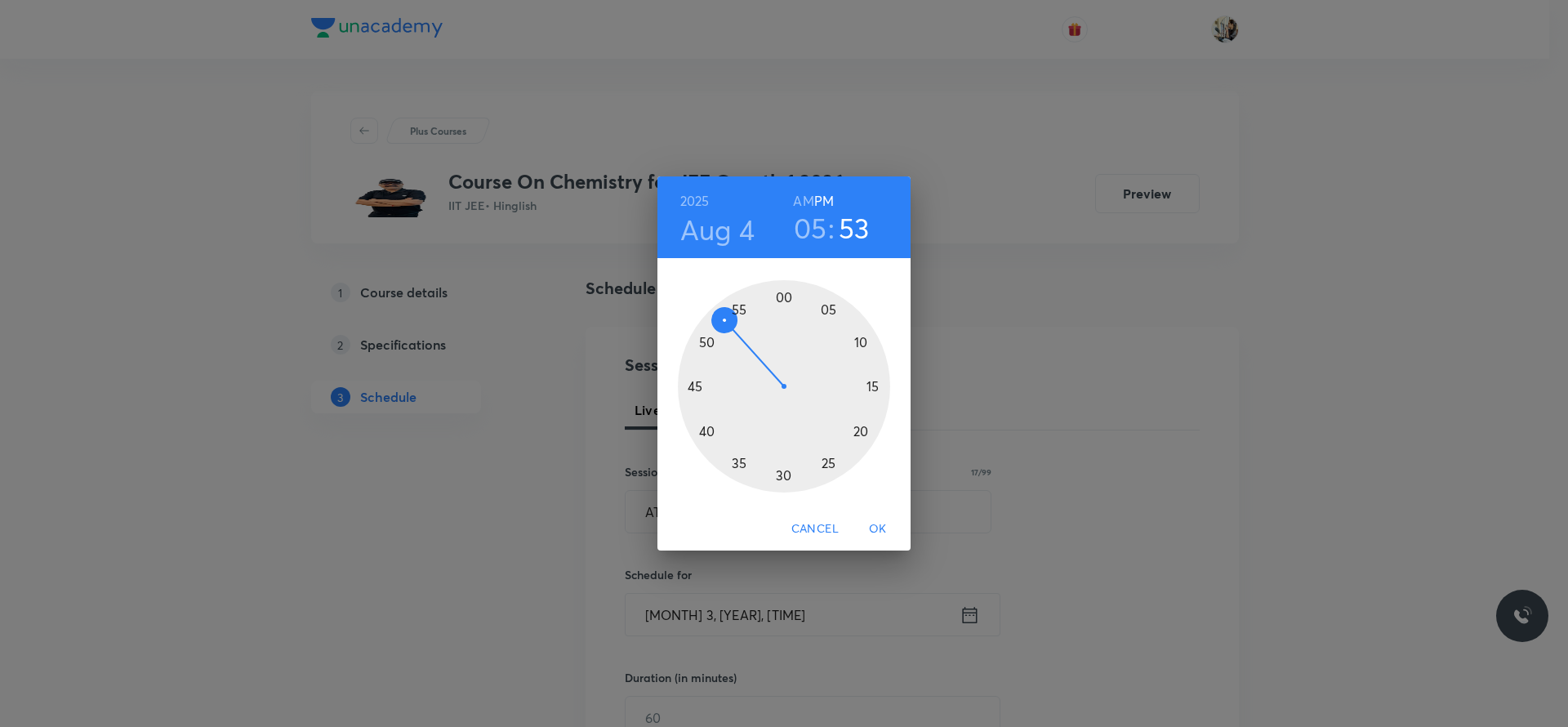 click at bounding box center [784, 386] 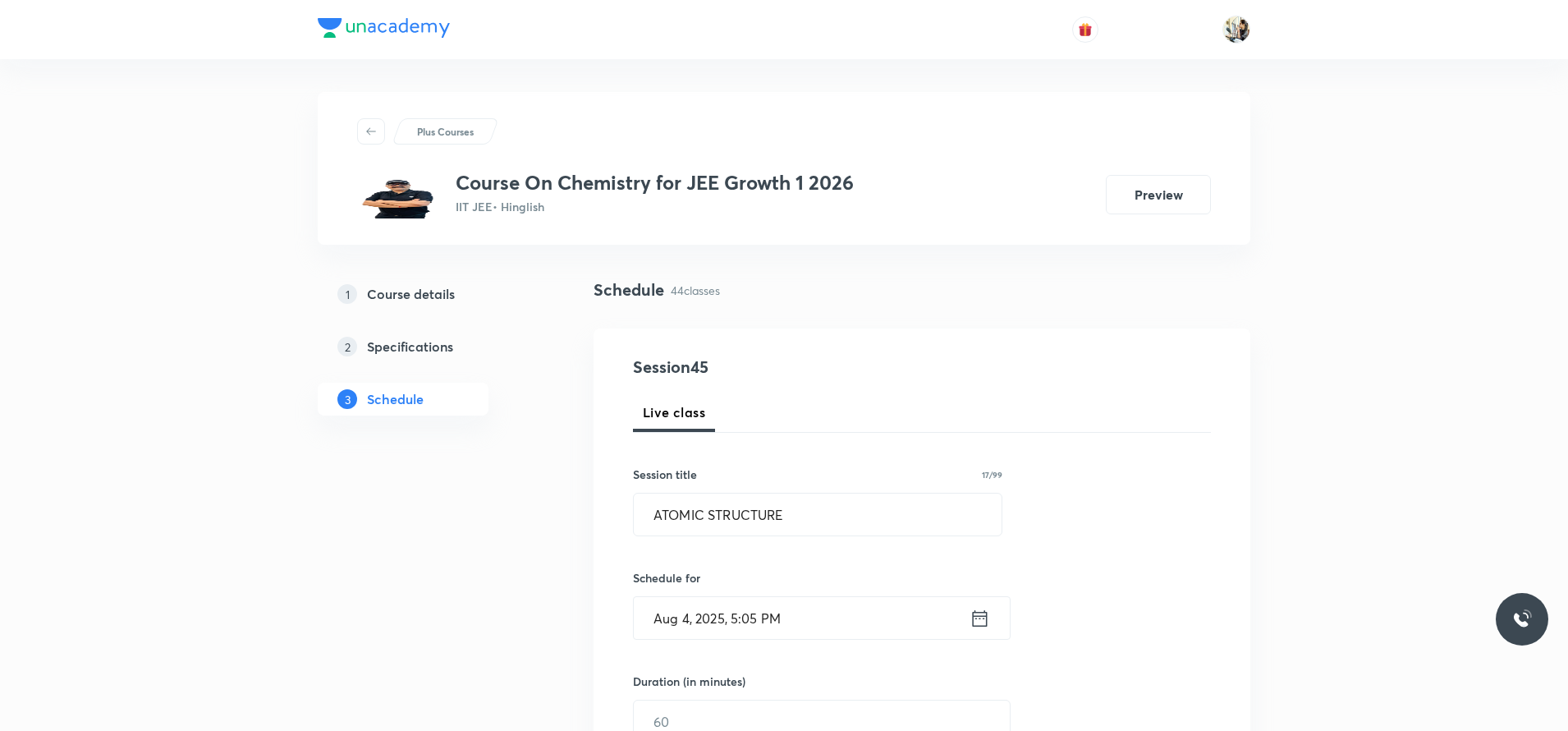 scroll, scrollTop: 287, scrollLeft: 0, axis: vertical 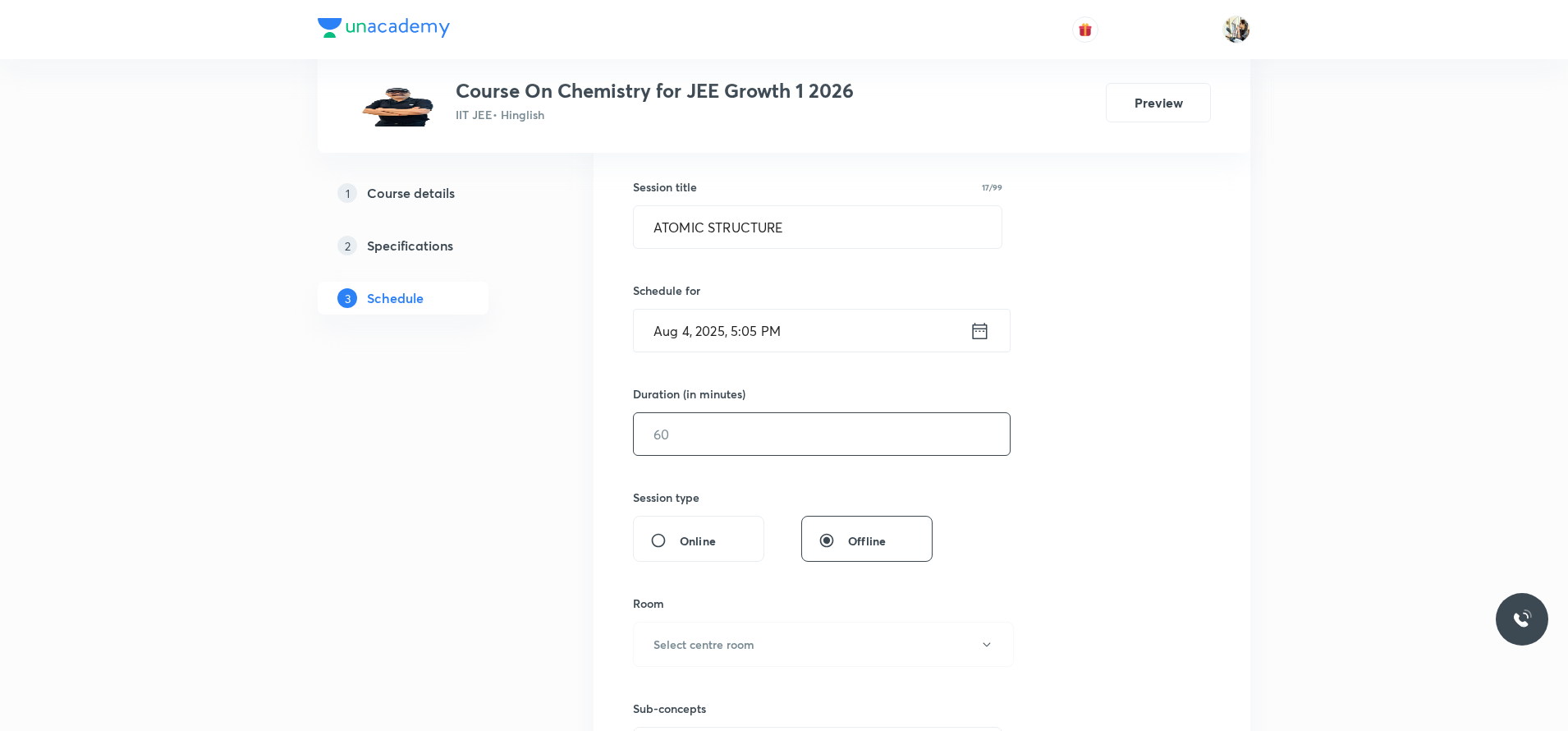 click at bounding box center [822, 434] 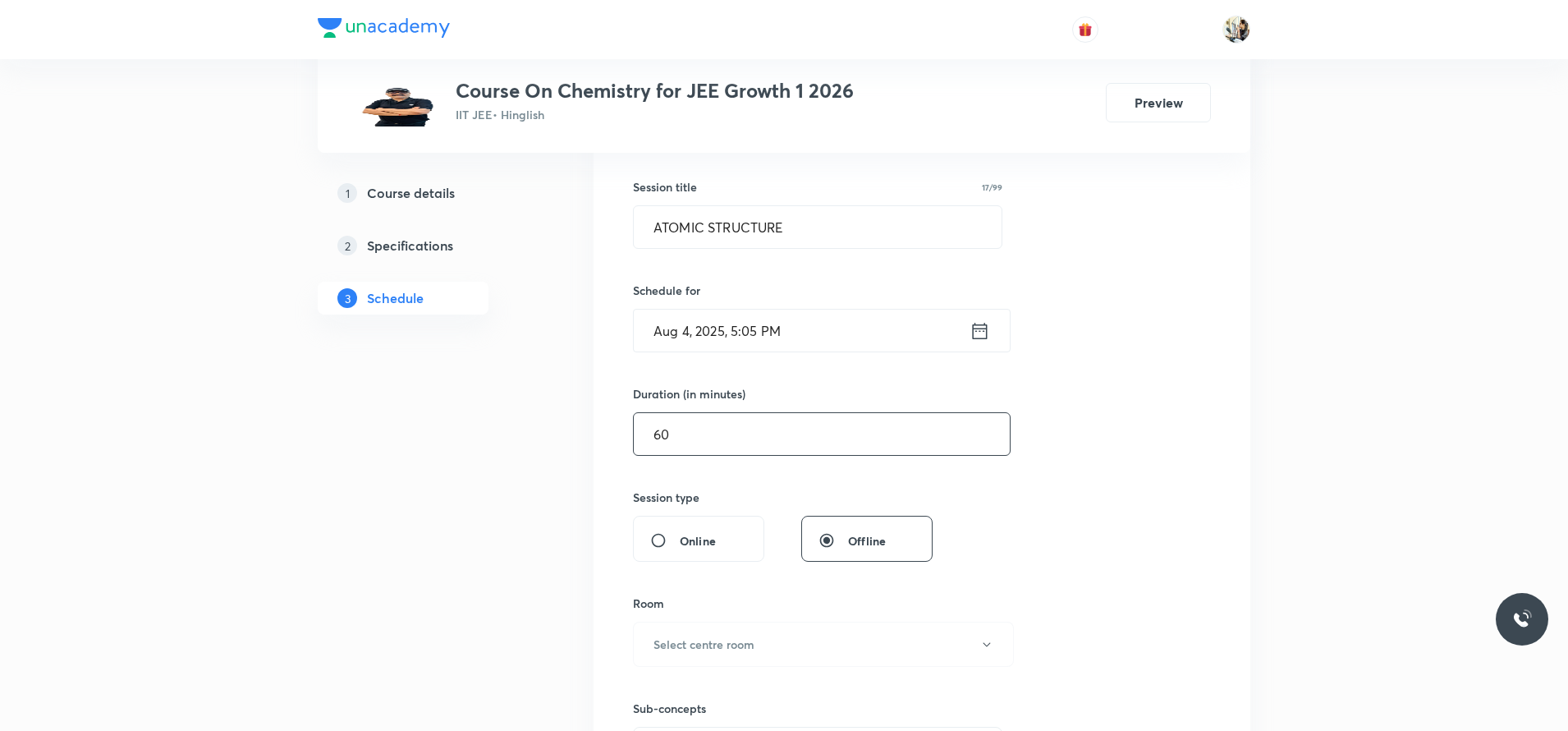 scroll, scrollTop: 575, scrollLeft: 0, axis: vertical 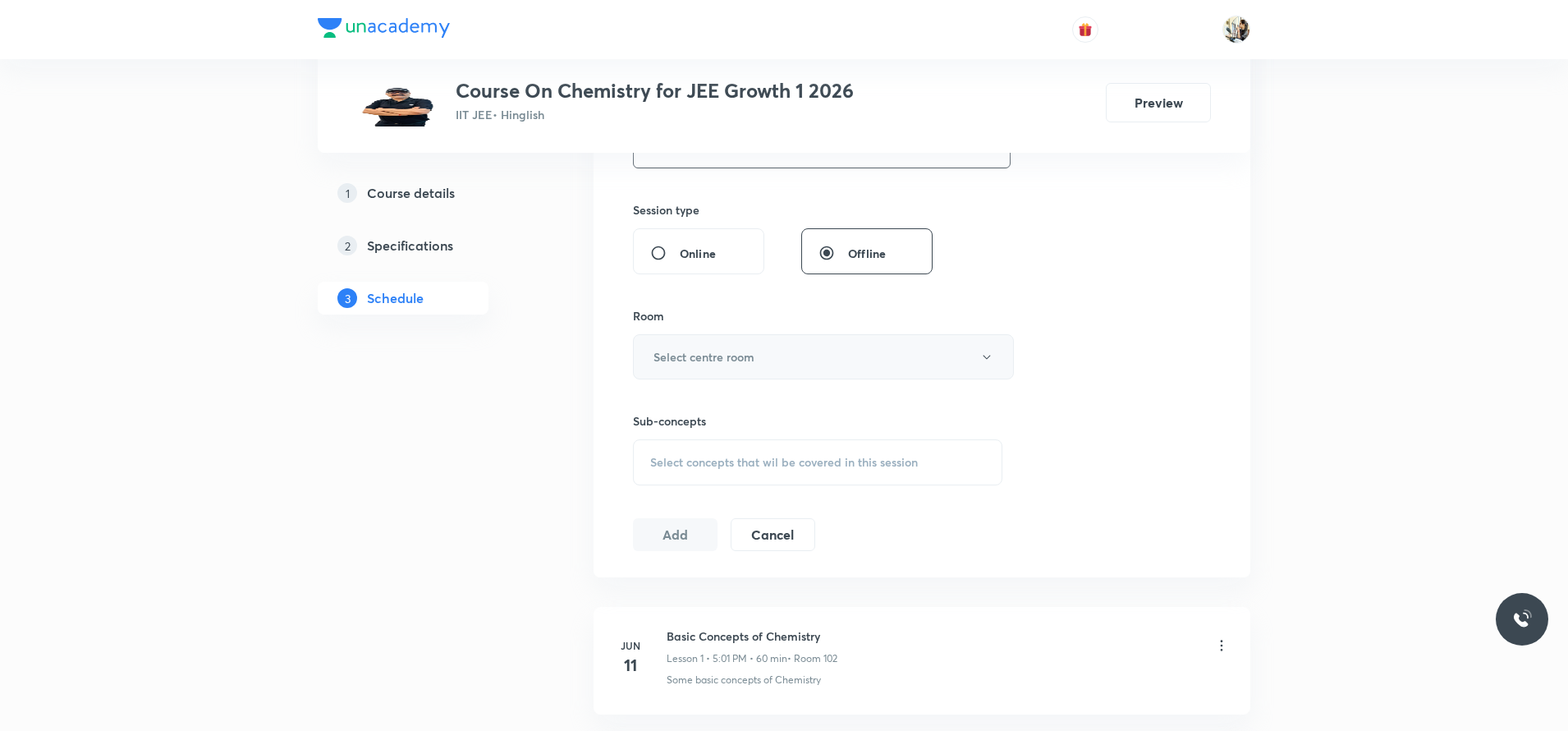 type on "60" 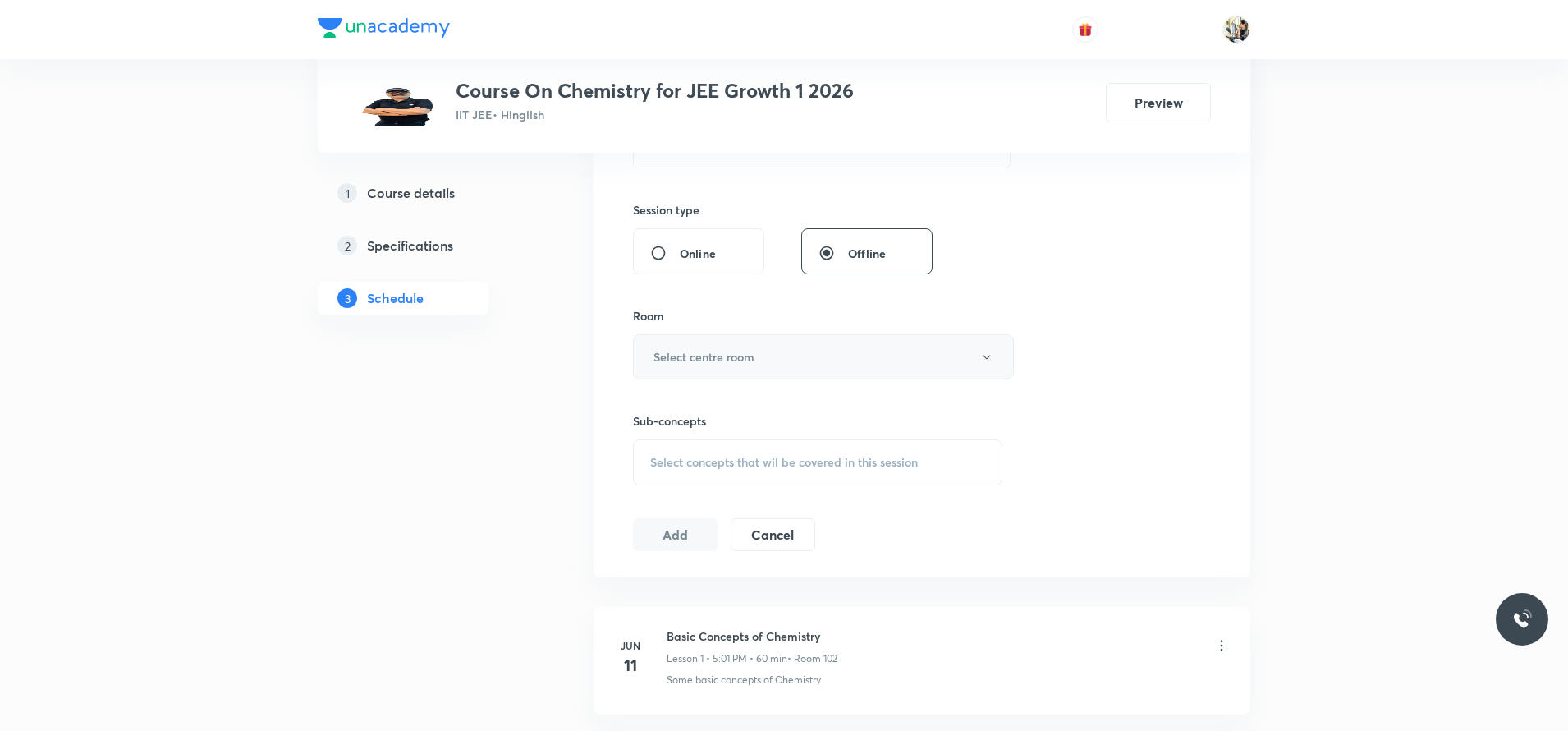 click on "Select centre room" at bounding box center (704, 356) 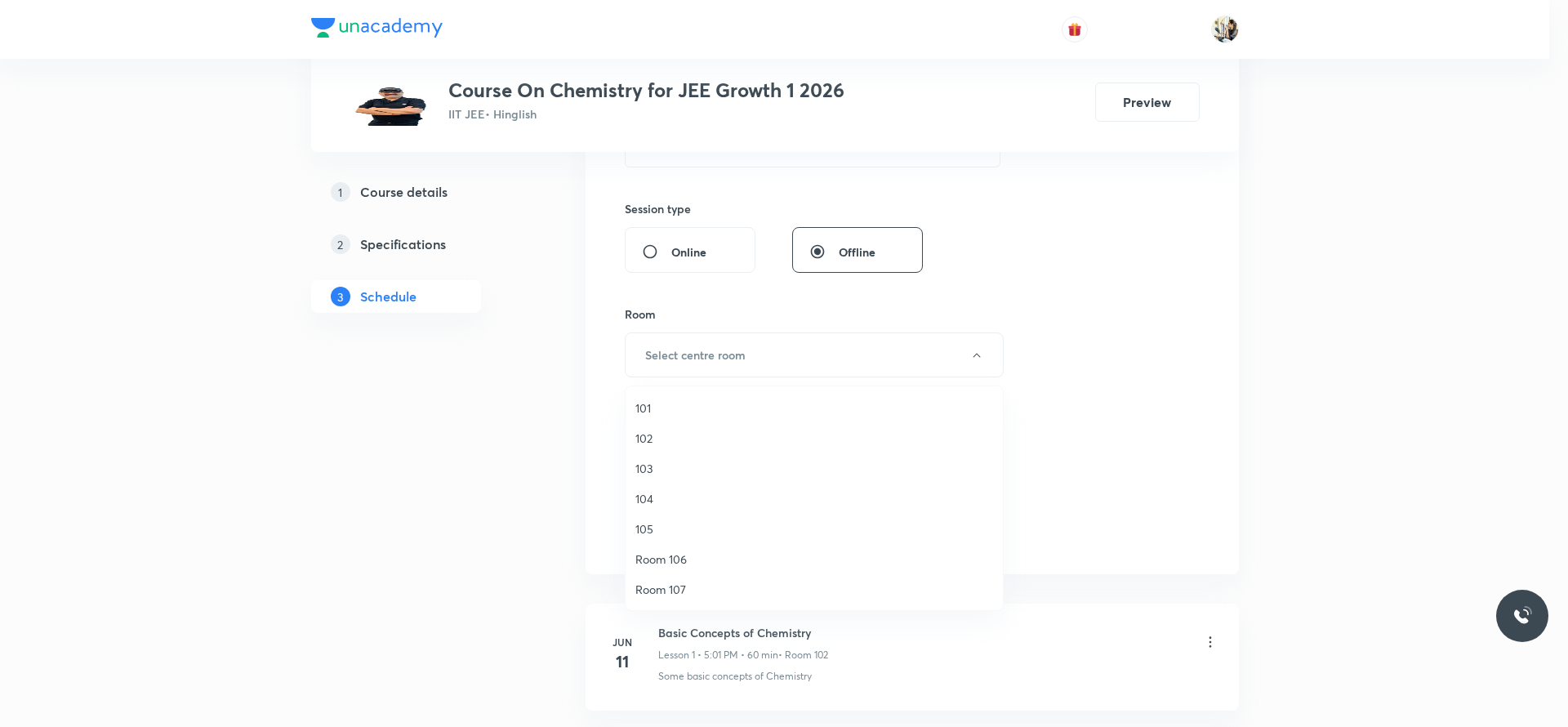 click on "102" at bounding box center [814, 438] 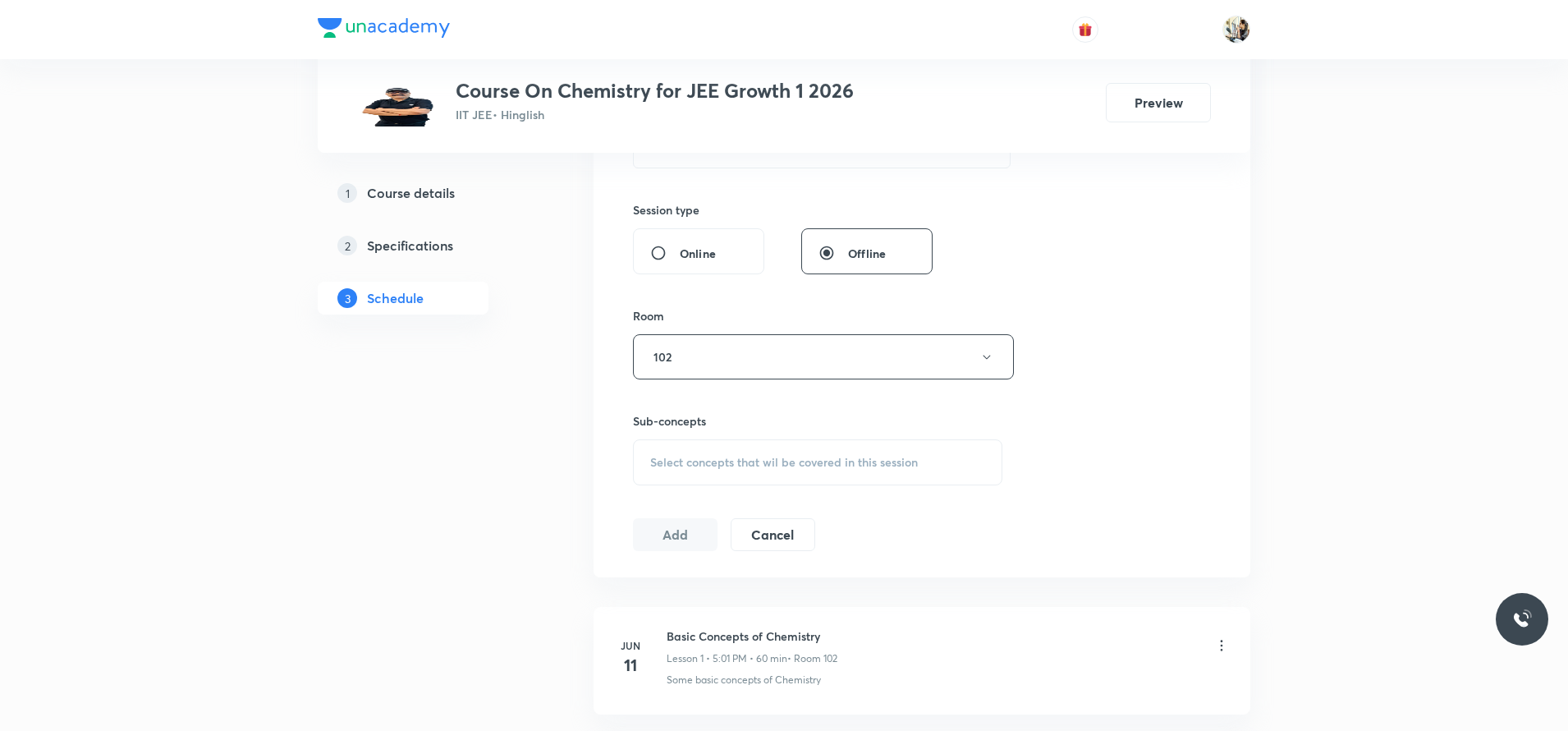 click on "Select concepts that wil be covered in this session" at bounding box center [818, 462] 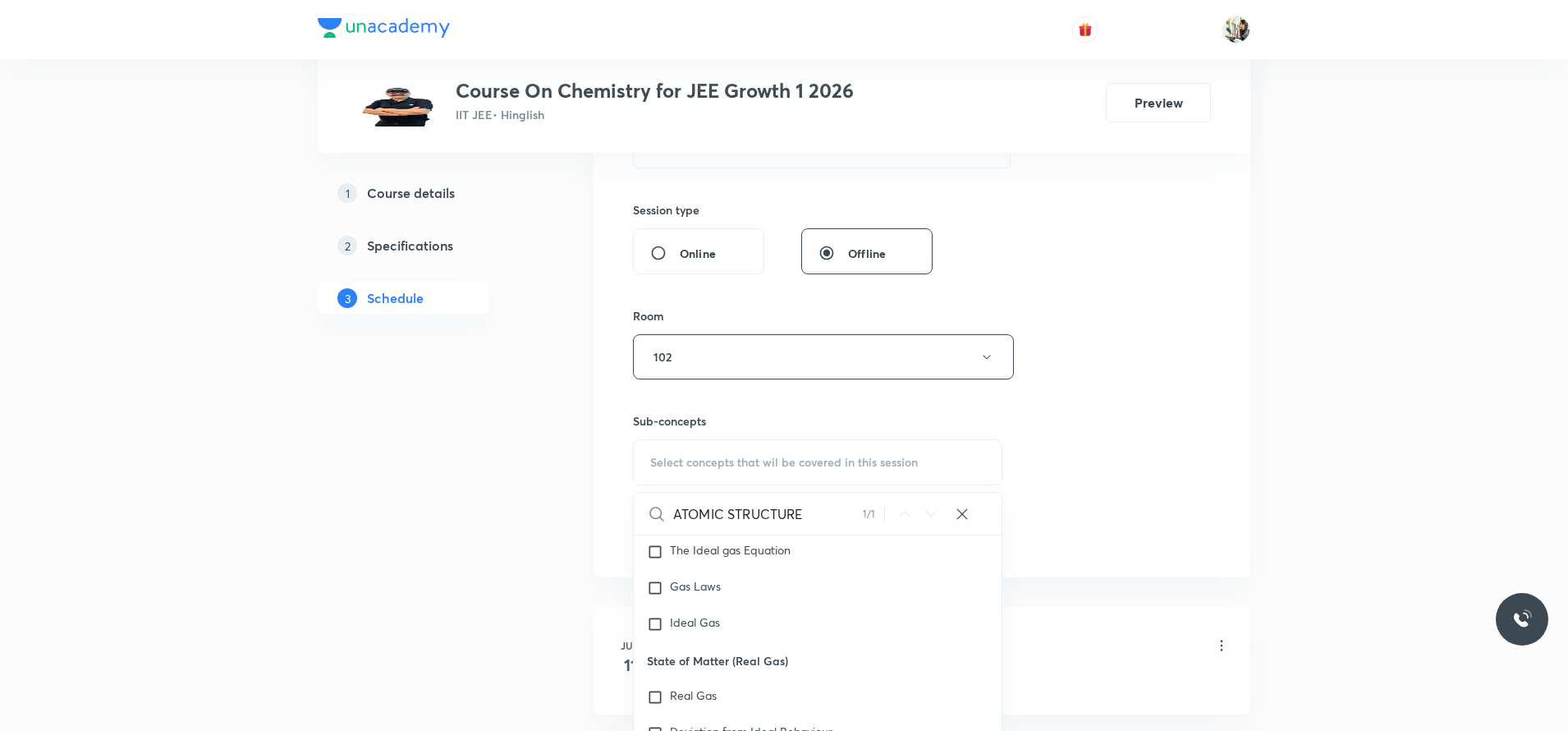 scroll, scrollTop: 27288, scrollLeft: 0, axis: vertical 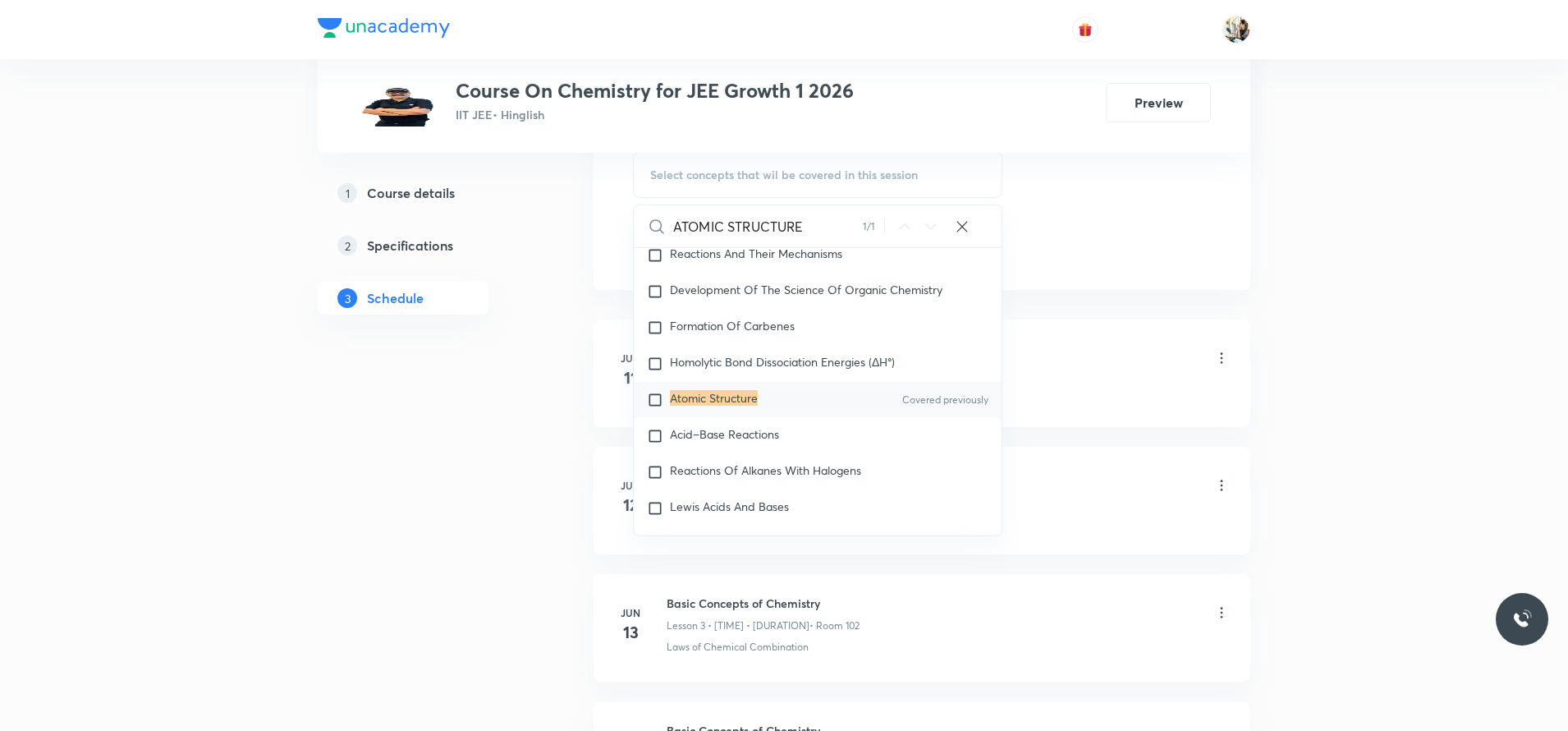 type on "ATOMIC STRUCTURE" 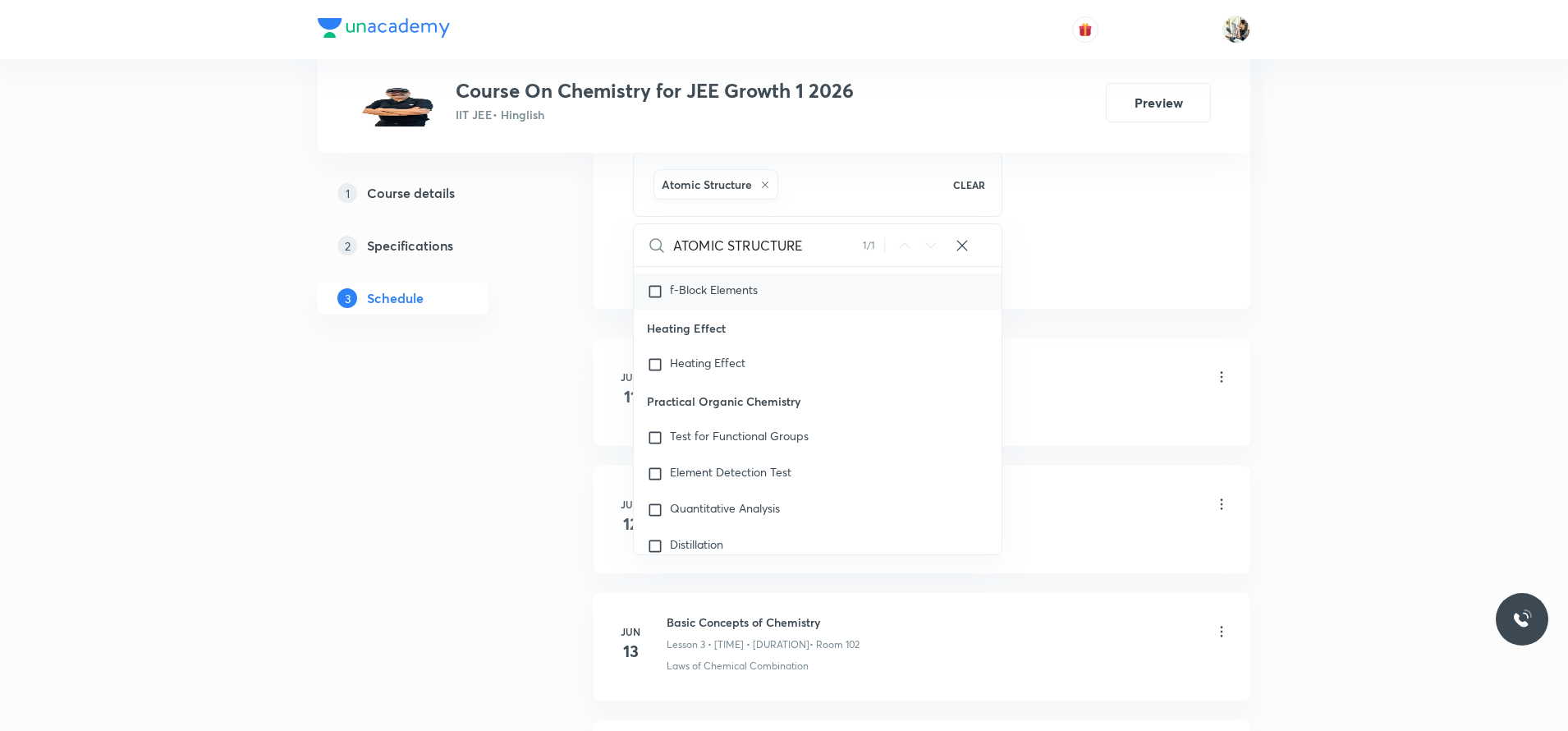 scroll, scrollTop: 26426, scrollLeft: 0, axis: vertical 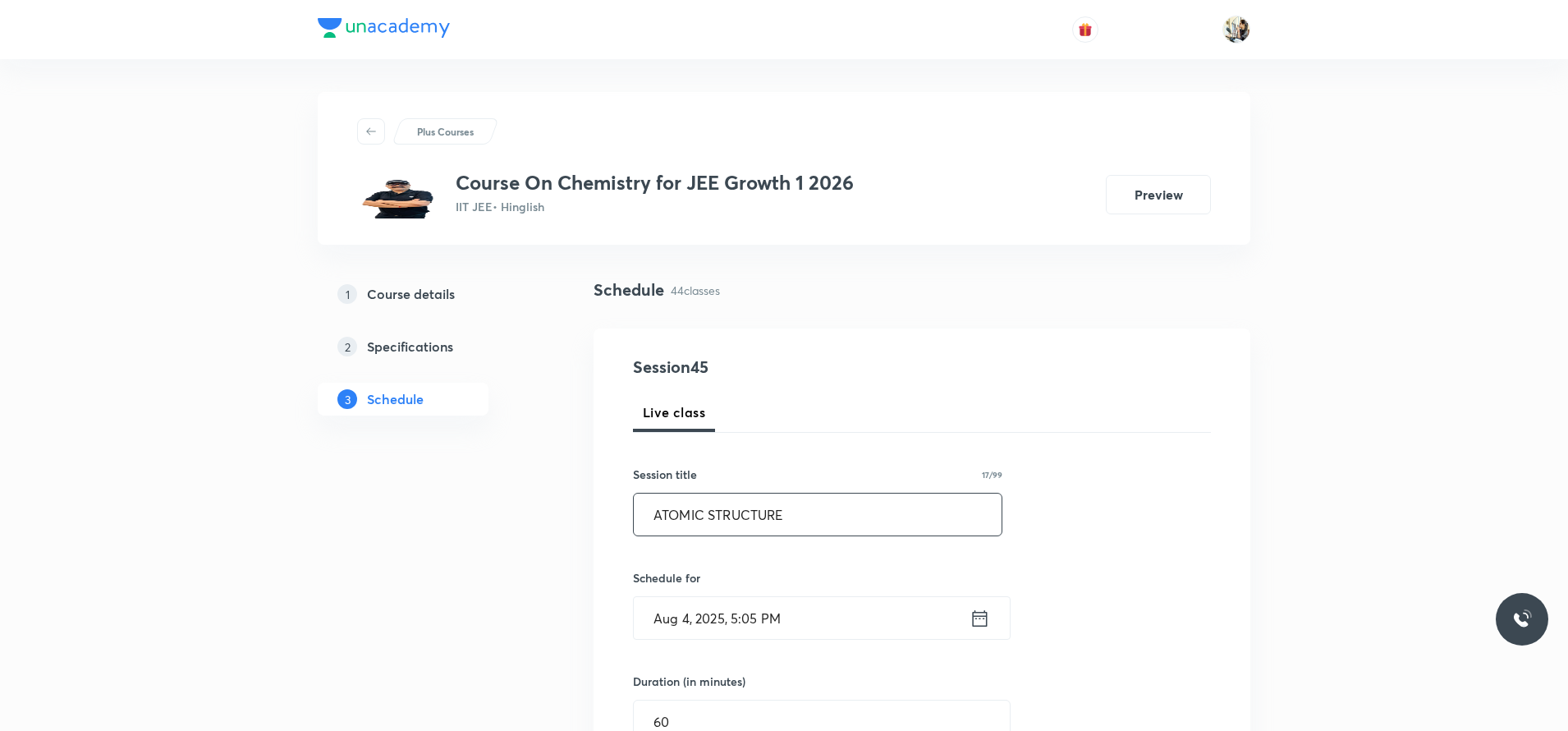 click on "ATOMIC STRUCTURE" at bounding box center [818, 514] 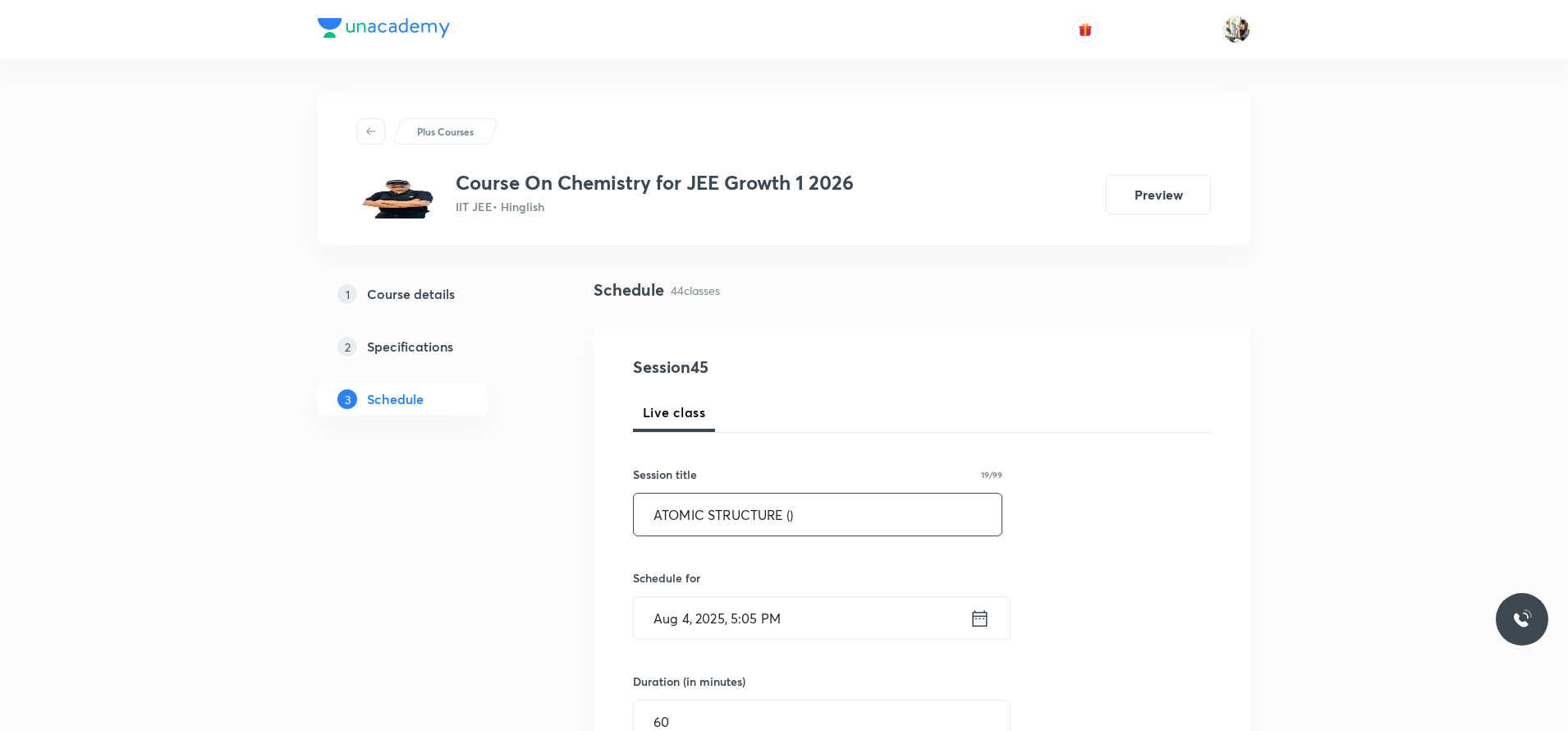 paste on "Dual nature and debrogli wave length and Heidelberg uncertainty principle" 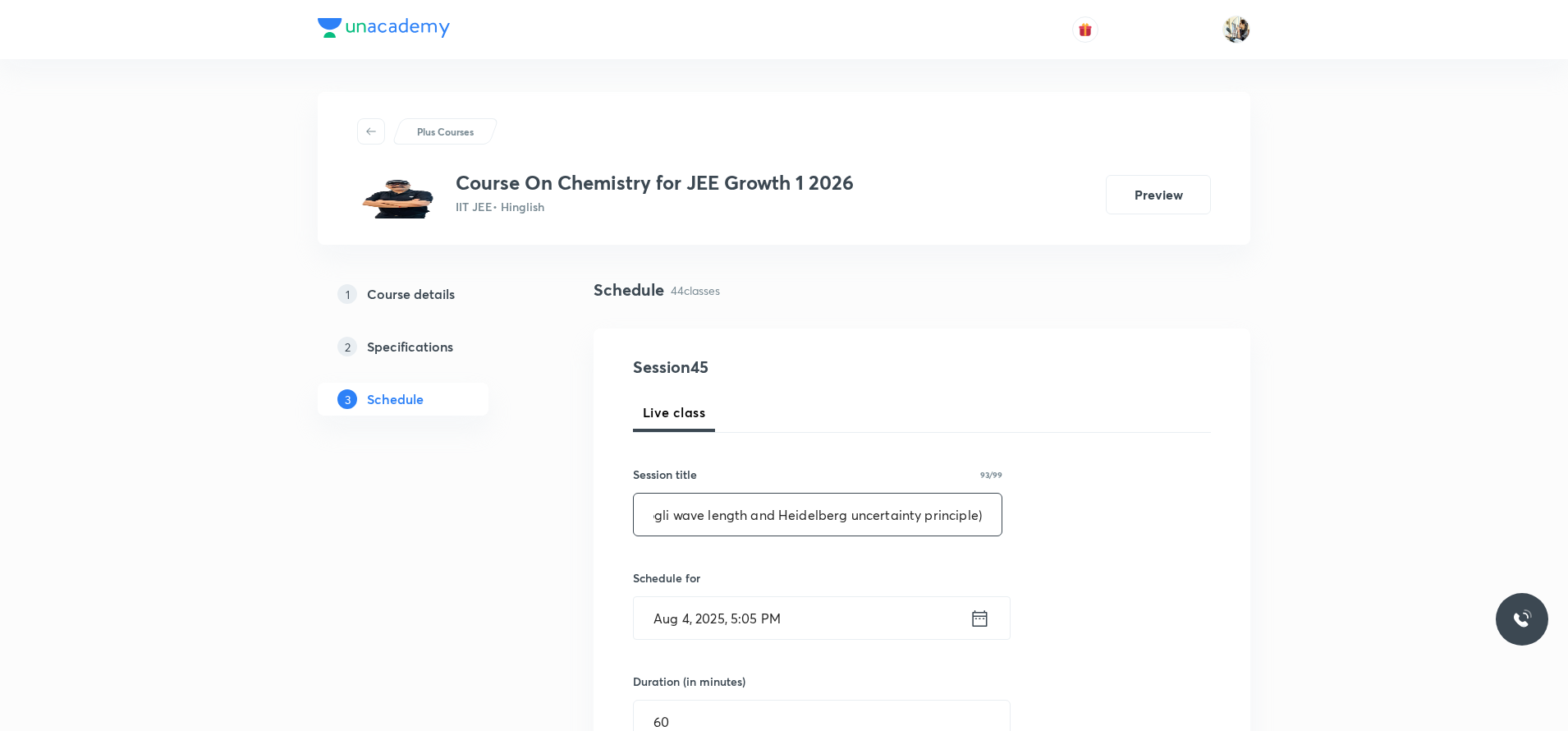 scroll, scrollTop: 0, scrollLeft: 279, axis: horizontal 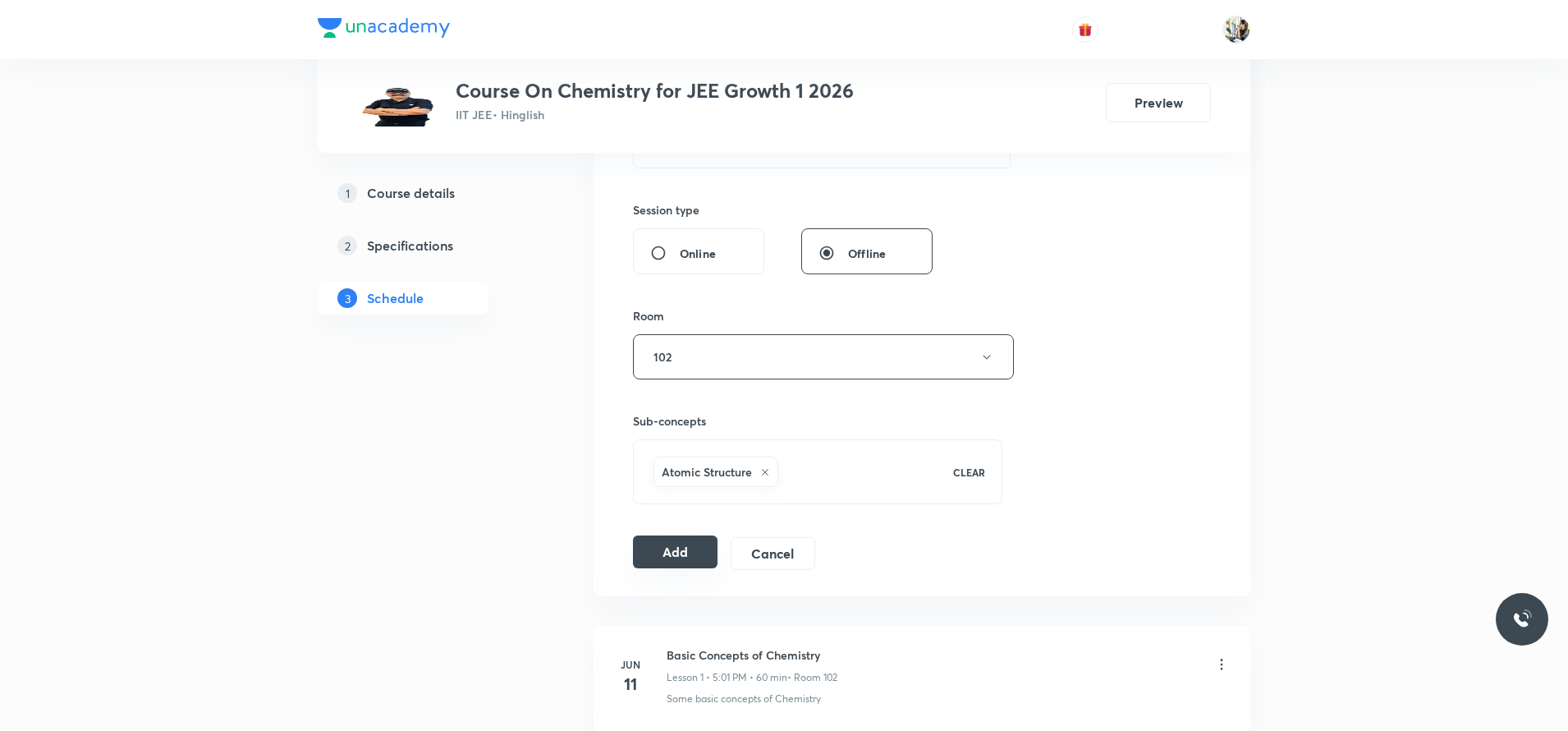 type on "ATOMIC STRUCTURE ( Dual nature and debrogli wave length and Heidelberg uncertainty principle)" 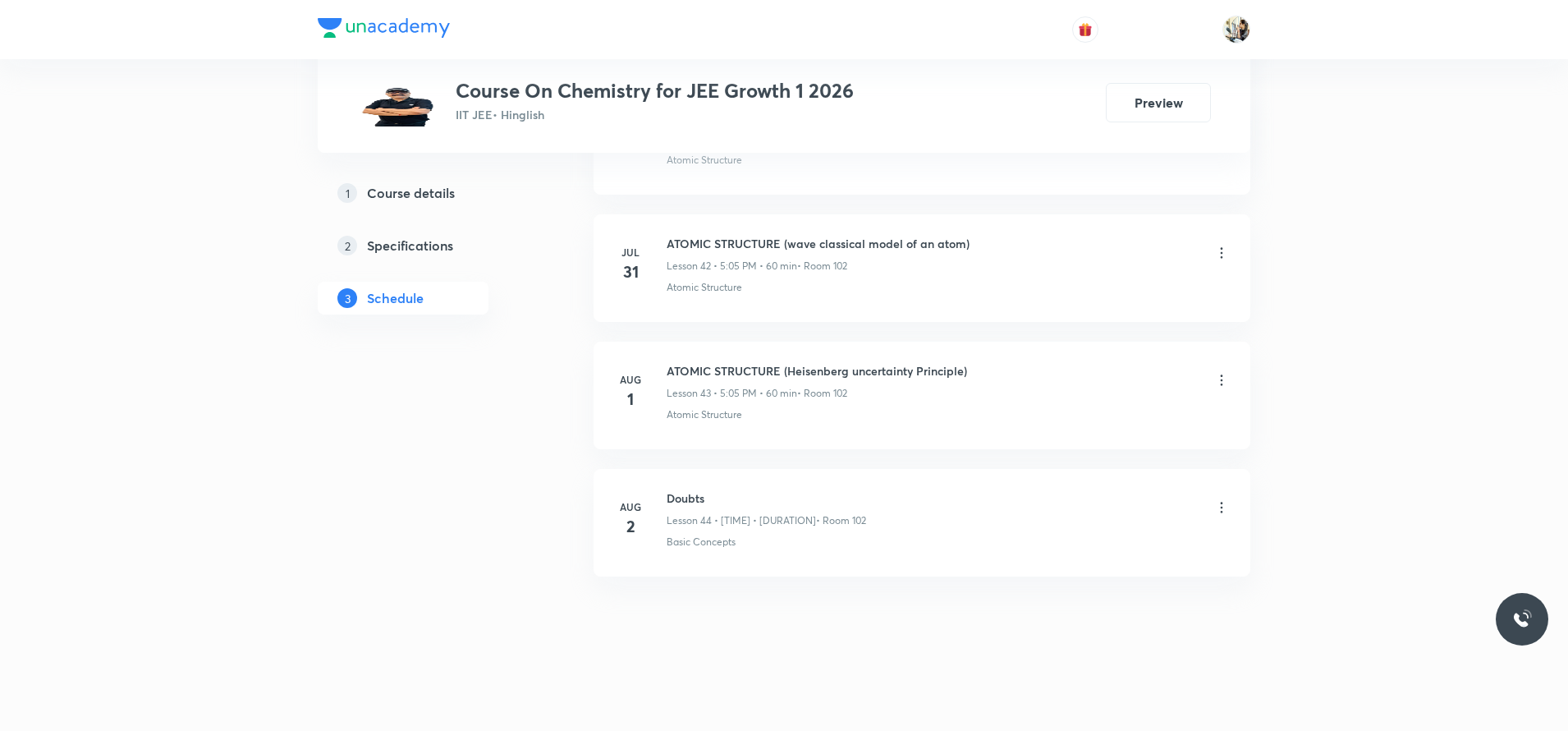 scroll, scrollTop: 5433, scrollLeft: 0, axis: vertical 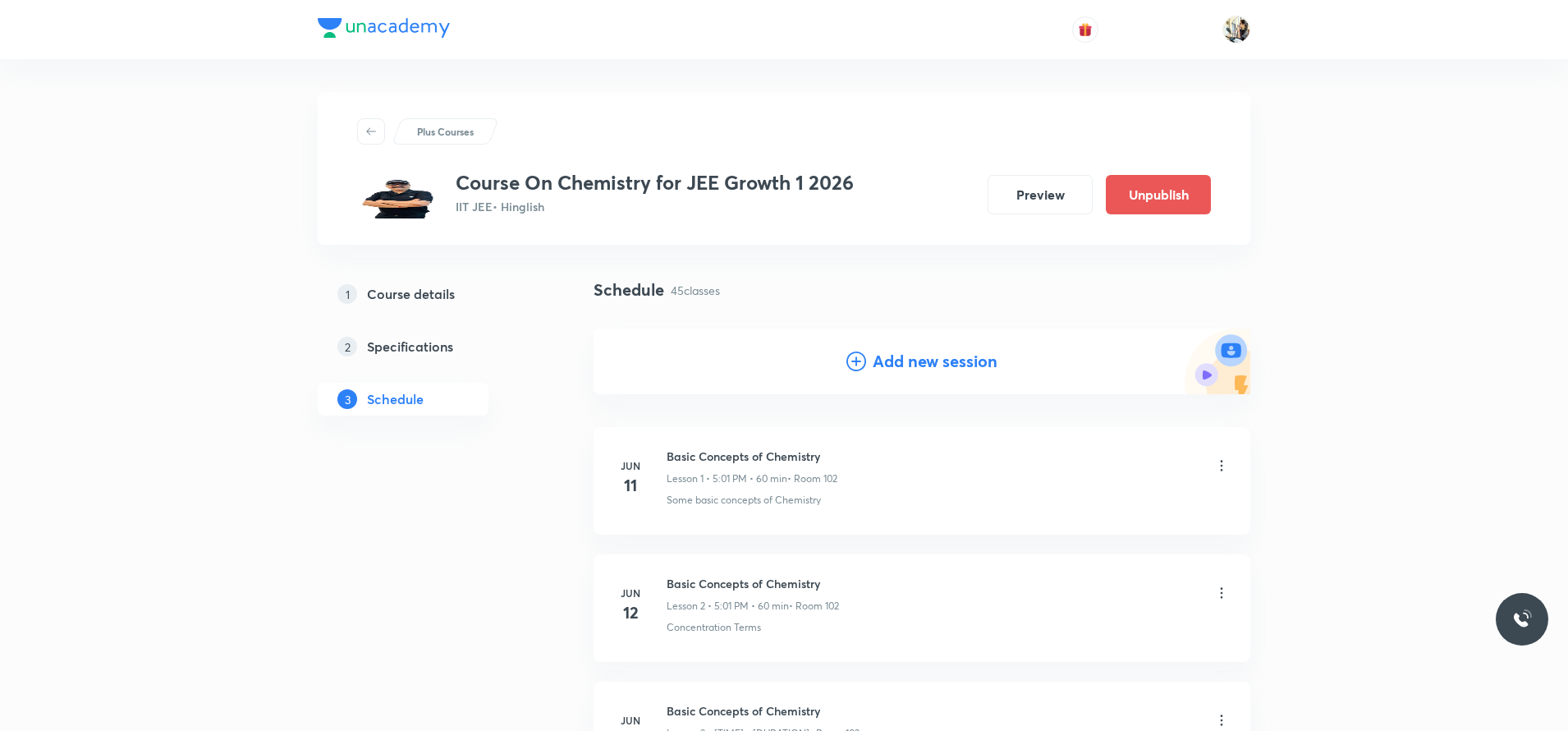 click on "Add new session" at bounding box center (935, 361) 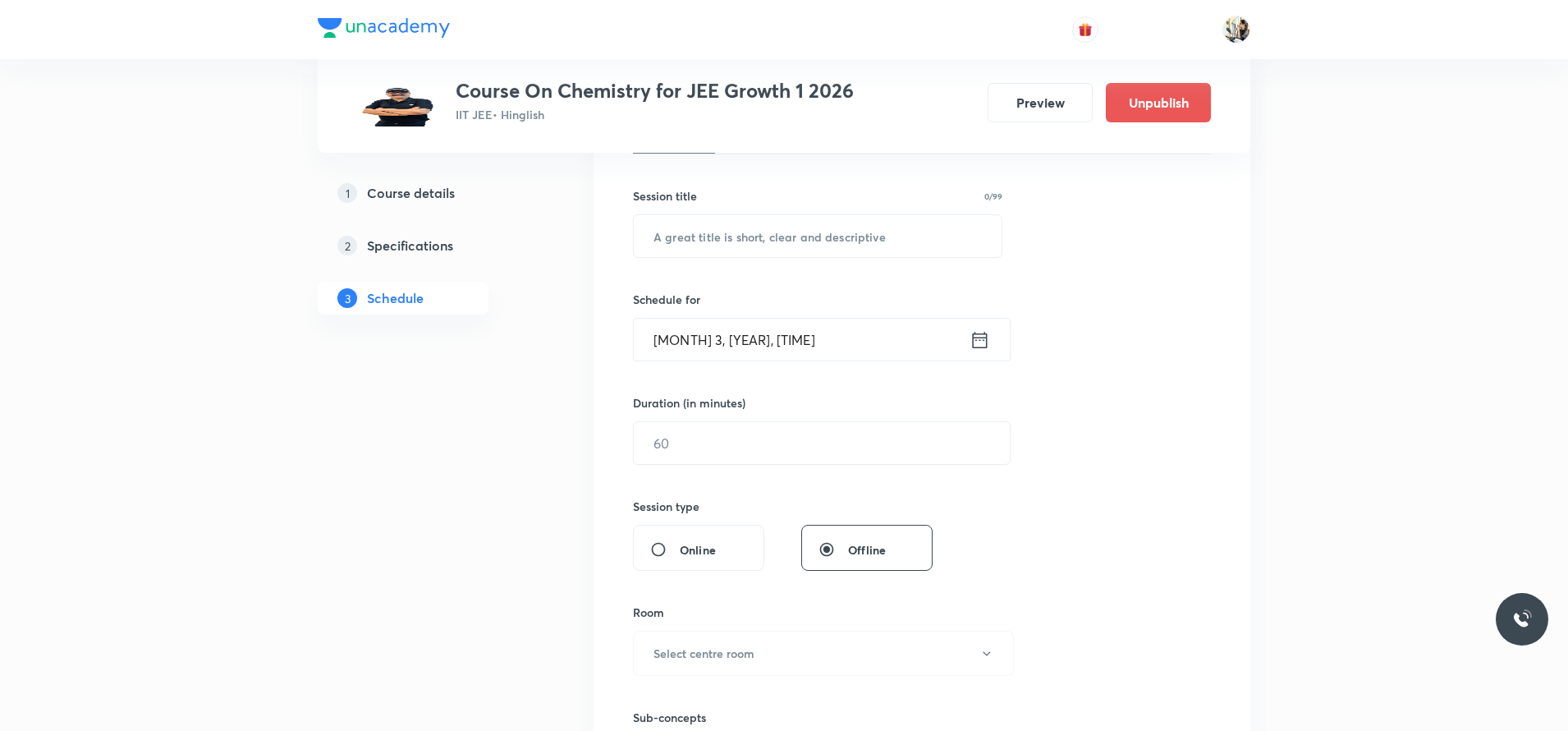 scroll, scrollTop: 287, scrollLeft: 0, axis: vertical 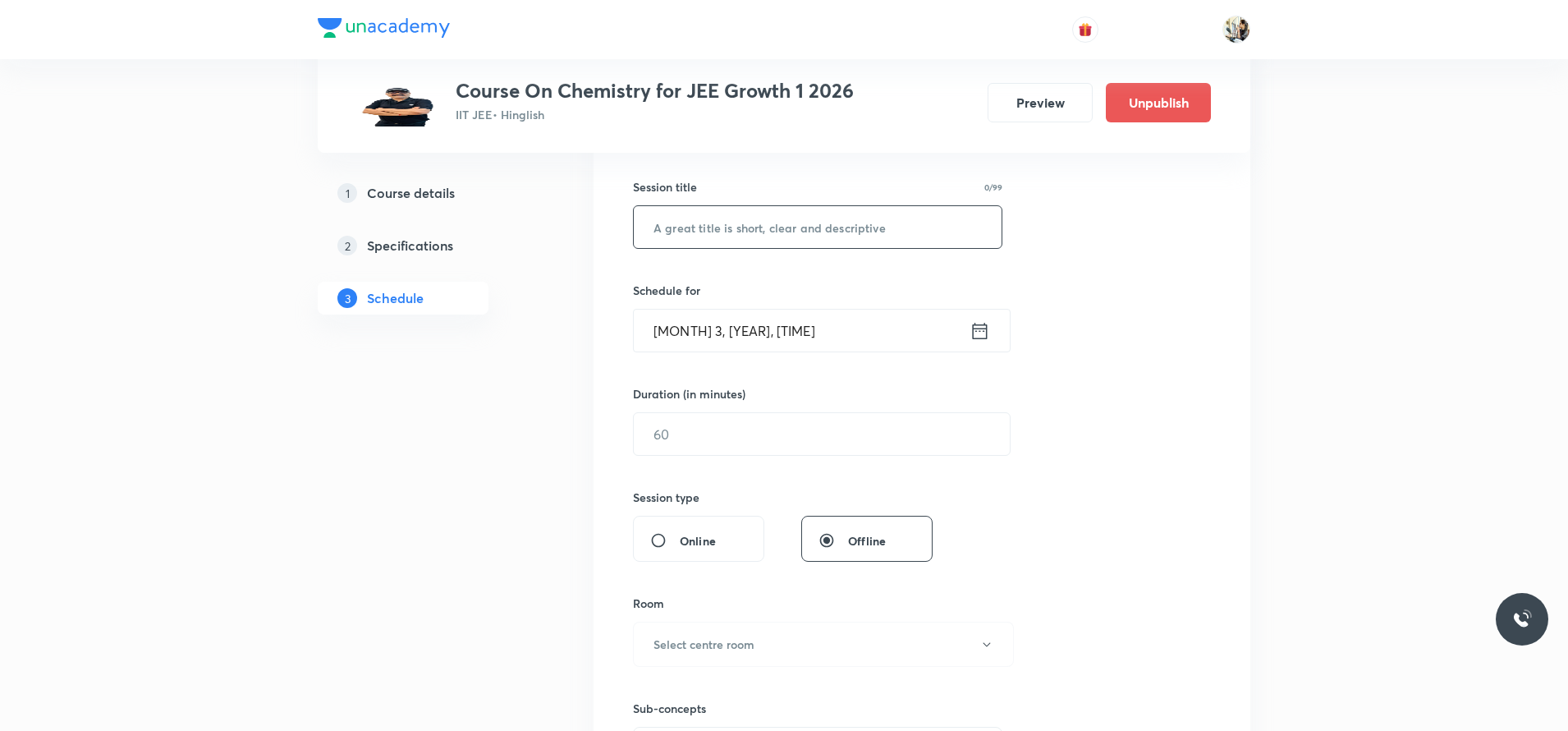 click at bounding box center (818, 227) 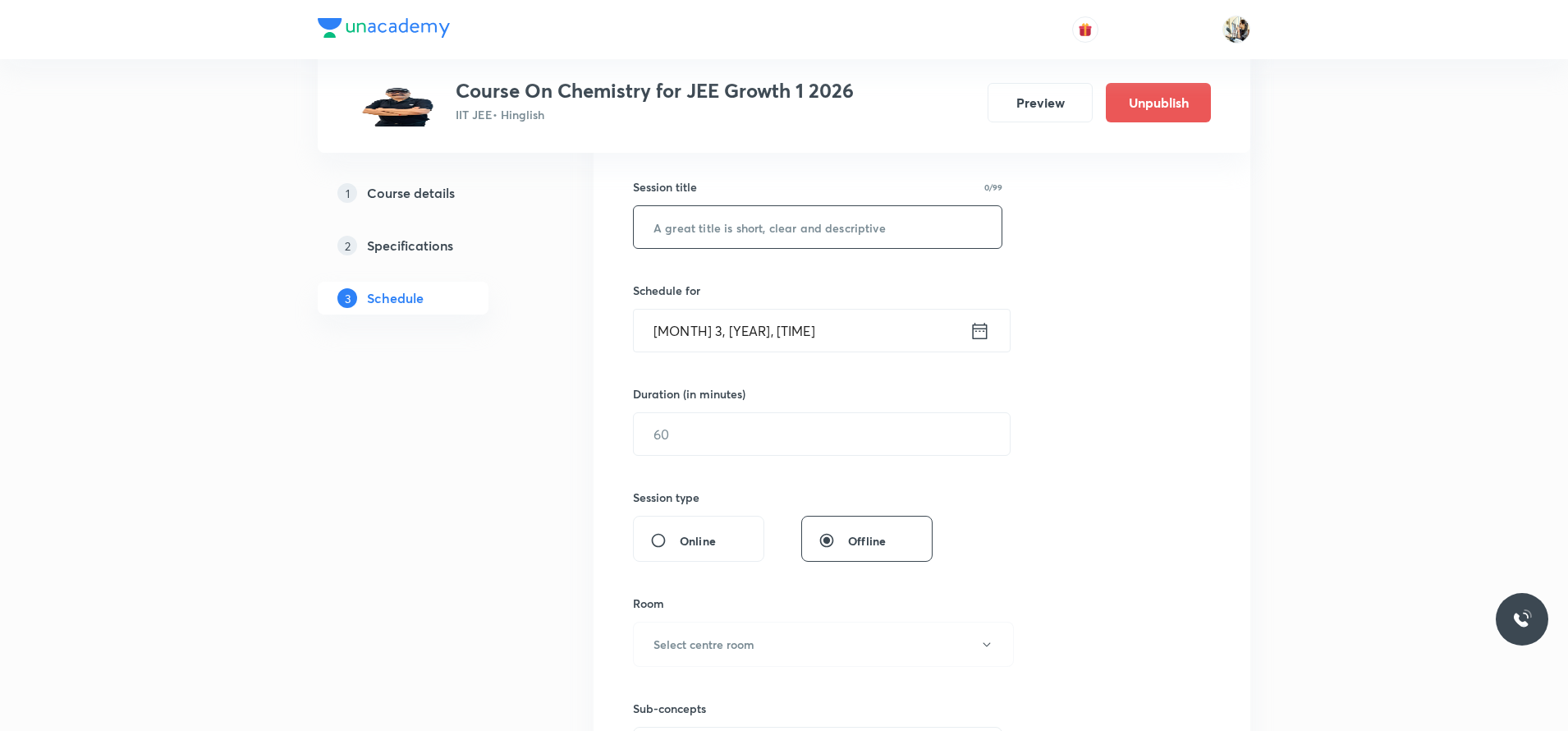 paste on "ATOMIC STRUCTURE" 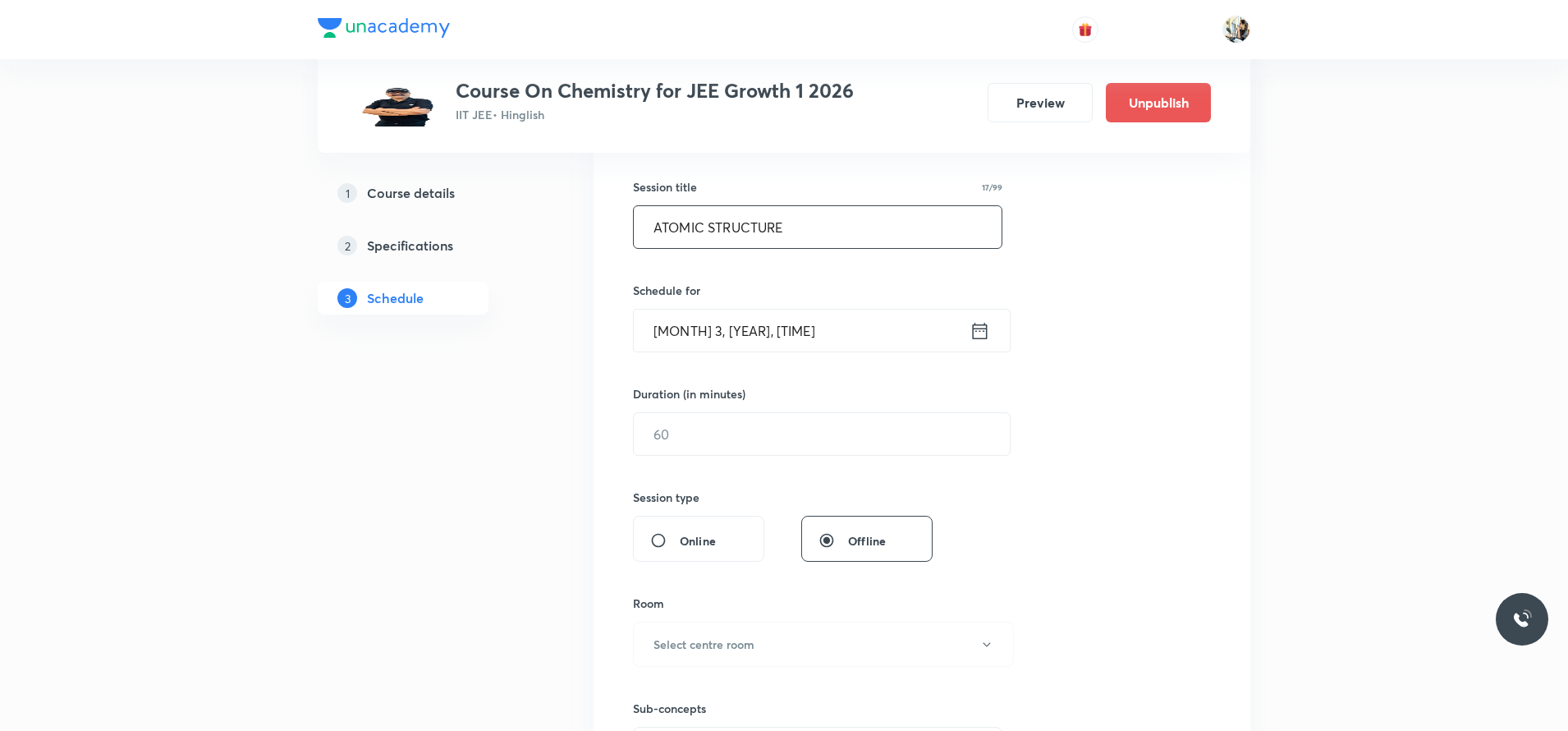 type on "ATOMIC STRUCTURE" 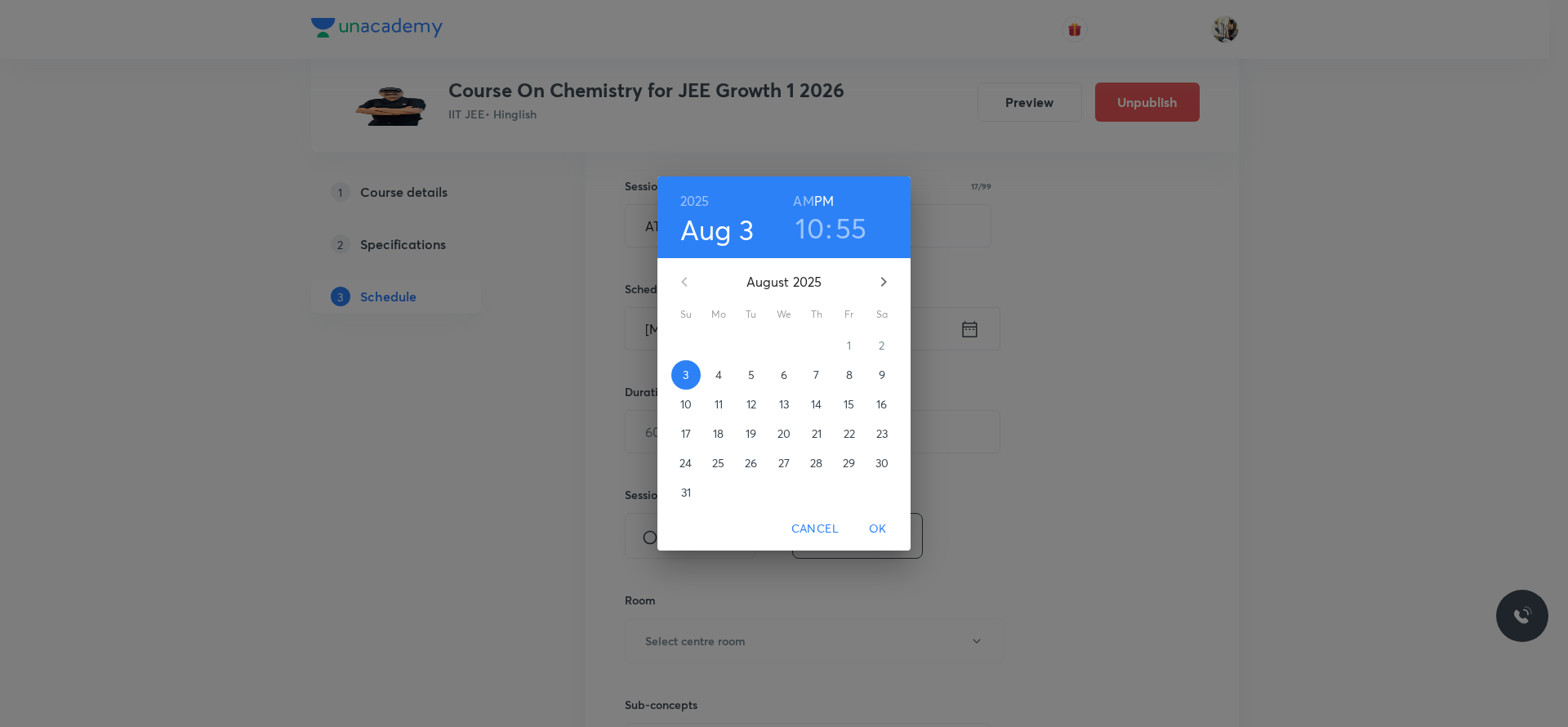 click on "5" at bounding box center [751, 375] 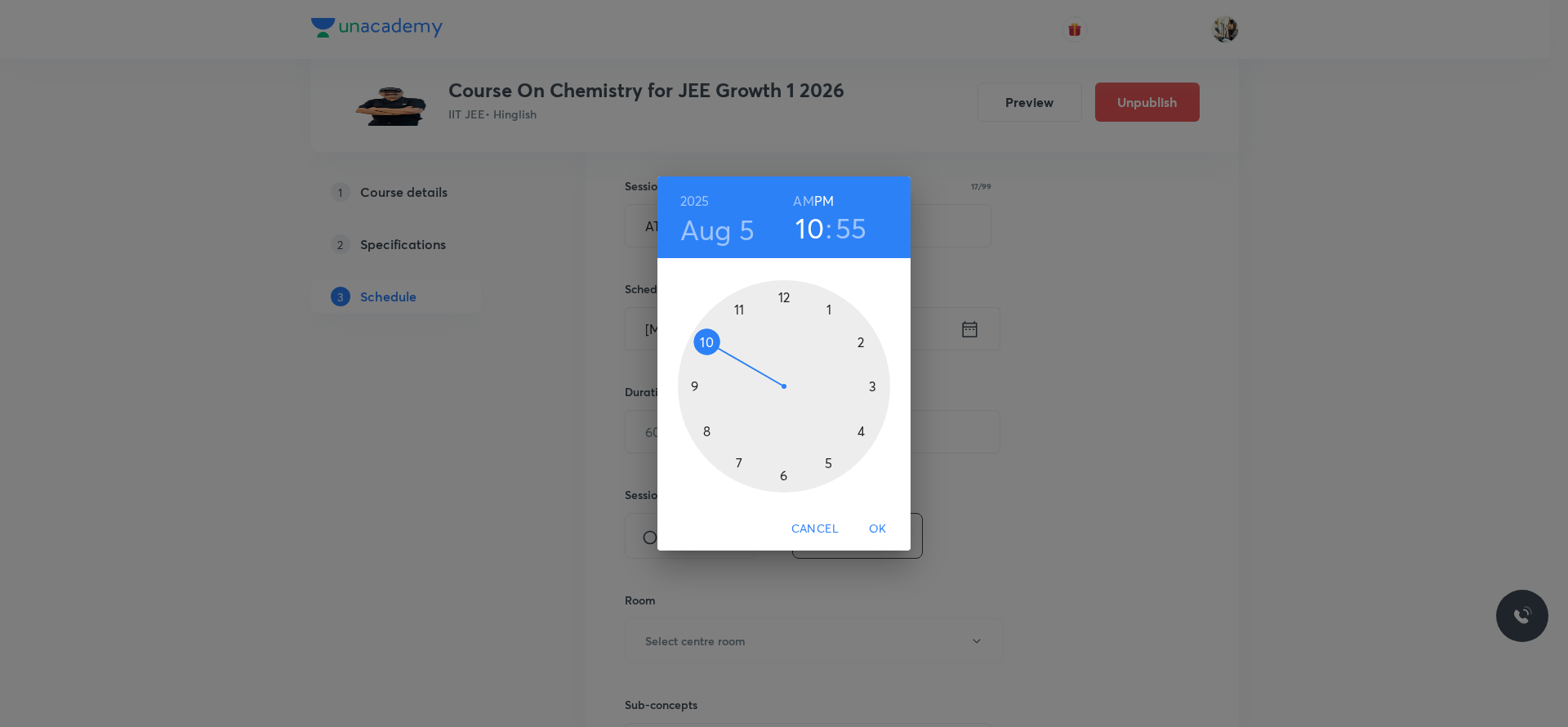 click at bounding box center (784, 386) 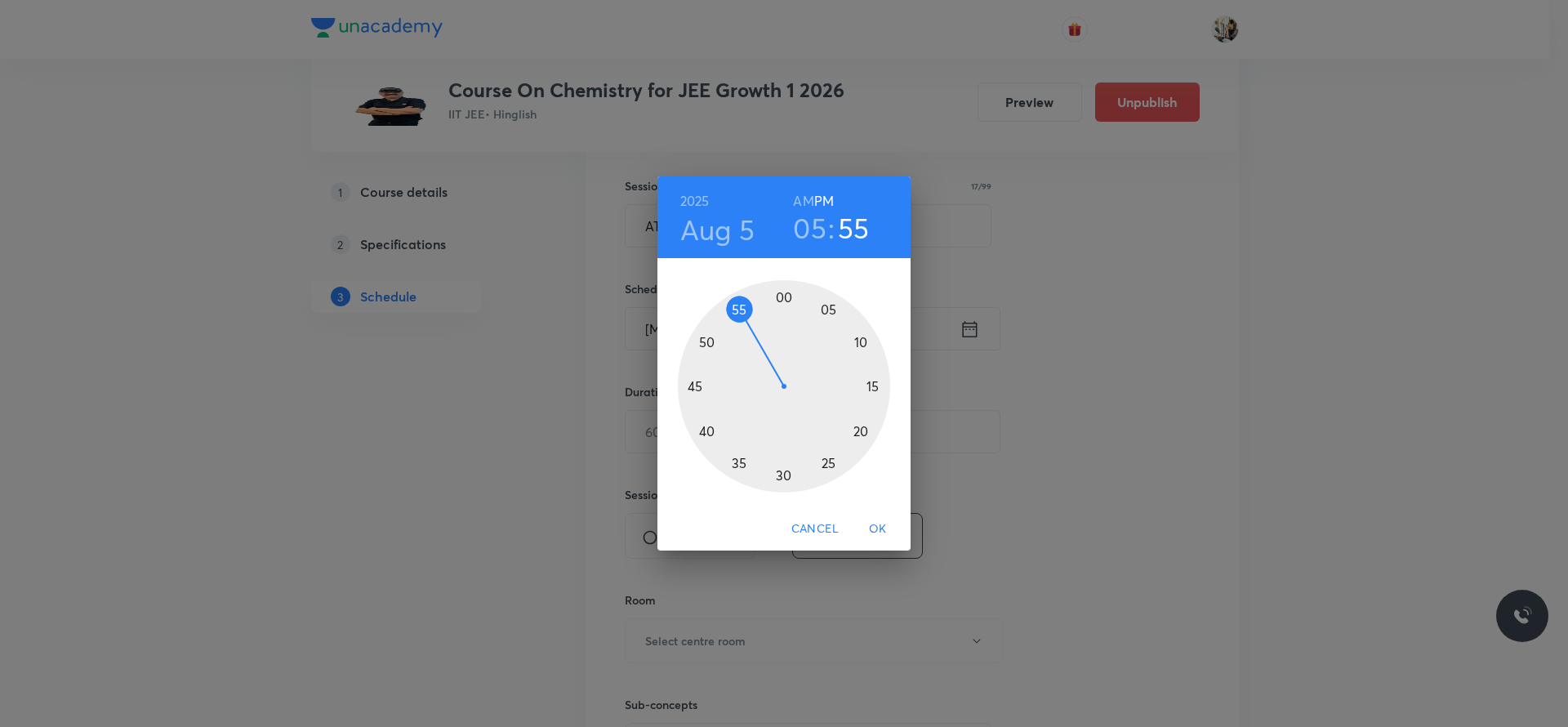 click at bounding box center (784, 386) 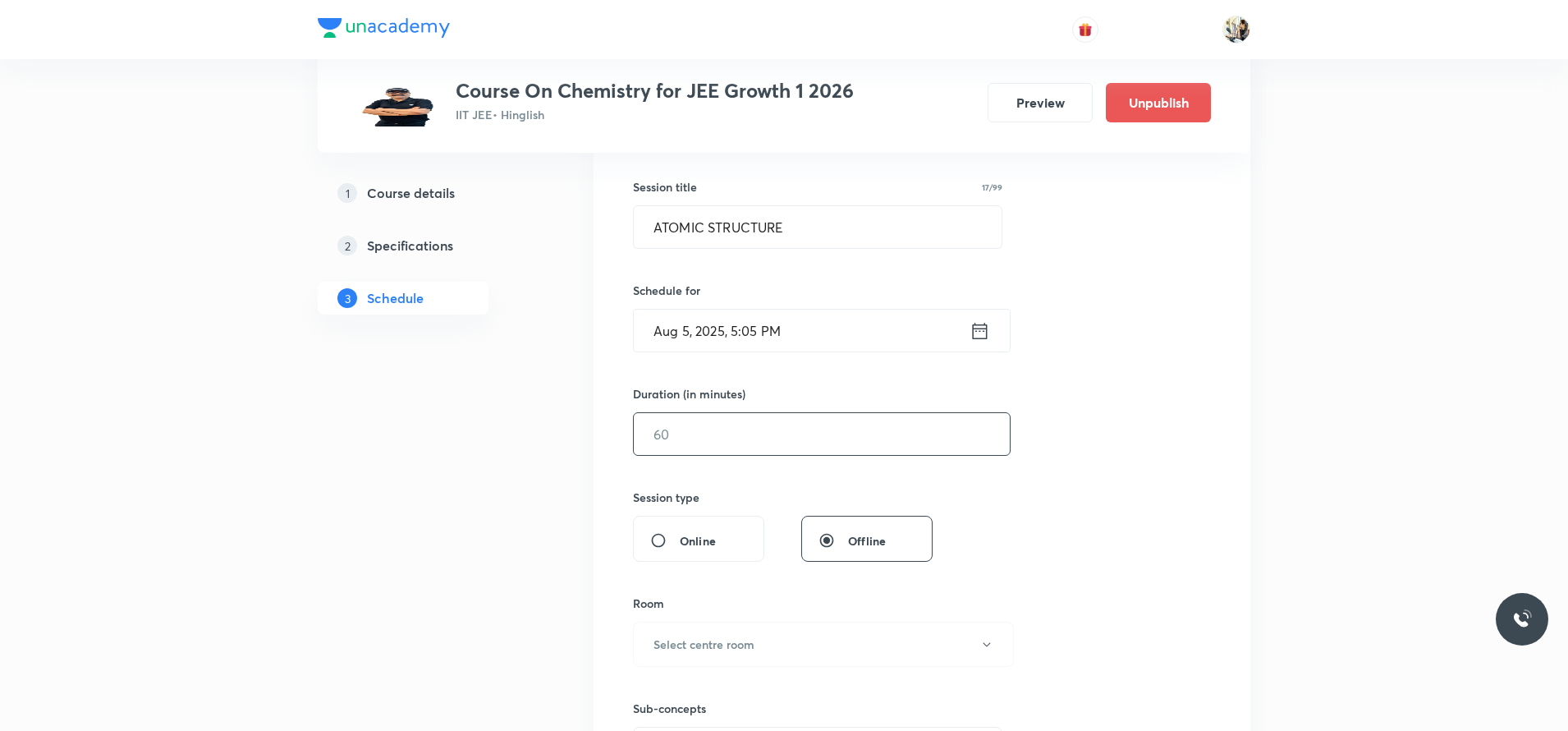 click at bounding box center (822, 434) 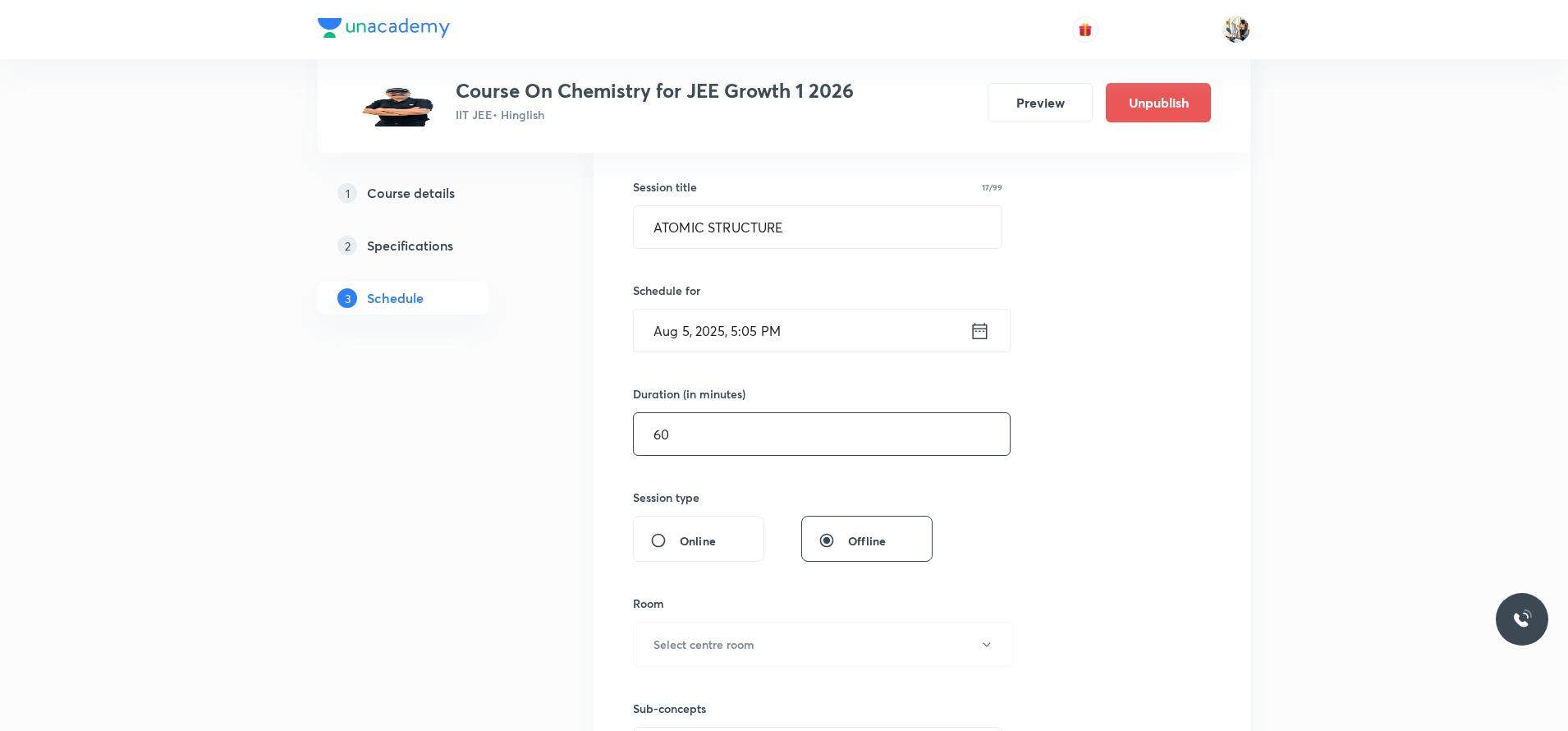 scroll, scrollTop: 575, scrollLeft: 0, axis: vertical 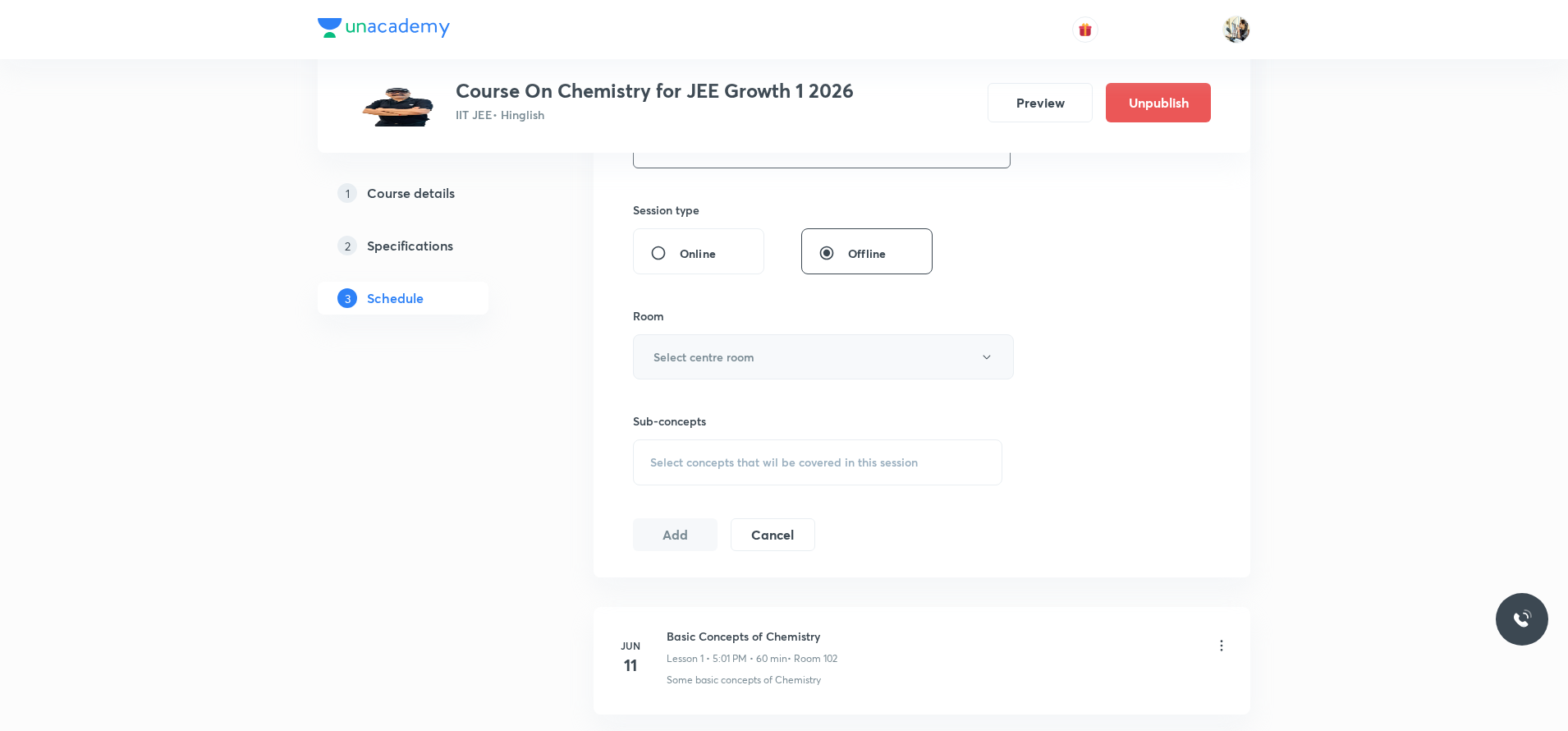 type on "60" 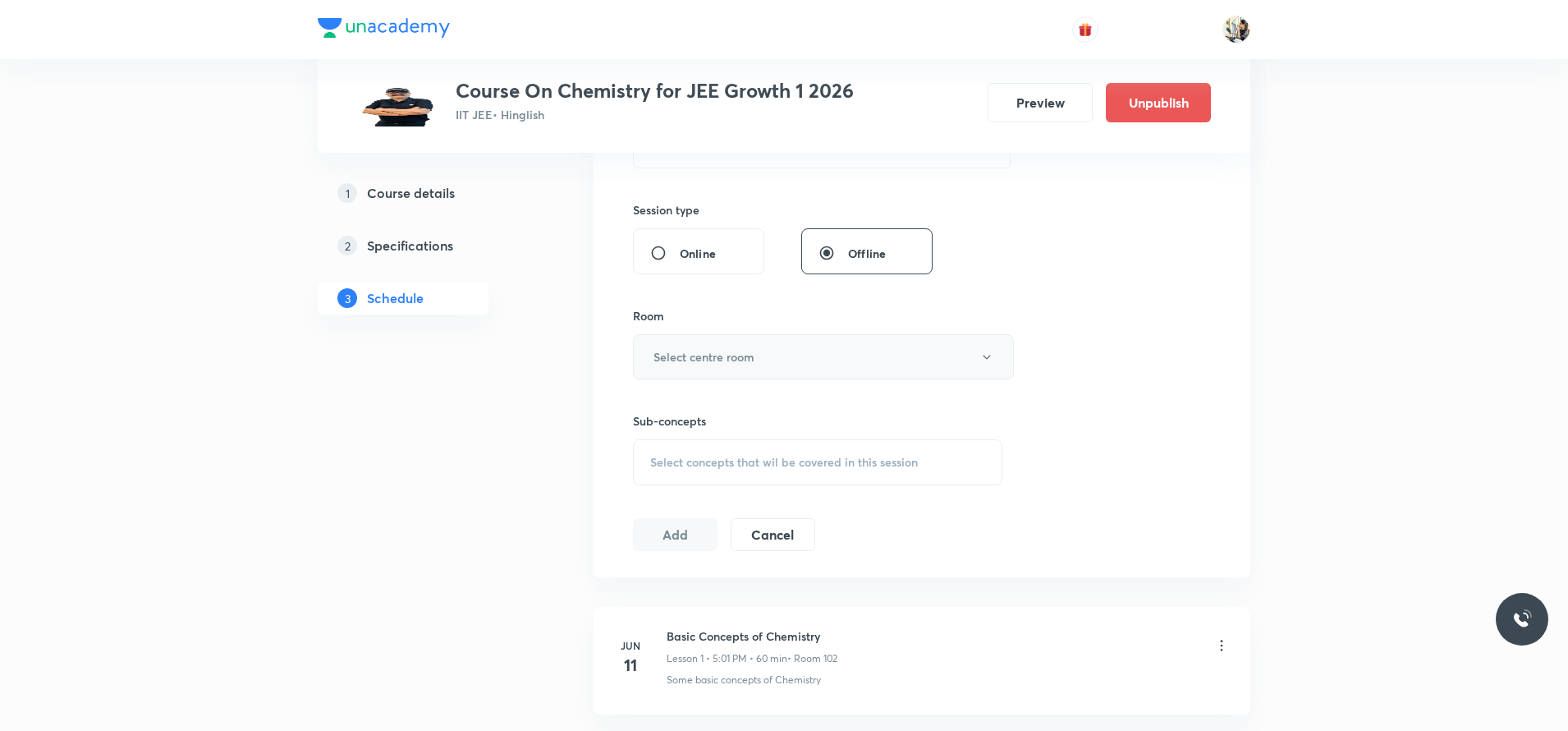 click on "Select centre room" at bounding box center (704, 356) 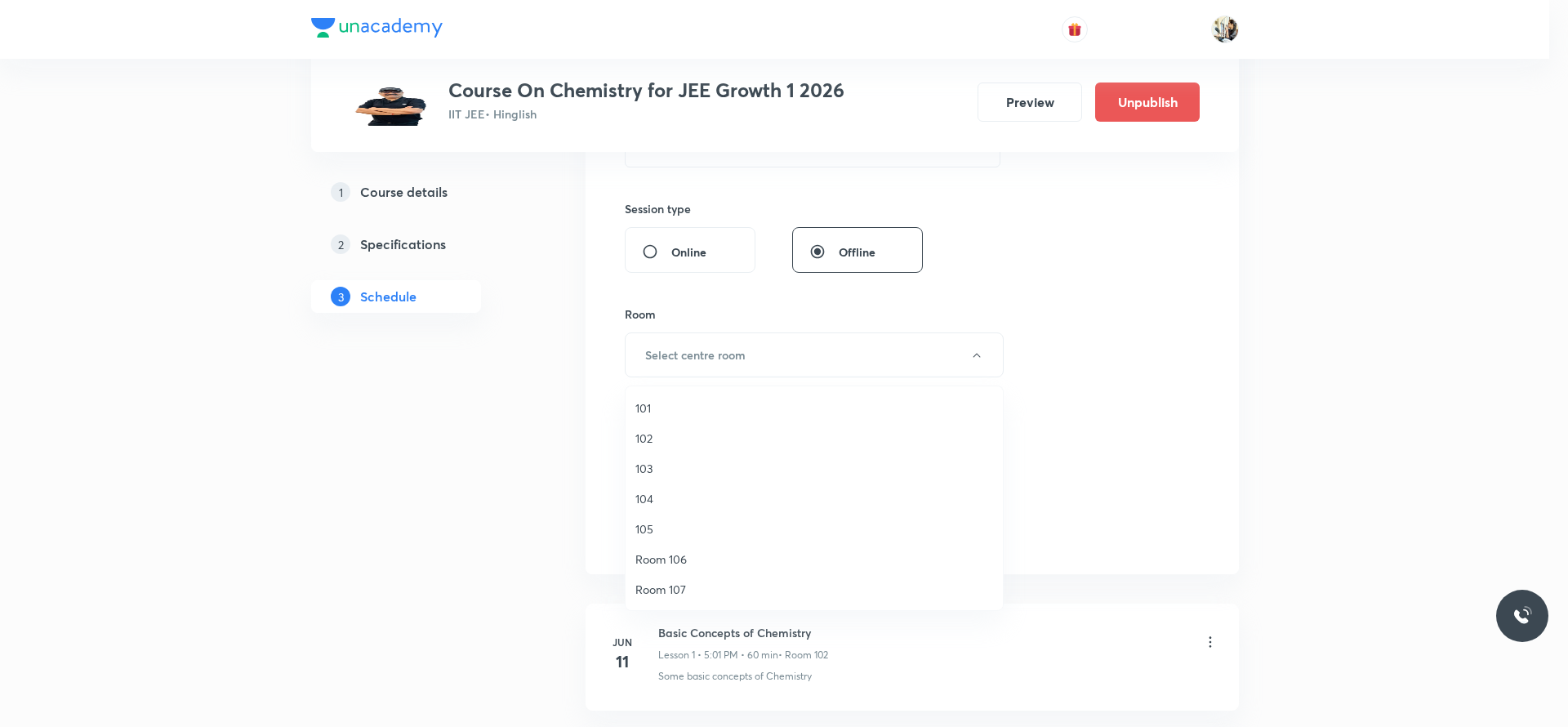 click on "102" at bounding box center (814, 438) 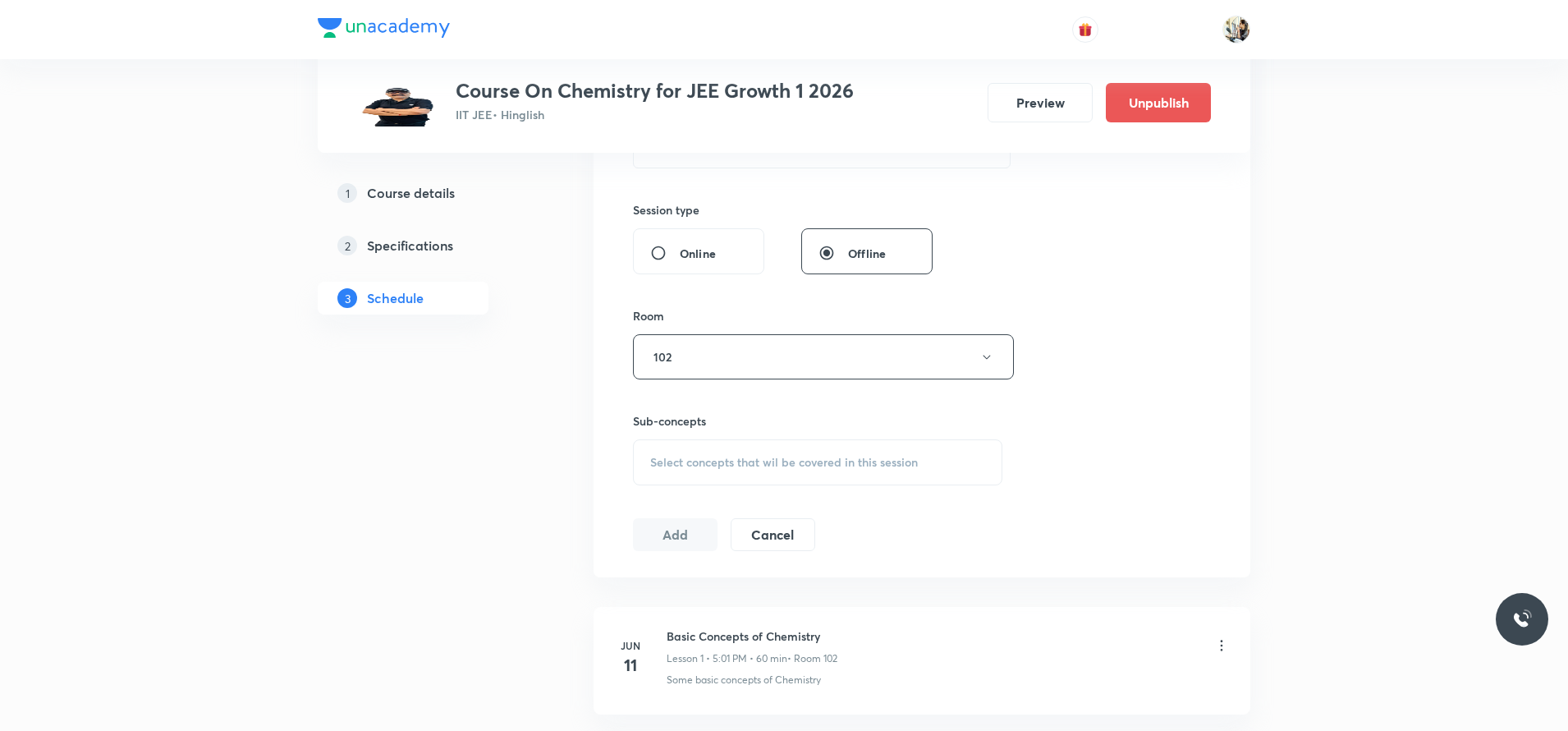 scroll, scrollTop: 862, scrollLeft: 0, axis: vertical 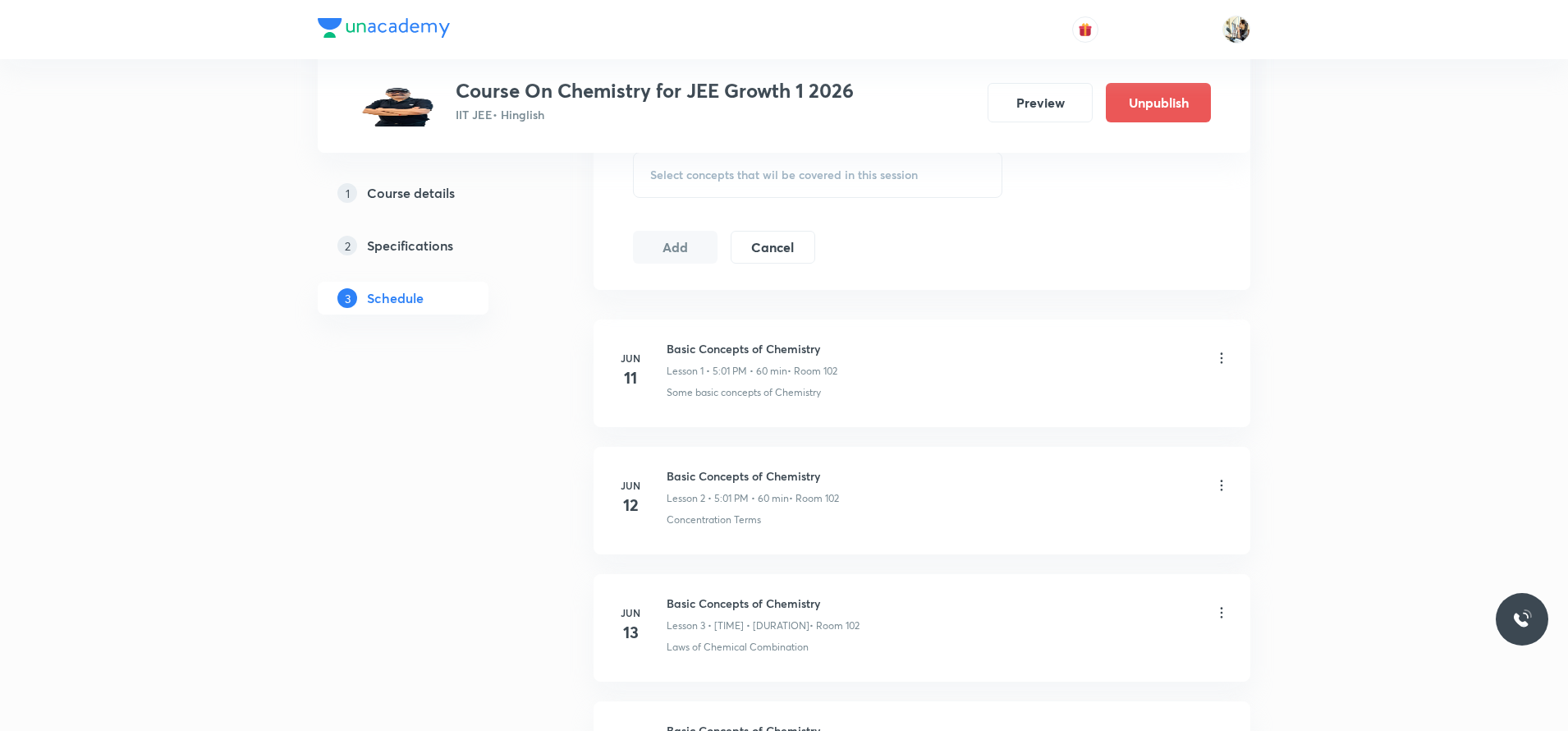 click on "Select concepts that wil be covered in this session" at bounding box center [784, 175] 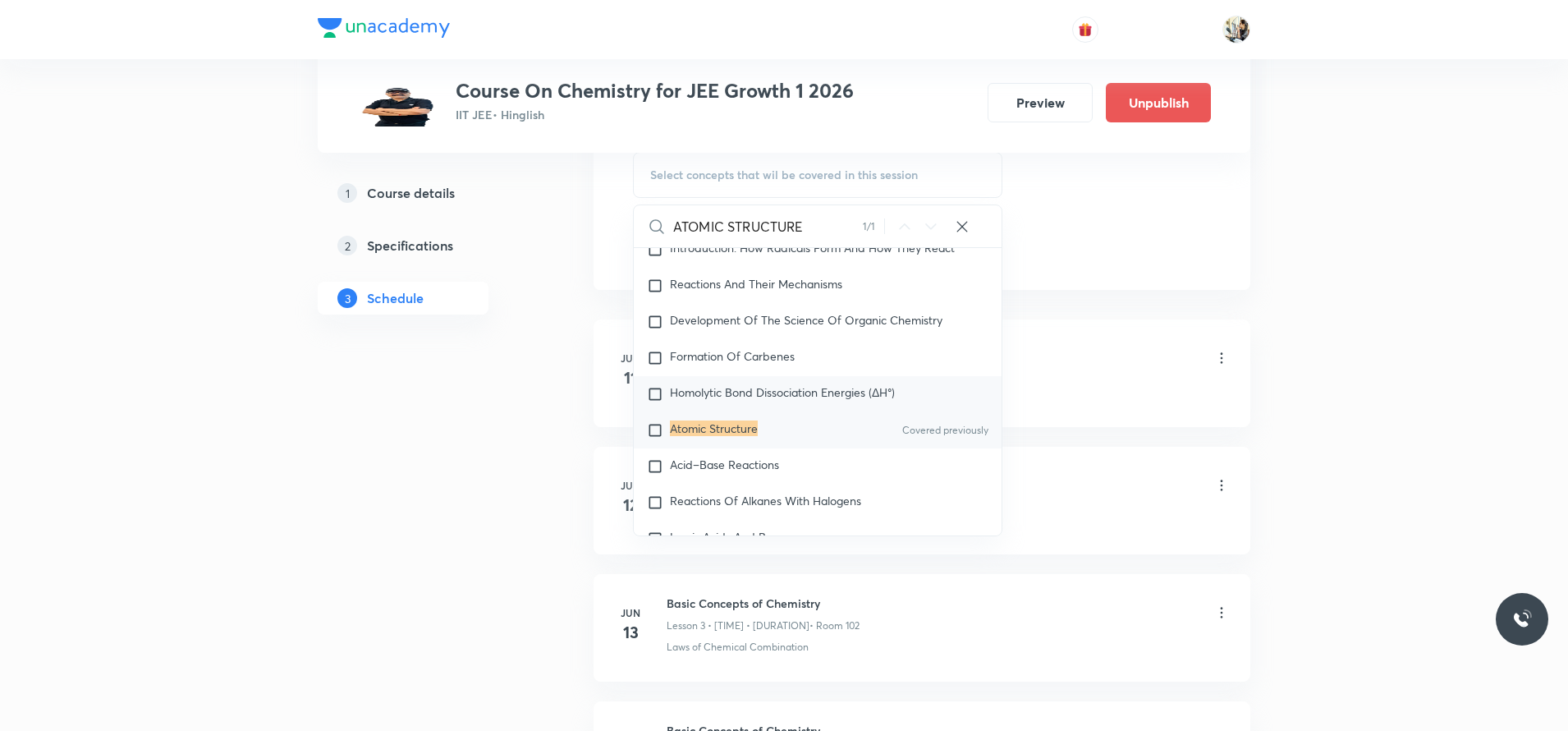 scroll, scrollTop: 27288, scrollLeft: 0, axis: vertical 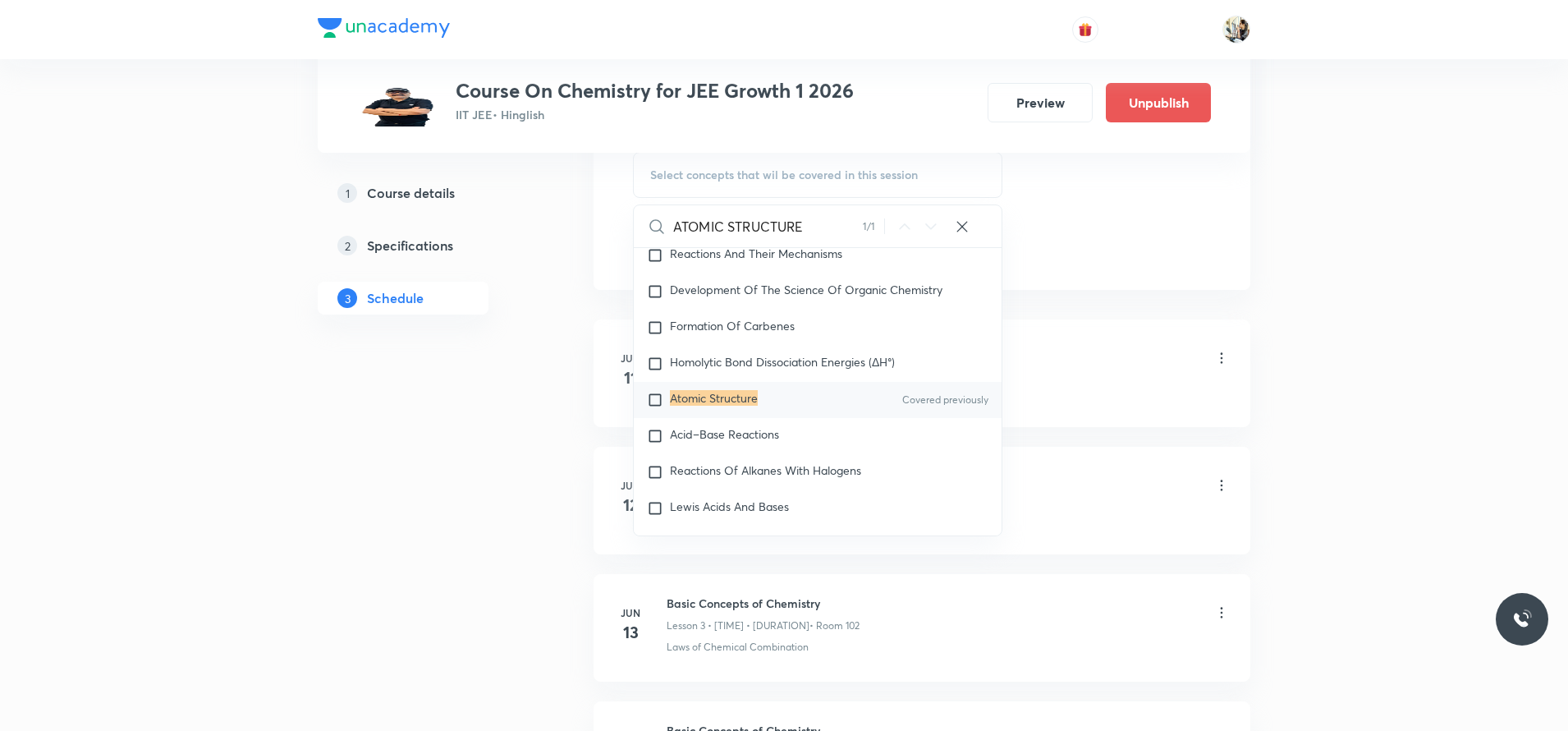 type on "ATOMIC STRUCTURE" 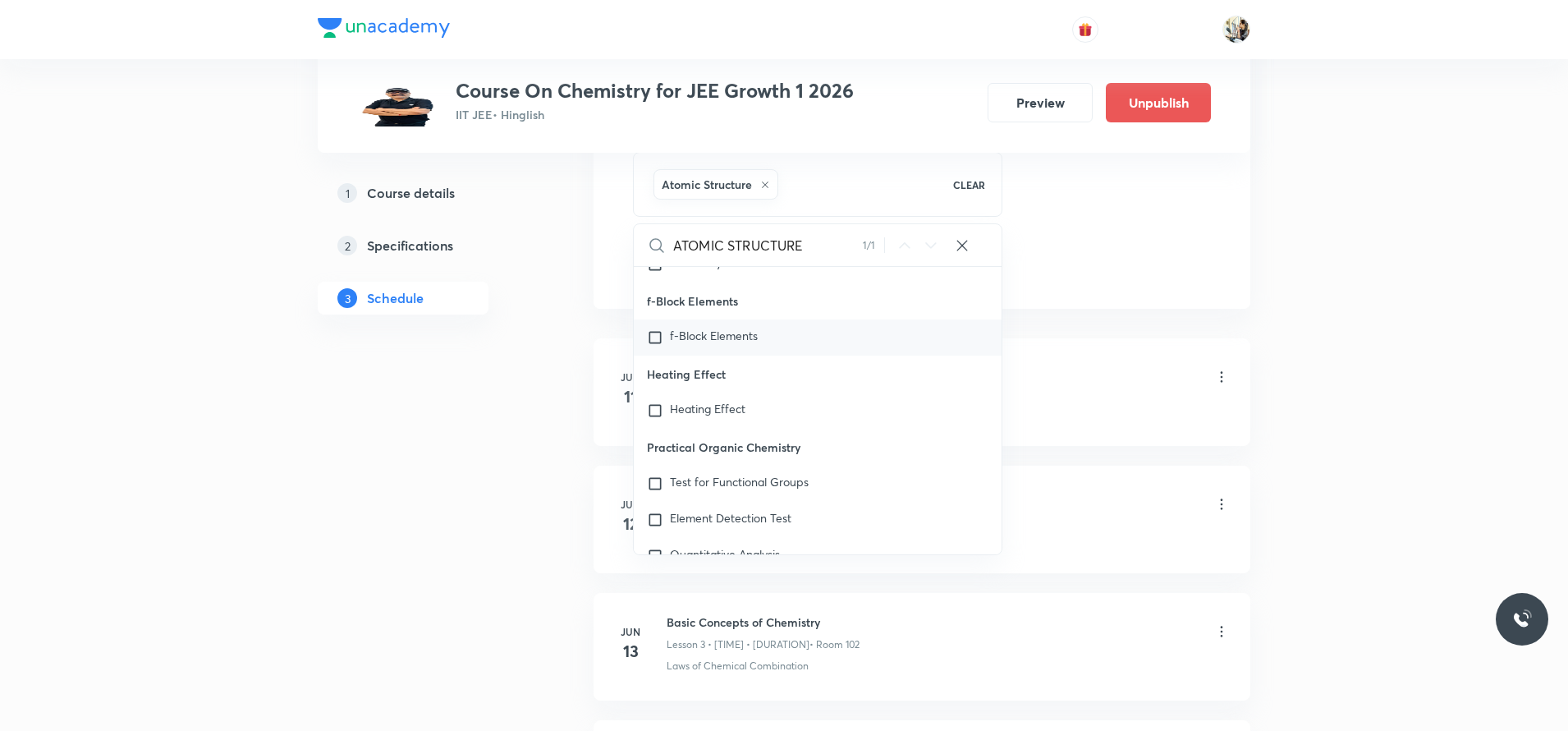 scroll, scrollTop: 26426, scrollLeft: 0, axis: vertical 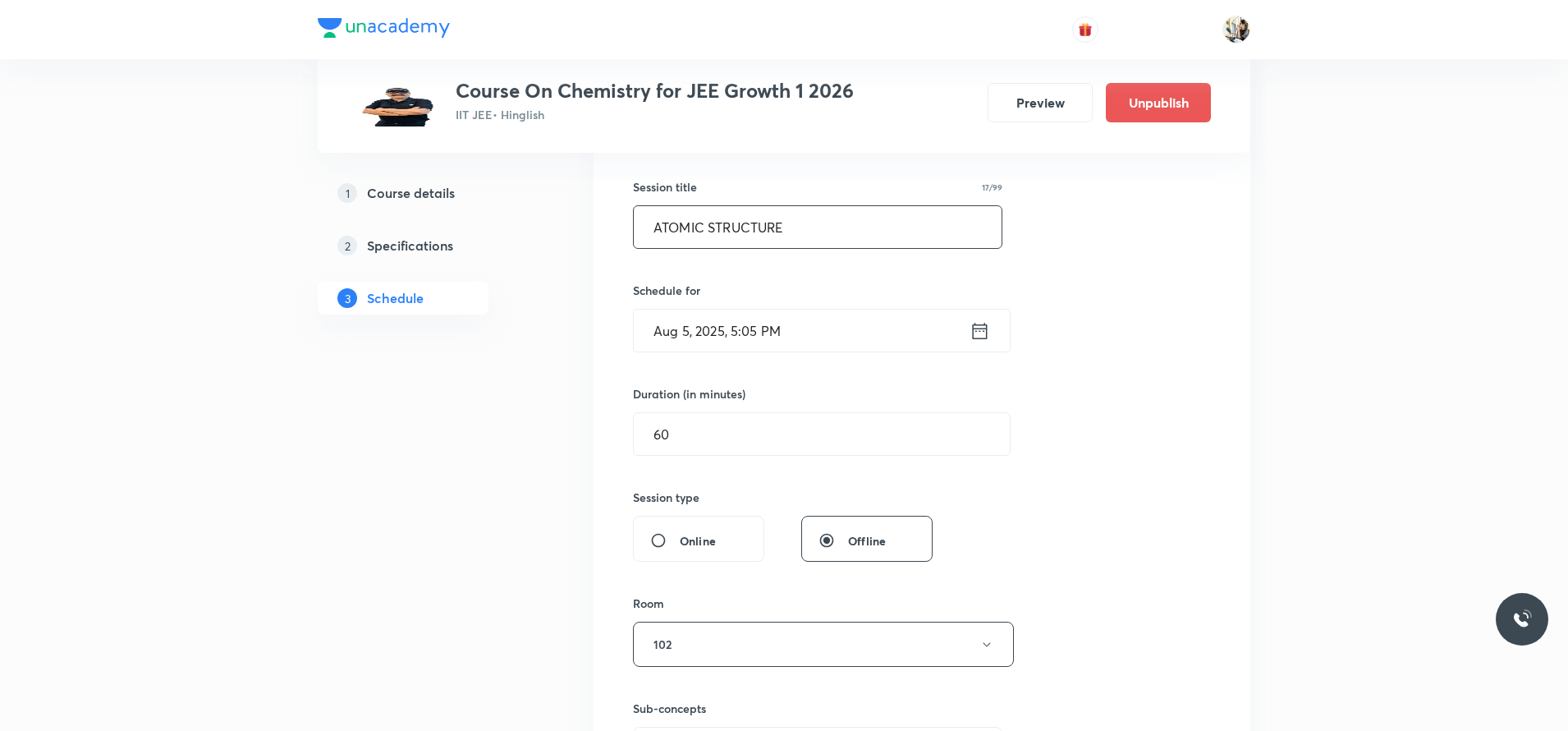 click on "ATOMIC STRUCTURE" at bounding box center (818, 227) 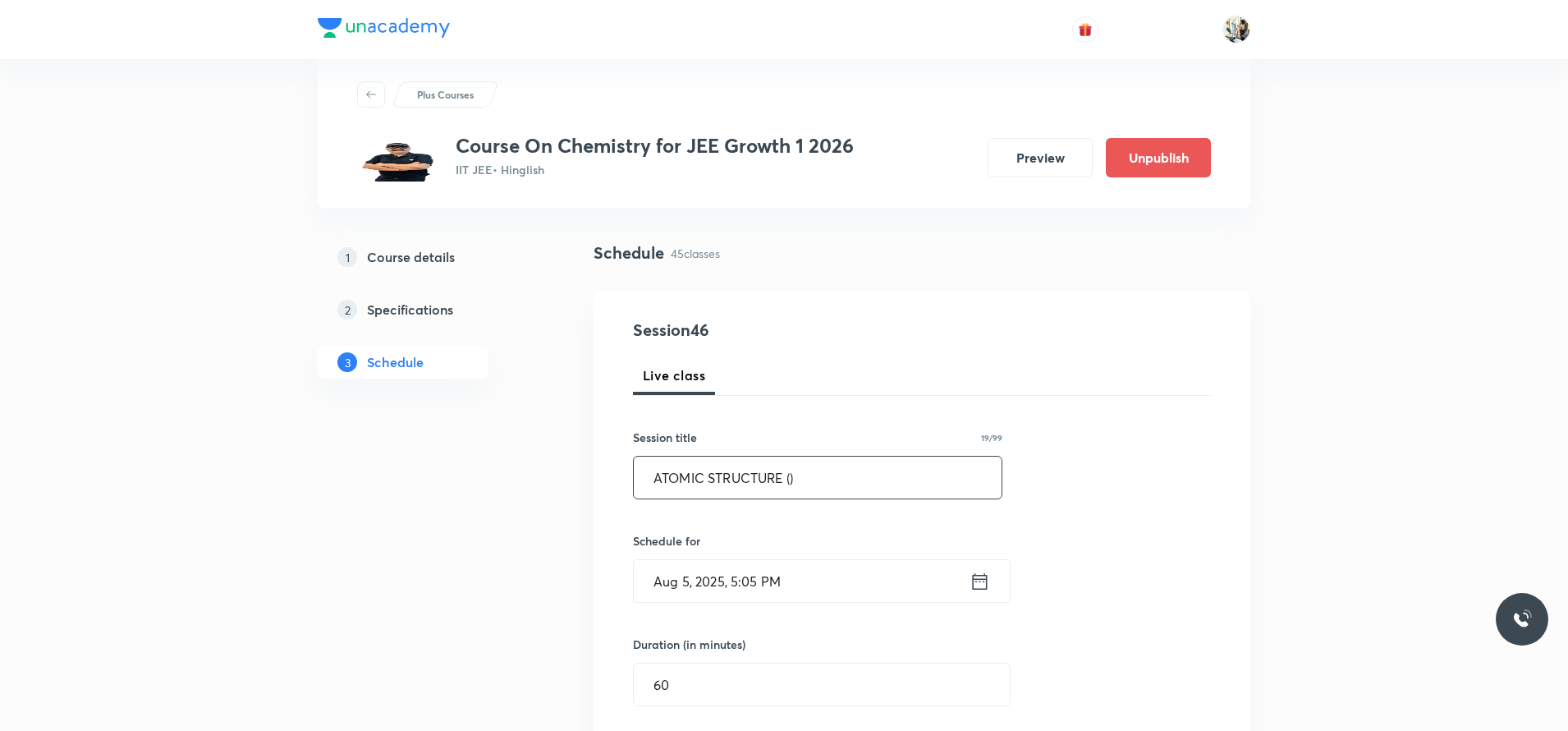 scroll, scrollTop: 0, scrollLeft: 0, axis: both 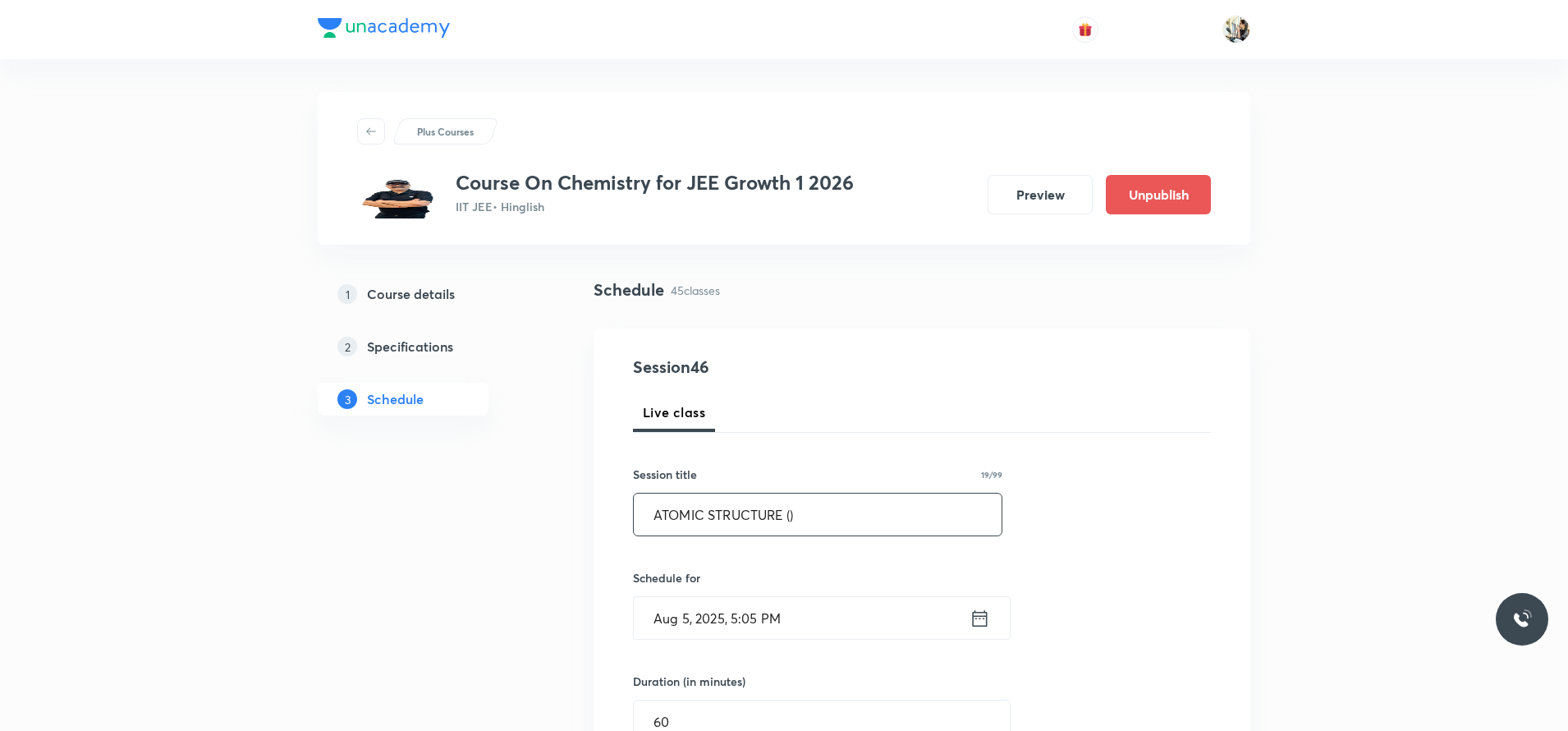 paste 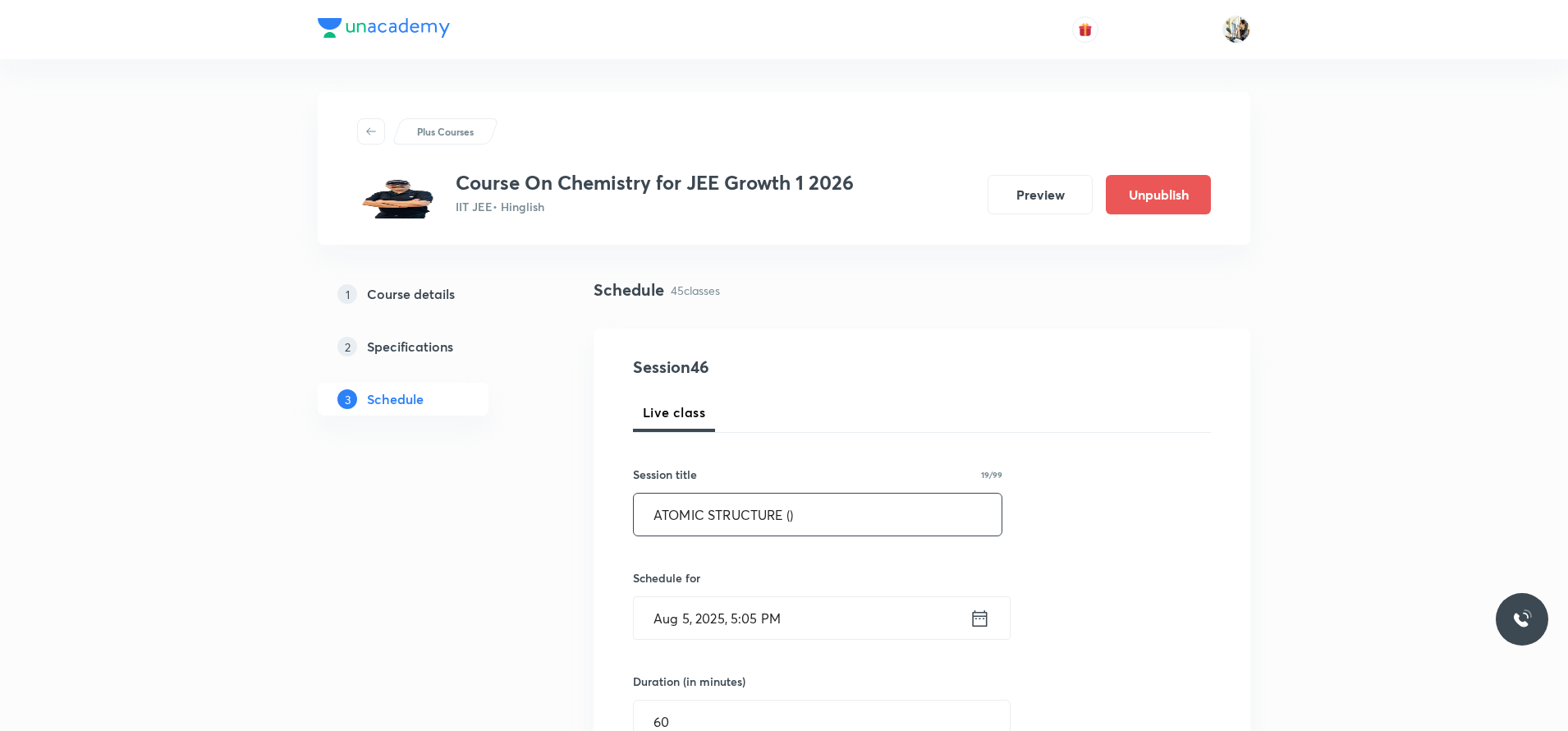 paste on "wave function and wave probability function" 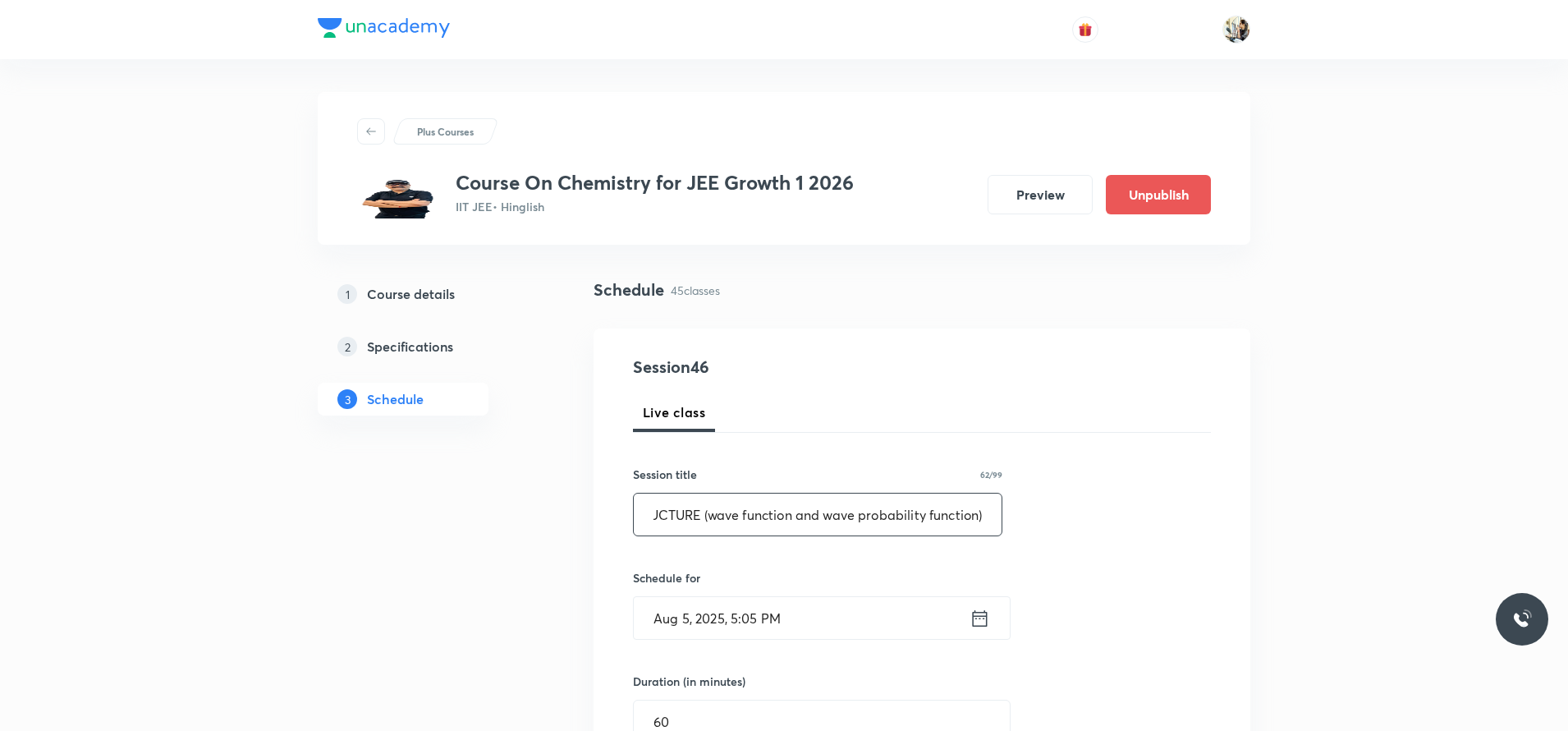 scroll, scrollTop: 0, scrollLeft: 87, axis: horizontal 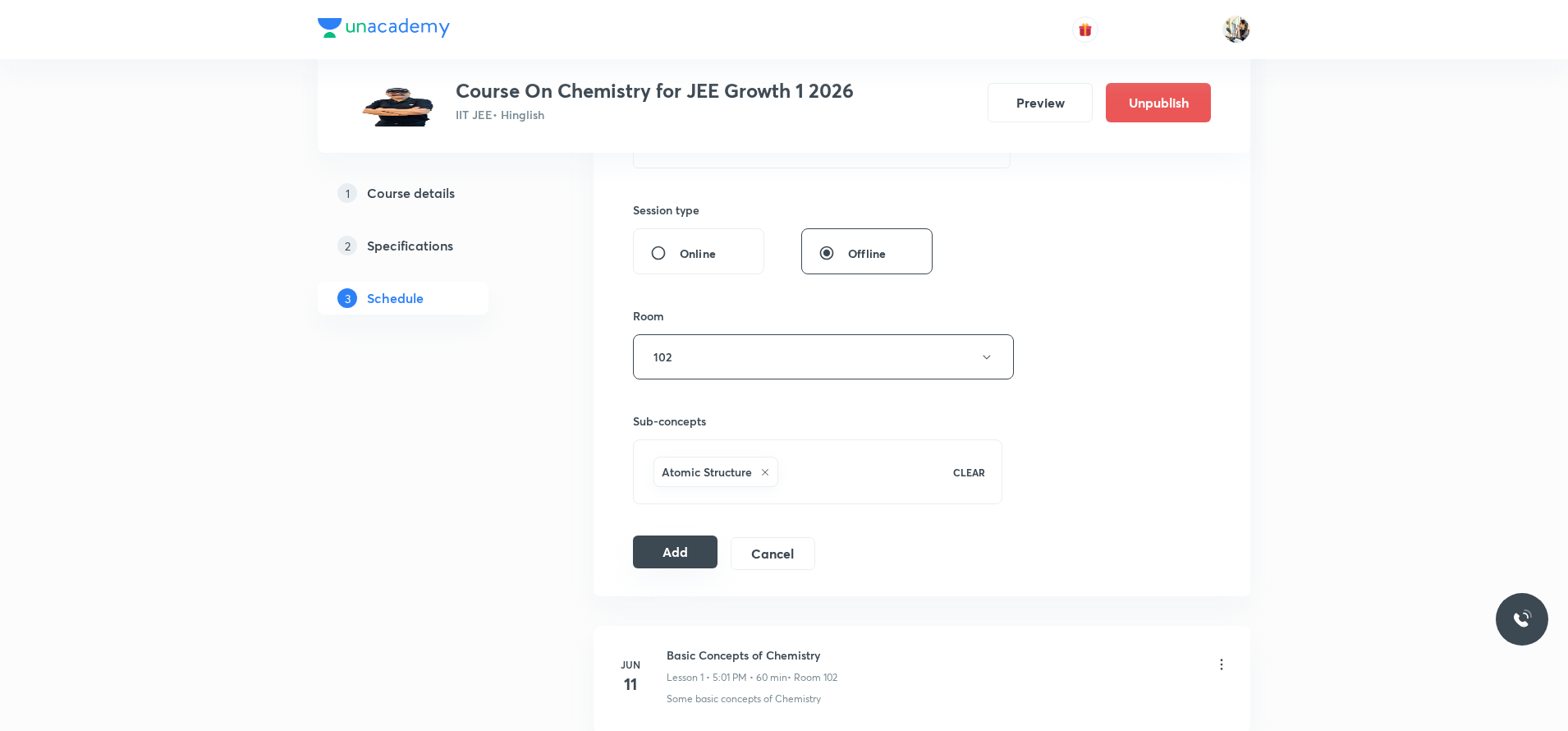 type on "ATOMIC STRUCTURE (wave function and wave probability function)" 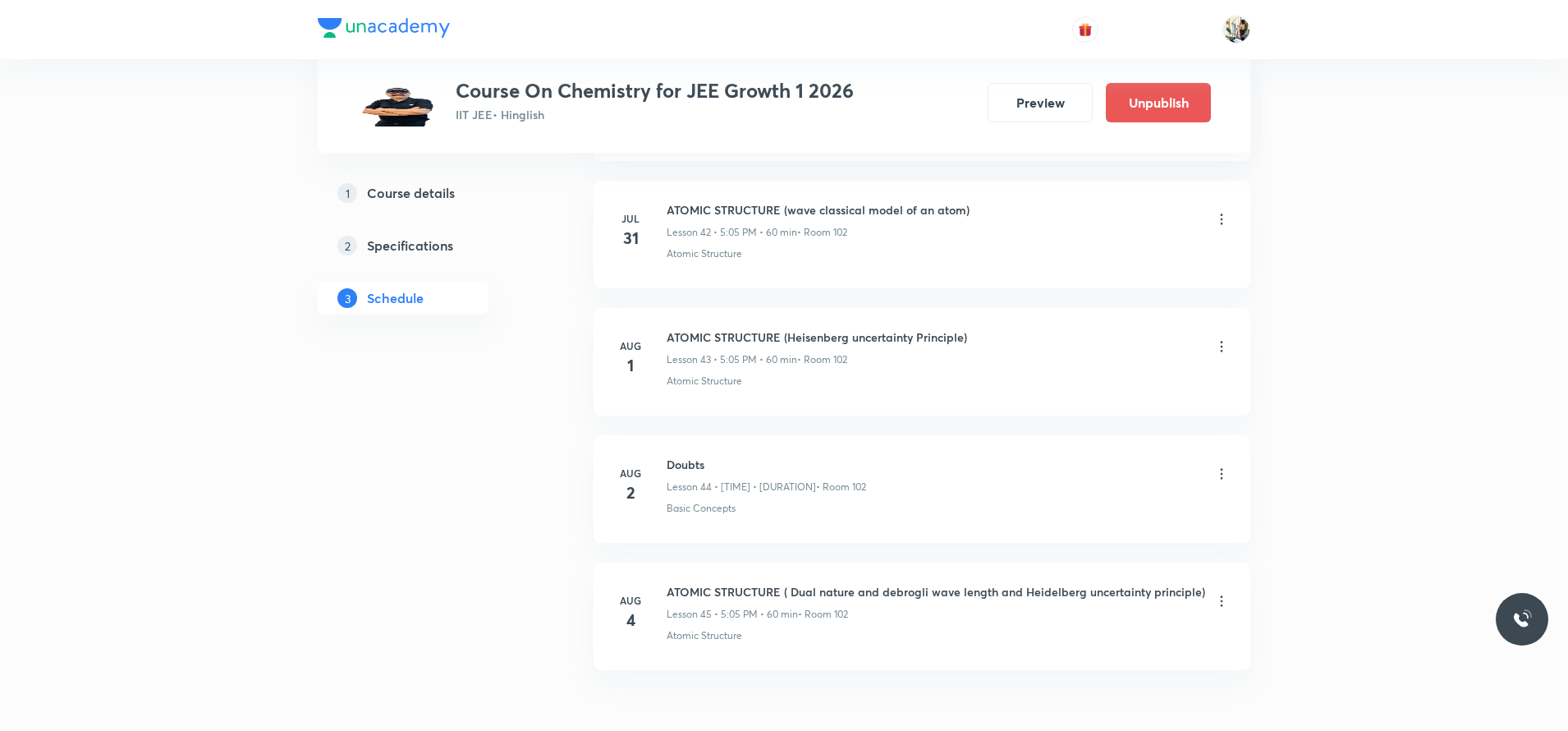 scroll, scrollTop: 6334, scrollLeft: 0, axis: vertical 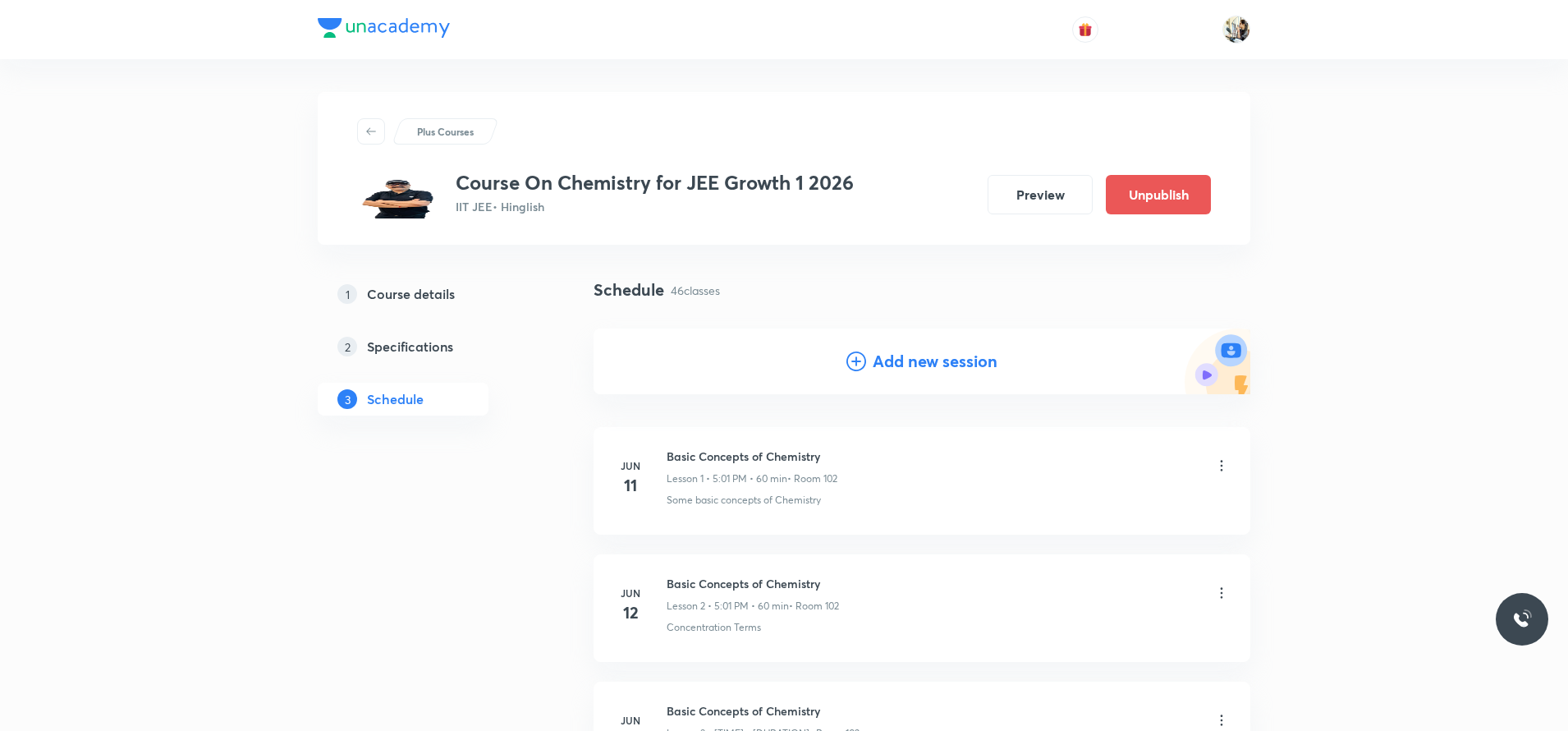click on "Add new session" at bounding box center [922, 361] 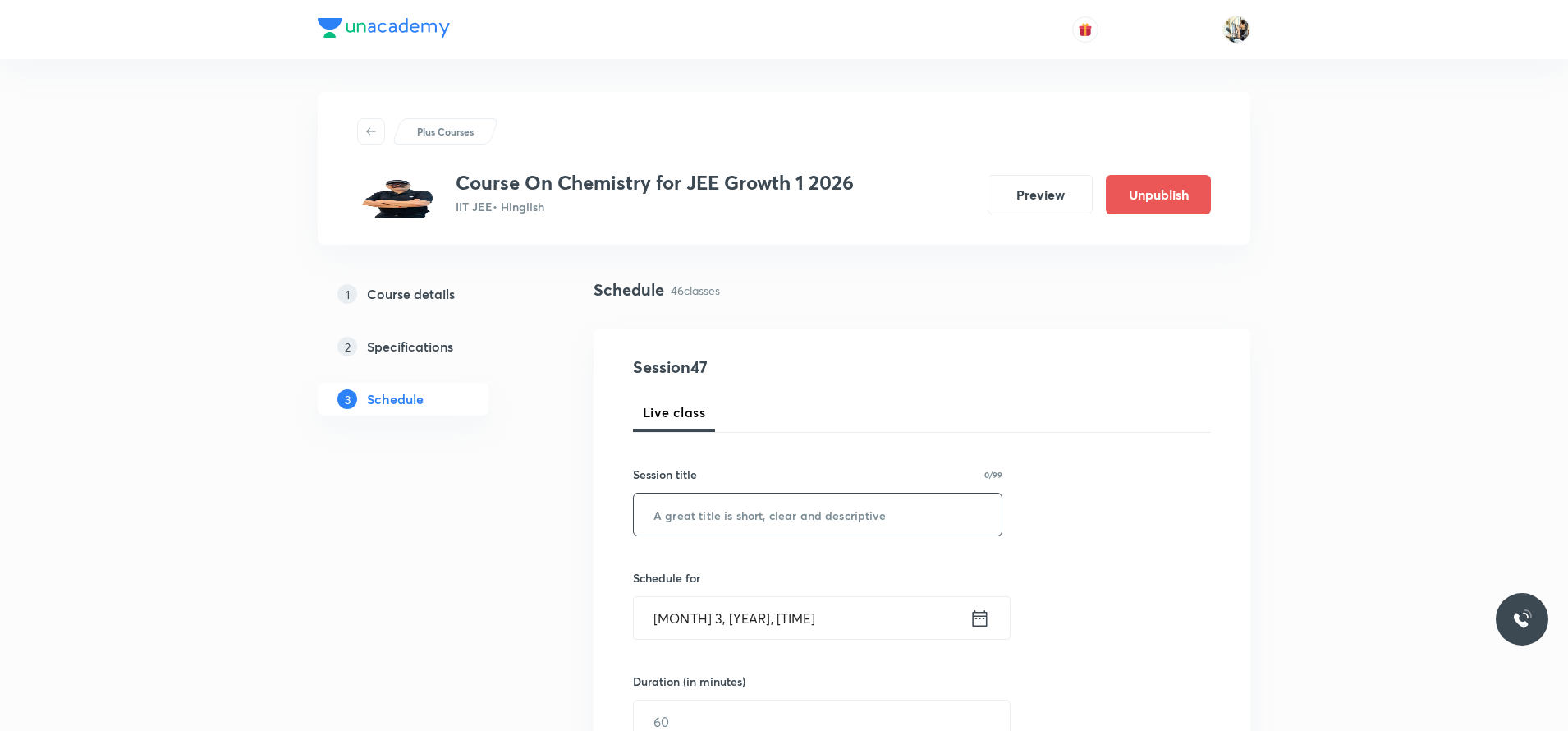 click at bounding box center (818, 514) 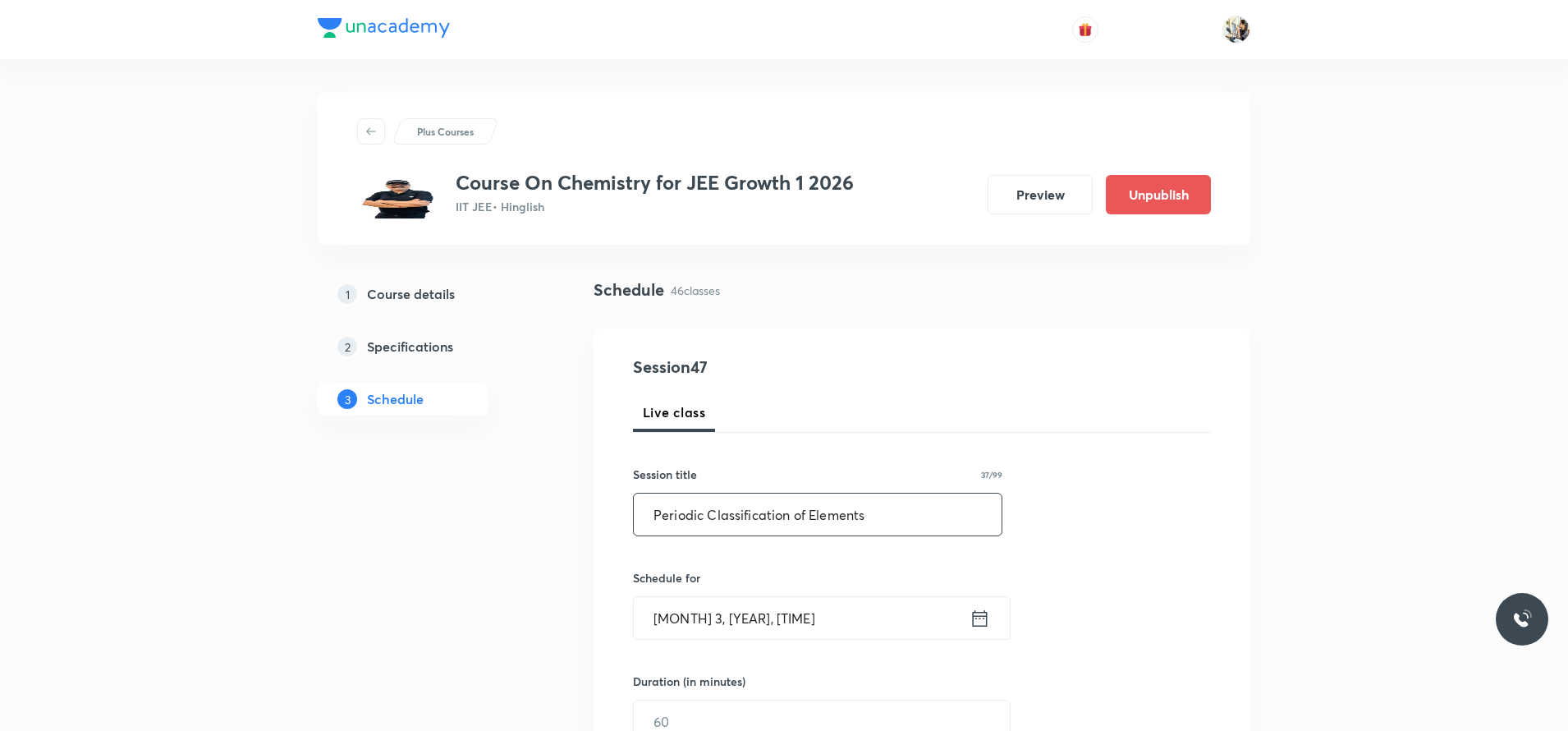 type on "Periodic Classification of Elements" 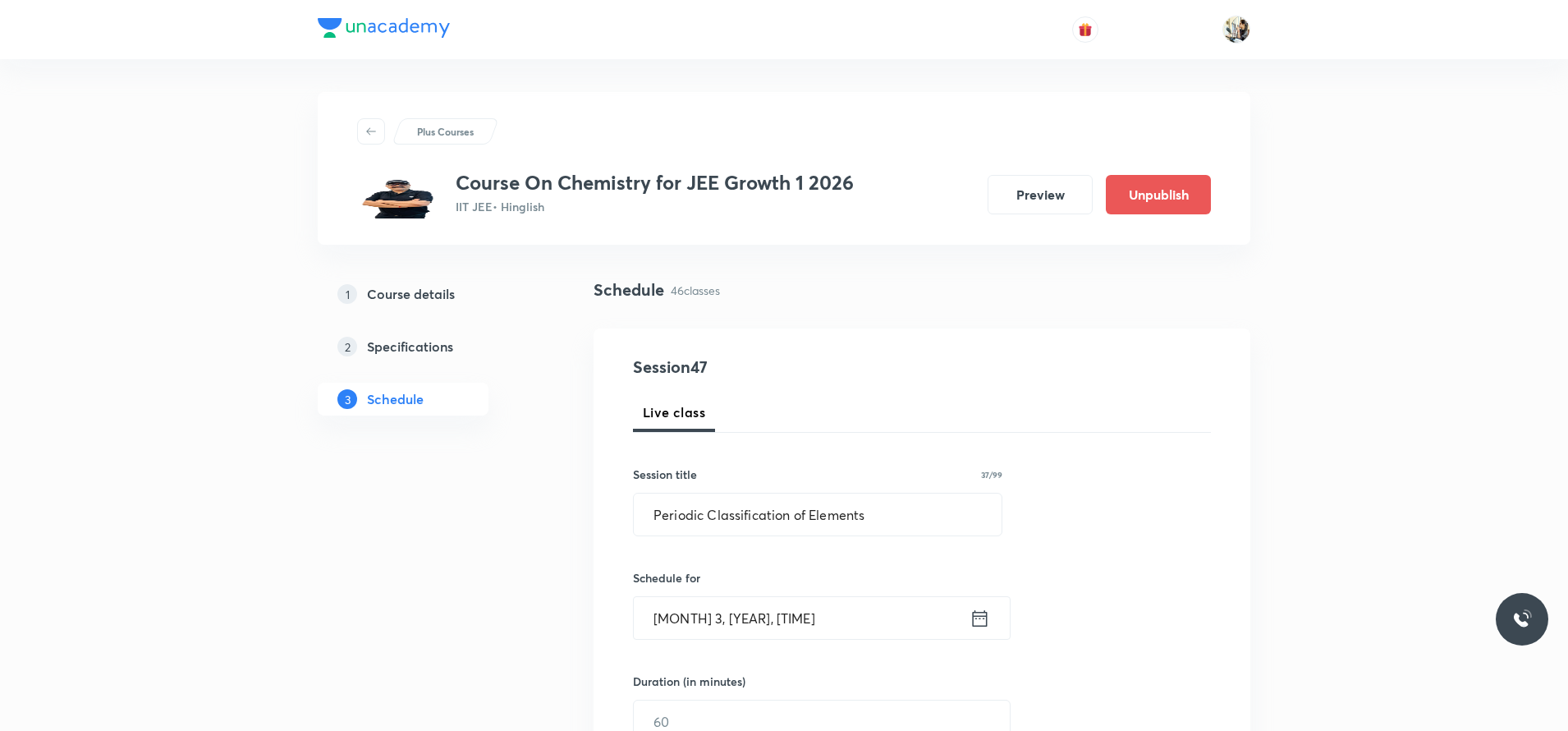 click on "[MONTH] 3, [YEAR], [TIME]" at bounding box center (801, 618) 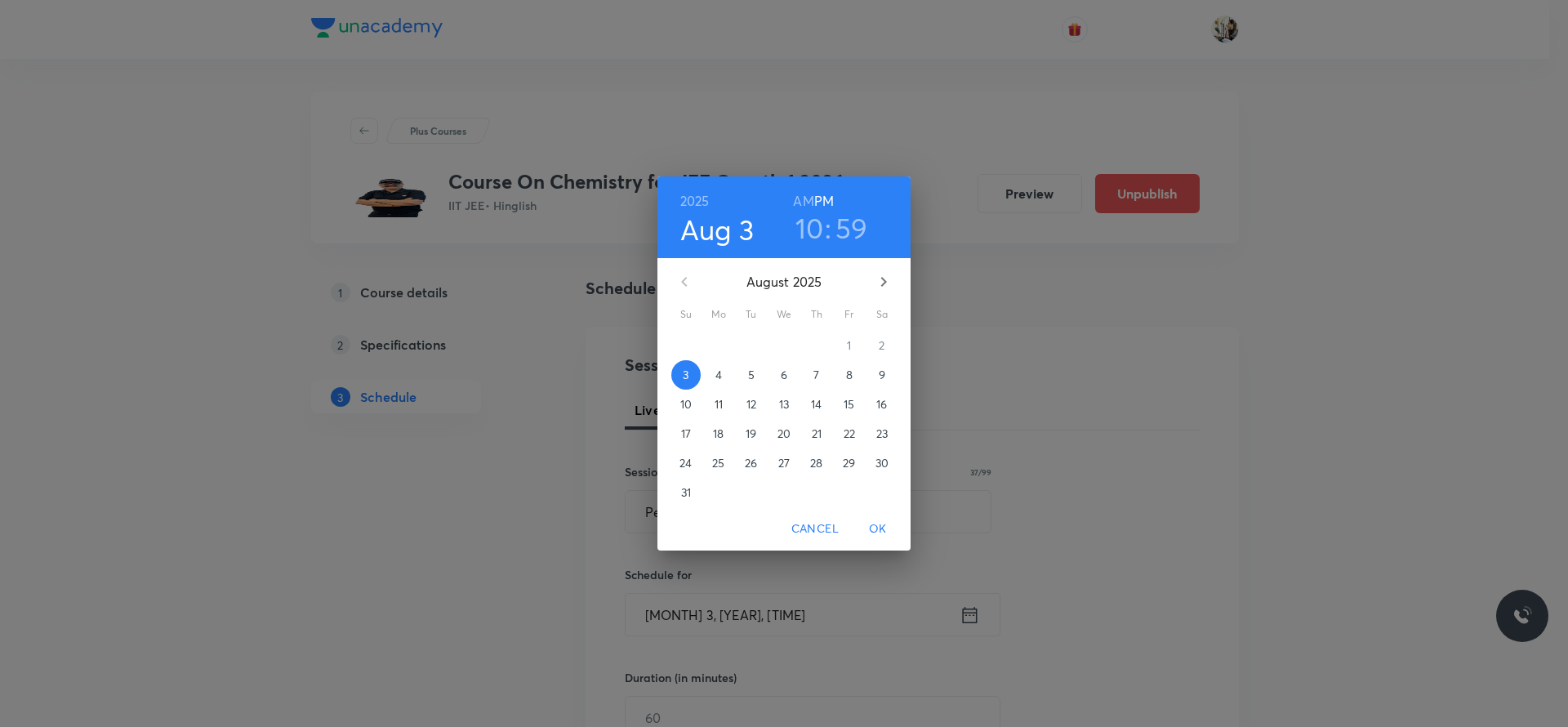 click on "6" at bounding box center (784, 375) 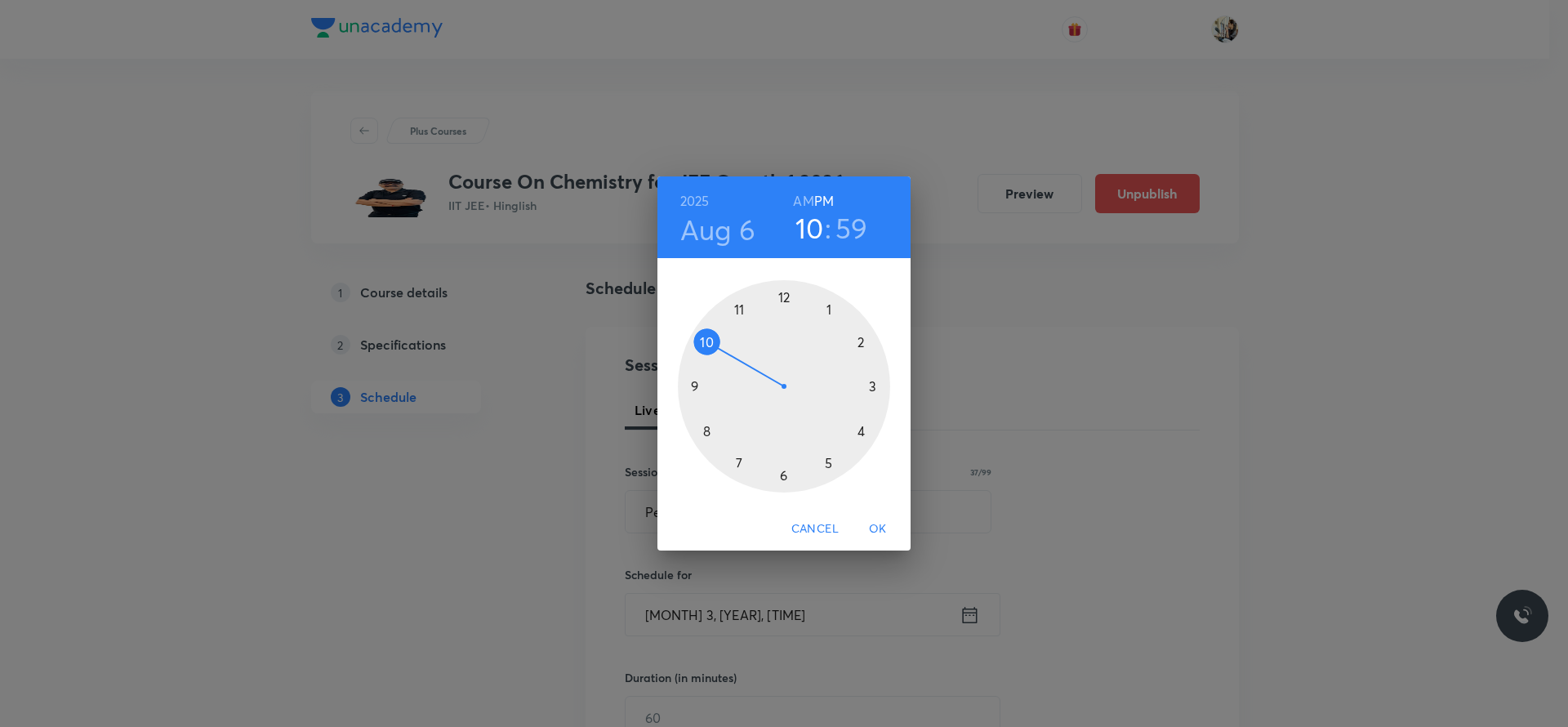 click at bounding box center (784, 386) 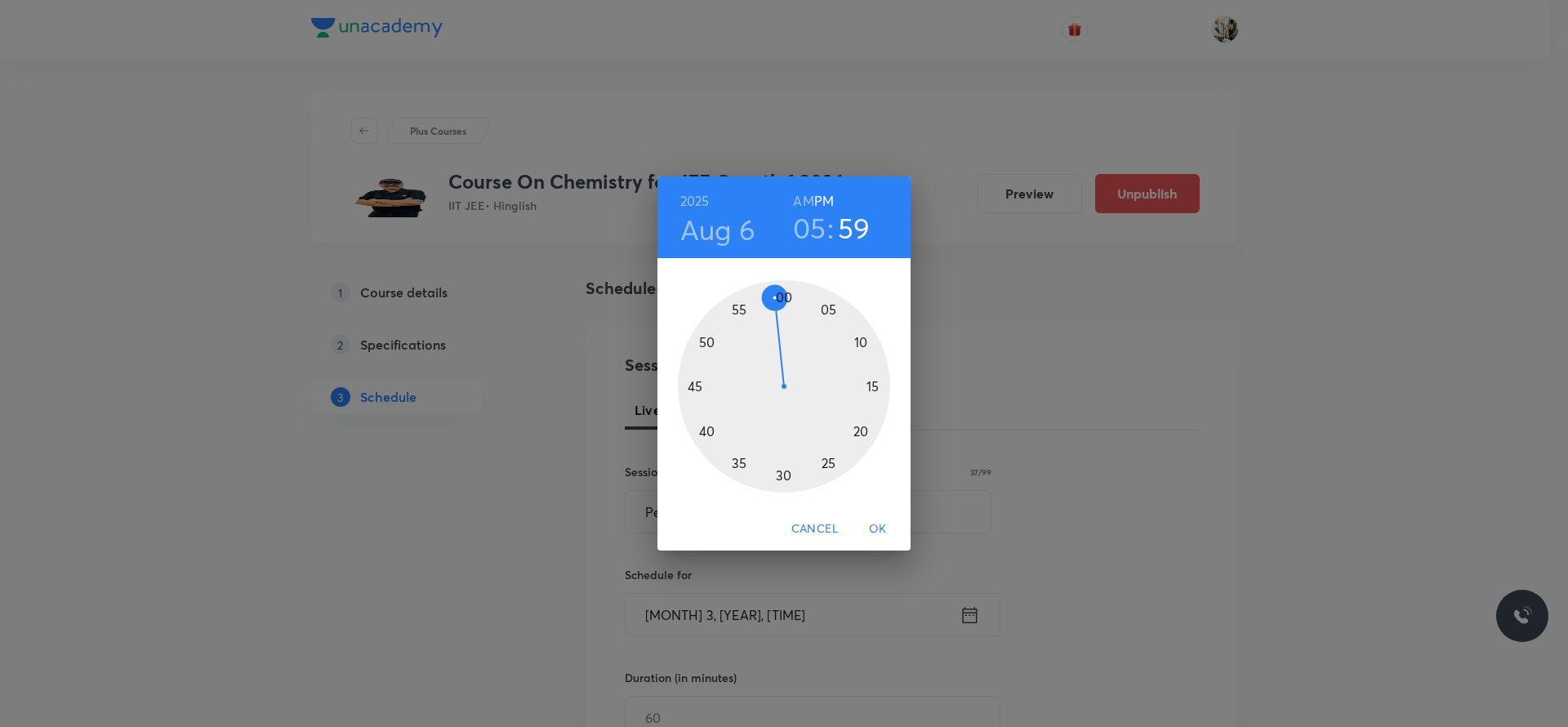 click at bounding box center [784, 386] 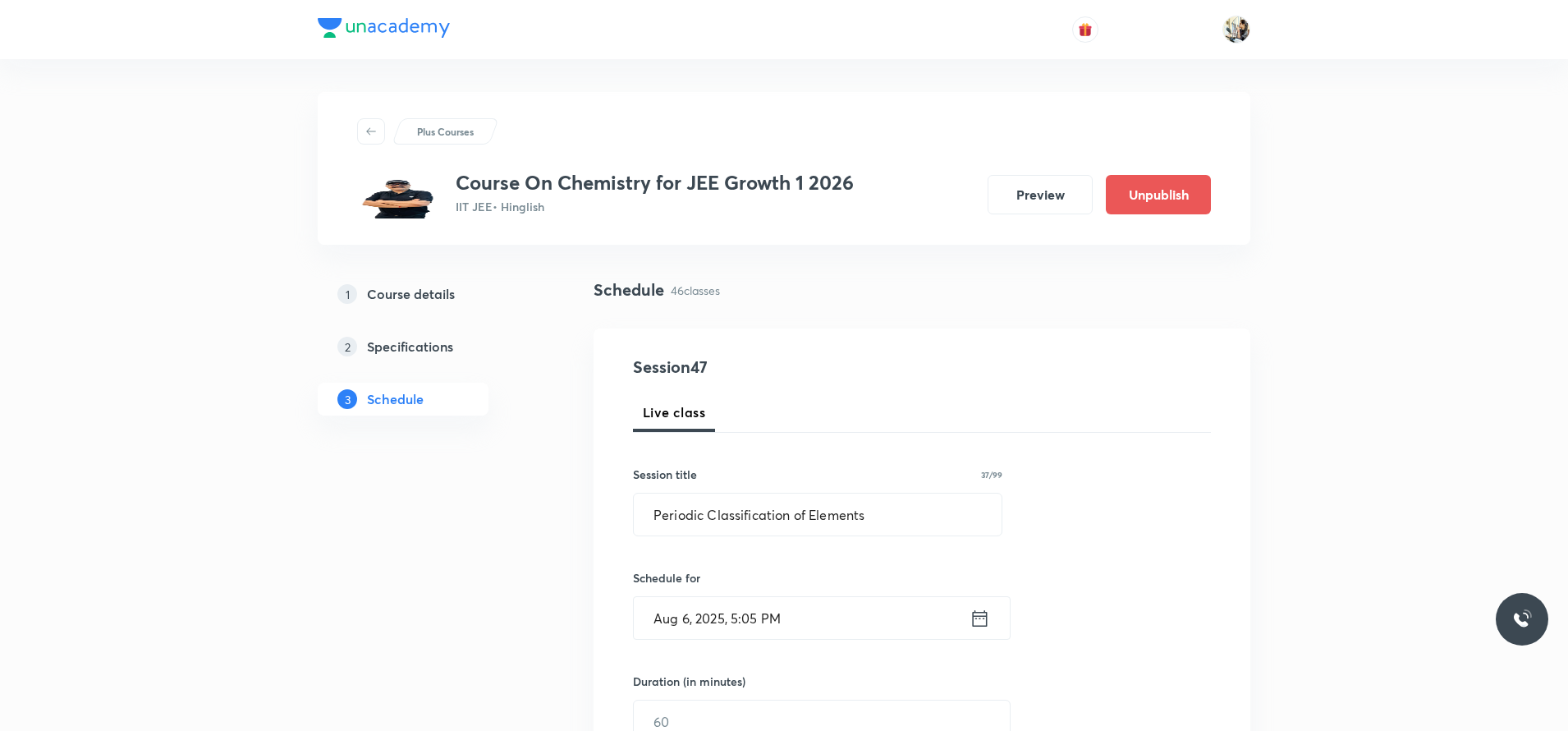 scroll, scrollTop: 287, scrollLeft: 0, axis: vertical 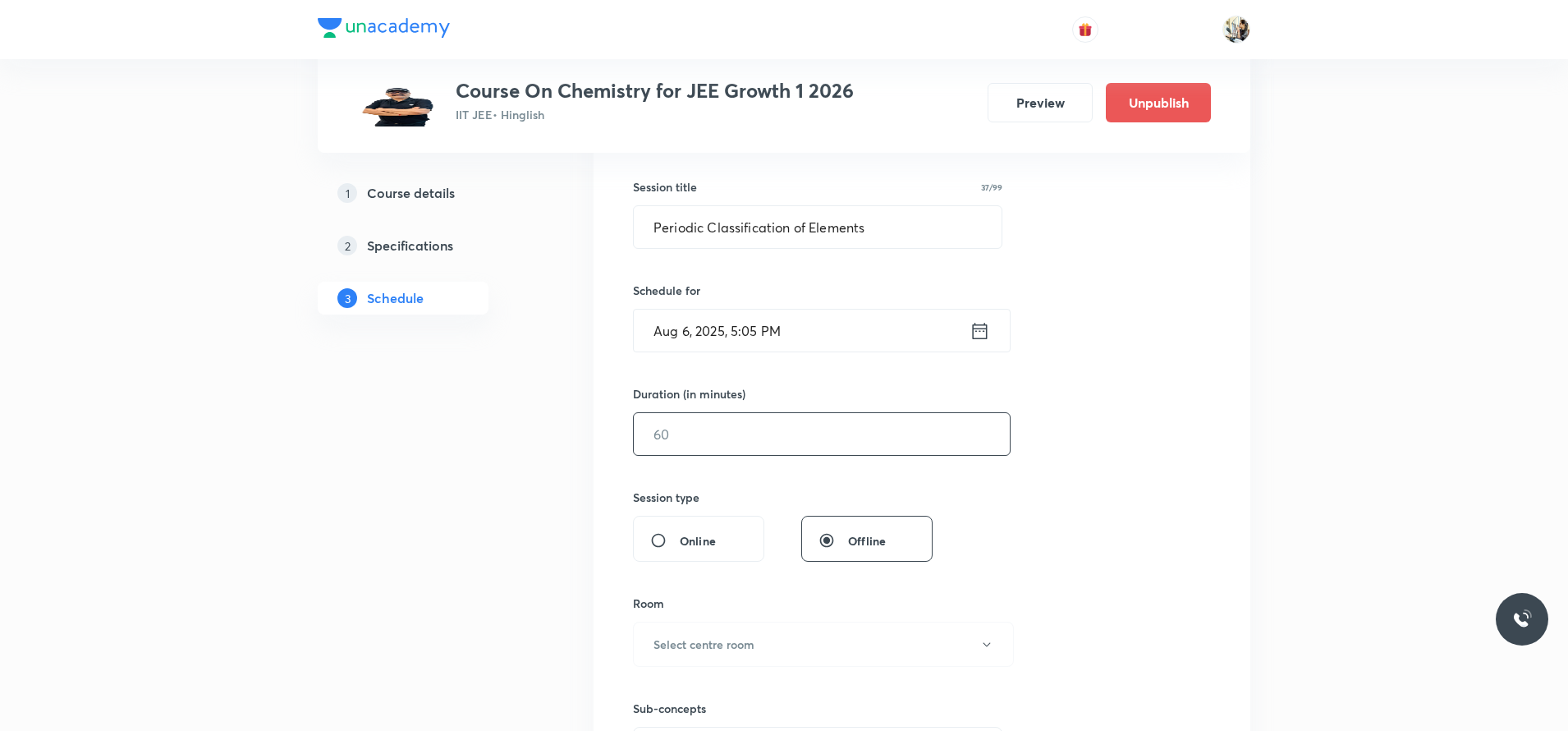 click at bounding box center [822, 434] 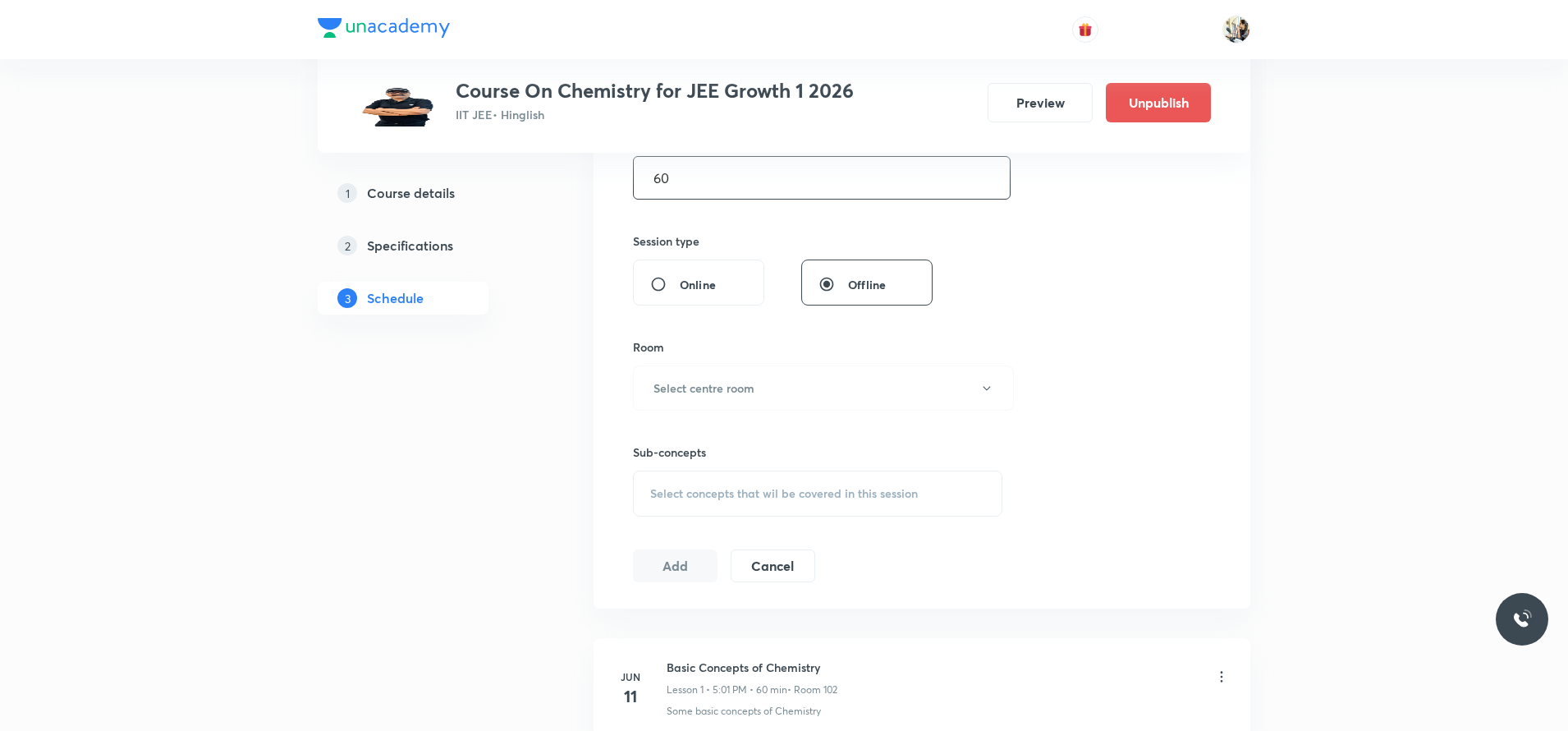 scroll, scrollTop: 575, scrollLeft: 0, axis: vertical 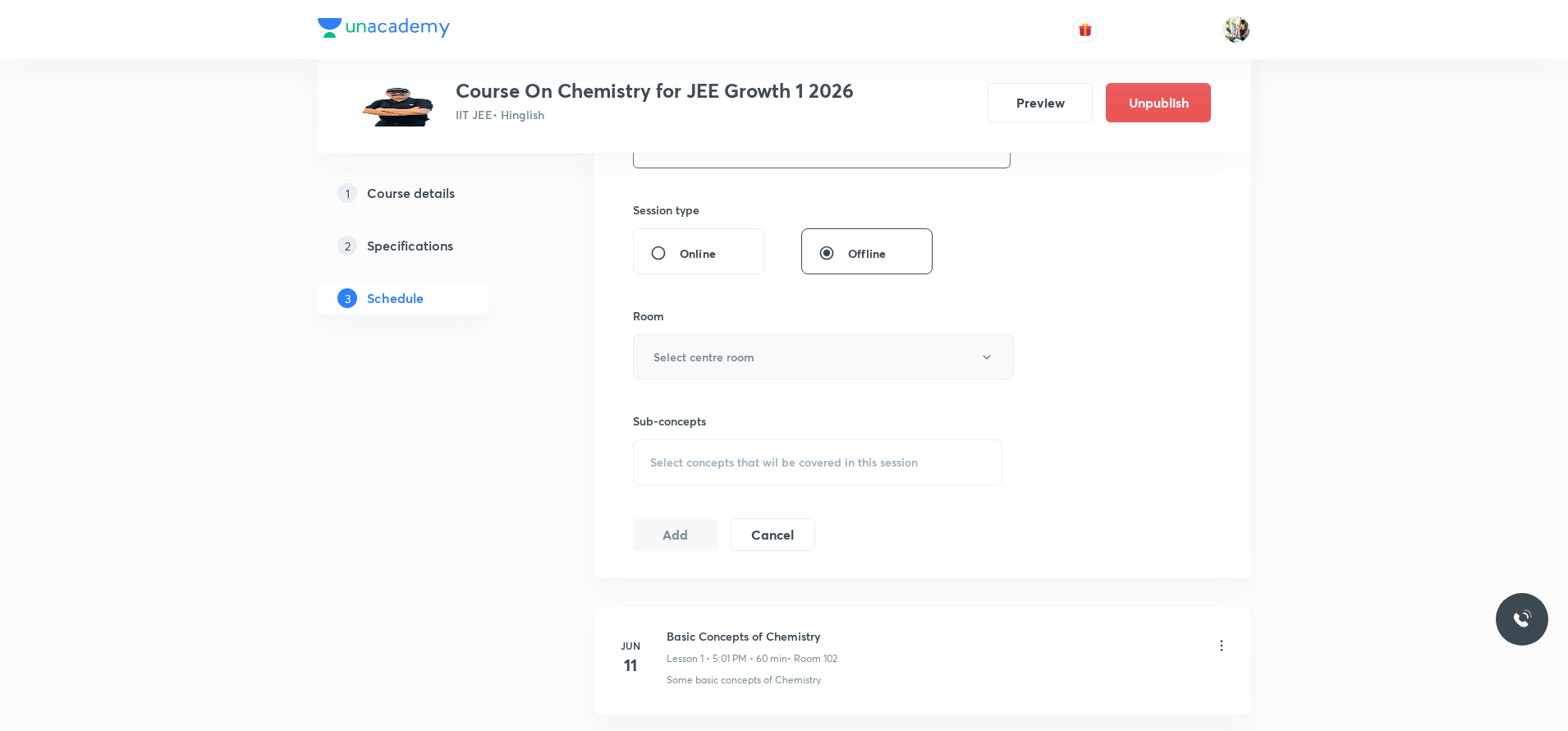 type on "60" 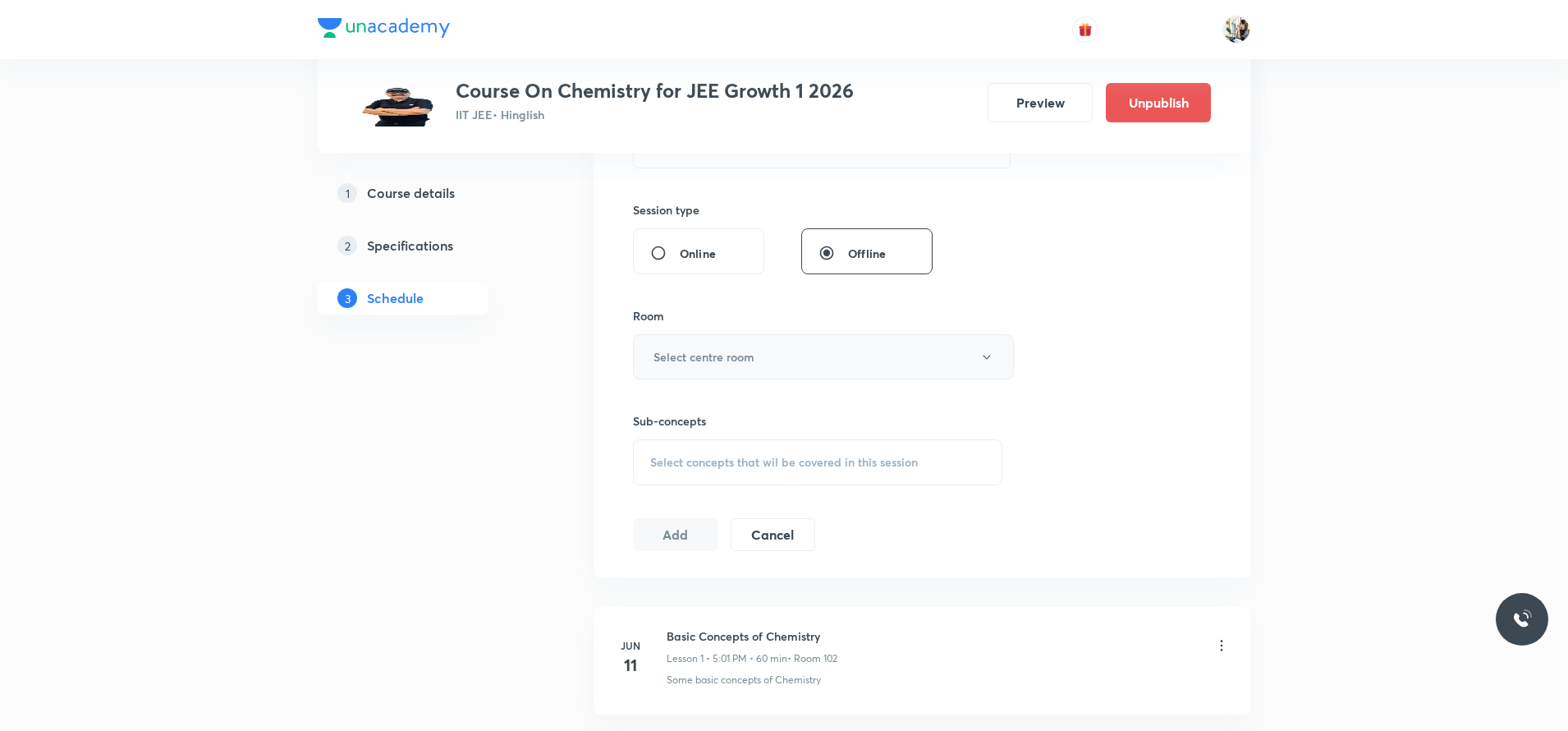click on "Select centre room" at bounding box center (823, 356) 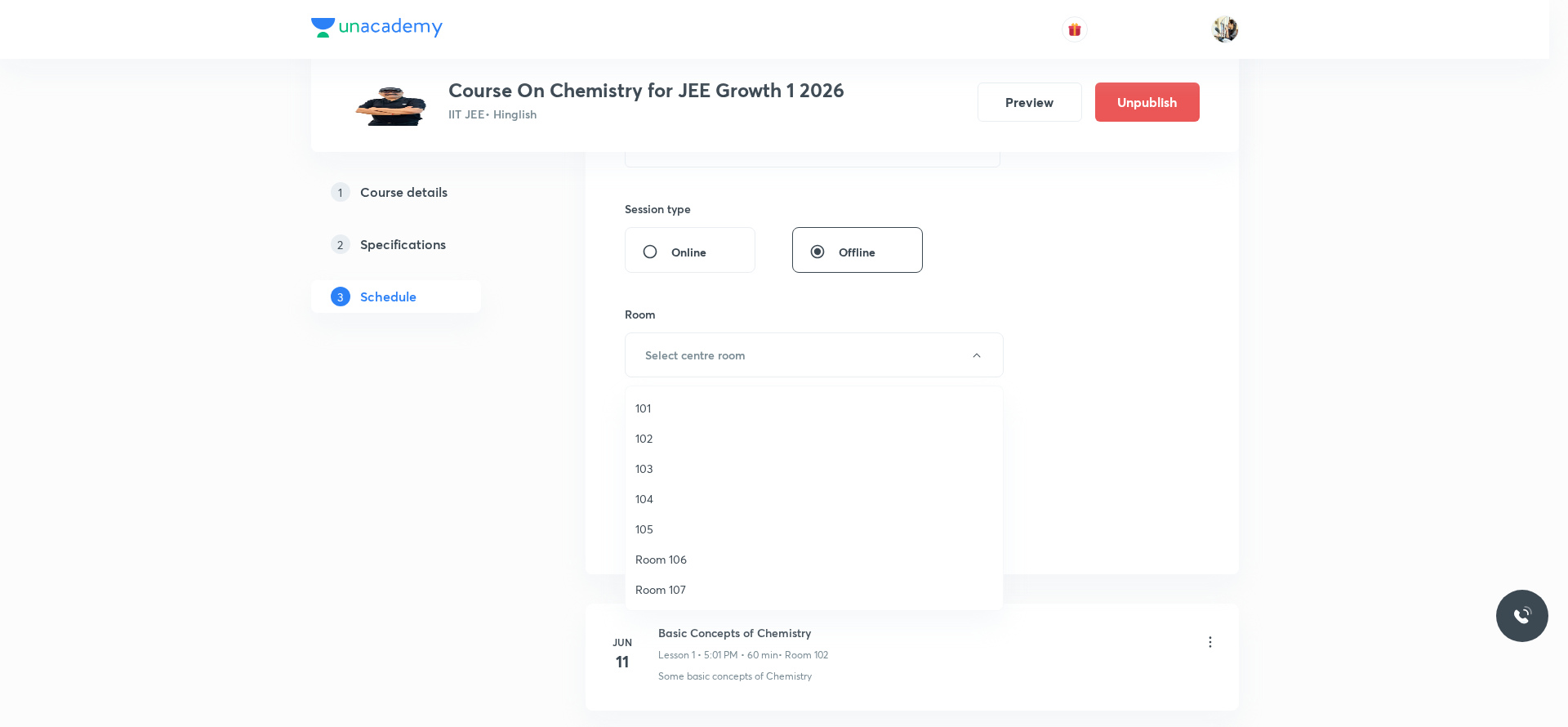 click on "105" at bounding box center (814, 529) 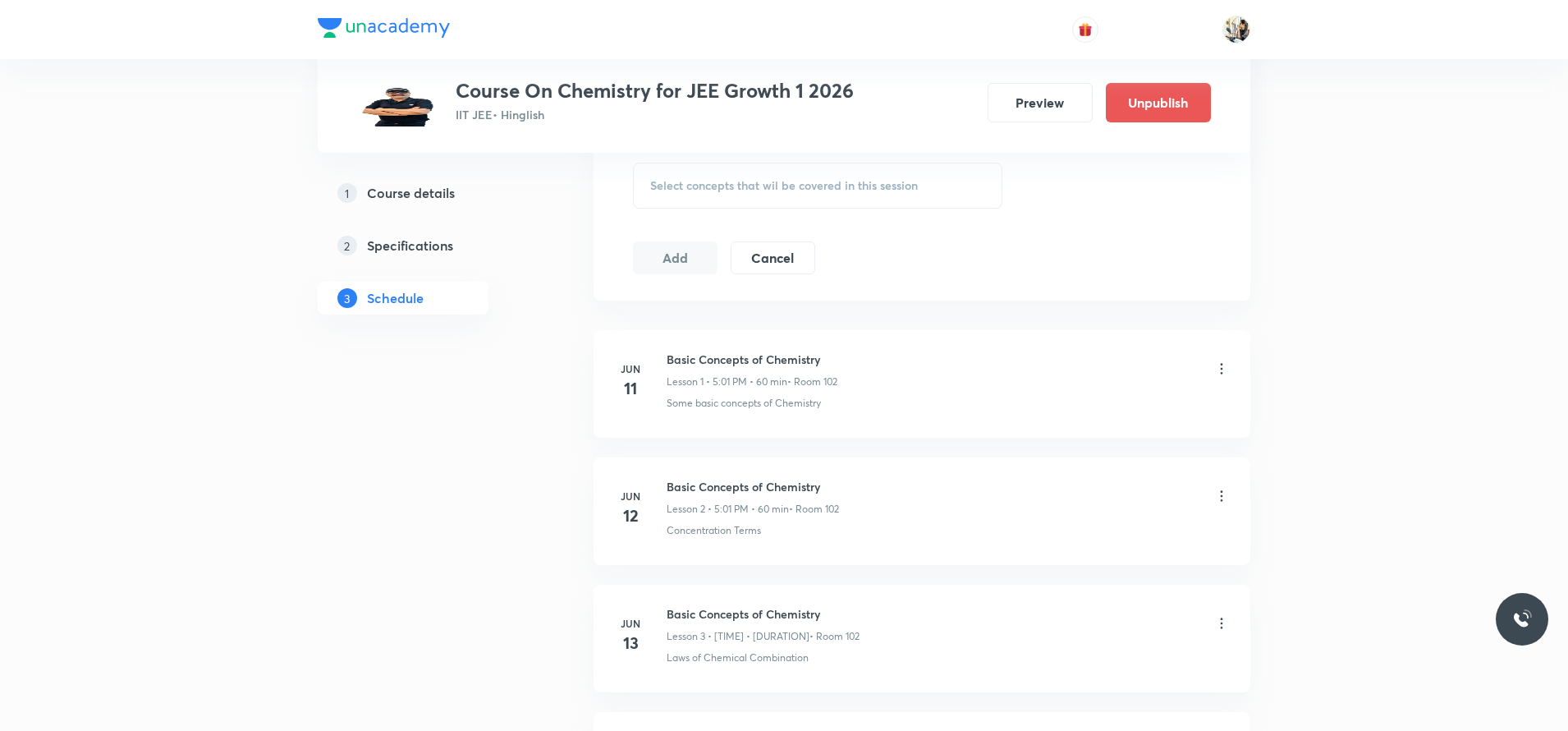 scroll, scrollTop: 862, scrollLeft: 0, axis: vertical 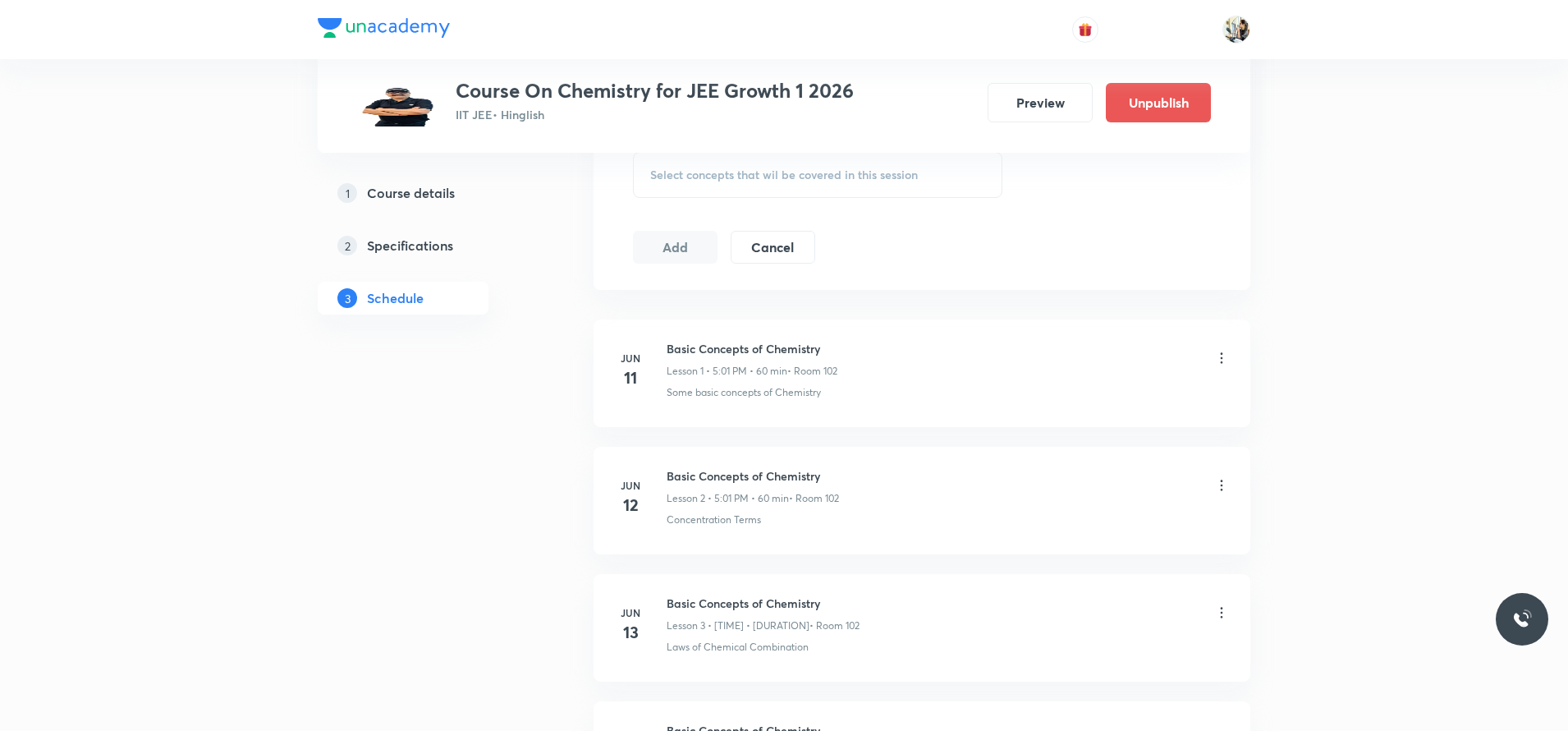 click on "Select concepts that wil be covered in this session" at bounding box center (784, 175) 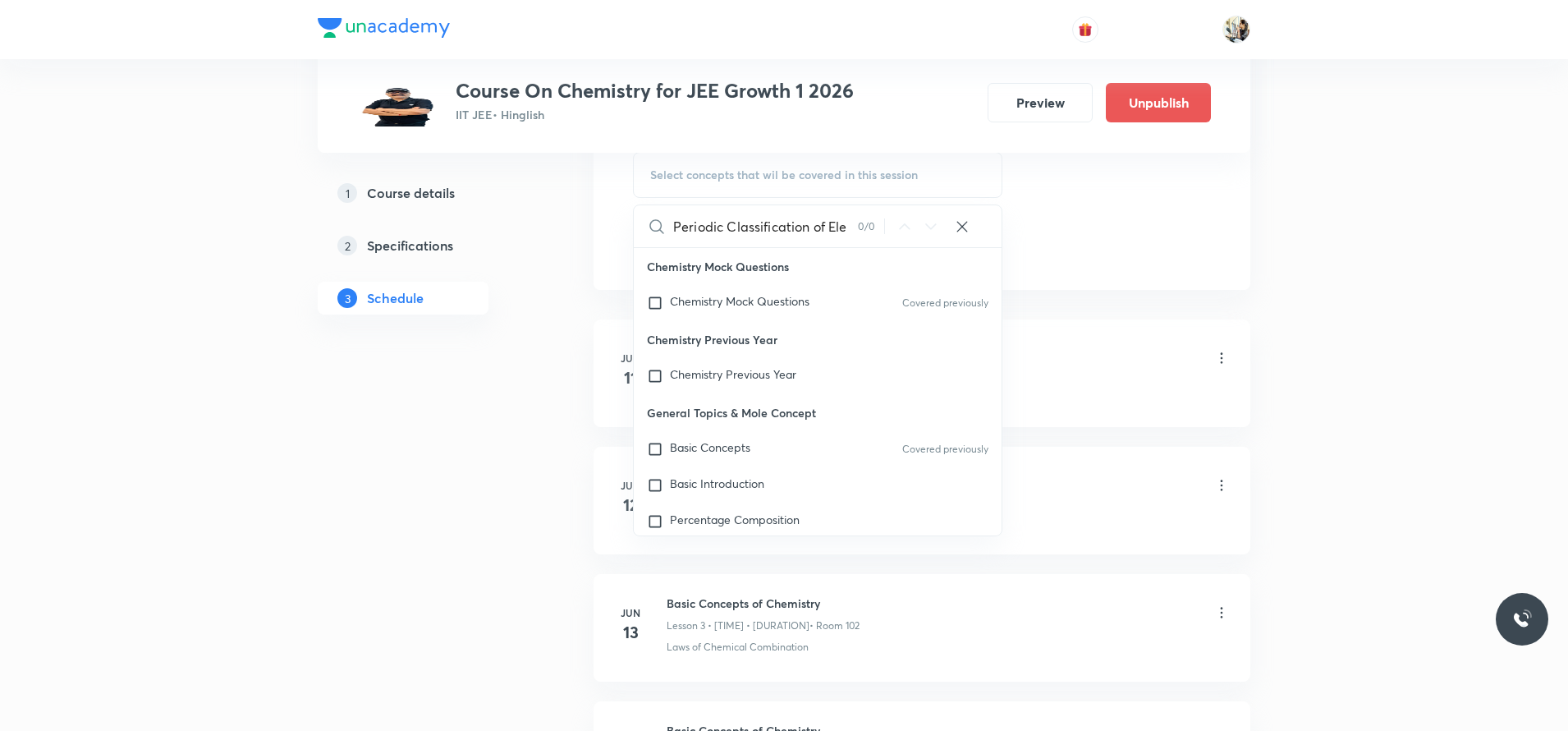 scroll, scrollTop: 0, scrollLeft: 0, axis: both 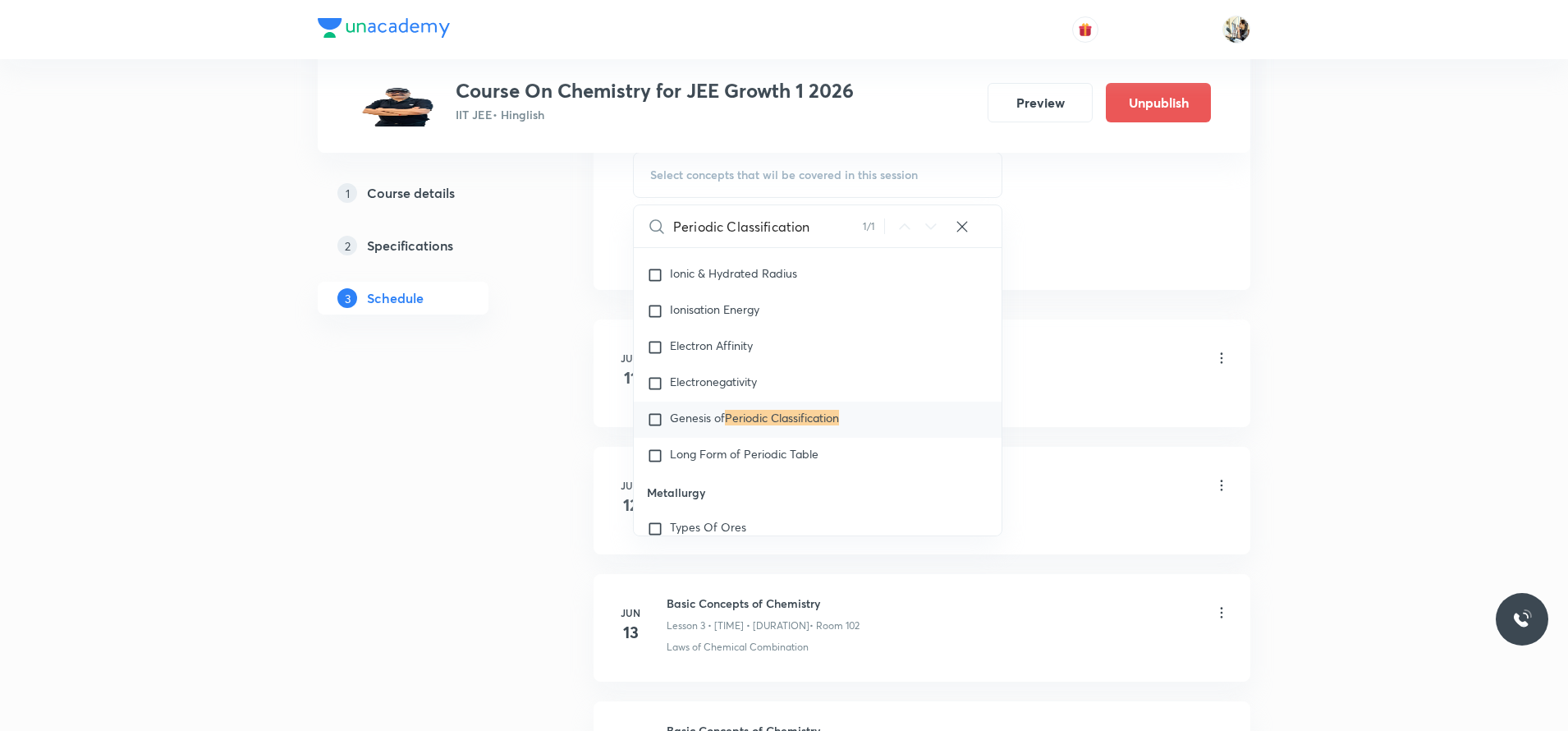 type on "Periodic Classification" 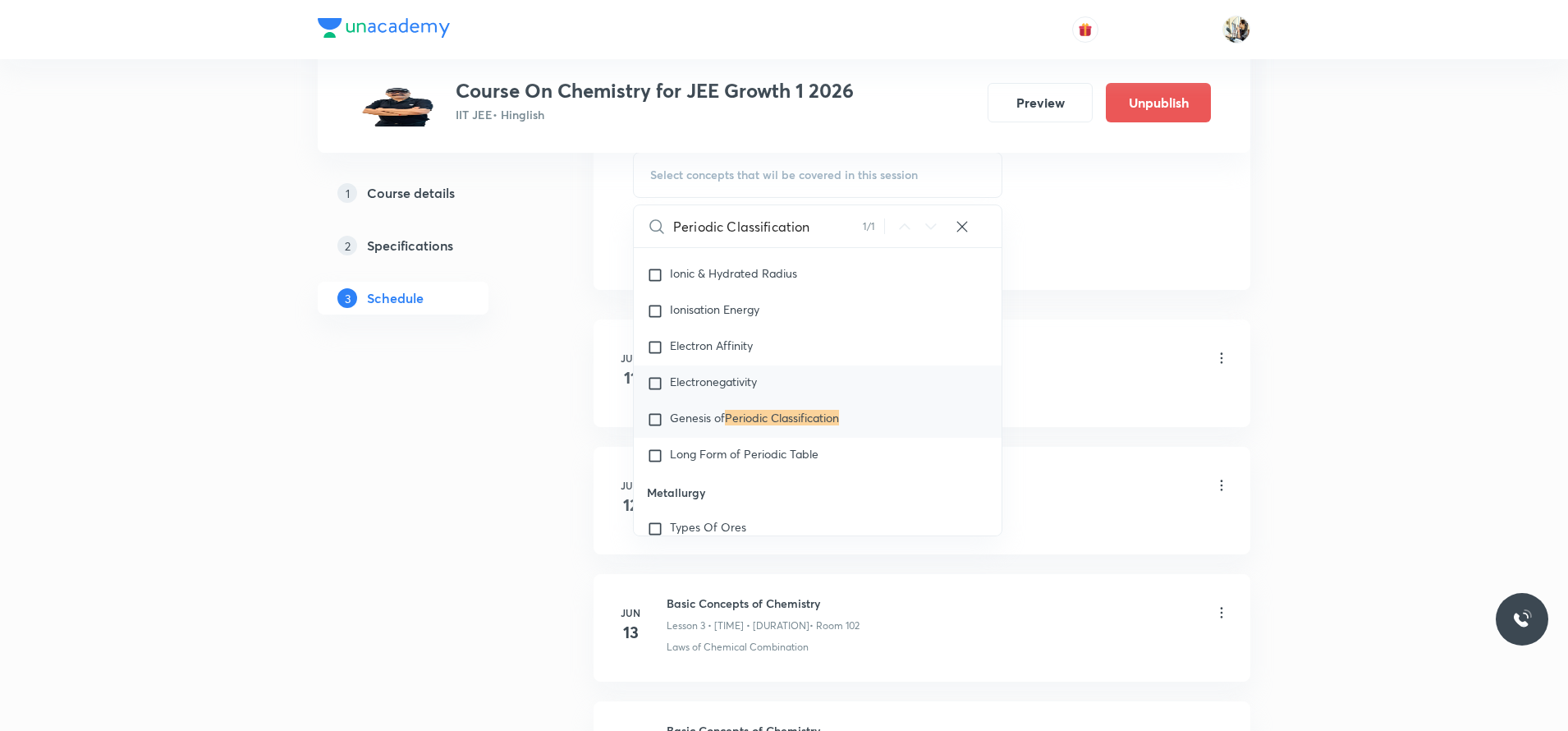 drag, startPoint x: 649, startPoint y: 454, endPoint x: 970, endPoint y: 432, distance: 321.75301 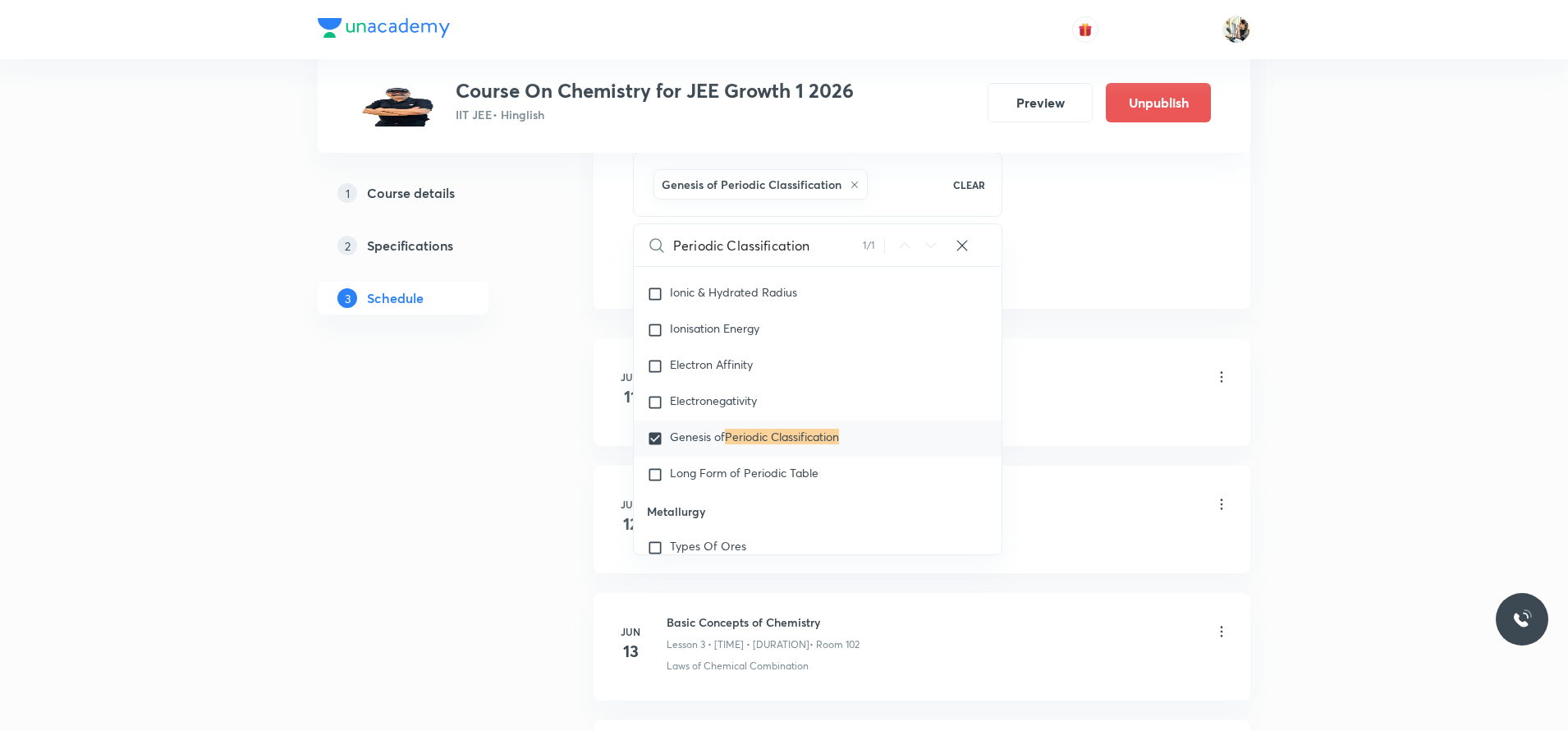 click on "Some basic concepts of Chemistry" at bounding box center [948, 411] 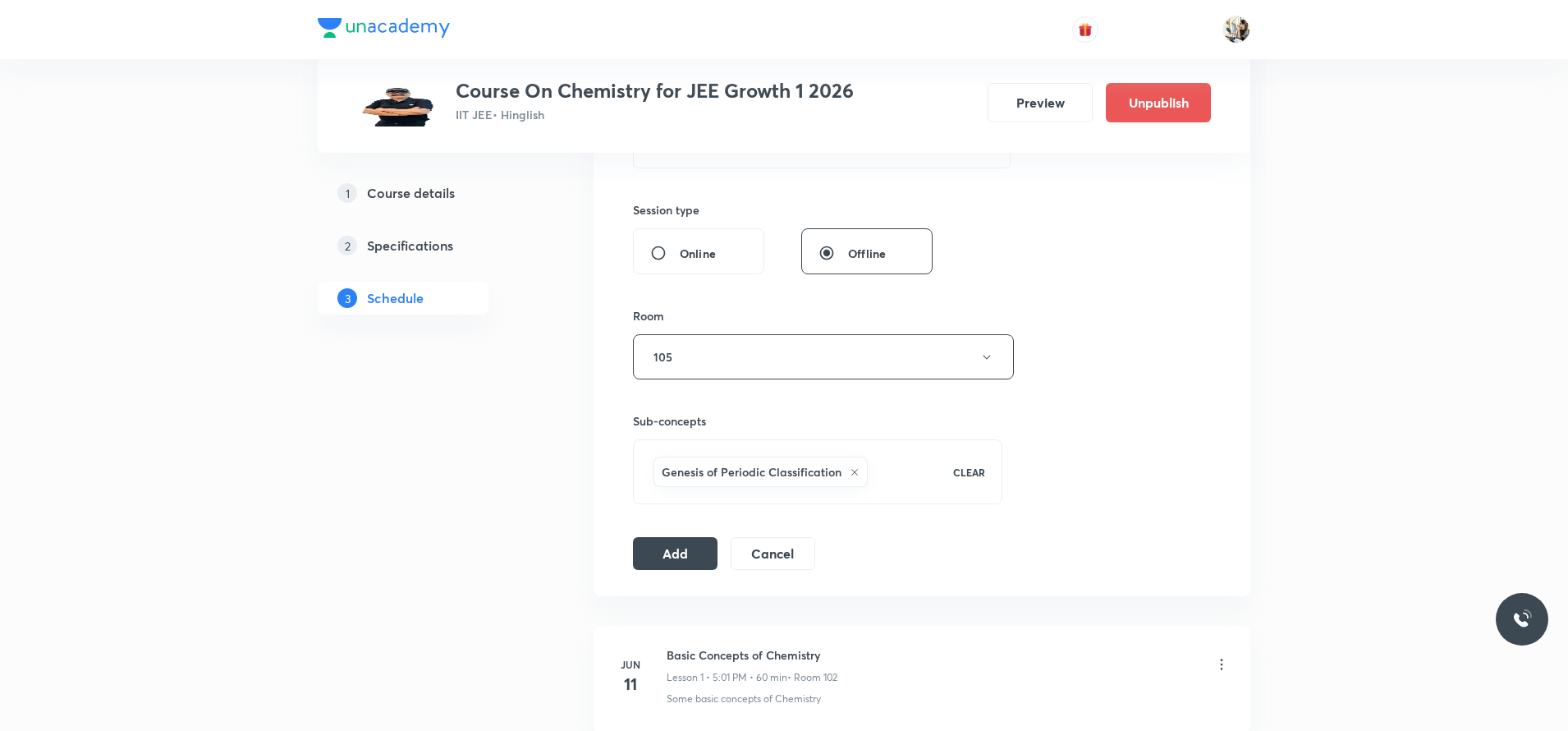 scroll, scrollTop: 0, scrollLeft: 0, axis: both 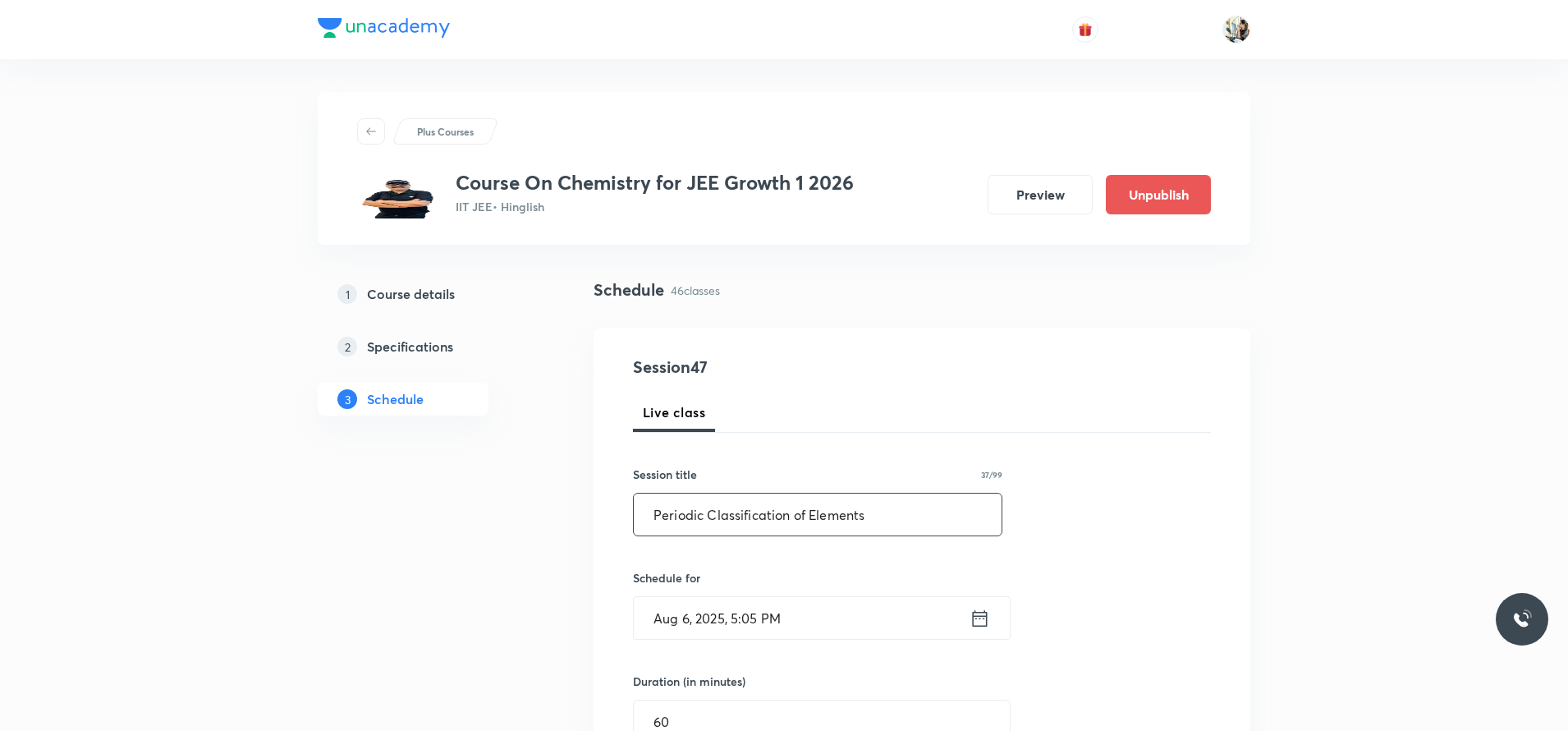 click on "Periodic Classification of Elements" at bounding box center [818, 514] 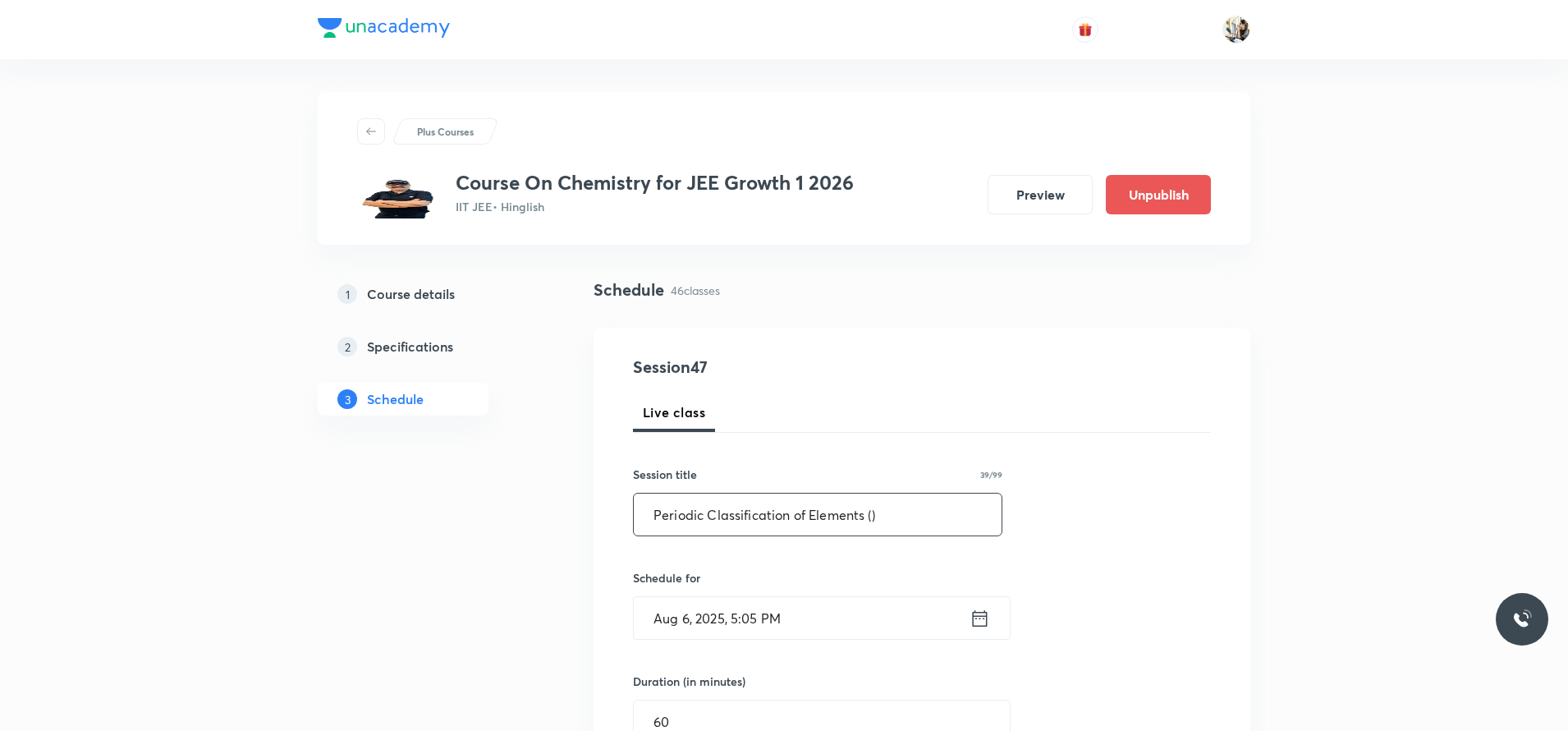 paste on "Historical Development of Periodic Table" 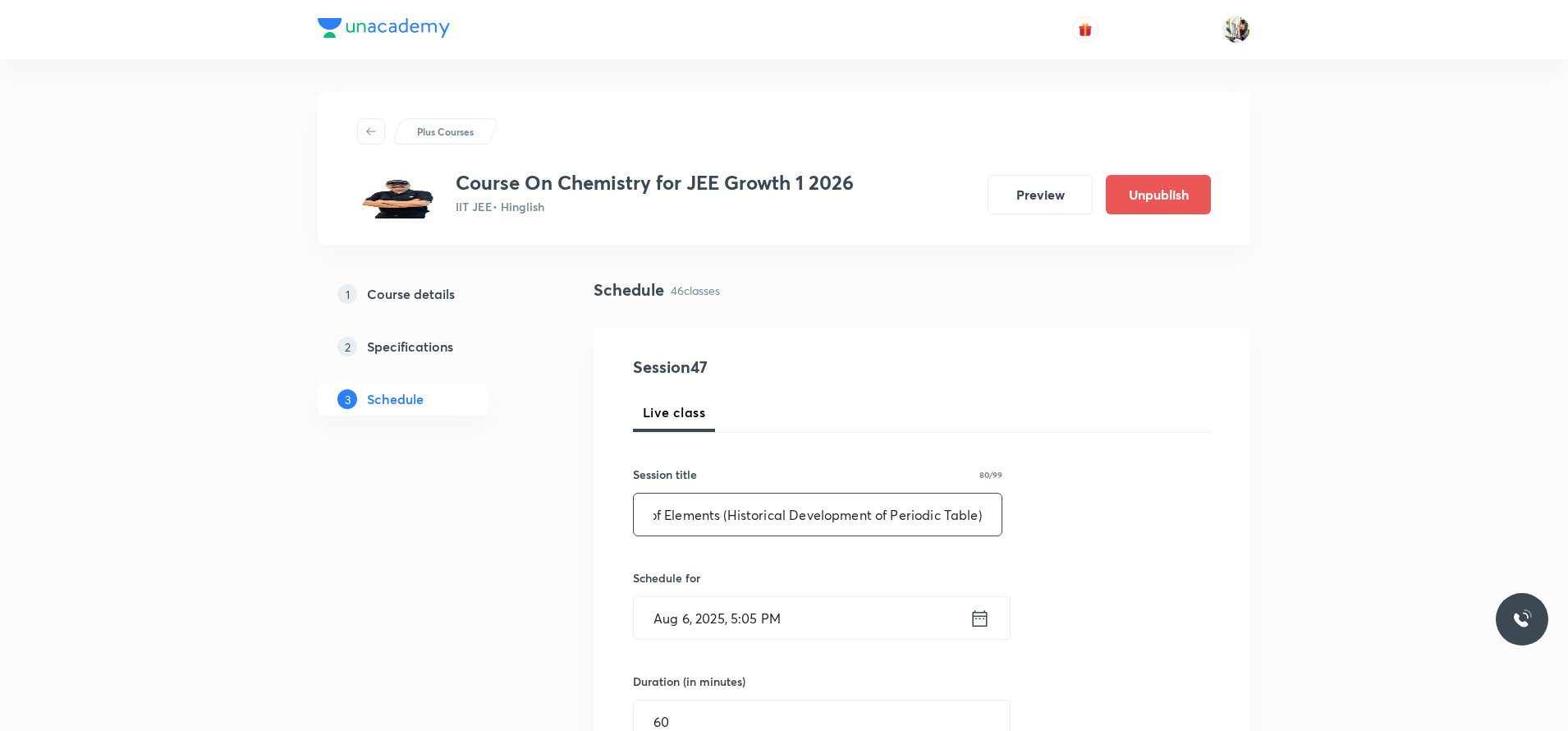 scroll, scrollTop: 0, scrollLeft: 149, axis: horizontal 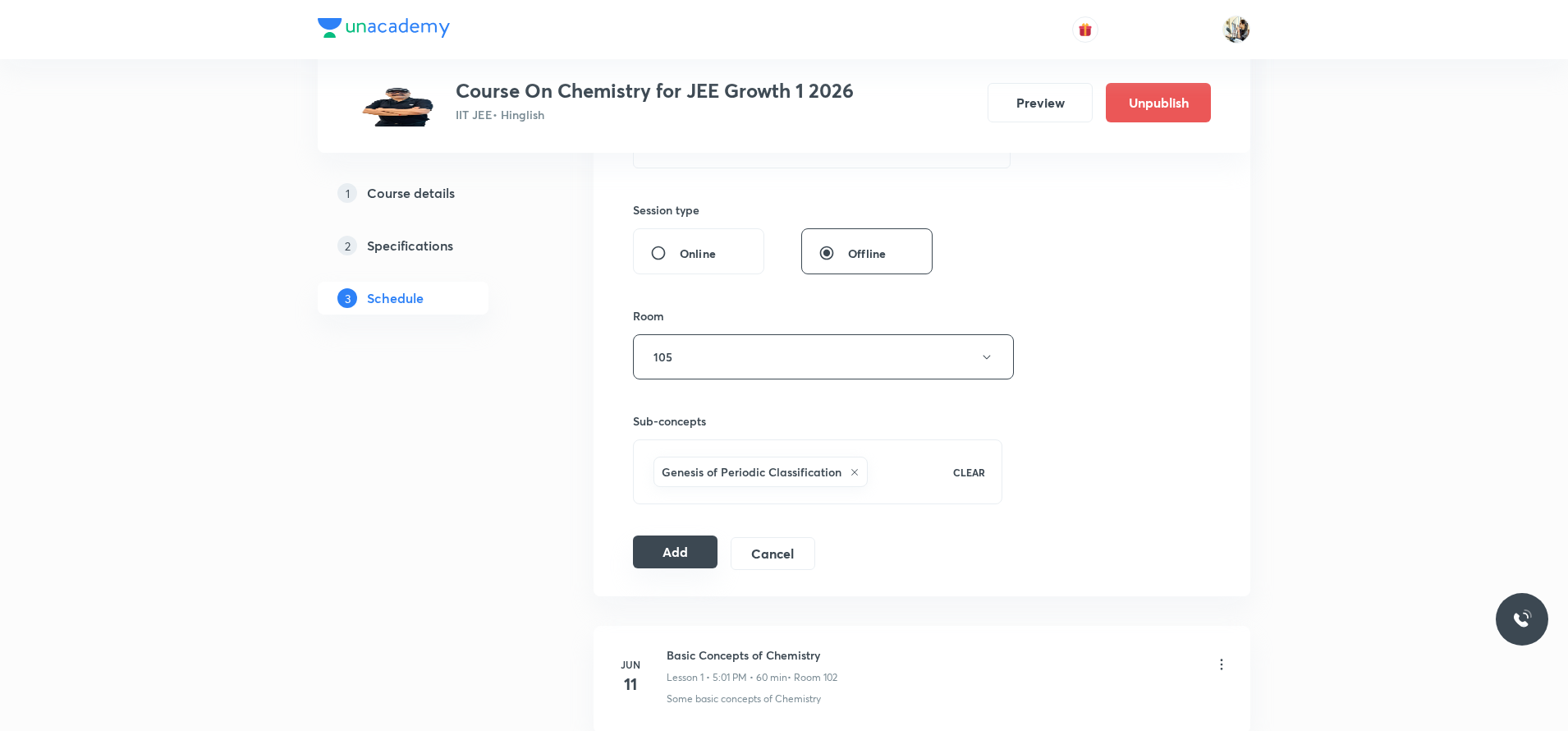 type on "Periodic Classification of Elements (Historical Development of Periodic Table)" 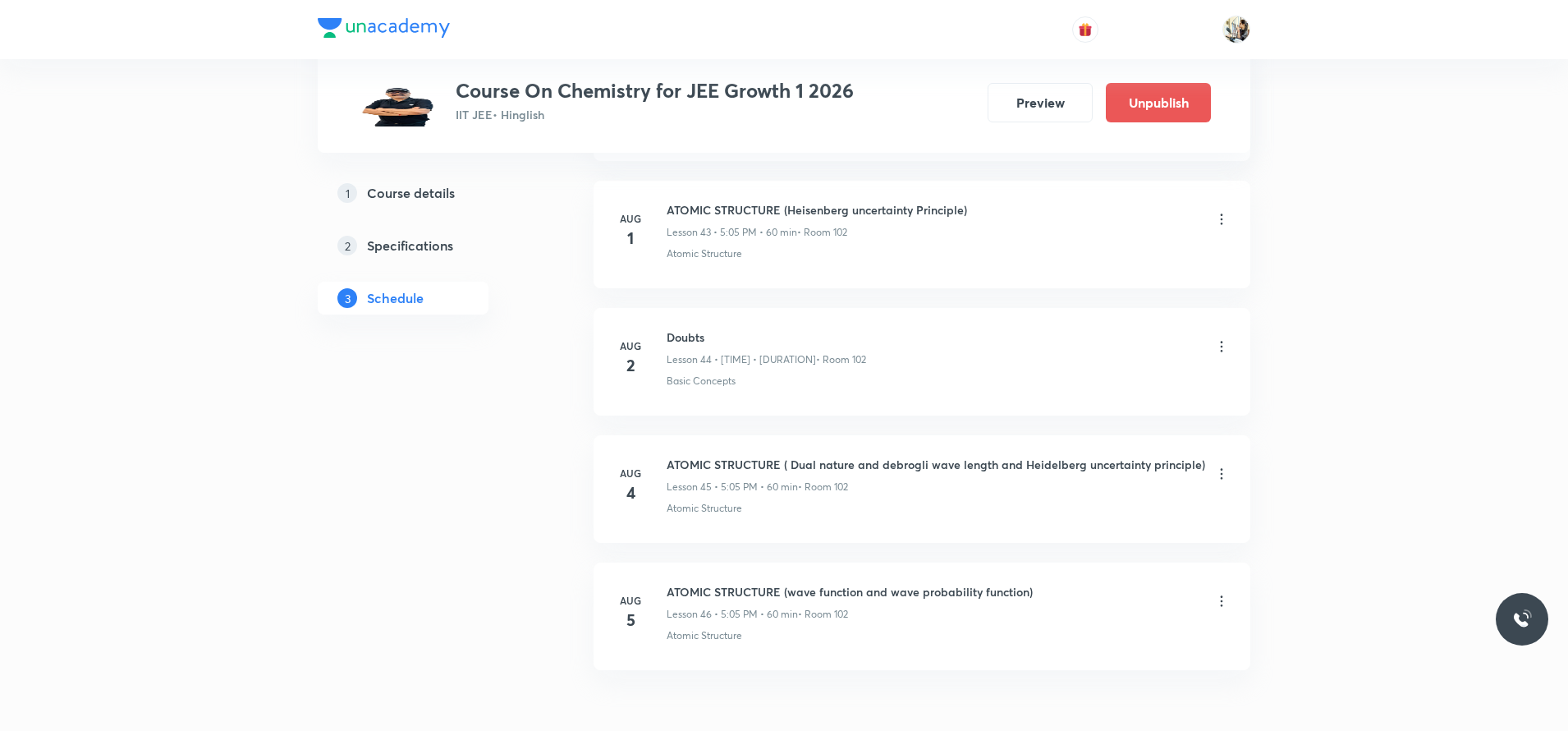 scroll, scrollTop: 6462, scrollLeft: 0, axis: vertical 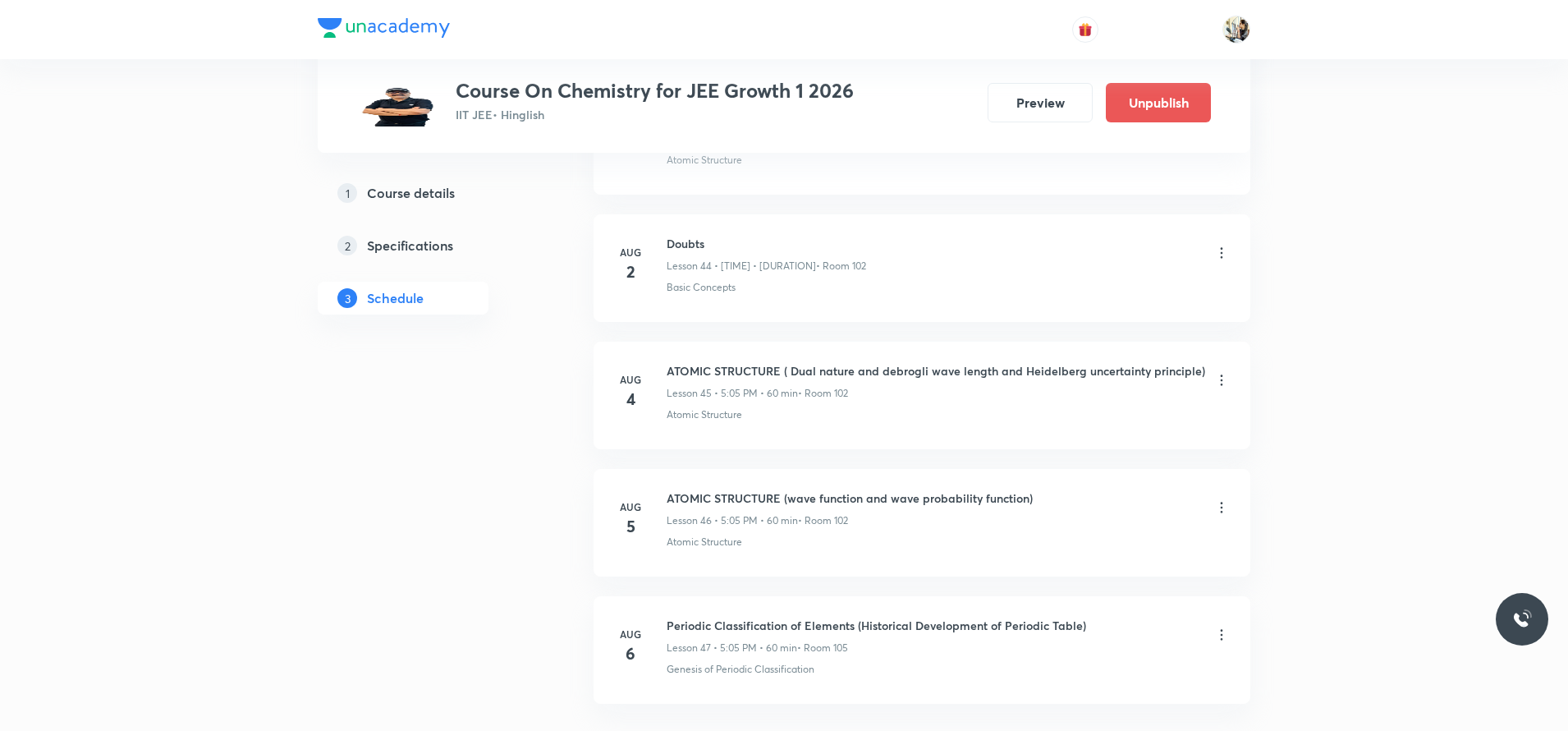 click 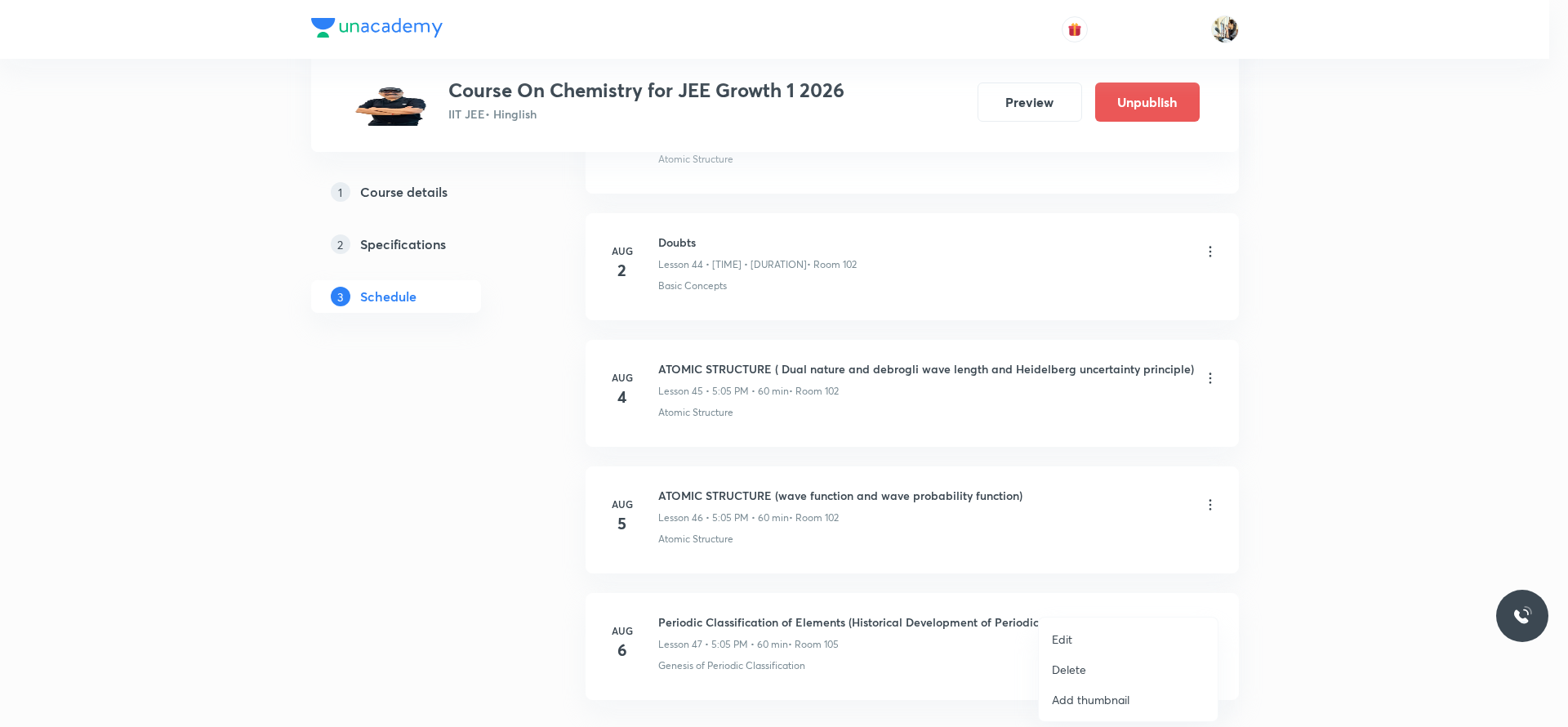 click on "Edit" at bounding box center (1128, 639) 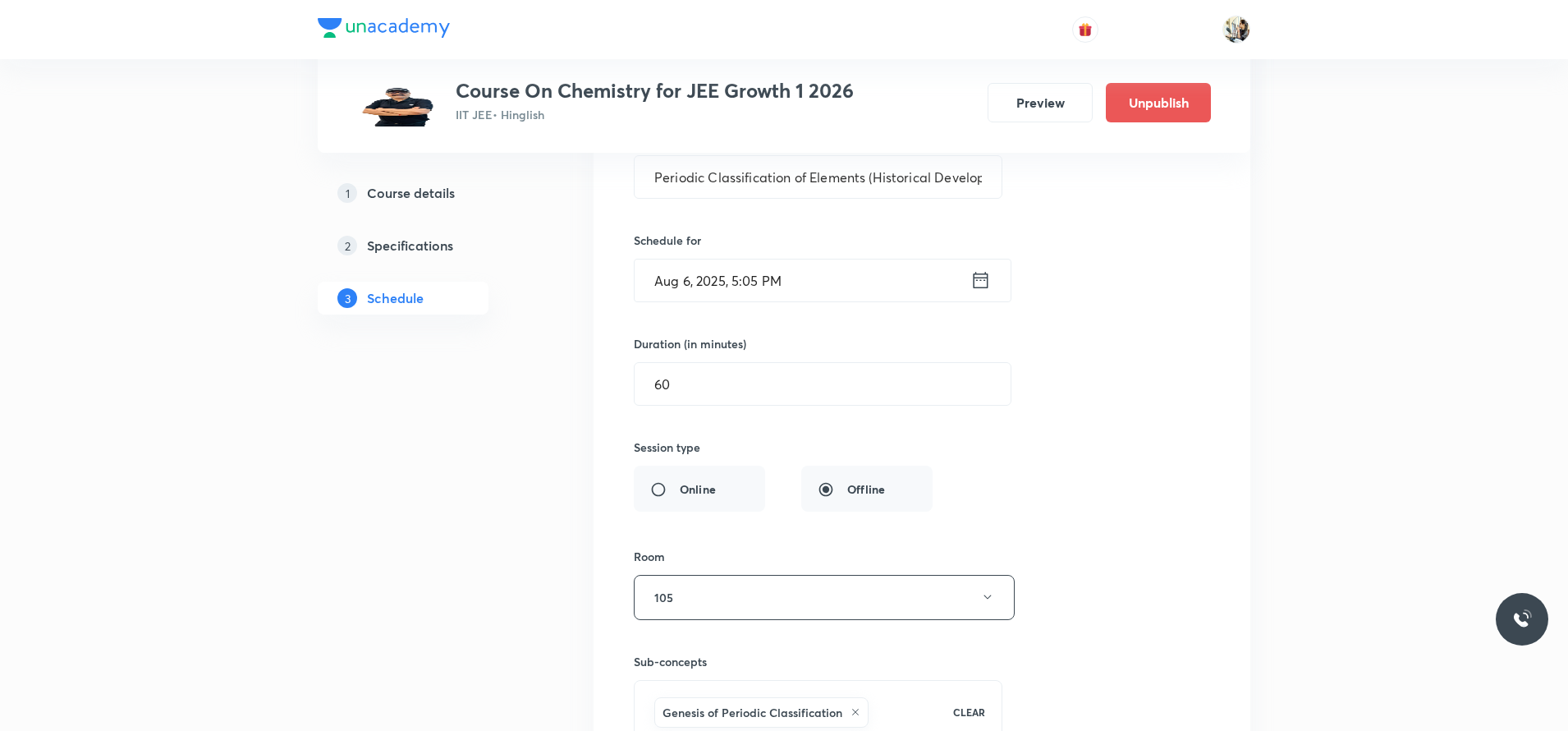 scroll, scrollTop: 6263, scrollLeft: 0, axis: vertical 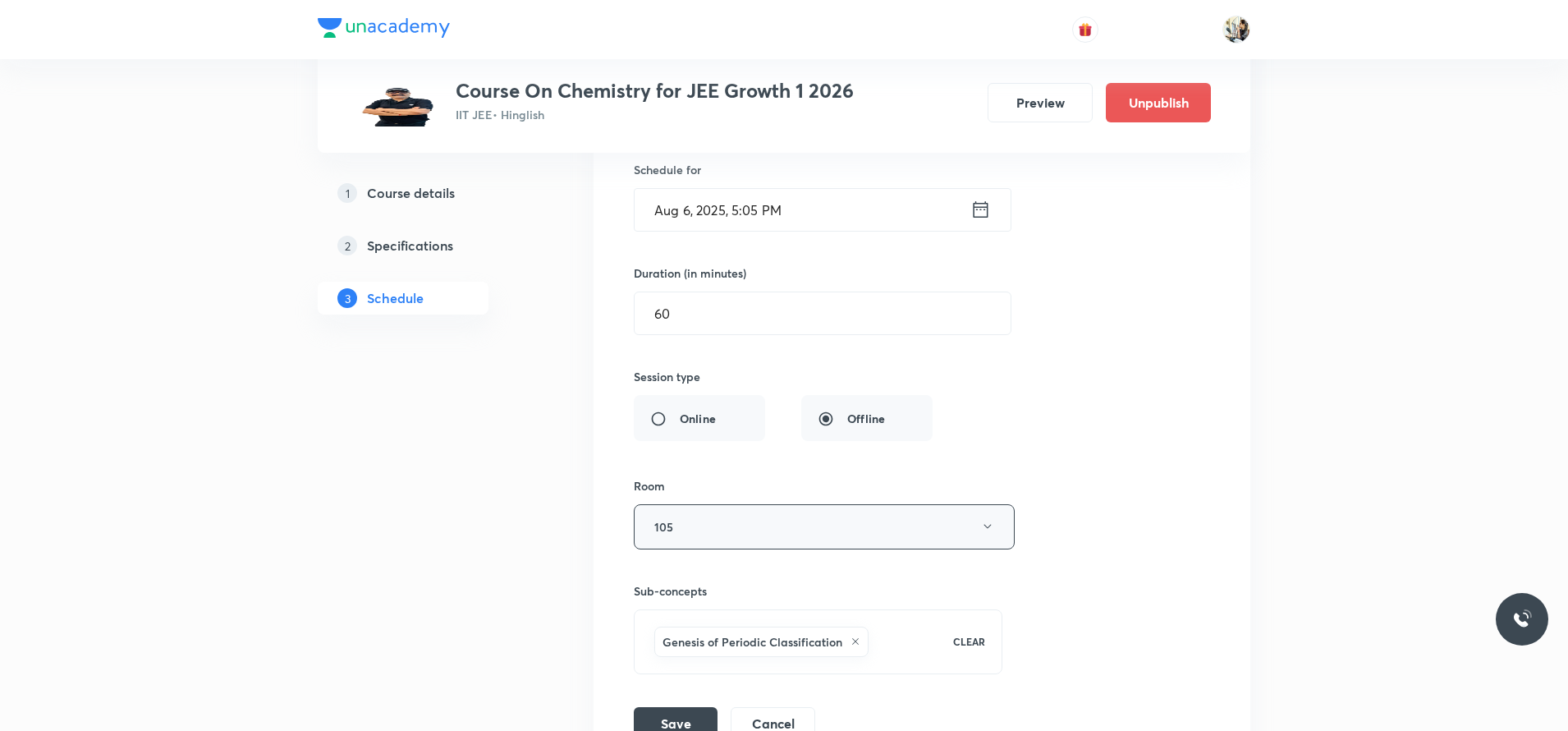 click on "105" at bounding box center (824, 526) 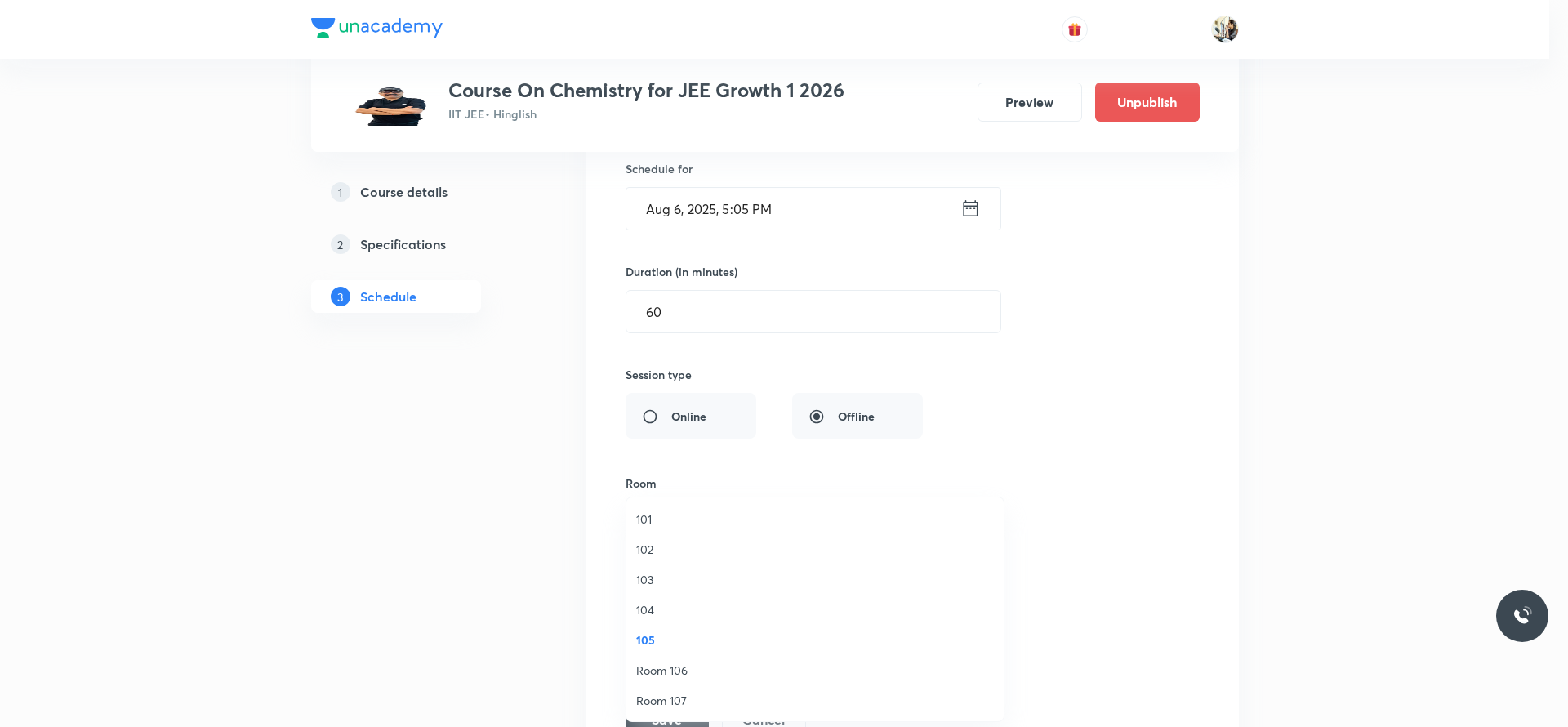 click on "102" at bounding box center [815, 549] 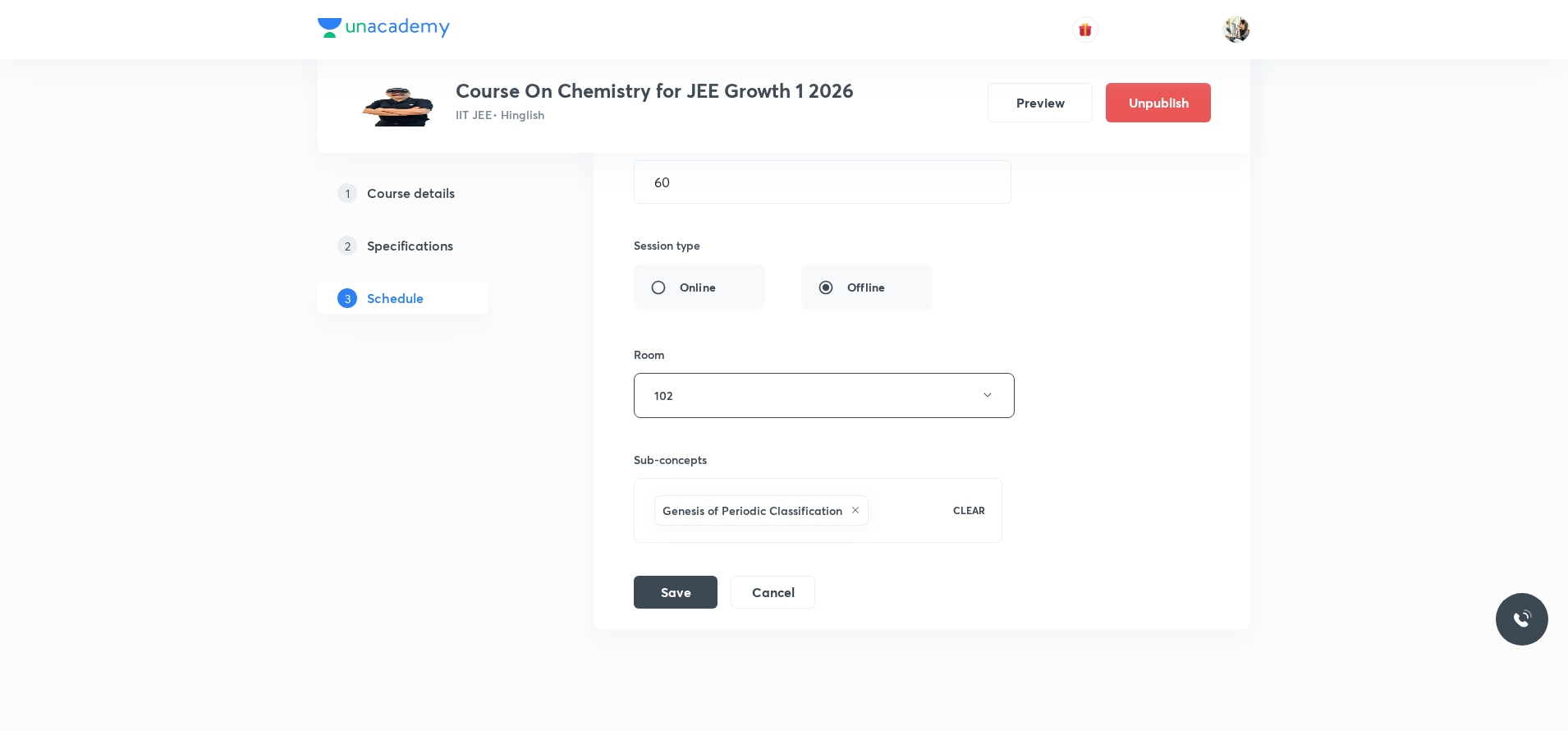 scroll, scrollTop: 6447, scrollLeft: 0, axis: vertical 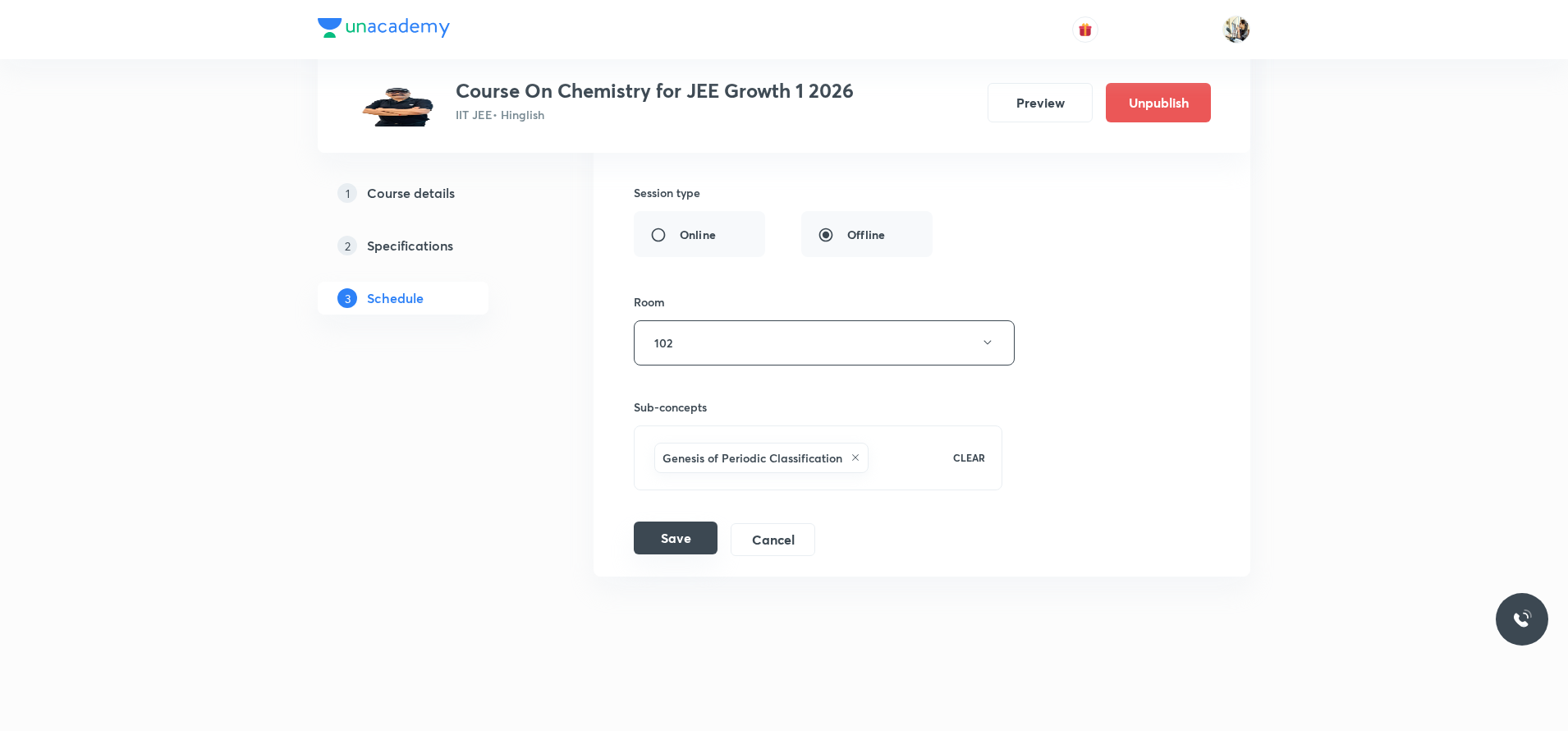 click on "Save" at bounding box center [676, 538] 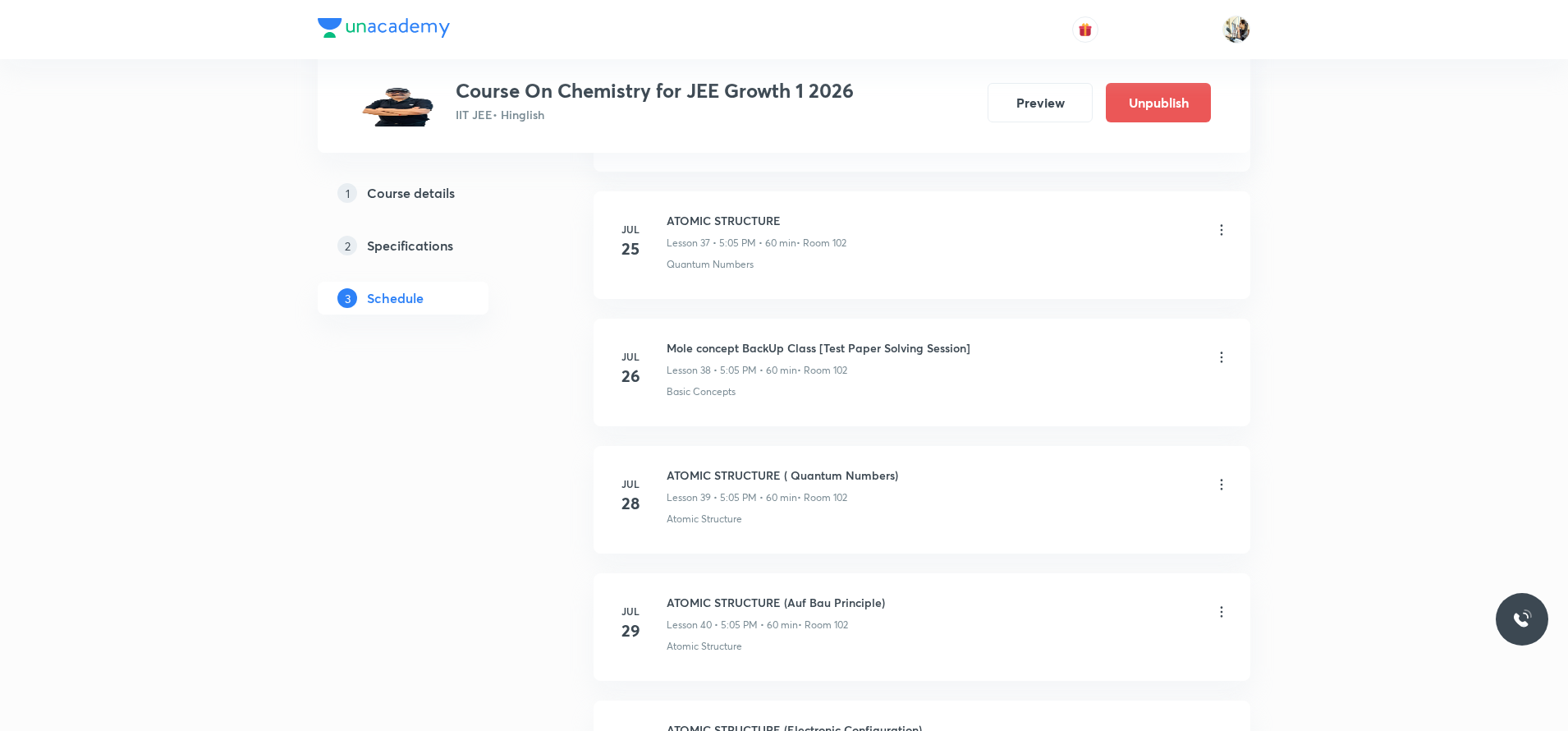scroll, scrollTop: 4378, scrollLeft: 0, axis: vertical 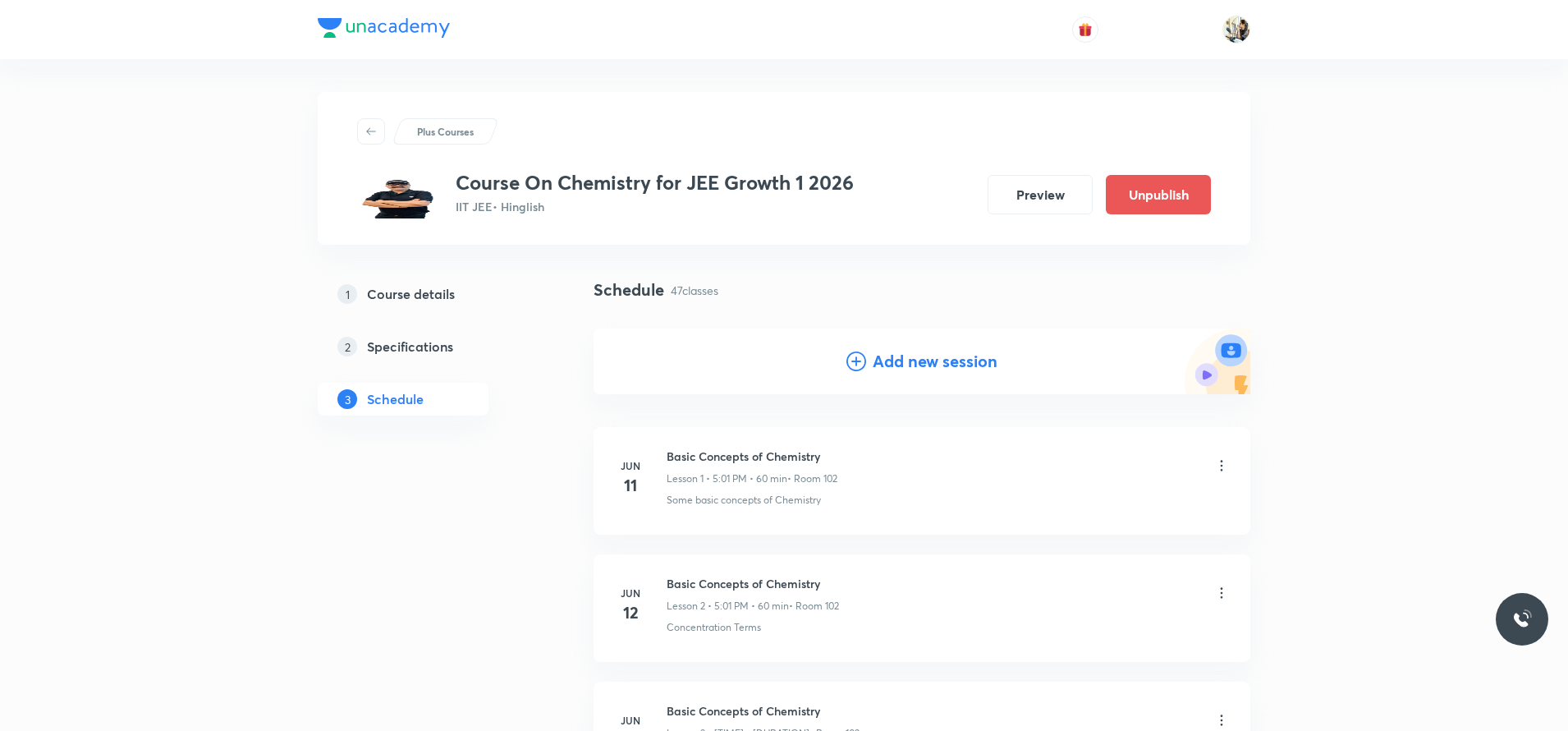 click on "Add new session" at bounding box center [935, 361] 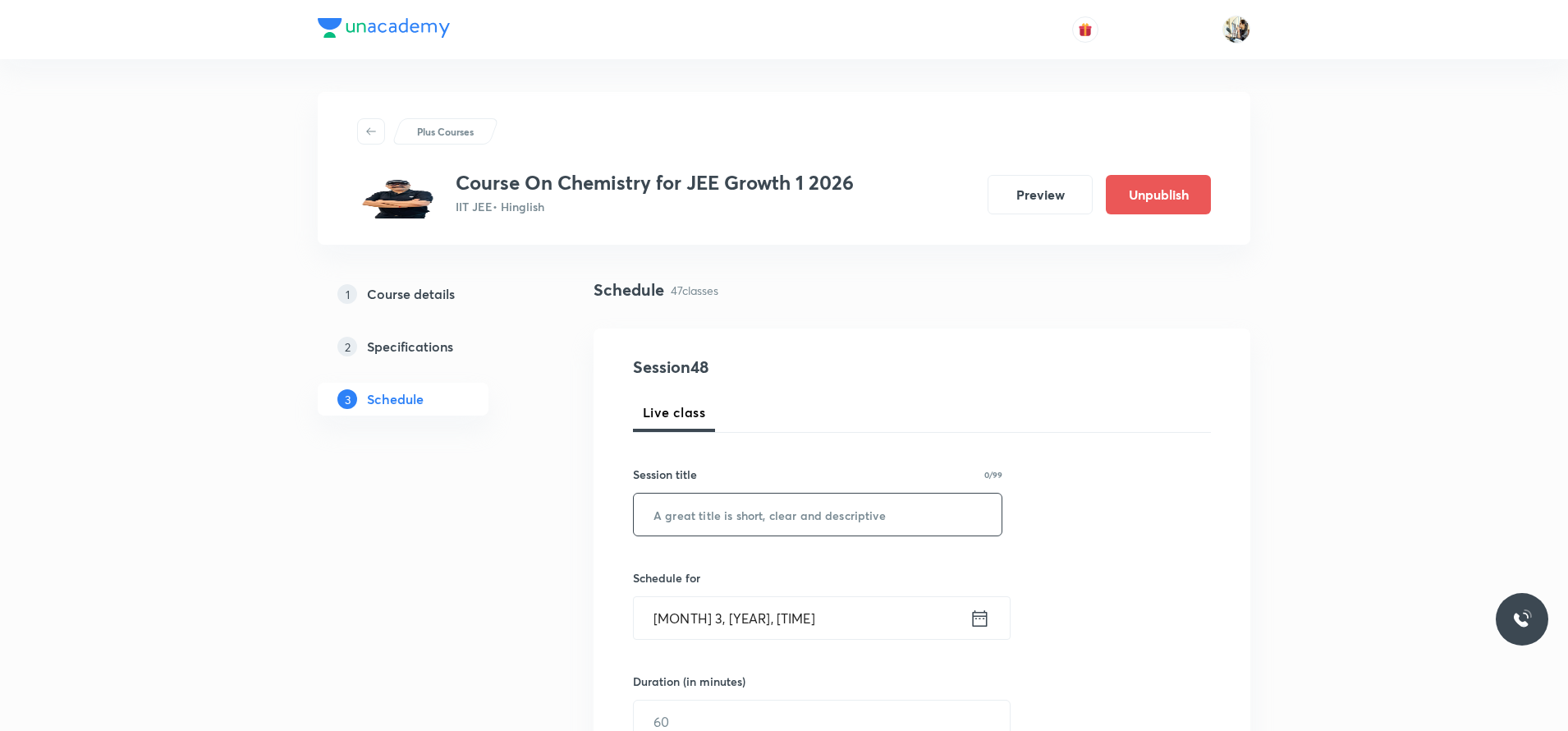 click at bounding box center (818, 514) 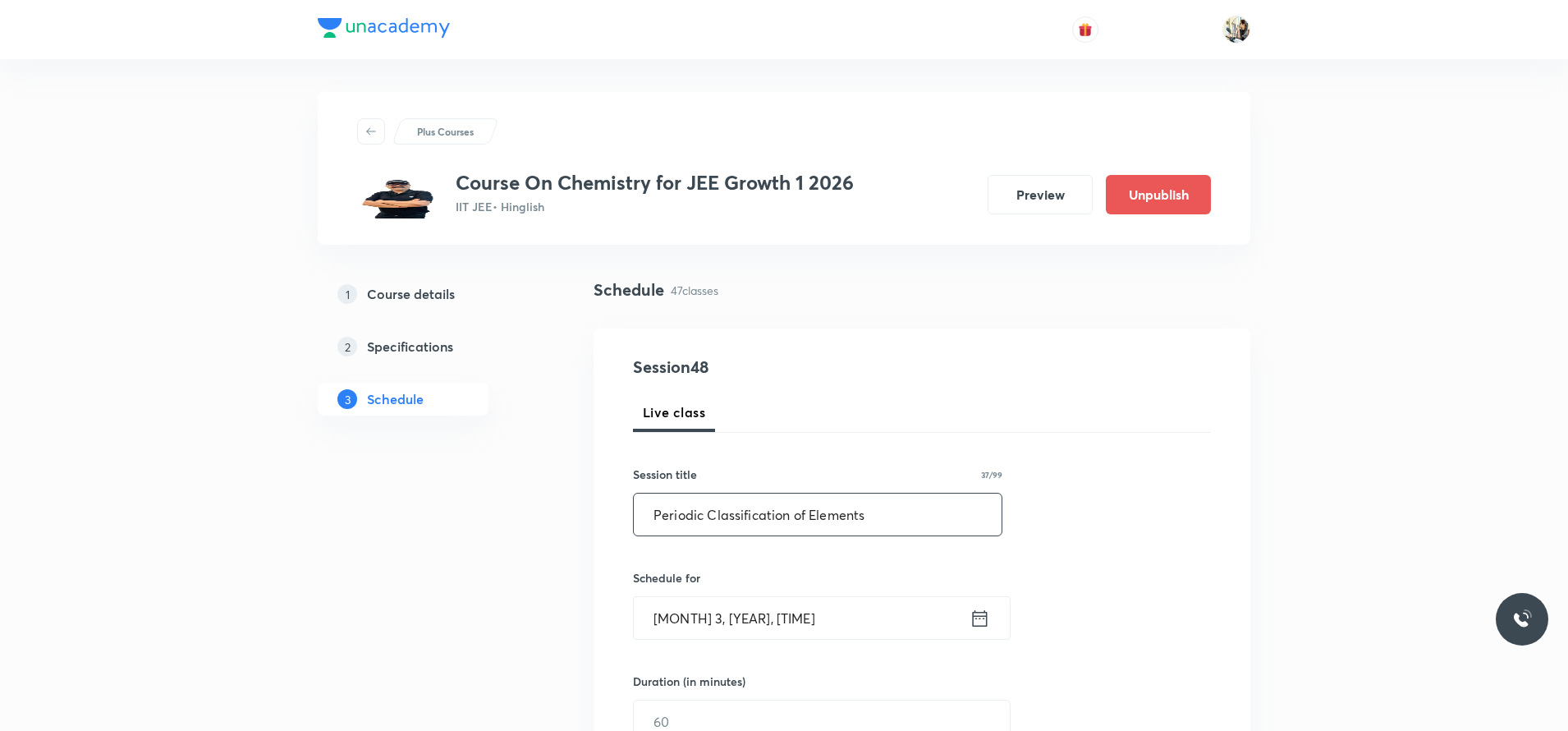 type on "Periodic Classification of Elements" 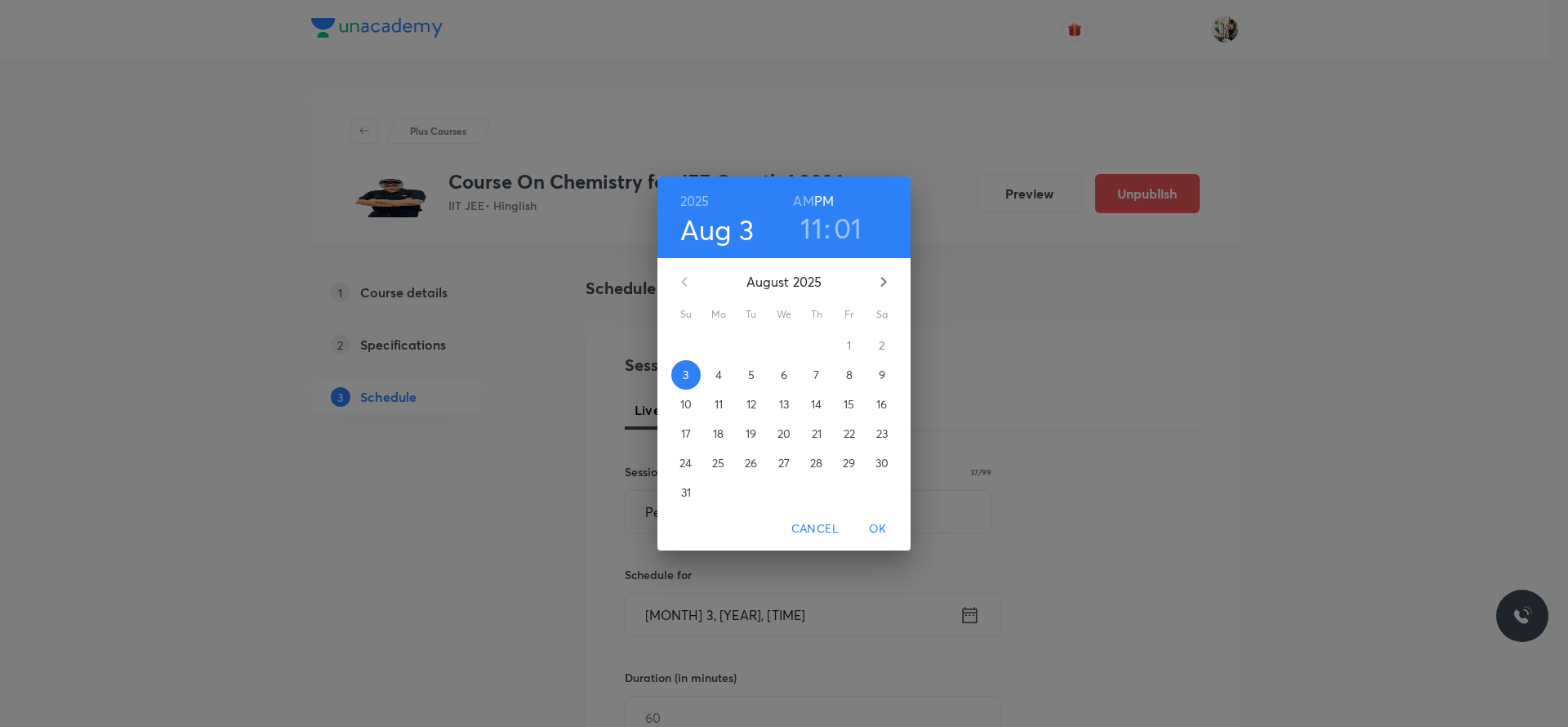 click on "7" at bounding box center (817, 375) 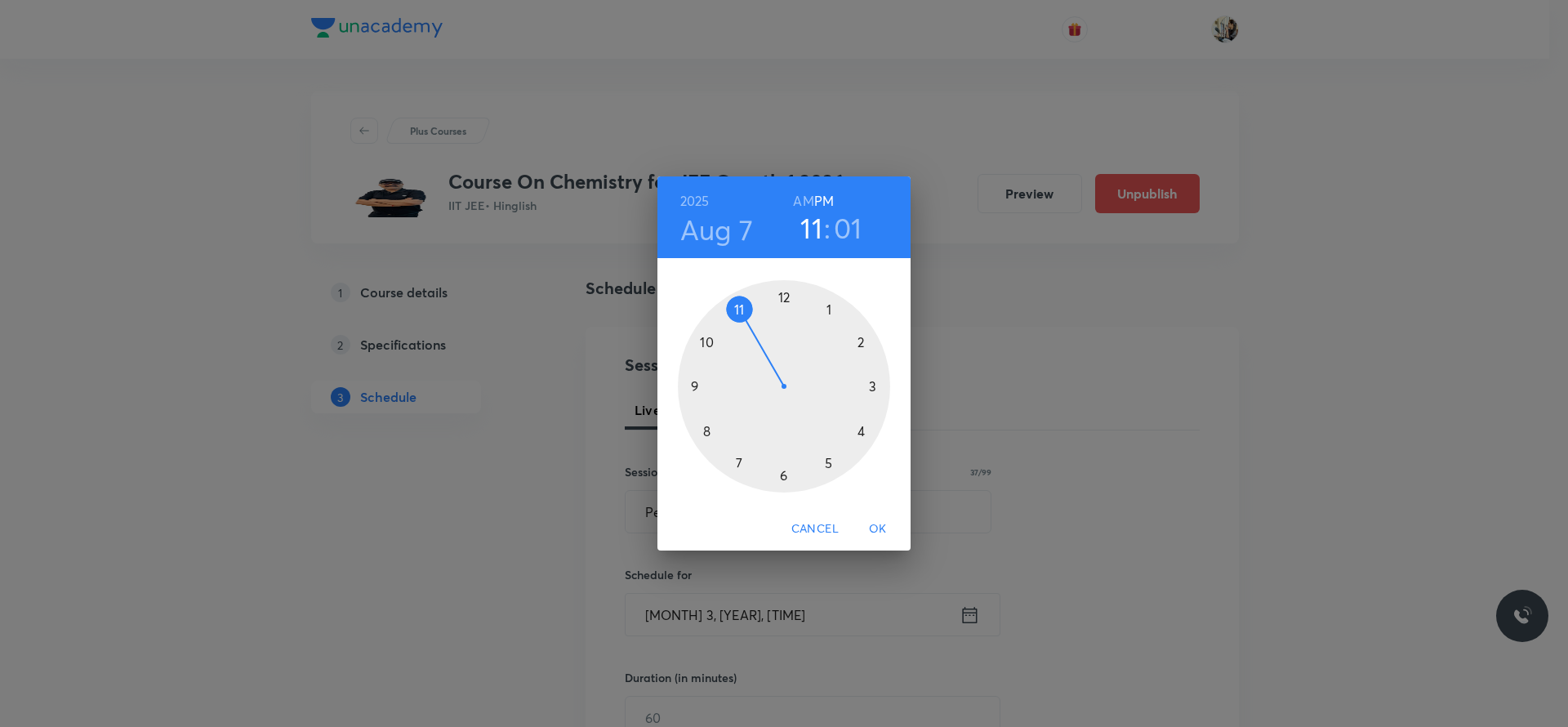 drag, startPoint x: 828, startPoint y: 463, endPoint x: 833, endPoint y: 406, distance: 57.218878 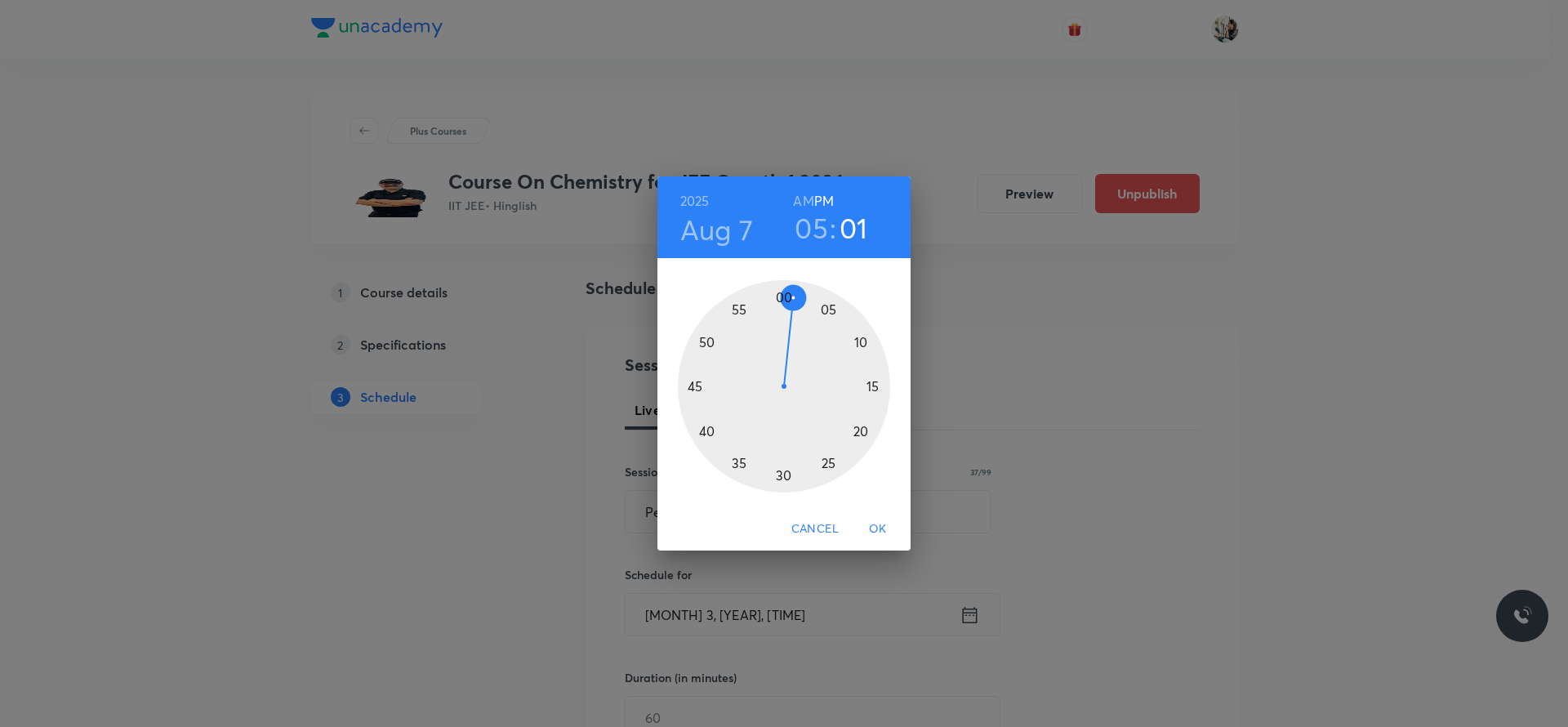click at bounding box center [784, 386] 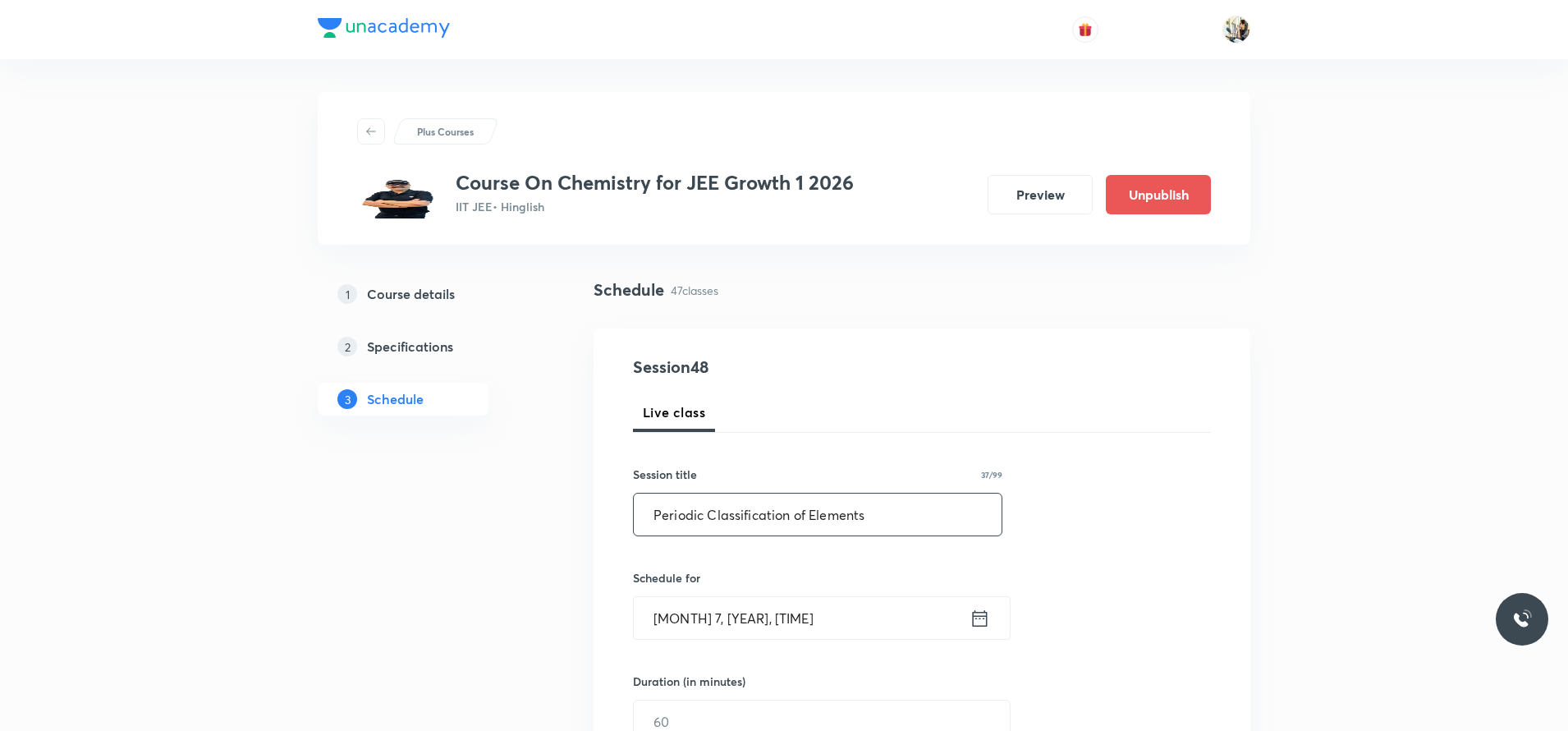 click on "Periodic Classification of Elements" at bounding box center (818, 514) 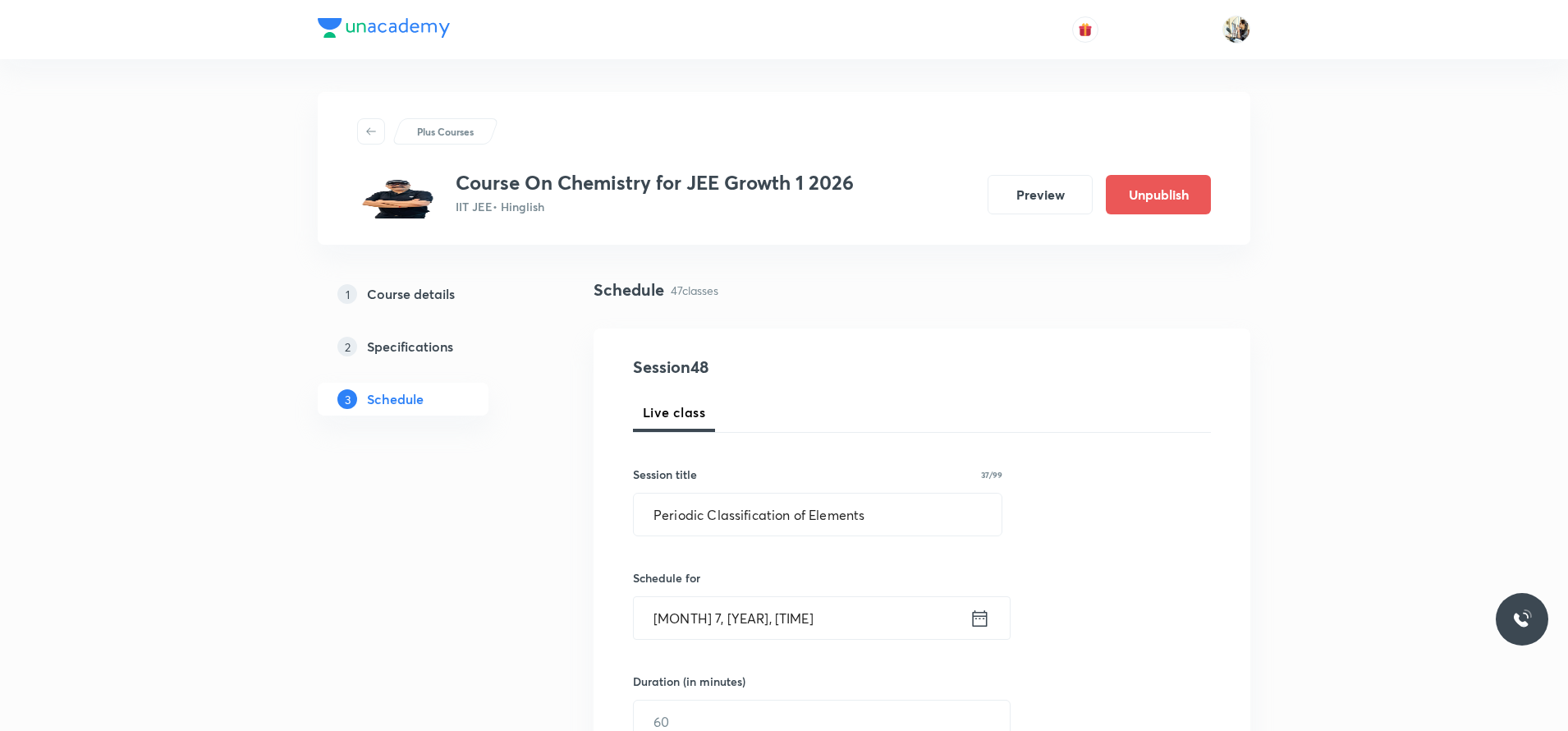 click on "[MONTH] 7, [YEAR], [TIME]" at bounding box center [801, 618] 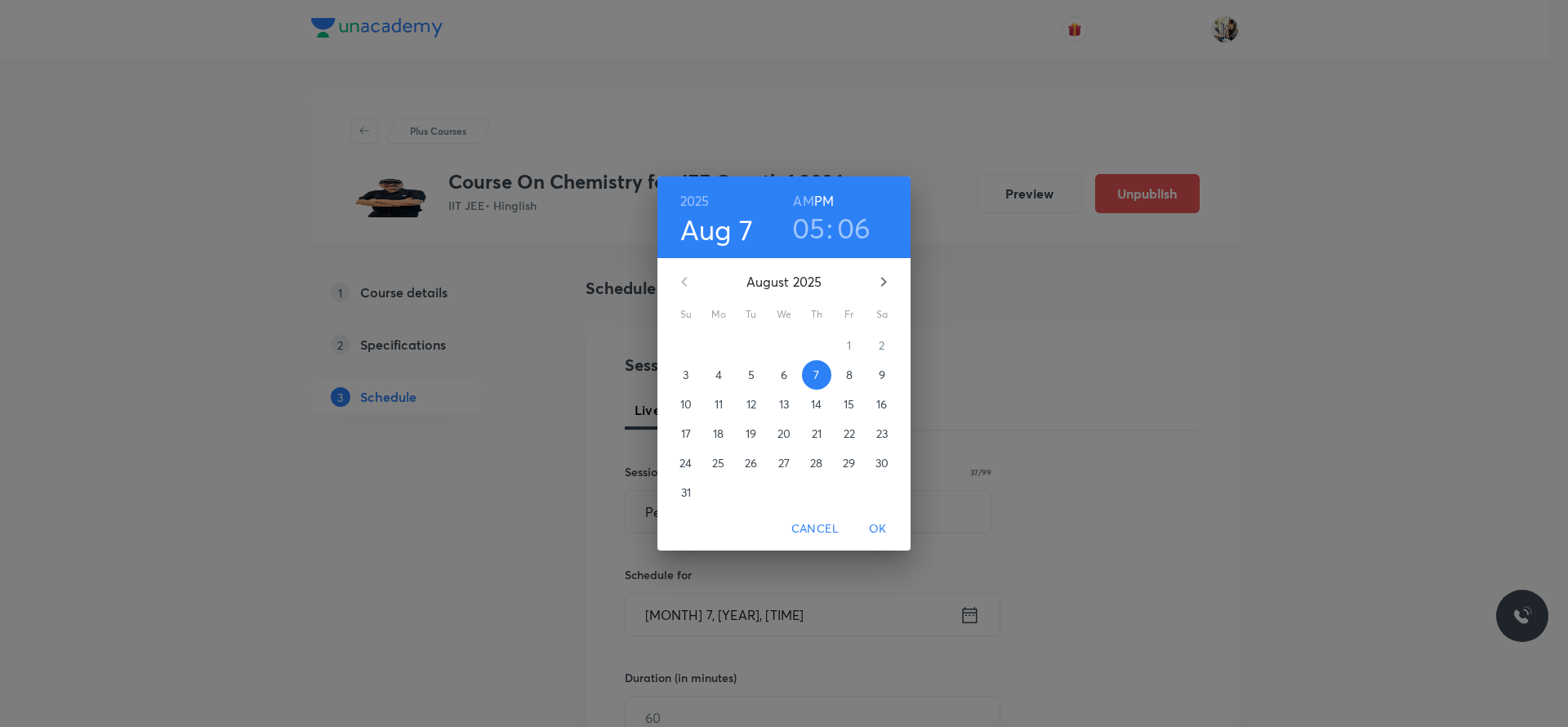 click on "06" at bounding box center [854, 228] 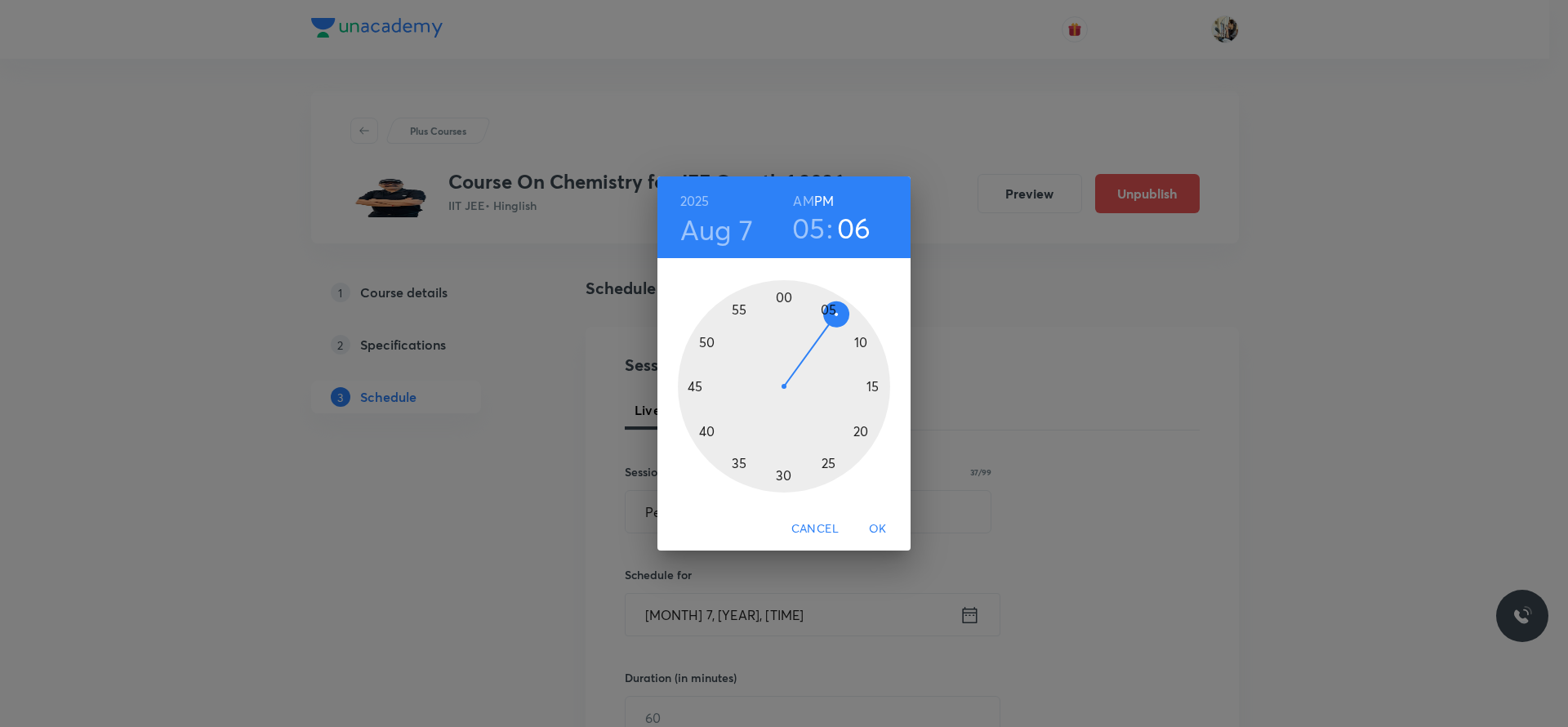 click at bounding box center [784, 386] 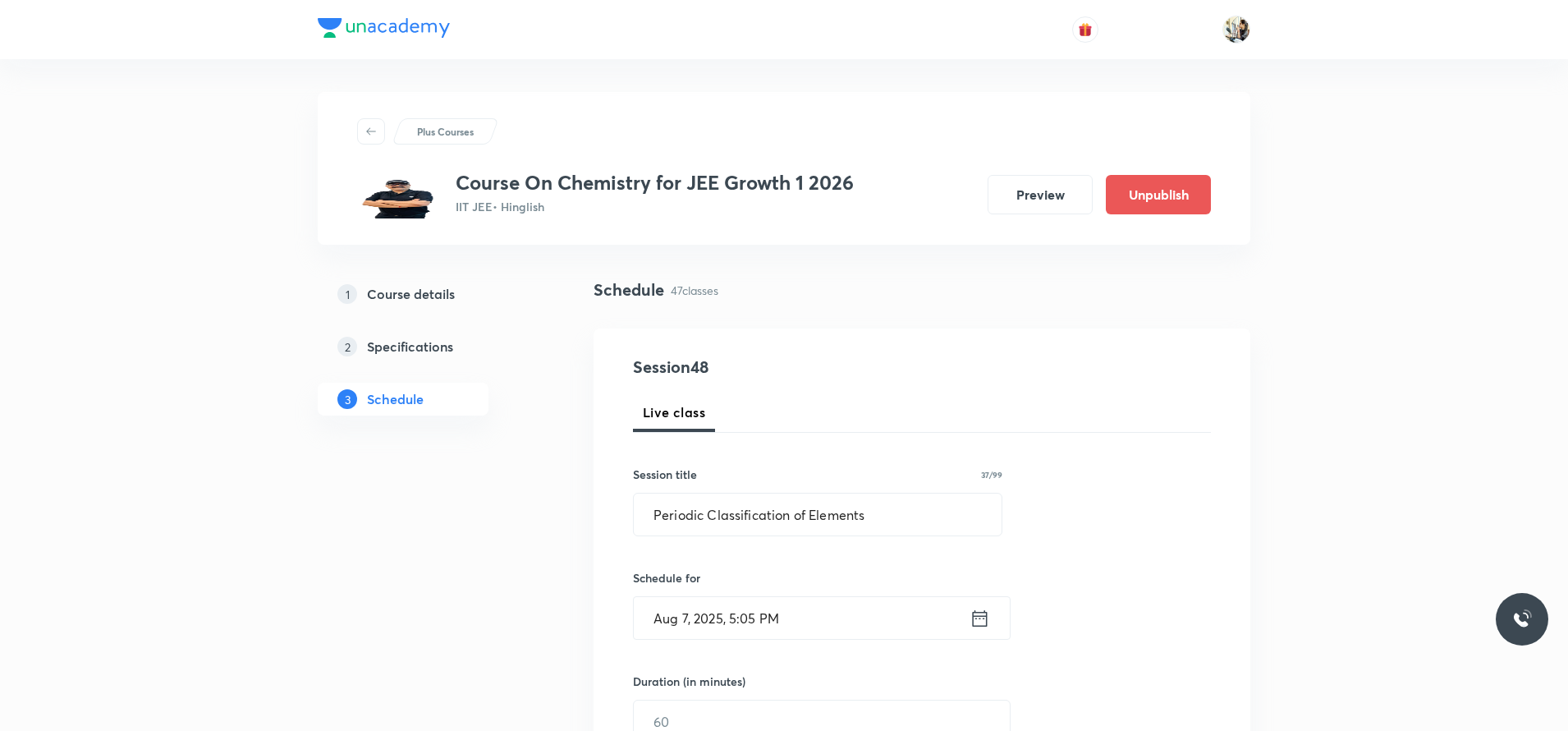 scroll, scrollTop: 287, scrollLeft: 0, axis: vertical 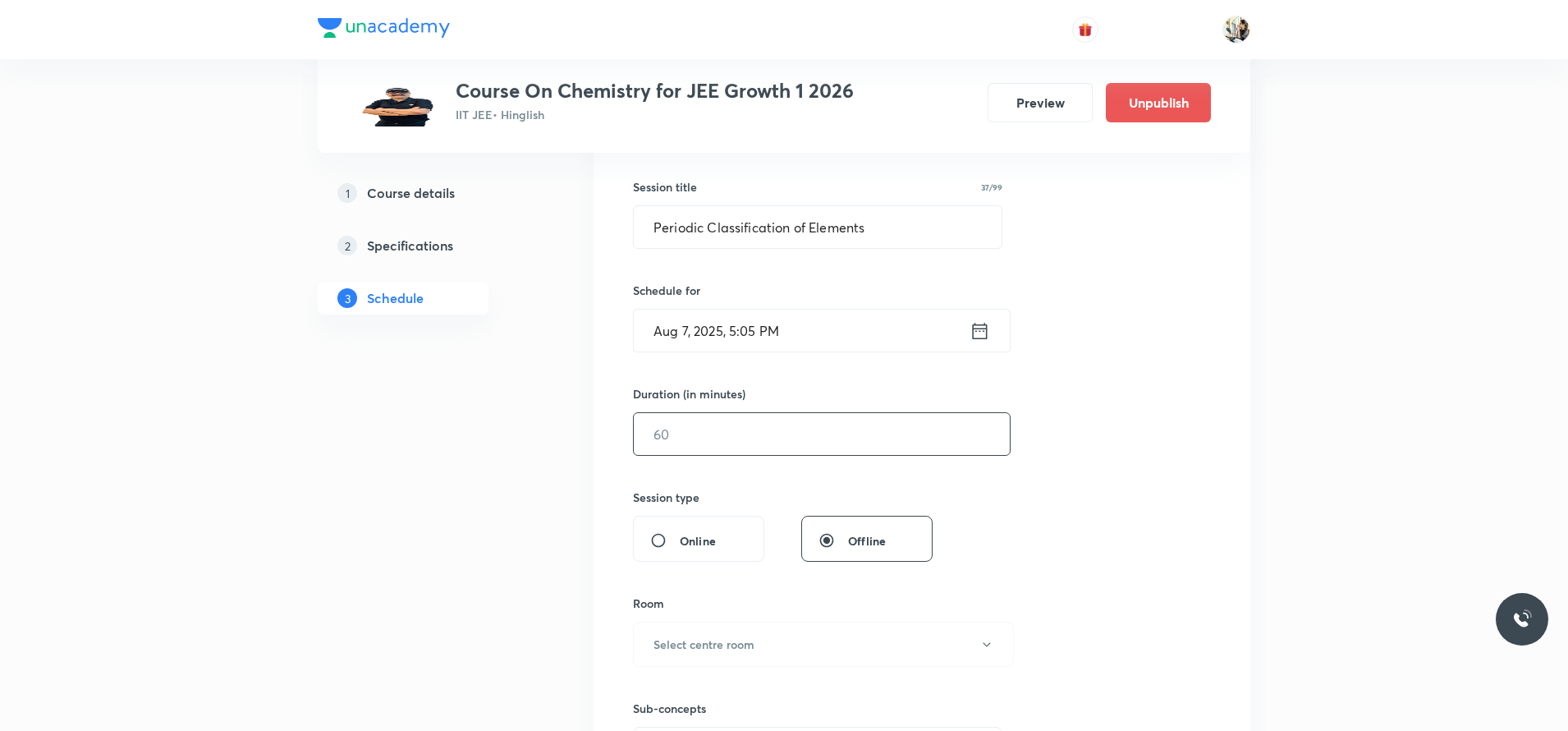 click at bounding box center [822, 434] 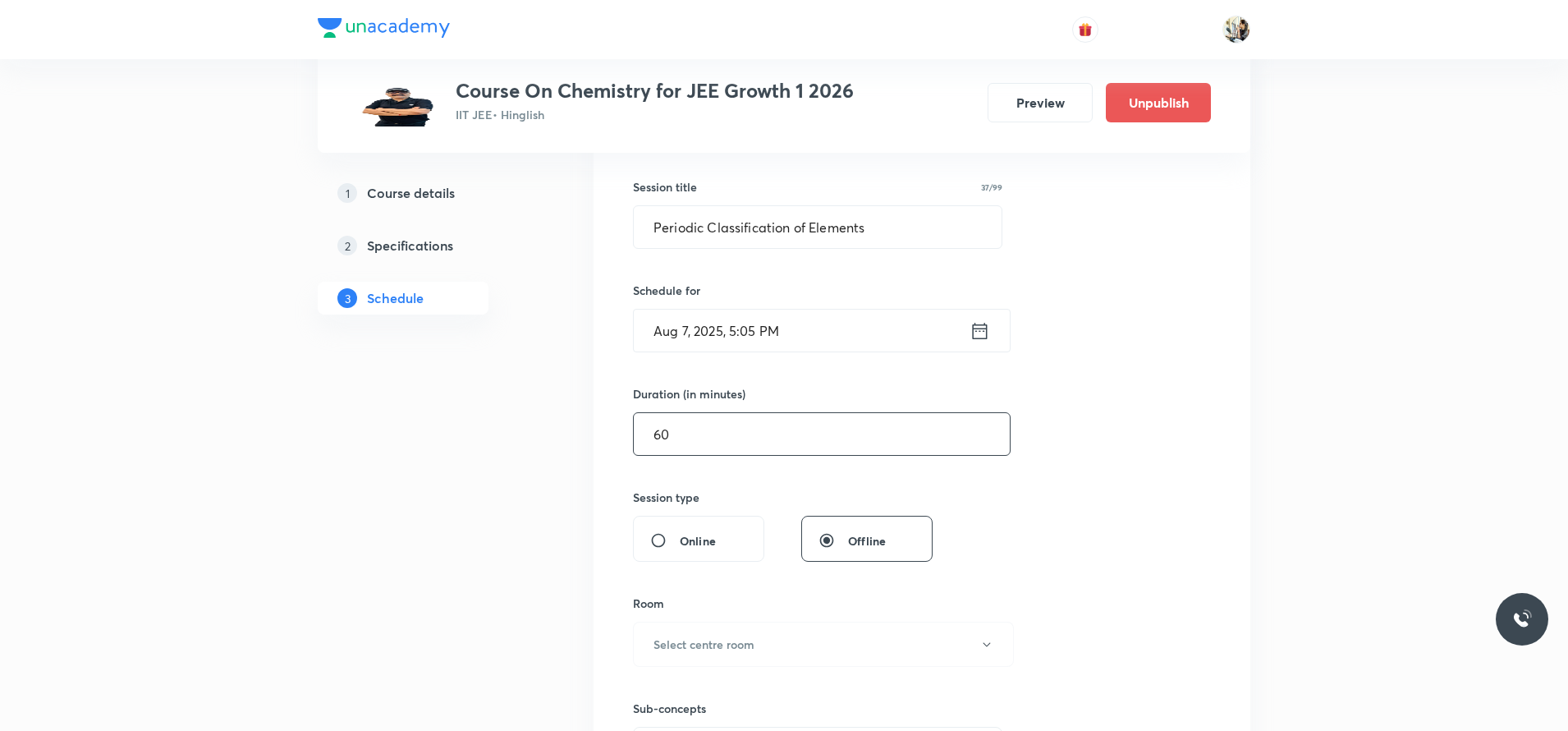 scroll, scrollTop: 575, scrollLeft: 0, axis: vertical 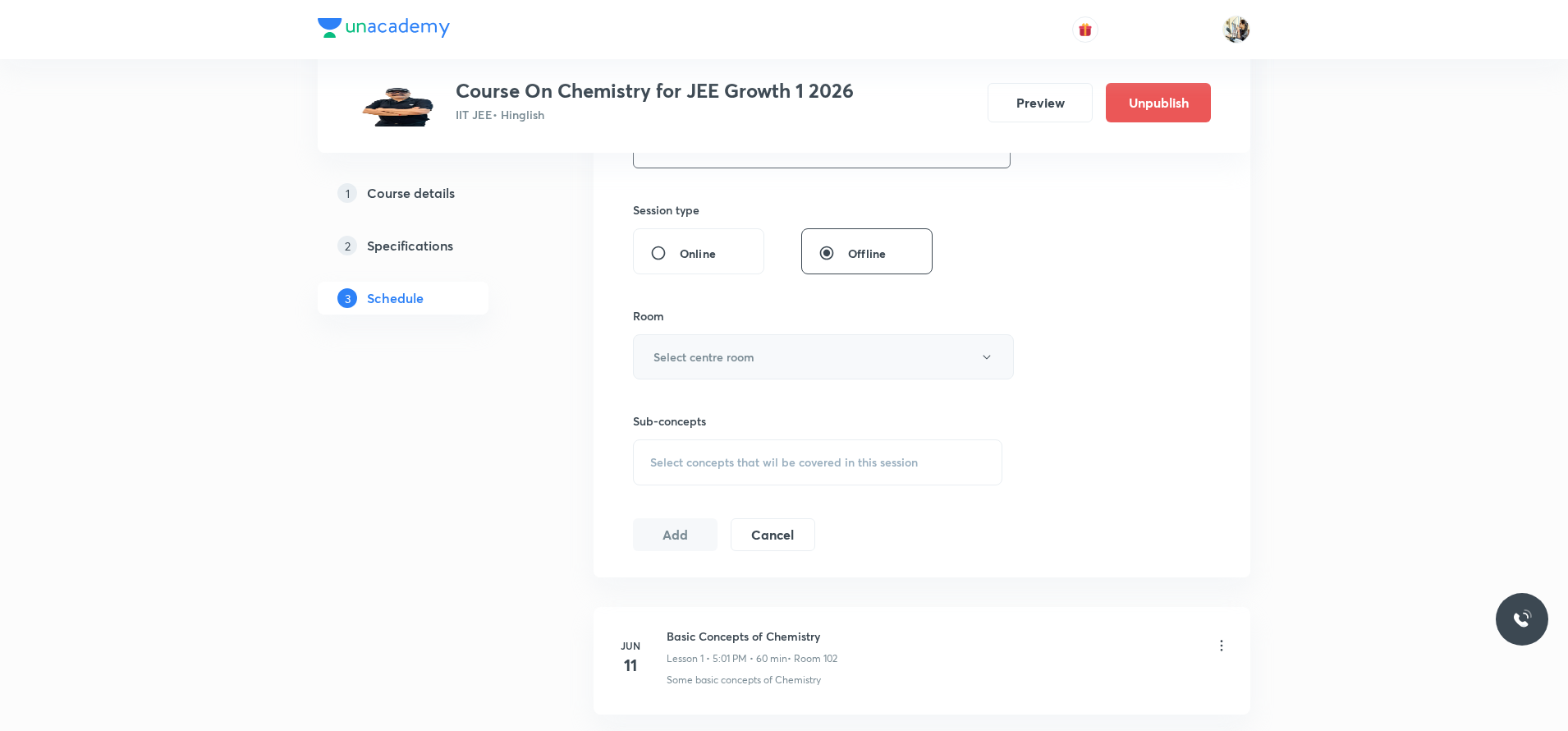 type on "60" 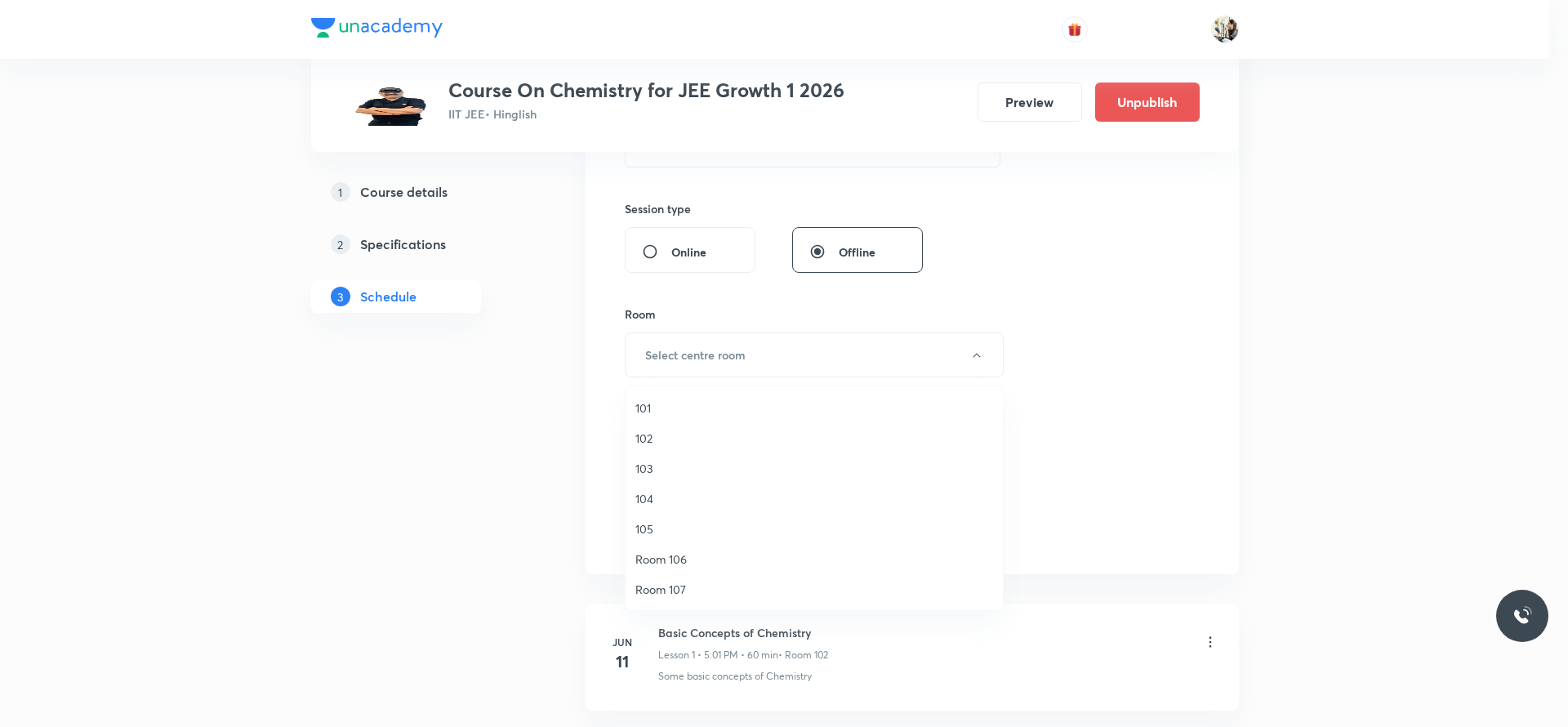 click on "102" at bounding box center (814, 438) 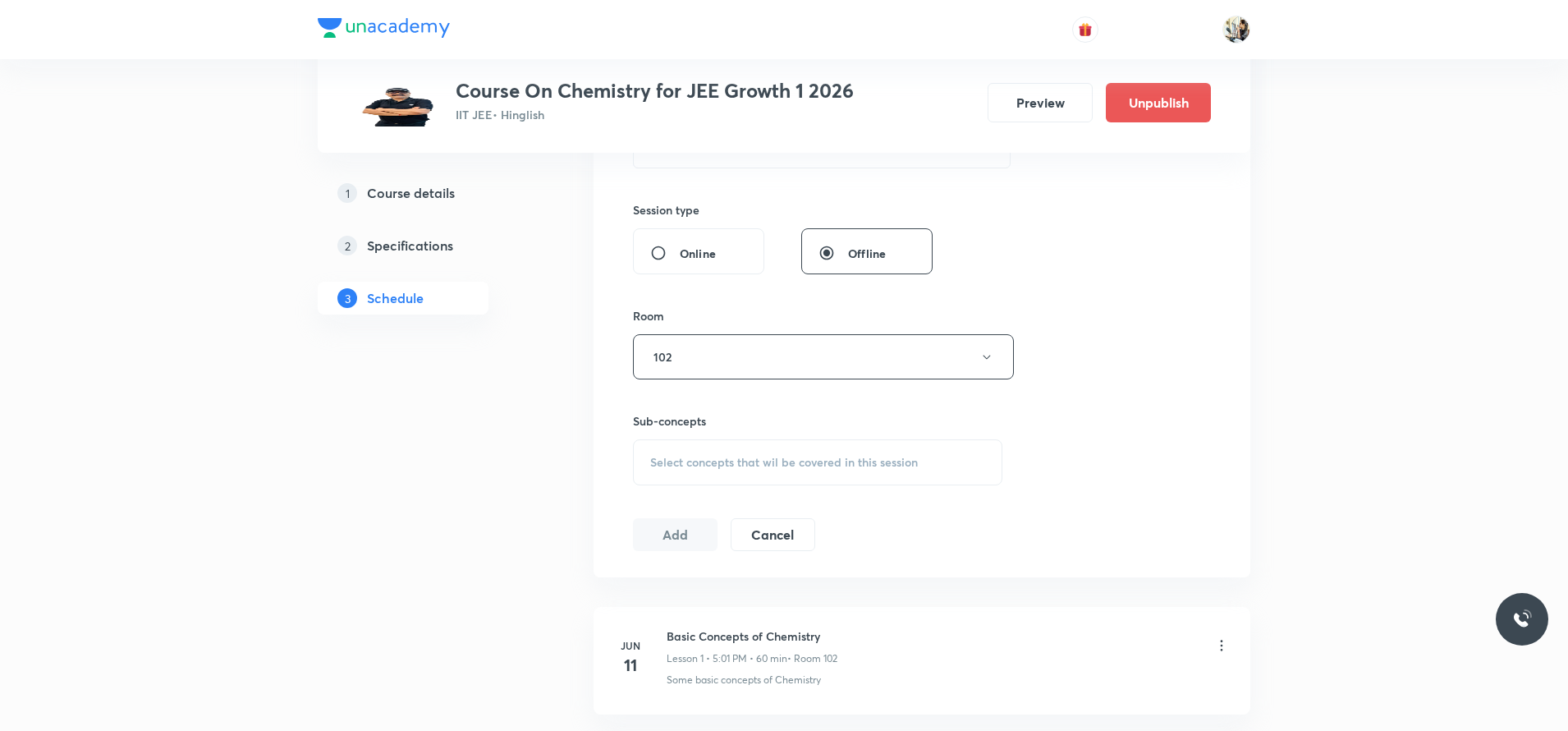 click on "Select concepts that wil be covered in this session" at bounding box center (818, 462) 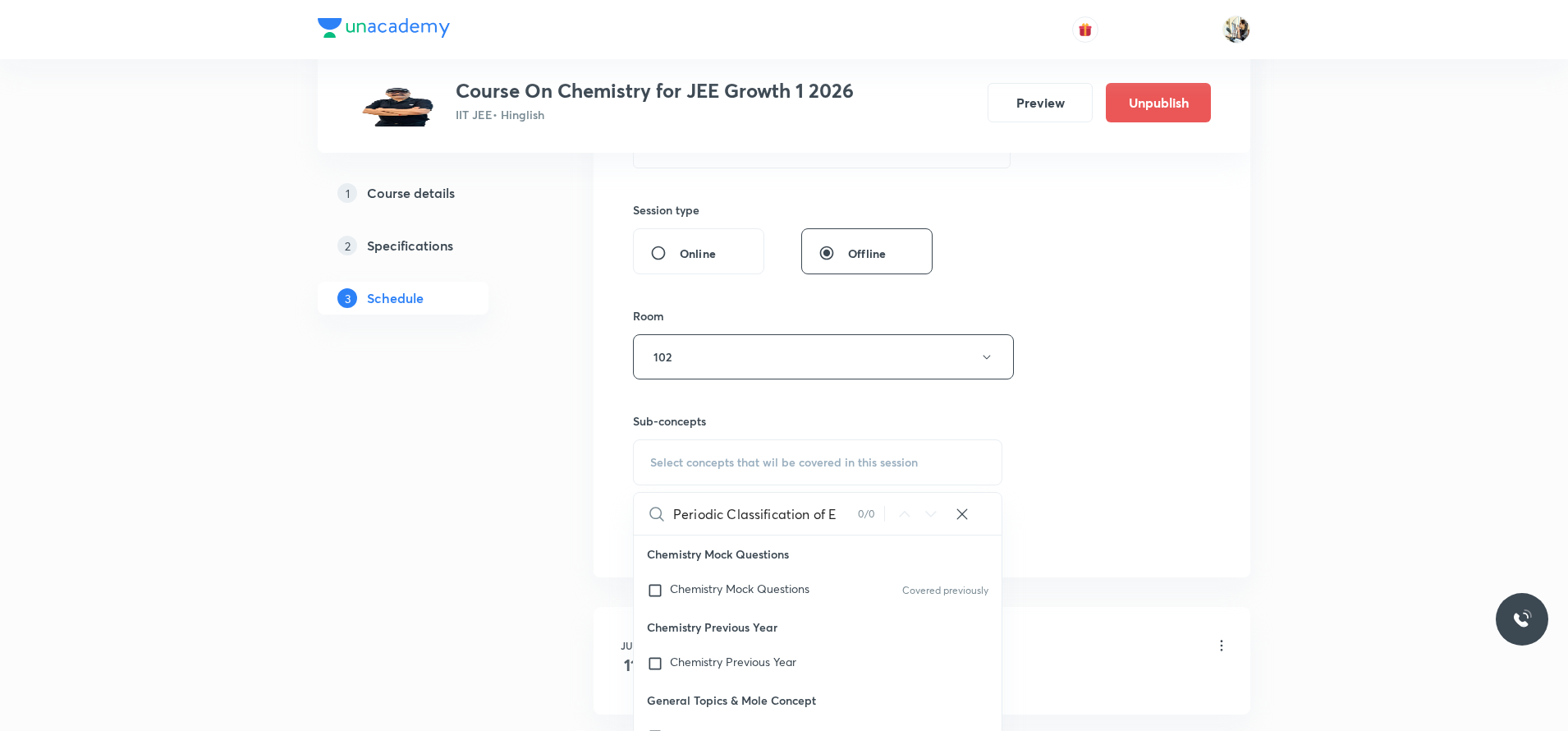 scroll, scrollTop: 0, scrollLeft: 0, axis: both 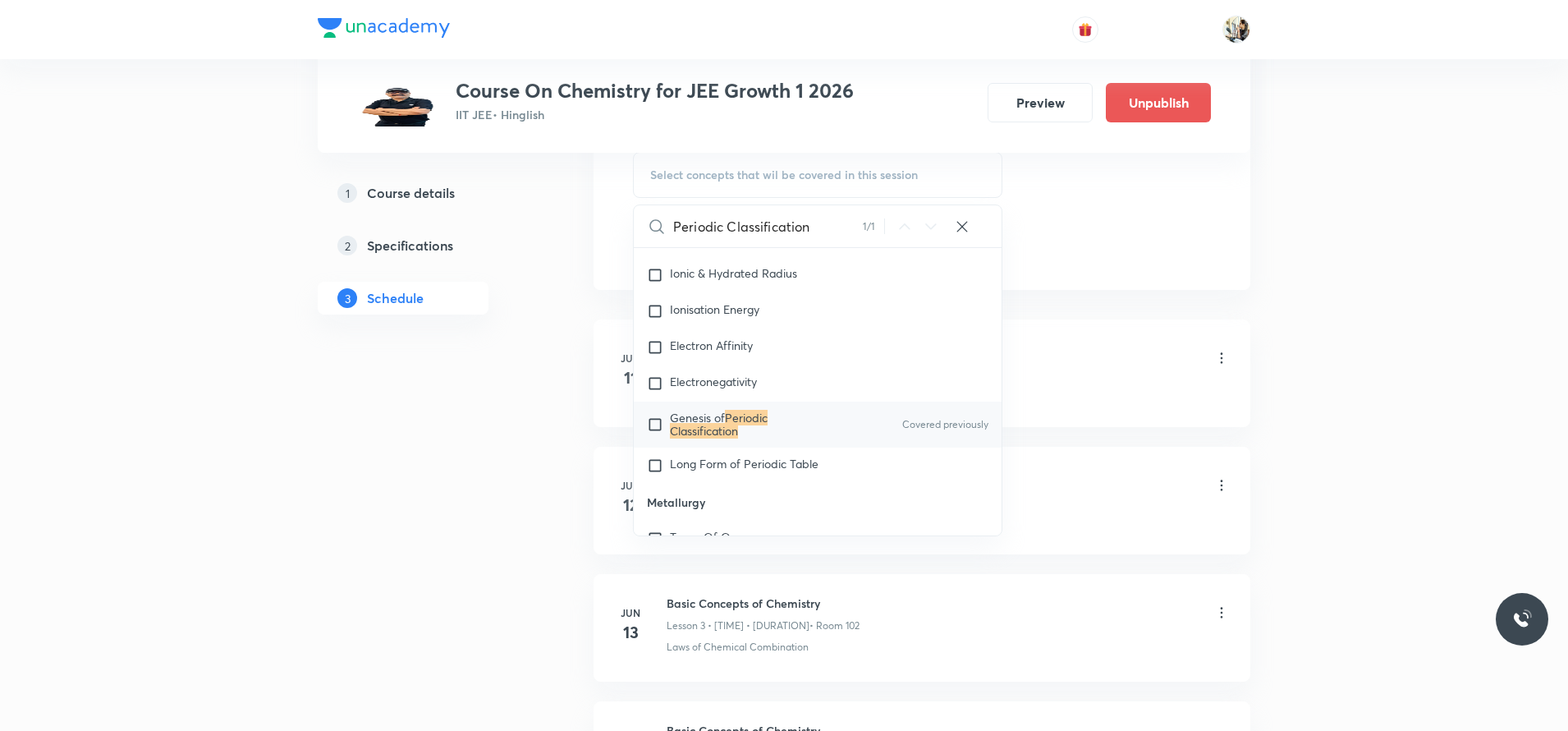 type on "Periodic Classification" 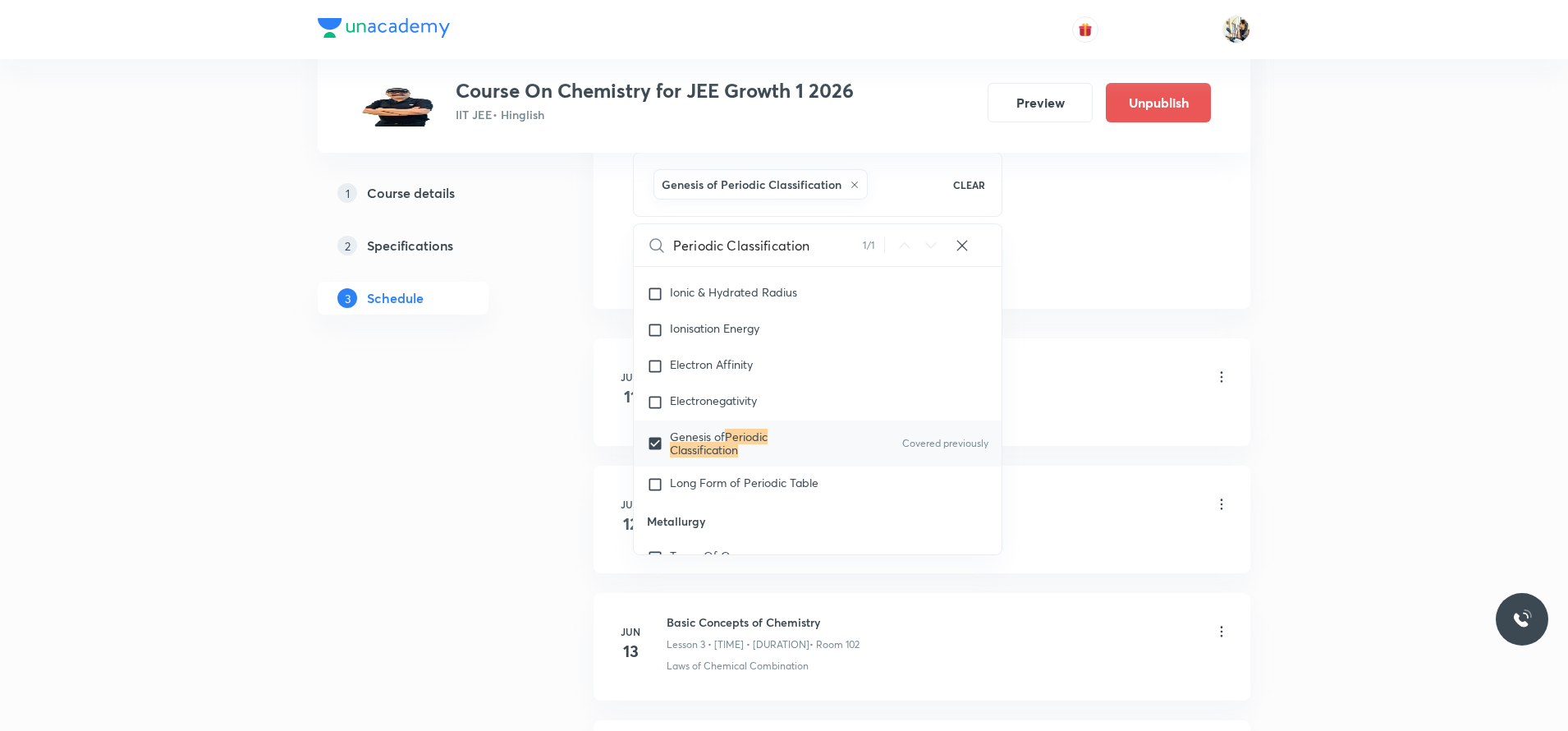 click on "Some basic concepts of Chemistry" at bounding box center [948, 411] 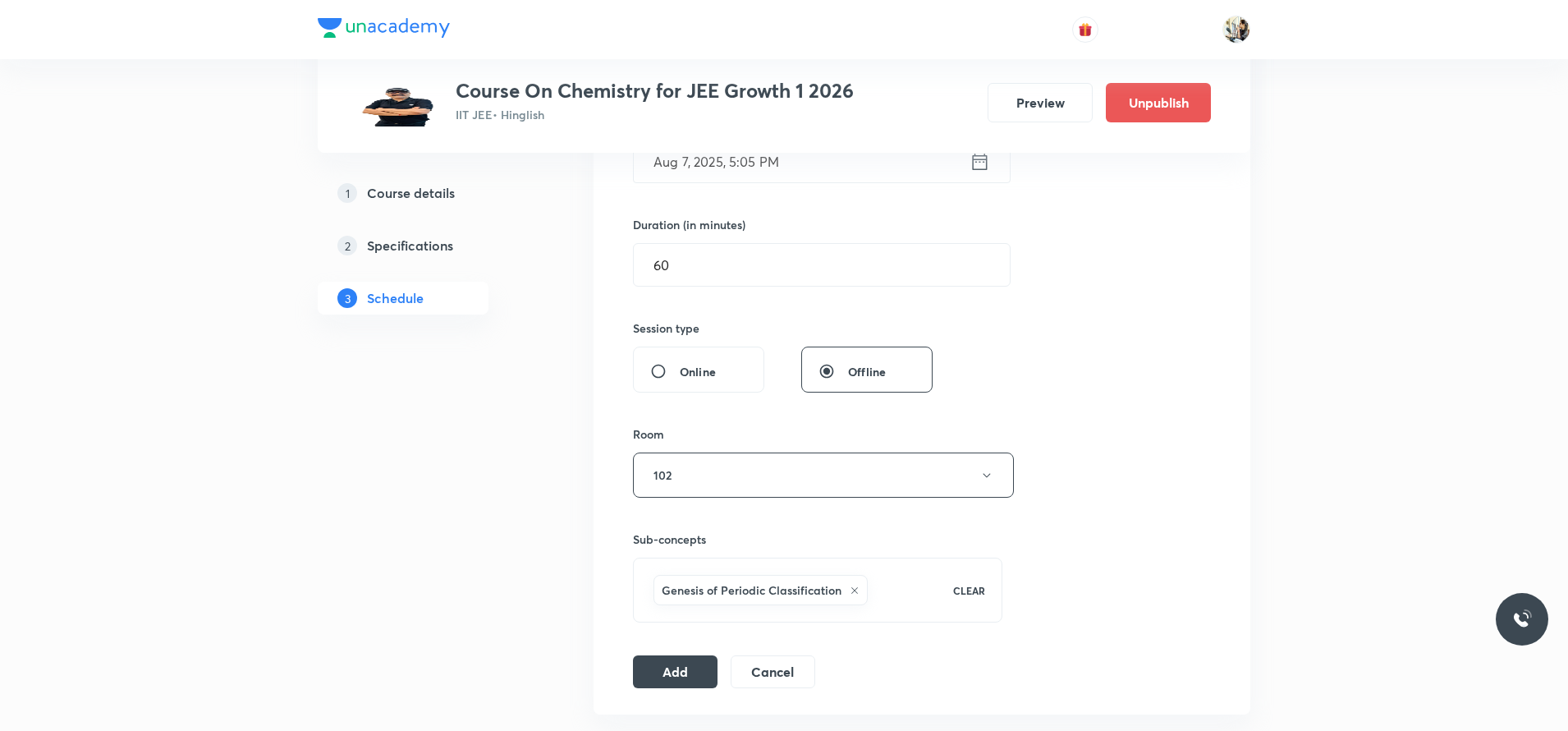 scroll, scrollTop: 287, scrollLeft: 0, axis: vertical 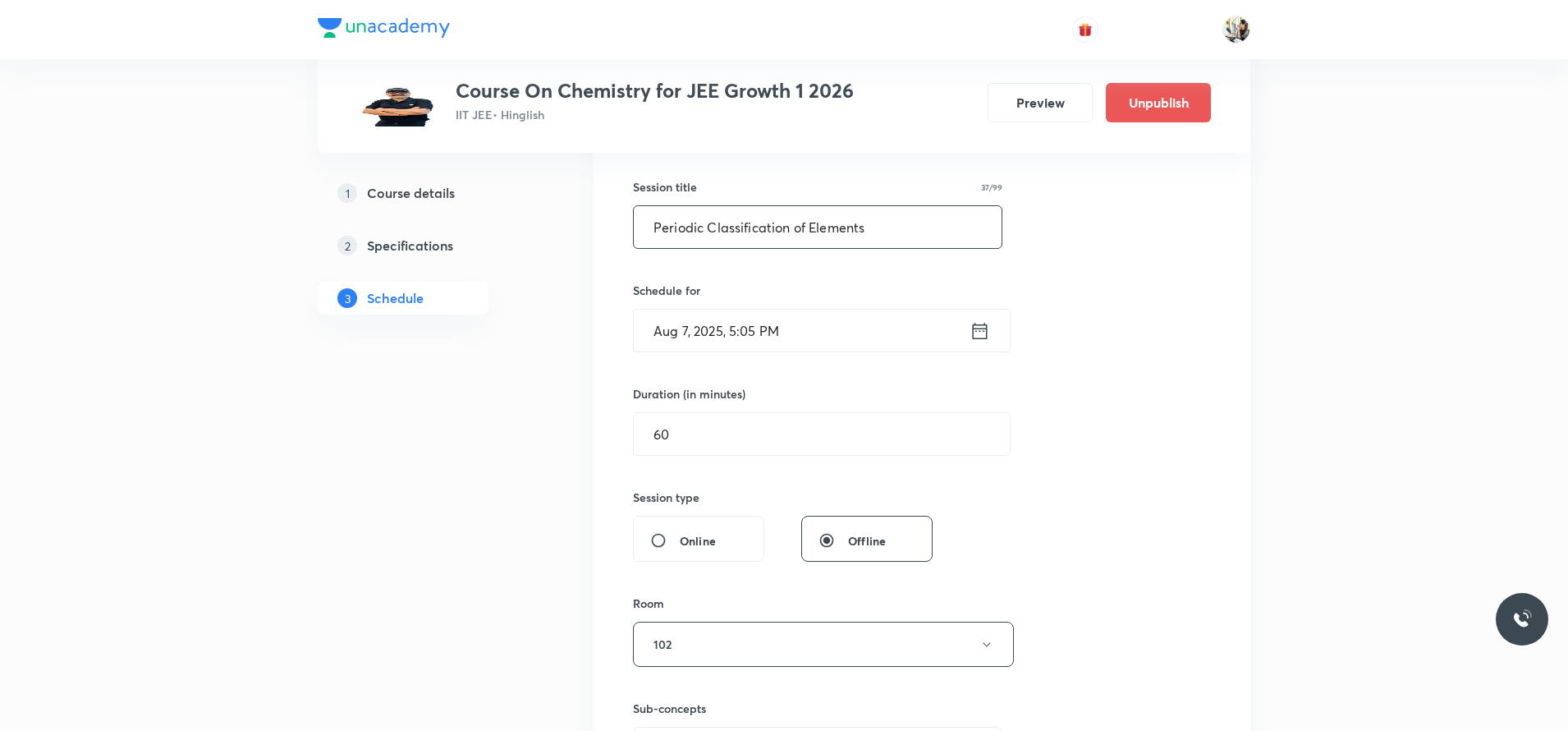 click on "Periodic Classification of Elements" at bounding box center (818, 227) 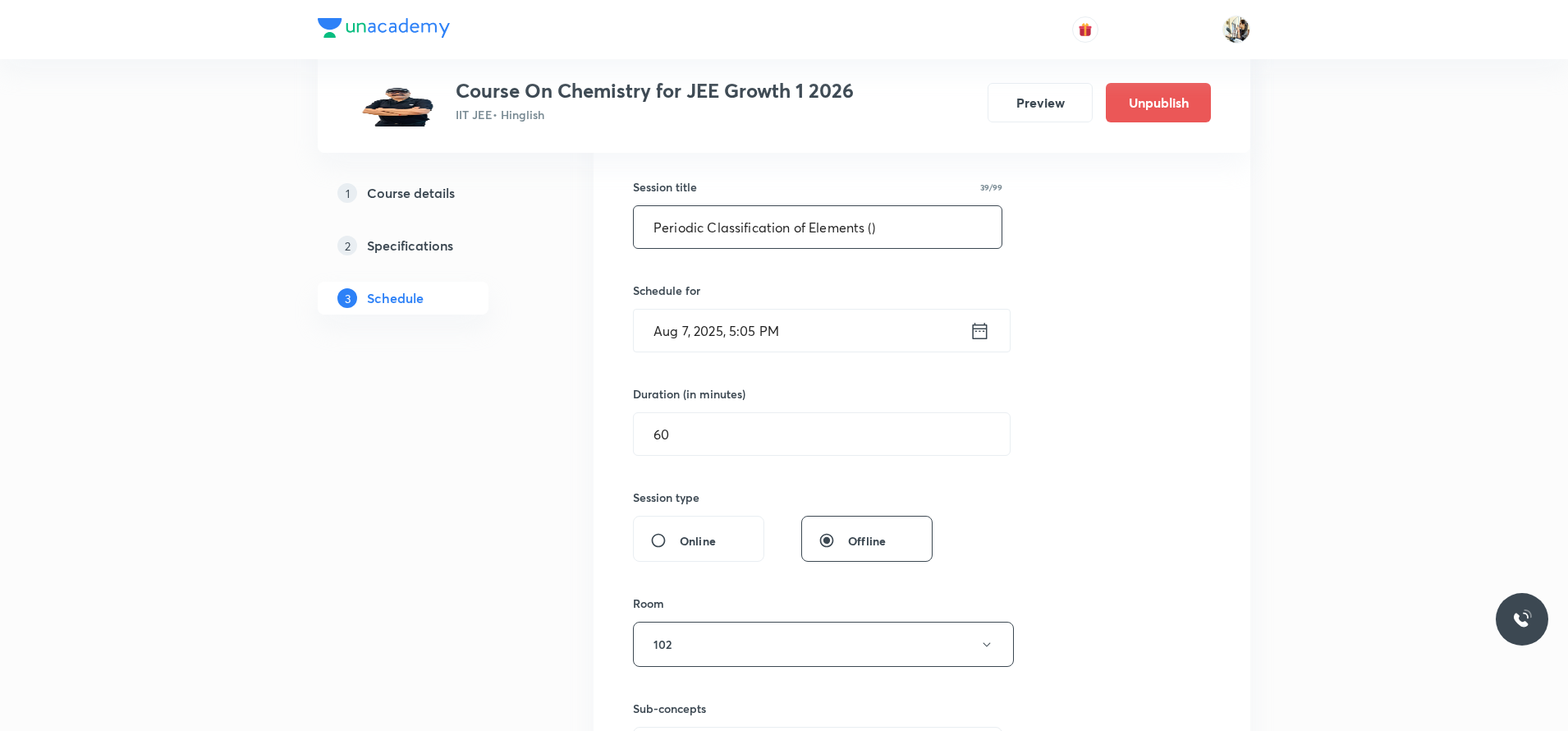 paste on "Mendeleef 's Periodic Table, Merits and Demerits" 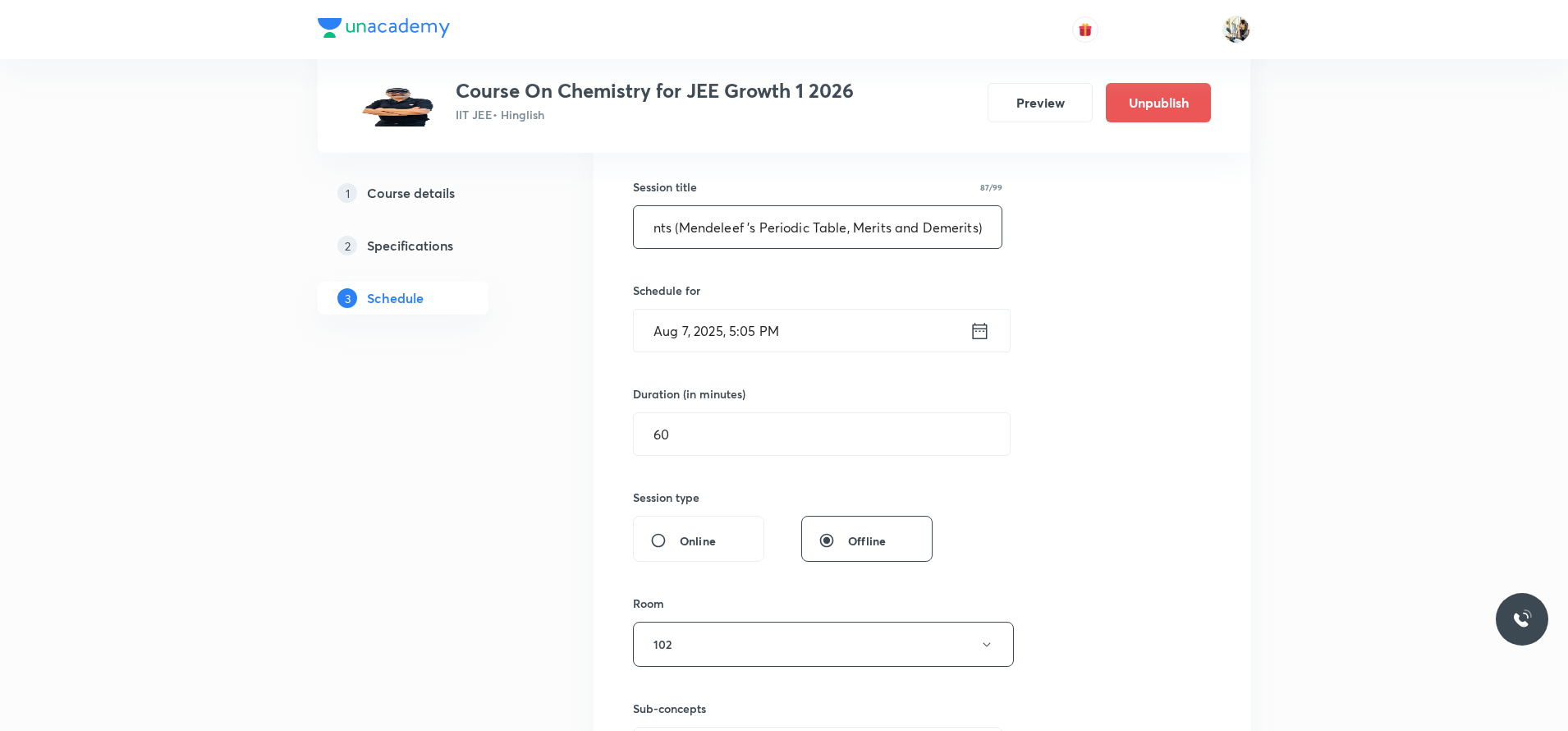 scroll, scrollTop: 0, scrollLeft: 197, axis: horizontal 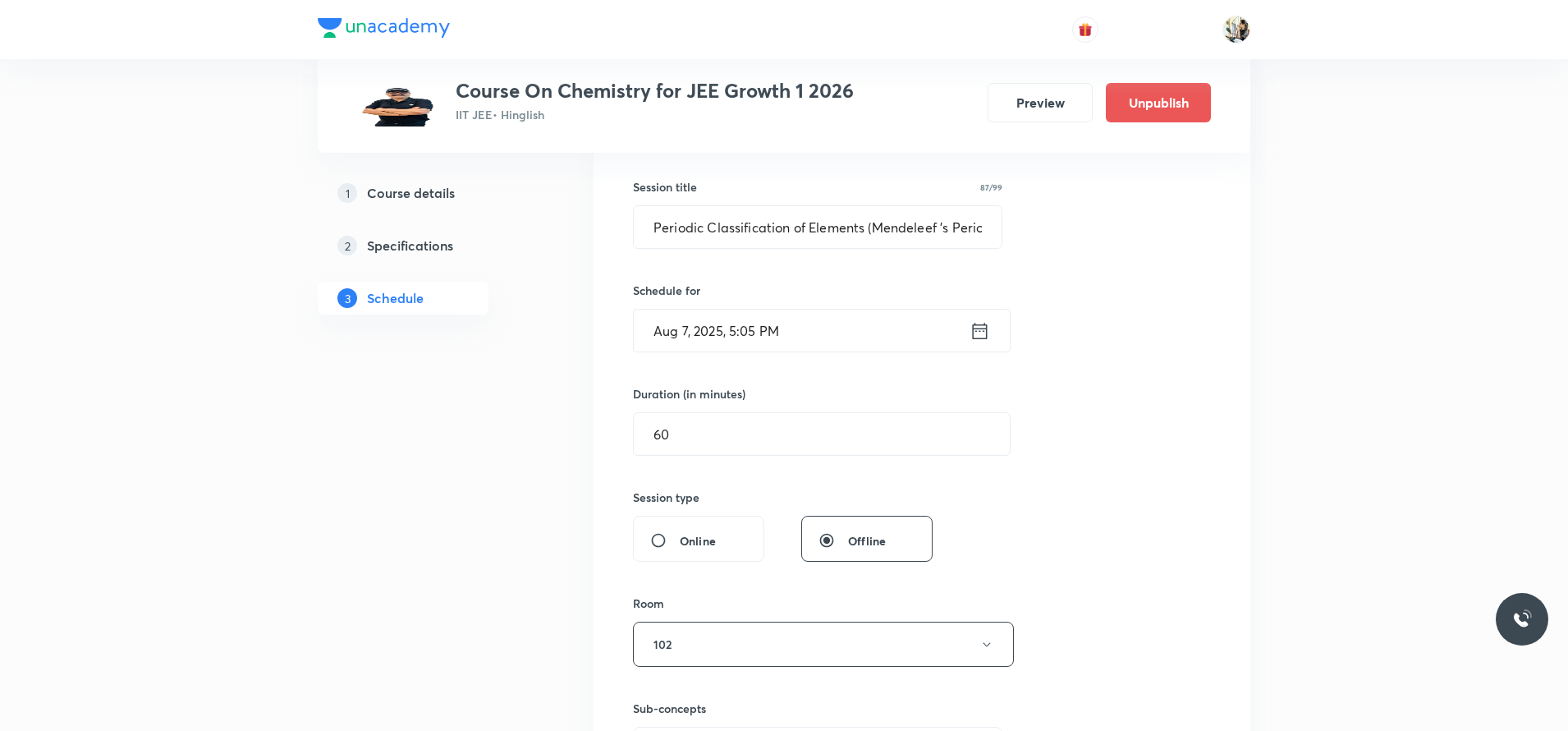 drag, startPoint x: 716, startPoint y: 223, endPoint x: 564, endPoint y: 280, distance: 162.33607 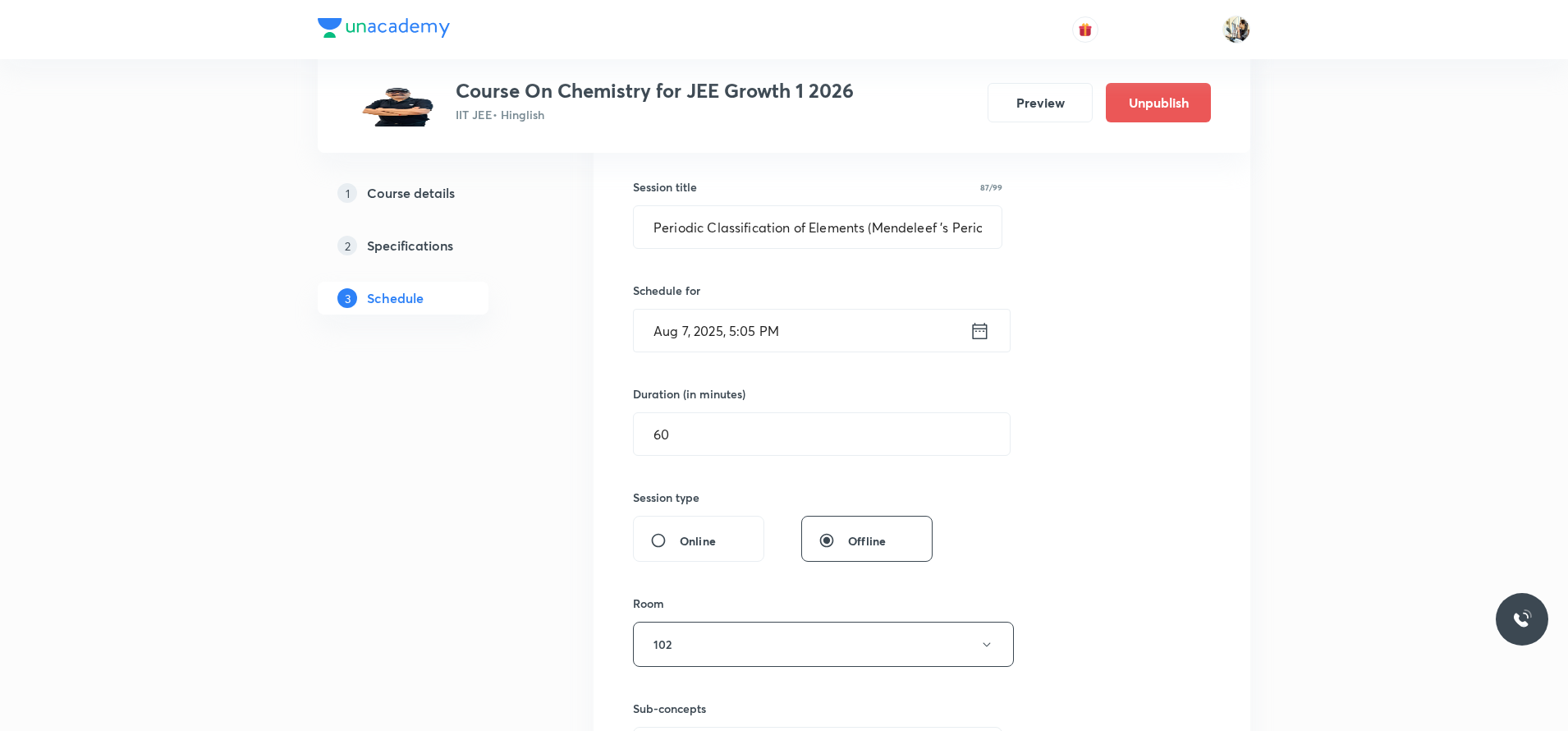 scroll, scrollTop: 575, scrollLeft: 0, axis: vertical 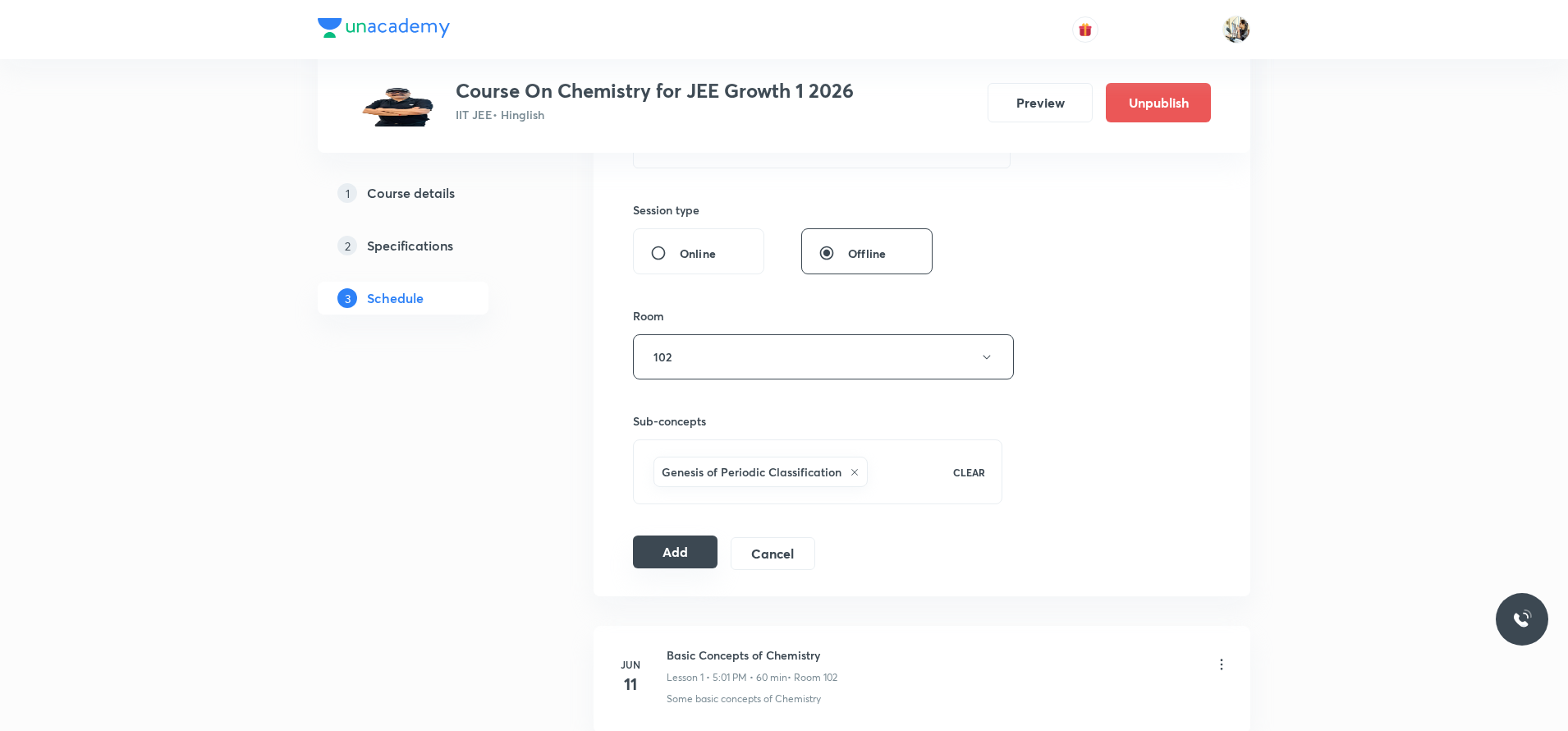 click on "Add" at bounding box center [675, 552] 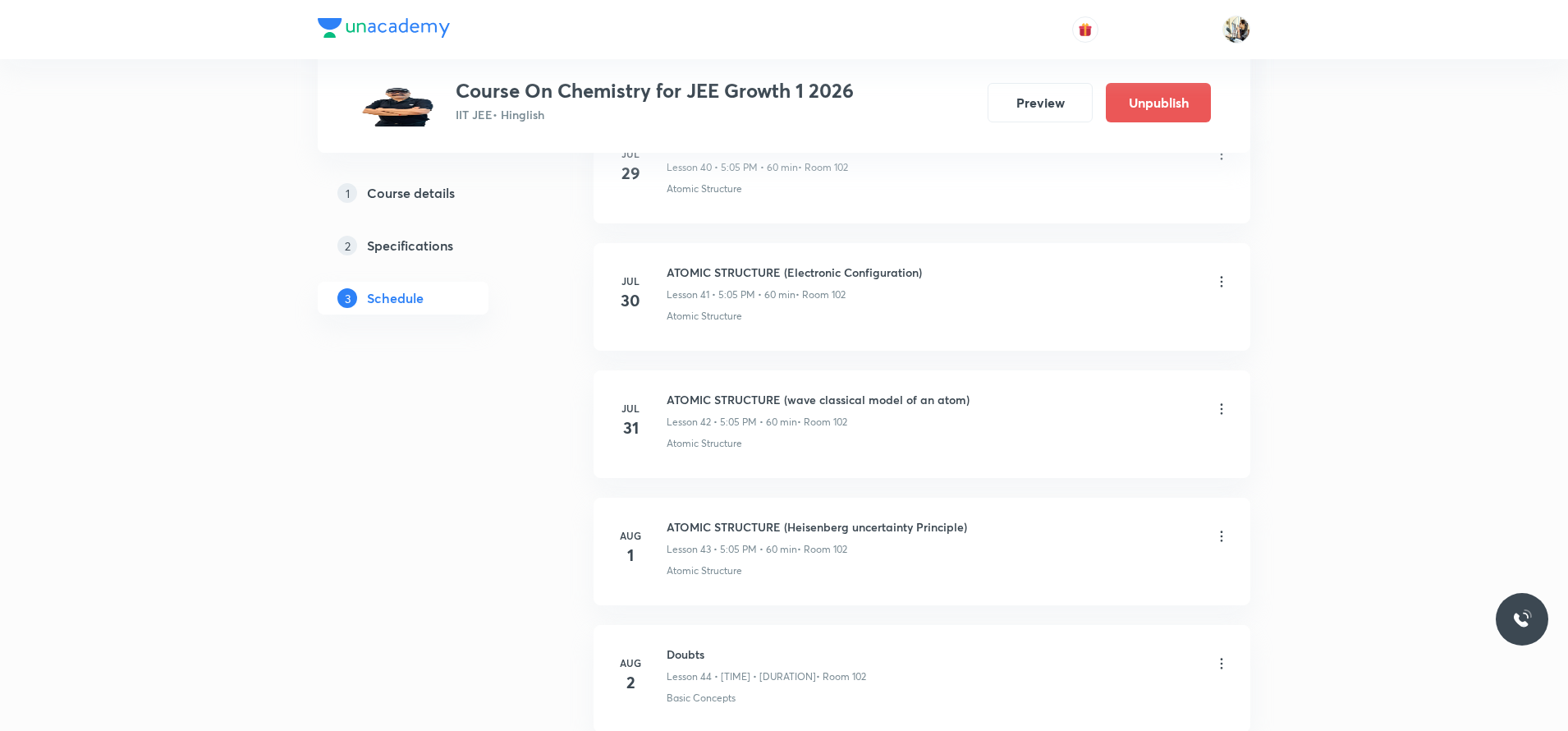 scroll, scrollTop: 6589, scrollLeft: 0, axis: vertical 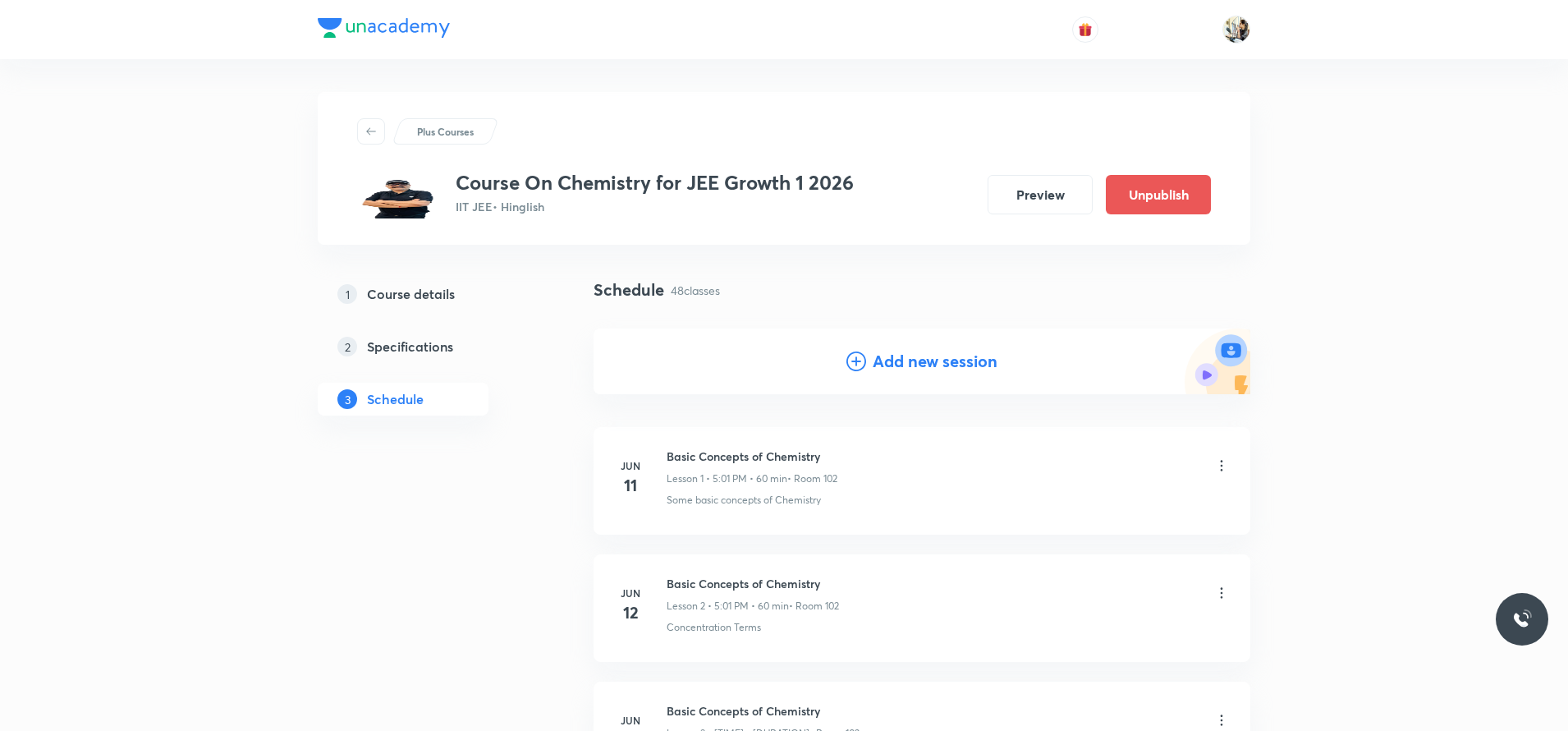 click on "Add new session" at bounding box center (935, 361) 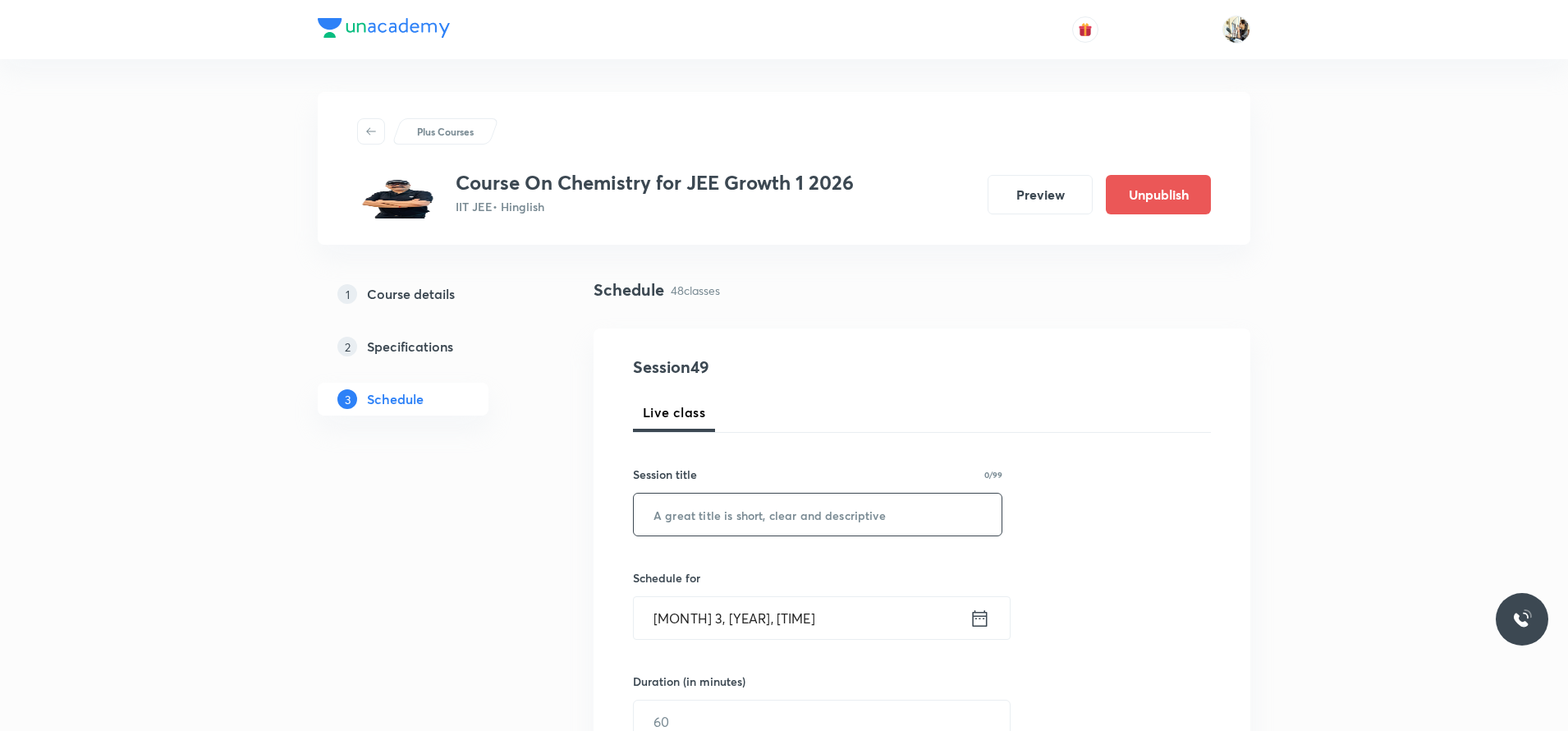 paste on "Classification of Elements" 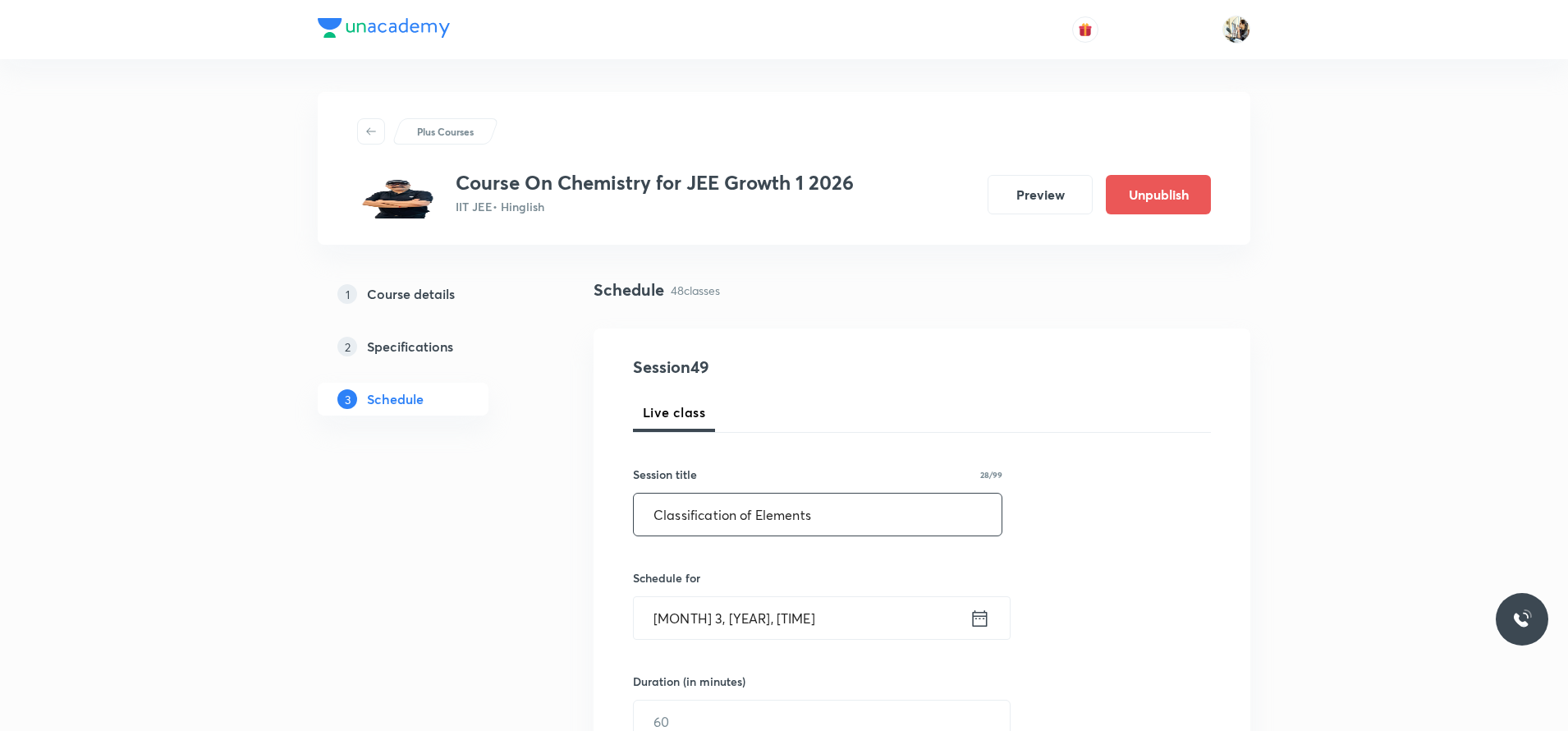 click on "Classification of Elements" at bounding box center [818, 514] 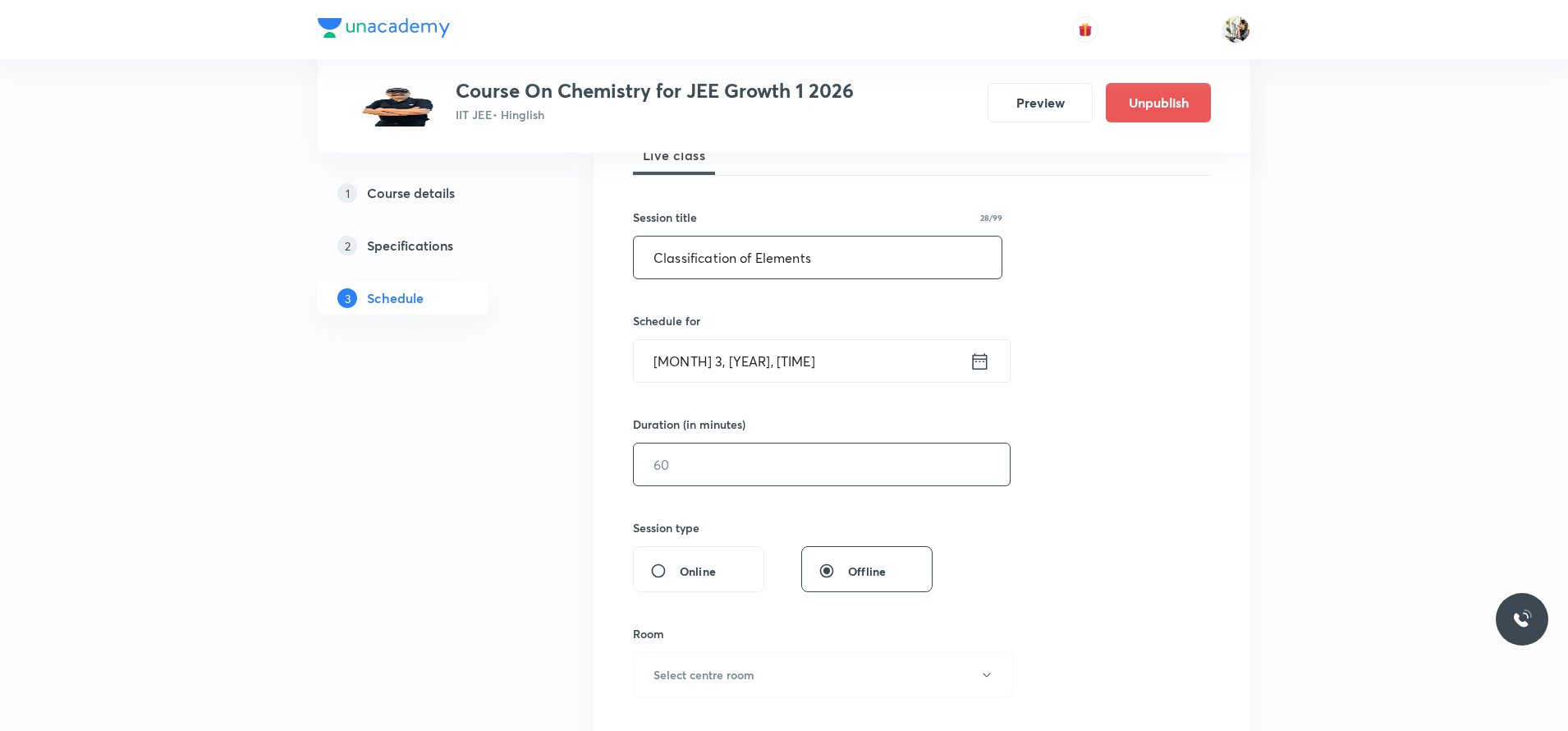 scroll, scrollTop: 287, scrollLeft: 0, axis: vertical 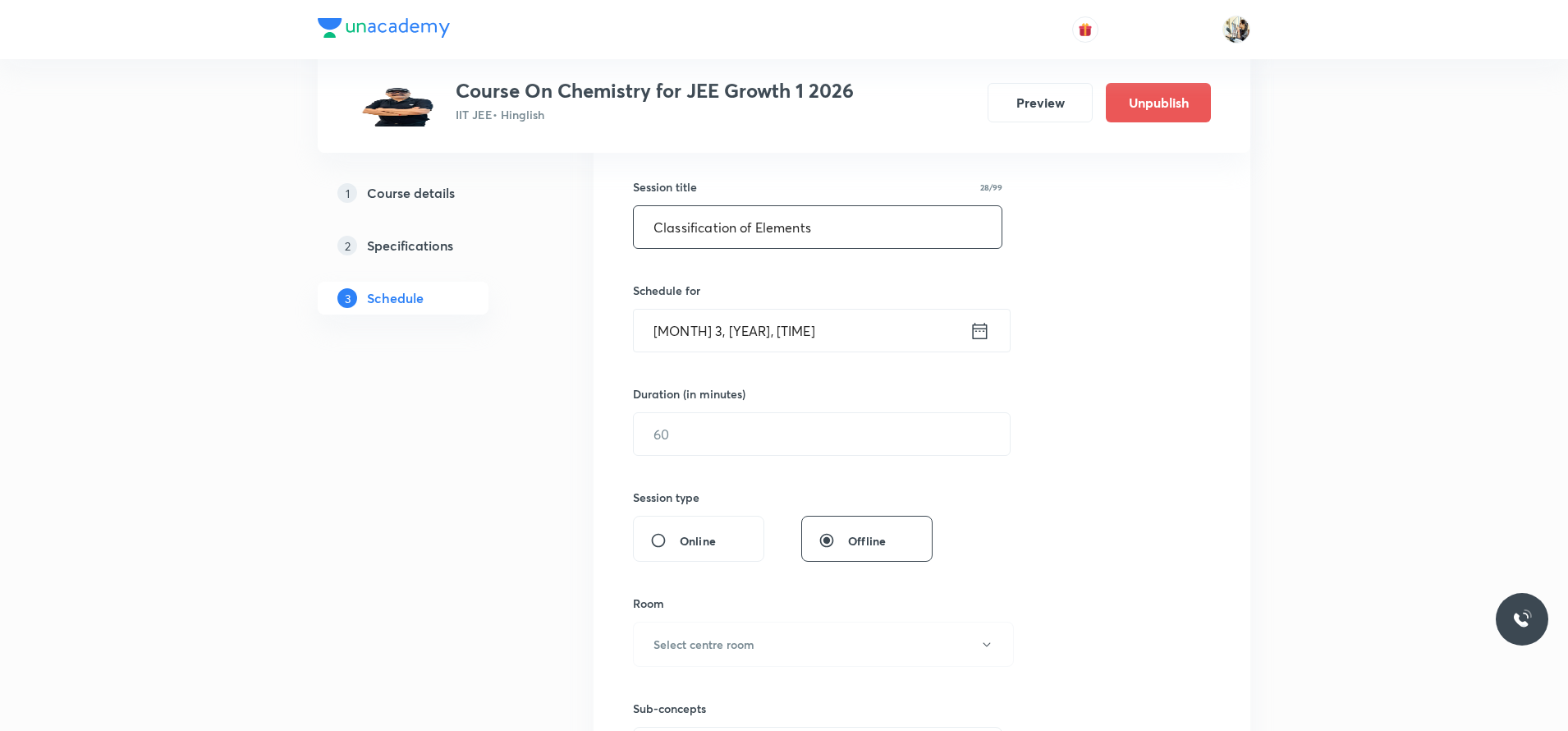 type on "Classification of Elements" 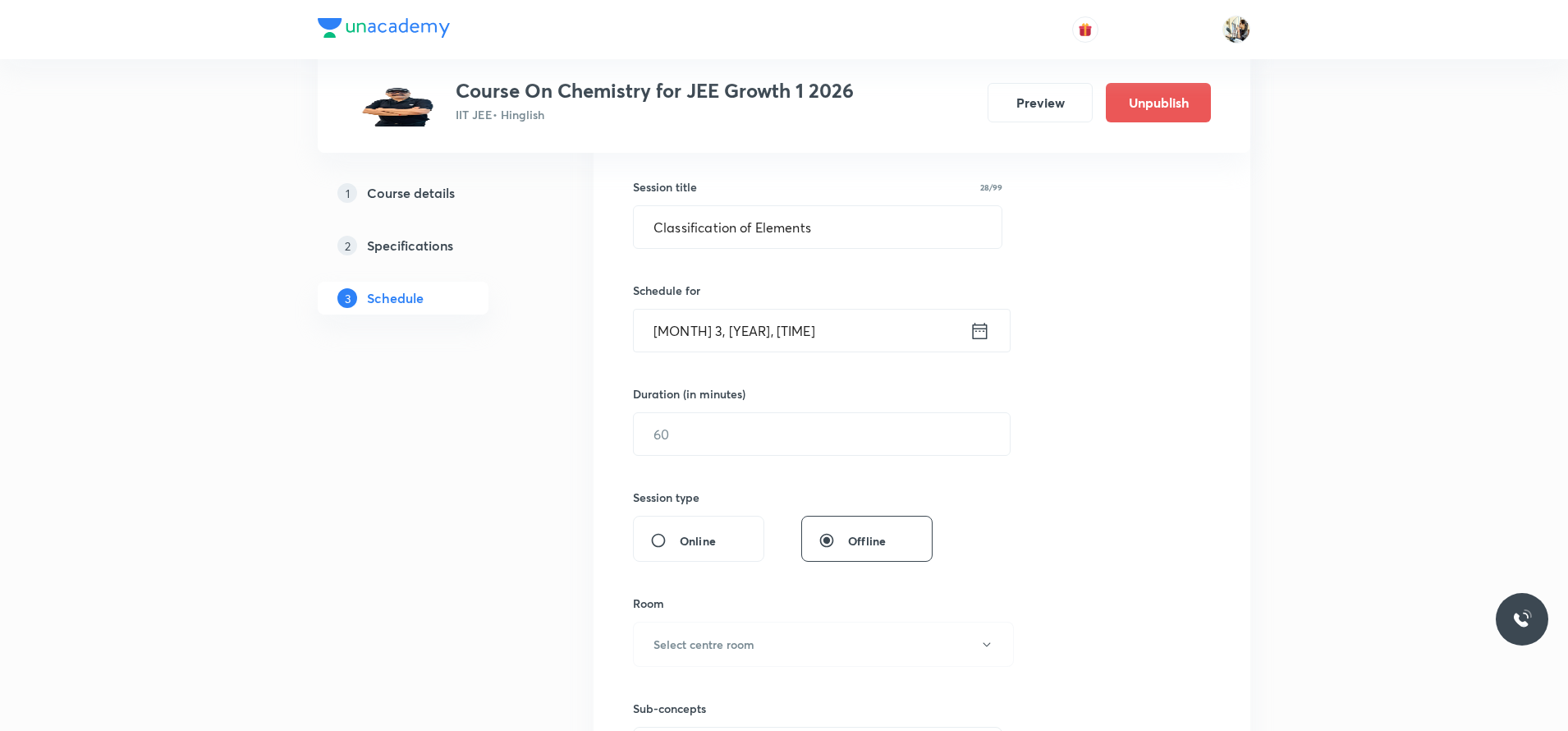 click on "[MONTH] 3, [YEAR], [TIME]" at bounding box center (801, 330) 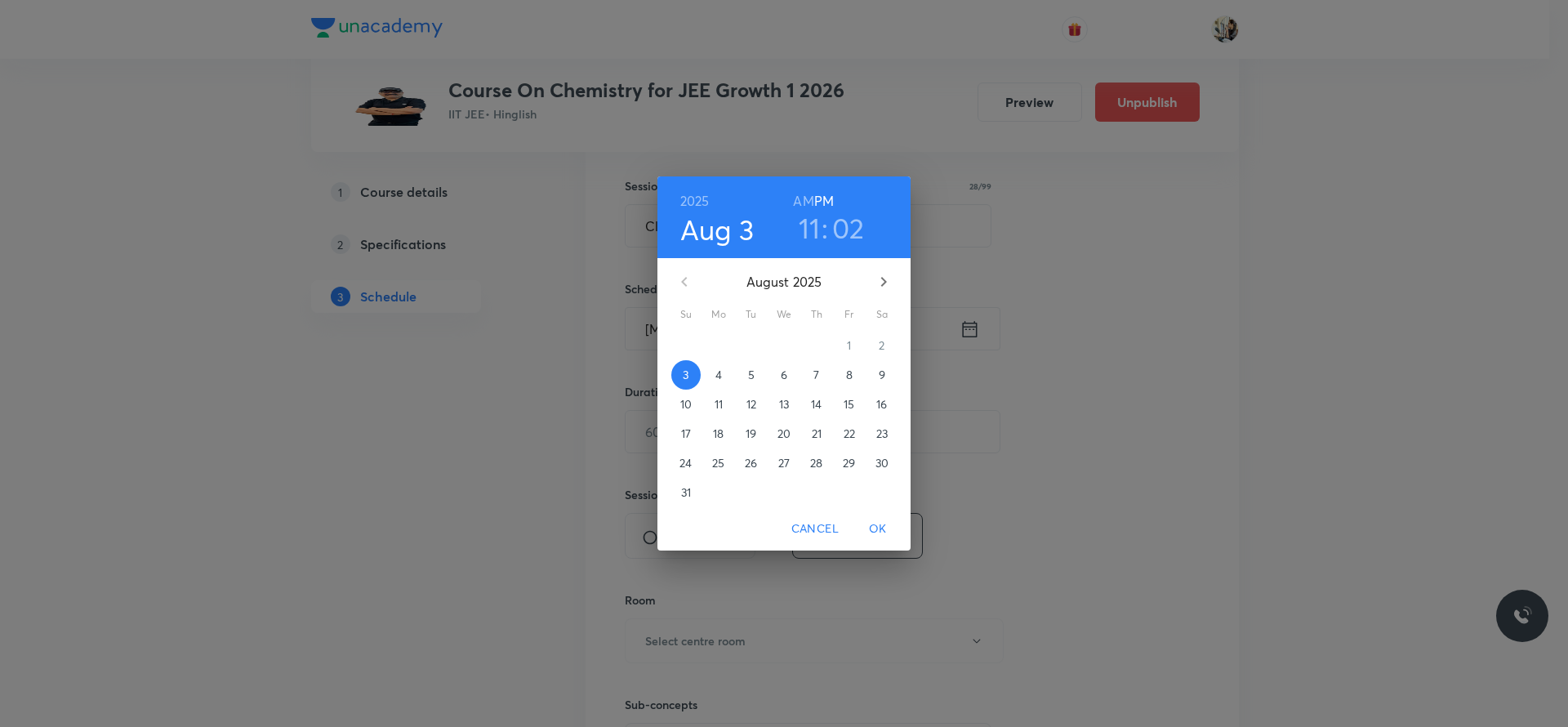 click on "8" at bounding box center [849, 375] 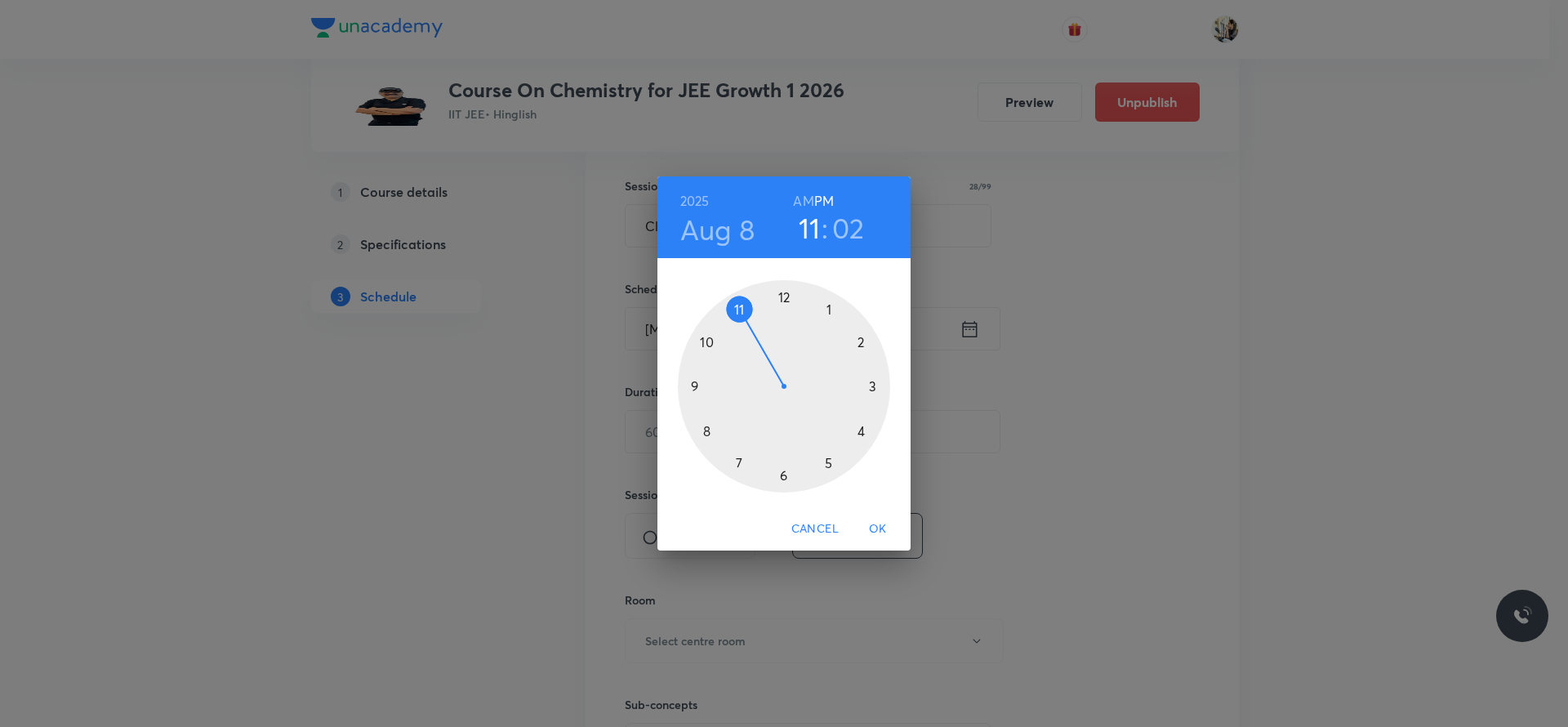 click at bounding box center (784, 386) 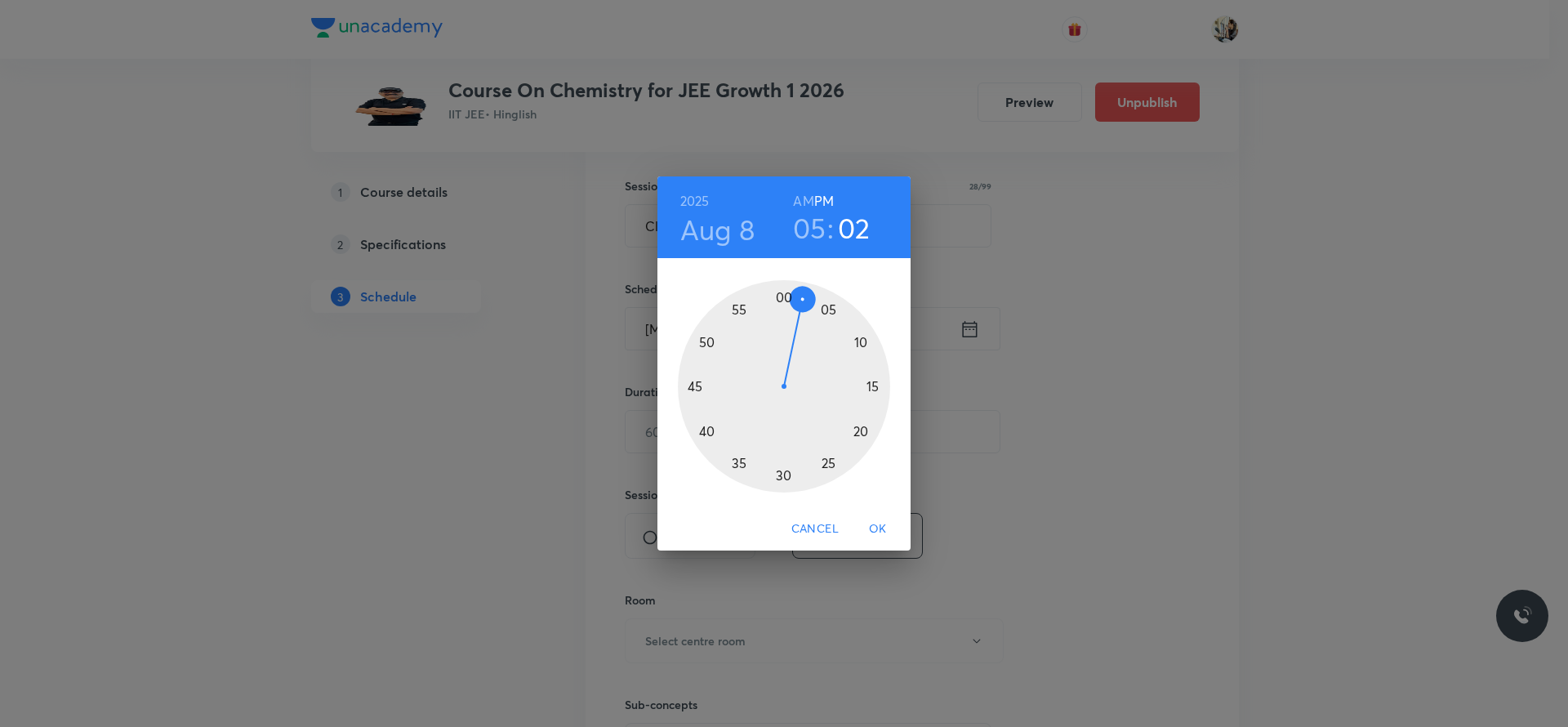 click at bounding box center [784, 386] 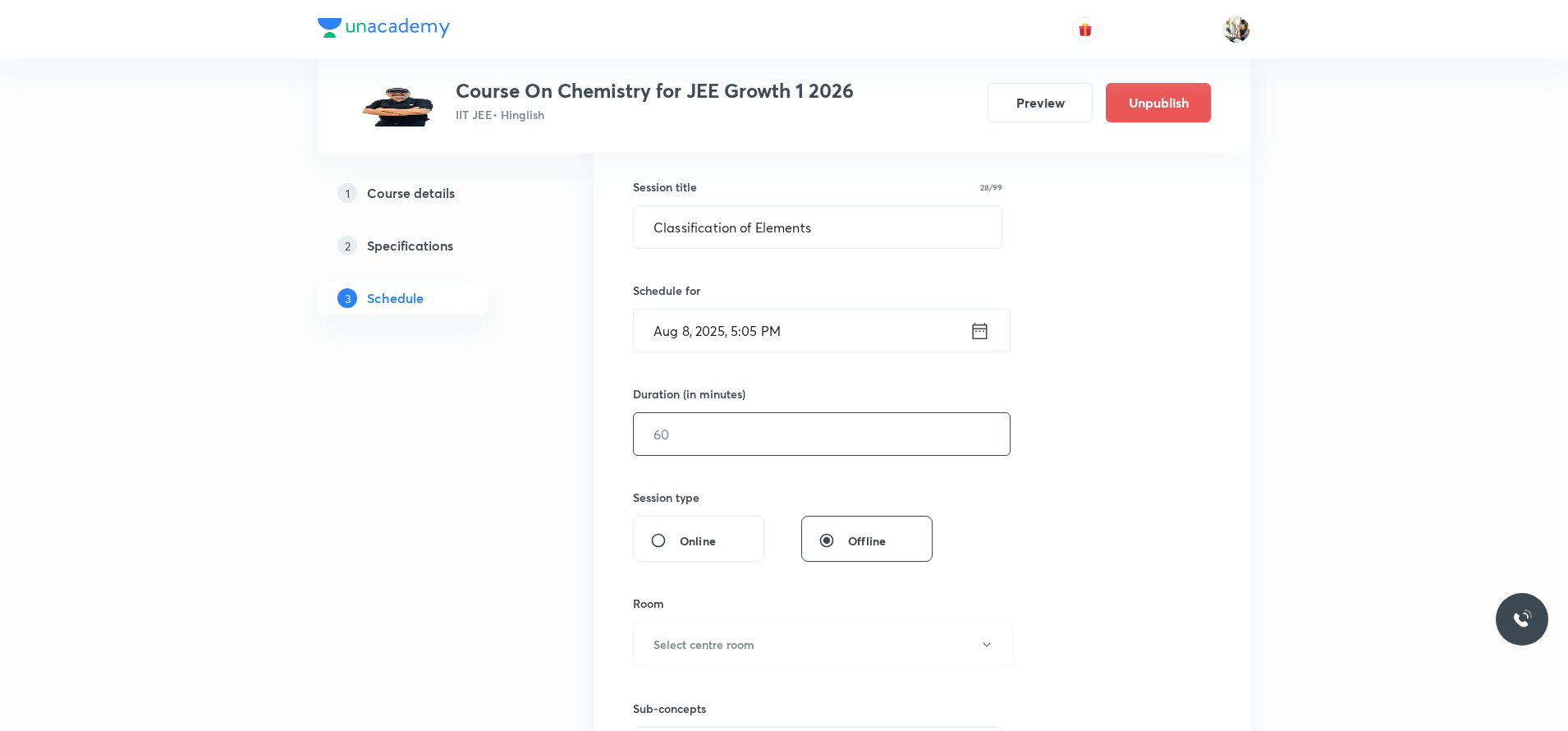click at bounding box center (822, 434) 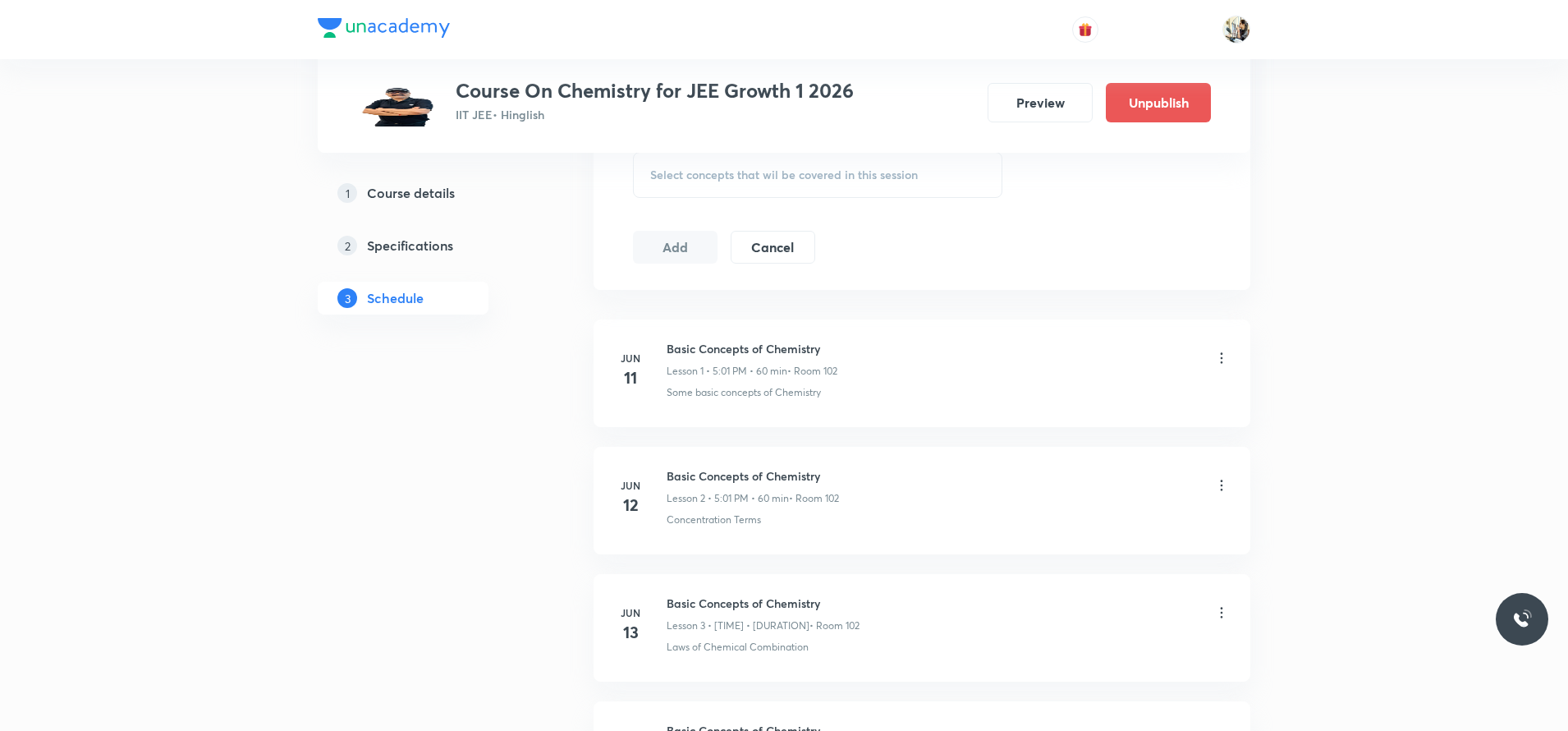 scroll, scrollTop: 575, scrollLeft: 0, axis: vertical 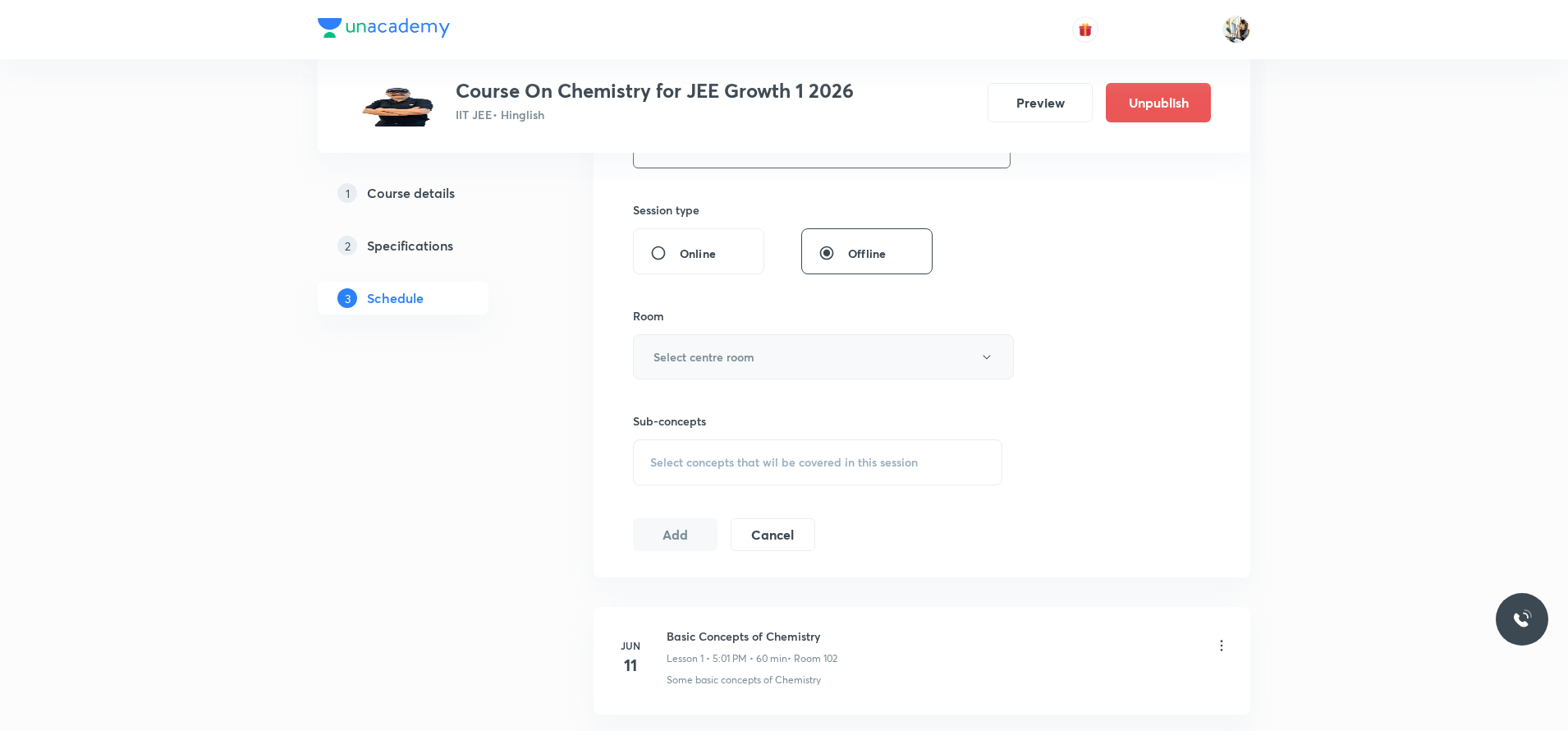 type on "60" 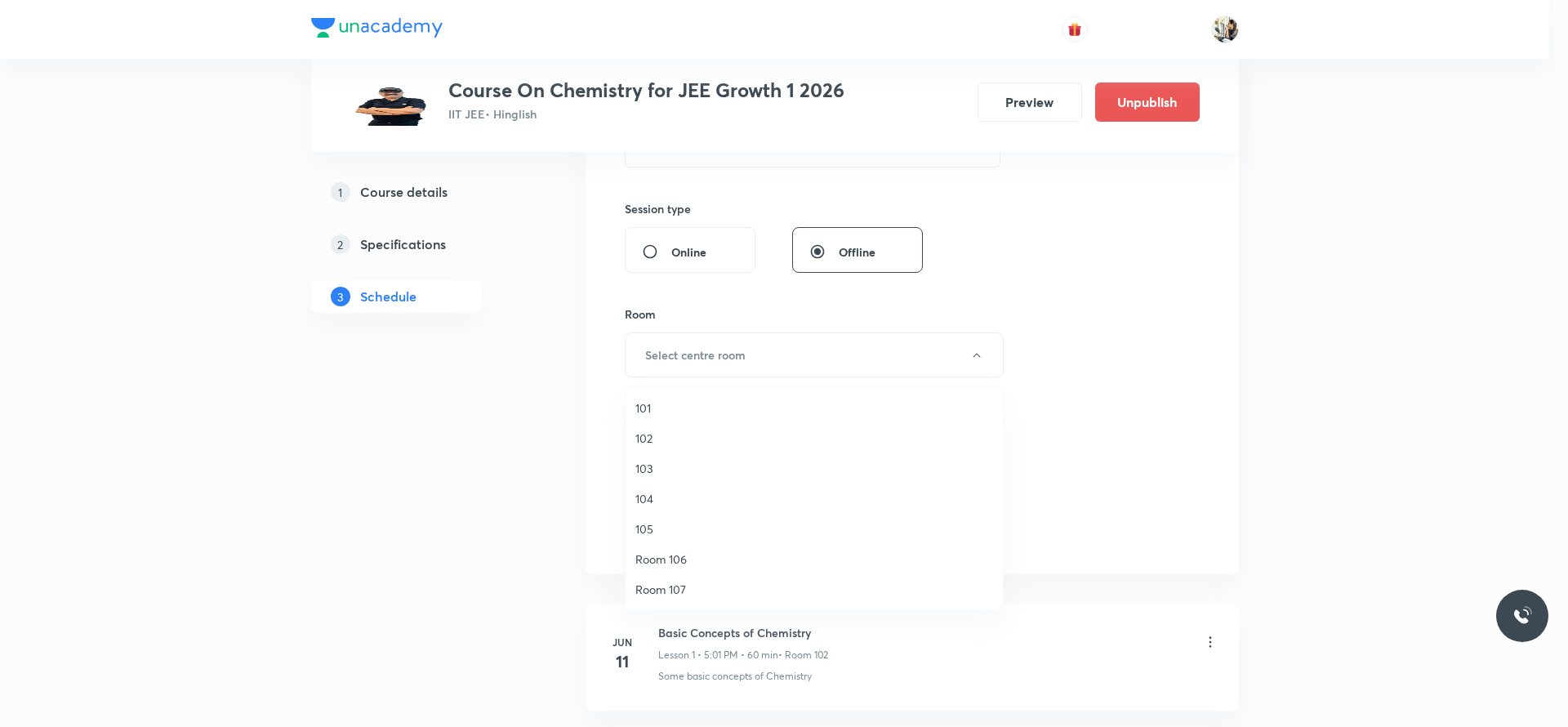click on "102" at bounding box center (814, 438) 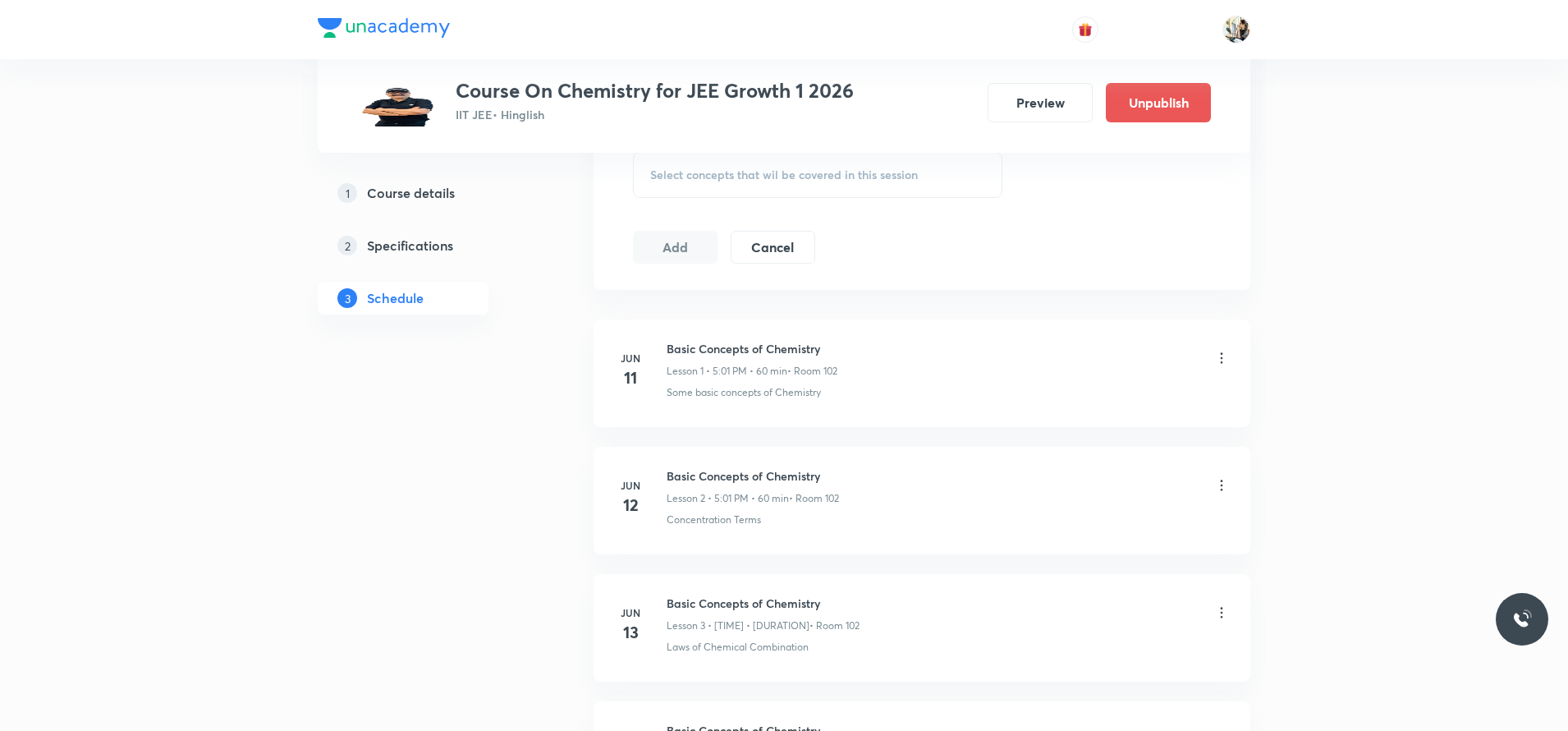 scroll, scrollTop: 575, scrollLeft: 0, axis: vertical 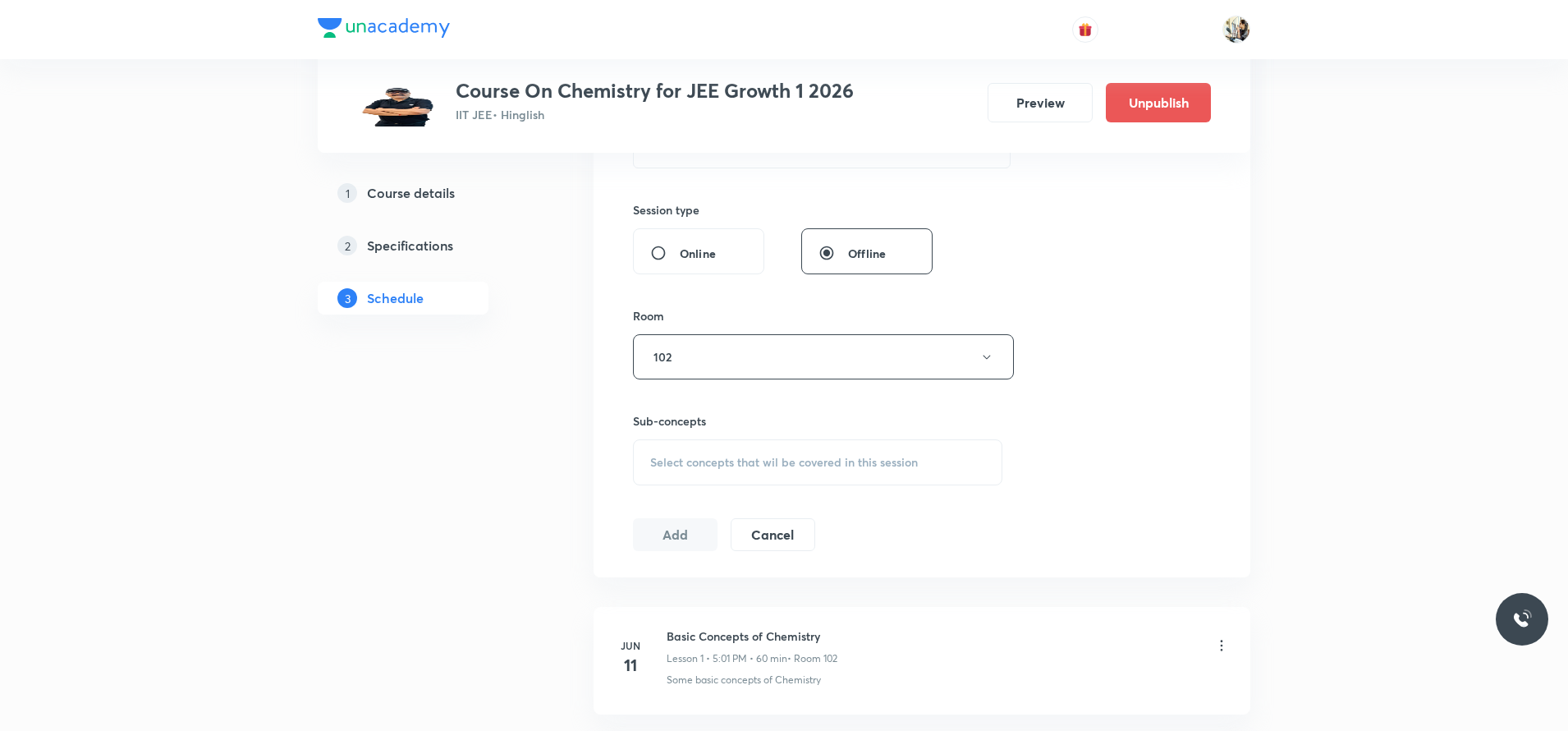 click on "Select concepts that wil be covered in this session" at bounding box center (784, 462) 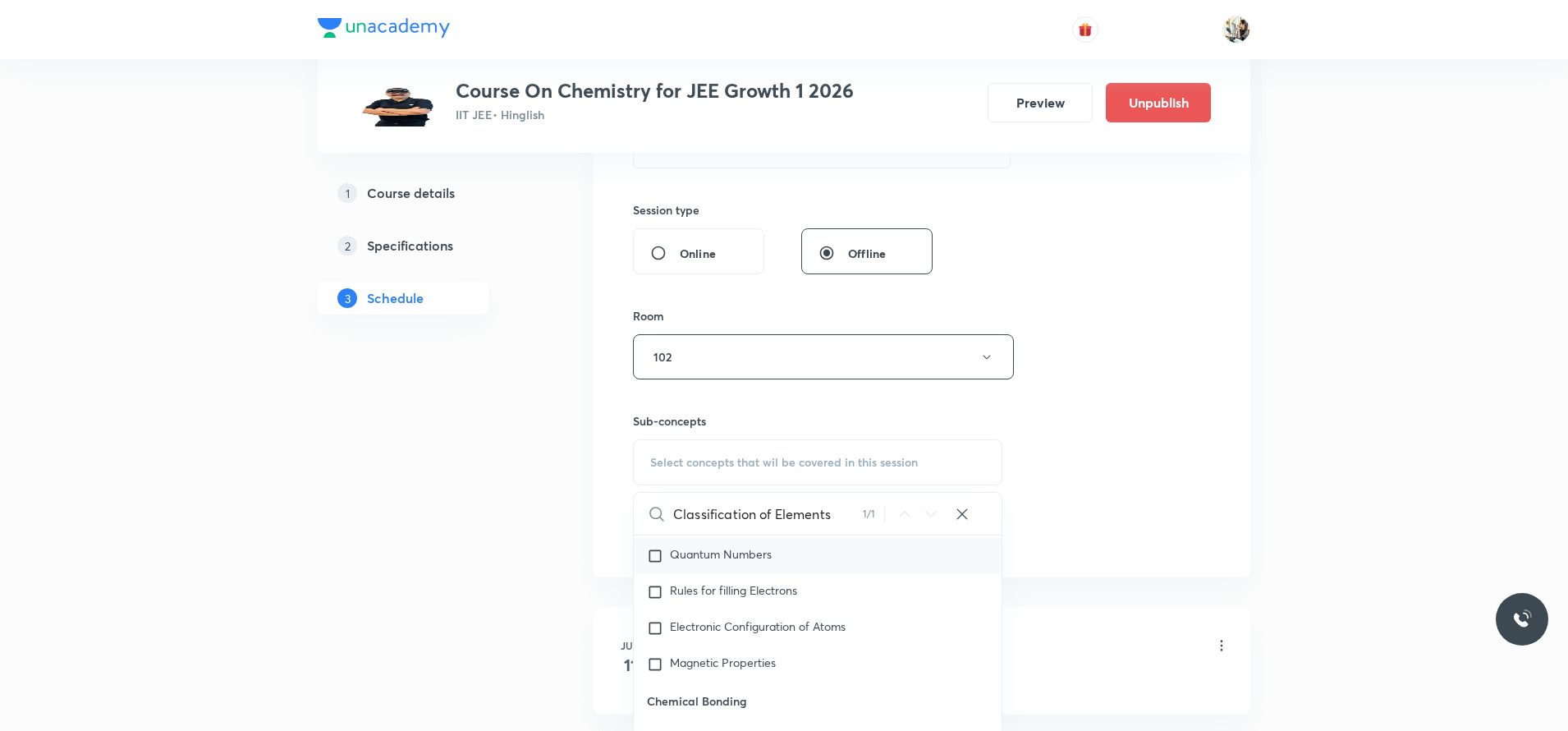 scroll, scrollTop: 23236, scrollLeft: 0, axis: vertical 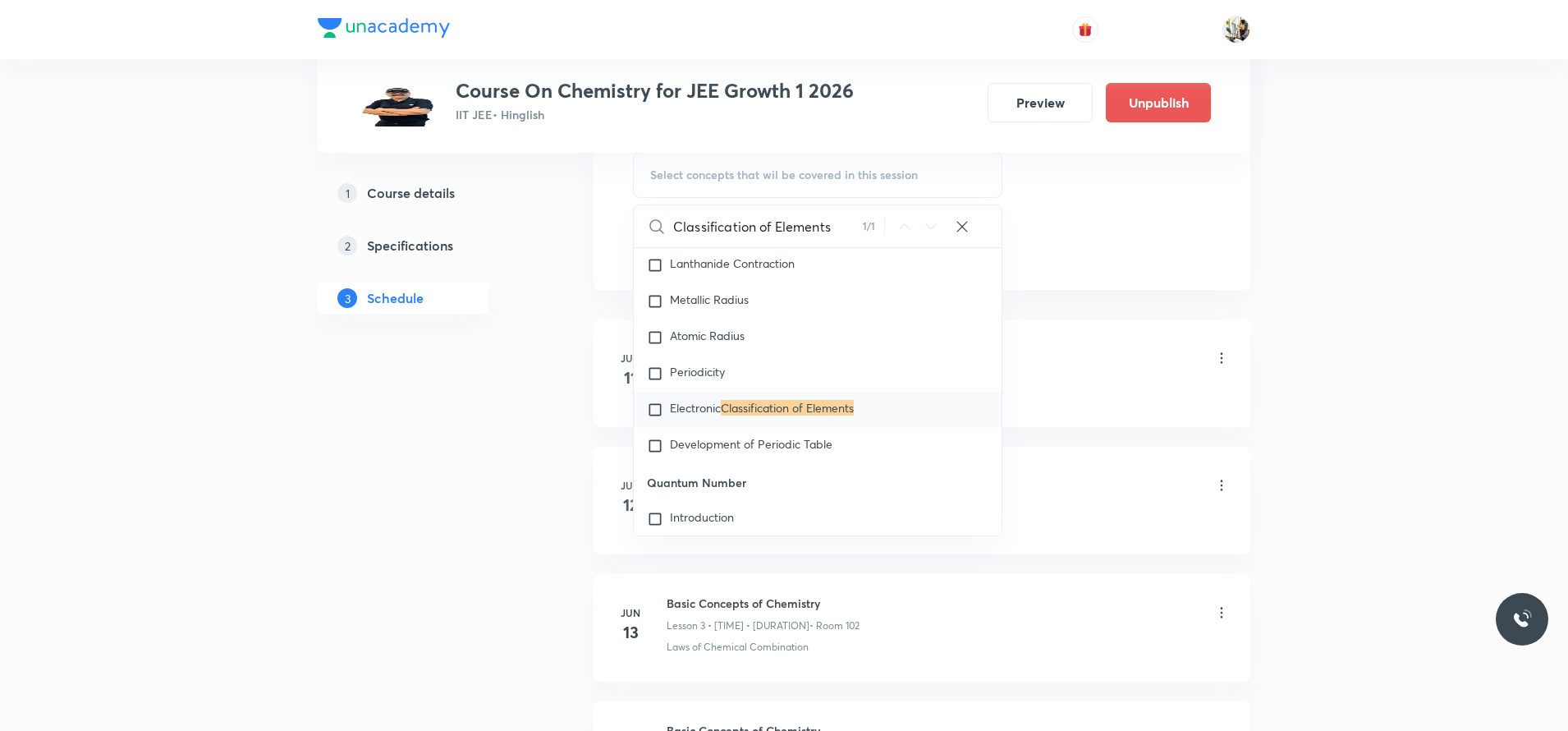 type on "Classification of Elements" 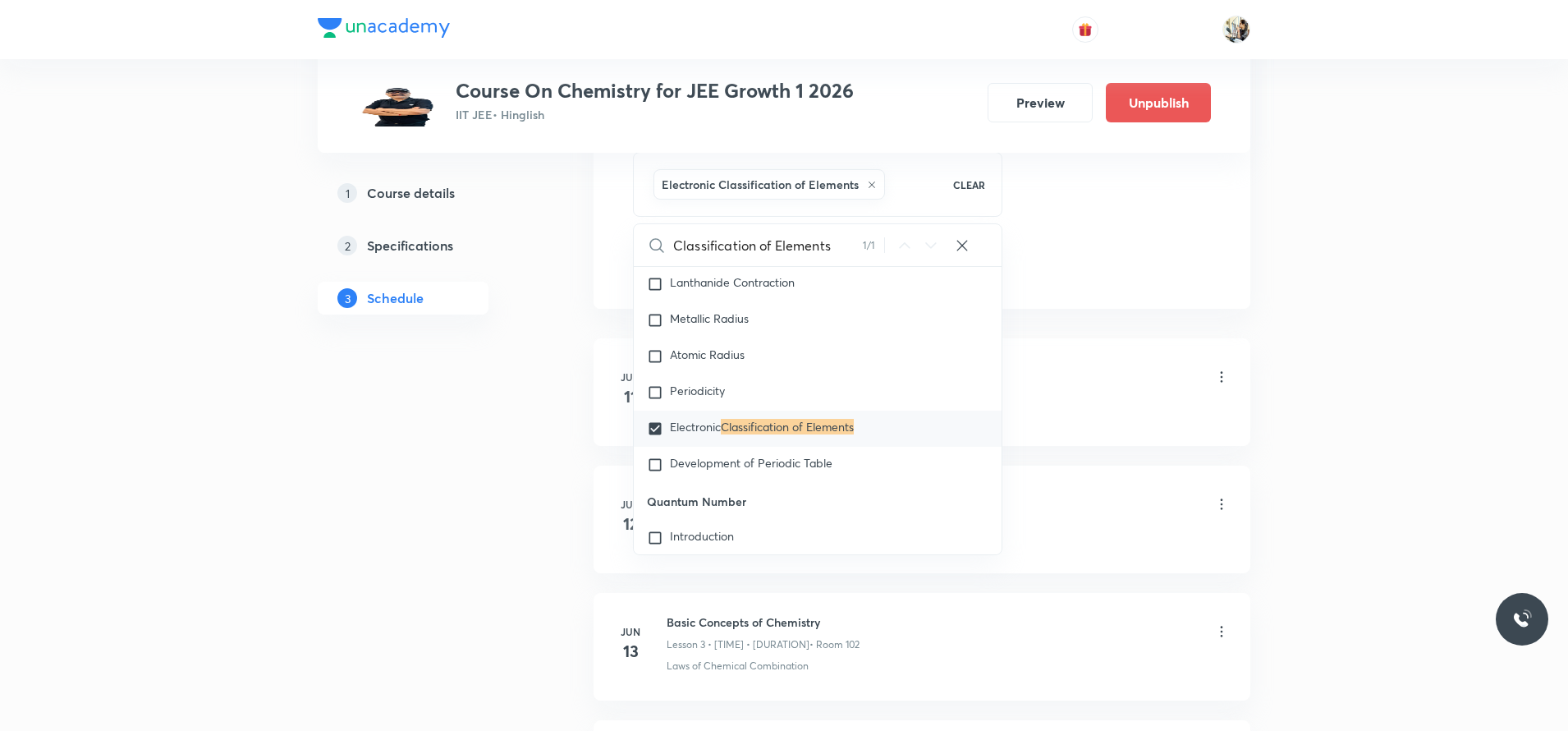 click on "Basic Concepts of Chemistry Lesson 1 • 5:01 PM • 60 min  • Room 102" at bounding box center [948, 378] 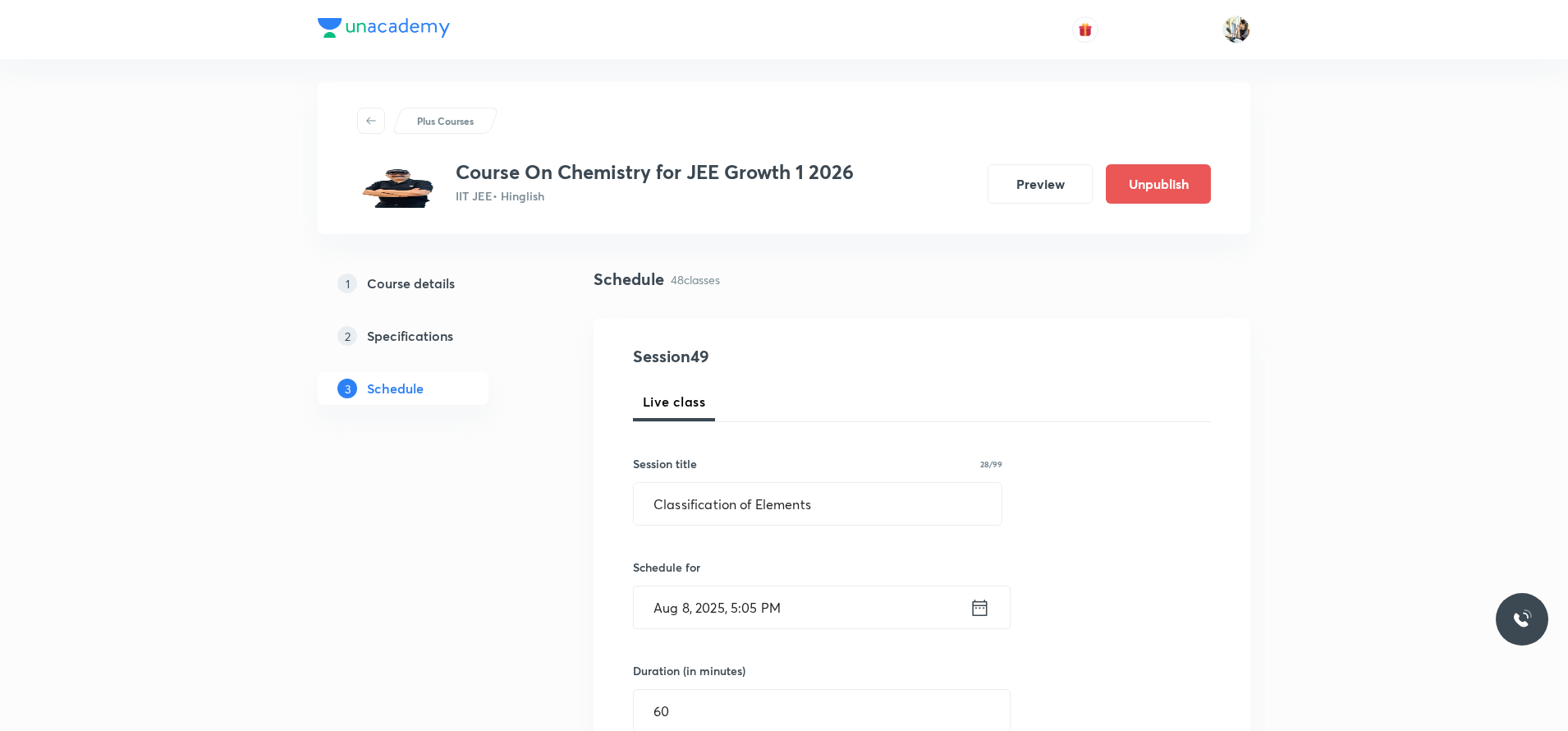 scroll, scrollTop: 0, scrollLeft: 0, axis: both 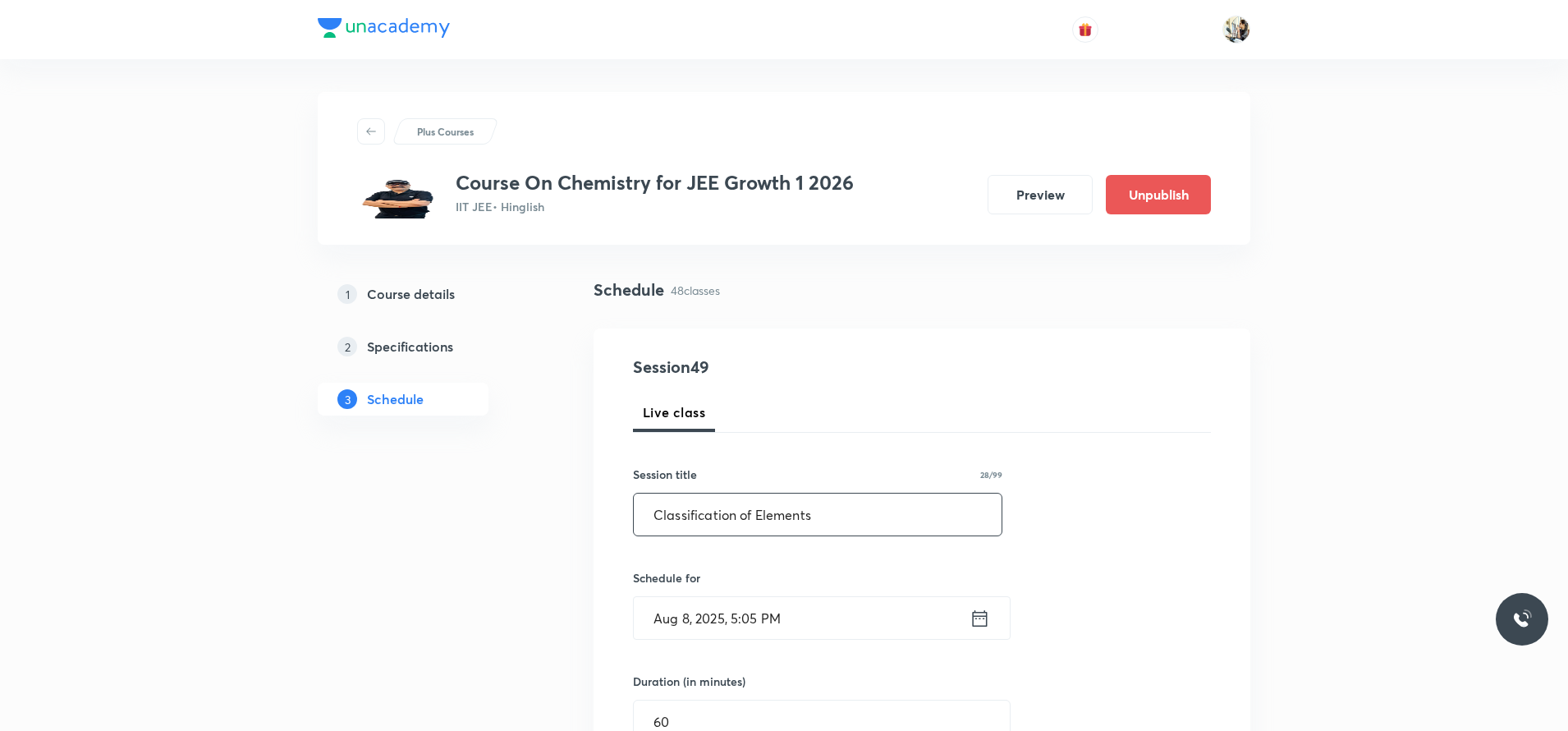 click on "Classification of Elements" at bounding box center (818, 514) 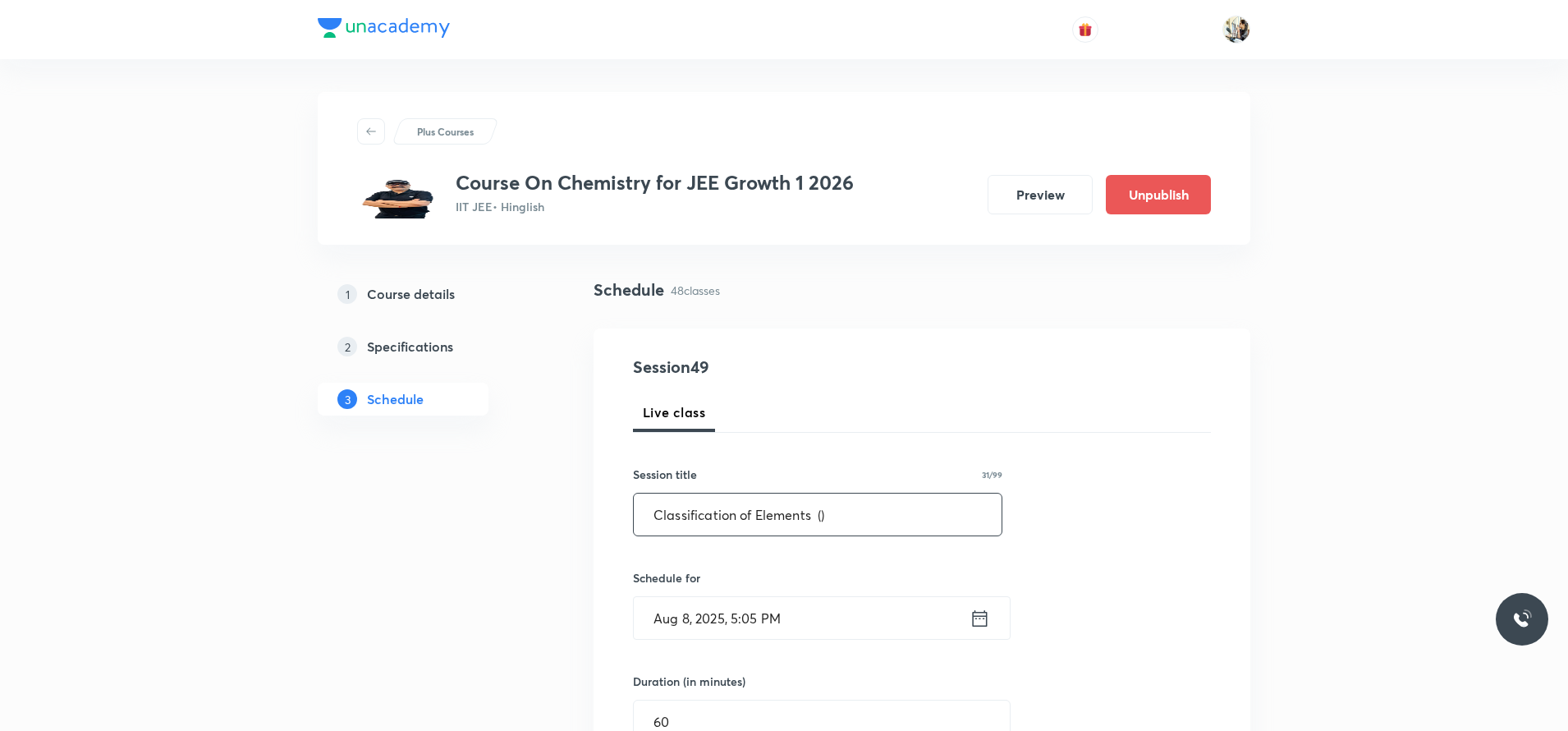 paste on "Modern Periodic Law and Long Form of Periodic Table" 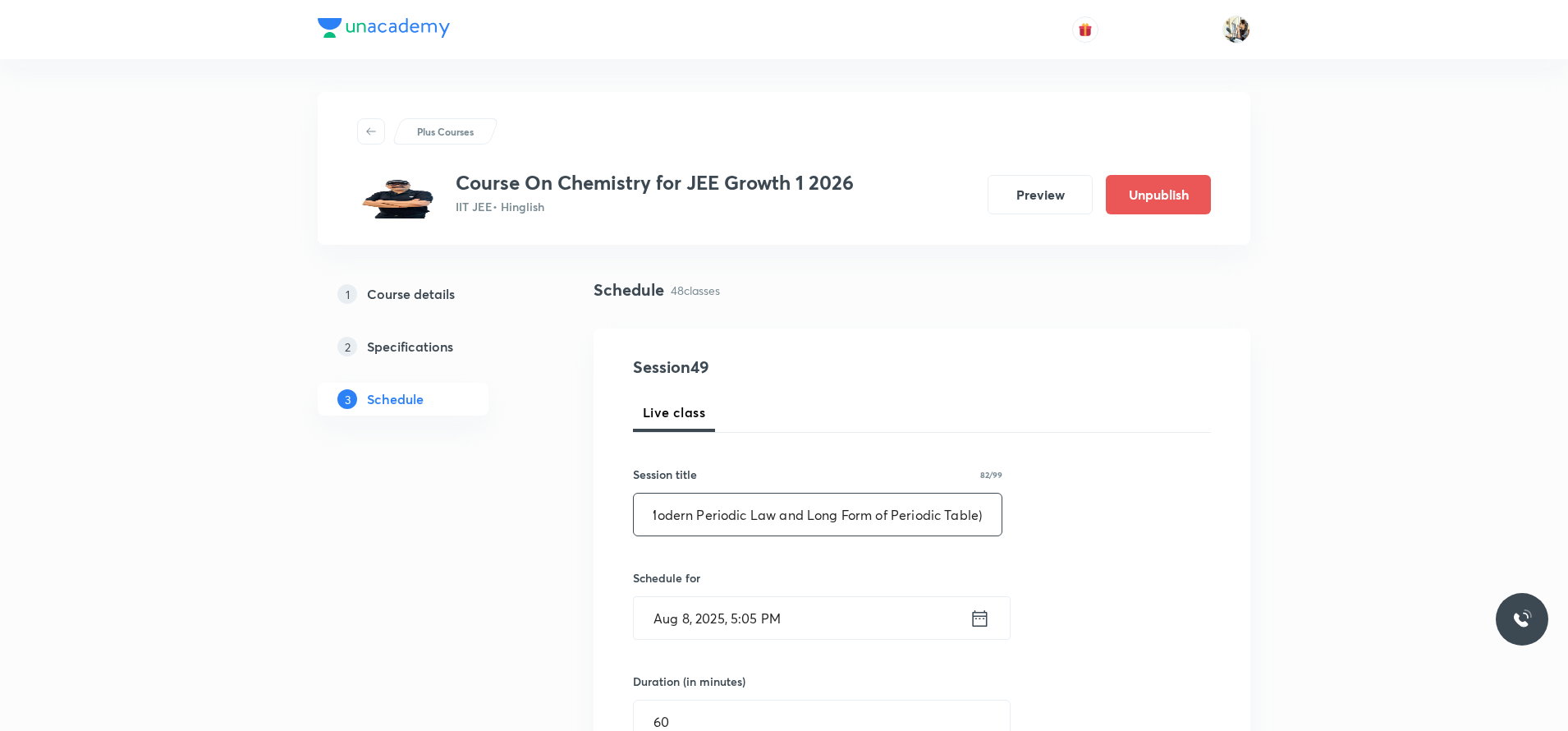 scroll, scrollTop: 0, scrollLeft: 184, axis: horizontal 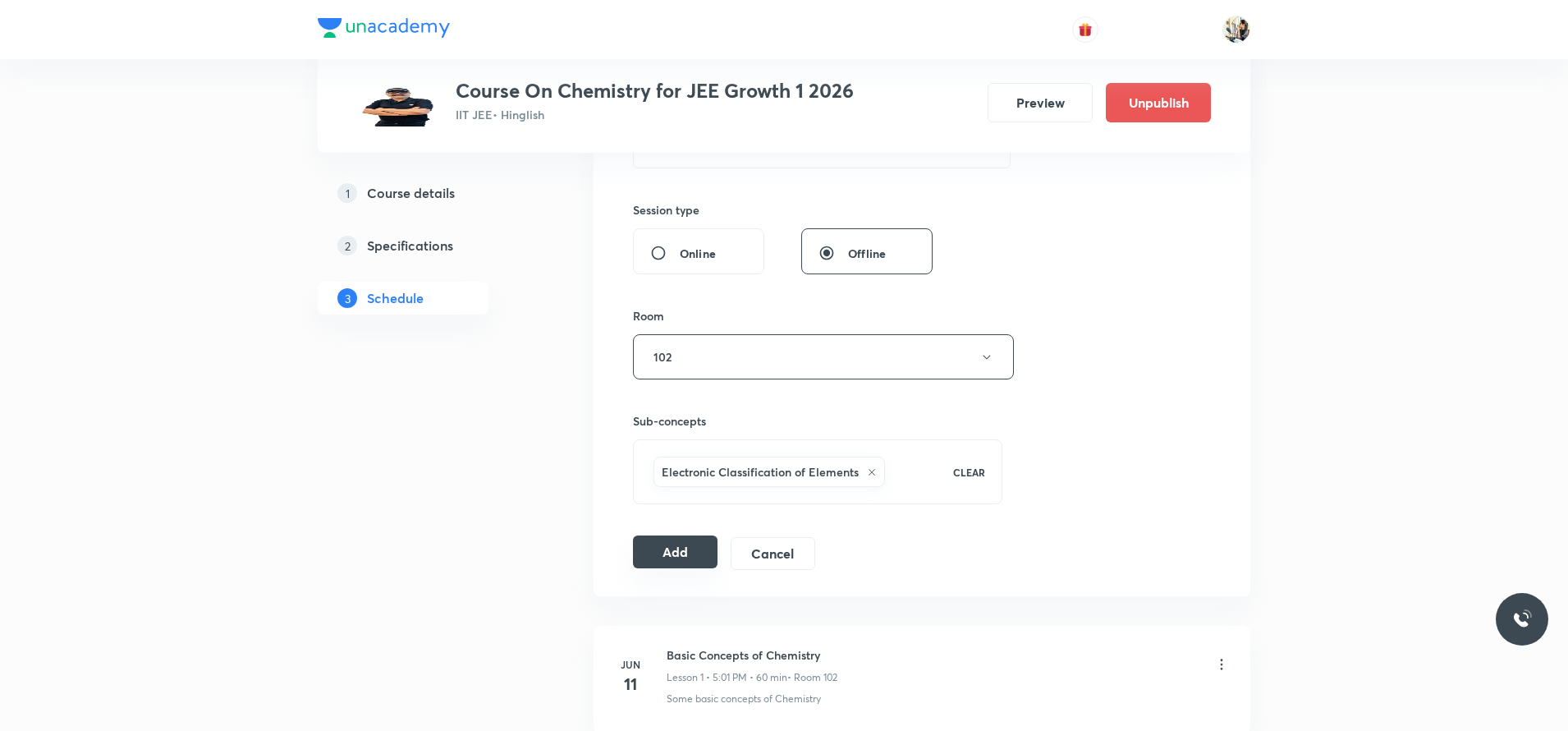 type on "Classification of Elements  (Modern Periodic Law and Long Form of Periodic Table)" 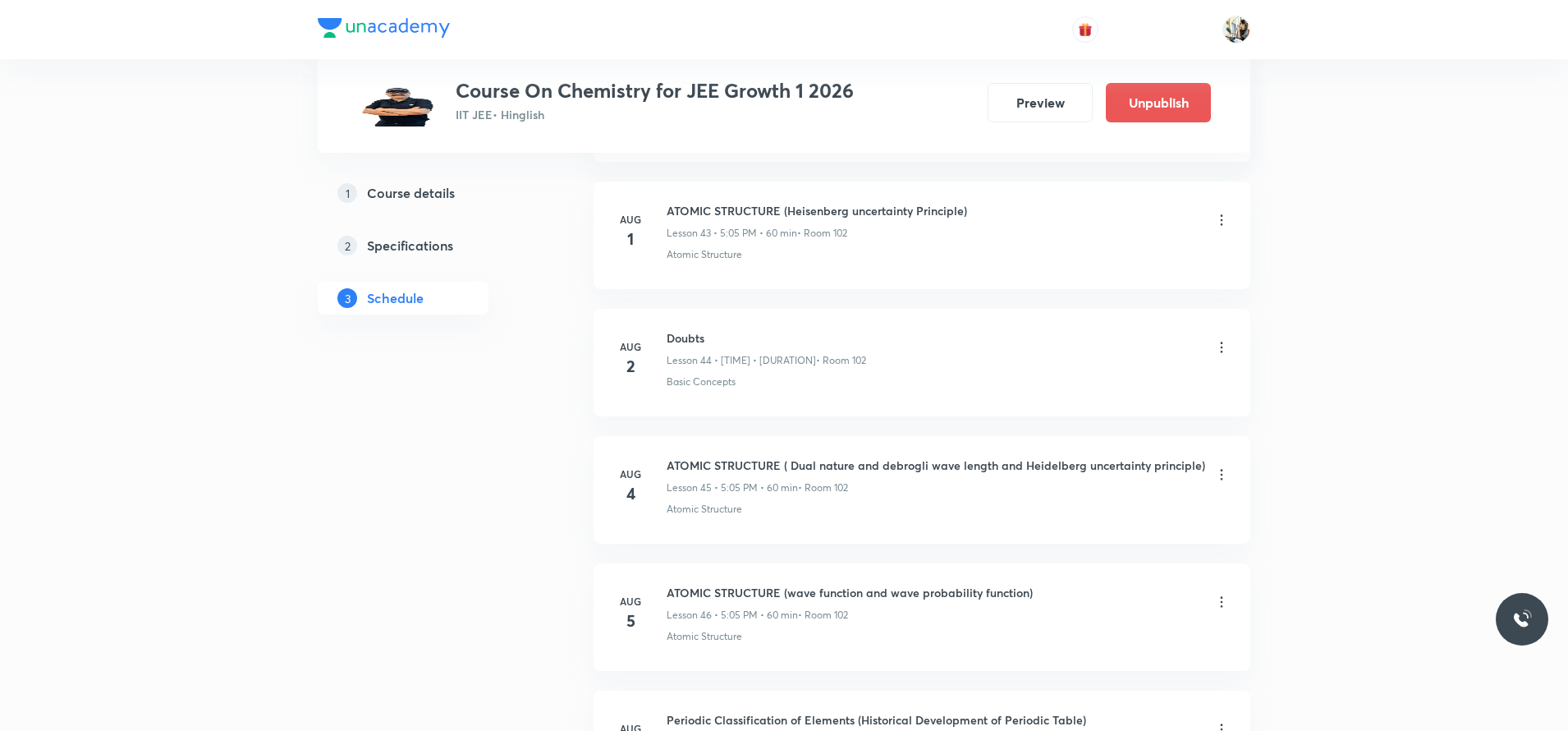scroll, scrollTop: 6716, scrollLeft: 0, axis: vertical 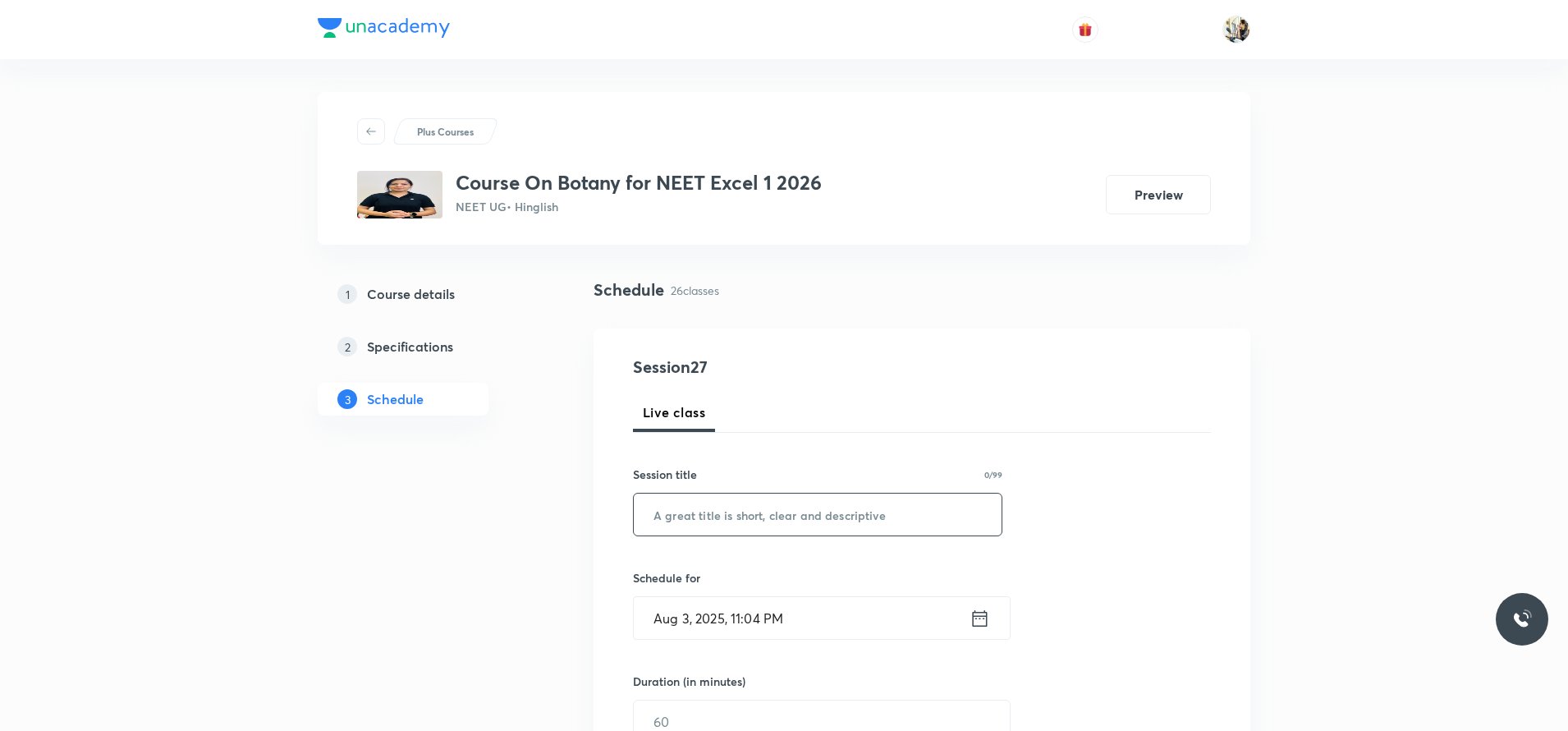 click at bounding box center (818, 514) 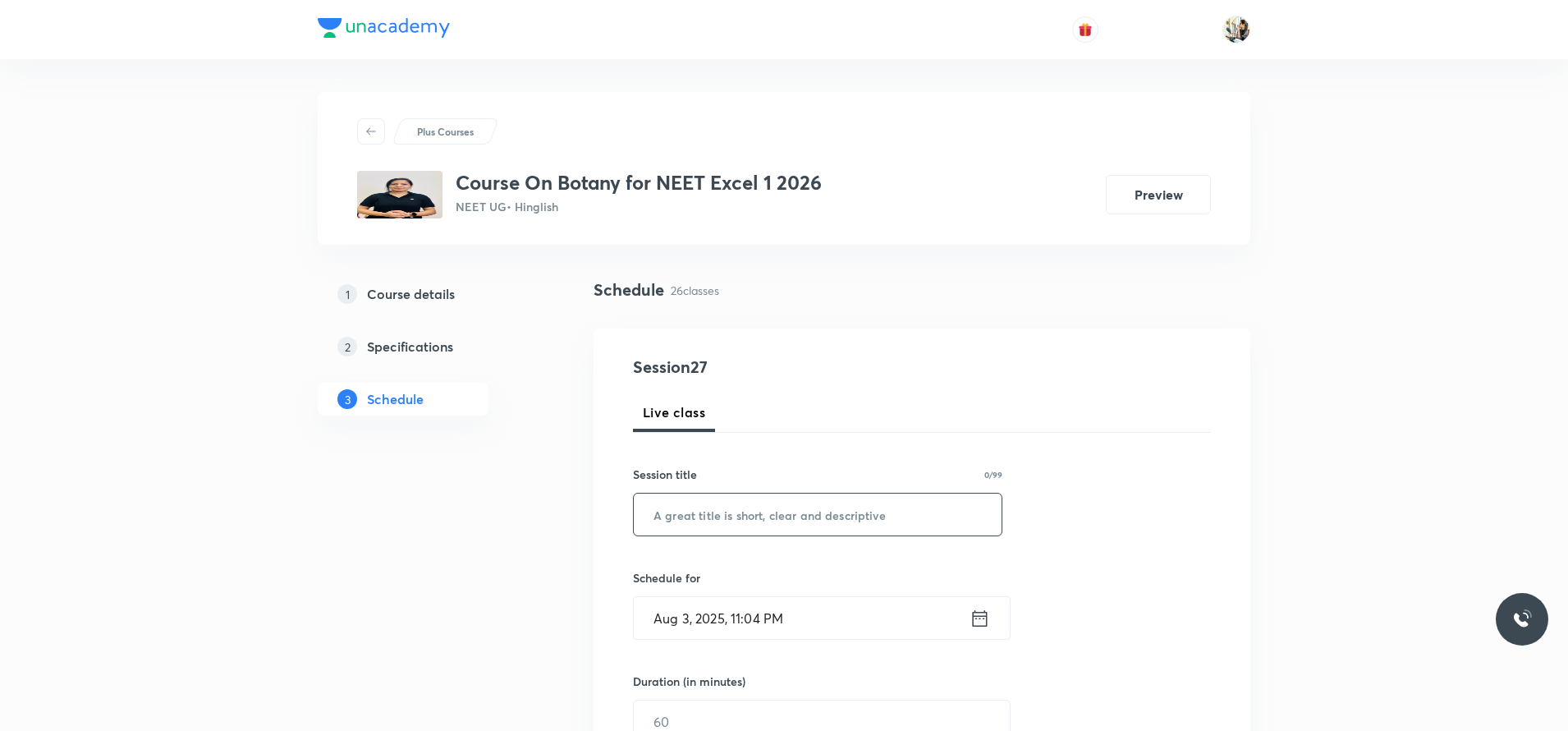 paste on "Heredity and Variation" 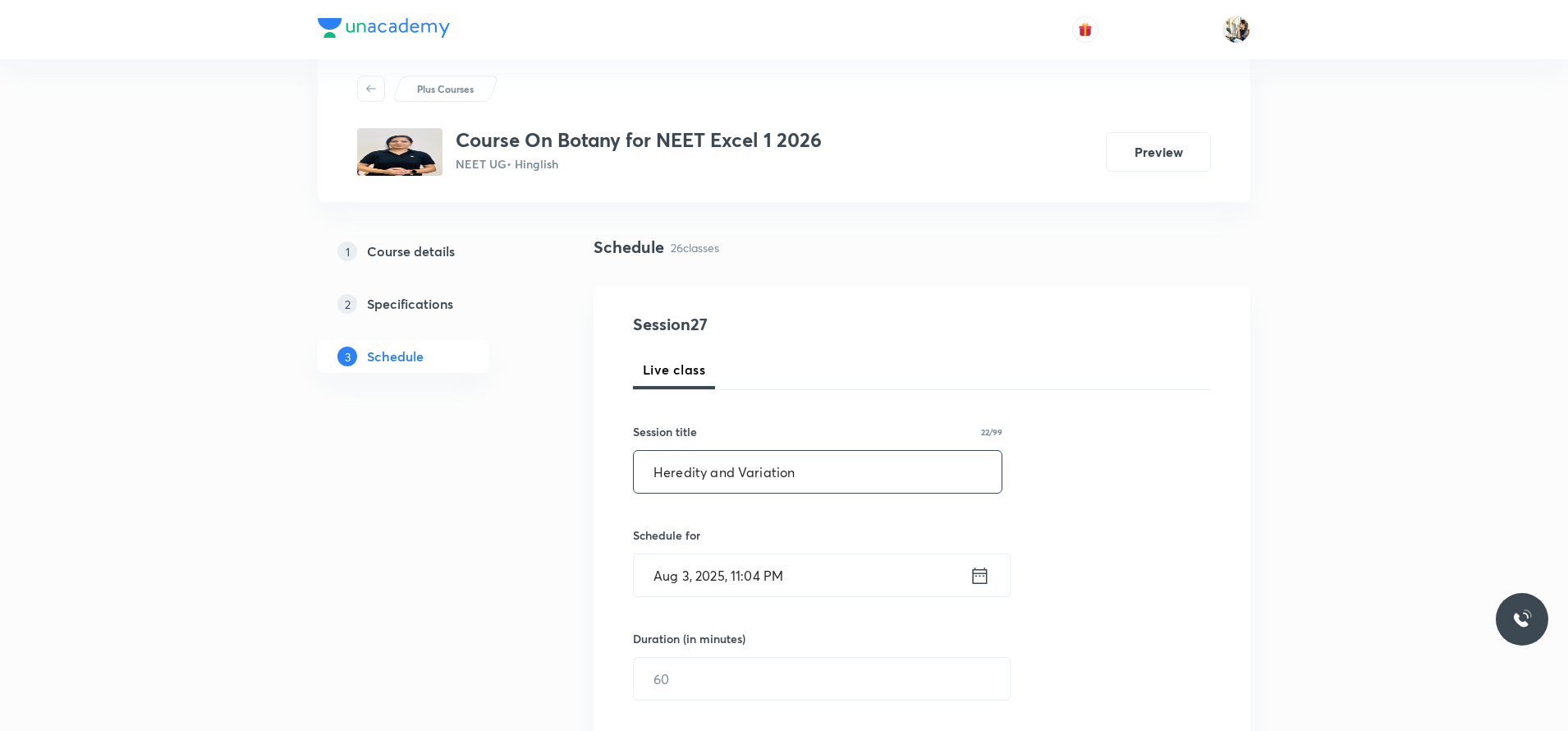 scroll, scrollTop: 287, scrollLeft: 0, axis: vertical 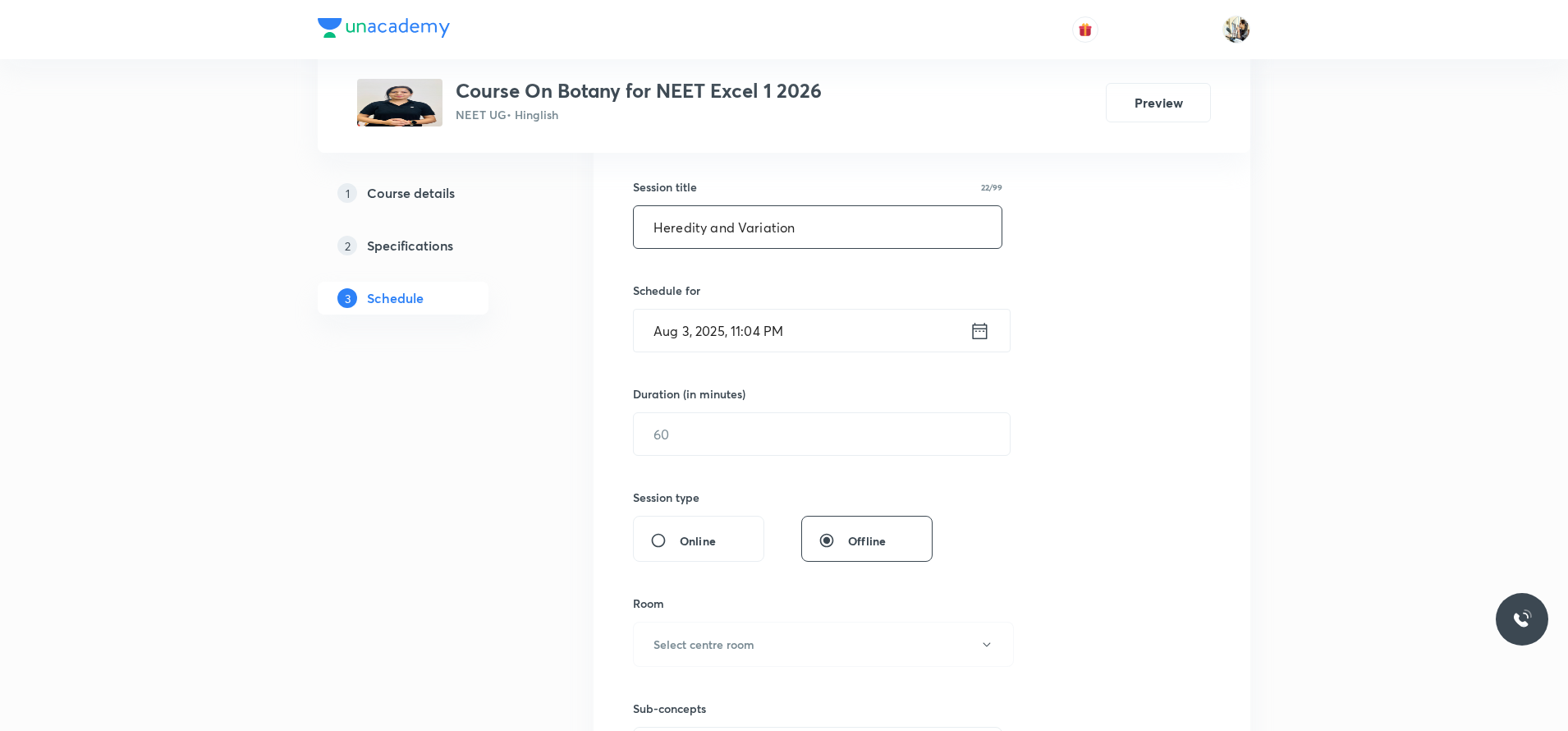 type on "Heredity and Variation" 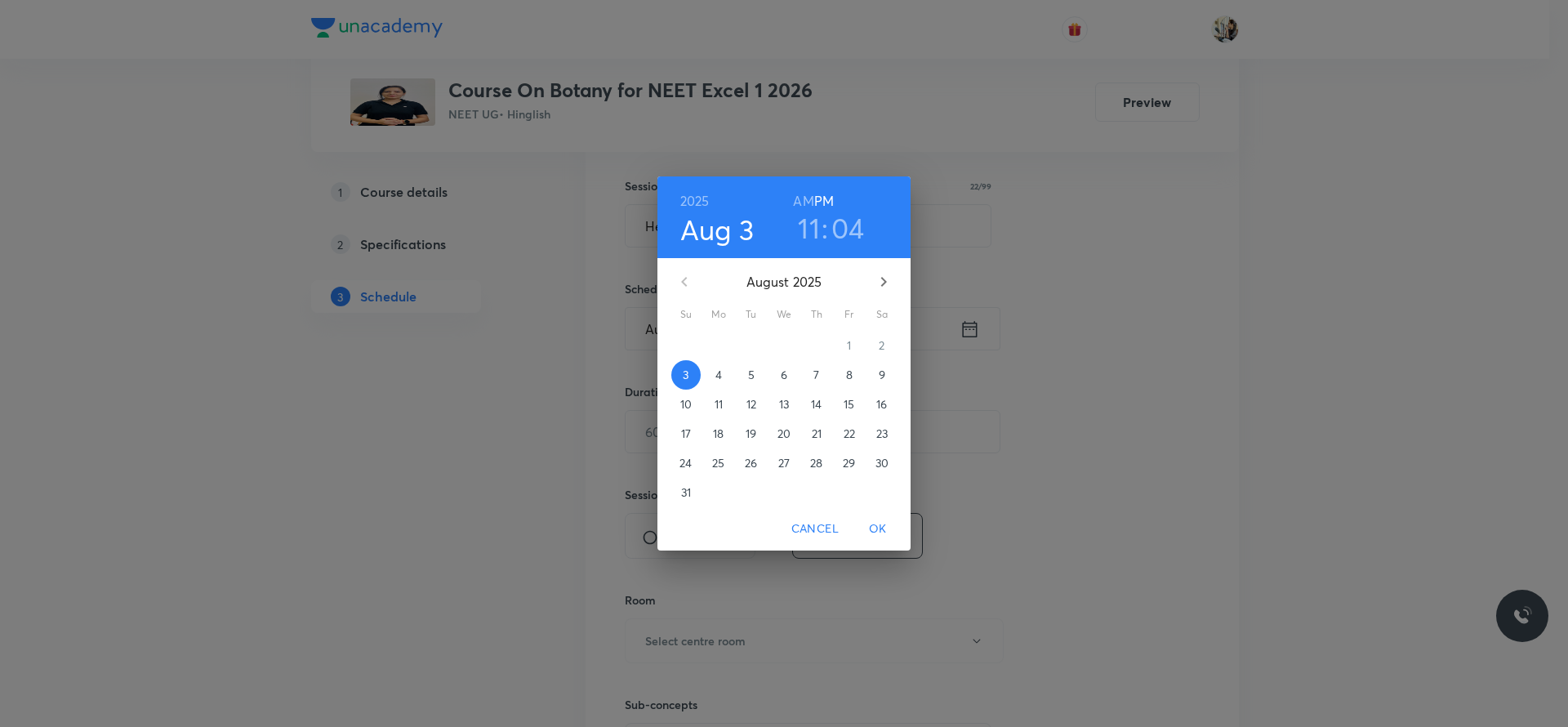 click on "4" at bounding box center (719, 375) 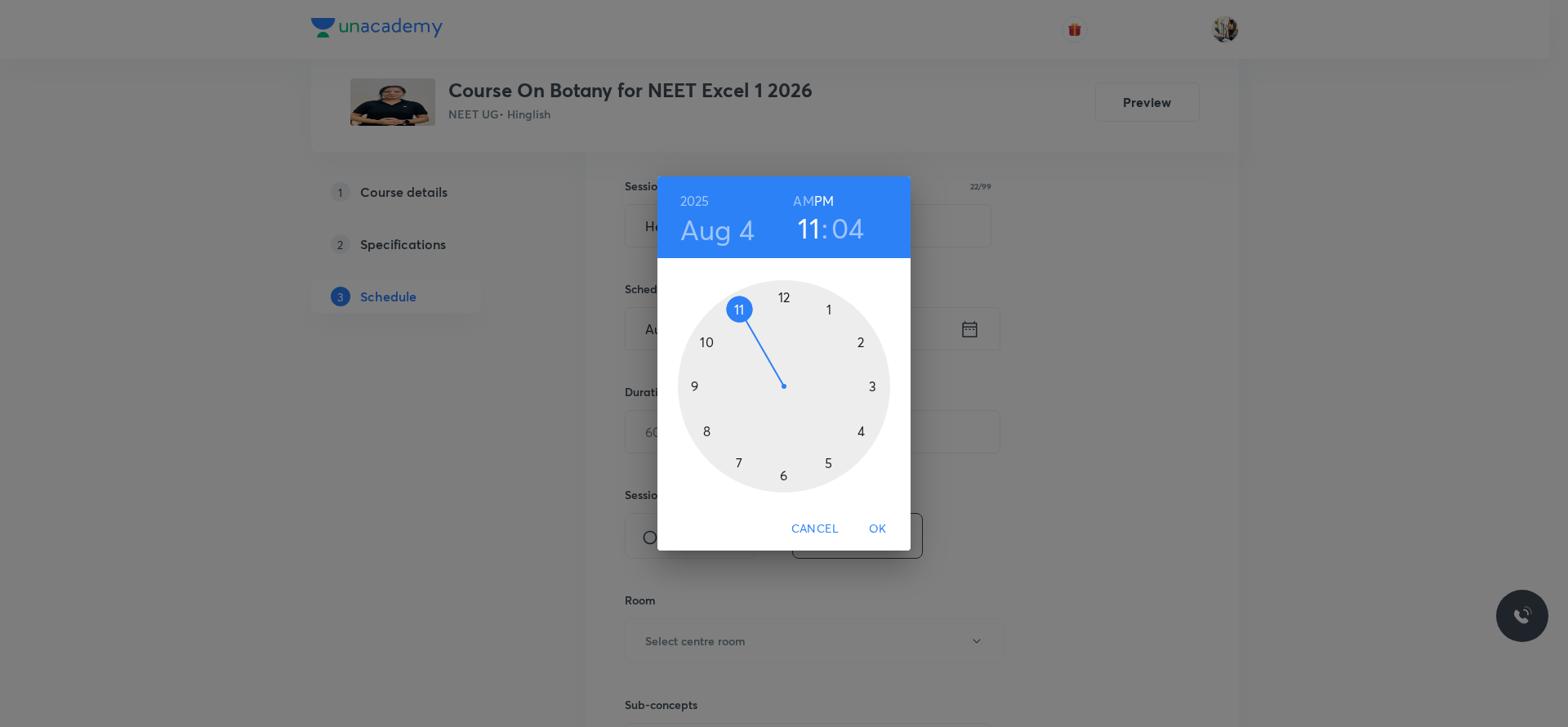 drag, startPoint x: 1257, startPoint y: 637, endPoint x: 1399, endPoint y: 655, distance: 143.1363 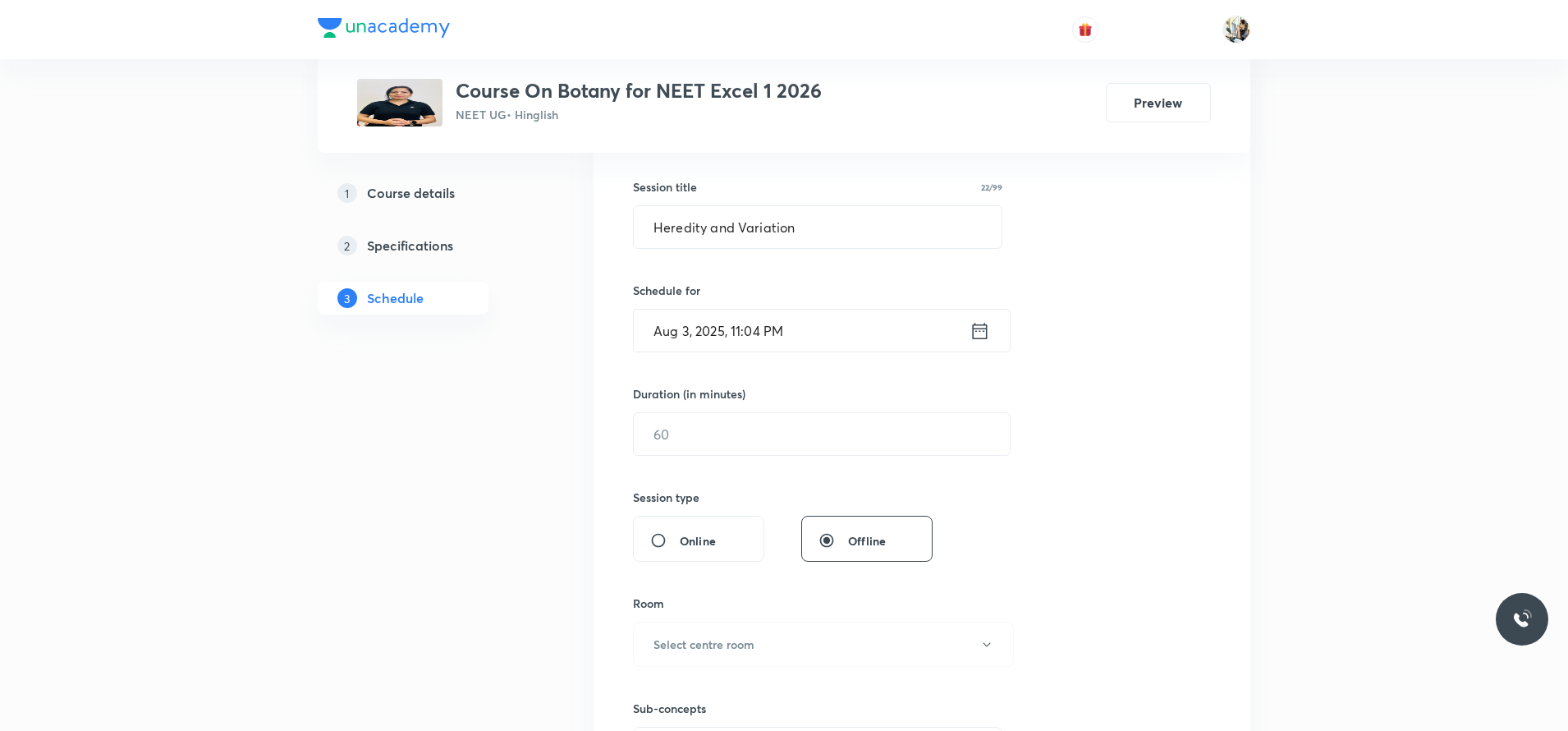 drag, startPoint x: 1552, startPoint y: 687, endPoint x: 1575, endPoint y: 695, distance: 24.351591 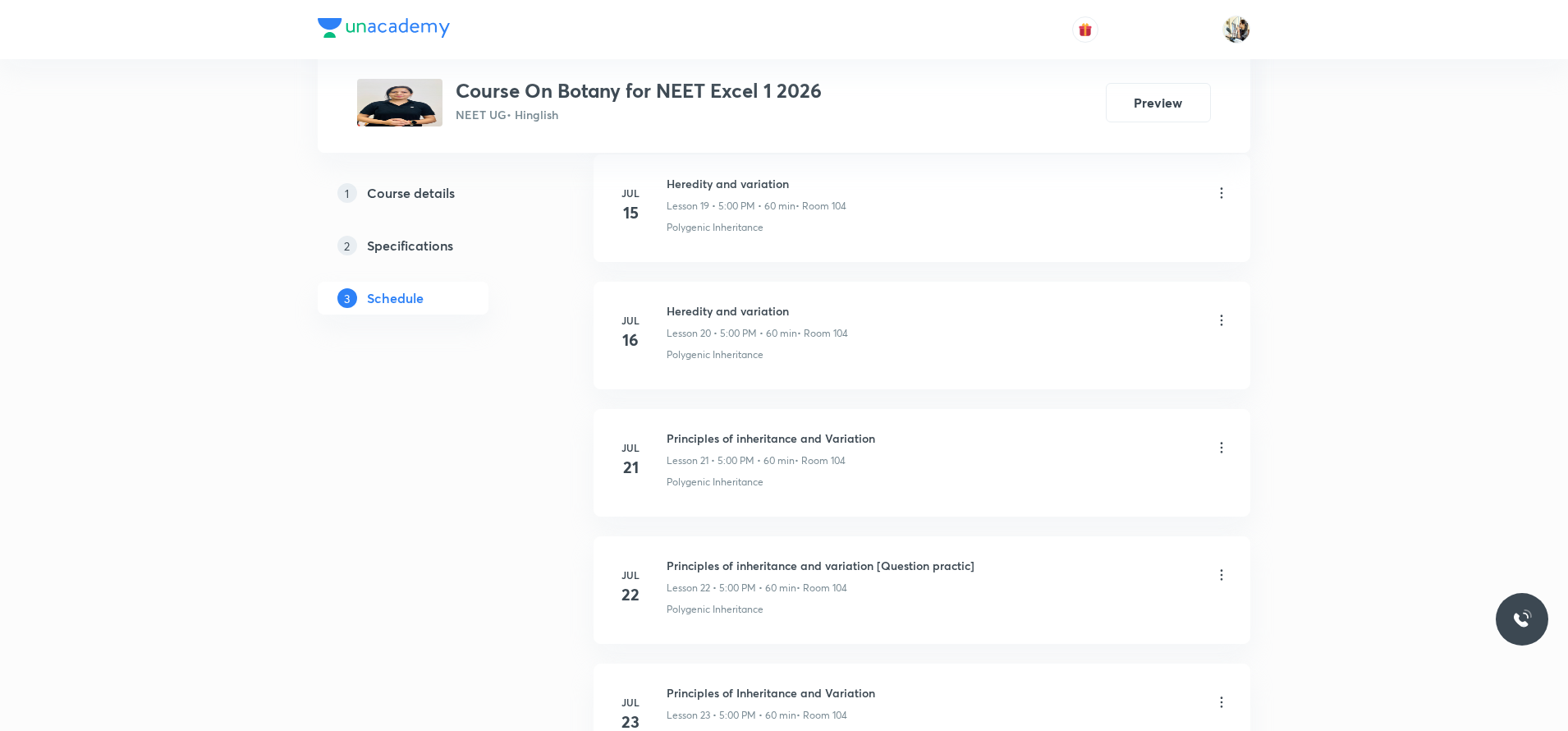 scroll, scrollTop: 3896, scrollLeft: 0, axis: vertical 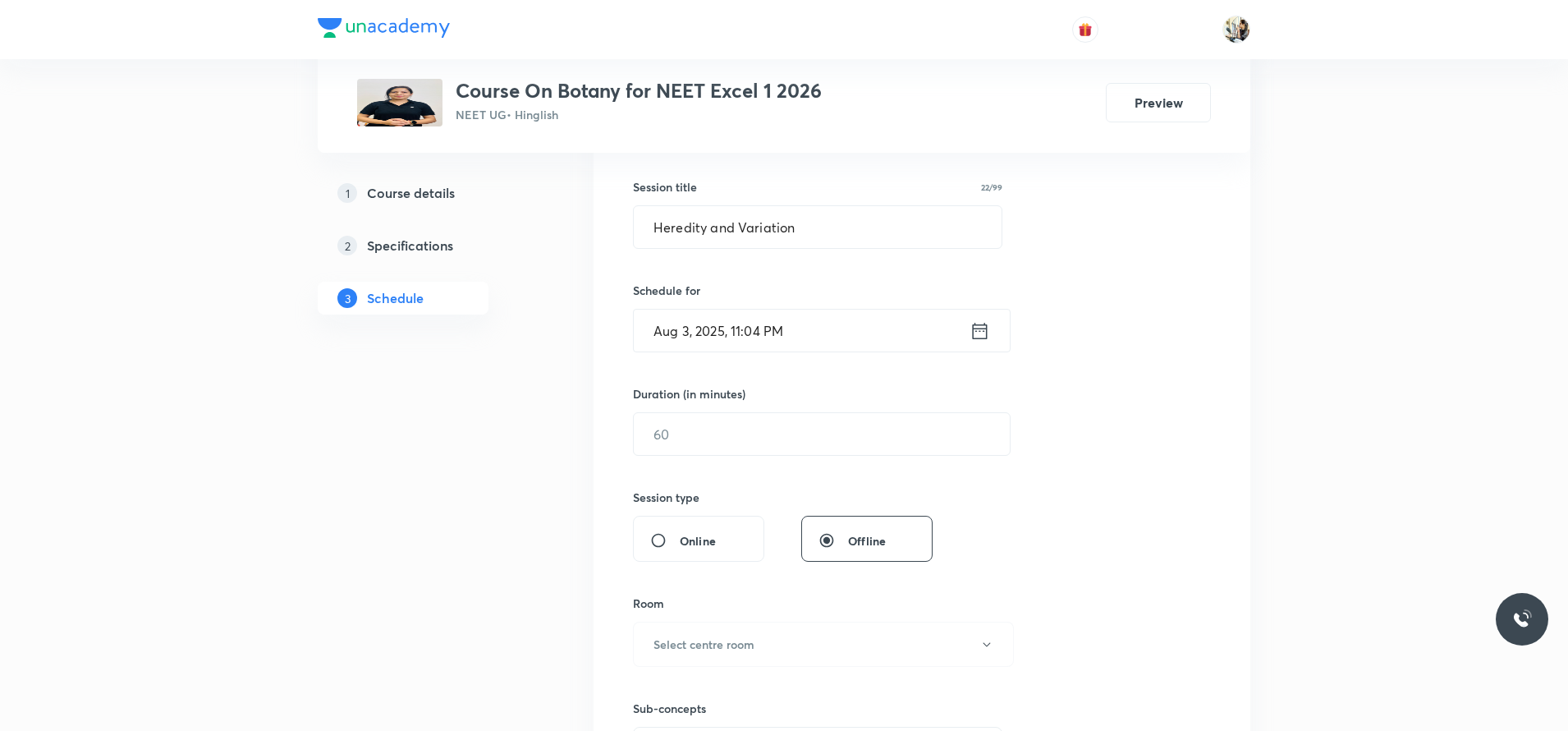 click on "Aug 3, 2025, 11:04 PM" at bounding box center (801, 330) 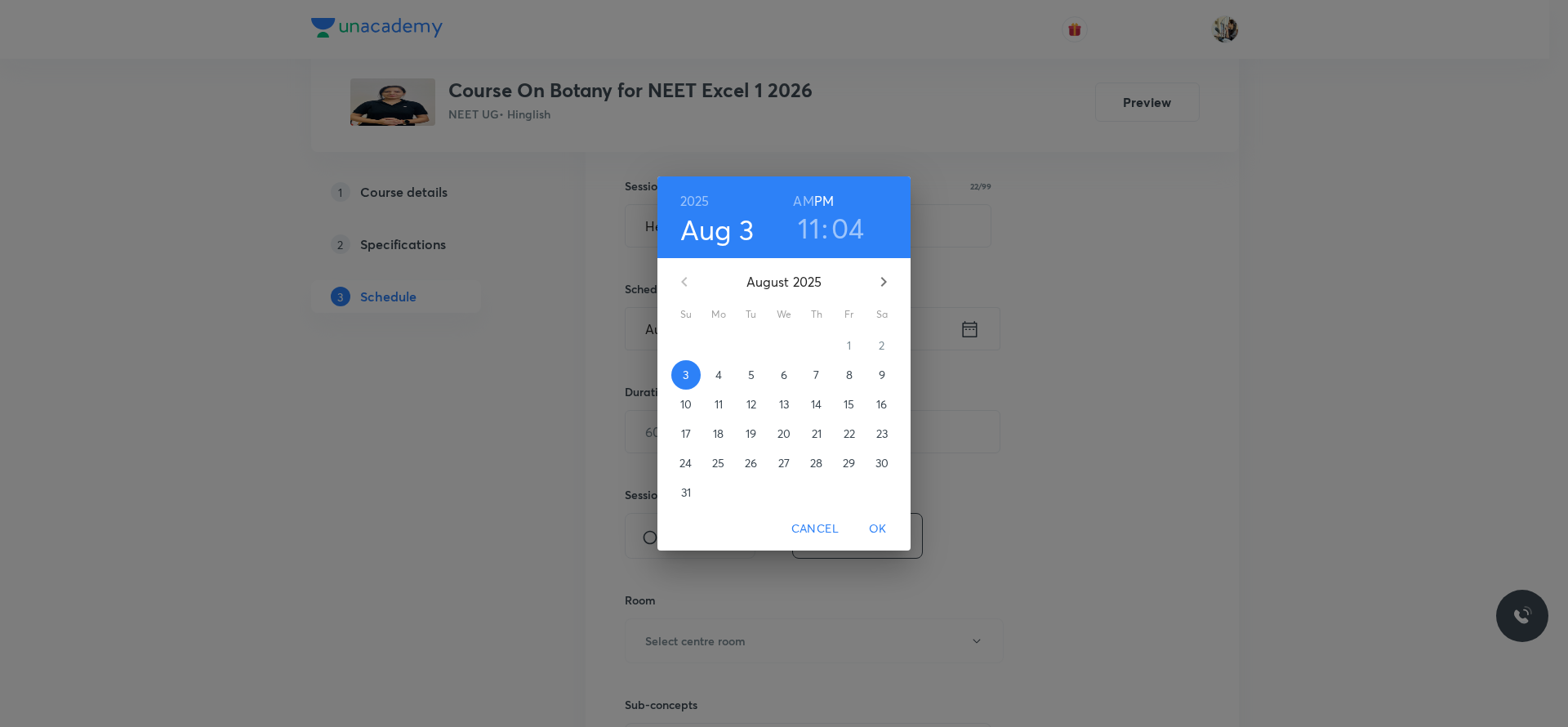 click on "4" at bounding box center [719, 375] 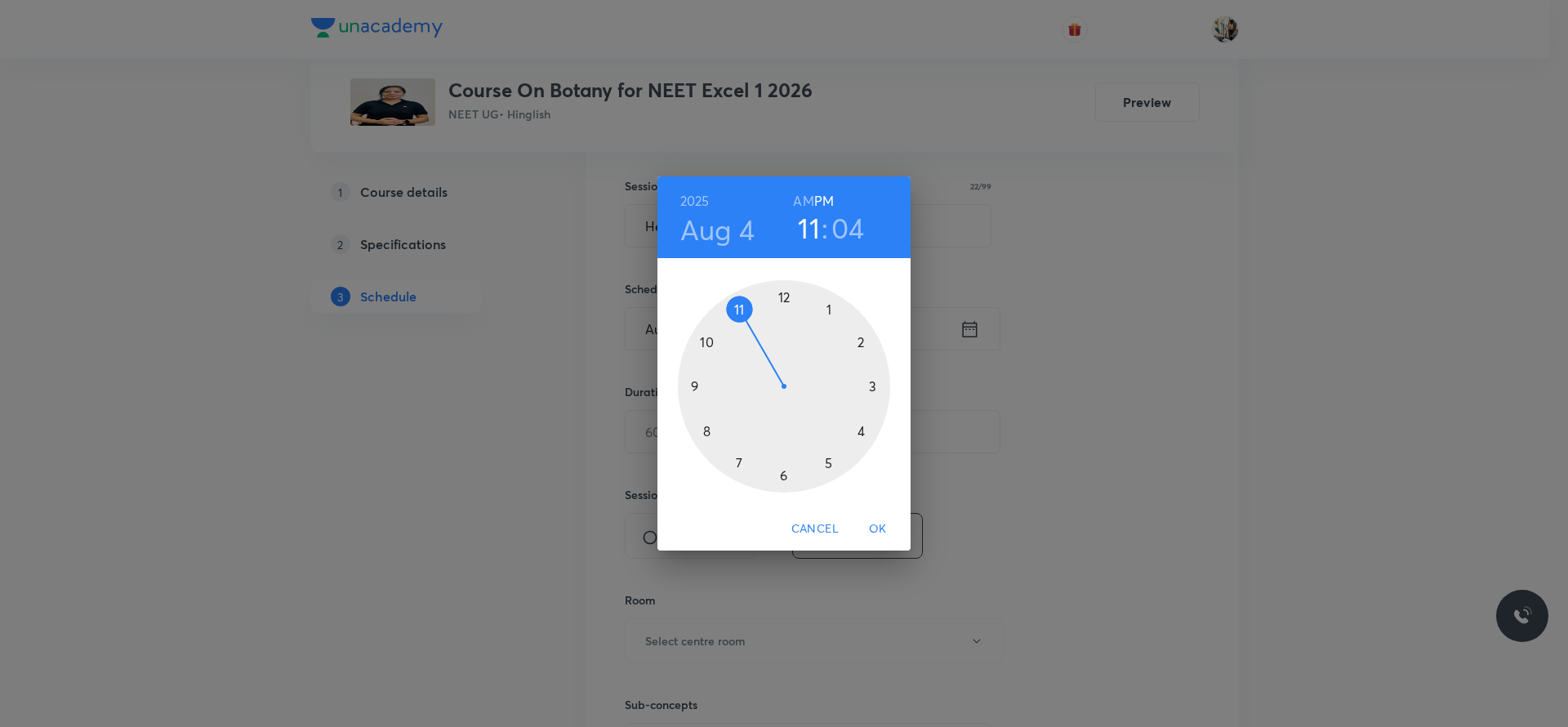 click at bounding box center [784, 386] 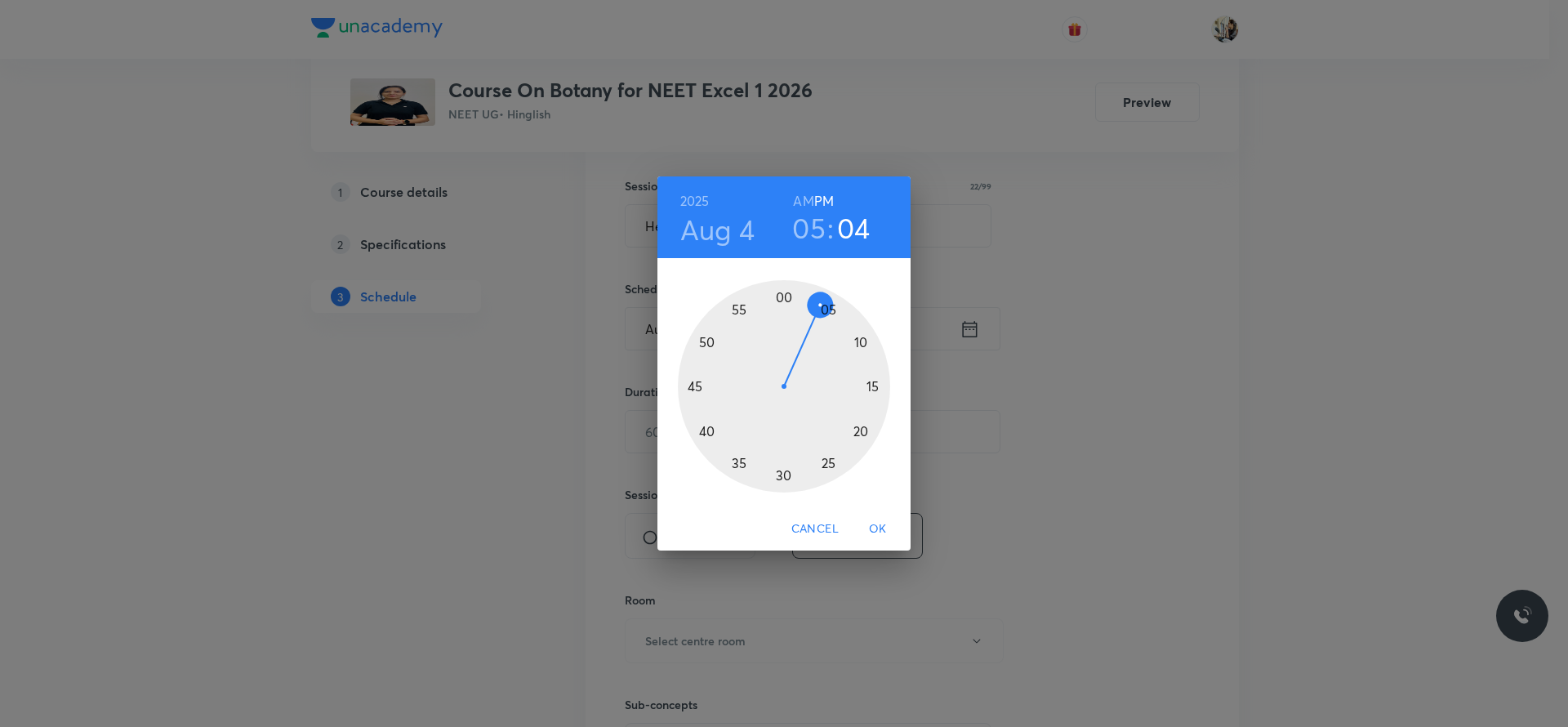 click at bounding box center (784, 386) 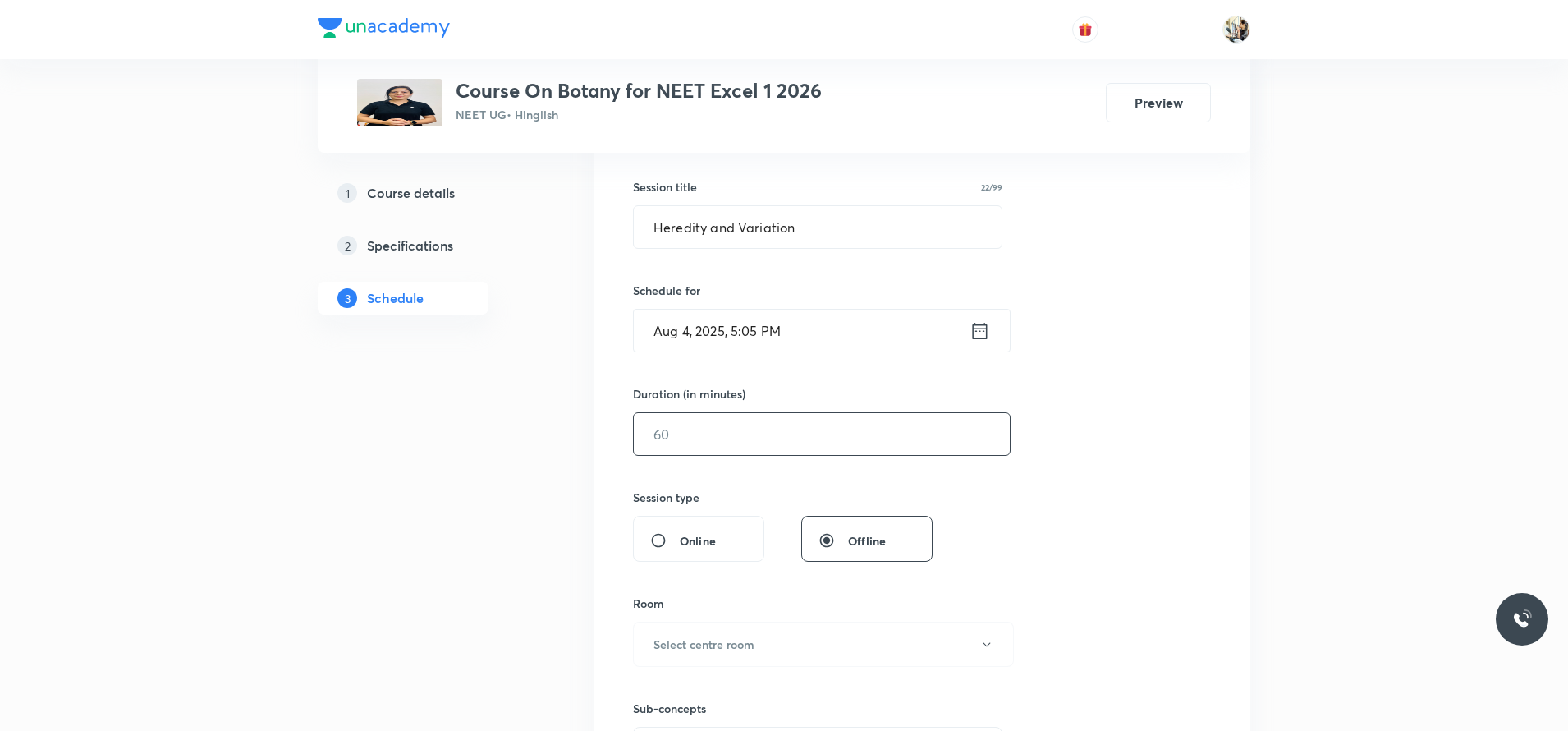 click at bounding box center [822, 434] 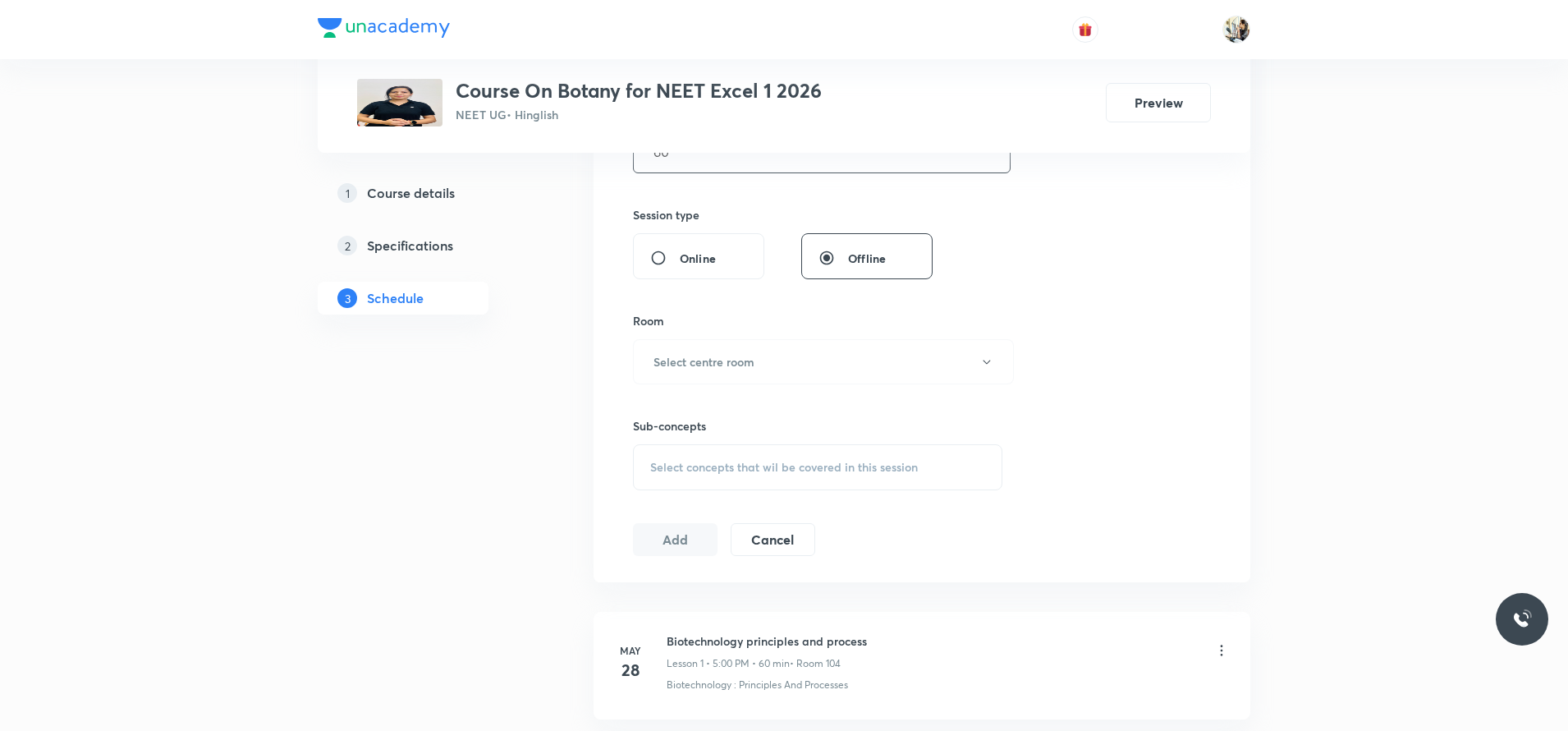 scroll, scrollTop: 575, scrollLeft: 0, axis: vertical 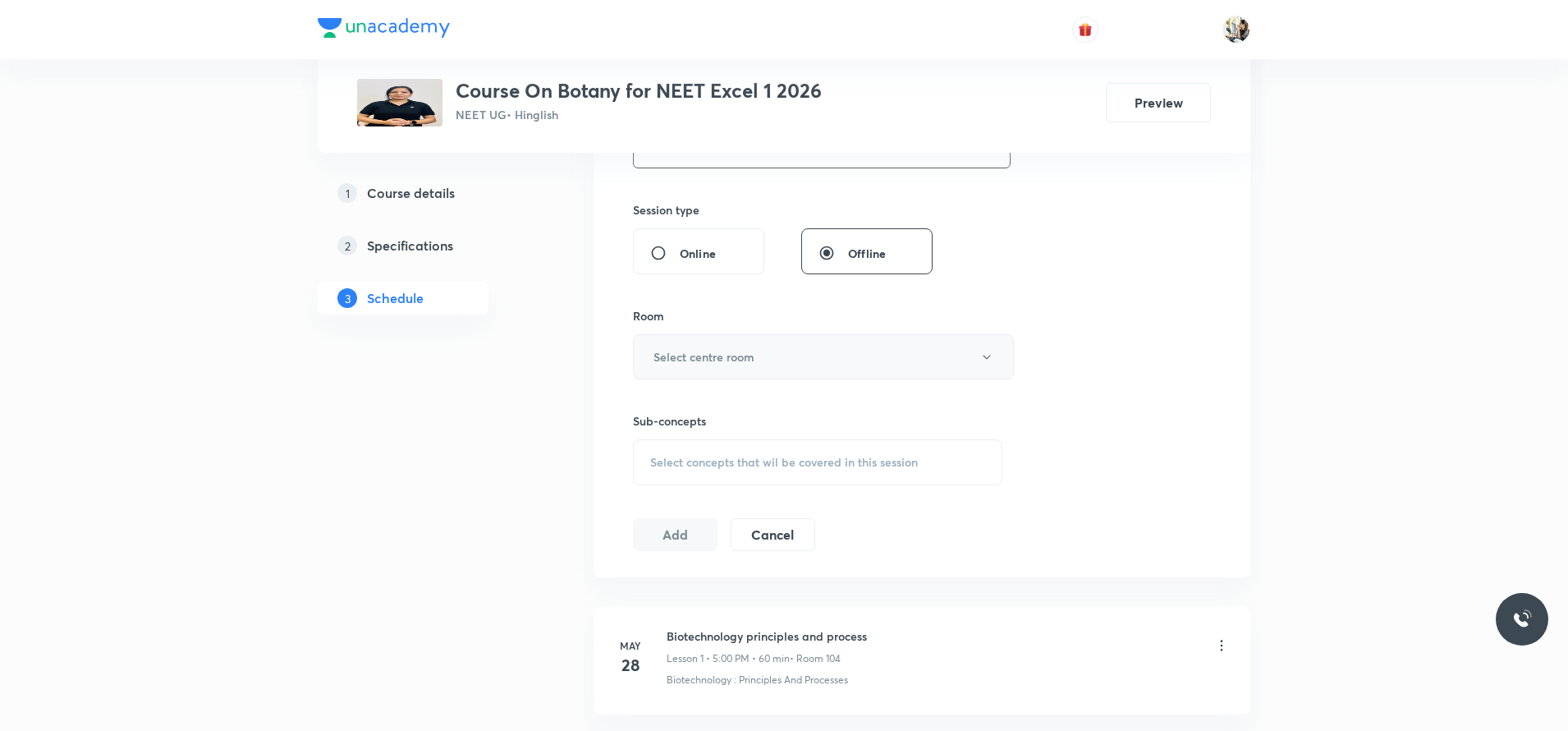 type on "60" 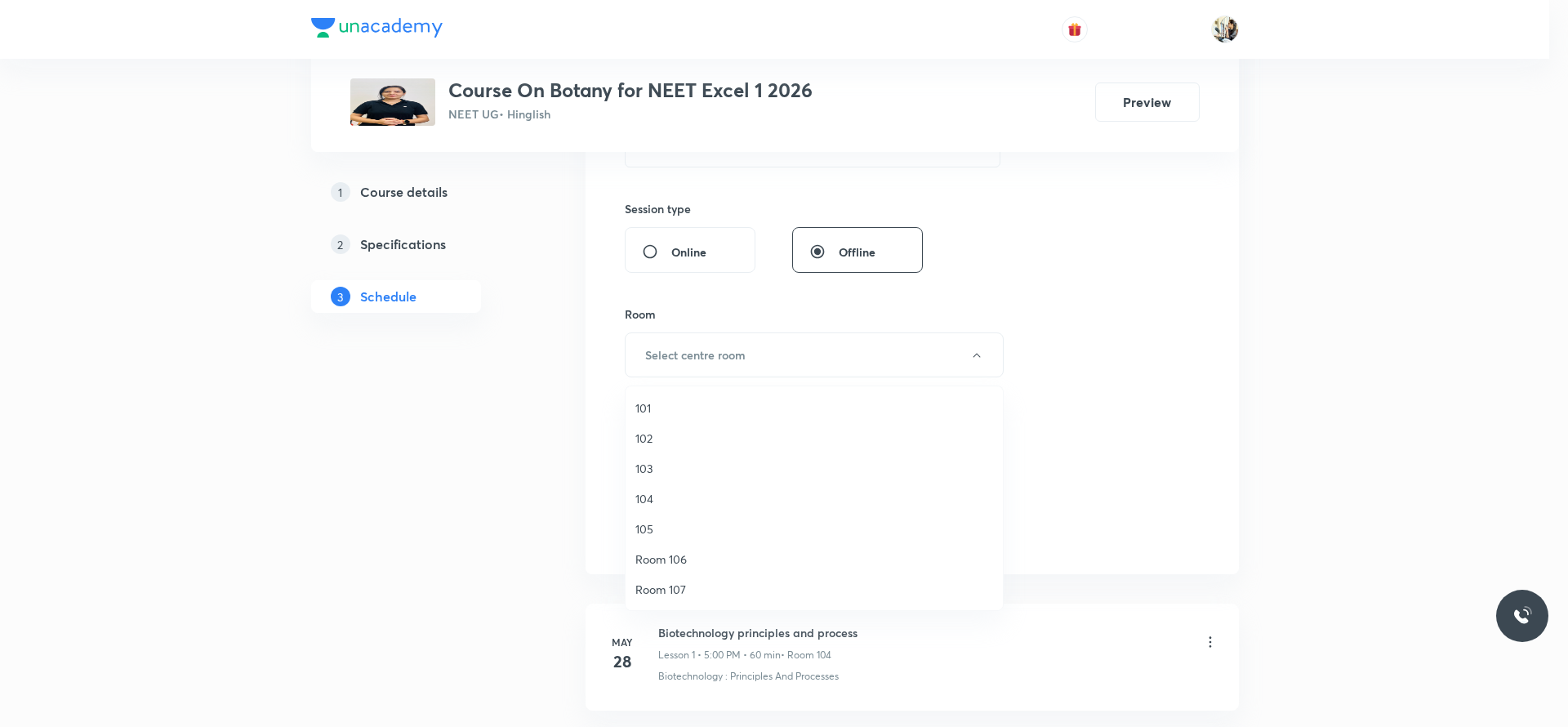 click on "104" at bounding box center (814, 498) 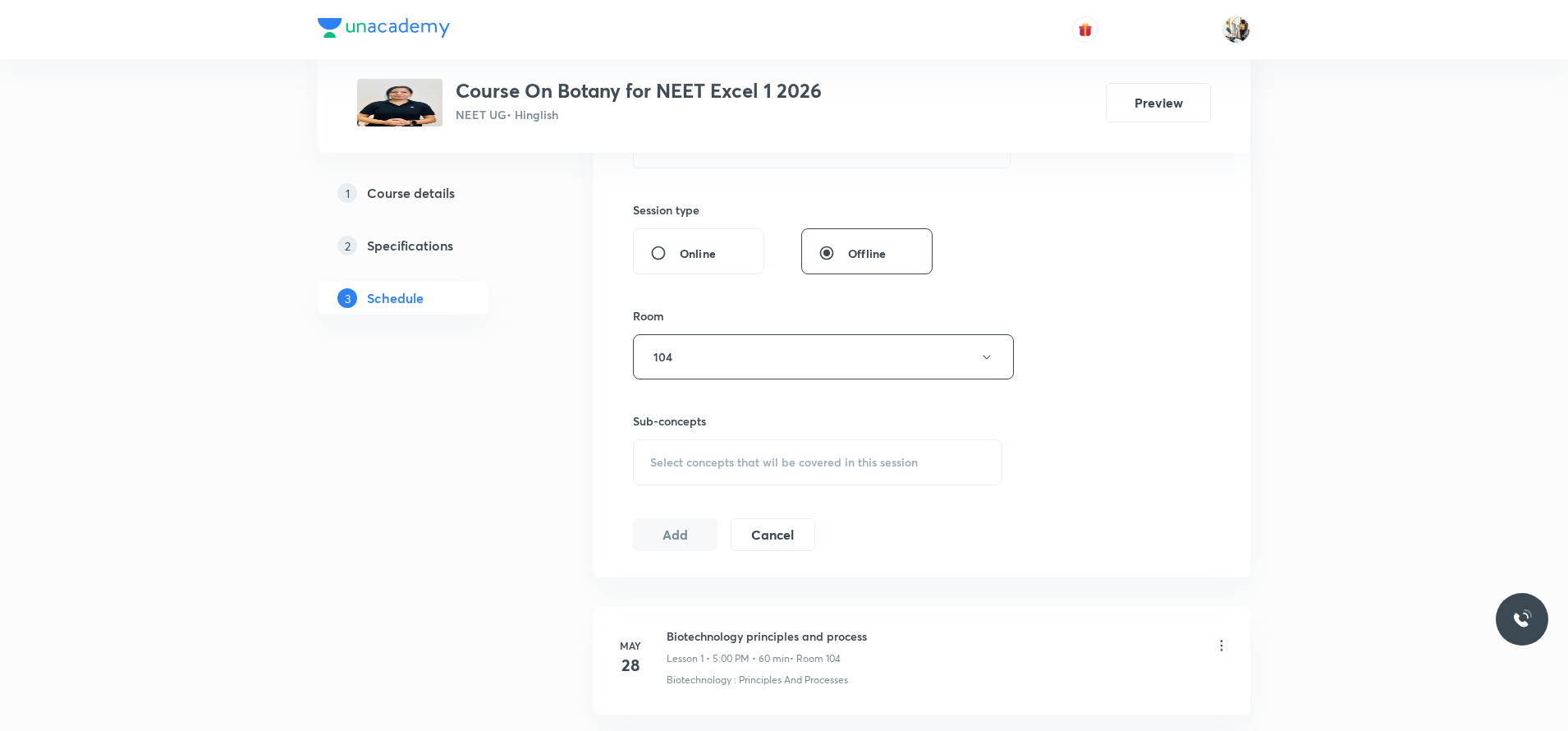 click on "Select concepts that wil be covered in this session" at bounding box center (784, 462) 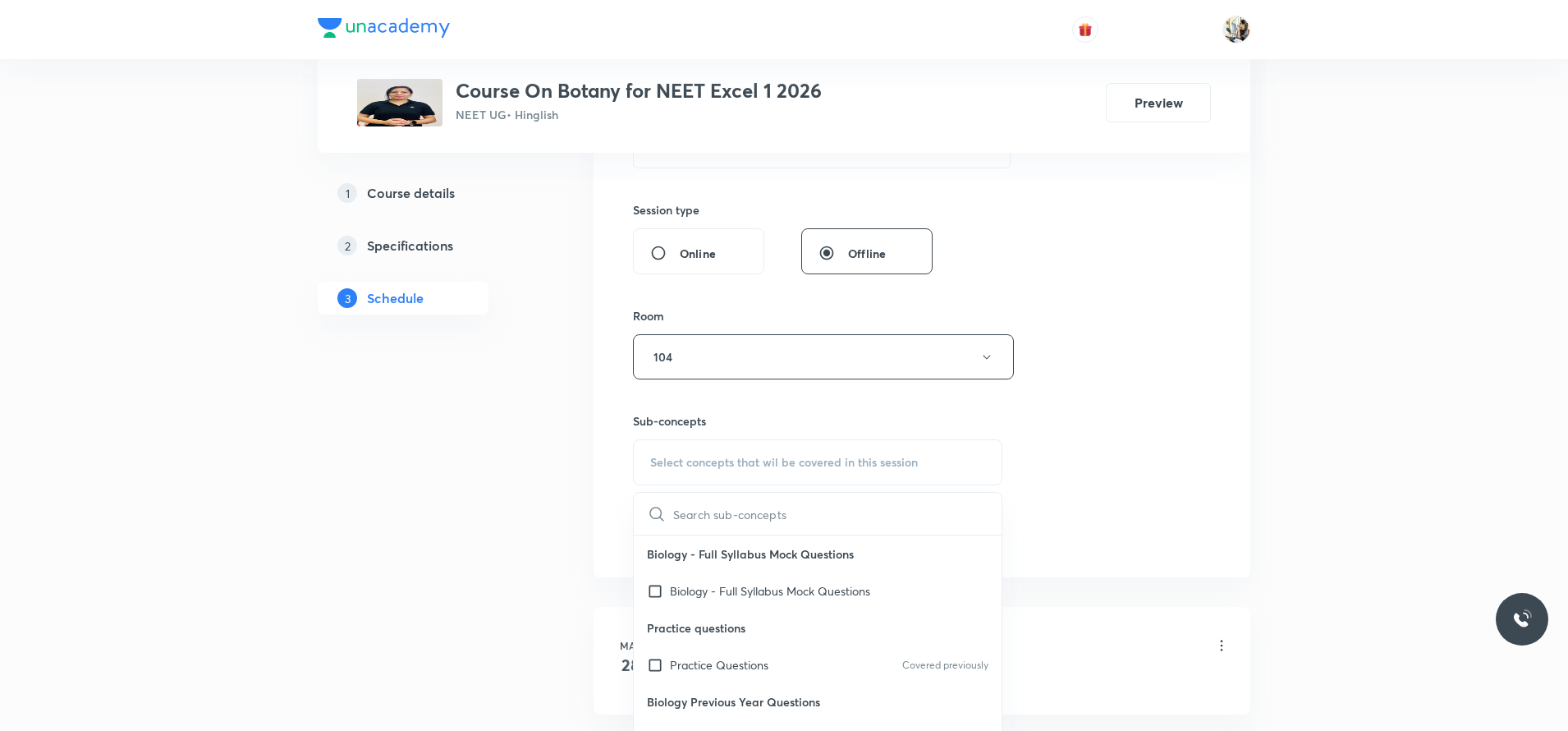paste on "Drosophila Genetics" 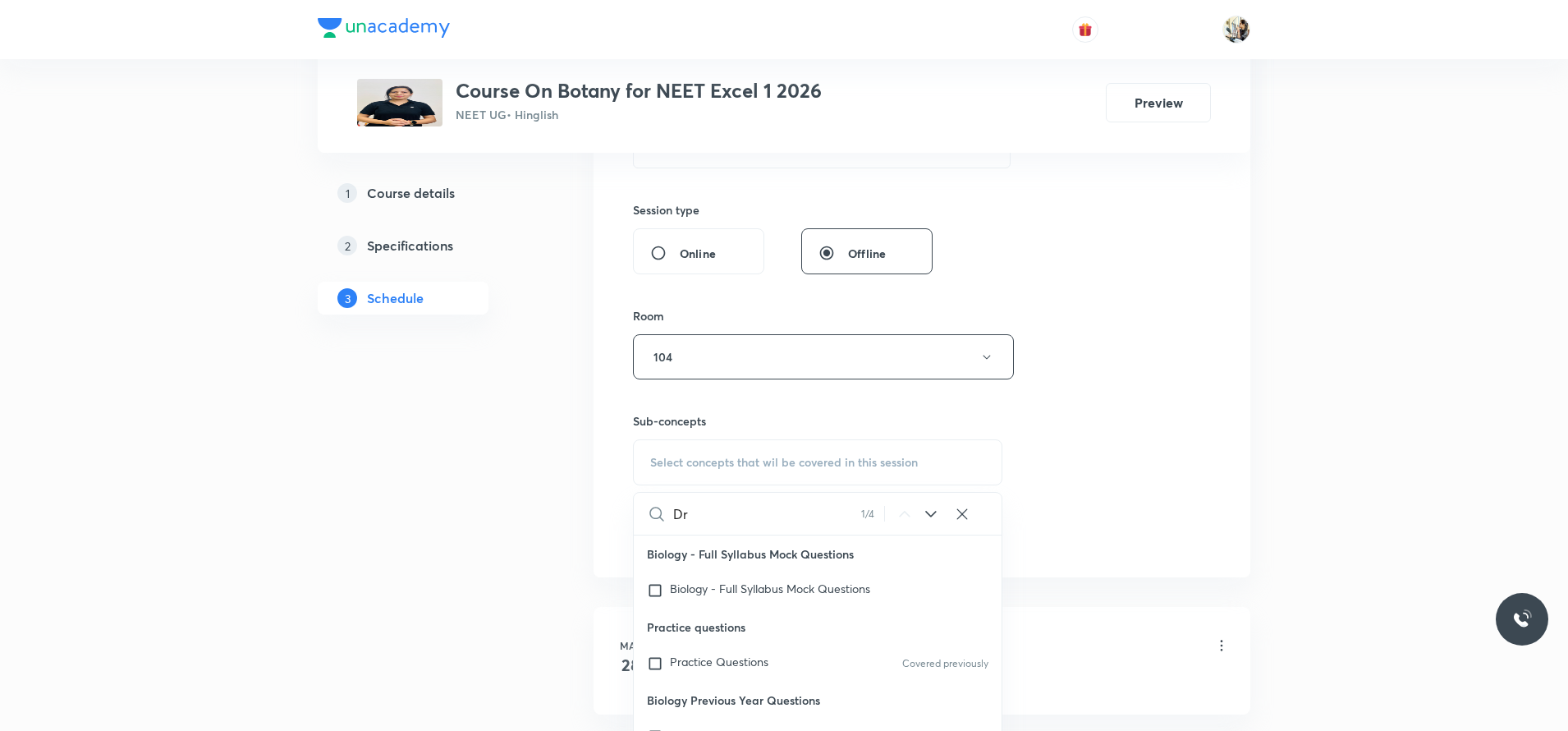 type on "D" 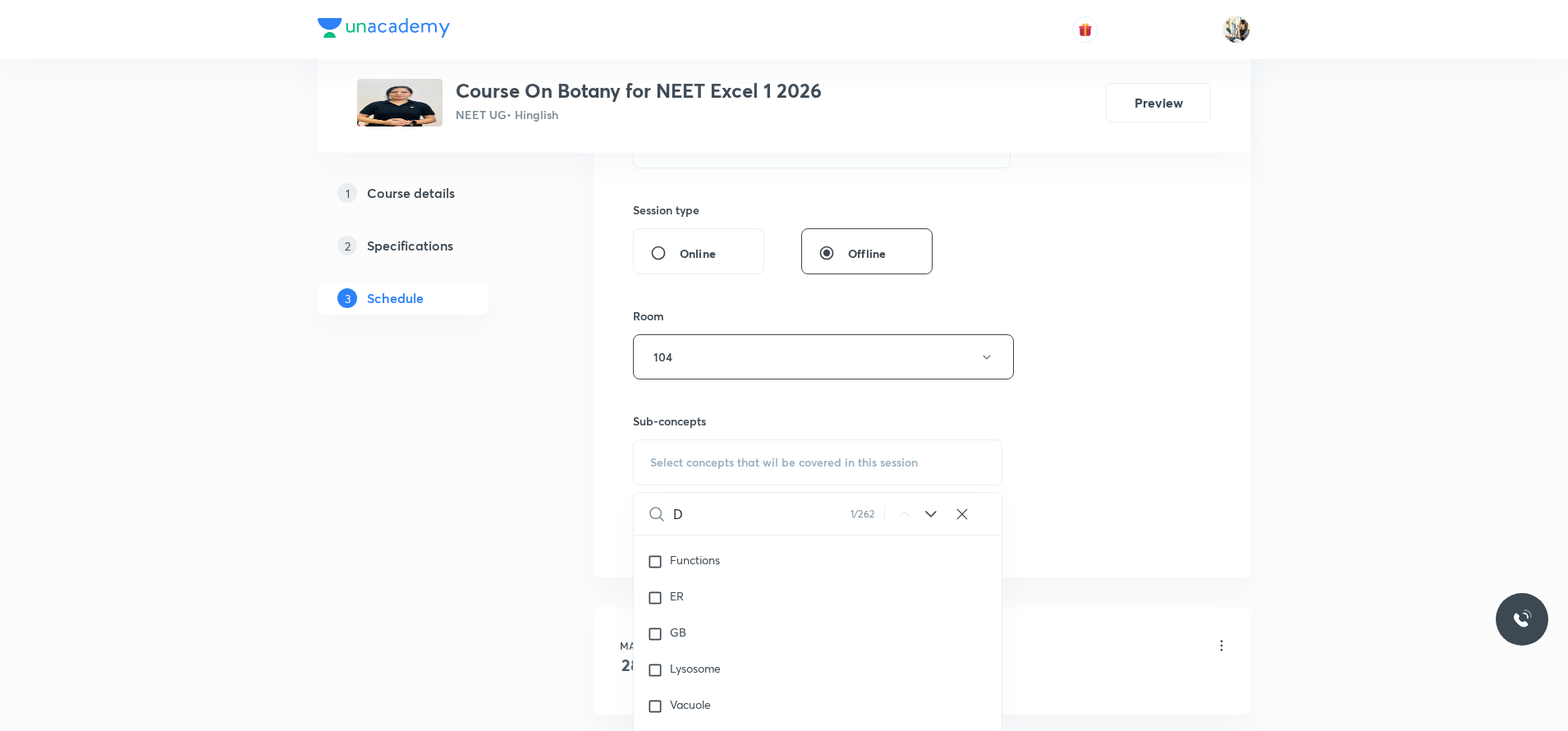 type 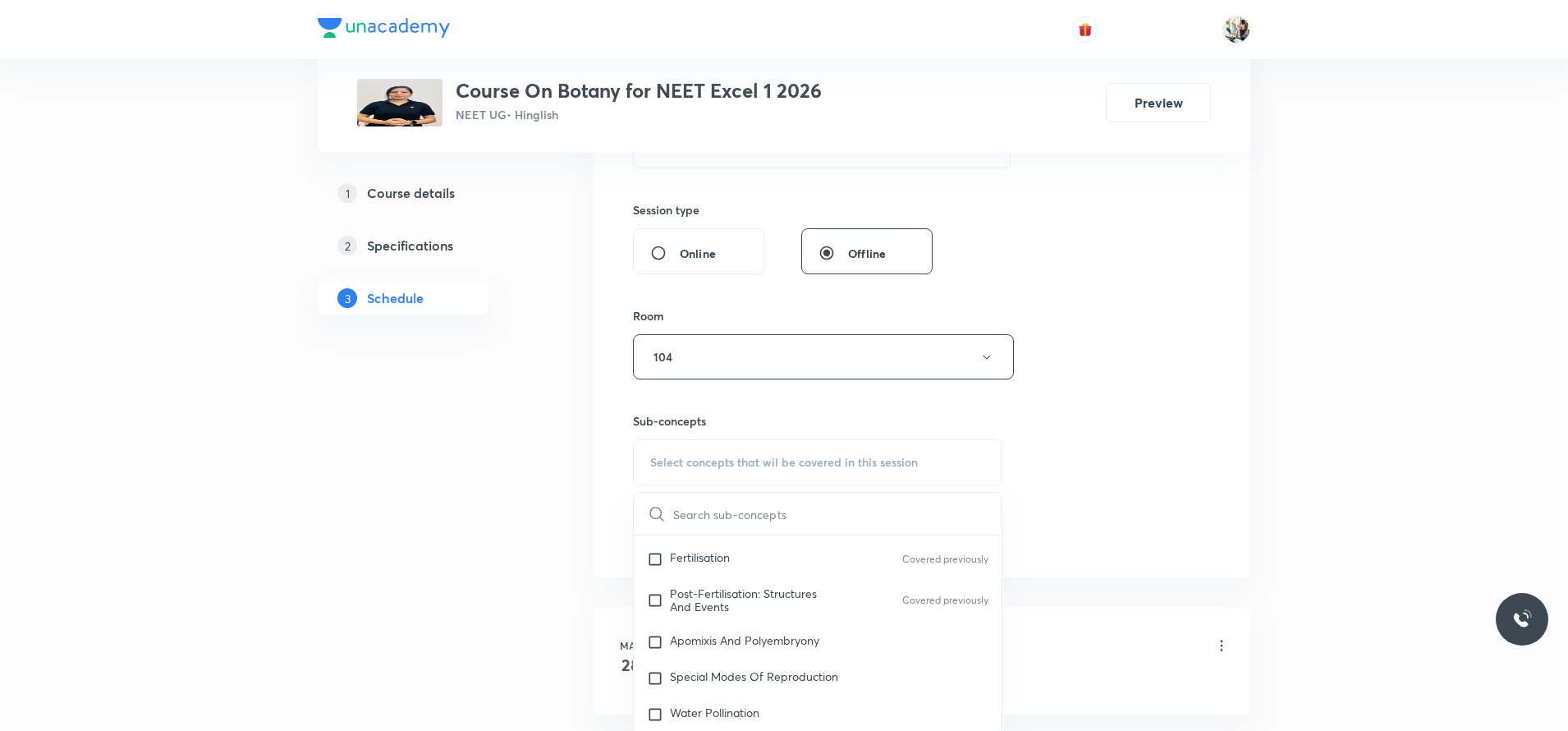 scroll, scrollTop: 62, scrollLeft: 0, axis: vertical 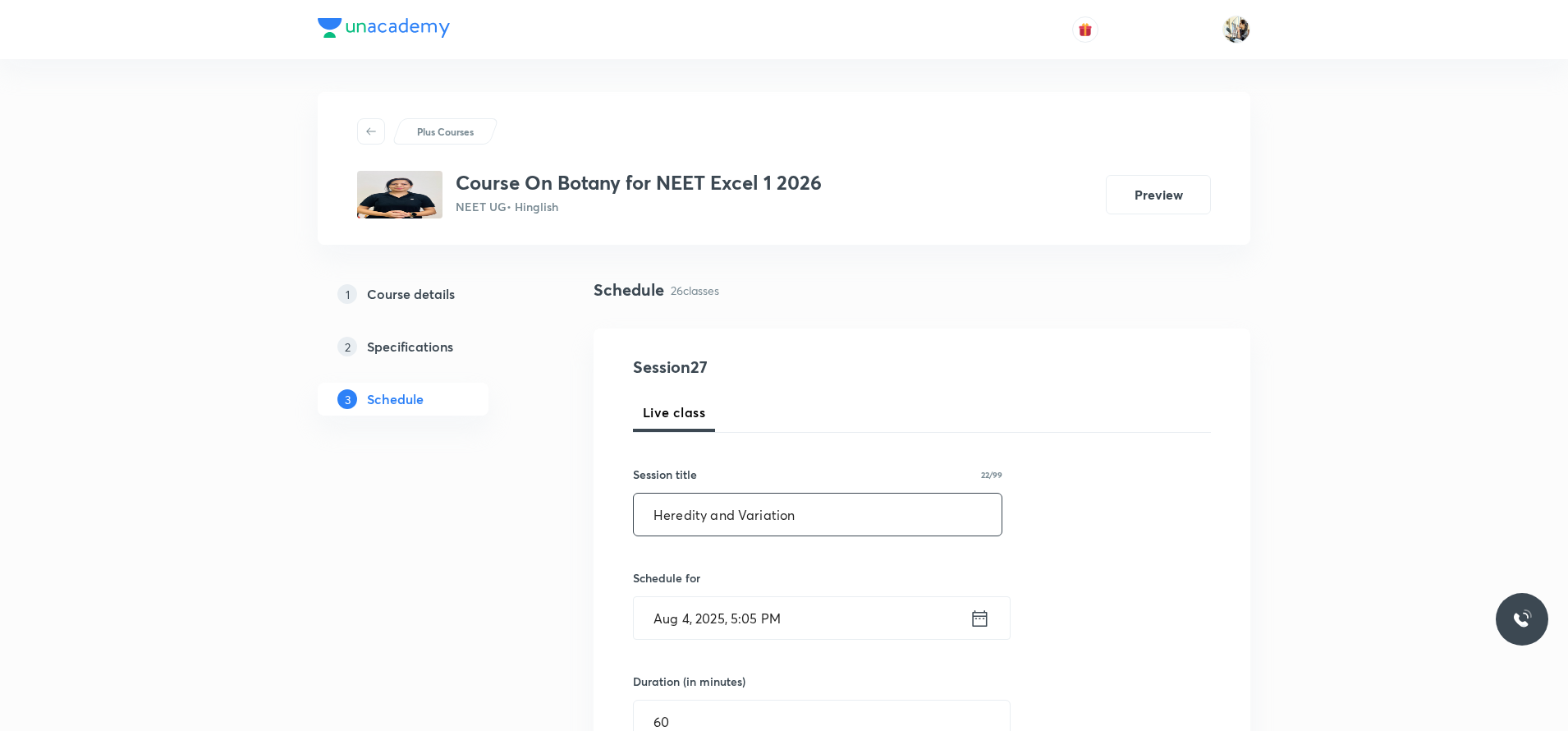 drag, startPoint x: 653, startPoint y: 511, endPoint x: 807, endPoint y: 509, distance: 154.01299 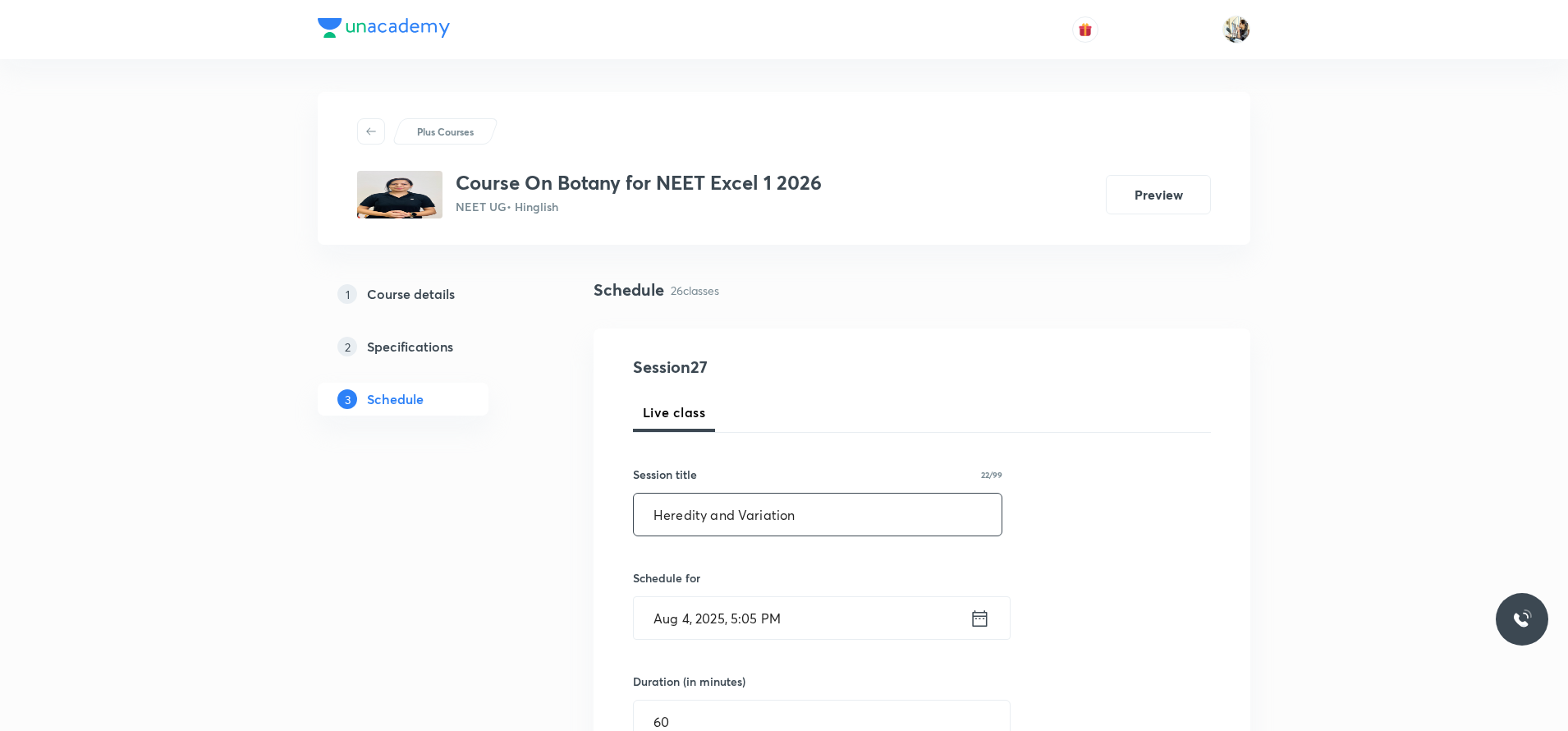 type on "c" 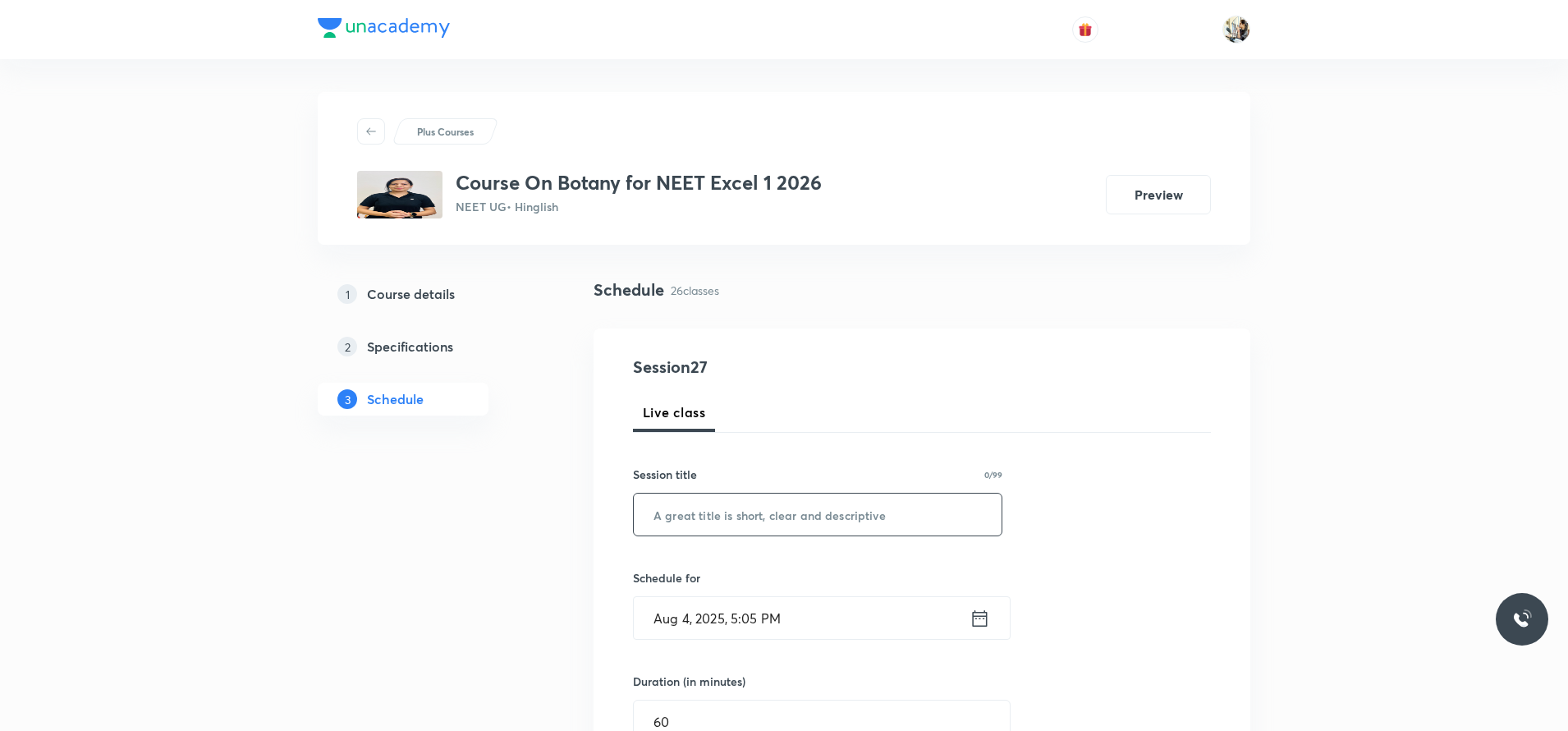 type on "c" 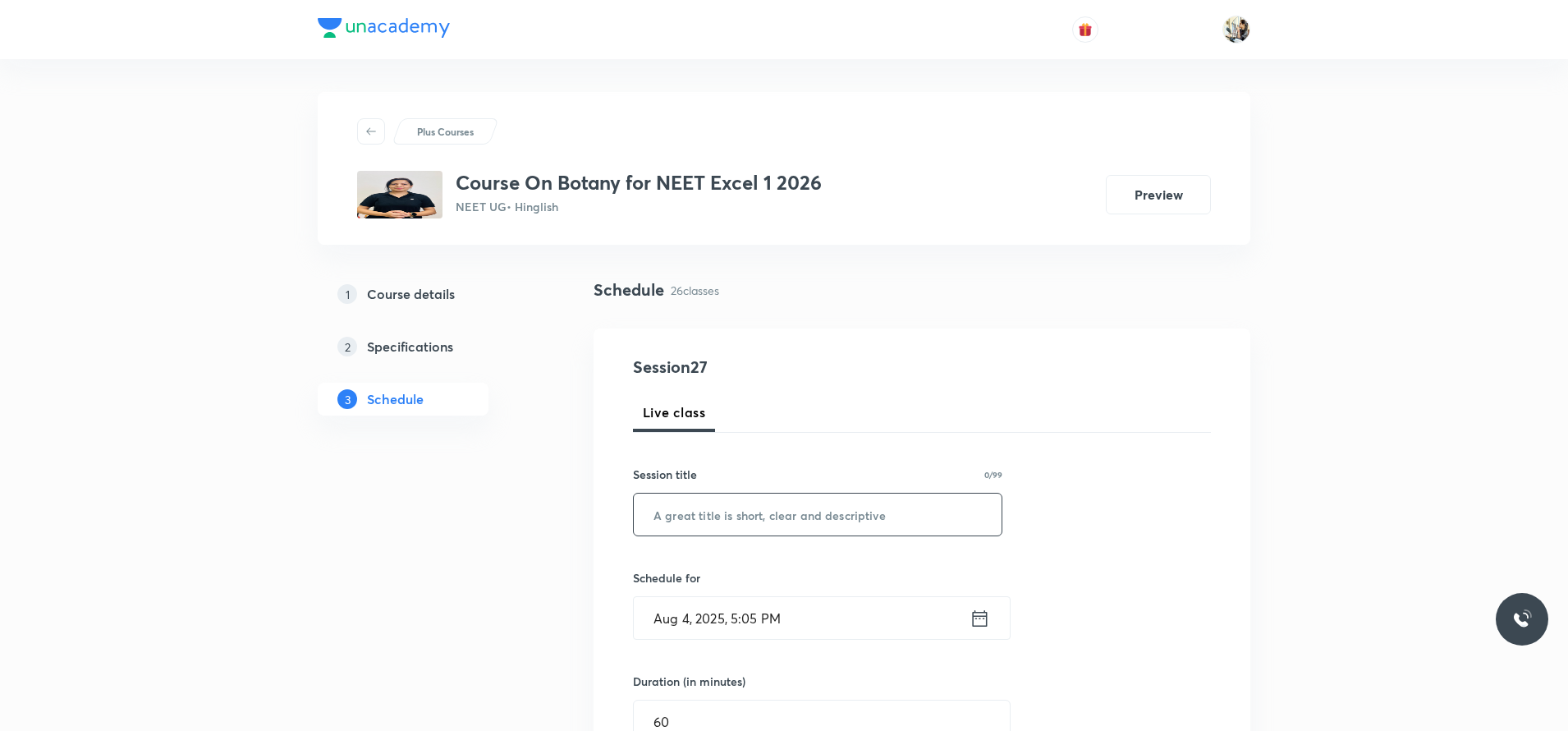 paste on "Heredity and Variation" 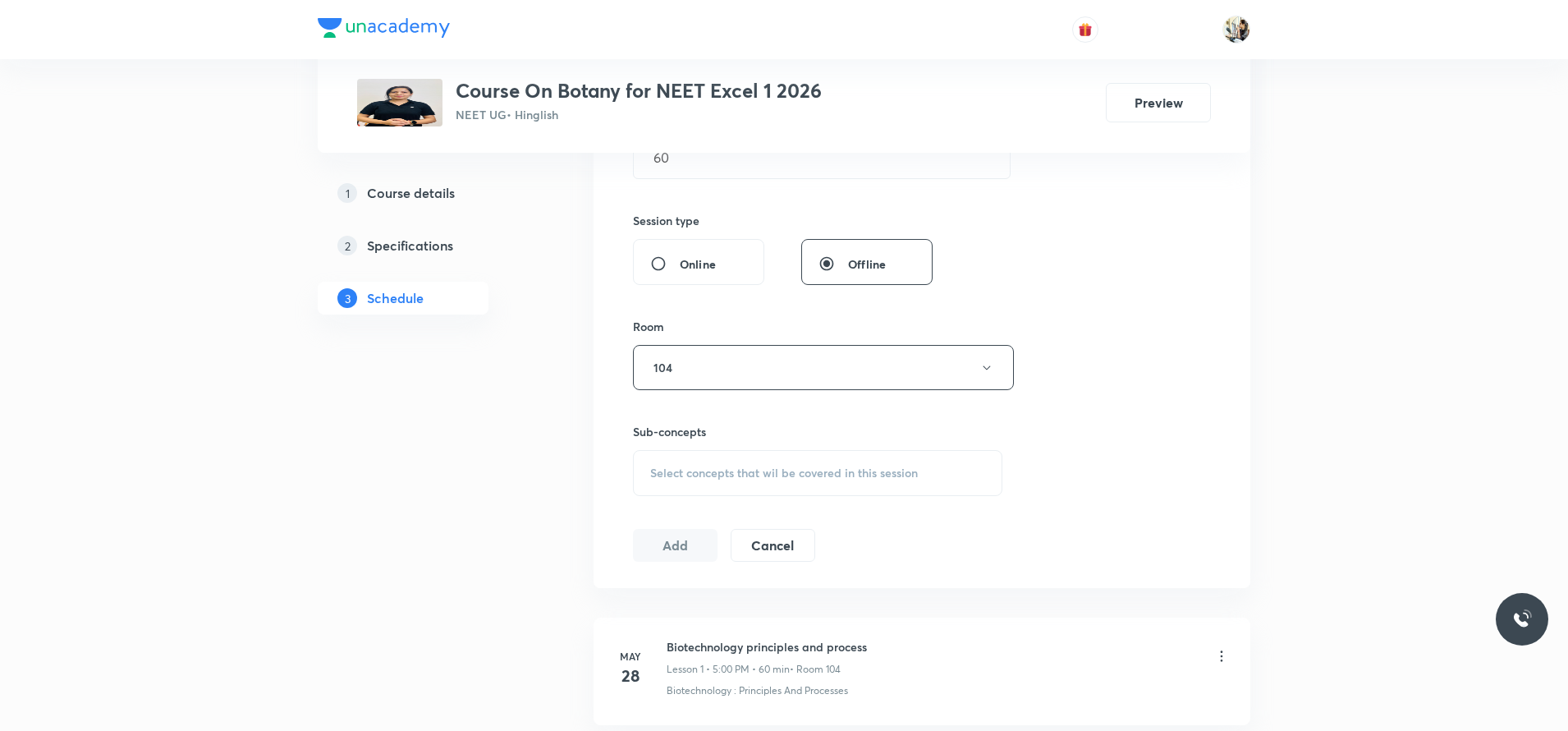 scroll, scrollTop: 575, scrollLeft: 0, axis: vertical 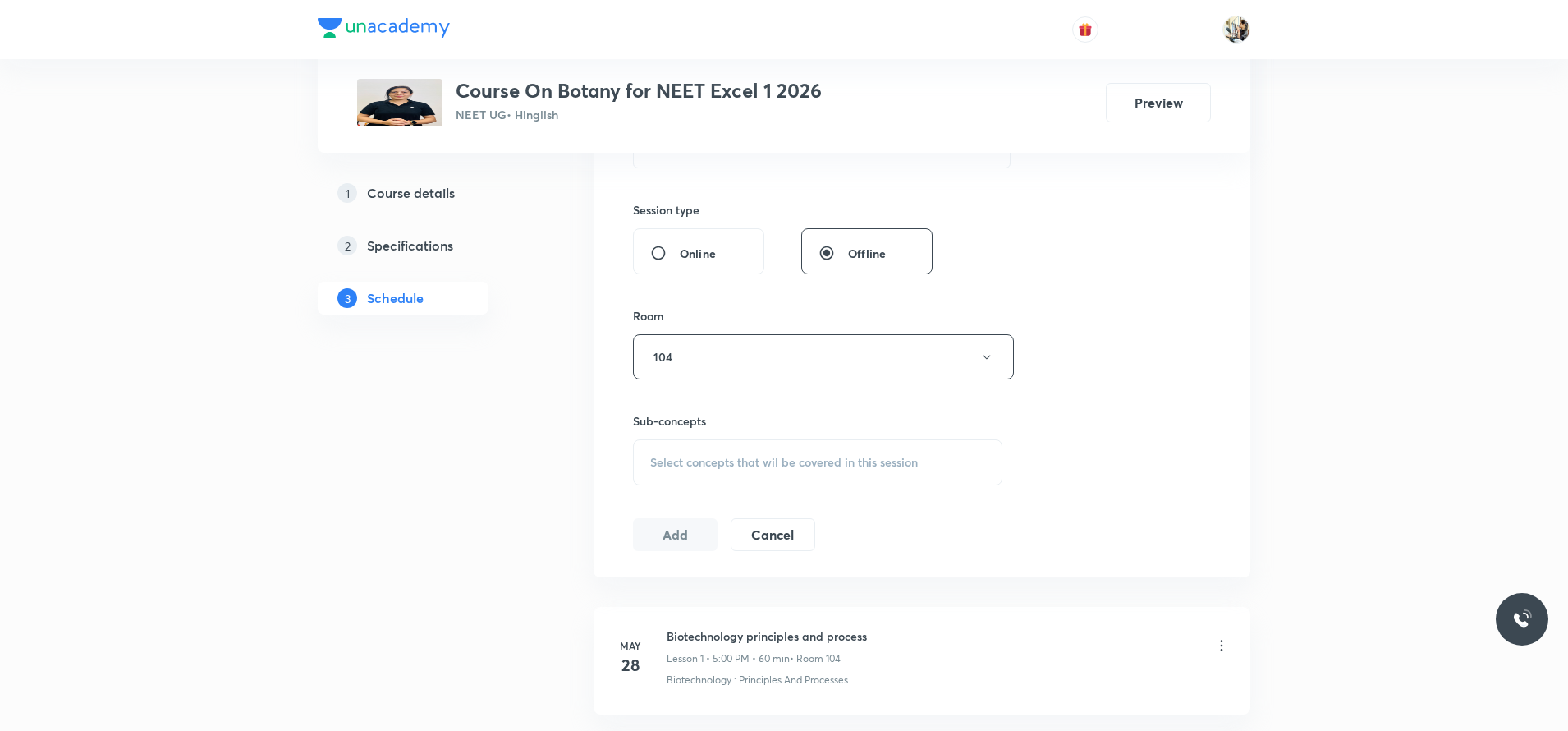 type on "Heredity and Variation" 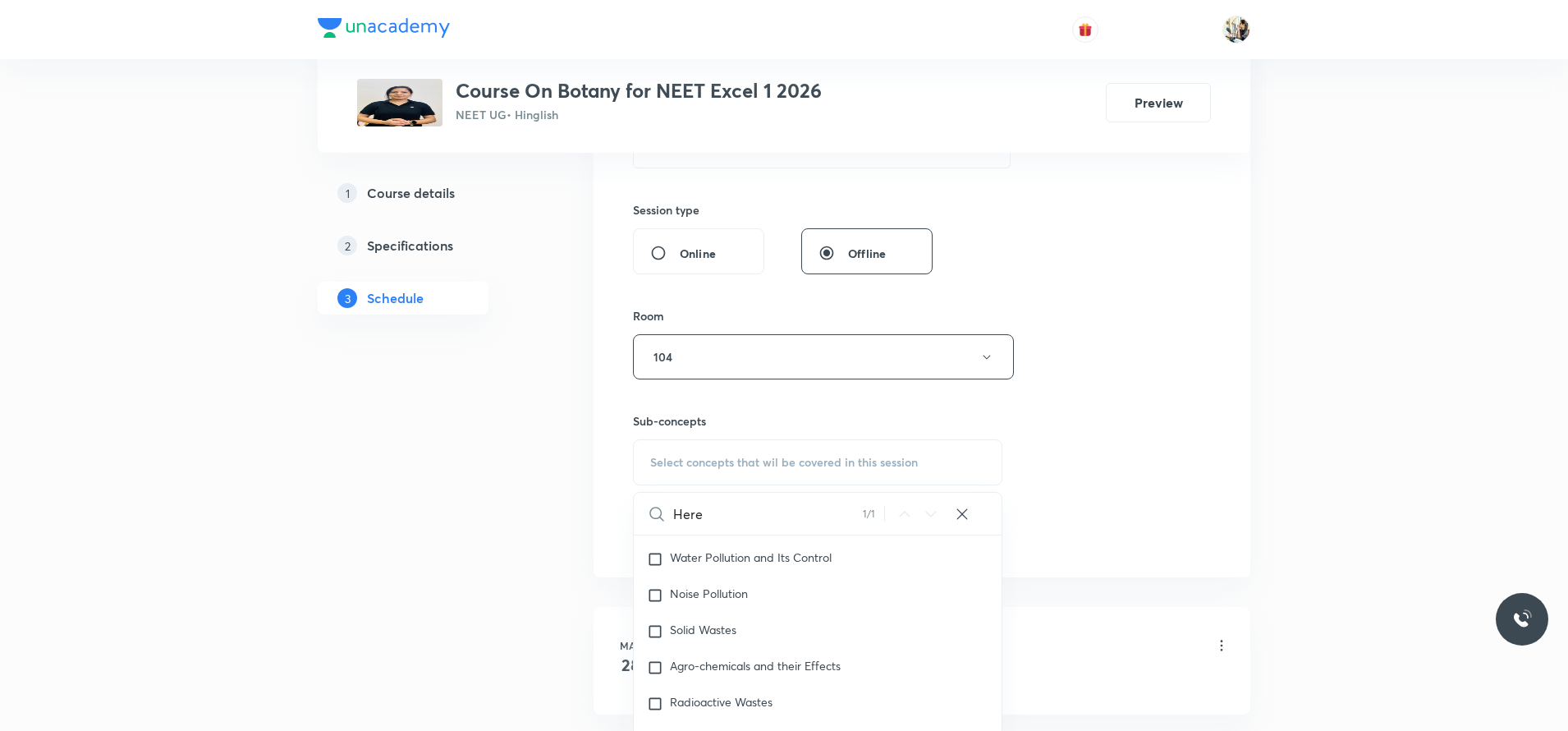 scroll, scrollTop: 6454, scrollLeft: 0, axis: vertical 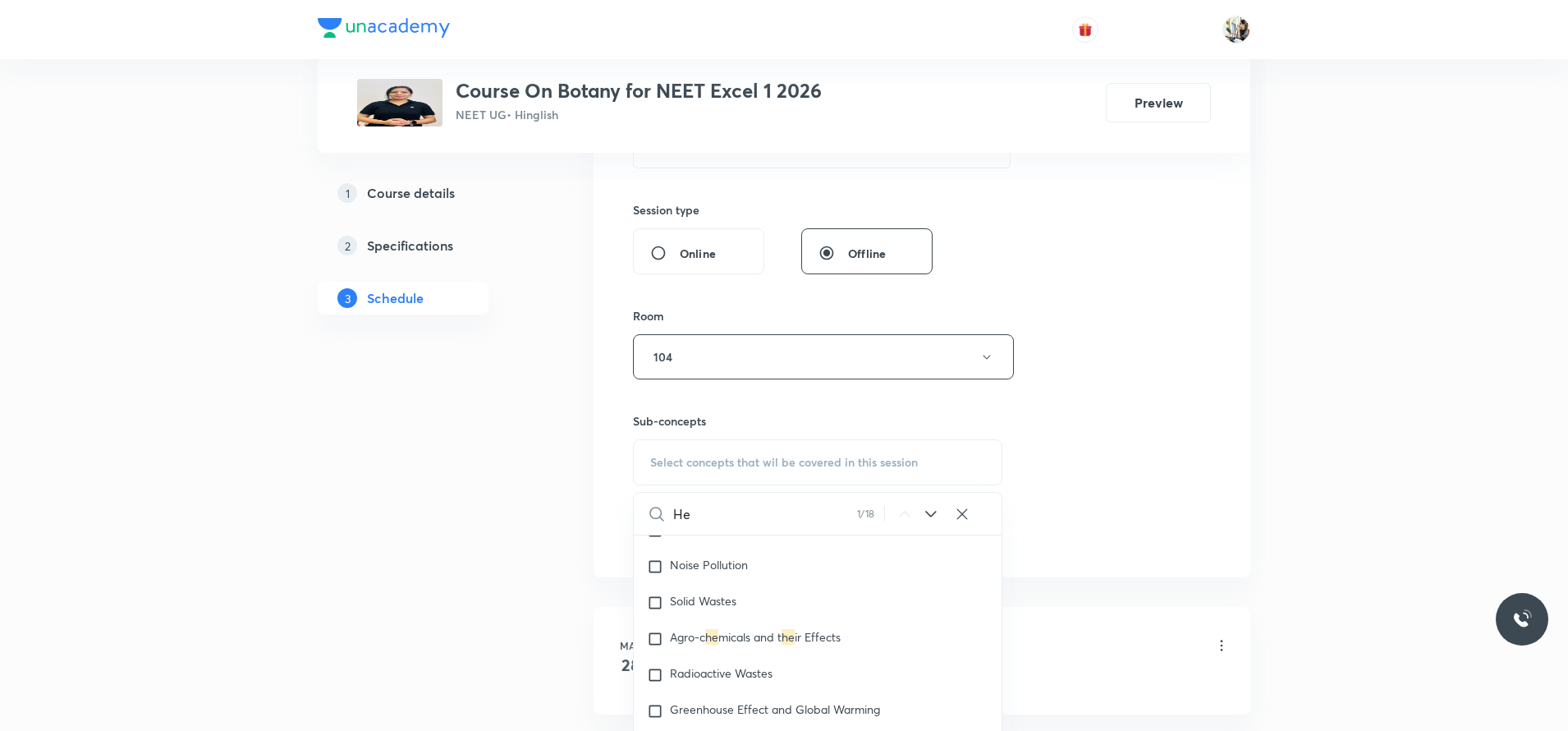 type on "H" 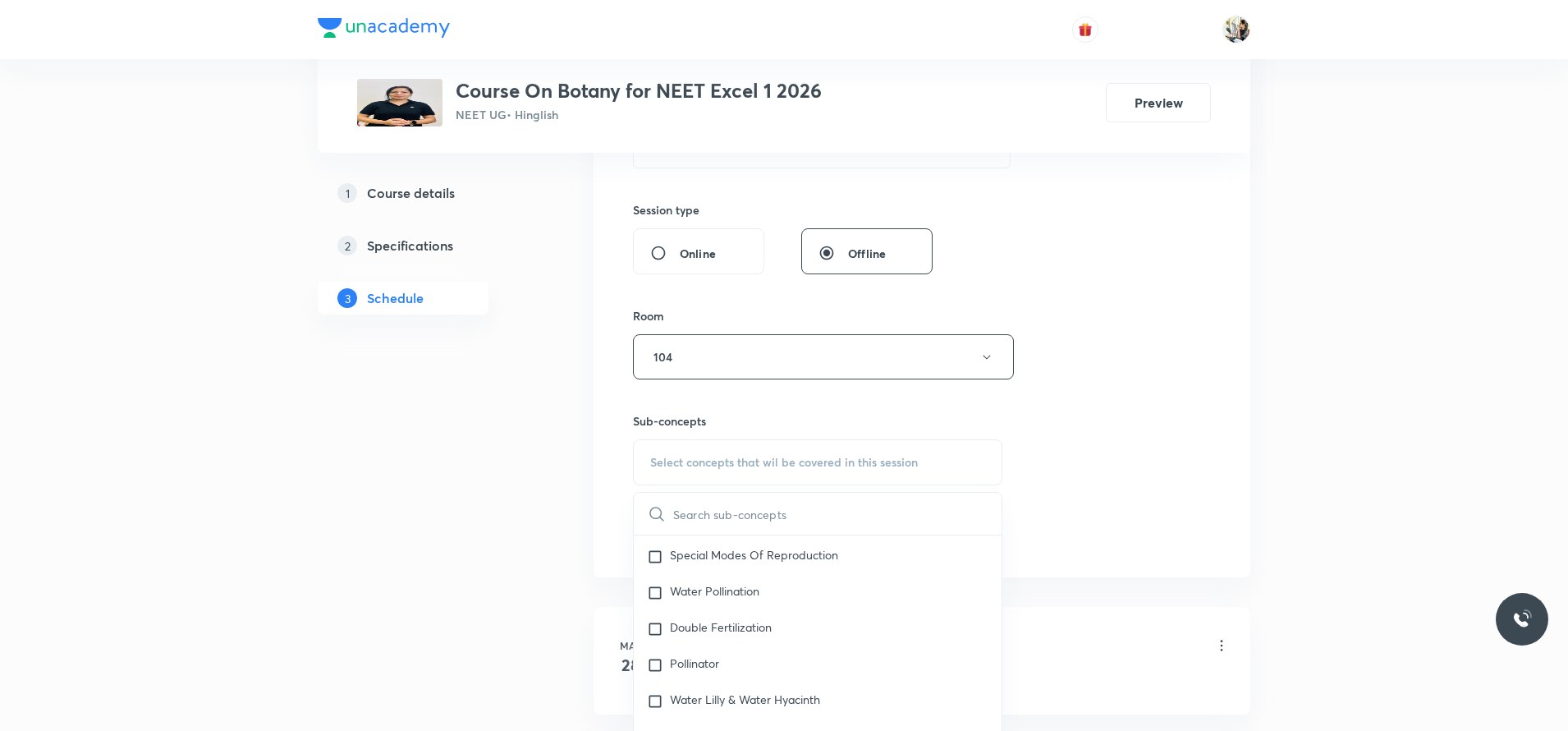 scroll, scrollTop: 1150, scrollLeft: 0, axis: vertical 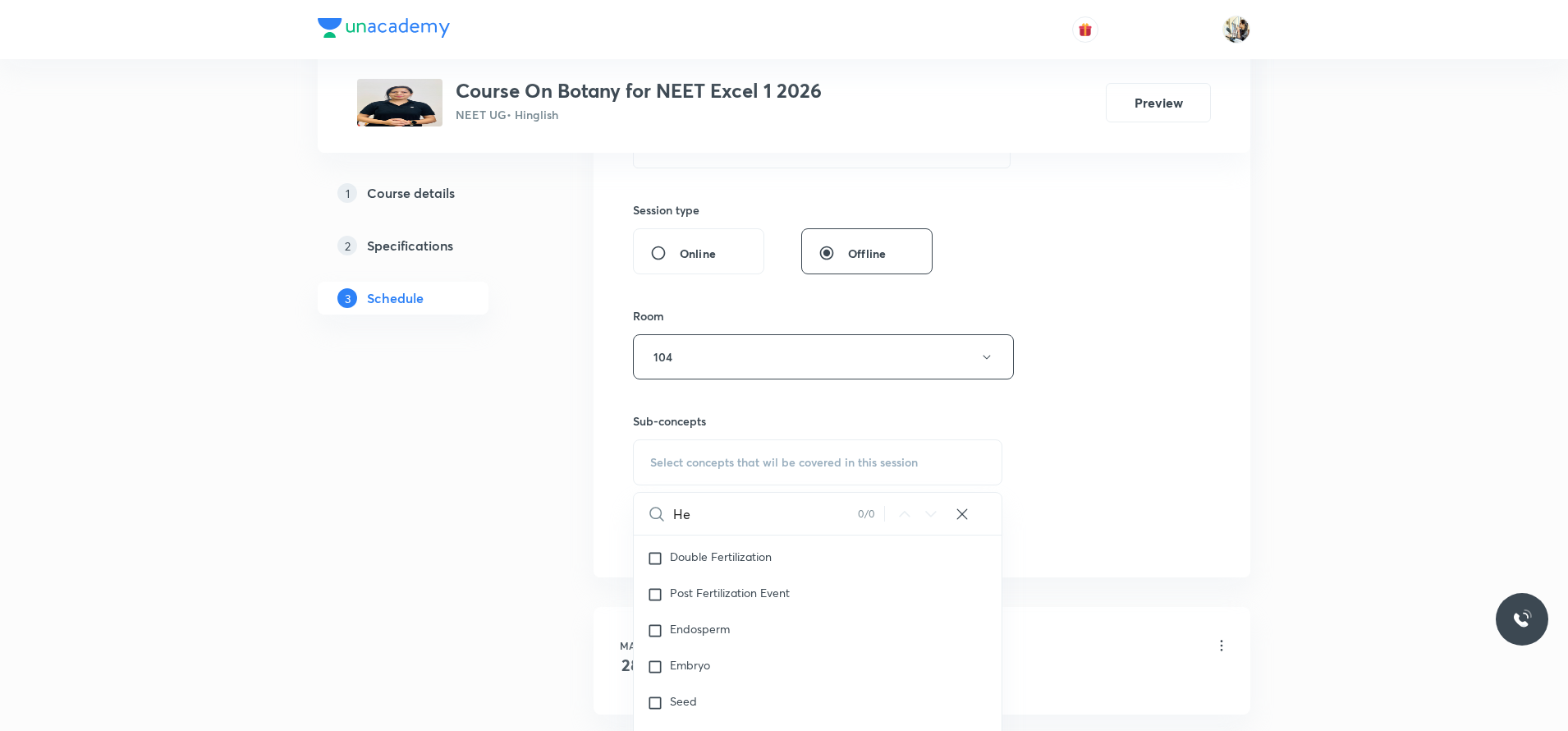 type on "H" 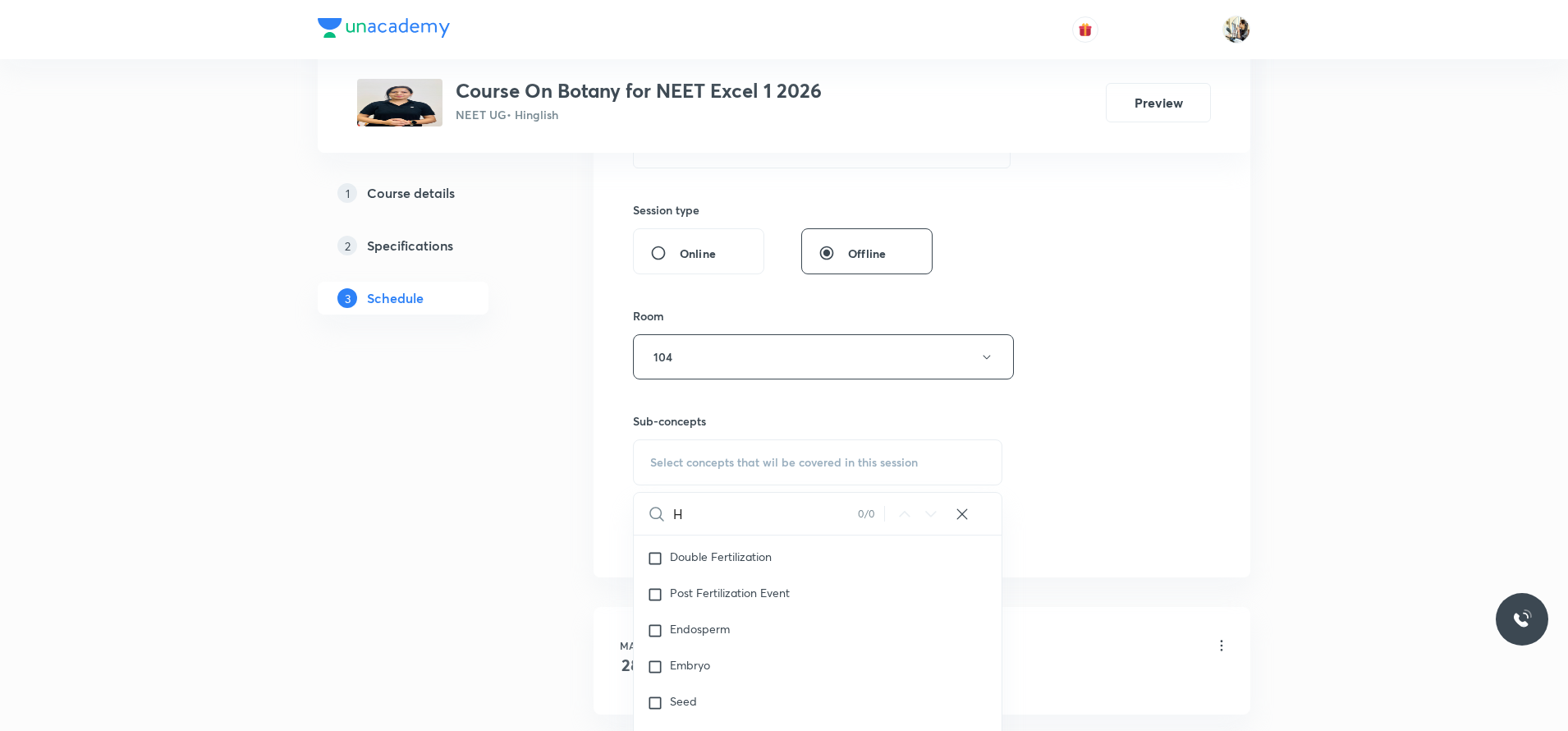 type 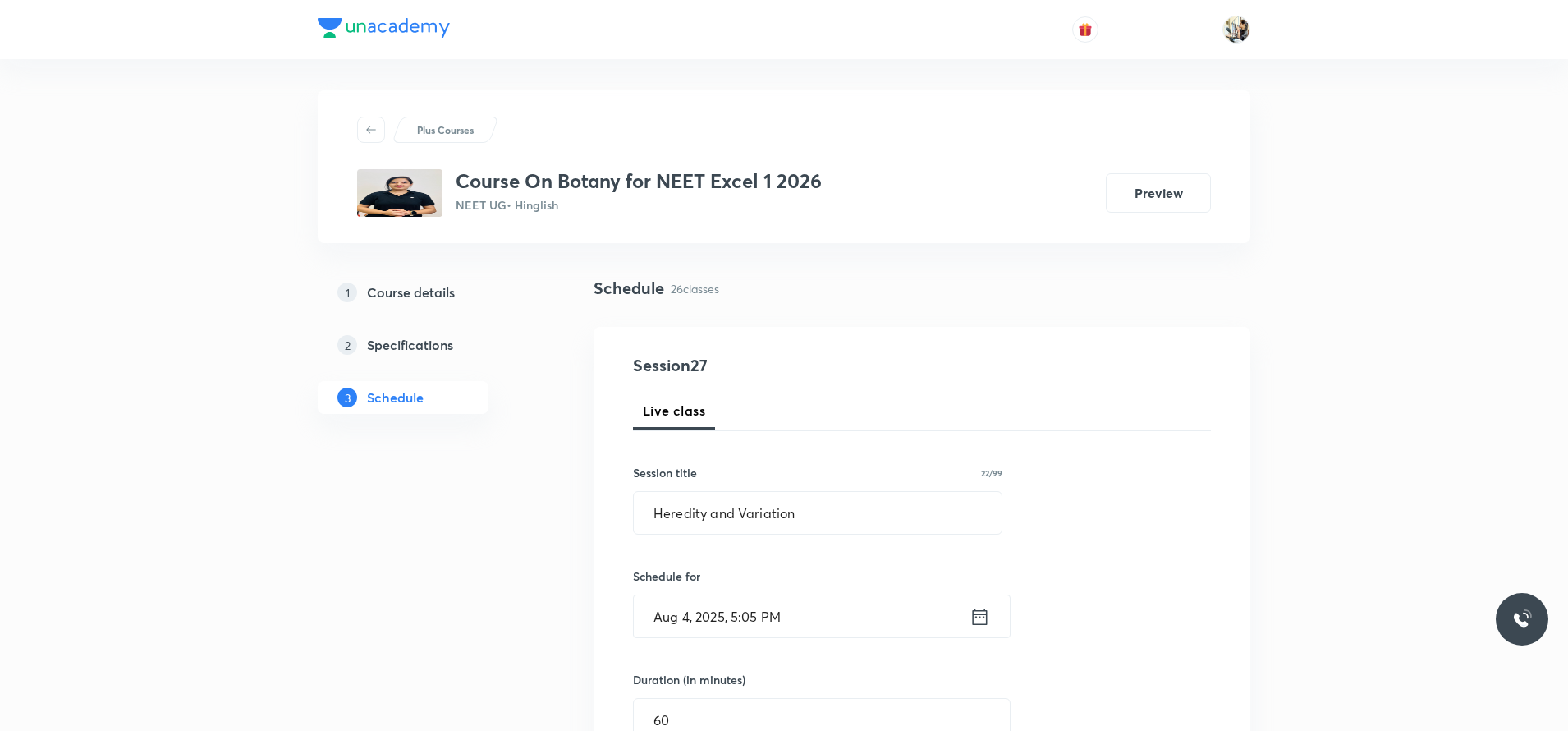scroll, scrollTop: 0, scrollLeft: 0, axis: both 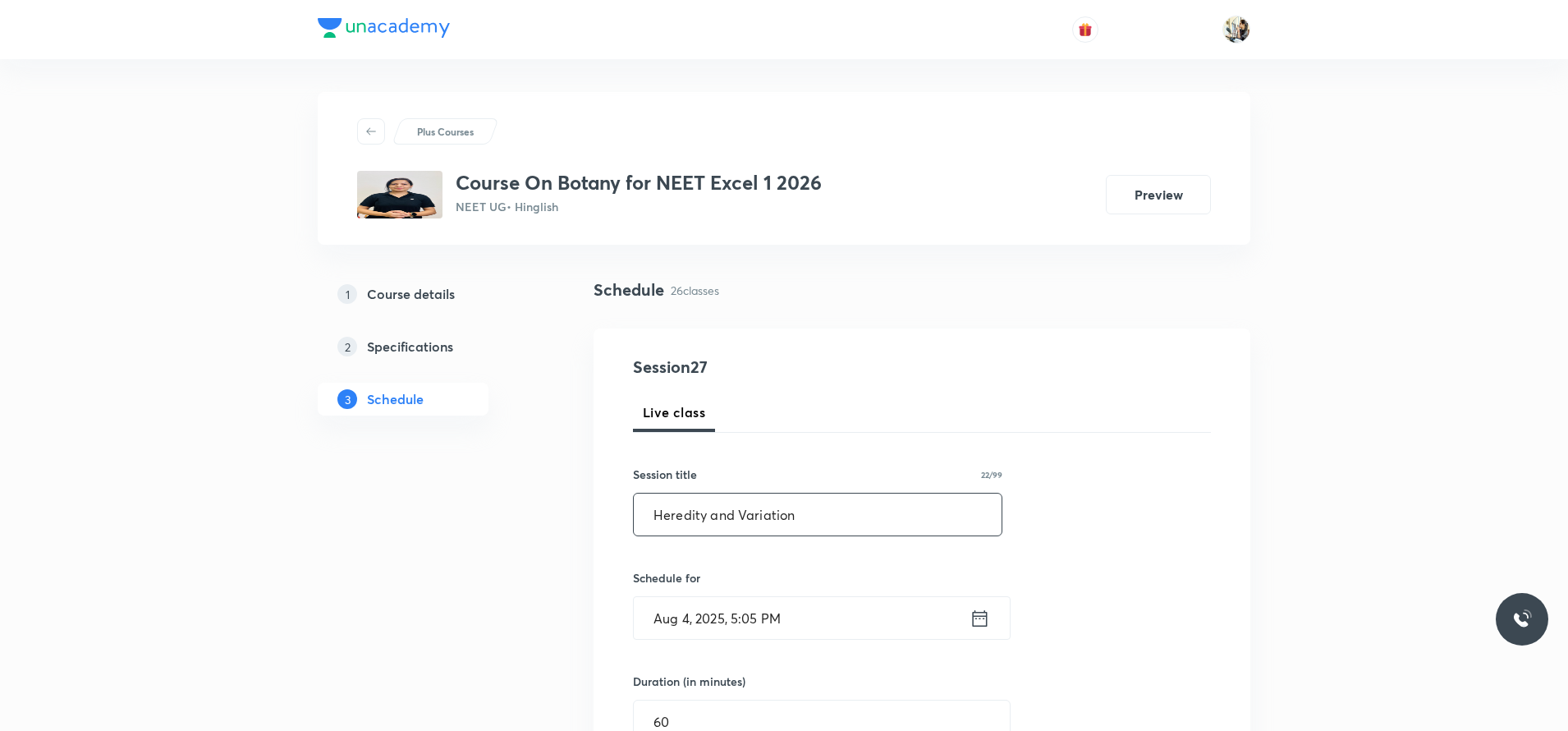 drag, startPoint x: 736, startPoint y: 515, endPoint x: 860, endPoint y: 536, distance: 125.76566 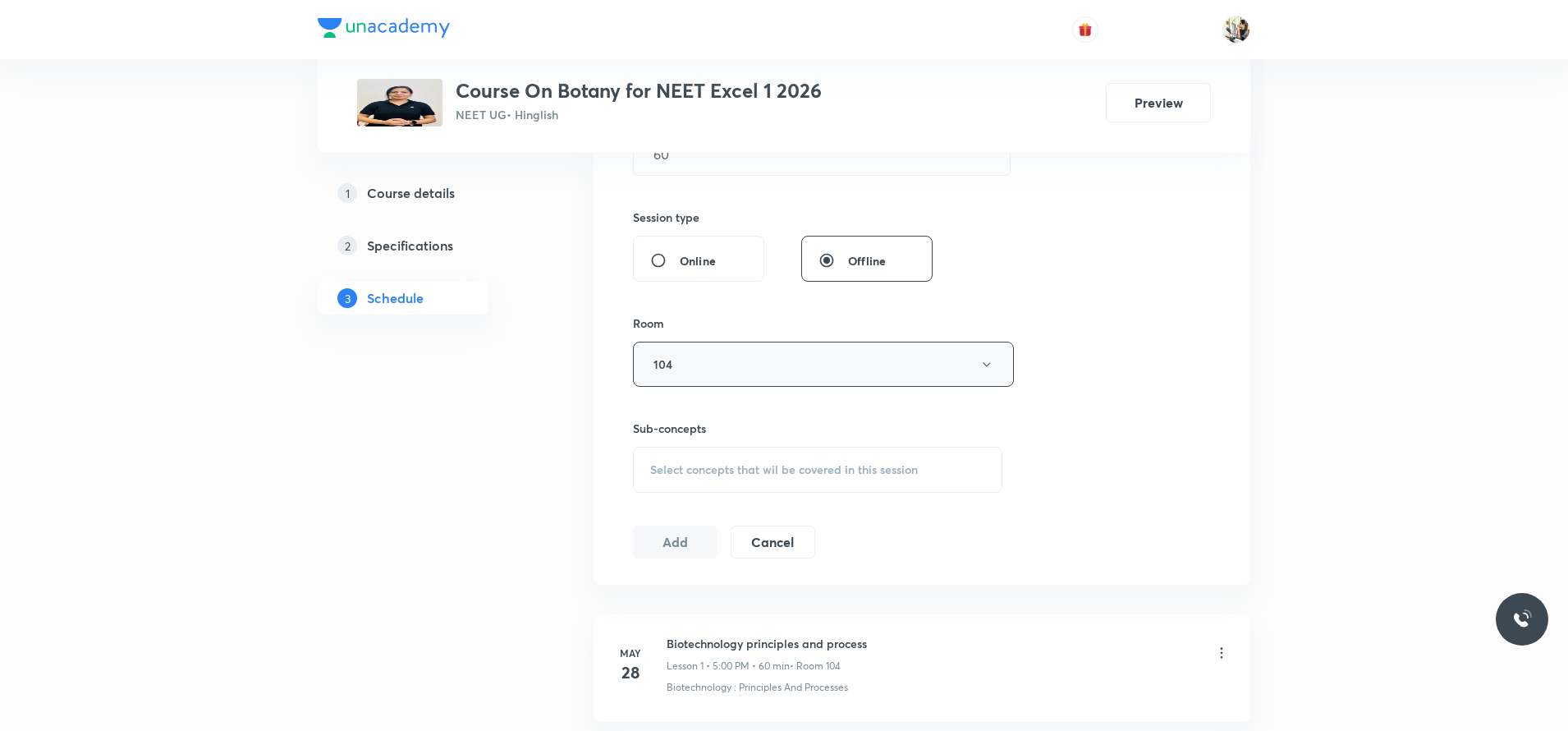 scroll, scrollTop: 575, scrollLeft: 0, axis: vertical 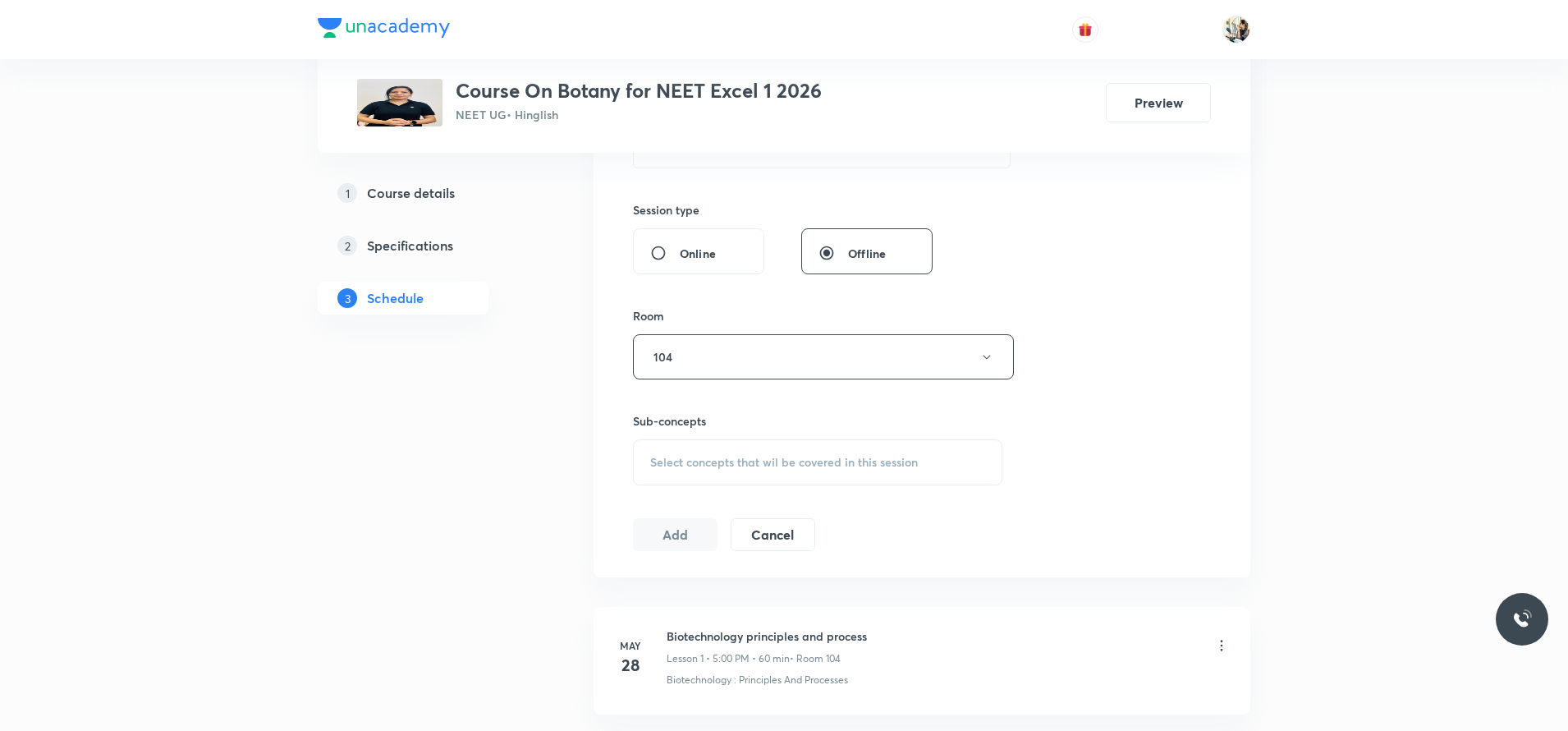 click on "Select concepts that wil be covered in this session" at bounding box center (784, 462) 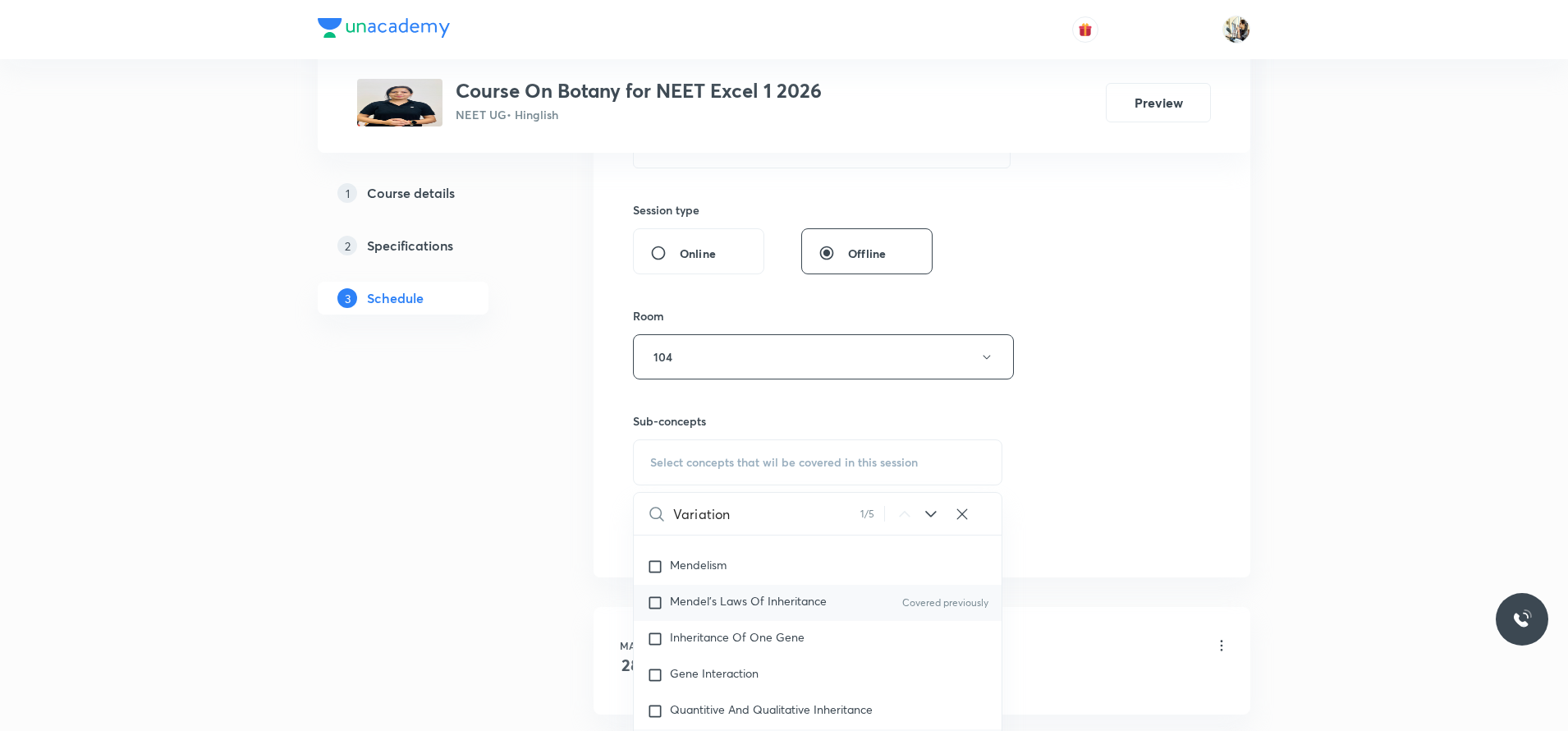 scroll, scrollTop: 3822, scrollLeft: 0, axis: vertical 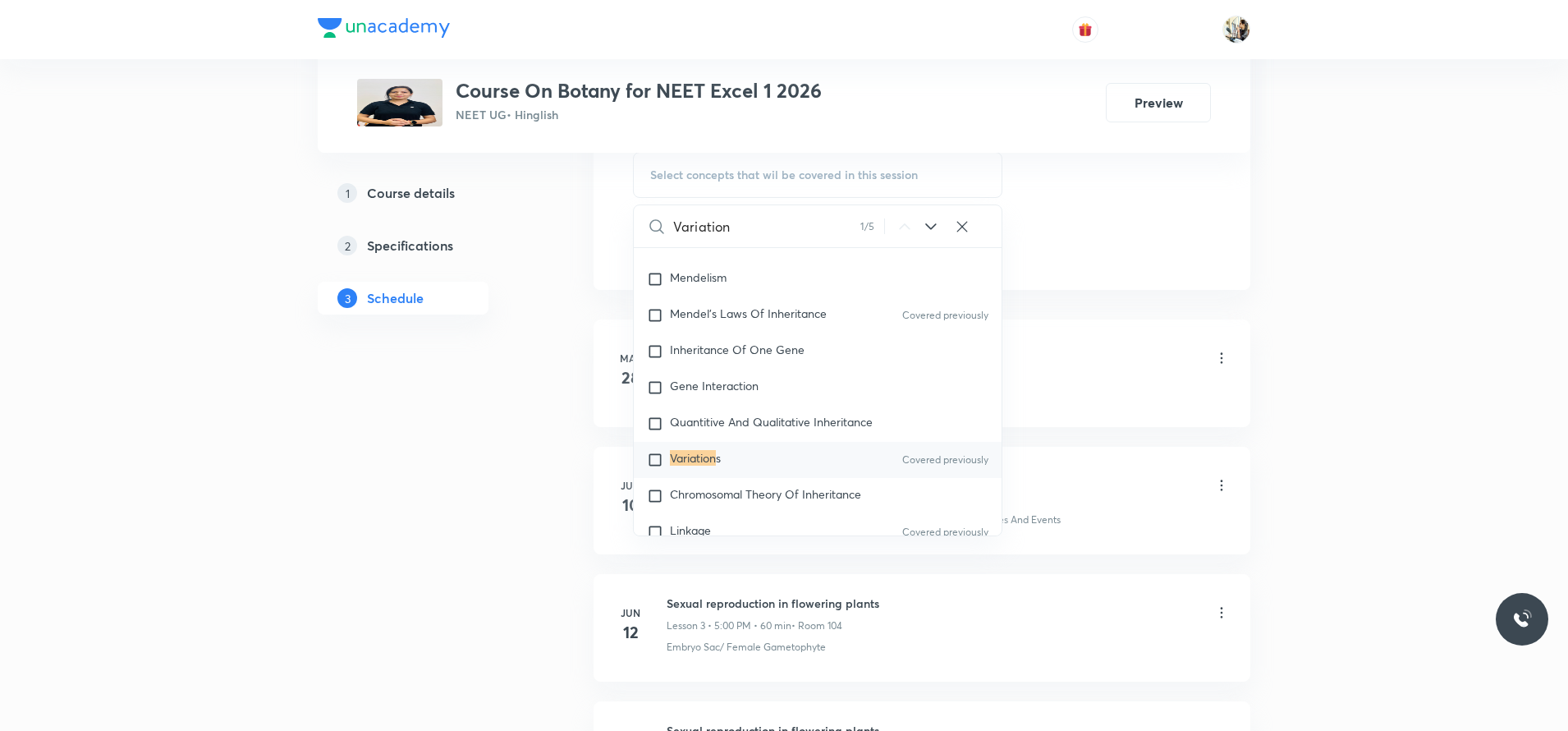 type on "Variation" 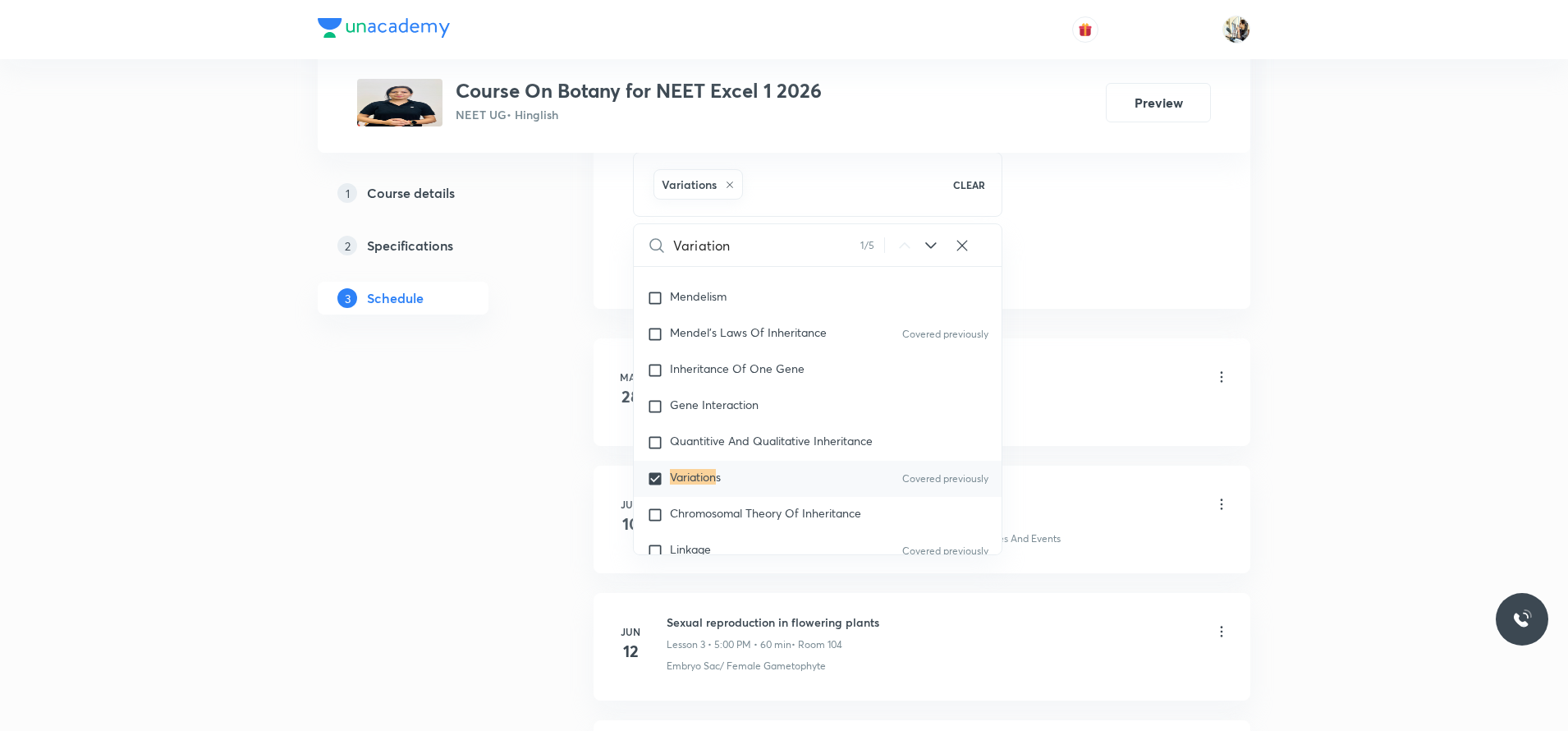 click on "May 28 Biotechnology principles and process Lesson 1 • 5:00 PM • 60 min  • Room 104 Biotechnology : Principles And Processes Jun 10 Sexual reproduction in flowering plants Lesson 2 • 5:00 PM • 60 min  • Room 104 Flower – A Fascinating Organ Of Angiosperms · Pre-Fertilisation : Structures And Events Jun 12 Sexual reproduction in flowering plants Lesson 3 • 5:00 PM • 60 min  • Room 104 Embryo Sac/ Female Gametophyte Jun 14 Sexual reproduction in flowering plants Lesson 4 • 5:00 PM • 60 min  • Room 104 Embryo Sac/ Female Gametophyte Jun 16 Sexual Reproduction in flowering plants Lesson 5 • 5:00 PM • 60 min  • Room 104 Pollination Jun 17 Sexual Reproduction in flowering plants Lesson 6 • 5:00 PM • 60 min  • Room 104 Pollination Jun 18 Sexual Reproduction in flowering plants Lesson 7 • 5:00 PM • 60 min  • Room 104 Fertilisation Jun 20 Sexual Reproduction in flowering plants Lesson 8 • 5:00 PM • 60 min  • Room 104 Post-Fertilisation: Structures And Events 2" at bounding box center (922, 1984) 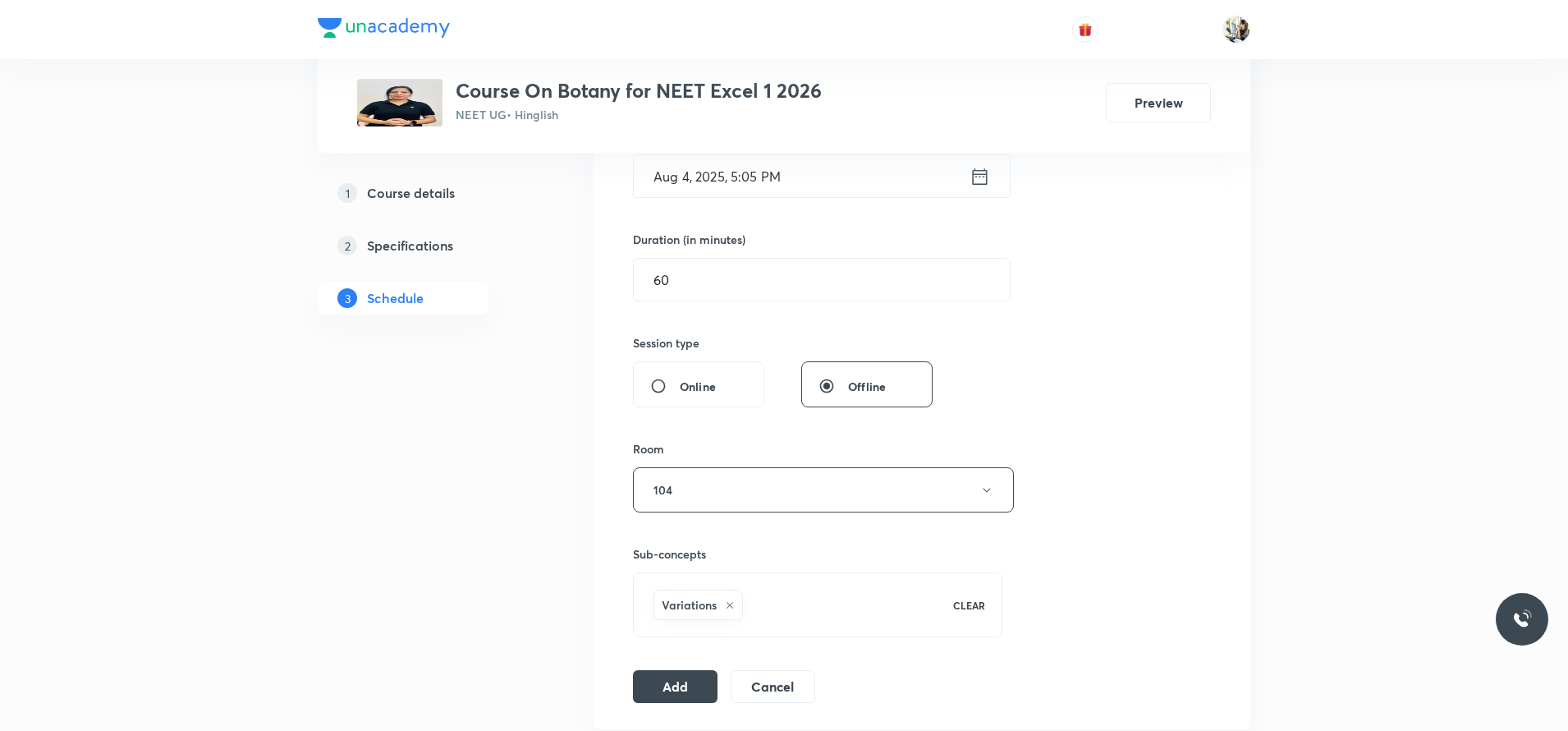scroll, scrollTop: 0, scrollLeft: 0, axis: both 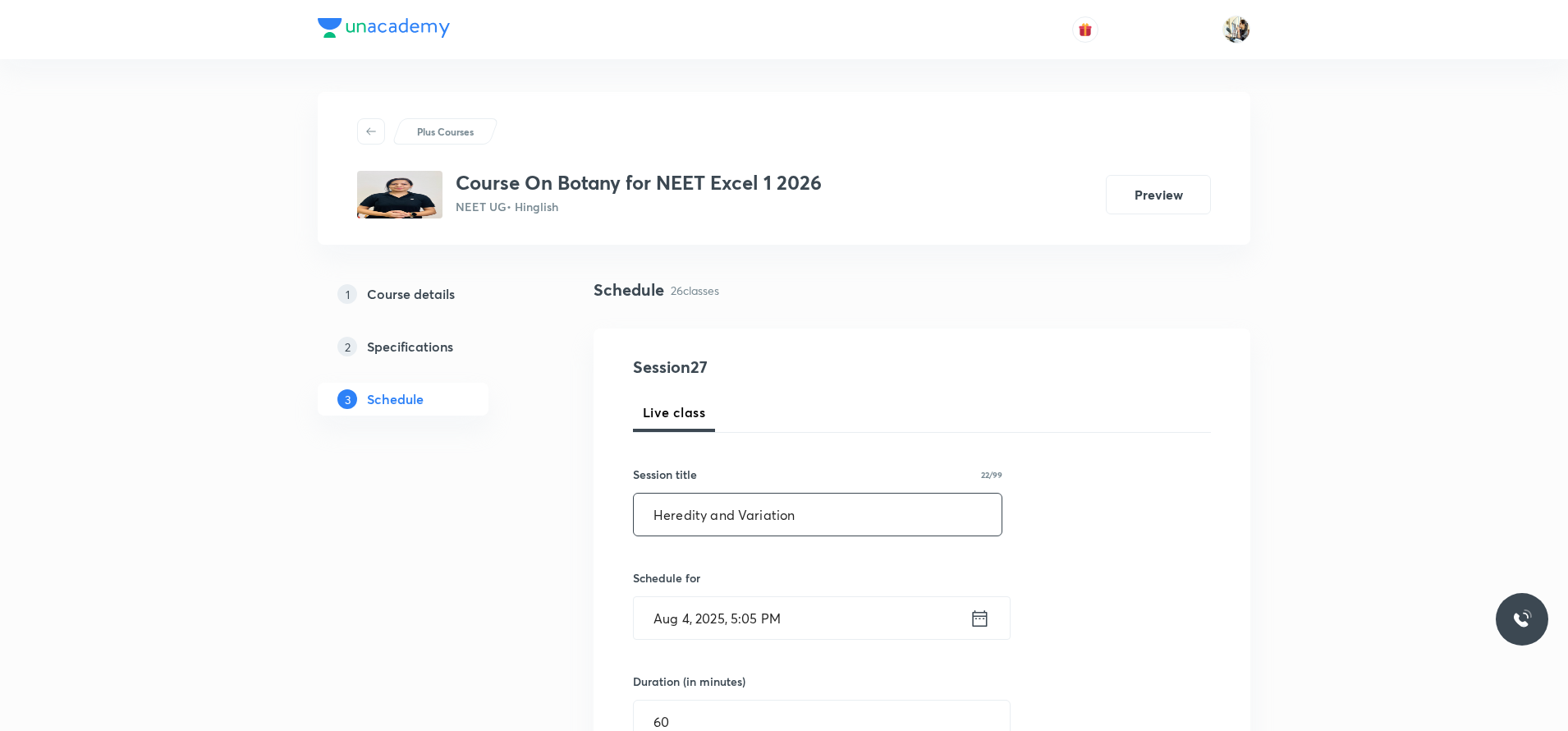 click on "Heredity and Variation" at bounding box center [818, 514] 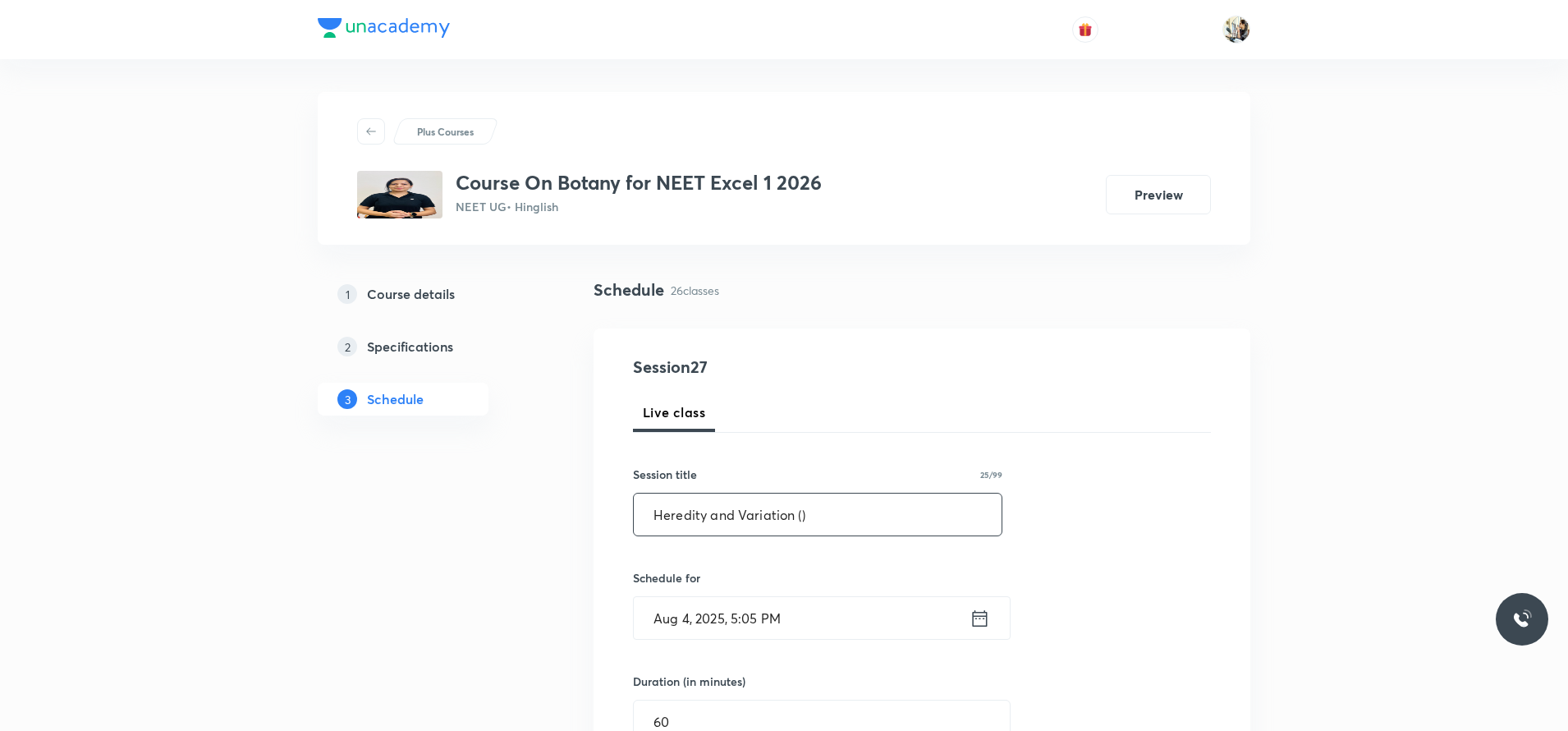 paste on "Drosophila Genetics" 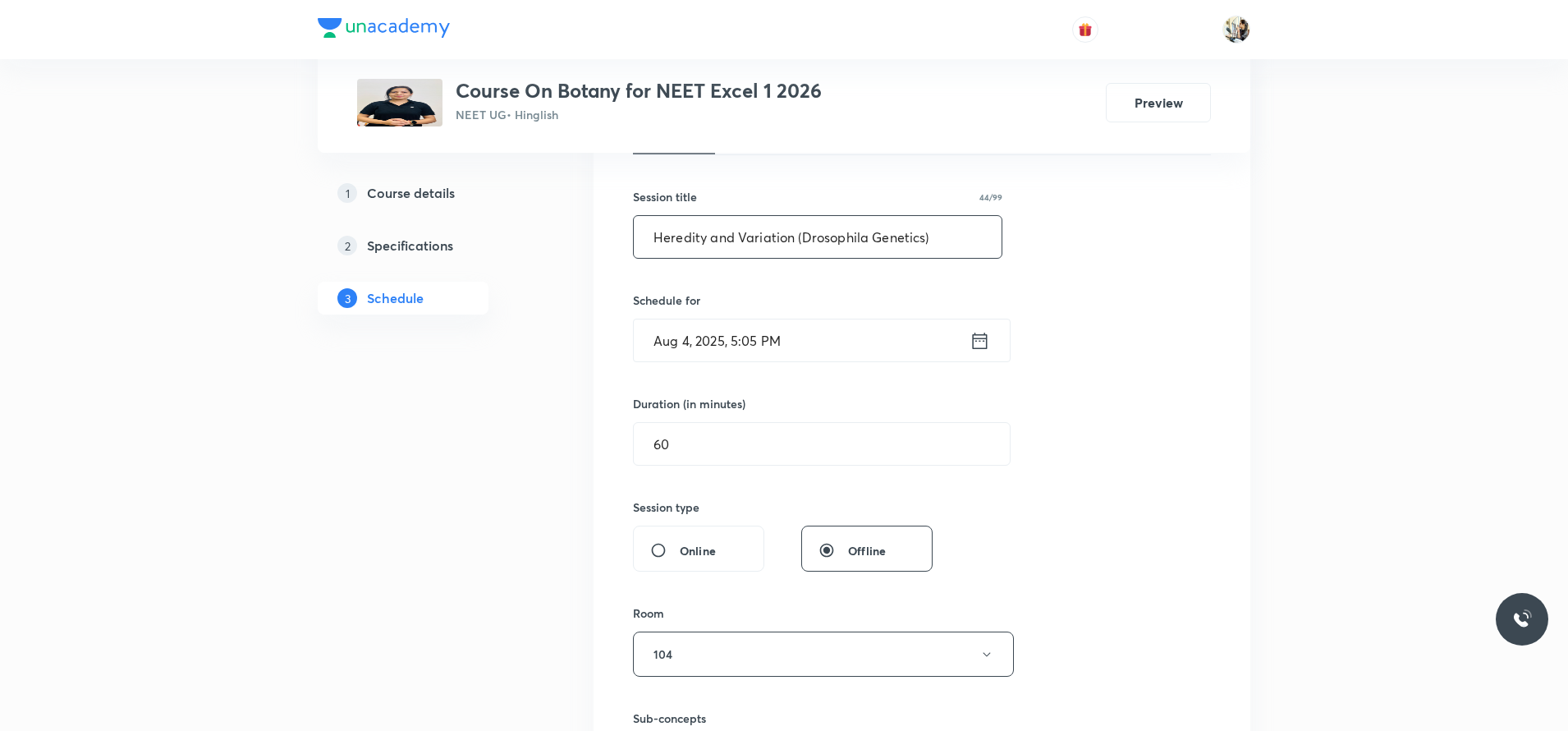 scroll, scrollTop: 575, scrollLeft: 0, axis: vertical 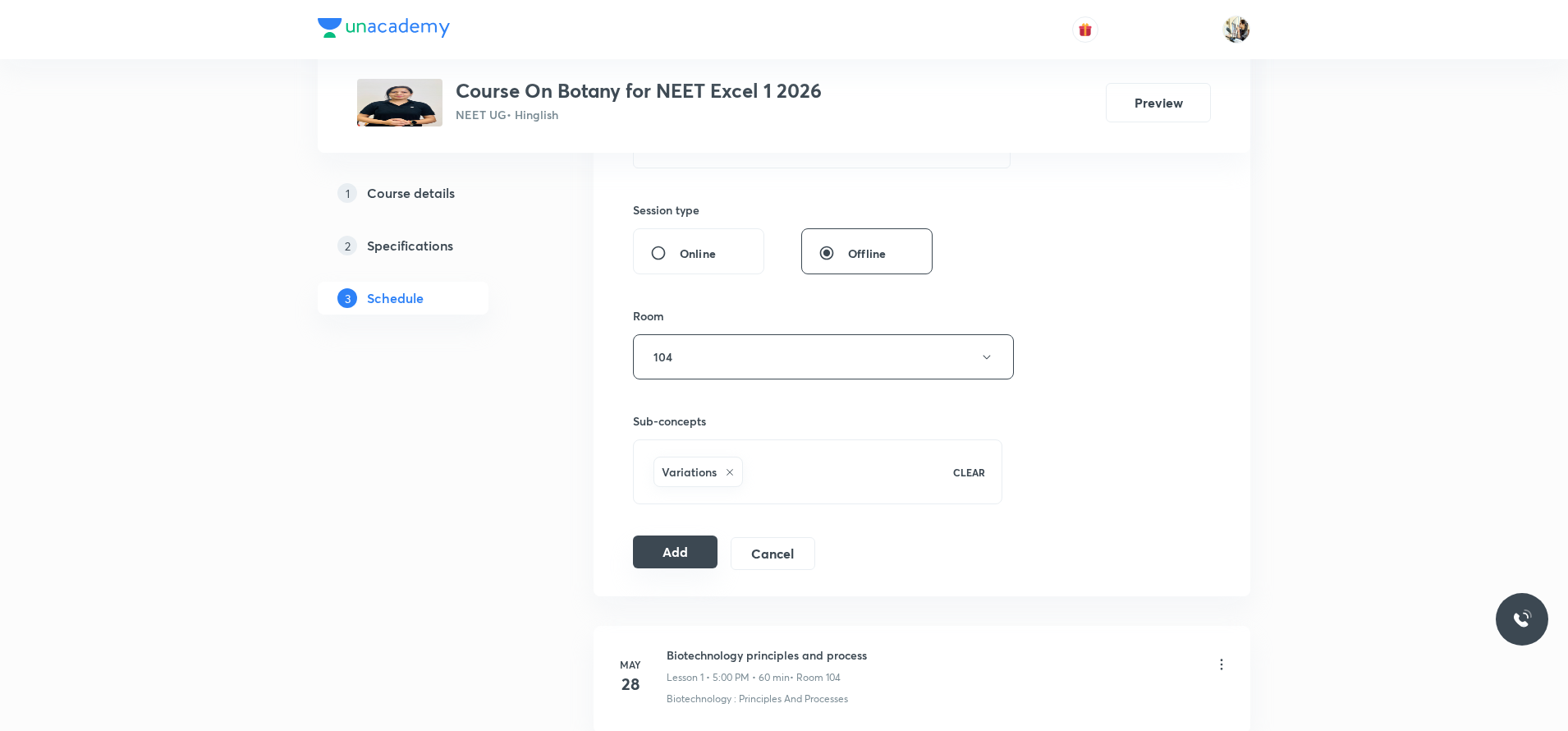 type on "Heredity and Variation (Drosophila Genetics)" 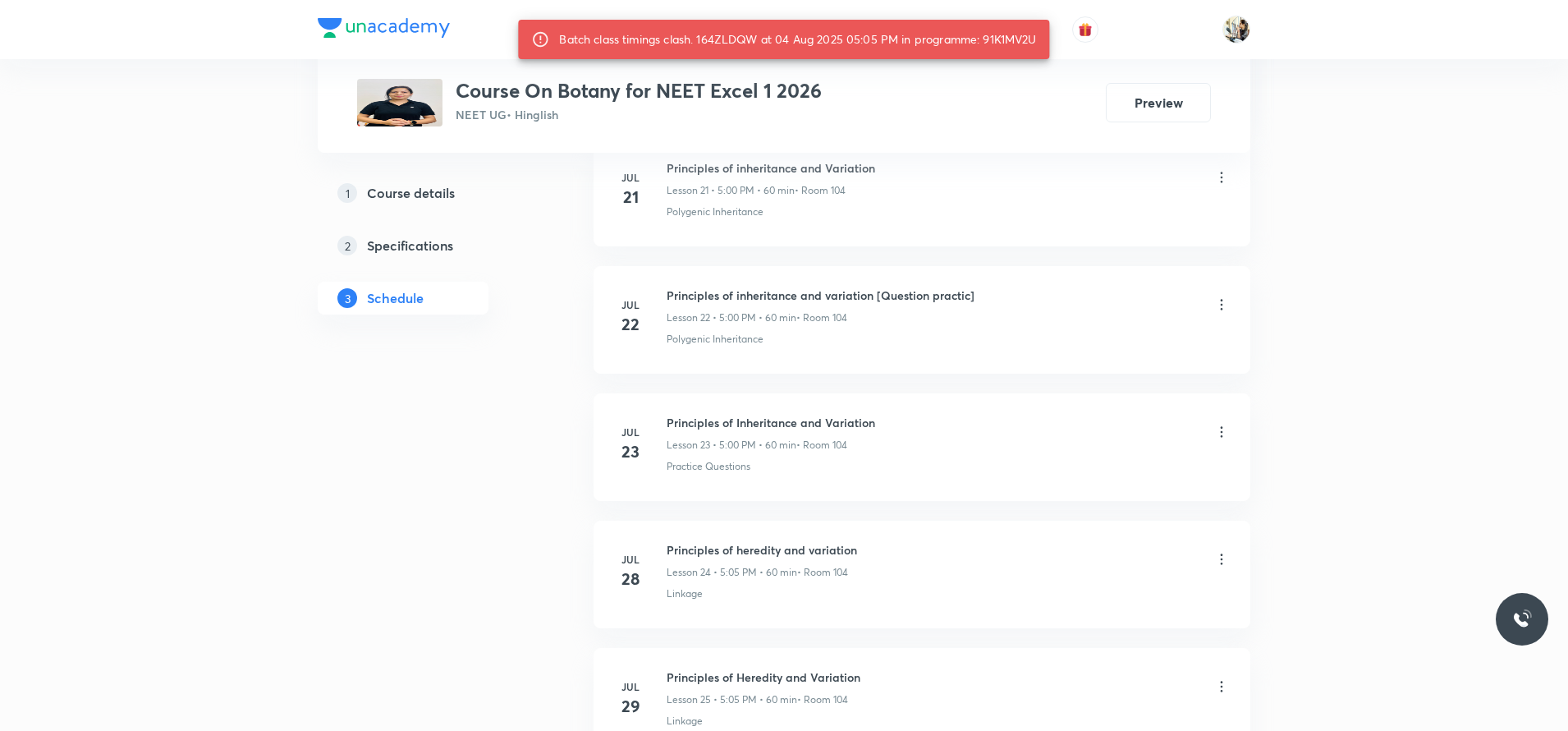 scroll, scrollTop: 3915, scrollLeft: 0, axis: vertical 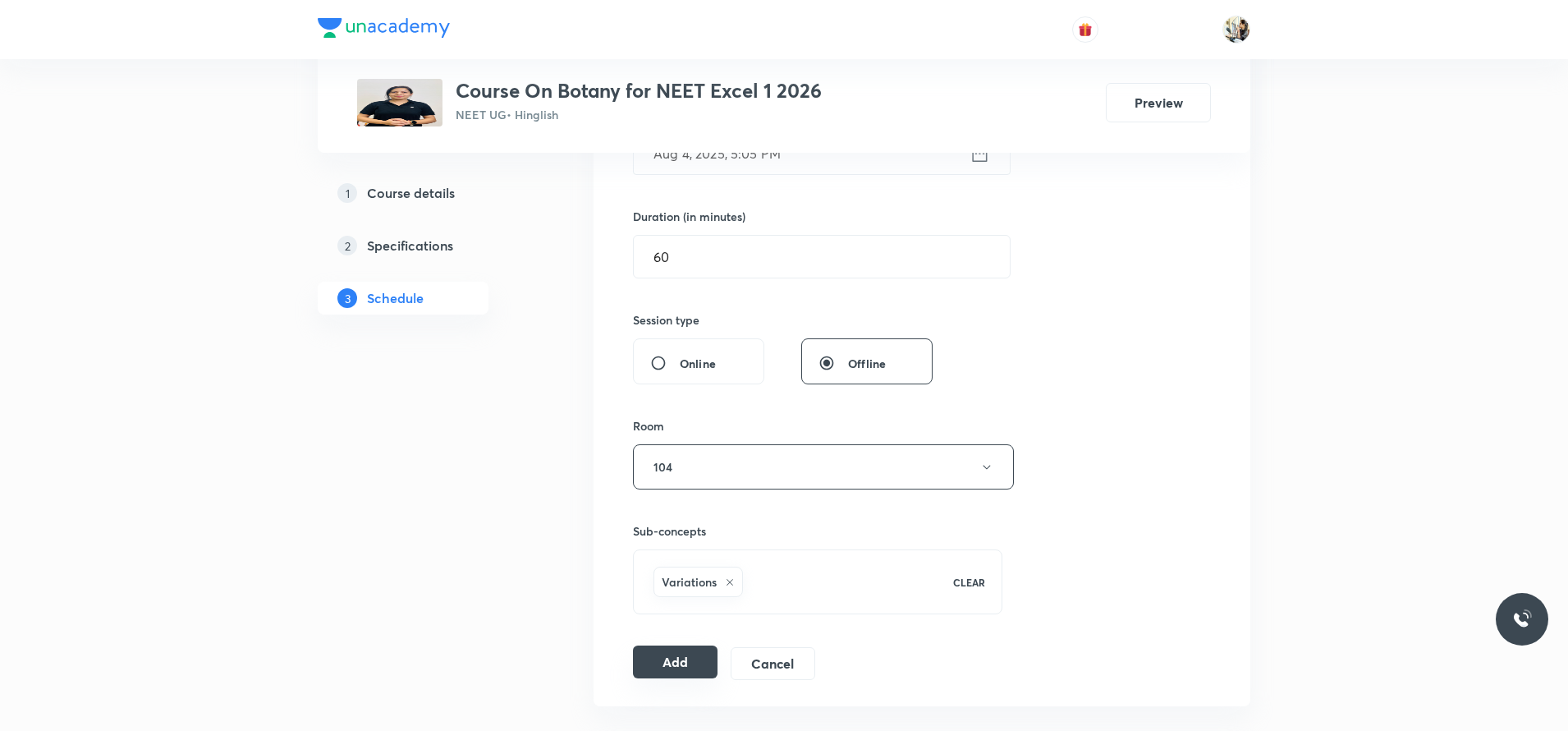 click on "Add" at bounding box center (675, 662) 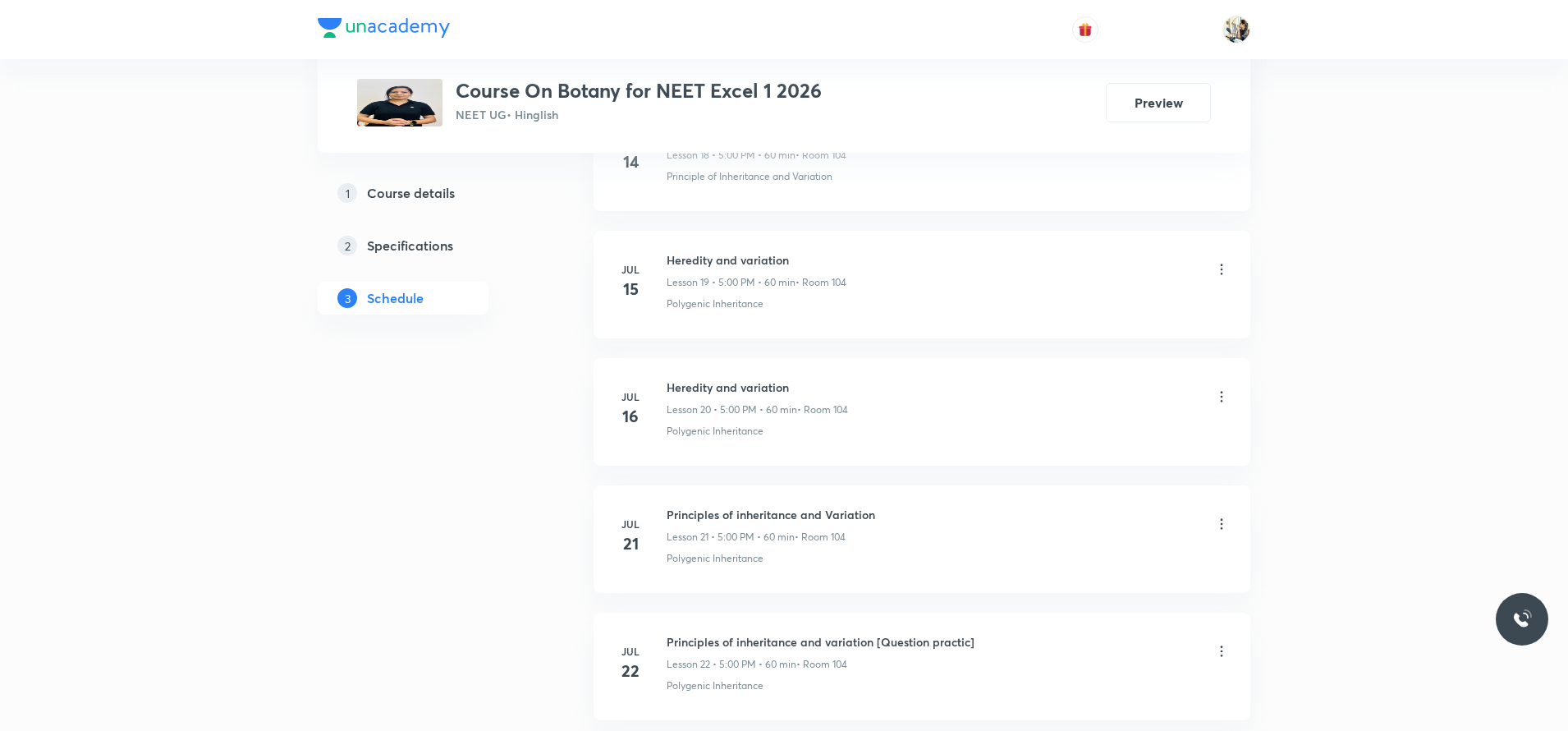 scroll, scrollTop: 3915, scrollLeft: 0, axis: vertical 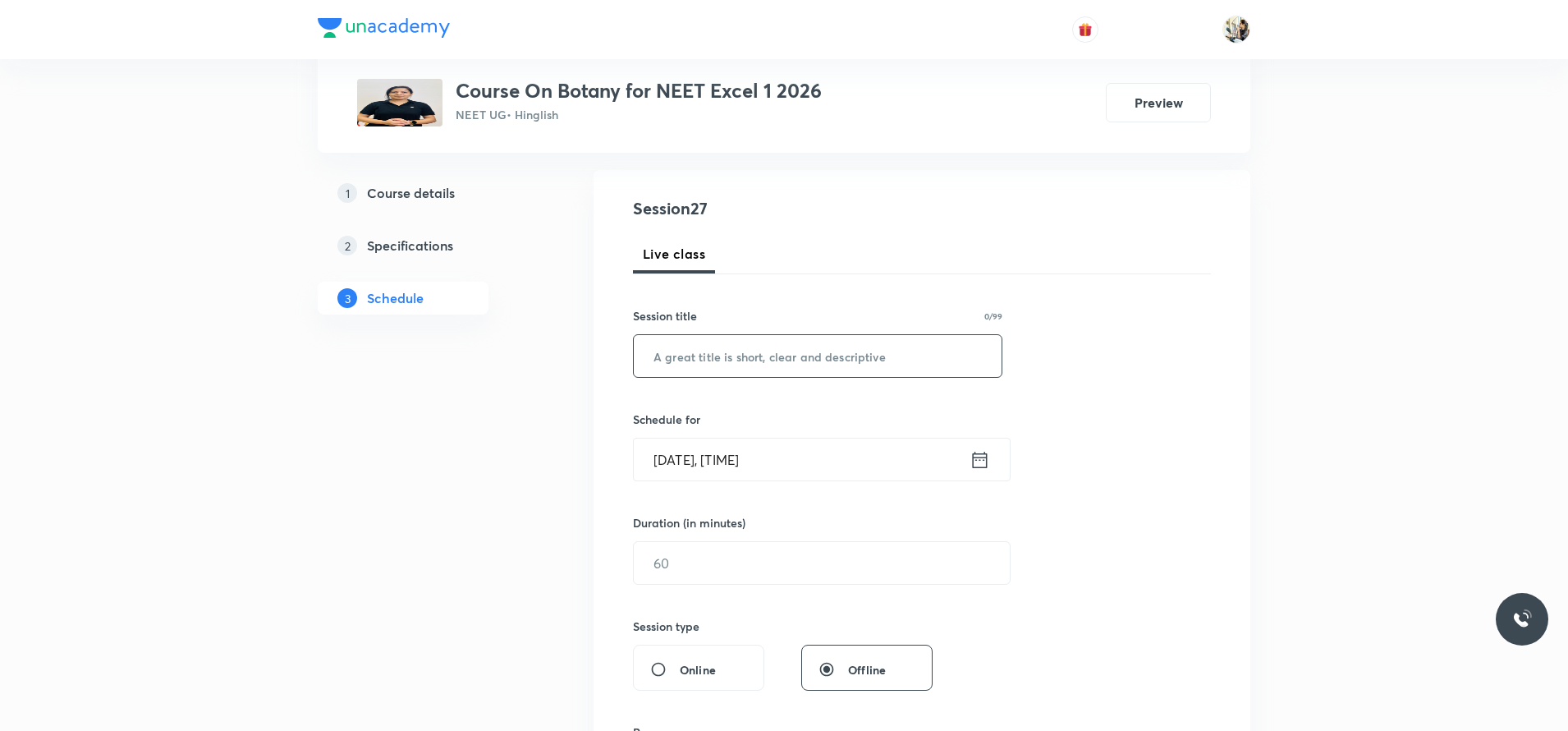 click at bounding box center (818, 356) 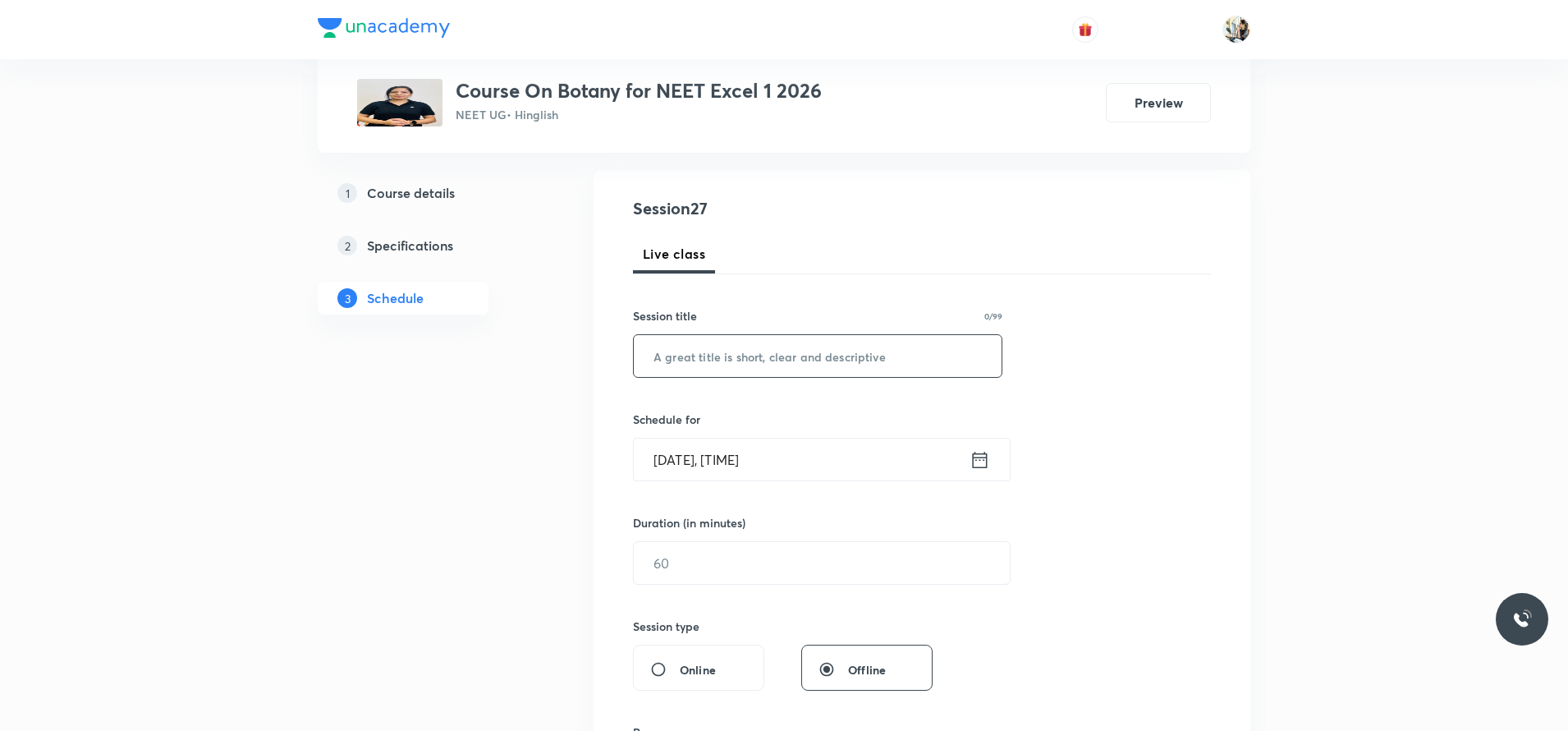 paste on "Heredity and Variation" 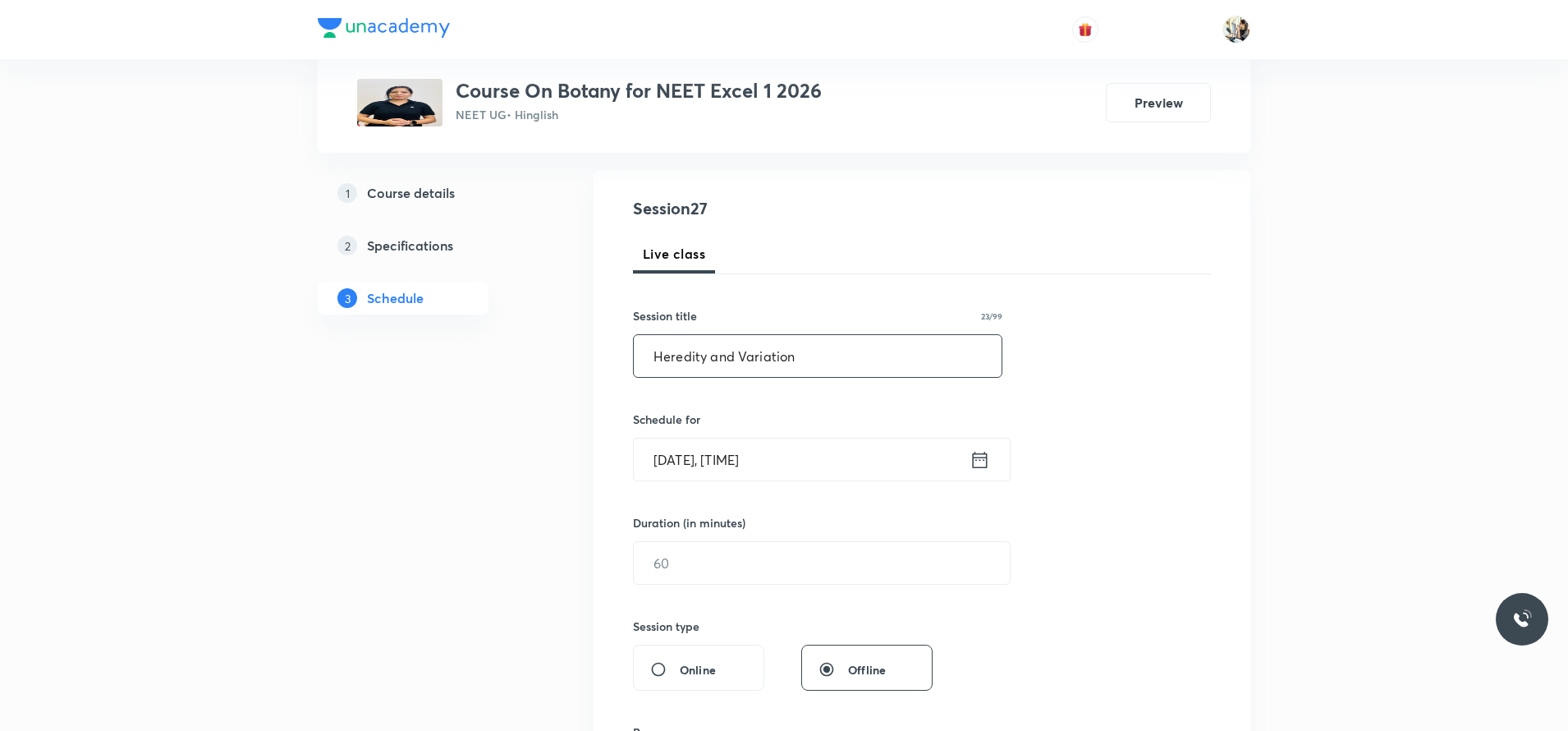 type on "Heredity and Variation" 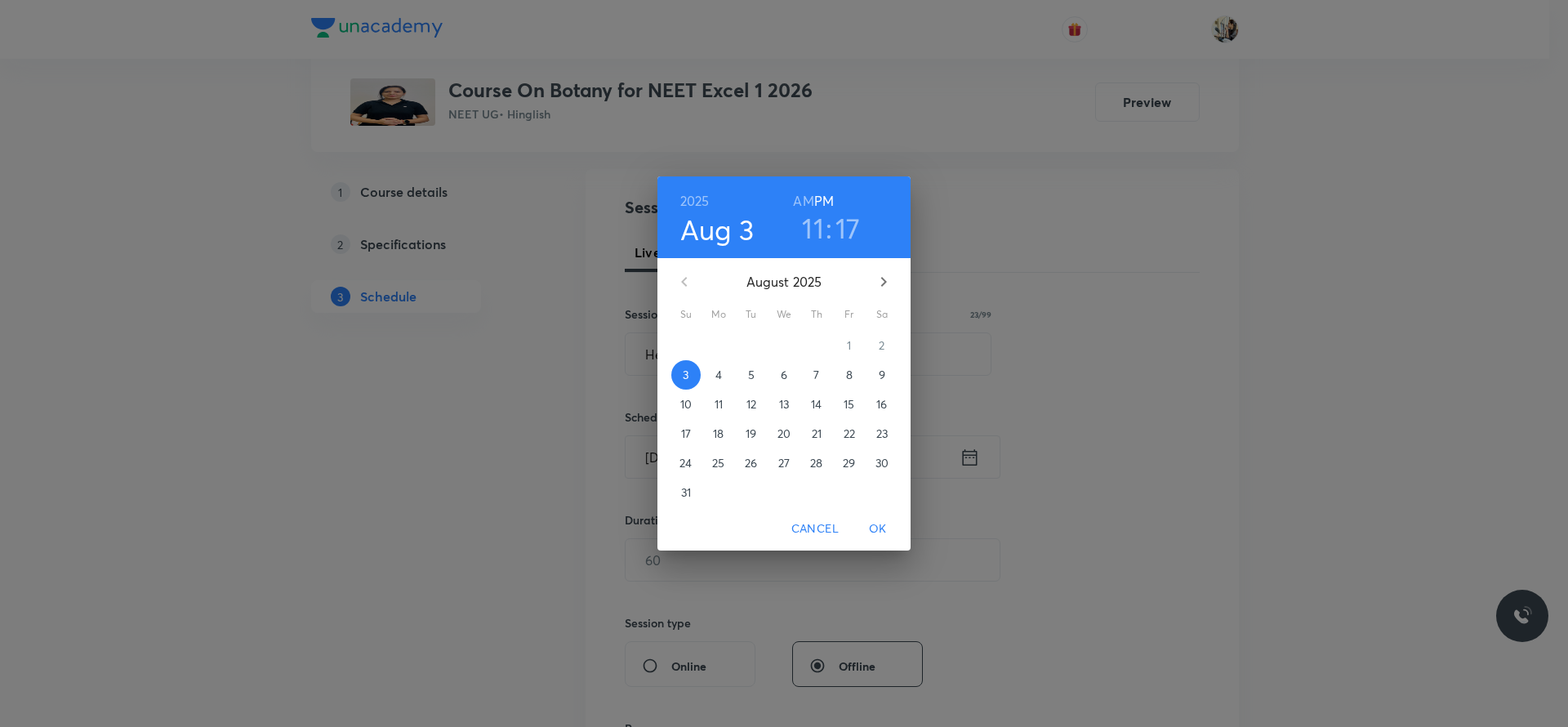 click on "7" at bounding box center (817, 375) 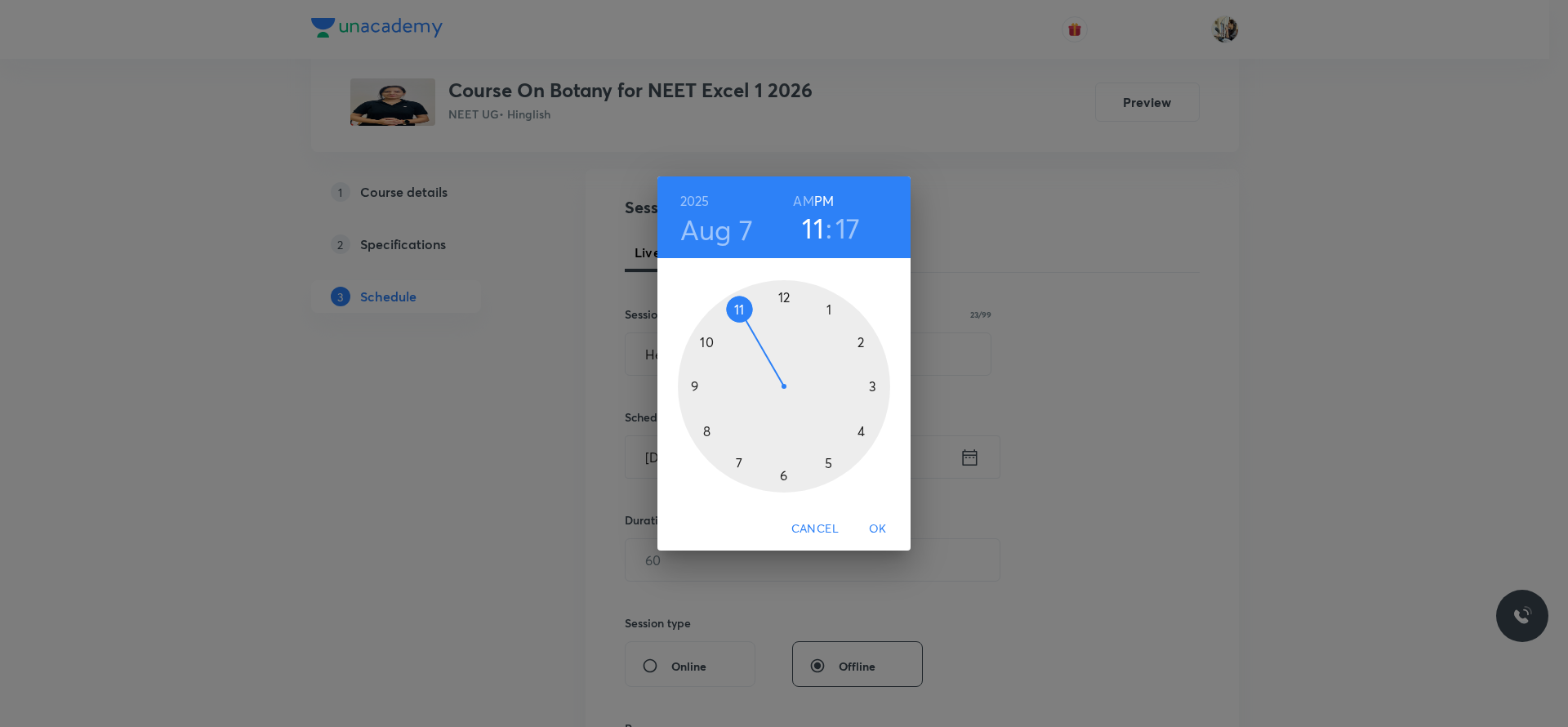 click at bounding box center (784, 386) 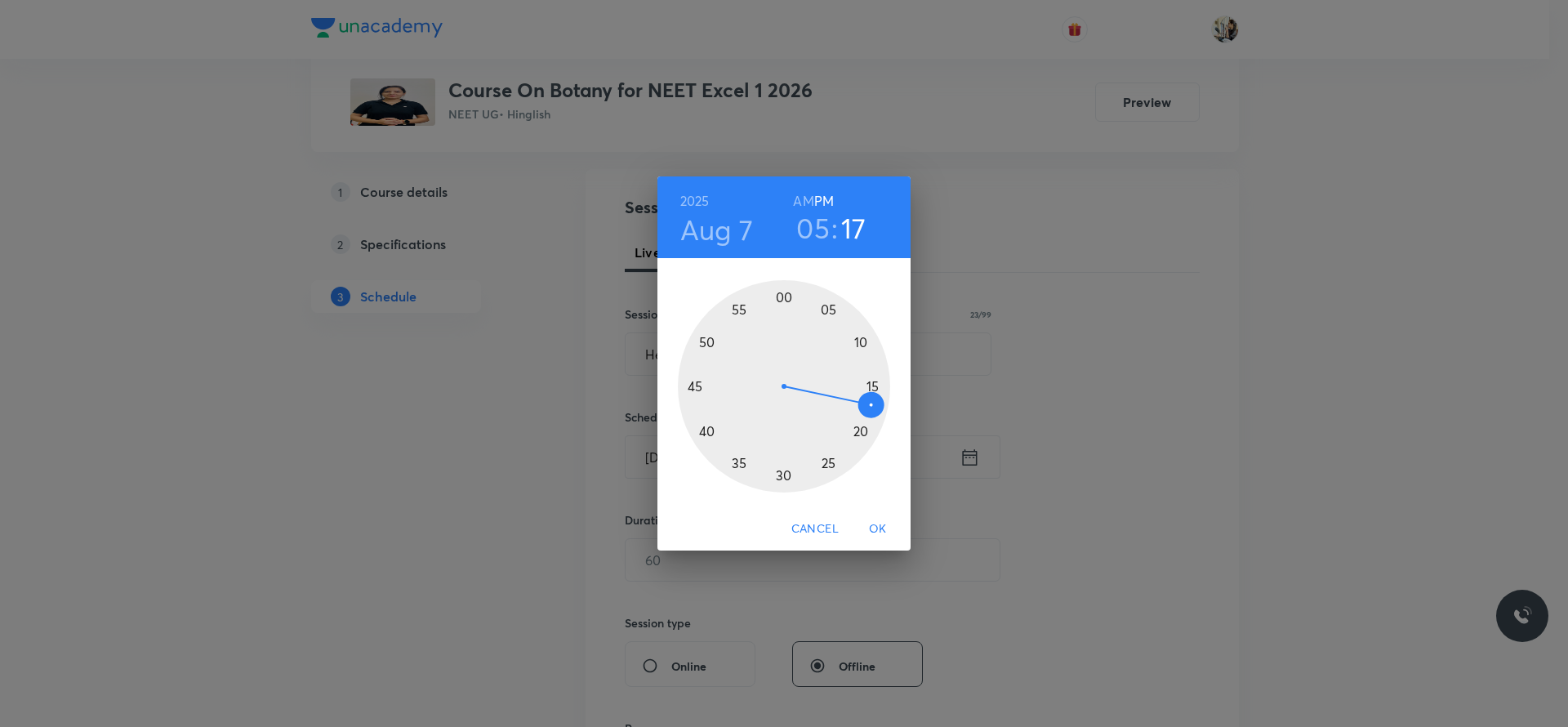 click at bounding box center (784, 386) 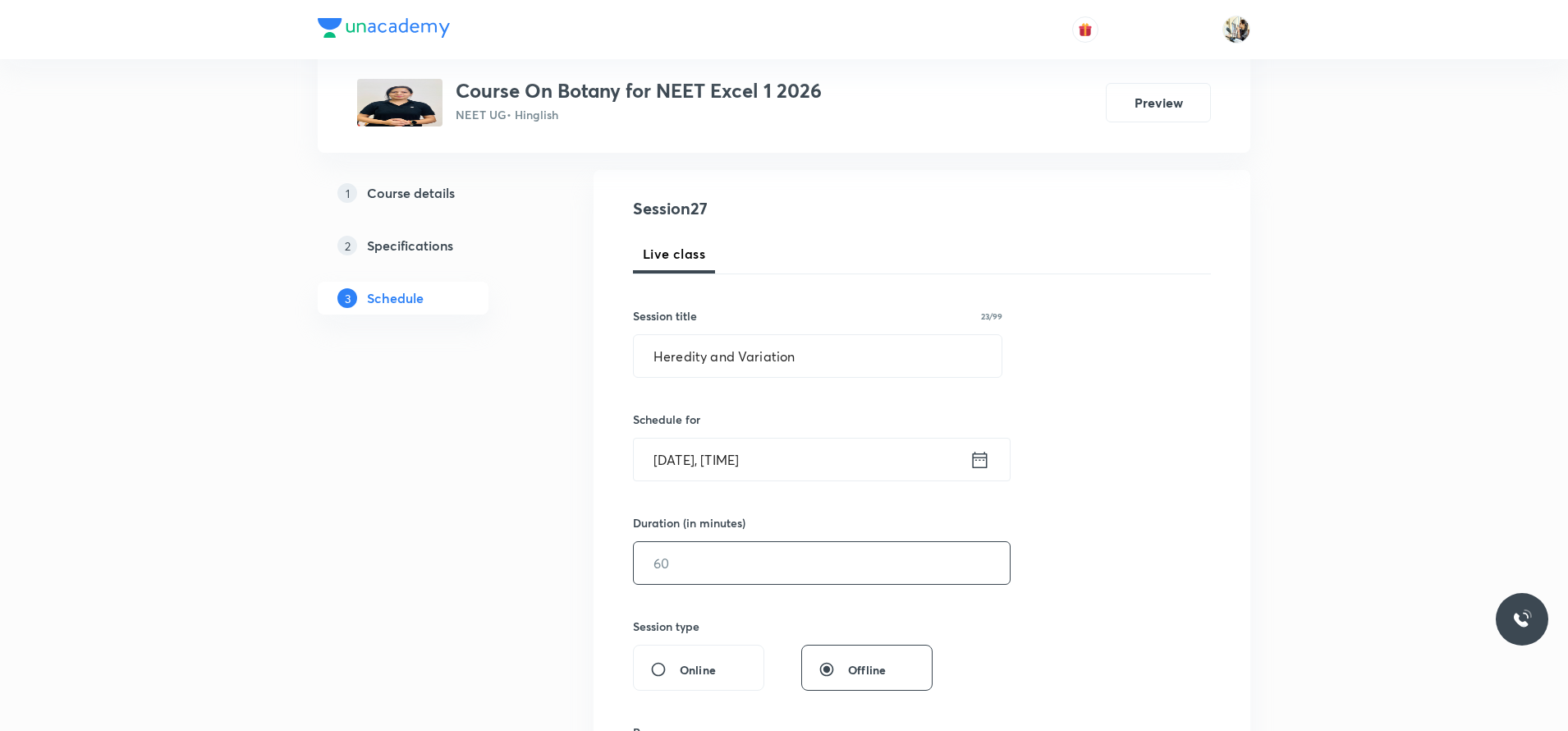 click at bounding box center [822, 563] 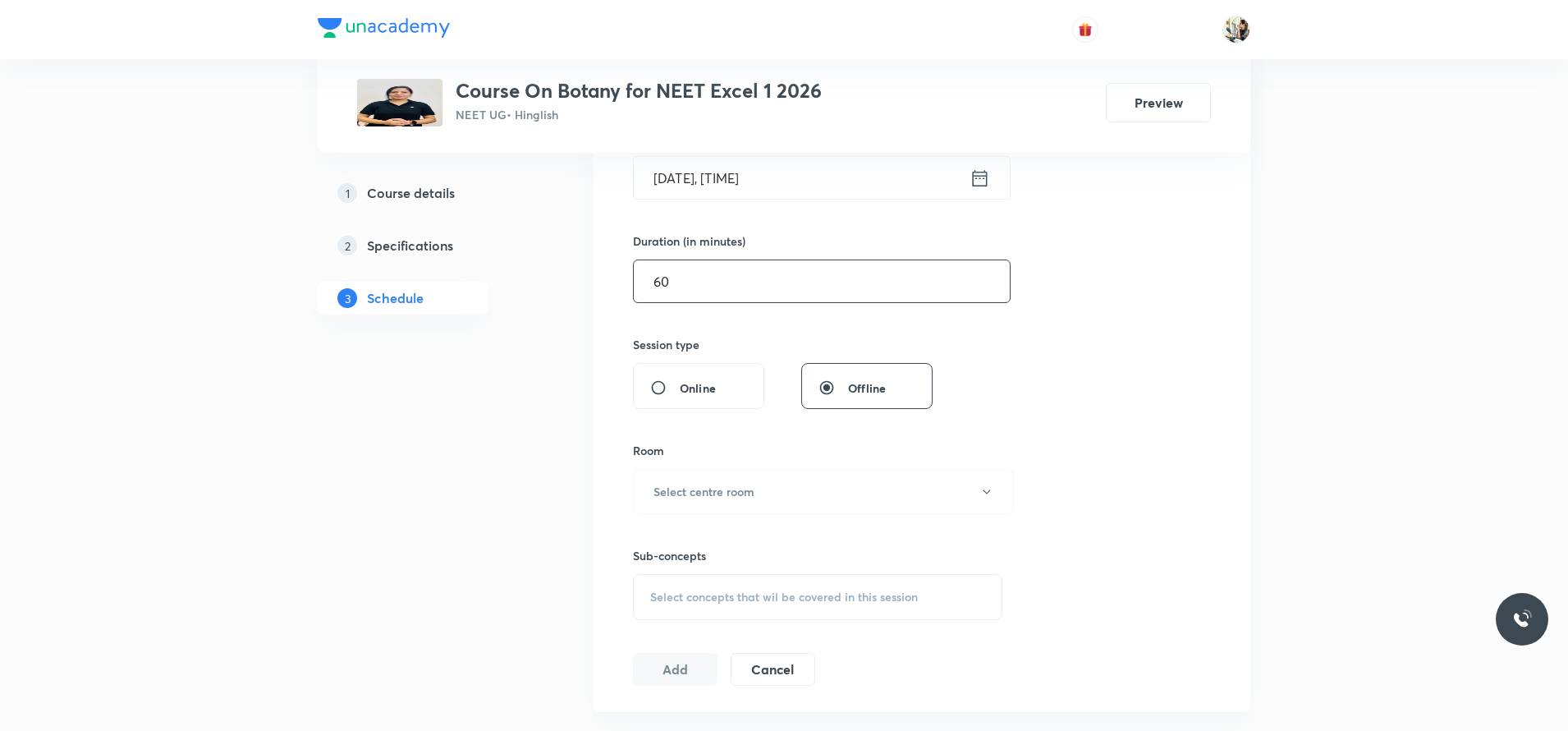scroll, scrollTop: 446, scrollLeft: 0, axis: vertical 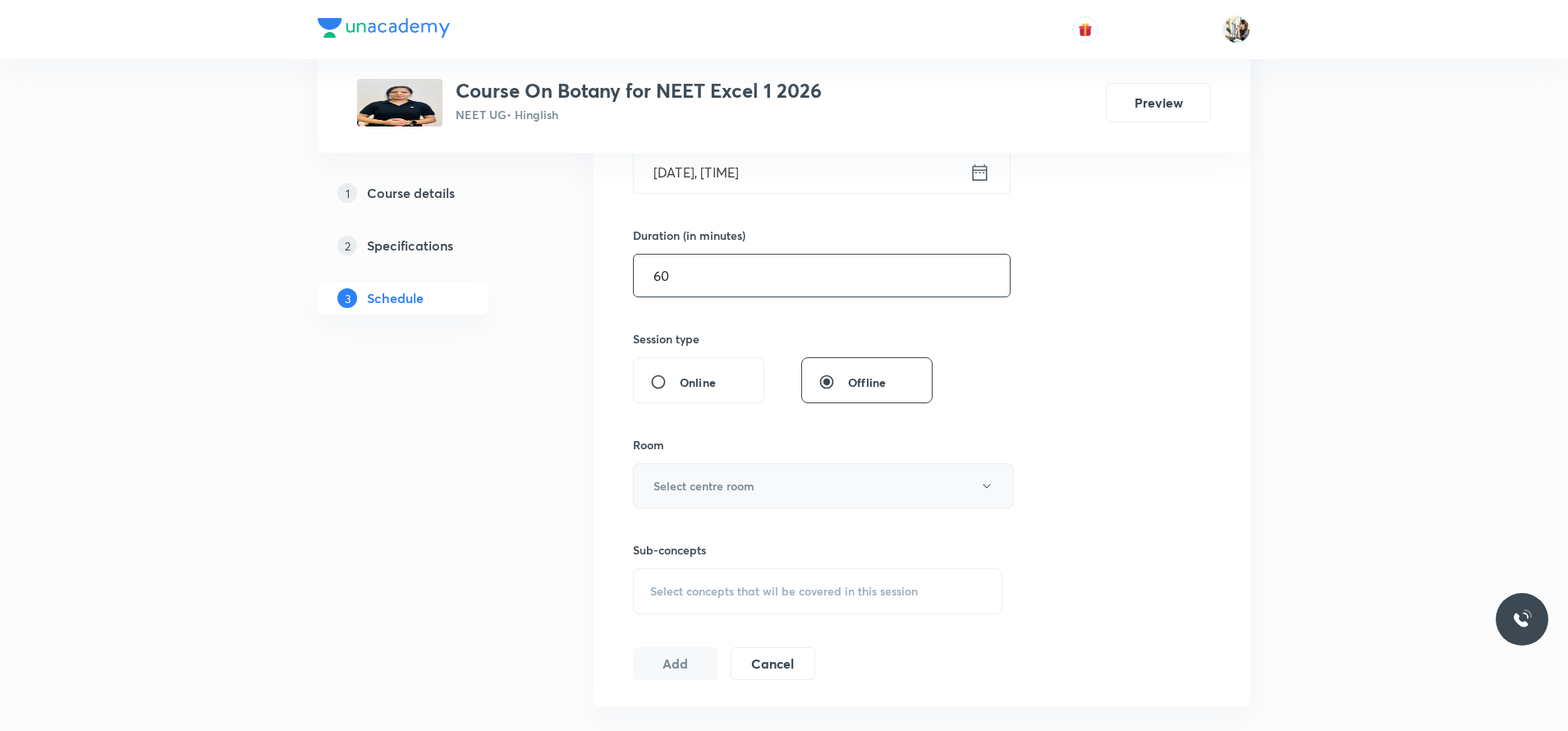 type on "60" 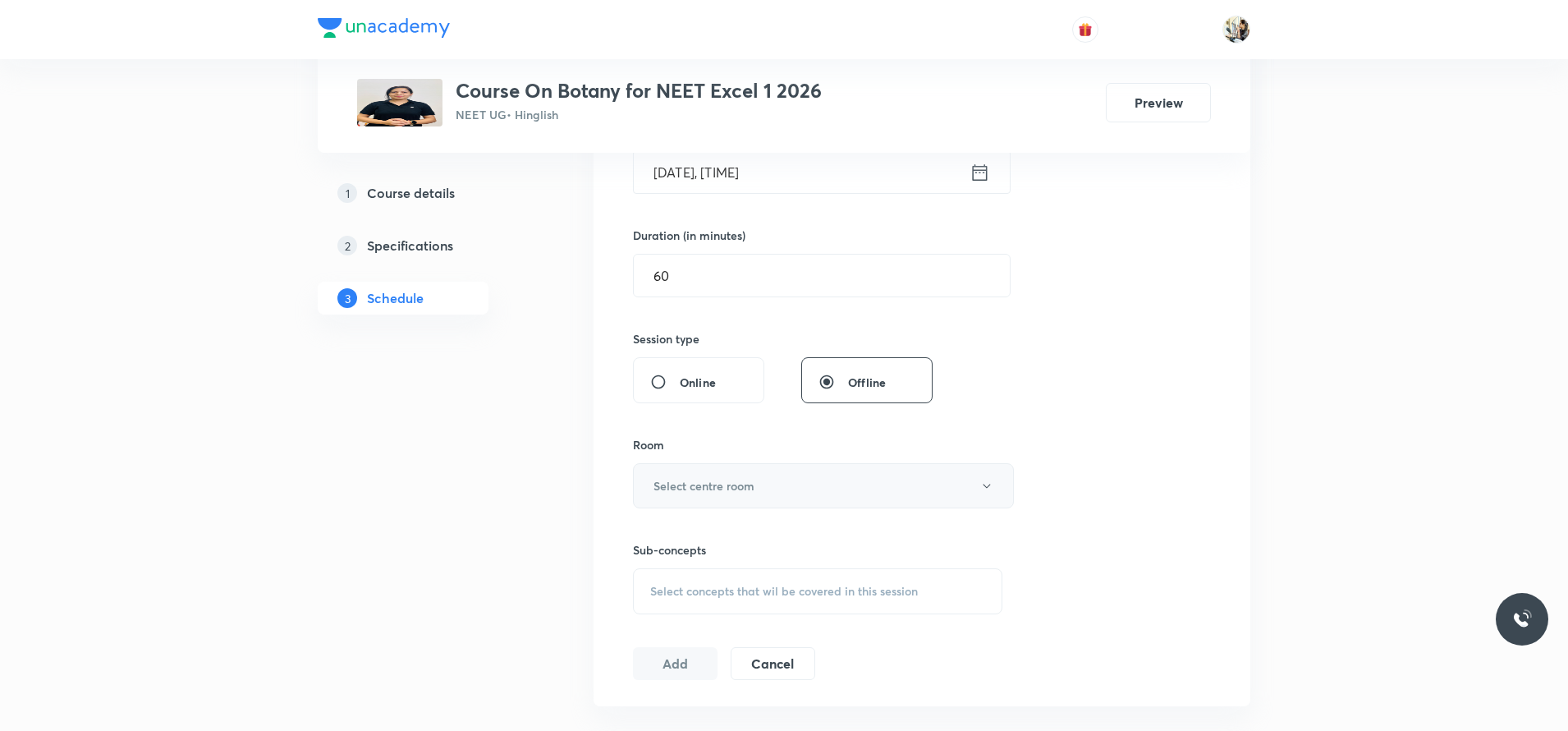 click on "Select centre room" at bounding box center (704, 485) 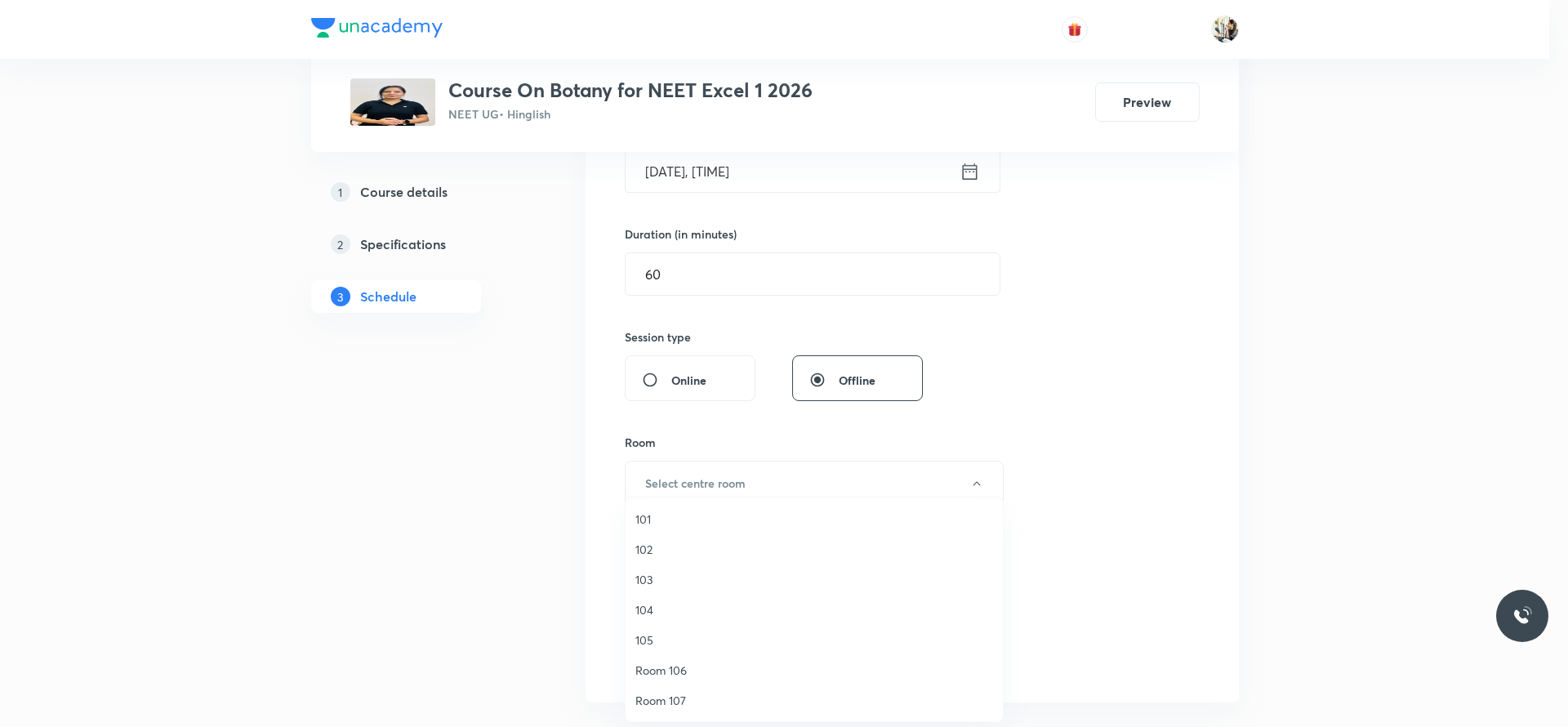 click on "104" at bounding box center (814, 609) 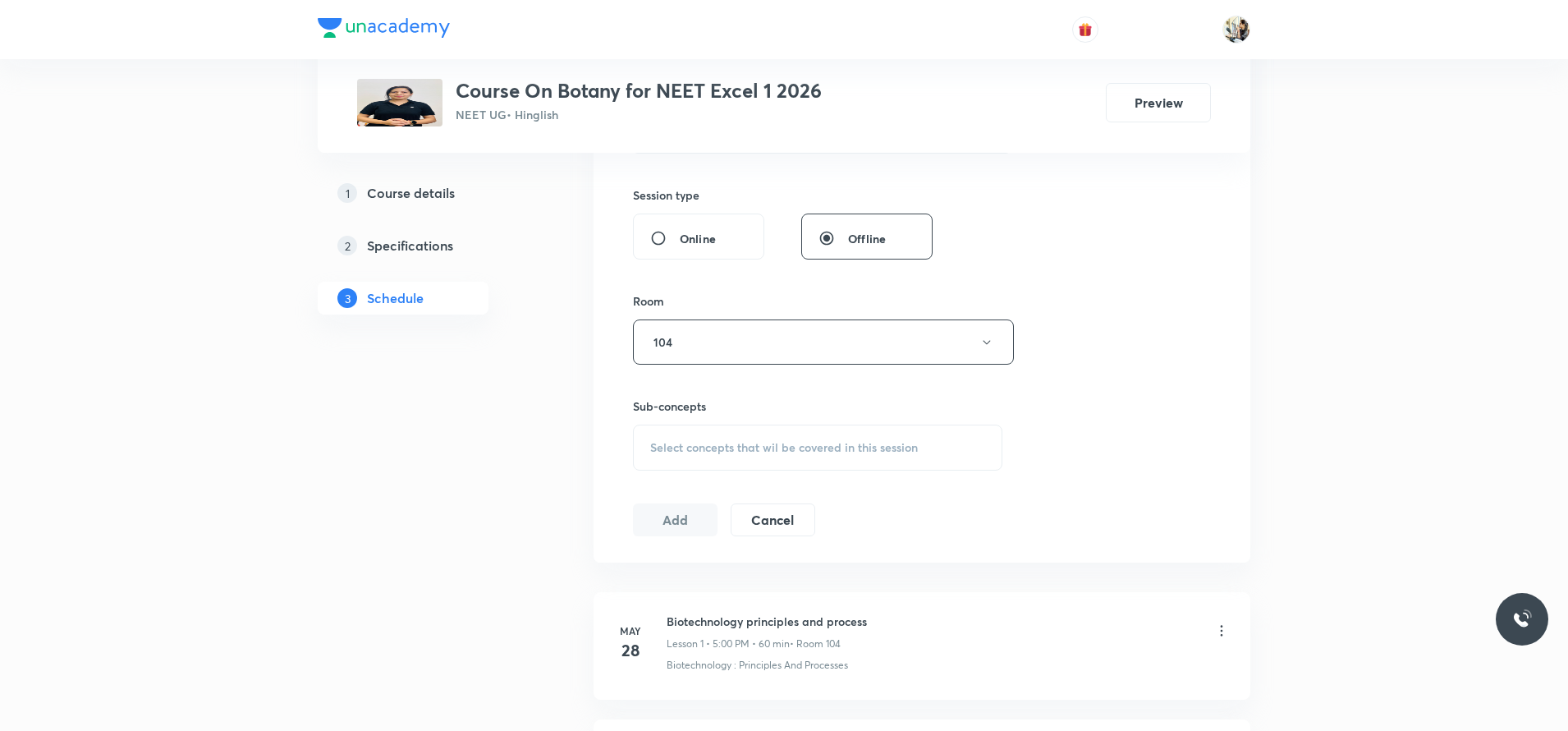 scroll, scrollTop: 733, scrollLeft: 0, axis: vertical 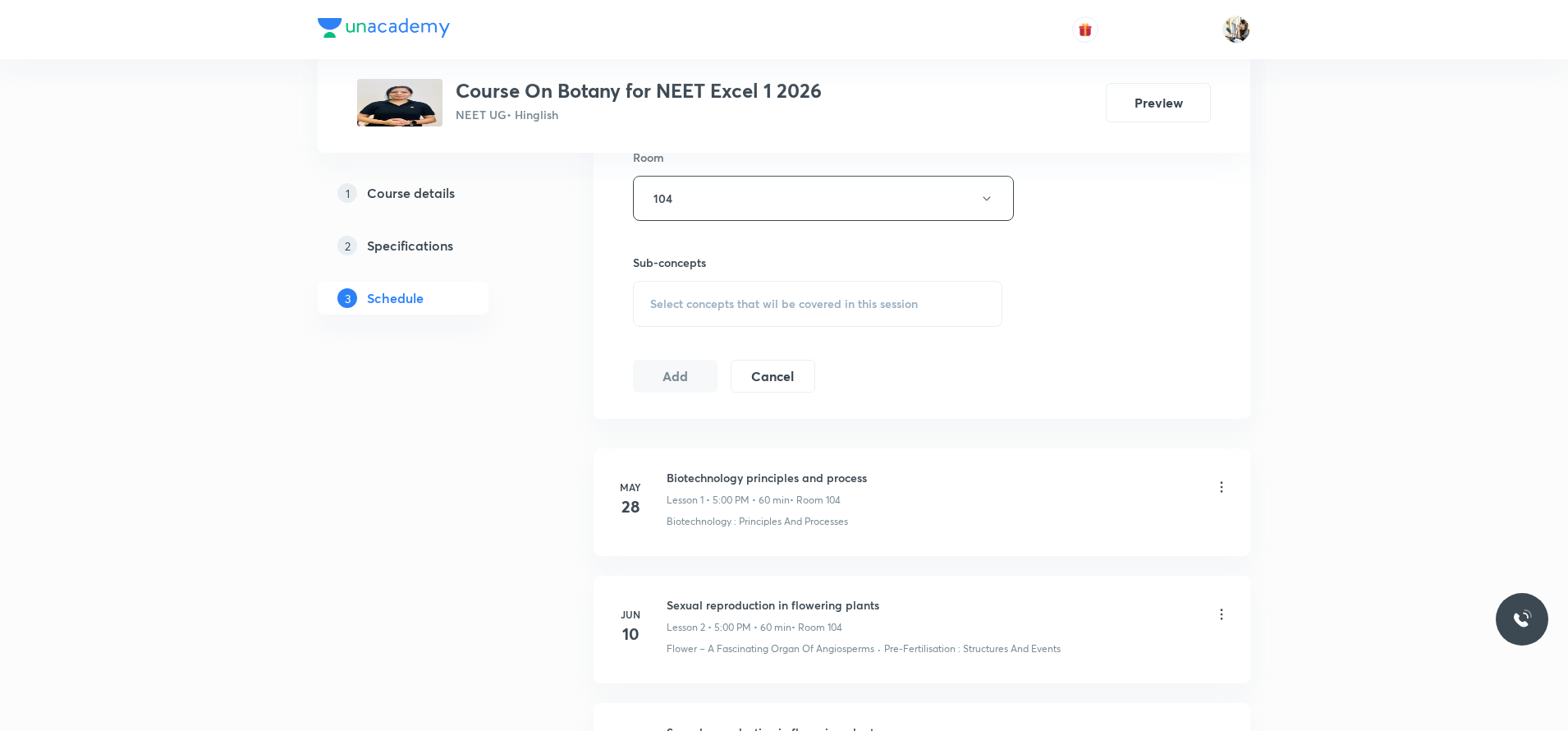 click on "Select concepts that wil be covered in this session" at bounding box center [784, 304] 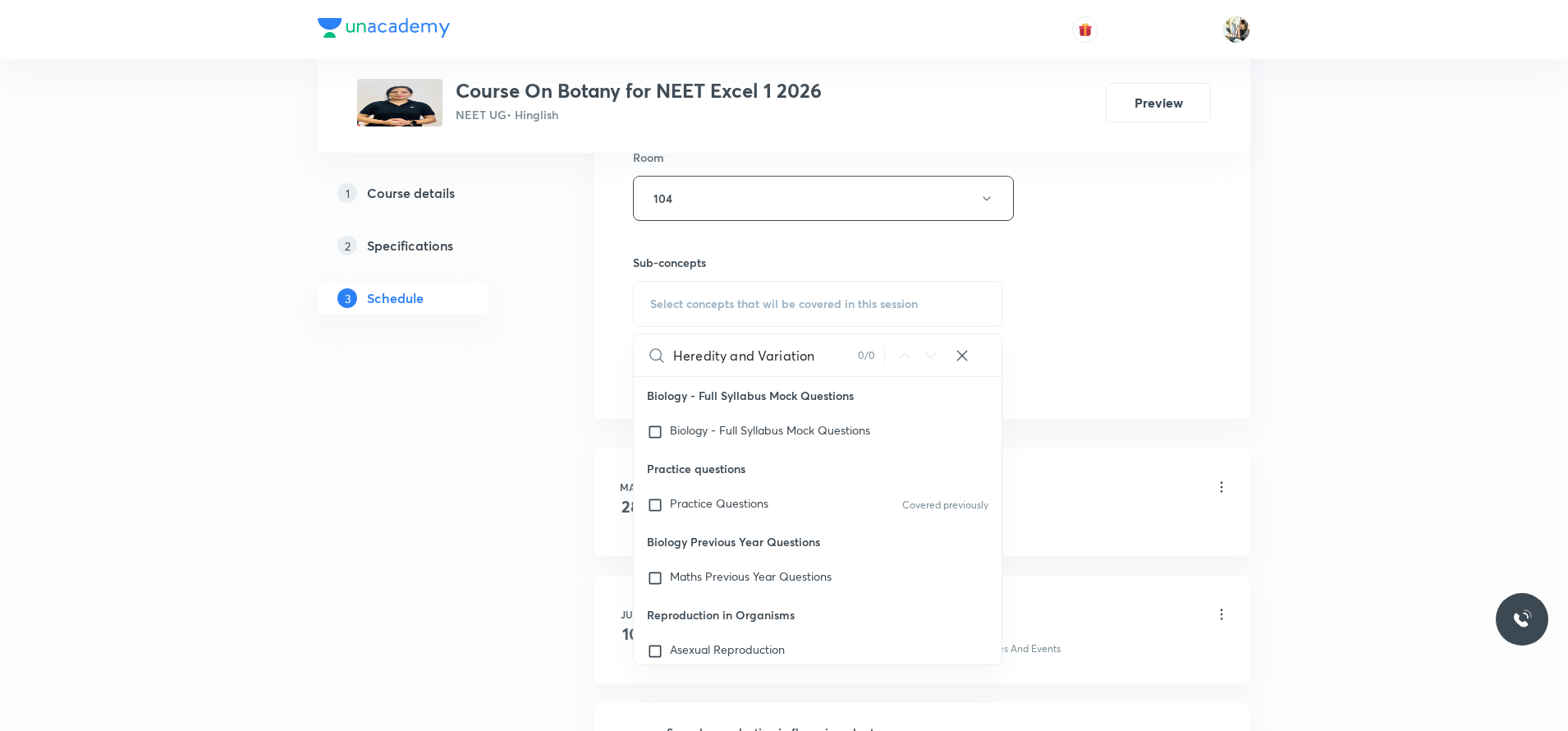 click on "Heredity and Variation" at bounding box center (765, 355) 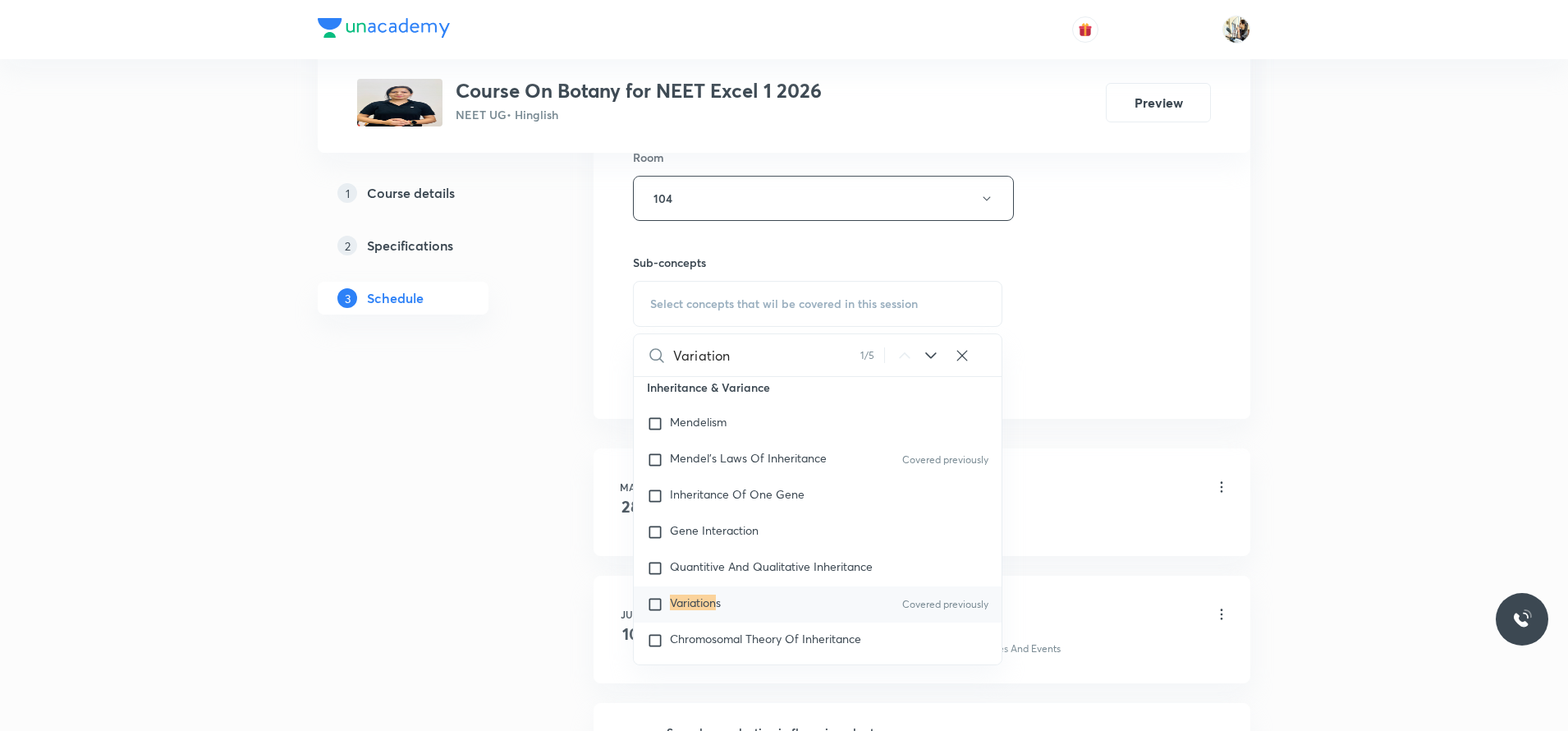 scroll, scrollTop: 3534, scrollLeft: 0, axis: vertical 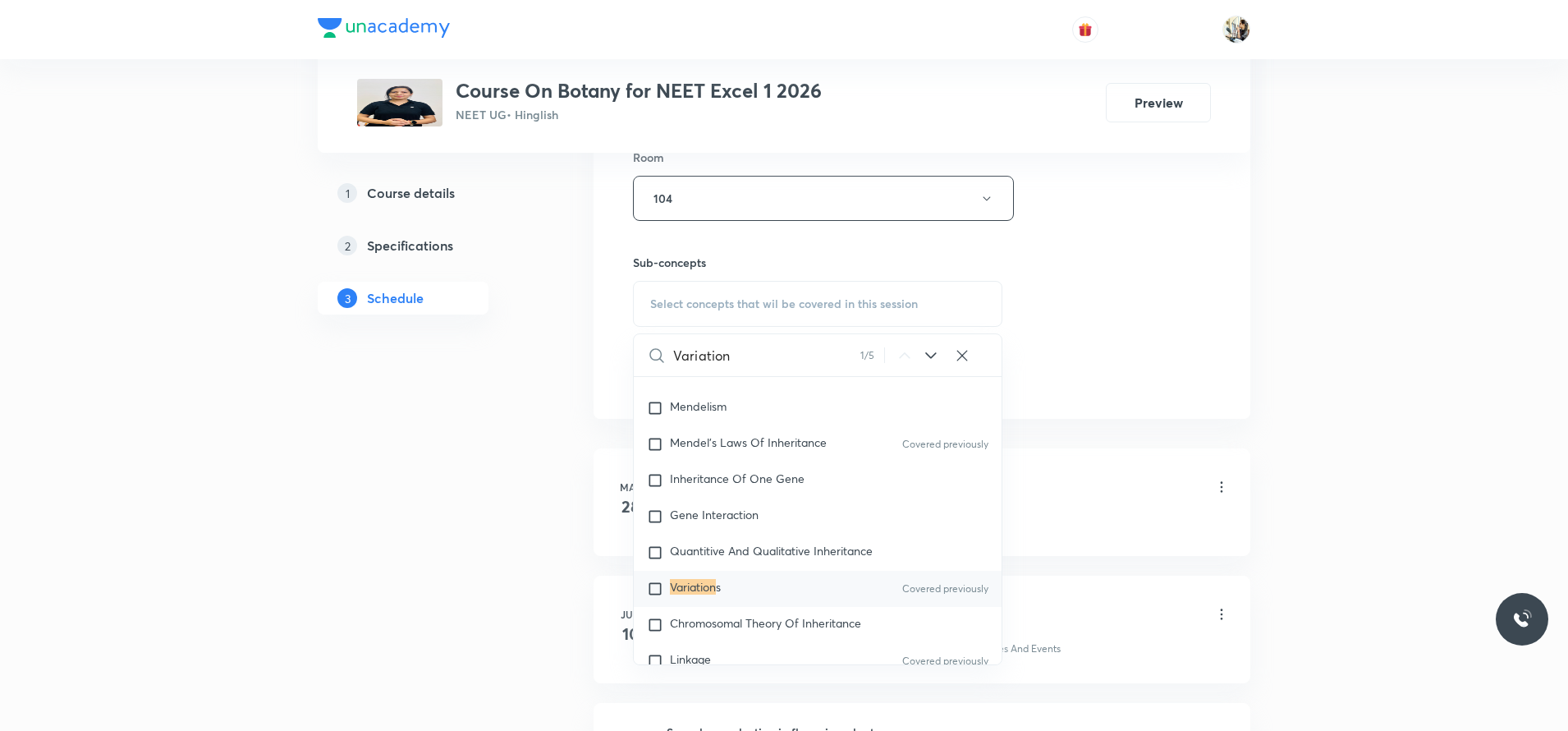 type on "Variation" 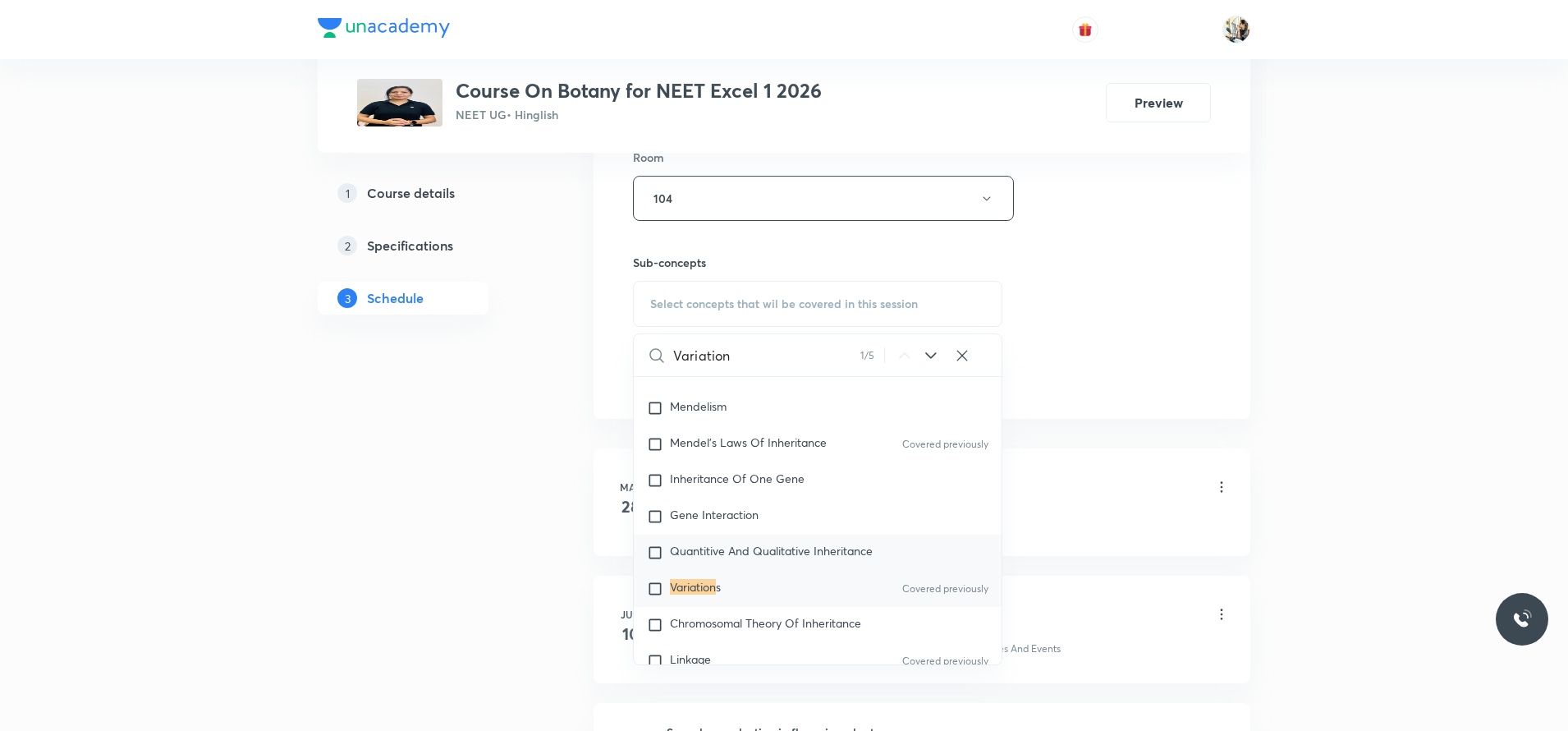 drag, startPoint x: 658, startPoint y: 591, endPoint x: 894, endPoint y: 575, distance: 236.54175 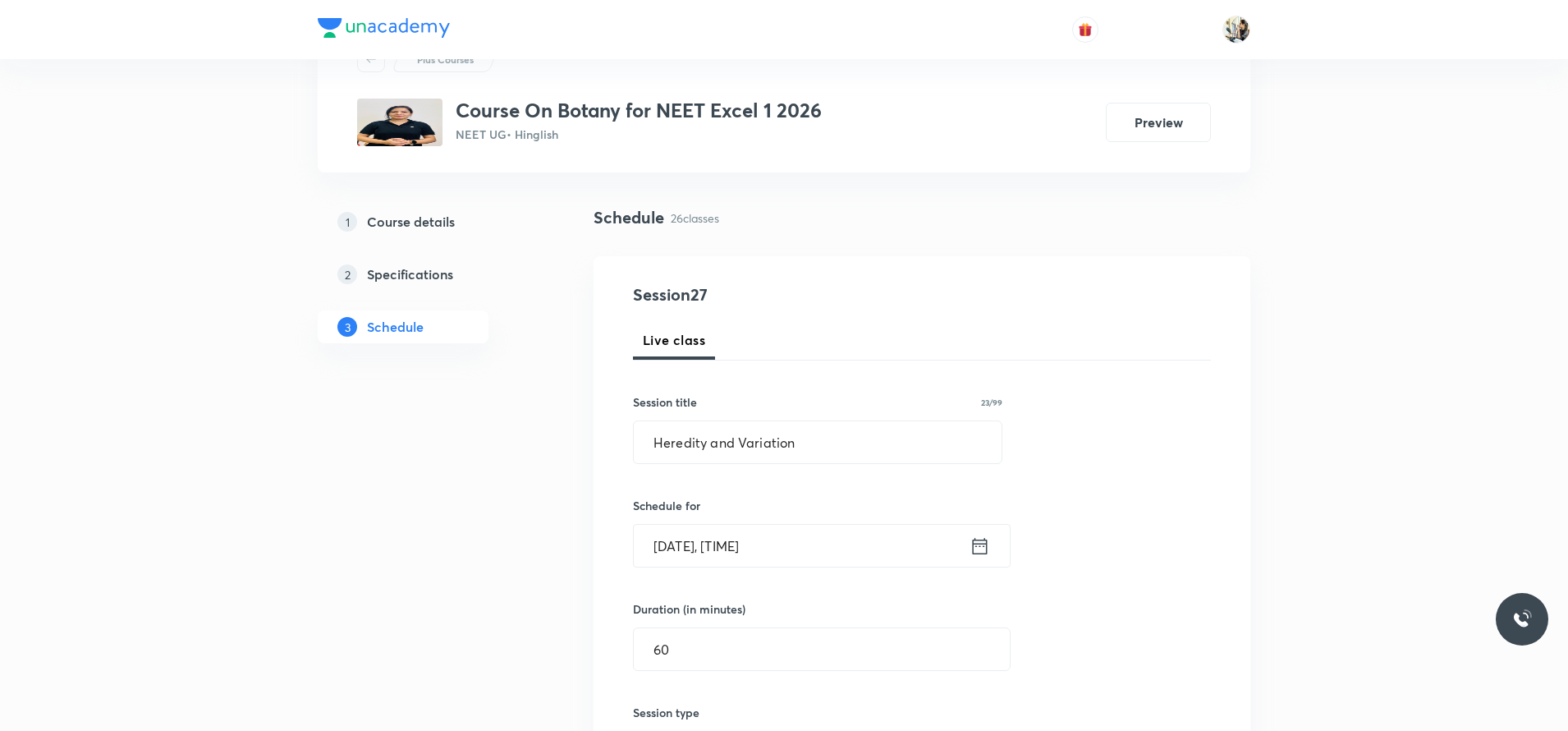 scroll, scrollTop: 0, scrollLeft: 0, axis: both 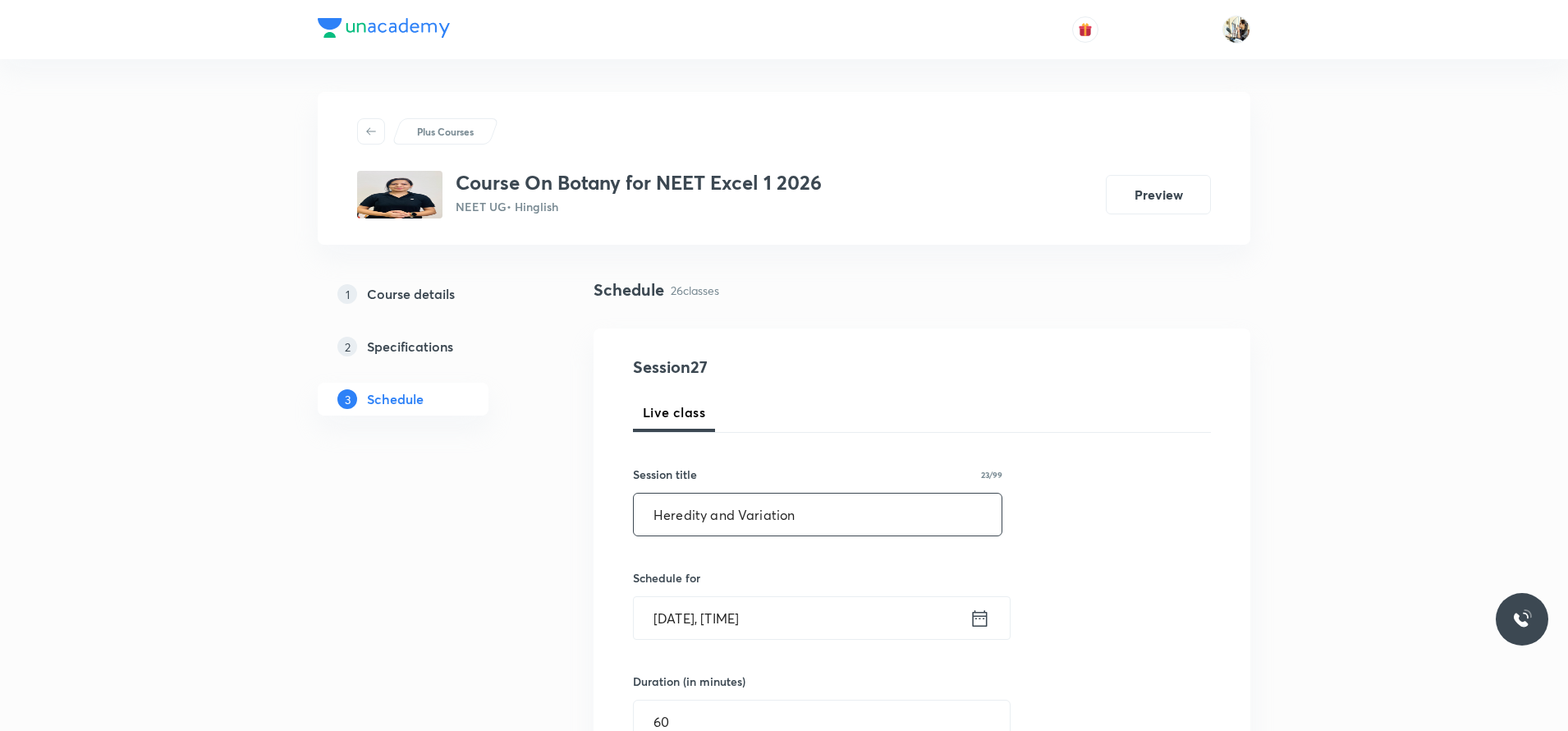 click on "Heredity and Variation" at bounding box center [818, 514] 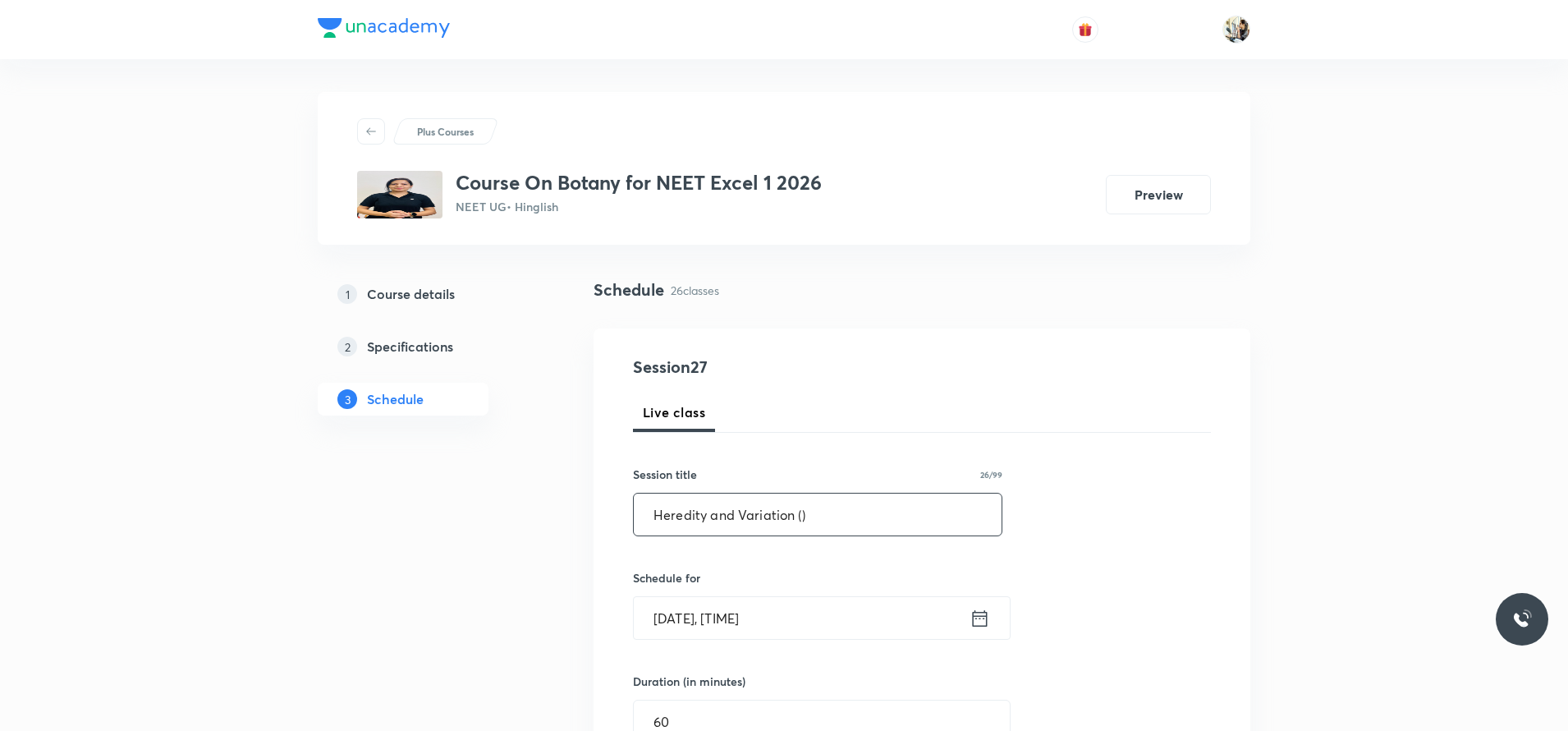 paste on "Drosophila Genetics" 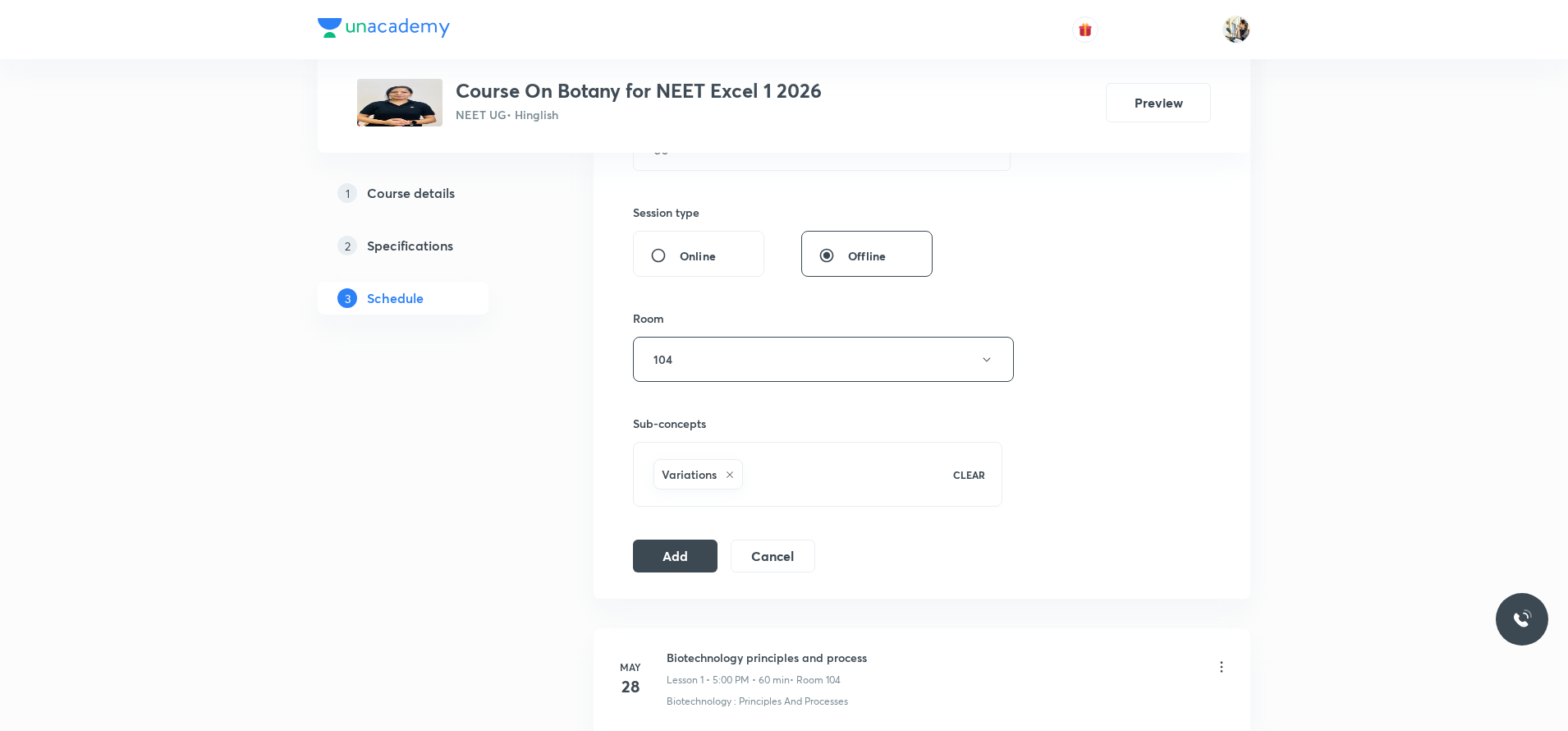 scroll, scrollTop: 575, scrollLeft: 0, axis: vertical 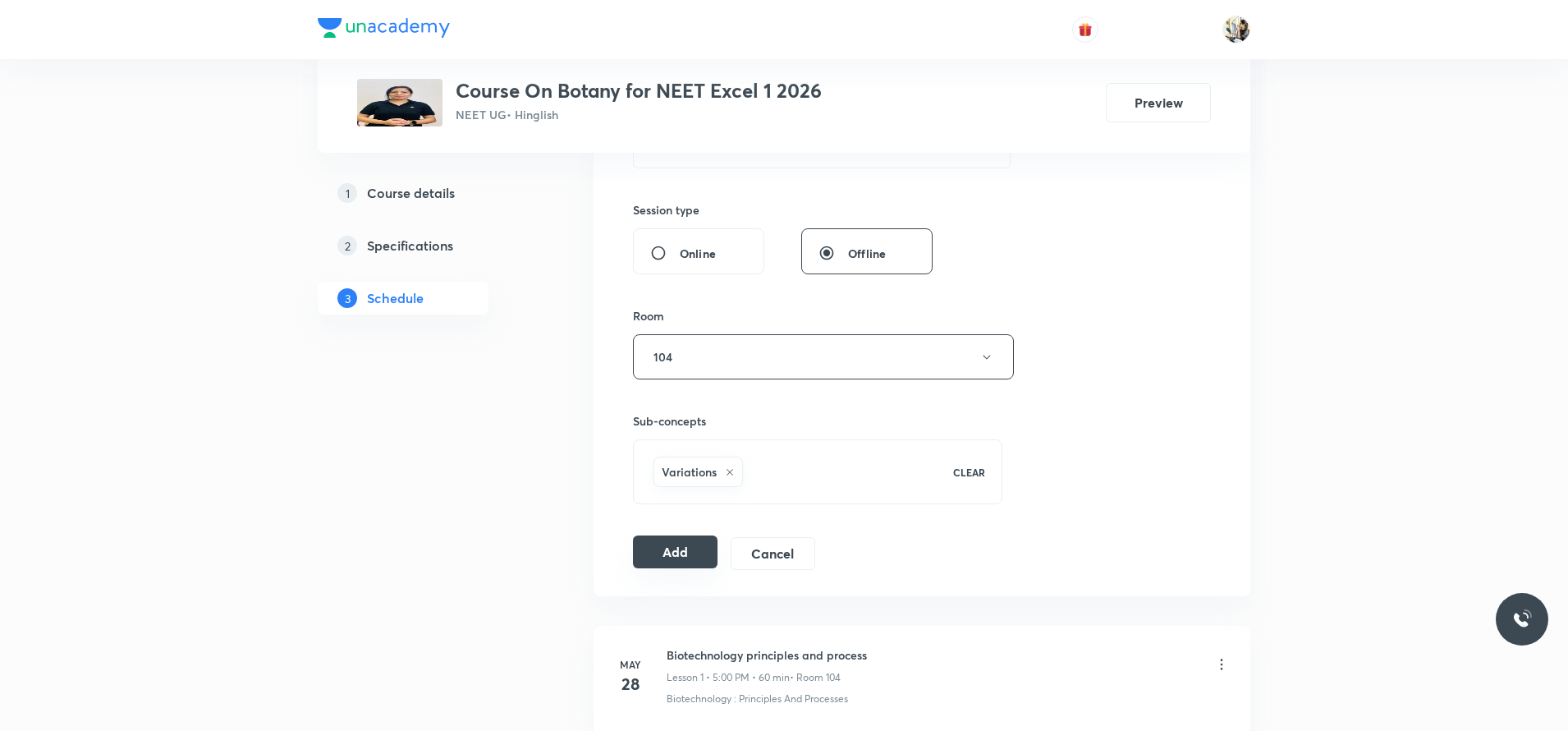 type on "Heredity and Variation (Drosophila Genetics)" 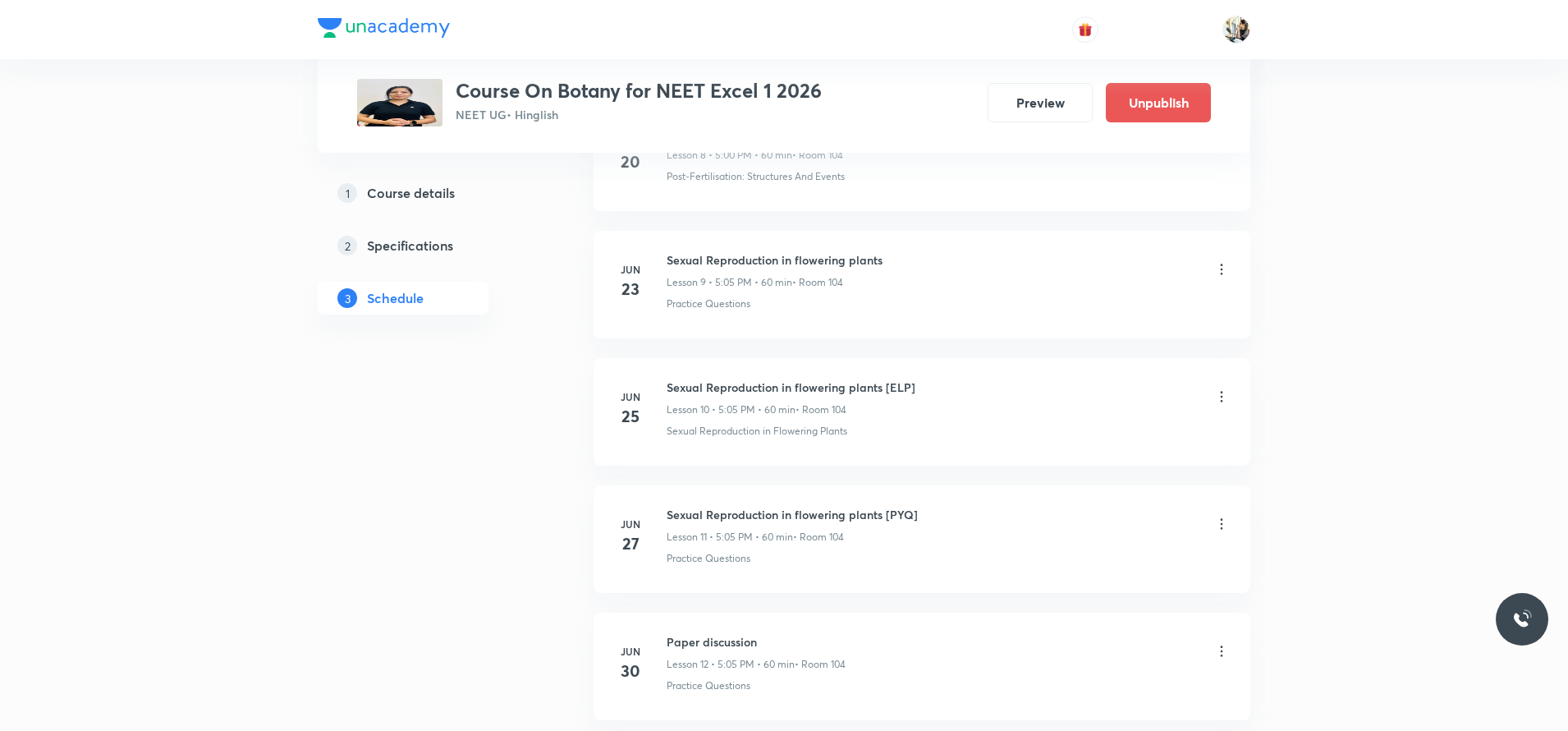 scroll, scrollTop: 3268, scrollLeft: 0, axis: vertical 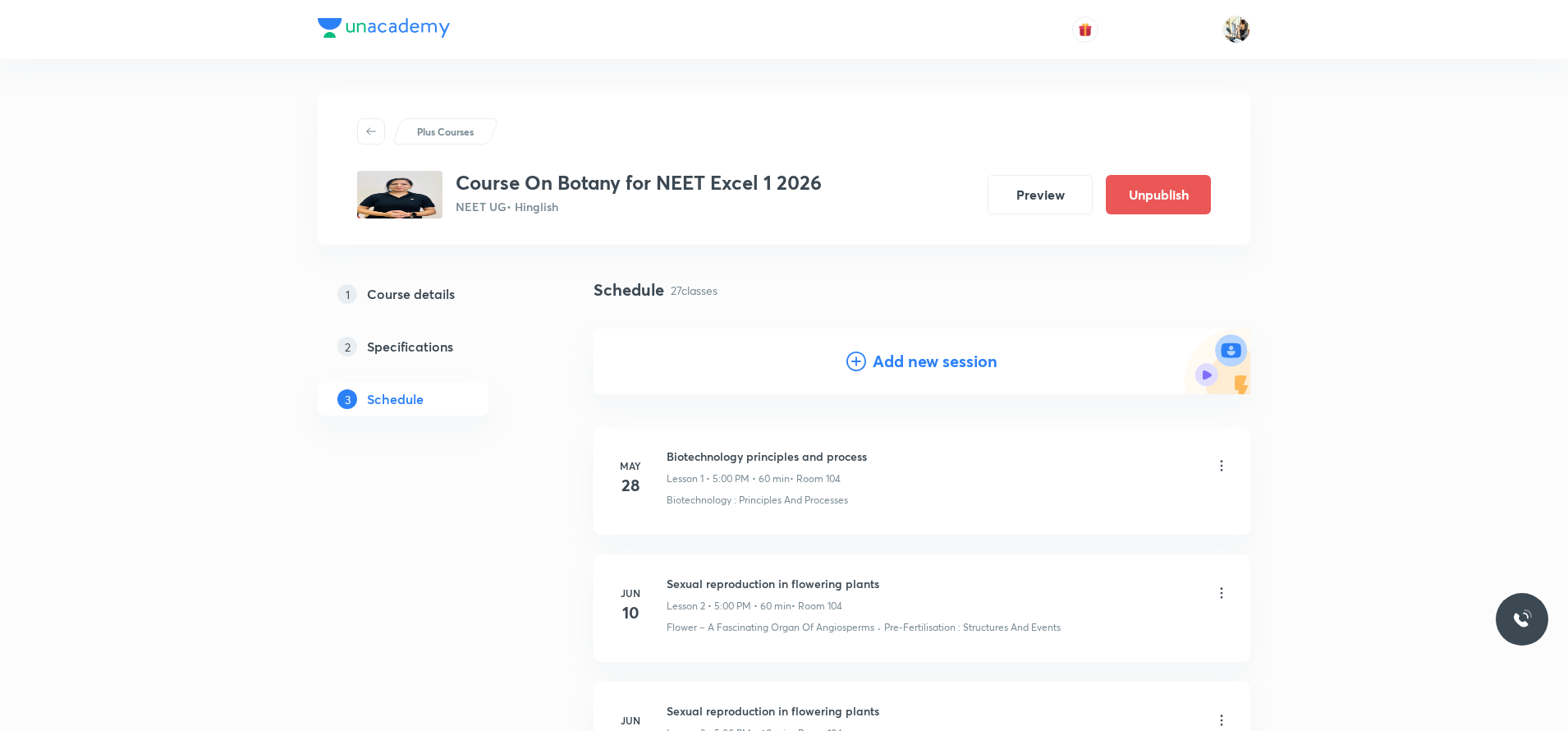 click on "Add new session" at bounding box center (935, 361) 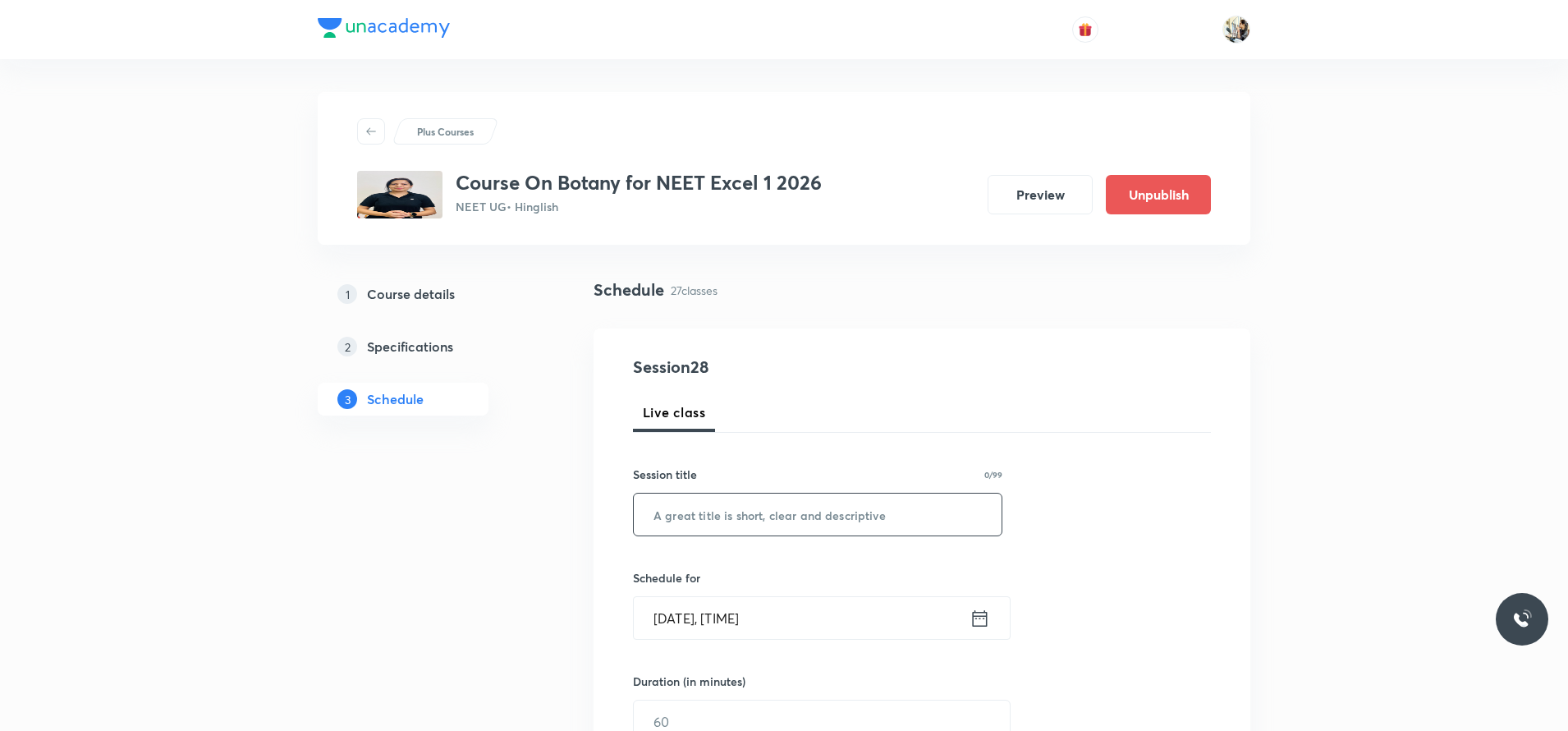 click at bounding box center [818, 514] 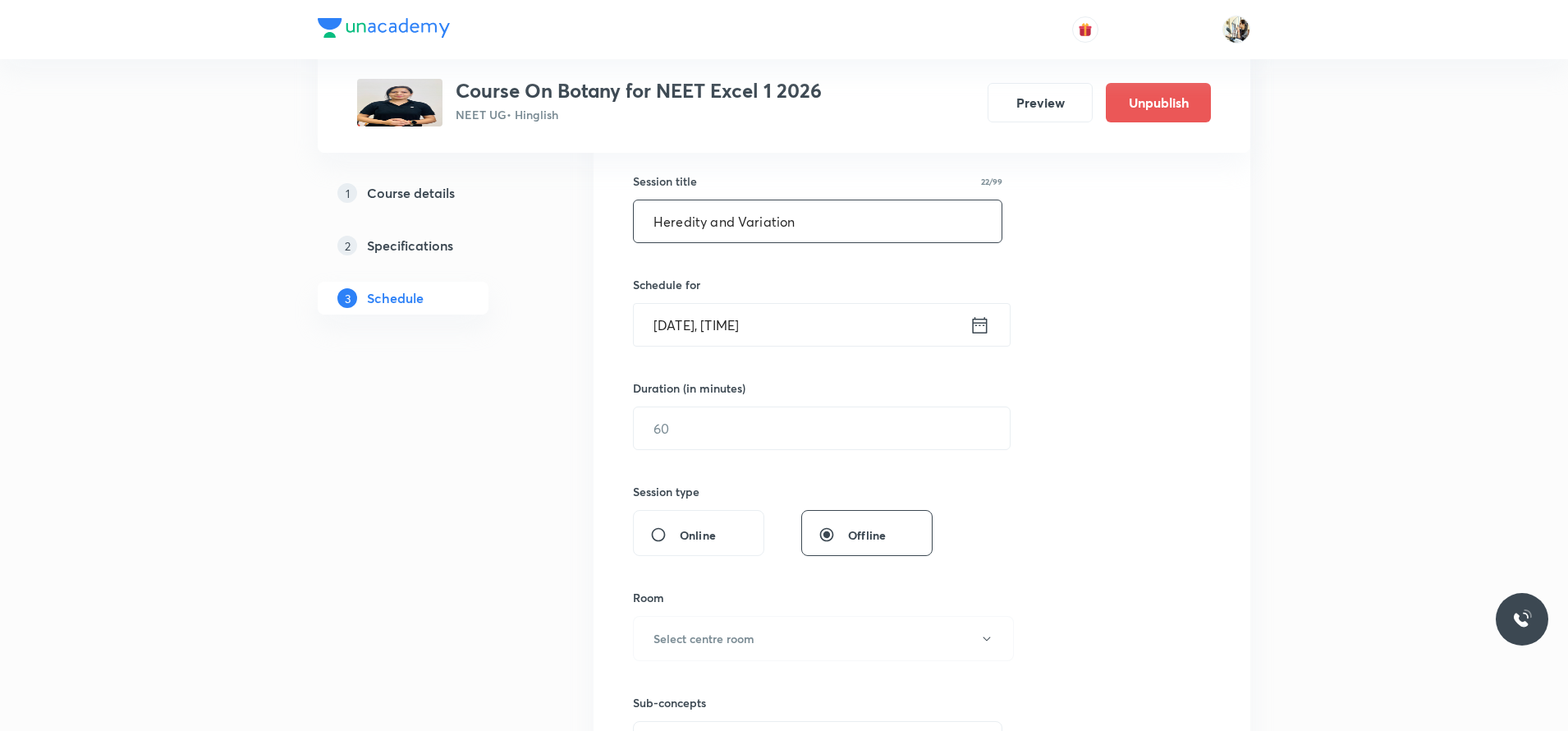 scroll, scrollTop: 287, scrollLeft: 0, axis: vertical 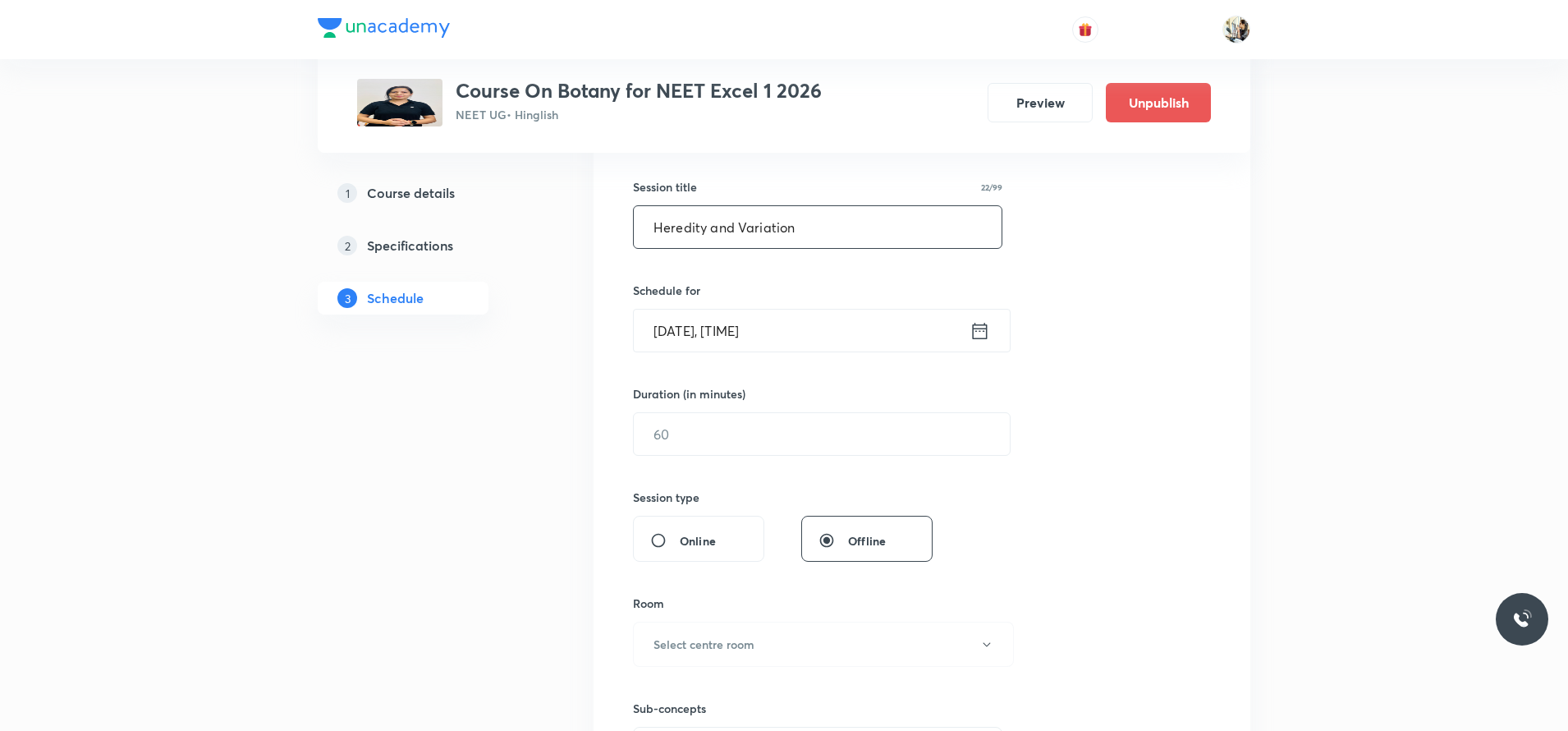 type on "Heredity and Variation" 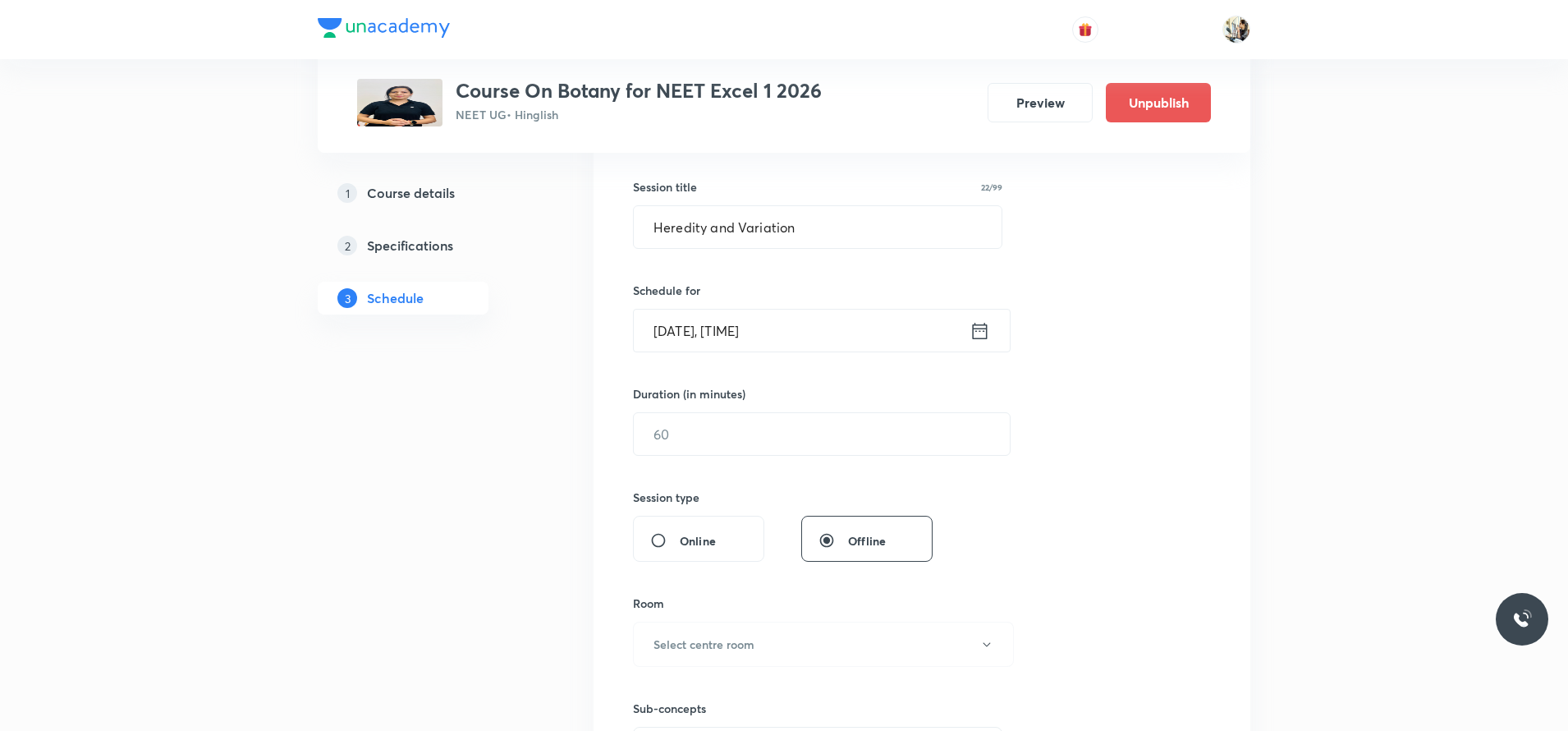 click on "[DATE], [TIME]" at bounding box center (801, 330) 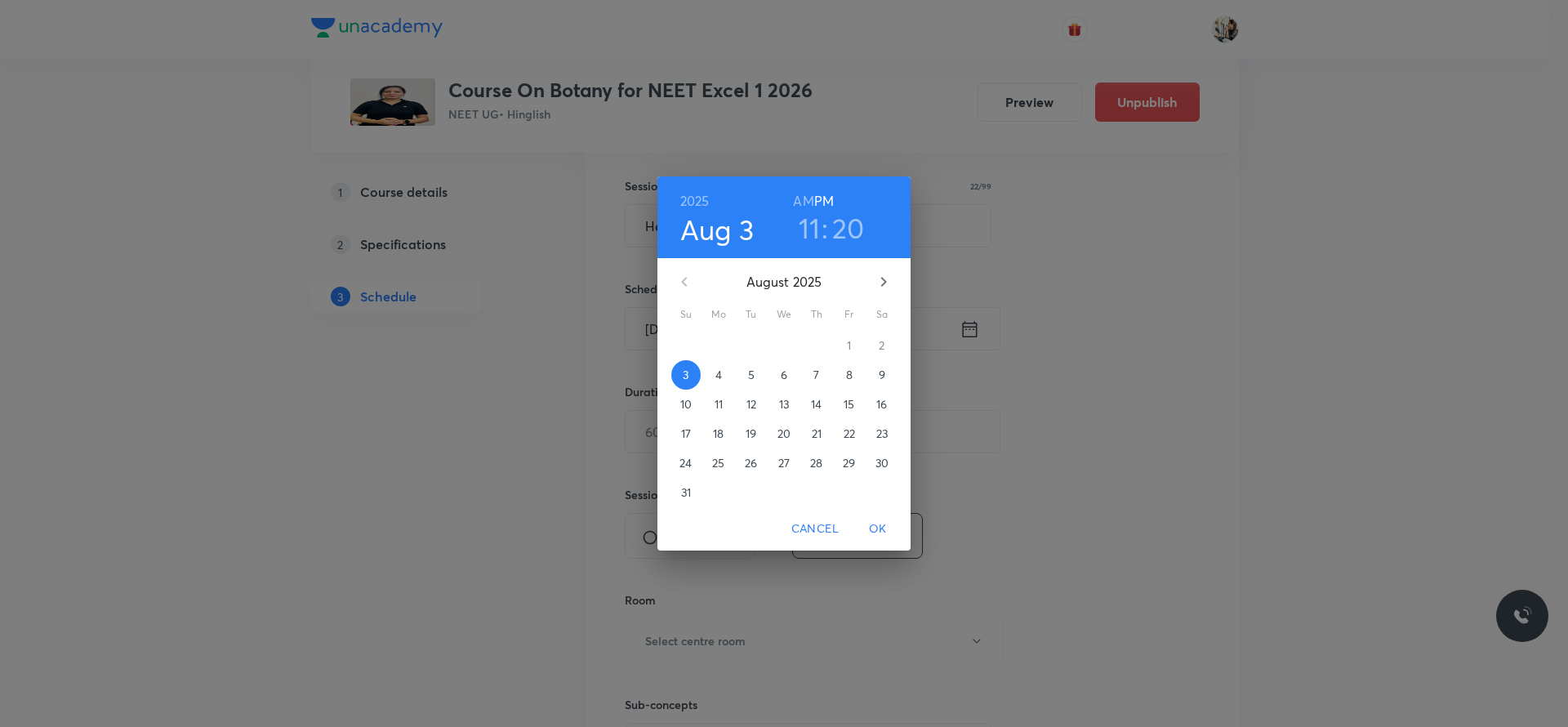 click on "8" at bounding box center [849, 375] 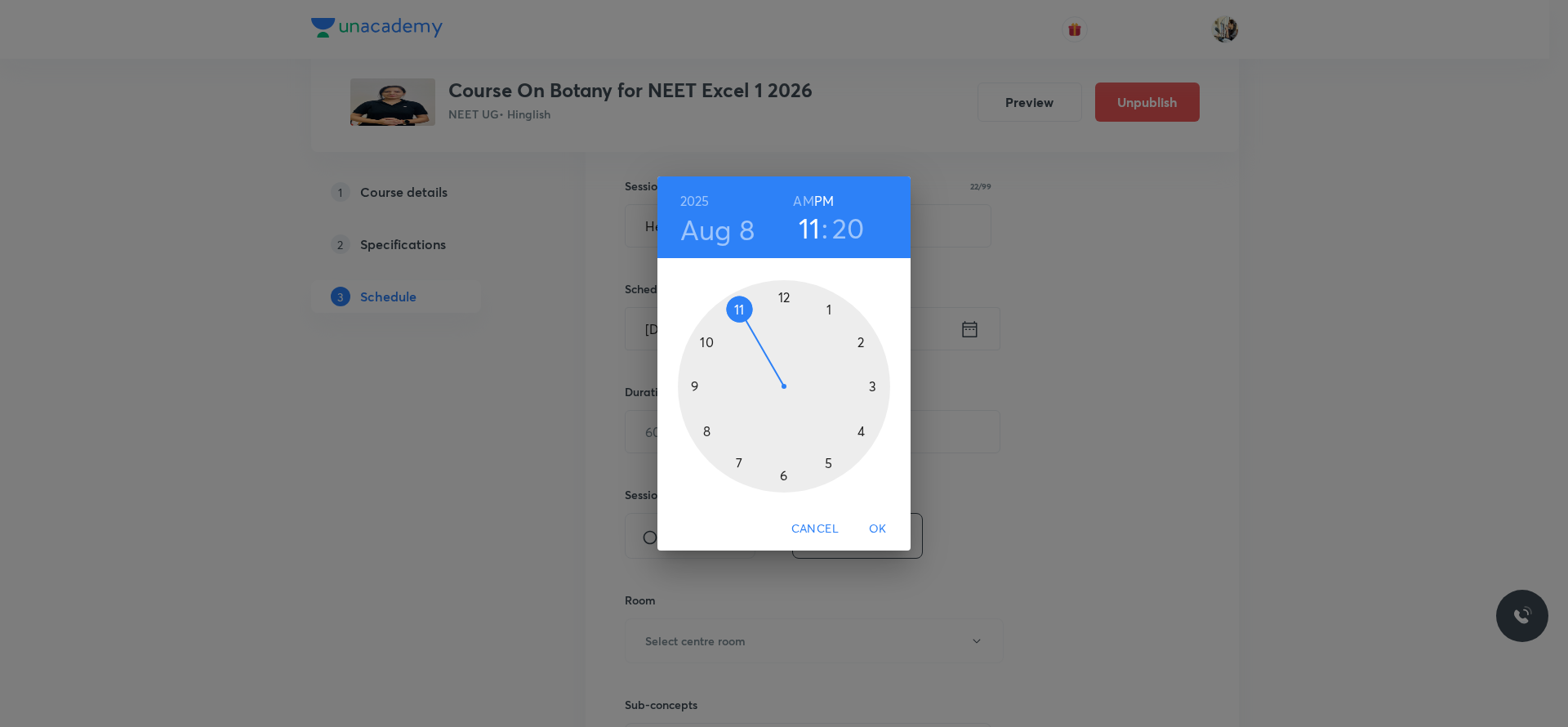 click at bounding box center (784, 386) 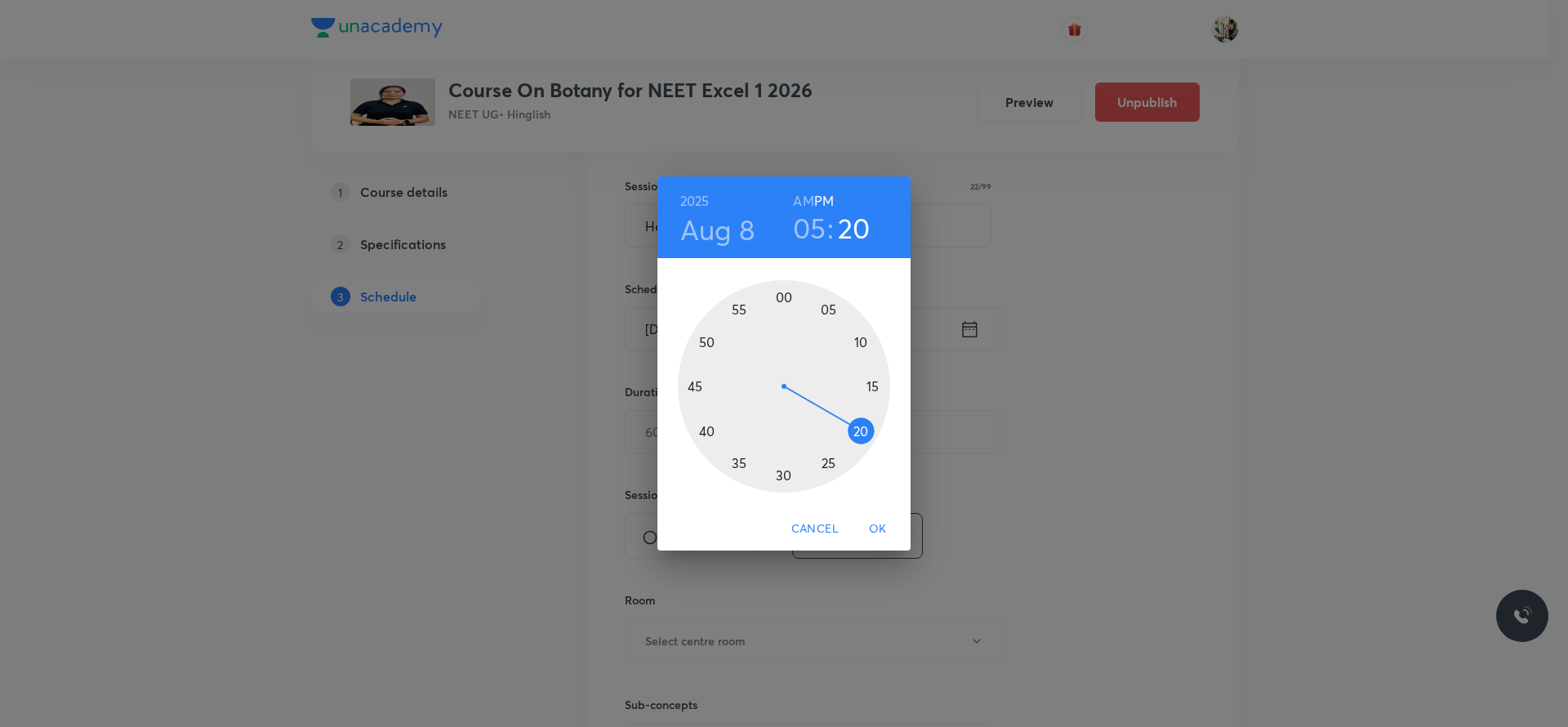 click at bounding box center [784, 386] 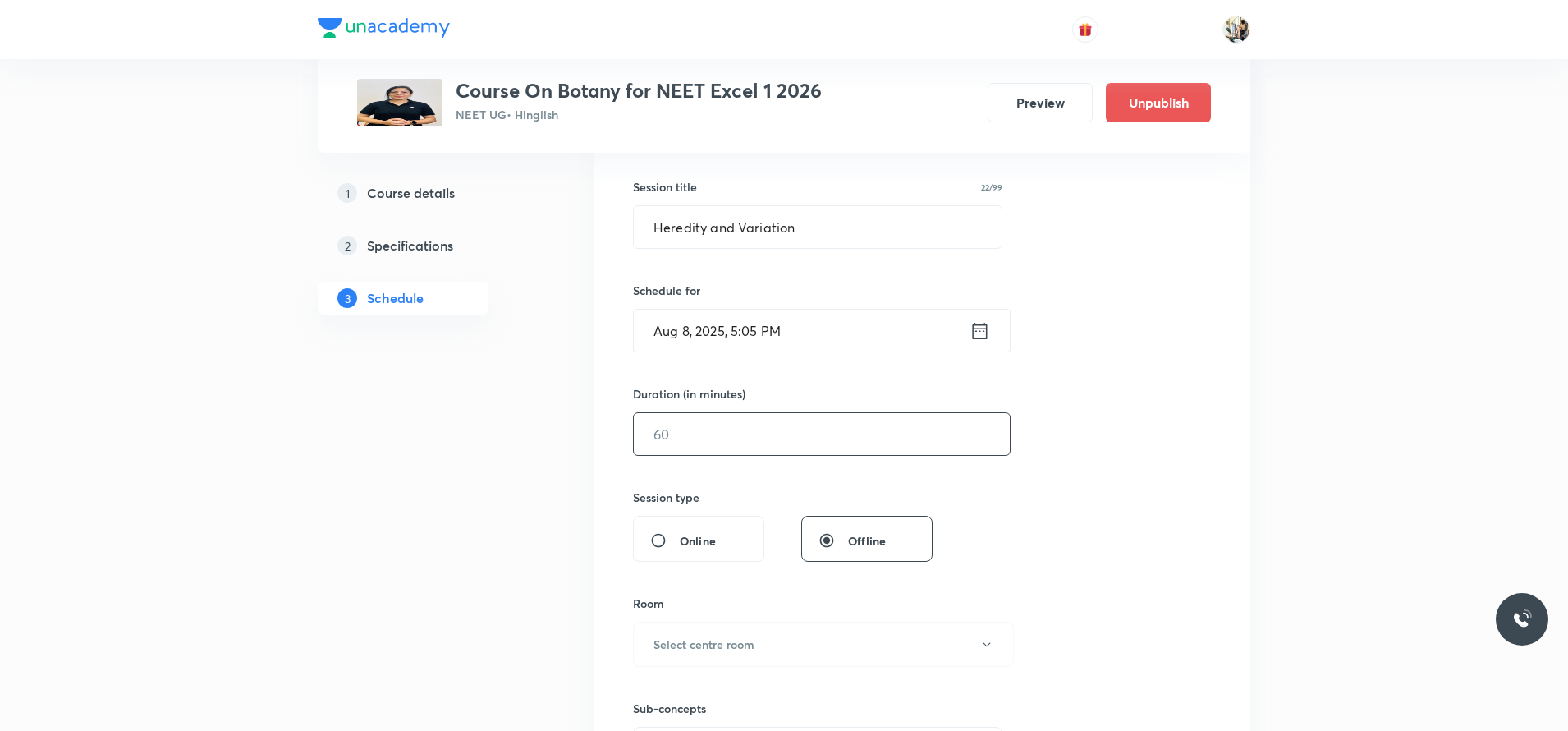 click 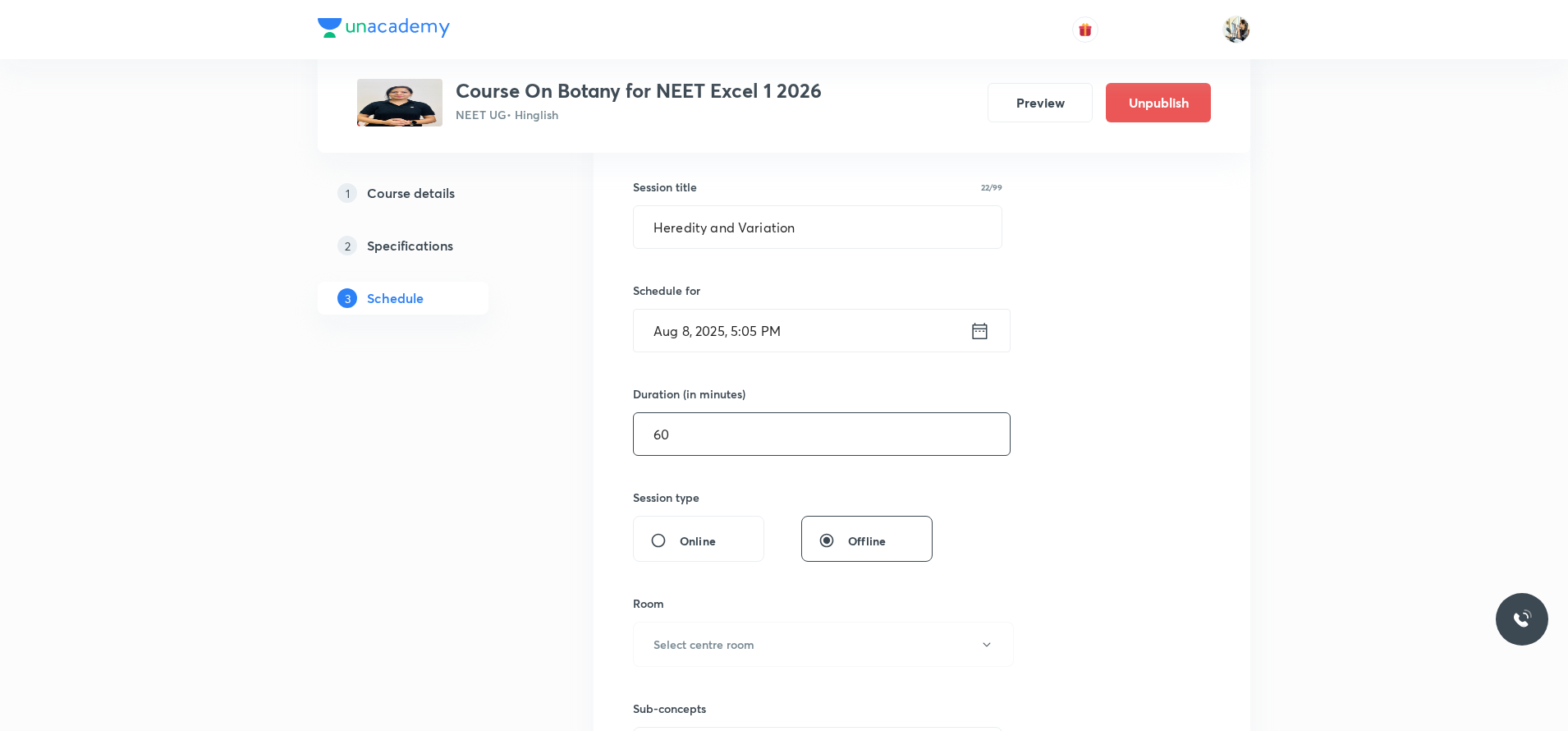 scroll, scrollTop: 575, scrollLeft: 0, axis: vertical 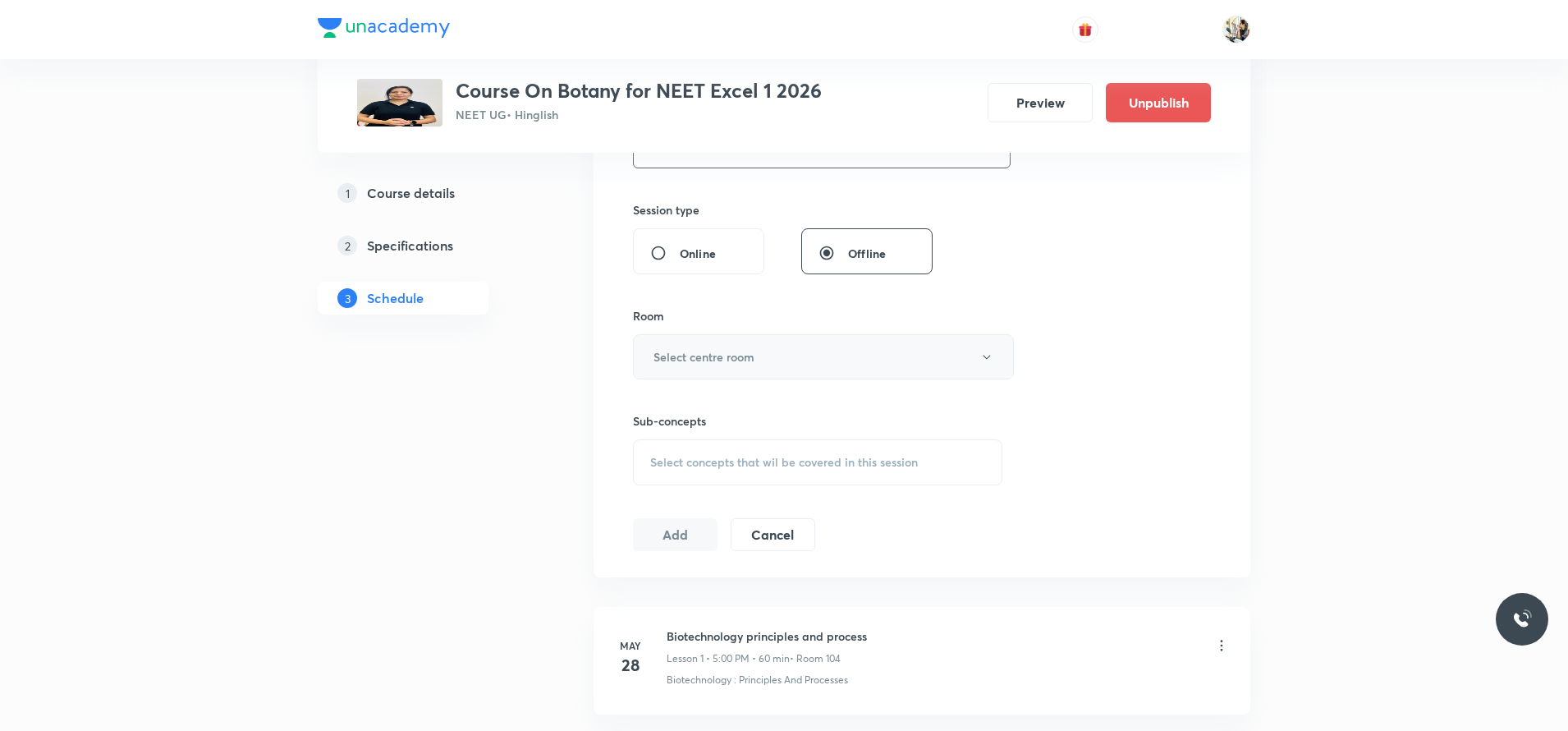type on "60" 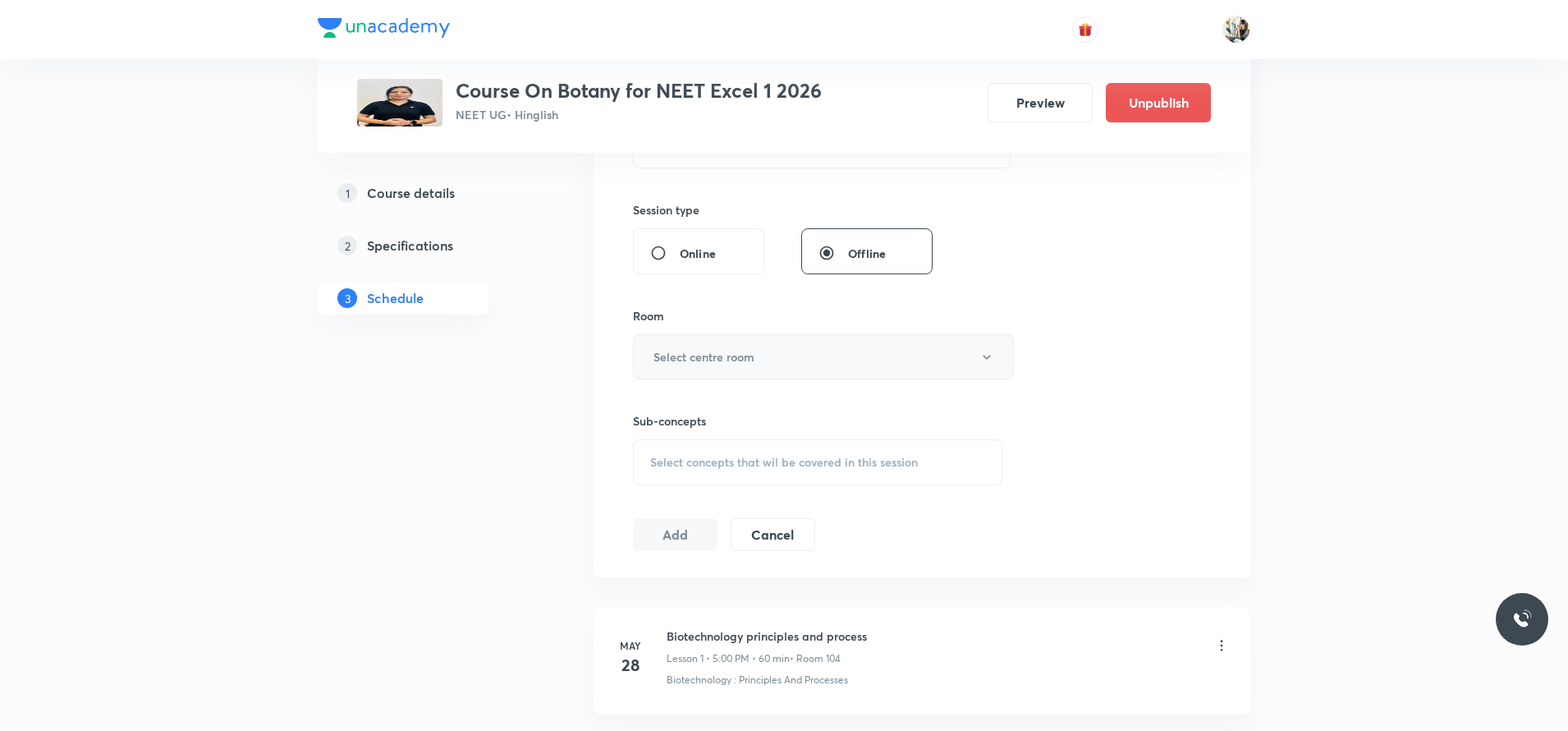 click on "Select centre room" at bounding box center [704, 356] 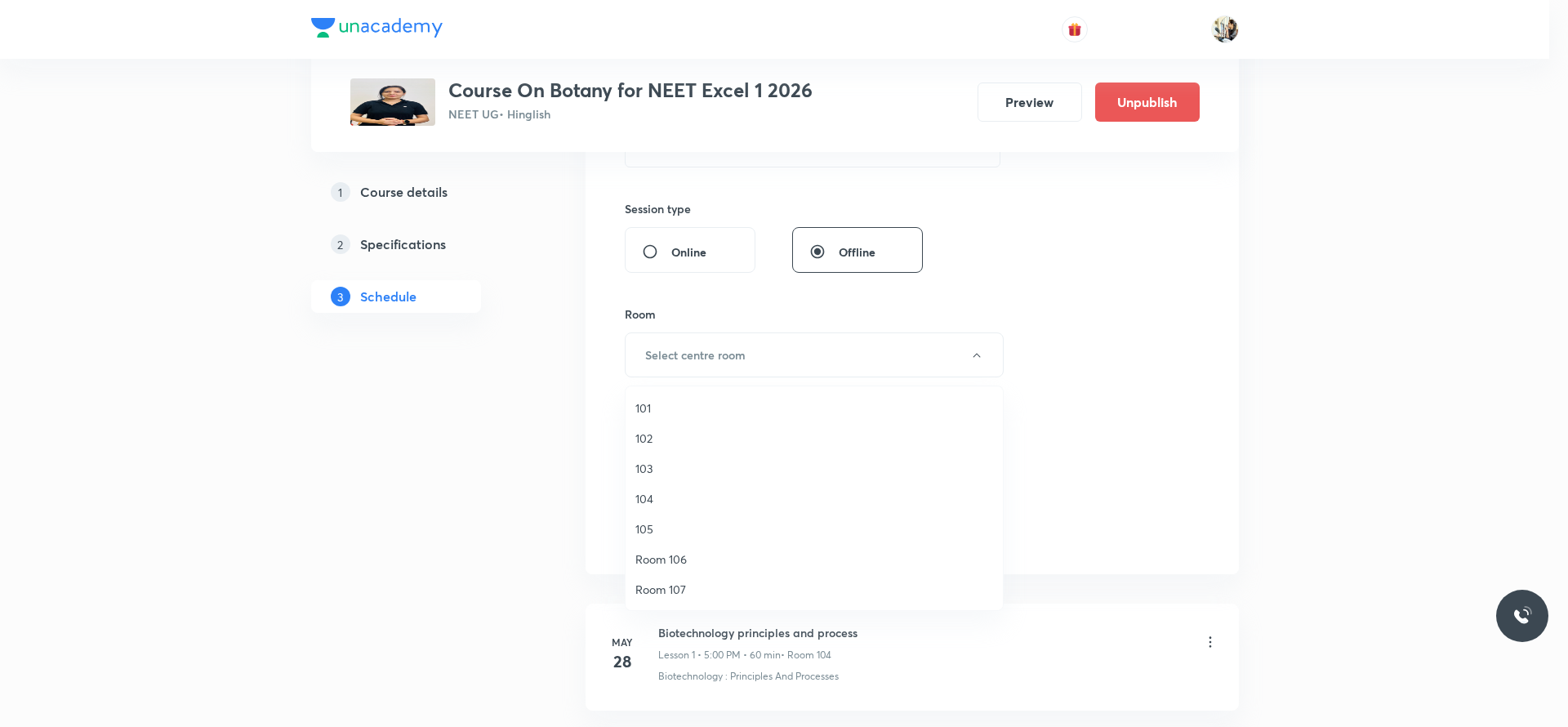 click on "104" at bounding box center (814, 498) 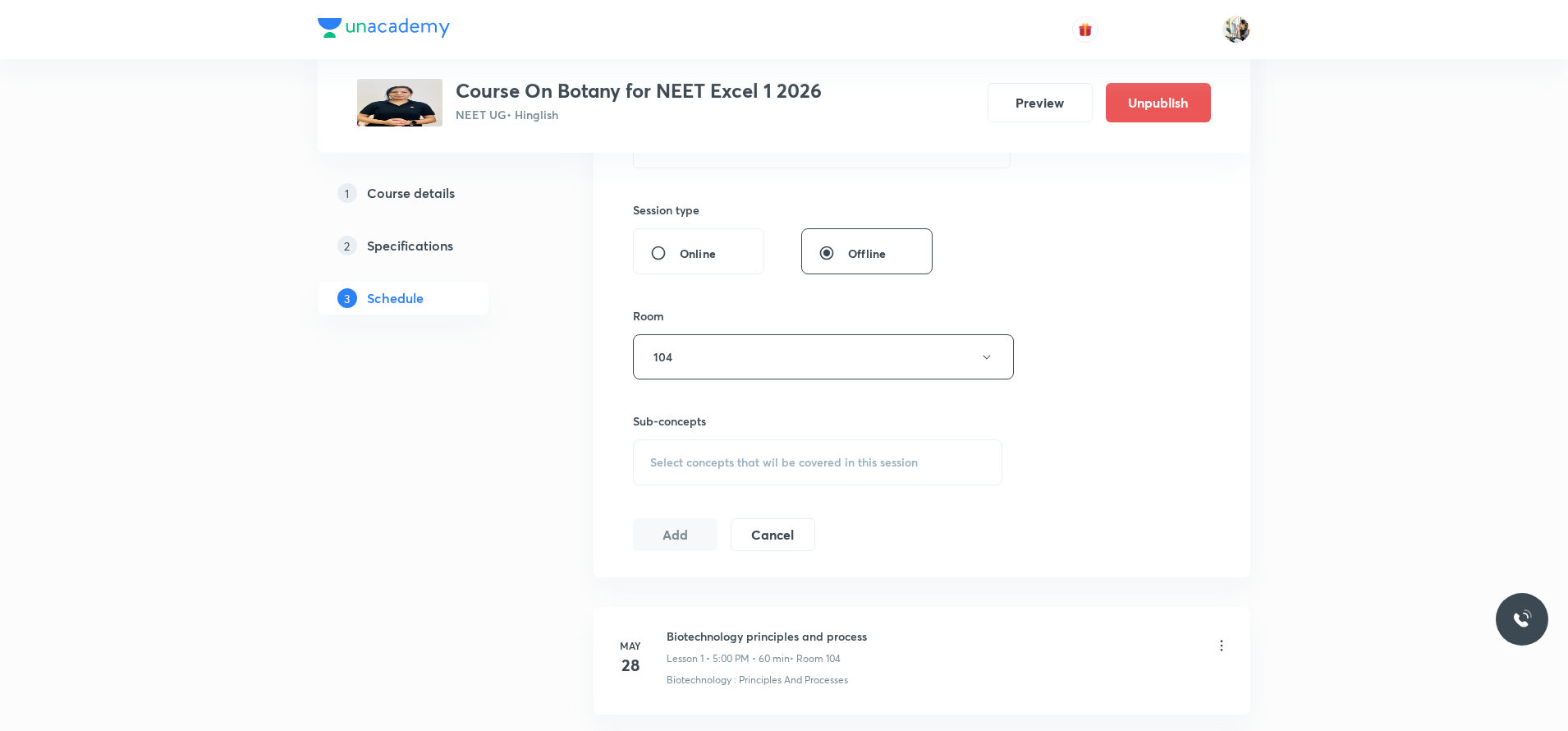 click on "Select concepts that wil be covered in this session" at bounding box center (818, 462) 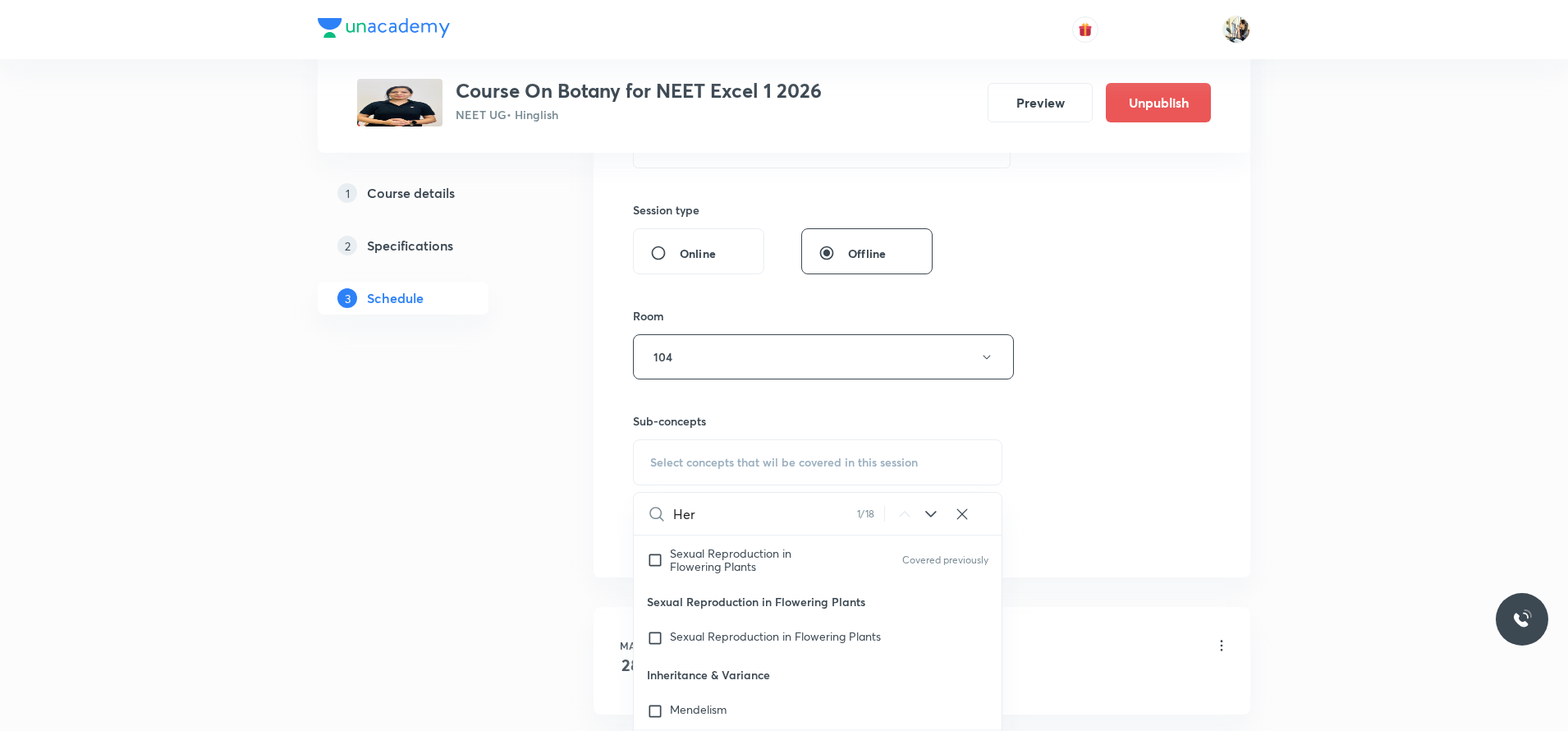 scroll, scrollTop: 3677, scrollLeft: 0, axis: vertical 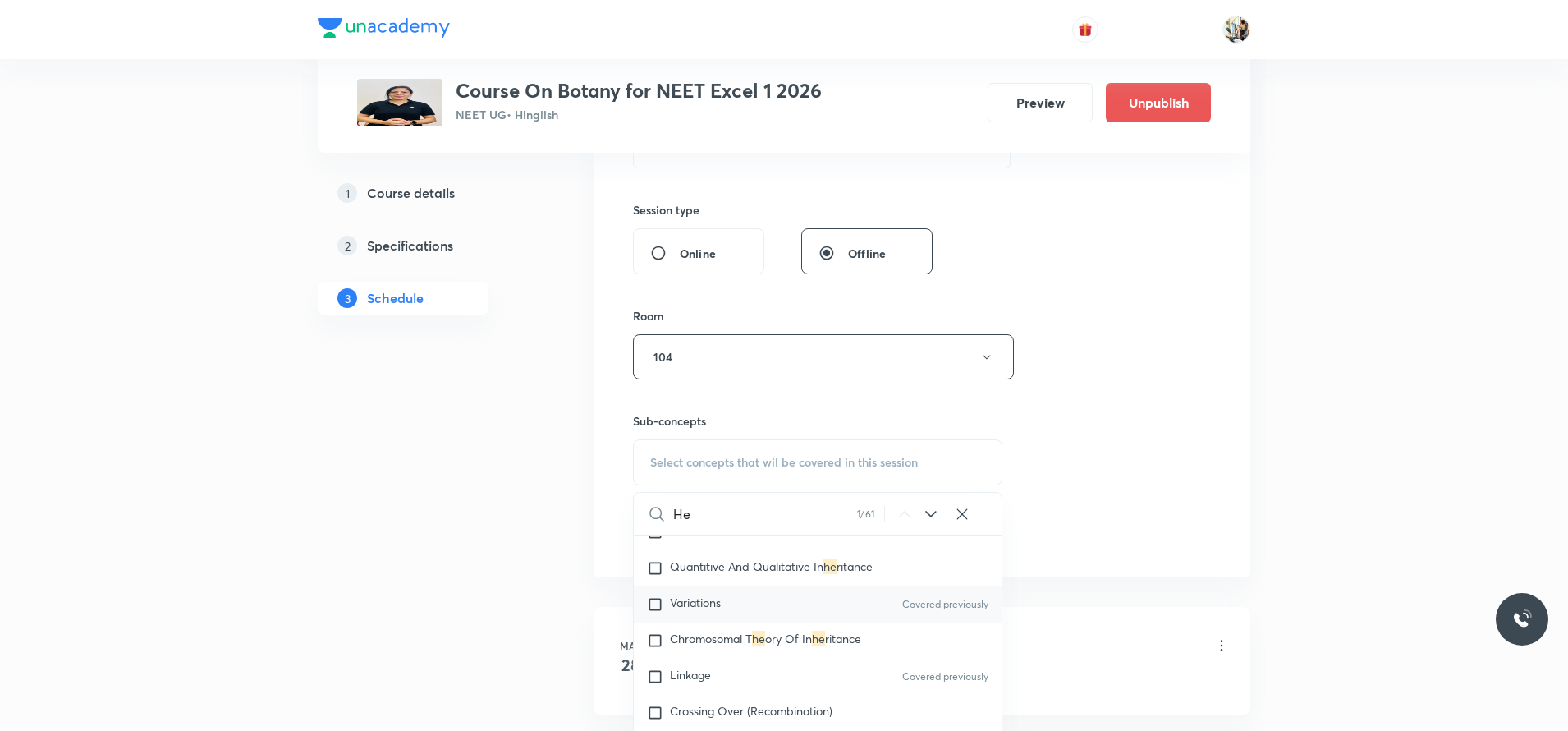 type on "H" 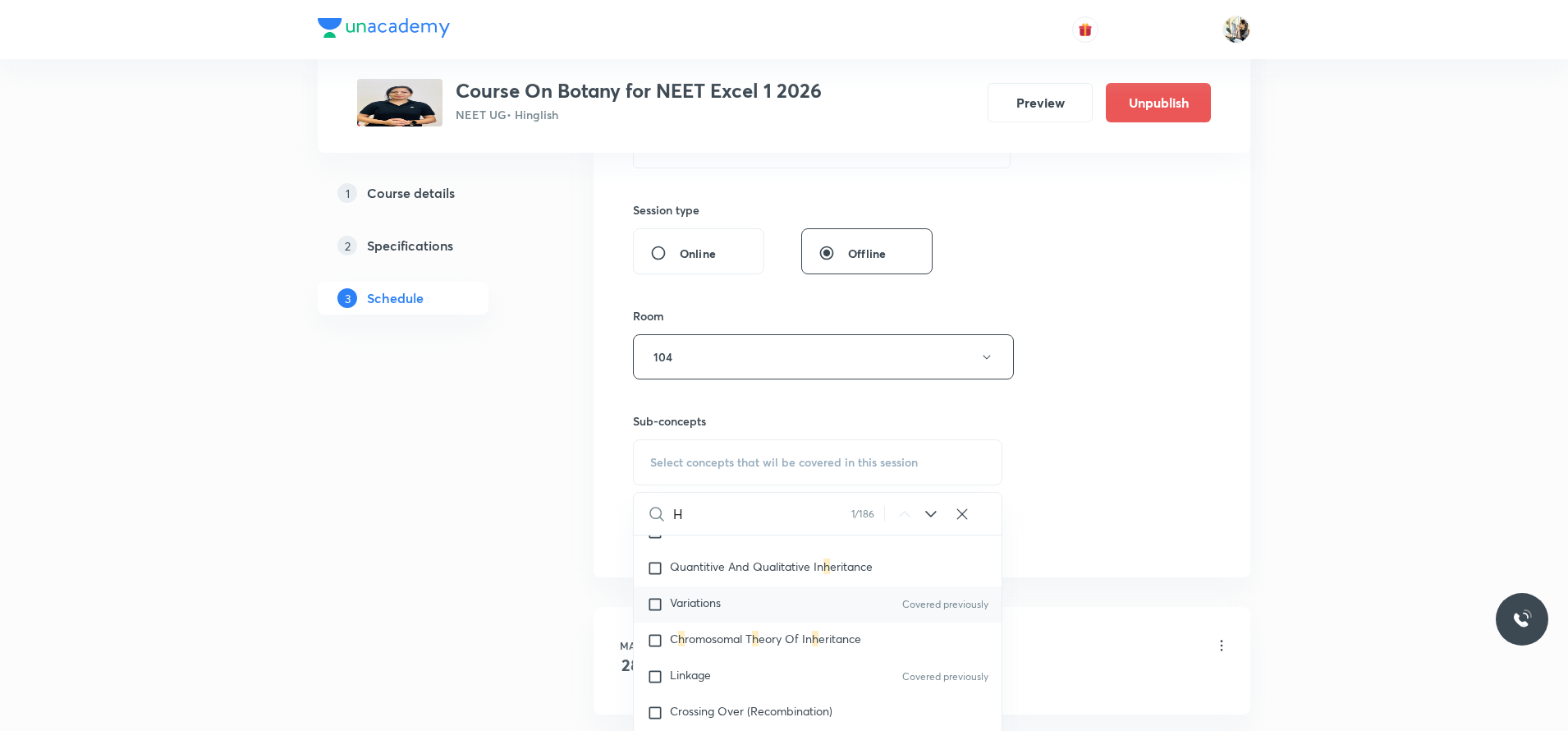 type 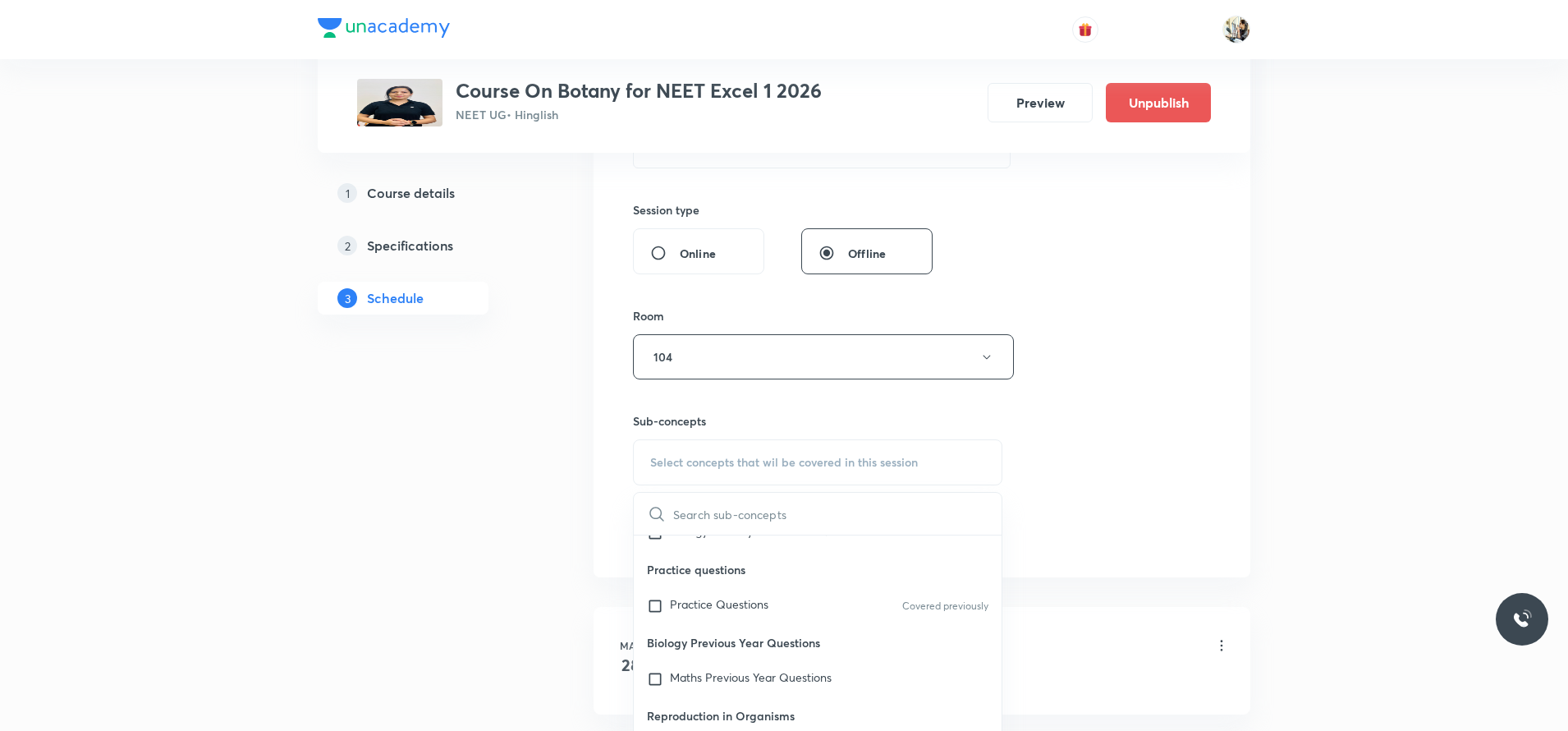 scroll, scrollTop: 0, scrollLeft: 0, axis: both 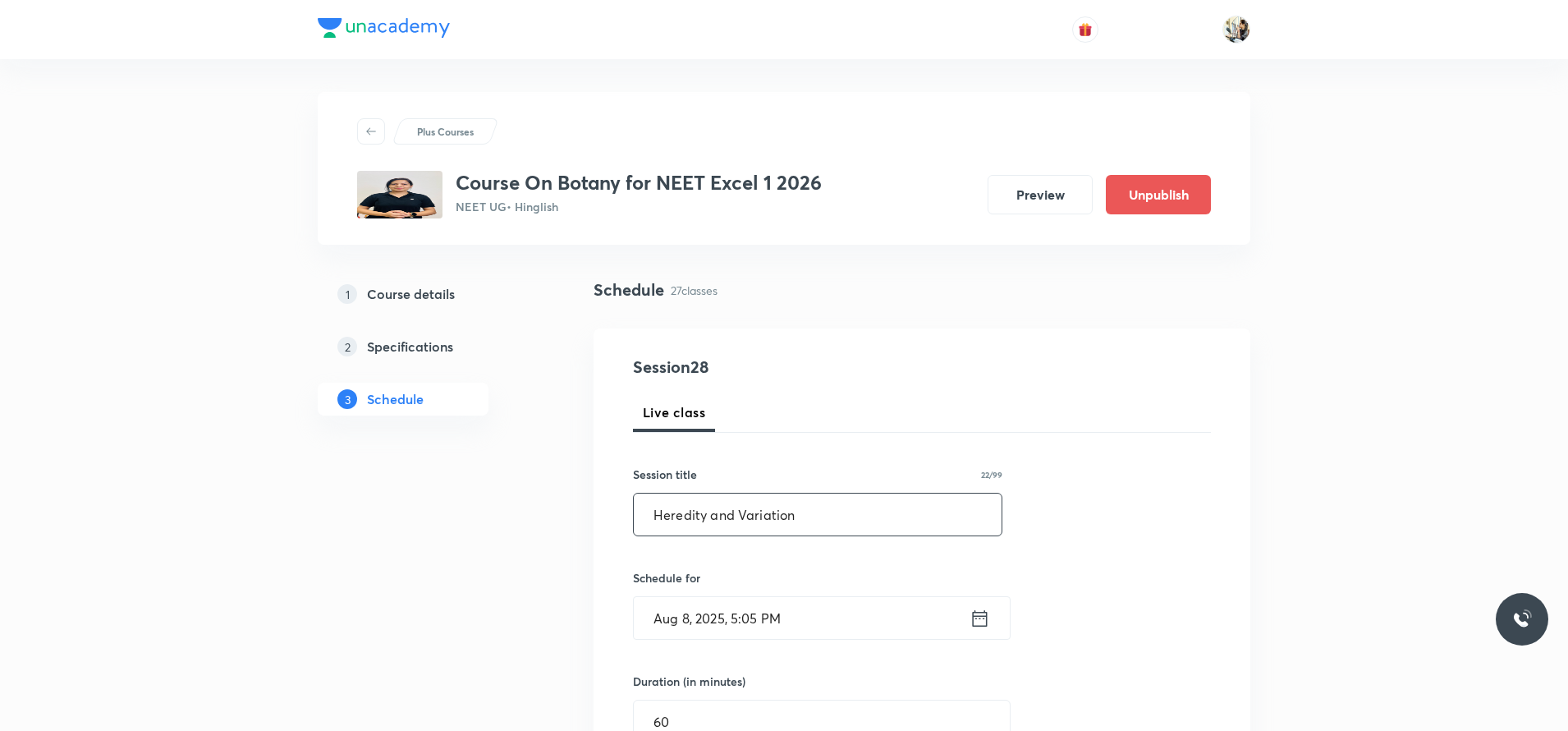 drag, startPoint x: 736, startPoint y: 513, endPoint x: 823, endPoint y: 514, distance: 87.00575 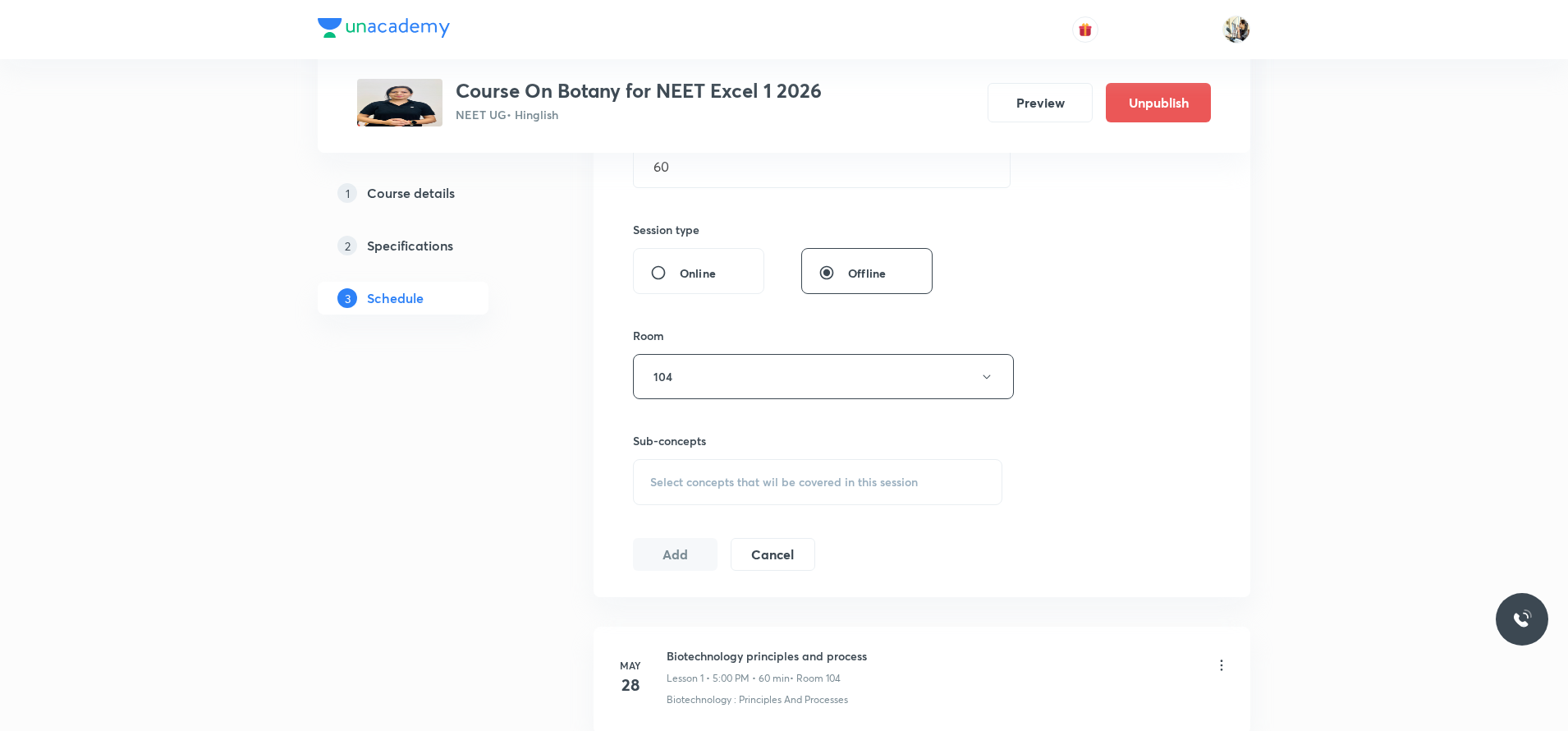 scroll, scrollTop: 575, scrollLeft: 0, axis: vertical 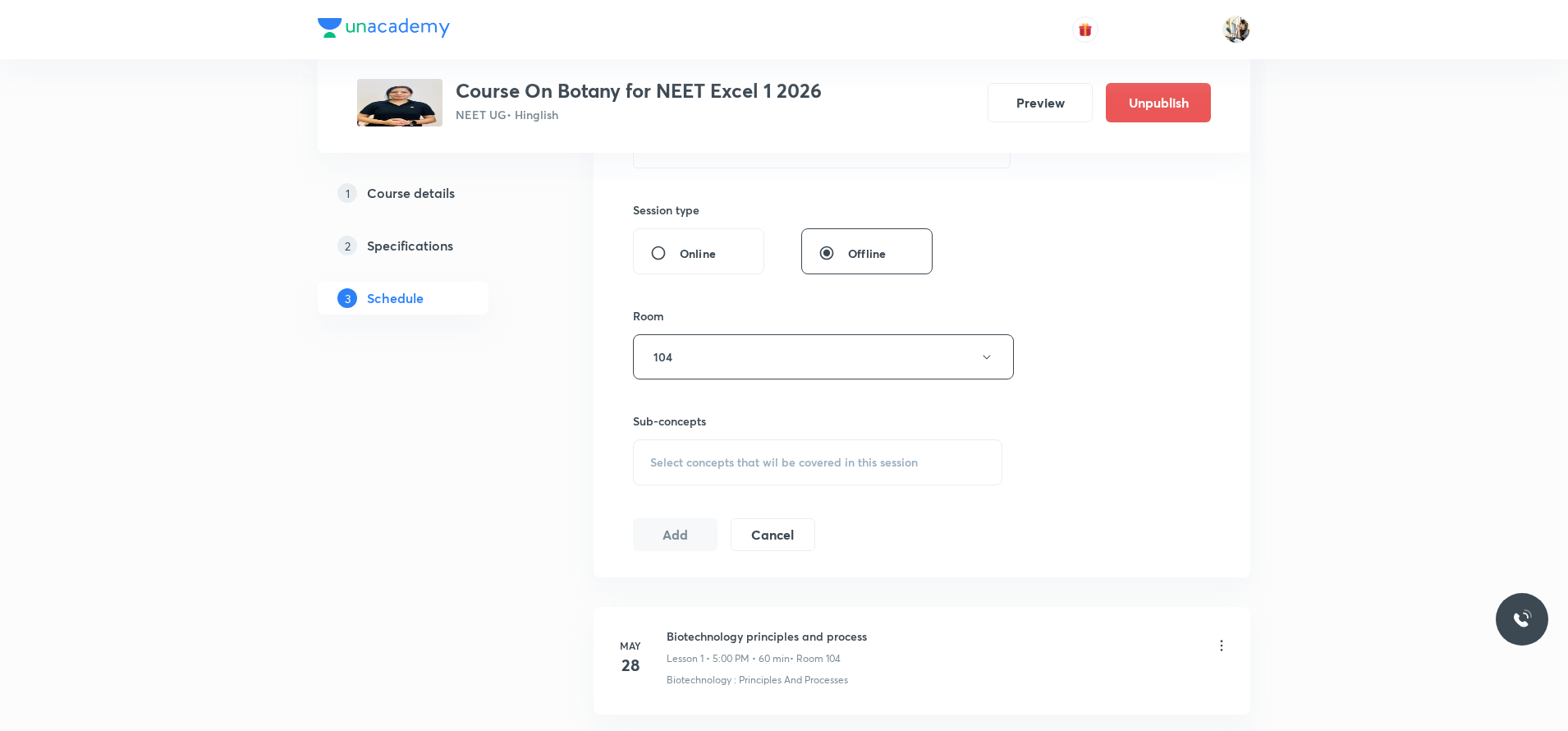 click on "Select concepts that wil be covered in this session" at bounding box center (784, 462) 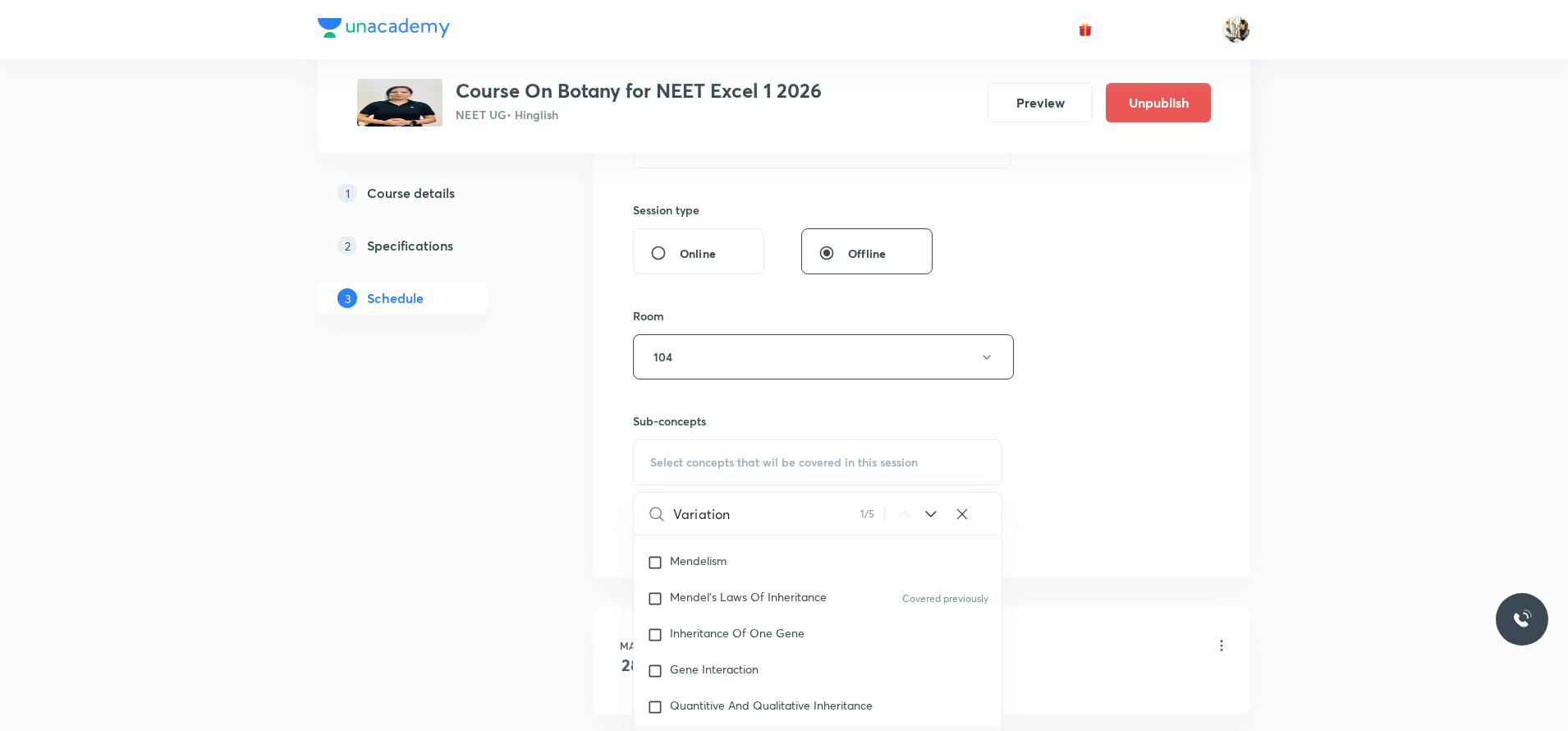 scroll, scrollTop: 3534, scrollLeft: 0, axis: vertical 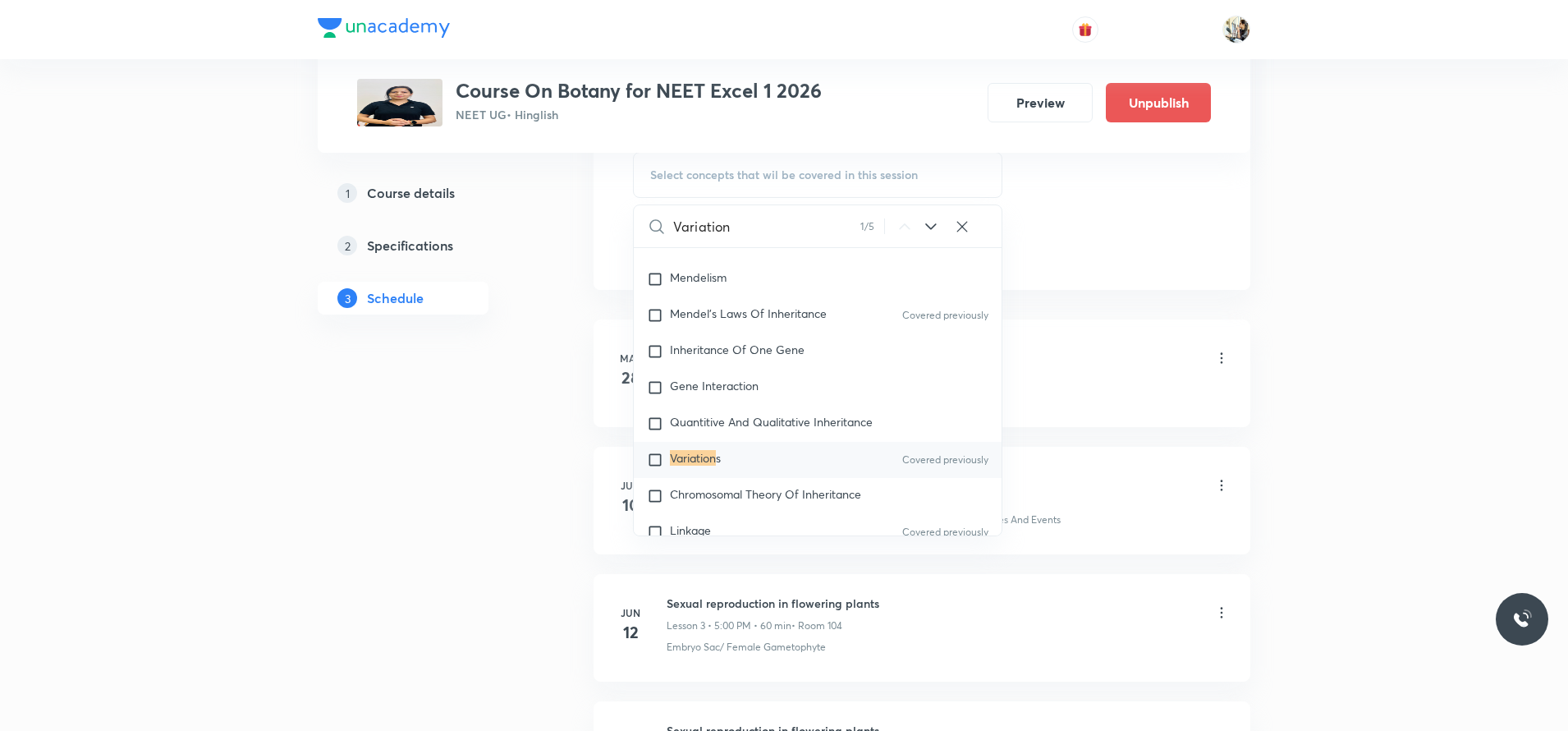 type on "Variation" 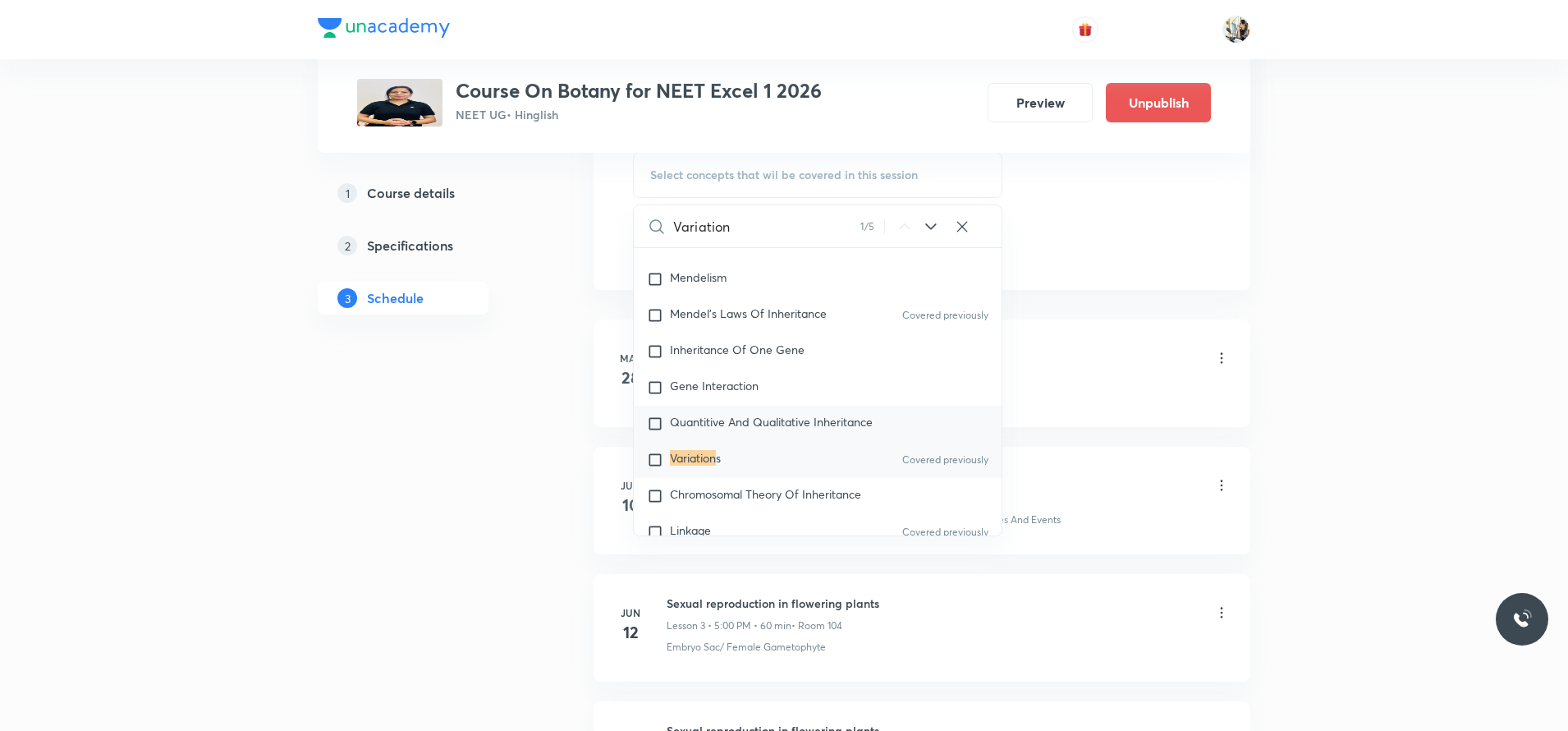 drag, startPoint x: 656, startPoint y: 455, endPoint x: 877, endPoint y: 459, distance: 221.0362 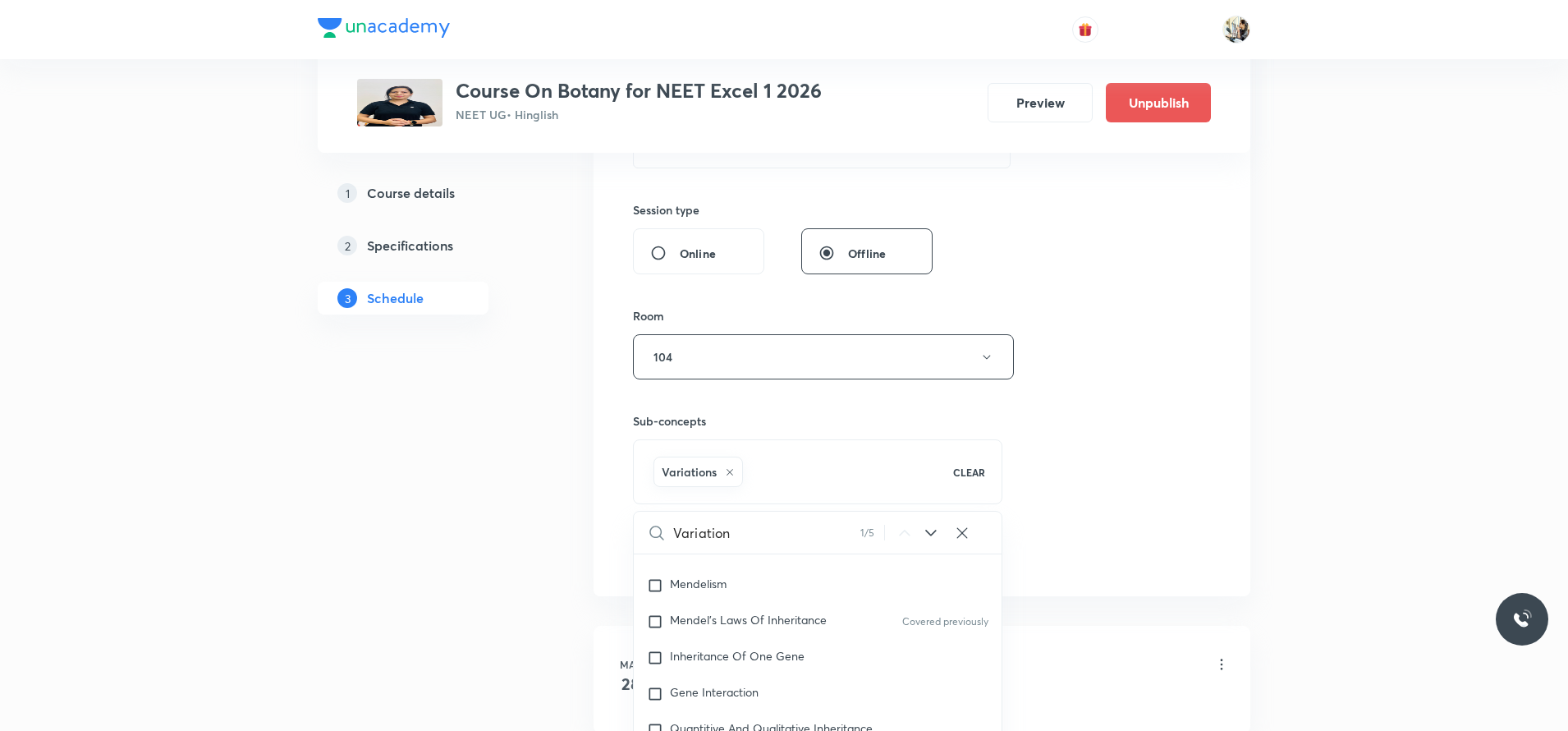 scroll, scrollTop: 0, scrollLeft: 0, axis: both 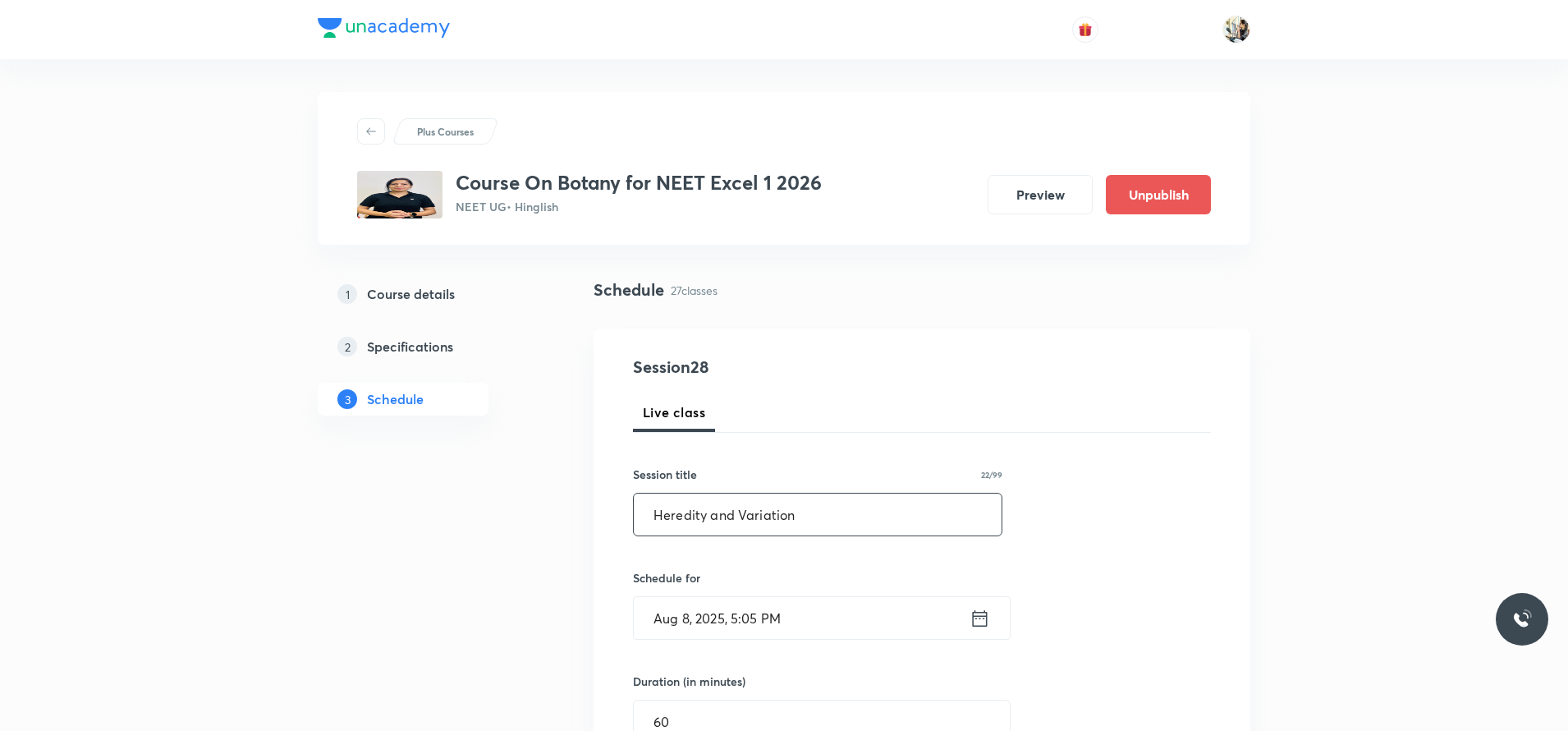 click on "Heredity and Variation" at bounding box center (818, 514) 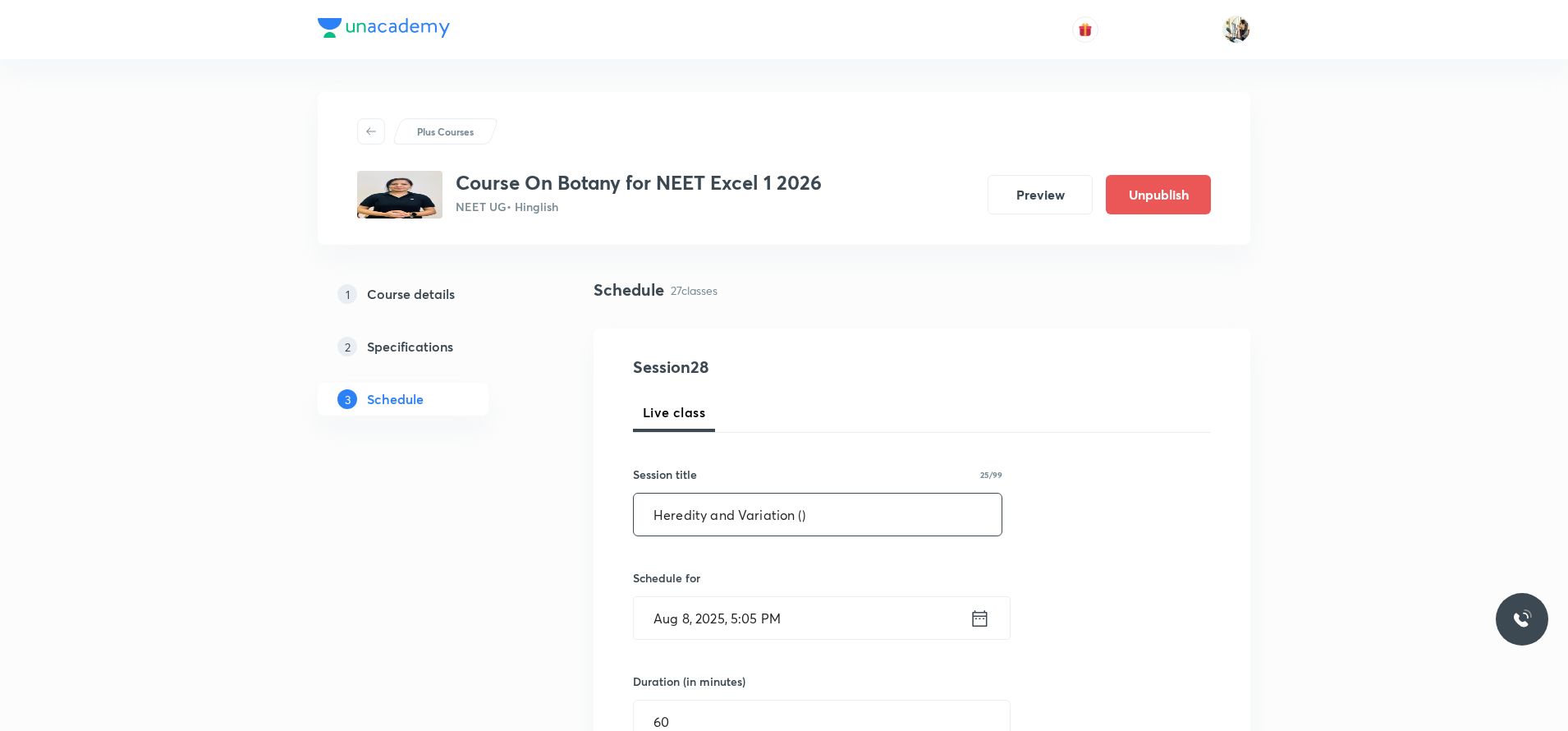 paste on "Linkage map" 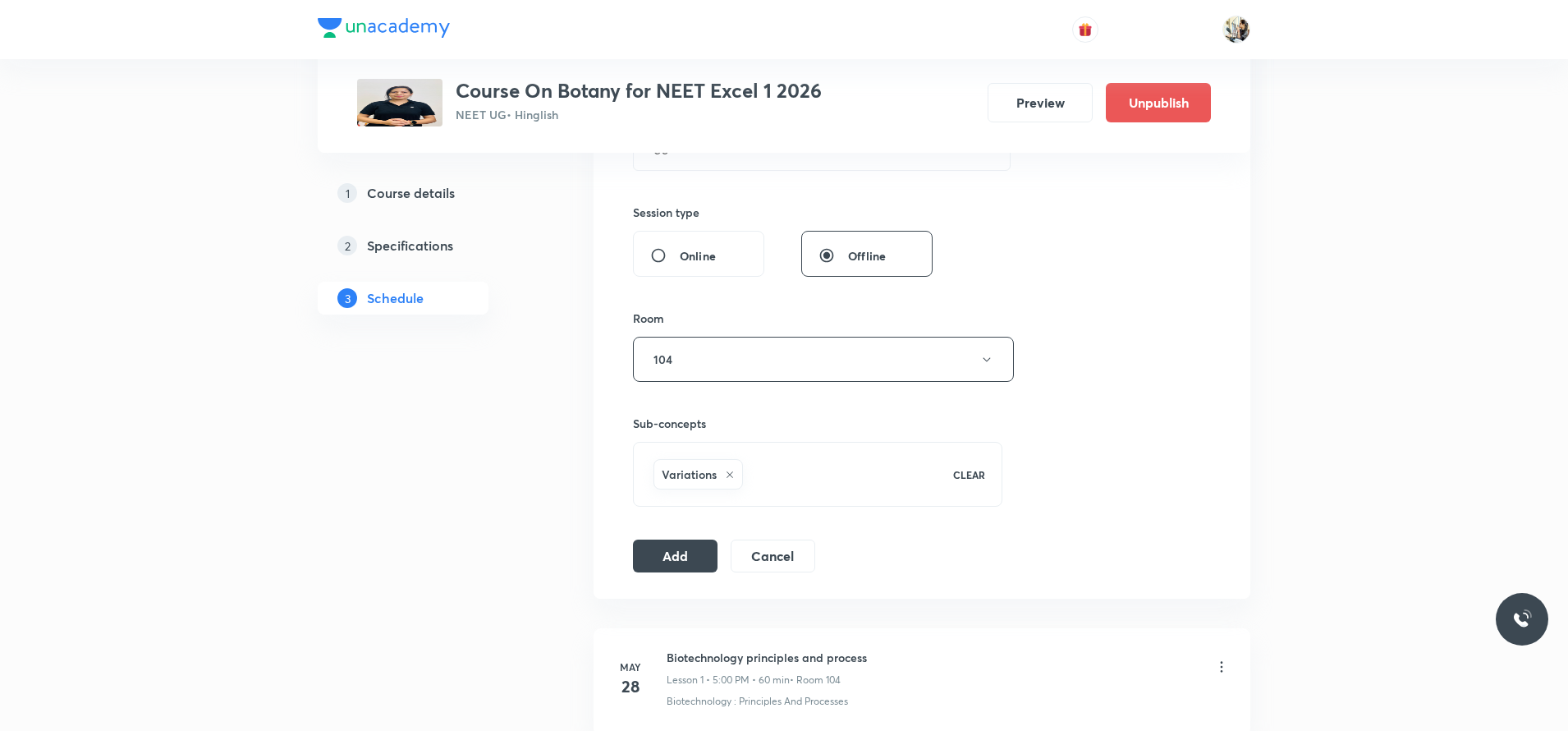 scroll, scrollTop: 575, scrollLeft: 0, axis: vertical 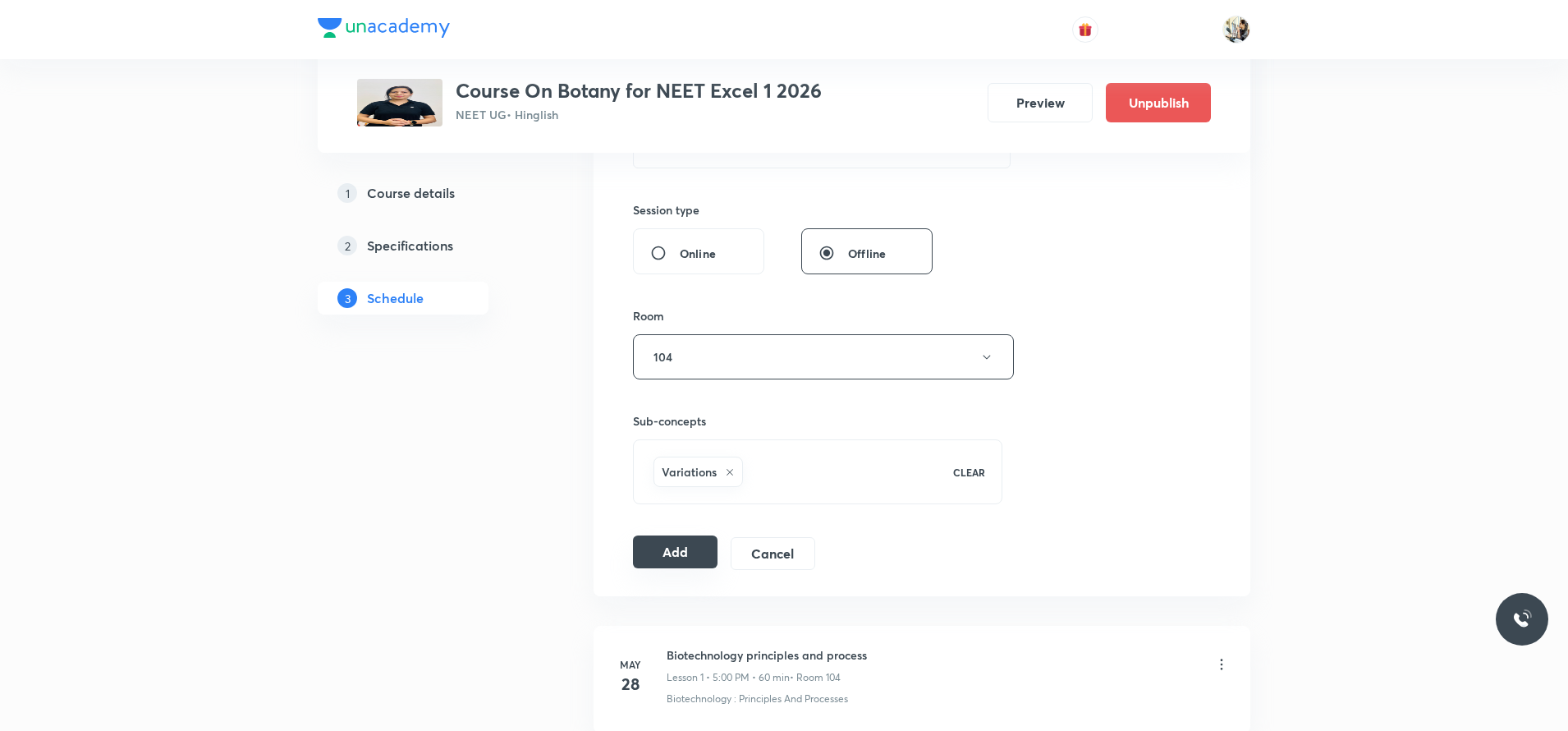 type on "Heredity and Variation (Linkage map)" 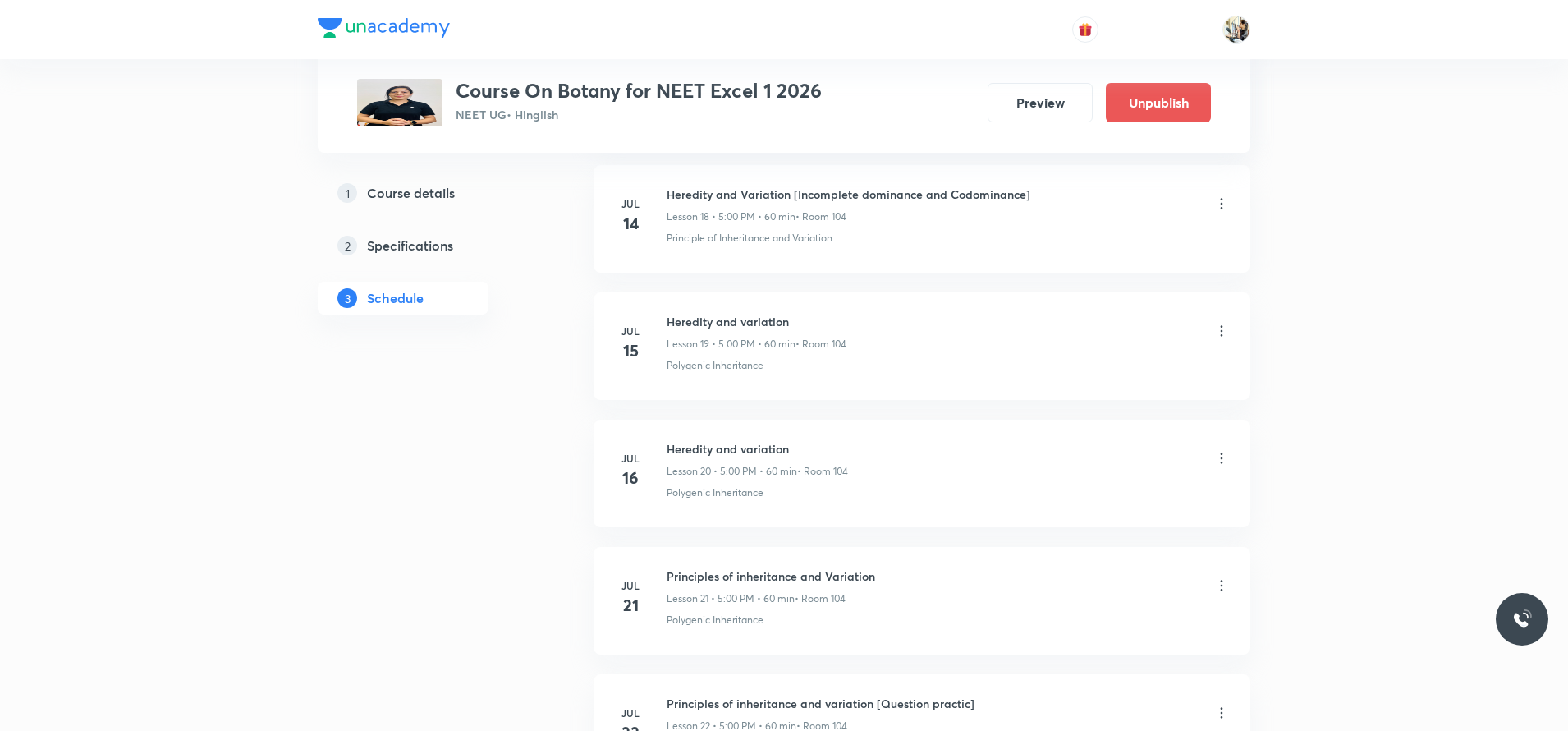 scroll, scrollTop: 4042, scrollLeft: 0, axis: vertical 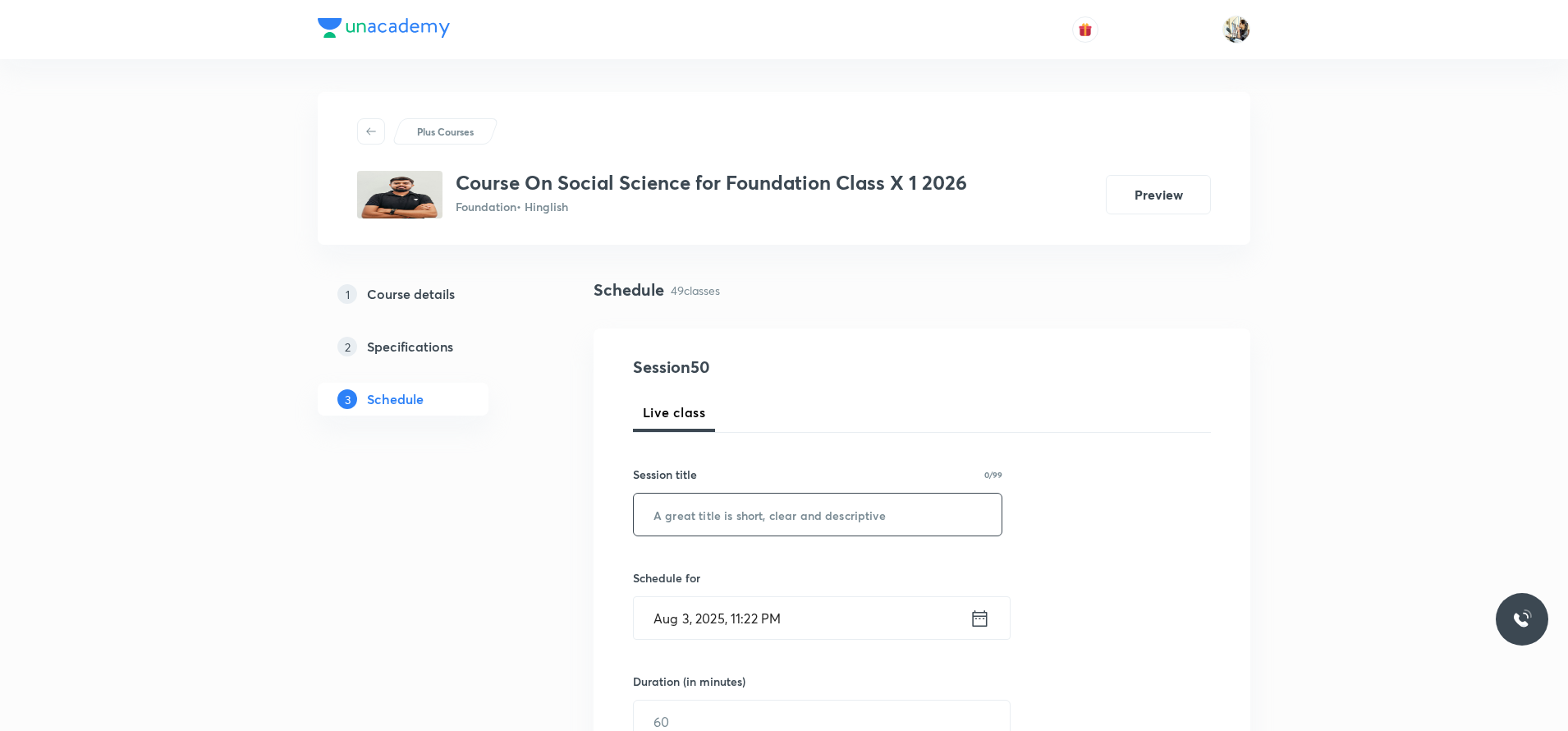 click at bounding box center (818, 514) 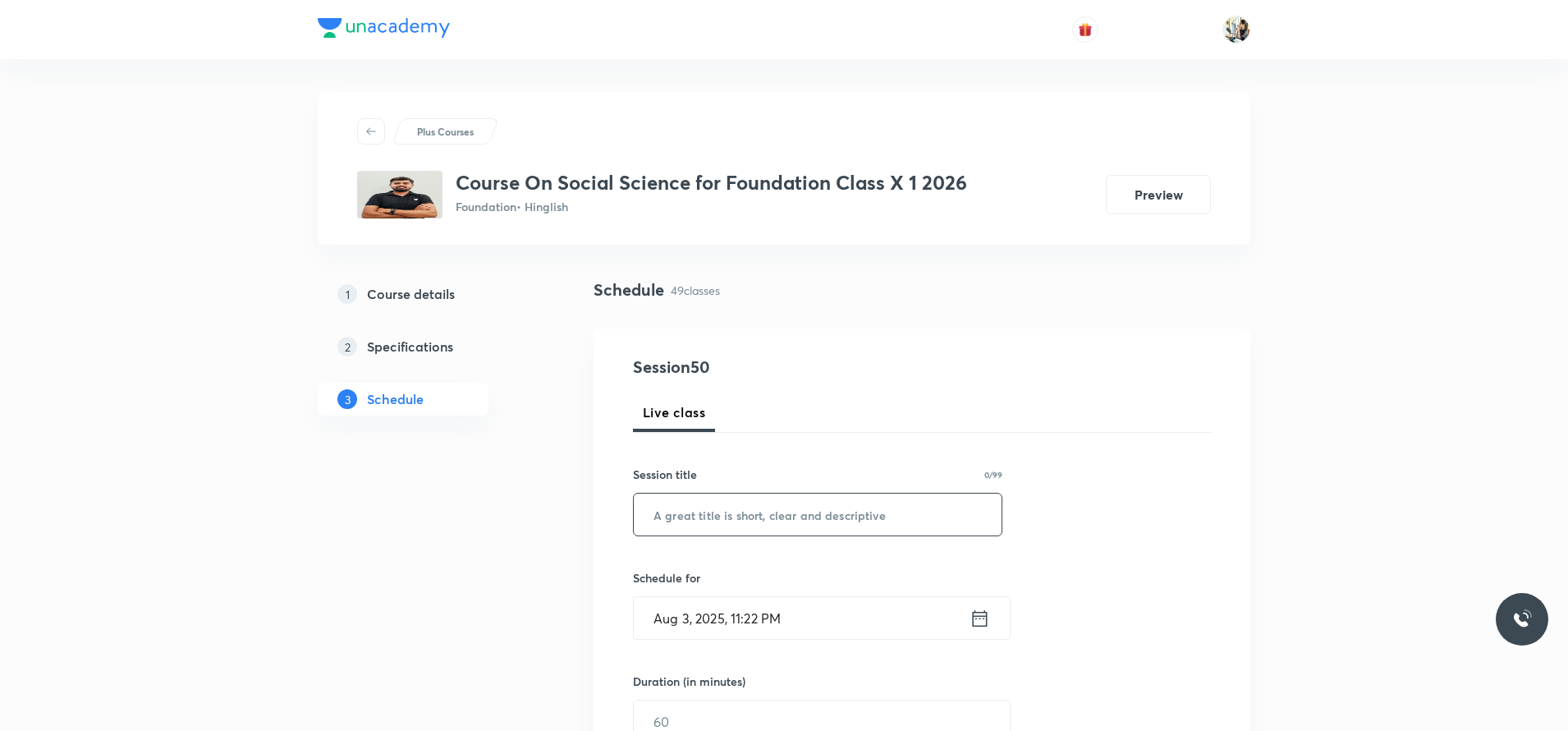 paste on "Economy" 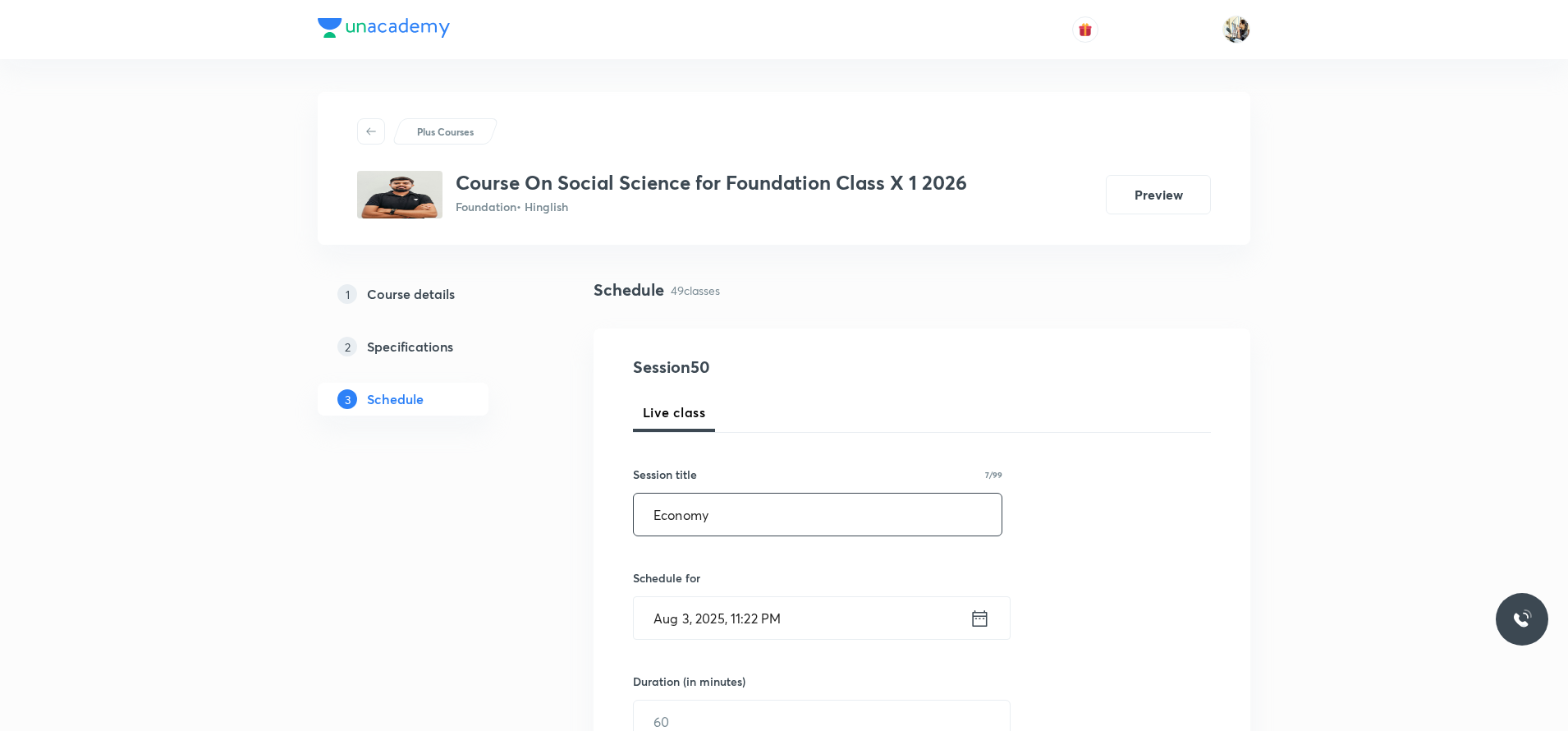 type on "Economy" 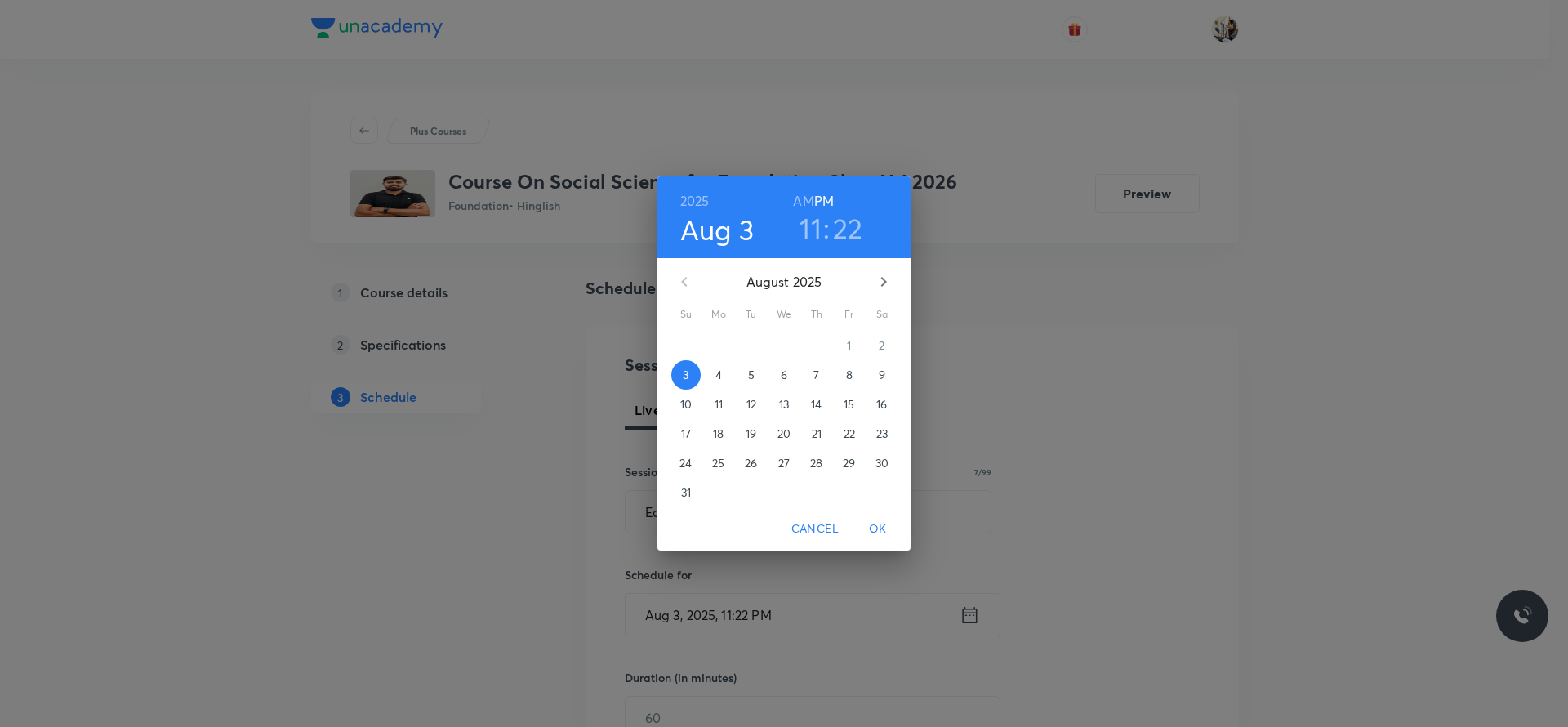 click on "4" at bounding box center (719, 375) 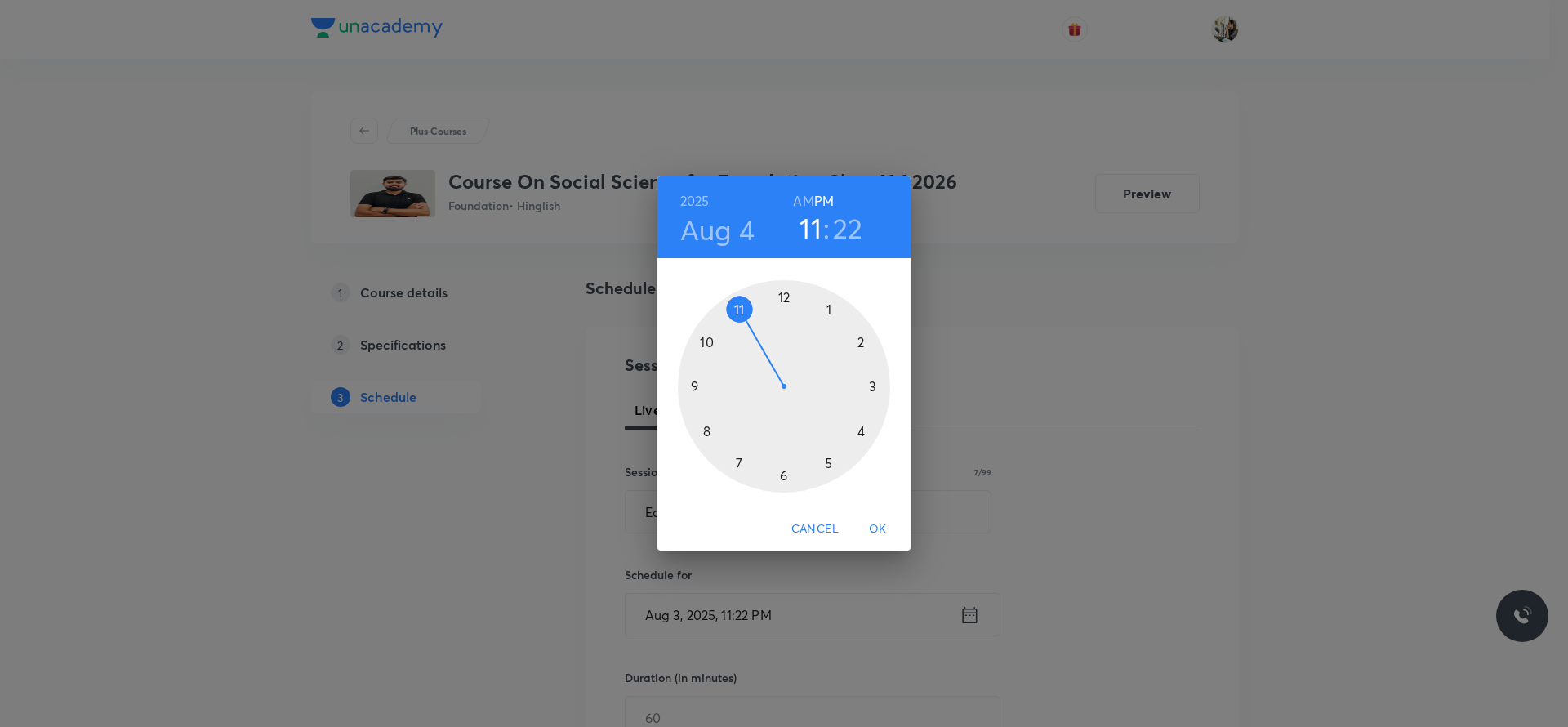 click at bounding box center (784, 386) 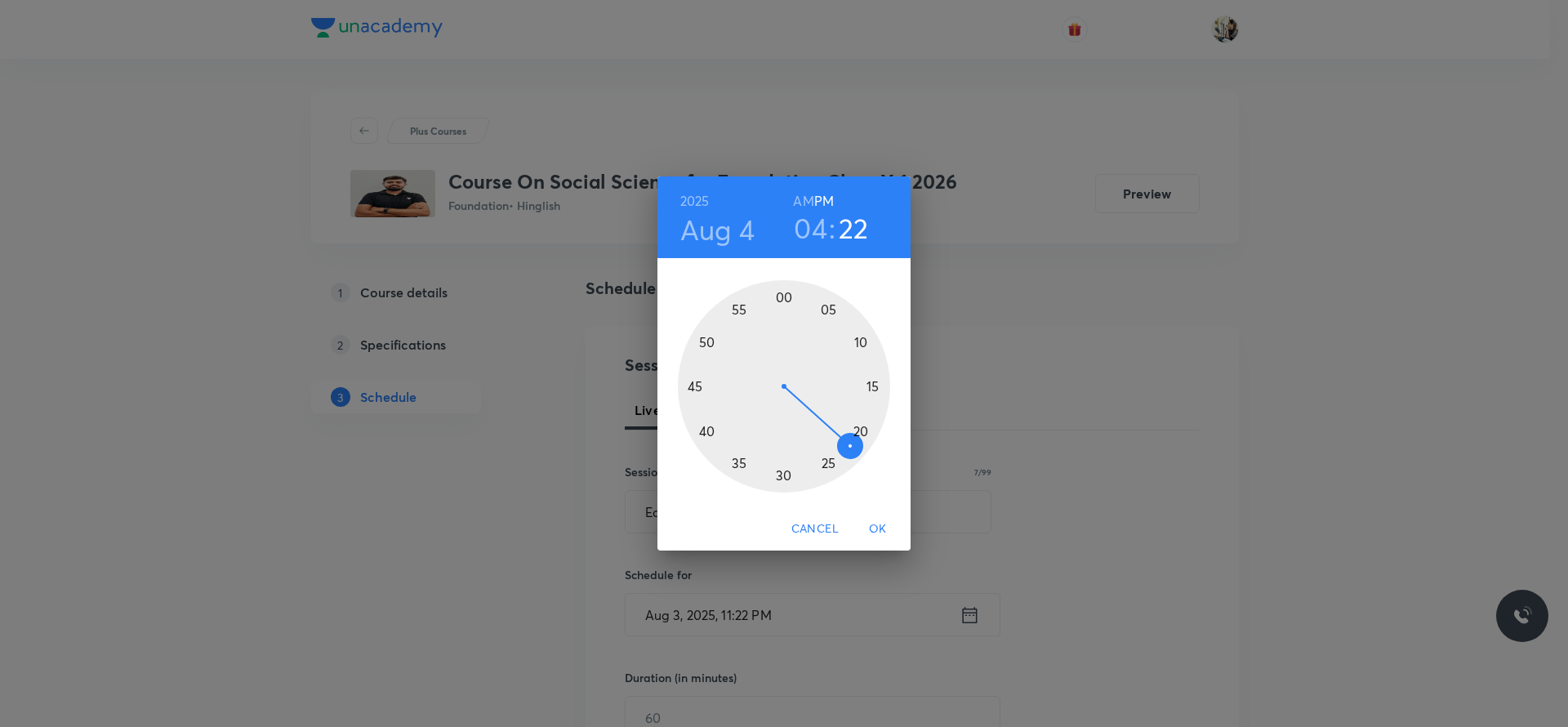 click at bounding box center [784, 386] 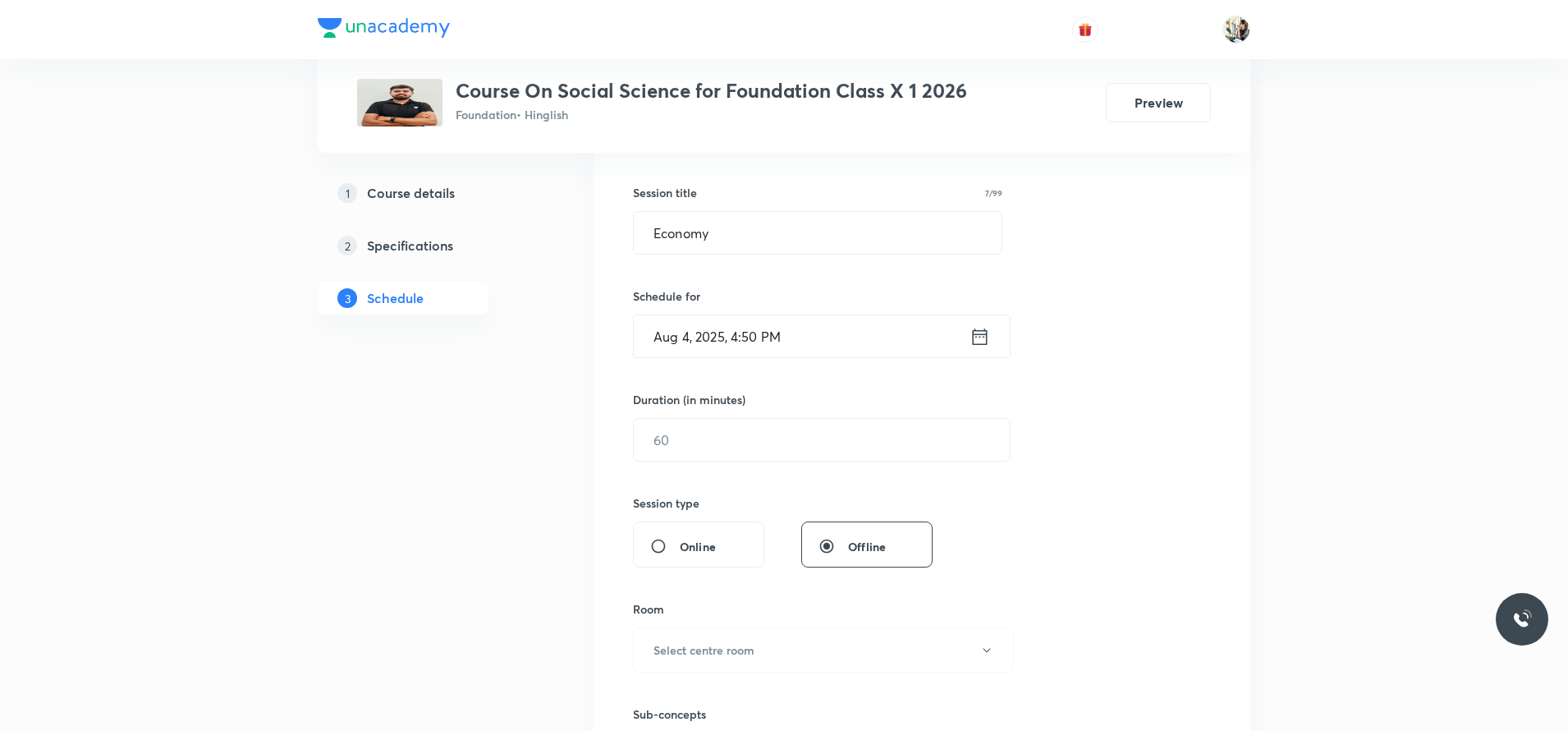 scroll, scrollTop: 287, scrollLeft: 0, axis: vertical 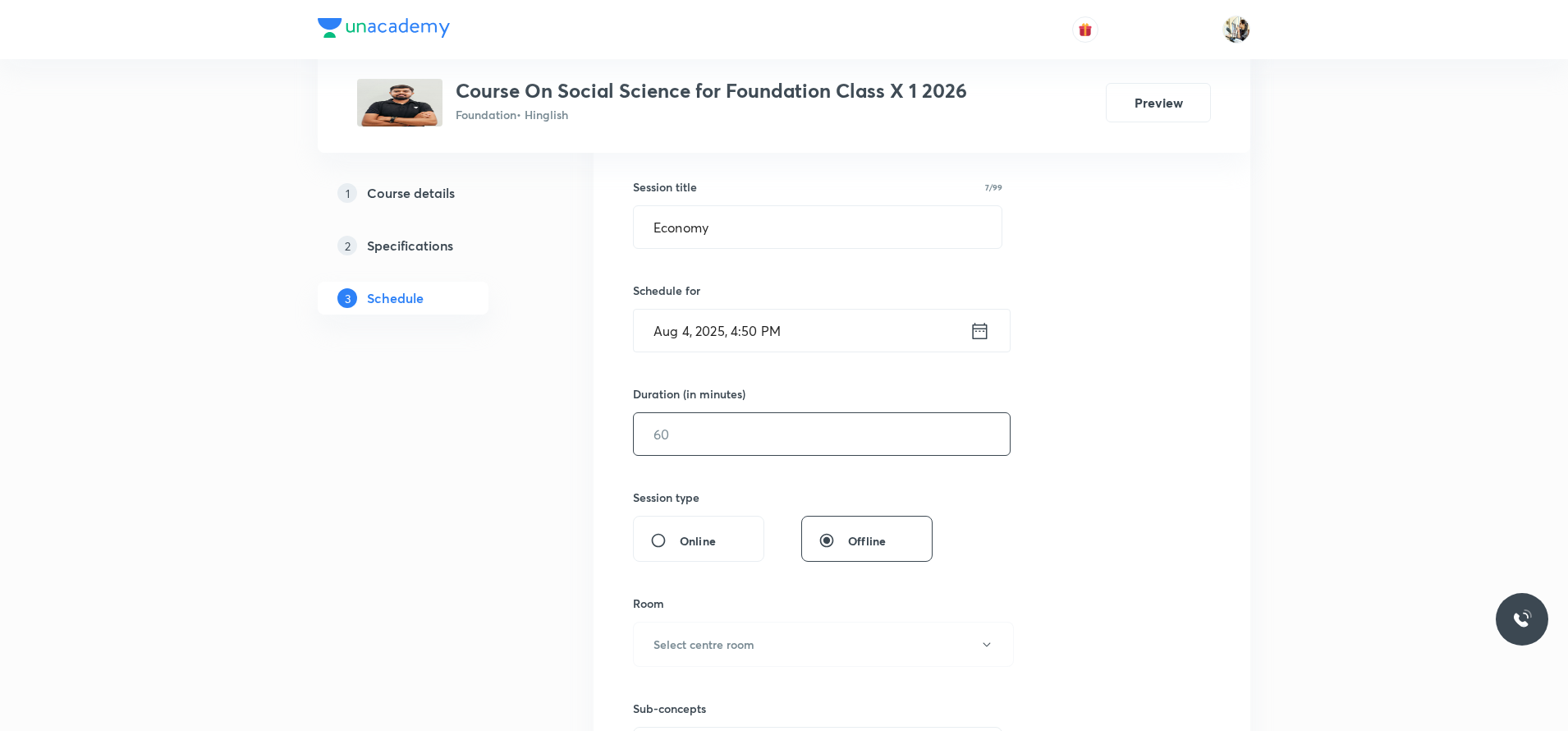 click at bounding box center (822, 434) 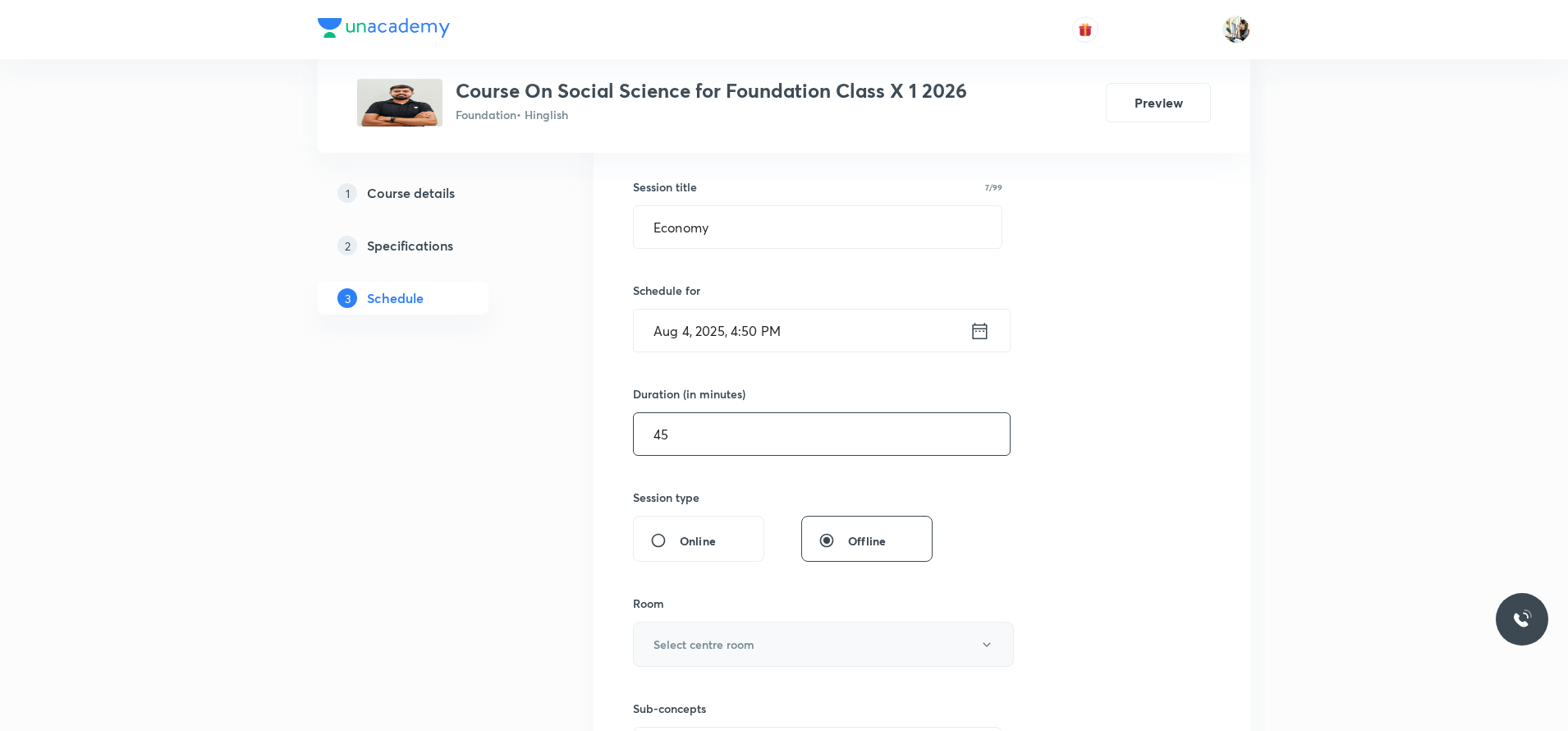 type on "45" 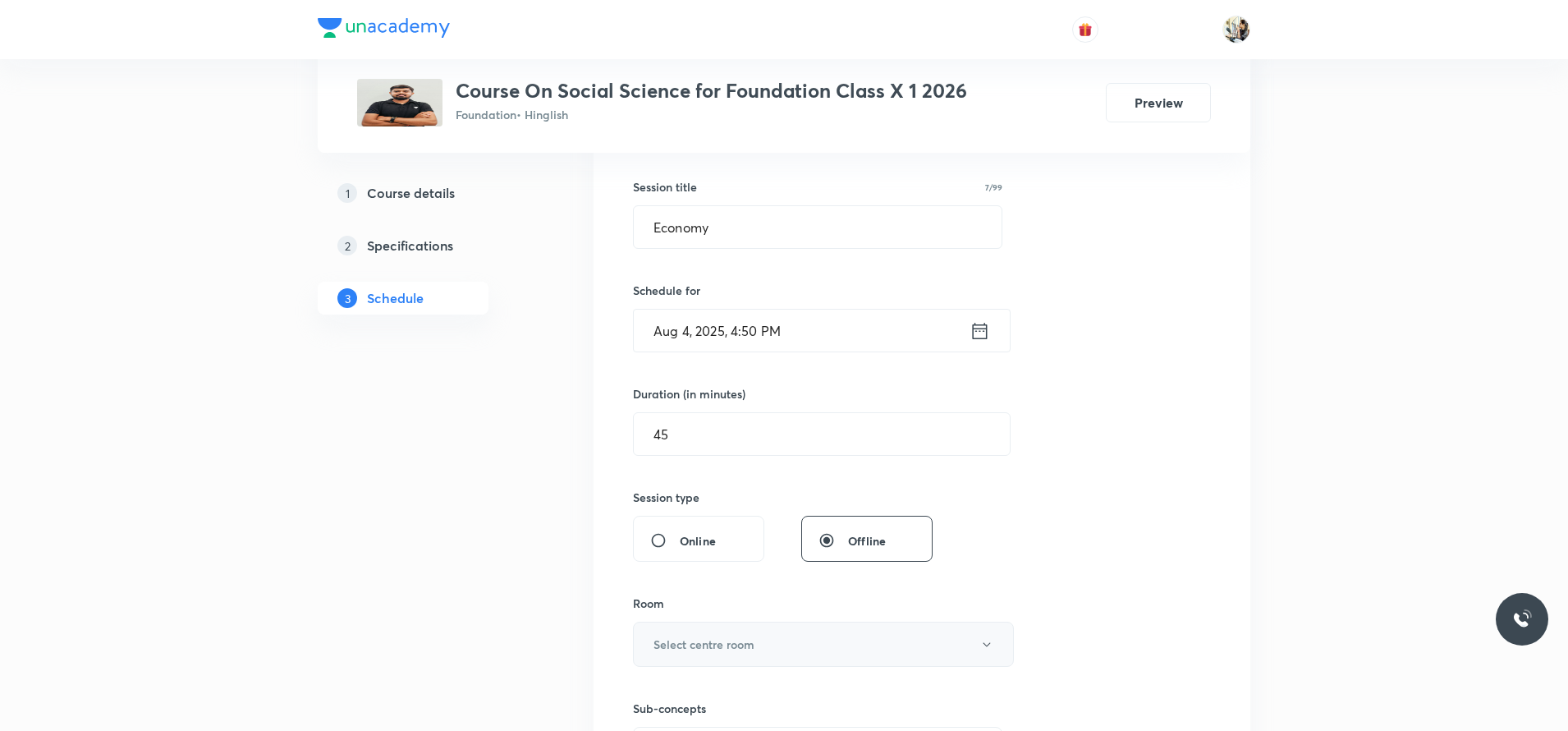 click on "Select centre room" at bounding box center [704, 644] 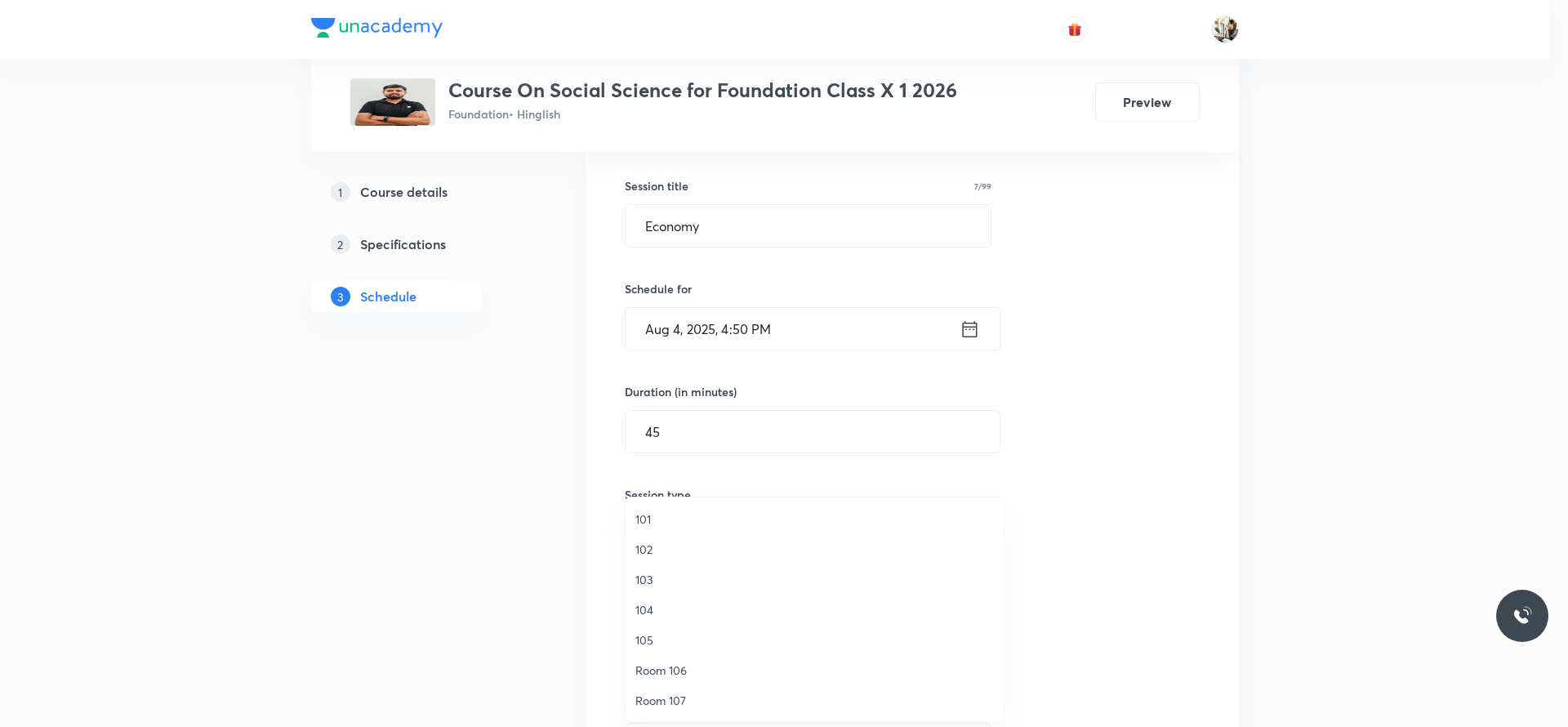 click on "101" at bounding box center (814, 519) 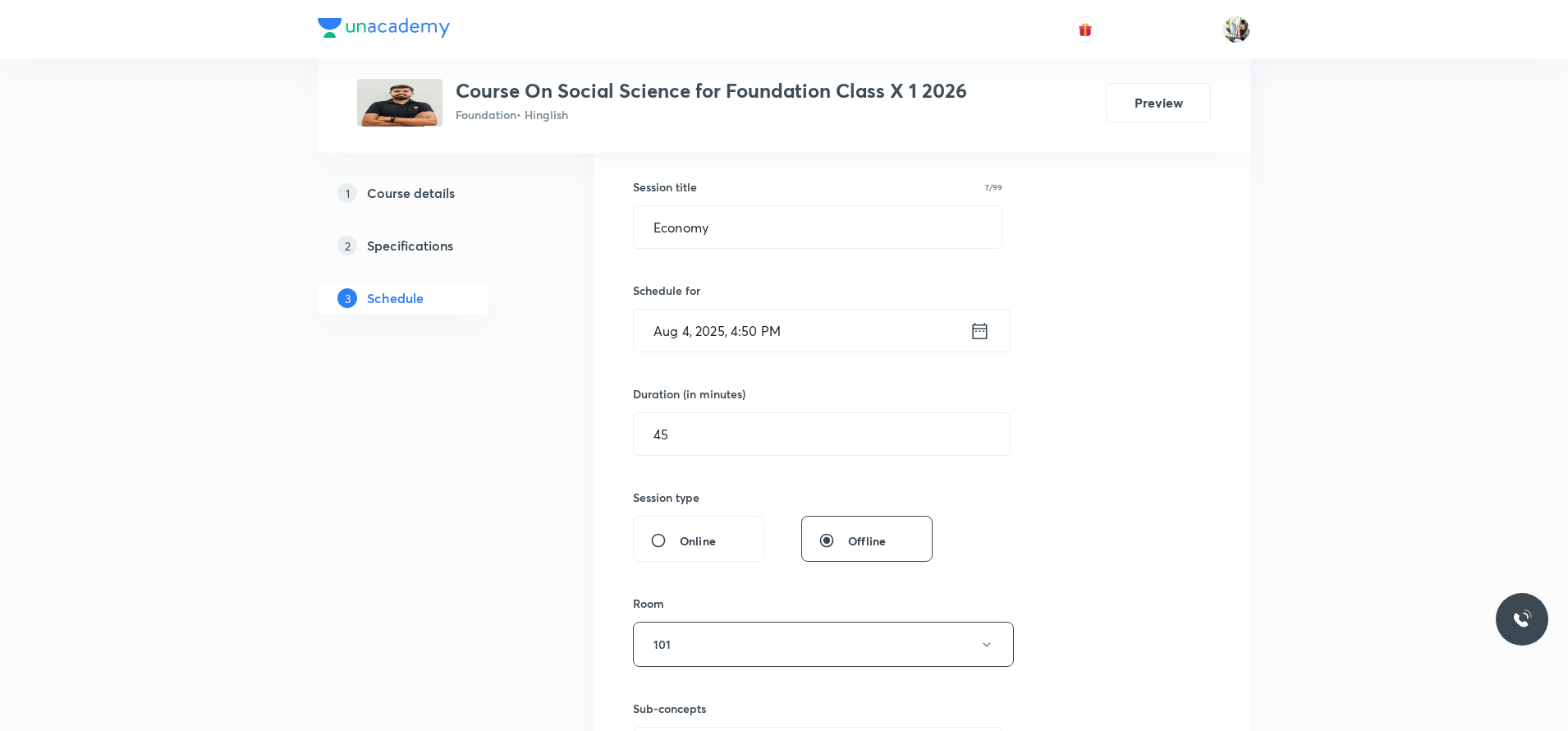 scroll, scrollTop: 575, scrollLeft: 0, axis: vertical 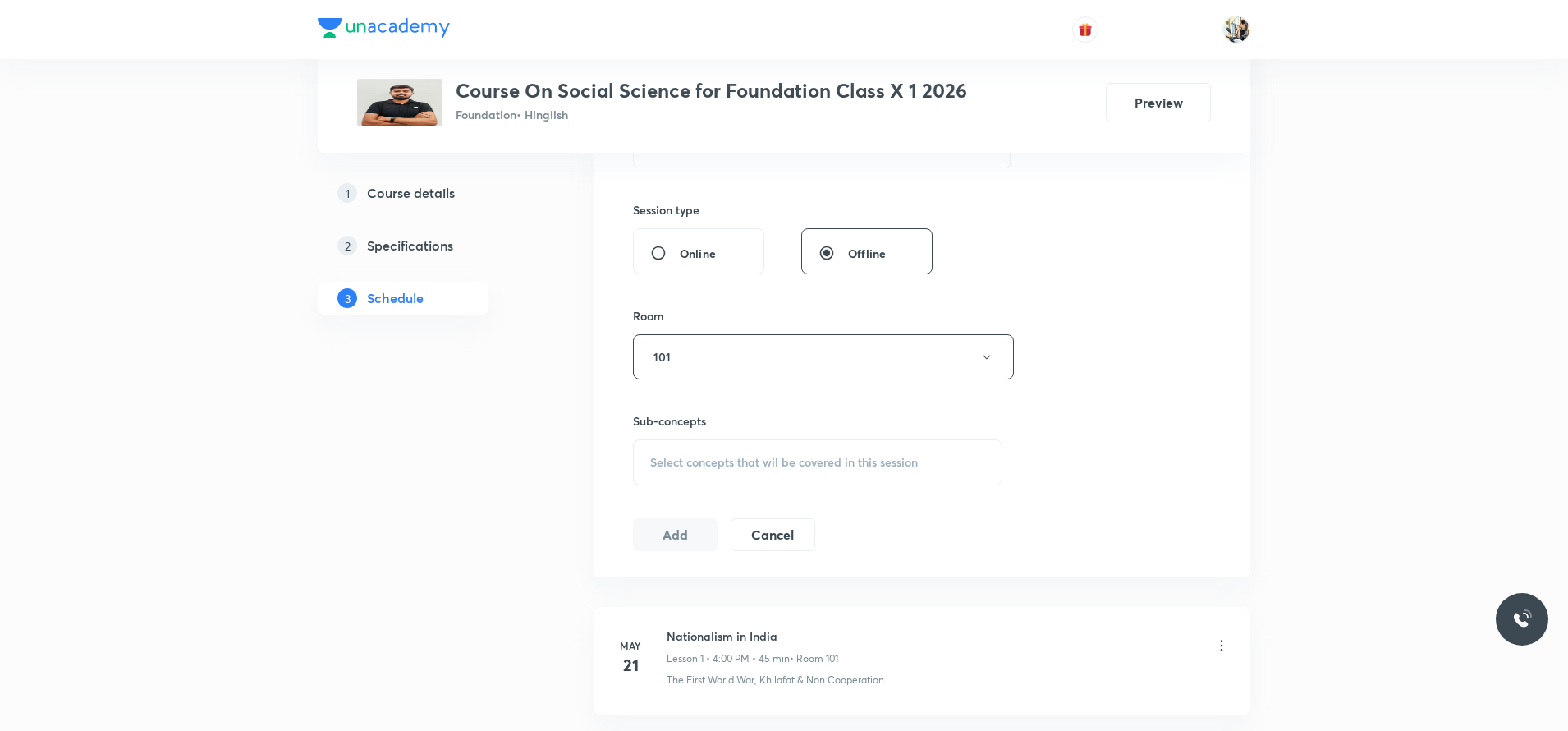 click on "Select concepts that wil be covered in this session" at bounding box center [784, 462] 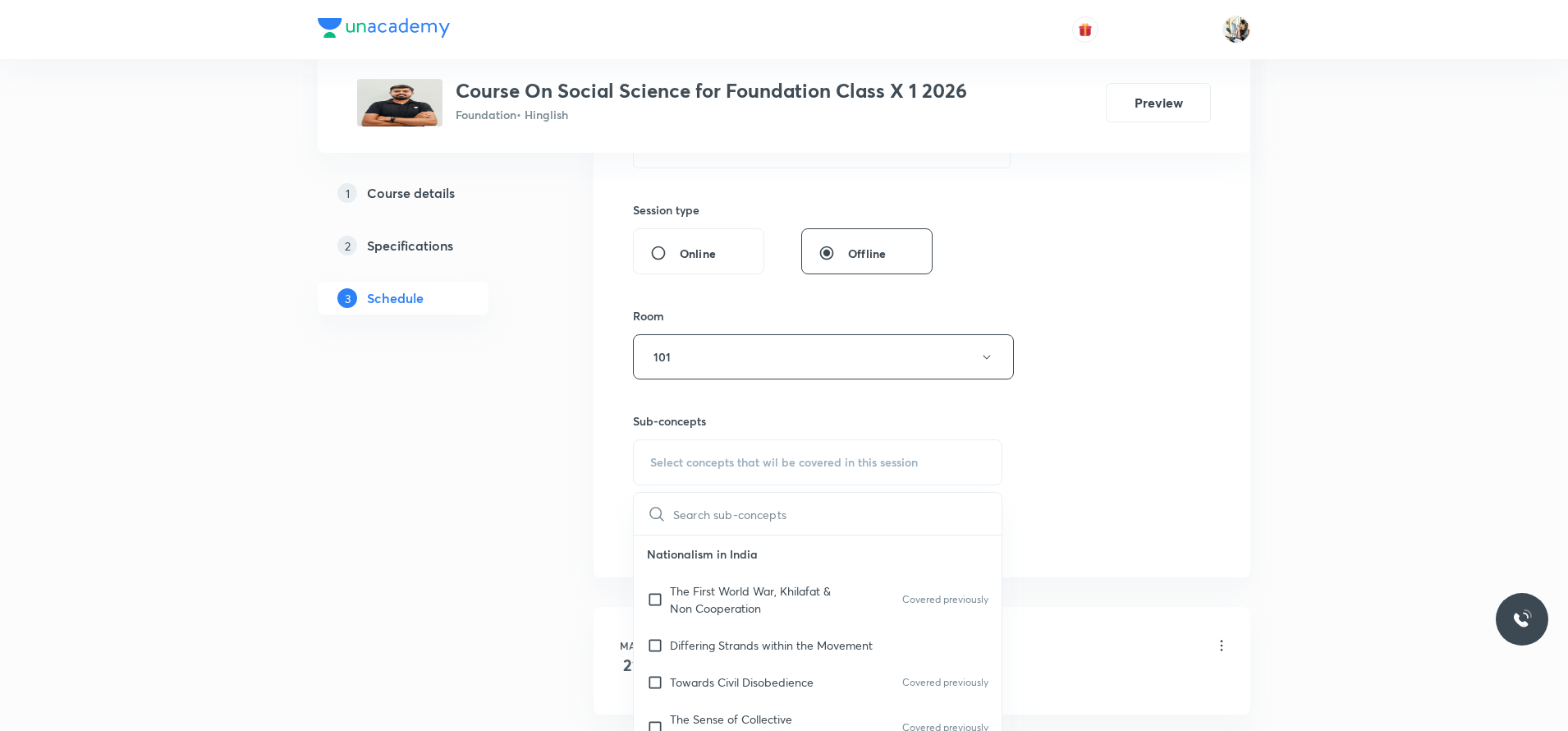 paste on "Money and Credit introduction" 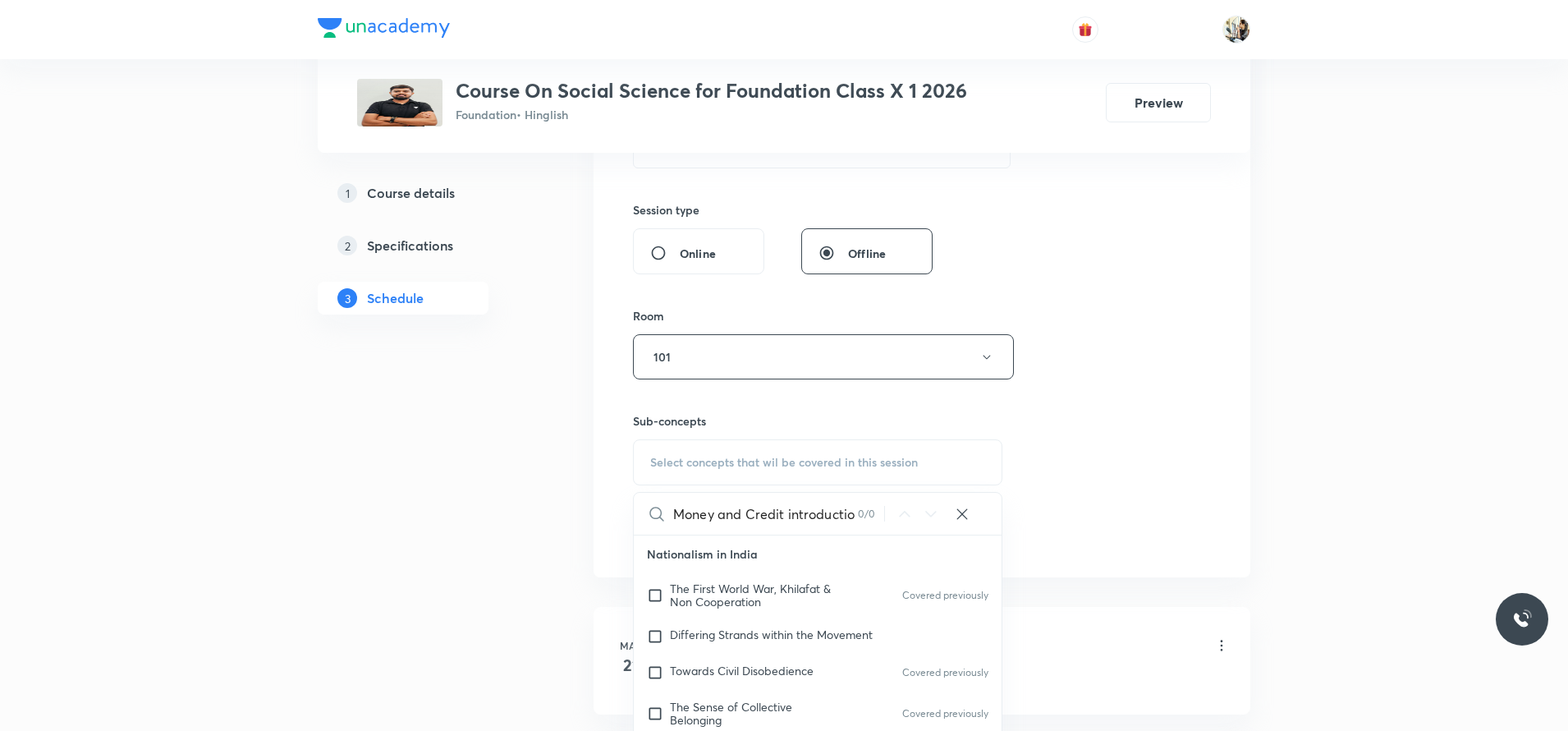 scroll, scrollTop: 0, scrollLeft: 0, axis: both 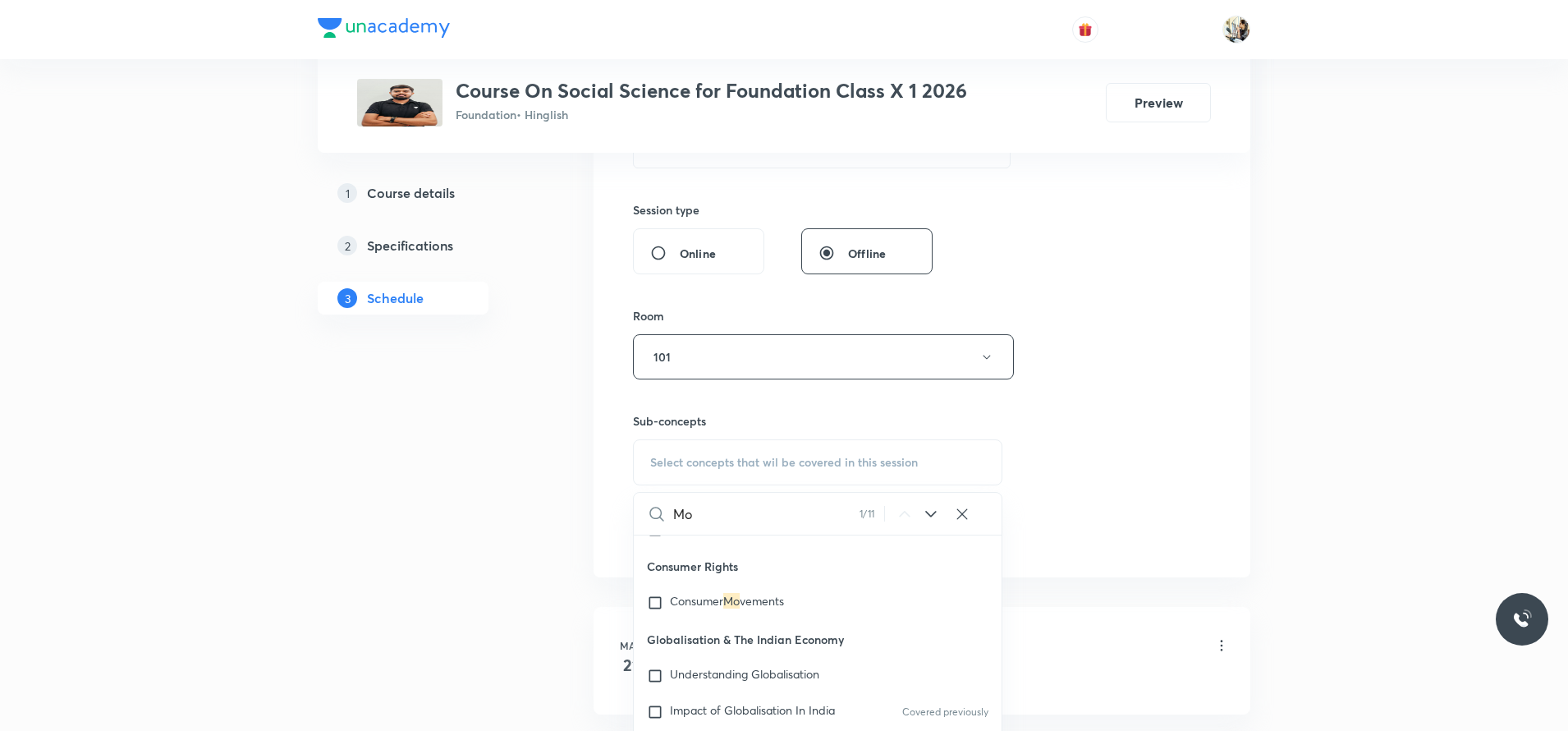 type on "M" 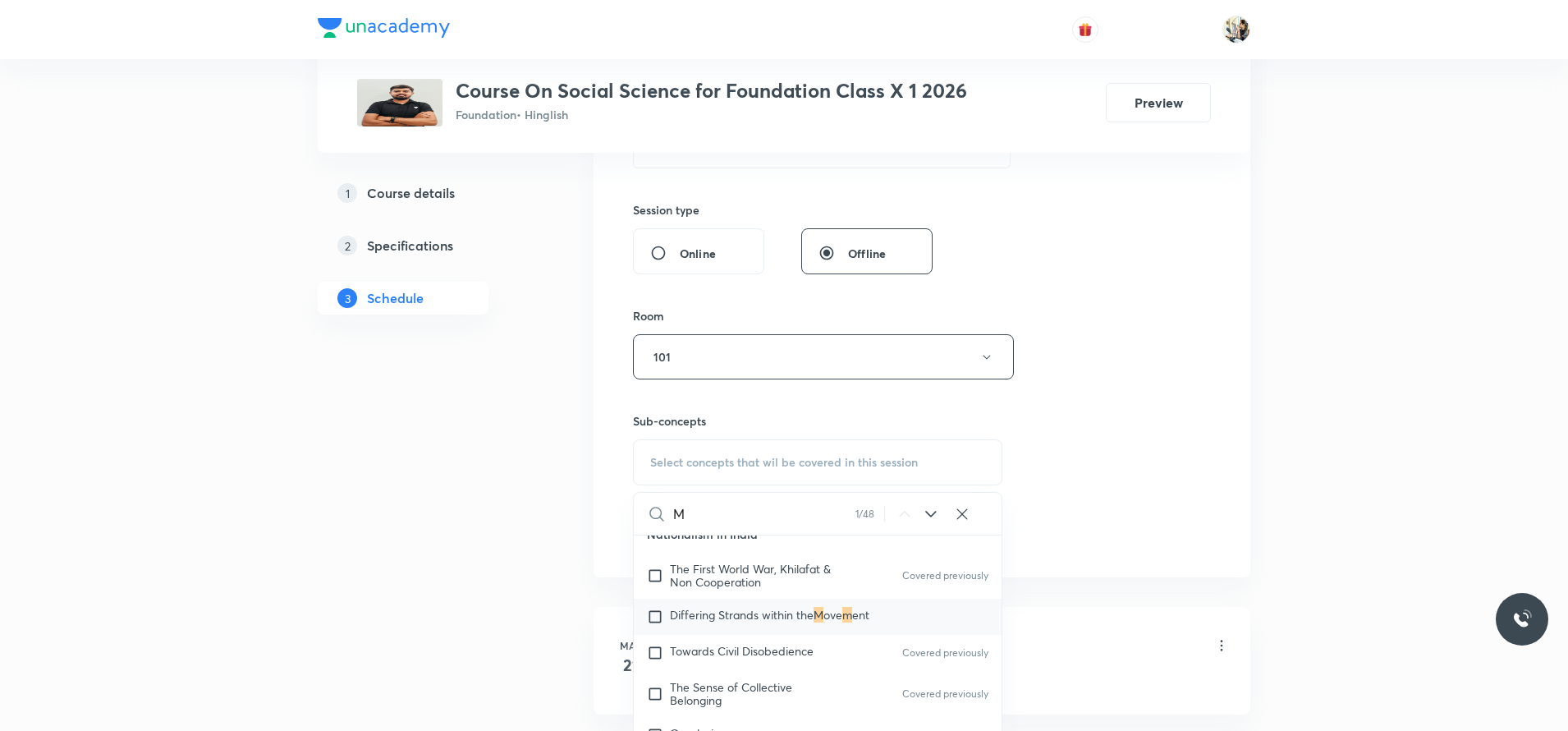scroll, scrollTop: 0, scrollLeft: 0, axis: both 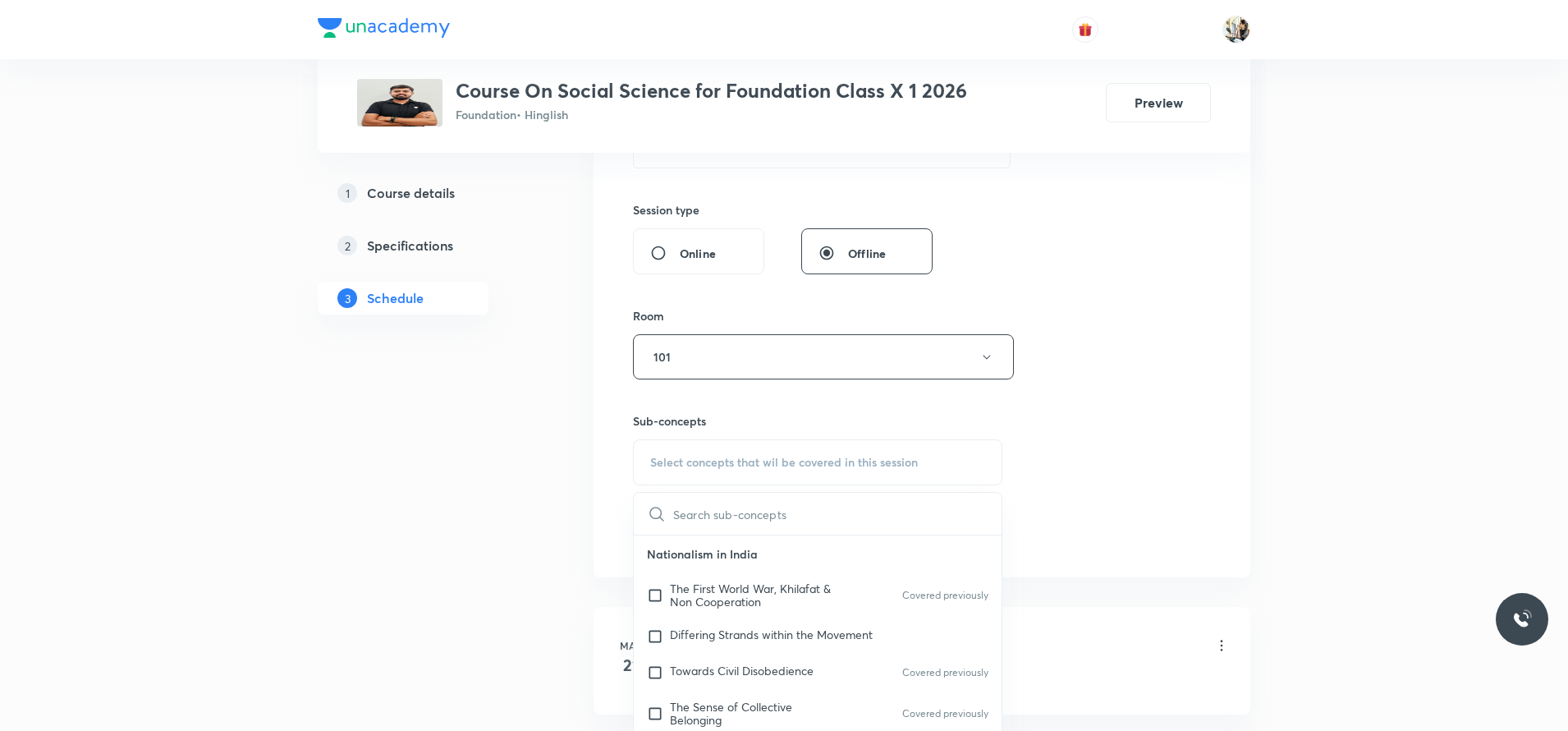 paste on "Economy" 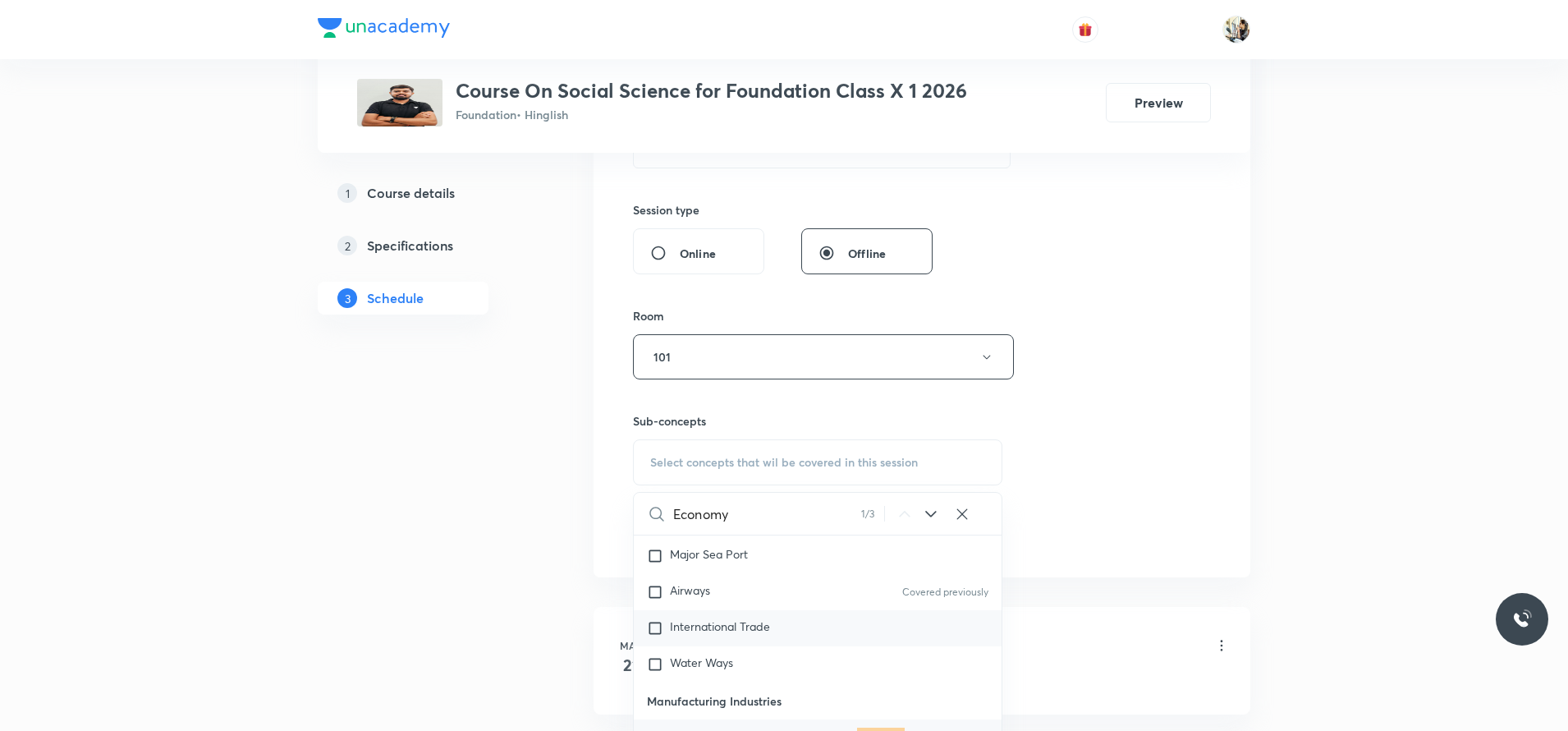 scroll, scrollTop: 2207, scrollLeft: 0, axis: vertical 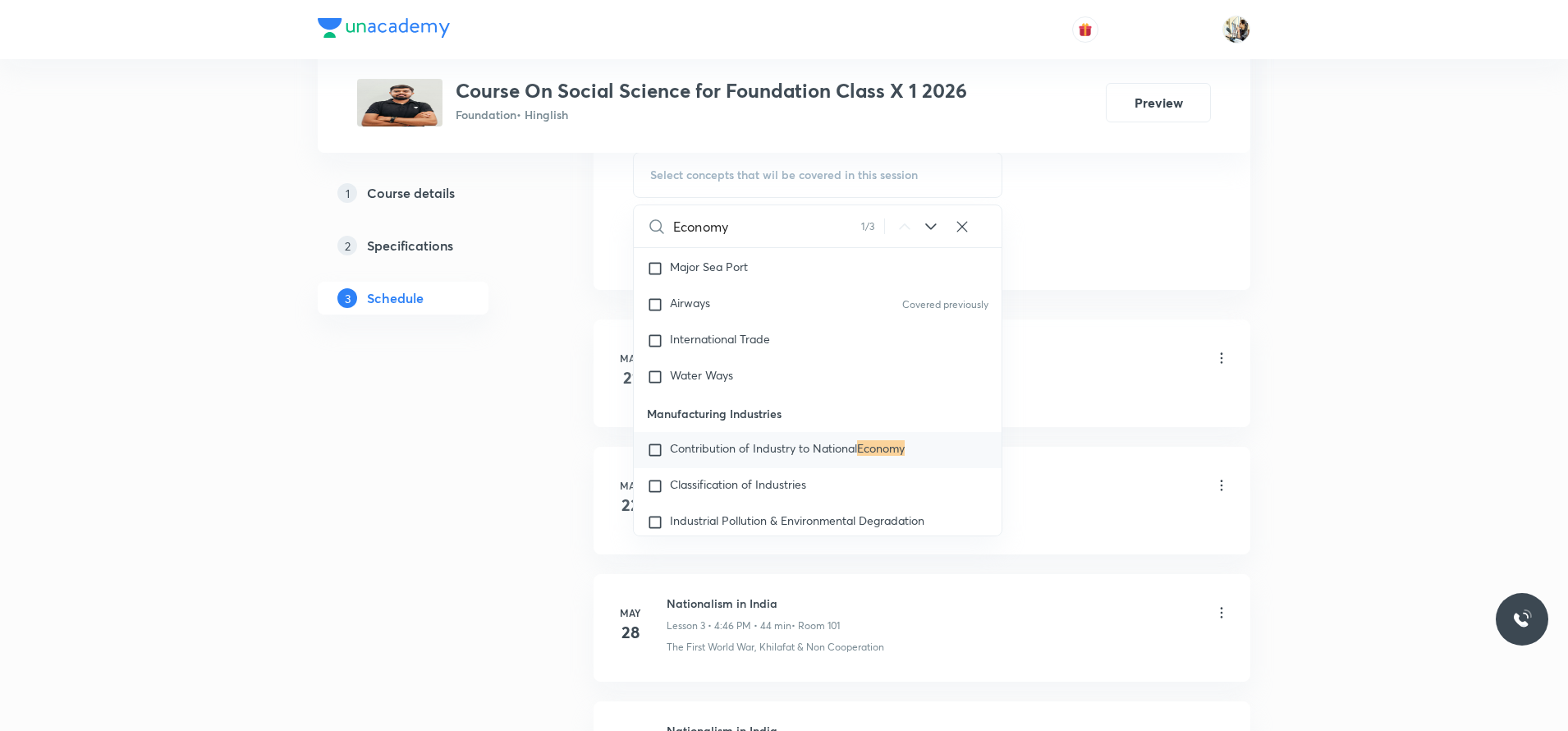 type on "Economy" 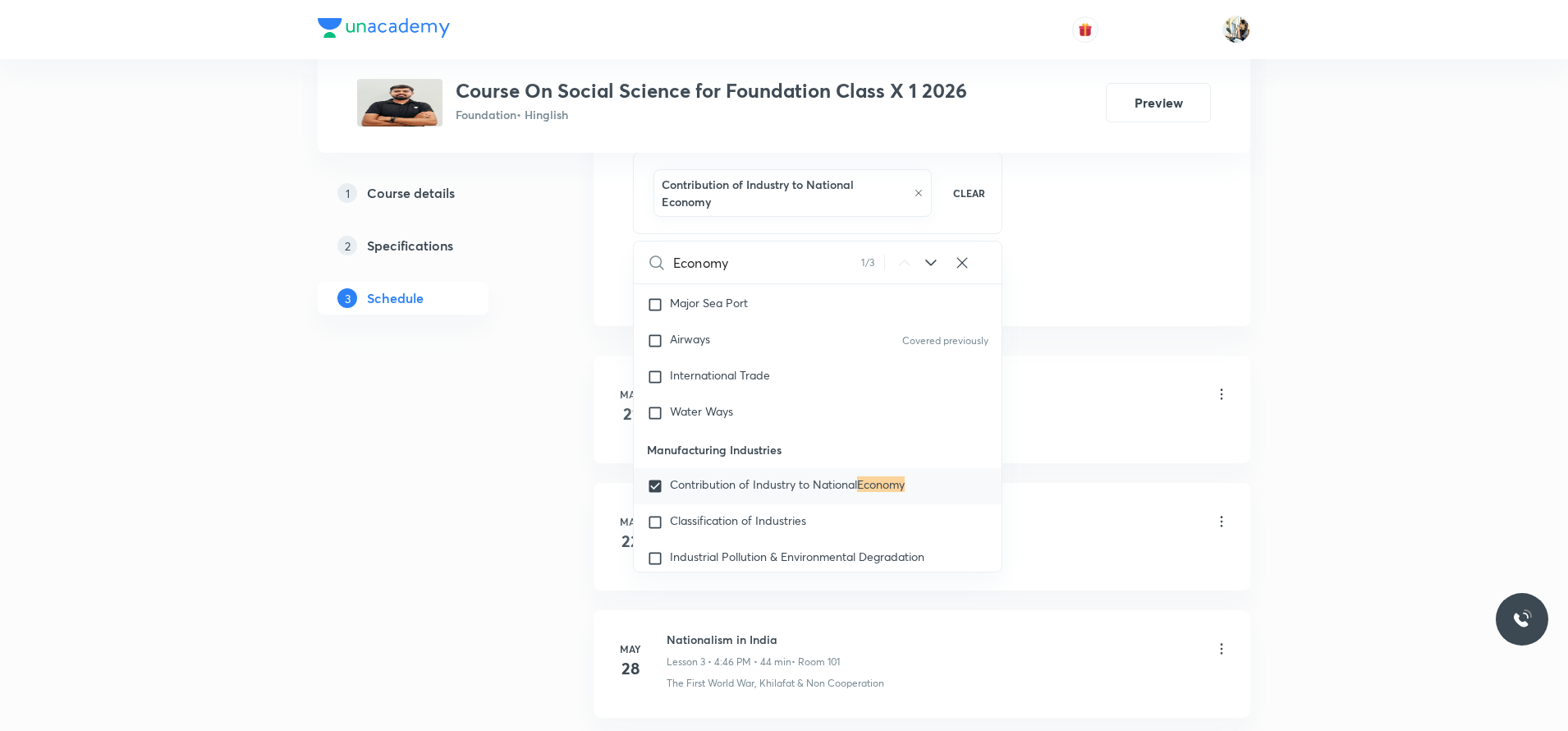 click on "[MONTH] [DAY] Nationalism in [COUNTRY] Lesson 1 • [TIME] • 45 min  • Room 101 The First World War, Khilafat & Non Cooperation" at bounding box center (922, 409) 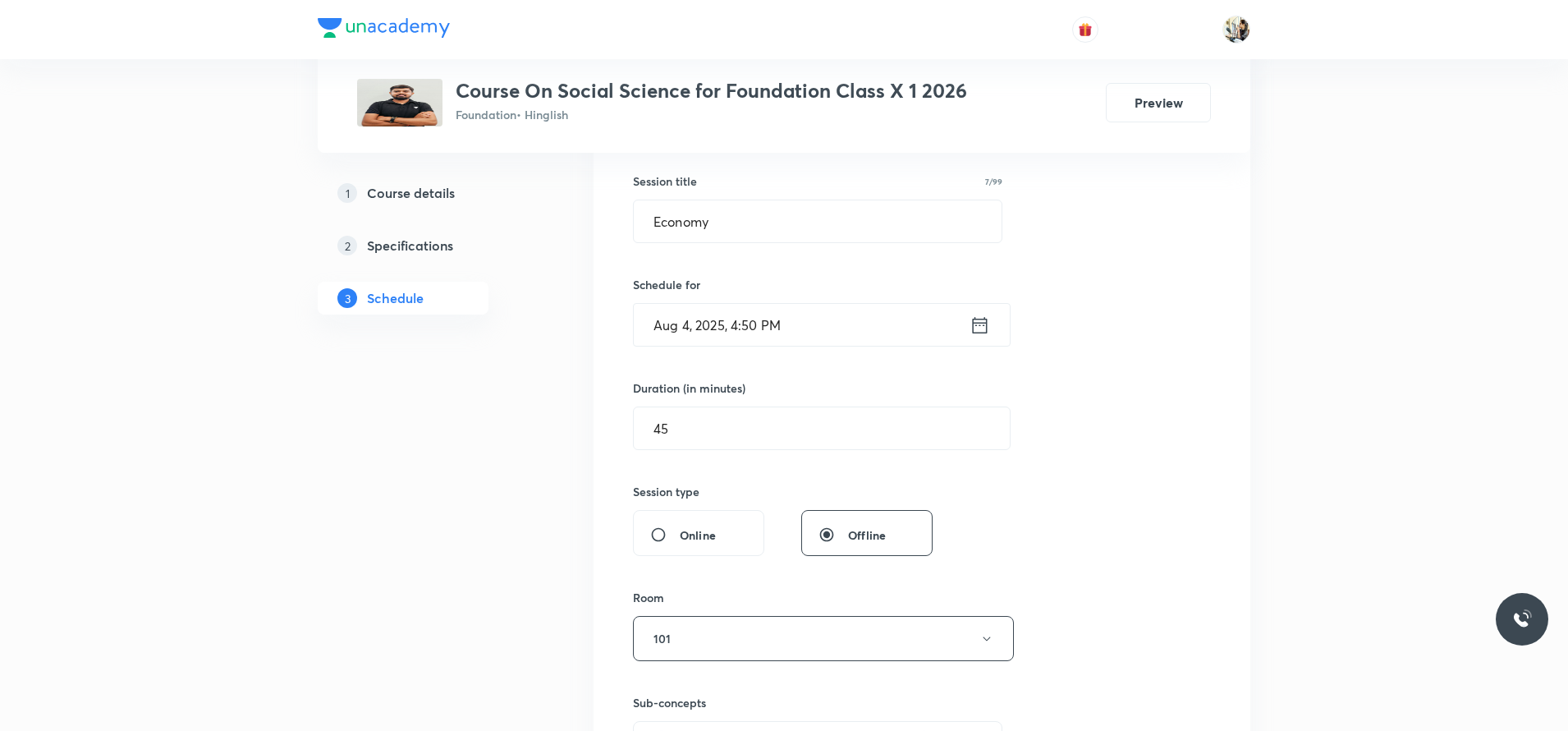 scroll, scrollTop: 287, scrollLeft: 0, axis: vertical 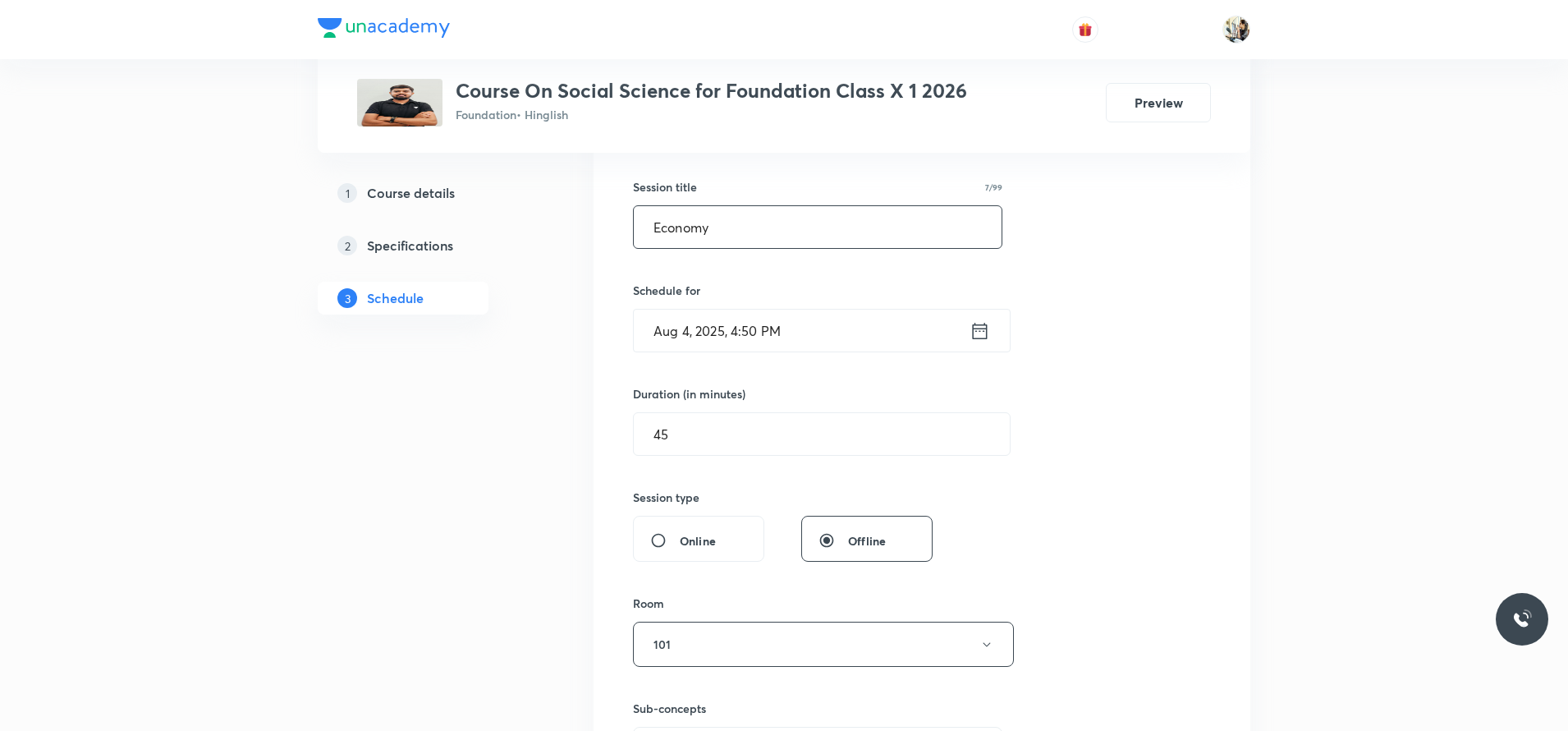 click on "Economy" at bounding box center [818, 227] 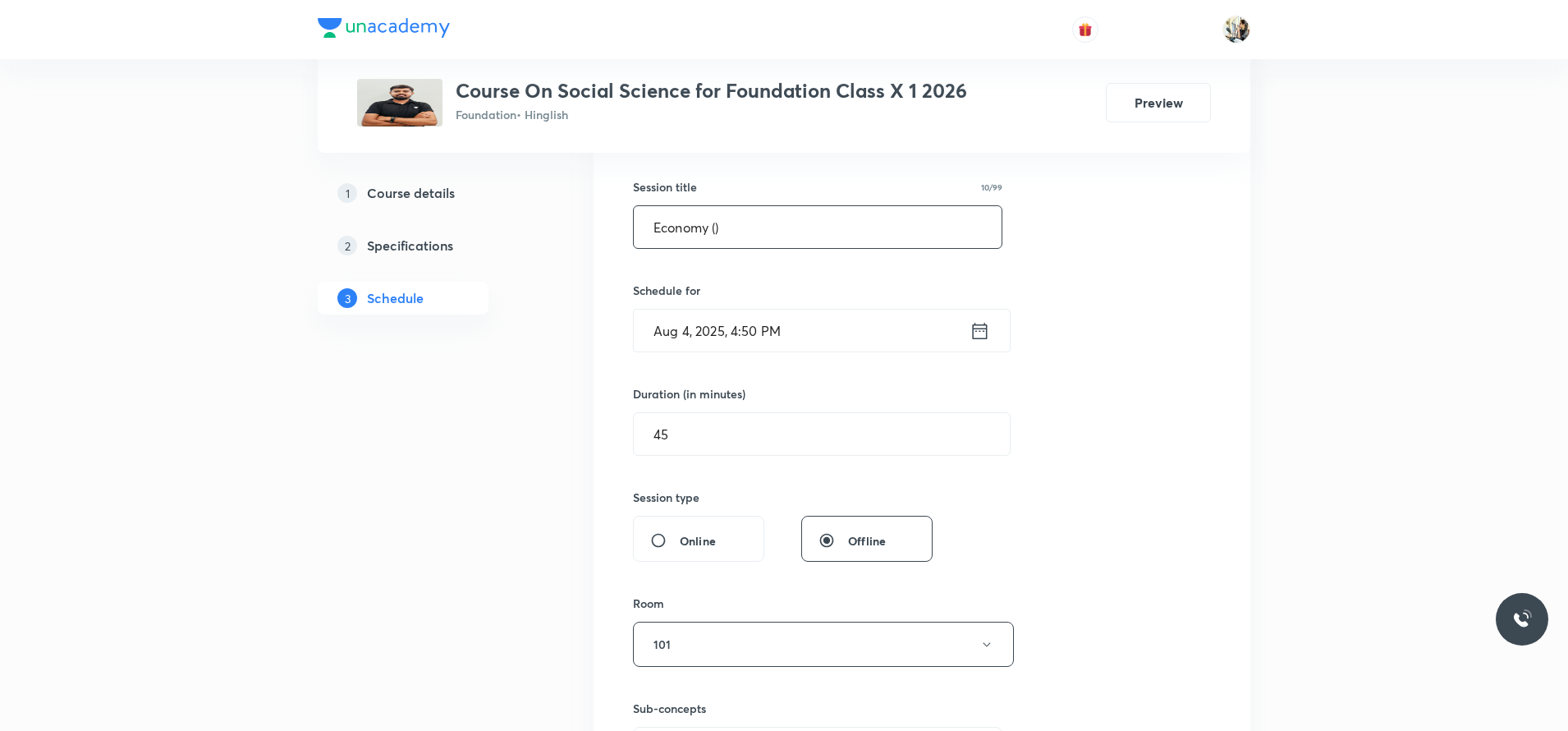 paste on "Money and Credit introduction" 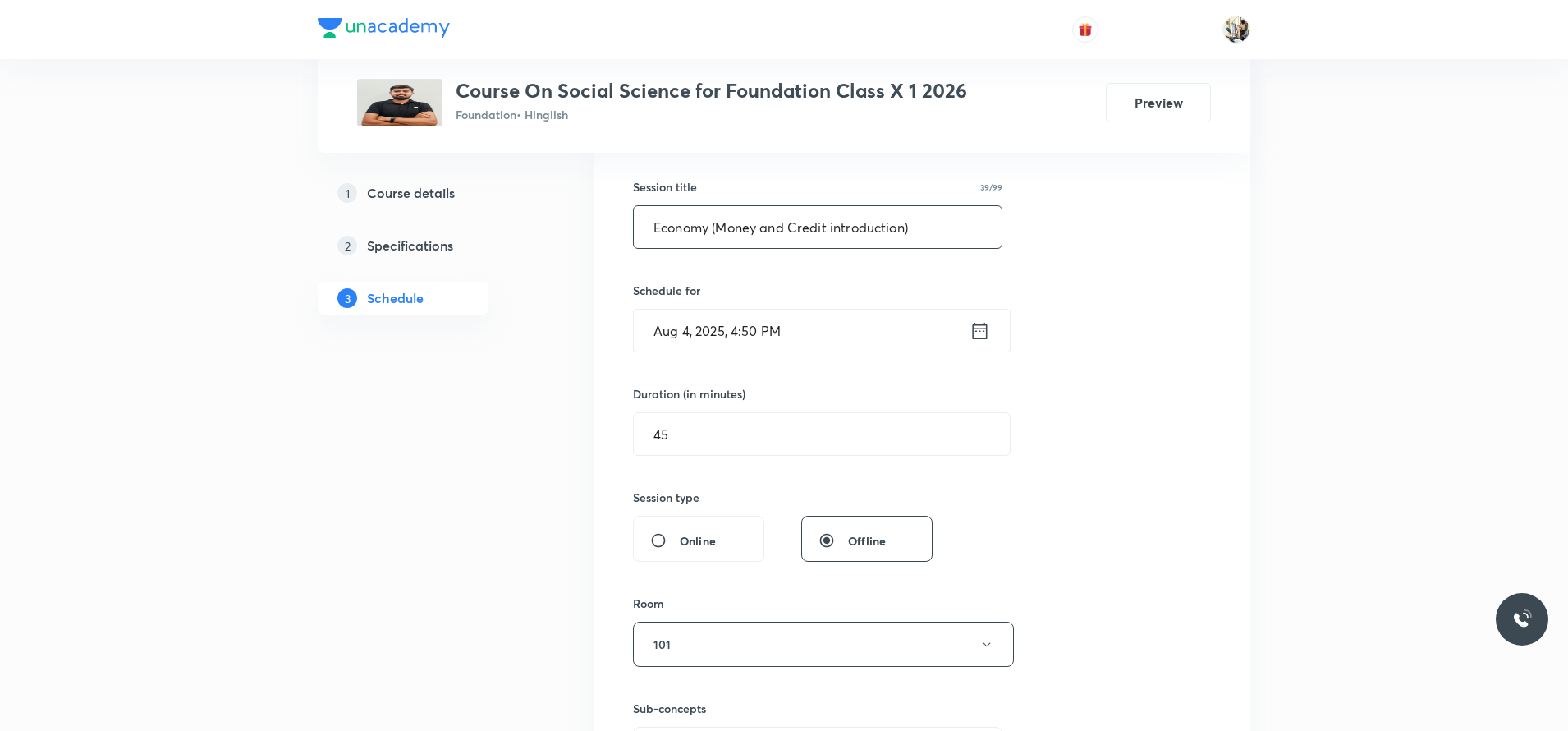 scroll, scrollTop: 575, scrollLeft: 0, axis: vertical 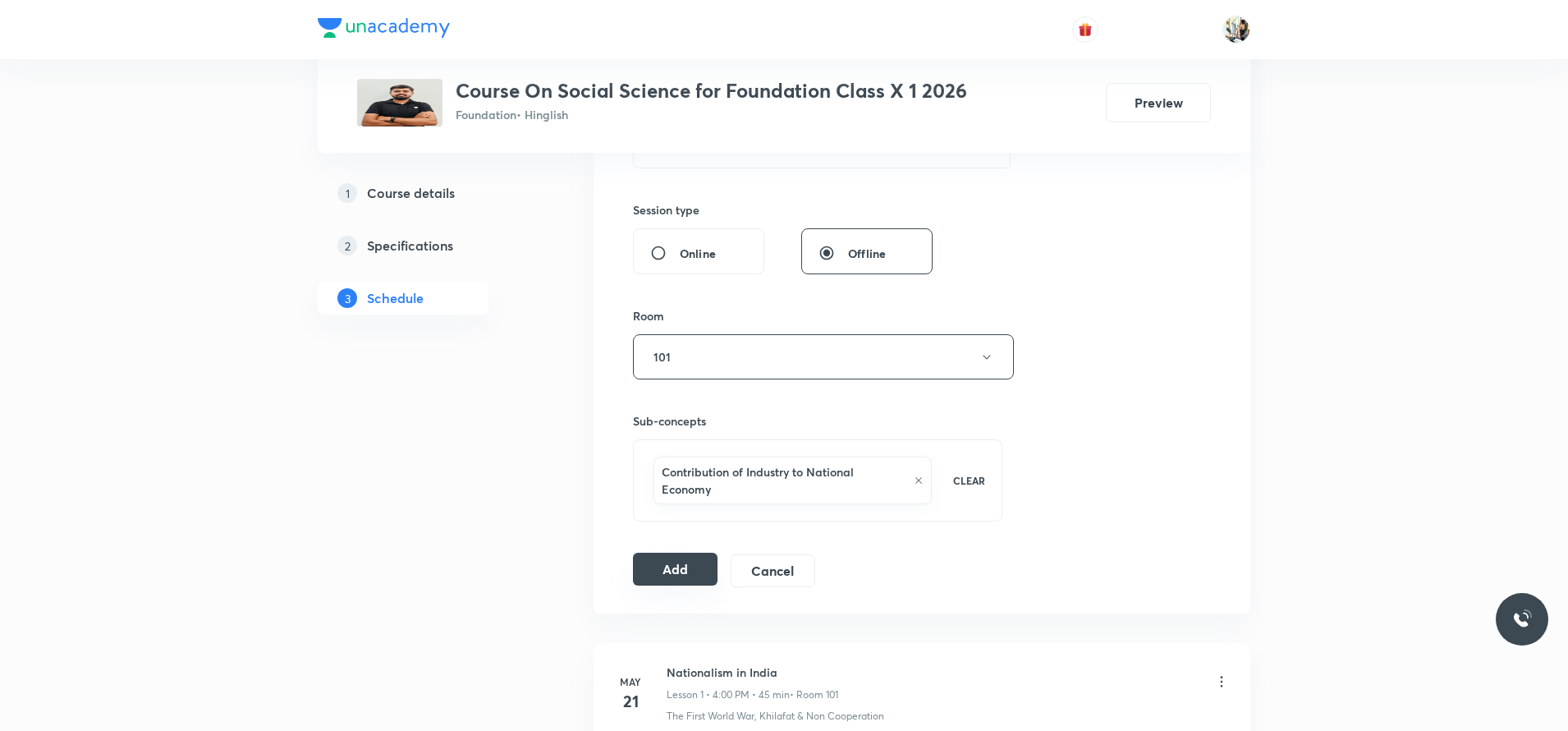 type on "Economy (Money and Credit introduction)" 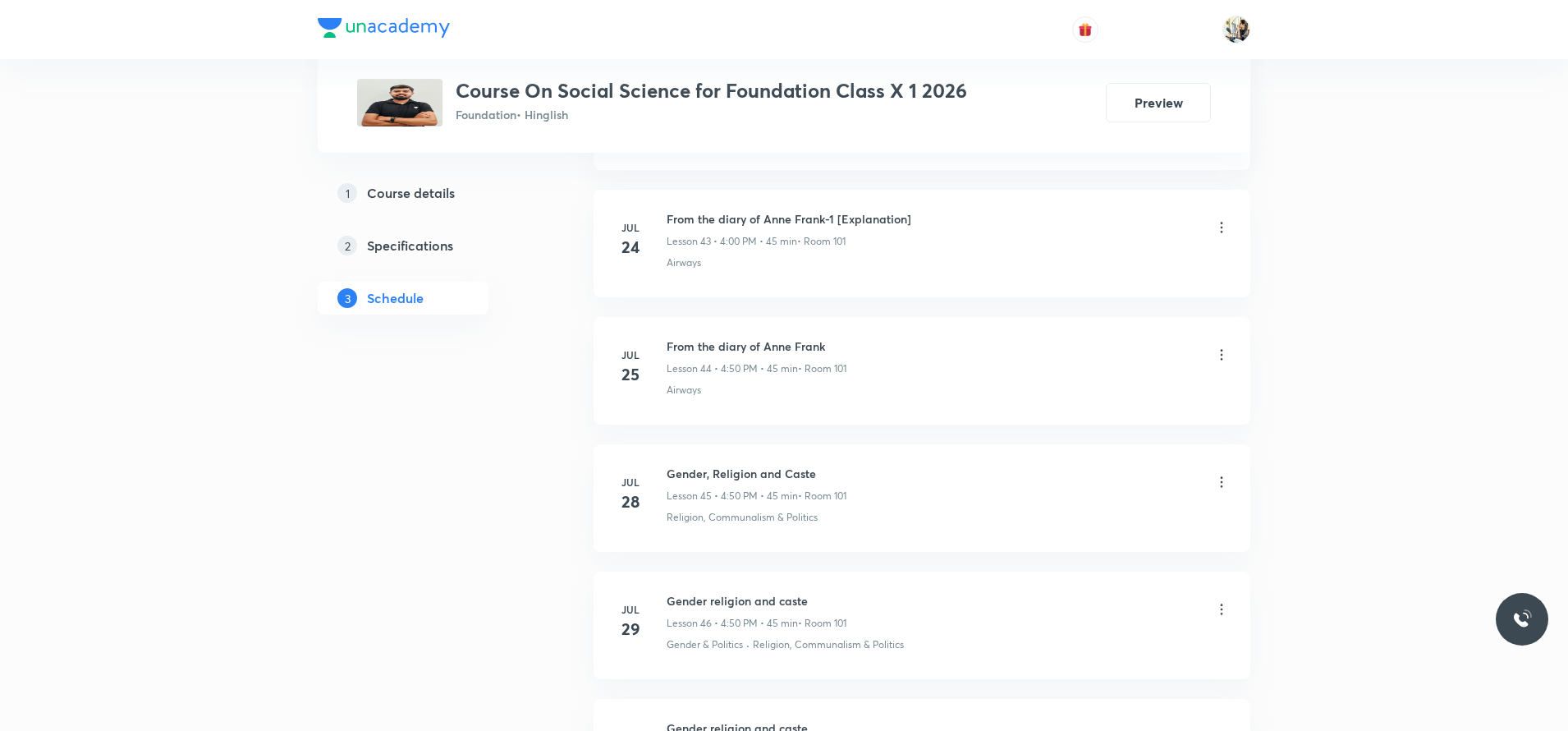 scroll, scrollTop: 6862, scrollLeft: 0, axis: vertical 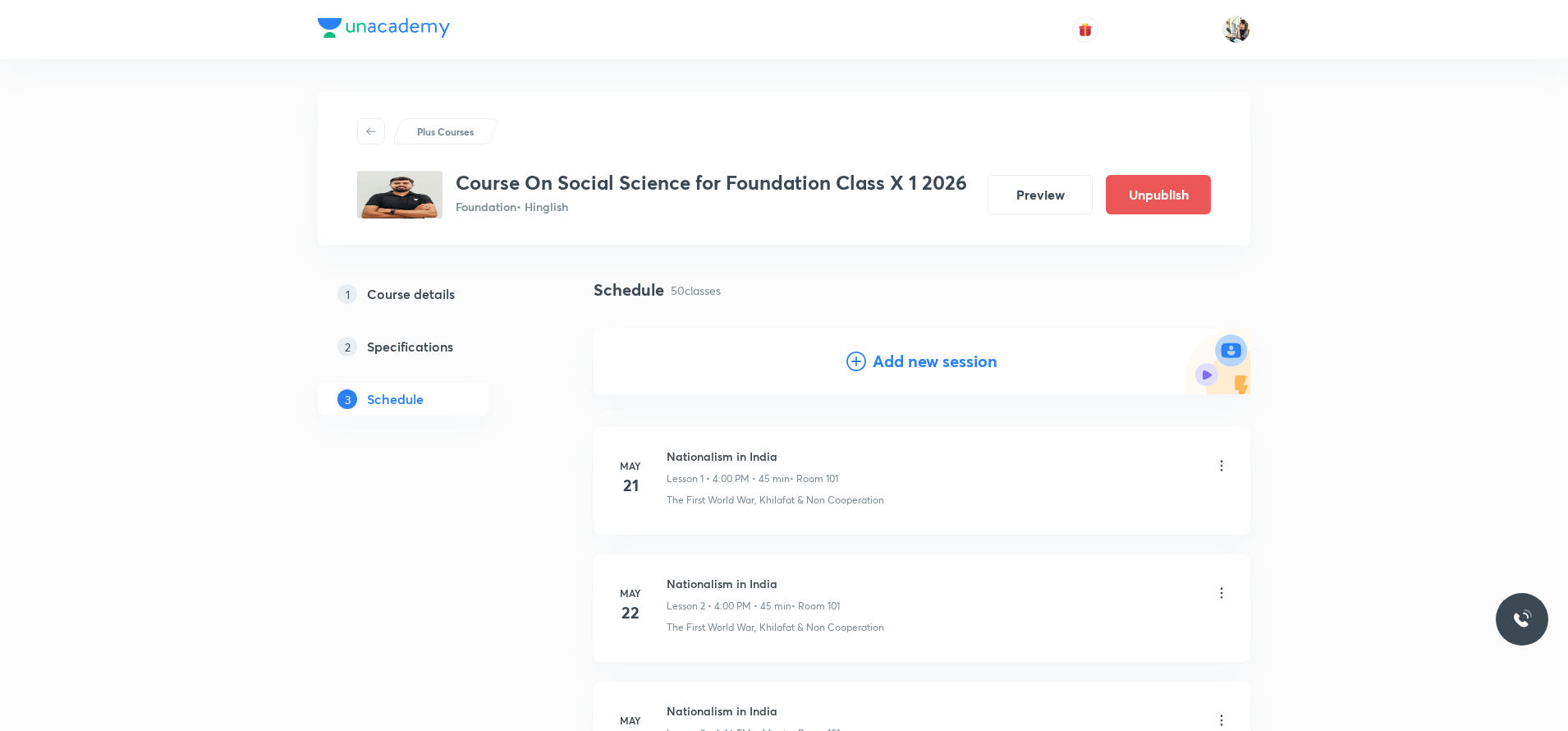 click on "Add new session" at bounding box center (935, 361) 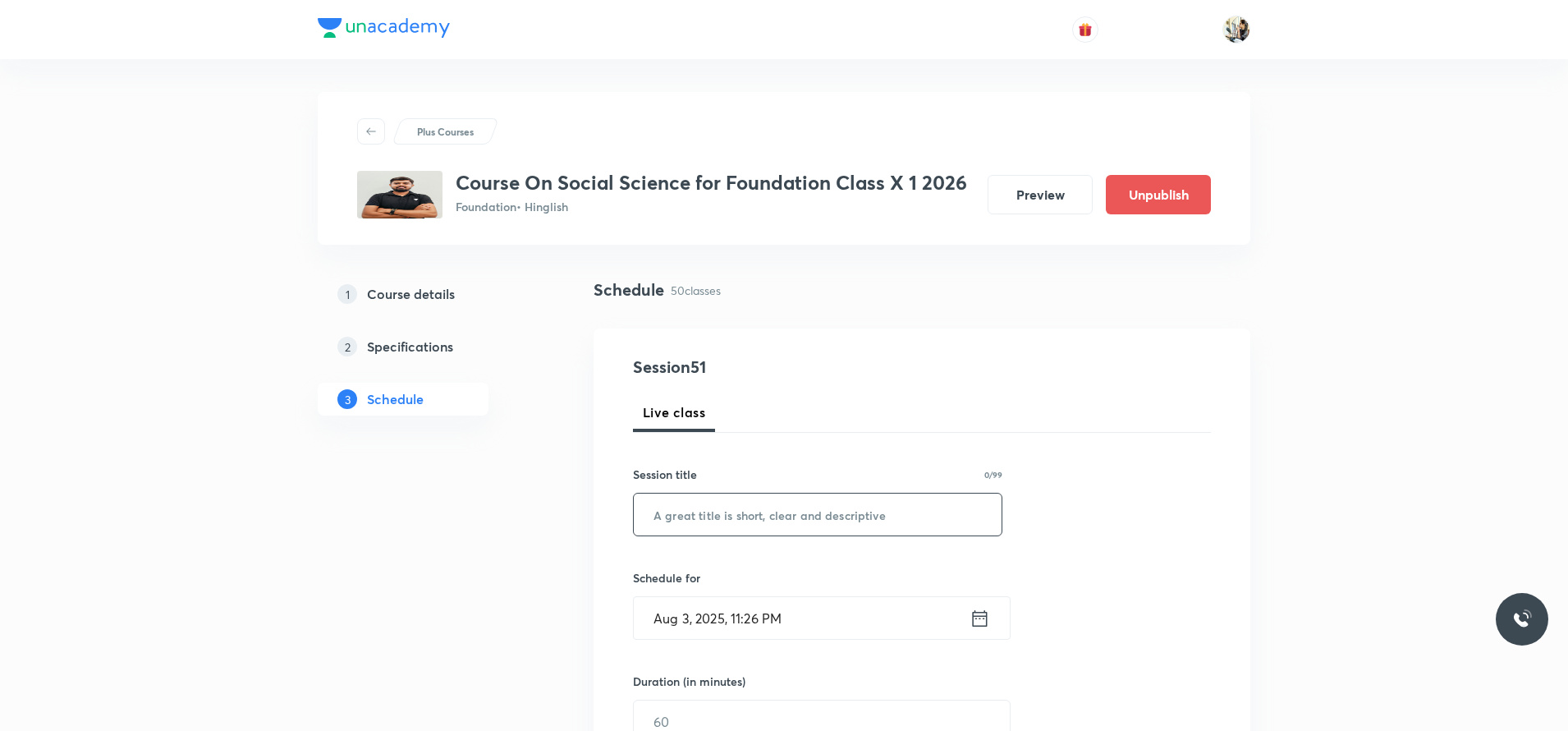 click at bounding box center (818, 514) 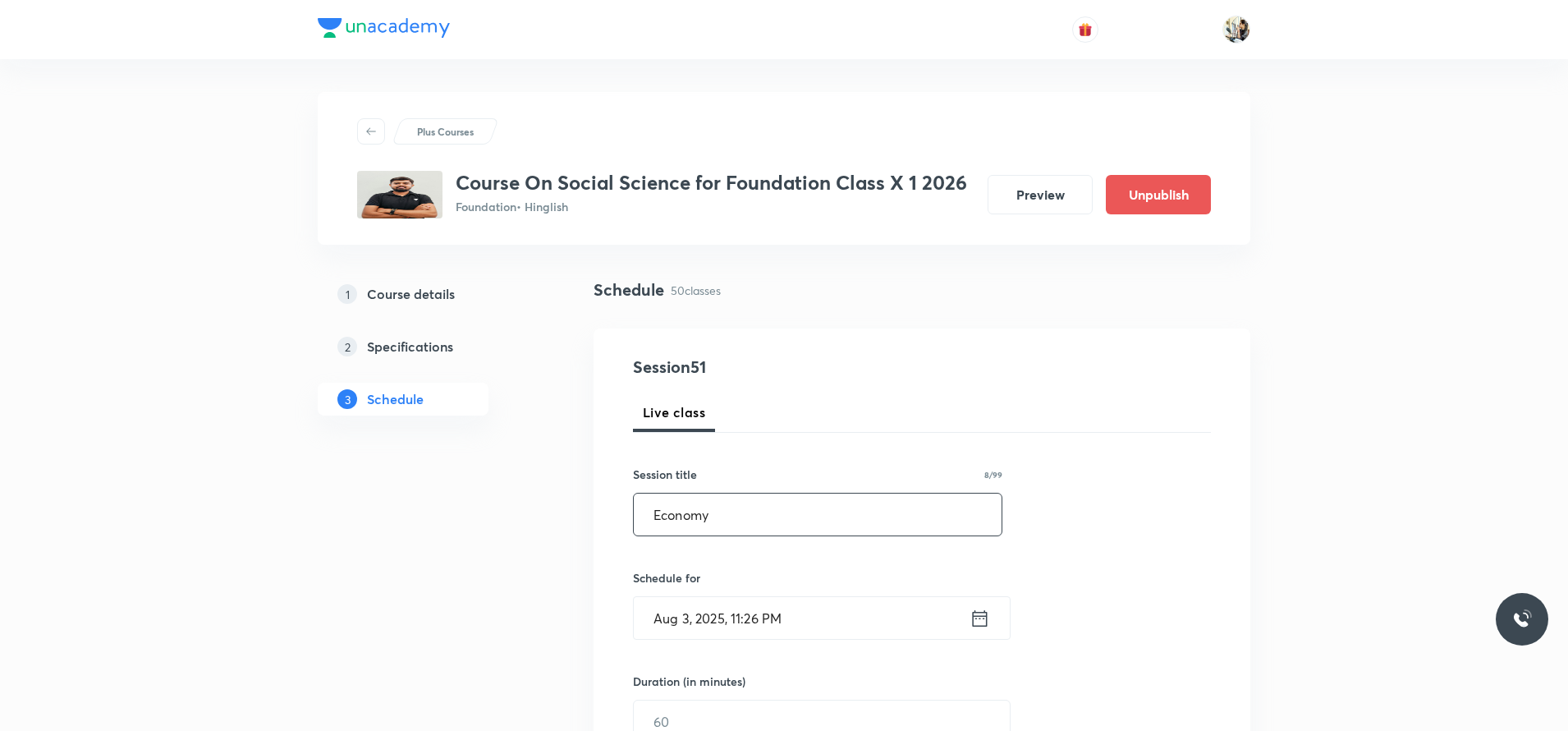 type on "Economy" 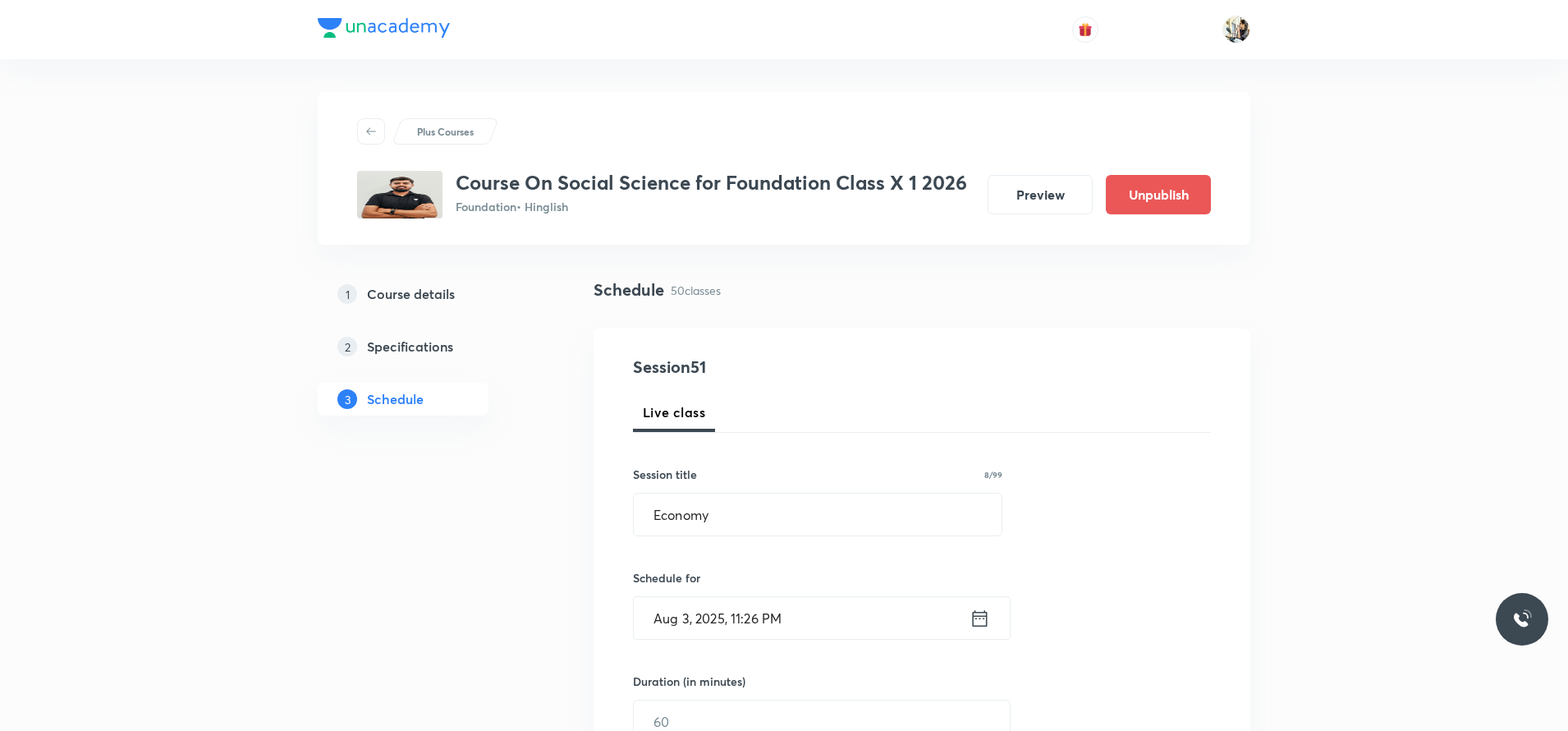 click on "Aug 3, 2025, 11:26 PM" at bounding box center [801, 618] 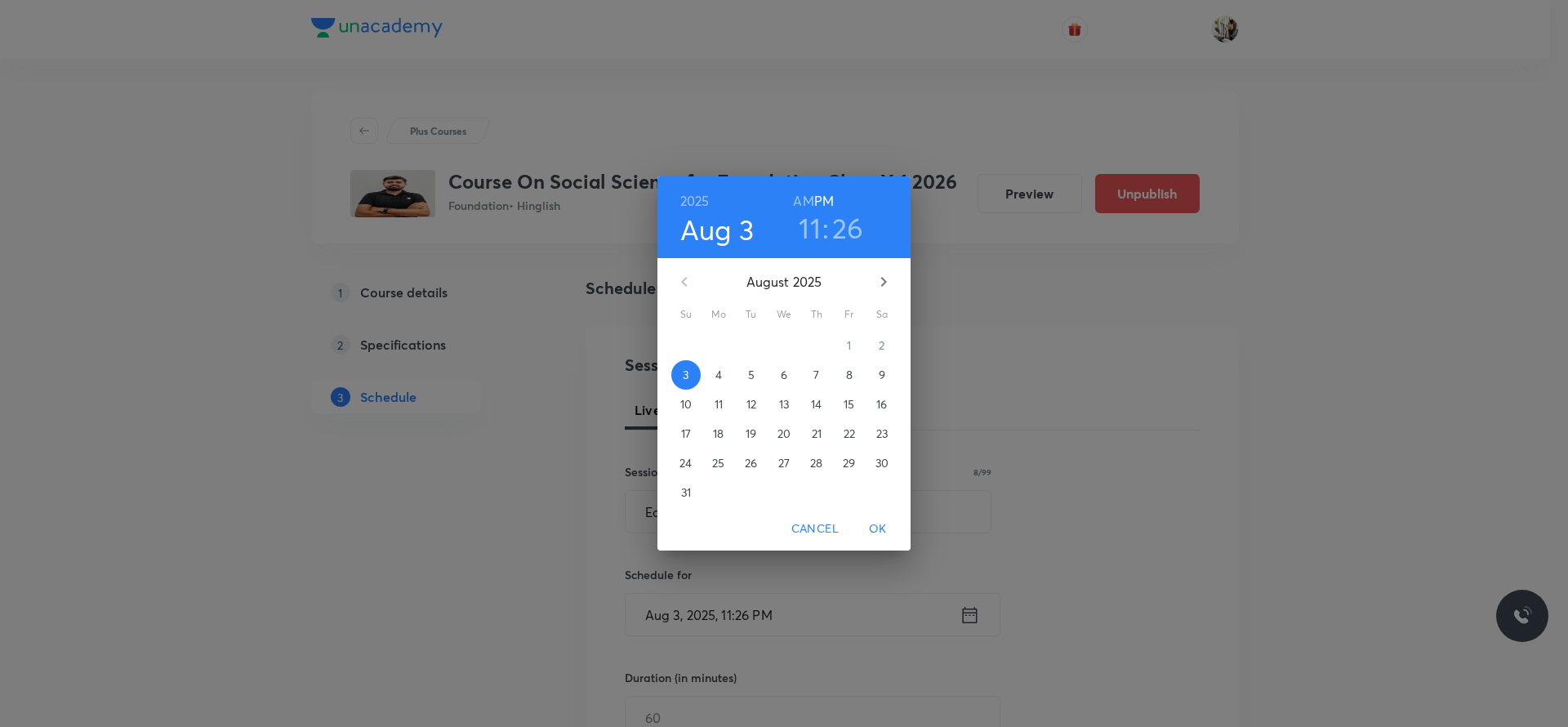 click on "5" at bounding box center [751, 375] 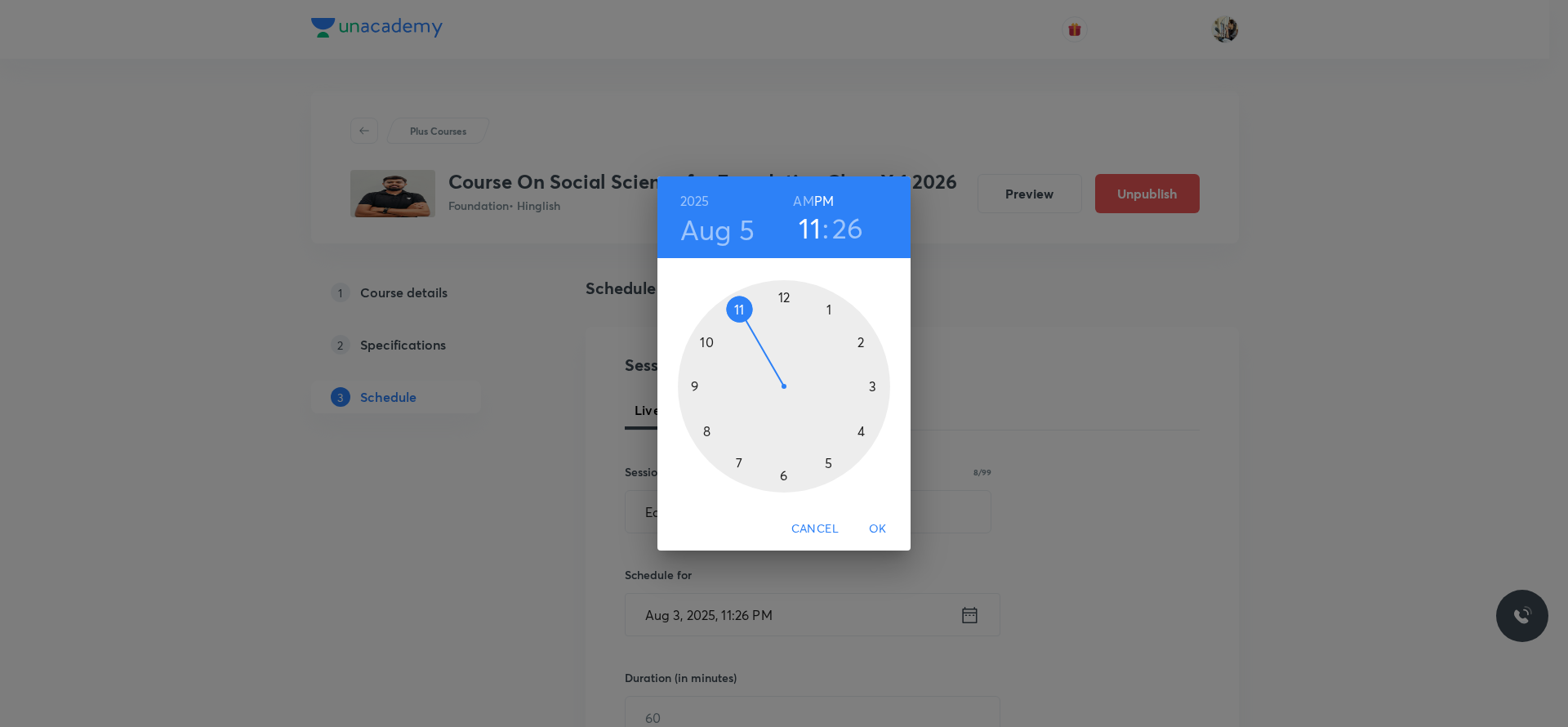 click at bounding box center (784, 386) 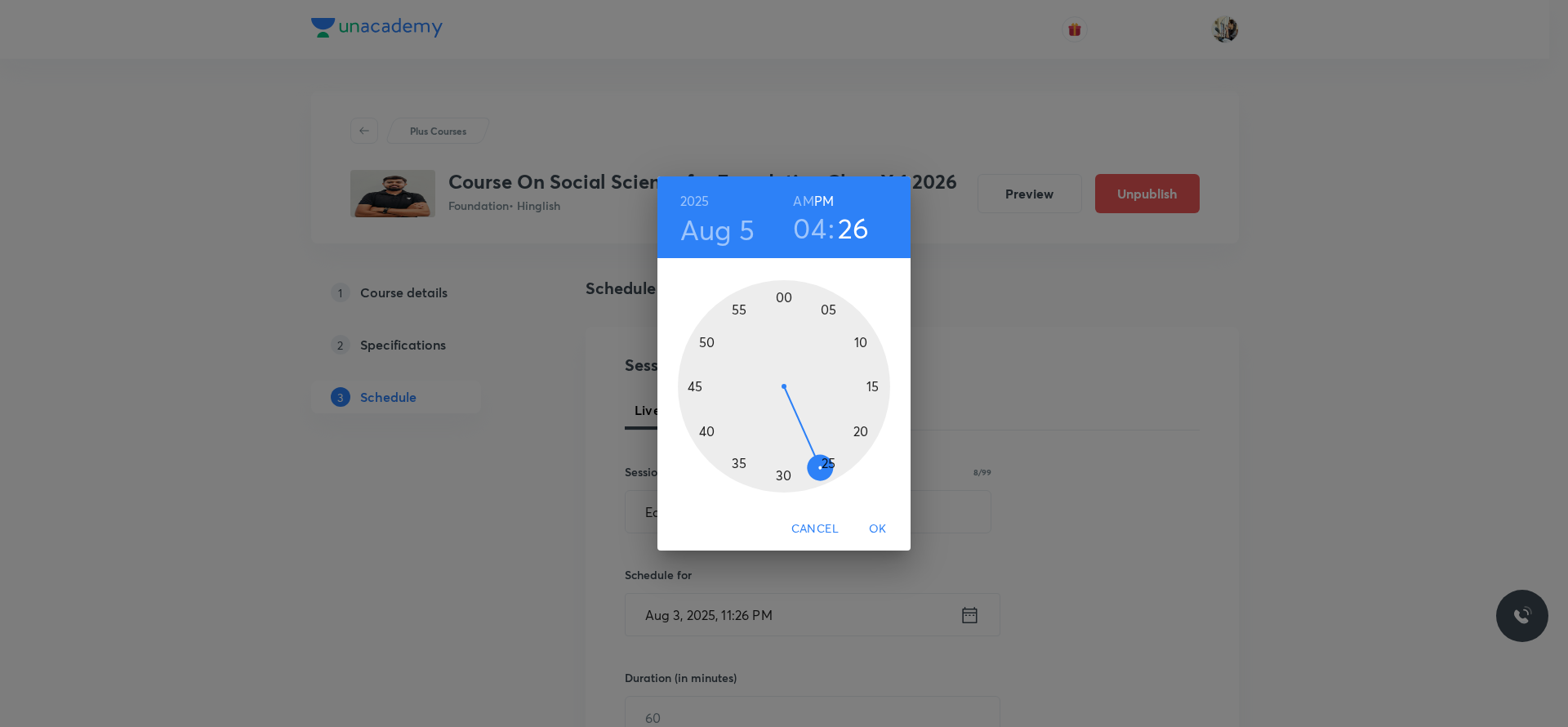 click at bounding box center (784, 386) 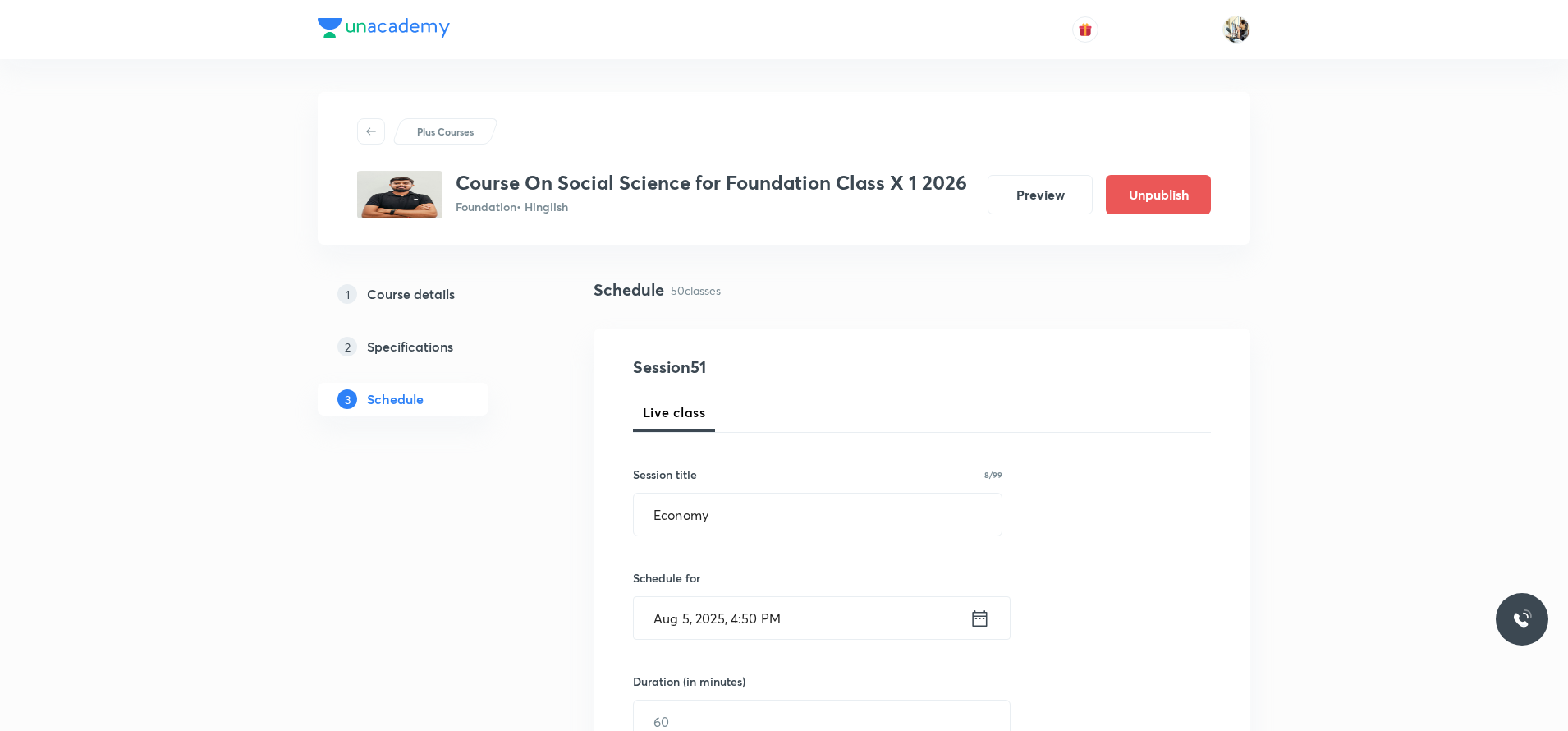 scroll, scrollTop: 287, scrollLeft: 0, axis: vertical 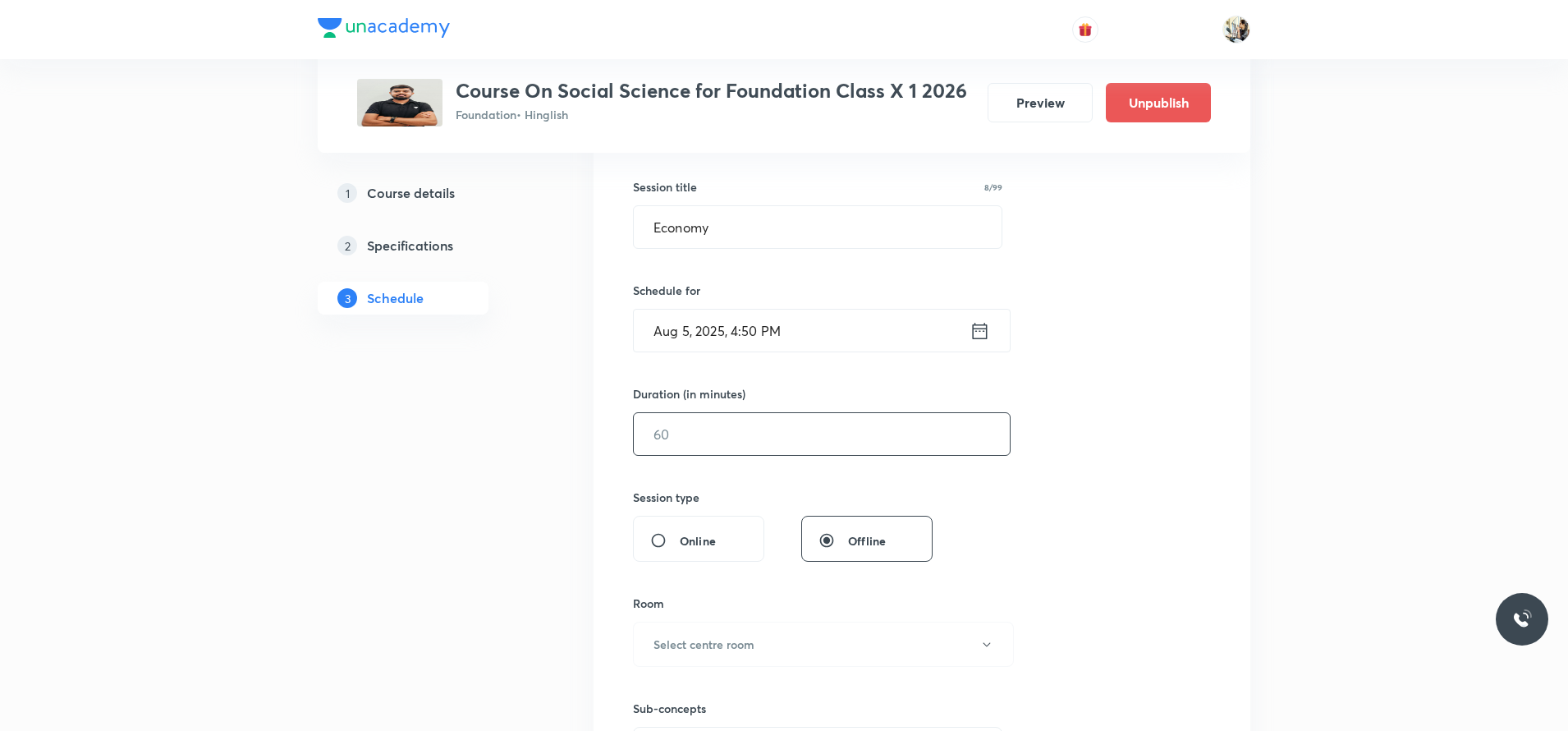 click at bounding box center (822, 434) 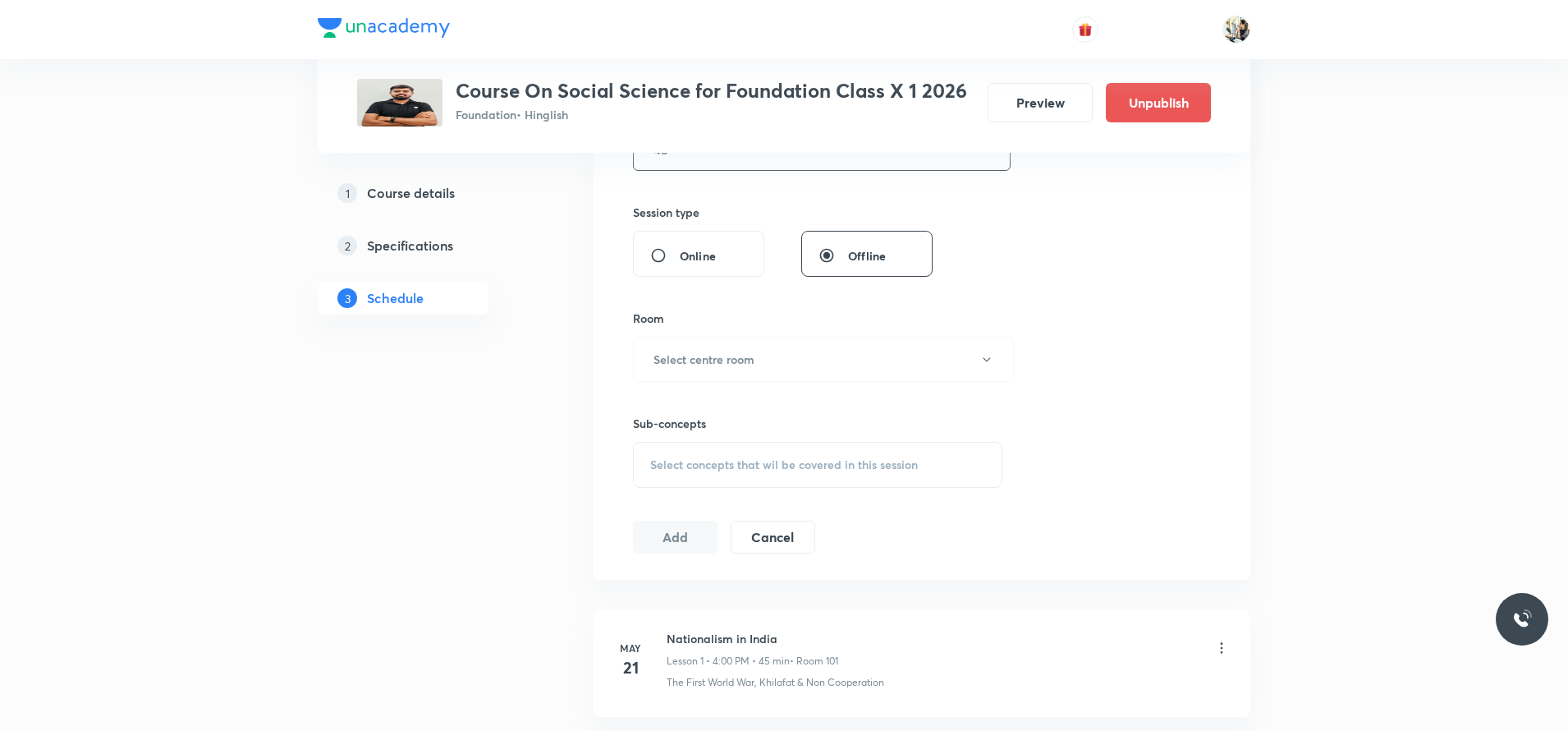 scroll, scrollTop: 575, scrollLeft: 0, axis: vertical 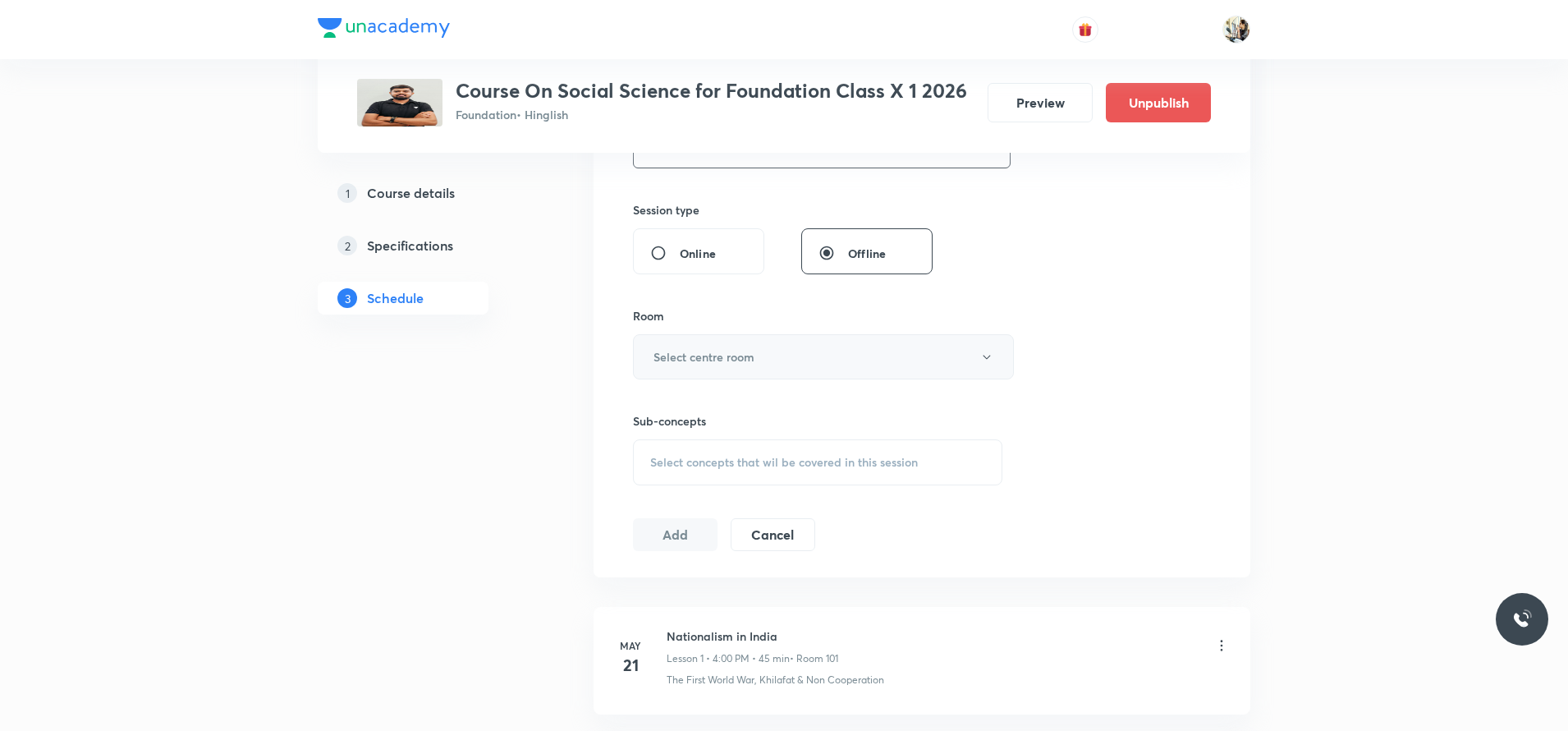 type on "45" 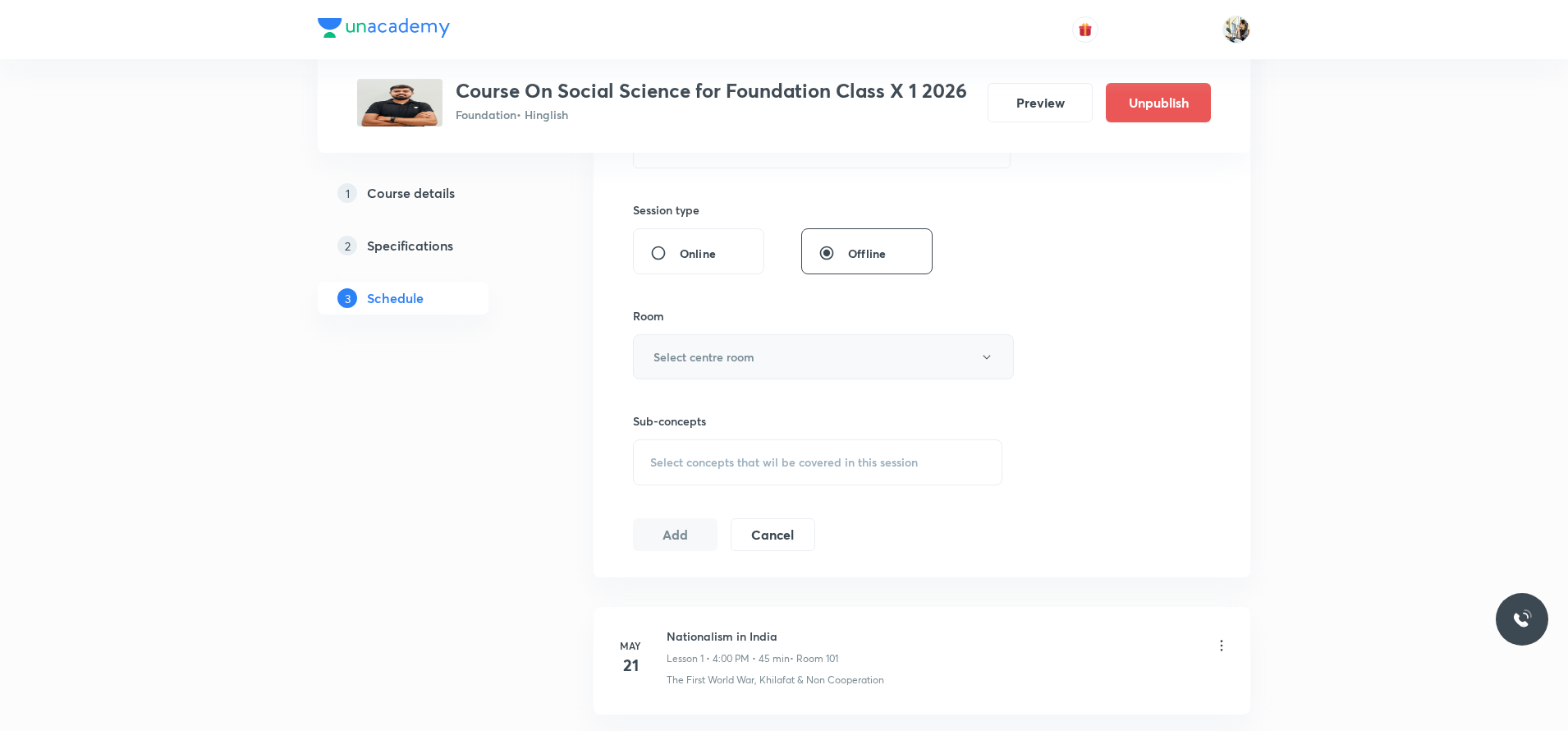 click on "Select centre room" at bounding box center [704, 356] 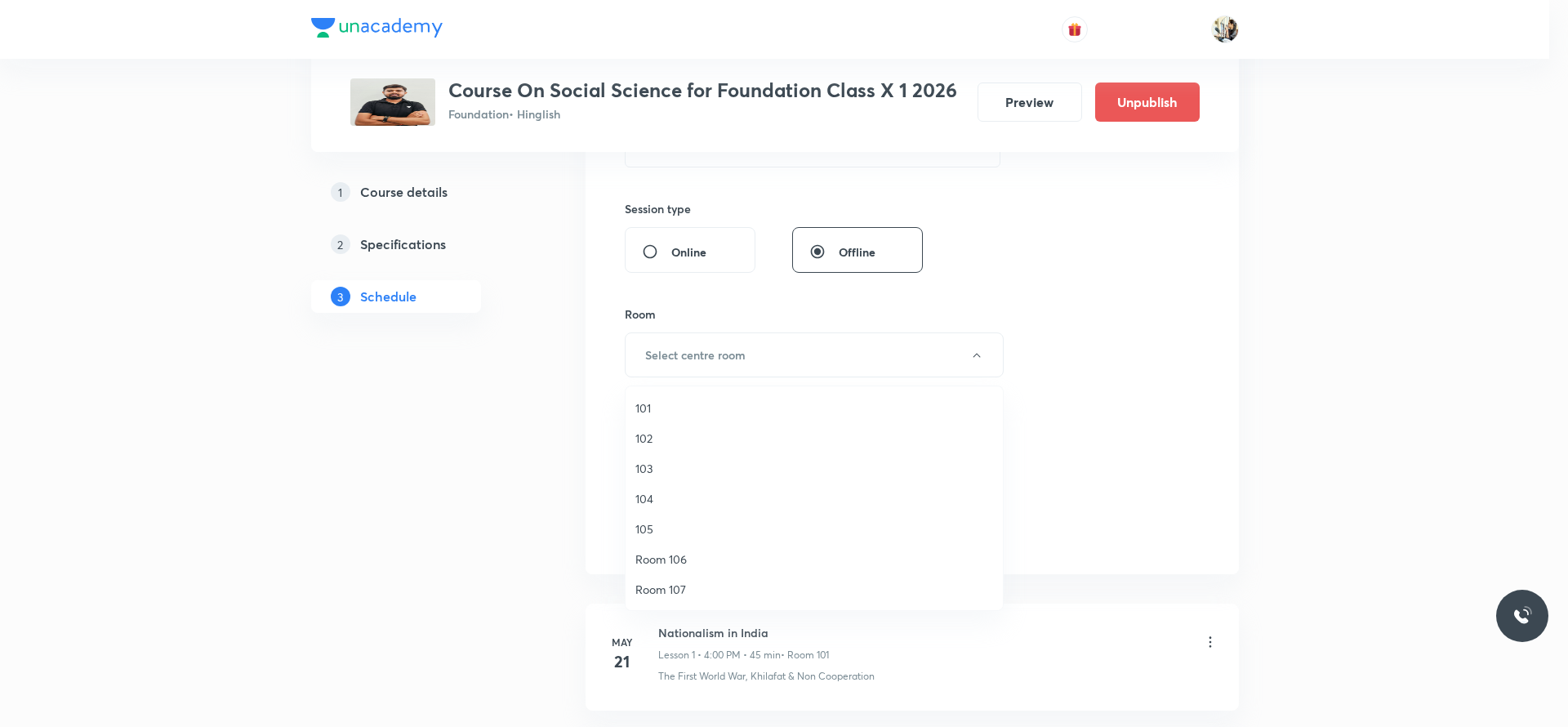 click on "101" at bounding box center (814, 408) 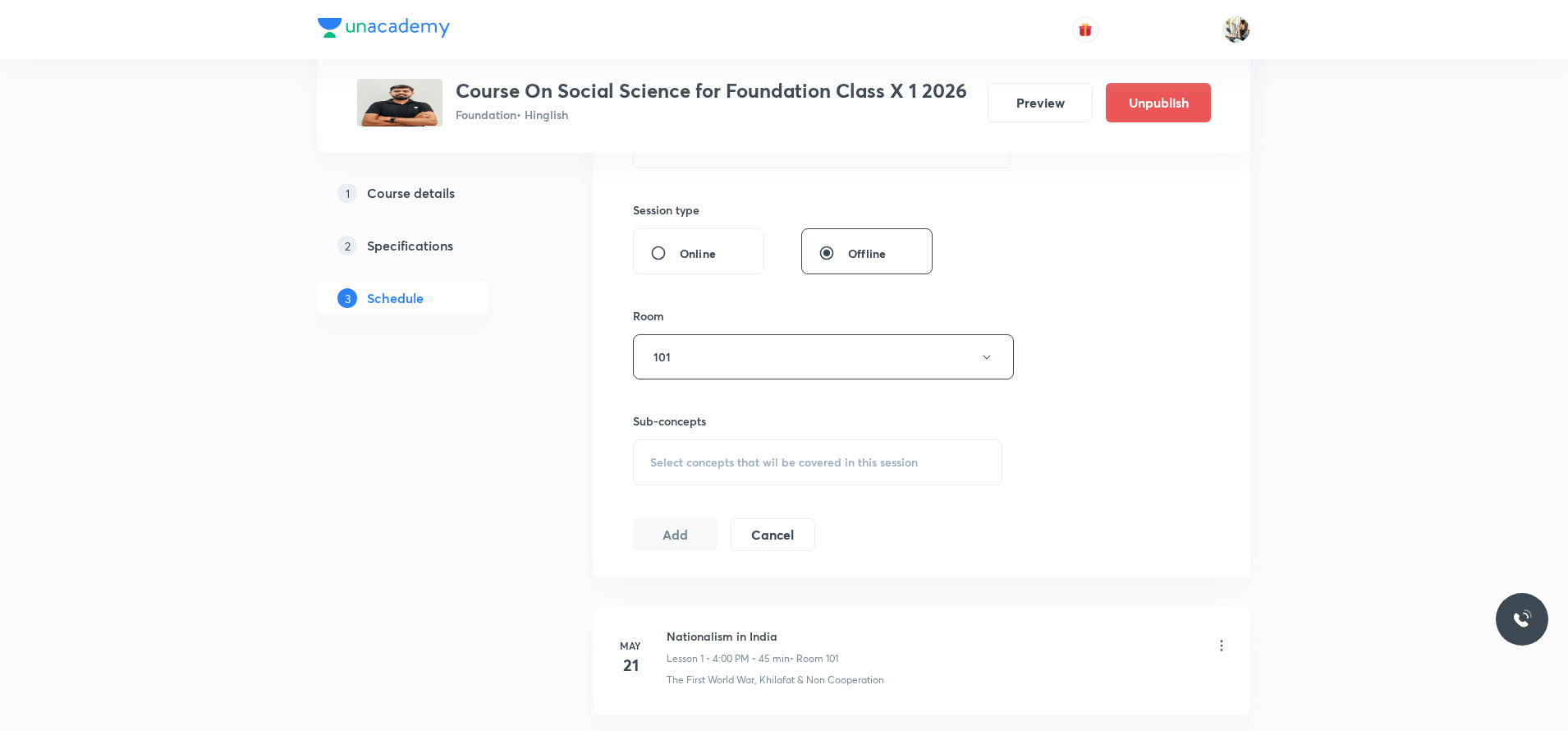 click on "Select concepts that wil be covered in this session" at bounding box center [818, 462] 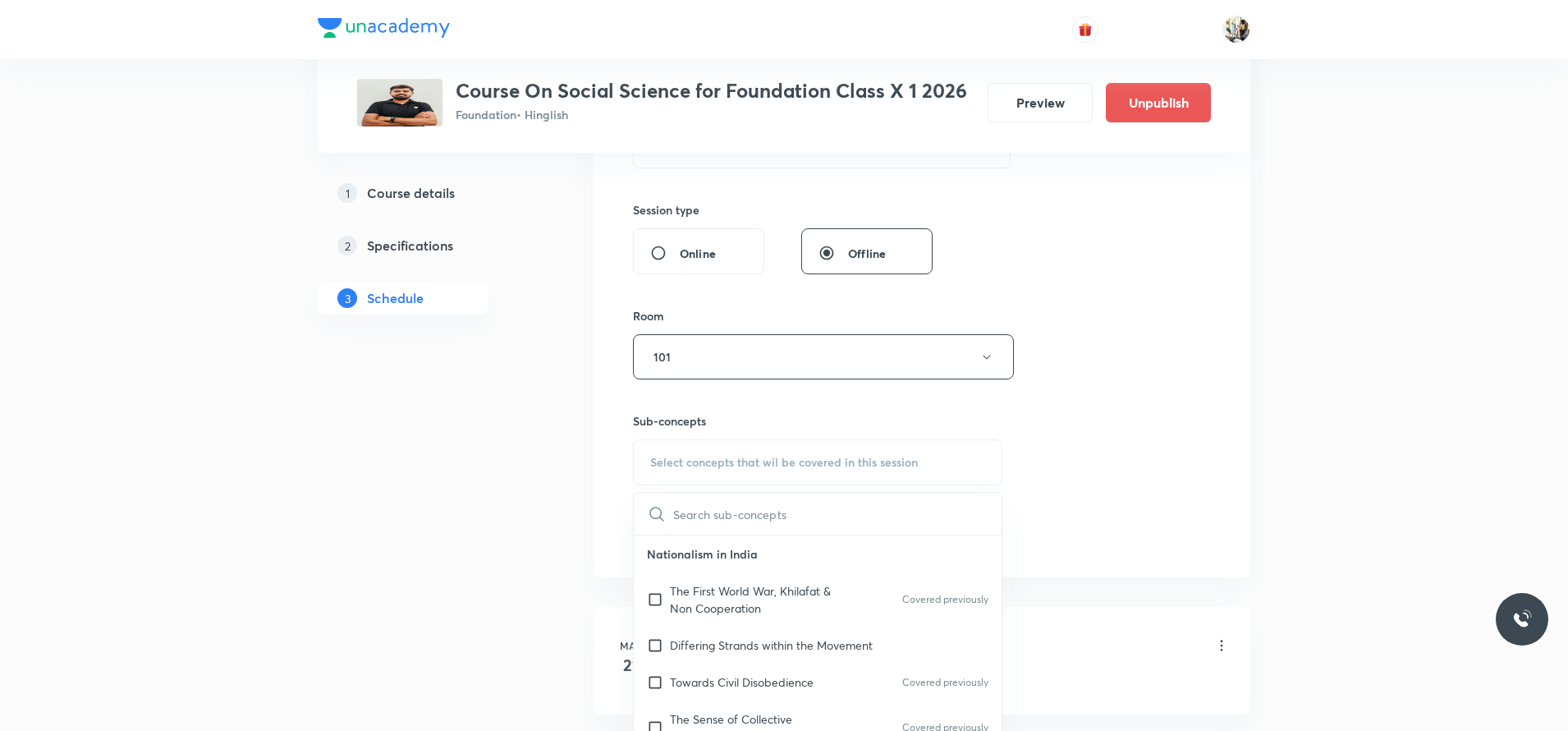 paste on "Various types of credit" 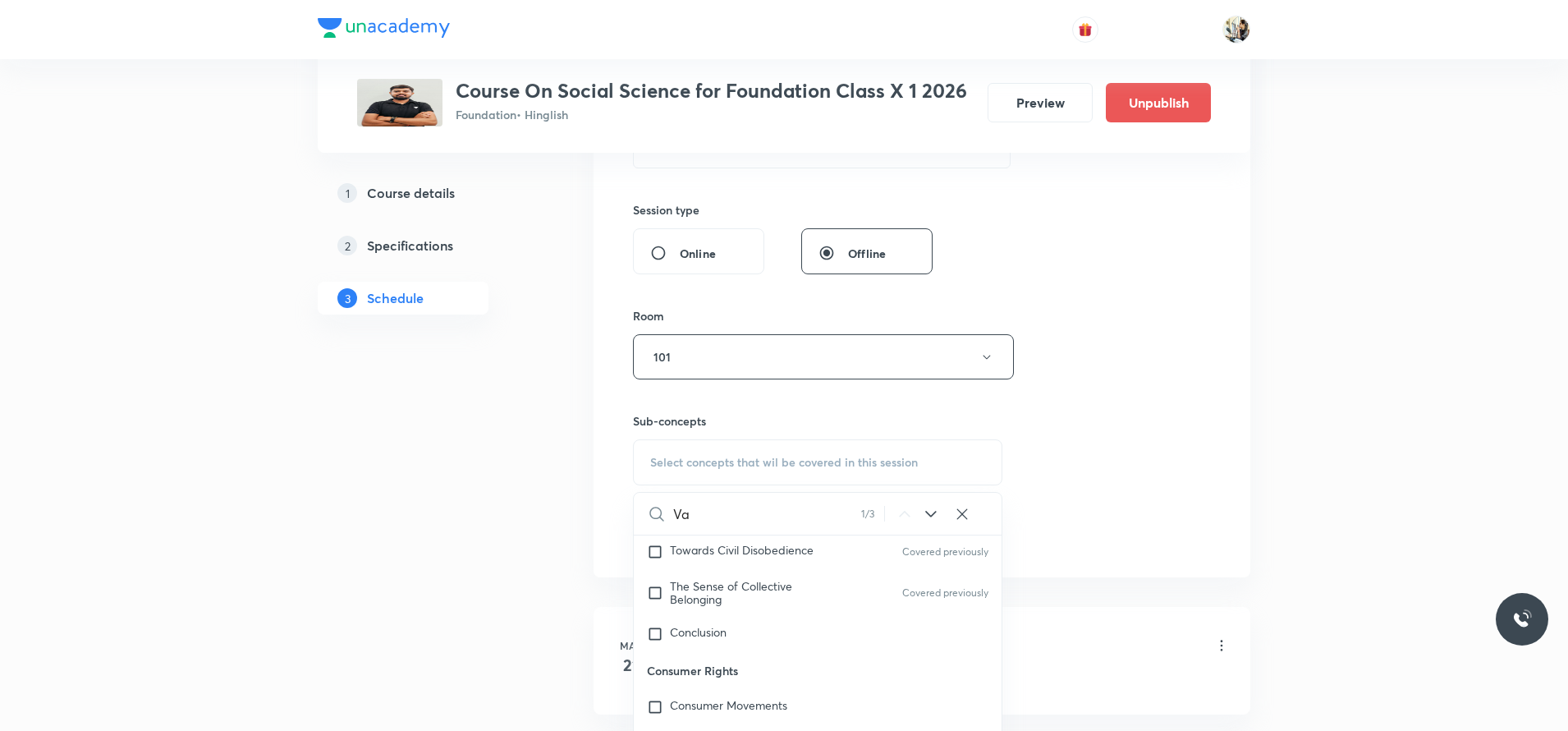 type on "V" 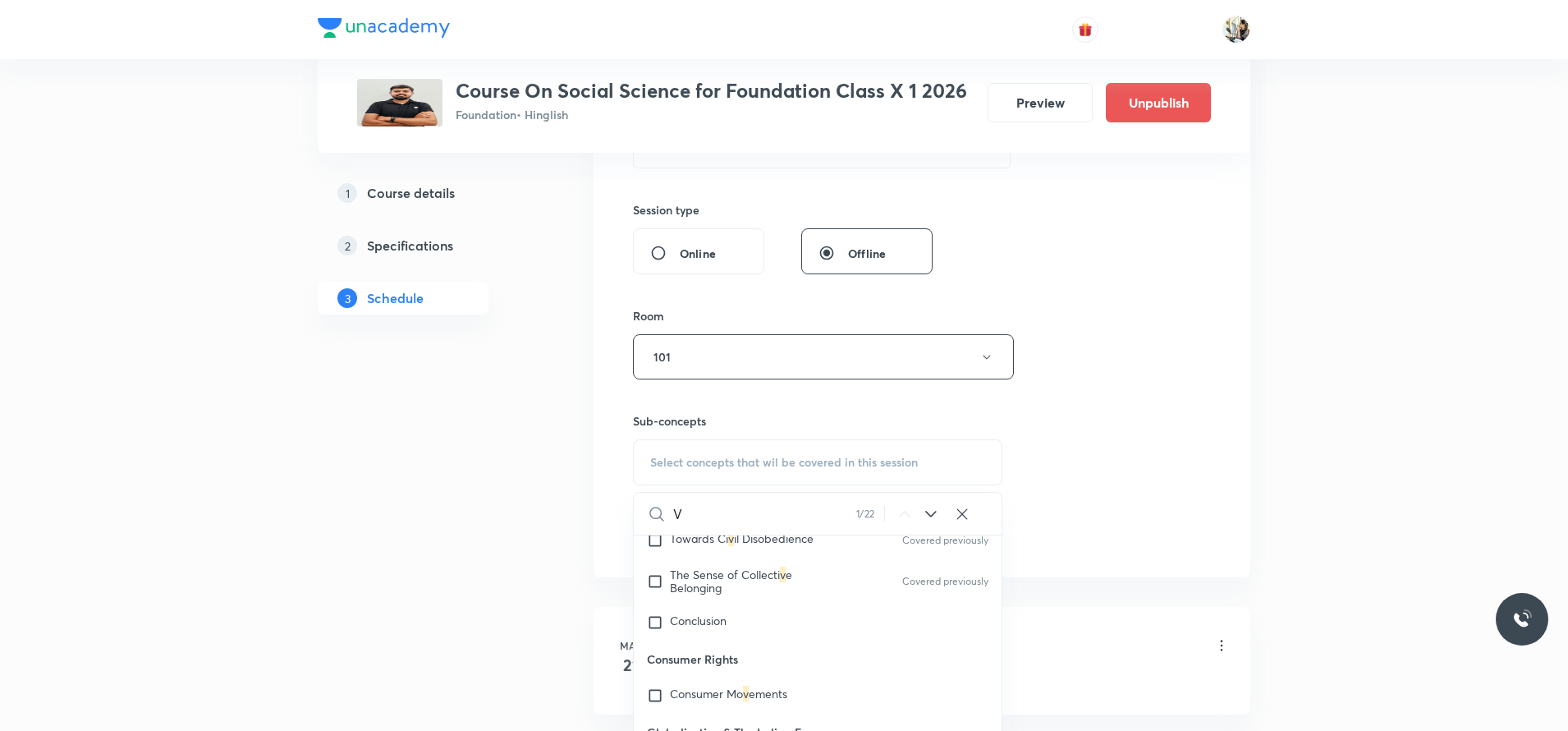 scroll, scrollTop: 5, scrollLeft: 0, axis: vertical 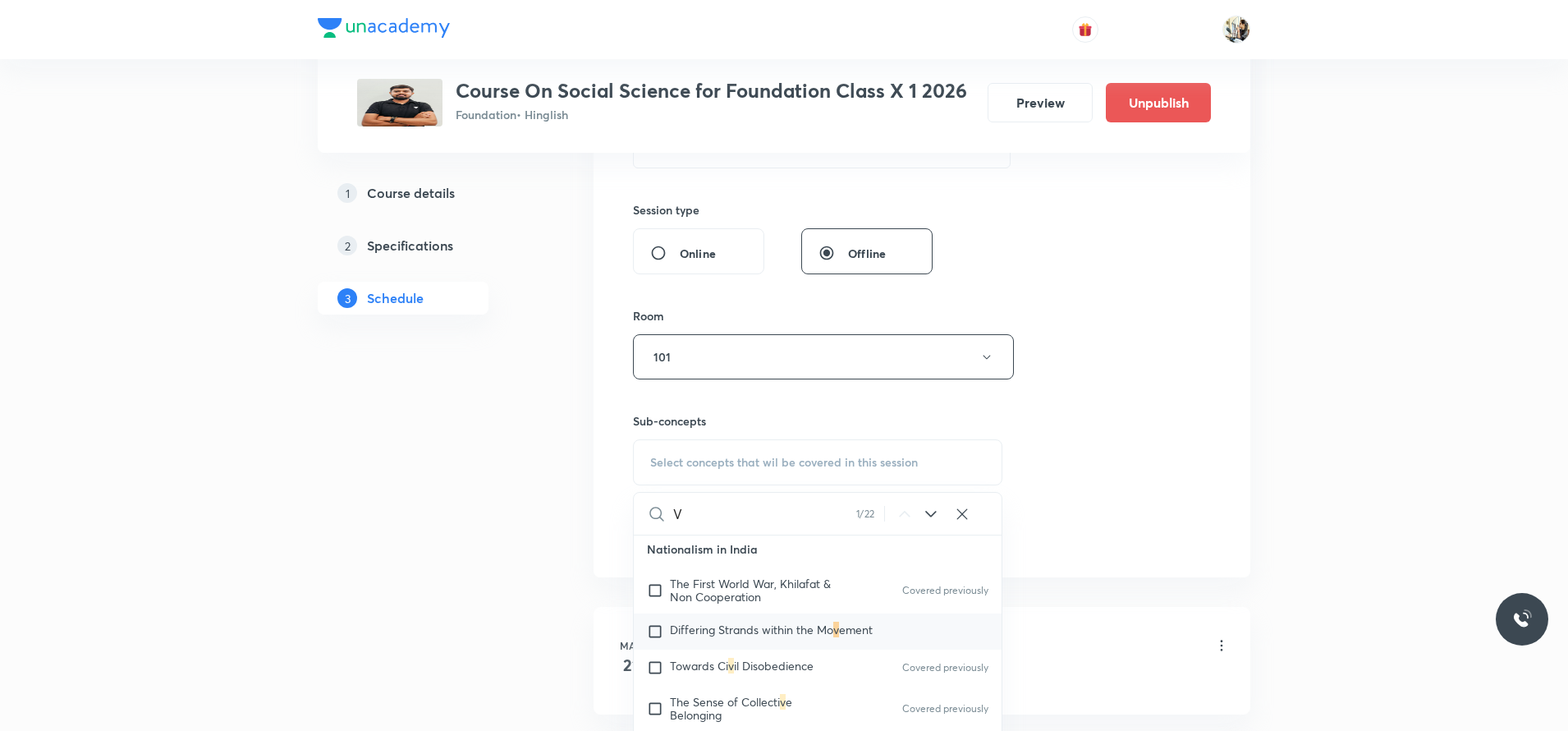 type 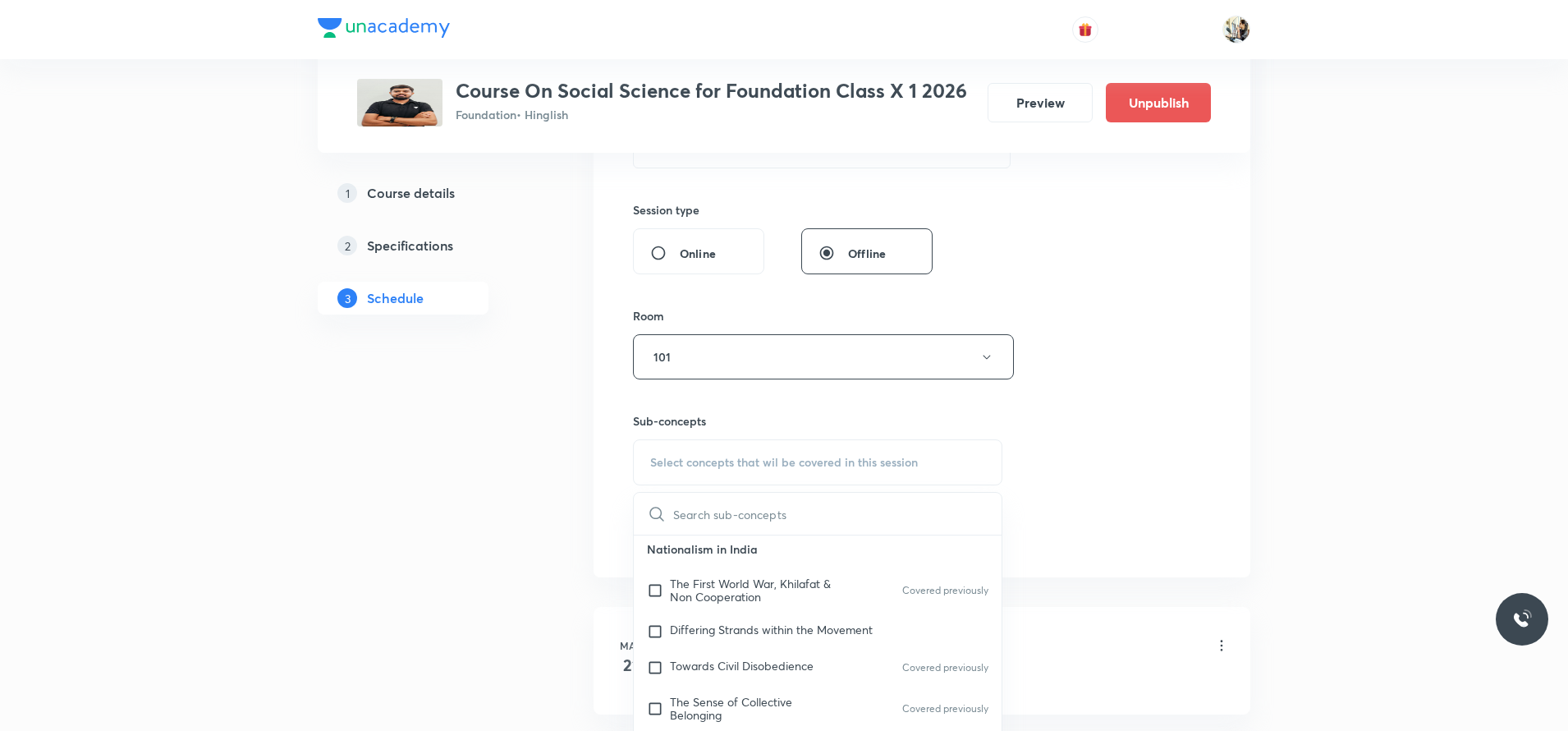 scroll, scrollTop: 0, scrollLeft: 0, axis: both 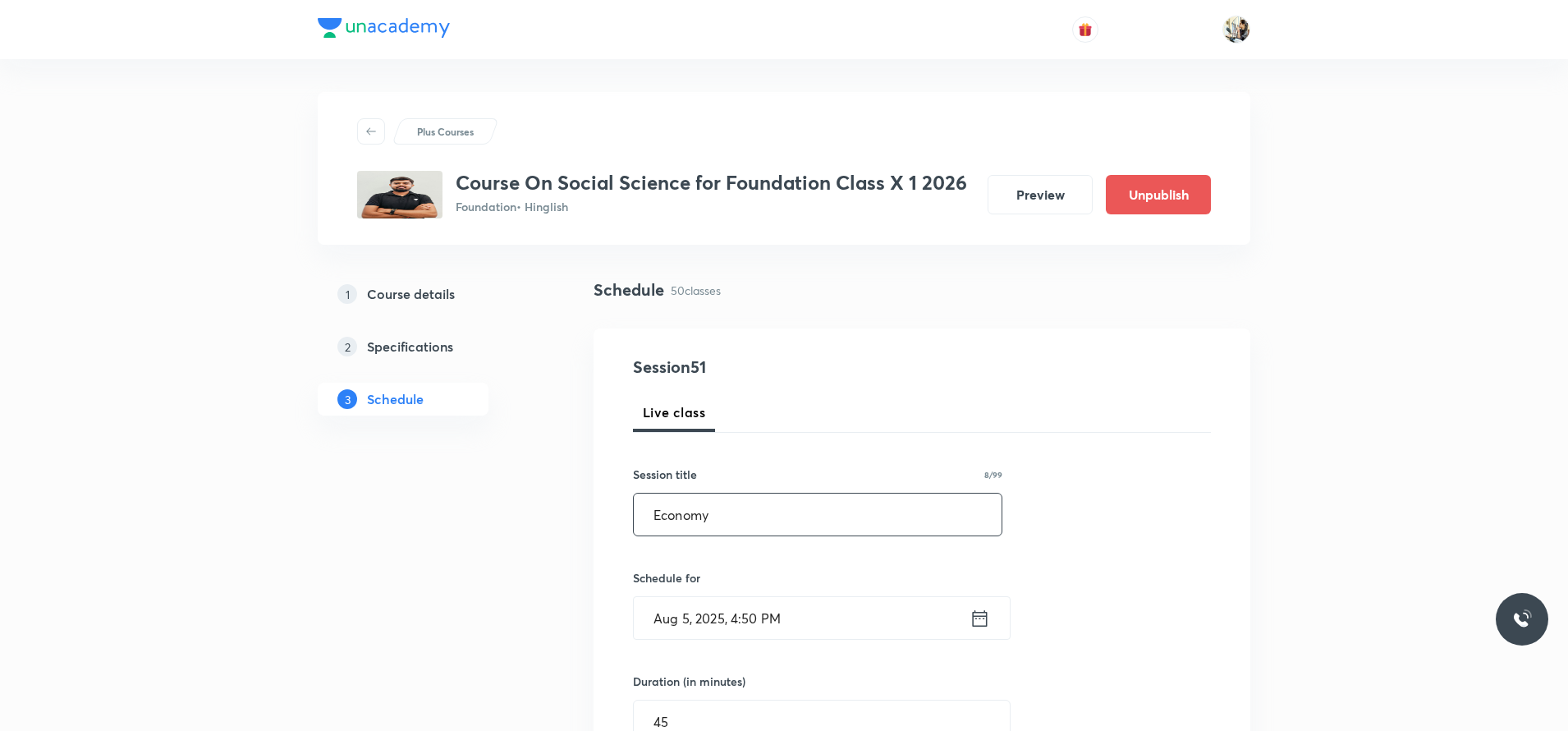 drag, startPoint x: 653, startPoint y: 510, endPoint x: 735, endPoint y: 513, distance: 82.05486 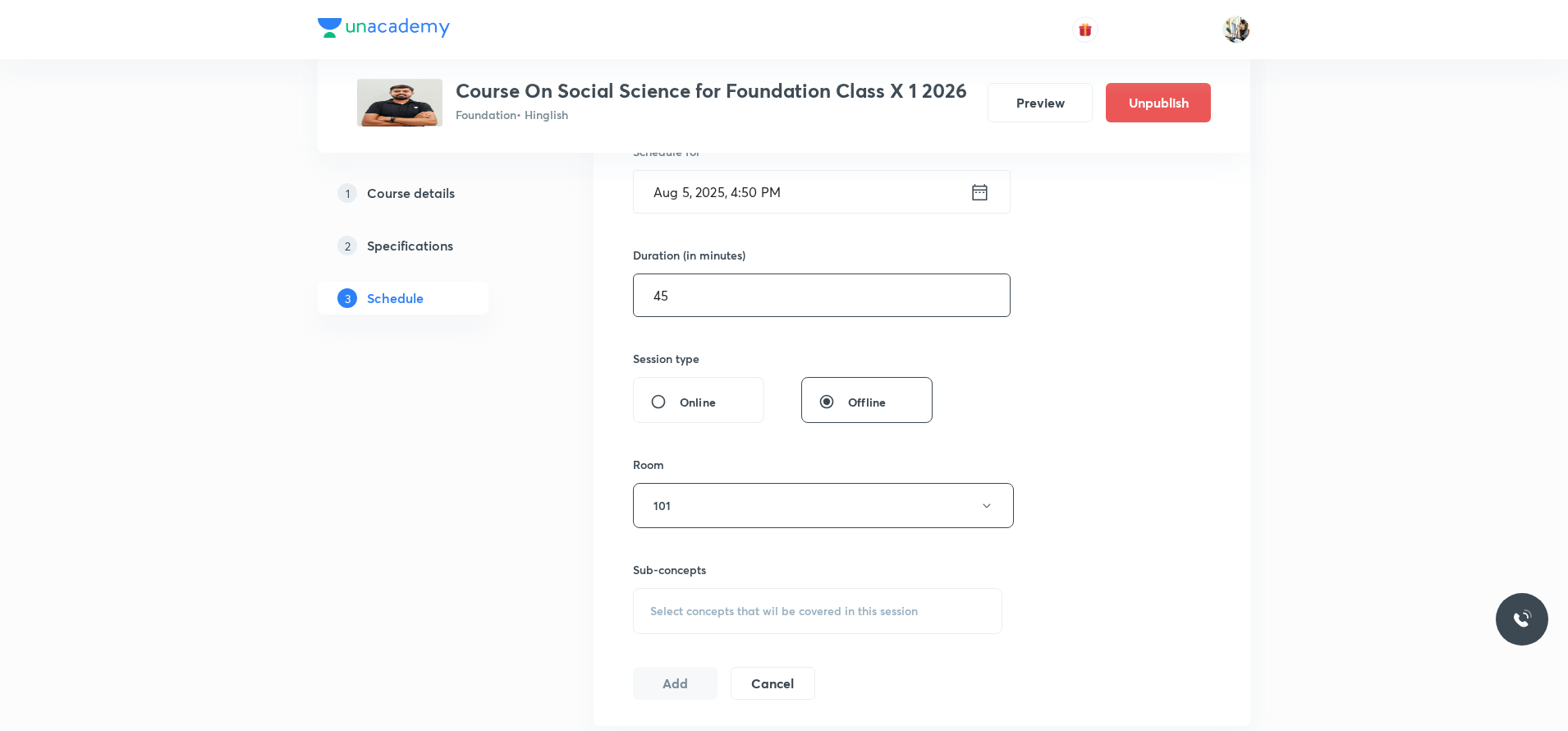scroll, scrollTop: 575, scrollLeft: 0, axis: vertical 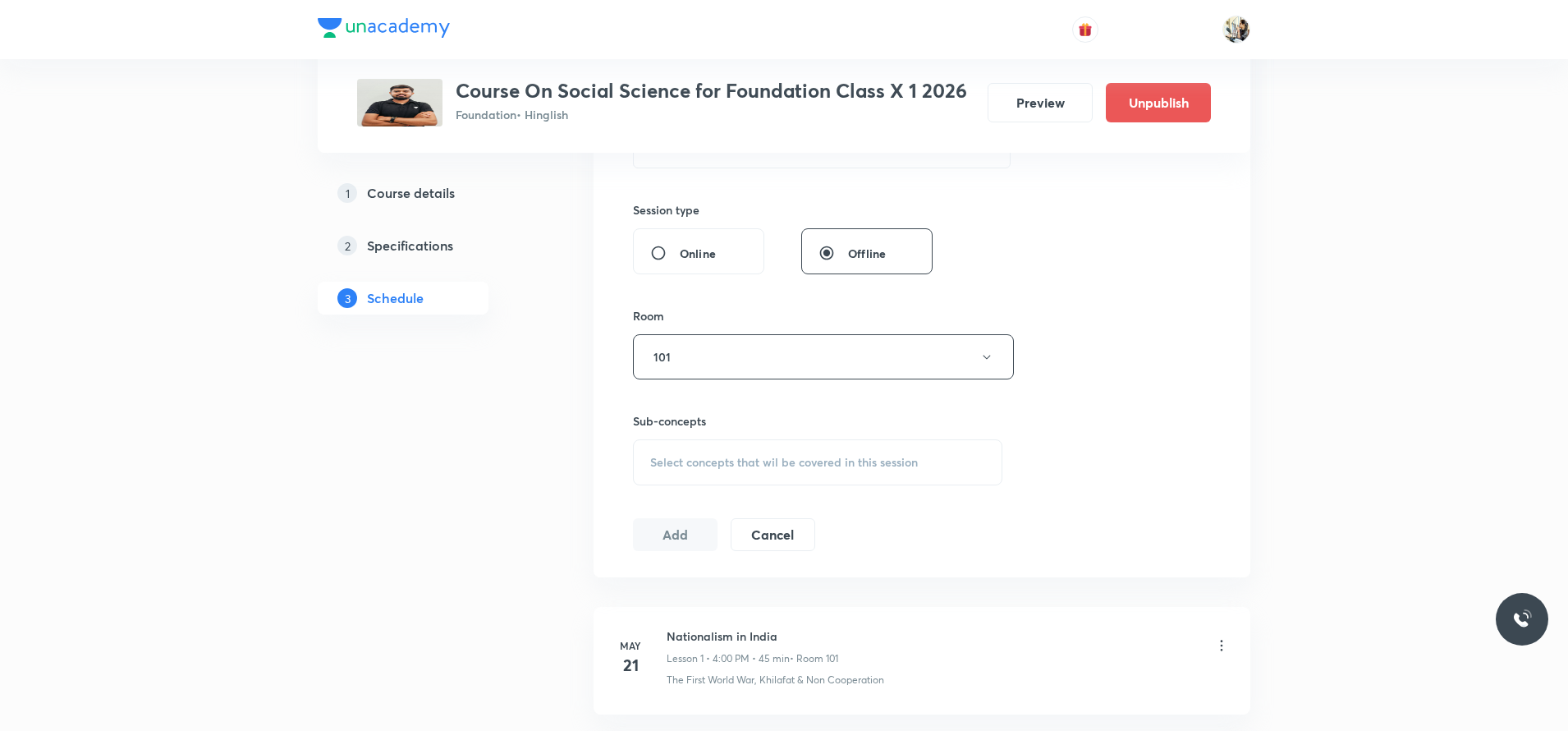 click on "Select concepts that wil be covered in this session" at bounding box center [818, 462] 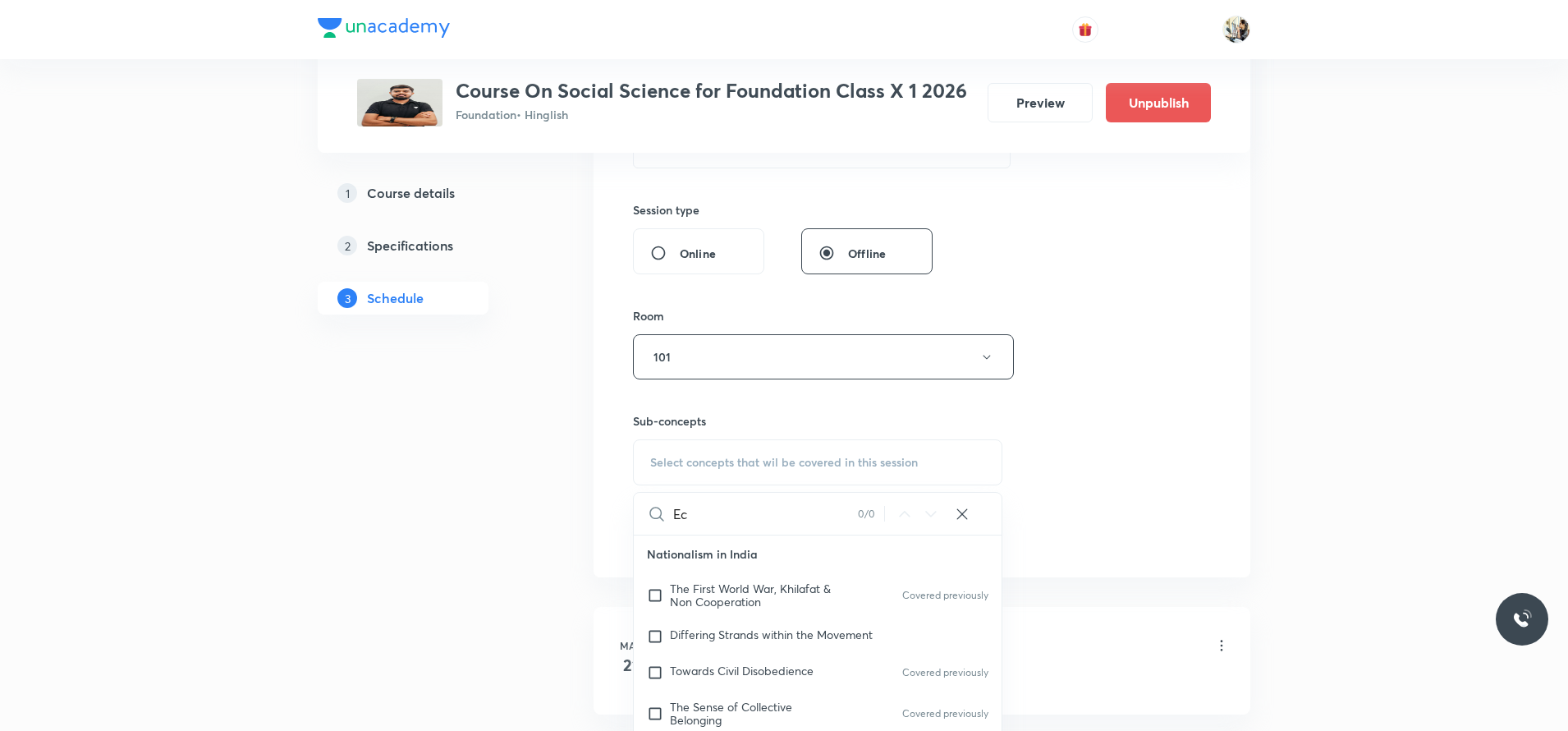 type on "E" 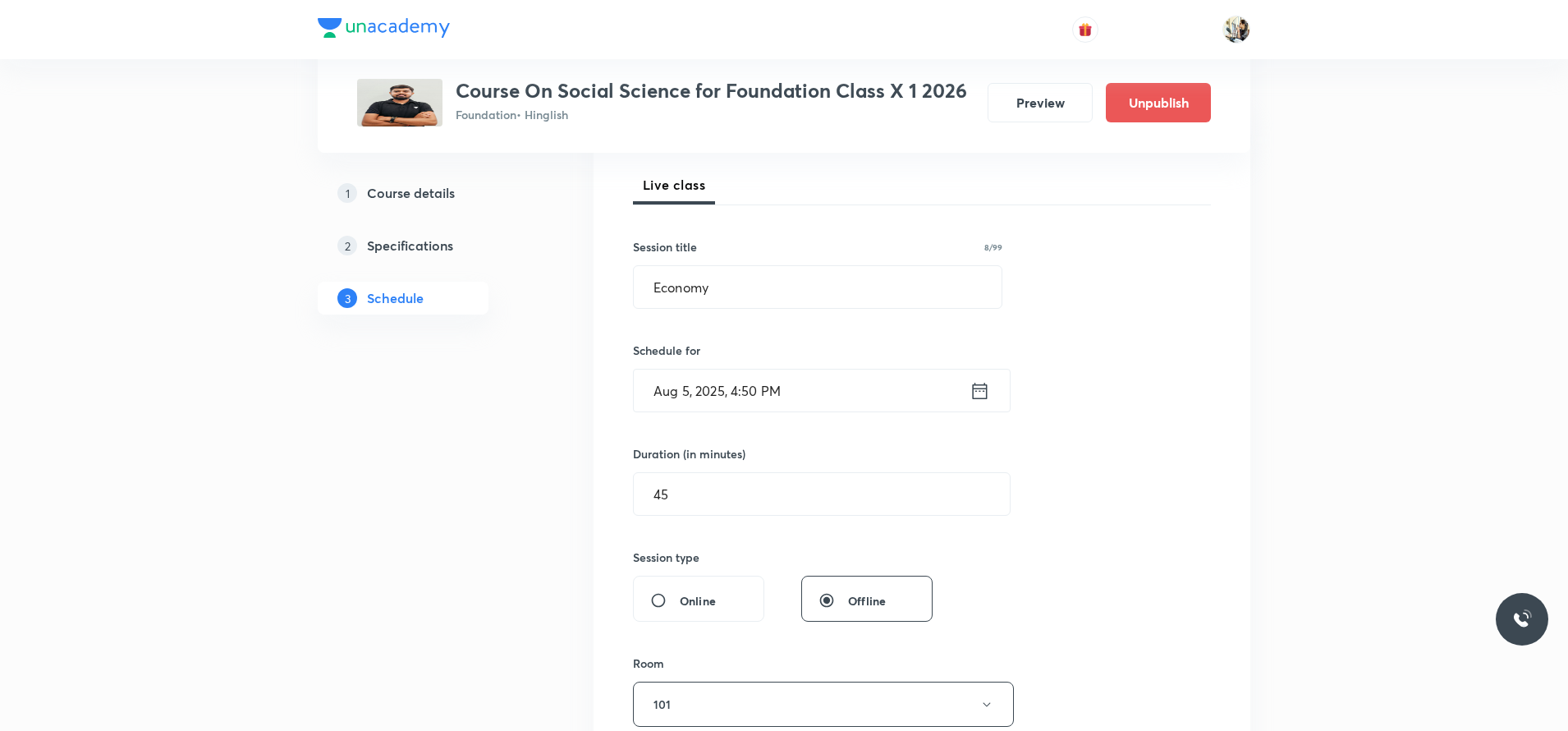 scroll, scrollTop: 0, scrollLeft: 0, axis: both 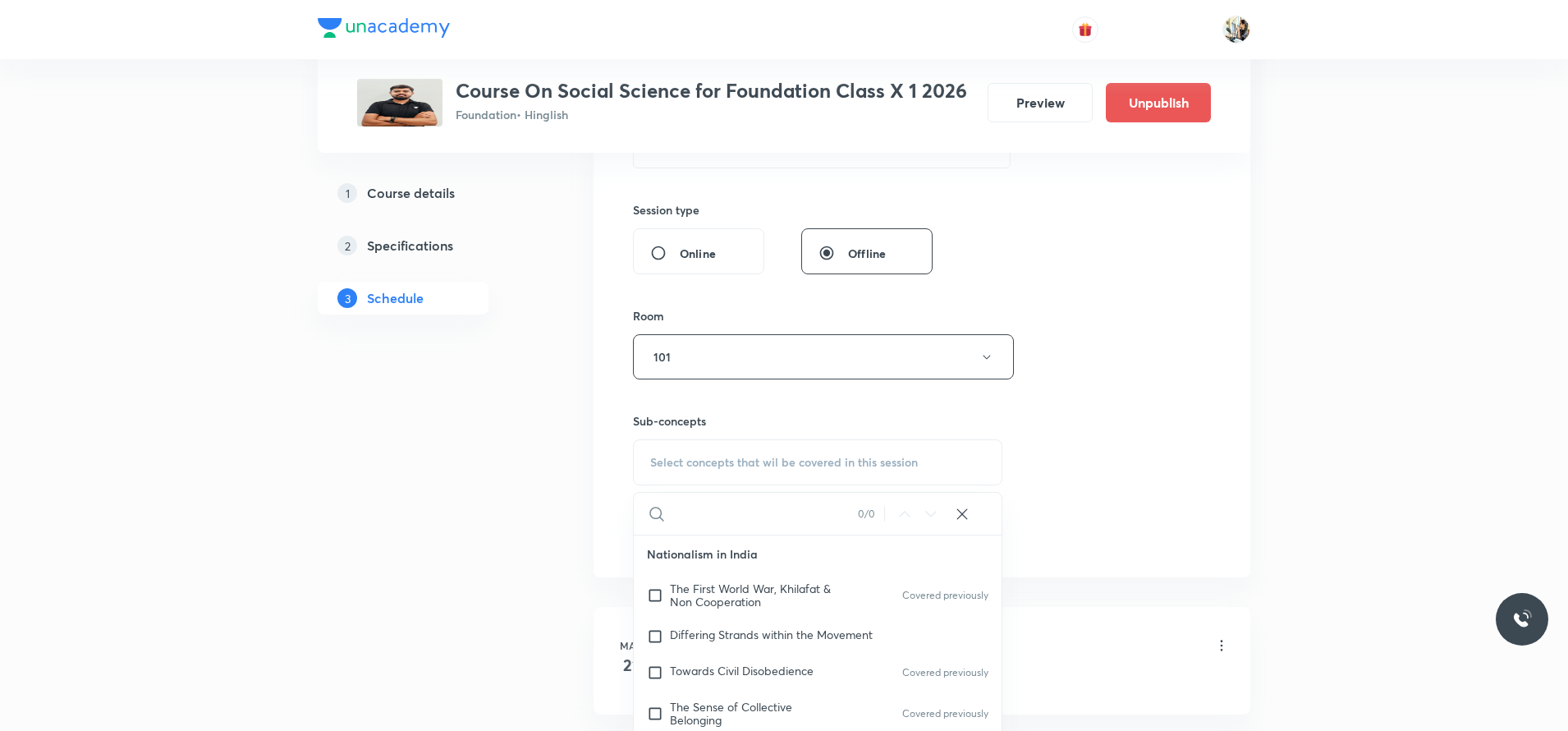 paste on "Economy" 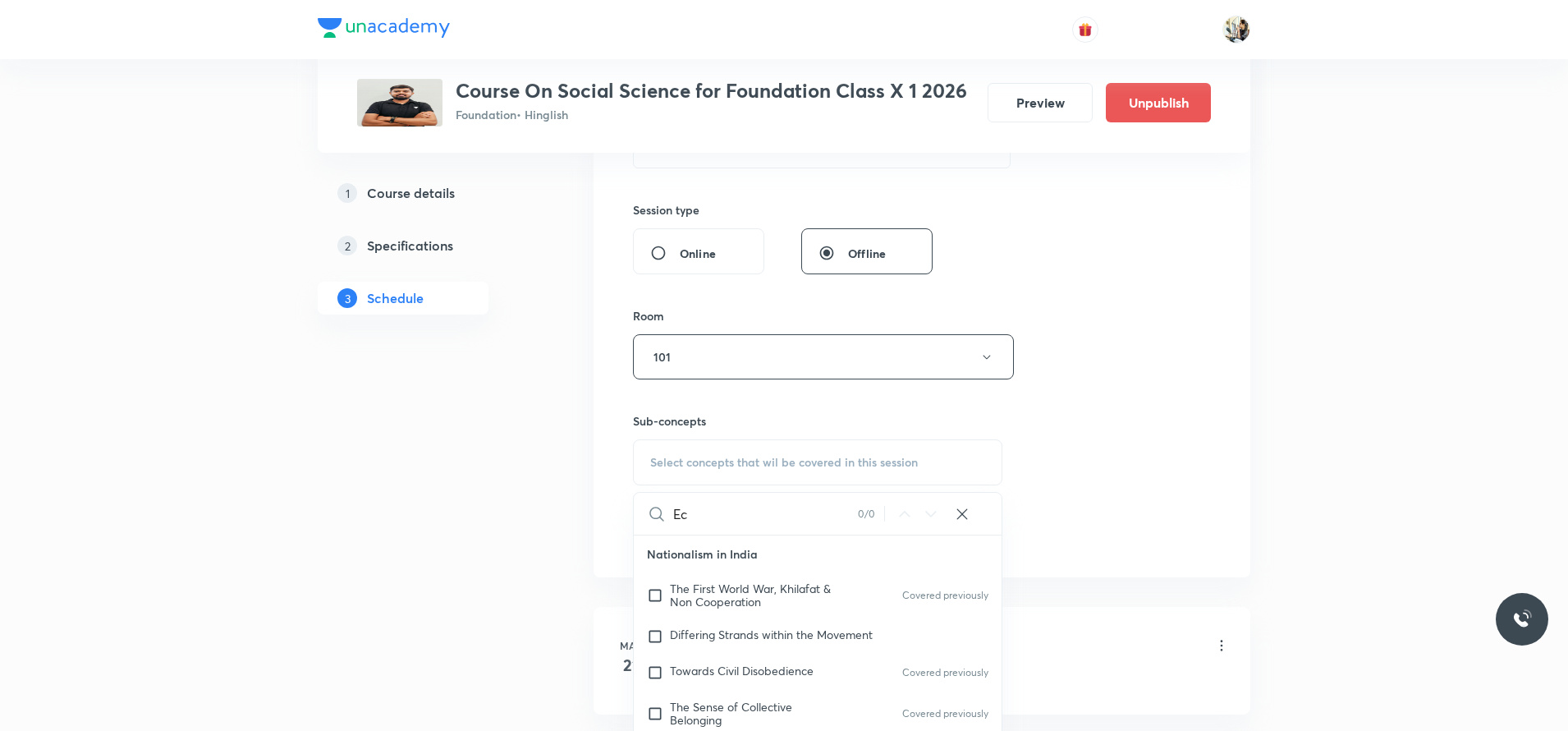 type on "E" 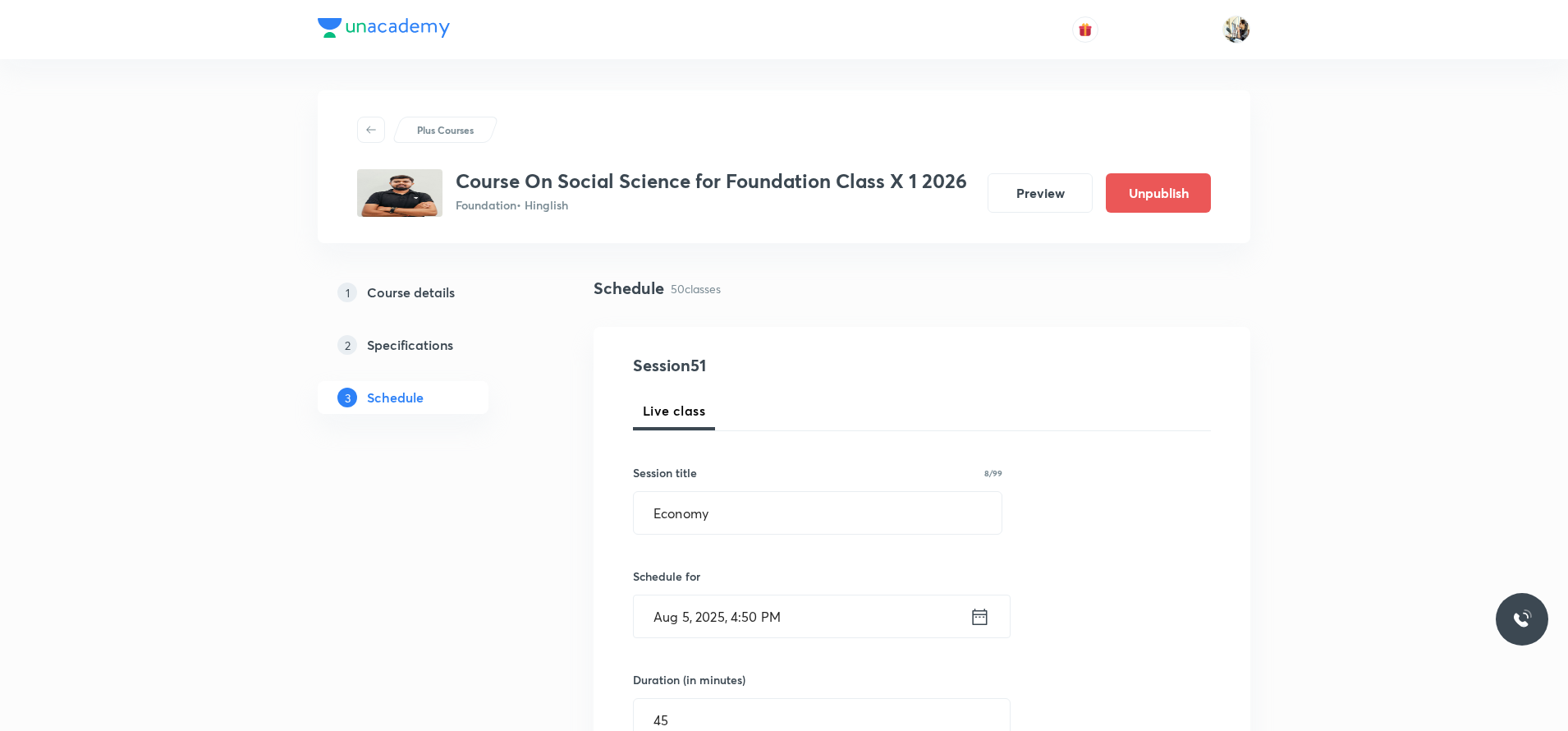 scroll, scrollTop: 0, scrollLeft: 0, axis: both 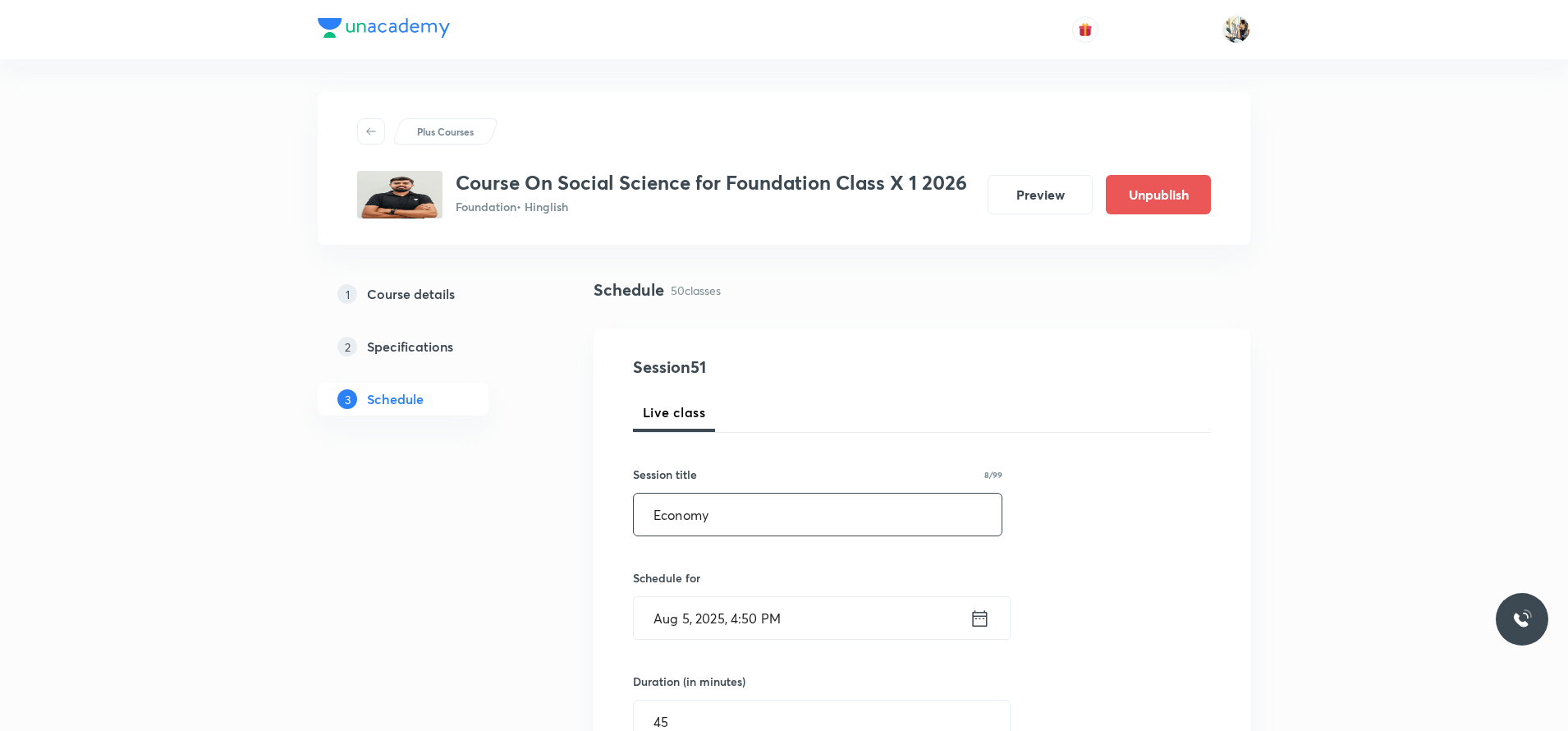 type 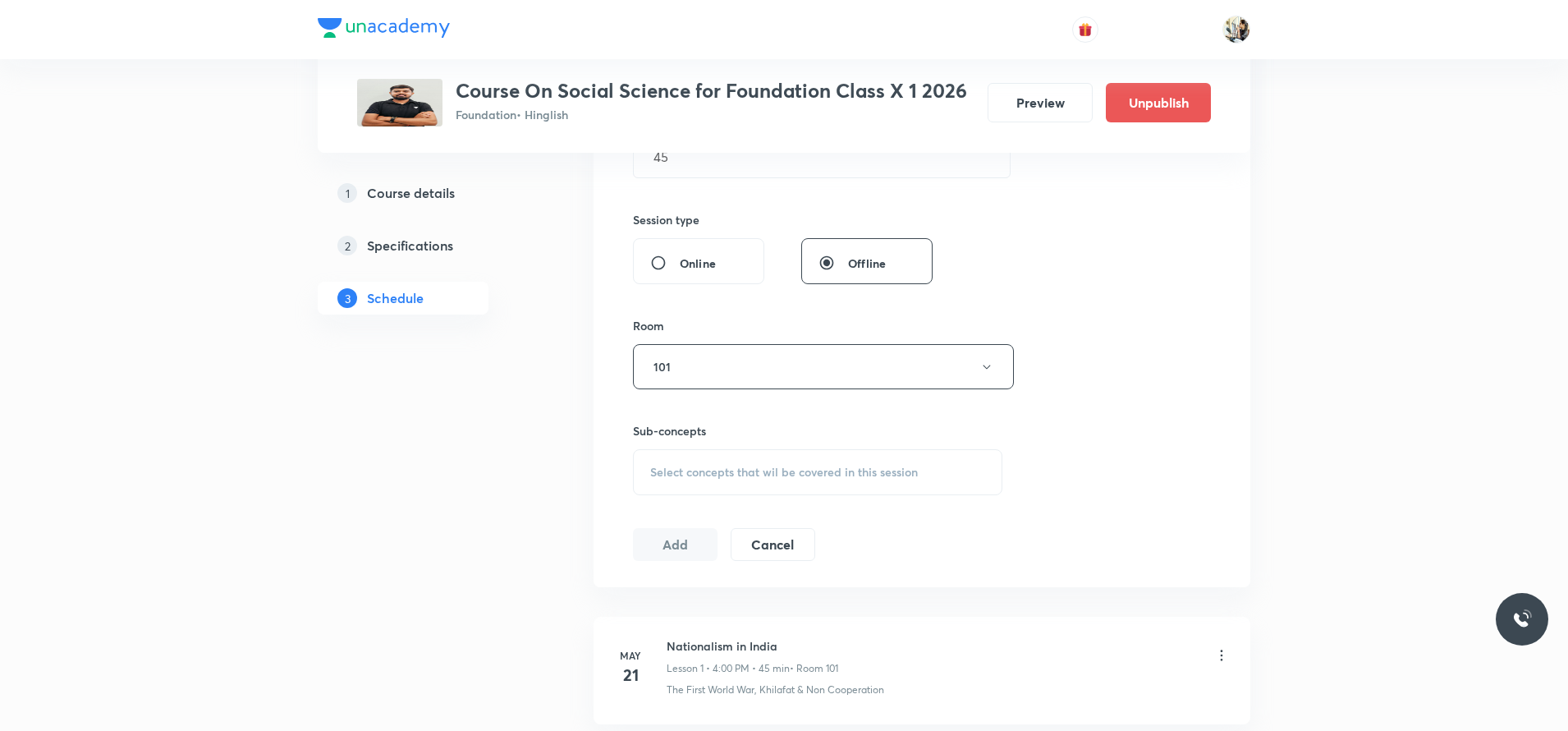 scroll, scrollTop: 575, scrollLeft: 0, axis: vertical 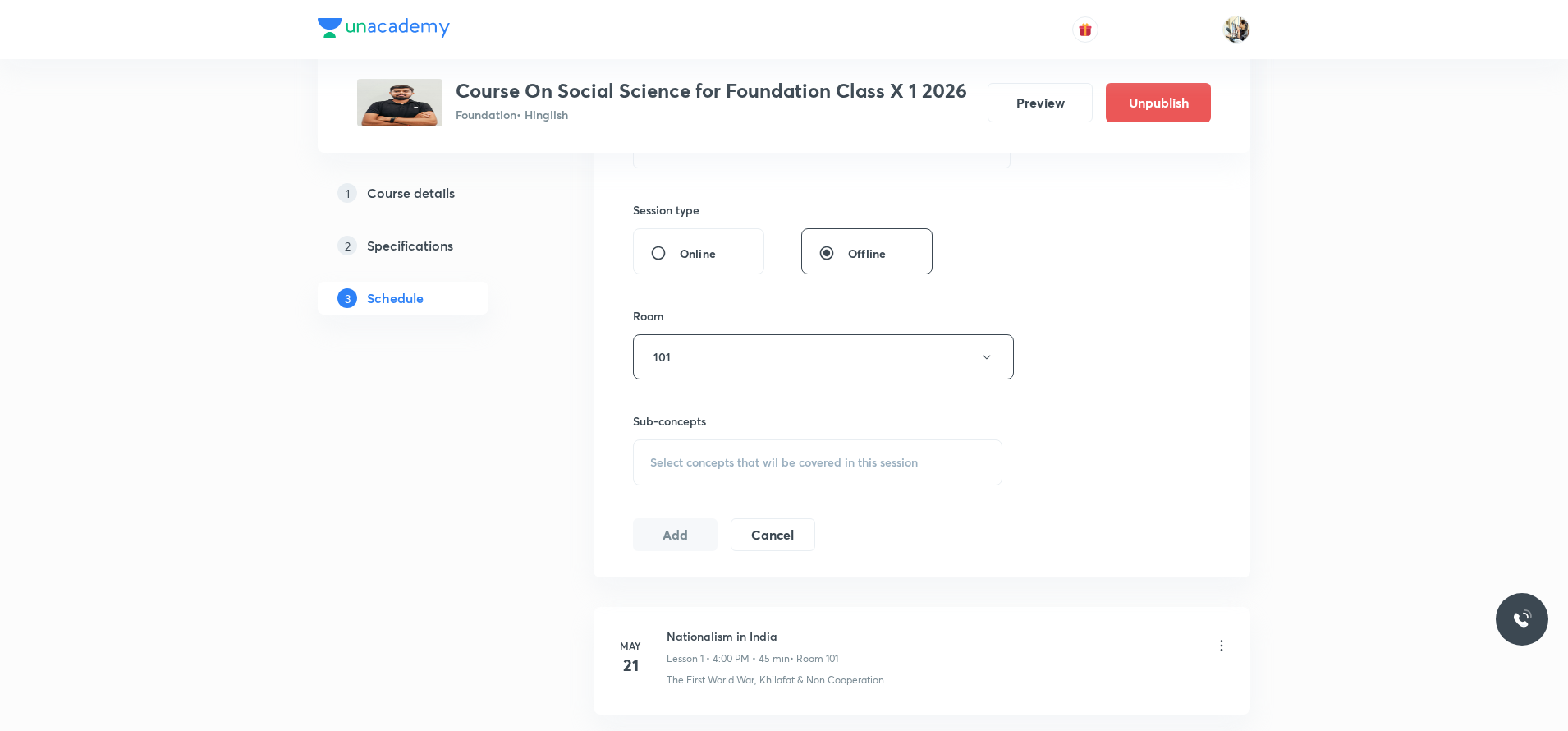 click on "Select concepts that wil be covered in this session" at bounding box center [784, 462] 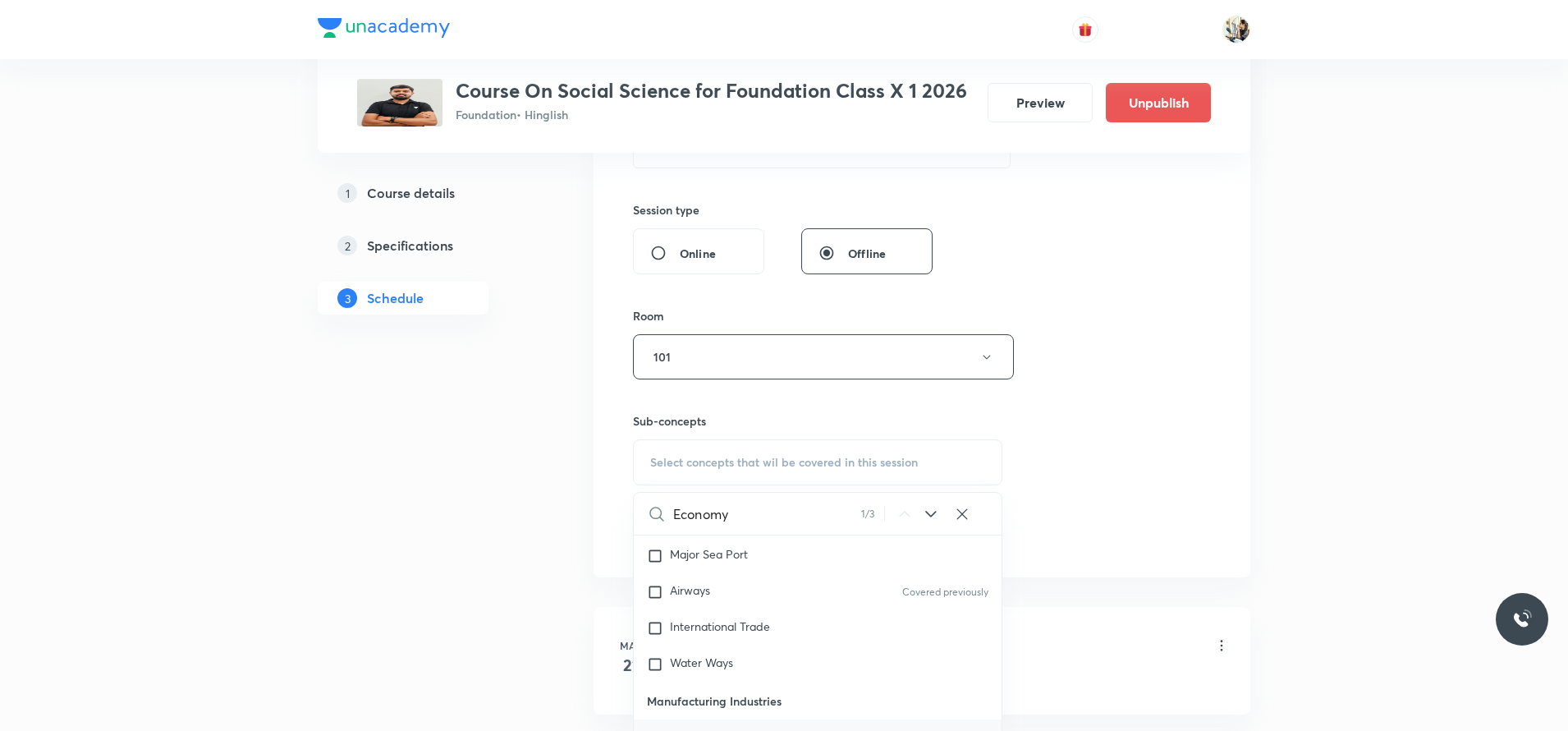 scroll, scrollTop: 2207, scrollLeft: 0, axis: vertical 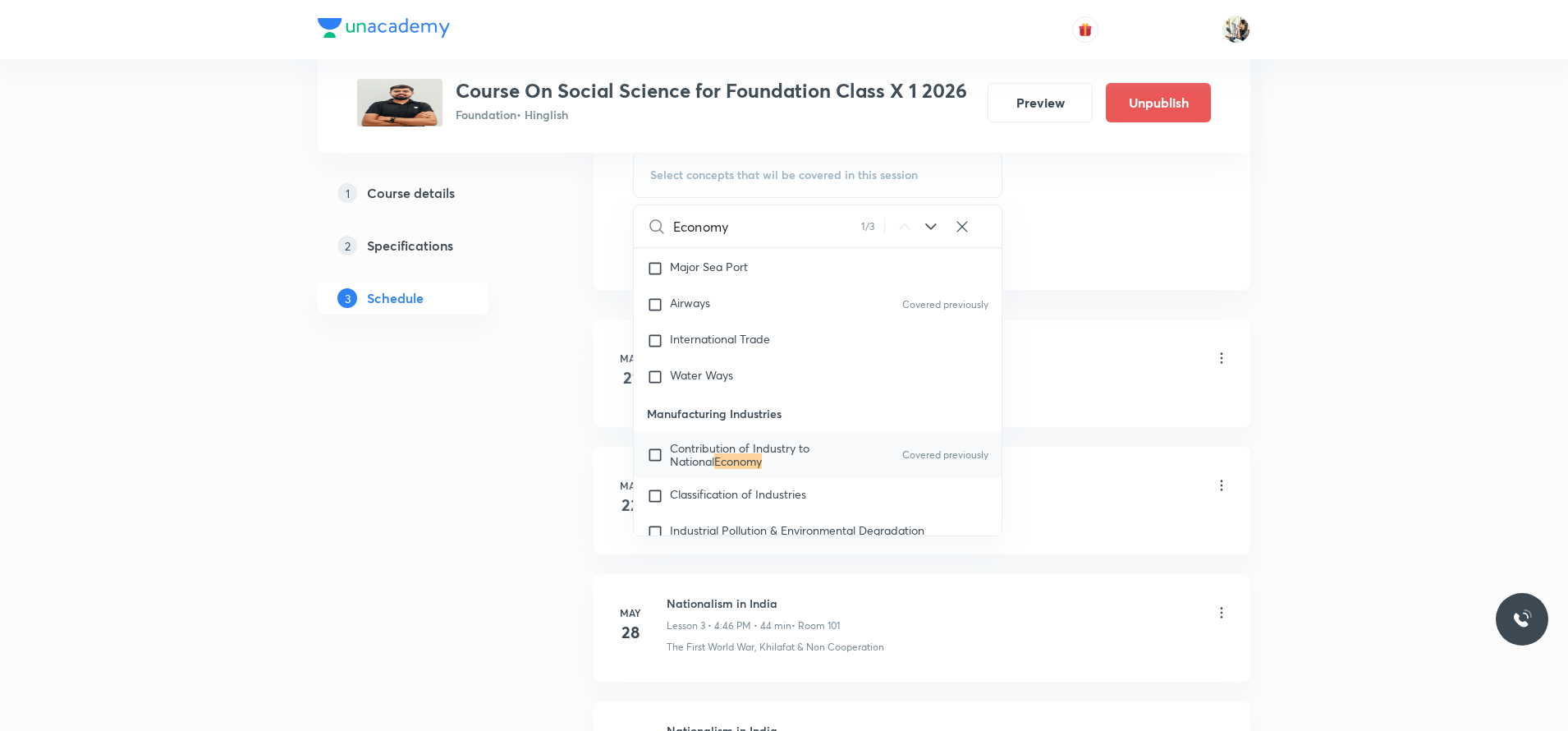type on "Economy" 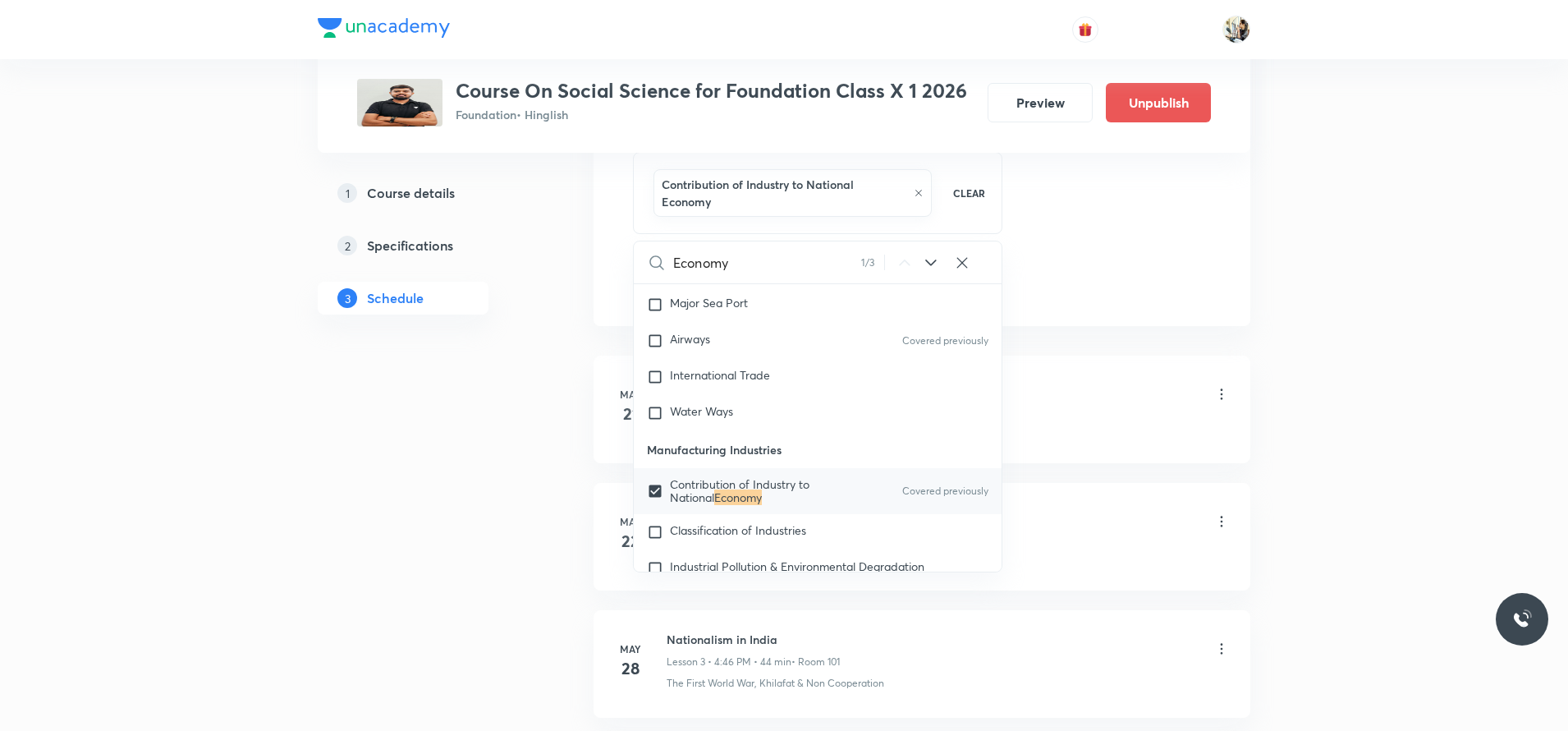 click on "The First World War, Khilafat & Non Cooperation" at bounding box center [948, 429] 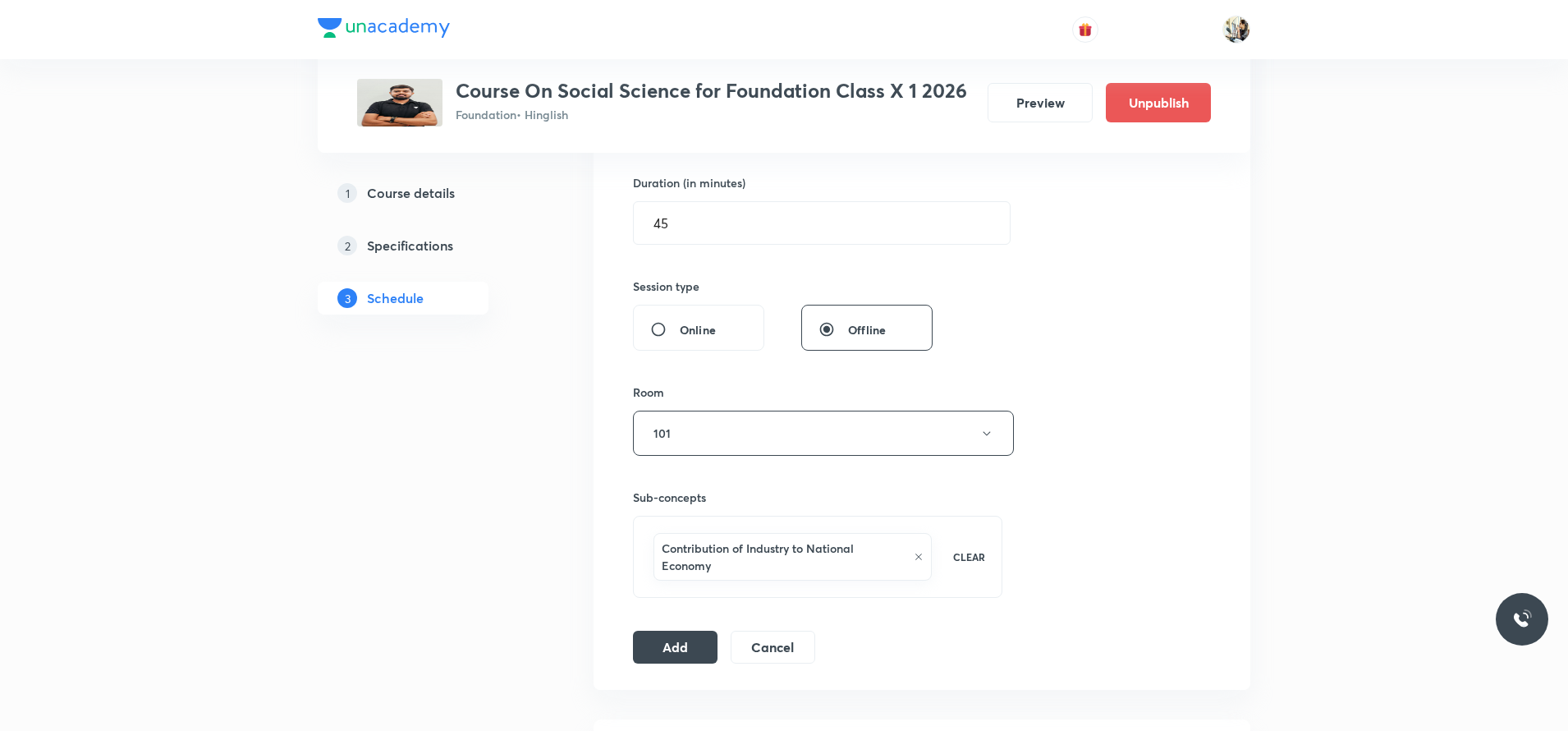 scroll, scrollTop: 287, scrollLeft: 0, axis: vertical 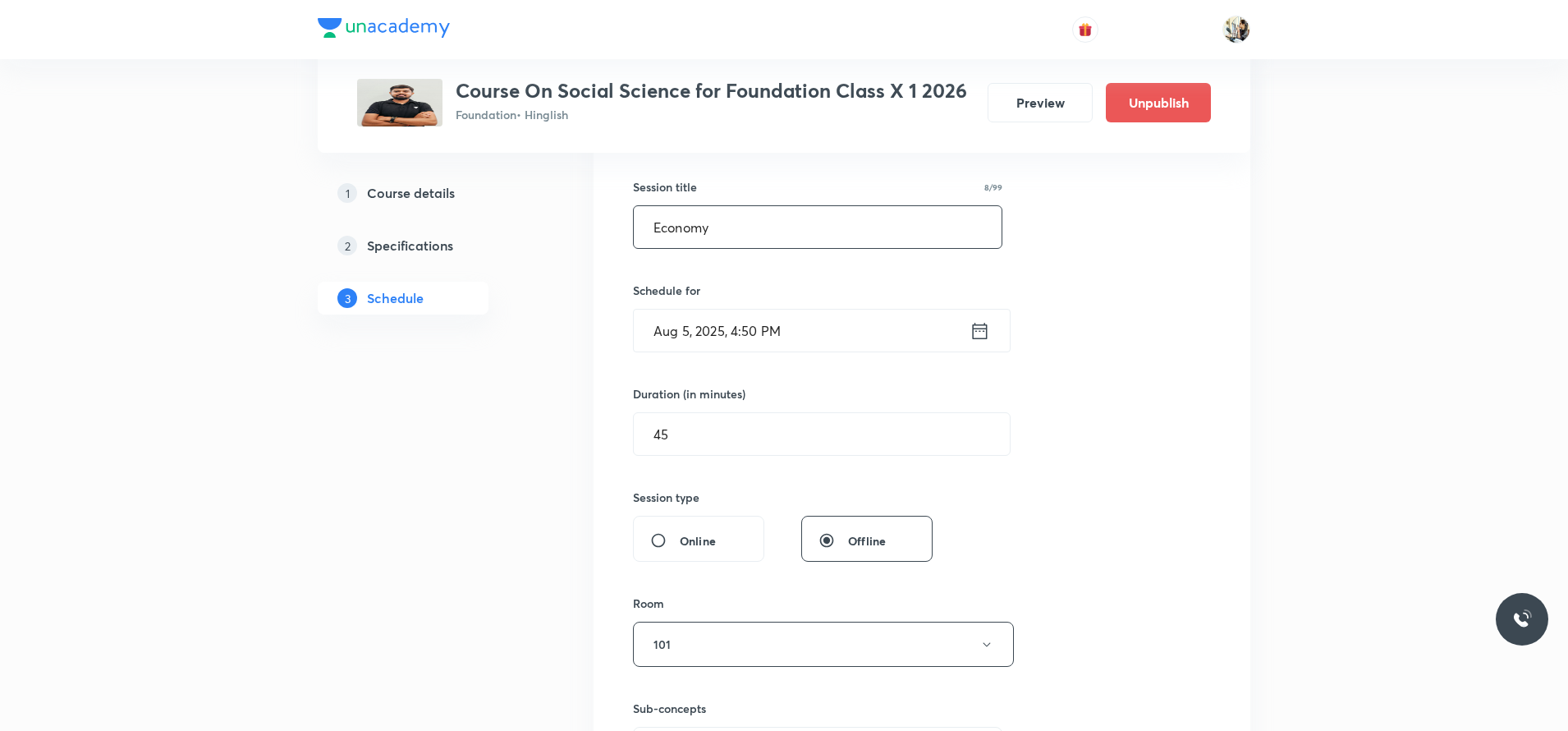 click on "Economy" at bounding box center [818, 227] 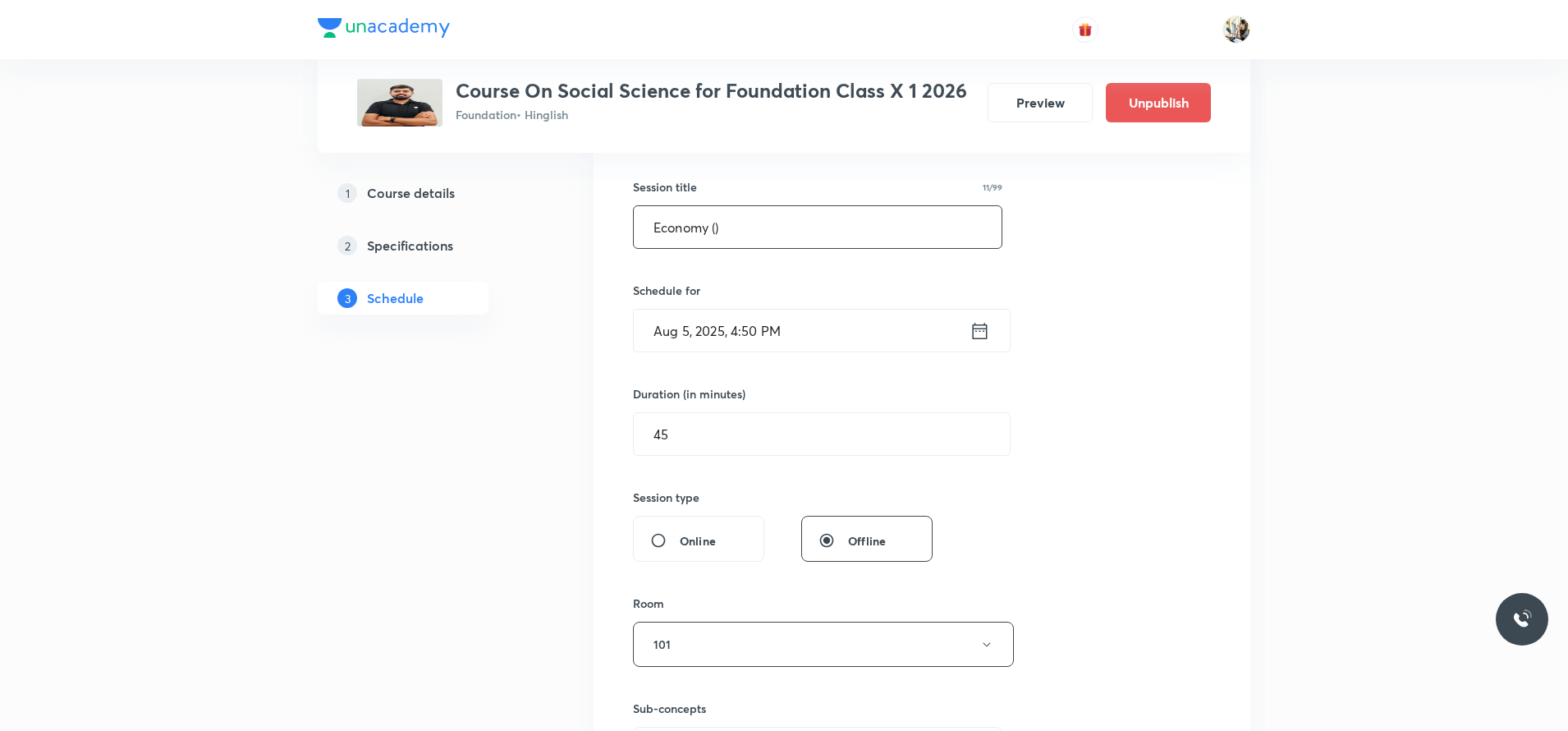 paste on "Various types of credit" 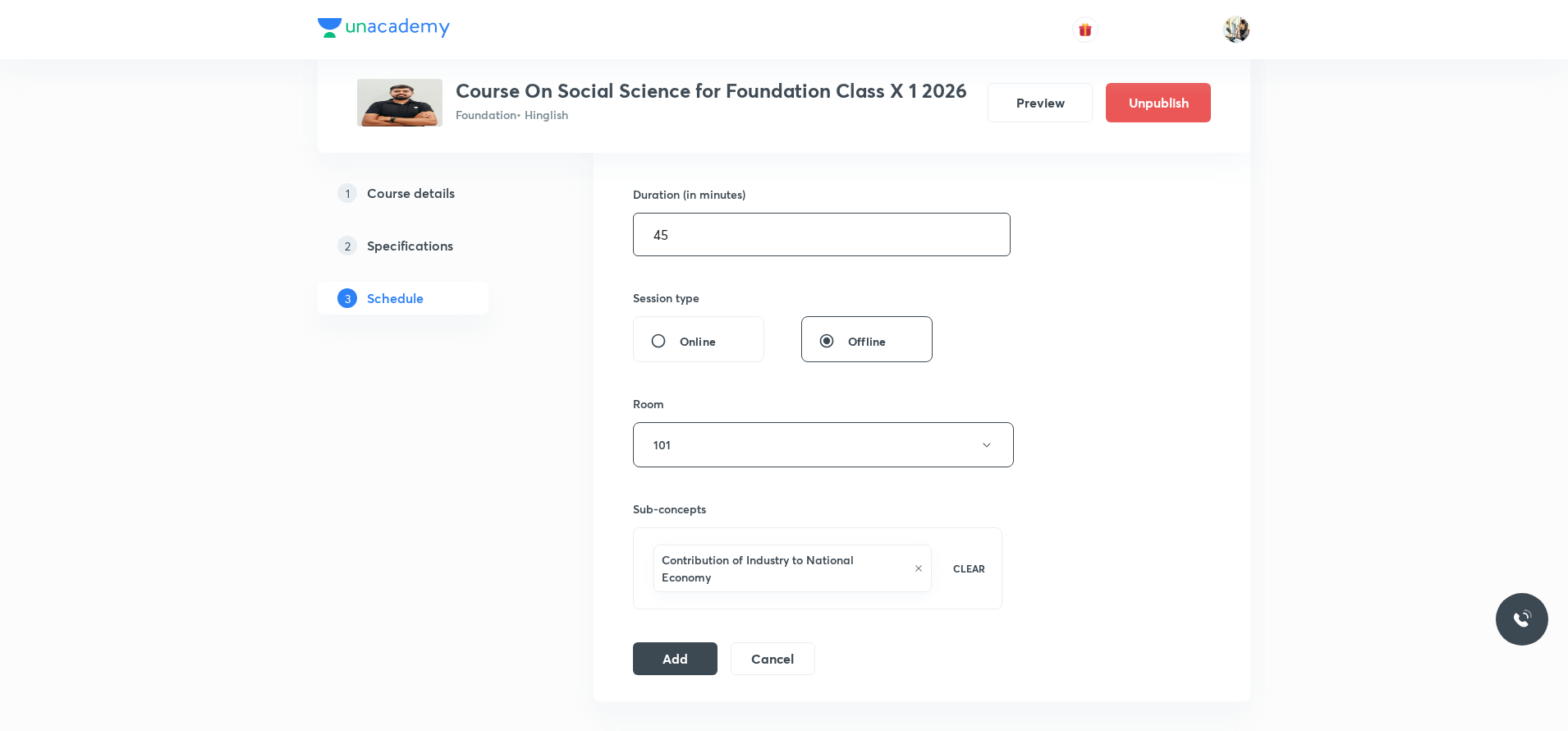 scroll, scrollTop: 575, scrollLeft: 0, axis: vertical 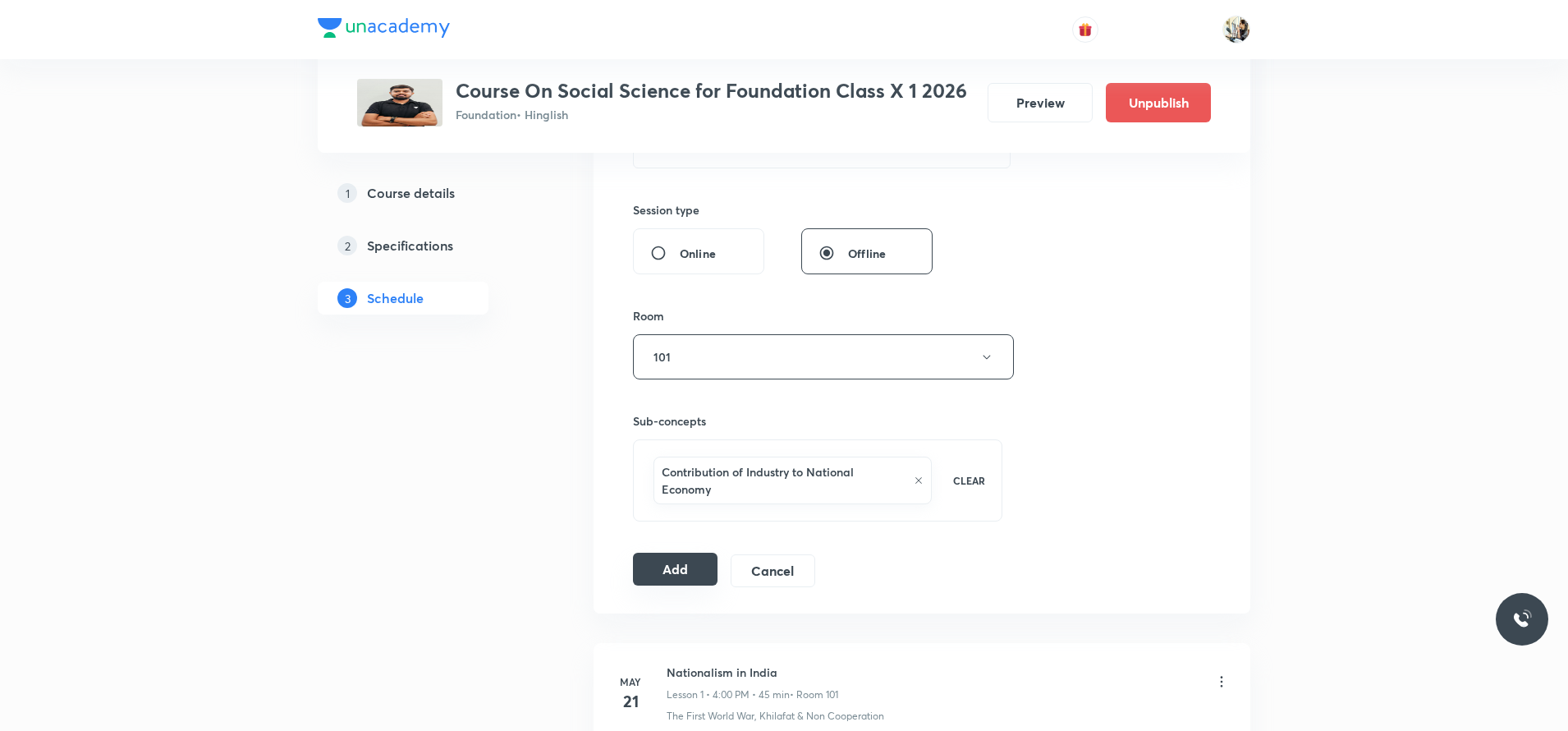 type on "Economy (Various types of credit)" 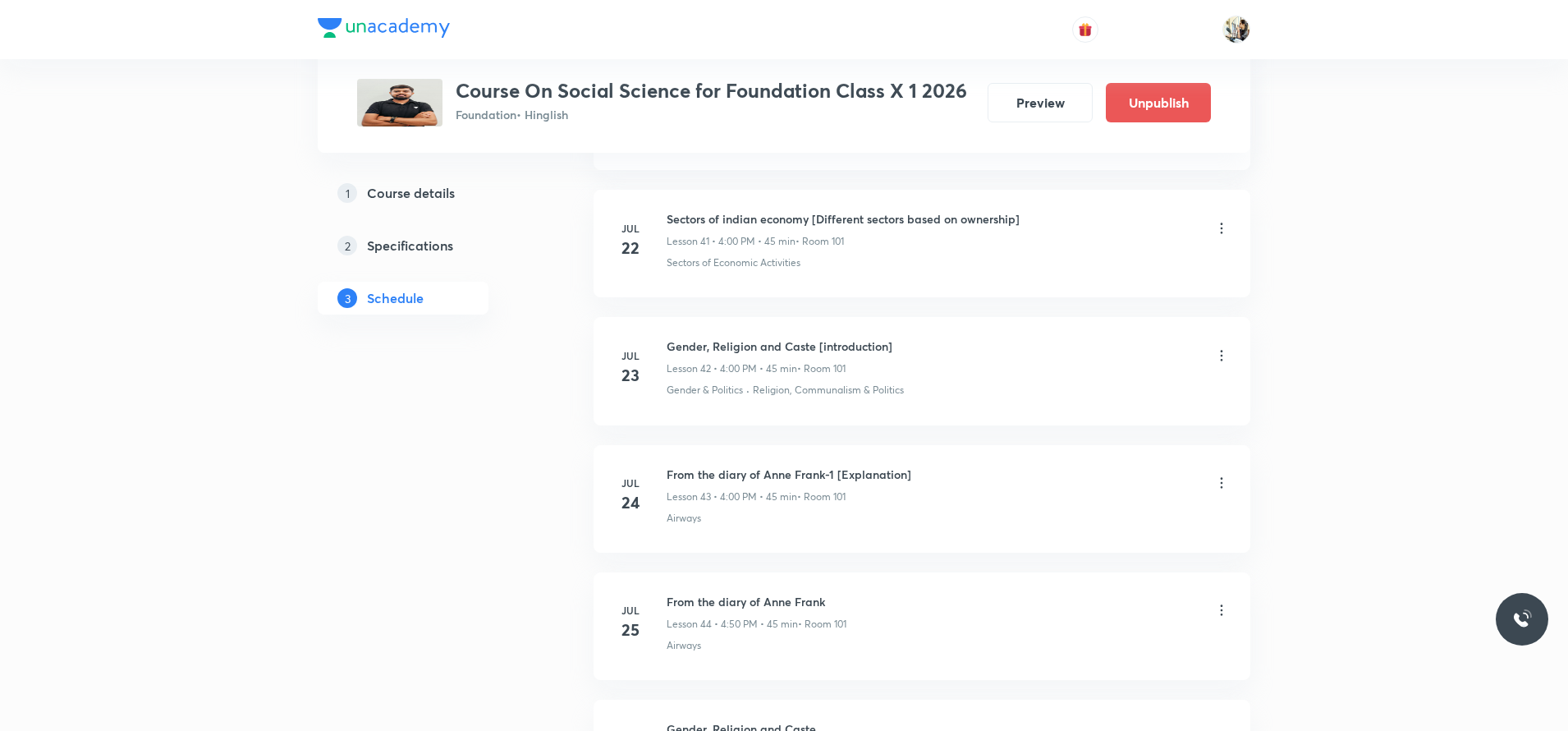 scroll, scrollTop: 6989, scrollLeft: 0, axis: vertical 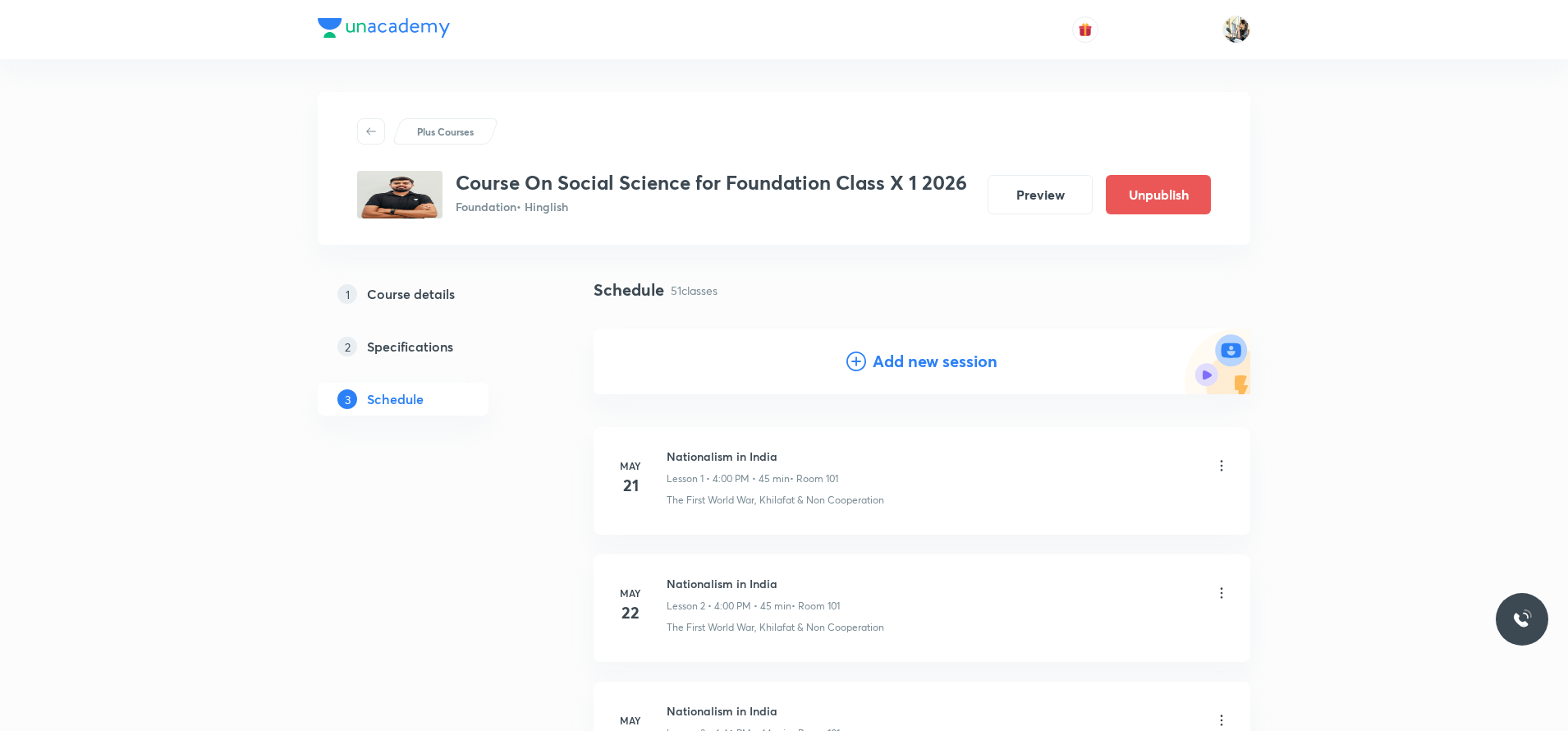 click on "Add new session" at bounding box center [935, 361] 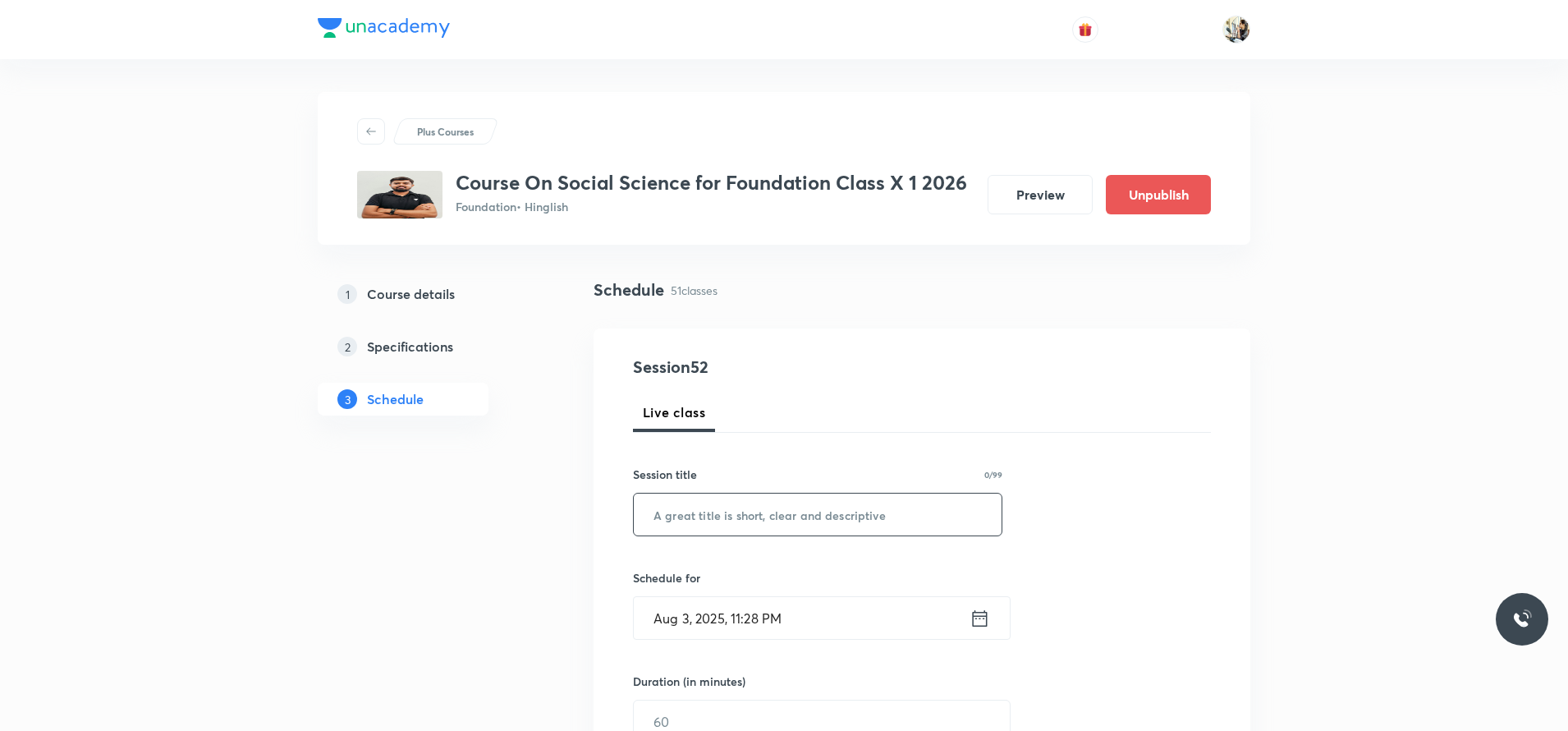 click at bounding box center [818, 514] 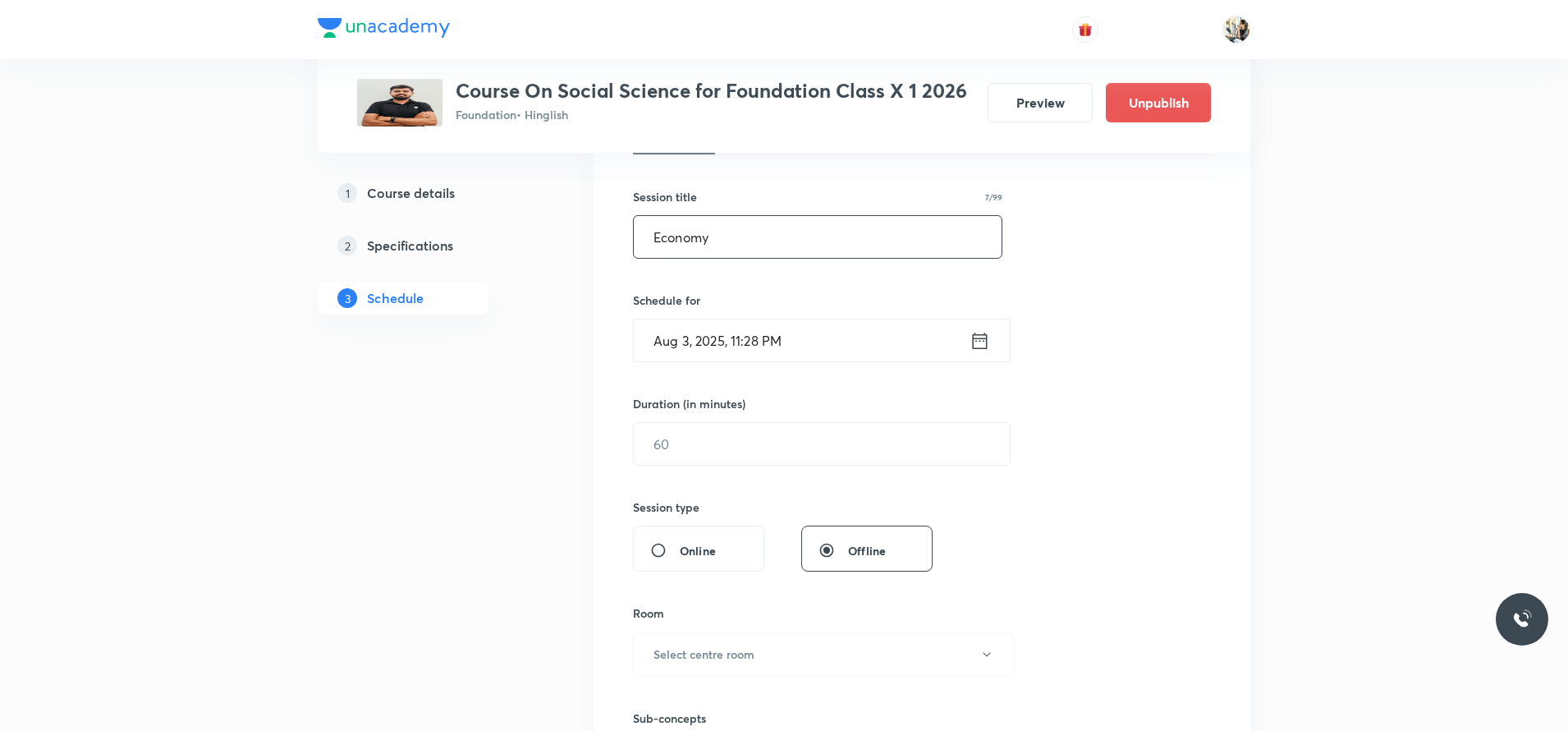 scroll, scrollTop: 287, scrollLeft: 0, axis: vertical 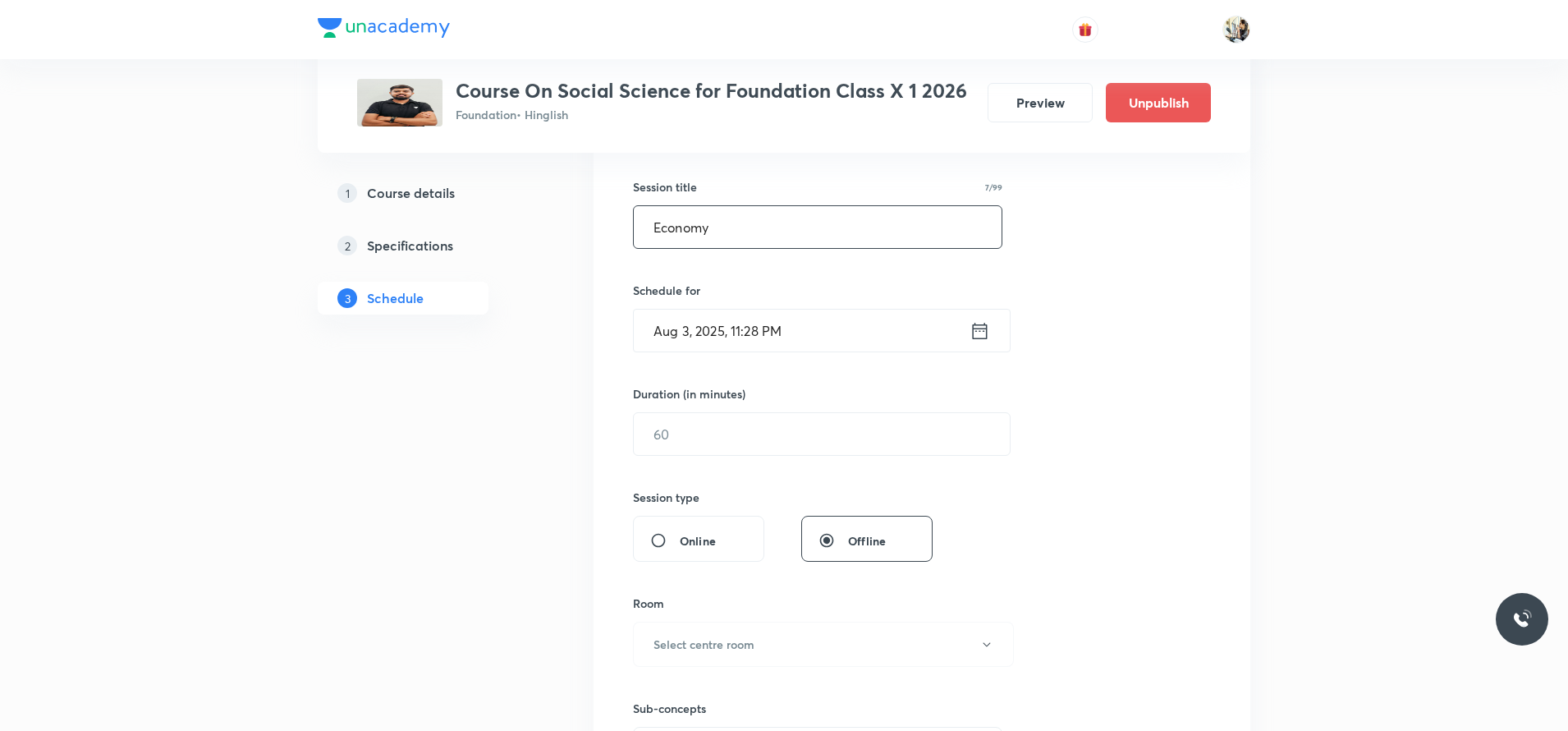 type on "Economy" 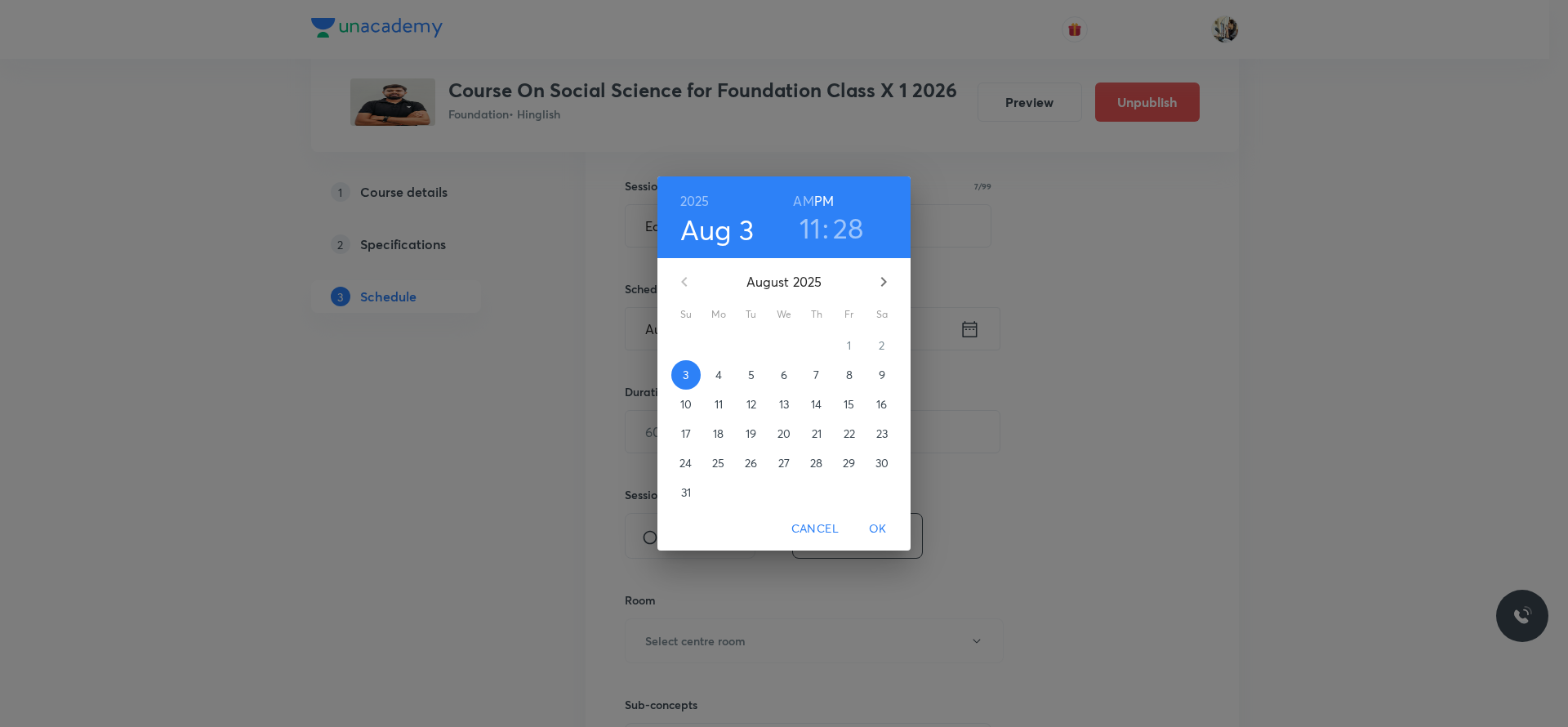 click on "6" at bounding box center (784, 375) 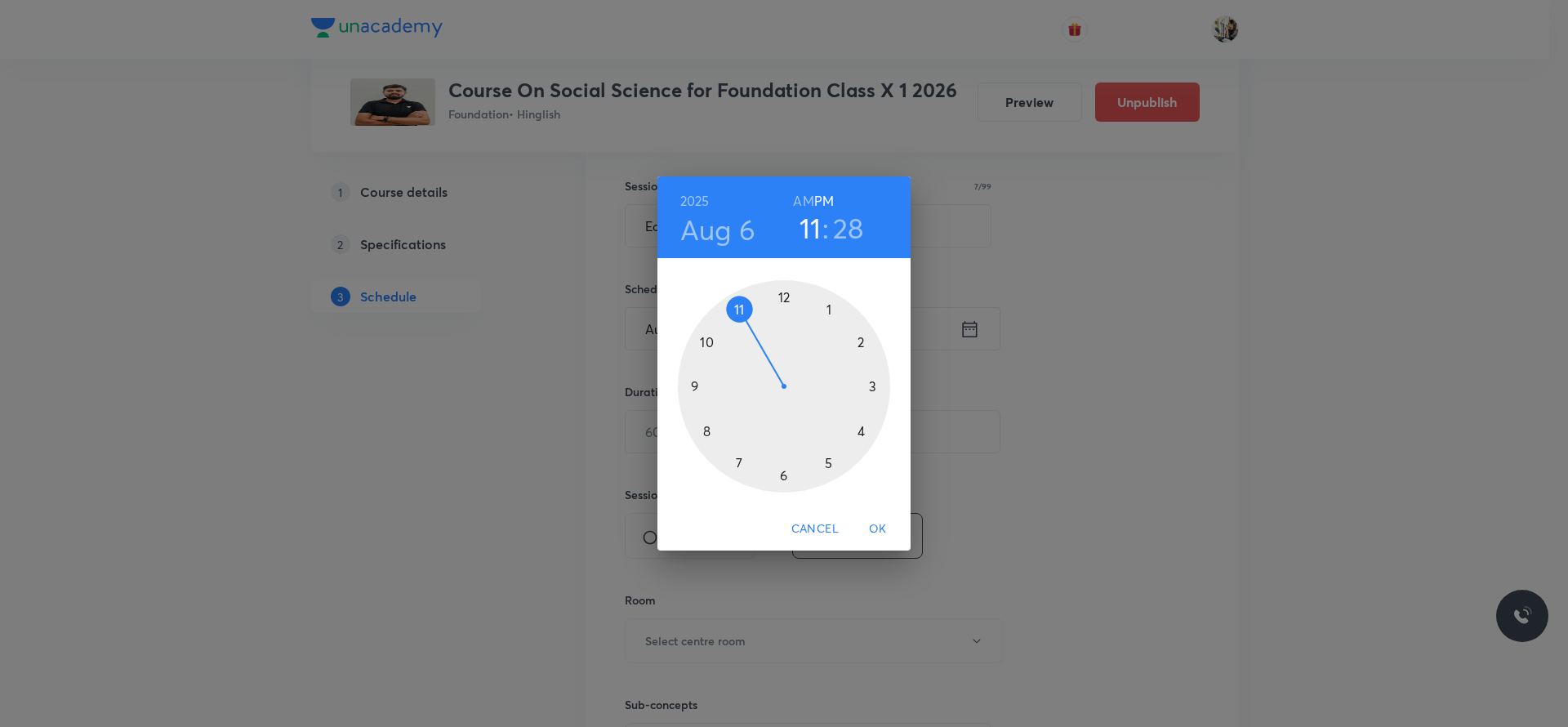 click at bounding box center (784, 386) 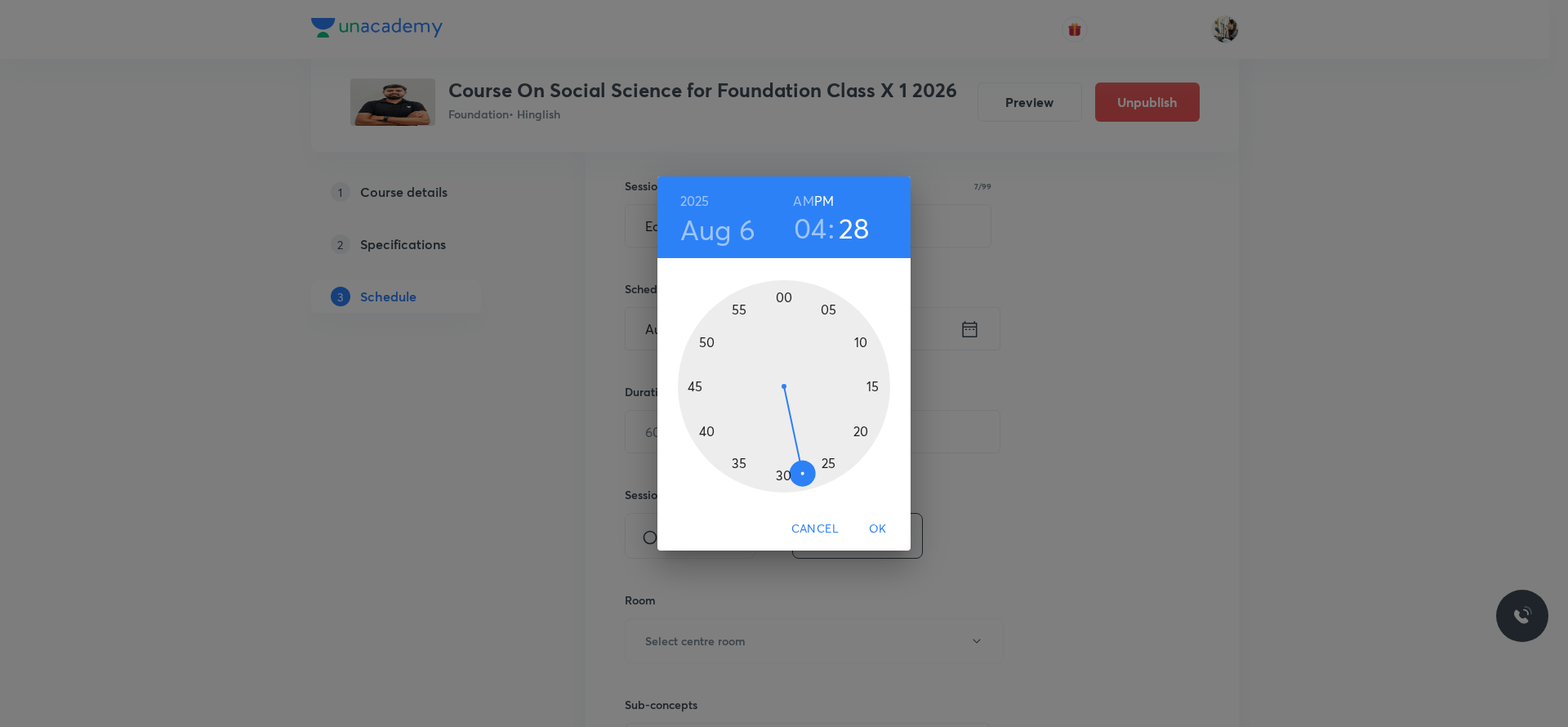 click at bounding box center [784, 386] 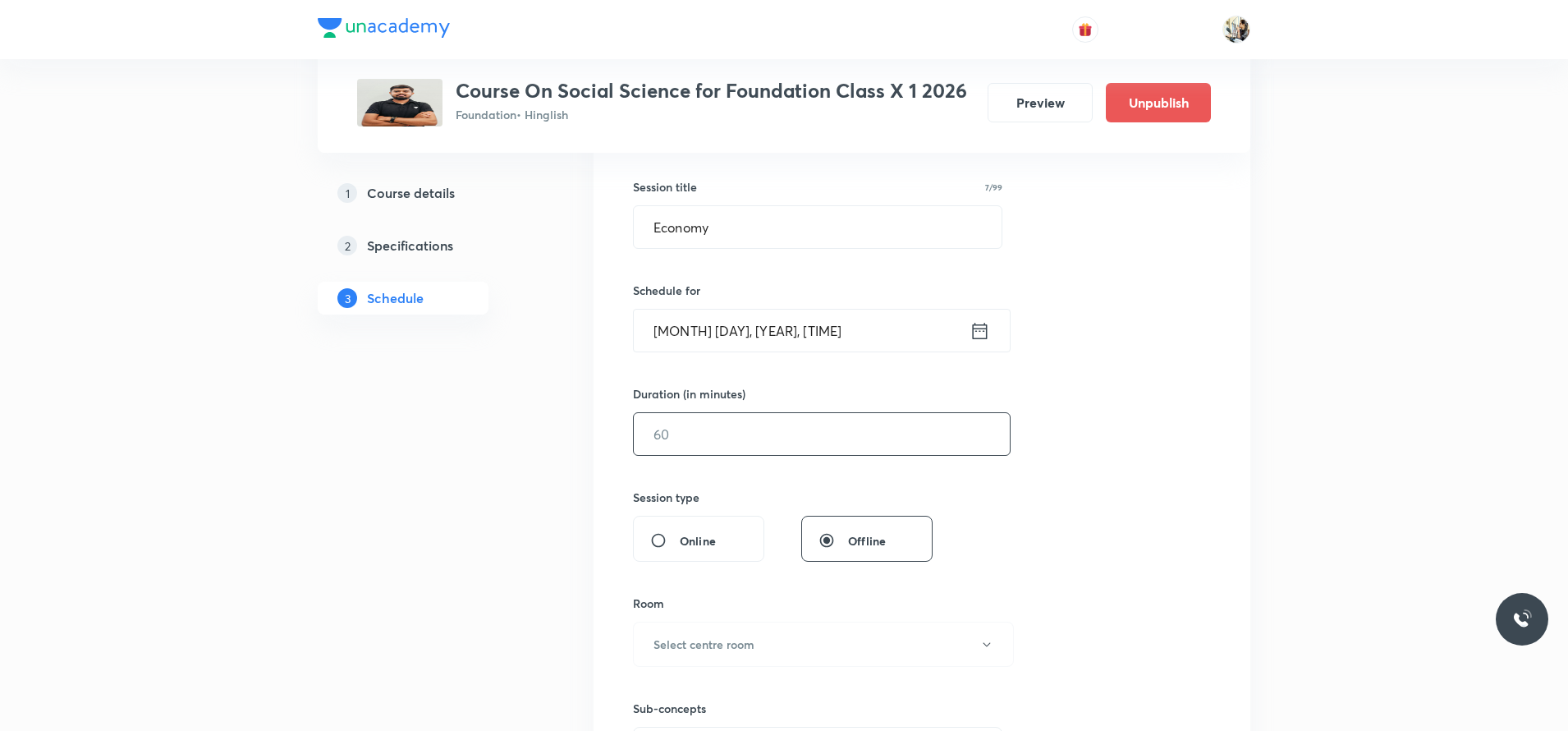 click at bounding box center (822, 434) 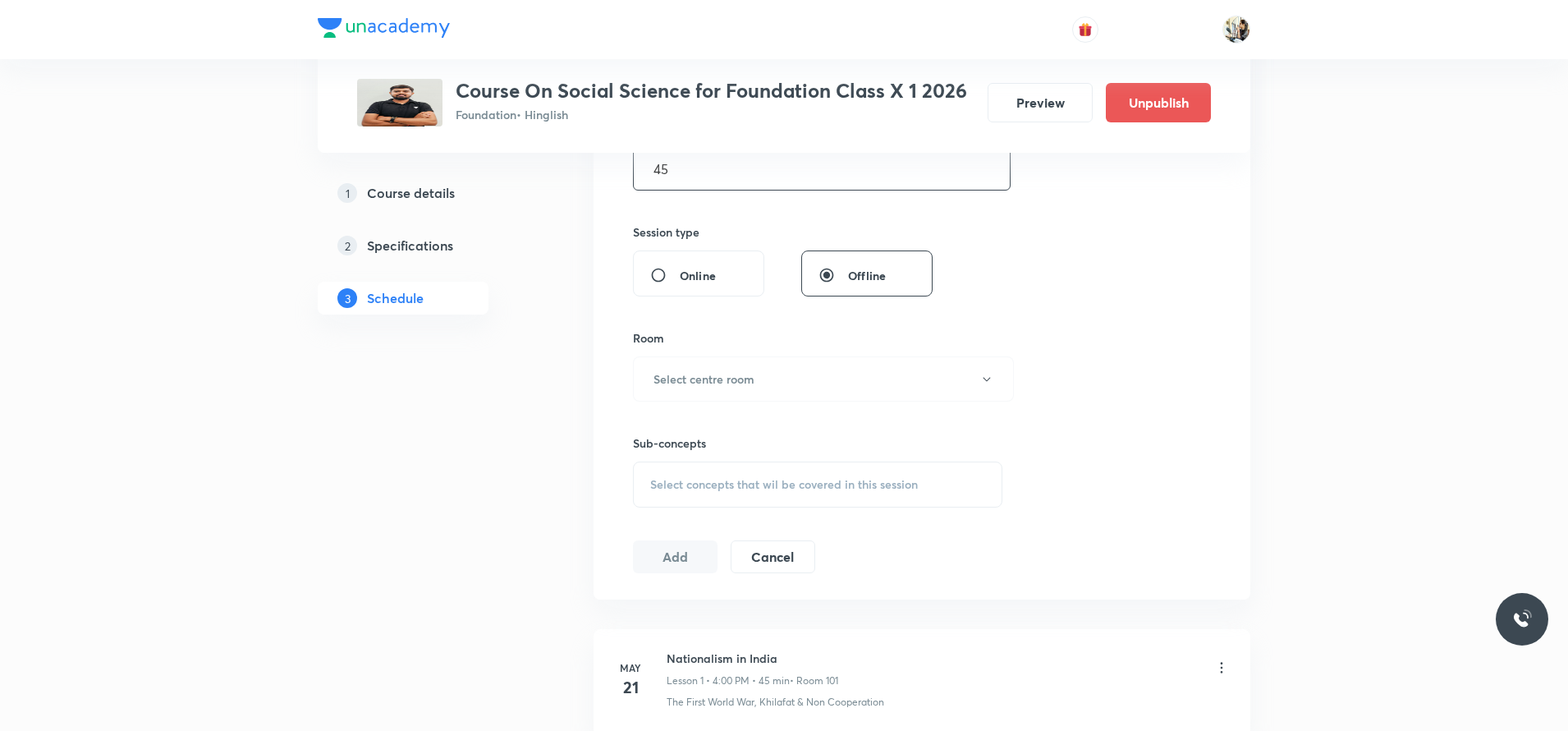 scroll, scrollTop: 575, scrollLeft: 0, axis: vertical 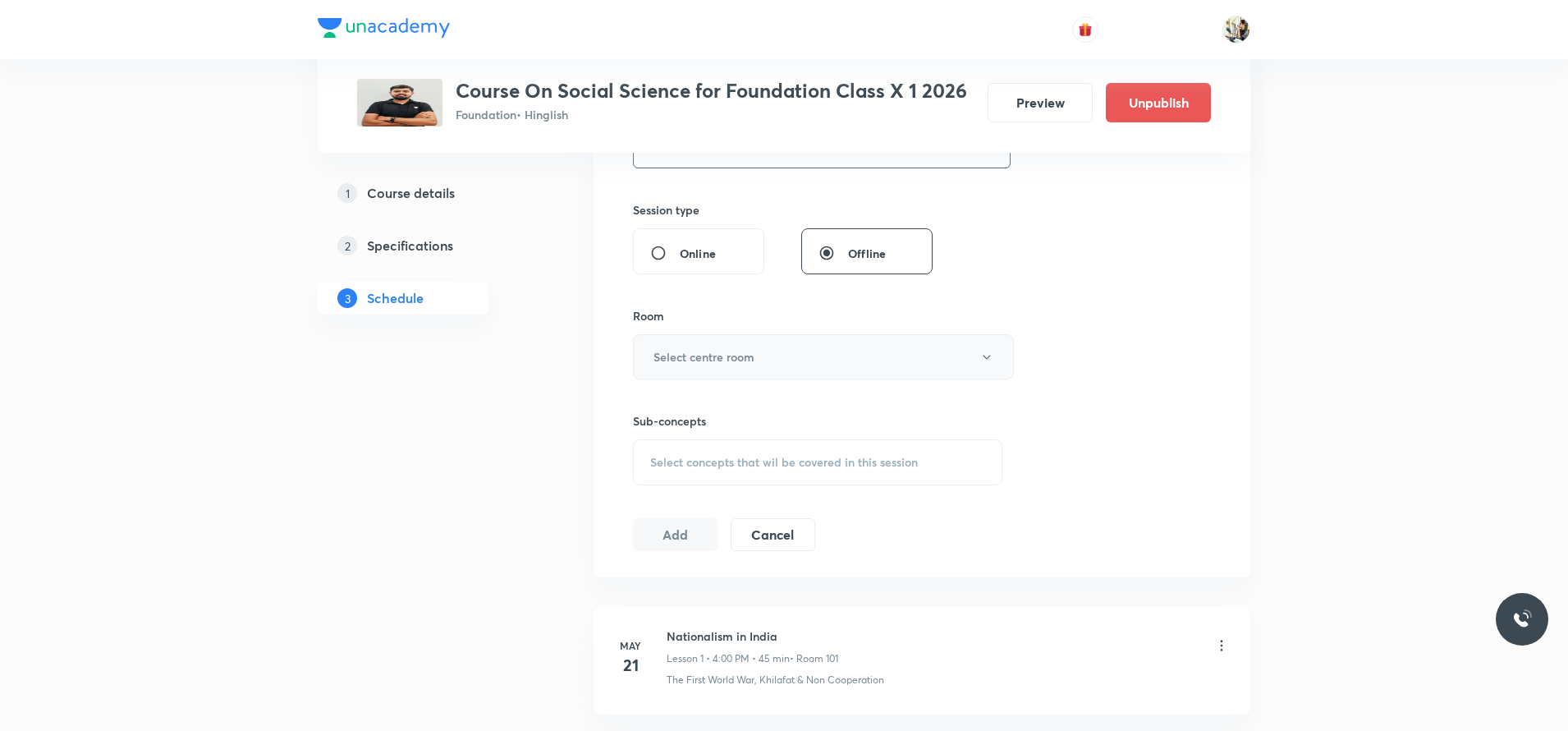 type on "45" 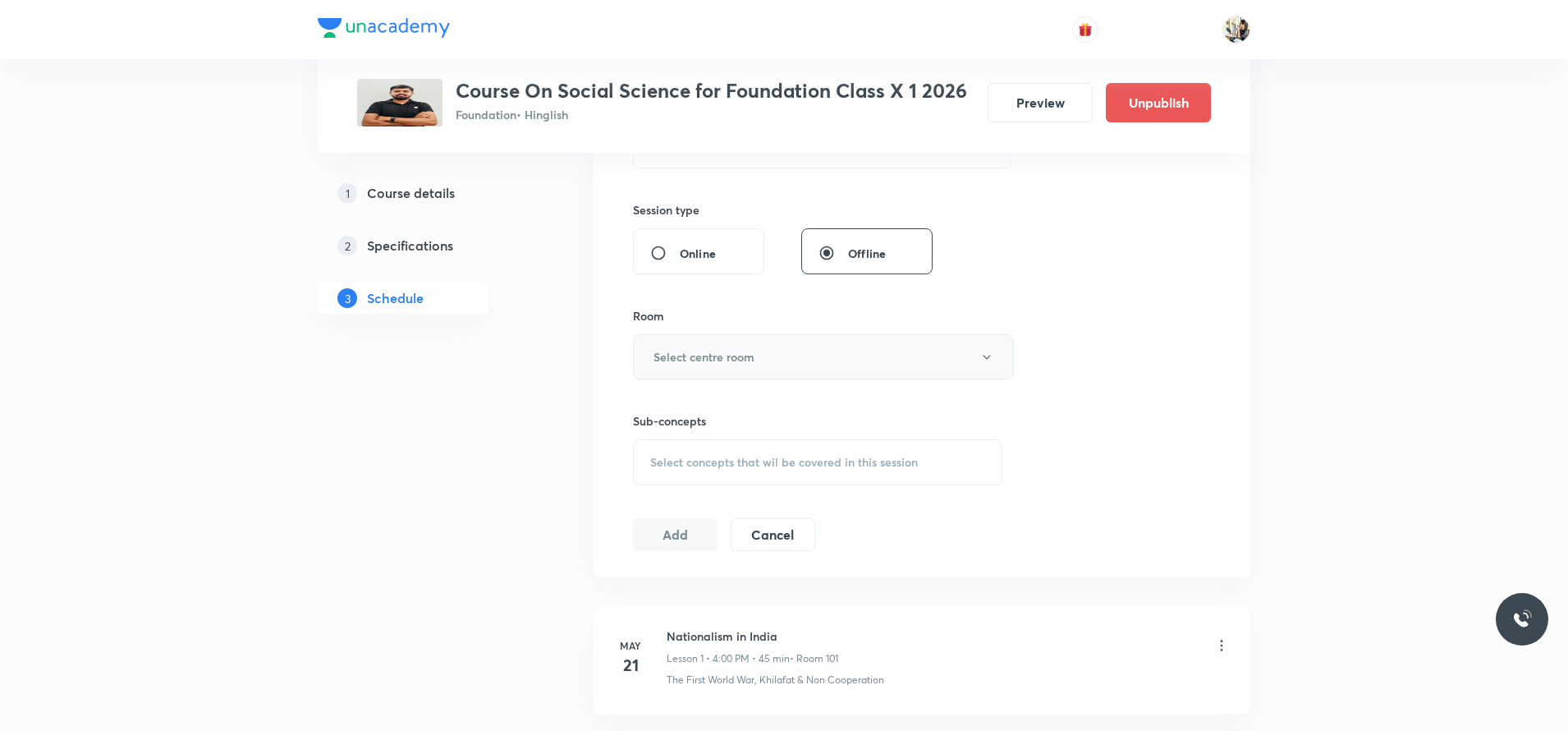 click on "Select centre room" at bounding box center (823, 356) 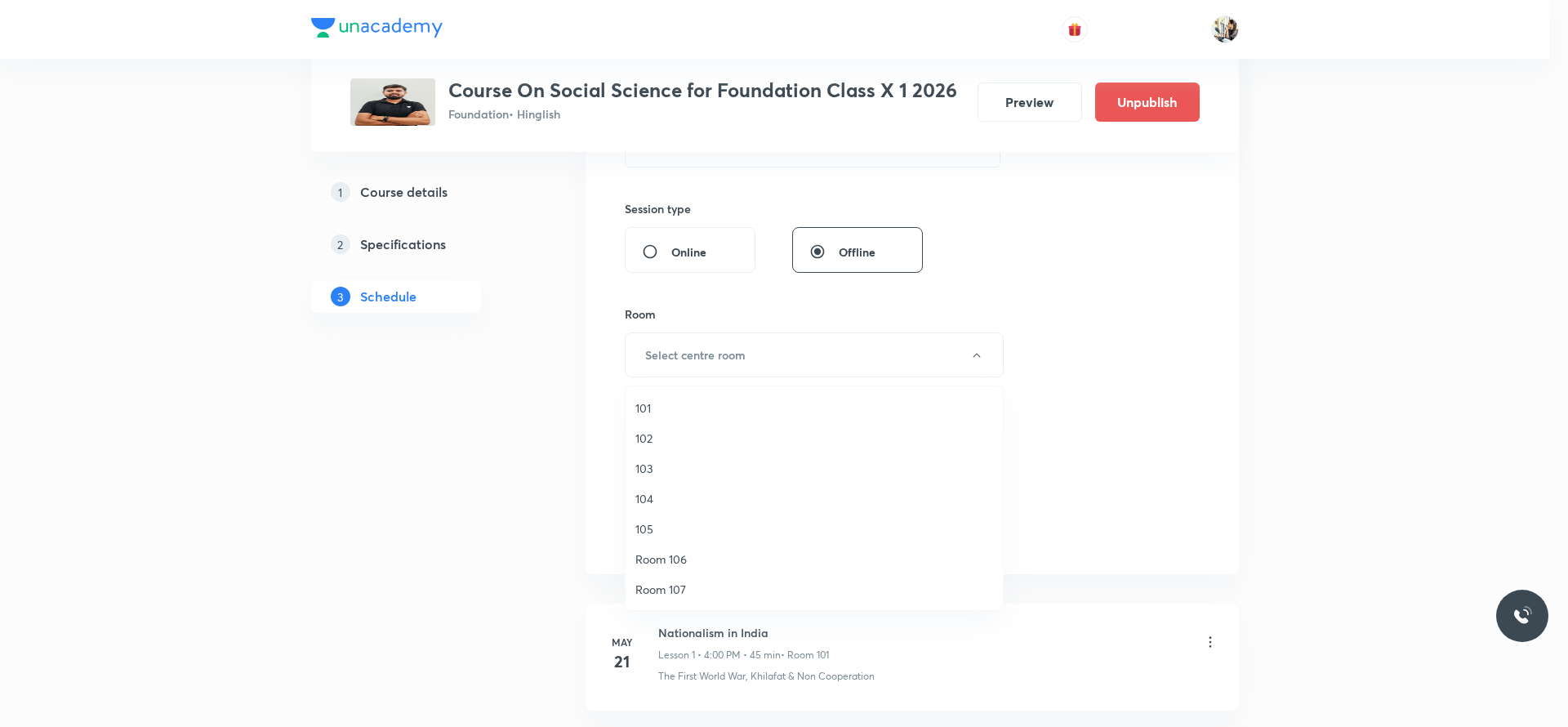 click on "101" at bounding box center (814, 408) 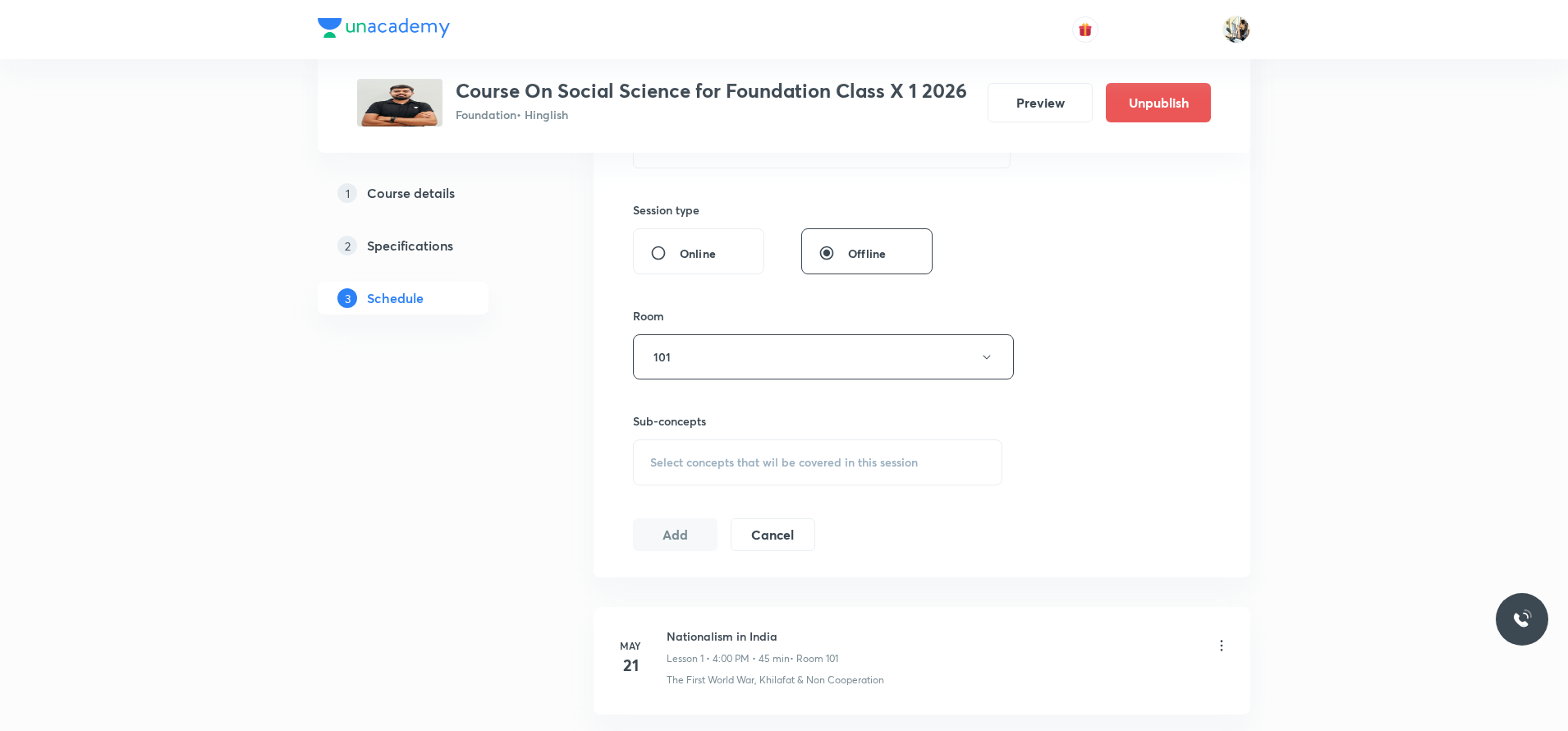 click on "Select concepts that wil be covered in this session" at bounding box center [818, 462] 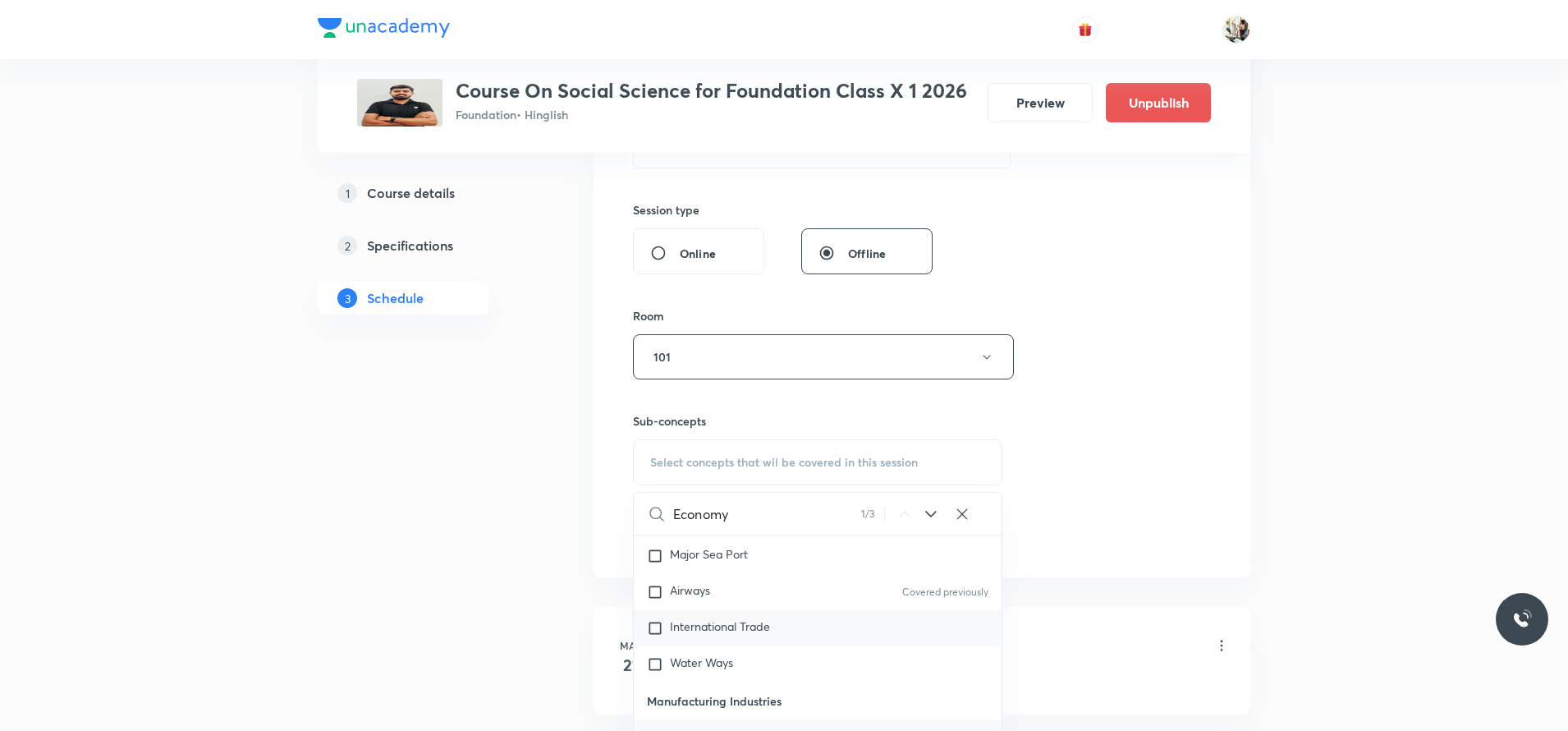 scroll, scrollTop: 2207, scrollLeft: 0, axis: vertical 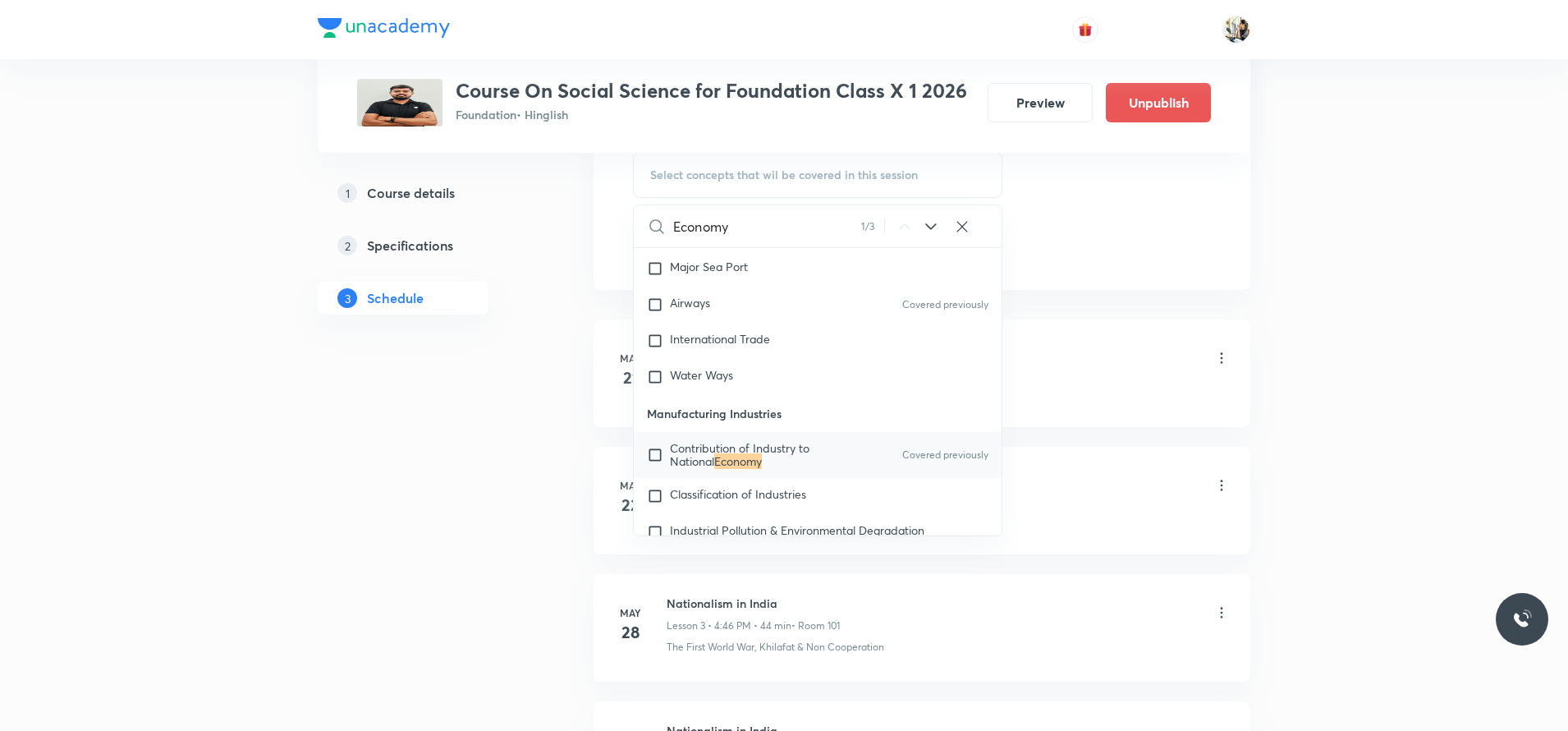 type on "Economy" 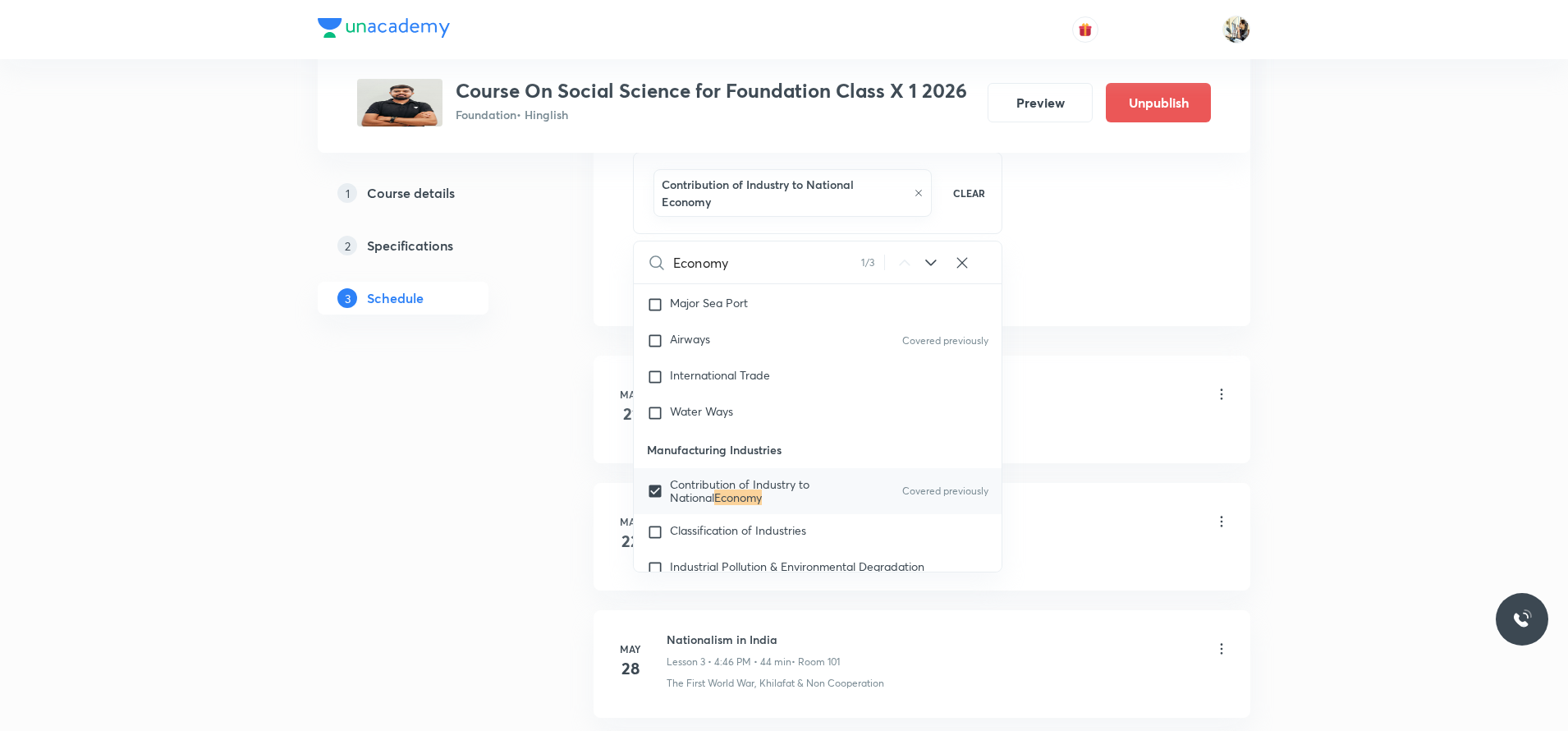 click on "The First World War, Khilafat & Non Cooperation" at bounding box center [948, 429] 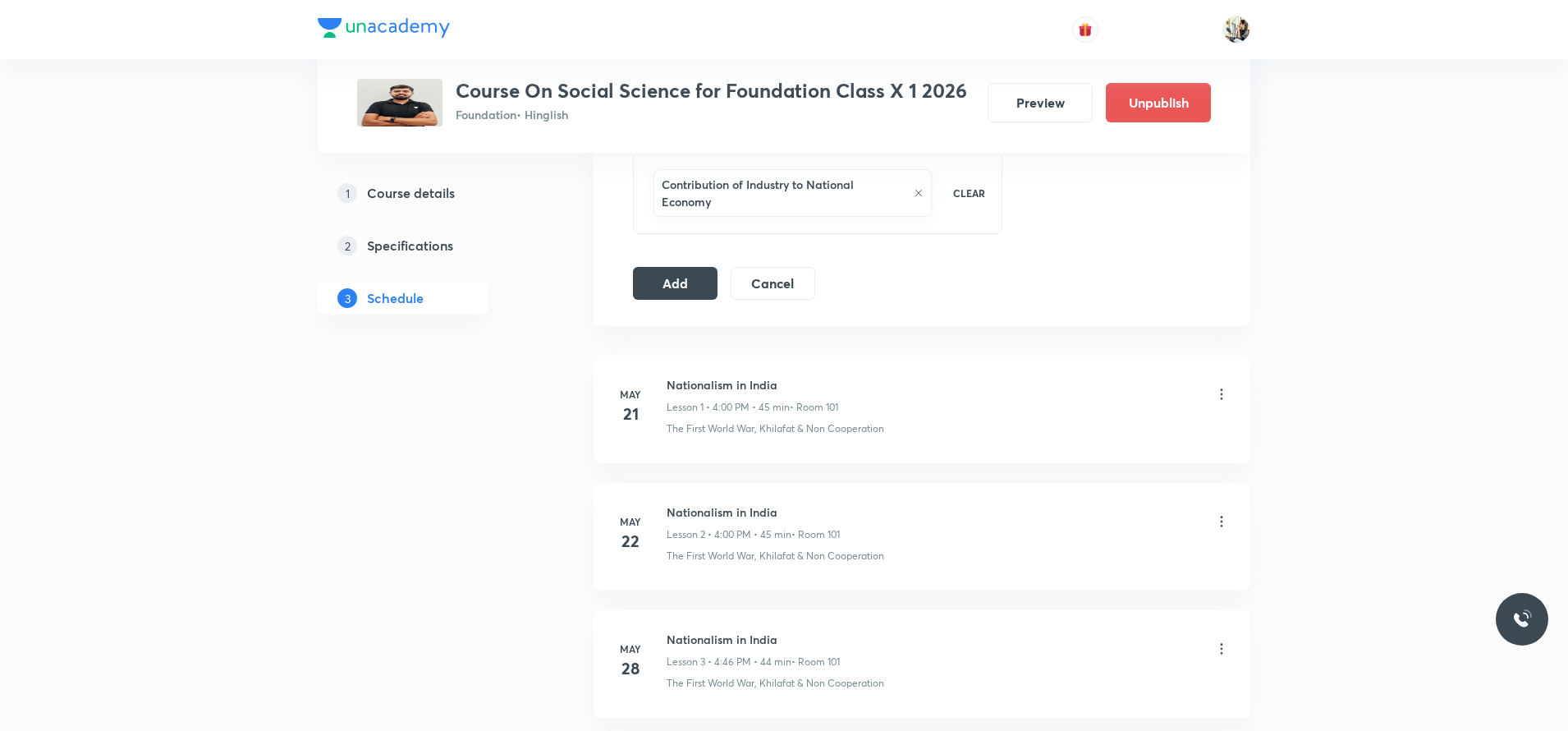 drag, startPoint x: 685, startPoint y: 283, endPoint x: 800, endPoint y: 317, distance: 119.92081 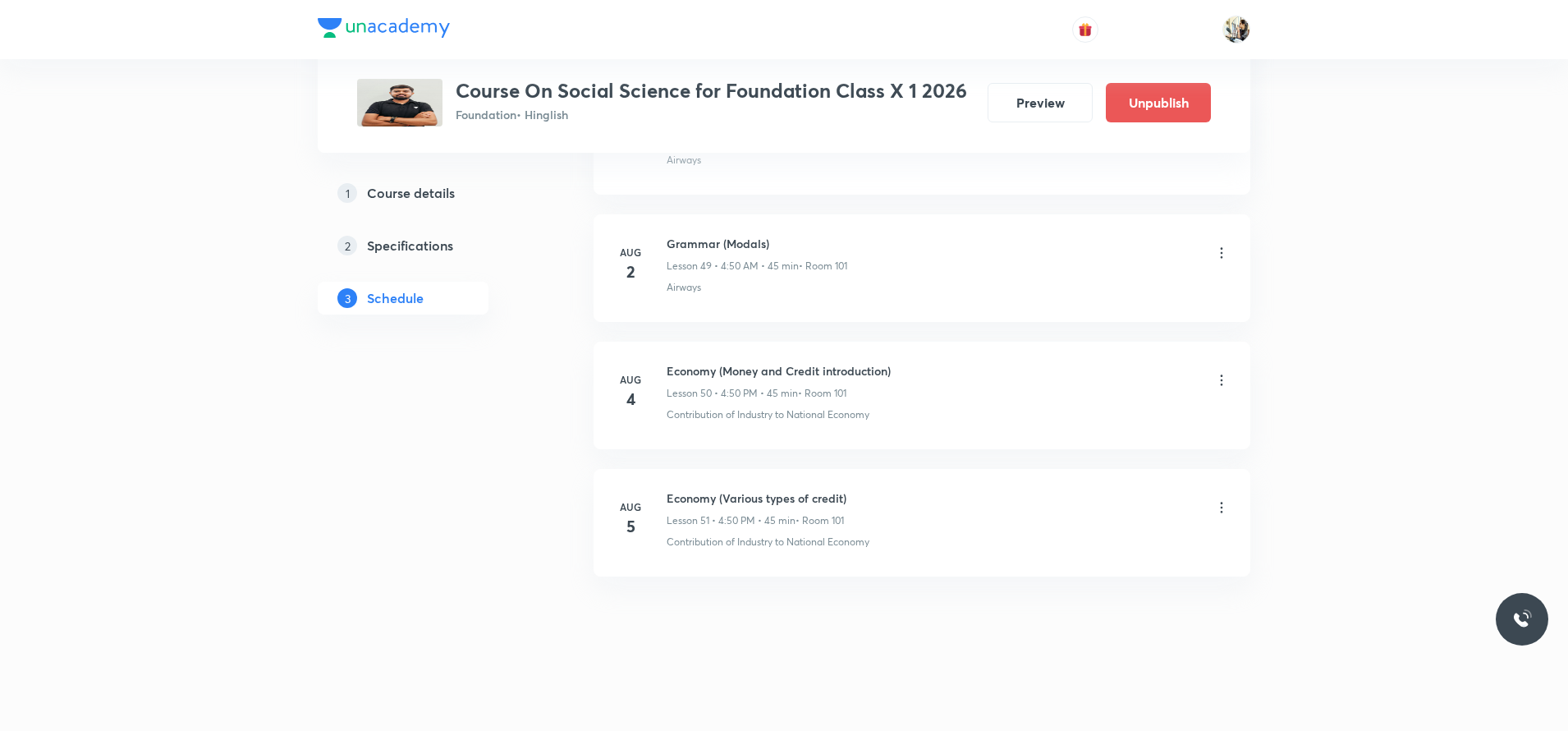 scroll, scrollTop: 6325, scrollLeft: 0, axis: vertical 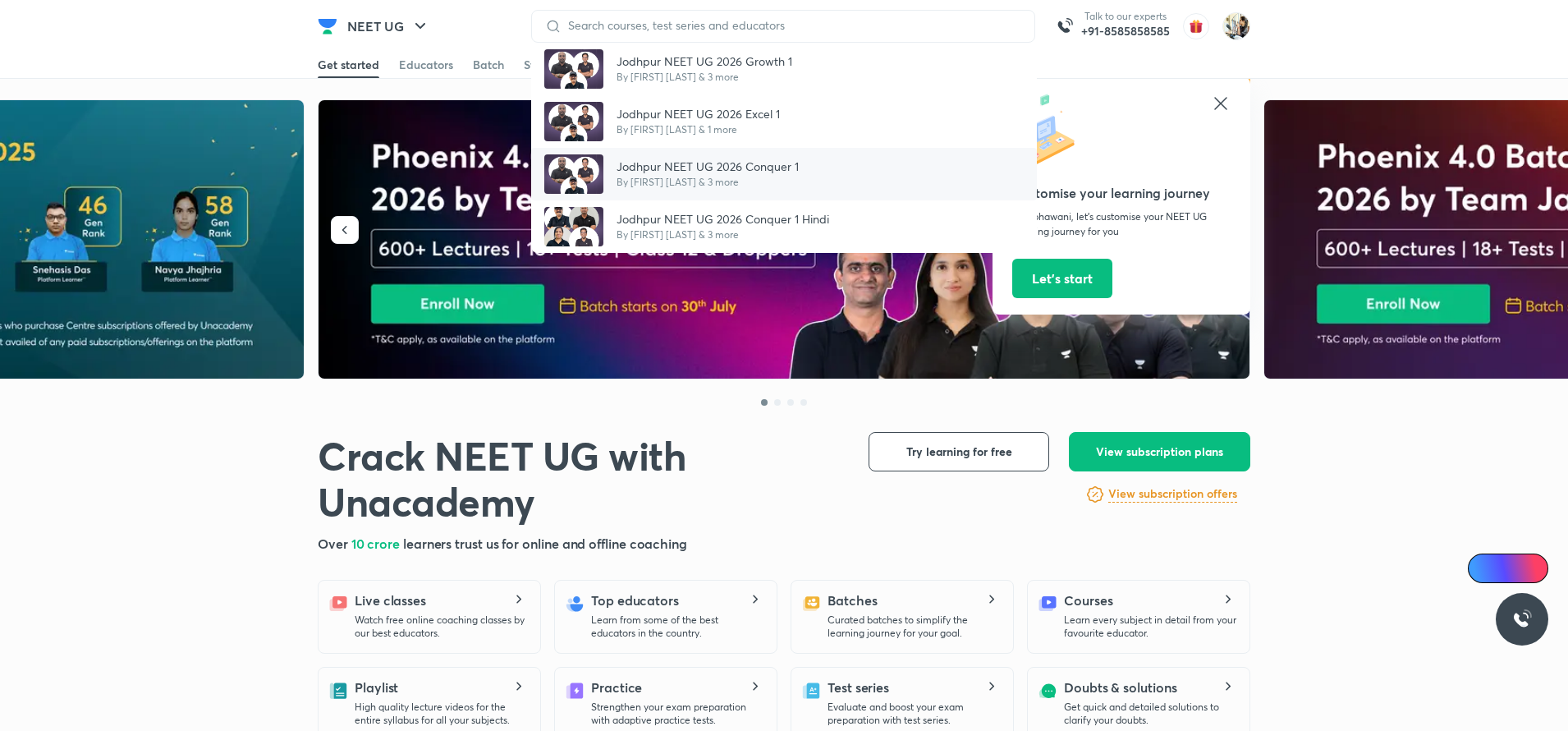 click on "Jodhpur NEET UG 2026 Conquer 1 By [NAME] [LAST] & 3 more" at bounding box center (784, 174) 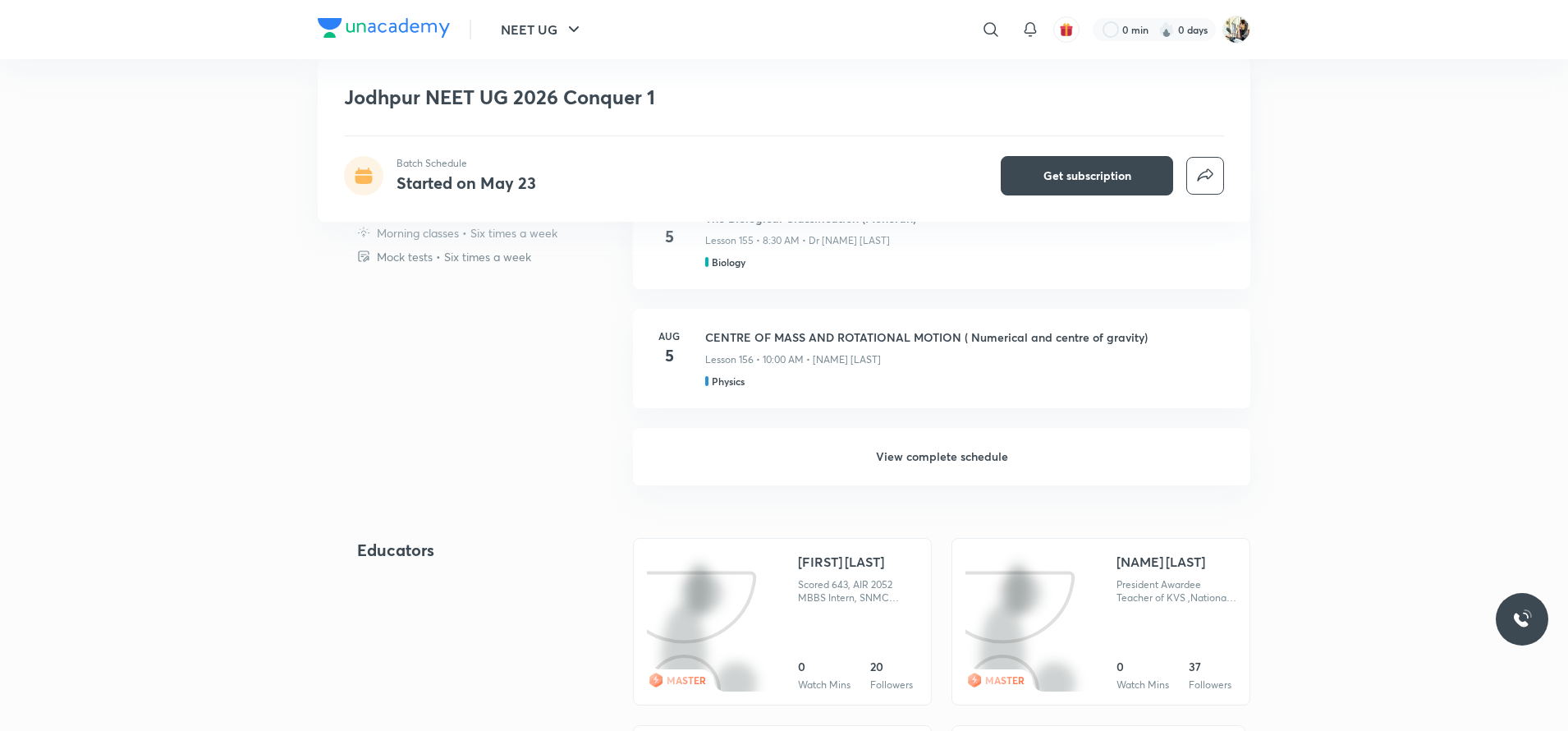 scroll, scrollTop: 1150, scrollLeft: 0, axis: vertical 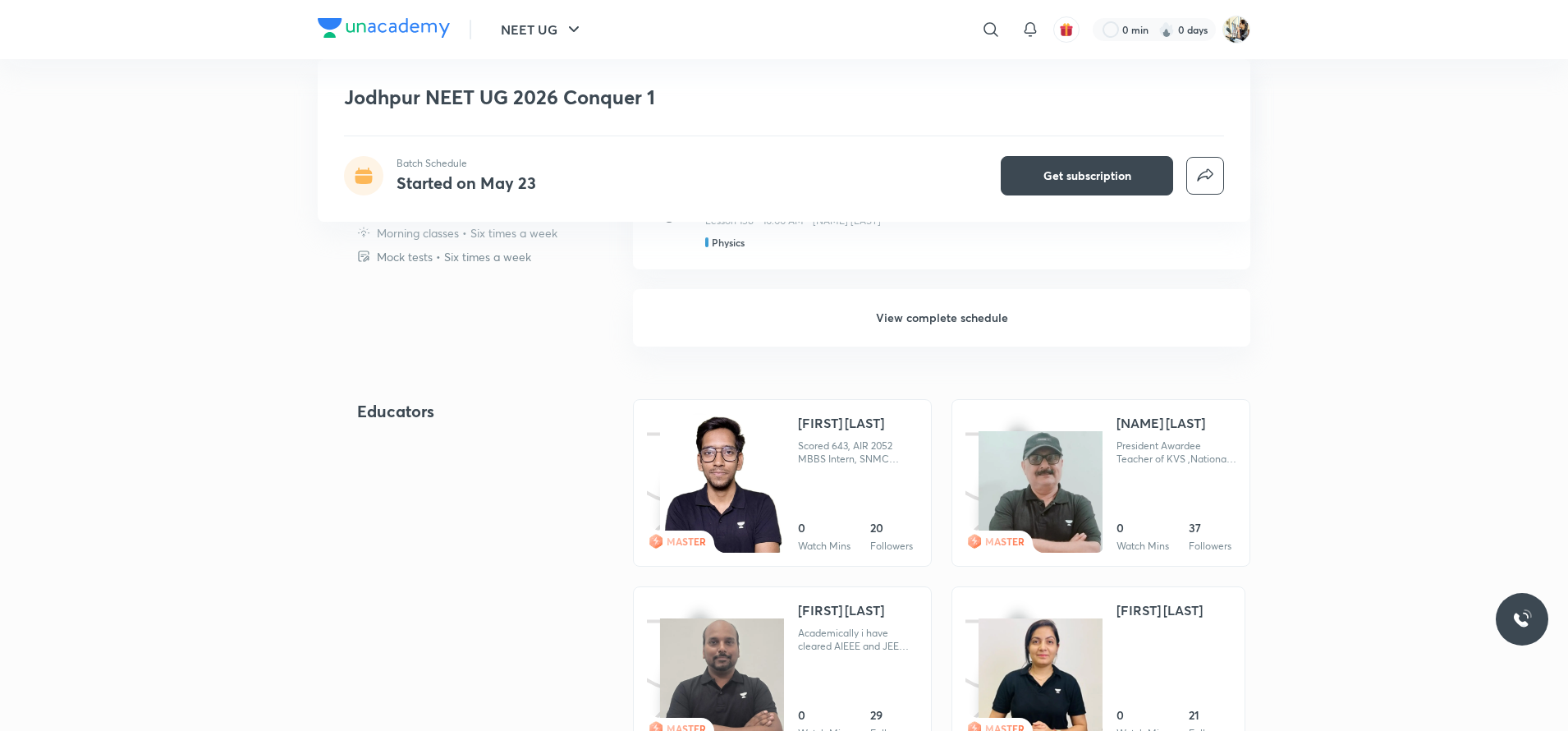 click on "View complete schedule" at bounding box center [942, 318] 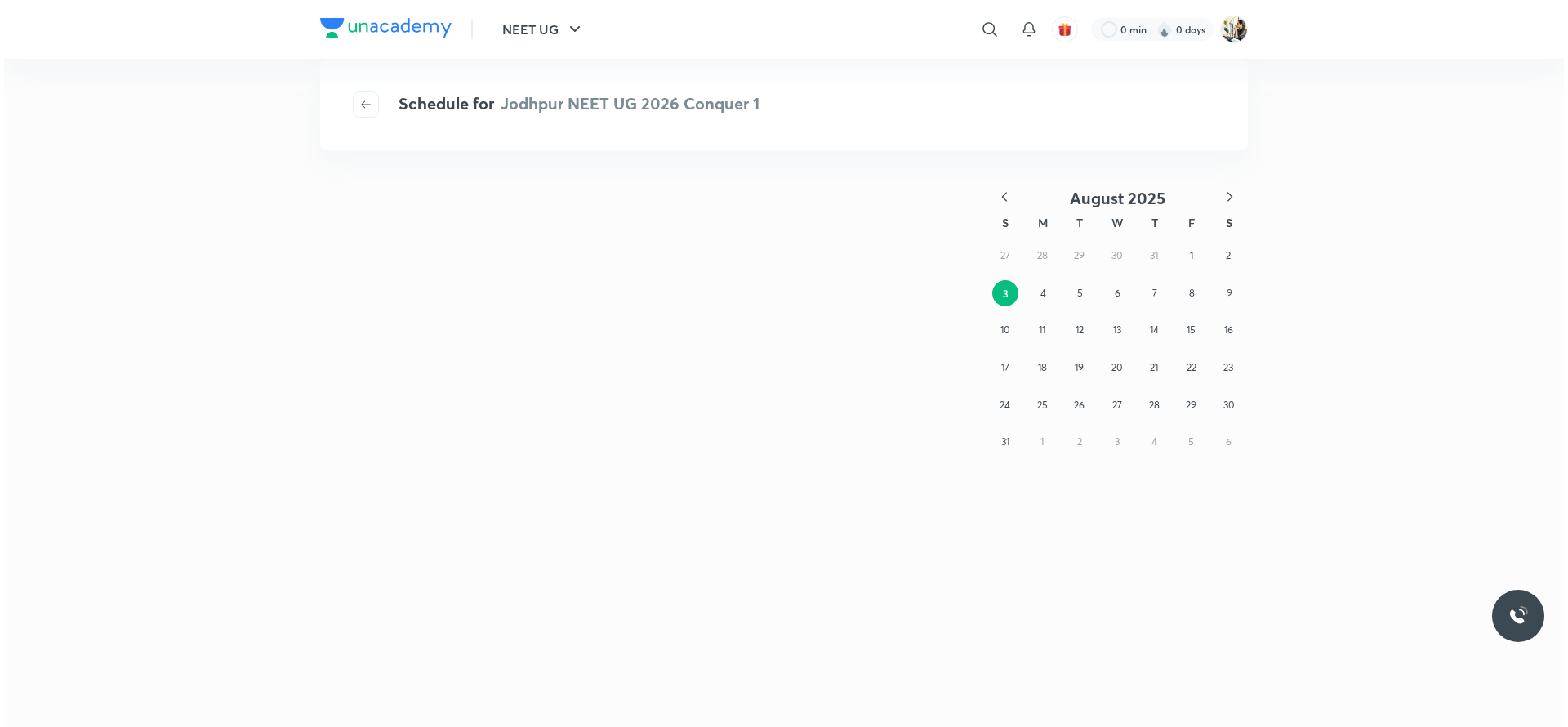scroll, scrollTop: 0, scrollLeft: 0, axis: both 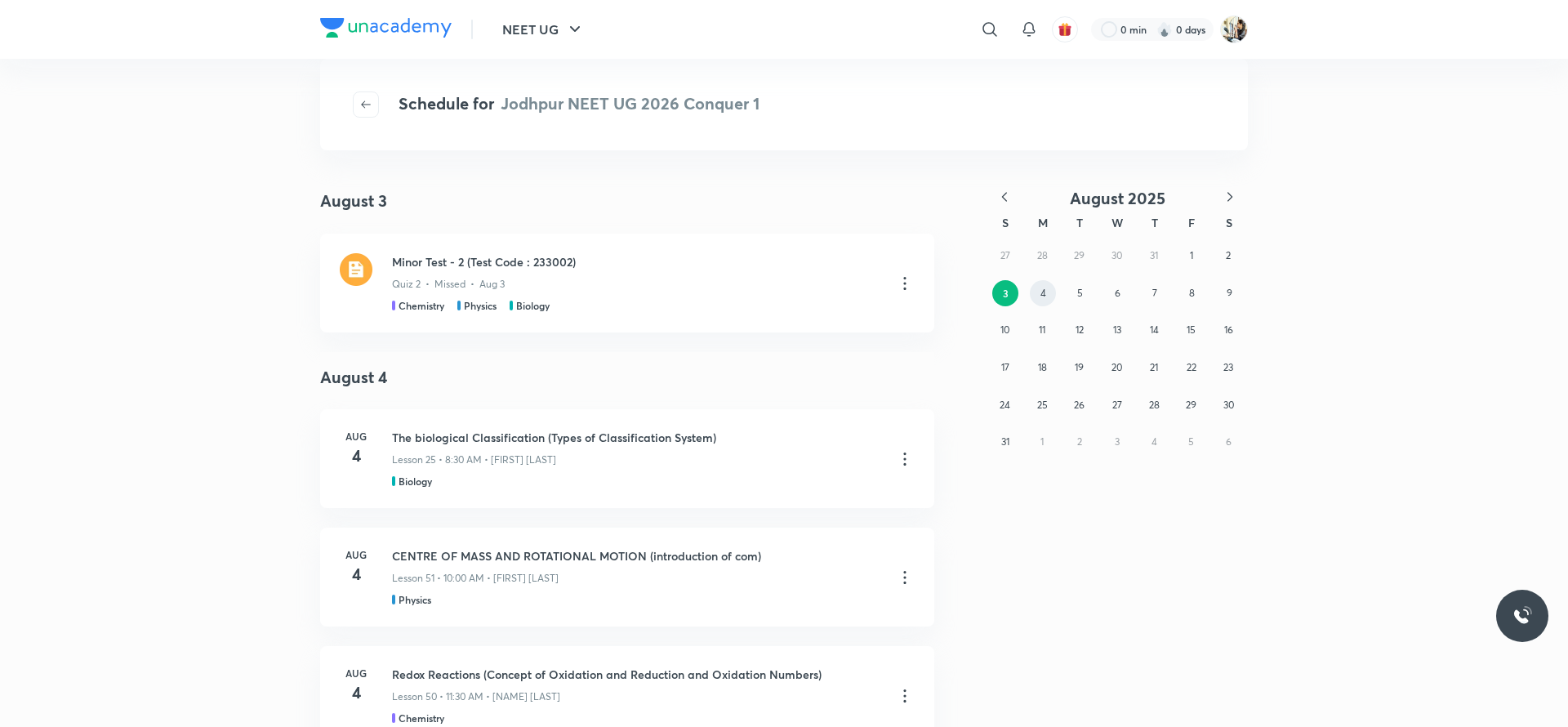 click on "4" at bounding box center [1043, 292] 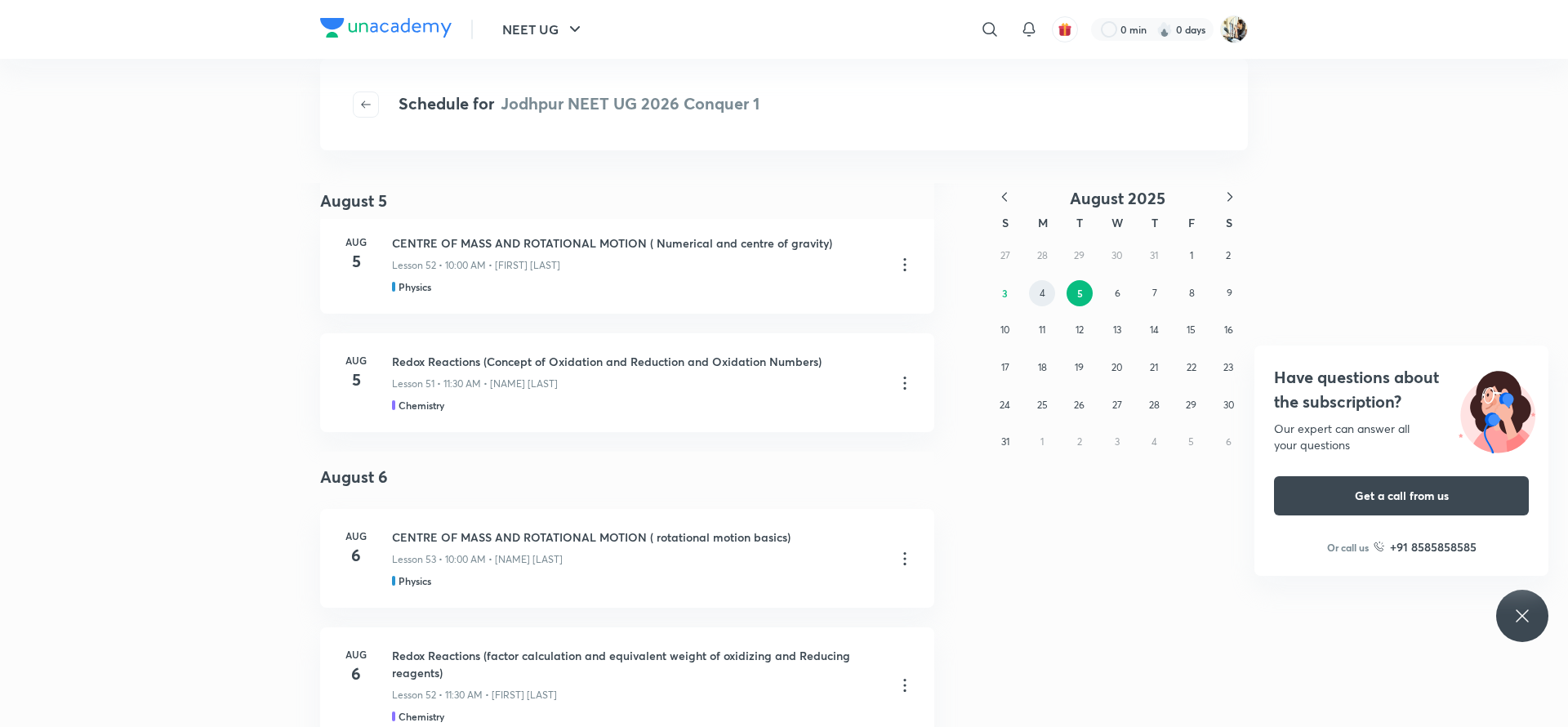 scroll, scrollTop: 1311, scrollLeft: 0, axis: vertical 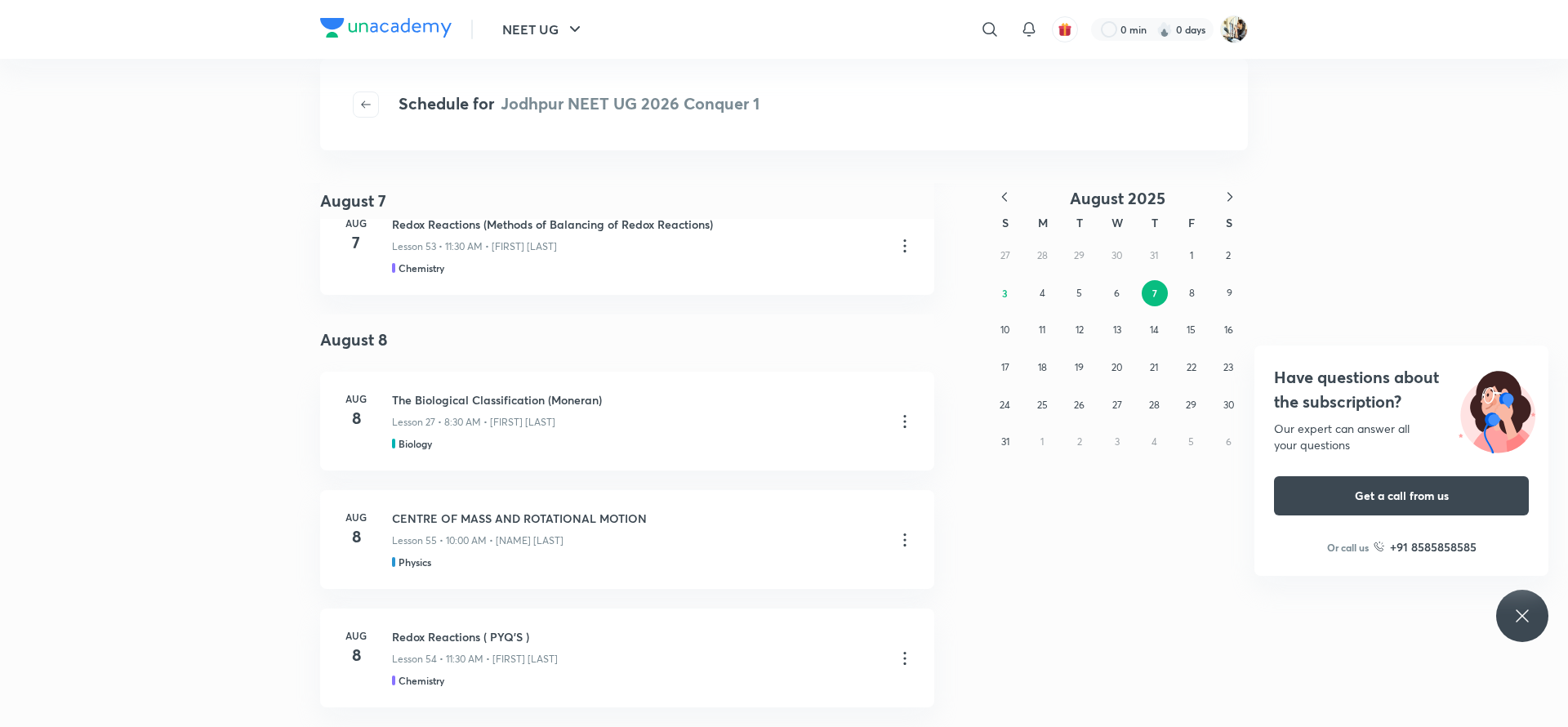 click 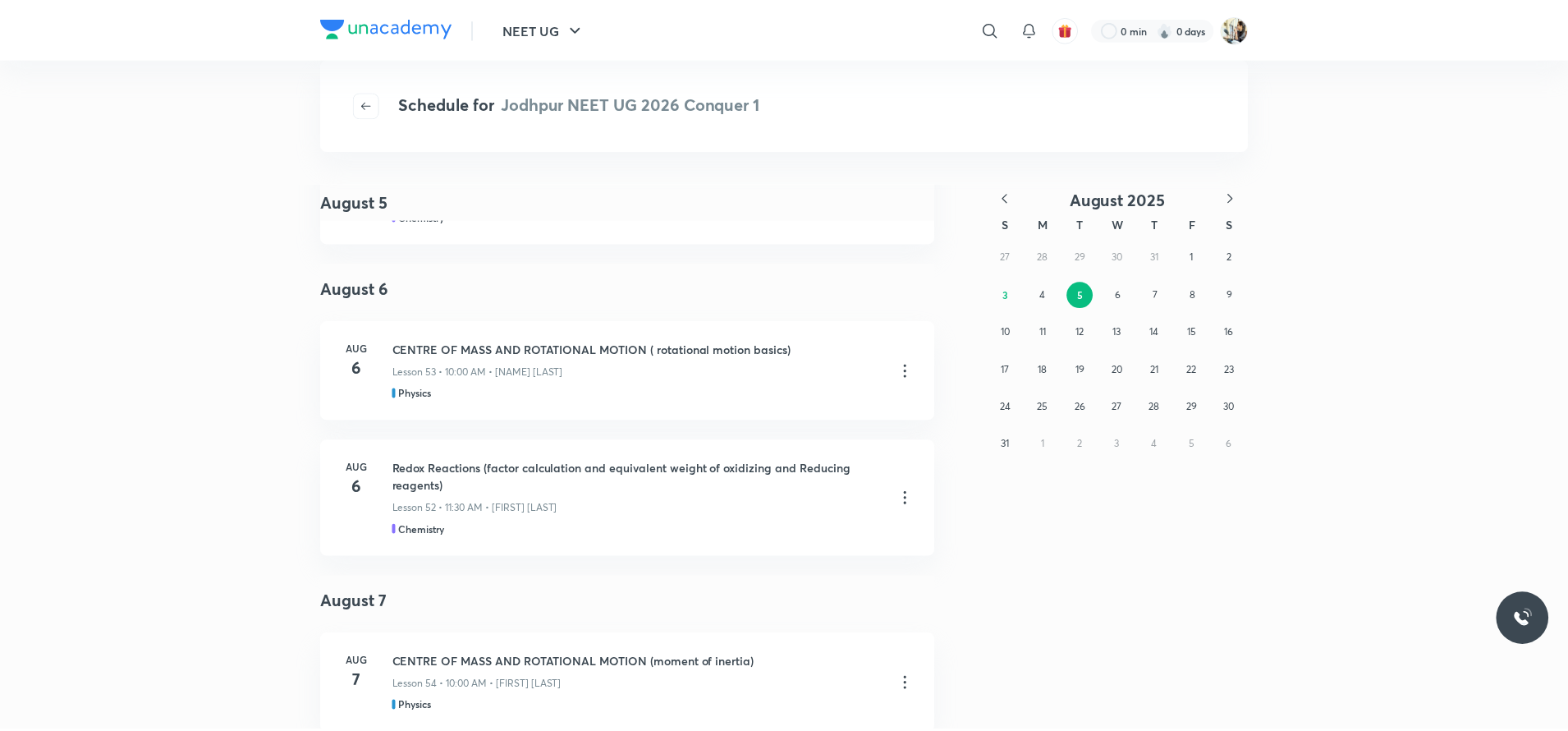 scroll, scrollTop: 456, scrollLeft: 0, axis: vertical 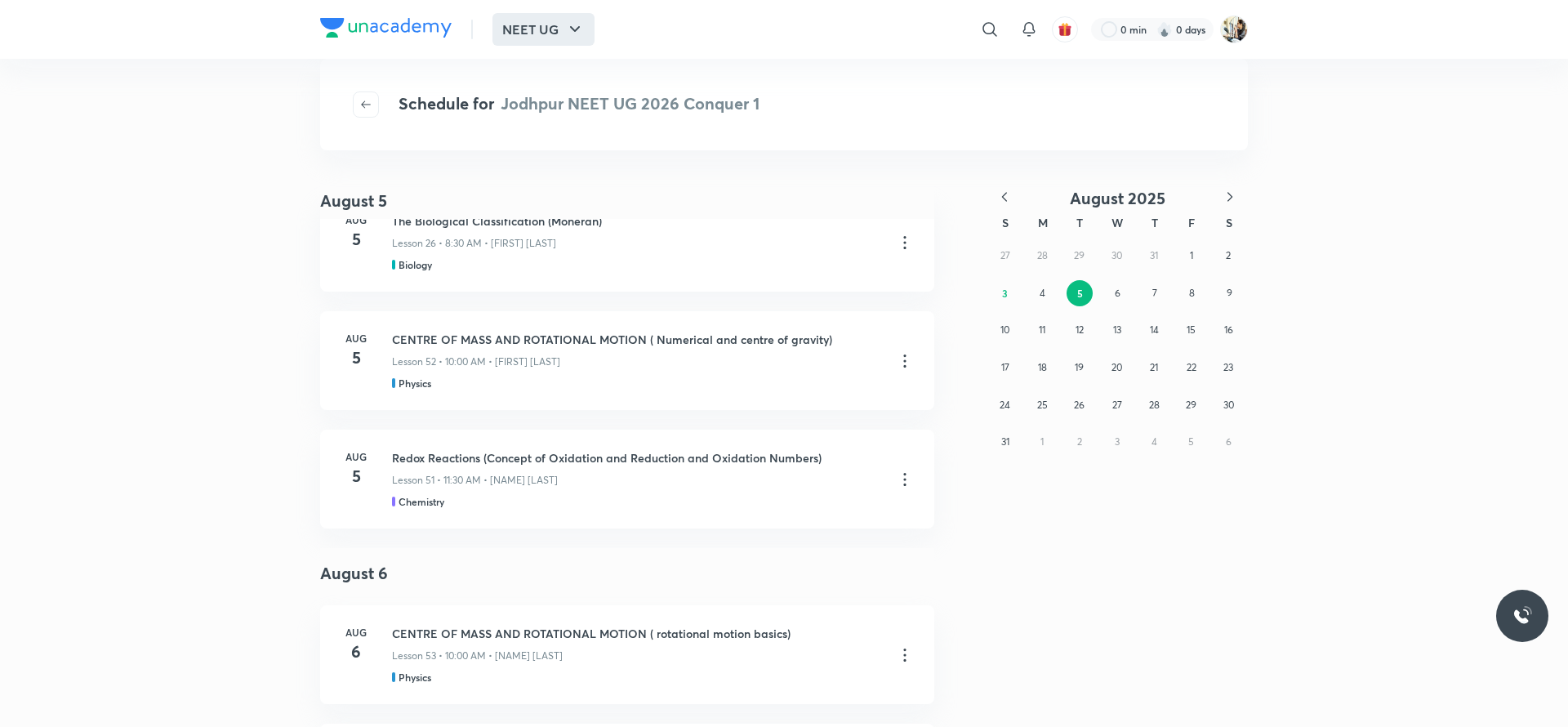 click 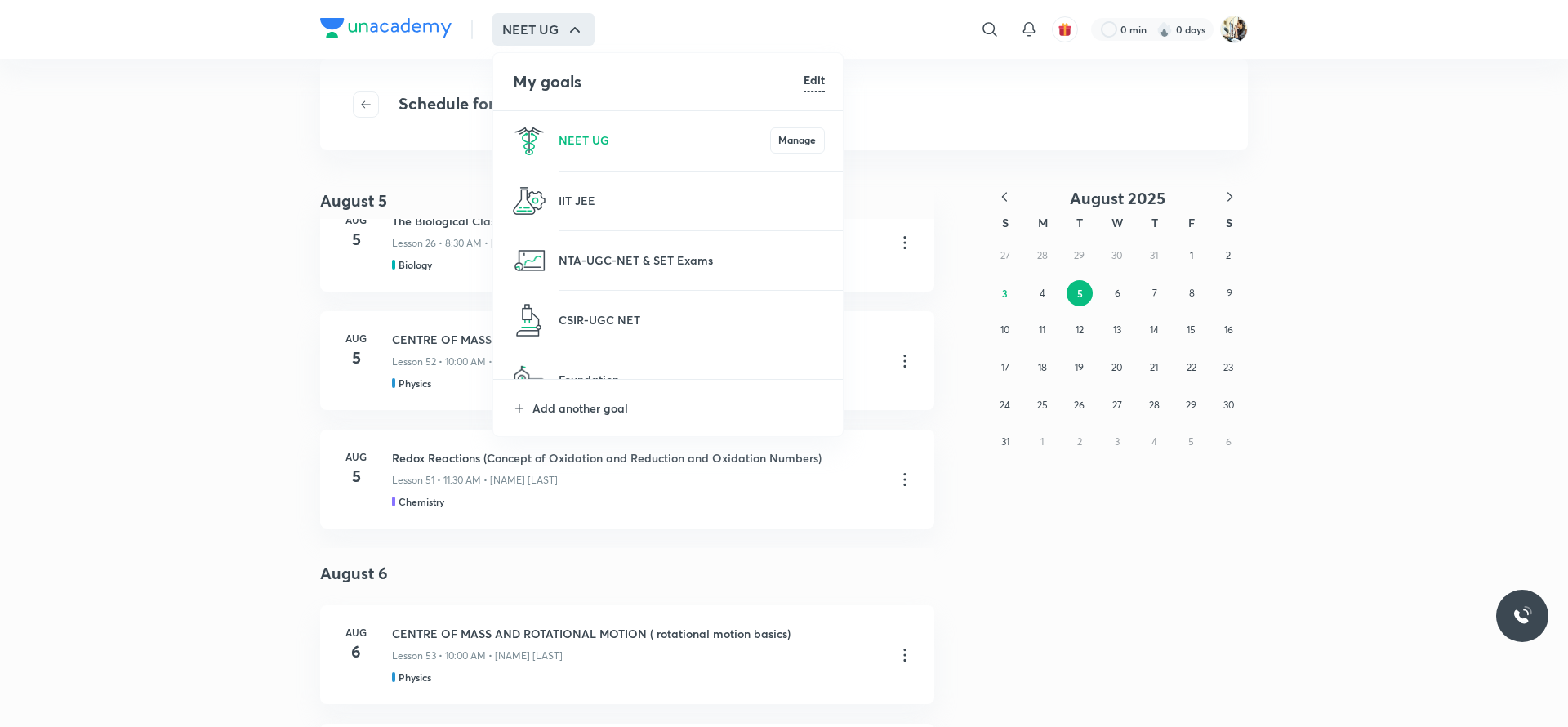 click at bounding box center [784, 364] 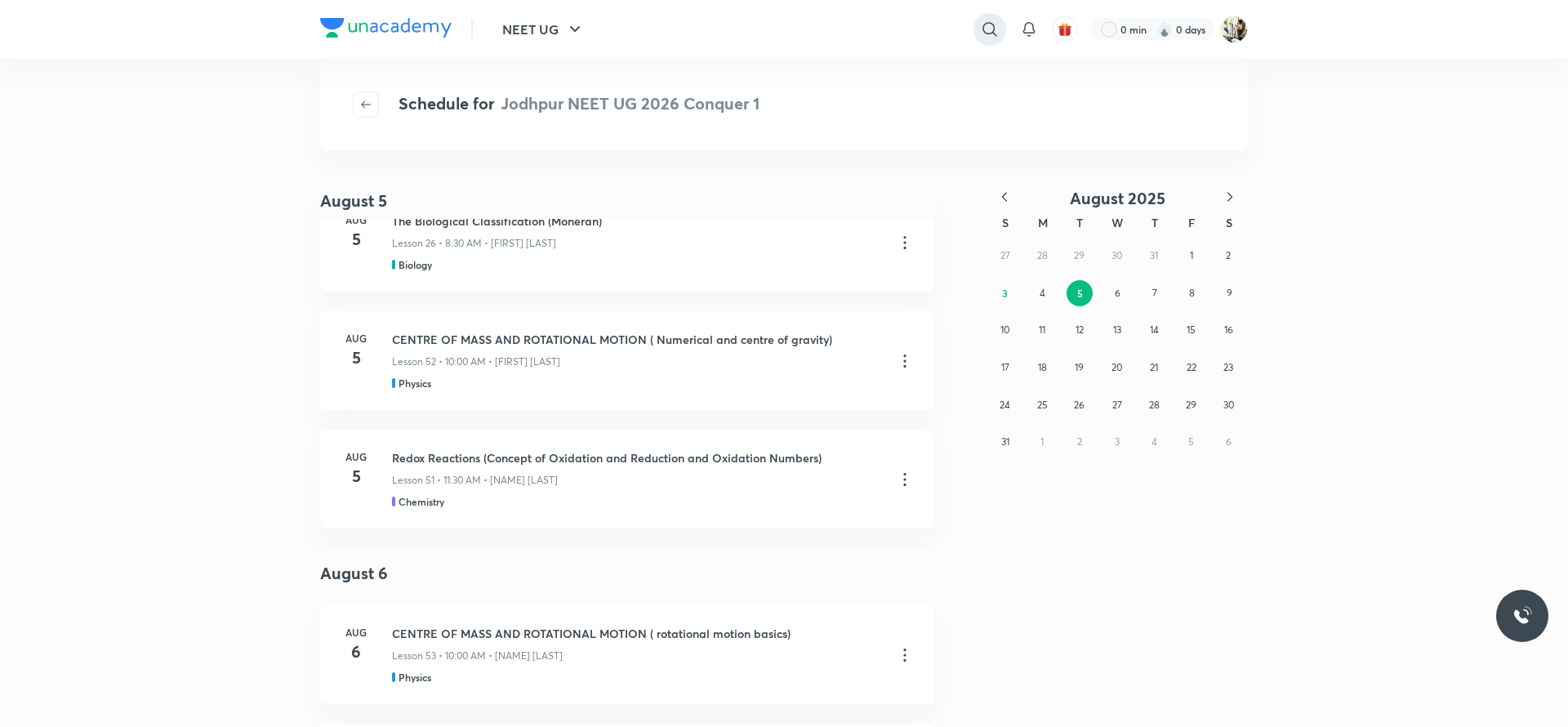 click 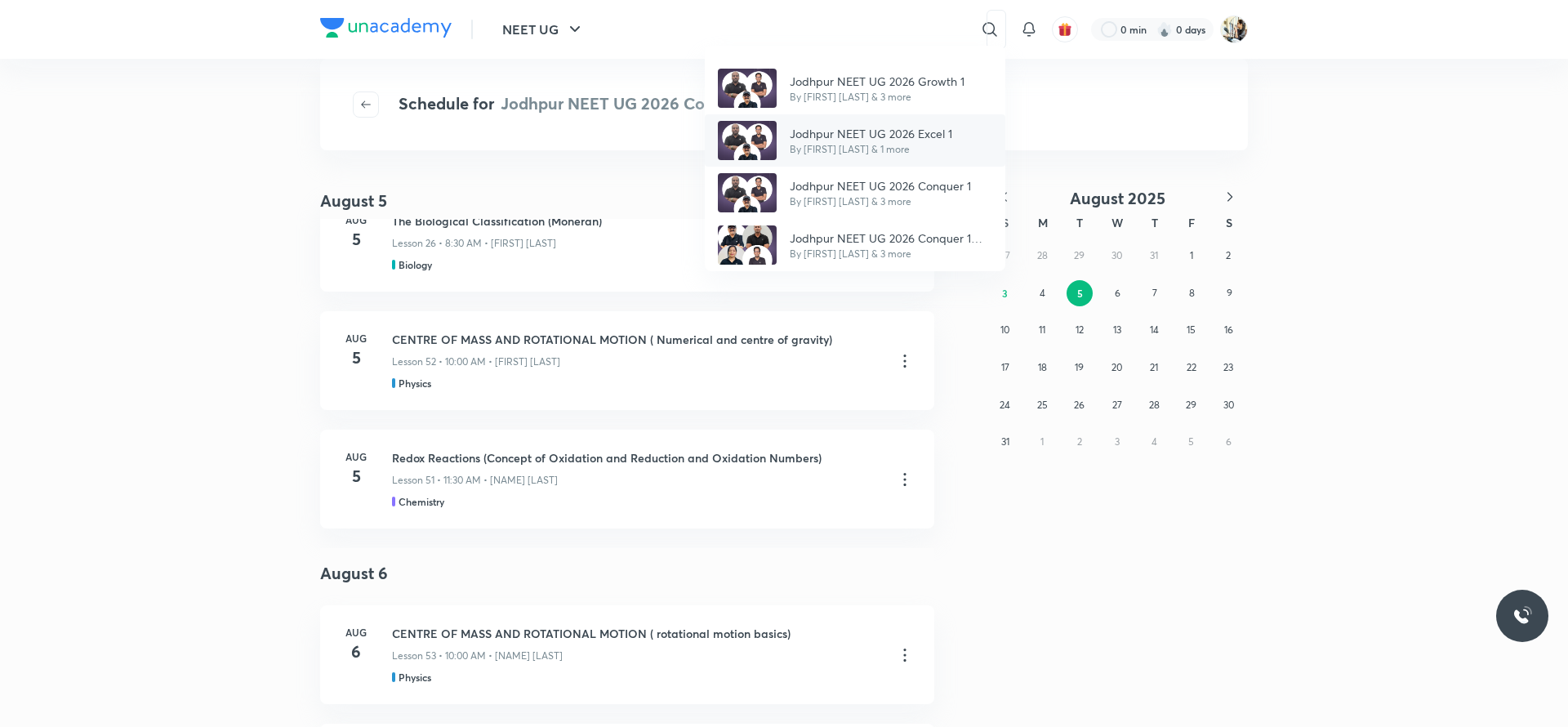 click on "Jodhpur NEET UG 2026 Excel 1" at bounding box center [871, 133] 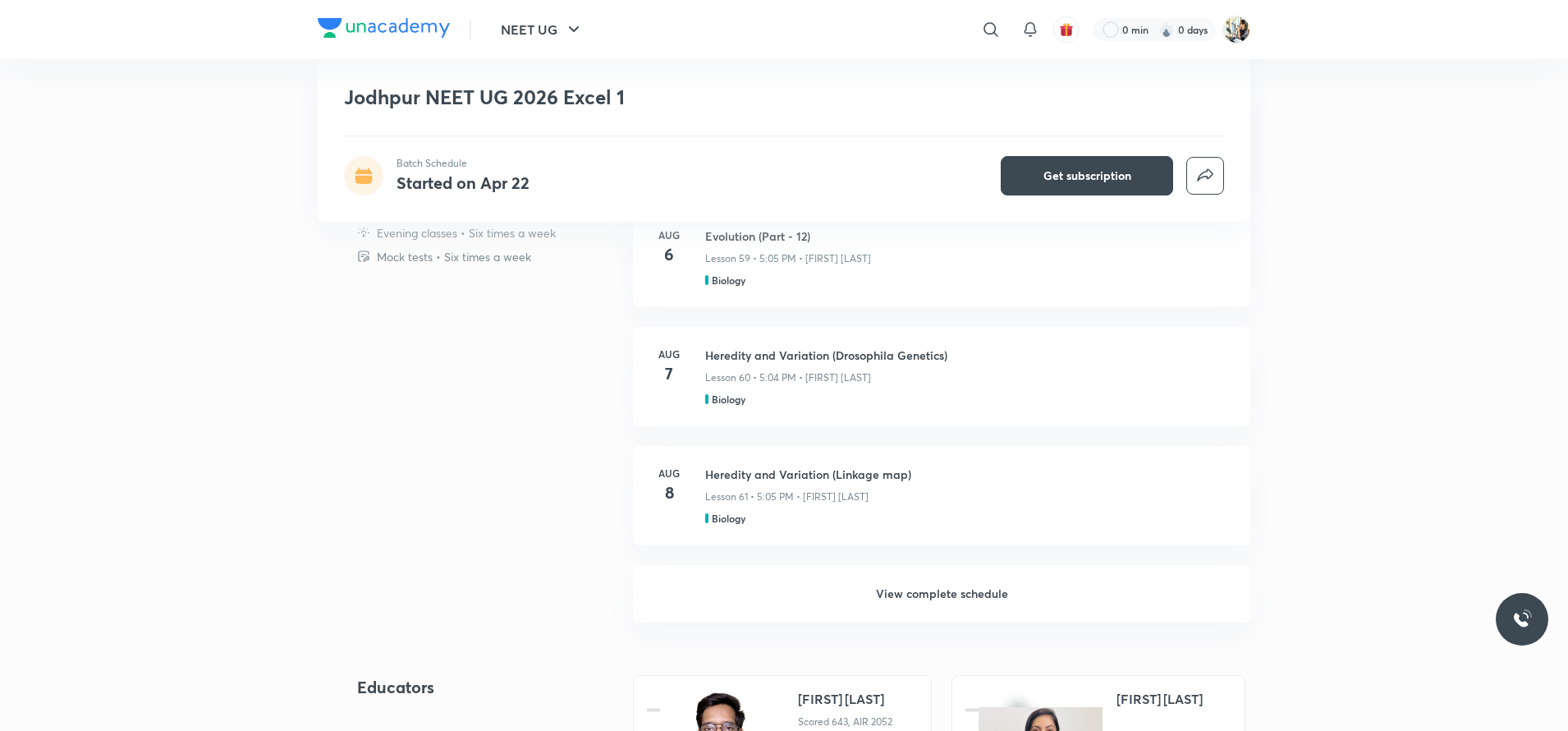 scroll, scrollTop: 862, scrollLeft: 0, axis: vertical 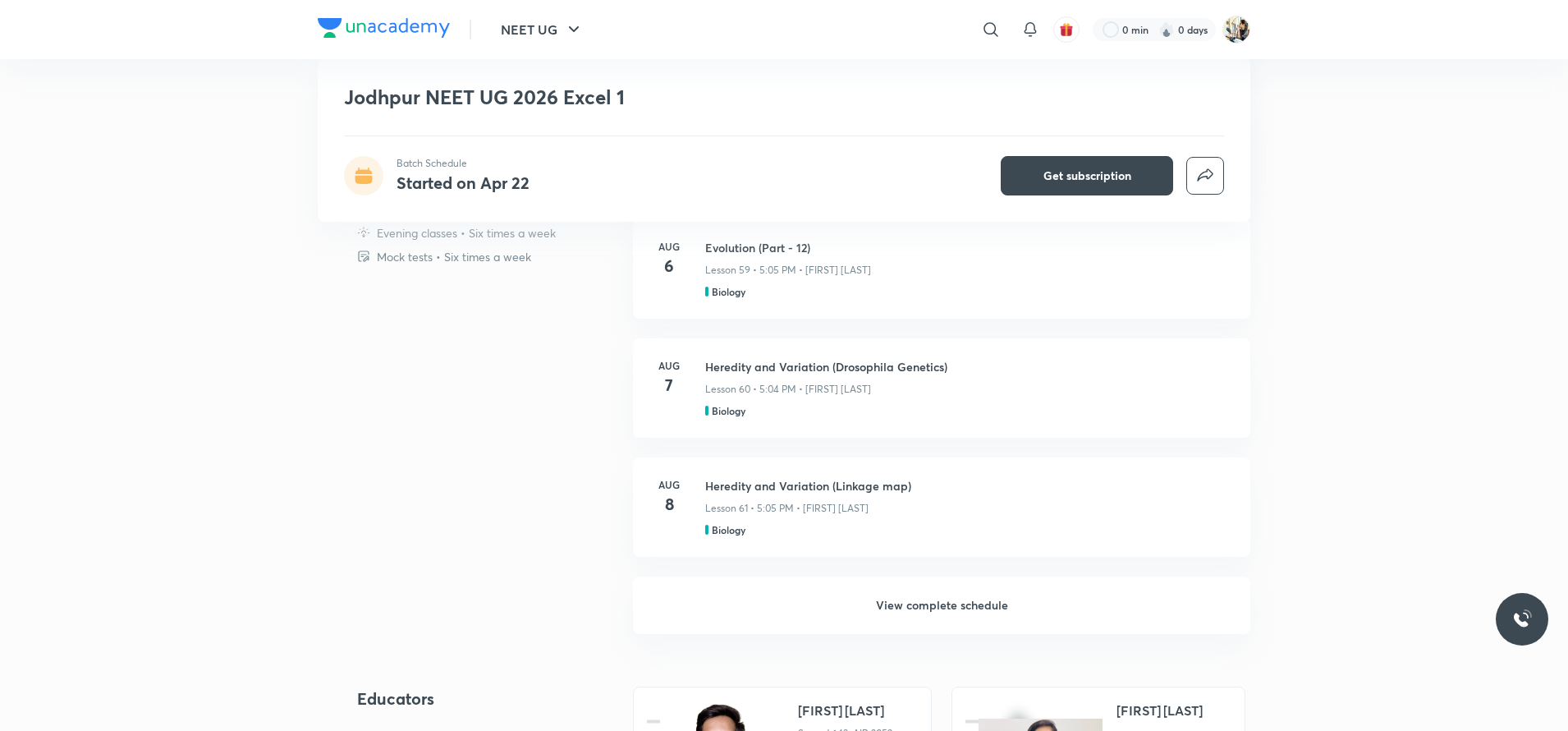 click on "View complete schedule" at bounding box center (942, 605) 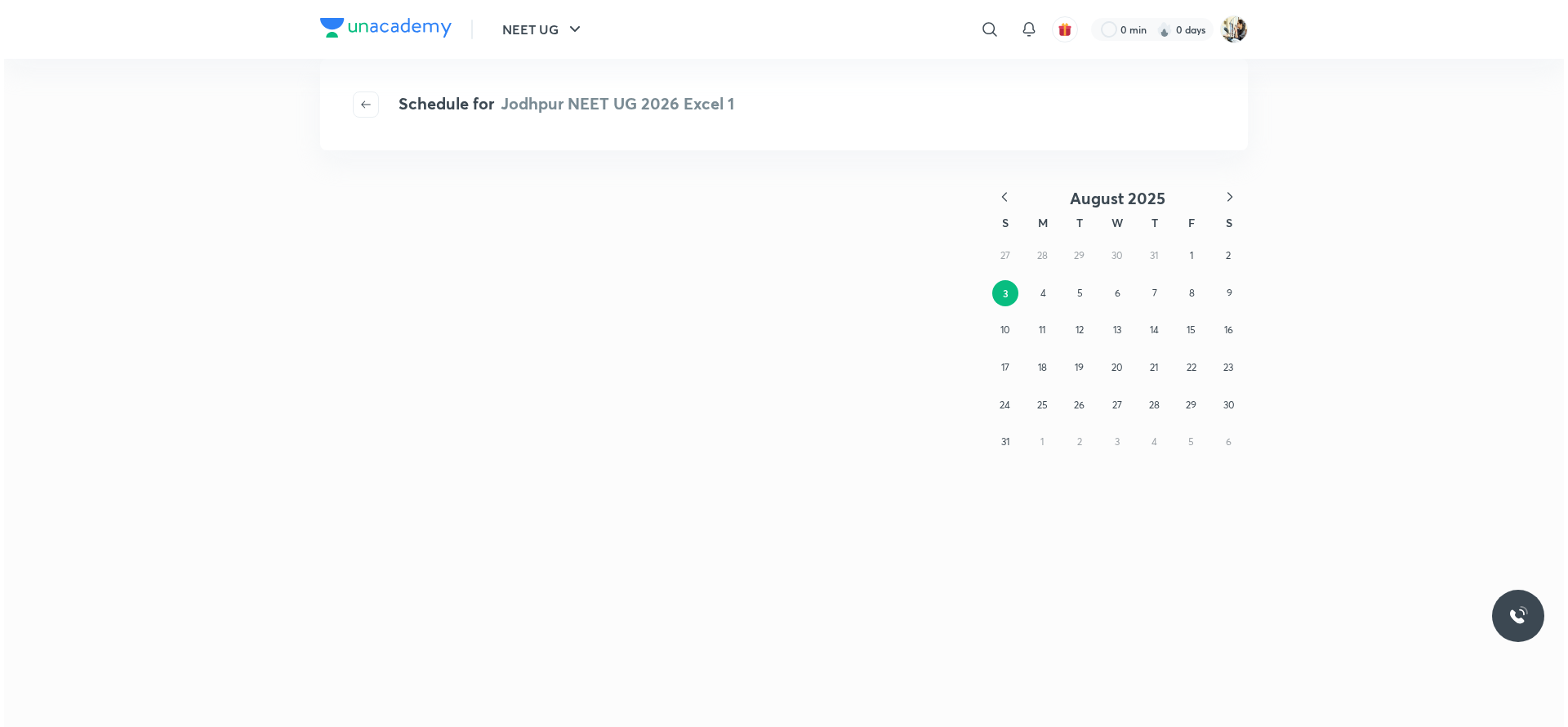 scroll, scrollTop: 0, scrollLeft: 0, axis: both 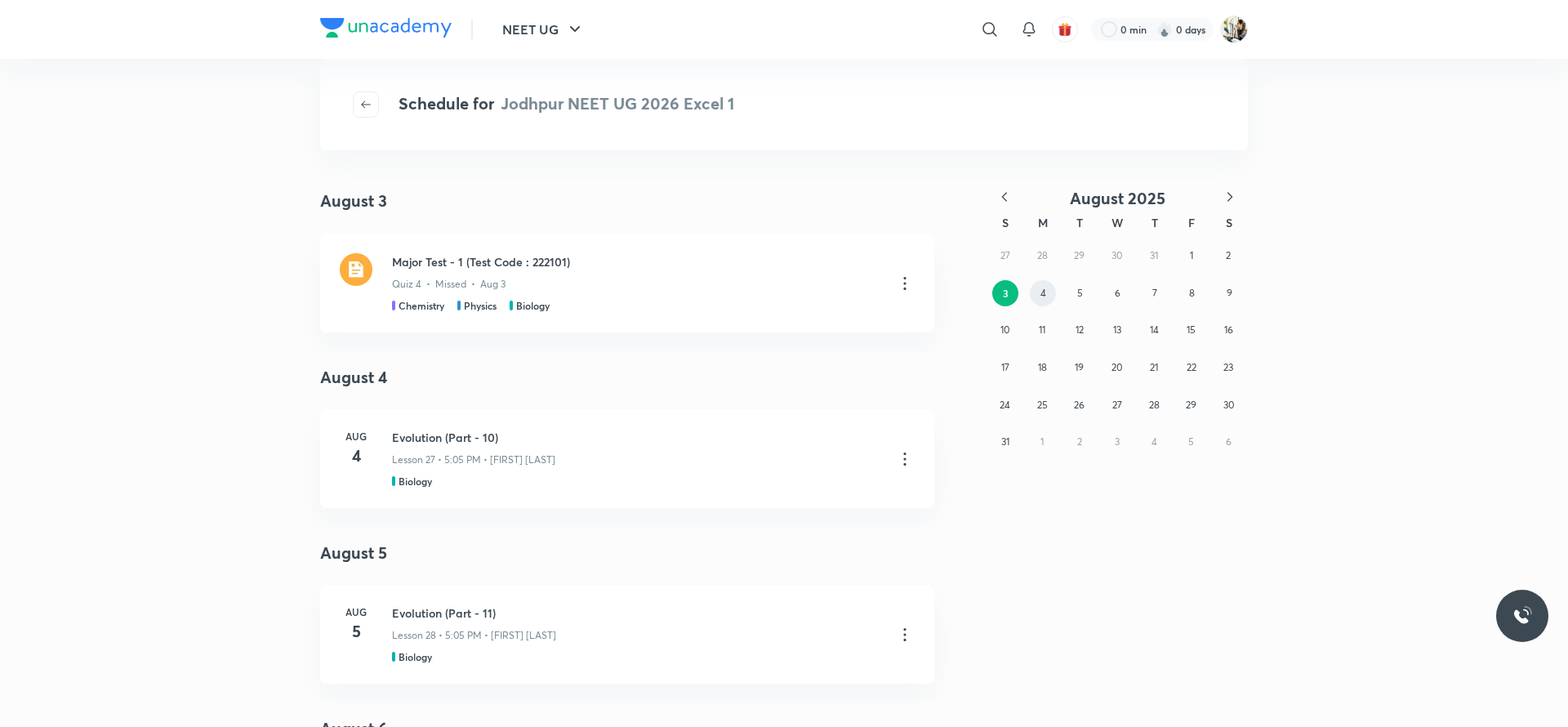 click on "4" at bounding box center [1043, 293] 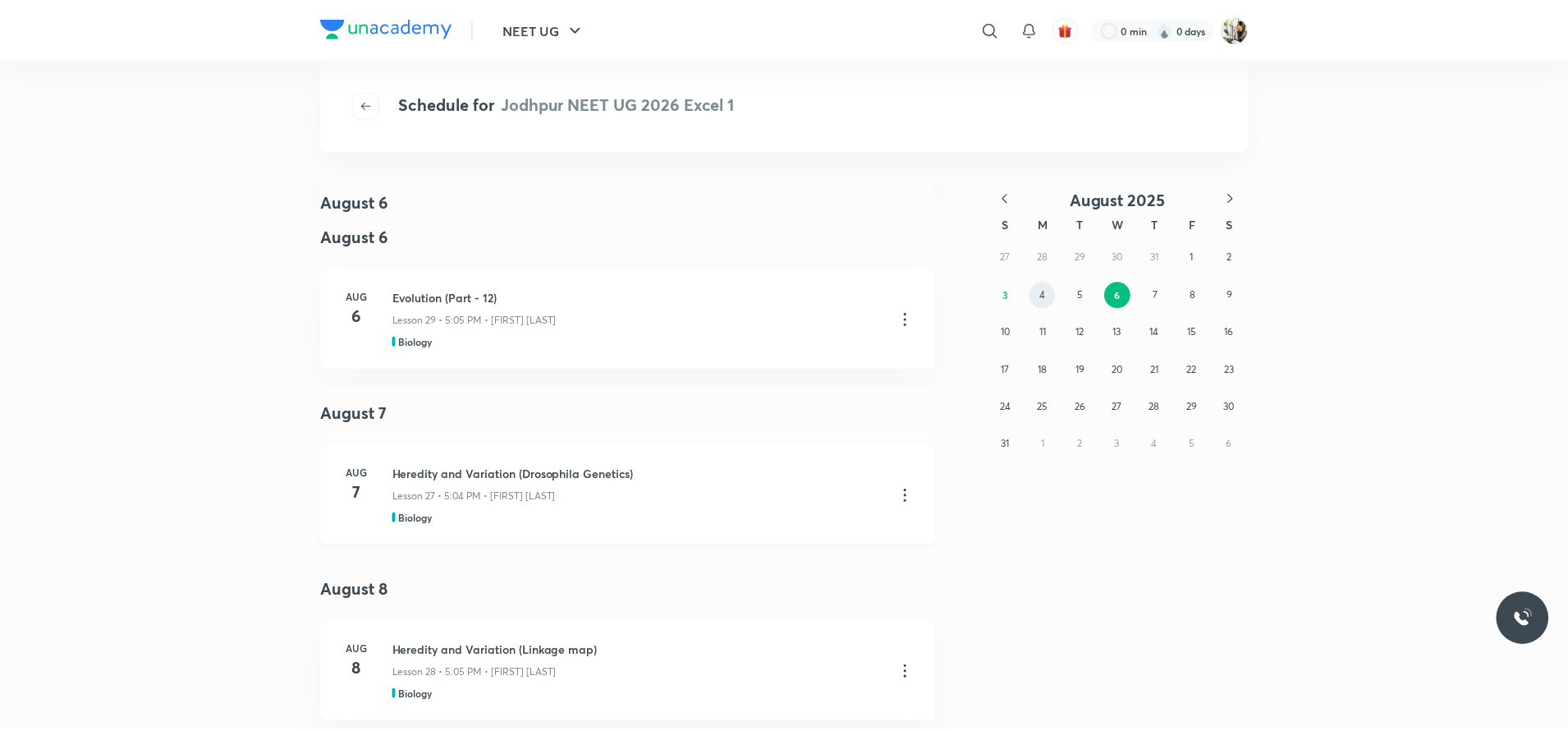 scroll, scrollTop: 348, scrollLeft: 0, axis: vertical 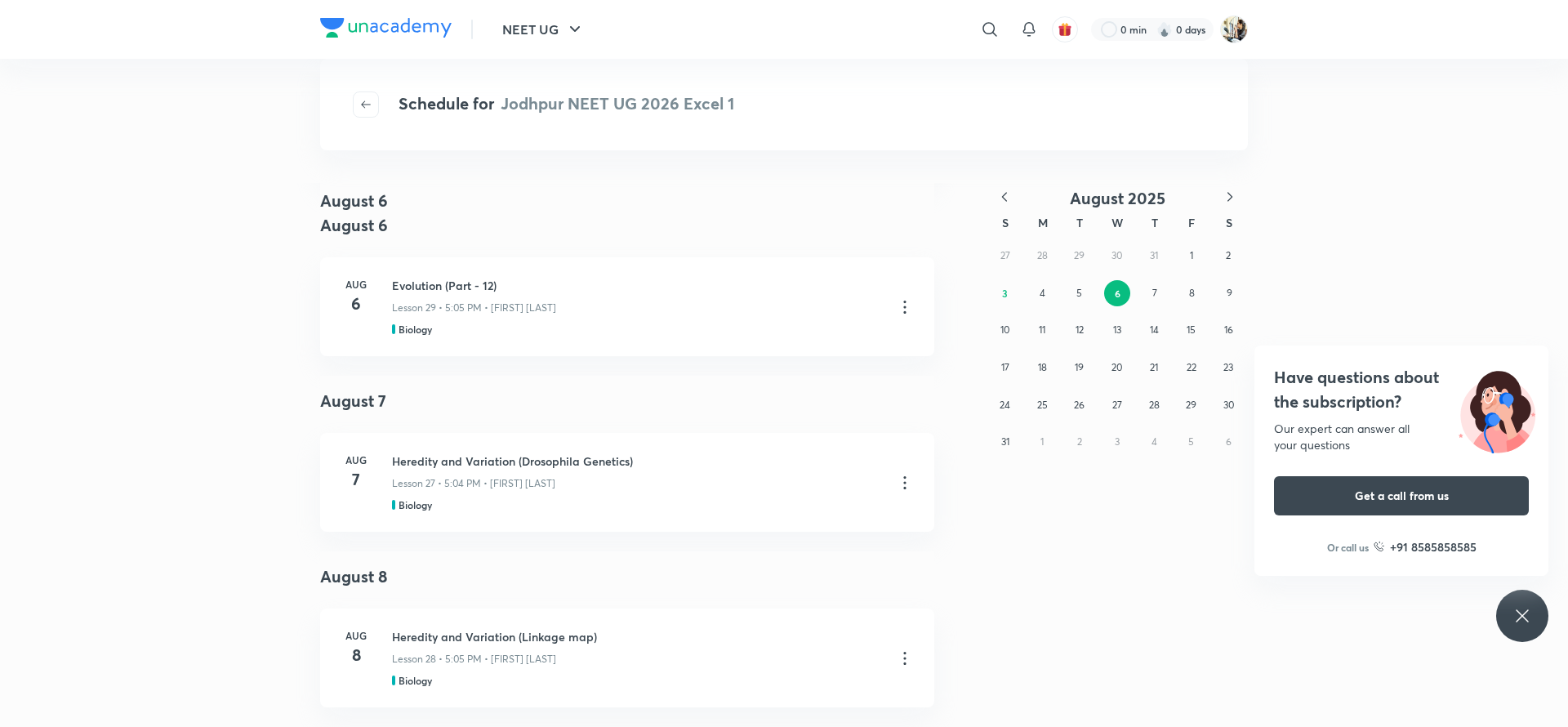 click 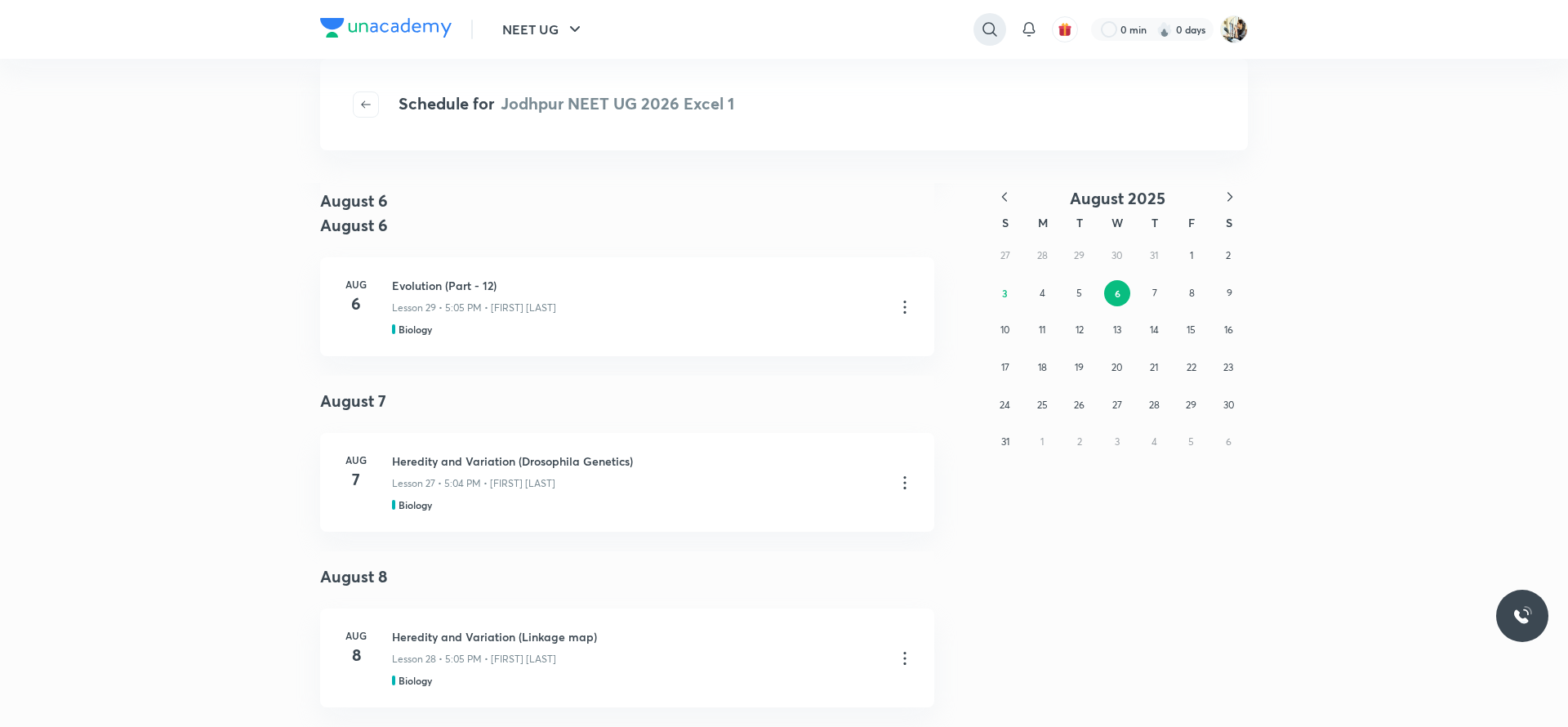 click 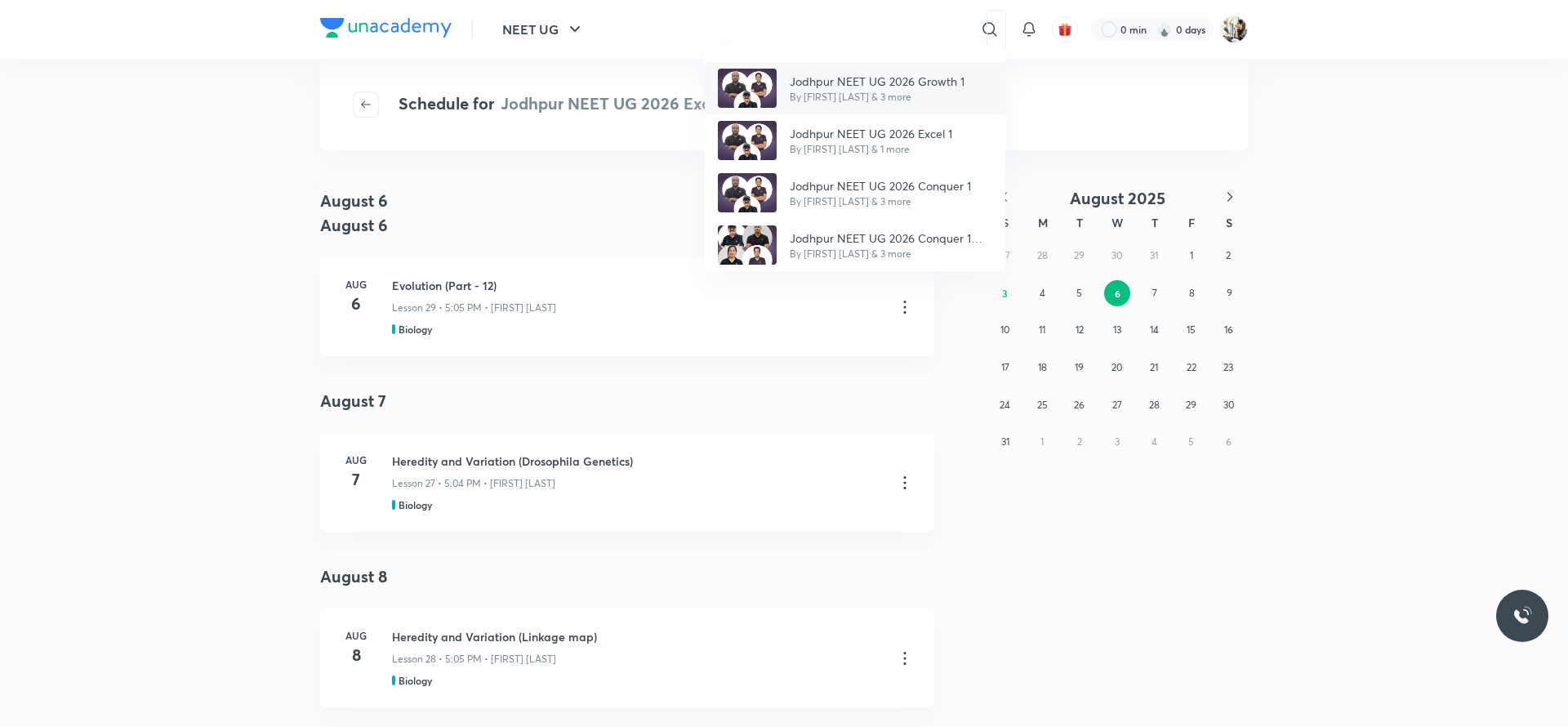 click on "Jodhpur NEET UG 2026 Growth 1" at bounding box center (877, 81) 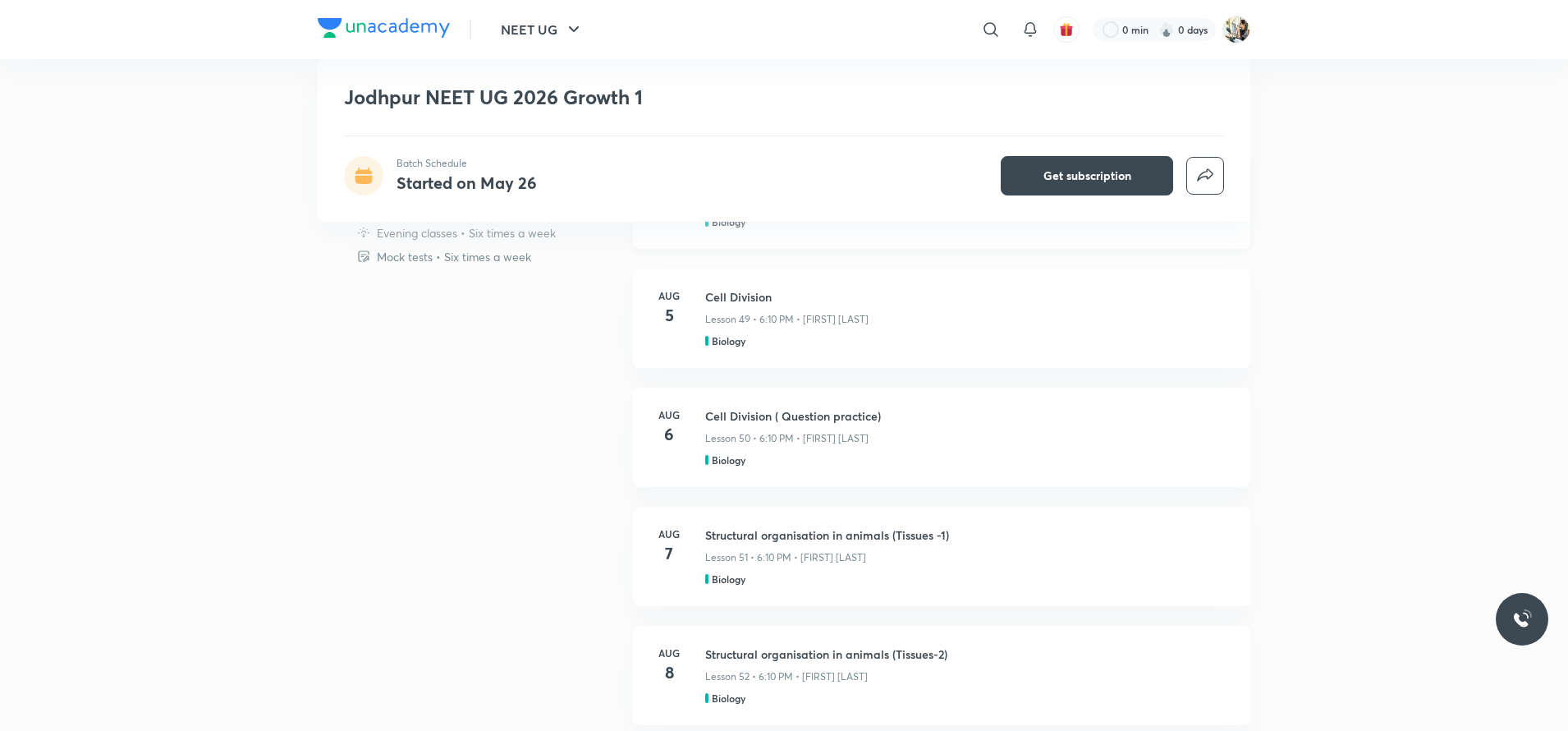 scroll, scrollTop: 862, scrollLeft: 0, axis: vertical 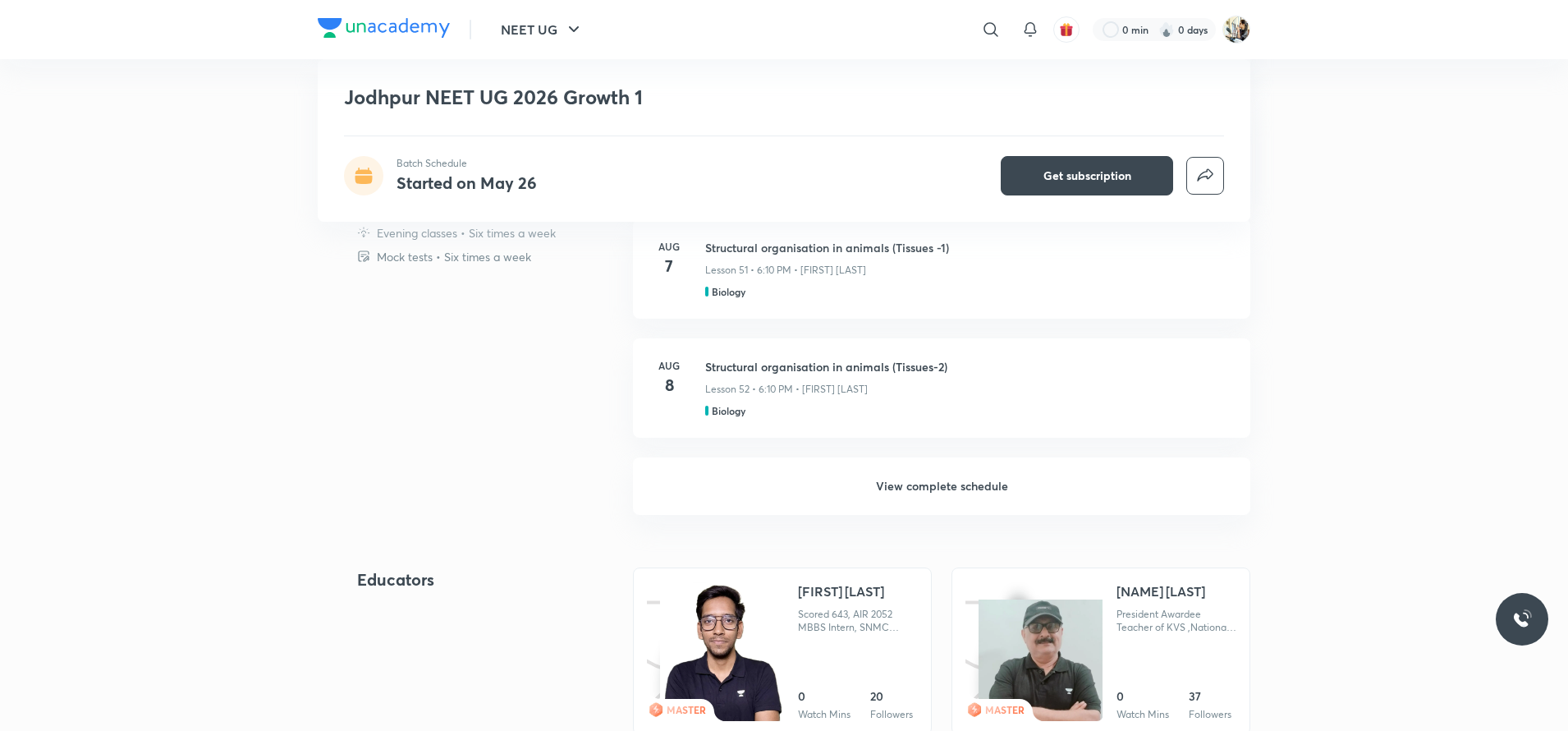 click on "View complete schedule" at bounding box center (942, 486) 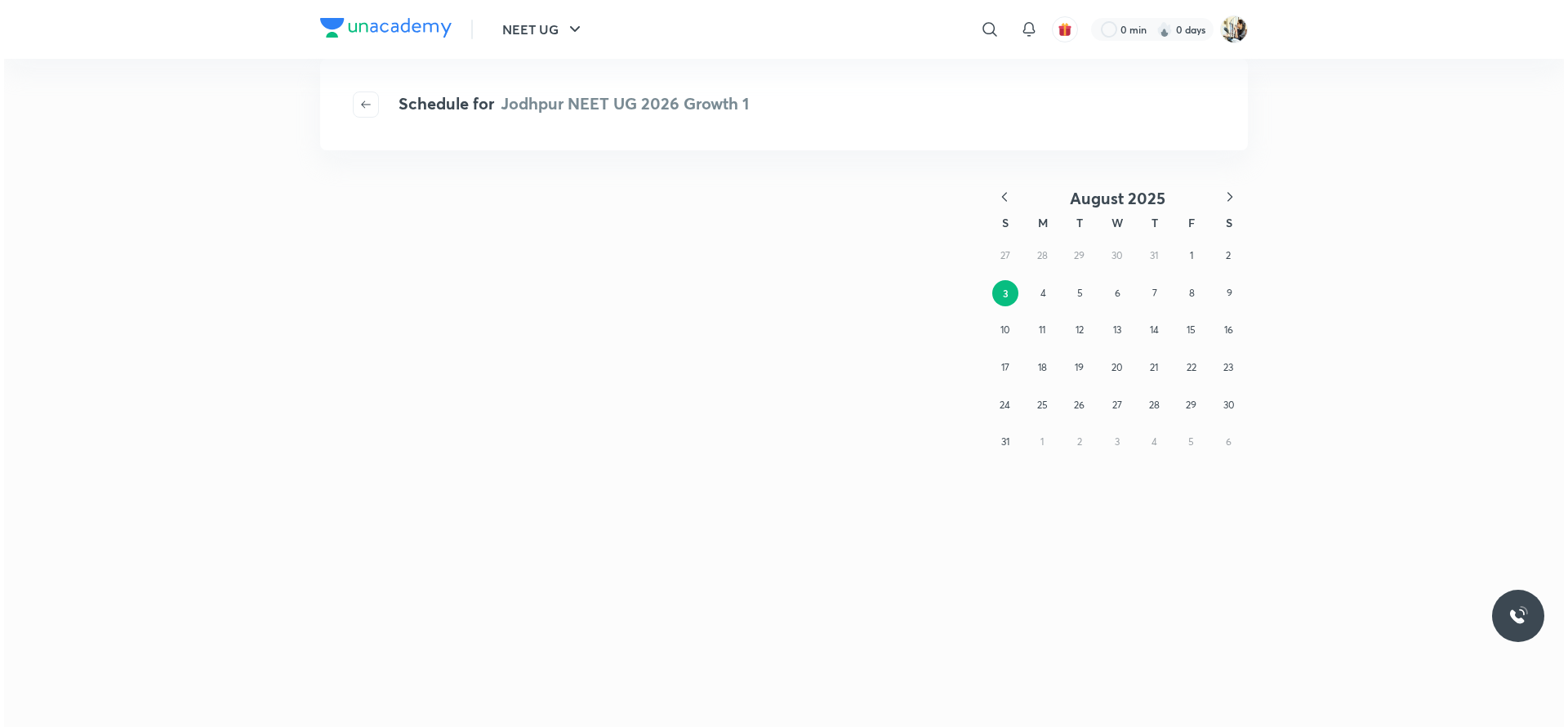 scroll, scrollTop: 0, scrollLeft: 0, axis: both 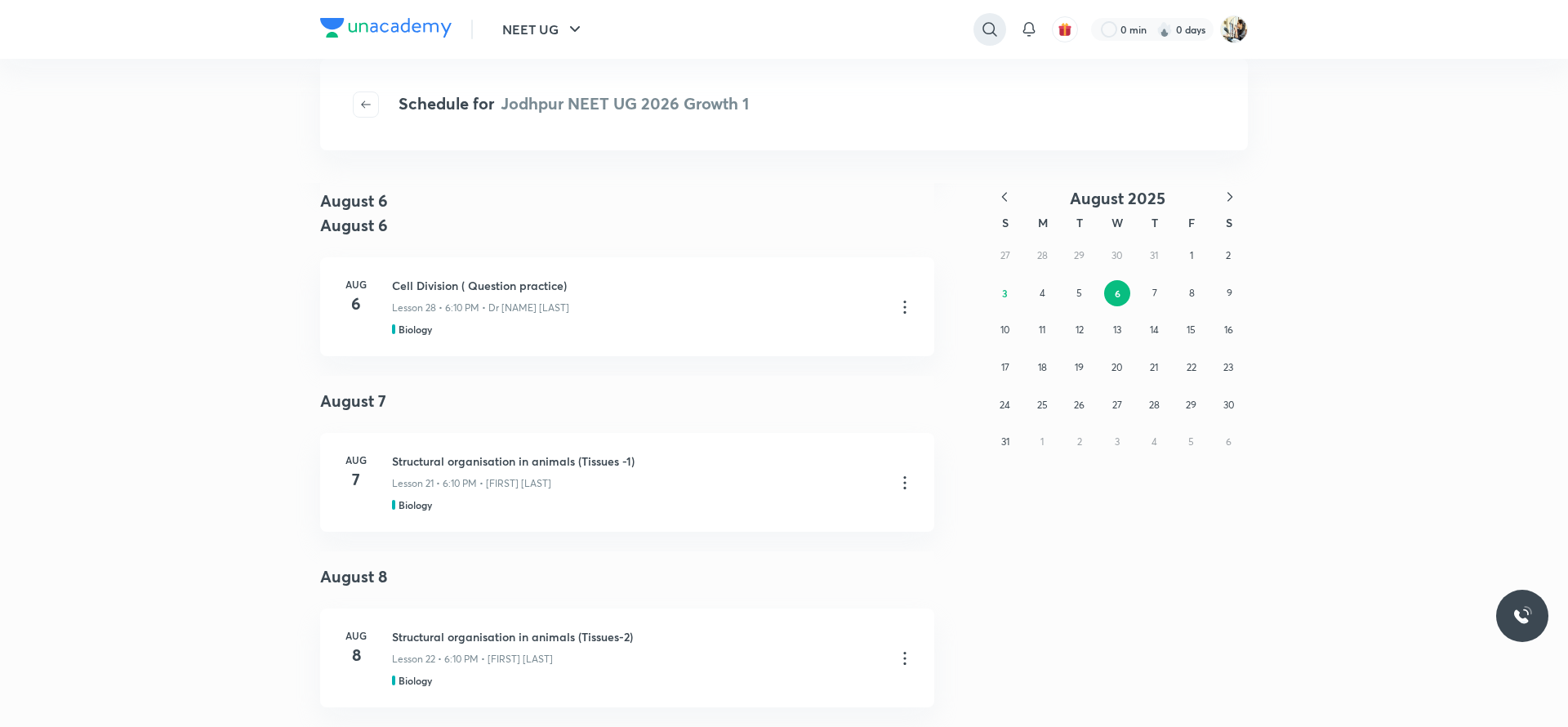 click 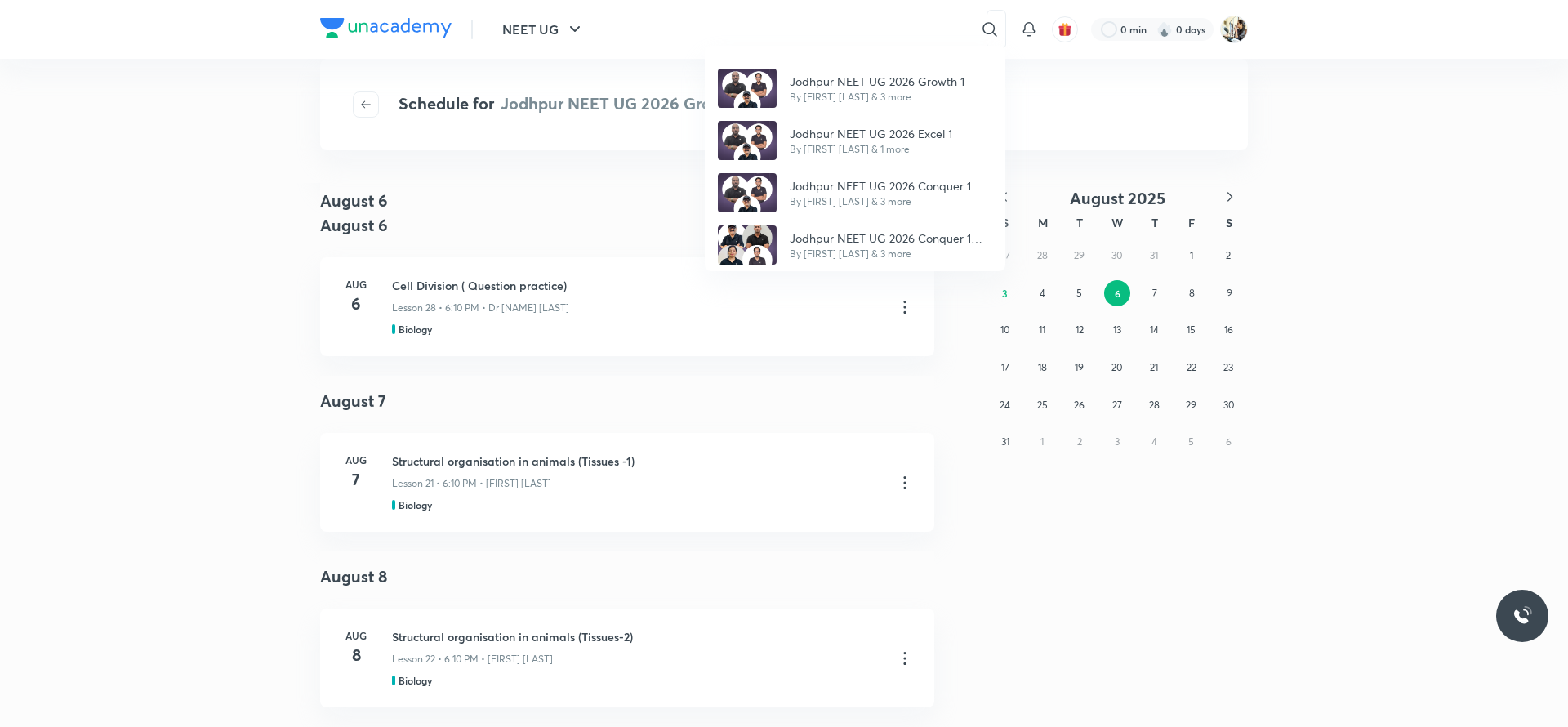 click on "Jodhpur NEET UG 2026 Growth 1 By [NAME] [LAST] & 3 more Jodhpur NEET UG 2026 Excel 1 By [NAME] [LAST] & 1 more Jodhpur NEET UG 2026 Conquer 1 By [NAME] [LAST] & 3 more Jodhpur NEET UG 2026 Conquer 1 Hindi By [NAME] [LAST] & 3 more" at bounding box center [784, 364] 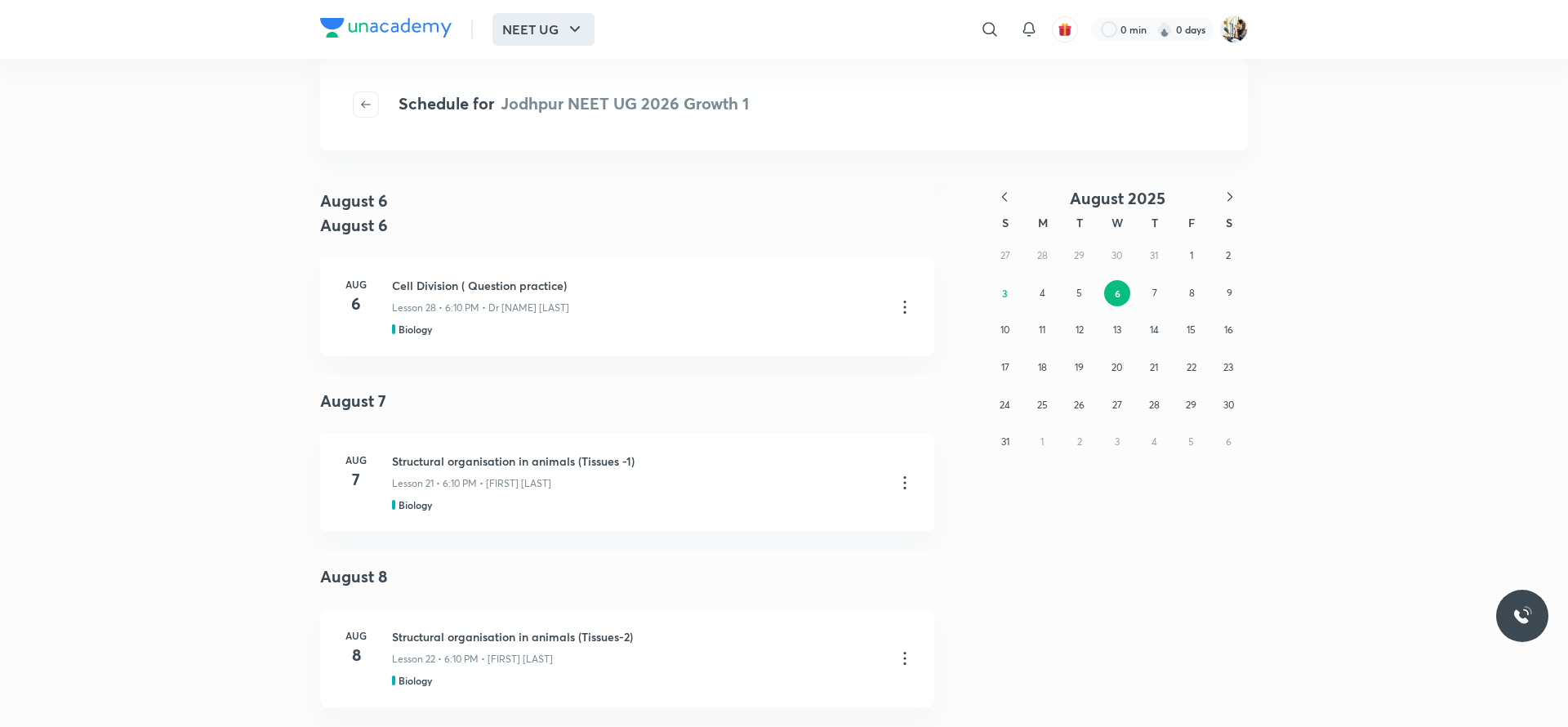 click on "NEET UG" at bounding box center [543, 29] 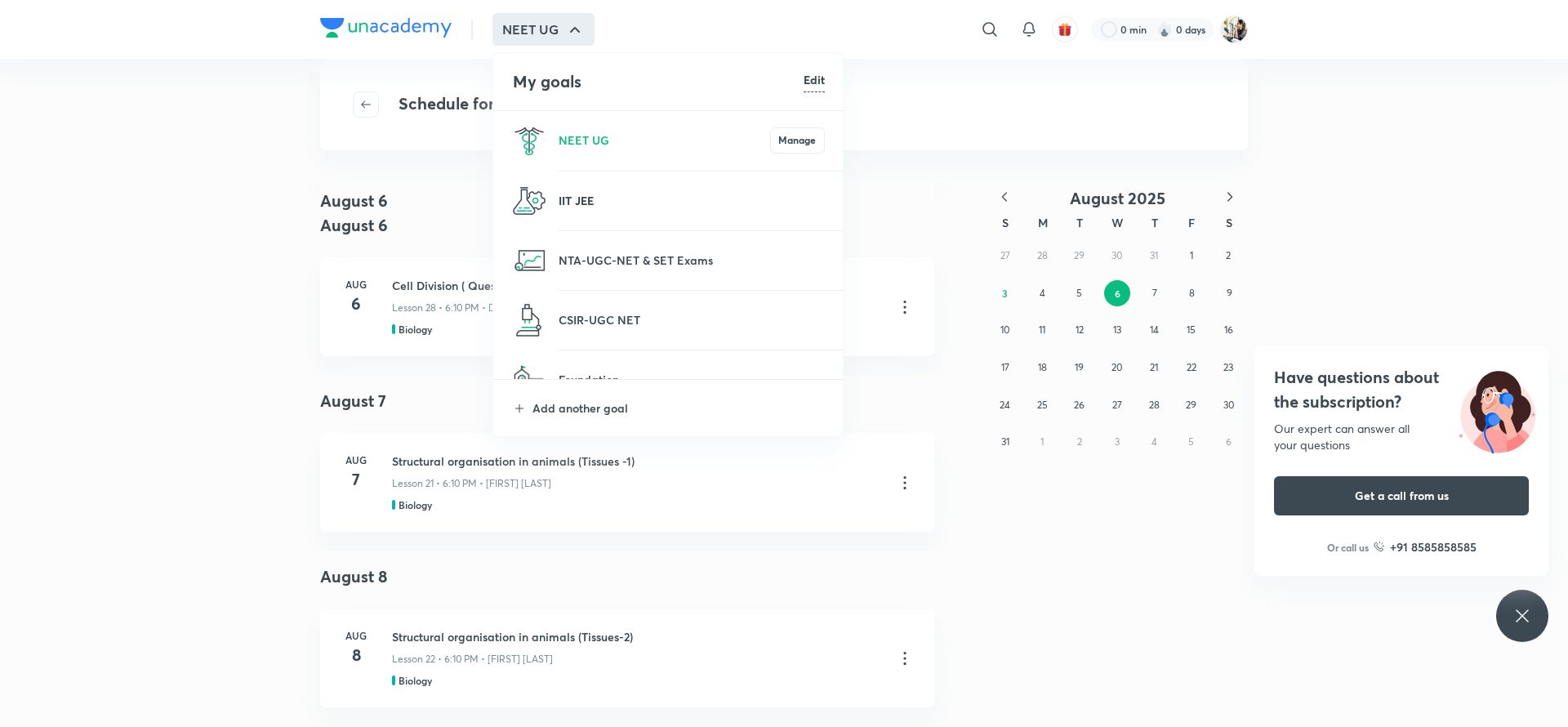 click on "IIT JEE" at bounding box center (692, 200) 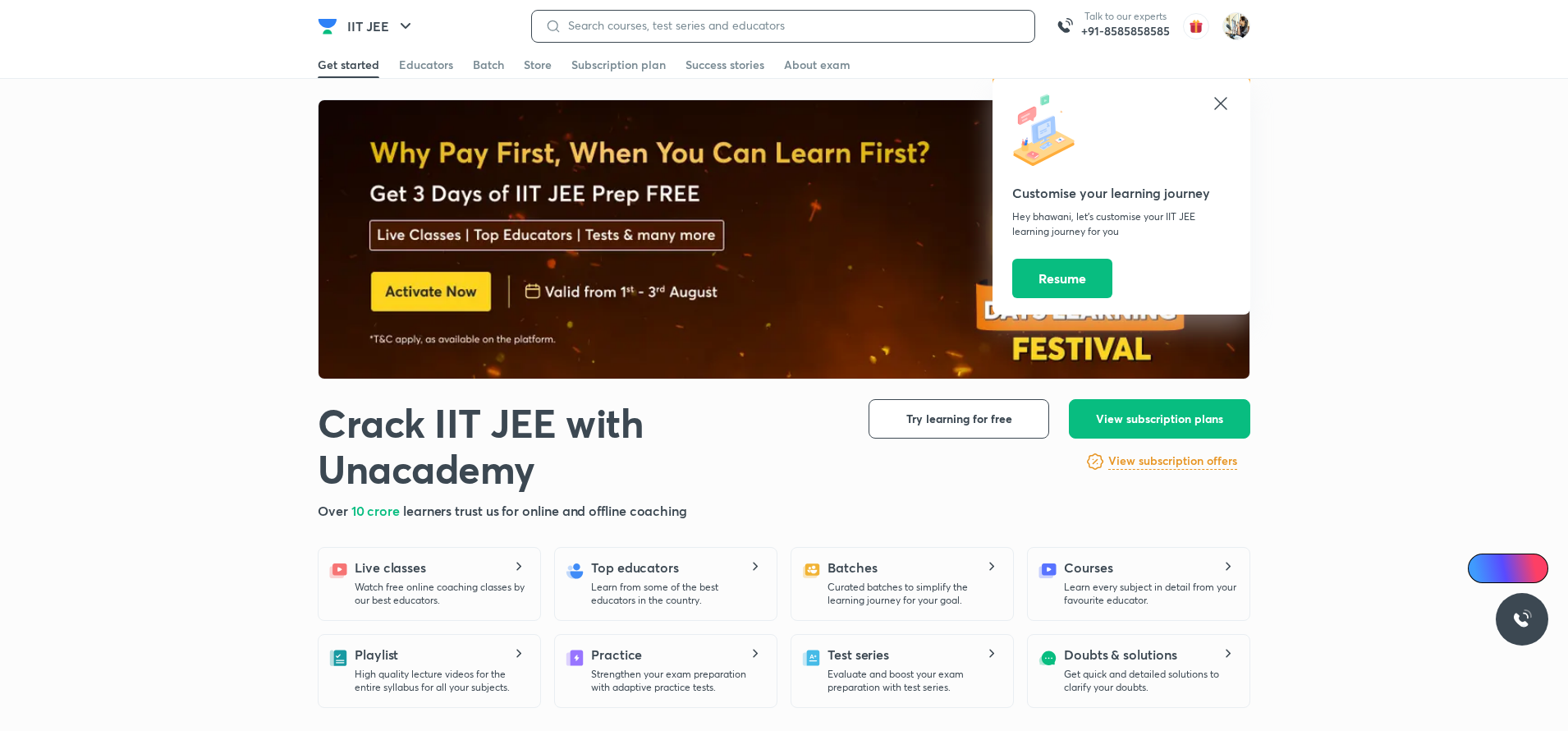 click at bounding box center (791, 25) 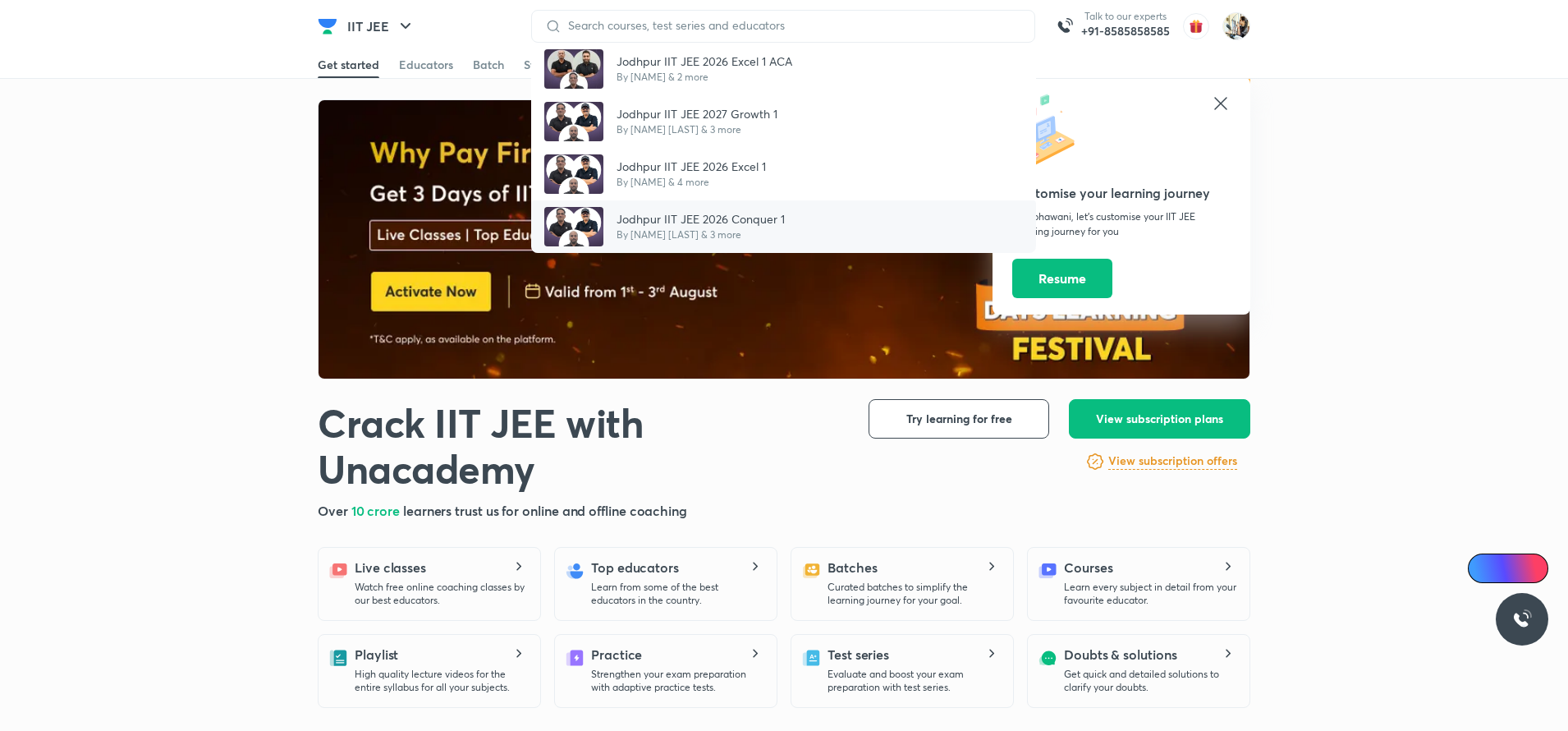 click on "Jodhpur IIT JEE 2026 Conquer 1 By [NAME] & 3 more" at bounding box center [783, 227] 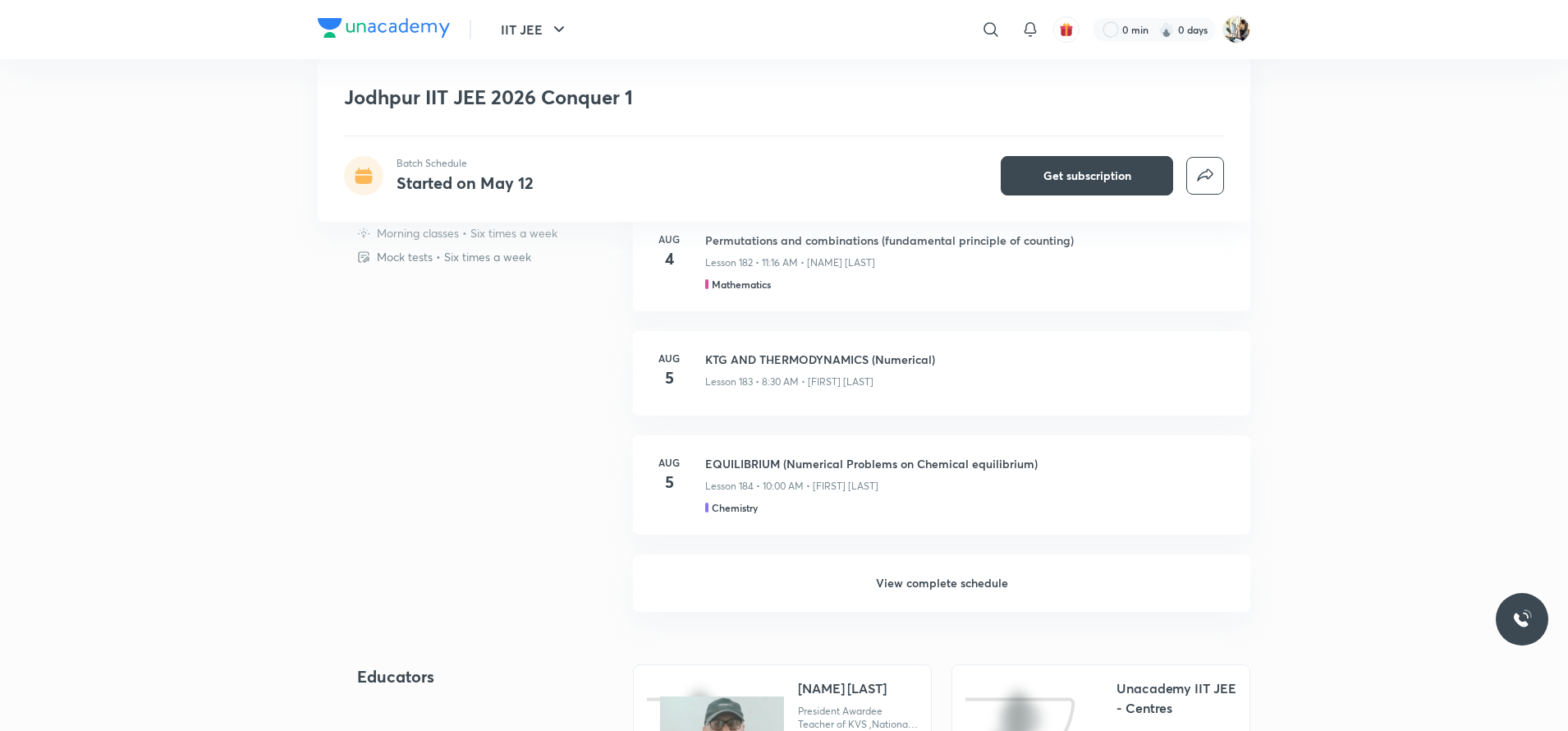 scroll, scrollTop: 862, scrollLeft: 0, axis: vertical 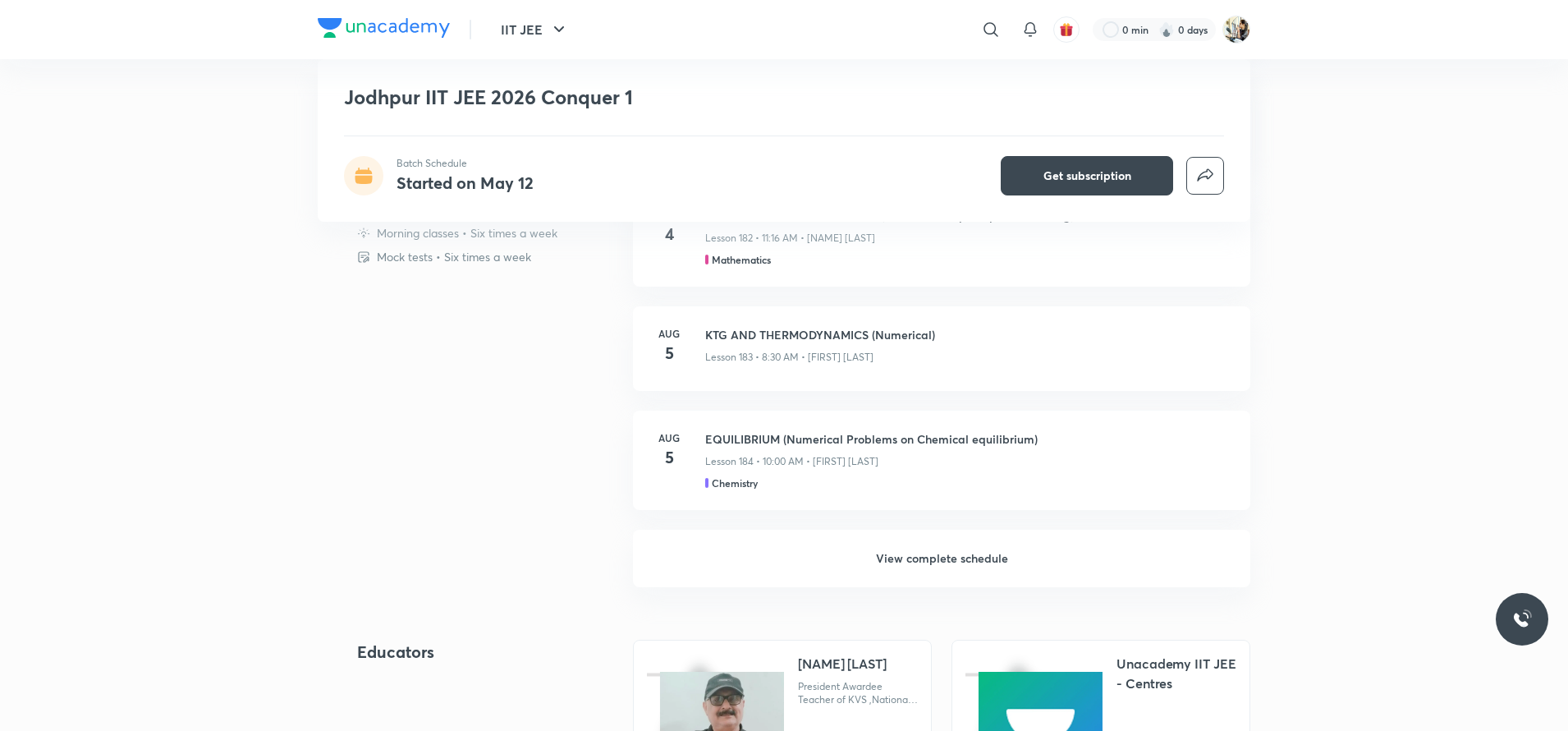 click on "View complete schedule" at bounding box center [942, 559] 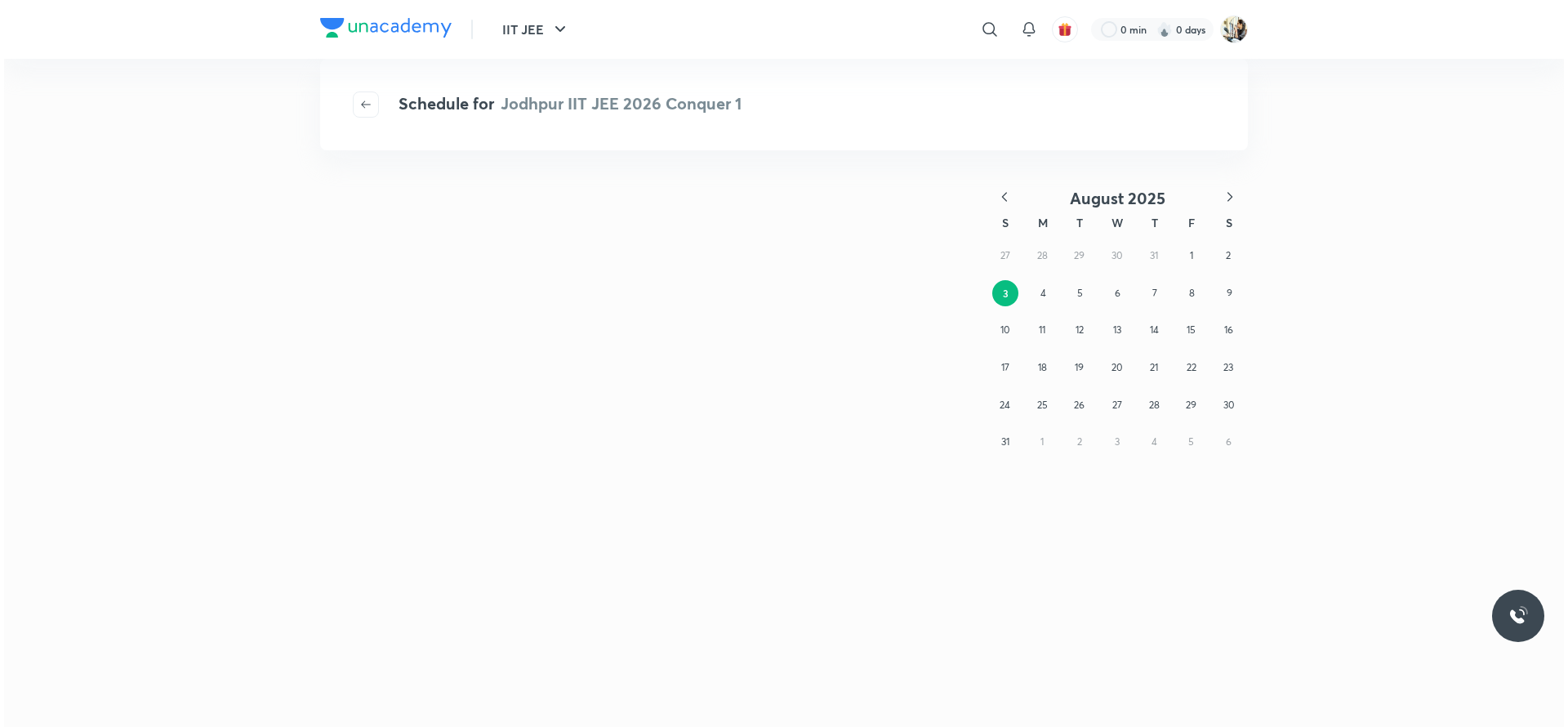 scroll, scrollTop: 0, scrollLeft: 0, axis: both 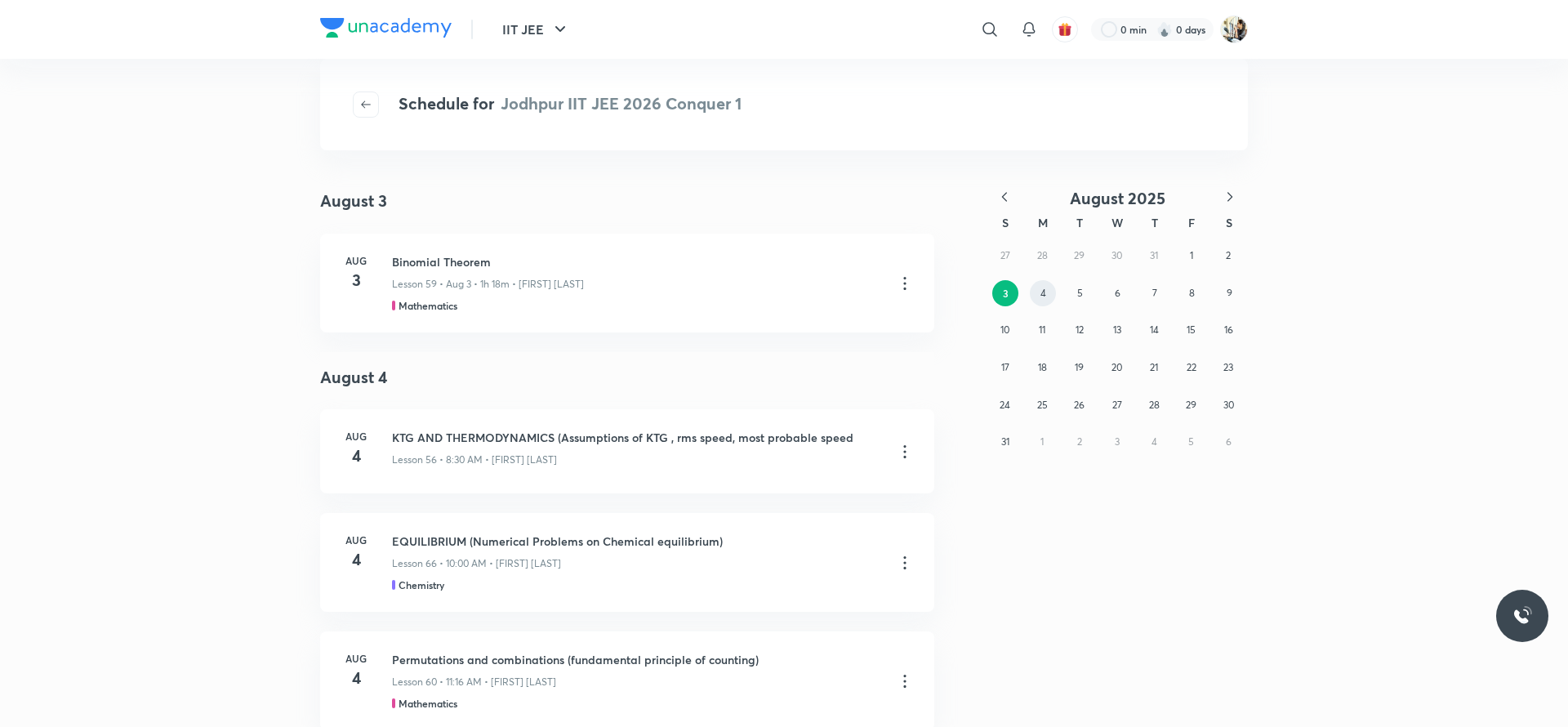 click on "4" at bounding box center (1043, 293) 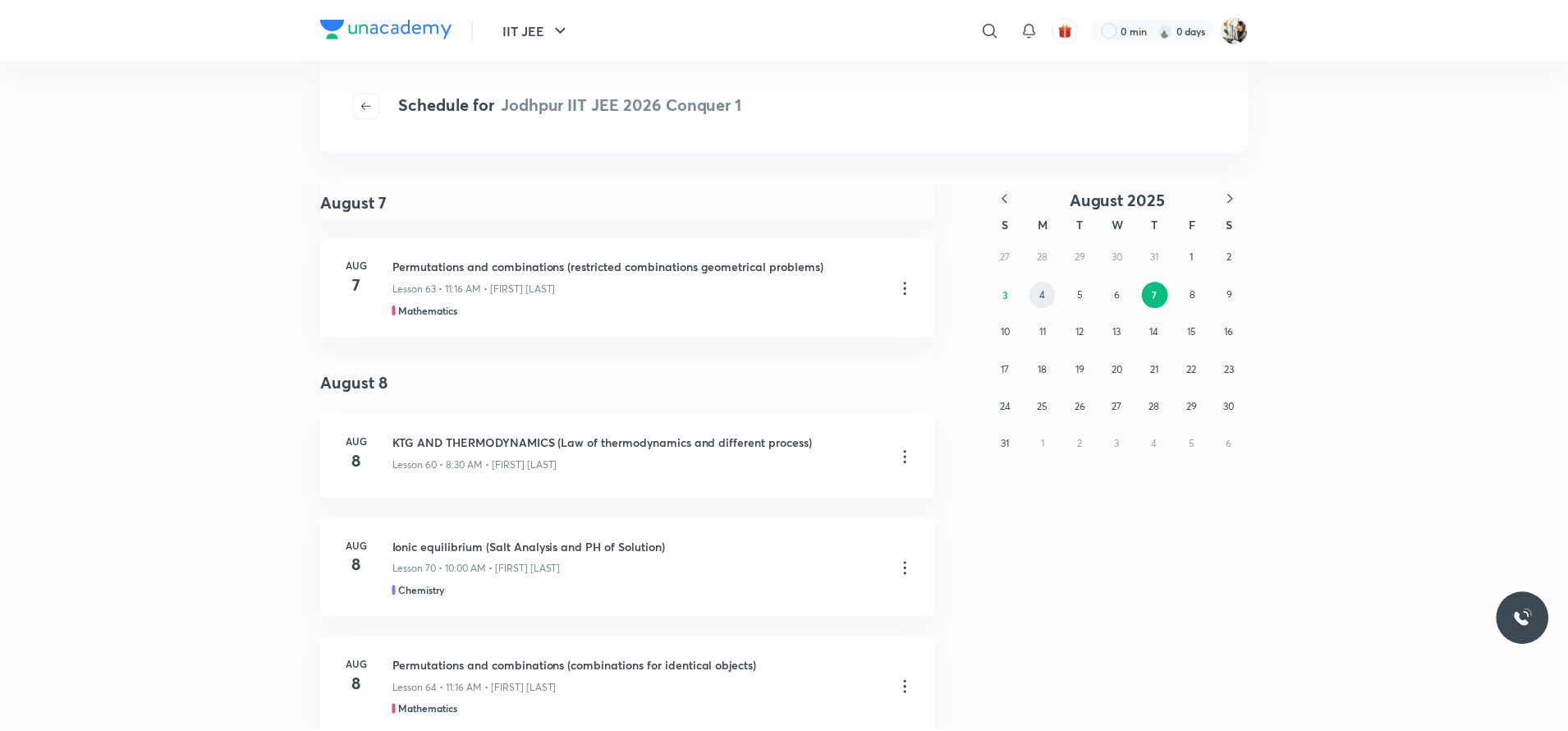 scroll, scrollTop: 1483, scrollLeft: 0, axis: vertical 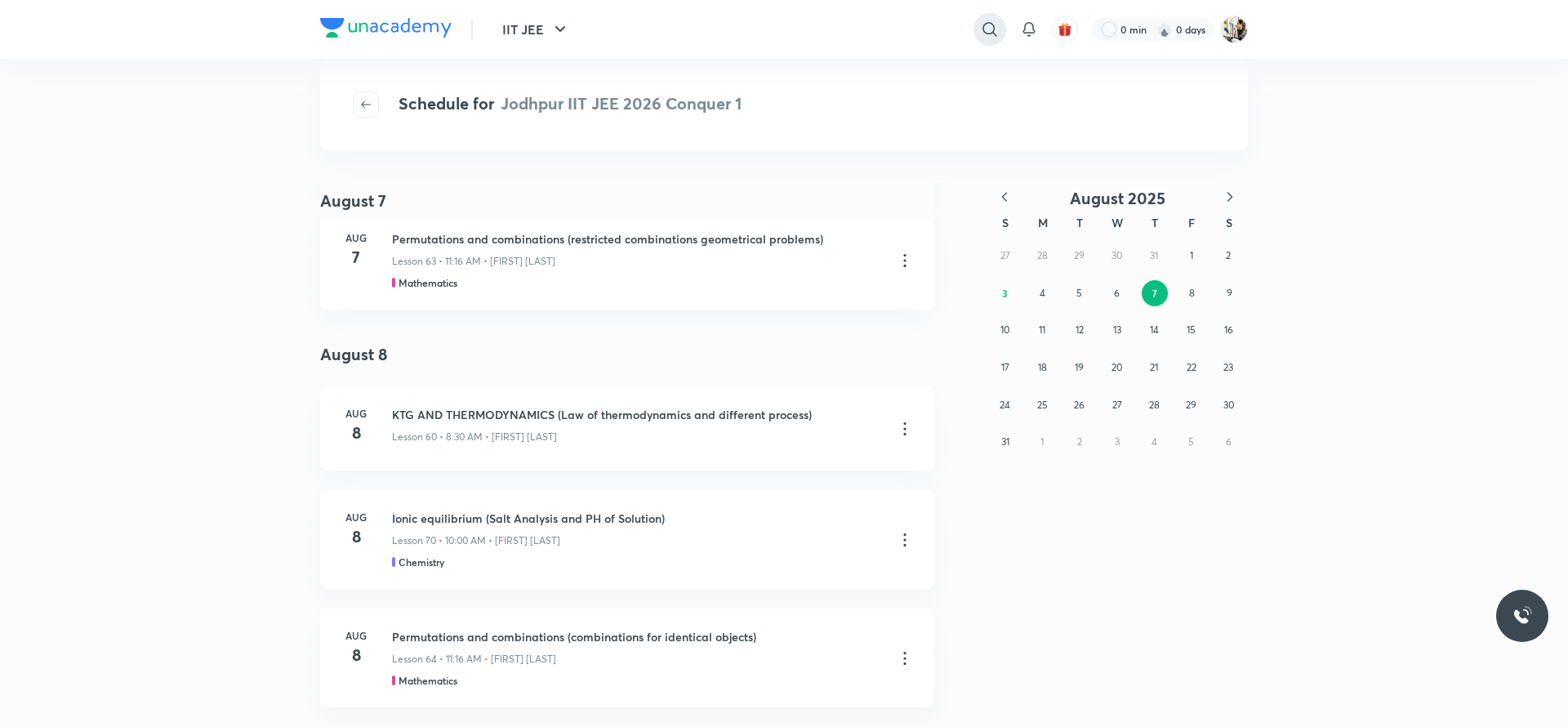 click 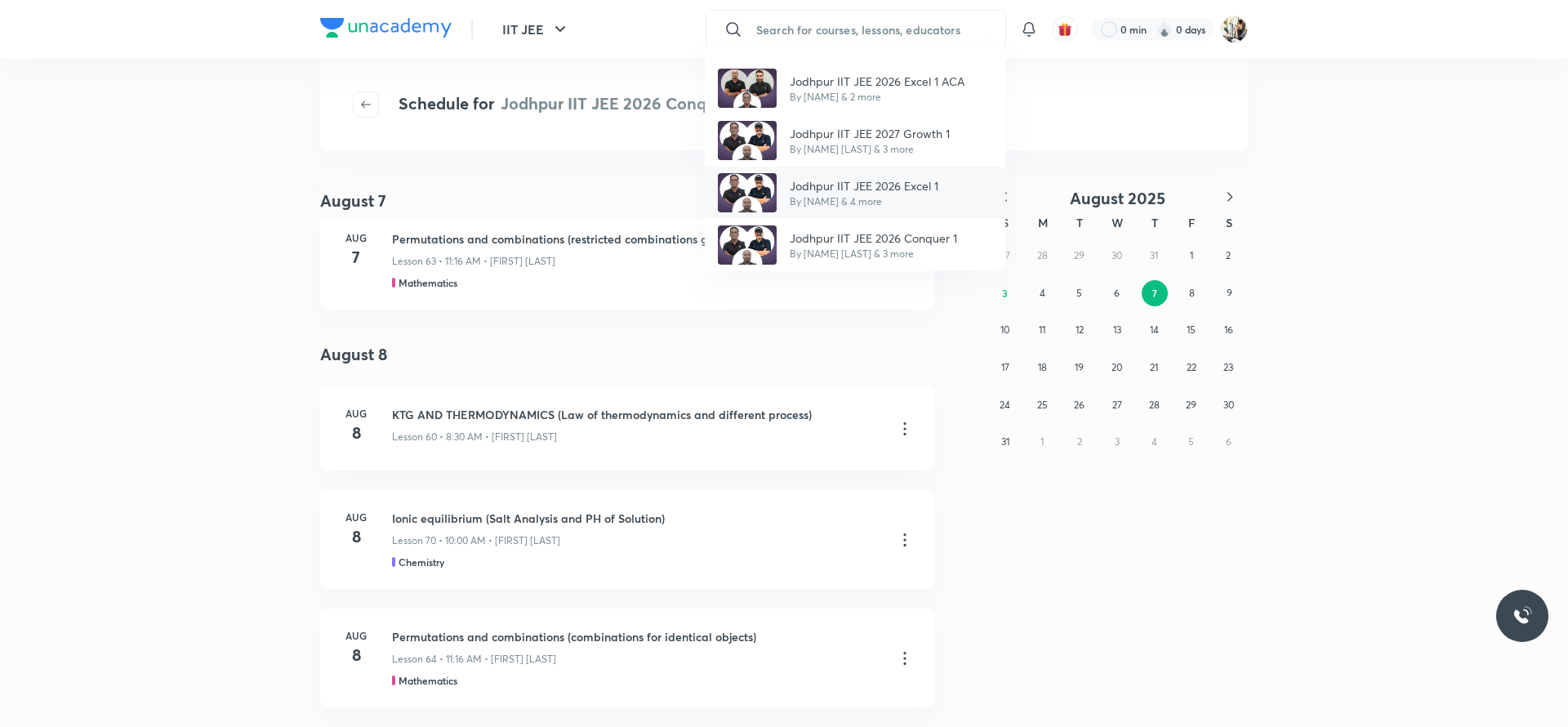 click on "By [NAME] & 4 more" at bounding box center (864, 202) 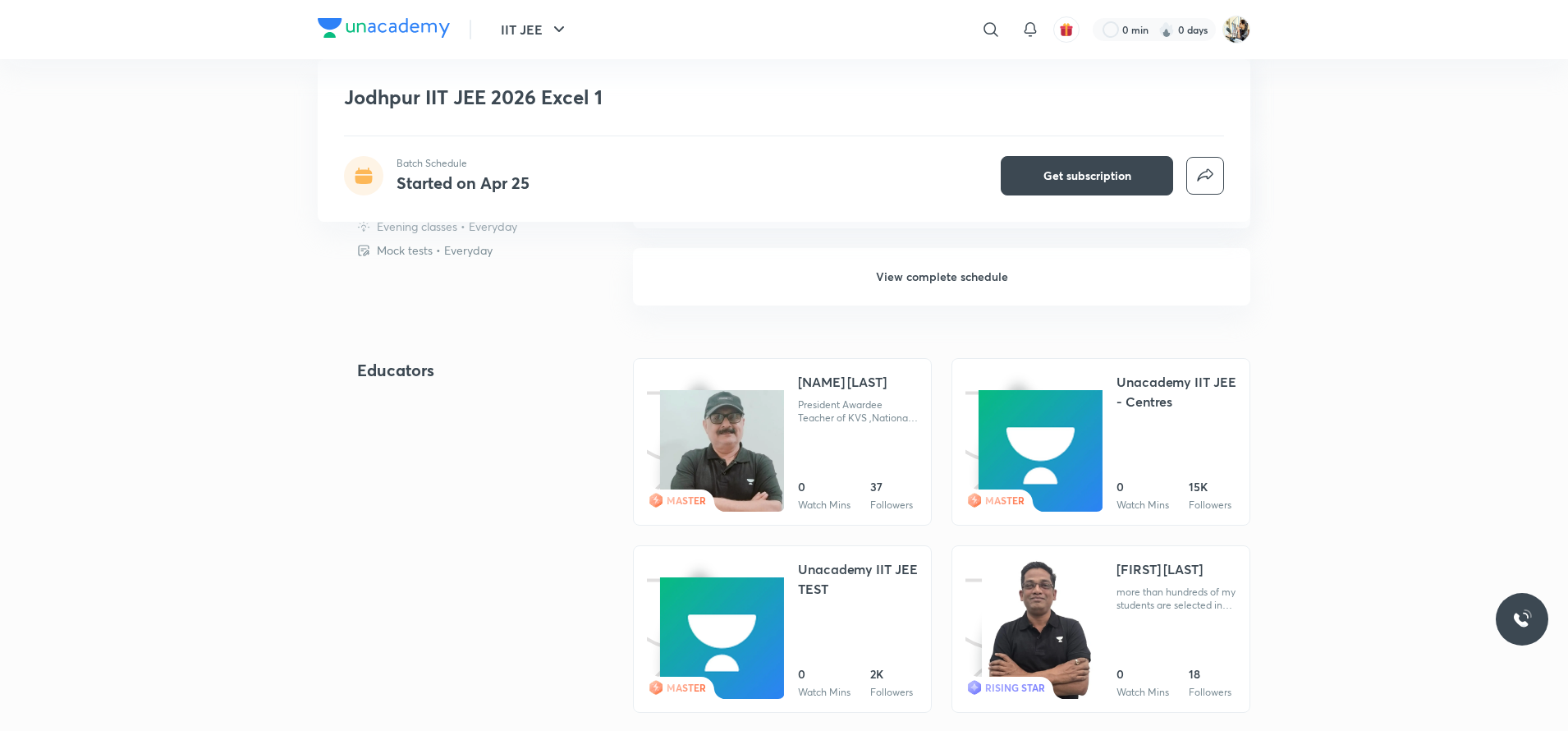 scroll, scrollTop: 1150, scrollLeft: 0, axis: vertical 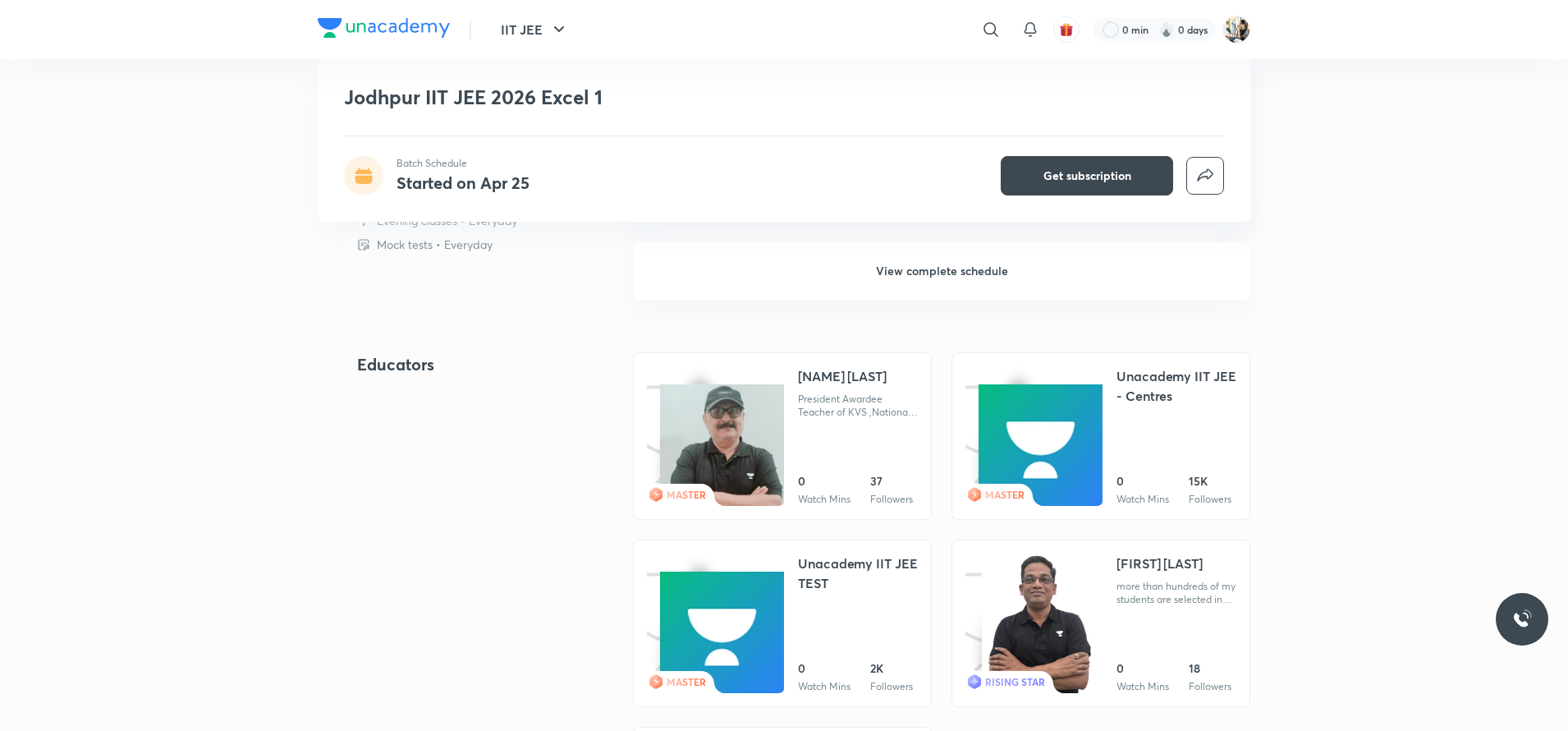 click on "View complete schedule" at bounding box center [942, 271] 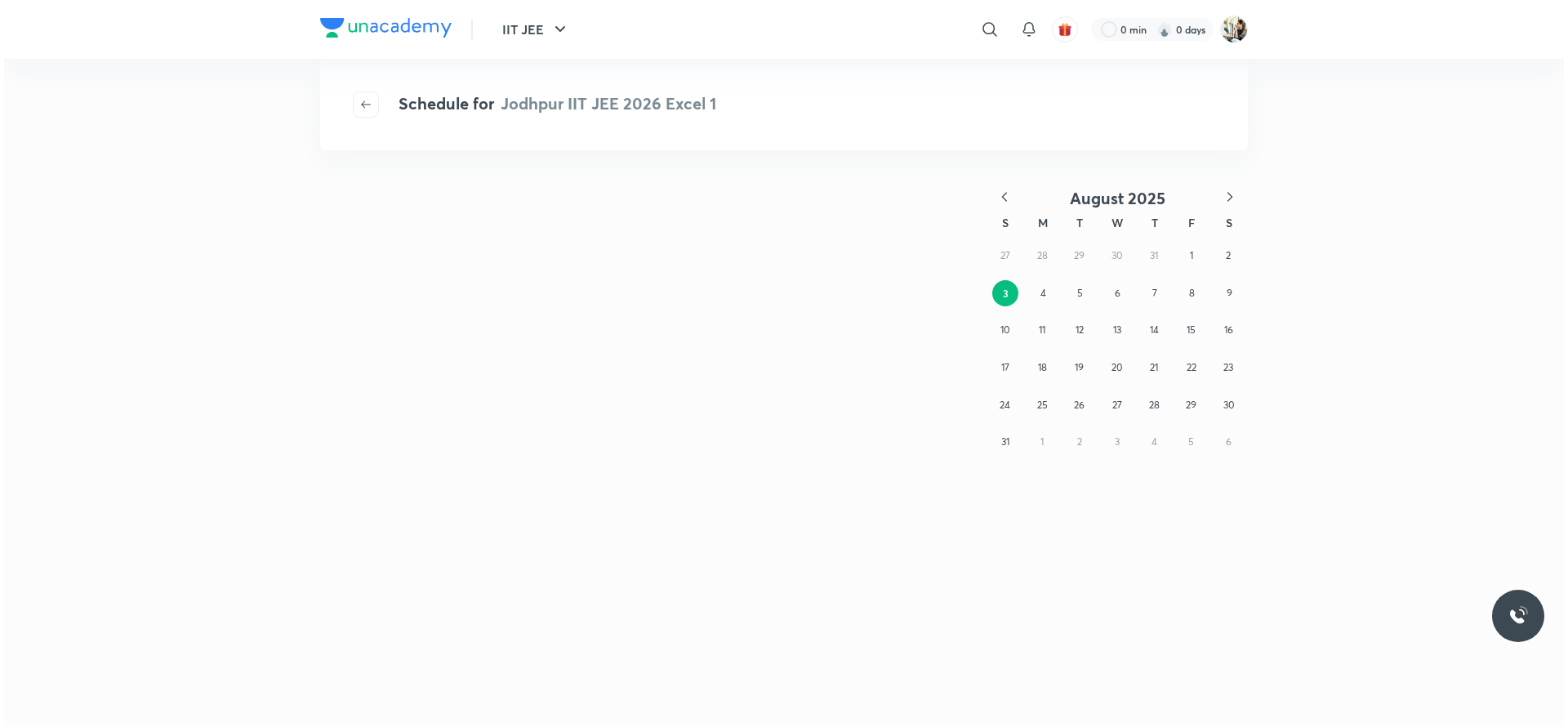 scroll, scrollTop: 0, scrollLeft: 0, axis: both 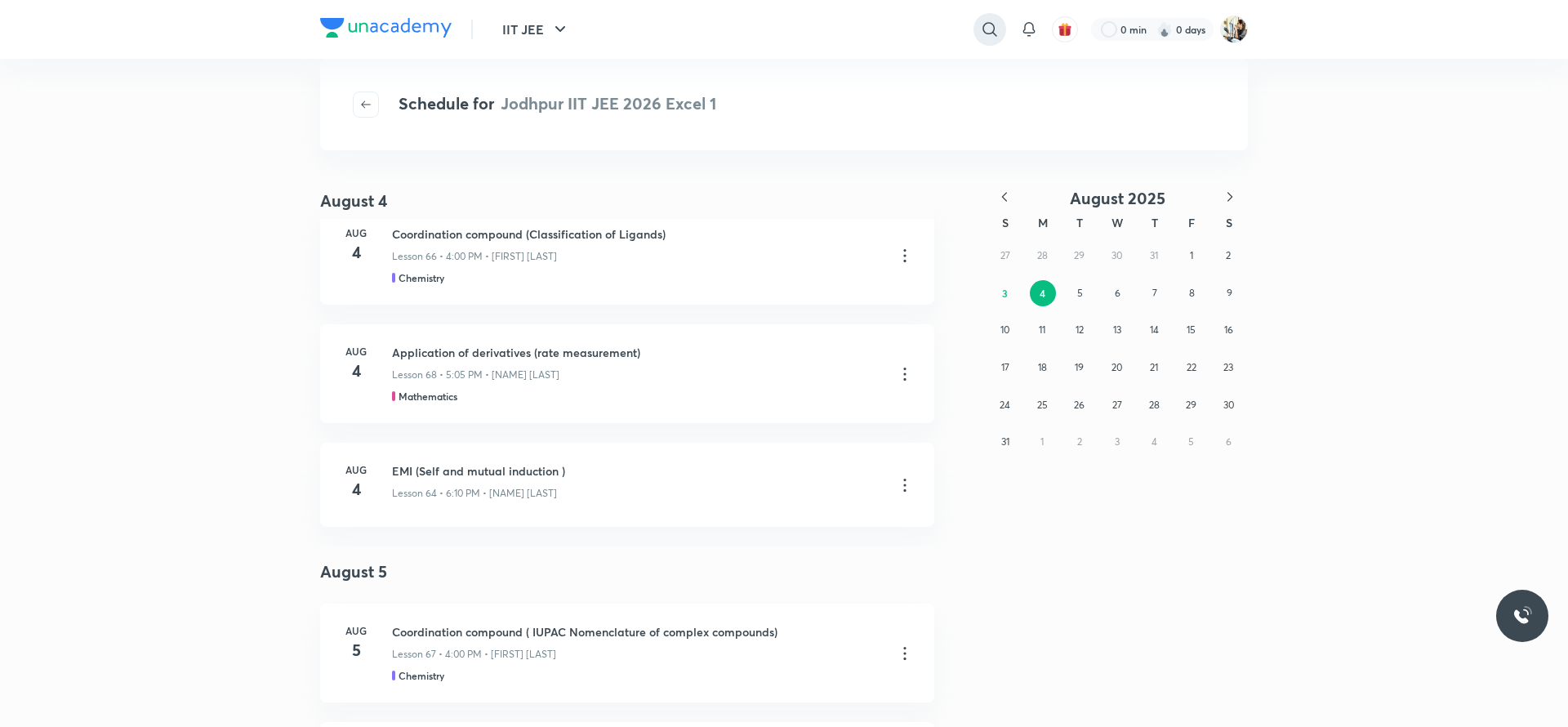 click 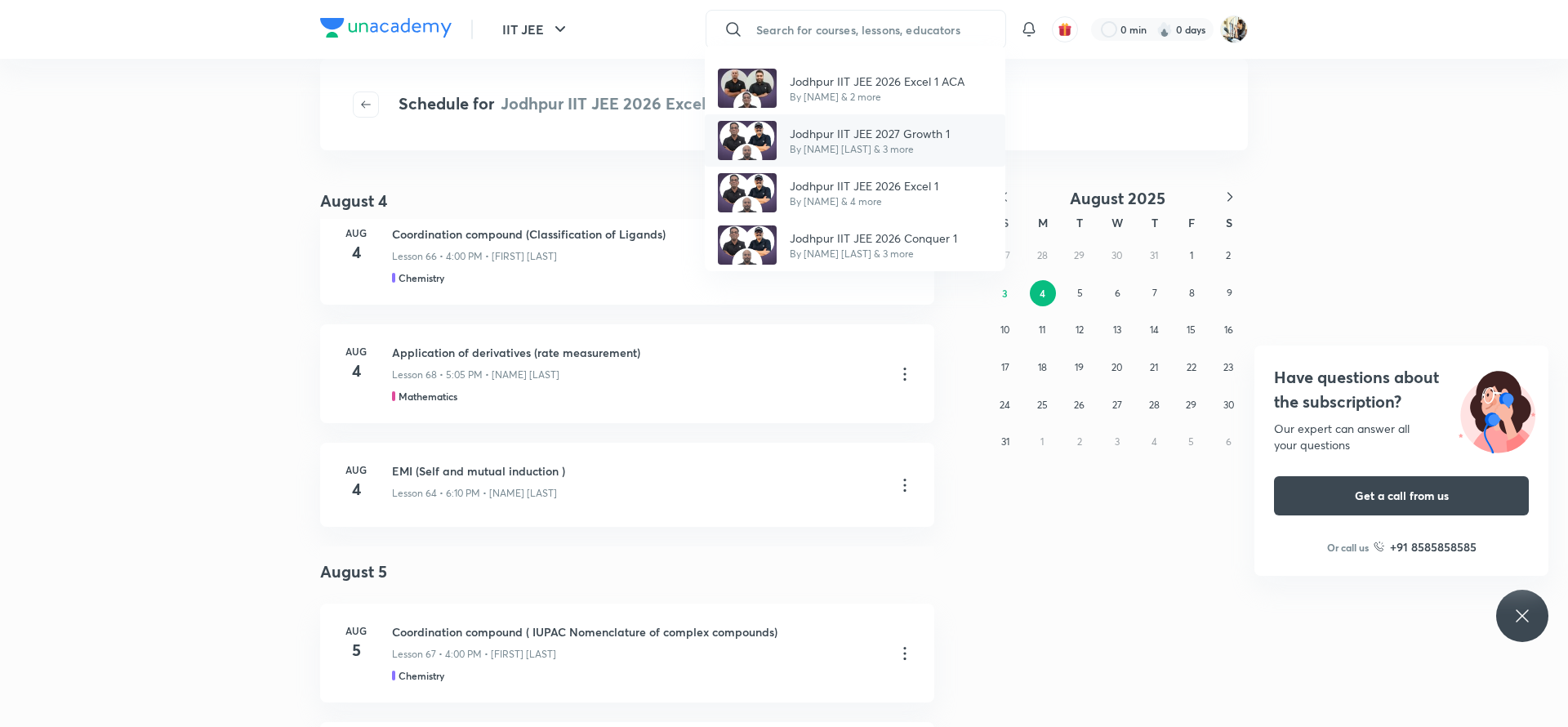click on "Jodhpur IIT JEE 2027 Growth 1" at bounding box center [870, 133] 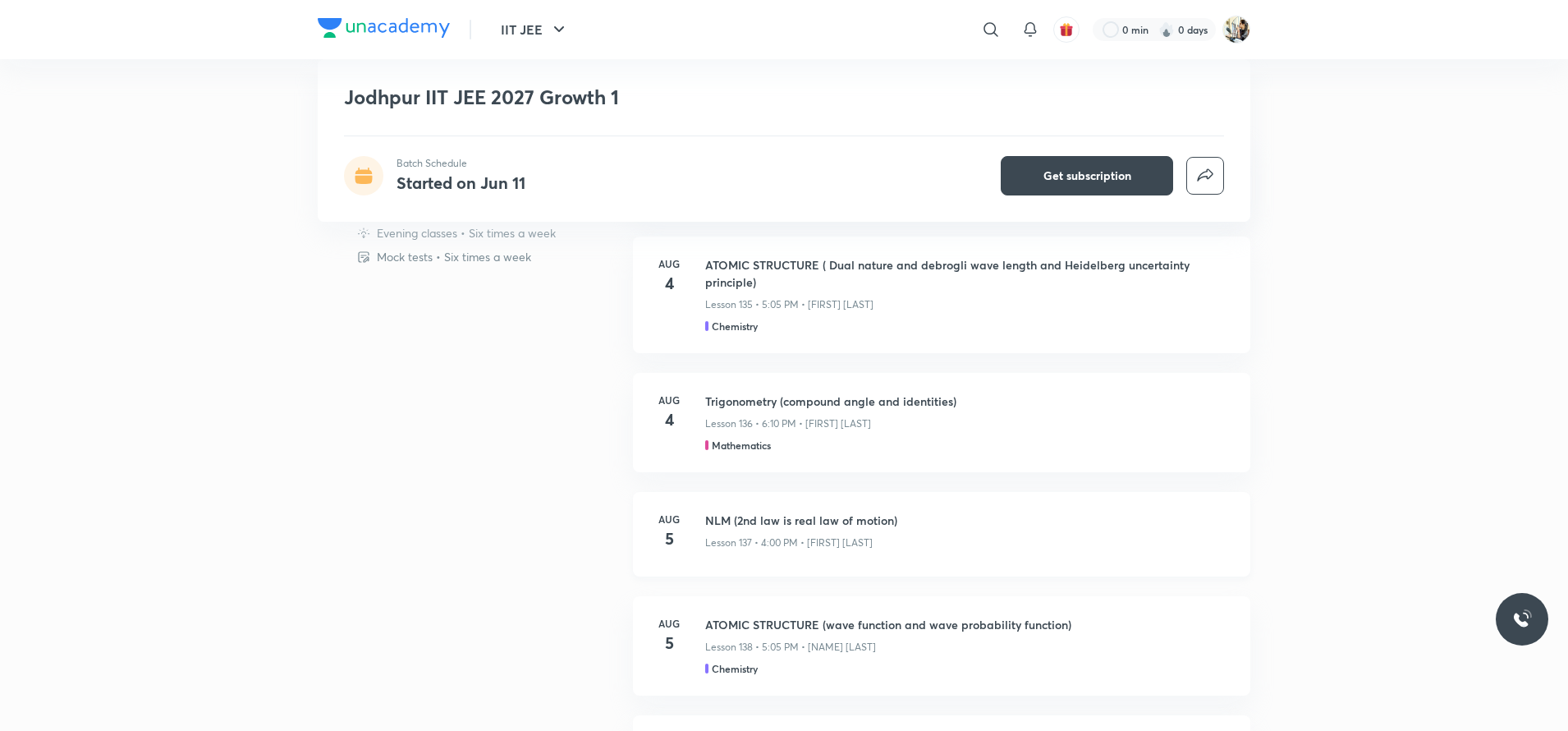 scroll, scrollTop: 1150, scrollLeft: 0, axis: vertical 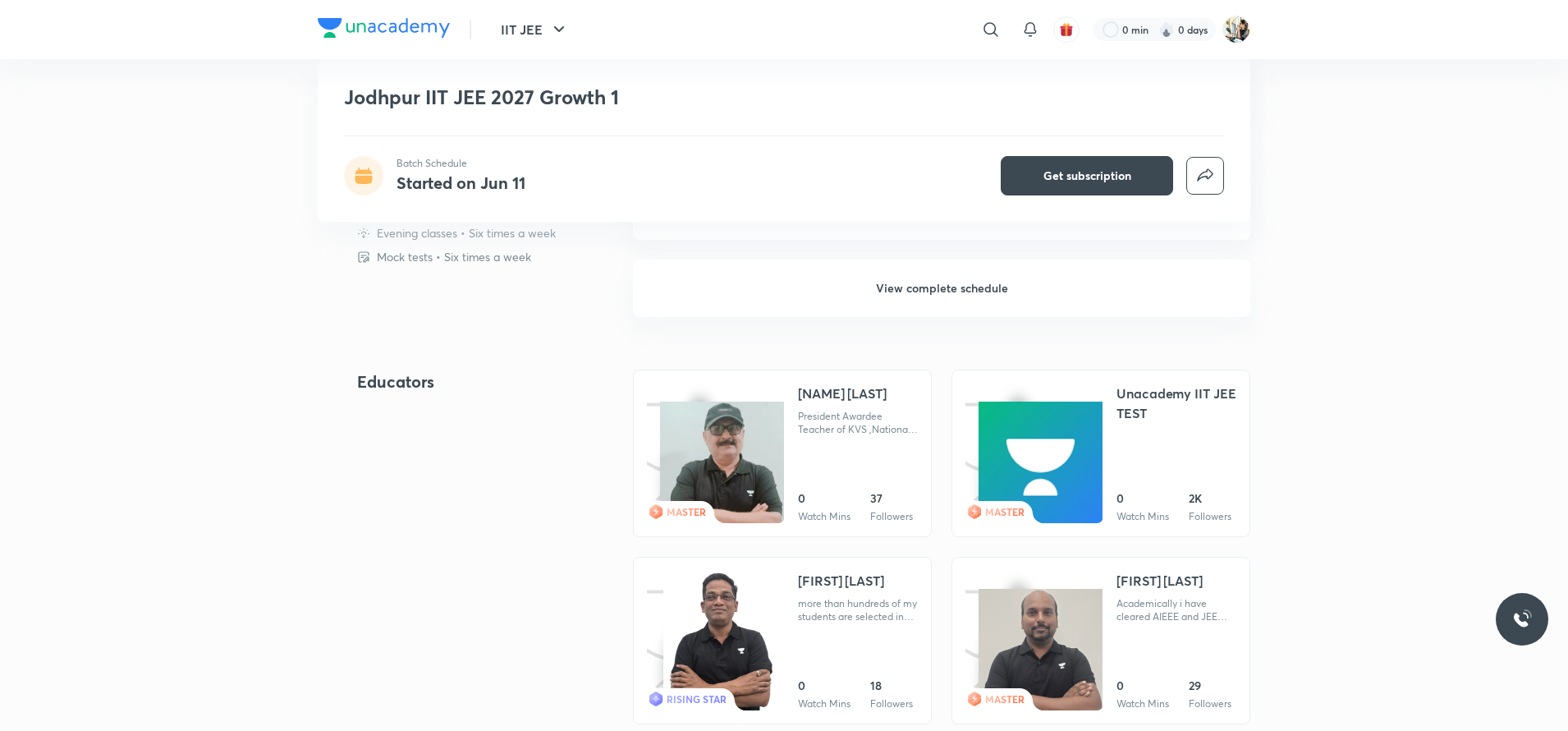 click on "View complete schedule" at bounding box center (942, 288) 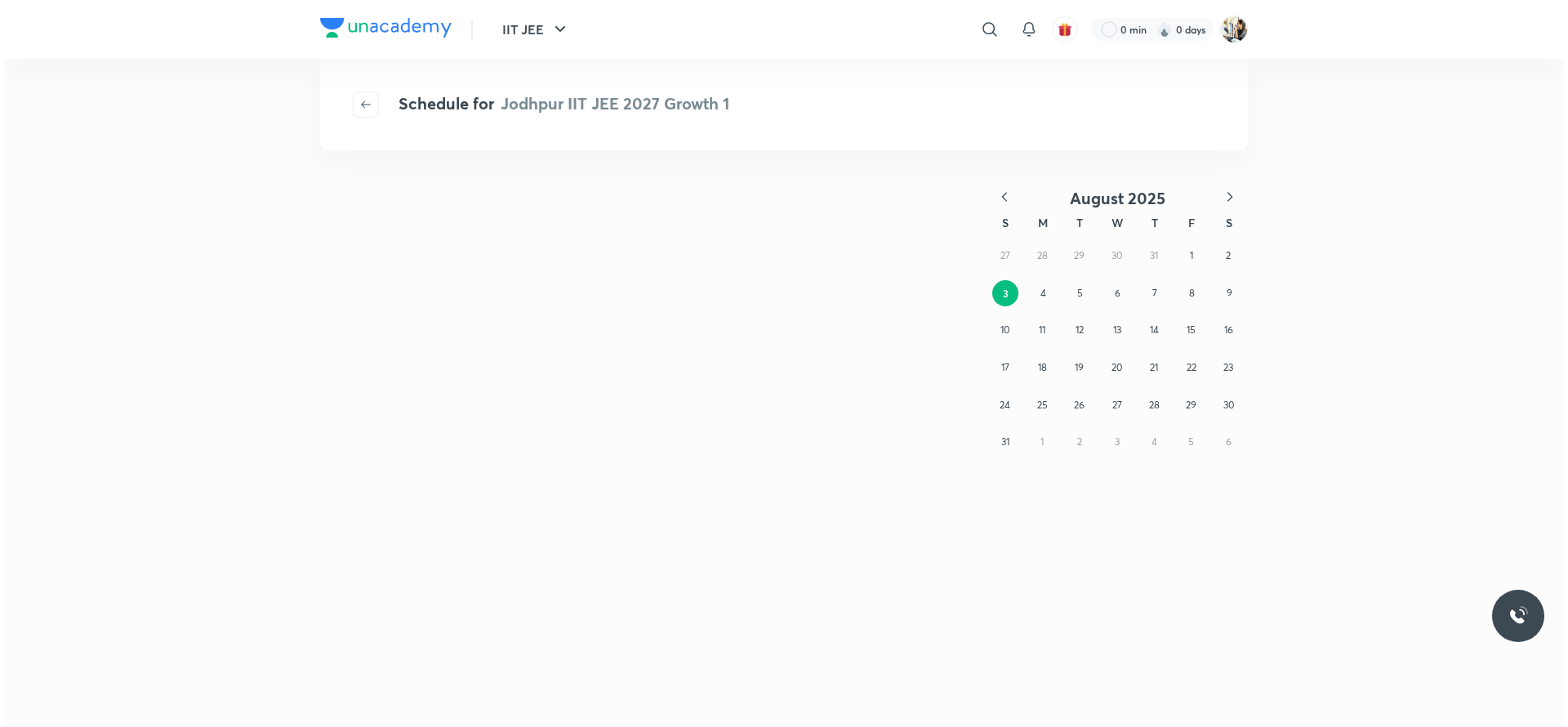 scroll, scrollTop: 0, scrollLeft: 0, axis: both 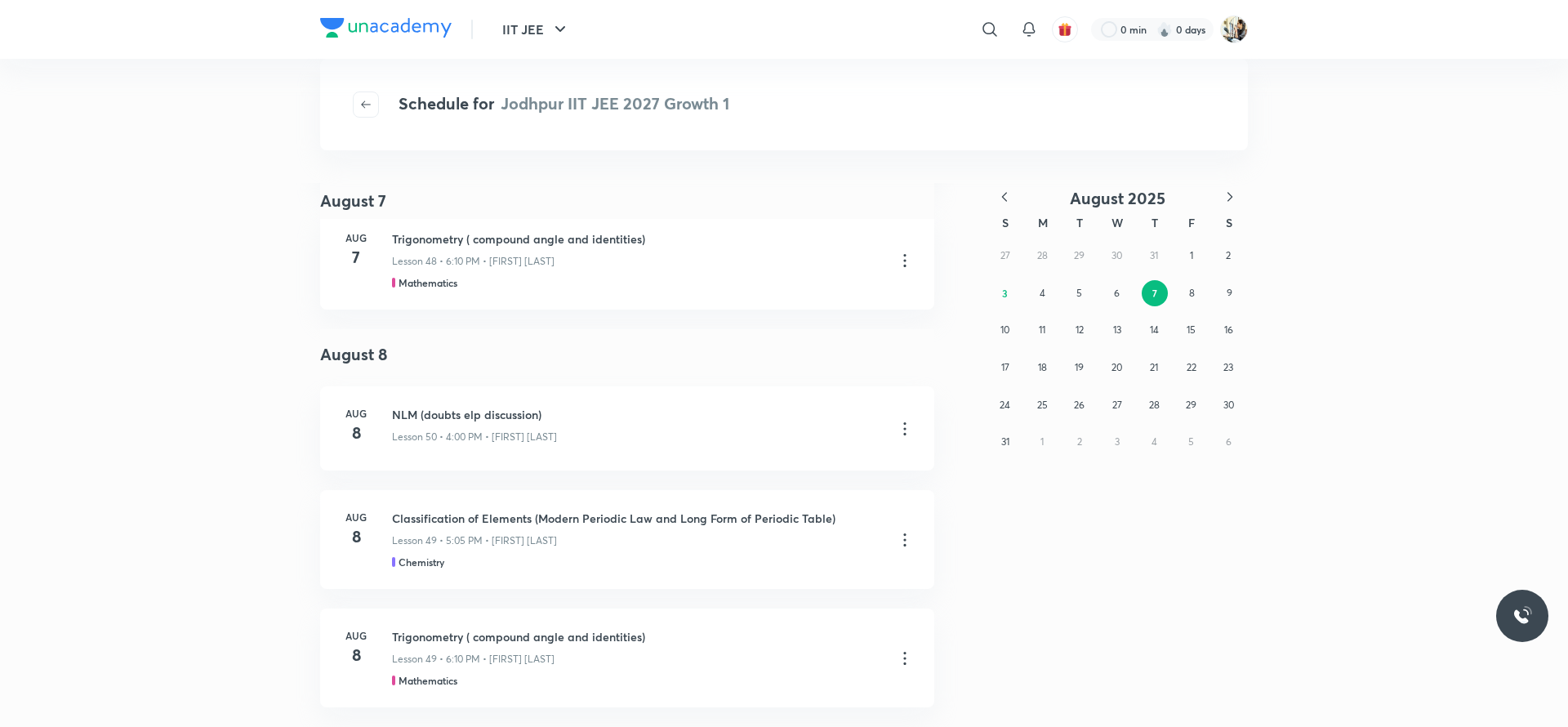 drag, startPoint x: 999, startPoint y: 28, endPoint x: 999, endPoint y: 38, distance: 10 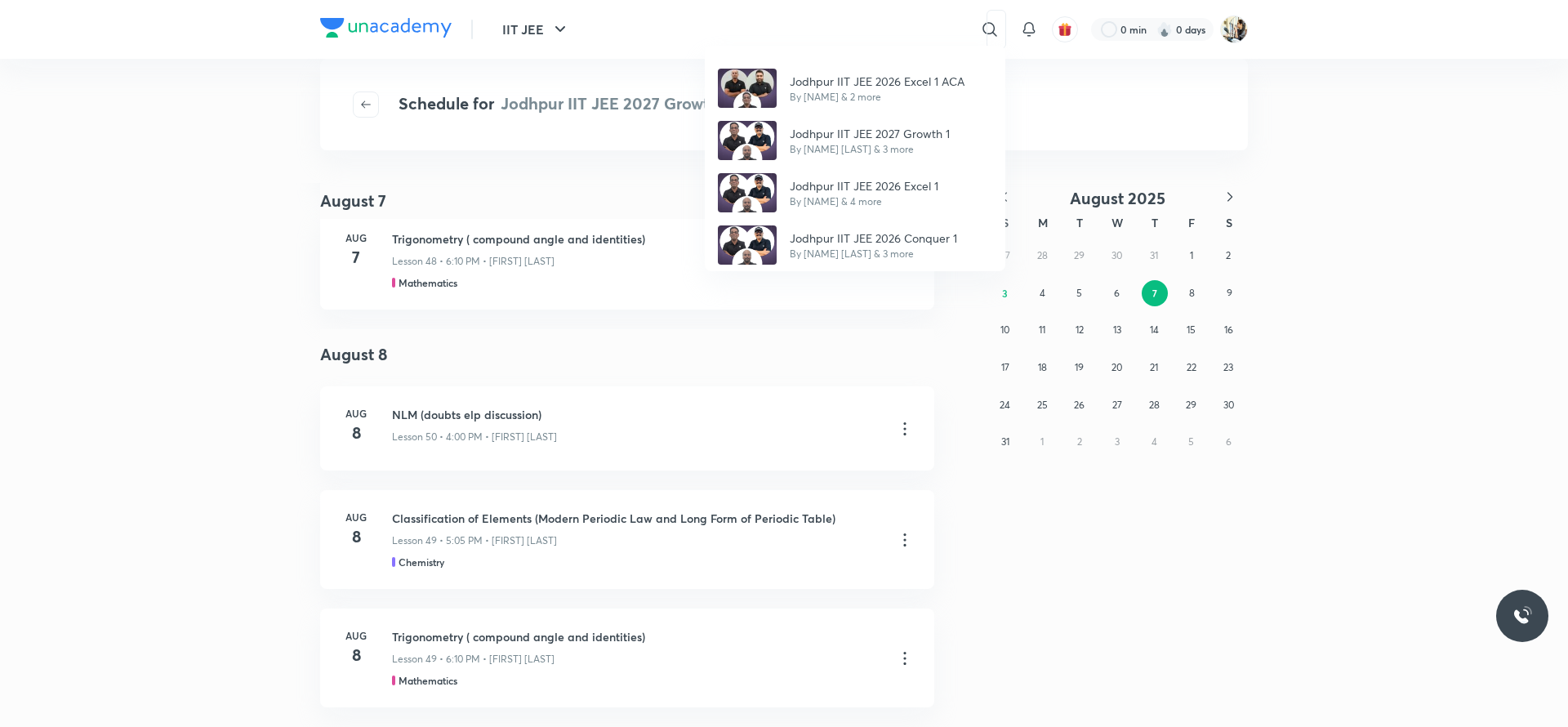 click on "Jodhpur IIT JEE 2026 Excel 1 ACA By [NAME] & 2 more Jodhpur IIT JEE 2027 Growth 1 By [NAME] & 3 more Jodhpur IIT JEE 2026 Excel 1 By [NAME] & 4 more Jodhpur IIT JEE 2026 Conquer 1 By [NAME] & 3 more" at bounding box center (784, 364) 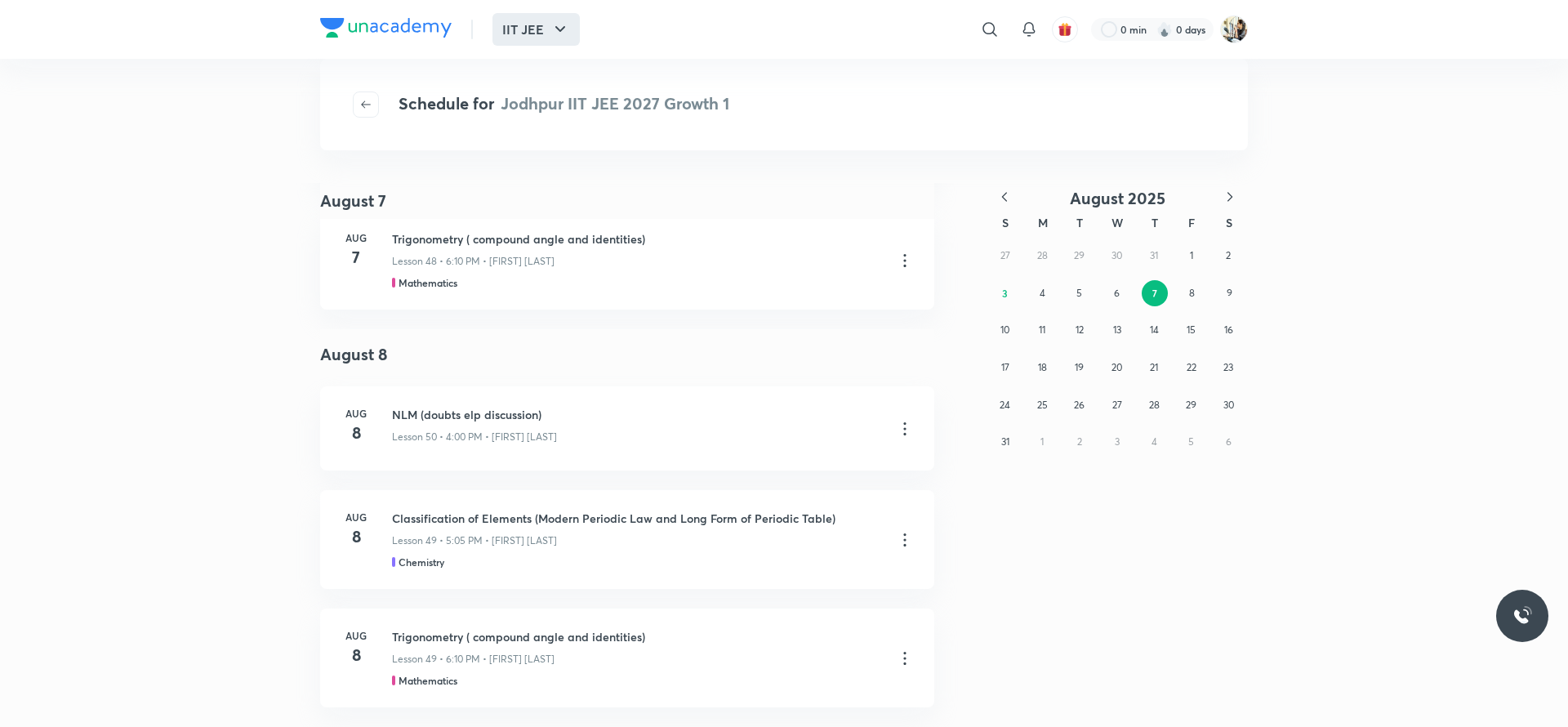 click on "IIT JEE" at bounding box center (536, 29) 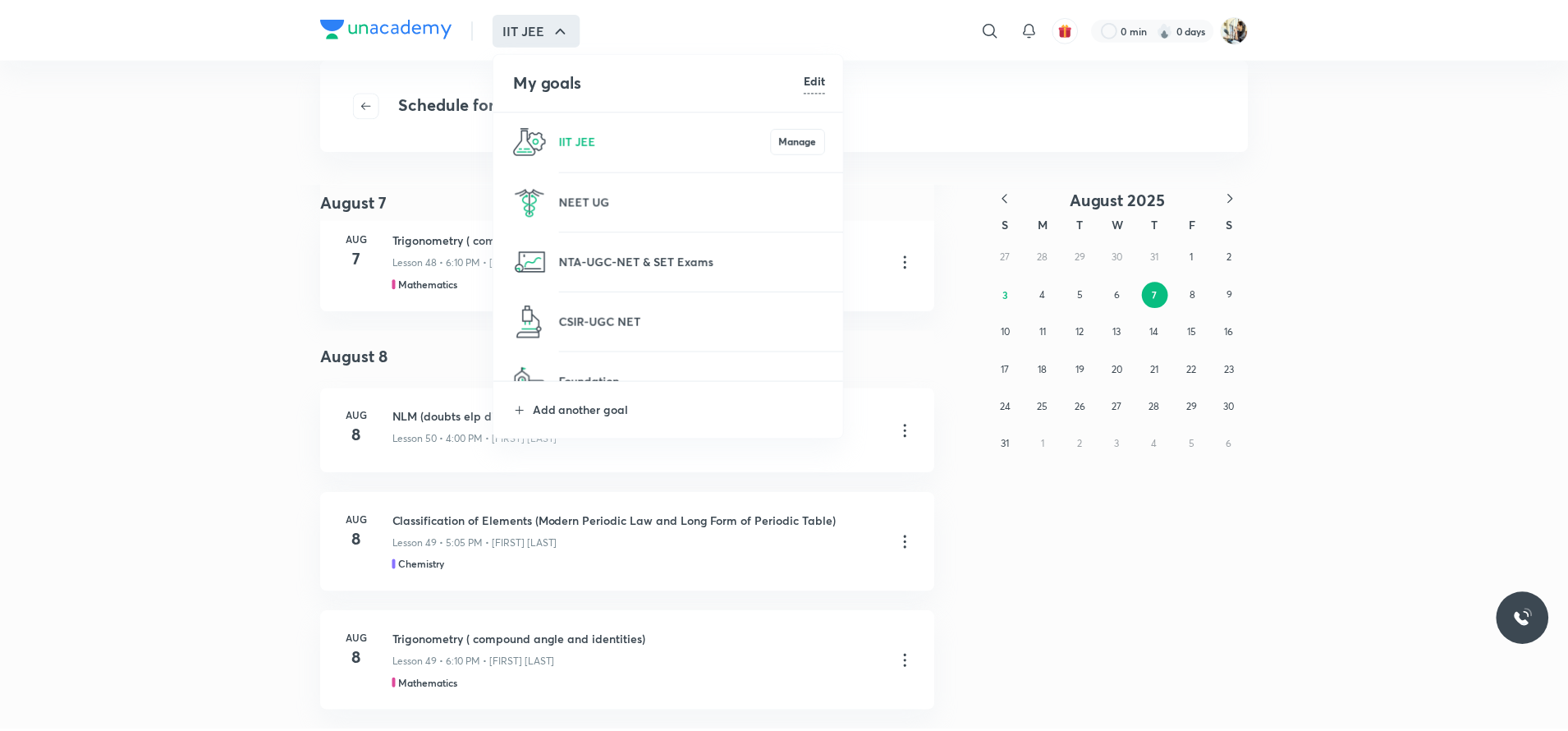 scroll, scrollTop: 90, scrollLeft: 0, axis: vertical 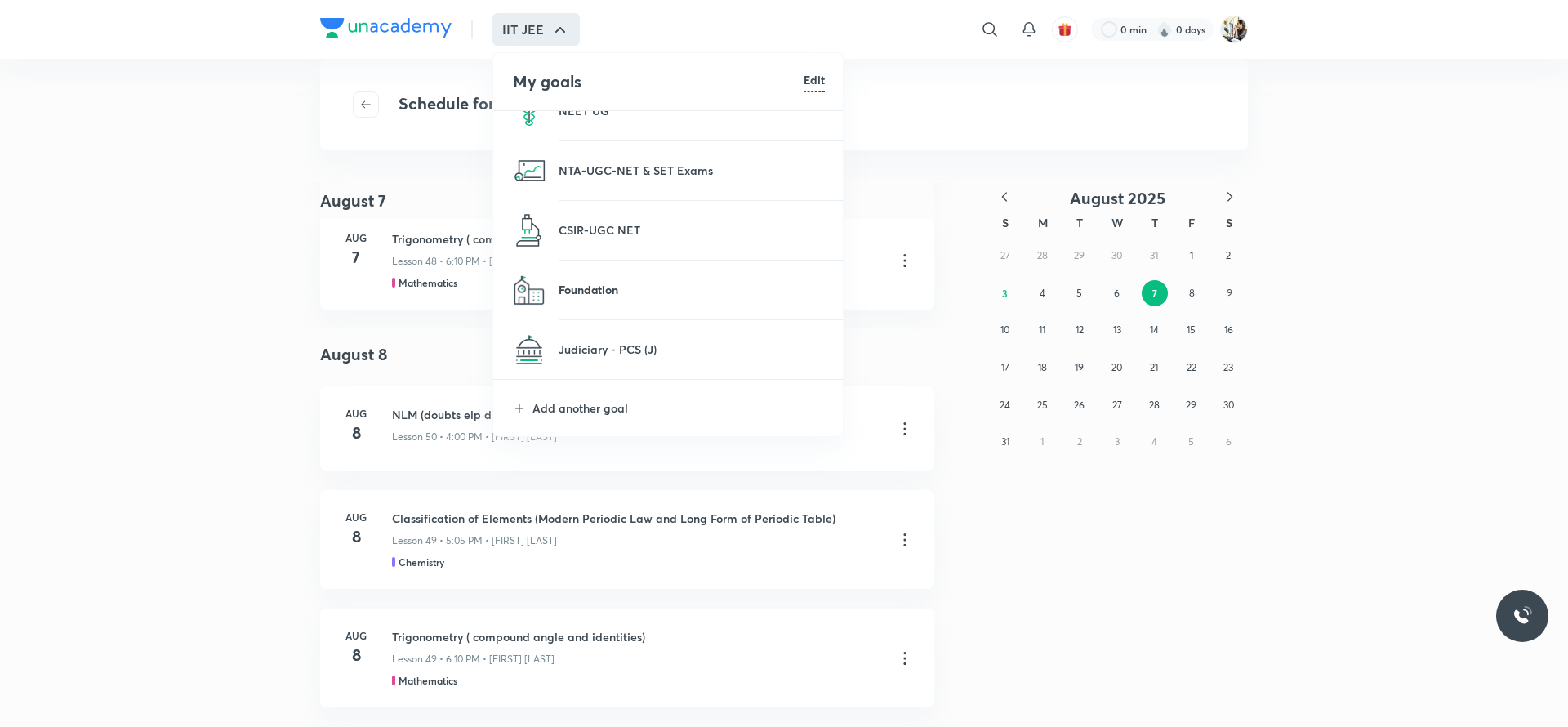 click on "Foundation" at bounding box center (692, 289) 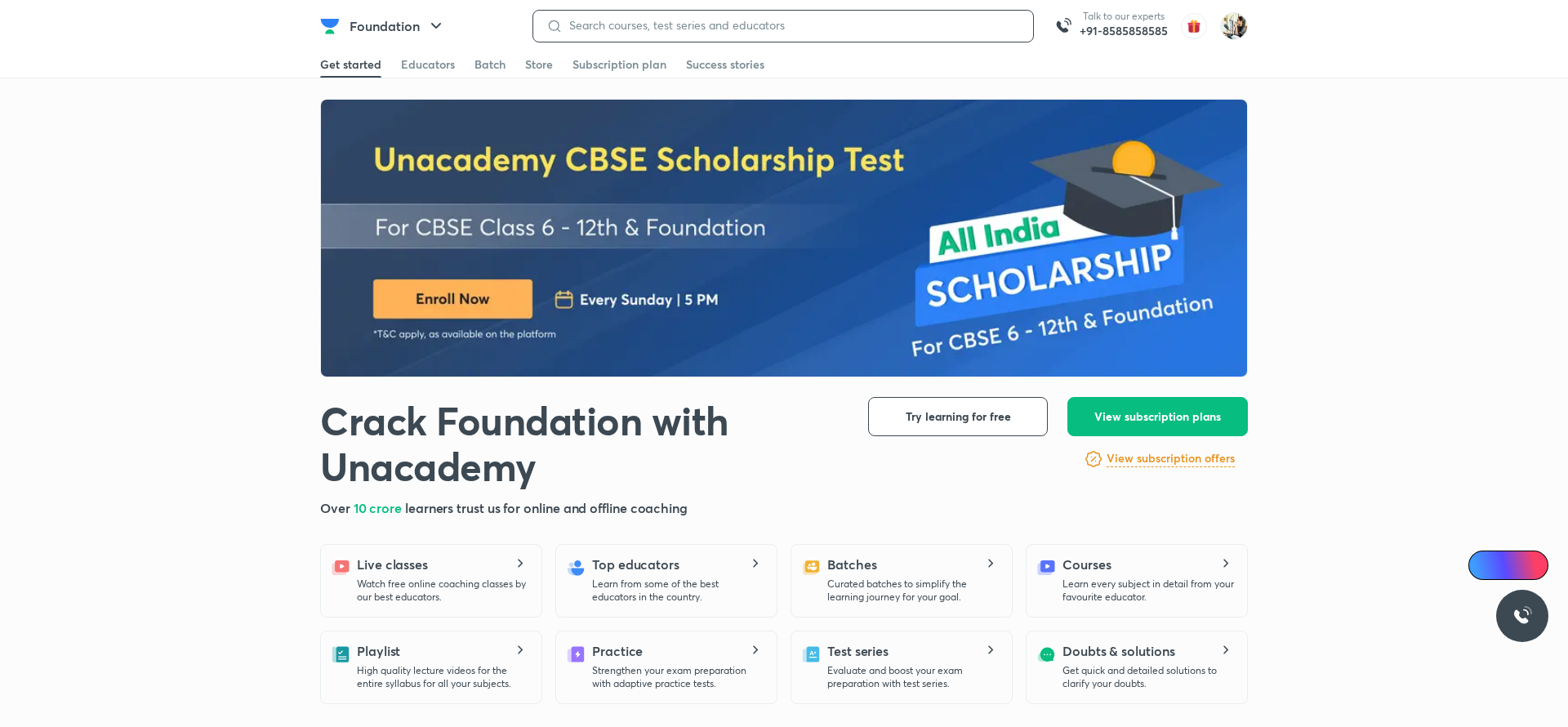 click at bounding box center [791, 25] 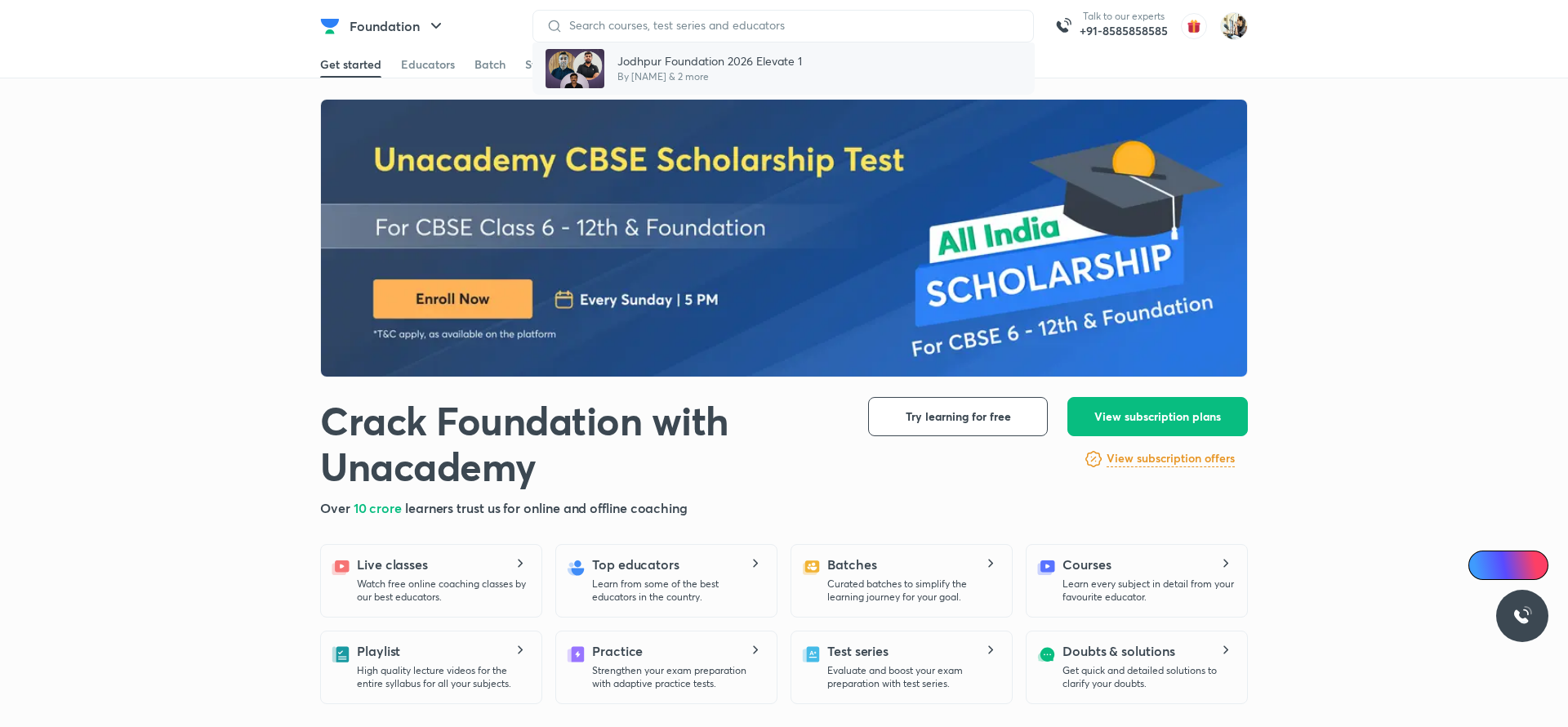 click on "By [NAME] & 2 more" at bounding box center [710, 77] 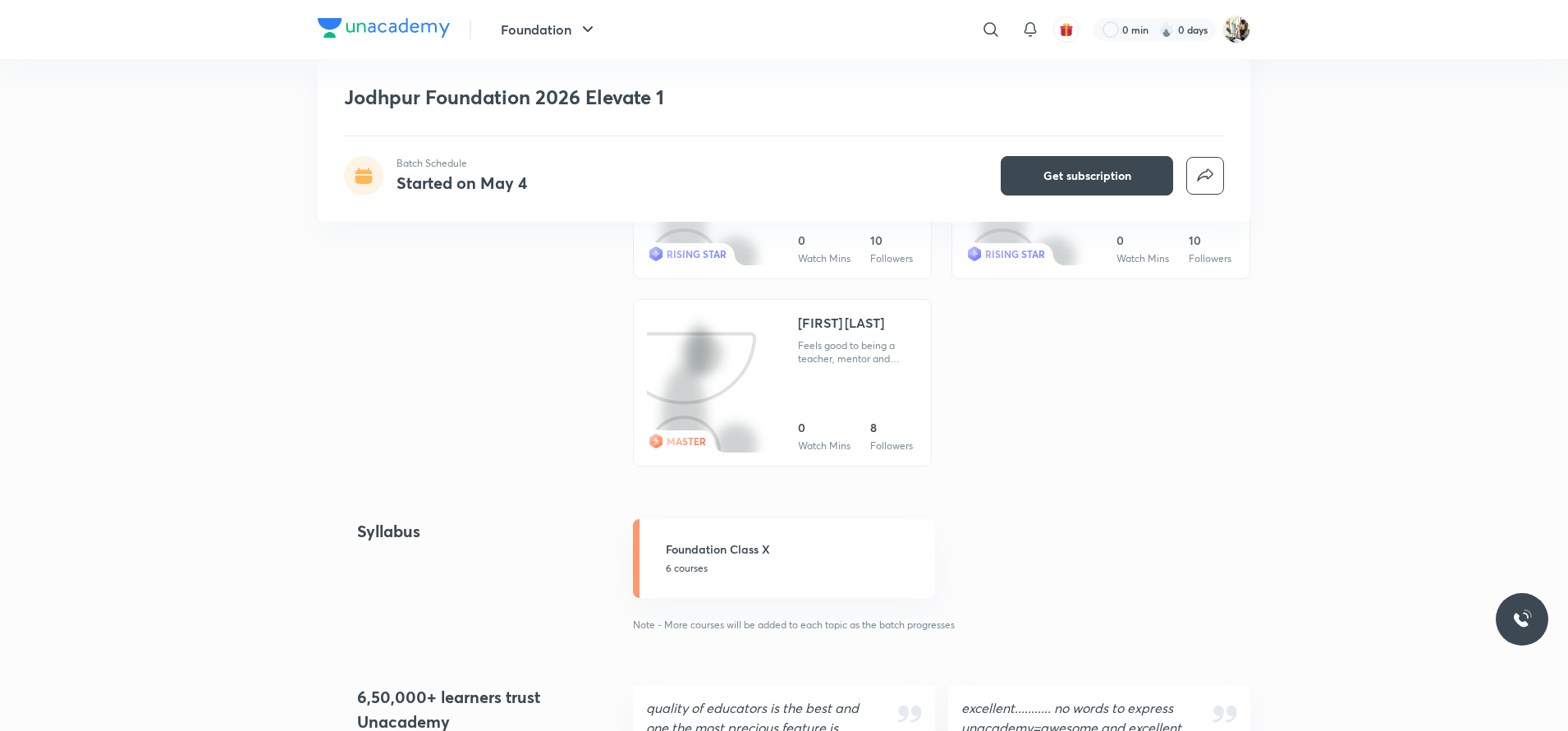 scroll, scrollTop: 1150, scrollLeft: 0, axis: vertical 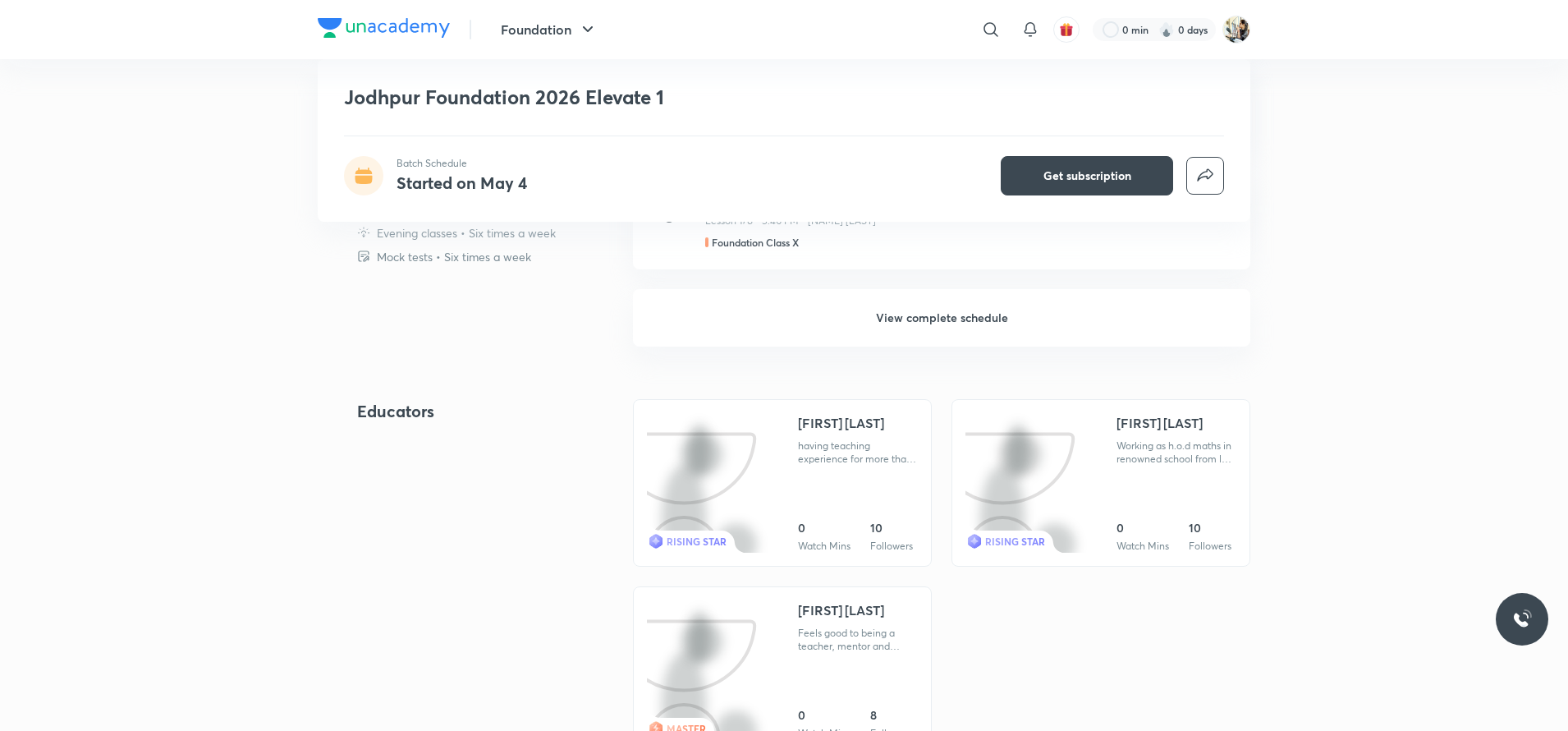 click on "View complete schedule" at bounding box center (942, 318) 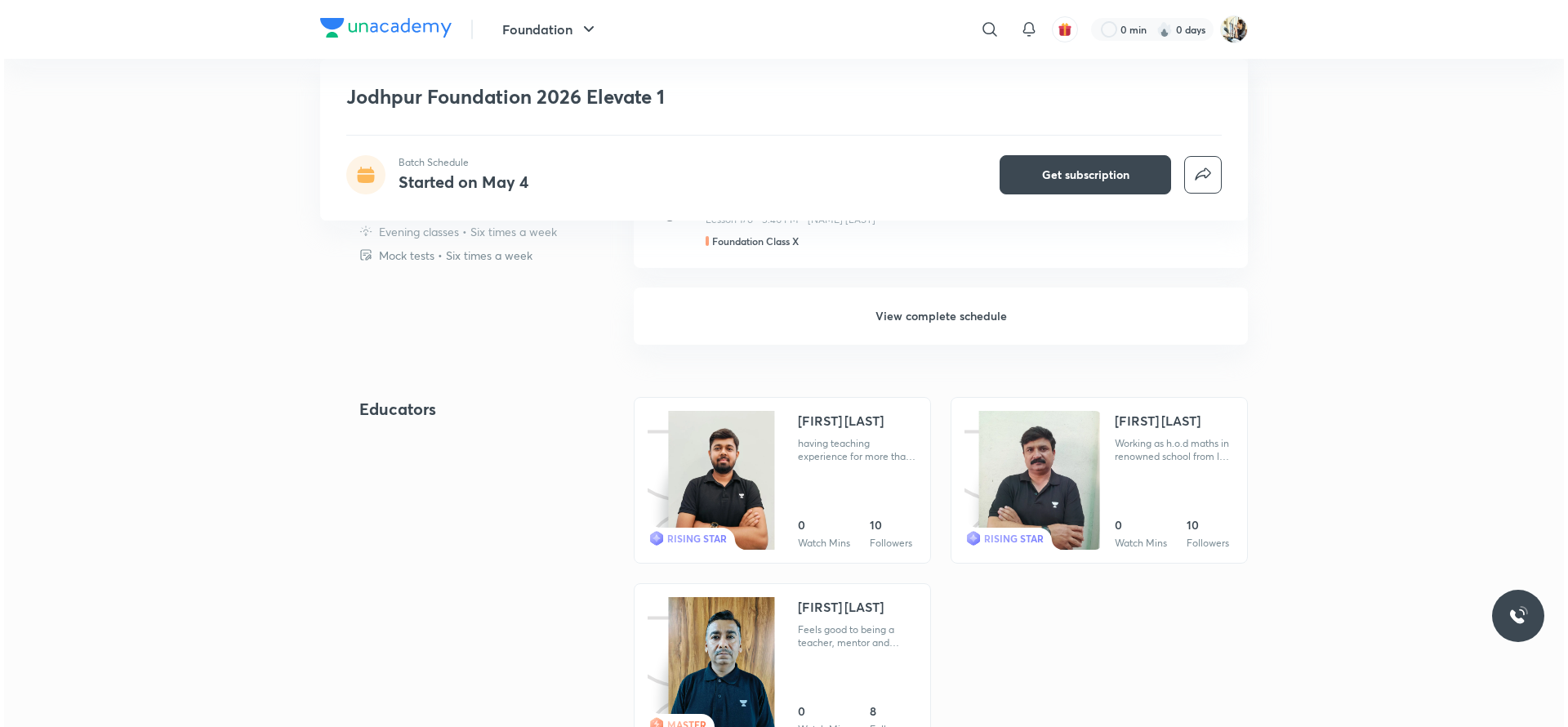 scroll, scrollTop: 0, scrollLeft: 0, axis: both 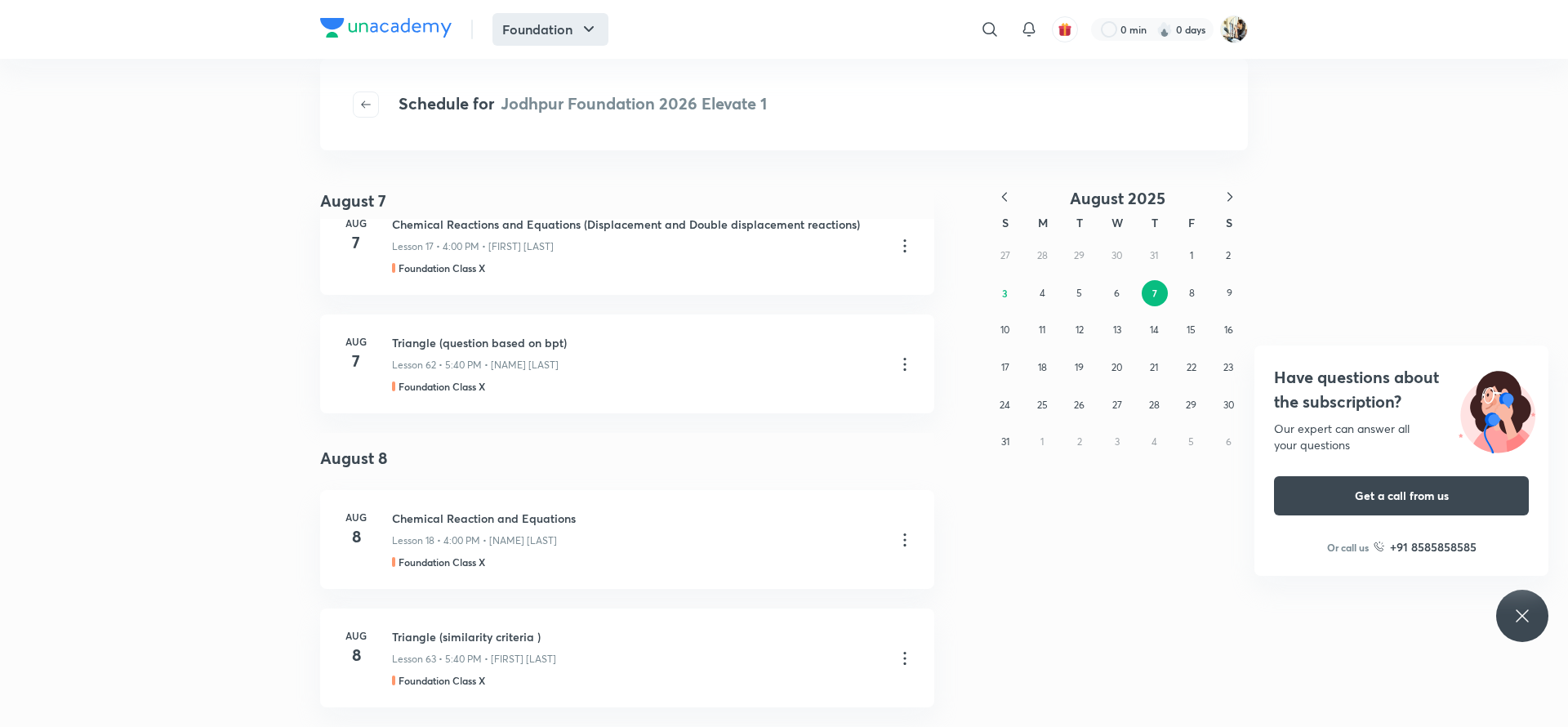 click on "Foundation" at bounding box center [550, 29] 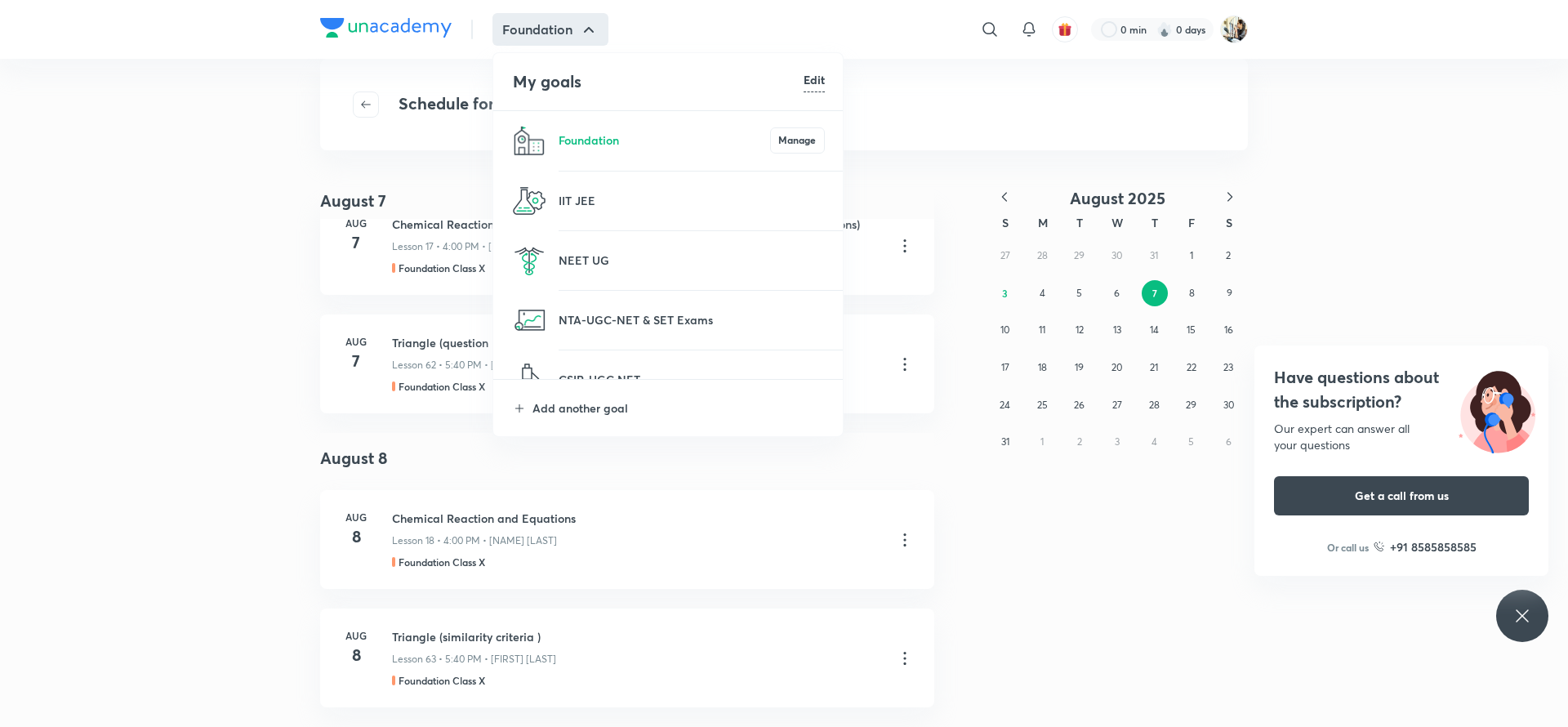 click on "NEET UG" at bounding box center [669, 261] 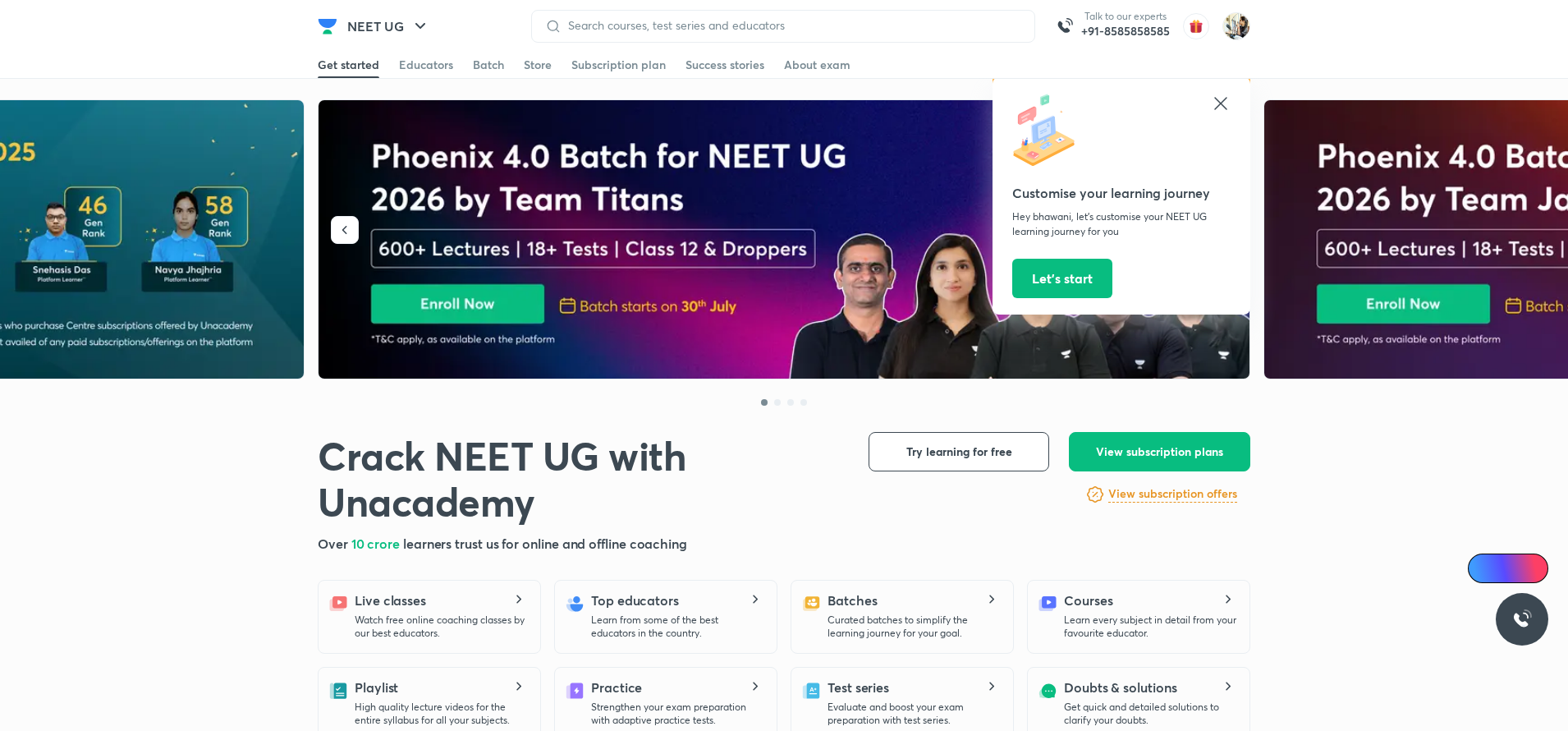 drag, startPoint x: 952, startPoint y: 16, endPoint x: 951, endPoint y: 31, distance: 15.033296 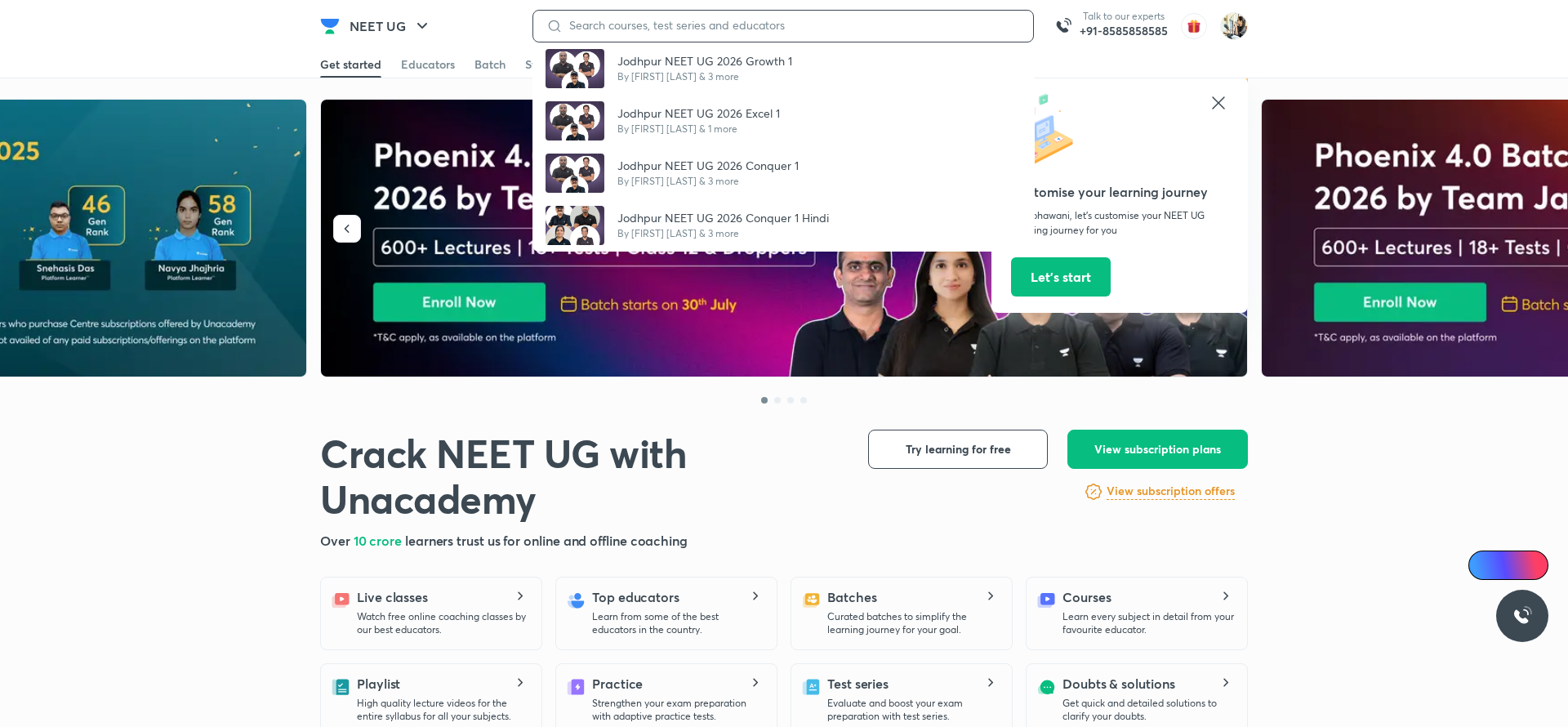 click at bounding box center [791, 25] 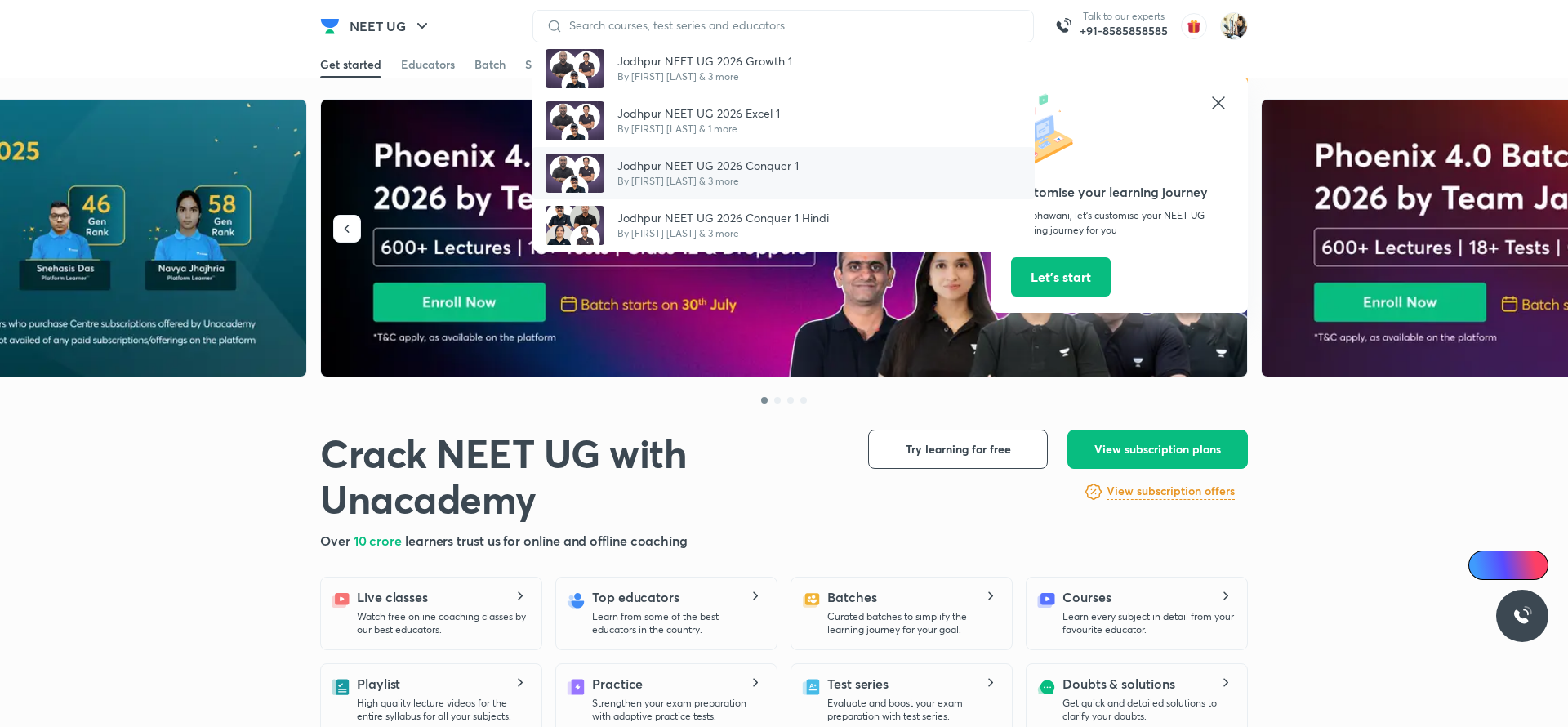click on "Jodhpur NEET UG 2026 Conquer 1" at bounding box center (708, 165) 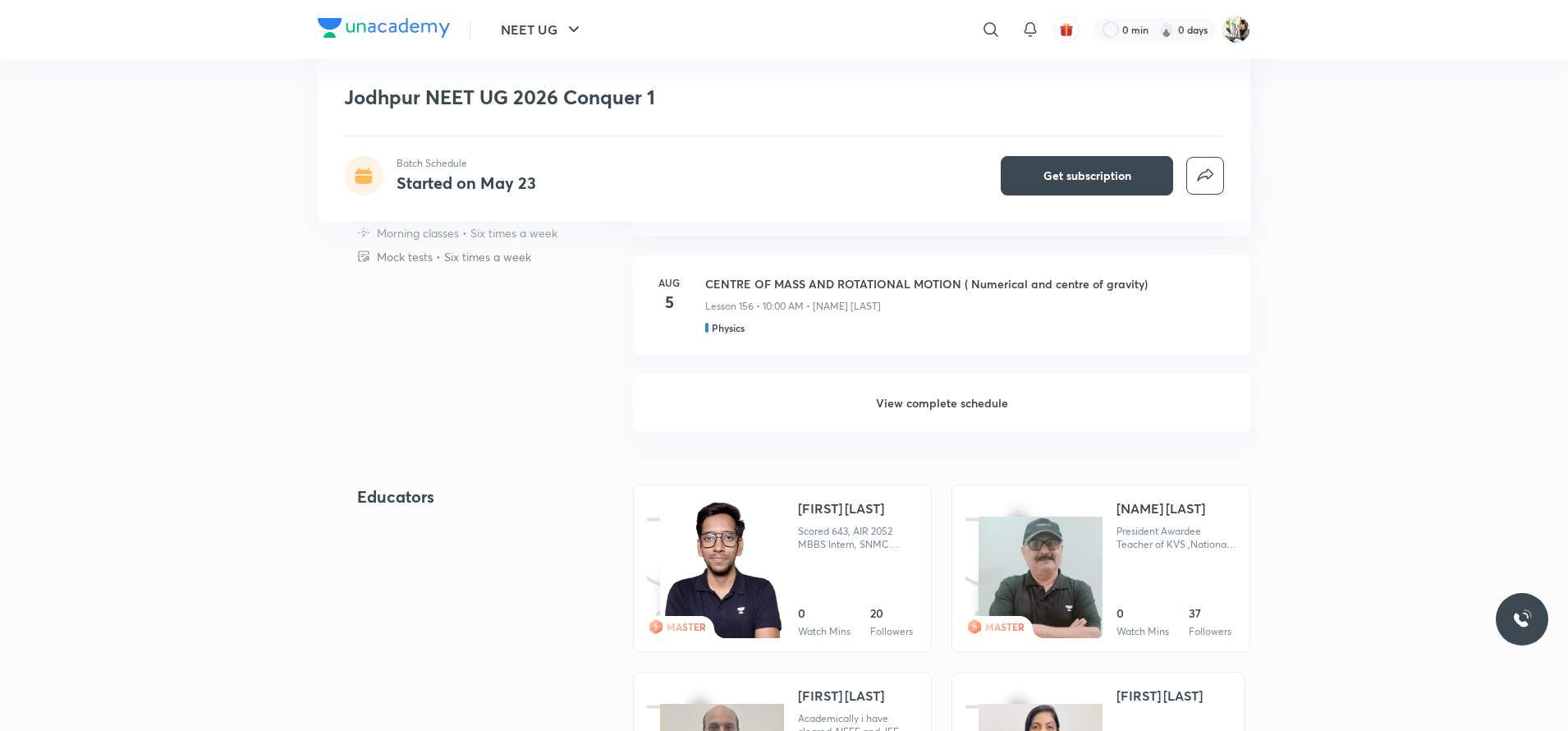 scroll, scrollTop: 1150, scrollLeft: 0, axis: vertical 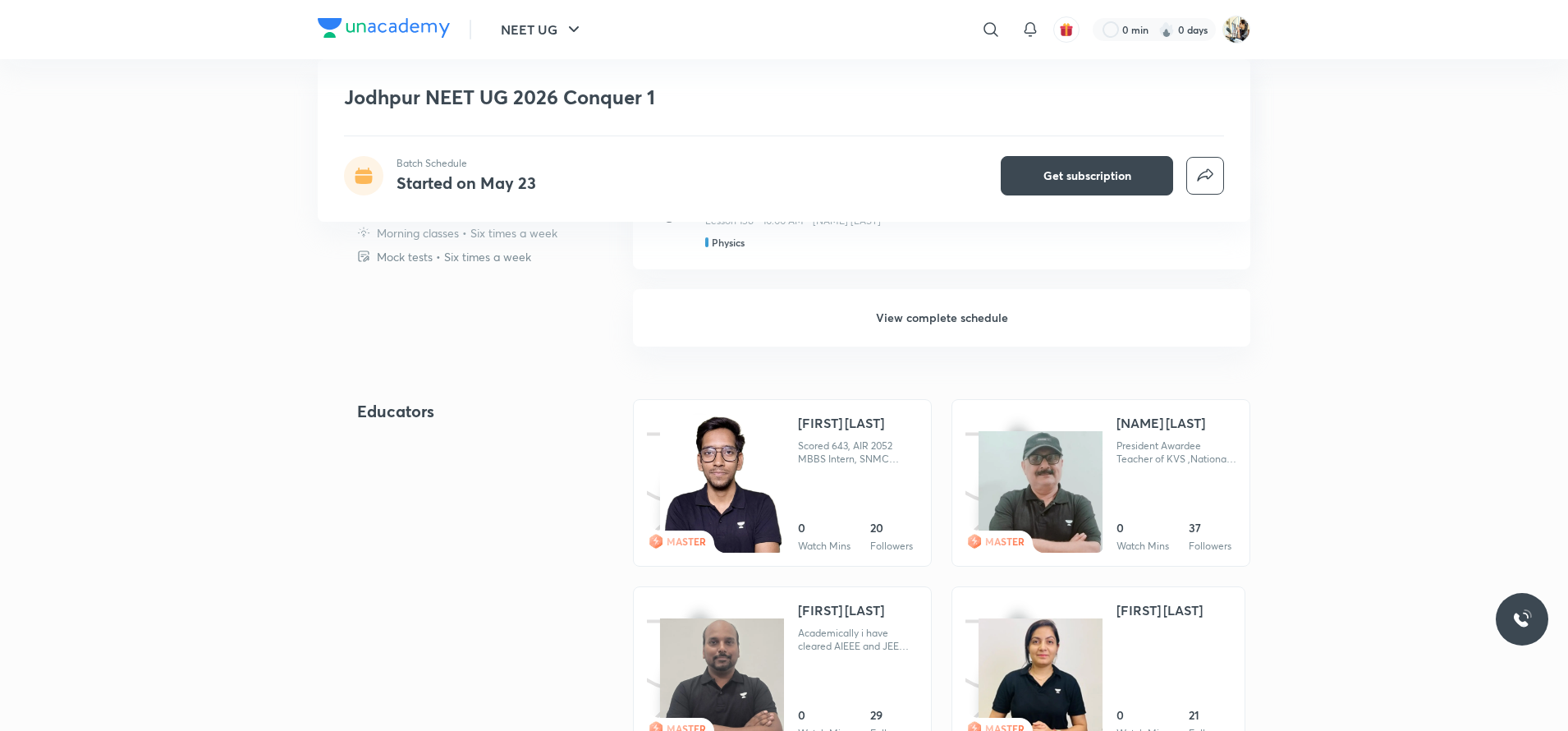 click on "View complete schedule" at bounding box center (942, 318) 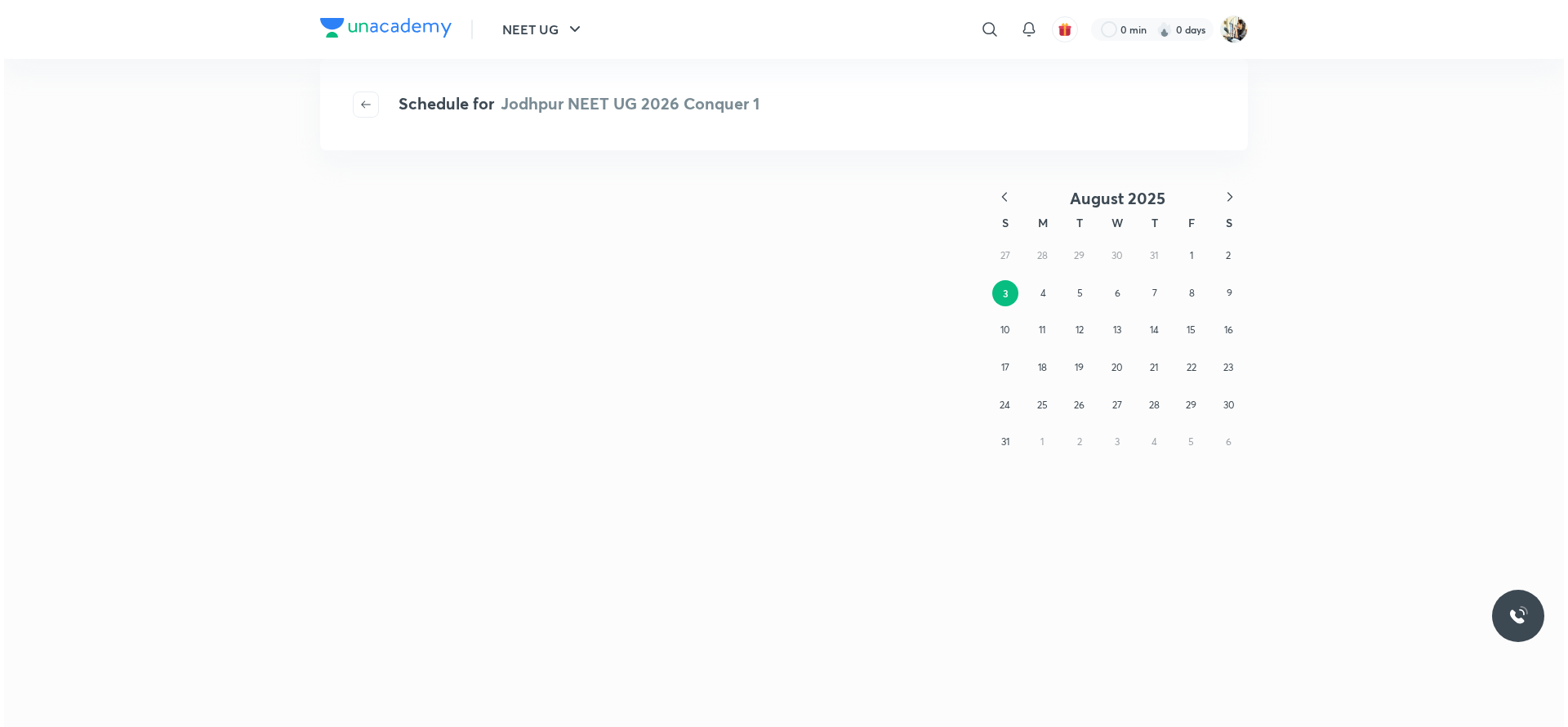 scroll, scrollTop: 0, scrollLeft: 0, axis: both 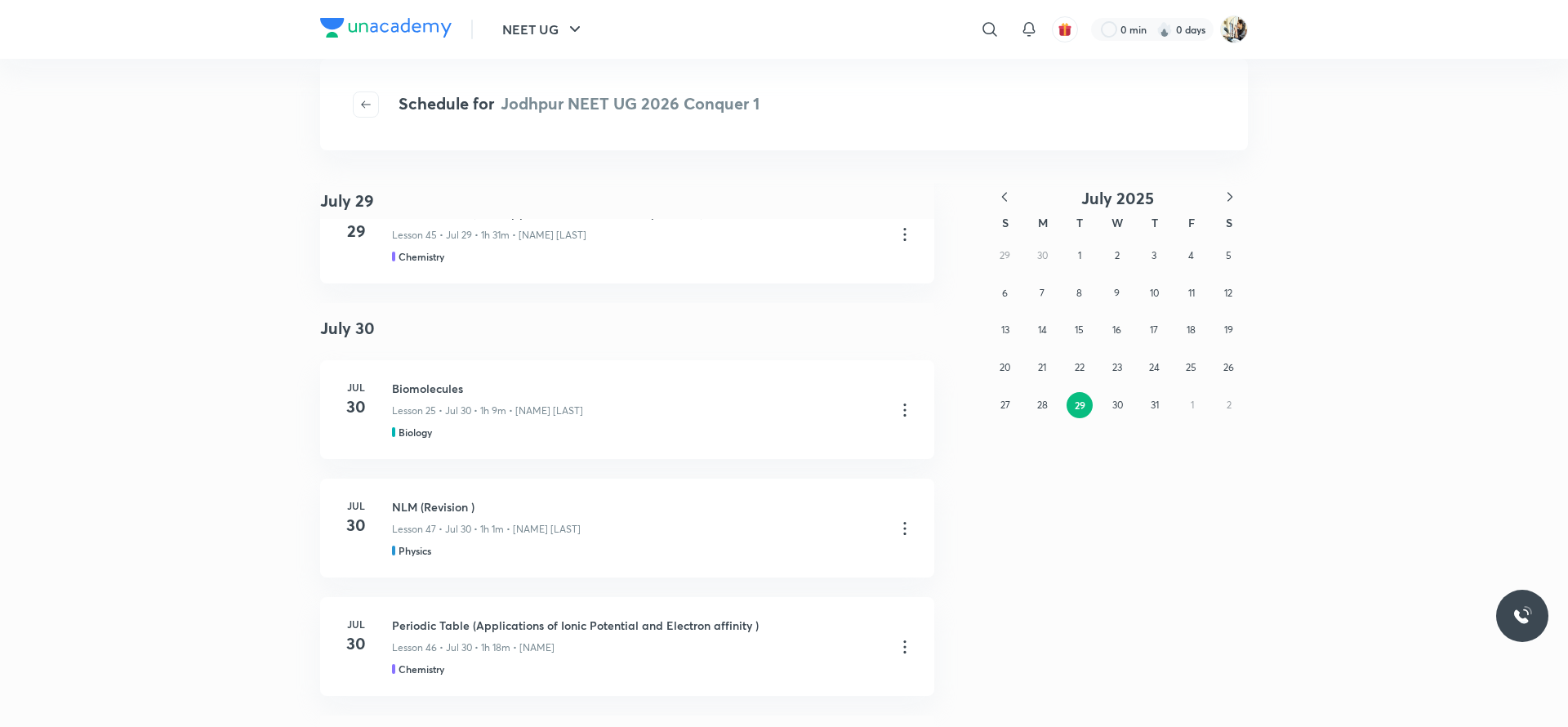 click 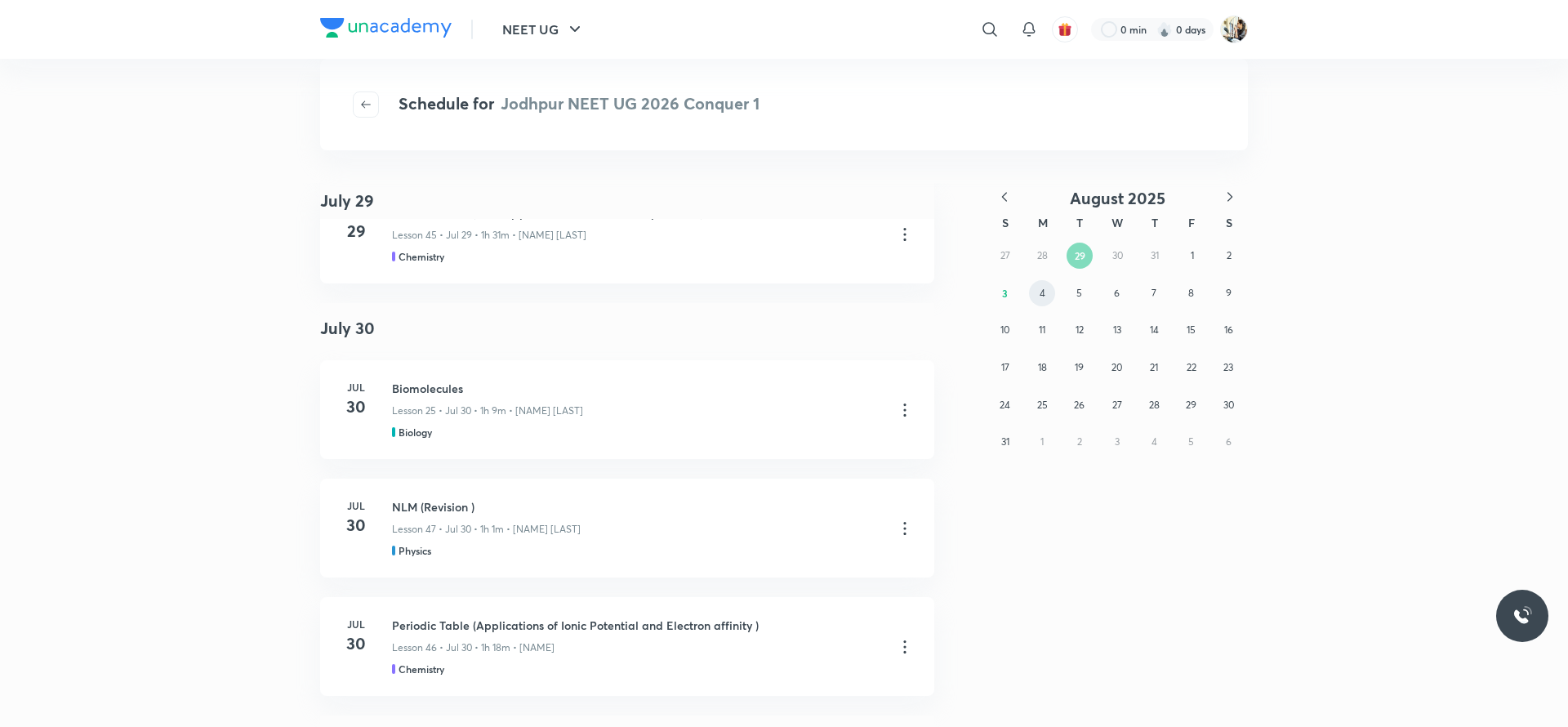 click on "4" at bounding box center [1042, 292] 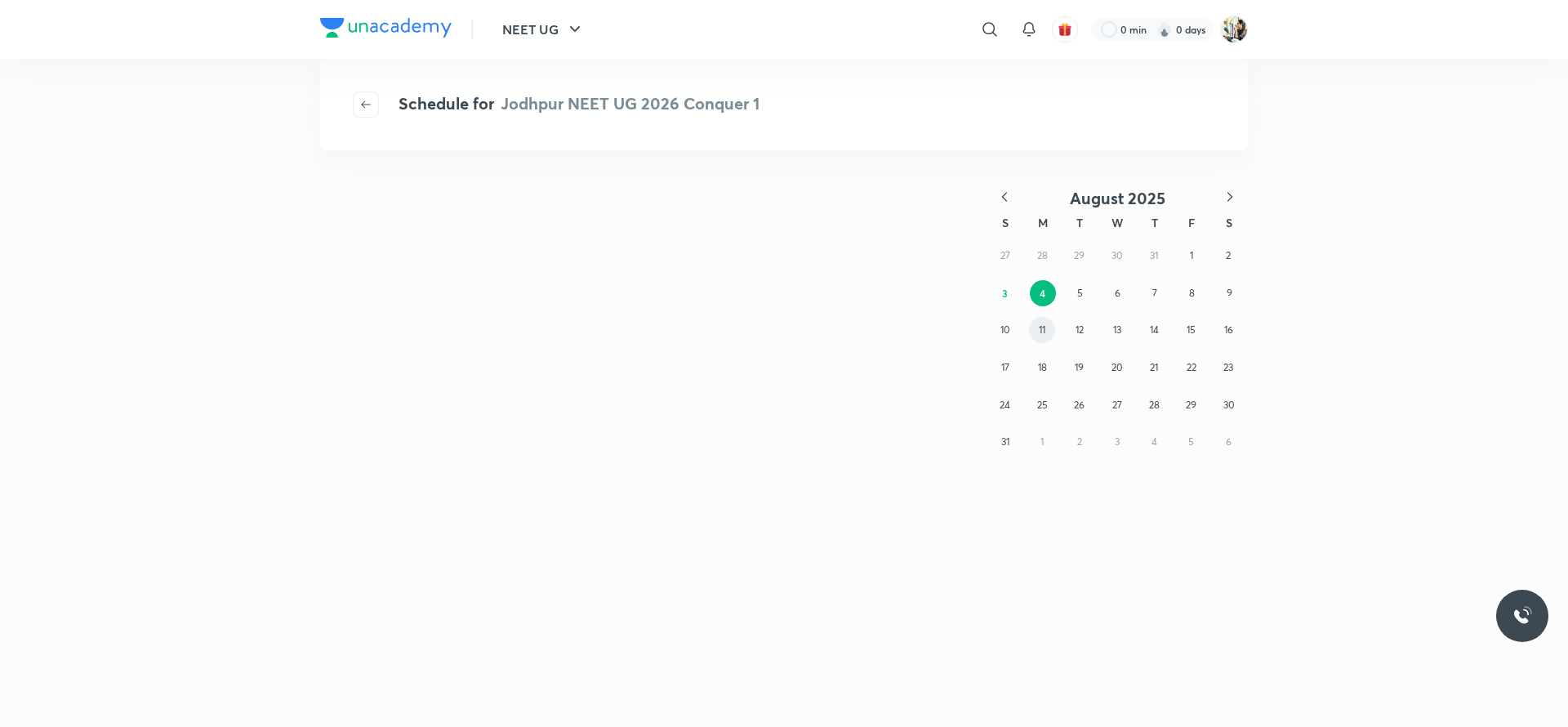 scroll, scrollTop: 0, scrollLeft: 0, axis: both 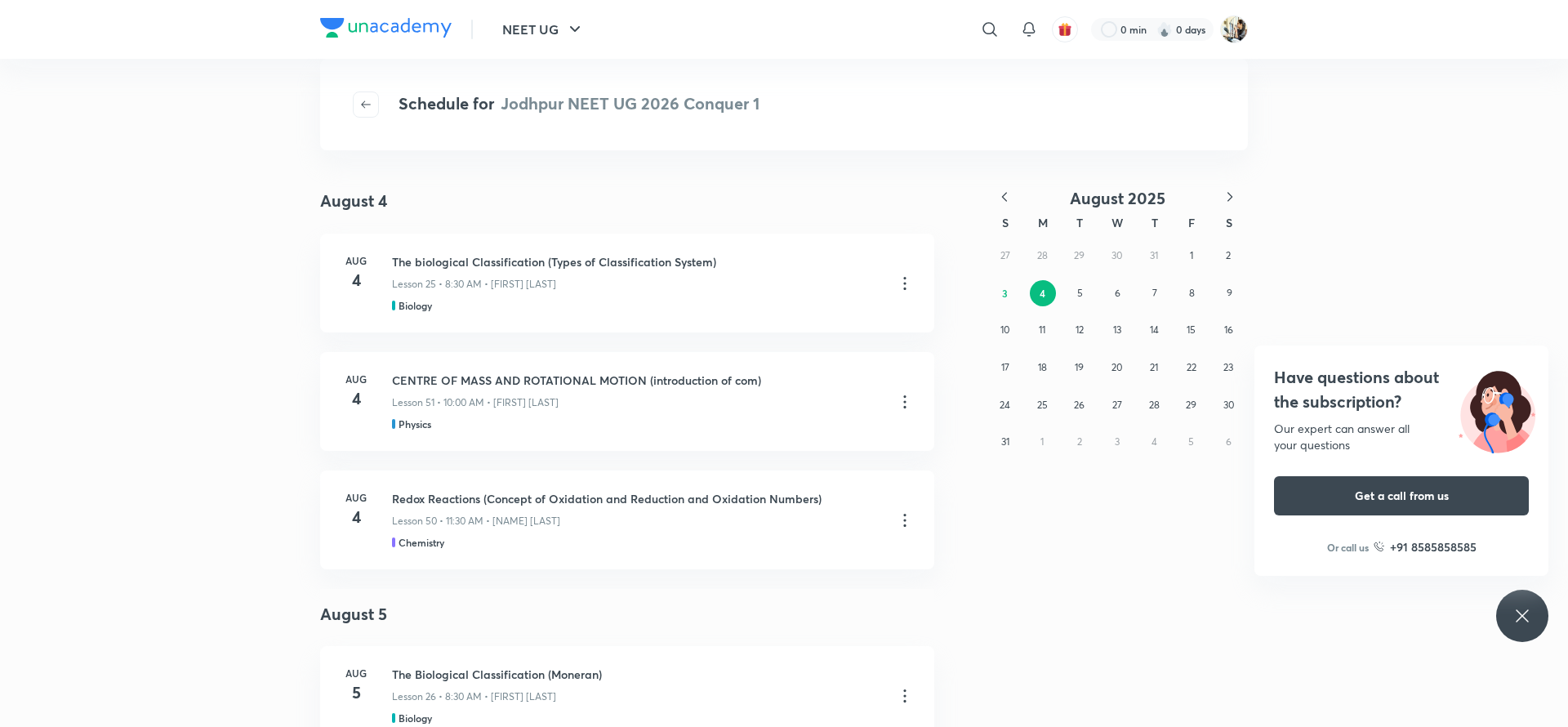 click 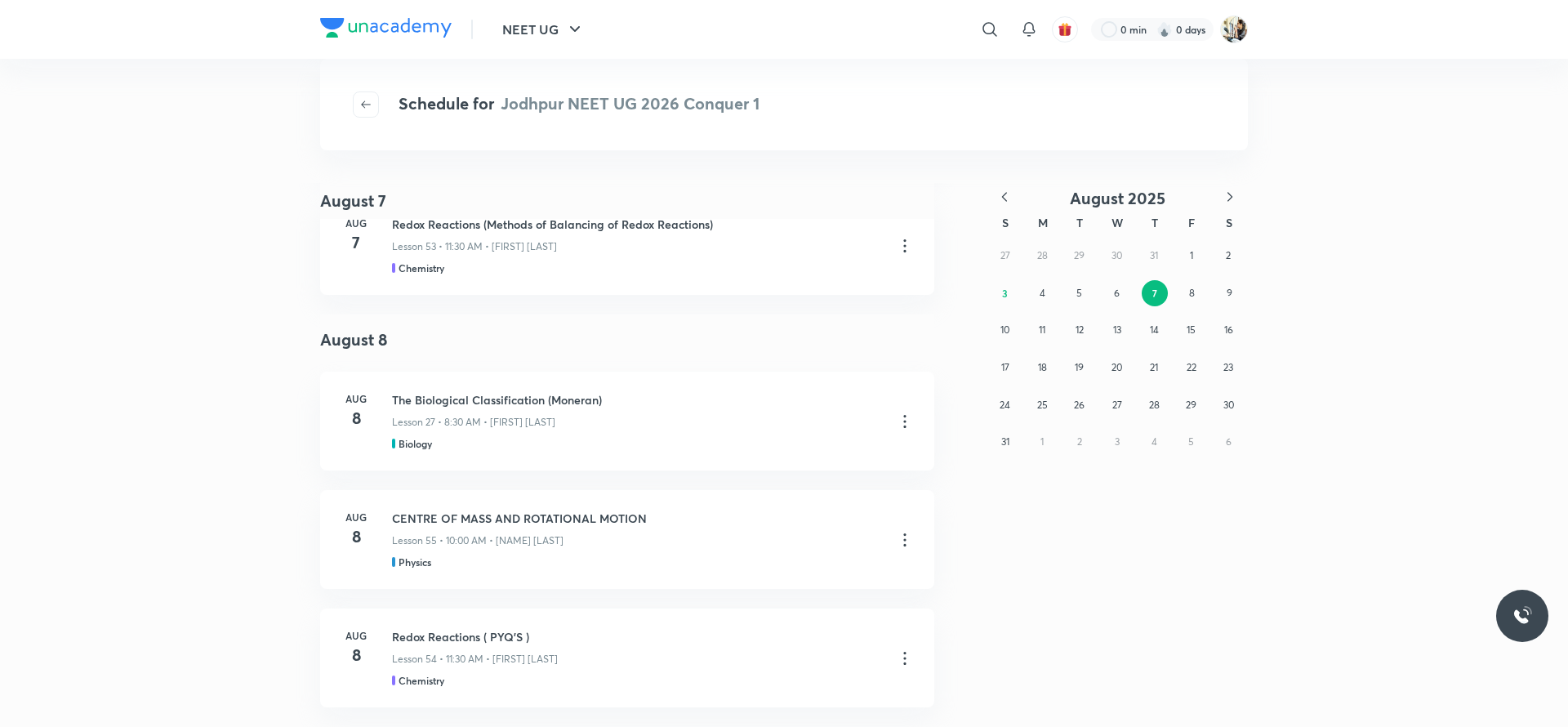 scroll, scrollTop: 1025, scrollLeft: 0, axis: vertical 